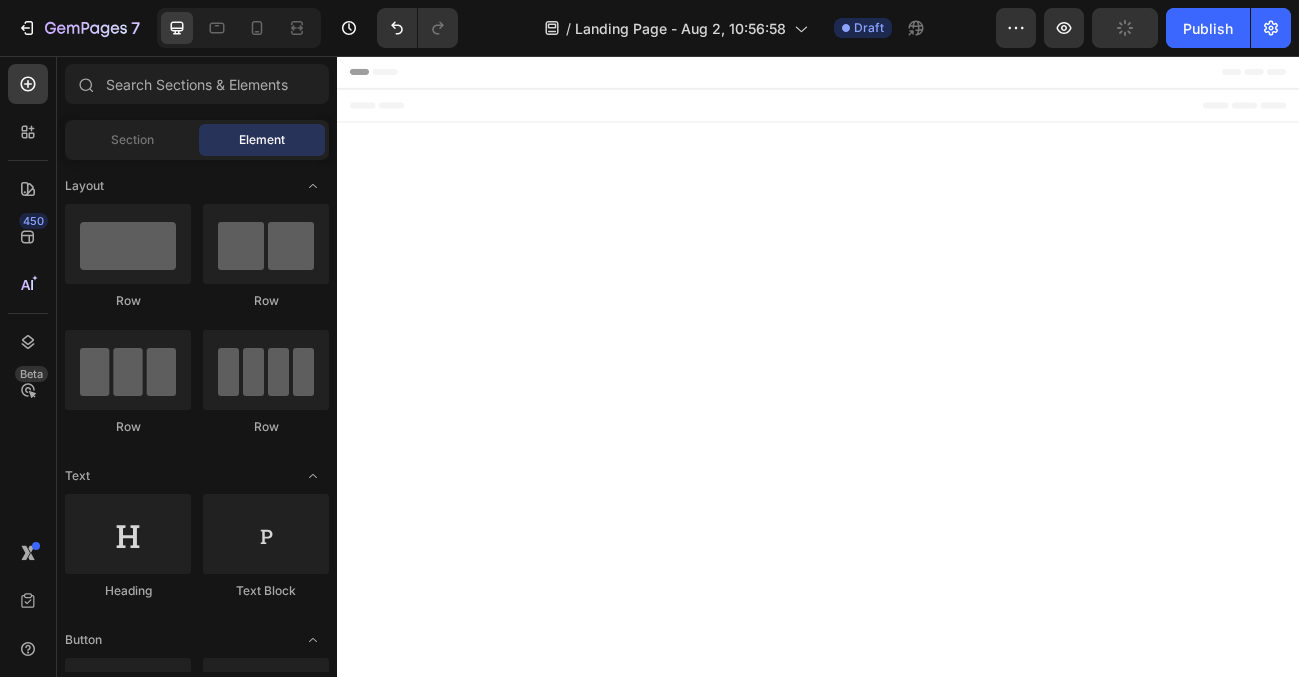 scroll, scrollTop: 0, scrollLeft: 0, axis: both 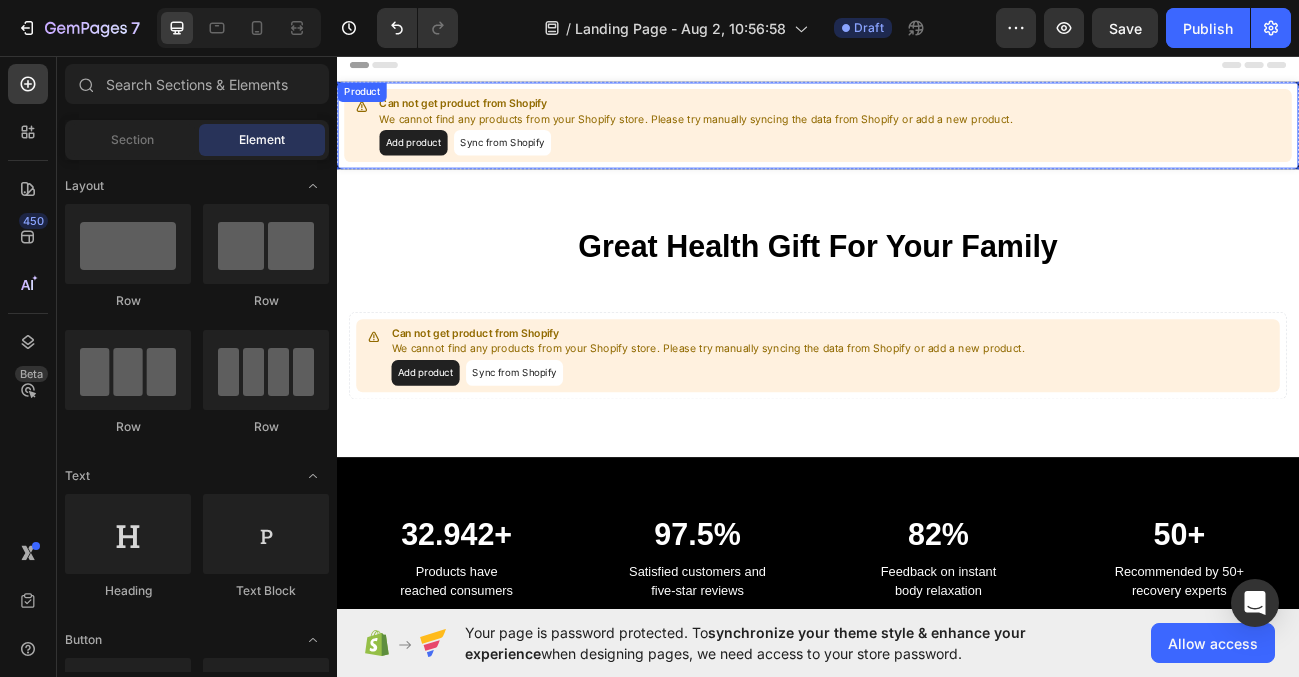 click on "Sync from Shopify" at bounding box center [543, 166] 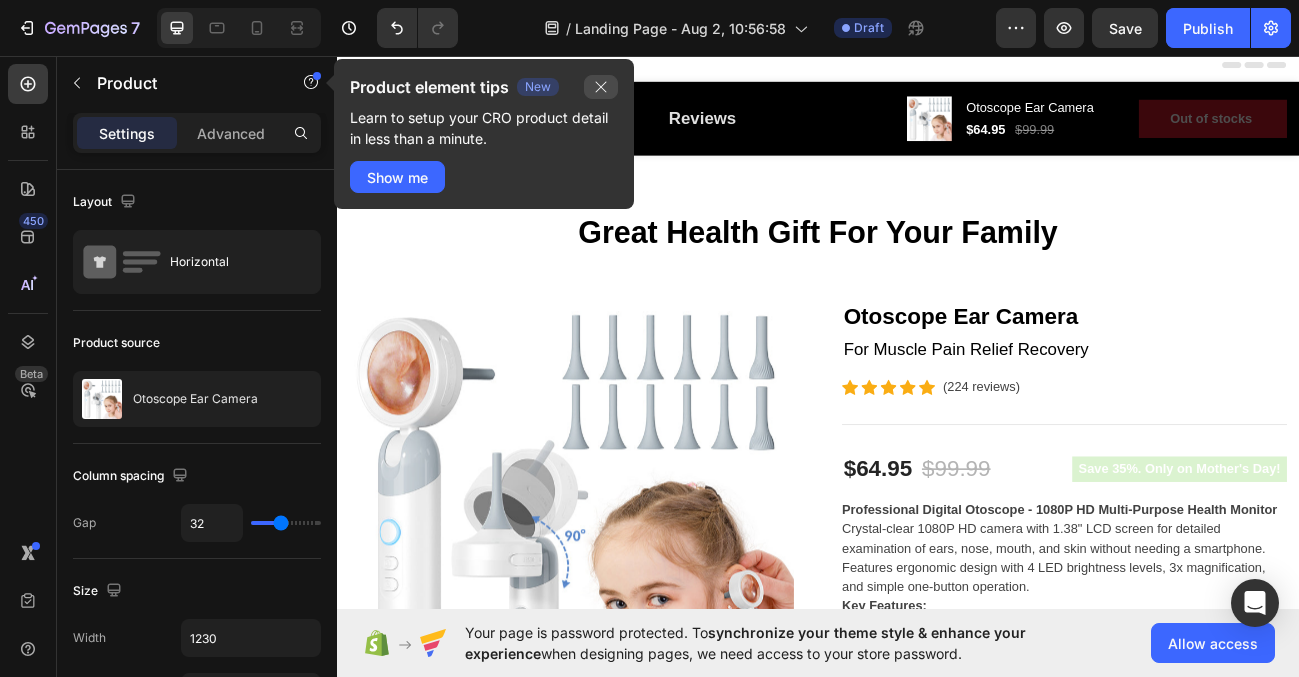 click 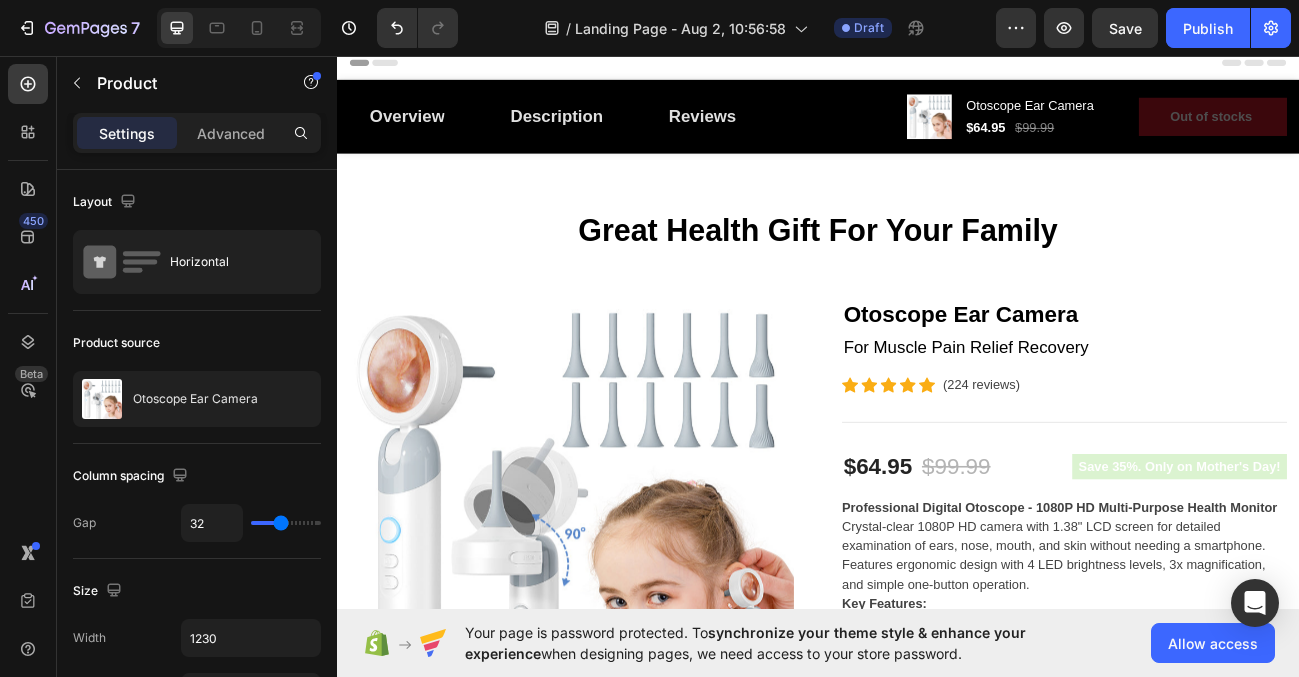 scroll, scrollTop: 0, scrollLeft: 0, axis: both 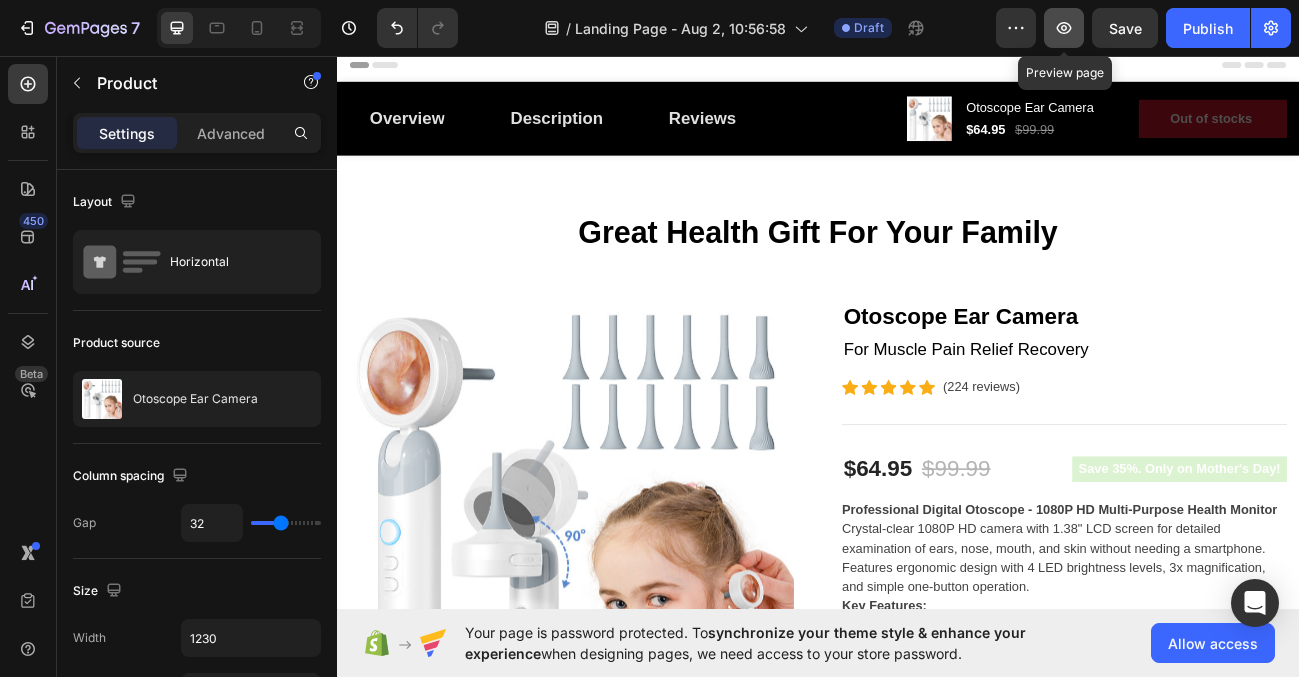 click 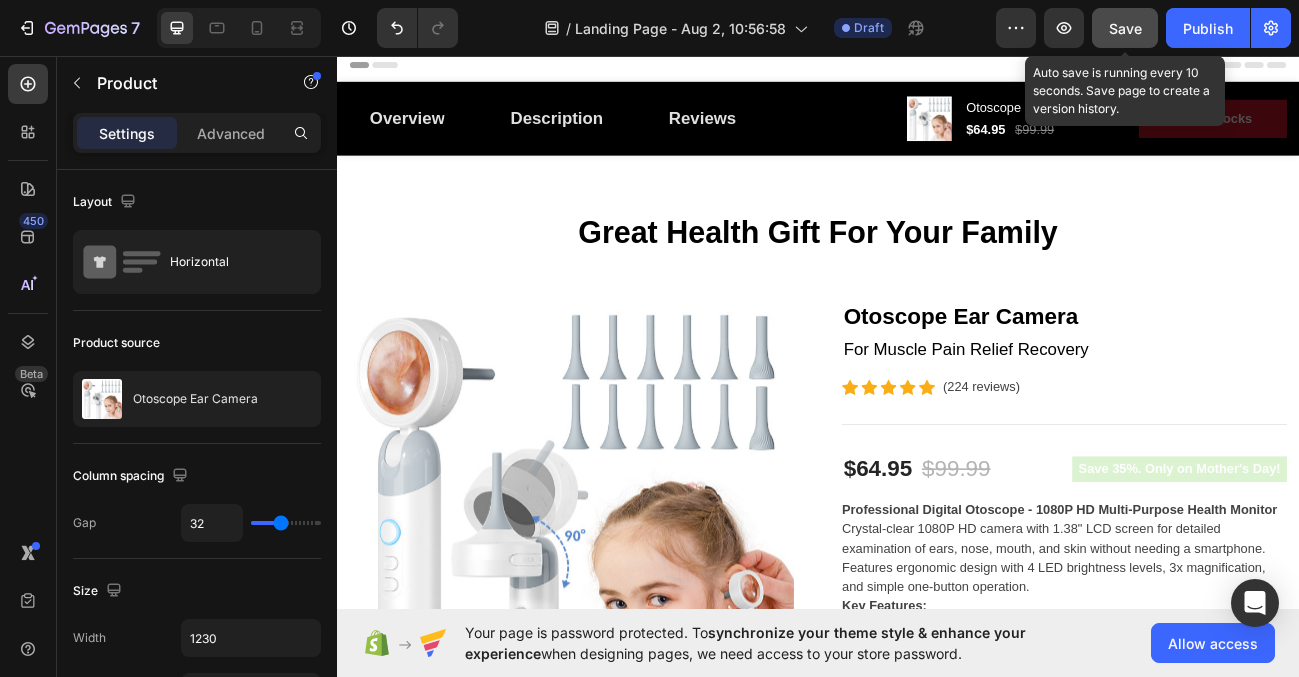 click on "Save" at bounding box center [1125, 28] 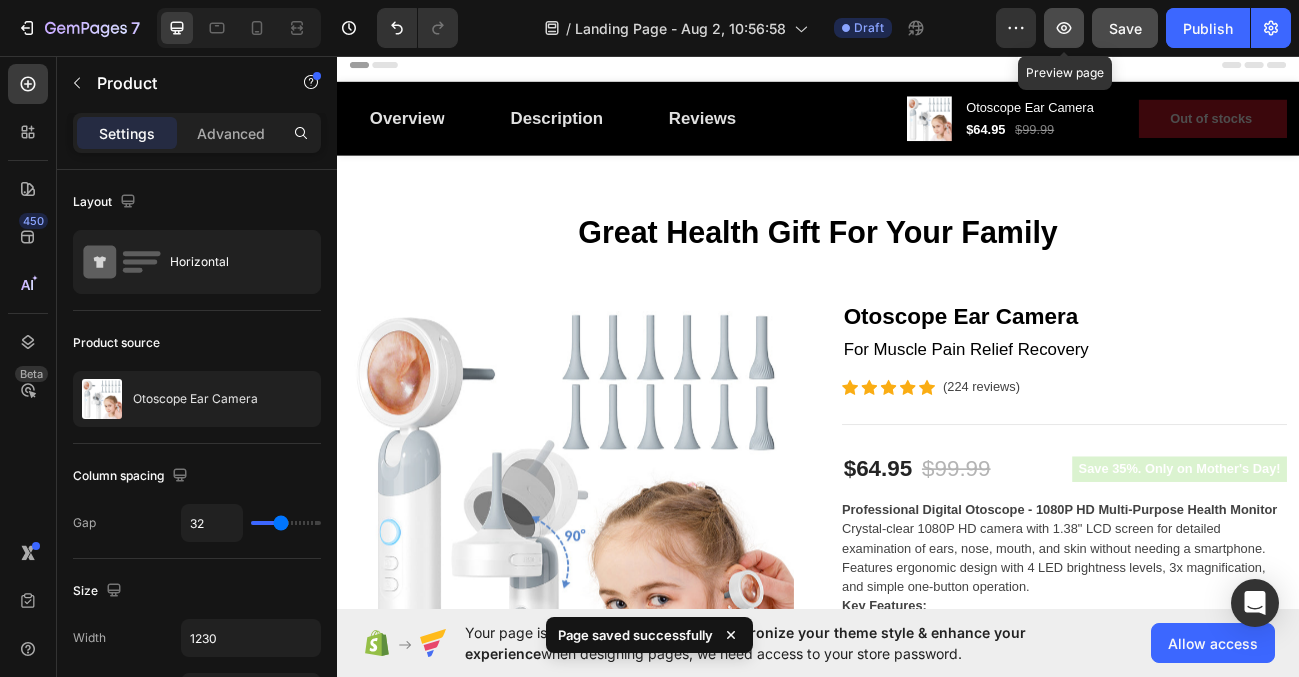 click 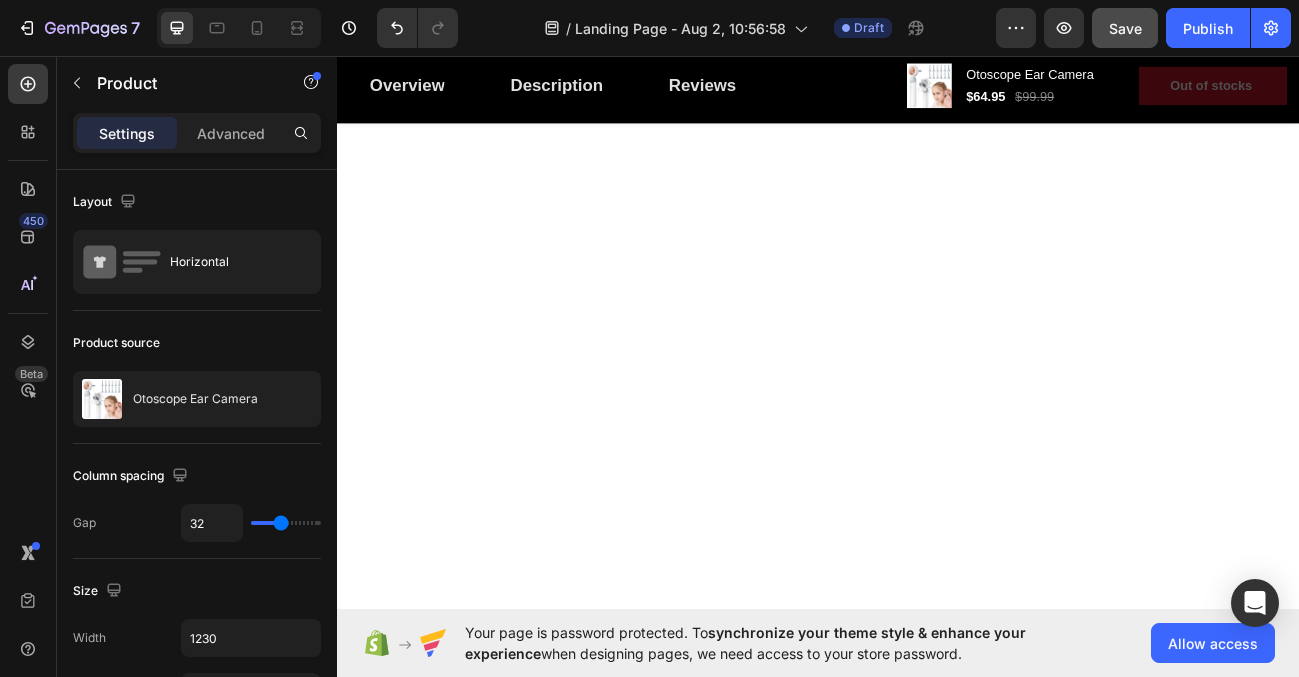 scroll, scrollTop: 0, scrollLeft: 0, axis: both 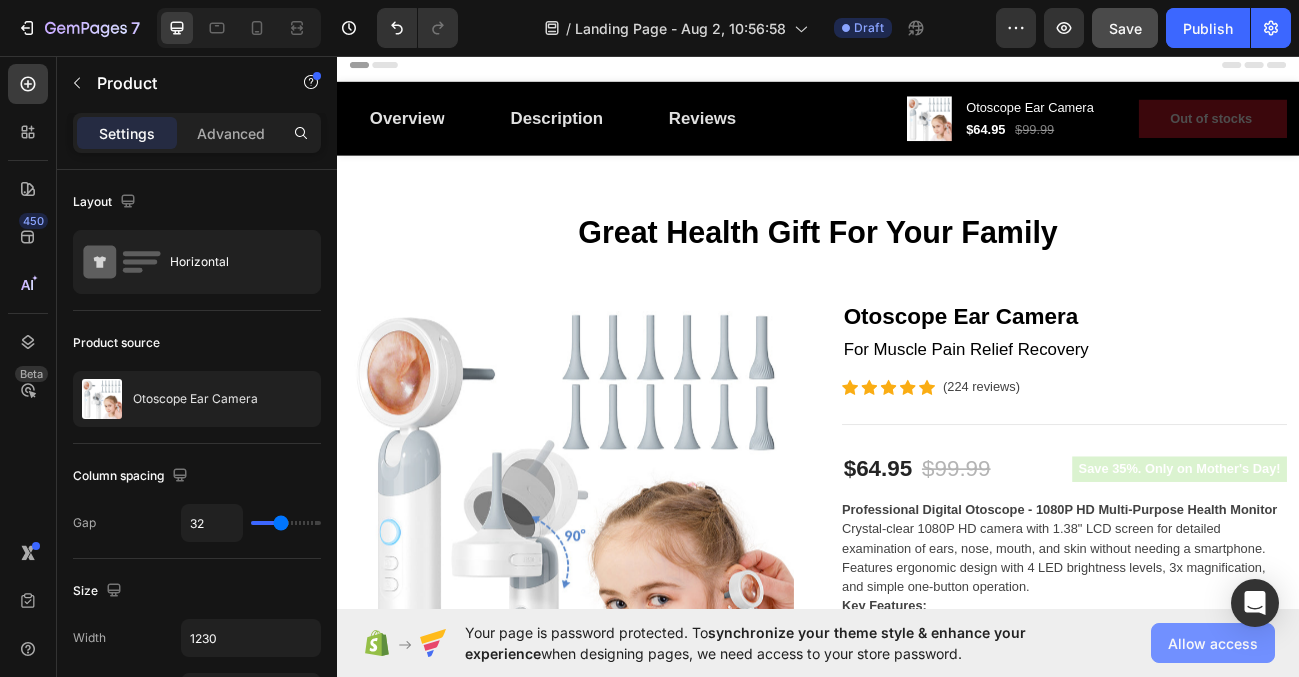 click on "Allow access" 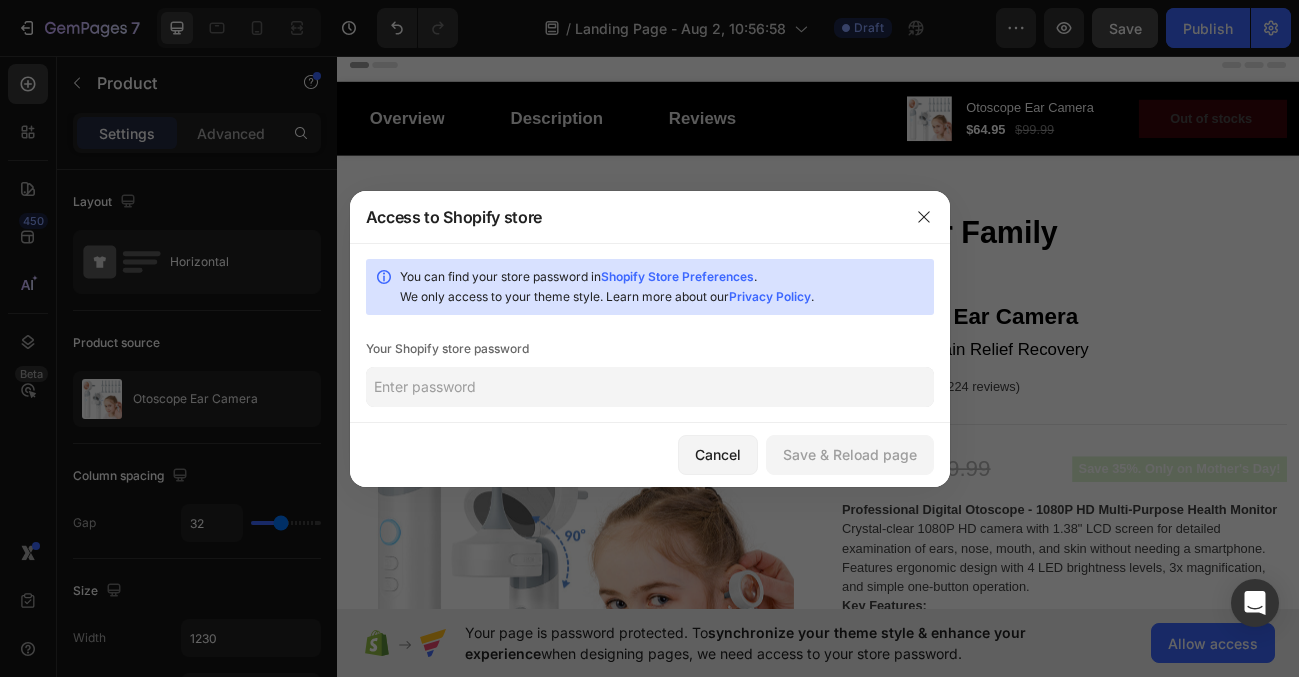 click 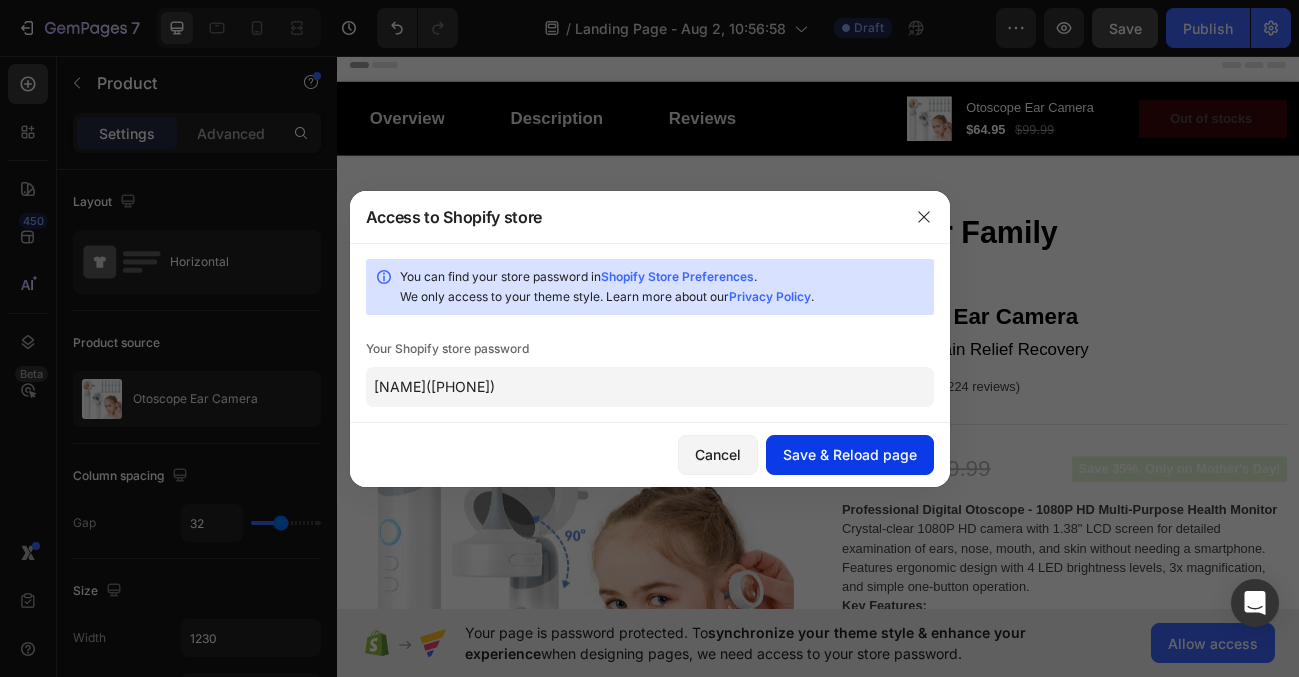 click on "Save & Reload page" at bounding box center [850, 454] 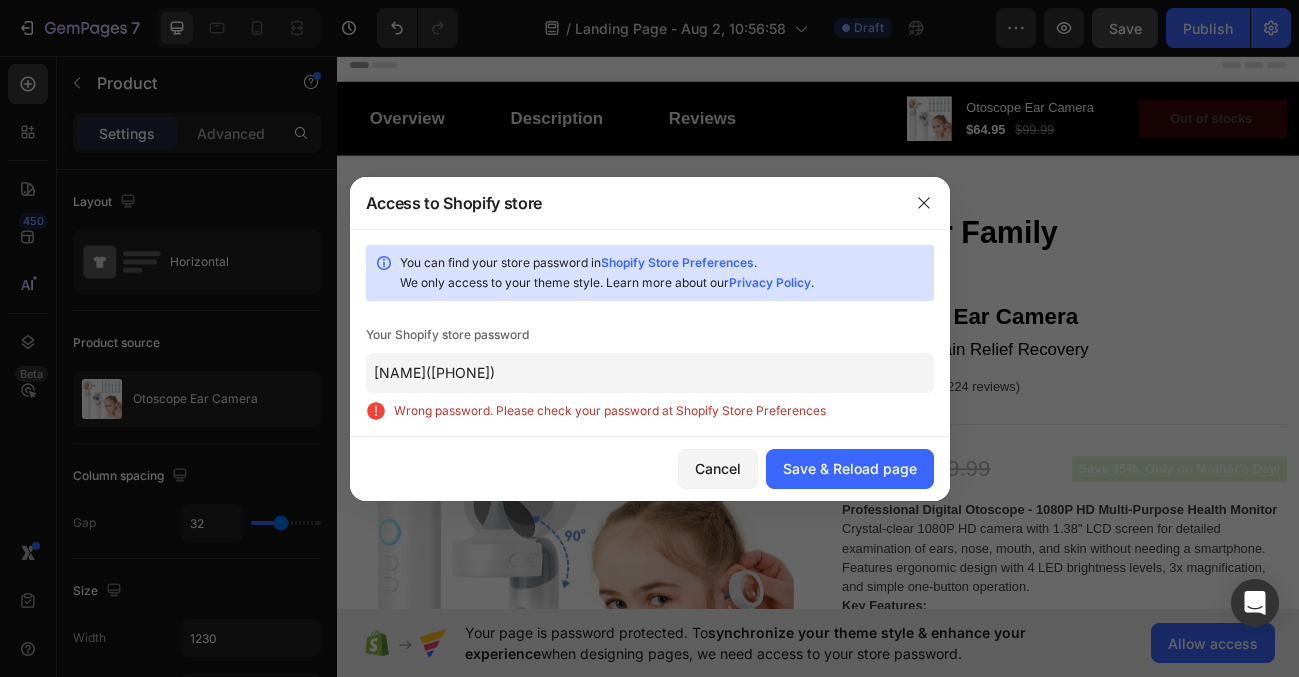 click on "Mao-li(124)" 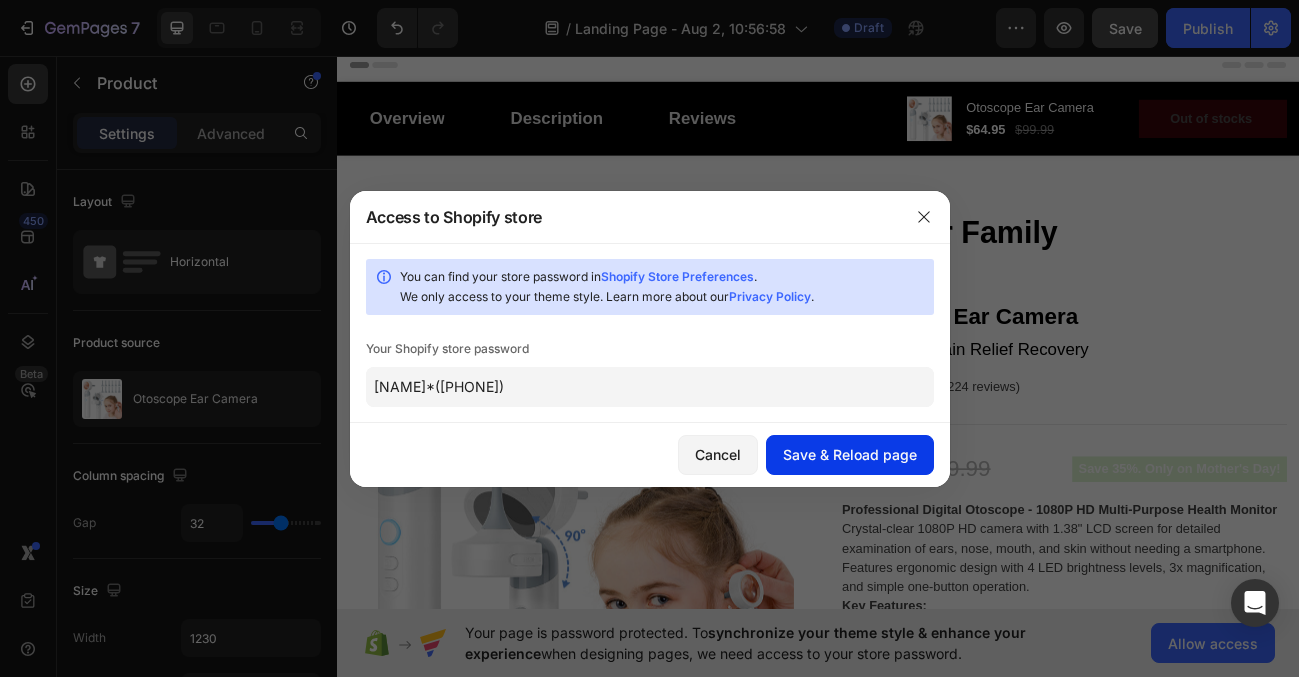 type on "Mao-li*(124)" 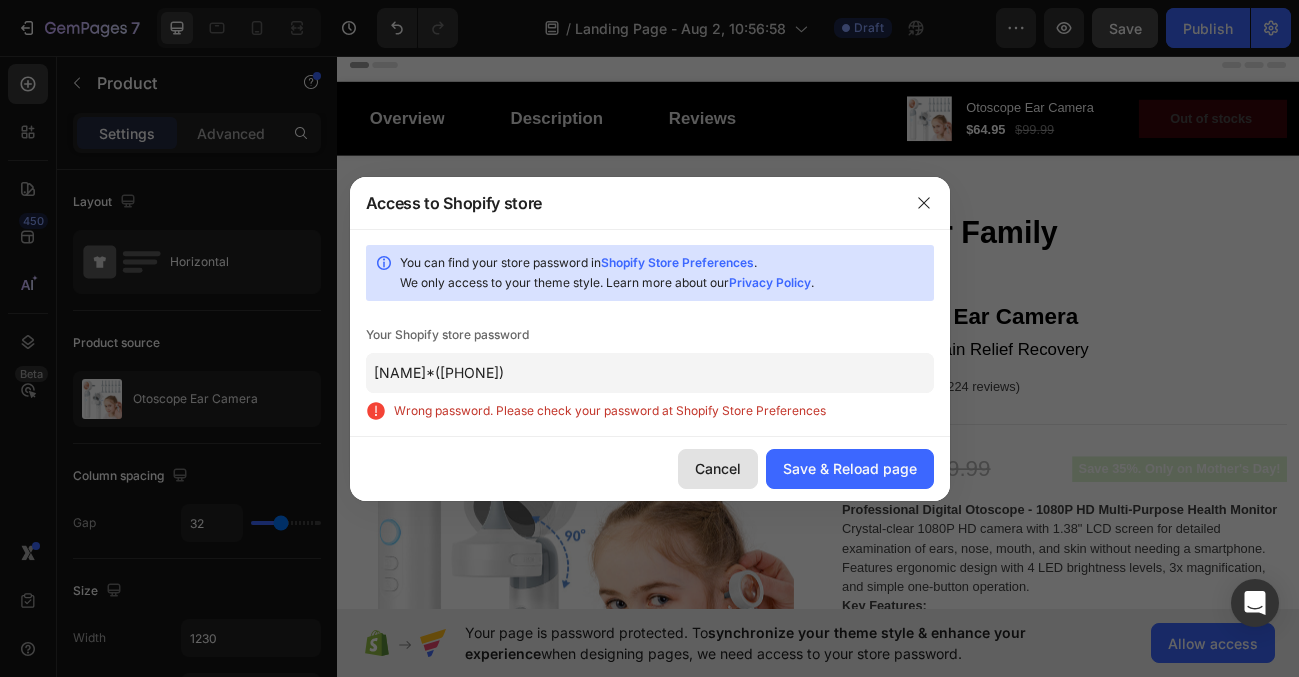 click on "Cancel" at bounding box center [718, 468] 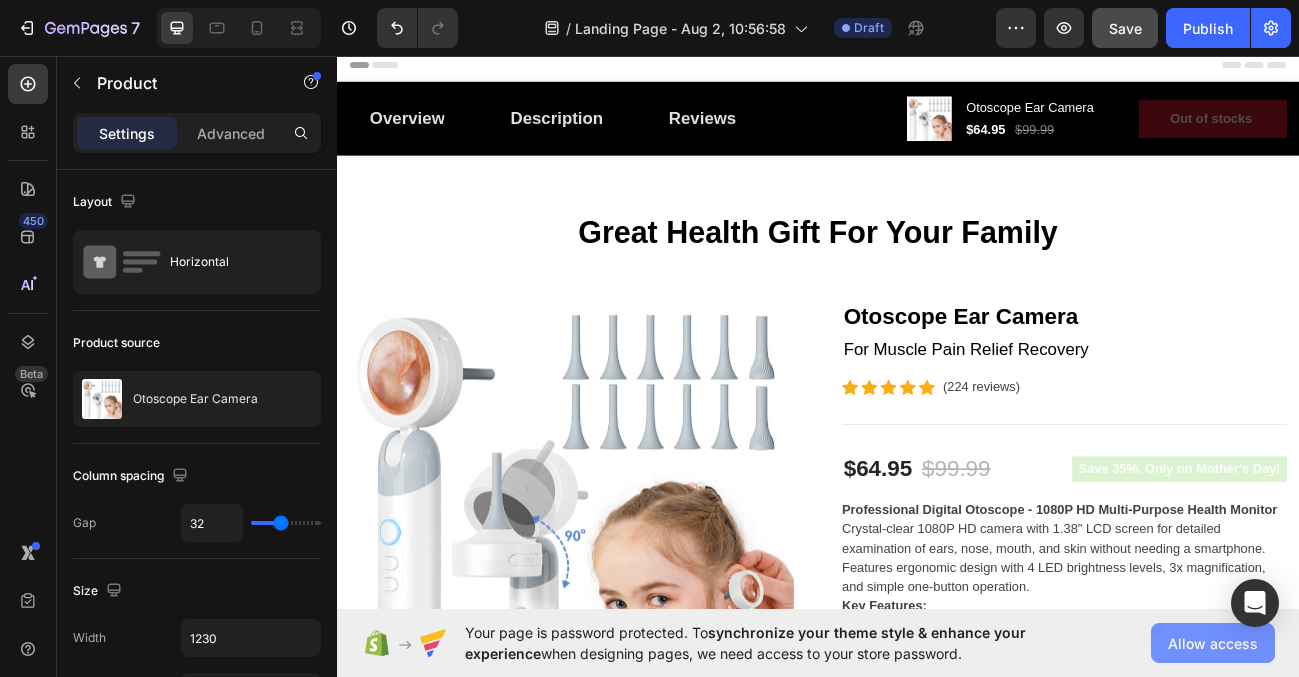 click on "Allow access" 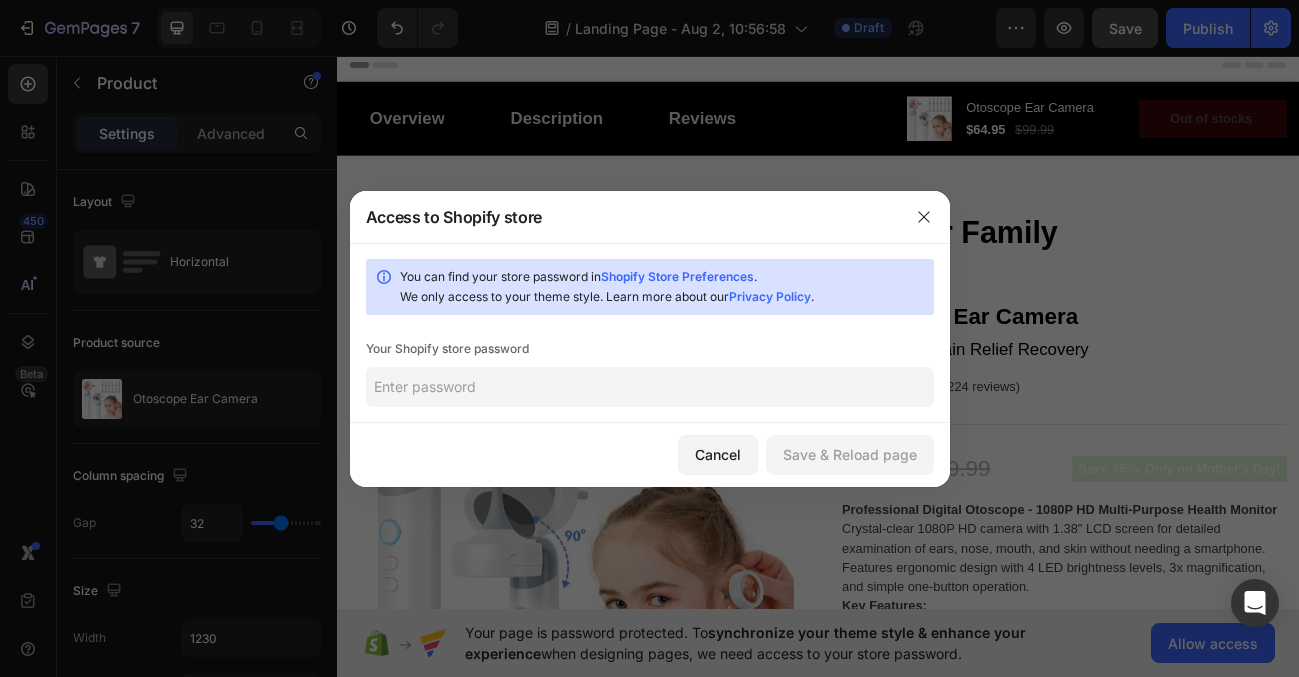 click 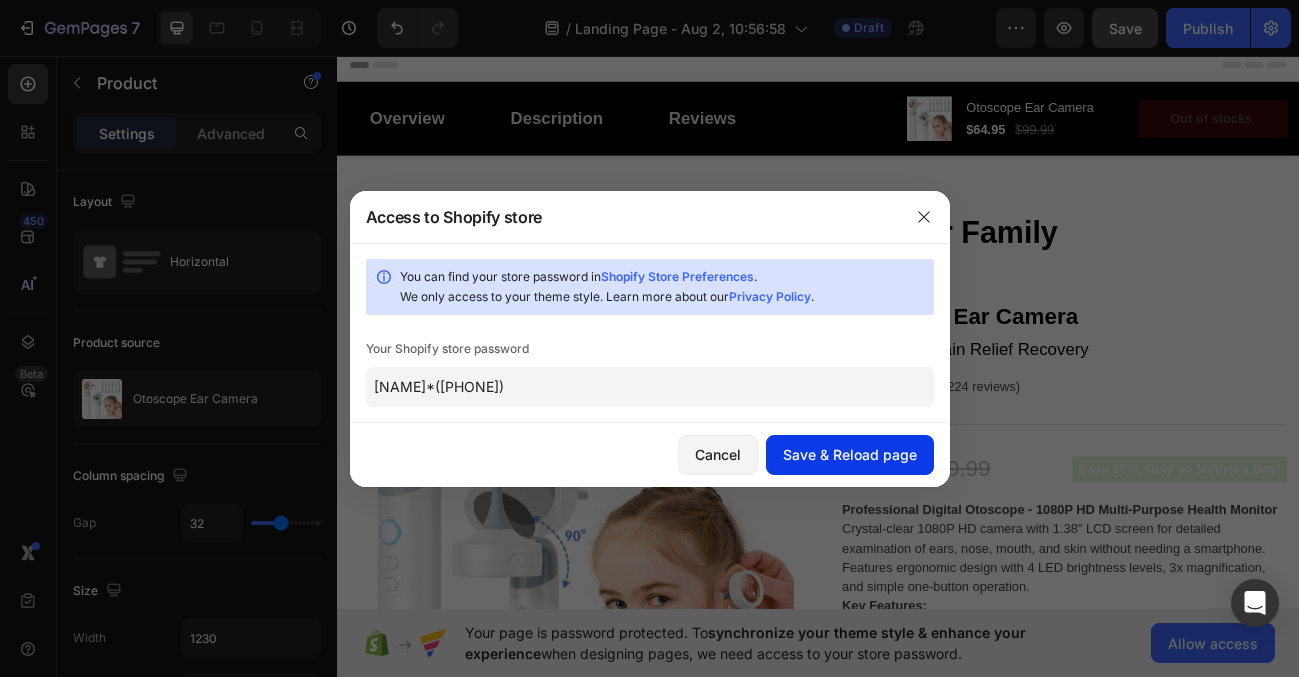 type on "Mao-li*(124)" 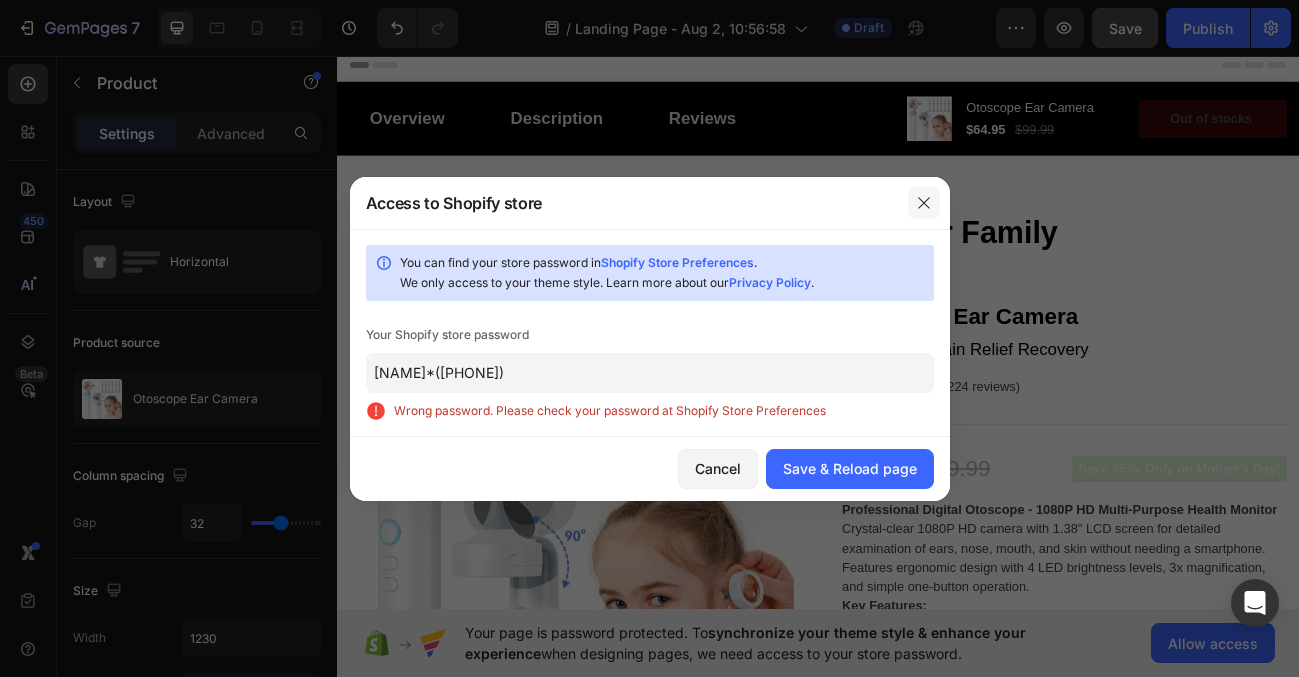 click 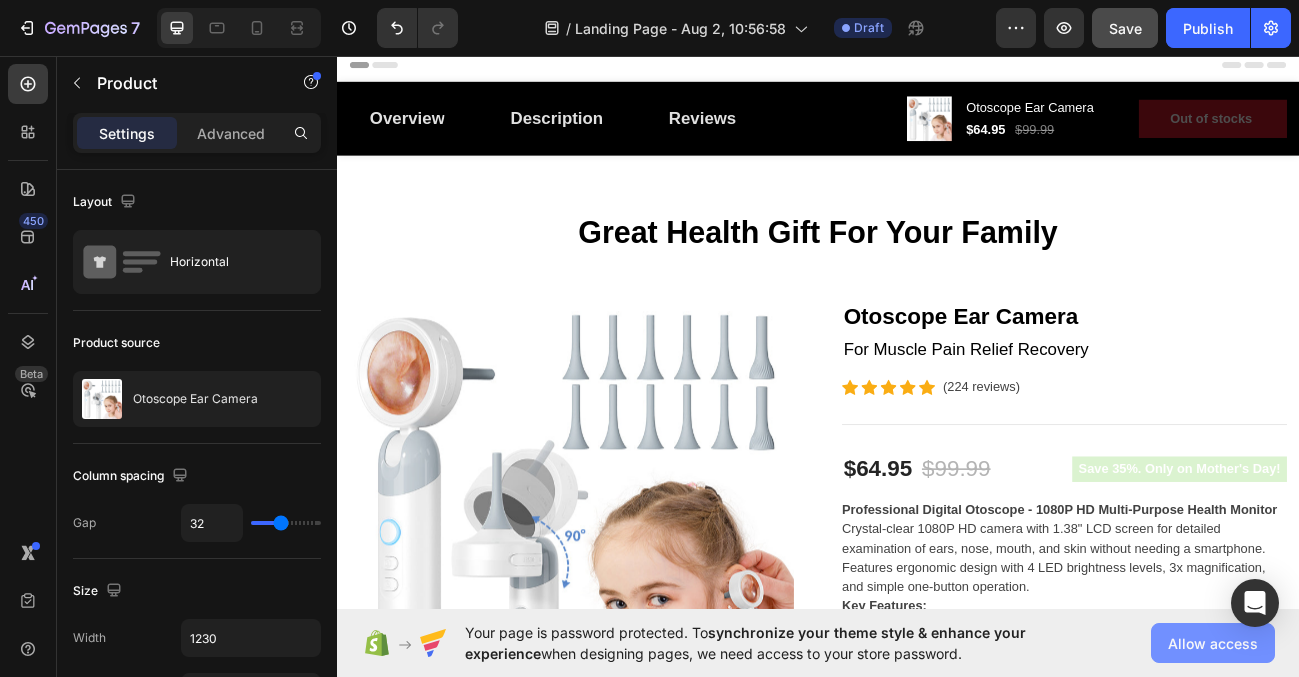 click on "Allow access" 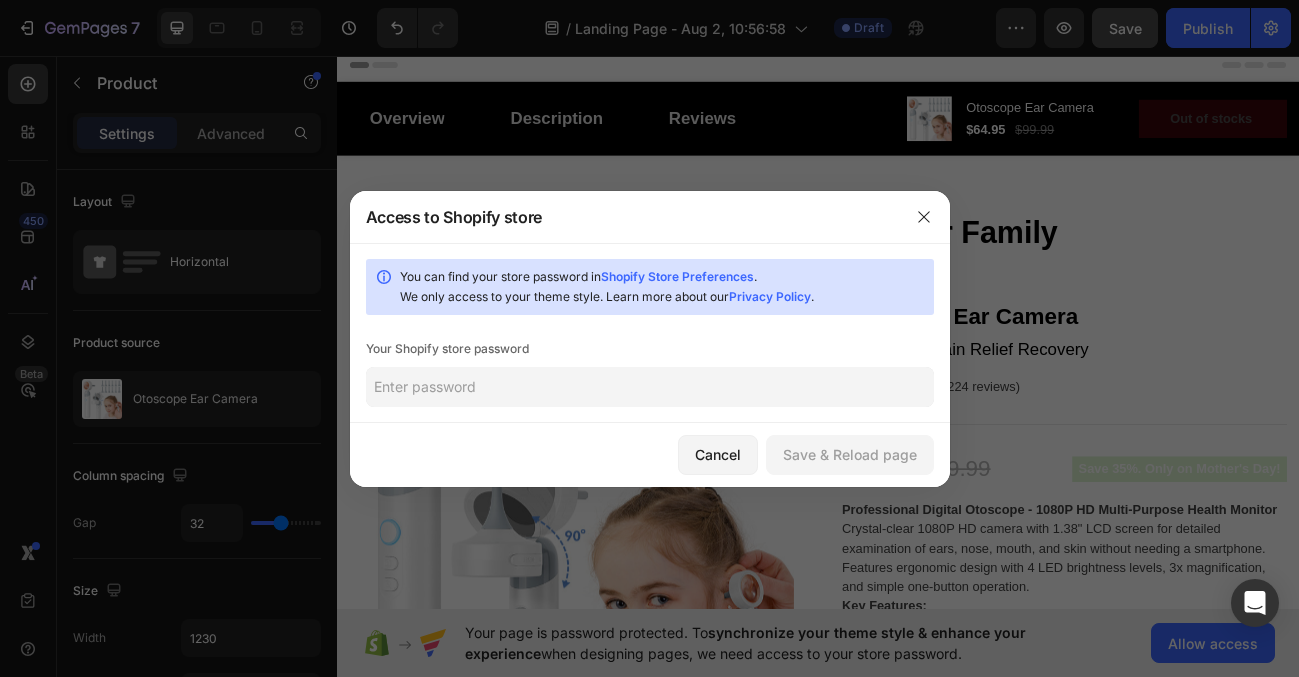 click 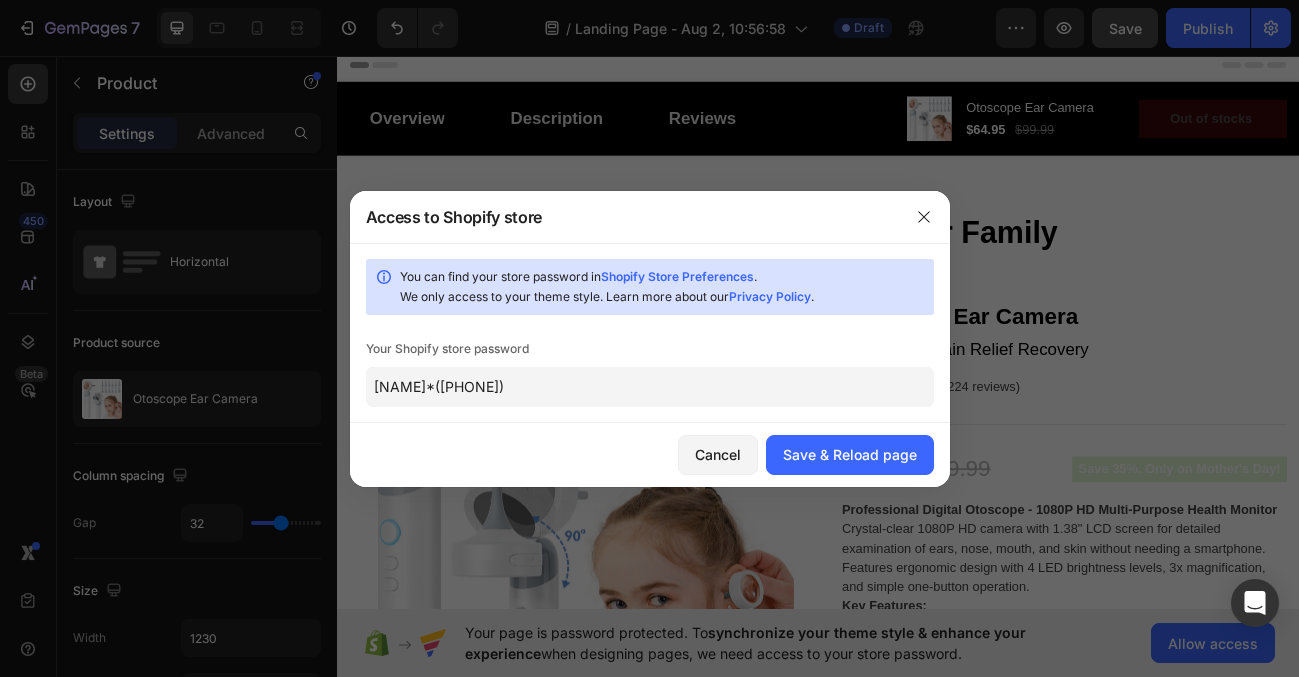 click on "Mao-li*(124)" 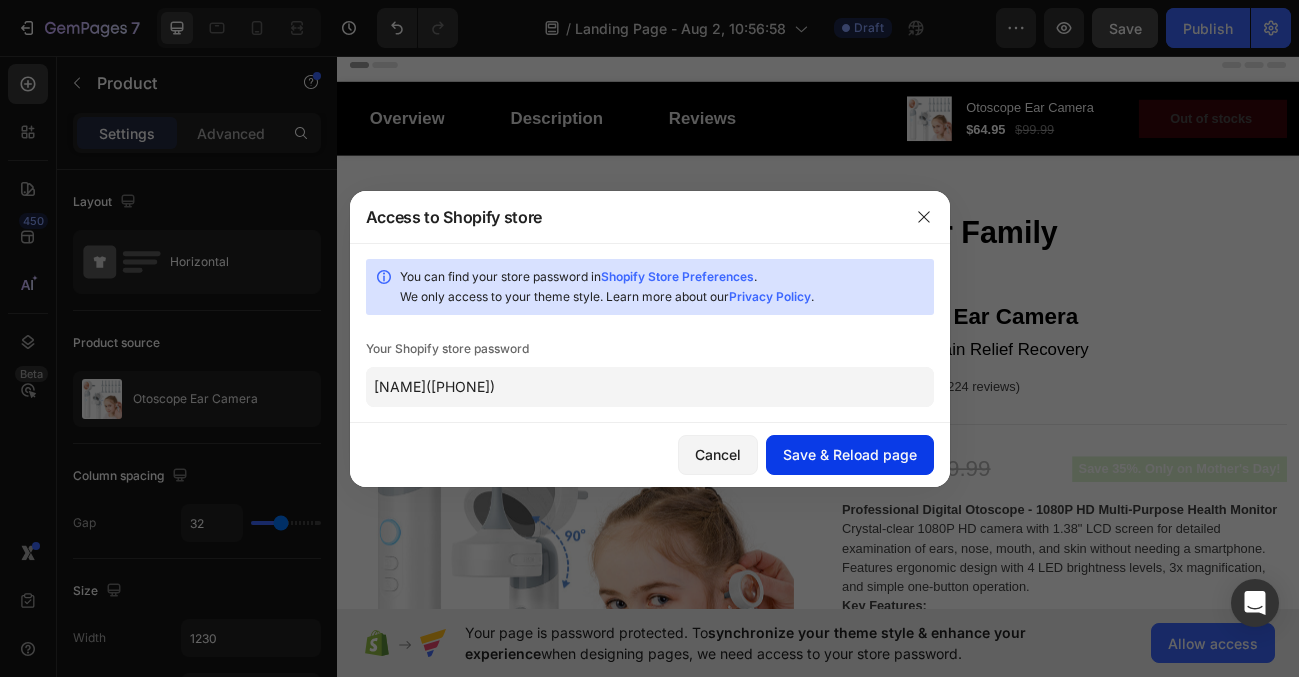click on "Save & Reload page" at bounding box center [850, 454] 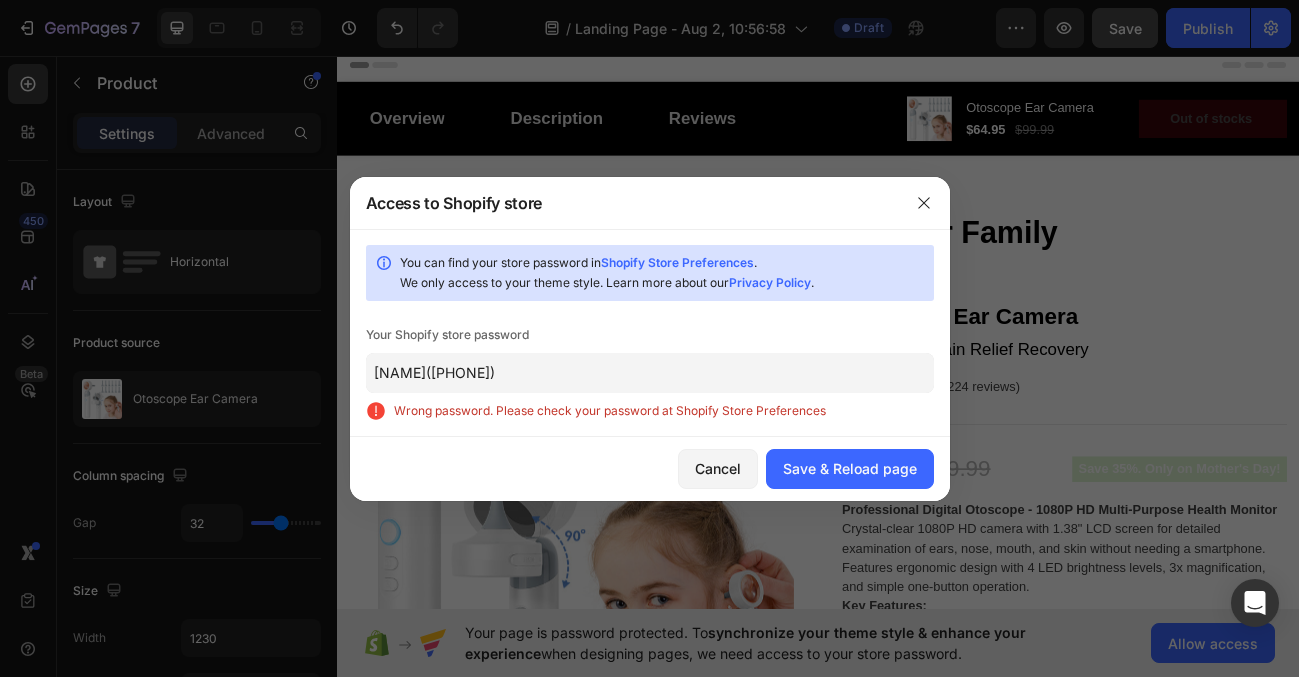 click on "Mao-li(124)" 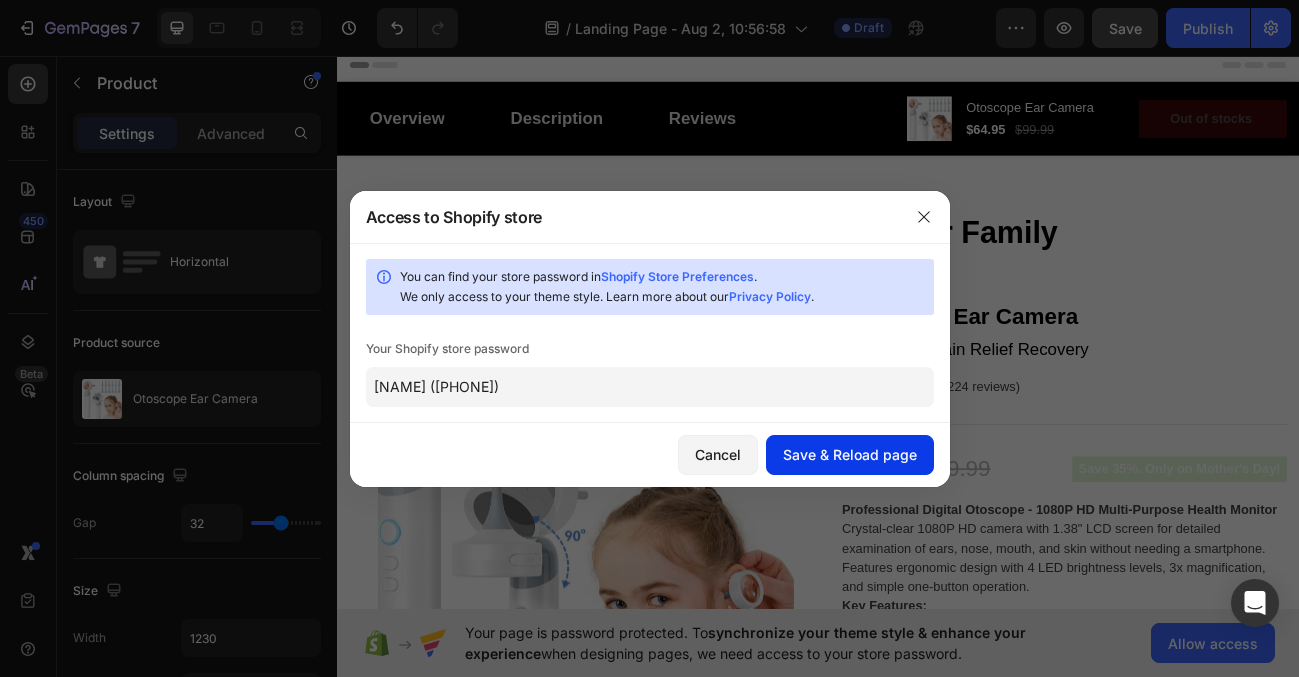 click on "Save & Reload page" at bounding box center (850, 454) 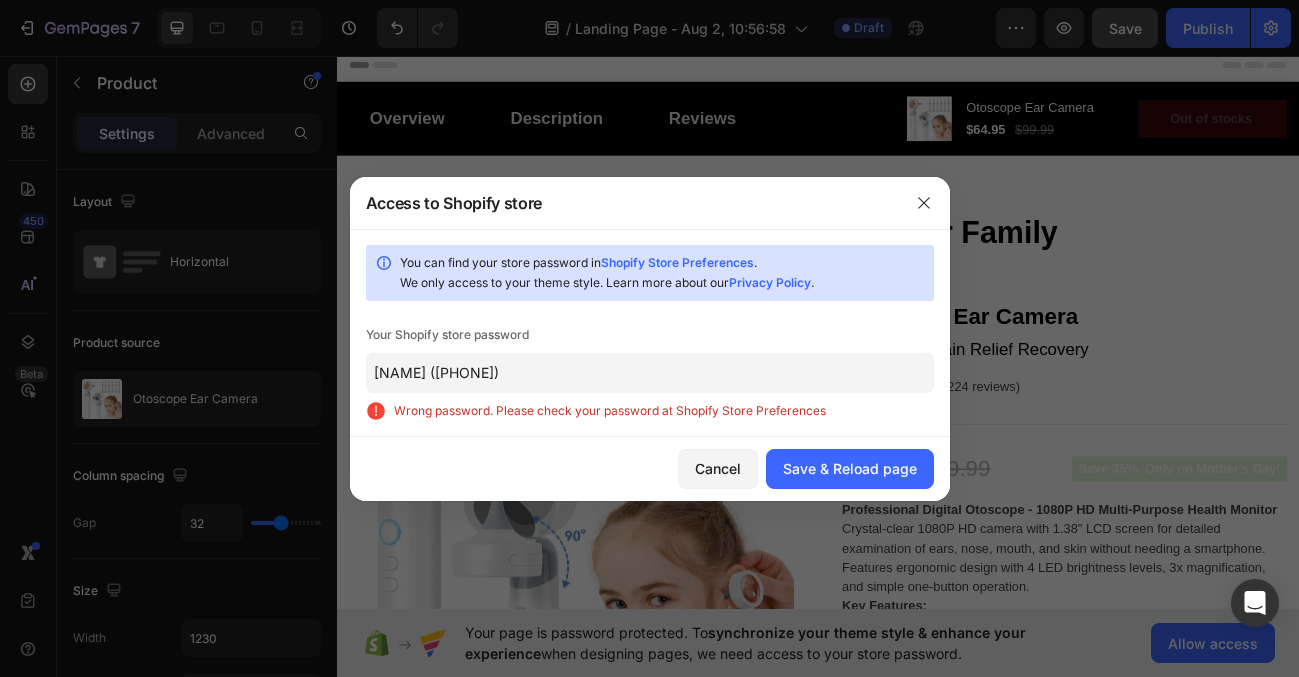 click on "Mao-li (124)" 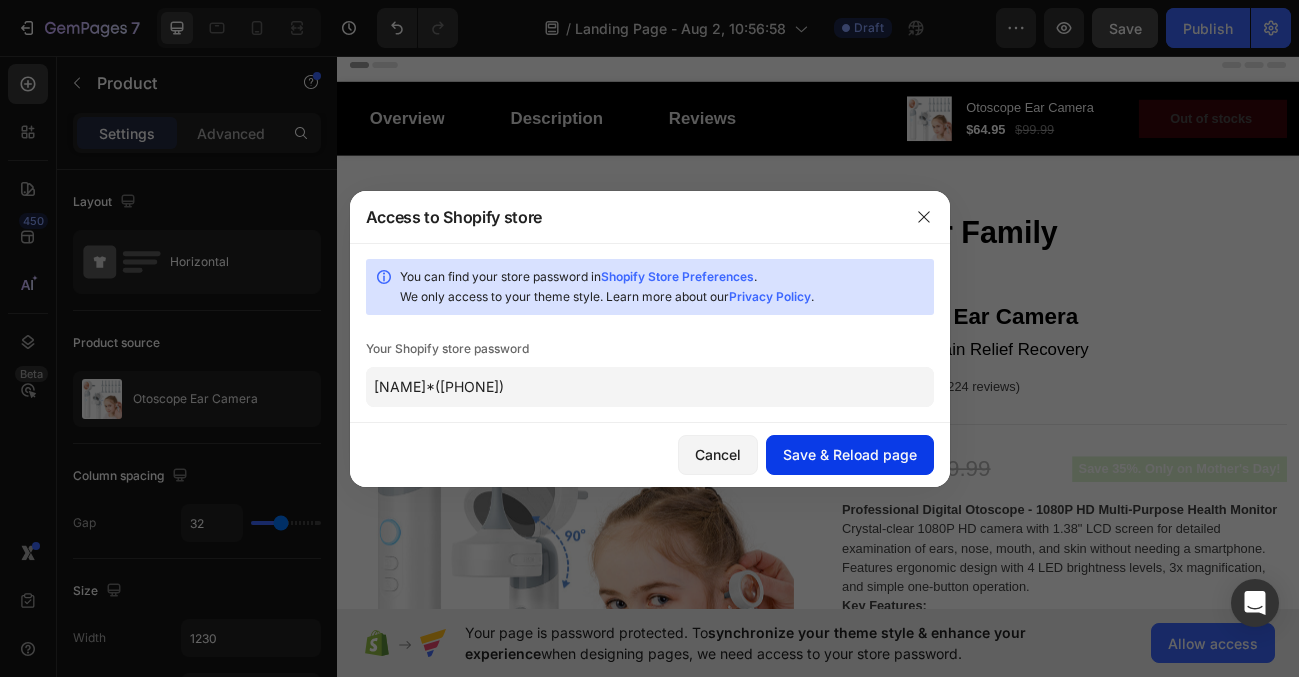 click on "Save & Reload page" at bounding box center (850, 454) 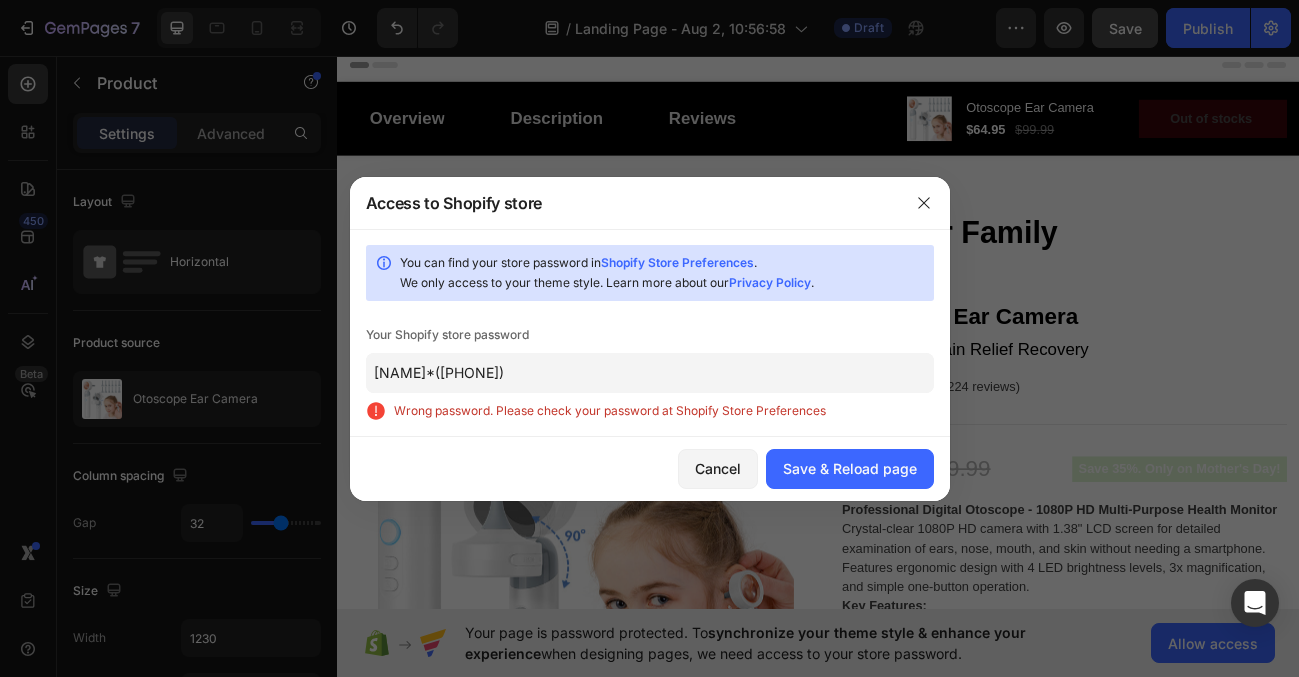 click on "Shopify Store Preferences" at bounding box center (677, 262) 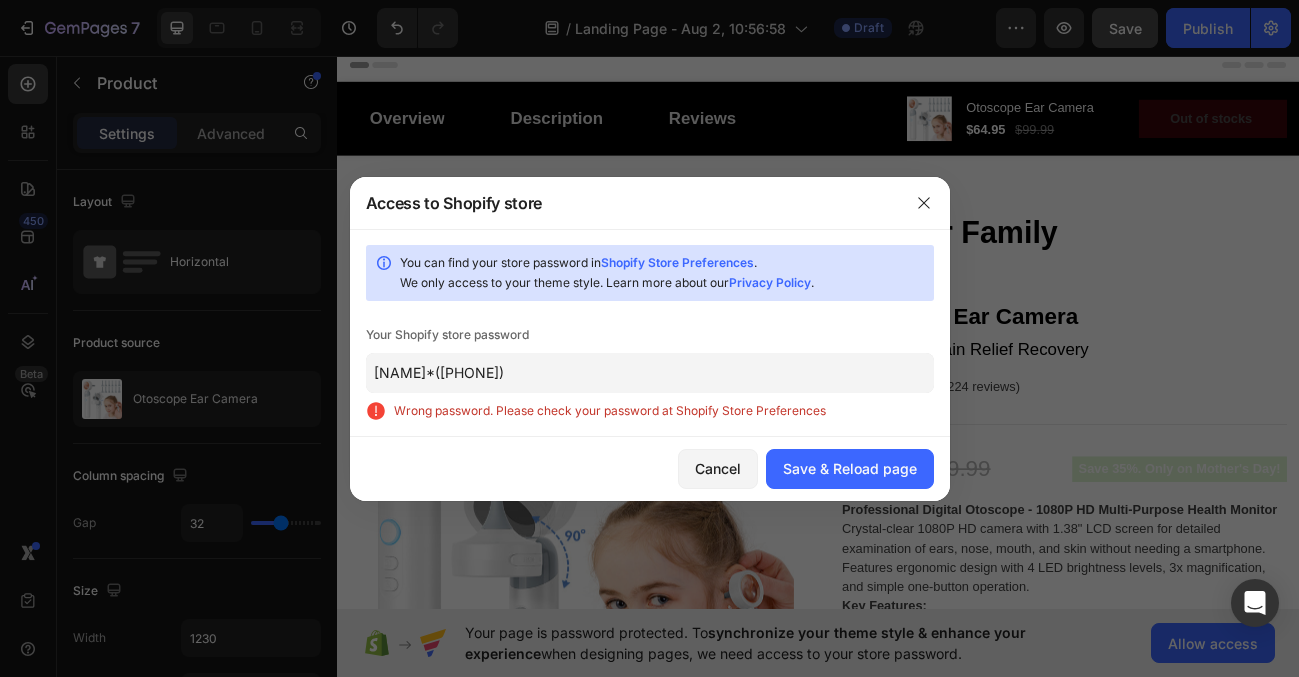 drag, startPoint x: 554, startPoint y: 380, endPoint x: 485, endPoint y: 367, distance: 70.21396 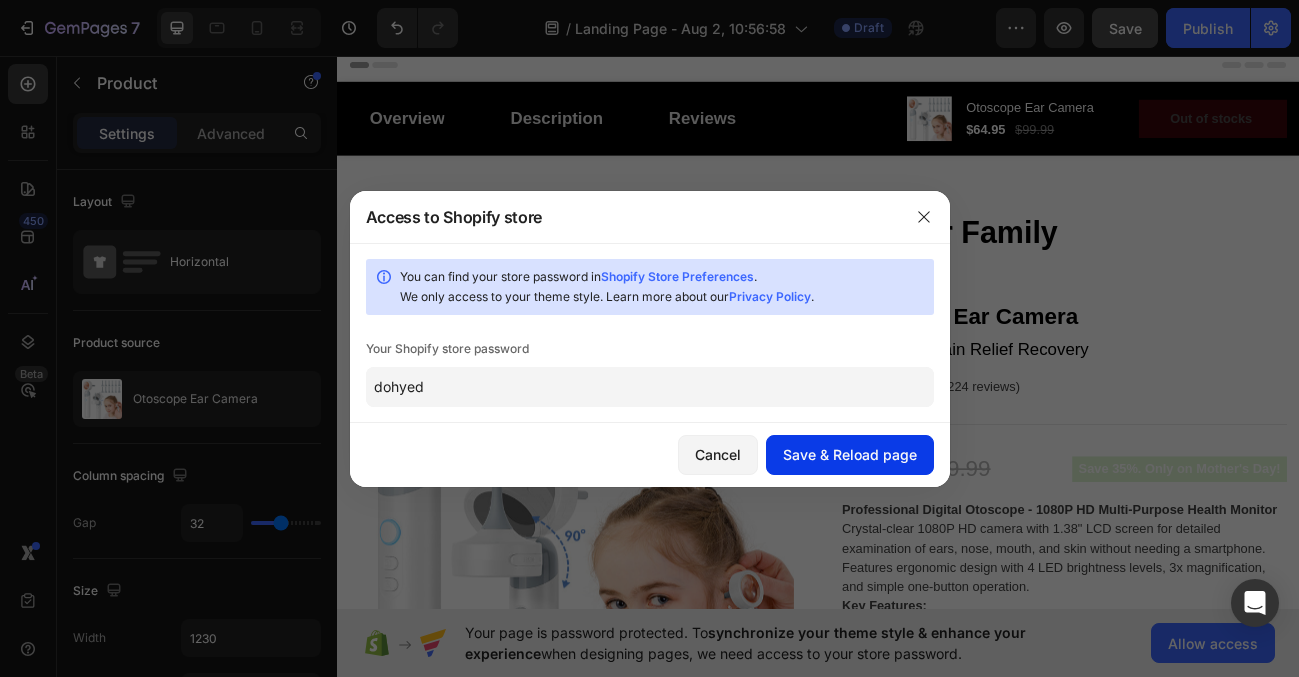type on "dohyed" 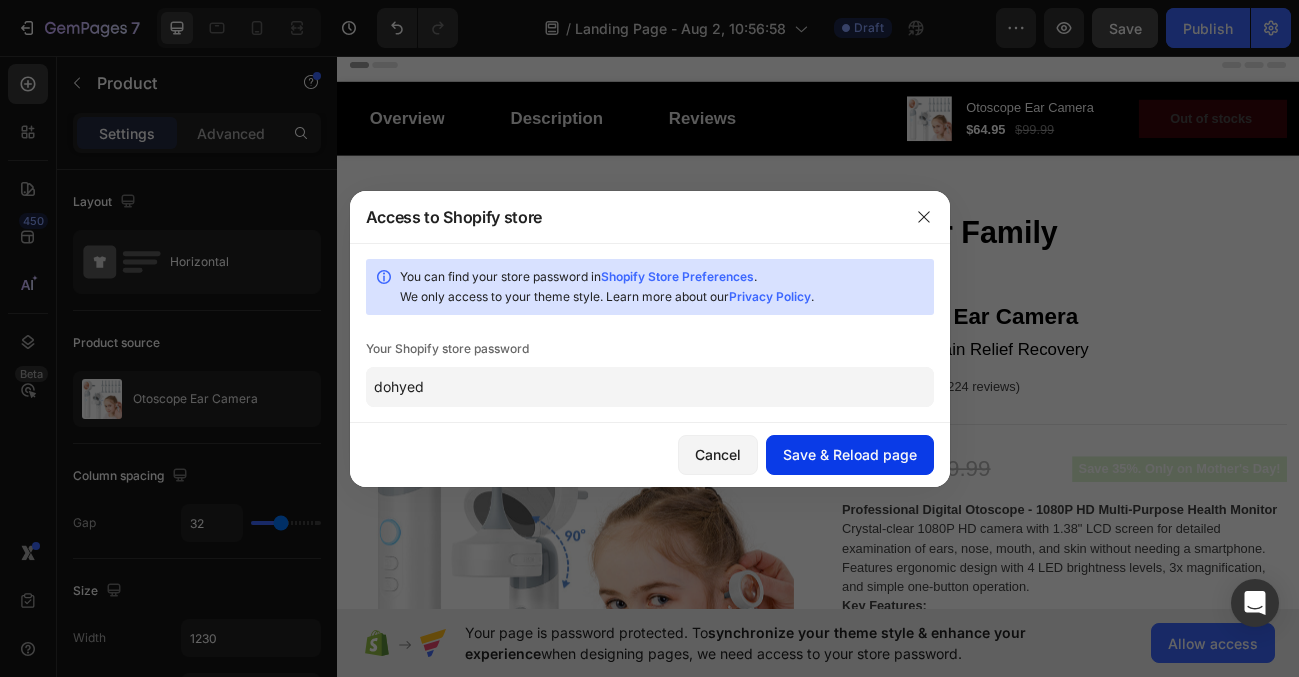 click on "Save & Reload page" at bounding box center (850, 454) 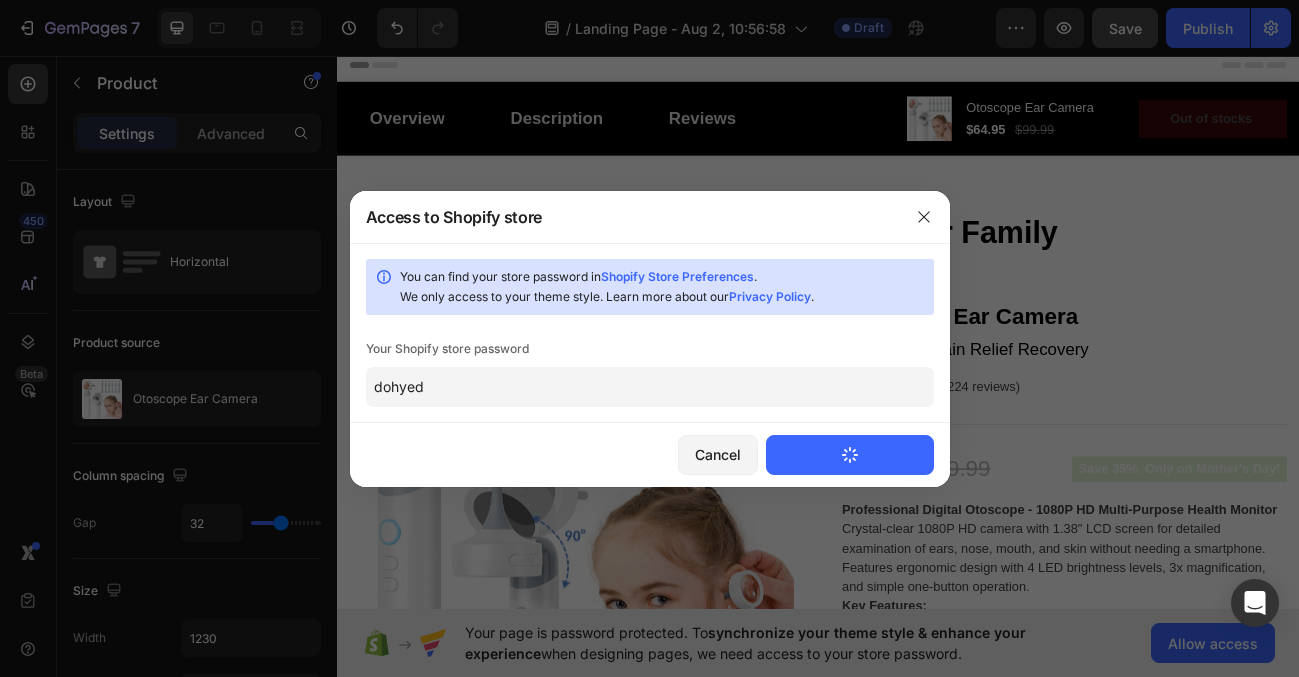 type 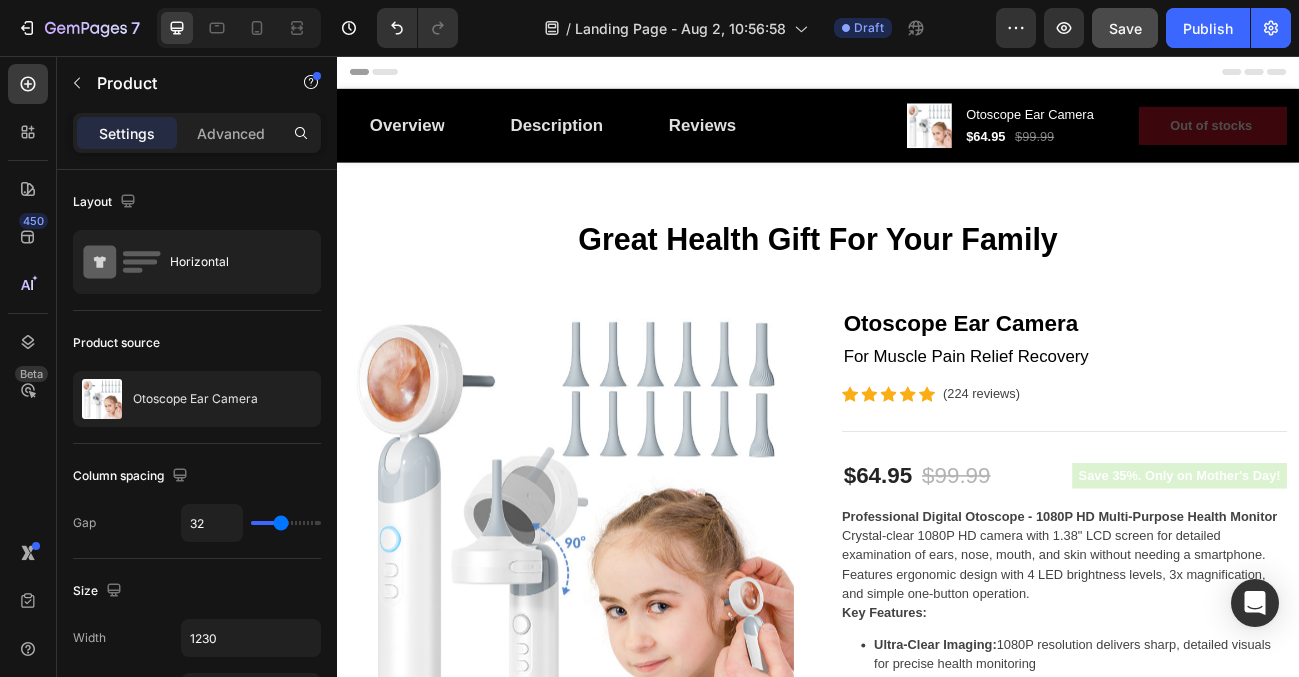 scroll, scrollTop: 0, scrollLeft: 0, axis: both 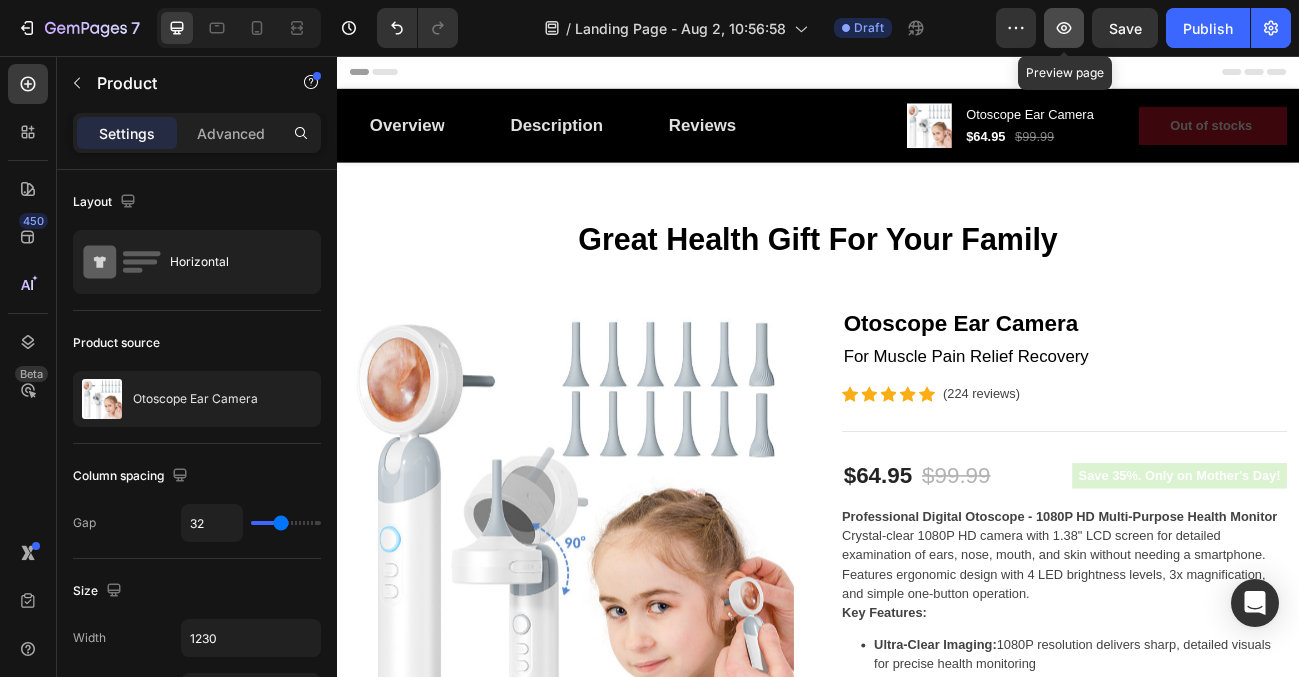 click 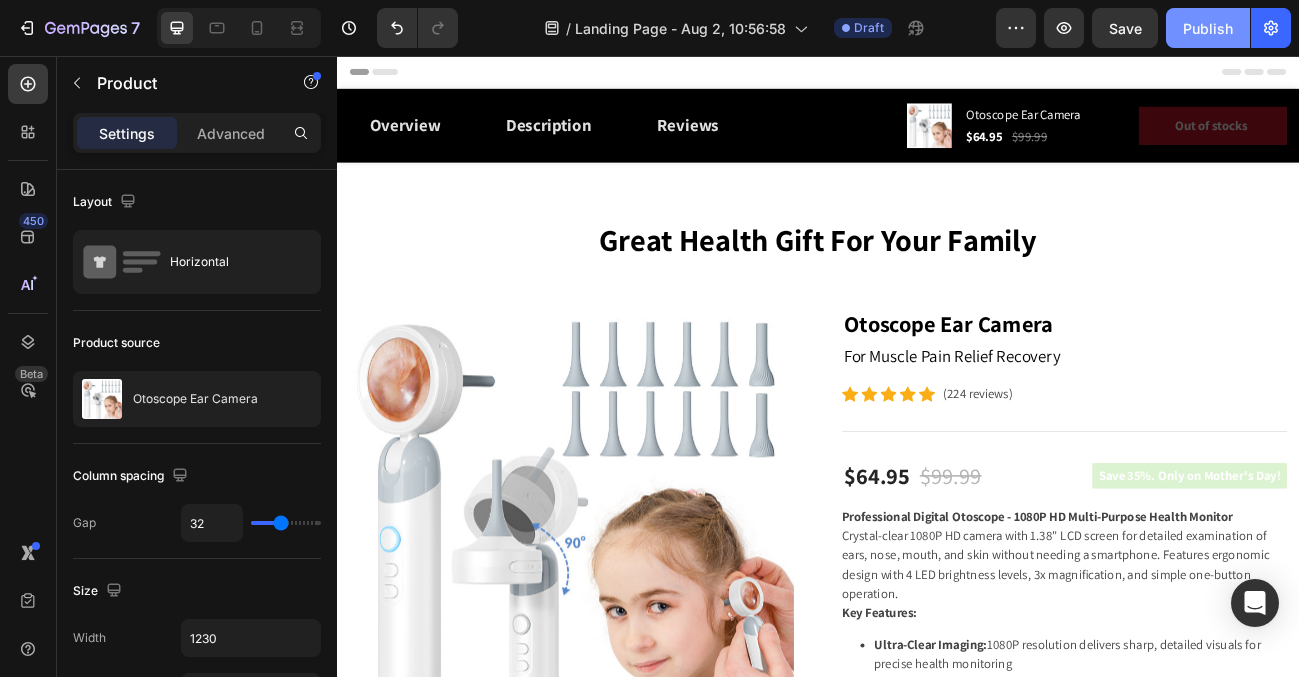 click on "Publish" 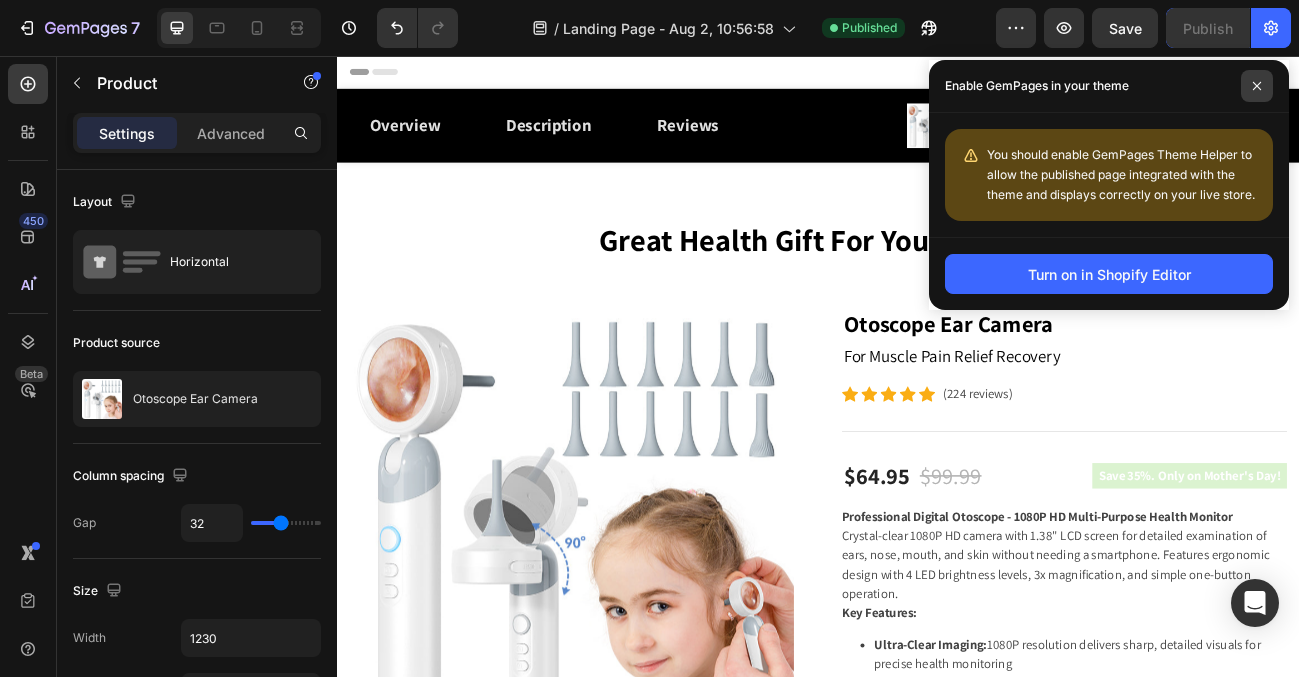 click 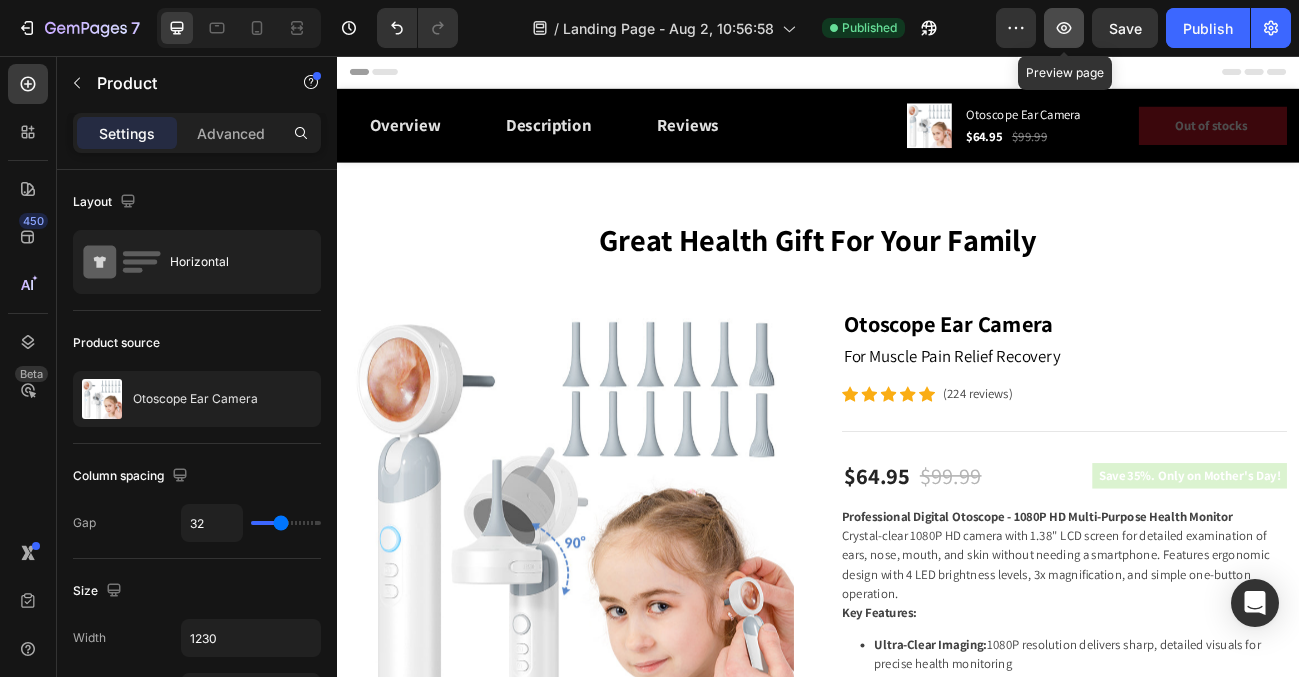 click 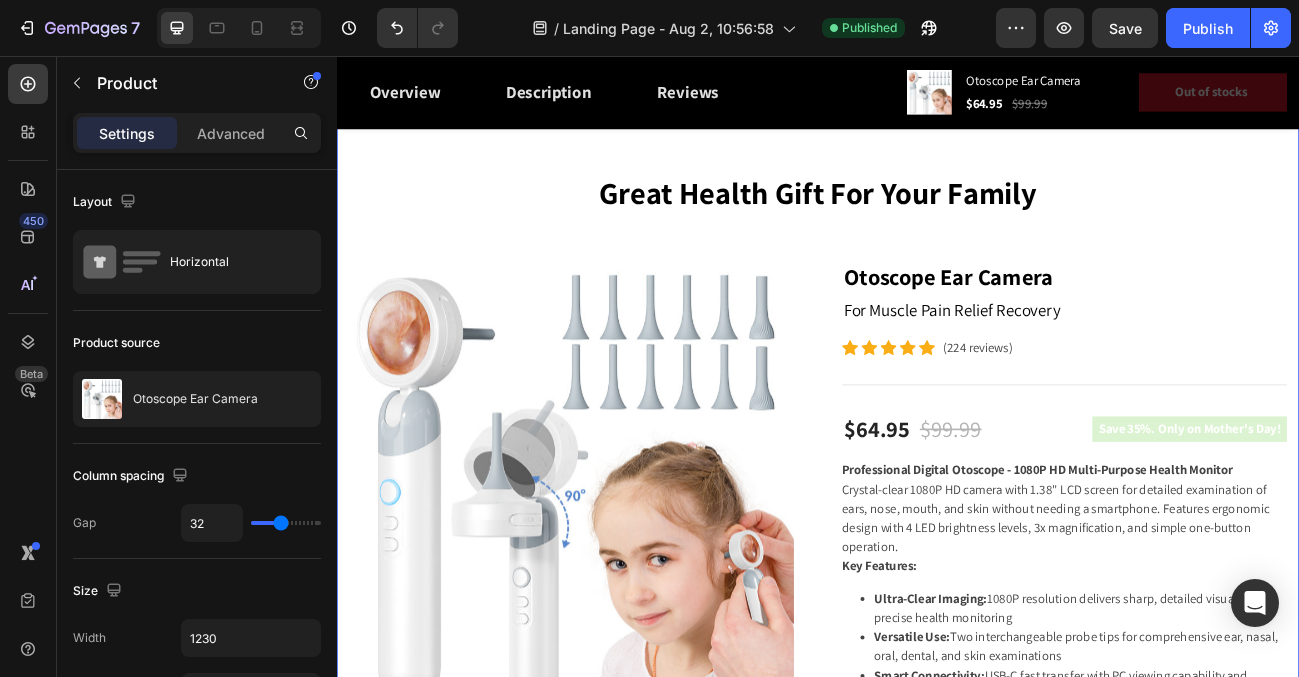 scroll, scrollTop: 70, scrollLeft: 0, axis: vertical 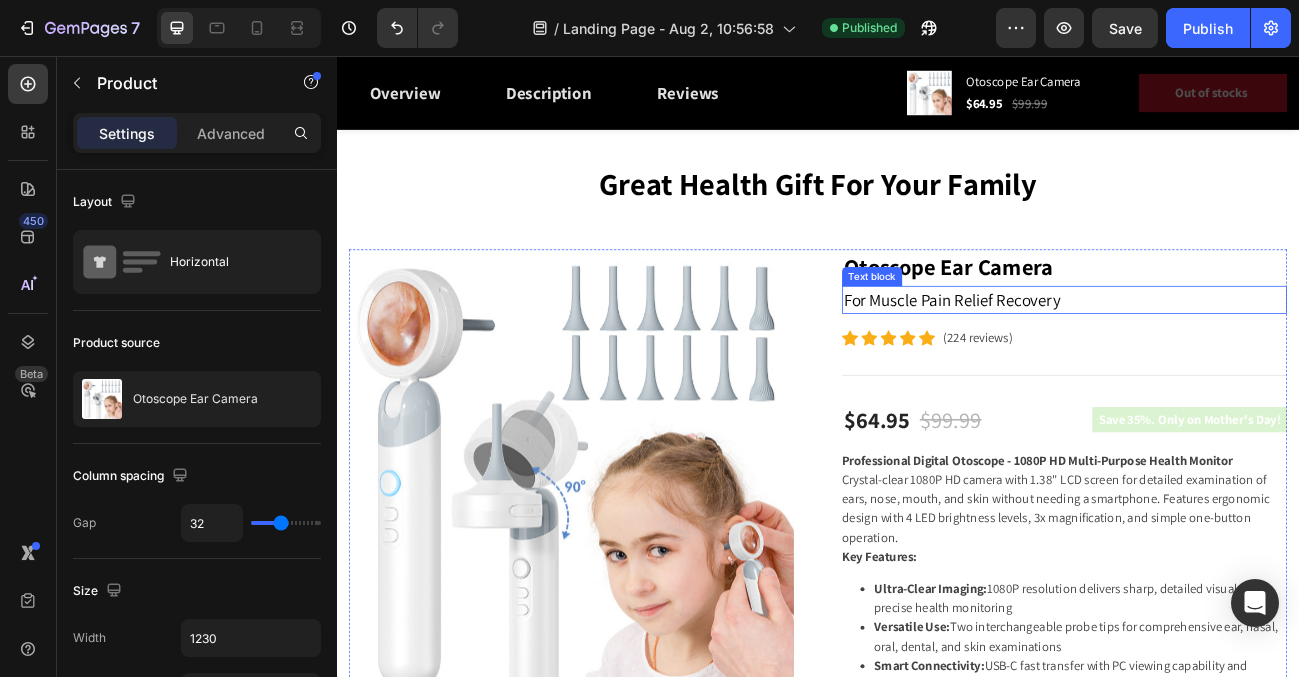 click on "For Muscle Pain Relief Recovery" at bounding box center (1244, 361) 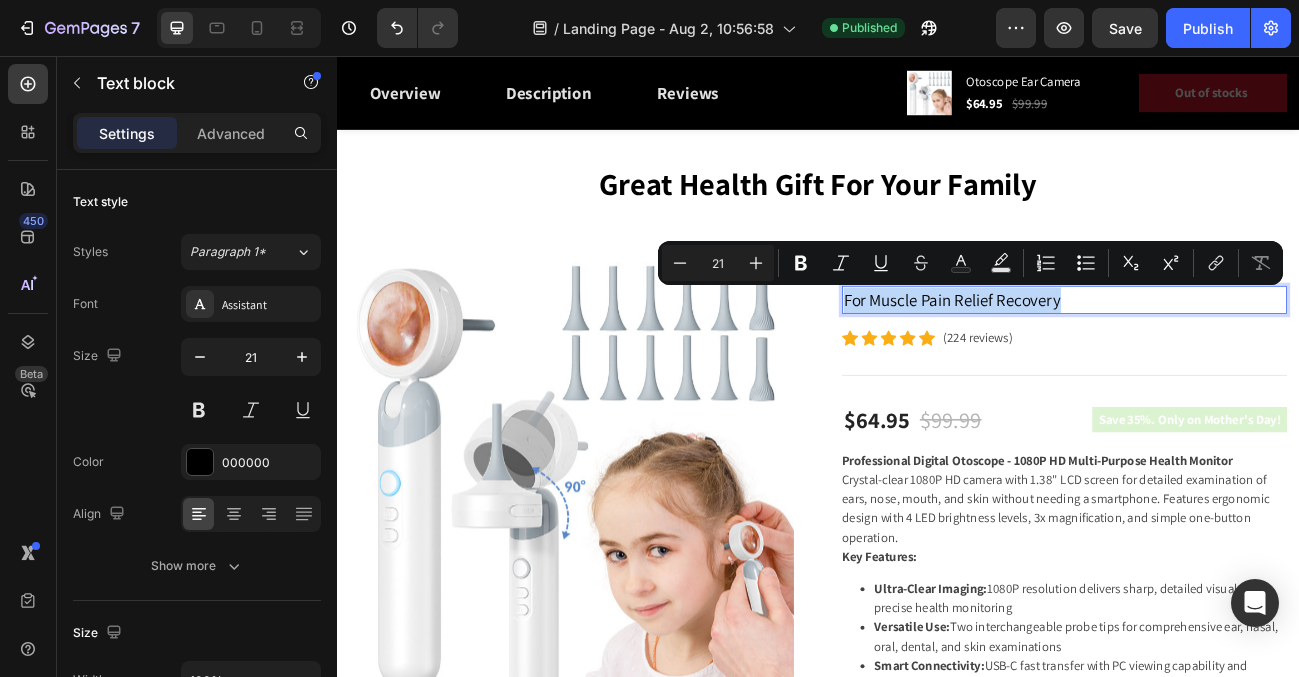 click on "For Muscle Pain Relief Recovery" at bounding box center (1244, 361) 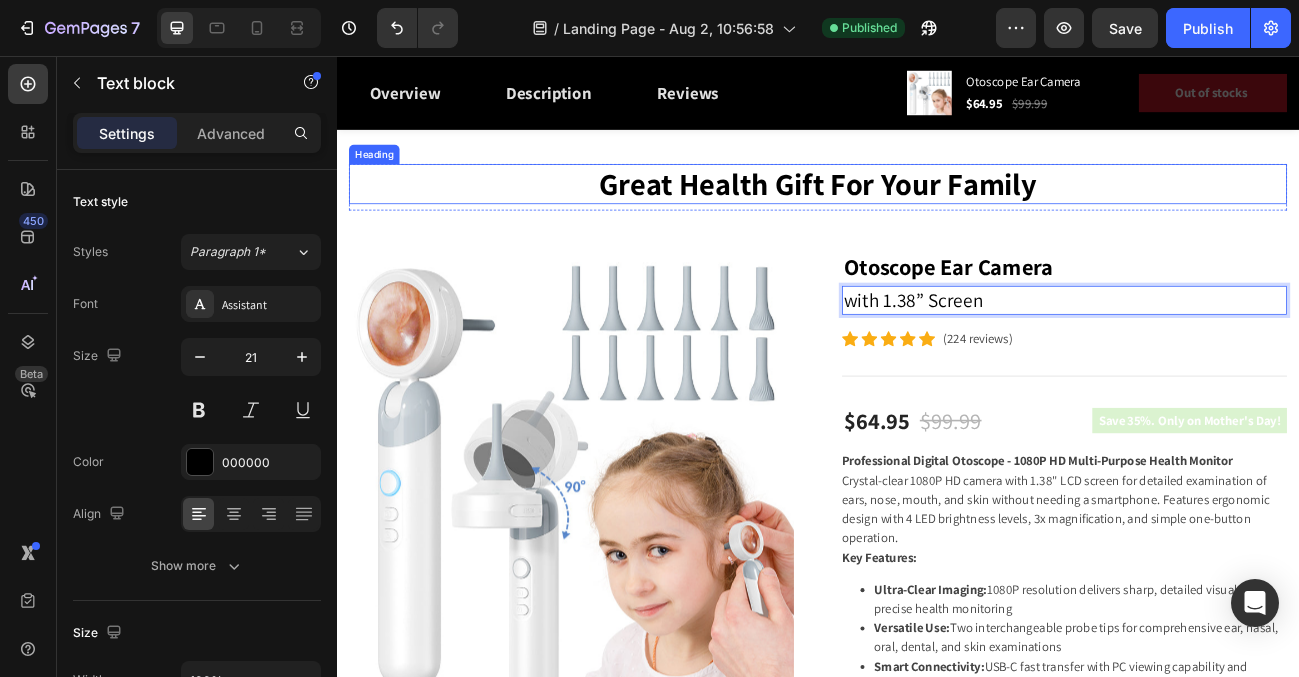 click on "Great Health Gift For Your Family" at bounding box center (937, 216) 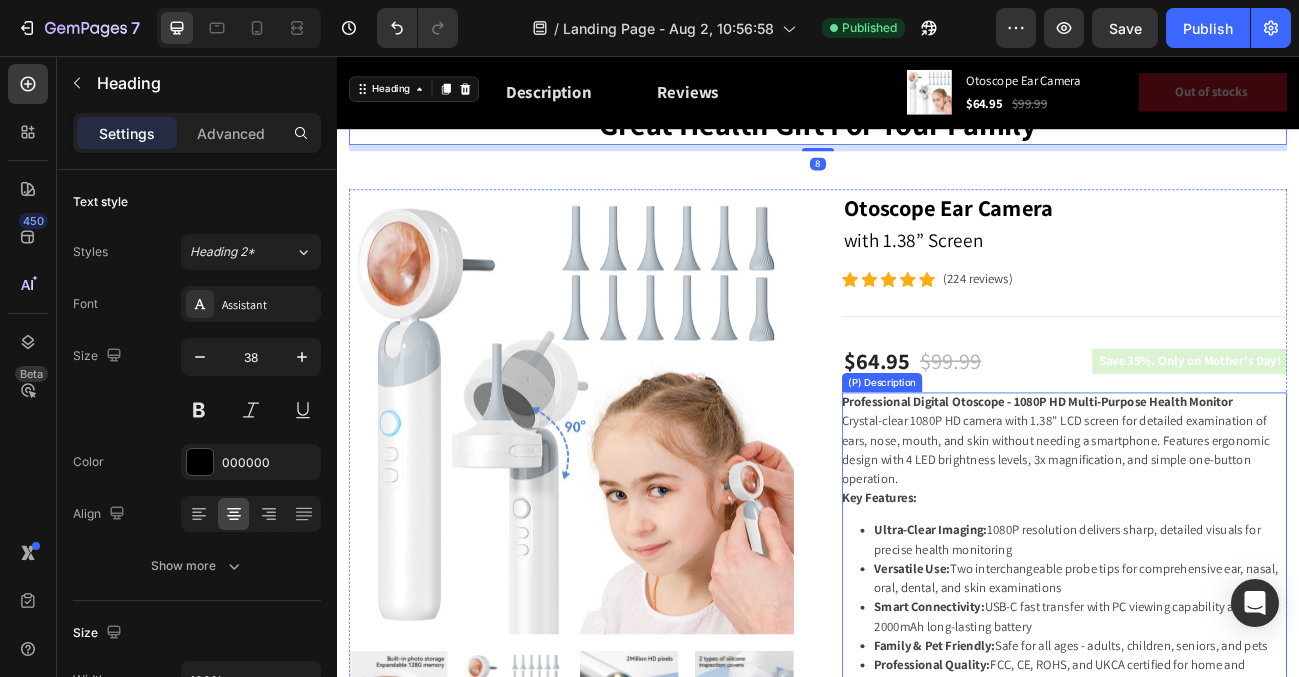 scroll, scrollTop: 153, scrollLeft: 0, axis: vertical 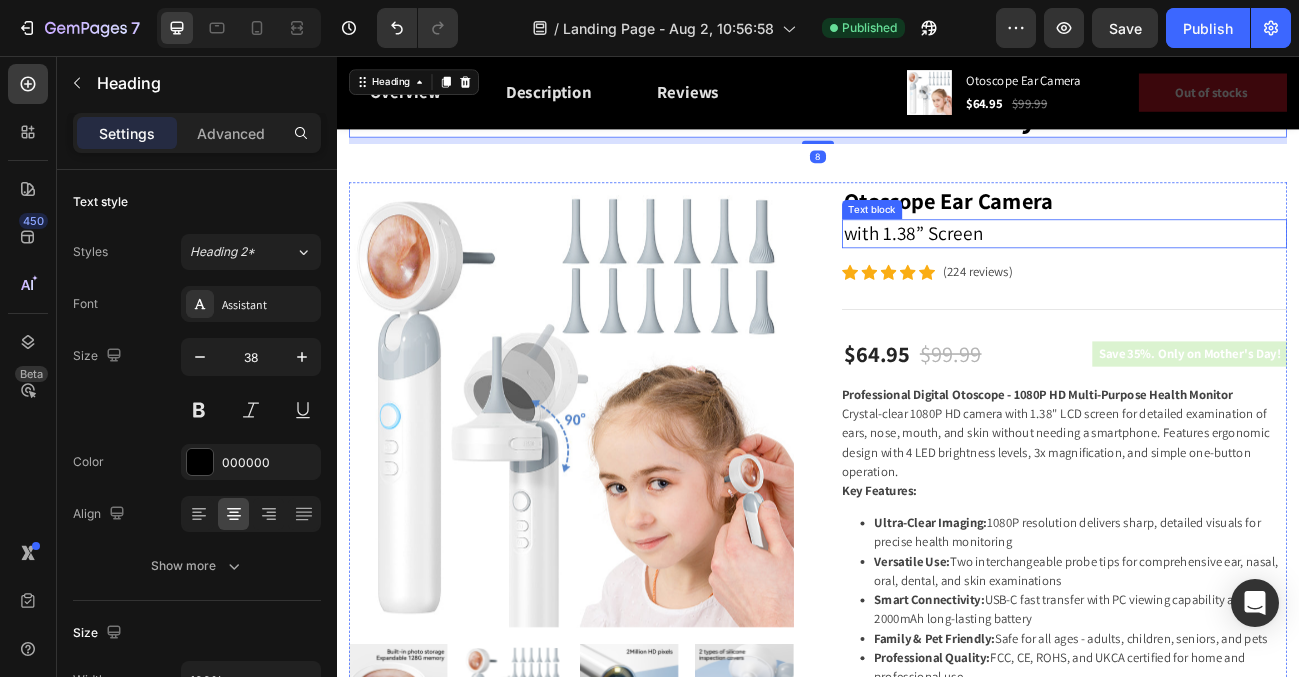 click on "with 1.38” Screen" at bounding box center (1056, 277) 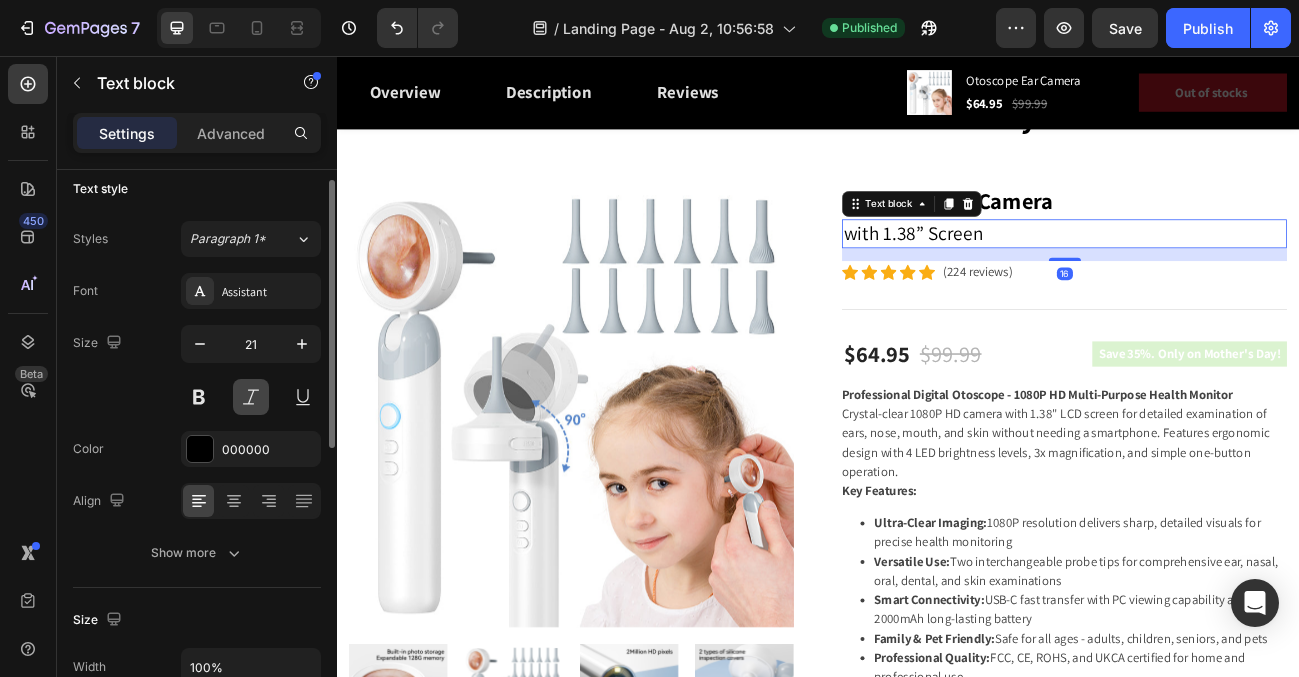 scroll, scrollTop: 18, scrollLeft: 0, axis: vertical 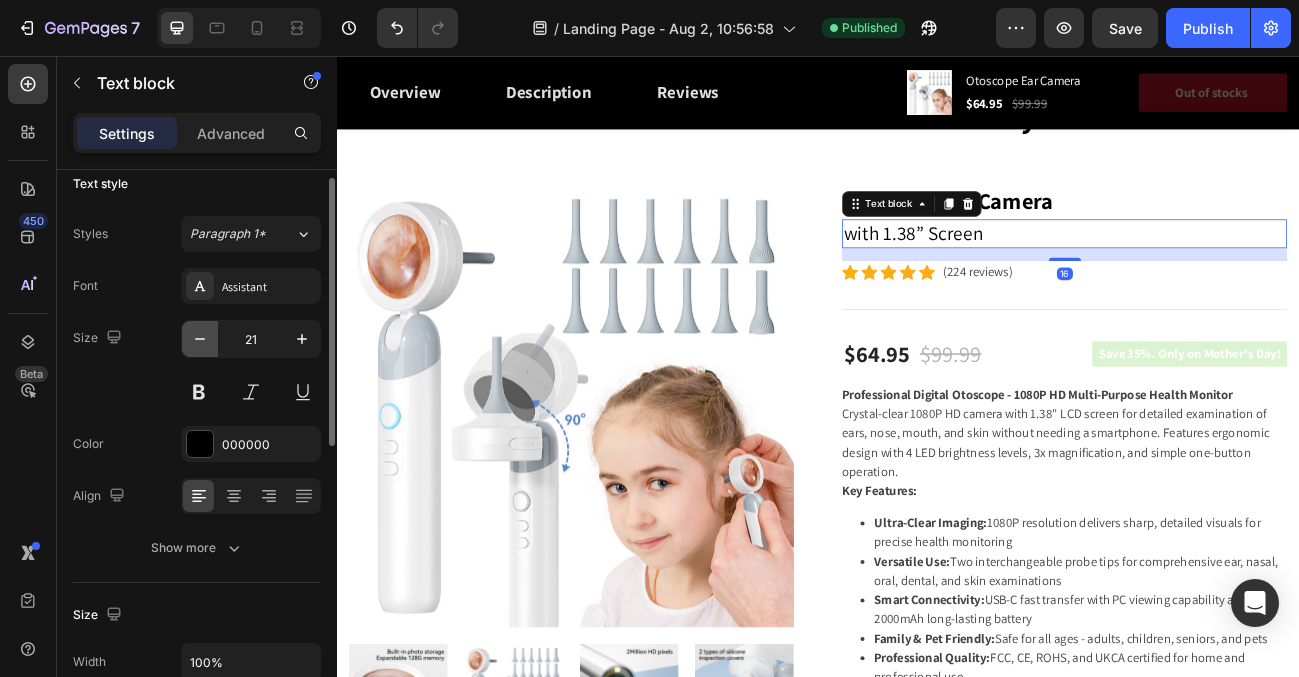click 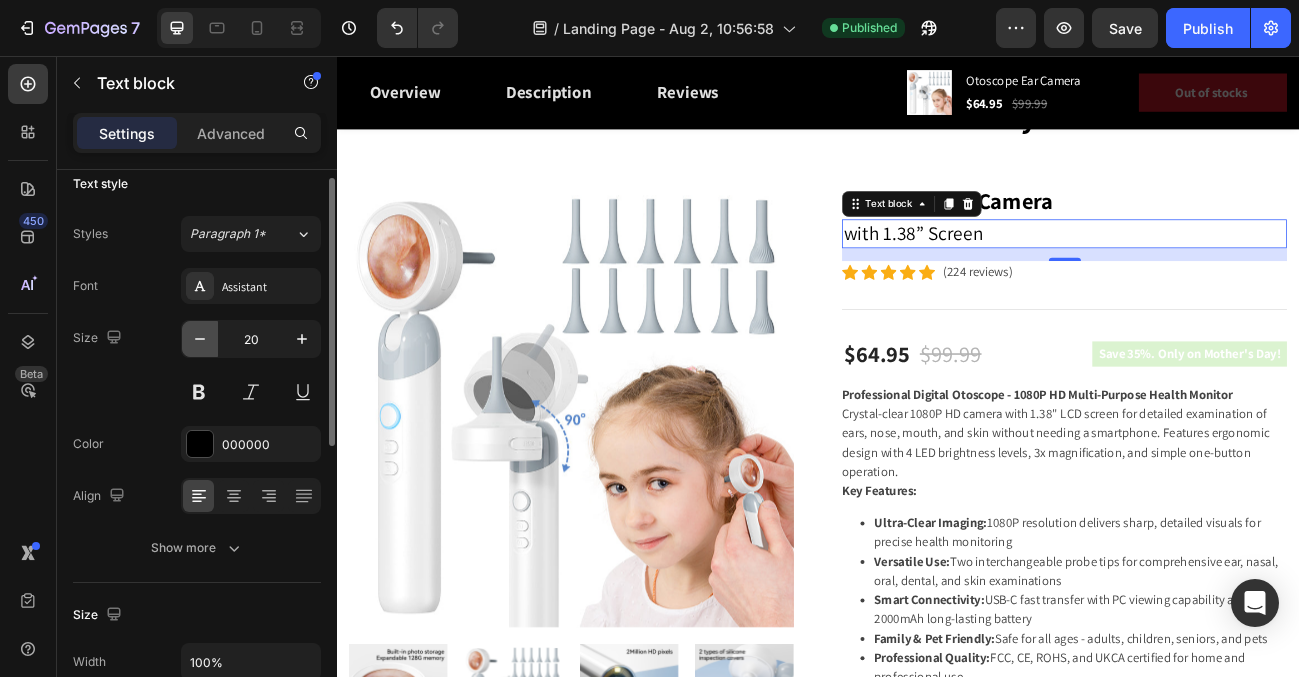 click 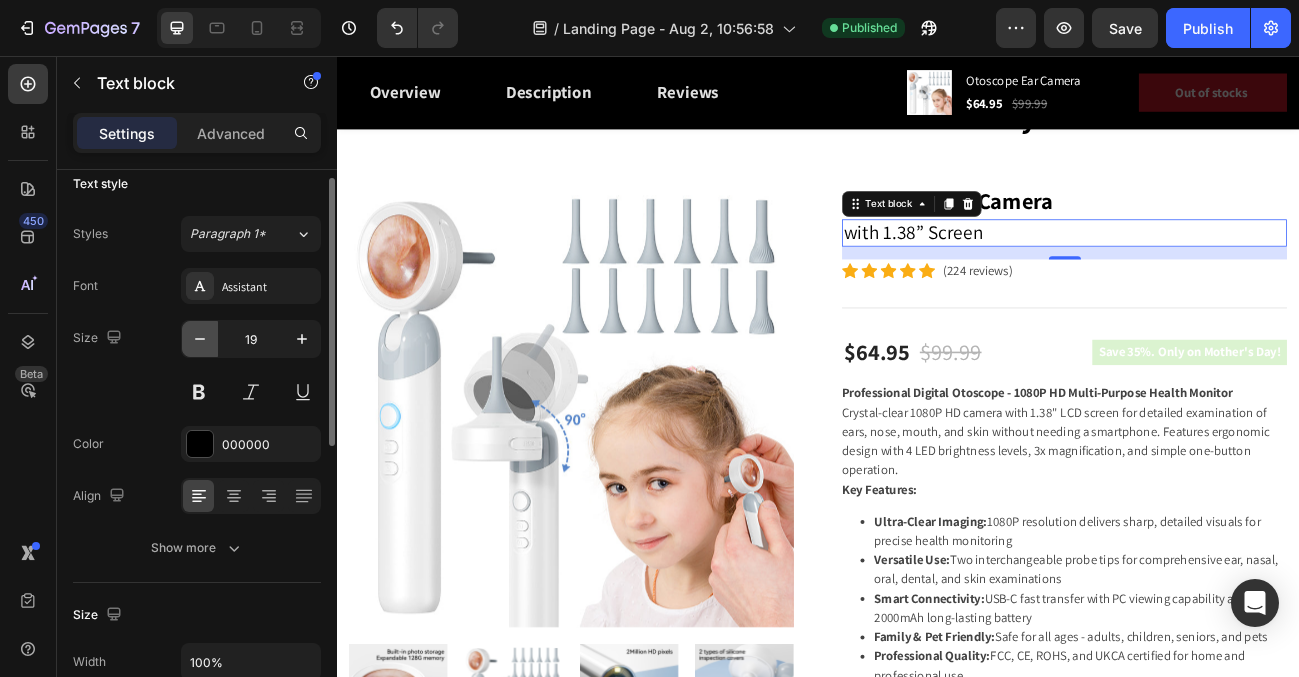 click 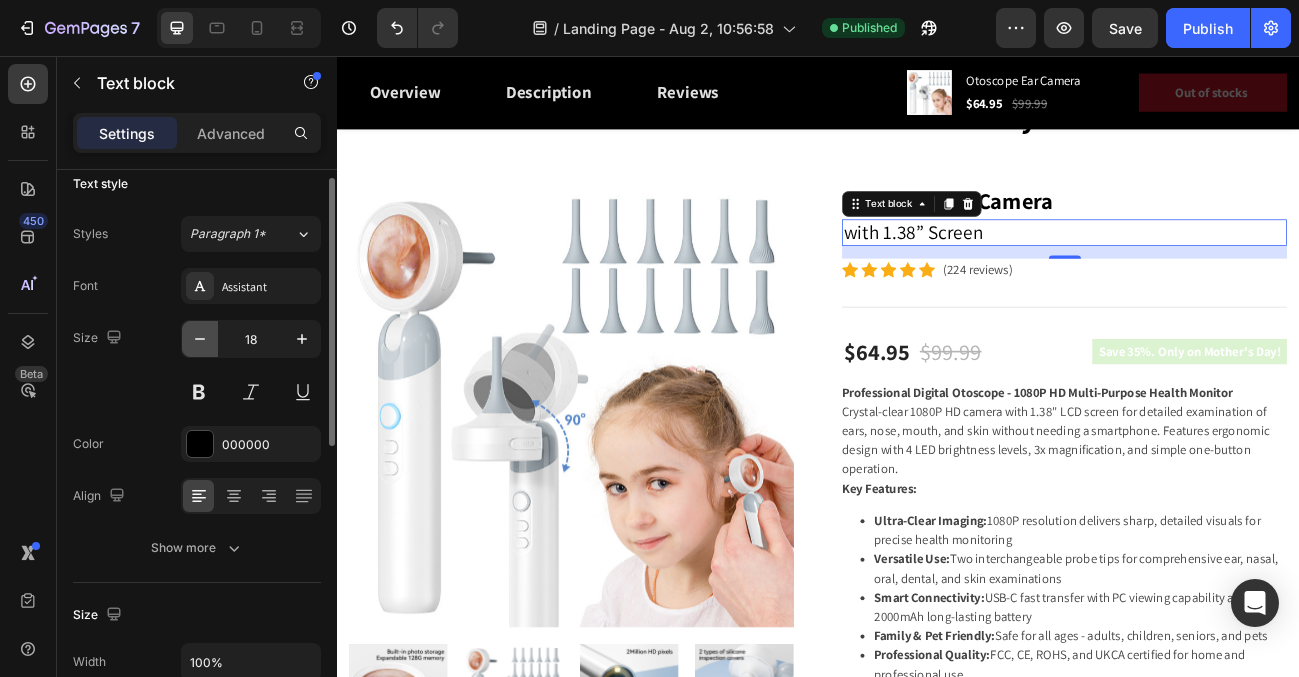 click 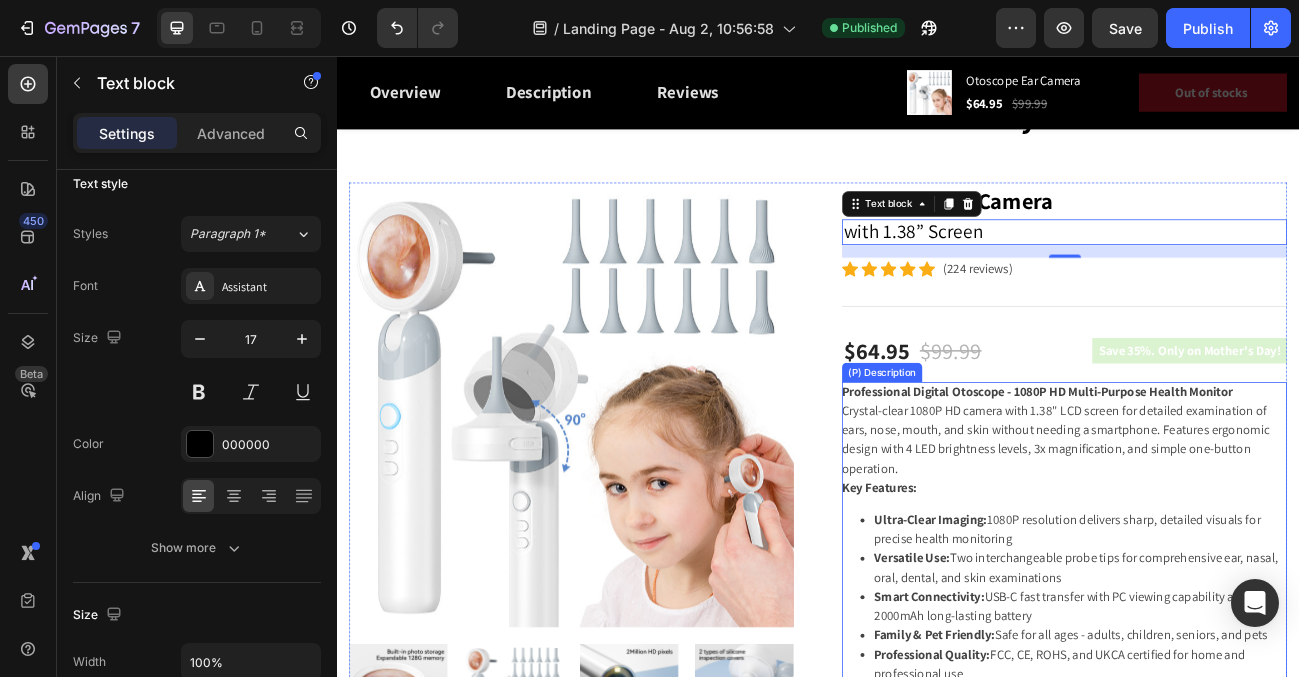 click on "Professional Digital Otoscope - 1080P HD Multi-Purpose Health Monitor" at bounding box center [1211, 474] 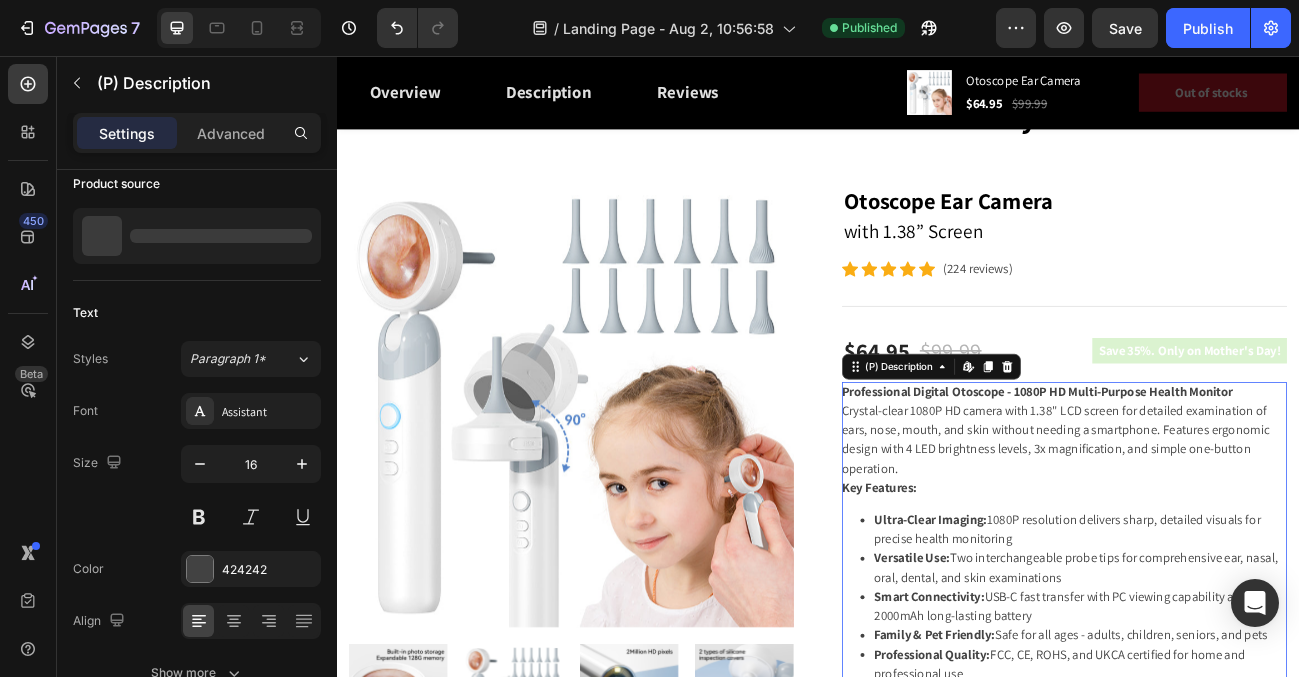 scroll, scrollTop: 0, scrollLeft: 0, axis: both 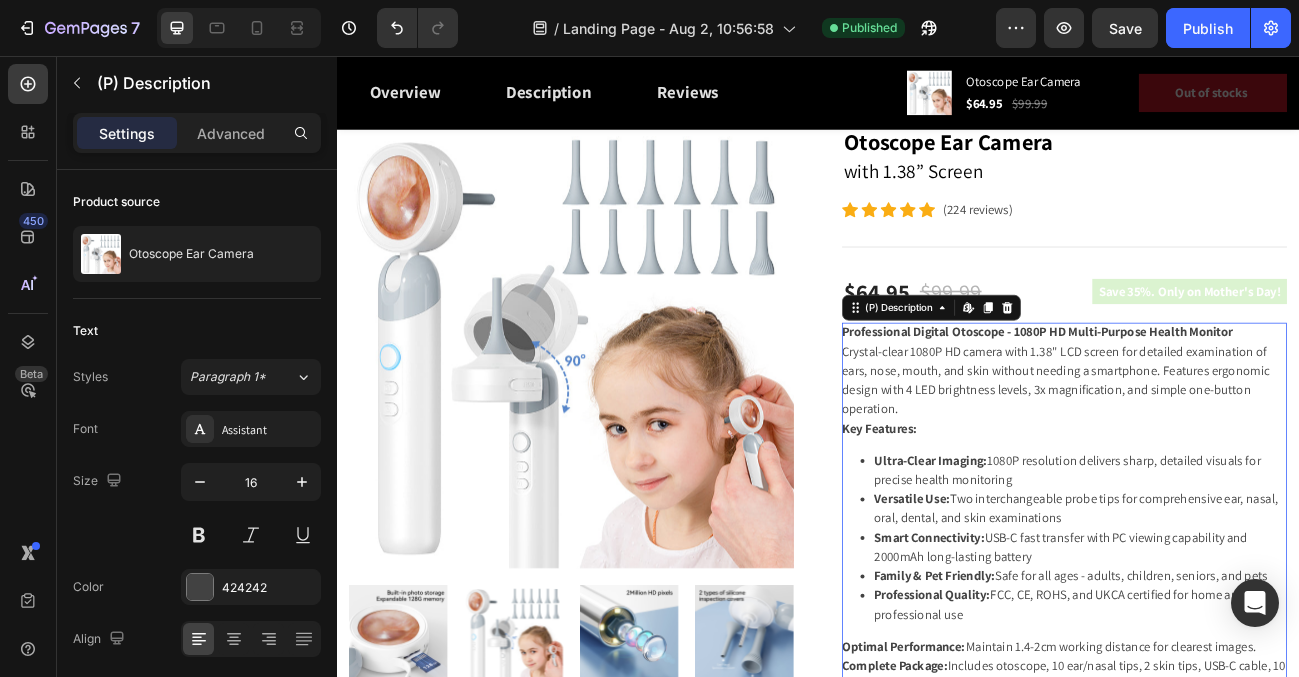 click on "Crystal-clear 1080P HD camera with 1.38" LCD screen for detailed examination of ears, nose, mouth, and skin without needing a smartphone. Features ergonomic design with 4 LED brightness levels, 3x magnification, and simple one-button operation." at bounding box center [1233, 460] 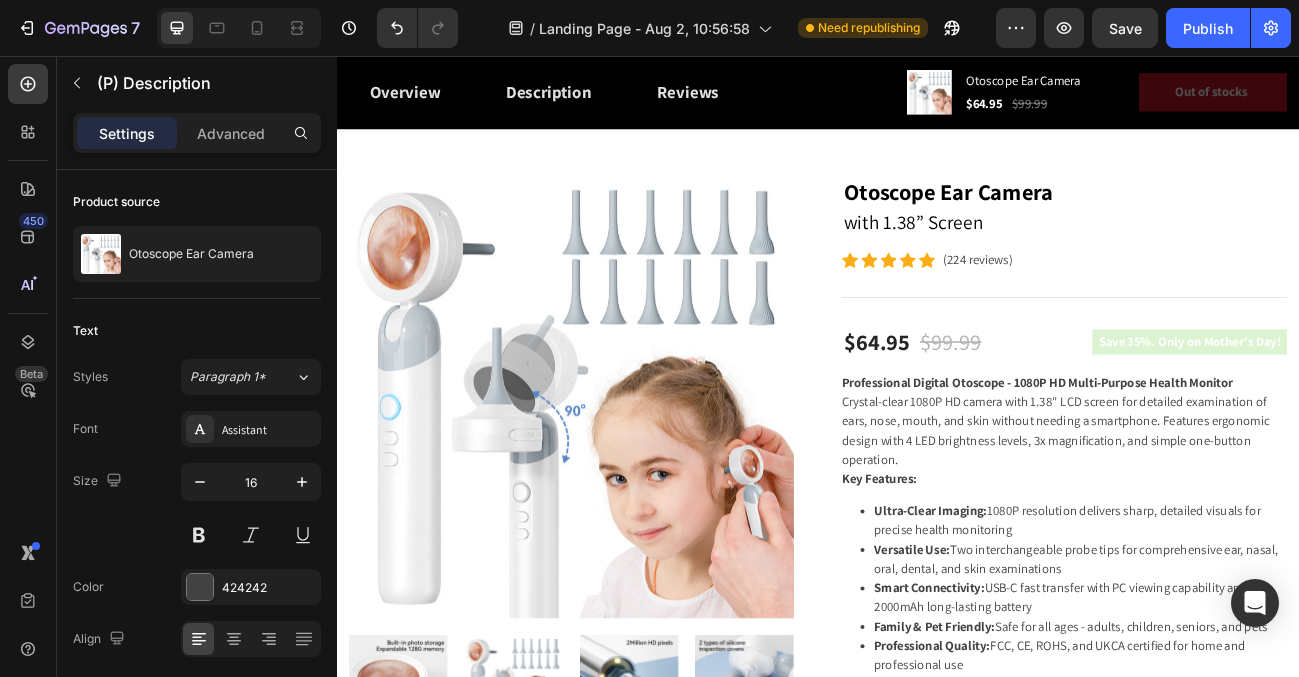 scroll, scrollTop: 0, scrollLeft: 0, axis: both 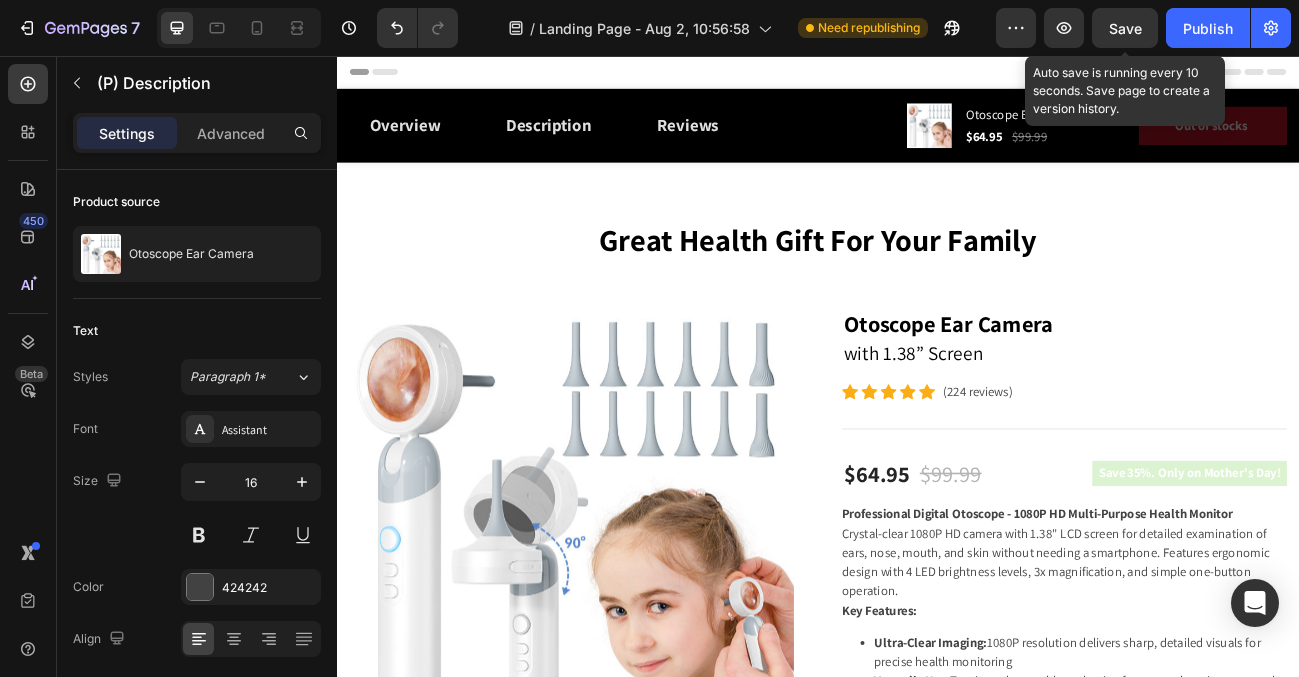 click on "Save" at bounding box center [1125, 28] 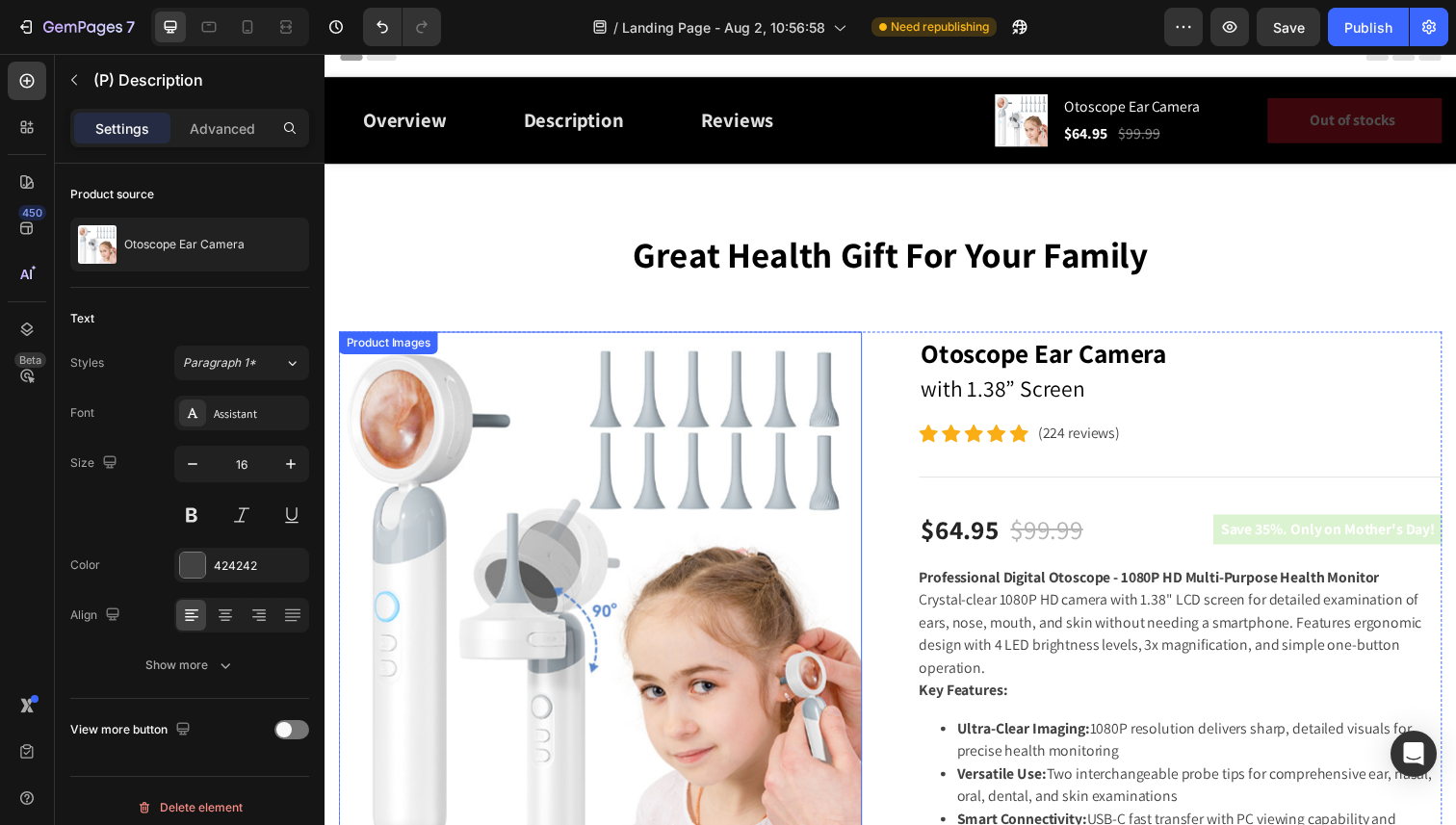 scroll, scrollTop: 7, scrollLeft: 0, axis: vertical 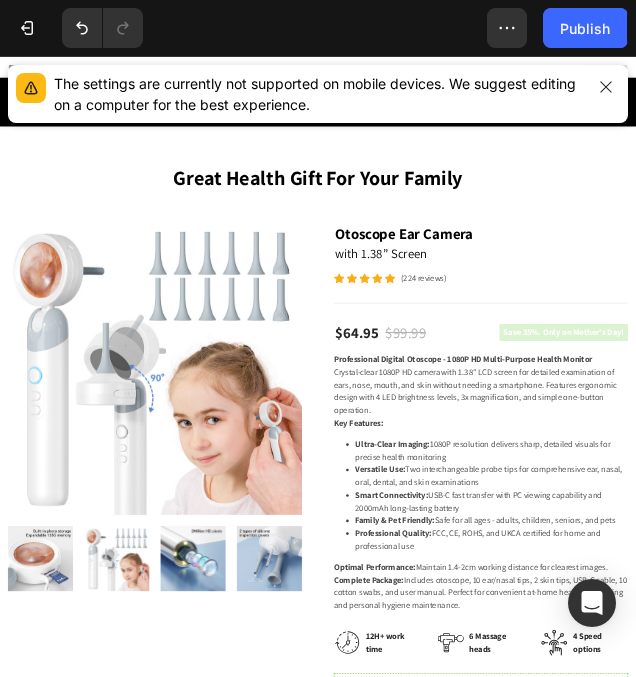 click on "Great Health Gift For Your Family" at bounding box center (600, 286) 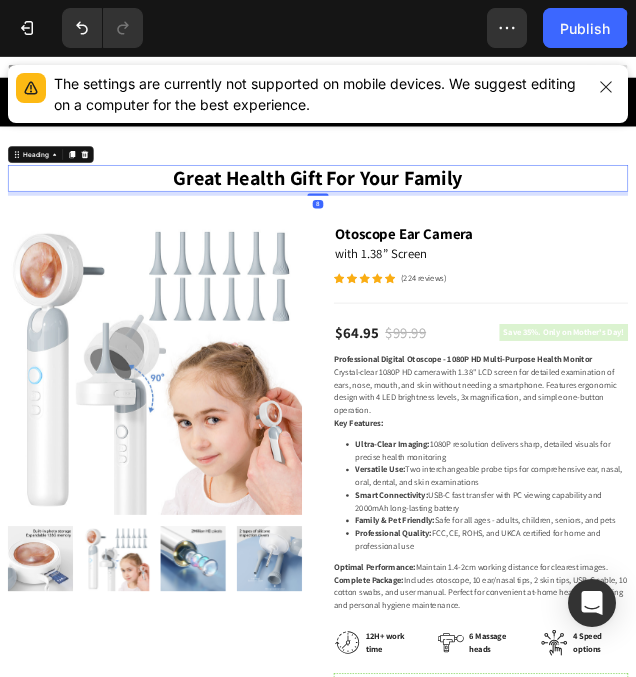 click on "Great Health Gift For Your Family" at bounding box center [600, 286] 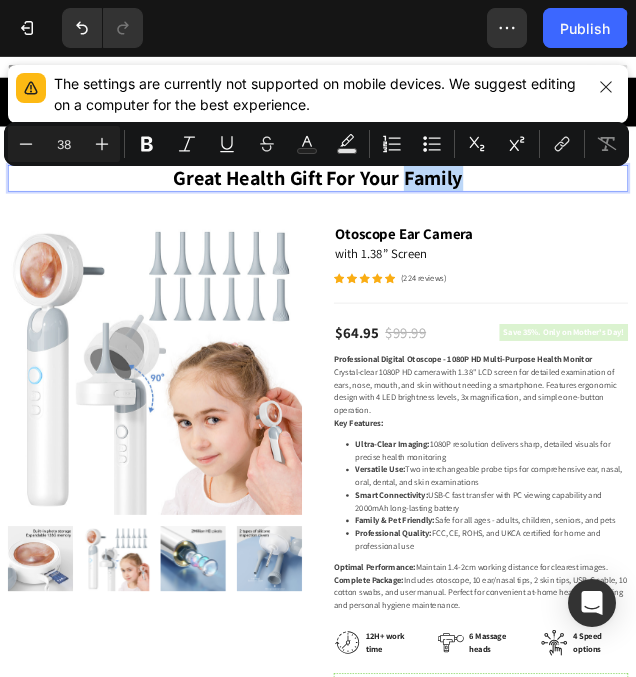 click on "Great Health Gift For Your Family" at bounding box center [600, 286] 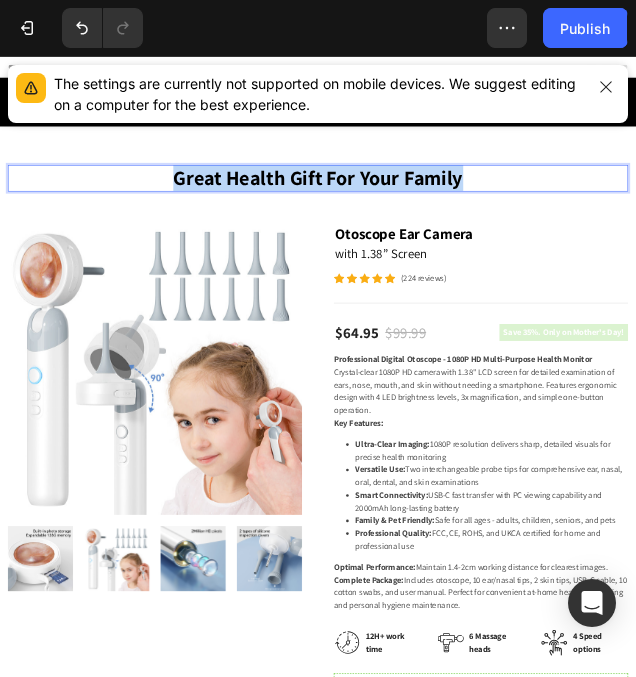 drag, startPoint x: 881, startPoint y: 278, endPoint x: 331, endPoint y: 287, distance: 550.0736 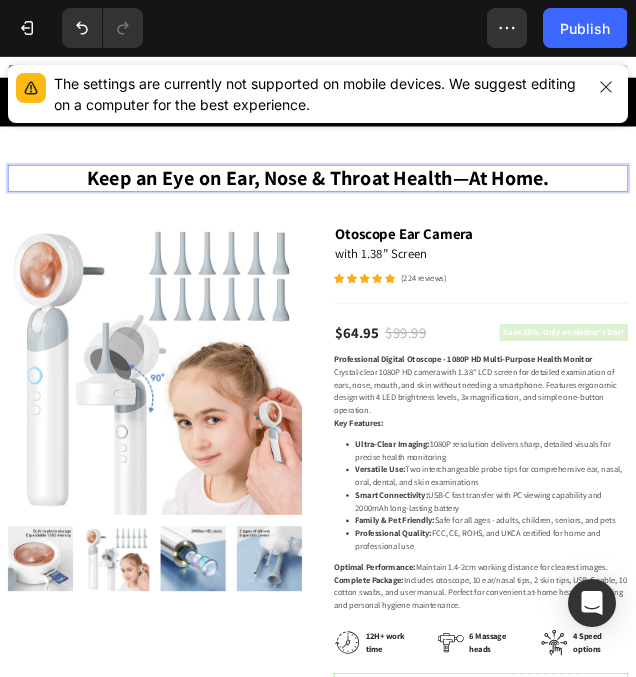 click on "Keep an Eye on Ear, Nose & Throat Health—At Home." at bounding box center (600, 286) 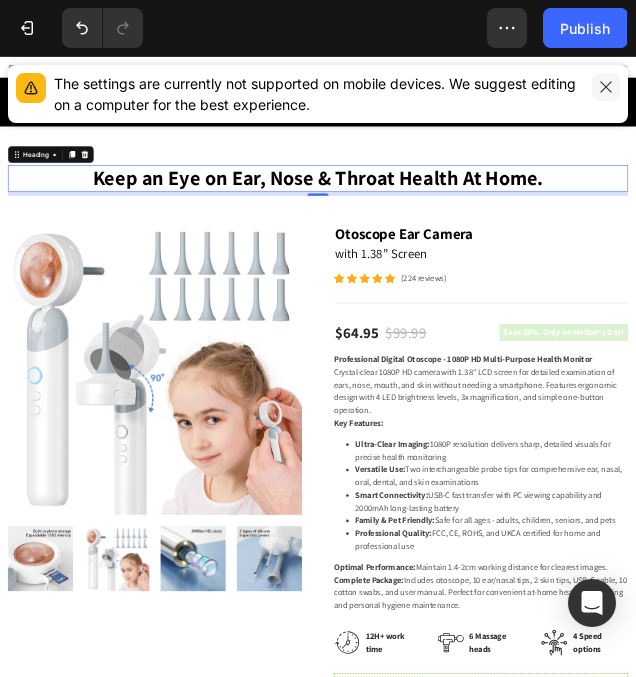 click 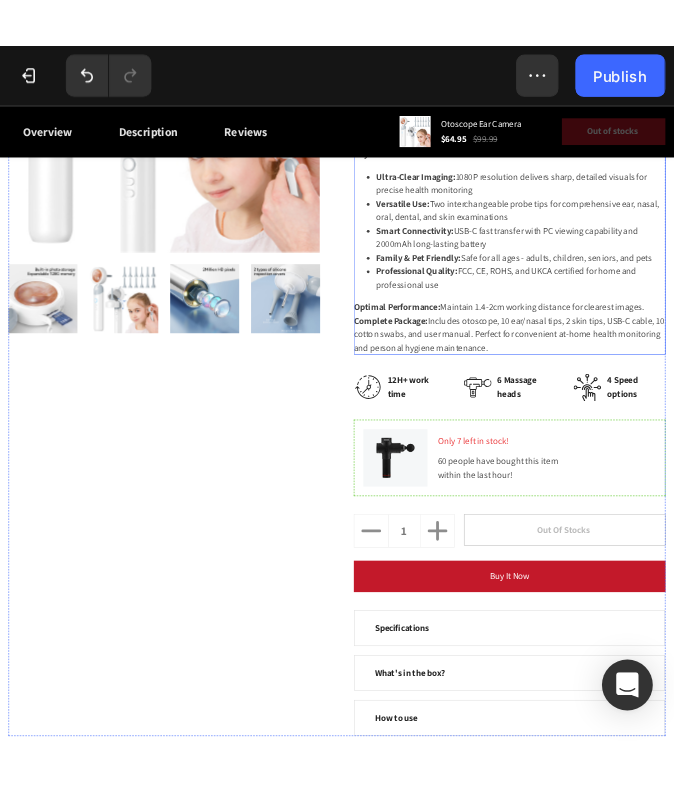 scroll, scrollTop: 668, scrollLeft: 0, axis: vertical 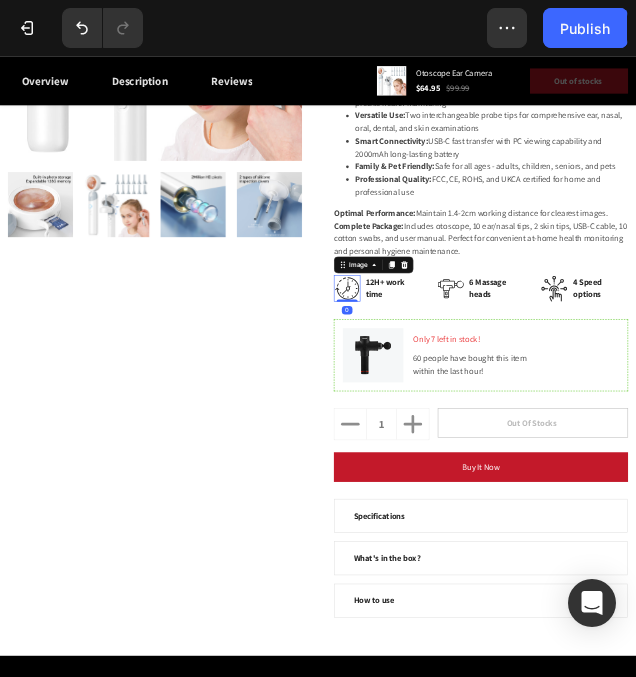 click at bounding box center (655, 494) 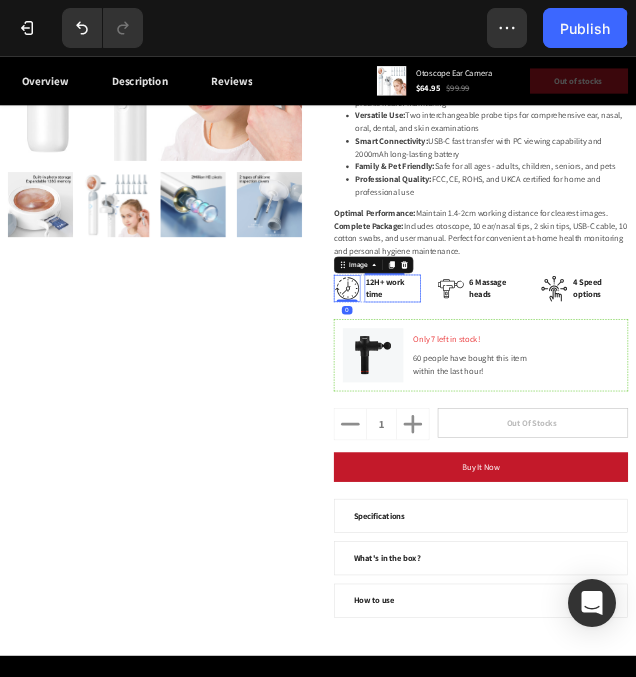 click on "12H+ work time" at bounding box center (741, 494) 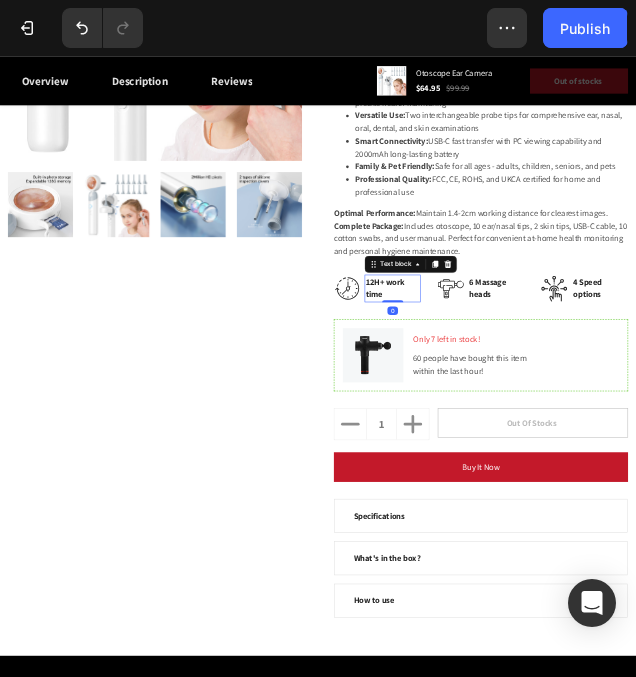 click on "12H+ work time" at bounding box center (741, 494) 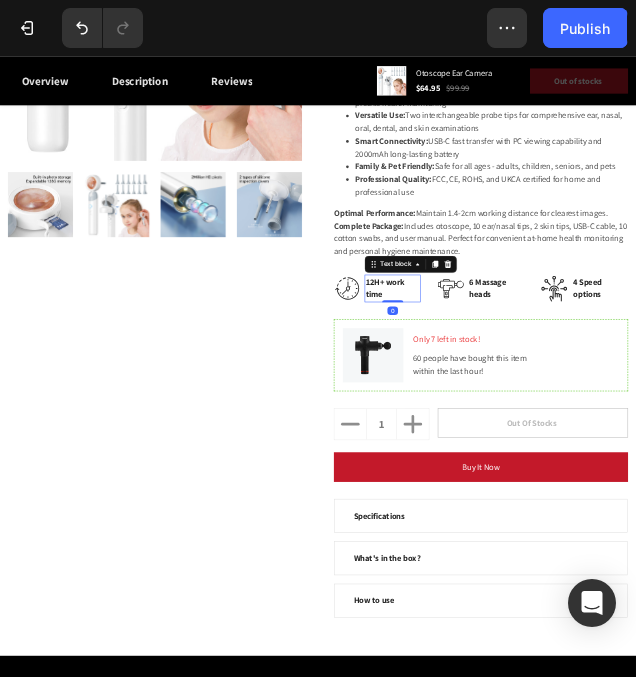 click on "12H+ work time" at bounding box center (741, 494) 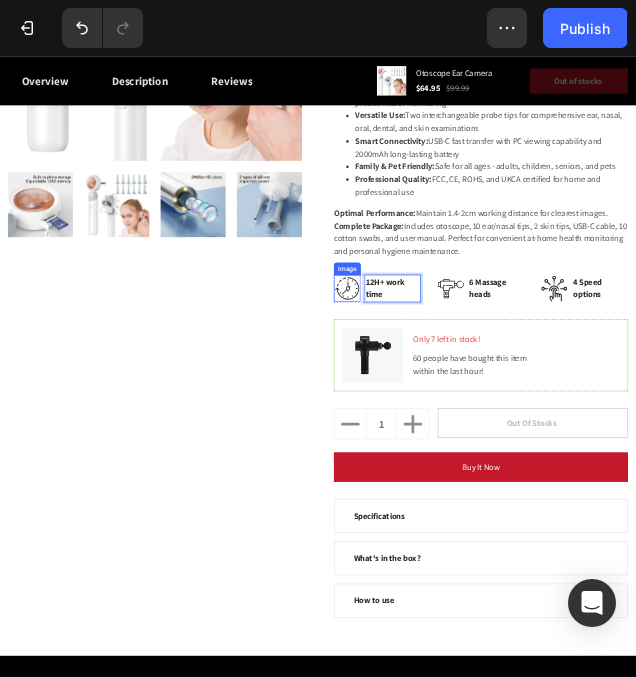 click at bounding box center (655, 494) 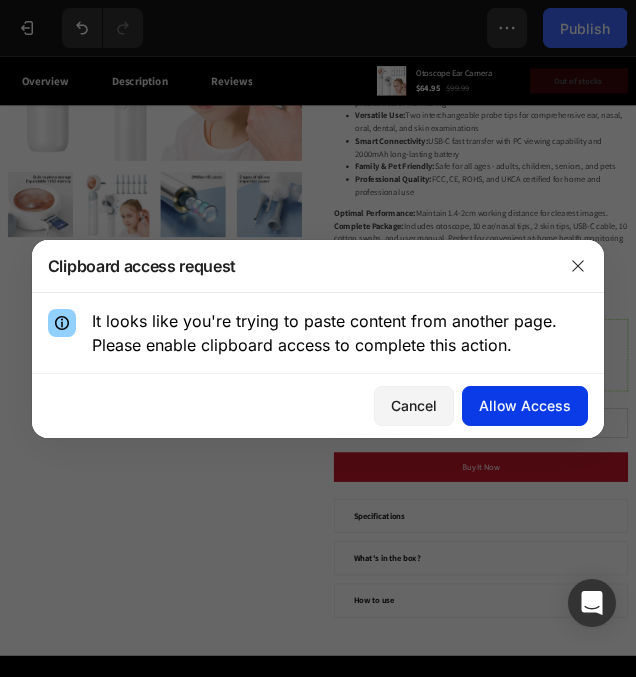 click on "Allow Access" at bounding box center (525, 405) 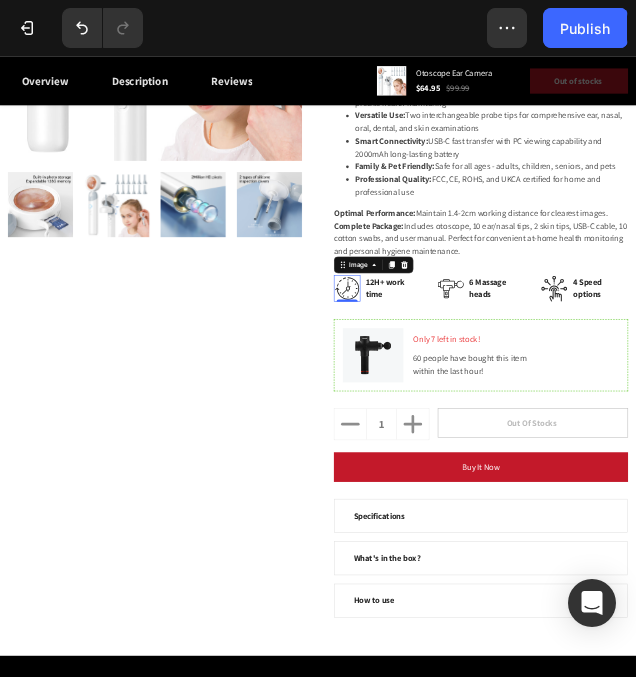 click at bounding box center (655, 494) 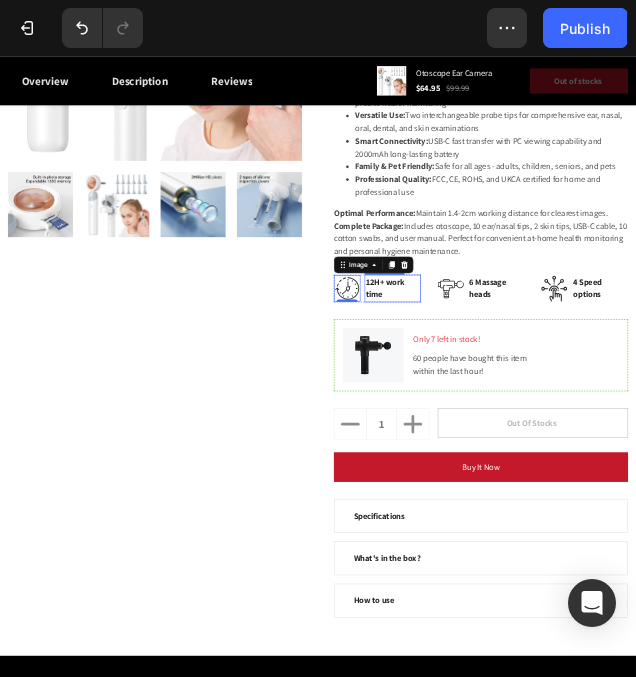click on "12H+ work time" at bounding box center [741, 494] 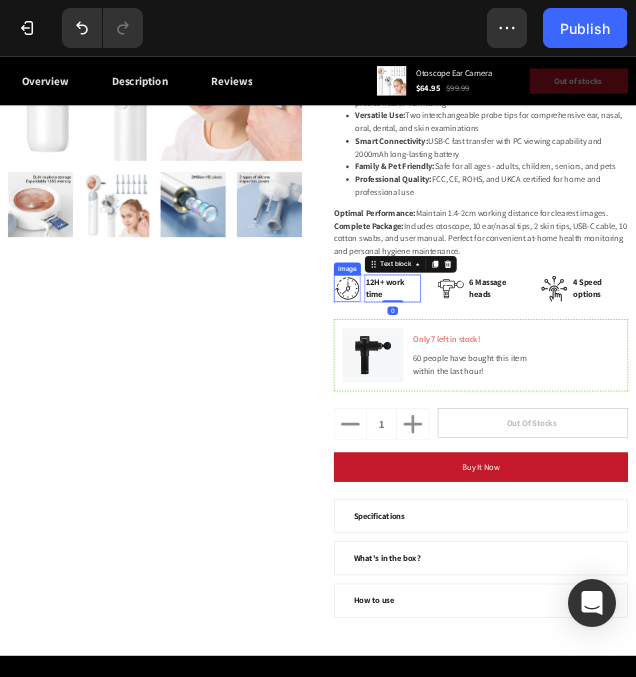 click at bounding box center [655, 494] 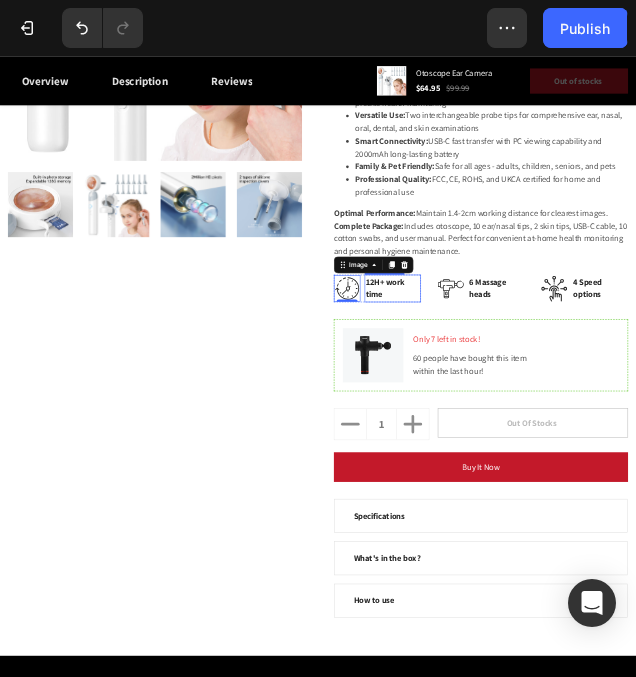 click on "12H+ work time" at bounding box center [741, 494] 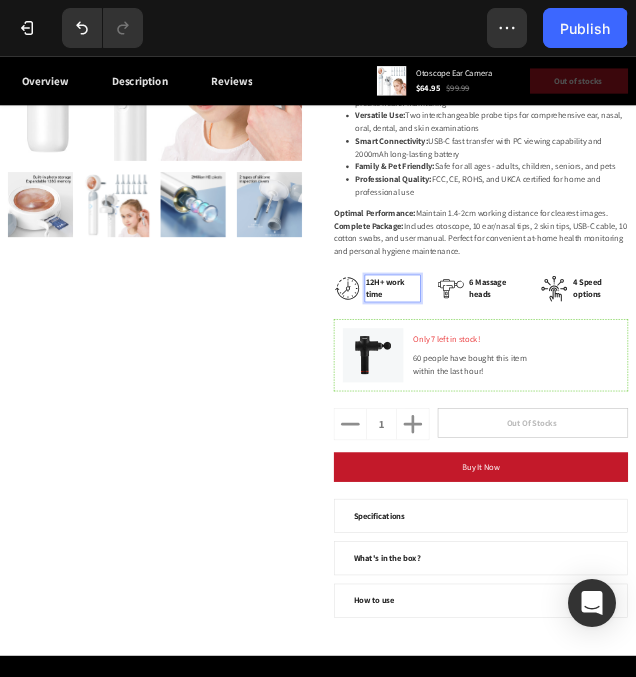 click on "12H+ work time" at bounding box center [741, 494] 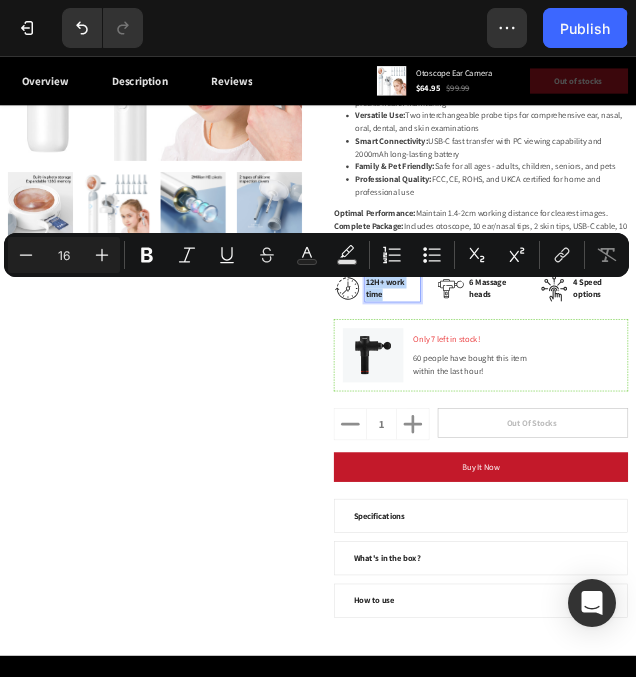 click on "12H+ work time" at bounding box center [741, 494] 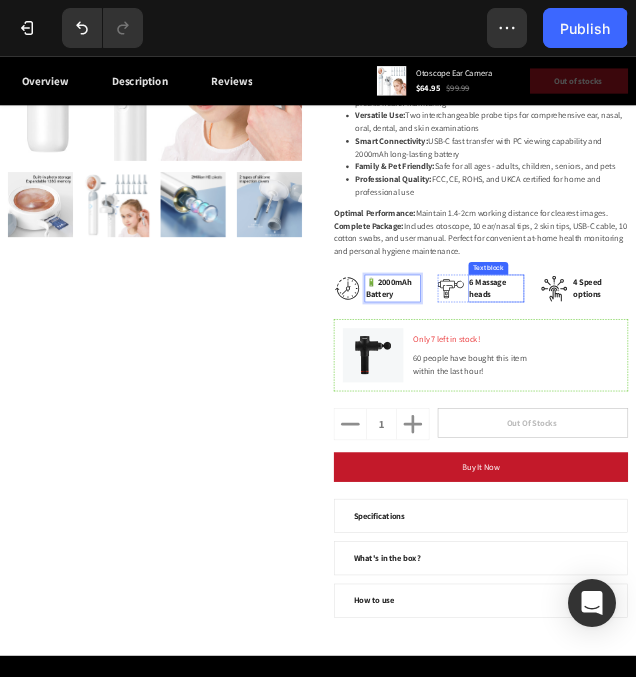 click on "6 Massage heads" at bounding box center (937, 494) 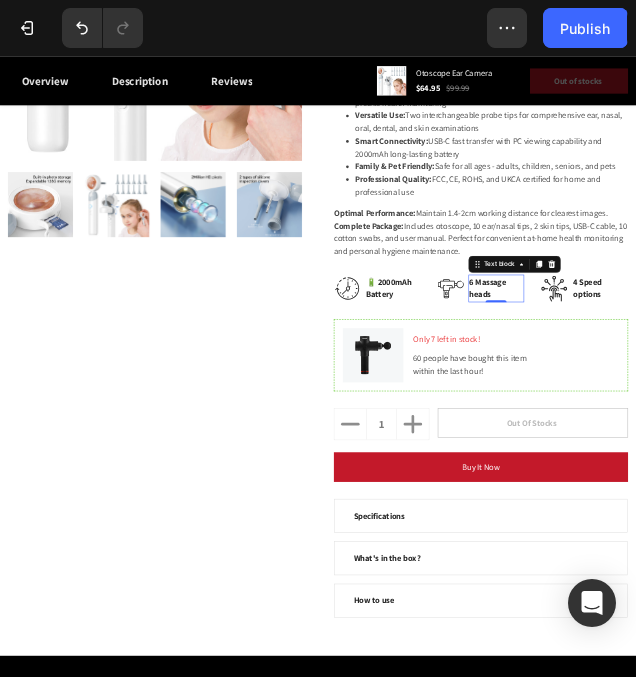 click on "6 Massage heads" at bounding box center (937, 494) 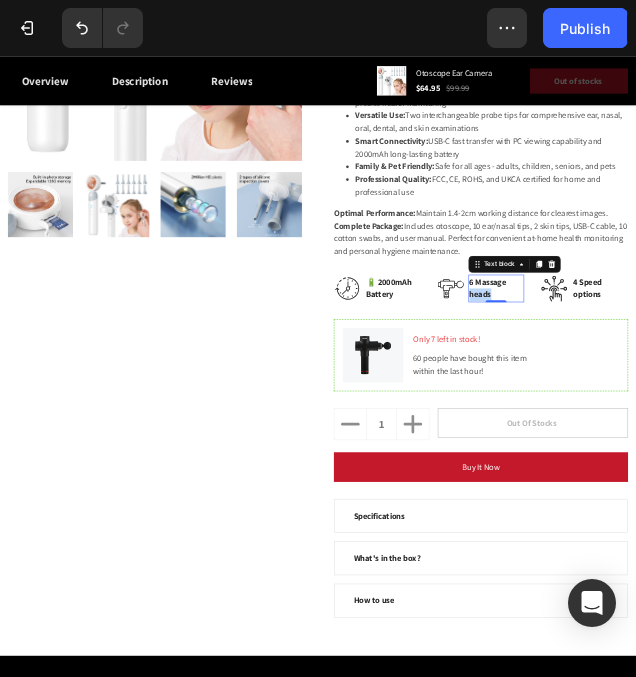 click on "6 Massage heads" at bounding box center (937, 494) 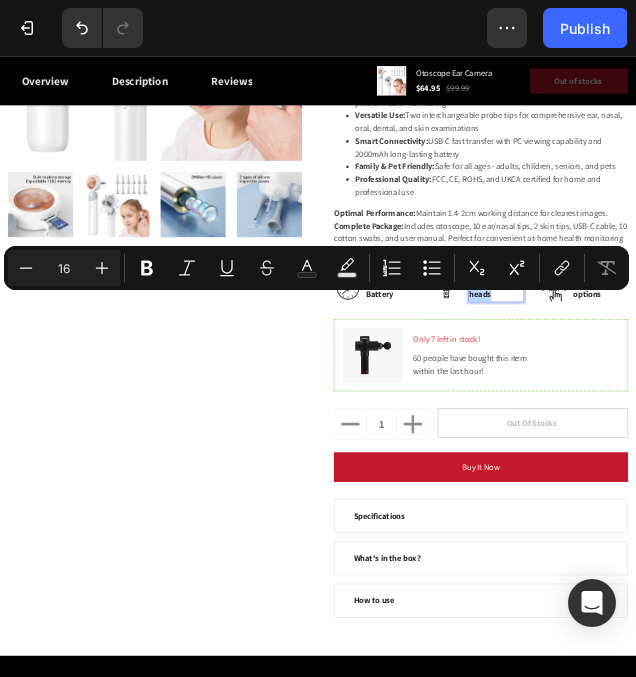 click on "6 Massage heads" at bounding box center [937, 494] 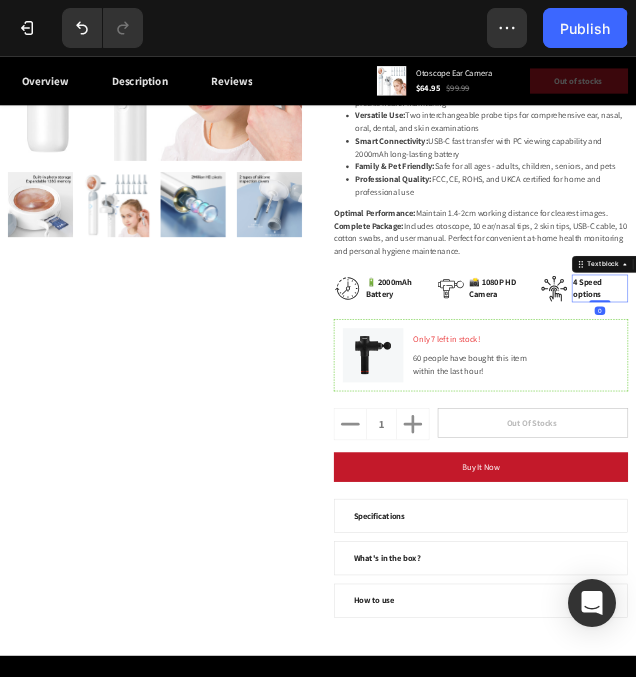 click on "4 Speed options" at bounding box center [1132, 494] 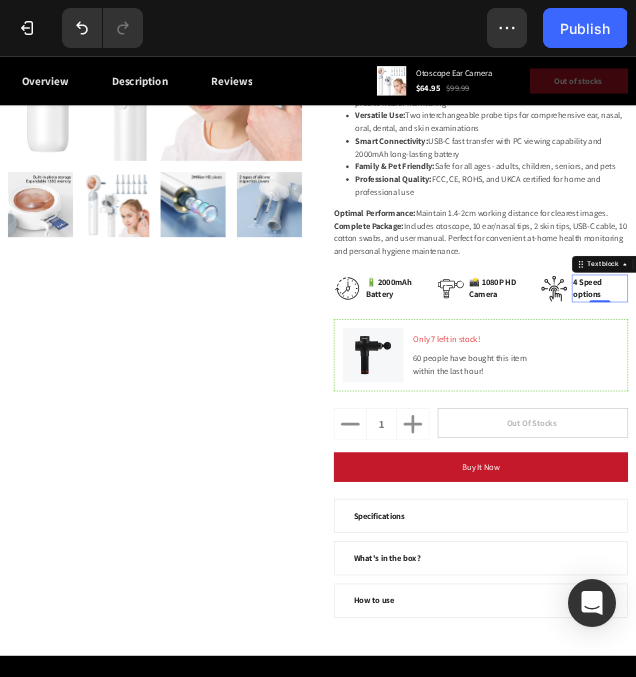 click on "4 Speed options" at bounding box center (1132, 494) 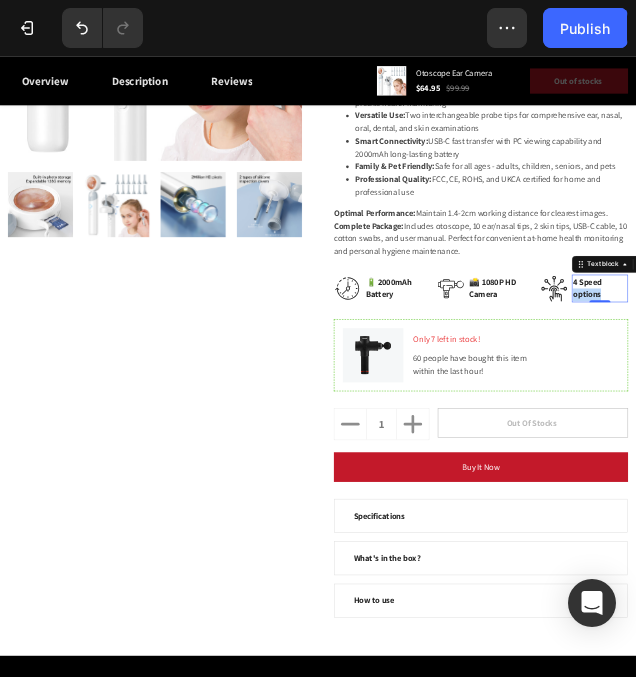 click on "4 Speed options" at bounding box center [1132, 494] 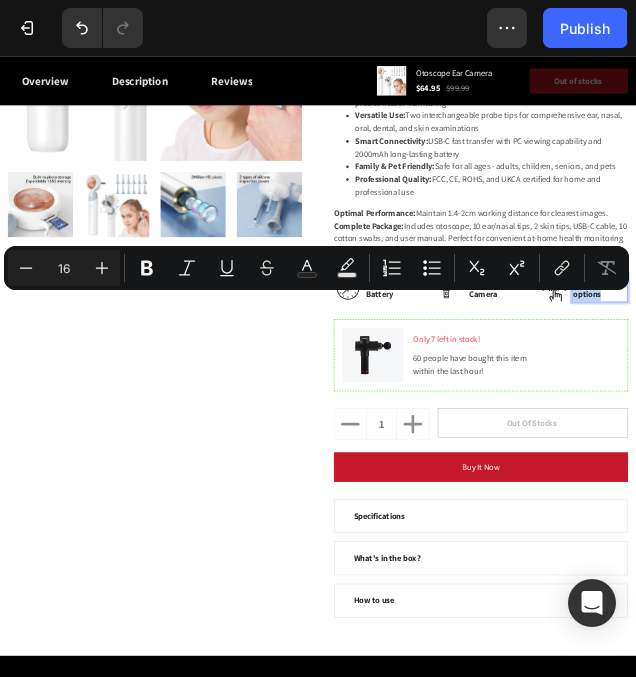 click on "4 Speed options" at bounding box center [1132, 494] 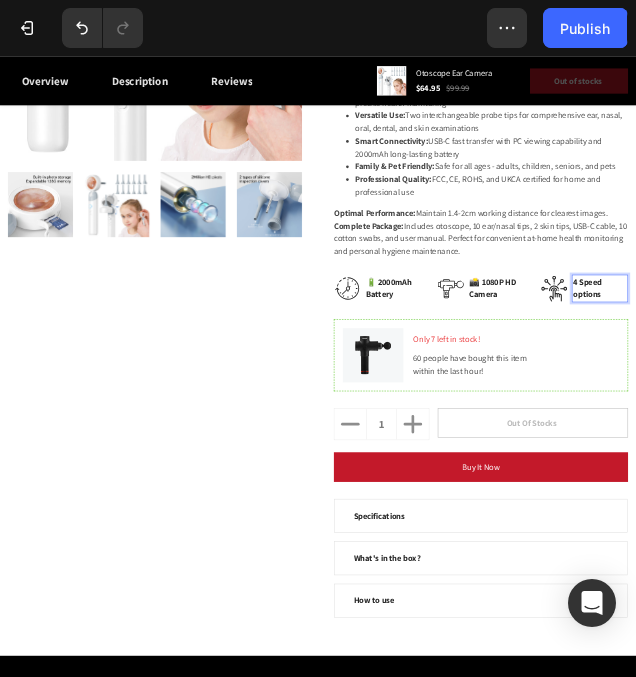 click on "4 Speed options" at bounding box center [1132, 494] 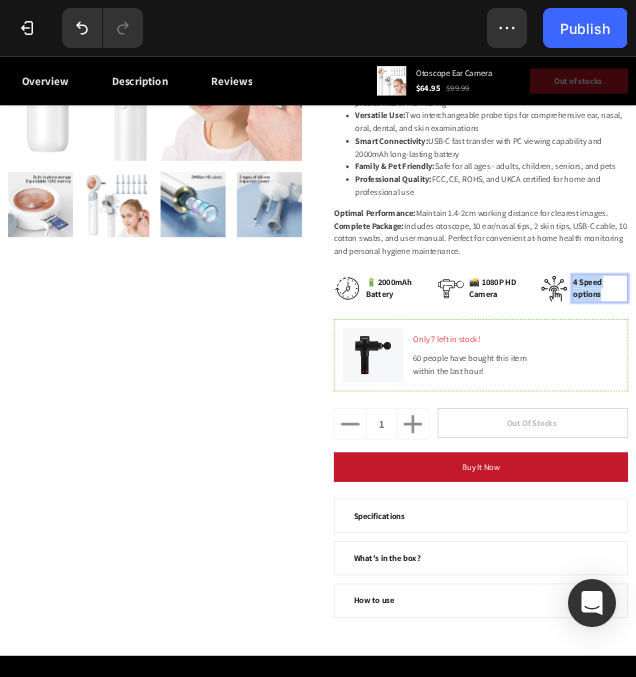 click on "4 Speed options" at bounding box center [1132, 494] 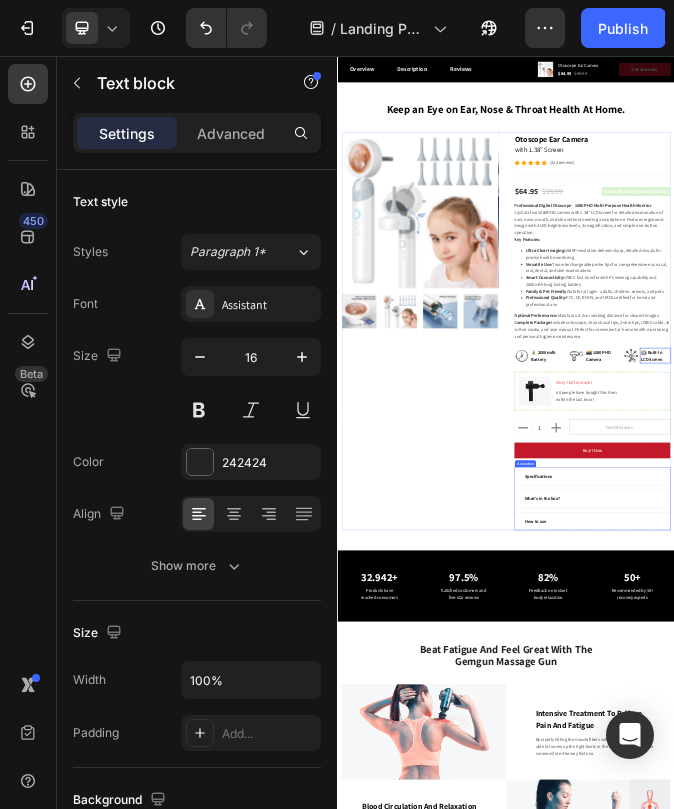 scroll, scrollTop: 0, scrollLeft: 0, axis: both 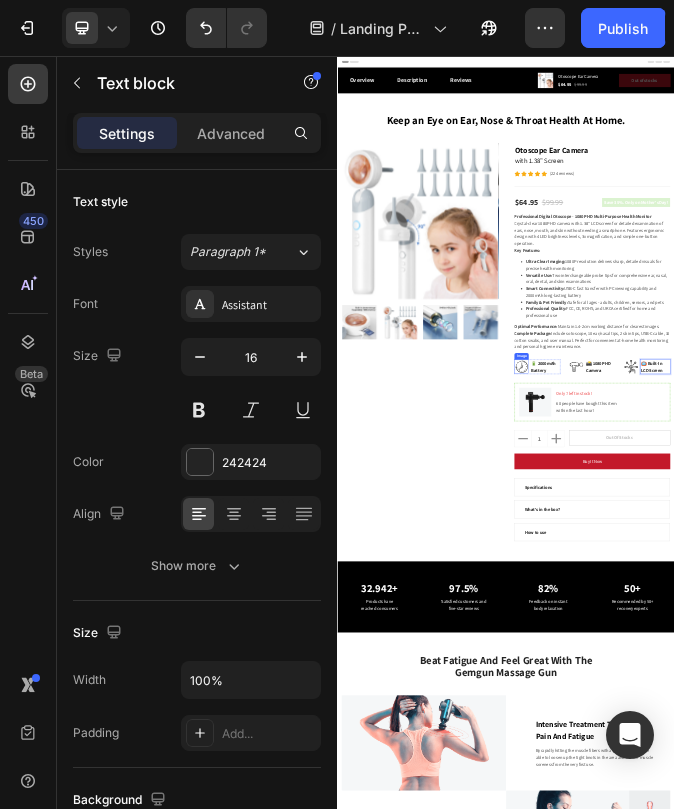 click at bounding box center (992, 1162) 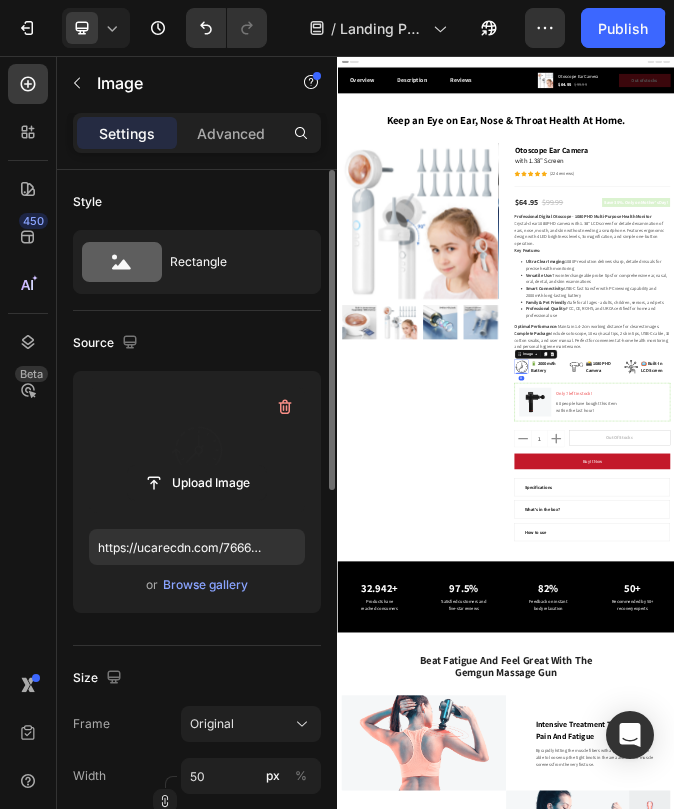 click at bounding box center [197, 450] 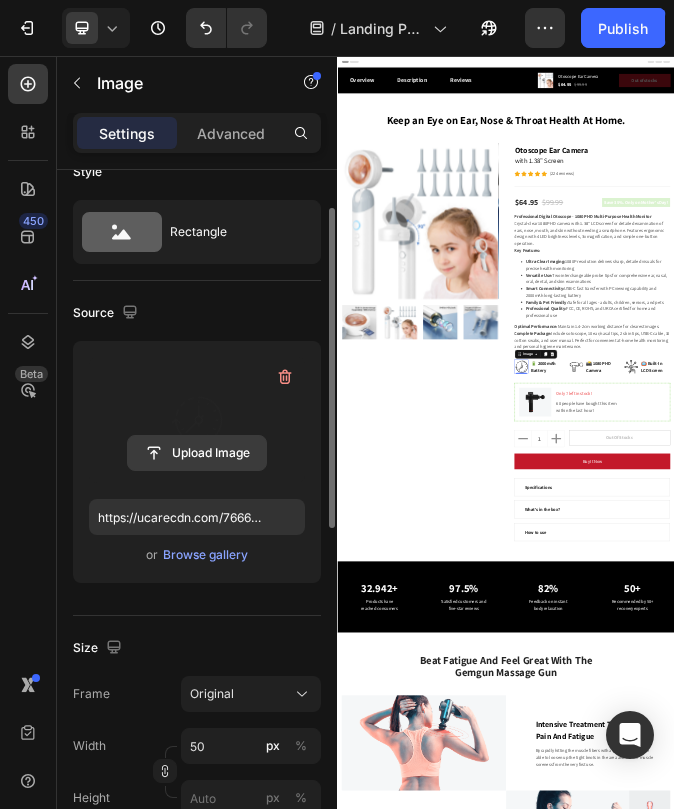 scroll, scrollTop: 0, scrollLeft: 0, axis: both 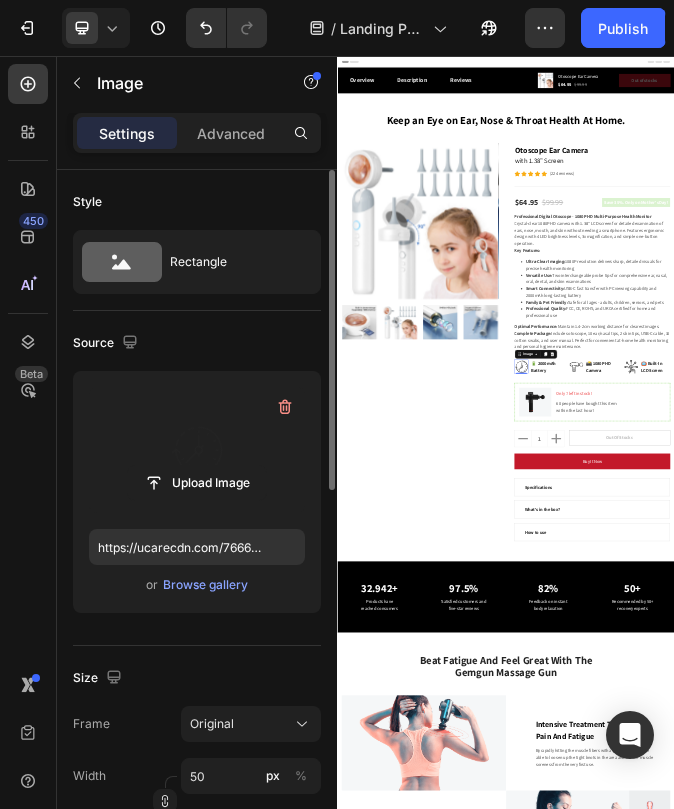 click at bounding box center (197, 450) 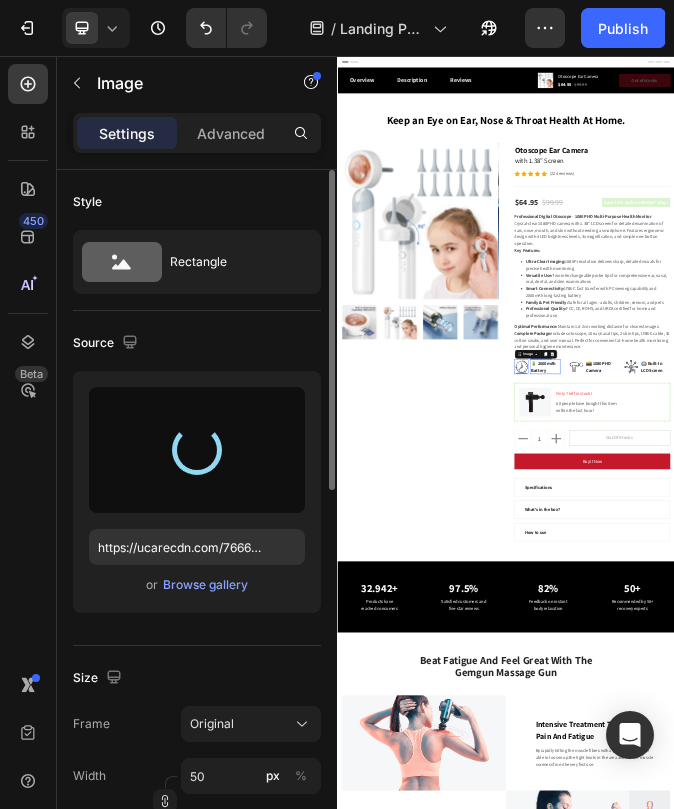 type on "https://cdn.shopify.com/s/files/1/0717/3197/0211/files/gempages_578094218459742908-a2edd7e4-8e94-4f15-9ca2-67fc3324a06e.svg" 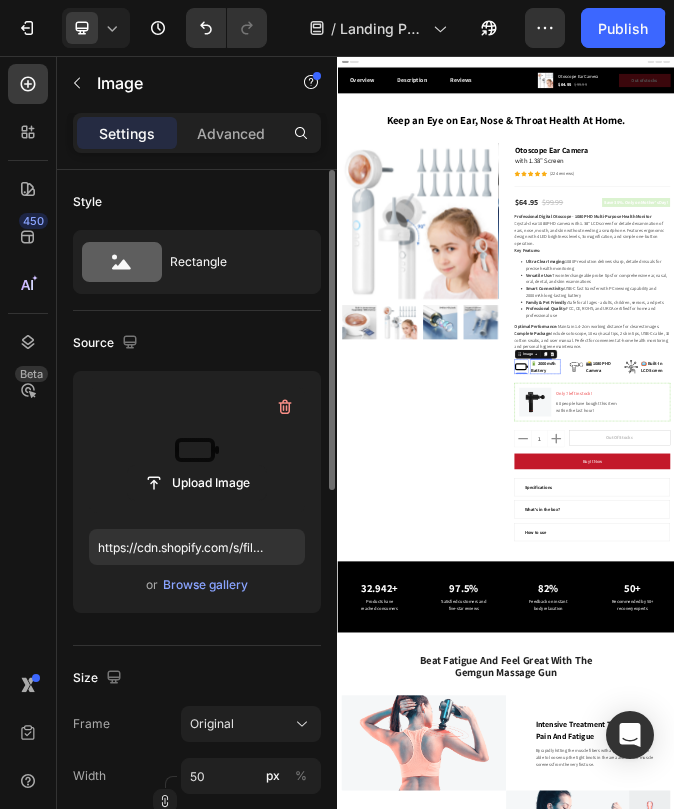 click on "🔋 2000mAh Battery" at bounding box center [1078, 1162] 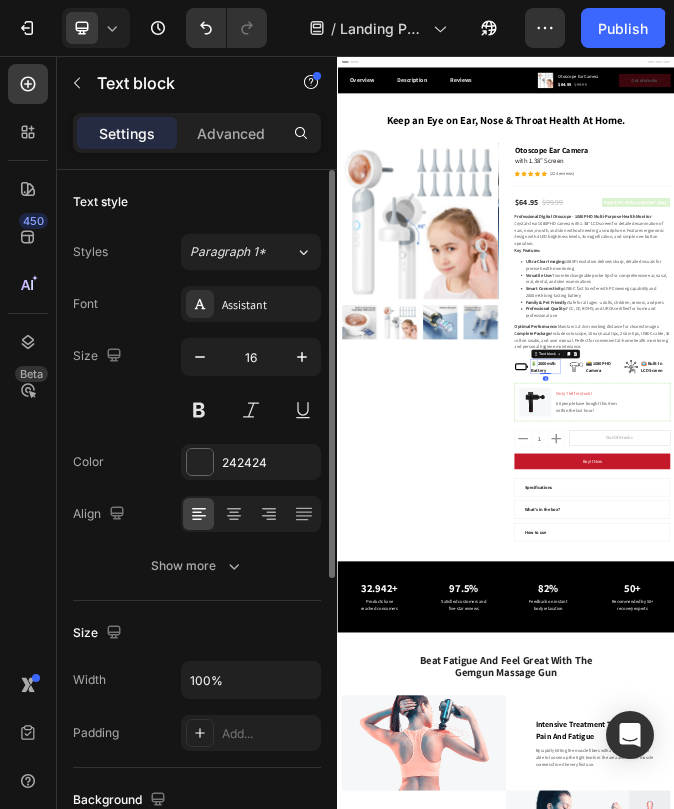 click on "🔋 2000mAh Battery" at bounding box center (1078, 1162) 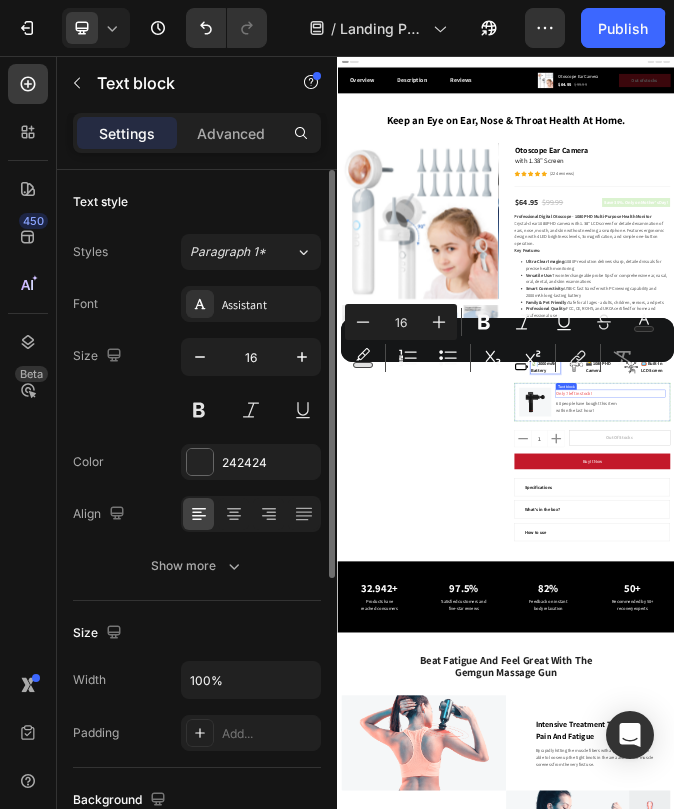click on "Only 7 left in stock!" at bounding box center (1309, 1258) 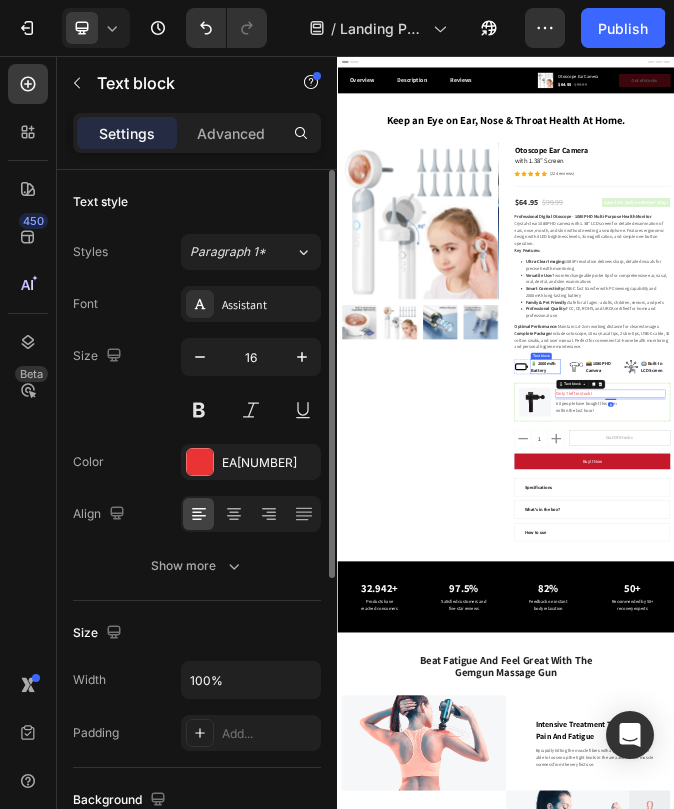 click on "🔋 2000mAh Battery" at bounding box center [1078, 1162] 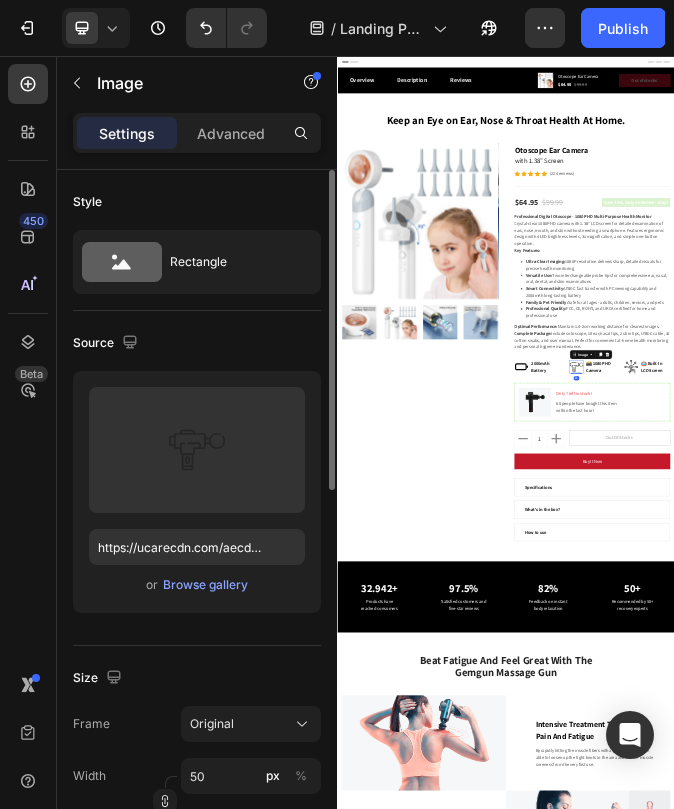 click at bounding box center (1188, 1162) 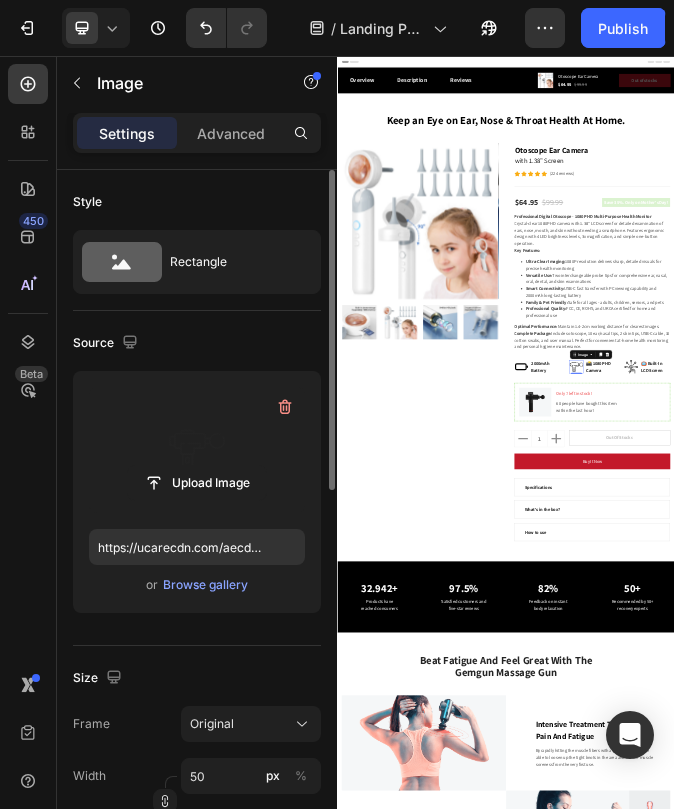 click at bounding box center [197, 450] 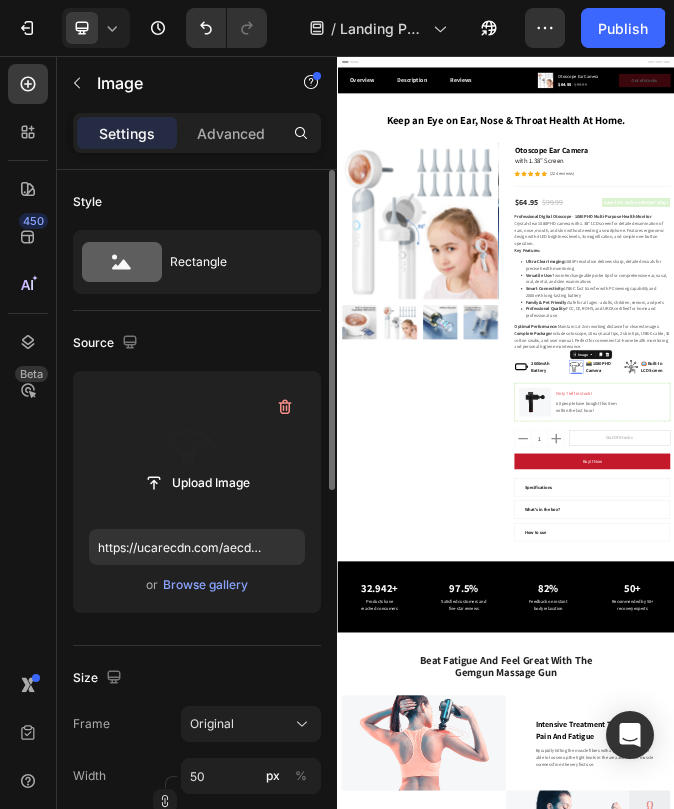 click 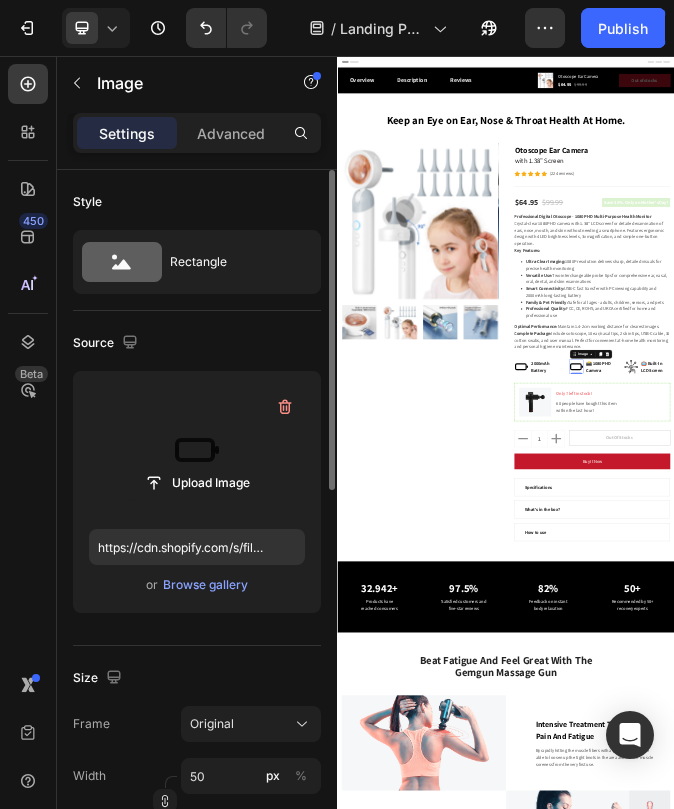 click at bounding box center [197, 450] 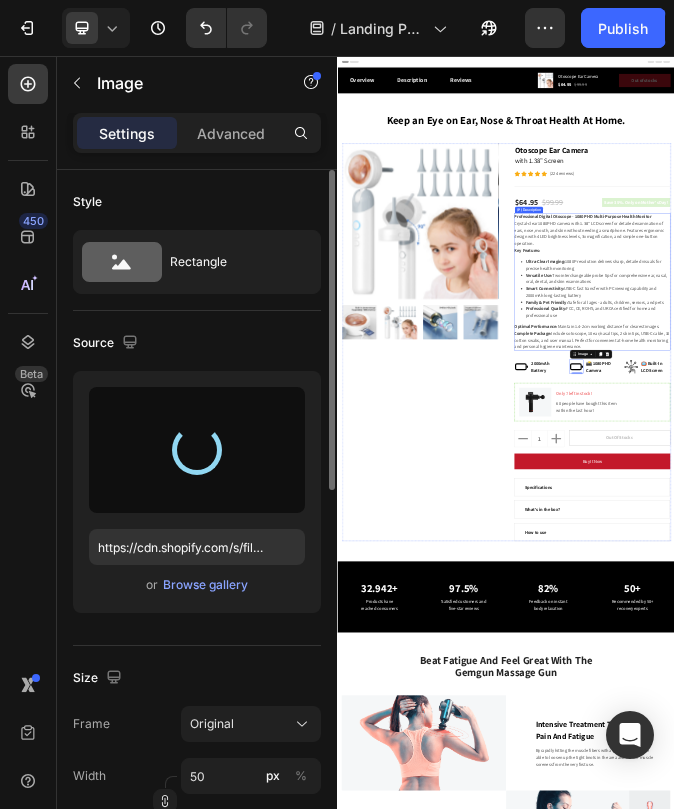 type on "https://cdn.shopify.com/s/files/1/0717/3197/0211/files/gempages_578094218459742908-7834216a-1f14-4ef9-81ad-ba421a0fe592.svg" 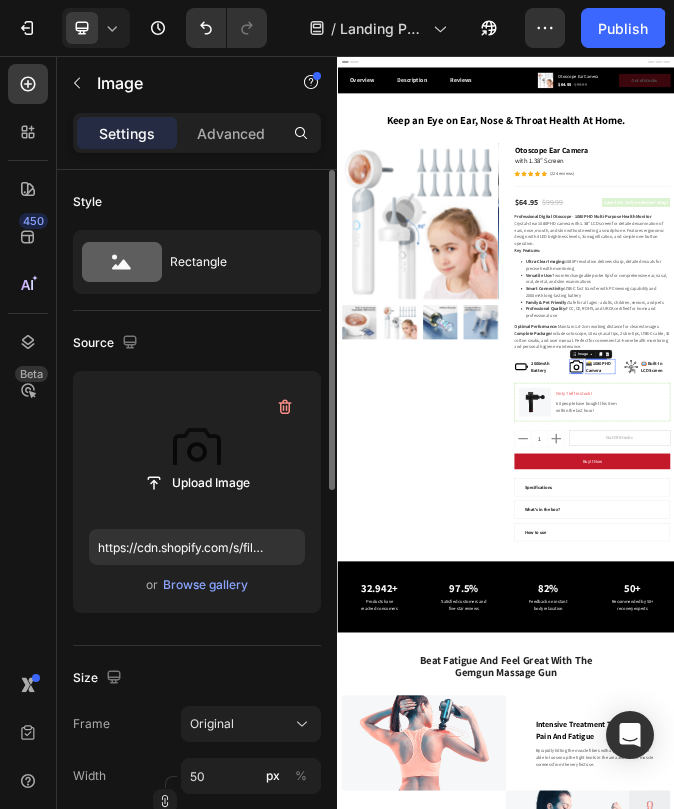 click on "📸 1080P HD Camera" at bounding box center (1274, 1162) 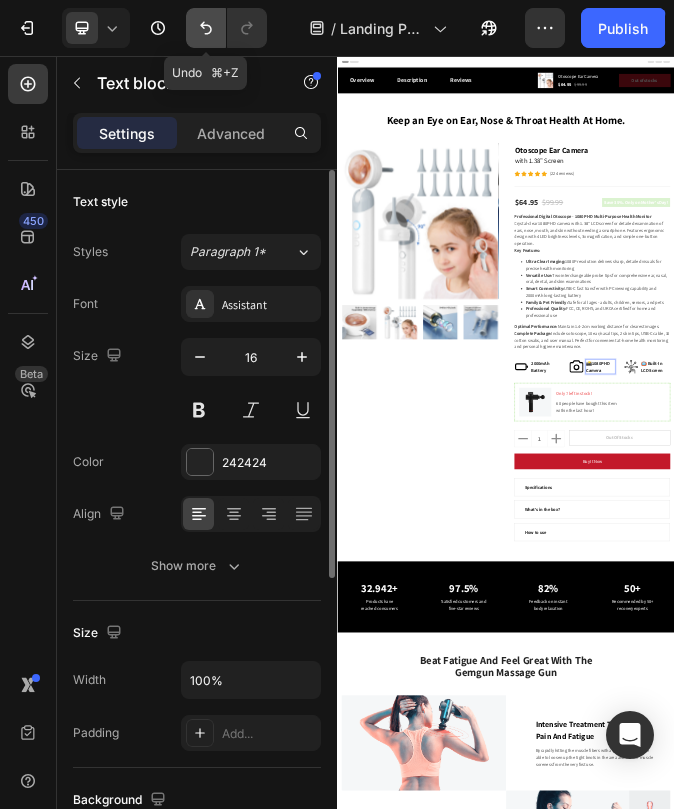 click 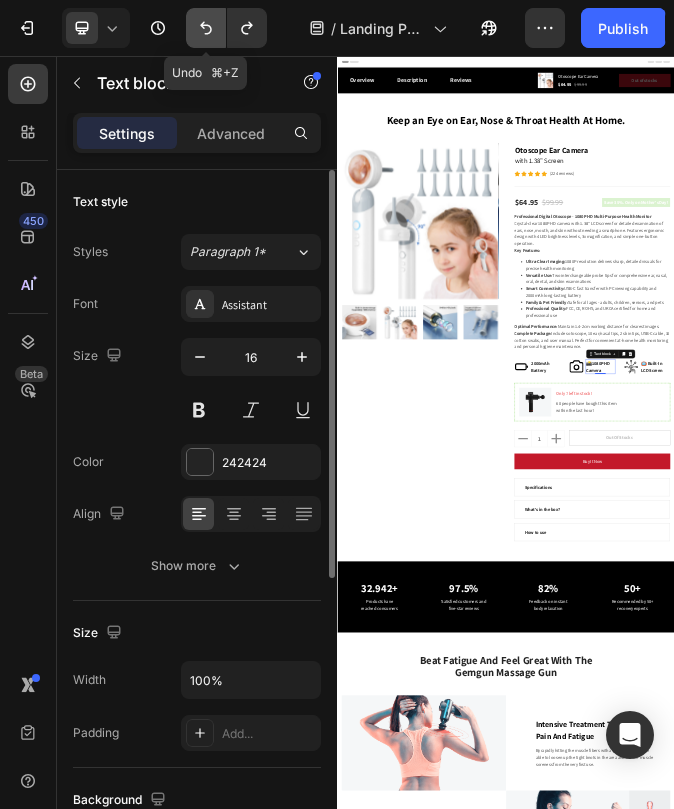 click 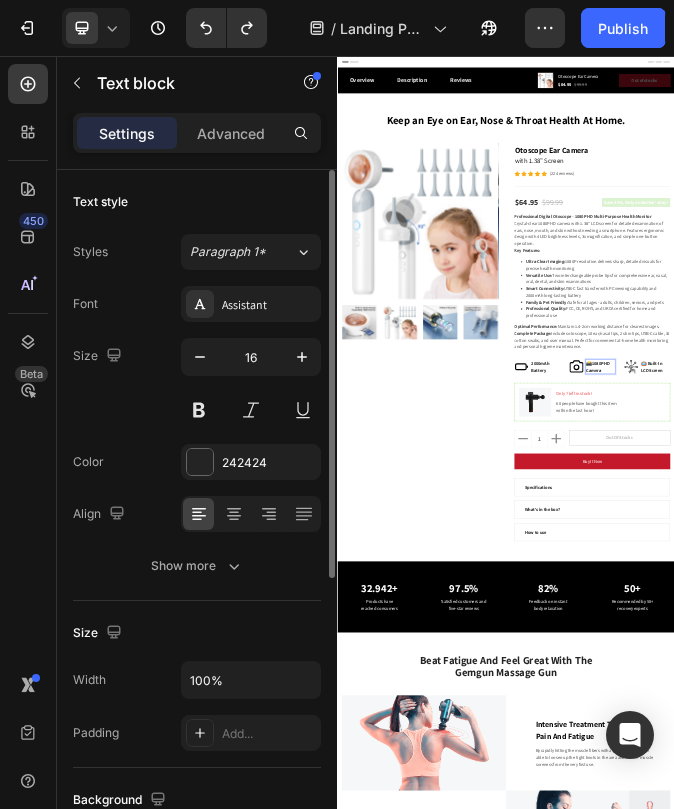 click on "📸1080P HD Camera" at bounding box center [1274, 1162] 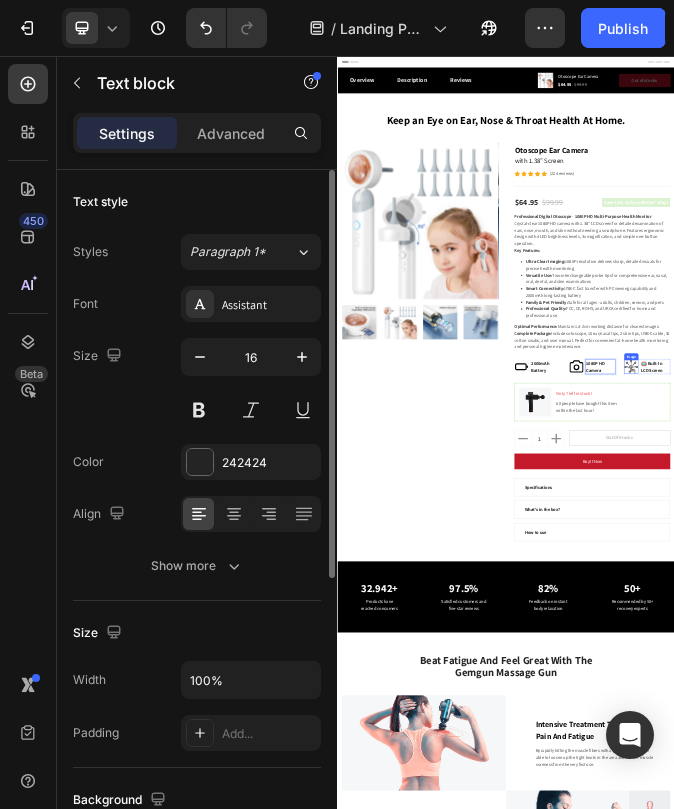 click at bounding box center (1383, 1162) 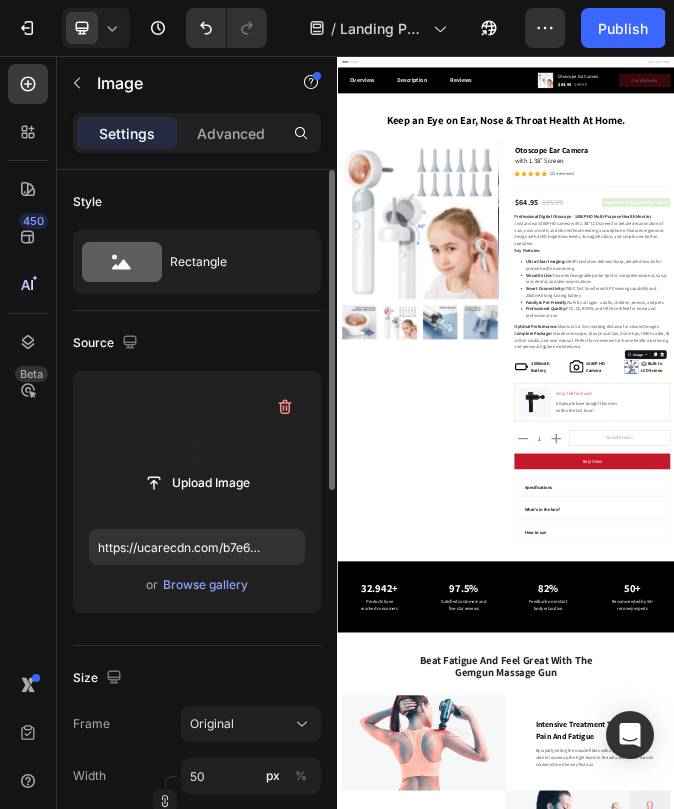 click at bounding box center (197, 450) 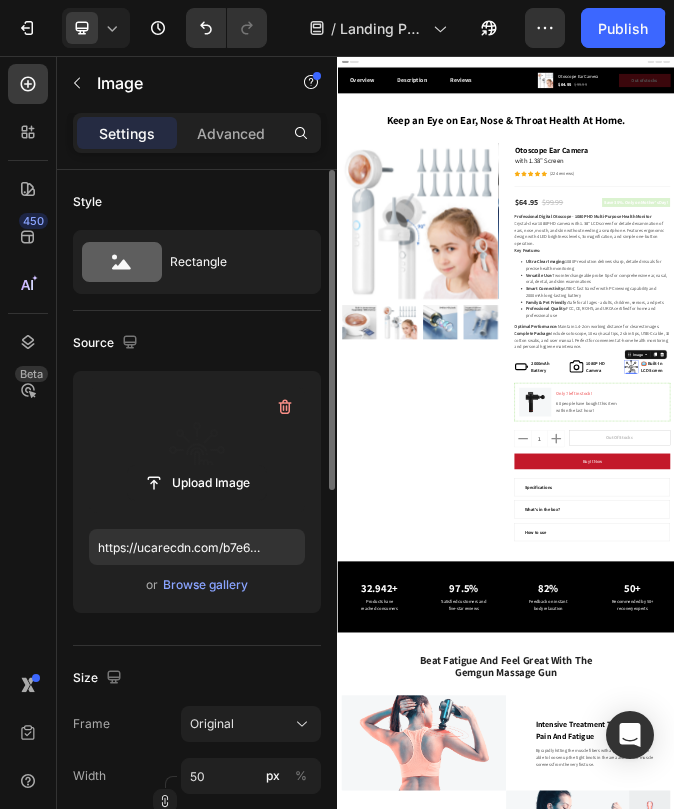 click at bounding box center [197, 450] 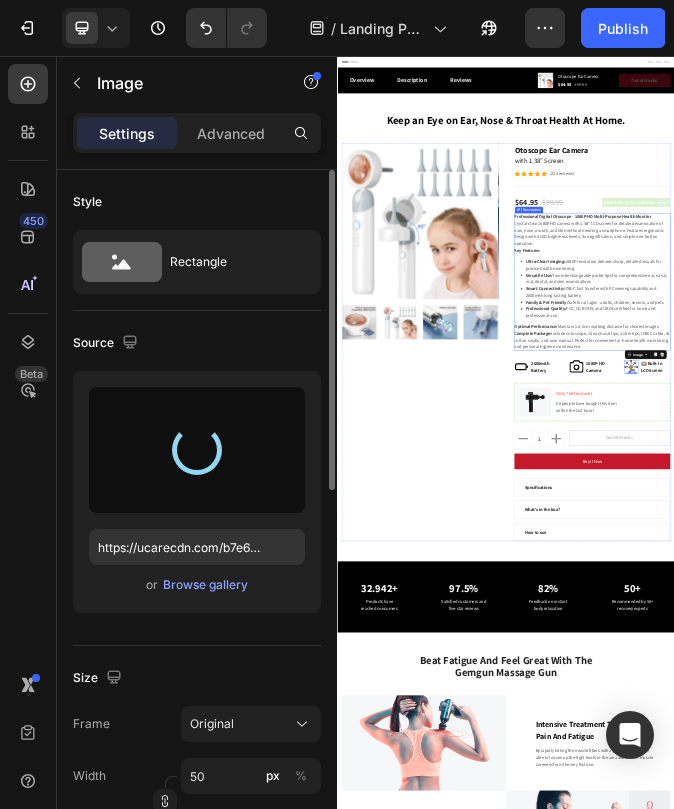 type on "https://cdn.shopify.com/s/files/1/0717/3197/0211/files/gempages_578094218459742908-c2778108-0e6a-466a-95a0-5c8ac4a2cb3e.svg" 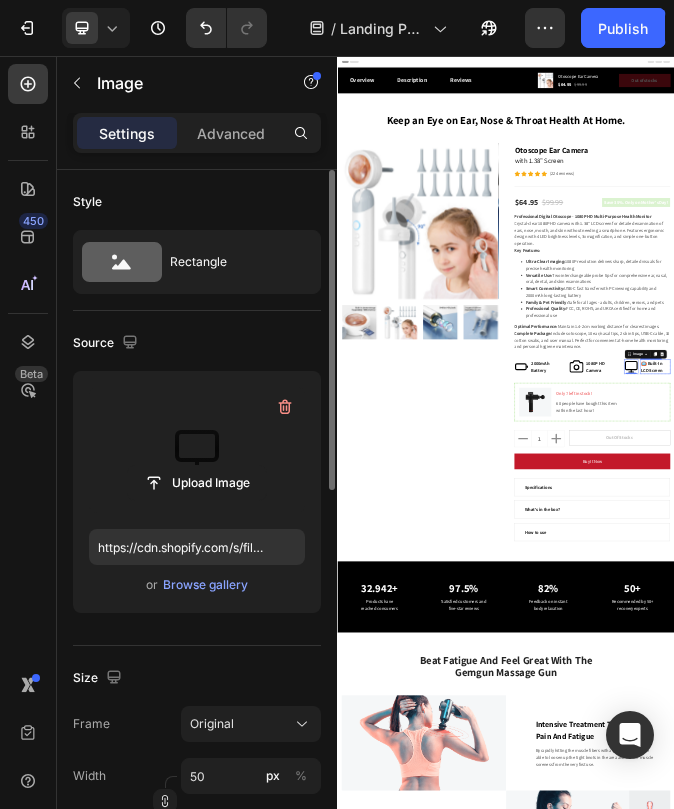 click on "📺 Built-In LCD Screen" at bounding box center (1469, 1162) 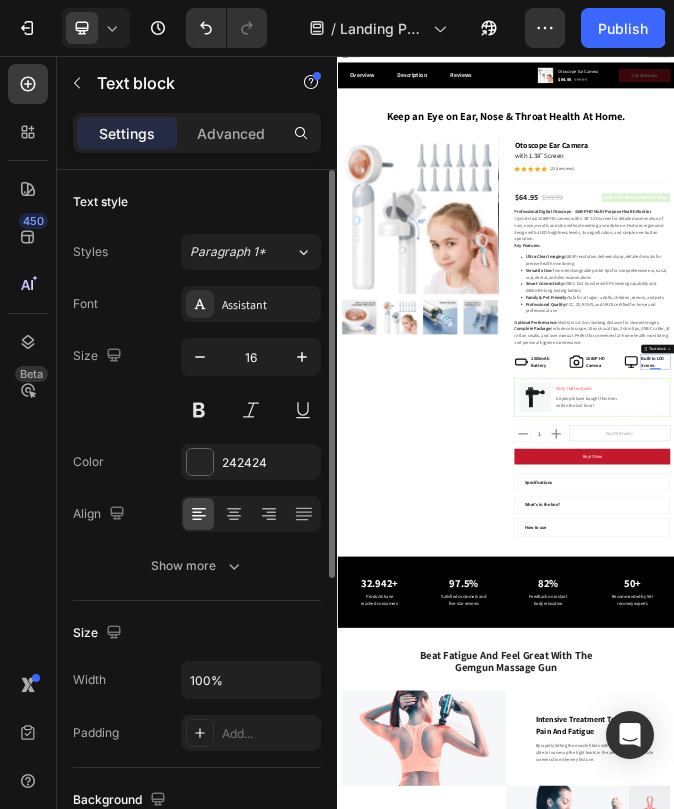 scroll, scrollTop: 14, scrollLeft: 0, axis: vertical 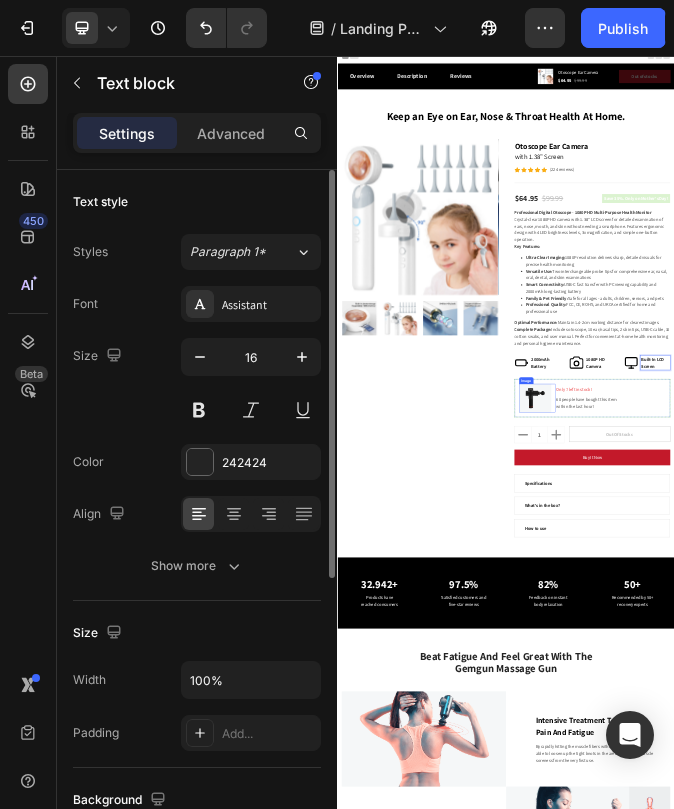 click at bounding box center [1041, 1274] 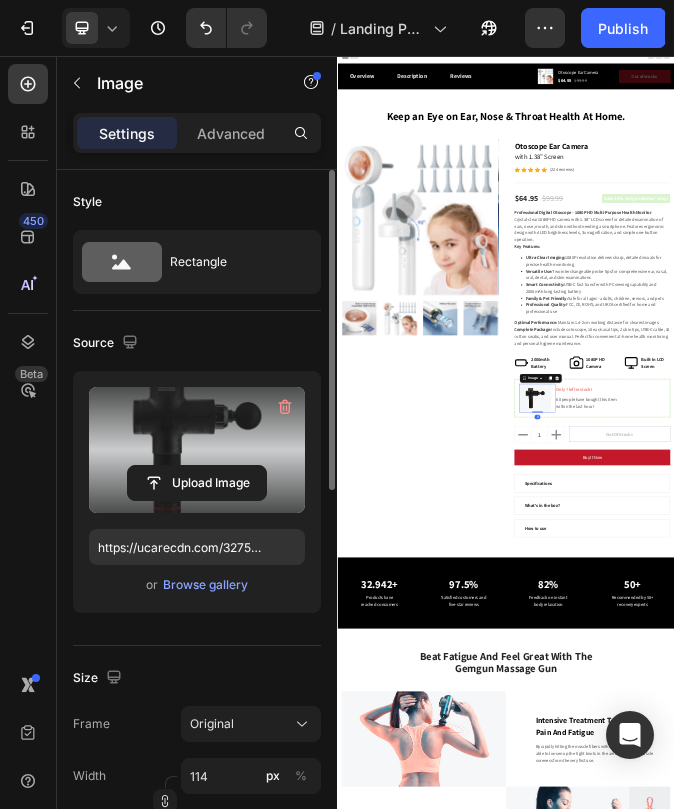 click at bounding box center [197, 450] 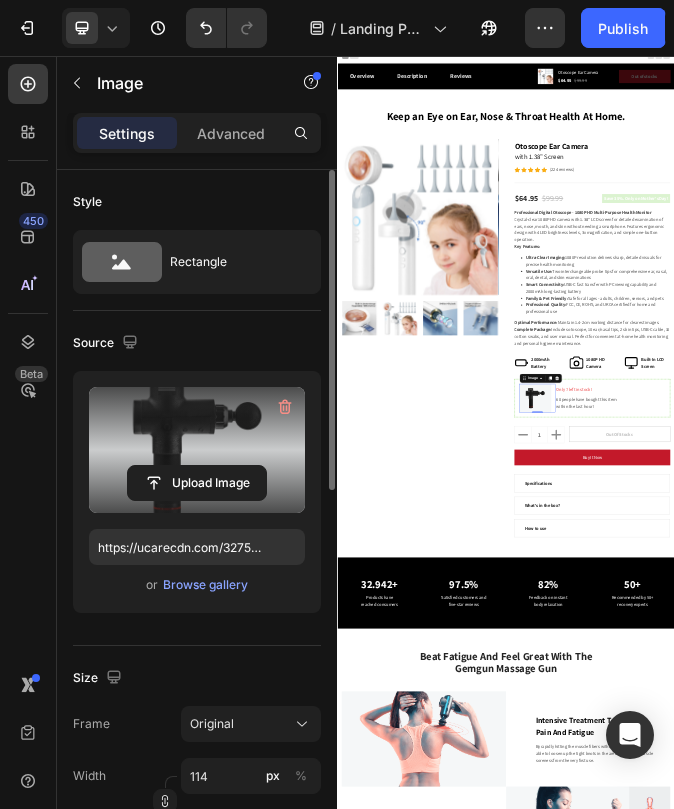 click at bounding box center [197, 450] 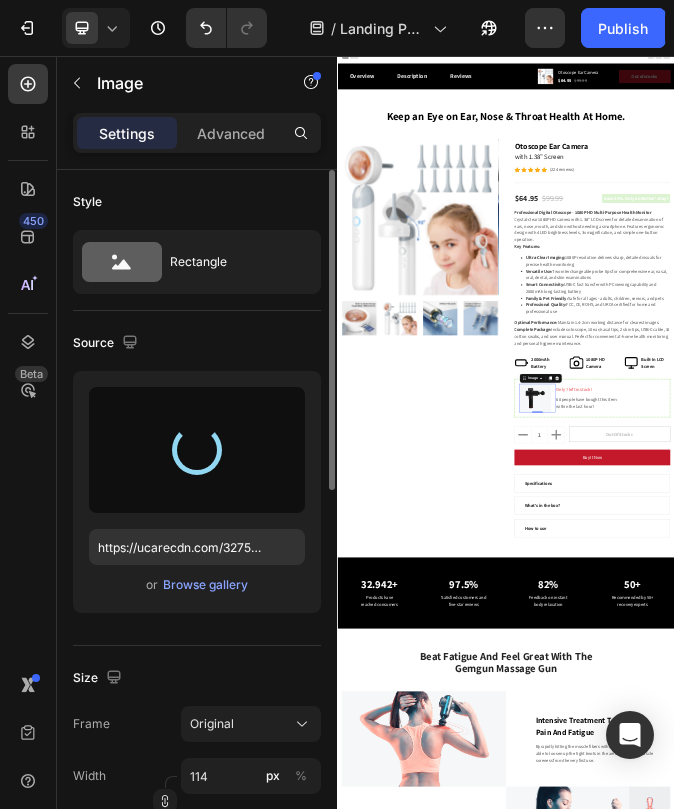 type on "https://cdn.shopify.com/s/files/1/0717/3197/0211/files/gempages_578094218459742908-96398138-0f0c-4c93-98f1-b13b284efe7a.png" 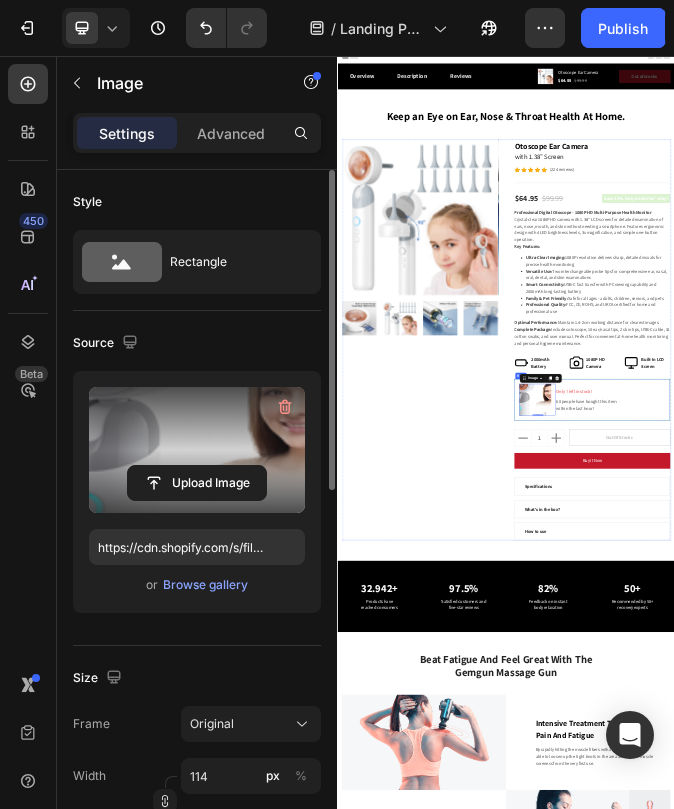 click on "Only 7 left in stock! Text block 60 people have bought this item within the last hour! Text block" at bounding box center (1309, 1280) 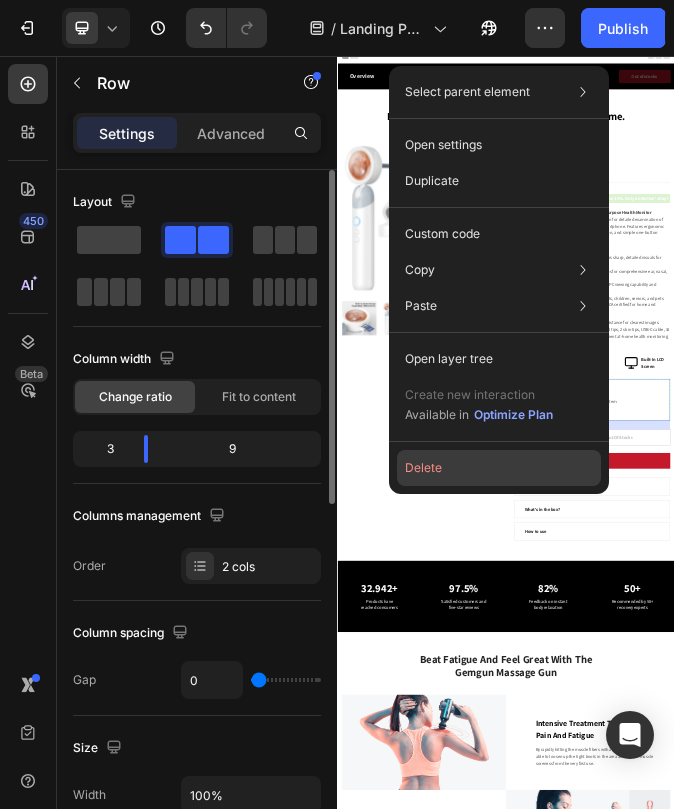 click on "Delete" 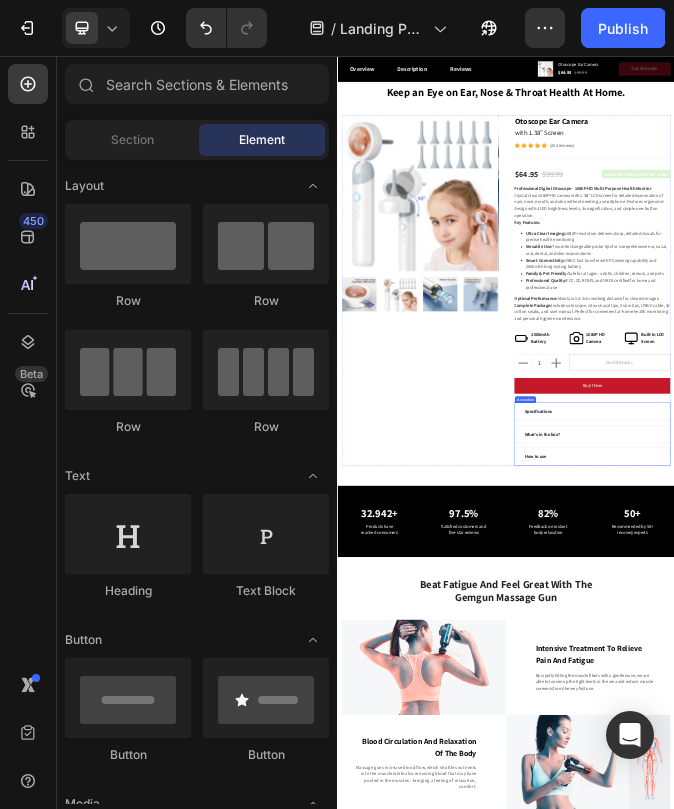 scroll, scrollTop: 102, scrollLeft: 0, axis: vertical 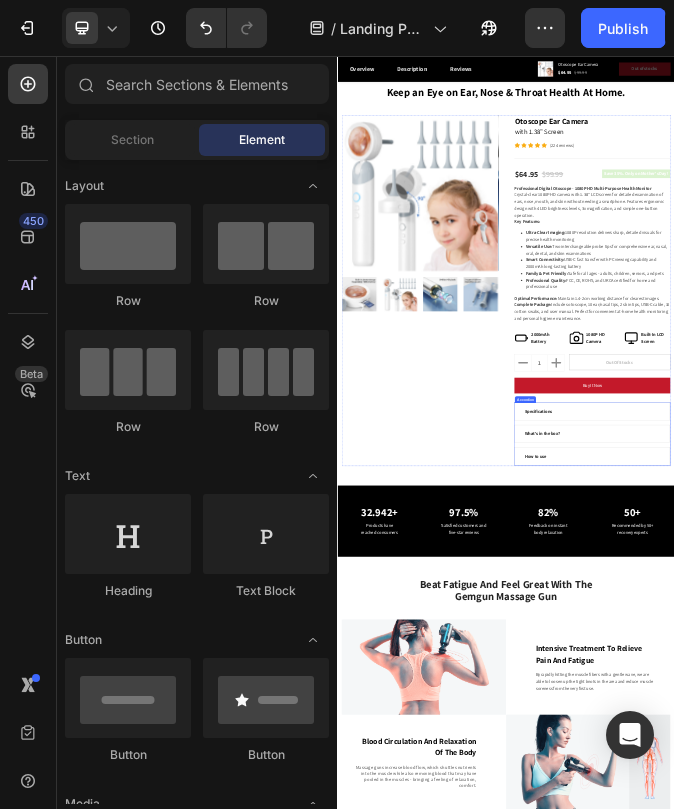 click on "Specifications" at bounding box center (1244, 1321) 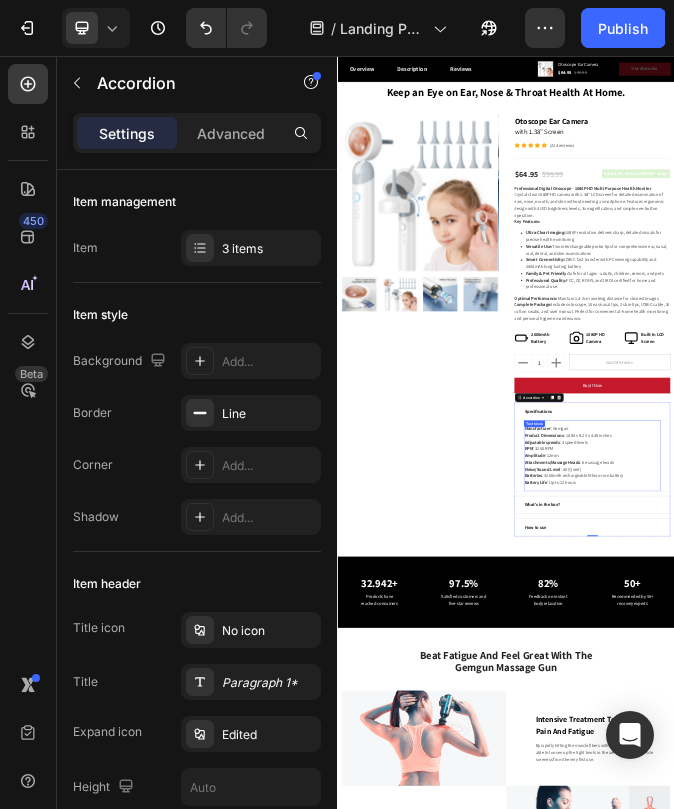click on "Manufacturer : Gemgun Product Dimensions : 10.94 x 9.25 x 4.49 inches Adjustable speeds : 4 speed levels RPM : 3200 RPM  Amplitude : 12mm  Attachments/Massage Heads : 6 massage heads  Noise/Sound Level : 40 (Quiet)  Batteries : 3200mAh rechargeable lithium-ion battery  Battery Life : Up to 12 hours" at bounding box center [1244, 1479] 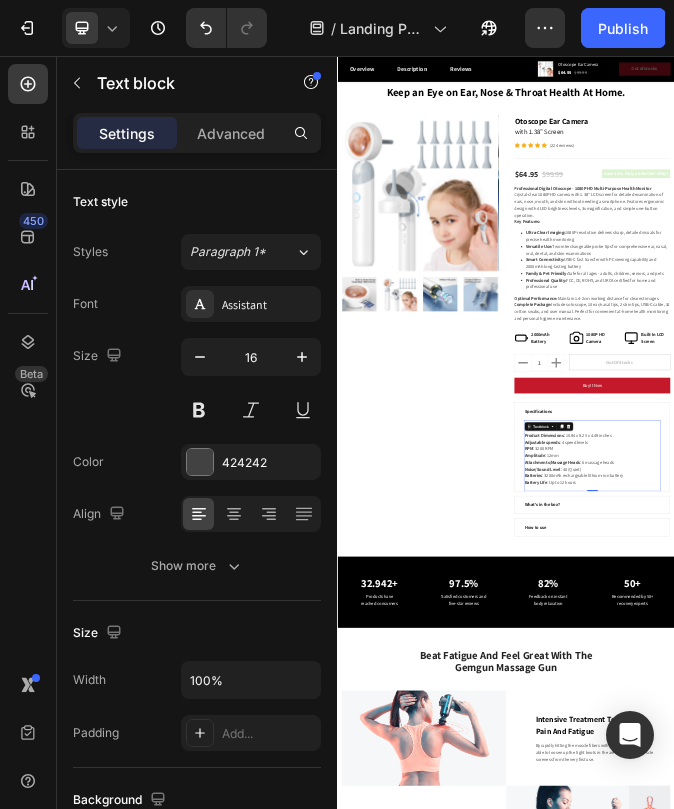 click on "Manufacturer : Gemgun Product Dimensions : 10.94 x 9.25 x 4.49 inches Adjustable speeds : 4 speed levels RPM : 3200 RPM  Amplitude : 12mm  Attachments/Massage Heads : 6 massage heads  Noise/Sound Level : 40 (Quiet)  Batteries : 3200mAh rechargeable lithium-ion battery  Battery Life : Up to 12 hours" at bounding box center [1244, 1479] 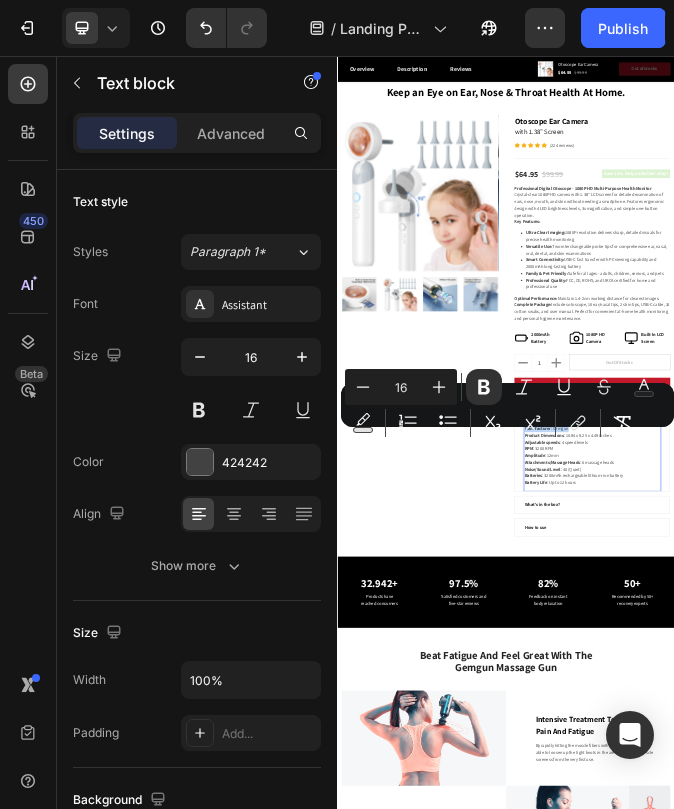 drag, startPoint x: 1161, startPoint y: 1381, endPoint x: 1008, endPoint y: 1385, distance: 153.05228 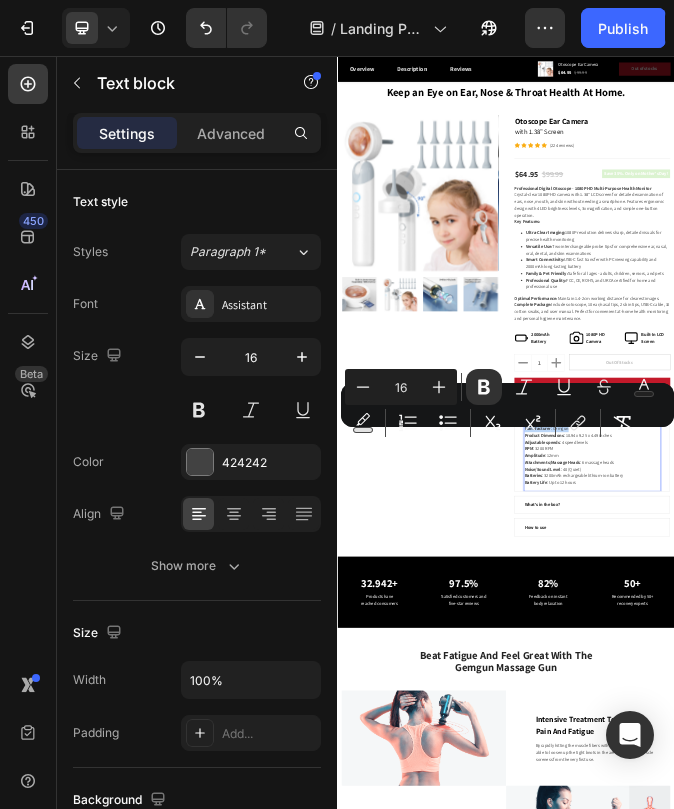 click on "Manufacturer : Gemgun Product Dimensions : 10.94 x 9.25 x 4.49 inches Adjustable speeds : 4 speed levels RPM : 3200 RPM  Amplitude : 12mm  Attachments/Massage Heads : 6 massage heads  Noise/Sound Level : 40 (Quiet)  Batteries : 3200mAh rechargeable lithium-ion battery  Battery Life : Up to 12 hours" at bounding box center (1244, 1479) 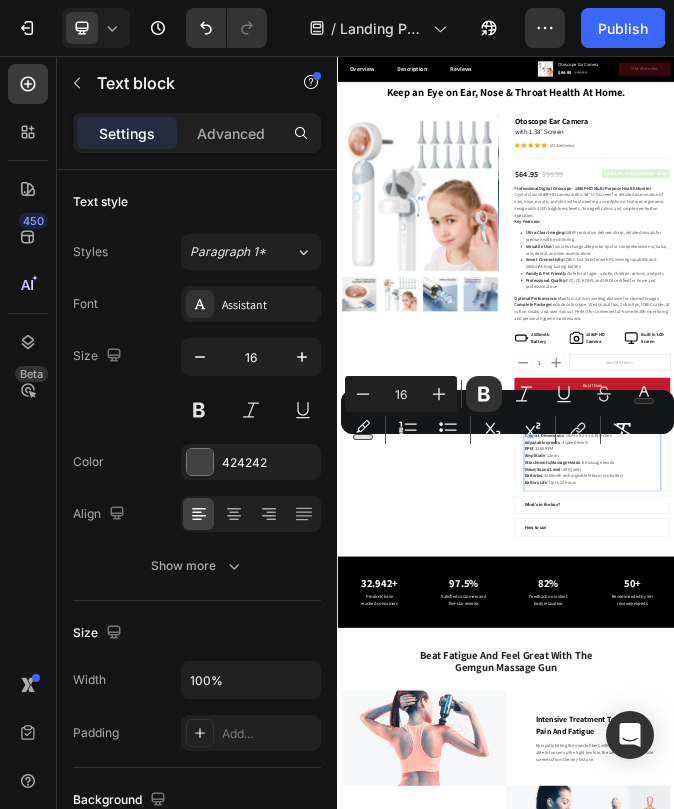 drag, startPoint x: 1009, startPoint y: 1410, endPoint x: 1034, endPoint y: 1407, distance: 25.179358 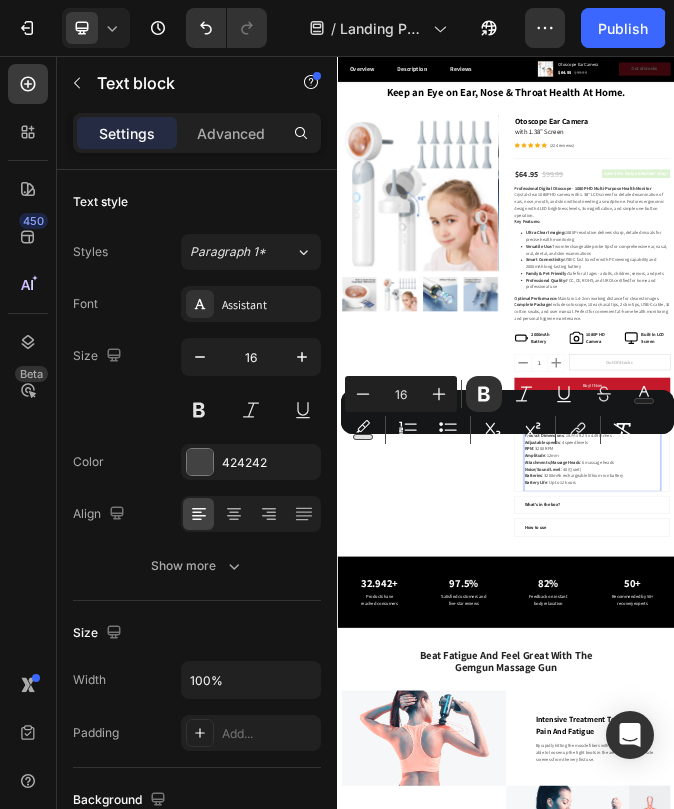 click on "Package Dimensions ‏ : ‎  9.45 x 5.16 x 2.32 inches; 13.44 ounces Product Dimensions : 10.94 x 9.25 x 4.49 inches Adjustable speeds : 4 speed levels RPM : 3200 RPM  Amplitude : 12mm  Attachments/Massage Heads : 6 massage heads  Noise/Sound Level : 40 (Quiet)  Batteries : 3200mAh rechargeable lithium-ion battery  Battery Life : Up to 12 hours" at bounding box center (1244, 1479) 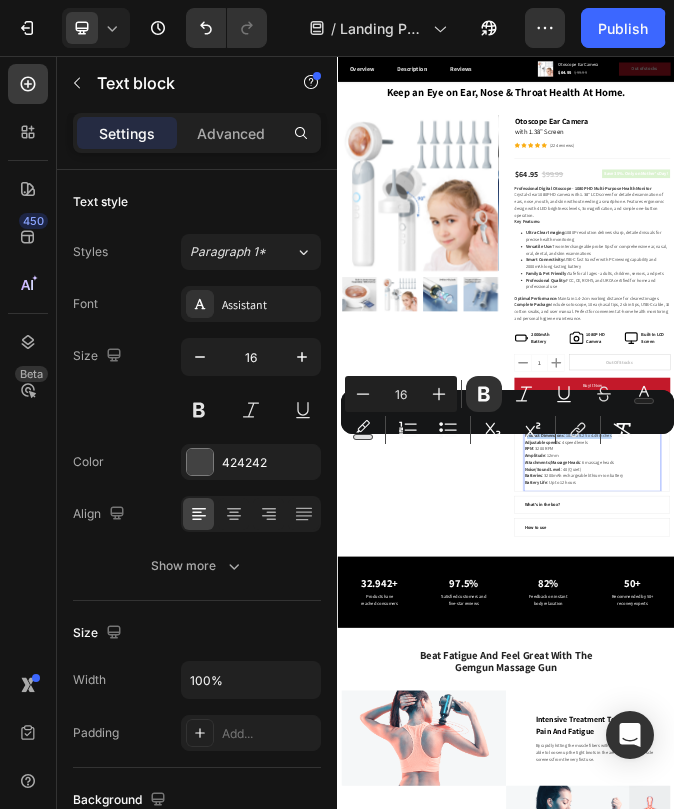 drag, startPoint x: 1315, startPoint y: 1408, endPoint x: 1013, endPoint y: 1411, distance: 302.0149 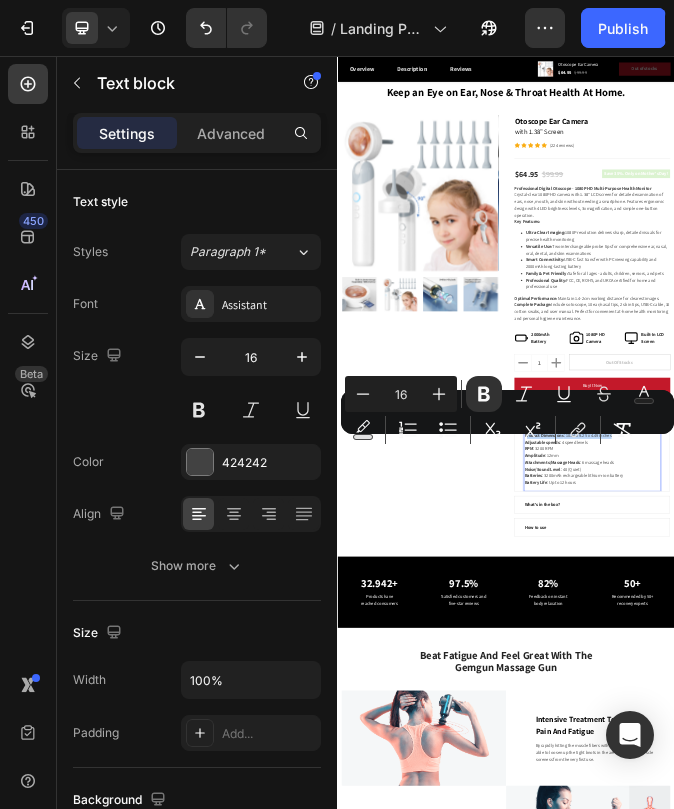 click on "Package Dimensions ‏ : ‎  9.45 x 5.16 x 2.32 inches; 13.44 ounces Product Dimensions : 10.94 x 9.25 x 4.49 inches Adjustable speeds : 4 speed levels RPM : 3200 RPM  Amplitude : 12mm  Attachments/Massage Heads : 6 massage heads  Noise/Sound Level : 40 (Quiet)  Batteries : 3200mAh rechargeable lithium-ion battery  Battery Life : Up to 12 hours" at bounding box center [1244, 1479] 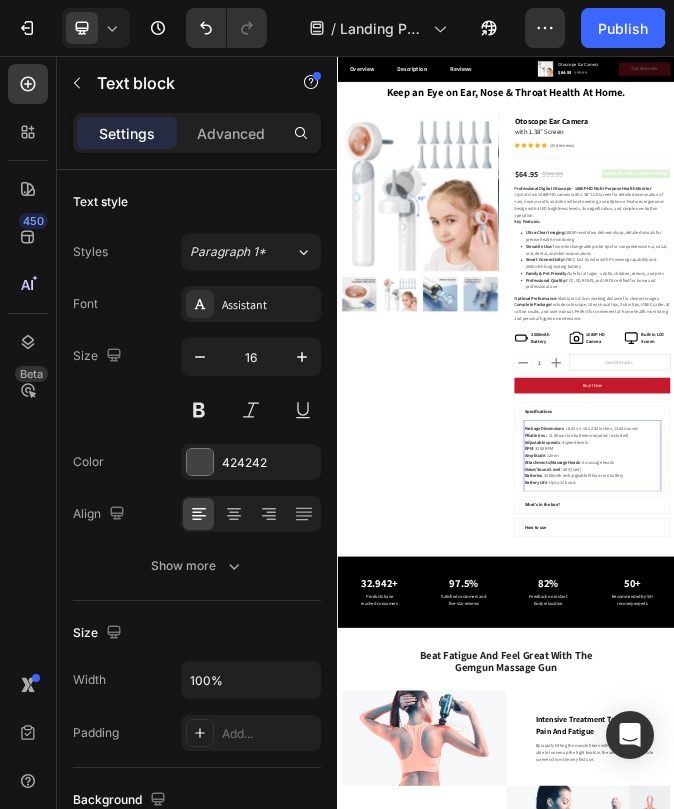 click on "PBatteries ‏ : ‎" at bounding box center [1046, 1406] 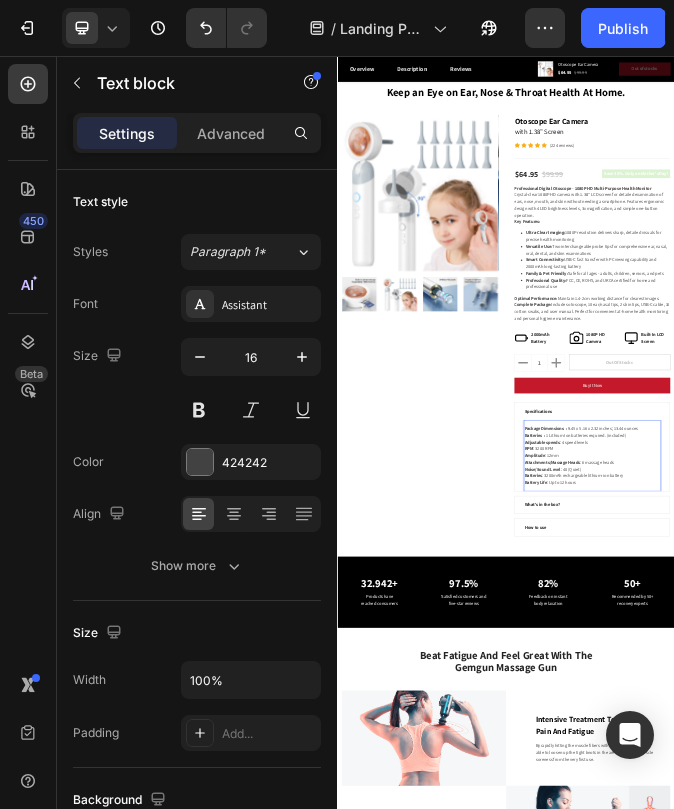 click on "Package Dimensions ‏ : ‎  9.45 x 5.16 x 2.32 inches; 13.44 ounces Batteries ‏ : ‎  1 Lithium Ion batteries required. (included) Adjustable speeds : 4 speed levels RPM : 3200 RPM  Amplitude : 12mm  Attachments/Massage Heads : 6 massage heads  Noise/Sound Level : 40 (Quiet)  Batteries : 3200mAh rechargeable lithium-ion battery  Battery Life : Up to 12 hours" at bounding box center (1244, 1479) 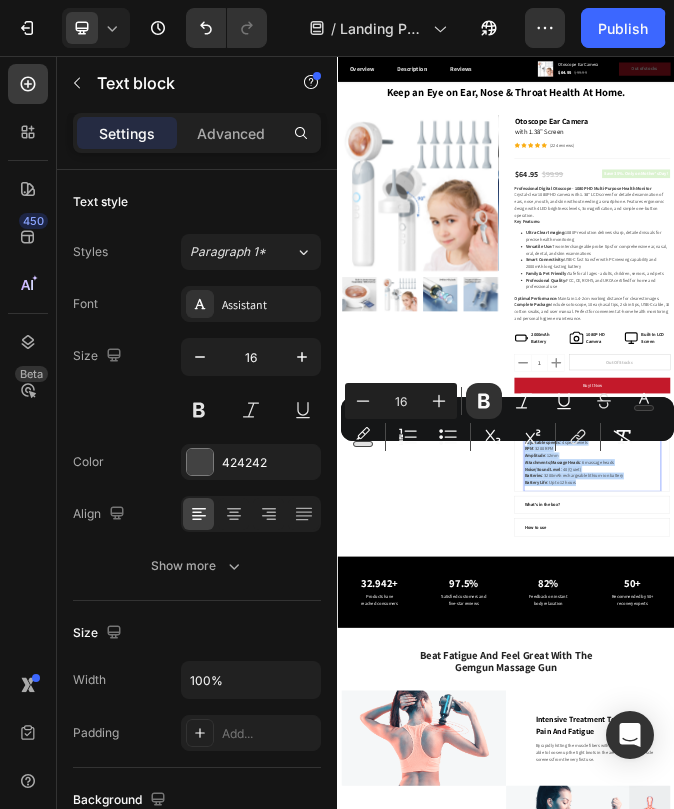 drag, startPoint x: 1204, startPoint y: 1572, endPoint x: 1011, endPoint y: 1439, distance: 234.38857 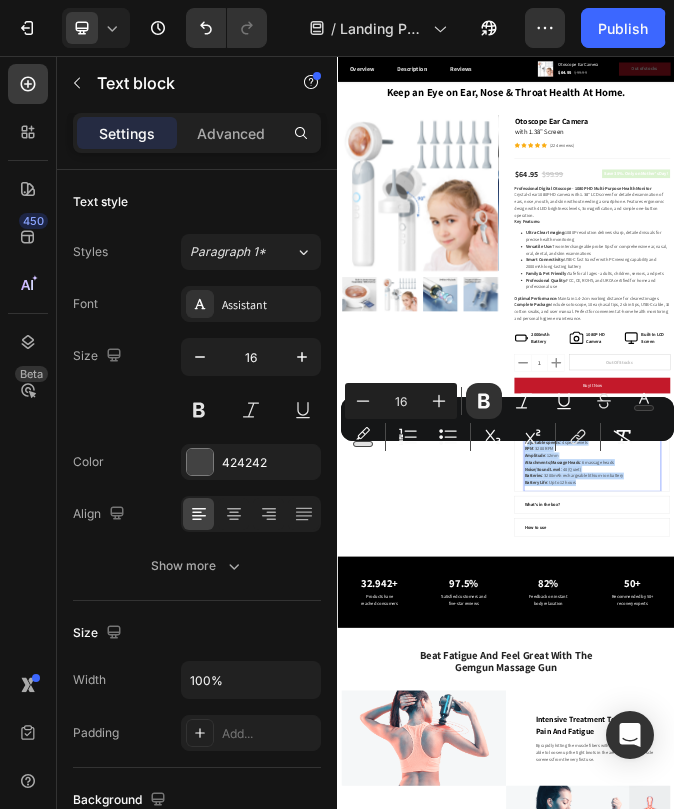click on "Package Dimensions ‏ : ‎  9.45 x 5.16 x 2.32 inches; 13.44 ounces Batteries ‏ : ‎  1 Lithium Ion batteries required. (included) Adjustable speeds : 4 speed levels RPM : 3200 RPM  Amplitude : 12mm  Attachments/Massage Heads : 6 massage heads  Noise/Sound Level : 40 (Quiet)  Batteries : 3200mAh rechargeable lithium-ion battery  Battery Life : Up to 12 hours" at bounding box center [1244, 1479] 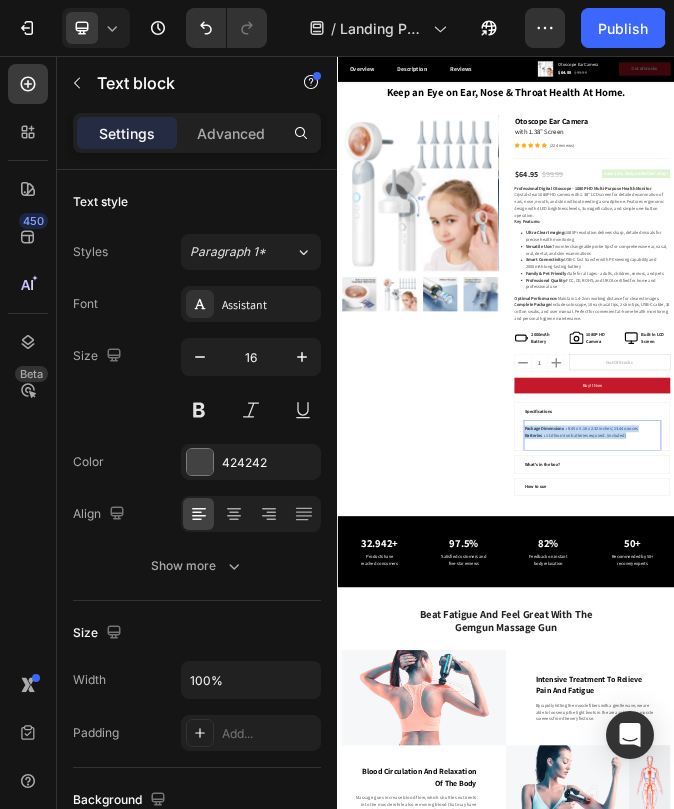 drag, startPoint x: 1389, startPoint y: 1403, endPoint x: 1005, endPoint y: 1380, distance: 384.68817 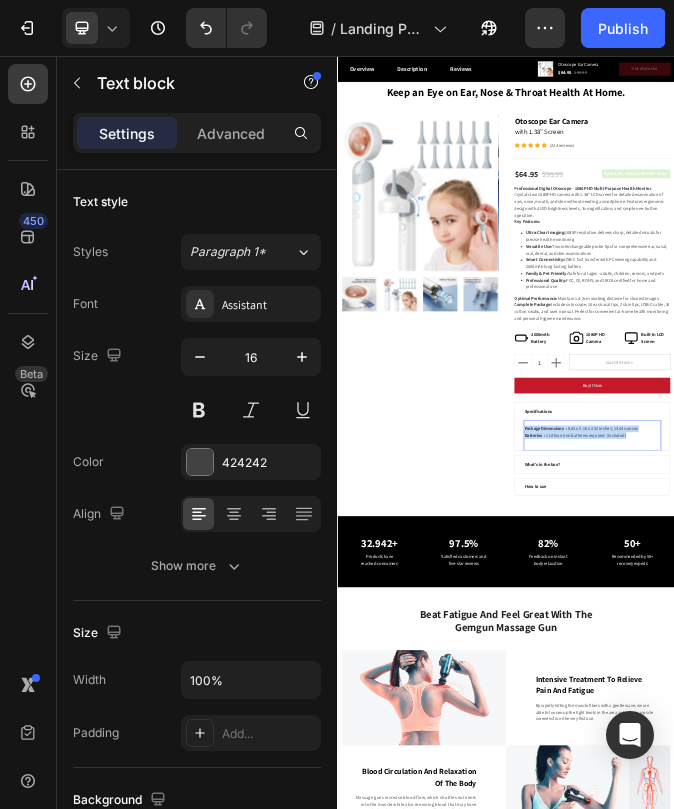 click on "Package Dimensions ‏ : ‎  9.45 x 5.16 x 2.32 inches; 13.44 ounces Batteries ‏ : ‎  1 Lithium Ion batteries required. (included)" at bounding box center (1244, 1407) 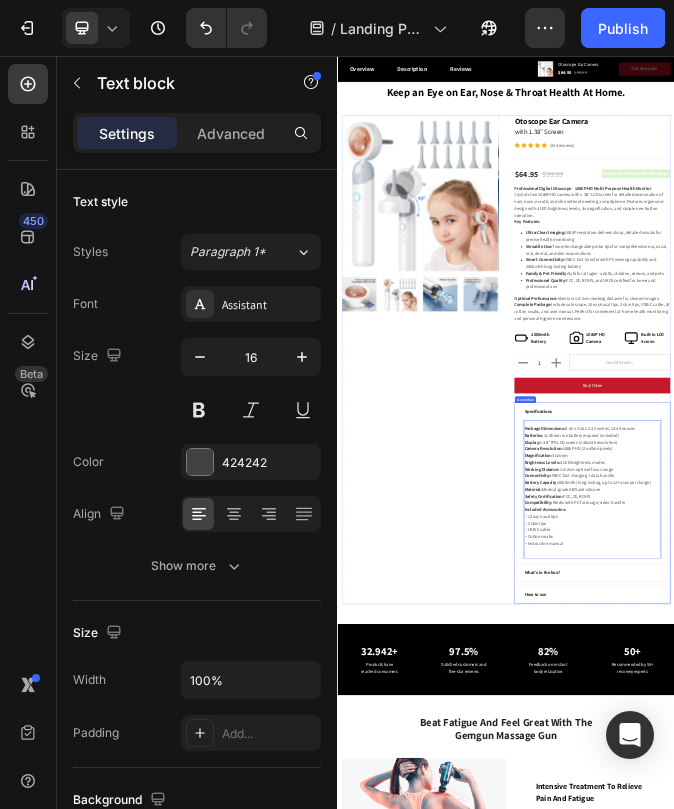 click on "Specifications" at bounding box center (1052, 1321) 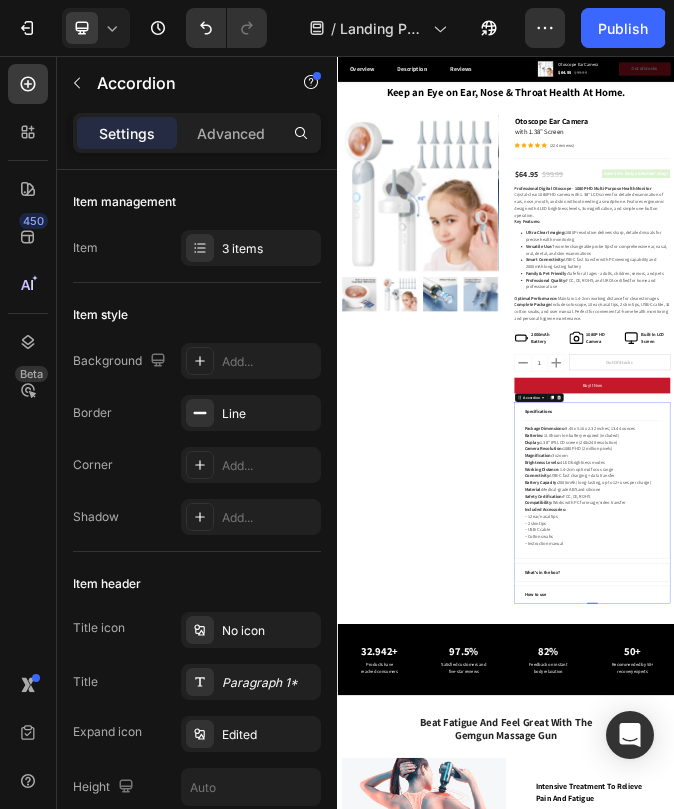 click on "Specifications" at bounding box center (1244, 1321) 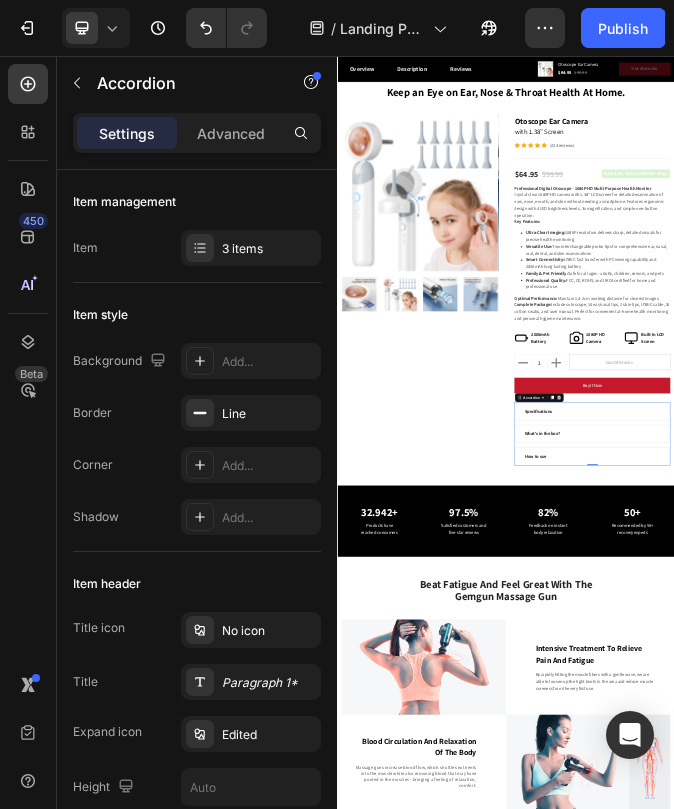 click on "What's in the box?" at bounding box center (1244, 1401) 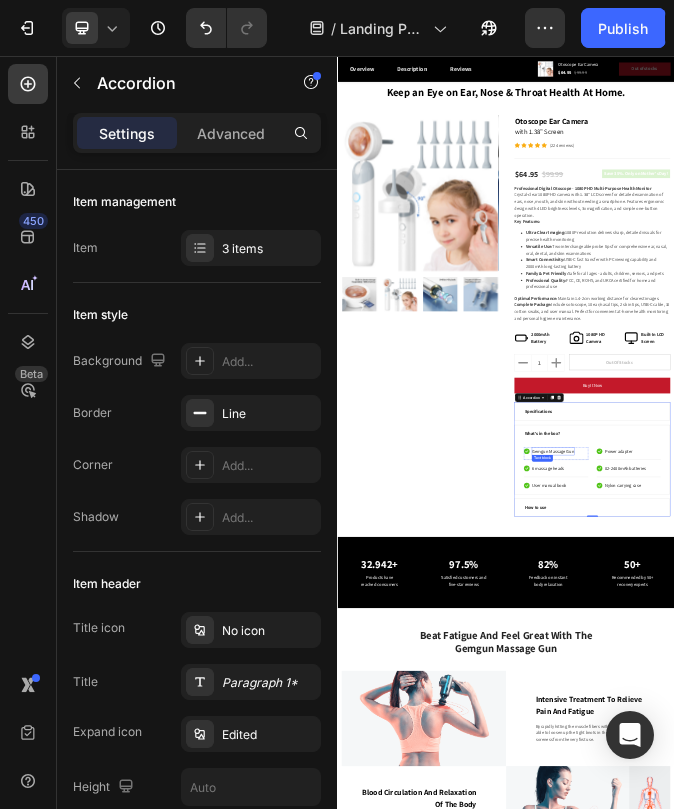 click on "Gemgun Massage Gun" at bounding box center (1105, 1463) 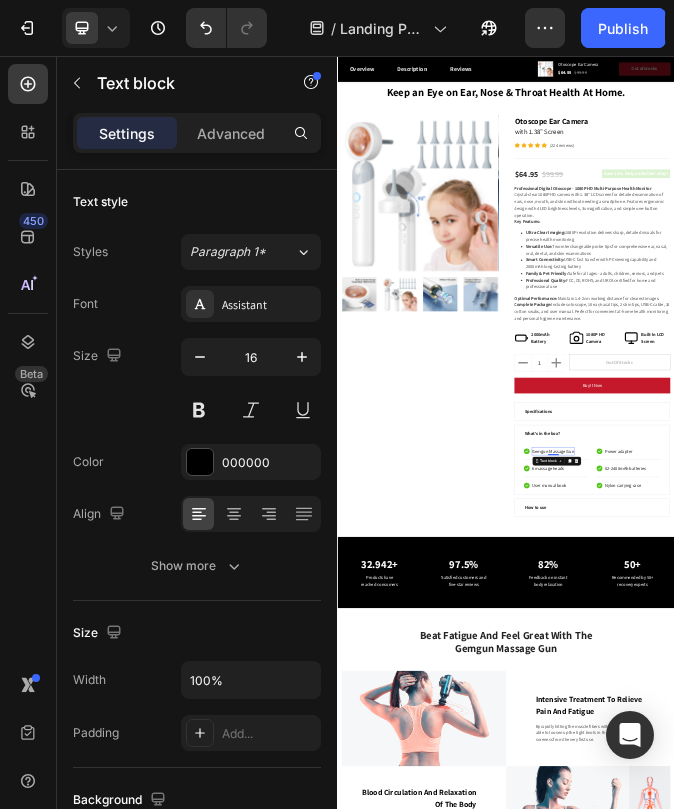 click on "Gemgun Massage Gun" at bounding box center [1105, 1463] 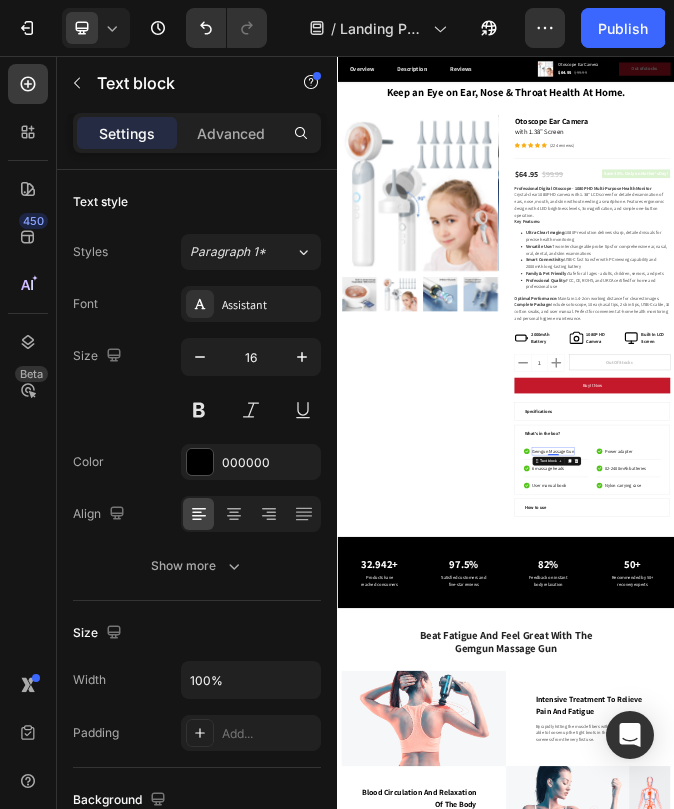 click on "Gemgun Massage Gun" at bounding box center (1105, 1463) 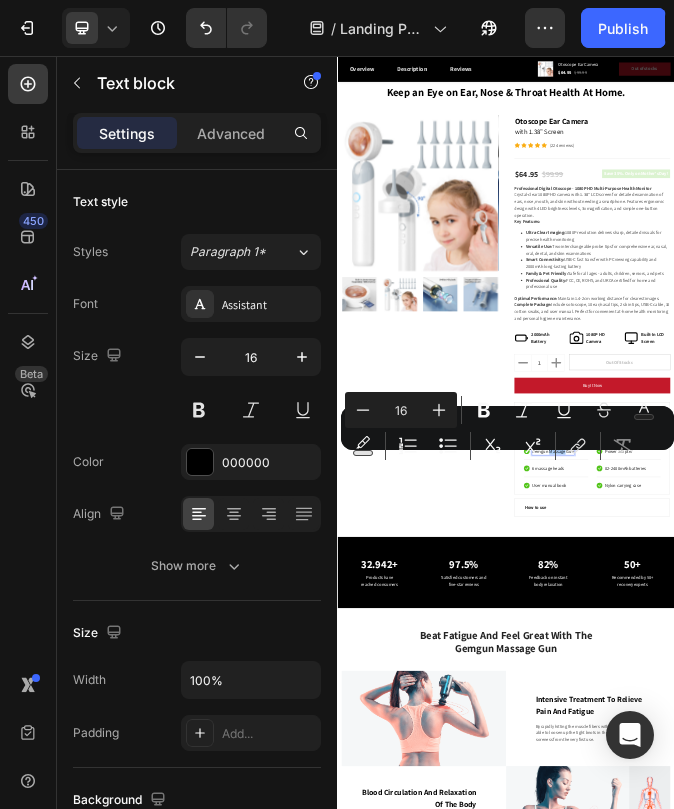 click on "Minus 16 Plus Bold Italic Underline       Strikethrough
Text Color
Text Background Color Numbered List Bulleted List Subscript Superscript       link Remove Format" at bounding box center [507, 428] 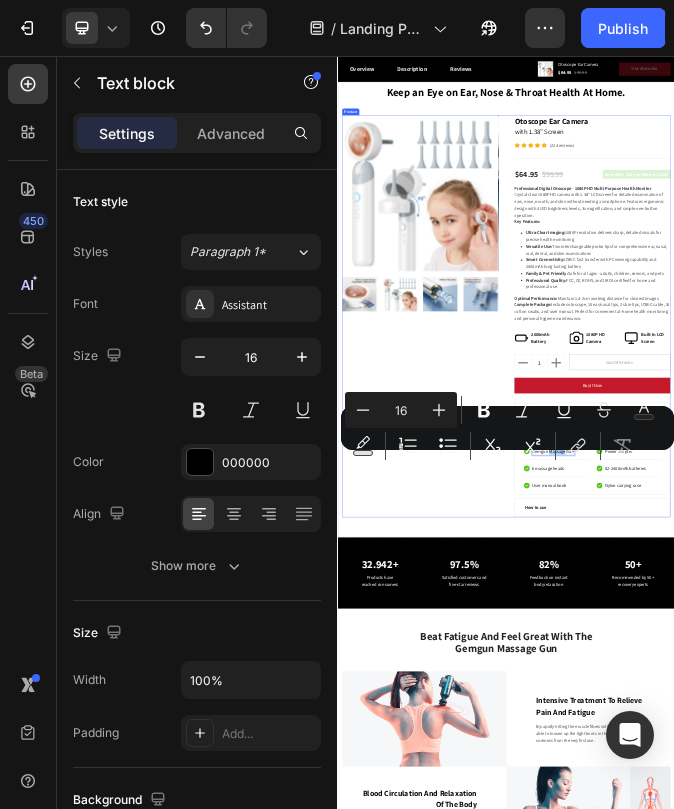 click on "Product Images" at bounding box center (629, 981) 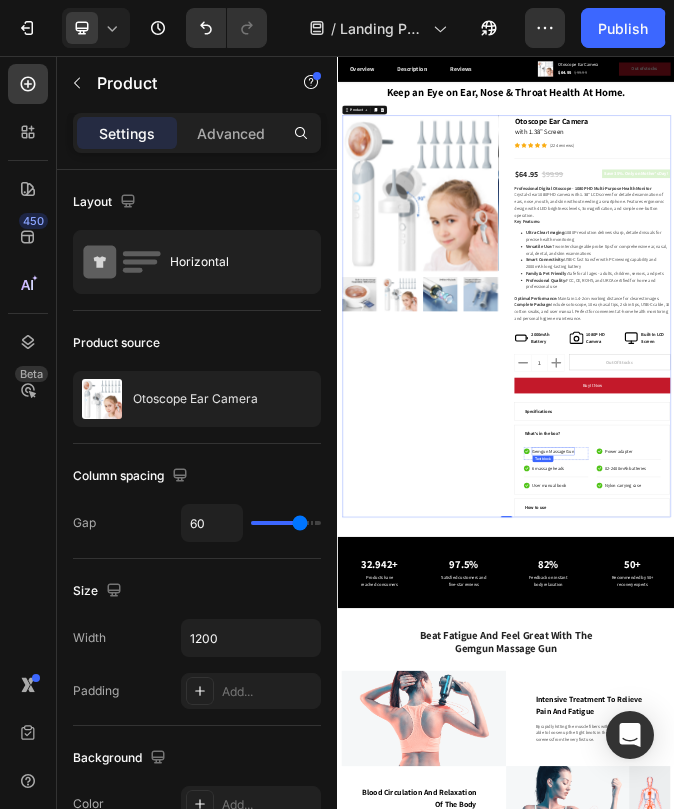 click on "Gemgun Massage Gun" at bounding box center [1105, 1463] 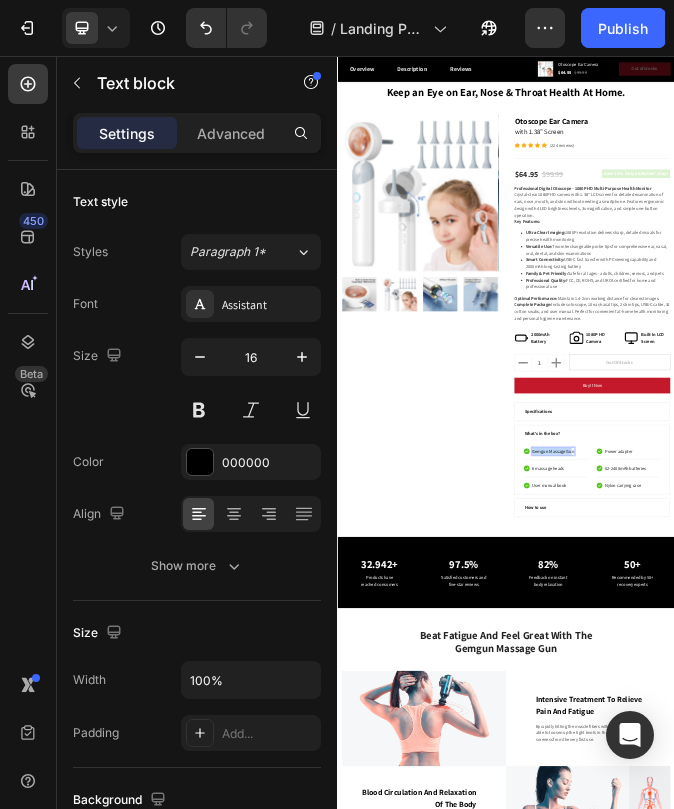 drag, startPoint x: 1166, startPoint y: 1458, endPoint x: 1033, endPoint y: 1473, distance: 133.84319 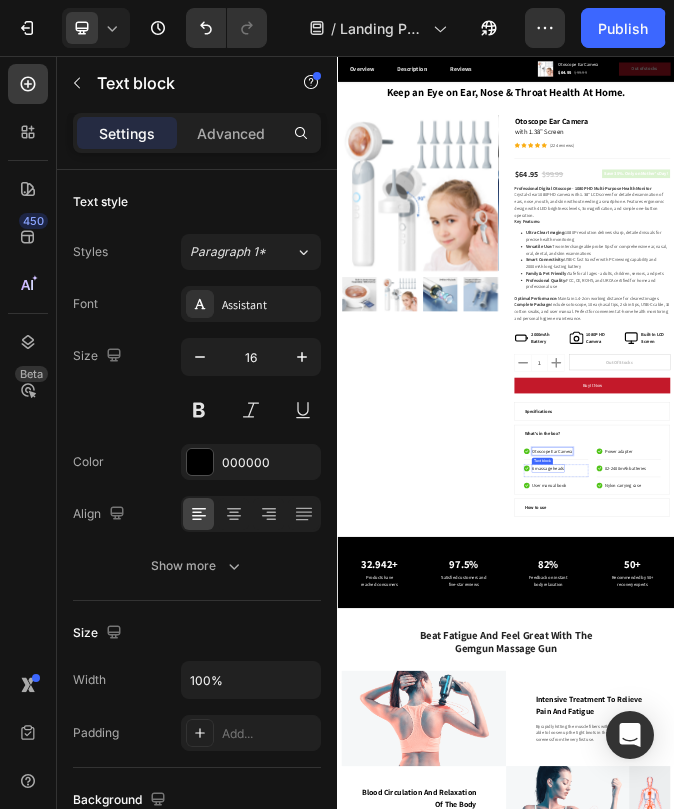 click on "6 massage heads" at bounding box center (1088, 1524) 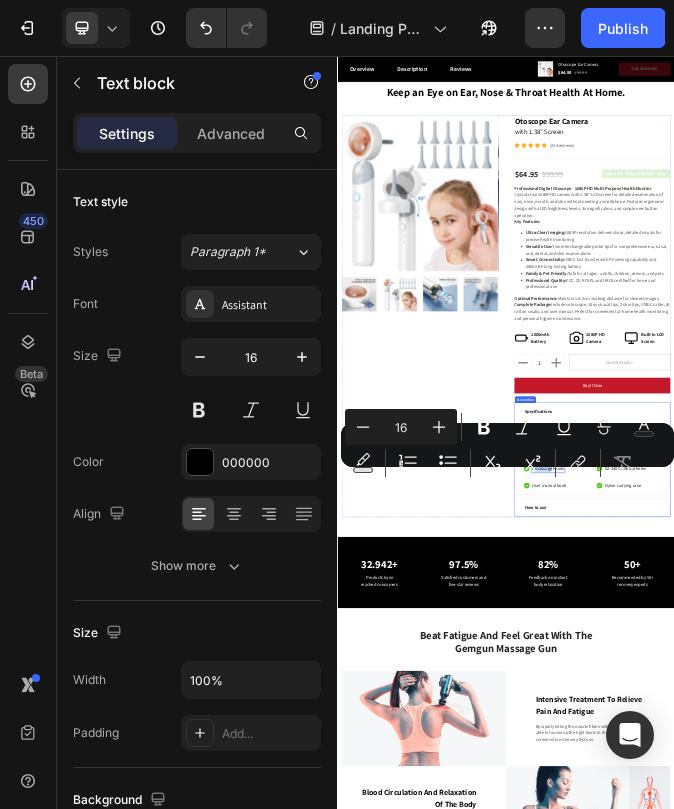 click on "Keep an Eye on Ear, Nose & Throat Health At Home. Heading Row Product Images Otoscope Ear Camera (P) Title with 1.38” Screen Text block                Icon                Icon                Icon                Icon                Icon Icon List Hoz (224 reviews) Text block Row                Title Line $64.95 (P) Price (P) Price $99.99 (P) Price (P) Price Row Save 35%. Only on Mother's Day! Product Badge Row Professional Digital Otoscope - 1080P HD Multi-Purpose Health Monitor
Crystal-clear 1080P HD camera with 1.38" LCD screen for detailed examination of ears, nose, mouth, and skin without needing a smartphone. Features ergonomic design with 4 LED brightness levels, 3x magnification, and simple one-button operation.
Key Features:
Ultra-Clear Imaging:  1080P resolution delivers sharp, detailed visuals for precise health monitoring
Versatile Use:  Two interchangeable probe tips for comprehensive ear, nasal, oral, dental, and skin examinations
Smart Connectivity:
Family & Pet Friendly:" at bounding box center (937, 927) 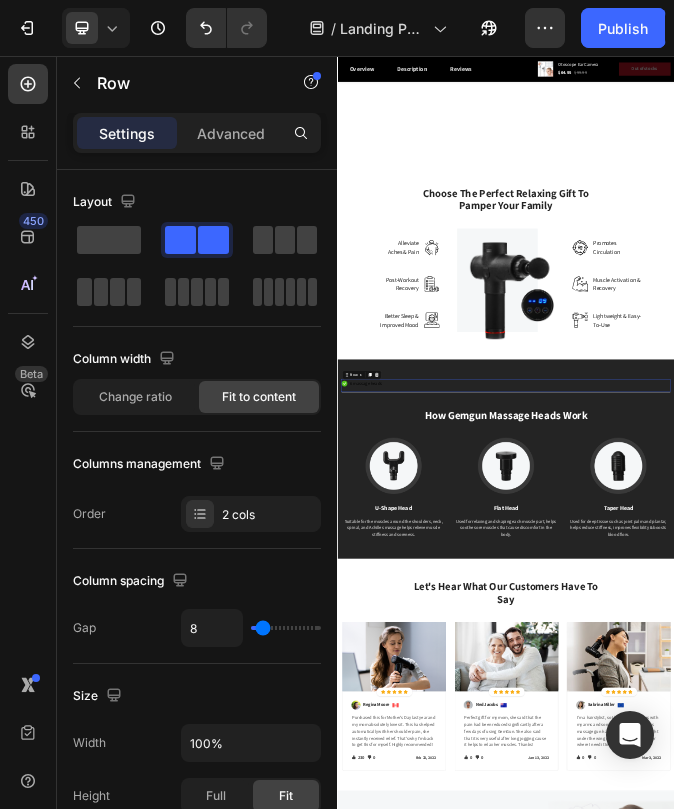 scroll, scrollTop: 3191, scrollLeft: 0, axis: vertical 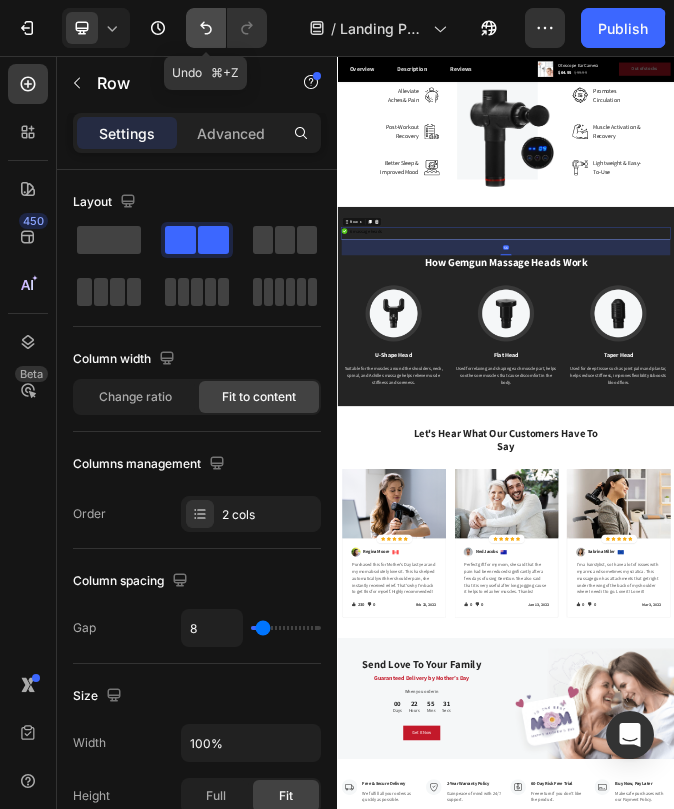 click 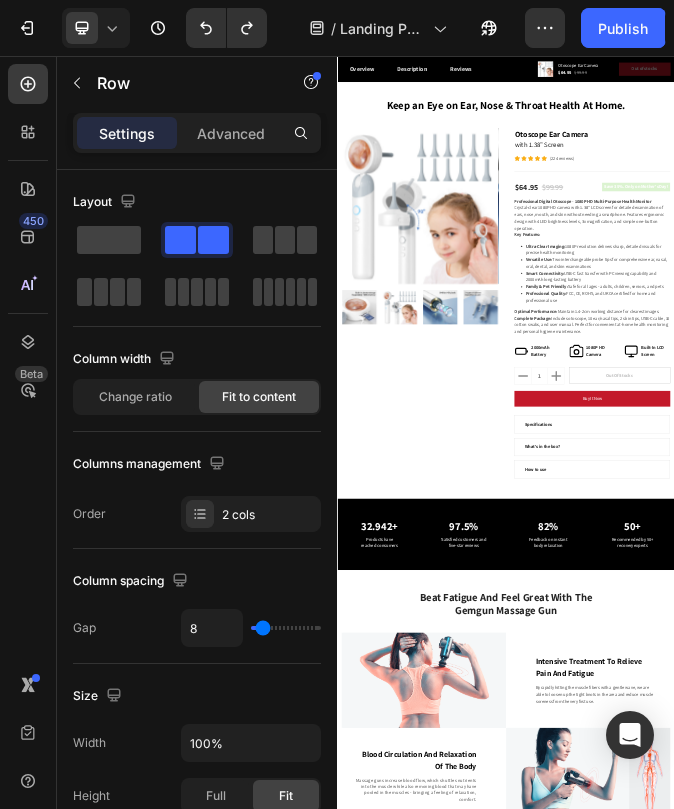 scroll, scrollTop: 29, scrollLeft: 0, axis: vertical 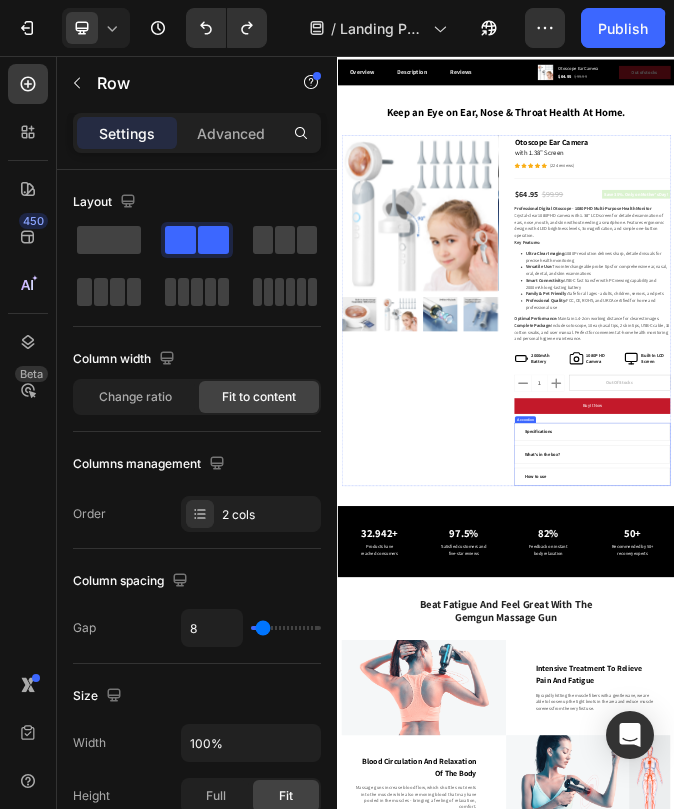 click on "What's in the box?" at bounding box center [1244, 1474] 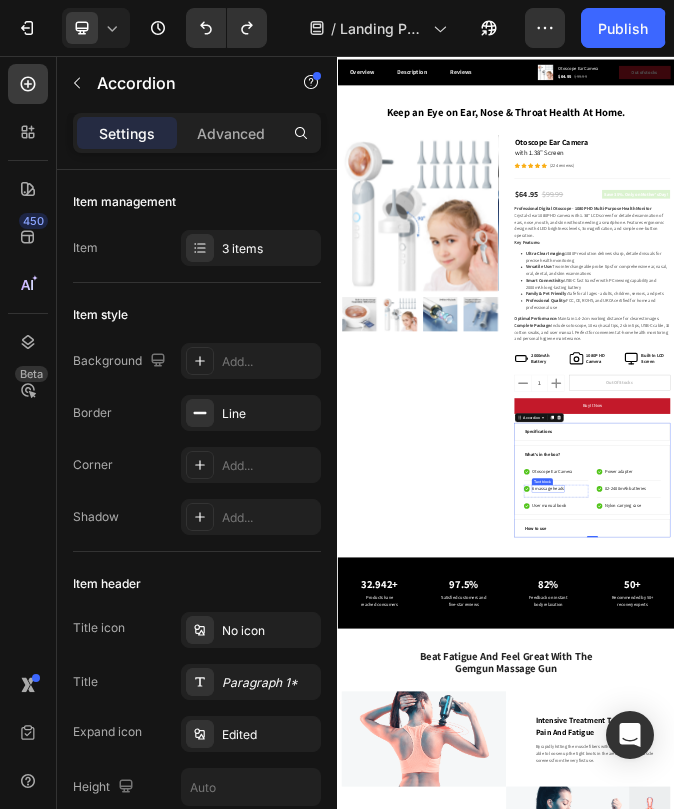 click on "6 massage heads" at bounding box center (1088, 1597) 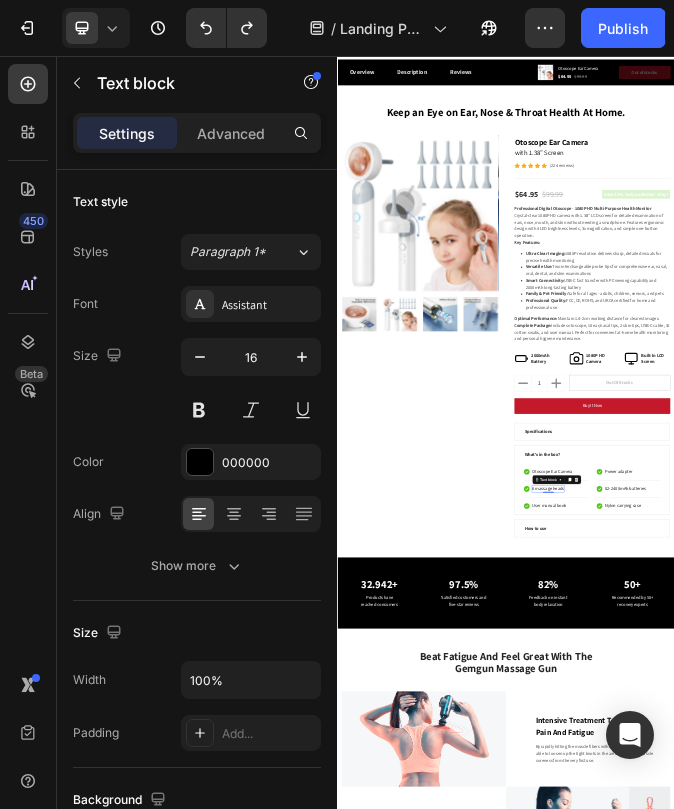 click on "6 massage heads" at bounding box center [1088, 1597] 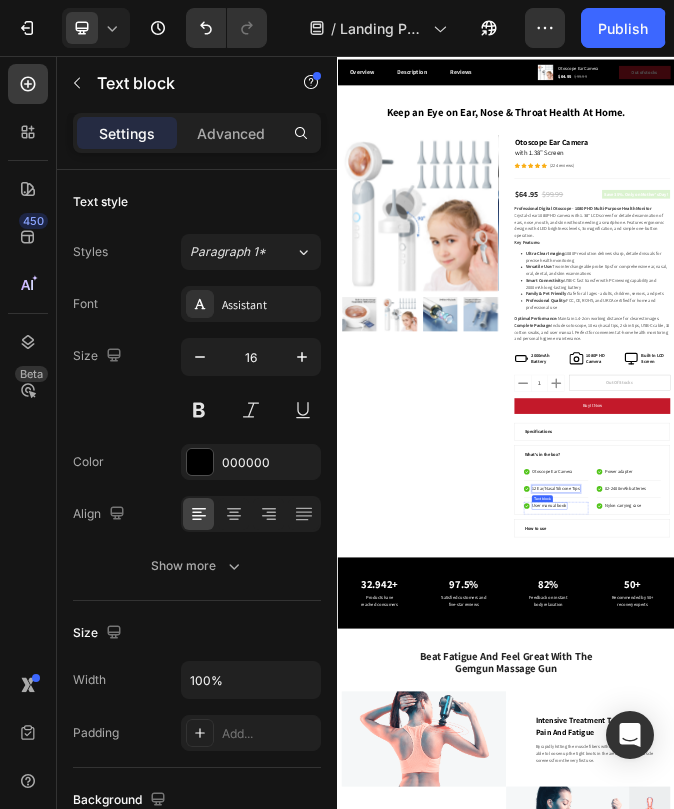 click on "User manual book Text block" at bounding box center (1092, 1658) 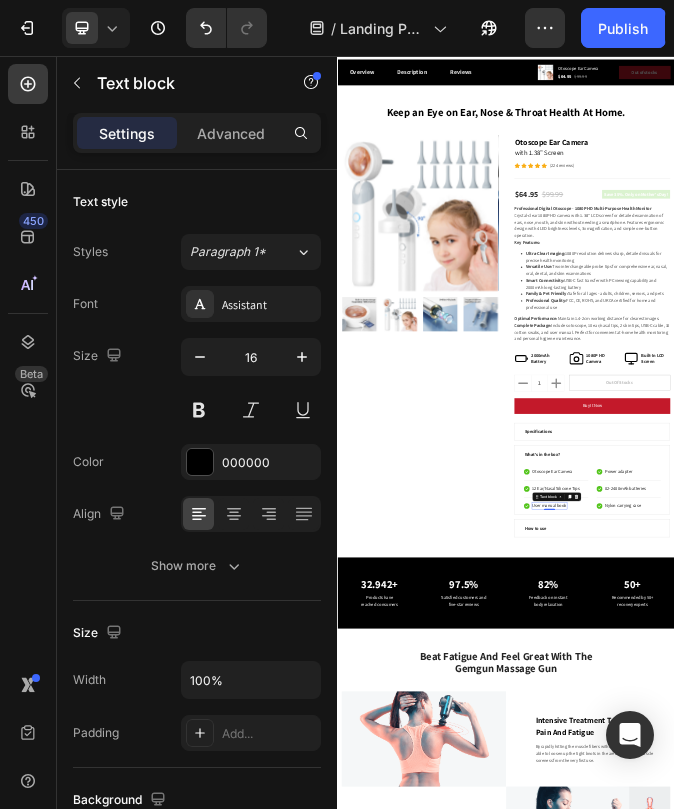 click on "User manual book" at bounding box center [1092, 1658] 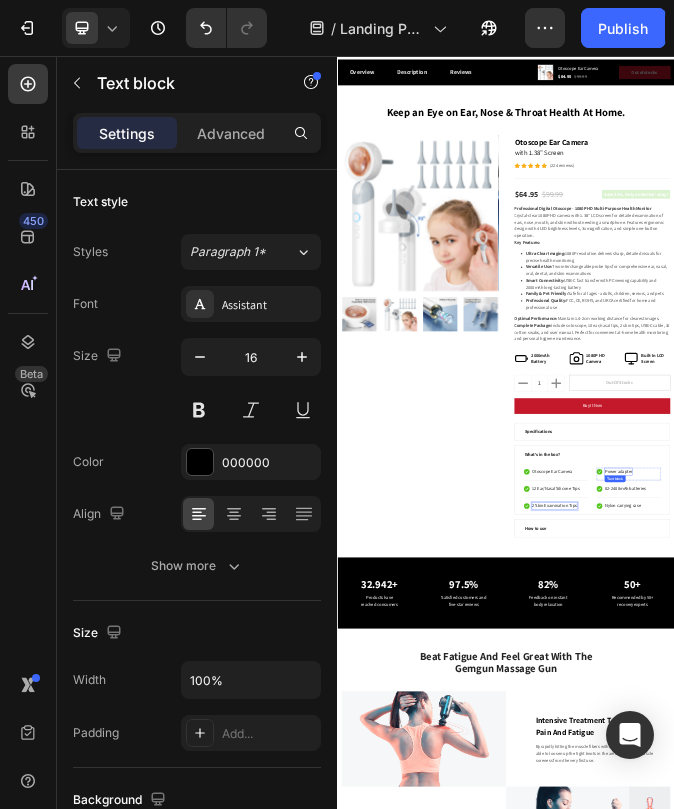 click on "Power adapter" at bounding box center [1338, 1536] 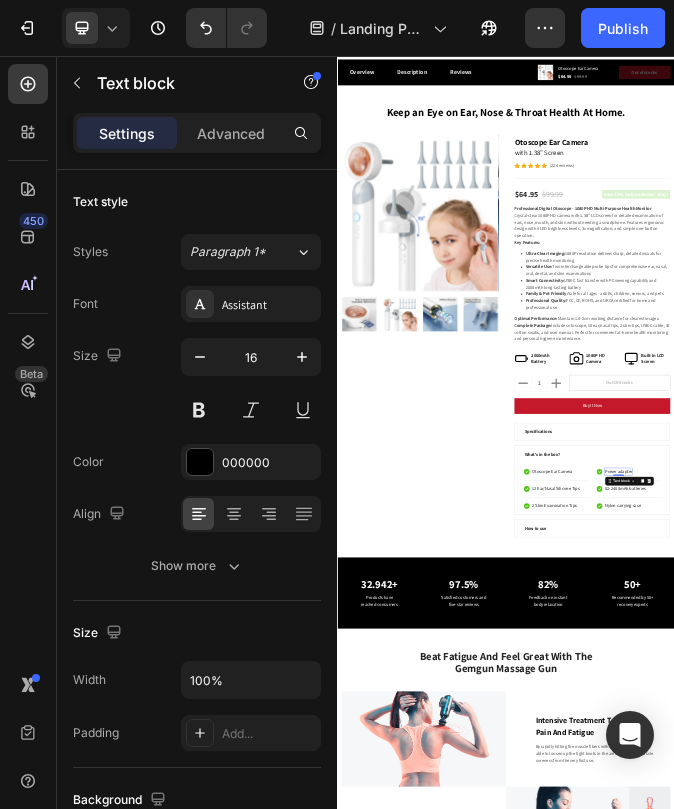 click on "Power adapter" at bounding box center [1338, 1536] 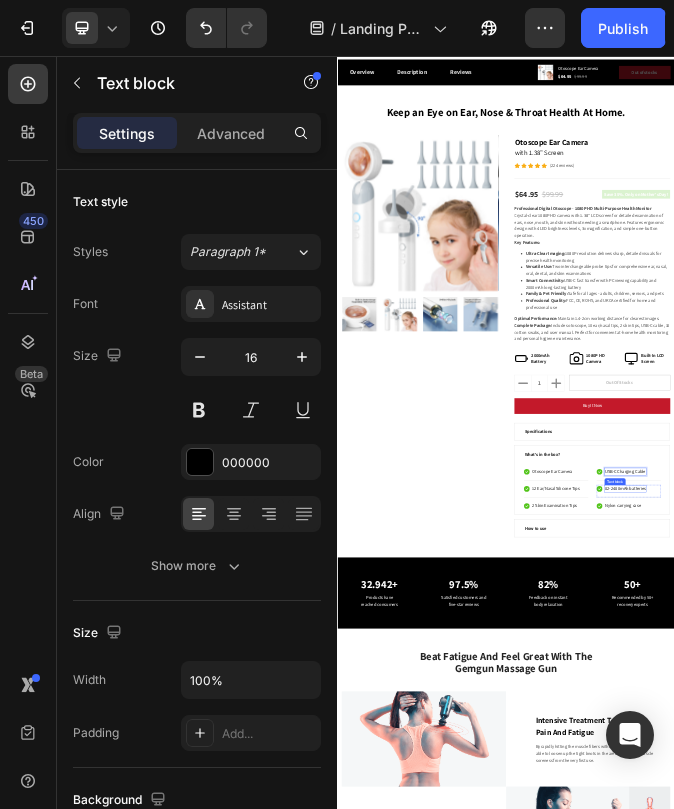 click on "02-2400mAh batteries" at bounding box center (1363, 1597) 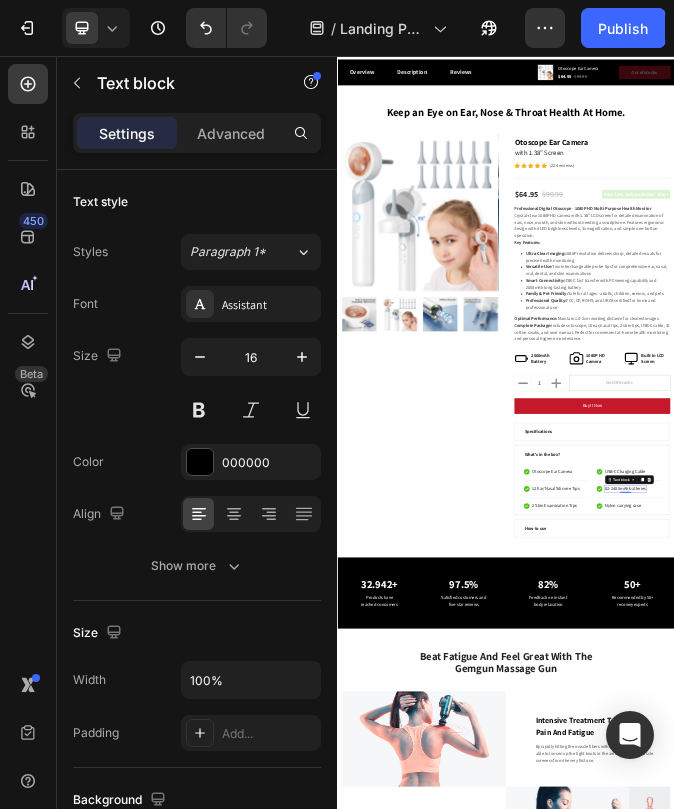 click on "02-2400mAh batteries" at bounding box center [1363, 1597] 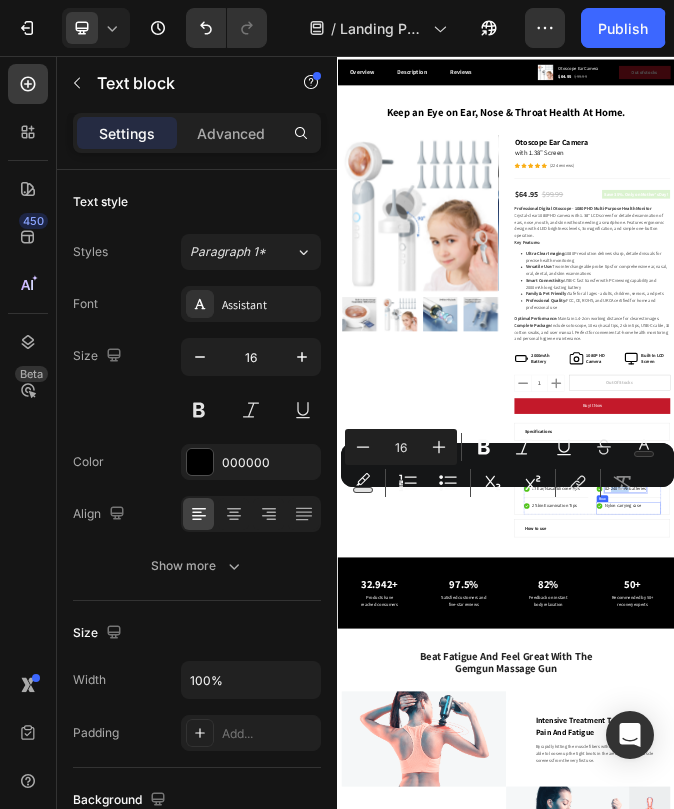click on "Icon Nylon carrying case Text block Row" at bounding box center (1374, 1666) 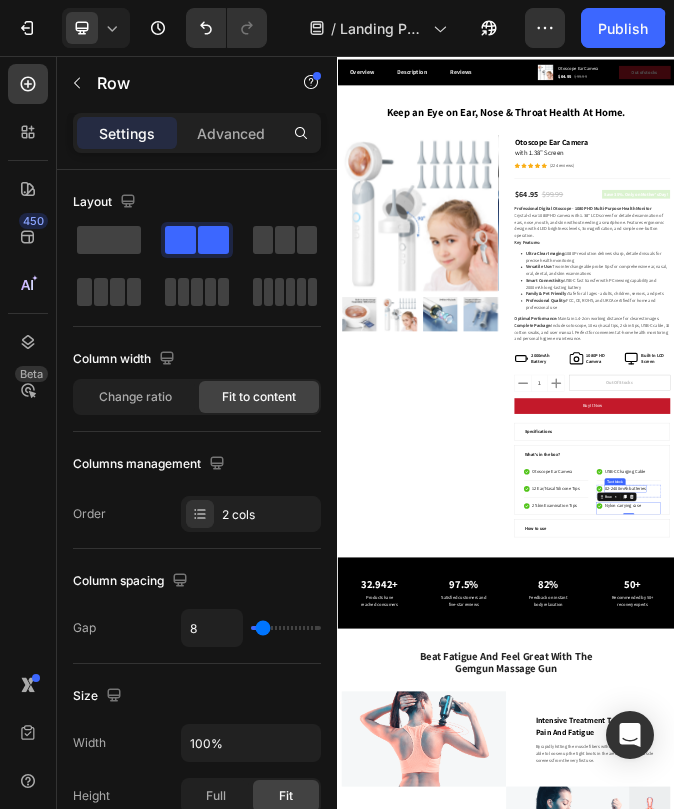 click on "02-2400mAh batteries" at bounding box center [1363, 1597] 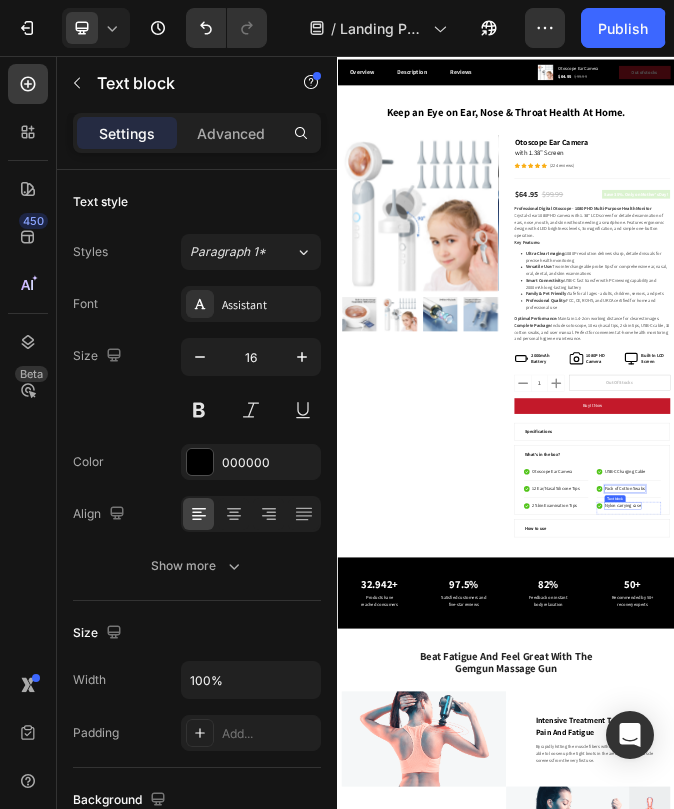 click on "Nylon carrying case" at bounding box center [1354, 1658] 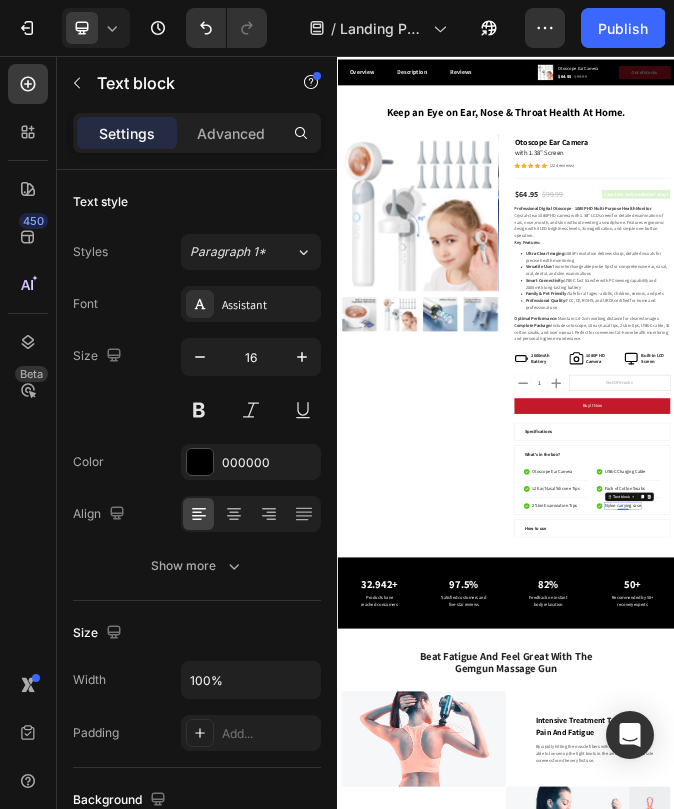 click on "Nylon carrying case" at bounding box center (1354, 1658) 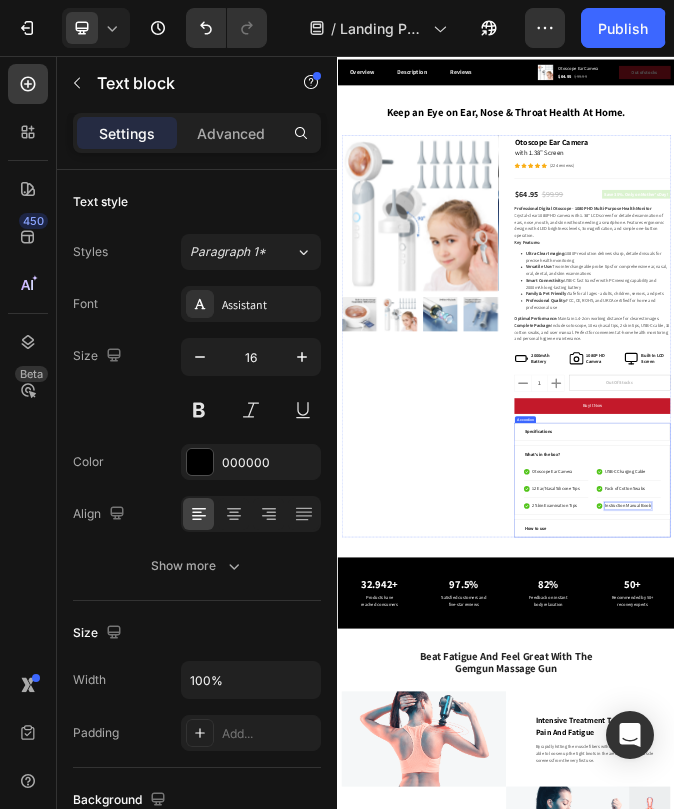 click on "Specifications" at bounding box center [1244, 1394] 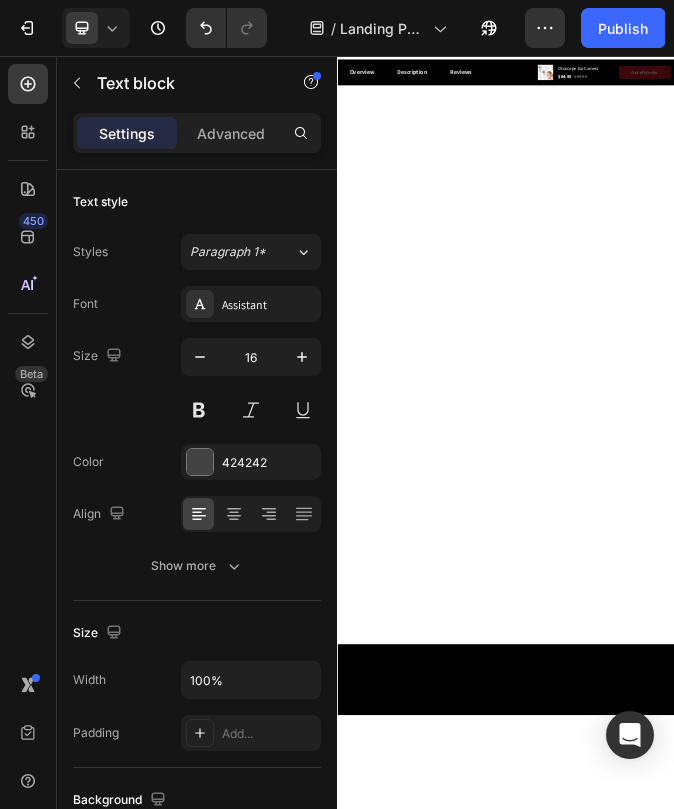 scroll, scrollTop: 3409, scrollLeft: 0, axis: vertical 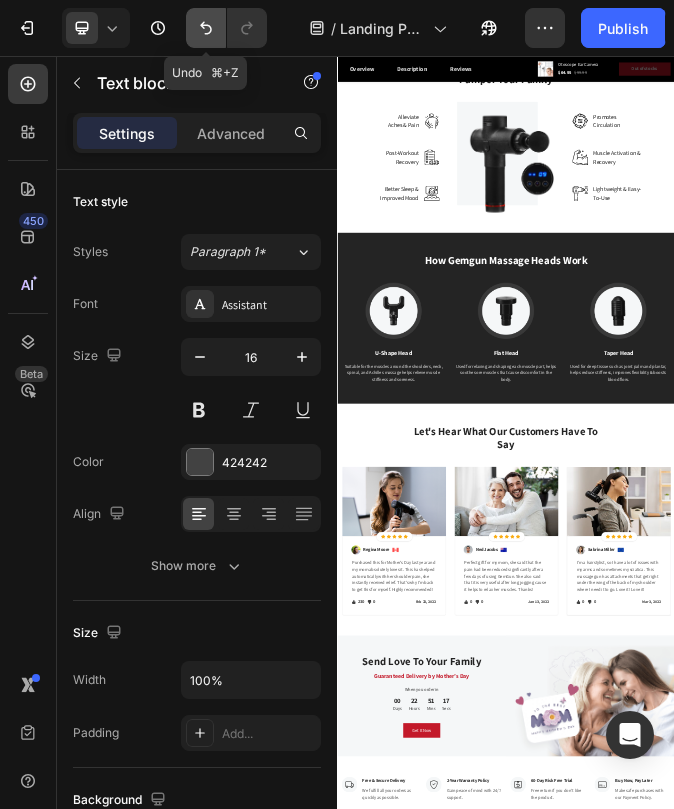 click 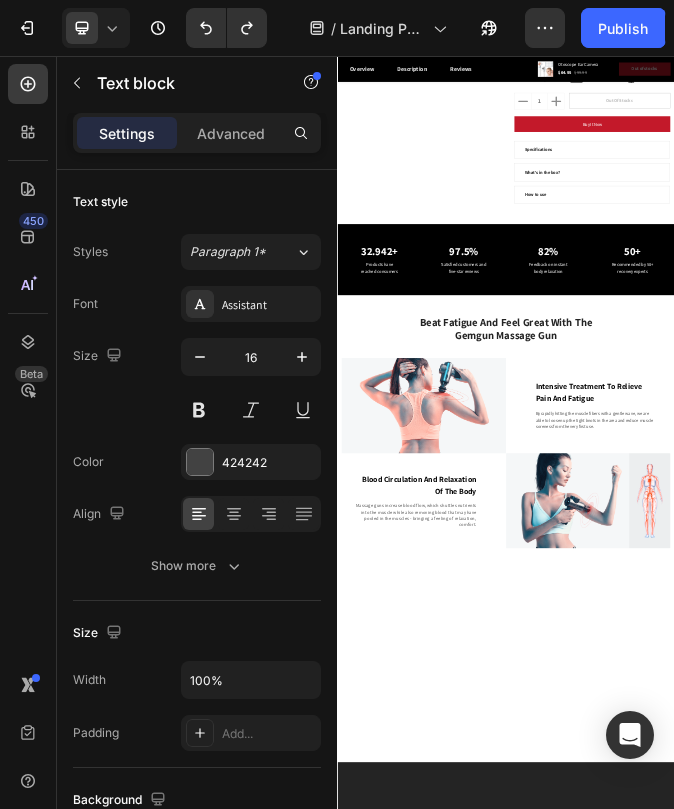scroll, scrollTop: 0, scrollLeft: 0, axis: both 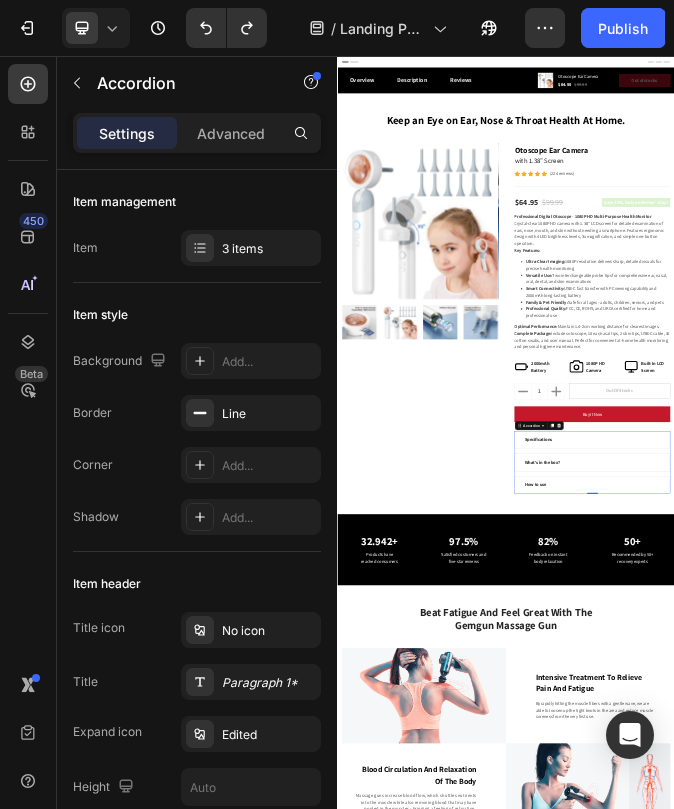 click on "Specifications" at bounding box center [1244, 1423] 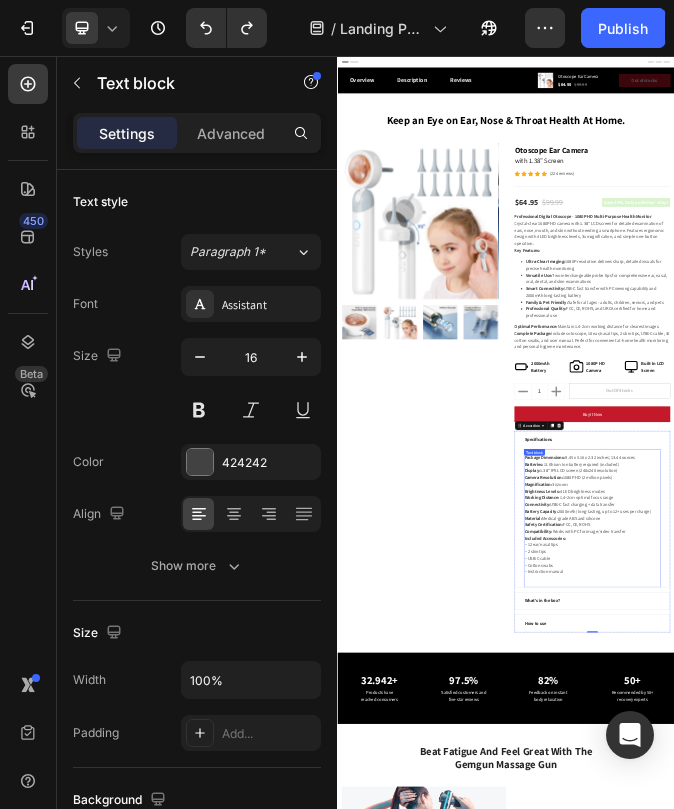 click on "Display:  1.38” IPS LCD screen (240x240 resolution) Camera Resolution:  1080P HD (2 million pixels) Magnification:  3x zoom Brightness Levels:  4 LED brightness modes Working Distance:  1.4–2cm optimal focus range Connectivity:  USB-C fast charging + data transfer Battery Capacity:  2000mAh (long-lasting, up to 12+ uses per charge) Material:  Medical-grade ABS and silicone Safety Certification:  FCC, CE, ROHS Compatibility:  Works with PC for image/video transfer Included Accessories: – 12 ear/nasal tips – 2 skin tips – USB-C cable – Cotton swabs – Instruction manual" at bounding box center [1244, 1725] 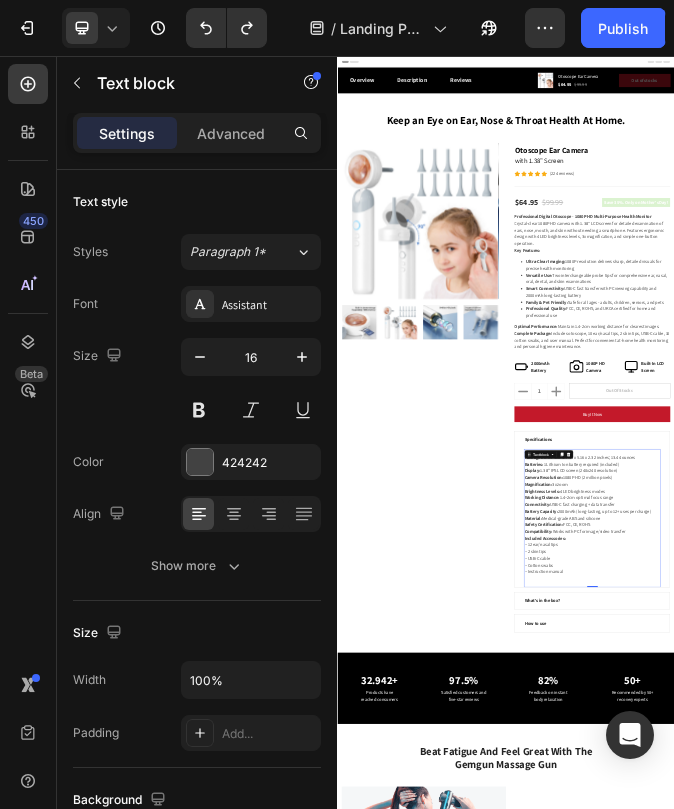 click on "Display:  1.38” IPS LCD screen (240x240 resolution) Camera Resolution:  1080P HD (2 million pixels) Magnification:  3x zoom Brightness Levels:  4 LED brightness modes Working Distance:  1.4–2cm optimal focus range Connectivity:  USB-C fast charging + data transfer Battery Capacity:  2000mAh (long-lasting, up to 12+ uses per charge) Material:  Medical-grade ABS and silicone Safety Certification:  FCC, CE, ROHS Compatibility:  Works with PC for image/video transfer Included Accessories: – 12 ear/nasal tips – 2 skin tips – USB-C cable – Cotton swabs – Instruction manual" at bounding box center (1244, 1725) 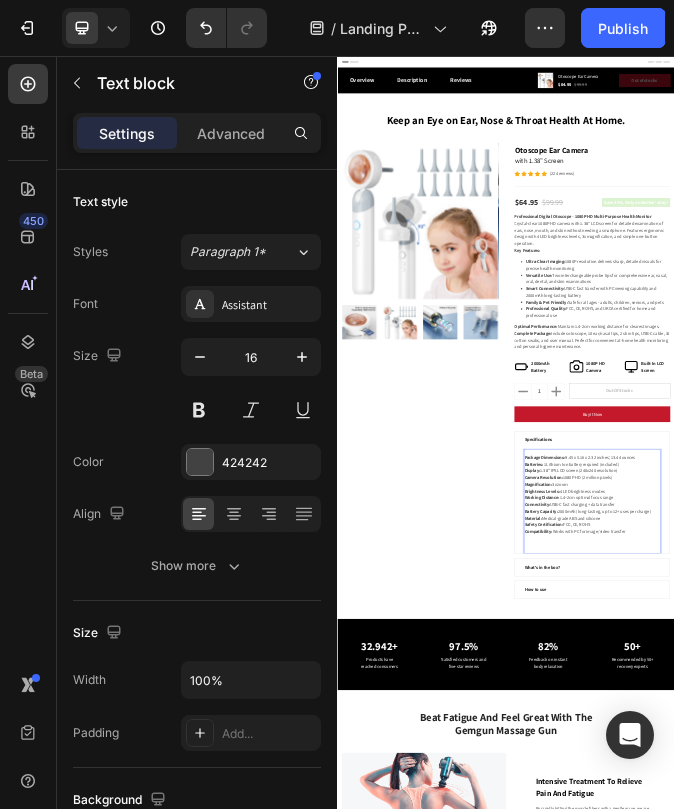 click on "Display:  1.38” IPS LCD screen (240x240 resolution) Camera Resolution:  1080P HD (2 million pixels) Magnification:  3x zoom Brightness Levels:  4 LED brightness modes Working Distance:  1.4–2cm optimal focus range Connectivity:  USB-C fast charging + data transfer Battery Capacity:  2000mAh (long-lasting, up to 12+ uses per charge) Material:  Medical-grade ABS and silicone Safety Certification:  FCC, CE, ROHS Compatibility:  Works with PC for image/video transfer ⁠⁠⁠⁠⁠⁠⁠" at bounding box center [1244, 1665] 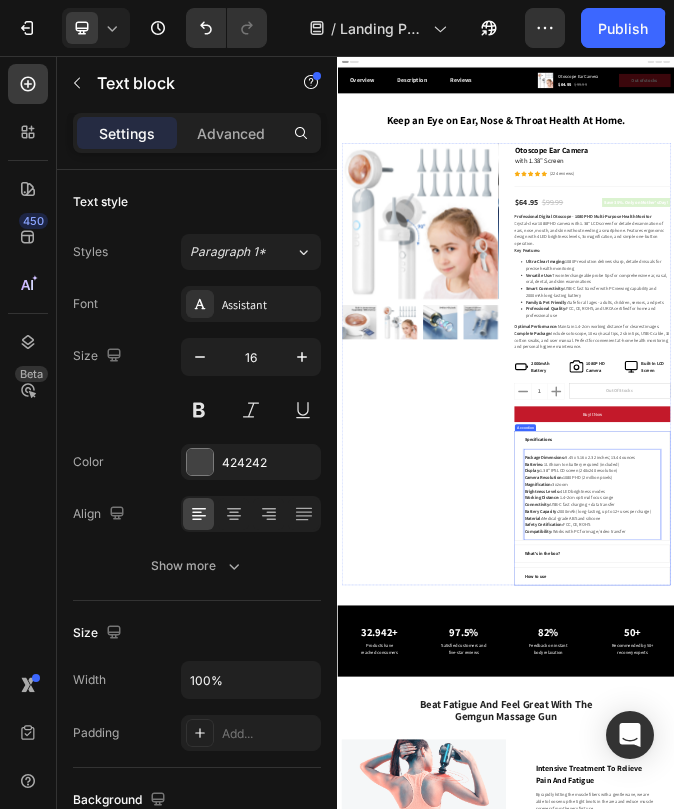 click on "Specifications" at bounding box center (1244, 1423) 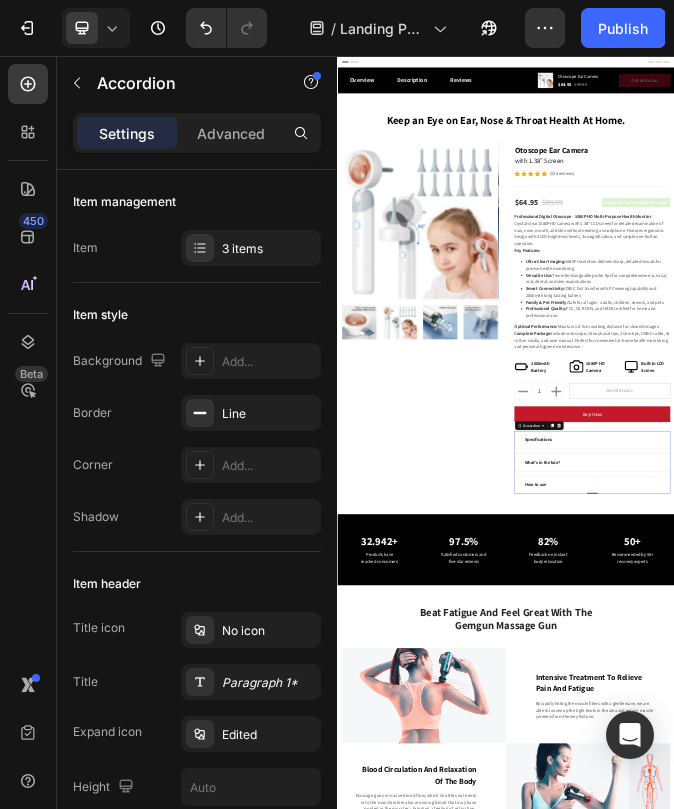 click on "What's in the box?" at bounding box center (1244, 1503) 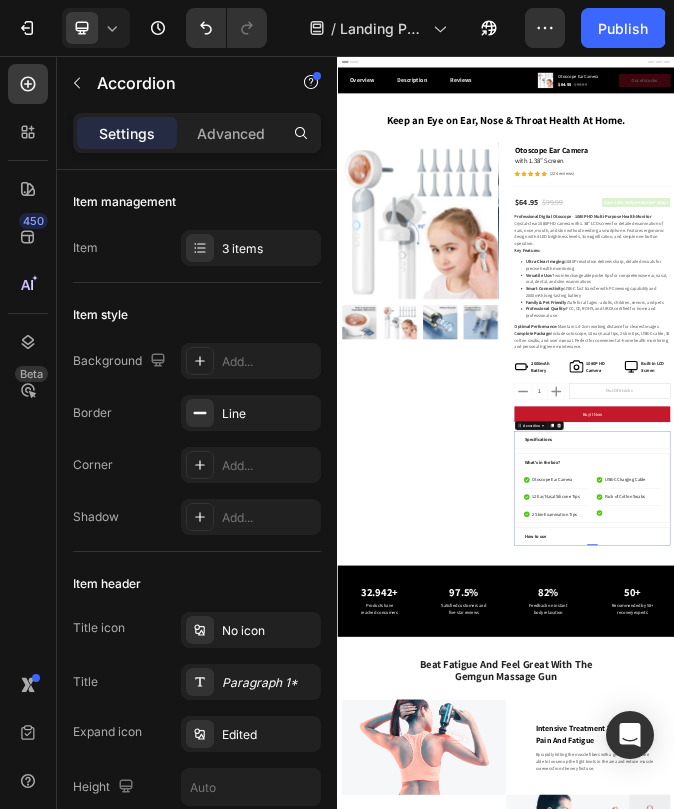 click on "What's in the box?" at bounding box center [1244, 1503] 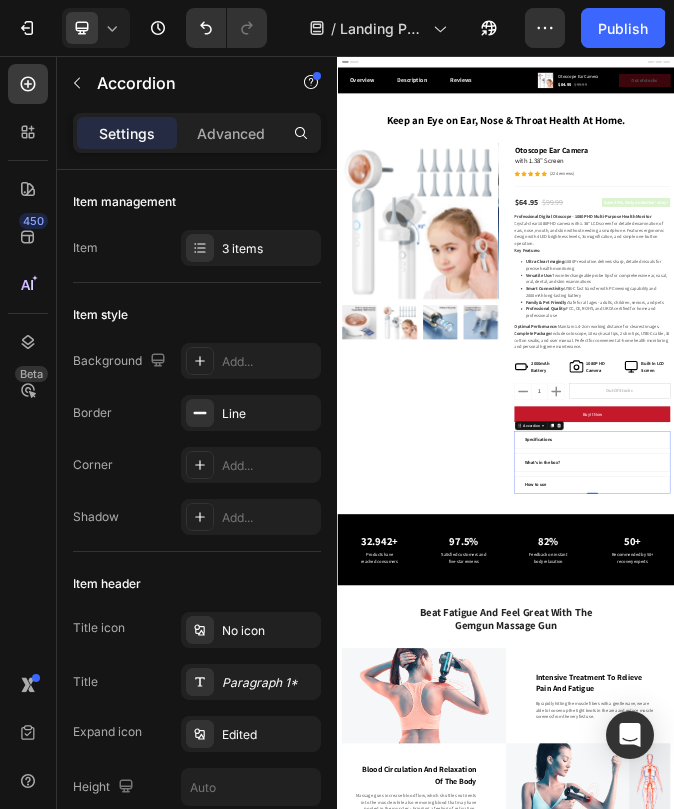 click on "How to use" at bounding box center (1042, 1583) 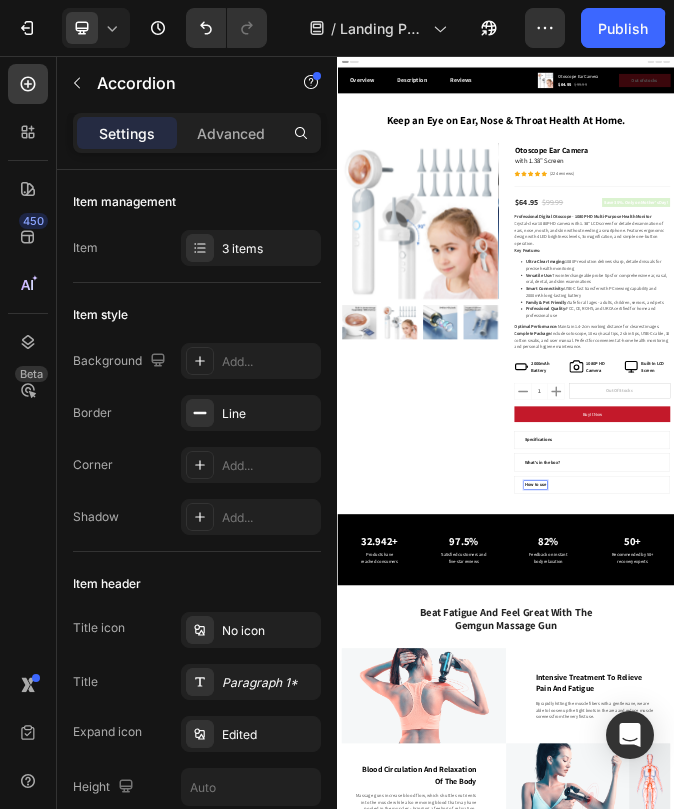 click on "How to use" at bounding box center [1244, 1583] 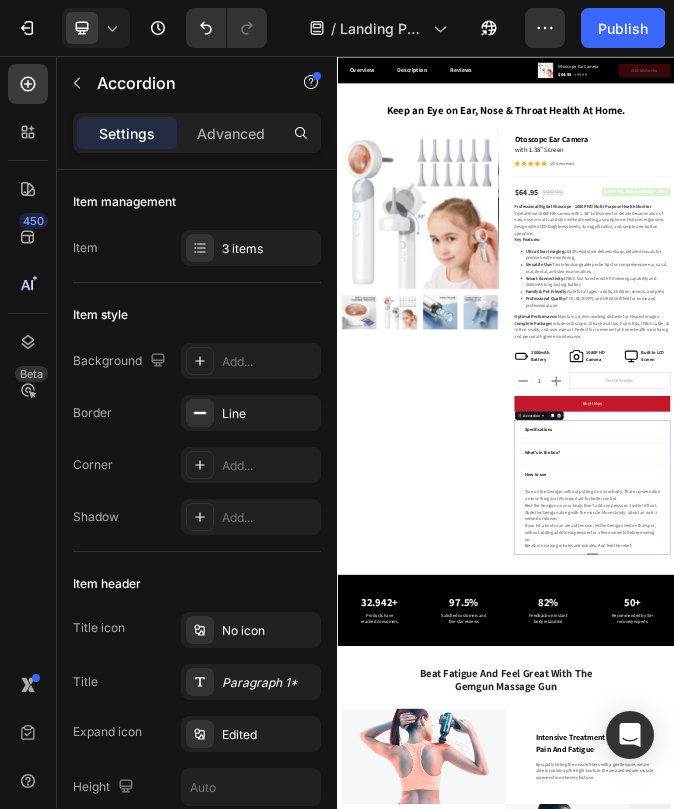 scroll, scrollTop: 40, scrollLeft: 0, axis: vertical 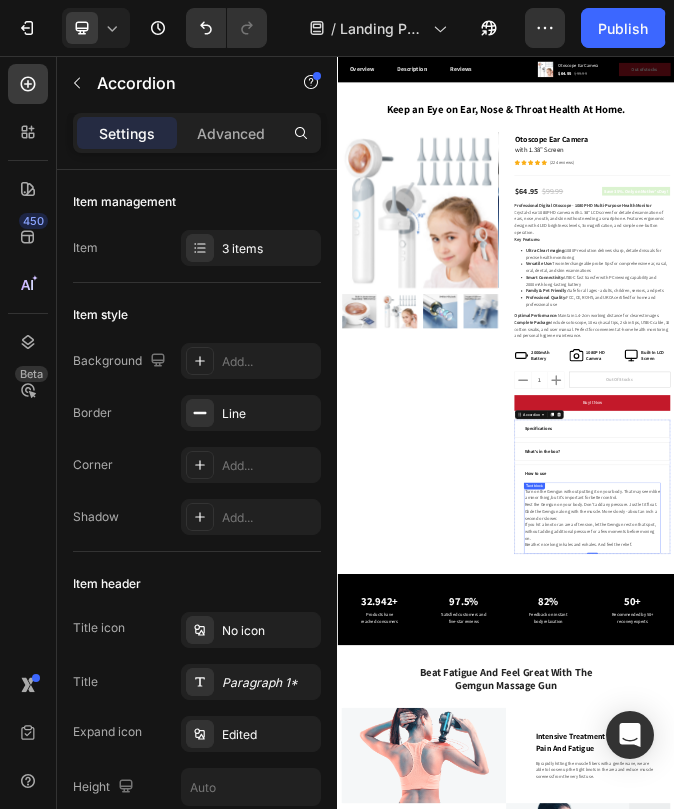 click on "Turn on the Gemgun without putting it on your body. That may seem like a minor thing, but it’s important for better control.  Rest the Gemgun on your body. Don’t add any pressure. Just let it float. Glide the Gemgun along with the muscle. Move slowly - about an inch a second or slower.  If you hit a knot or an area of tension, let the Gemgun rest on that spot, without adding additional pressure for a few moments before moving on.  Breathe: nice long inhales and exhales. And feel the relief." at bounding box center (1244, 1701) 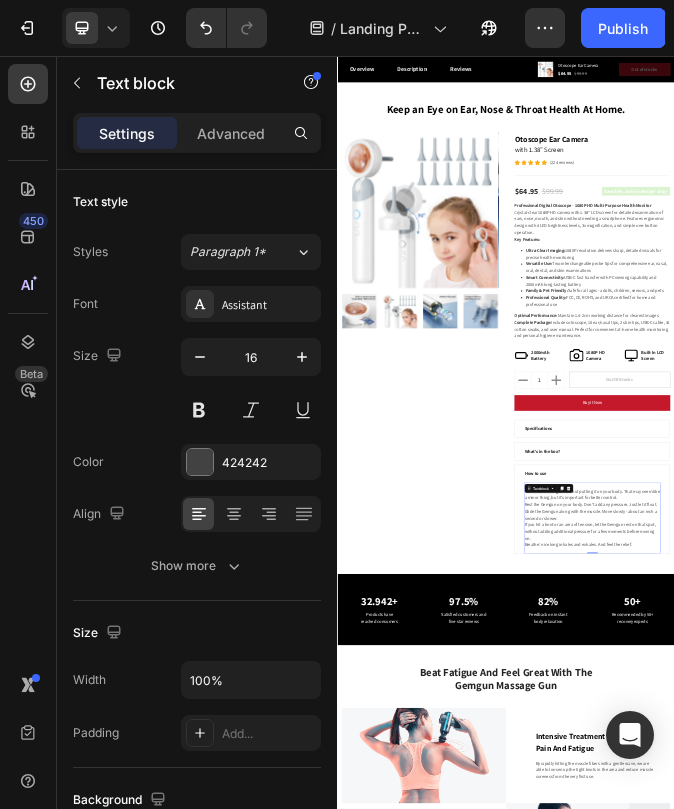 click on "Turn on the Gemgun without putting it on your body. That may seem like a minor thing, but it’s important for better control.  Rest the Gemgun on your body. Don’t add any pressure. Just let it float. Glide the Gemgun along with the muscle. Move slowly - about an inch a second or slower.  If you hit a knot or an area of tension, let the Gemgun rest on that spot, without adding additional pressure for a few moments before moving on.  Breathe: nice long inhales and exhales. And feel the relief." at bounding box center (1244, 1701) 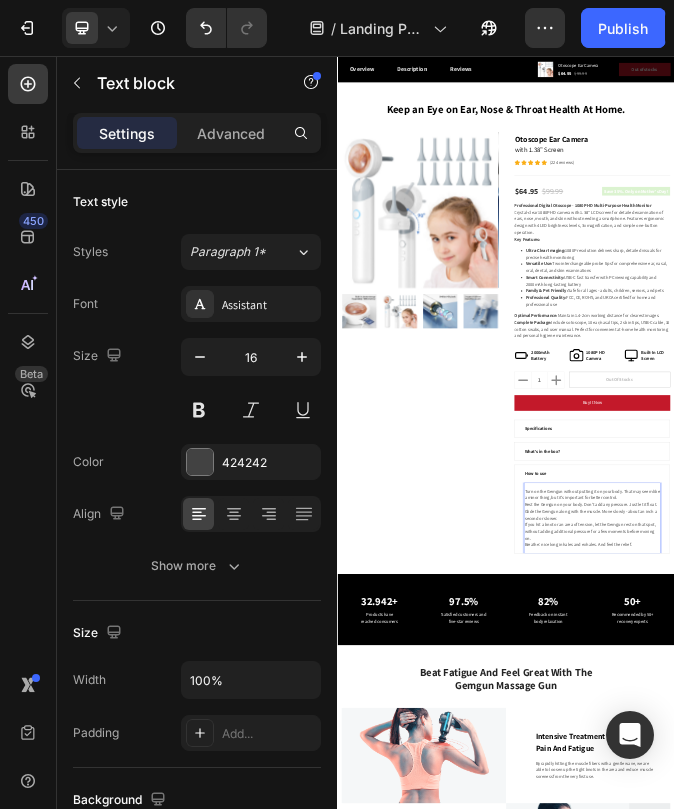 click on "Turn on the Gemgun without putting it on your body. That may seem like a minor thing, but it’s important for better control.  Rest the Gemgun on your body. Don’t add any pressure. Just let it float. Glide the Gemgun along with the muscle. Move slowly - about an inch a second or slower.  If you hit a knot or an area of tension, let the Gemgun rest on that spot, without adding additional pressure for a few moments before moving on.  Breathe: nice long inhales and exhales. And feel the relief." at bounding box center [1244, 1701] 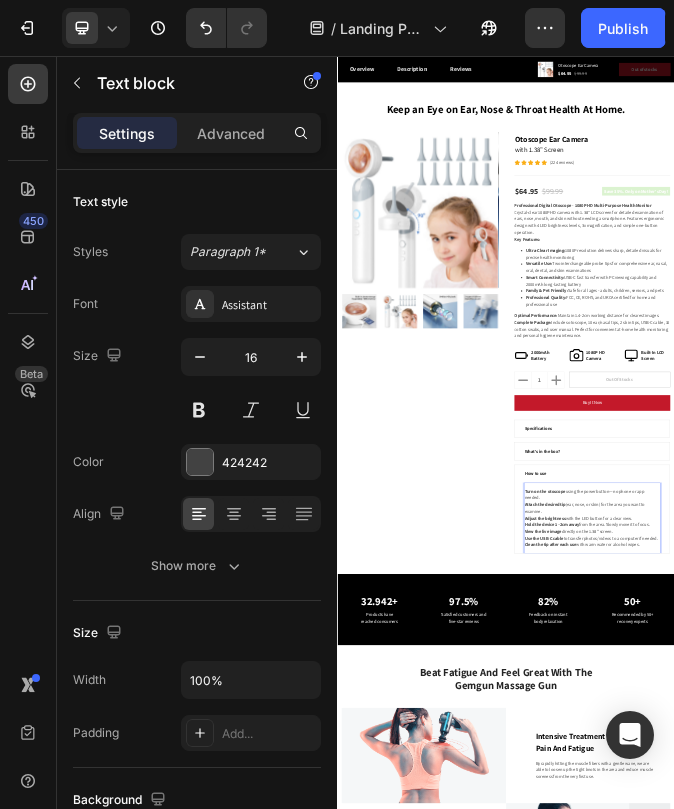 click on "Turn on the otoscope" at bounding box center (1076, 1604) 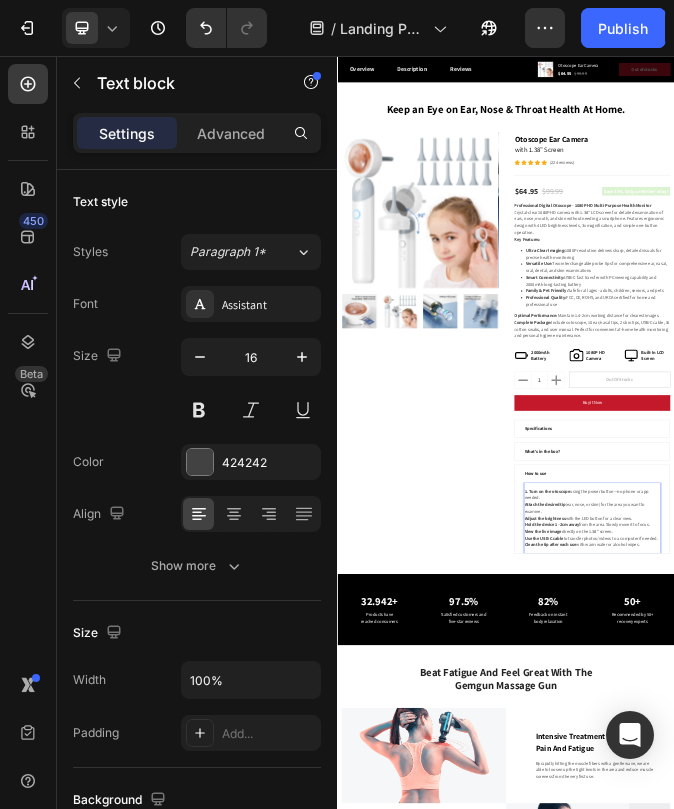 click on "Attach the desired tip" at bounding box center [1076, 1652] 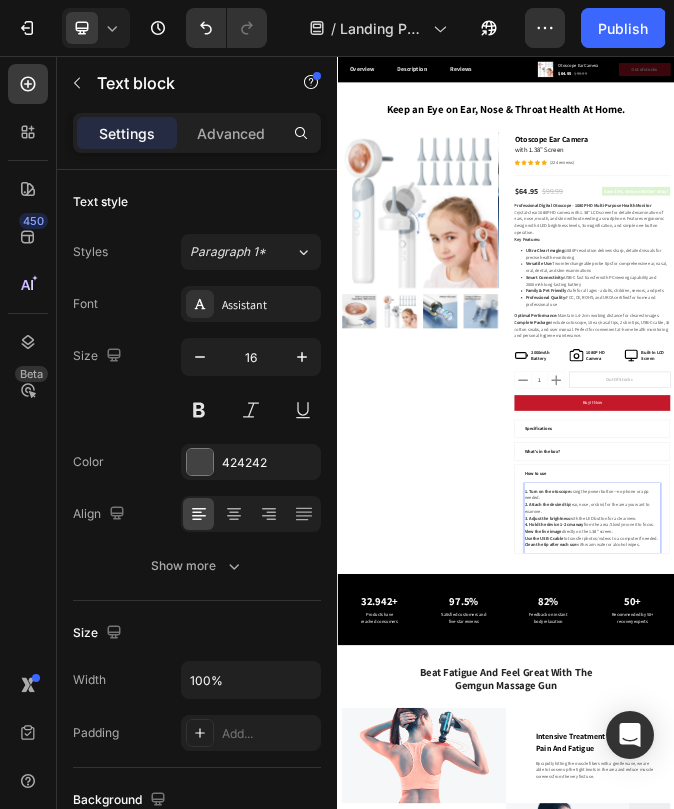 click on "View the live image" at bounding box center [1069, 1748] 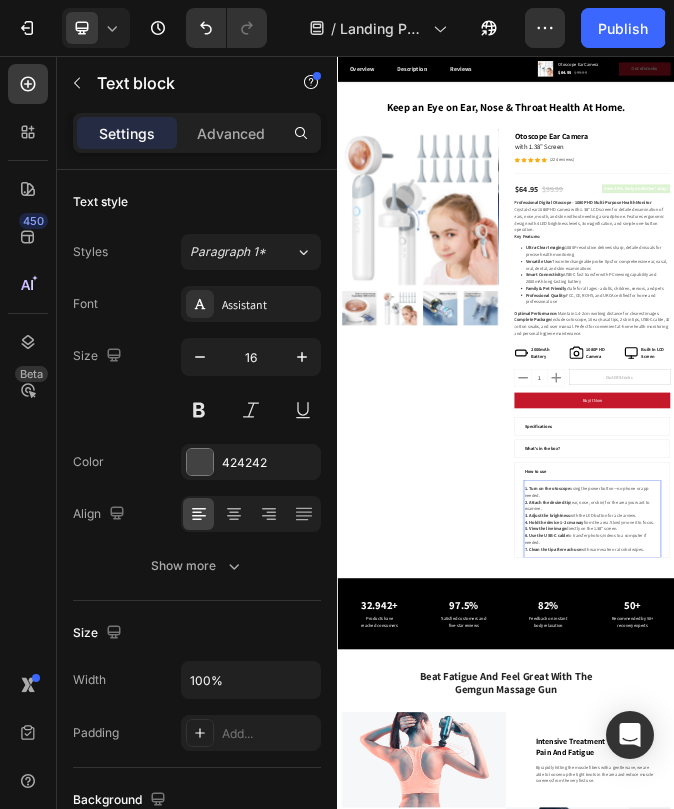 scroll, scrollTop: 46, scrollLeft: 0, axis: vertical 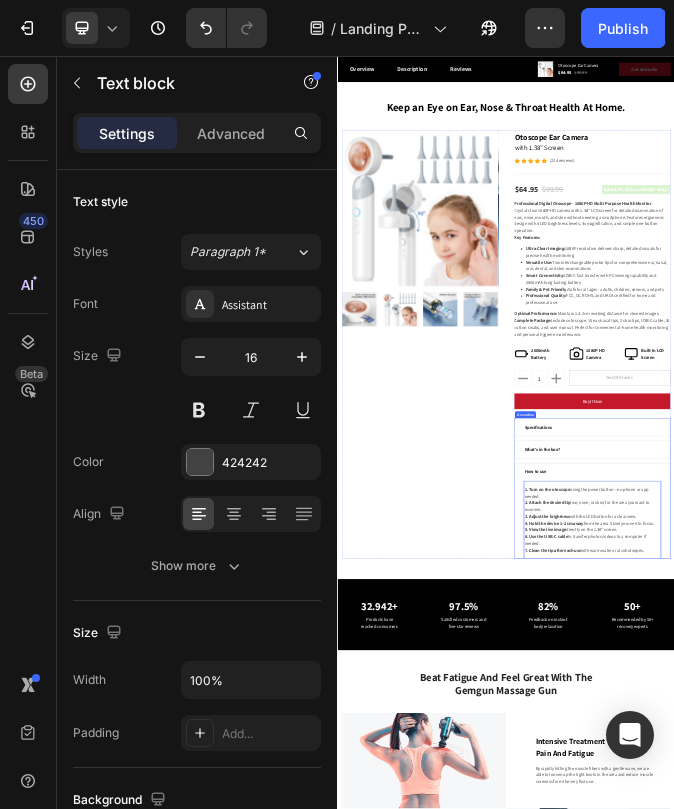 click on "How to use" at bounding box center [1244, 1537] 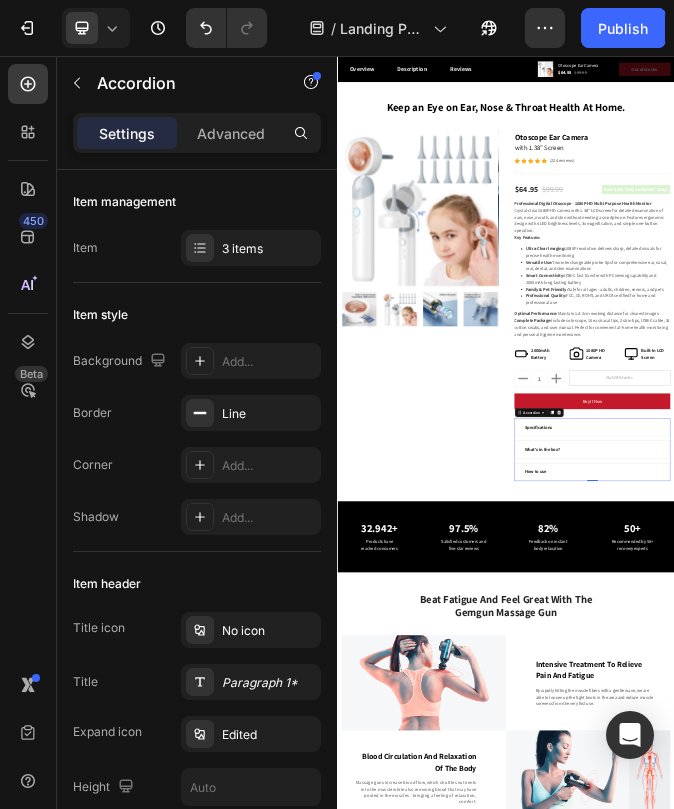 click on "How to use" at bounding box center (1244, 1537) 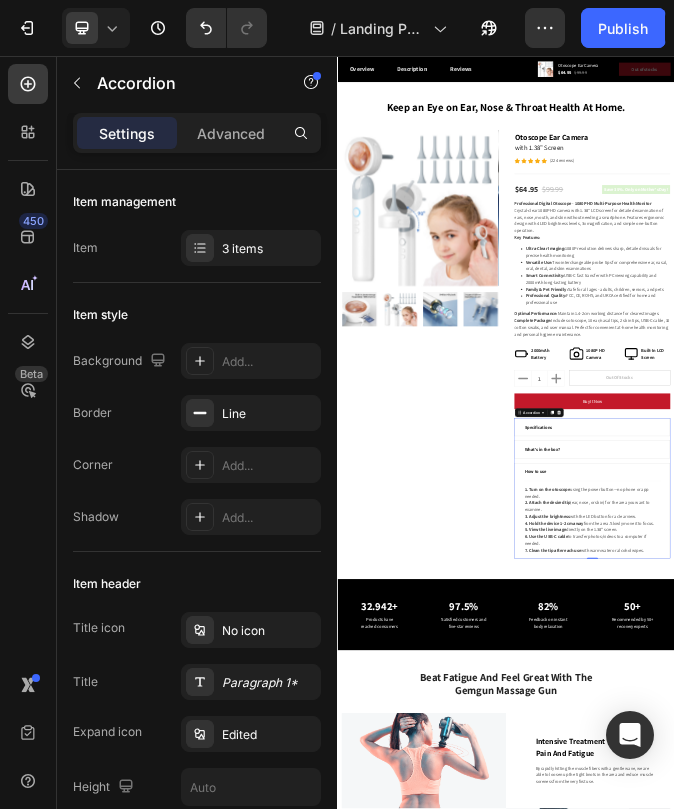 click on "How to use" at bounding box center (1244, 1537) 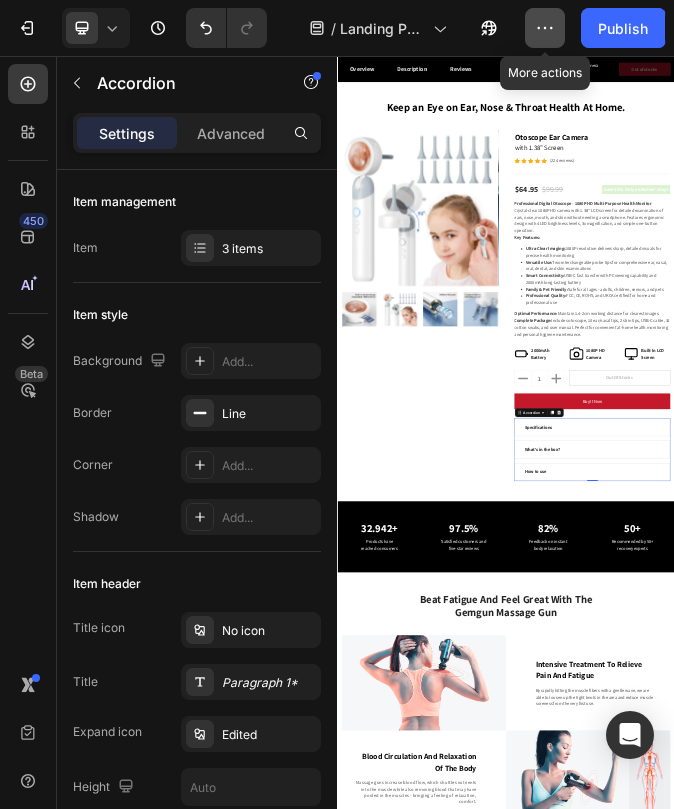 click 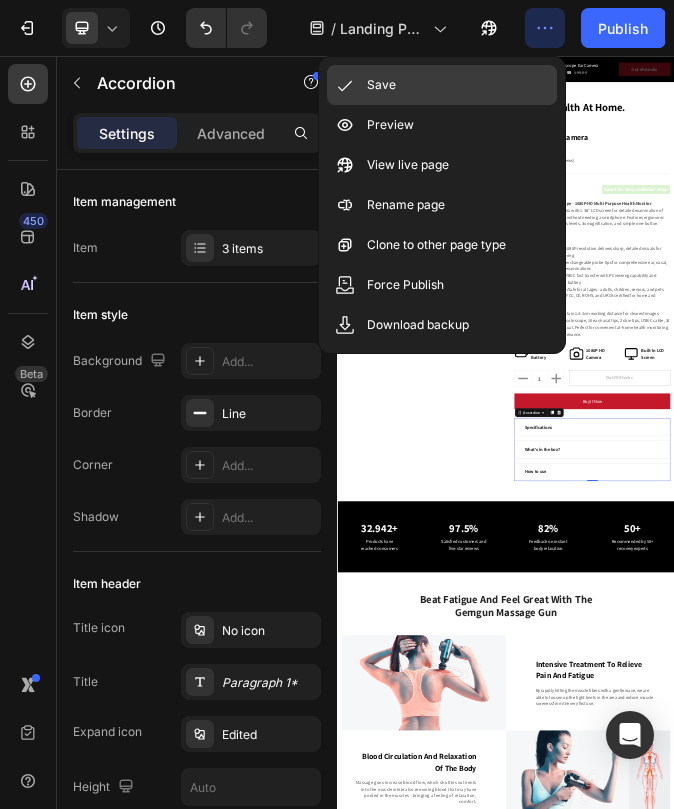 click on "Save" 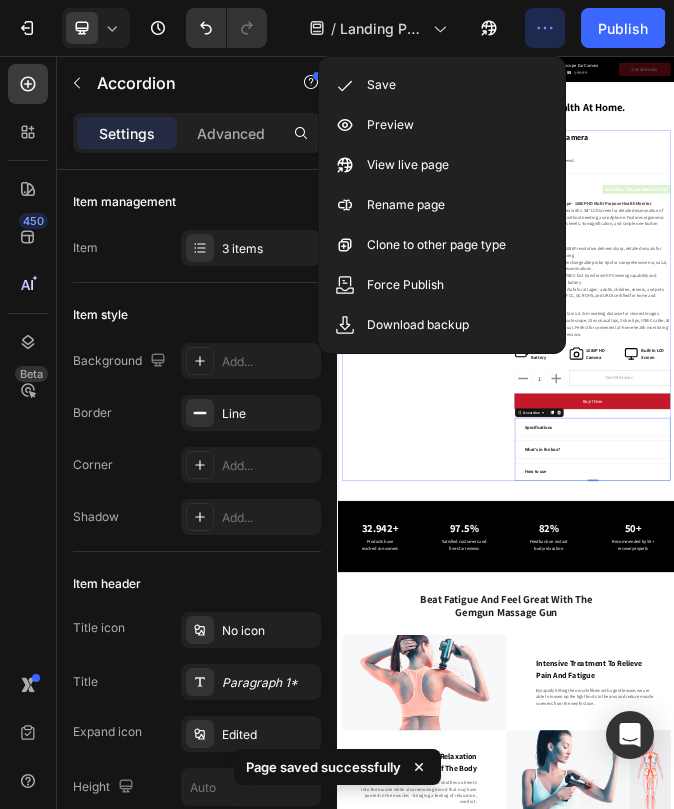 click on "Product Images" at bounding box center (629, 945) 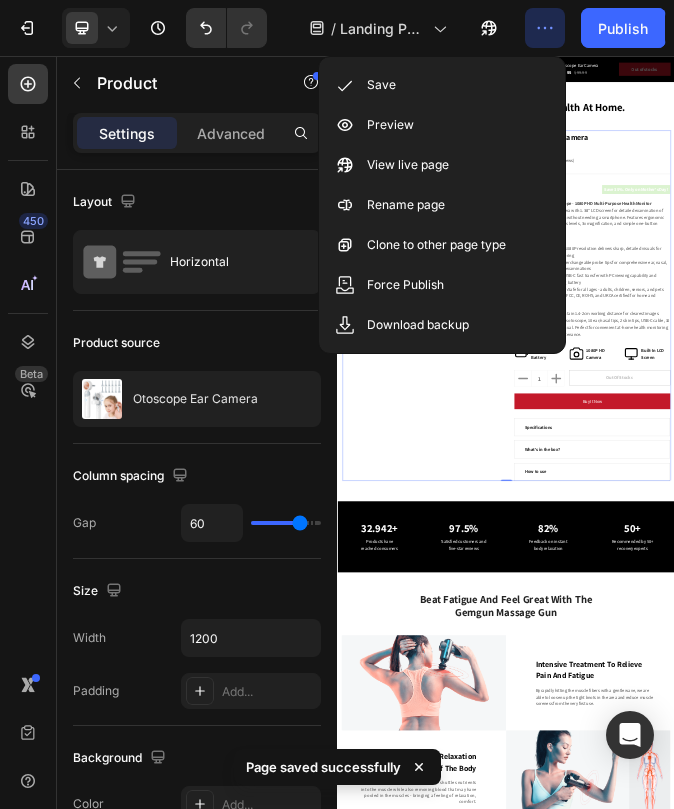 click 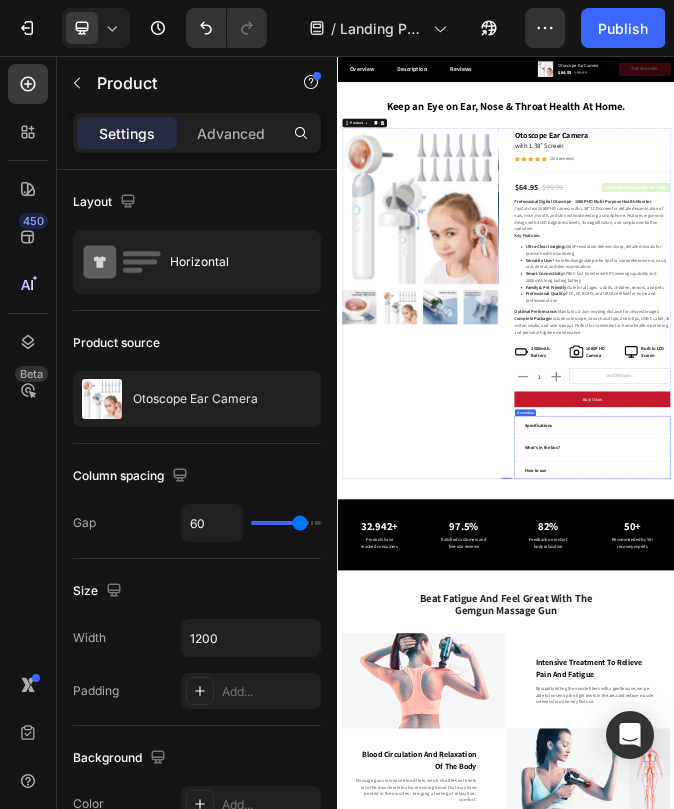 scroll, scrollTop: 49, scrollLeft: 0, axis: vertical 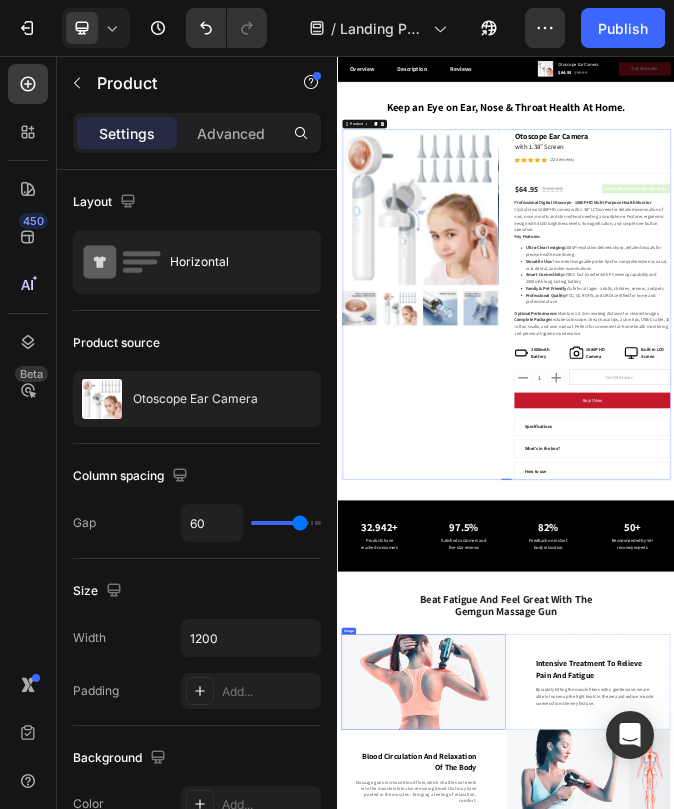 type 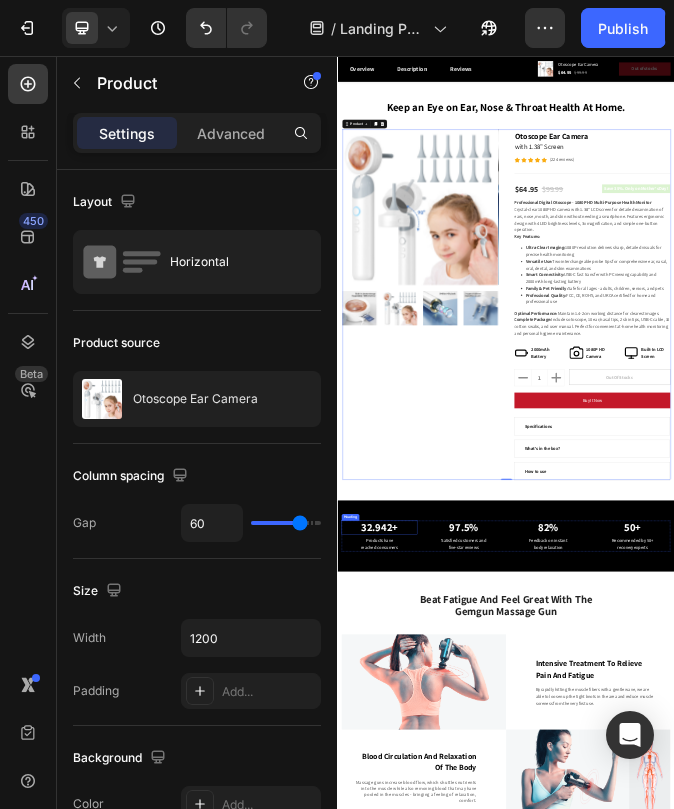 click on "32.942+" at bounding box center (486, 1735) 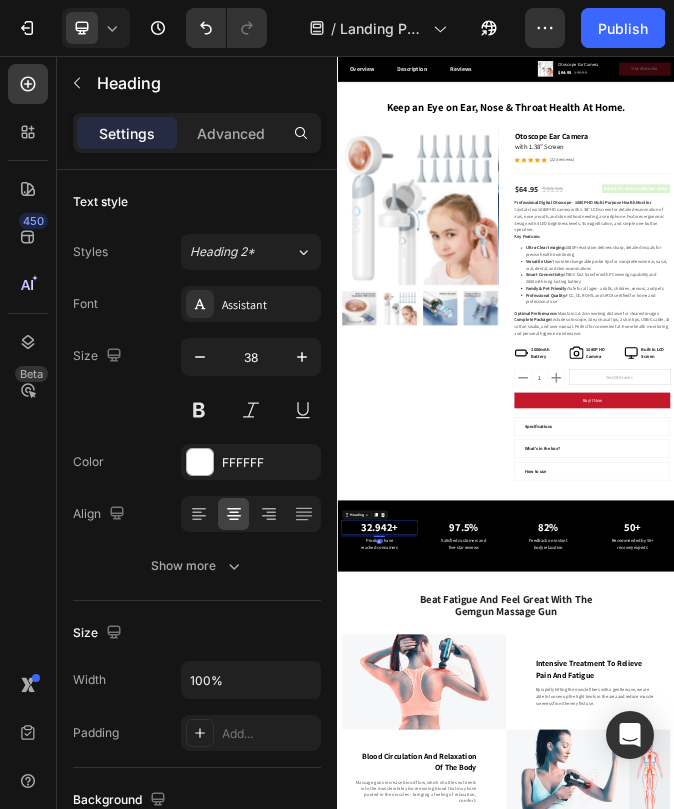 click on "32.942+" at bounding box center [486, 1735] 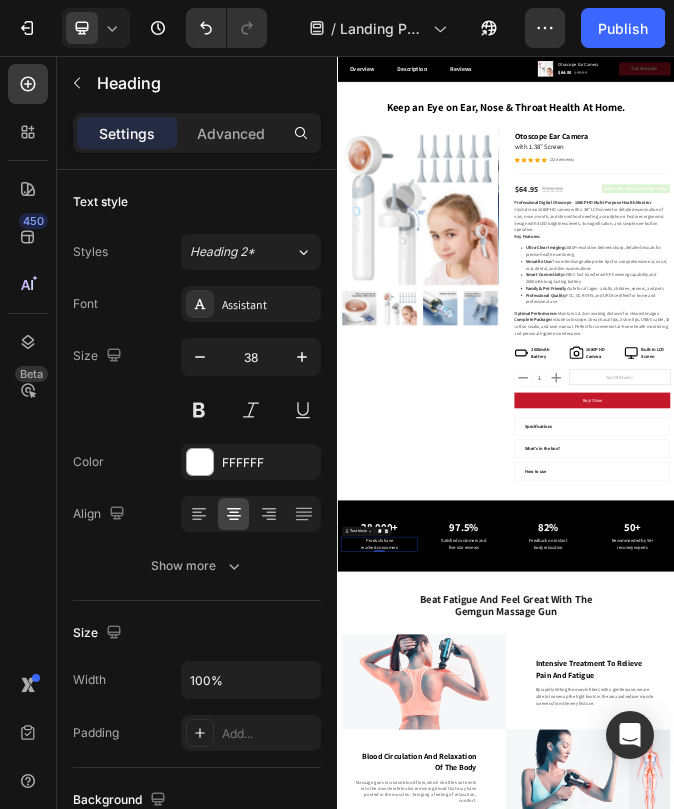 click on "Products have reached consumers" at bounding box center [486, 1794] 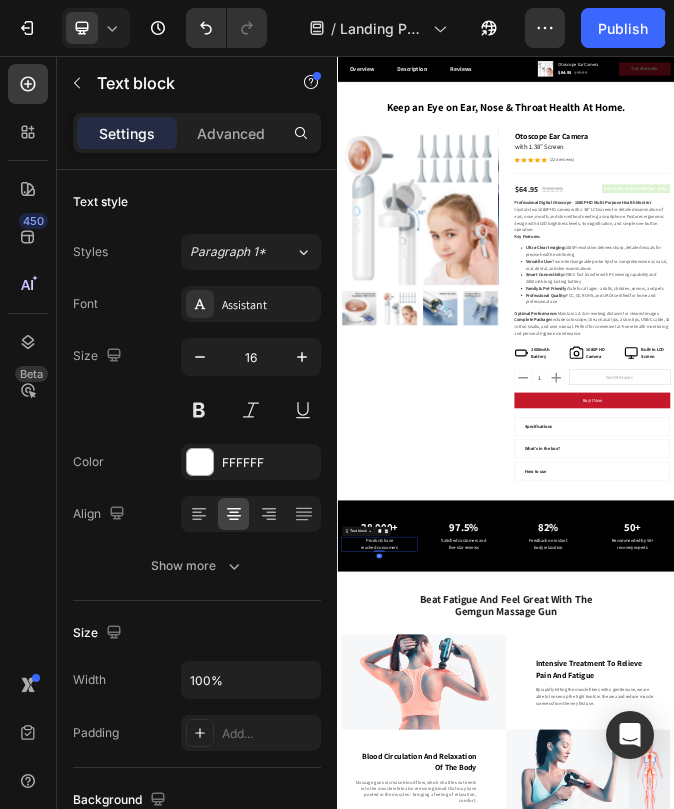 click on "Products have reached consumers" at bounding box center [486, 1794] 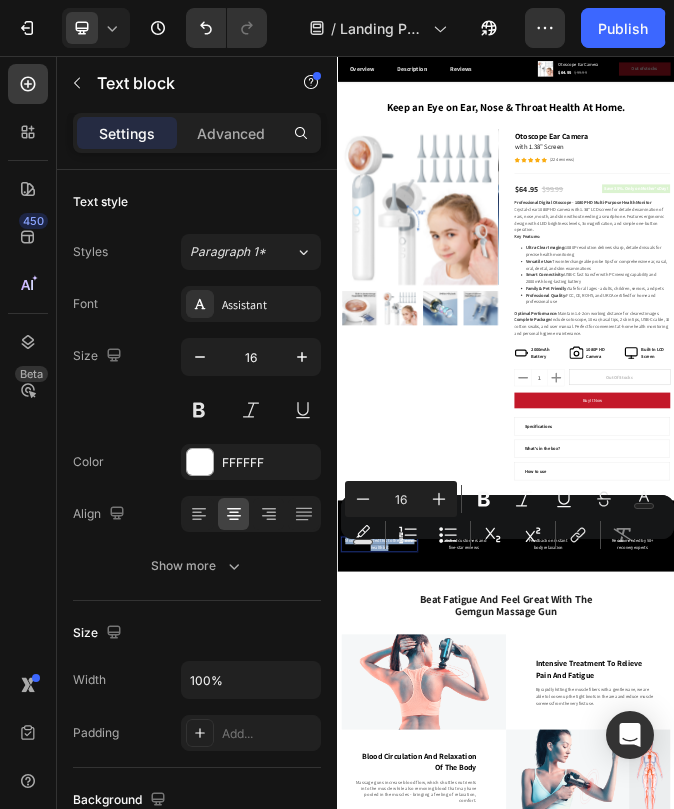 drag, startPoint x: 551, startPoint y: 1798, endPoint x: 375, endPoint y: 1787, distance: 176.34341 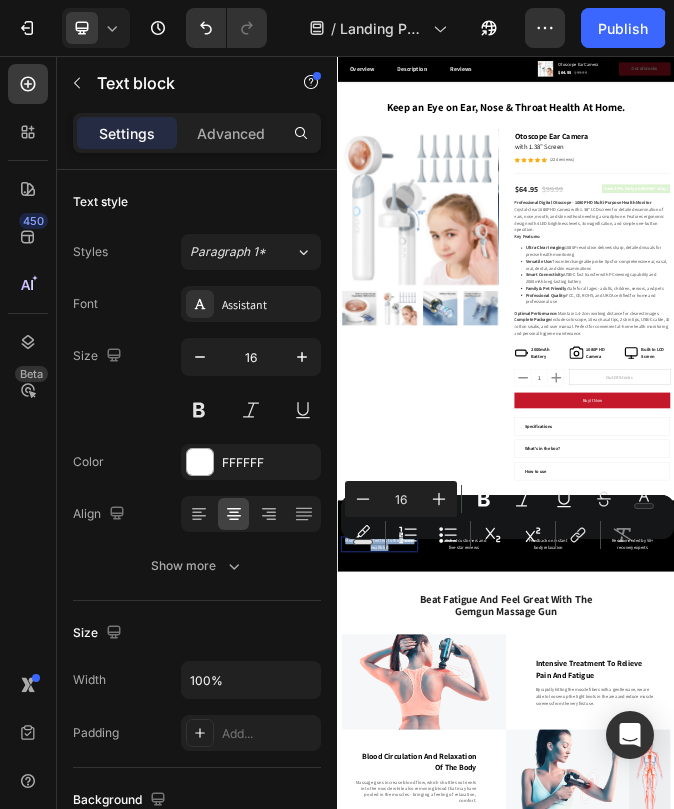 click on "Moms have added this to their home health kit" at bounding box center (486, 1794) 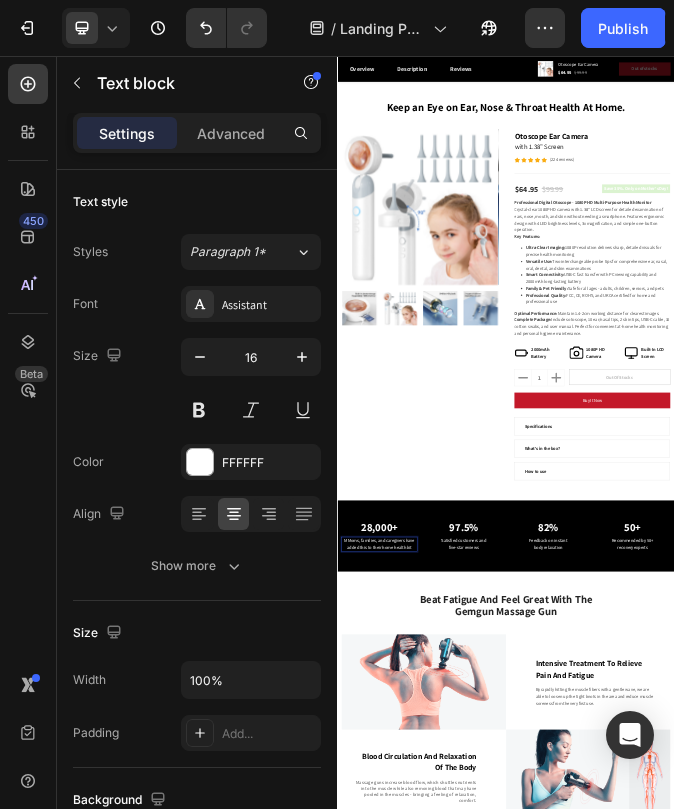 click on "MMoms, families, and caregivers have added this to their home health kit" at bounding box center (486, 1794) 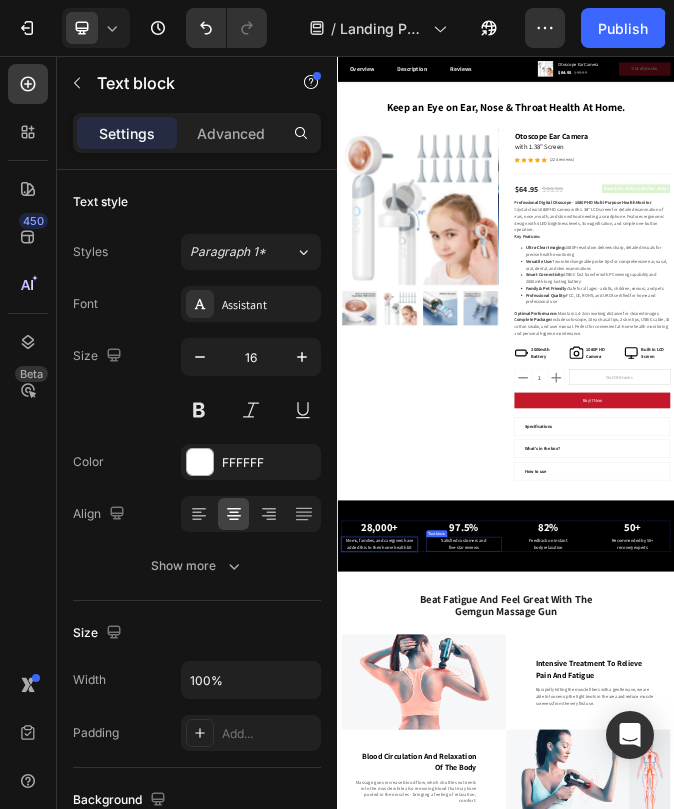 click on "Satisfied customers and five-star reviews" at bounding box center (787, 1794) 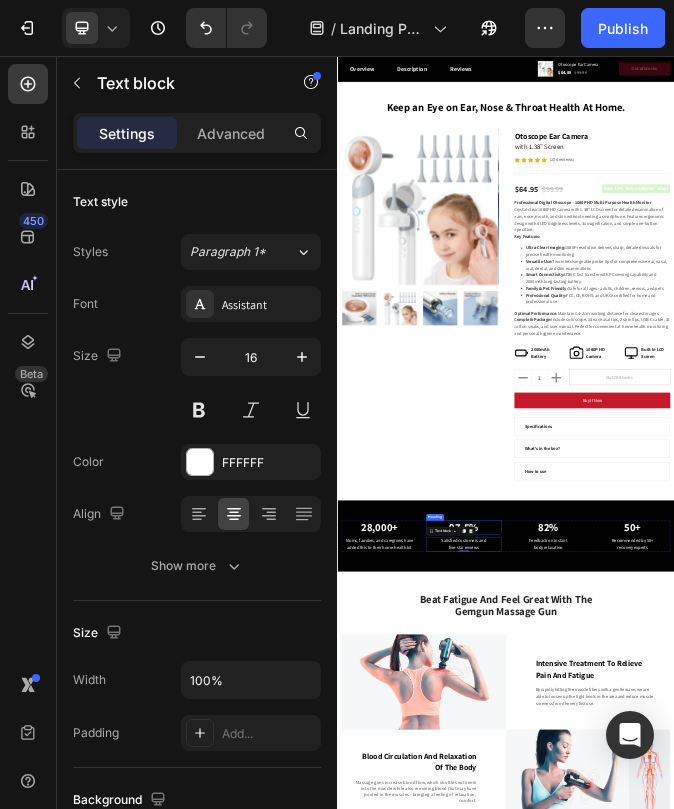 click on "28,000+ Heading Moms, families, and caregivers have added this to their home health kit Text block 97.5% Heading Satisfied customers and five-star reviews Text block   0 82% Heading Feedback on instant body relaxation Text block 50+ Heading Recommended by 50+ recovery experts Text block Row Section 3" at bounding box center (937, 1765) 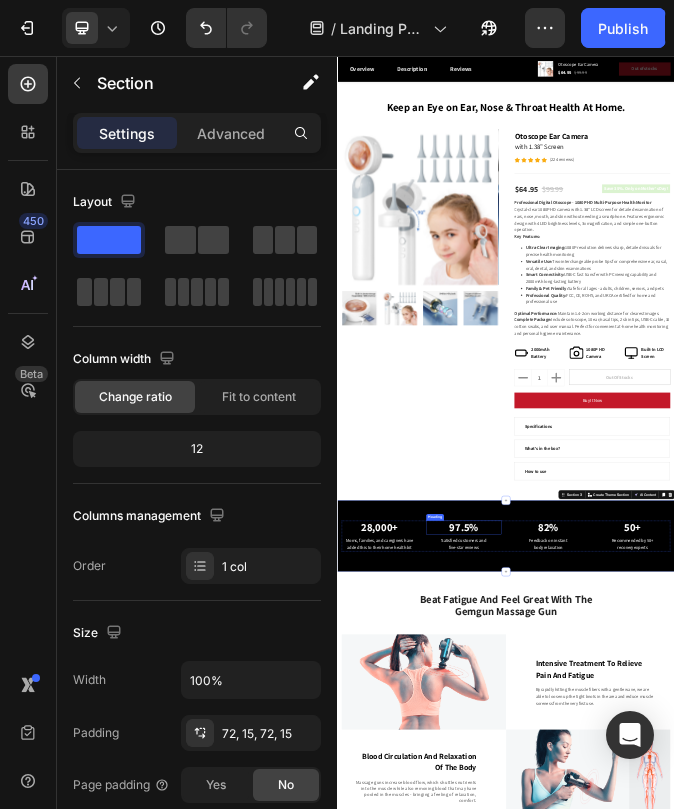 click on "97.5%" at bounding box center (787, 1735) 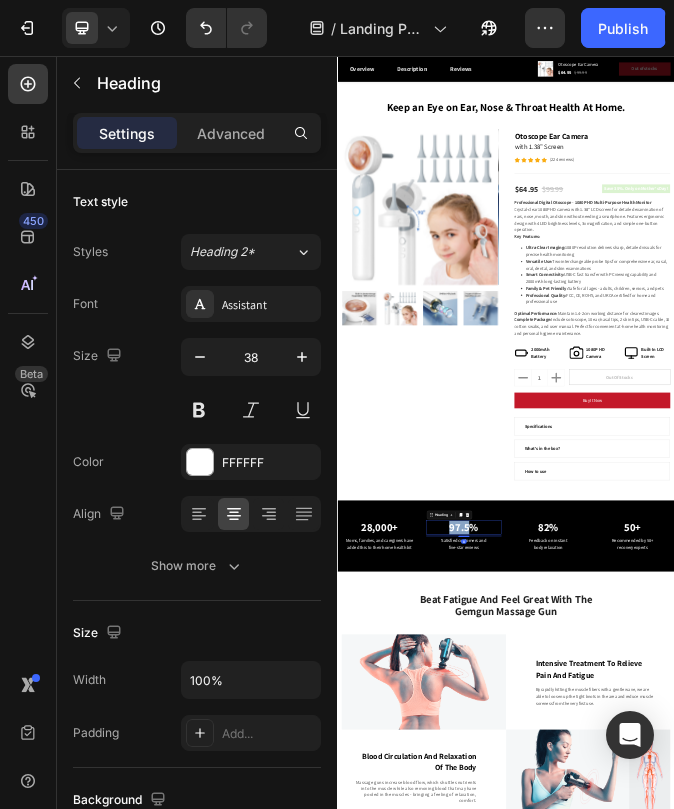 click on "97.5%" at bounding box center [787, 1735] 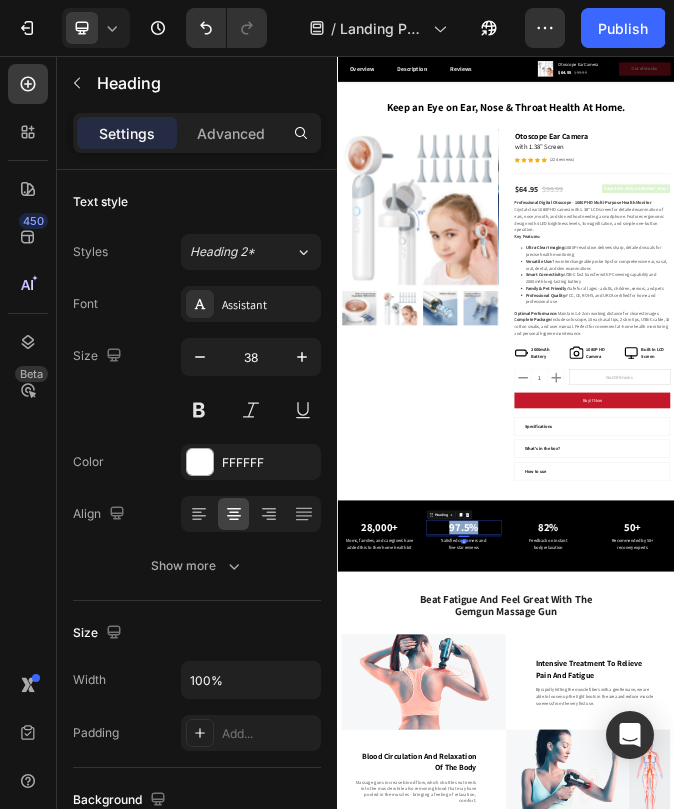 click on "97.5%" at bounding box center (787, 1735) 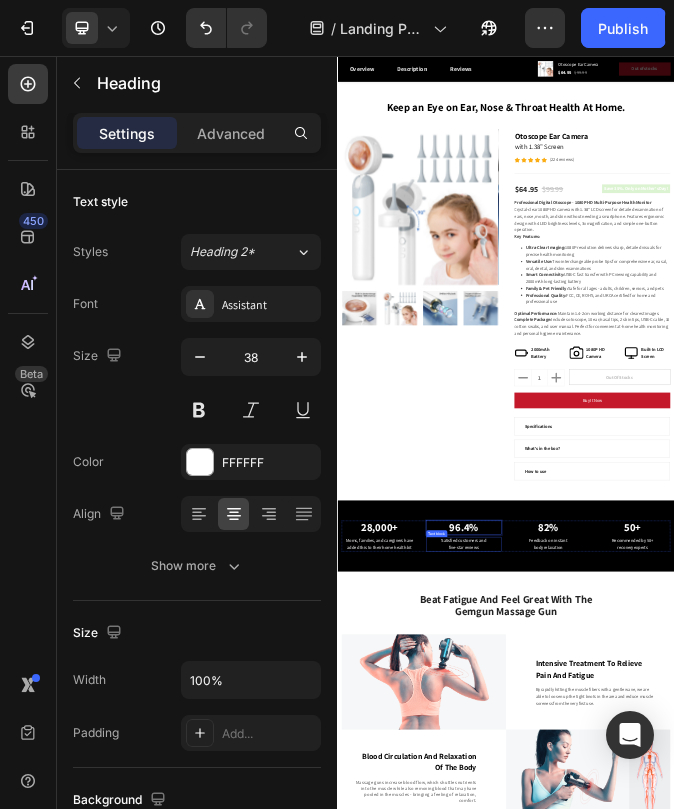 click on "Satisfied customers and five-star reviews" at bounding box center (787, 1794) 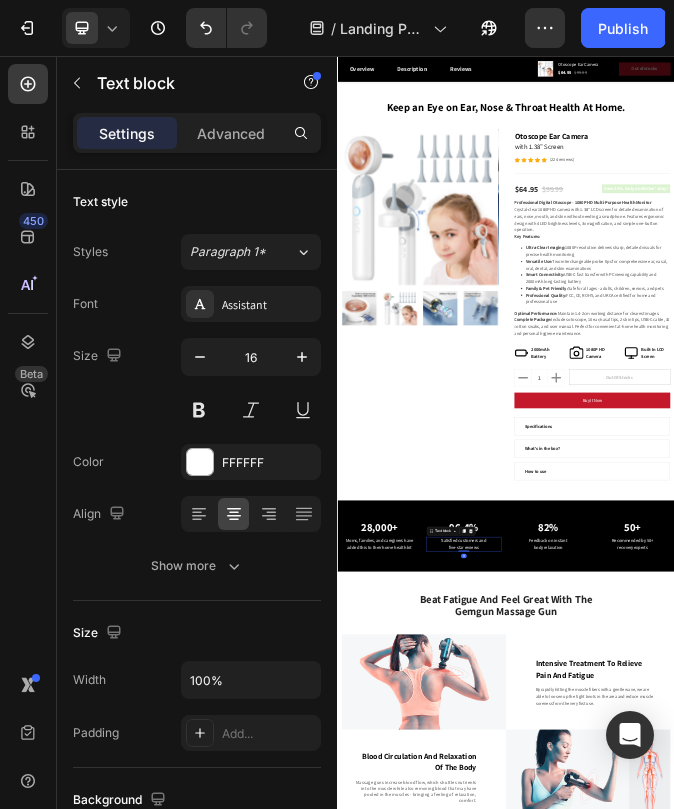 click on "Satisfied customers and five-star reviews" at bounding box center [787, 1794] 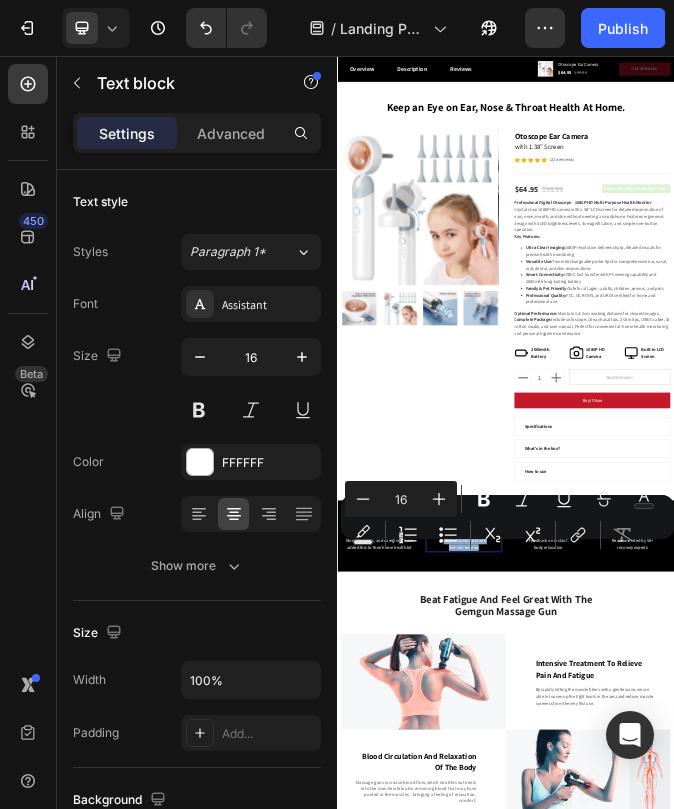 drag, startPoint x: 851, startPoint y: 1808, endPoint x: 713, endPoint y: 1785, distance: 139.90353 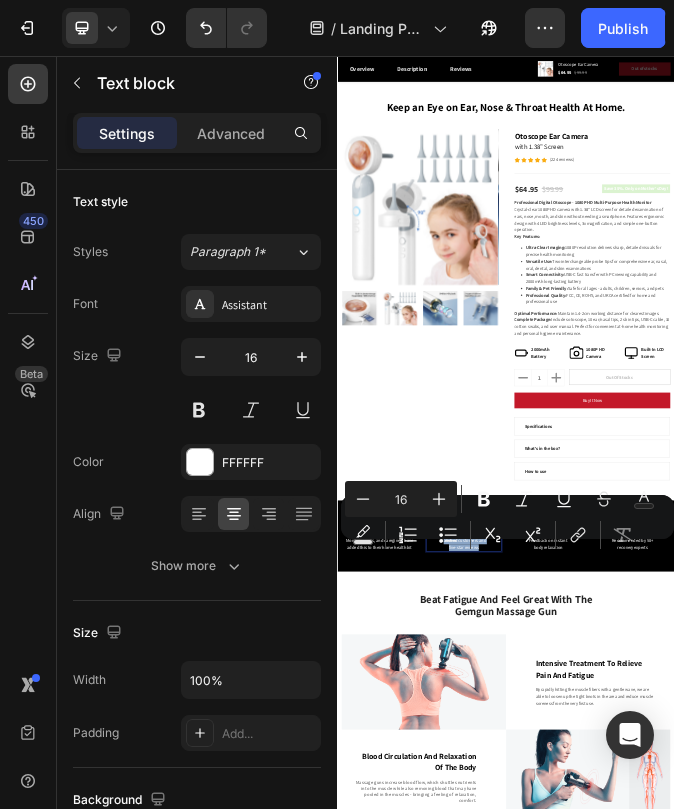 click on "Satisfied customers and five-star reviews" at bounding box center [787, 1794] 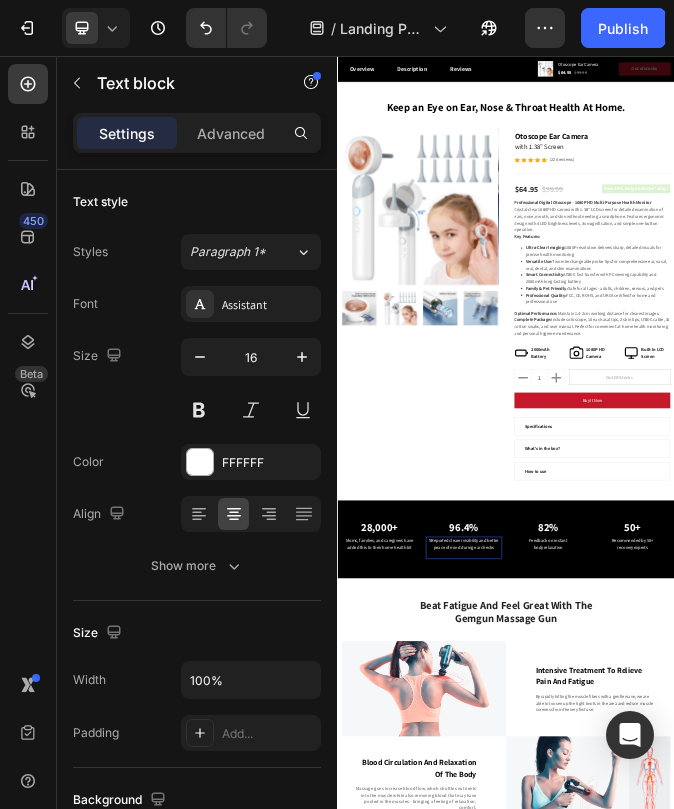 click on "SReported clearer visibility and better peace of mind during ear checks" at bounding box center [787, 1794] 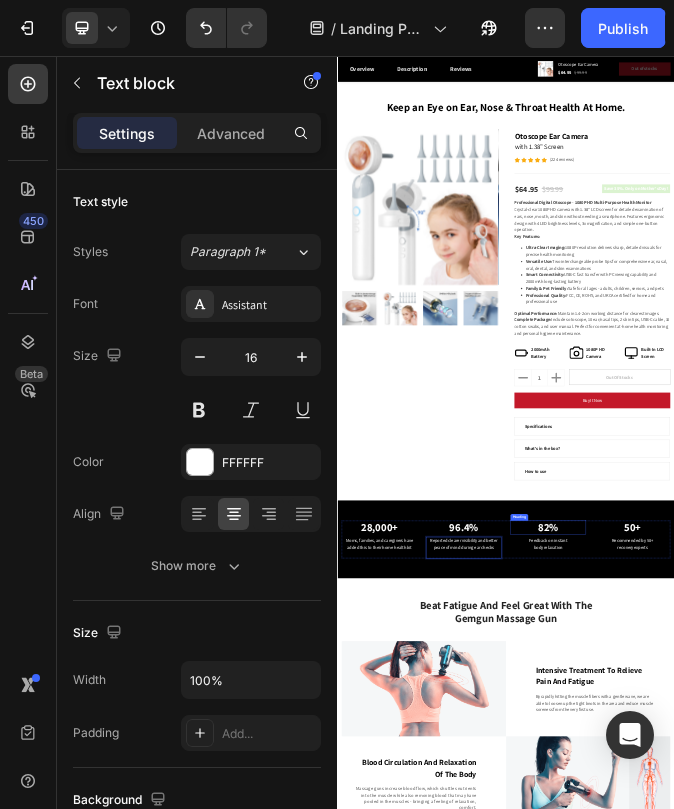 click on "82%" at bounding box center [1087, 1735] 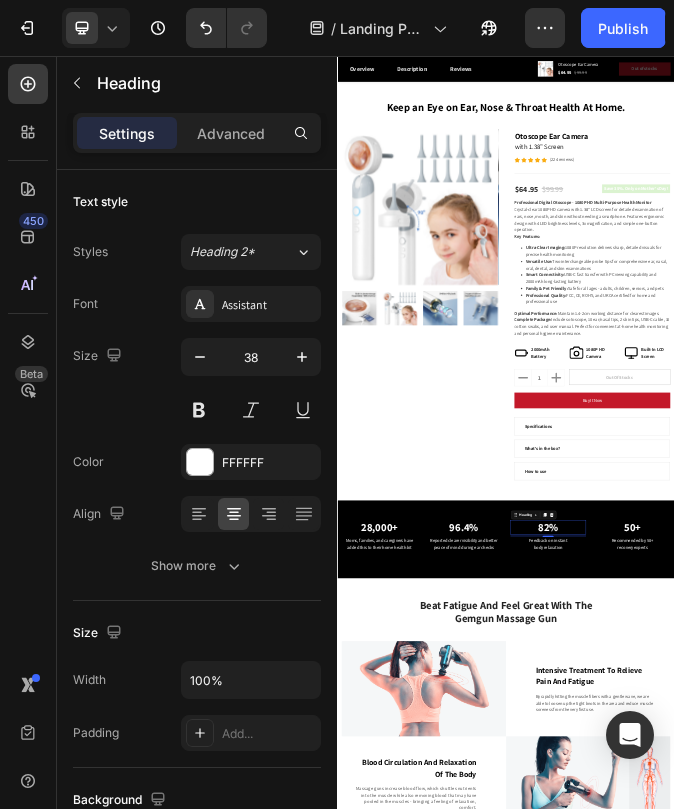 click on "82%" at bounding box center (1087, 1735) 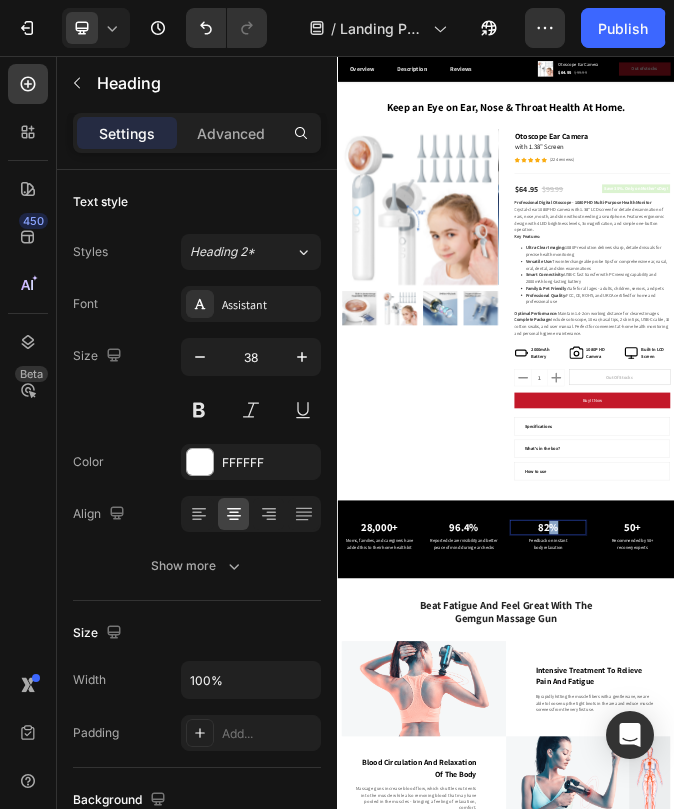 click on "82%" at bounding box center [1087, 1735] 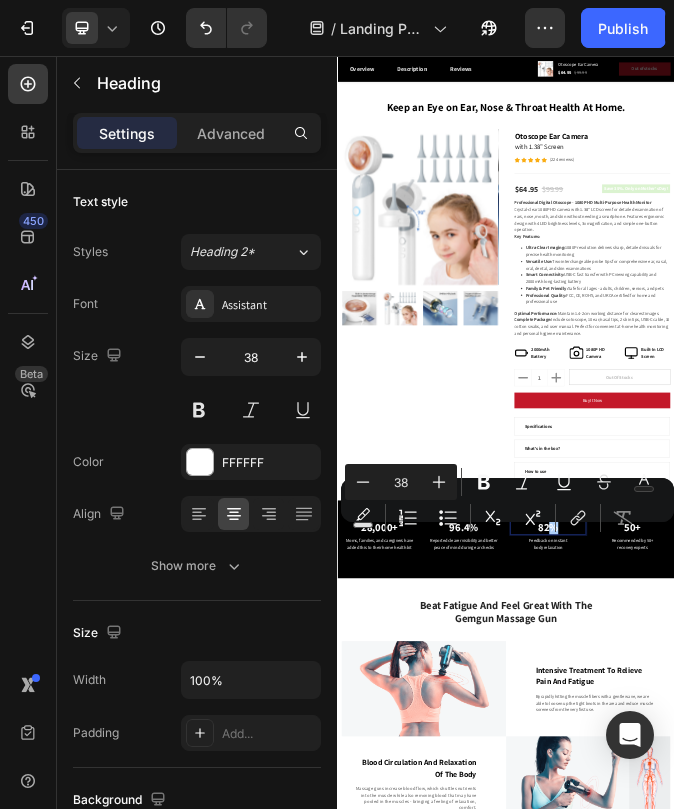 click on "Minus 38 Plus Bold Italic Underline       Strikethrough
Text Color
Text Background Color Numbered List Bulleted List Subscript Superscript       link Remove Format" at bounding box center (507, 500) 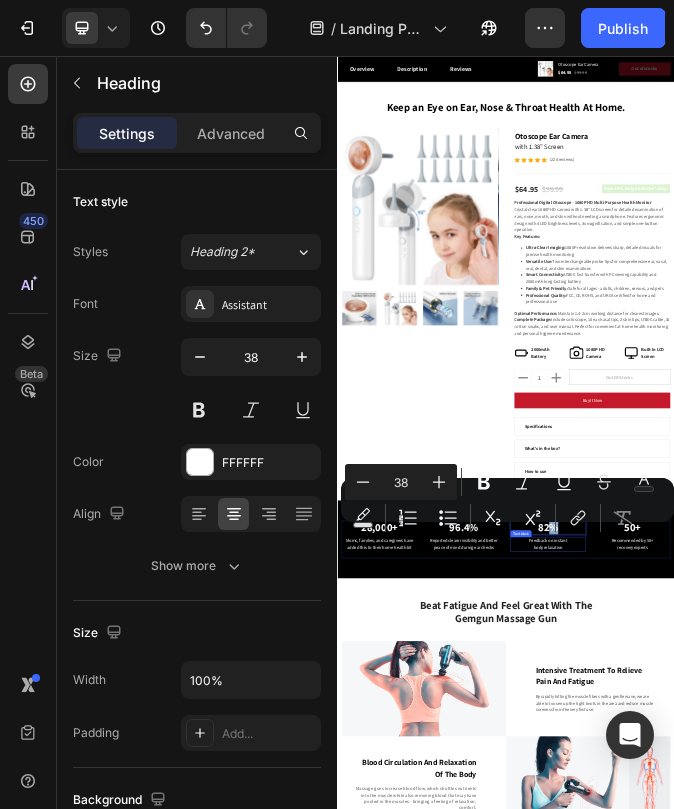 click on "Feedback on instant body relaxation" at bounding box center (1087, 1794) 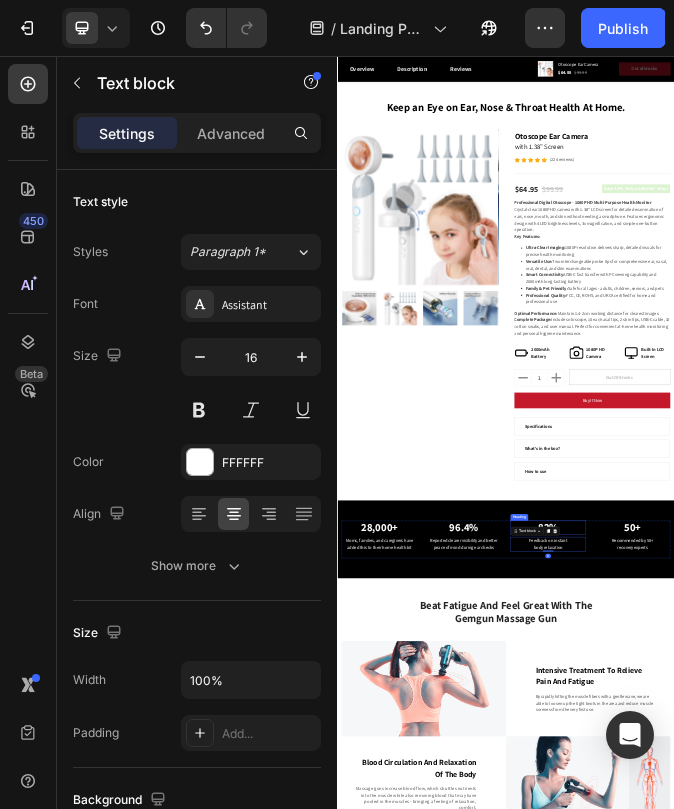 click on "82%" at bounding box center [1087, 1735] 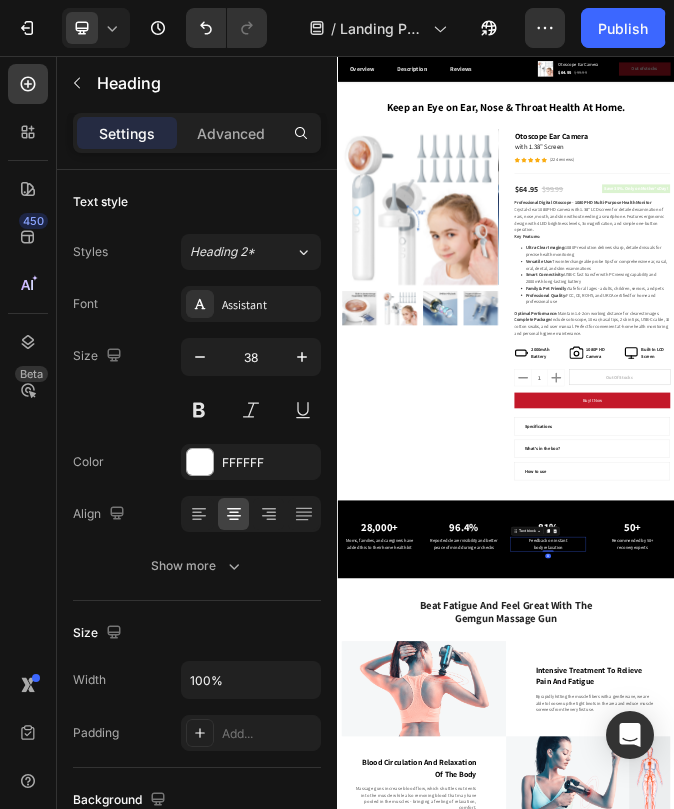 click on "Feedback on instant body relaxation" at bounding box center (1087, 1794) 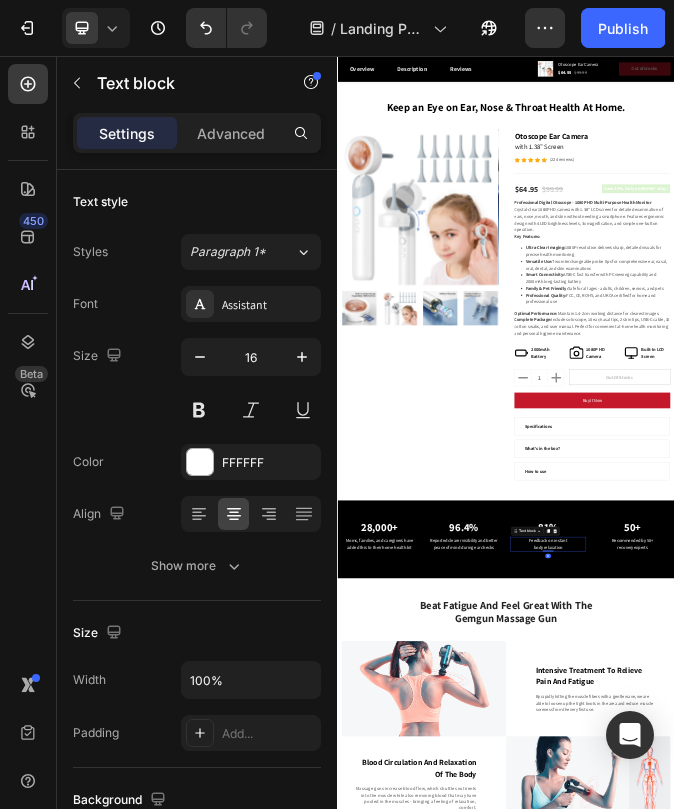 click on "Feedback on instant body relaxation" at bounding box center [1087, 1794] 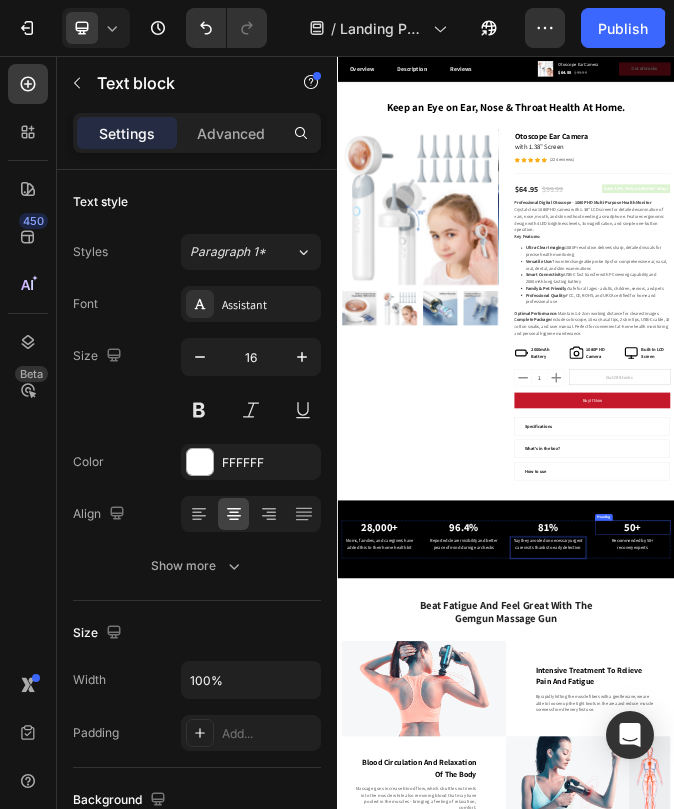 click on "50+" at bounding box center [1388, 1735] 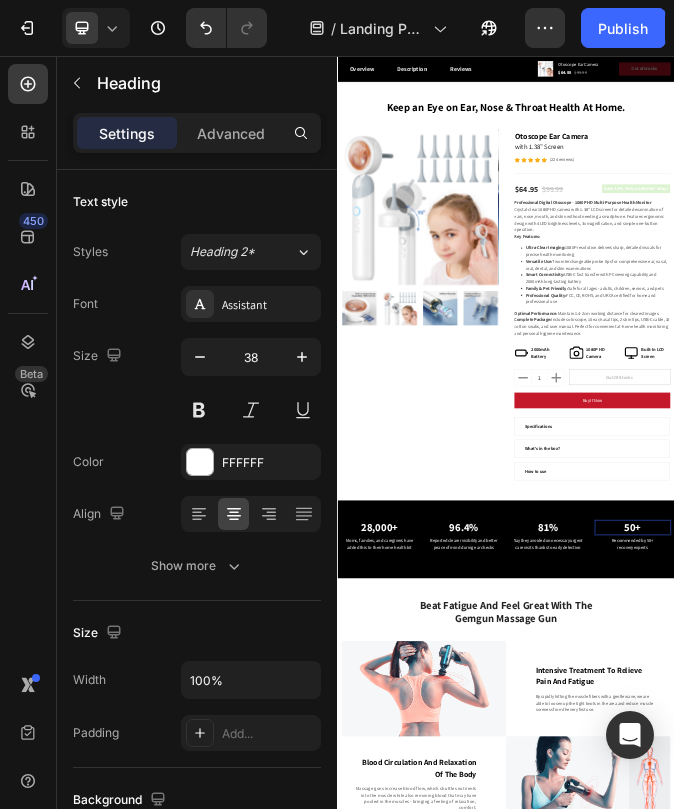 click on "50+" at bounding box center [1388, 1735] 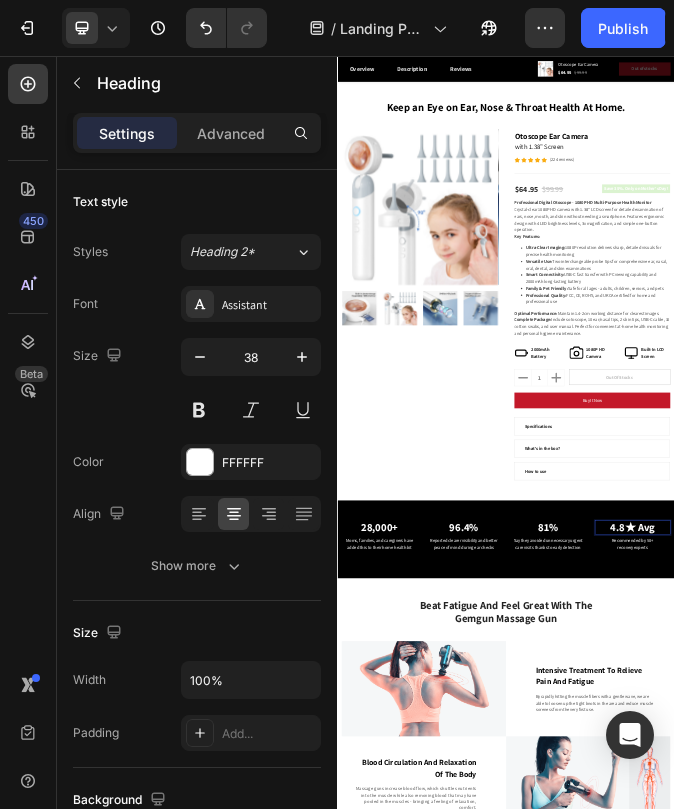 click on "4.8★ Avg" at bounding box center (1388, 1735) 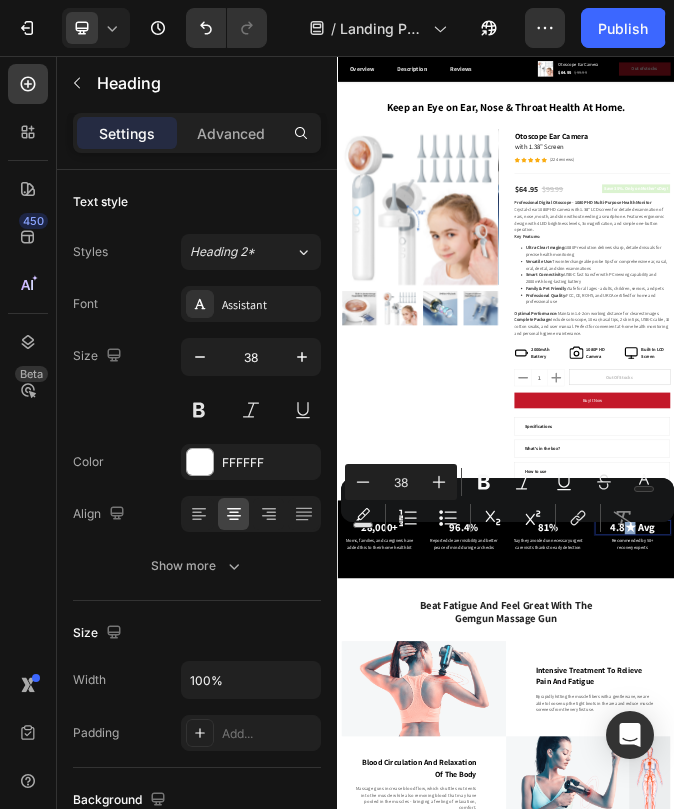 drag, startPoint x: 1392, startPoint y: 1735, endPoint x: 1368, endPoint y: 1735, distance: 24 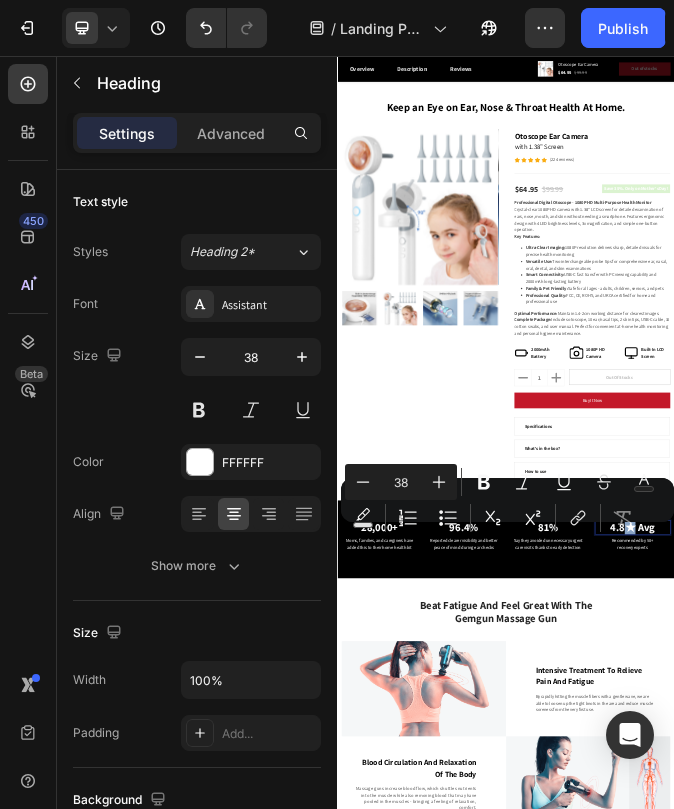 click on "4.8★ Avg" at bounding box center (1388, 1735) 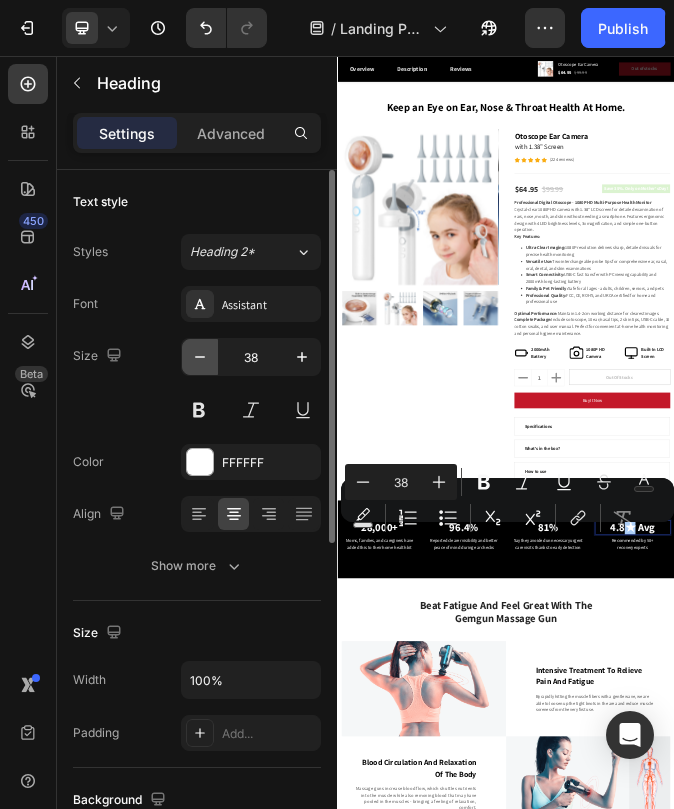 click 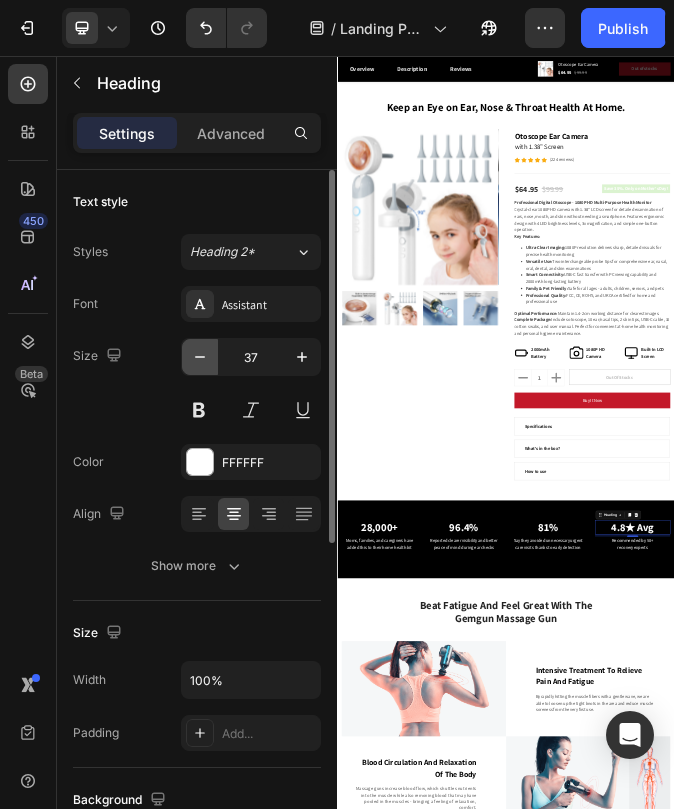 click 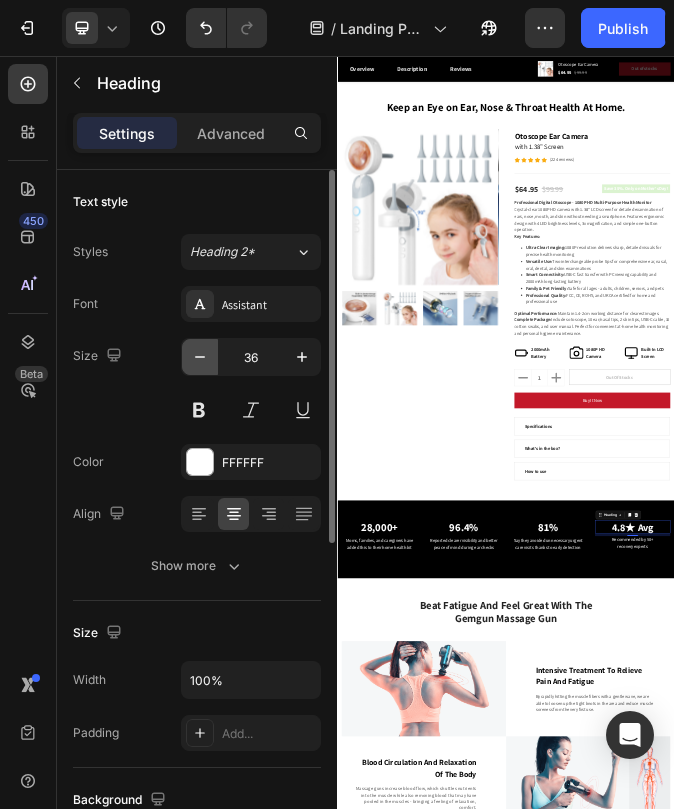 click 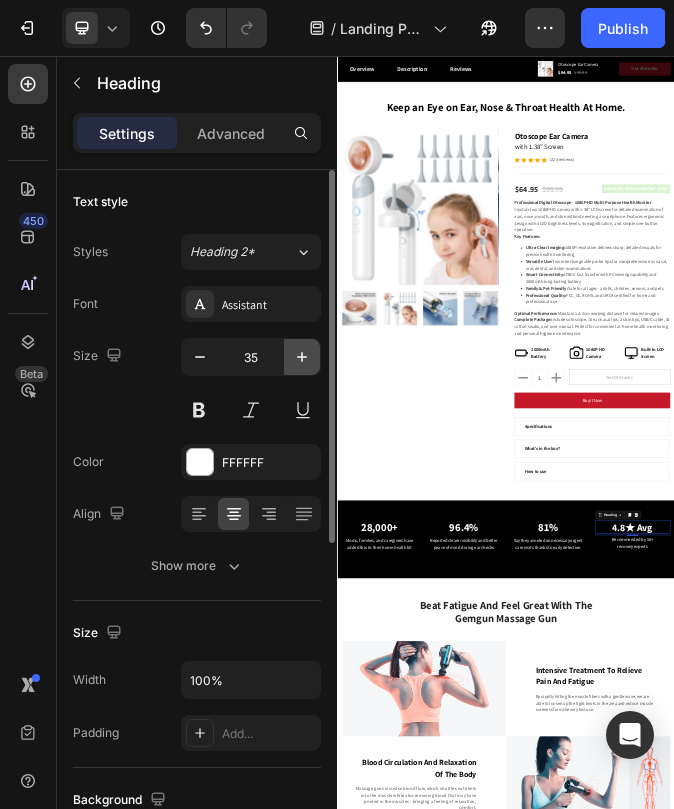 click 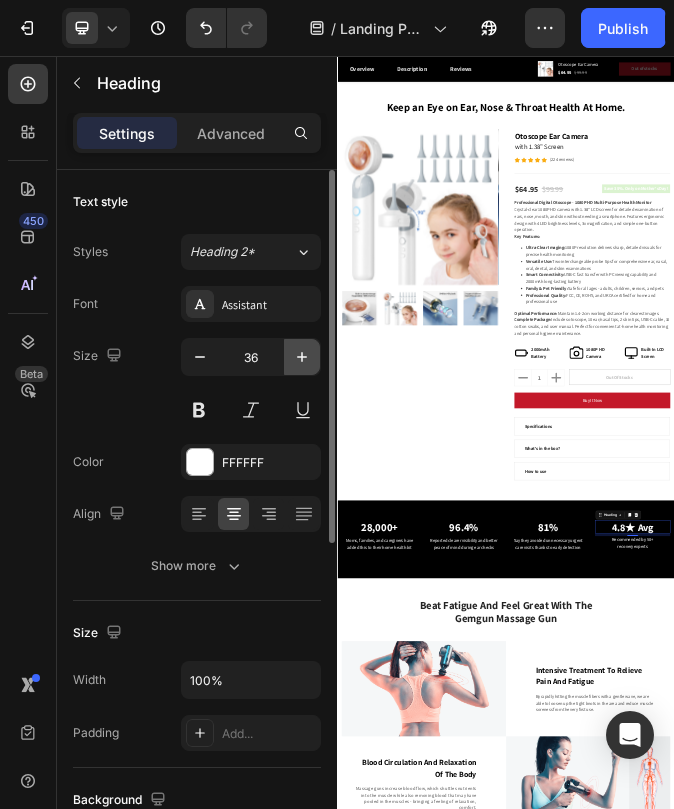 click 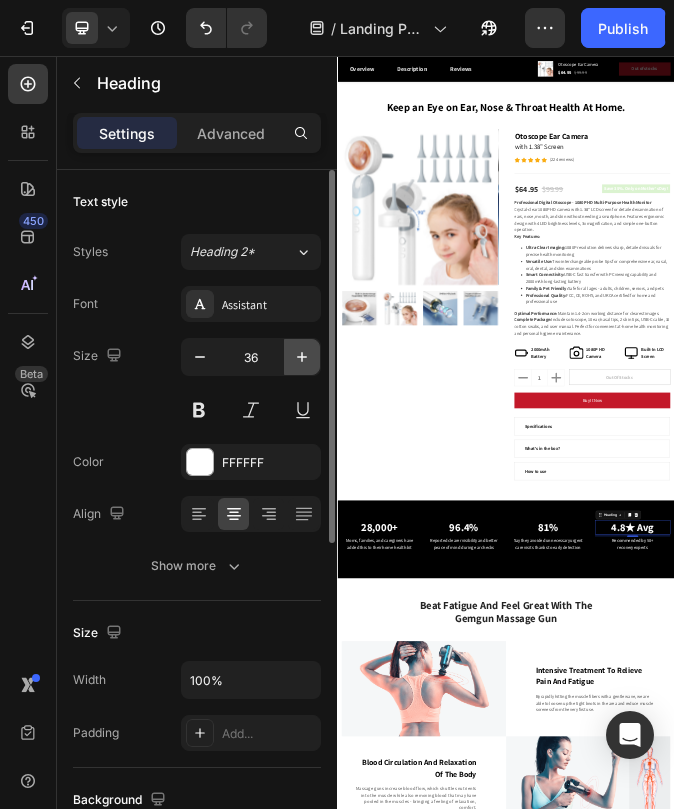 type on "37" 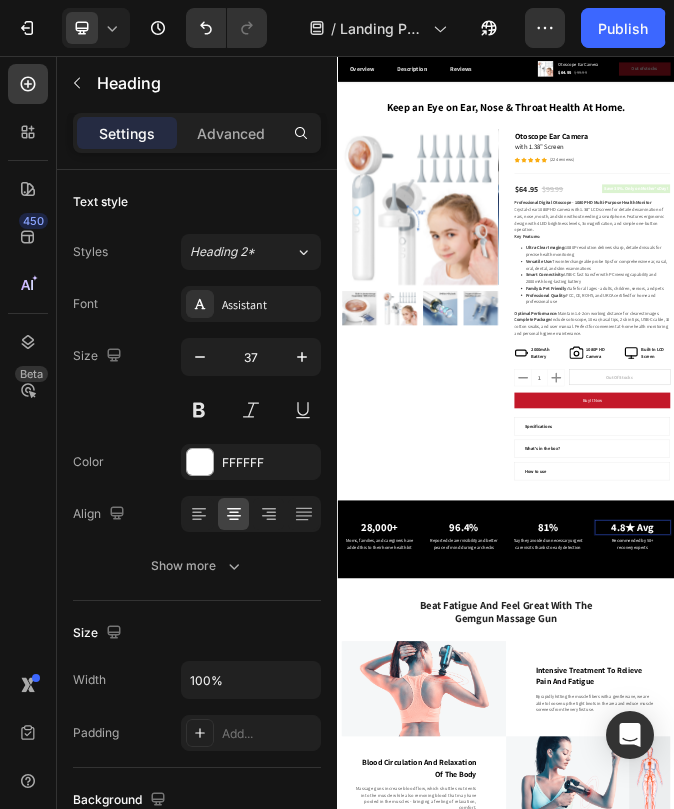 click on "4.8★ Avg" at bounding box center [1388, 1734] 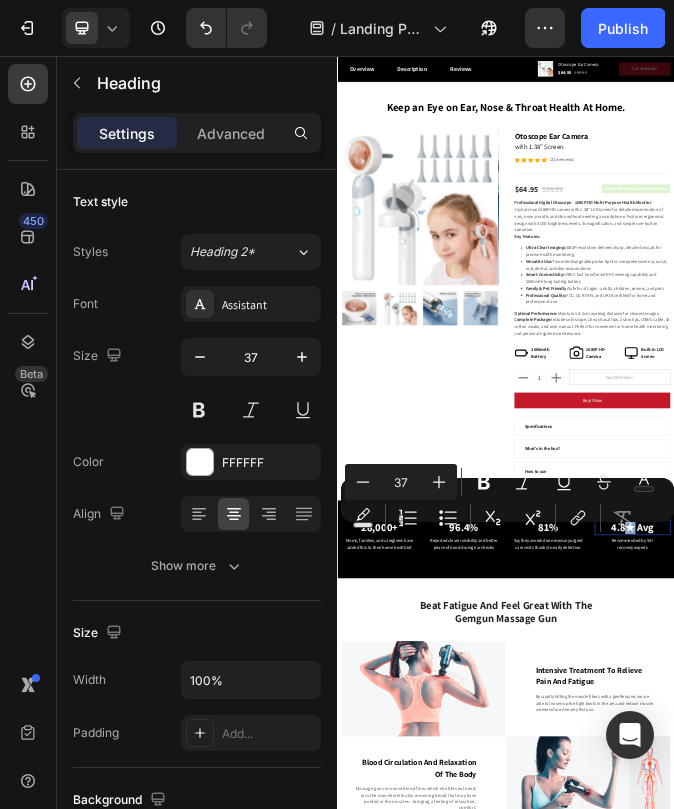 drag, startPoint x: 1400, startPoint y: 1742, endPoint x: 1375, endPoint y: 1742, distance: 25 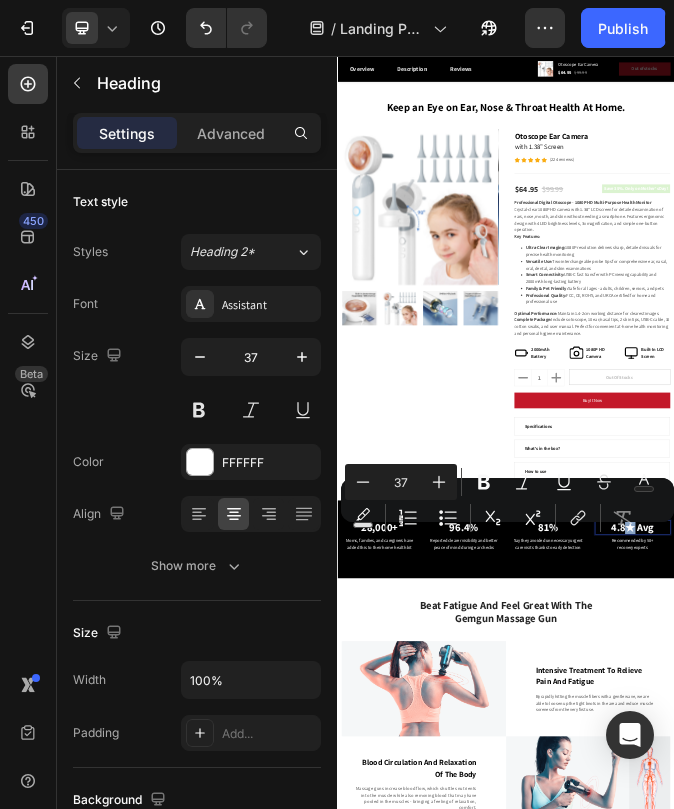 click on "4.8★ Avg" at bounding box center (1388, 1734) 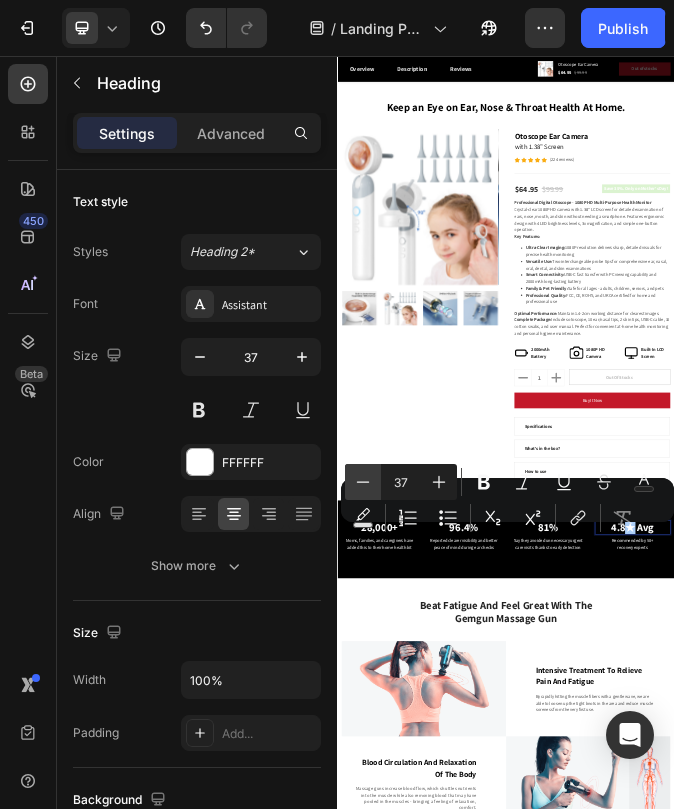 click 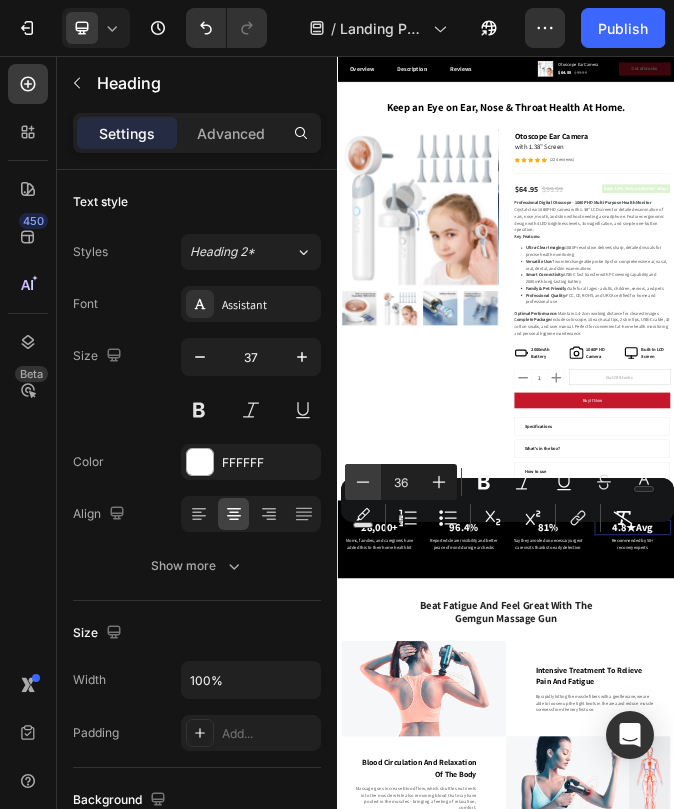 click 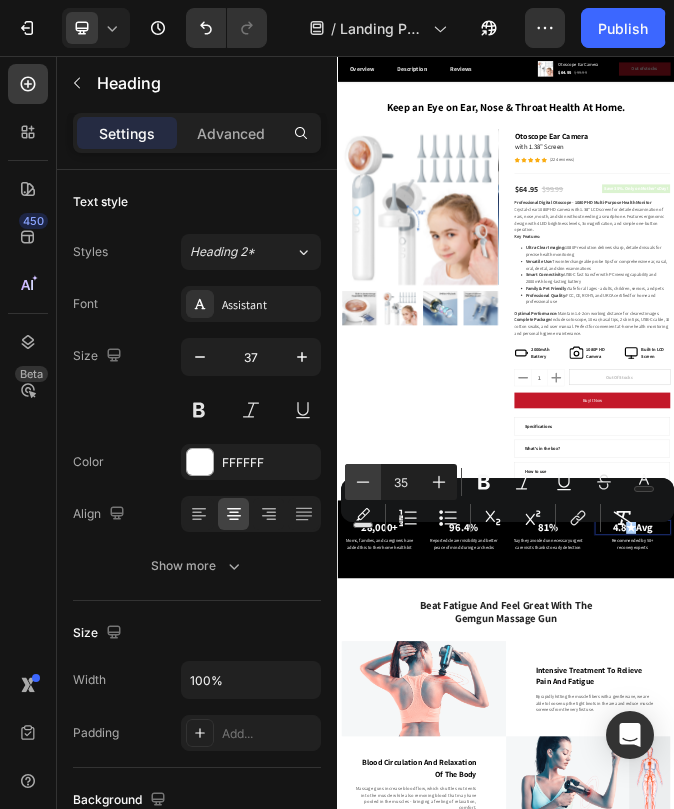 click 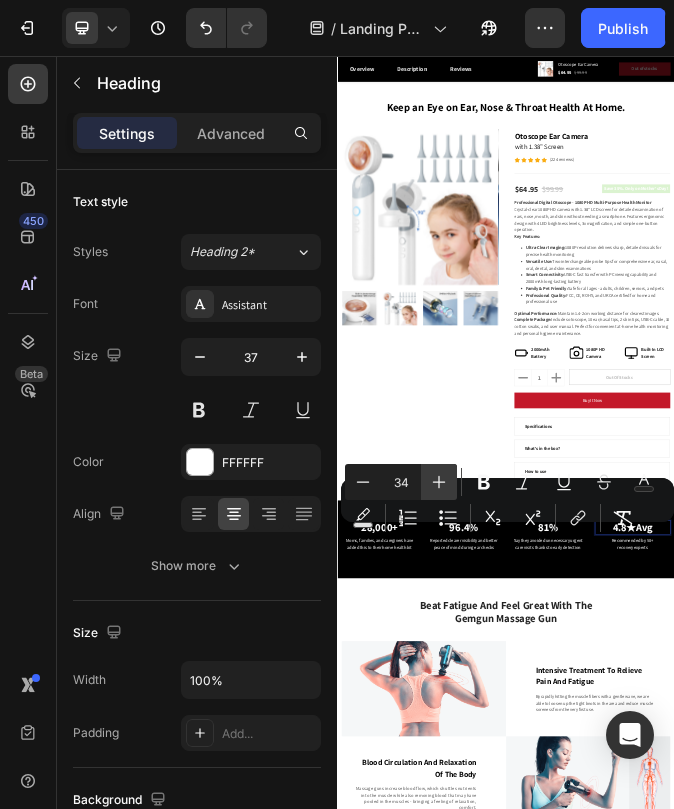 click on "Plus" at bounding box center (439, 482) 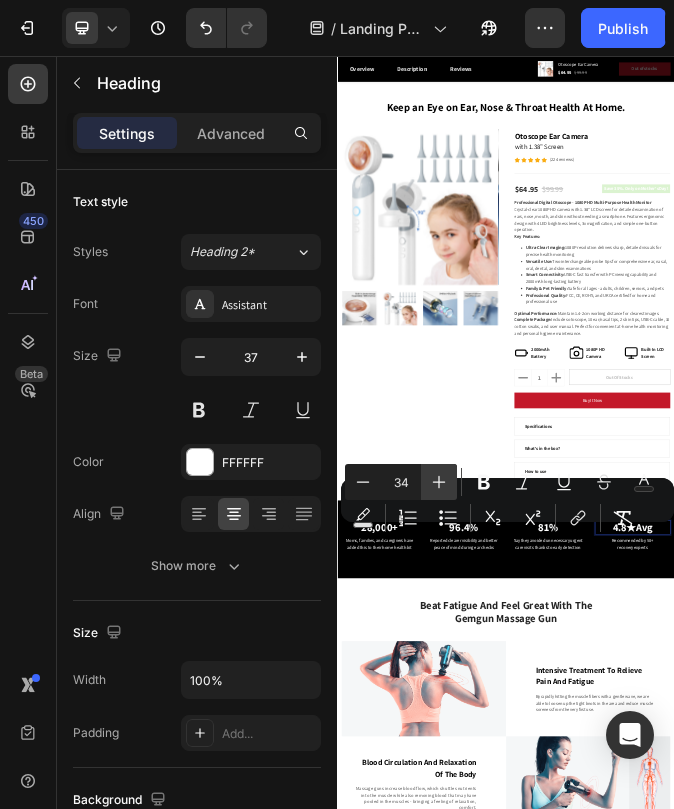 type on "35" 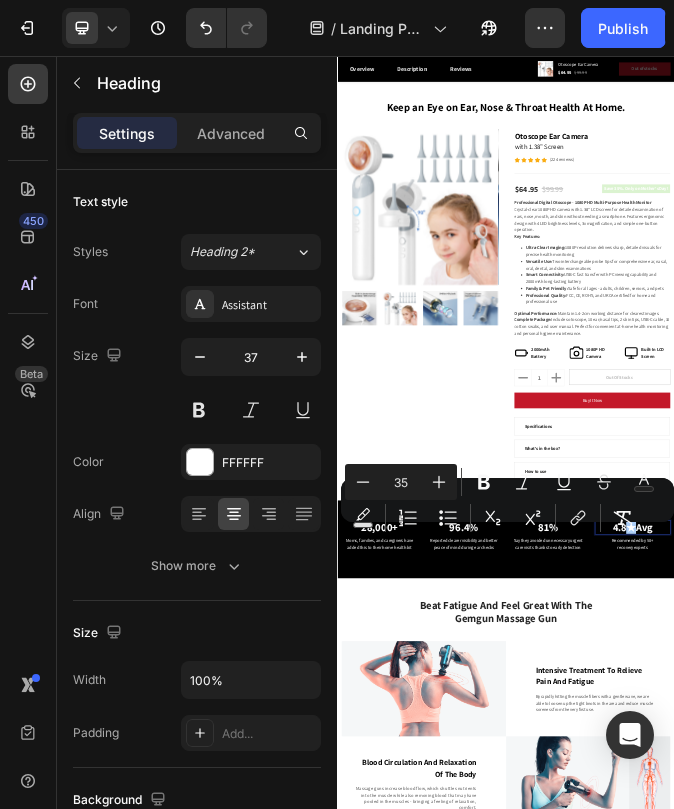 click on "Minus 35 Plus Bold Italic Underline       Strikethrough
Text Color
Text Background Color Numbered List Bulleted List Subscript Superscript       link Remove Format" at bounding box center (507, 500) 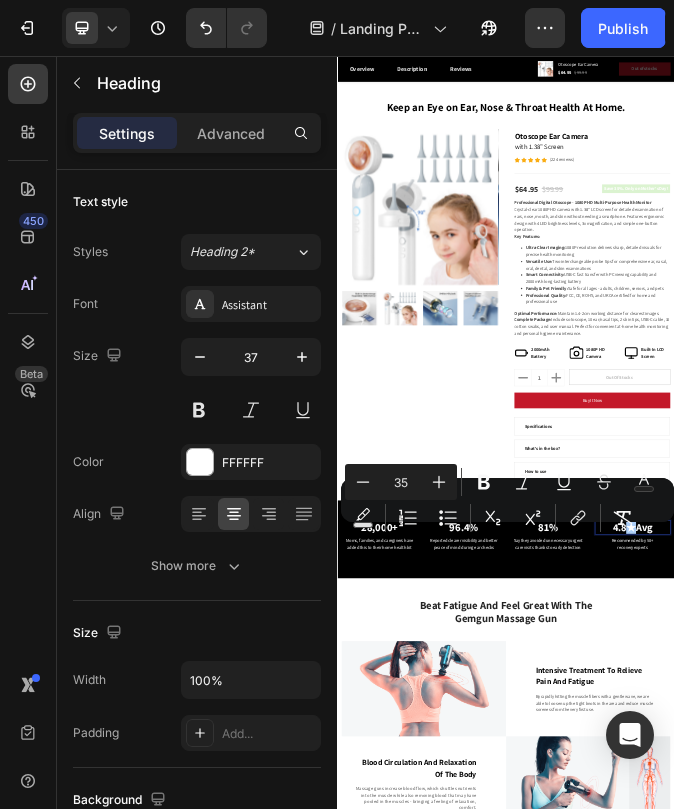 click on "Minus 35 Plus Bold Italic Underline       Strikethrough
Text Color
Text Background Color Numbered List Bulleted List Subscript Superscript       link Remove Format" at bounding box center [507, 500] 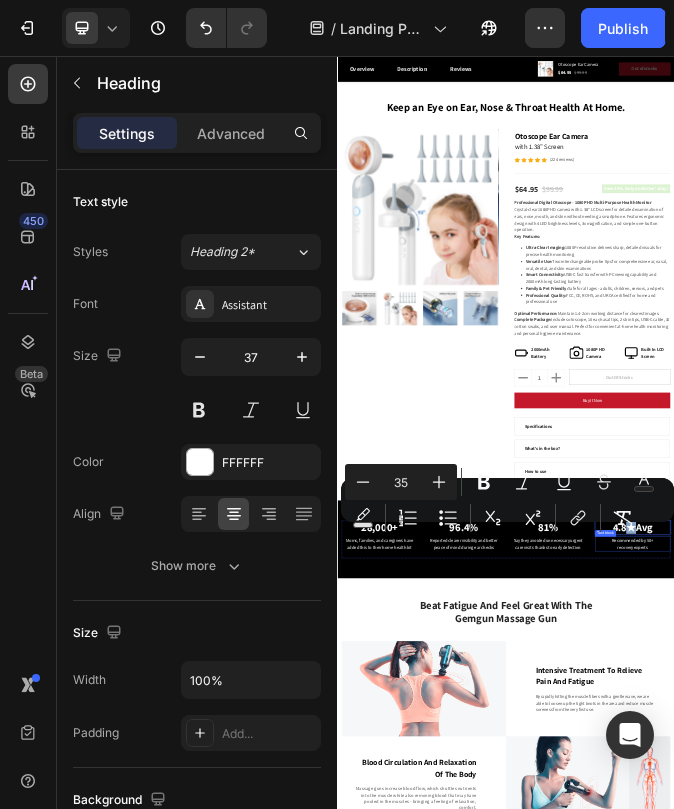 click on "Recommended by 50+ recovery experts" at bounding box center (1388, 1793) 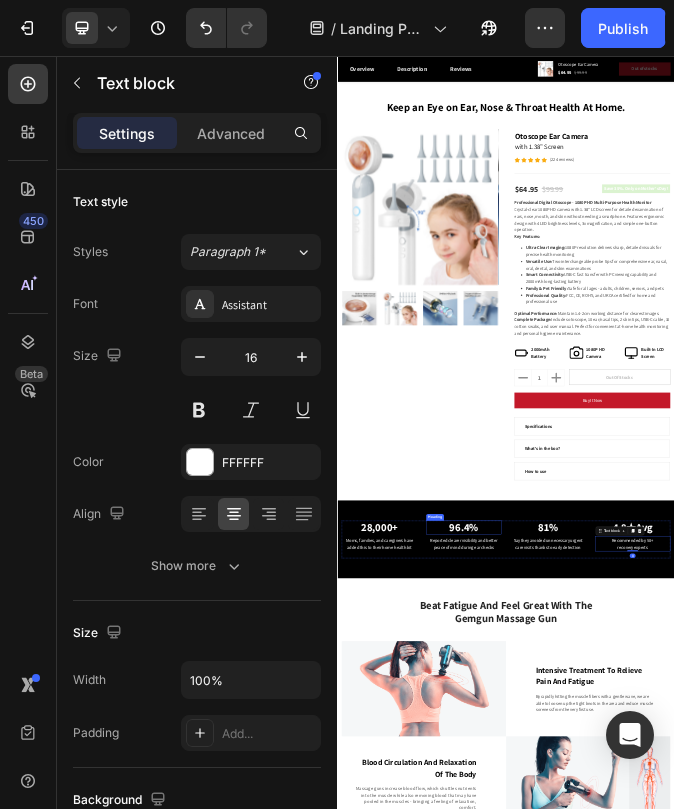 click on "96.4%" at bounding box center (787, 1735) 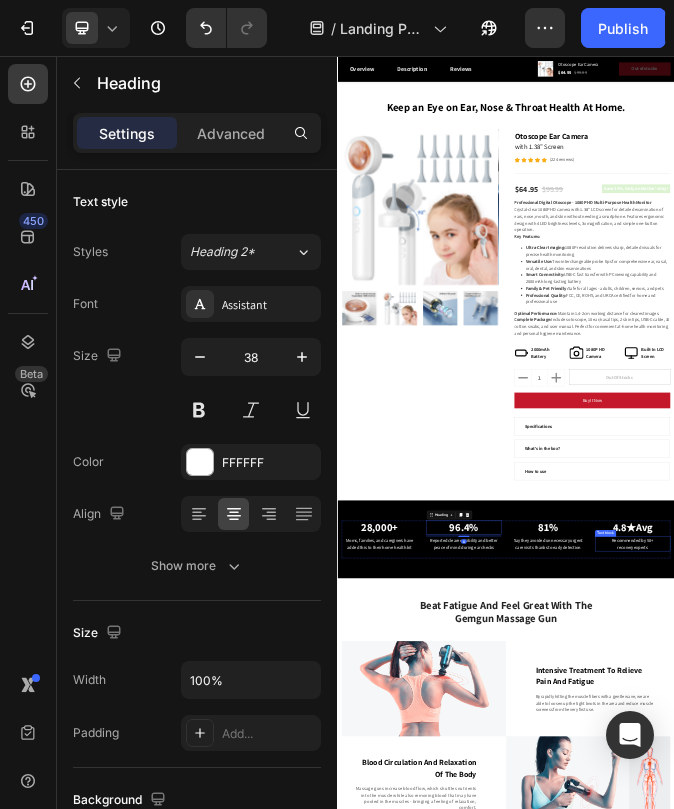 click on "Recommended by 50+ recovery experts" at bounding box center (1388, 1793) 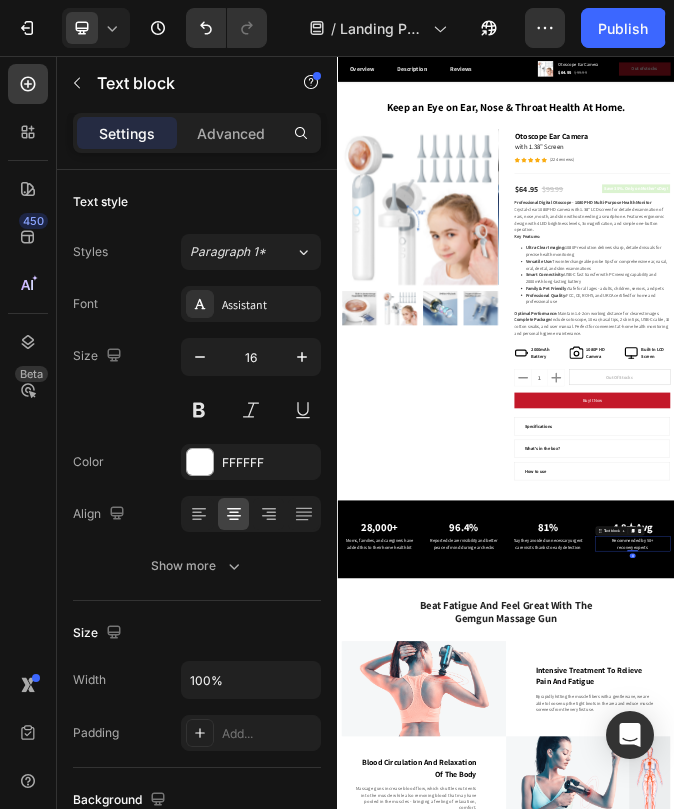 click on "Recommended by 50+ recovery experts" at bounding box center [1388, 1793] 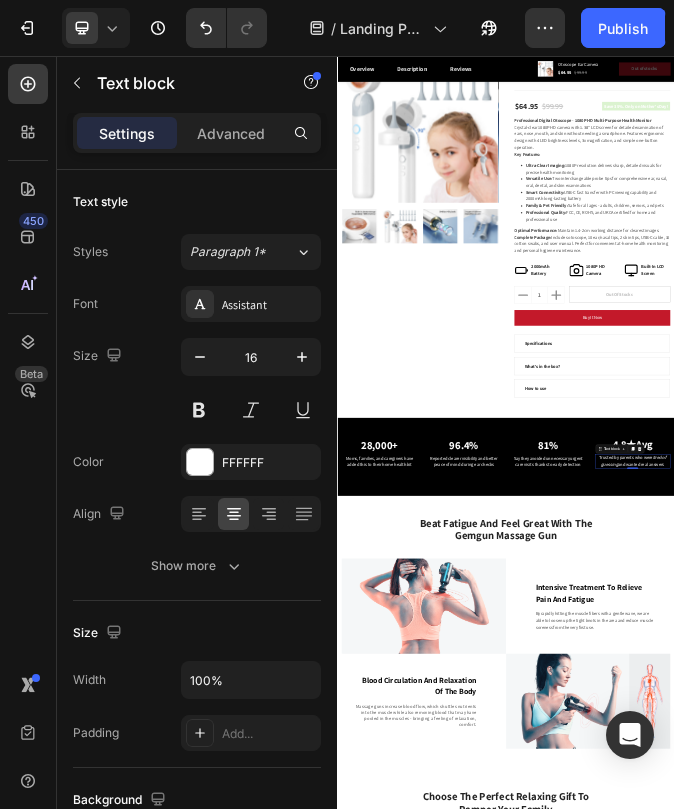 scroll, scrollTop: 366, scrollLeft: 0, axis: vertical 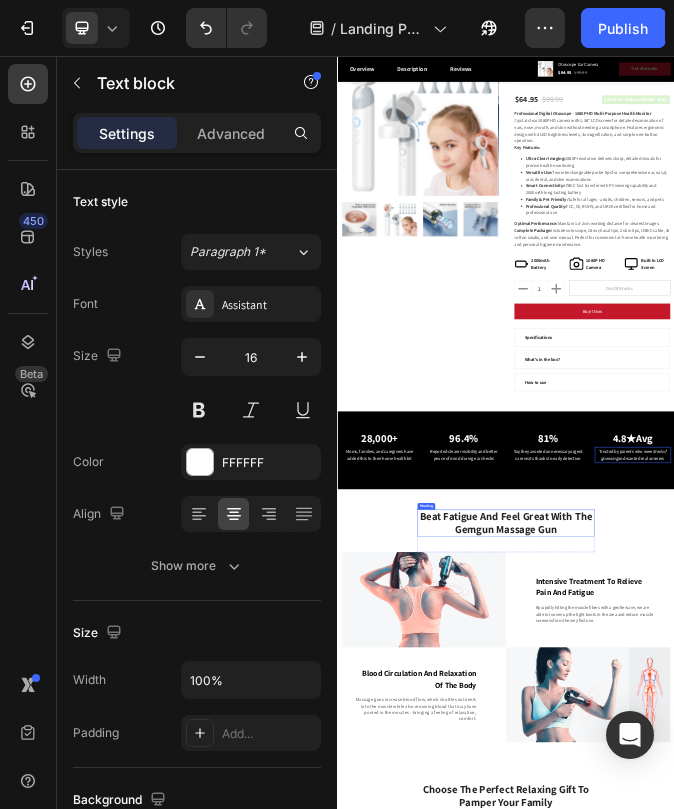 click on "Beat Fatigue And Feel Great With The Gemgun Massage Gun" at bounding box center (937, 1718) 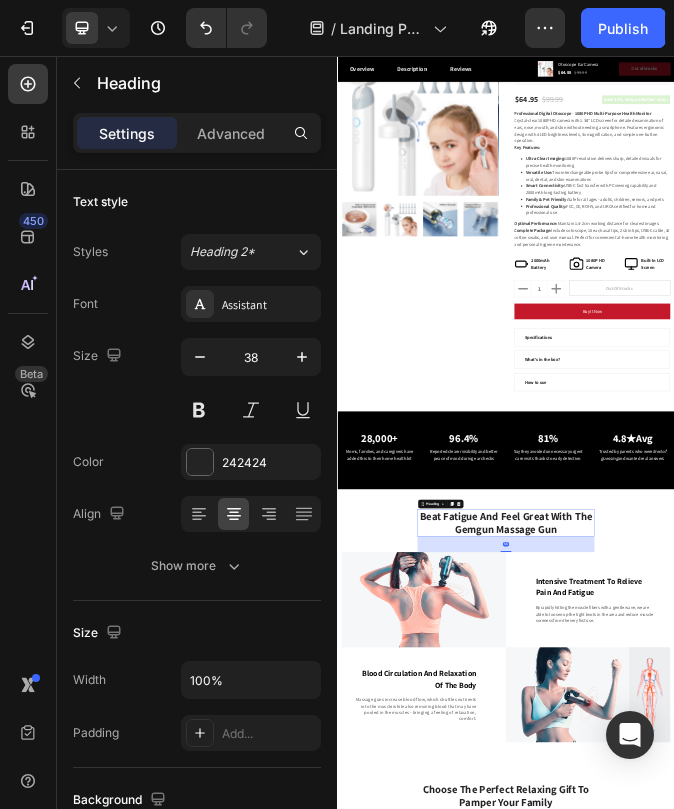 click on "Beat Fatigue And Feel Great With The Gemgun Massage Gun" at bounding box center [937, 1718] 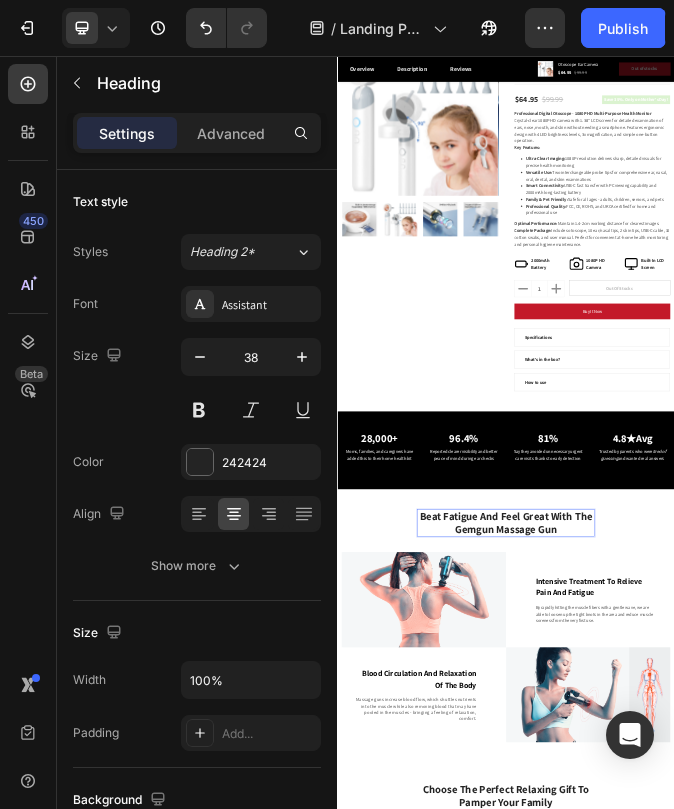 click on "Beat Fatigue And Feel Great With The Gemgun Massage Gun" at bounding box center (937, 1718) 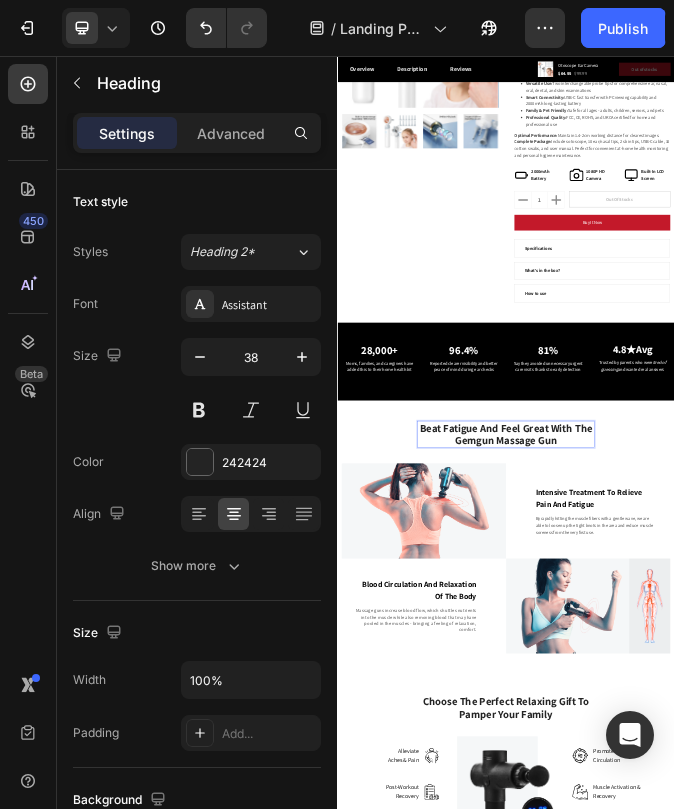 scroll, scrollTop: 693, scrollLeft: 0, axis: vertical 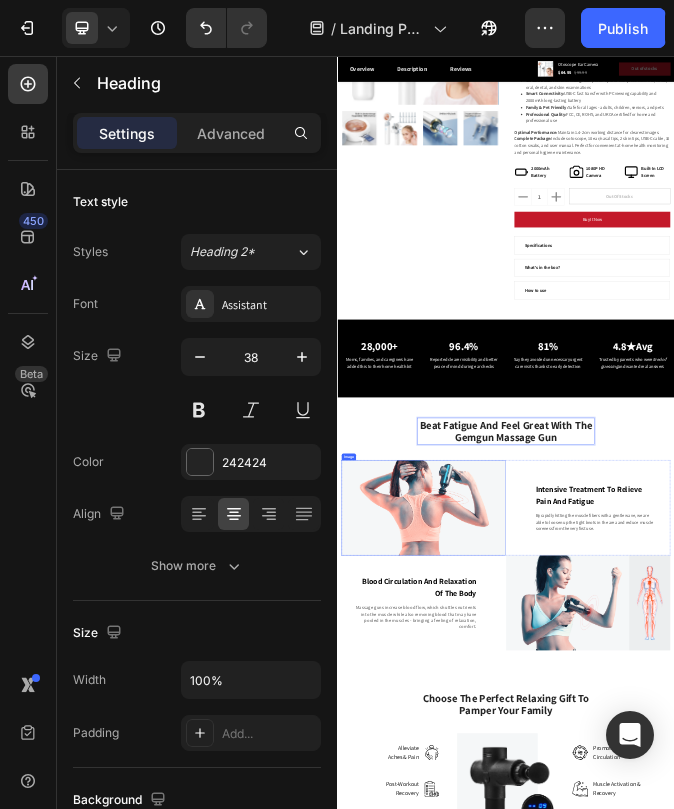 click at bounding box center [644, 1664] 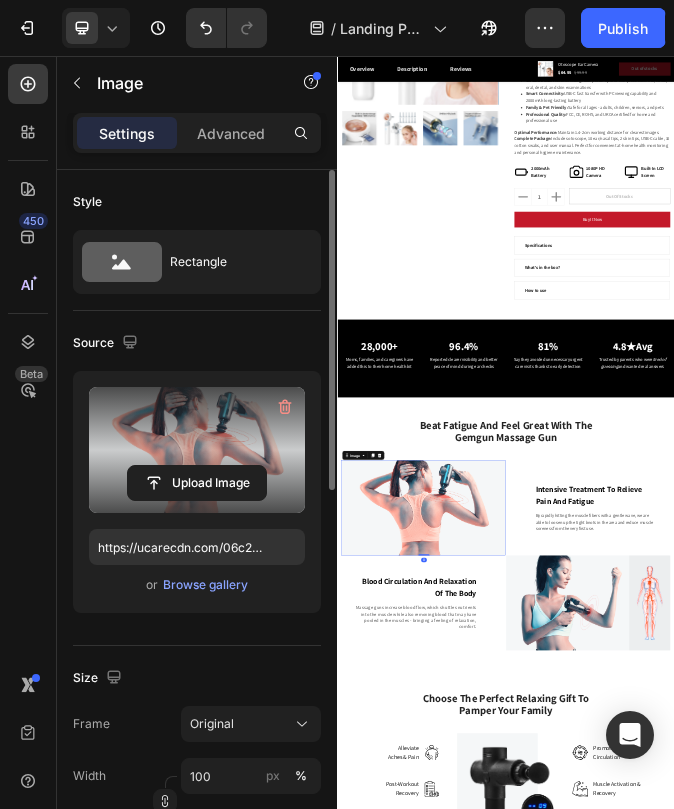 click at bounding box center [197, 450] 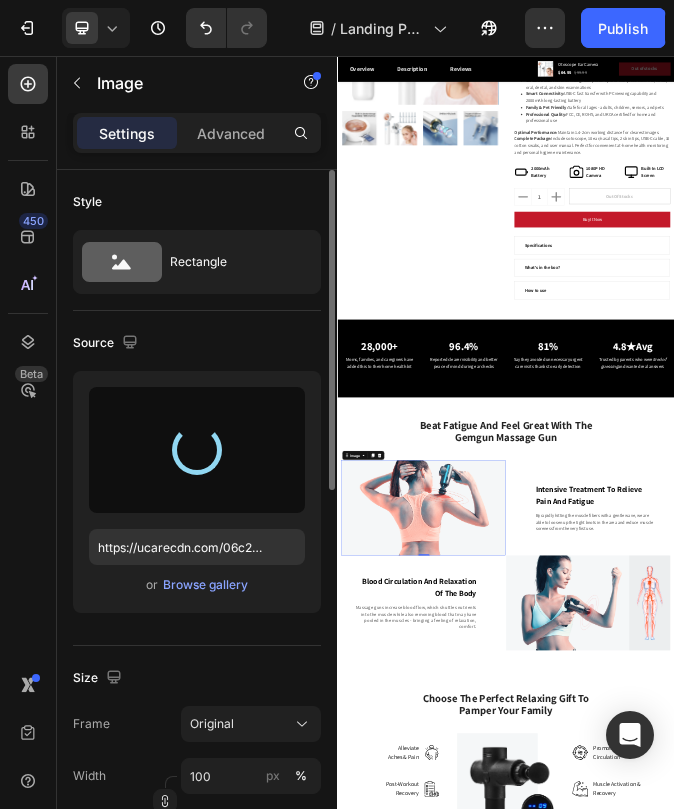 type on "https://cdn.shopify.com/s/files/1/0717/3197/0211/files/gempages_578094218459742908-56326d6a-df3f-49ed-9073-939957283403.png" 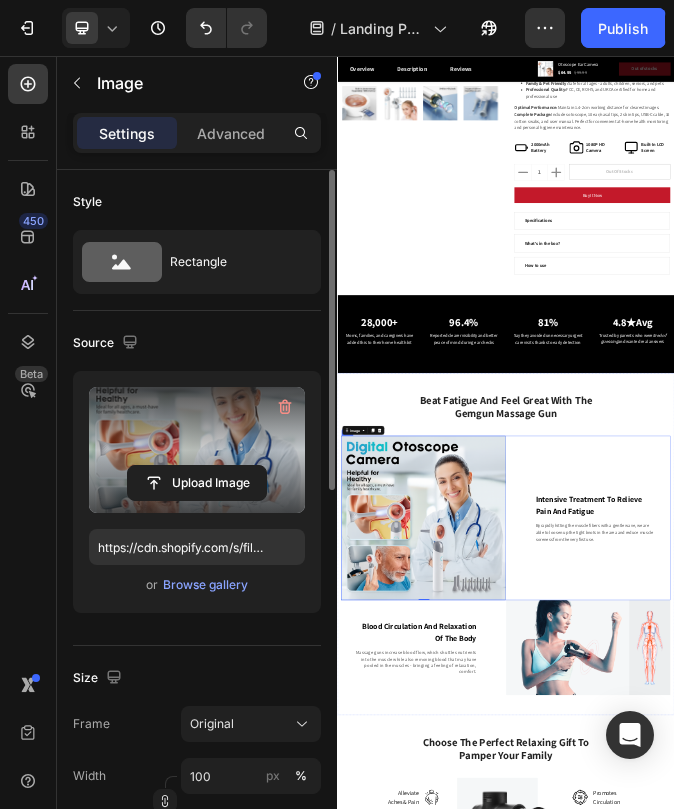 scroll, scrollTop: 787, scrollLeft: 0, axis: vertical 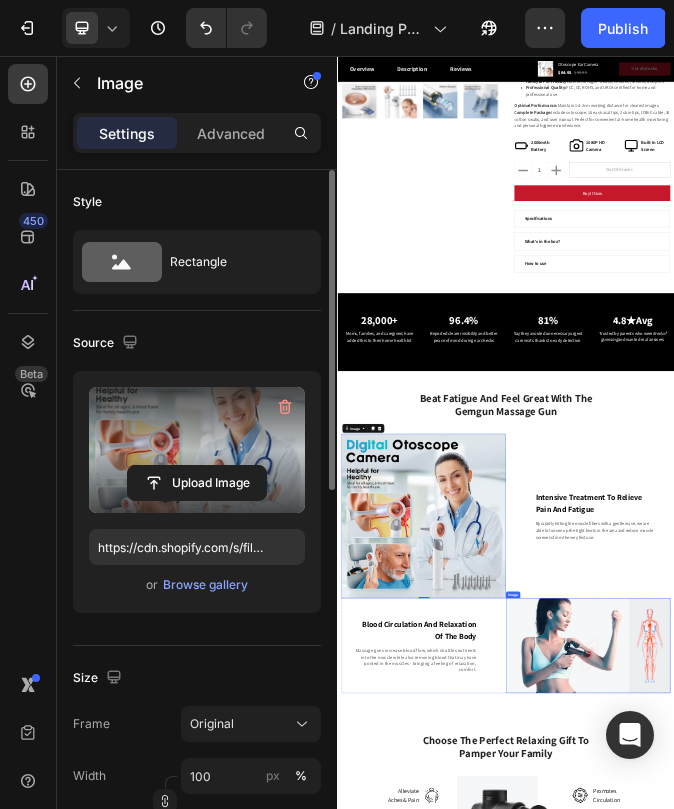 click at bounding box center [1229, 2155] 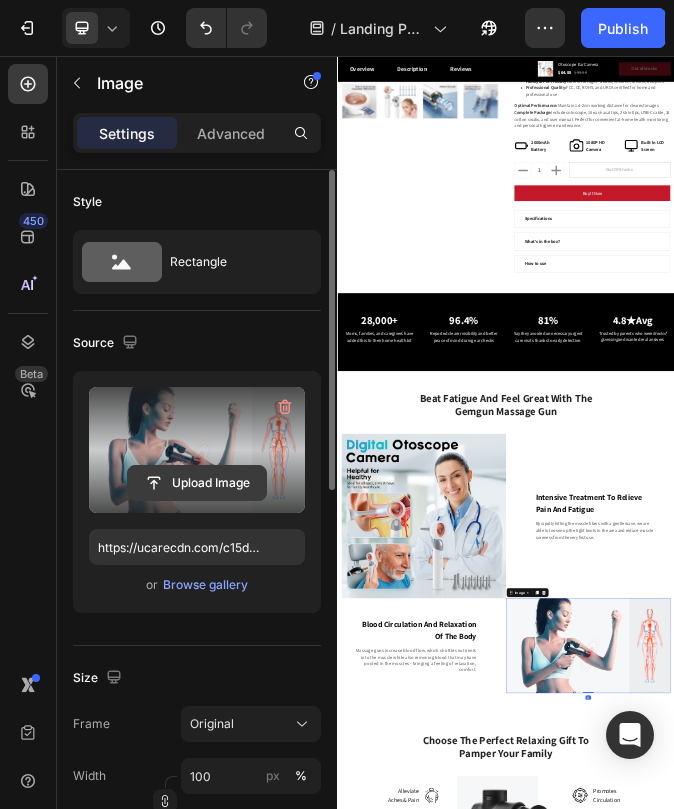 click 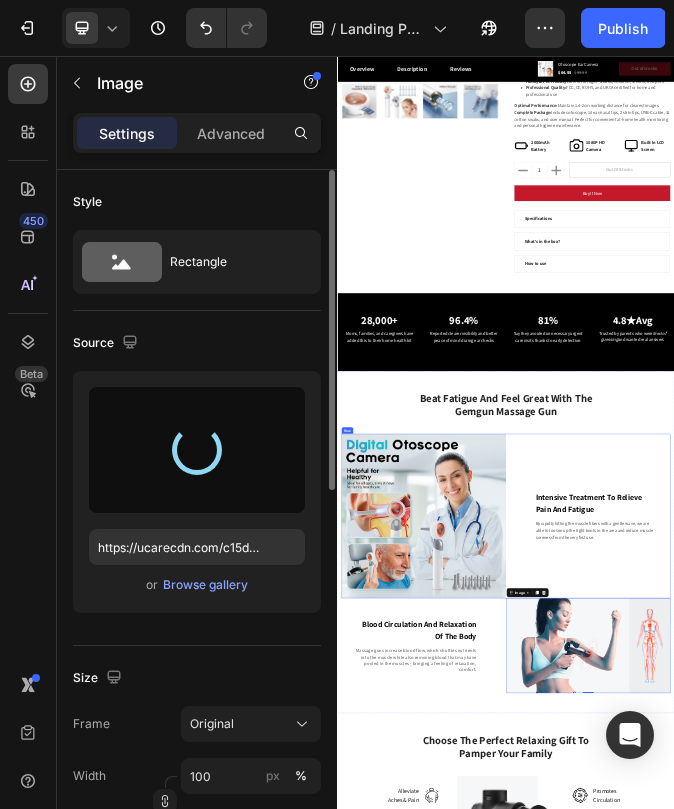 type on "https://cdn.shopify.com/s/files/1/0717/3197/0211/files/gempages_578094218459742908-977e4141-89e7-4f29-9693-b1e10a69da34.png" 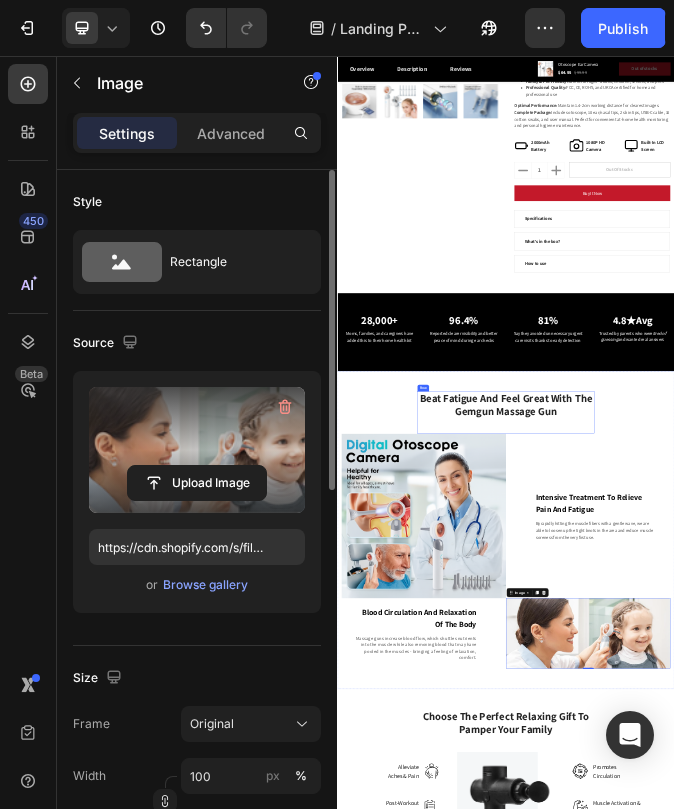 click on "Beat Fatigue And Feel Great With The Gemgun Massage Gun" at bounding box center [937, 1297] 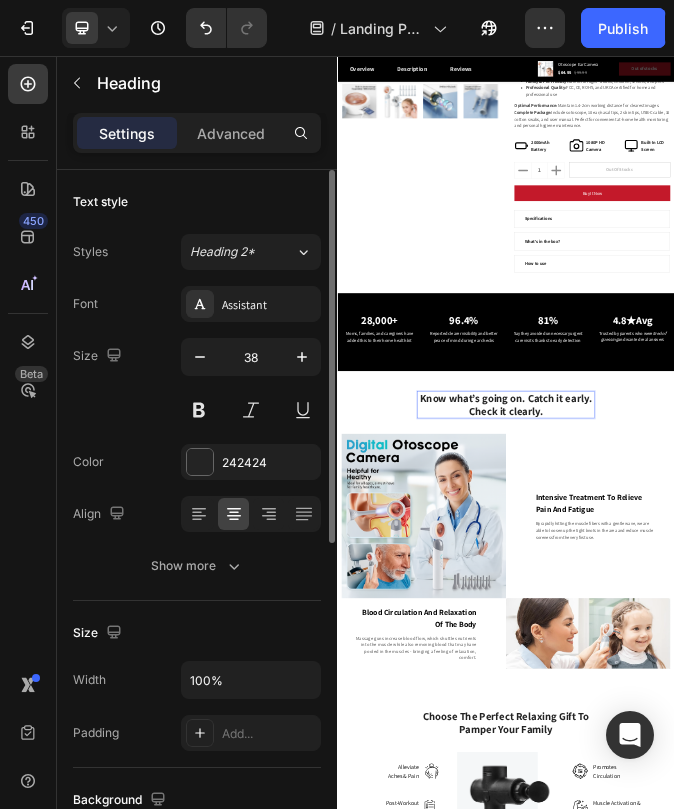 click on "Know what’s going on. Catch it early. Check it clearly." at bounding box center [937, 1297] 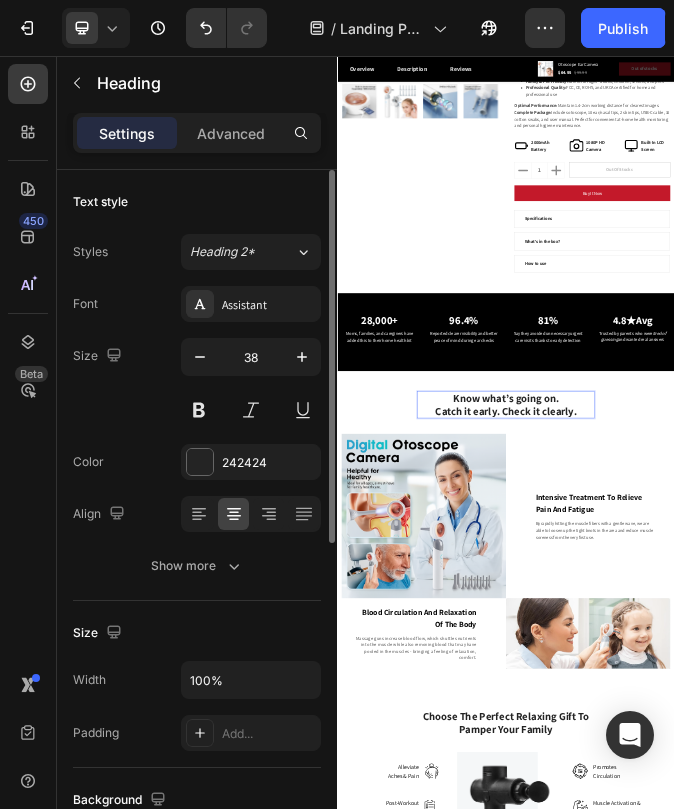 click on "Know what’s going on.  Catch it early. Check it clearly." at bounding box center [937, 1297] 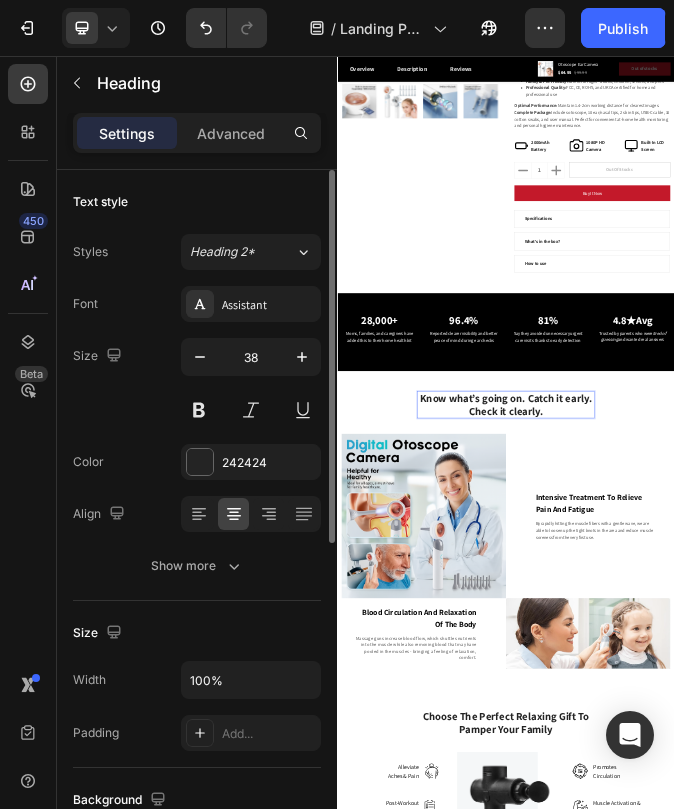 click on "Know what’s going on. Catch it early. Check it clearly." at bounding box center (937, 1297) 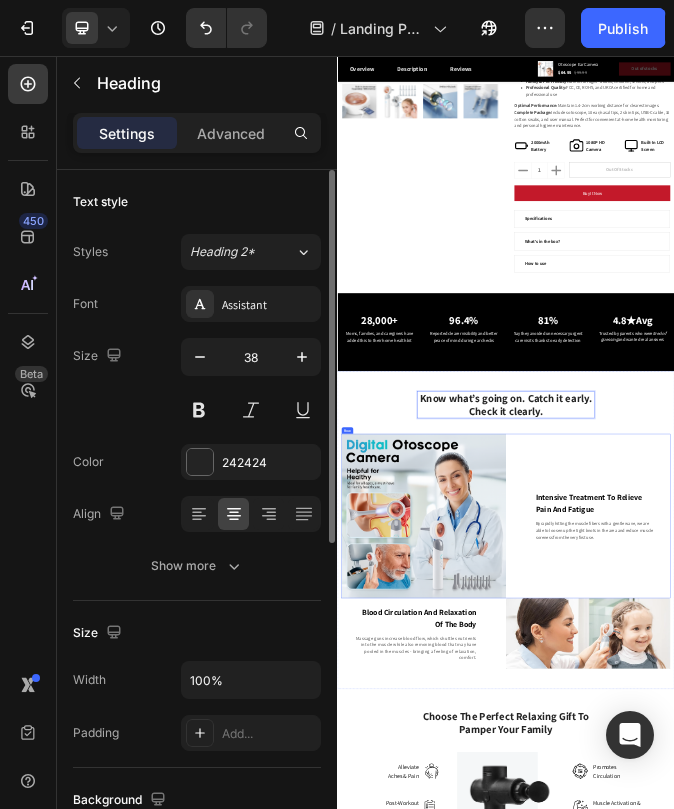 click on "Intensive Treatment To Relieve Pain And Fatigue Text block By rapidly hitting the muscle fibers with a gentle wave, we are able to loosen up the tight knots in the area and reduce muscle soreness from the very first use. Text block Row" at bounding box center (1229, 1693) 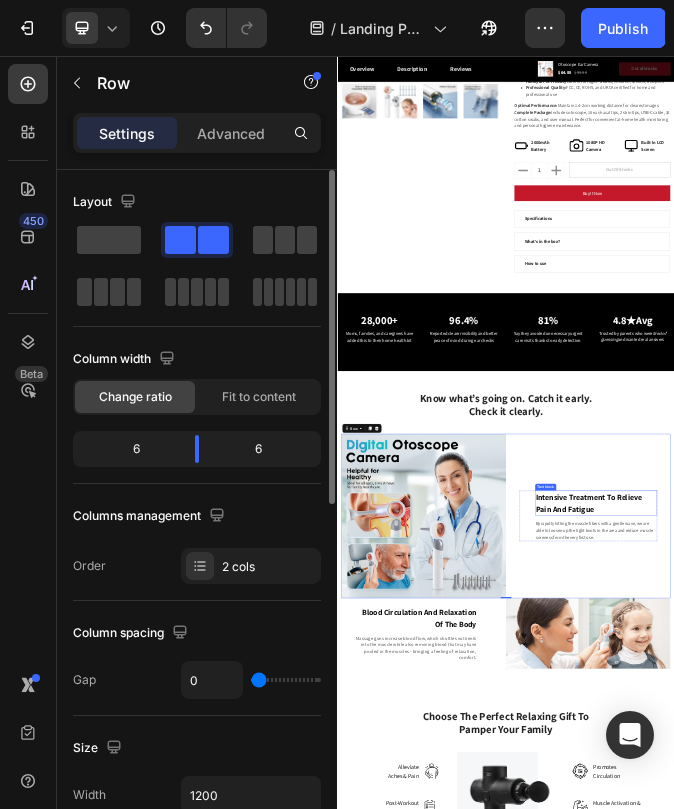 click on "Intensive Treatment To Relieve Pain And Fatigue" at bounding box center [1258, 1647] 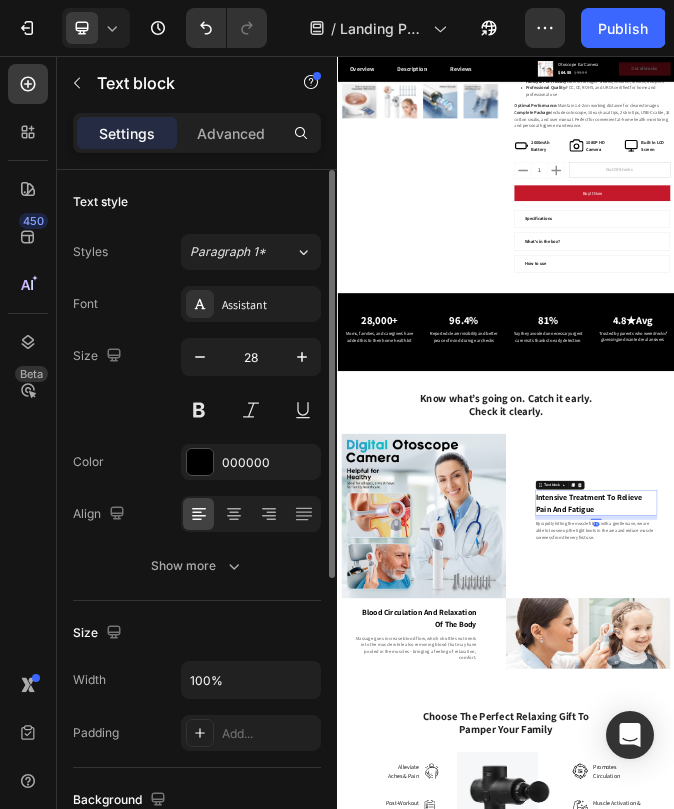 click on "Intensive Treatment To Relieve Pain And Fatigue" at bounding box center (1258, 1647) 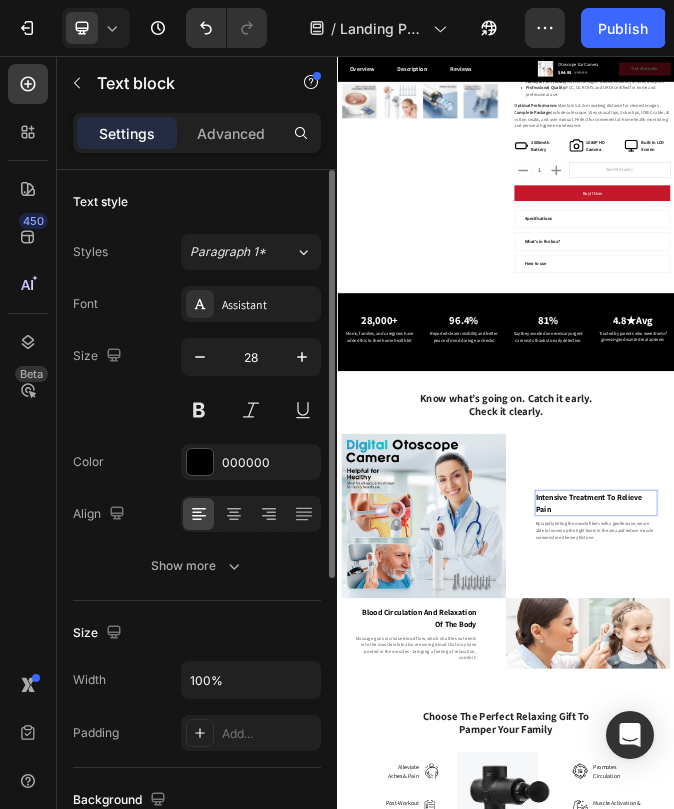 scroll, scrollTop: 808, scrollLeft: 0, axis: vertical 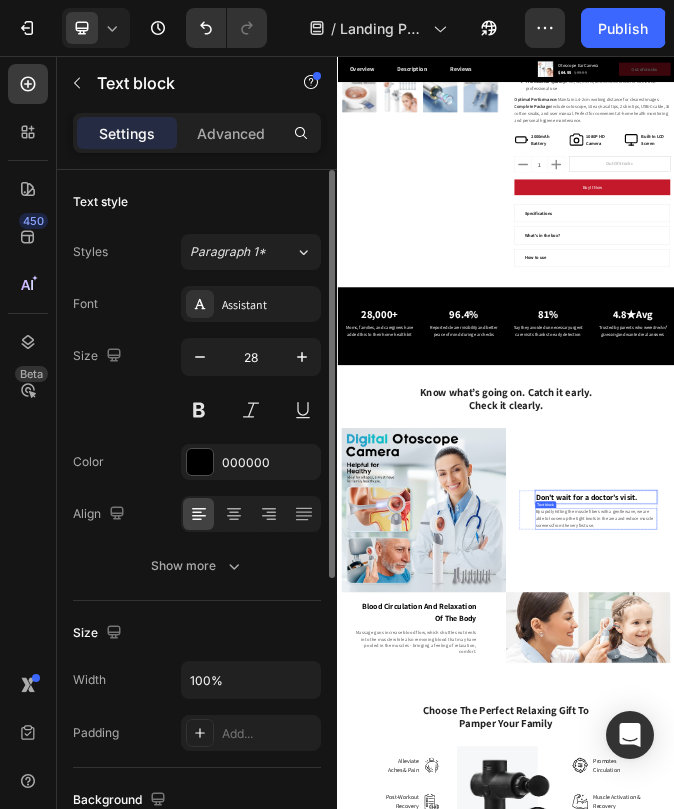 click on "By rapidly hitting the muscle fibers with a gentle wave, we are able to loosen up the tight knots in the area and reduce muscle soreness from the very first use." at bounding box center [1258, 1703] 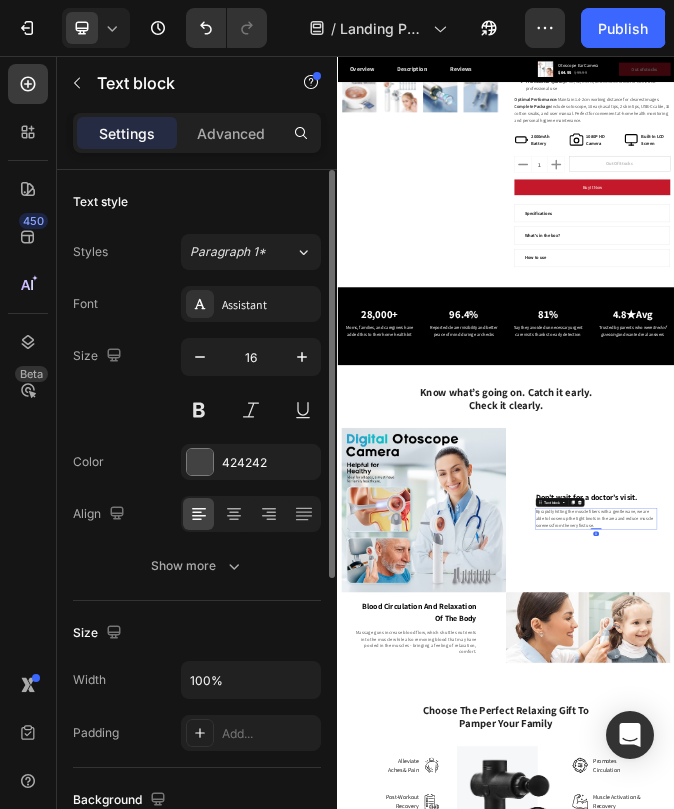 click on "By rapidly hitting the muscle fibers with a gentle wave, we are able to loosen up the tight knots in the area and reduce muscle soreness from the very first use." at bounding box center (1258, 1703) 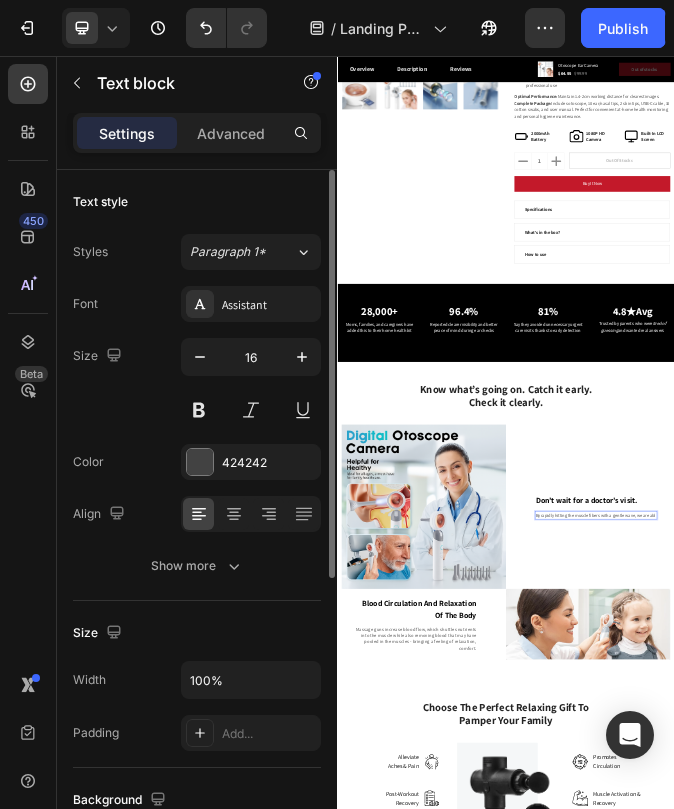 scroll, scrollTop: 832, scrollLeft: 0, axis: vertical 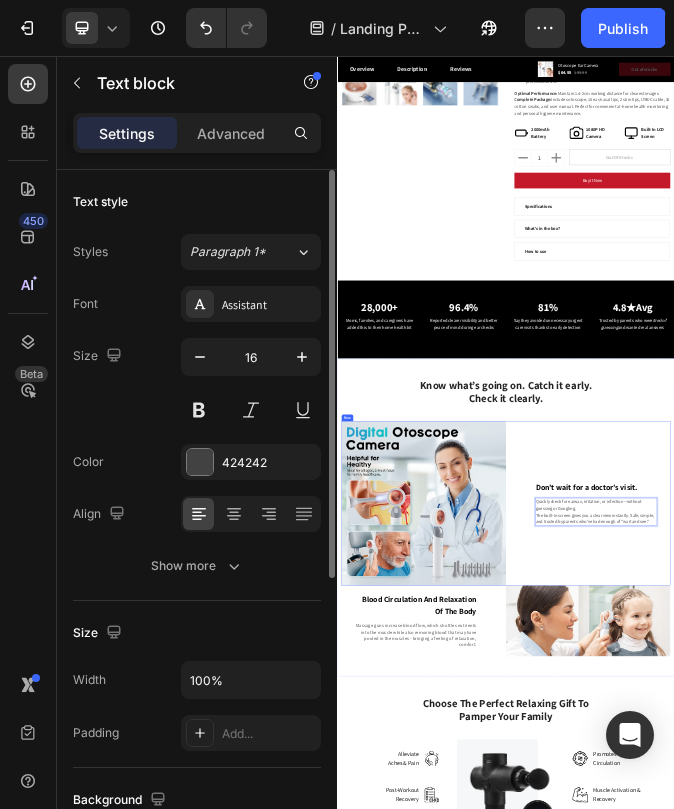 click on "Don’t wait for a doctor’s visit. Text block Quickly check for earwax, irritation, or infection—without guessing or Googling. The built-in screen gives you a clear view instantly. Safe, simple, and trusted by parents who’ve had enough of “wait and see.” Text block   0 Row" at bounding box center (1229, 1648) 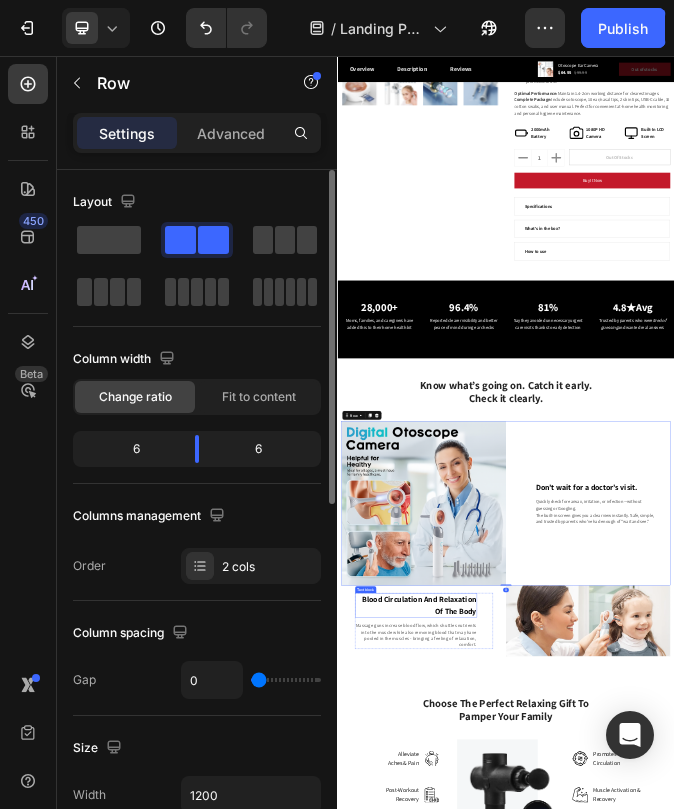 click on "Blood Circulation And Relaxation Of The Body" at bounding box center [617, 2012] 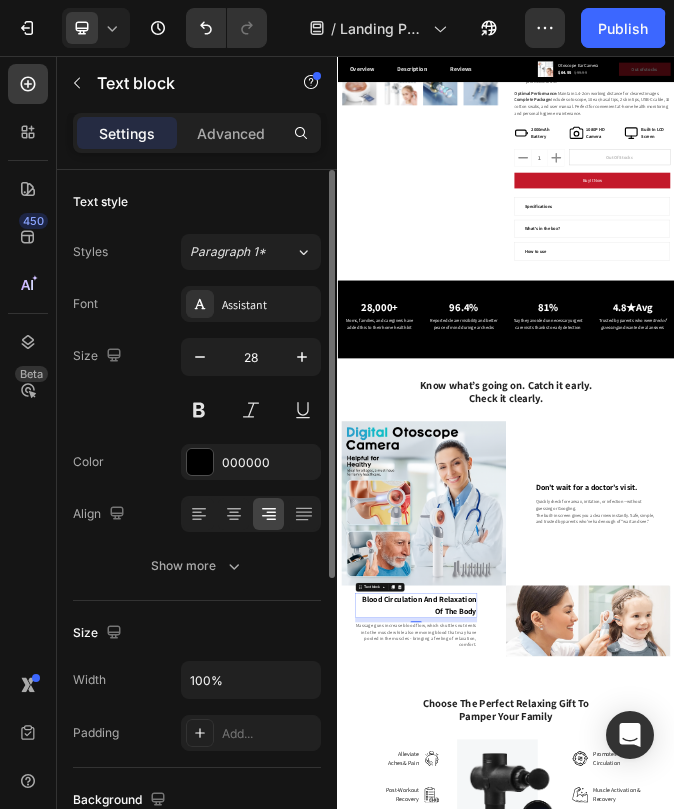 click on "Blood Circulation And Relaxation Of The Body" at bounding box center [617, 2012] 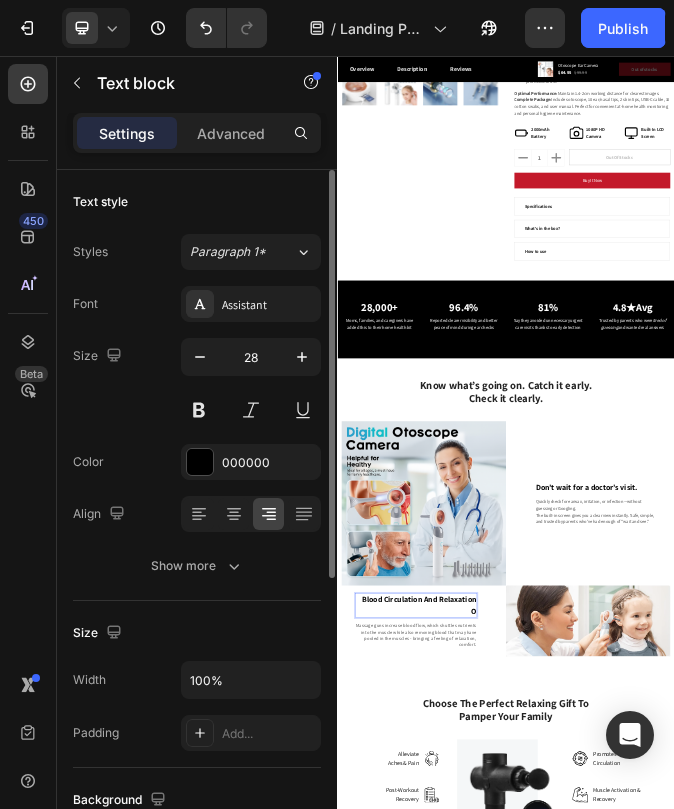 scroll, scrollTop: 853, scrollLeft: 0, axis: vertical 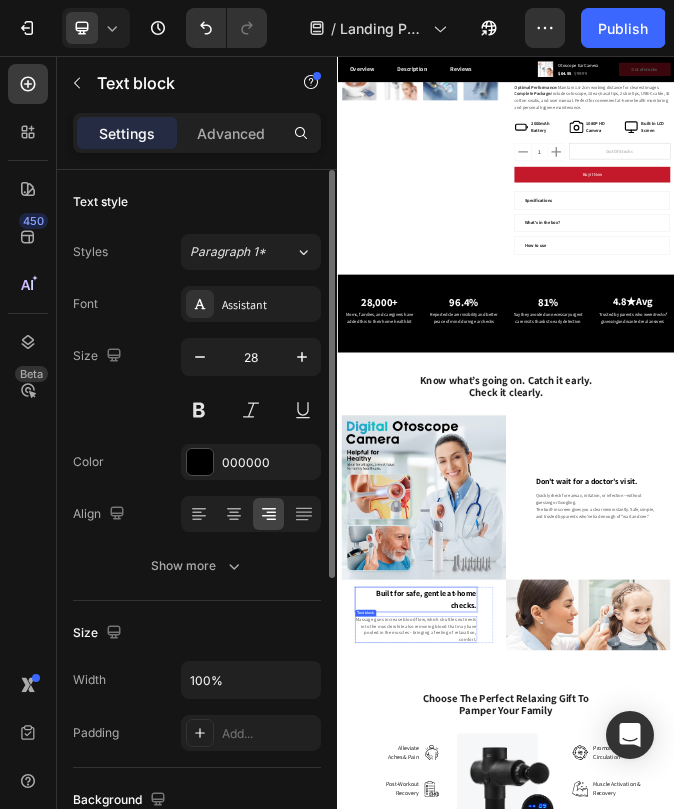 click on "Massage guns increase blood flow, which shuttles nutrients into the muscle while also removing blood that may have pooled in the muscles - bringing a feeling of relaxation, comfort." at bounding box center (617, 2098) 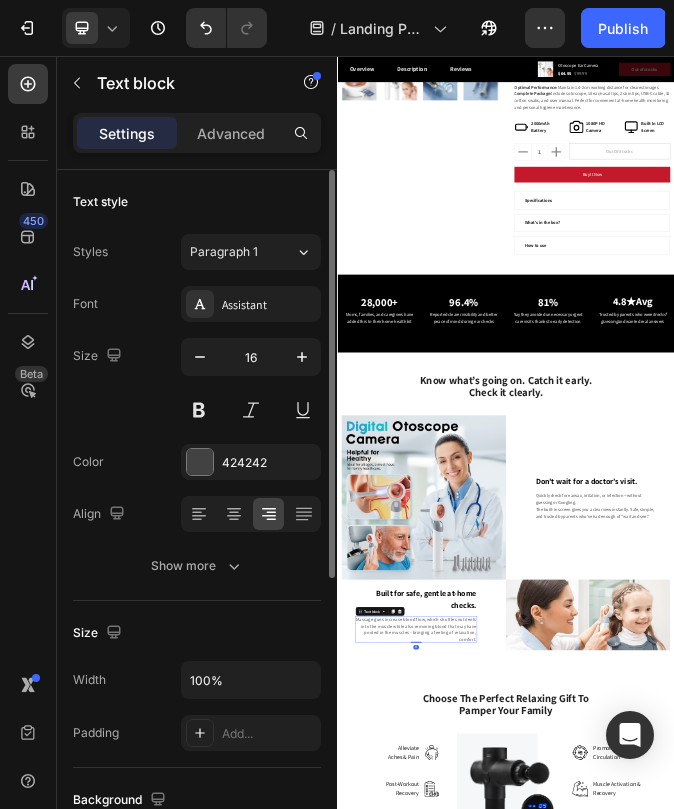click on "Massage guns increase blood flow, which shuttles nutrients into the muscle while also removing blood that may have pooled in the muscles - bringing a feeling of relaxation, comfort." at bounding box center [617, 2098] 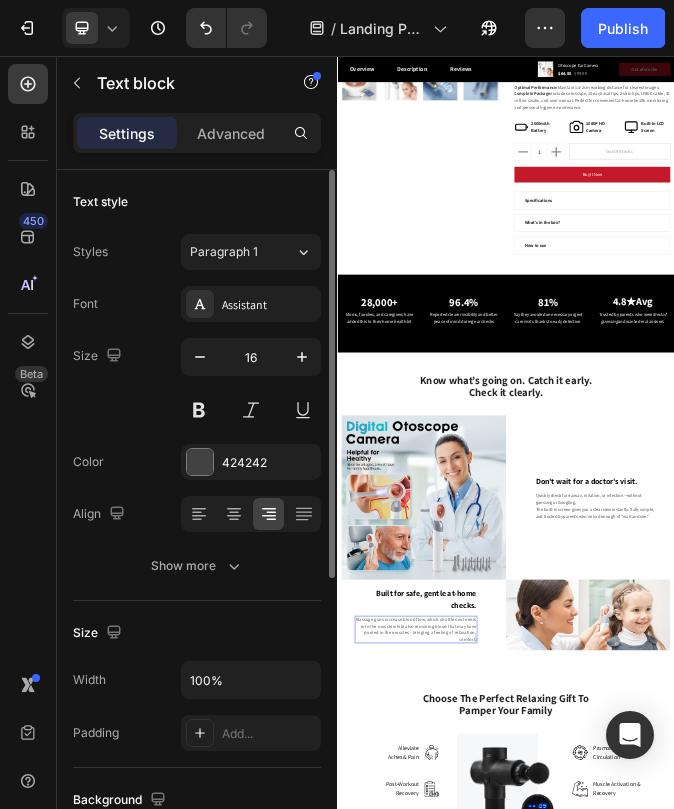 click on "Massage guns increase blood flow, which shuttles nutrients into the muscle while also removing blood that may have pooled in the muscles - bringing a feeling of relaxation, comfort." at bounding box center (617, 2098) 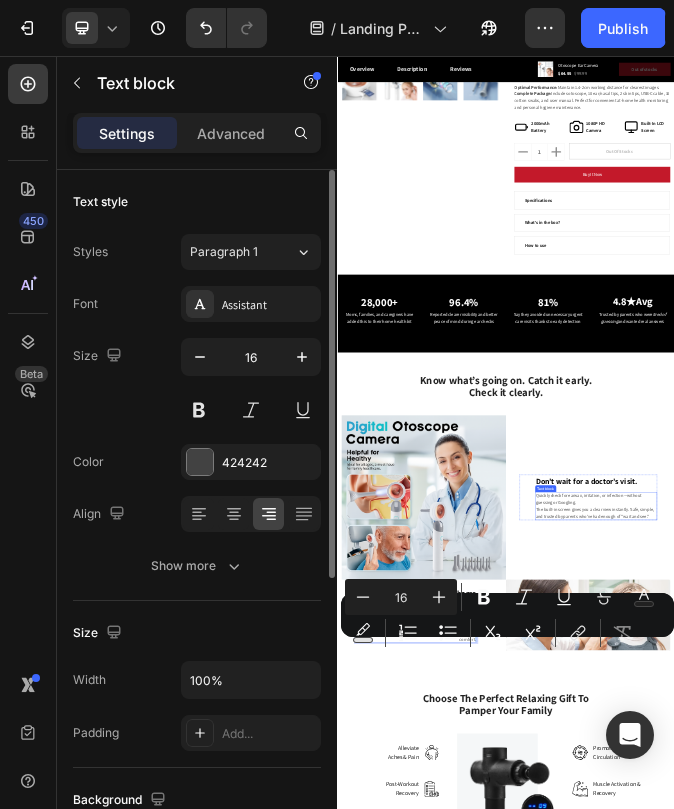 click on "Quickly check for earwax, irritation, or infection—without guessing or Googling. The built-in screen gives you a clear view instantly. Safe, simple, and trusted by parents who’ve had enough of “wait and see.”" at bounding box center (1258, 1658) 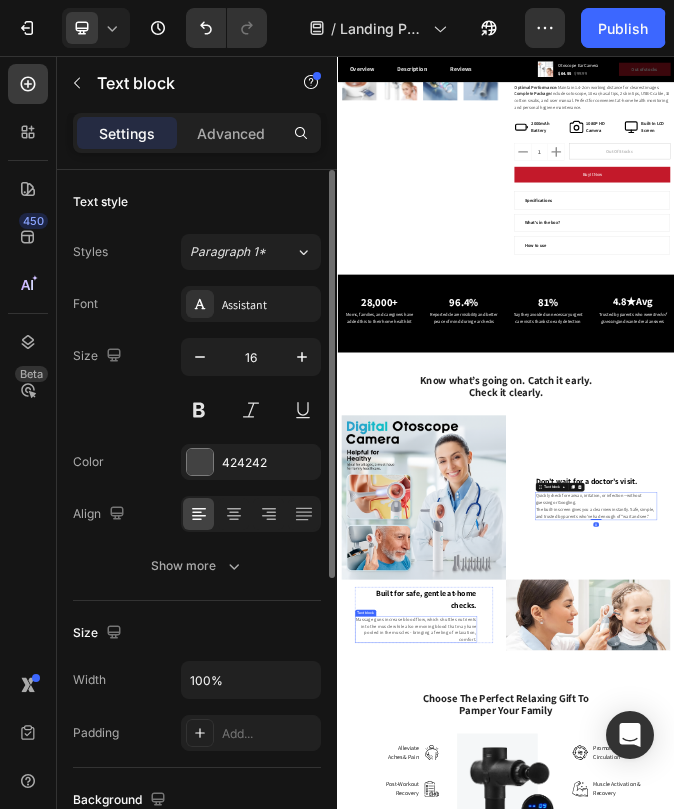 click on "Massage guns increase blood flow, which shuttles nutrients into the muscle while also removing blood that may have pooled in the muscles - bringing a feeling of relaxation, comfort." at bounding box center [617, 2098] 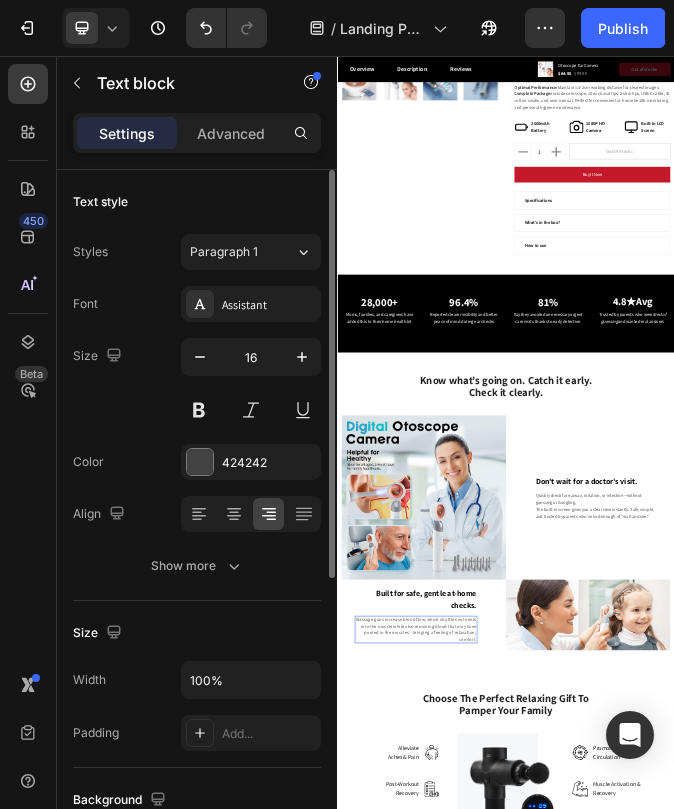 click on "Massage guns increase blood flow, which shuttles nutrients into the muscle while also removing blood that may have pooled in the muscles - bringing a feeling of relaxation, comfort." at bounding box center (617, 2098) 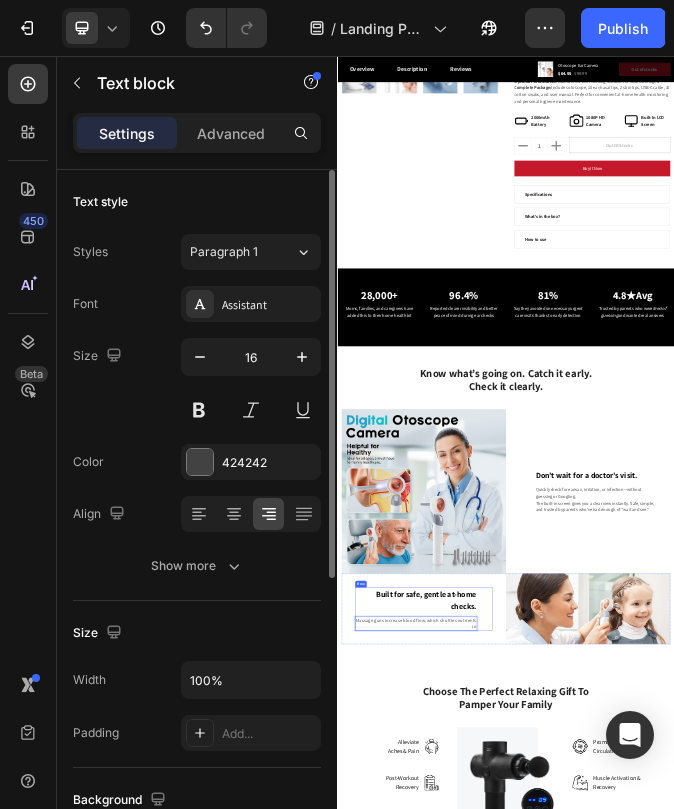scroll, scrollTop: 886, scrollLeft: 0, axis: vertical 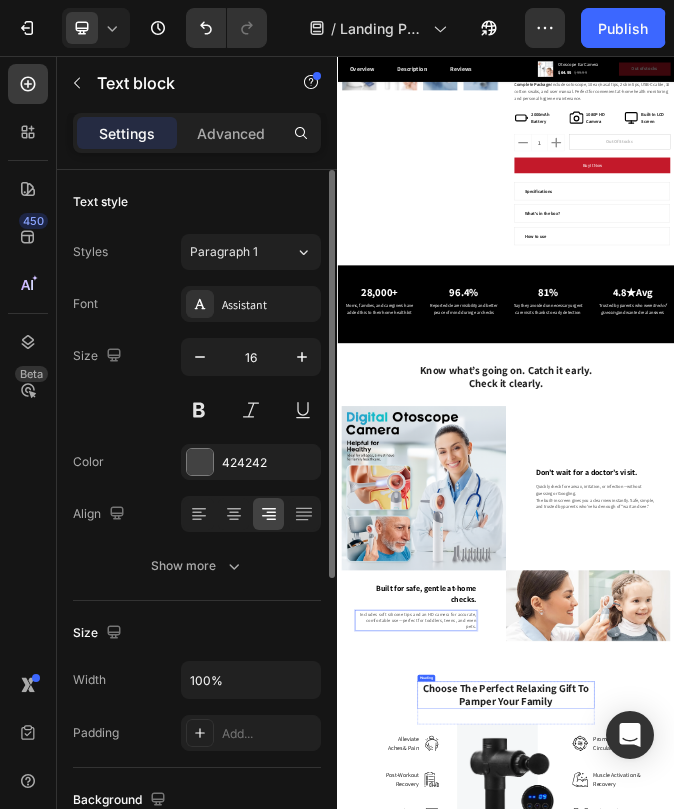 click on "Choose The Perfect Relaxing Gift To Pamper Your Family" at bounding box center (937, 2330) 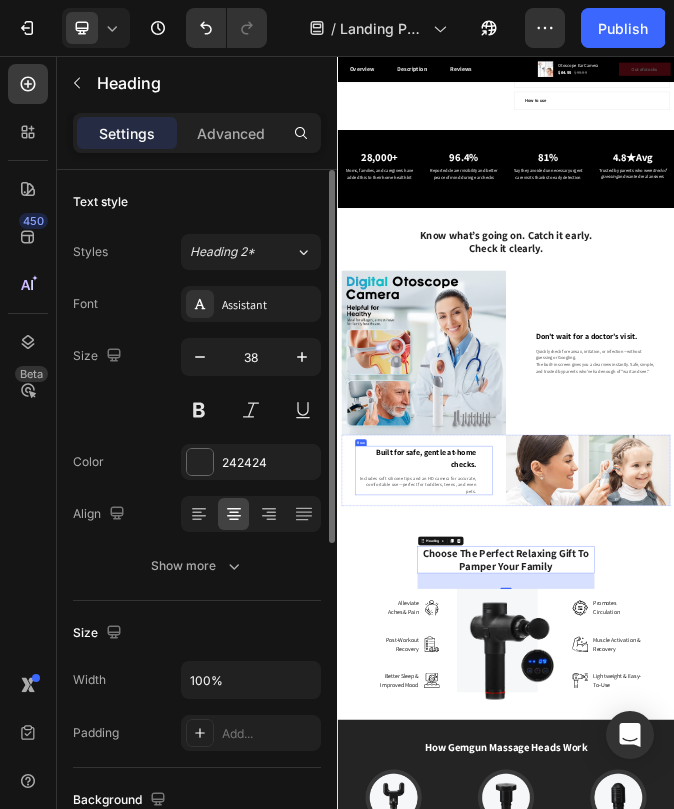 scroll, scrollTop: 1373, scrollLeft: 0, axis: vertical 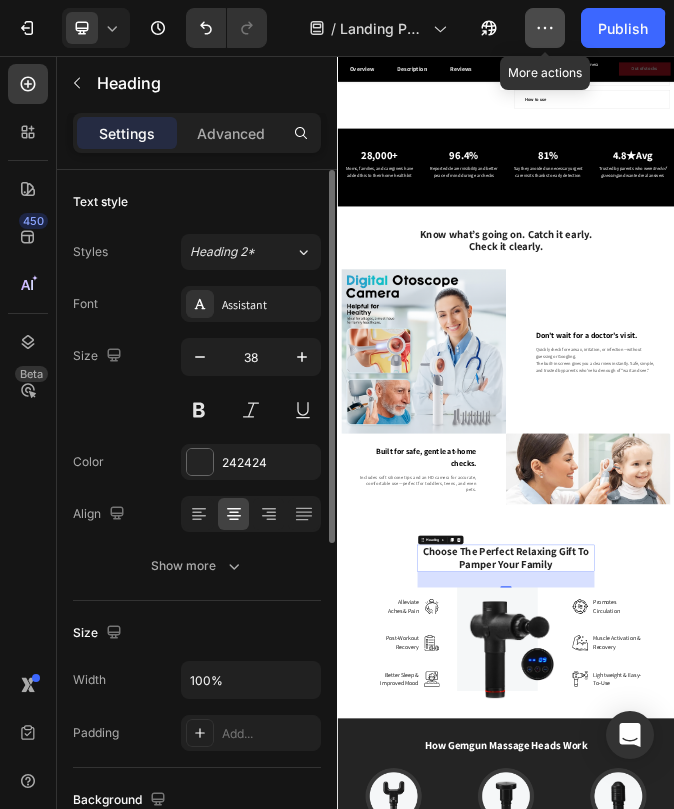 click 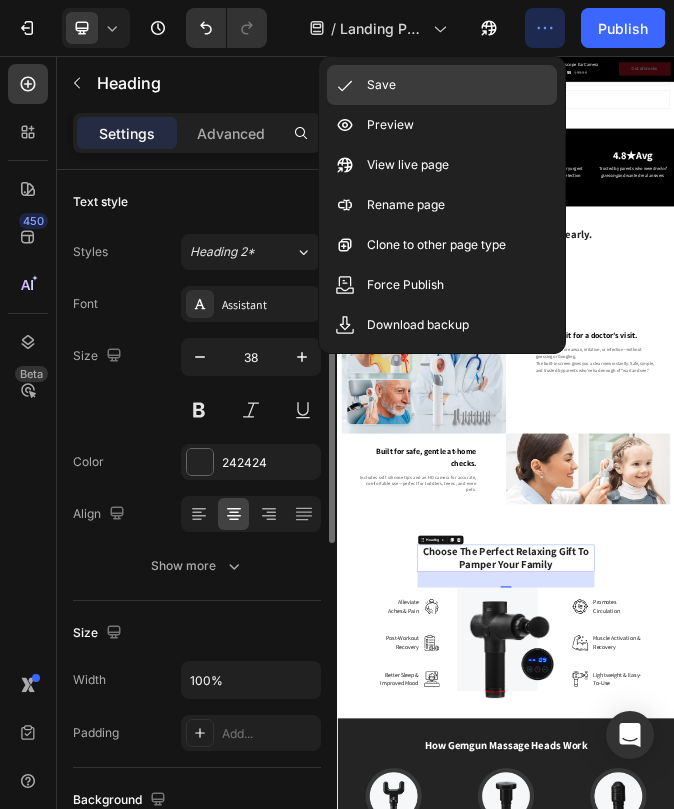 click on "Save" 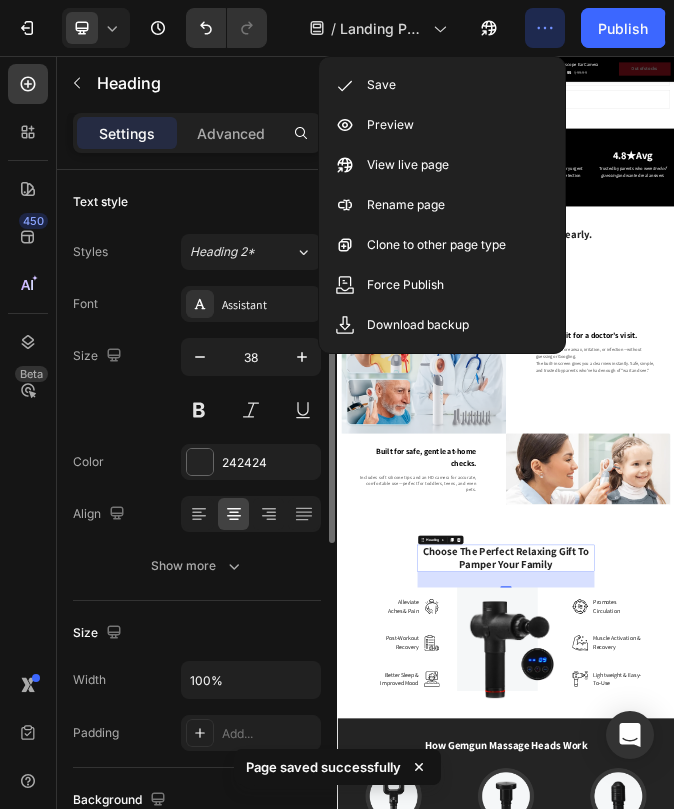 click 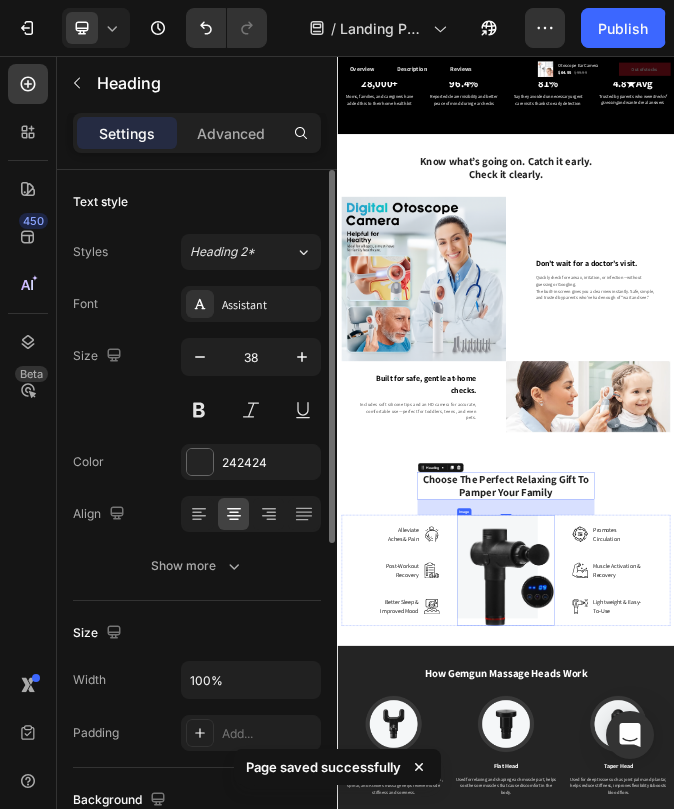 scroll, scrollTop: 1721, scrollLeft: 0, axis: vertical 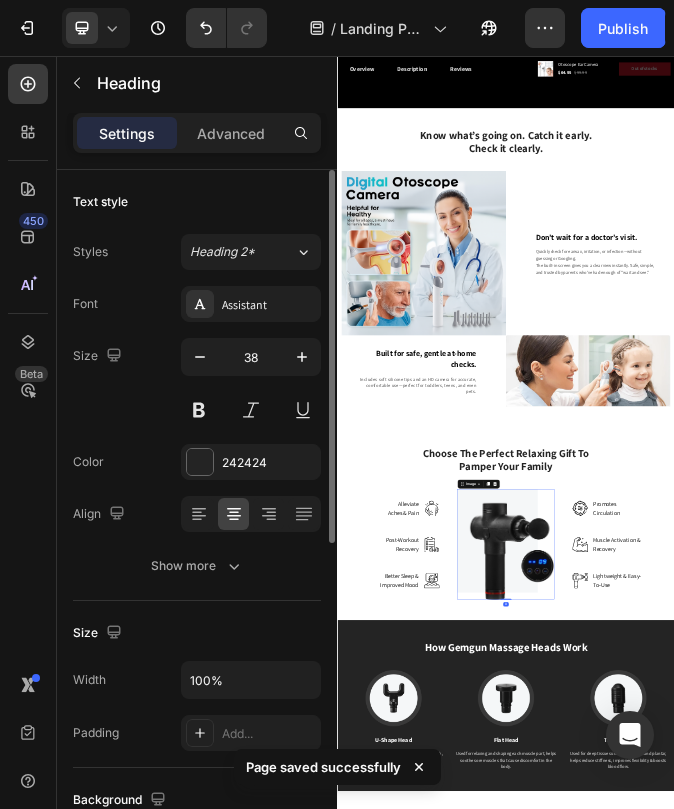 click at bounding box center [937, 1795] 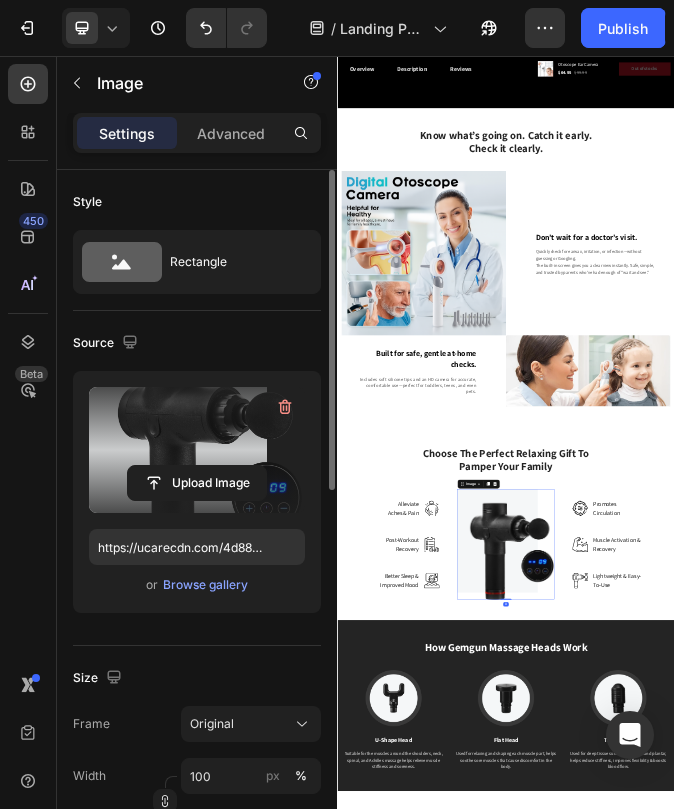 click at bounding box center [197, 450] 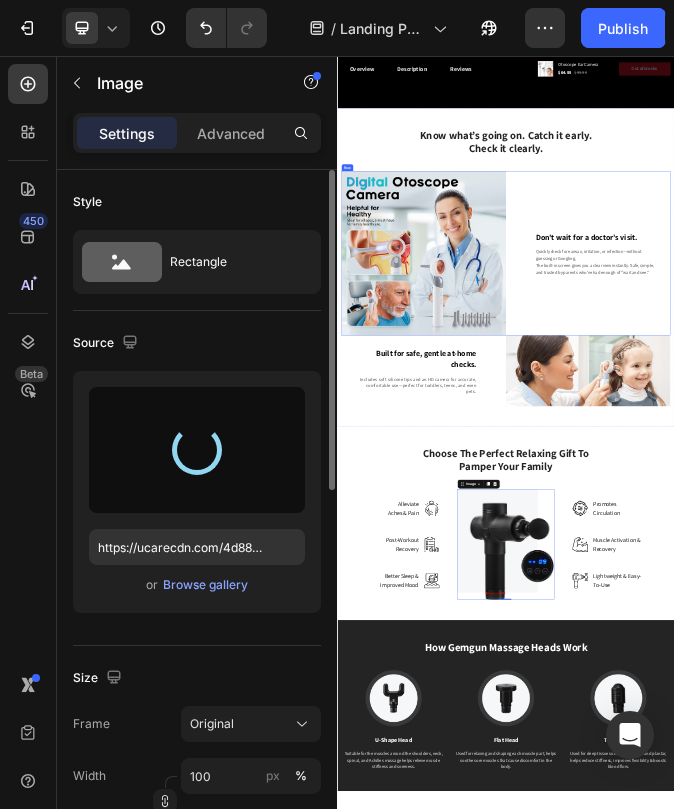 type on "https://cdn.shopify.com/s/files/1/0717/3197/0211/files/gempages_578094218459742908-51958bee-bb18-477f-be2c-a7be96e93d6e.png" 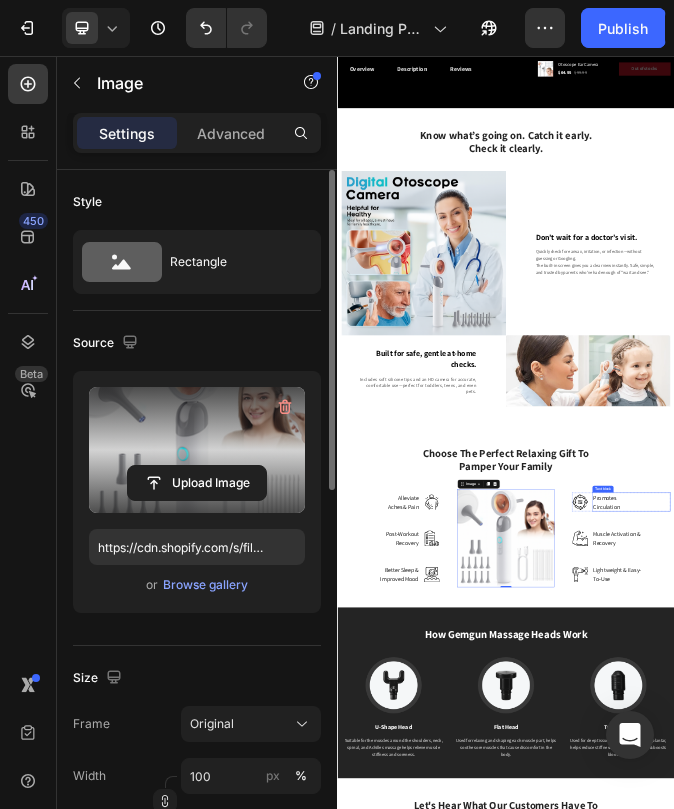 click on "Promotes Circulation" at bounding box center (1333, 1643) 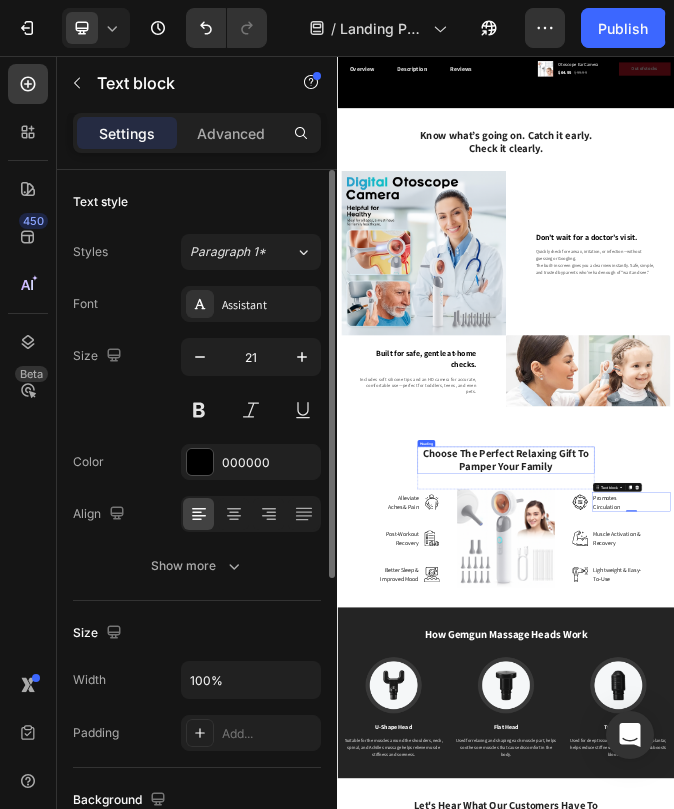 click on "Choose The Perfect Relaxing Gift To Pamper Your Family" at bounding box center [937, 1494] 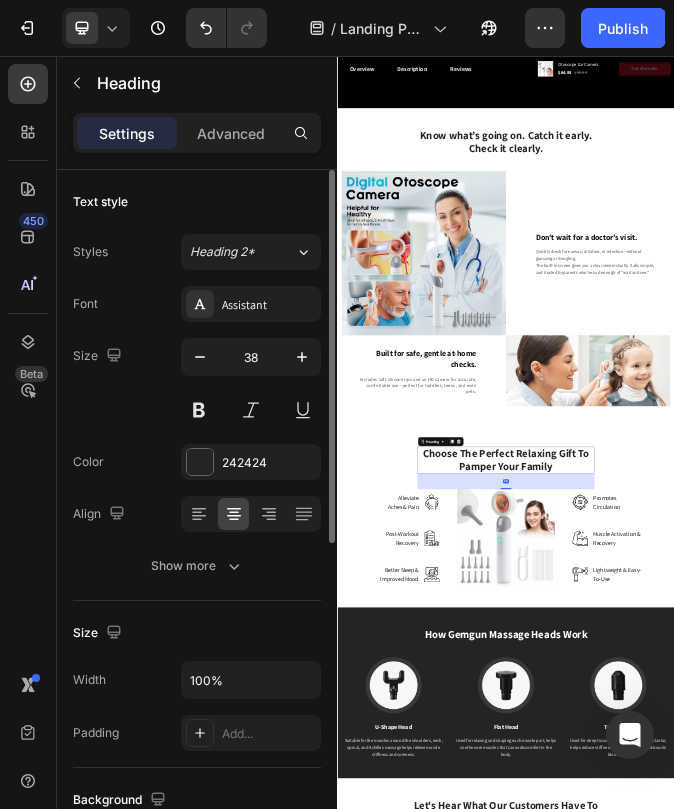 click on "Choose The Perfect Relaxing Gift To Pamper Your Family" at bounding box center [937, 1494] 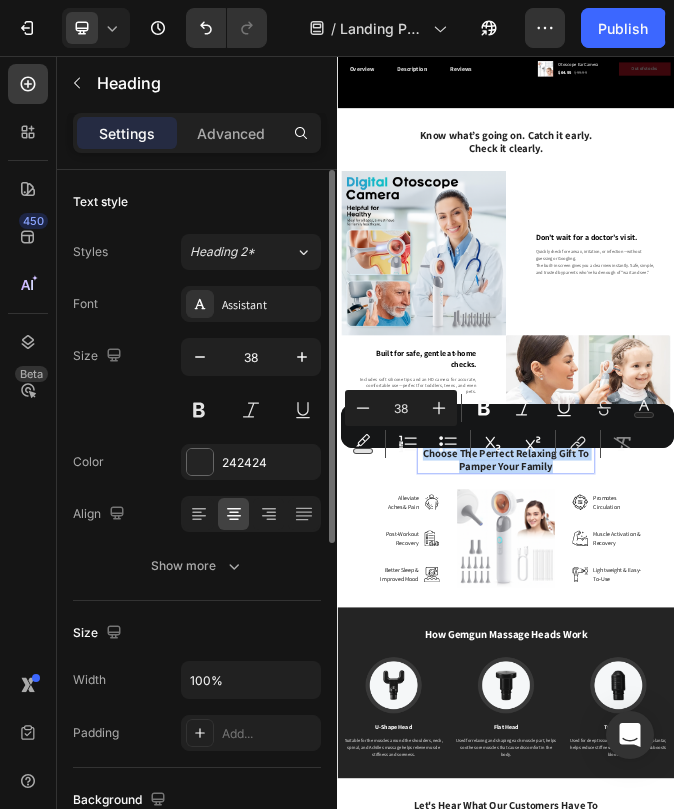 drag, startPoint x: 1109, startPoint y: 1507, endPoint x: 654, endPoint y: 1482, distance: 455.6863 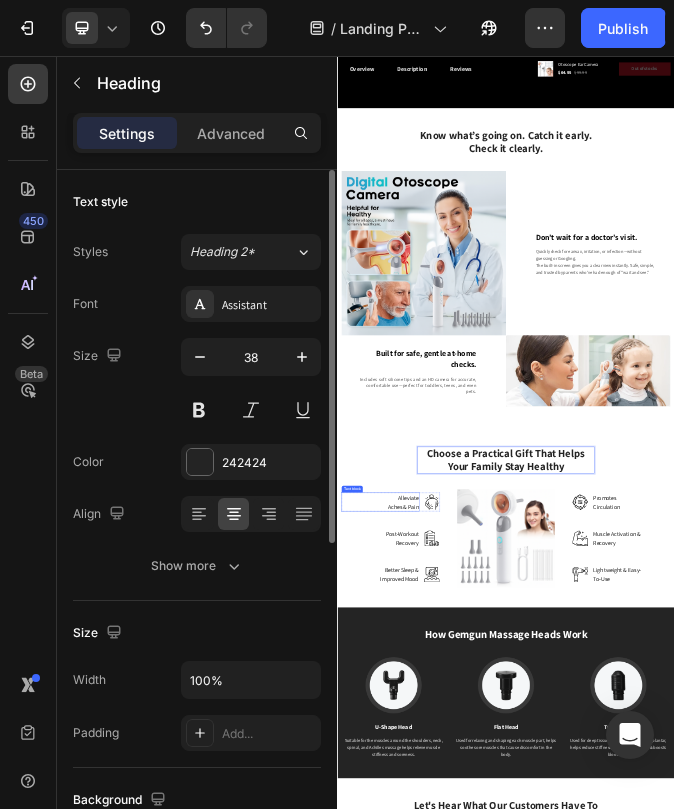 click on "Alleviate Aches & Pain" at bounding box center [565, 1643] 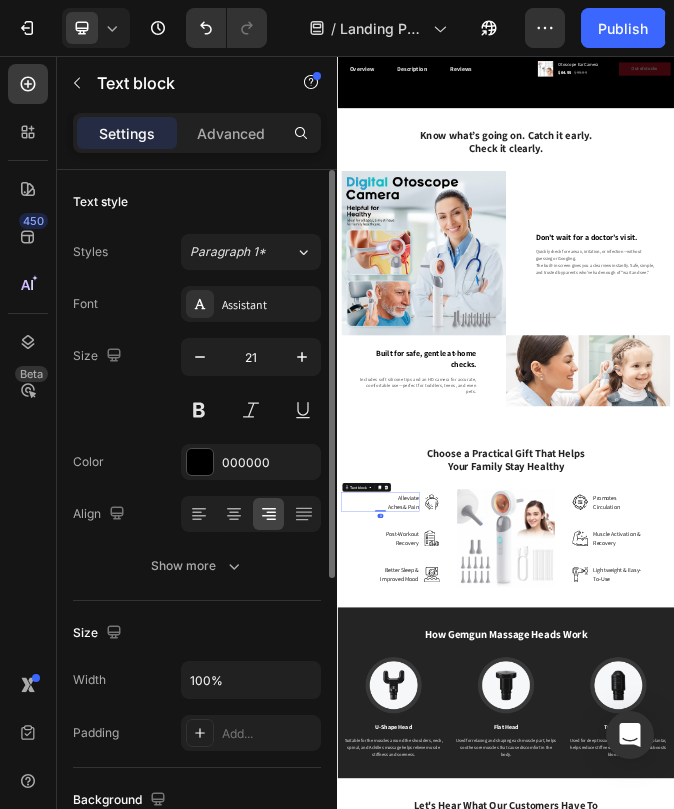 click on "Alleviate Aches & Pain" at bounding box center (565, 1643) 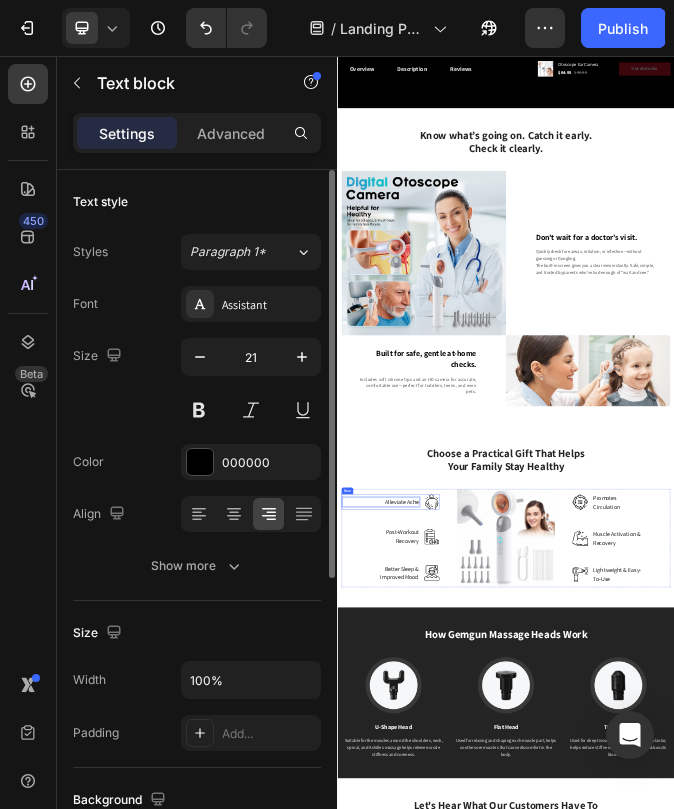 scroll, scrollTop: 1737, scrollLeft: 0, axis: vertical 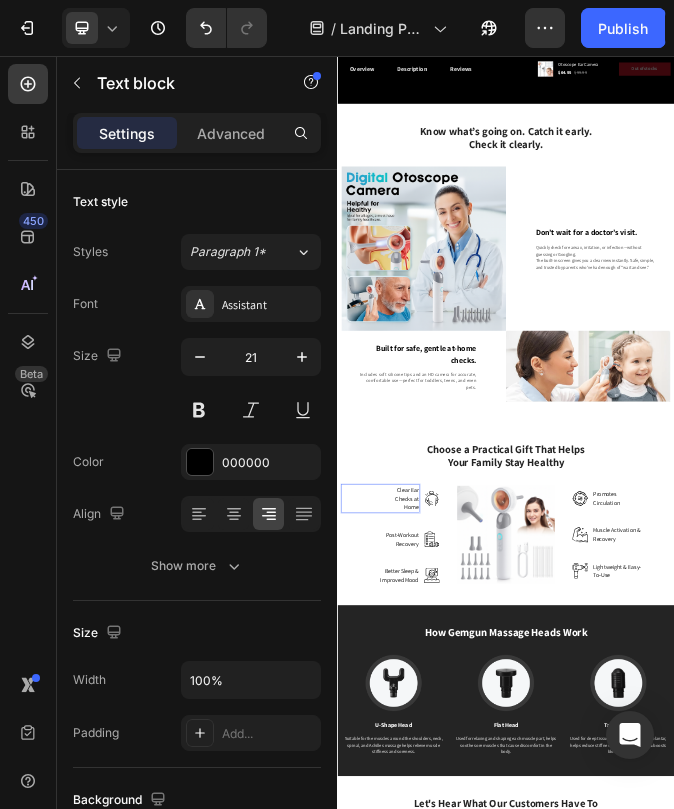 click on "Clear Ear Checks at Home" at bounding box center [565, 1631] 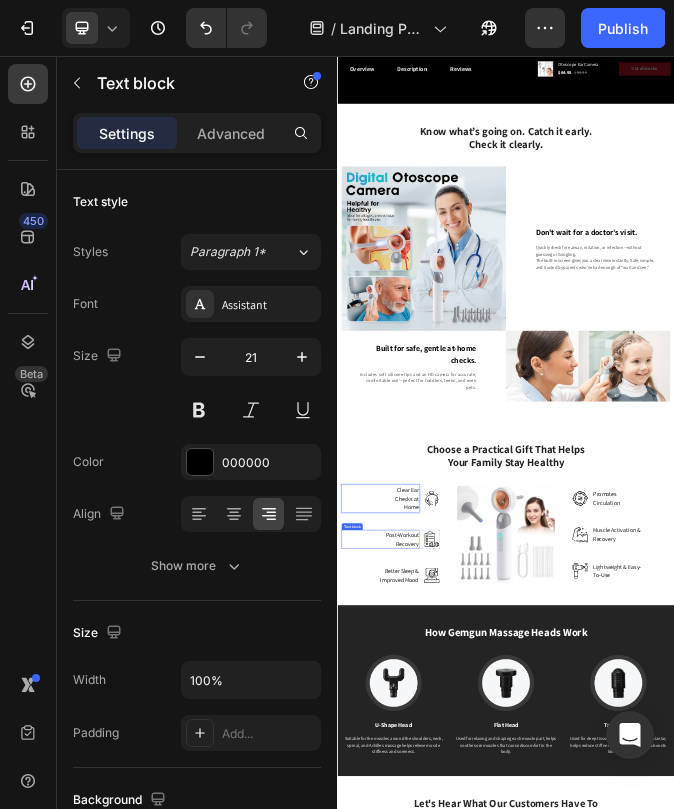 click on "Post-Workout Recovery" at bounding box center (565, 1776) 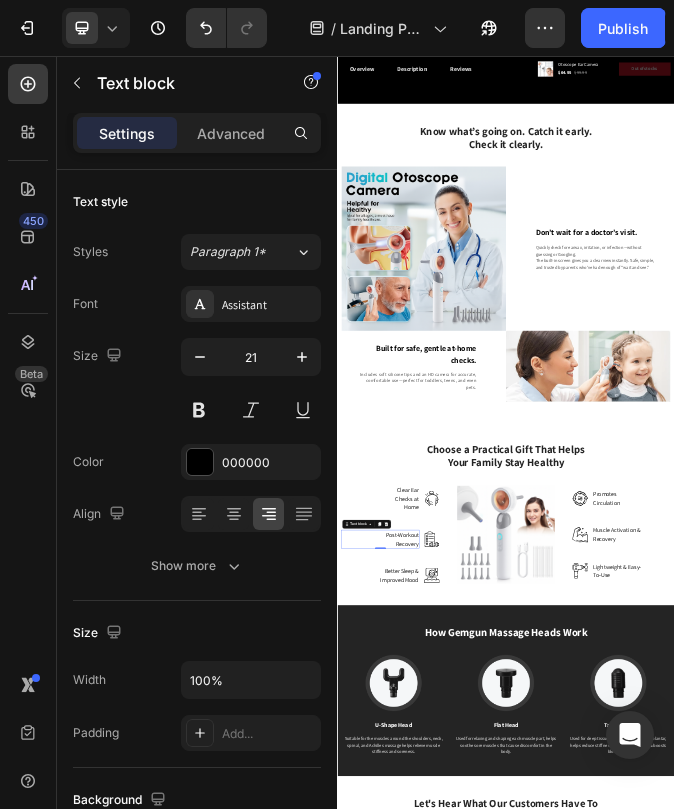 click on "Post-Workout Recovery" at bounding box center (565, 1776) 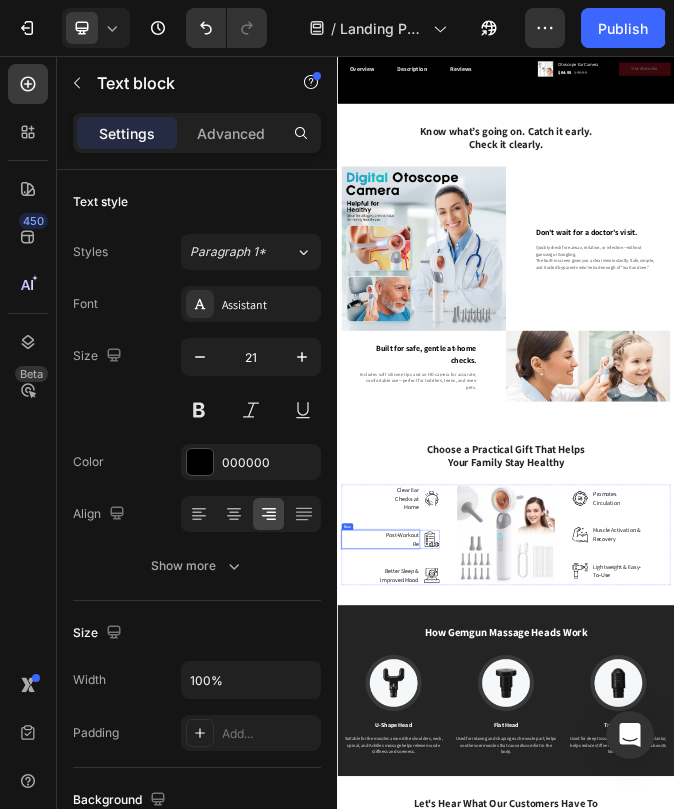 scroll, scrollTop: 1749, scrollLeft: 0, axis: vertical 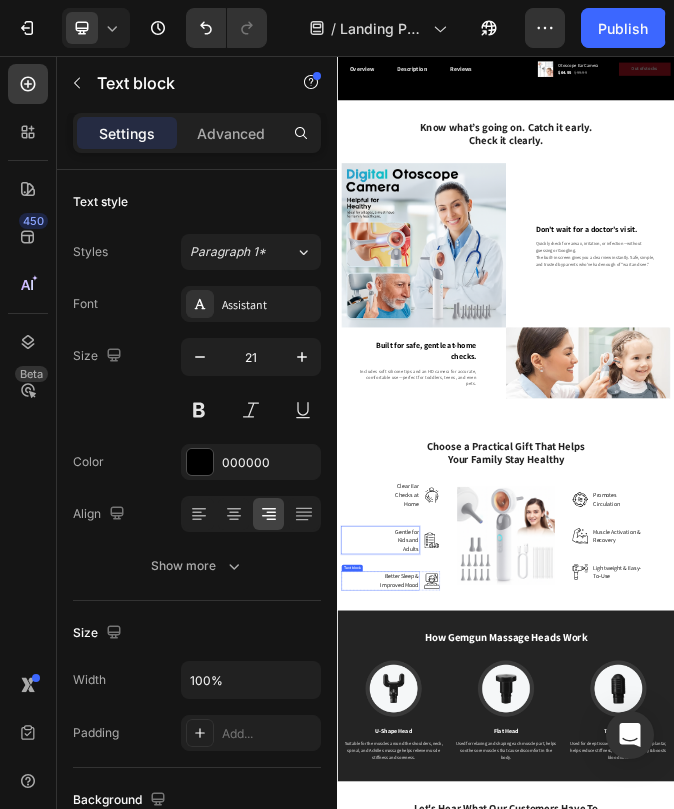 click on "Better Sleep & Improved Mood" at bounding box center [545, 1924] 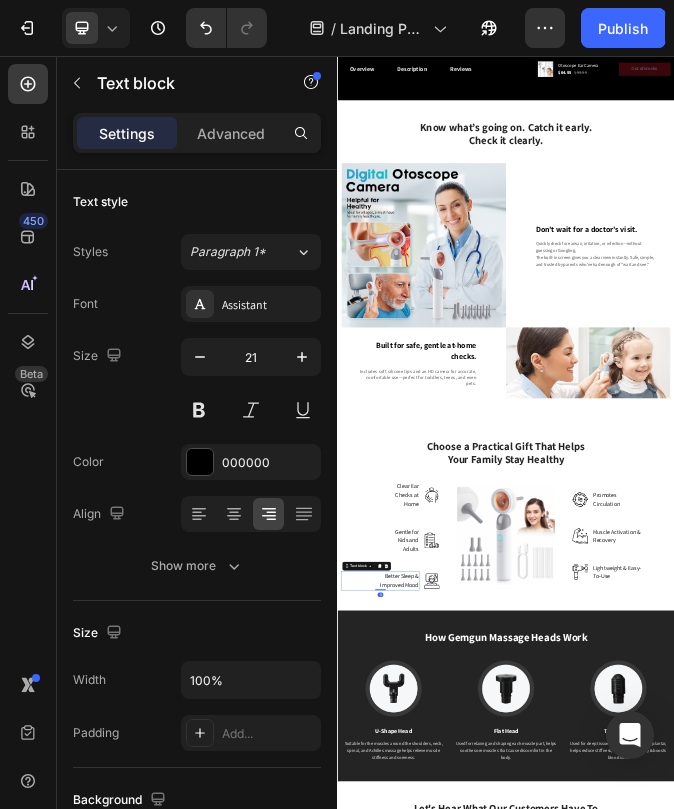 click on "Better Sleep & Improved Mood" at bounding box center [545, 1924] 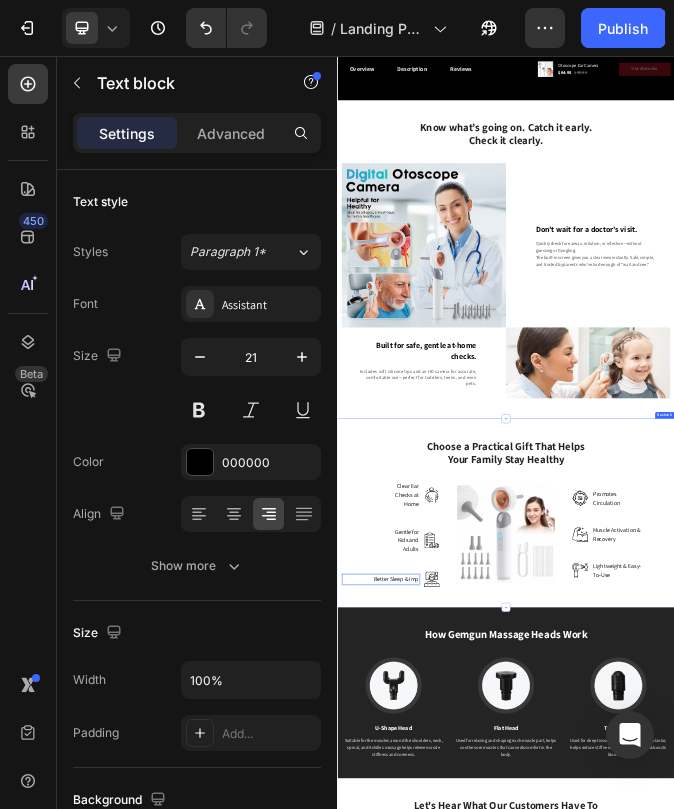 scroll, scrollTop: 1760, scrollLeft: 0, axis: vertical 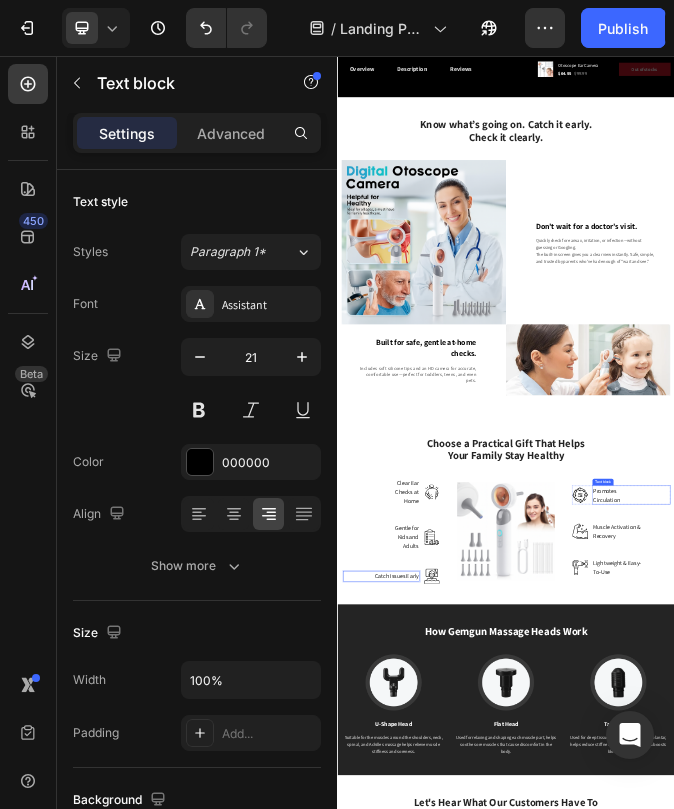 click on "Promotes Circulation" at bounding box center [1333, 1618] 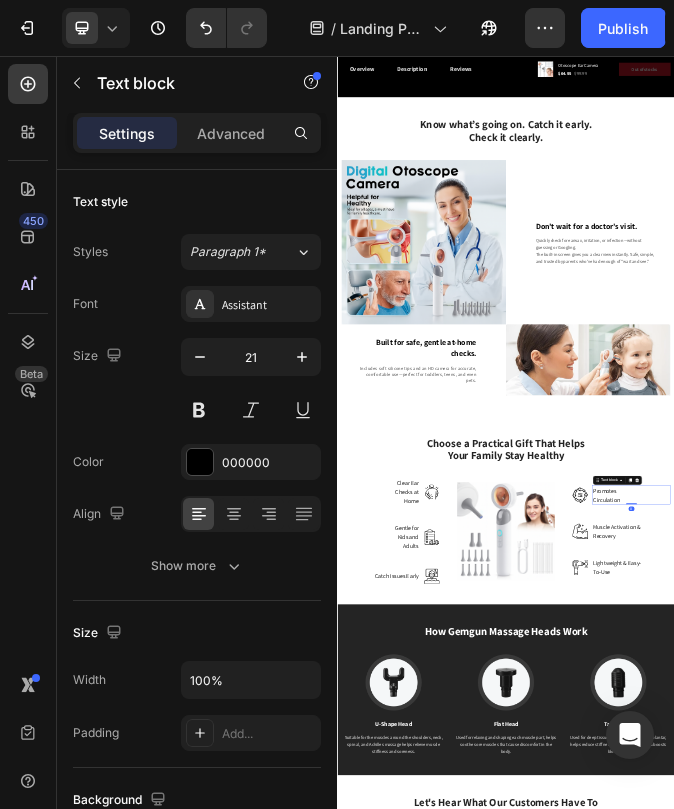 click on "Promotes Circulation" at bounding box center [1333, 1618] 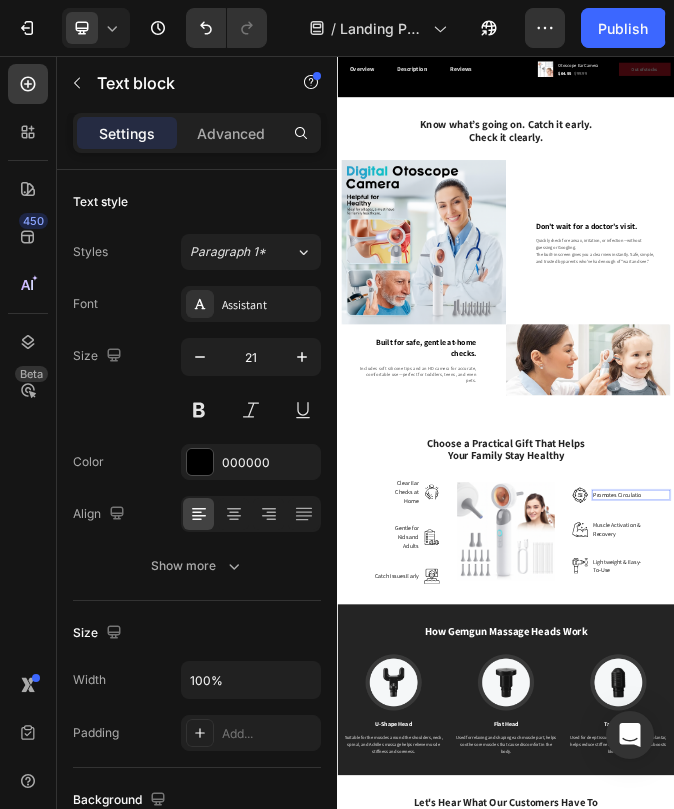scroll, scrollTop: 1776, scrollLeft: 0, axis: vertical 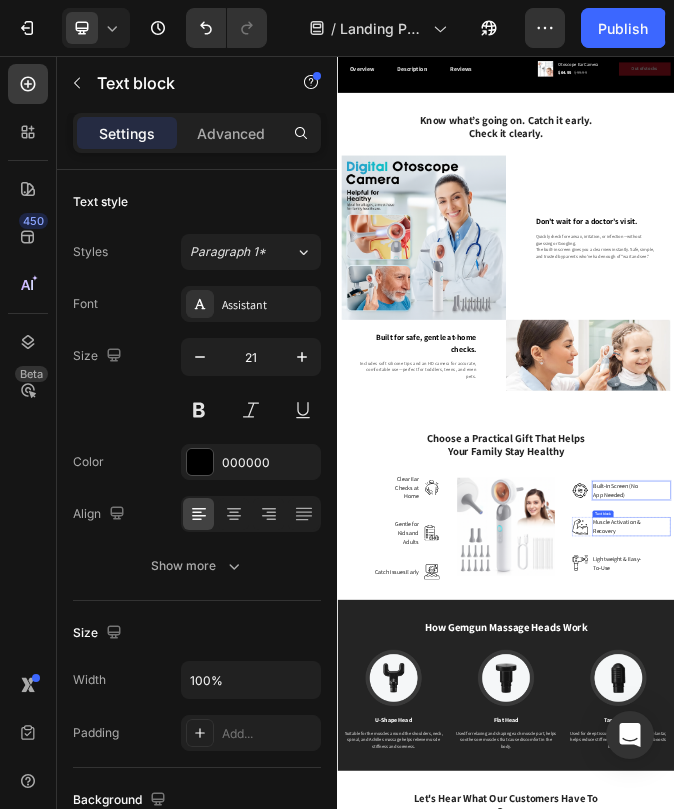 click on "Muscle Activation & Recovery" at bounding box center [1333, 1731] 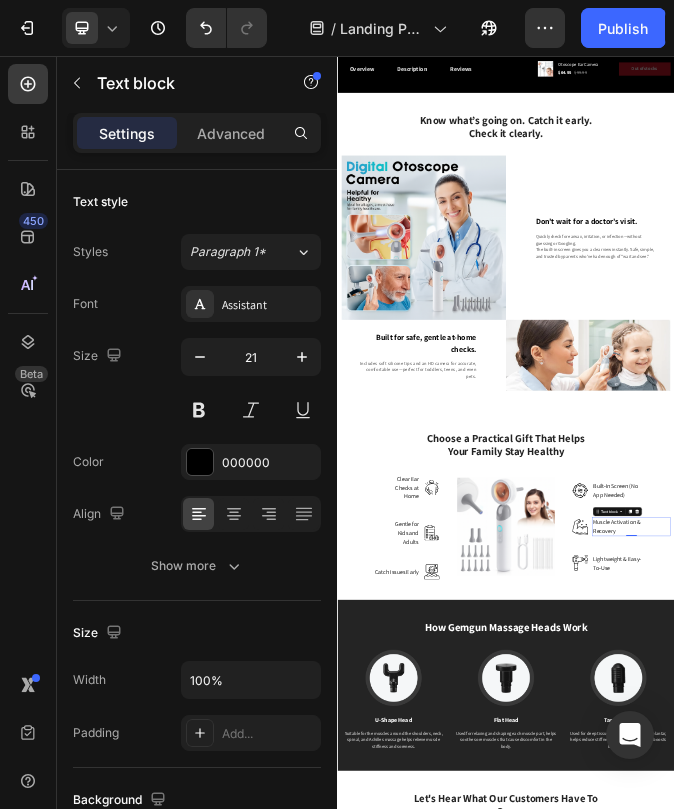 click on "Muscle Activation & Recovery" at bounding box center (1333, 1731) 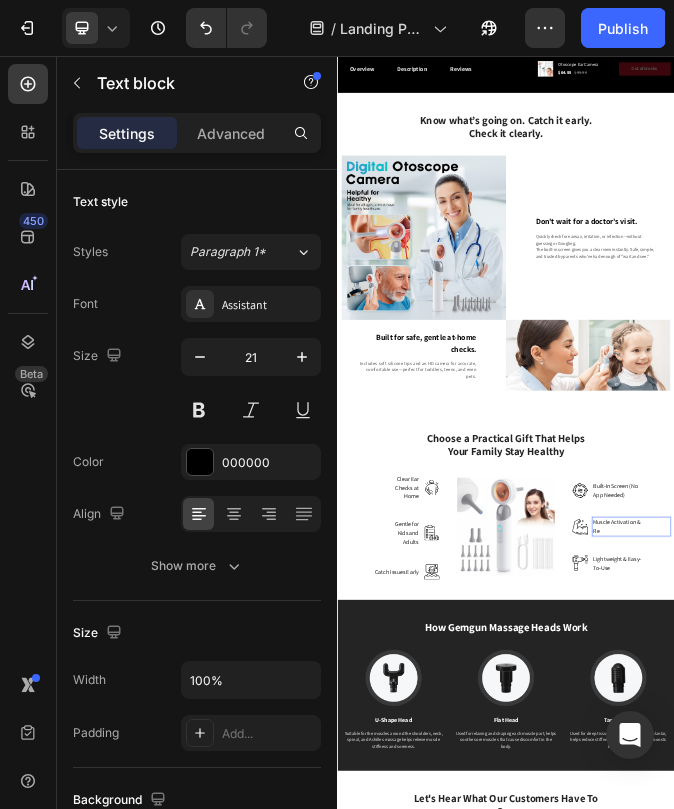 scroll, scrollTop: 1792, scrollLeft: 0, axis: vertical 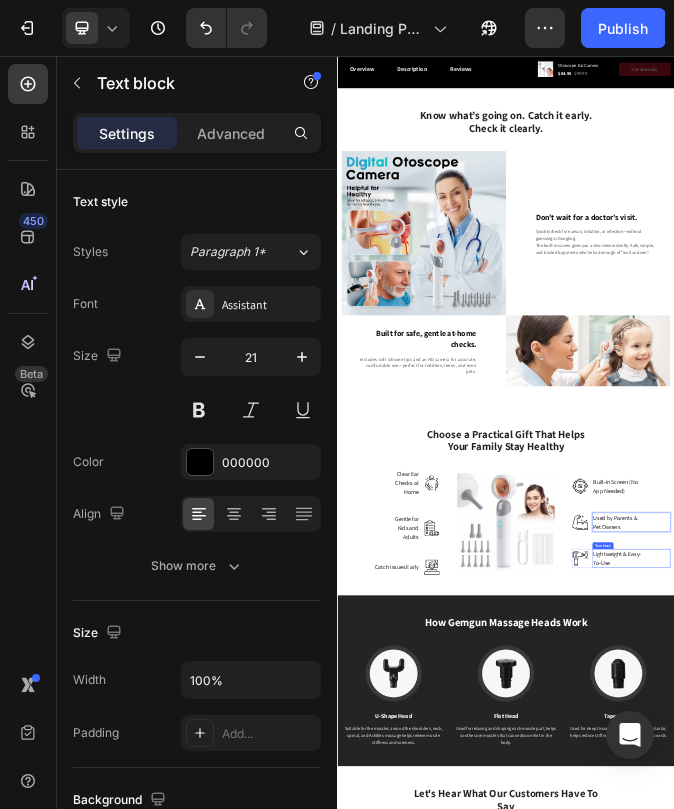 click on "Lightweight & Easy-To-Use" at bounding box center [1333, 1844] 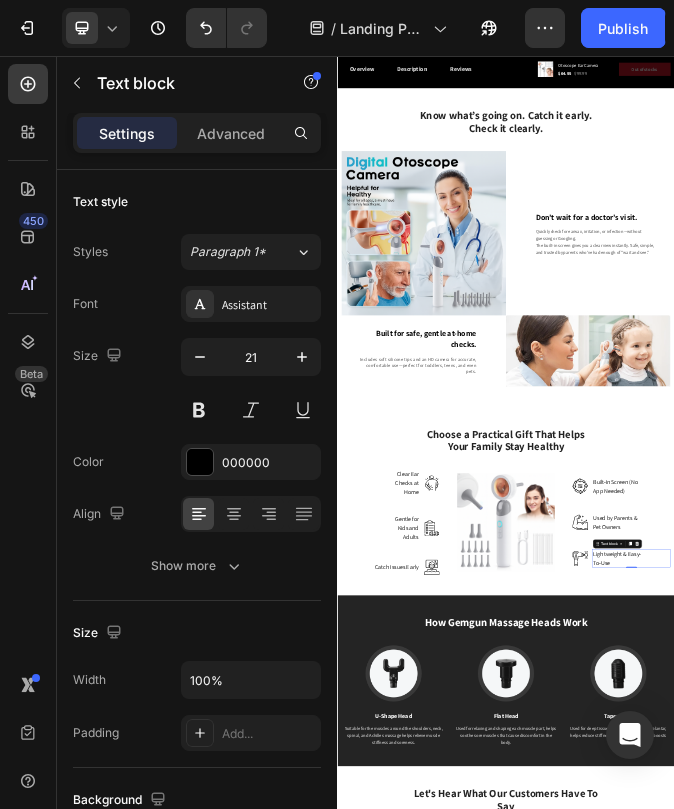 click on "Lightweight & Easy-To-Use" at bounding box center [1333, 1844] 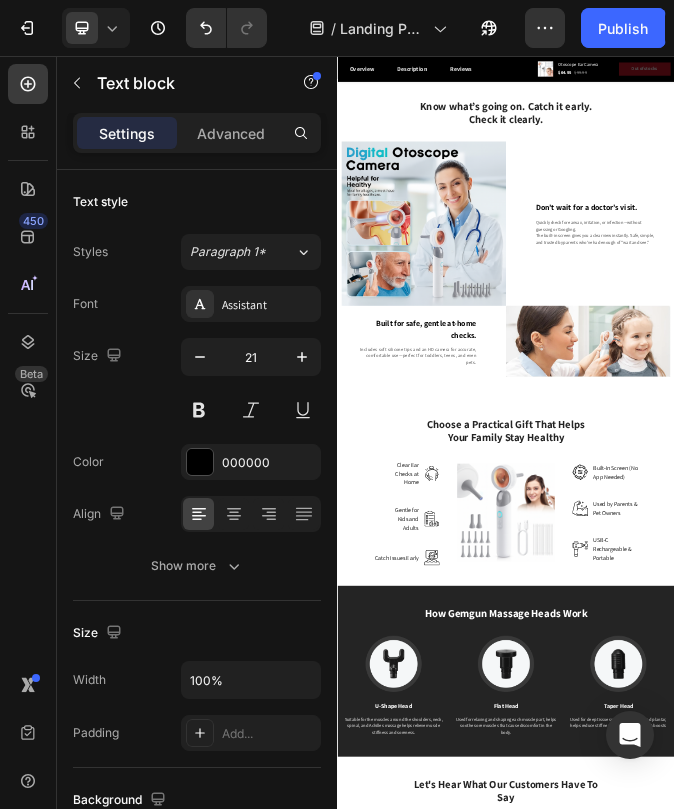 scroll, scrollTop: 1837, scrollLeft: 0, axis: vertical 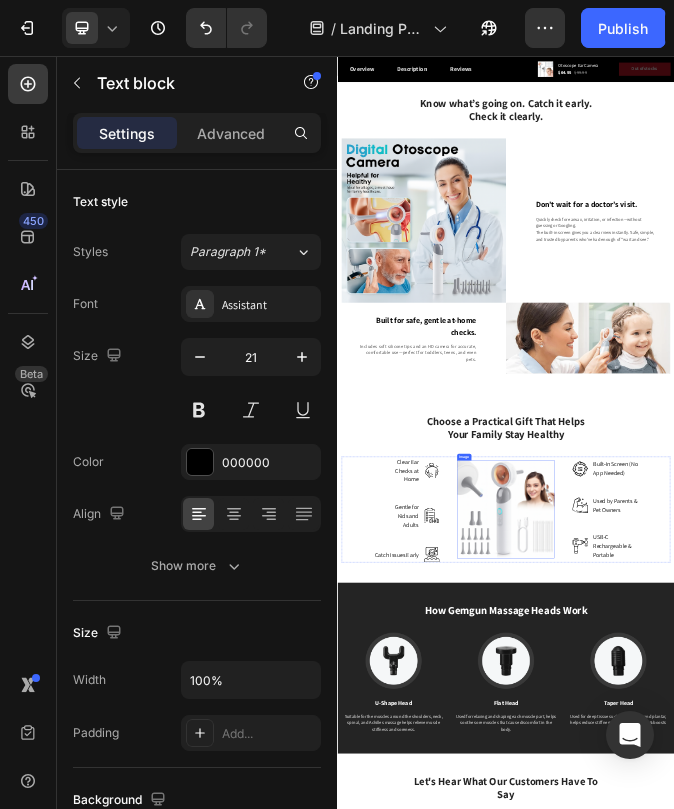 click at bounding box center [937, 1670] 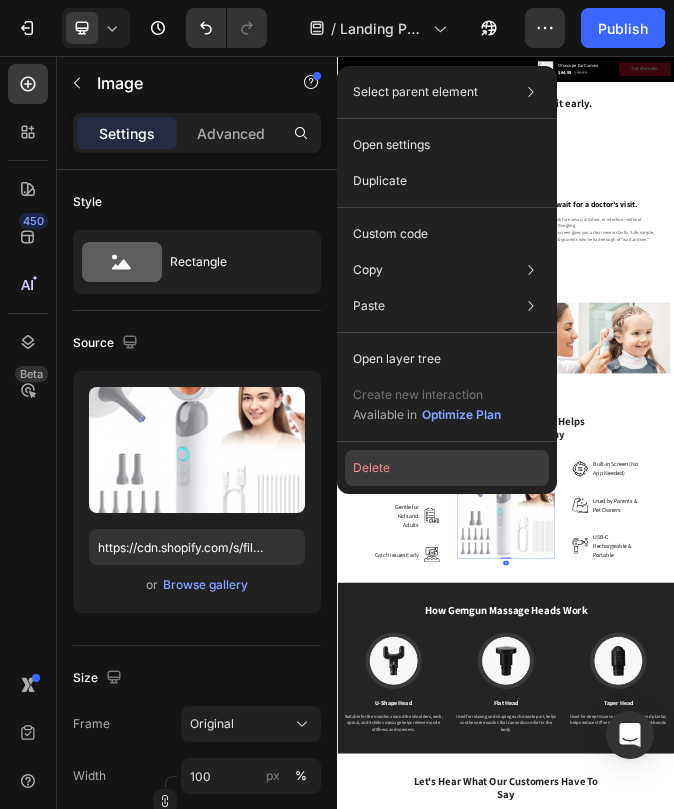 click on "Delete" 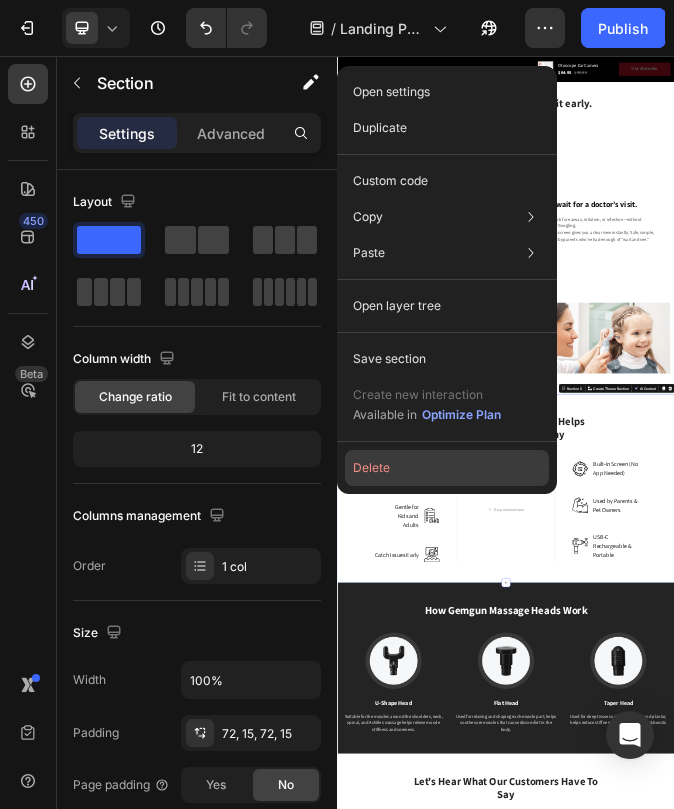 click on "Delete" 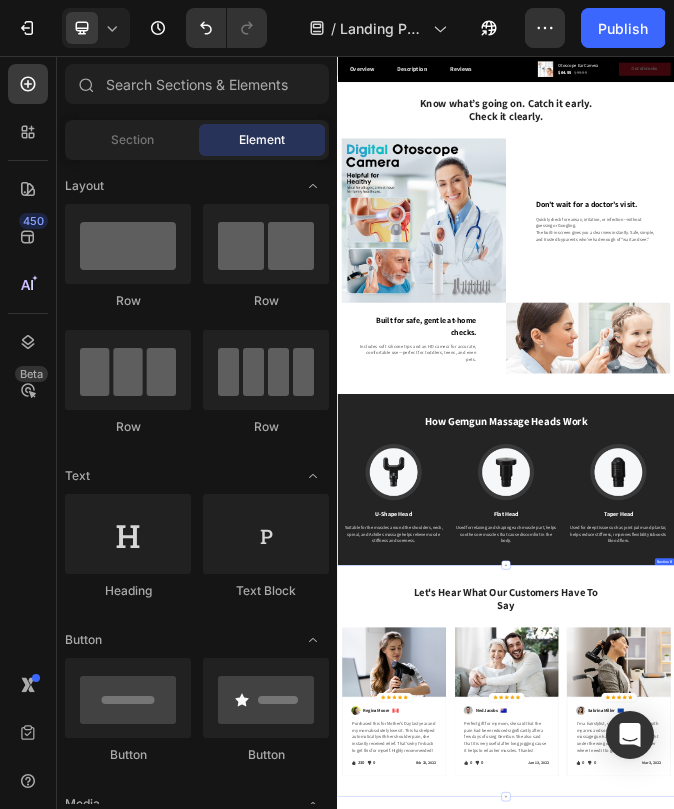 click on "Let's Hear What Our Customers Have To Say Heading Row Image                Icon                Icon                Icon                Icon                Icon Icon List Hoz Row Row Image Regina Moore Text block Image Row Purchased this for Mother’s Day last year and my mom absolutely loves it. This has helped automatically with her shoulder pain, she instantly received relief. That’s why I’m back to get this for myself. Highly recommended! Text block
Icon 230 Text block Icon List
Icon 0 Text block Icon List Row Feb 22, 2022 Text block Row Row Row Image                Icon                Icon                Icon                Icon                Icon Icon List Hoz Row Row Image Ned Jacobs Text block Image Row Perfect gift for my mom, she said that the pain had been reduced significantly after a few days of using GemGun. She also said that it is very useful after long jogging cause it helps to relax her muscles. Thanks! Text block
Icon 0 Text block Icon 0" at bounding box center (937, 2280) 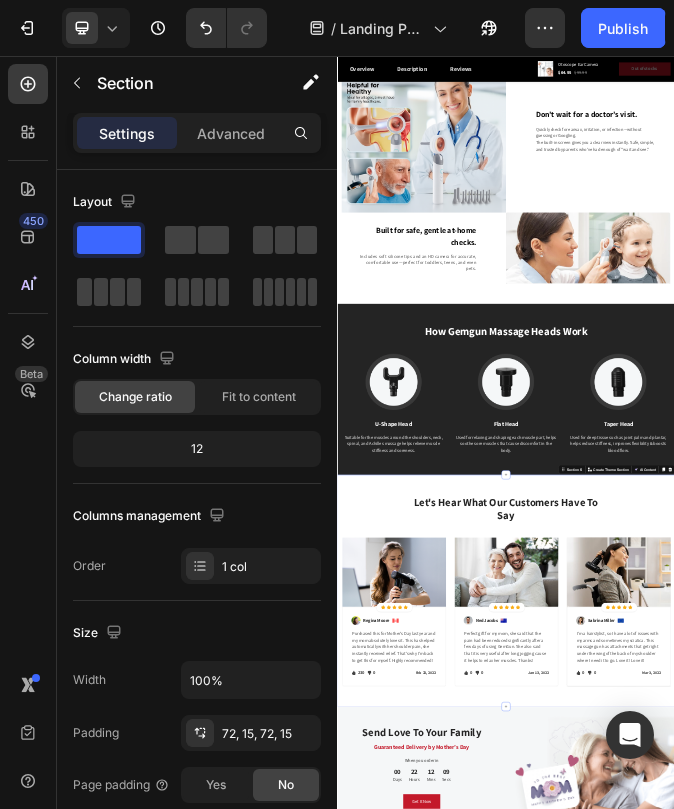 scroll, scrollTop: 1978, scrollLeft: 0, axis: vertical 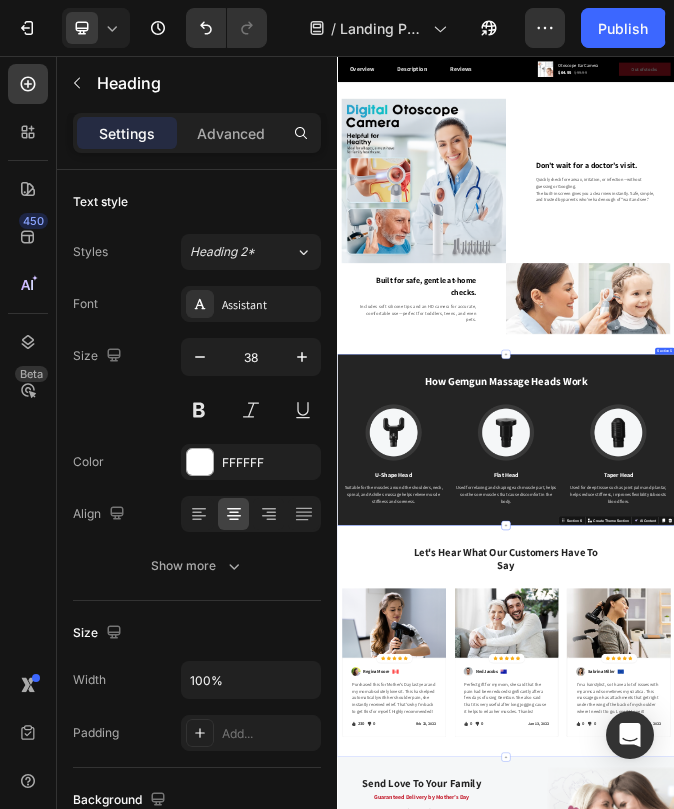 click on "How Gemgun Massage Heads Work" at bounding box center (937, 1215) 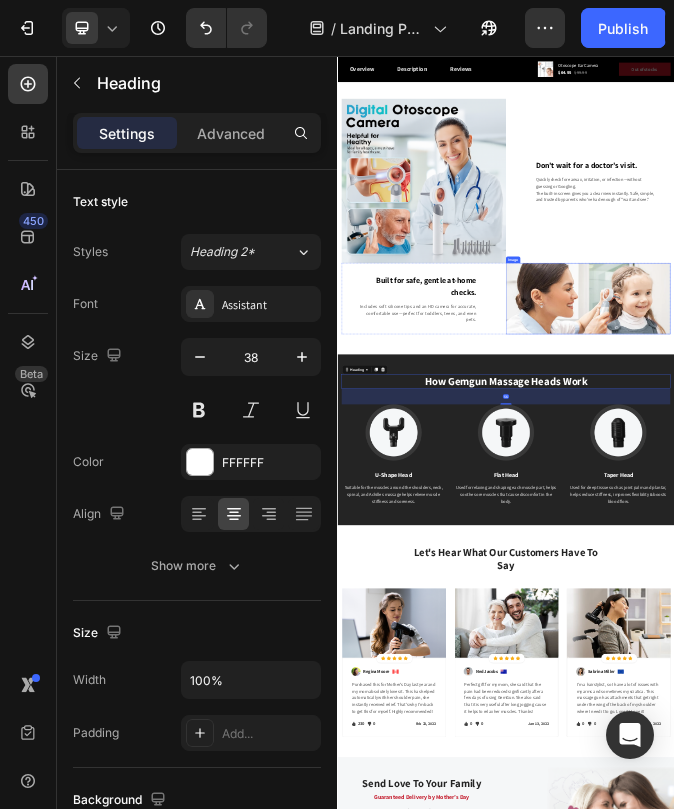 scroll, scrollTop: 1970, scrollLeft: 0, axis: vertical 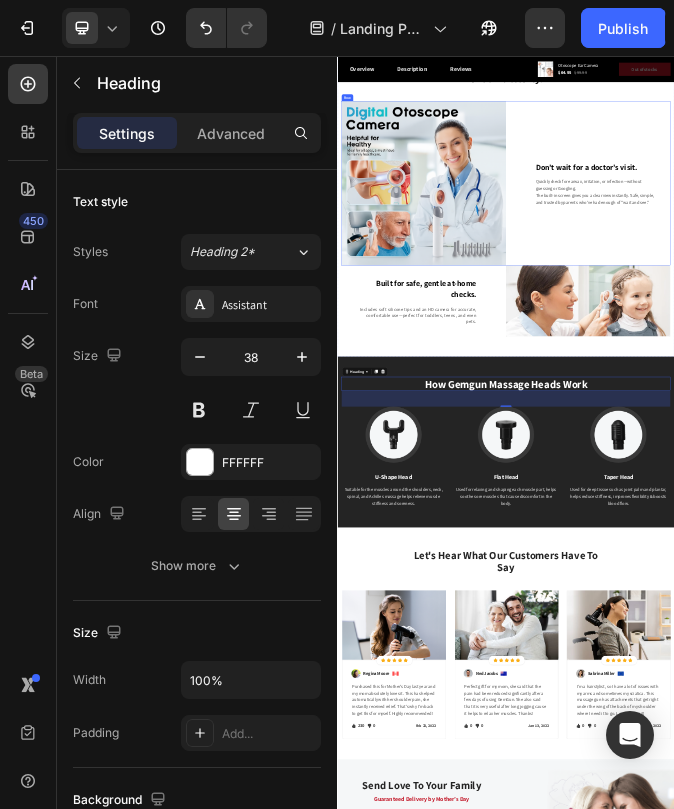 click on "Don’t wait for a doctor’s visit. Text block Quickly check for earwax, irritation, or infection—without guessing or Googling. The built-in screen gives you a clear view instantly. Safe, simple, and trusted by parents who’ve had enough of “wait and see.” Text block Row" at bounding box center [1229, 508] 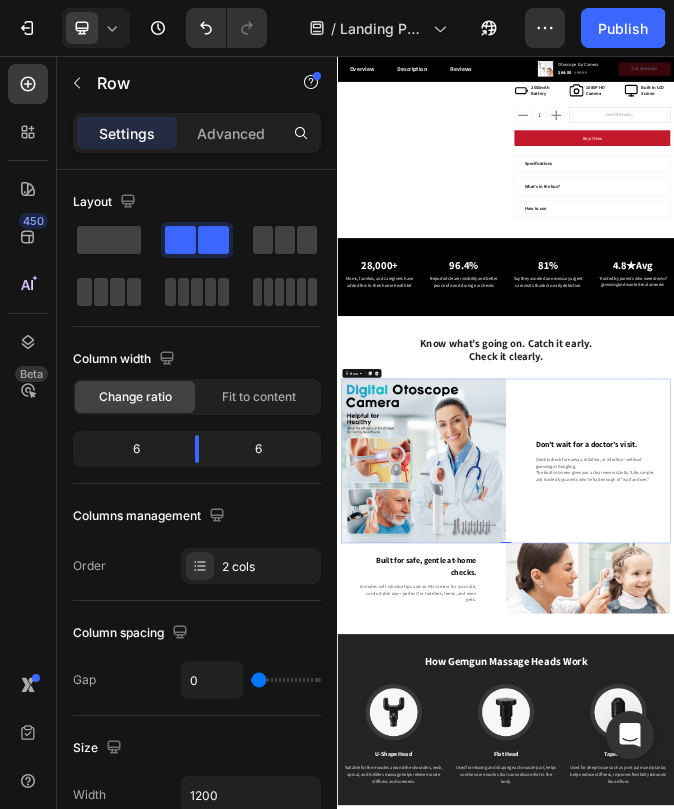 scroll, scrollTop: 1466, scrollLeft: 0, axis: vertical 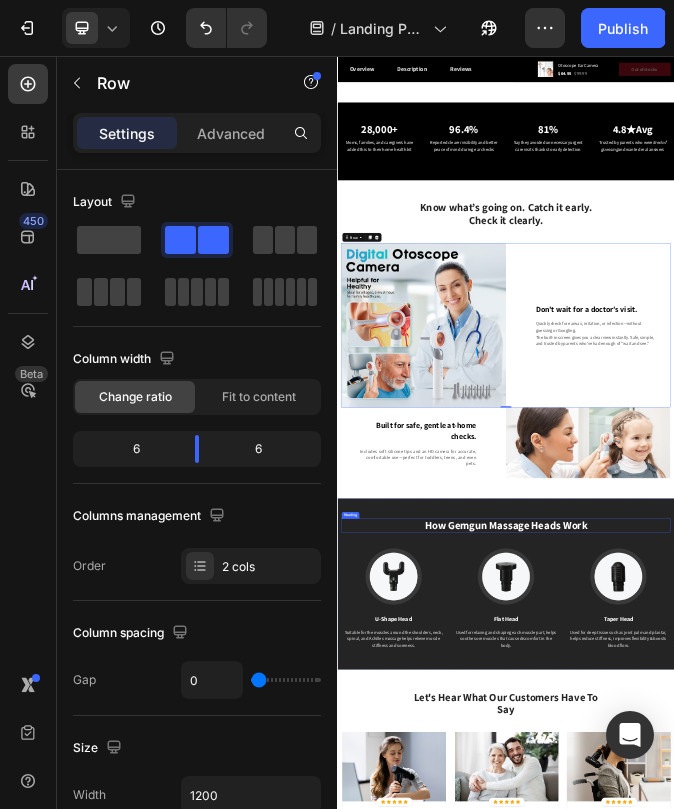 click on "How Gemgun Massage Heads Work" at bounding box center (937, 1728) 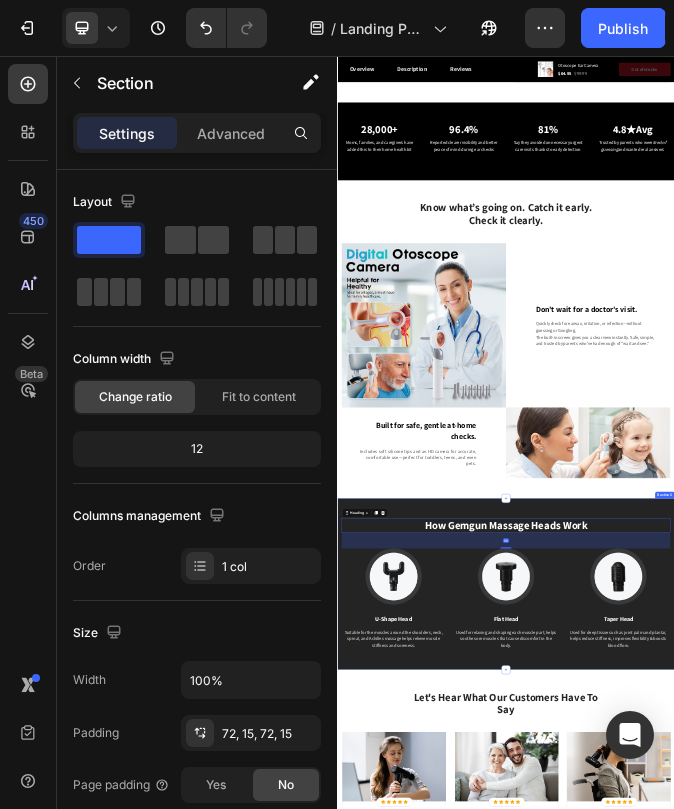 click on "How Gemgun Massage Heads Work Heading   56 Image U-Shape Head Text block Suitable for the muscles around the shoulders, neck, spinal, and Achilles massage helps relieve muscle stiffness and soreness. Text block Image Flat Head Text block Used for relaxing and shaping each muscle part, helps soothe sore muscles that cause discomfort in the body. Text block Image Taper Head Text block Used for deep tissue such as joint palm and plantar, helps reduce stiffness, improves flexibility & boosts blood flow. Text block Row Section 5" at bounding box center (937, 1935) 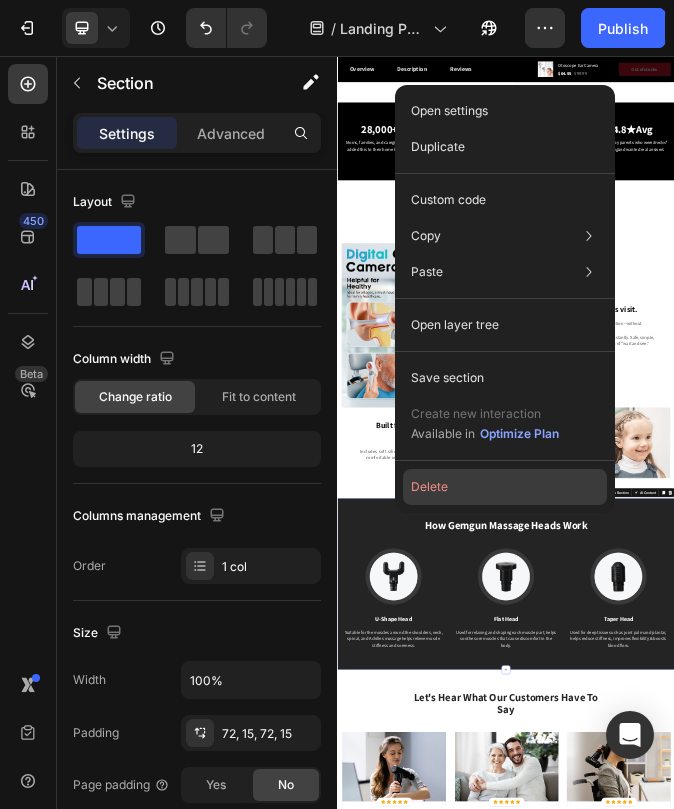click on "Delete" 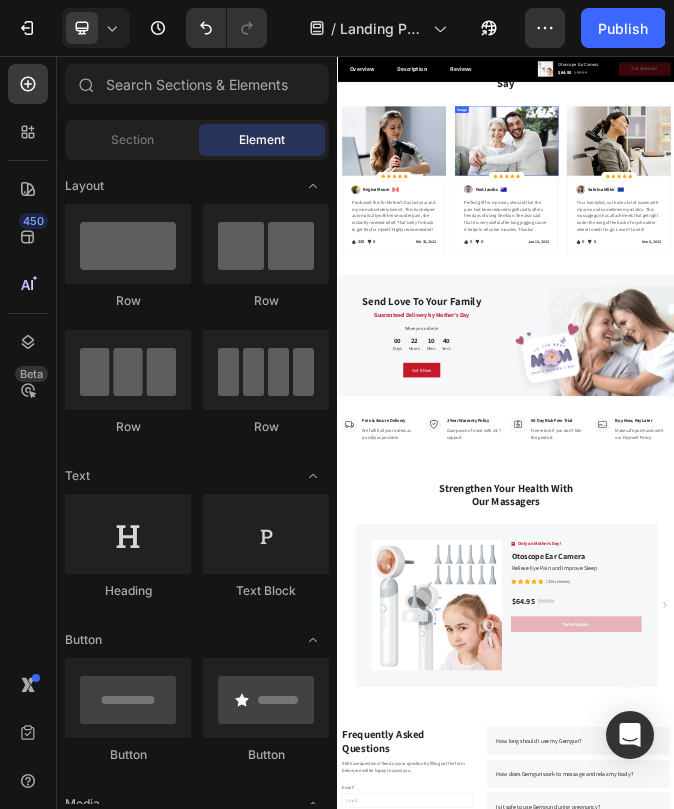 scroll, scrollTop: 2880, scrollLeft: 0, axis: vertical 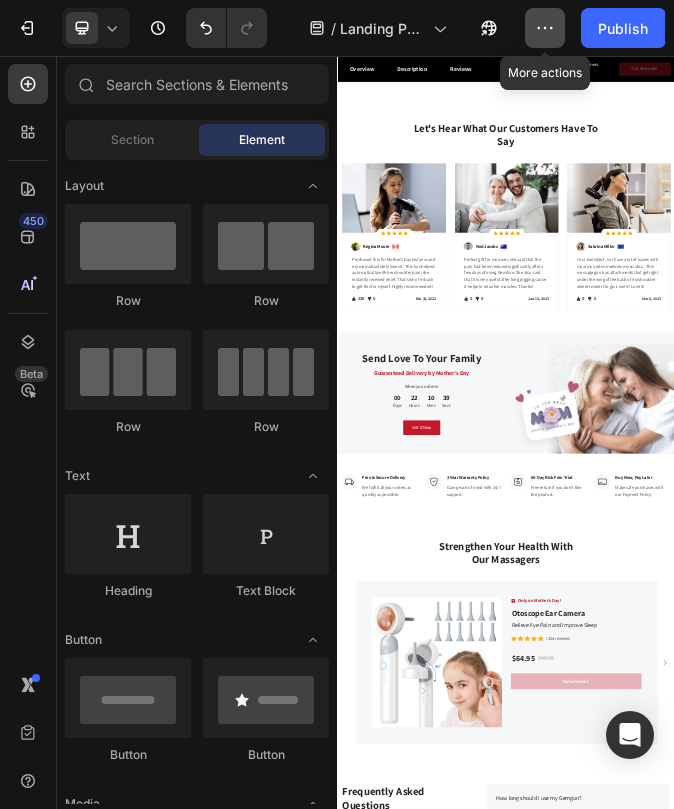 click 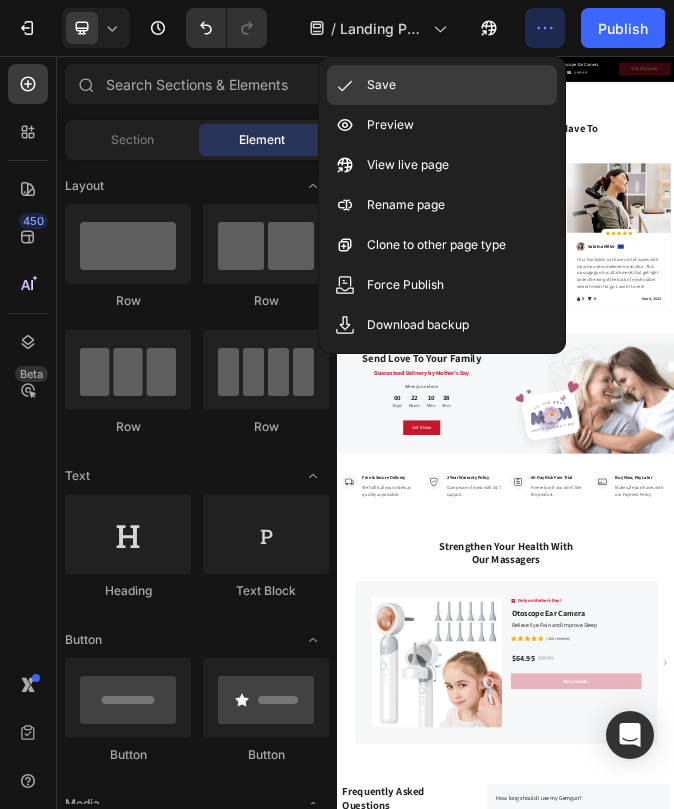 click on "Save" 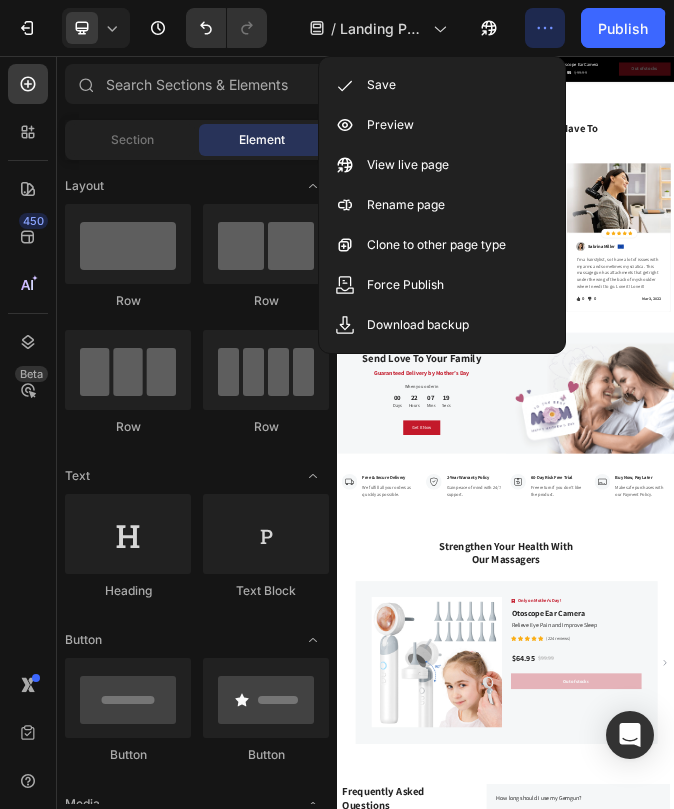 click 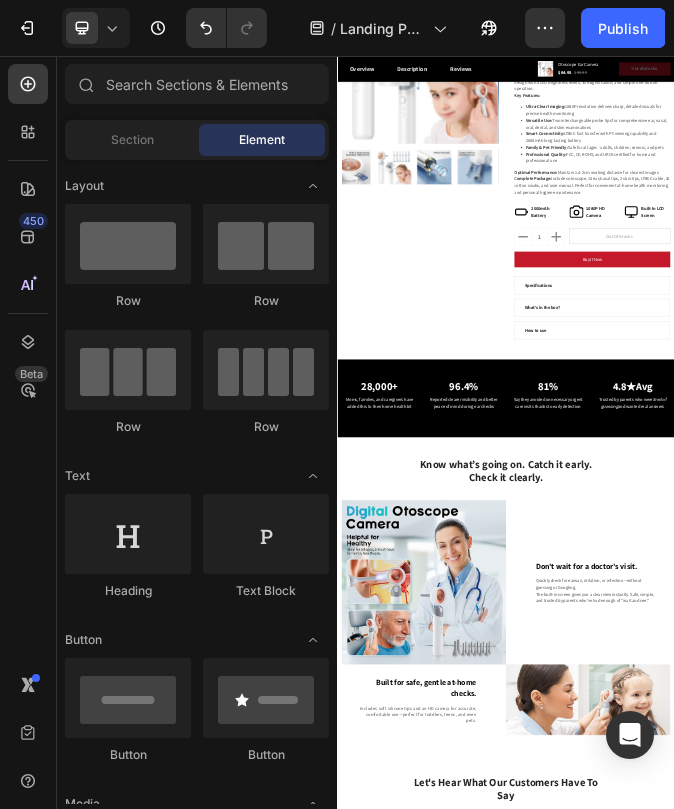 scroll, scrollTop: 142, scrollLeft: 0, axis: vertical 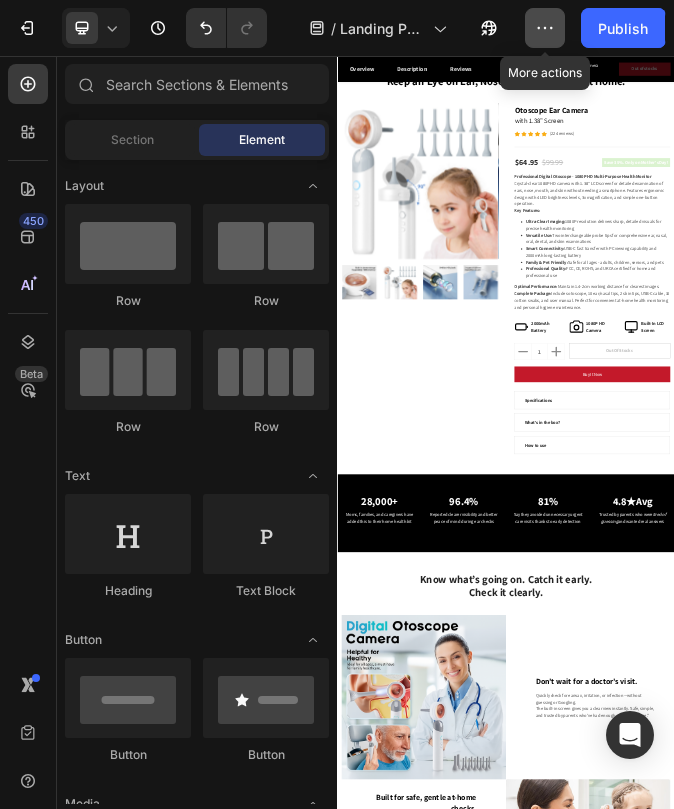 click 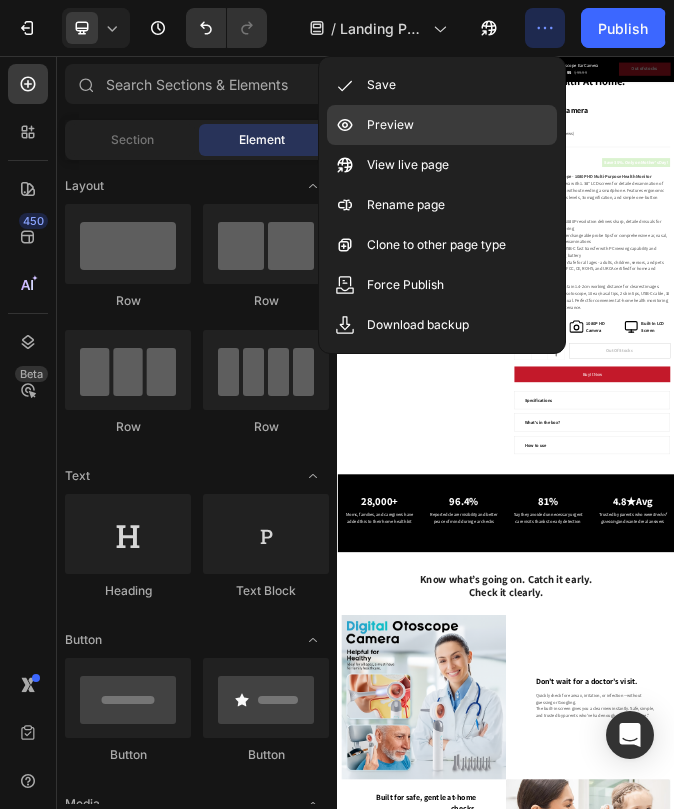 click on "Preview" 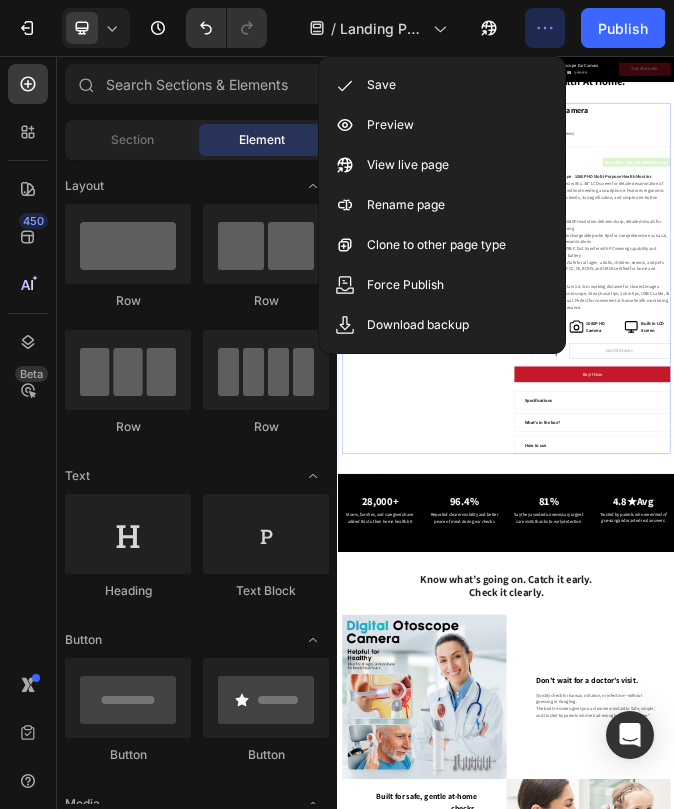 click on "Product Images" at bounding box center (629, 849) 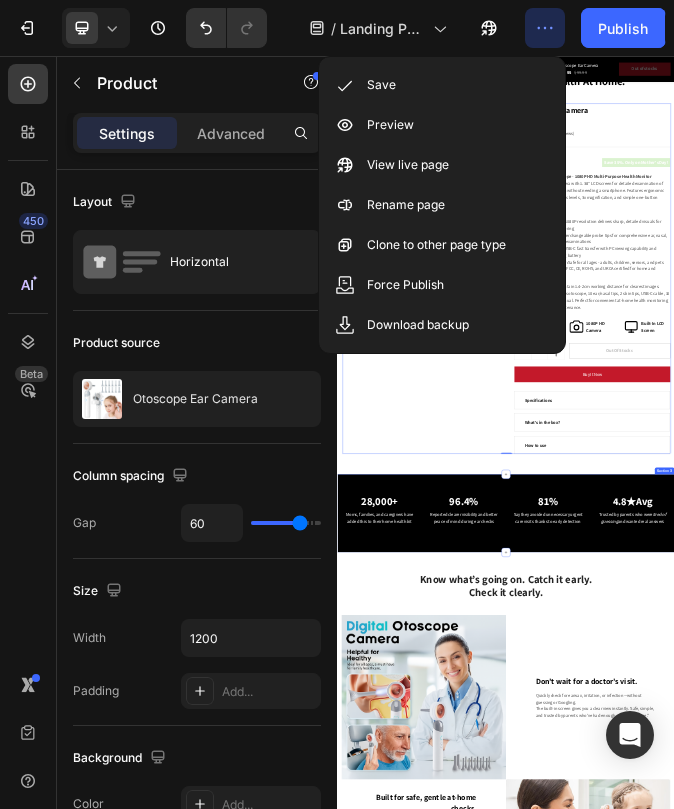 click on "28,000+ Heading Moms, families, and caregivers have added this to their home health kit Text block 96.4% Heading Reported clearer visibility and better peace of mind during ear checks   Text block 81% Heading Say they avoided unnecessary urgent care visits thanks to early detection   Text block 4.8 ★  Avg Heading Trusted by parents who were  tired of guessing  and wanted real answers Text block Row Section 3" at bounding box center (937, 1684) 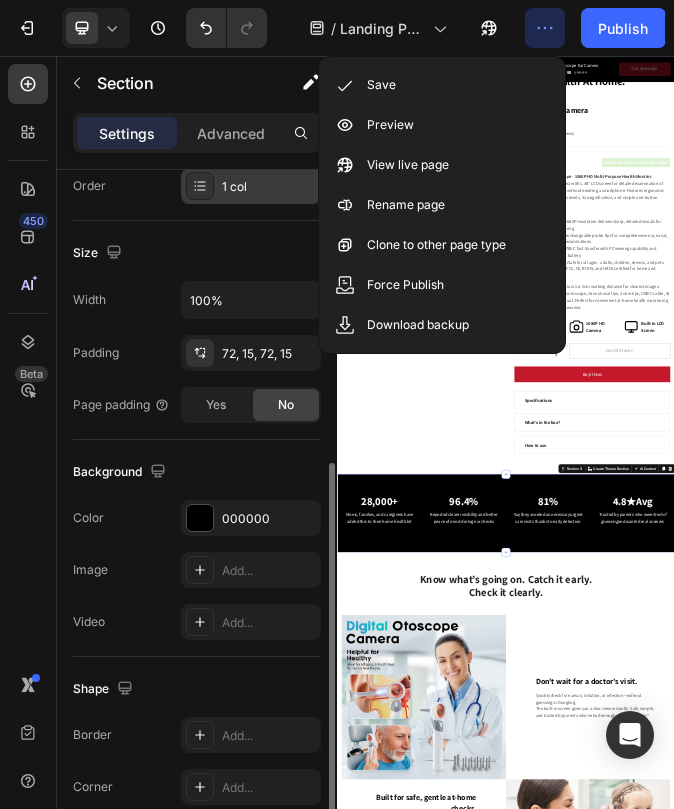 scroll, scrollTop: 480, scrollLeft: 0, axis: vertical 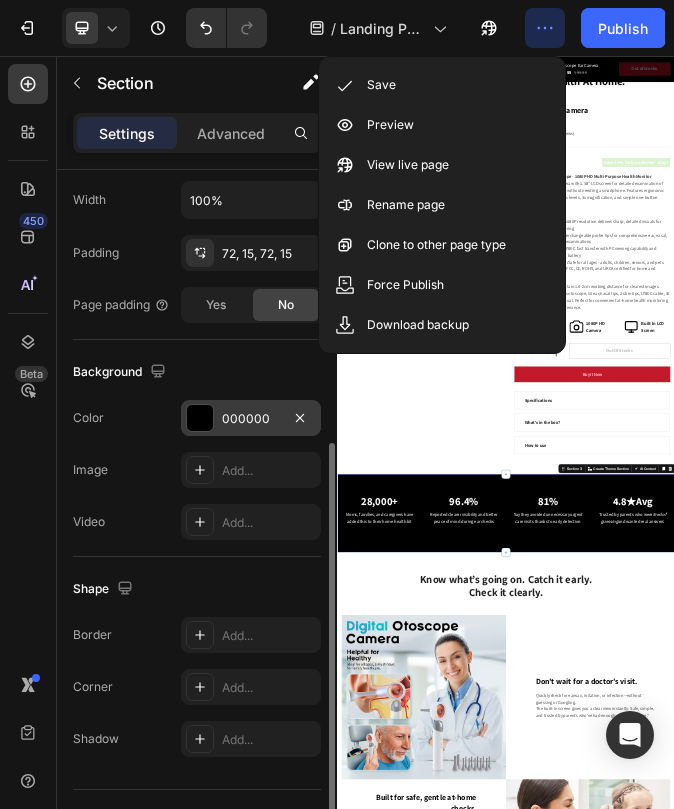 click on "000000" at bounding box center [251, 419] 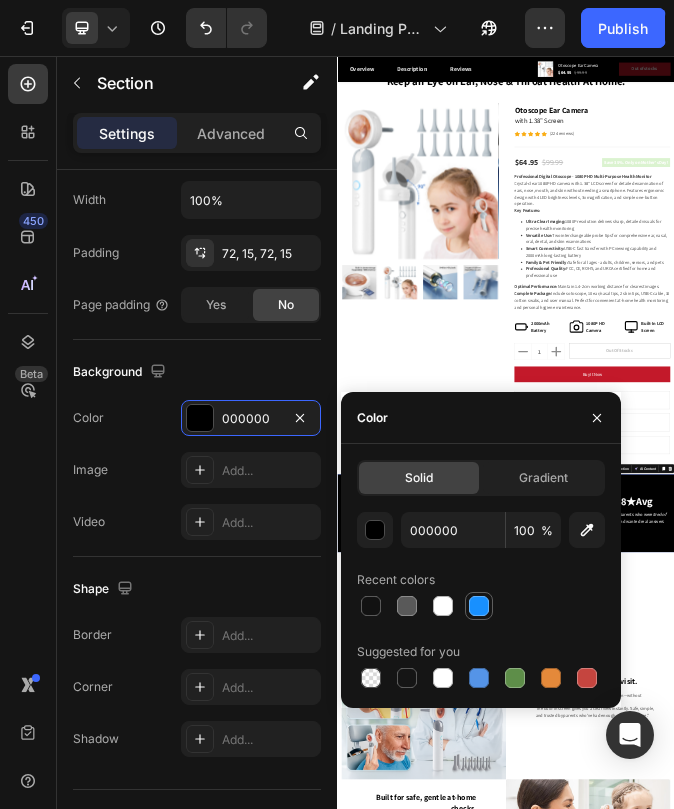 click at bounding box center (479, 606) 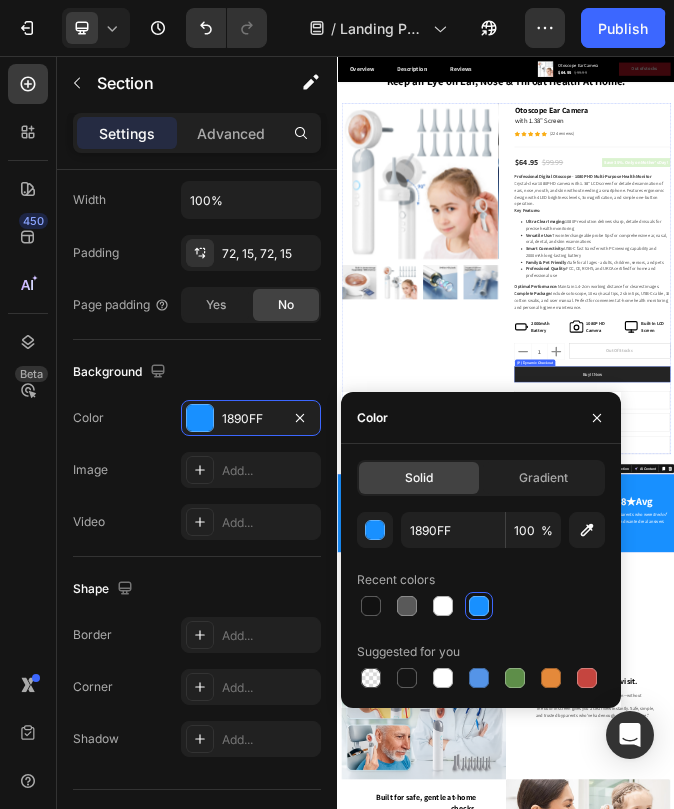 click on "Buy it now" at bounding box center (1244, 1189) 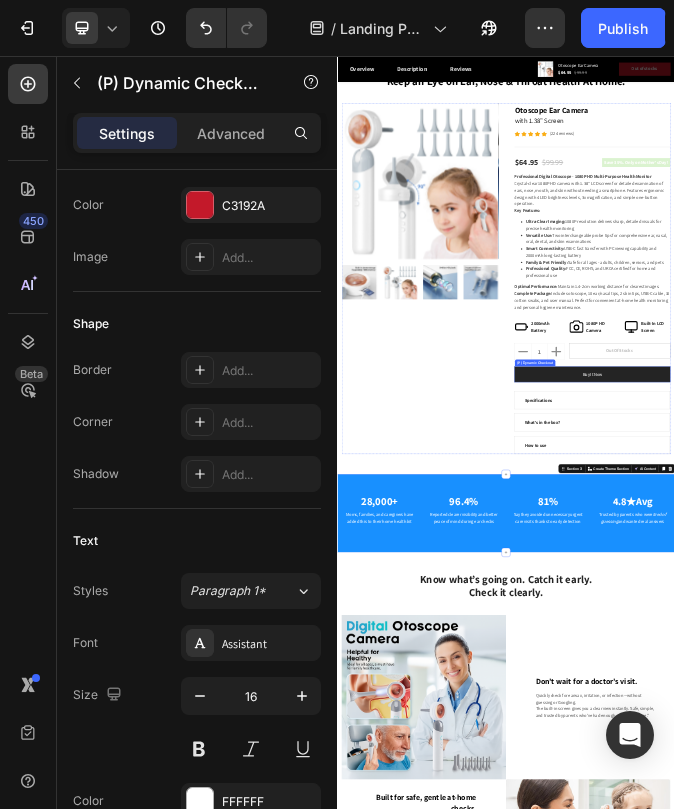 scroll, scrollTop: 0, scrollLeft: 0, axis: both 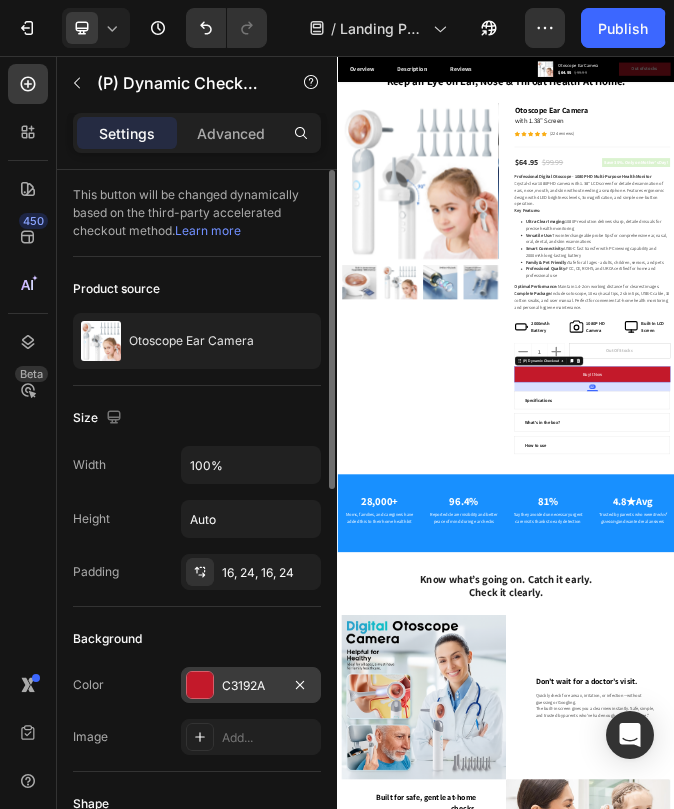 click on "C3192A" at bounding box center [251, 686] 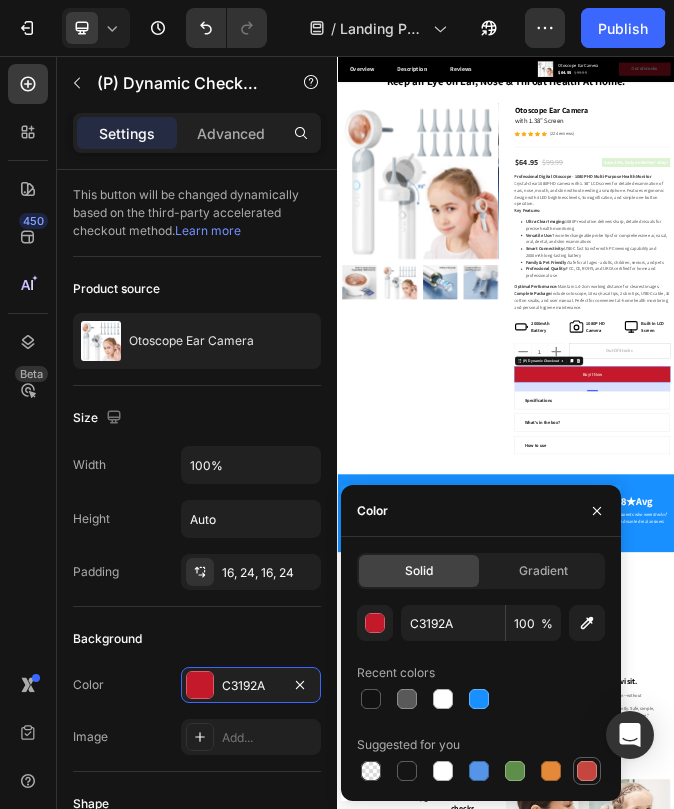 click at bounding box center (587, 771) 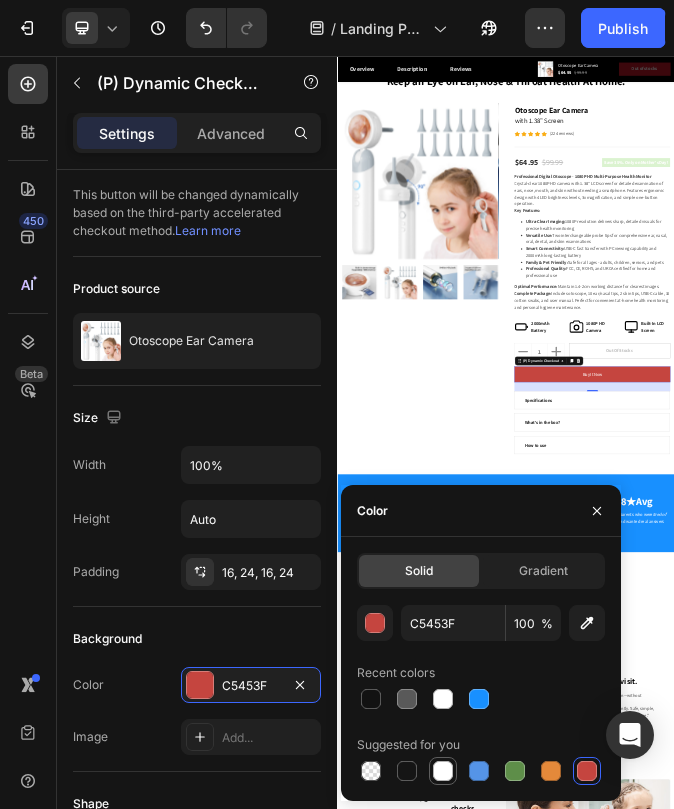 click at bounding box center (443, 771) 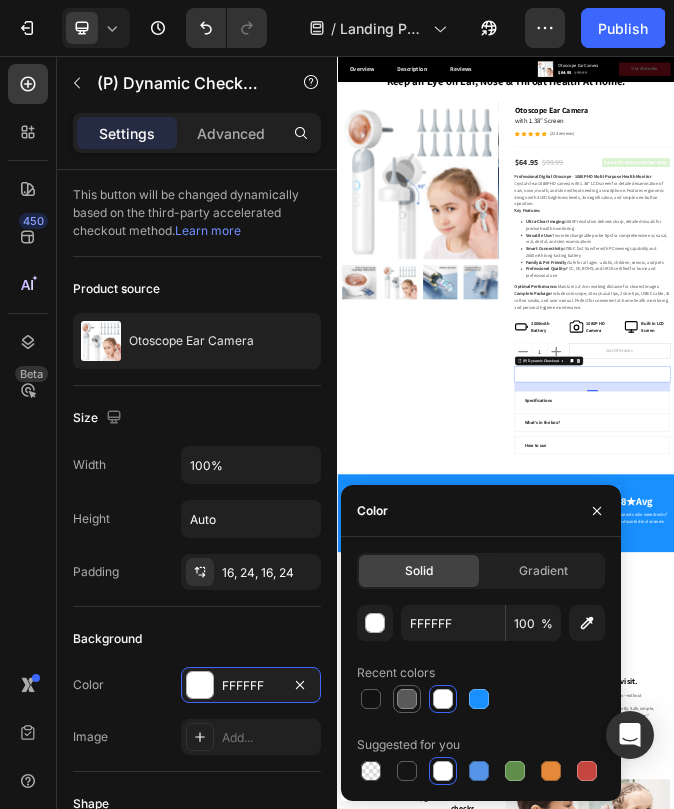 click at bounding box center (407, 699) 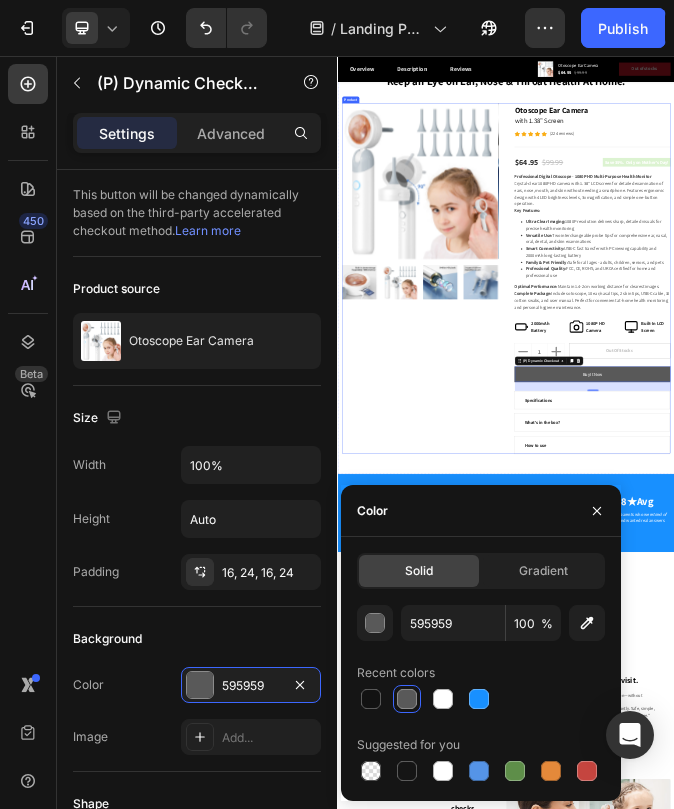 click on "Product Images" at bounding box center (629, 849) 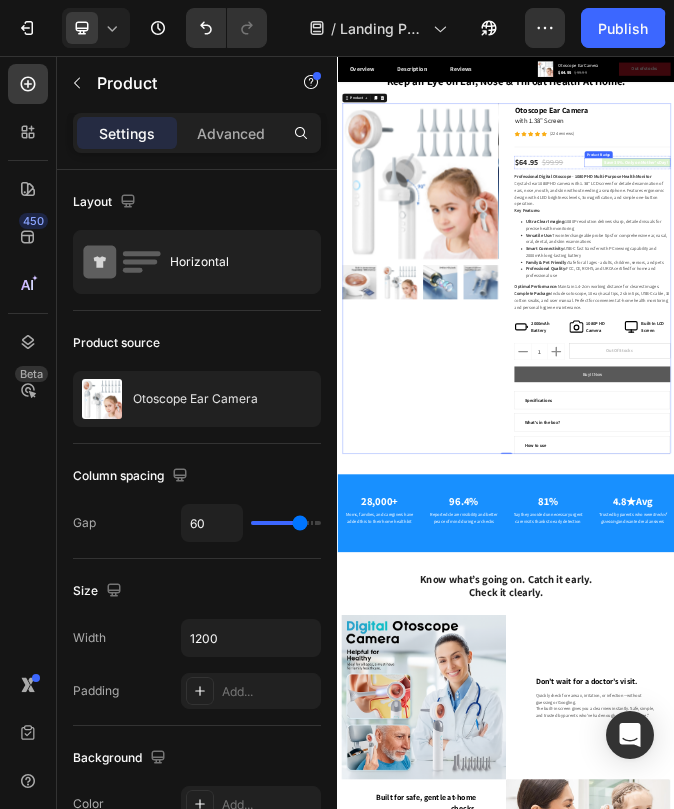 click on "Save 35%. Only on Mother's Day!" at bounding box center [1400, 435] 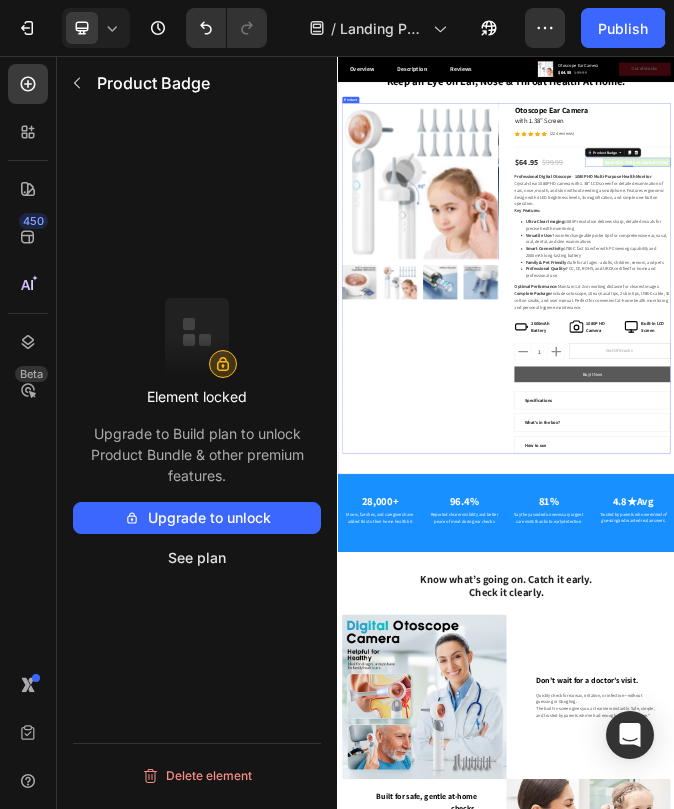 click on "Product Images" at bounding box center (629, 849) 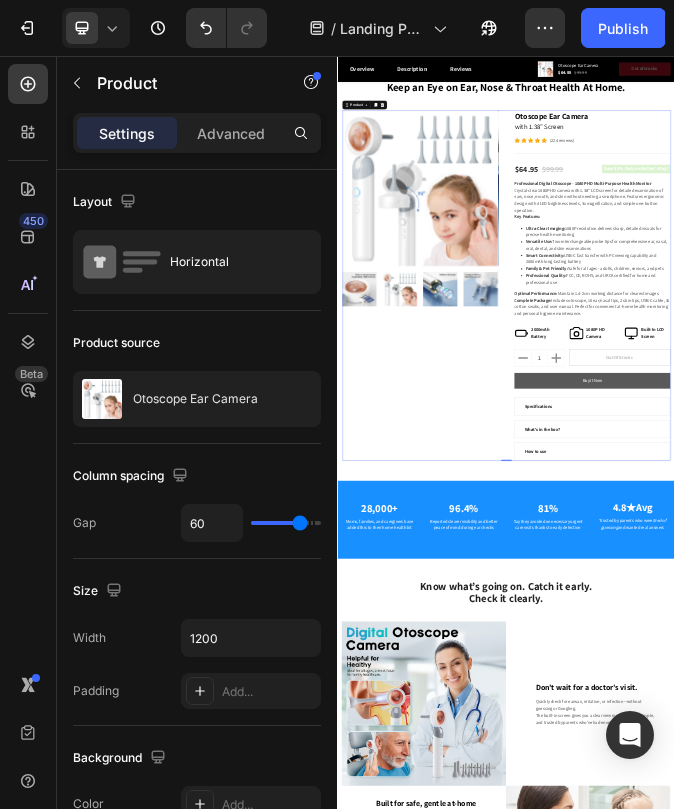 scroll, scrollTop: 77, scrollLeft: 0, axis: vertical 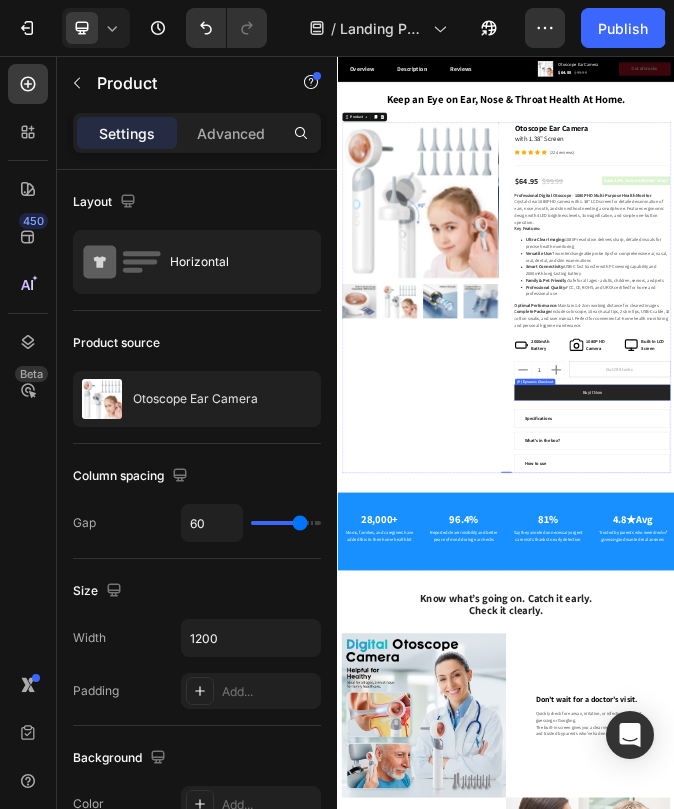 click on "Buy it now" at bounding box center (1244, 1254) 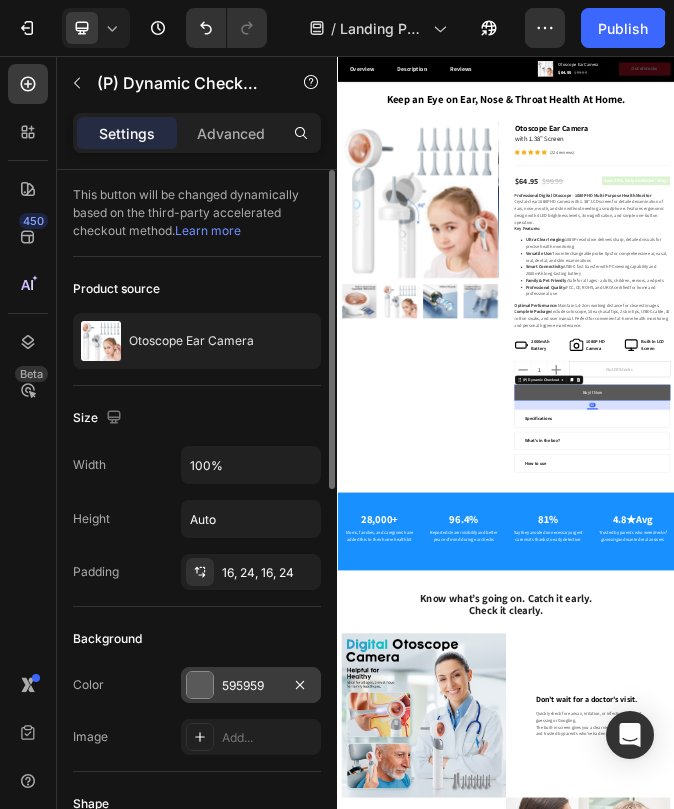 click on "595959" at bounding box center (251, 686) 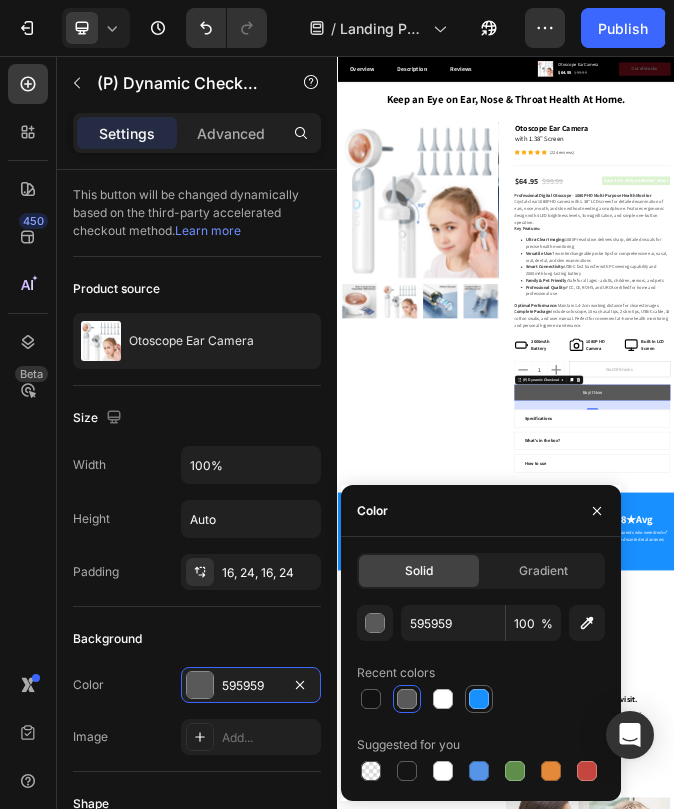 click at bounding box center [479, 699] 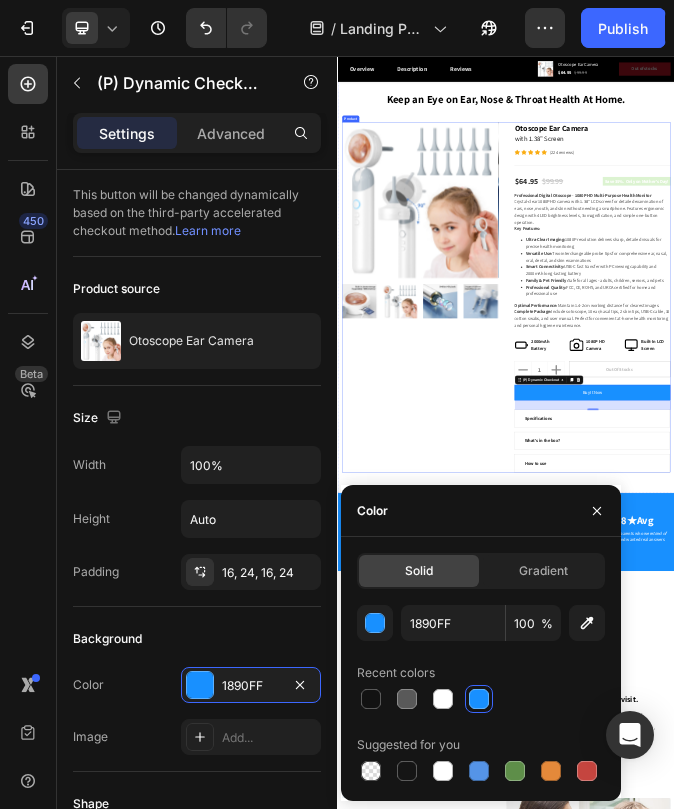 click on "Product Images" at bounding box center [629, 914] 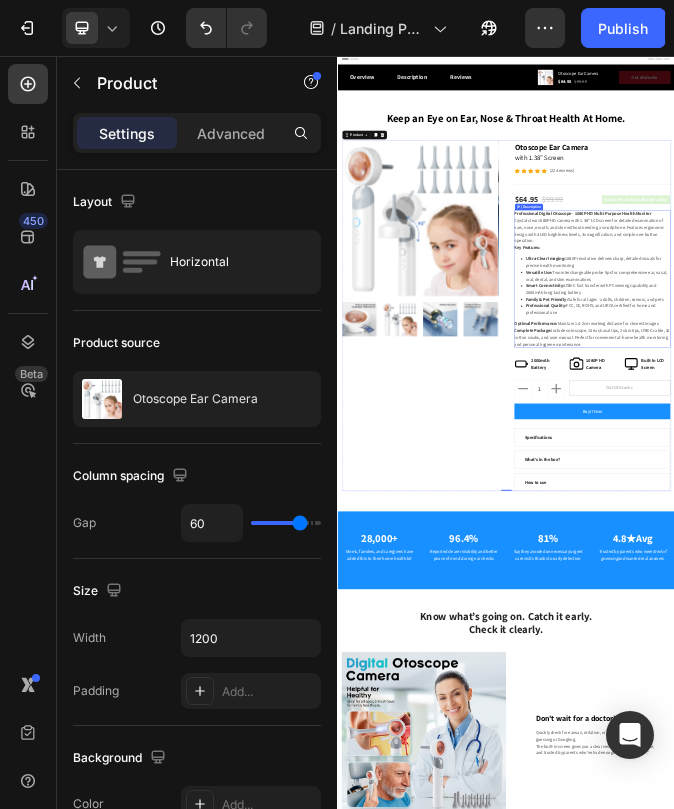 scroll, scrollTop: 0, scrollLeft: 0, axis: both 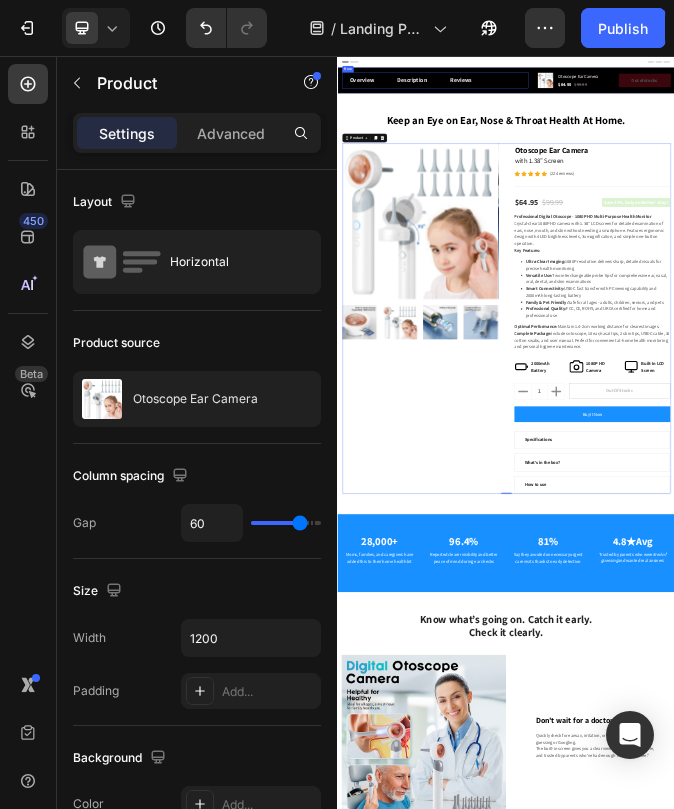 click on "Overview Button Description Button Reviews Button Row" at bounding box center (684, 143) 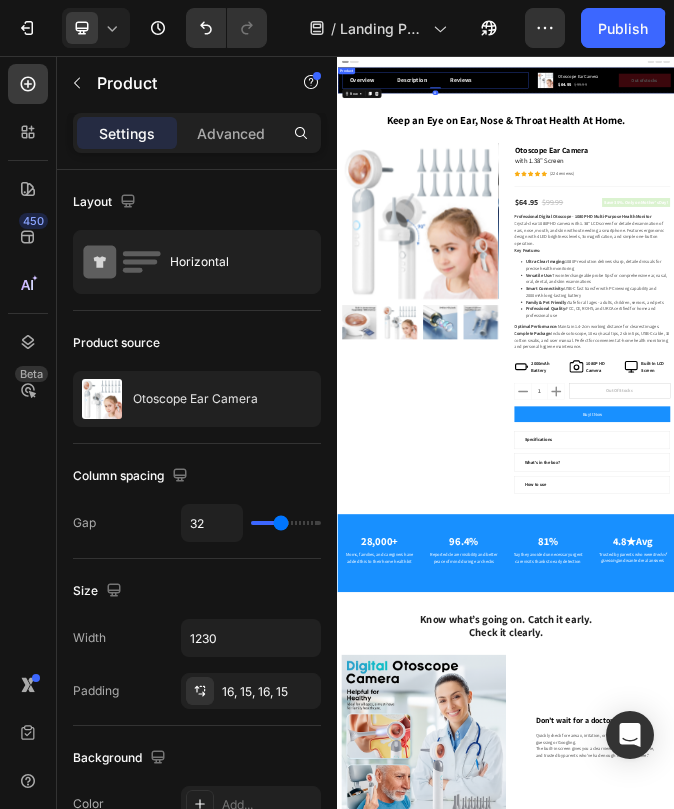 click on "Overview Button Description Button Reviews Button Row   0 Product Images Otoscope Ear Camera (P) Title $64.95 (P) Price (P) Price $99.99 (P) Price (P) Price Row Out of stocks (P) Cart Button Row Row Product" at bounding box center (937, 143) 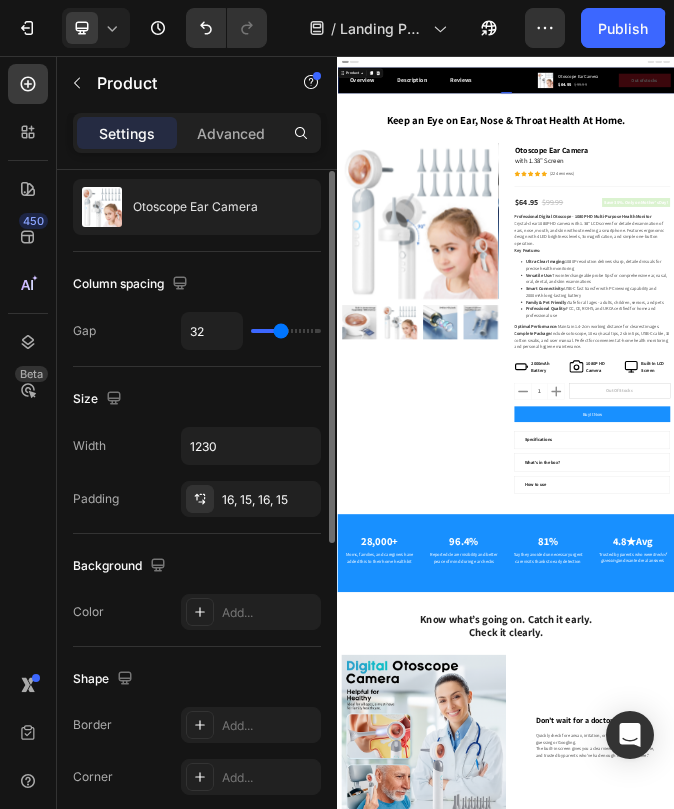 scroll, scrollTop: 0, scrollLeft: 0, axis: both 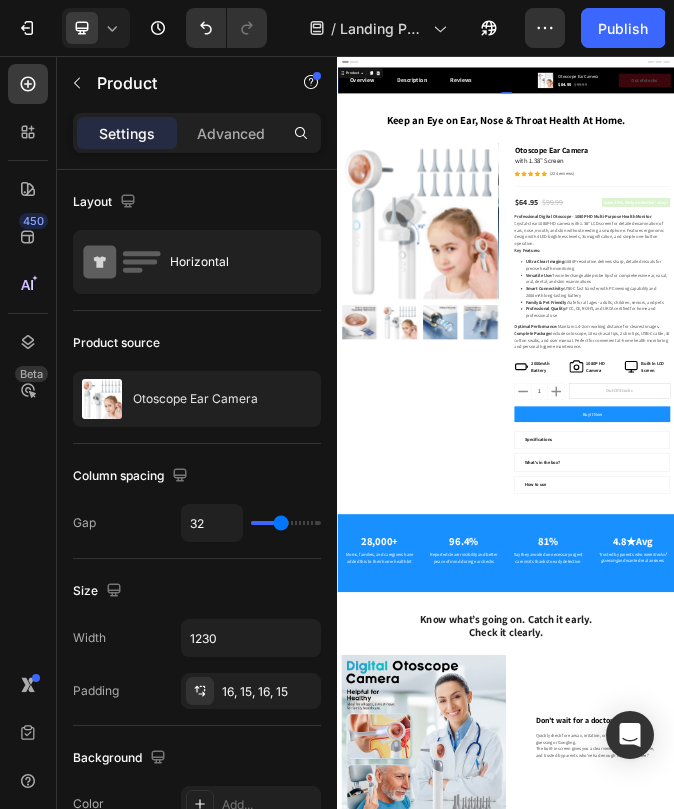 click on "Overview Button Description Button Reviews Button Row Product Images Otoscope Ear Camera (P) Title $64.95 (P) Price (P) Price $99.99 (P) Price (P) Price Row Out of stocks (P) Cart Button Row Row Product   0" at bounding box center [937, 143] 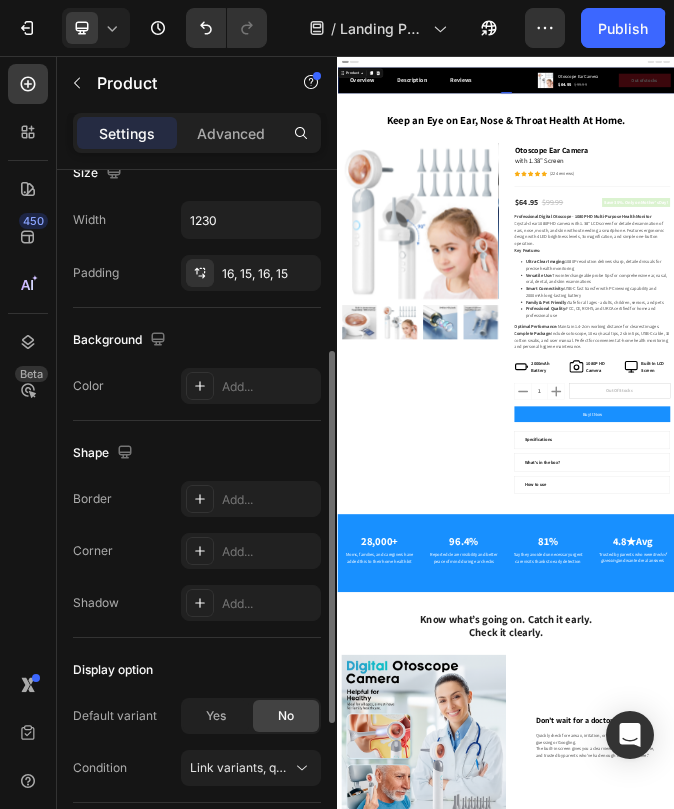 scroll, scrollTop: 420, scrollLeft: 0, axis: vertical 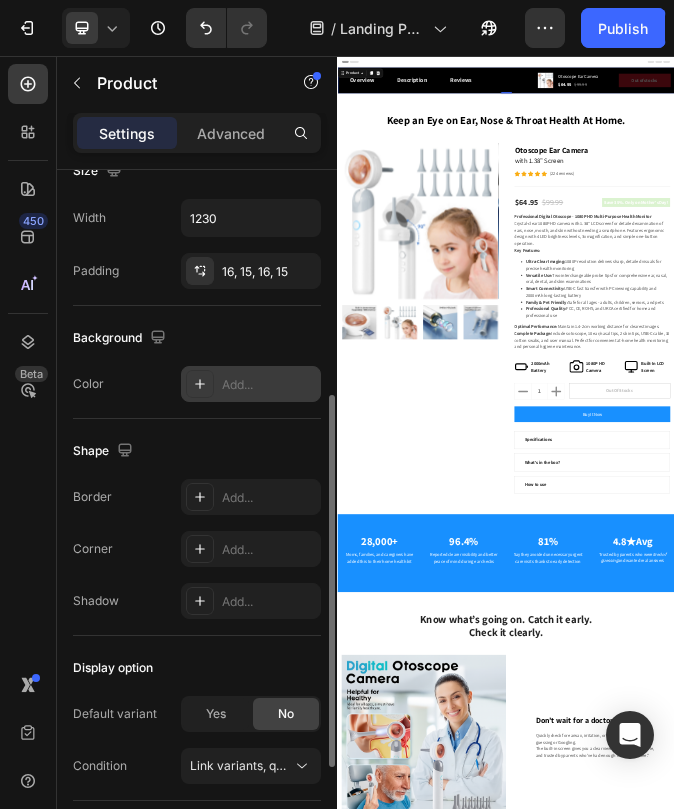 click on "Add..." at bounding box center (269, 385) 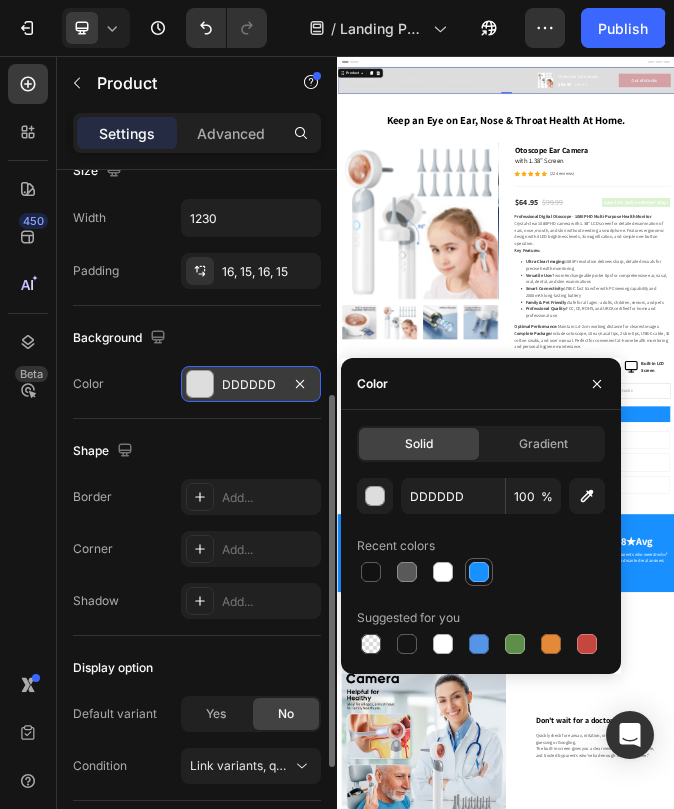 click at bounding box center (479, 572) 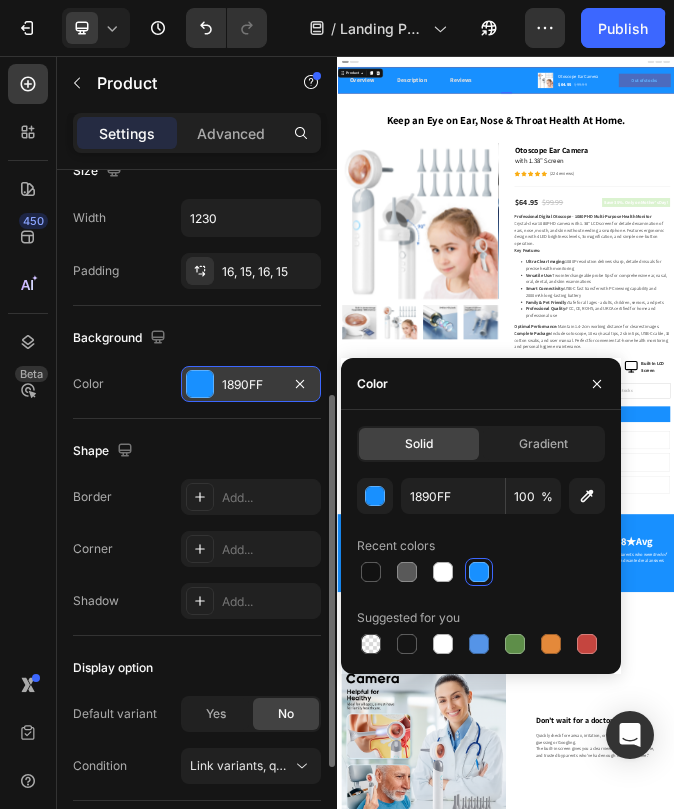 click on "Background" at bounding box center (197, 338) 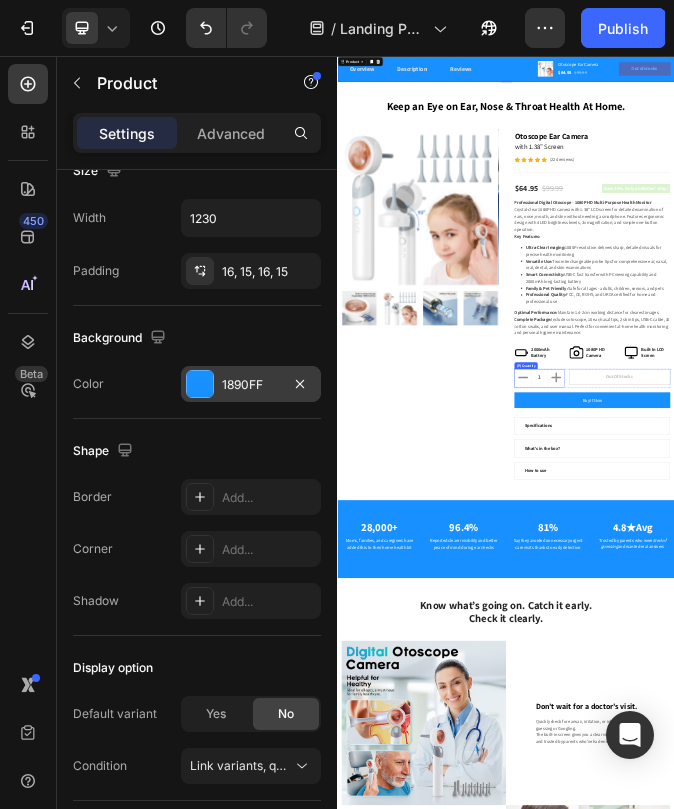 scroll, scrollTop: 26, scrollLeft: 0, axis: vertical 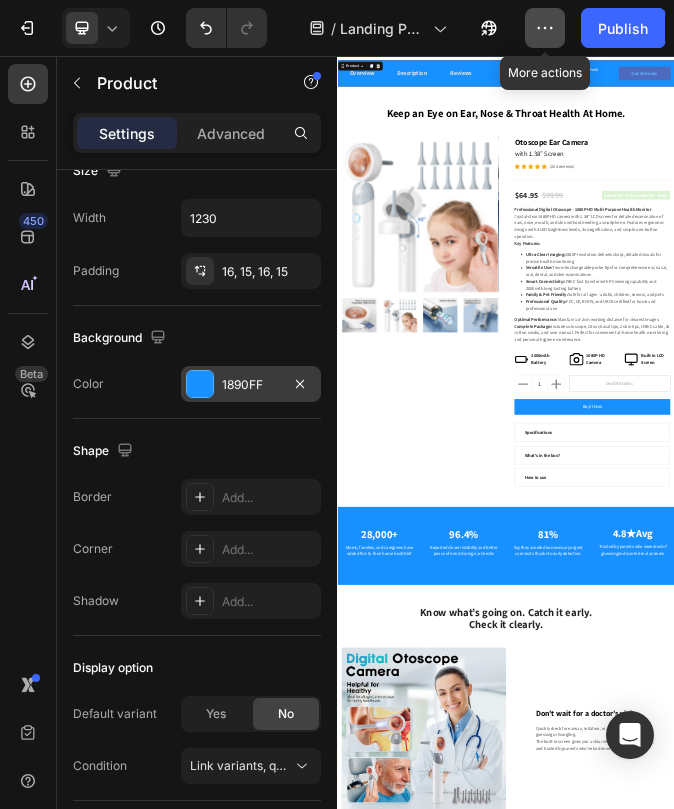 click 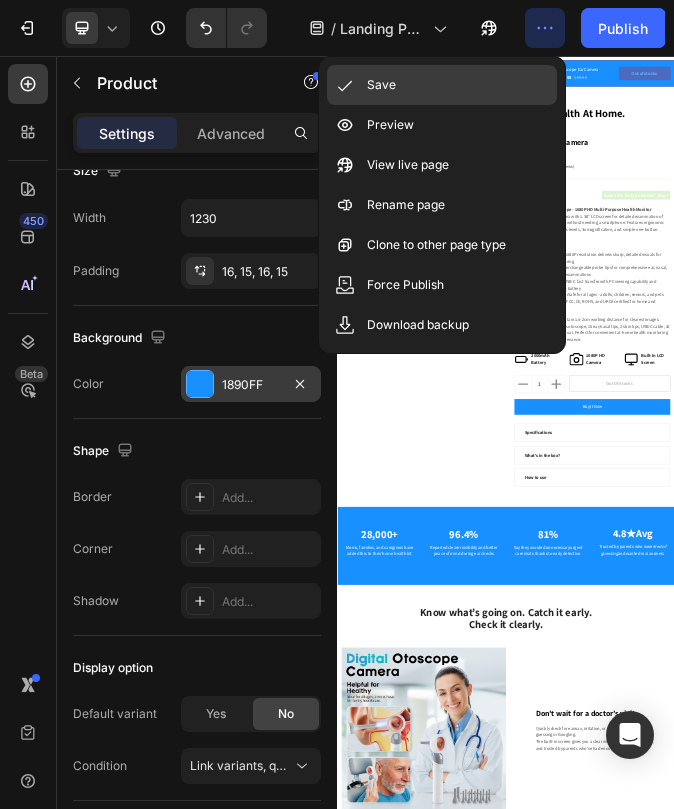 click on "Save" 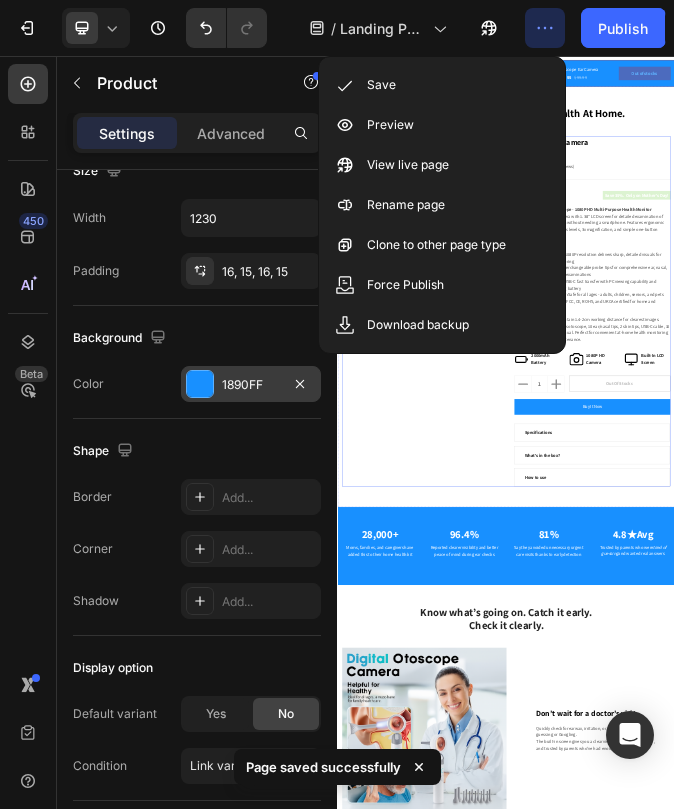 click on "Product Images" at bounding box center [629, 965] 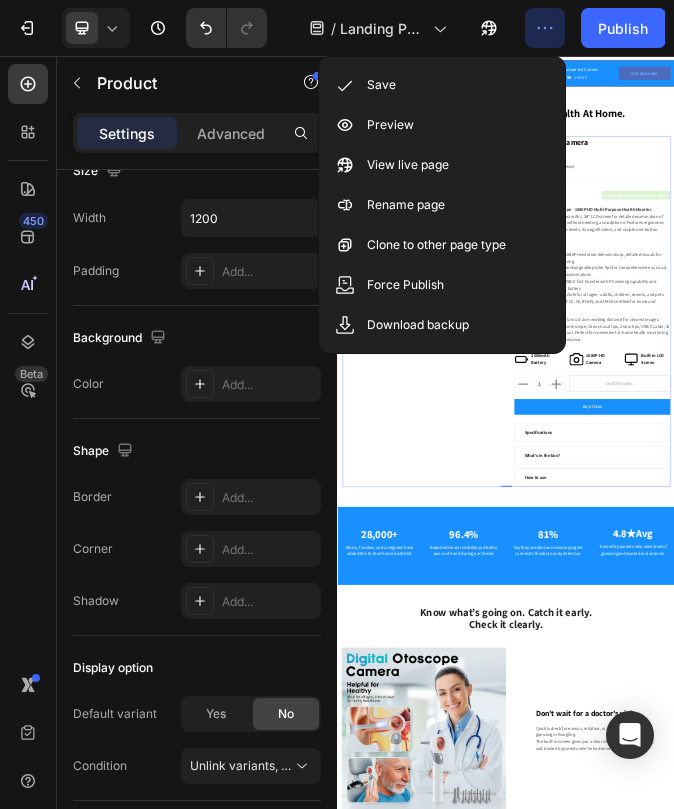 click on "Product Images" at bounding box center [629, 965] 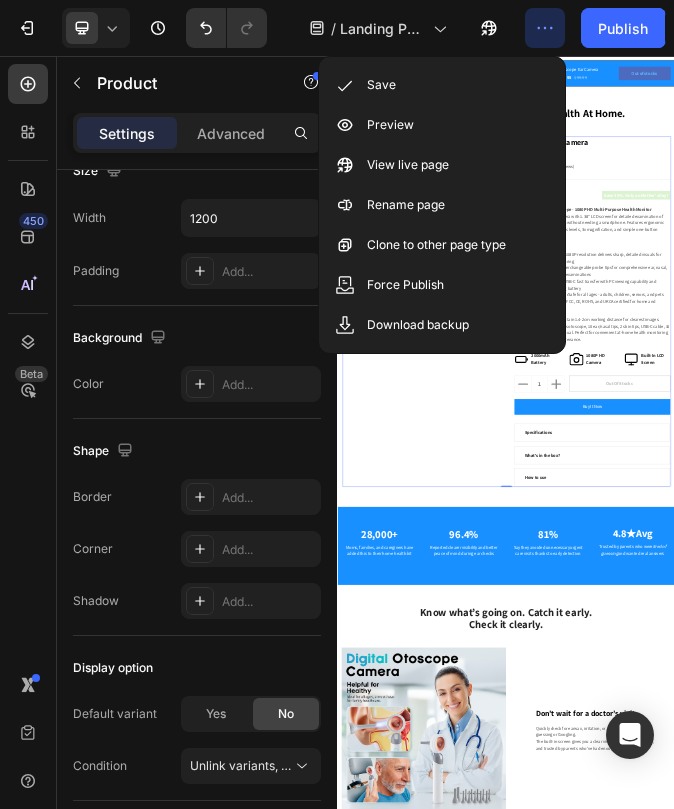 click 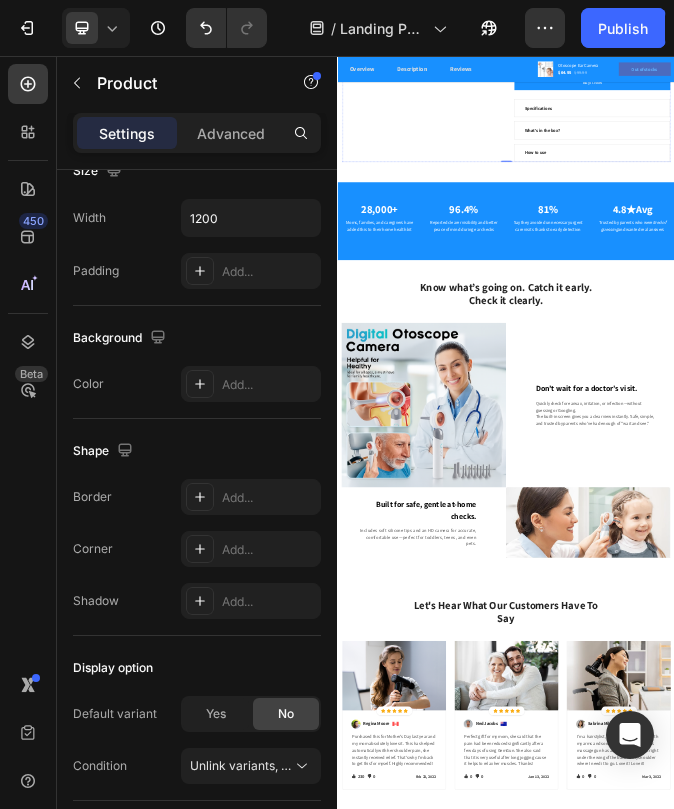 scroll, scrollTop: 1220, scrollLeft: 0, axis: vertical 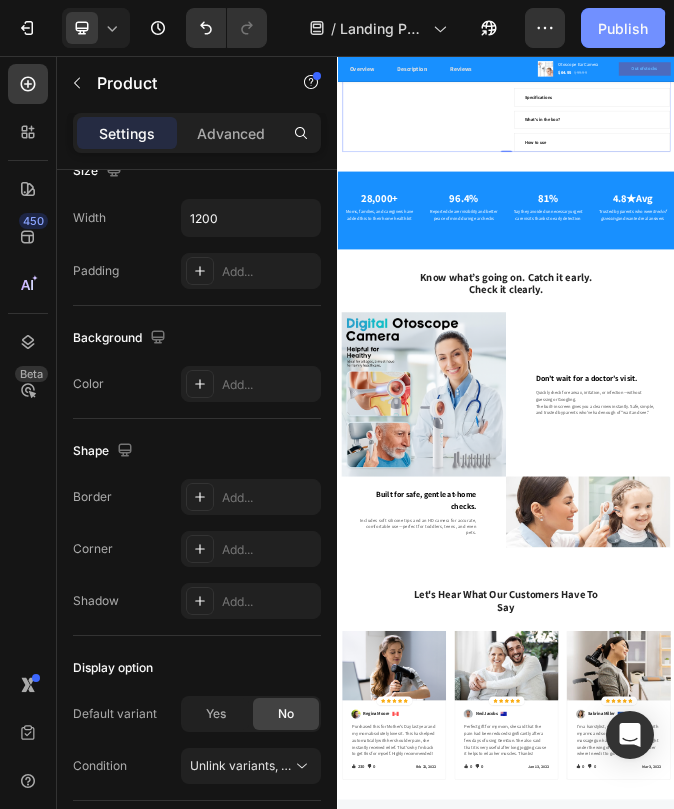 click on "Publish" at bounding box center [623, 28] 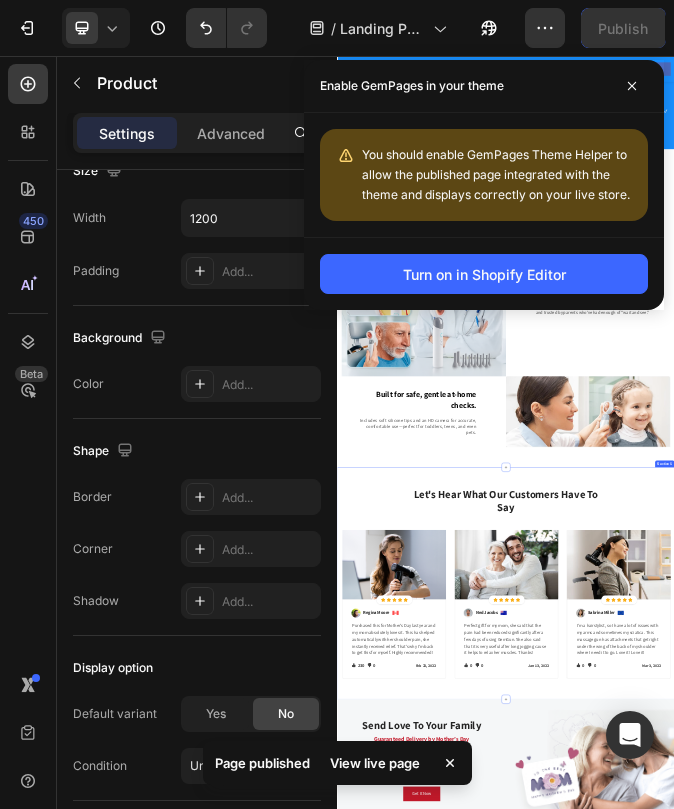 scroll, scrollTop: 1578, scrollLeft: 0, axis: vertical 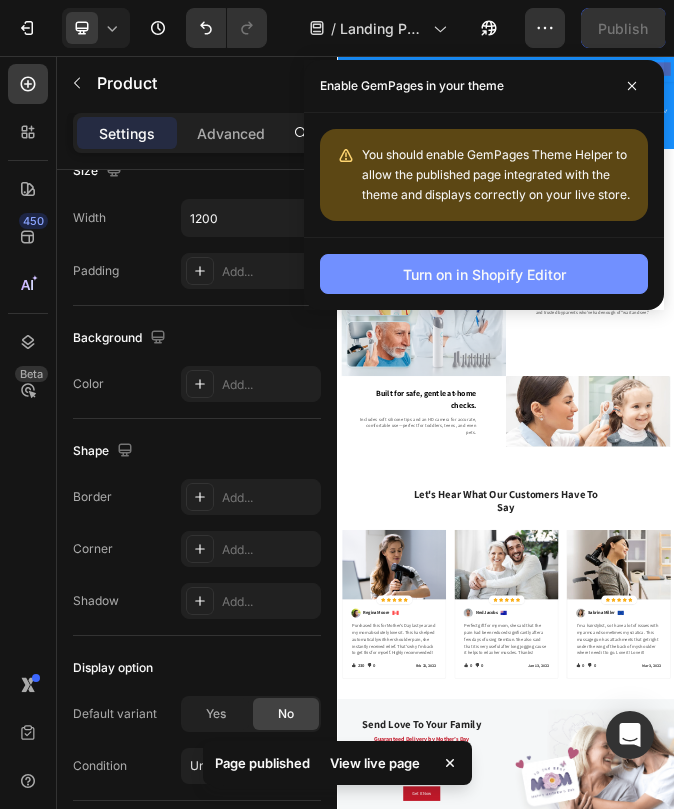 click on "Turn on in Shopify Editor" at bounding box center (484, 274) 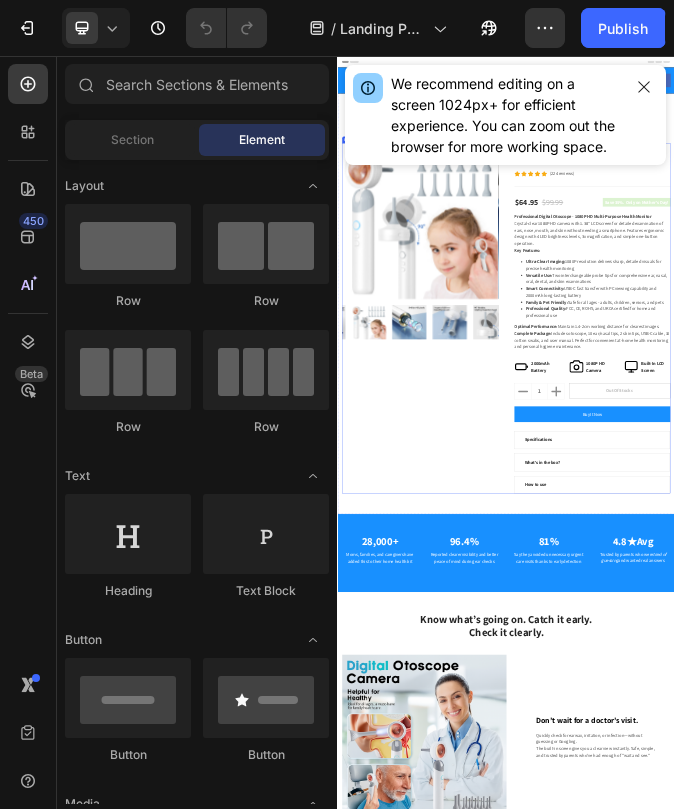 scroll, scrollTop: 0, scrollLeft: 0, axis: both 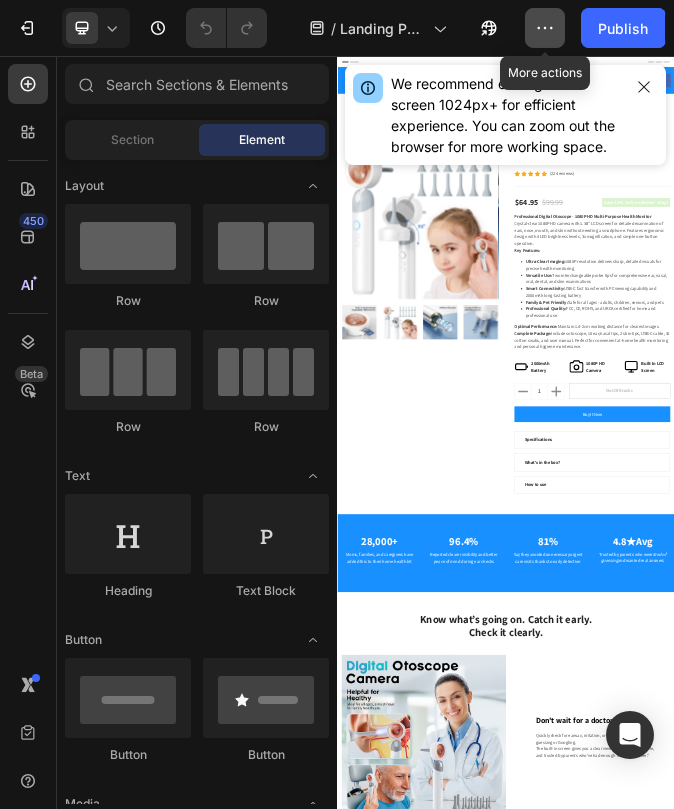 click 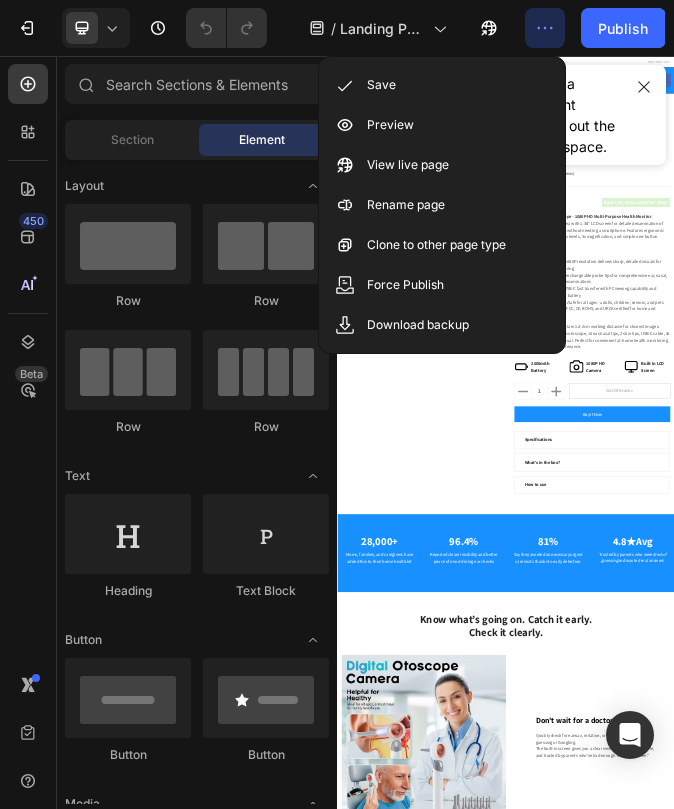 click 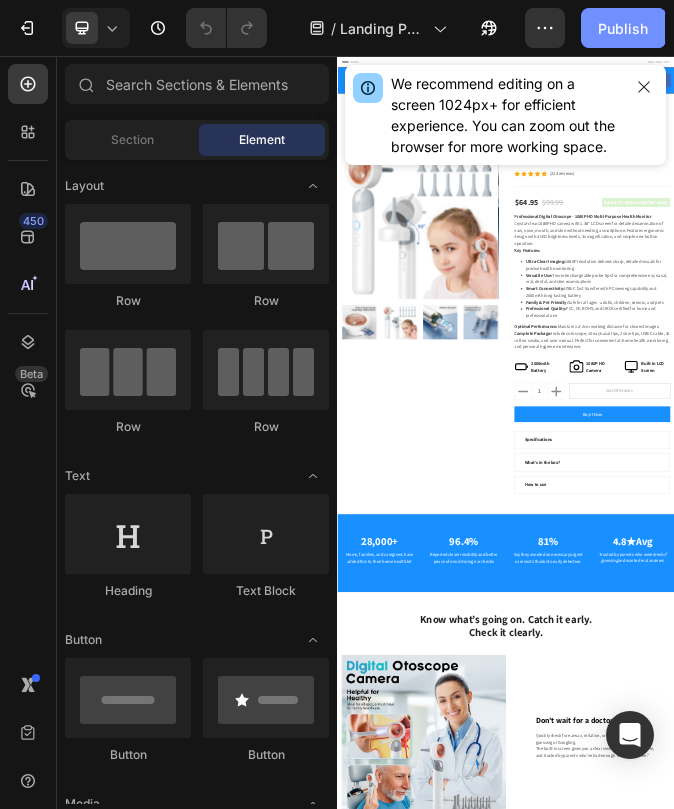 click on "Publish" 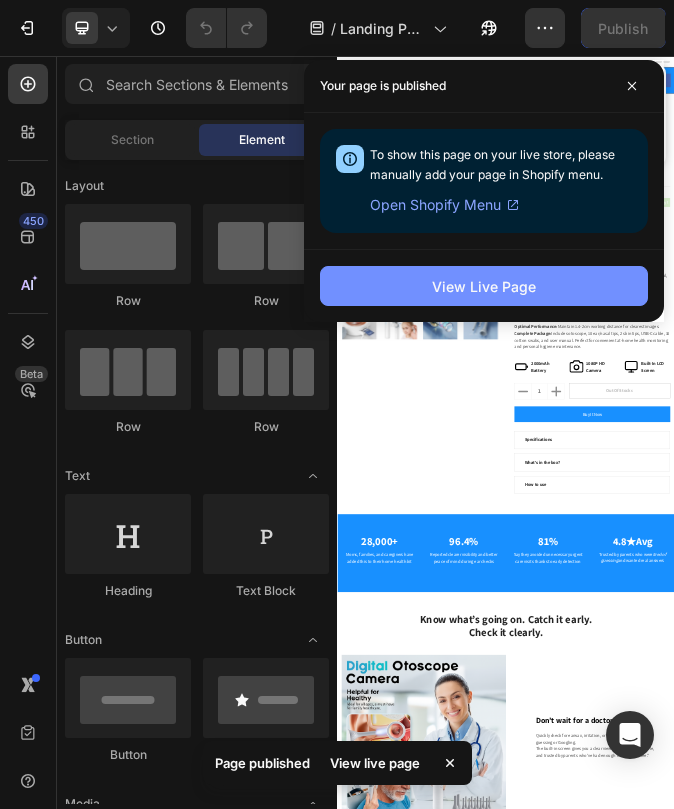 click on "View Live Page" at bounding box center [484, 286] 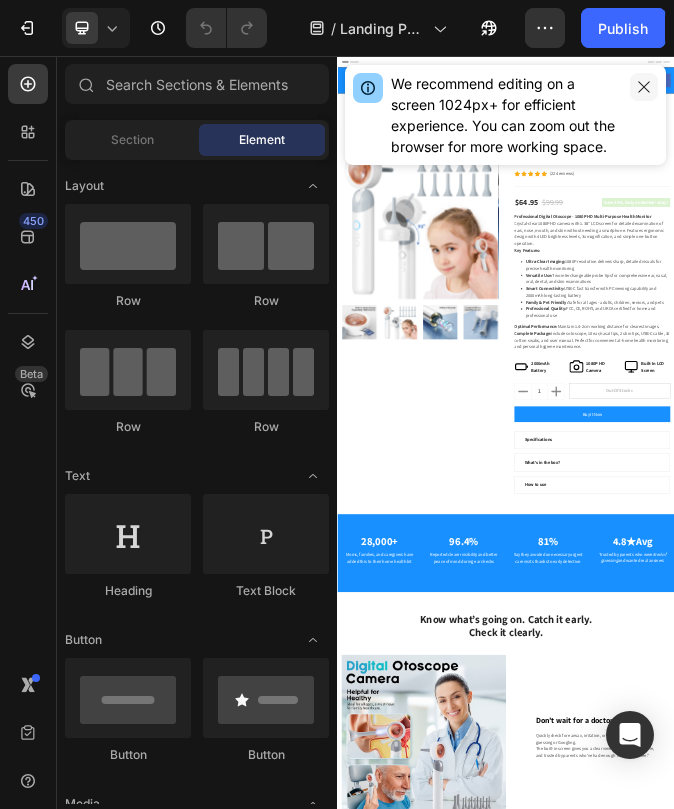 click 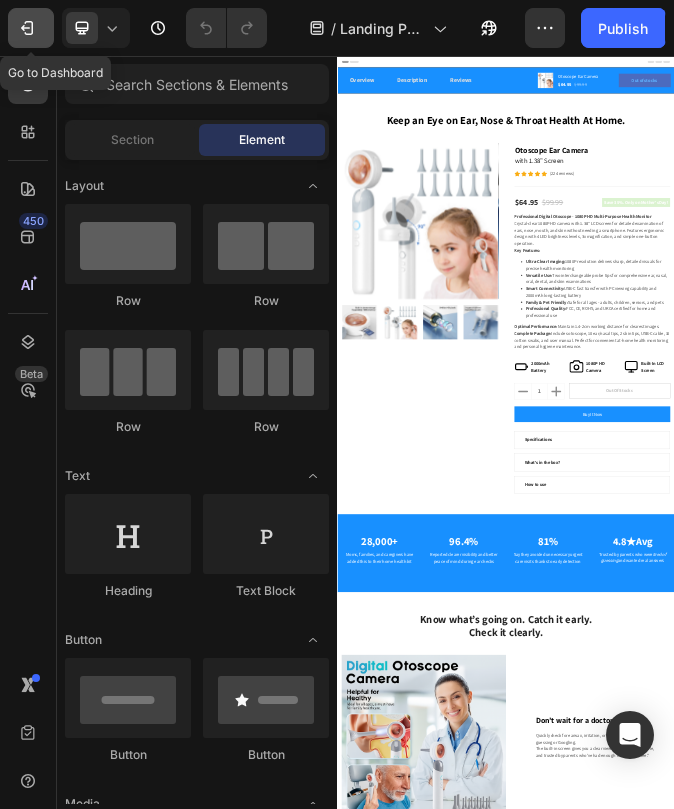 click 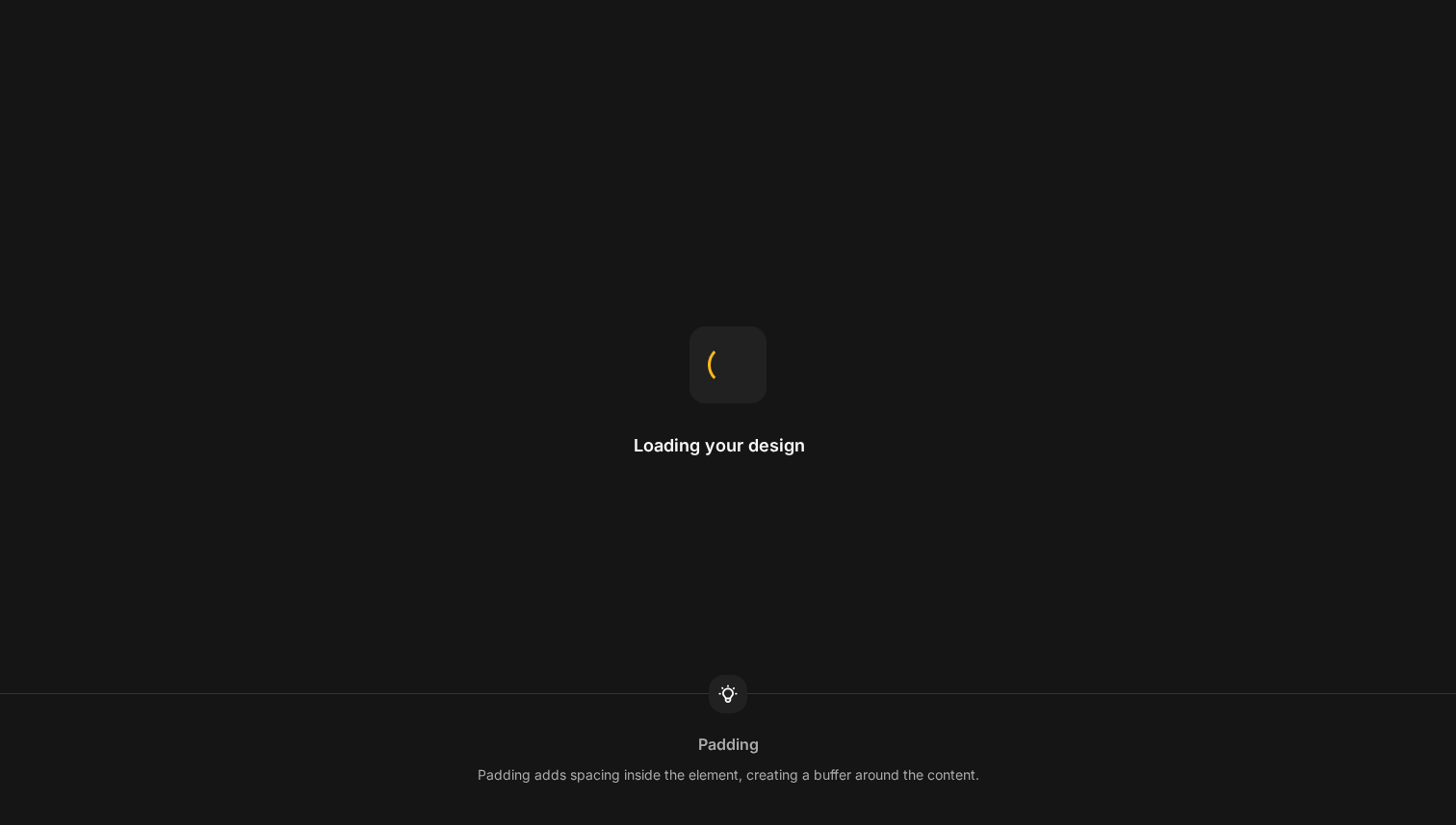 scroll, scrollTop: 0, scrollLeft: 0, axis: both 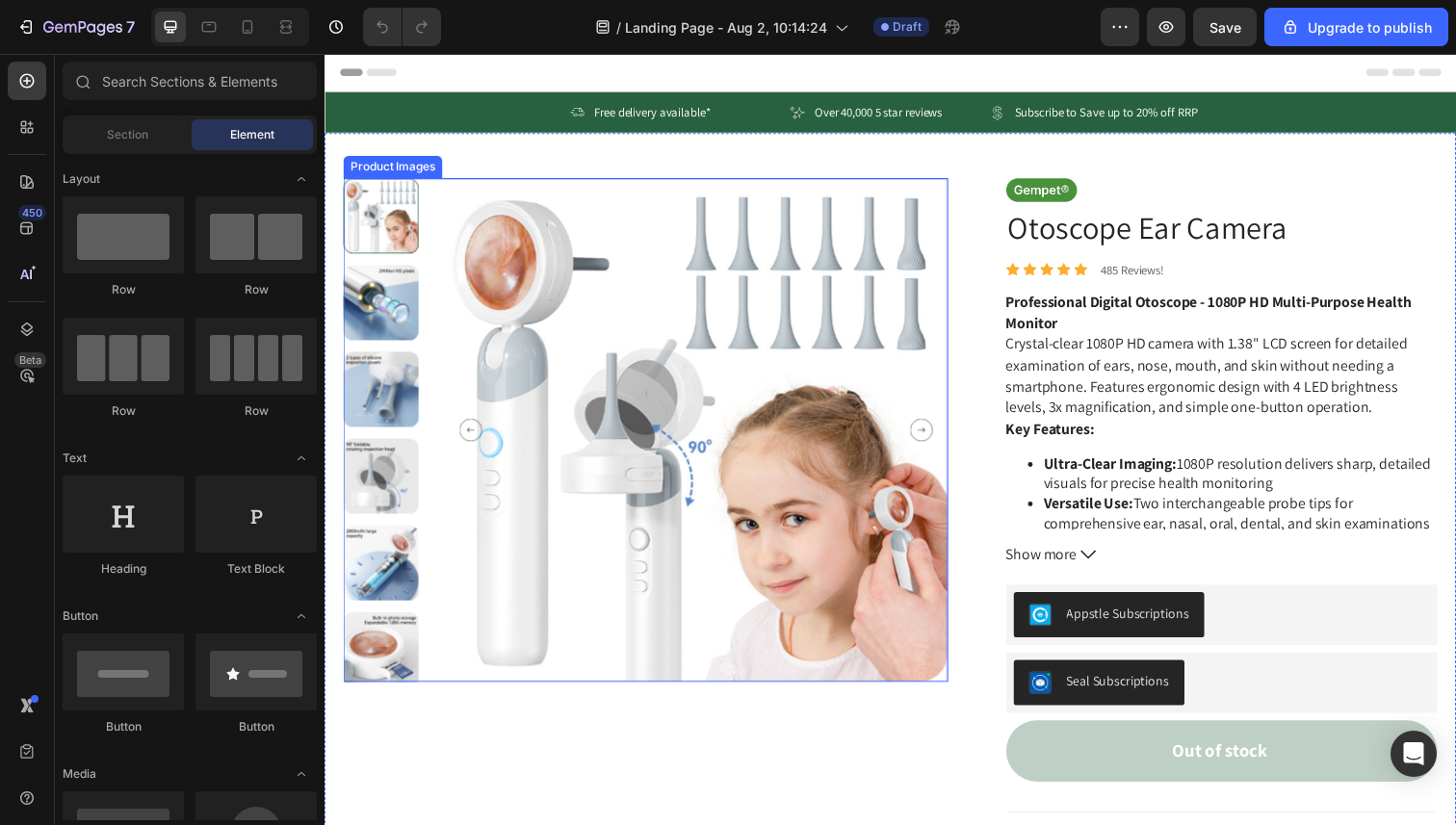click at bounding box center (382, 308) 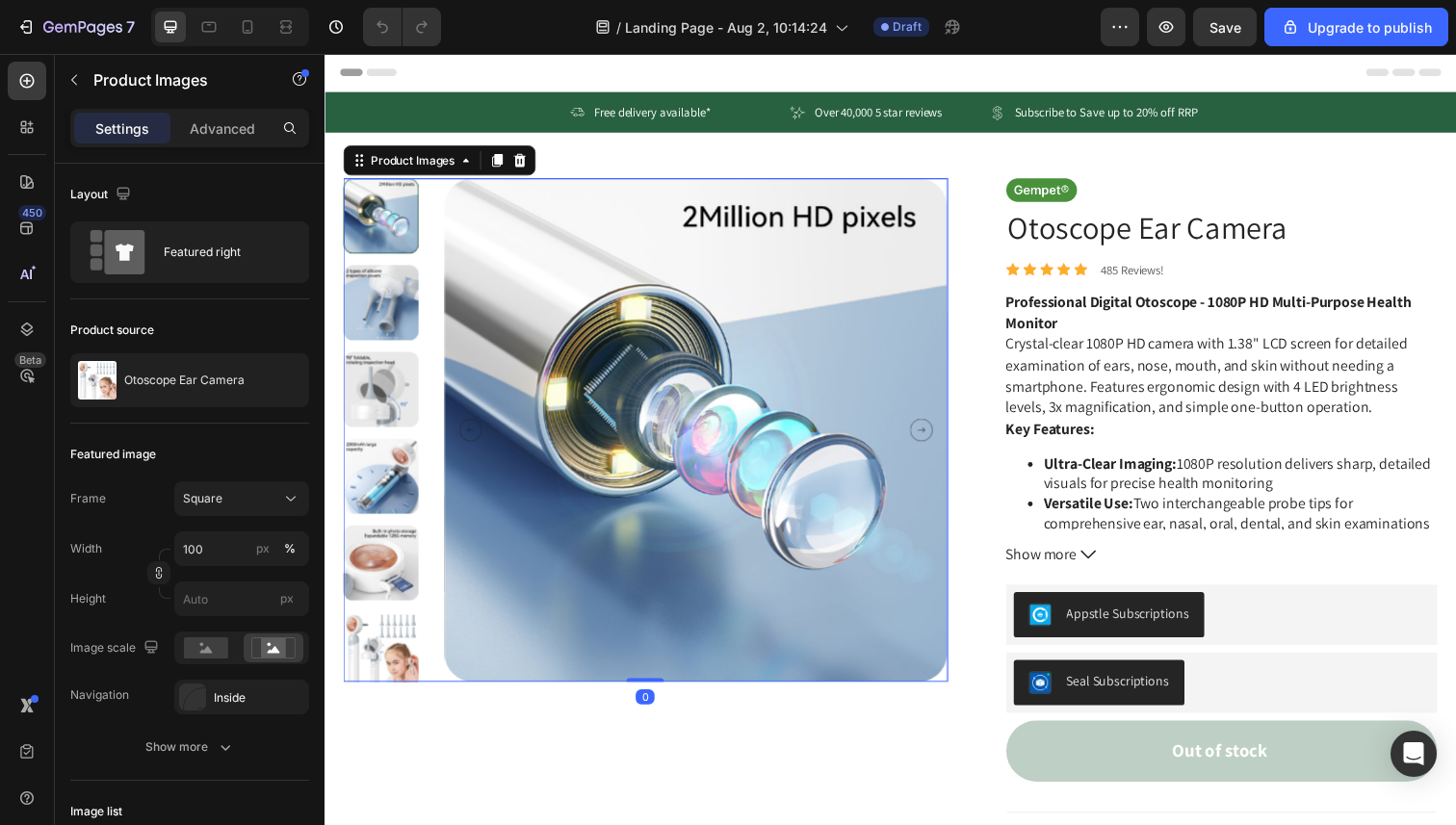 click at bounding box center (382, 308) 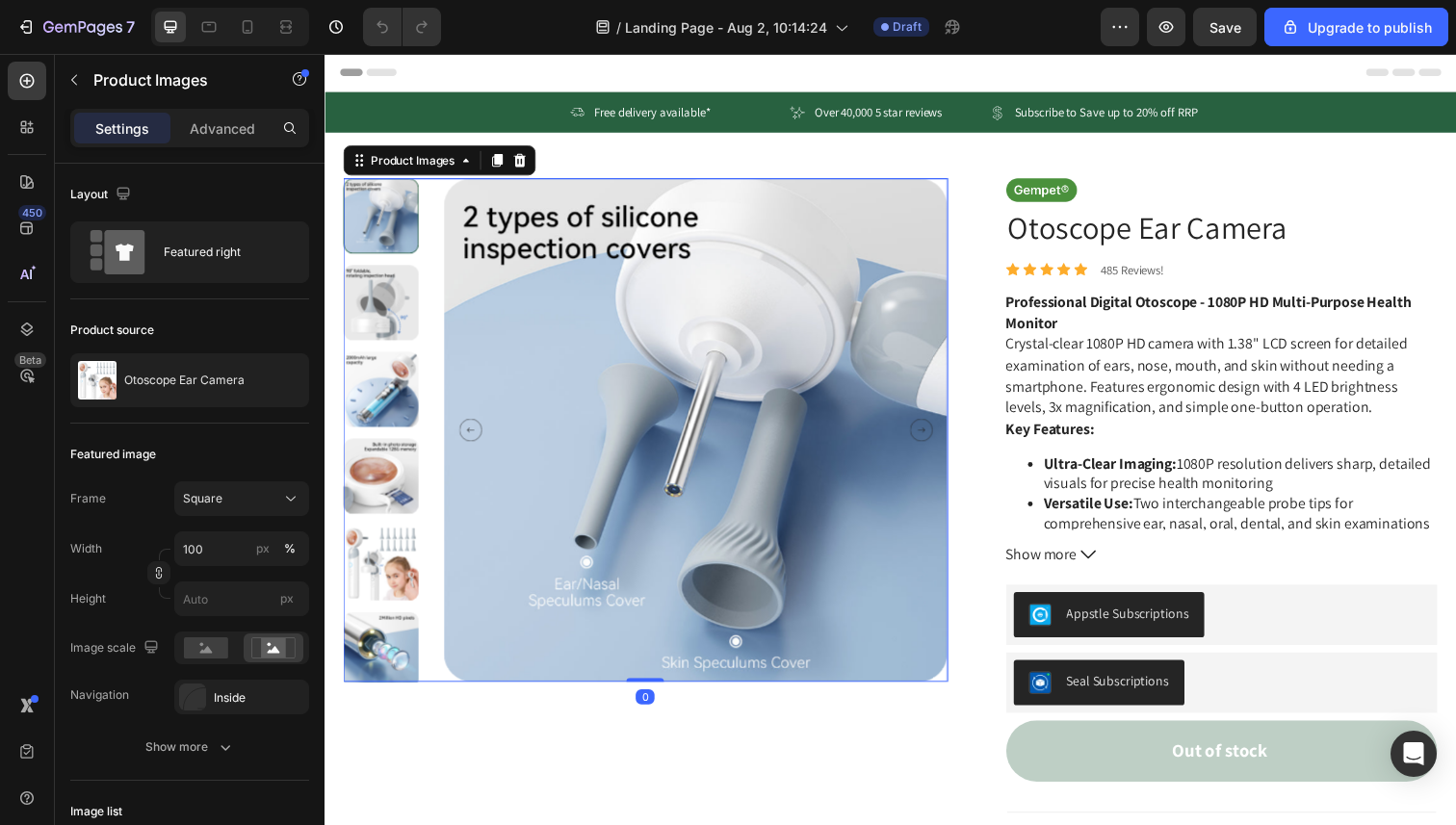 click at bounding box center [382, 308] 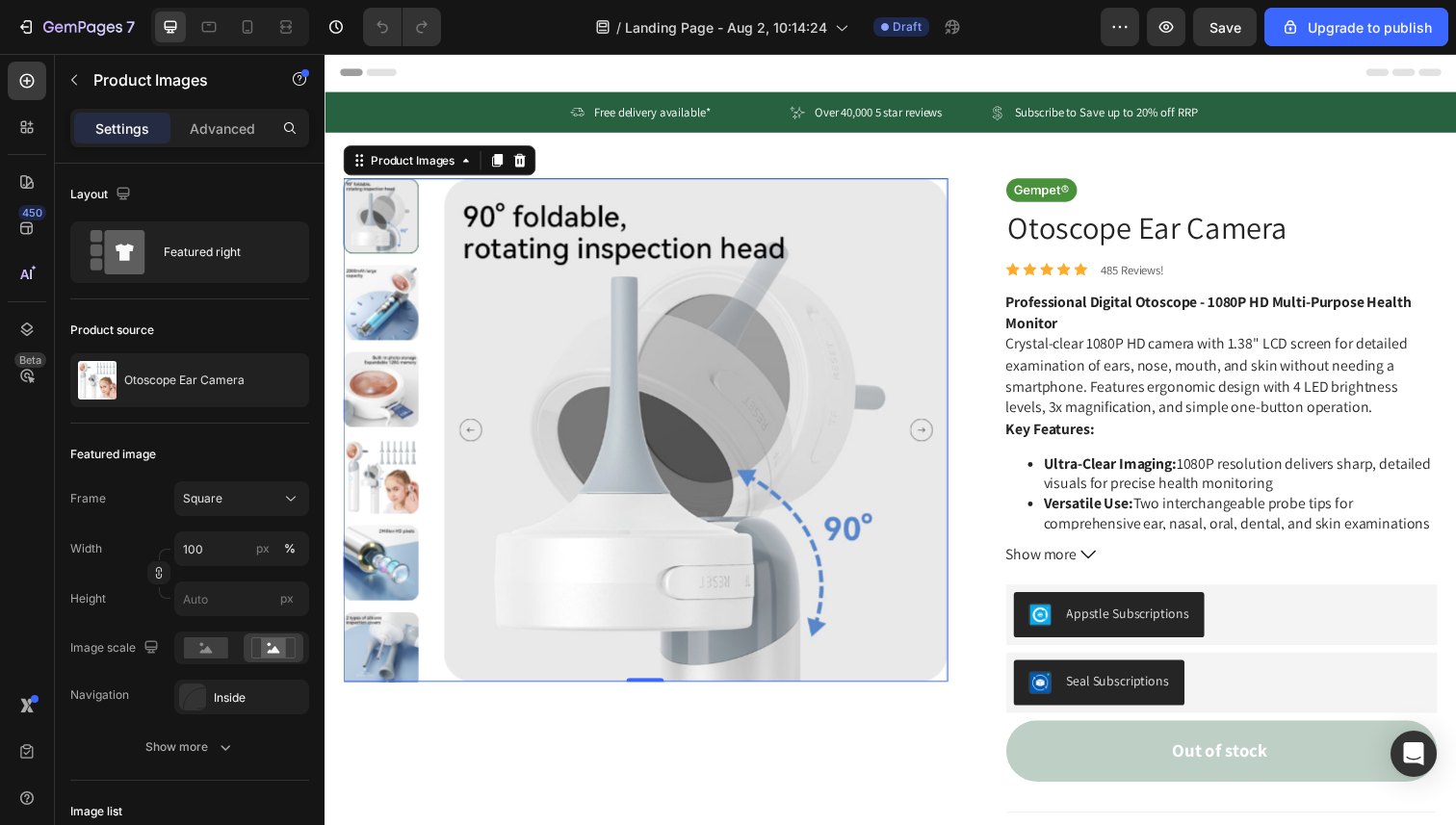 click at bounding box center [382, 308] 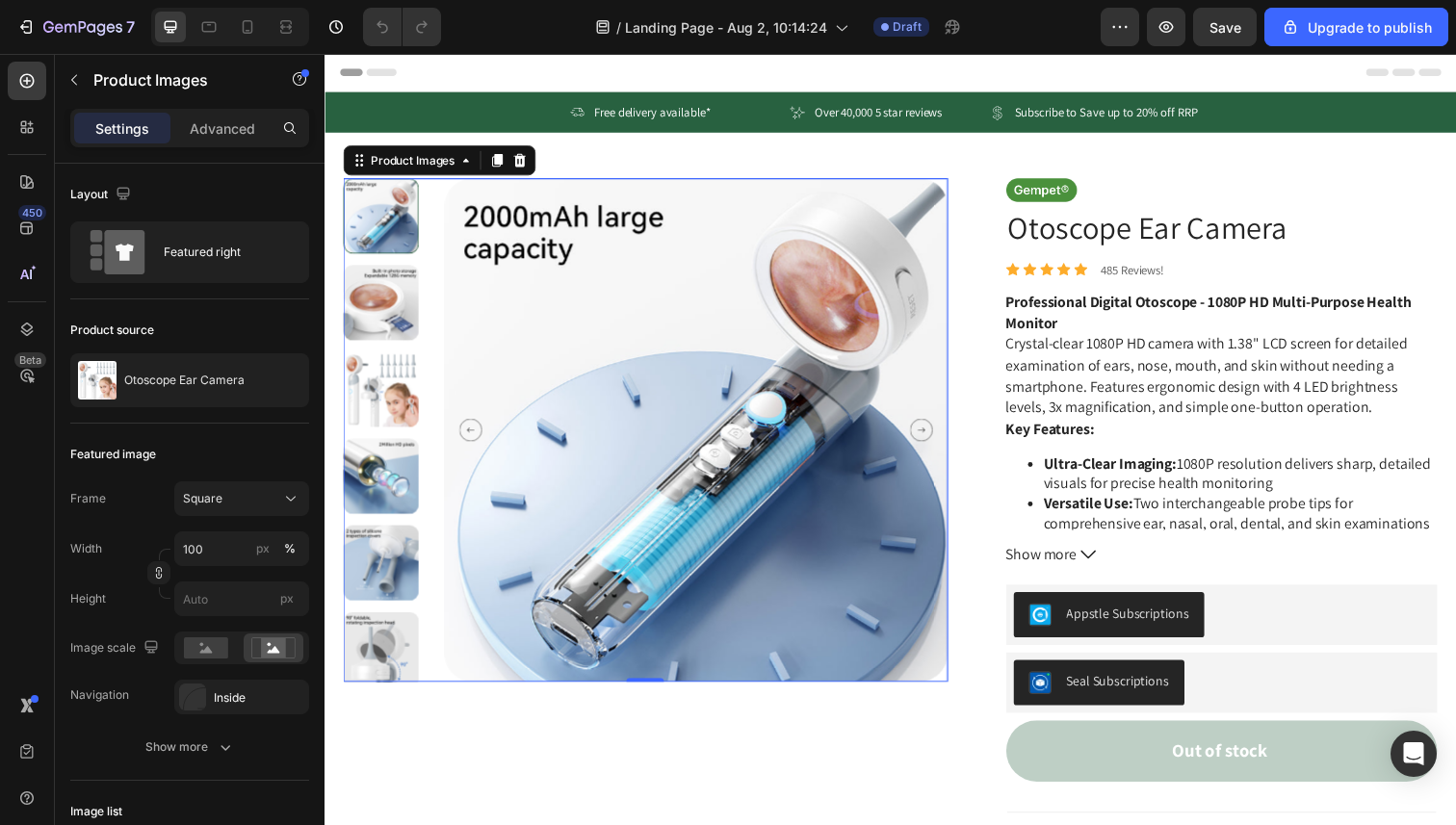 click at bounding box center (382, 438) 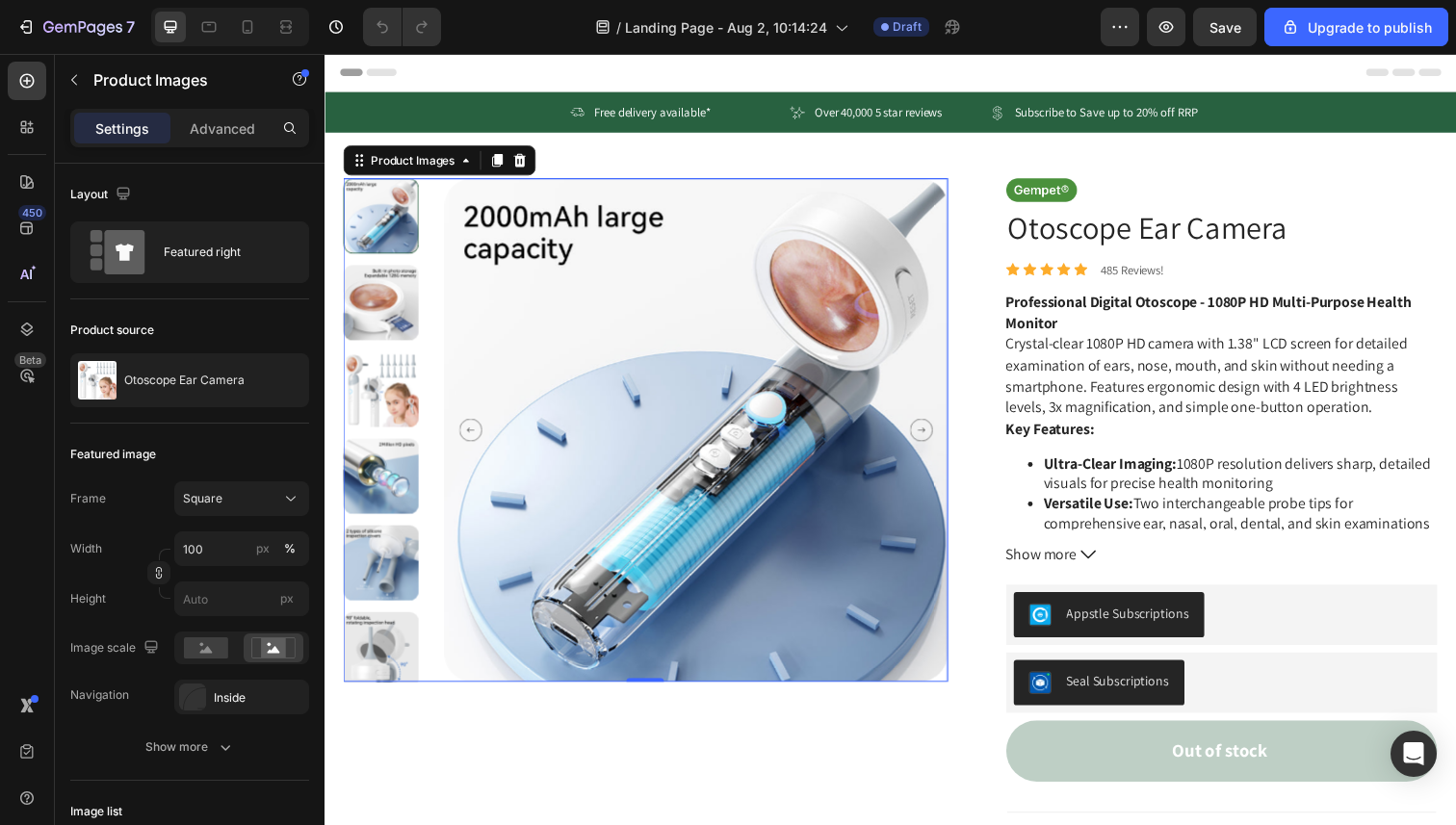 click at bounding box center (382, 308) 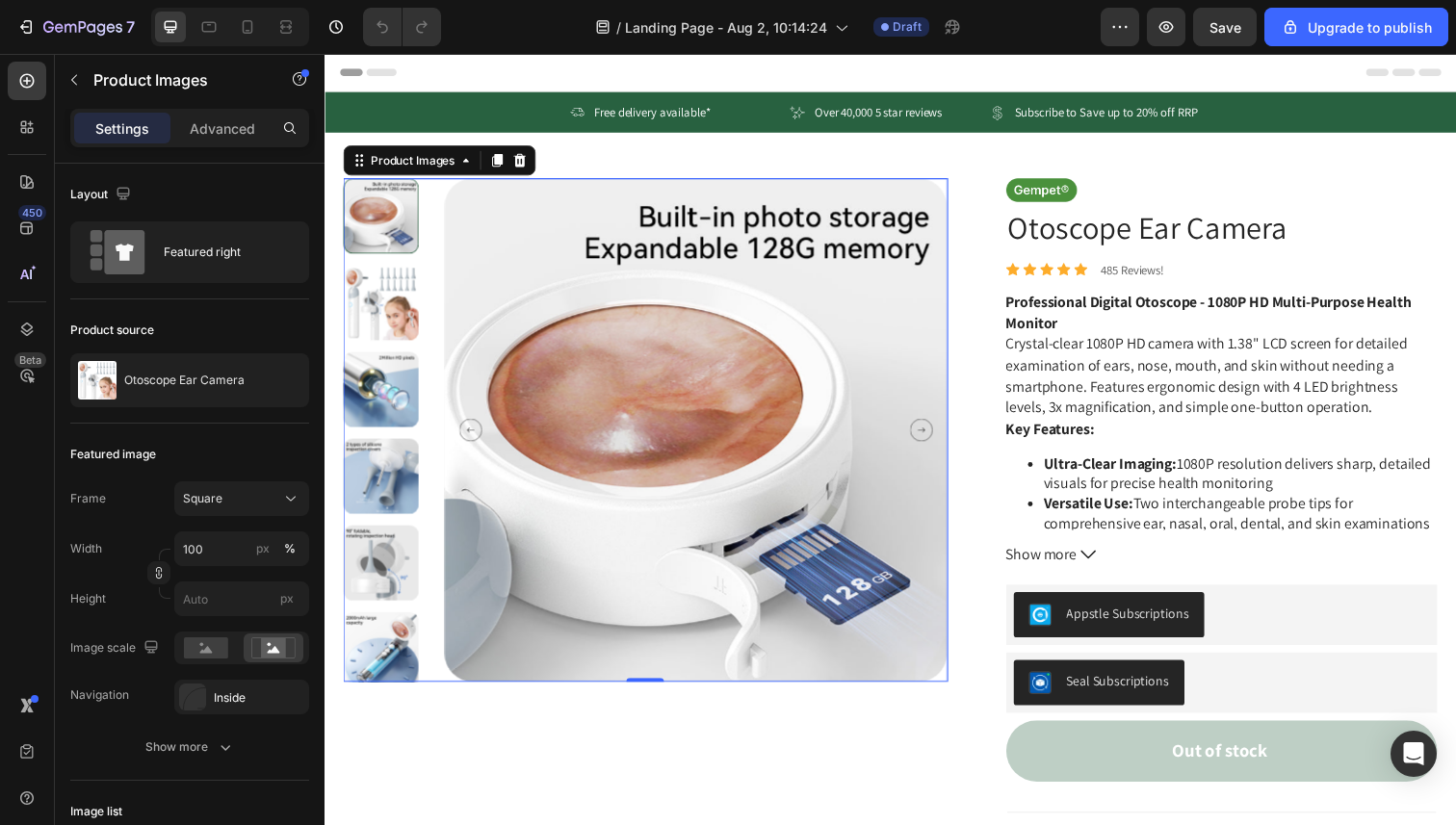 click at bounding box center (382, 308) 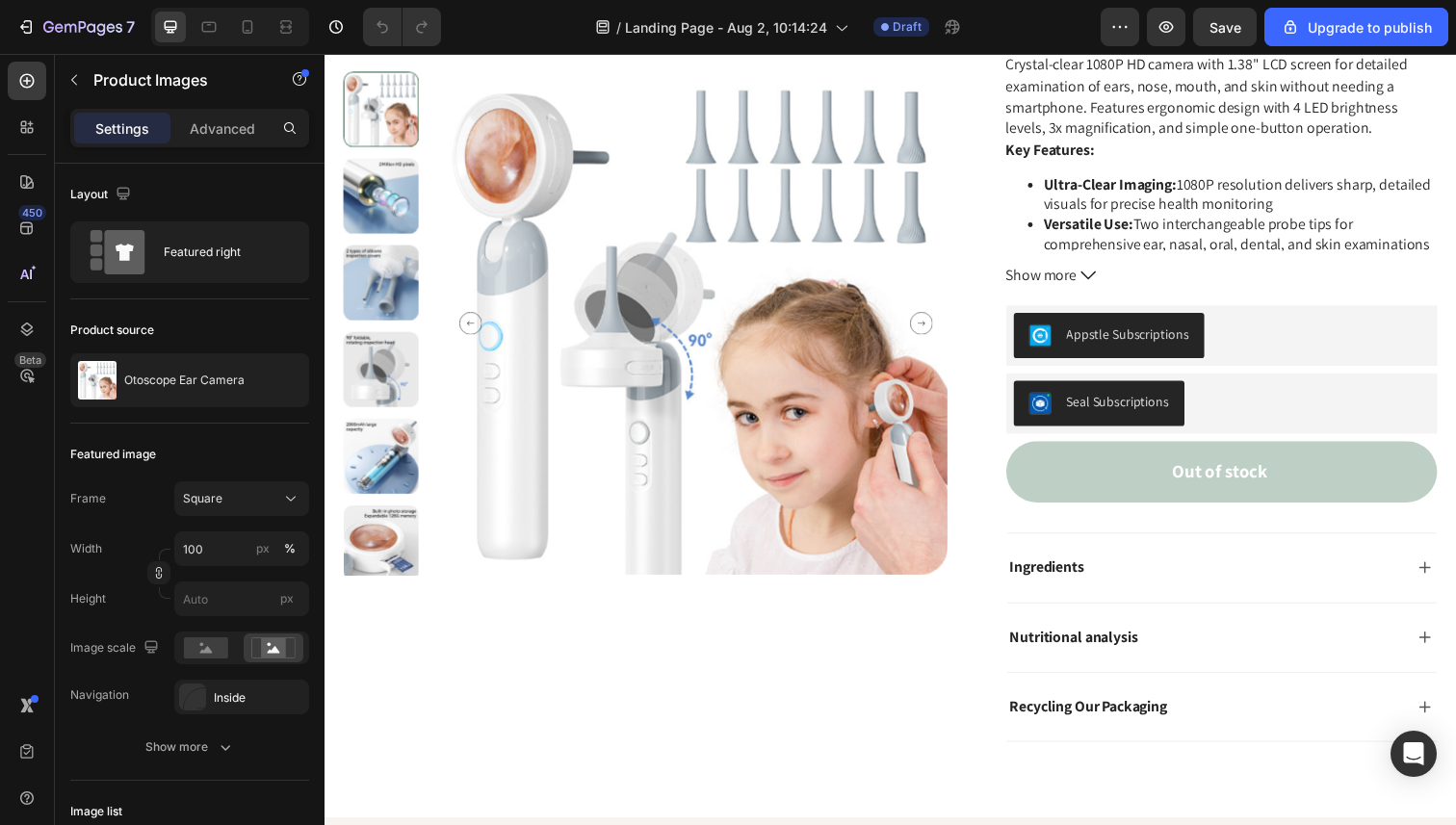 scroll, scrollTop: 0, scrollLeft: 0, axis: both 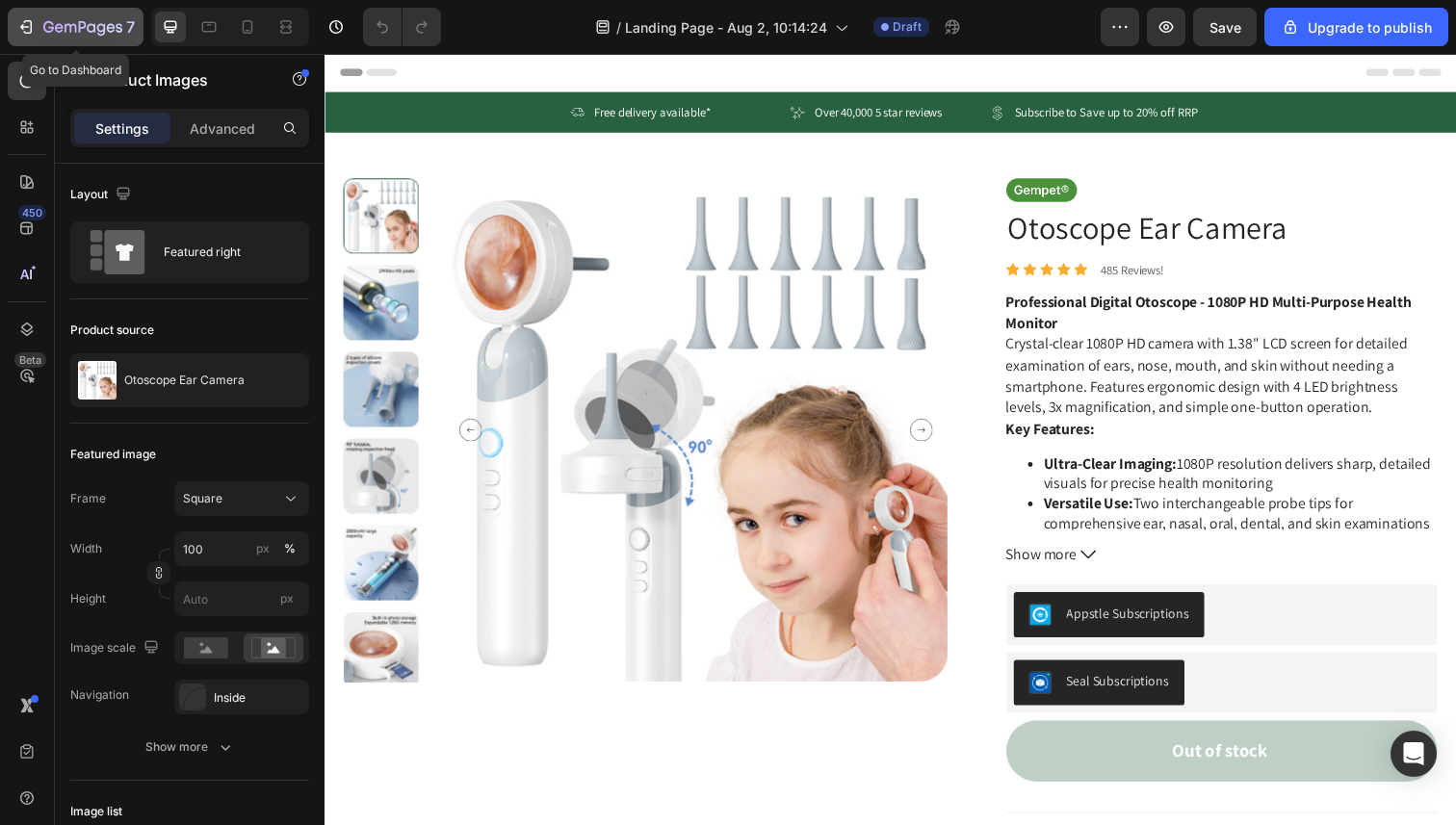 click 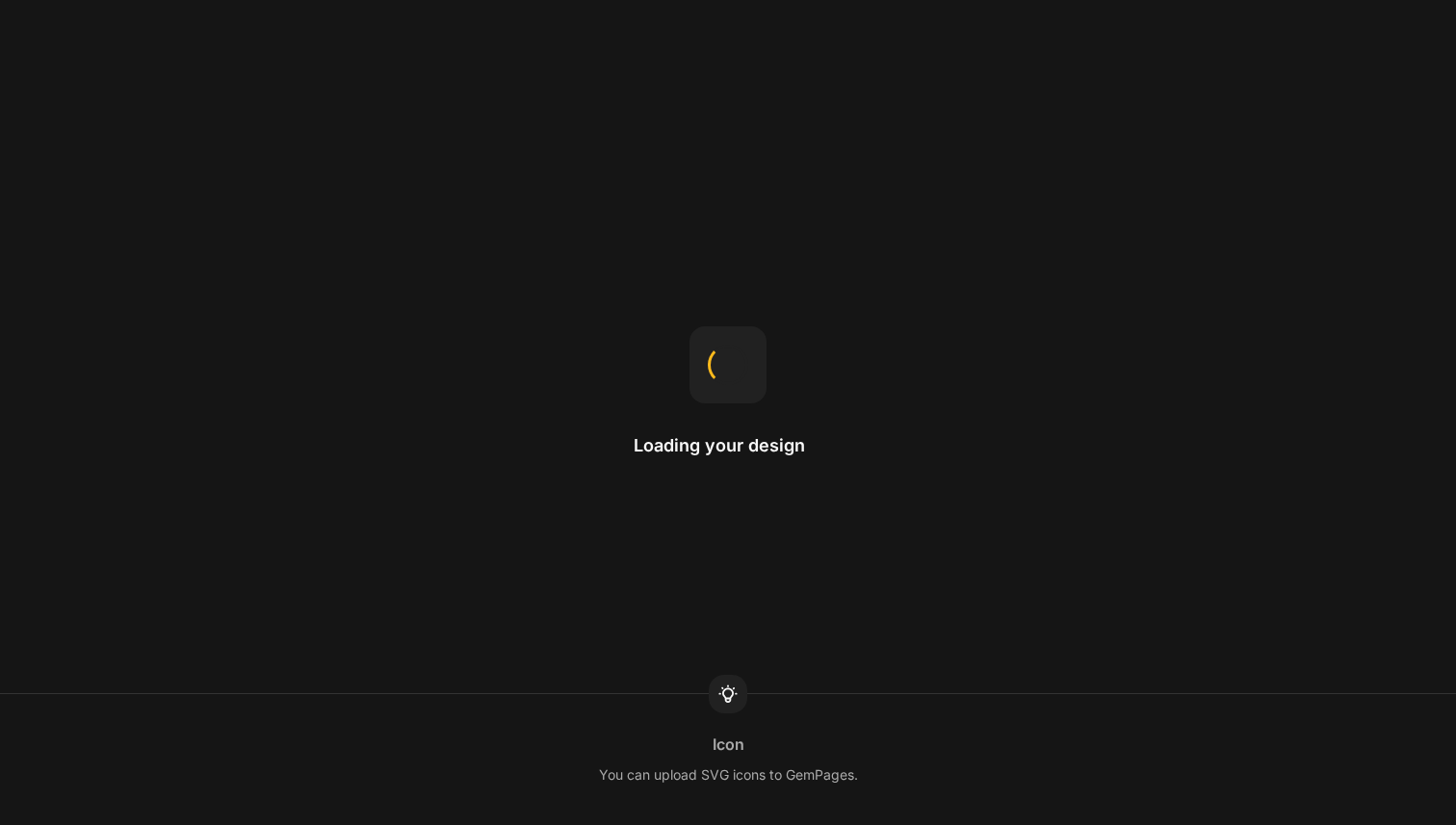 scroll, scrollTop: 0, scrollLeft: 0, axis: both 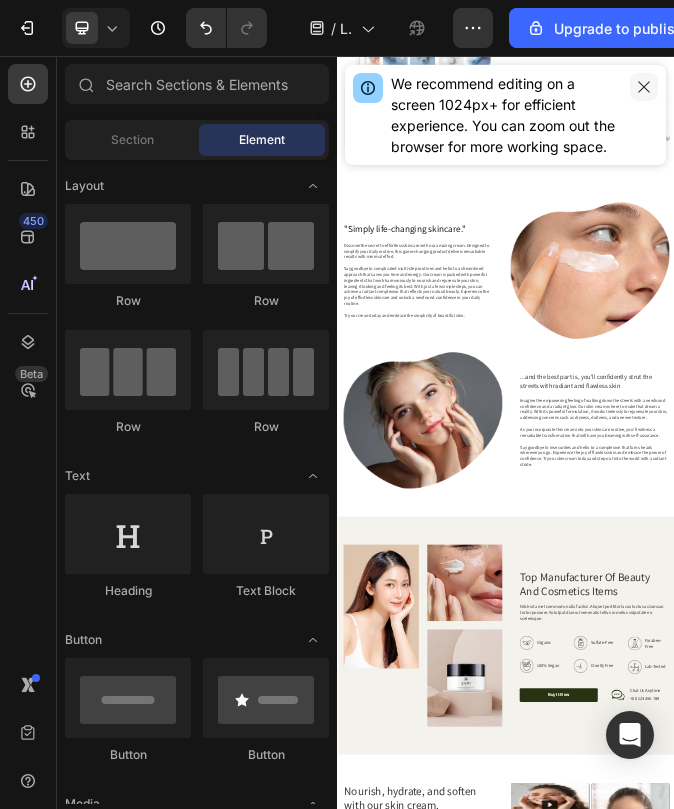 click 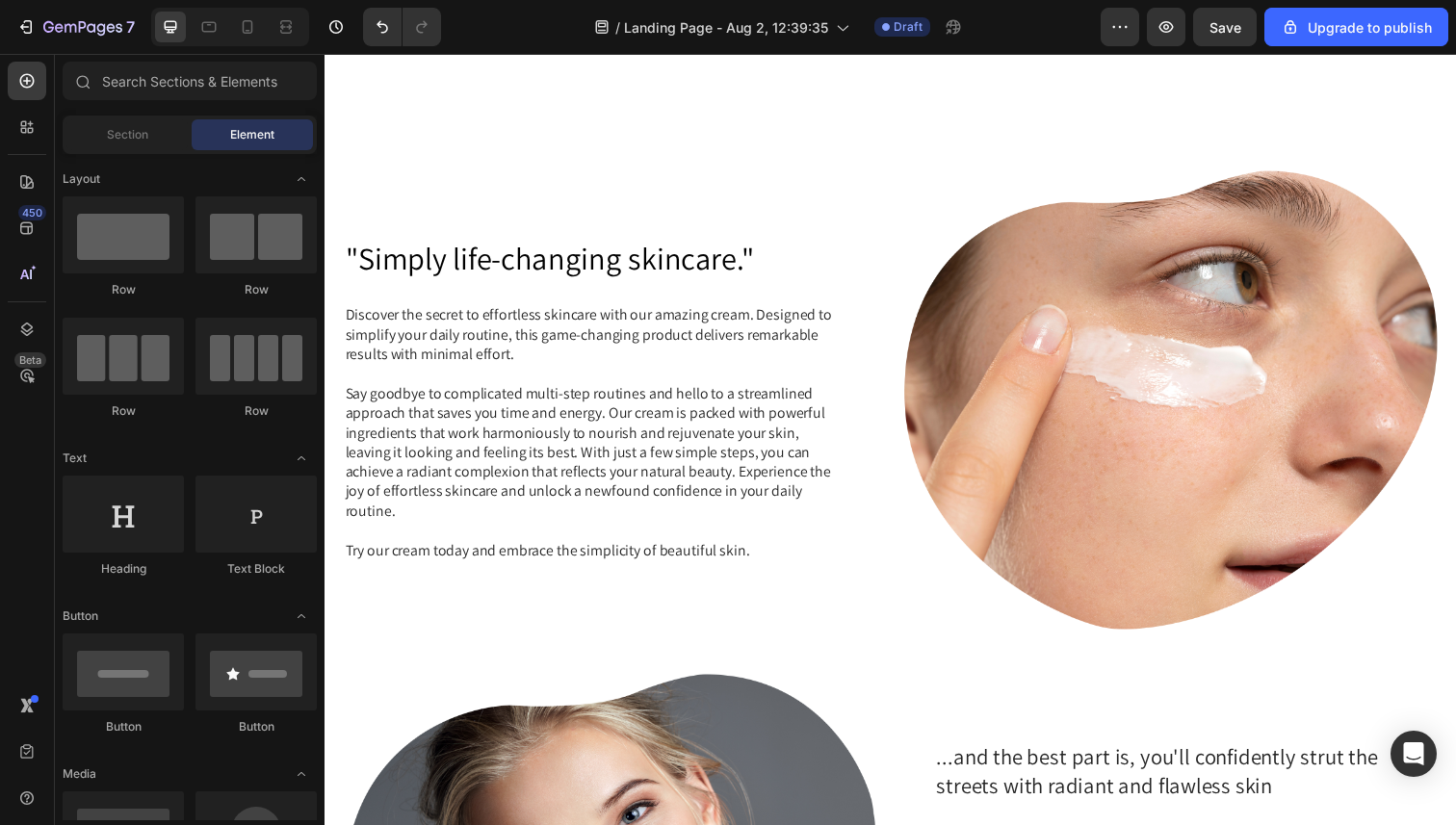 scroll, scrollTop: 1162, scrollLeft: 0, axis: vertical 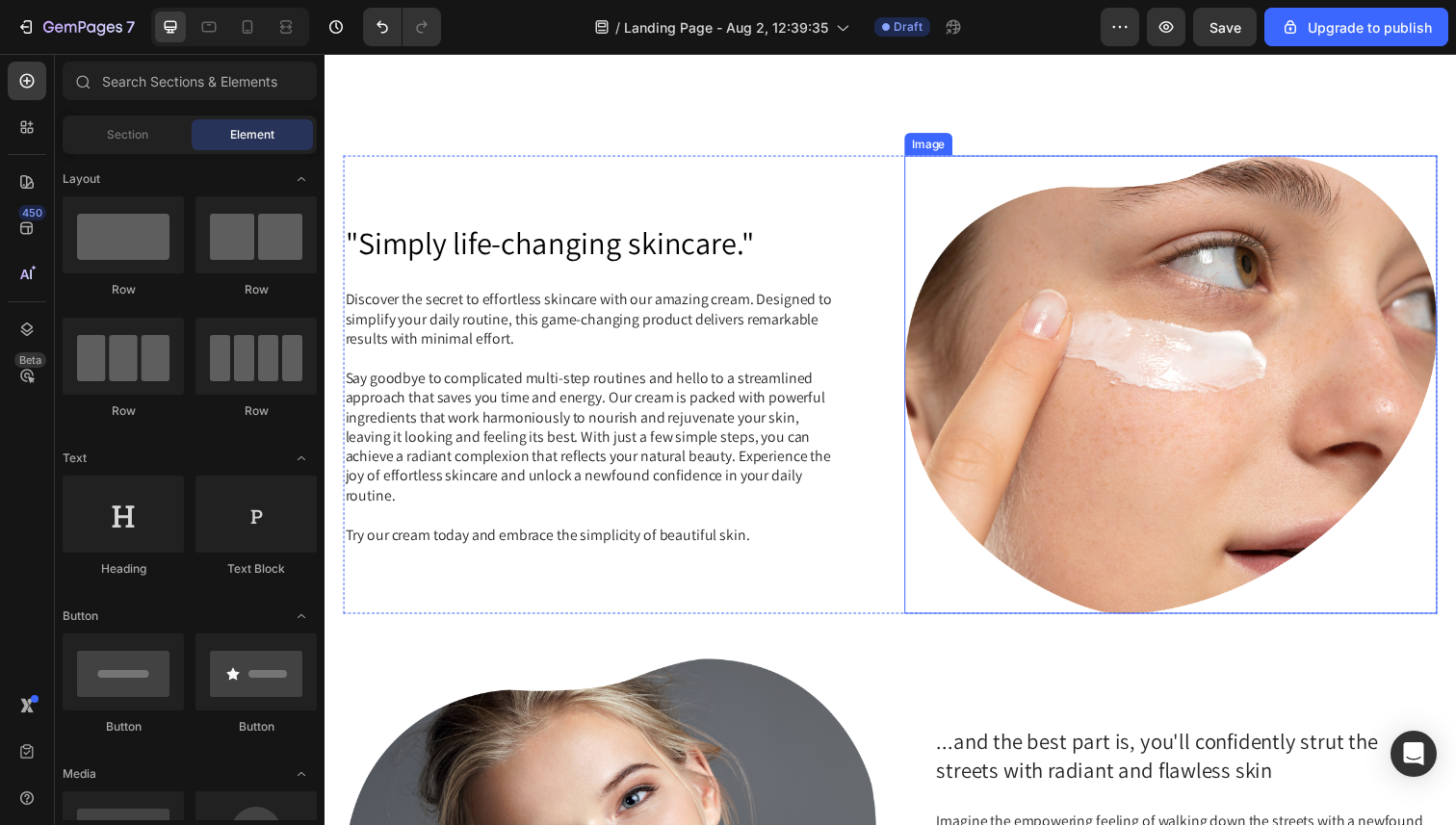 click at bounding box center [1188, 392] 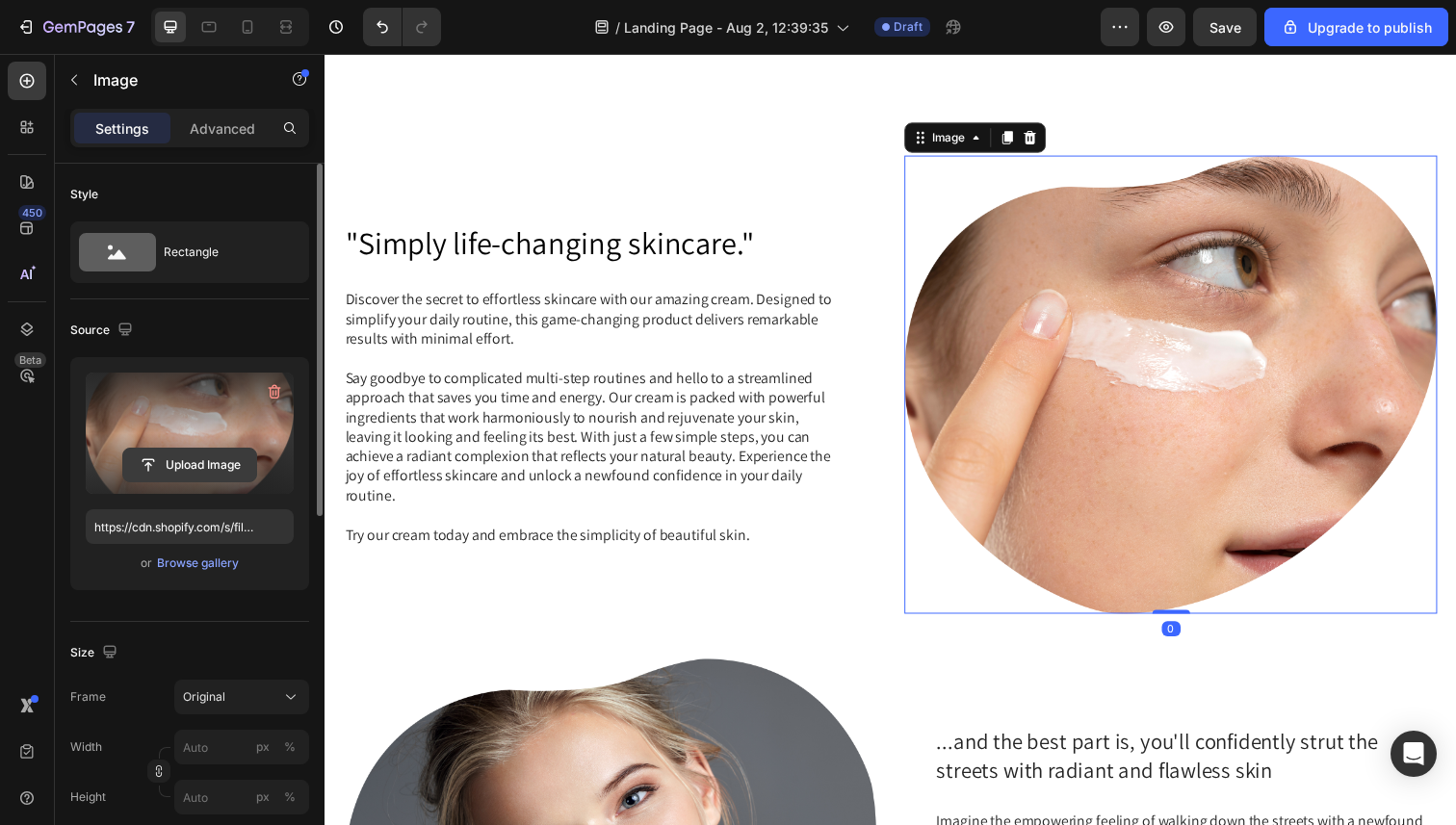 click 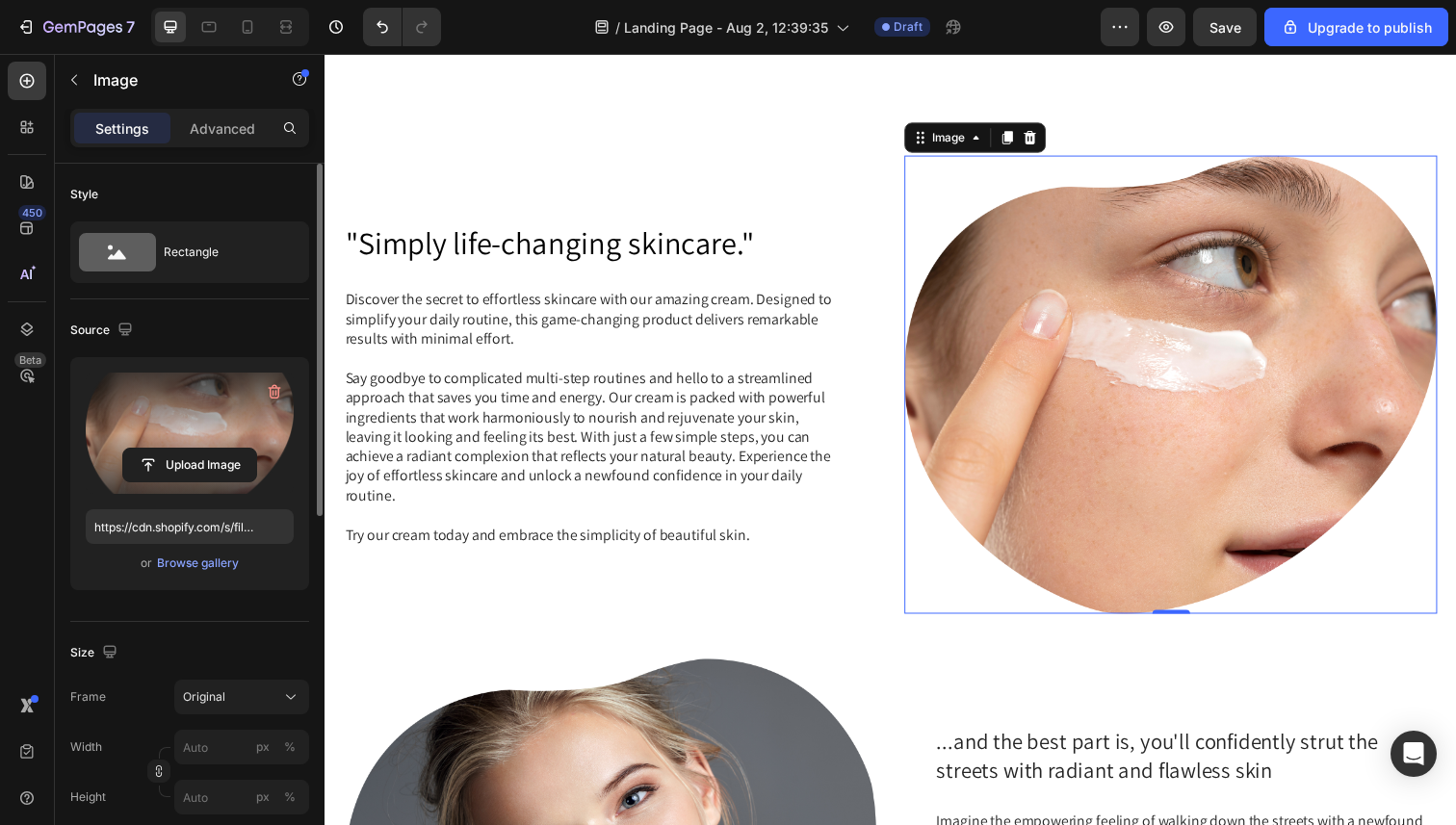 click at bounding box center (190, 433) 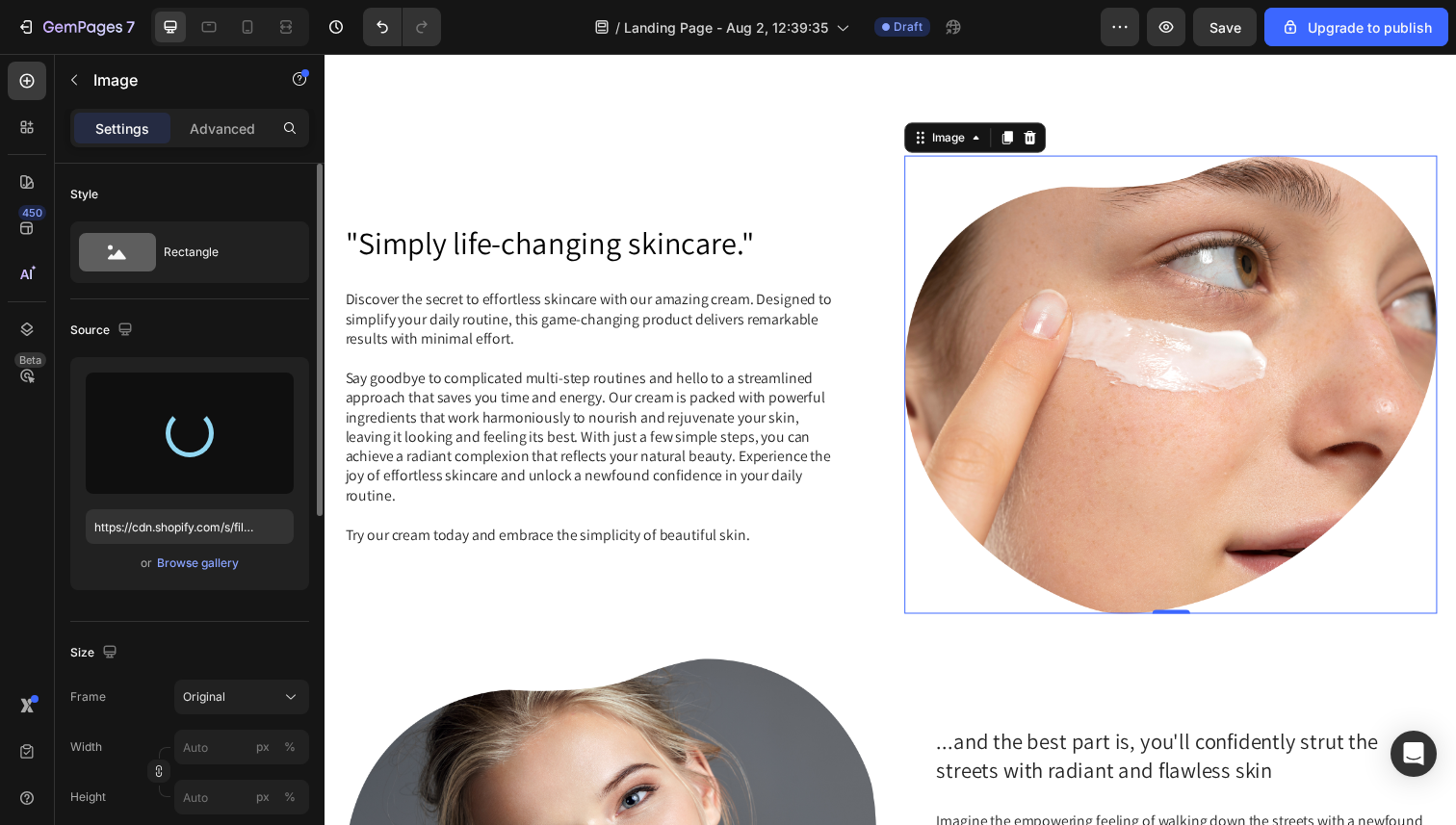 type on "https://cdn.shopify.com/s/files/1/0717/3197/0211/files/gempages_578094218459742908-56a43205-0aac-4fd7-915a-597d6caf1c88.jpg" 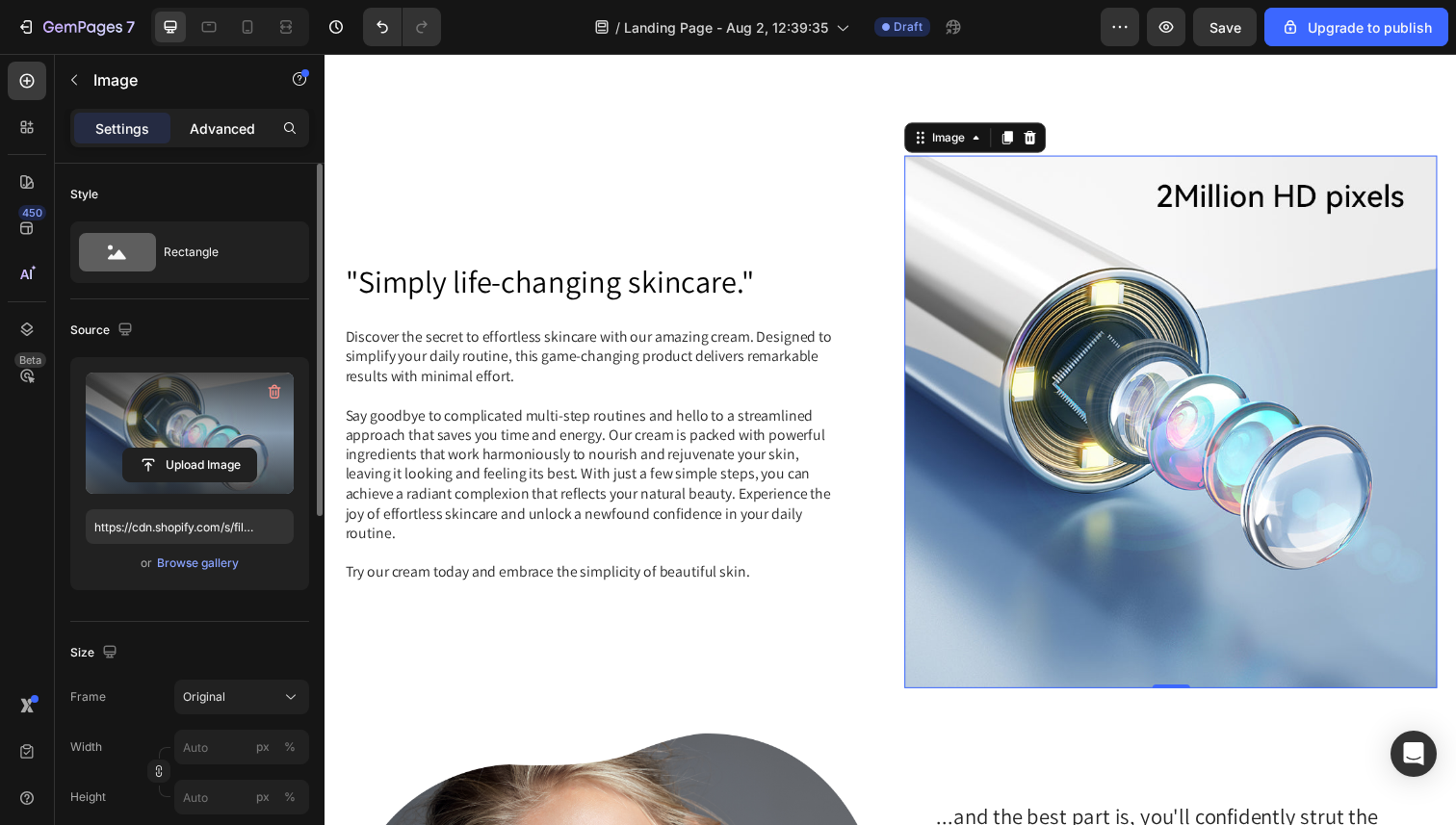 click on "Advanced" at bounding box center [222, 128] 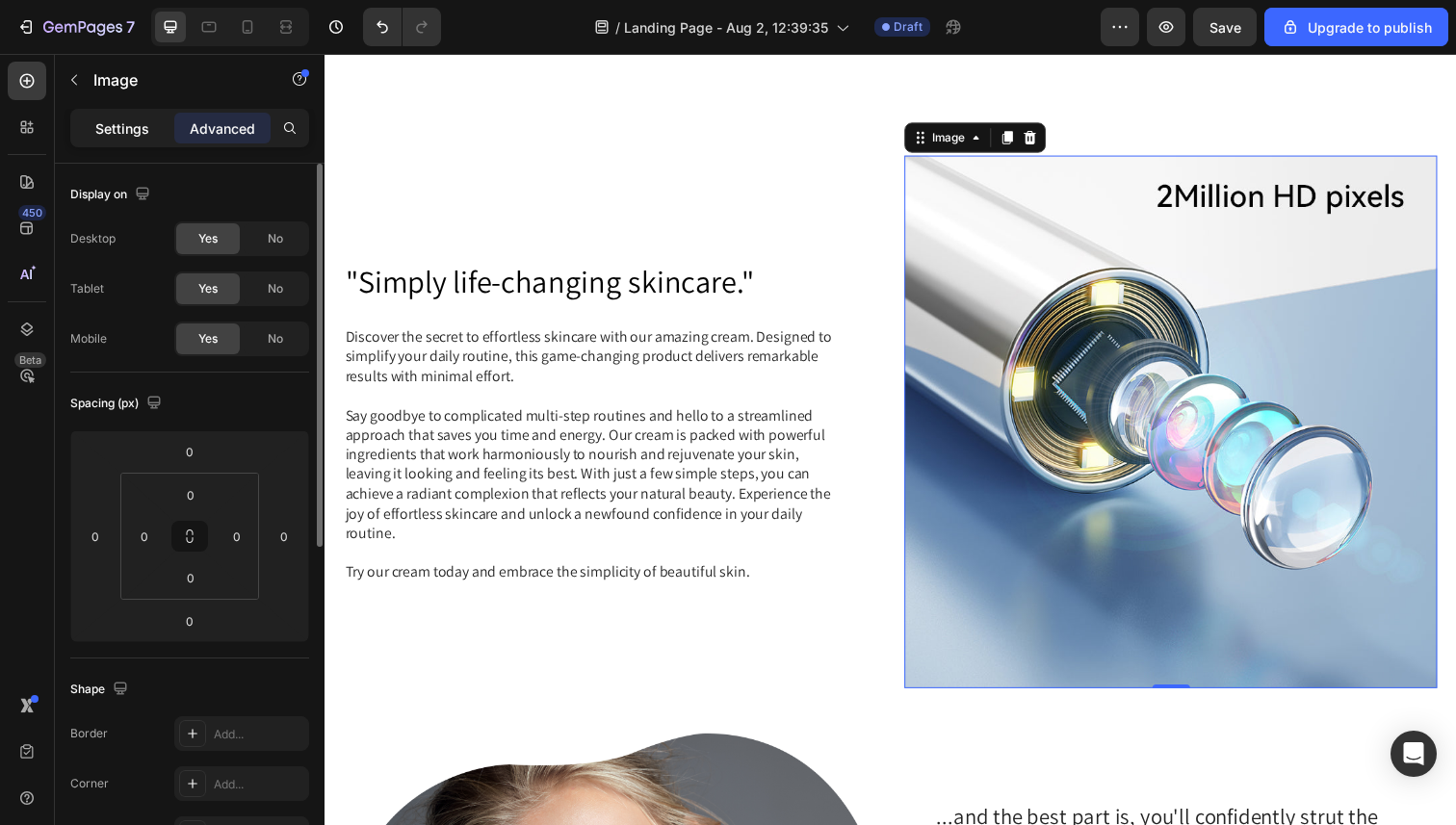 click on "Settings" at bounding box center (122, 128) 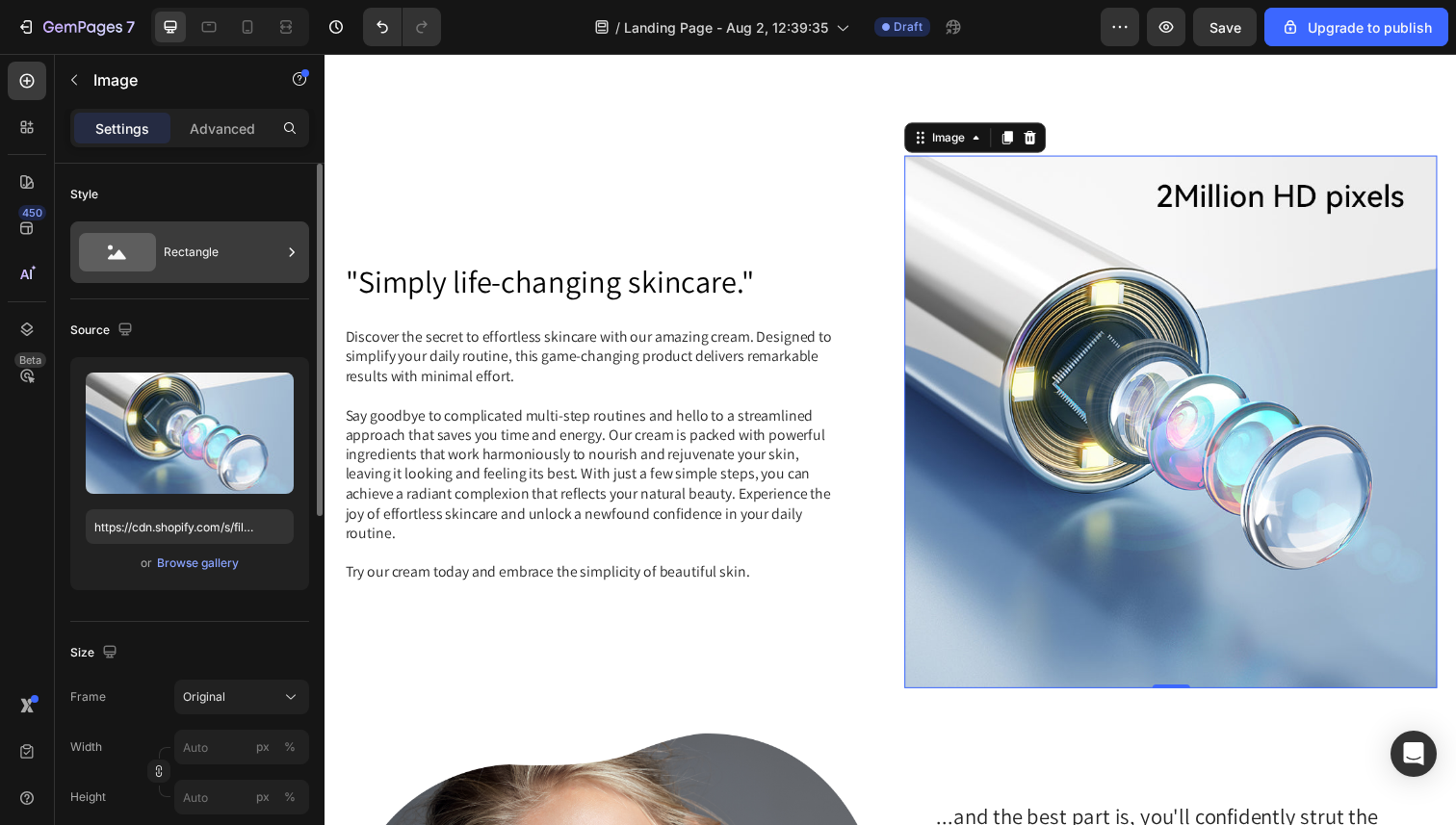click 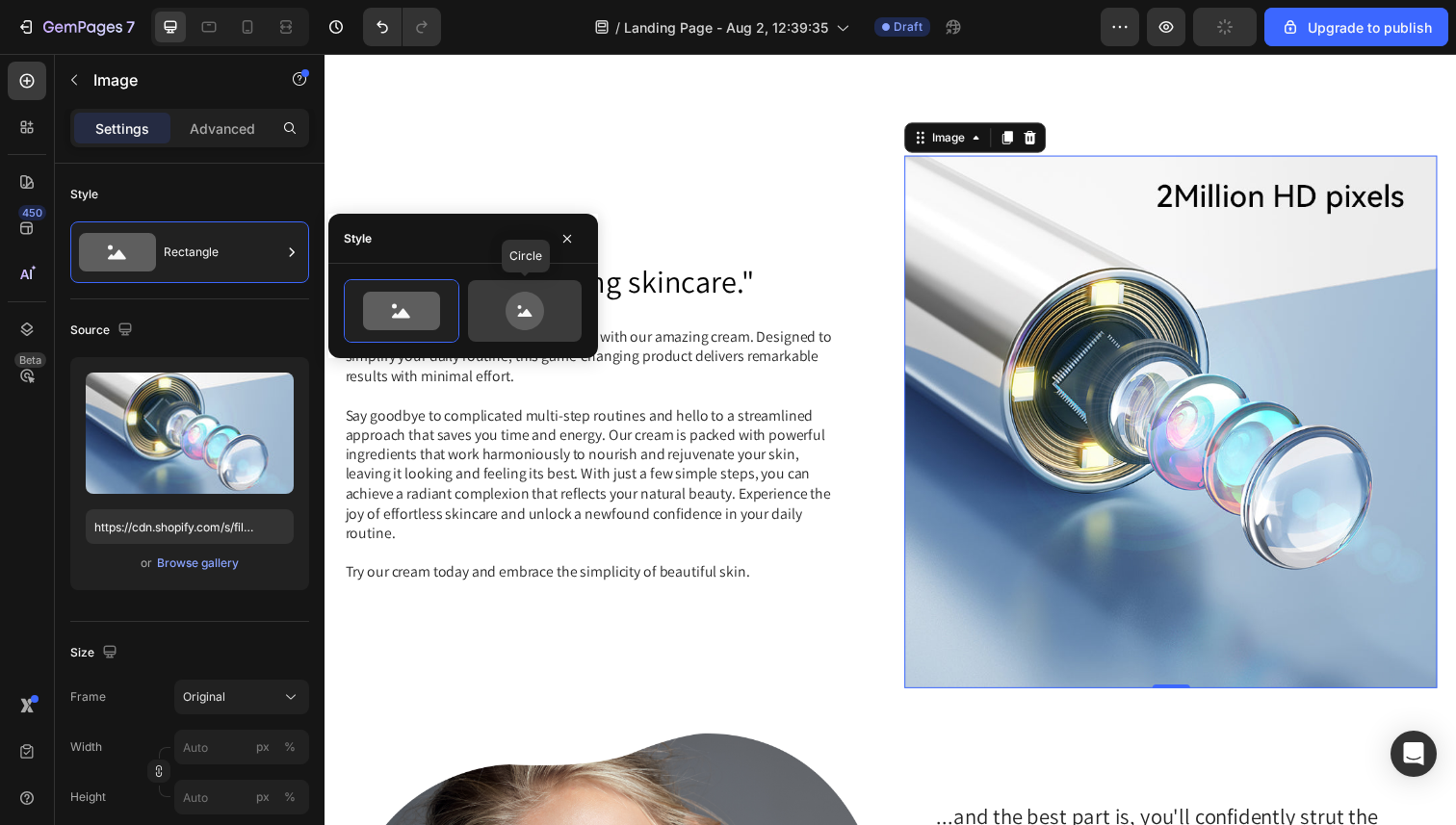 click 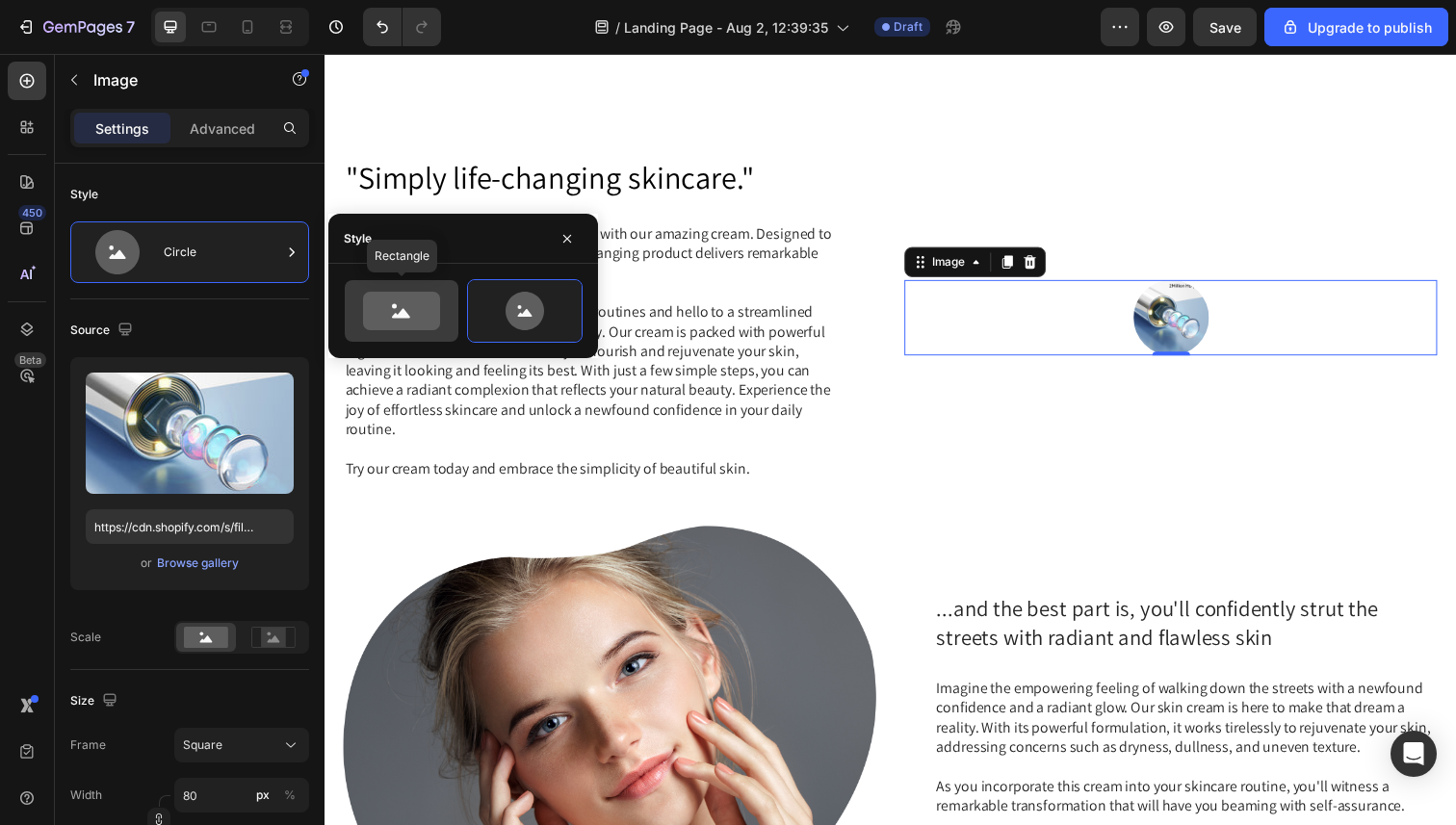 click 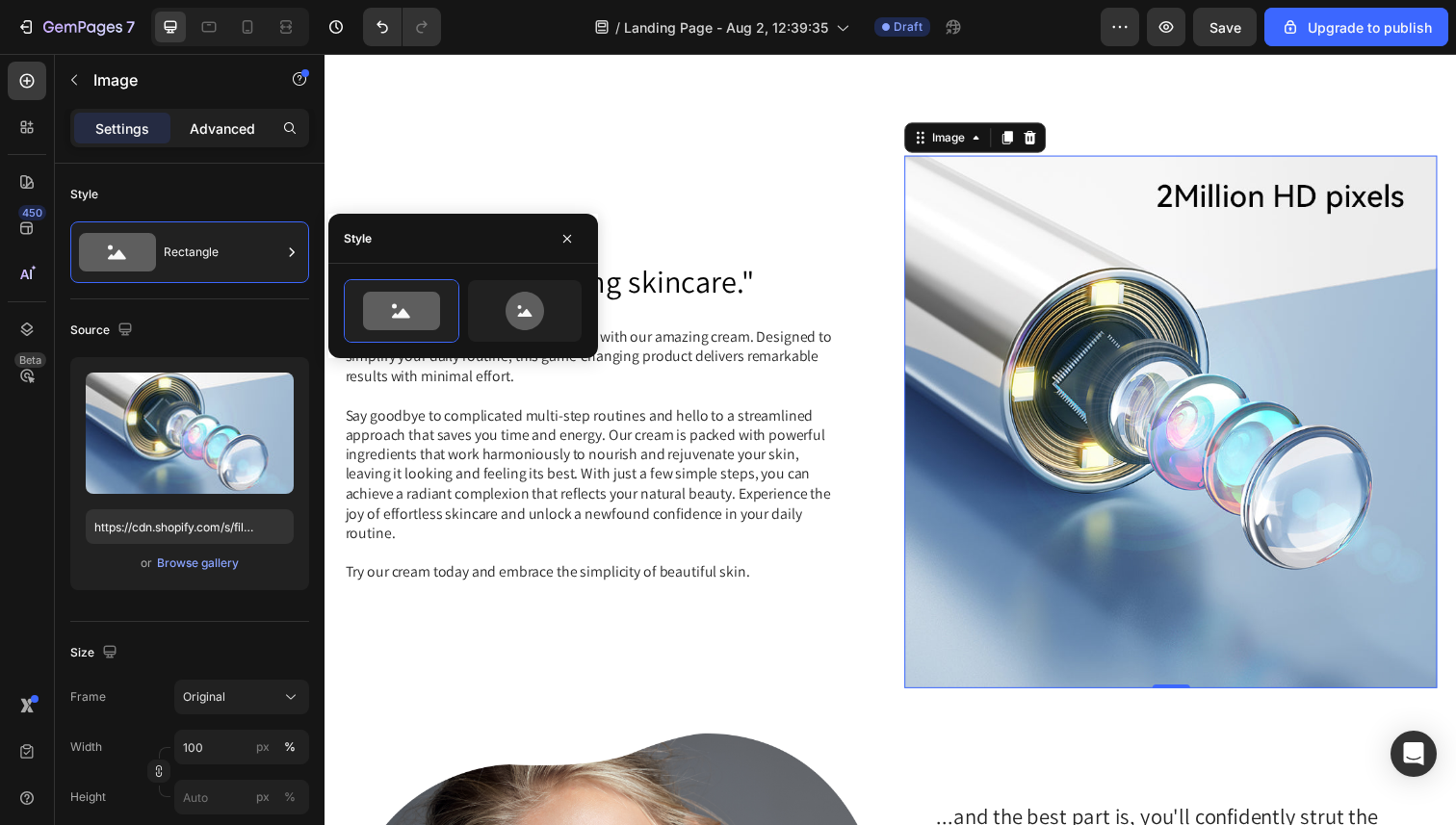 click on "Advanced" at bounding box center [222, 128] 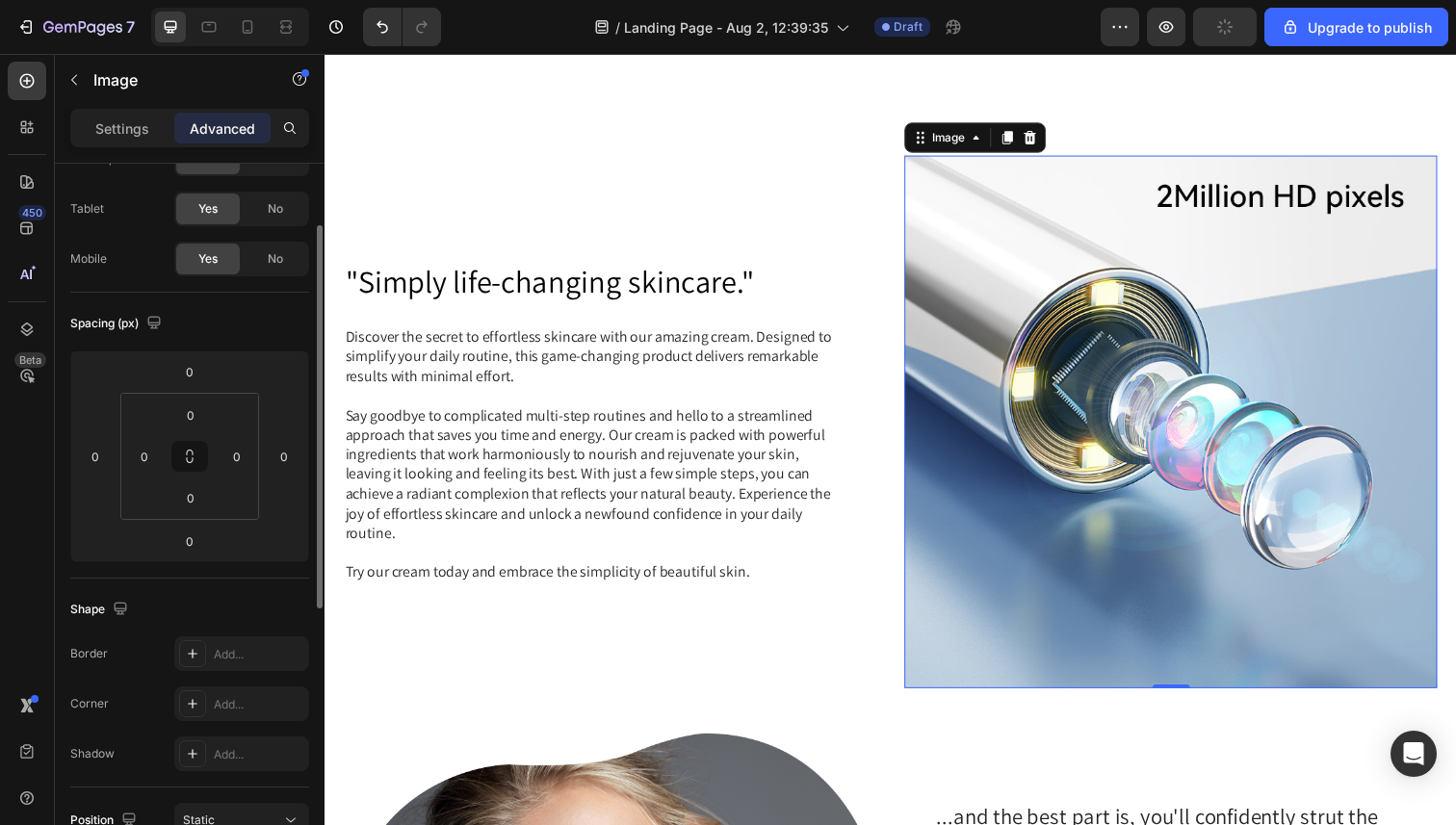 scroll, scrollTop: 97, scrollLeft: 0, axis: vertical 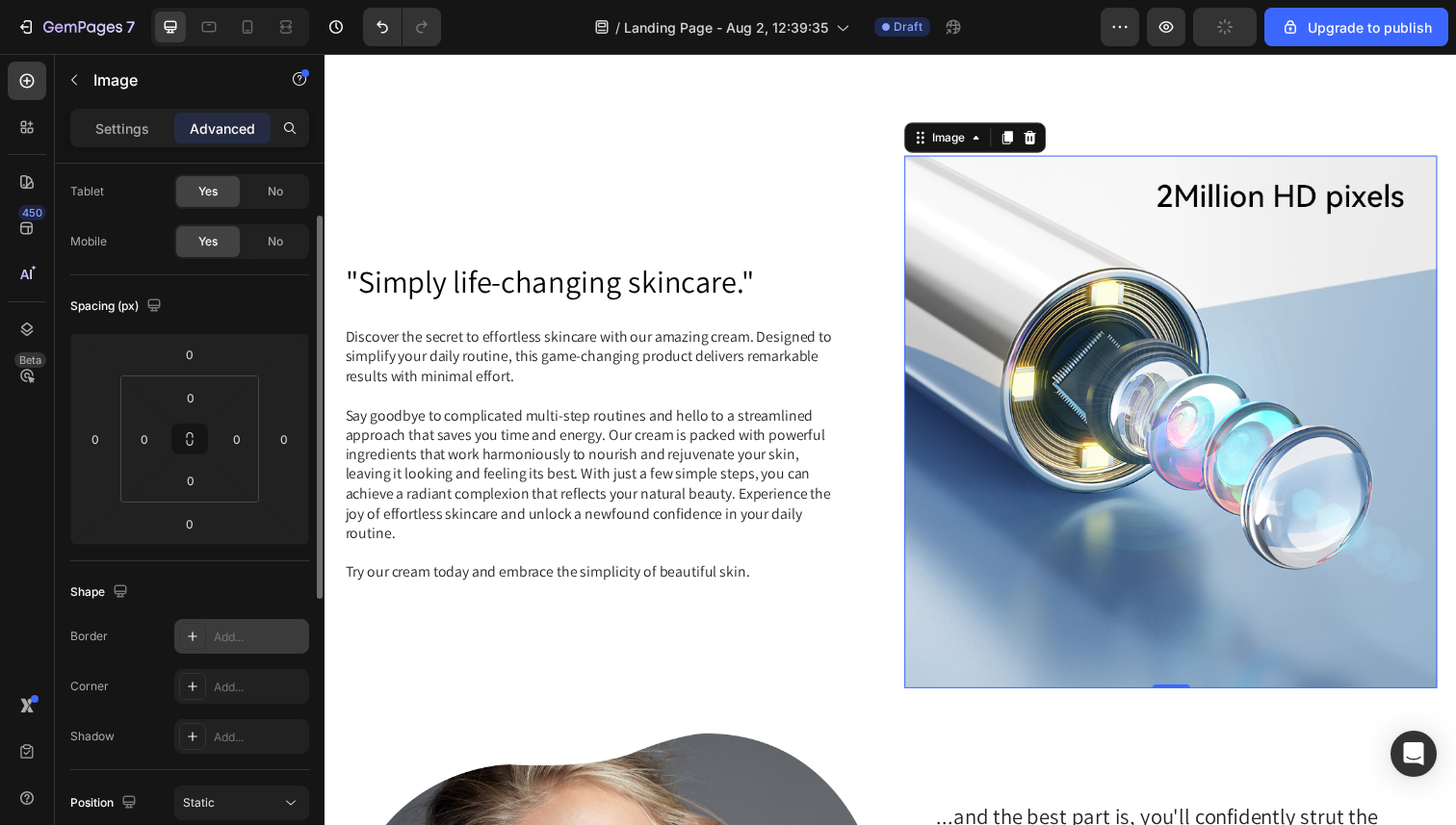 click on "Add..." at bounding box center (259, 637) 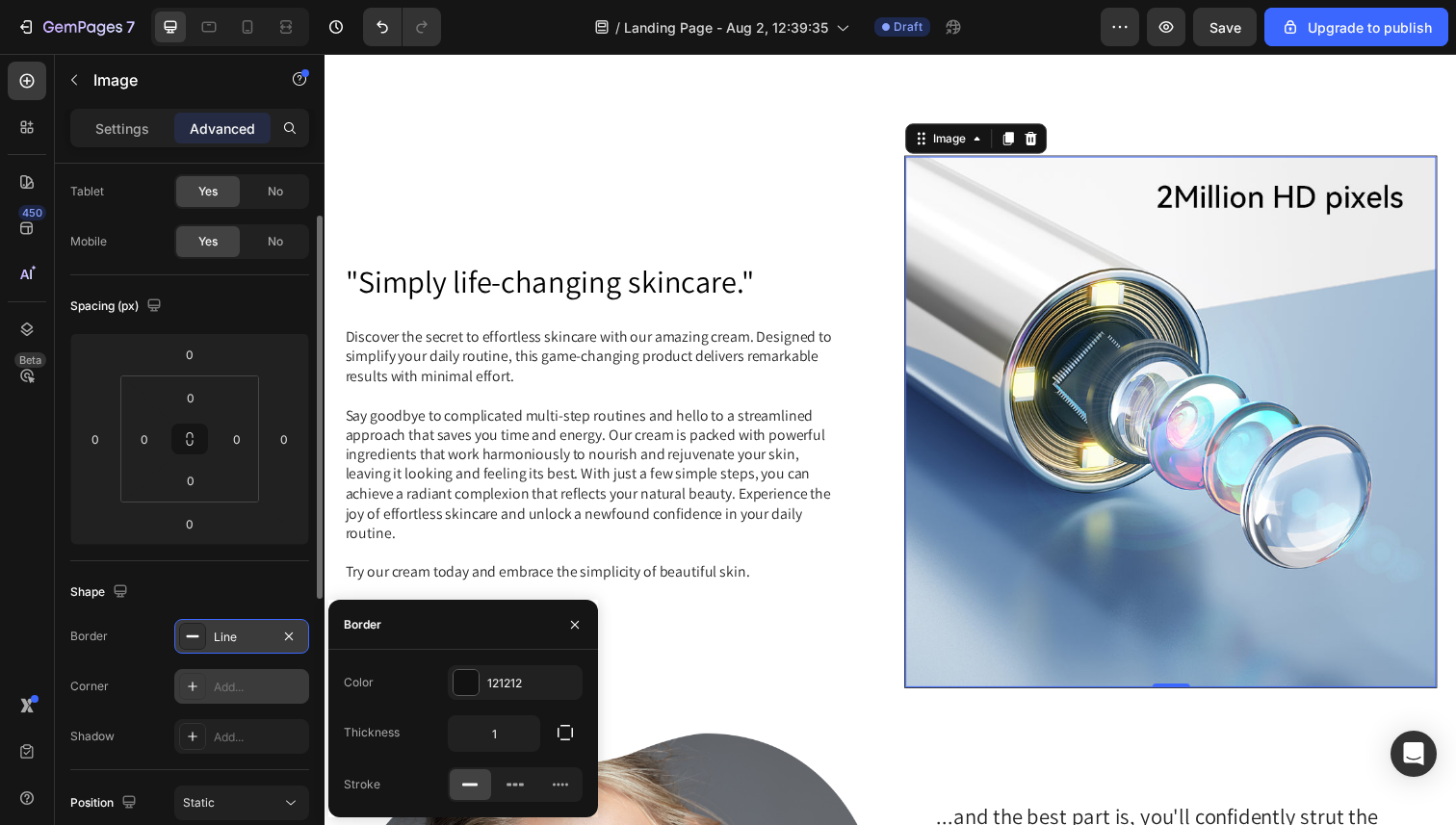 click on "Add..." at bounding box center (259, 687) 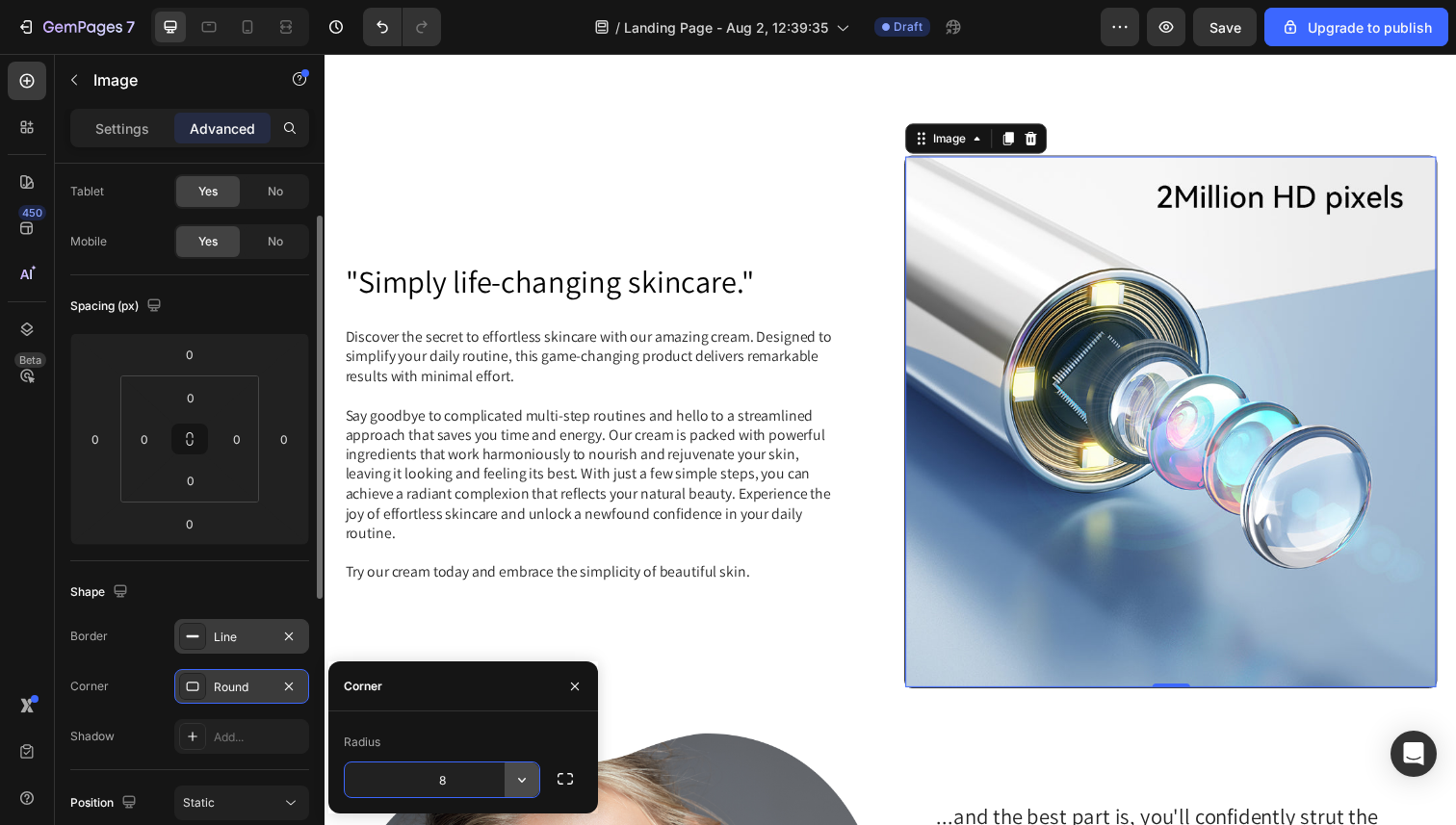 click 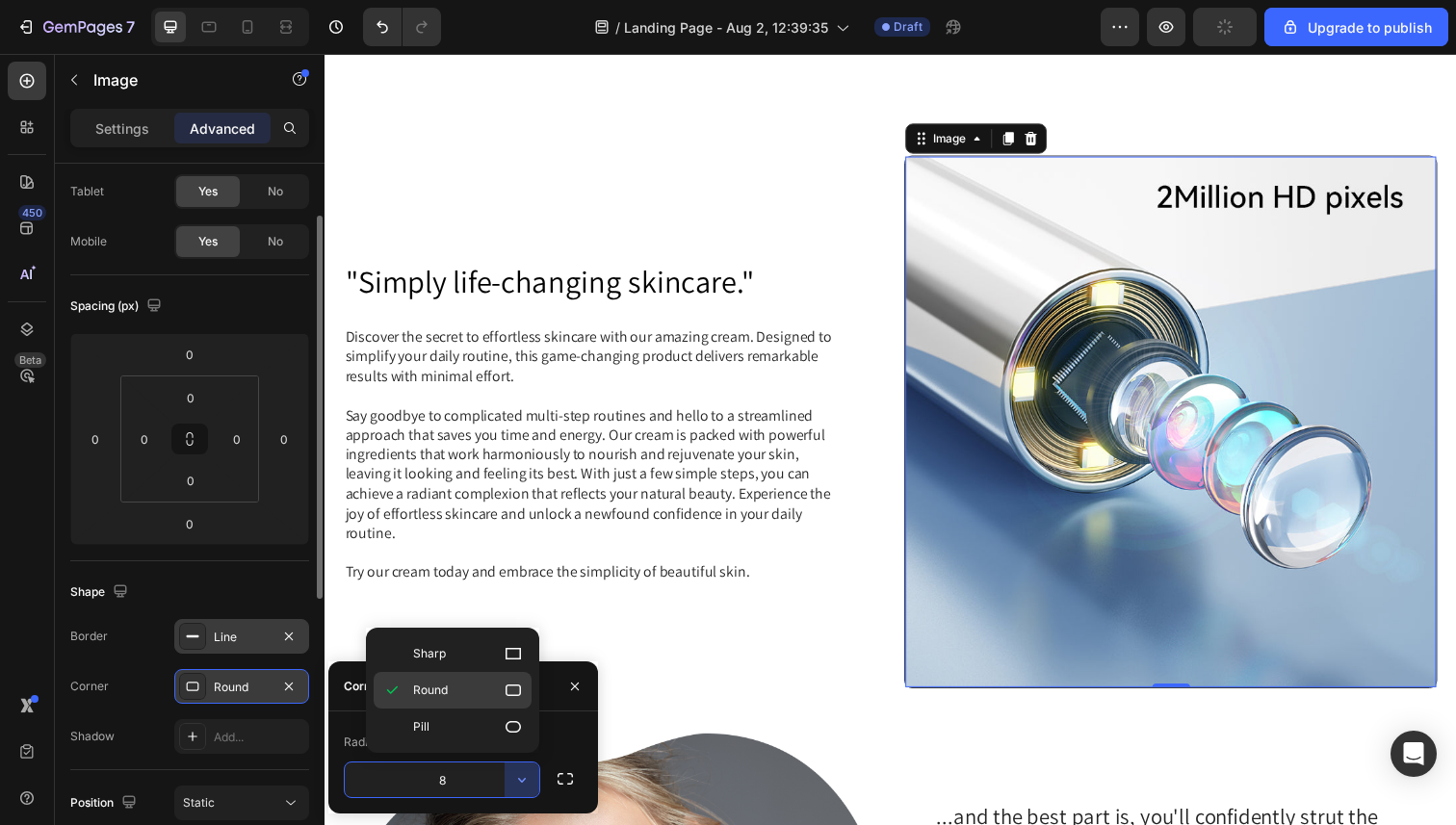 click on "Round" at bounding box center [468, 690] 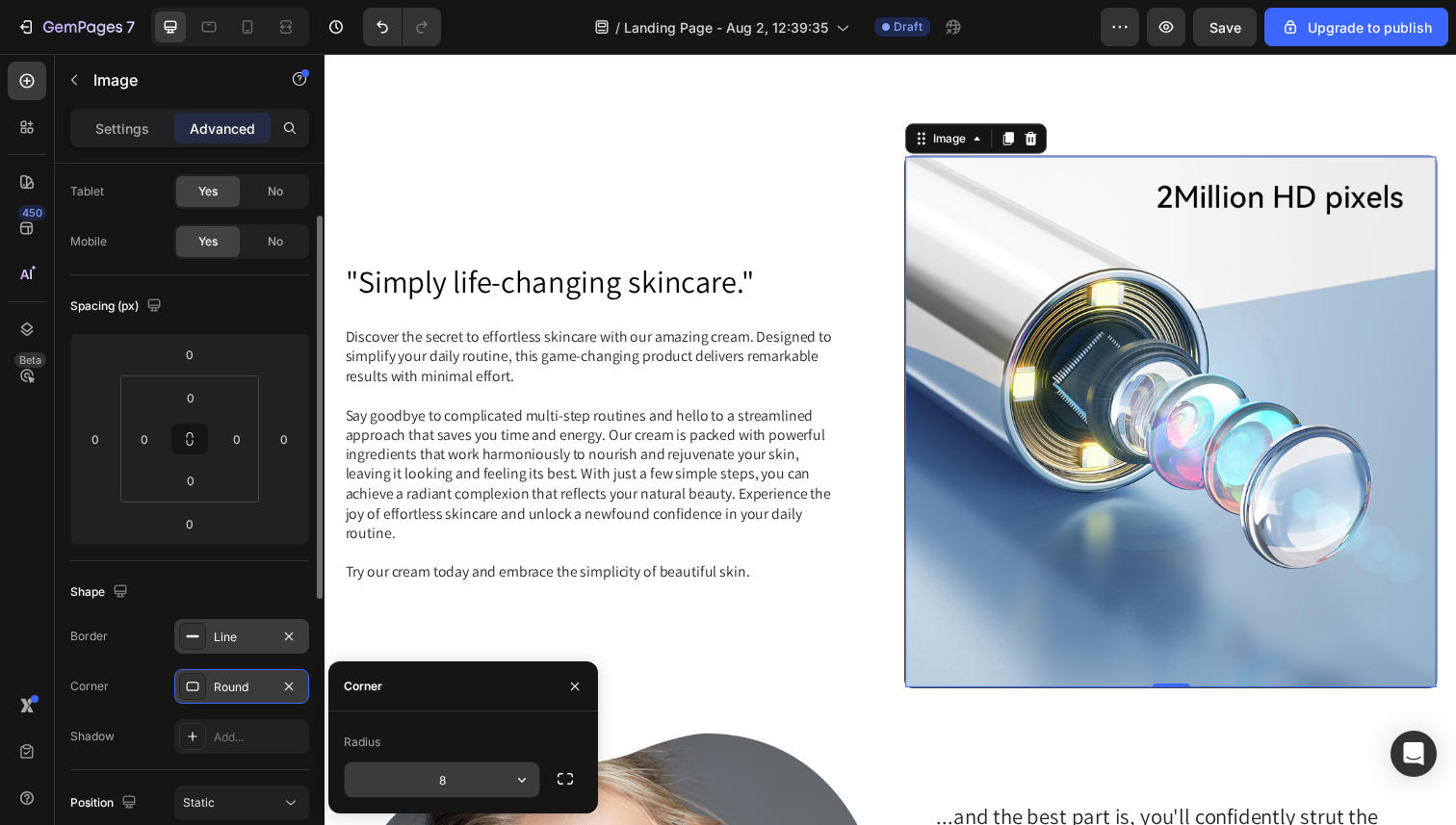 click on "8" at bounding box center (442, 780) 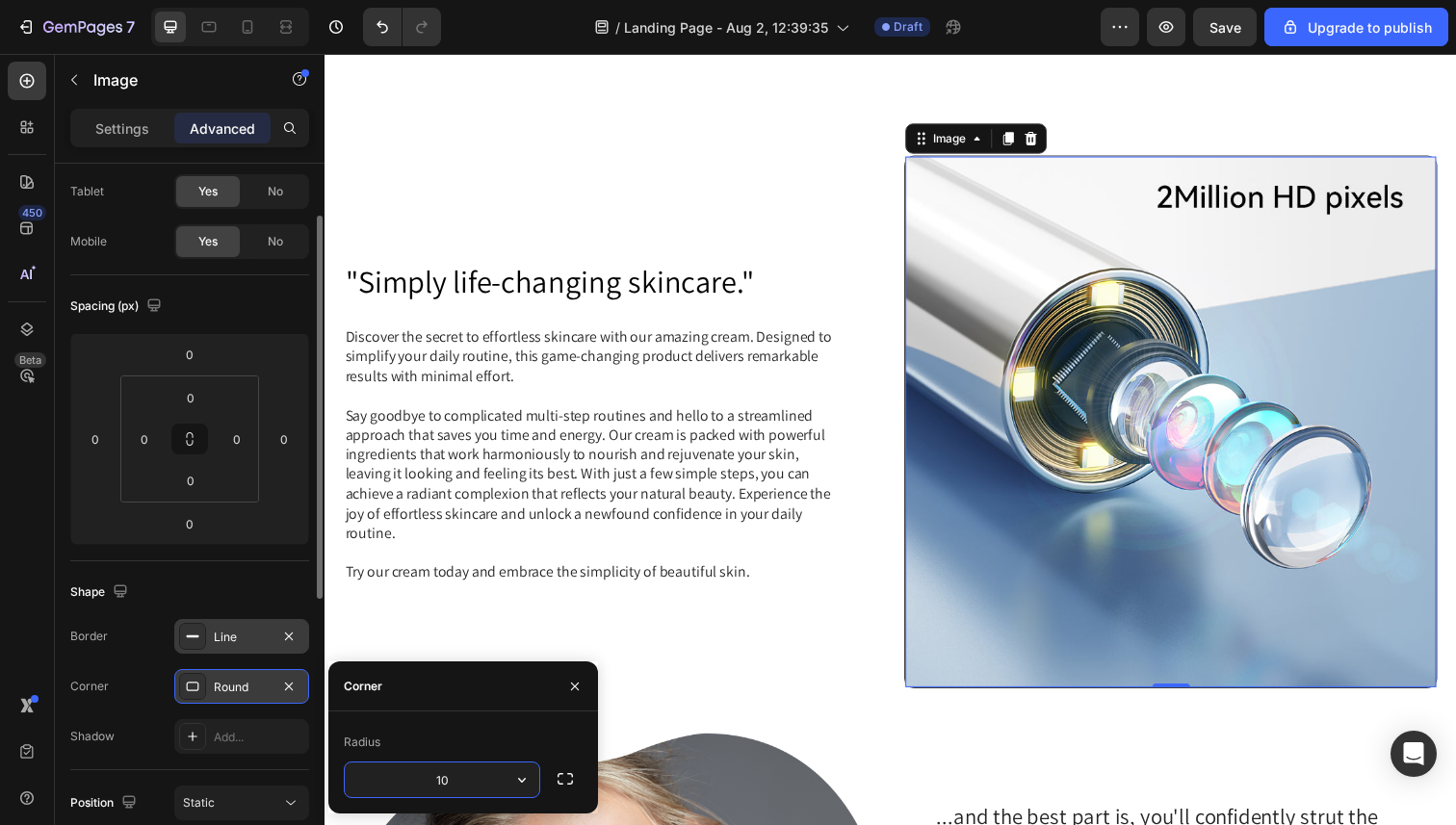 type on "1" 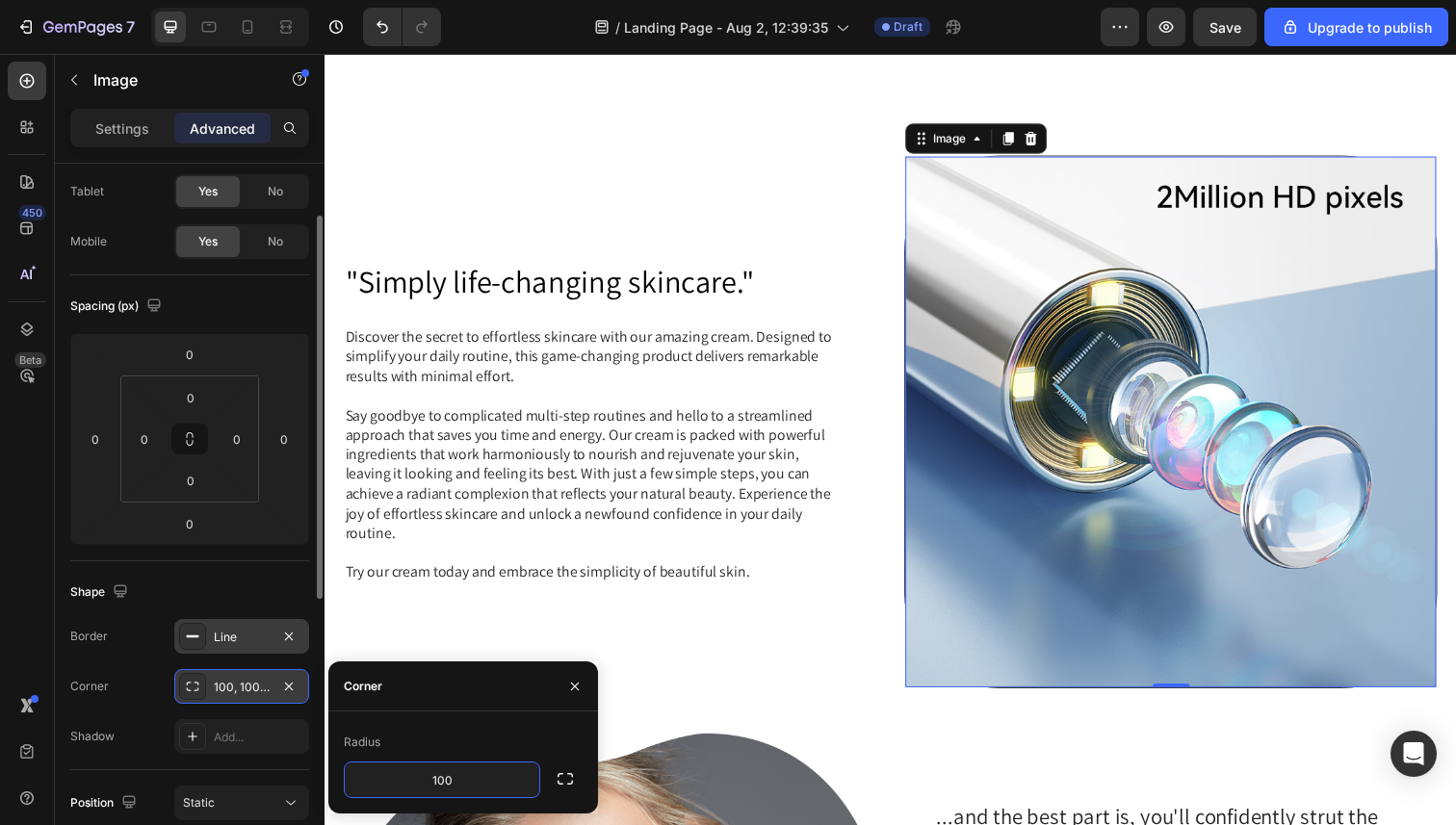 click on "Radius" at bounding box center (463, 742) 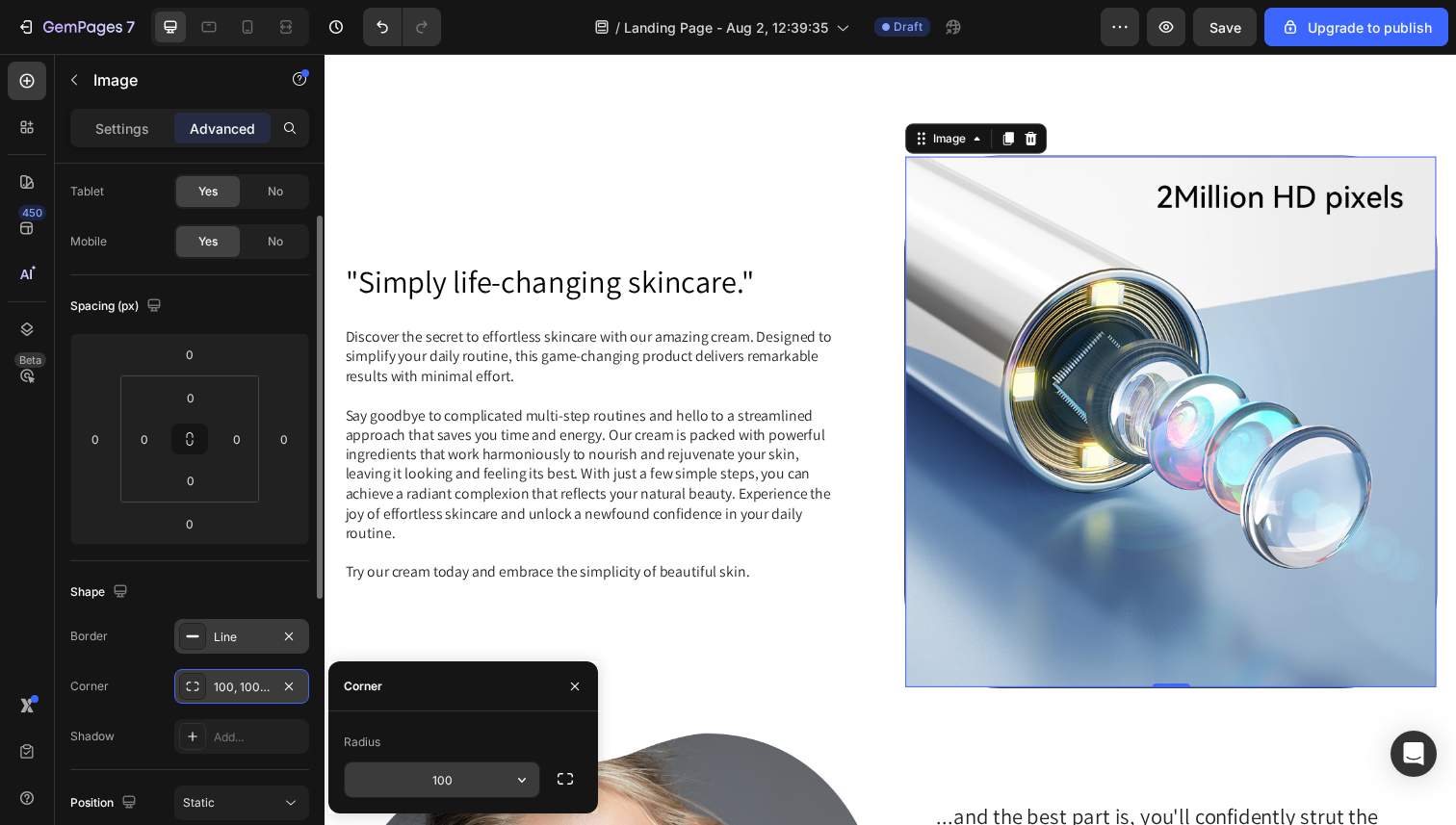click on "100" at bounding box center [442, 780] 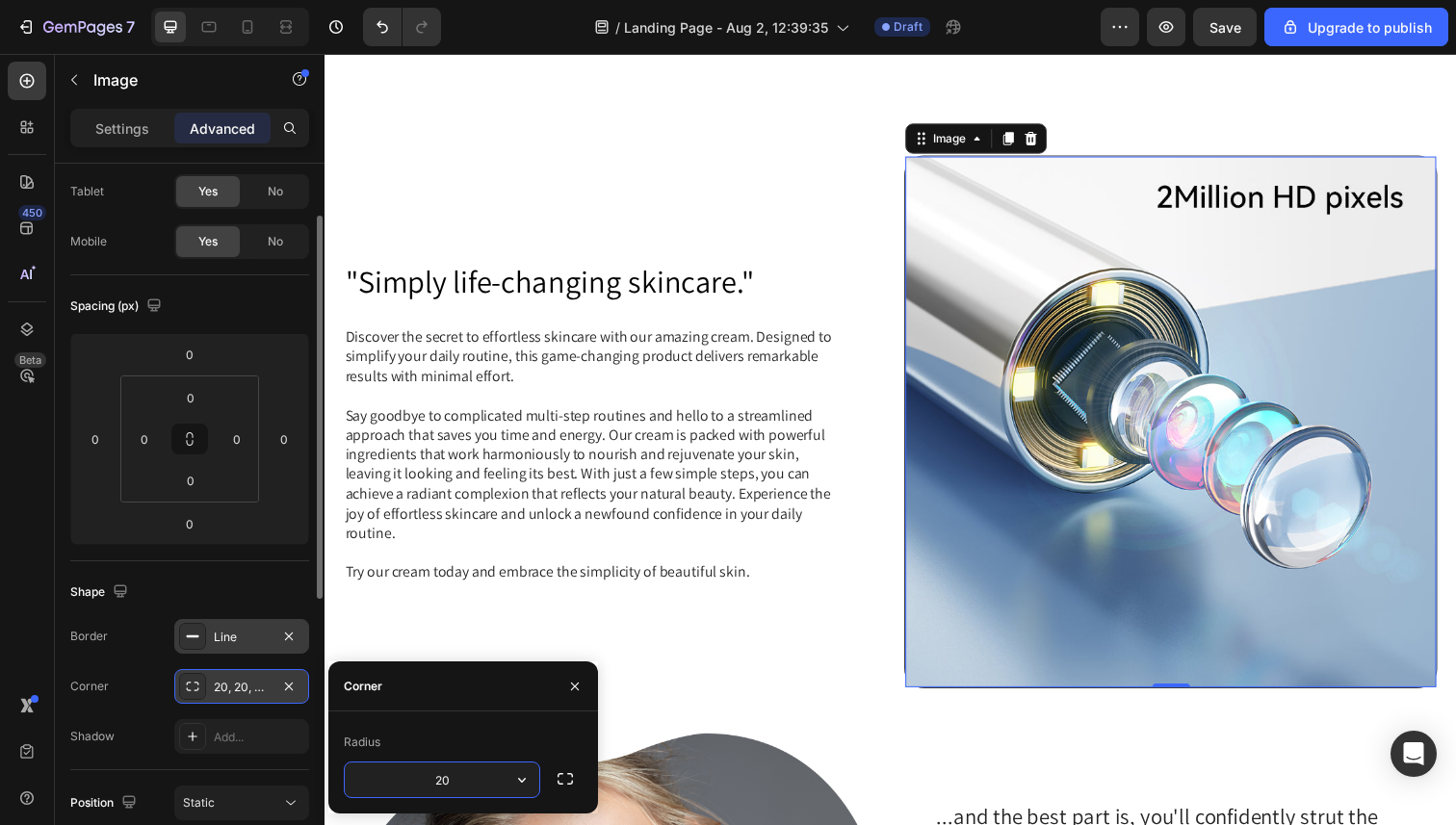 type on "2" 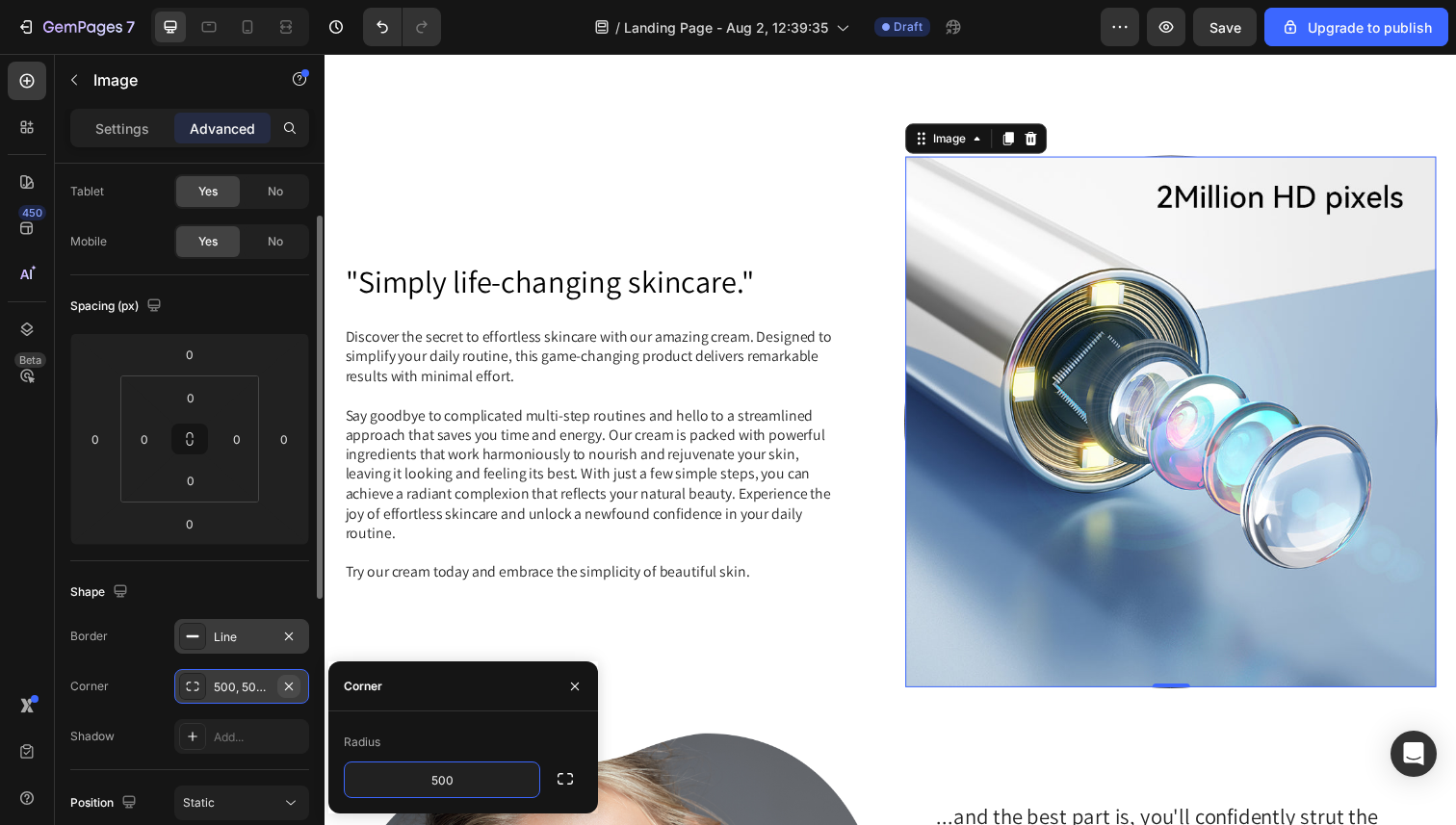 click 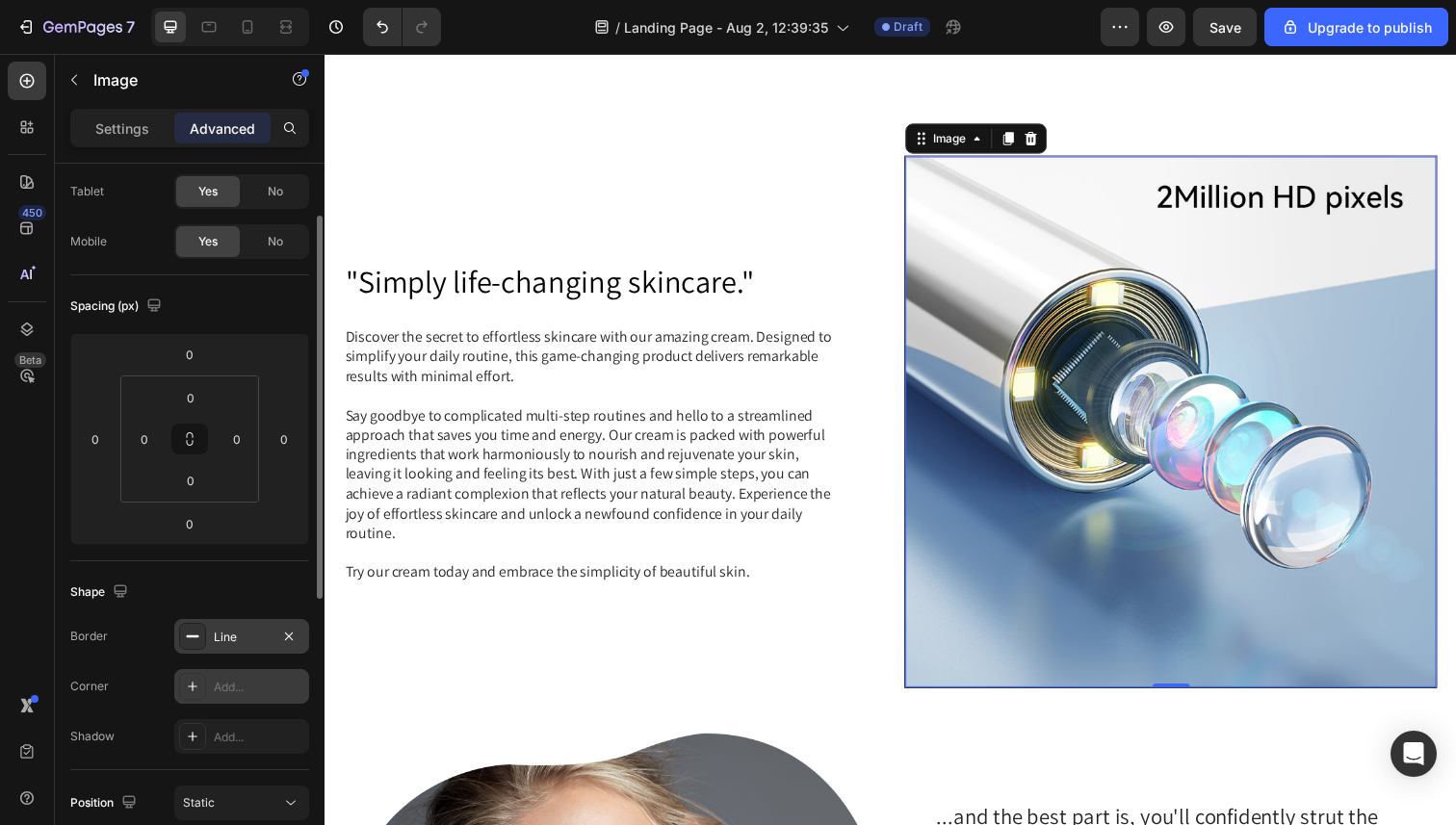 click on "Add..." at bounding box center [259, 687] 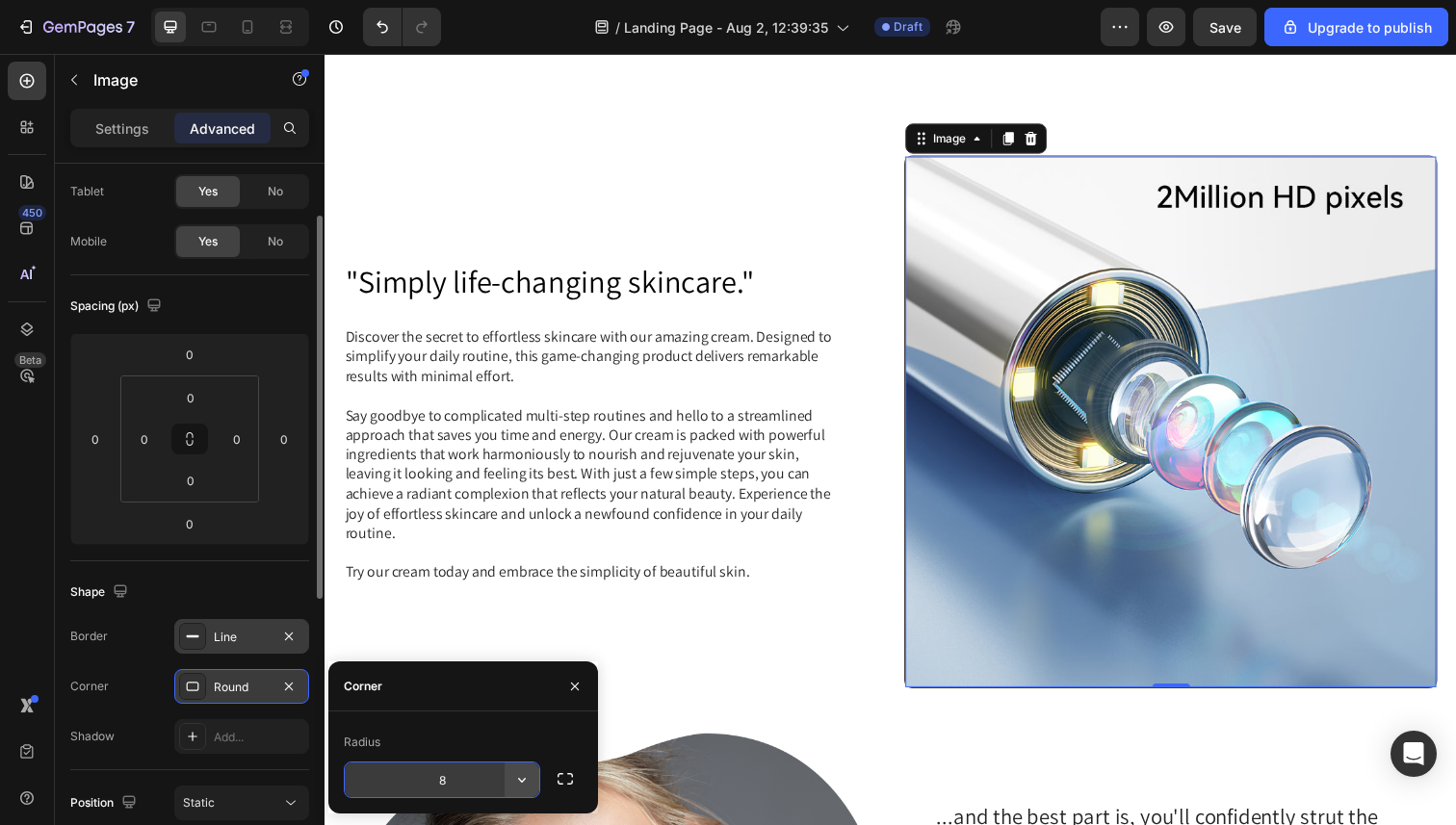 click 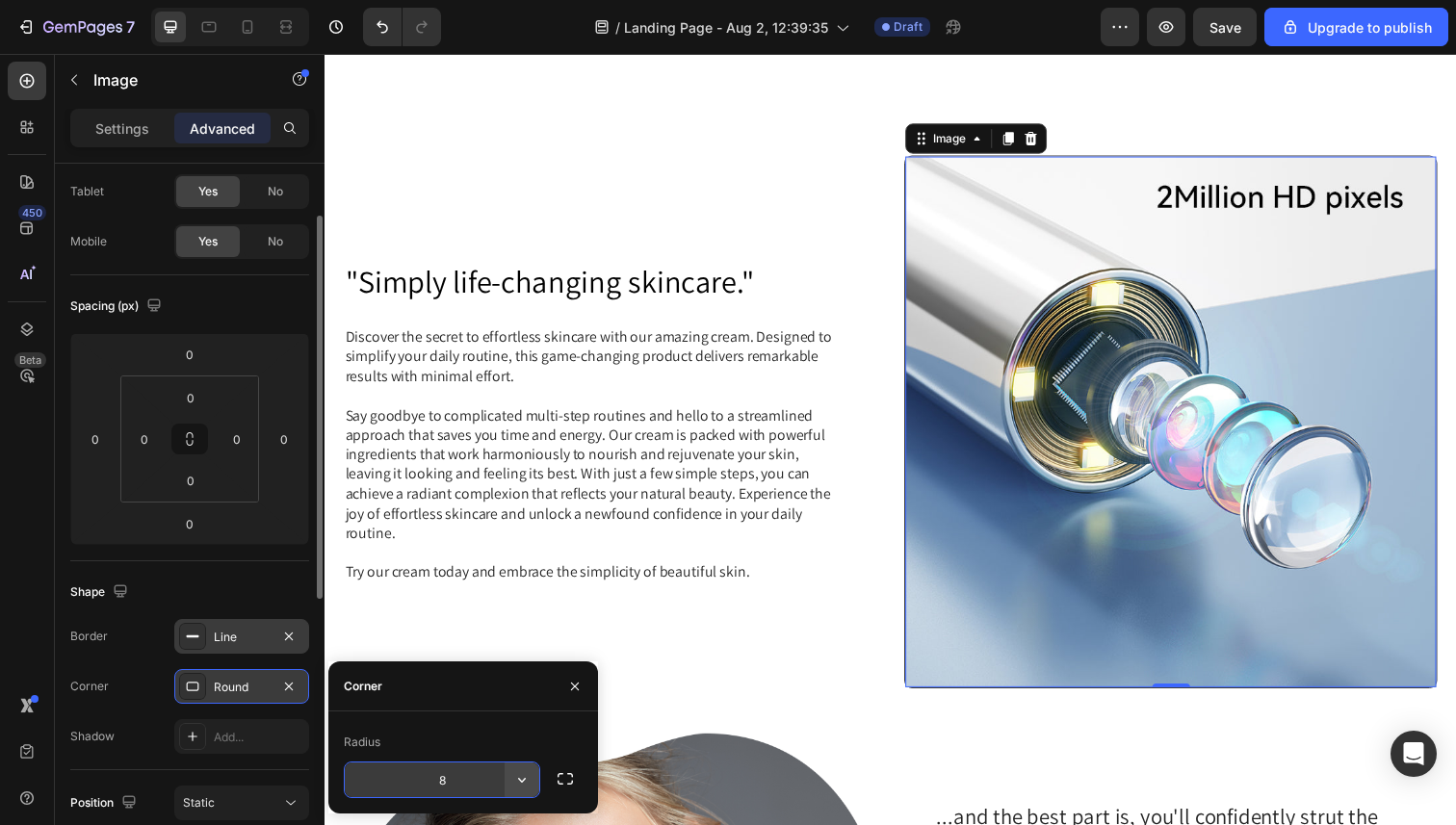click 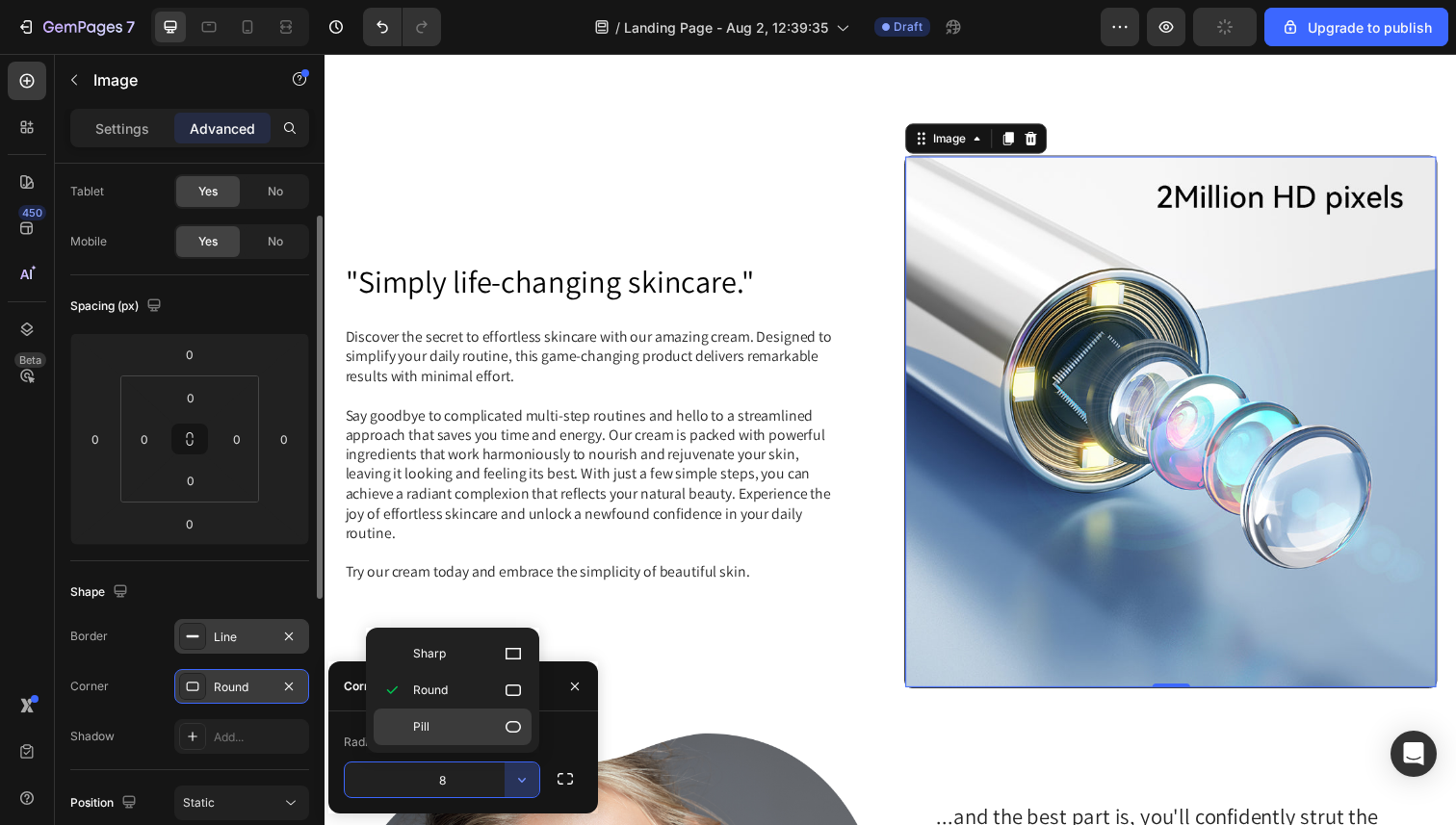 click on "Pill" at bounding box center [468, 727] 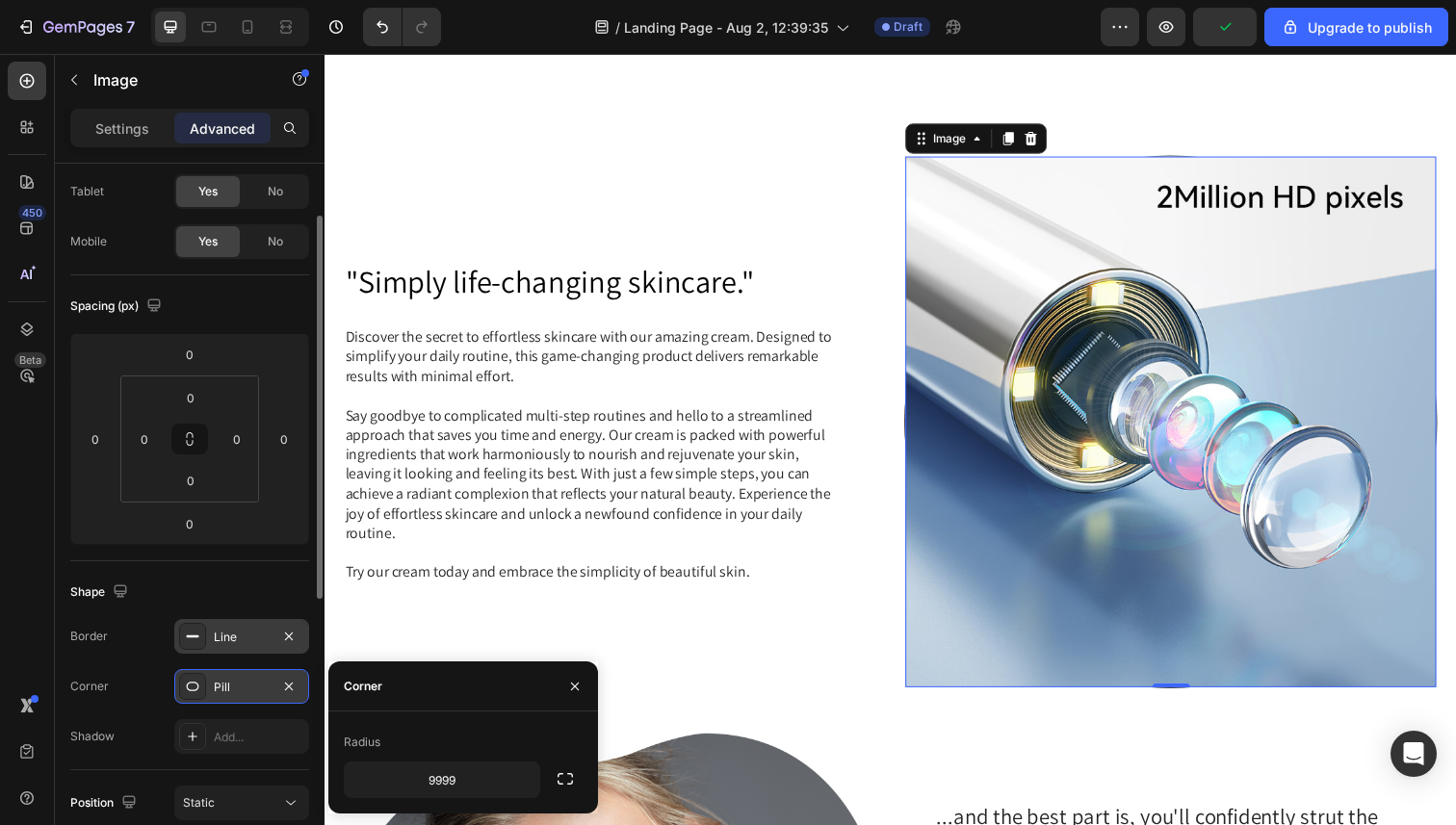 click on "Border Line Corner Pill Shadow Add..." at bounding box center (190, 686) 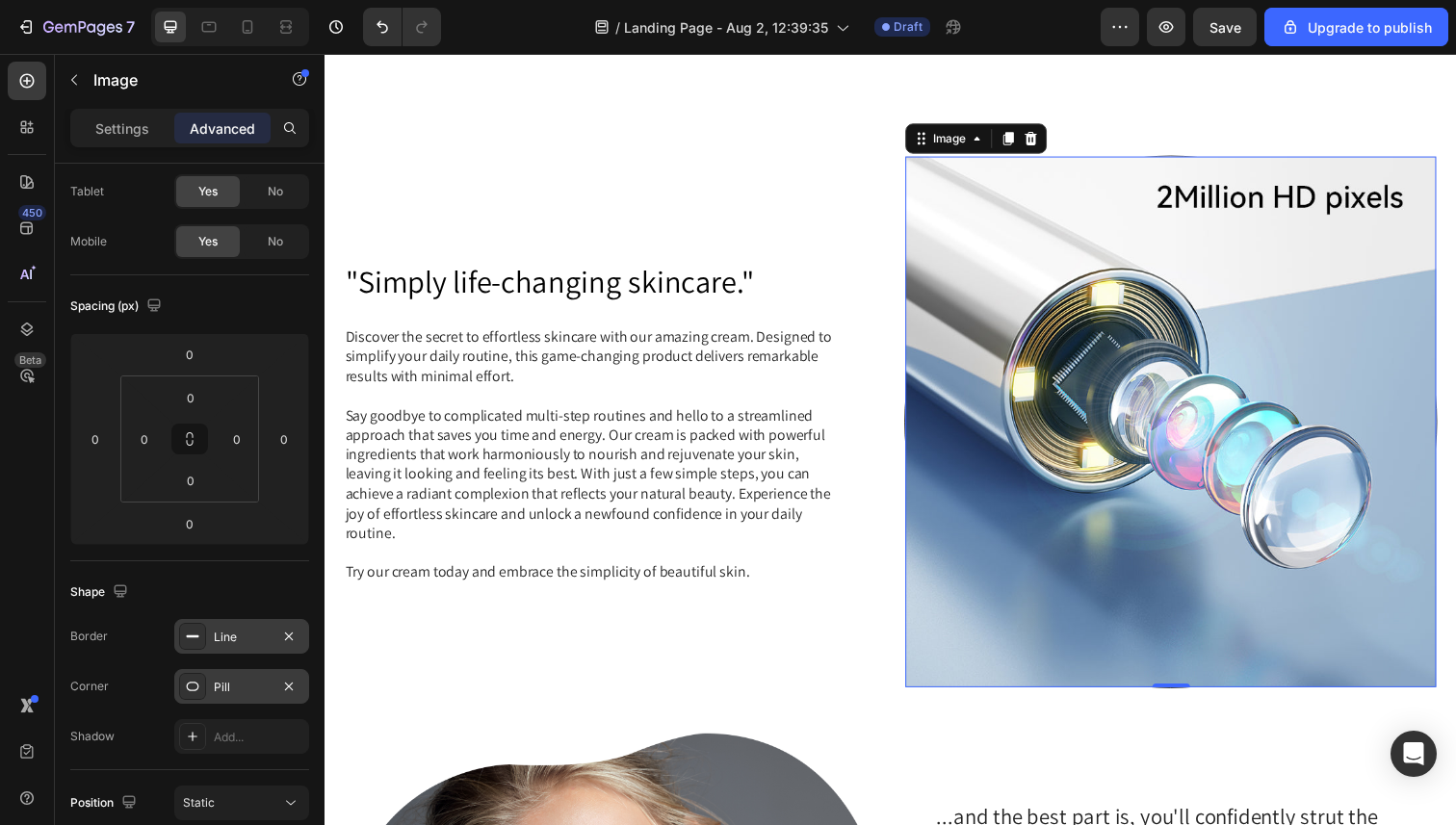 click at bounding box center (1188, 429) 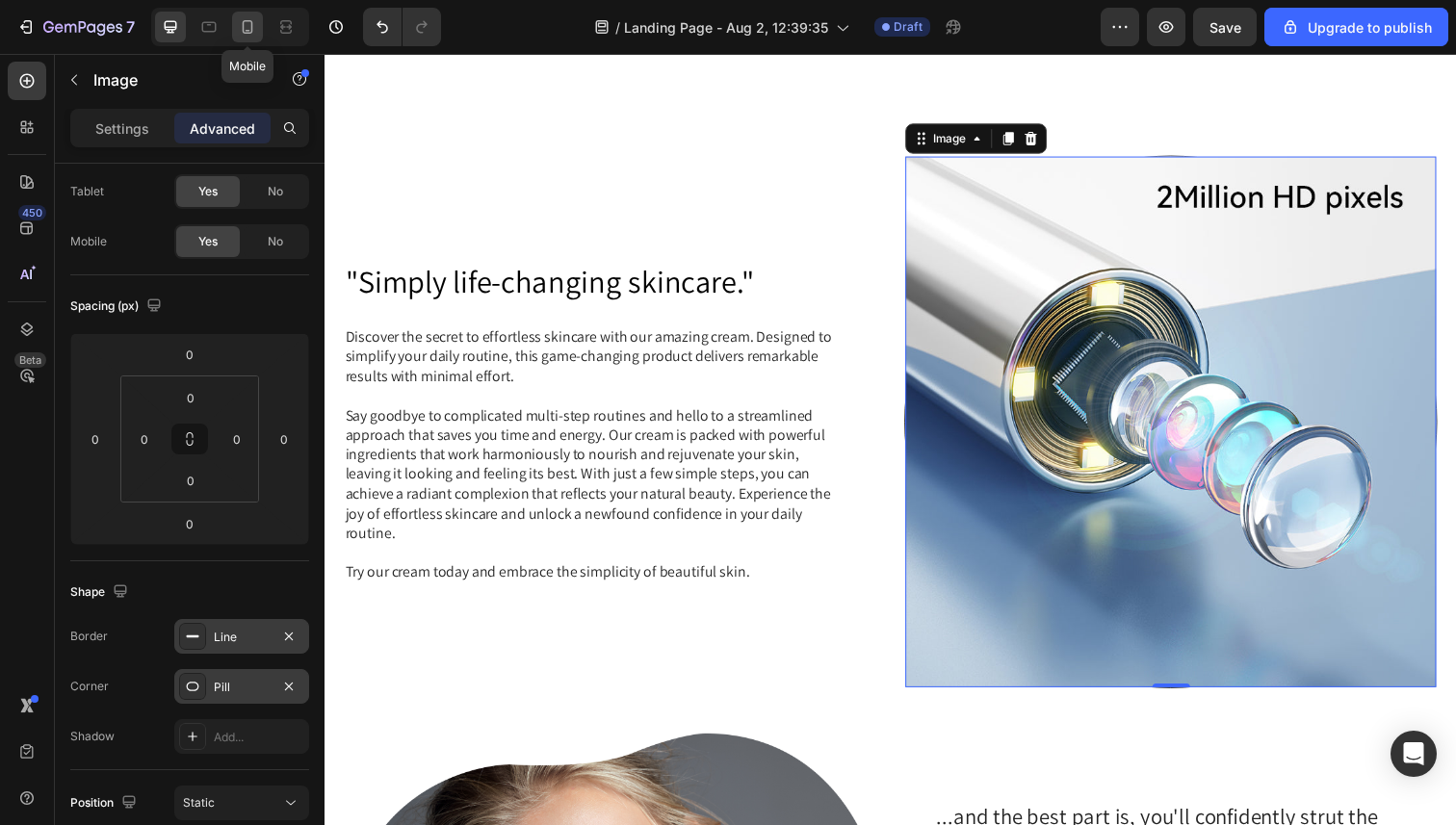 click 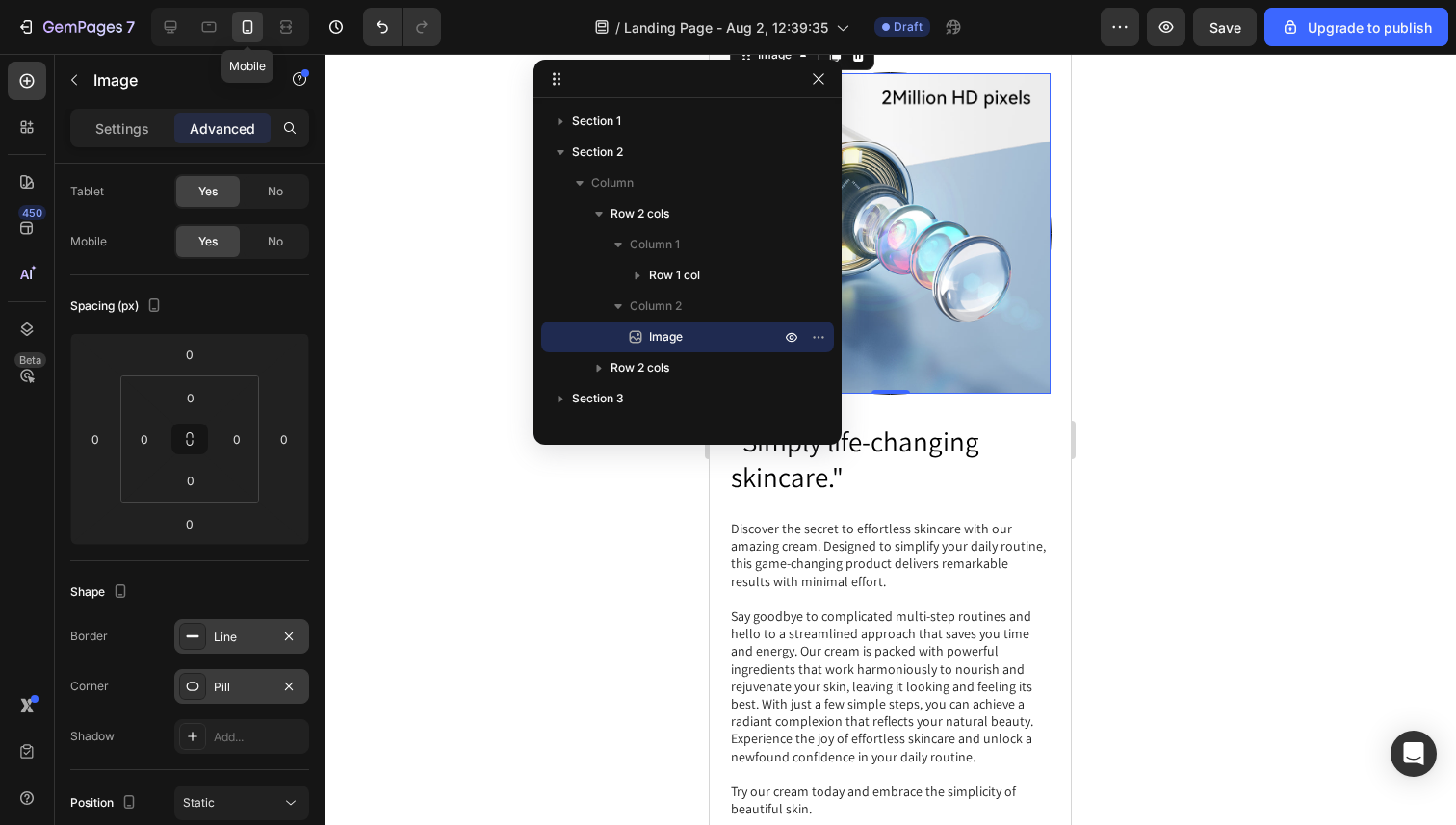 scroll, scrollTop: 1112, scrollLeft: 0, axis: vertical 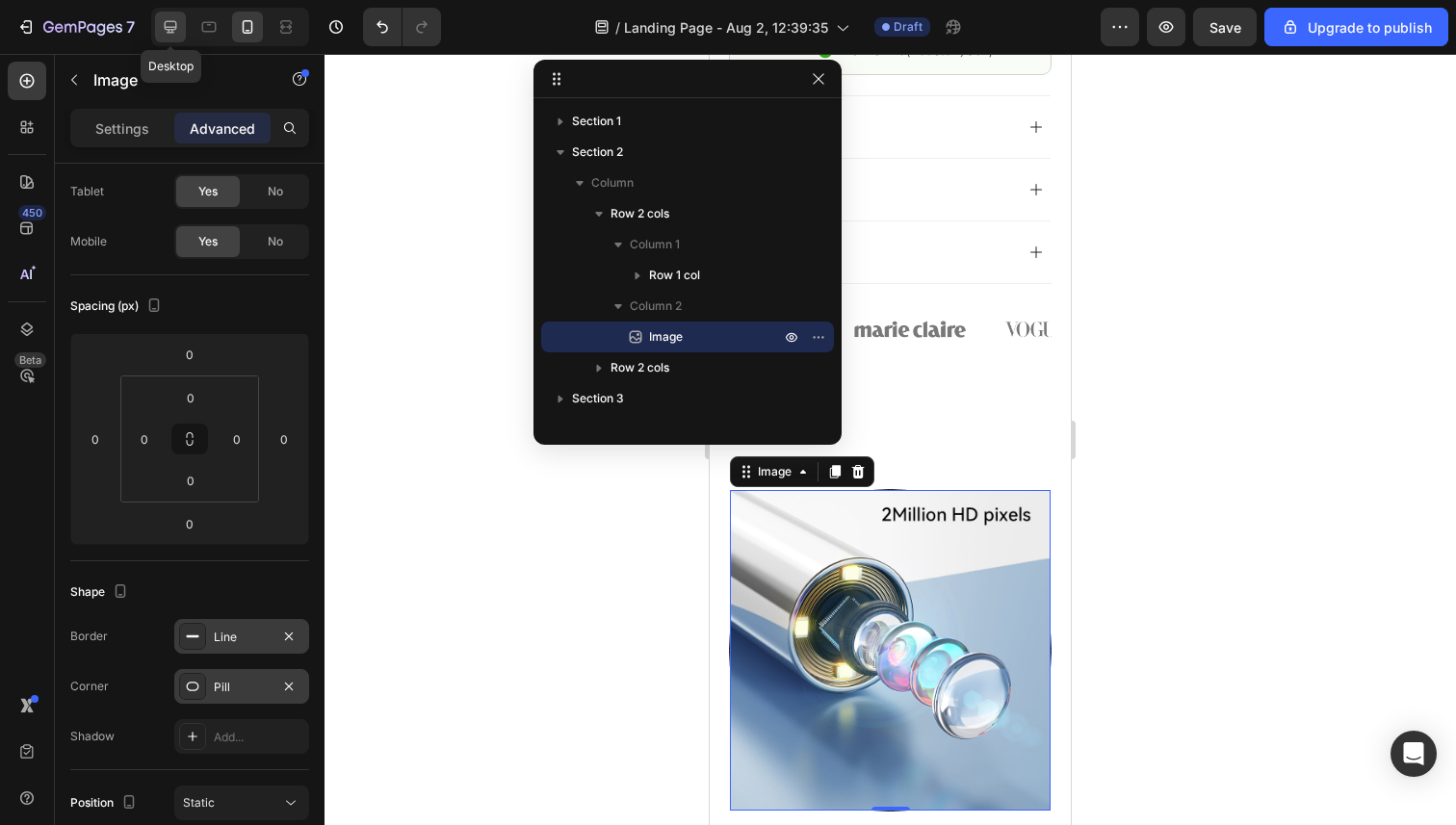 click 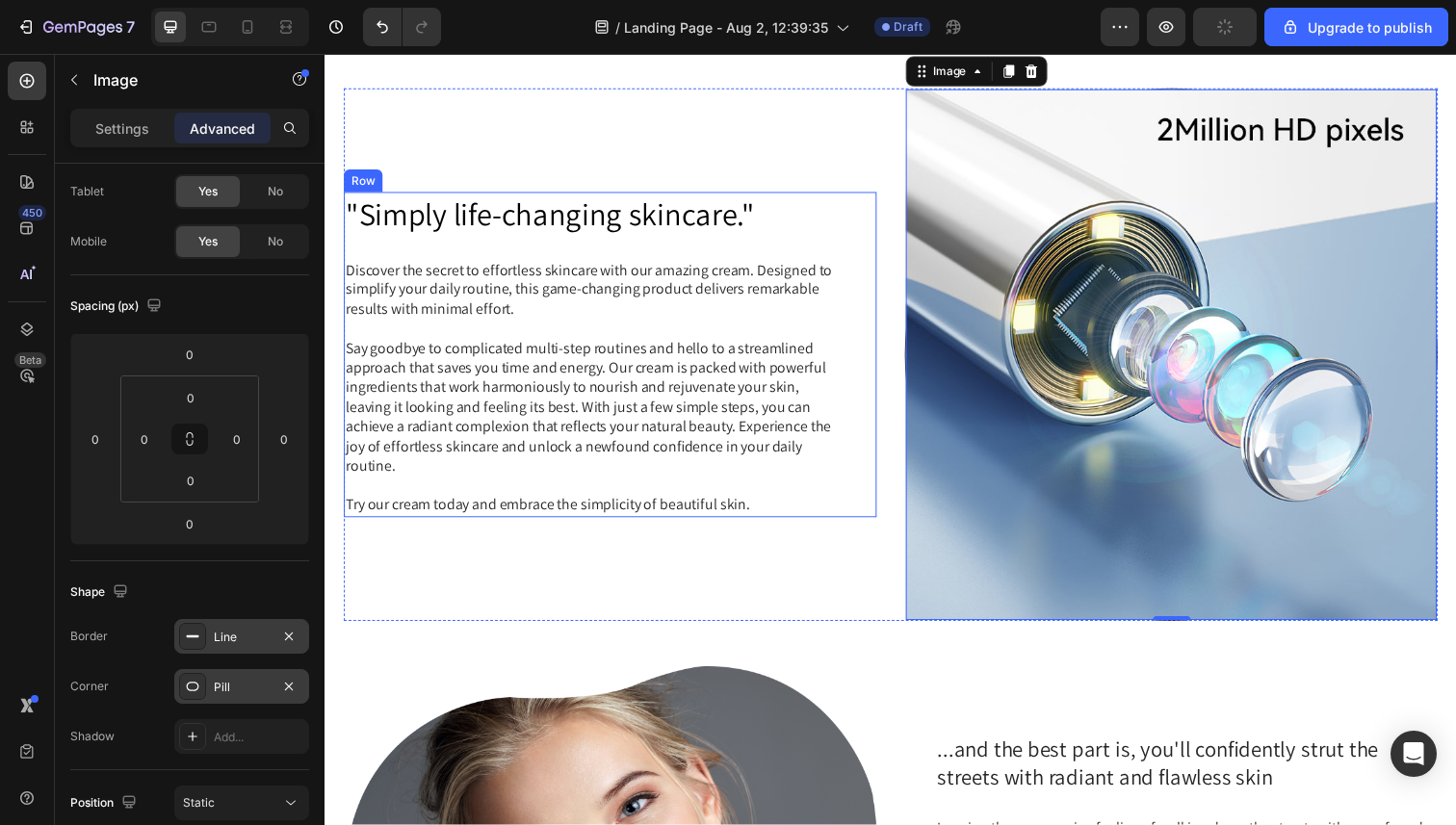 scroll, scrollTop: 1189, scrollLeft: 0, axis: vertical 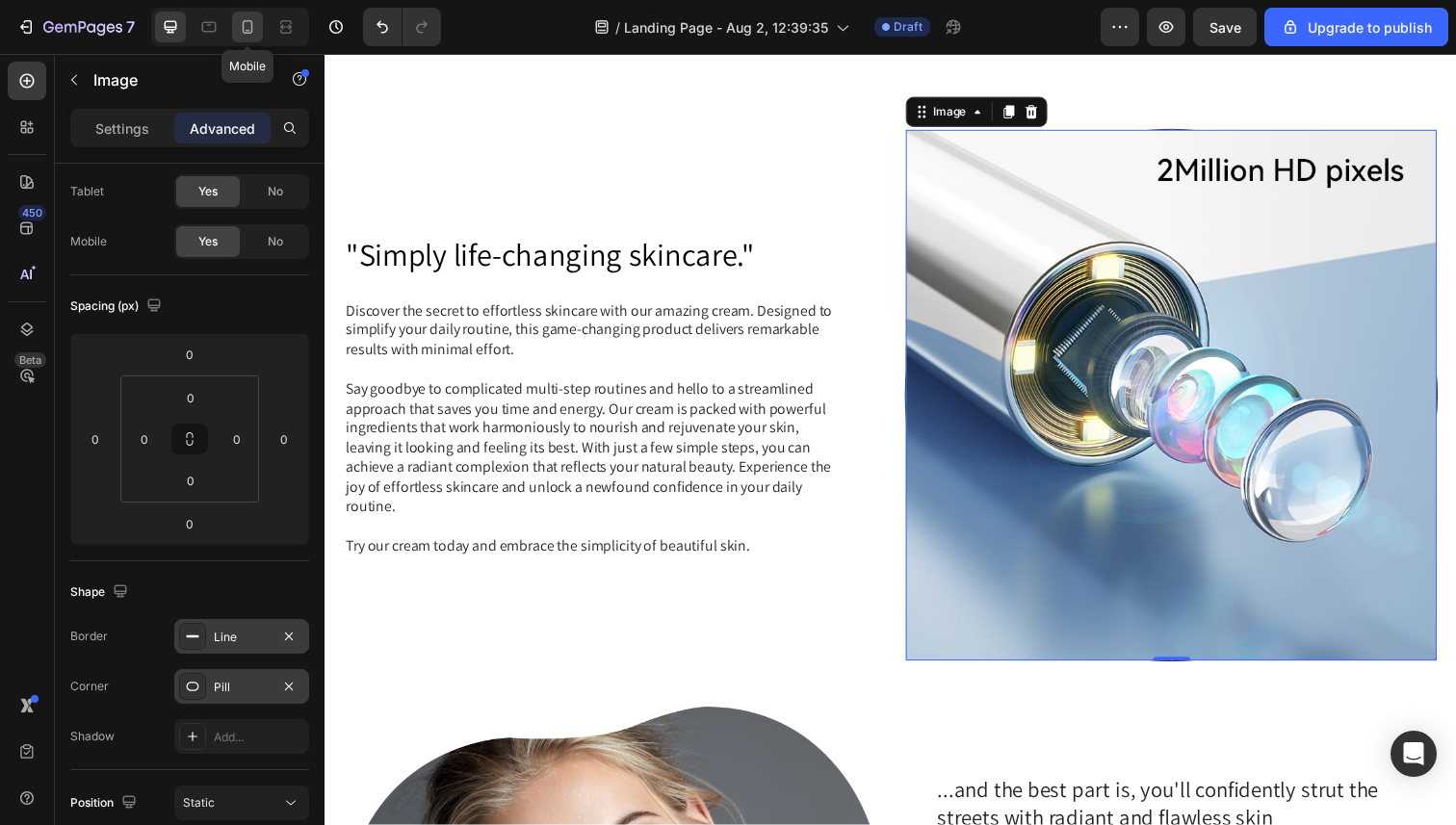 click 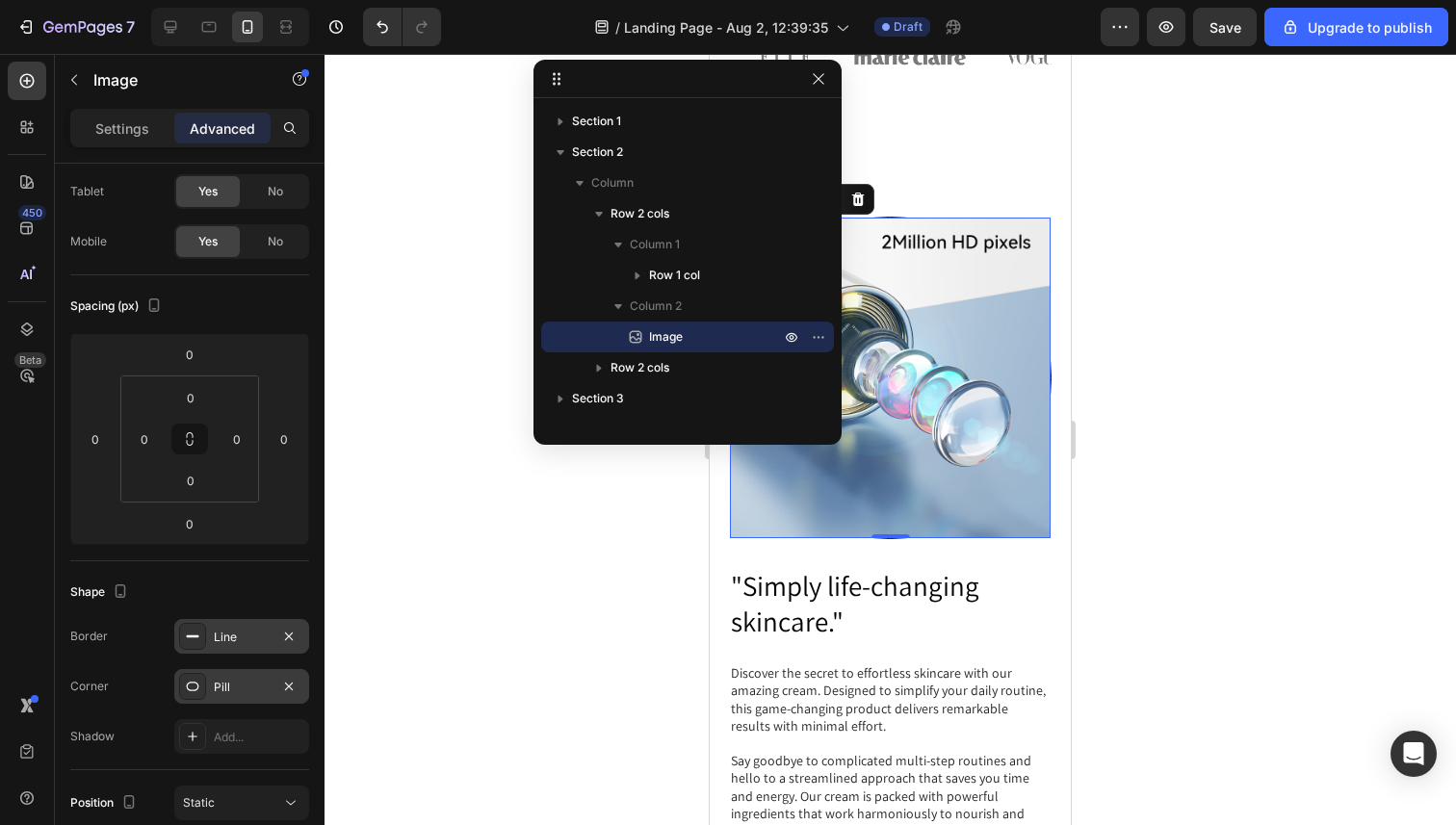 scroll, scrollTop: 1479, scrollLeft: 0, axis: vertical 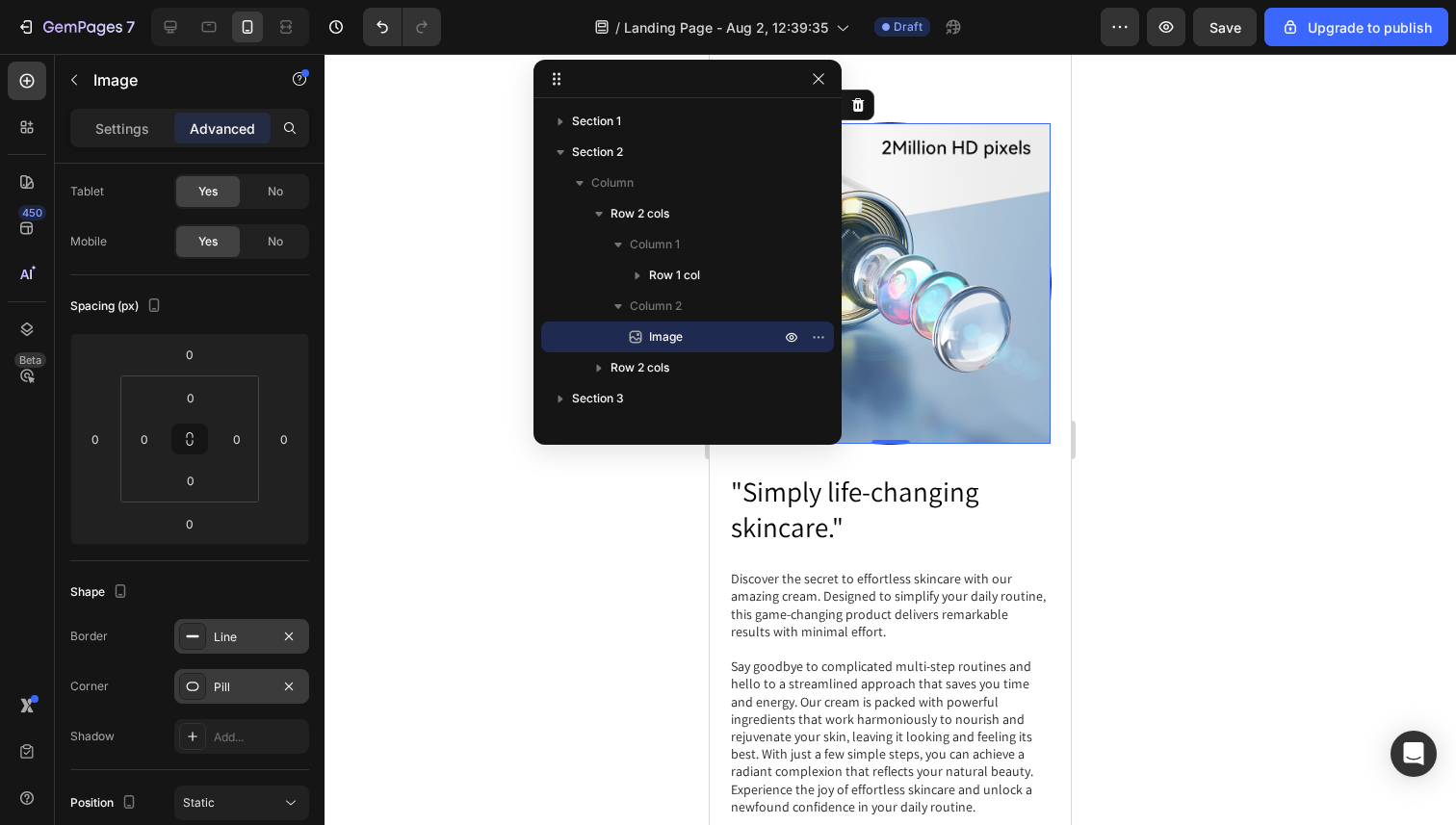 click on ""Simply life-changing skincare."" at bounding box center [890, 509] 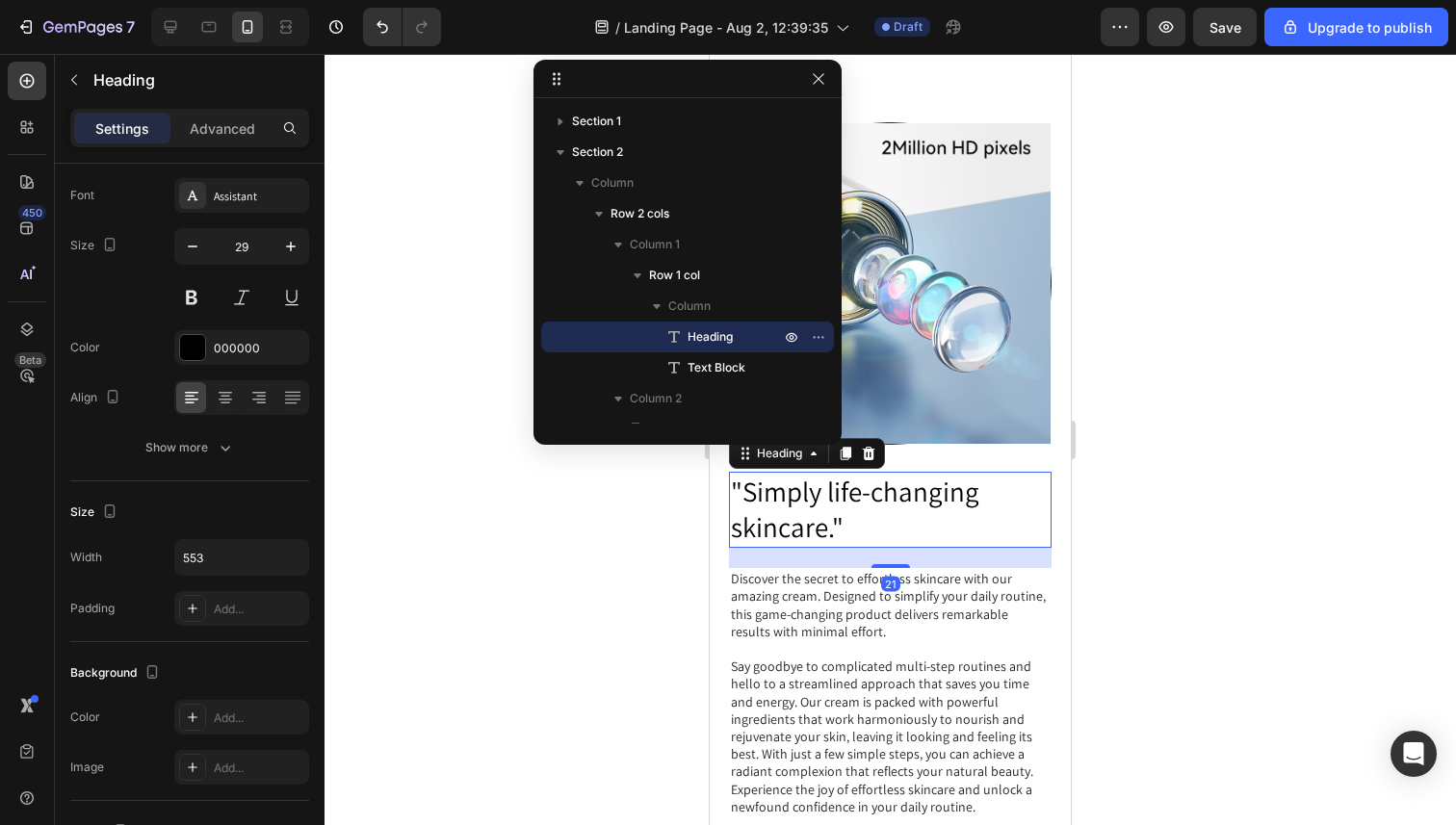 scroll, scrollTop: 0, scrollLeft: 0, axis: both 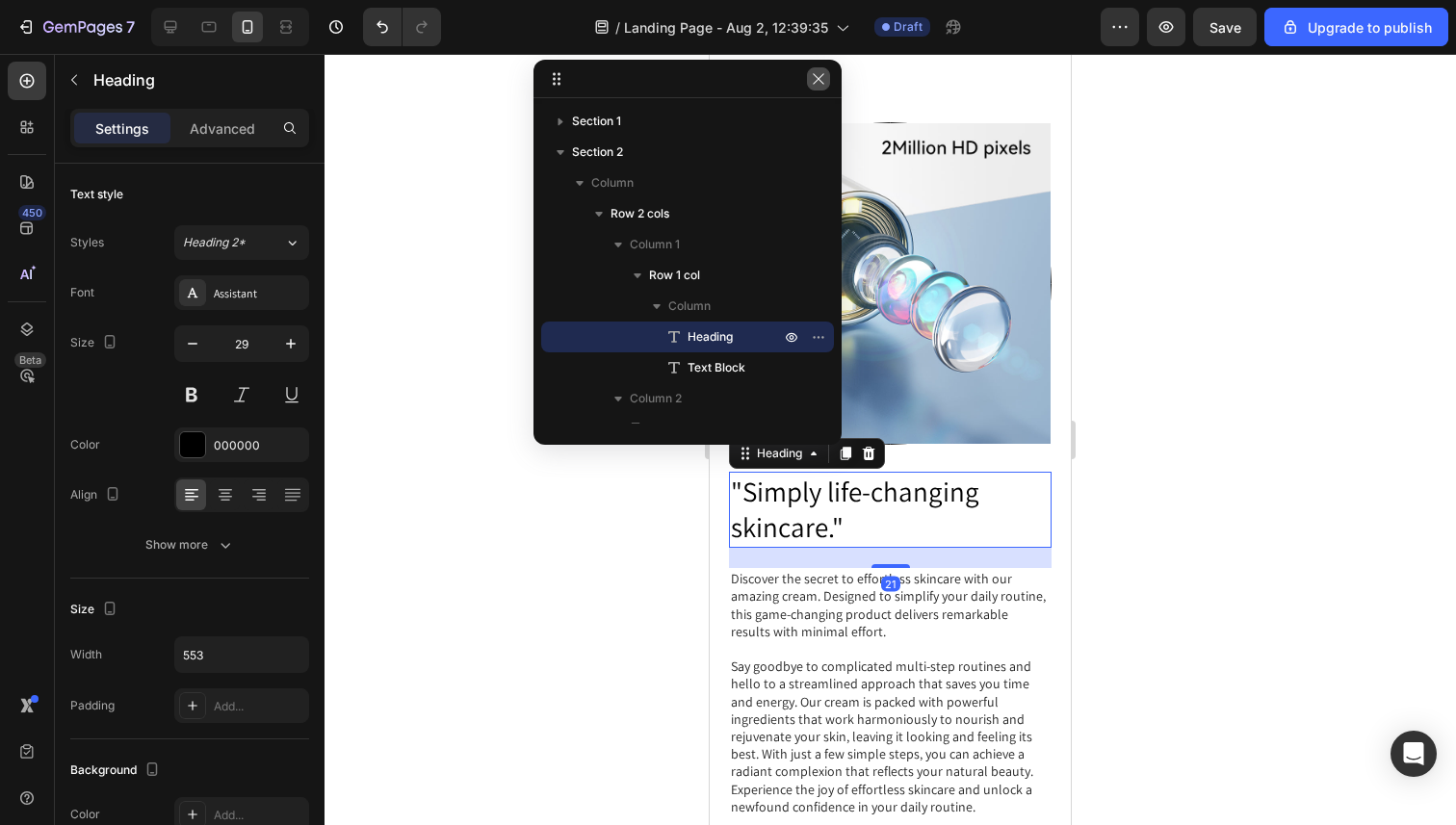 click 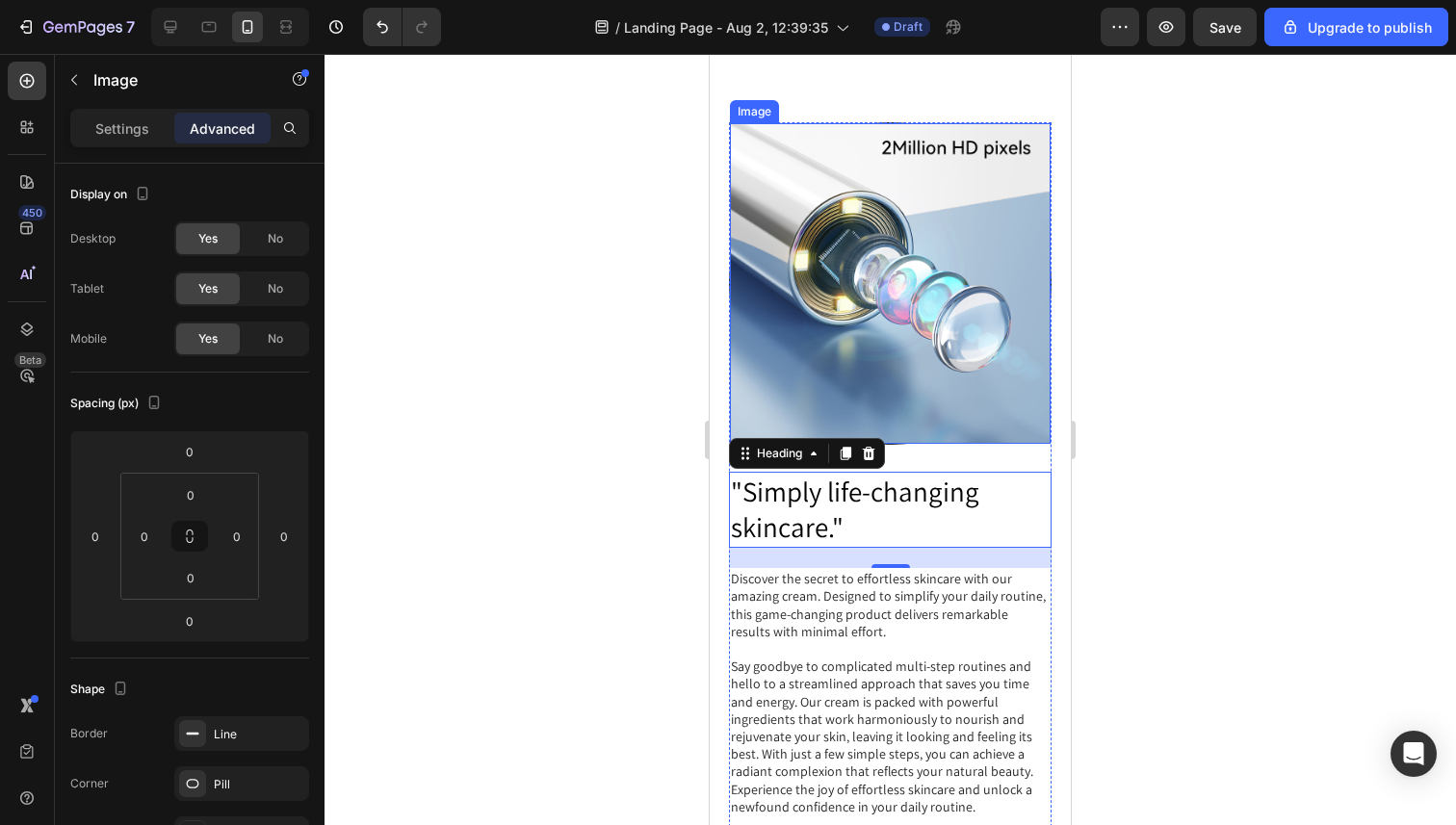 click at bounding box center [890, 283] 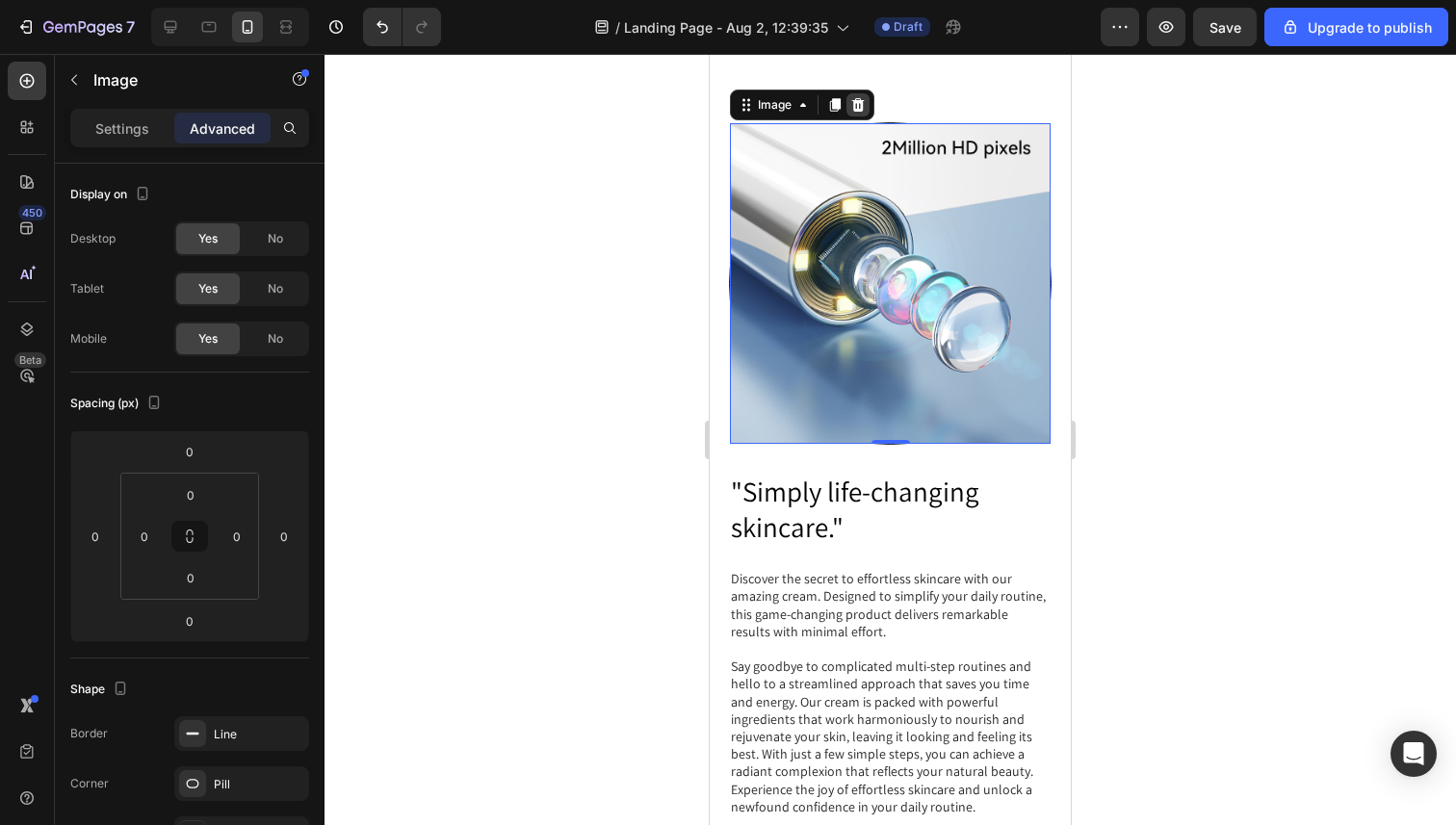 click 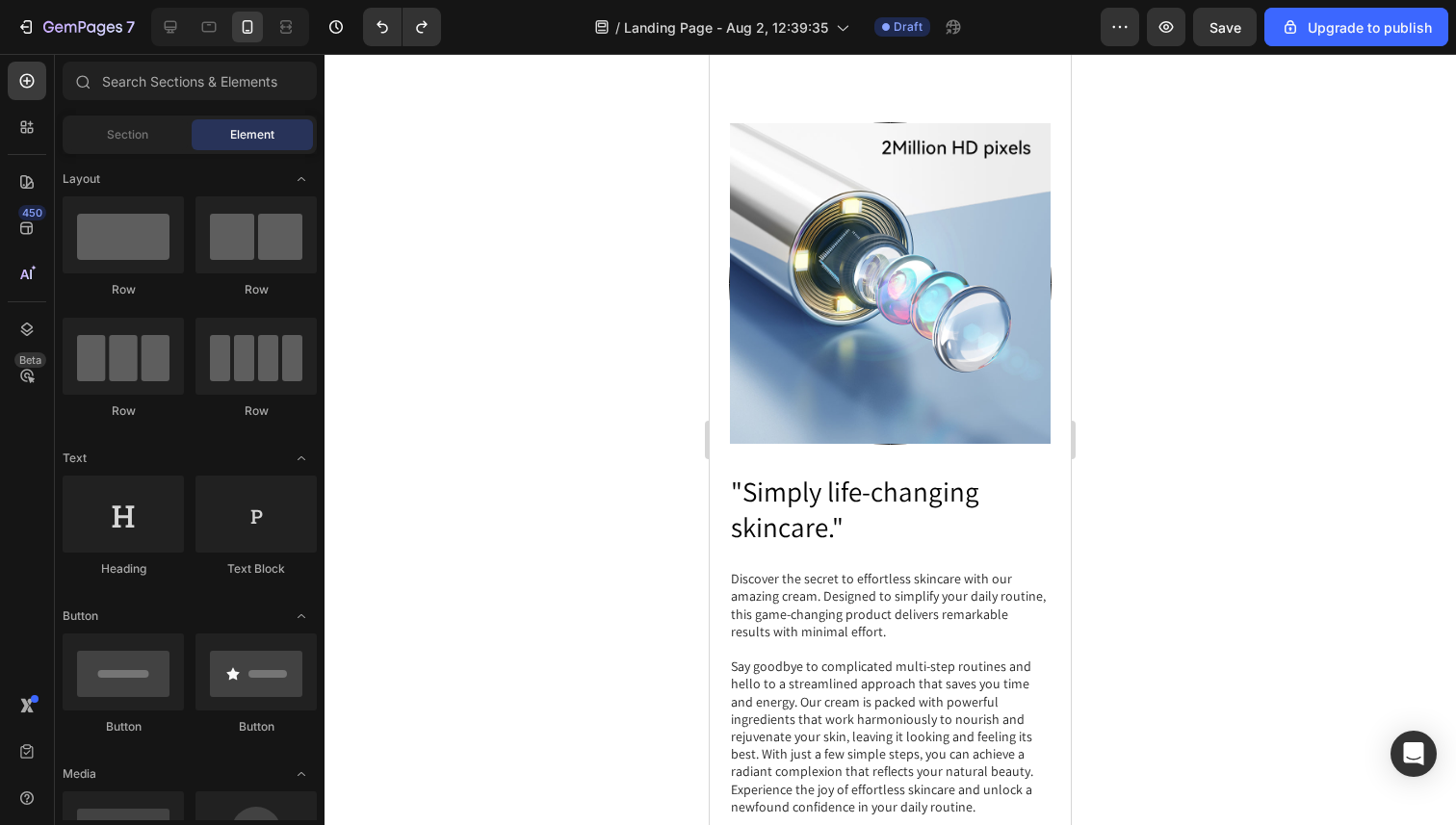 click on "7   /  Landing Page - Aug 2, 12:39:35 Draft Preview  Save  Upgrade to publish" 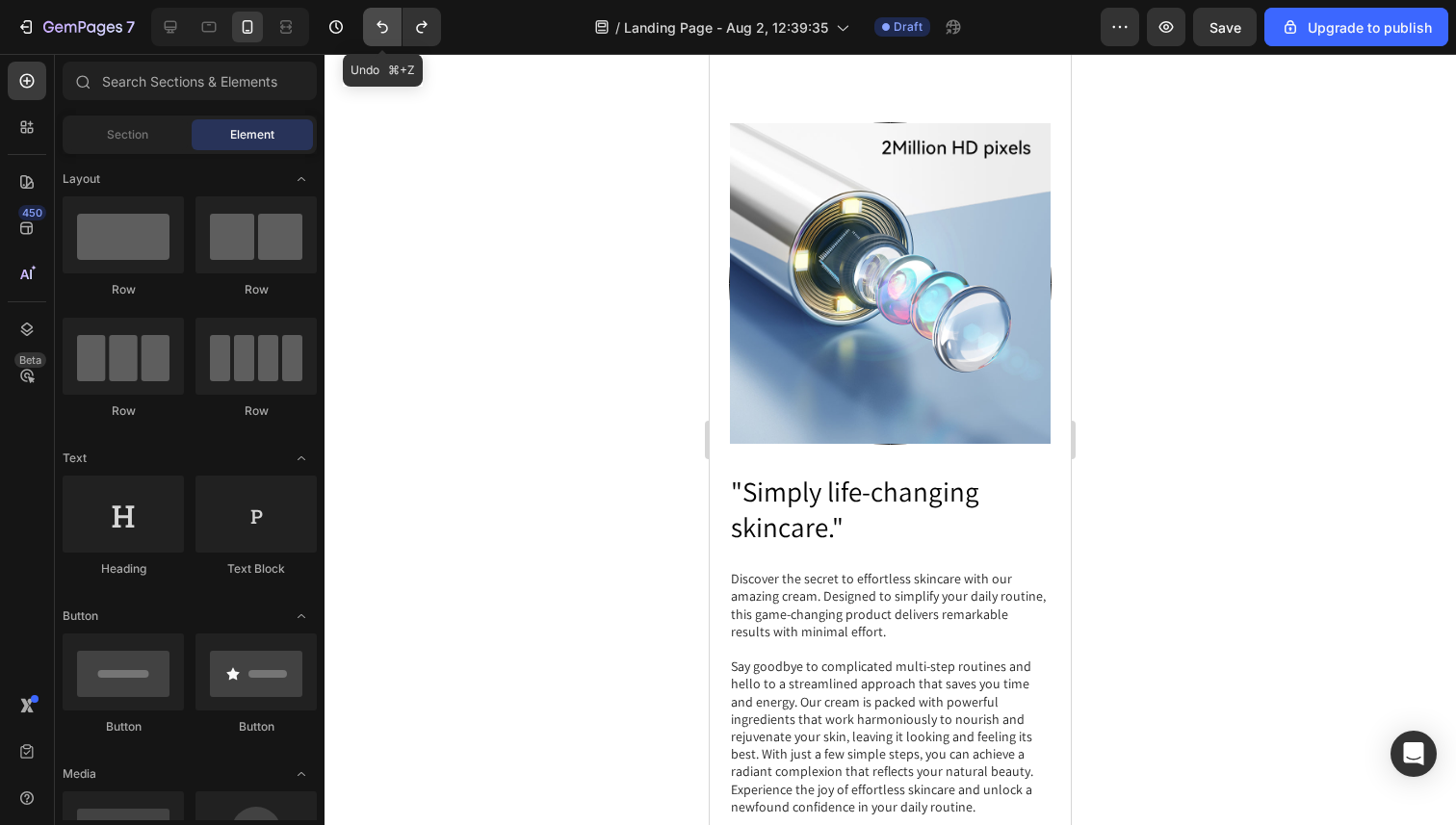 click 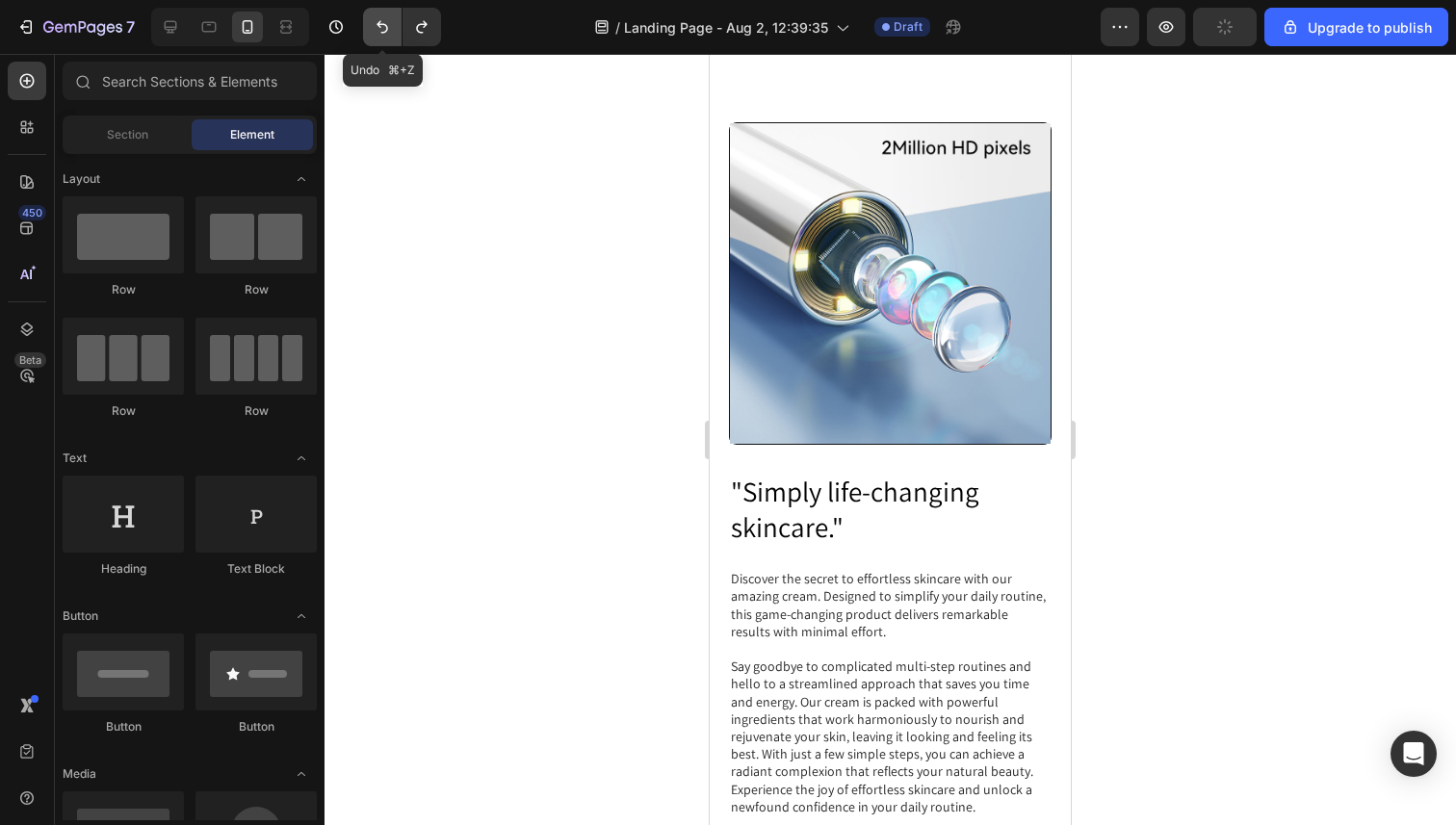 click 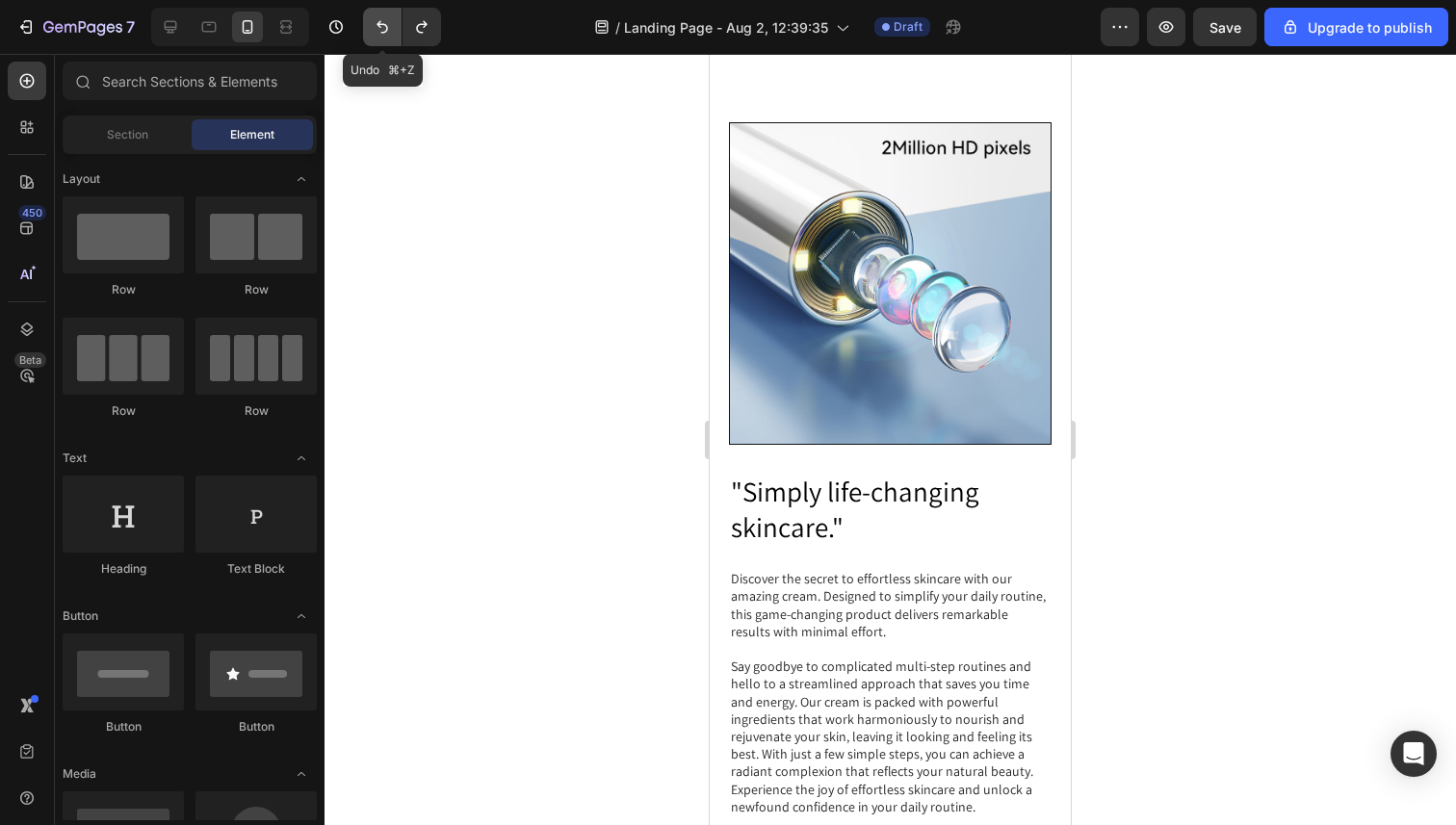 click 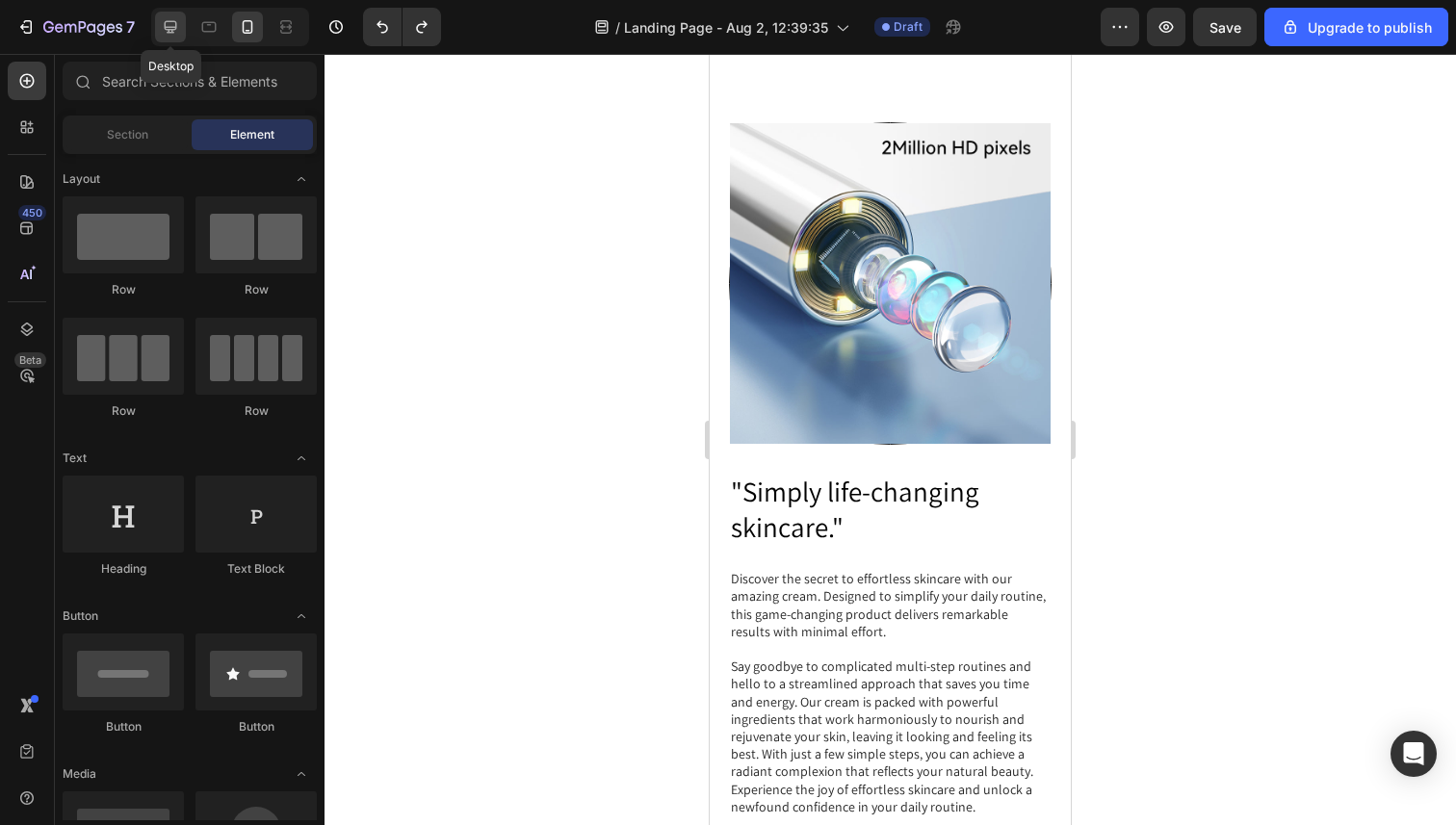 click 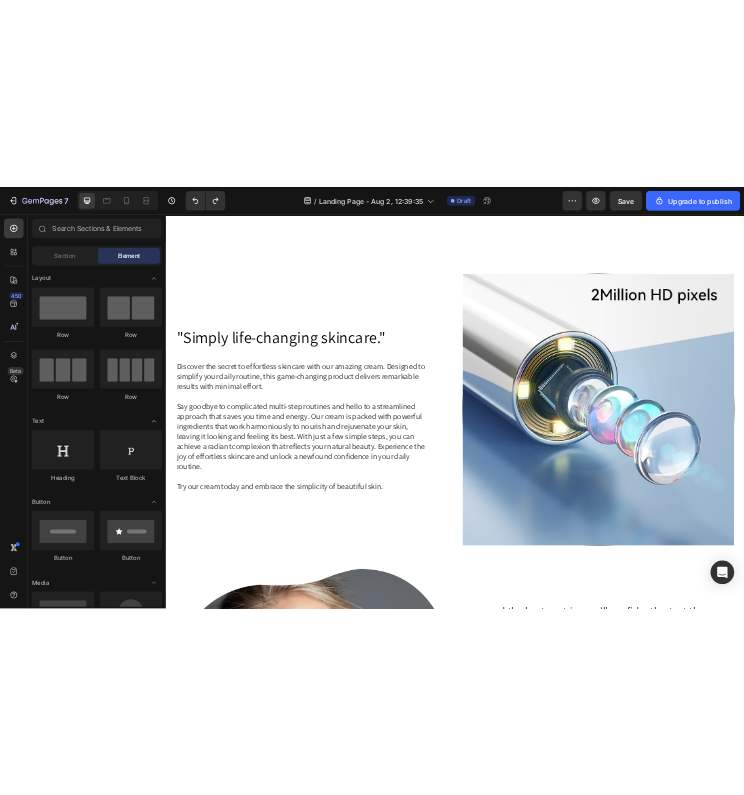 scroll, scrollTop: 1209, scrollLeft: 0, axis: vertical 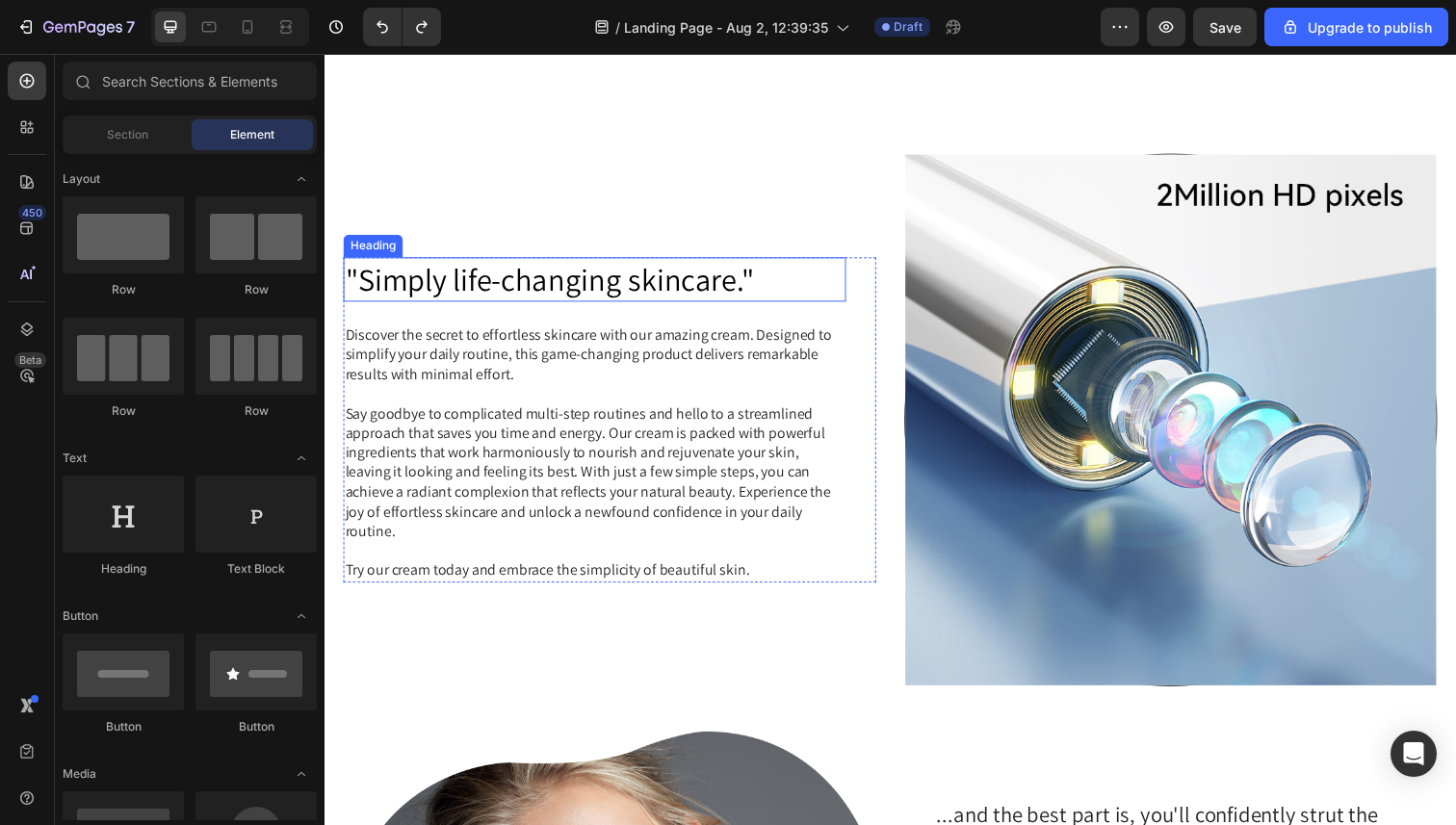 click on ""Simply life-changing skincare."" at bounding box center (600, 284) 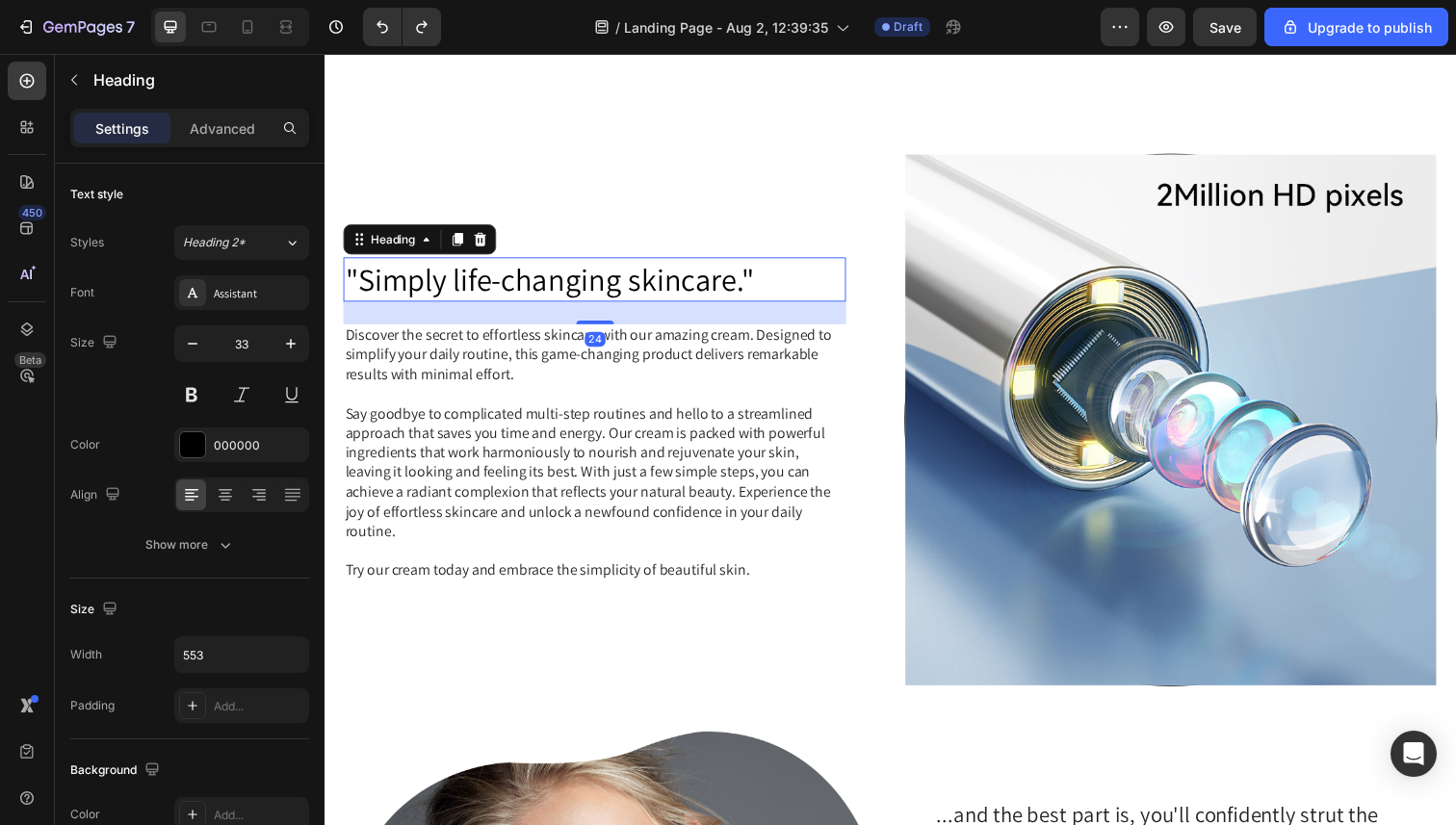 click on ""Simply life-changing skincare."" at bounding box center [600, 284] 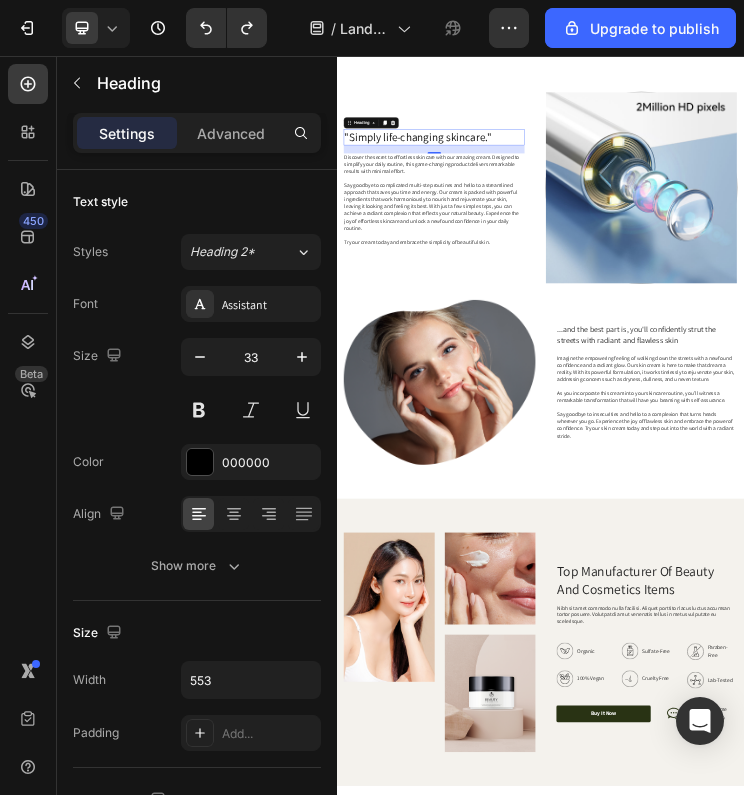 click on ""Simply life-changing skincare."" at bounding box center (623, 295) 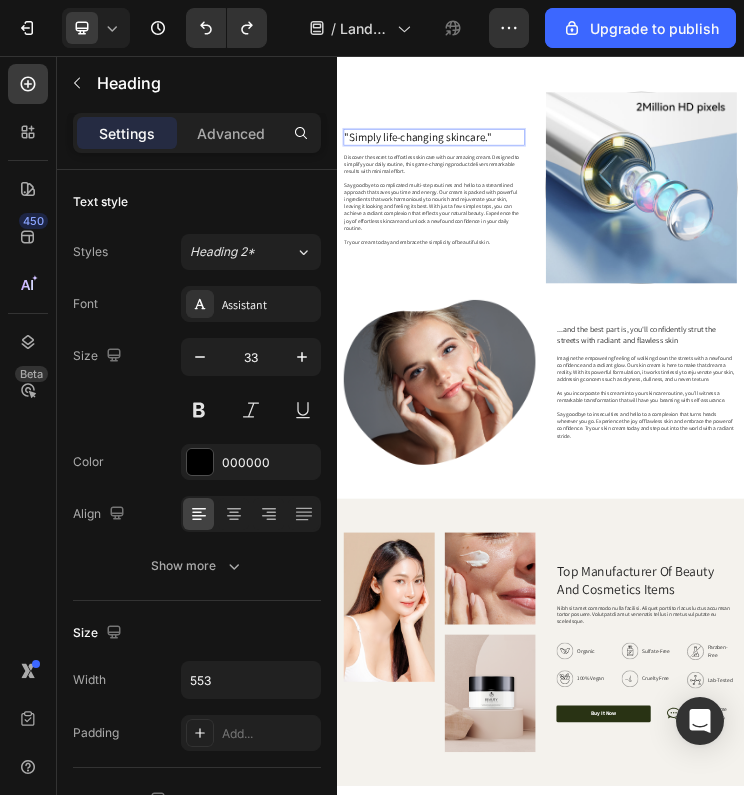 click on ""Simply life-changing skincare."" at bounding box center [623, 295] 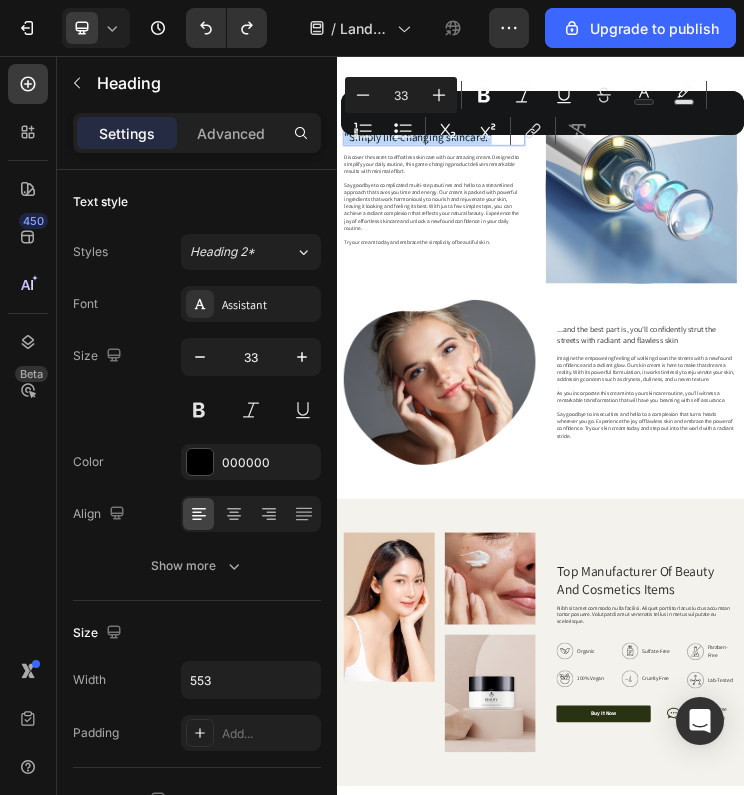 drag, startPoint x: 802, startPoint y: 295, endPoint x: 359, endPoint y: 321, distance: 443.76233 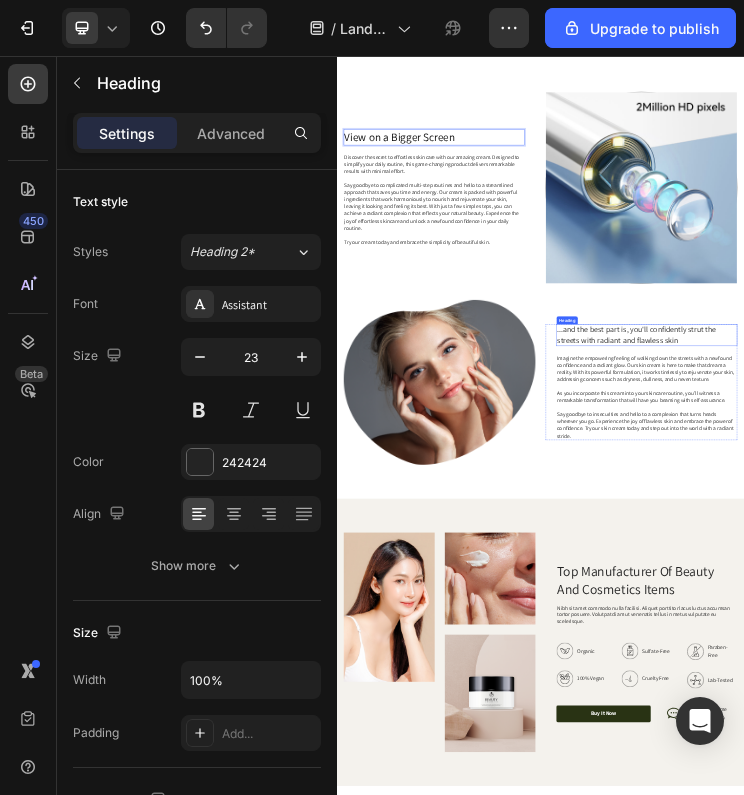 click on "...and the best part is, you'll confidently strut the streets with radiant and flawless skin" at bounding box center (1250, 879) 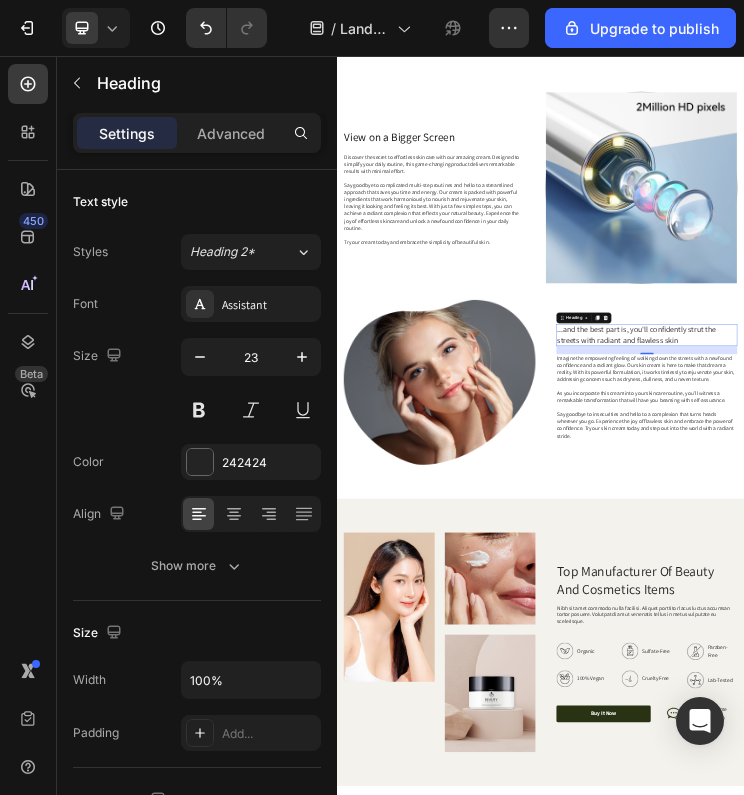 click on "...and the best part is, you'll confidently strut the streets with radiant and flawless skin" at bounding box center (1250, 879) 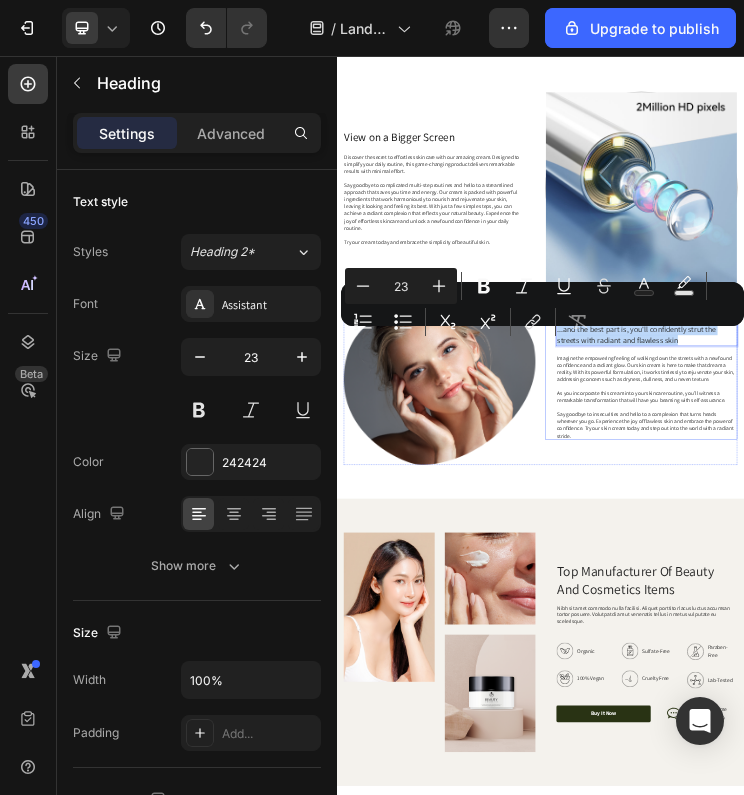 drag, startPoint x: 1290, startPoint y: 896, endPoint x: 983, endPoint y: 871, distance: 308.01624 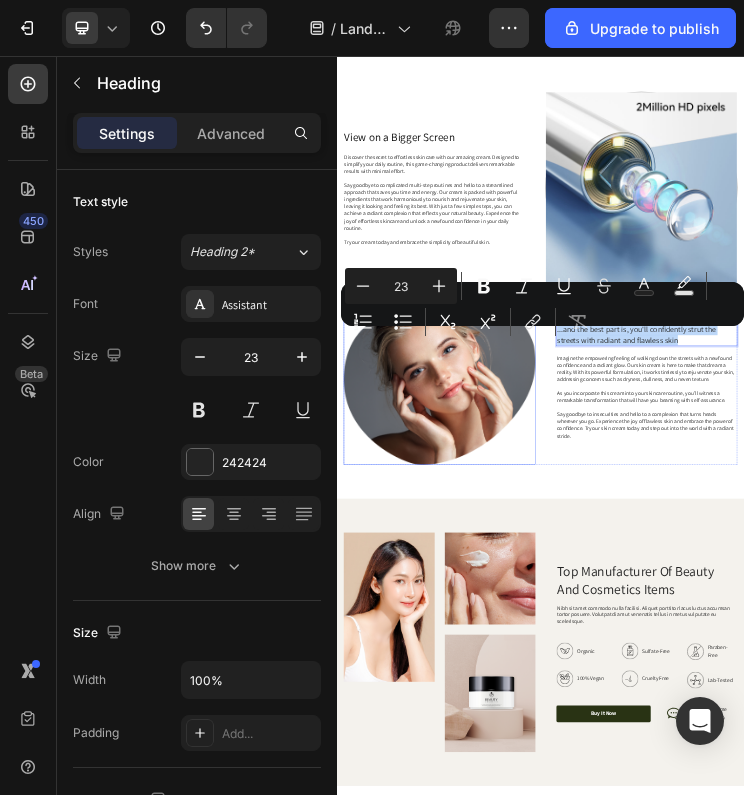 scroll, scrollTop: 1224, scrollLeft: 0, axis: vertical 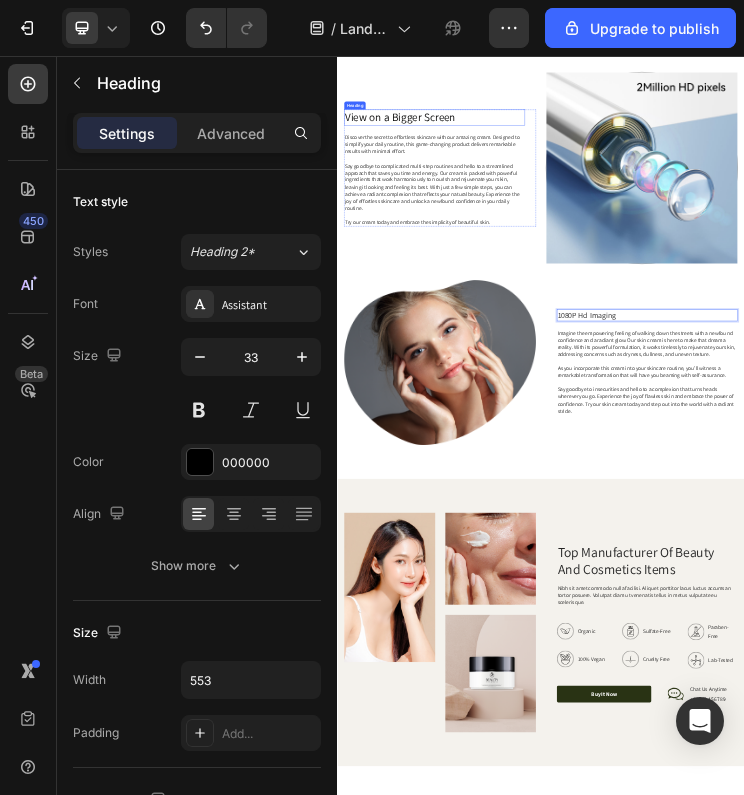 click on "View on a Bigger Screen" at bounding box center (623, 237) 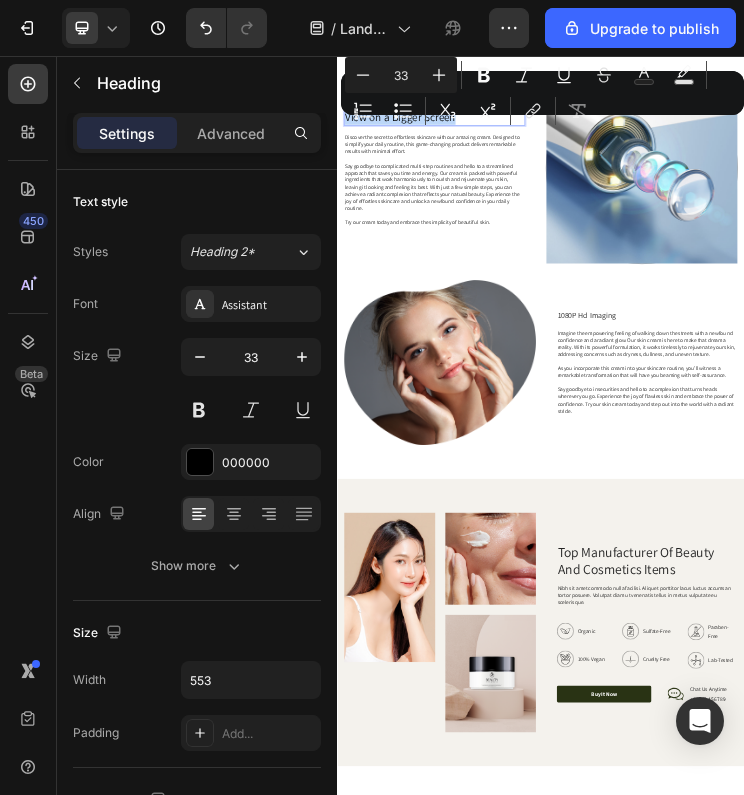 drag, startPoint x: 683, startPoint y: 238, endPoint x: 367, endPoint y: 259, distance: 316.69702 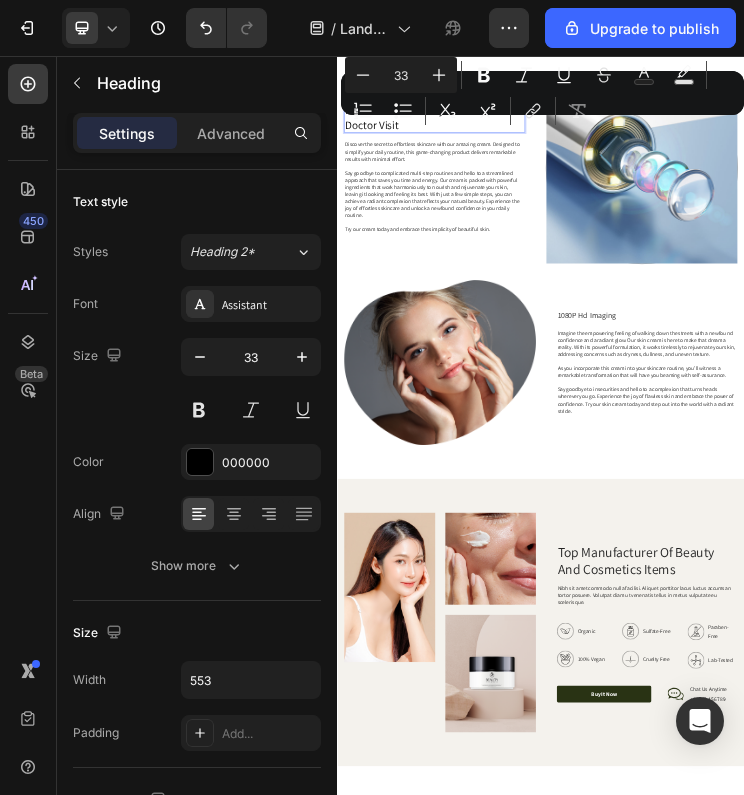 scroll, scrollTop: 1245, scrollLeft: 0, axis: vertical 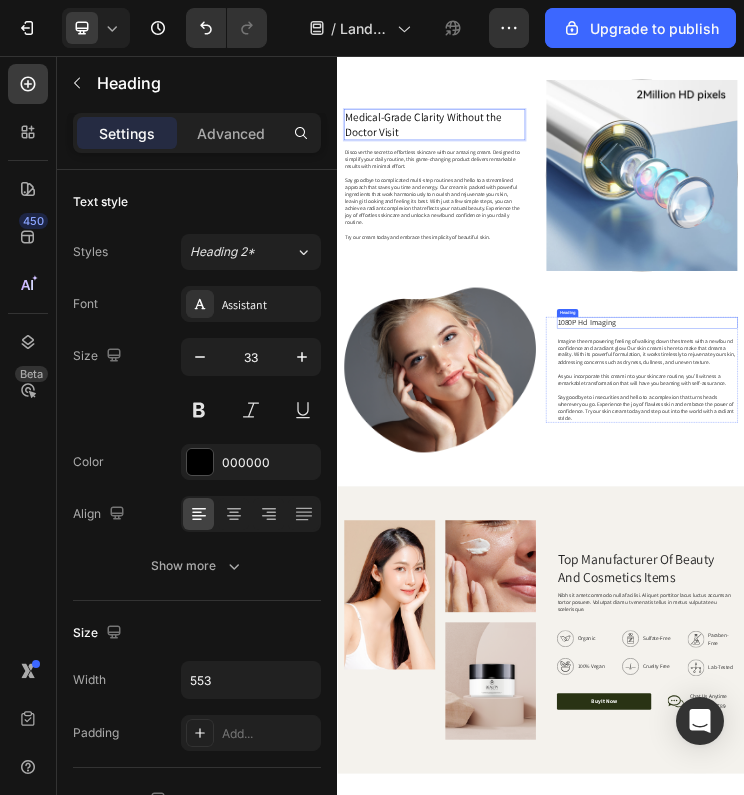 click on "1080P Hd Imaging" at bounding box center [1250, 843] 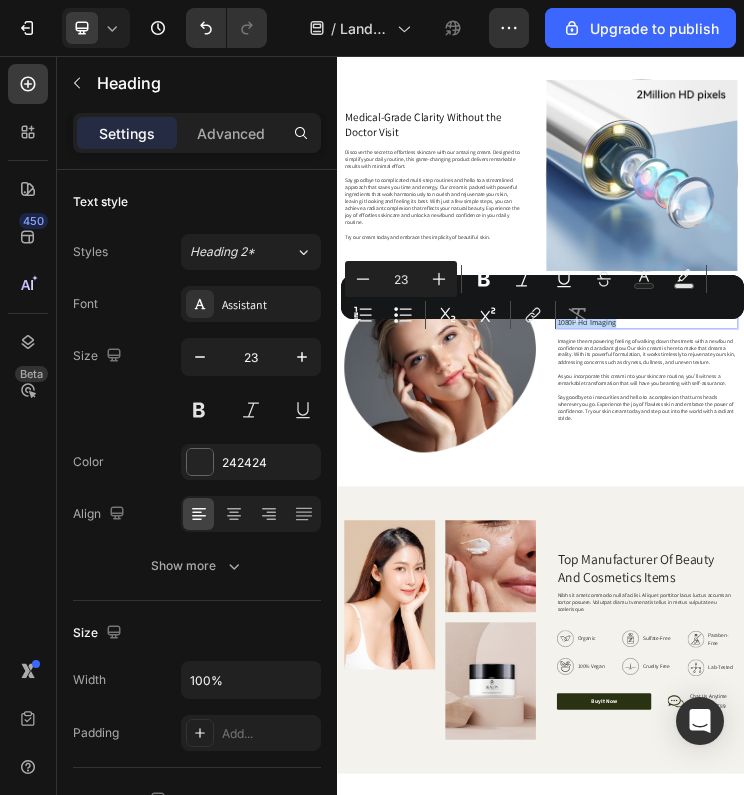 drag, startPoint x: 1178, startPoint y: 836, endPoint x: 994, endPoint y: 848, distance: 184.39088 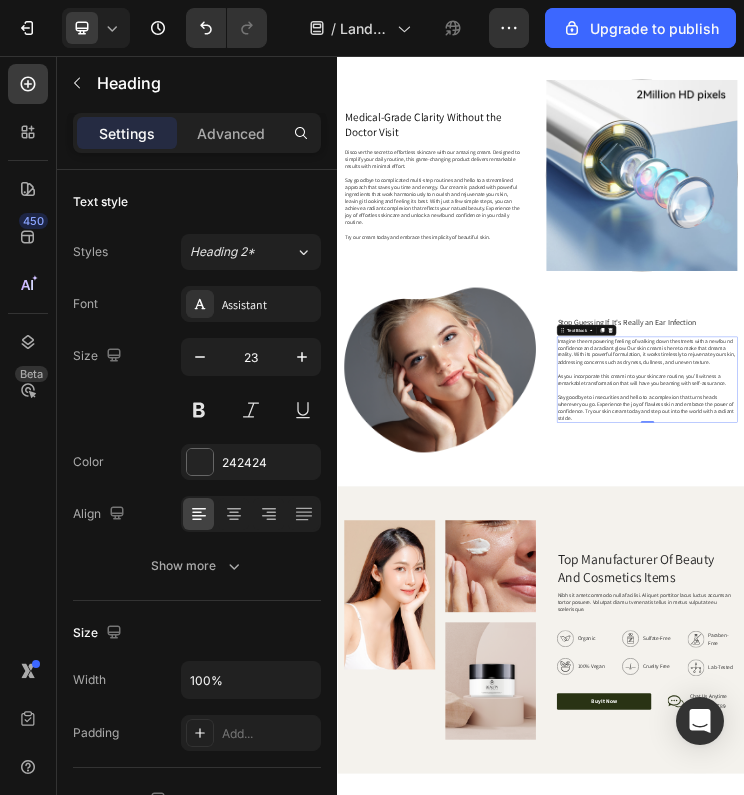 click on "Imagine the empowering feeling of walking down the streets with a newfound confidence and a radiant glow. Our skin cream is here to make that dream a reality. With its powerful formulation, it works tirelessly to rejuvenate your skin, addressing concerns such as dryness, dullness, and uneven texture." at bounding box center (1250, 927) 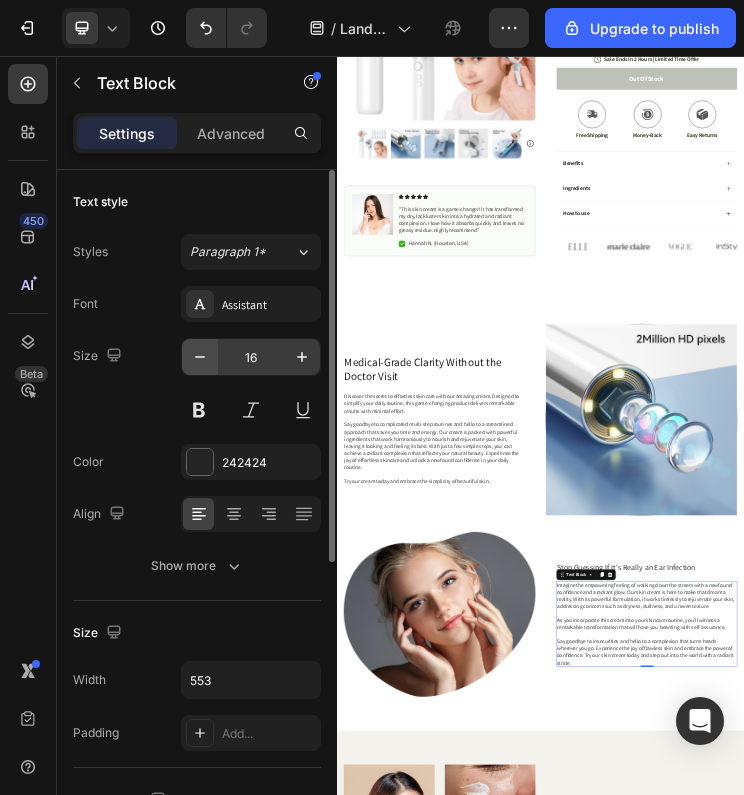 scroll, scrollTop: 529, scrollLeft: 0, axis: vertical 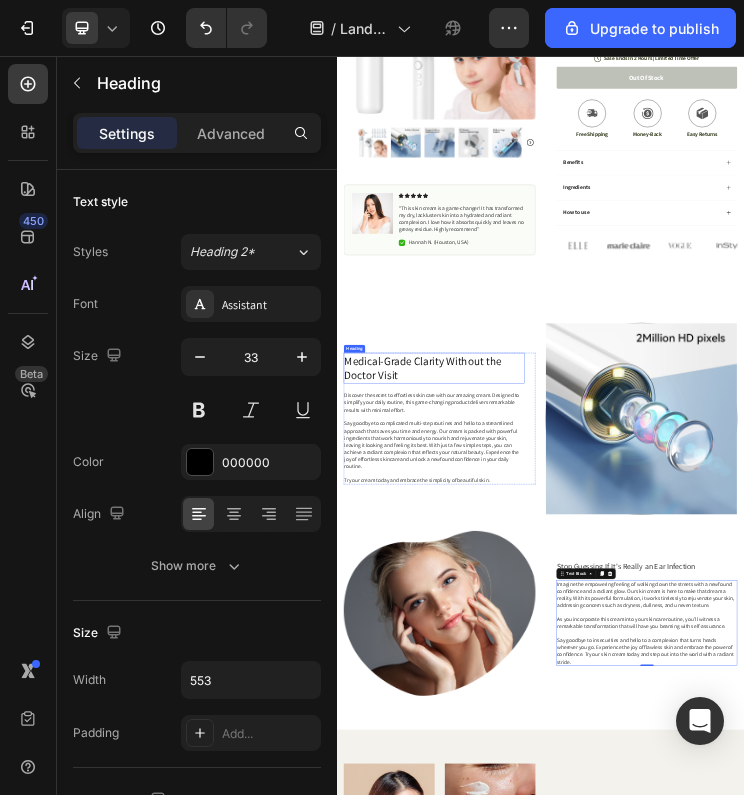 click on "Medical-Grade Clarity Without the Doctor Visit" at bounding box center [623, 975] 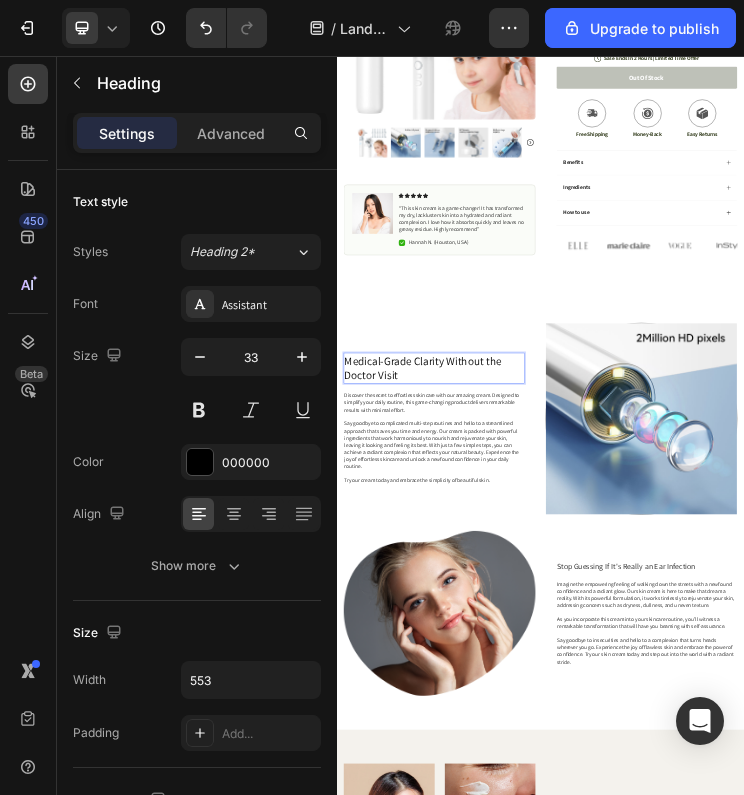 click on "Medical-Grade Clarity Without the Doctor Visit" at bounding box center [623, 975] 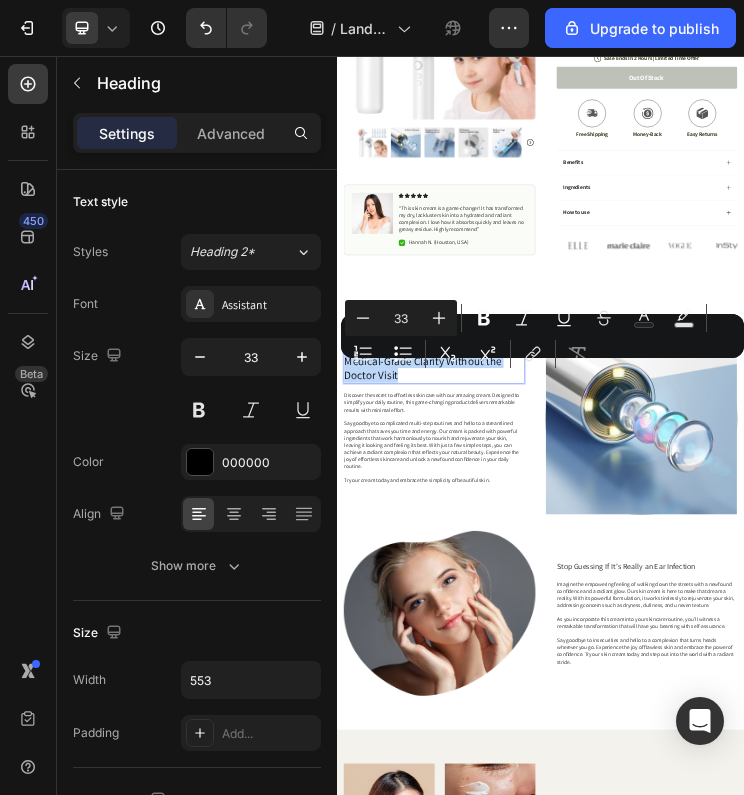 drag, startPoint x: 628, startPoint y: 1011, endPoint x: 357, endPoint y: 969, distance: 274.2353 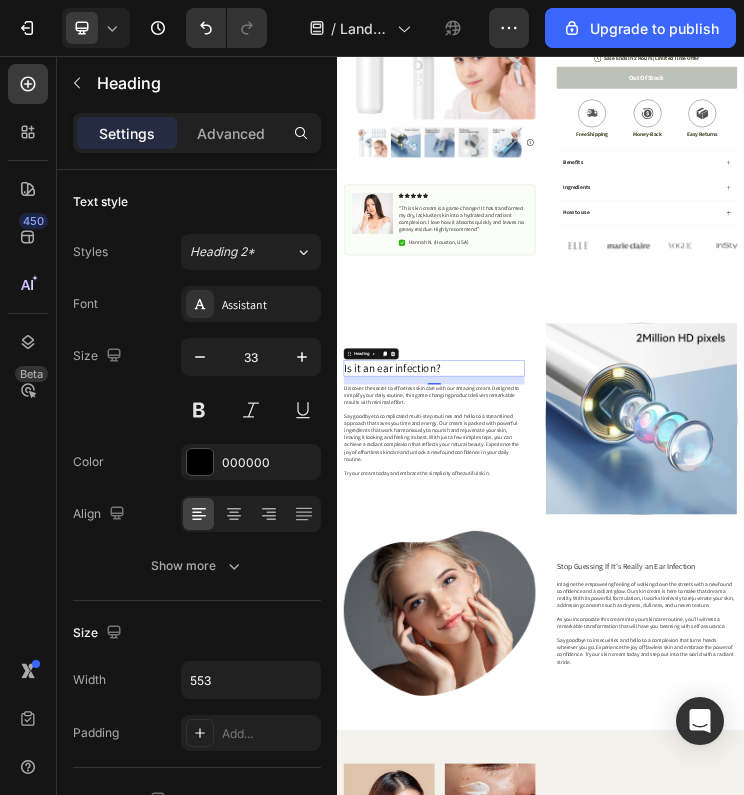 click on "Stop Guessing If It's Really an Ear Infection" at bounding box center [1250, 1559] 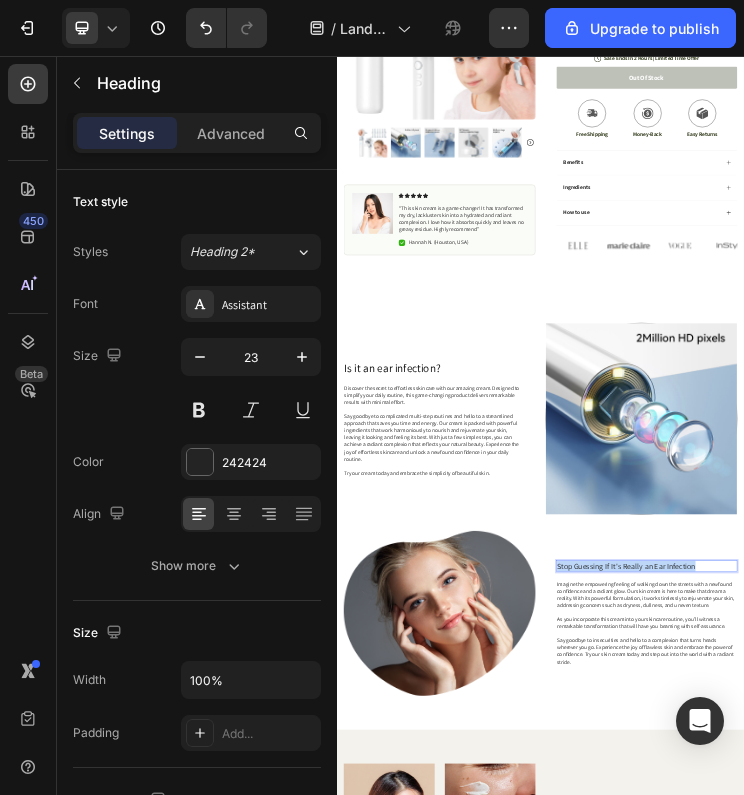 click on "Stop Guessing If It's Really an Ear Infection" at bounding box center (1250, 1559) 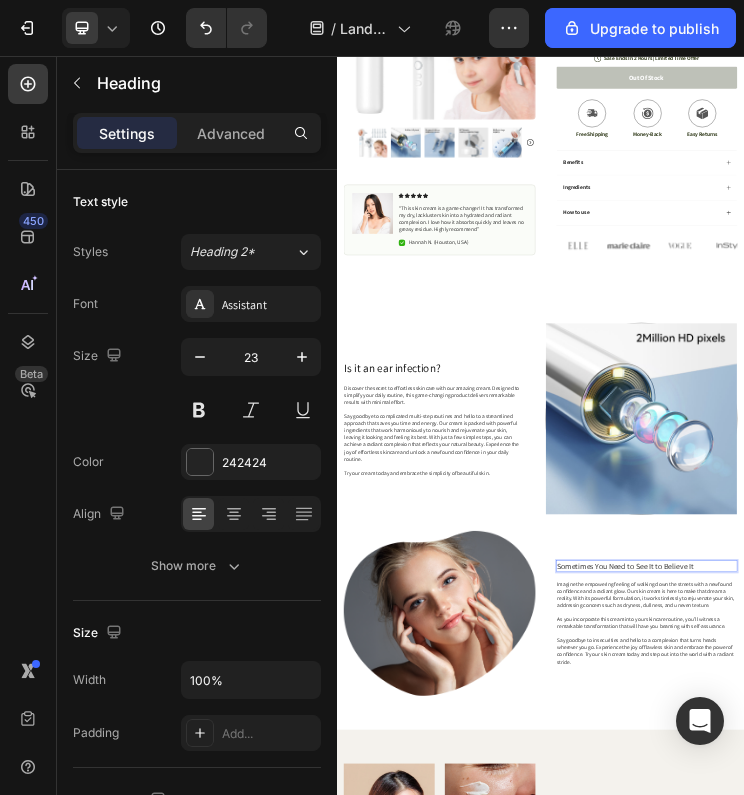 click on "Is it an ear infection?" at bounding box center [623, 975] 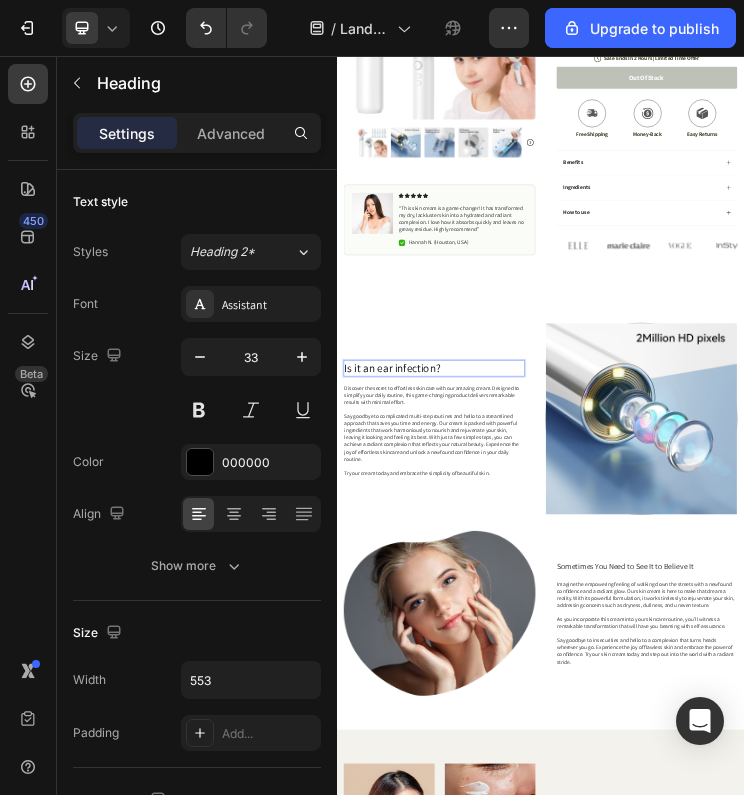 click on "Is it an ear infection?" at bounding box center [623, 975] 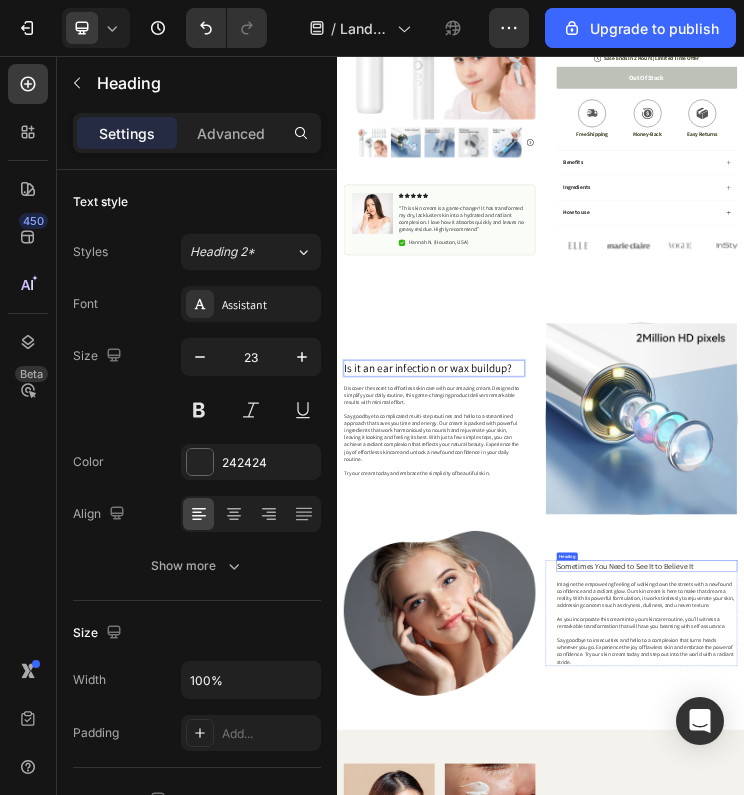 click on "Sometimes You Need to See It to Believe It" at bounding box center [1250, 1559] 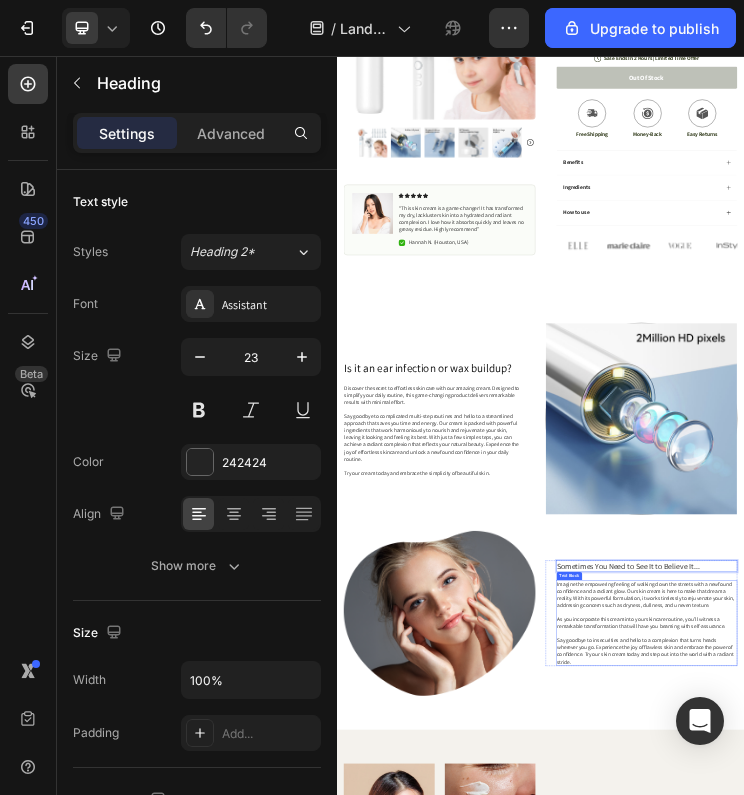 click on "Imagine the empowering feeling of walking down the streets with a newfound confidence and a radiant glow. Our skin cream is here to make that dream a reality. With its powerful formulation, it works tirelessly to rejuvenate your skin, addressing concerns such as dryness, dullness, and uneven texture." at bounding box center [1250, 1643] 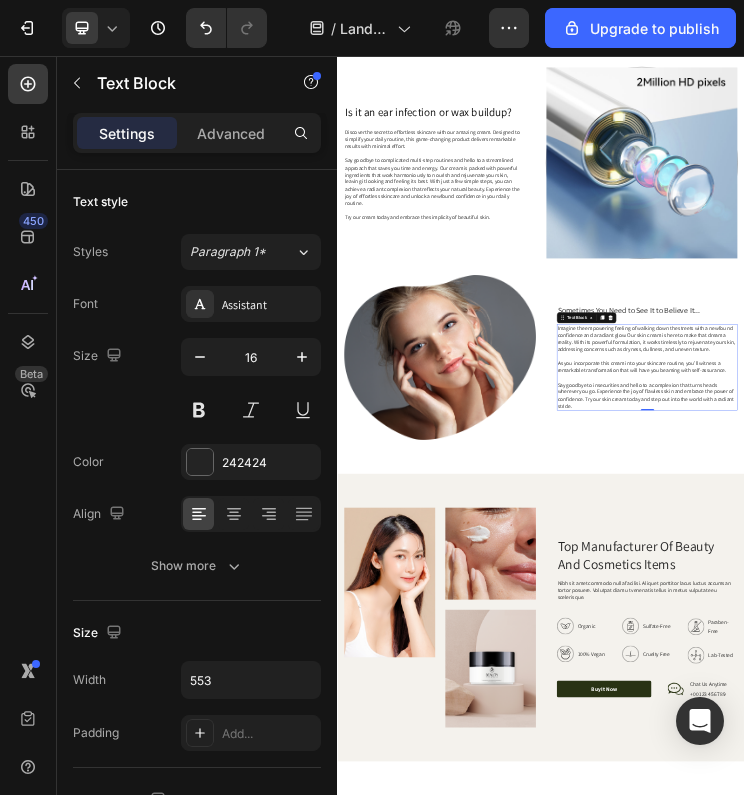scroll, scrollTop: 1065, scrollLeft: 0, axis: vertical 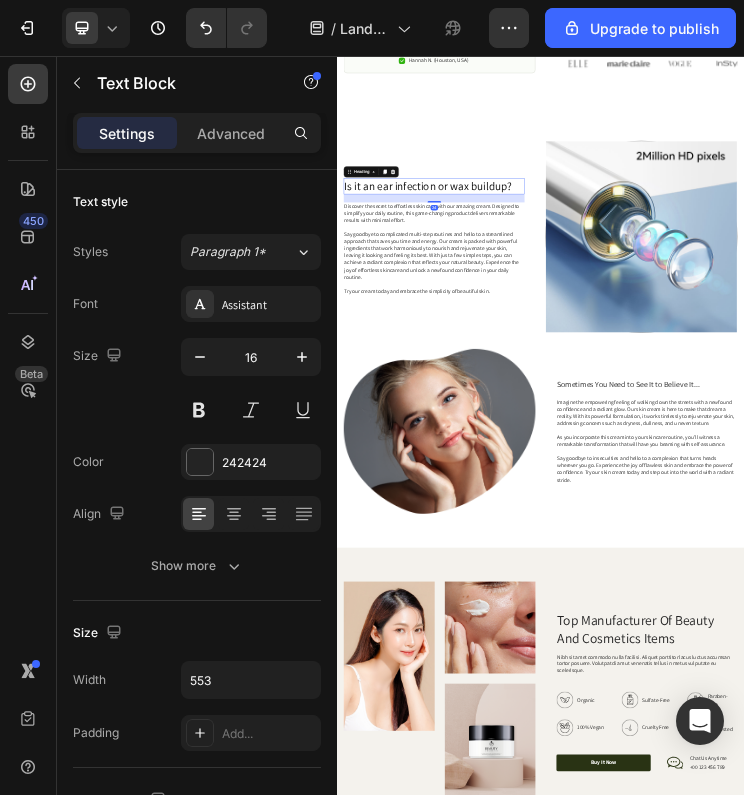 click on "Is it an ear infection or wax buildup?" at bounding box center [623, 439] 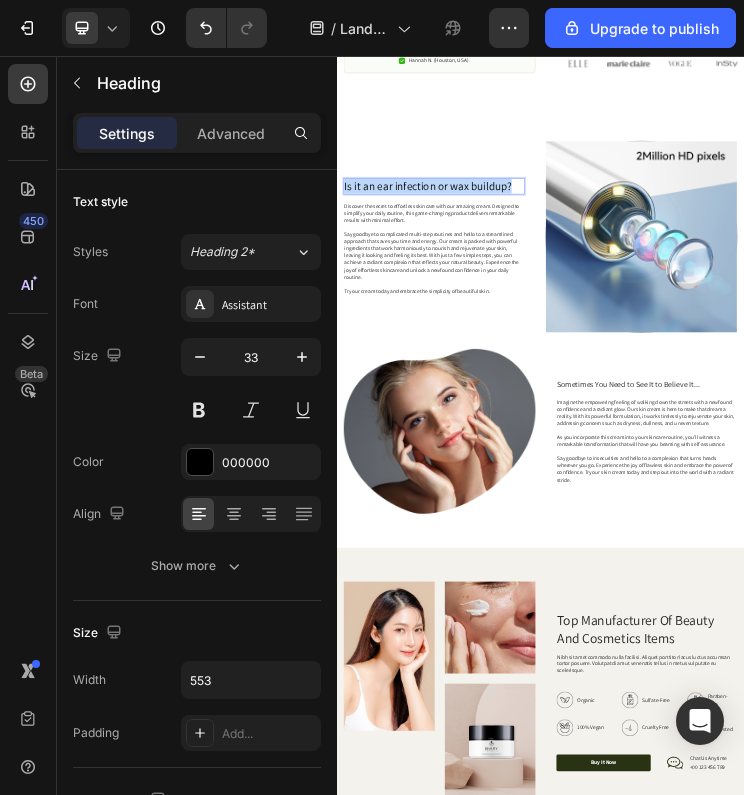 click on "Is it an ear infection or wax buildup?" at bounding box center [623, 439] 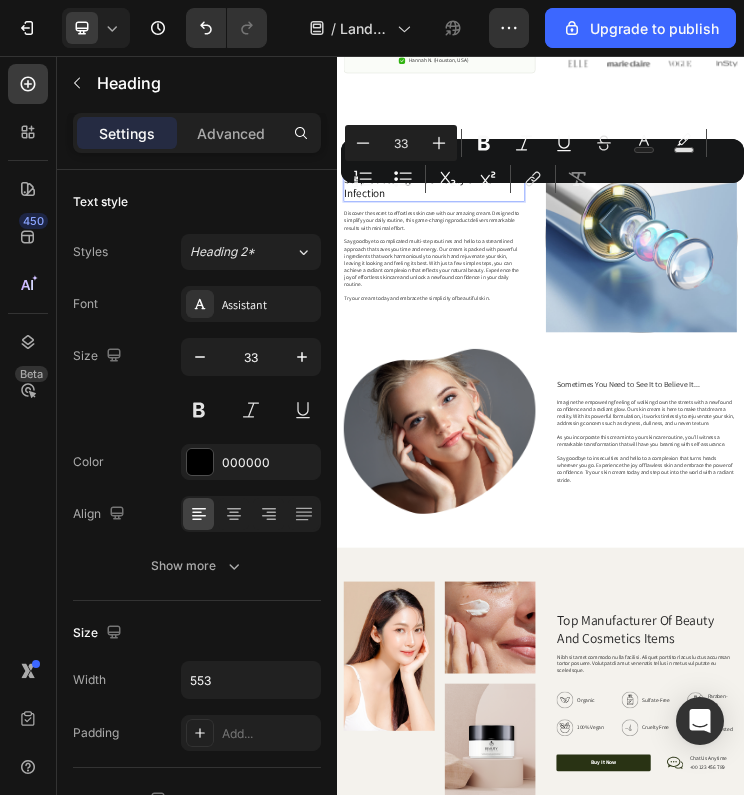 scroll, scrollTop: 1043, scrollLeft: 0, axis: vertical 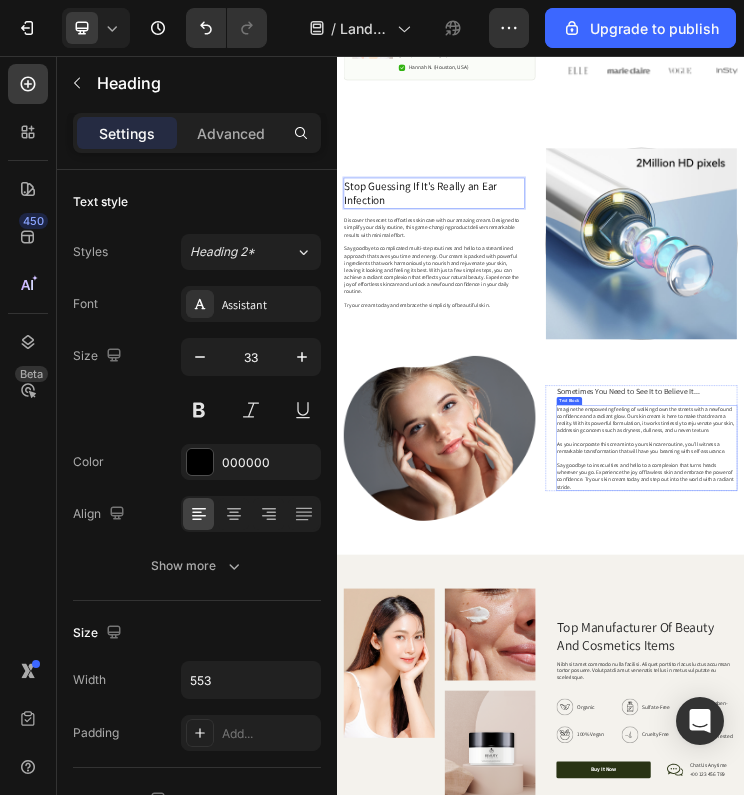 click on "Imagine the empowering feeling of walking down the streets with a newfound confidence and a radiant glow. Our skin cream is here to make that dream a reality. With its powerful formulation, it works tirelessly to rejuvenate your skin, addressing concerns such as dryness, dullness, and uneven texture." at bounding box center (1250, 1129) 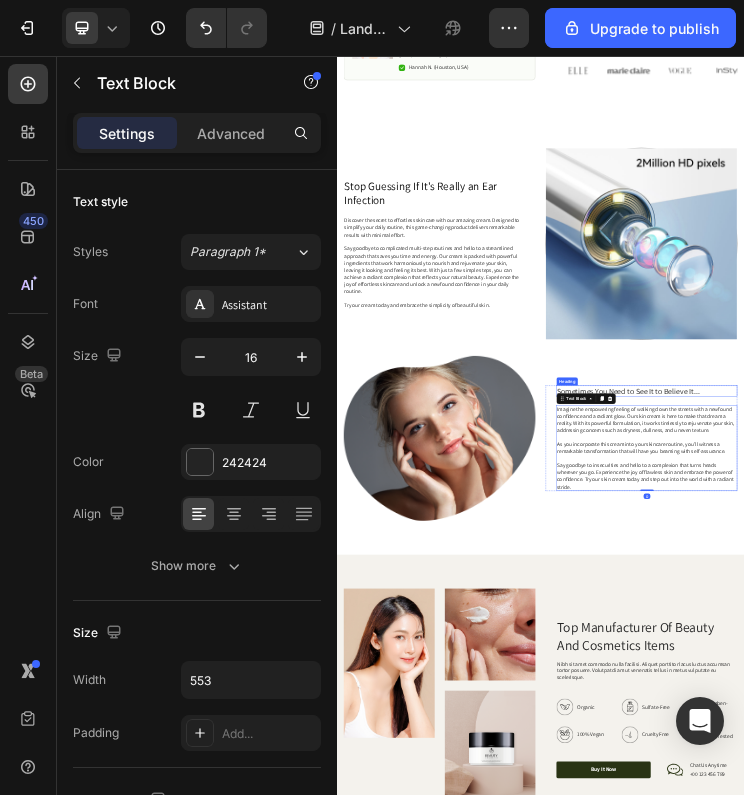 click on "Sometimes You Need to See It to Believe It..." at bounding box center (1250, 1045) 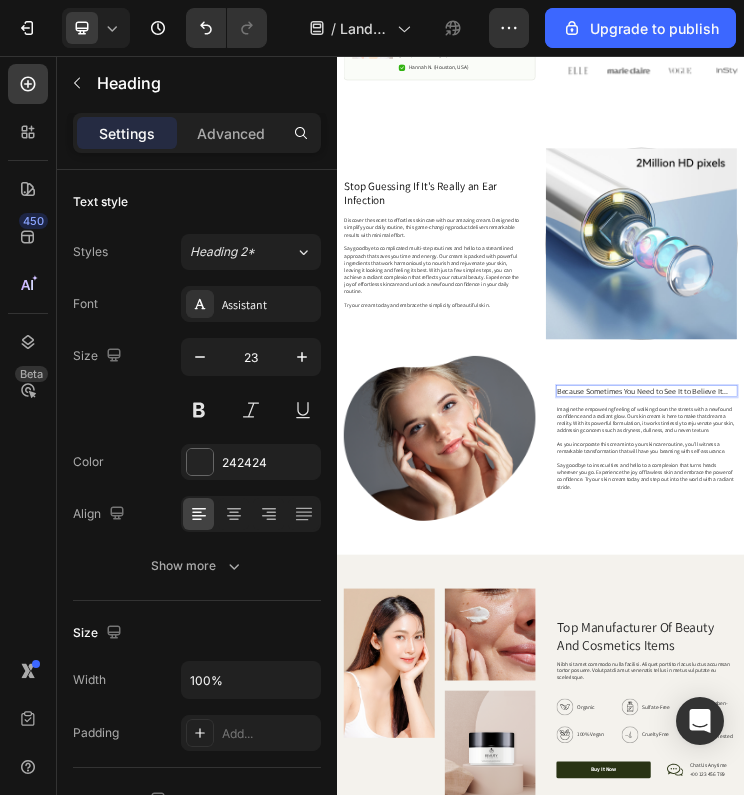 click on "Because Sometimes You Need to See It to Believe It..." at bounding box center [1250, 1045] 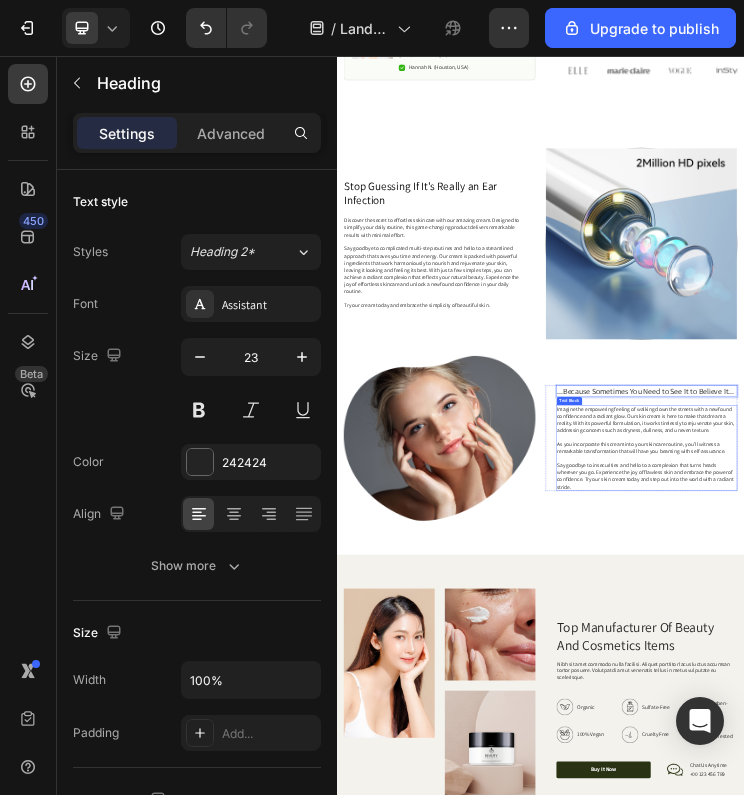 click on "Imagine the empowering feeling of walking down the streets with a newfound confidence and a radiant glow. Our skin cream is here to make that dream a reality. With its powerful formulation, it works tirelessly to rejuvenate your skin, addressing concerns such as dryness, dullness, and uneven texture." at bounding box center [1250, 1129] 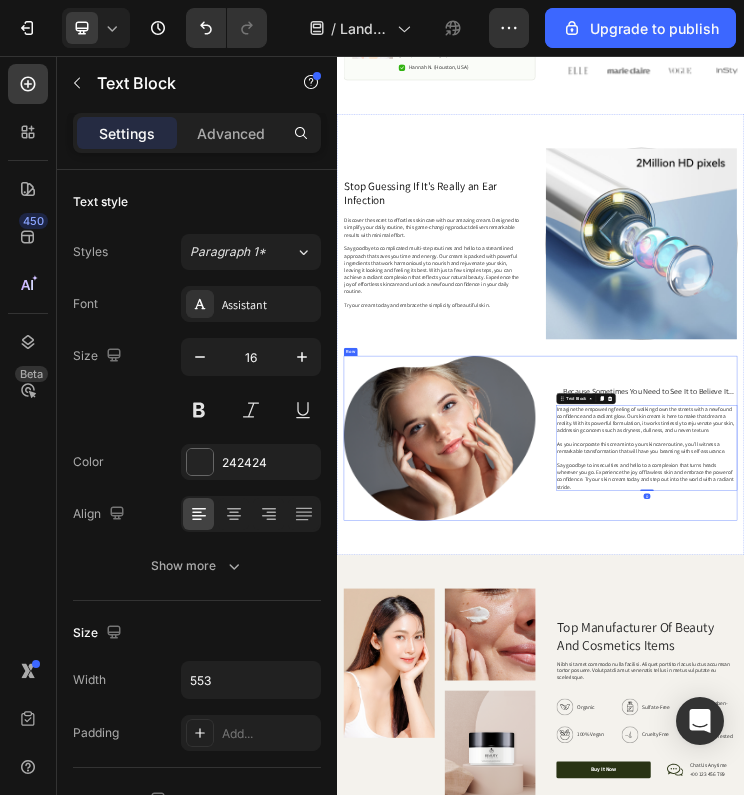 click on "Stop Guessing If It's Really an Ear Infection Heading Discover the secret to effortless skincare with our amazing cream. Designed to simplify your daily routine, this game-changing product delivers remarkable results with minimal effort.   Say goodbye to complicated multi-step routines and hello to a streamlined approach that saves you time and energy. Our cream is packed with powerful ingredients that work harmoniously to nourish and rejuvenate your skin, leaving it looking and feeling its best. With just a few simple steps, you can achieve a radiant complexion that reflects your natural beauty. Experience the joy of effortless skincare and unlock a newfound confidence in your daily routine.   Try our cream today and embrace the simplicity of beautiful skin. Text Block Row Image Row ...Because Sometimes You Need to See It to Believe It... Heading   As you incorporate this cream into your skincare routine, you'll witness a remarkable transformation that will have you beaming with self-assurance.     0 Row" at bounding box center [937, 877] 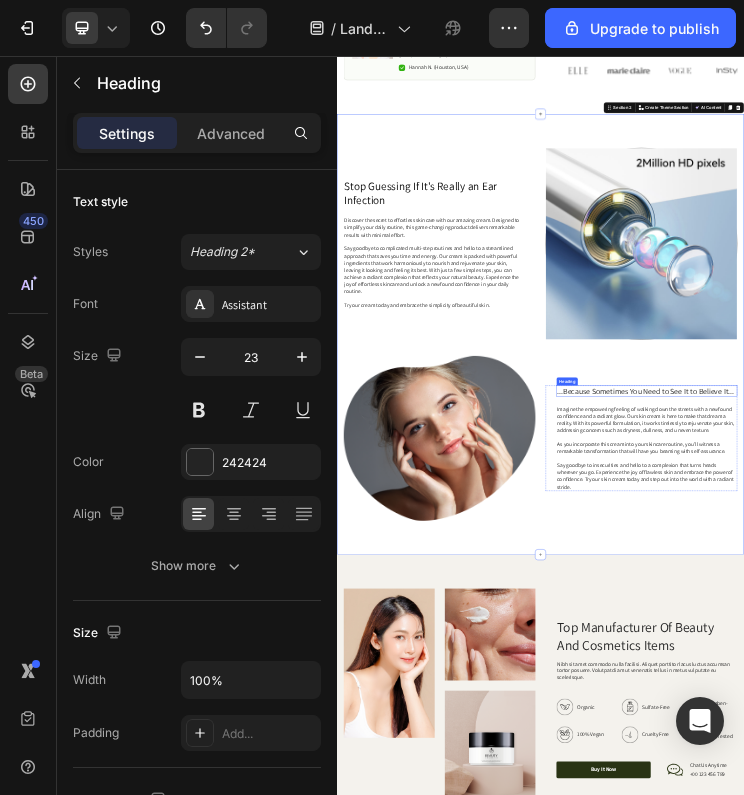 click on "...Because Sometimes You Need to See It to Believe It..." at bounding box center (1250, 1045) 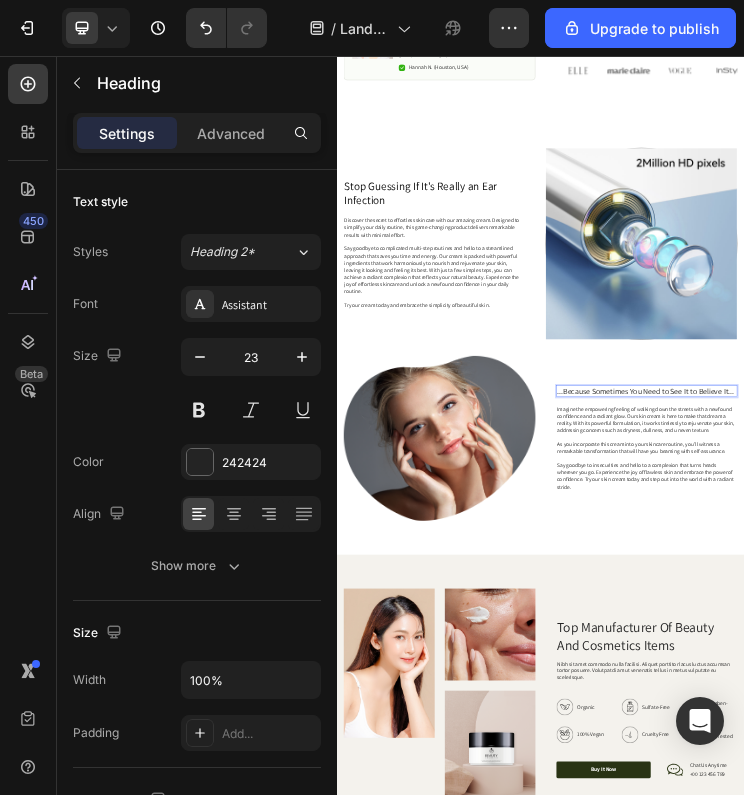 click on "...Because Sometimes You Need to See It to Believe It..." at bounding box center [1250, 1045] 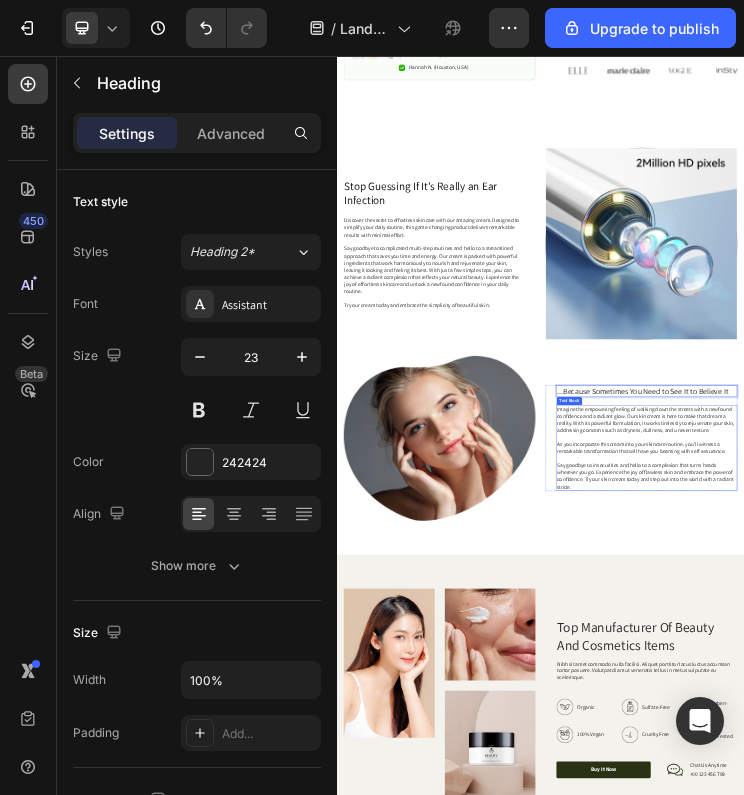 click at bounding box center (1250, 1181) 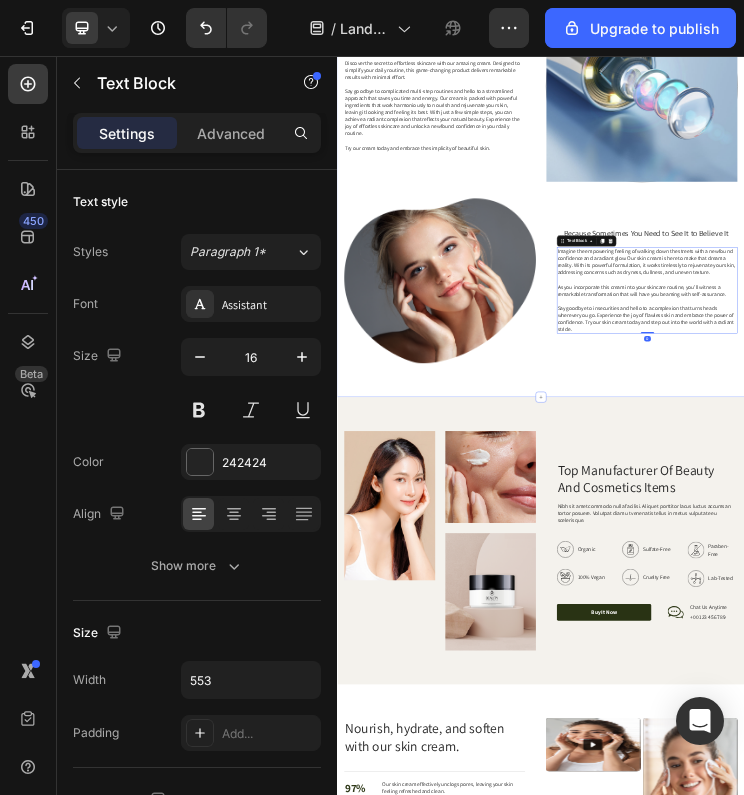 scroll, scrollTop: 1514, scrollLeft: 0, axis: vertical 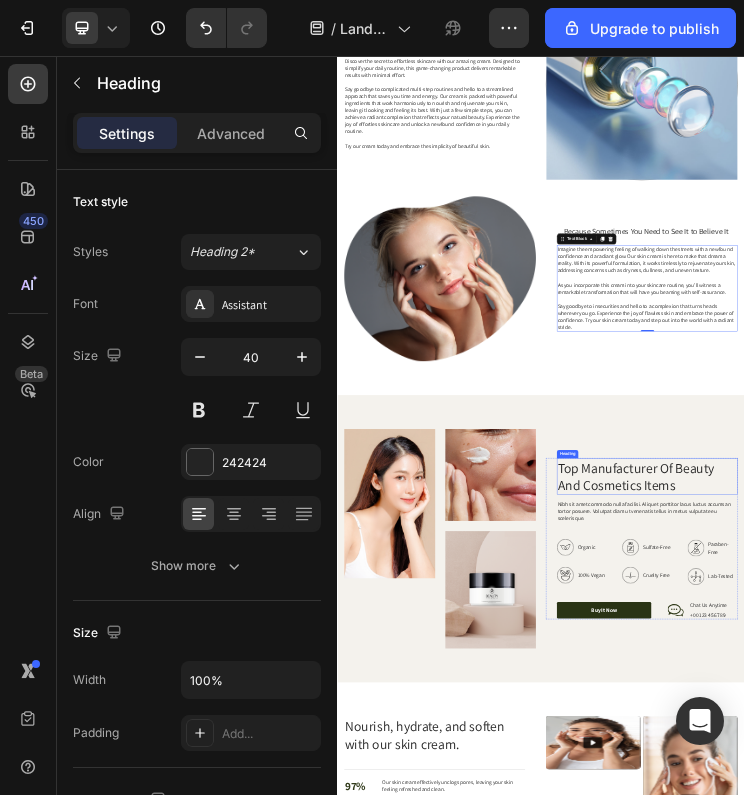 click on "Top Manufacturer Of Beauty And Cosmetics Items" at bounding box center (1250, 1296) 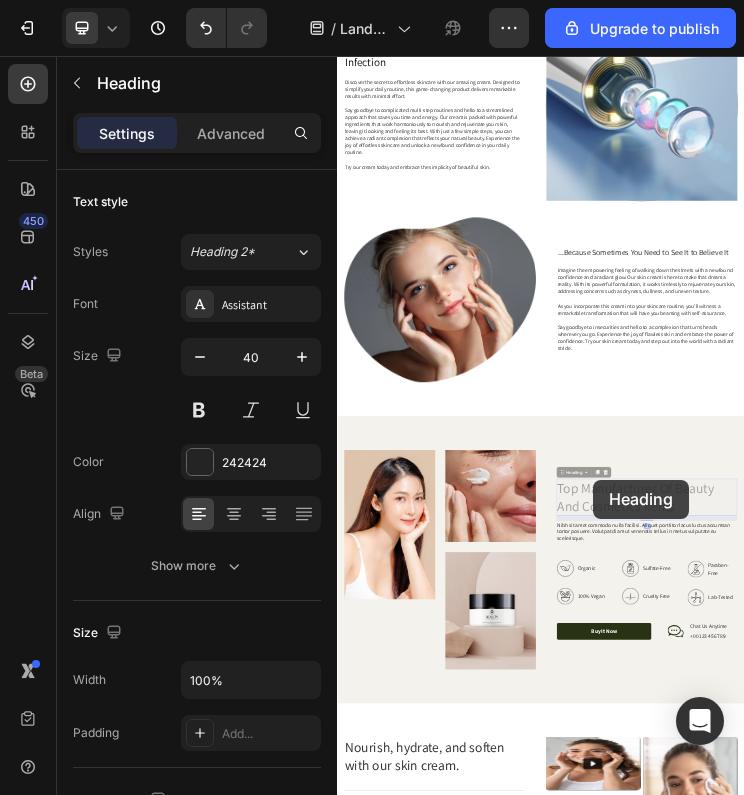 scroll, scrollTop: 4008, scrollLeft: 0, axis: vertical 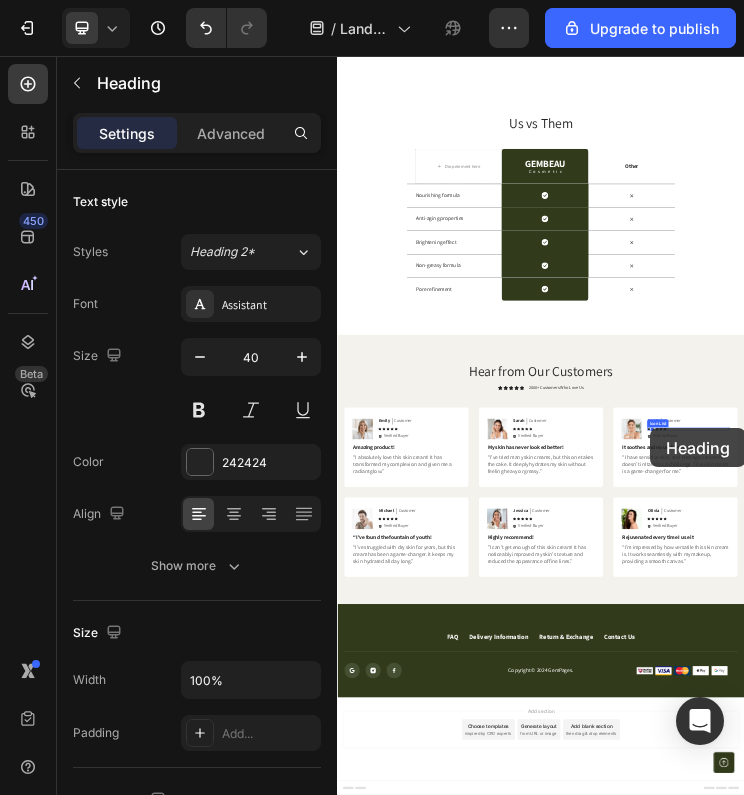 drag, startPoint x: 1345, startPoint y: 1307, endPoint x: 1263, endPoint y: 1152, distance: 175.35393 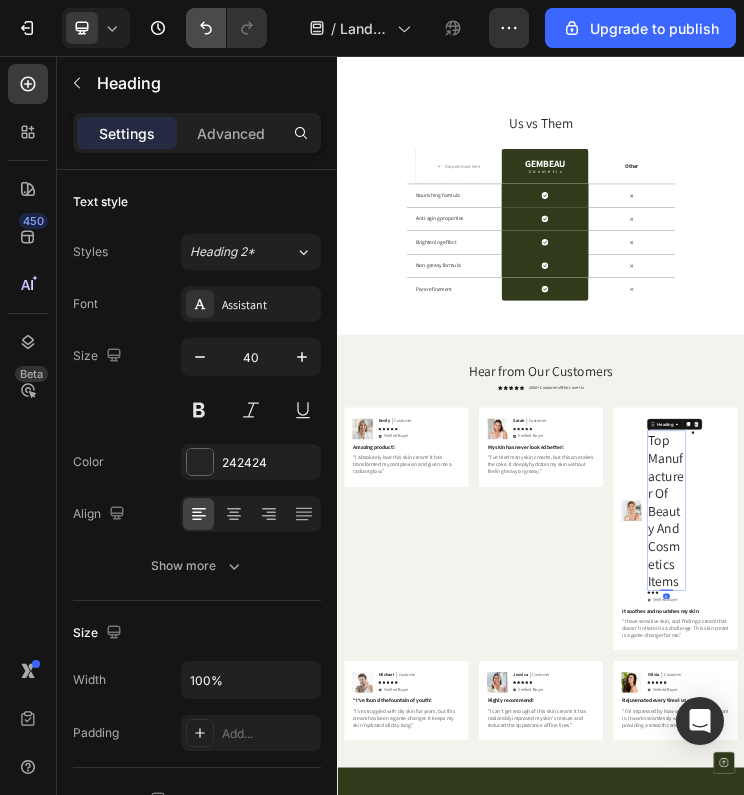 click 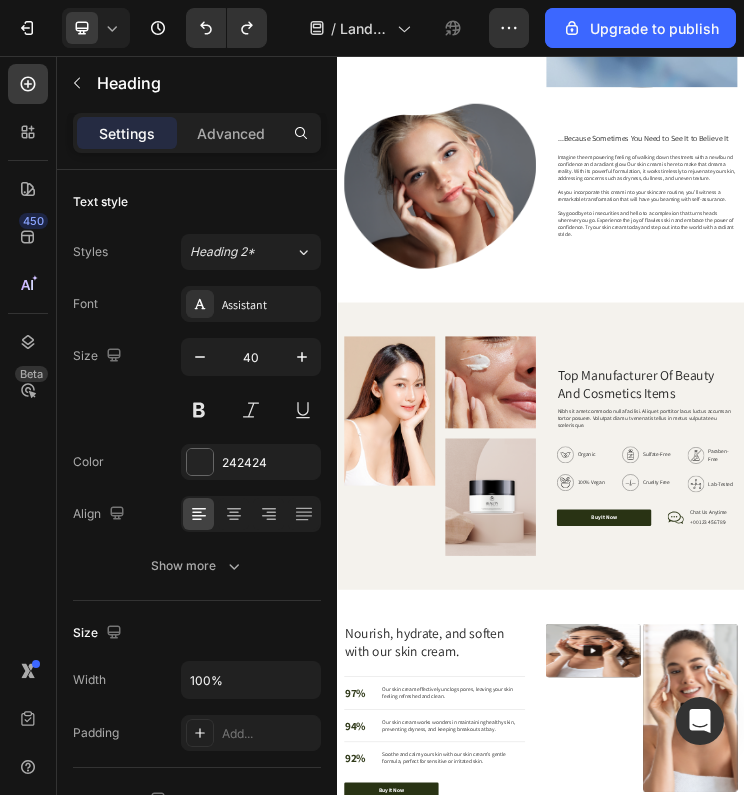 scroll, scrollTop: 1668, scrollLeft: 0, axis: vertical 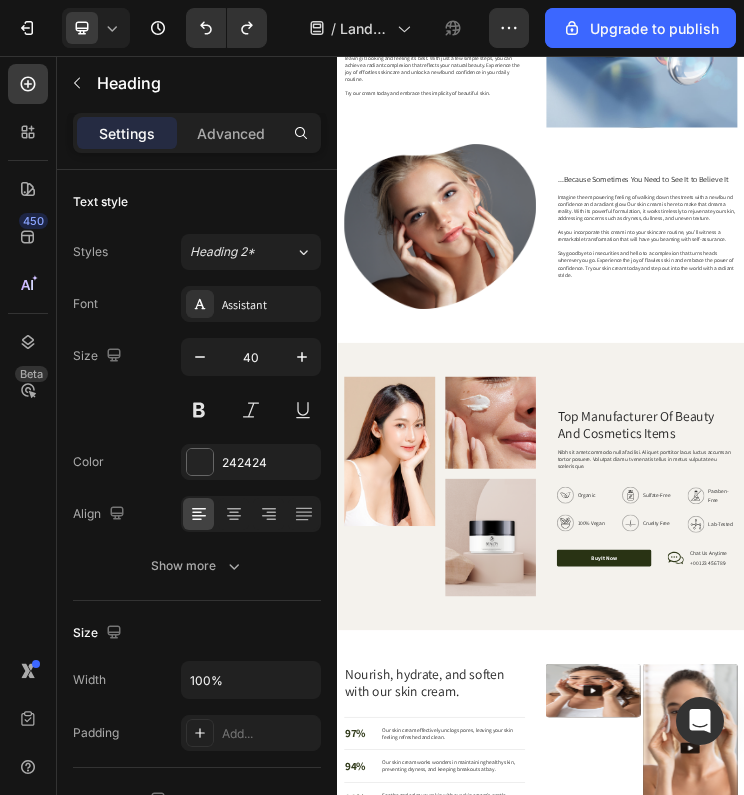 click on "Top Manufacturer Of Beauty And Cosmetics Items" at bounding box center (1250, 1142) 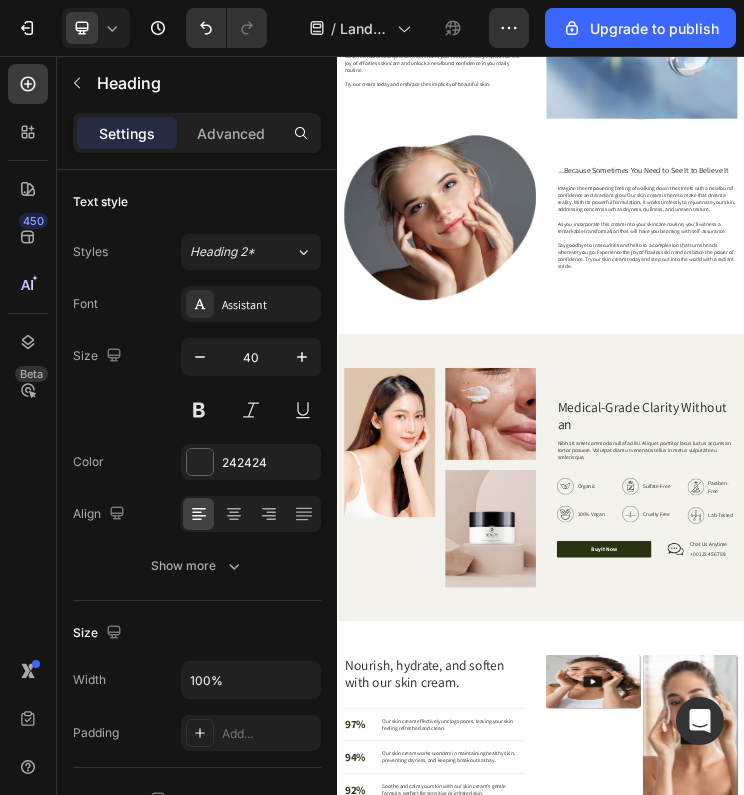 scroll, scrollTop: 1668, scrollLeft: 0, axis: vertical 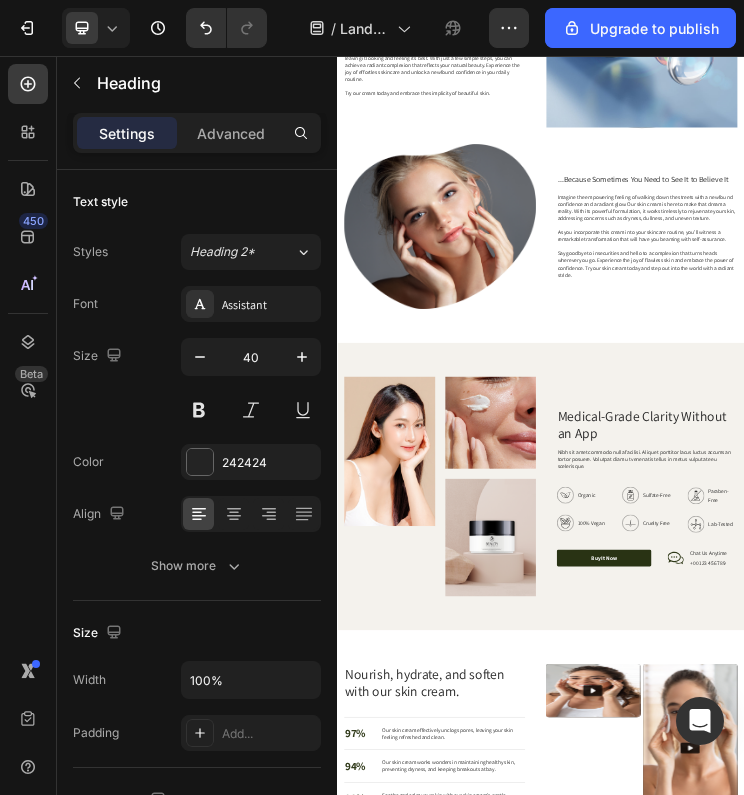 click on "Medical-Grade Clarity Without an App" at bounding box center [1250, 1142] 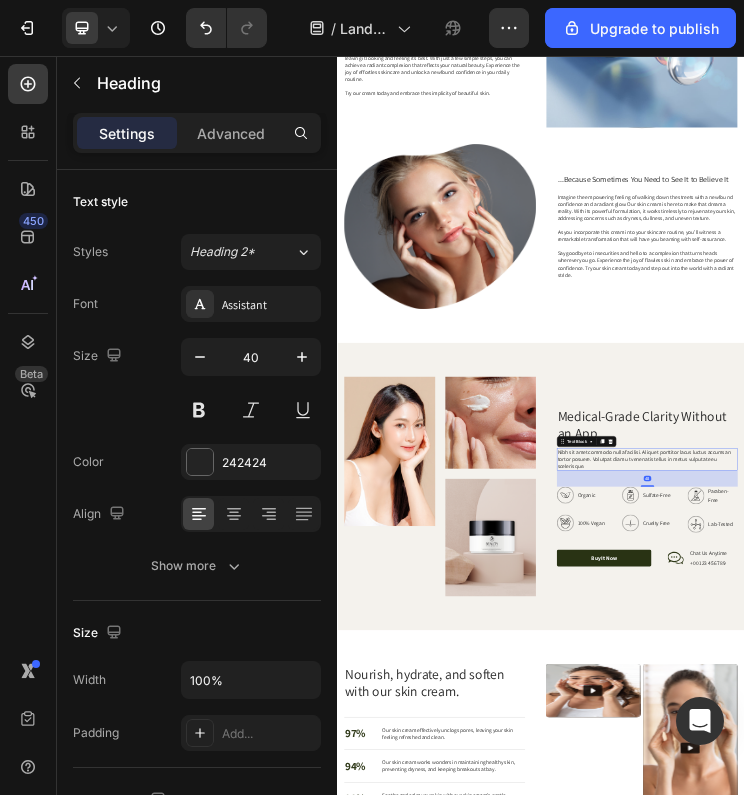 click on "Nibh sit amet commodo nulla facilisi. Aliquet porttitor lacus luctus accumsan tortor posuere. Volutpat diam ut venenatis tellus in metus vulputate eu scelerisque." at bounding box center (1250, 1245) 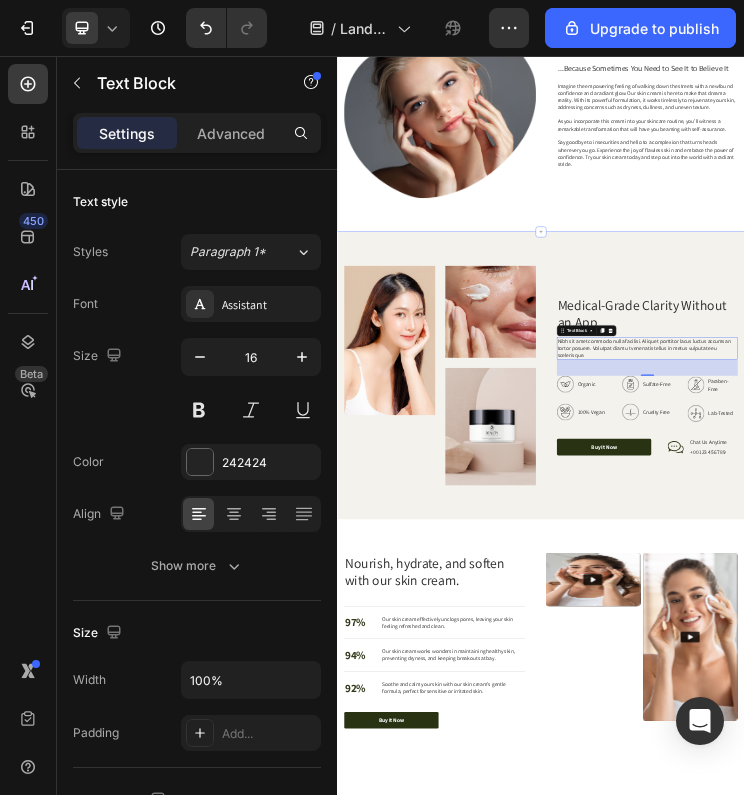 scroll, scrollTop: 2065, scrollLeft: 0, axis: vertical 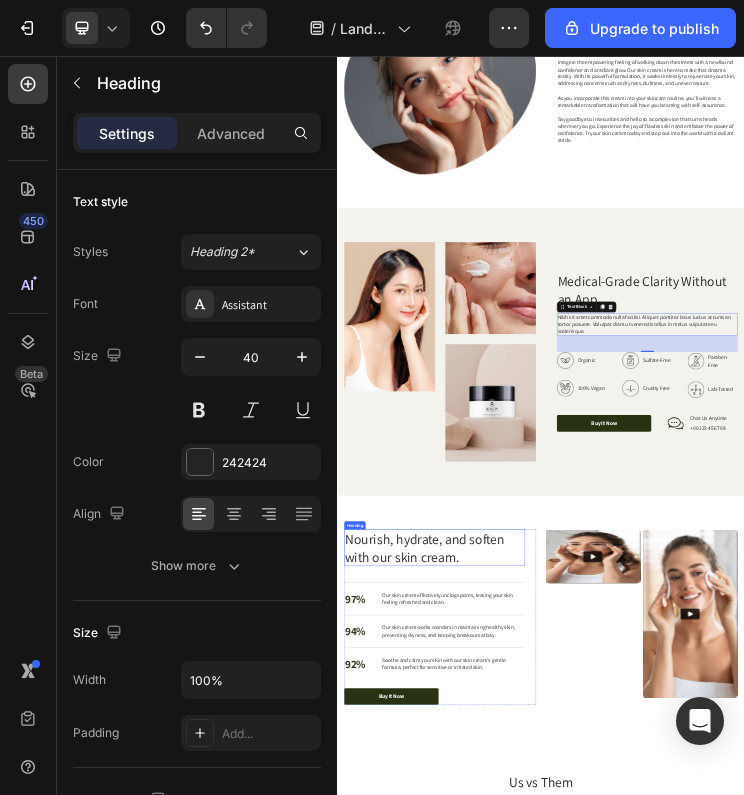 click on "Nourish, hydrate, and soften with our skin cream." at bounding box center (623, 1506) 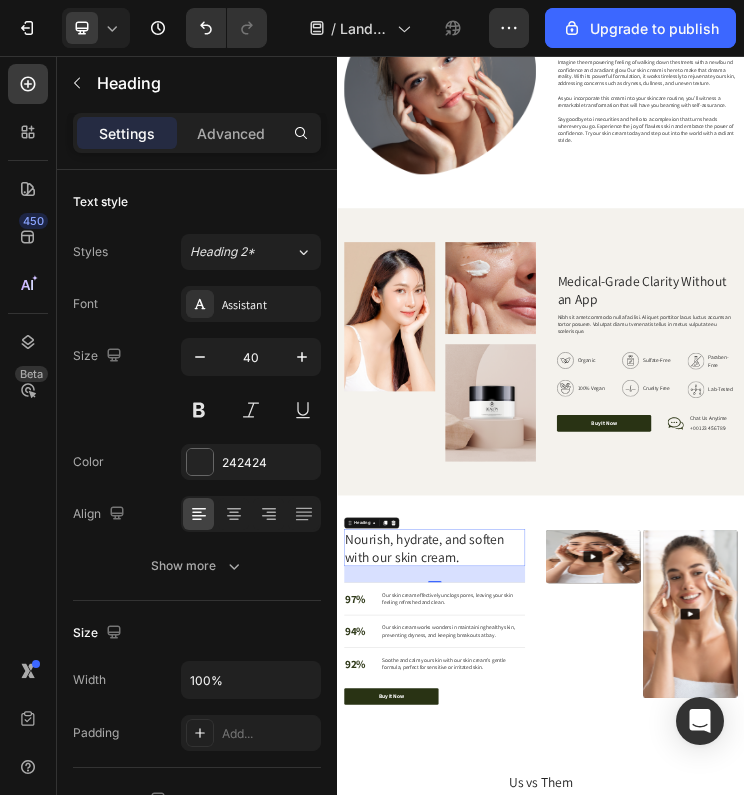 click on "Nourish, hydrate, and soften with our skin cream." at bounding box center [623, 1506] 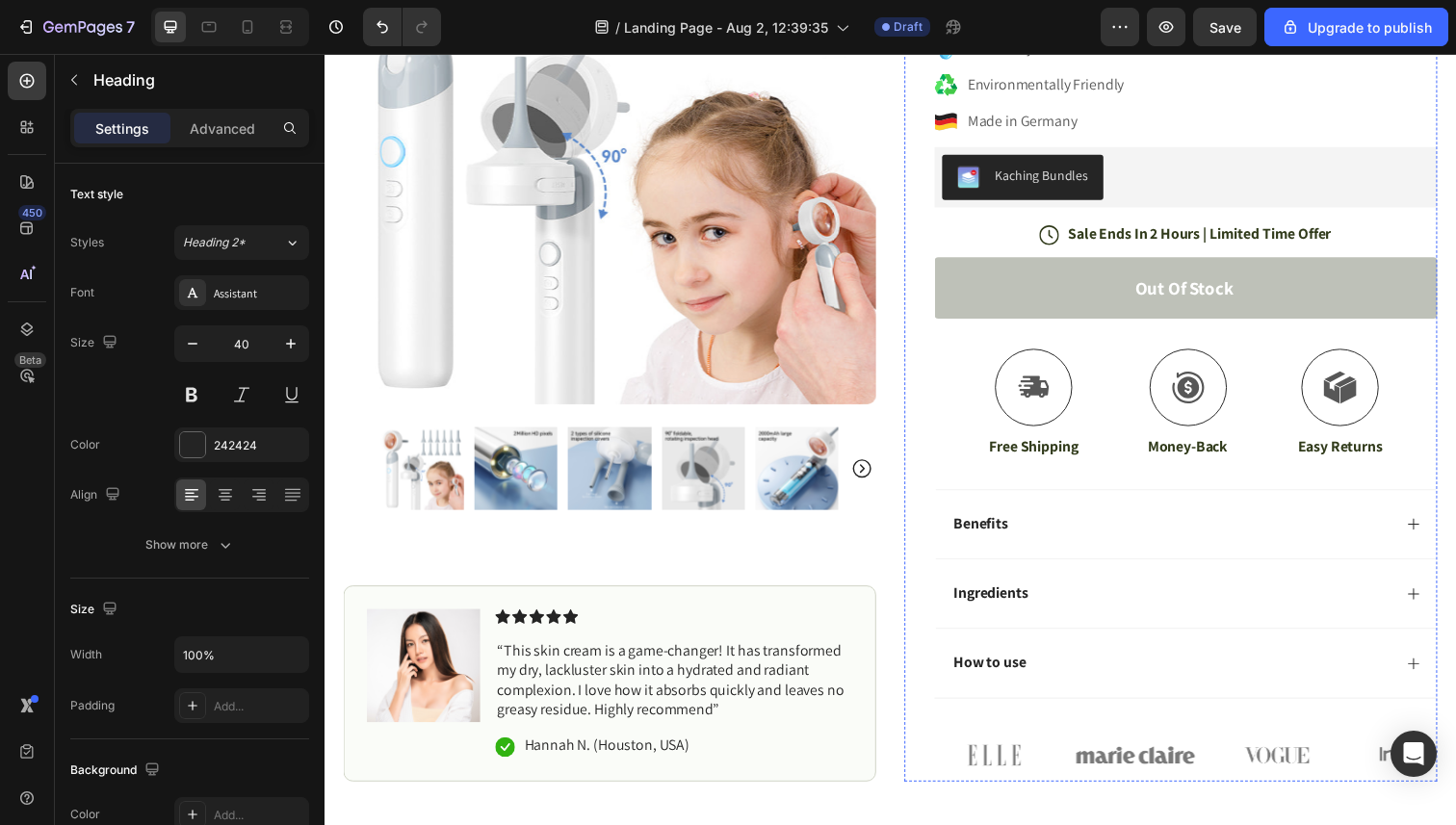 scroll, scrollTop: 0, scrollLeft: 0, axis: both 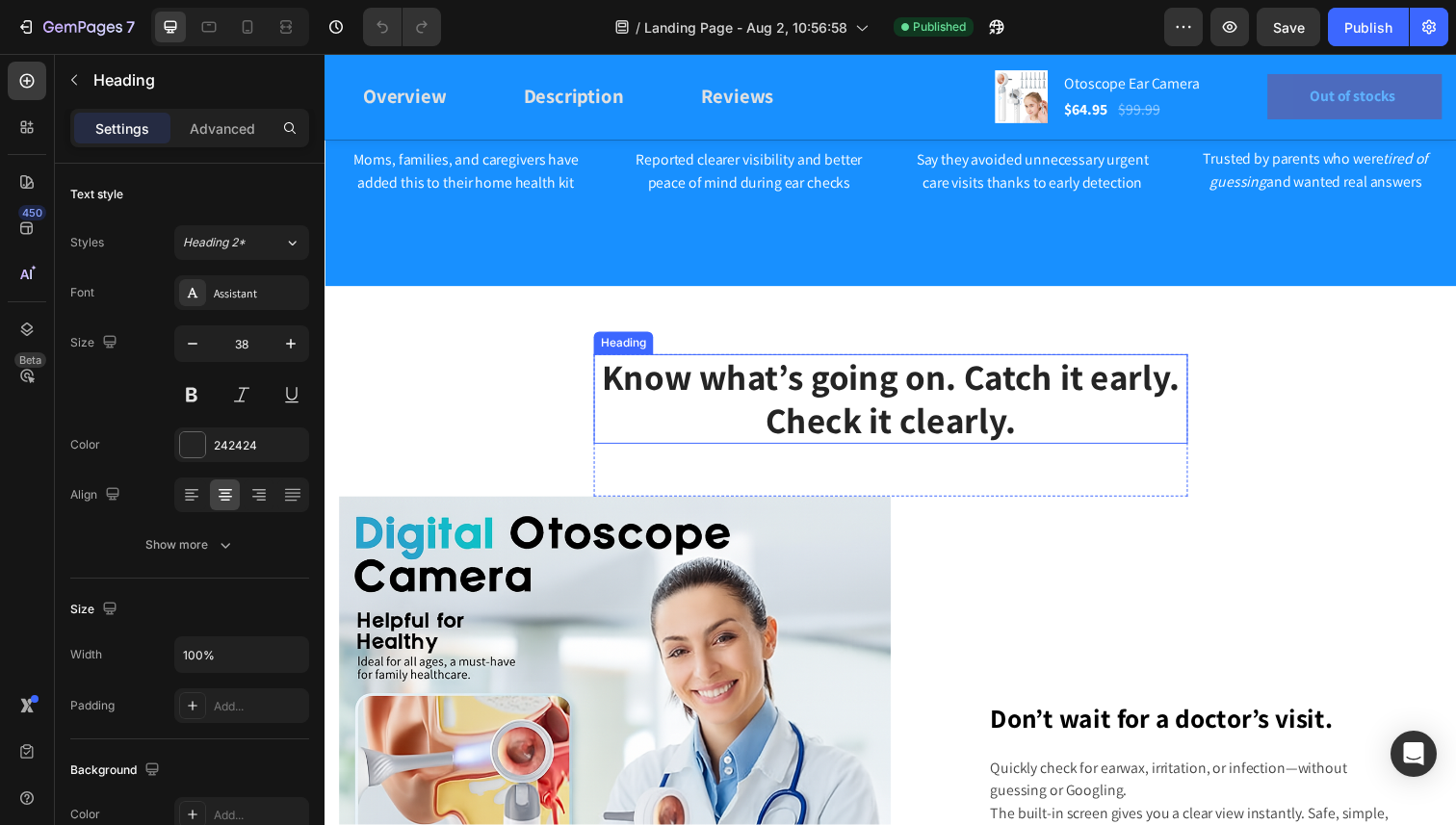 click on "Know what’s going on. Catch it early. Check it clearly." at bounding box center [902, 406] 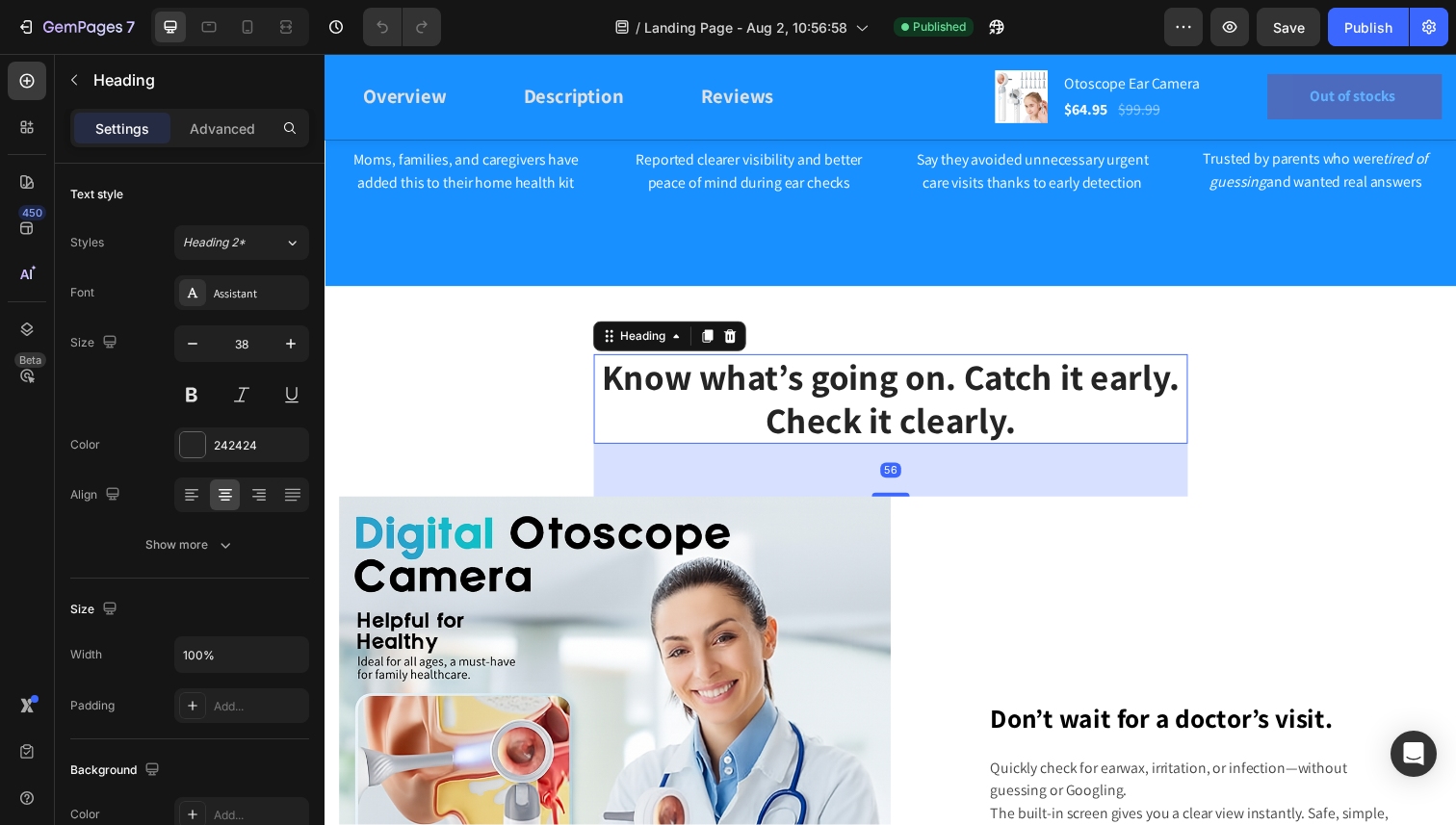 click on "Know what’s going on. Catch it early. Check it clearly." at bounding box center (902, 406) 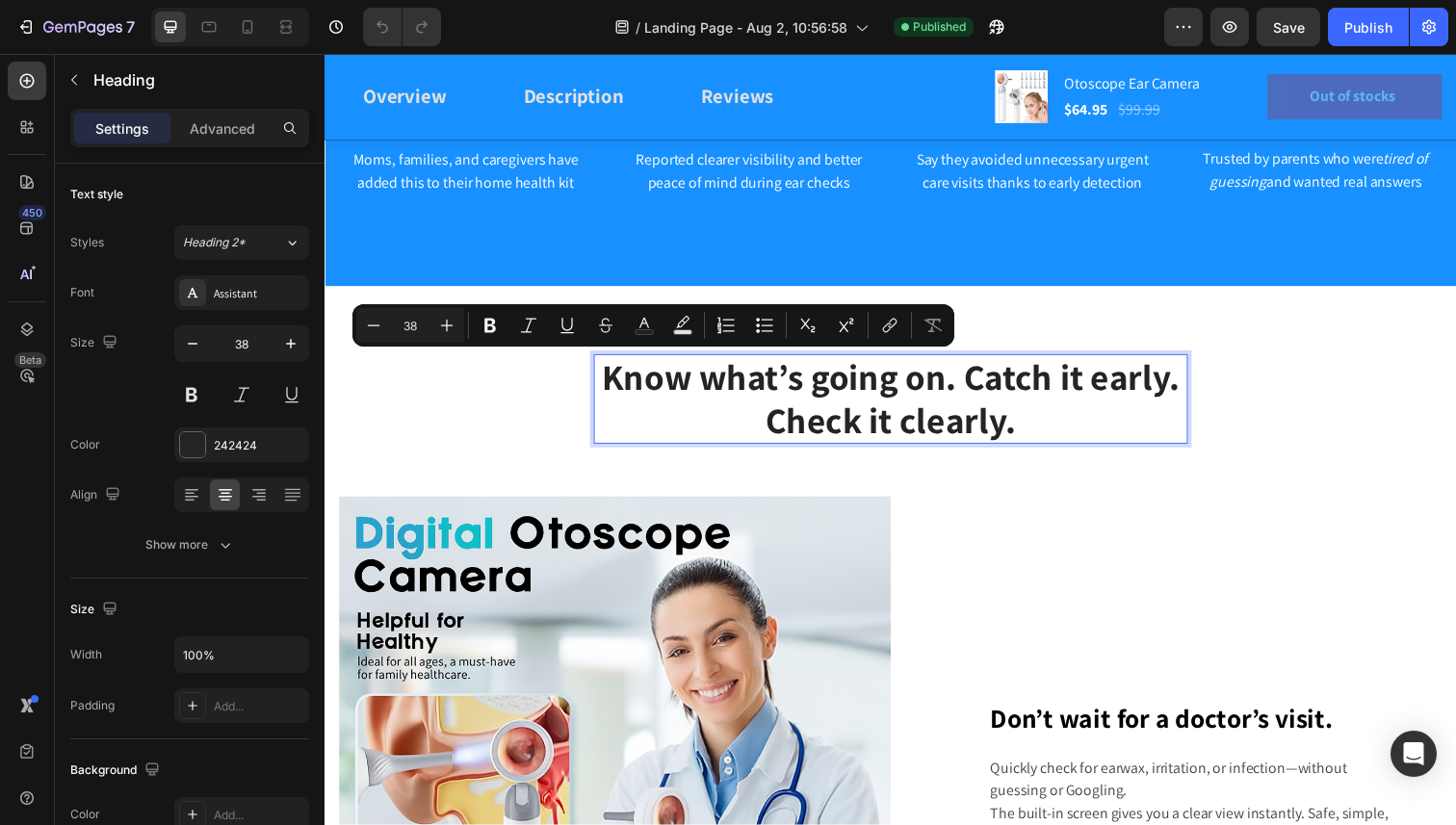 click on "Know what’s going on. Catch it early. Check it clearly." at bounding box center (902, 406) 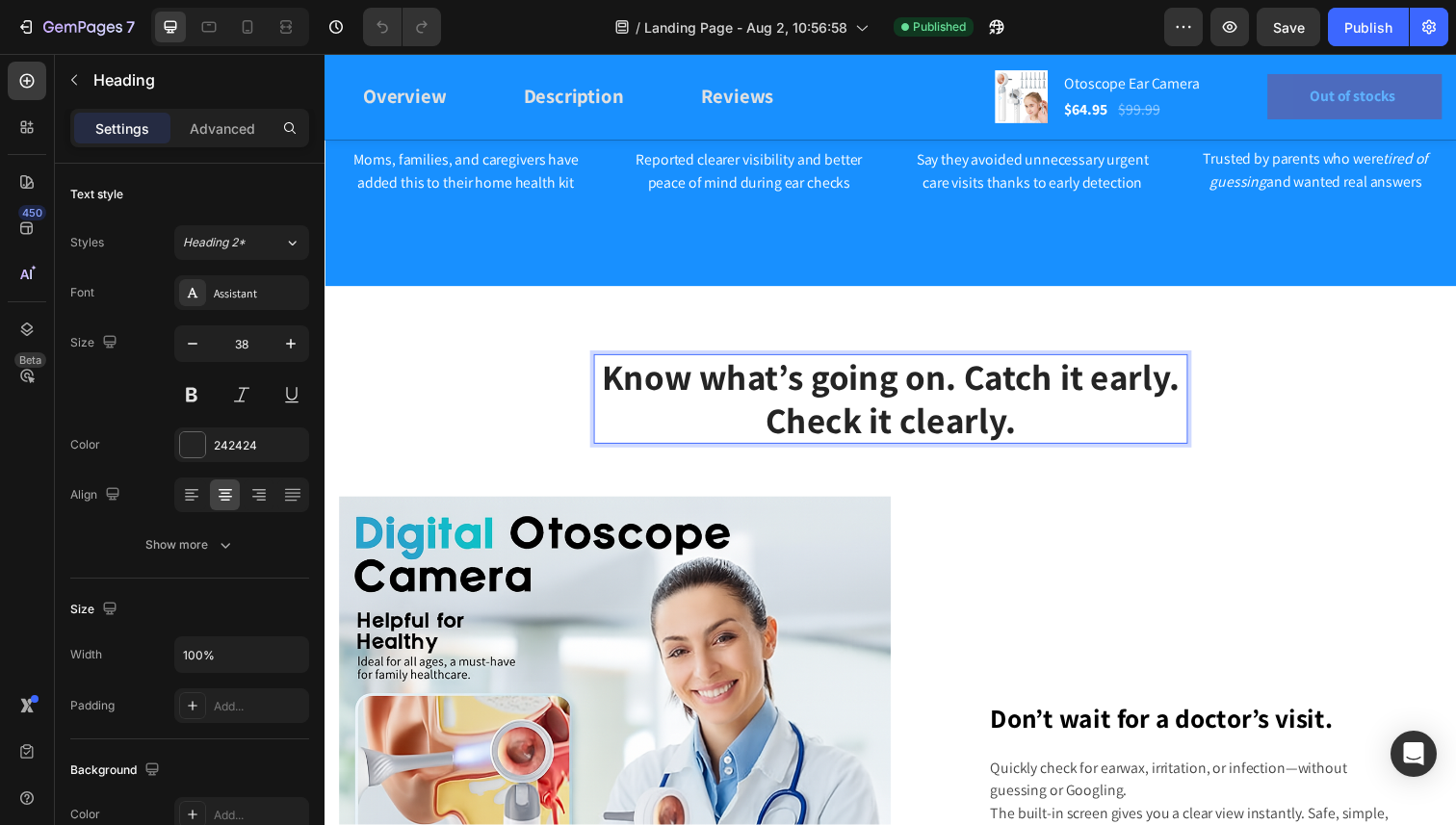 click on "Know what’s going on. Catch it early. Check it clearly." at bounding box center [902, 406] 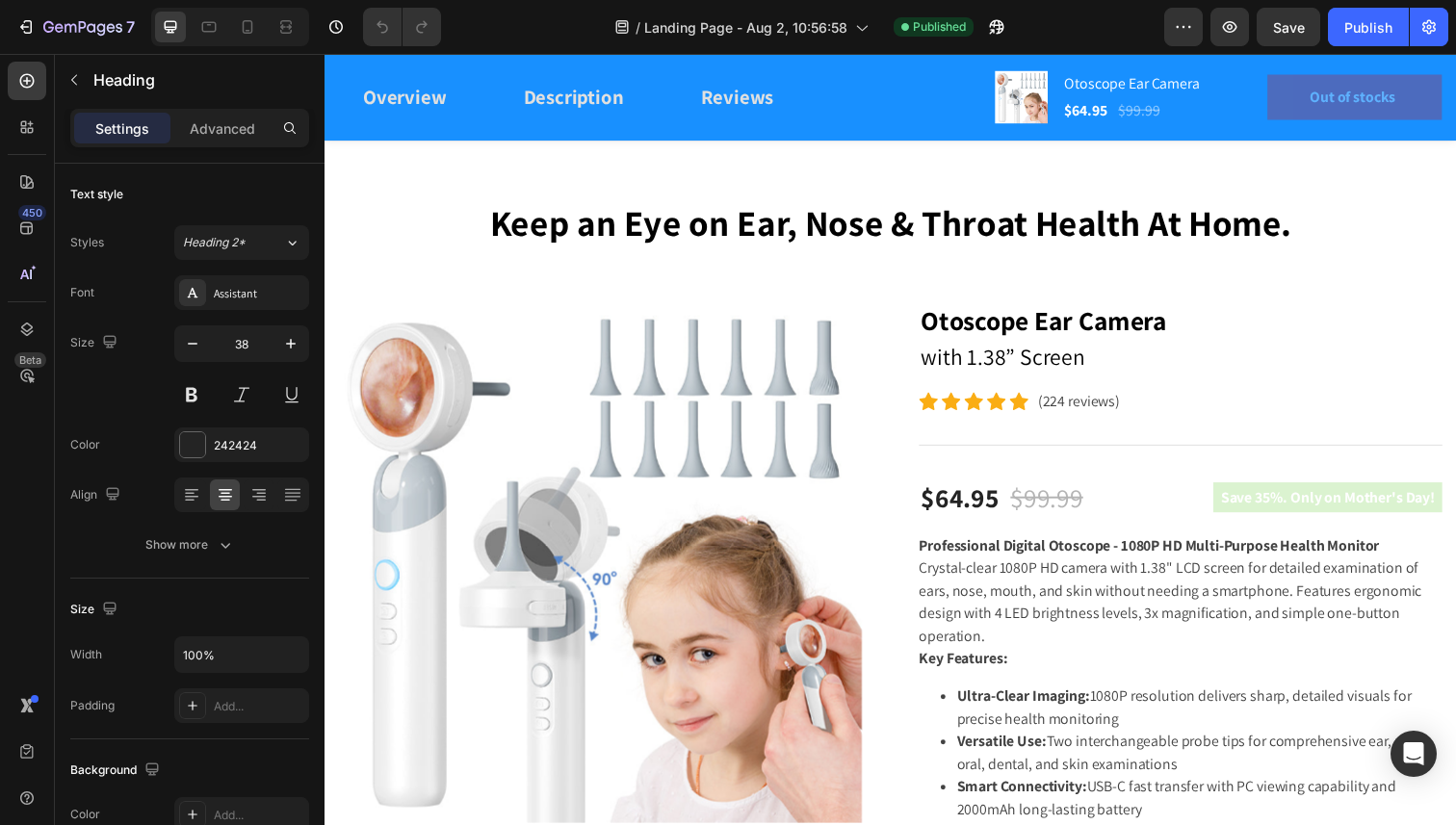 scroll, scrollTop: 66, scrollLeft: 0, axis: vertical 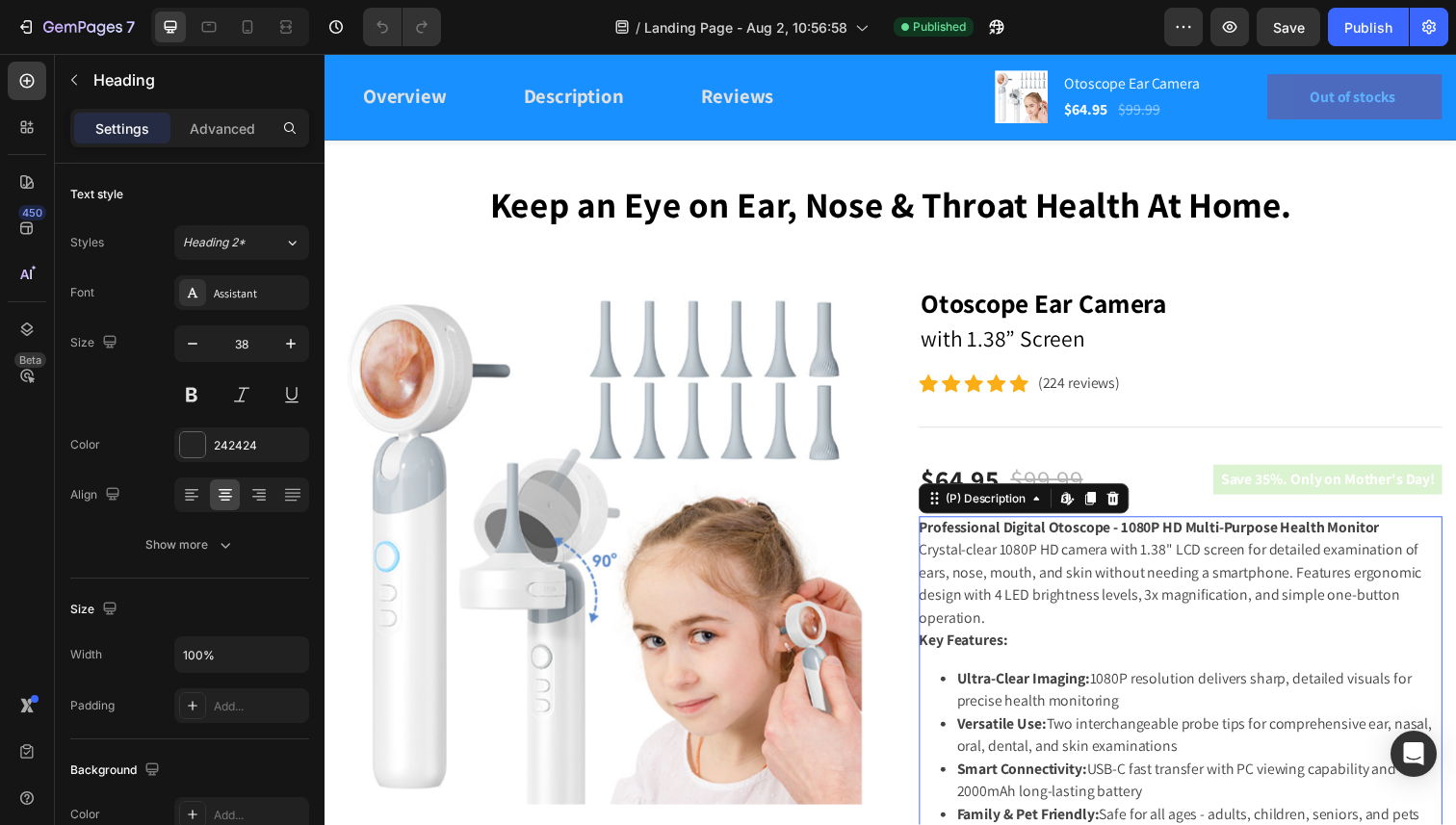click on "Professional Digital Otoscope - 1080P HD Multi-Purpose Health Monitor" at bounding box center [1166, 537] 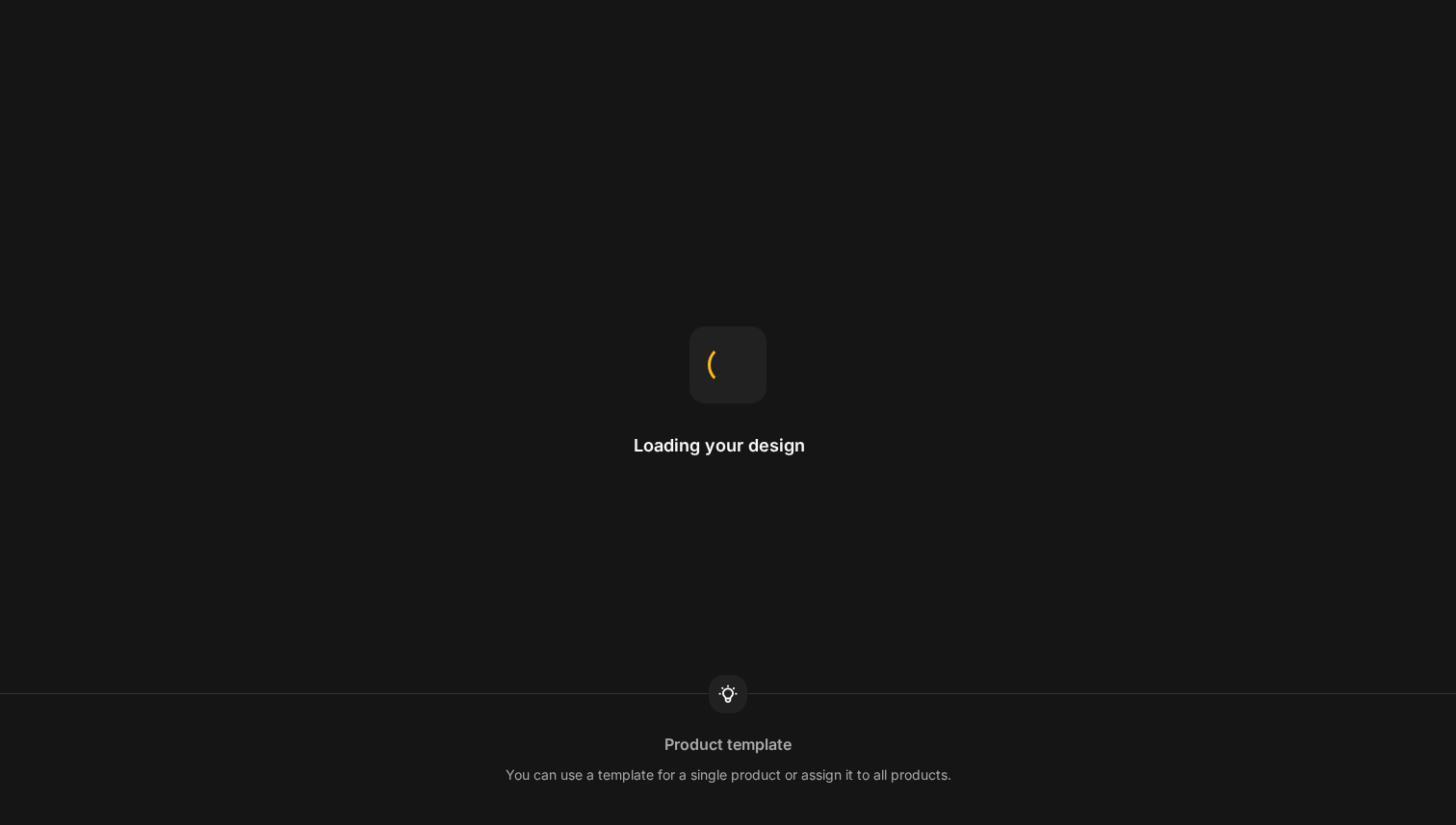 scroll, scrollTop: 0, scrollLeft: 0, axis: both 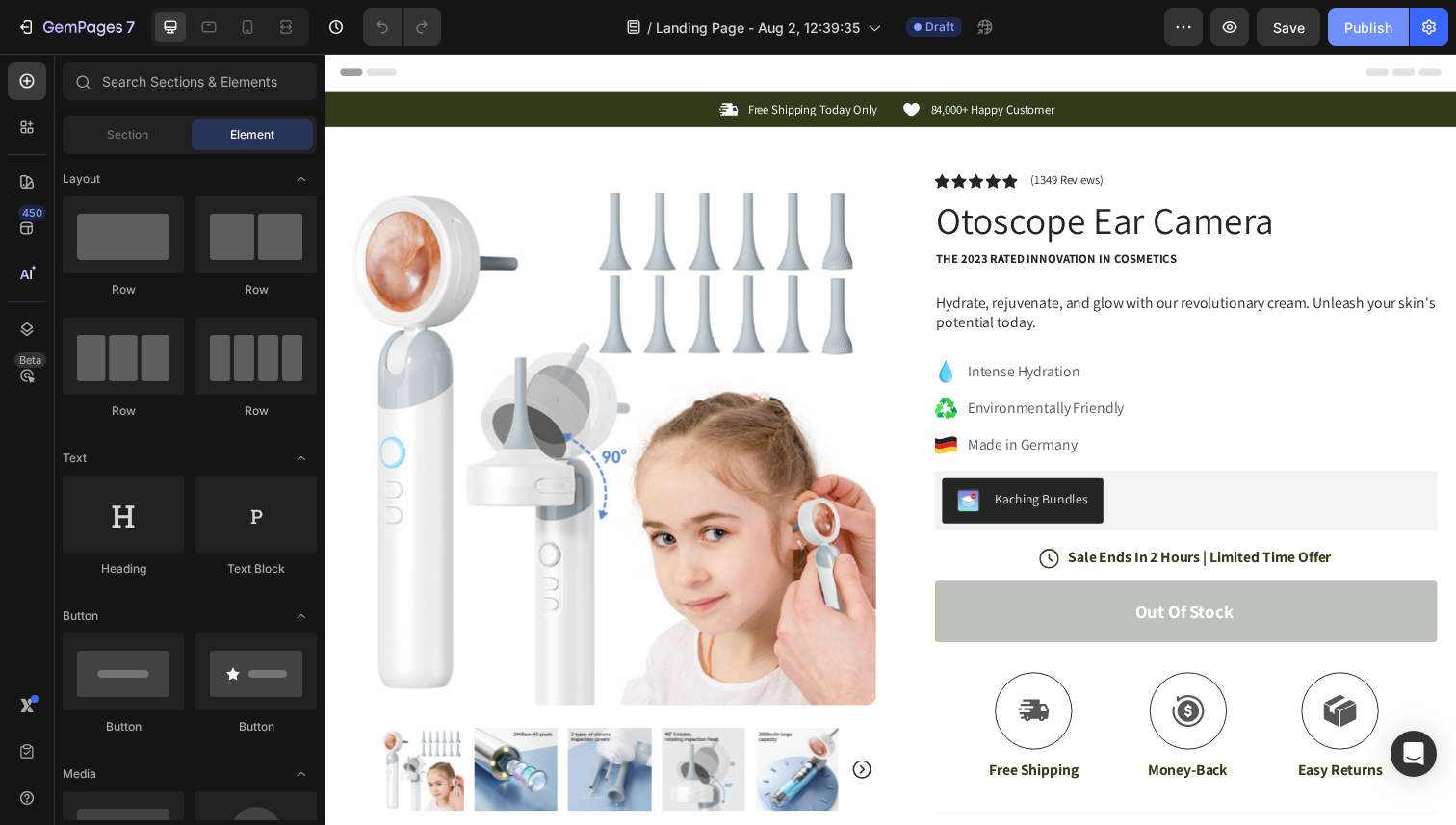 click on "Publish" 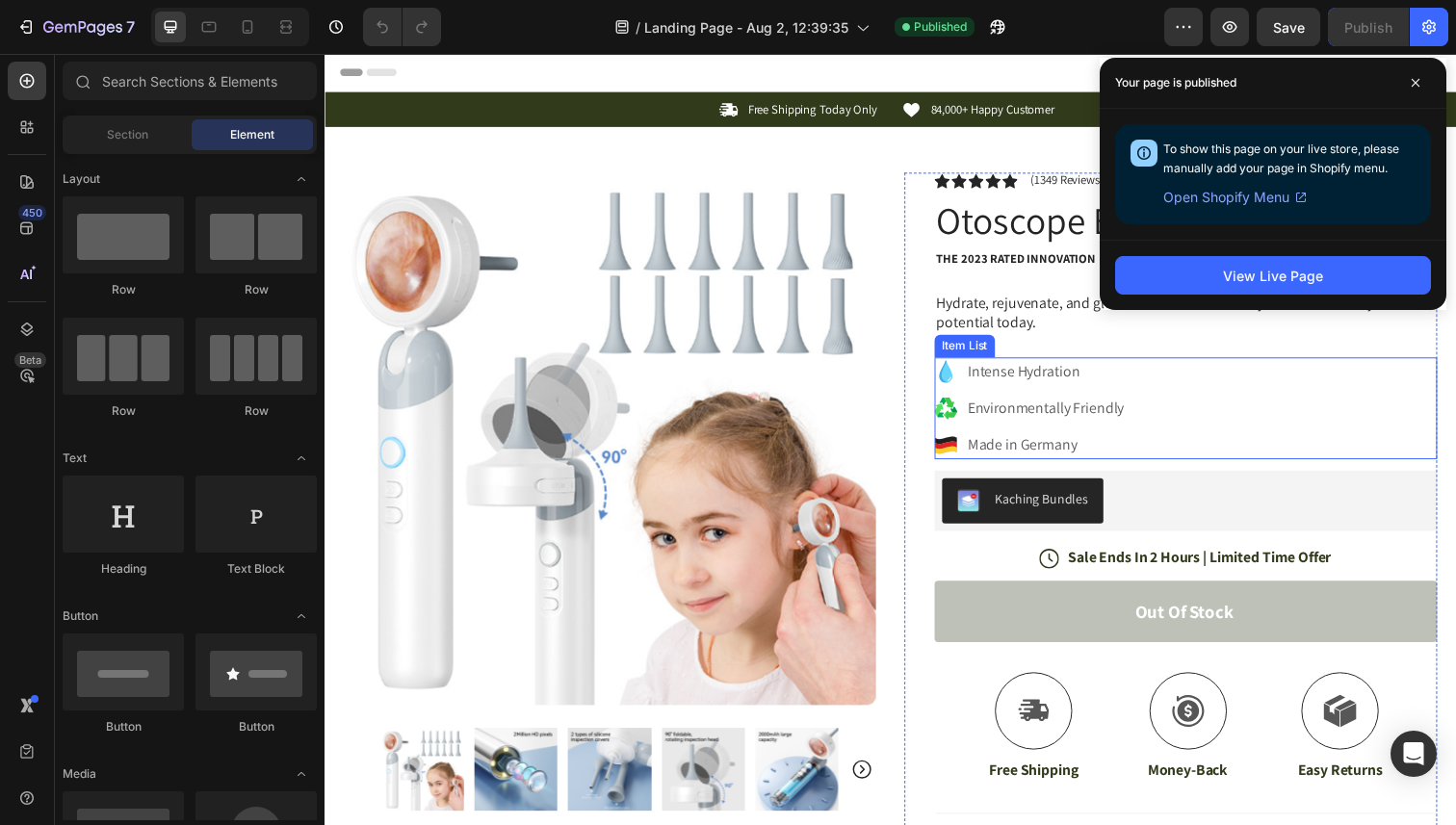 click on "Intense Hydration
Environmentally Friendly
Made in Germany" at bounding box center [1204, 416] 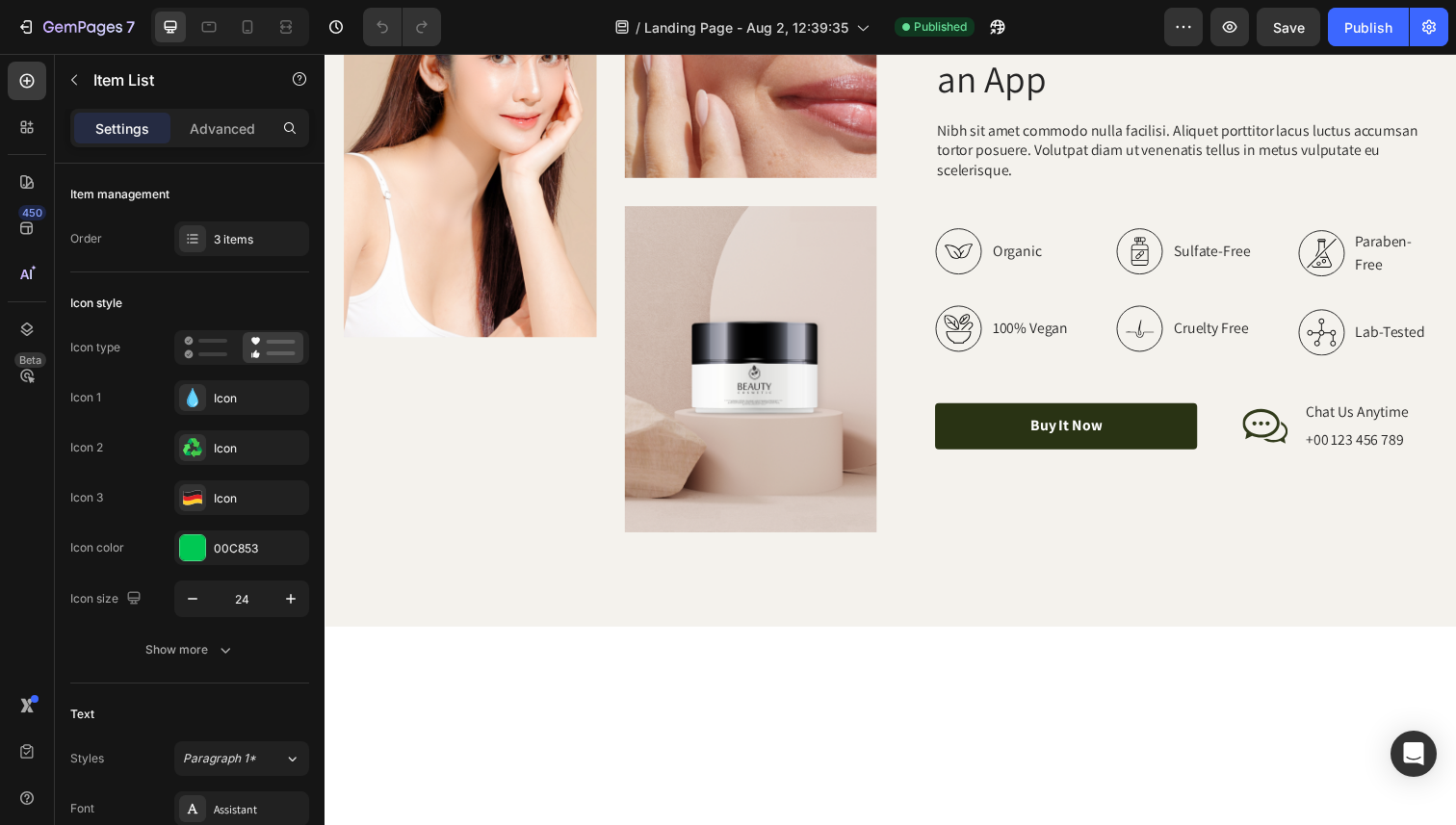 scroll, scrollTop: 2316, scrollLeft: 0, axis: vertical 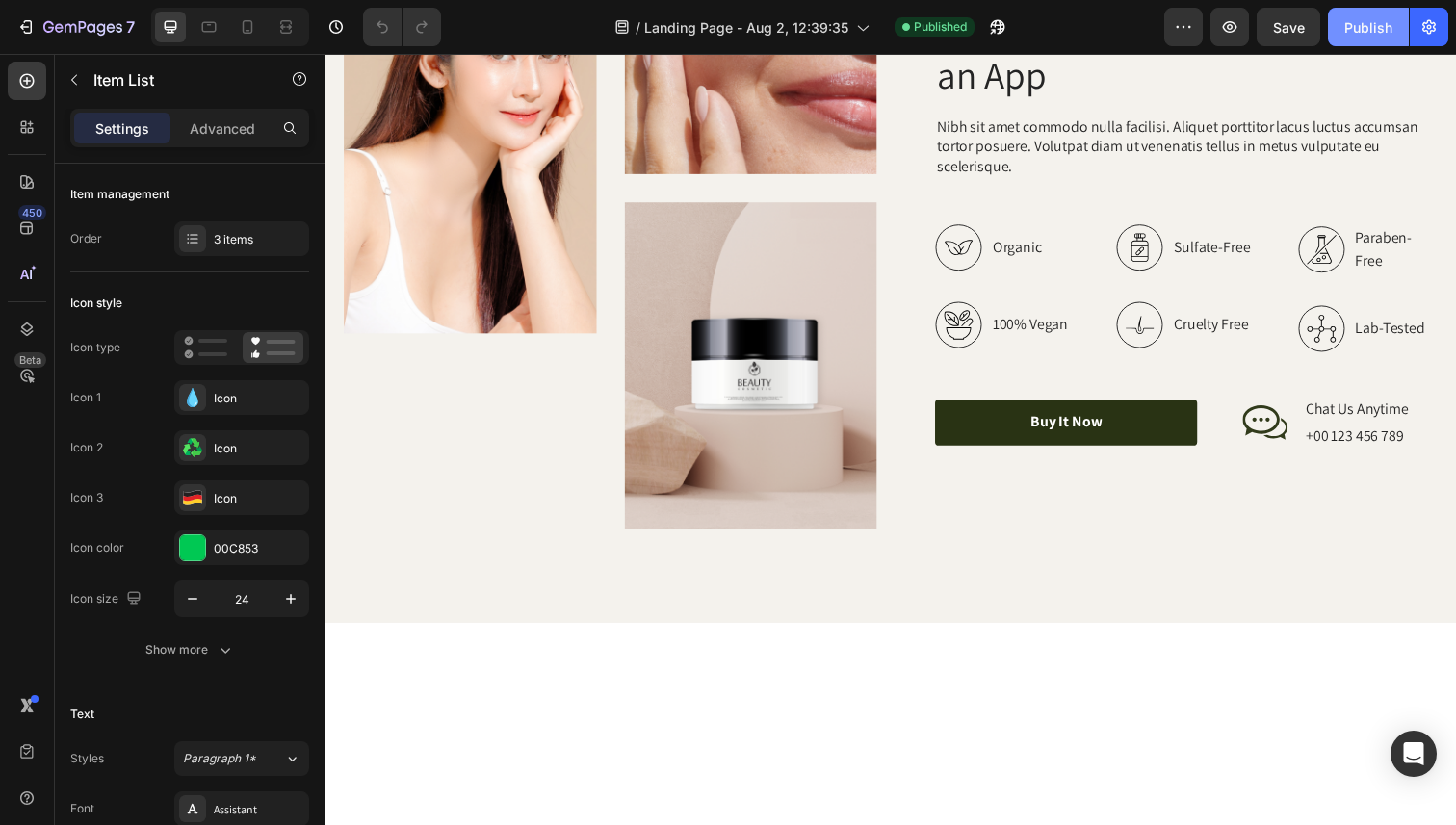 click on "Publish" at bounding box center (1368, 27) 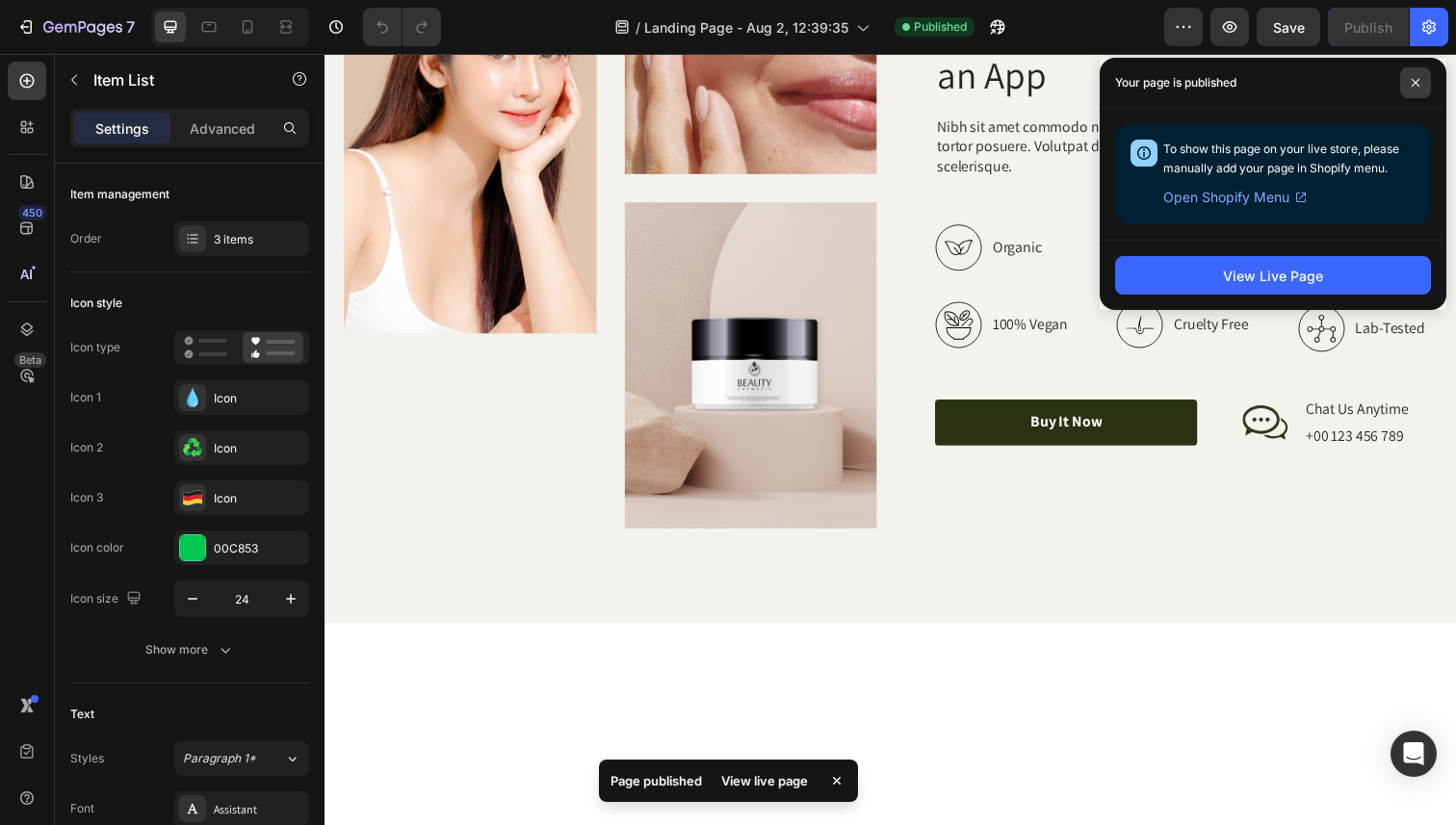 click at bounding box center (1416, 83) 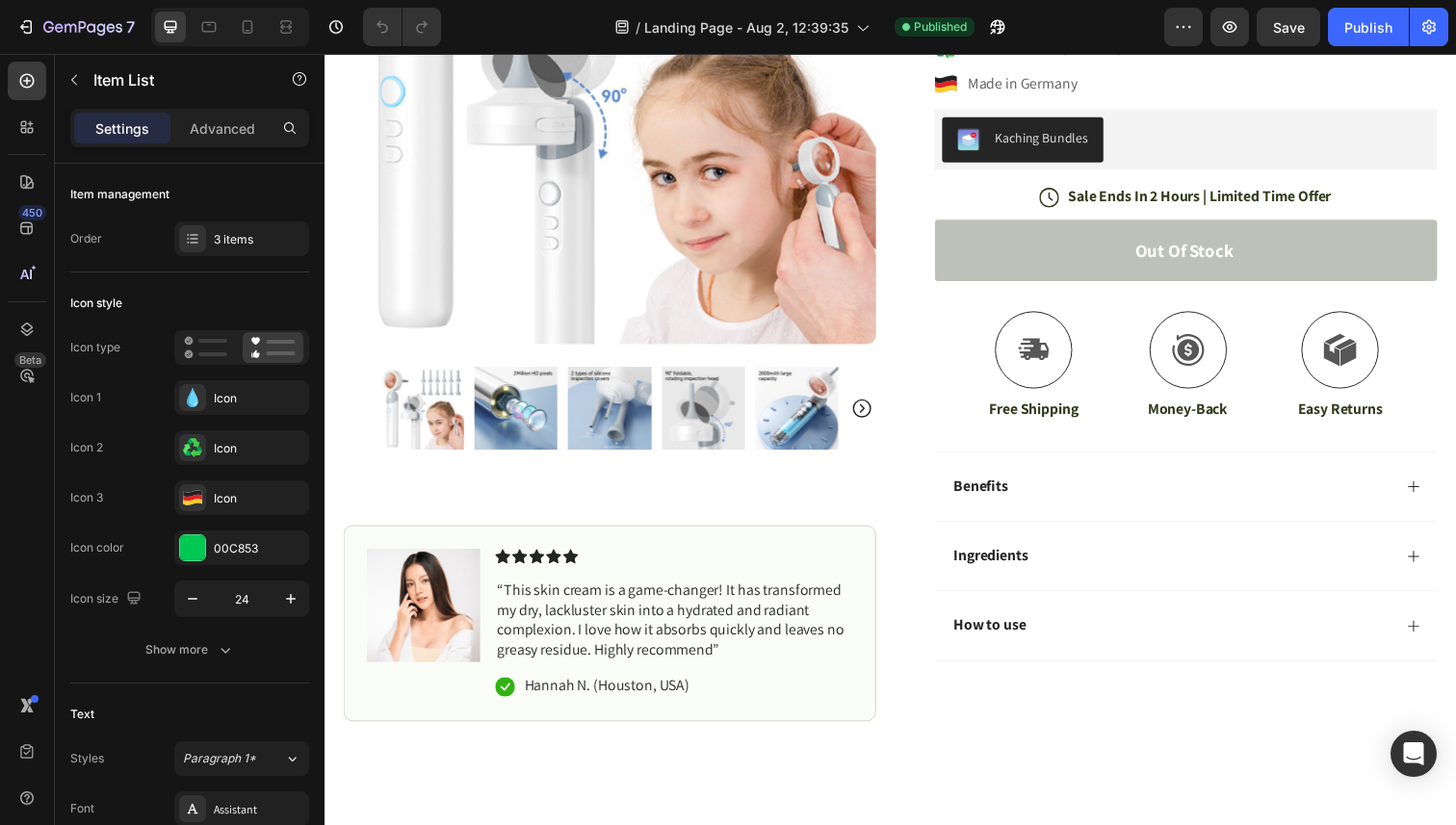 scroll, scrollTop: 0, scrollLeft: 0, axis: both 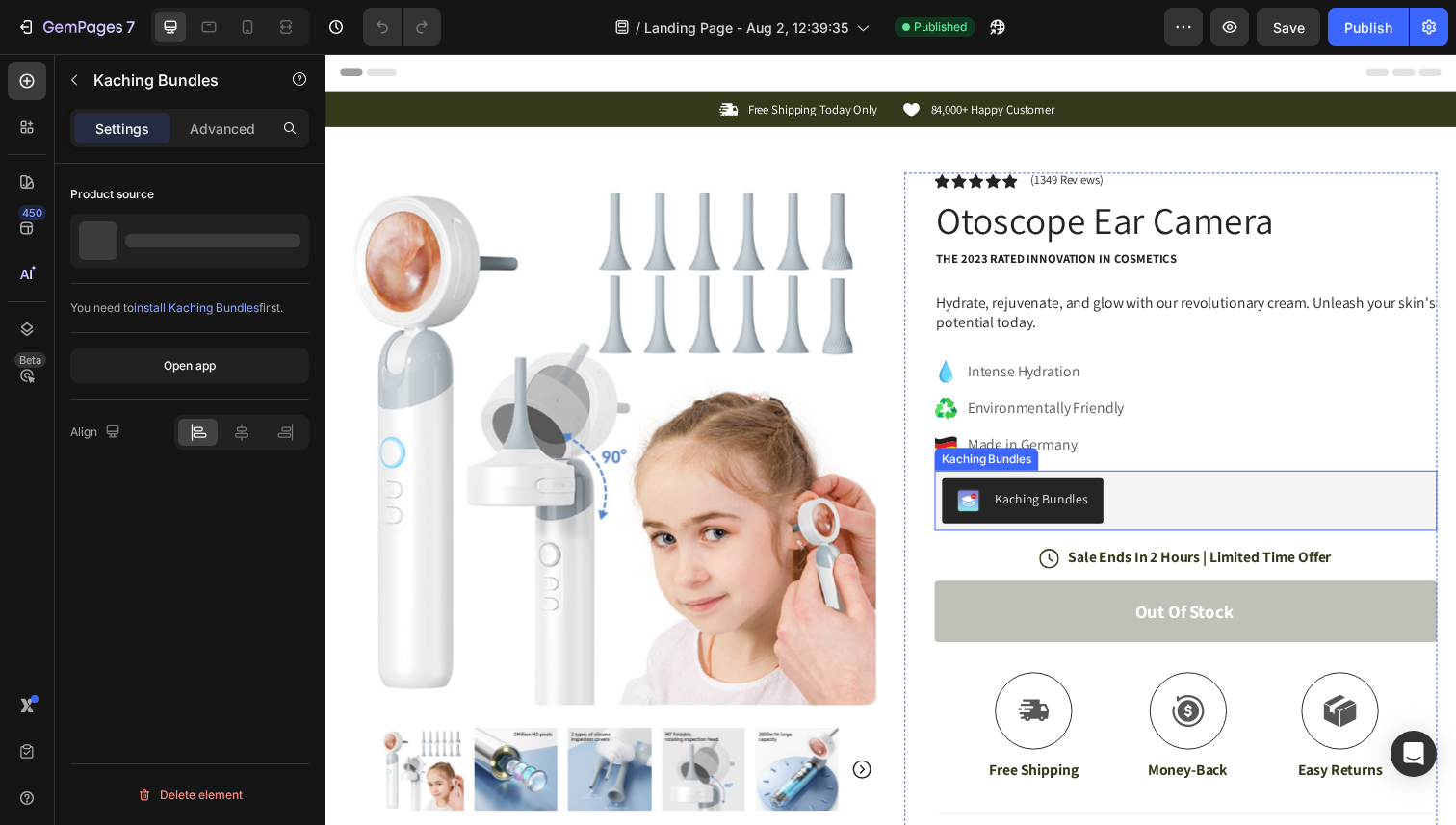 click on "Kaching Bundles" at bounding box center (1204, 510) 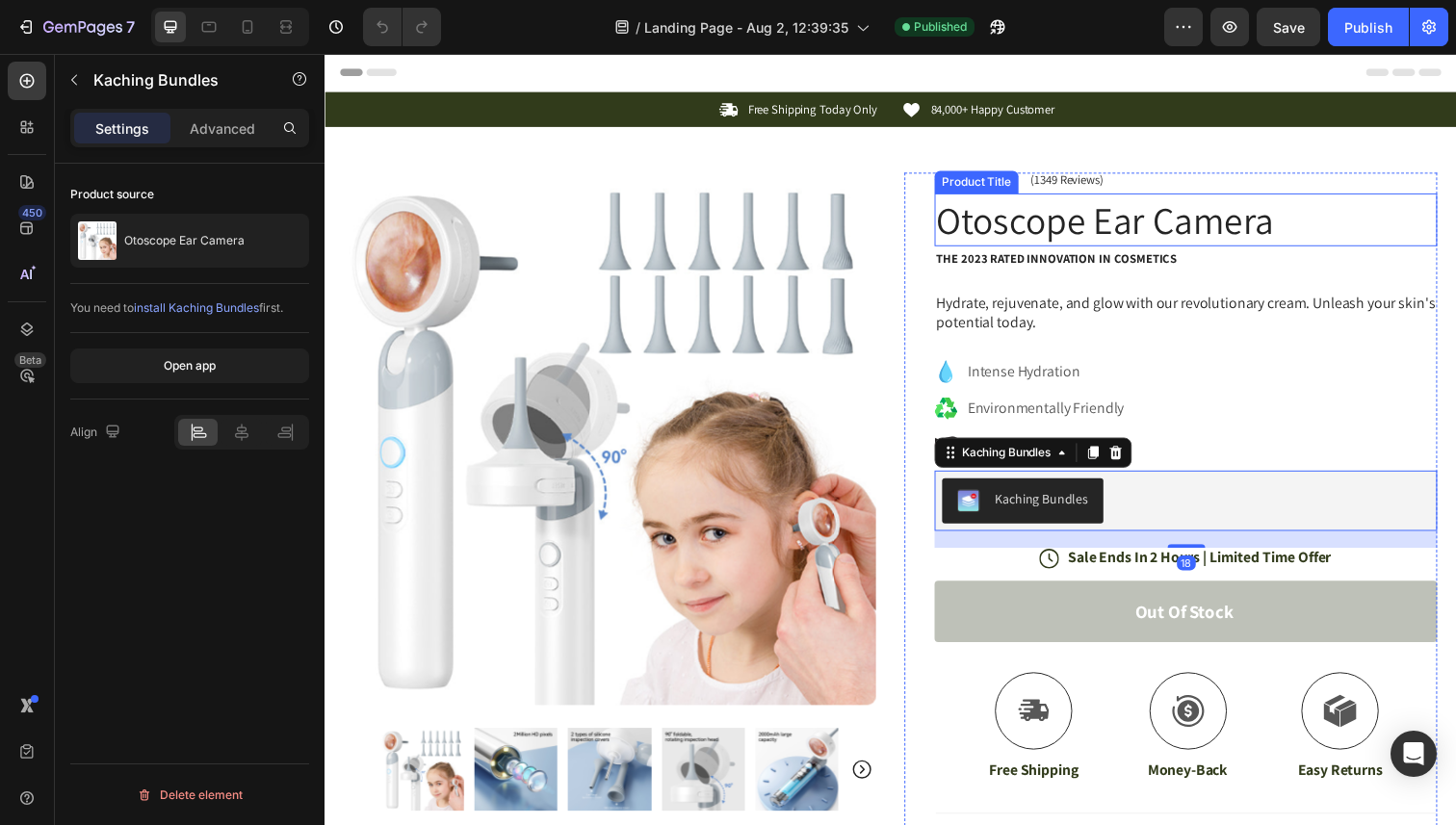 click on "Otoscope Ear Camera" at bounding box center [1204, 223] 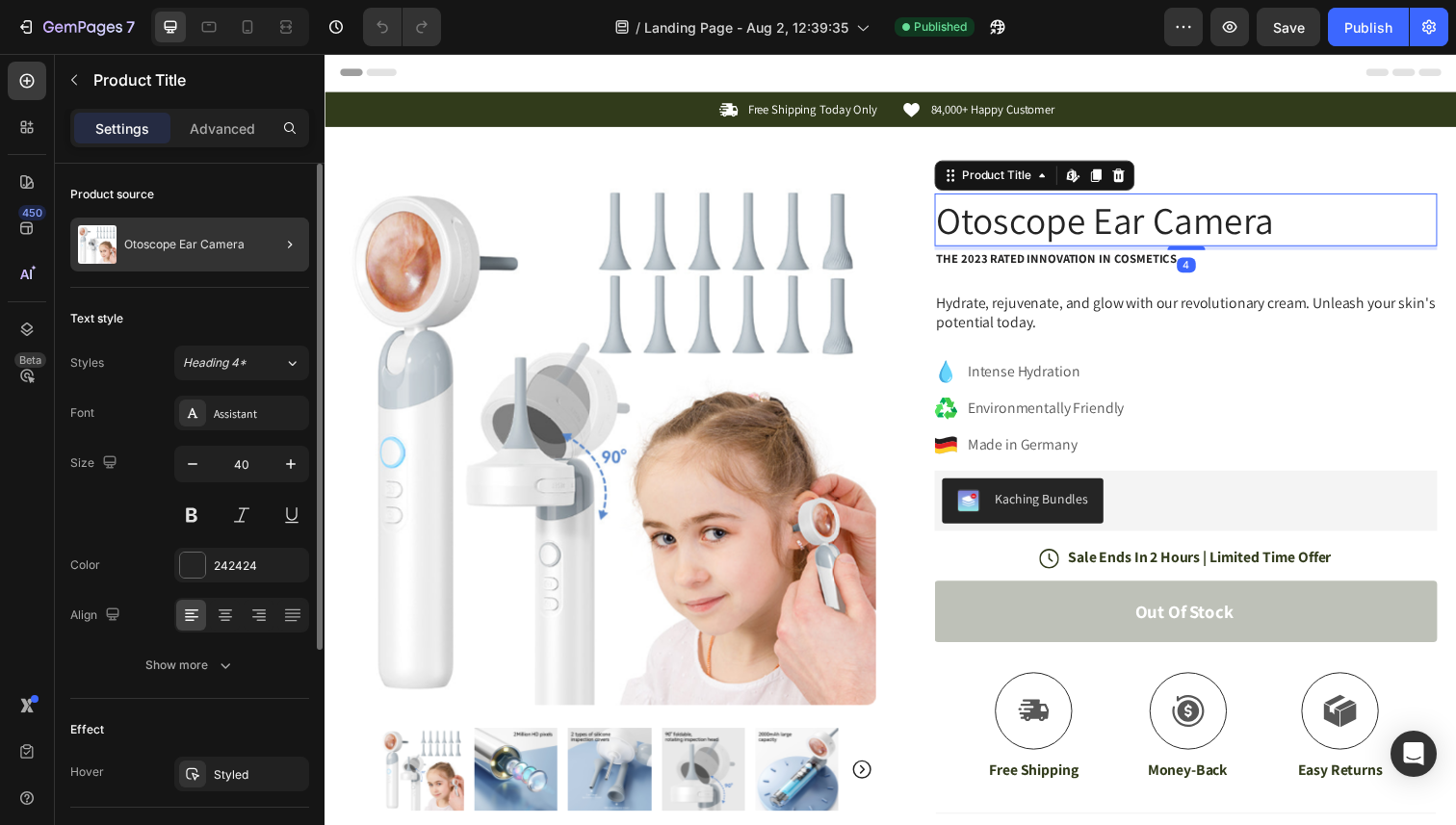 click 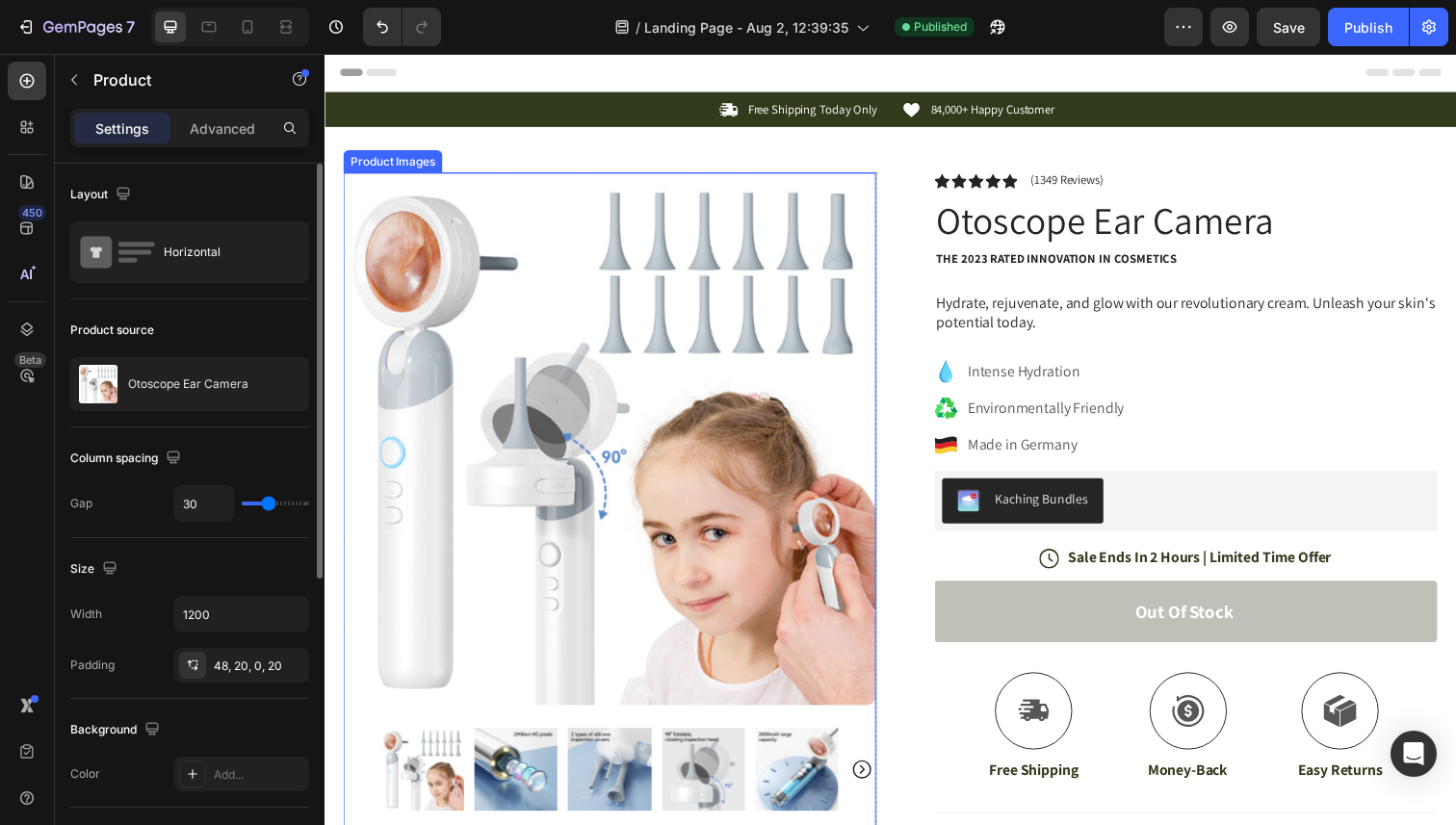 scroll, scrollTop: 38, scrollLeft: 0, axis: vertical 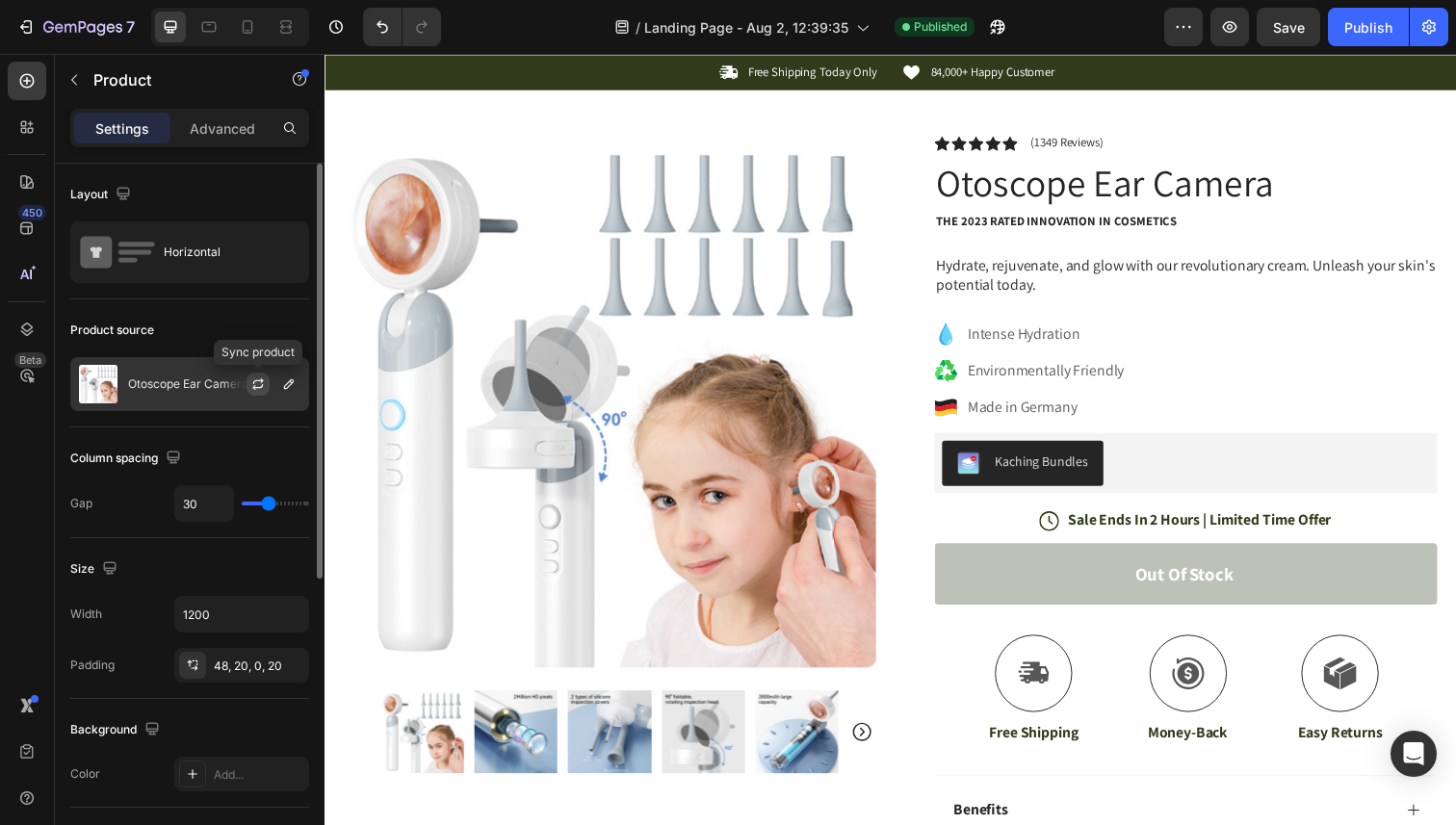 click 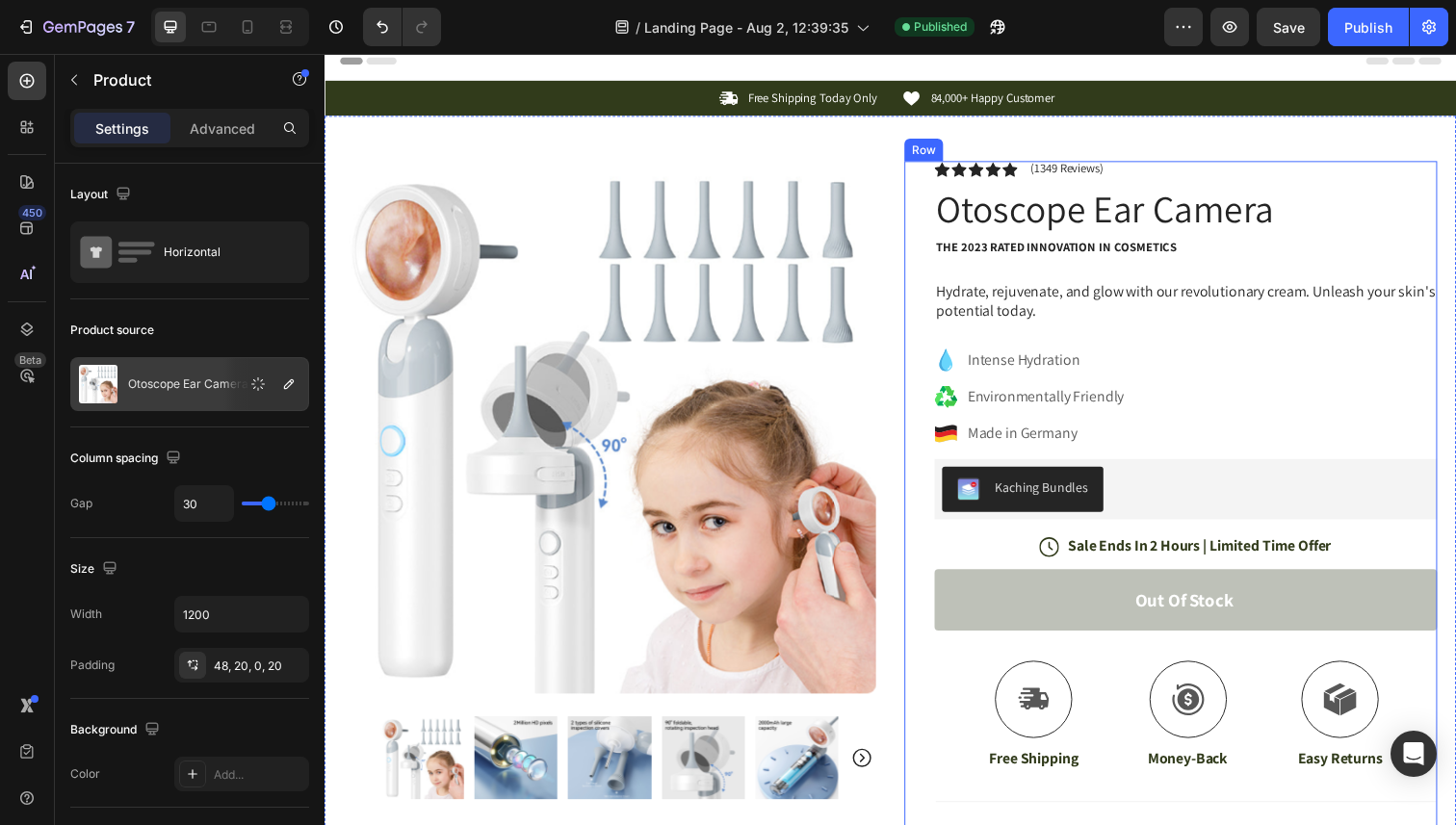 scroll, scrollTop: 0, scrollLeft: 0, axis: both 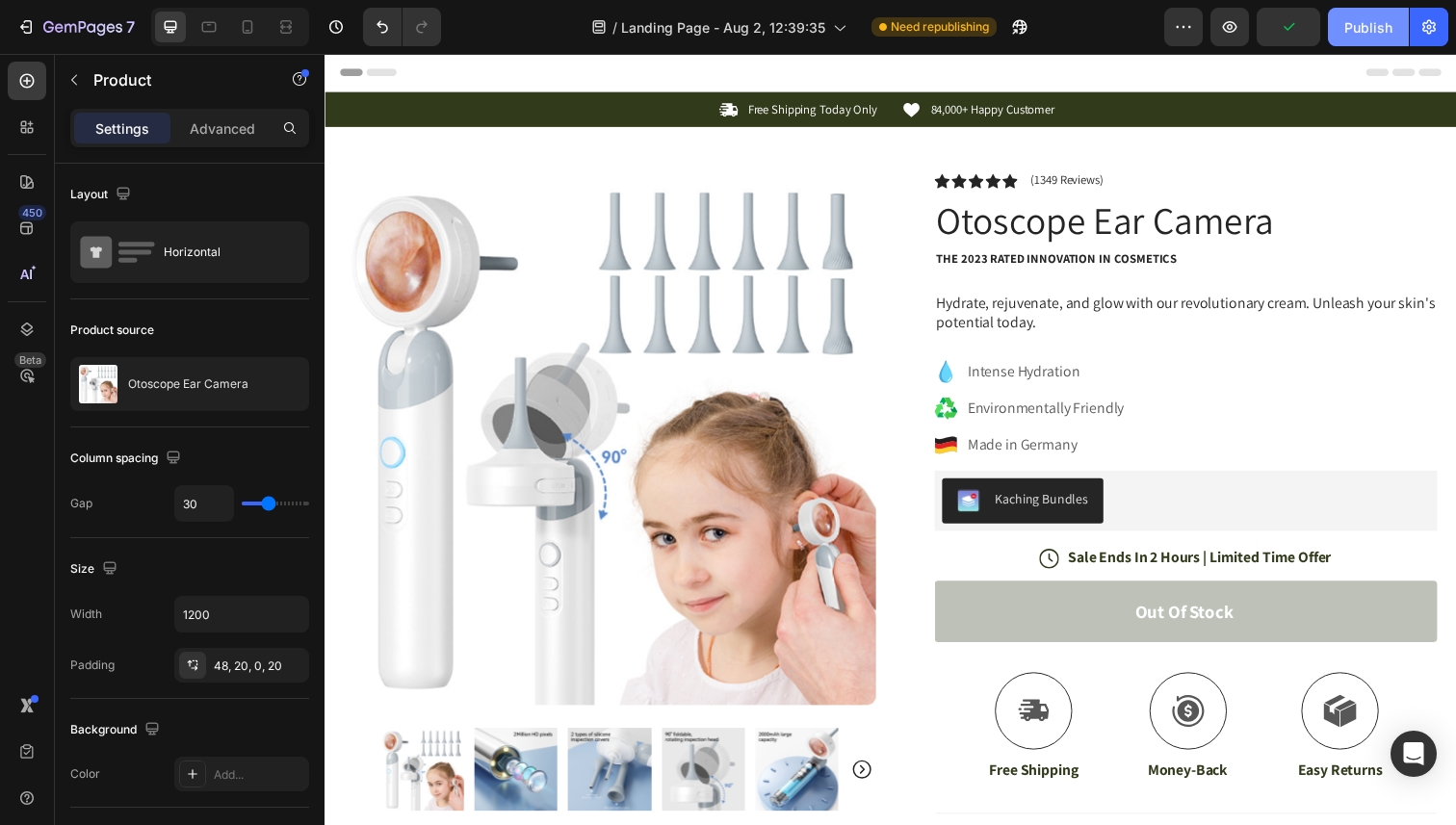 click on "Publish" at bounding box center [1368, 27] 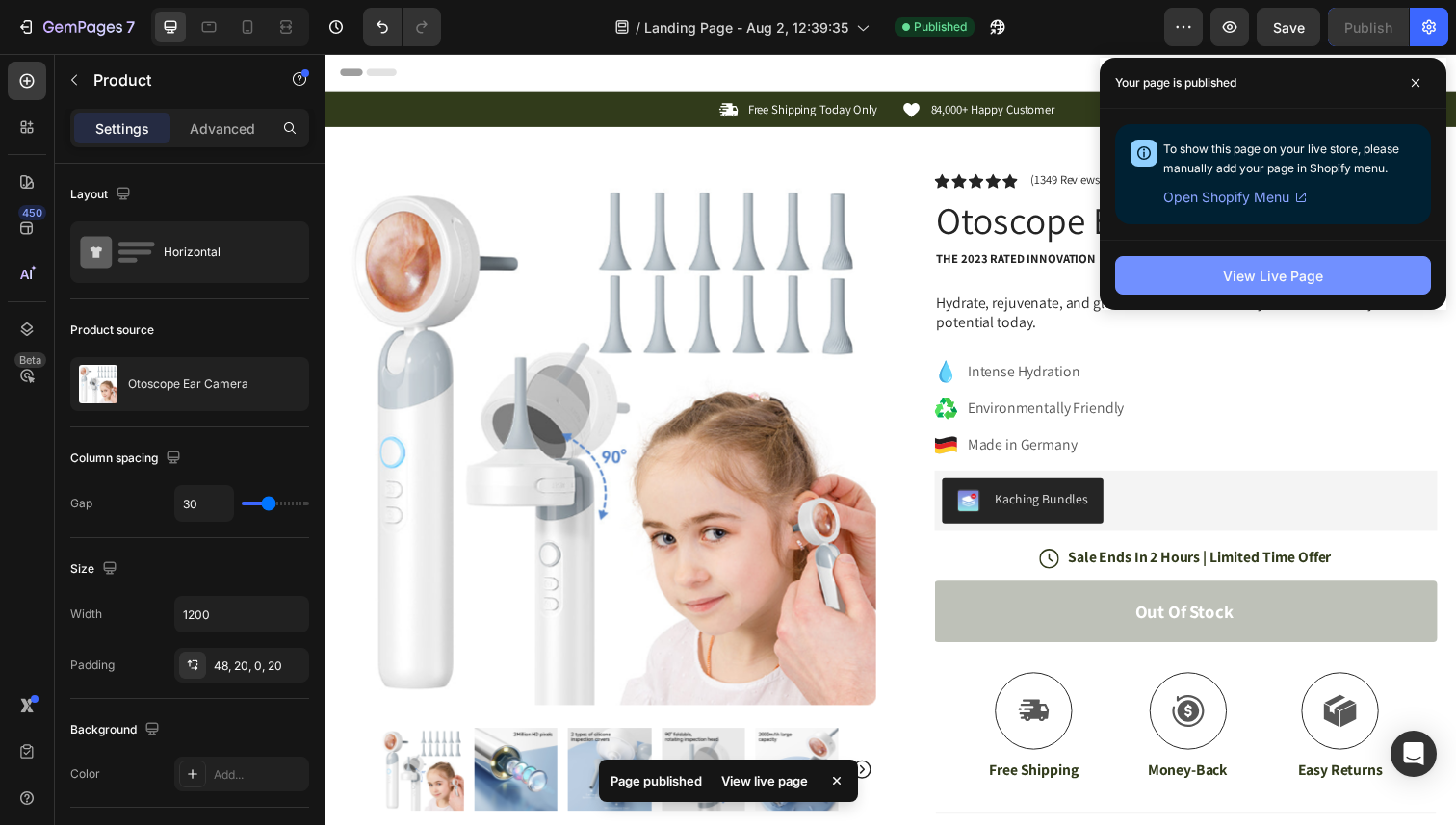 click on "View Live Page" at bounding box center (1273, 275) 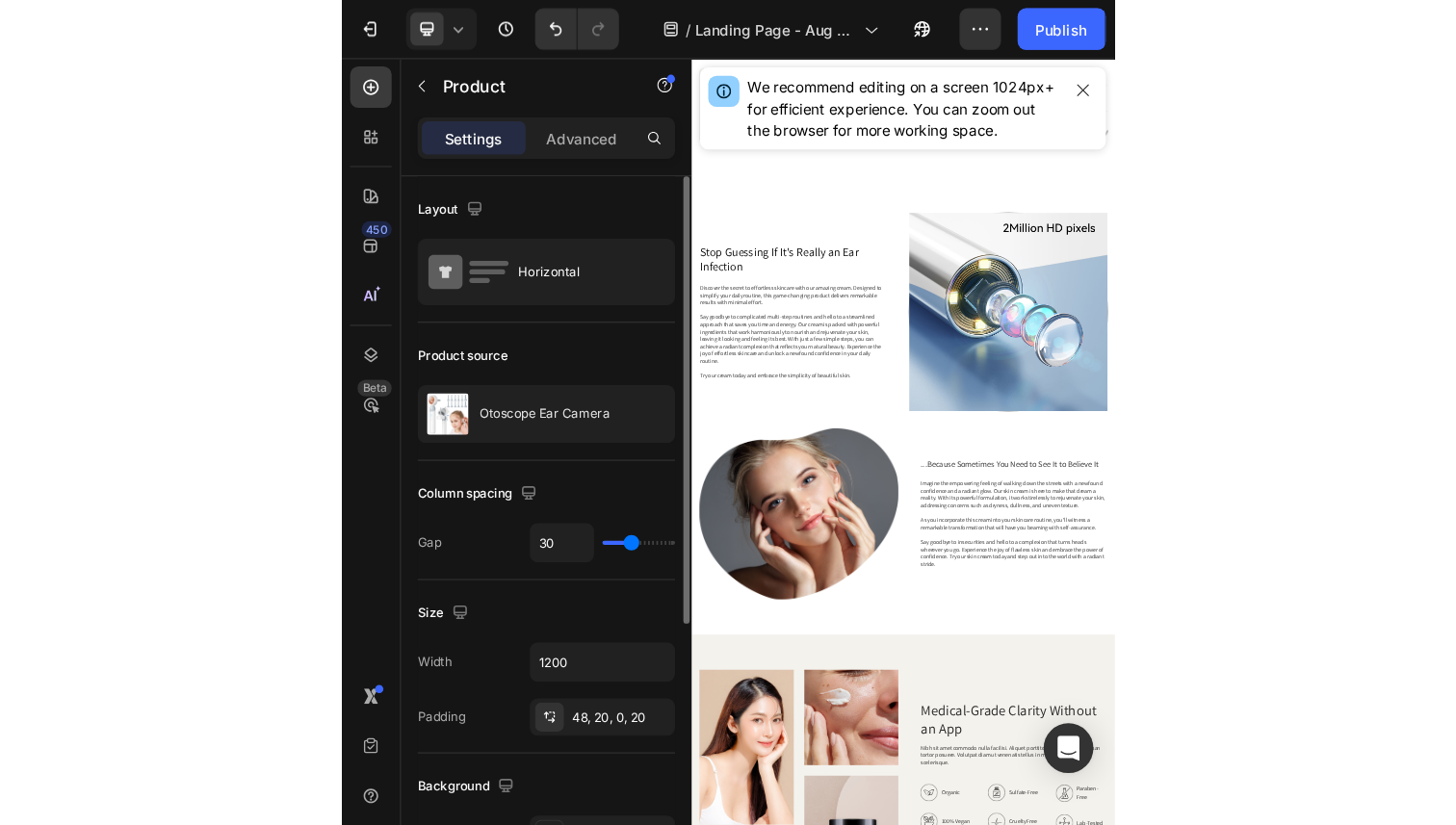scroll, scrollTop: 832, scrollLeft: 0, axis: vertical 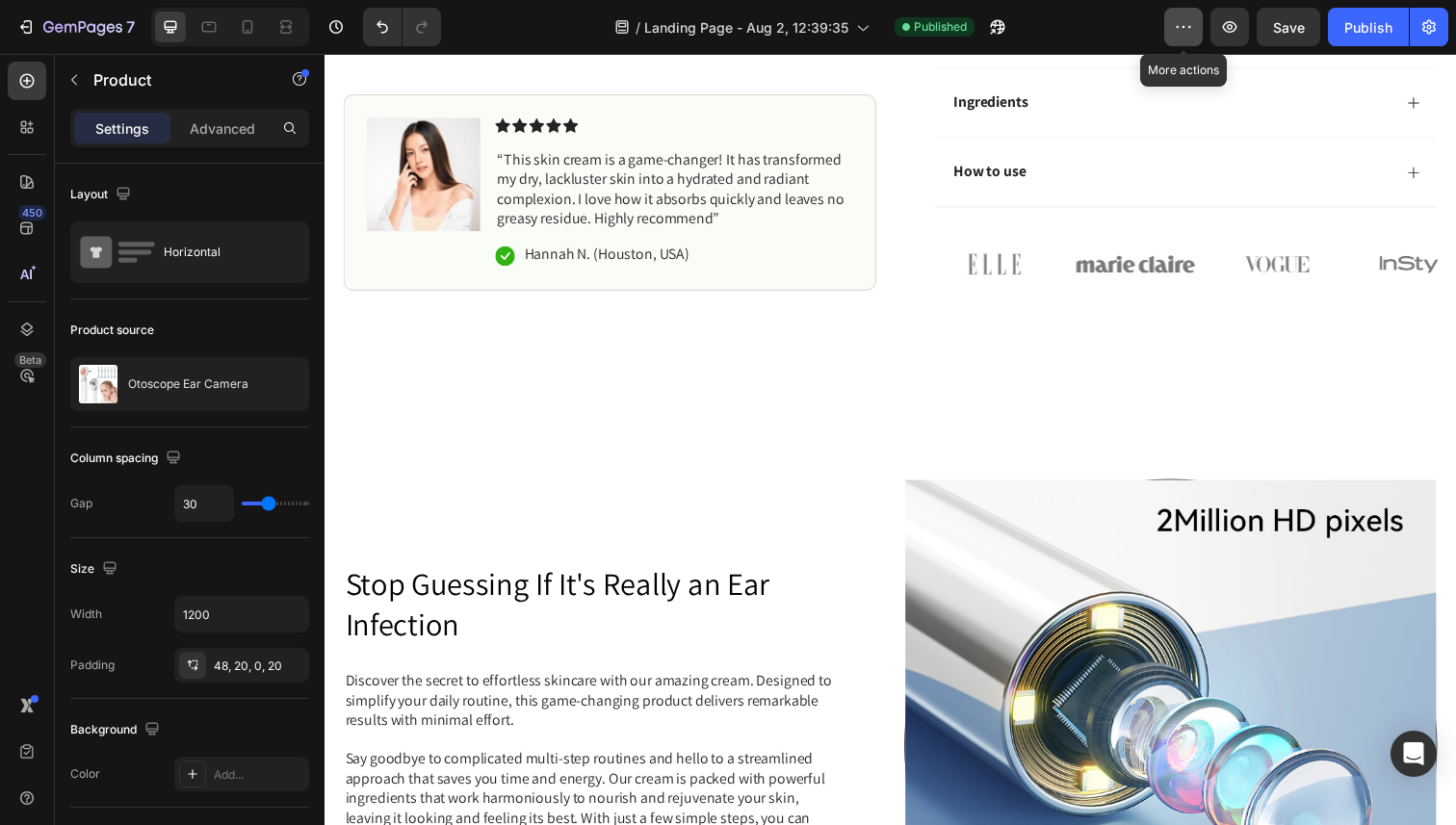 click 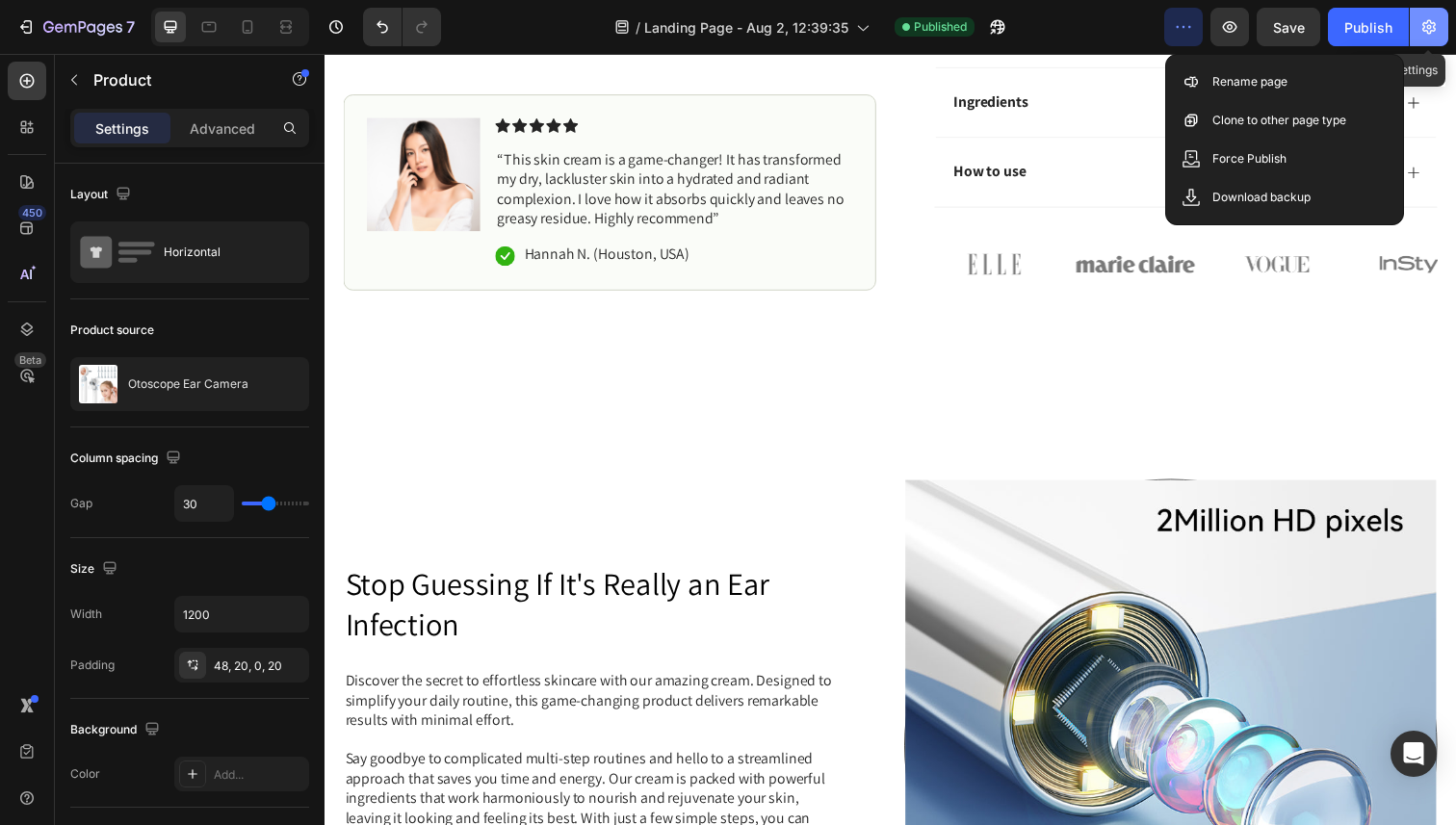 click 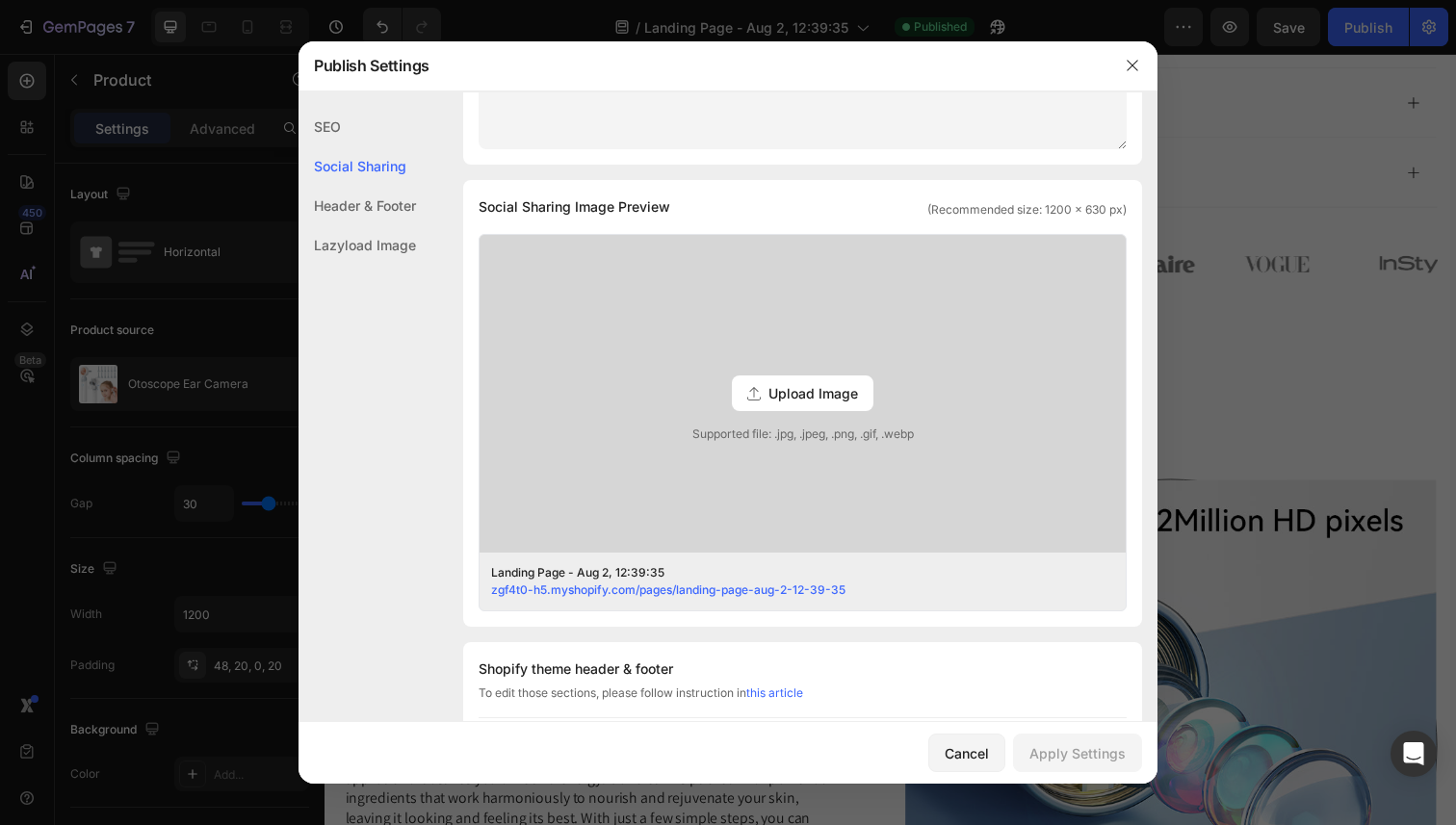 scroll, scrollTop: 0, scrollLeft: 0, axis: both 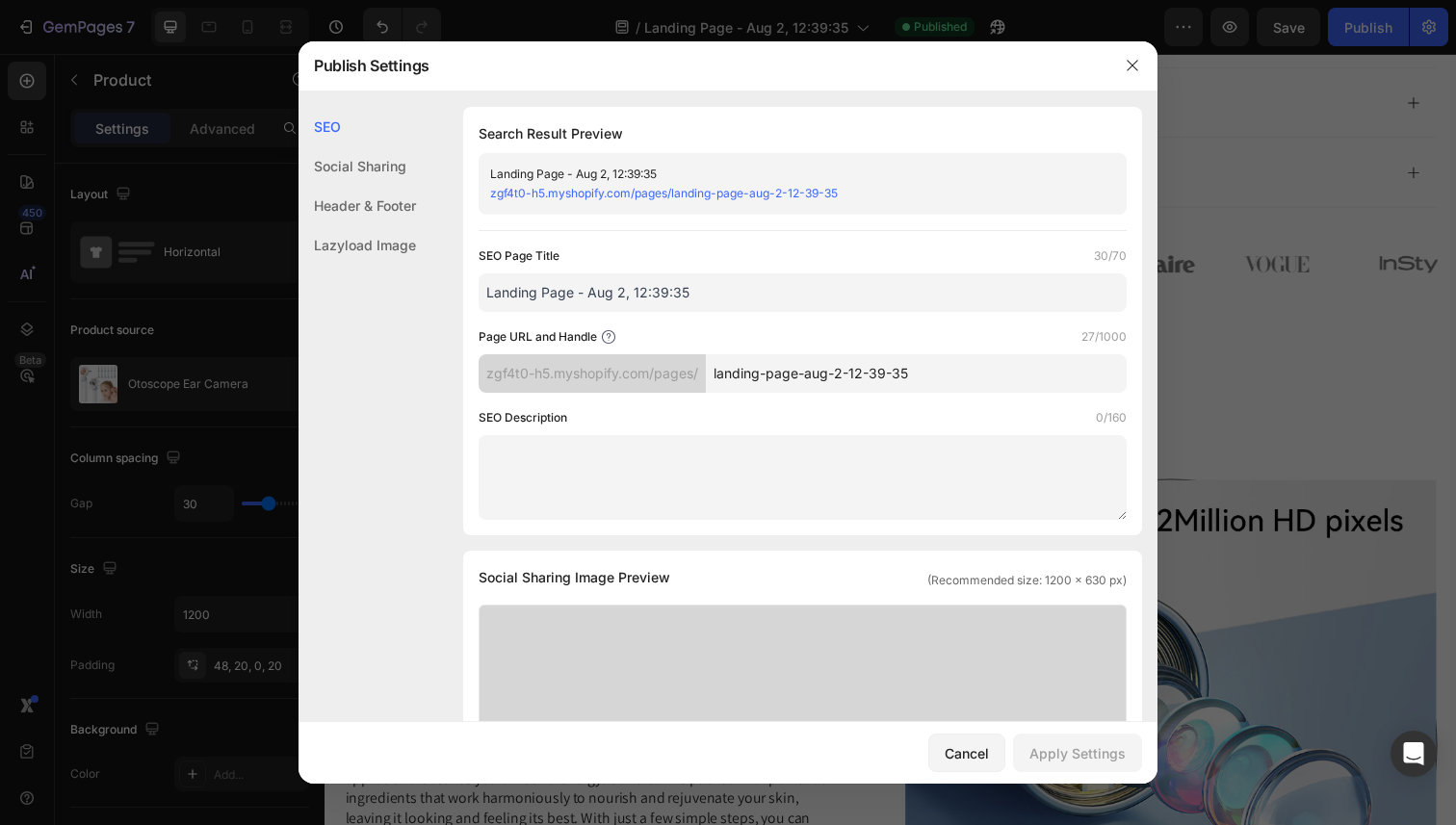 click on "zgf4t0-h5.myshopify.com/pages/landing-page-aug-2-12-39-35" at bounding box center [663, 193] 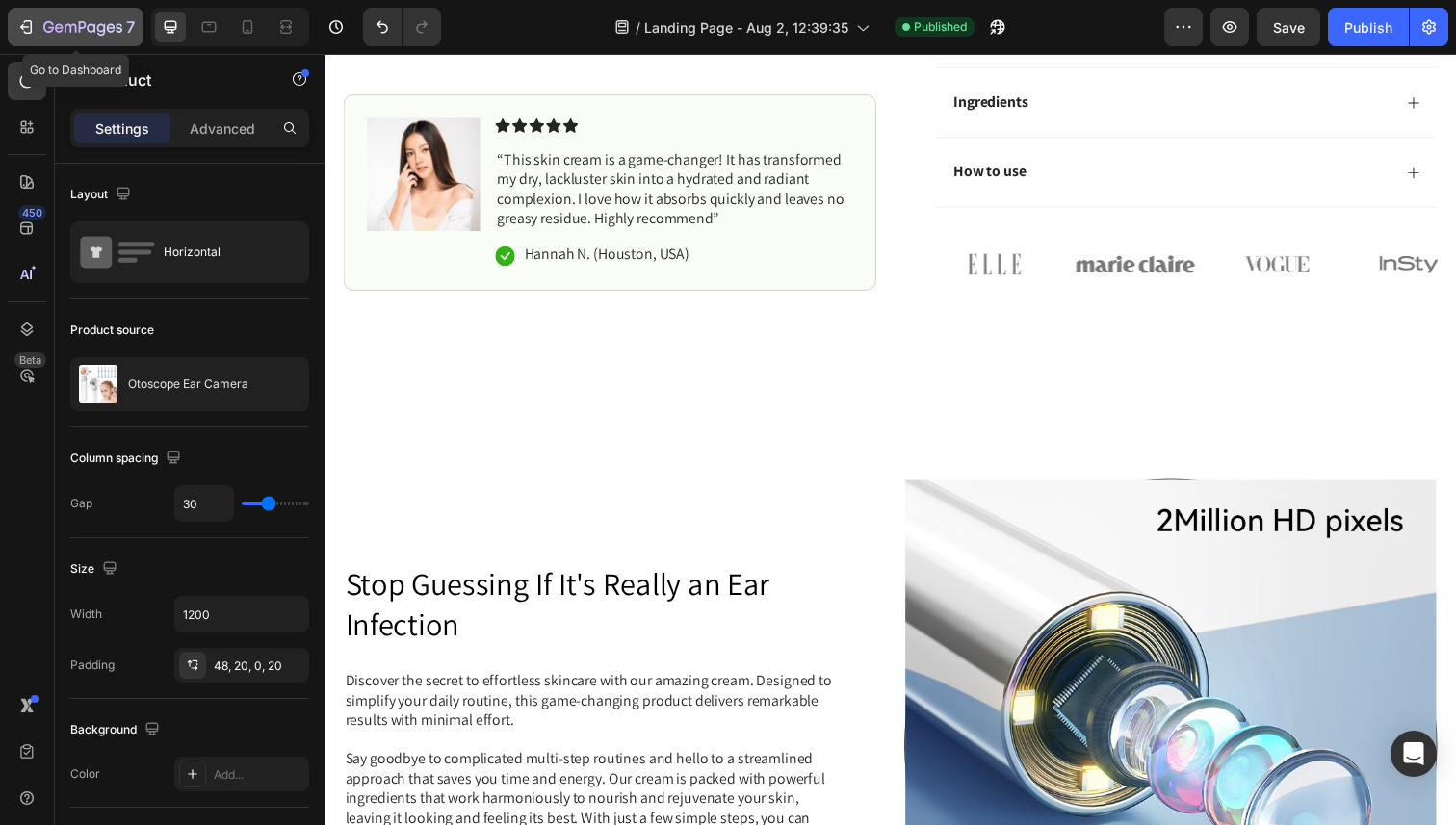 click on "7" 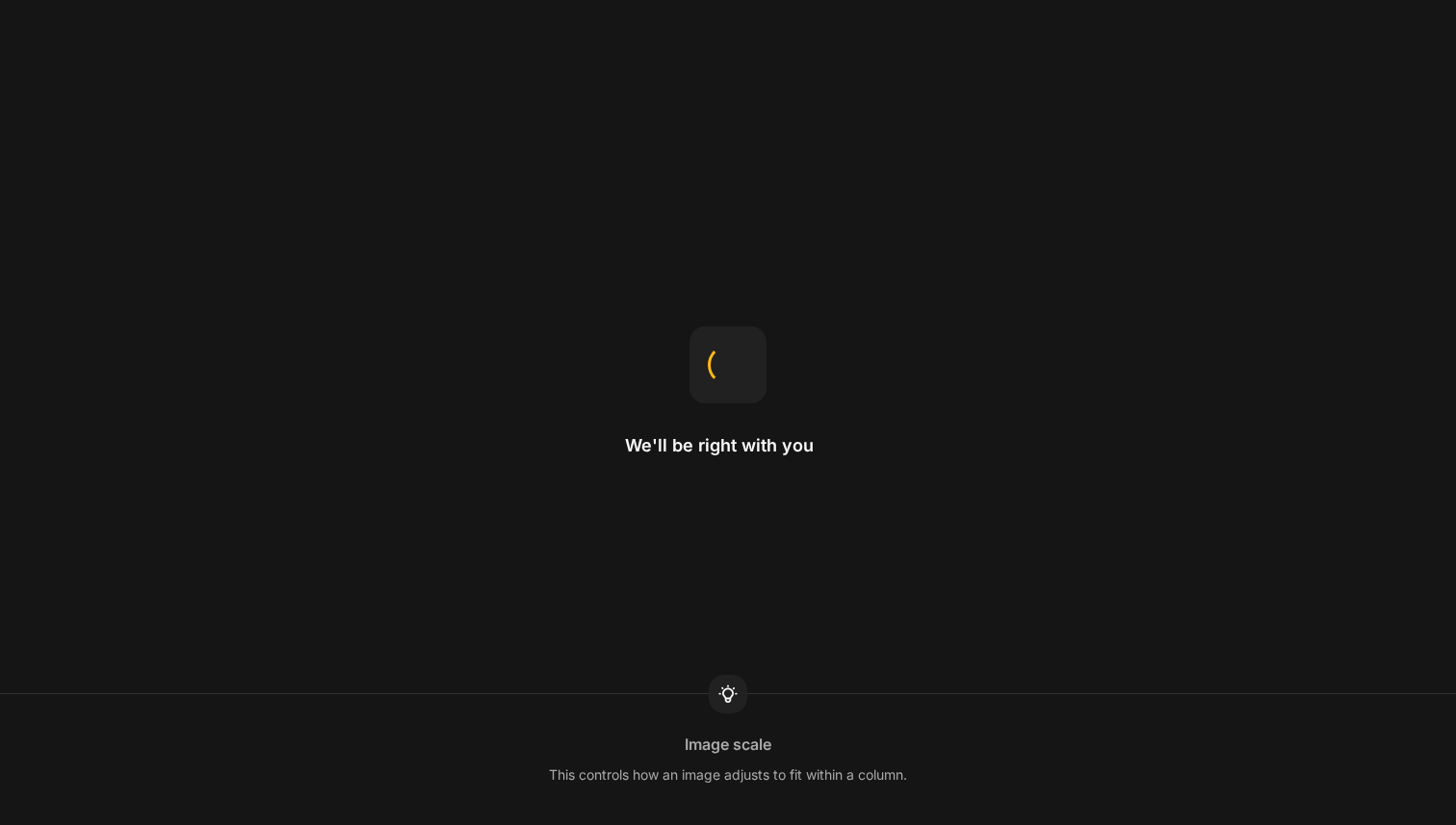 scroll, scrollTop: 0, scrollLeft: 0, axis: both 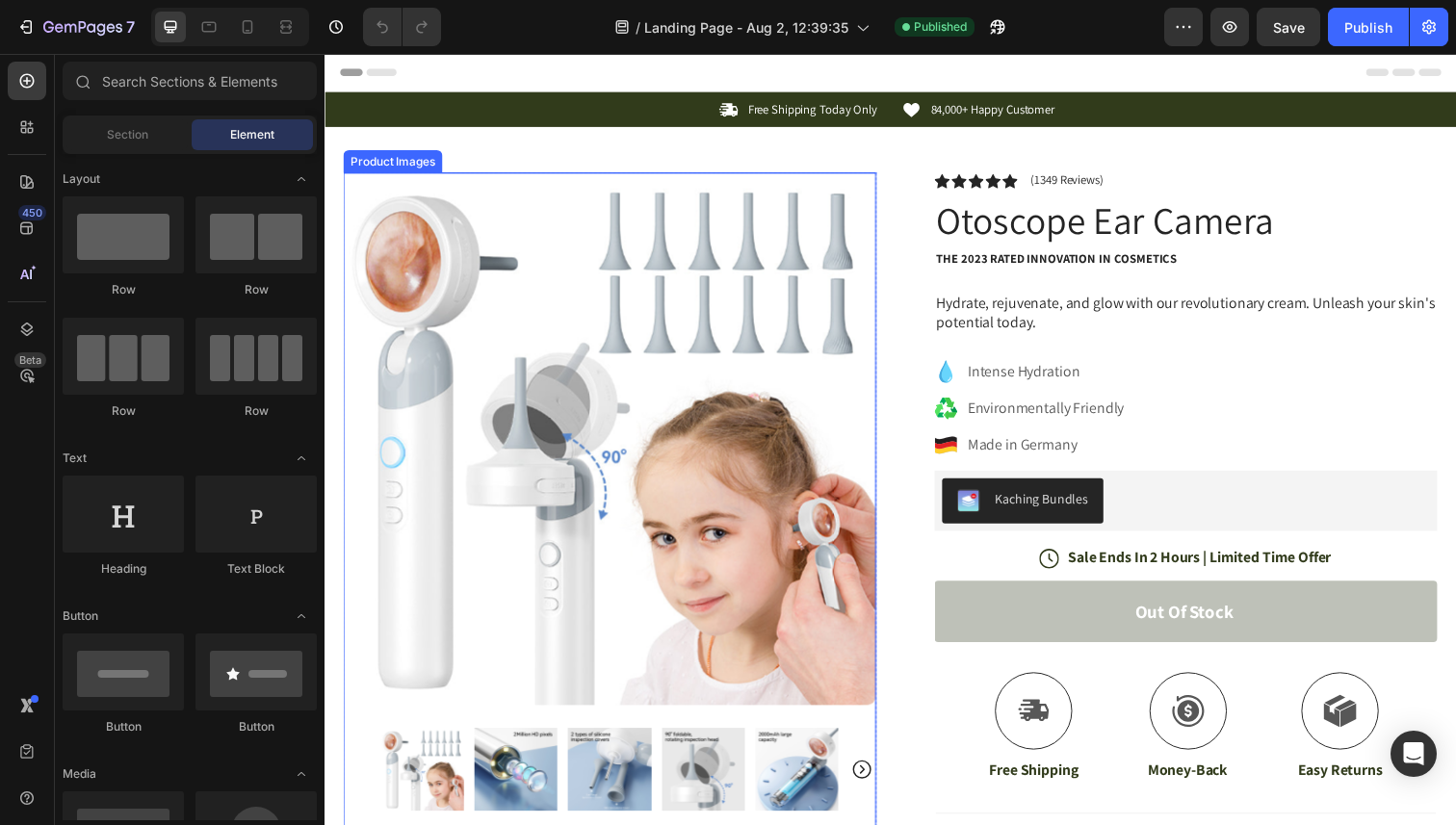 click at bounding box center (615, 447) 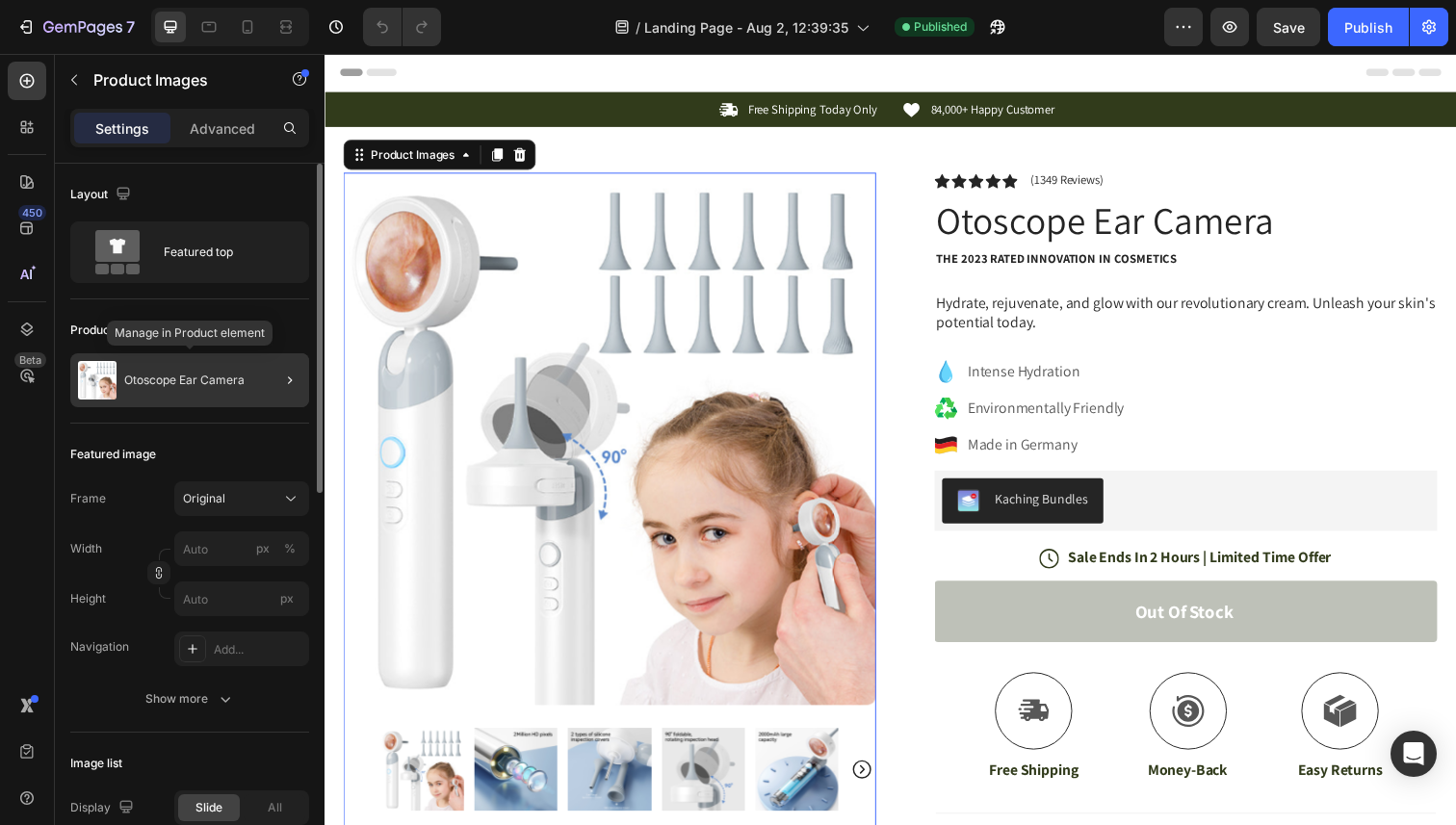 click on "Otoscope Ear Camera" 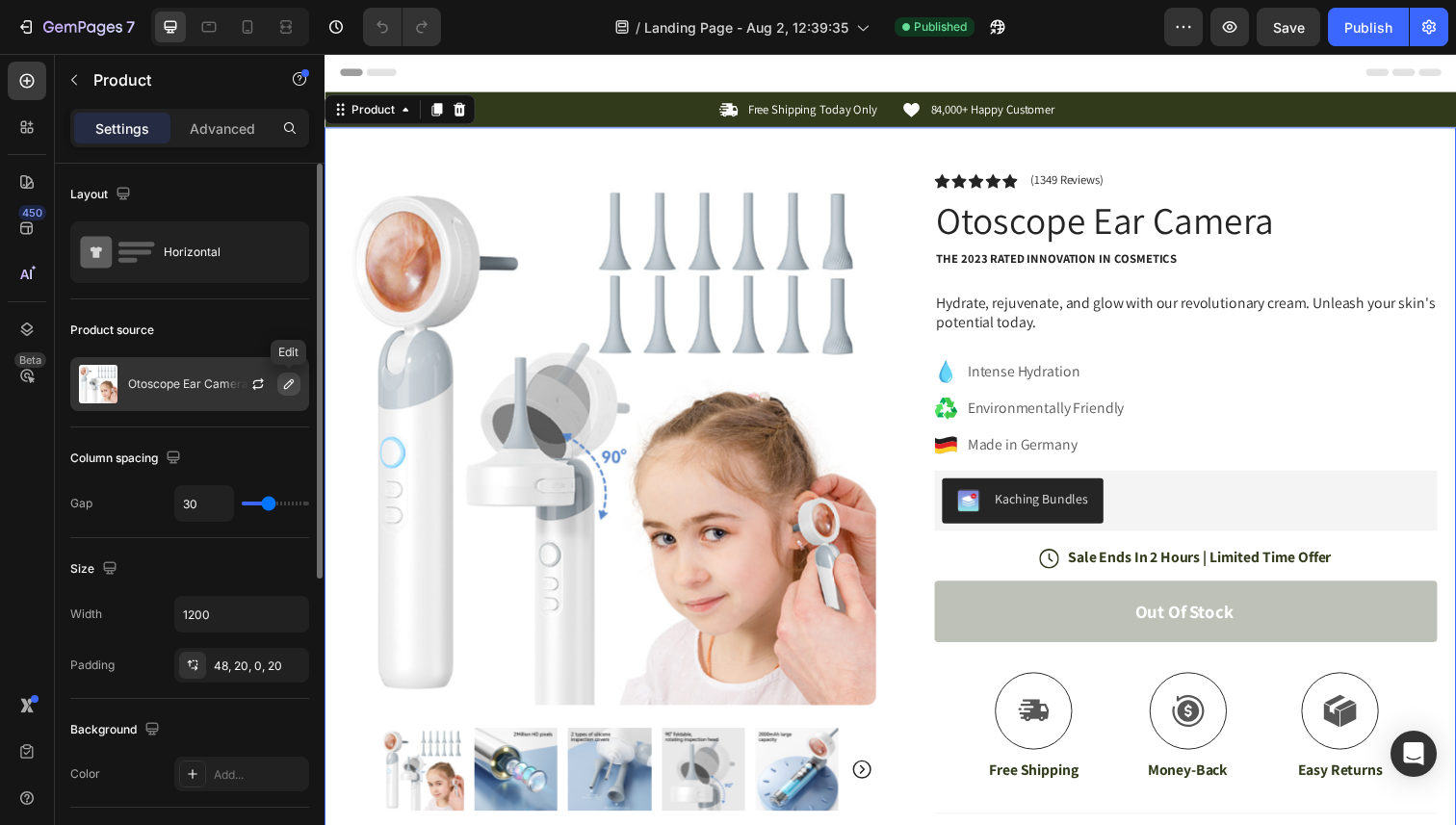 click 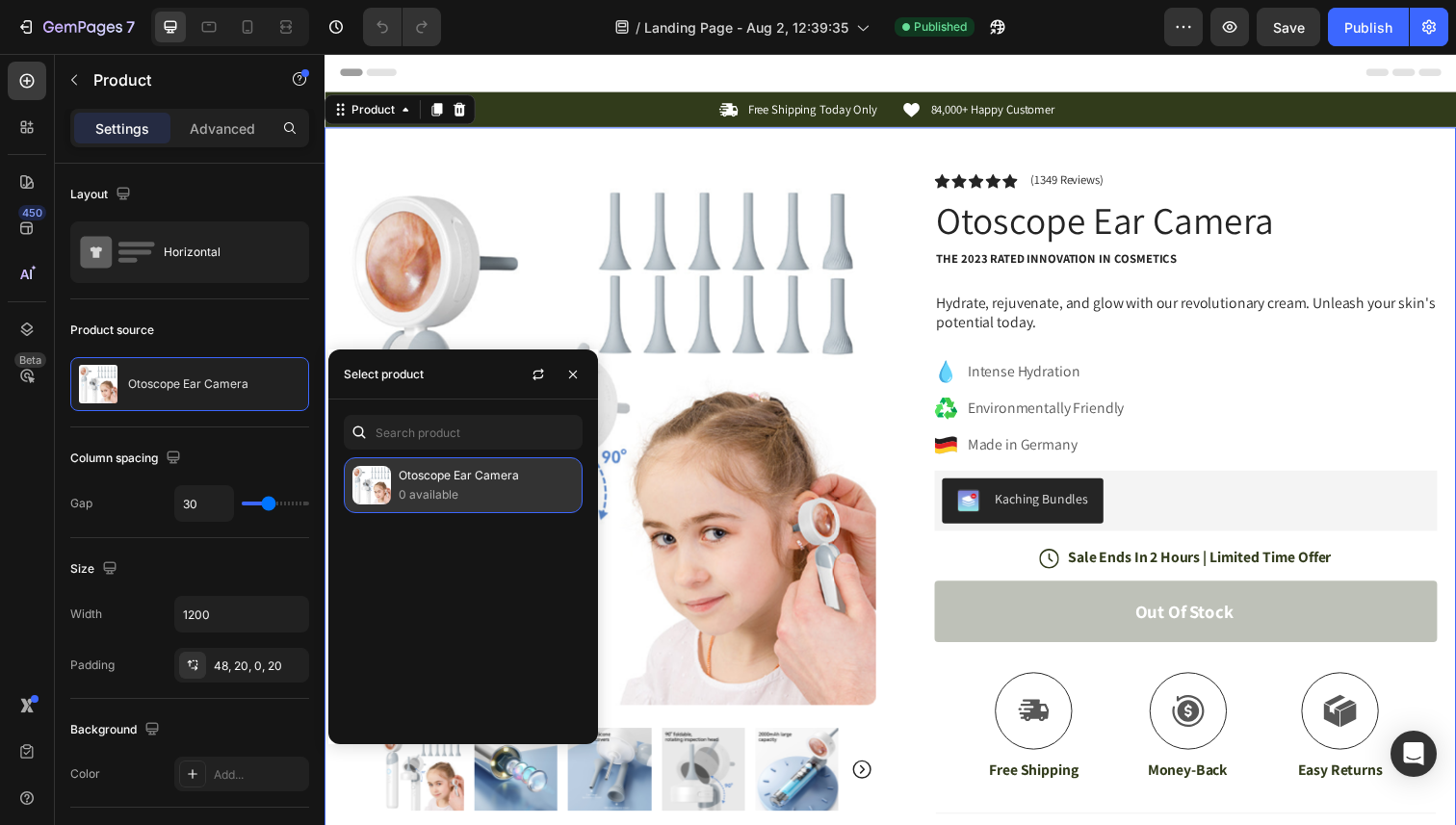 click on "Otoscope Ear Camera" at bounding box center (486, 476) 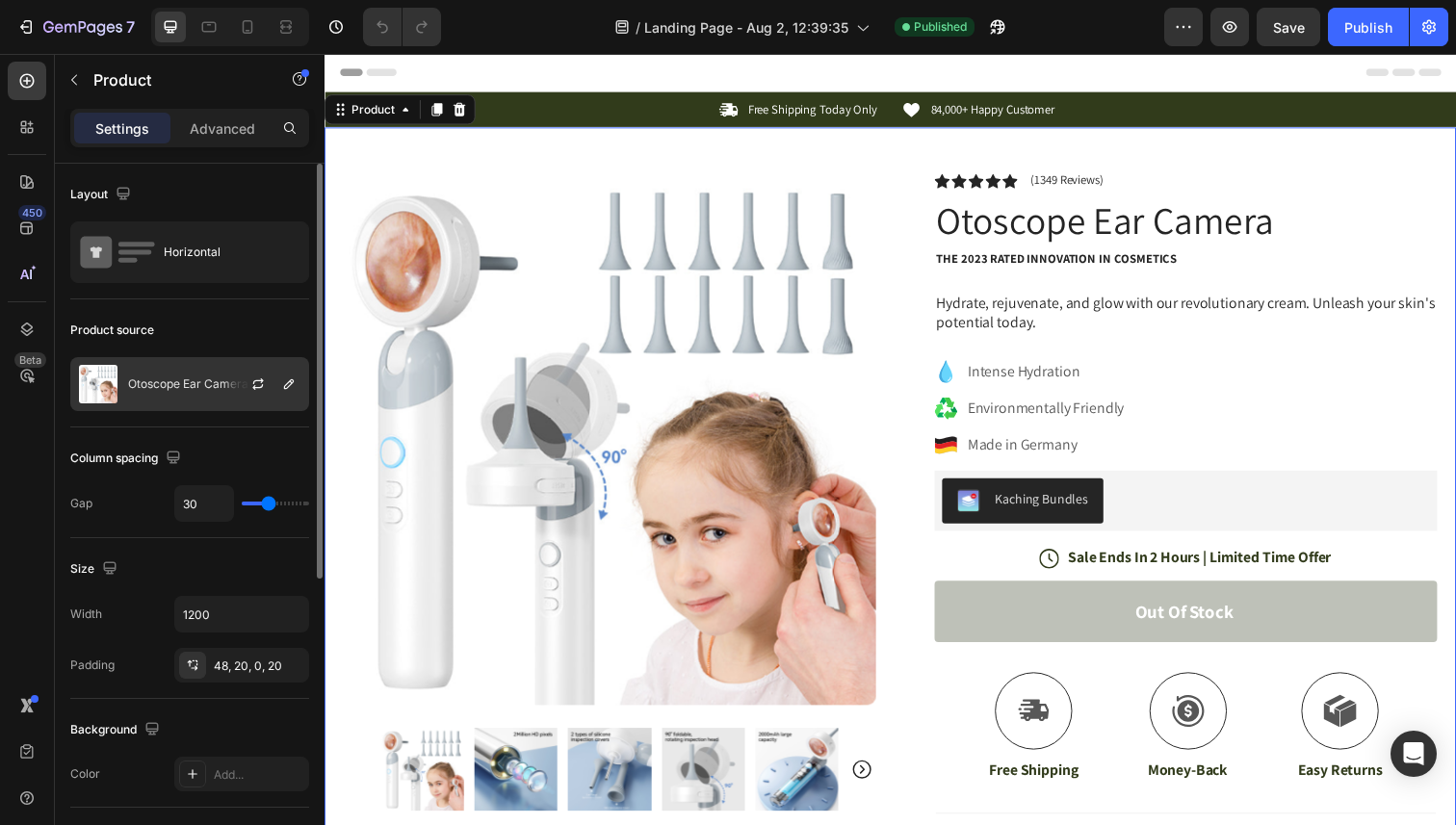 click at bounding box center [266, 384] 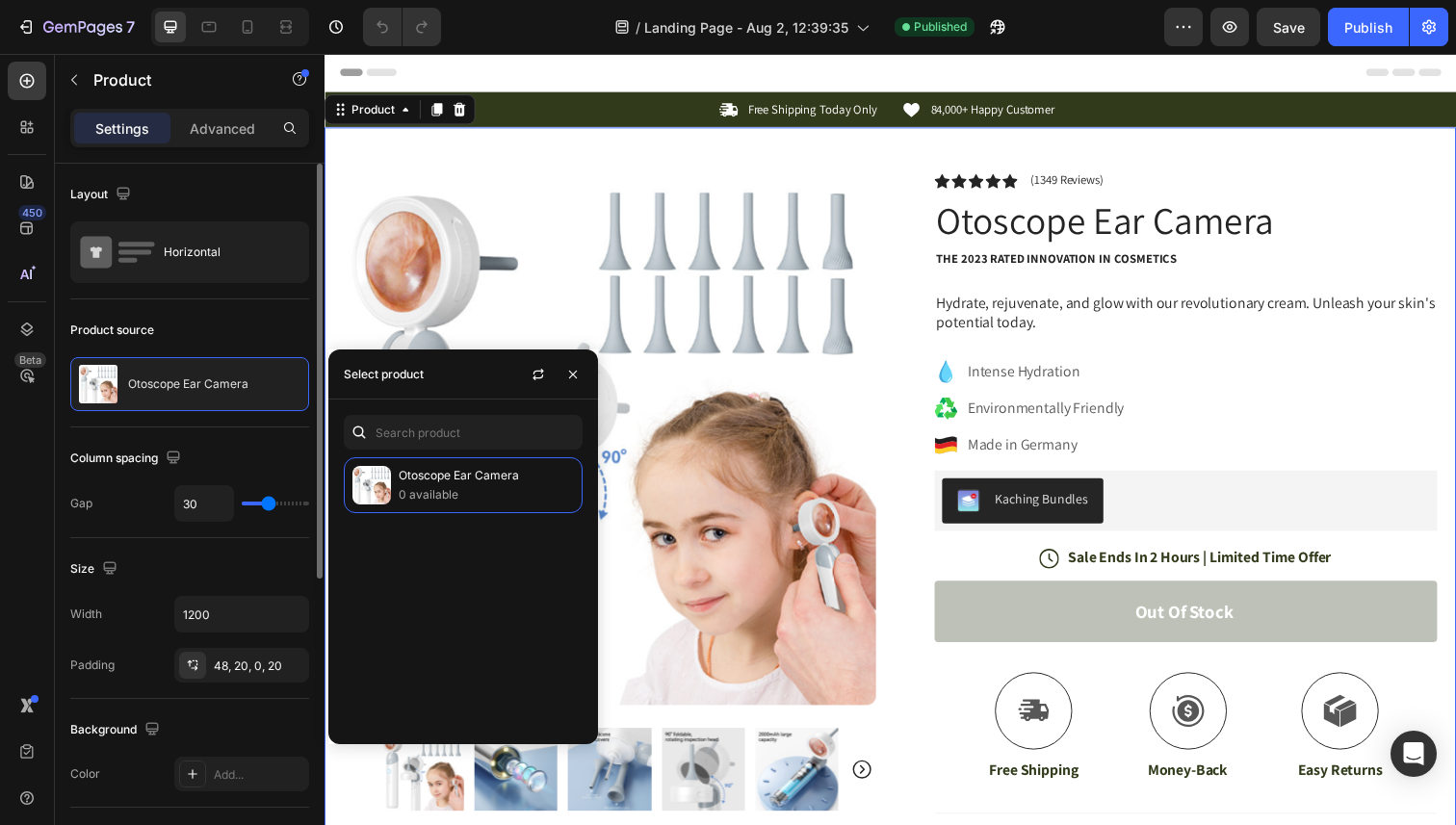 click on "Column spacing" at bounding box center (190, 458) 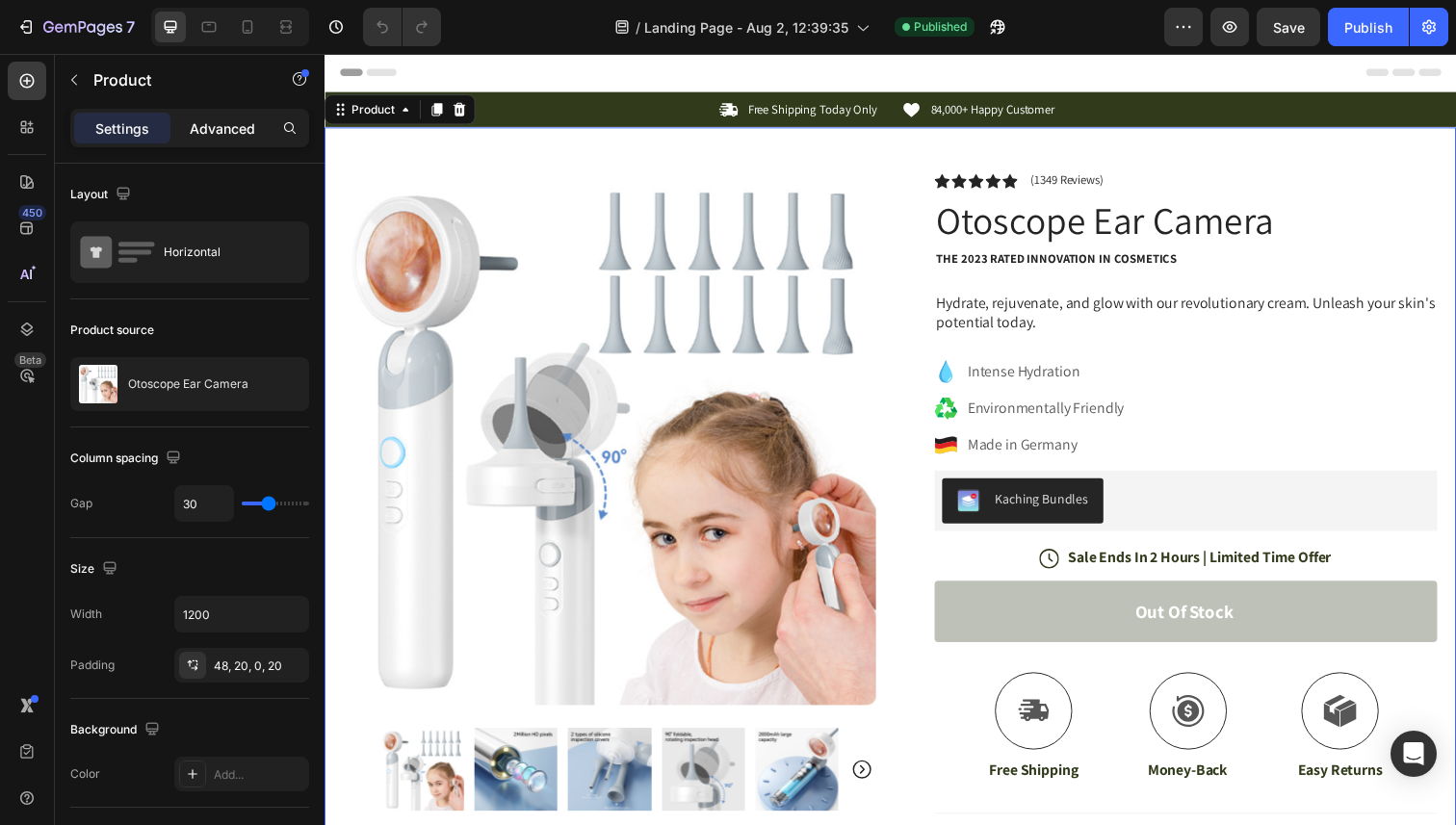 click on "Advanced" at bounding box center (222, 128) 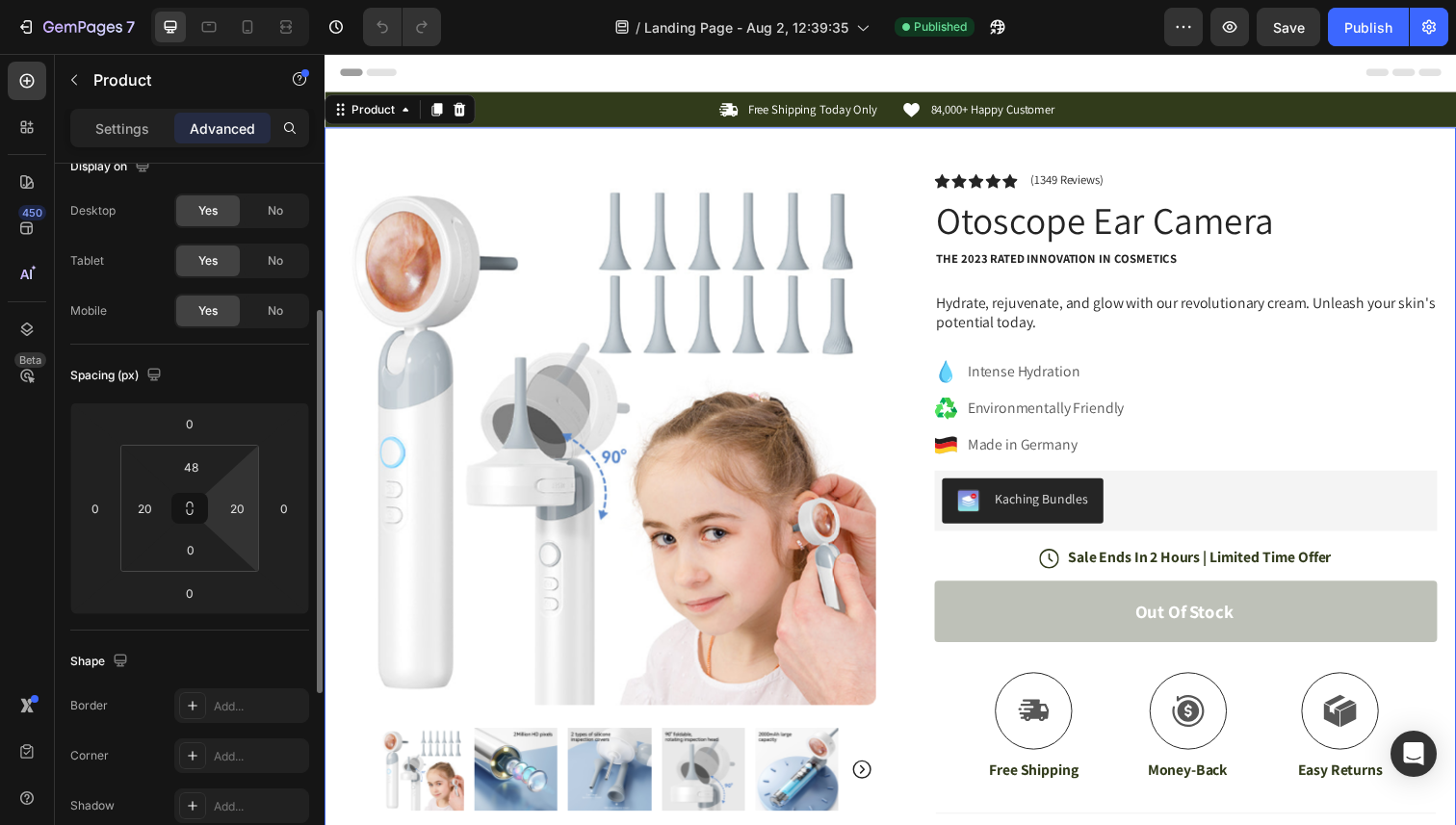 scroll, scrollTop: 0, scrollLeft: 0, axis: both 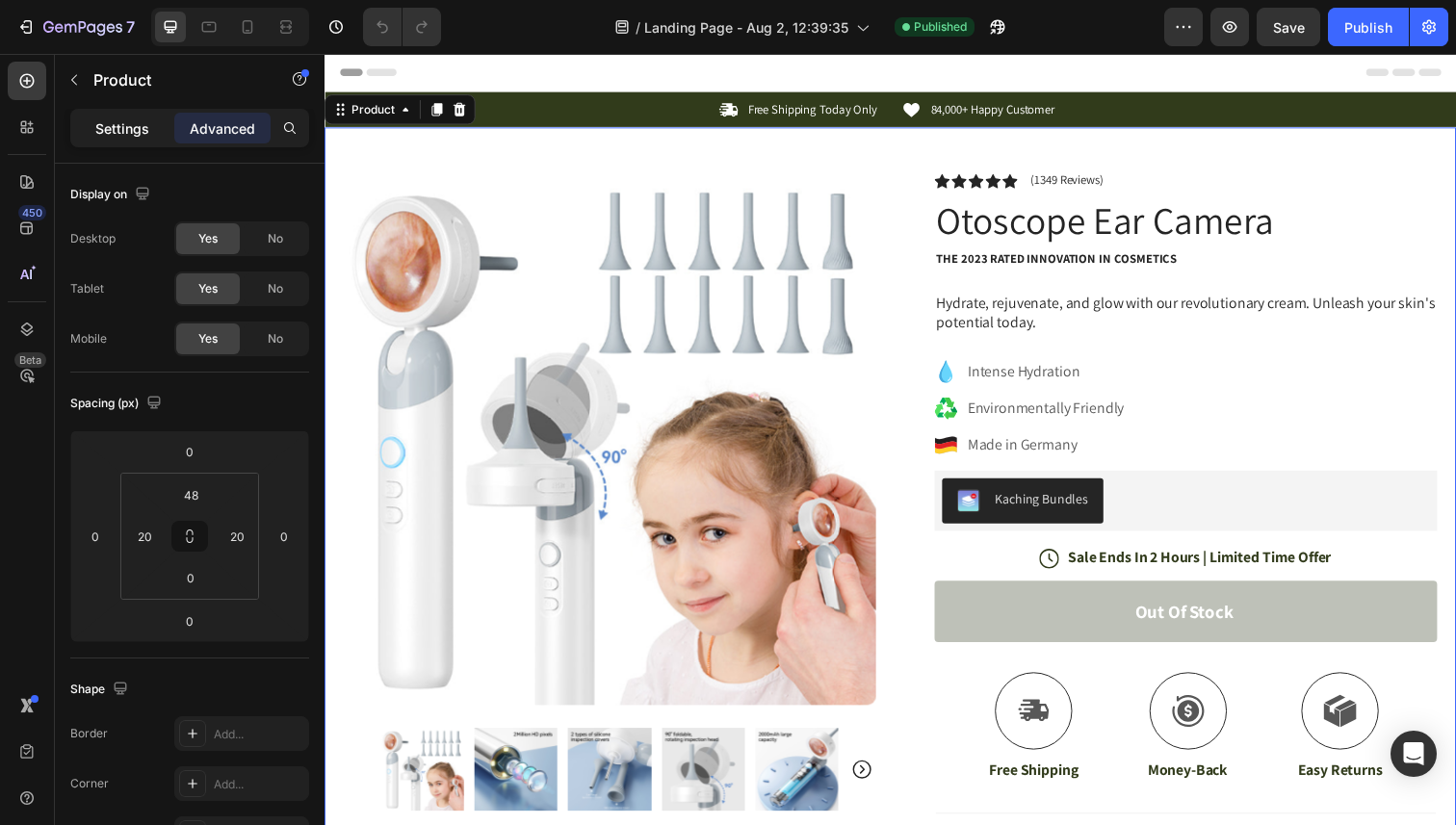 click on "Settings" 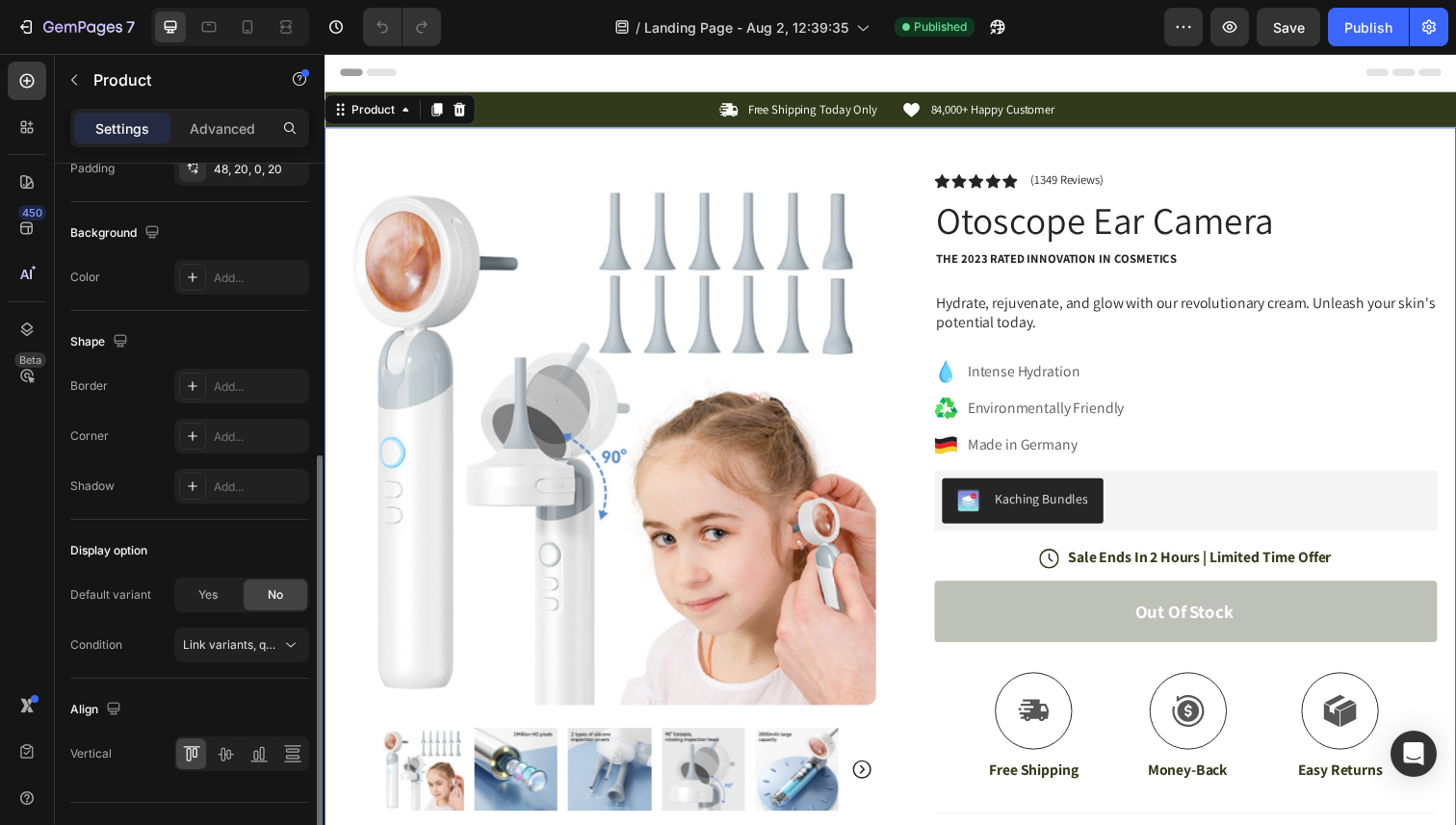 scroll, scrollTop: 475, scrollLeft: 0, axis: vertical 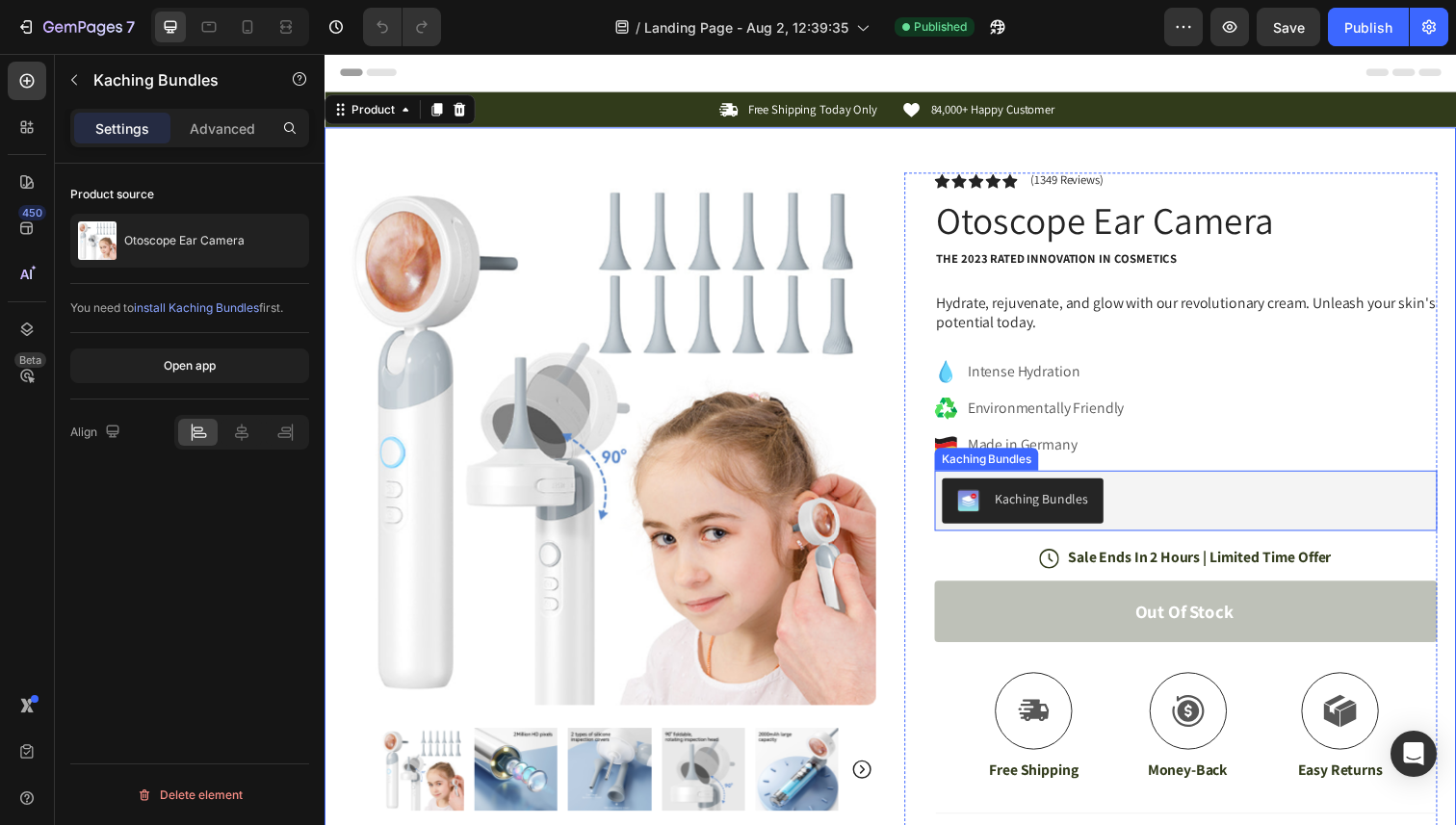click on "Kaching Bundles" at bounding box center (1204, 510) 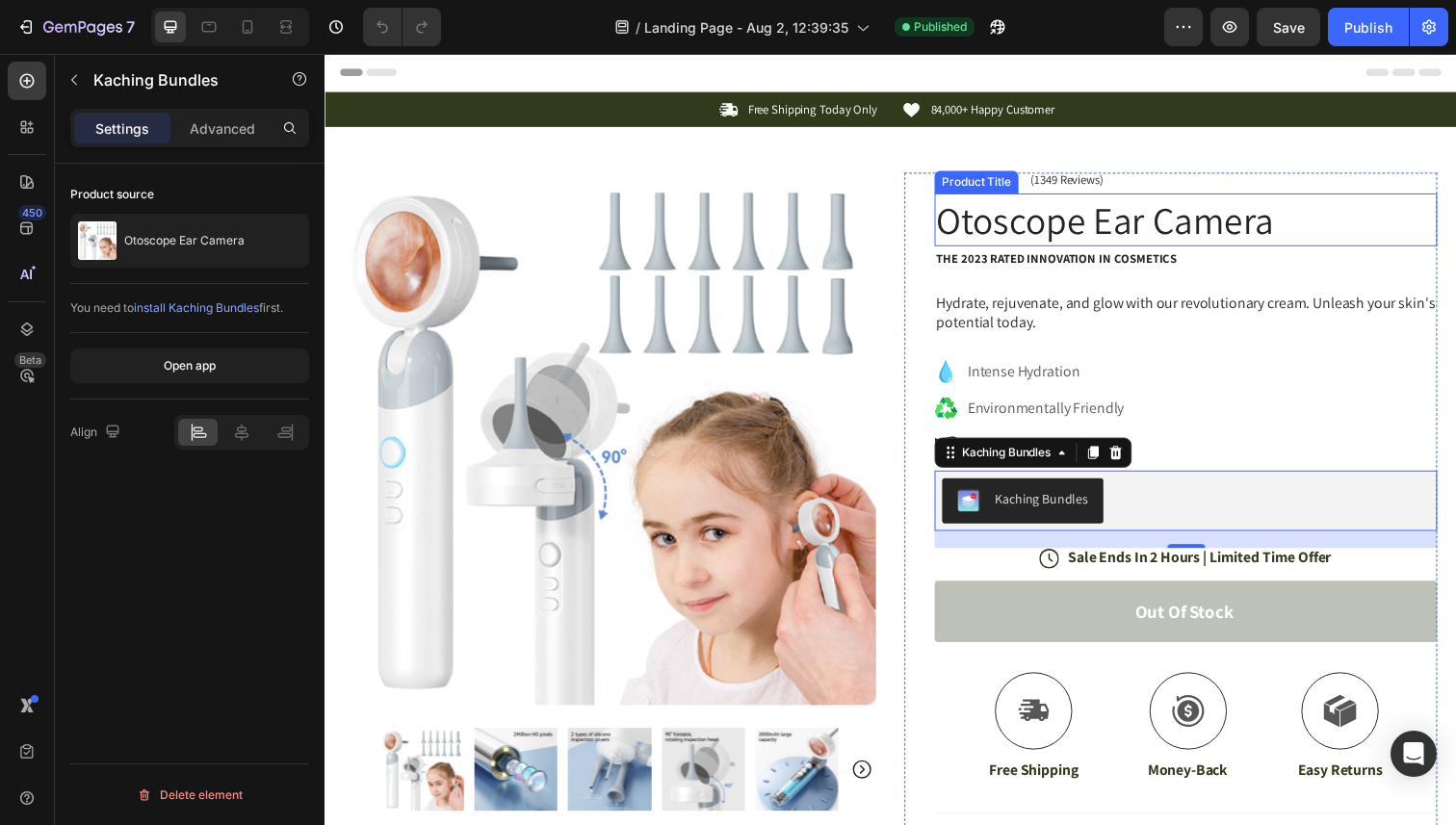 click on "Otoscope Ear Camera" at bounding box center (1204, 223) 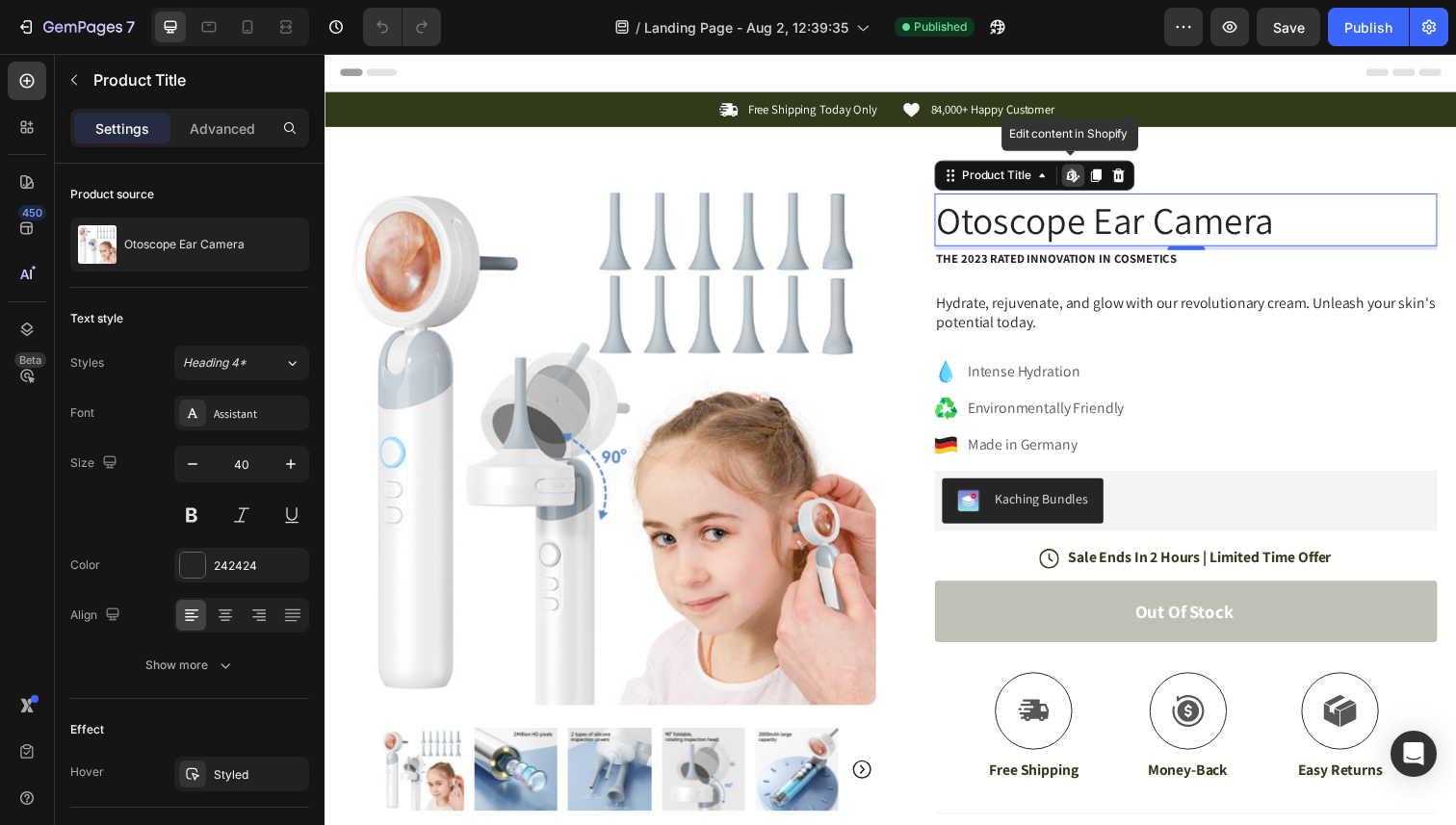 click 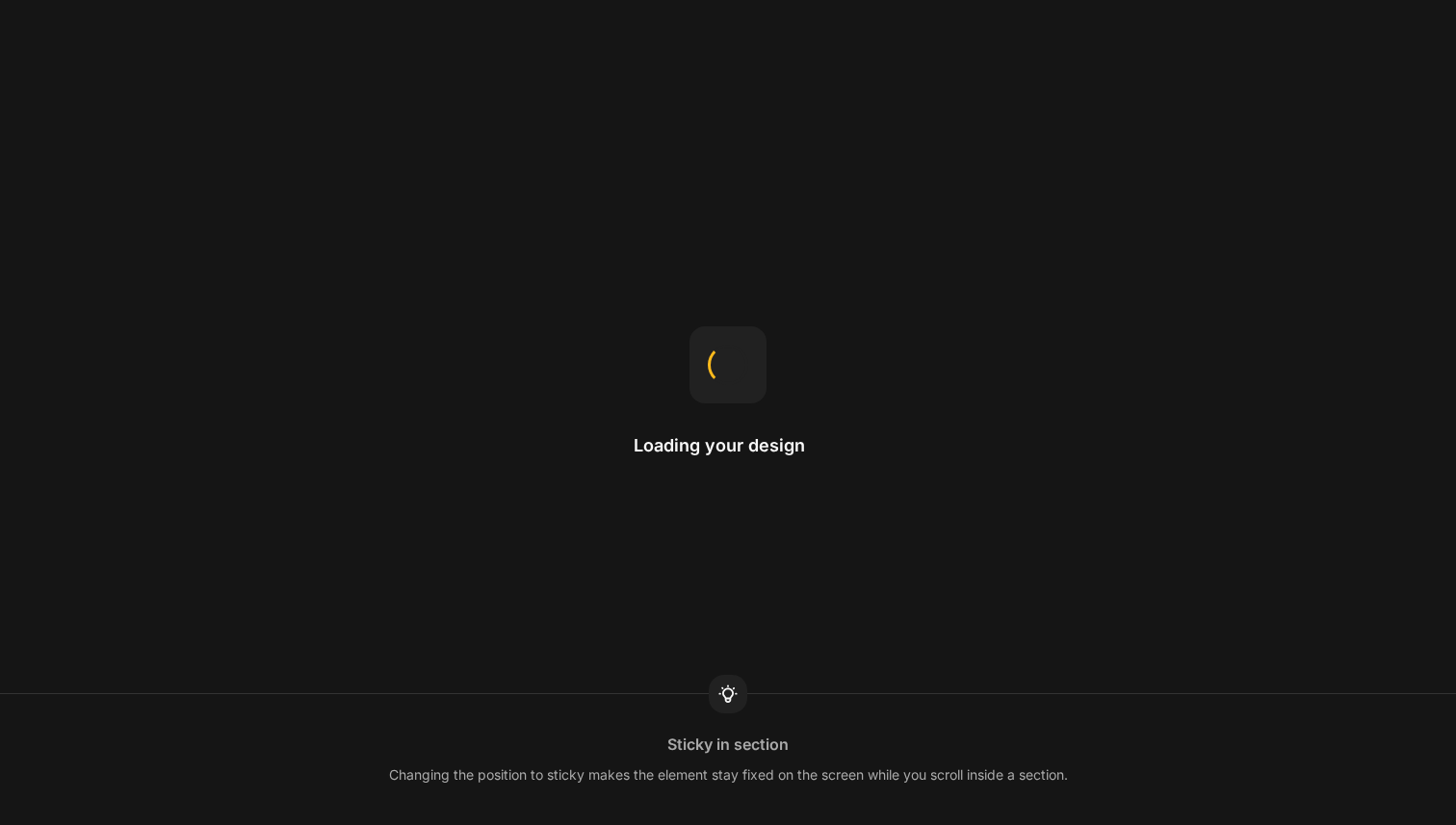 scroll, scrollTop: 0, scrollLeft: 0, axis: both 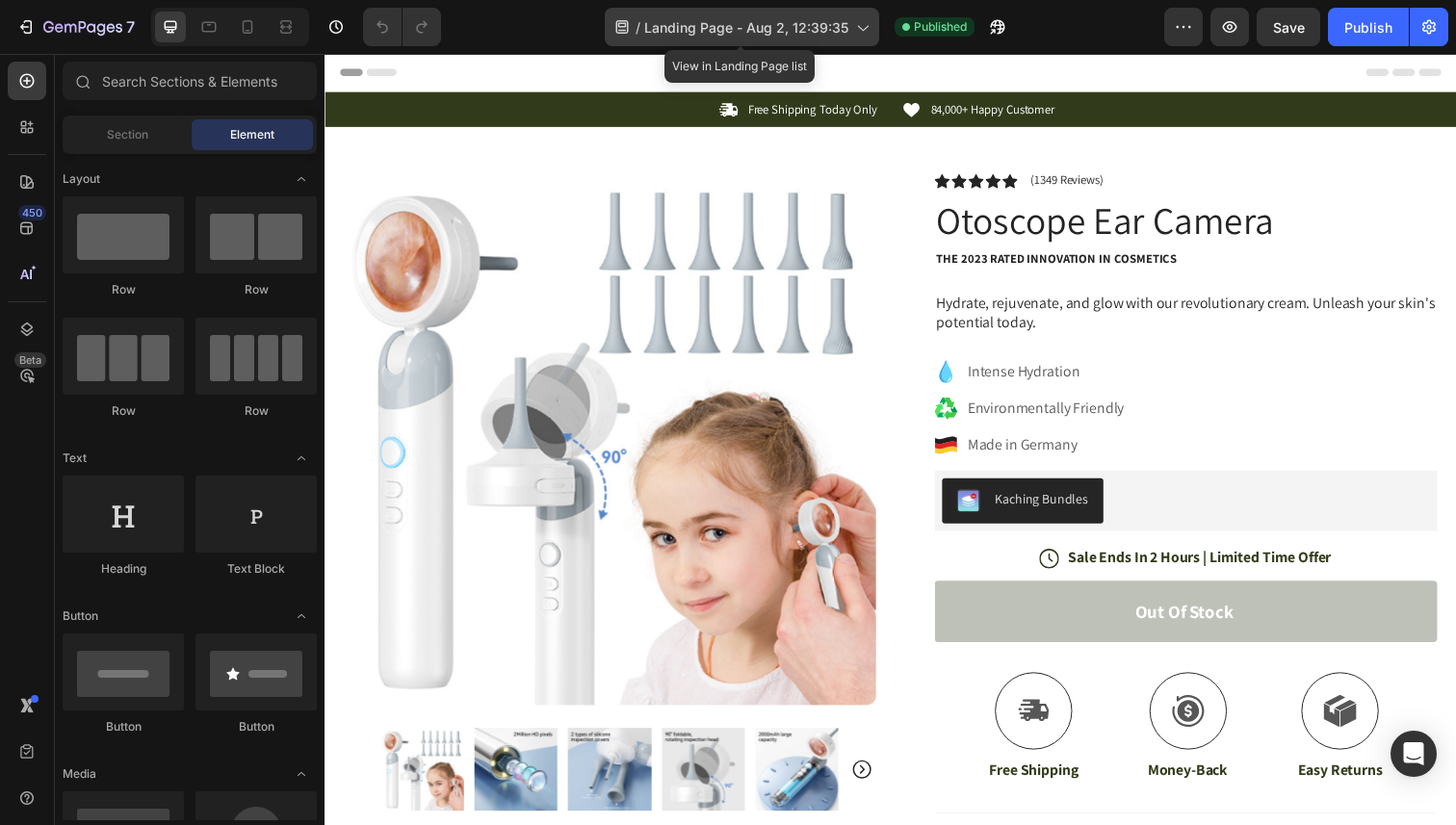 click 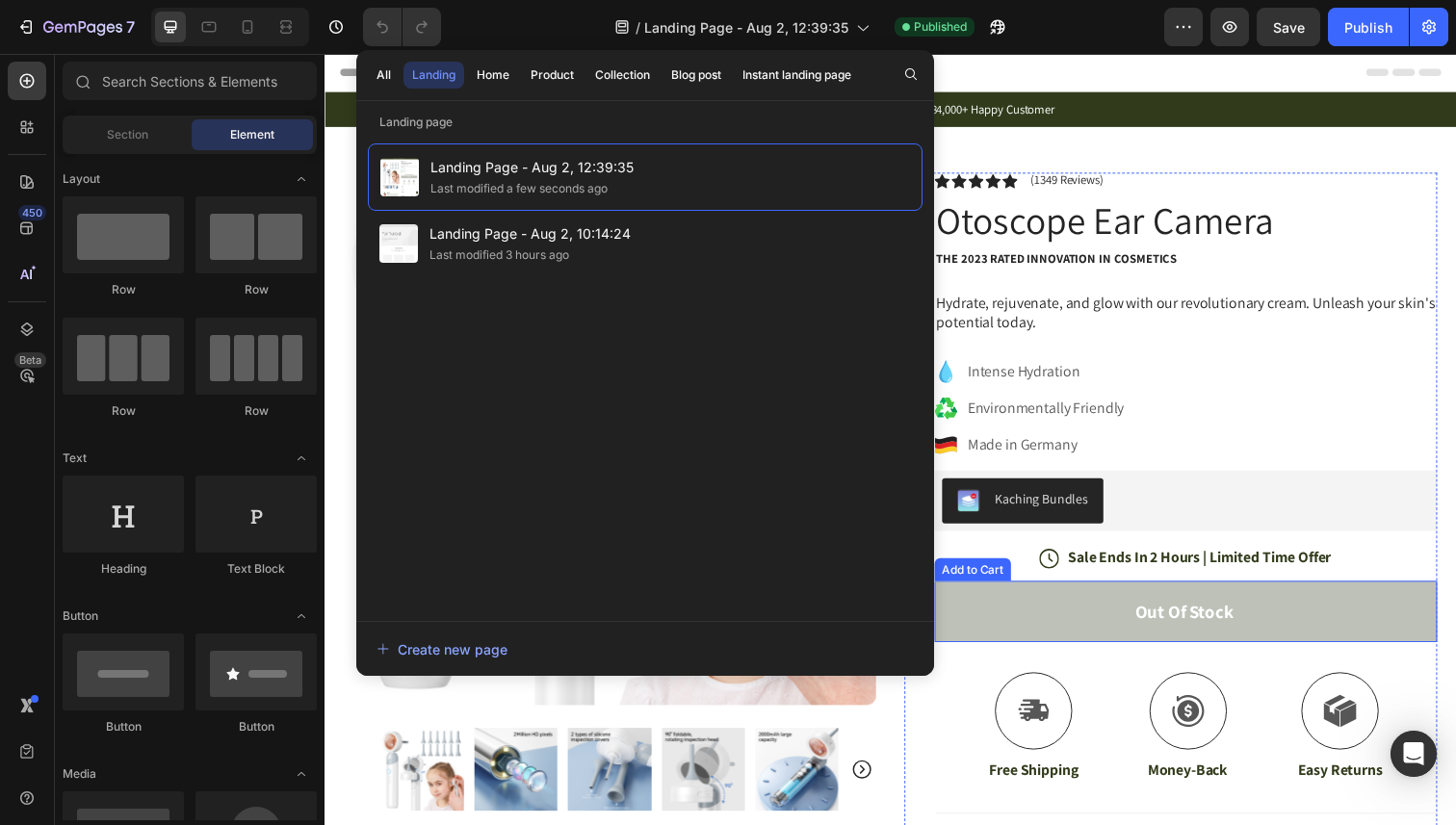 scroll, scrollTop: 0, scrollLeft: 0, axis: both 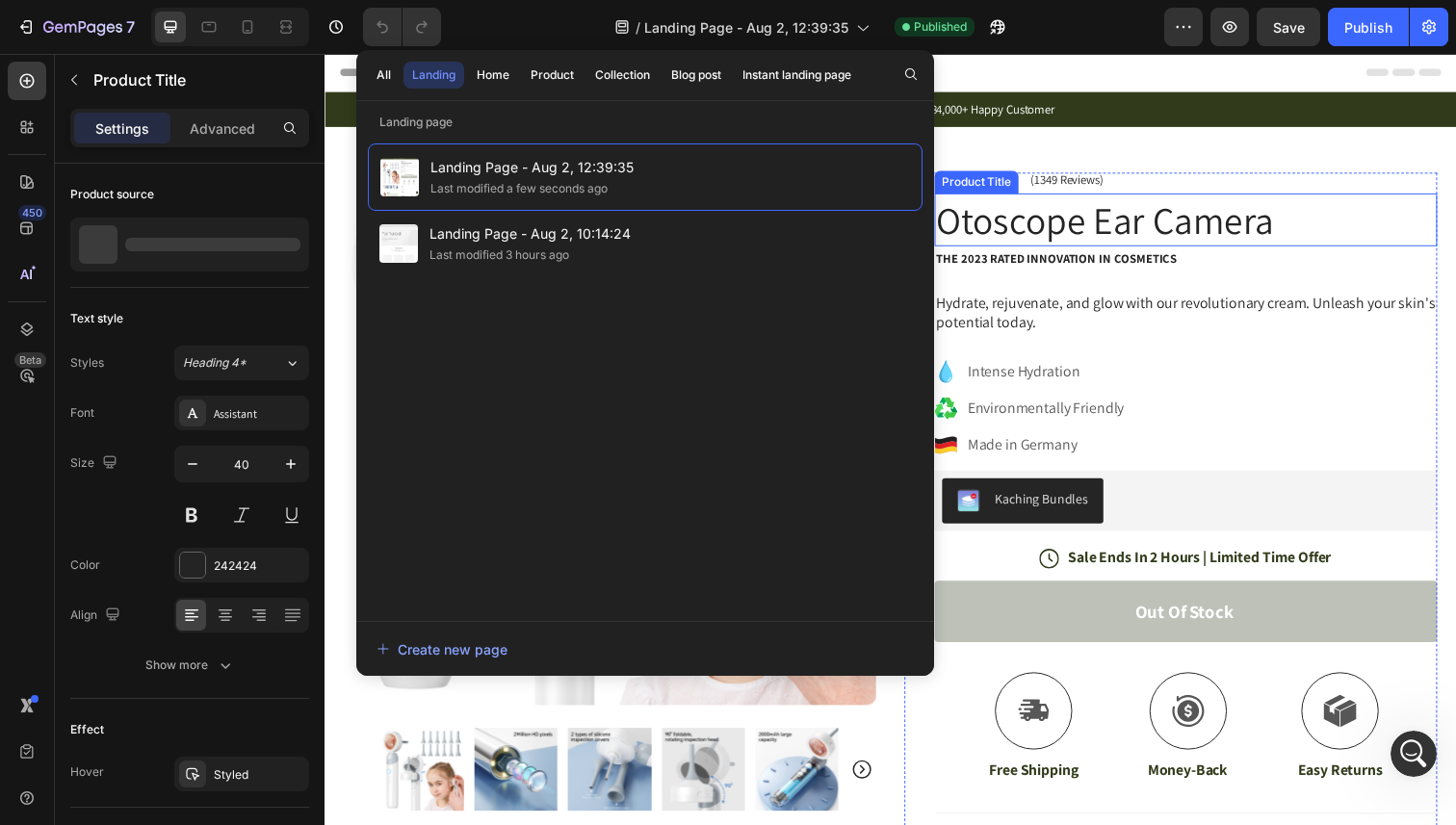 click on "Otoscope Ear Camera" at bounding box center (1204, 223) 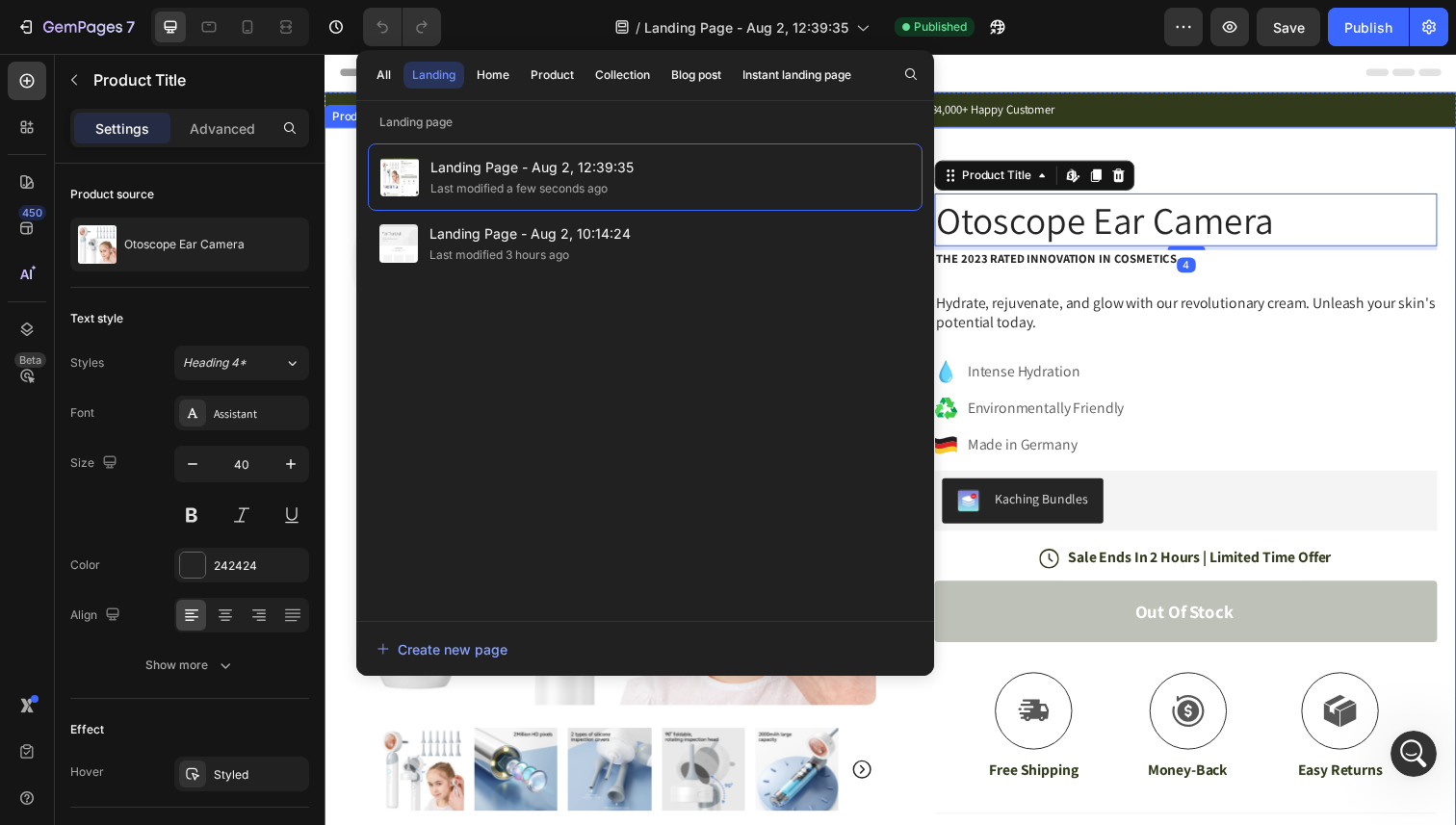 click on "Product Images Image Icon Icon Icon Icon Icon Icon List “This skin cream is a game-changer! It has transformed my dry, lackluster skin into a hydrated and radiant complexion. I love how it absorbs quickly and leaves no greasy residue. Highly recommend” Text Block
Icon [FIRST] [LAST] ( [CITY], [COUNTRY] ) Text Block Row Row Row Icon Icon Icon Icon Icon Icon List (1349 Reviews) Text Block Row Otoscope Ear Camera Product Title   Edit content in Shopify 4 The 2023 Rated Innovation in Cosmetics Text Block Hydrate, rejuvenate, and glow with our revolutionary cream. Unleash your skin's potential today. Text Block
Intense Hydration
Environmentally Friendly
Made in Germany Item List Kaching Bundles Kaching Bundles
Icon Sale Ends In 2 Hours | Limited Time Offer Text Block Row Out of stock Add to Cart
Icon Free Shipping Text Block
Icon Money-Back Text Block
Icon Easy Returns" at bounding box center [902, 616] 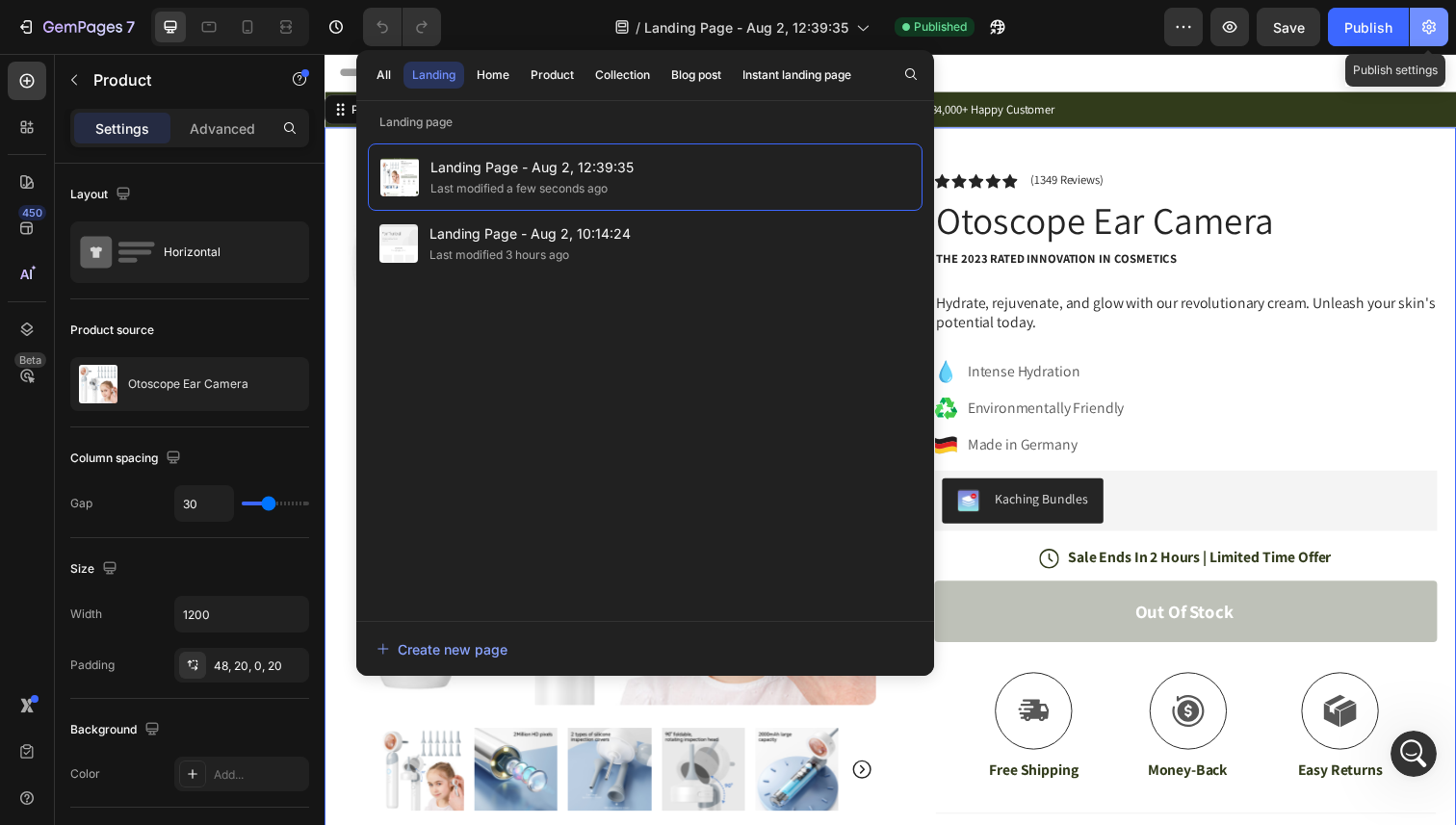 click 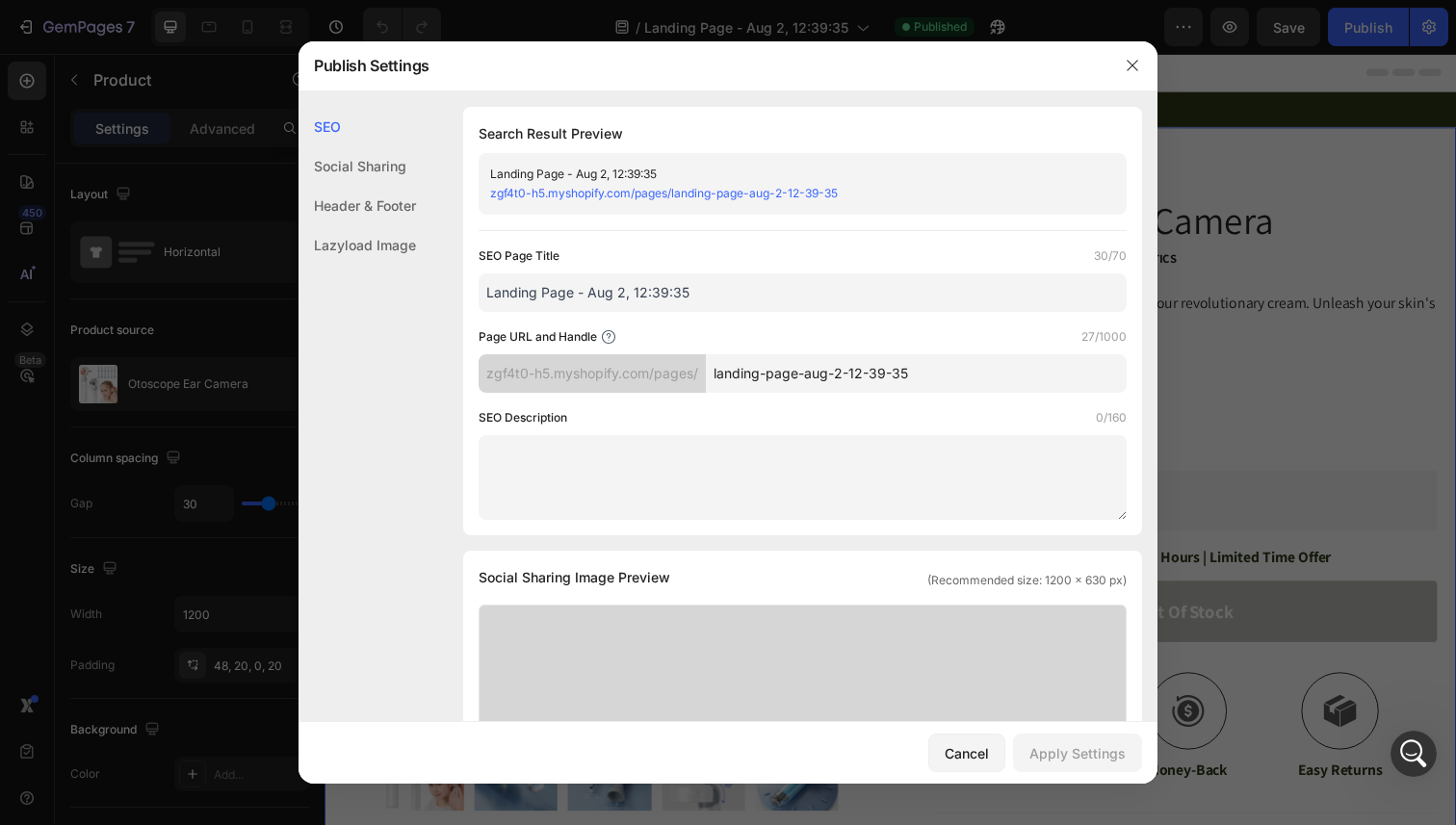 click on "zgf4t0-h5.myshopify.com/pages/landing-page-aug-2-12-39-35" at bounding box center [663, 193] 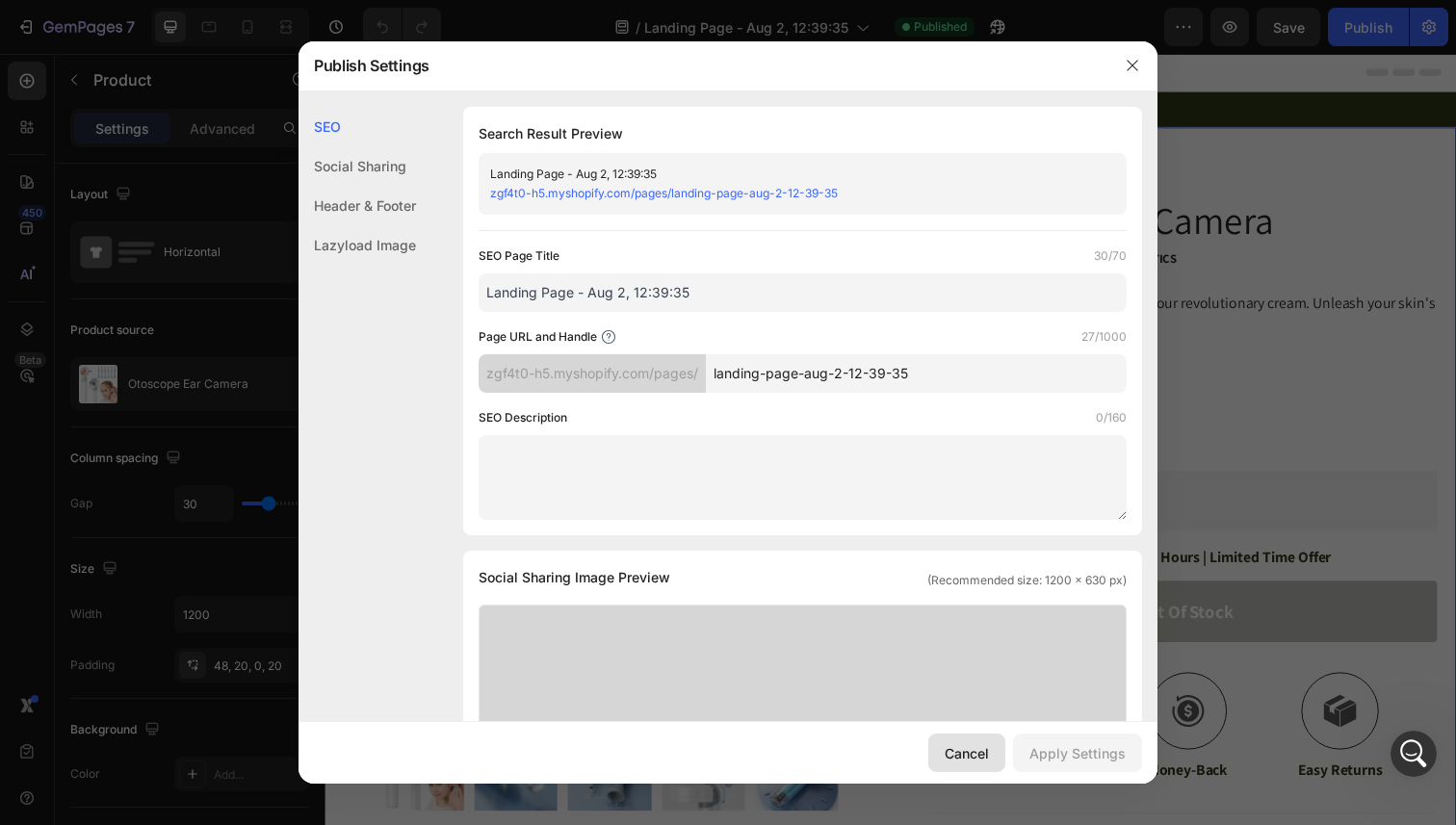 click on "Cancel" at bounding box center [967, 753] 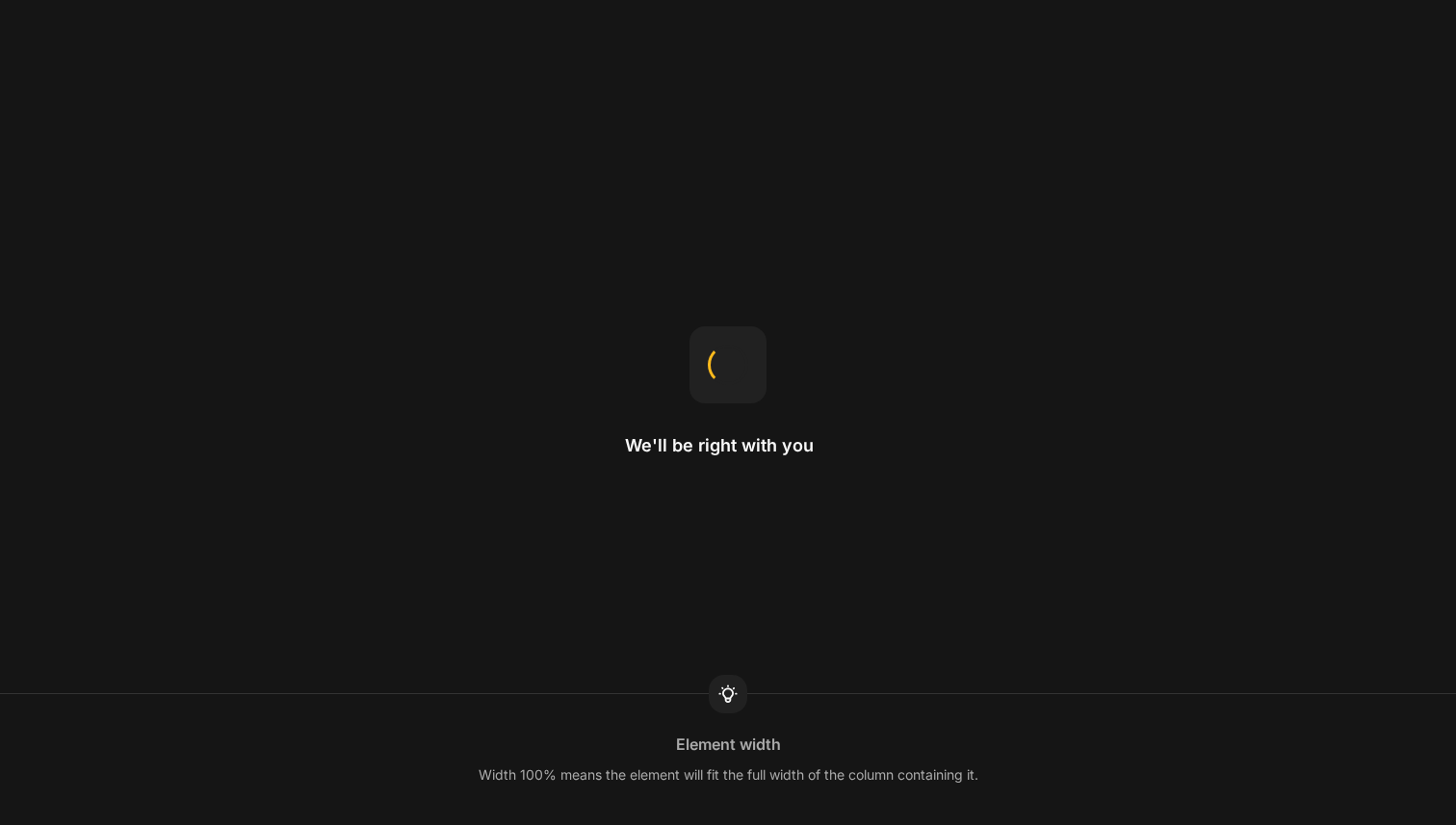 scroll, scrollTop: 0, scrollLeft: 0, axis: both 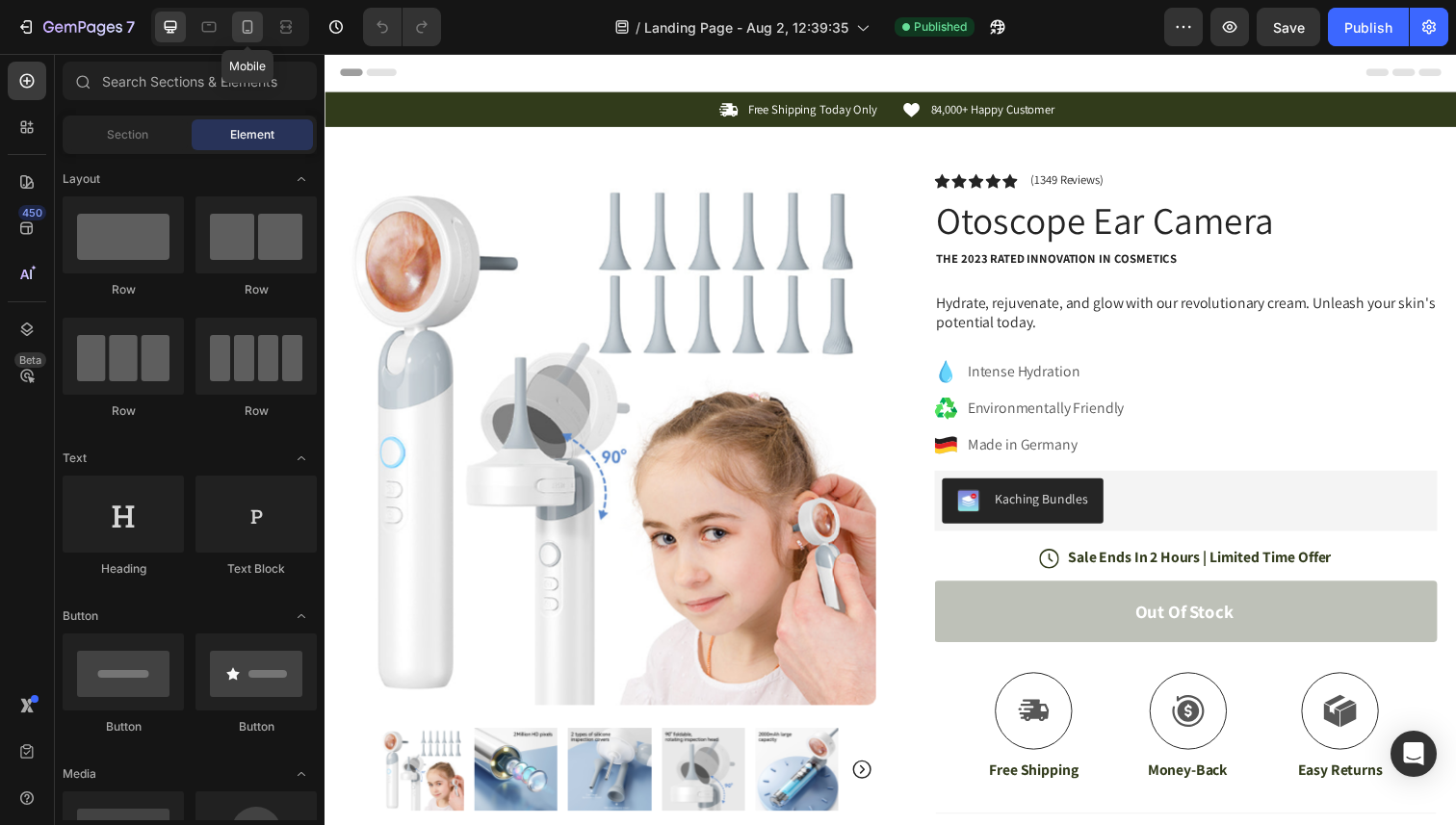 click 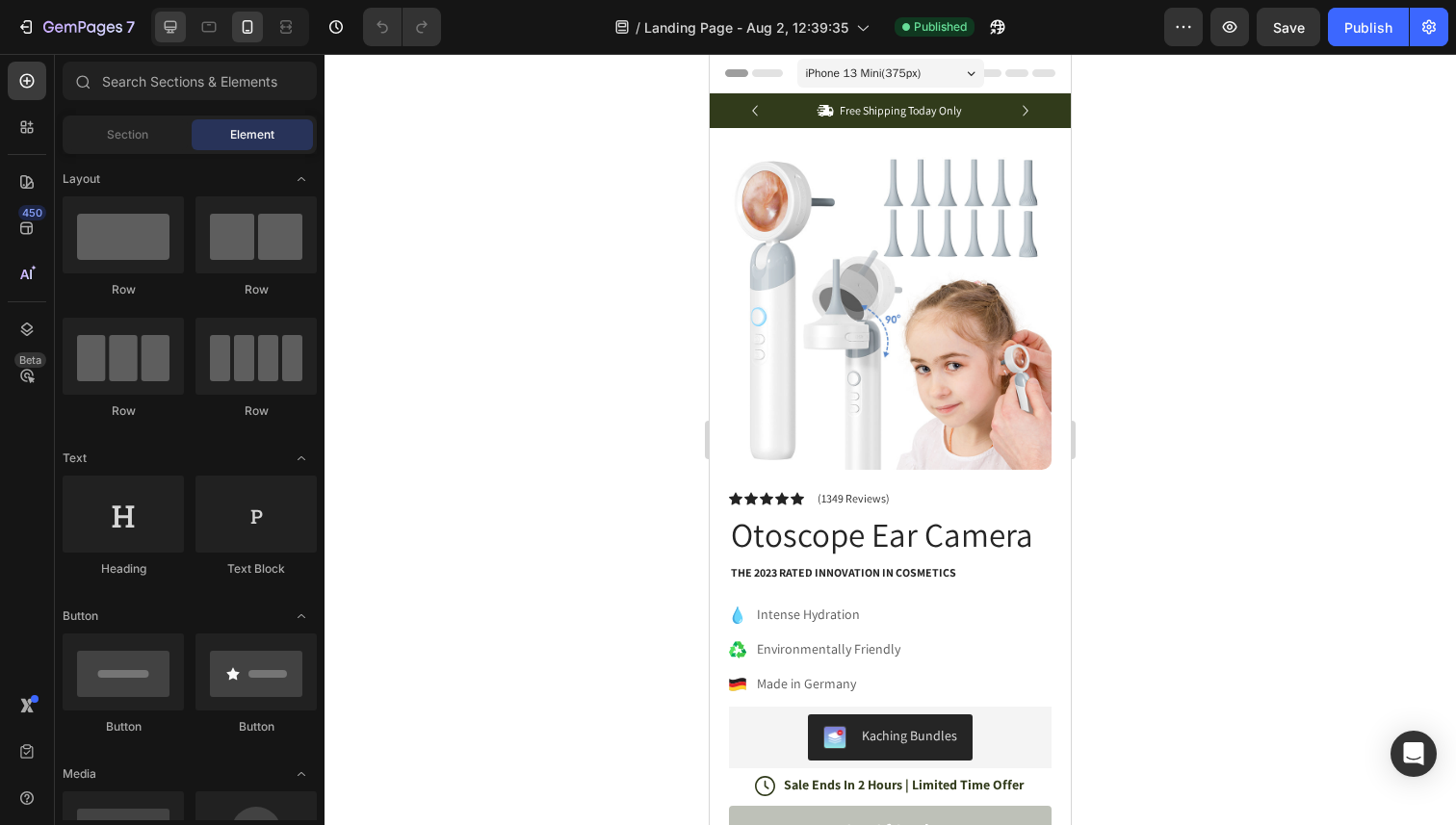 click 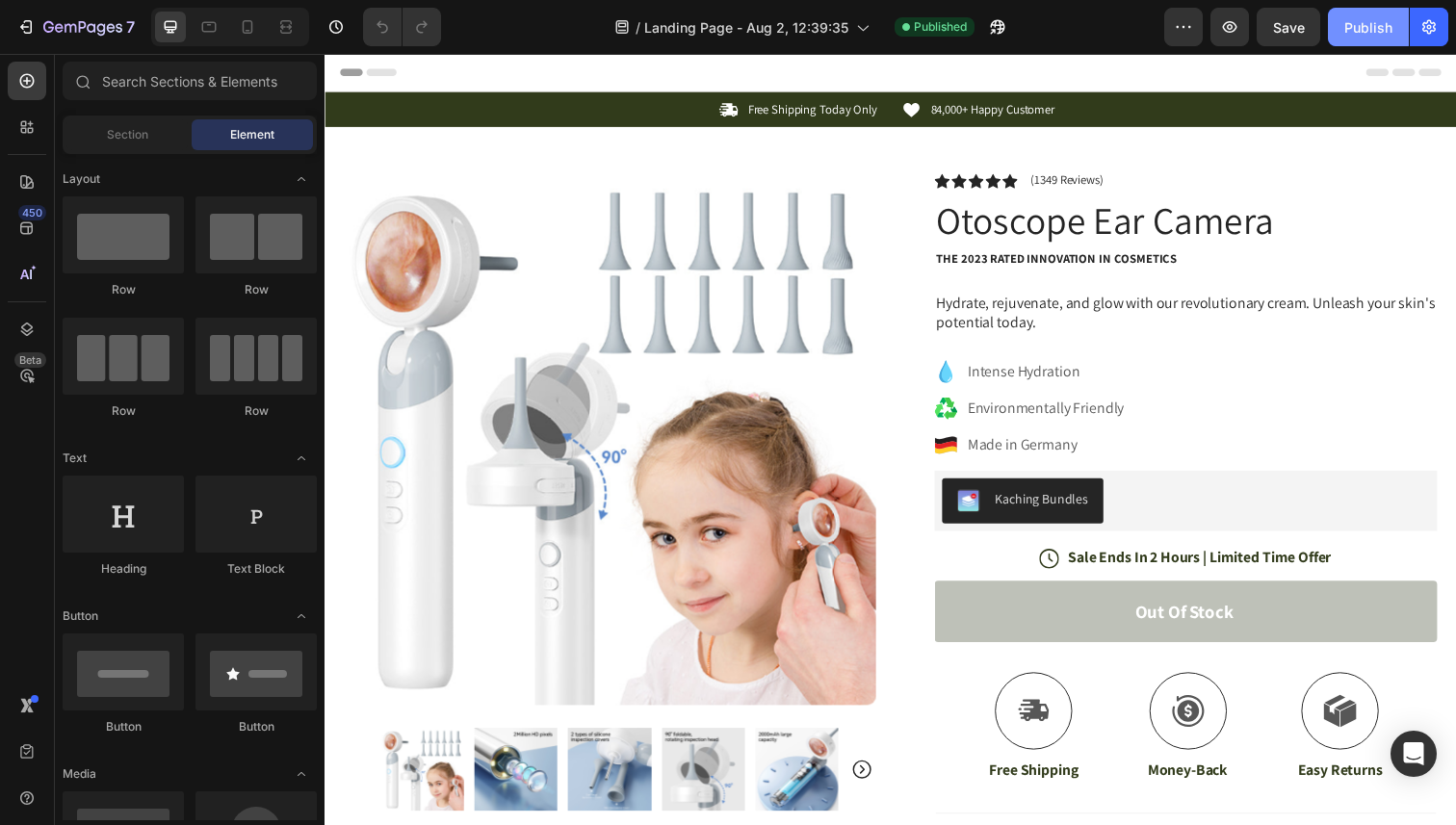 click on "Publish" at bounding box center [1368, 27] 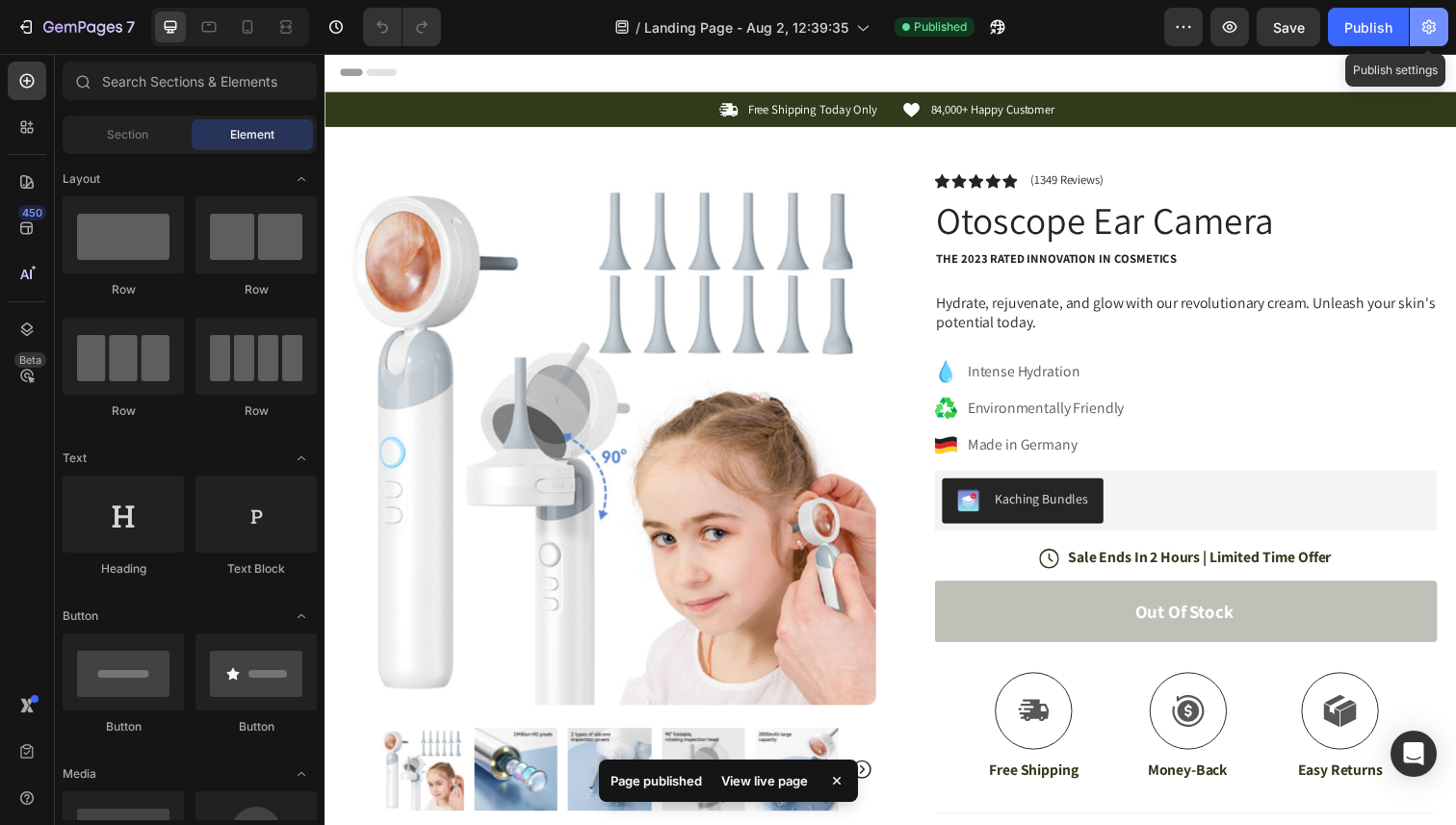 click 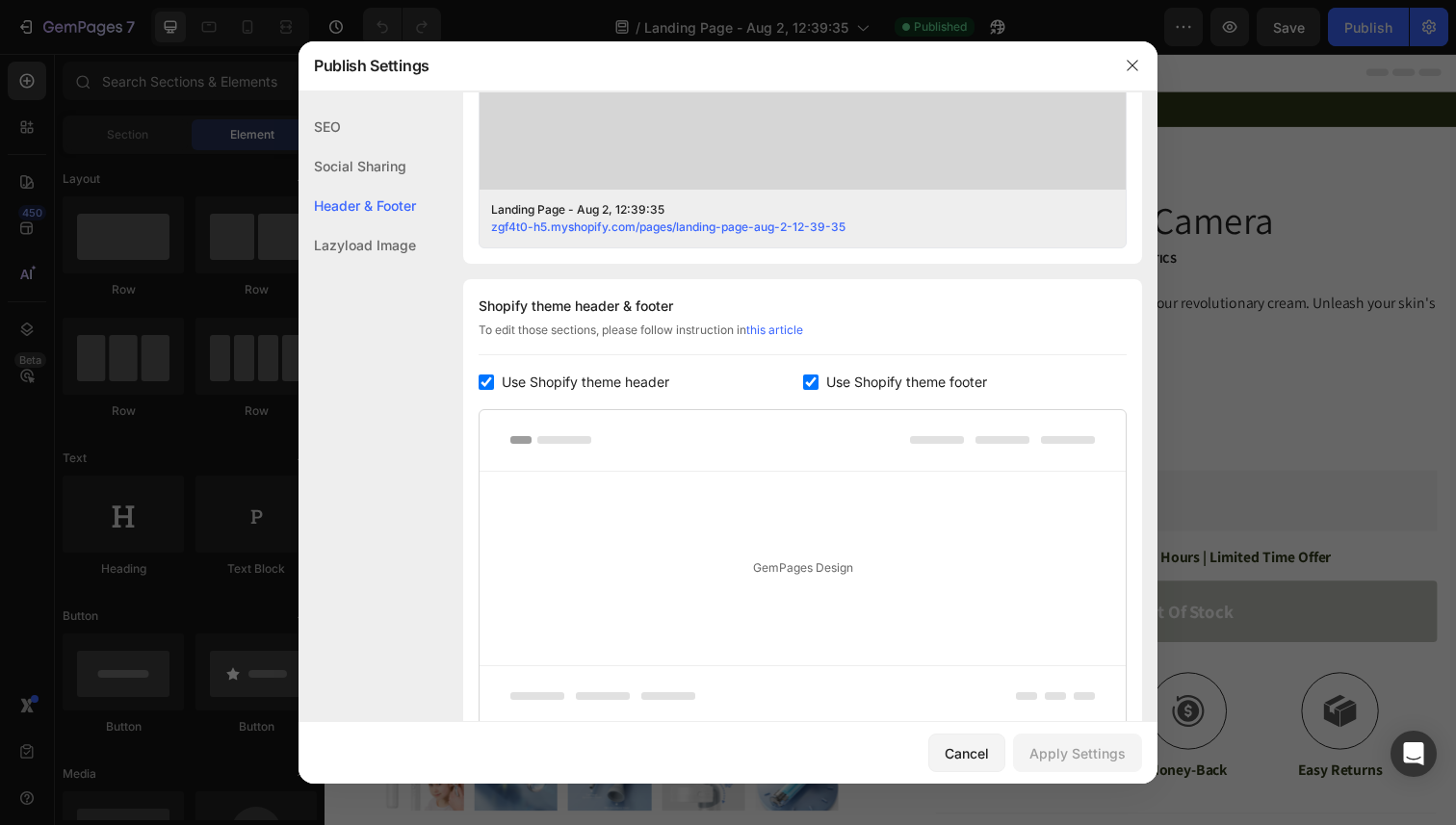 scroll, scrollTop: 737, scrollLeft: 0, axis: vertical 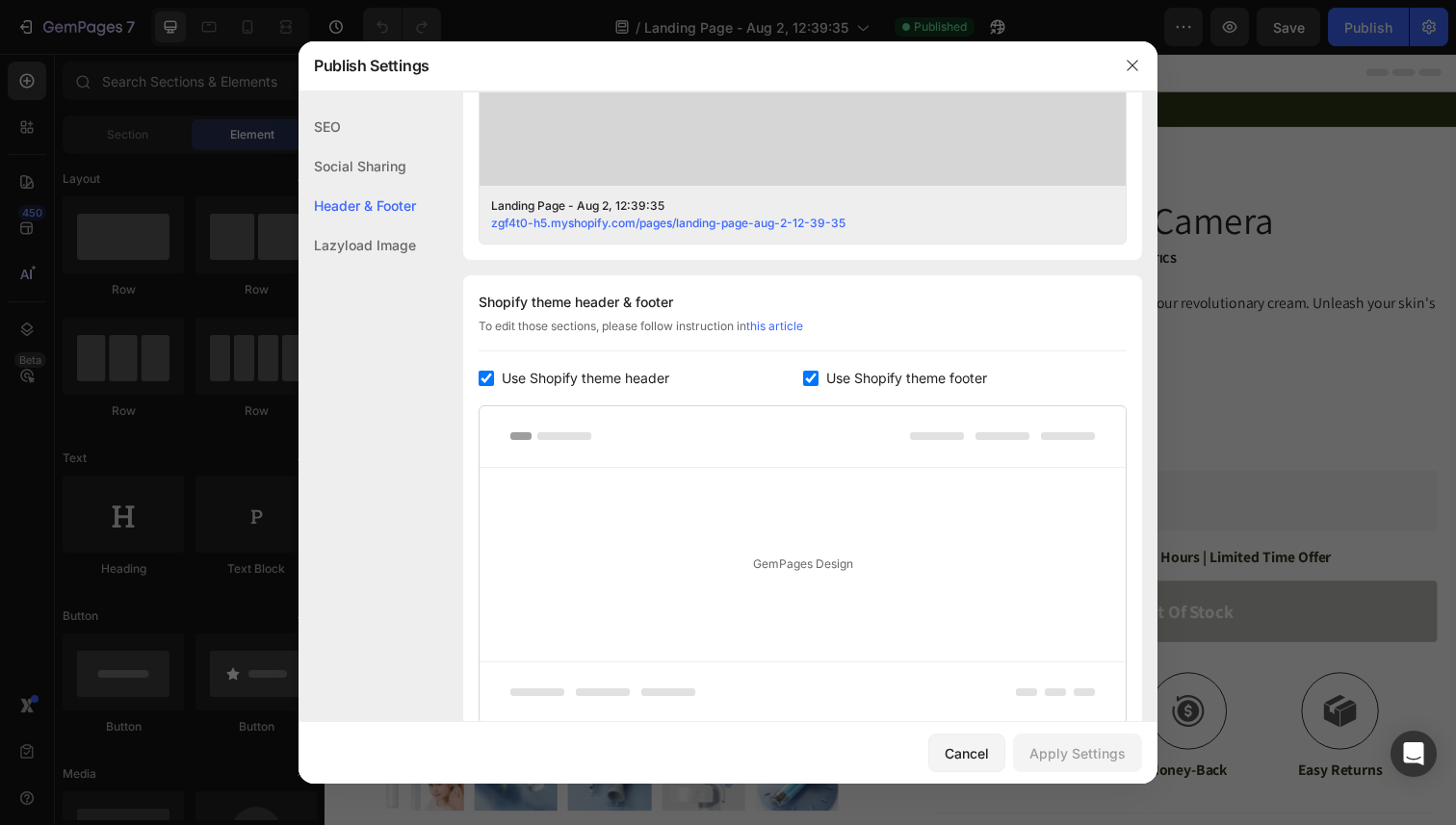 click on "Use Shopify theme header" at bounding box center (585, 378) 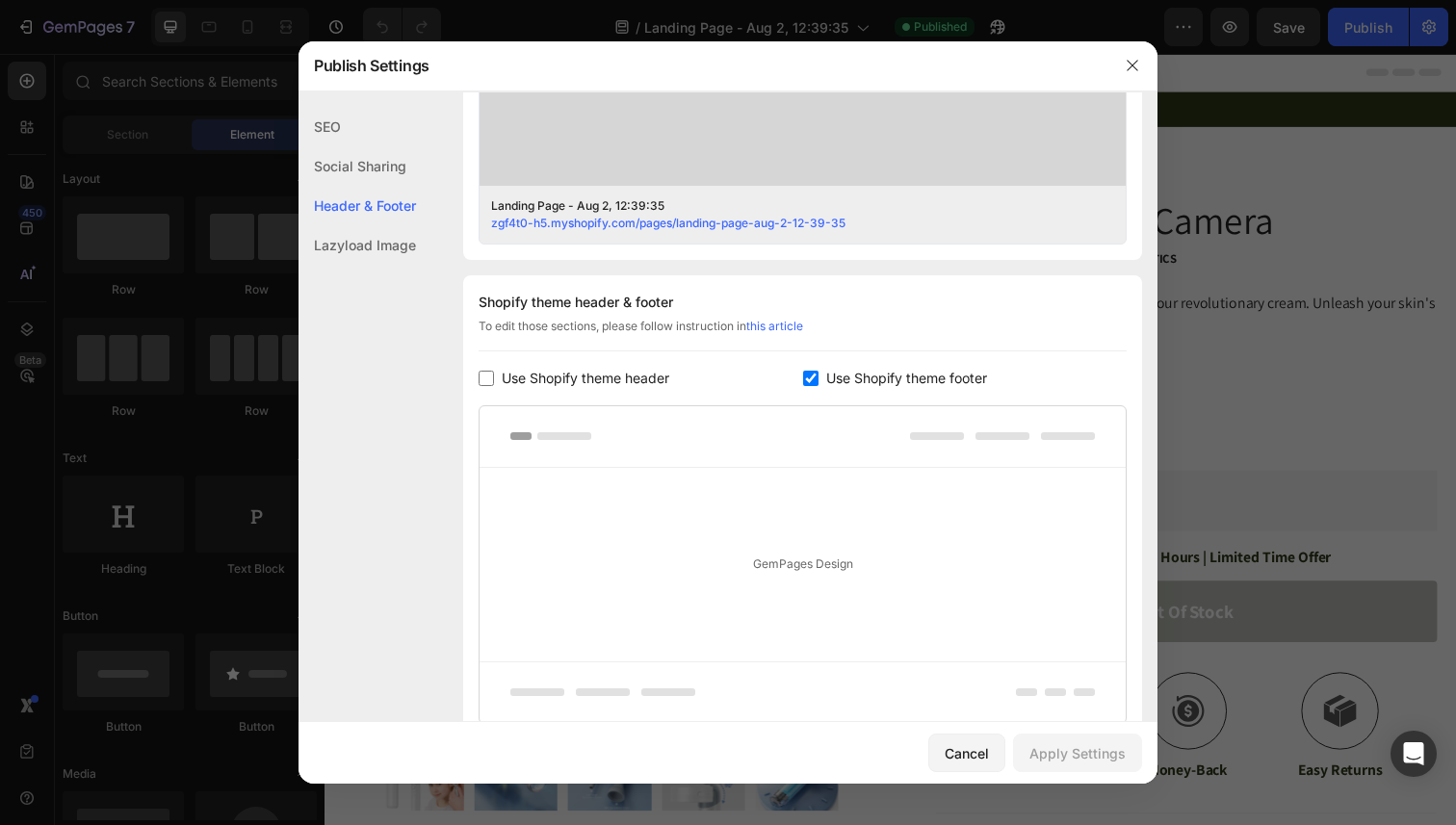 checkbox on "false" 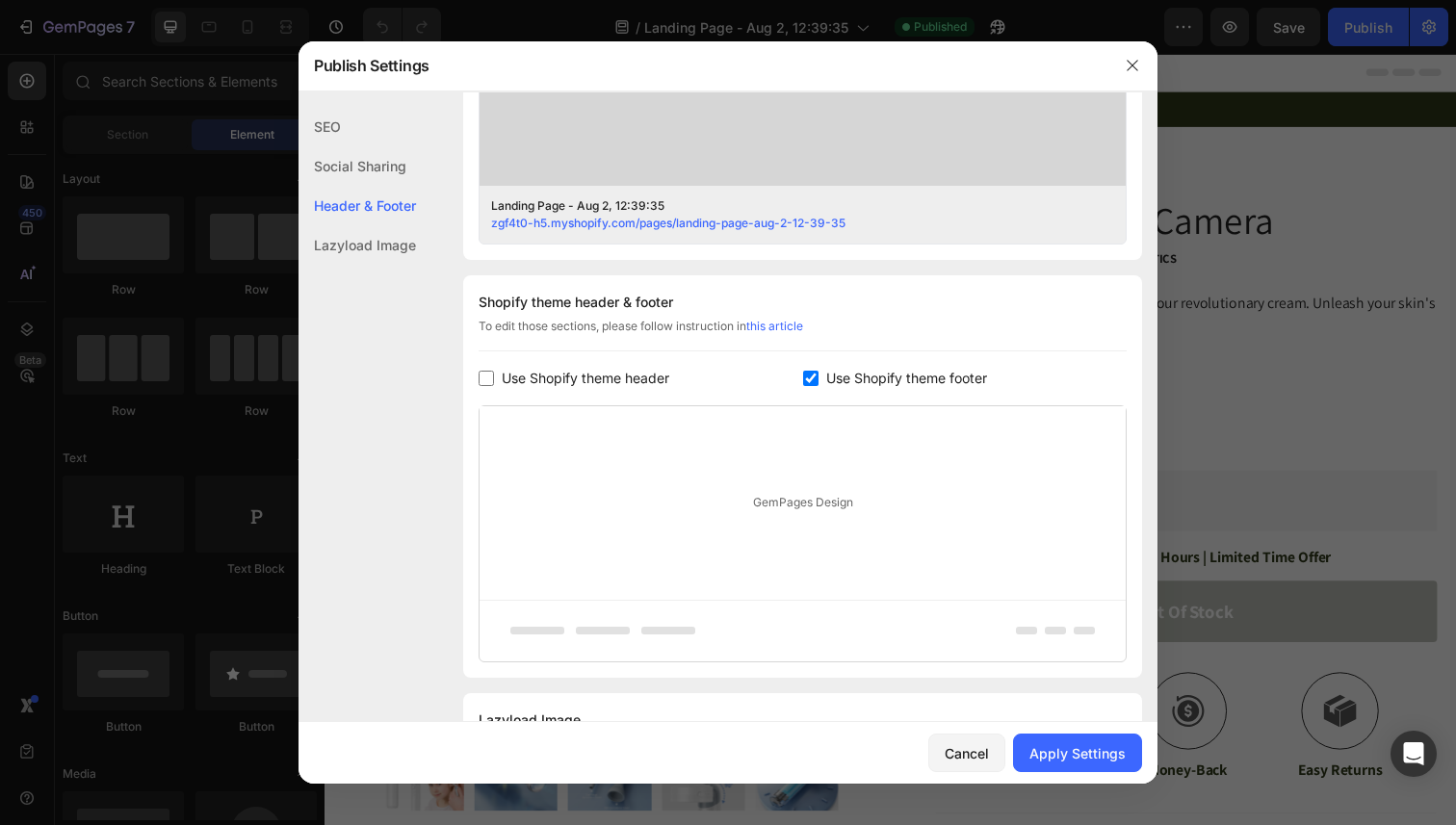 click on "Use Shopify theme footer" at bounding box center [906, 378] 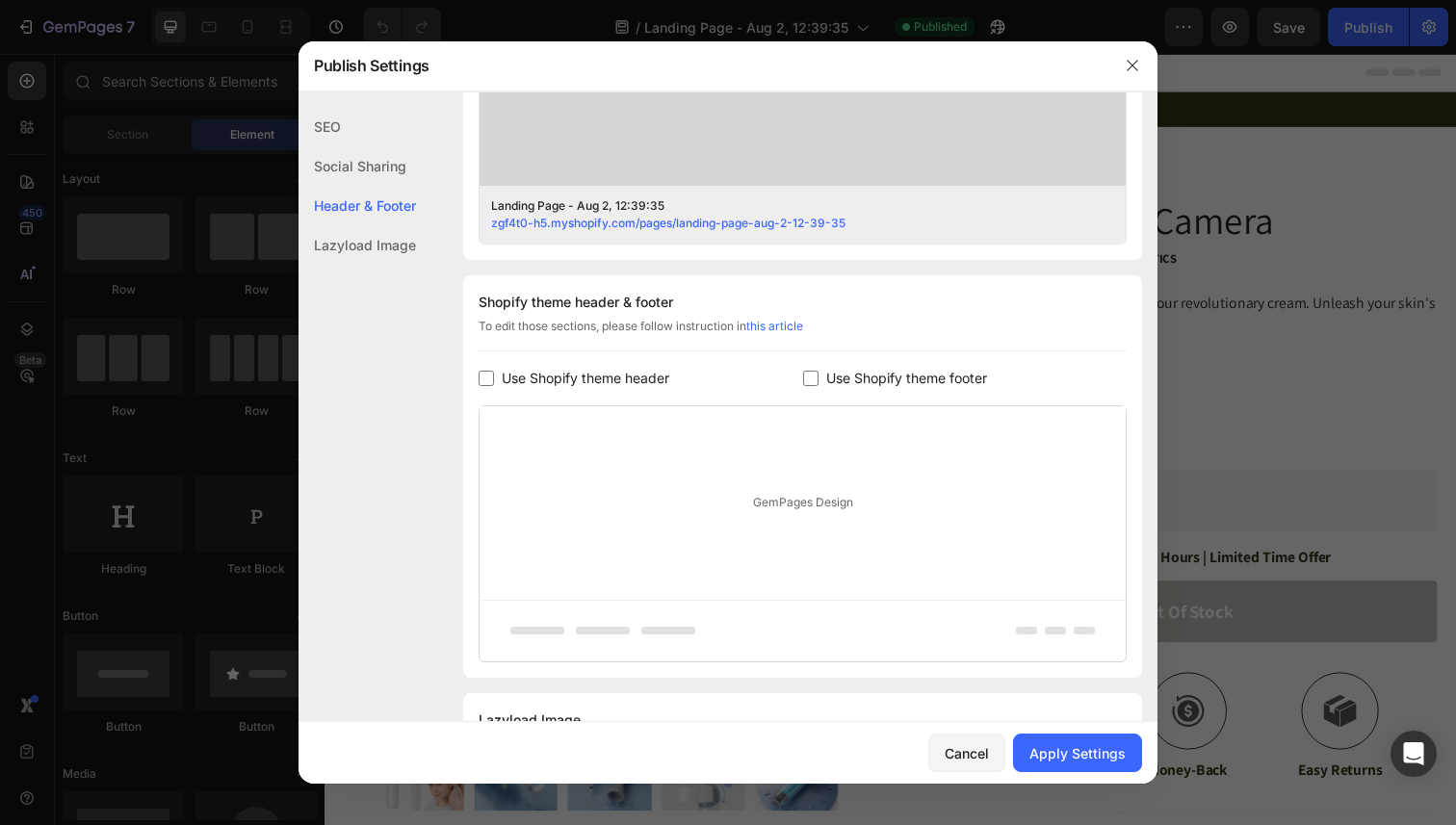 checkbox on "false" 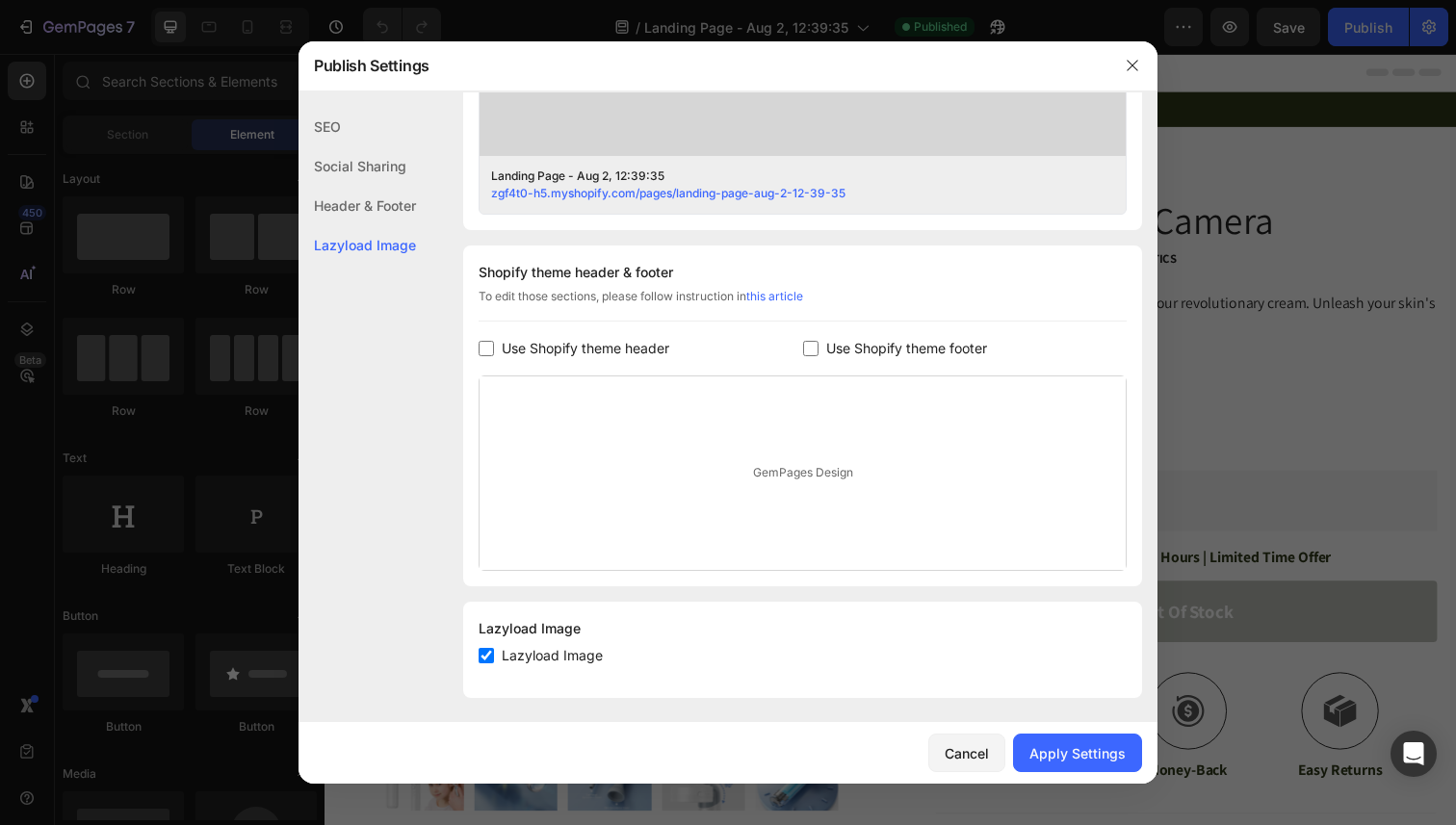 scroll, scrollTop: 773, scrollLeft: 0, axis: vertical 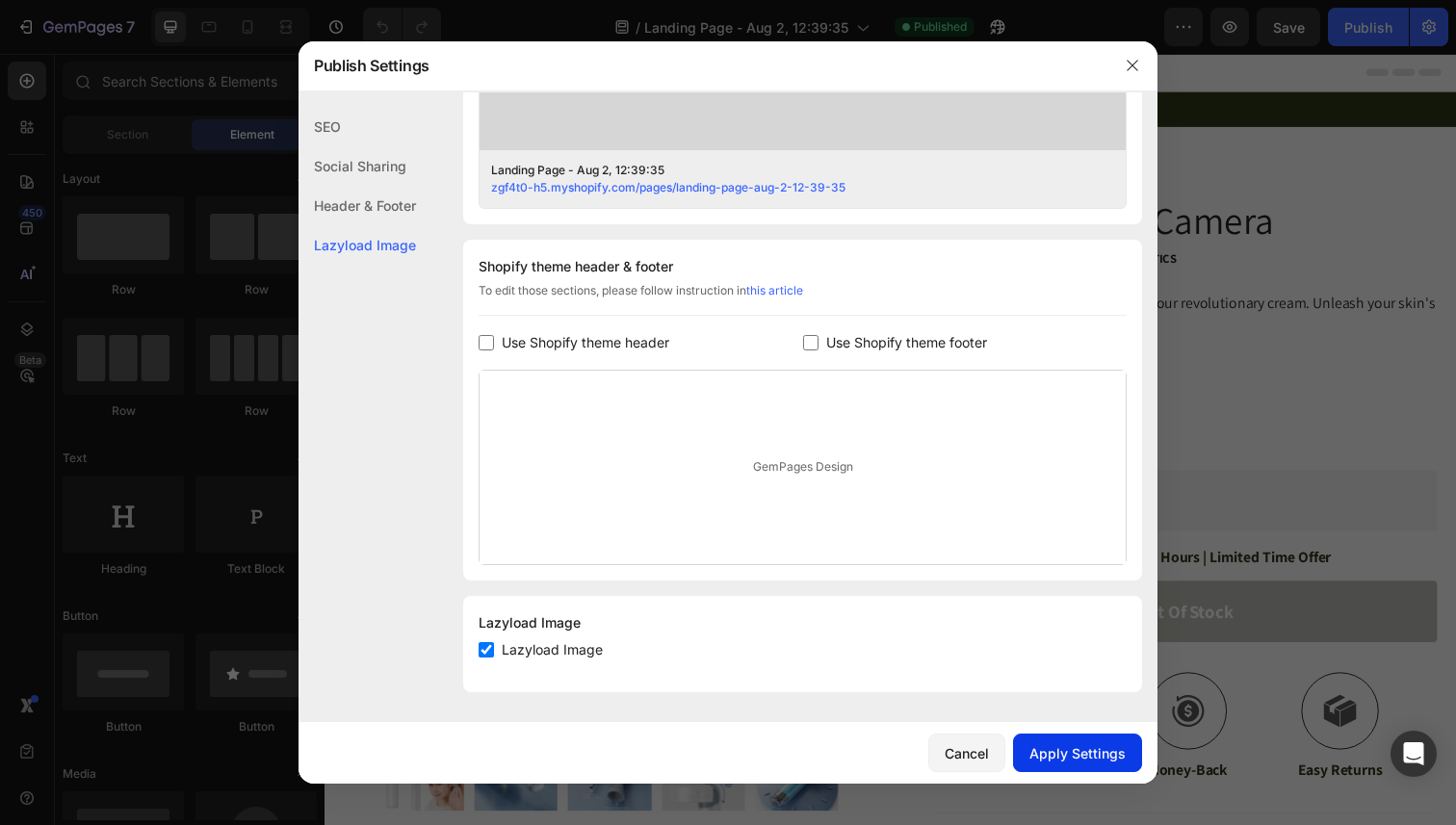 click on "Apply Settings" at bounding box center (1078, 753) 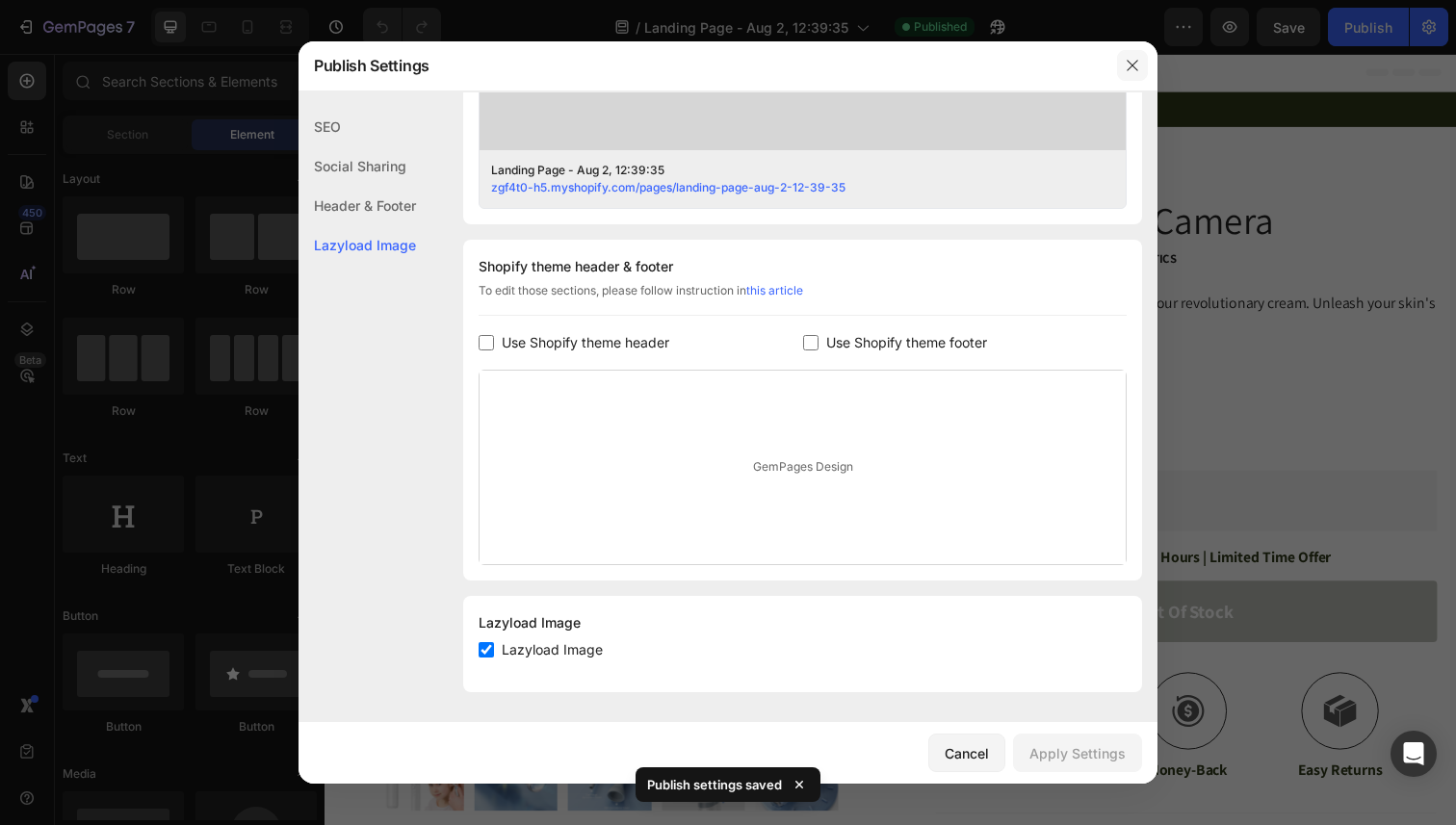 click 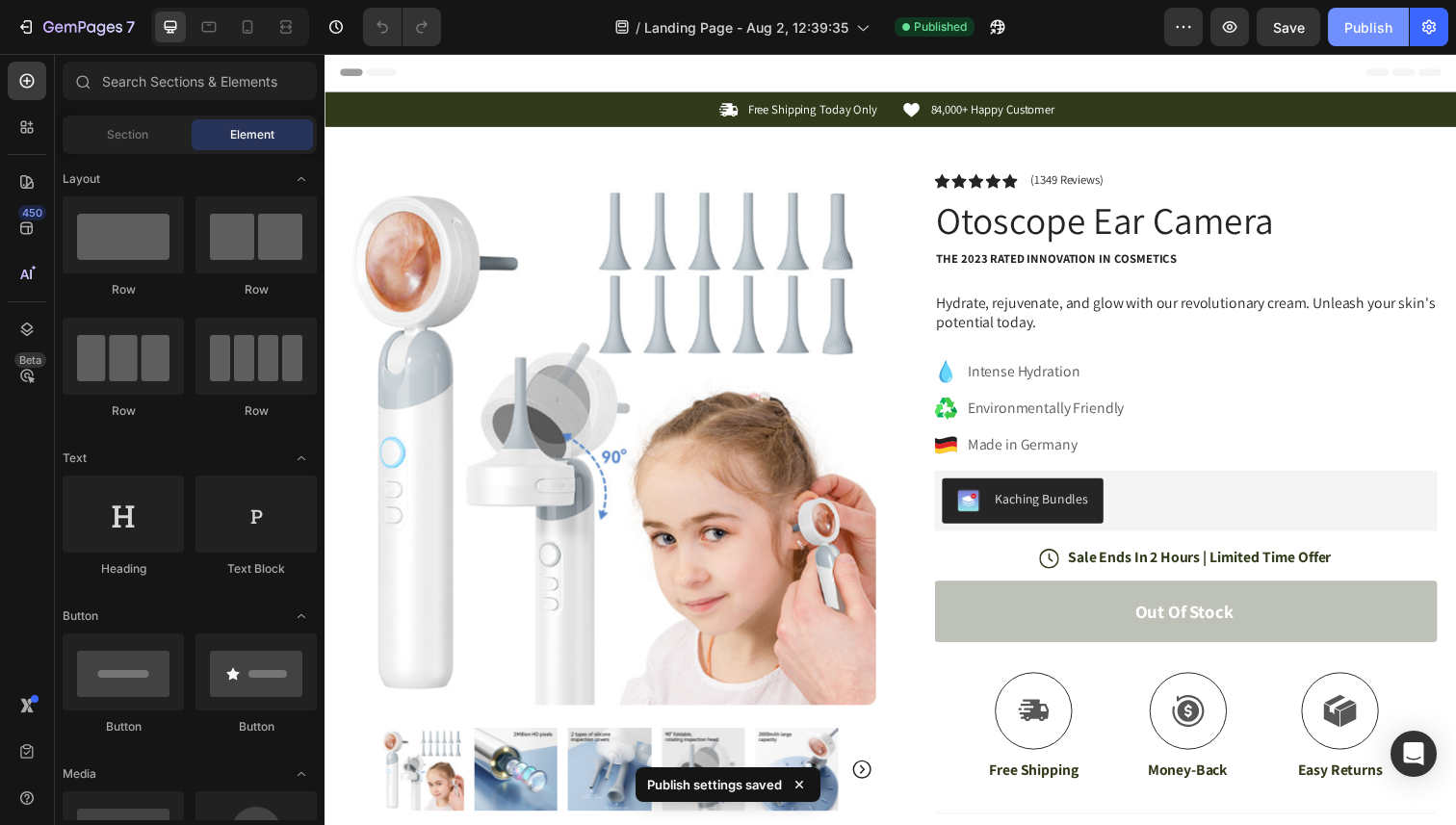 click on "Publish" 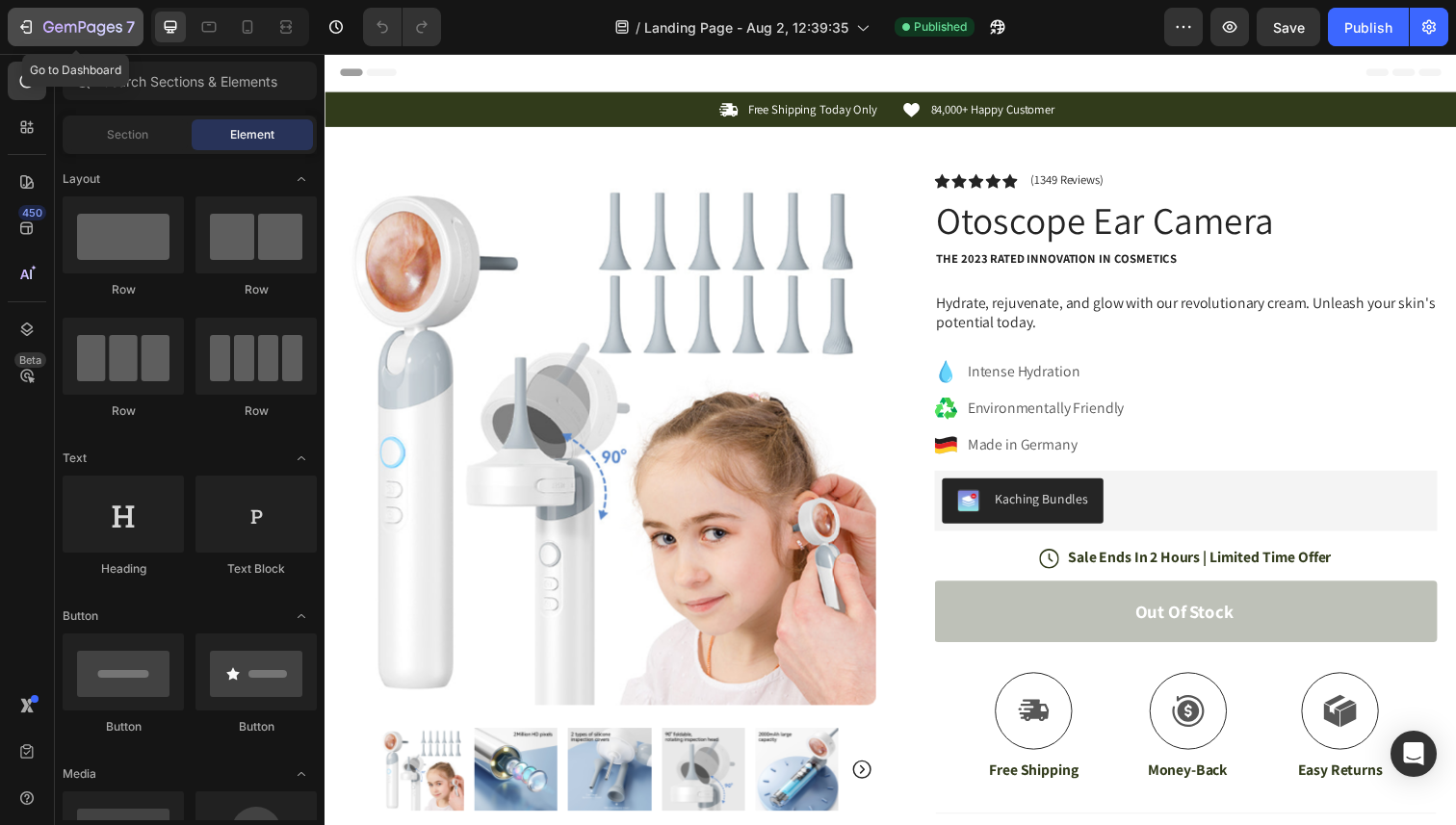 click 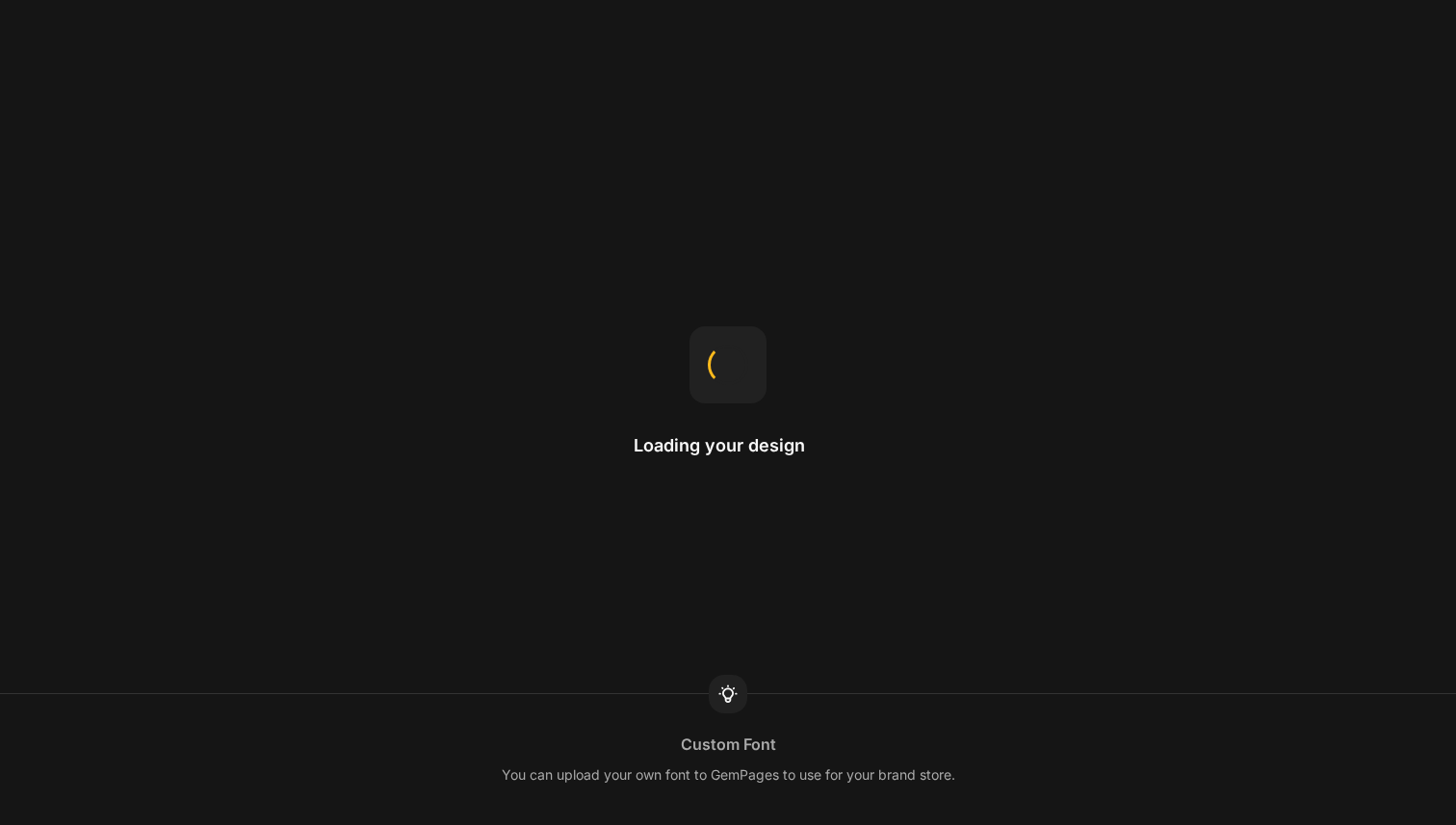 scroll, scrollTop: 0, scrollLeft: 0, axis: both 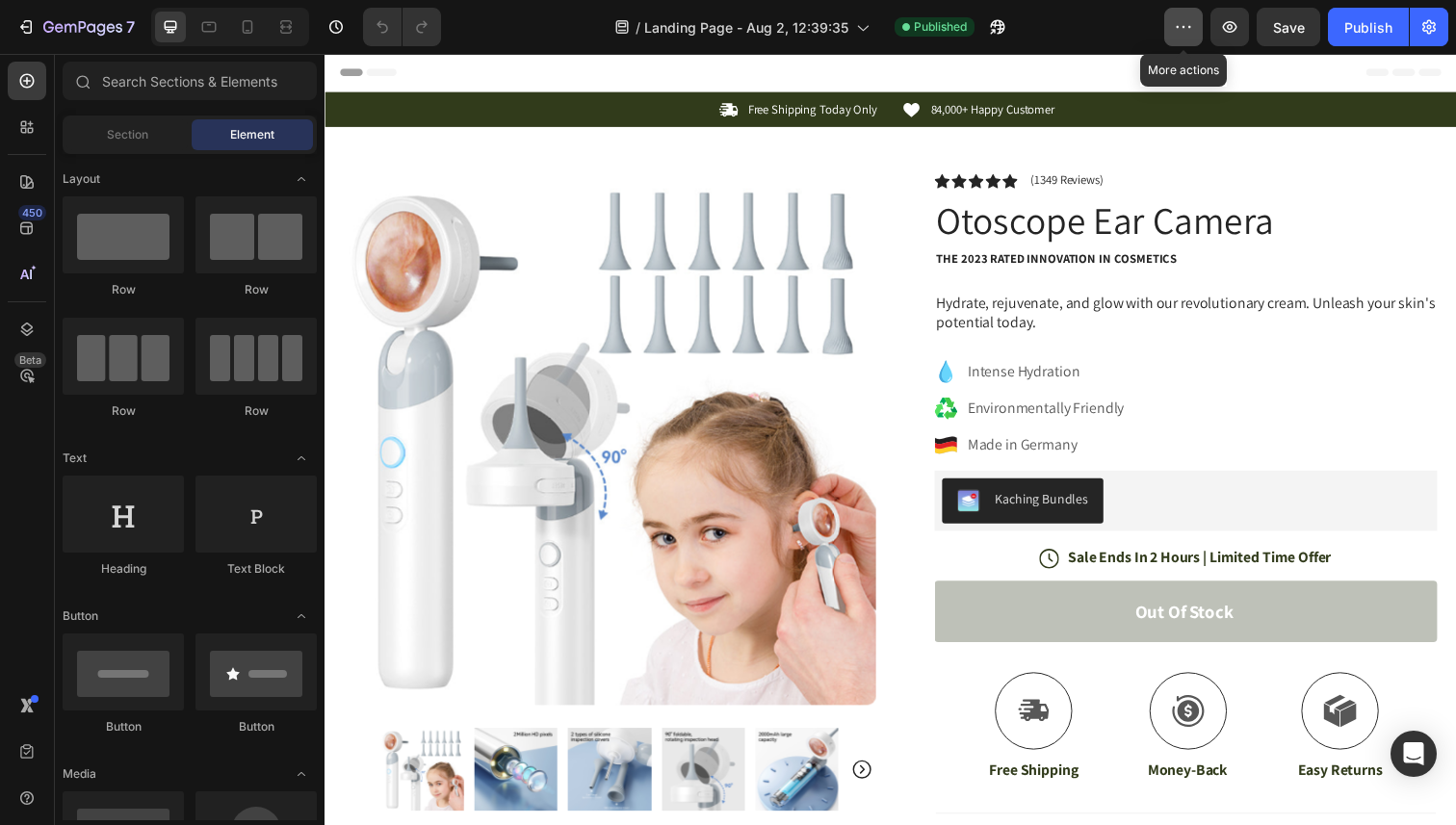 click 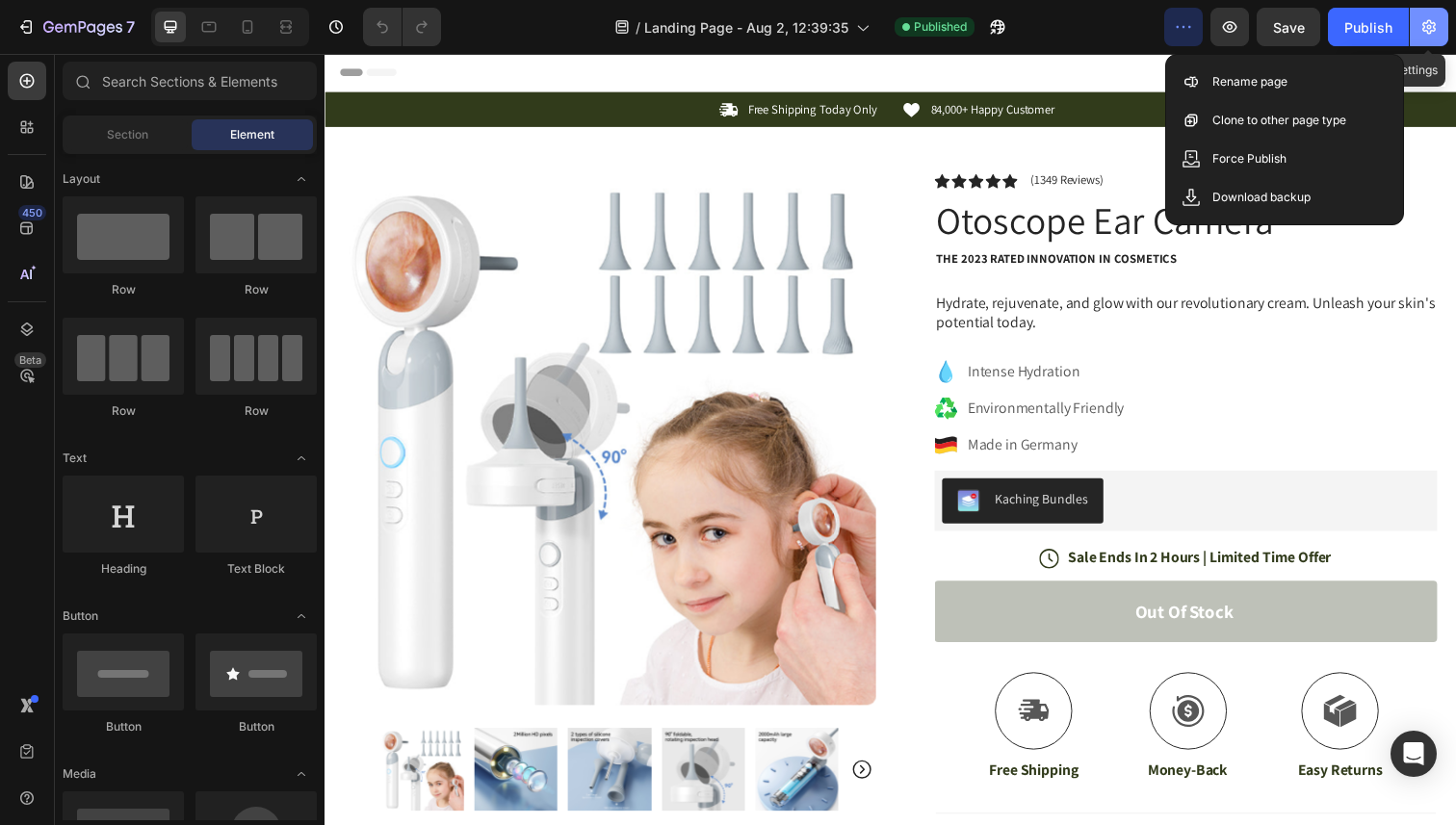 click 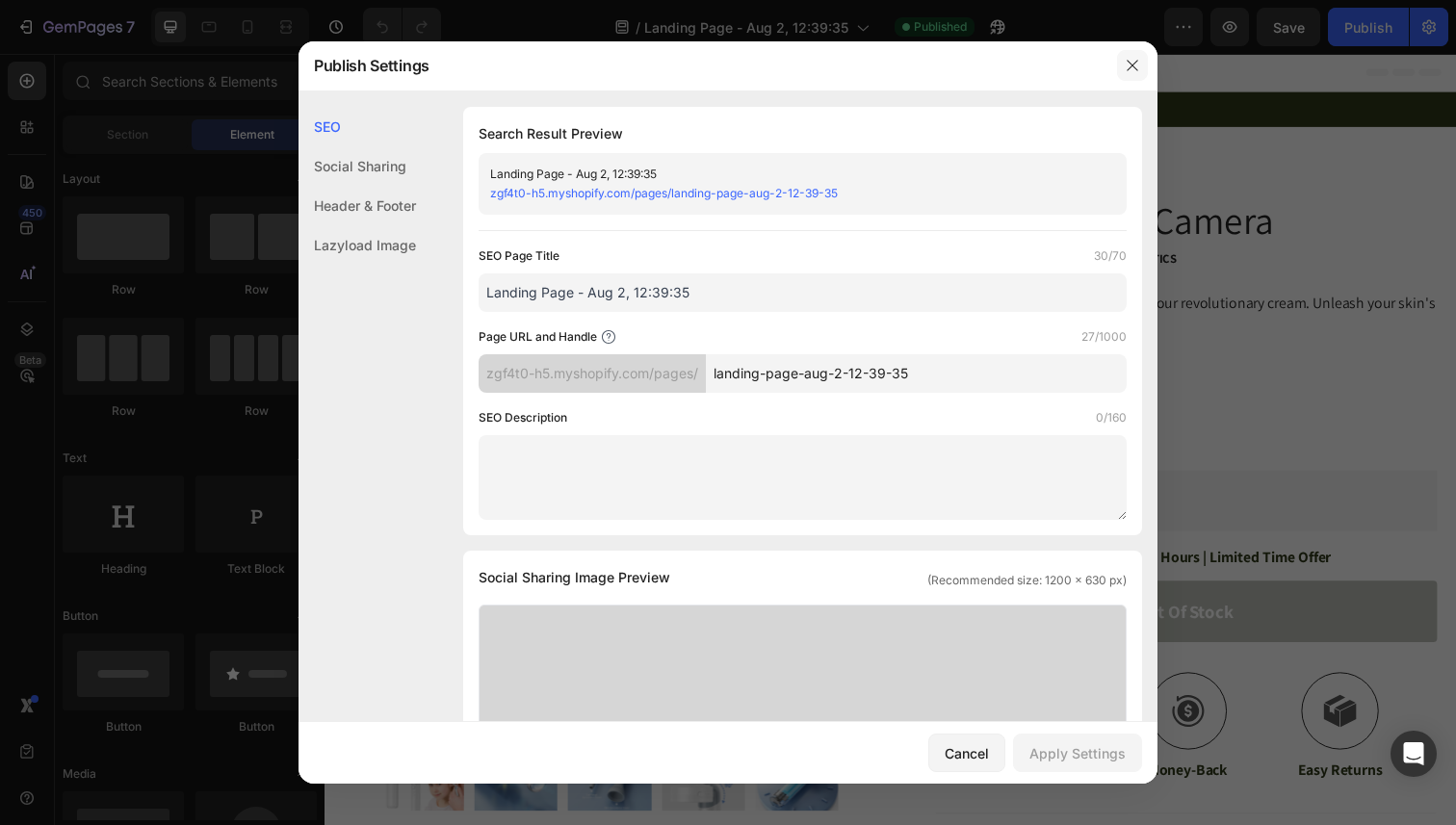 click 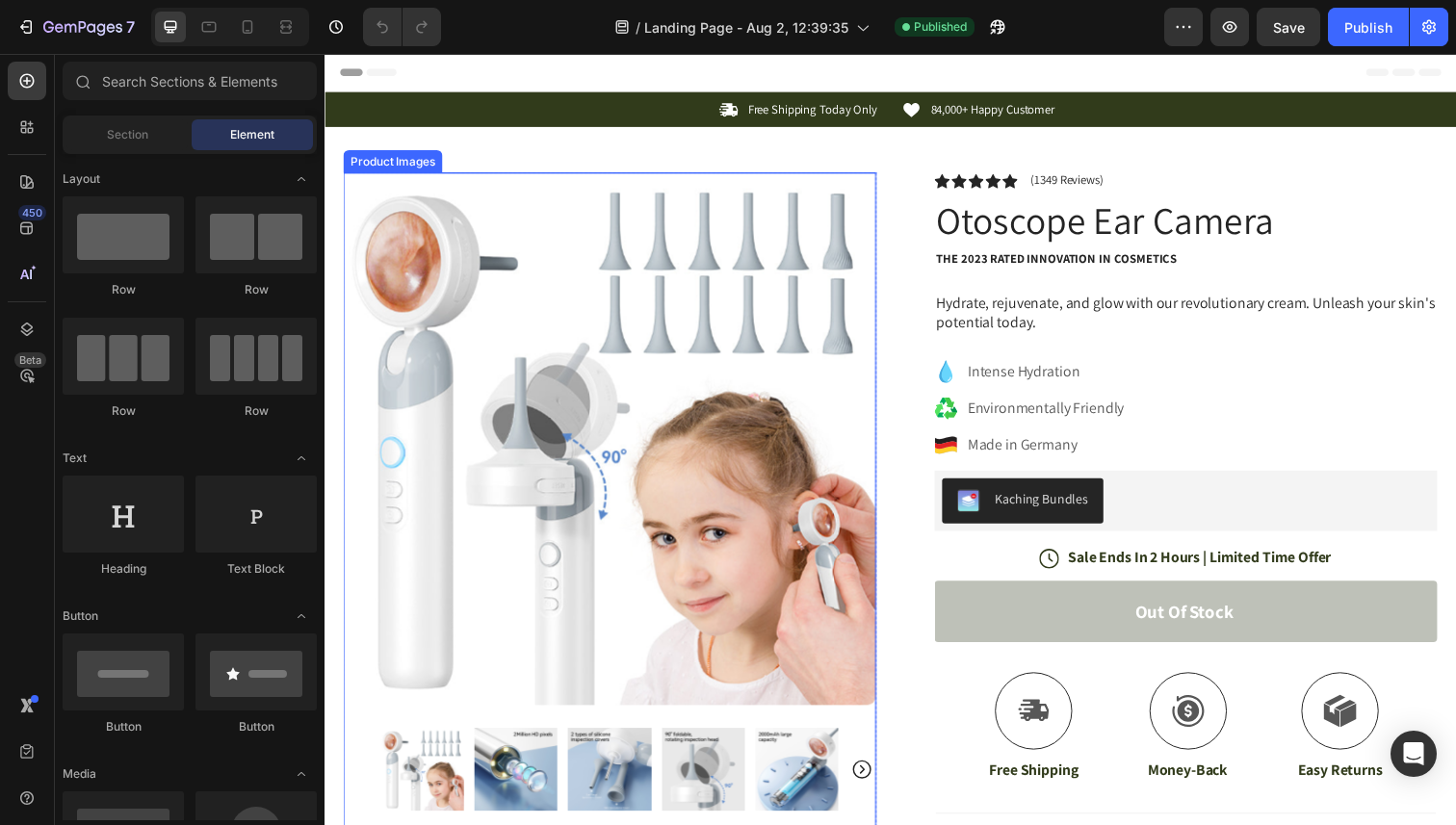 click at bounding box center [615, 447] 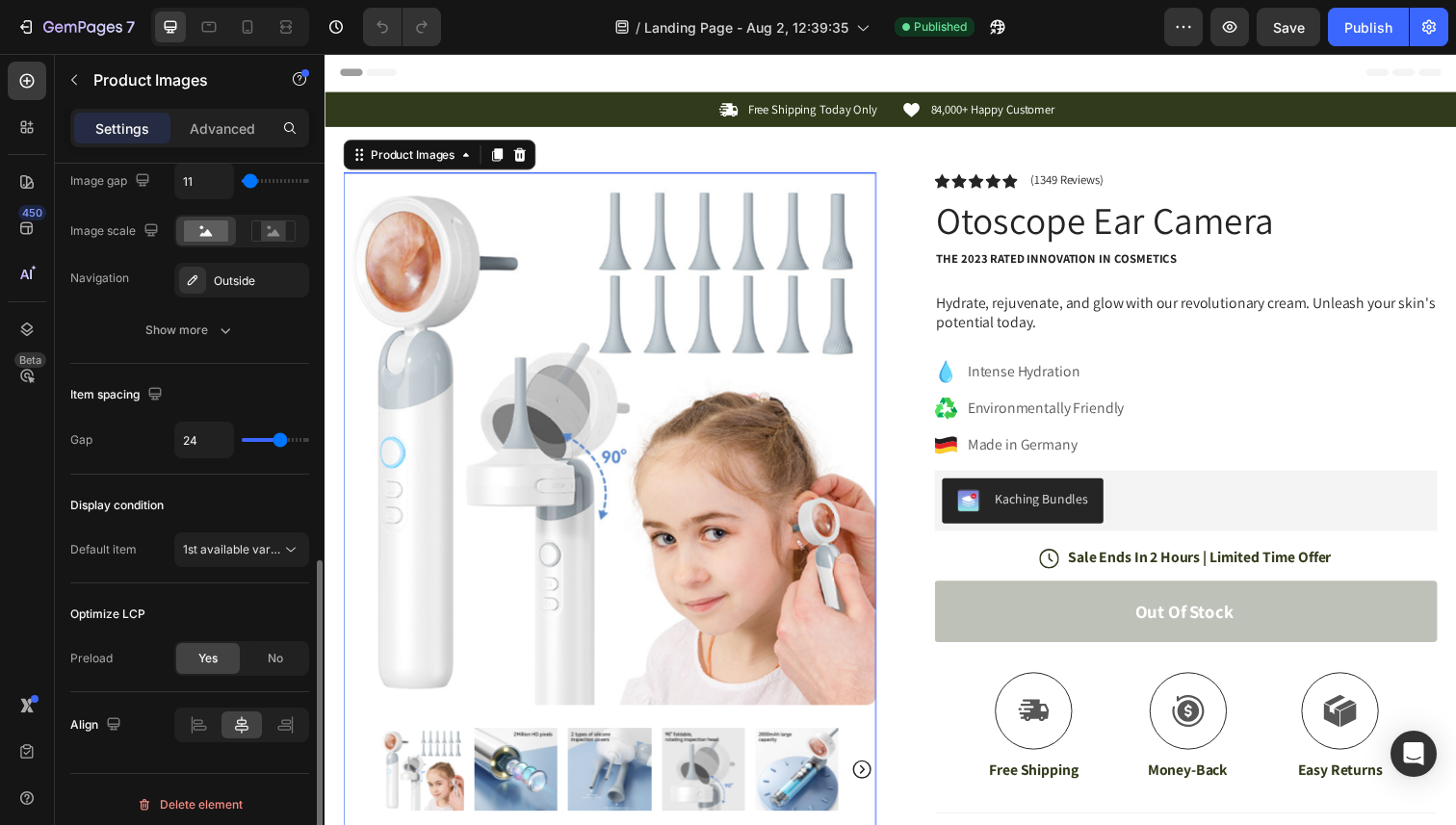 scroll, scrollTop: 838, scrollLeft: 0, axis: vertical 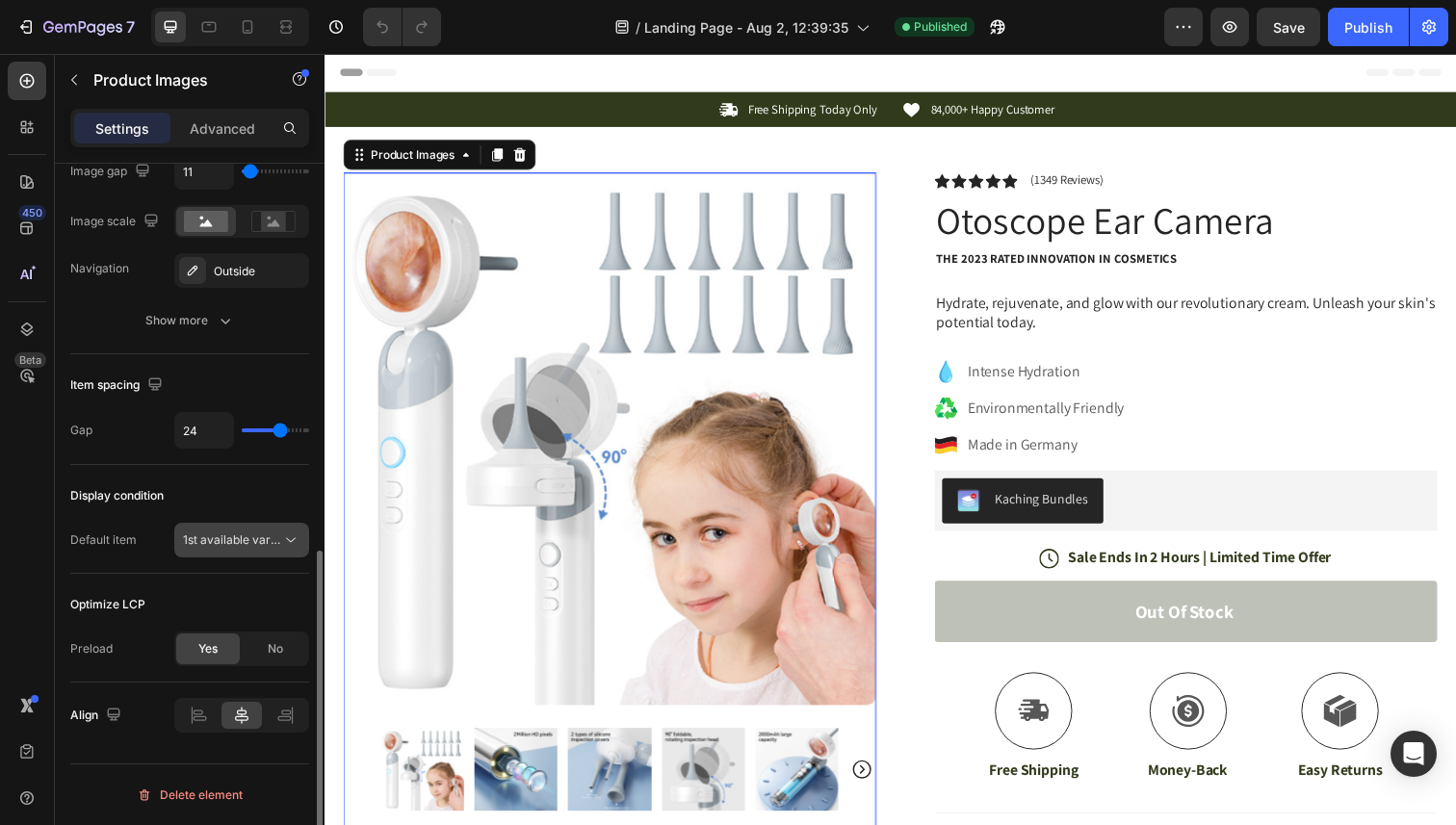 click on "1st available variant" at bounding box center [237, 539] 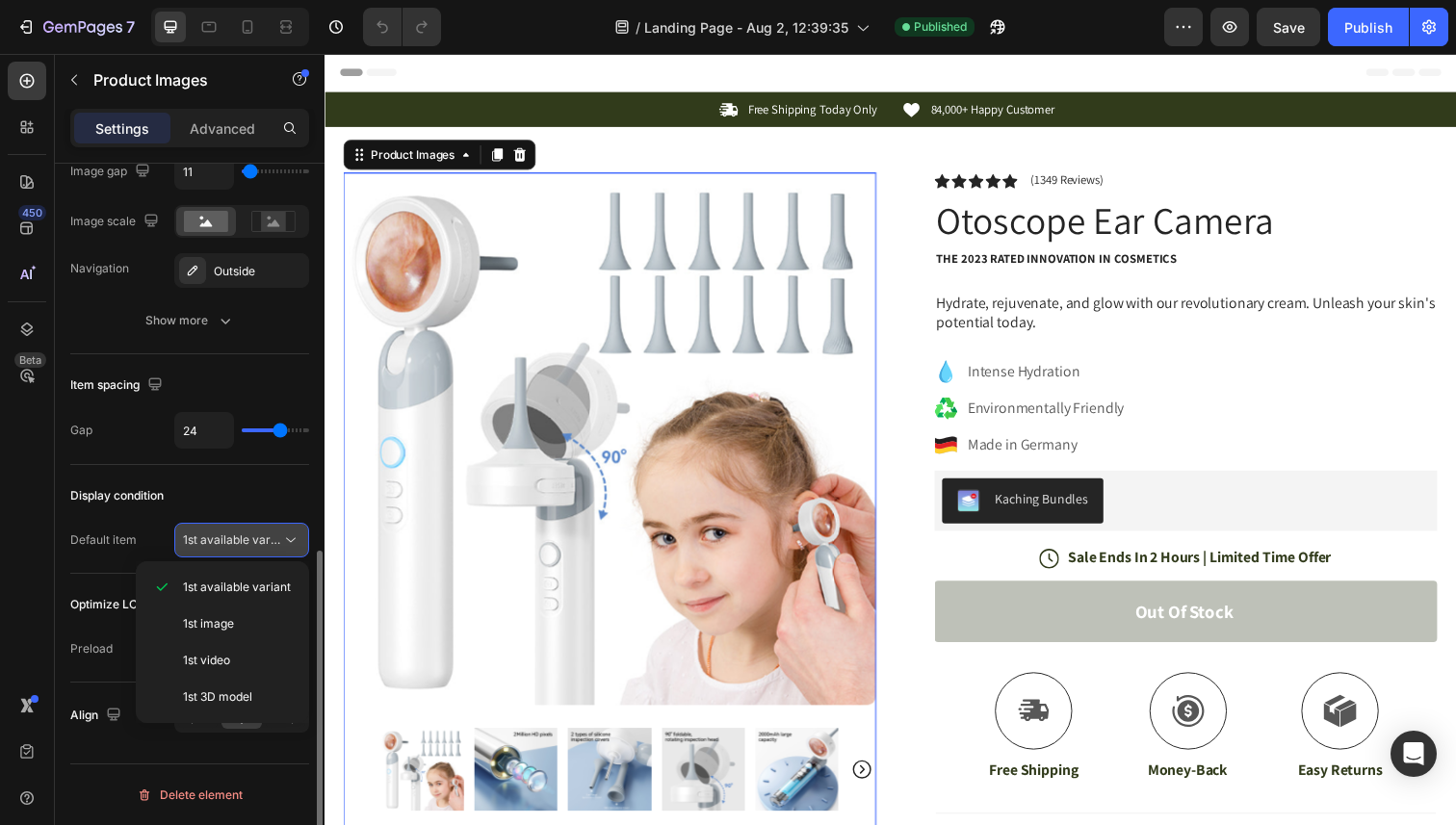 click on "1st available variant" at bounding box center [237, 539] 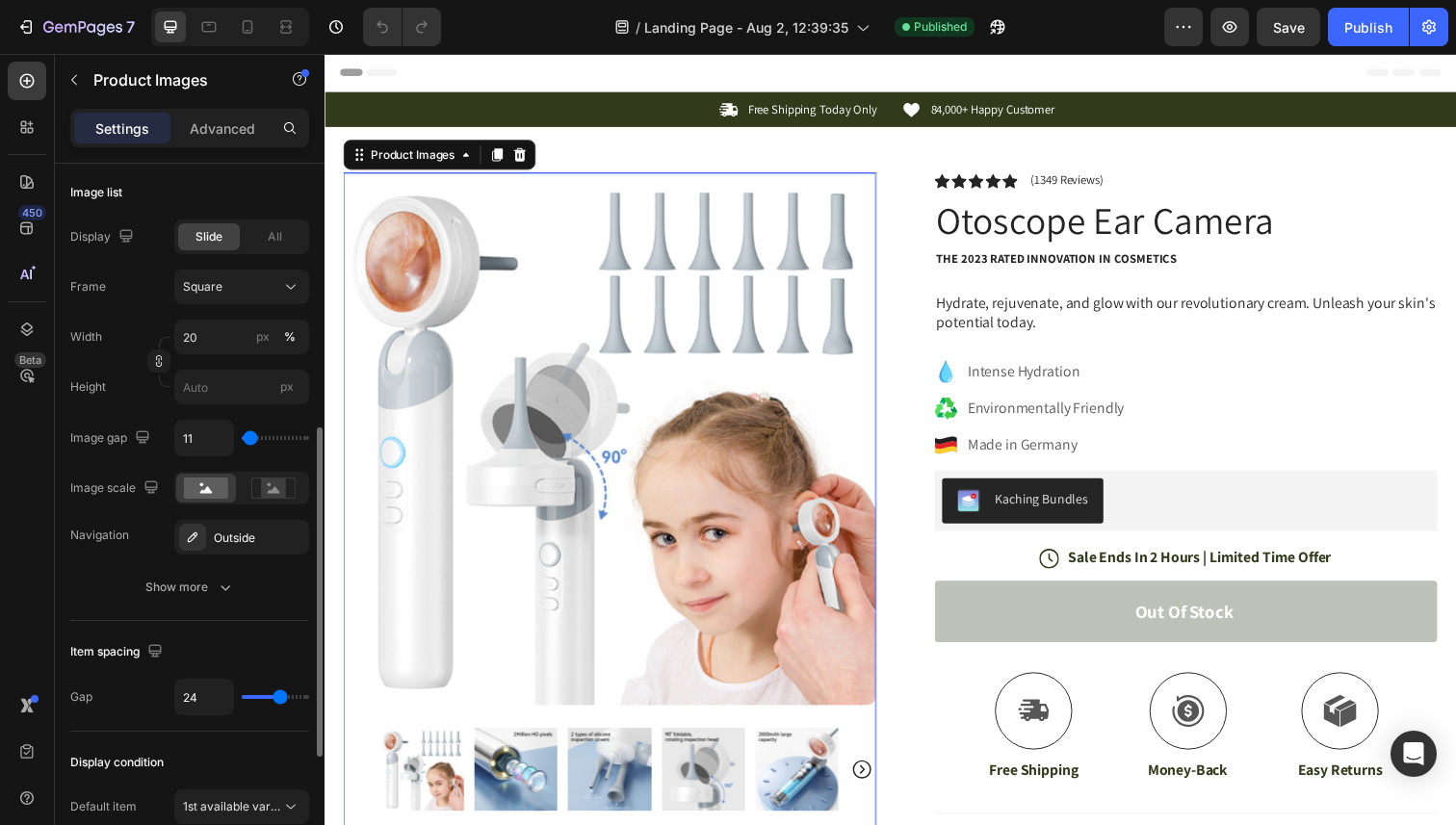 scroll, scrollTop: 566, scrollLeft: 0, axis: vertical 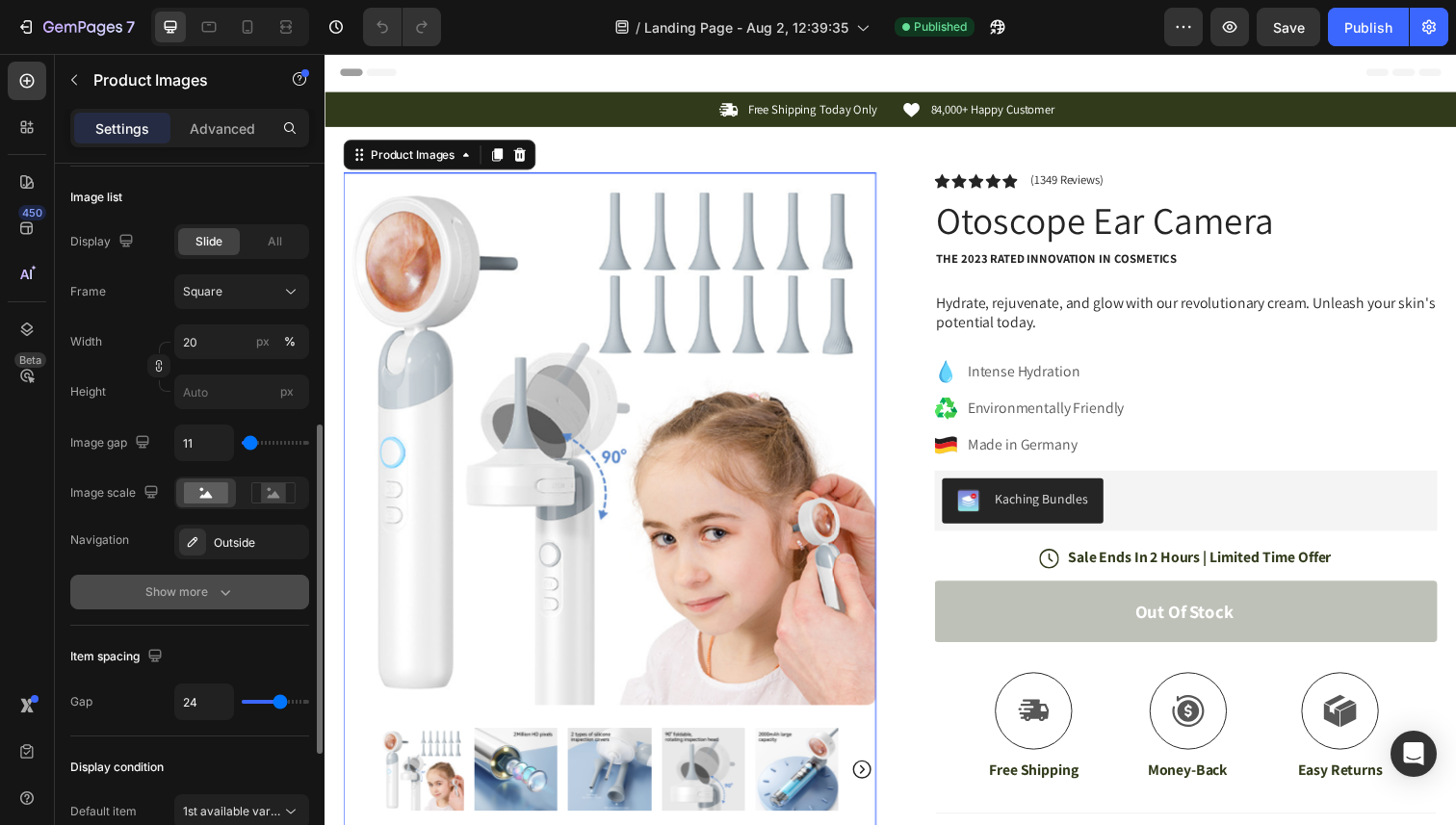 click 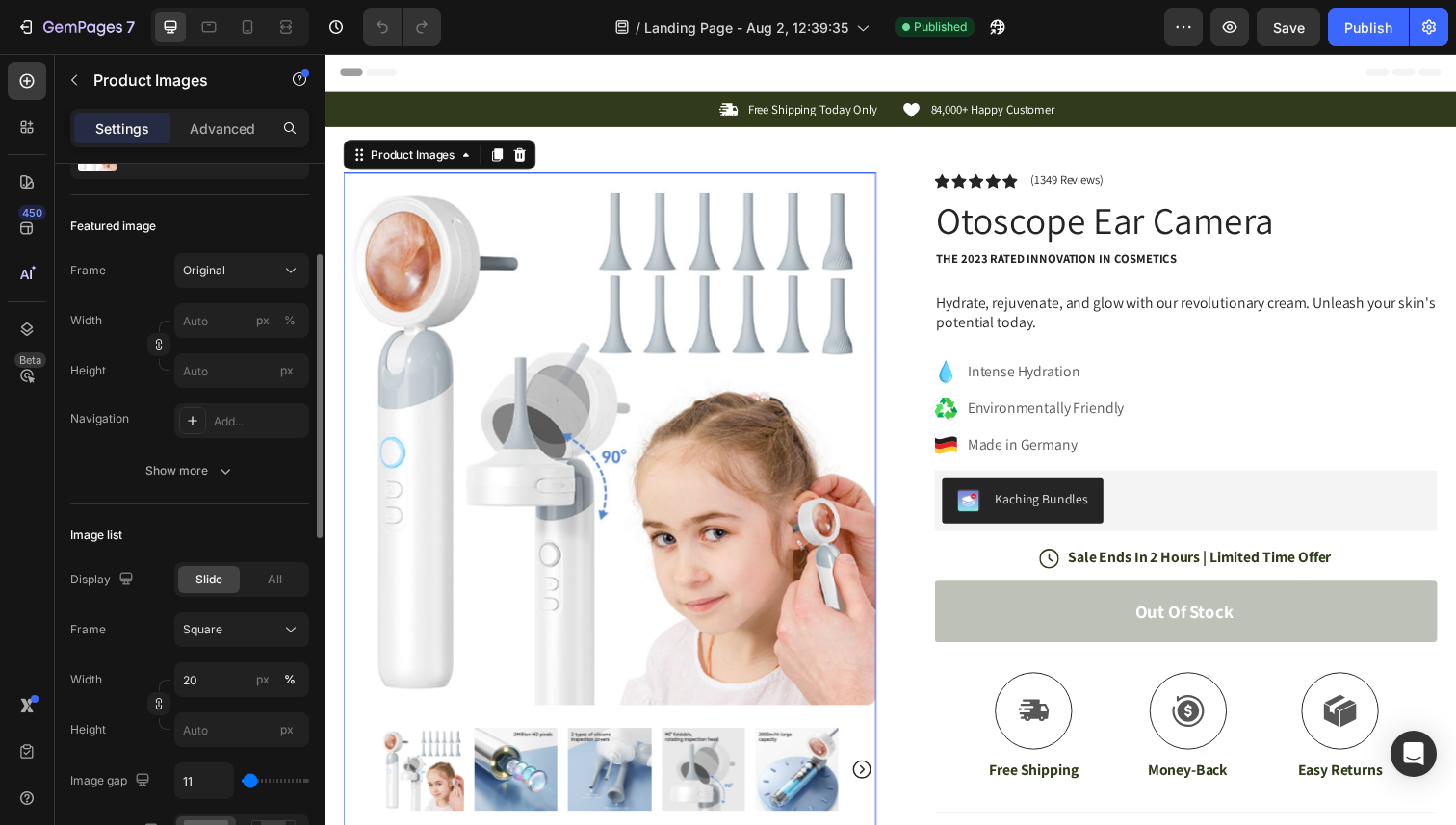 scroll, scrollTop: 204, scrollLeft: 0, axis: vertical 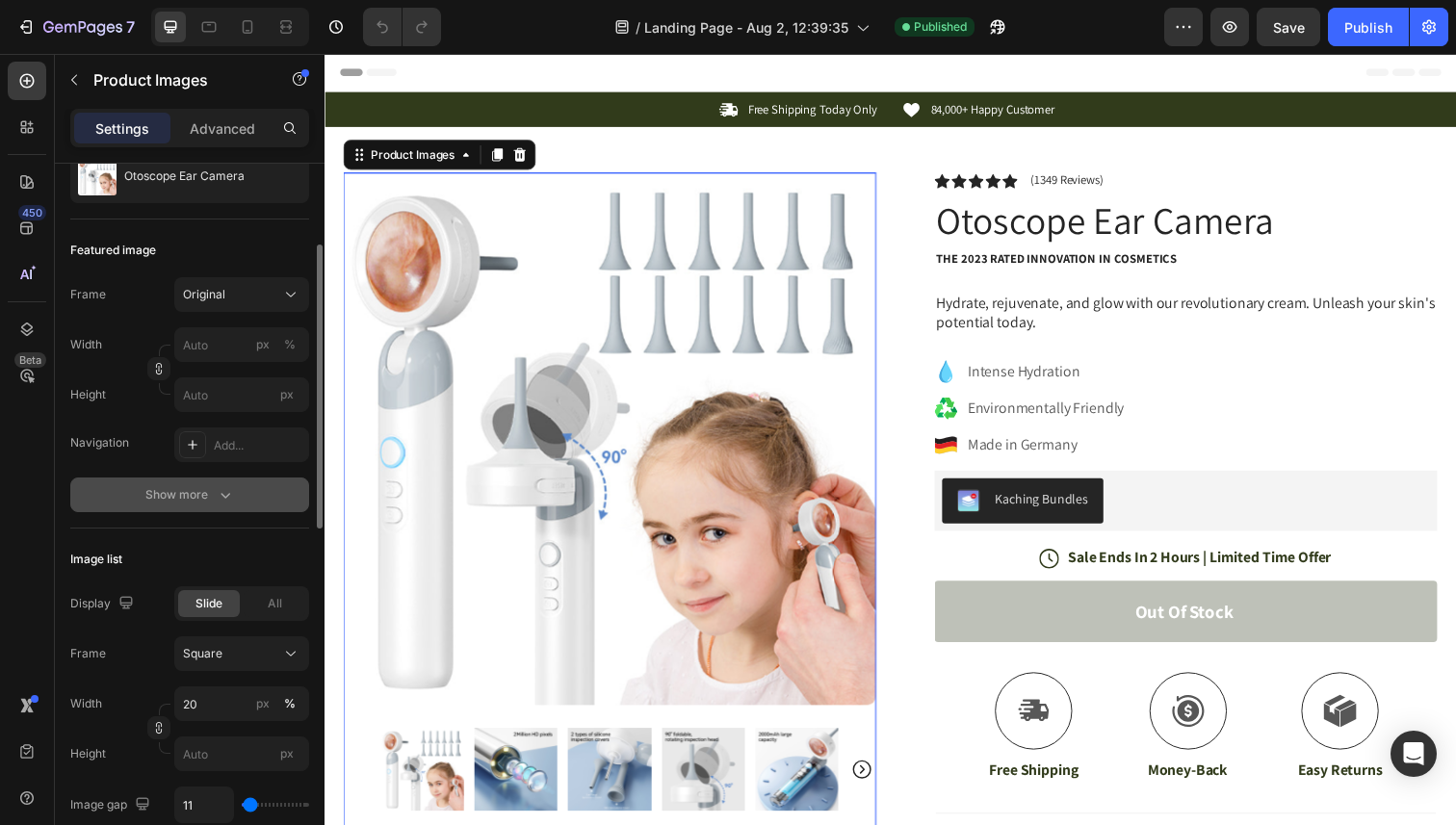 click on "Show more" at bounding box center [190, 495] 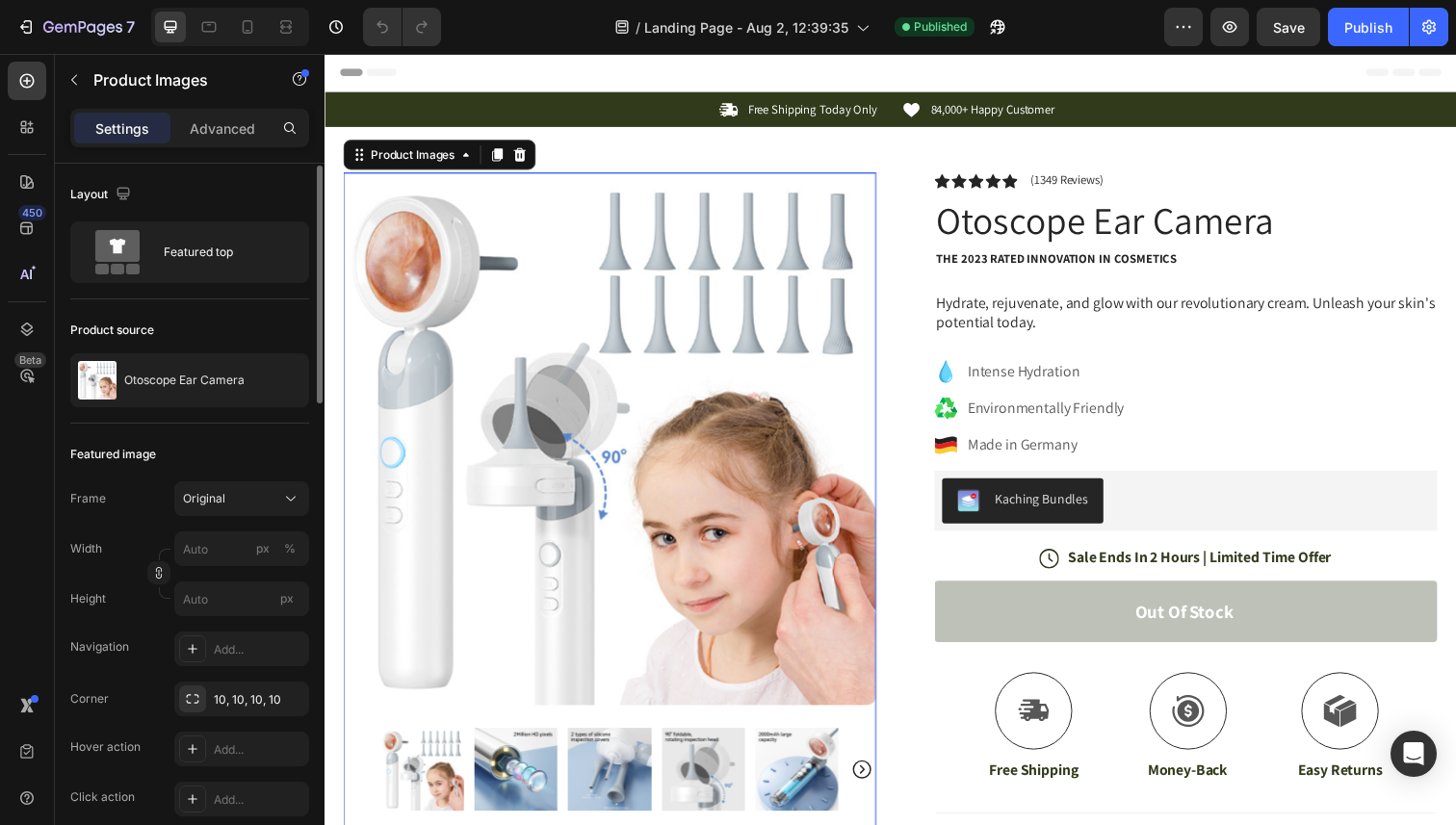 scroll, scrollTop: 2, scrollLeft: 0, axis: vertical 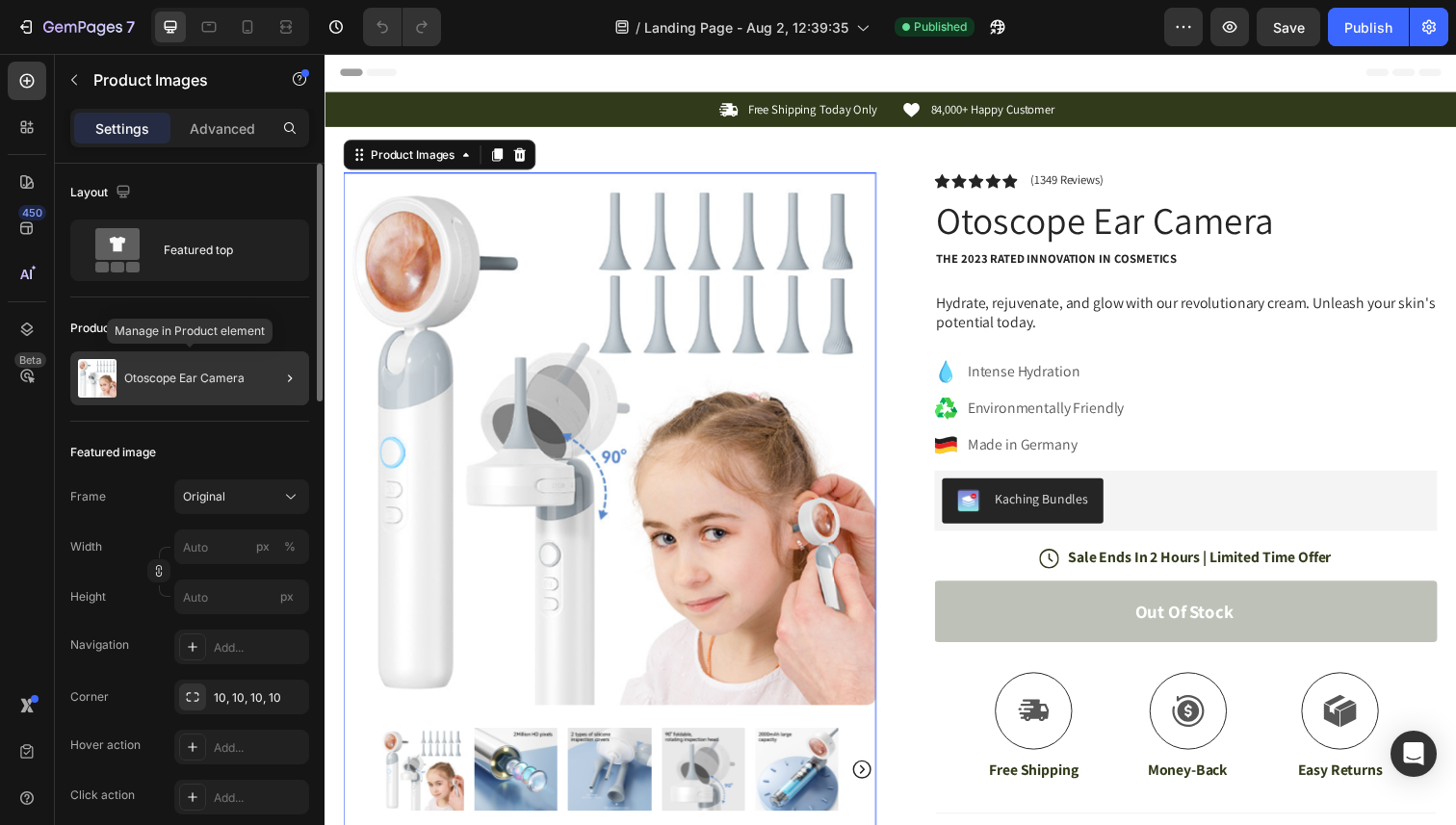 click on "Otoscope Ear Camera" 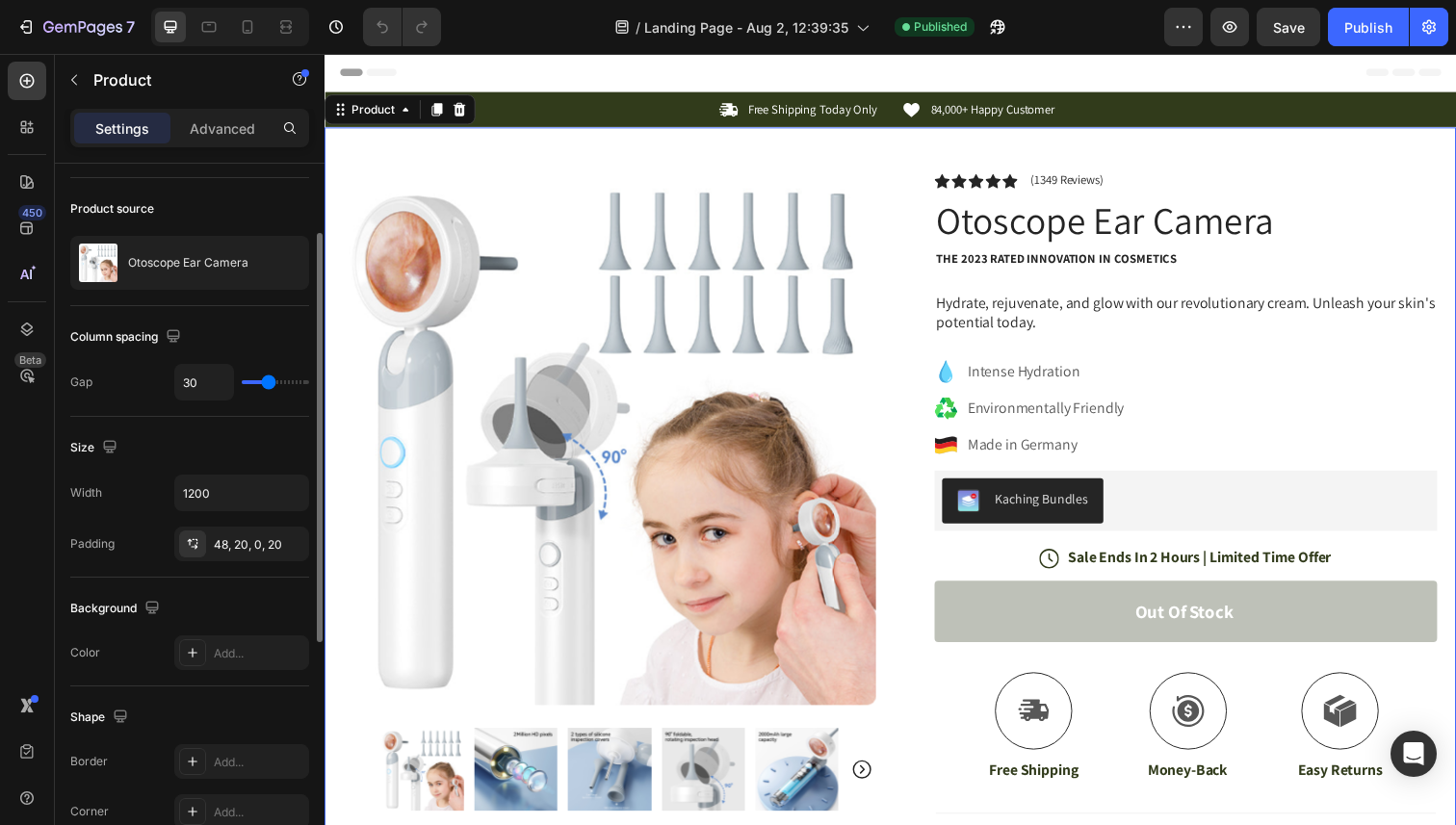 scroll, scrollTop: 74, scrollLeft: 0, axis: vertical 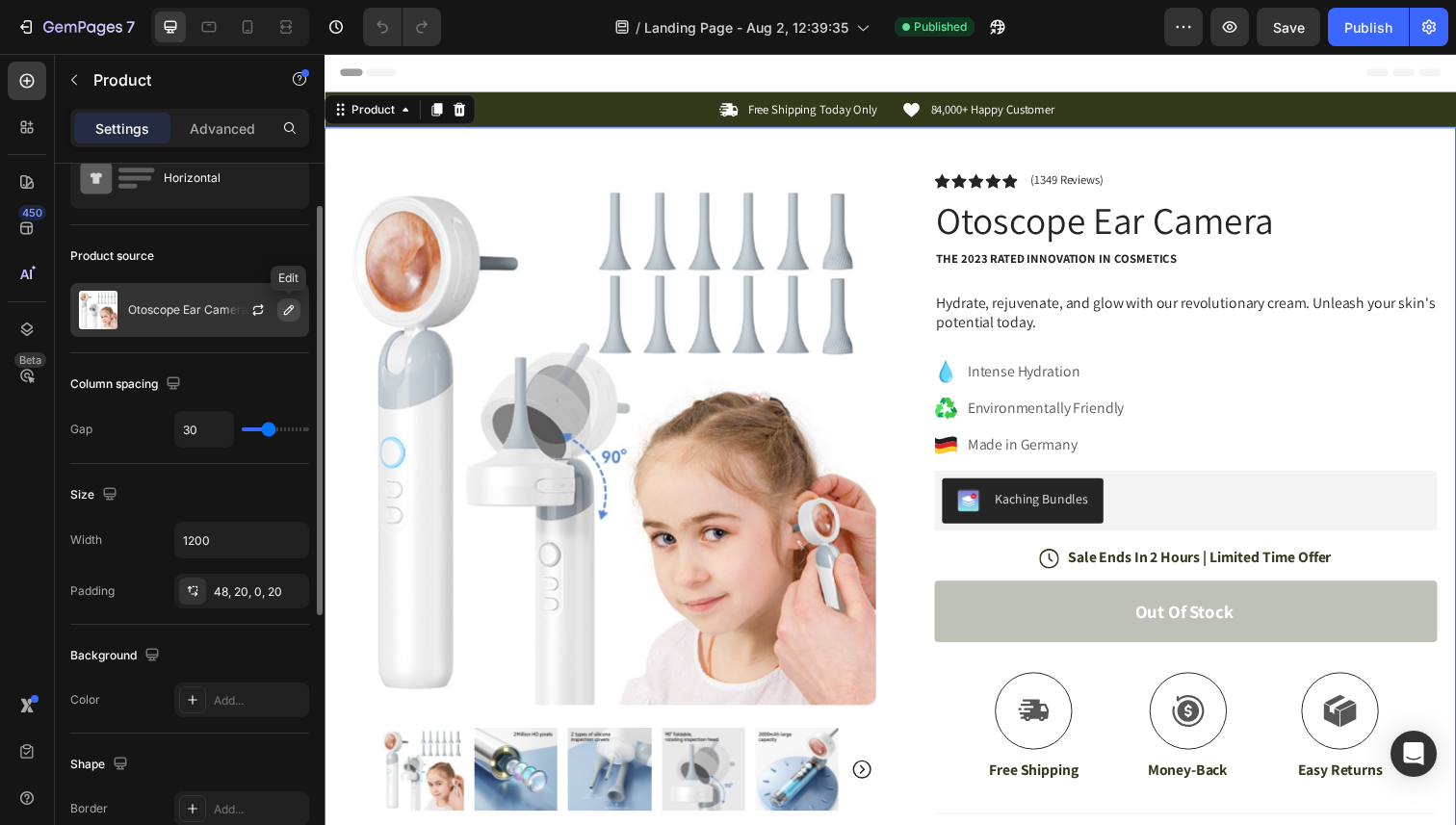 click 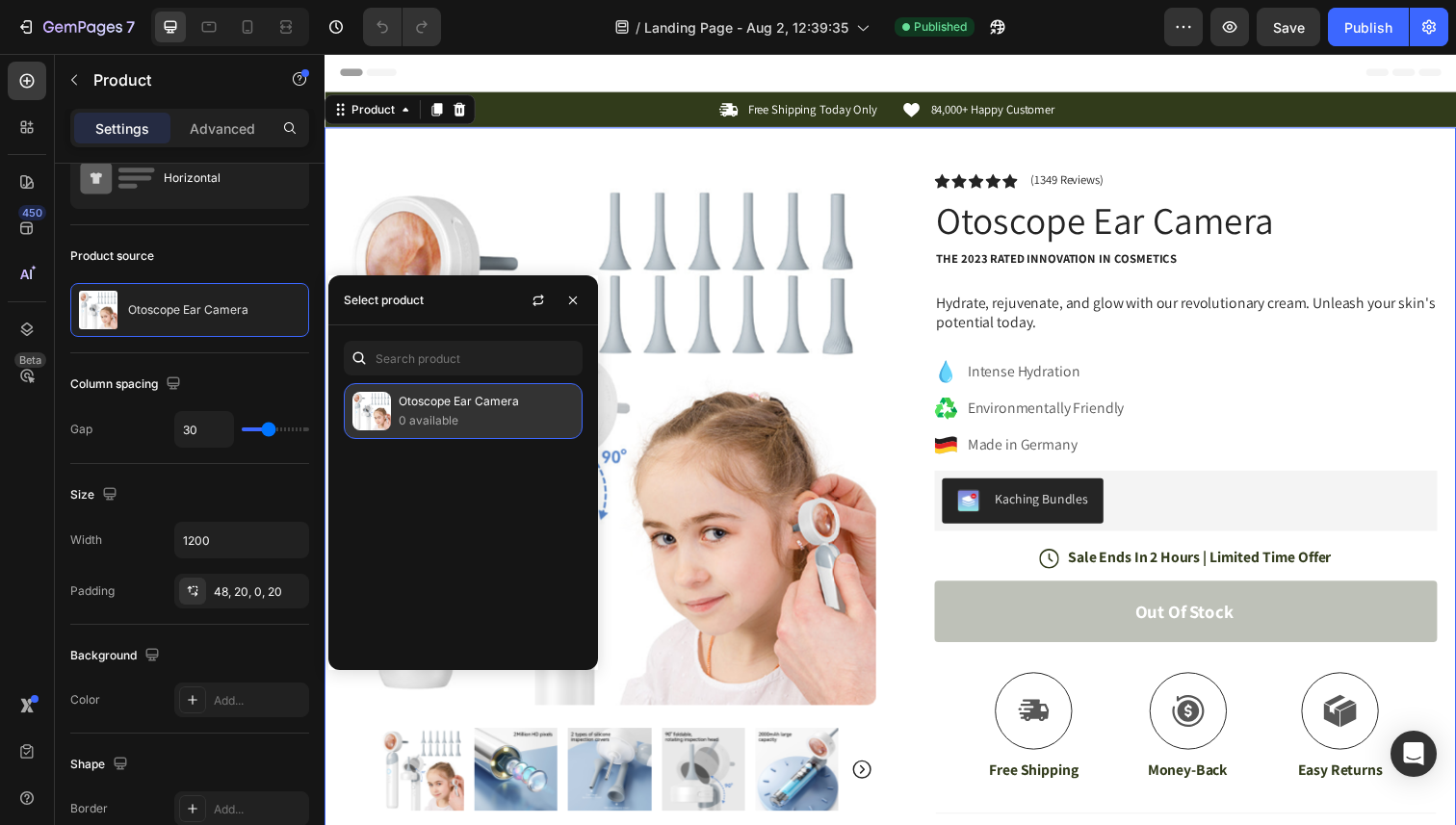 click on "Otoscope Ear Camera" at bounding box center [486, 401] 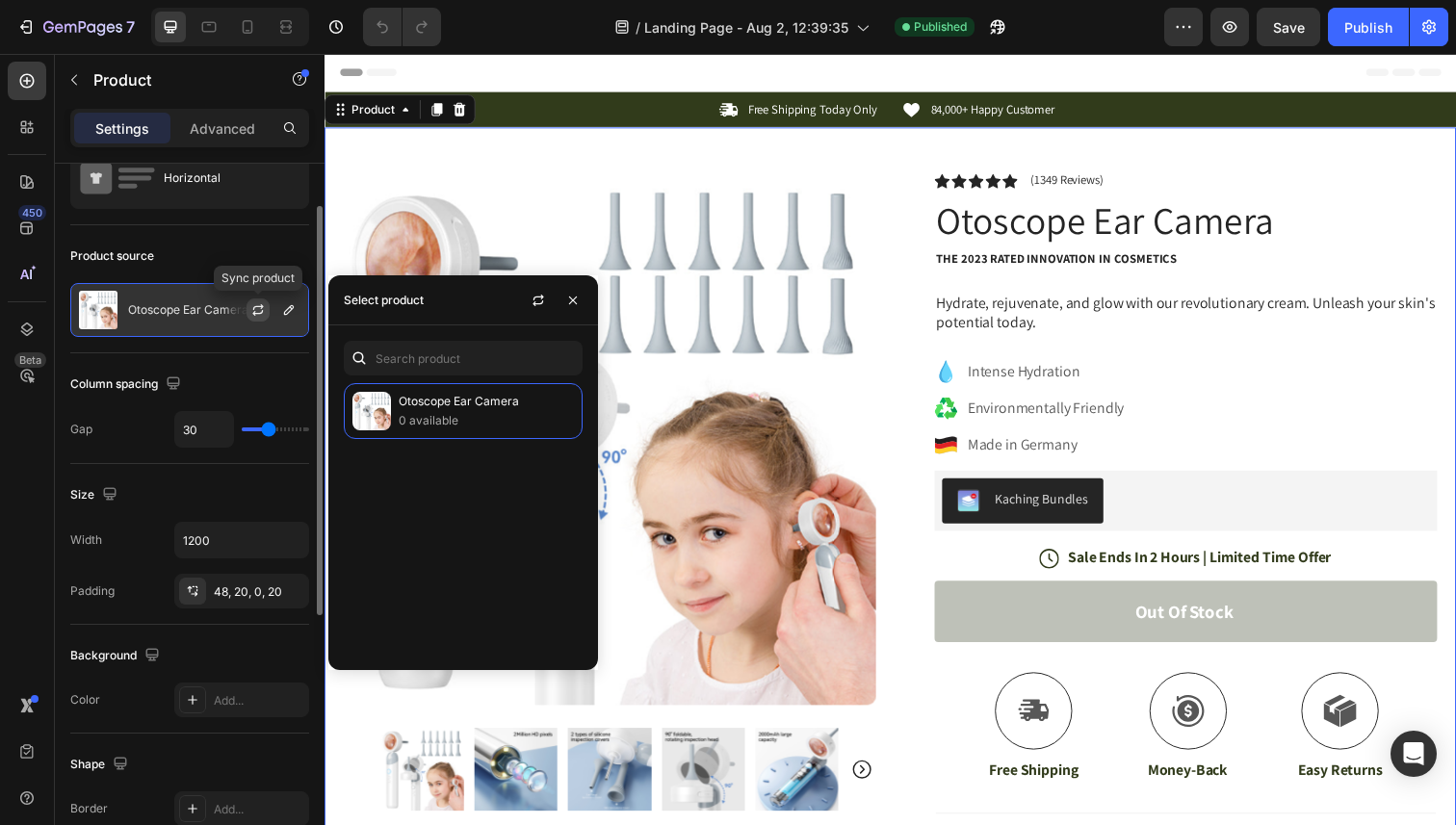 click 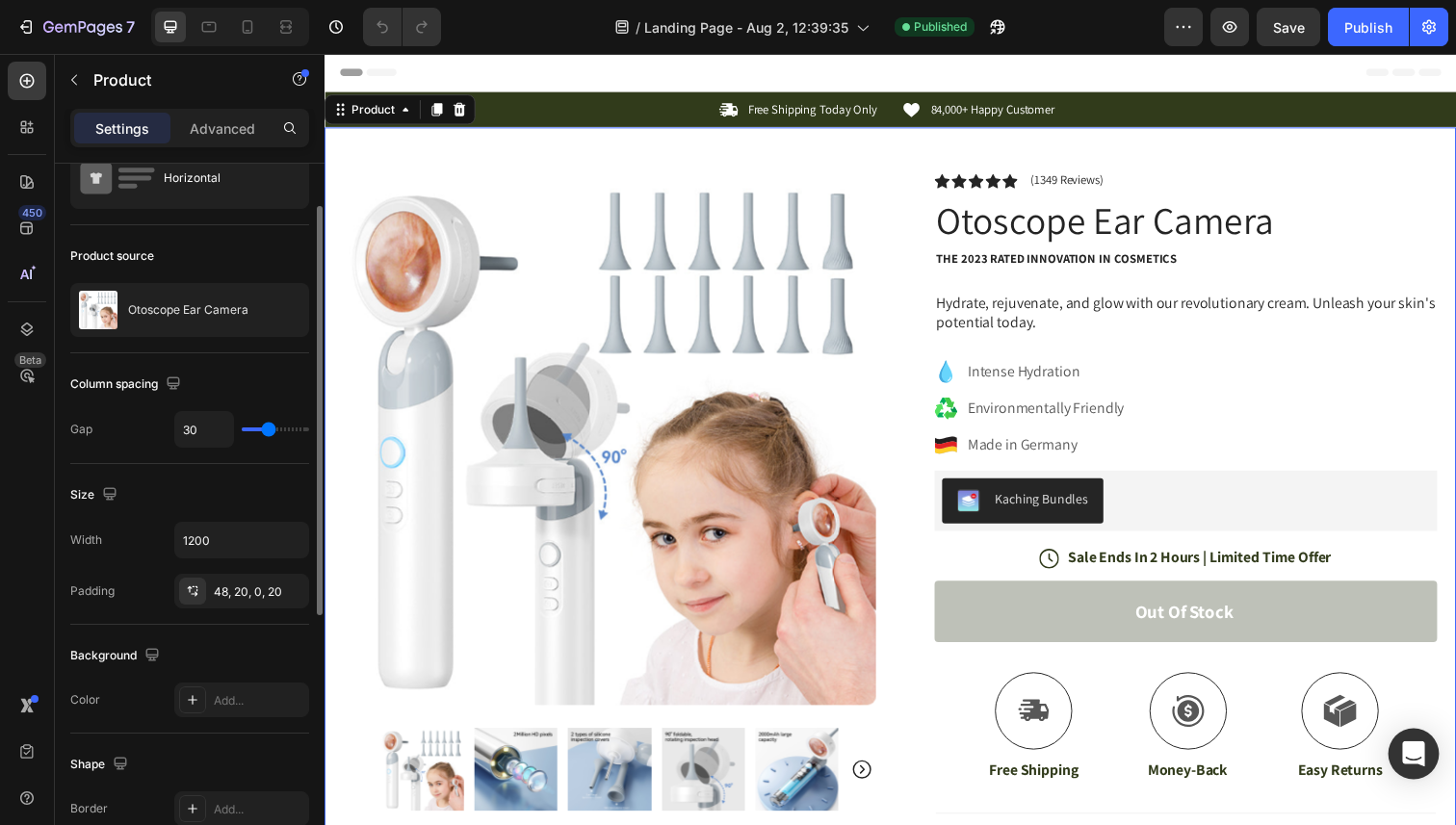 click 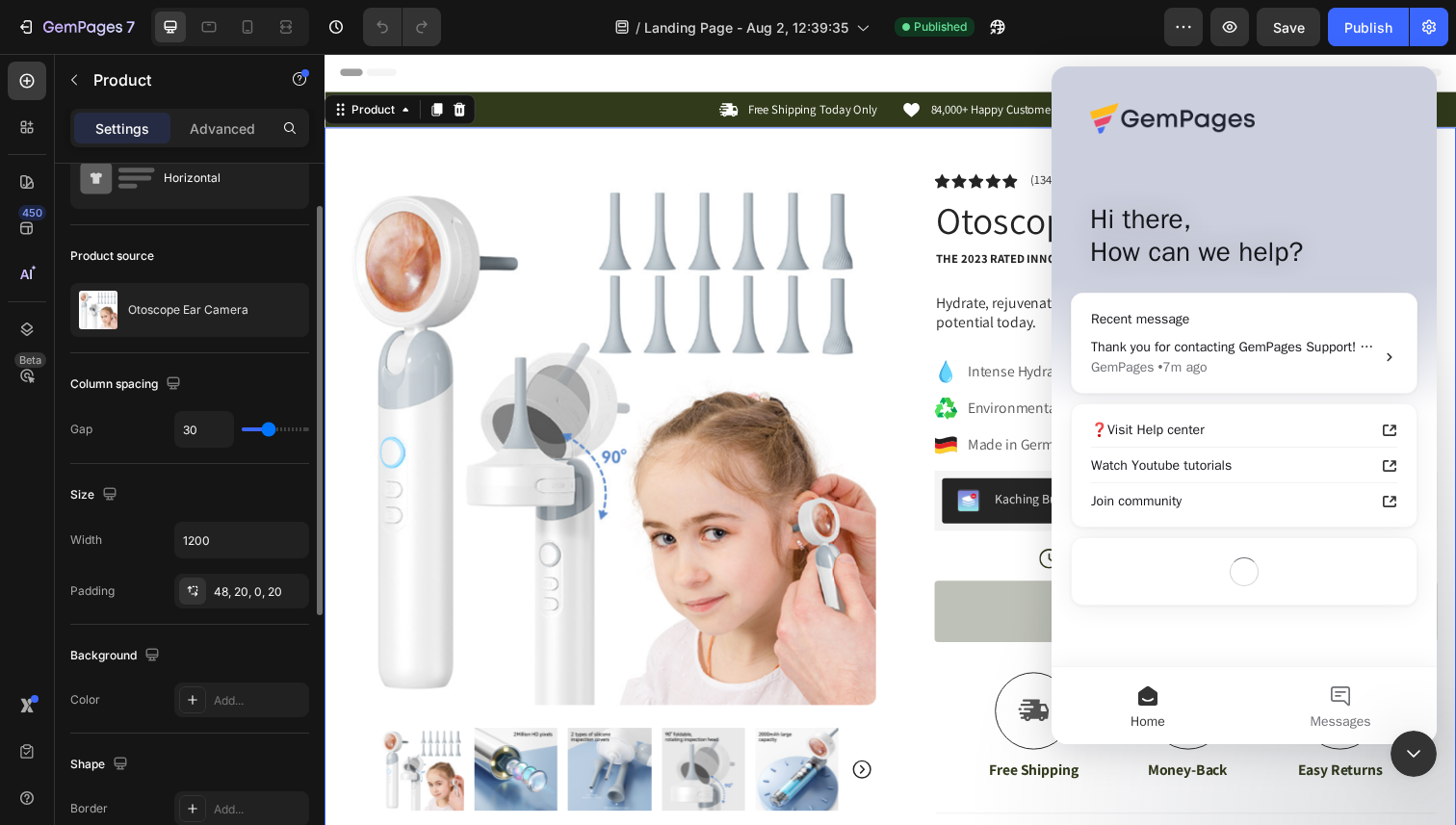 scroll, scrollTop: 0, scrollLeft: 0, axis: both 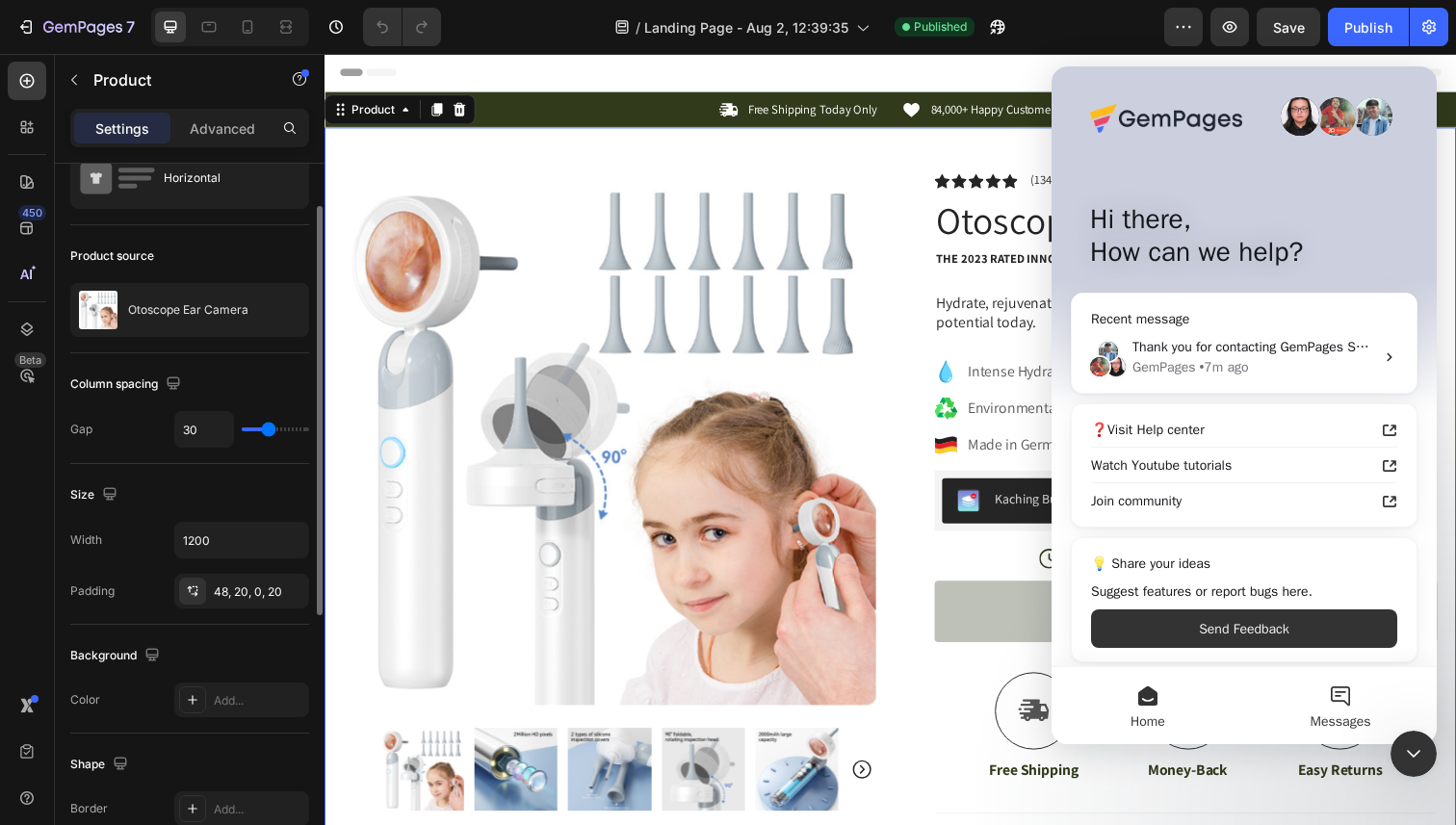 click on "Messages" at bounding box center [1340, 706] 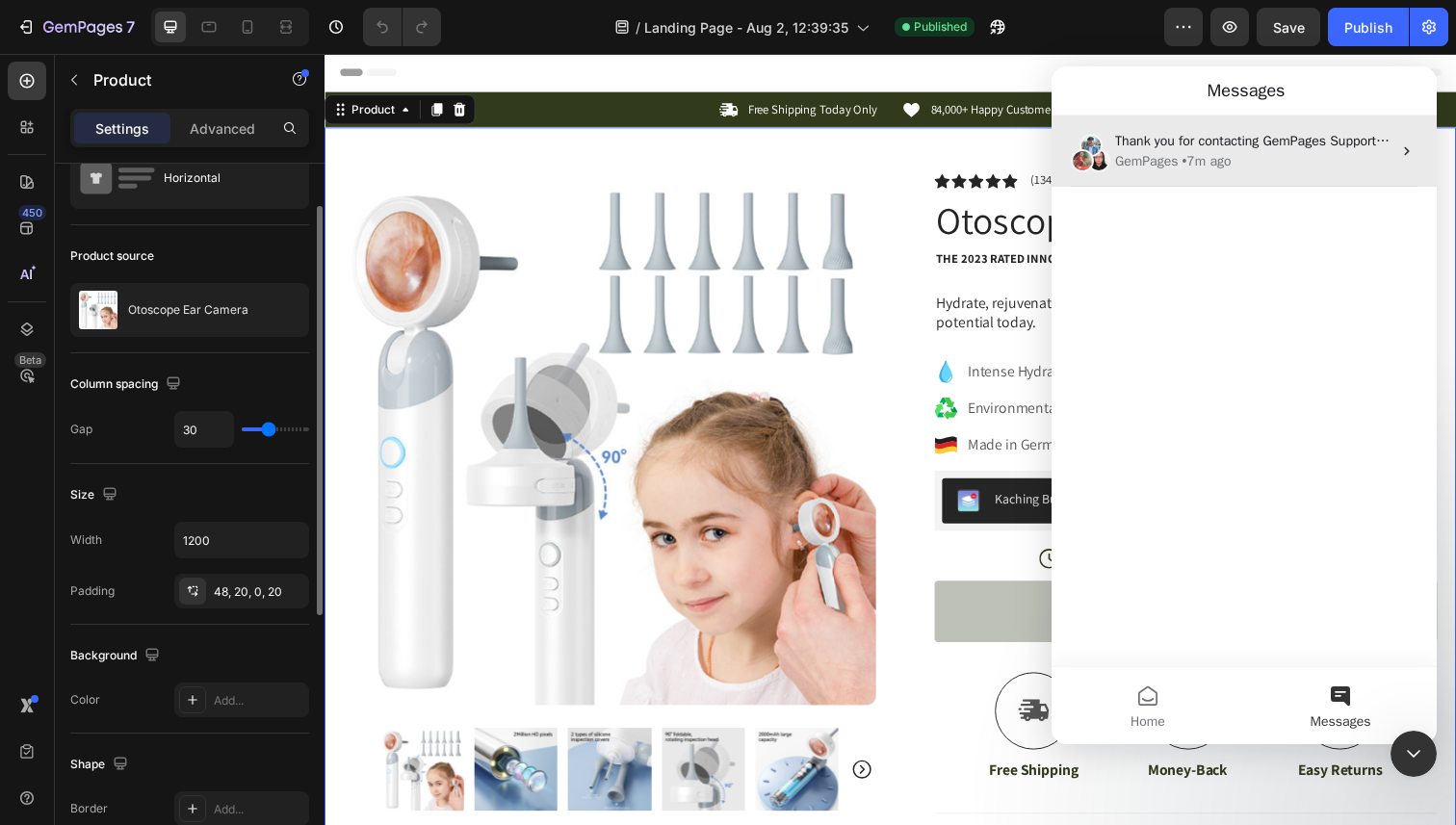 click on "Thank you for contacting GemPages Support! 👋 ​ Our support team will assist you shortly.  Meanwhile, feel free to explore our Help Center for helpful troubleshooting steps. We greatly appreciate your patience! 🙌" at bounding box center (1740, 141) 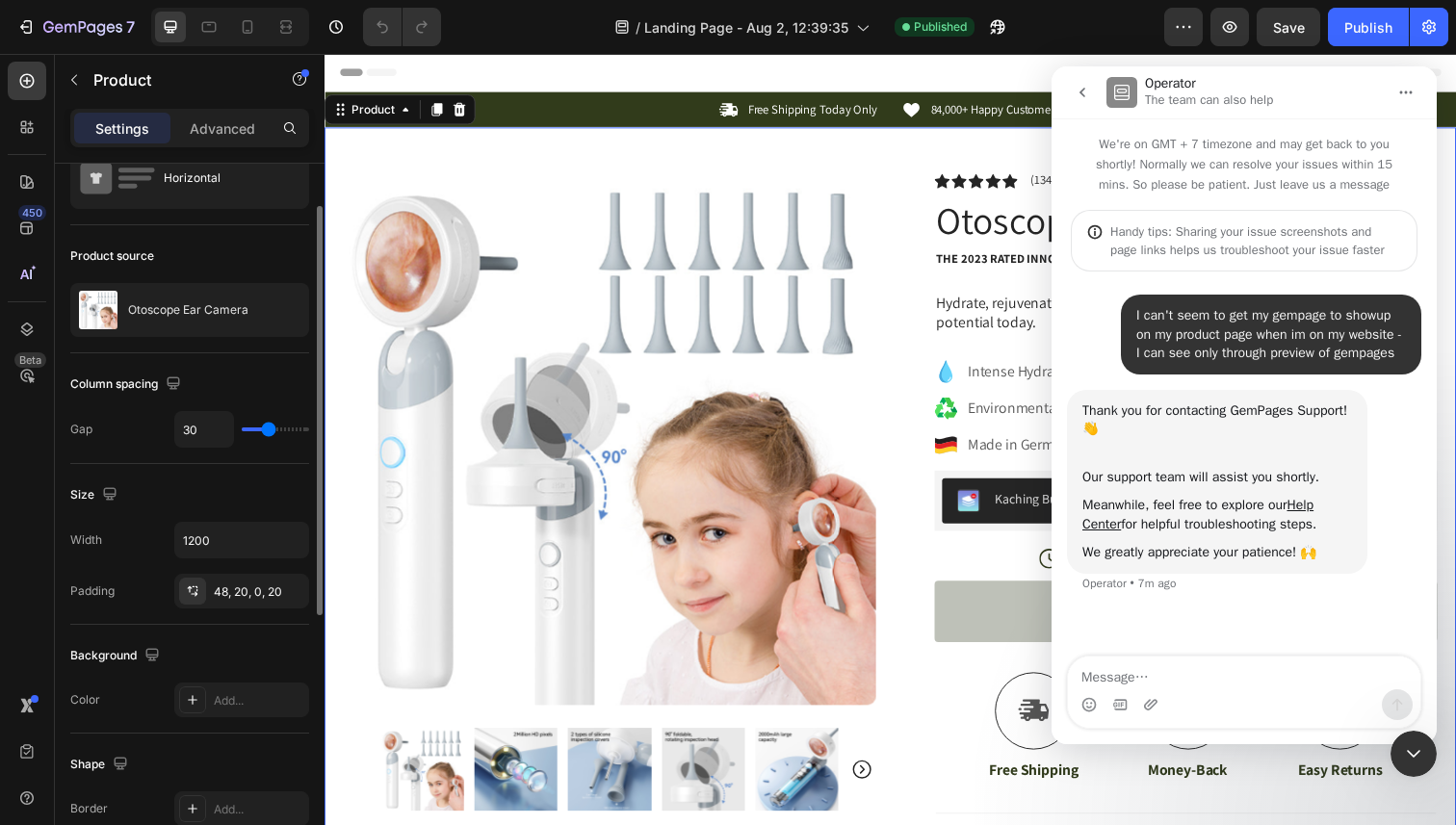 click at bounding box center (1082, 92) 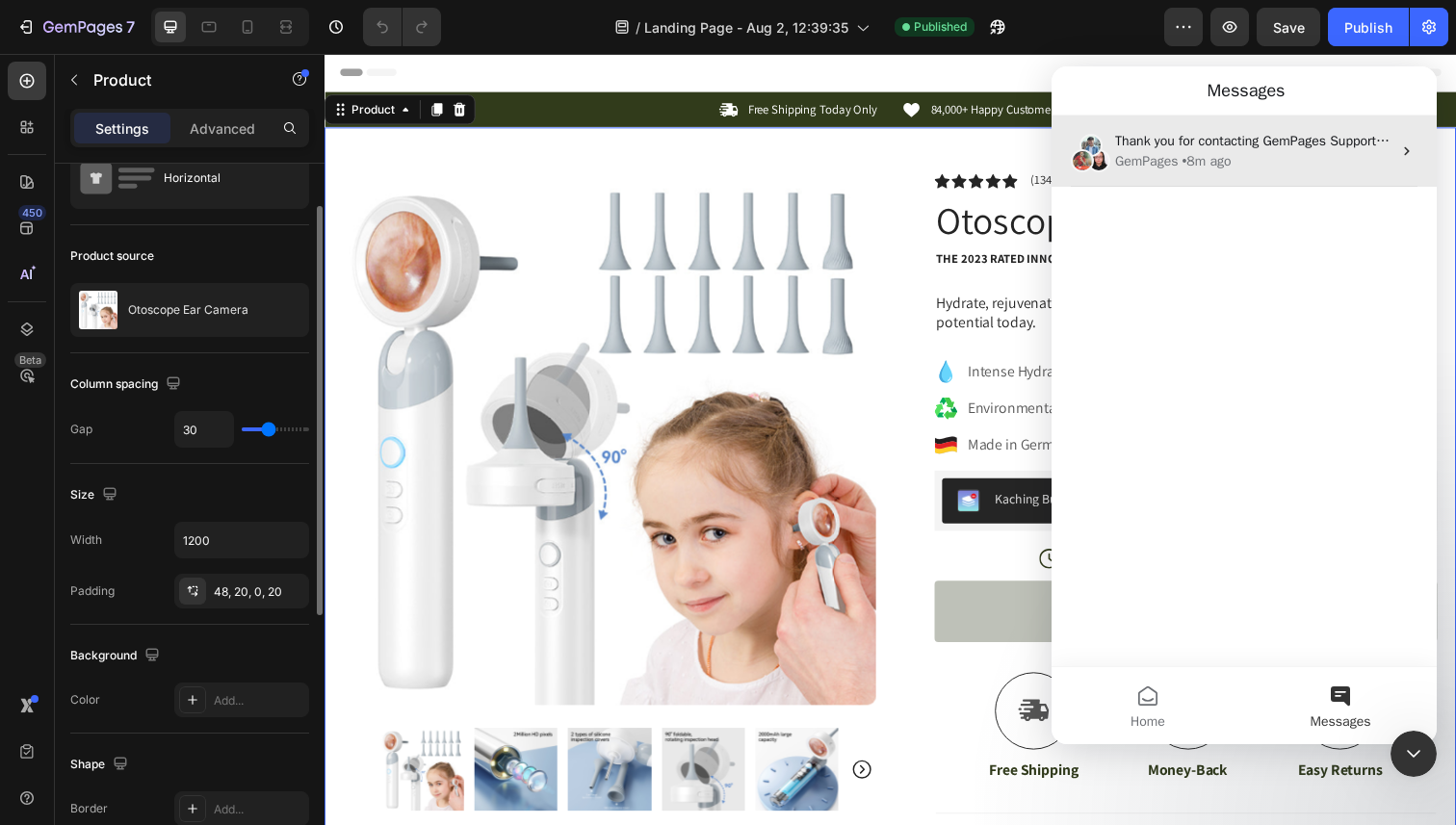click on "GemPages" at bounding box center (1146, 161) 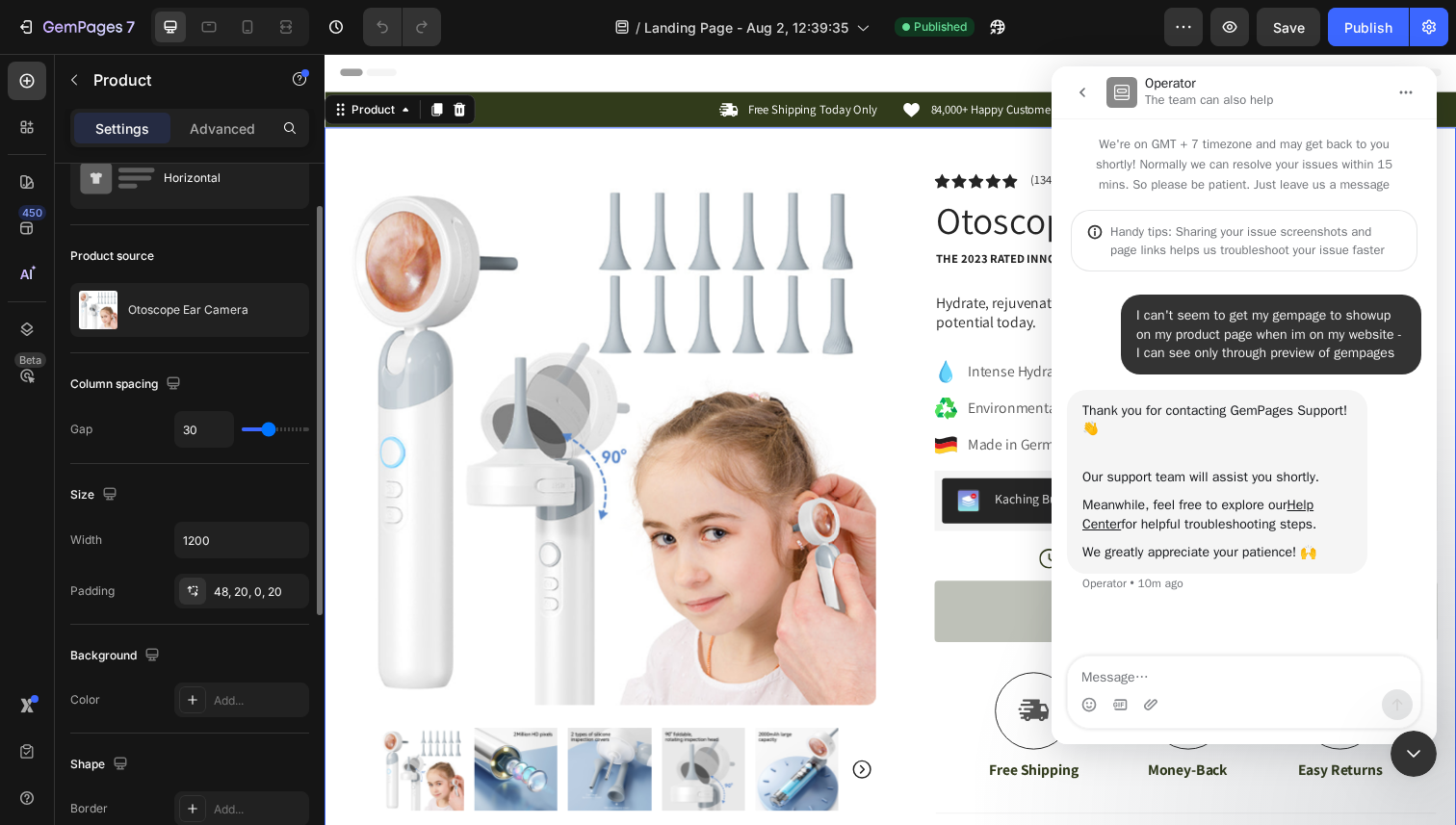 click at bounding box center (1082, 92) 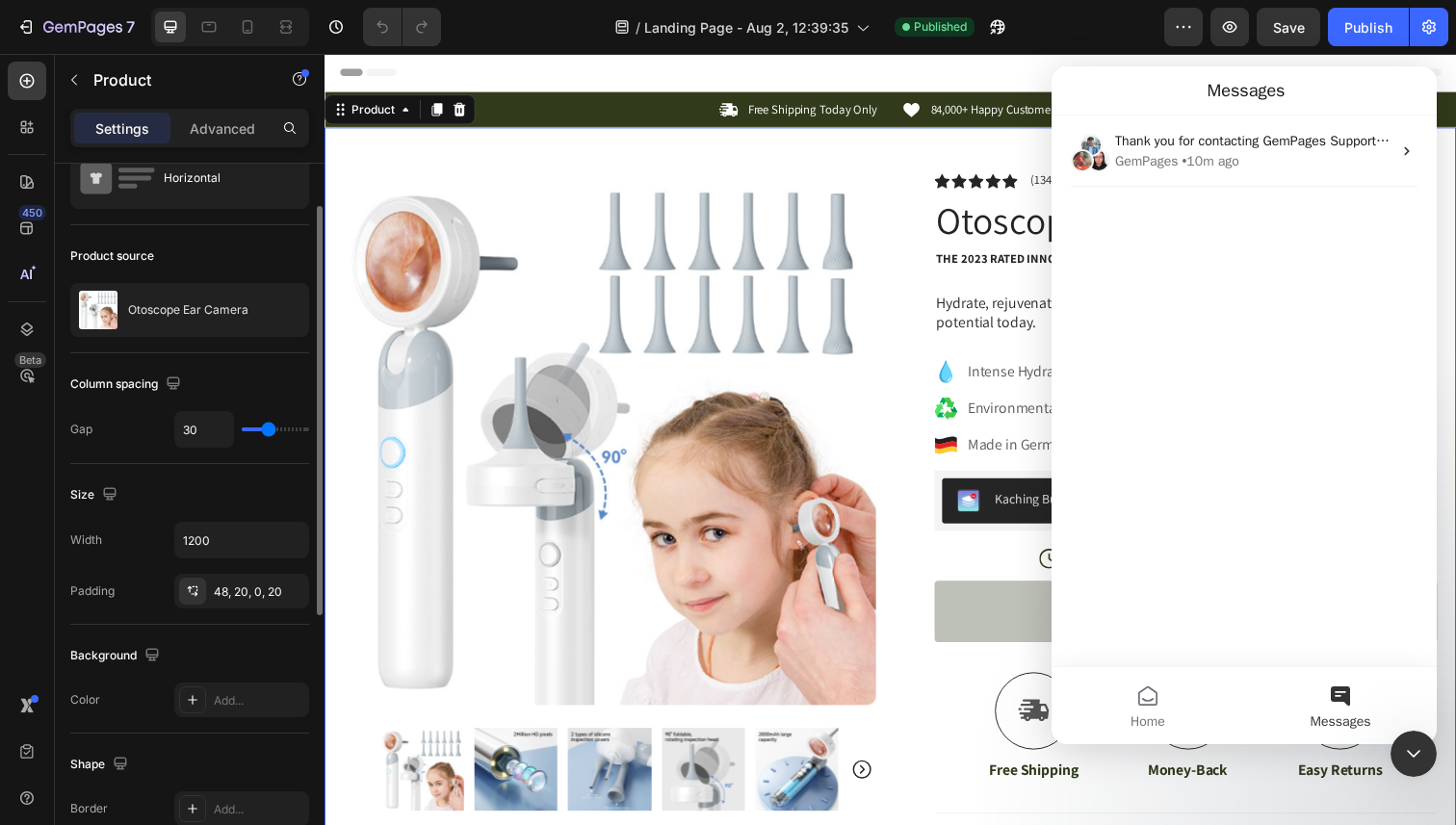 click on "/  Landing Page - Aug 2, 12:39:35 Published" 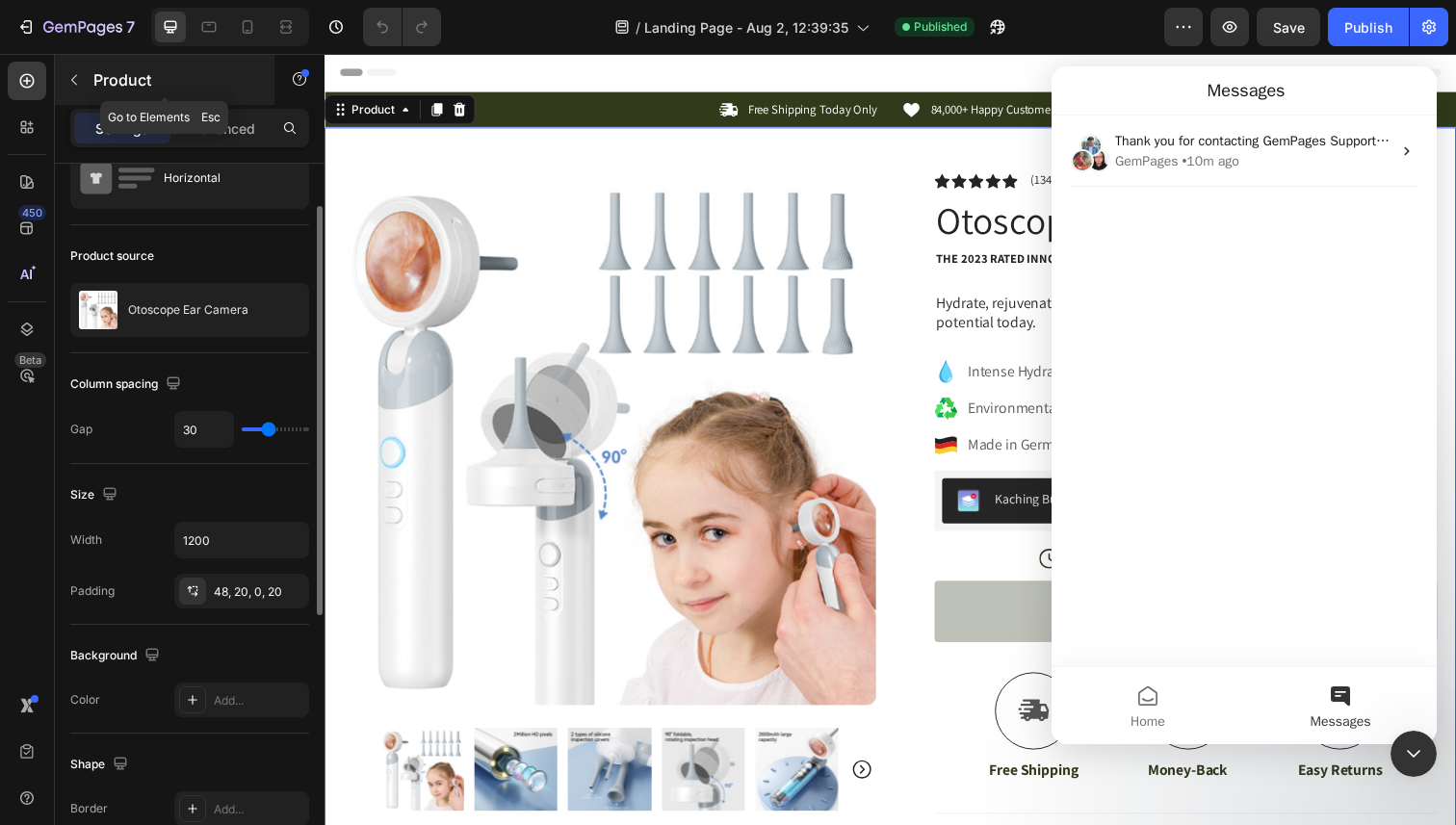 click 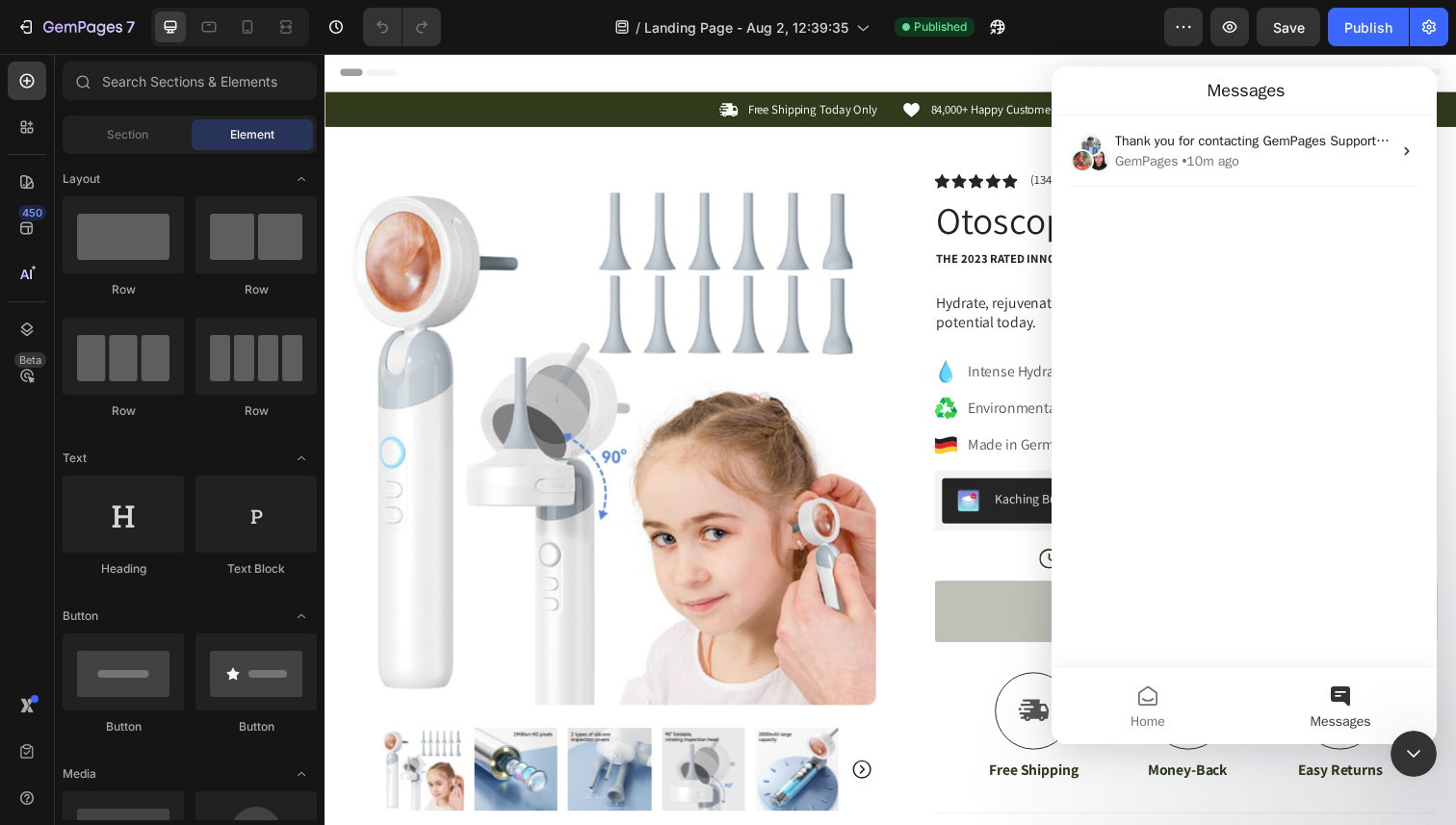 click 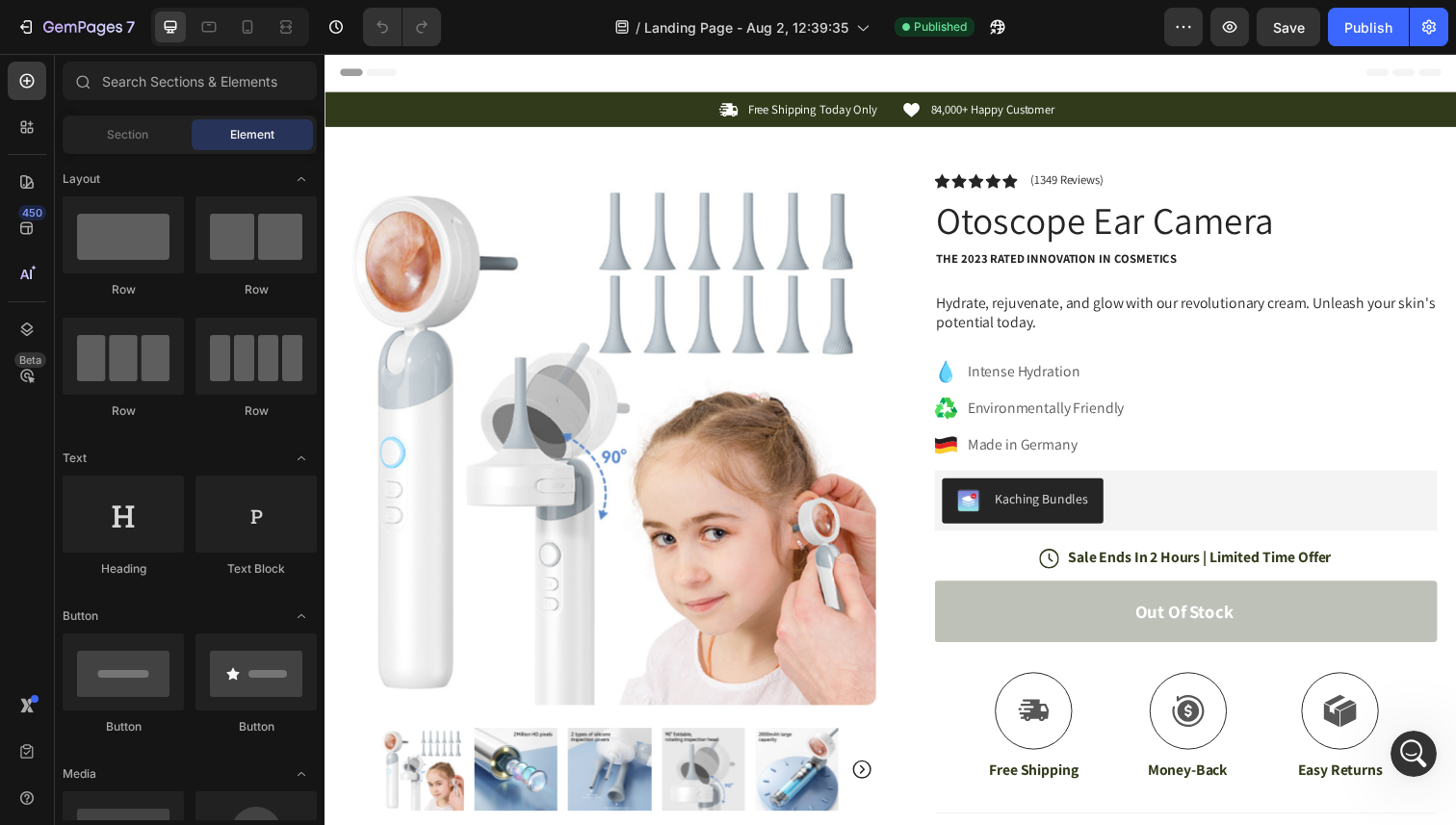 scroll, scrollTop: 0, scrollLeft: 0, axis: both 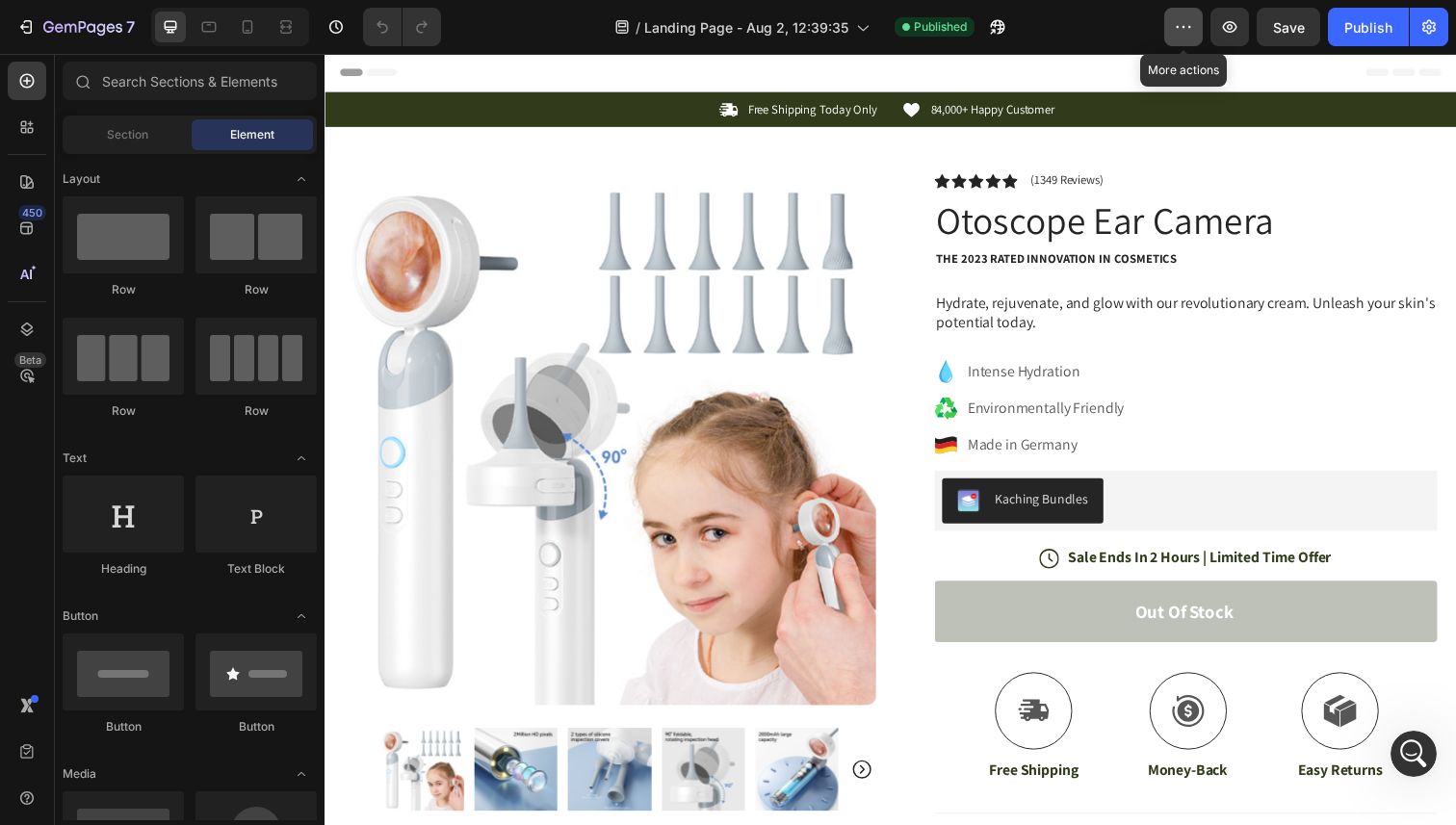 click 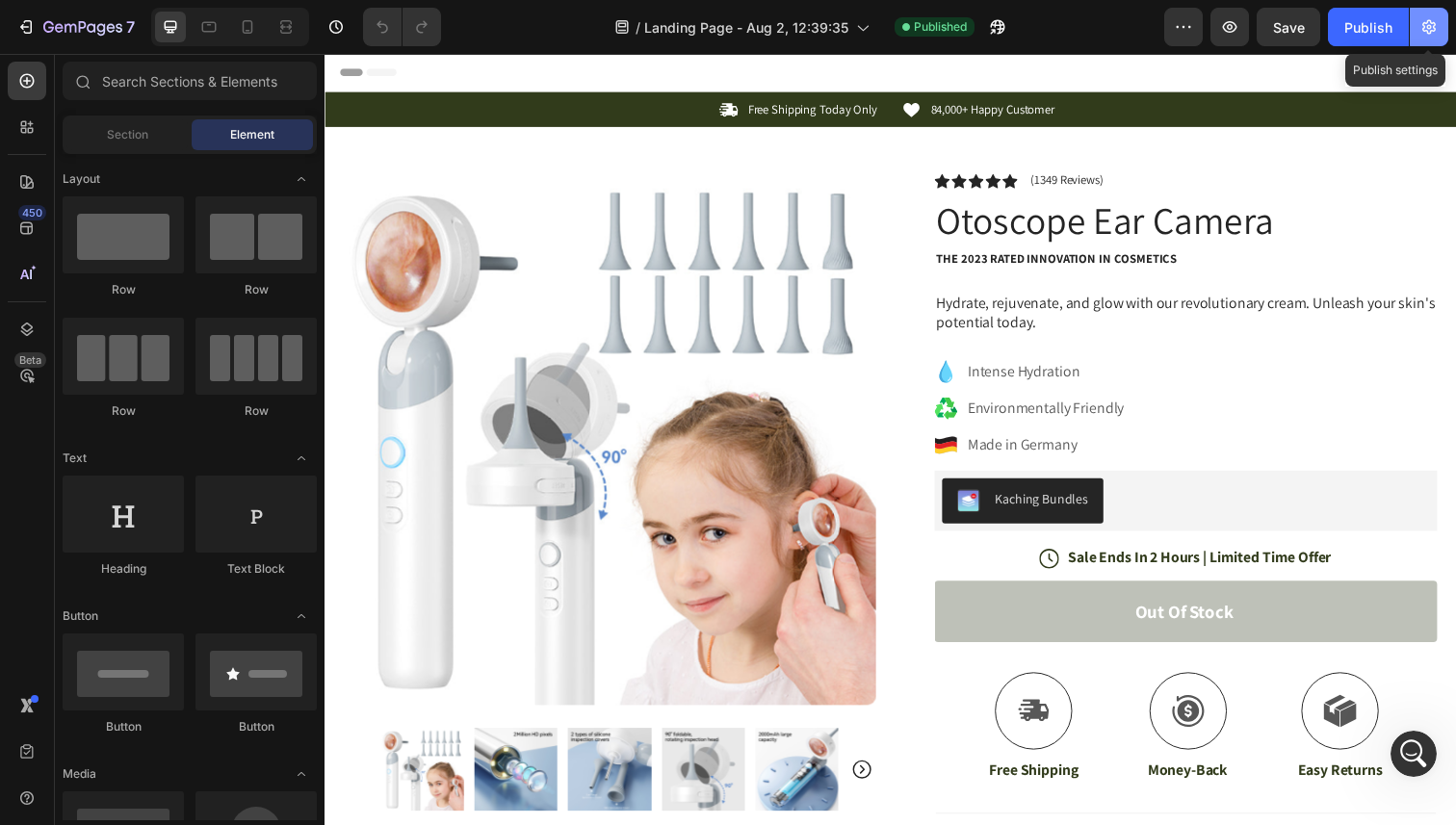 click 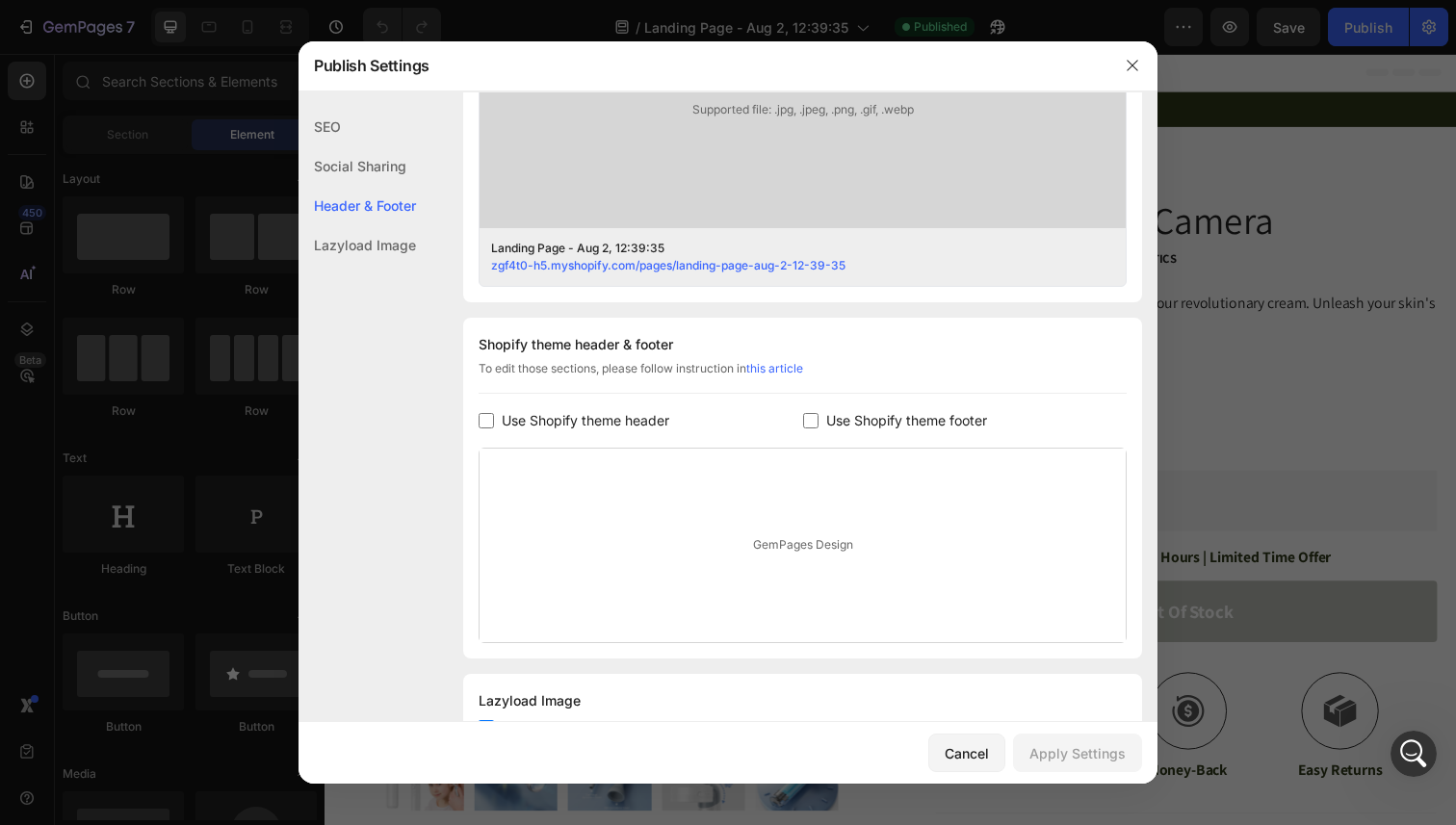 scroll, scrollTop: 732, scrollLeft: 0, axis: vertical 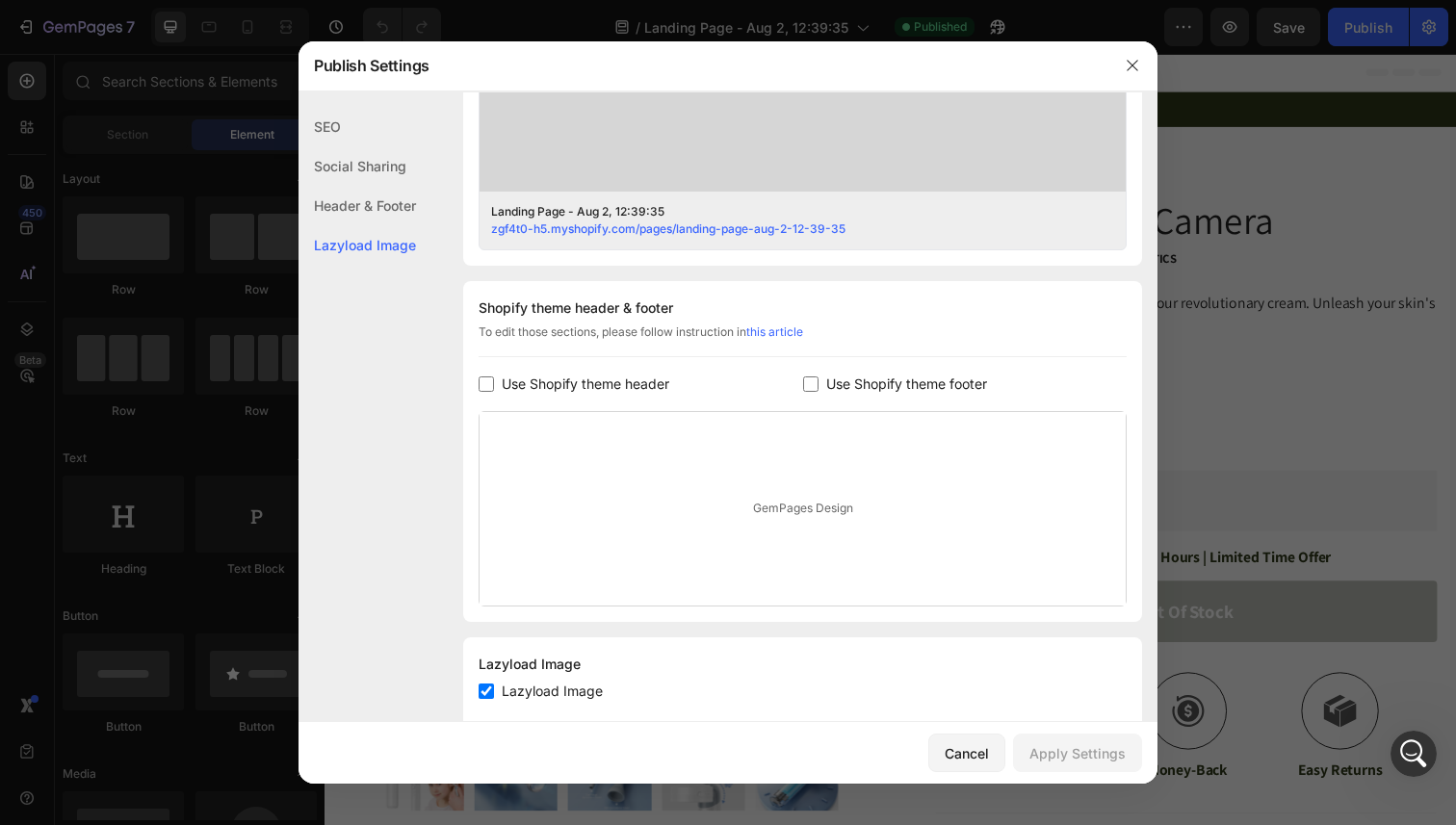 click on "Use Shopify theme header" at bounding box center (585, 384) 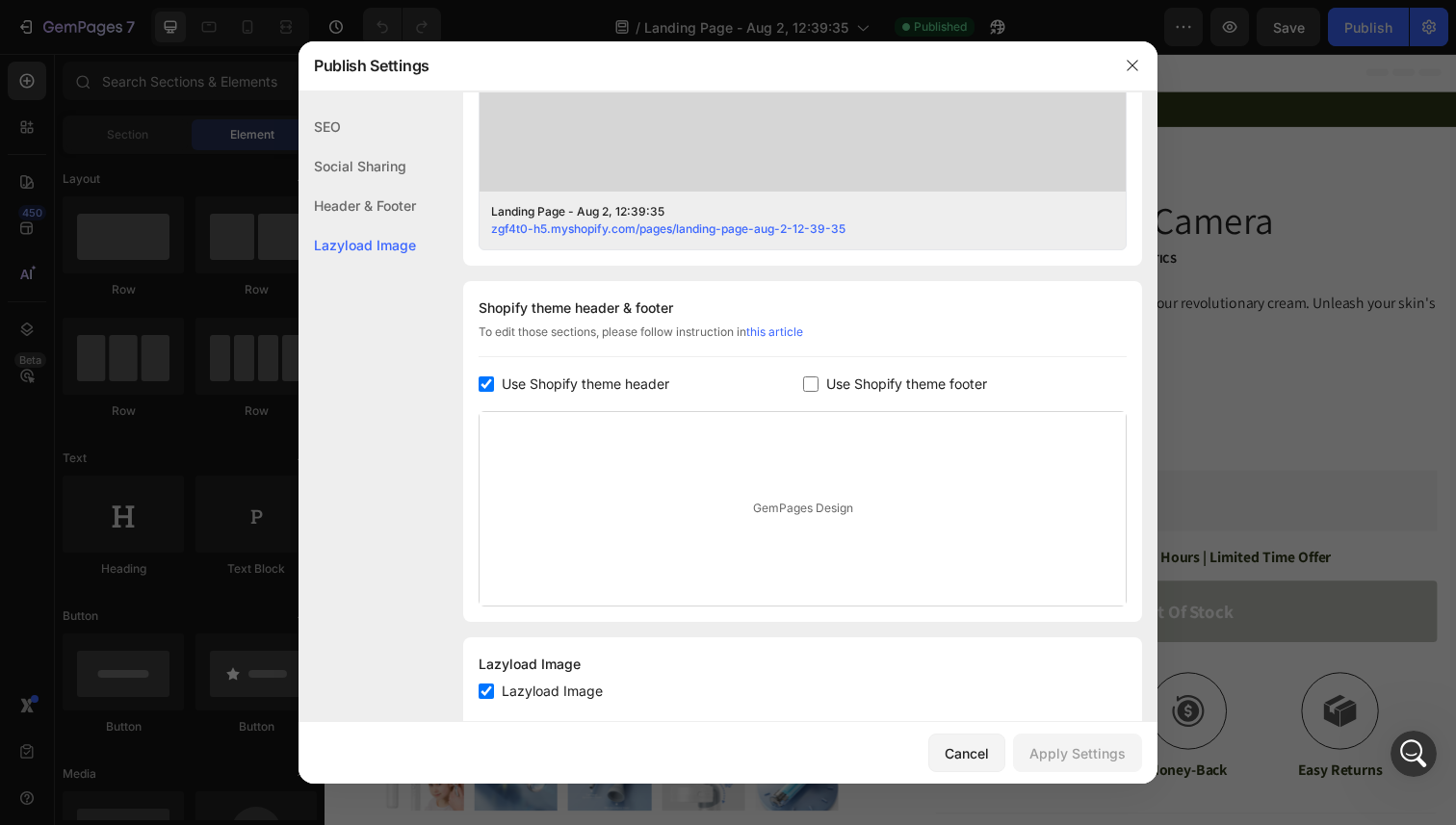checkbox on "true" 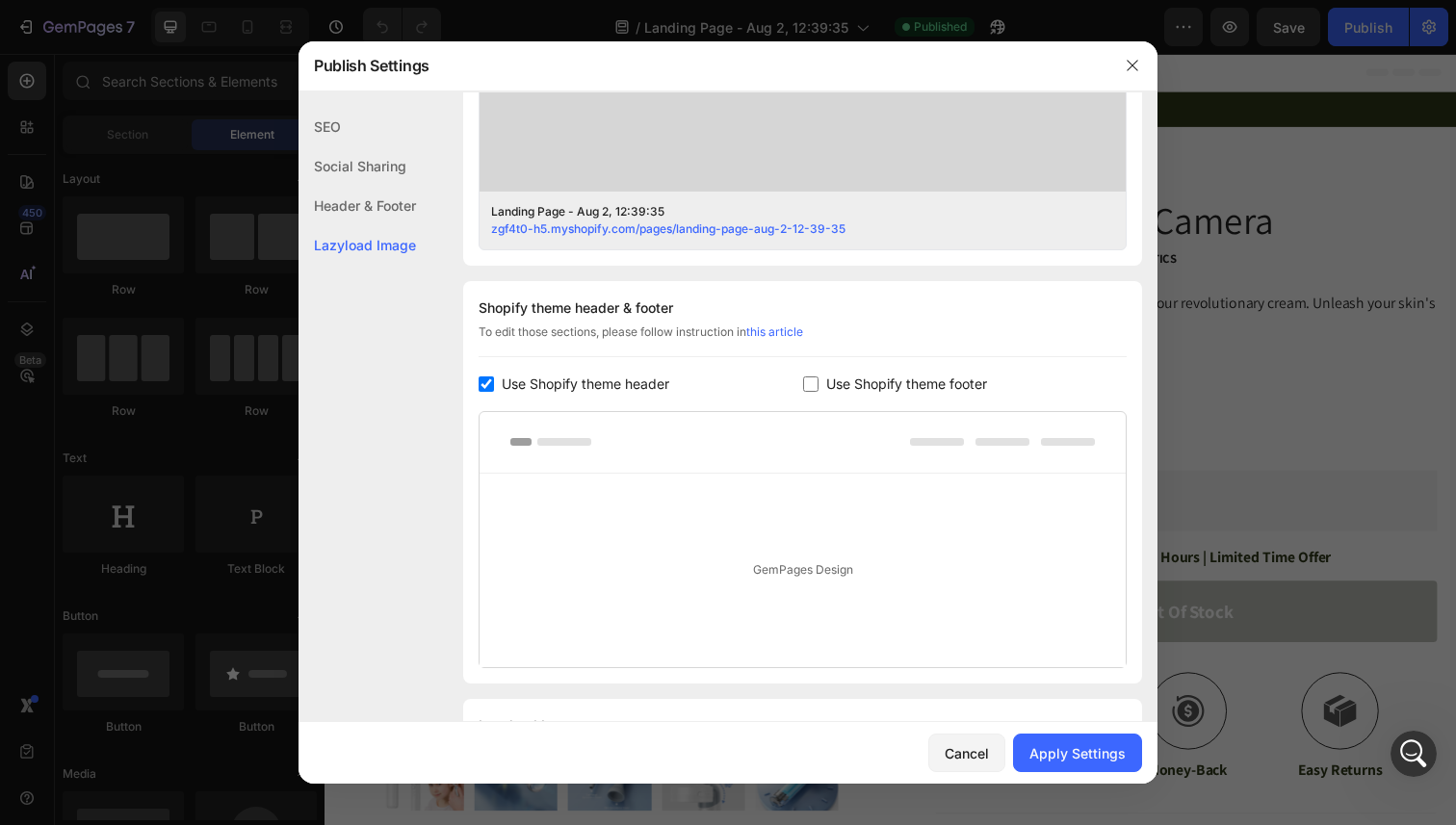 click on "Use Shopify theme footer" at bounding box center [906, 384] 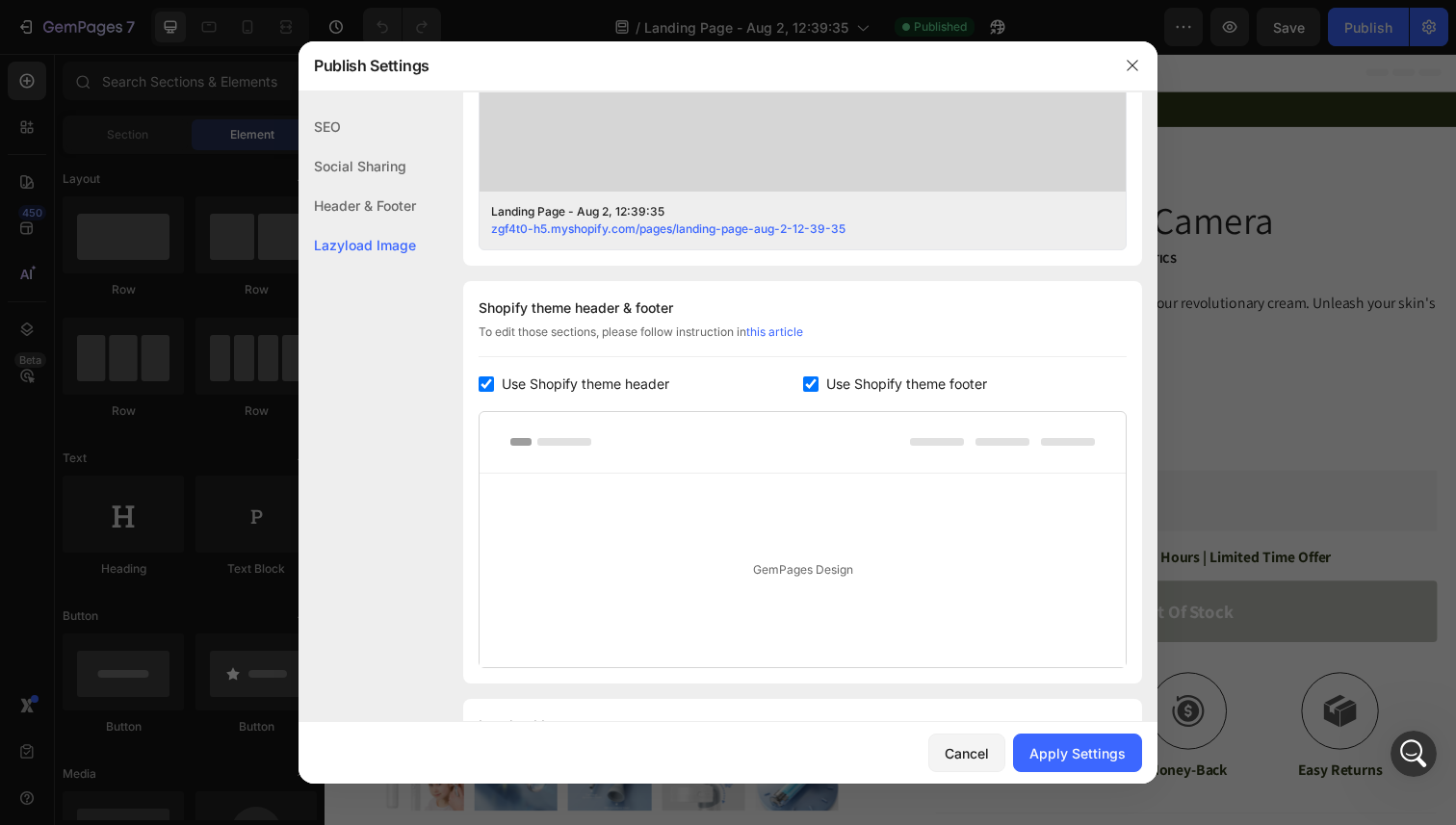 checkbox on "true" 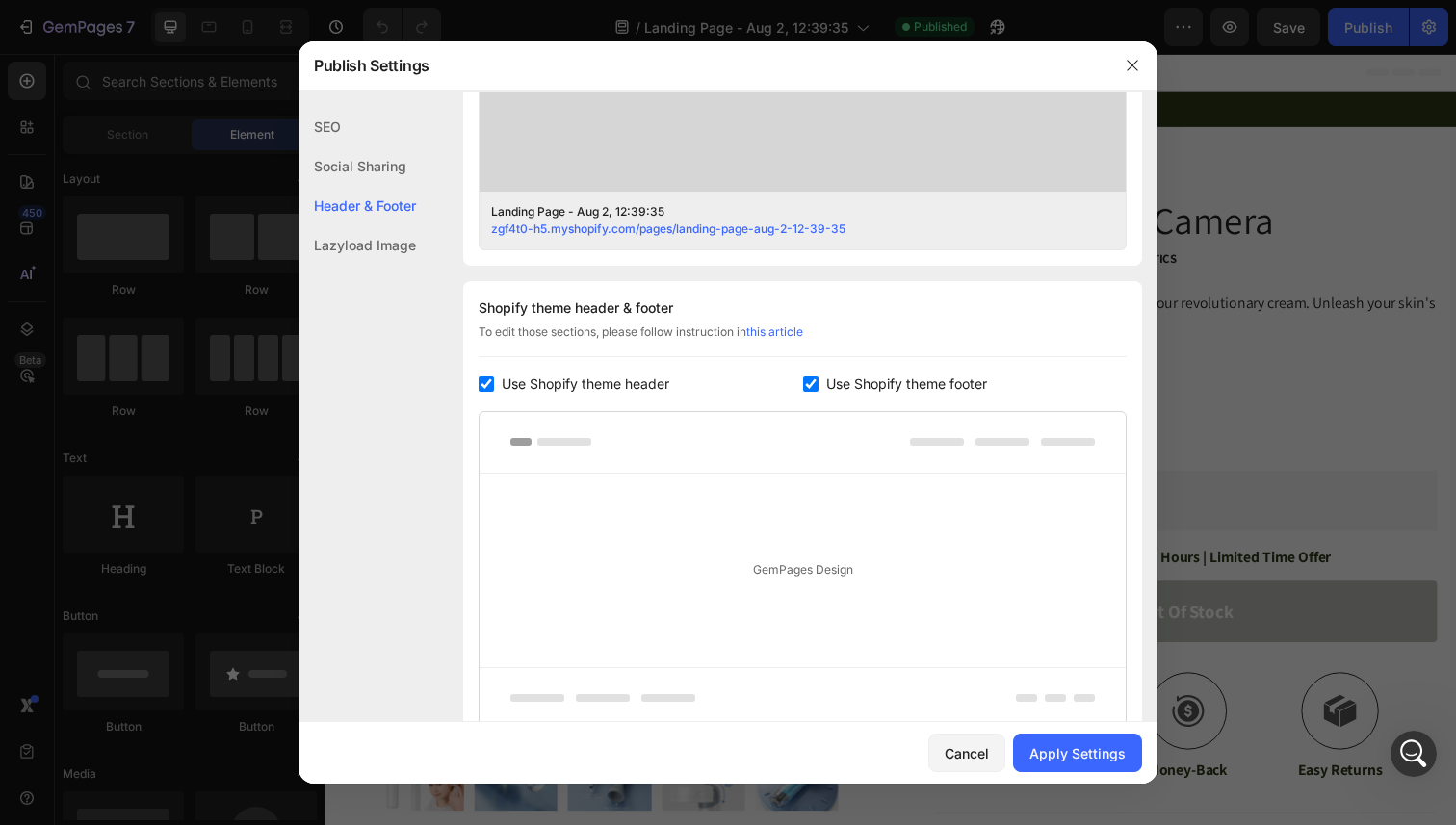 scroll, scrollTop: 896, scrollLeft: 0, axis: vertical 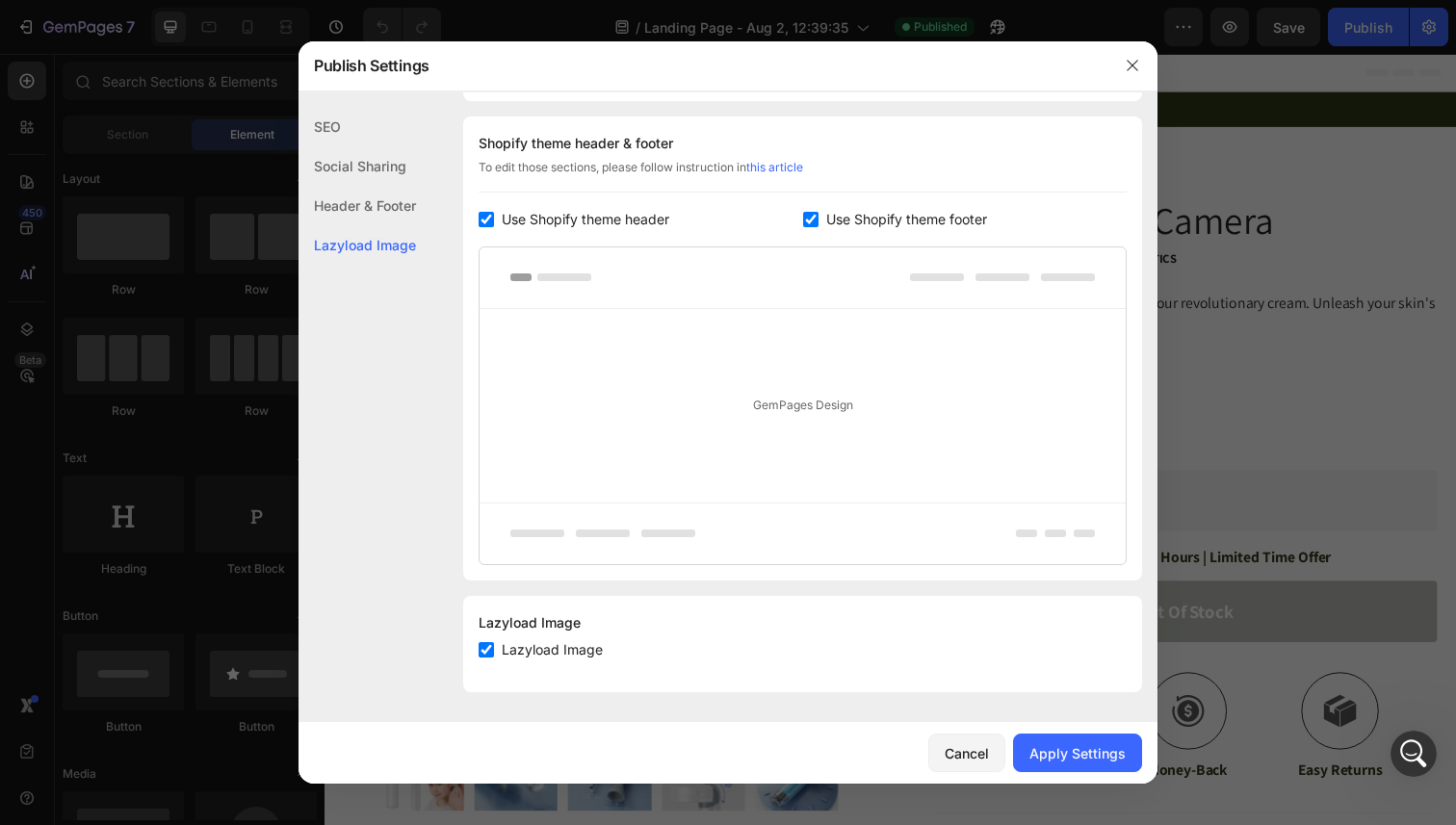 click on "Header & Footer" 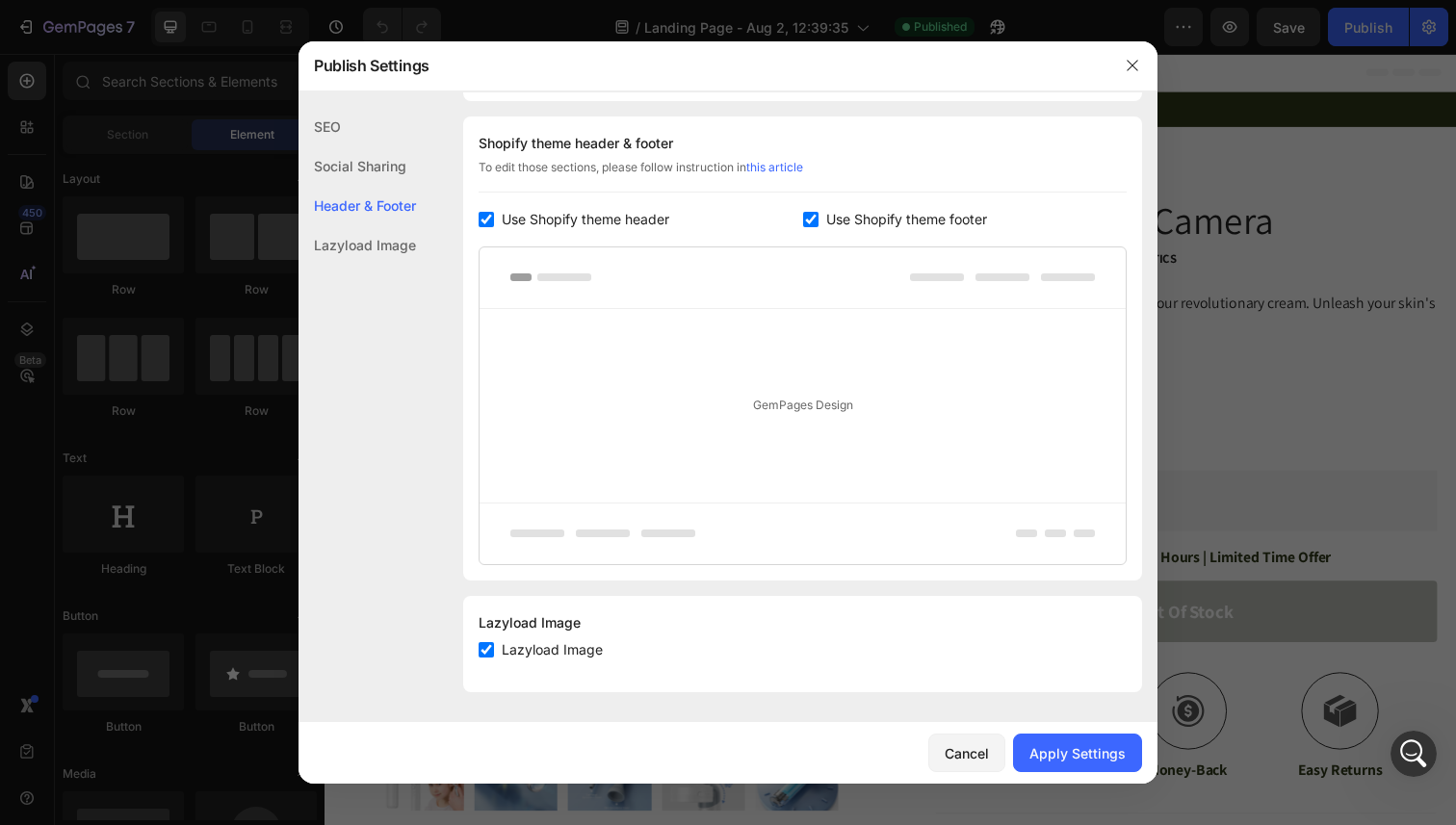 click on "Social Sharing" 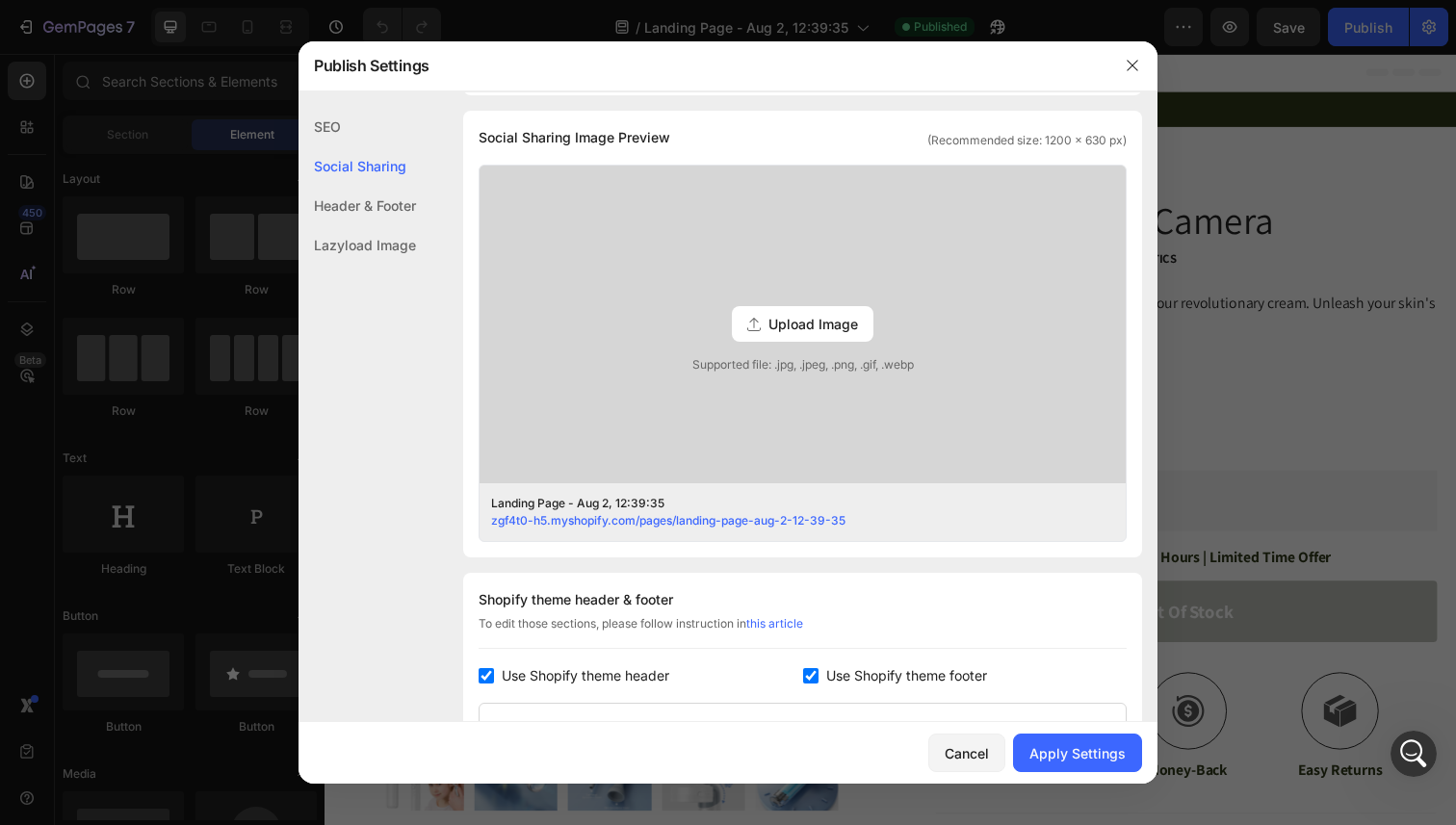 click on "SEO" 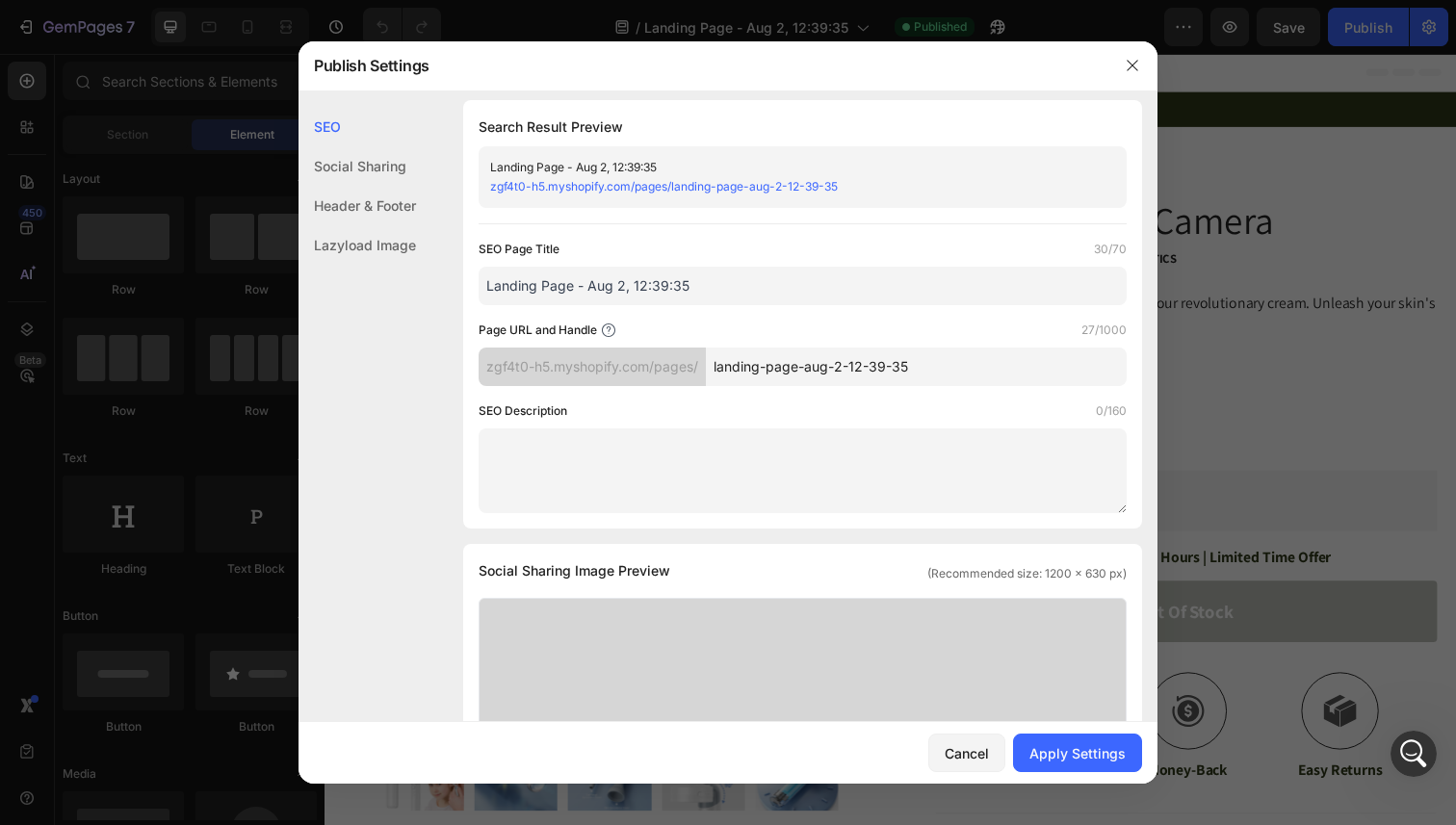 scroll, scrollTop: 0, scrollLeft: 0, axis: both 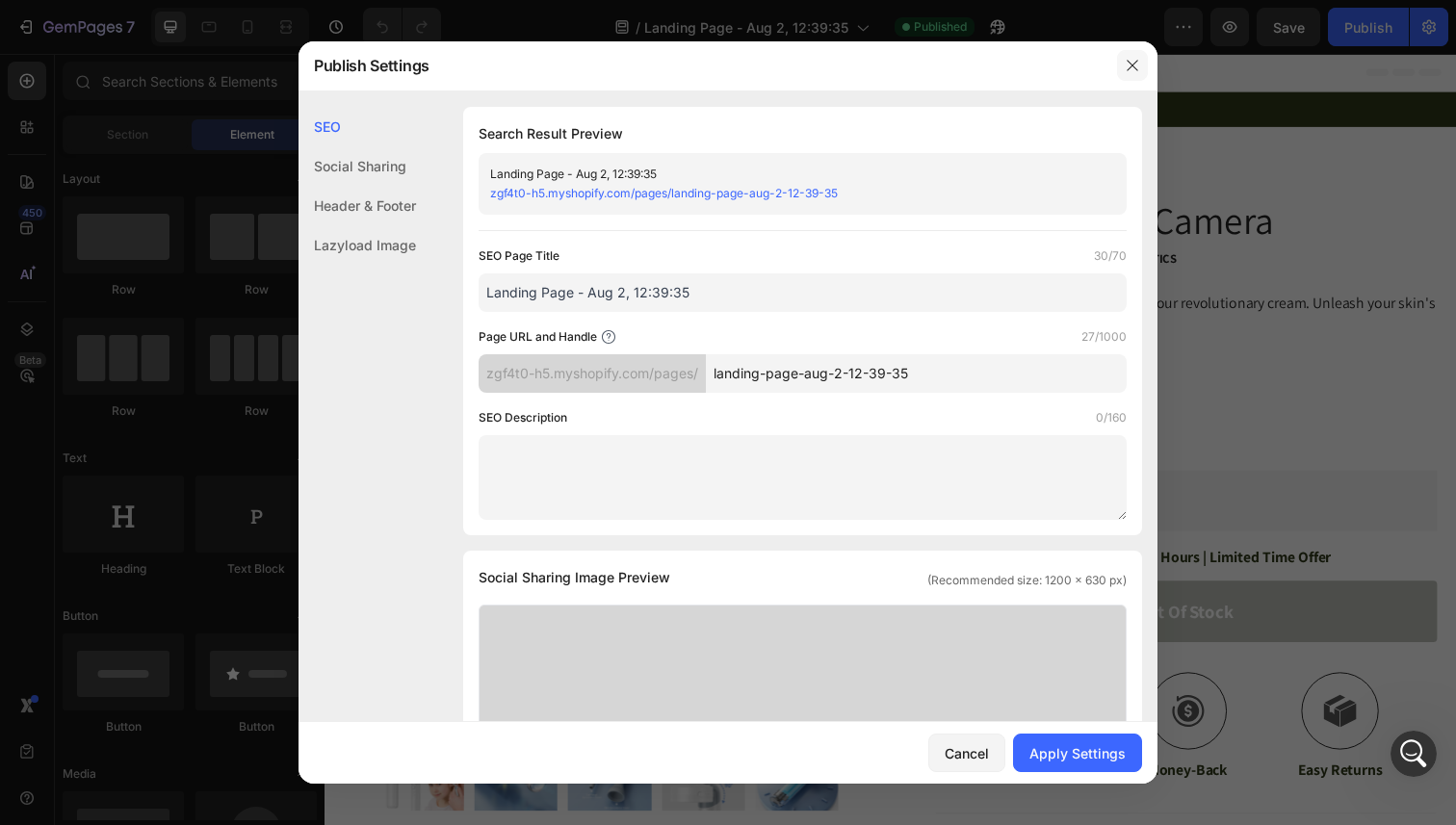 click 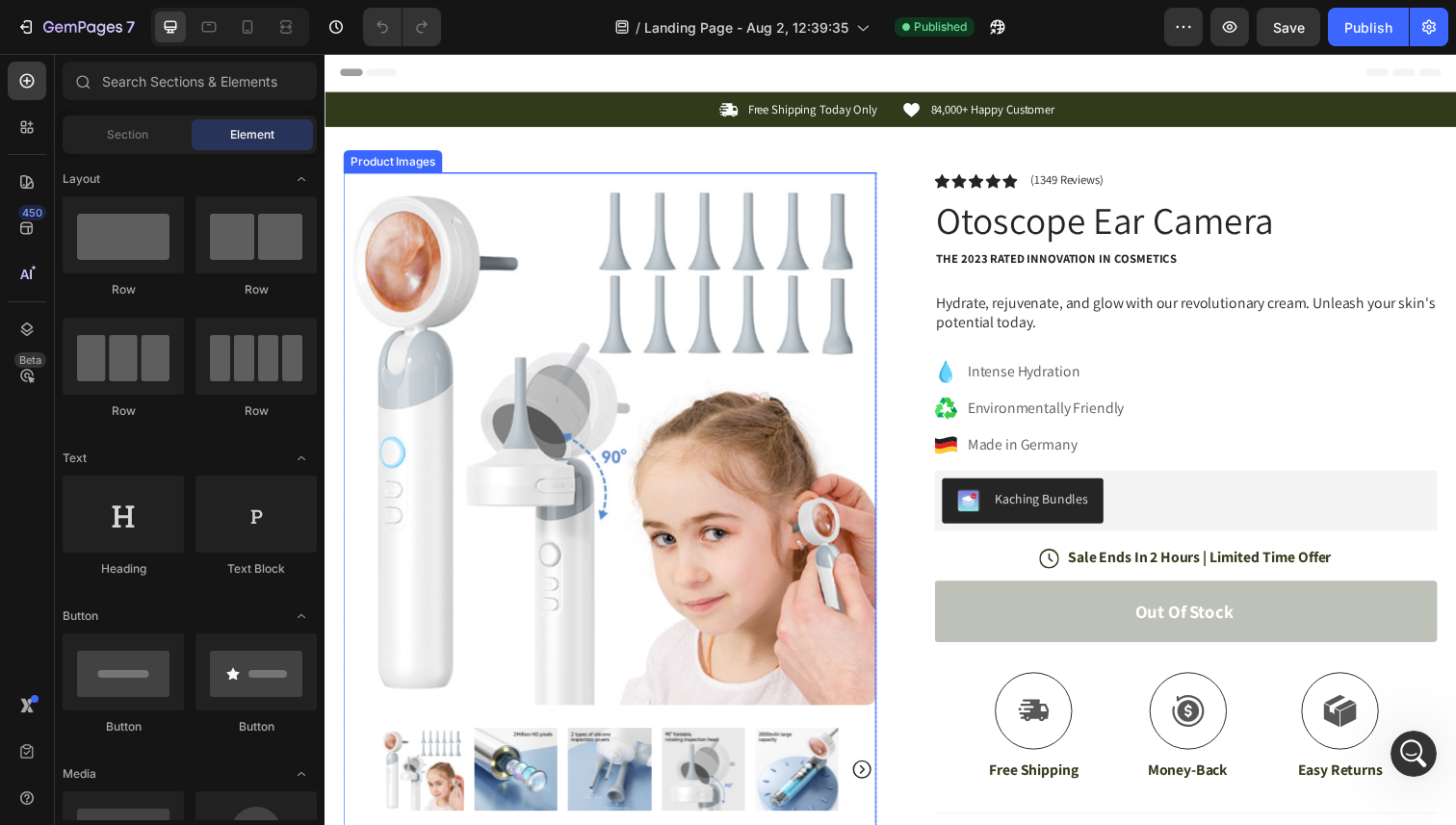 click at bounding box center [615, 447] 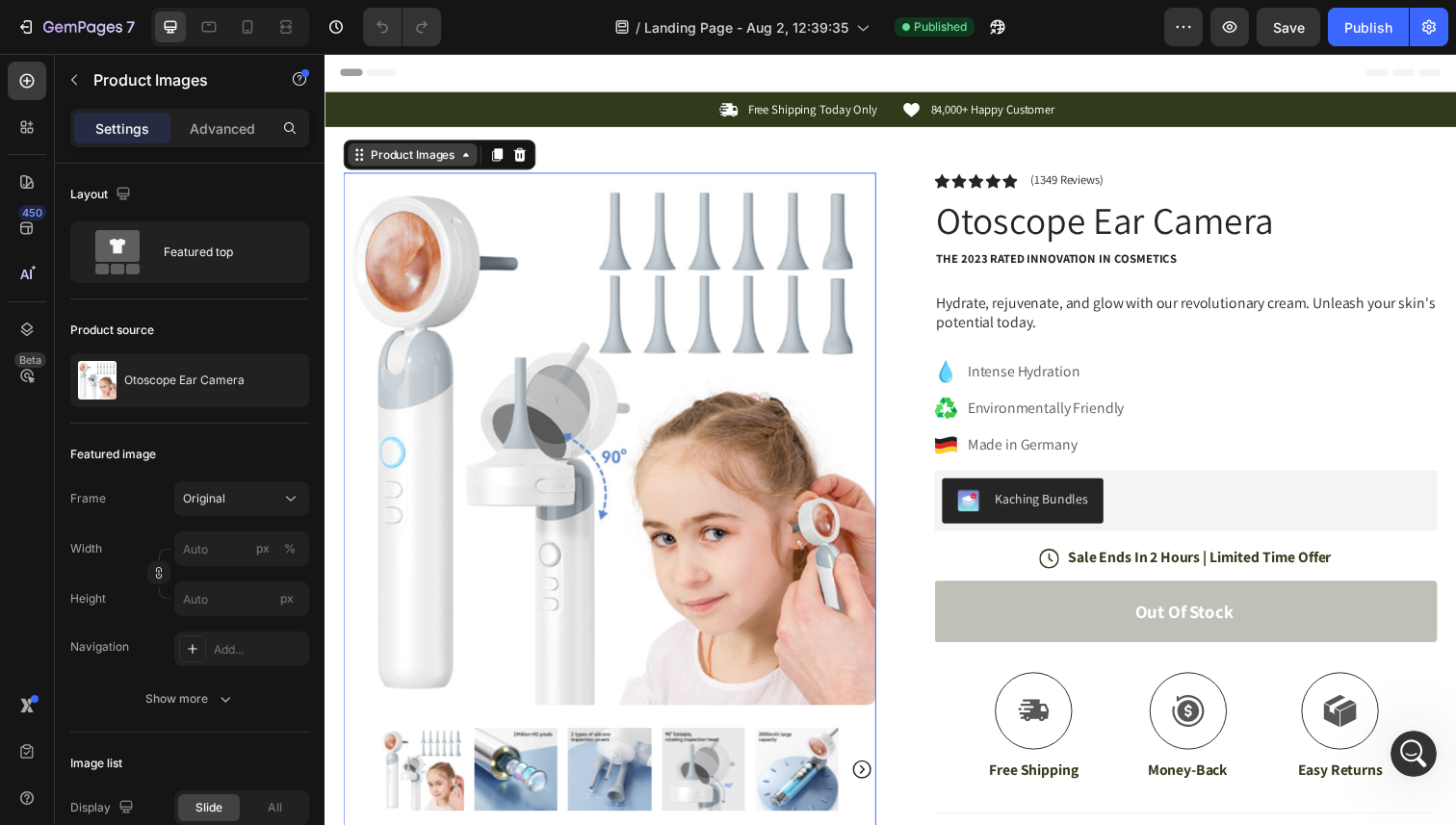 click 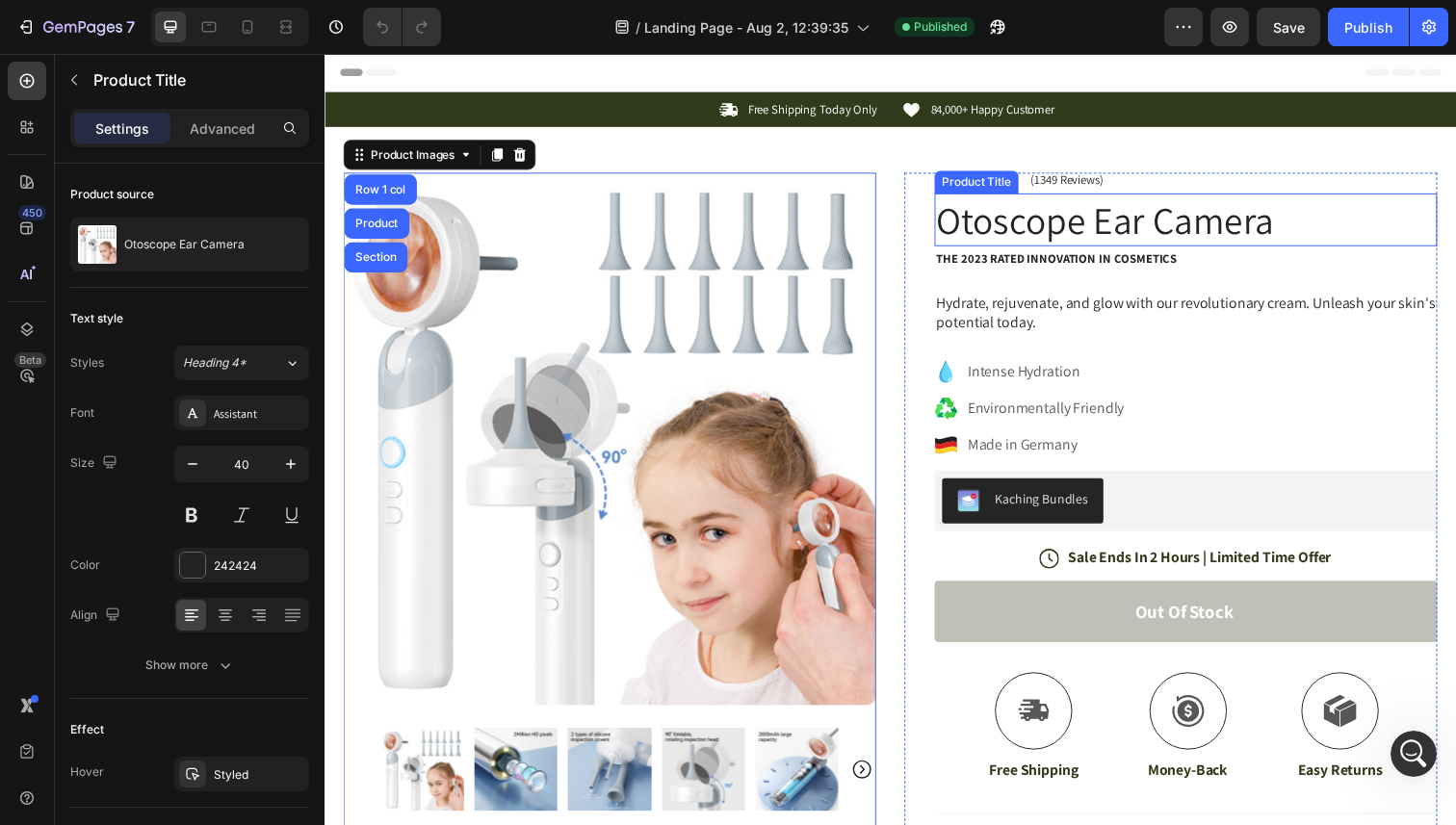 click on "Otoscope Ear Camera" at bounding box center [1204, 223] 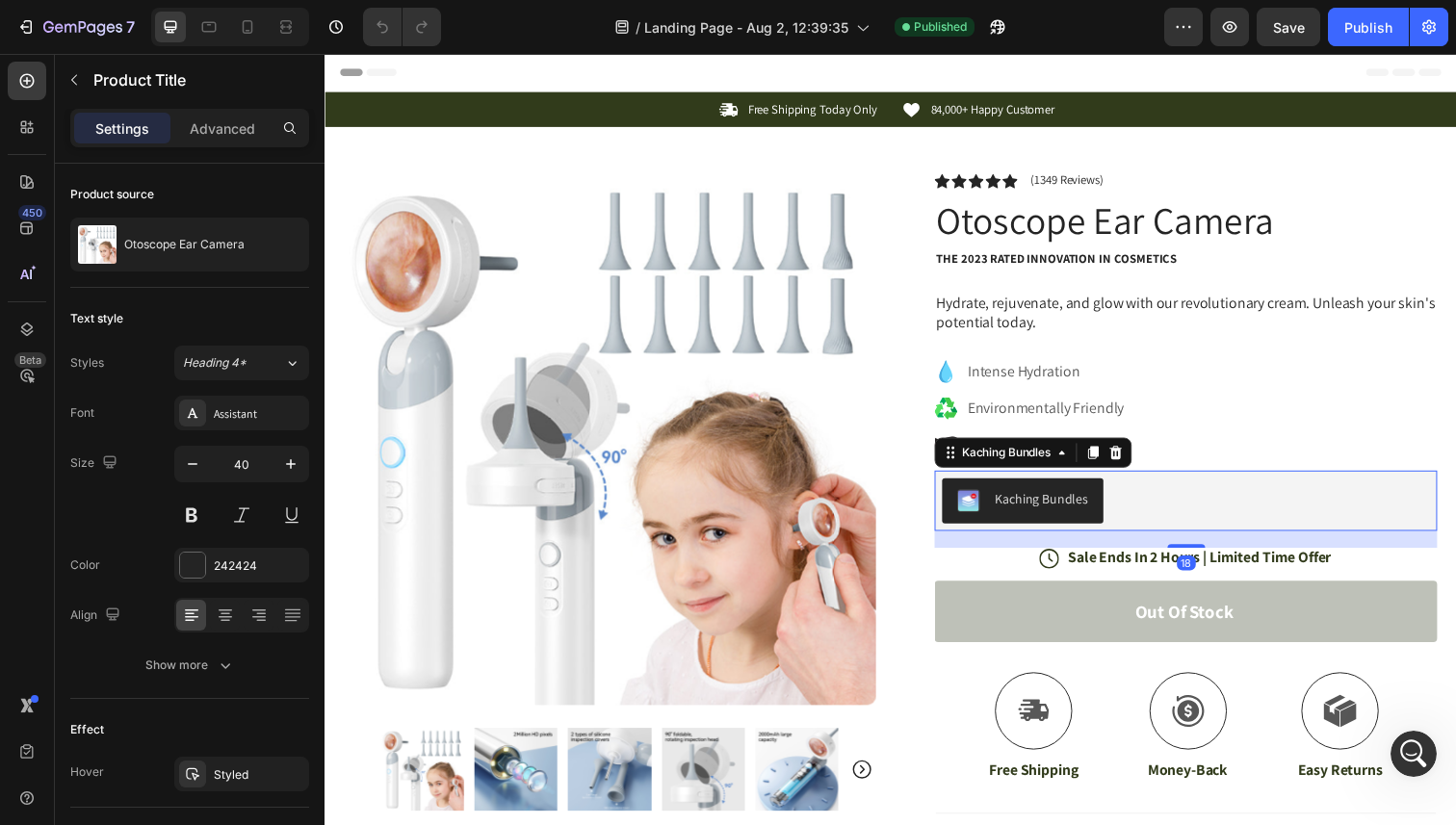 click on "Kaching Bundles" at bounding box center (1056, 508) 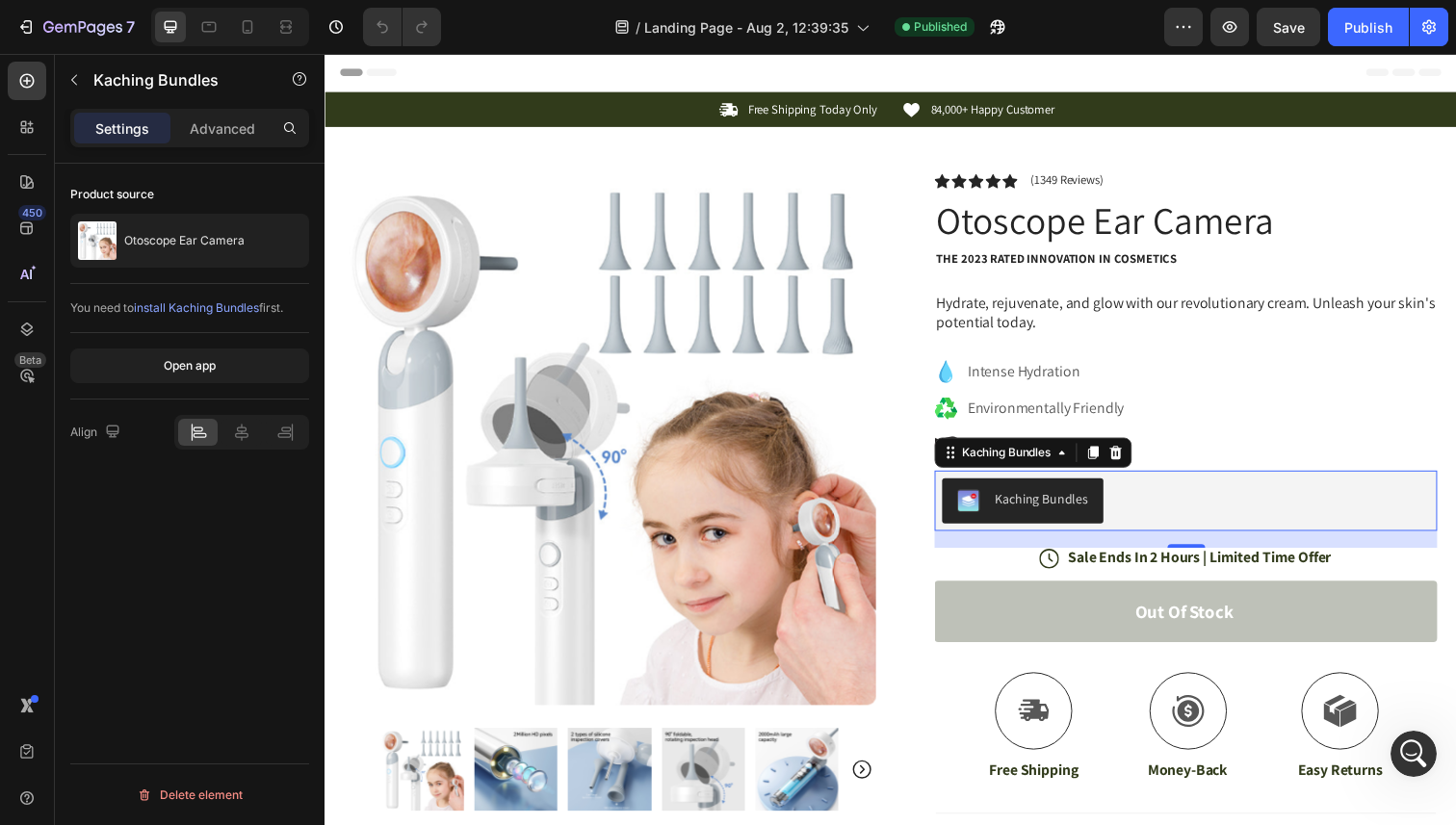 click on "install Kaching Bundles" at bounding box center (196, 307) 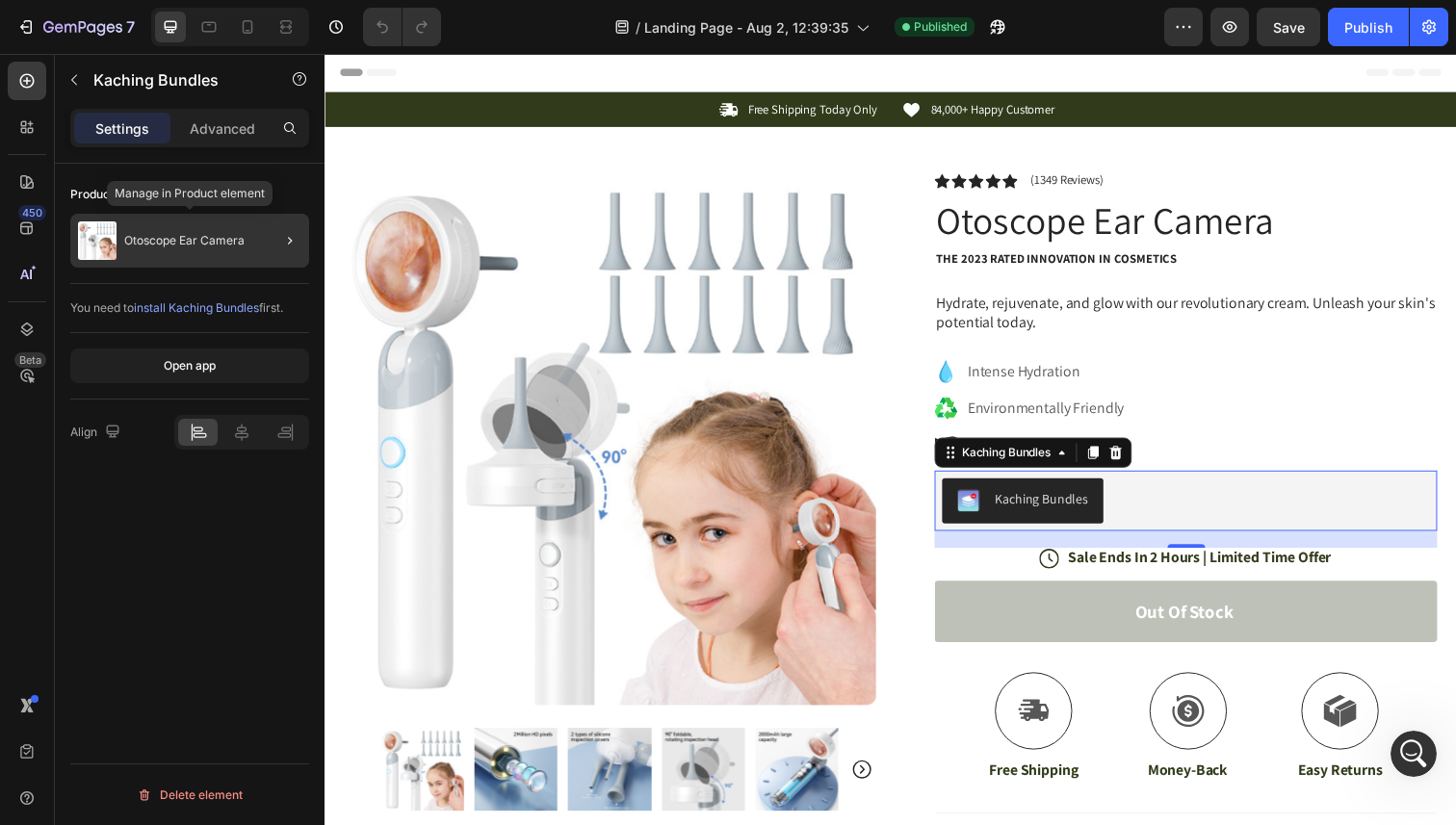 click on "Otoscope Ear Camera" 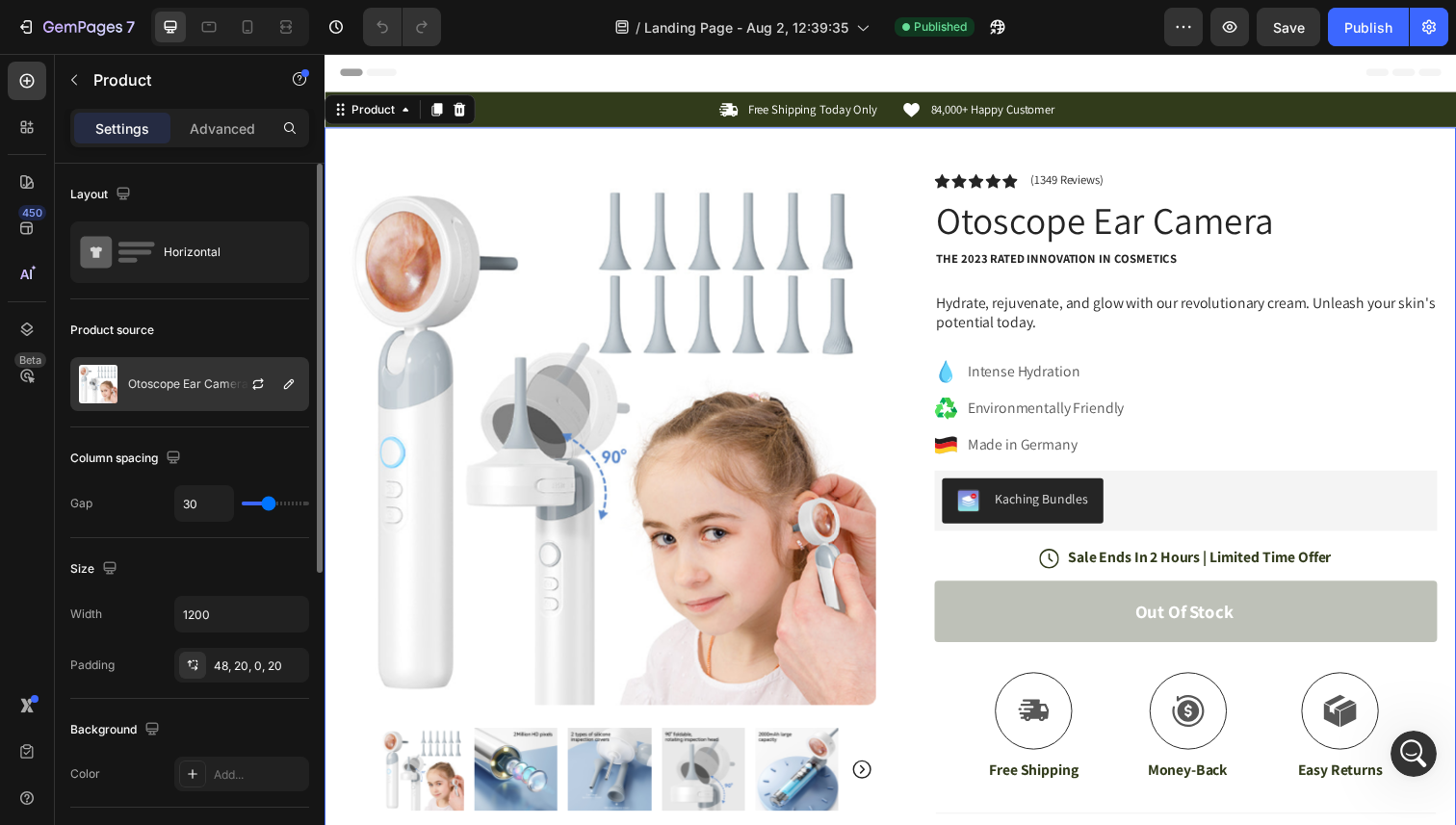 click on "Otoscope Ear Camera" 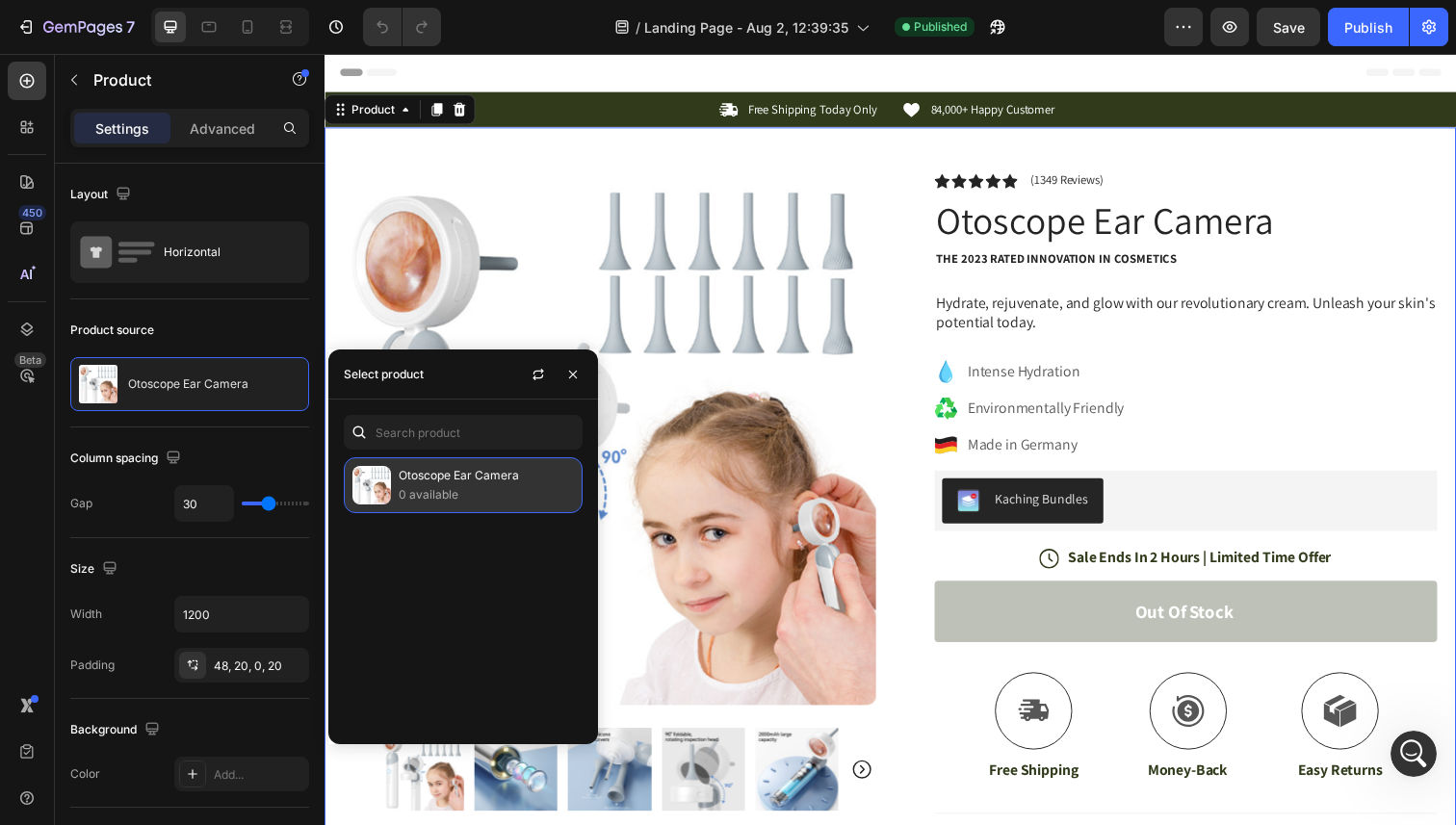 click on "Otoscope Ear Camera" at bounding box center [486, 476] 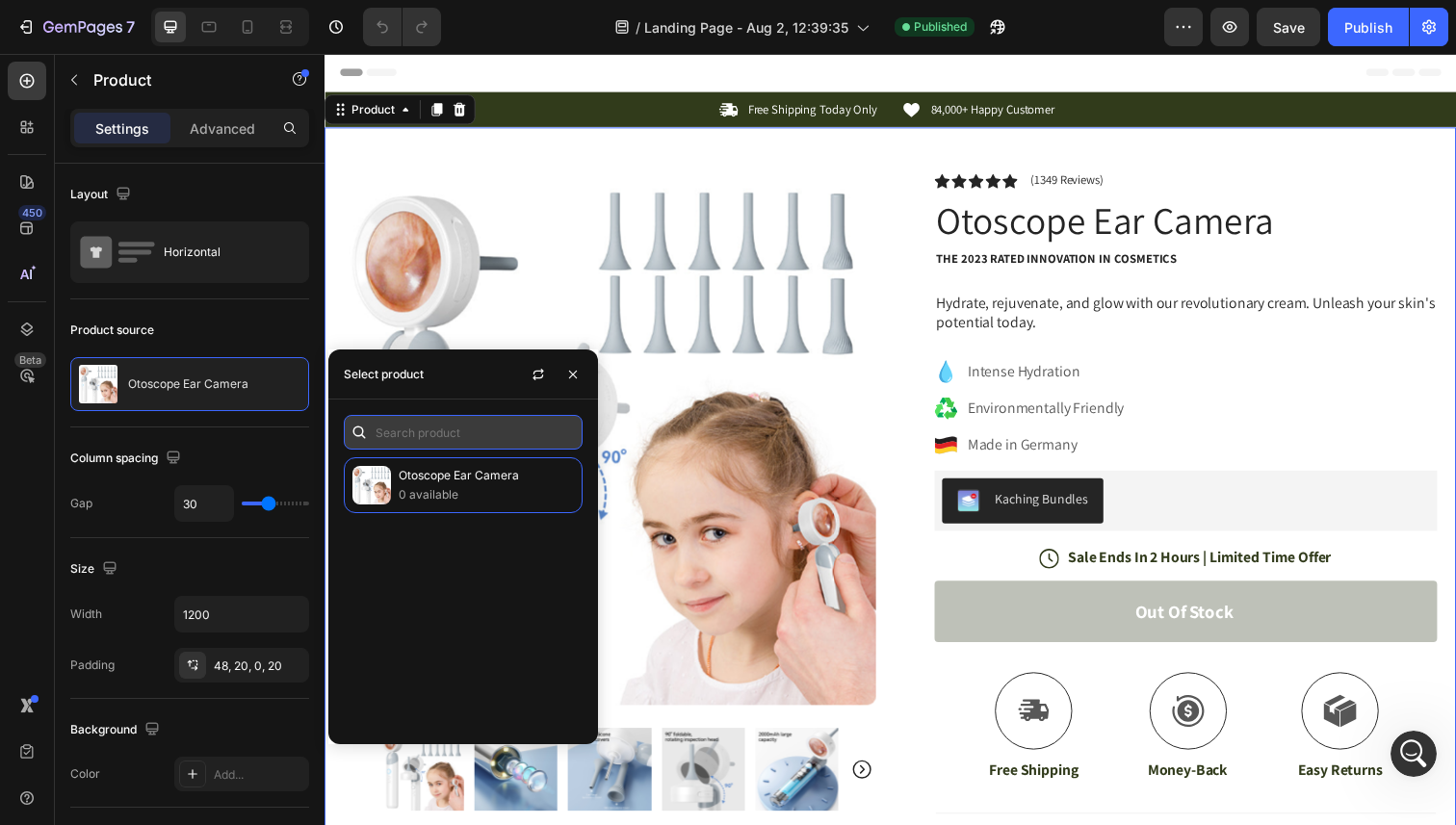 click at bounding box center [463, 432] 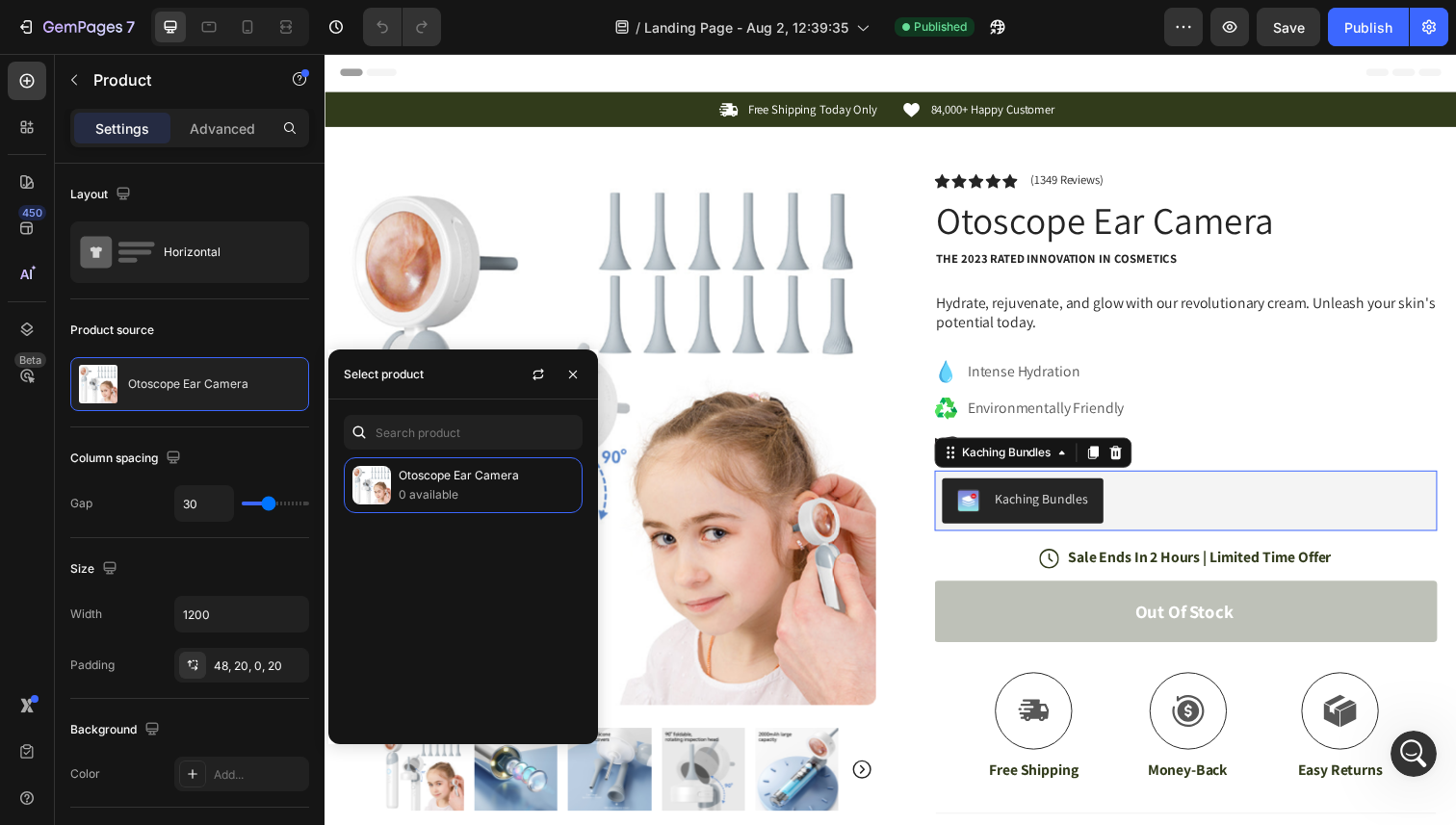 click on "Kaching Bundles" at bounding box center (1056, 508) 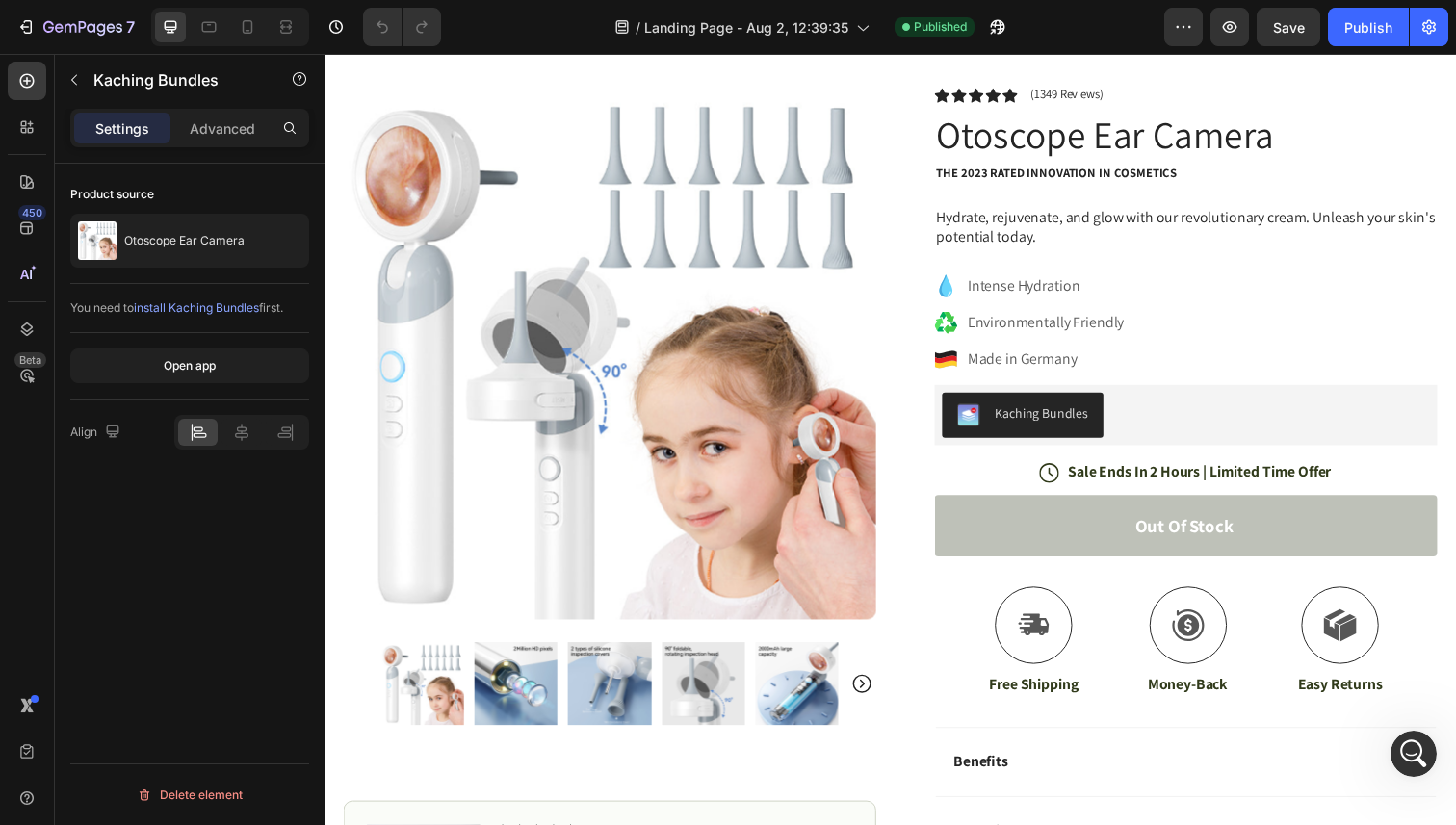 scroll, scrollTop: 0, scrollLeft: 0, axis: both 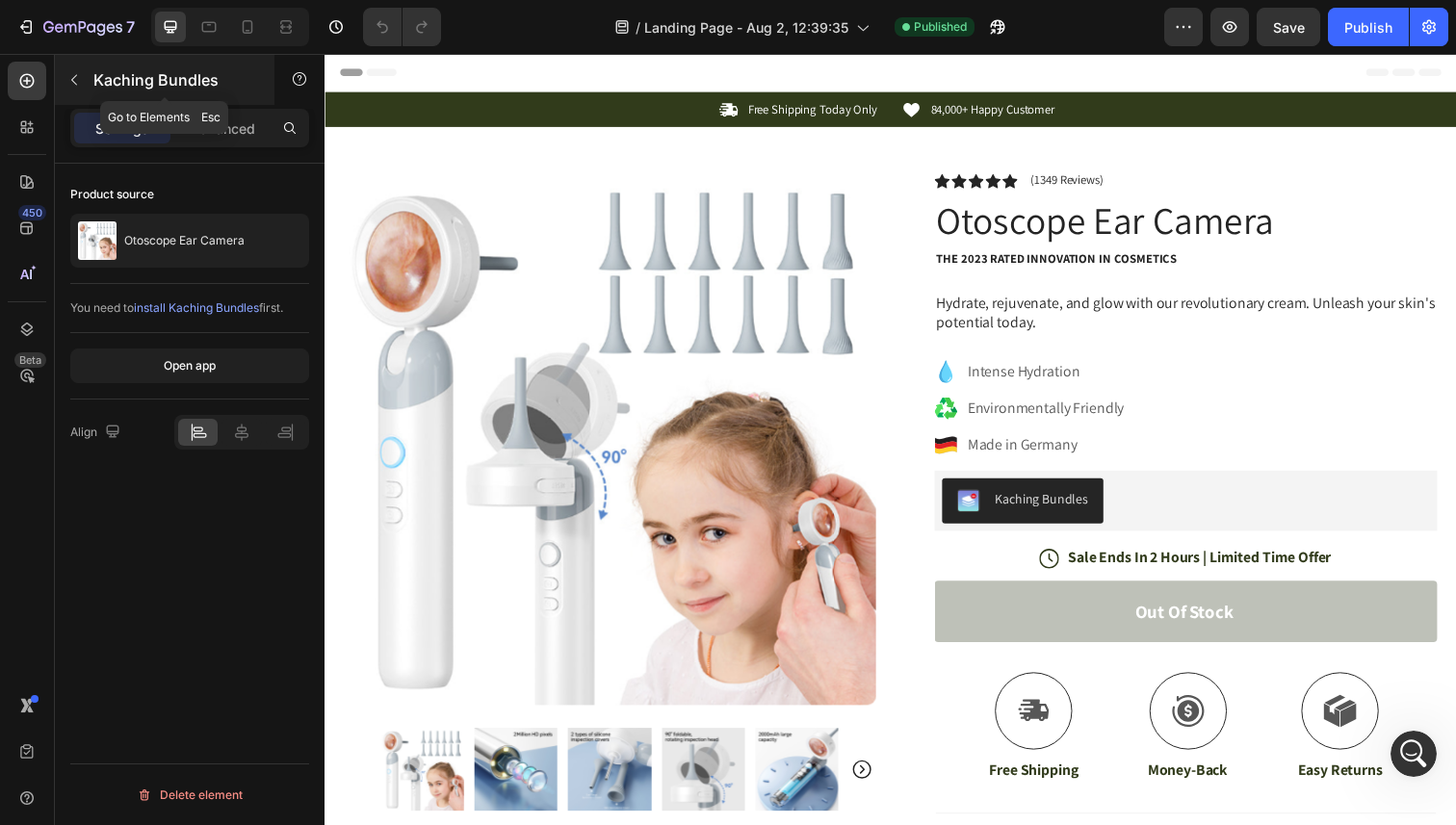 click 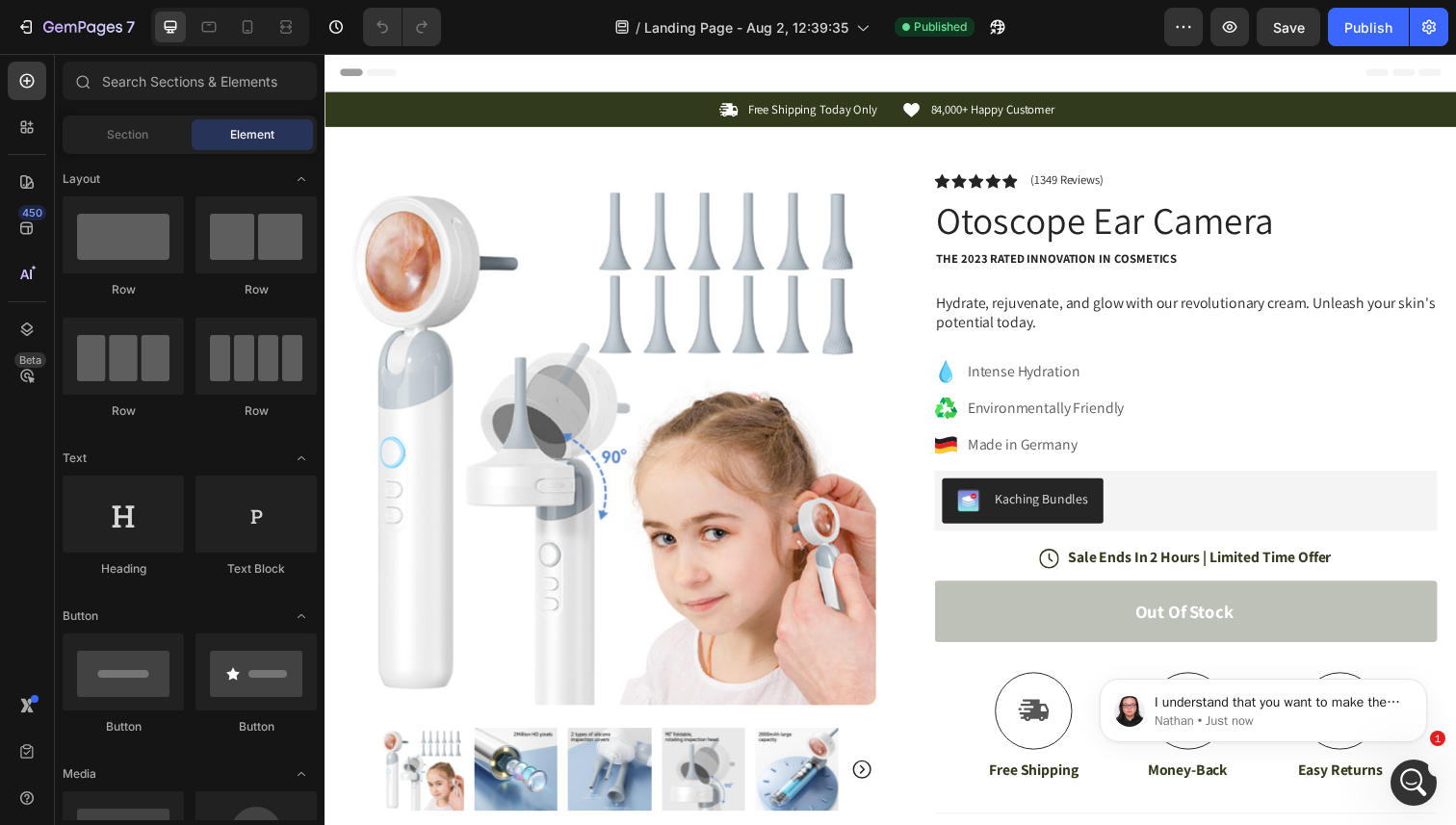 scroll, scrollTop: 0, scrollLeft: 0, axis: both 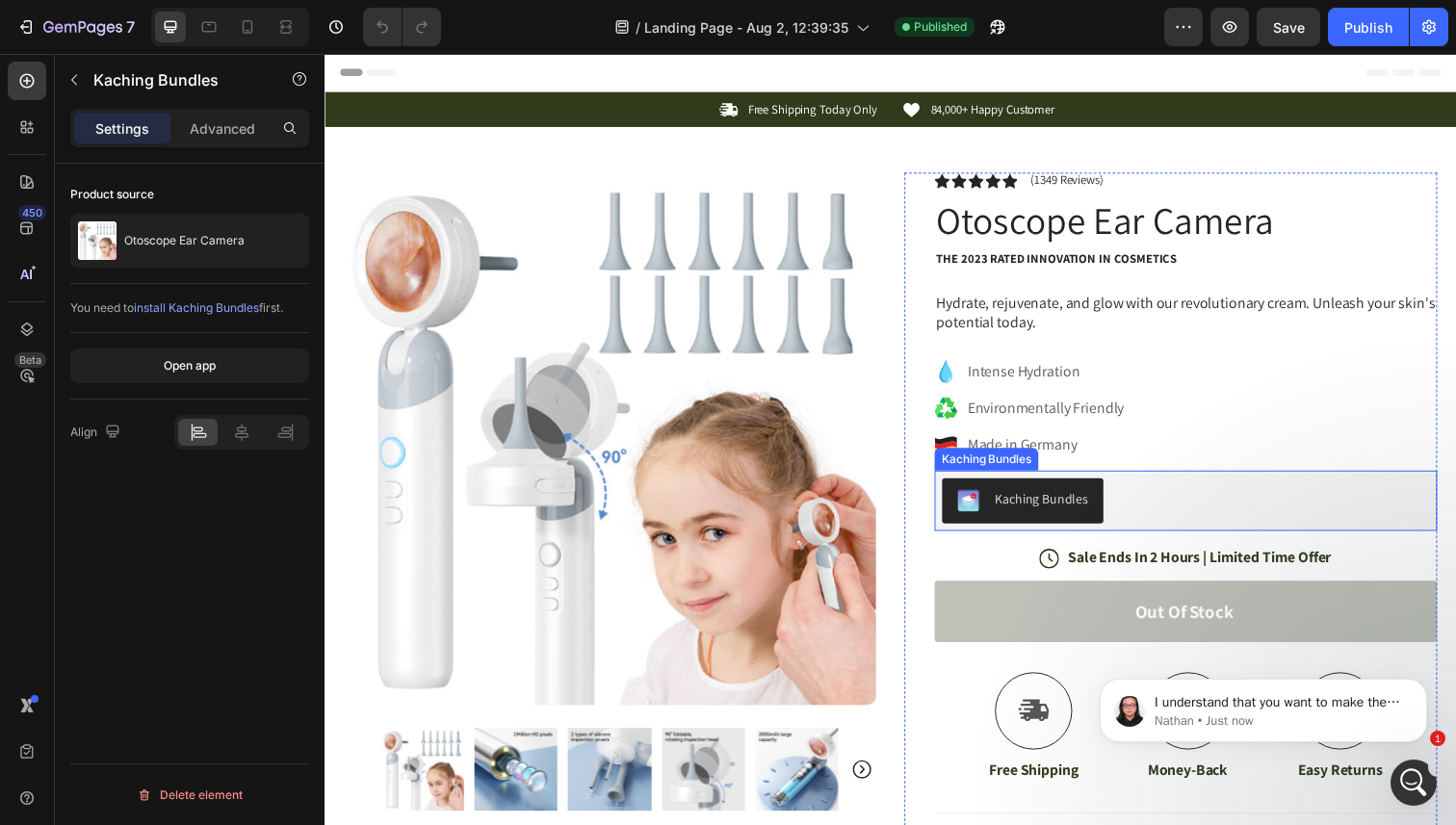 click on "Kaching Bundles" at bounding box center (1056, 508) 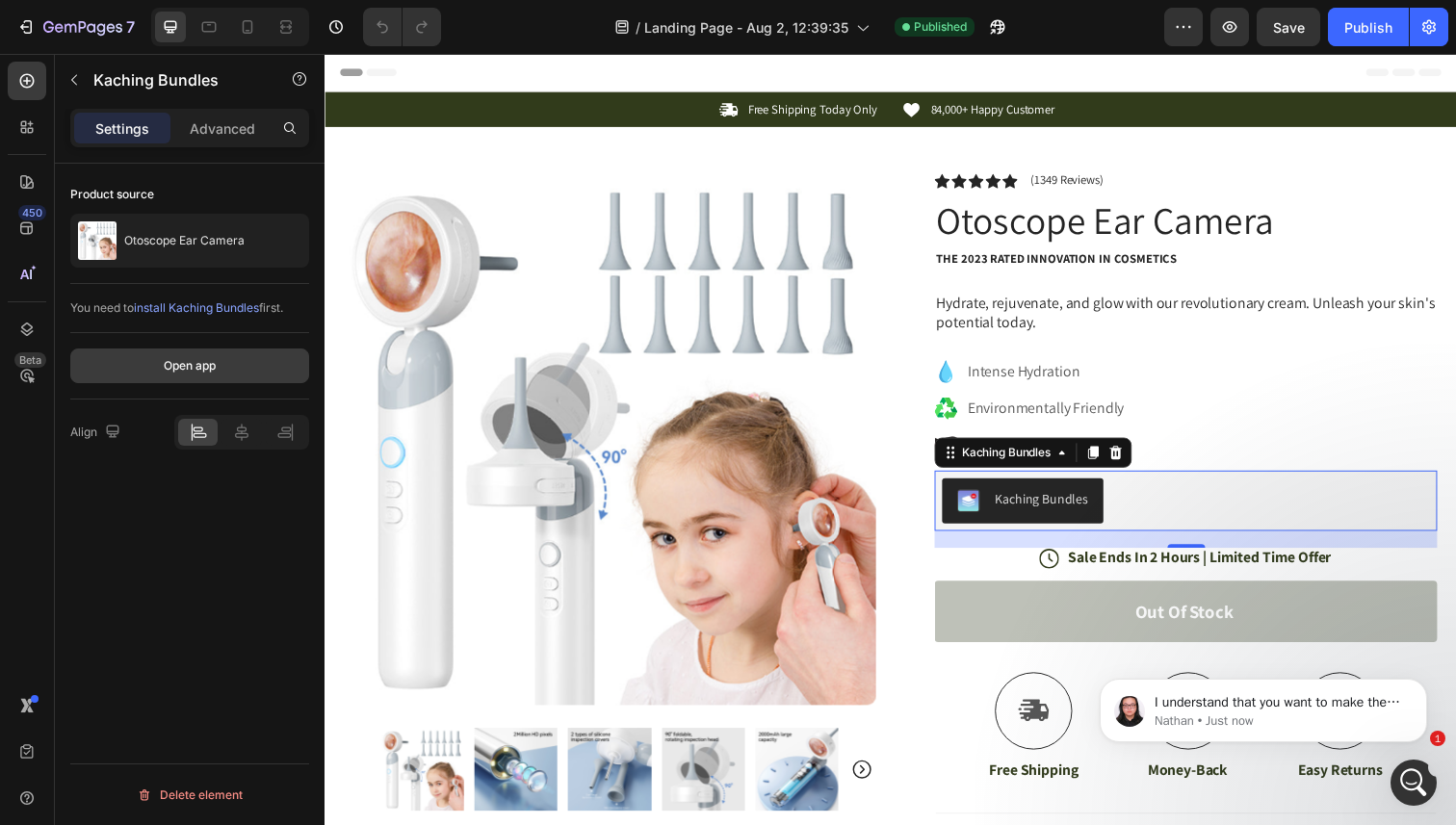 click on "Open app" at bounding box center [190, 366] 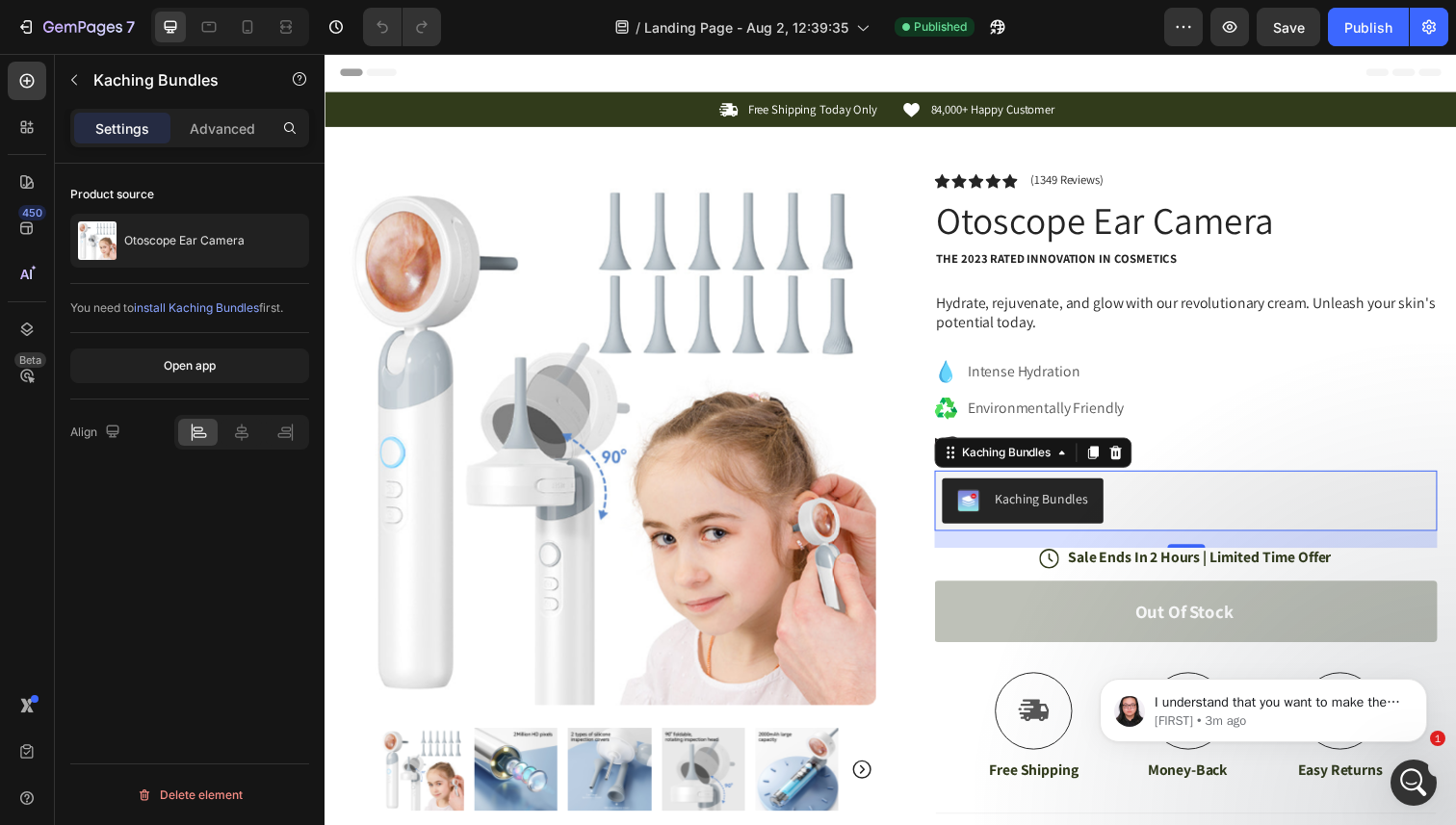 click 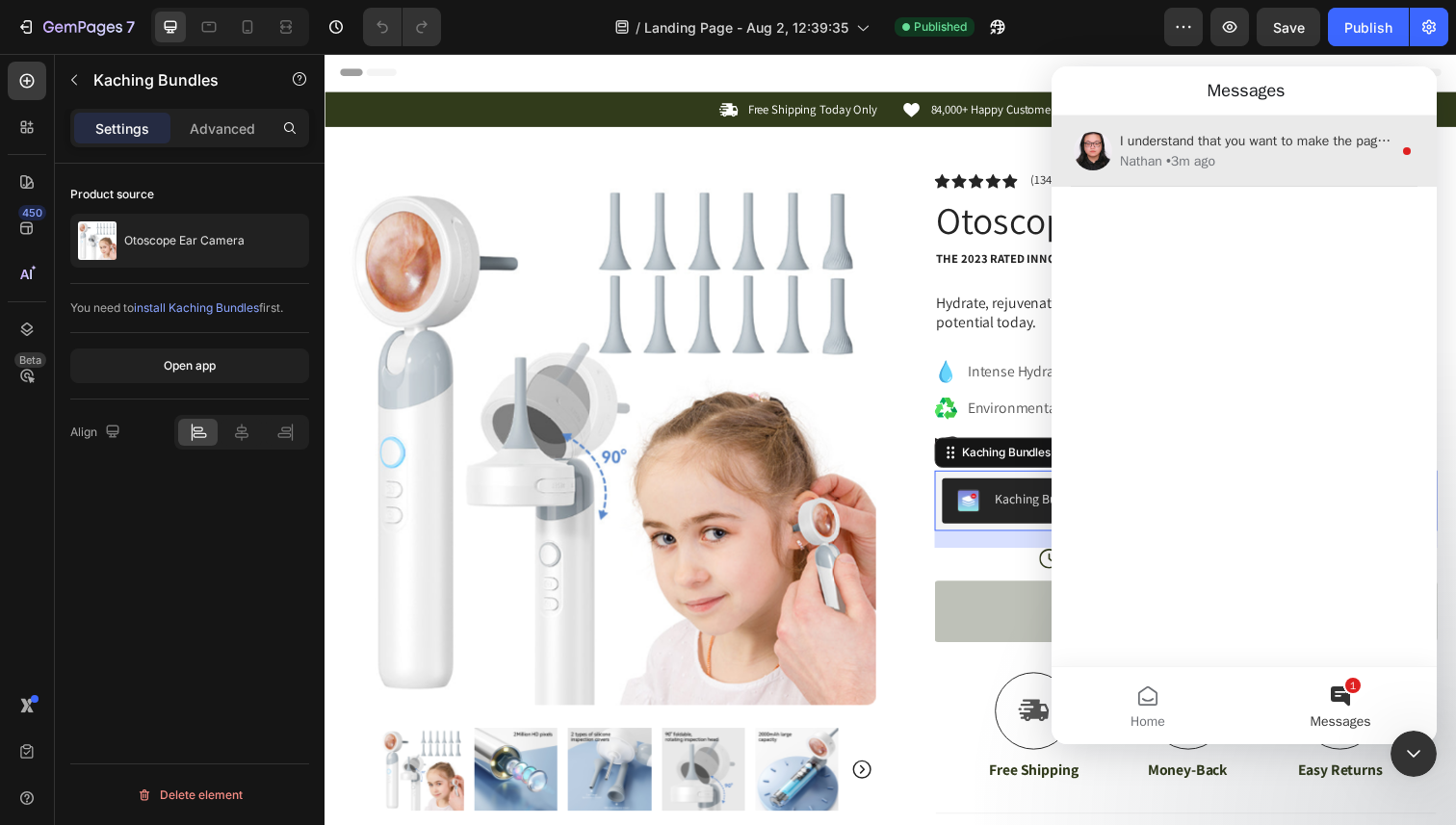 click on "Nathan •  3m ago" at bounding box center (1256, 161) 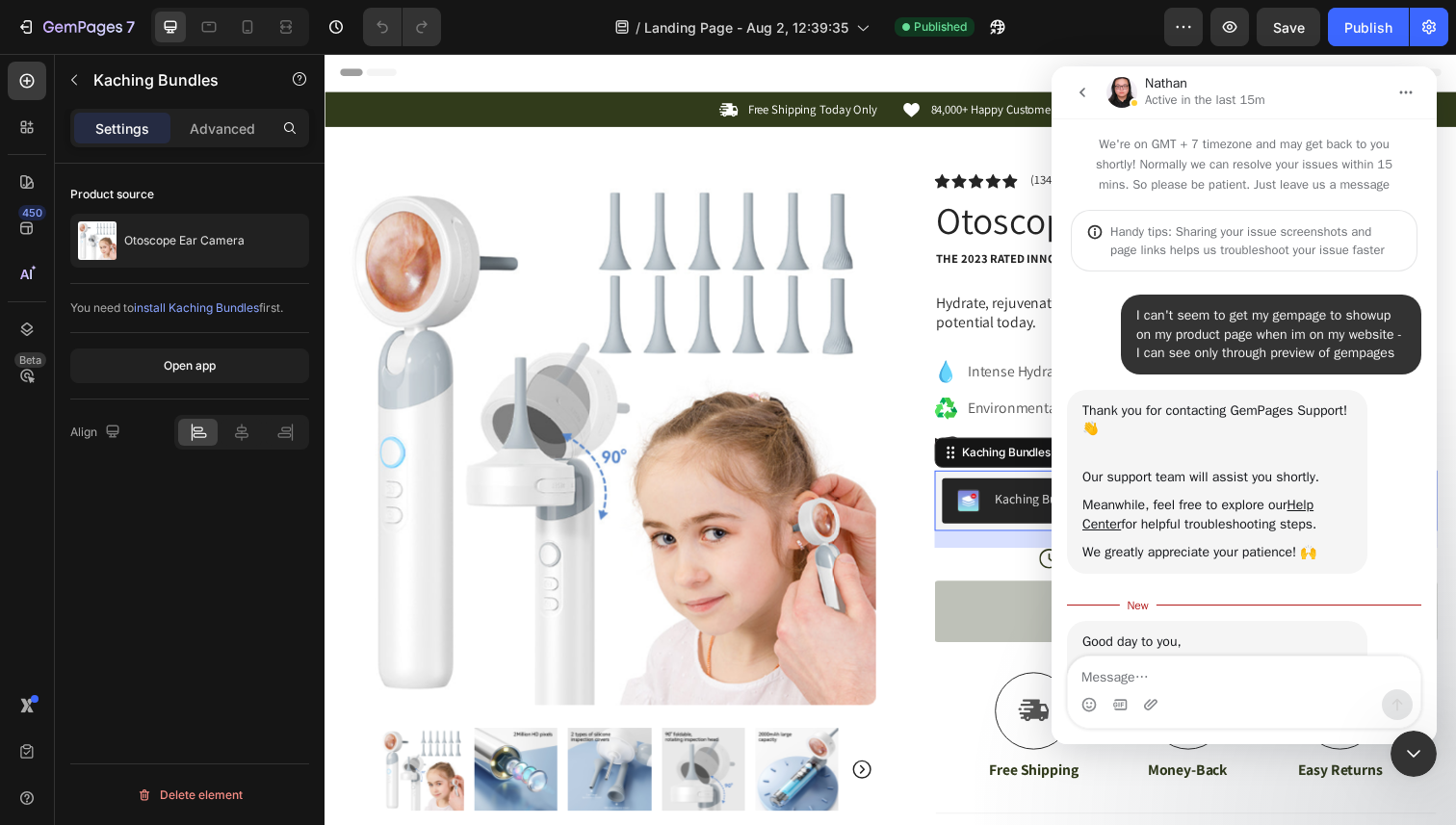 scroll, scrollTop: 3, scrollLeft: 0, axis: vertical 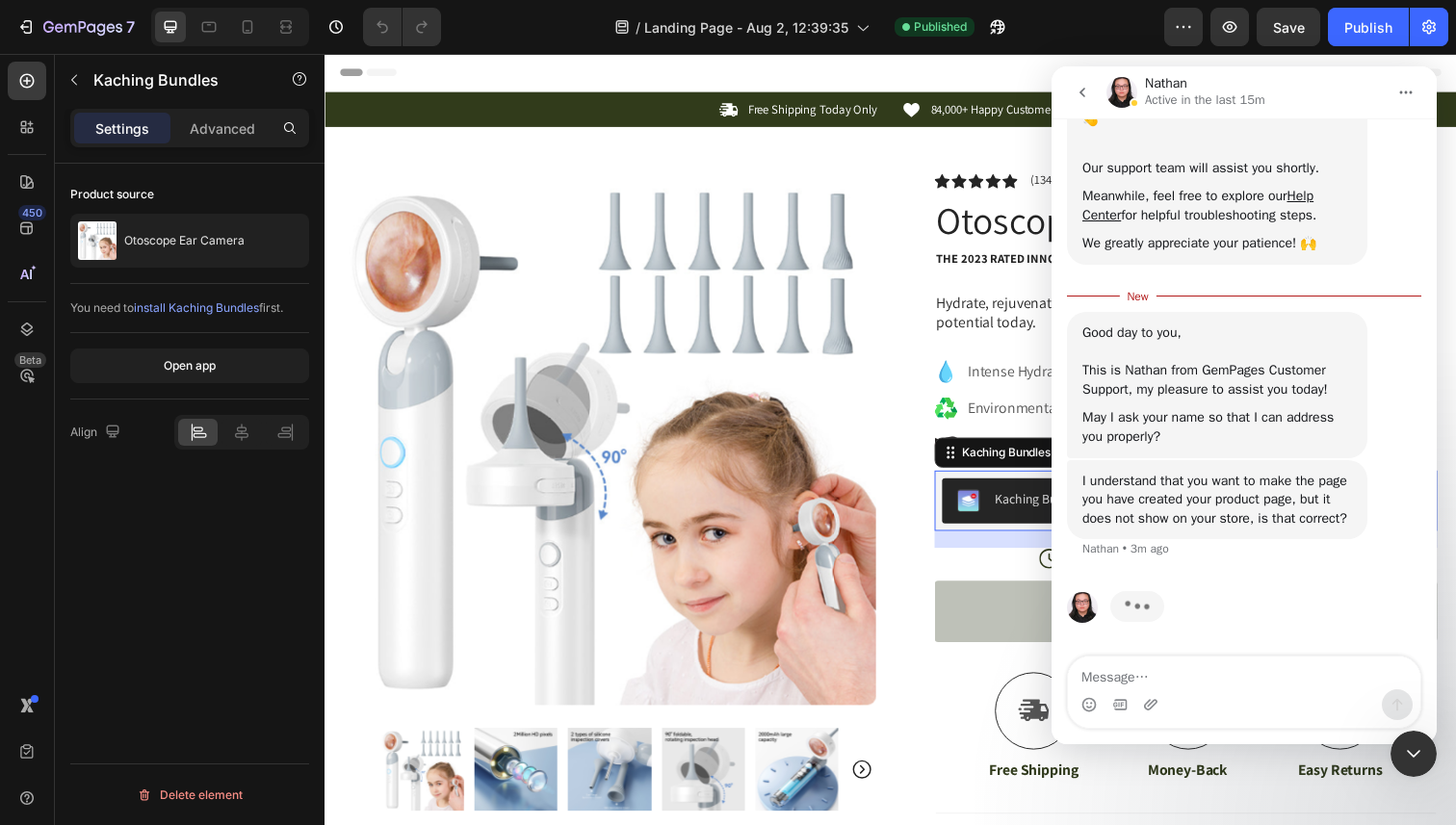 click at bounding box center (1082, 92) 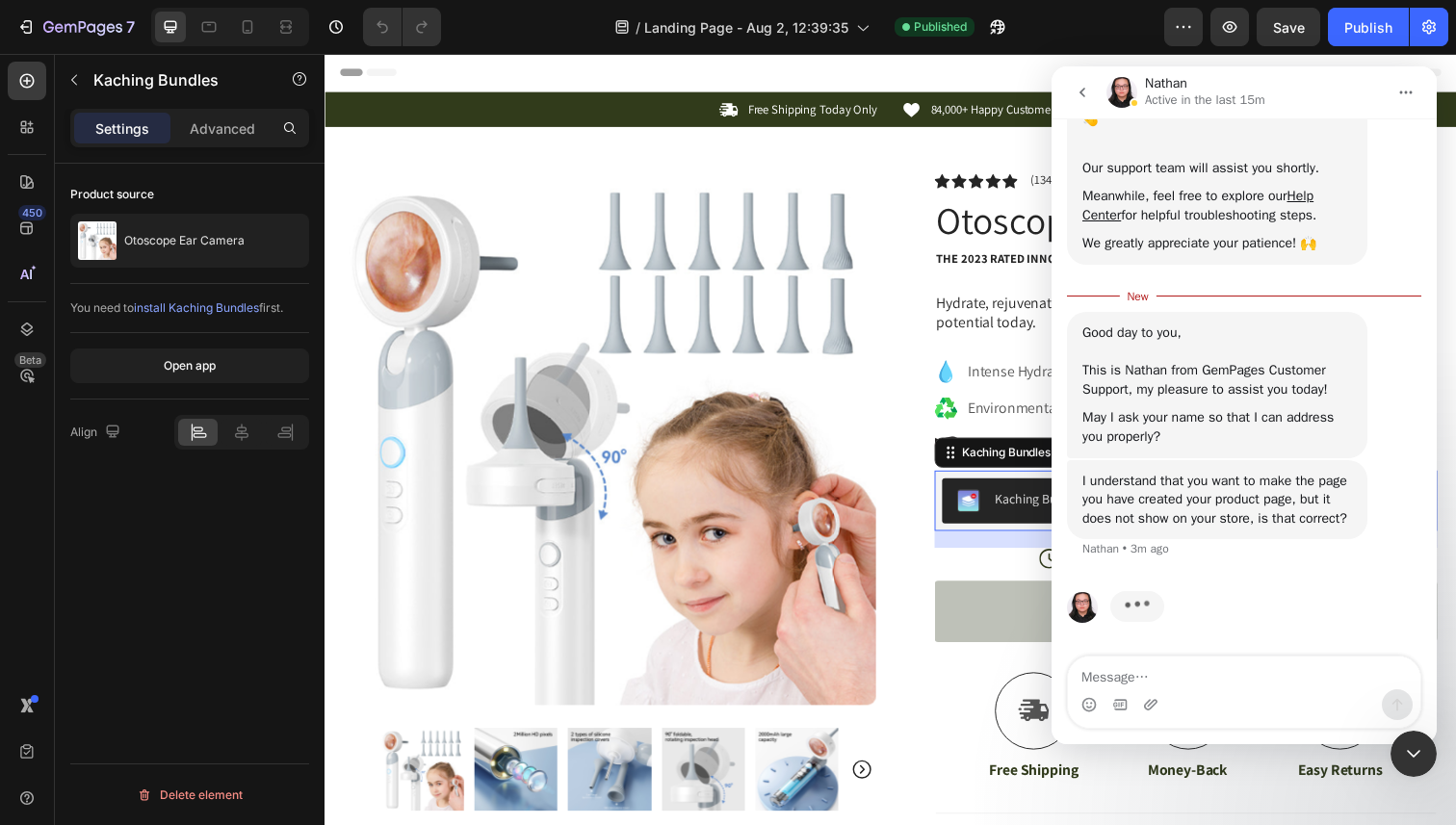 scroll, scrollTop: 0, scrollLeft: 0, axis: both 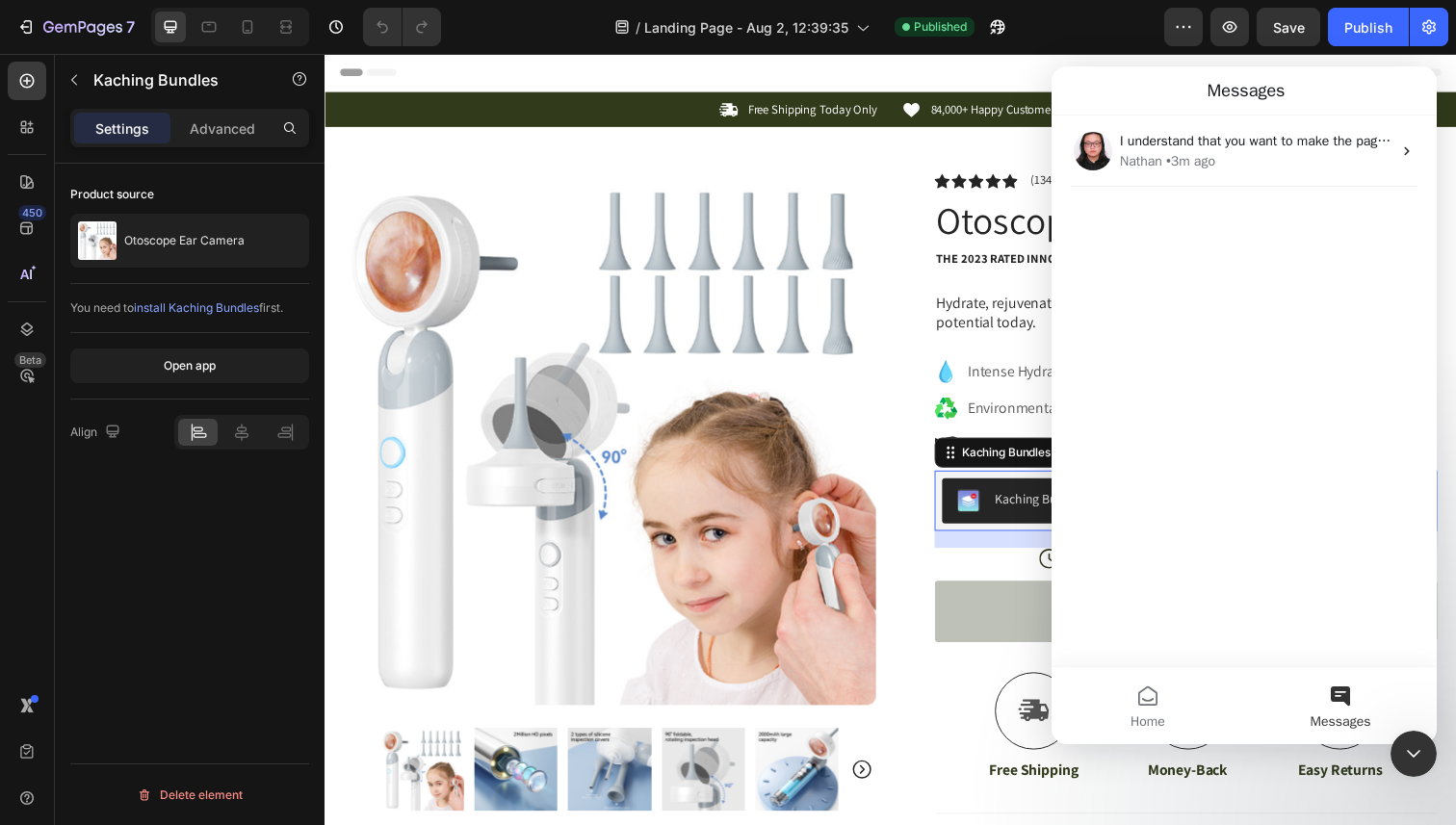 click on "/  Landing Page - Aug 2, 12:39:35 Published" 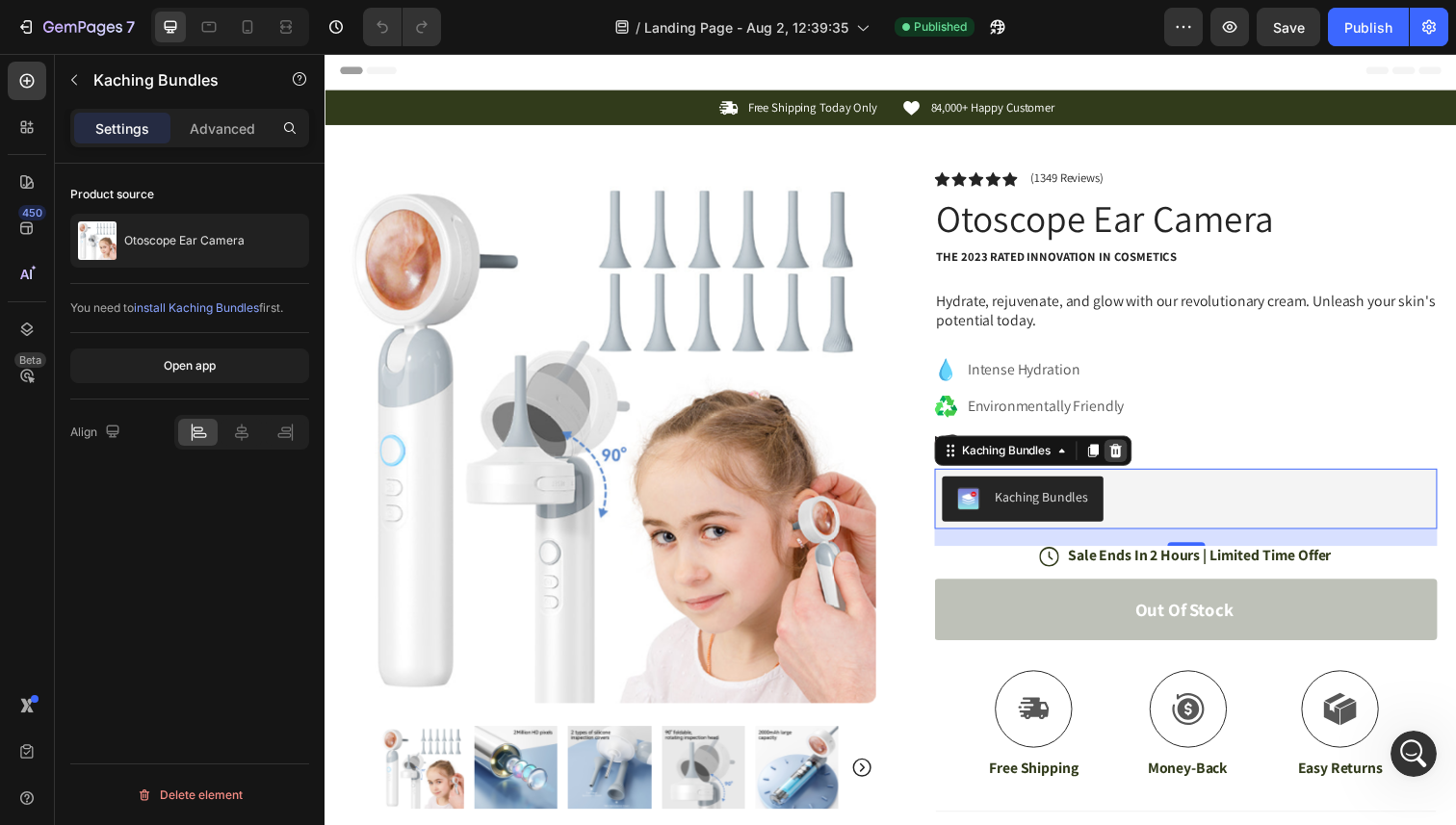 scroll, scrollTop: 0, scrollLeft: 0, axis: both 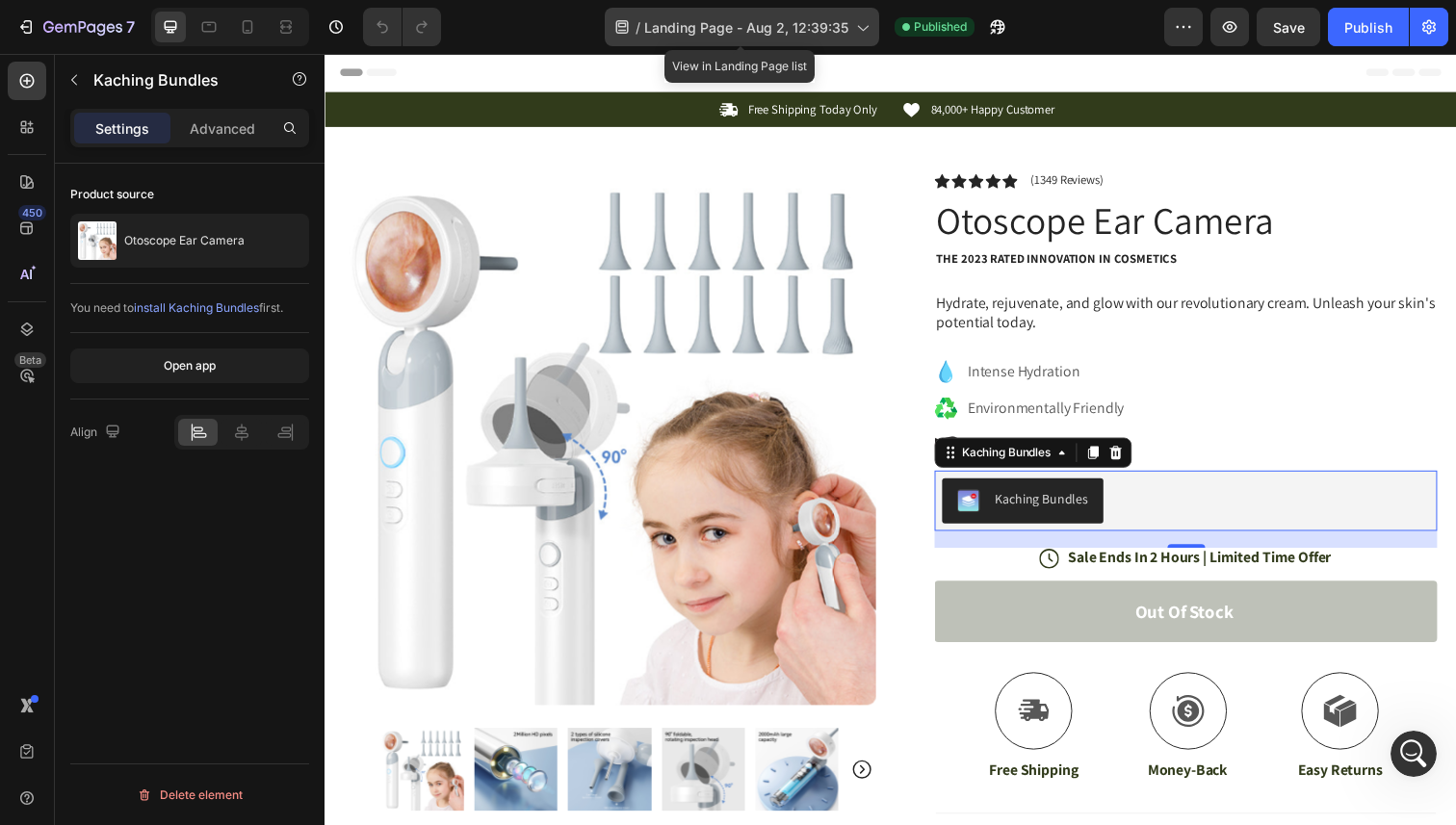 click 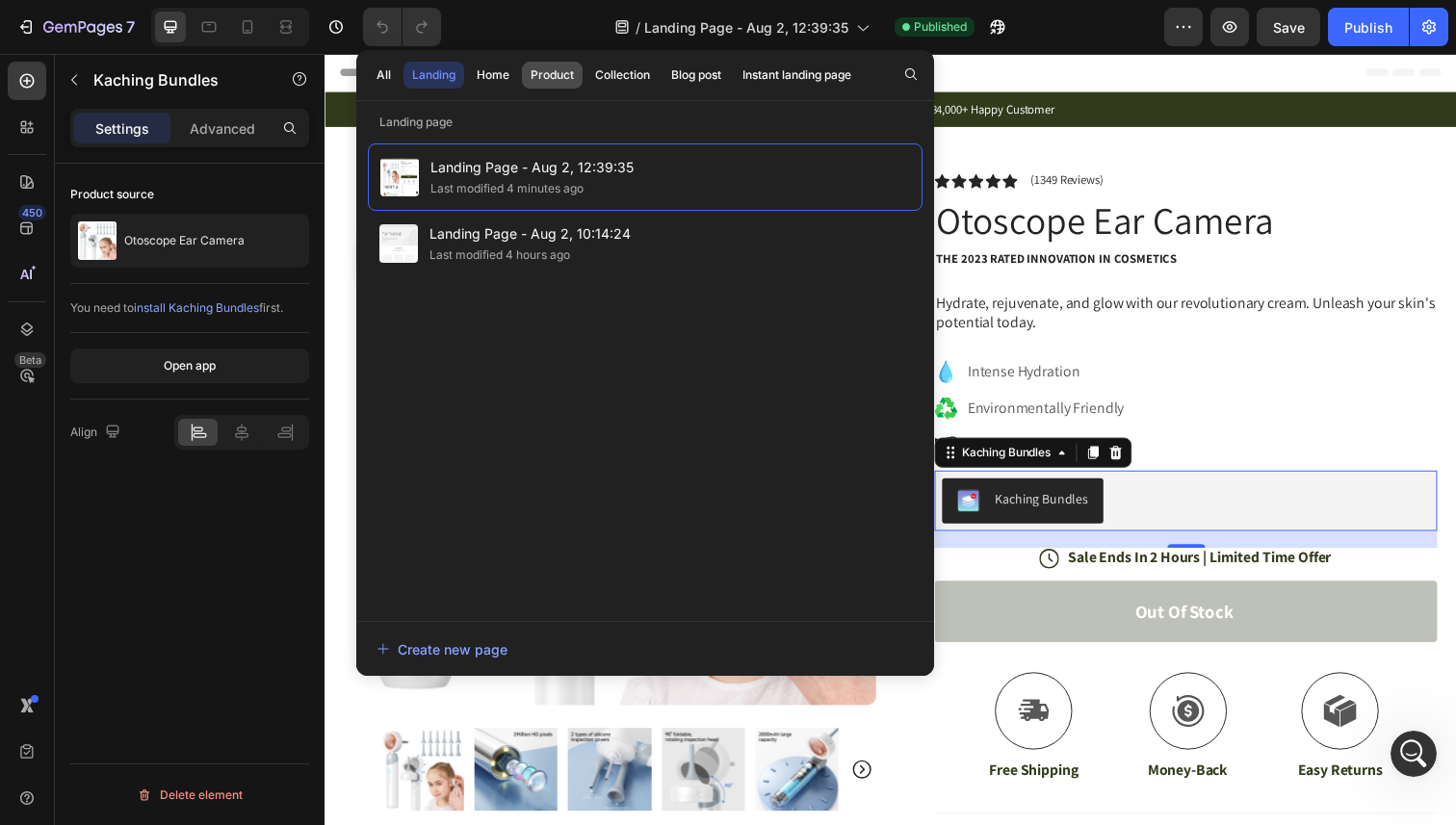 click on "Product" at bounding box center [552, 75] 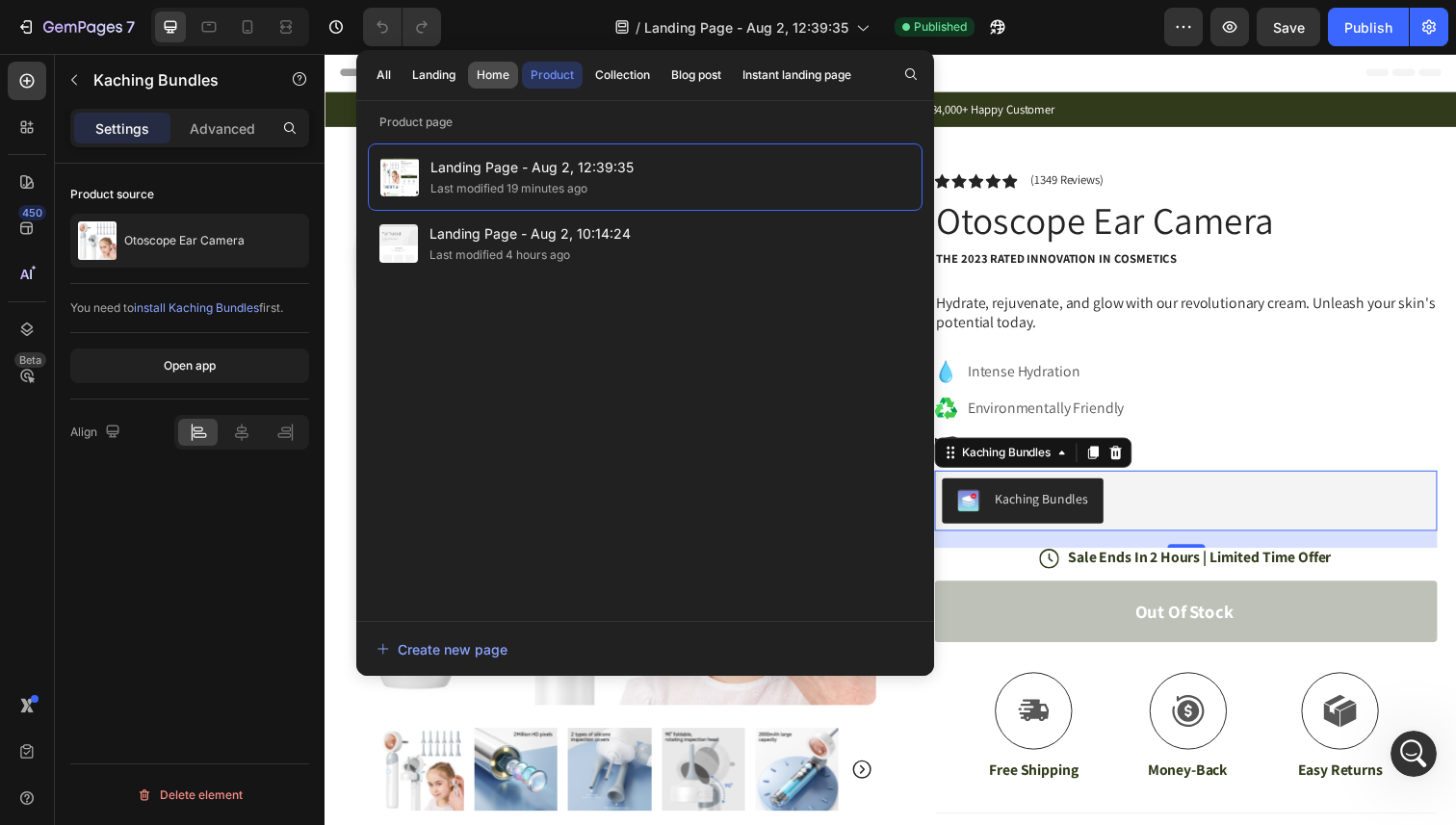 click on "Home" at bounding box center [493, 75] 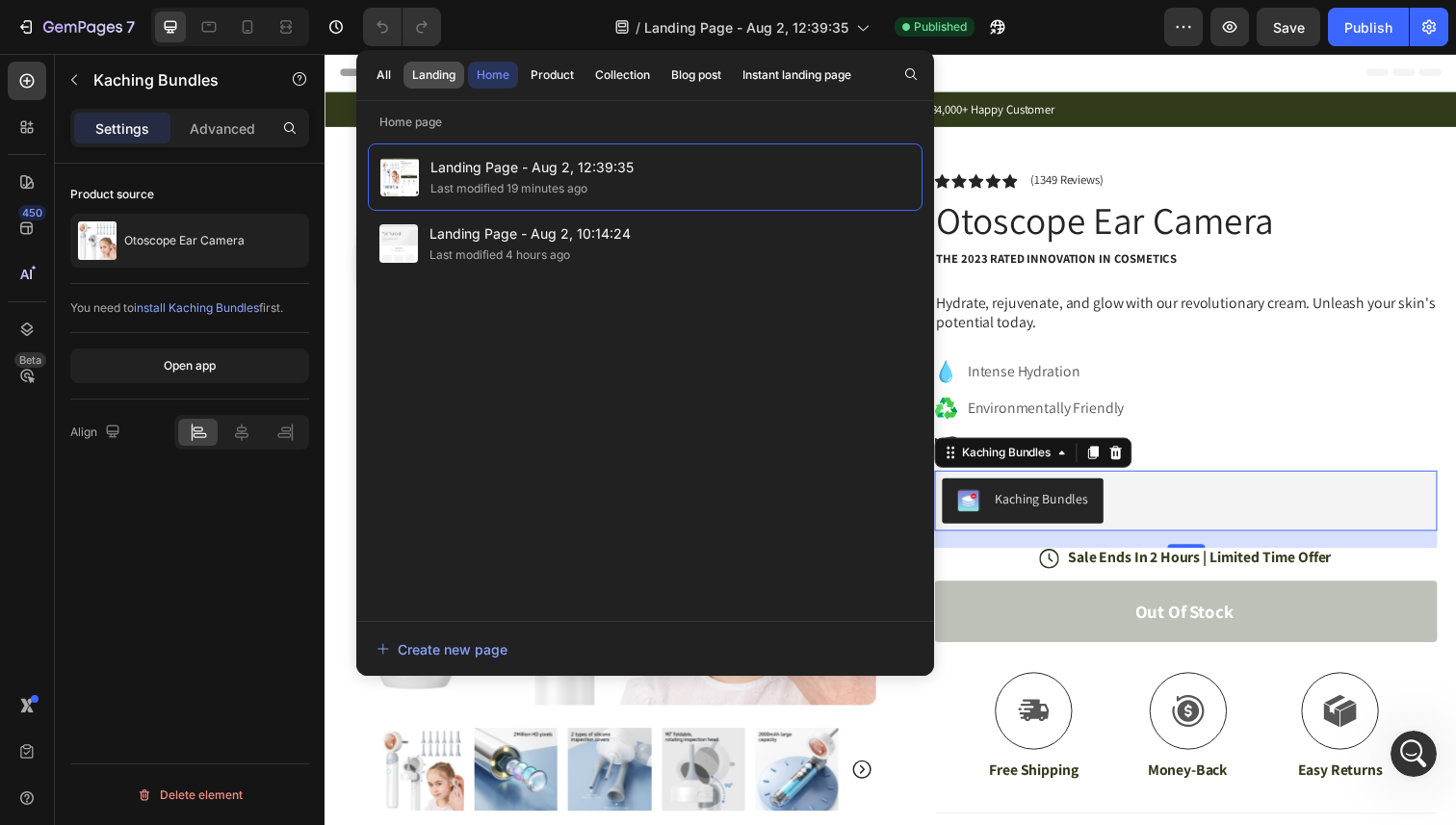 click on "Landing" at bounding box center [433, 75] 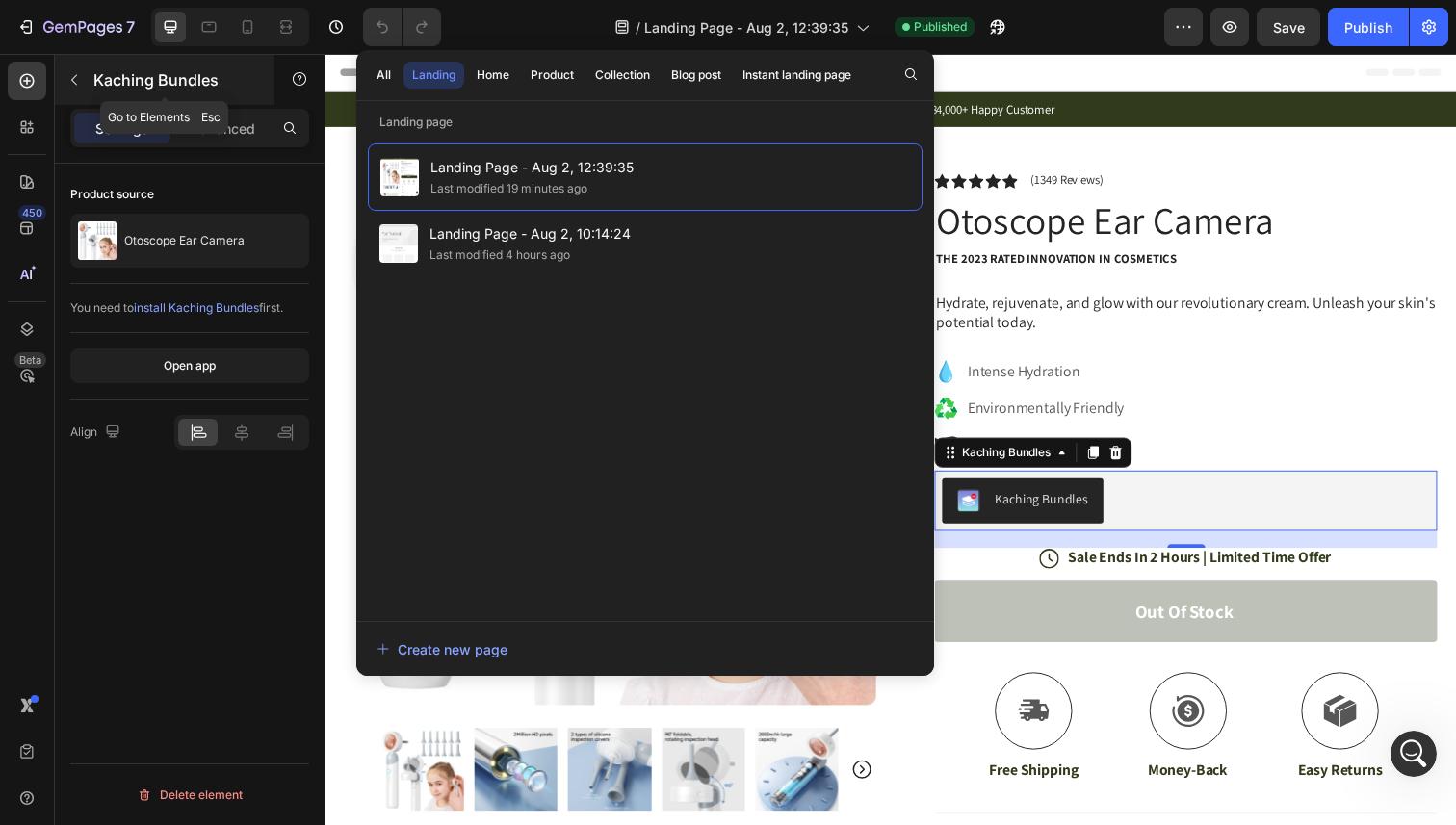 click 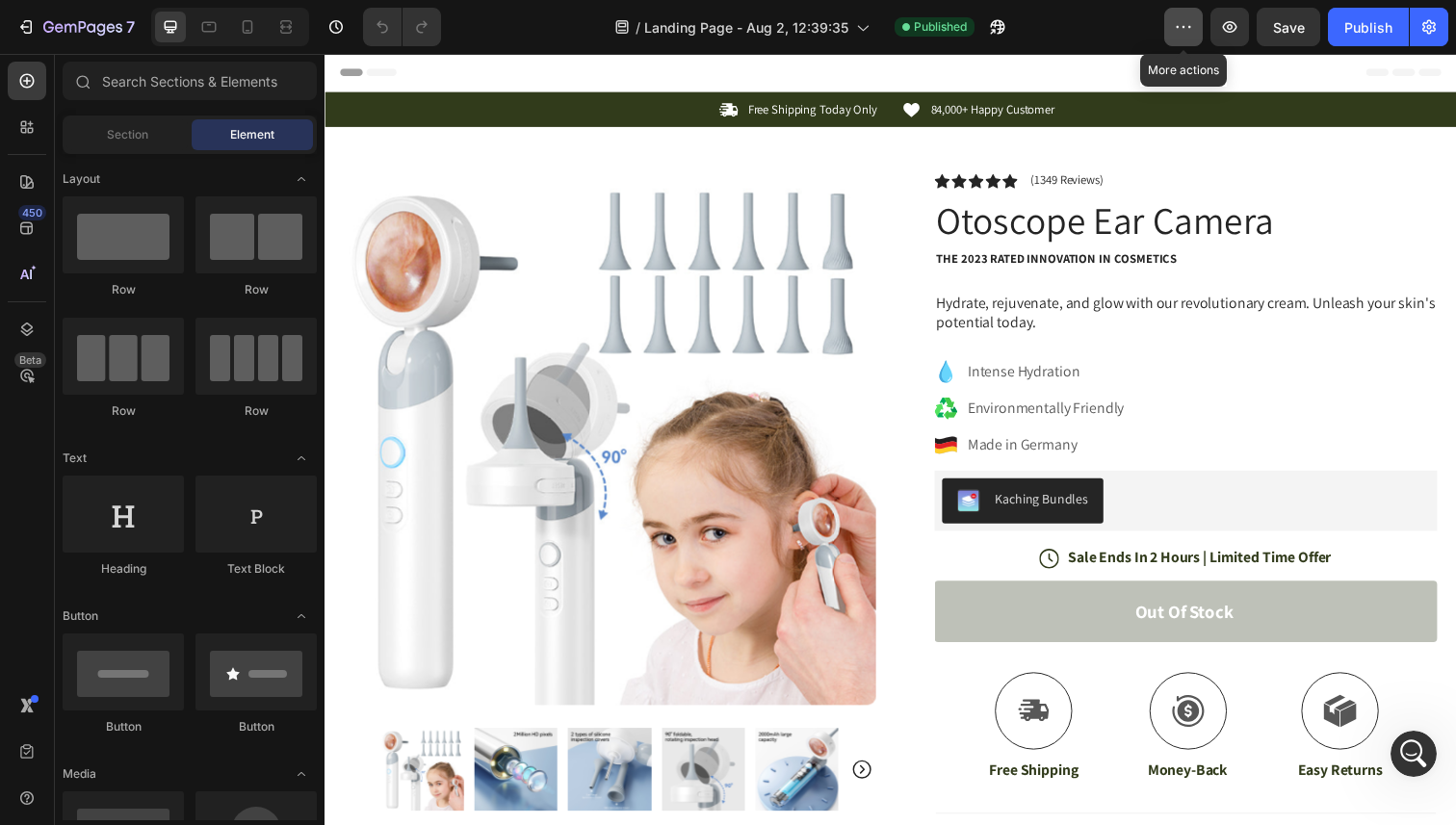 click 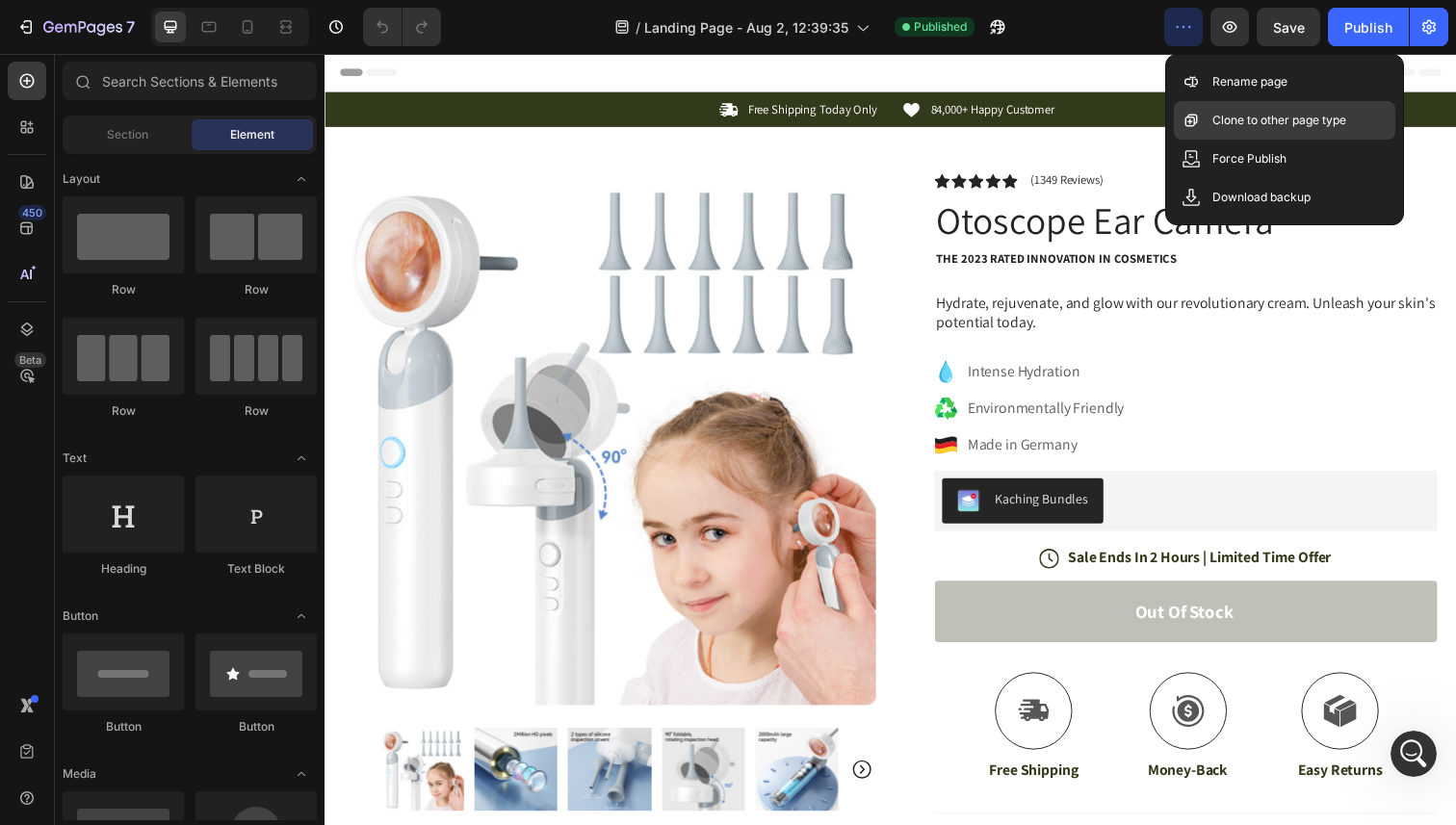 click on "Clone to other page type" 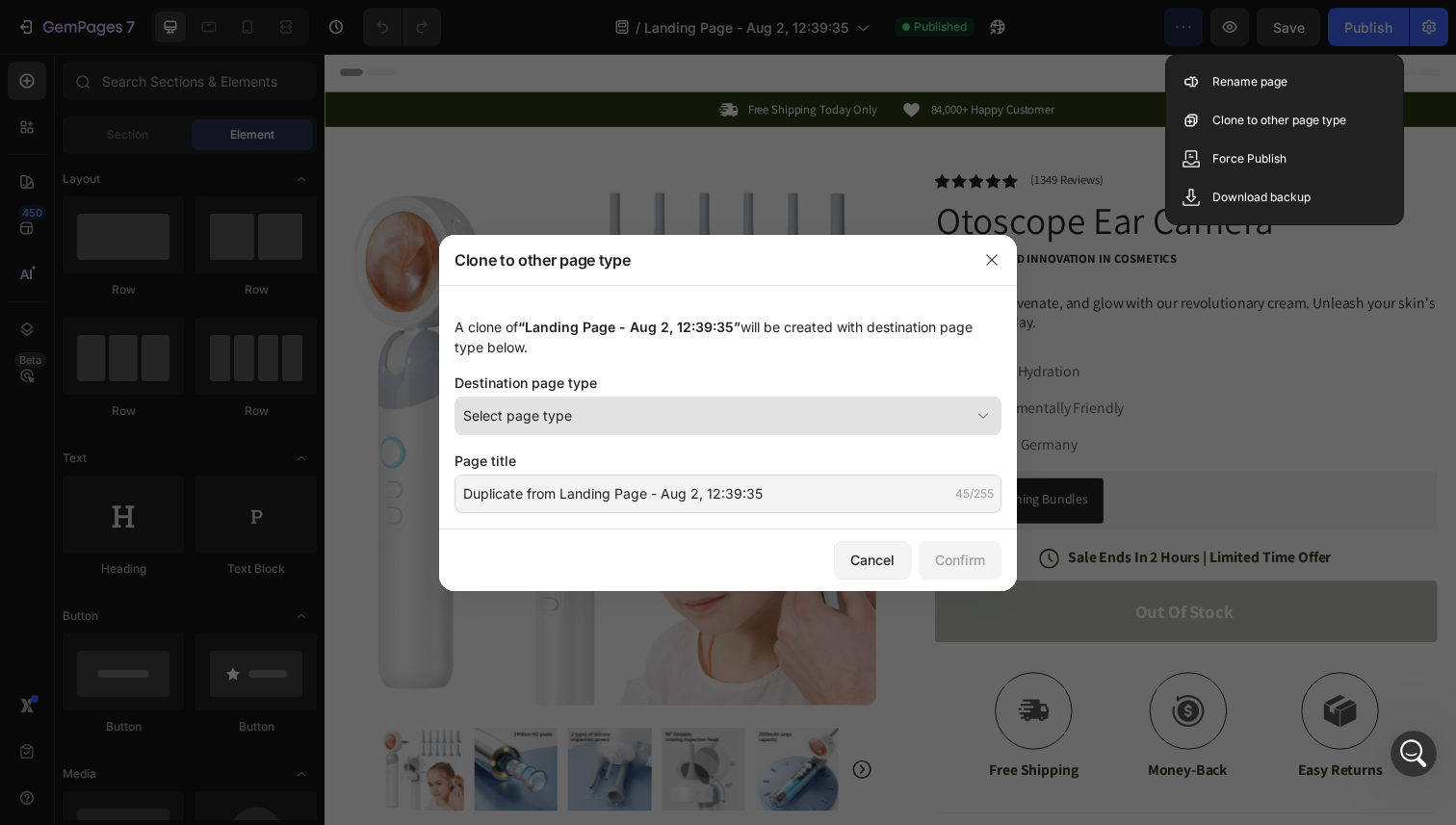 click on "Select page type" at bounding box center [728, 416] 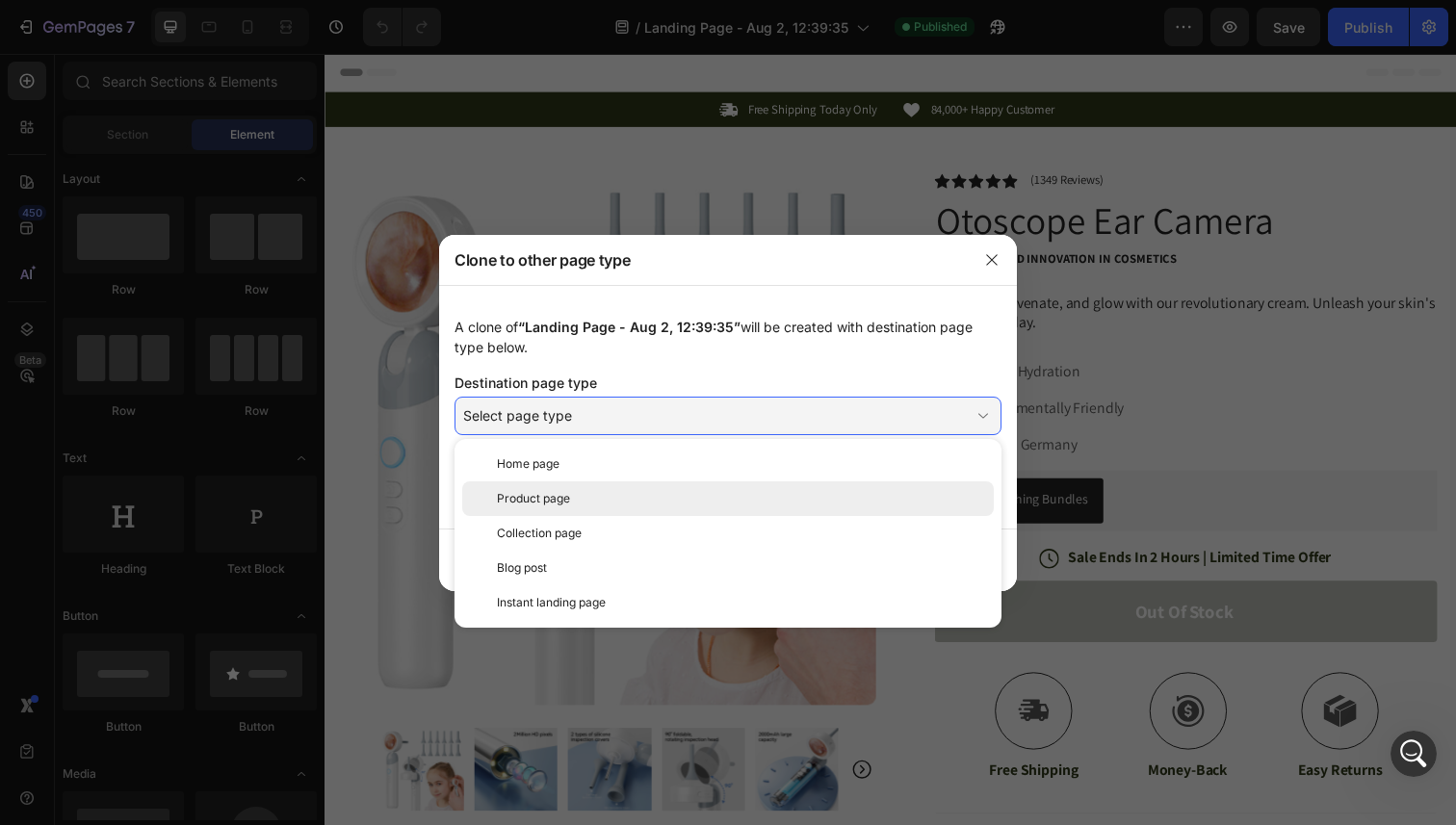 click on "Product page" at bounding box center [741, 499] 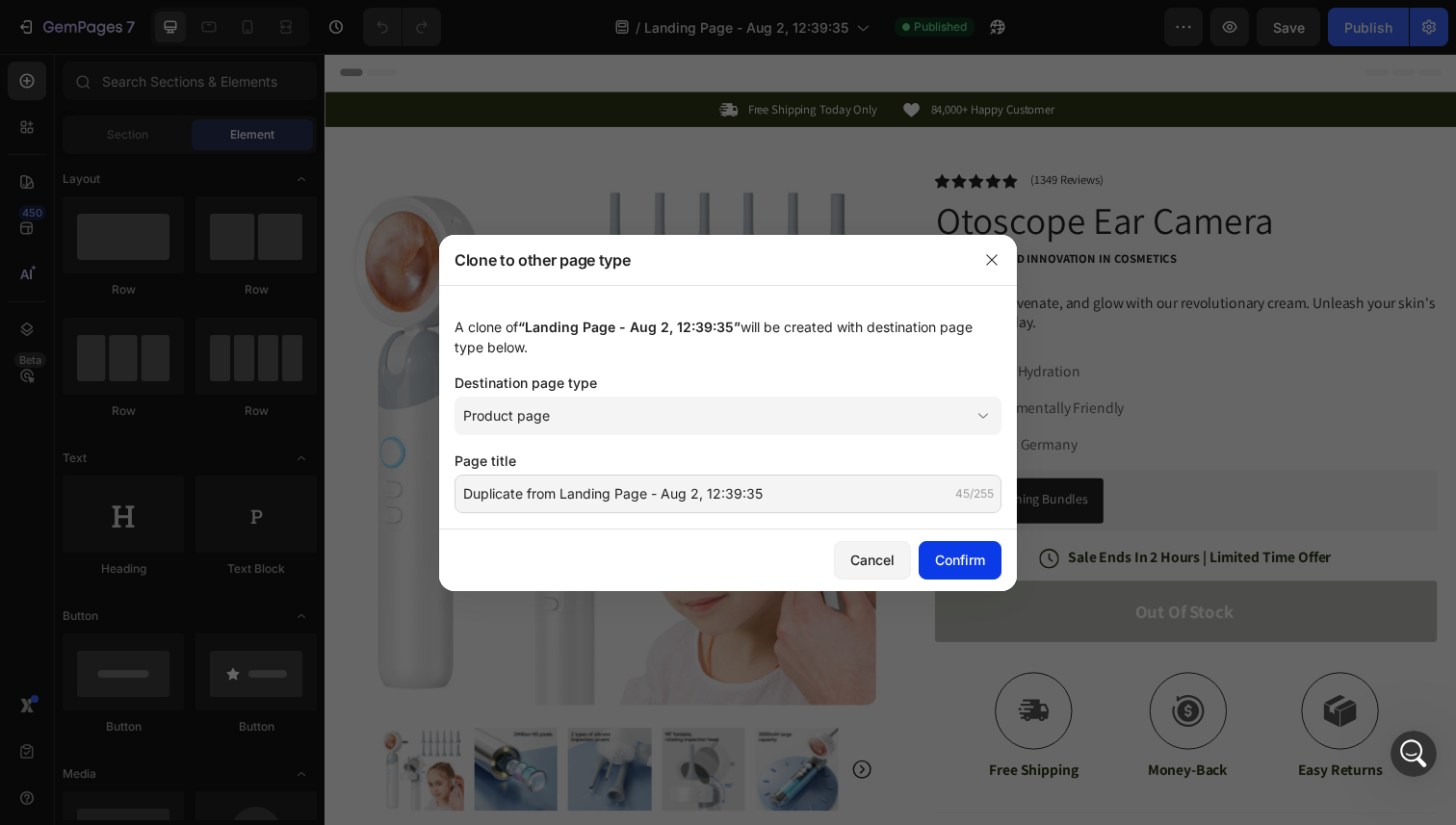 click on "Confirm" at bounding box center (960, 559) 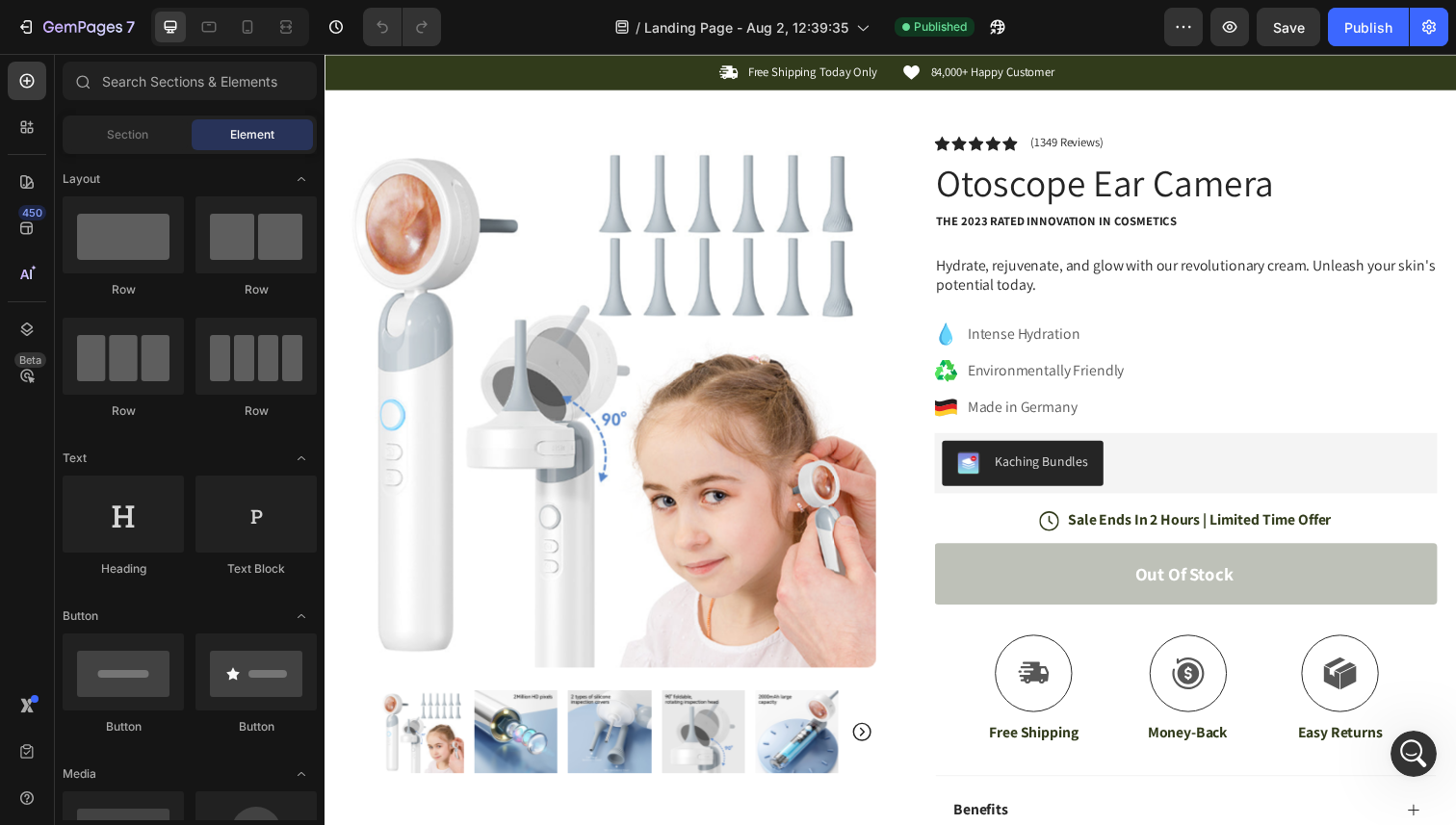 scroll, scrollTop: 0, scrollLeft: 0, axis: both 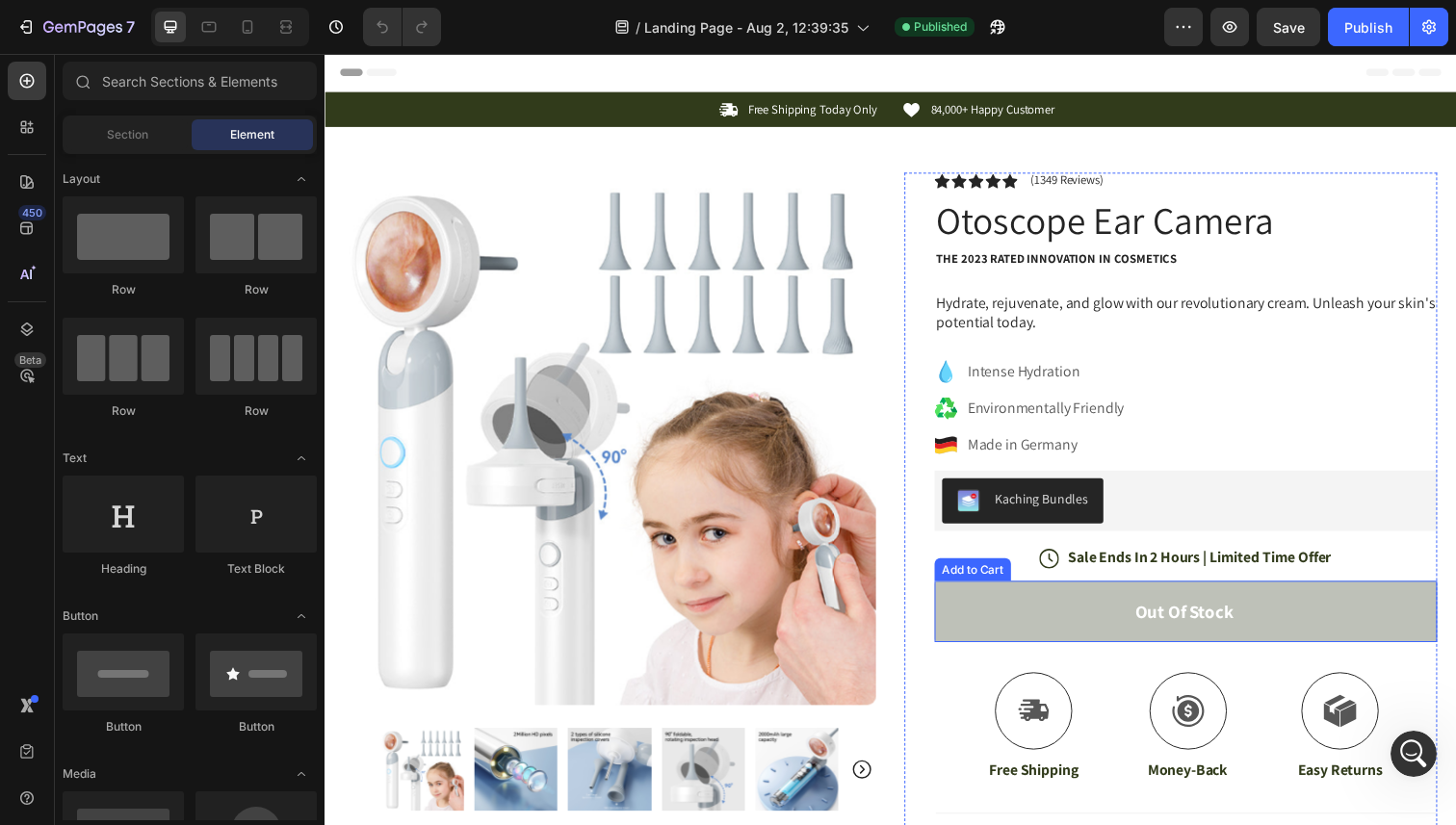 click on "Out of stock" at bounding box center (1204, 623) 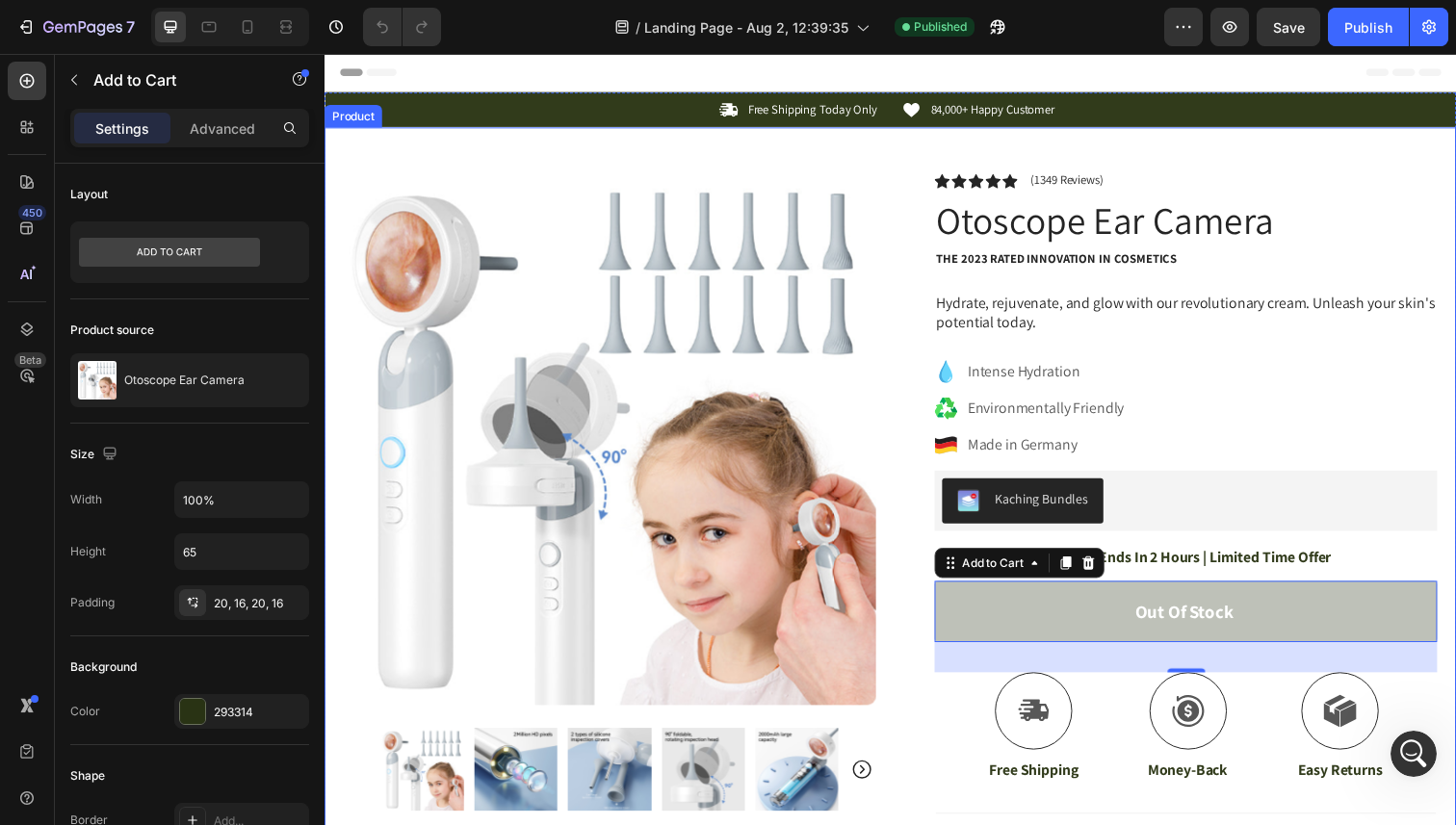 click on "Product Images Image Icon Icon Icon Icon Icon Icon List “This skin cream is a game-changer! It has transformed my dry, lackluster skin into a hydrated and radiant complexion. I love how it absorbs quickly and leaves no greasy residue. Highly recommend” Text Block
Icon Hannah N. (Houston, USA) Text Block Row Row Row Icon Icon Icon Icon Icon Icon List (1349 Reviews) Text Block Row Otoscope Ear Camera Product Title The 2023 Rated Innovation in Cosmetics Text Block Hydrate, rejuvenate, and glow with our revolutionary cream. Unleash your skin's potential today. Text Block
Intense Hydration
Environmentally Friendly
Made in Germany Item List Kaching Bundles Kaching Bundles
Icon Sale Ends In 2 Hours | Limited Time Offer Text Block Row Out of stock Add to Cart   32
Icon Free Shipping Text Block
Icon Money-Back Text Block
Icon Easy Returns Text Block Row Image" at bounding box center [902, 616] 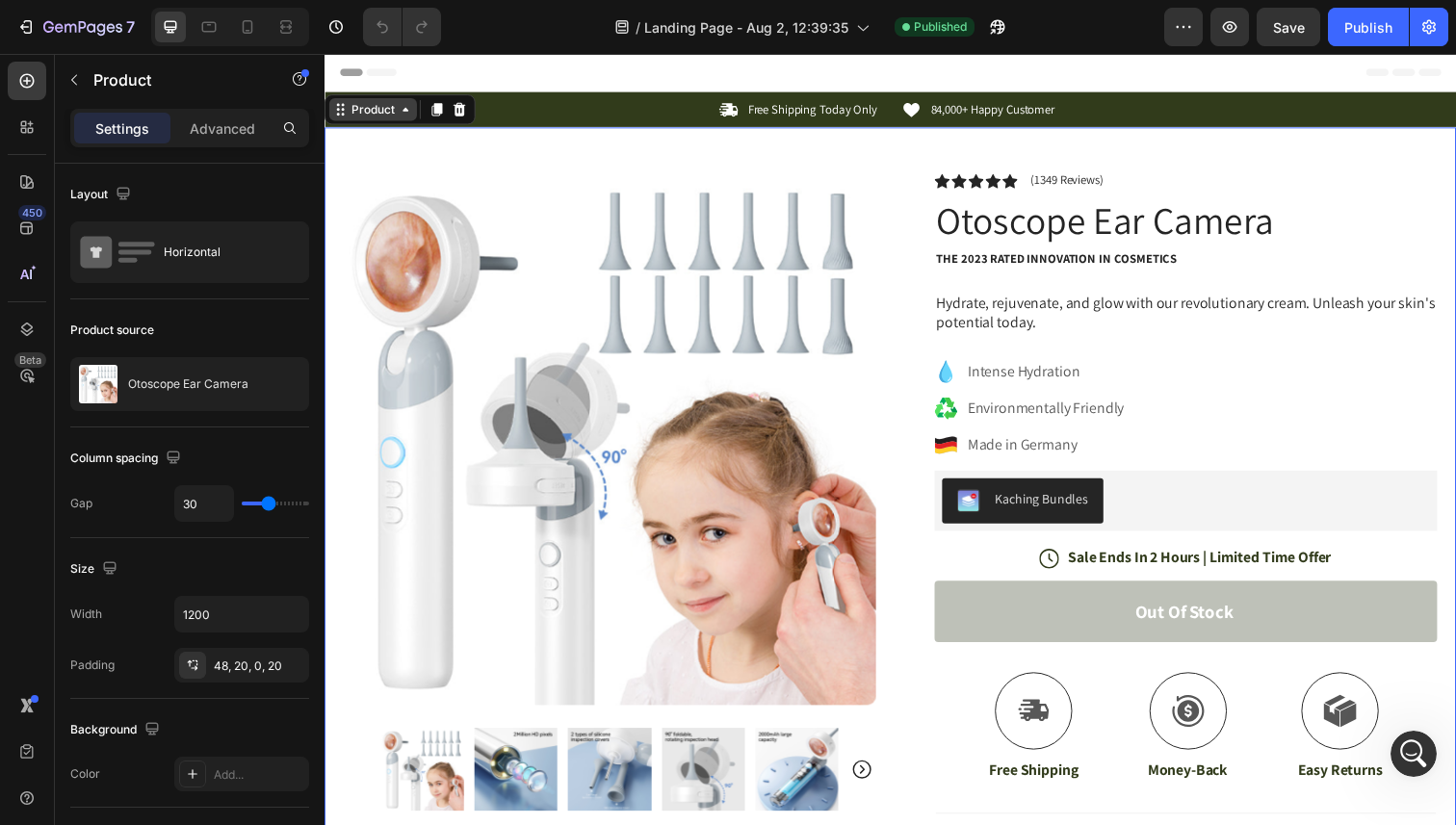 click 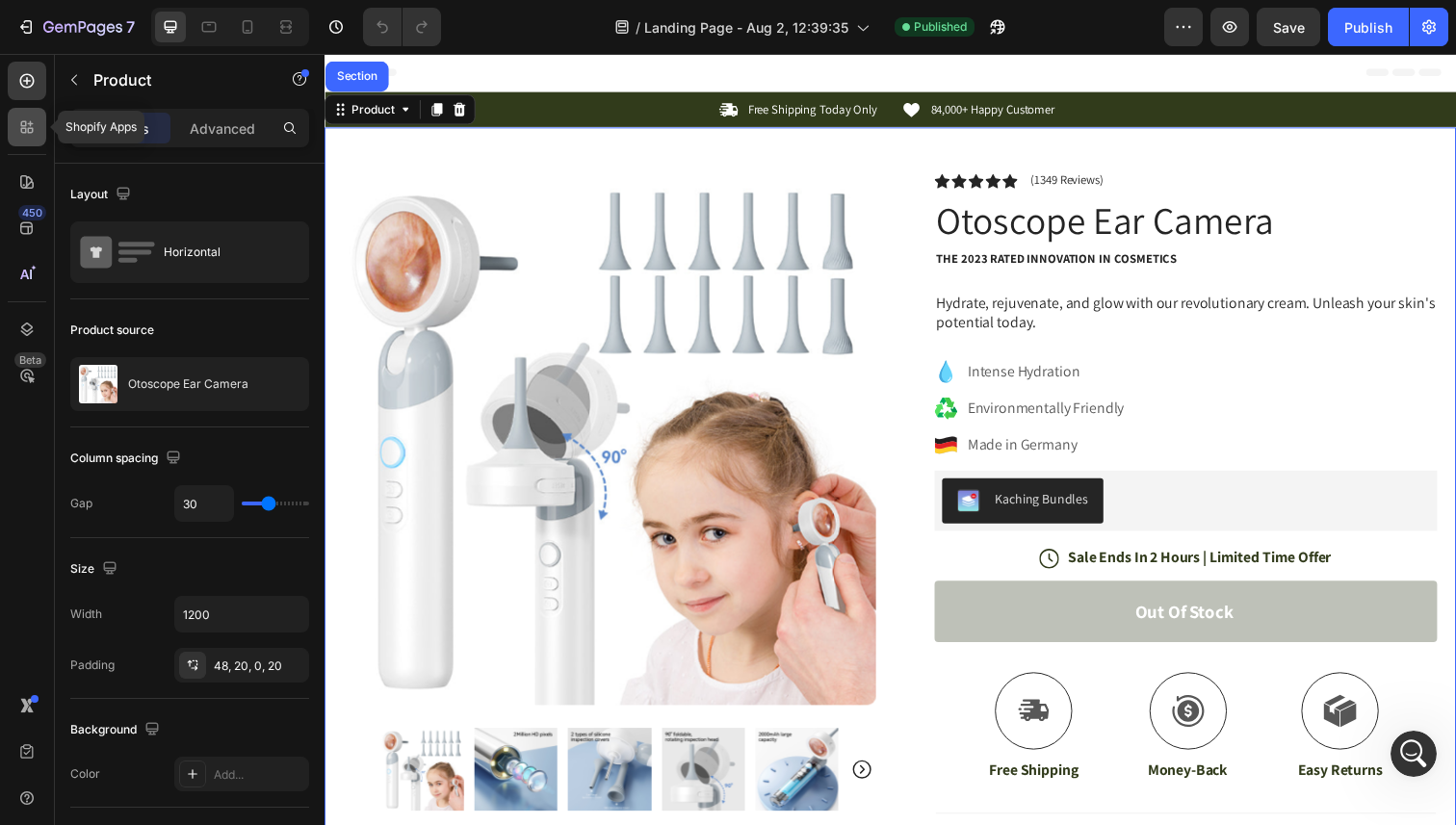click 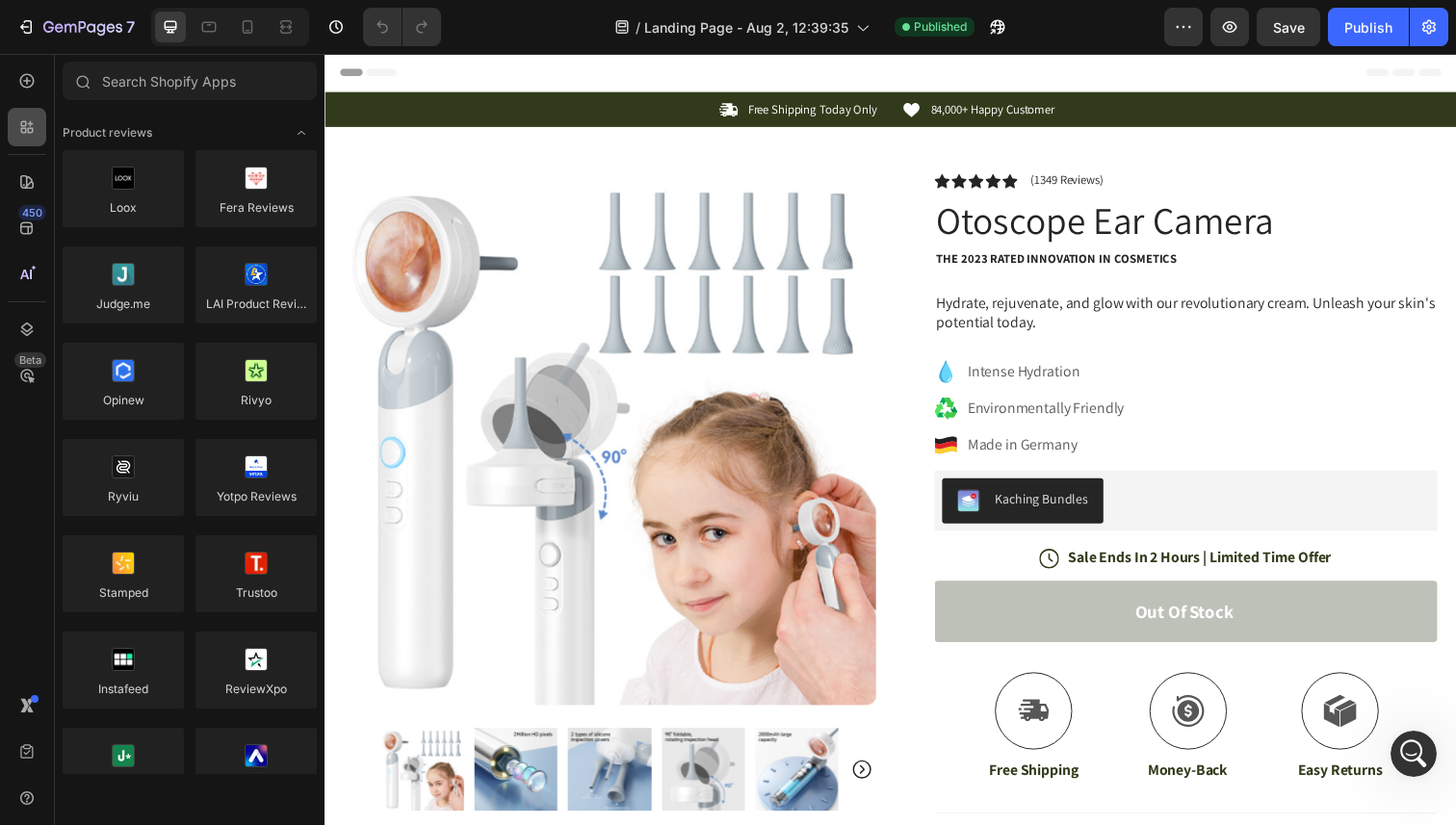 click 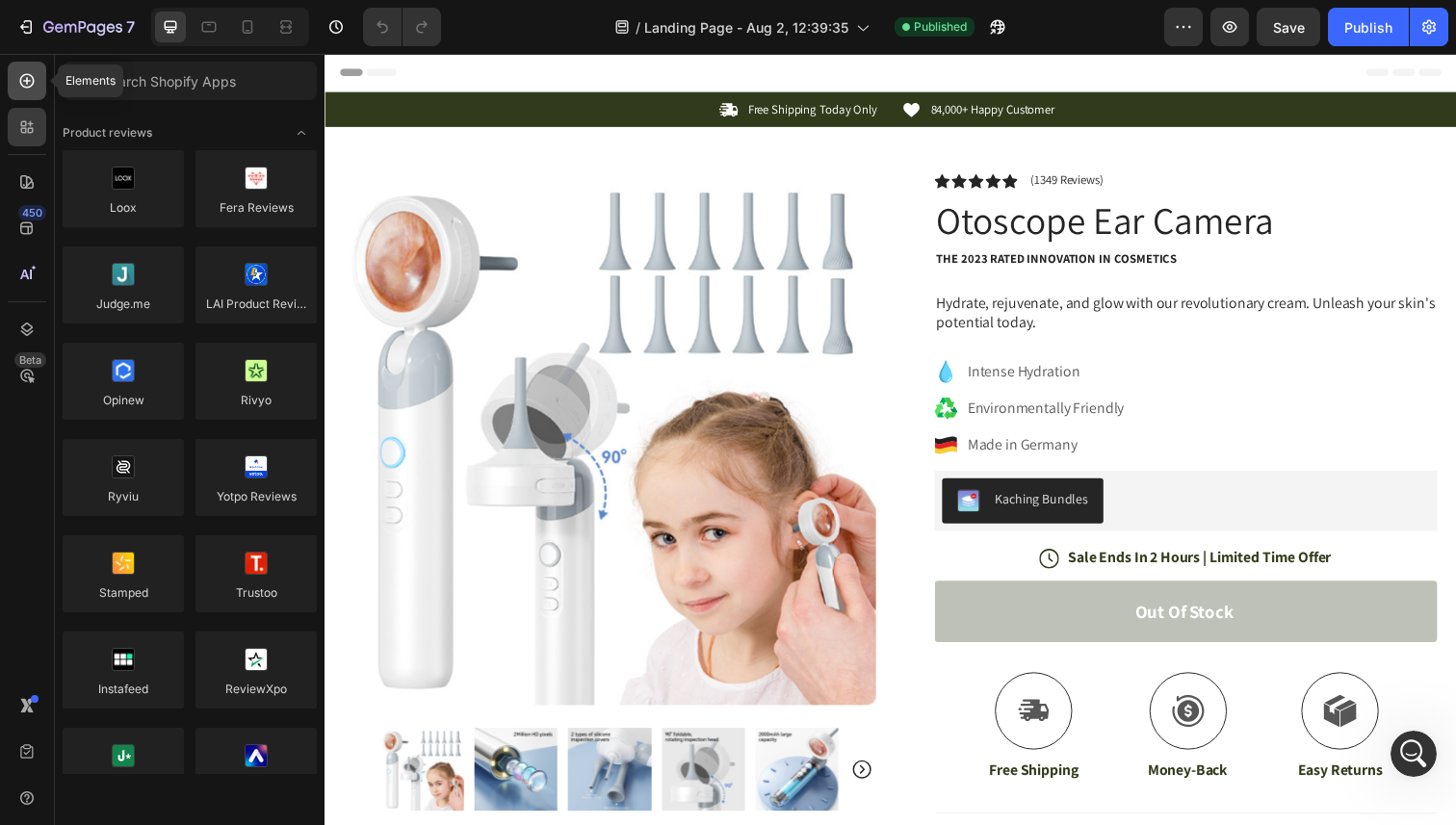 click 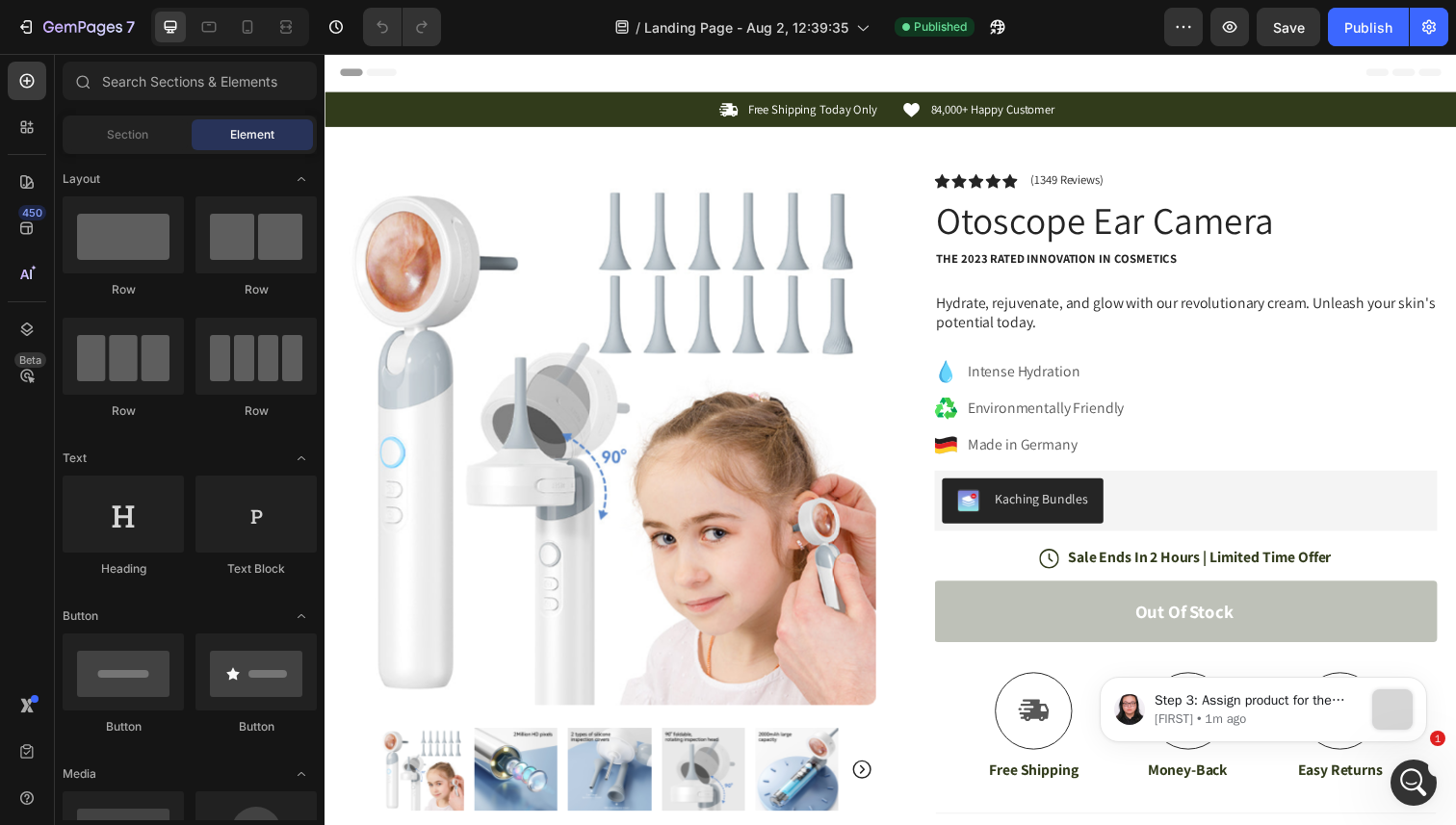 scroll, scrollTop: 0, scrollLeft: 0, axis: both 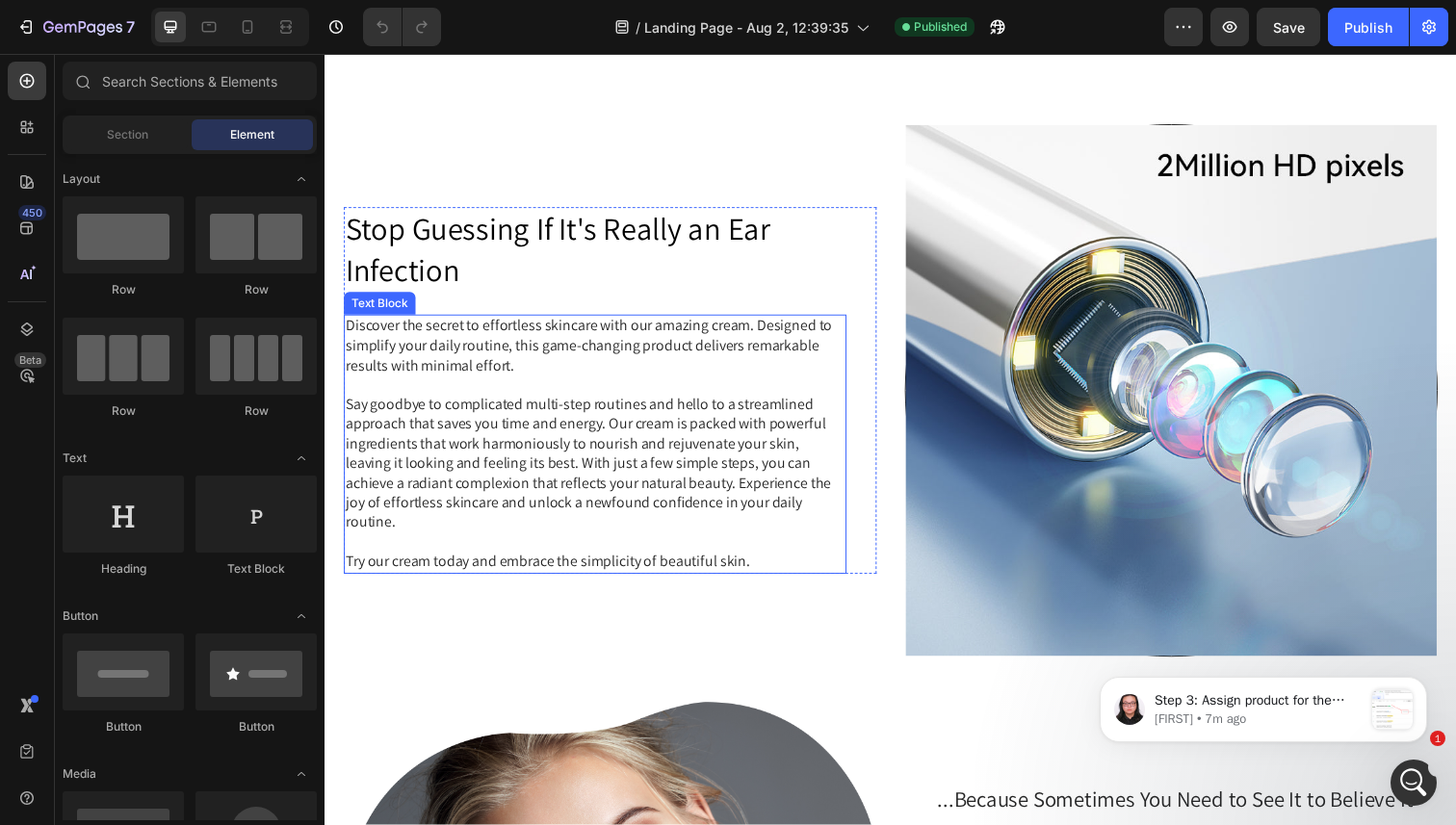 click on "Try our cream today and embrace the simplicity of beautiful skin." at bounding box center (600, 573) 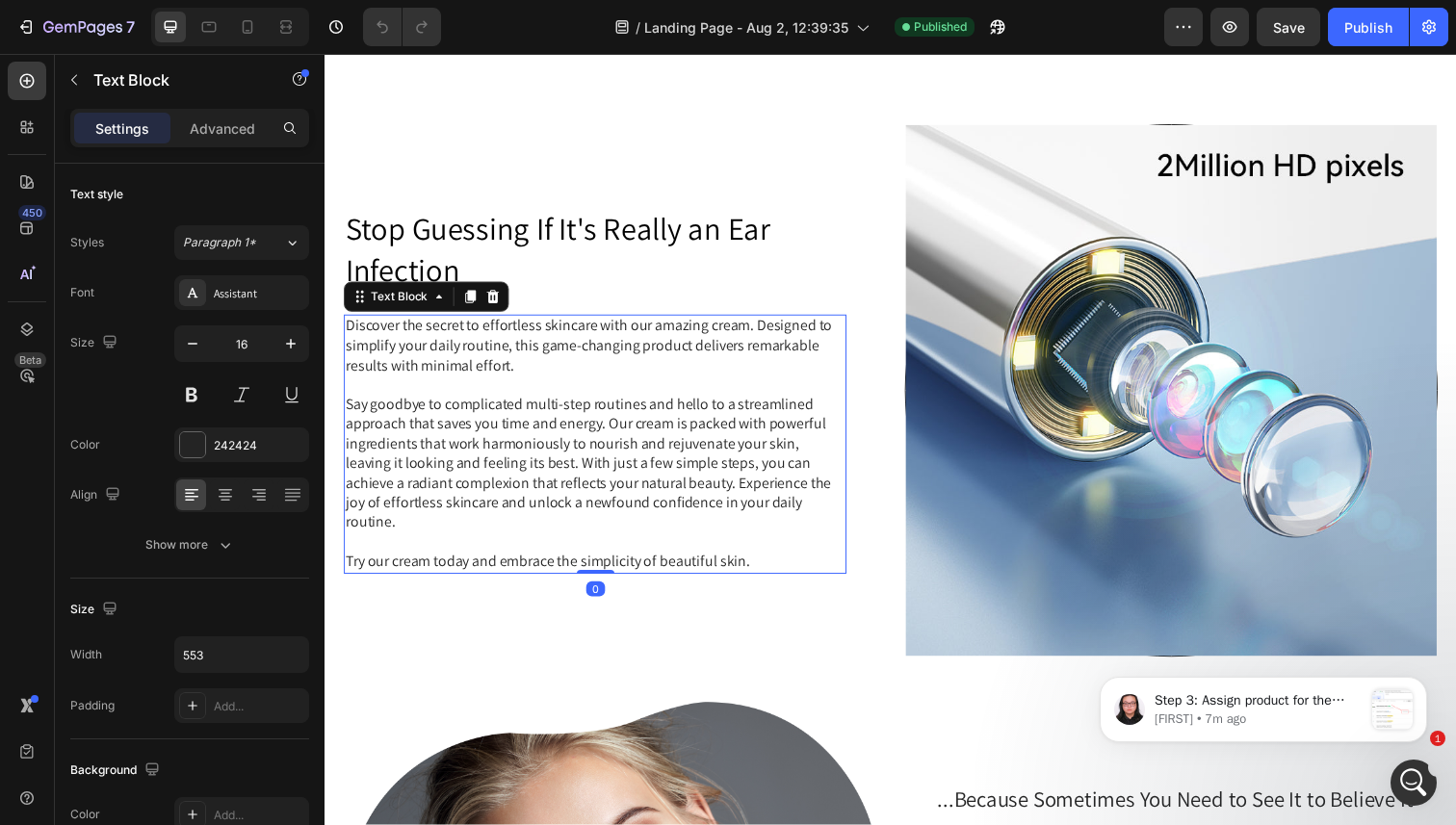 click on "Try our cream today and embrace the simplicity of beautiful skin." at bounding box center [600, 573] 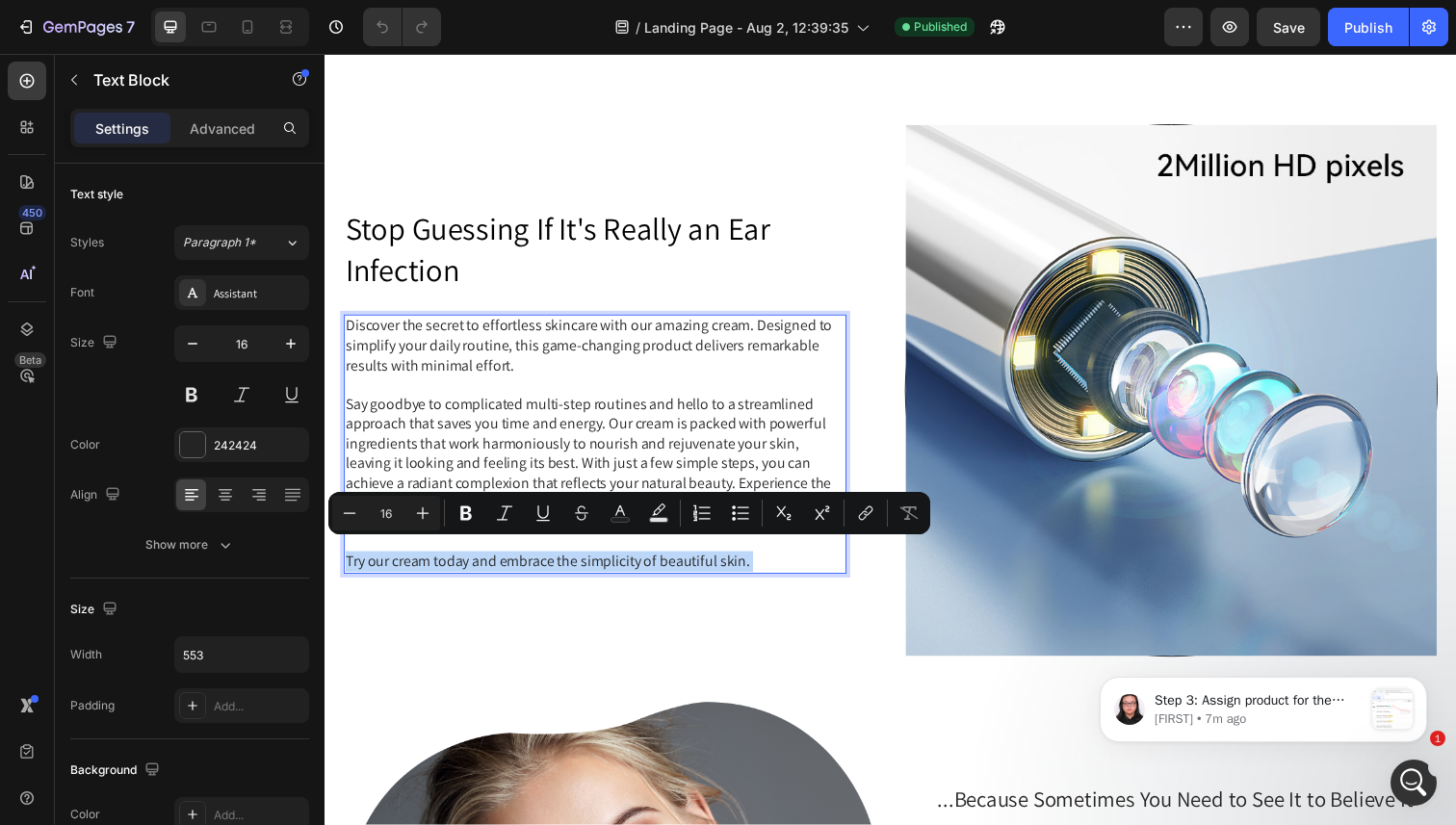 drag, startPoint x: 759, startPoint y: 560, endPoint x: 687, endPoint y: 372, distance: 201.31567 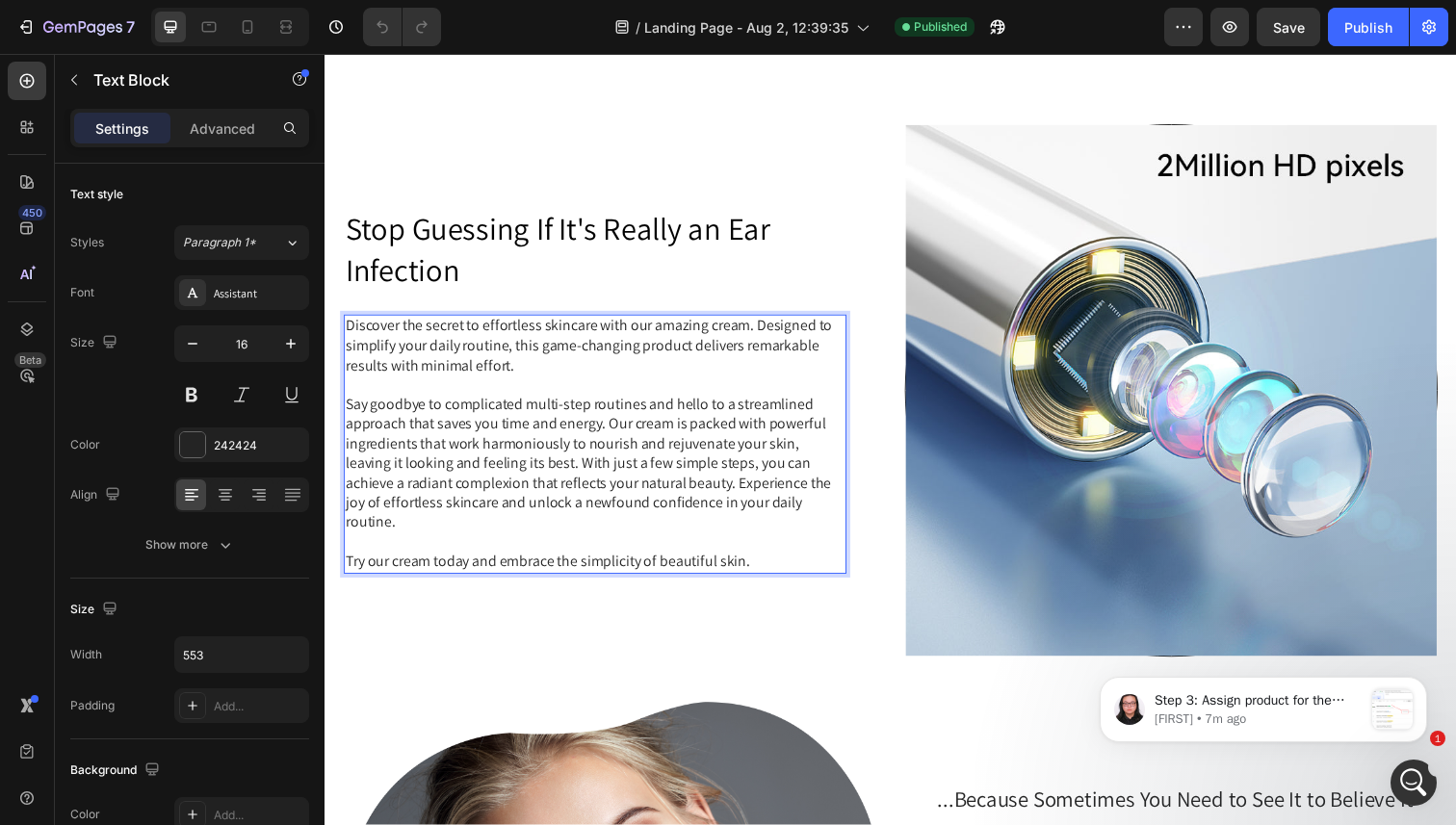click on "Discover the secret to effortless skincare with our amazing cream. Designed to simplify your daily routine, this game-changing product delivers remarkable results with minimal effort." at bounding box center (600, 352) 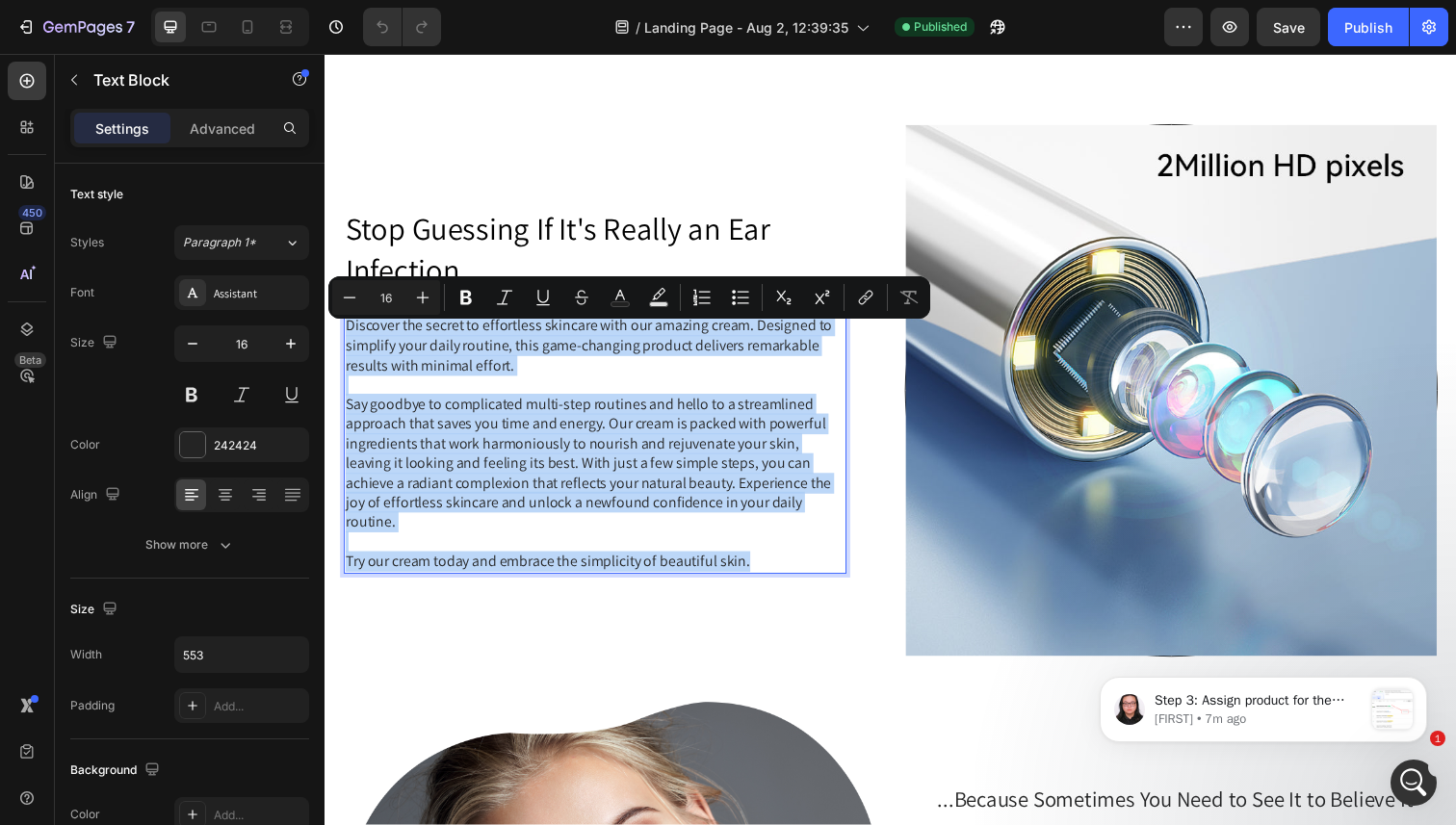 drag, startPoint x: 755, startPoint y: 558, endPoint x: 353, endPoint y: 348, distance: 453.54603 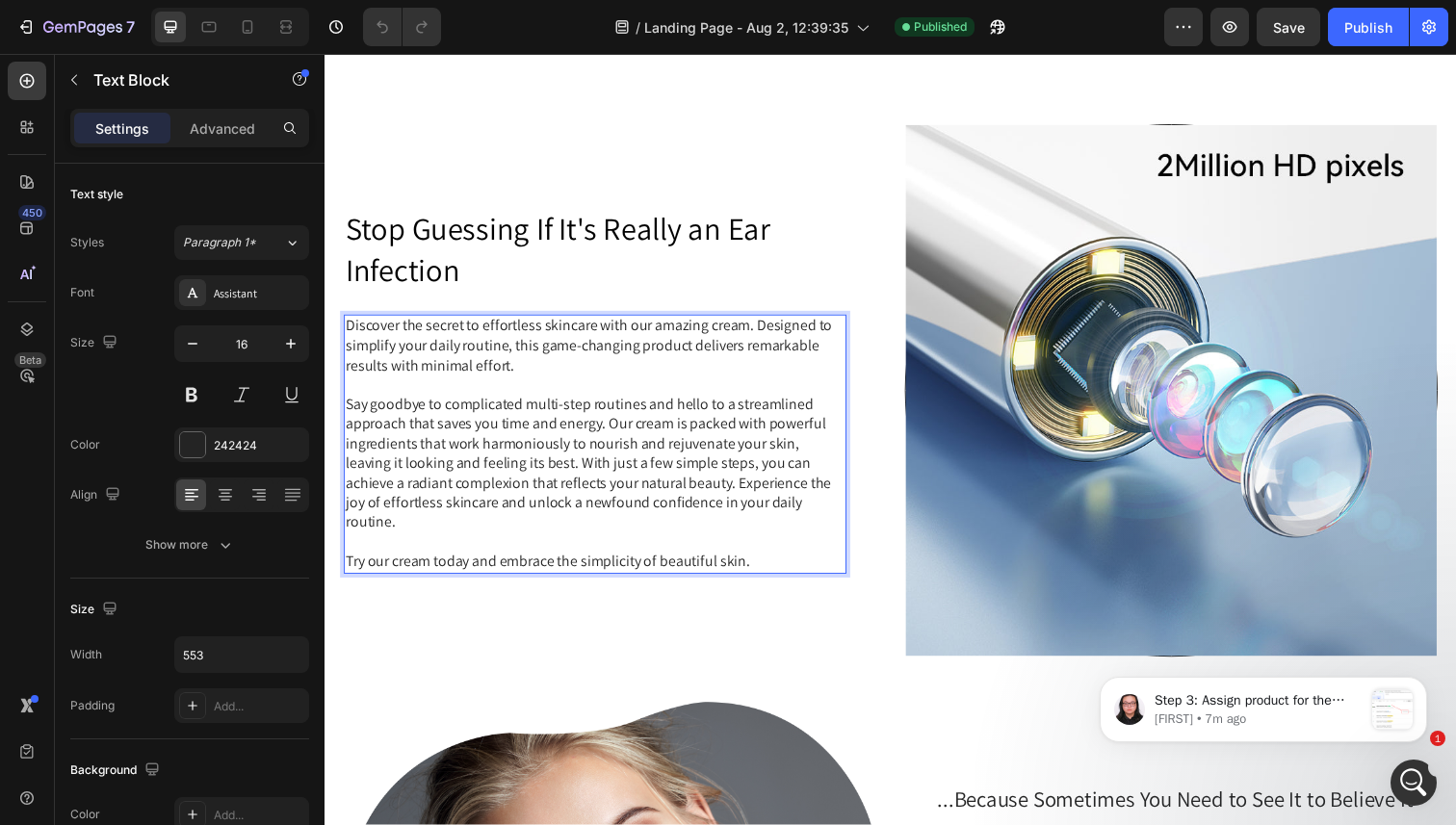 scroll, scrollTop: 1199, scrollLeft: 0, axis: vertical 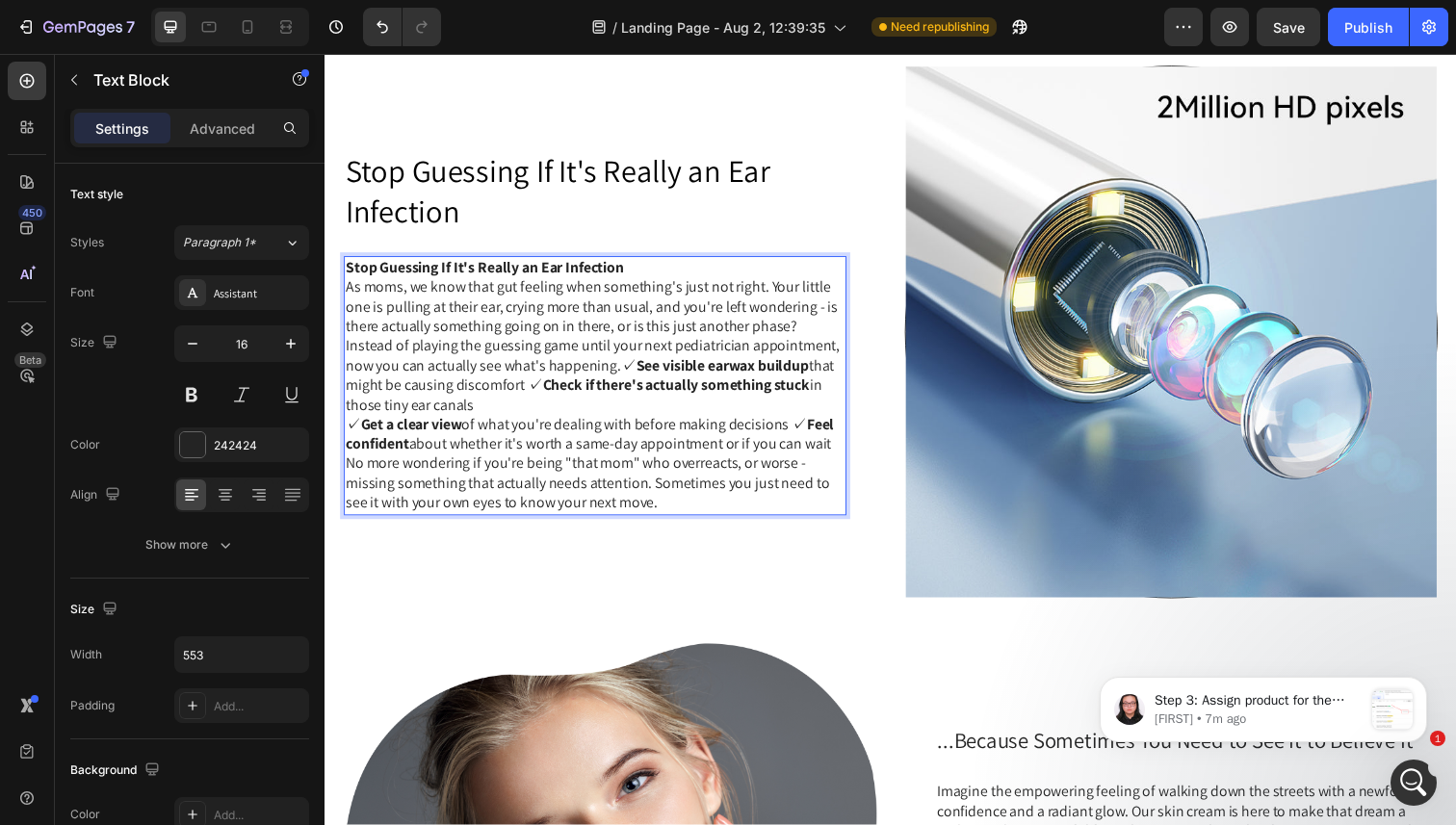 click on "Instead of playing the guessing game until your next pediatrician appointment, now you can actually see what's happening.✓  See visible earwax buildup  that might be causing discomfort ✓  Check if there's actually something stuck  in those tiny ear canals ✓  Get a clear view  of what you're dealing with before making decisions ✓  Feel confident  about whether it's worth a same-day appointment or if you can wait" at bounding box center [600, 402] 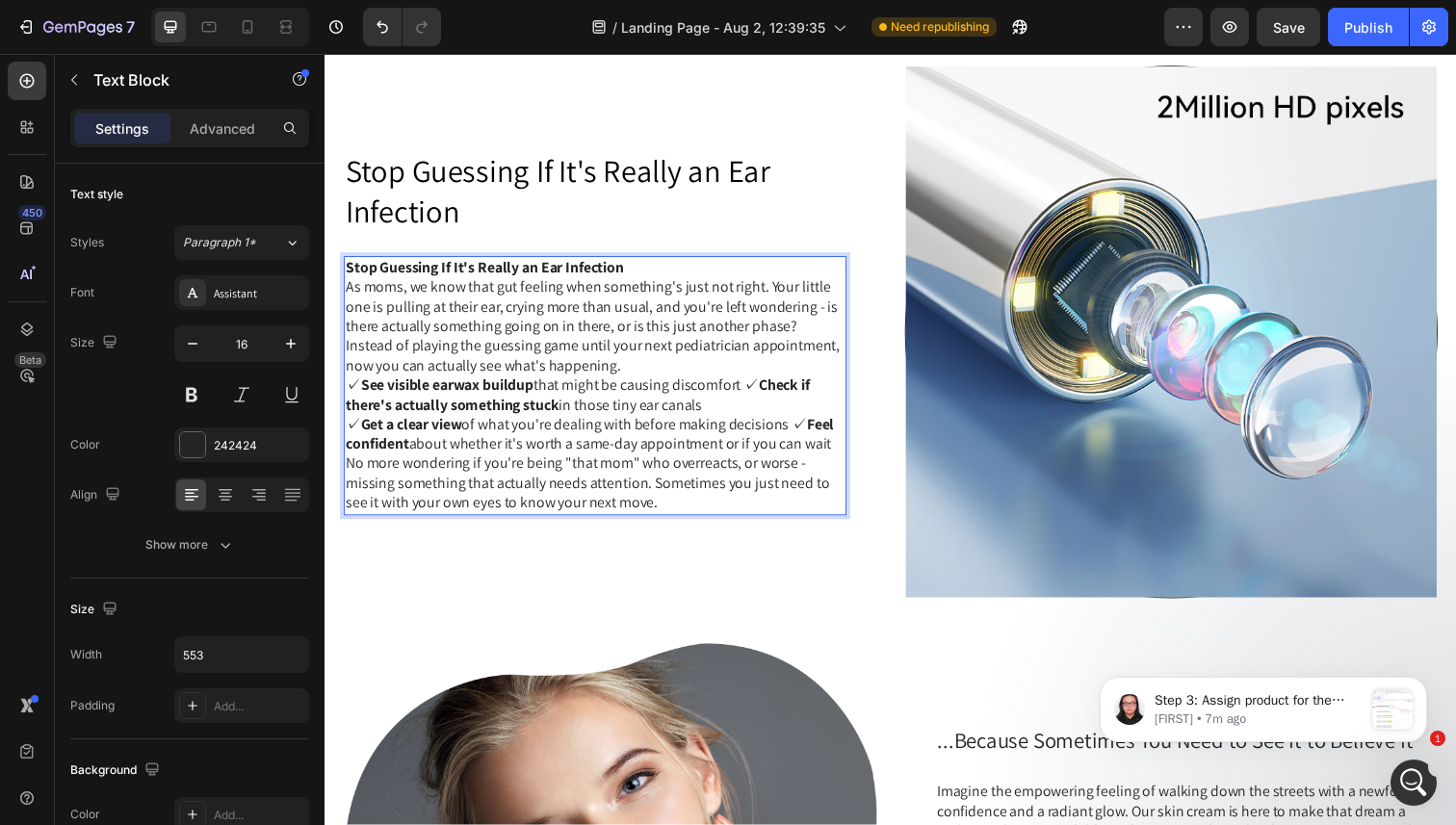 click on "✓  See visible earwax buildup  that might be causing discomfort ✓  Check if there's actually something stuck  in those tiny ear canals ✓  Get a clear view  of what you're dealing with before making decisions ✓  Feel confident  about whether it's worth a same-day appointment or if you can wait" at bounding box center [600, 423] 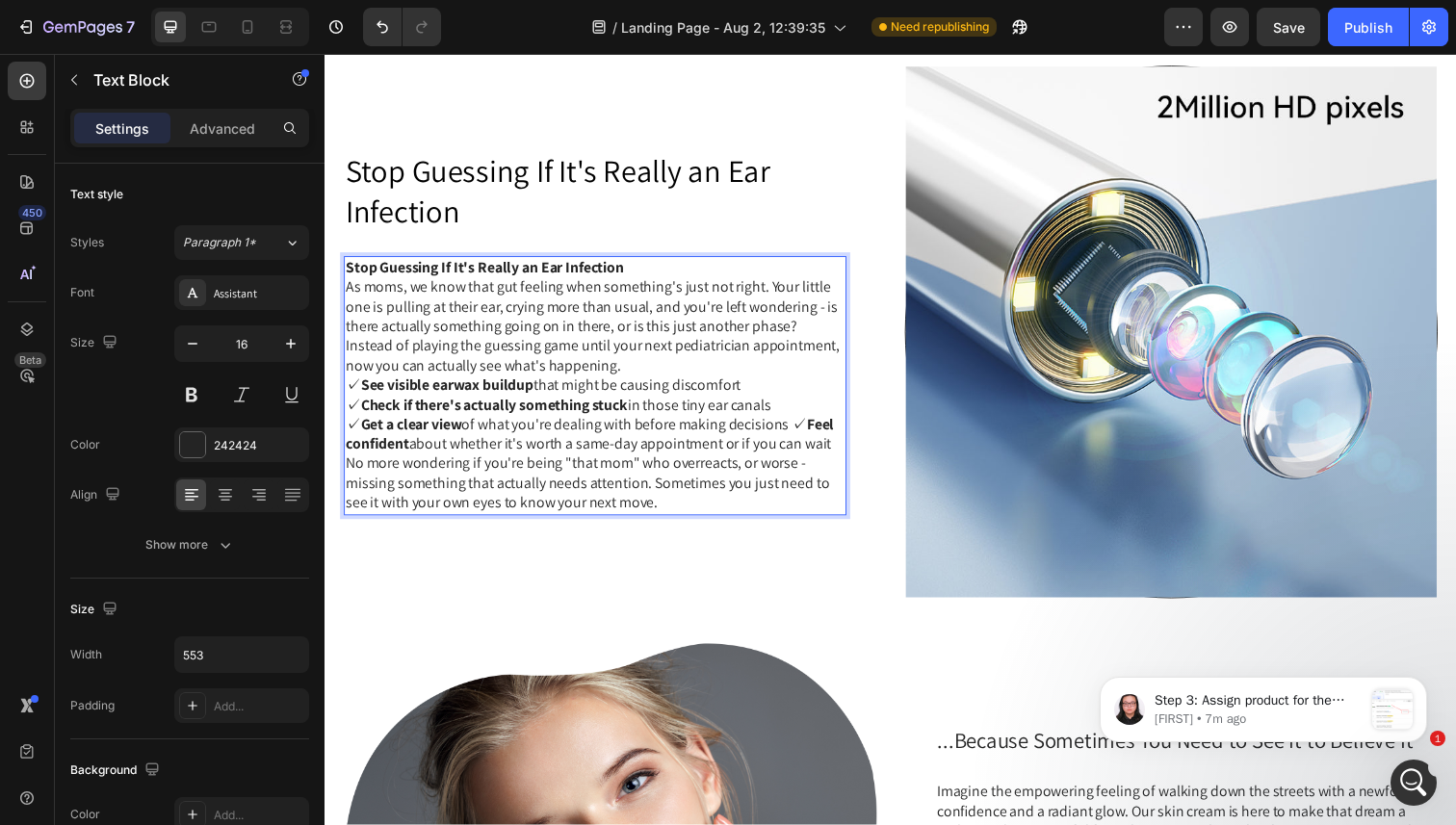 click on "✓  Check if there's actually something stuck  in those tiny ear canals ✓  Get a clear view  of what you're dealing with before making decisions ✓  Feel confident  about whether it's worth a same-day appointment or if you can wait" at bounding box center [600, 433] 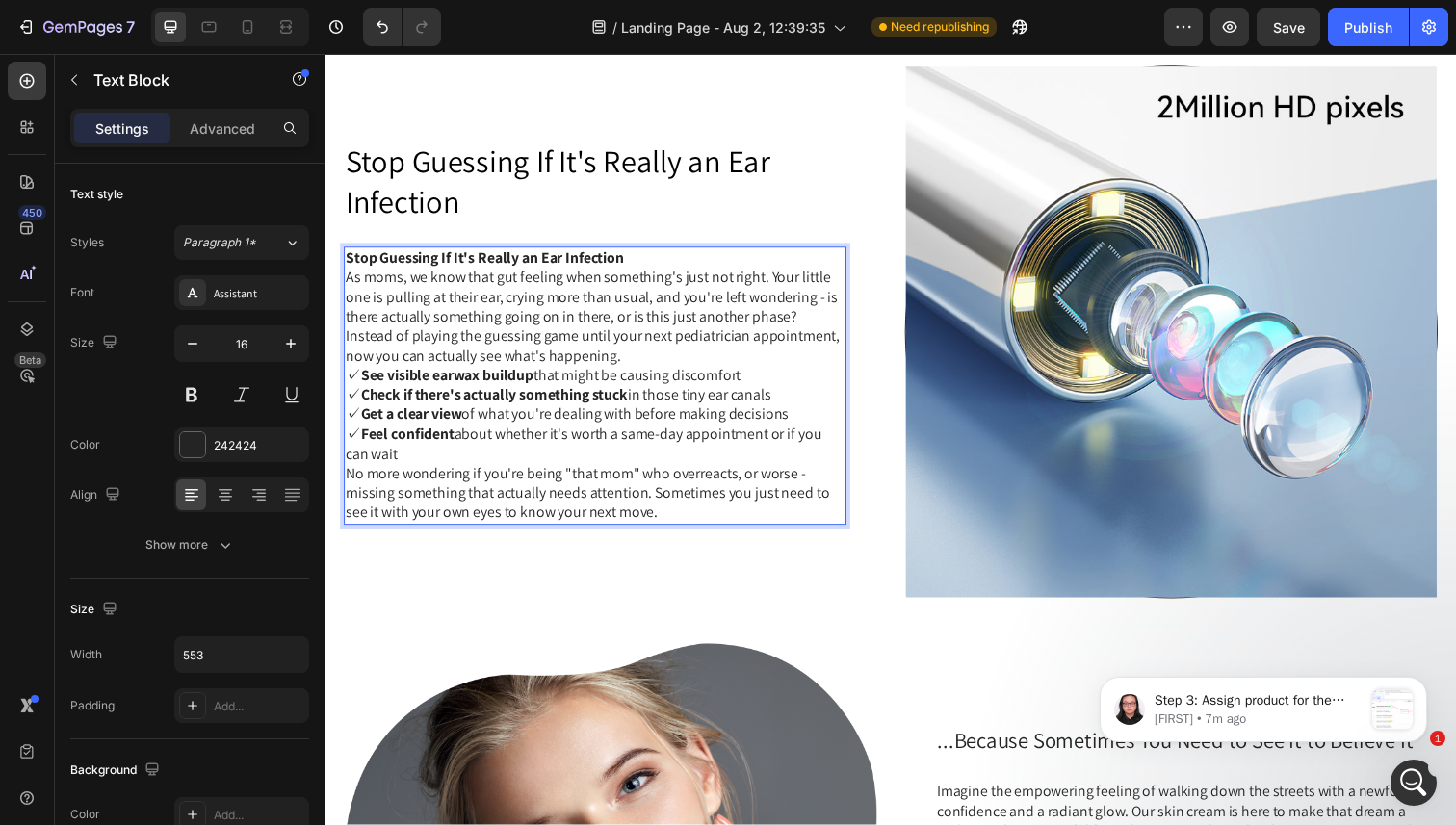 click on "No more wondering if you're being "that mom" who overreacts, or worse - missing something that actually needs attention. Sometimes you just need to see it with your own eyes to know your next move." at bounding box center (600, 503) 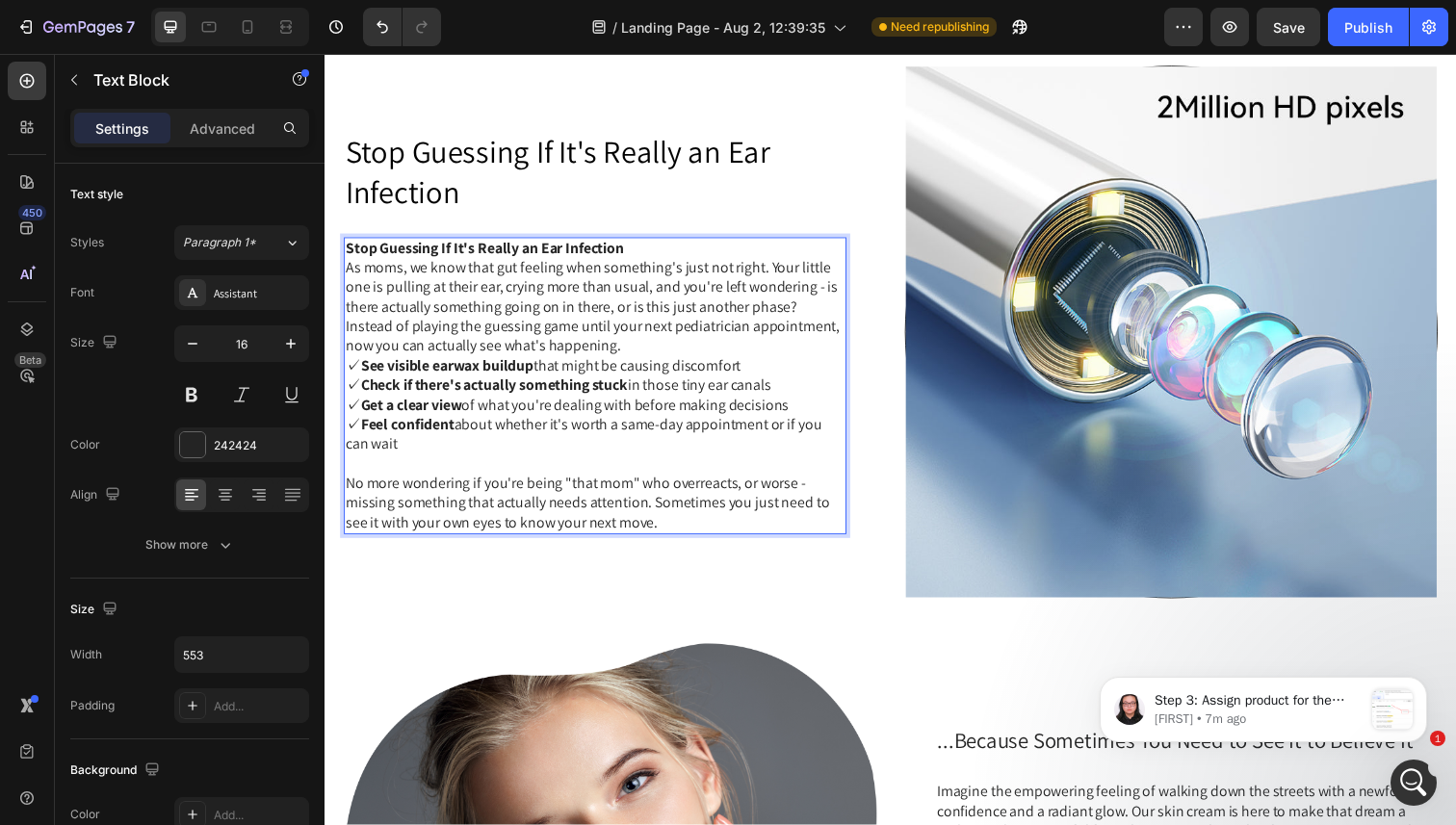click on "✓  Feel confident  about whether it's worth a same-day appointment or if you can wait" at bounding box center [600, 444] 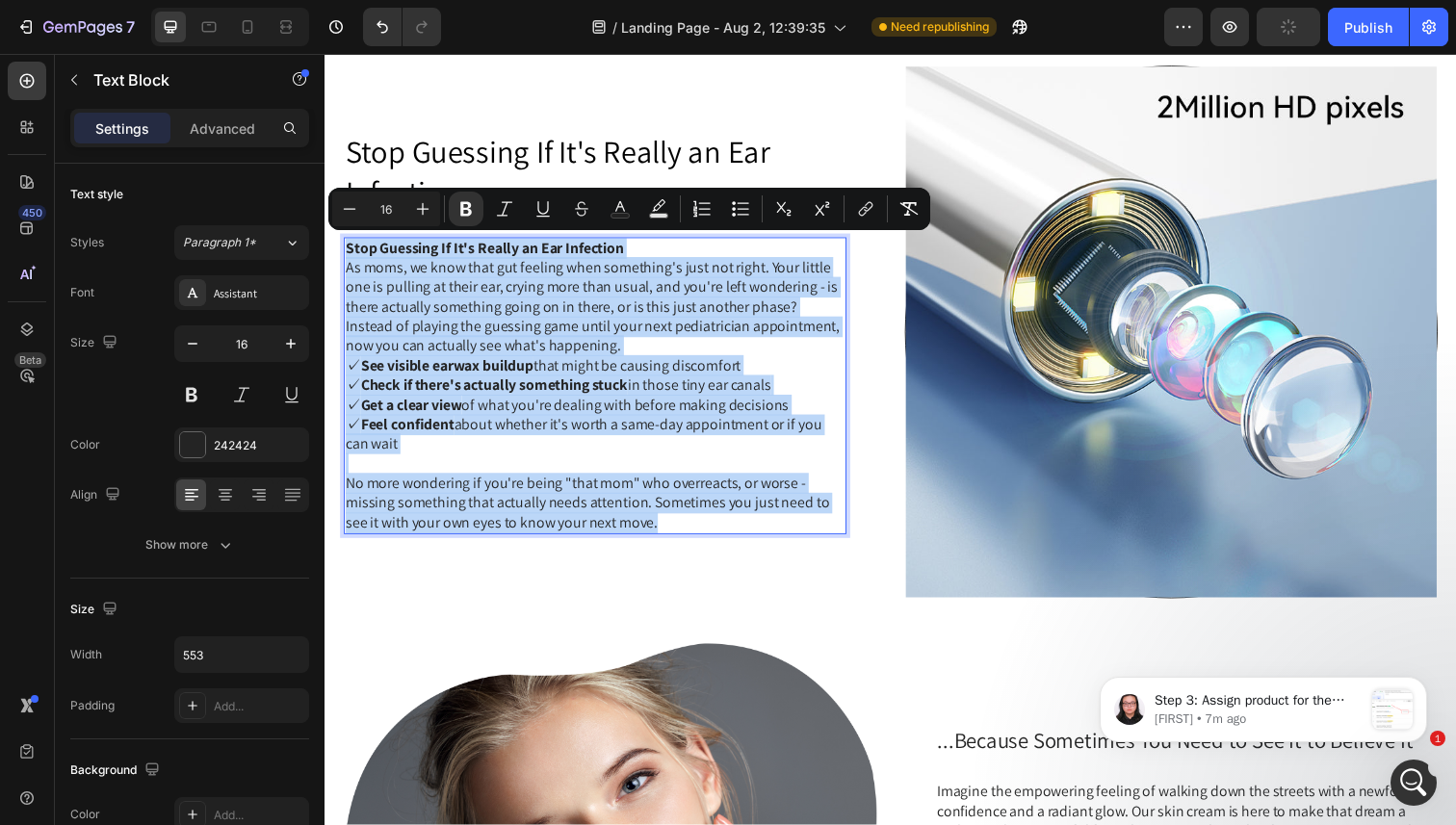 drag, startPoint x: 667, startPoint y: 529, endPoint x: 347, endPoint y: 257, distance: 419.98095 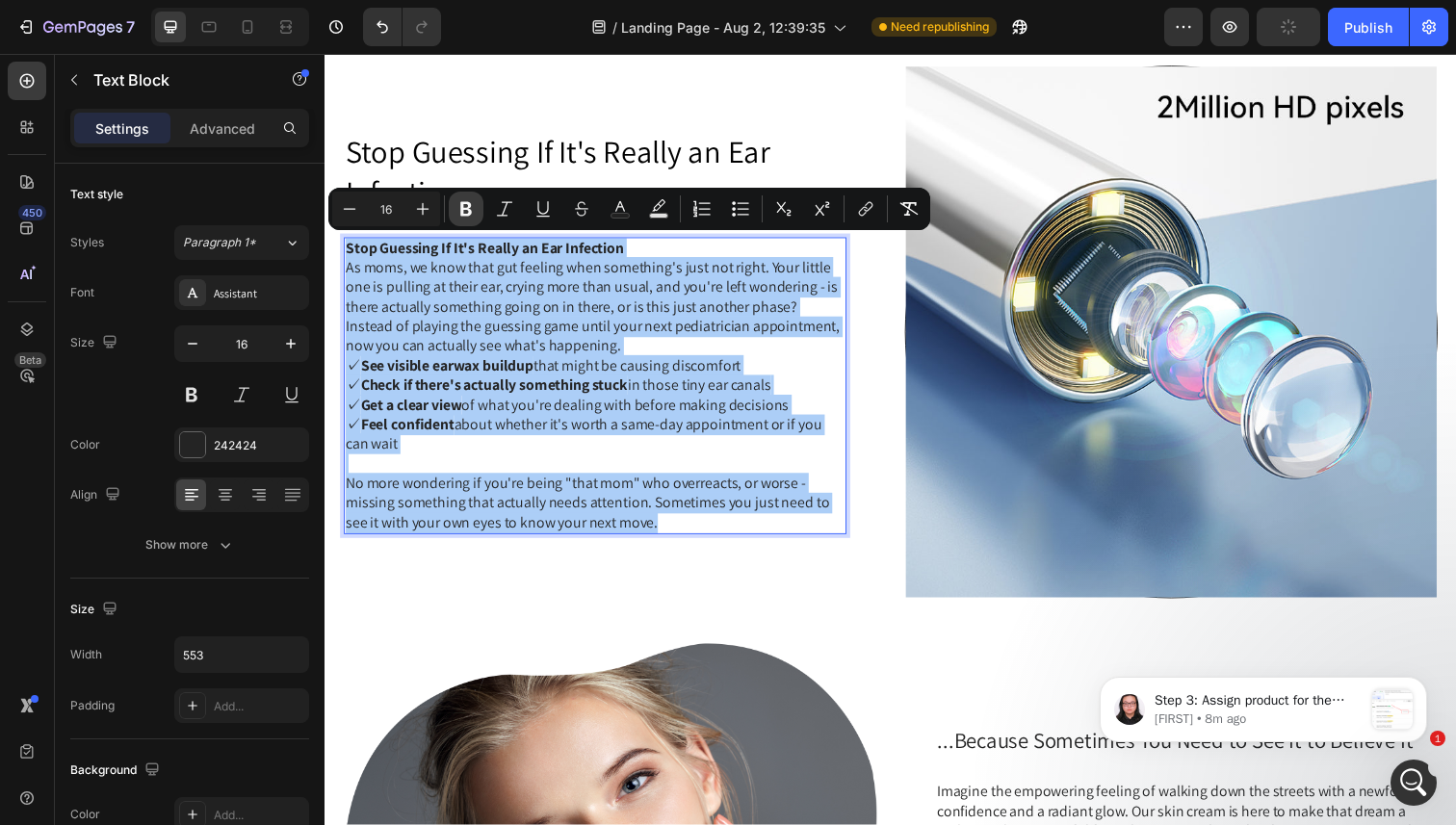 click 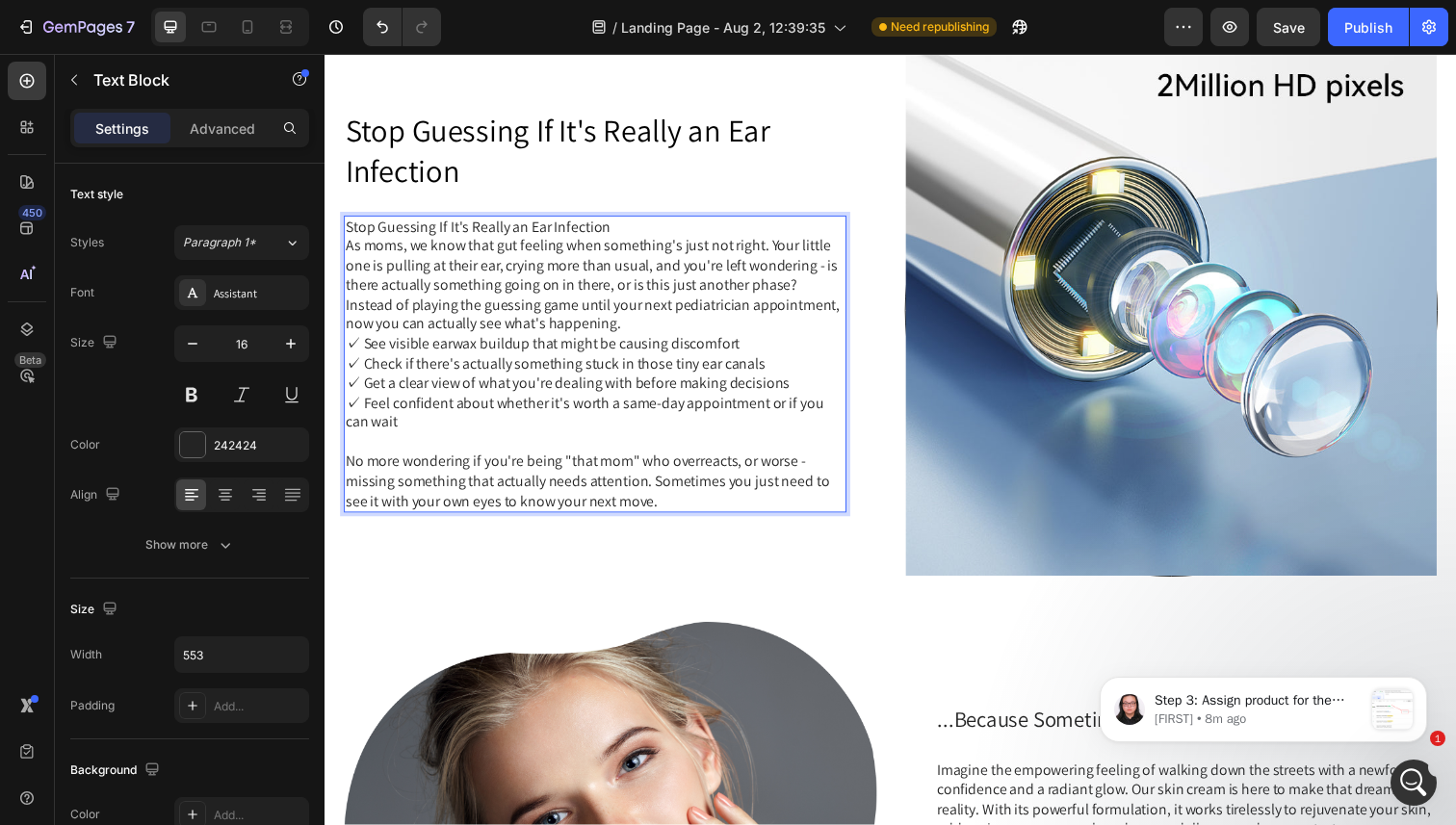 scroll, scrollTop: 1216, scrollLeft: 0, axis: vertical 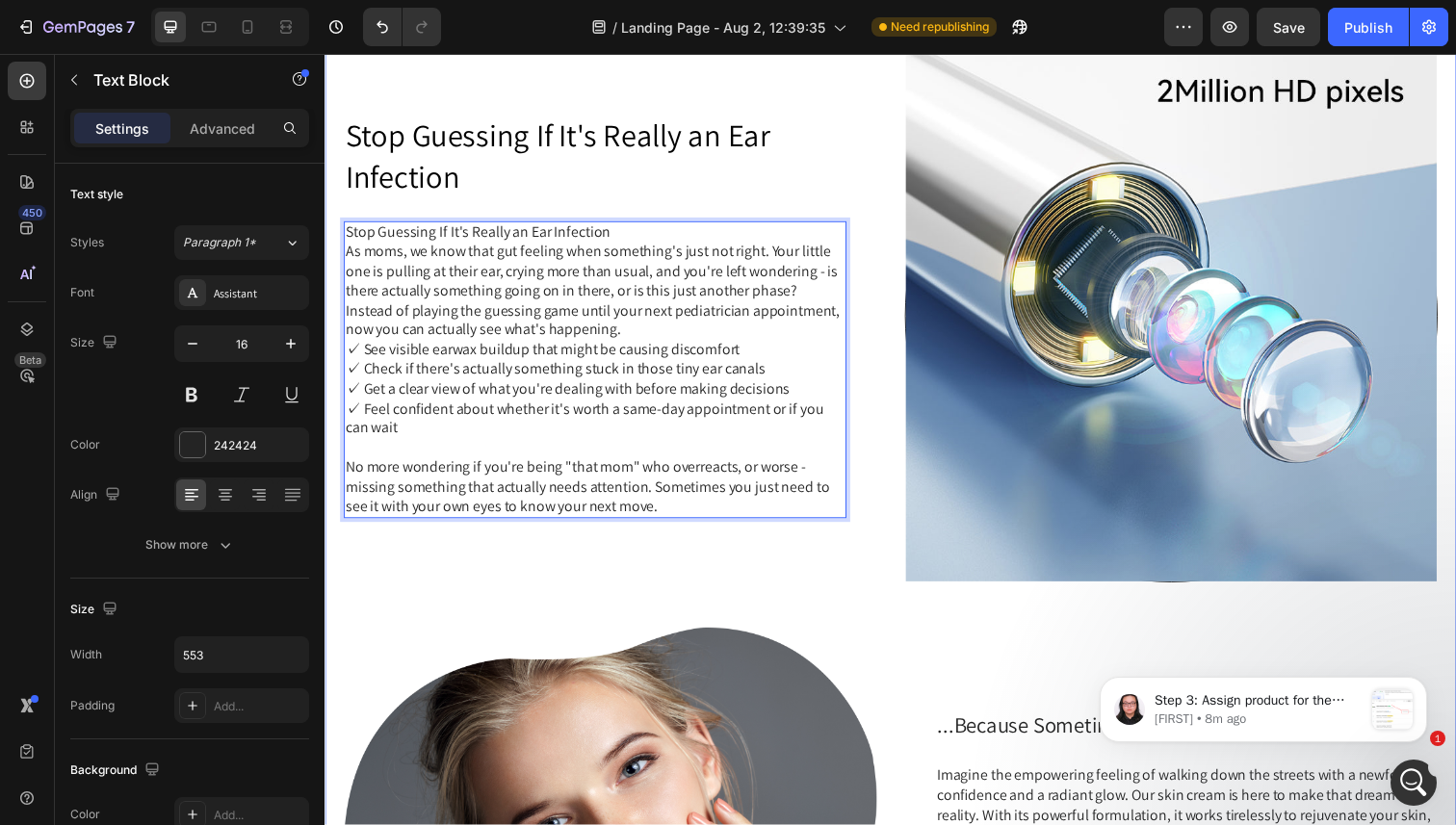 click on "Stop Guessing If It's Really an Ear Infection Heading Stop Guessing If It's Really an Ear Infection As moms, we know that gut feeling when something's just not right. Your little one is pulling at their ear, crying more than usual, and you're left wondering - is there actually something going on in there, or is this just another phase? Instead of playing the guessing game until your next pediatrician appointment, now you can actually see what's happening. ✓ See visible earwax buildup that might be causing discomfort  ✓ Check if there's actually something stuck in those tiny ear canals ✓ Get a clear view of what you're dealing with before making decisions ✓ Feel confident about whether it's worth a same-day appointment or if you can wait No more wondering if you're being "that mom" who overreacts, or worse - missing something that actually needs attention. Sometimes you just need to see it with your own eyes to know your next move. Text Block   0 Row Image Row Heading     Text Block Row Image Row" at bounding box center [902, 579] 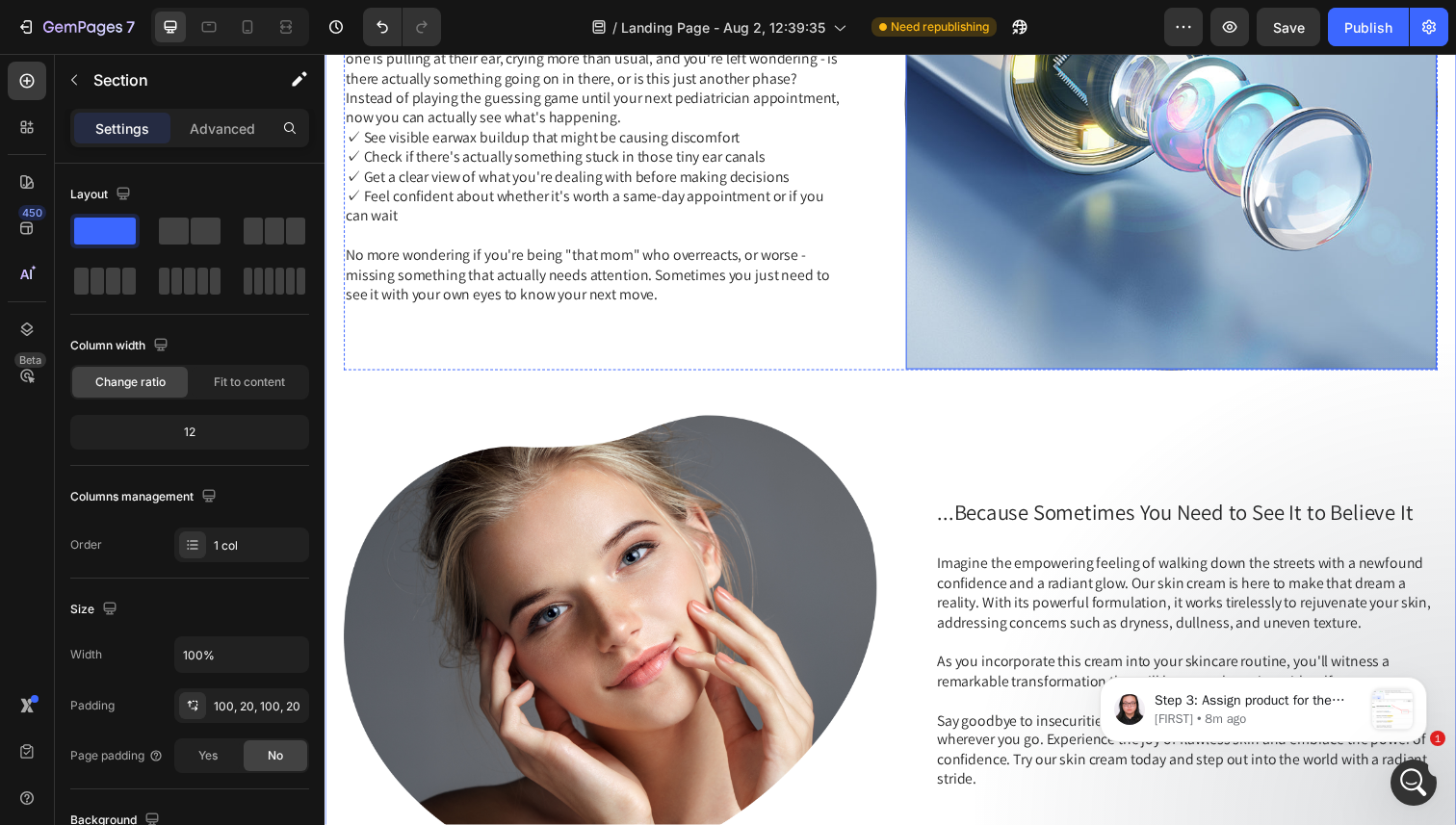 scroll, scrollTop: 1723, scrollLeft: 0, axis: vertical 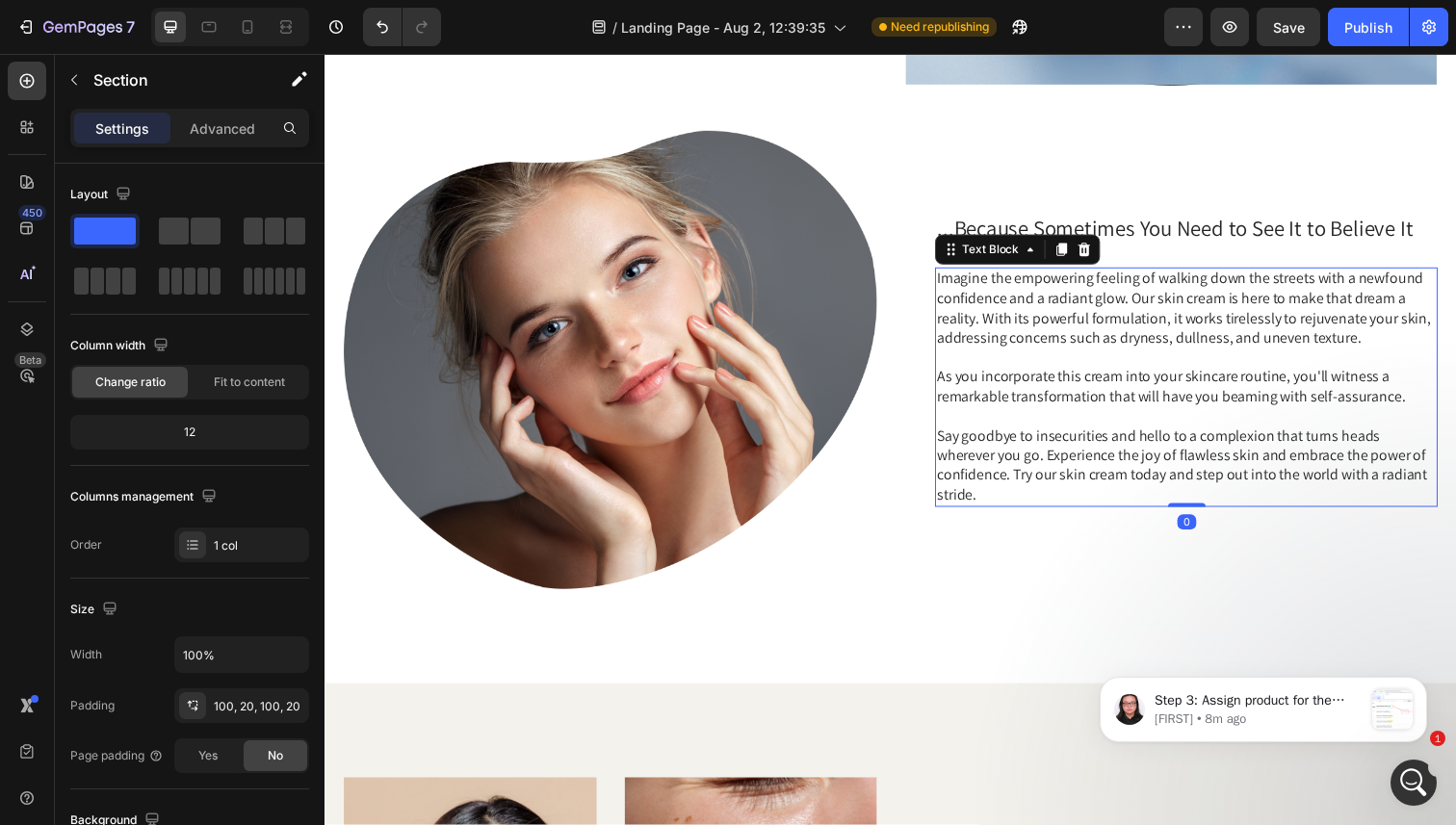 click on "Imagine the empowering feeling of walking down the streets with a newfound confidence and a radiant glow. Our skin cream is here to make that dream a reality. With its powerful formulation, it works tirelessly to rejuvenate your skin, addressing concerns such as dryness, dullness, and uneven texture." at bounding box center [1204, 314] 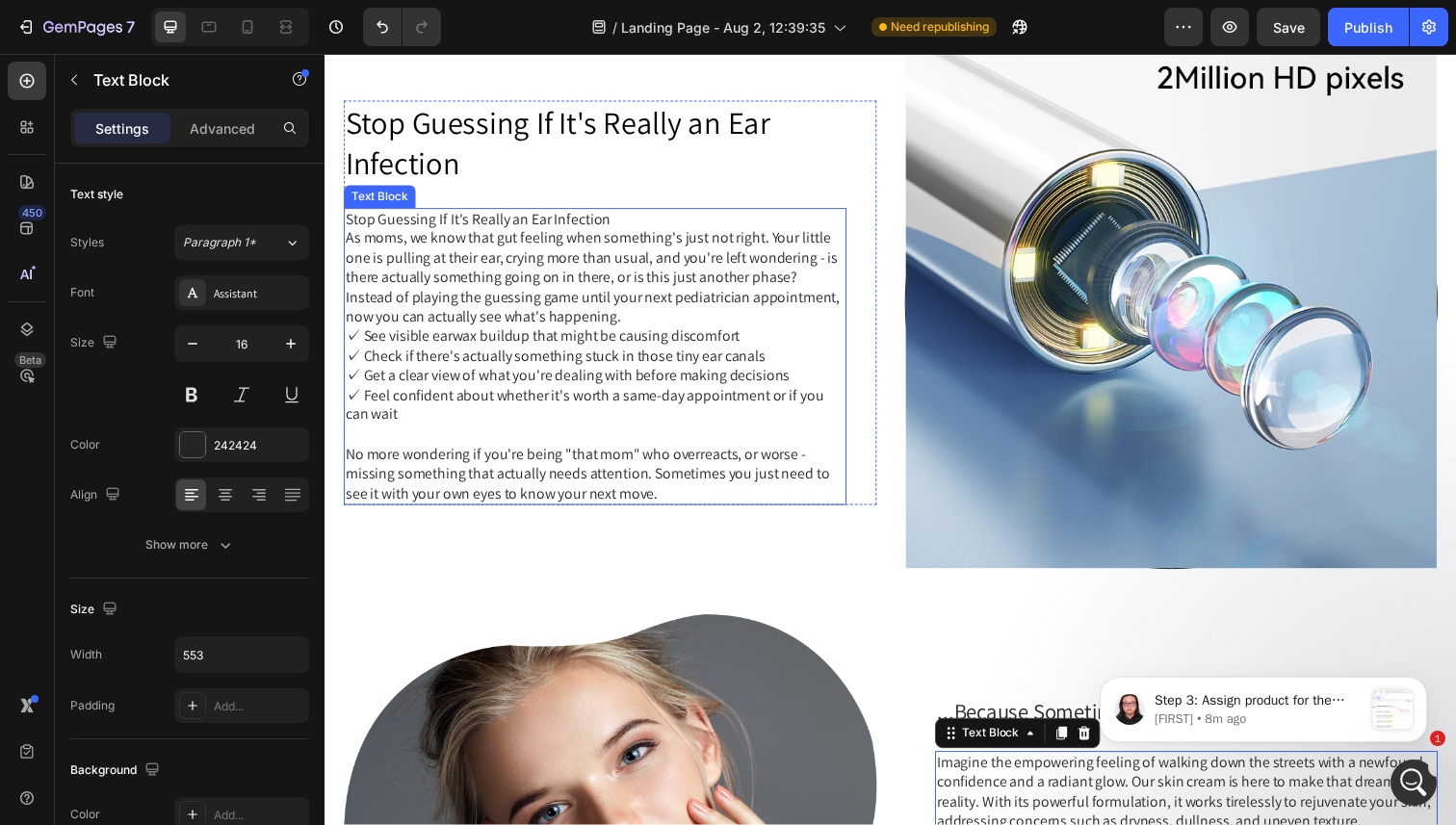 scroll, scrollTop: 1233, scrollLeft: 0, axis: vertical 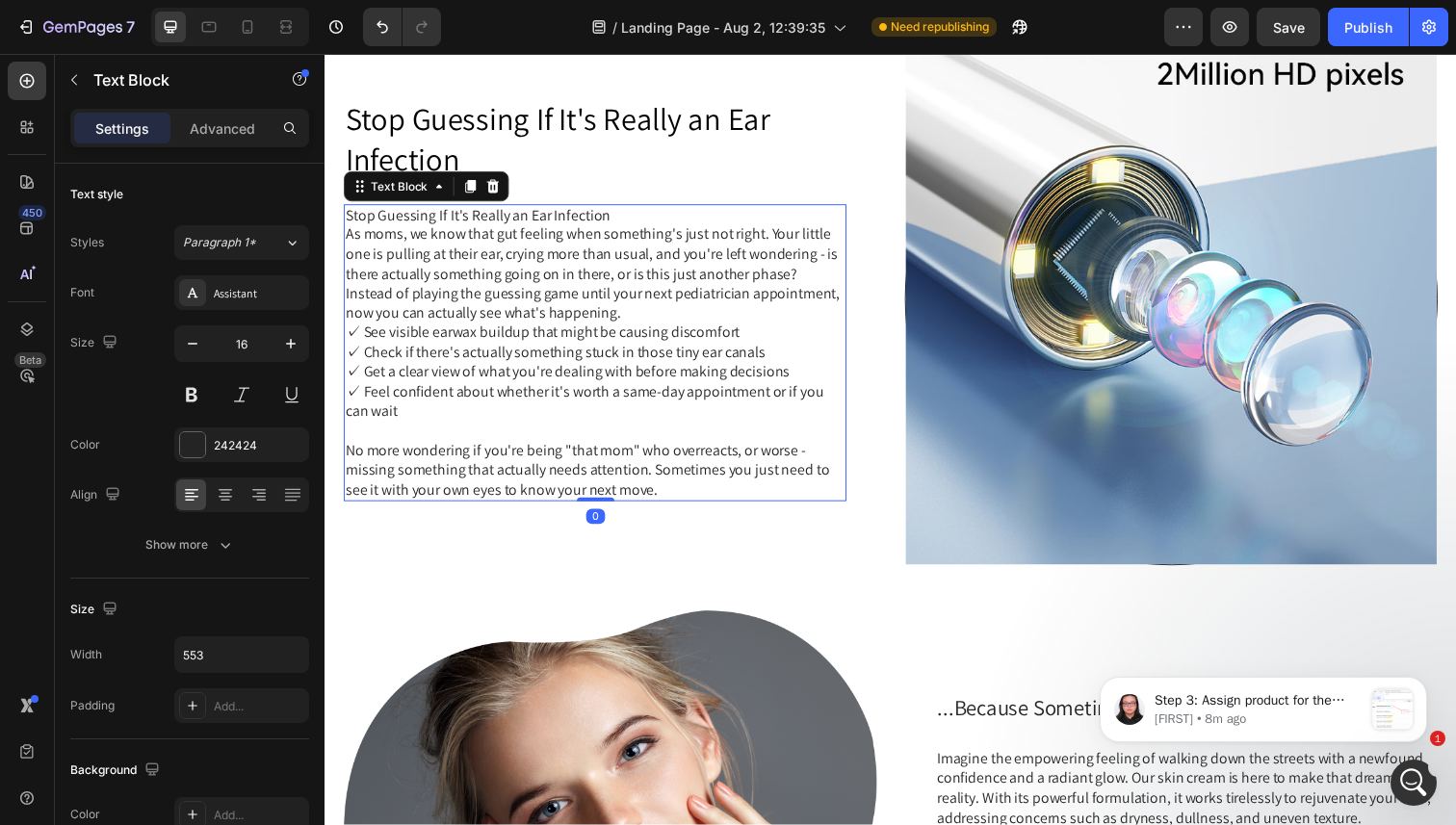 click on "As moms, we know that gut feeling when something's just not right. Your little one is pulling at their ear, crying more than usual, and you're left wondering - is there actually something going on in there, or is this just another phase?" at bounding box center (600, 259) 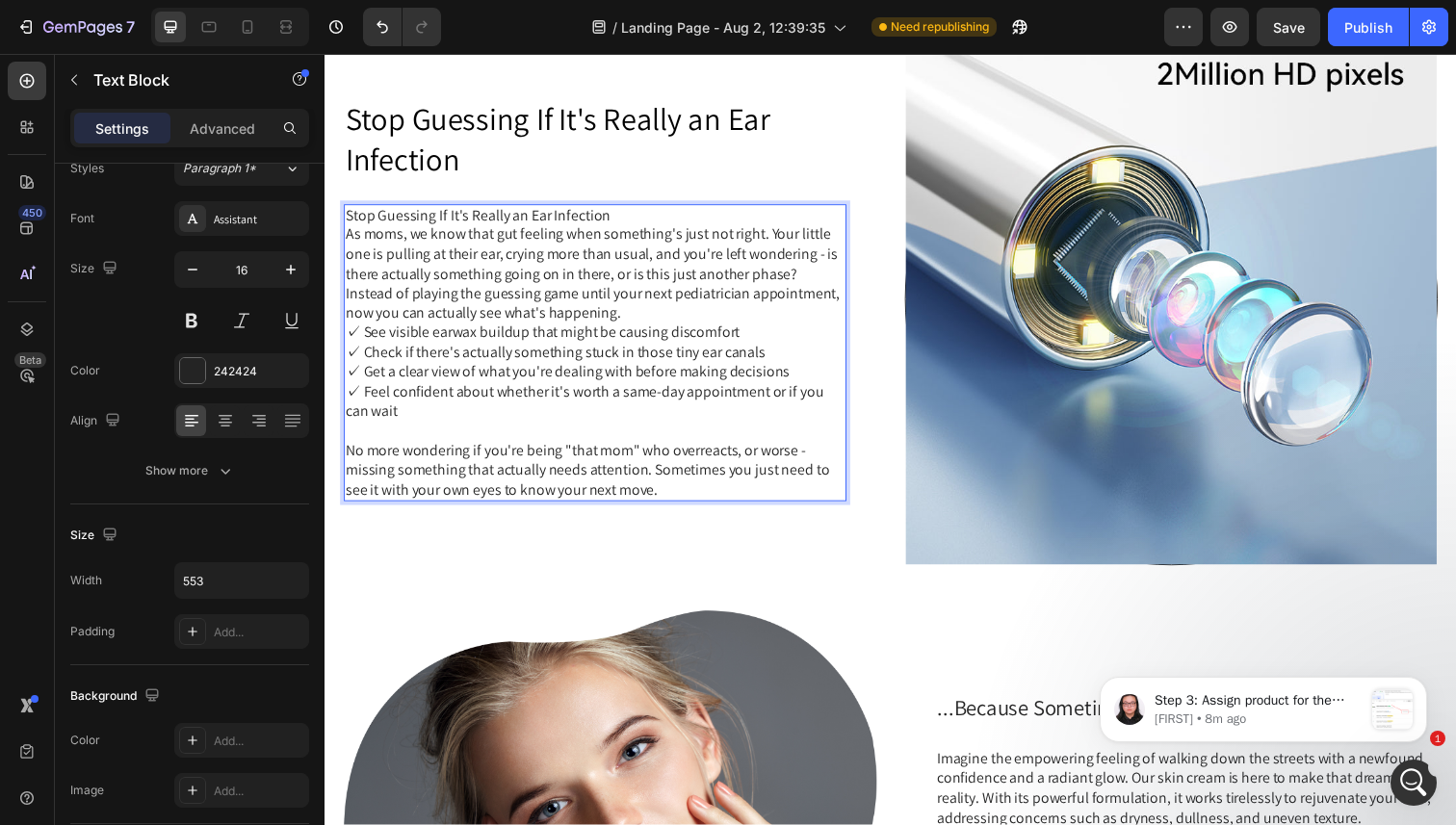 click on "As moms, we know that gut feeling when something's just not right. Your little one is pulling at their ear, crying more than usual, and you're left wondering - is there actually something going on in there, or is this just another phase?" at bounding box center [600, 259] 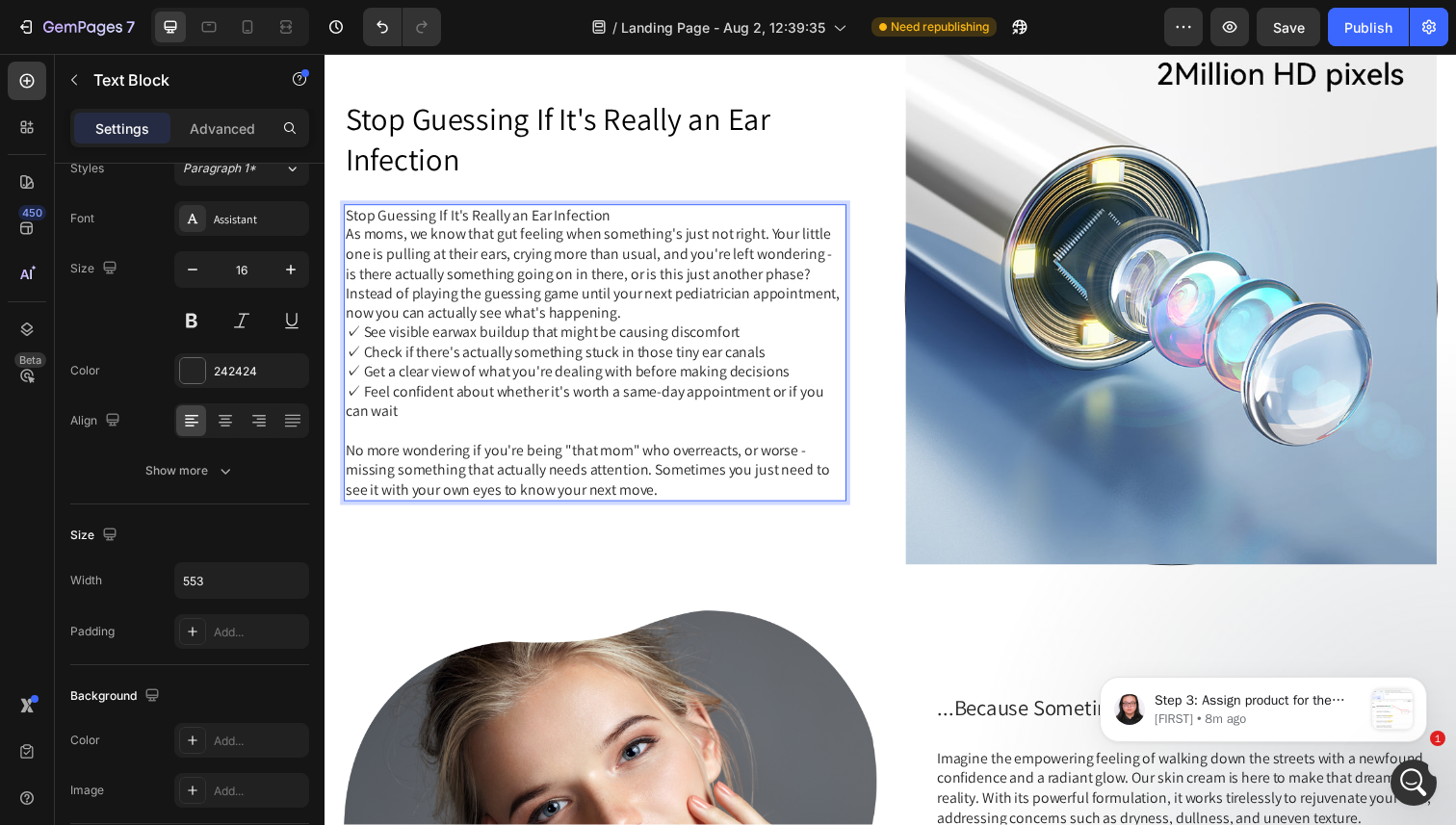 click on "Instead of playing the guessing game until your next pediatrician appointment, now you can actually see what's happening." at bounding box center (600, 310) 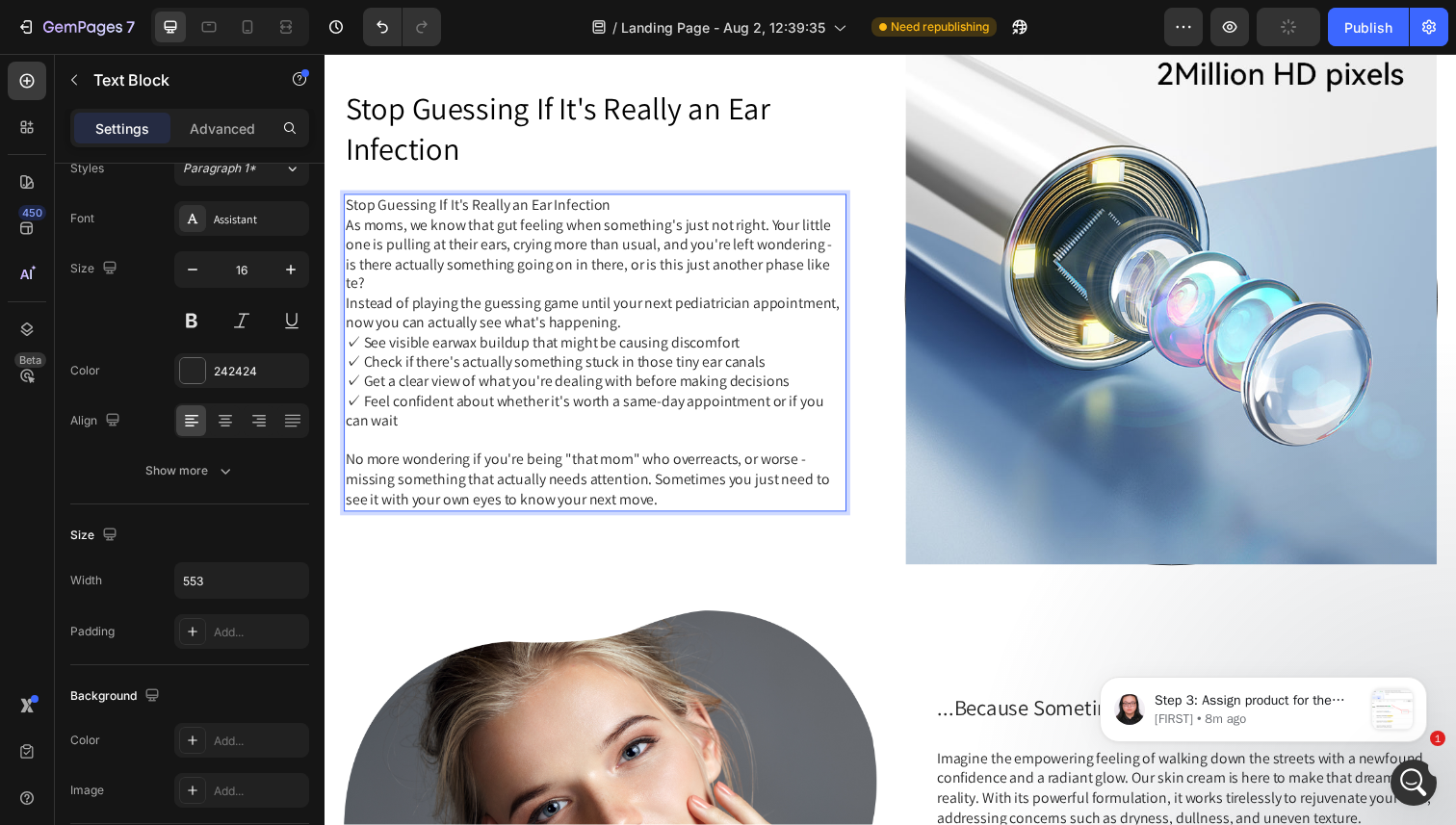 scroll, scrollTop: 1224, scrollLeft: 0, axis: vertical 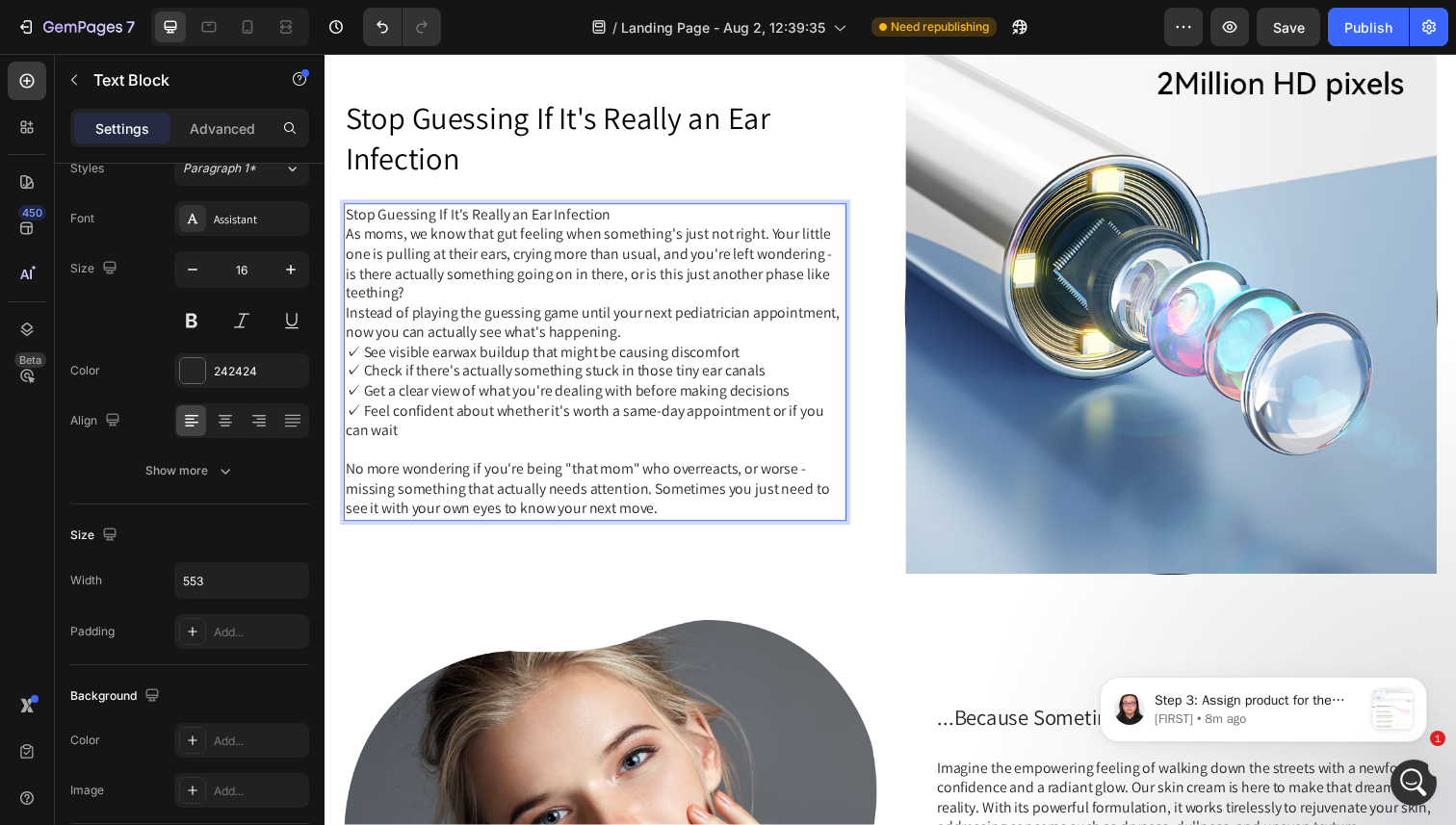 click on "Instead of playing the guessing game until your next pediatrician appointment, now you can actually see what's happening." at bounding box center [600, 329] 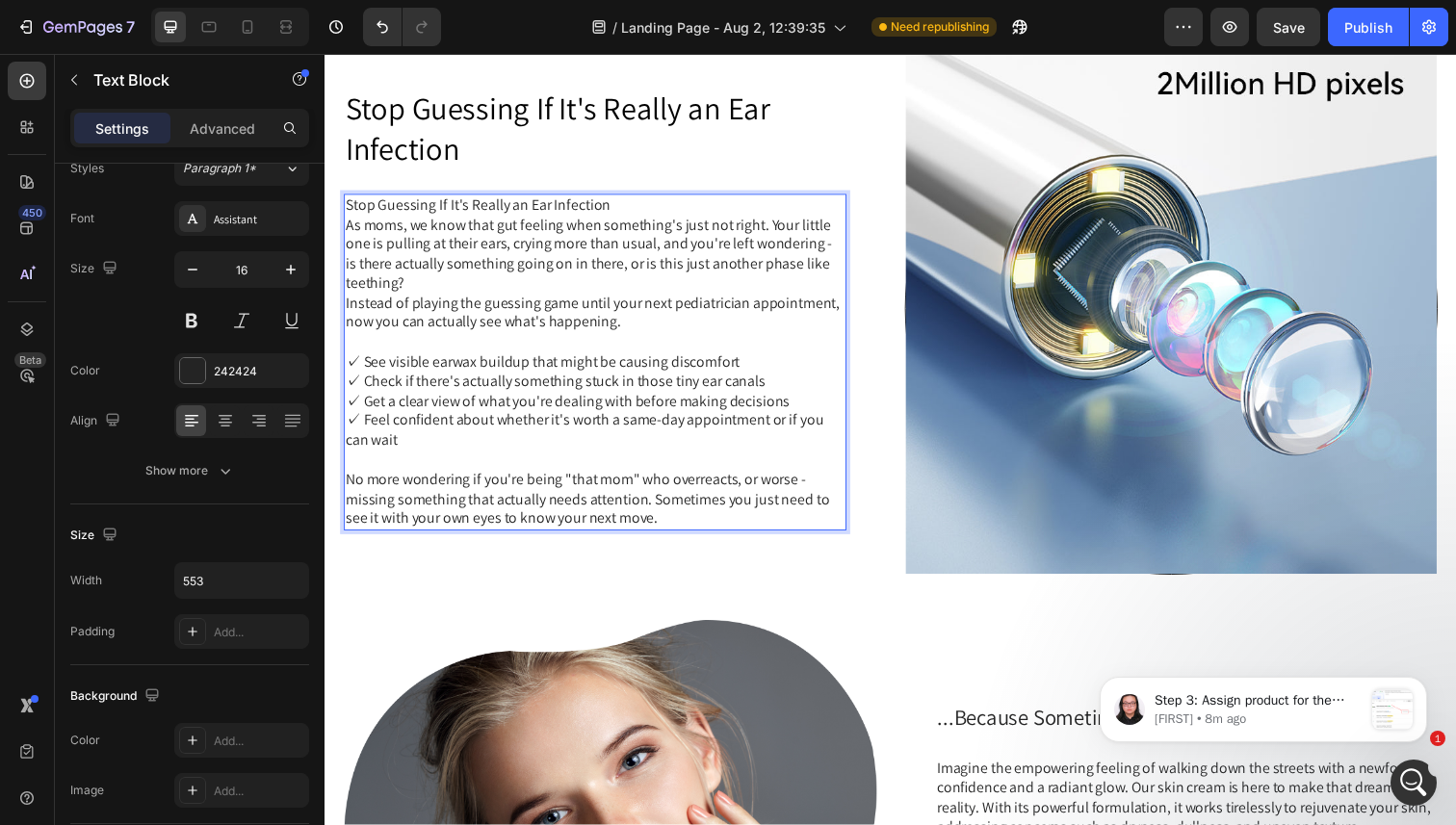 scroll, scrollTop: 1213, scrollLeft: 0, axis: vertical 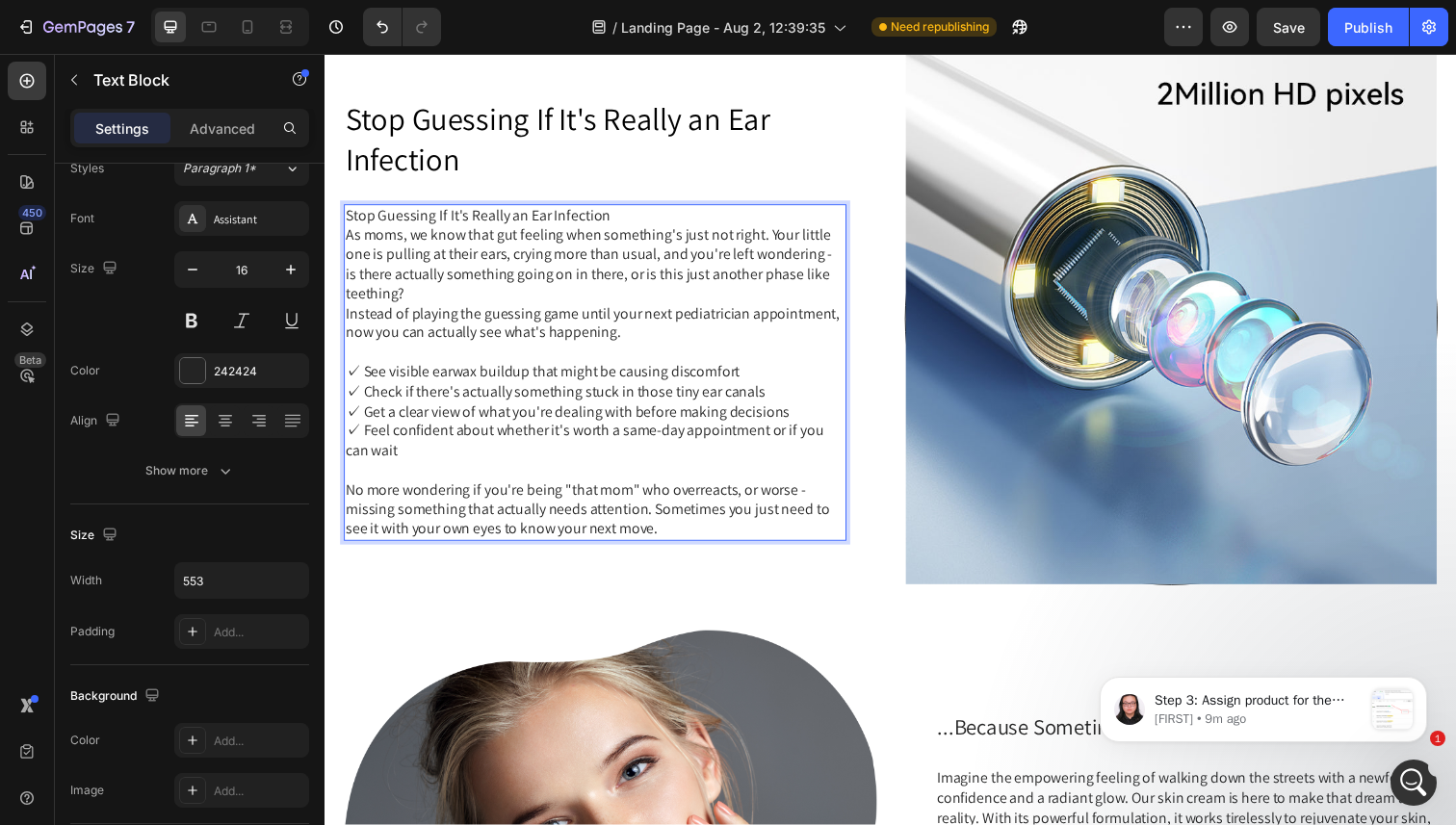 click on "Instead of playing the guessing game until your next pediatrician appointment, now you can actually see what's happening." at bounding box center [600, 330] 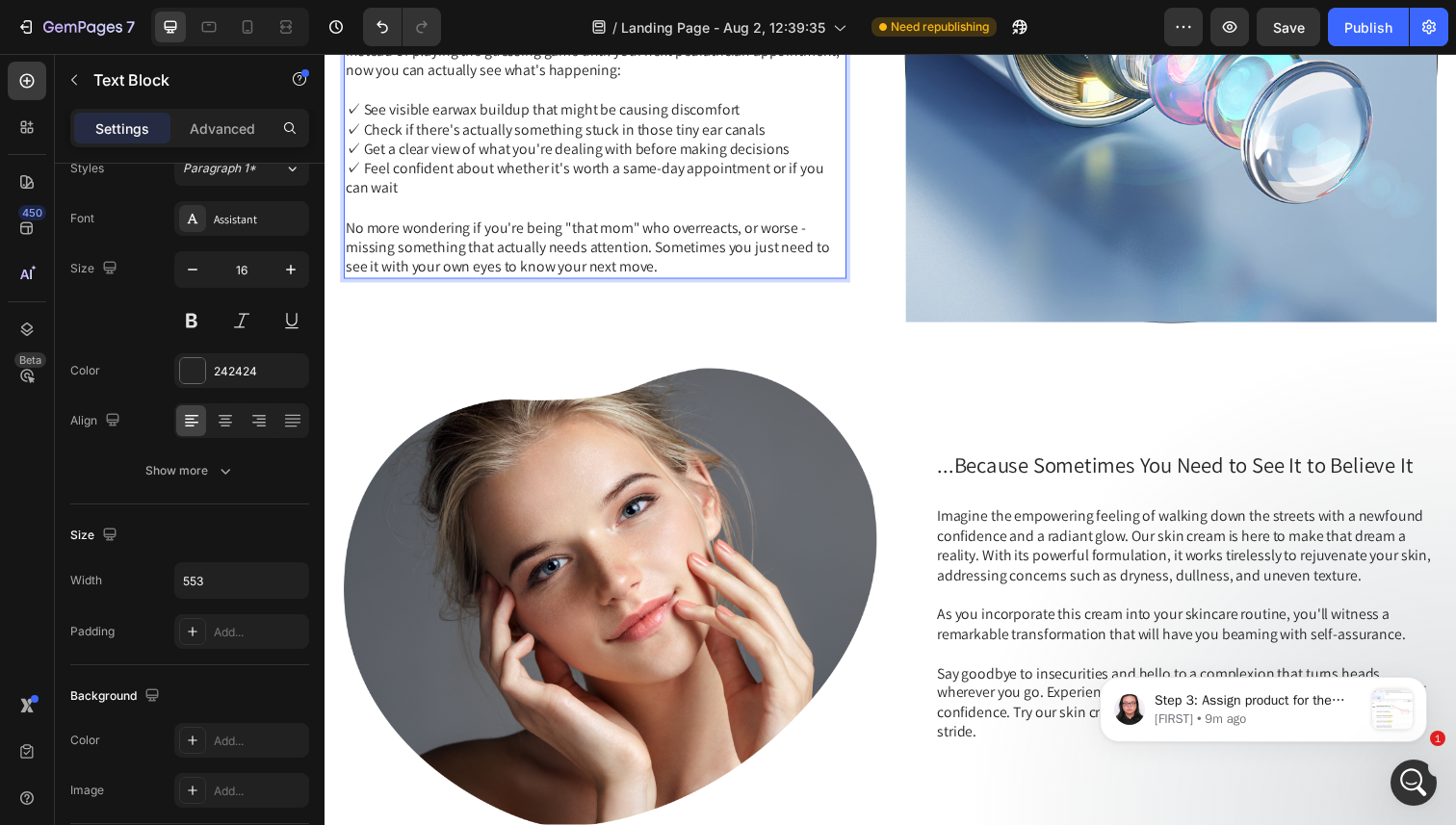 scroll, scrollTop: 1483, scrollLeft: 0, axis: vertical 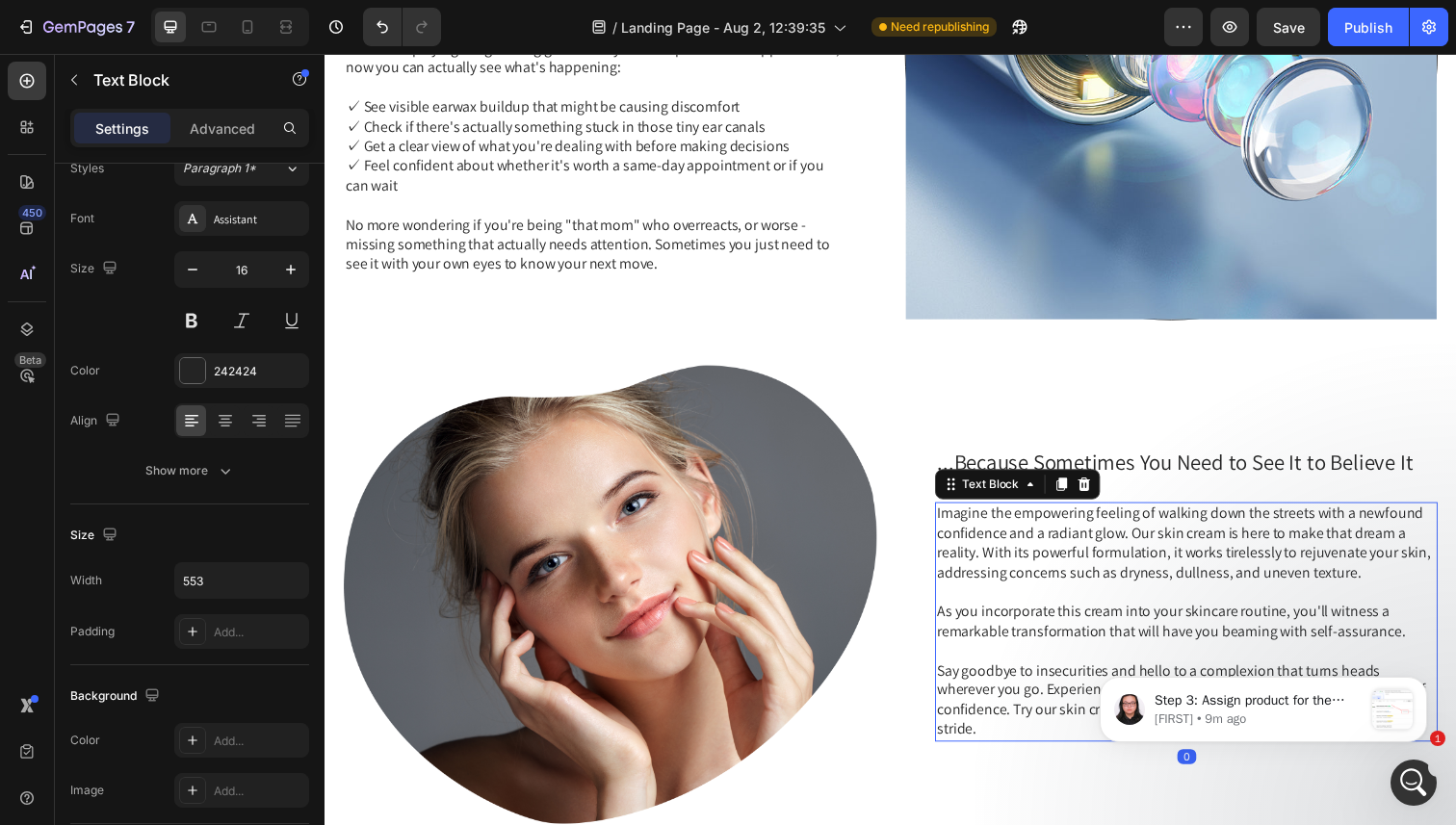 click on "Imagine the empowering feeling of walking down the streets with a newfound confidence and a radiant glow. Our skin cream is here to make that dream a reality. With its powerful formulation, it works tirelessly to rejuvenate your skin, addressing concerns such as dryness, dullness, and uneven texture." at bounding box center (1204, 554) 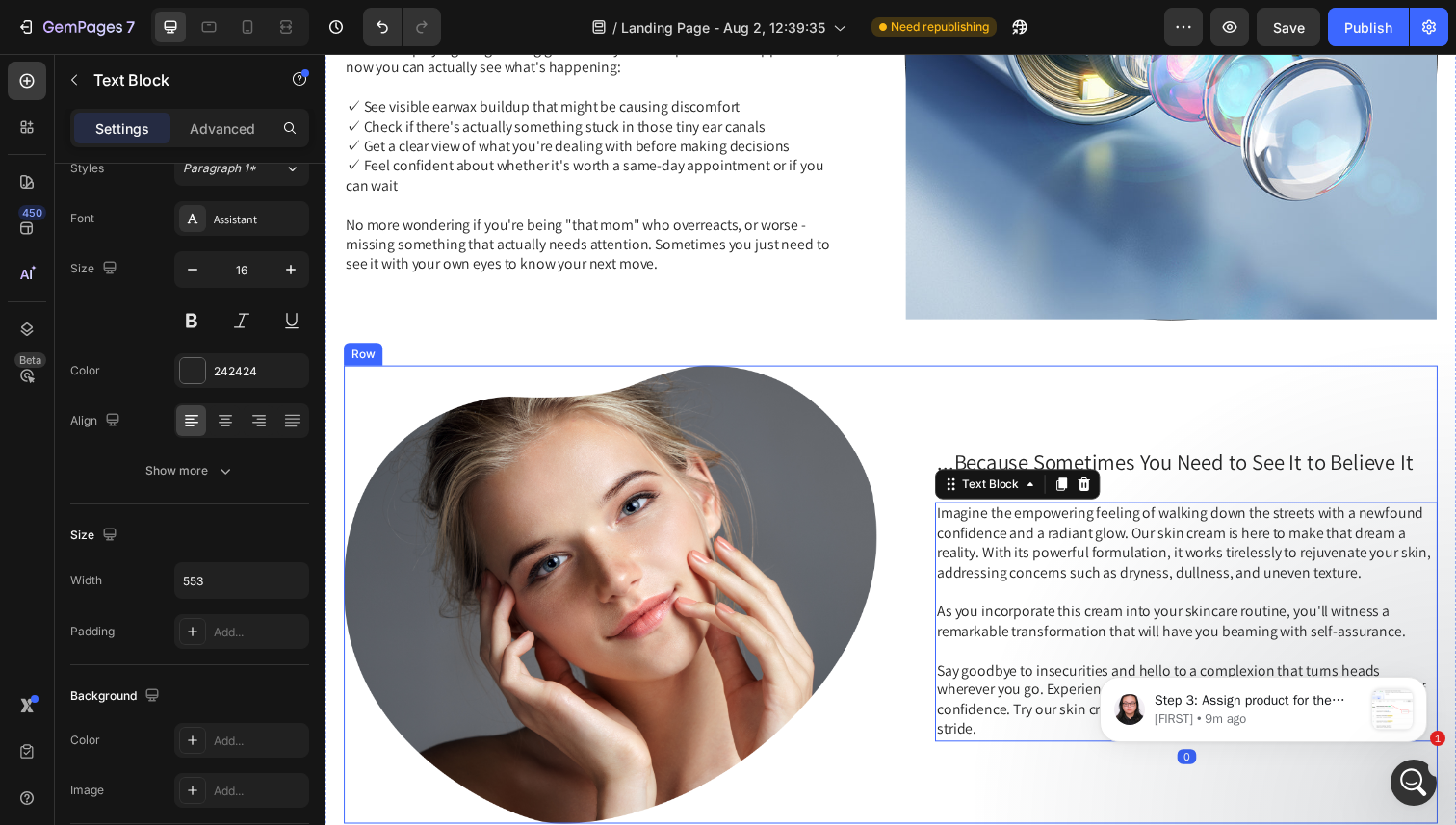 click on "...Because Sometimes You Need to See It to Believe It Heading Imagine the empowering feeling of walking down the streets with a newfound confidence and a radiant glow. Our skin cream is here to make that dream a reality. With its powerful formulation, it works tirelessly to rejuvenate your skin, addressing concerns such as dryness, dullness, and uneven texture.   As you incorporate this cream into your skincare routine, you'll witness a remarkable transformation that will have you beaming with self-assurance.   Say goodbye to insecurities and hello to a complexion that turns heads wherever you go. Experience the joy of flawless skin and embrace the power of confidence. Try our skin cream today and step out into the world with a radiant stride. Text Block   0 Row" at bounding box center [1188, 606] 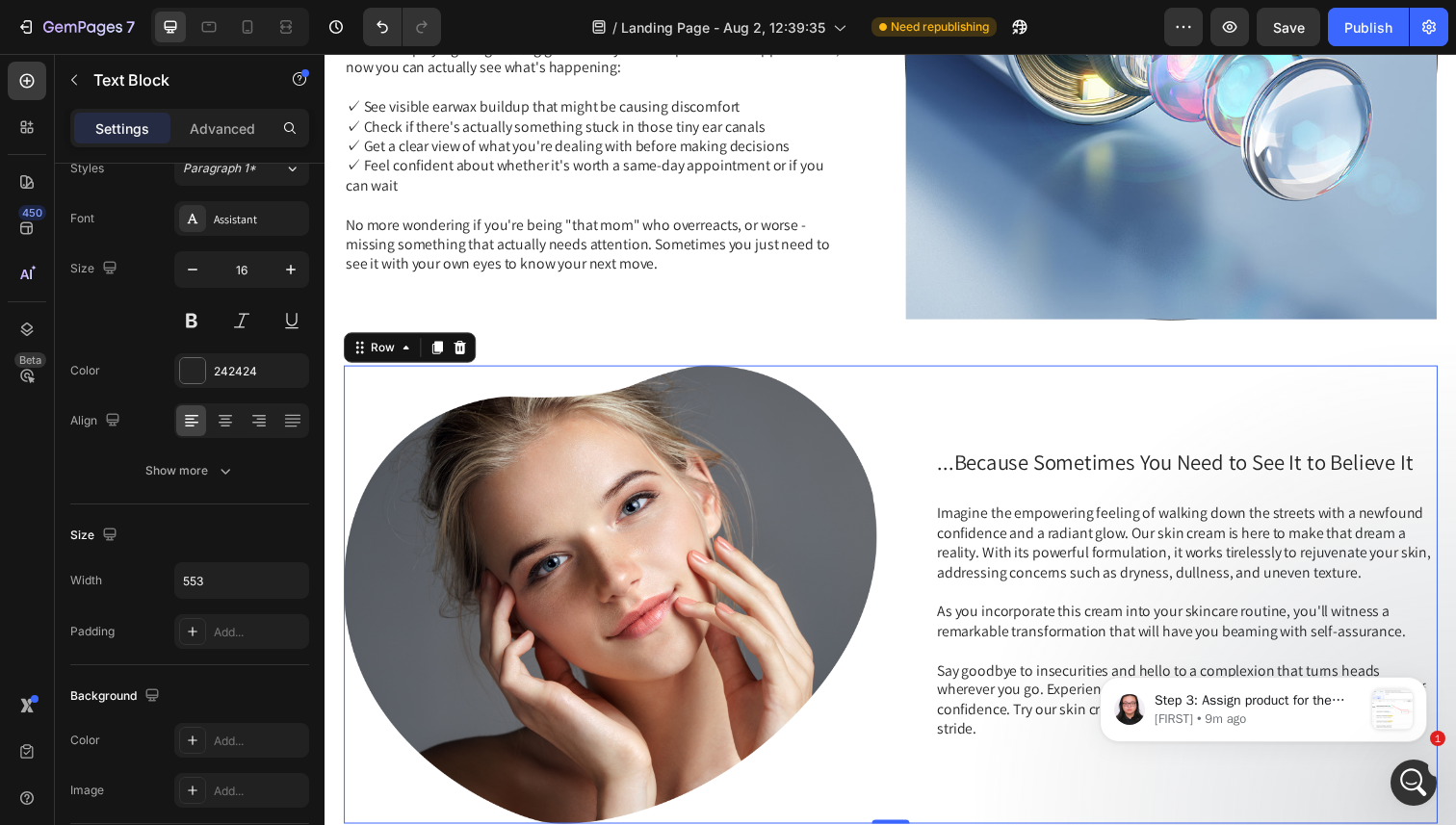 scroll, scrollTop: 0, scrollLeft: 0, axis: both 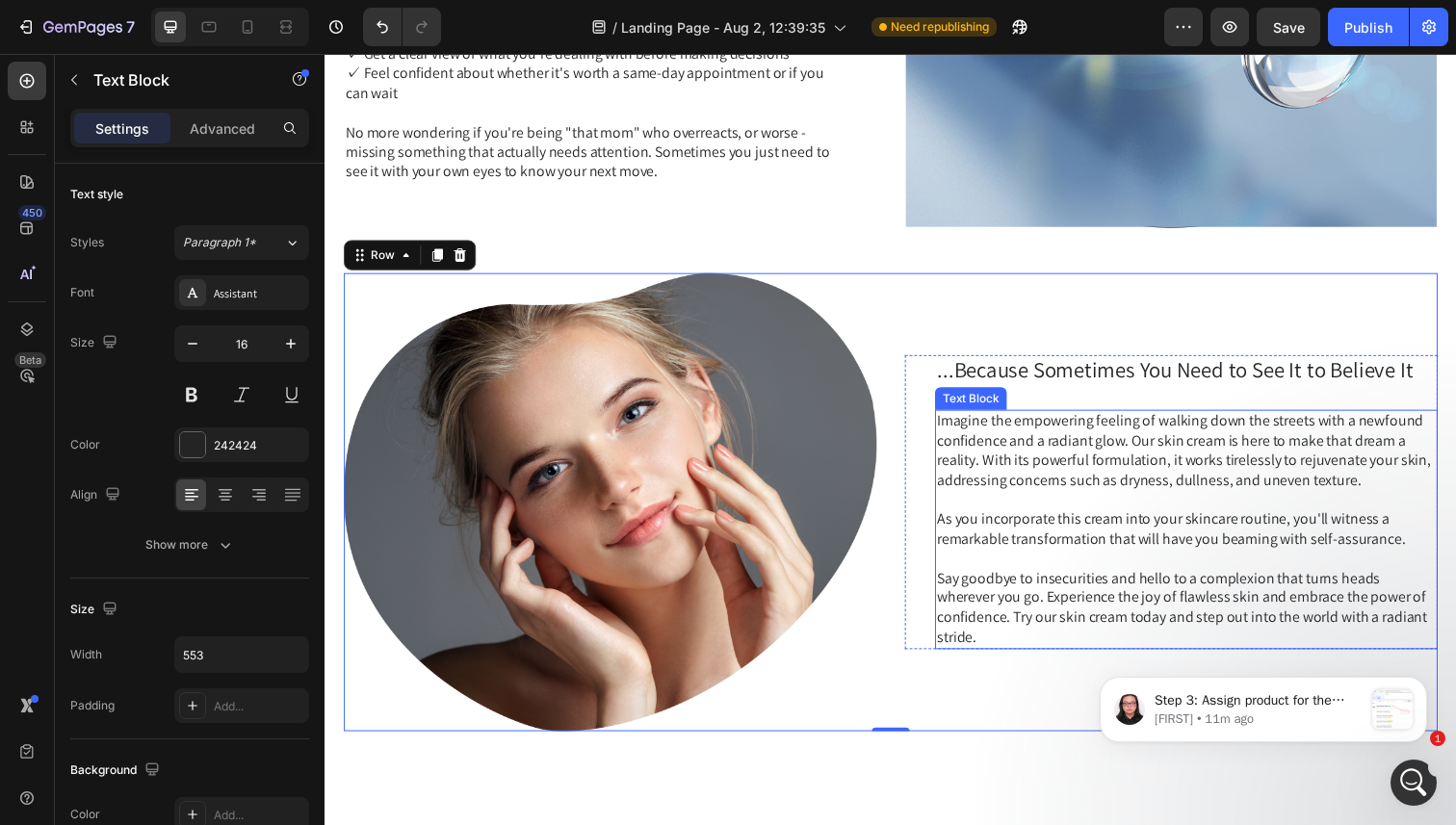 click on "Say goodbye to insecurities and hello to a complexion that turns heads wherever you go. Experience the joy of flawless skin and embrace the power of confidence. Try our skin cream today and step out into the world with a radiant stride." at bounding box center (1204, 620) 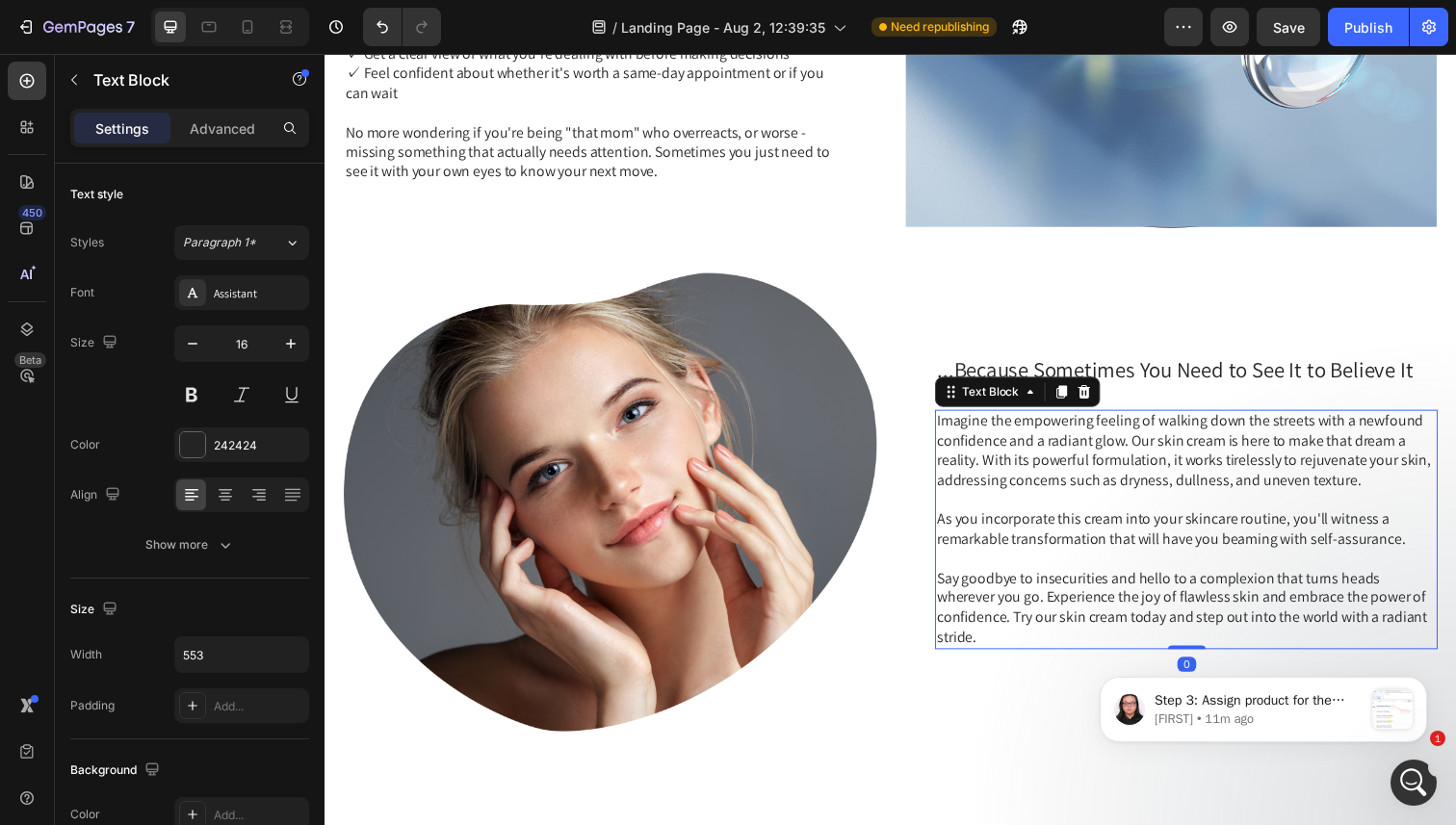click on "Say goodbye to insecurities and hello to a complexion that turns heads wherever you go. Experience the joy of flawless skin and embrace the power of confidence. Try our skin cream today and step out into the world with a radiant stride." at bounding box center [1204, 620] 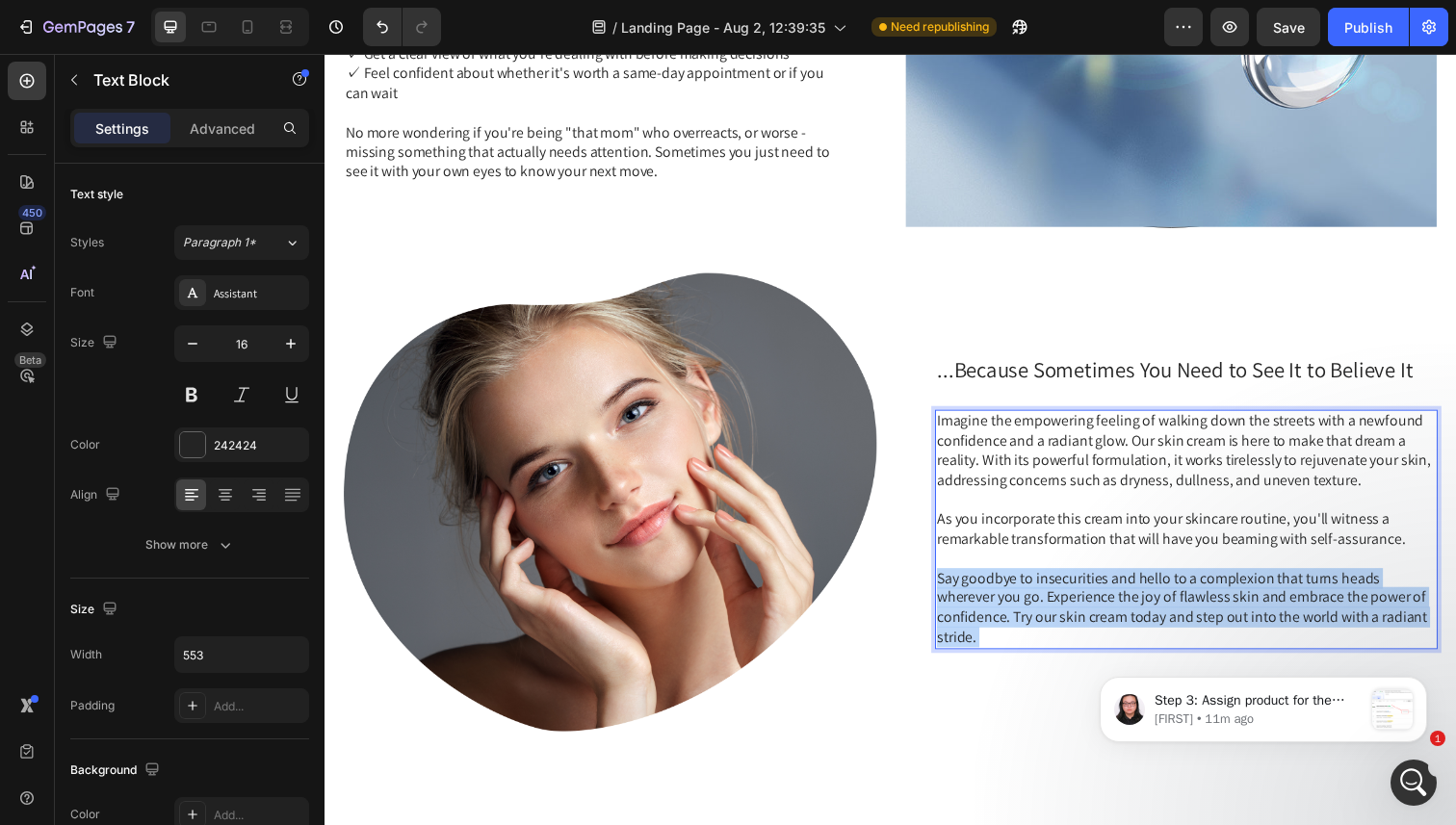 drag, startPoint x: 995, startPoint y: 649, endPoint x: 1000, endPoint y: 636, distance: 13.928388 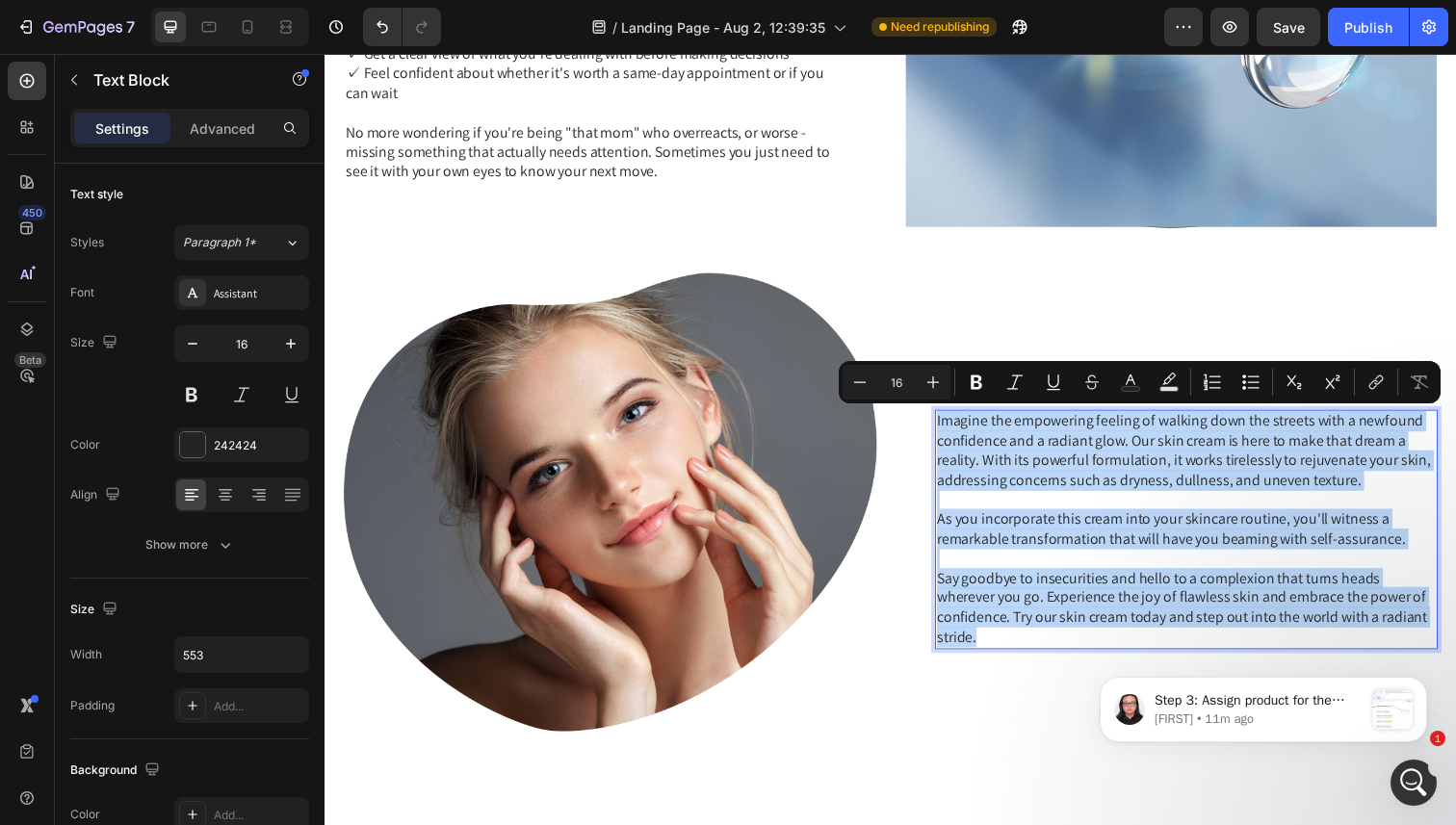drag, startPoint x: 996, startPoint y: 647, endPoint x: 950, endPoint y: 434, distance: 217.91053 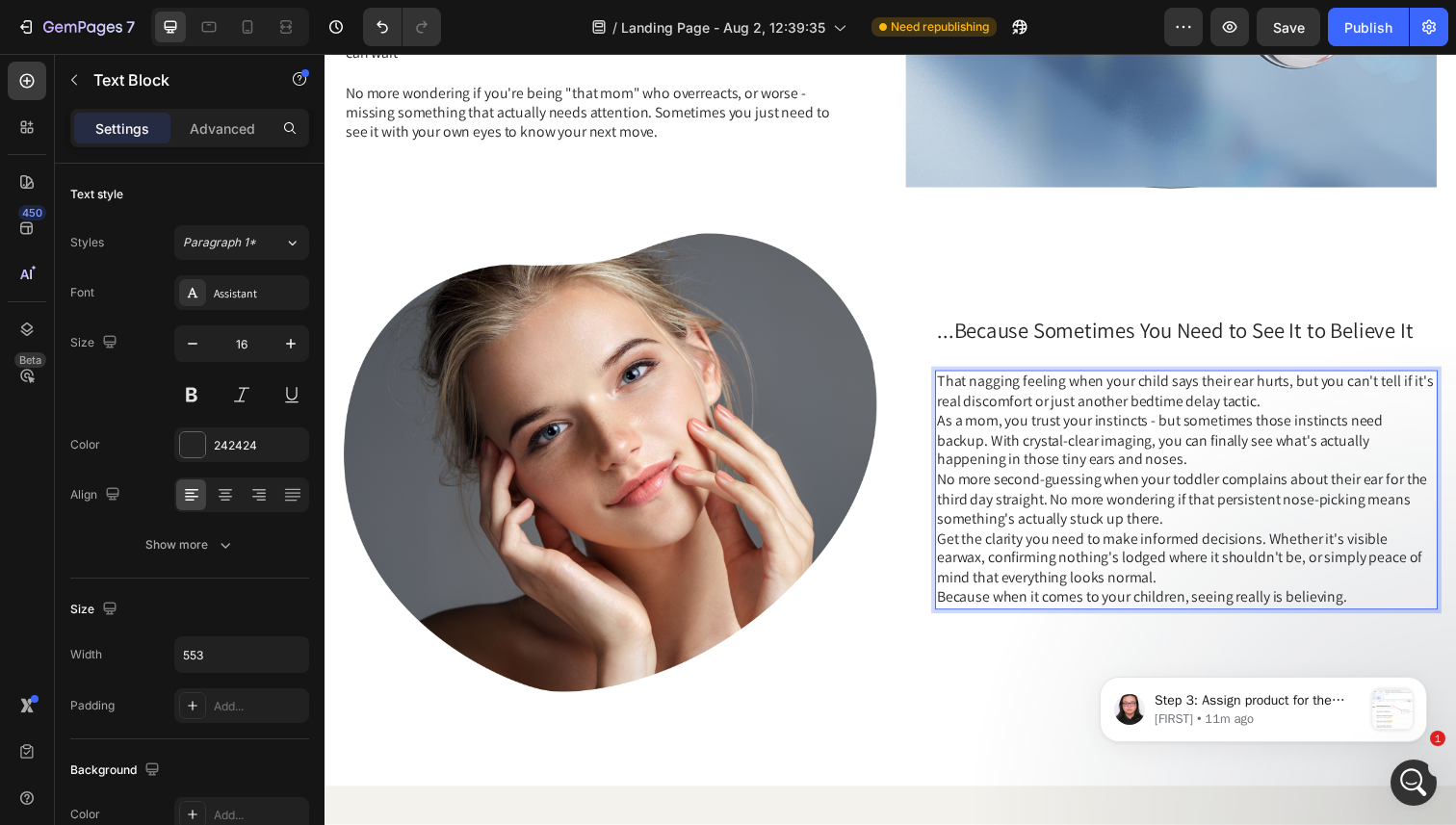 scroll, scrollTop: 1620, scrollLeft: 0, axis: vertical 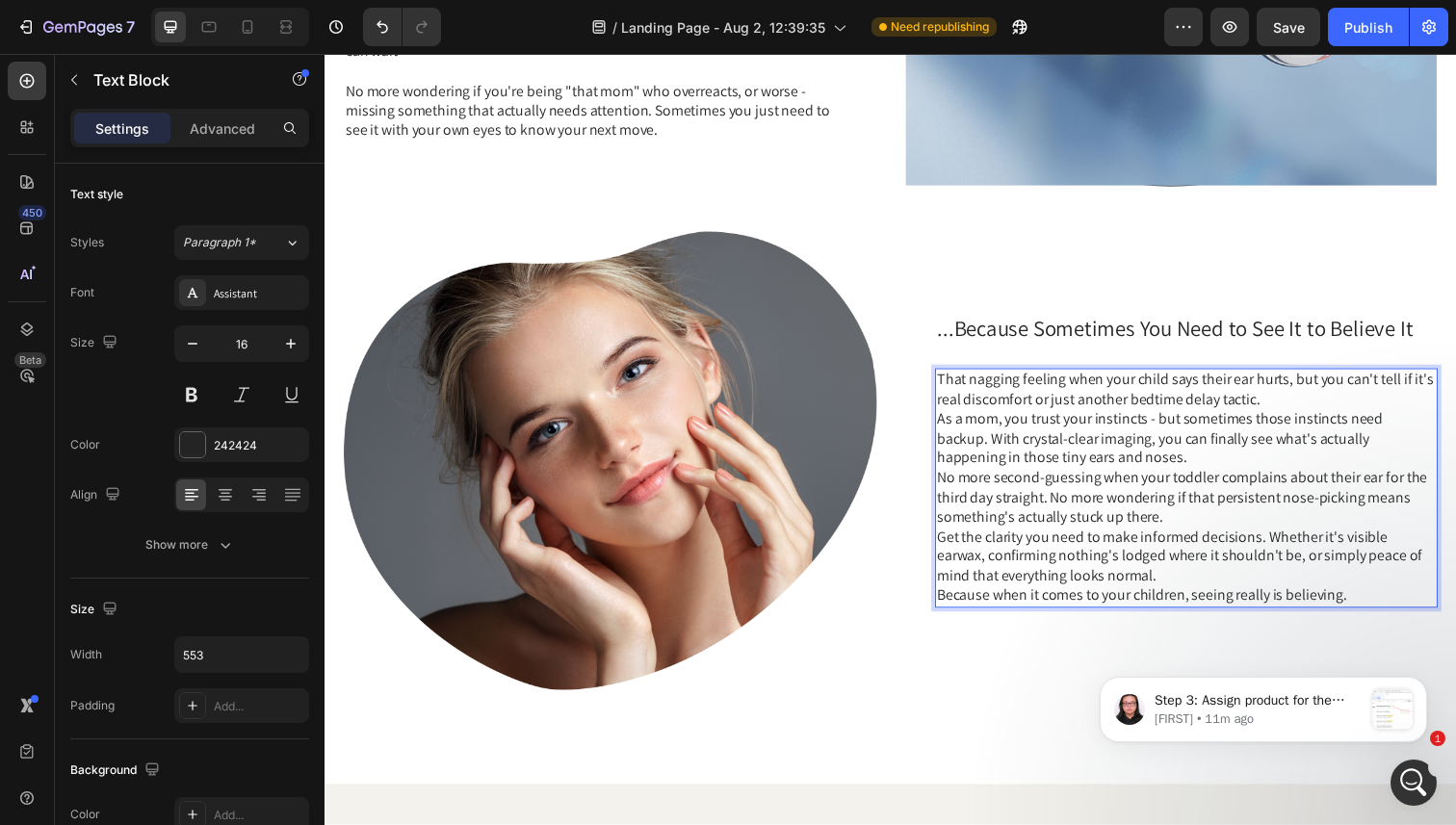 click on "As a mom, you trust your instincts - but sometimes those instincts need backup. With crystal-clear imaging, you can finally see what's actually happening in those tiny ears and noses." at bounding box center [1204, 448] 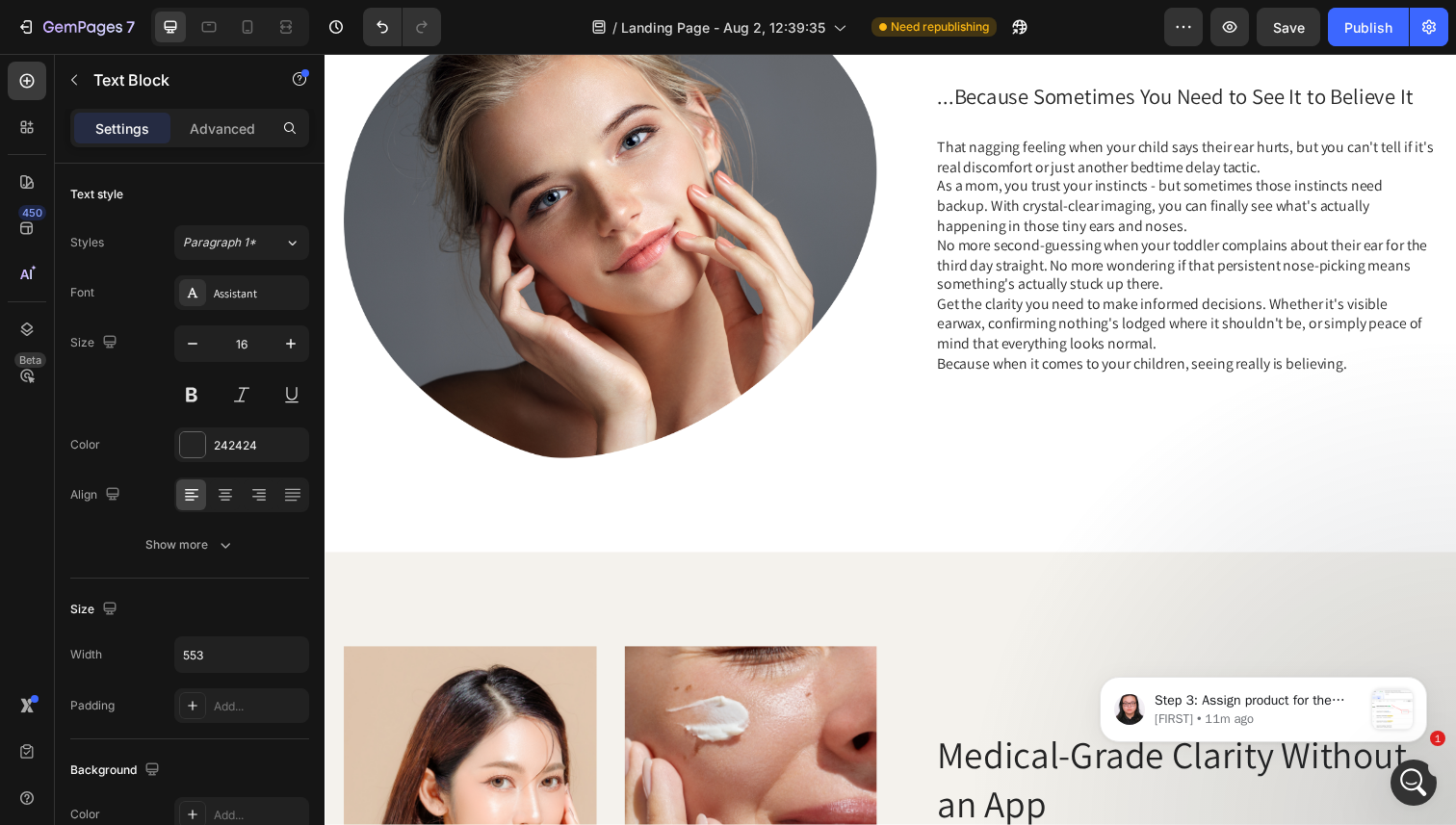 scroll, scrollTop: 1909, scrollLeft: 0, axis: vertical 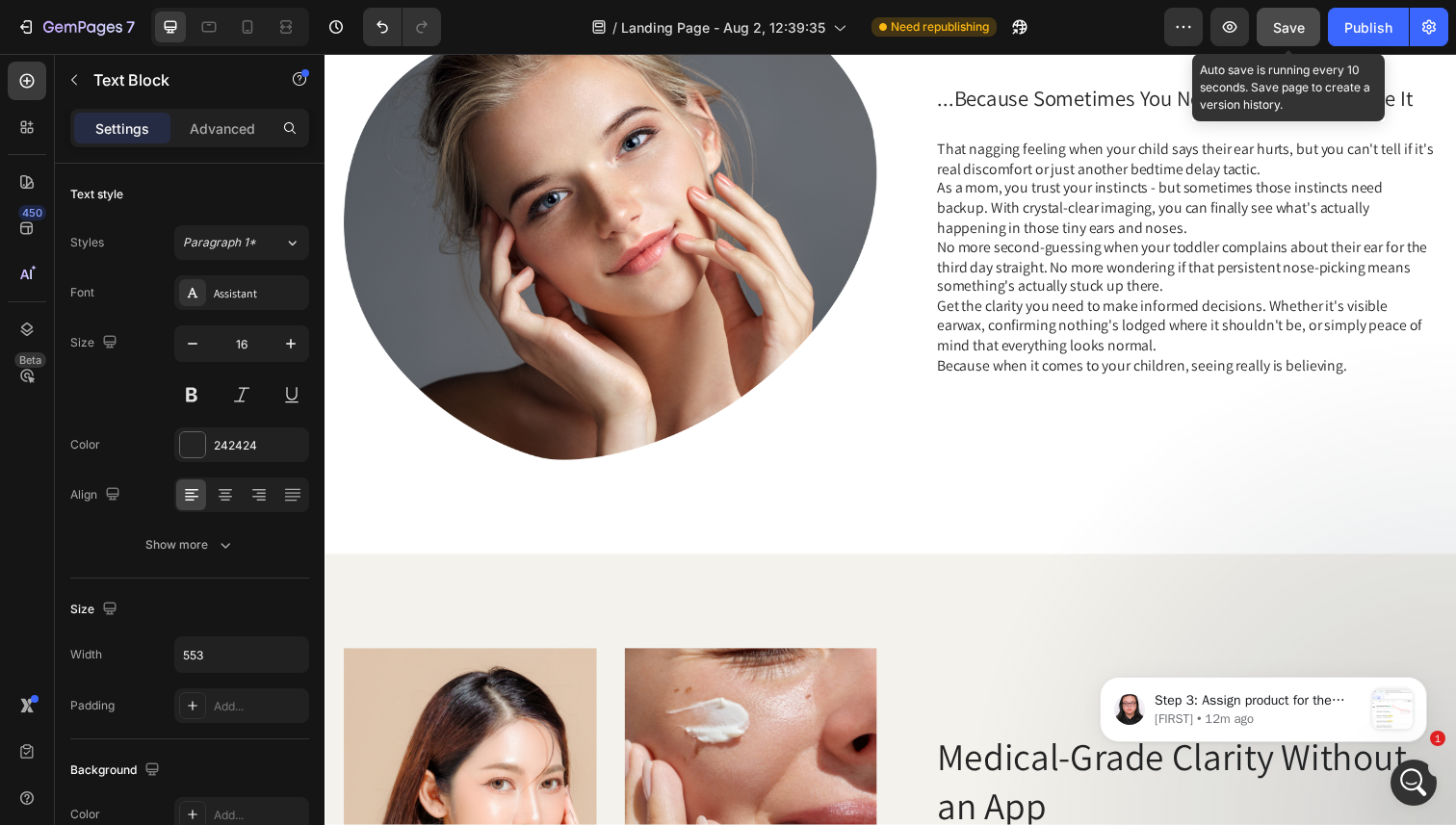 click on "Save" 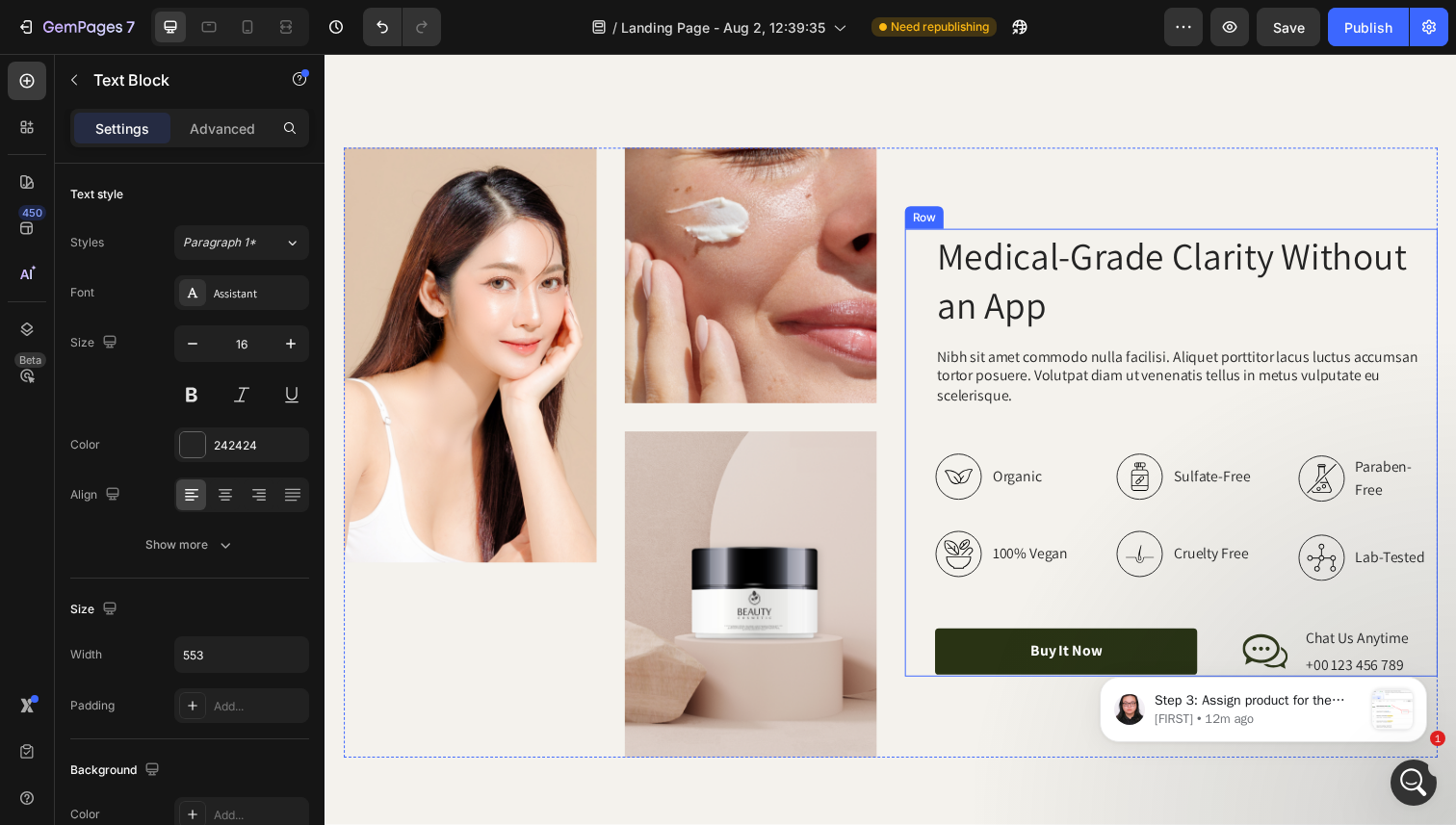 scroll, scrollTop: 2444, scrollLeft: 0, axis: vertical 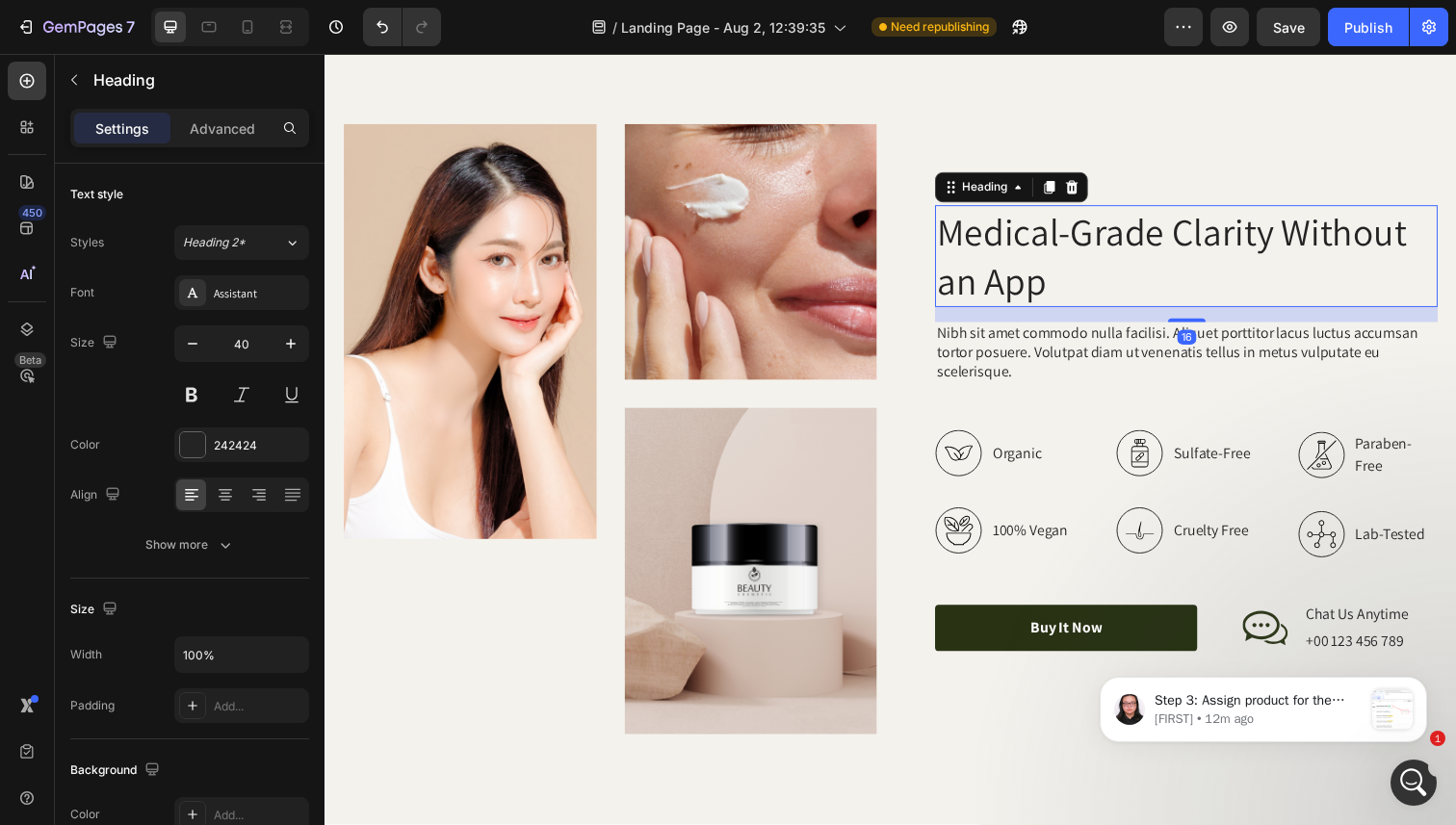 click on "Medical-Grade Clarity Without an App" at bounding box center [1204, 261] 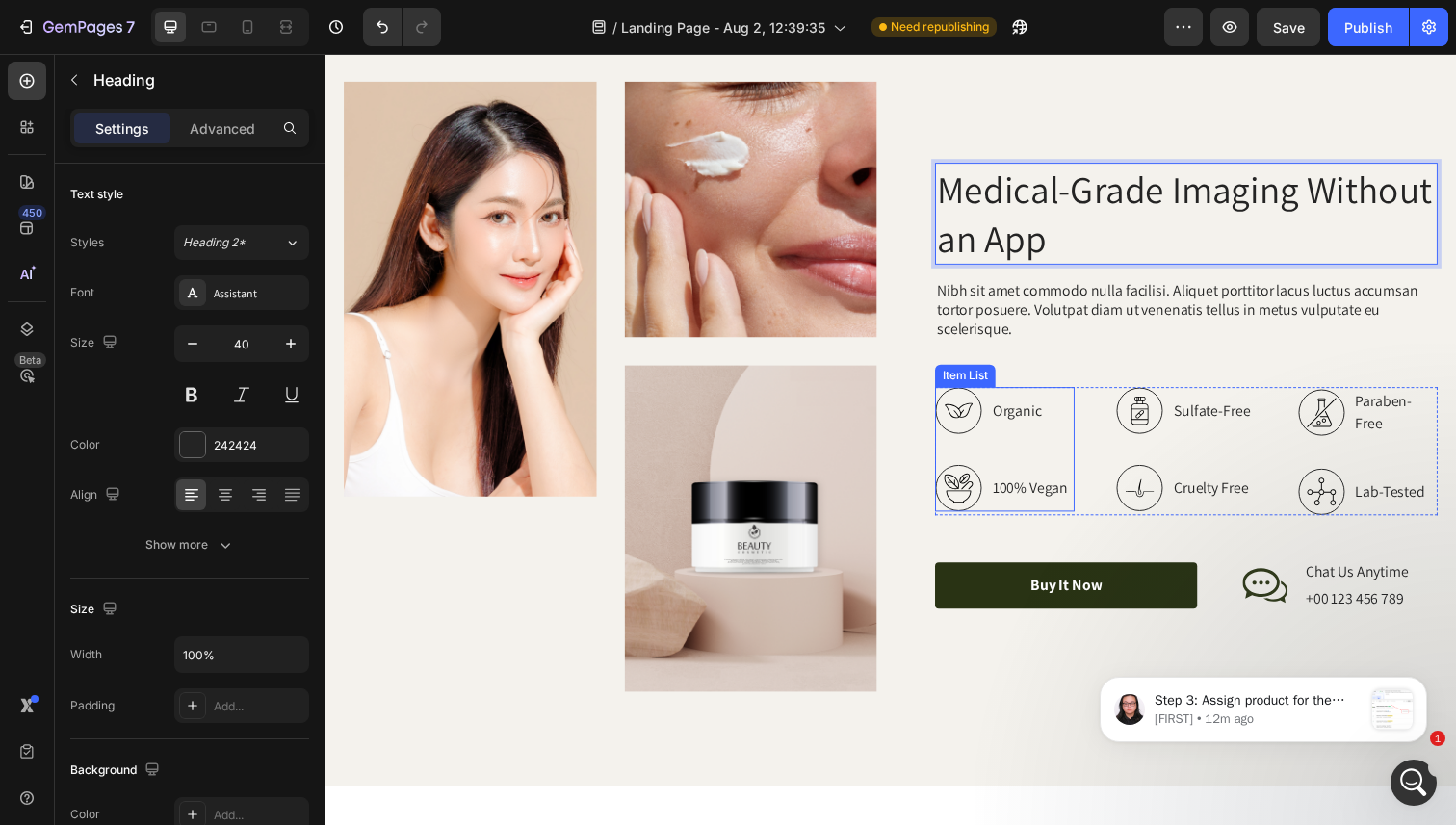scroll, scrollTop: 2496, scrollLeft: 0, axis: vertical 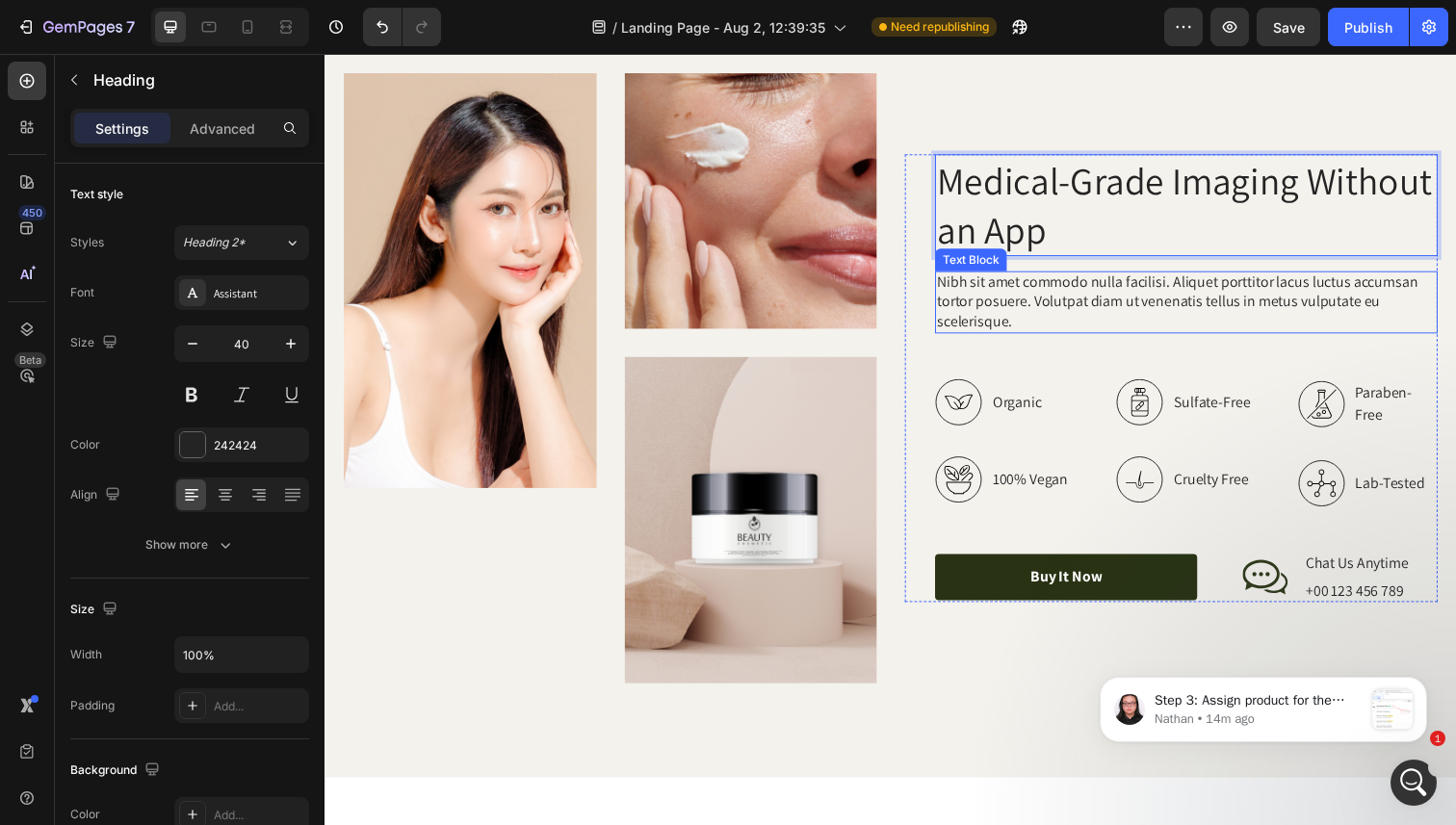 click on "Nibh sit amet commodo nulla facilisi. Aliquet porttitor lacus luctus accumsan tortor posuere. Volutpat diam ut venenatis tellus in metus vulputate eu scelerisque." at bounding box center (1204, 308) 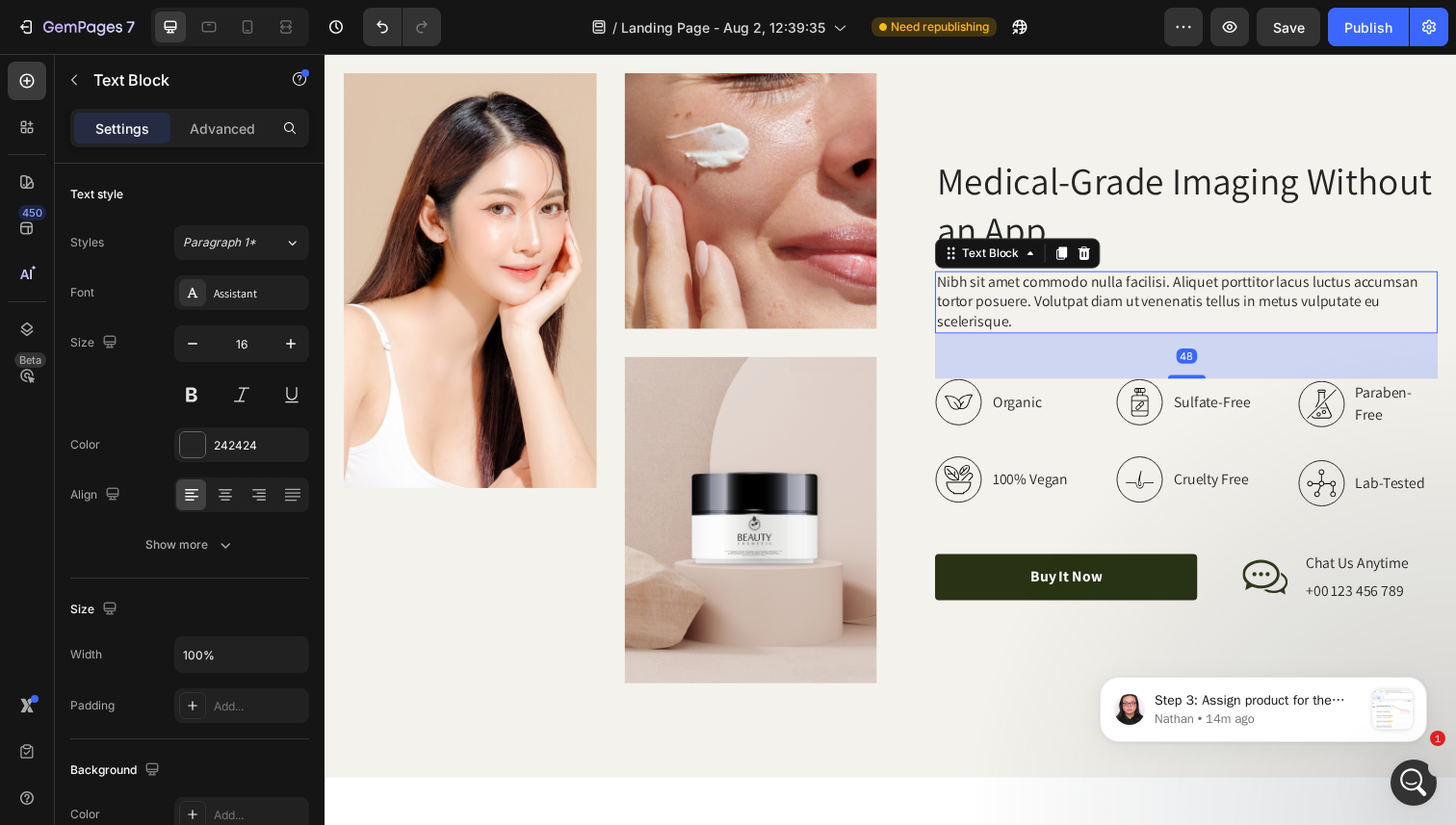 click on "Nibh sit amet commodo nulla facilisi. Aliquet porttitor lacus luctus accumsan tortor posuere. Volutpat diam ut venenatis tellus in metus vulputate eu scelerisque." at bounding box center [1204, 308] 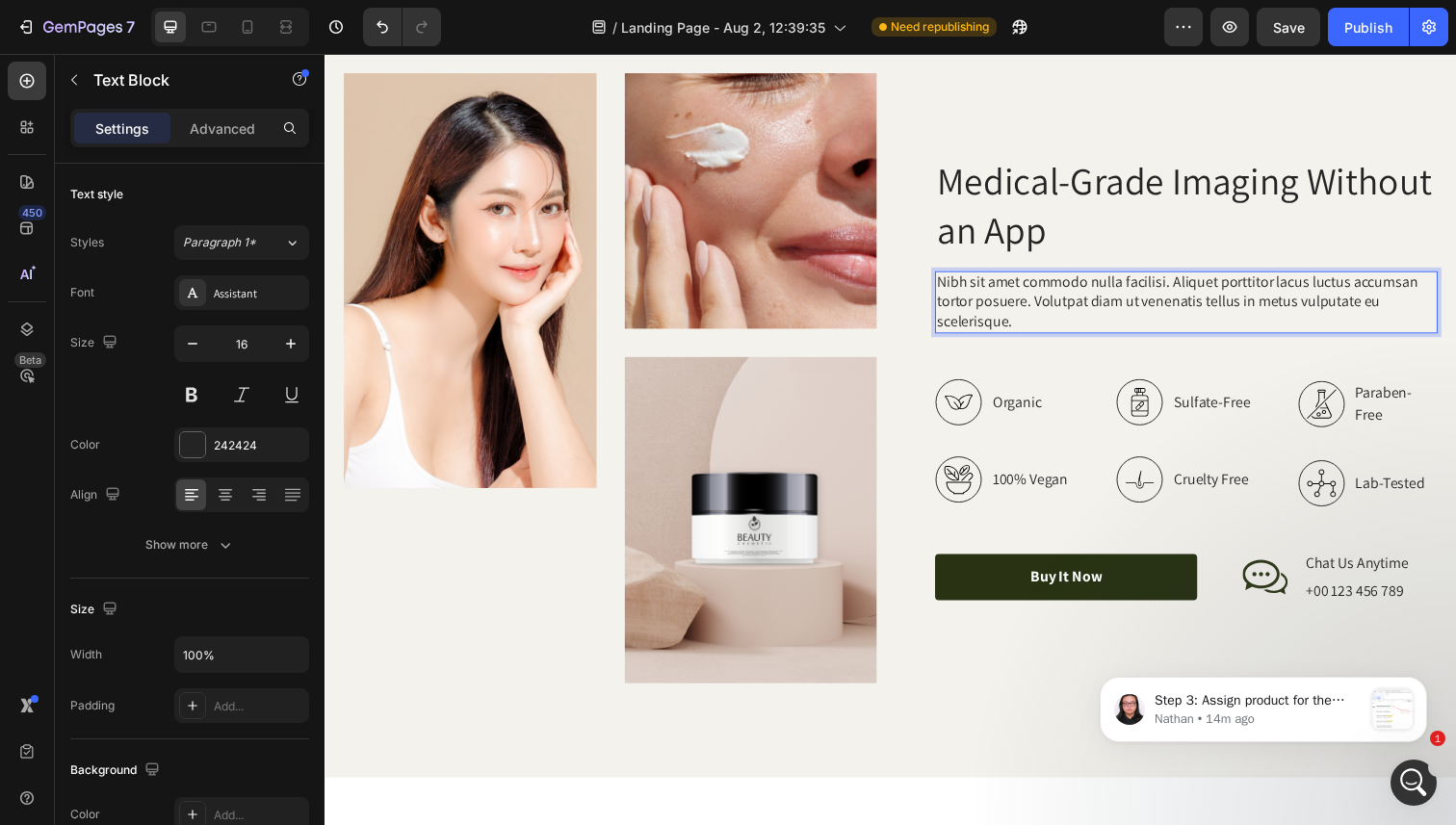 click on "Nibh sit amet commodo nulla facilisi. Aliquet porttitor lacus luctus accumsan tortor posuere. Volutpat diam ut venenatis tellus in metus vulputate eu scelerisque." at bounding box center (1204, 308) 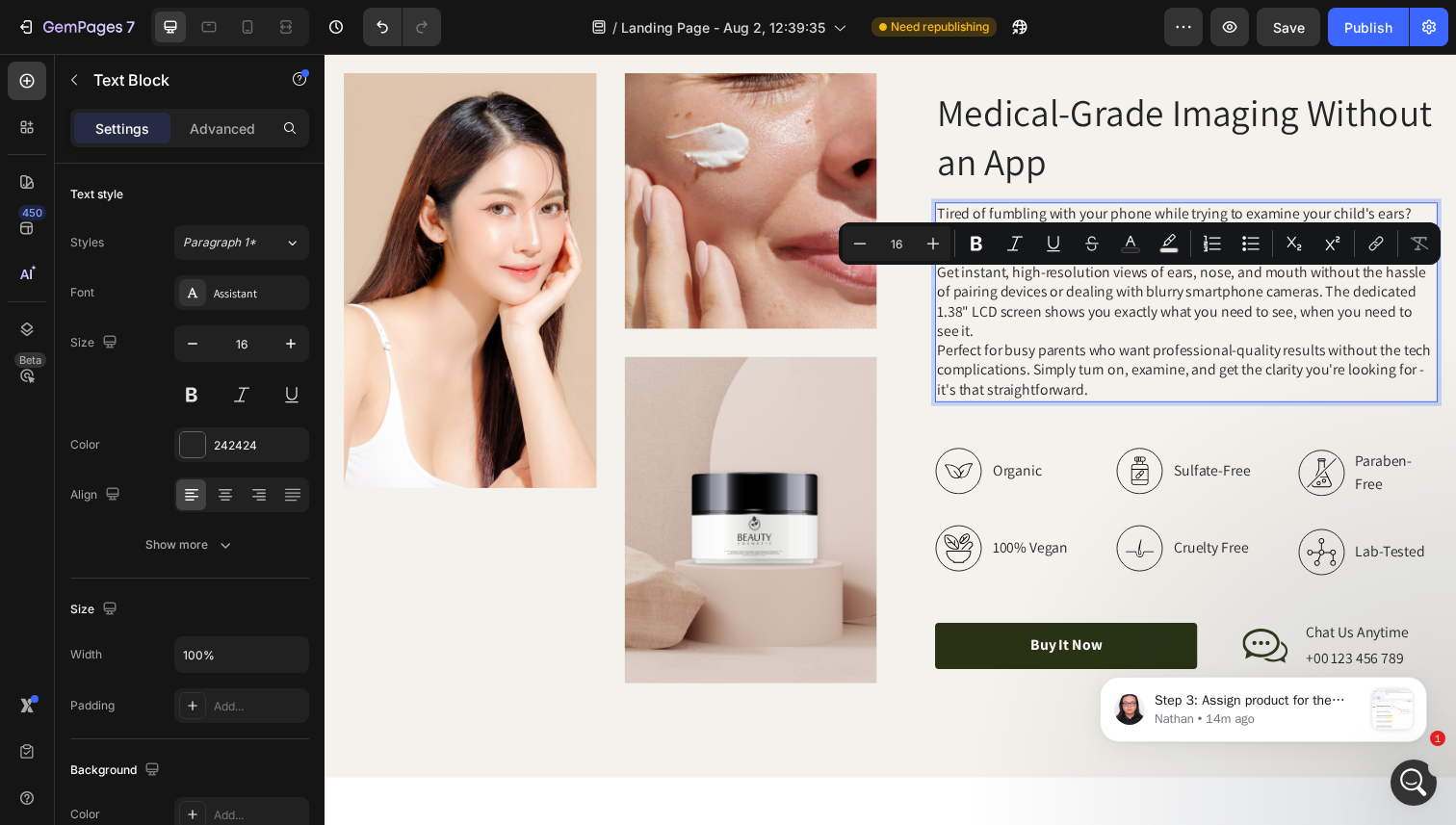 scroll, scrollTop: 2426, scrollLeft: 0, axis: vertical 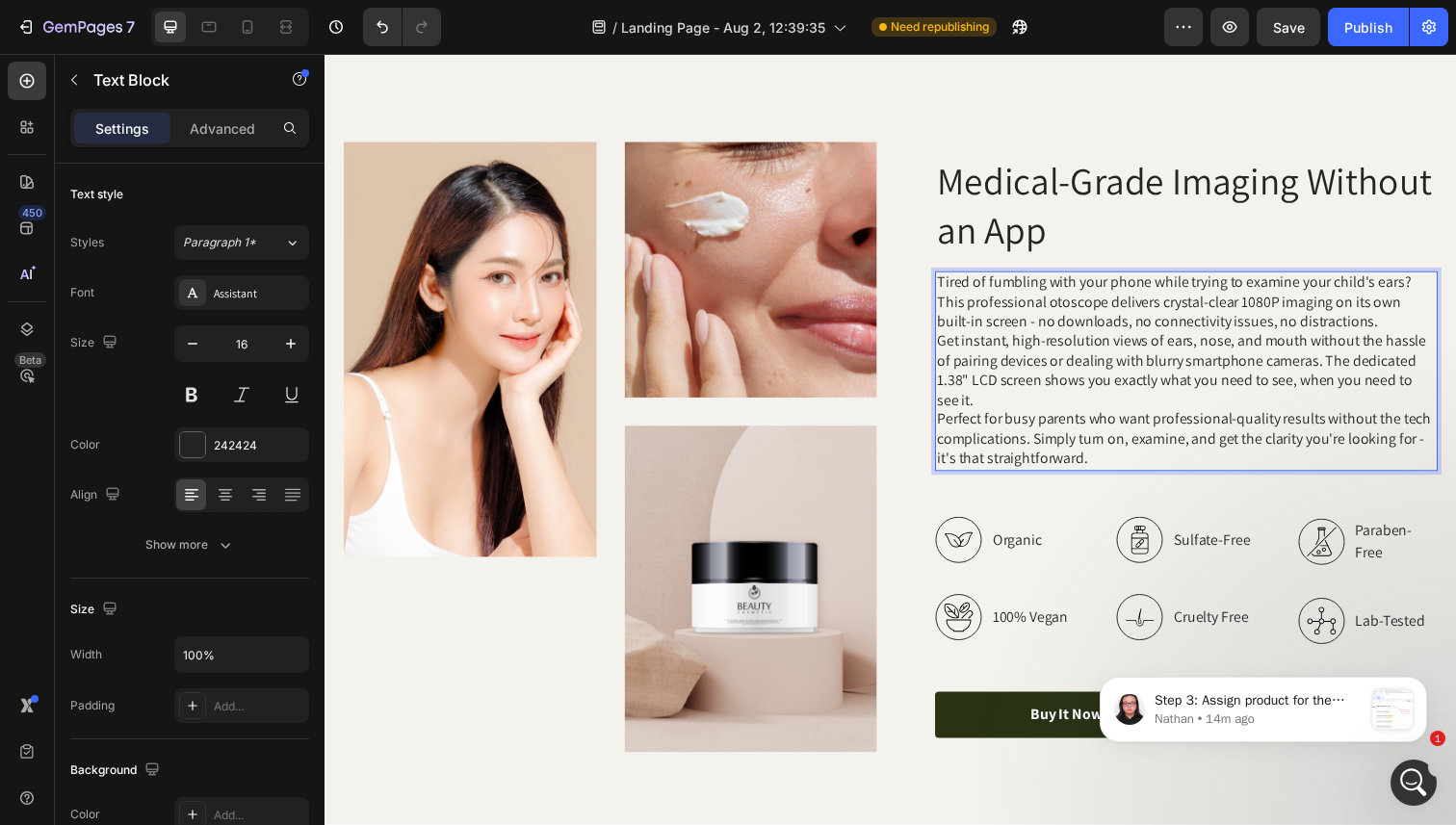 click on "Get instant, high-resolution views of ears, nose, and mouth without the hassle of pairing devices or dealing with blurry smartphone cameras. The dedicated 1.38" LCD screen shows you exactly what you need to see, when you need to see it." at bounding box center [1204, 377] 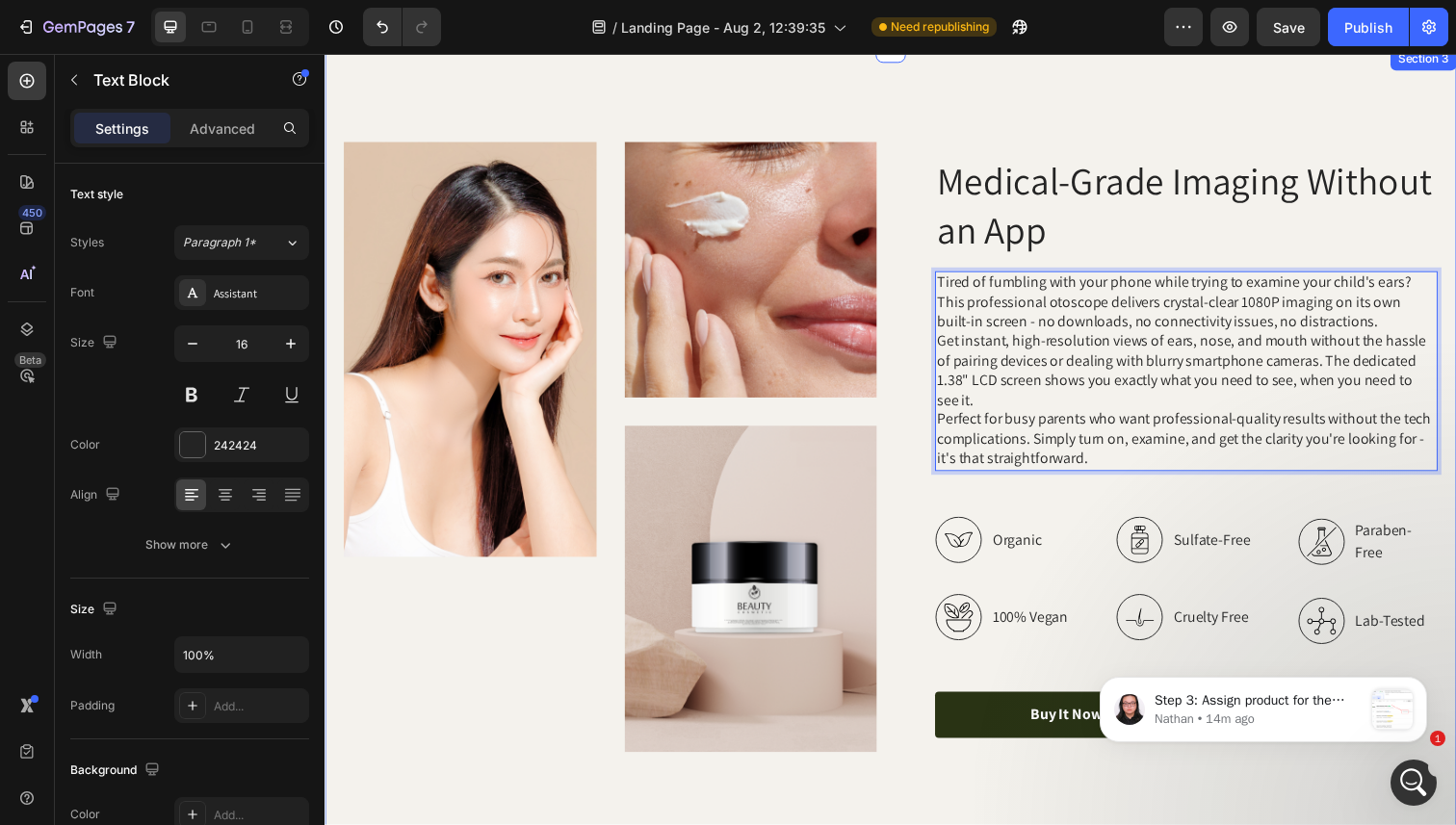 click on "Image Image Image Row Medical-Grade Imaging Without an App Heading Tired of fumbling with your phone while trying to examine your child's ears? This professional otoscope delivers crystal-clear 1080P imaging on its own built-in screen - no downloads, no connectivity issues, no distractions. Get instant, high-resolution views of ears, nose, and mouth without the hassle of pairing devices or dealing with blurry smartphone cameras. The dedicated 1.38" LCD screen shows you exactly what you need to see, when you need to see it. Perfect for busy parents who want professional-quality results without the tech complications. Simply turn on, examine, and get the clarity you're looking for - it's that straightforward. Text Block   48
Organic
Sulfate-Free
Paraben-Free Item List
100% Vegan
Cruelty Free
Lab-Tested Item List Row
Organic
100% Vegan Item List
Sulfate-Free" at bounding box center (902, 456) 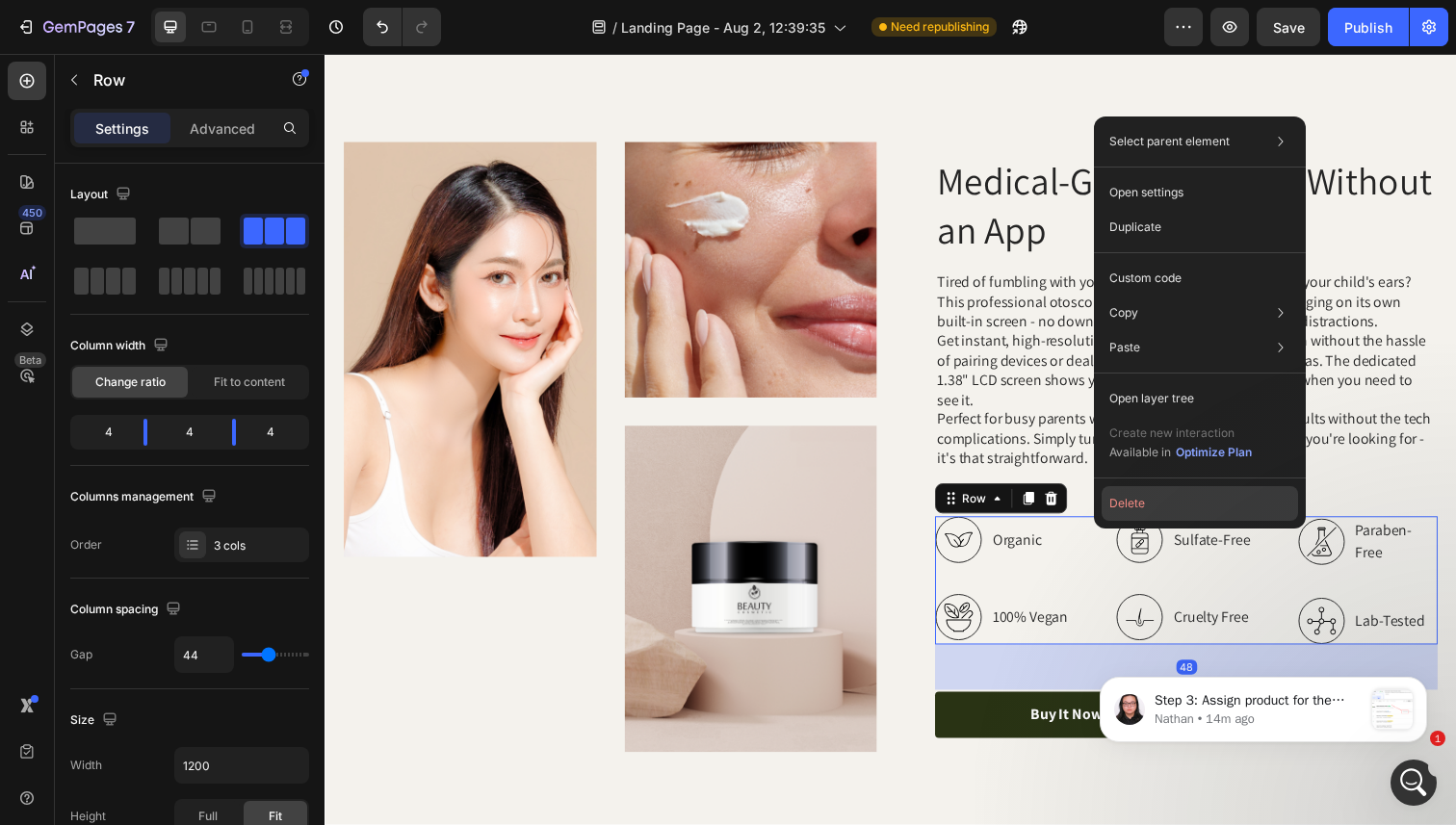 click on "Delete" 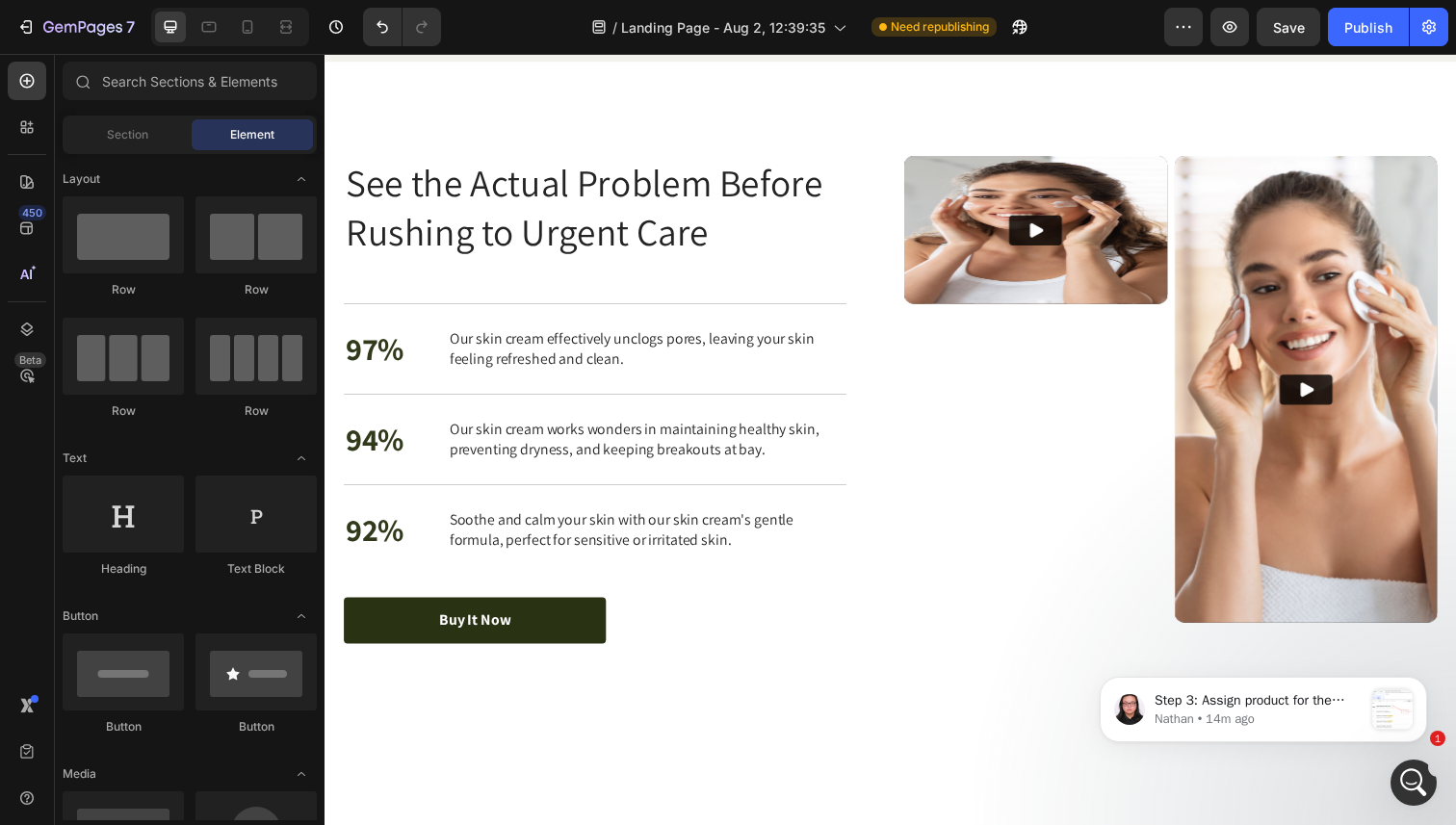 scroll, scrollTop: 3224, scrollLeft: 0, axis: vertical 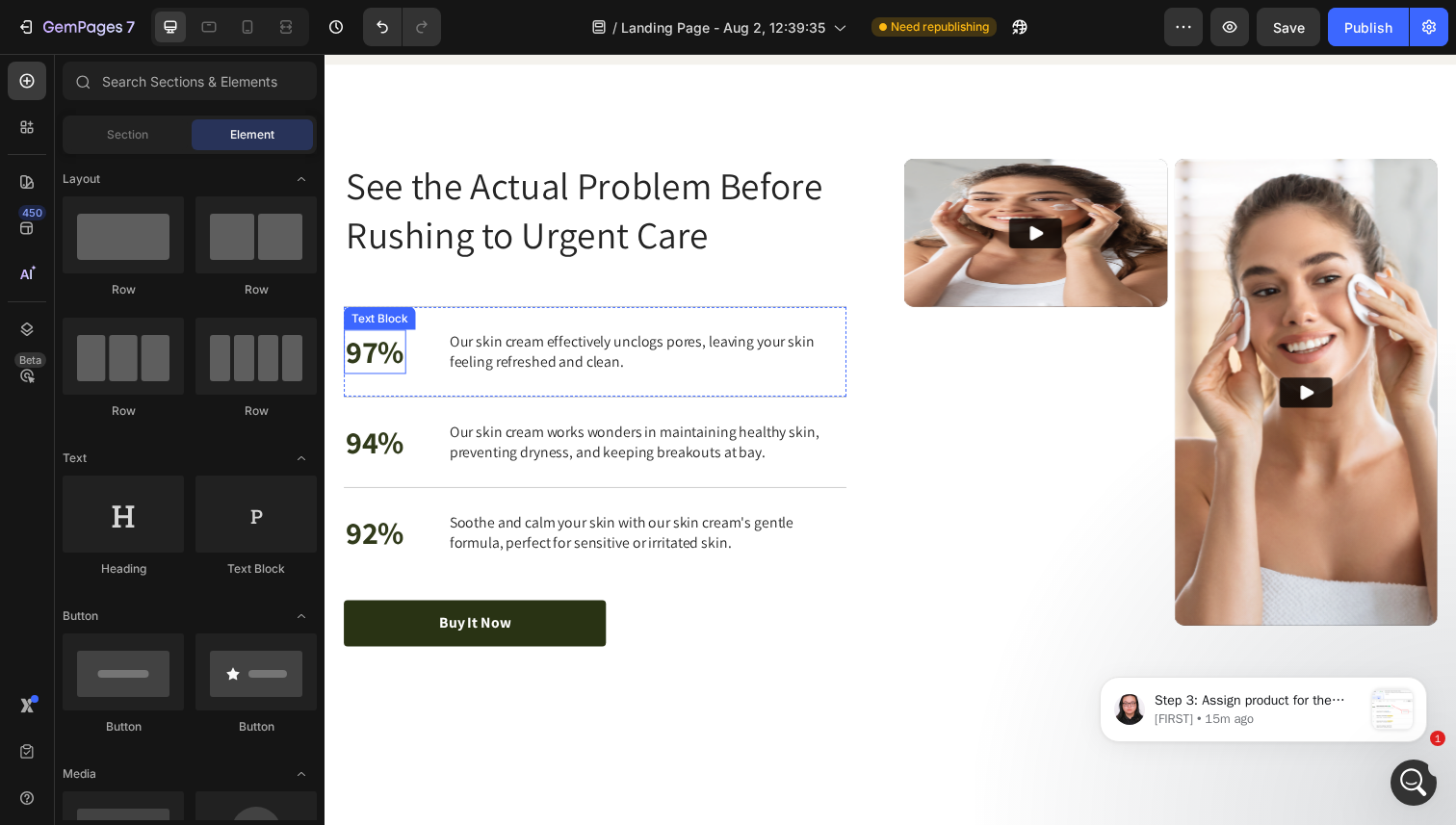 click on "97%" at bounding box center [376, 358] 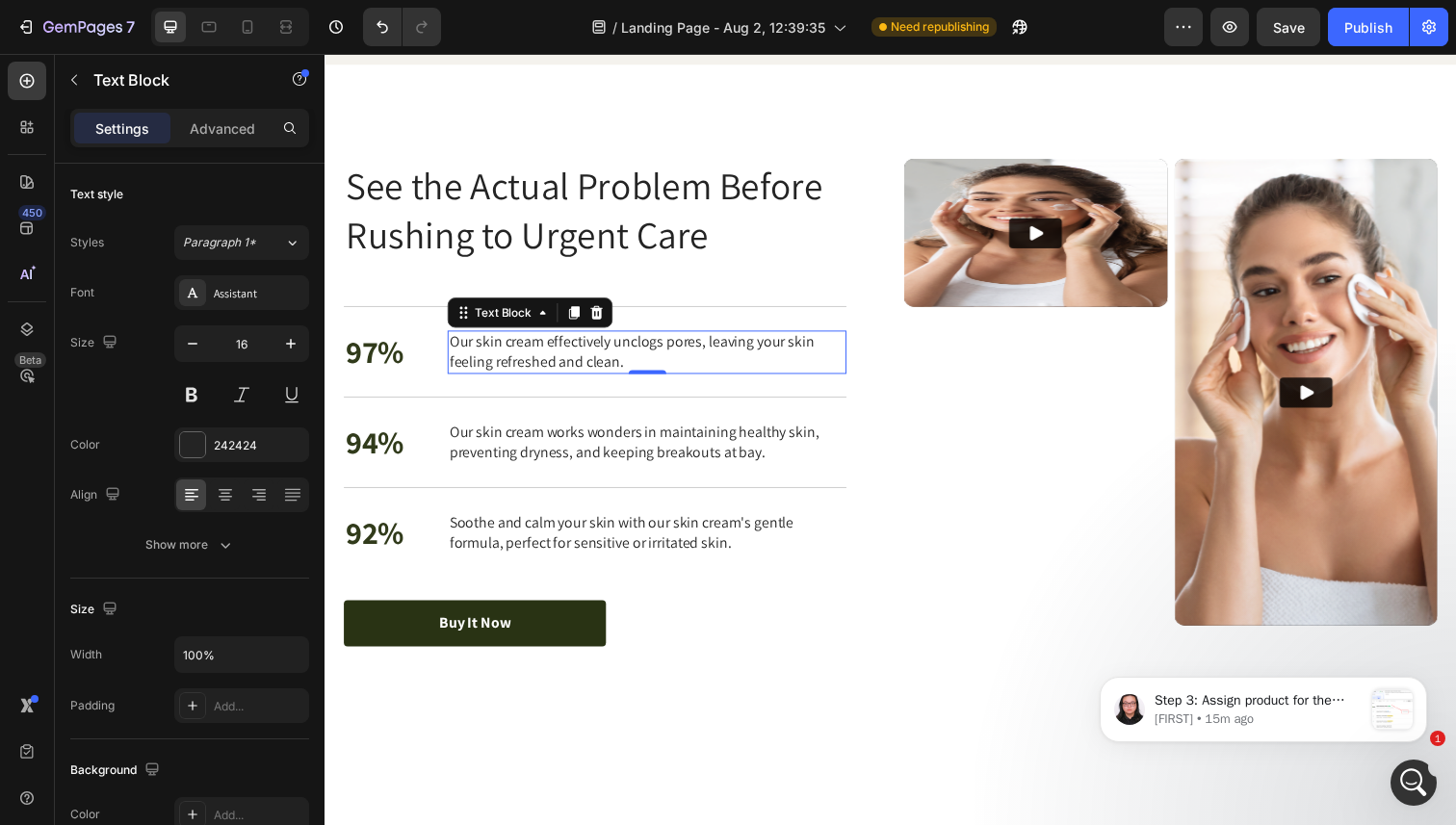 click on "Our skin cream effectively unclogs pores, leaving your skin feeling refreshed and clean." at bounding box center [653, 359] 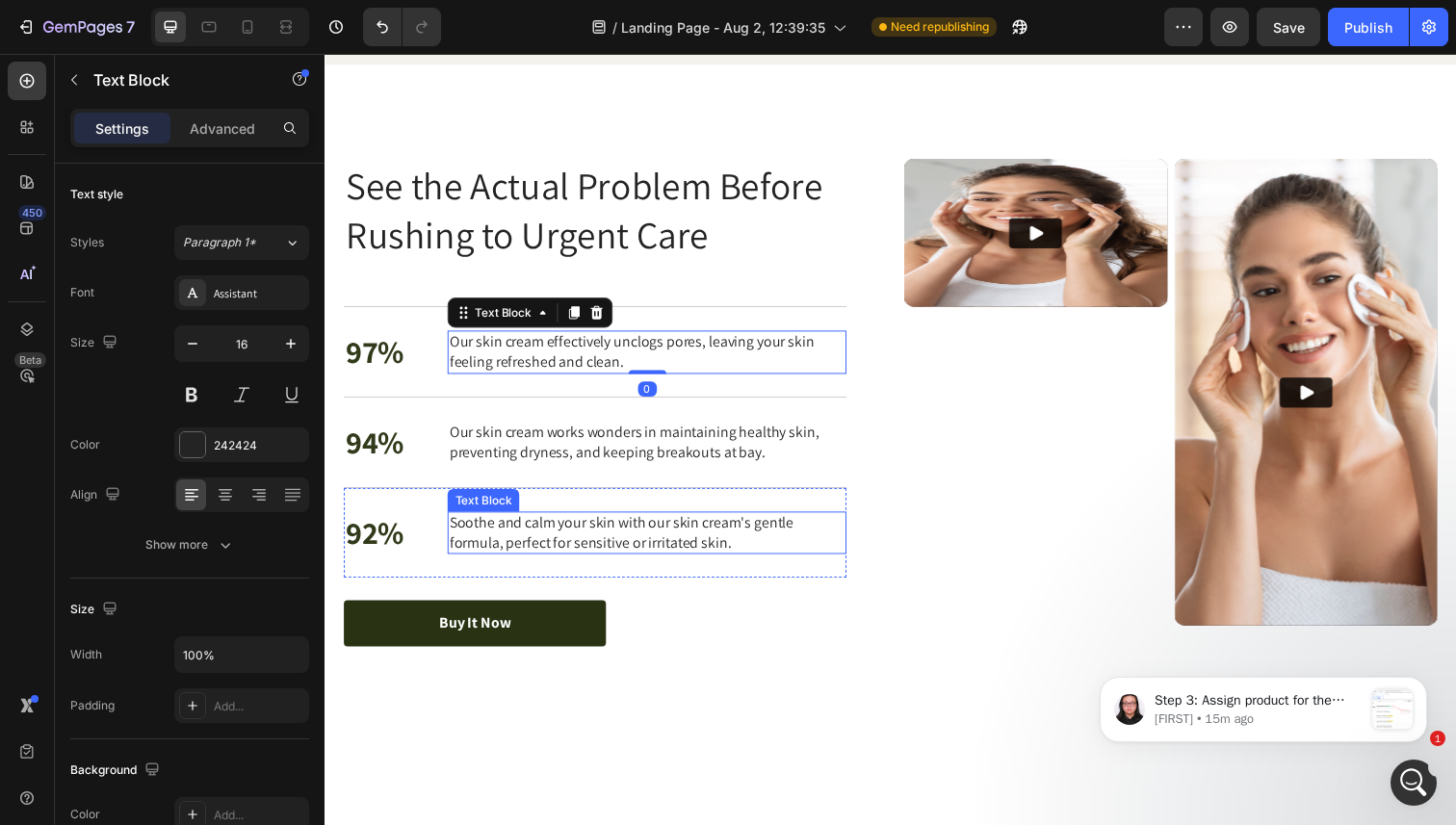 click on "Soothe and calm your skin with our skin cream's gentle formula, perfect for sensitive or irritated skin." at bounding box center (653, 544) 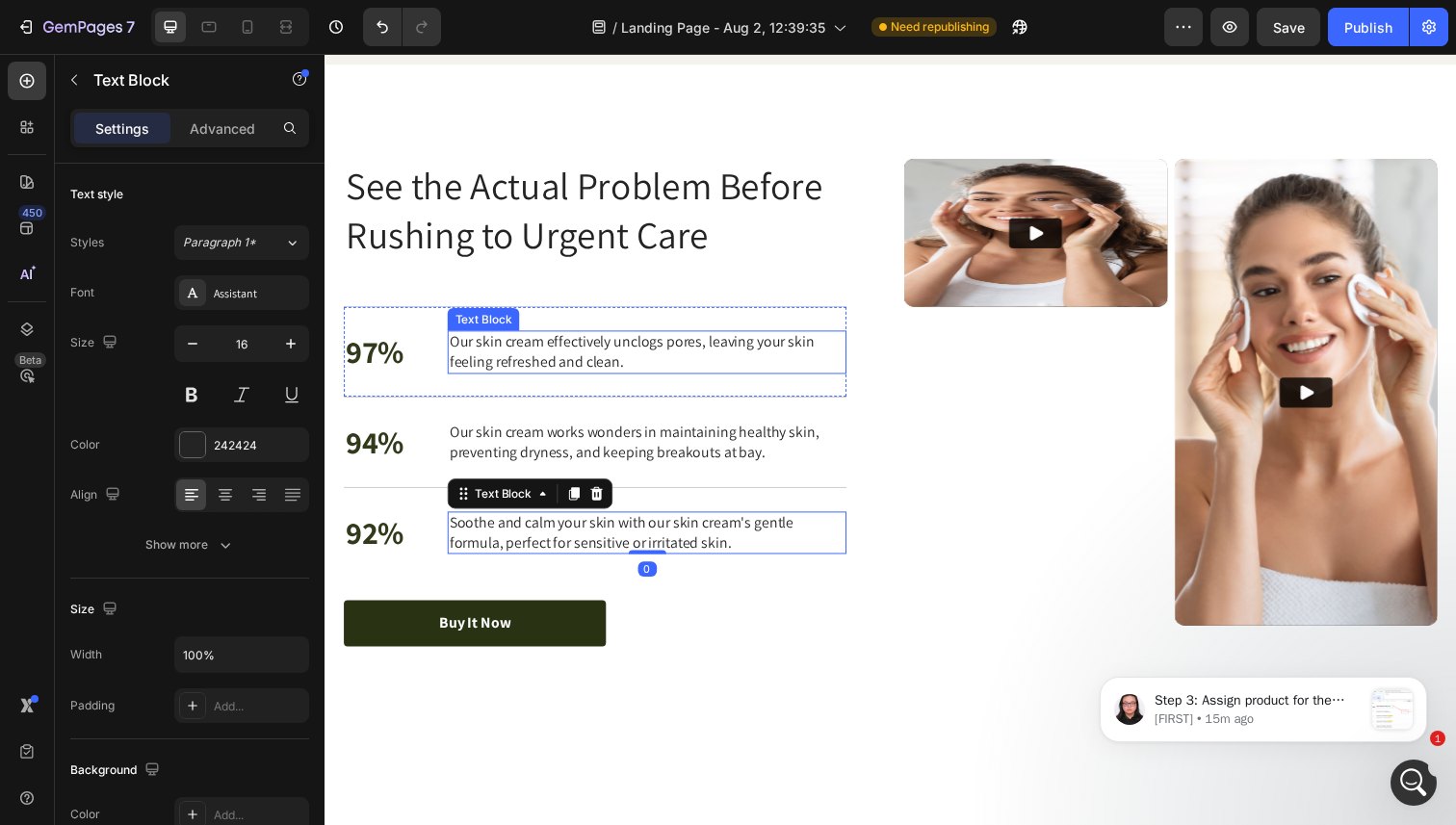 click on "Our skin cream effectively unclogs pores, leaving your skin feeling refreshed and clean." at bounding box center (653, 359) 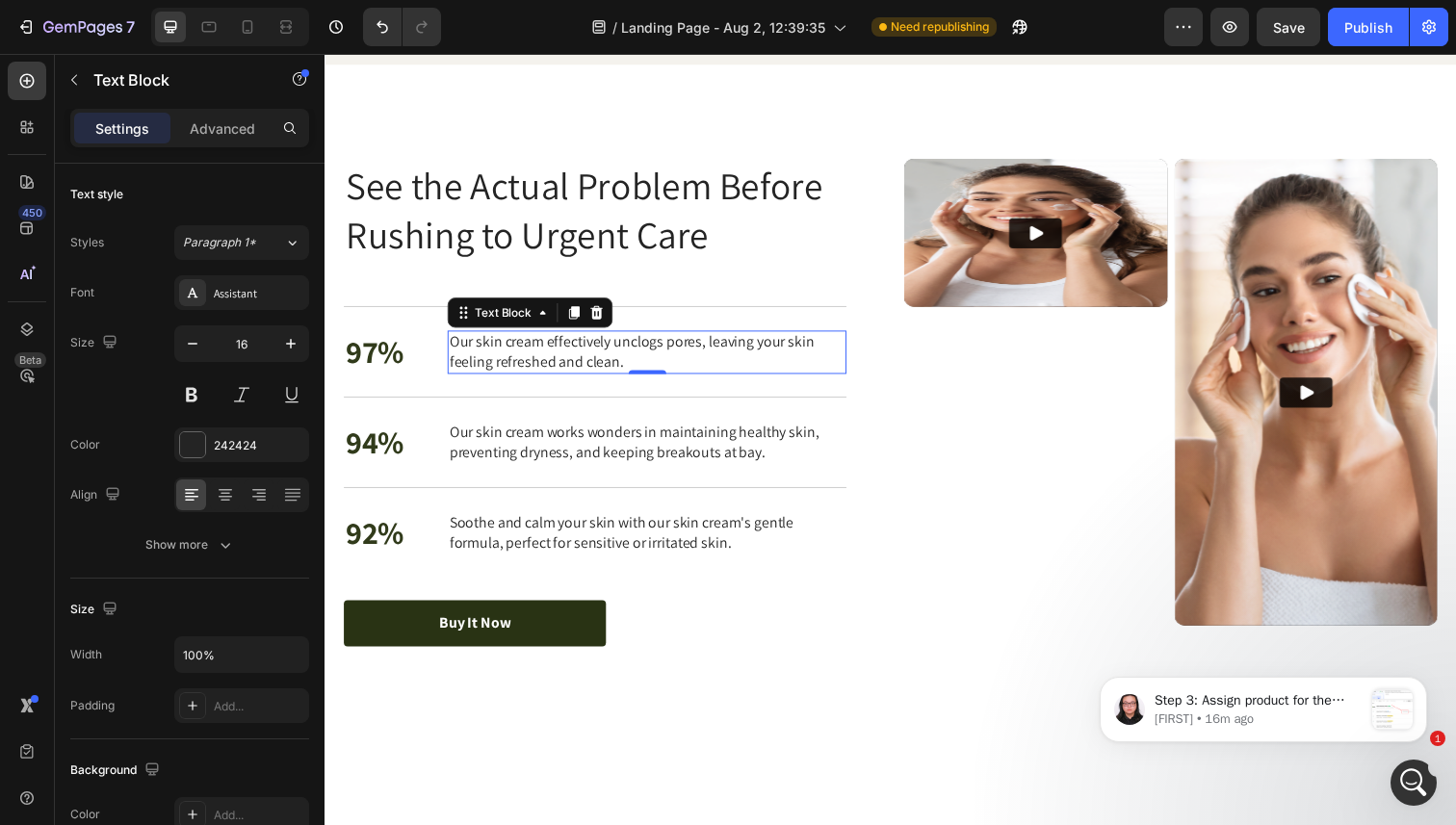 click on "Our skin cream effectively unclogs pores, leaving your skin feeling refreshed and clean." at bounding box center (653, 359) 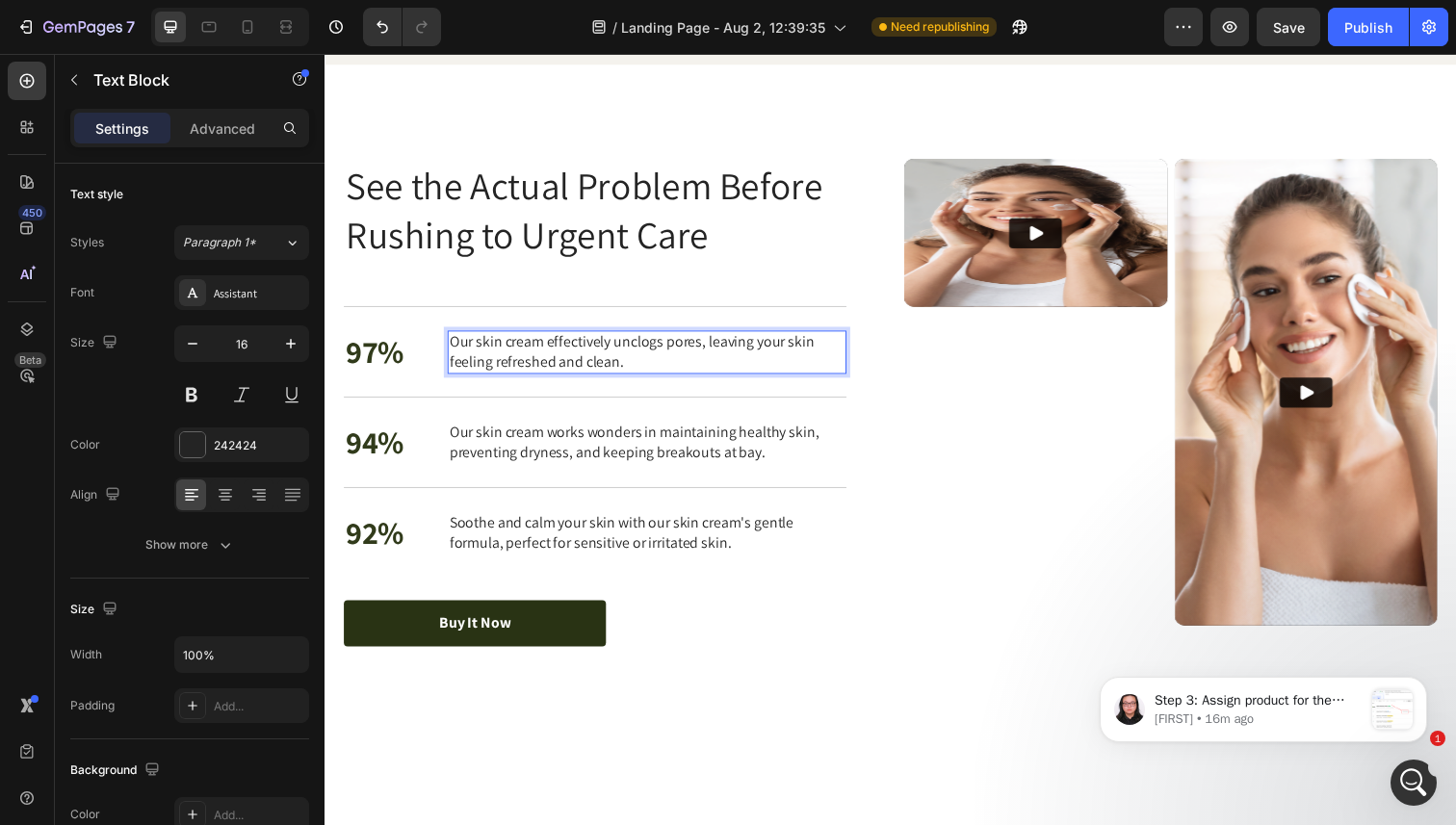 click on "Our skin cream effectively unclogs pores, leaving your skin feeling refreshed and clean." at bounding box center [653, 359] 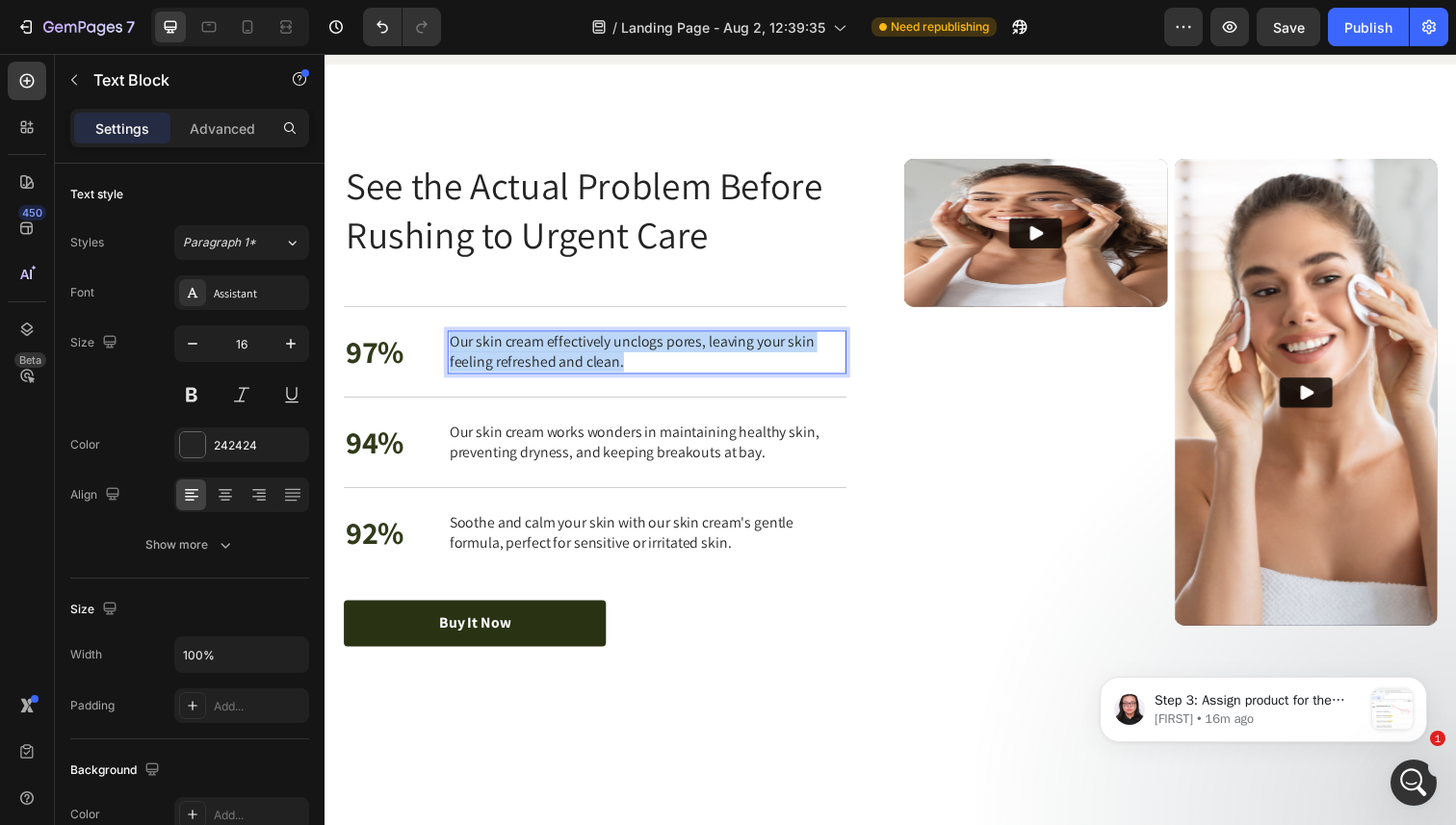 click on "Our skin cream effectively unclogs pores, leaving your skin feeling refreshed and clean." at bounding box center [653, 359] 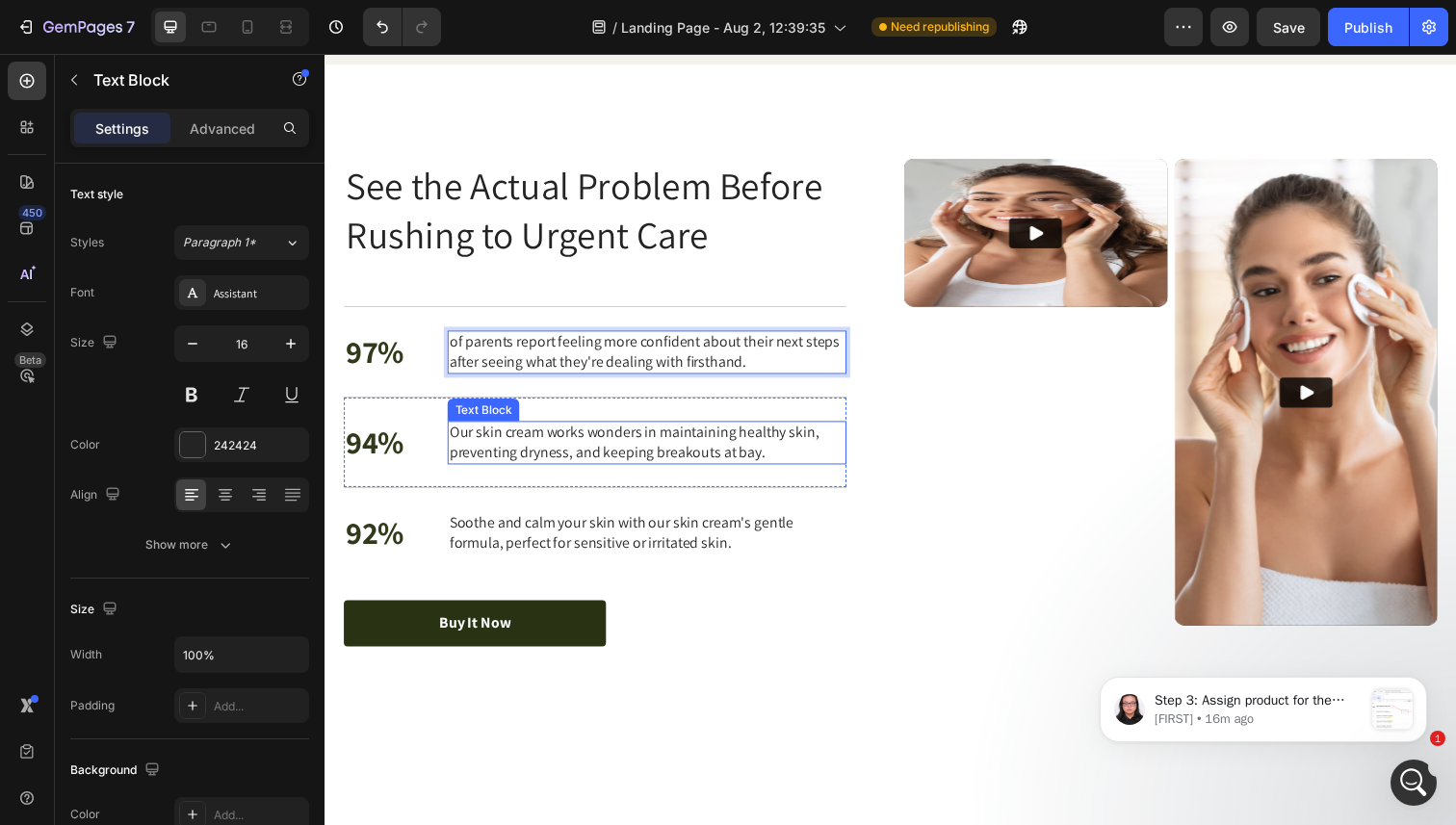 click on "Our skin cream works wonders in maintaining healthy skin, preventing dryness, and keeping breakouts at bay." at bounding box center (653, 451) 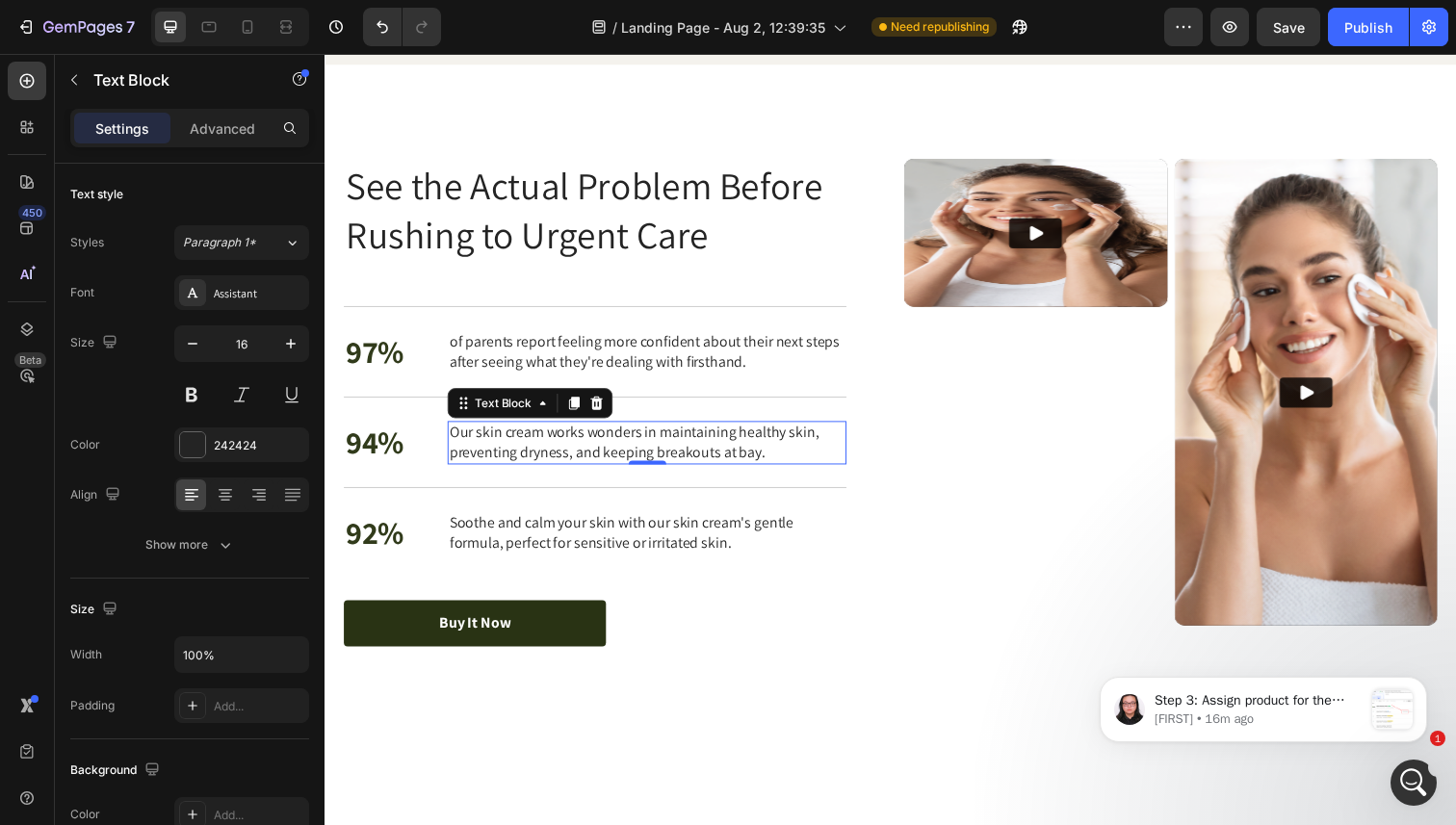 click on "Our skin cream works wonders in maintaining healthy skin, preventing dryness, and keeping breakouts at bay." at bounding box center (653, 451) 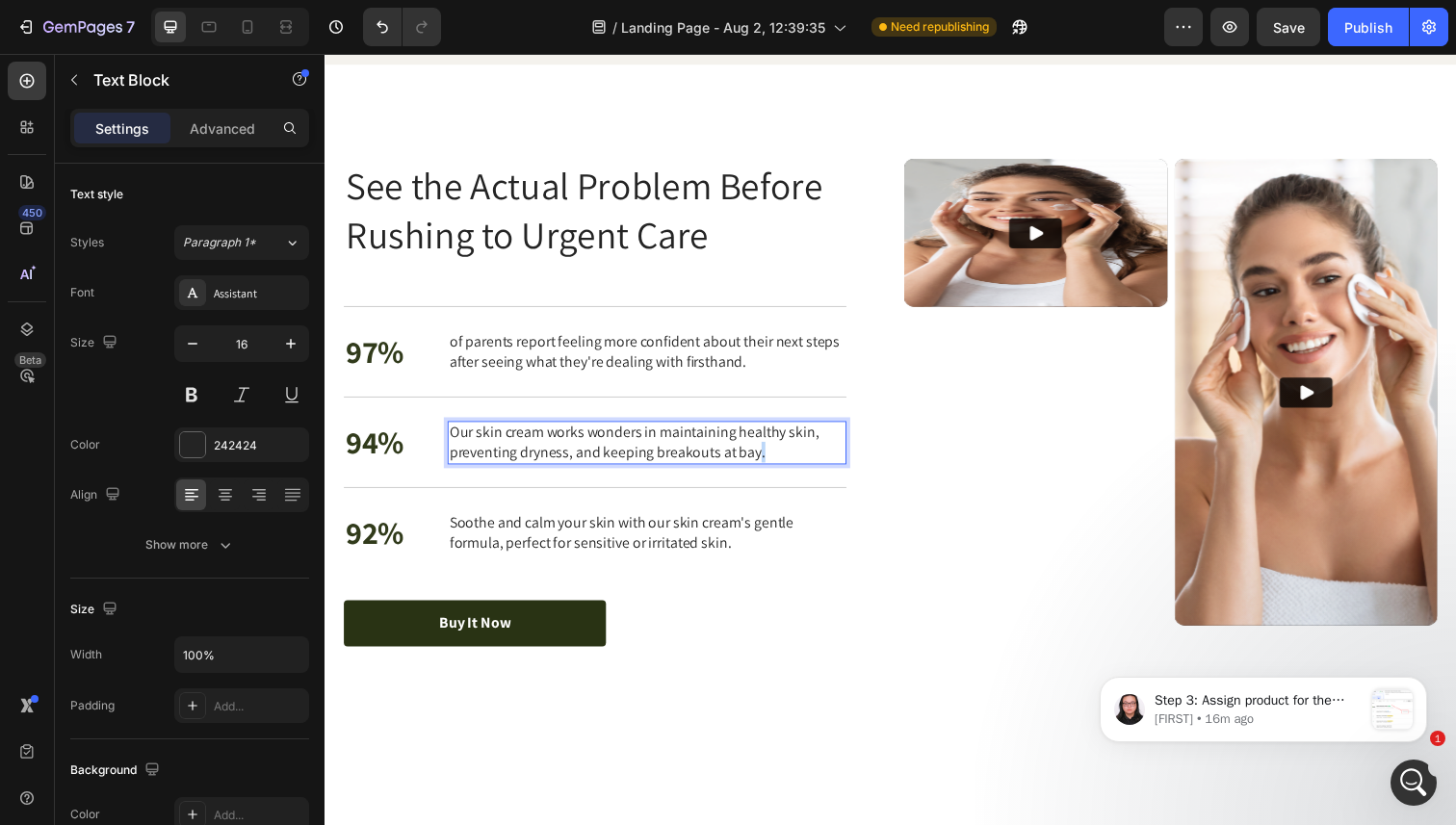 click on "Our skin cream works wonders in maintaining healthy skin, preventing dryness, and keeping breakouts at bay." at bounding box center [653, 451] 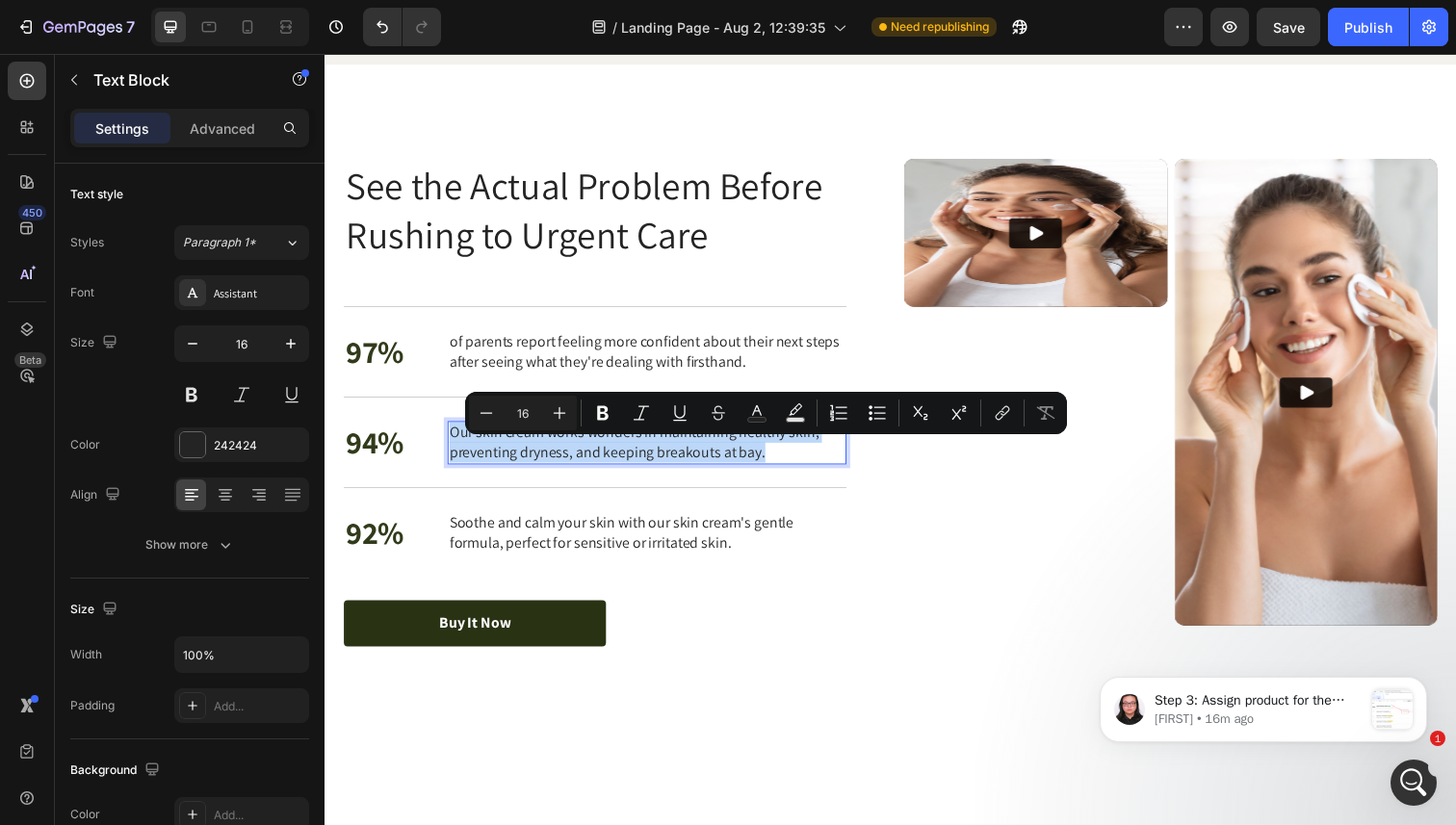 click on "Our skin cream works wonders in maintaining healthy skin, preventing dryness, and keeping breakouts at bay." at bounding box center [653, 451] 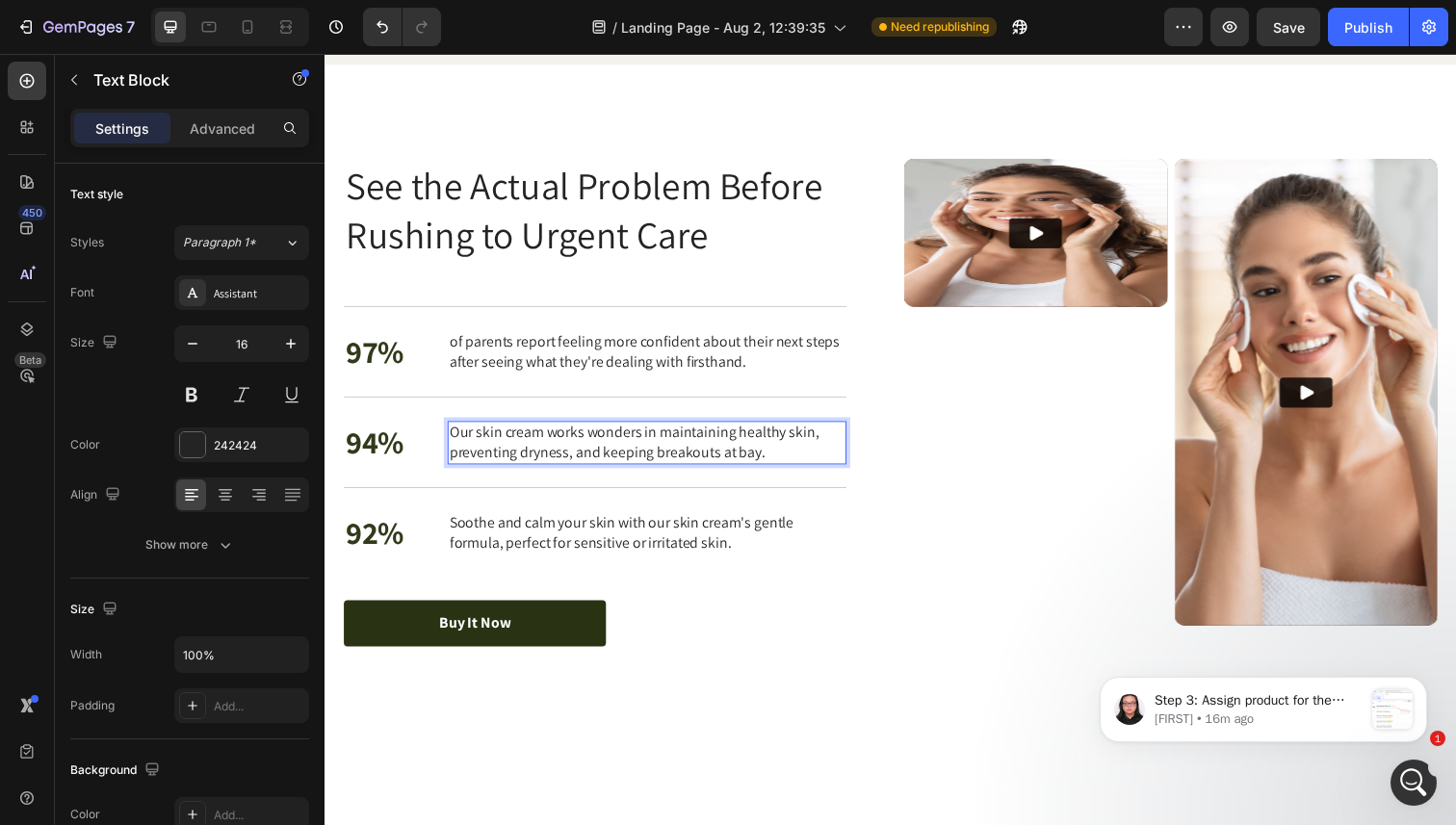 scroll, scrollTop: 3223, scrollLeft: 0, axis: vertical 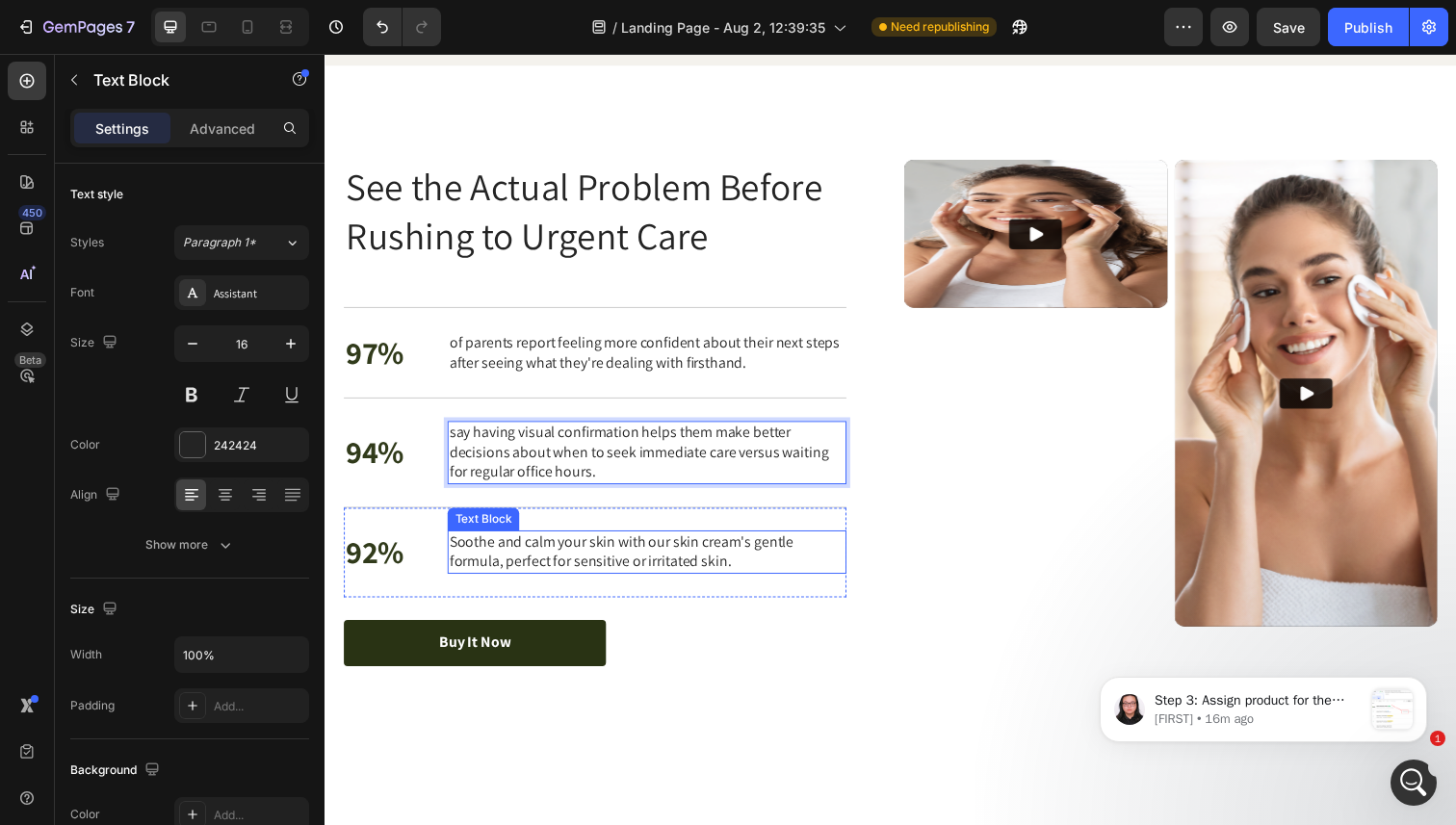 click on "Soothe and calm your skin with our skin cream's gentle formula, perfect for sensitive or irritated skin." at bounding box center (653, 563) 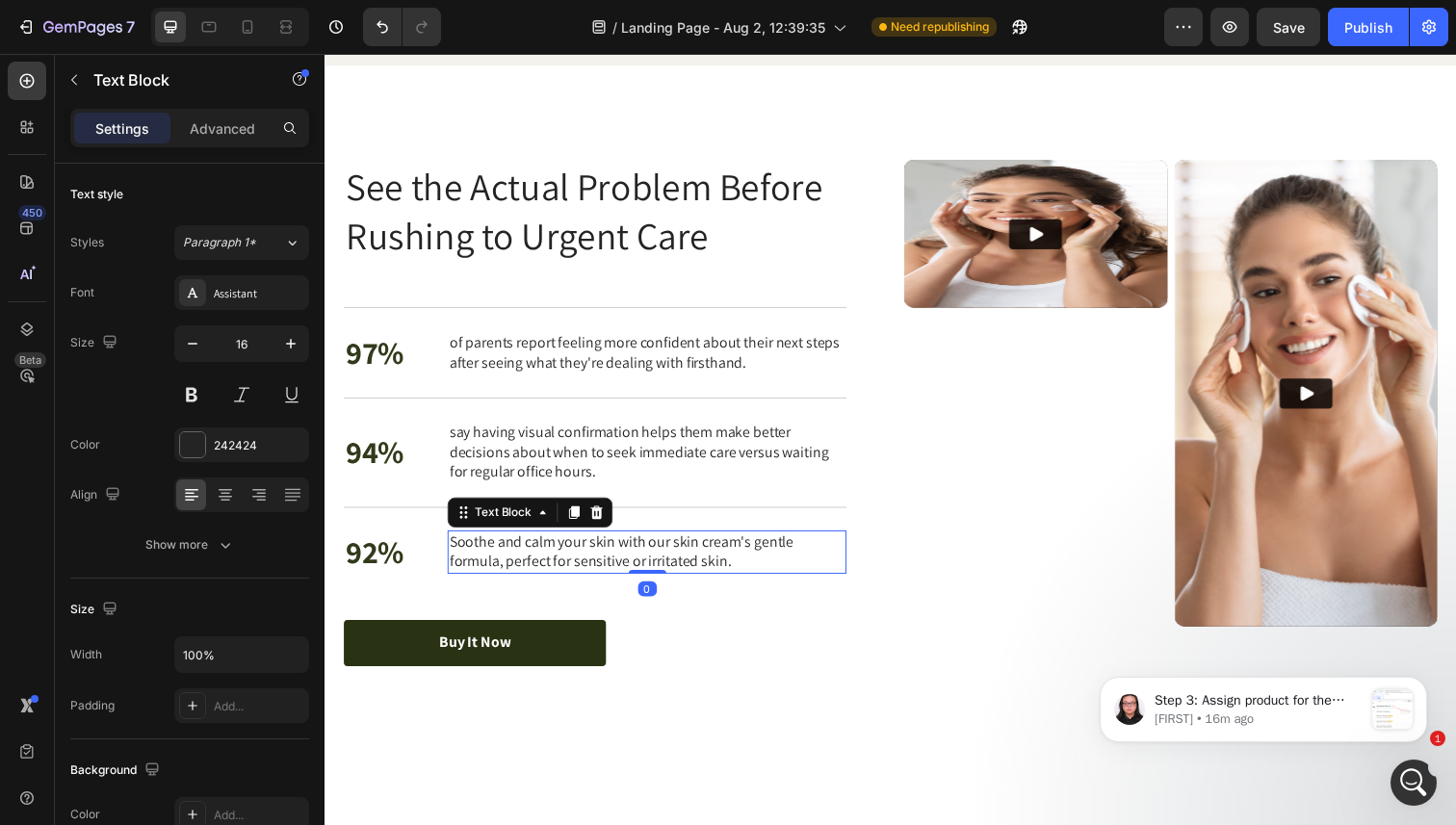 click on "Soothe and calm your skin with our skin cream's gentle formula, perfect for sensitive or irritated skin." at bounding box center [653, 563] 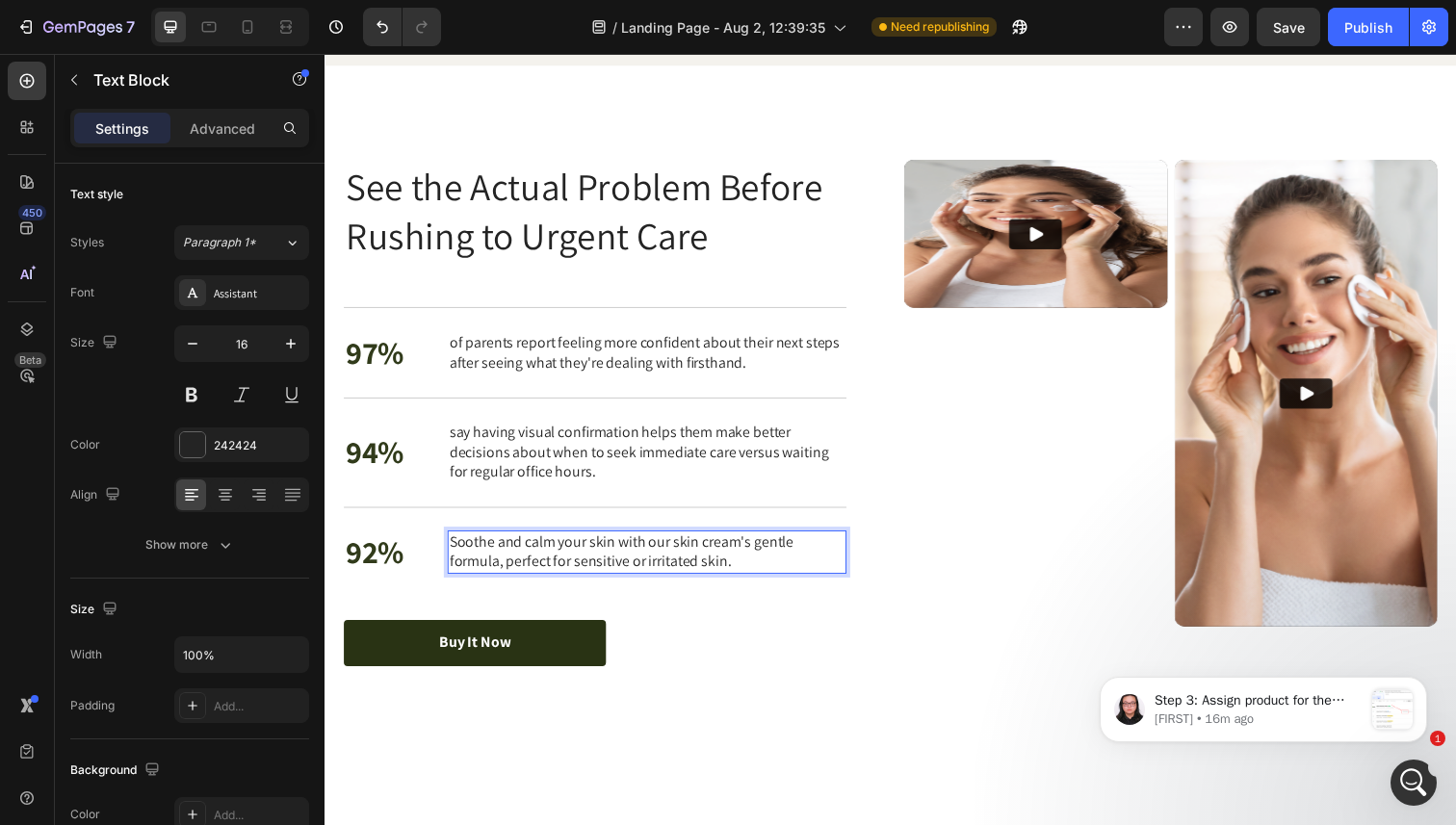 click on "Soothe and calm your skin with our skin cream's gentle formula, perfect for sensitive or irritated skin." at bounding box center (653, 563) 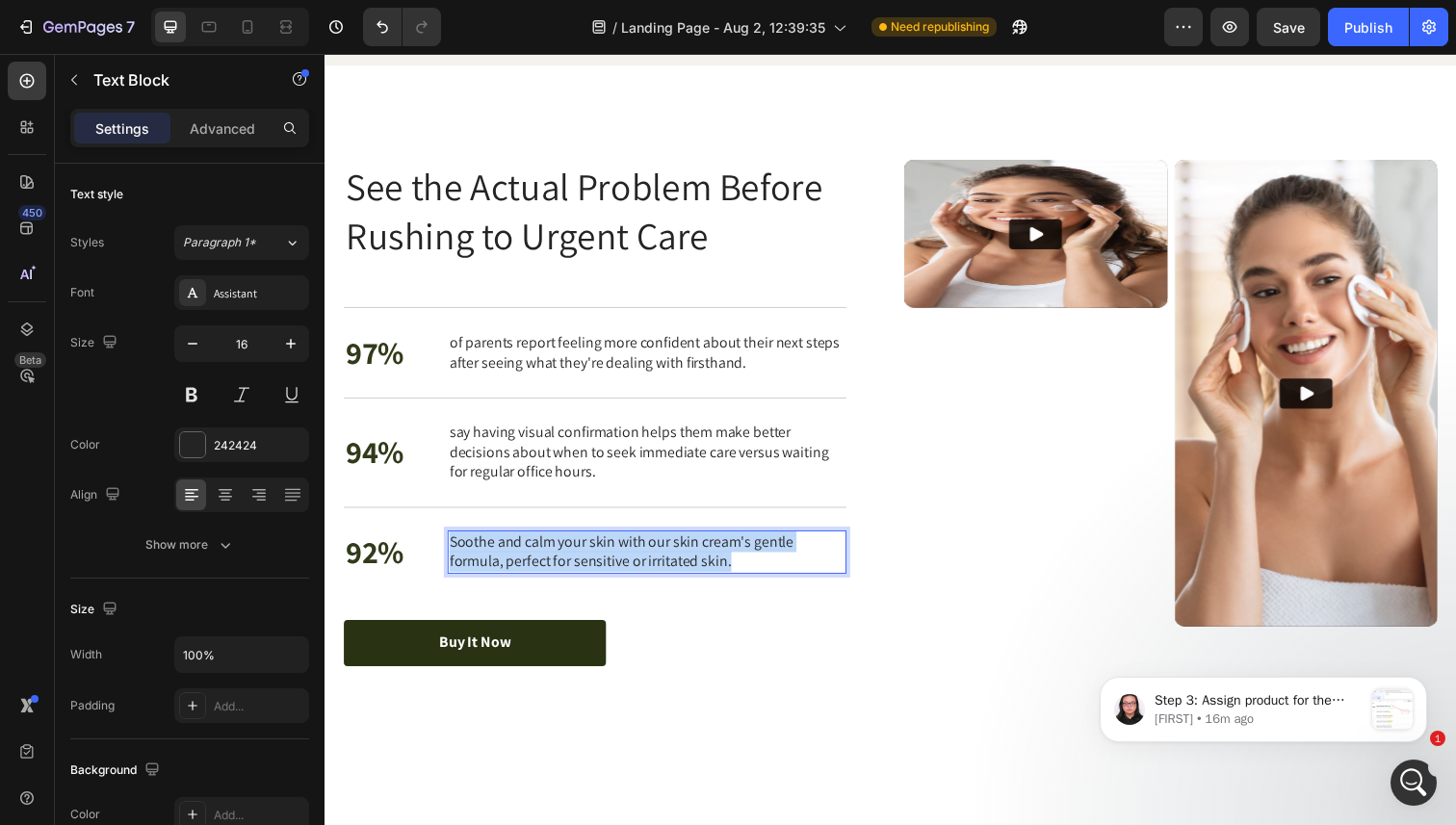 click on "Soothe and calm your skin with our skin cream's gentle formula, perfect for sensitive or irritated skin." at bounding box center [653, 563] 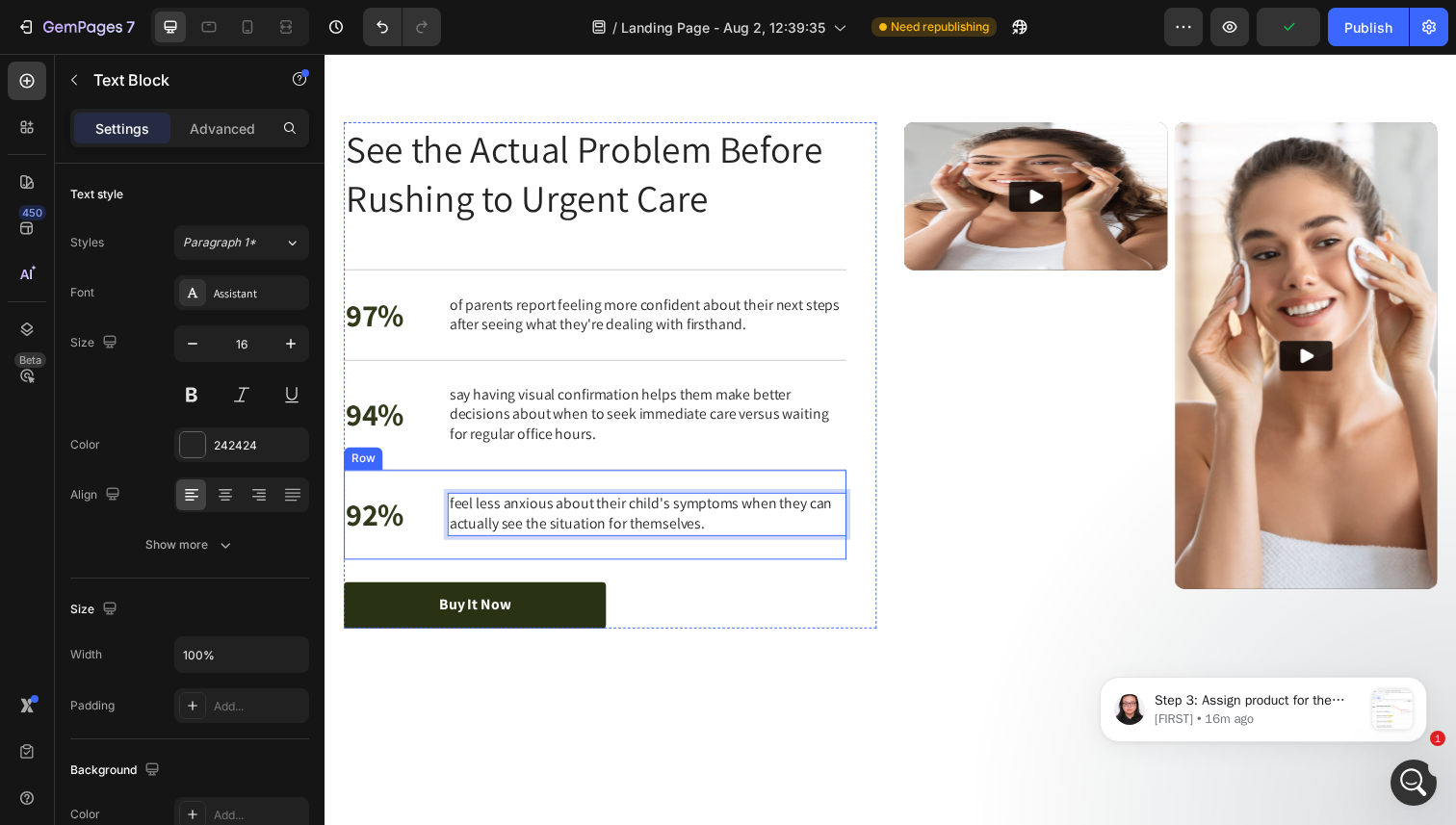 scroll, scrollTop: 3278, scrollLeft: 0, axis: vertical 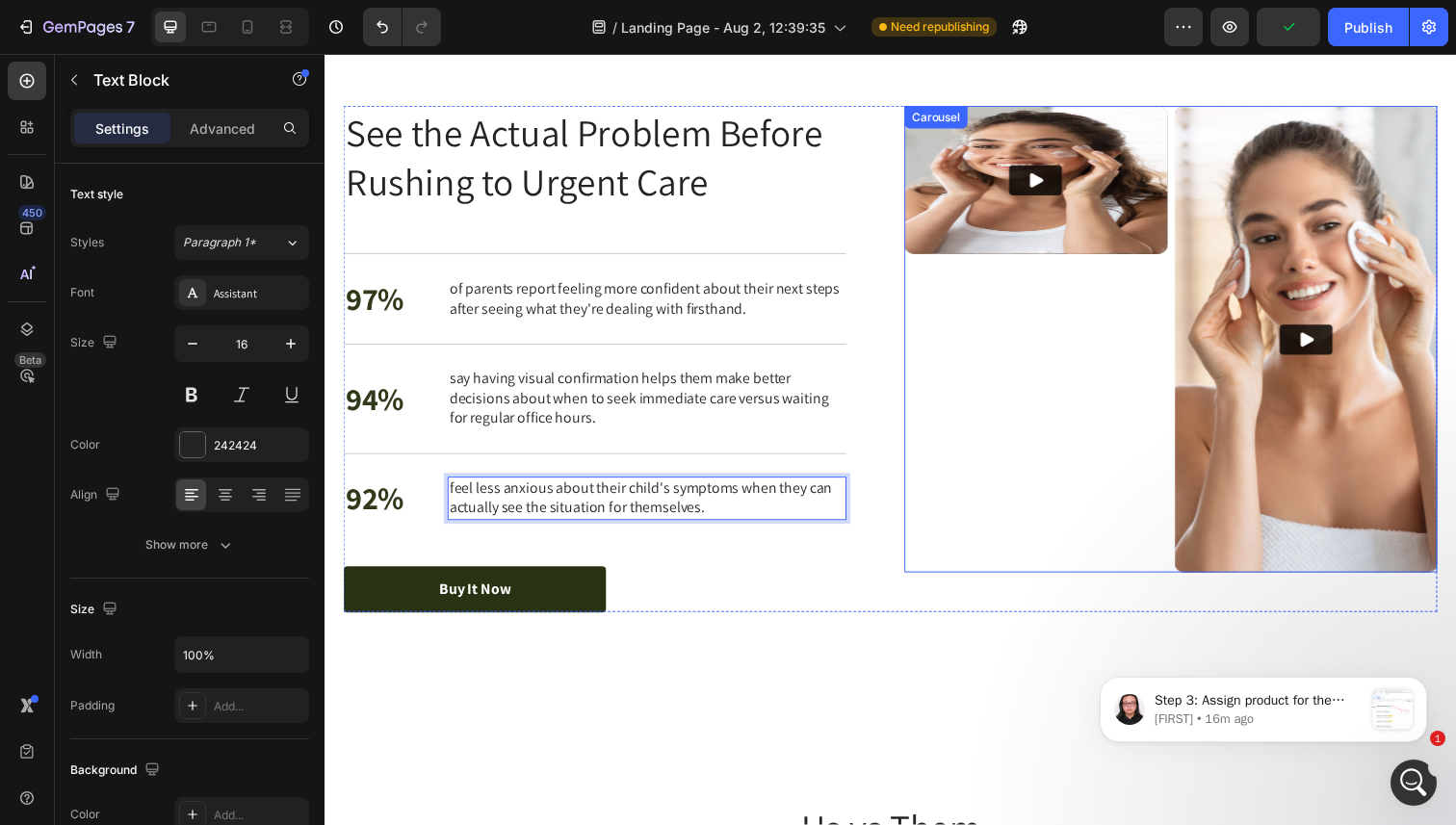 click on "Video" at bounding box center (1051, 346) 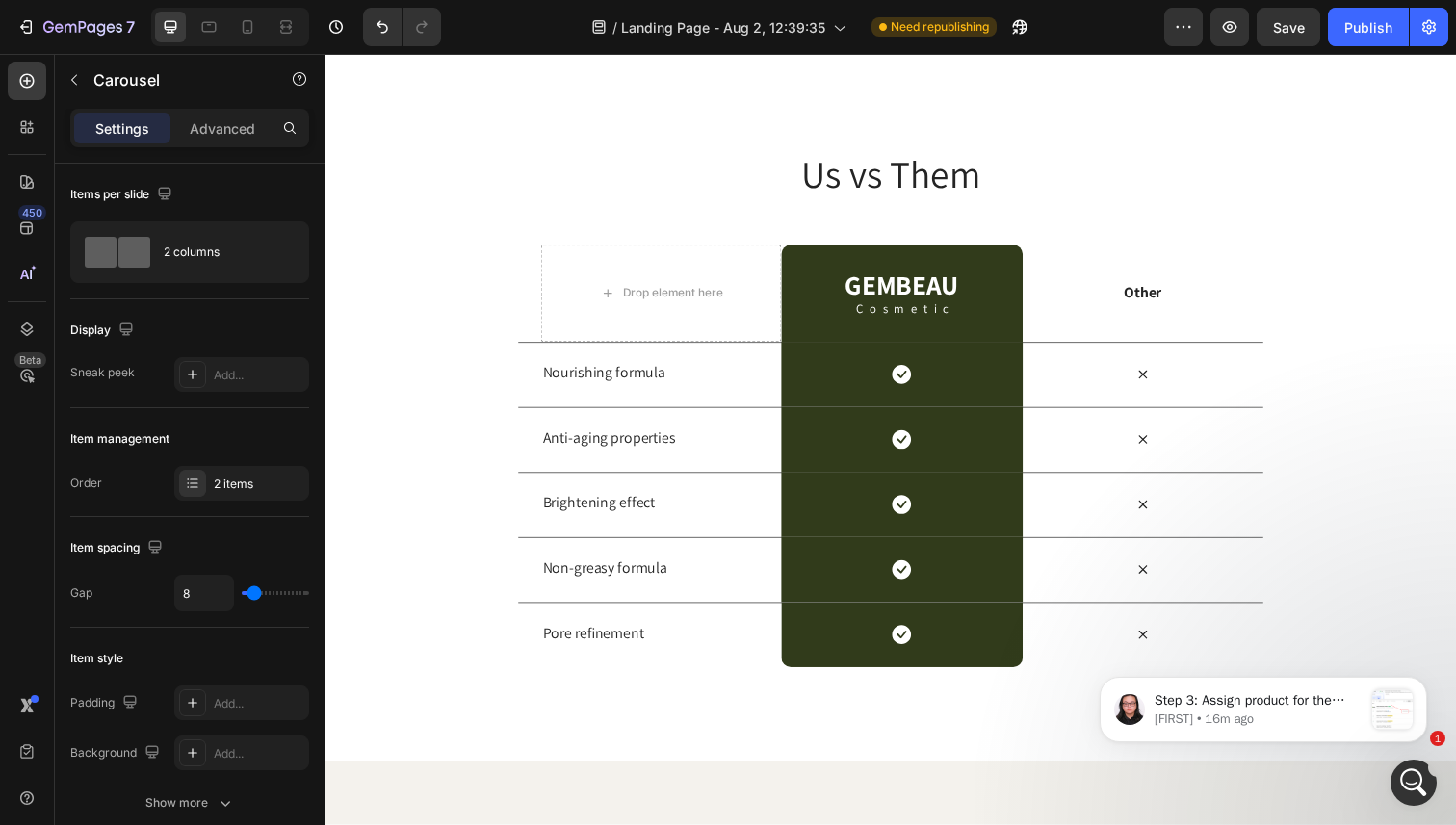 scroll, scrollTop: 3957, scrollLeft: 0, axis: vertical 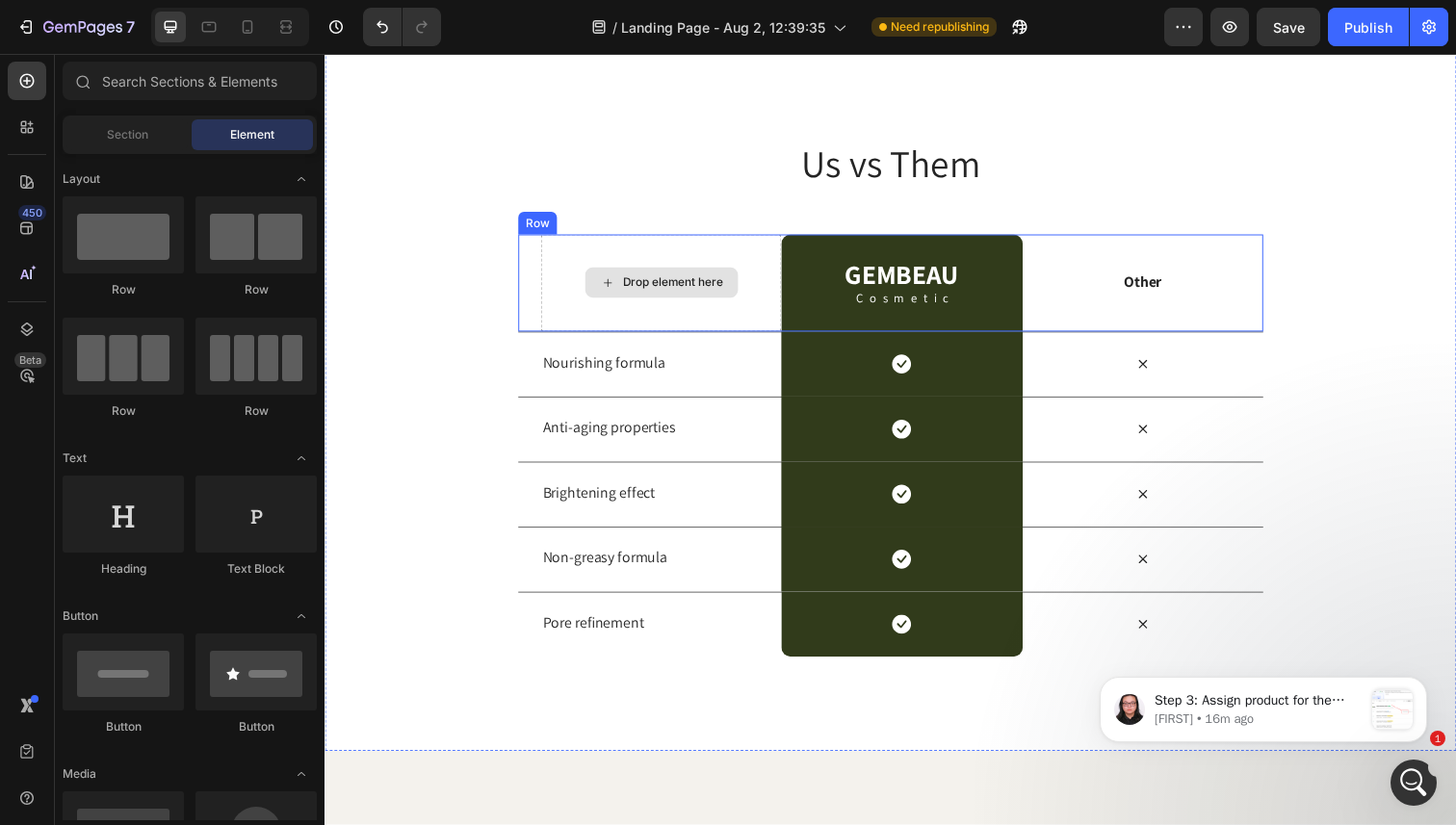 click on "Drop element here" at bounding box center [680, 288] 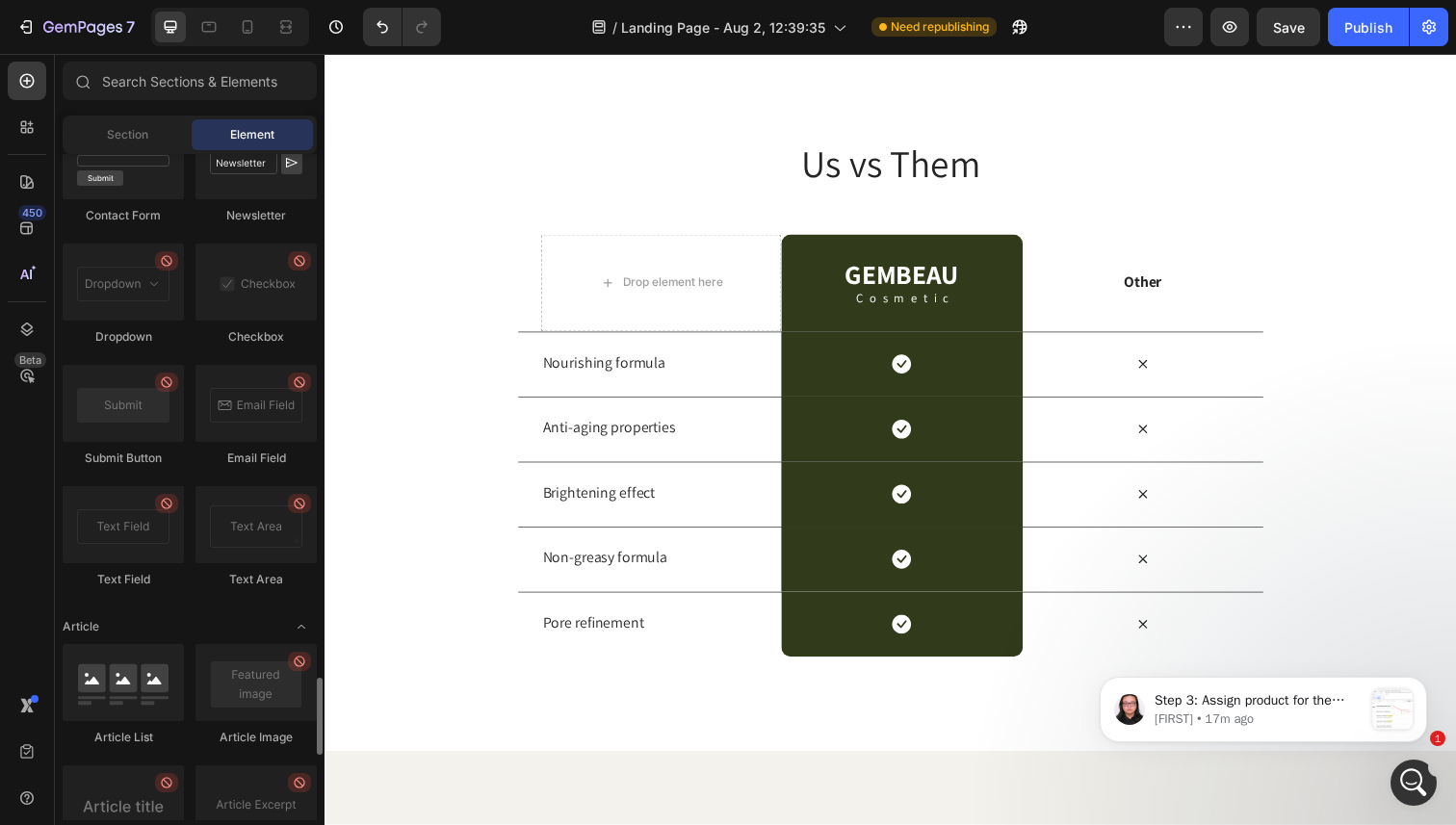 scroll, scrollTop: 4456, scrollLeft: 0, axis: vertical 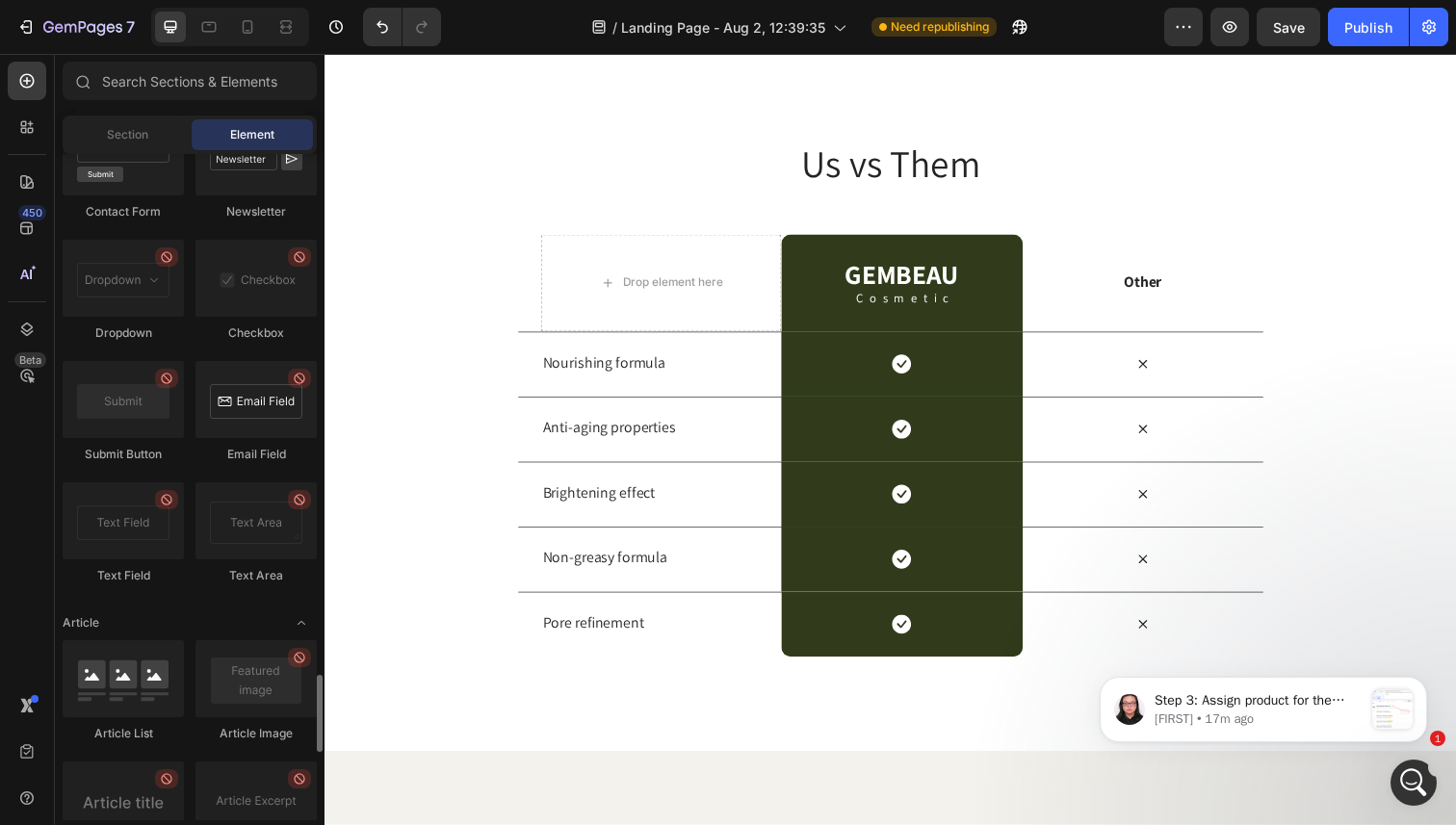 drag, startPoint x: 249, startPoint y: 512, endPoint x: 251, endPoint y: 388, distance: 124.0161 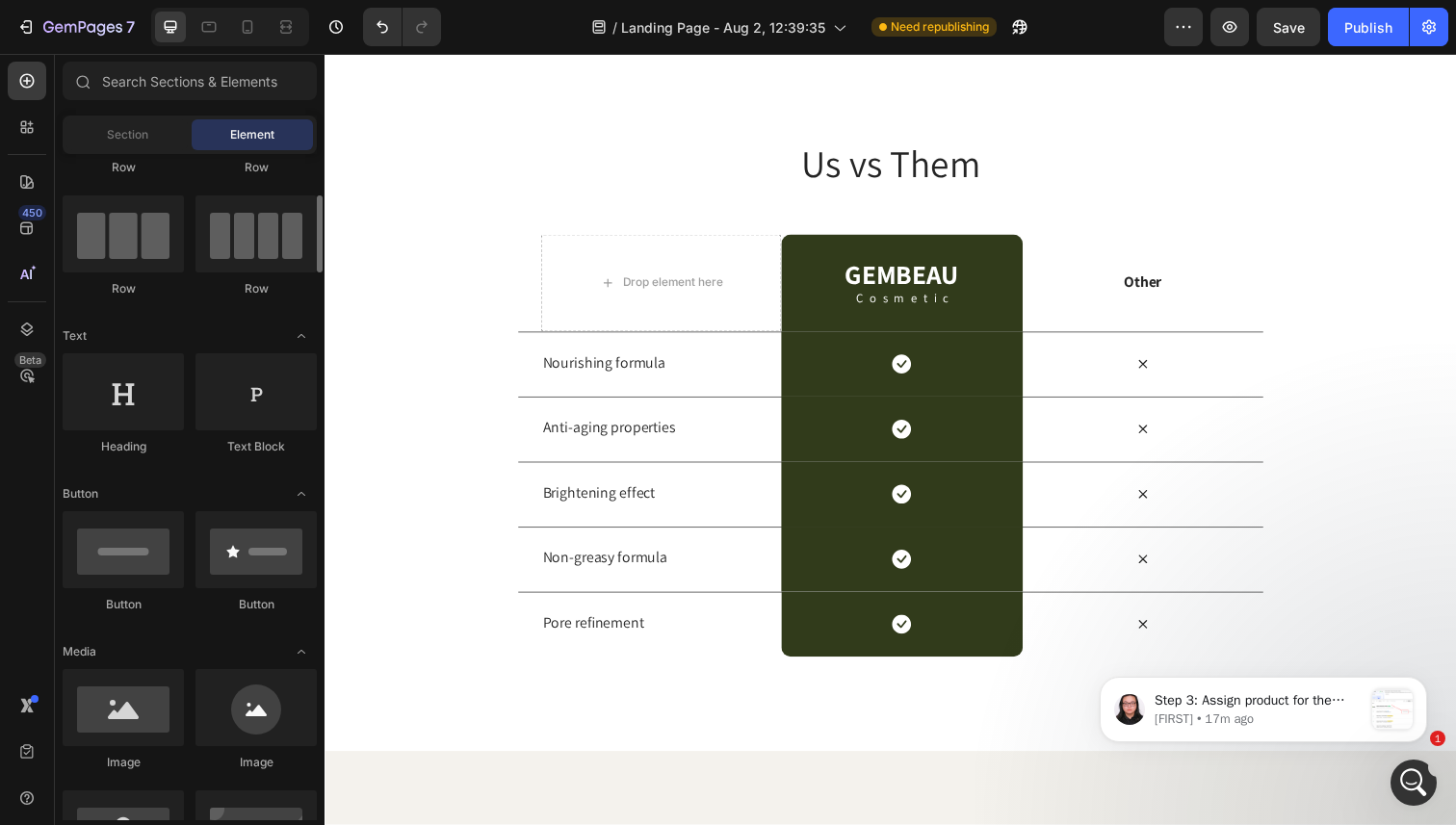 scroll, scrollTop: 0, scrollLeft: 0, axis: both 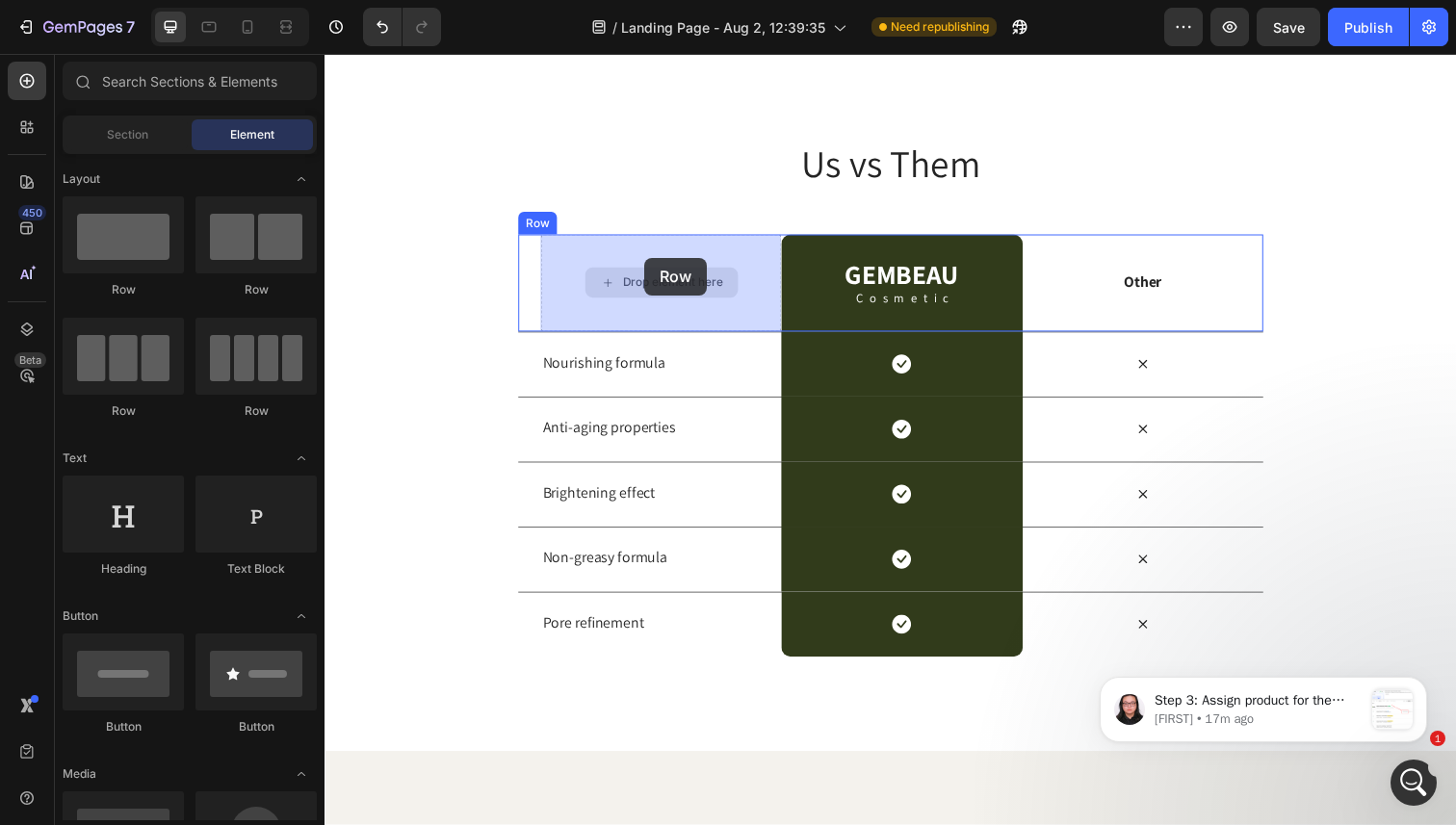 drag, startPoint x: 458, startPoint y: 278, endPoint x: 650, endPoint y: 264, distance: 192.50974 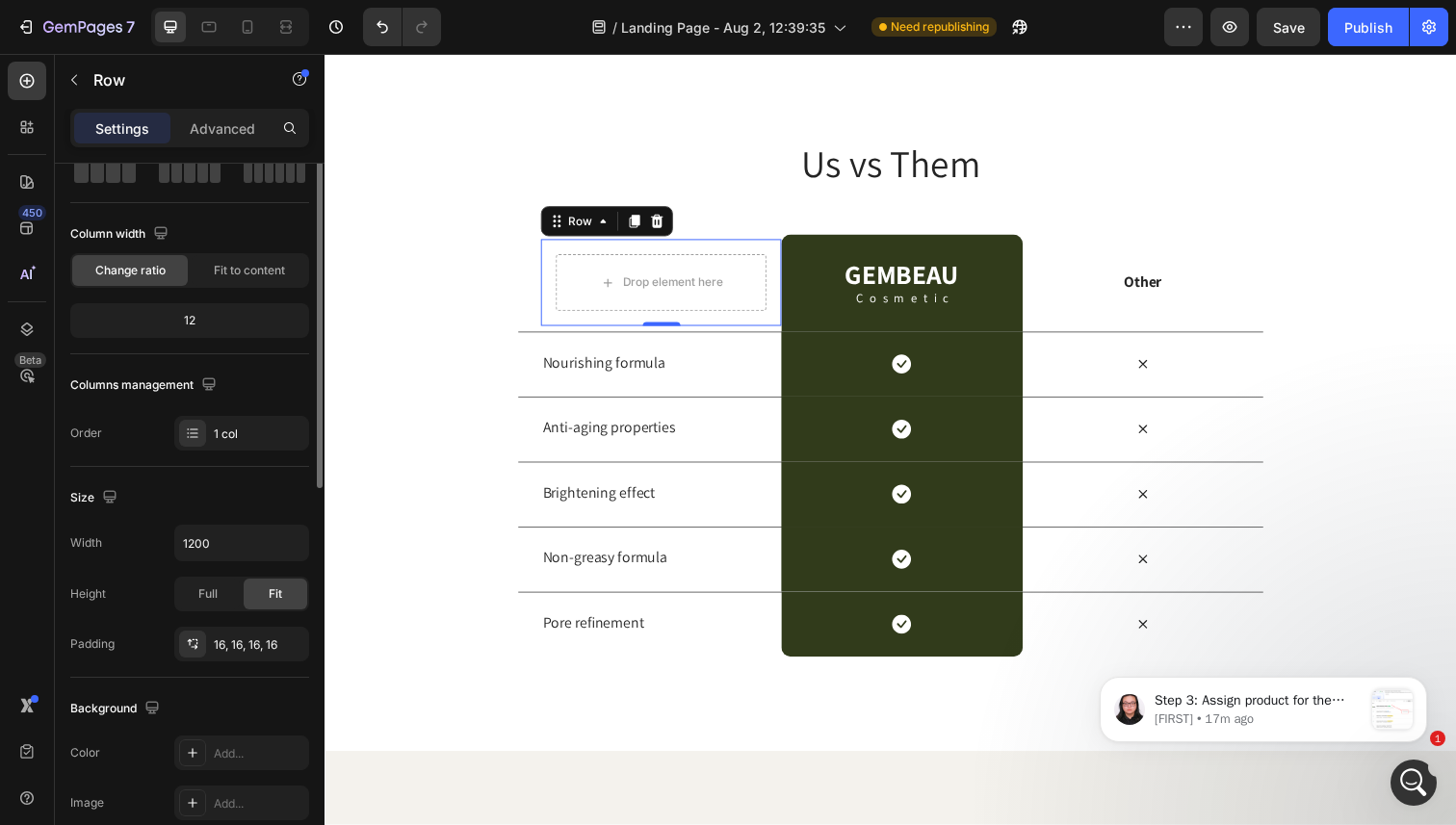 scroll, scrollTop: 0, scrollLeft: 0, axis: both 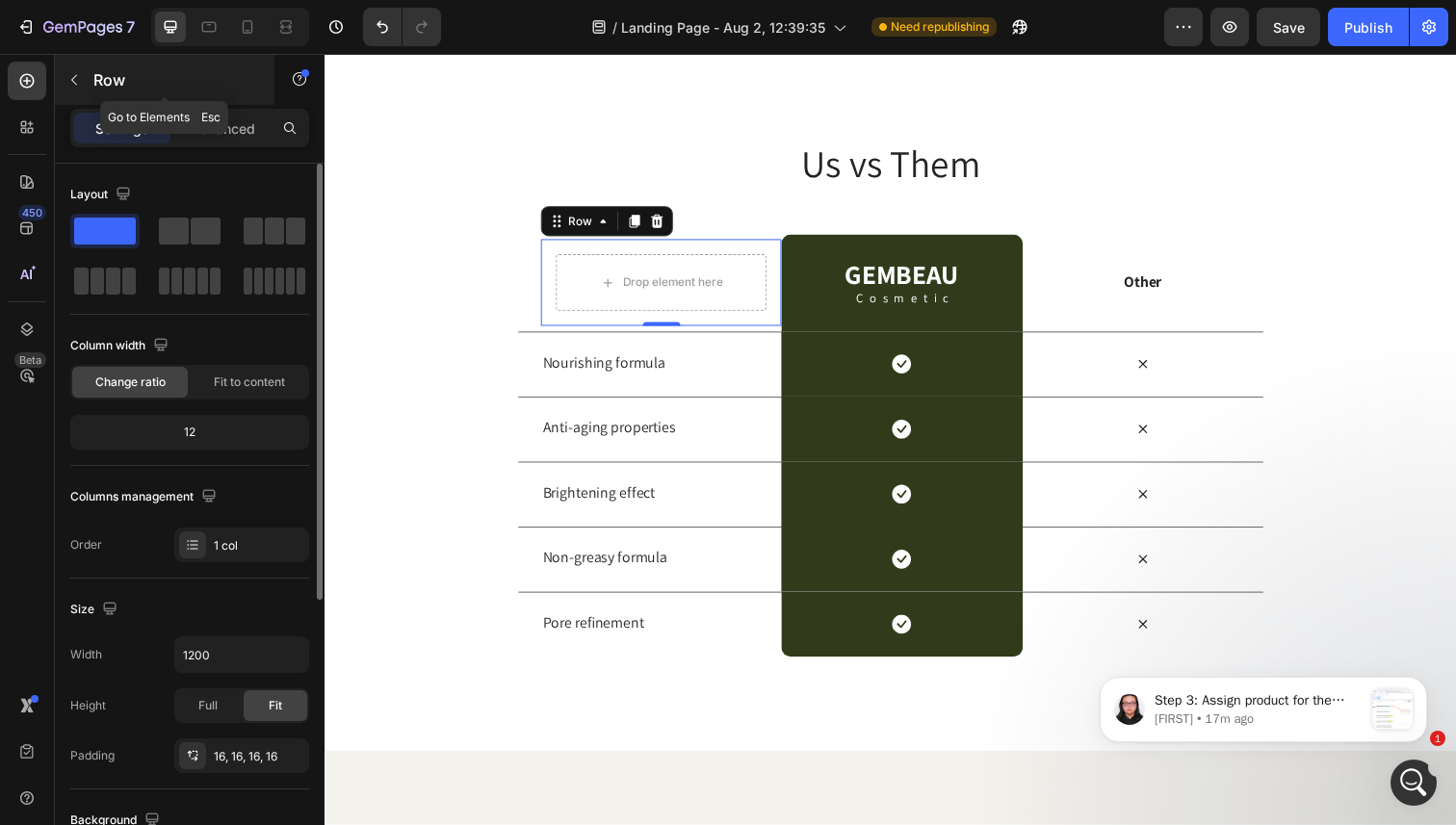 click 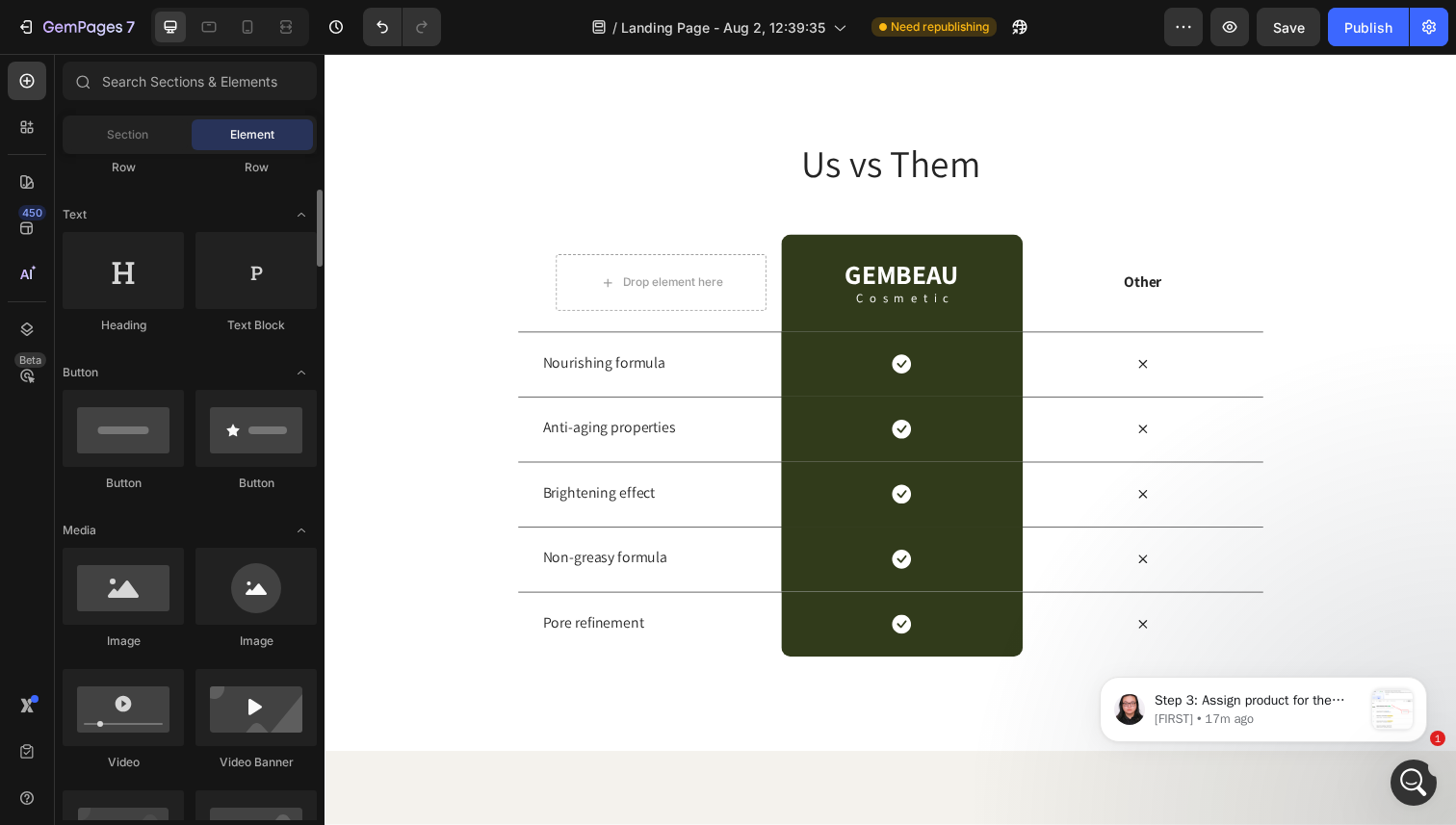 scroll, scrollTop: 221, scrollLeft: 0, axis: vertical 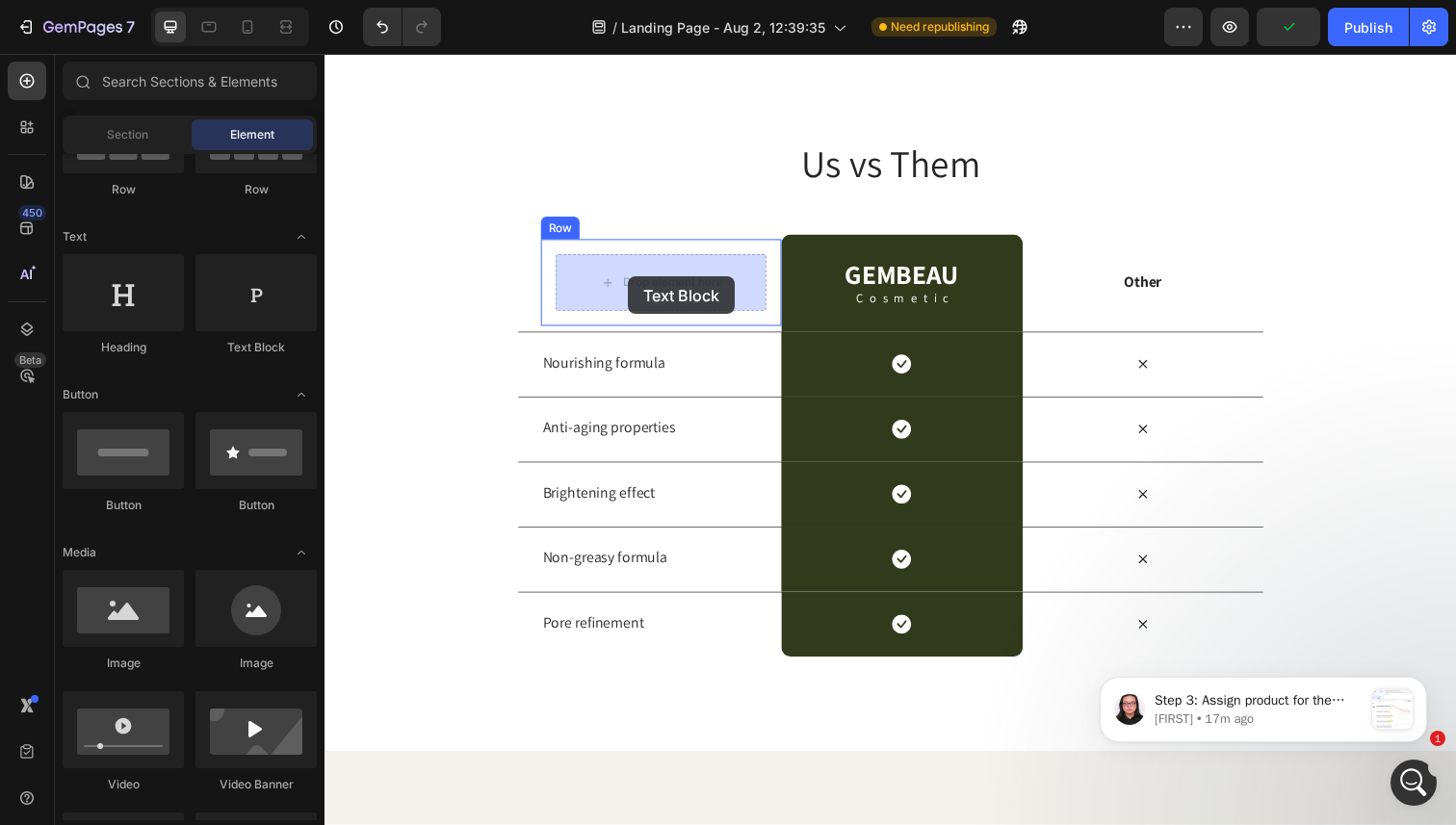drag, startPoint x: 582, startPoint y: 346, endPoint x: 635, endPoint y: 281, distance: 83.868945 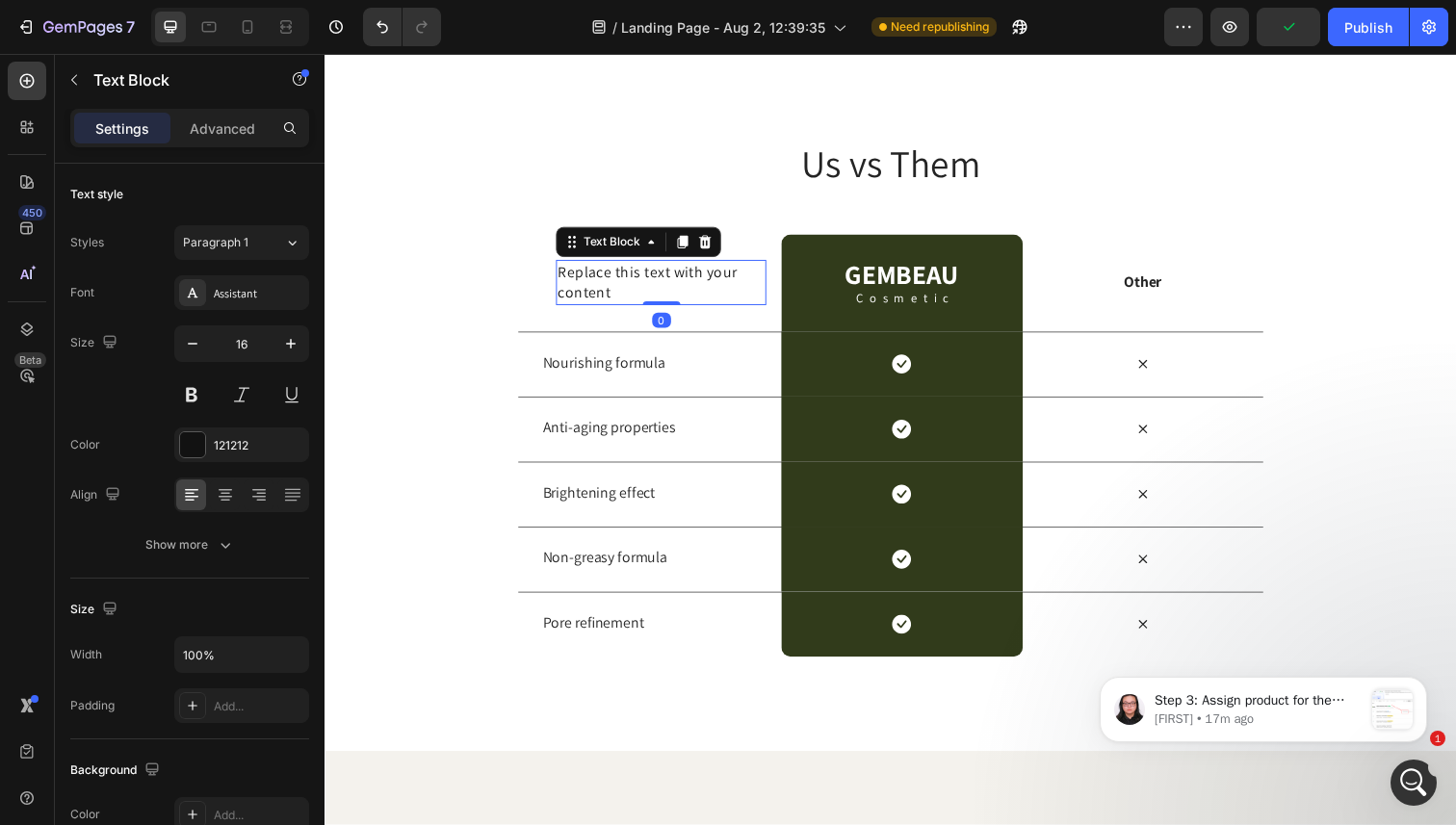 click on "Replace this text with your content" at bounding box center (667, 288) 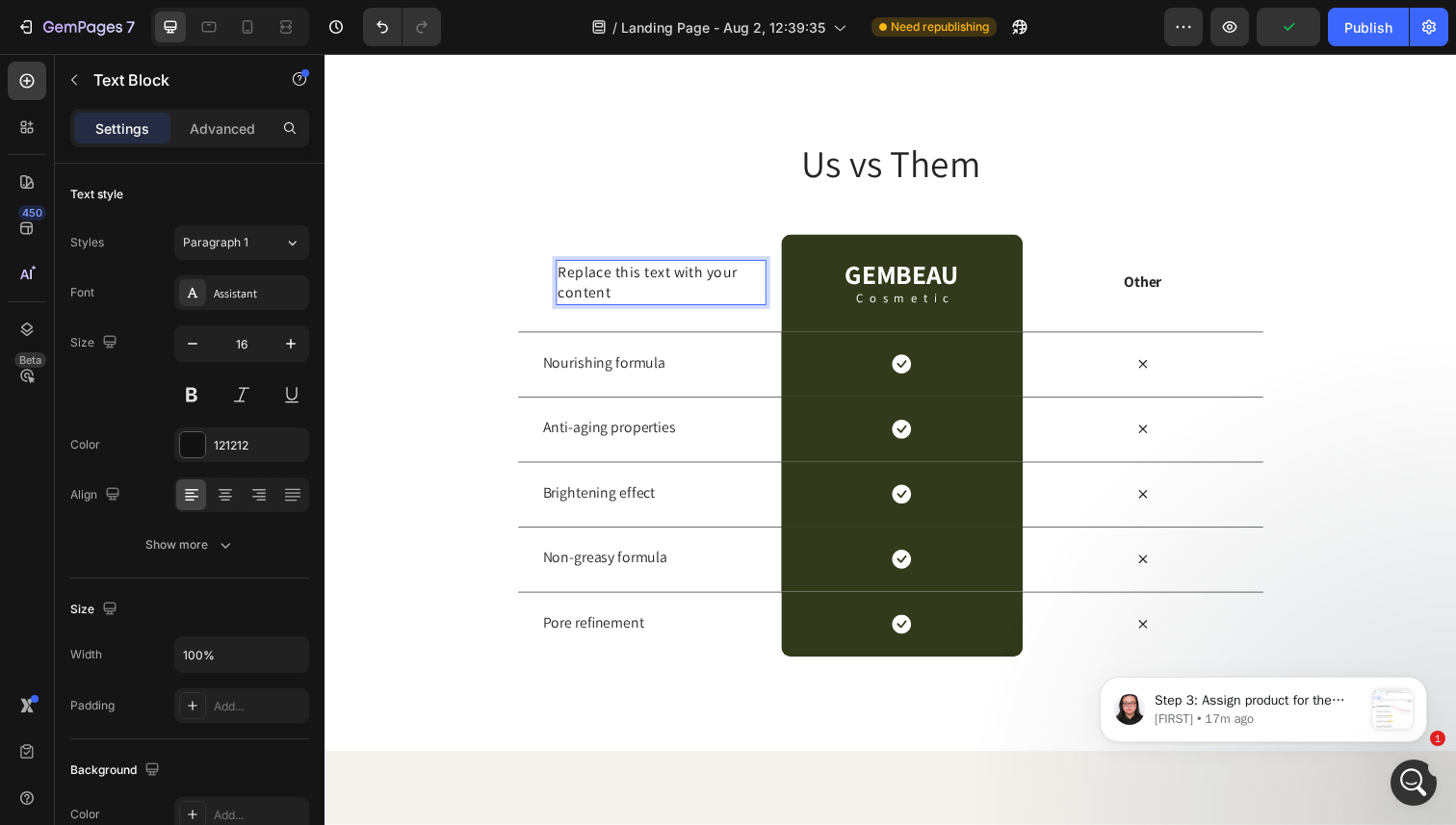 click on "Replace this text with your content" at bounding box center [667, 288] 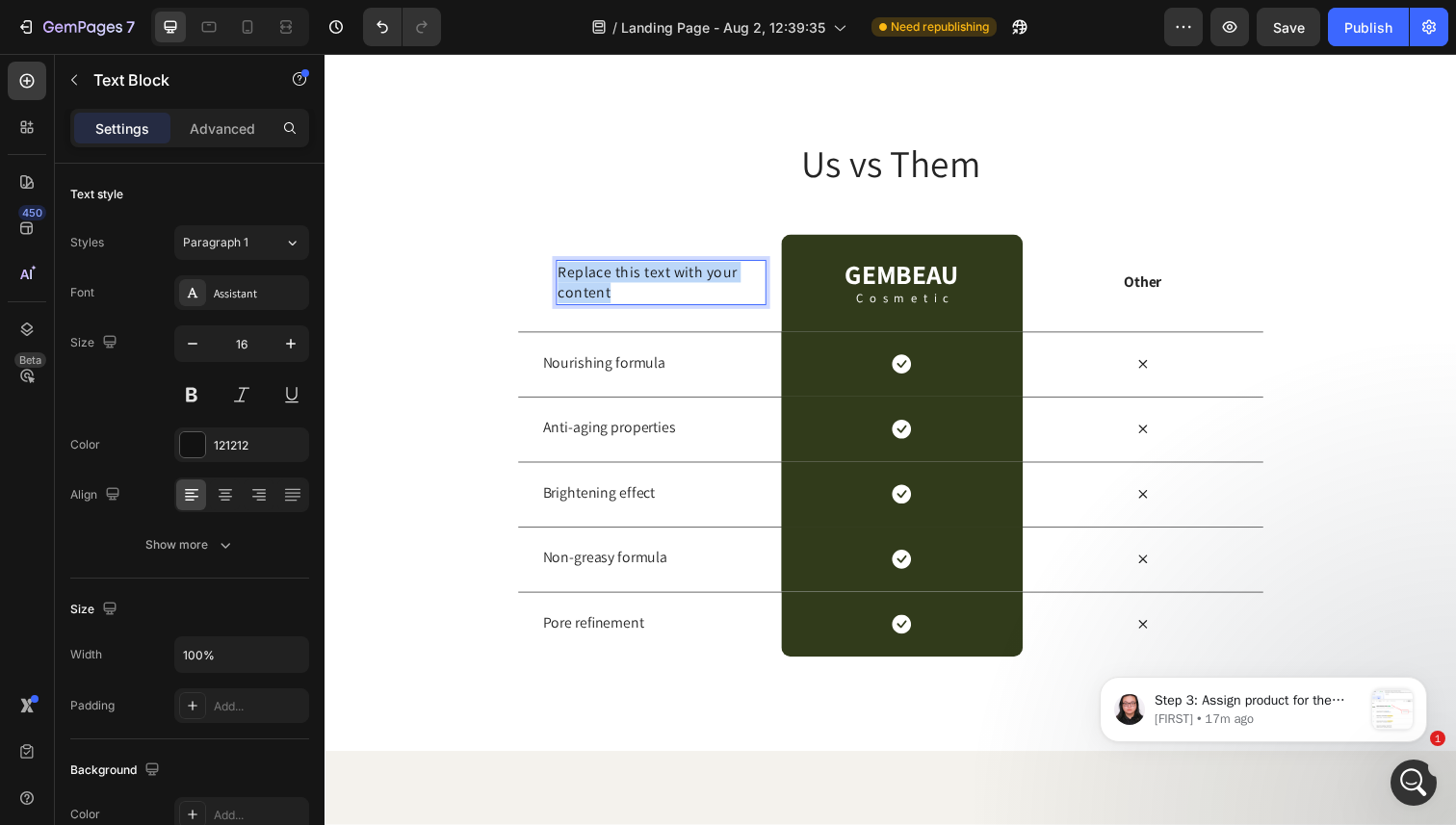 click on "Replace this text with your content" at bounding box center [667, 288] 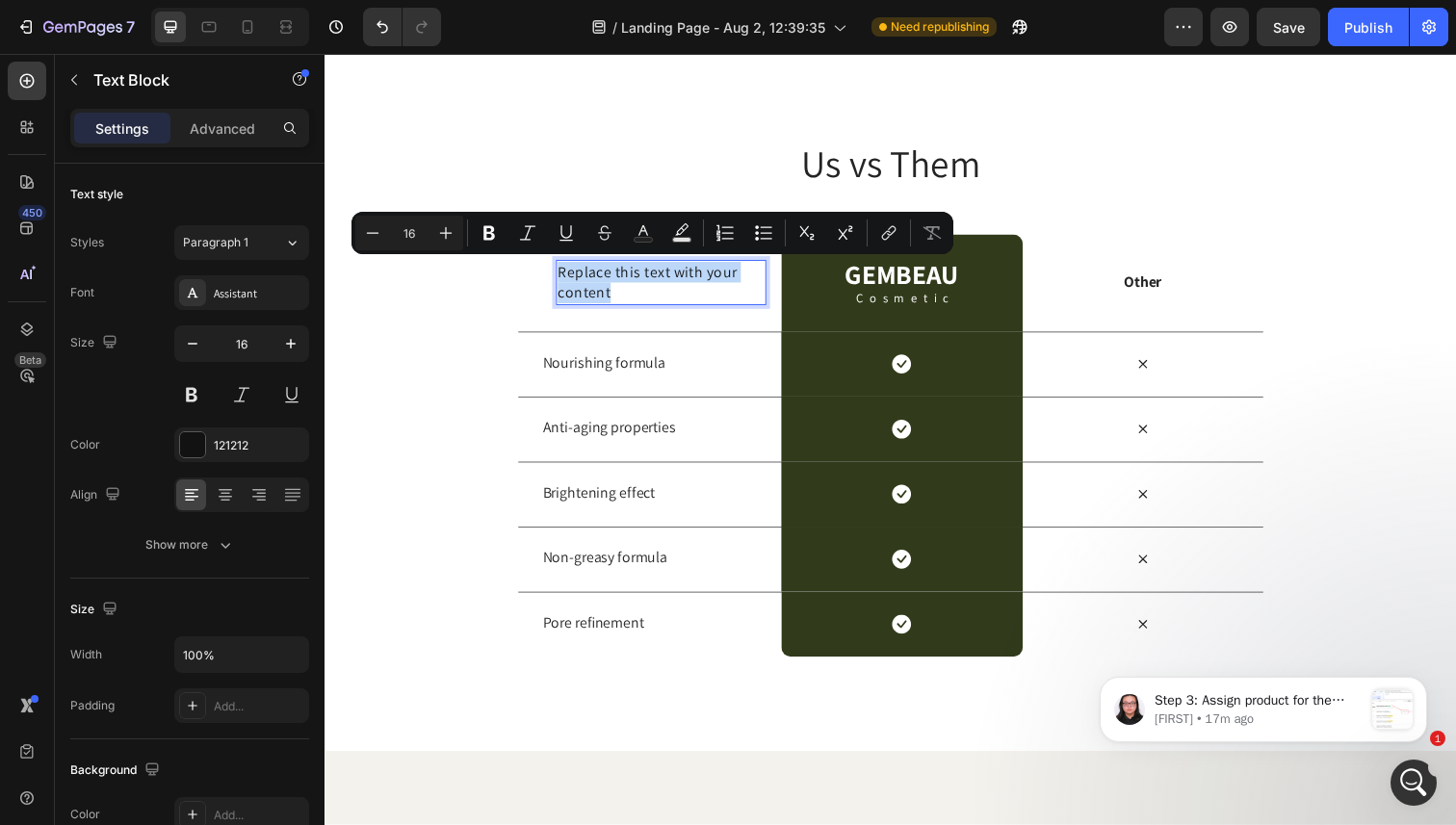 scroll, scrollTop: 3968, scrollLeft: 0, axis: vertical 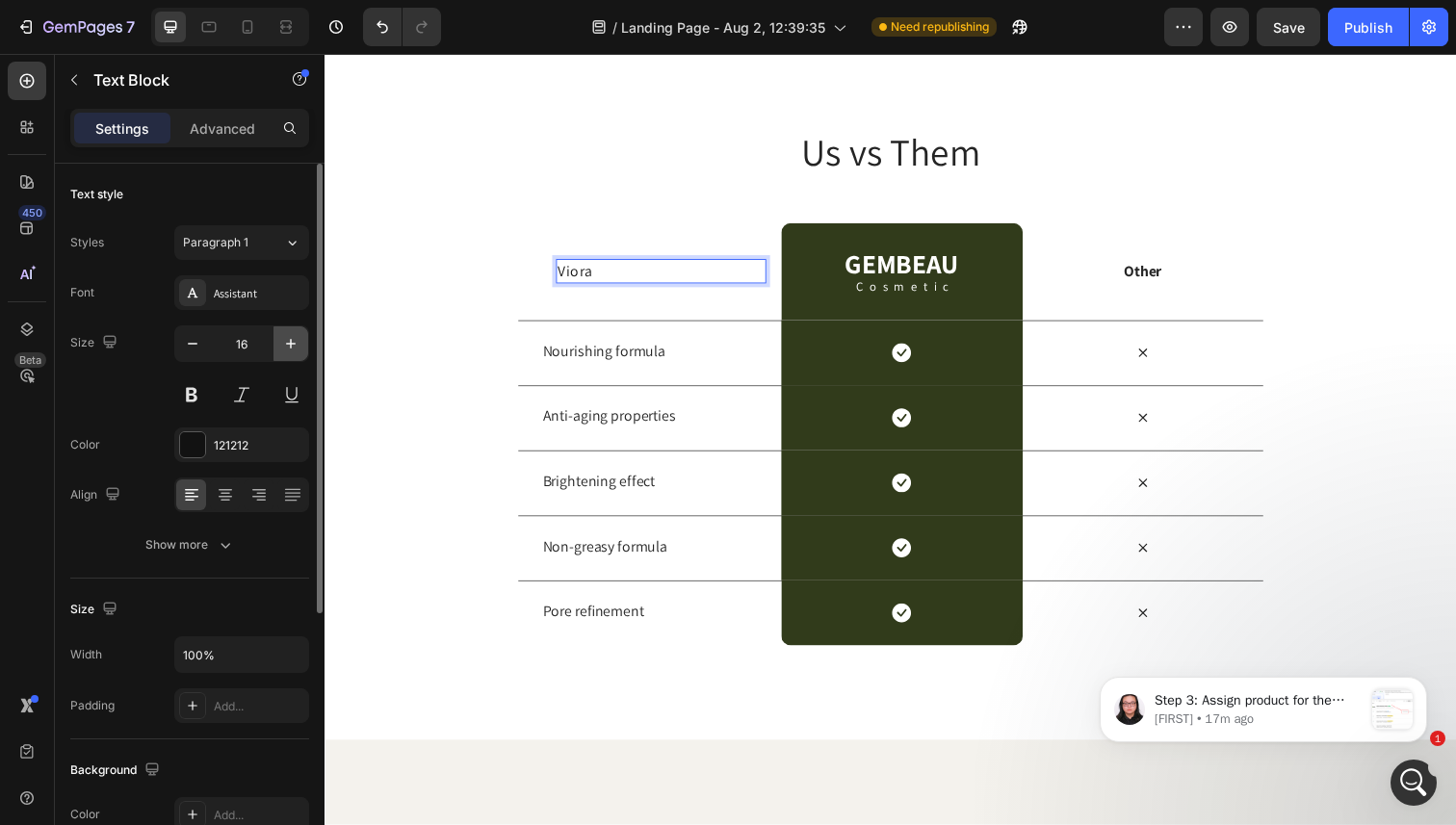 click 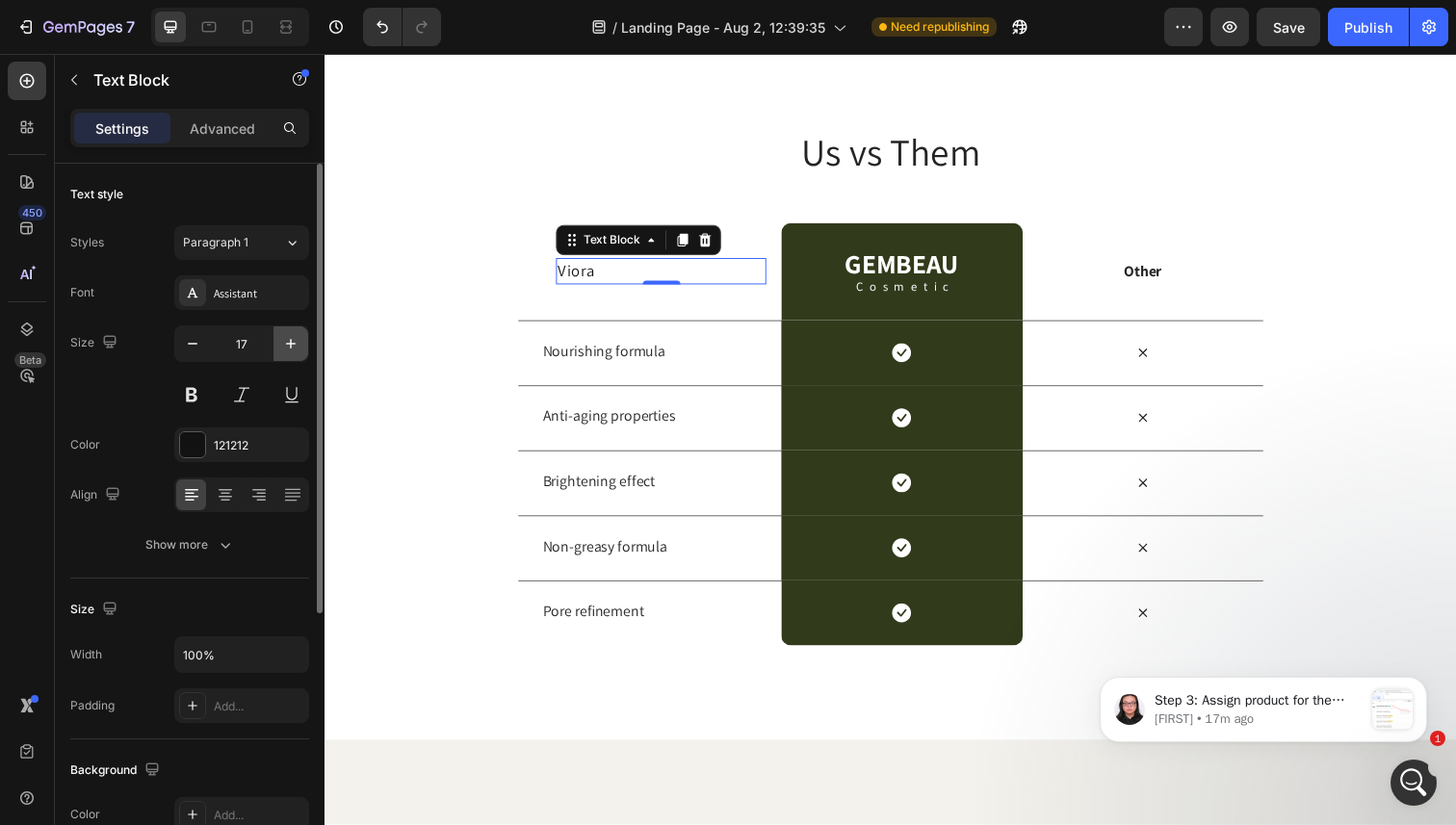click 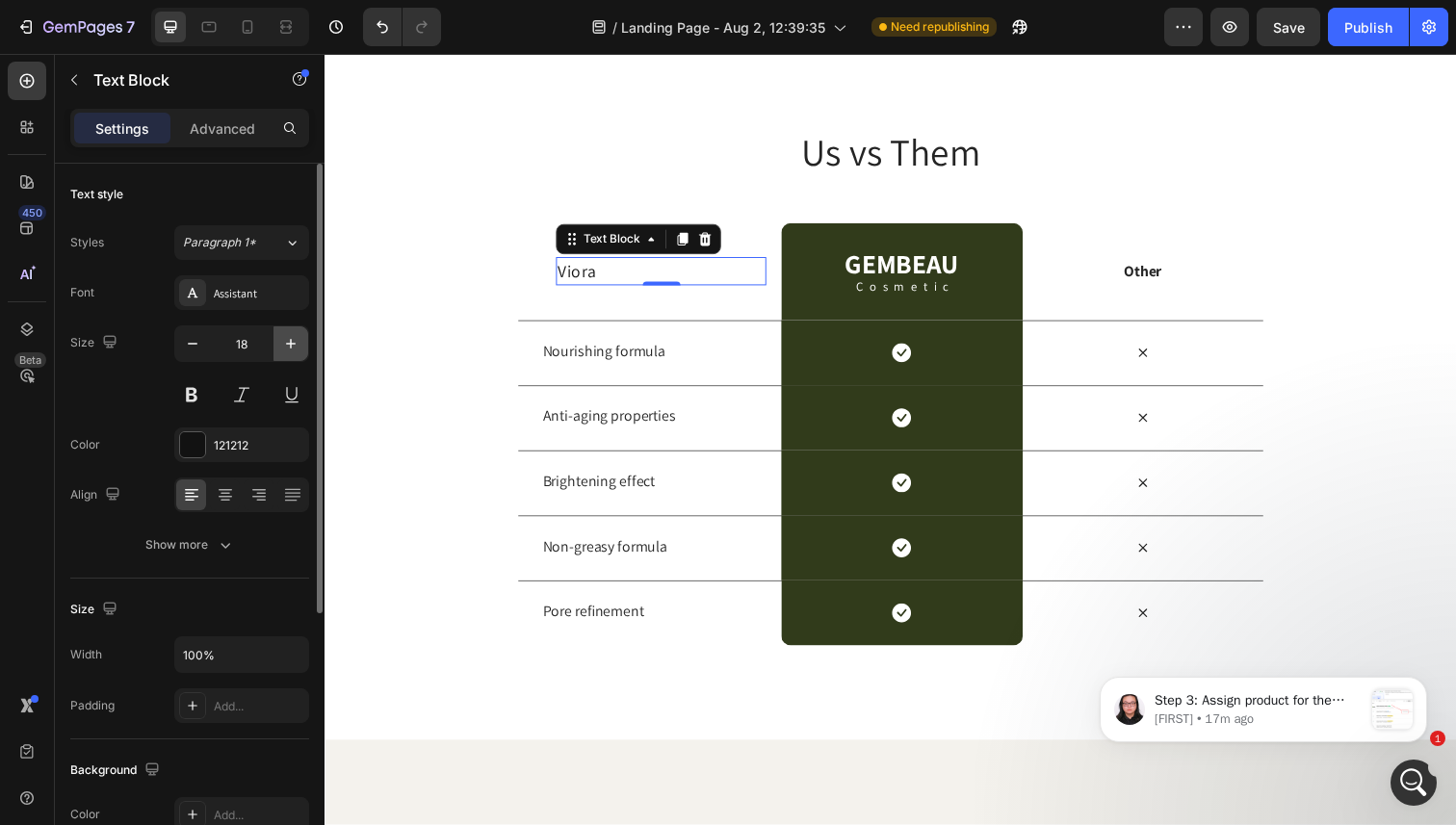 click 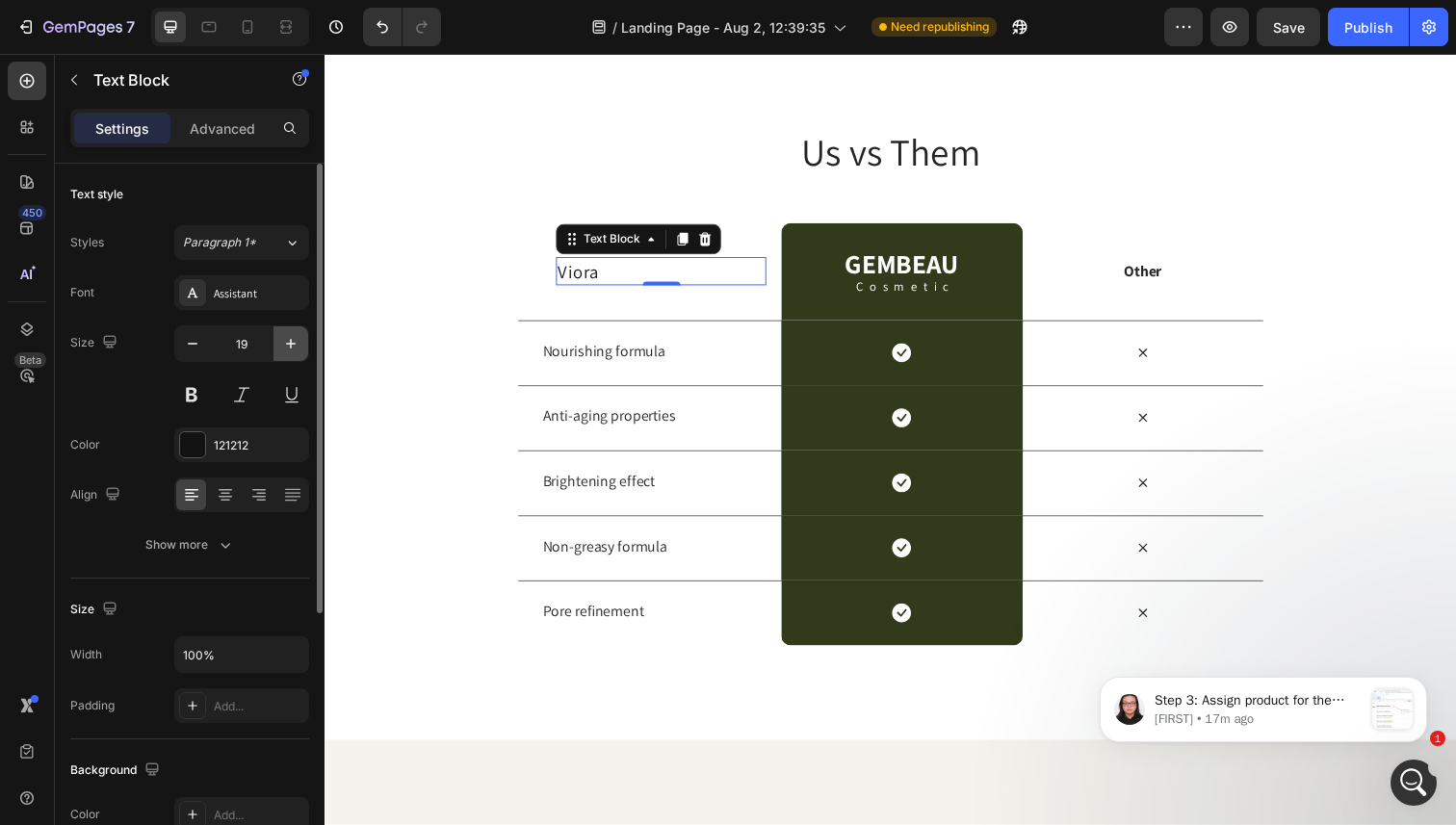 click 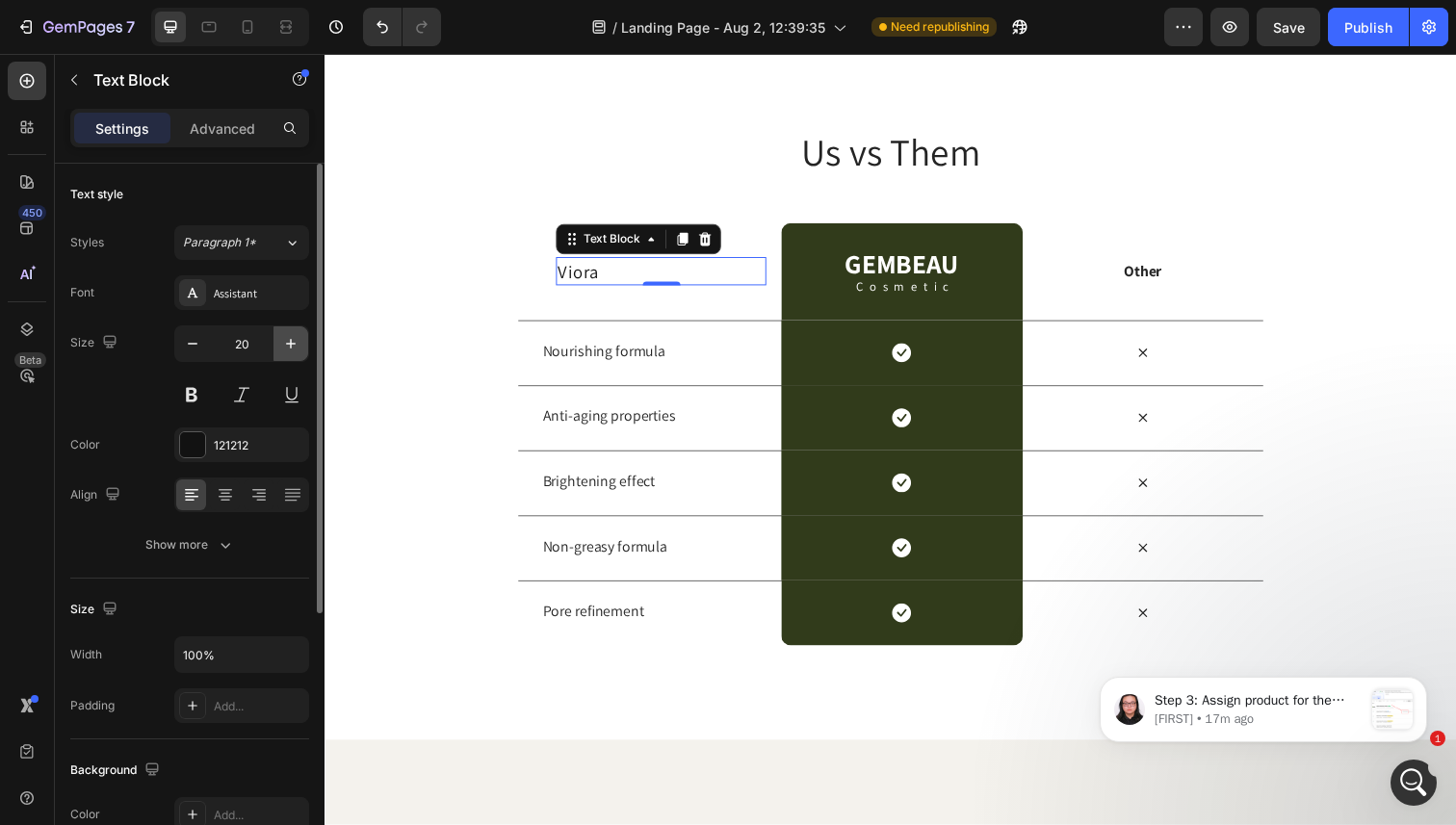click 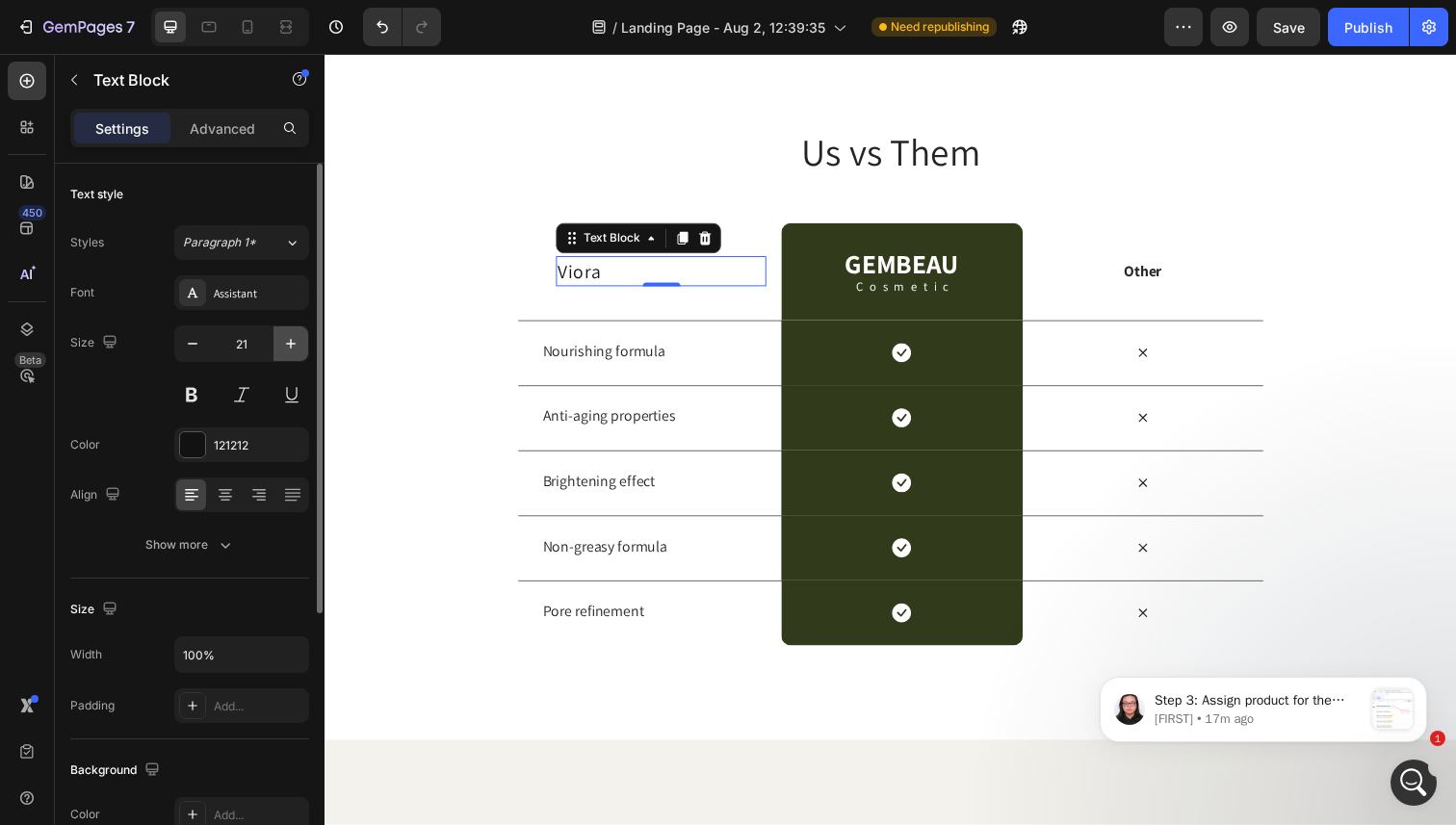 click 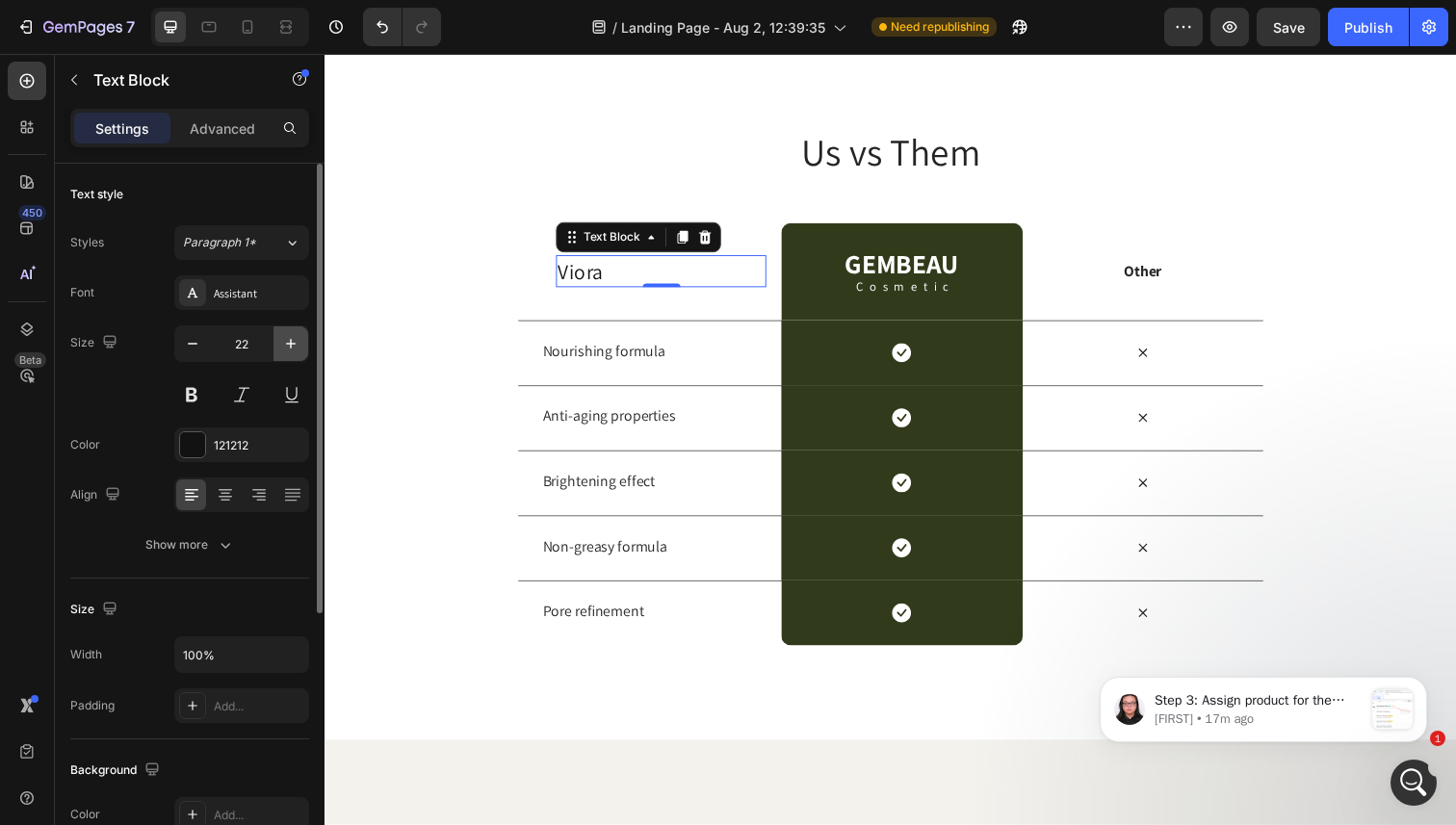 click 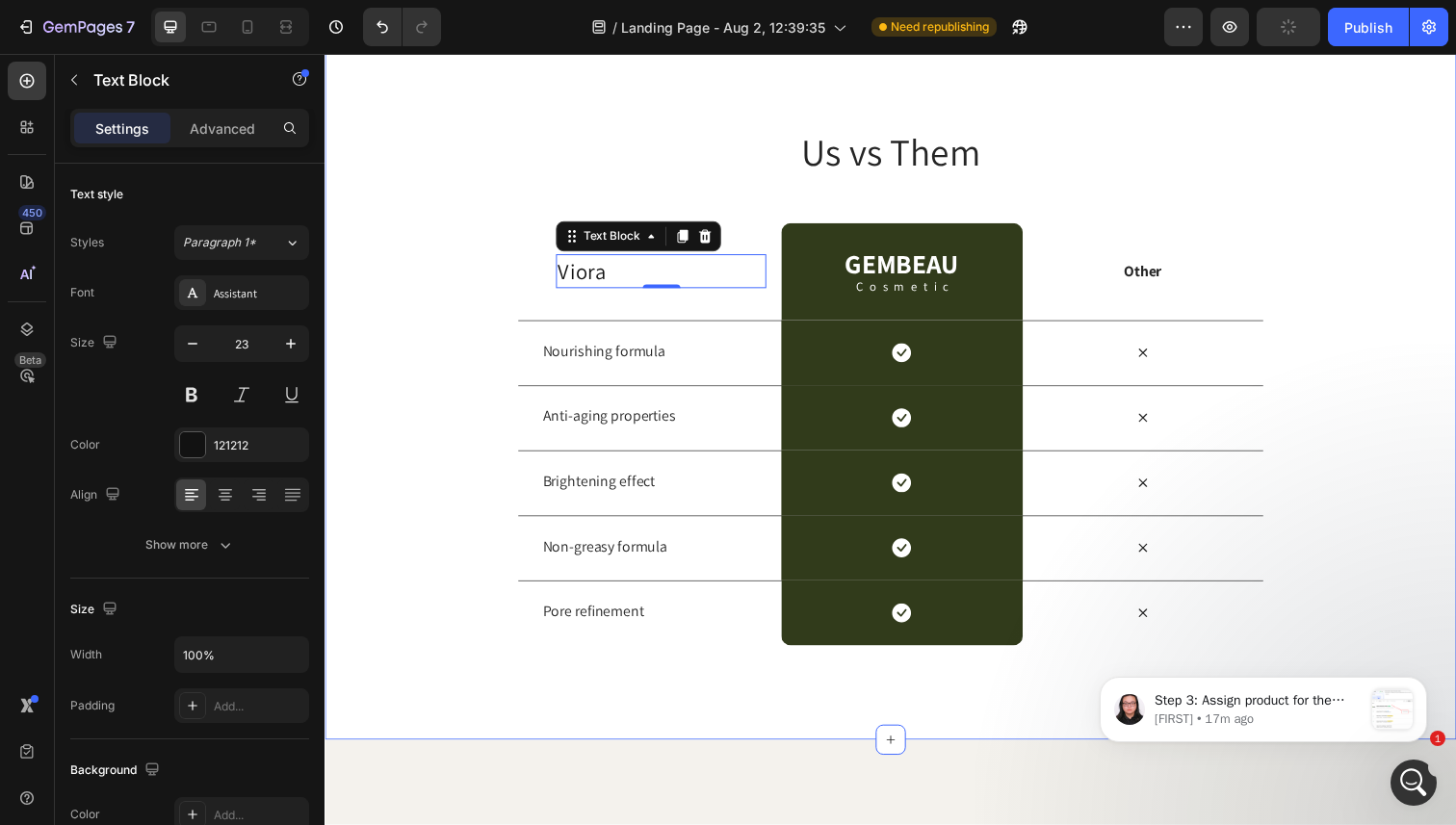 click on "Us vs Them Heading Row Viora Text Block   0 Row GEMBEAU Heading Cosmetic Text Block Row Other Text Block Row Nourishing formula Text Block
Icon Row
Icon Row Anti-aging properties Text Block
Icon Row
Icon Row Brightening effect Text Block
Icon Row
Icon Row Non-greasy formula Text Block
Icon Row
Icon Row Pore refinement Text Block
Icon Row
Icon Row" at bounding box center [902, 393] 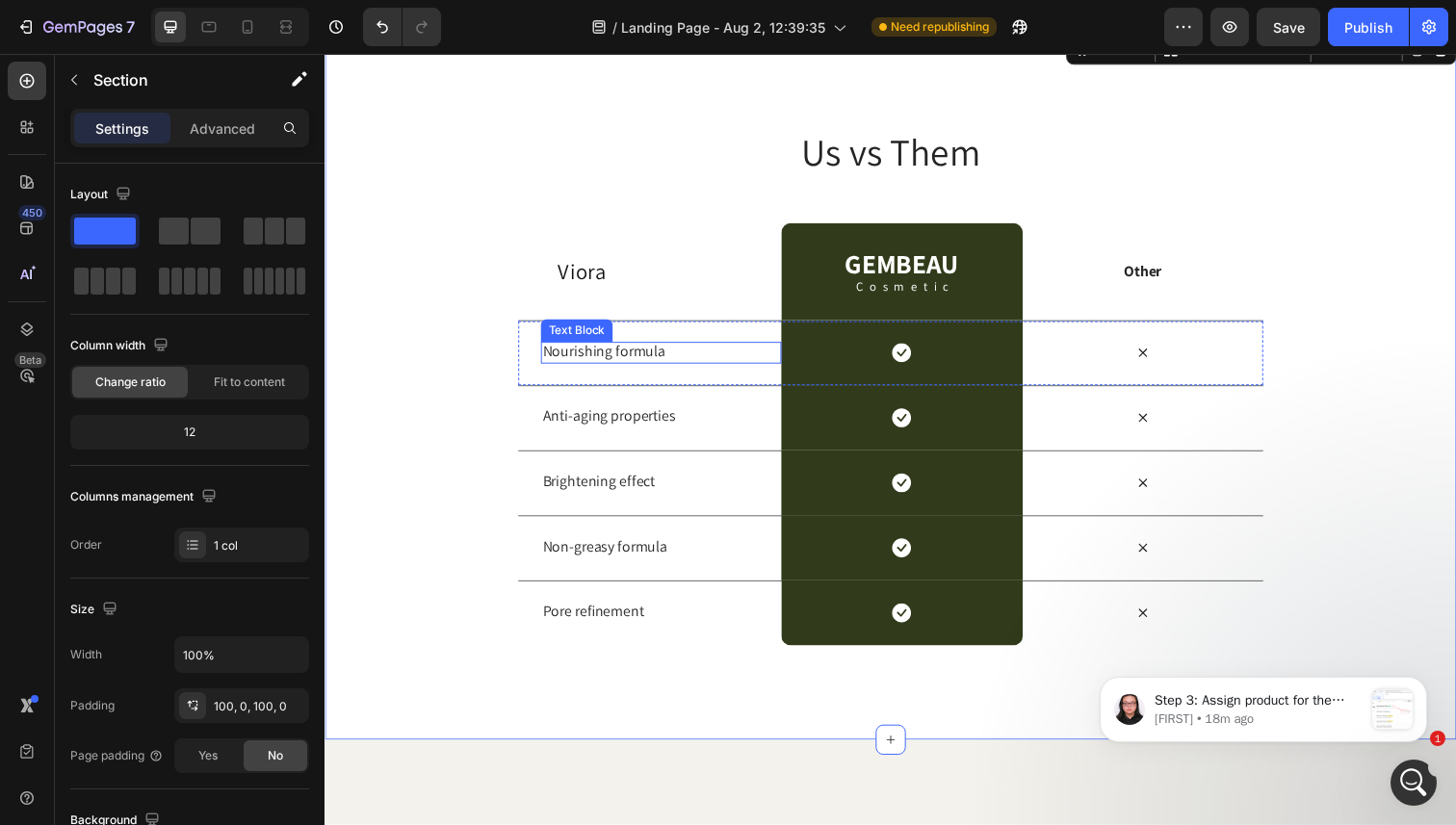 click on "Nourishing formula" at bounding box center (667, 358) 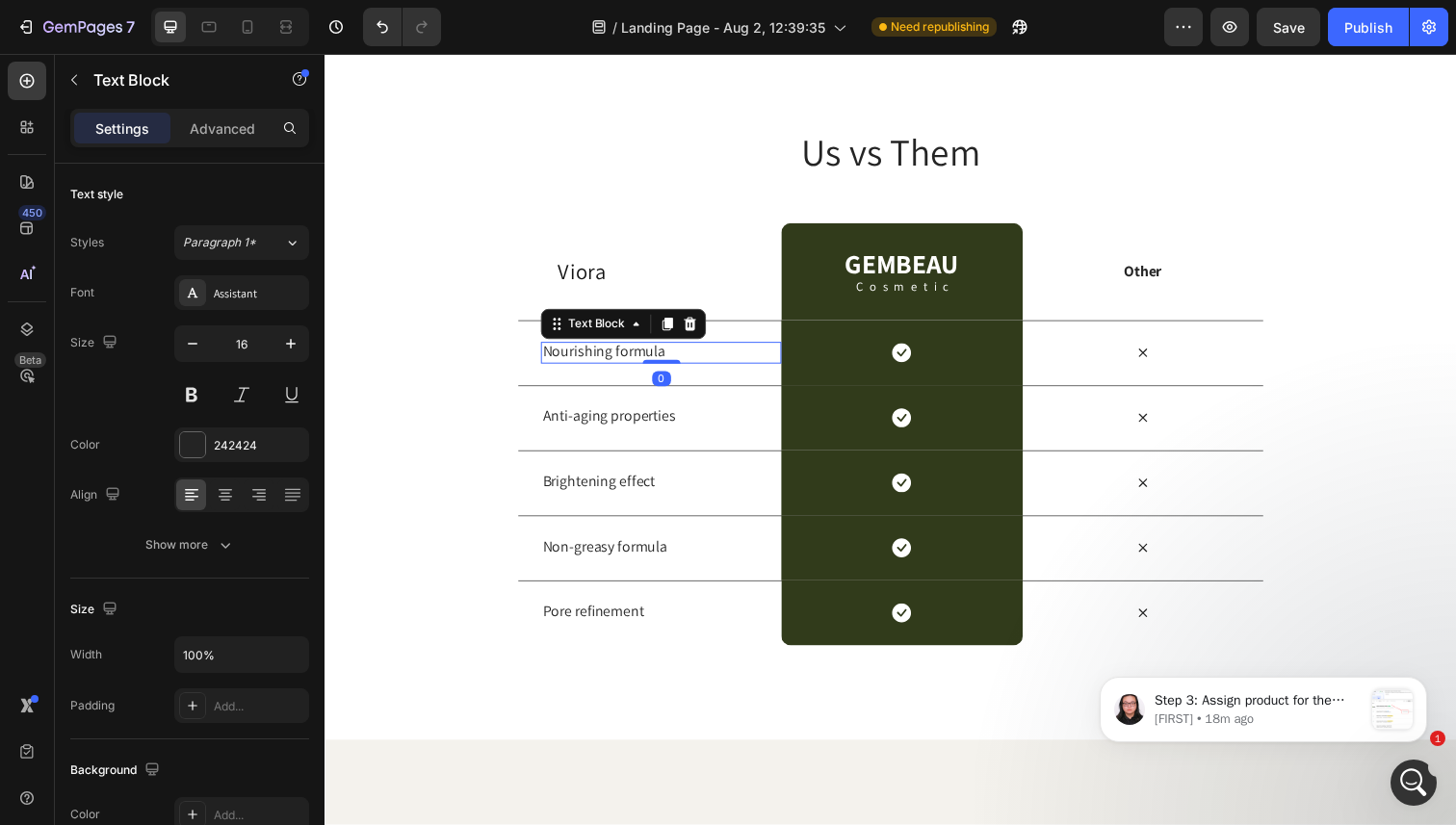 click on "Nourishing formula" at bounding box center [667, 358] 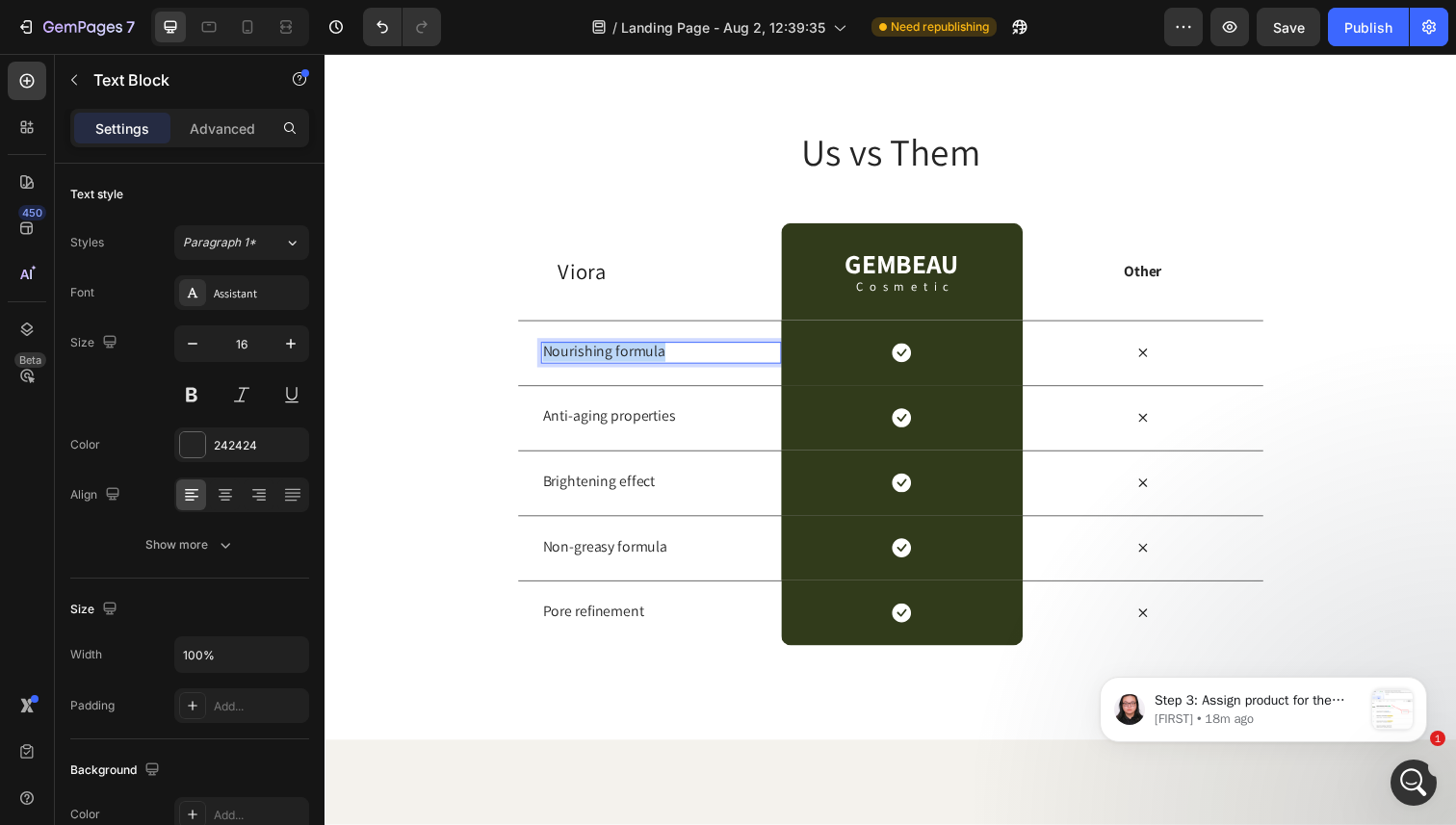 click on "Nourishing formula" at bounding box center (667, 358) 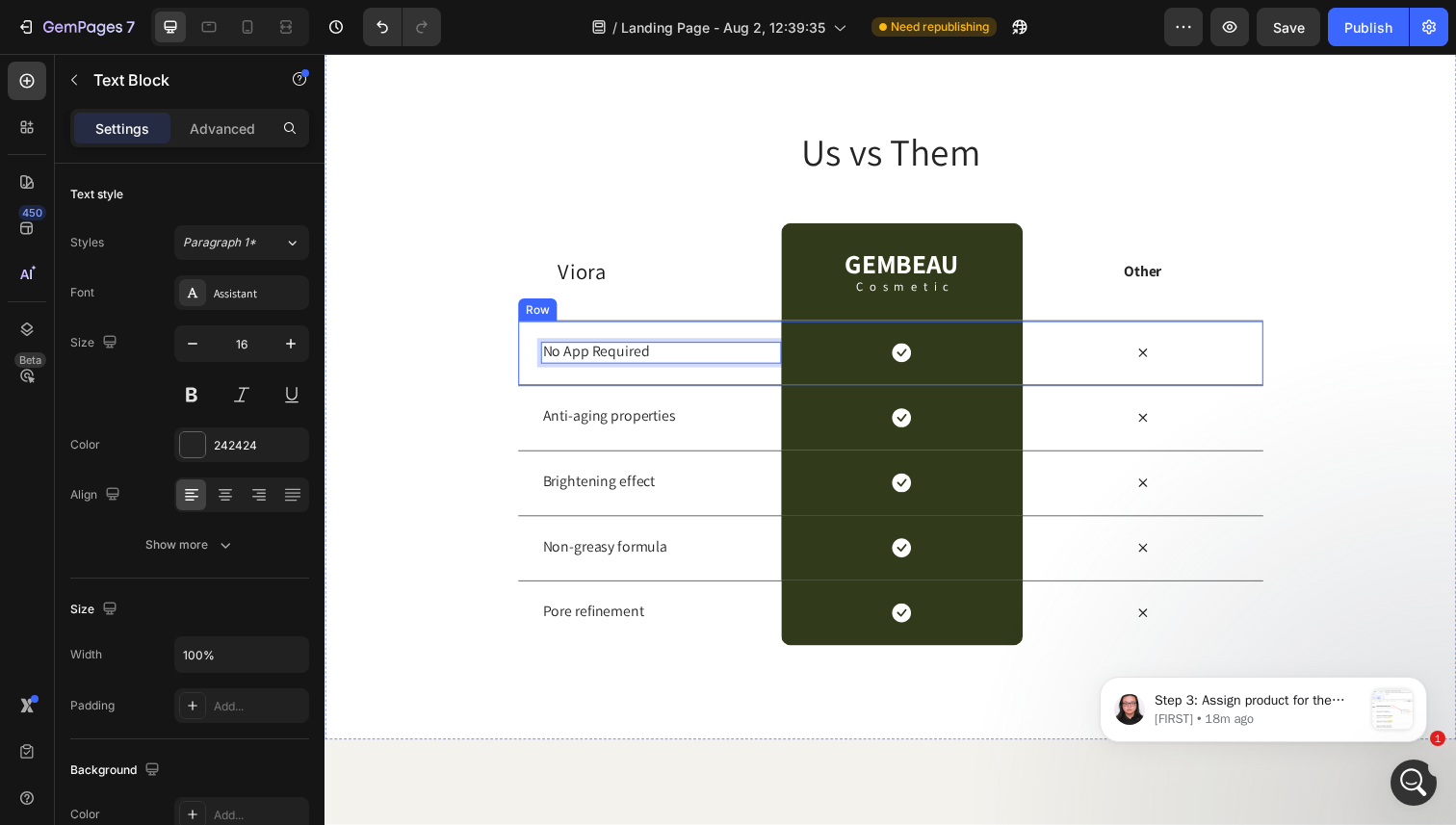 click 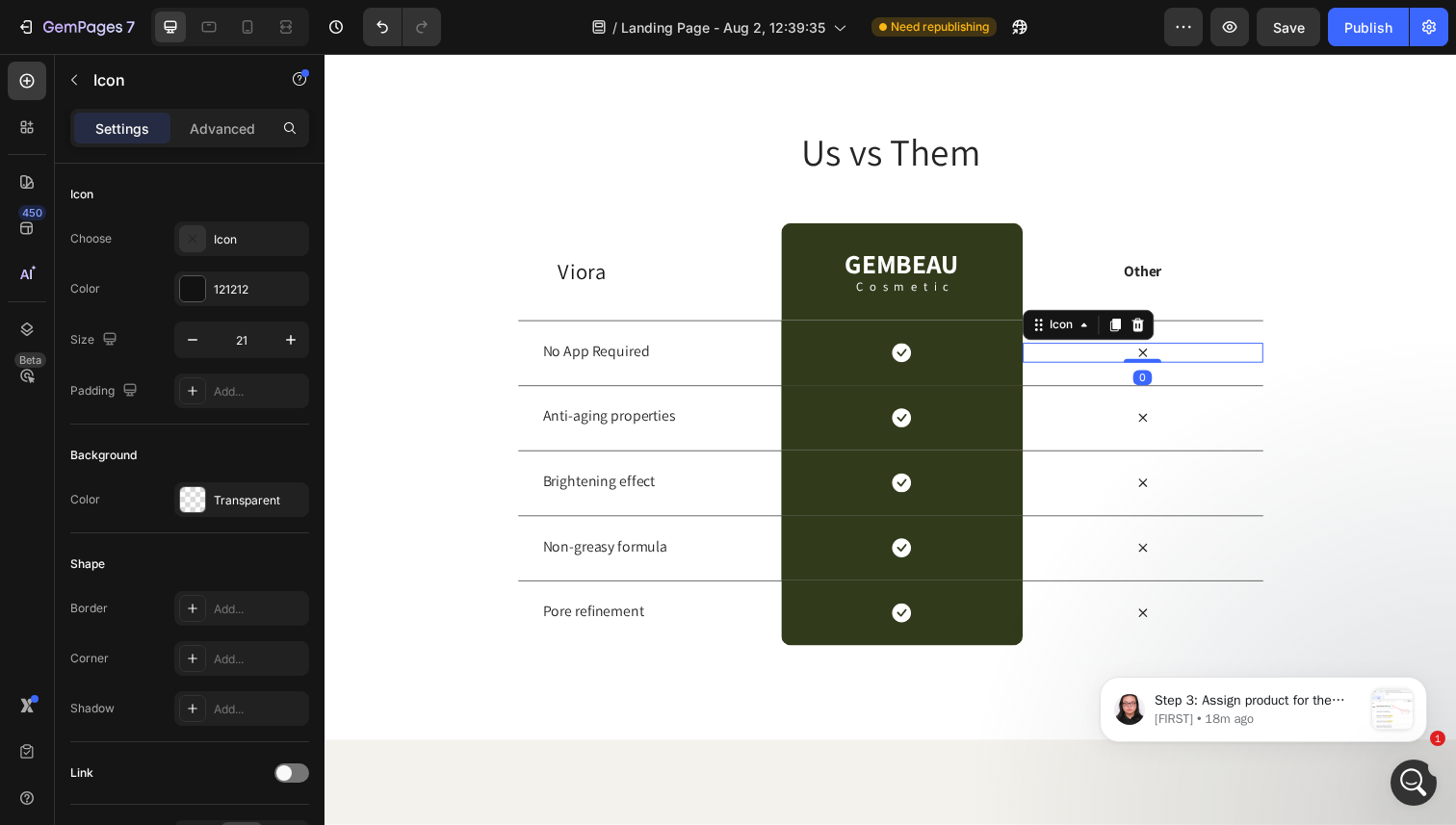 click 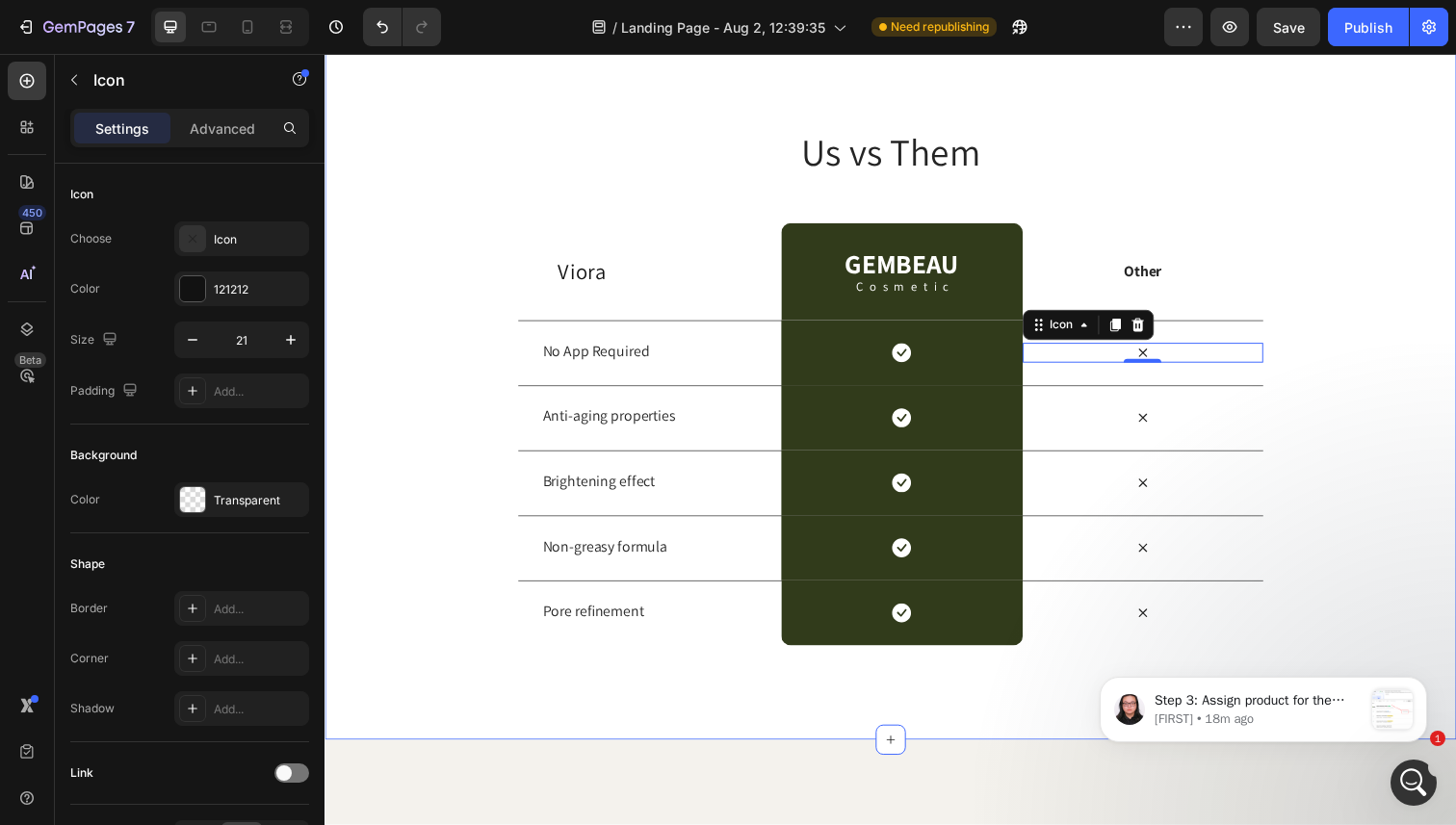 click on "Us vs Them Heading Row Viora Text Block Row GEMBEAU Heading Cosmetic Text Block Row Other Text Block Row No App Required Text Block
Icon Row
Icon   0 Row Anti-aging properties Text Block
Icon Row
Icon Row Brightening effect Text Block
Icon Row
Icon Row Non-greasy formula Text Block
Icon Row
Icon Row Pore refinement Text Block
Icon Row
Icon Row" at bounding box center (902, 393) 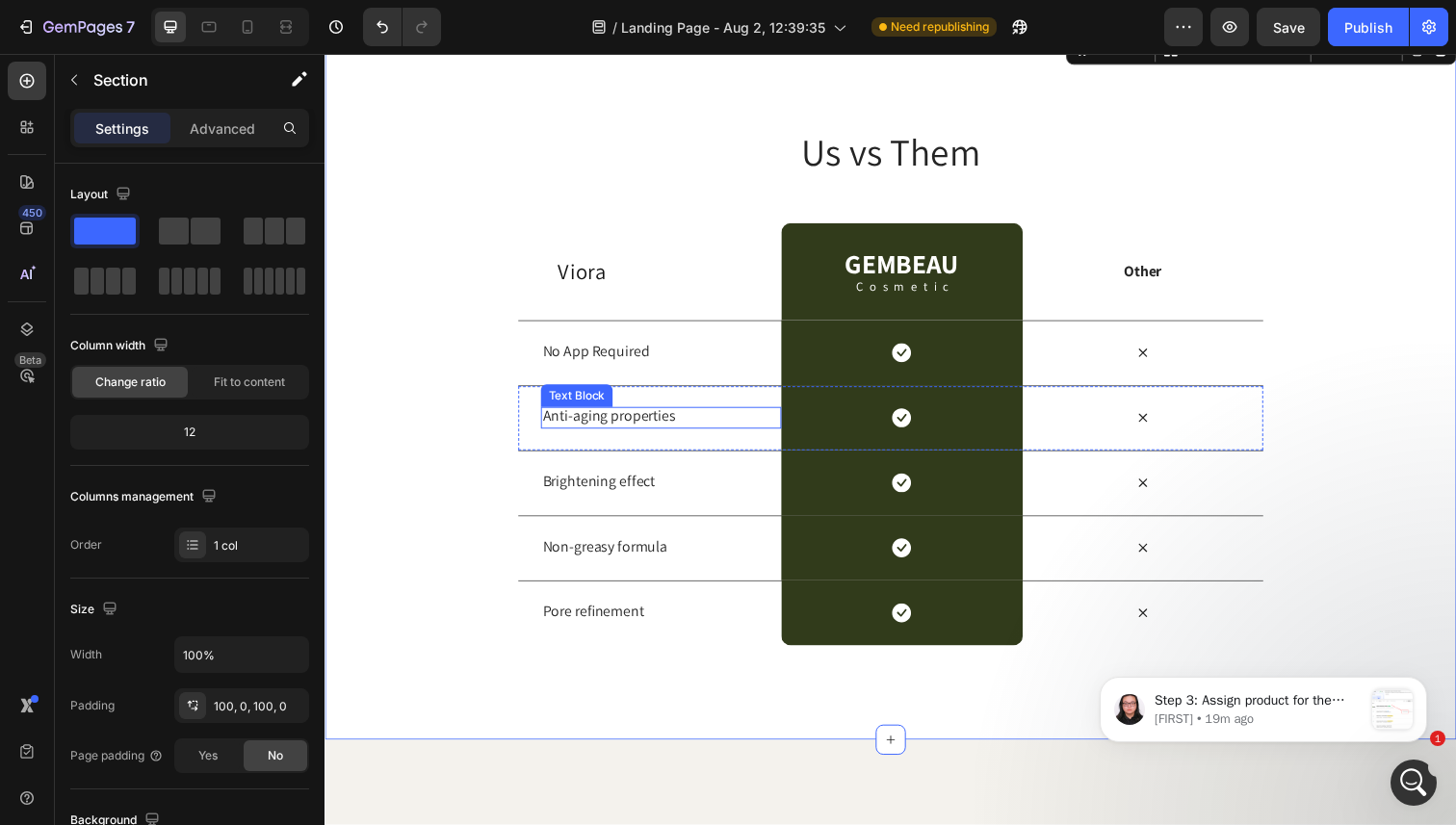 click on "Anti-aging properties" at bounding box center (667, 425) 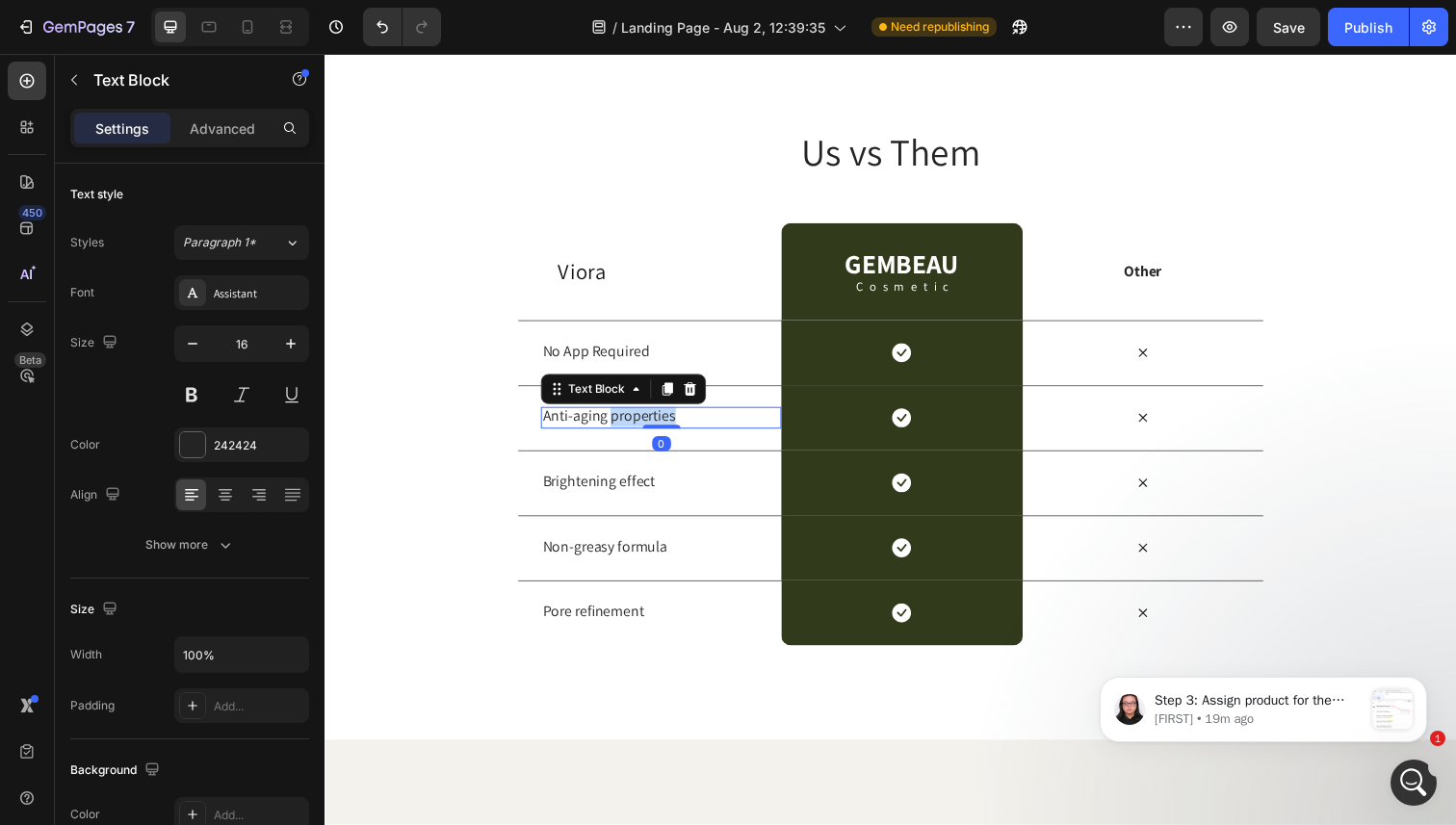 click on "Anti-aging properties" at bounding box center [667, 425] 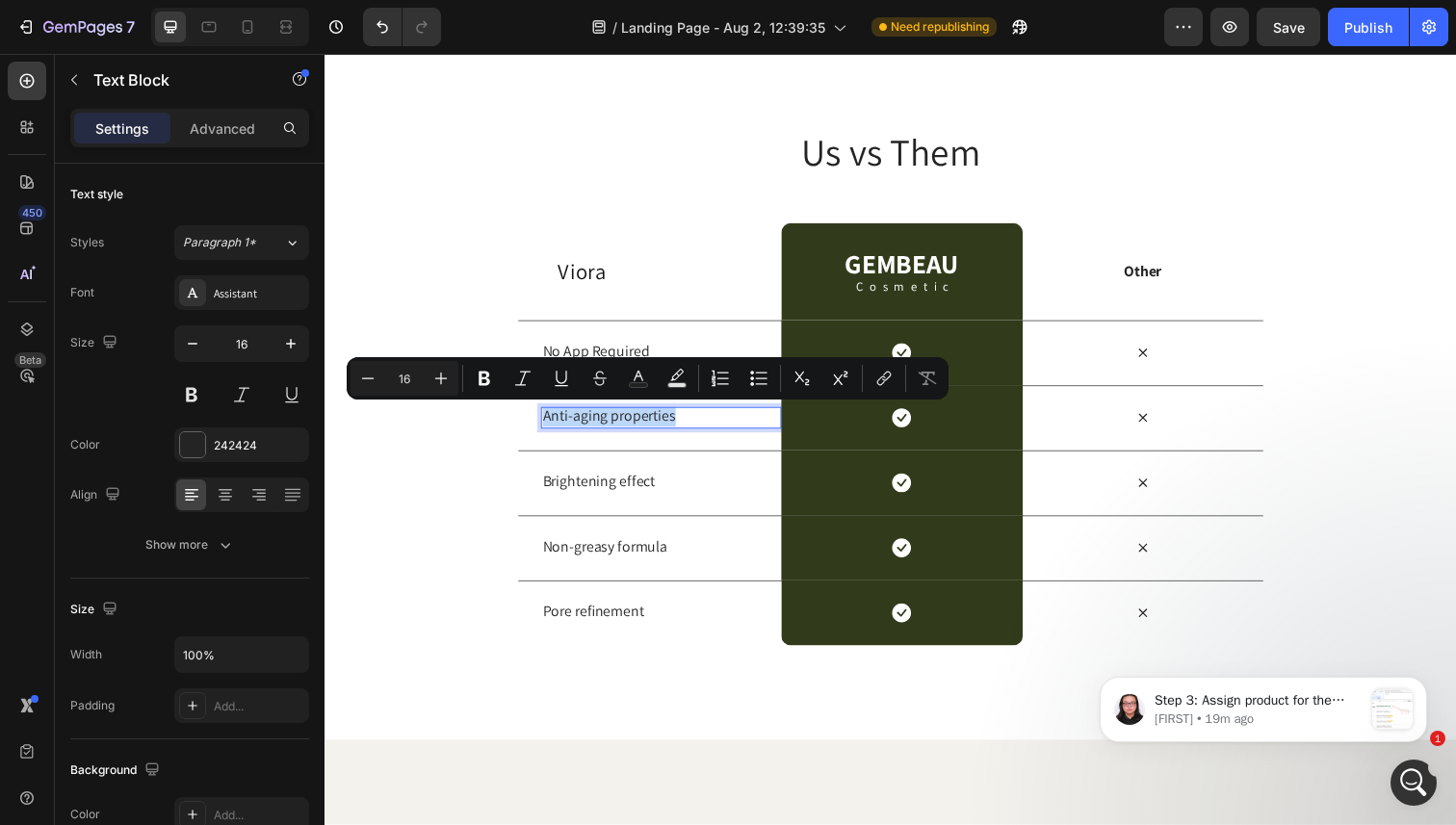 click on "Anti-aging properties" at bounding box center [667, 425] 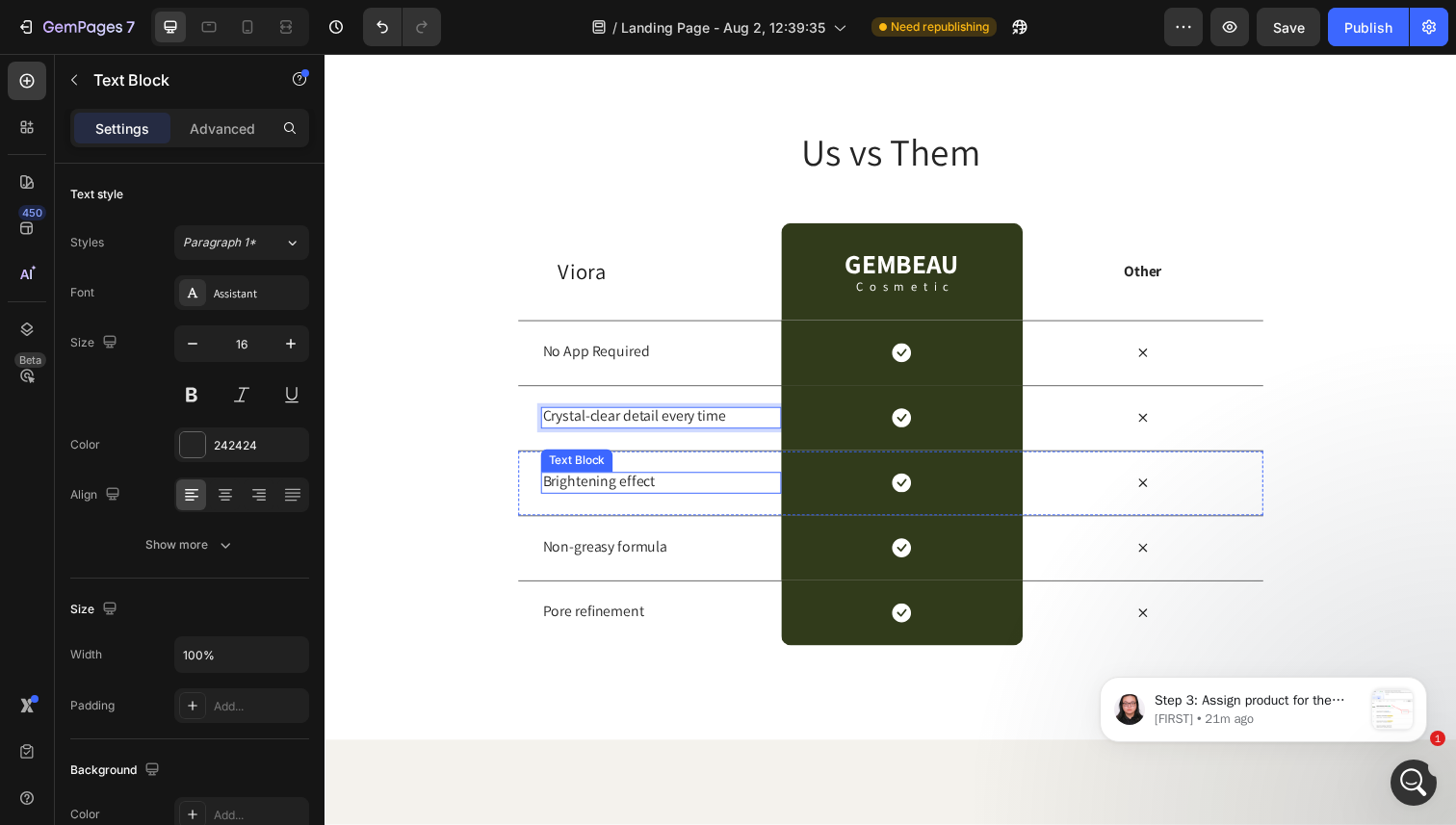 click on "Brightening effect" at bounding box center (667, 491) 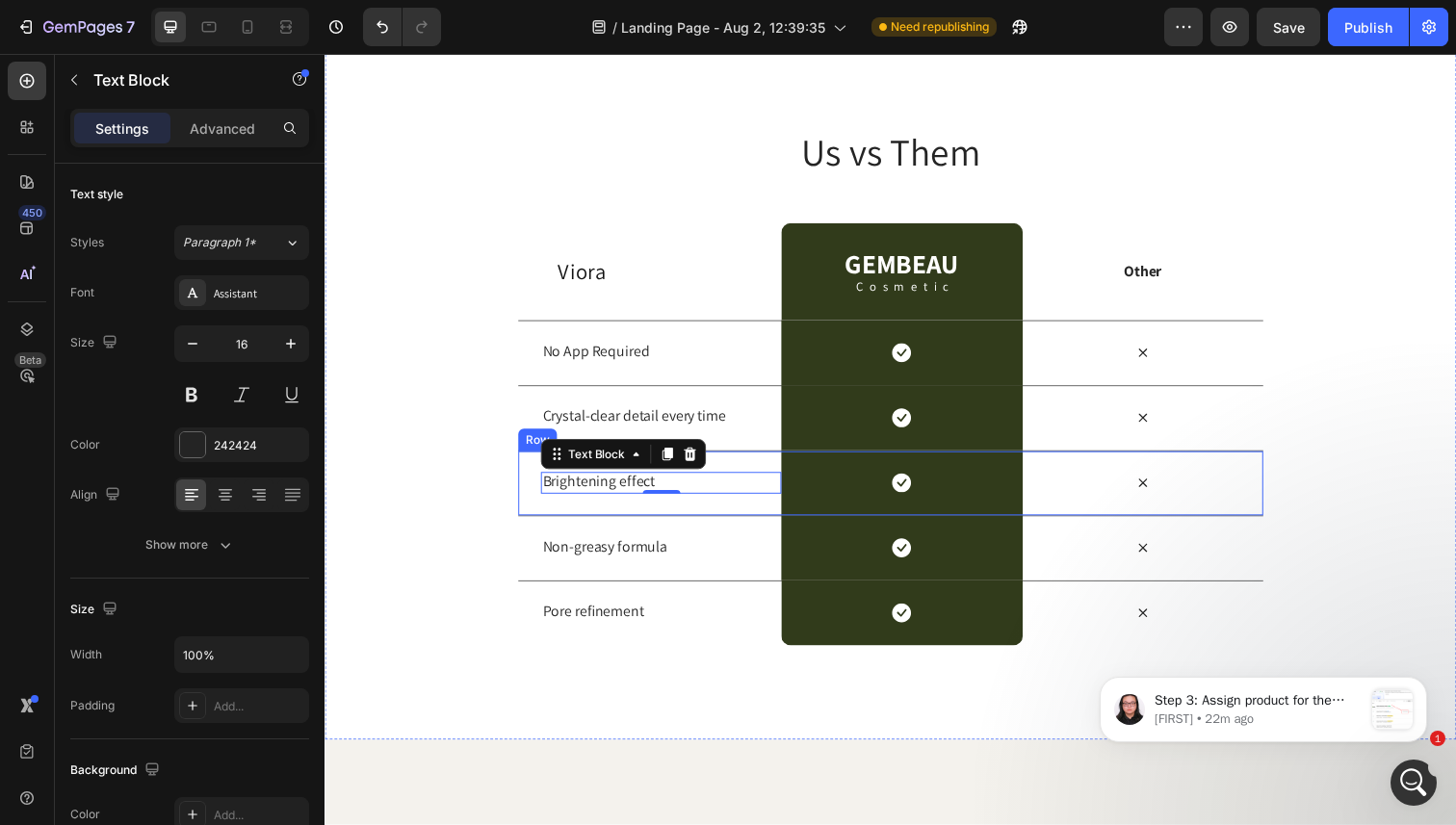 click on "Brightening effect Text Block   0" at bounding box center [667, 493] 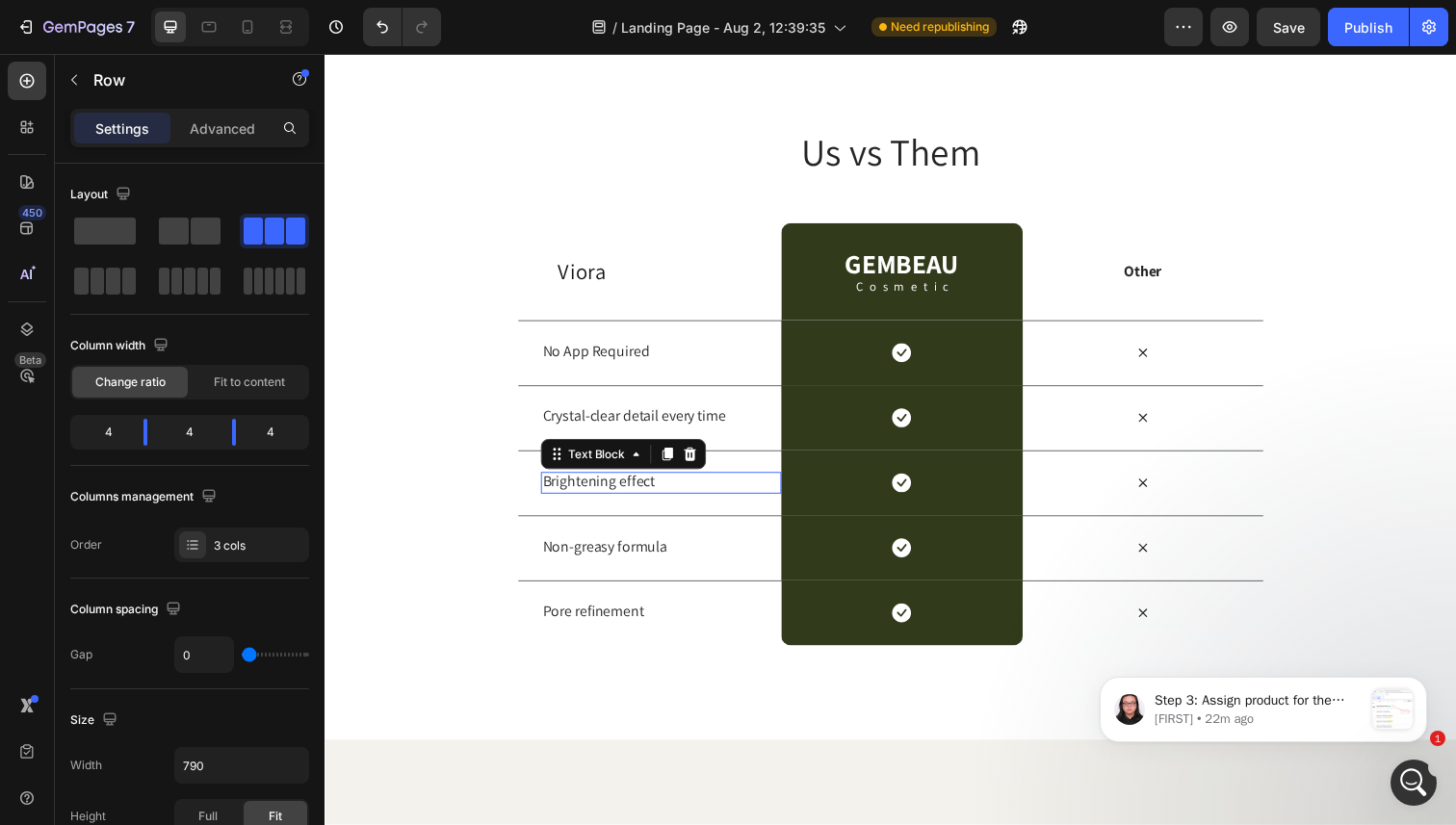 click on "Brightening effect" at bounding box center [667, 491] 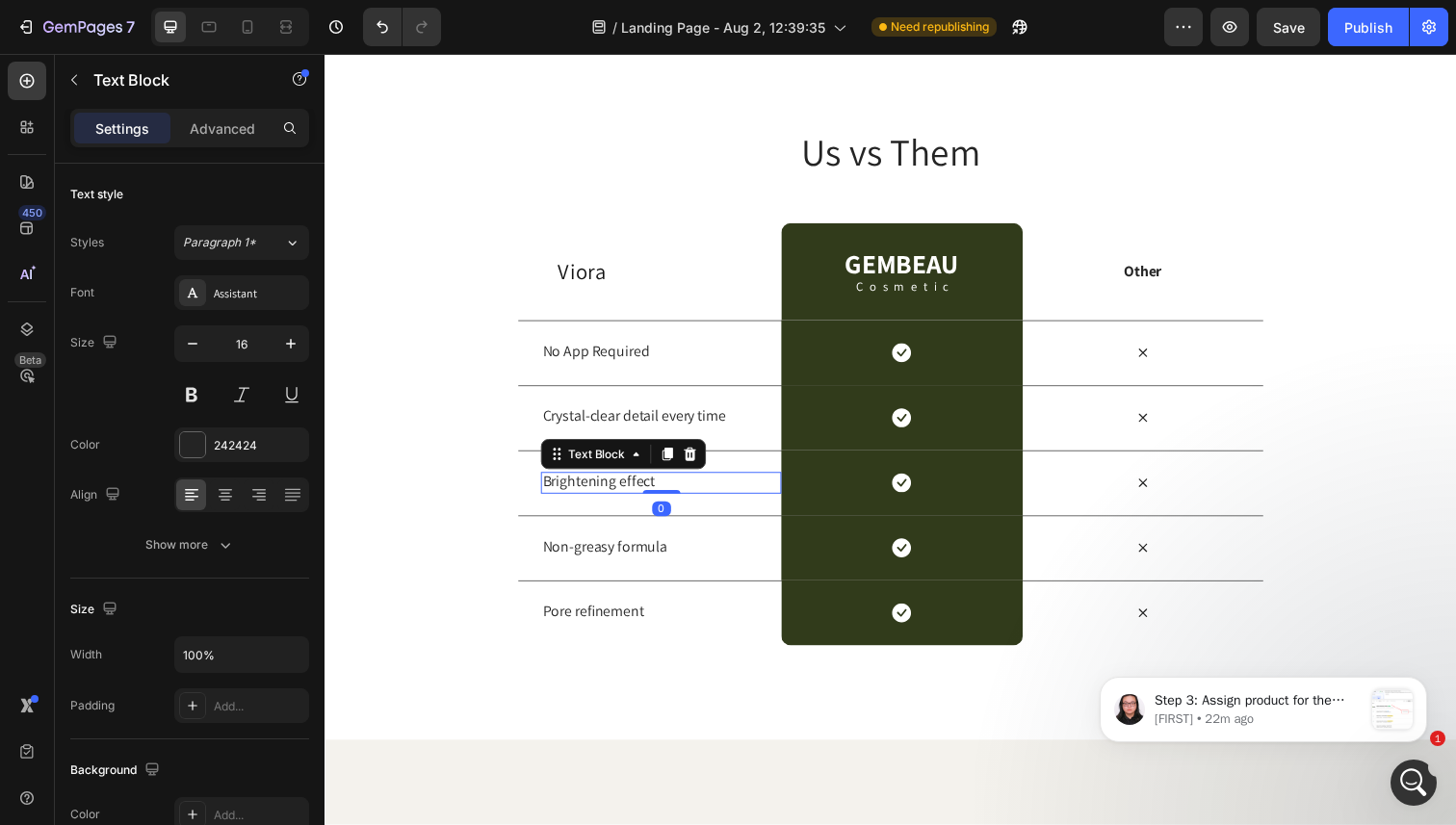 click on "Brightening effect" at bounding box center [667, 491] 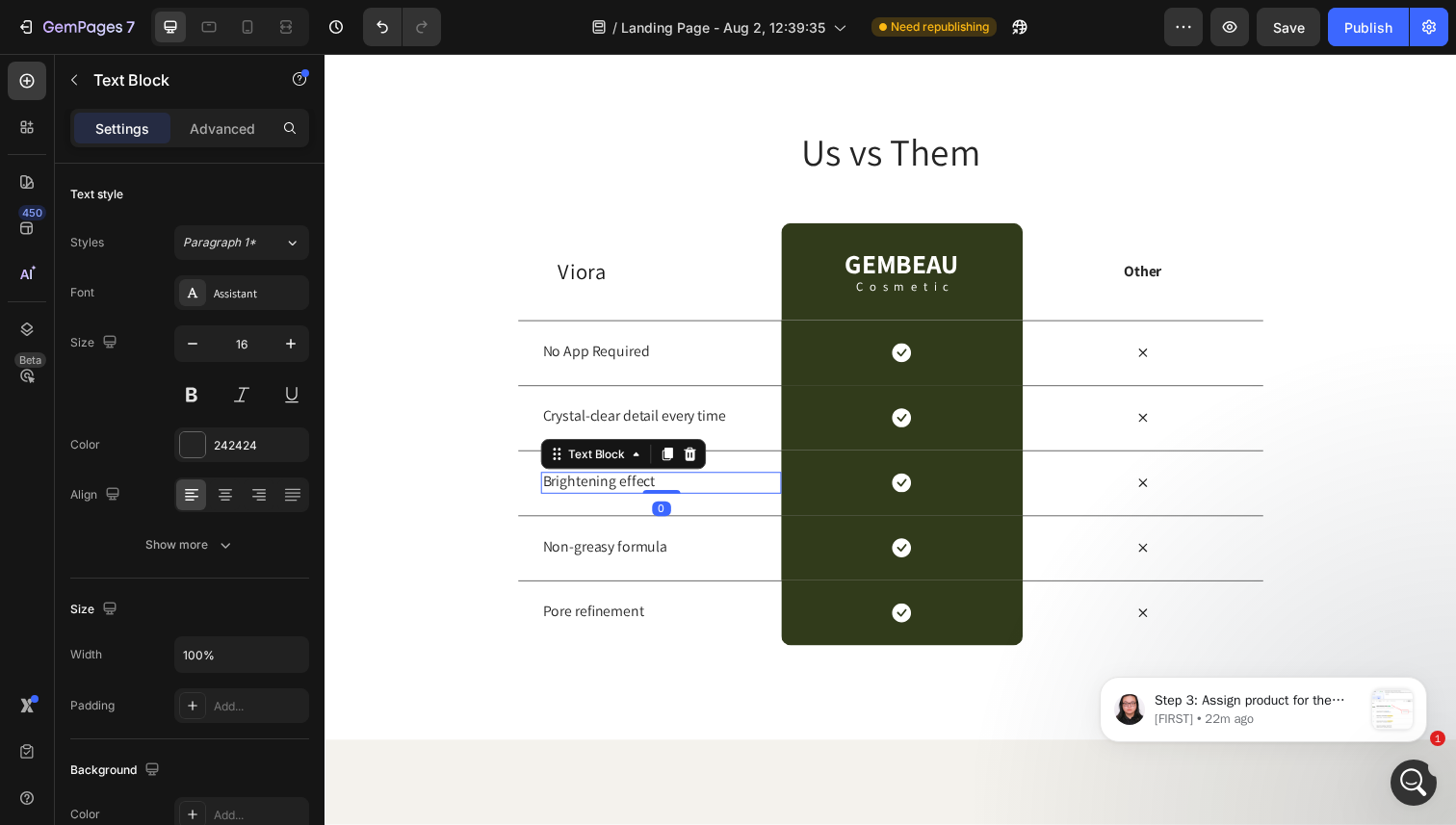 click on "Brightening effect" at bounding box center [667, 491] 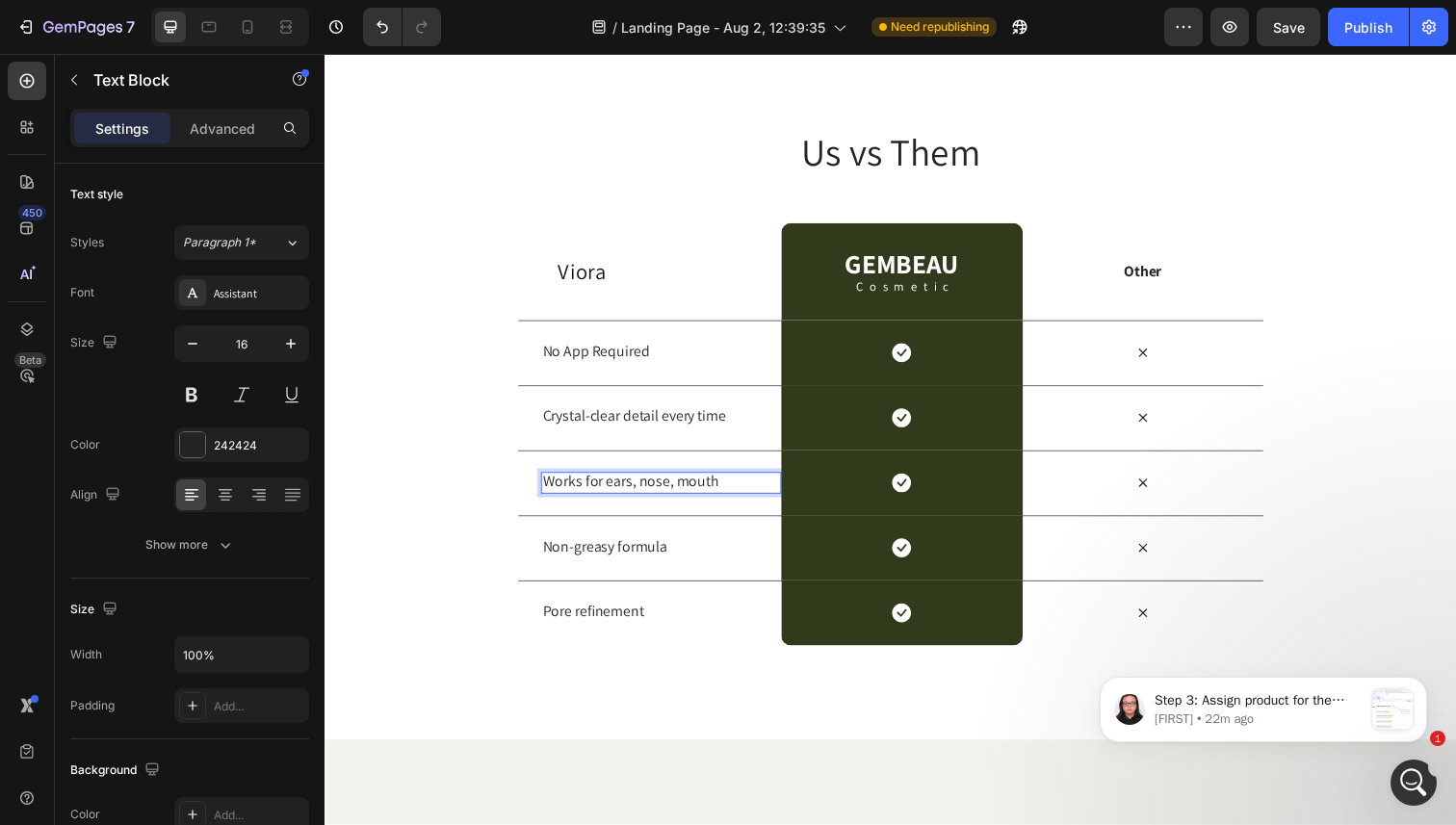 click on "Works for ears, nose, mouth" at bounding box center (667, 491) 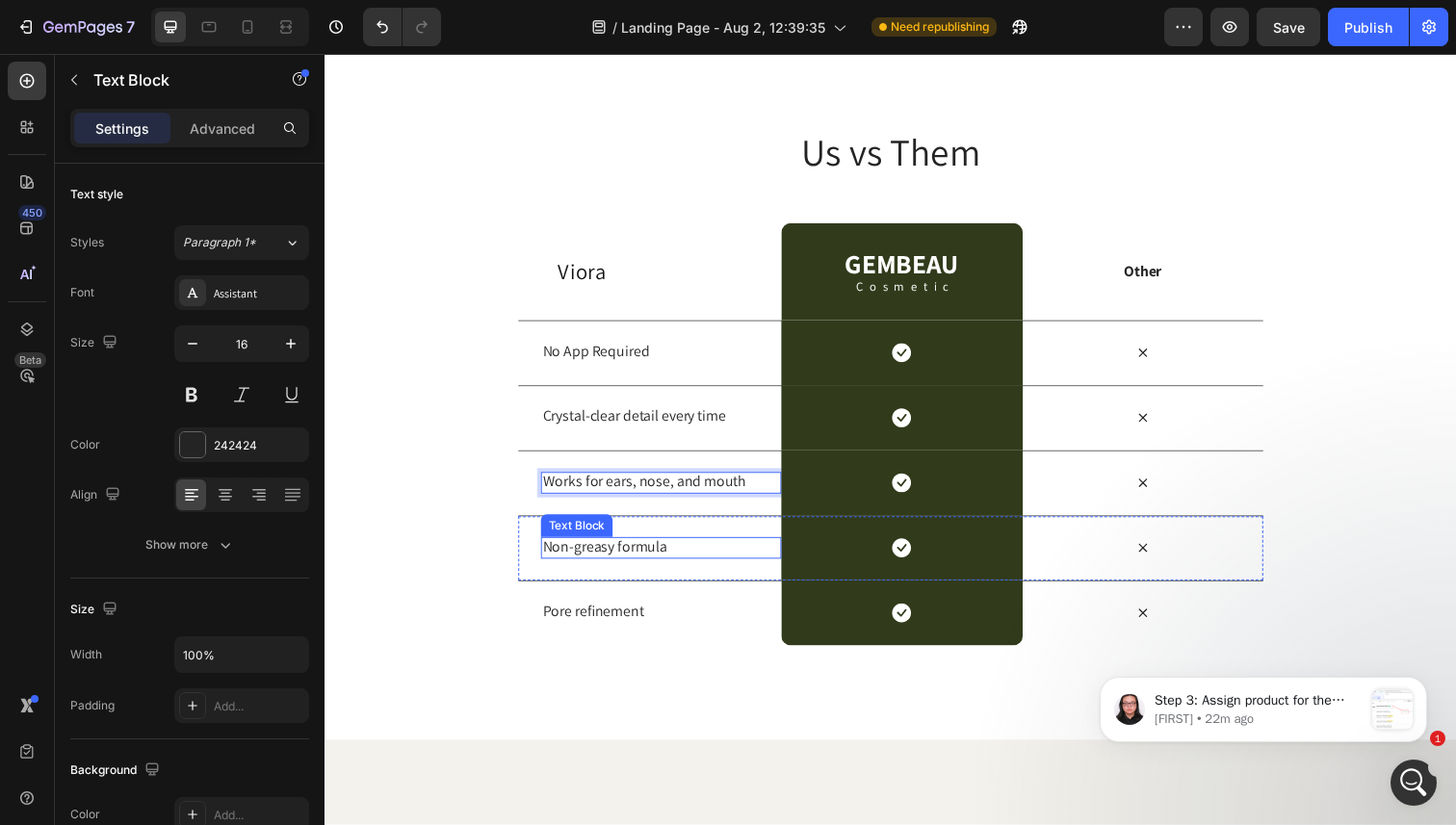 click on "Non-greasy formula" at bounding box center (667, 557) 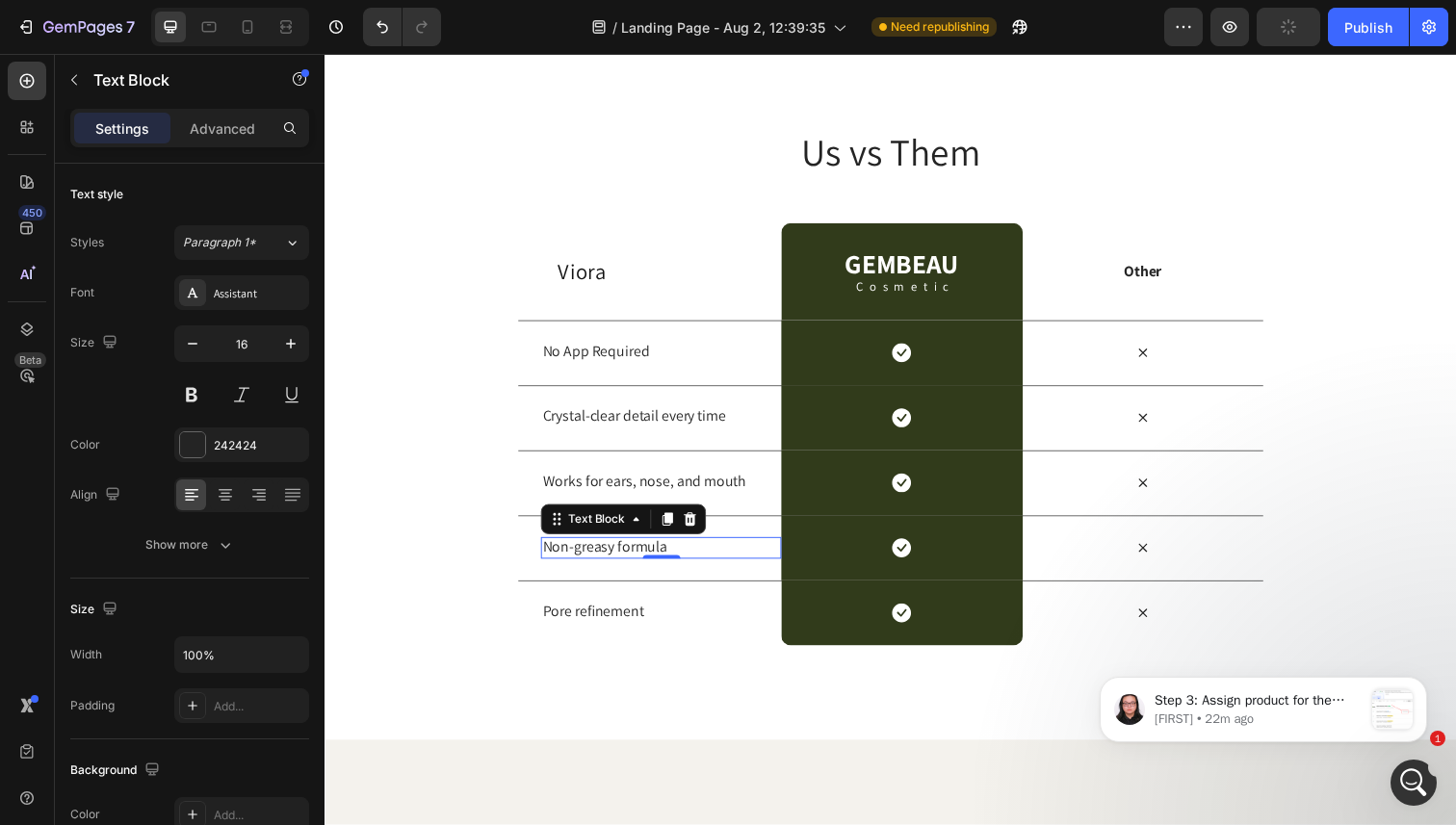 click on "Non-greasy formula" at bounding box center (667, 557) 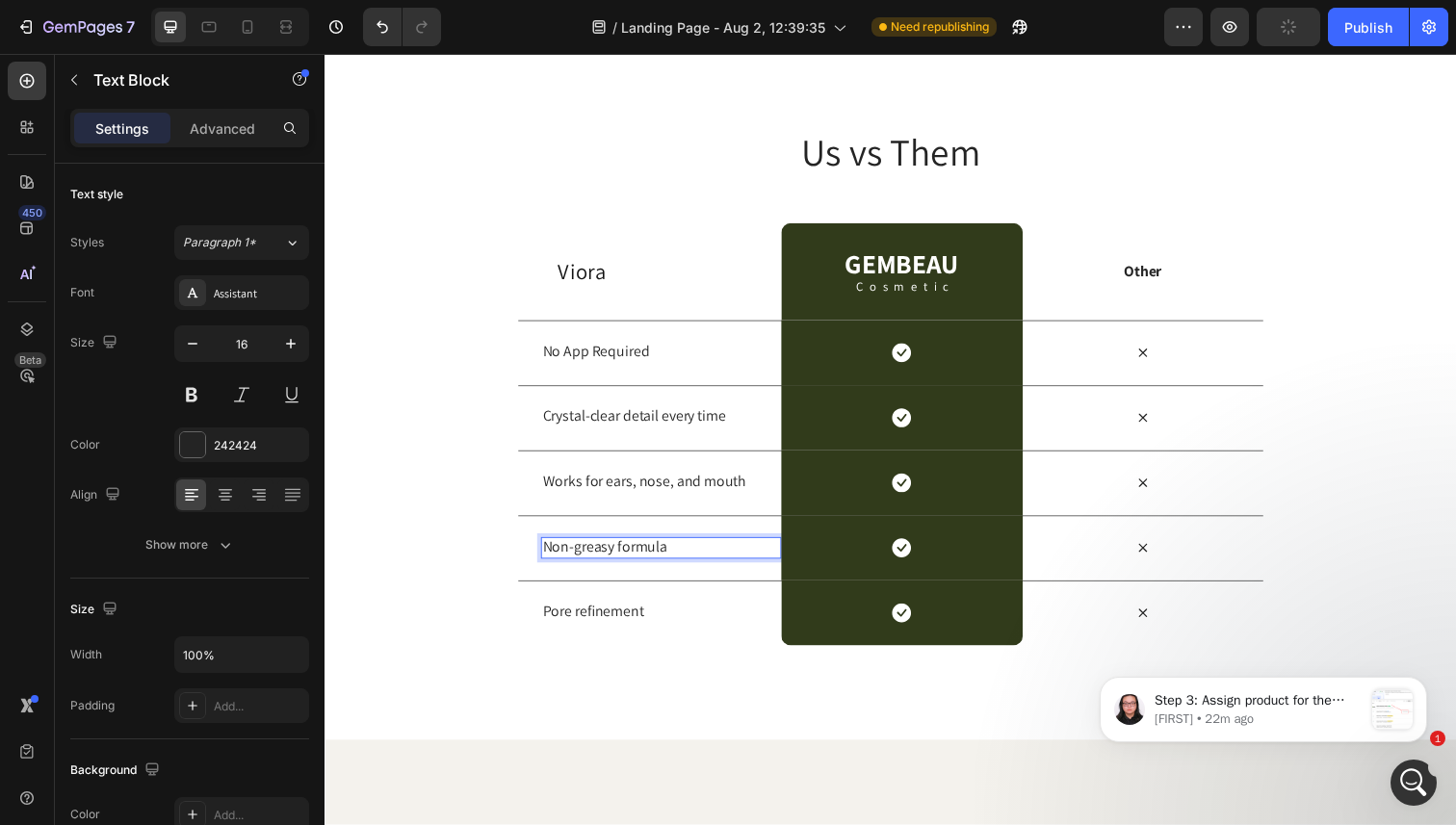 click on "Non-greasy formula" at bounding box center [667, 557] 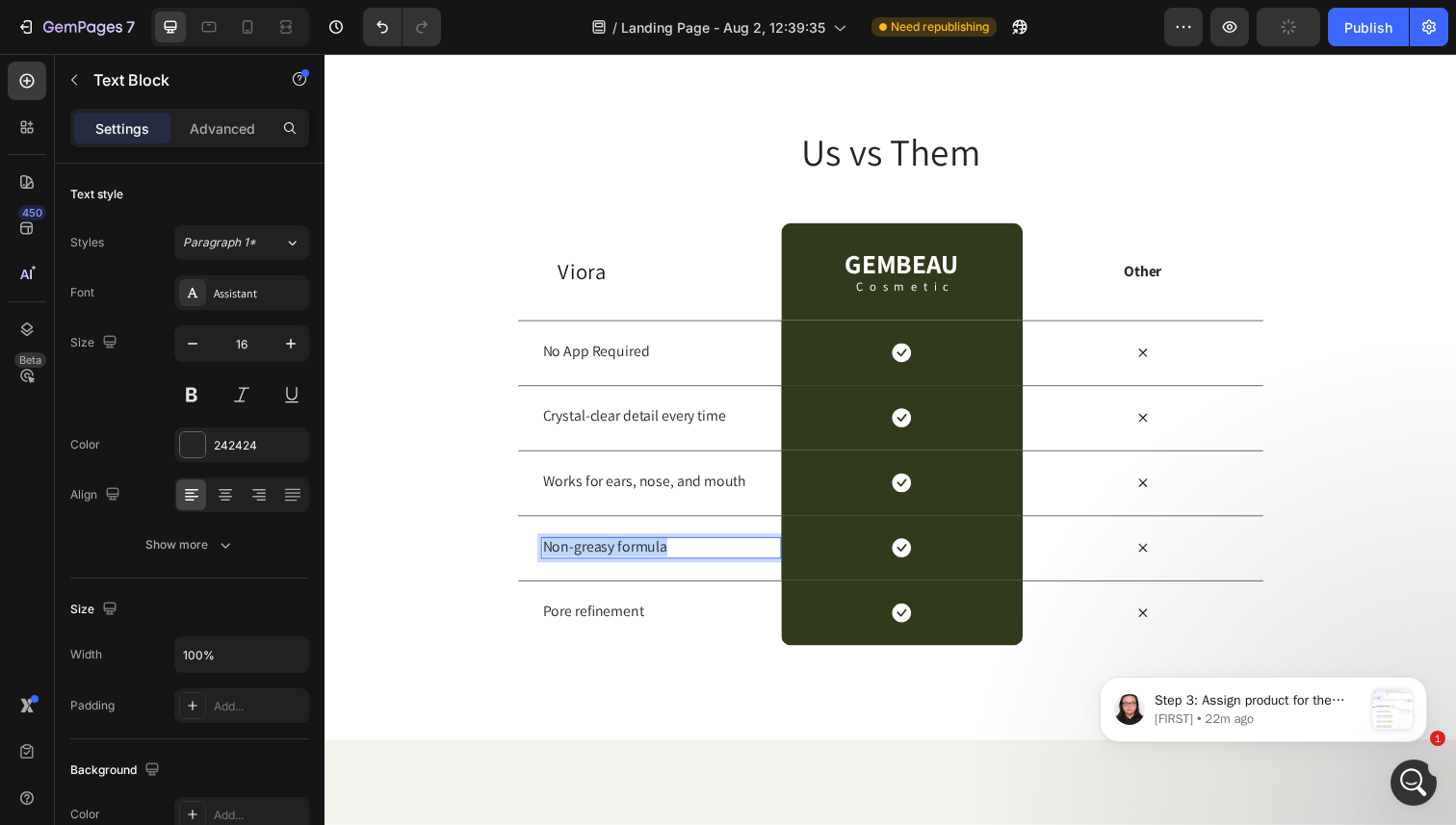 click on "Non-greasy formula" at bounding box center [667, 557] 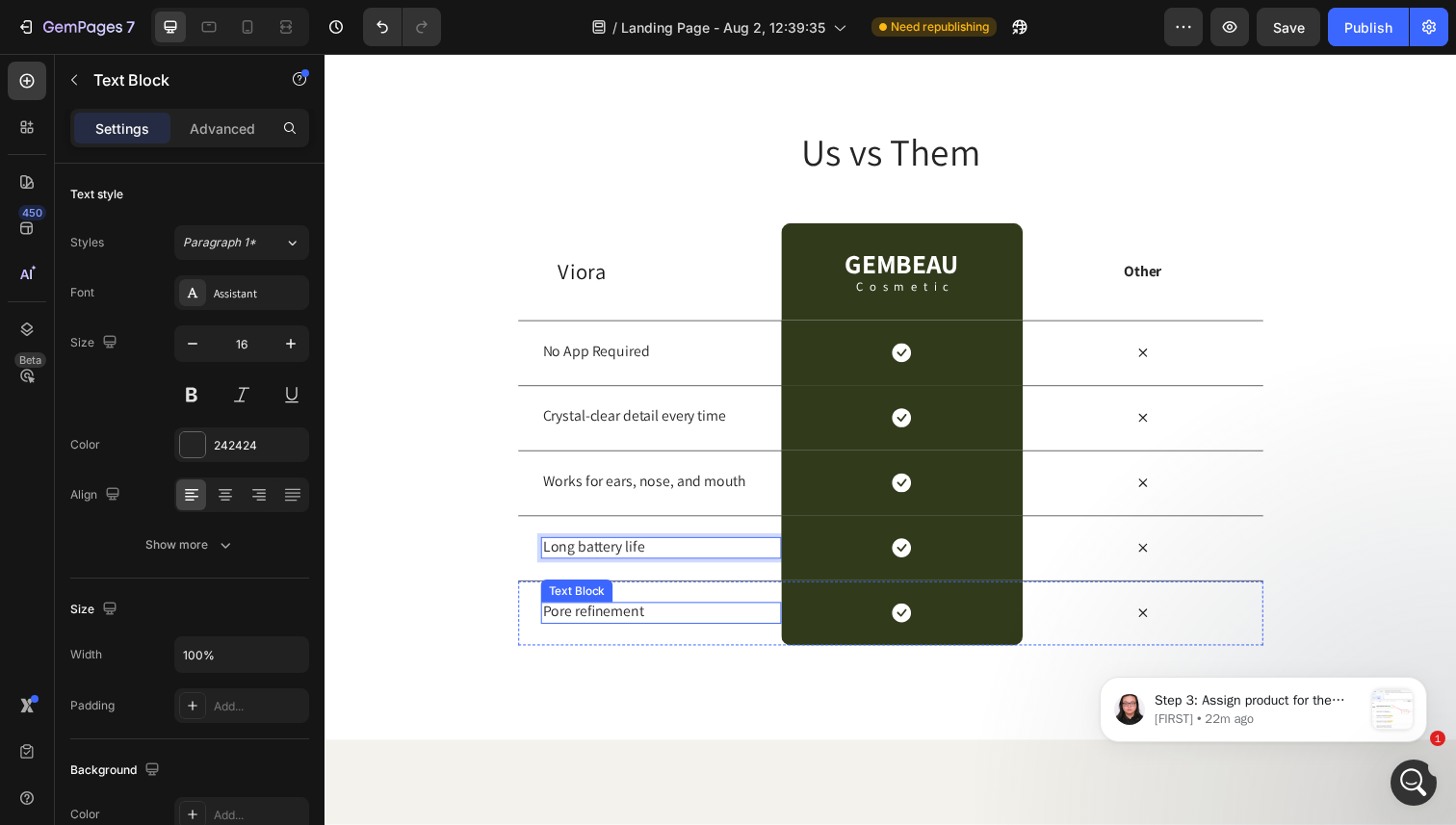 click on "Pore refinement" at bounding box center [667, 624] 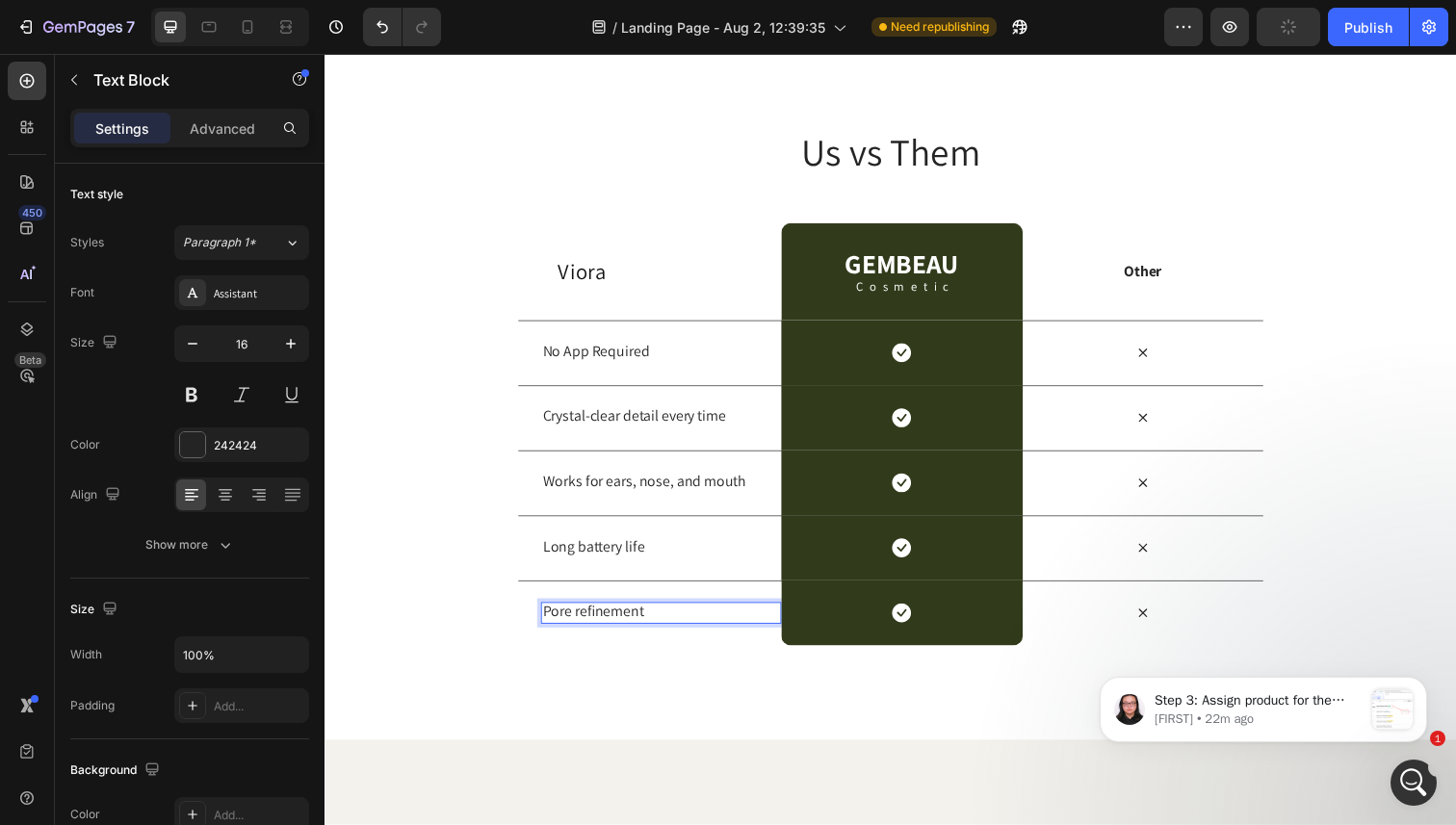 click on "Pore refinement" at bounding box center [667, 624] 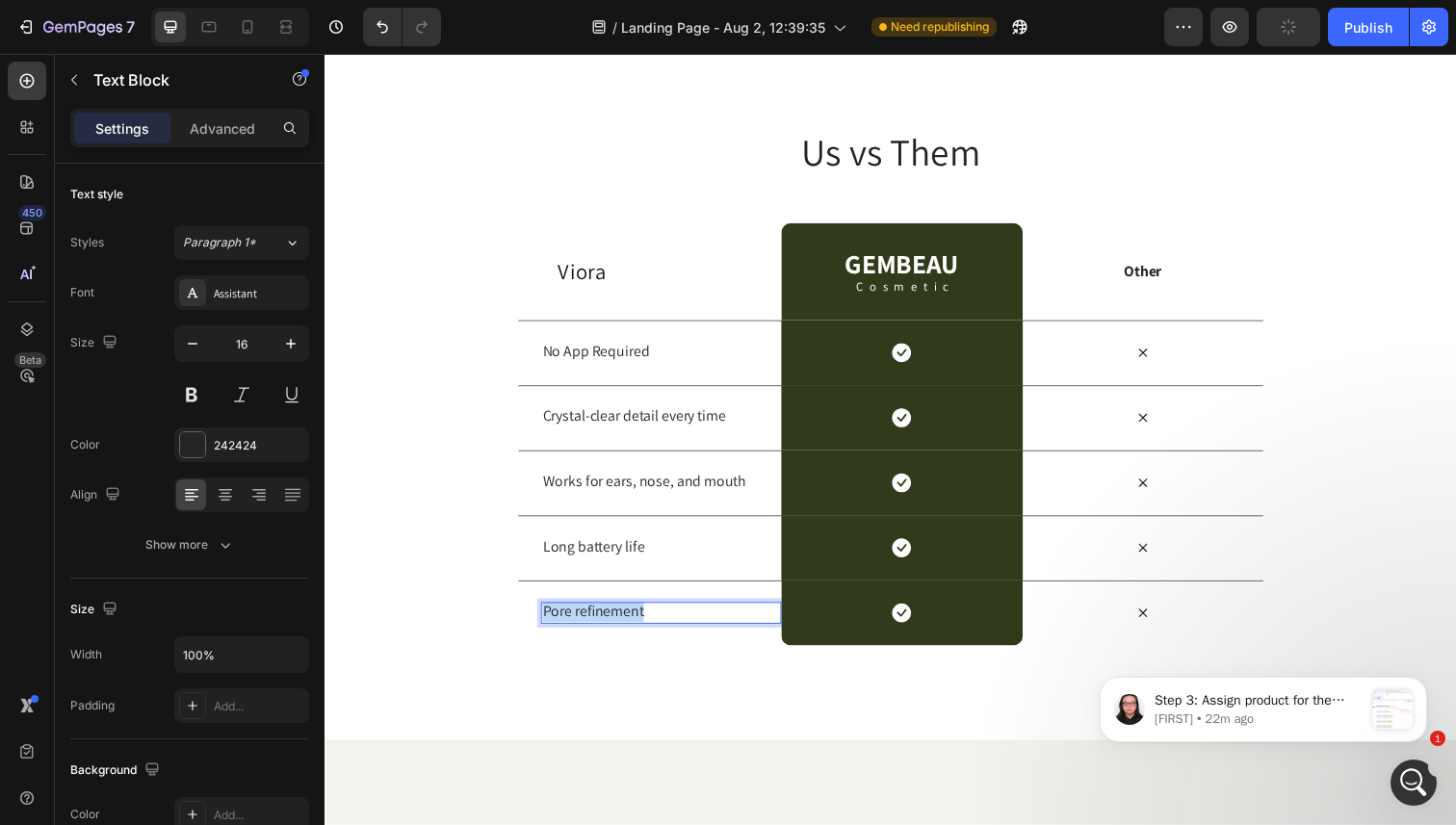 click on "Pore refinement" at bounding box center [667, 624] 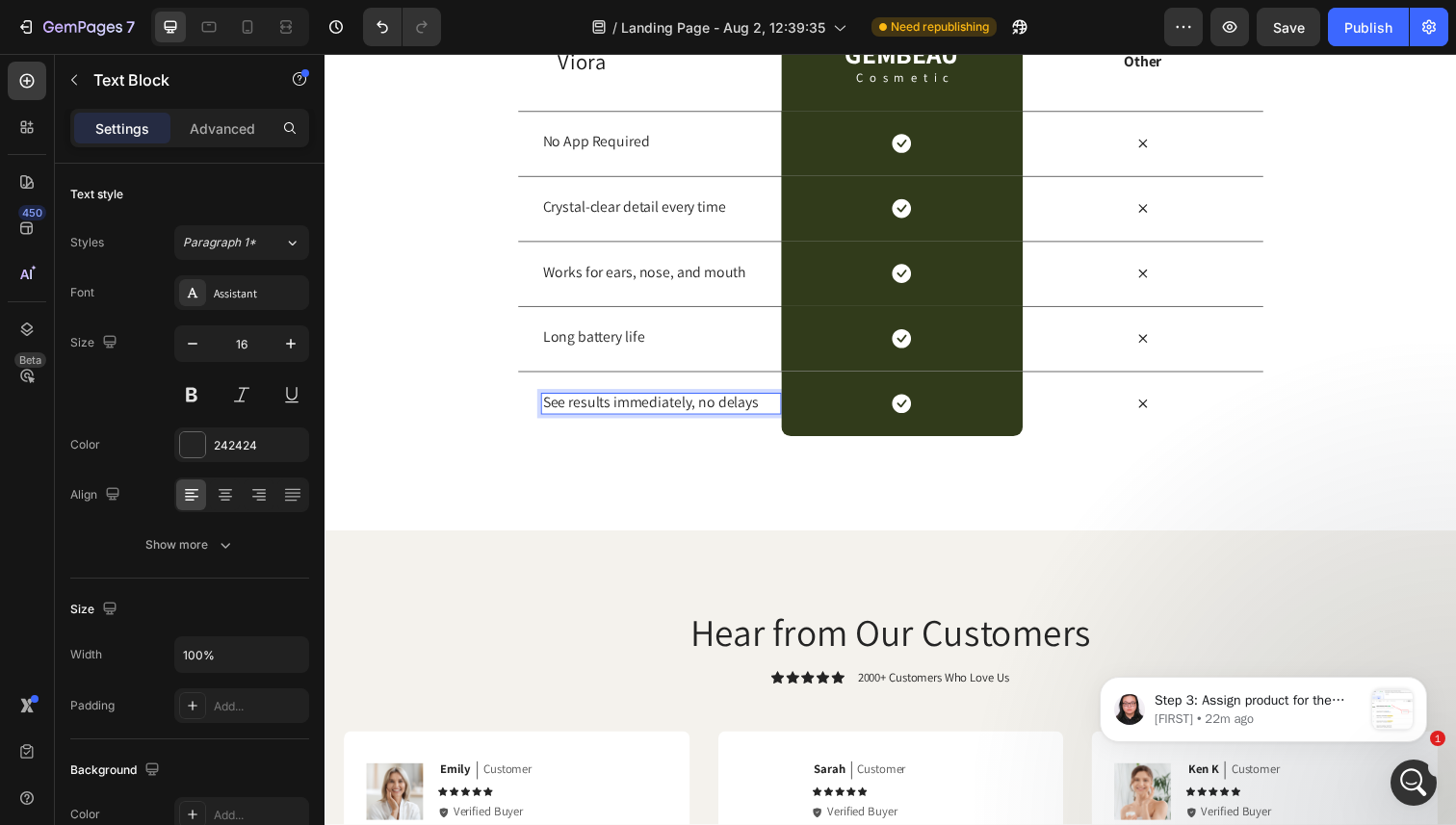 scroll, scrollTop: 4174, scrollLeft: 0, axis: vertical 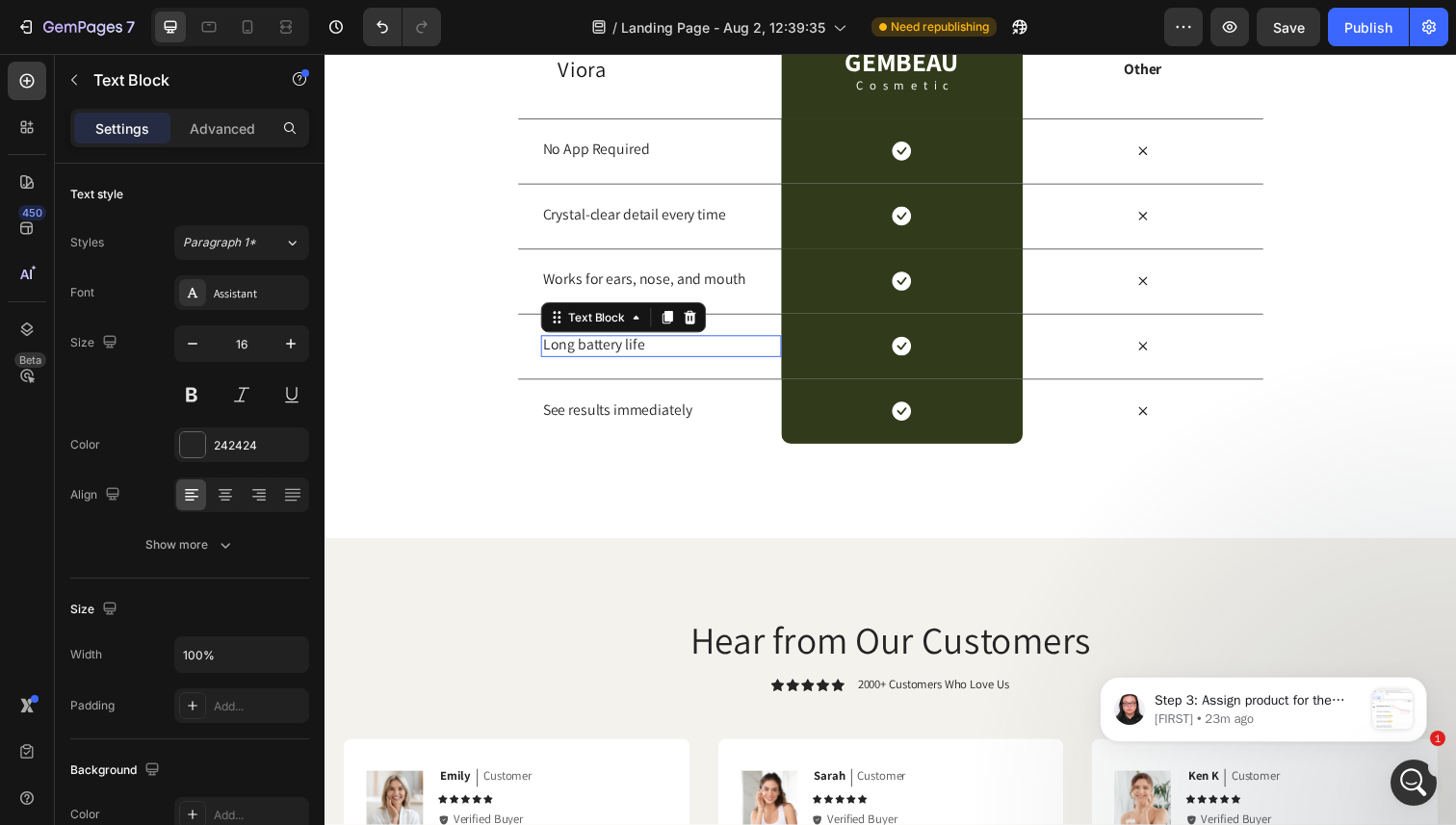 click on "Long battery life" at bounding box center [667, 351] 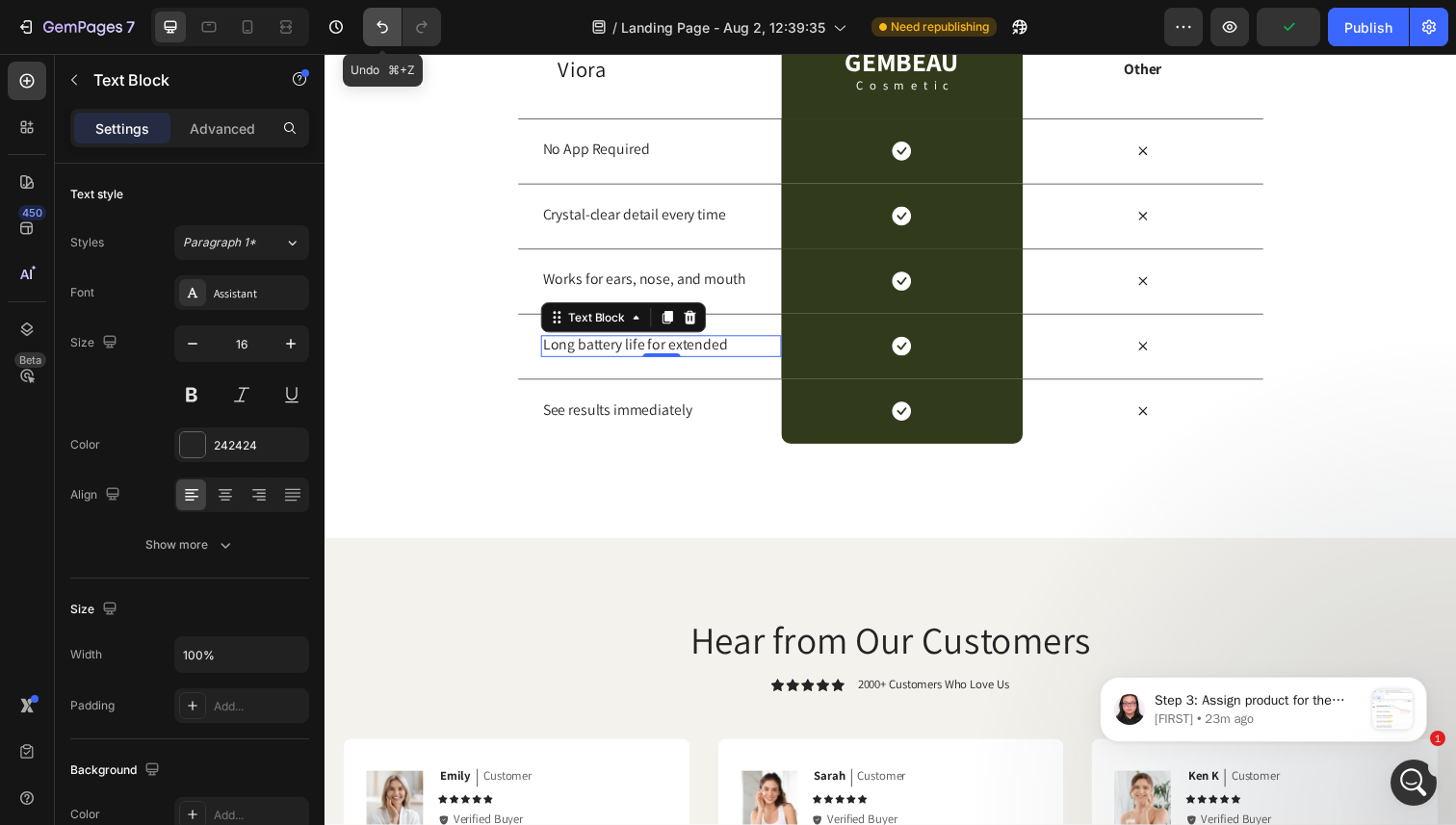 click 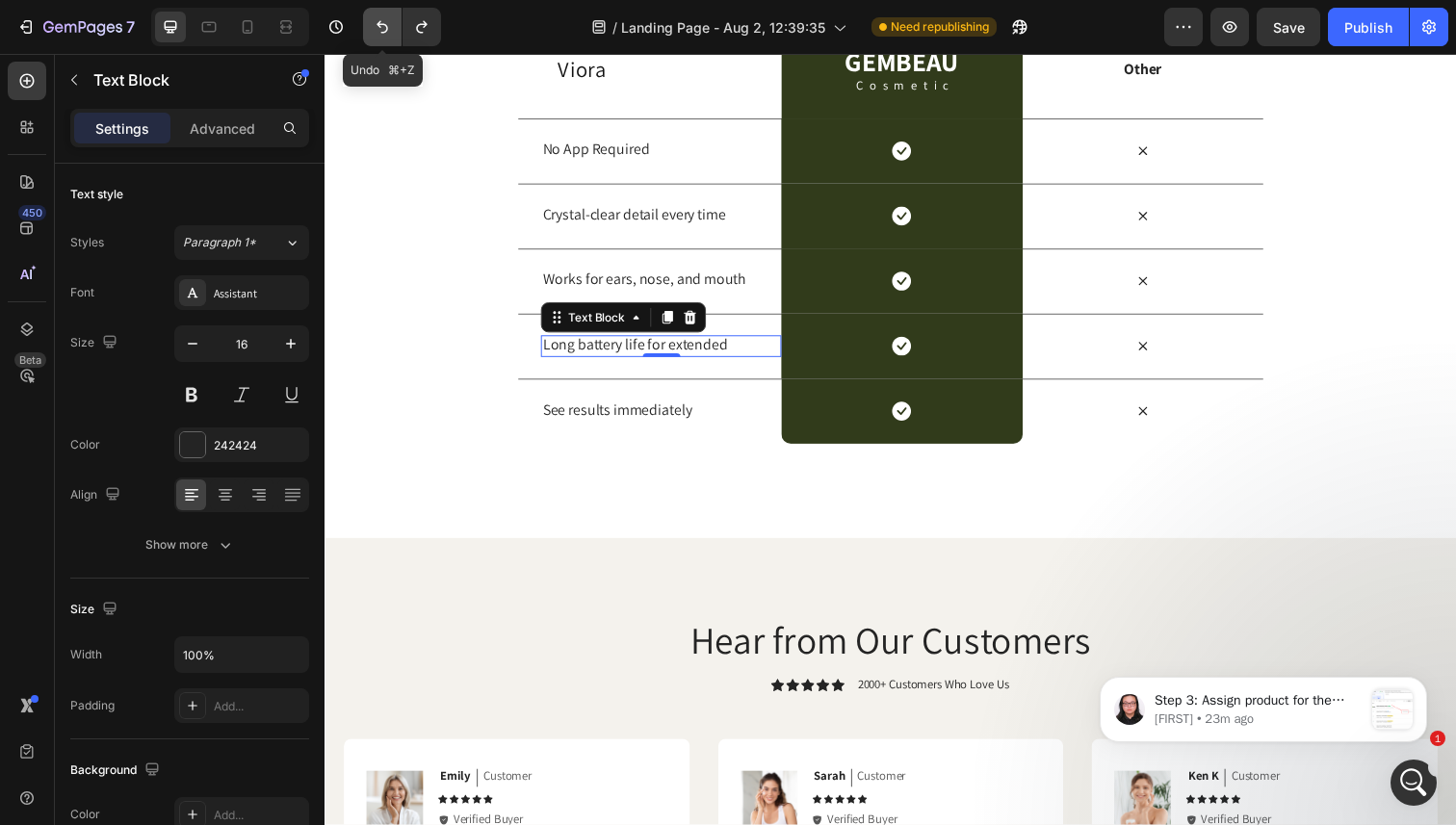 click 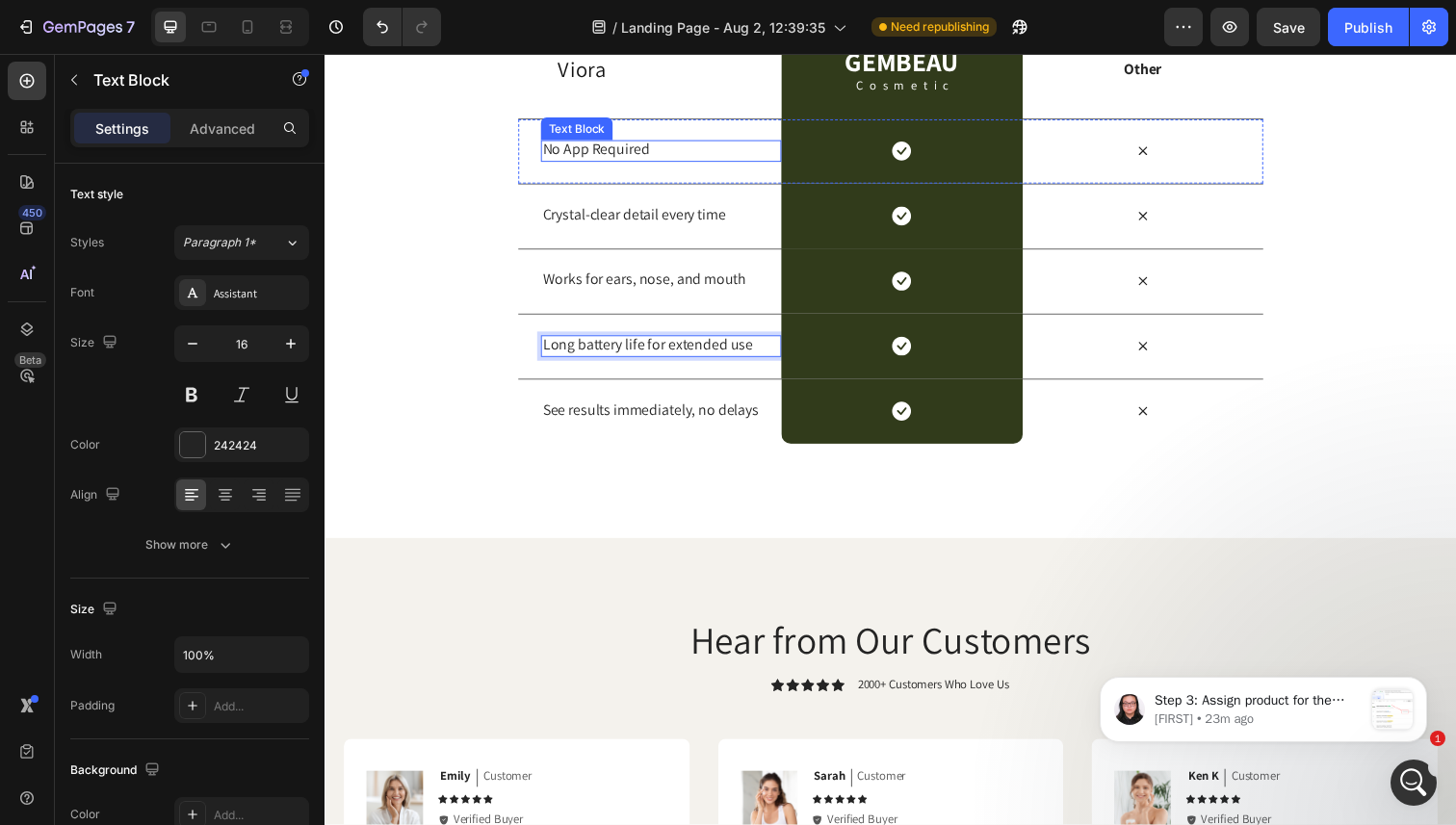 click on "No App Required" at bounding box center [667, 152] 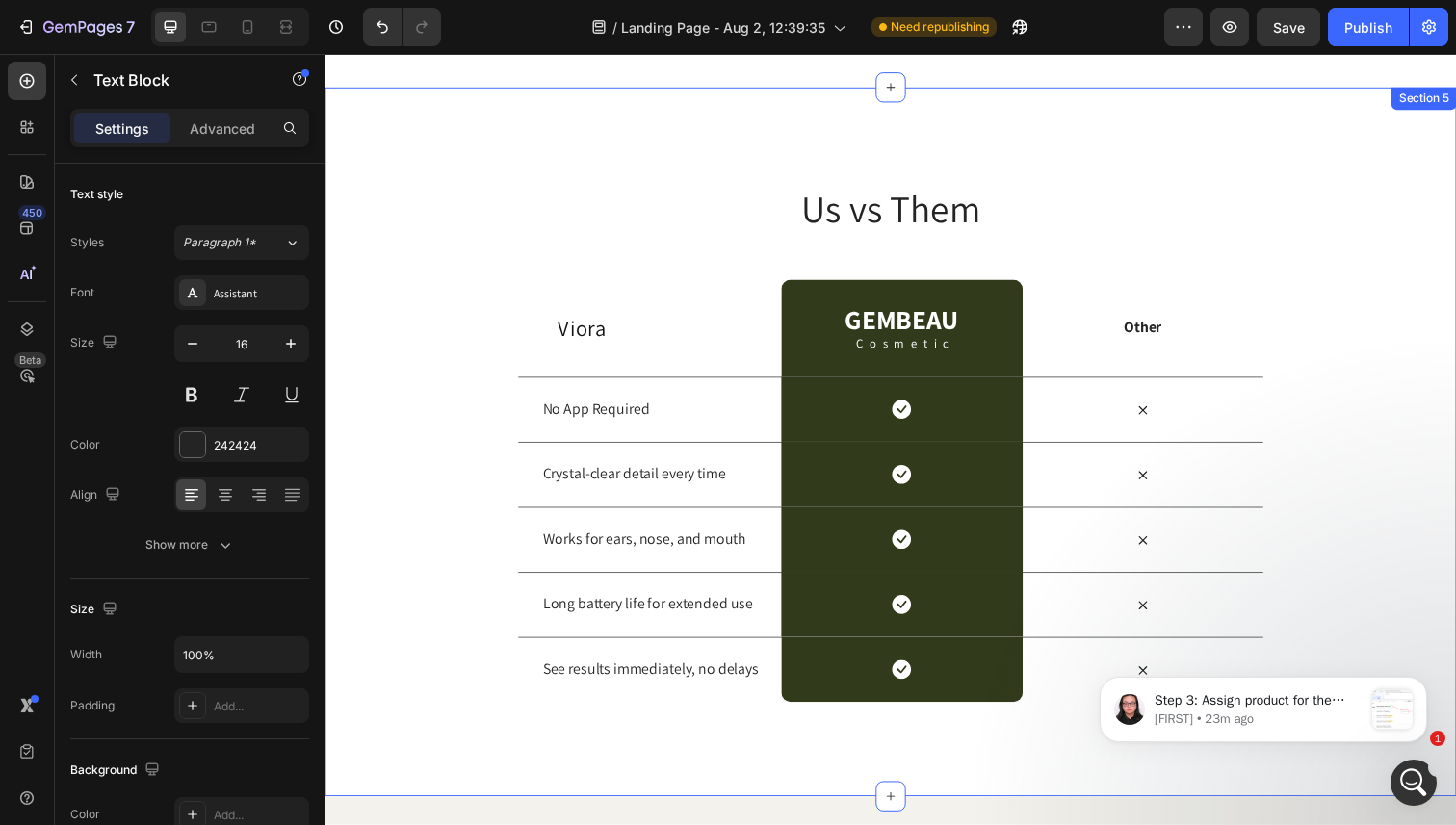 scroll, scrollTop: 4248, scrollLeft: 0, axis: vertical 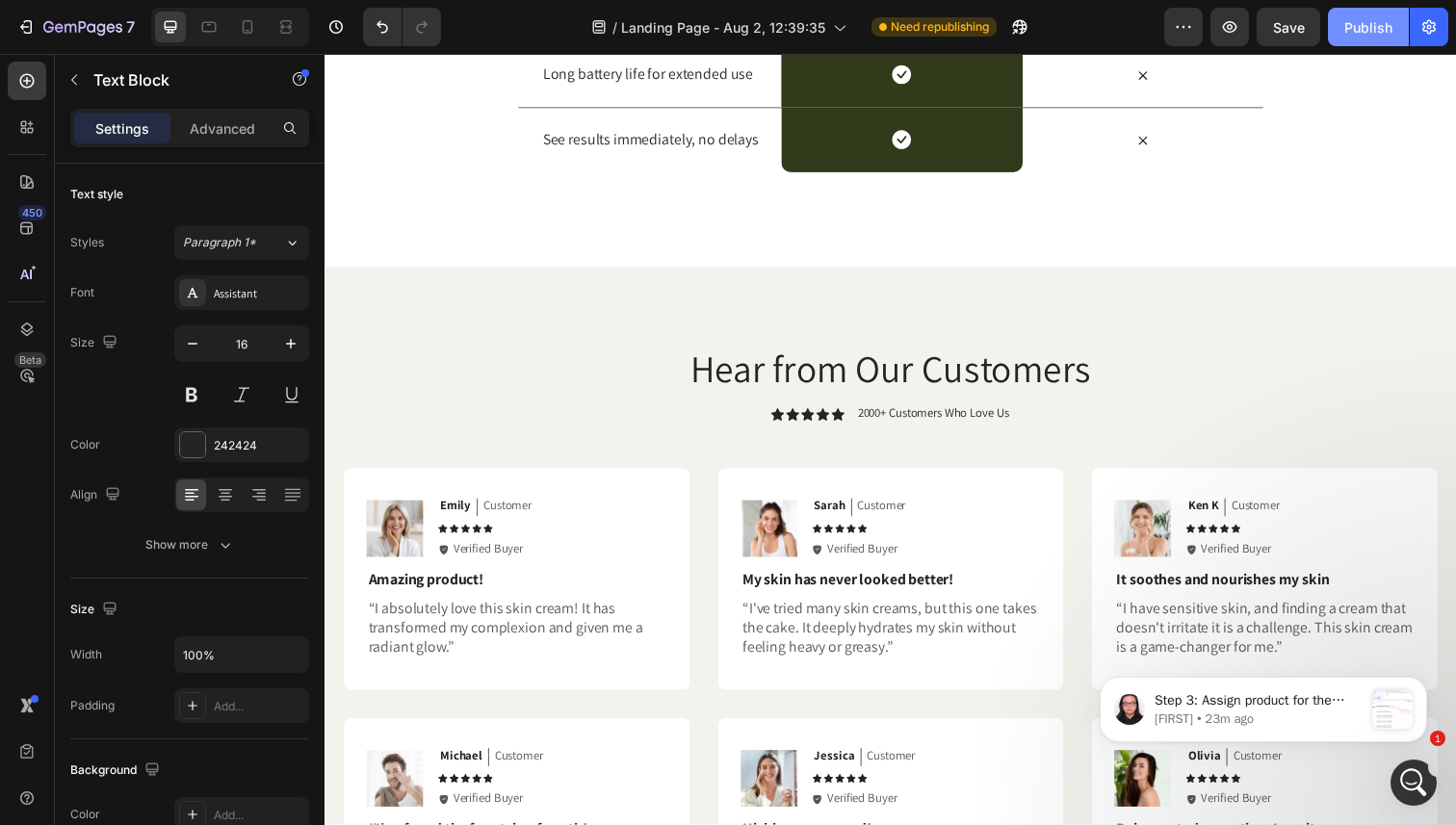 click on "Publish" at bounding box center [1368, 27] 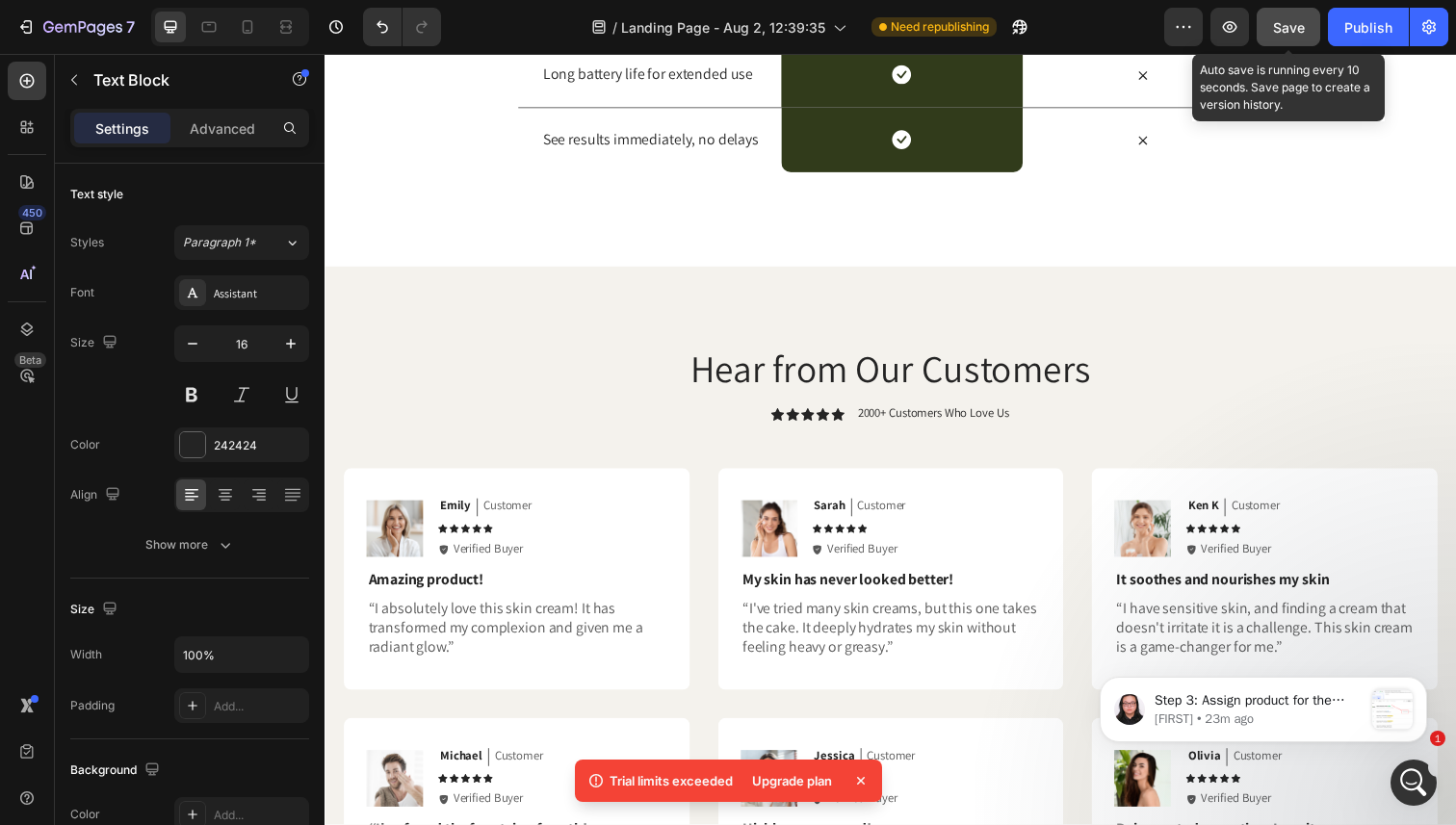 click on "Save" at bounding box center [1288, 27] 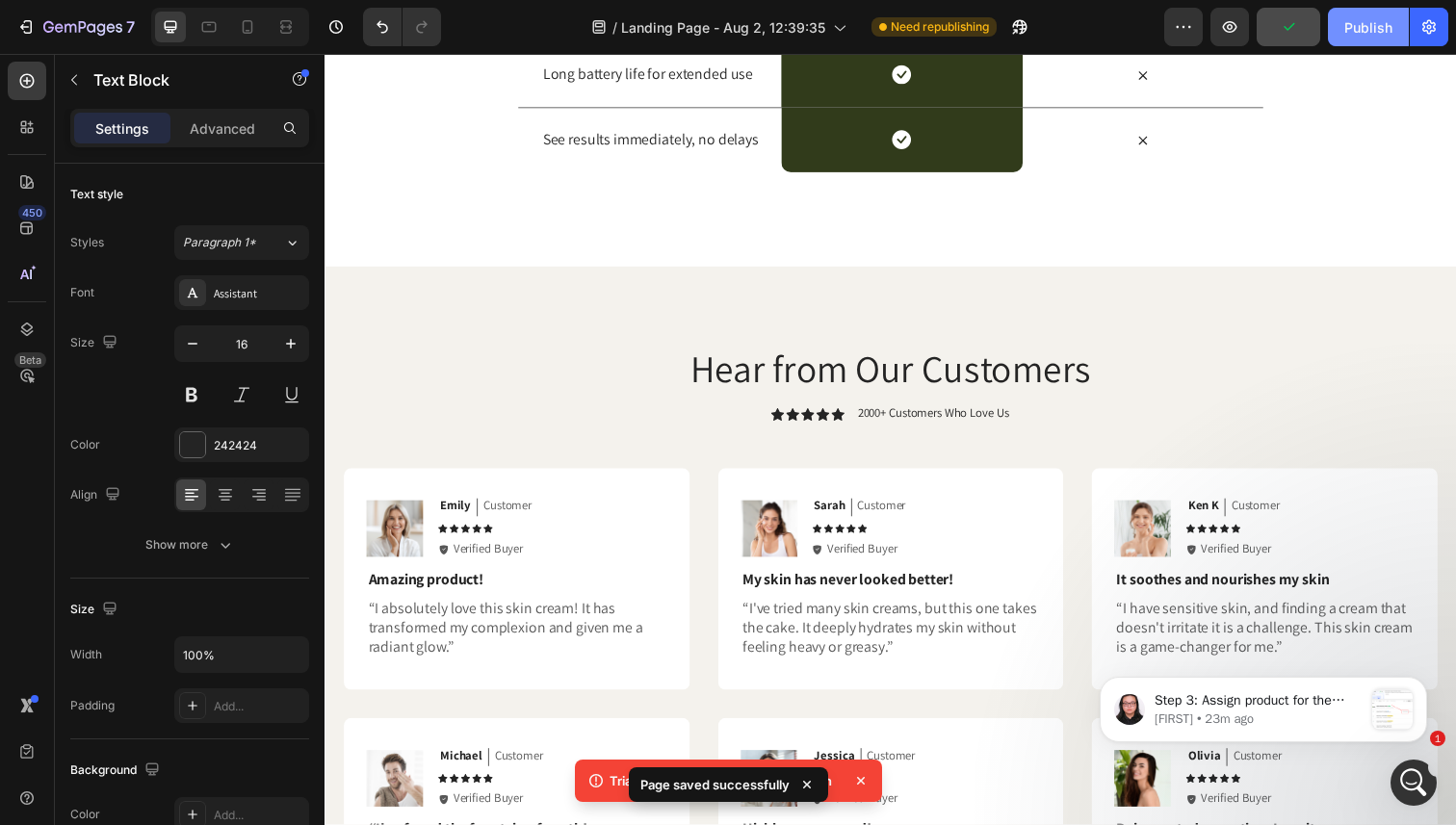 click on "Publish" at bounding box center [1368, 27] 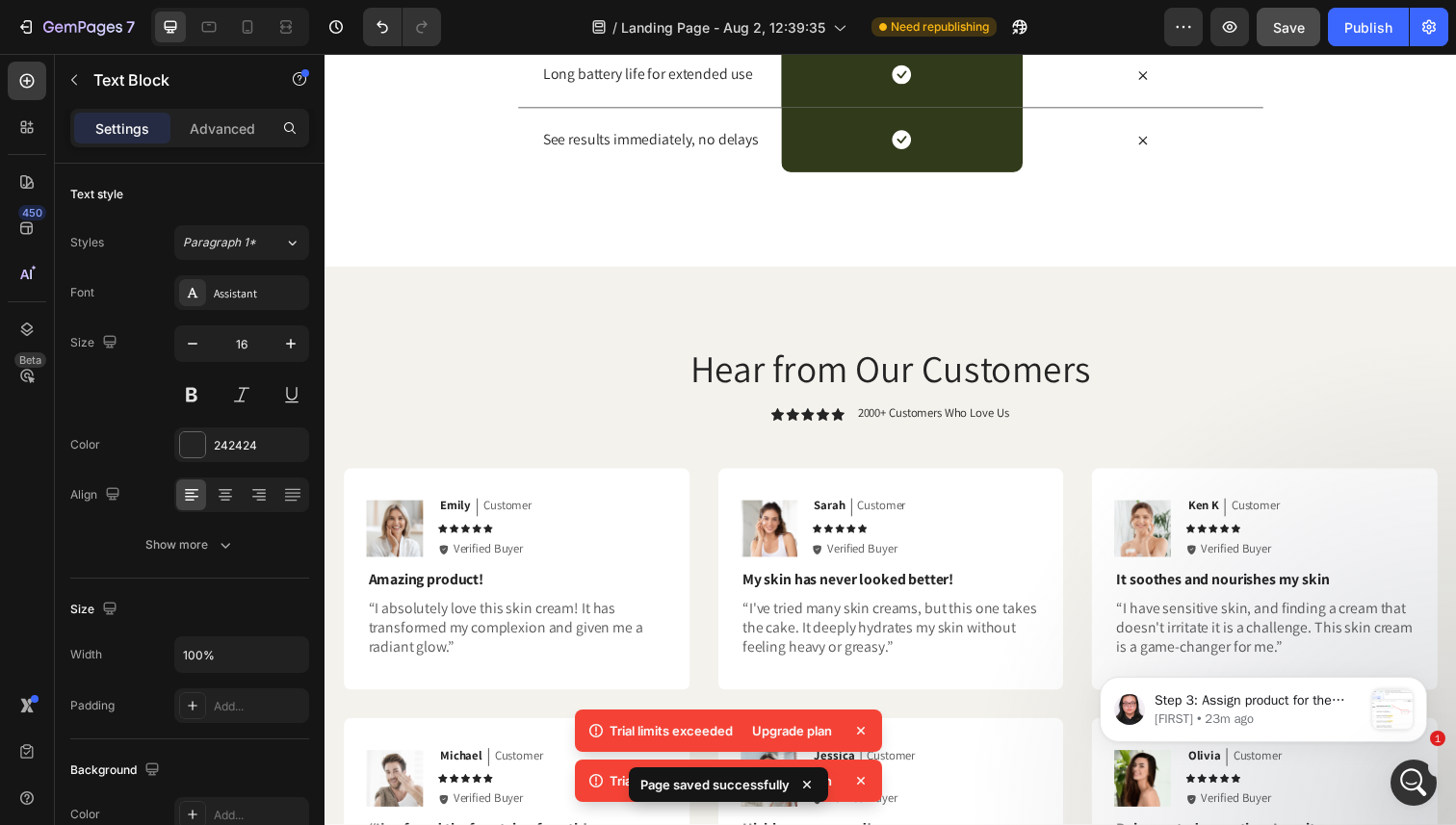 click on "Upgrade plan" at bounding box center [792, 731] 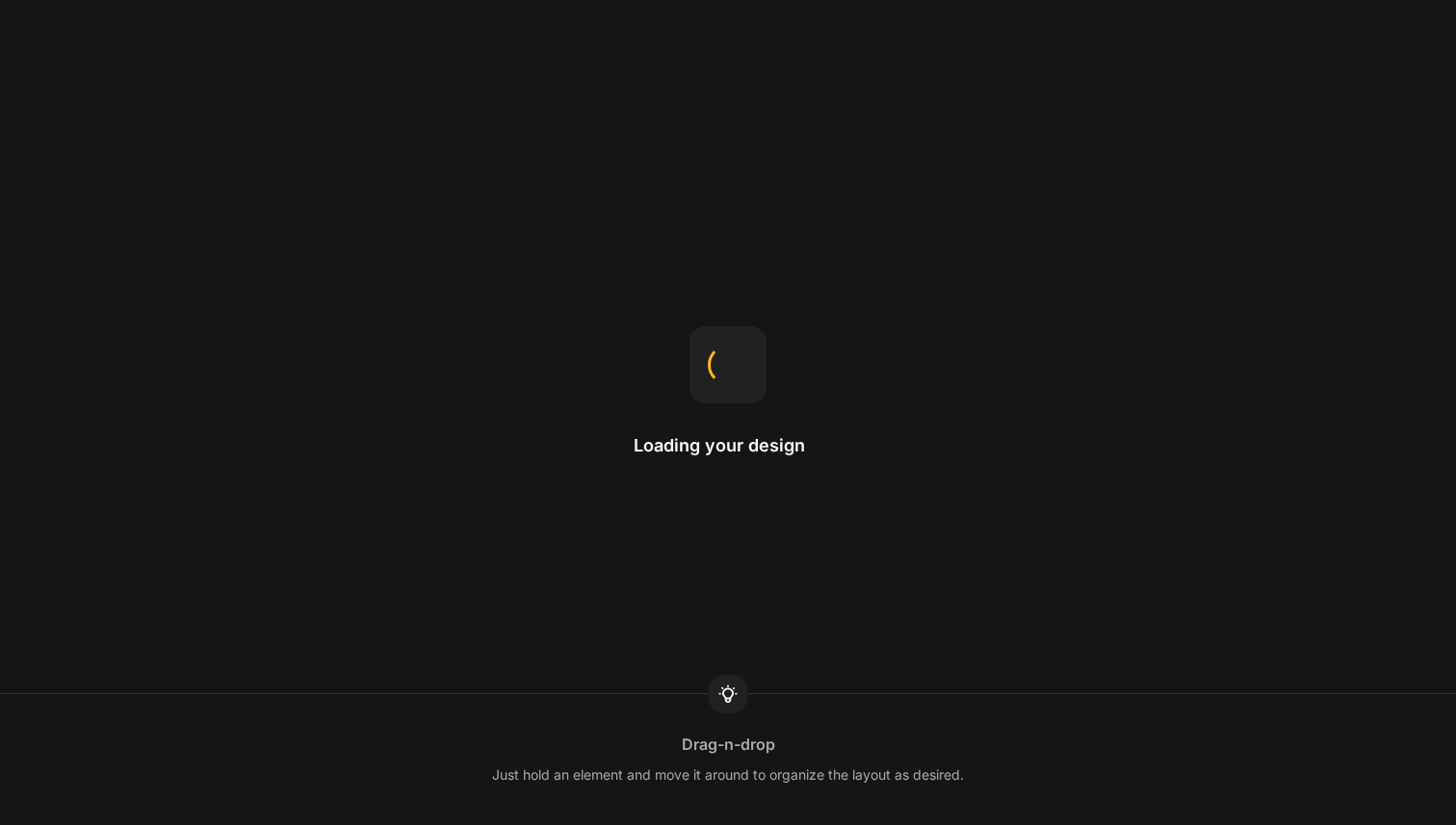 scroll, scrollTop: 0, scrollLeft: 0, axis: both 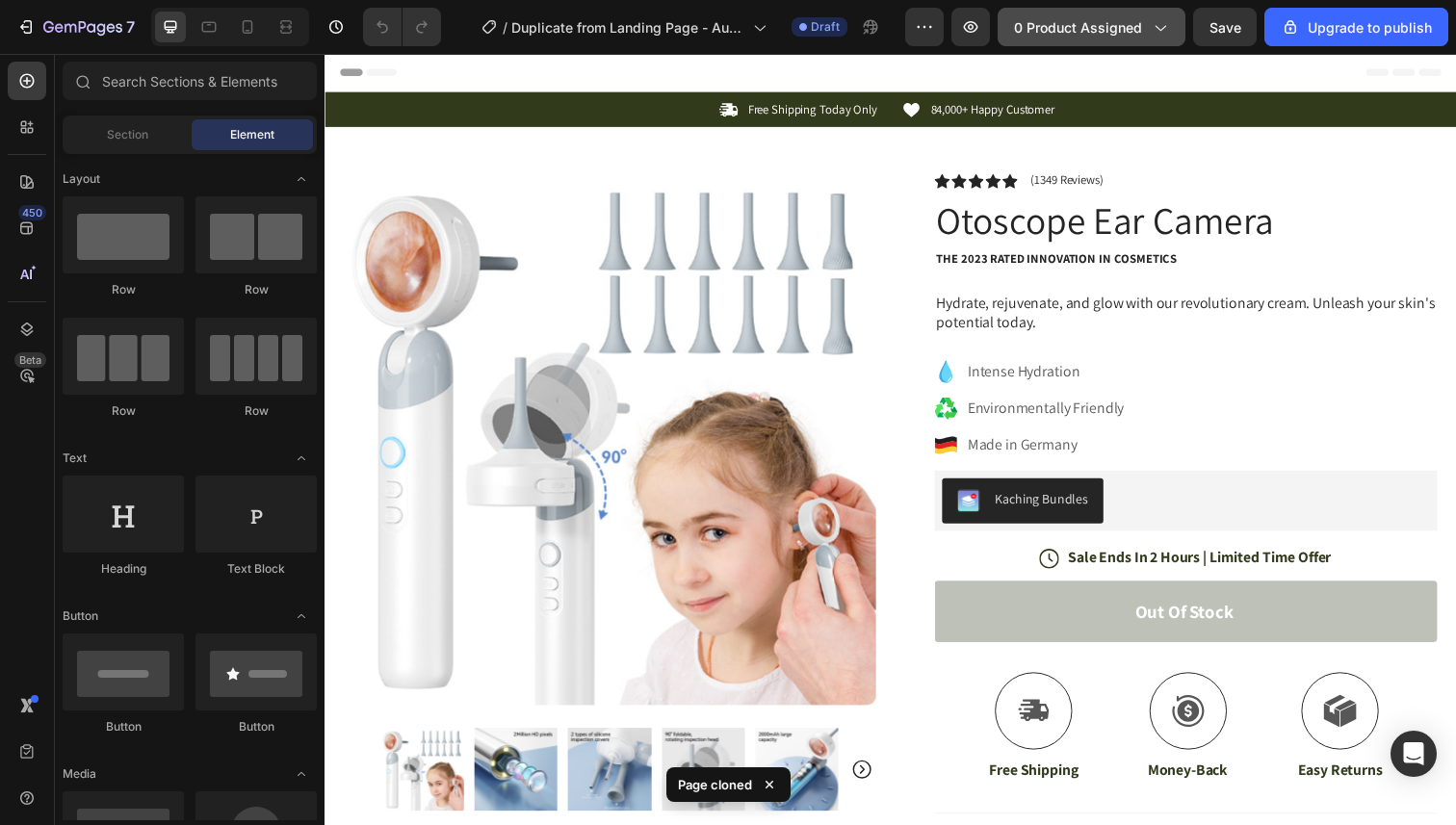 click on "0 product assigned" 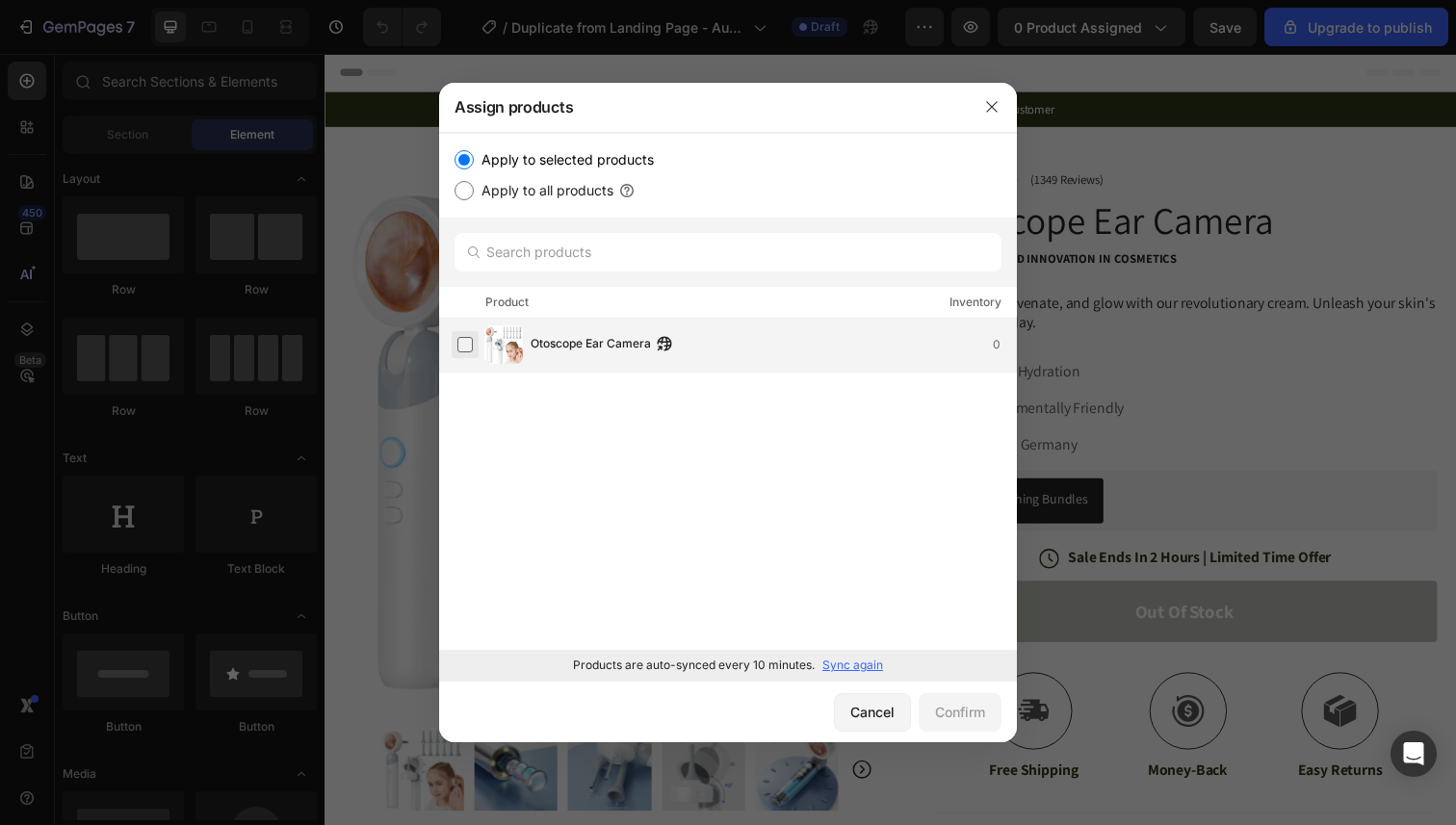 click at bounding box center (465, 345) 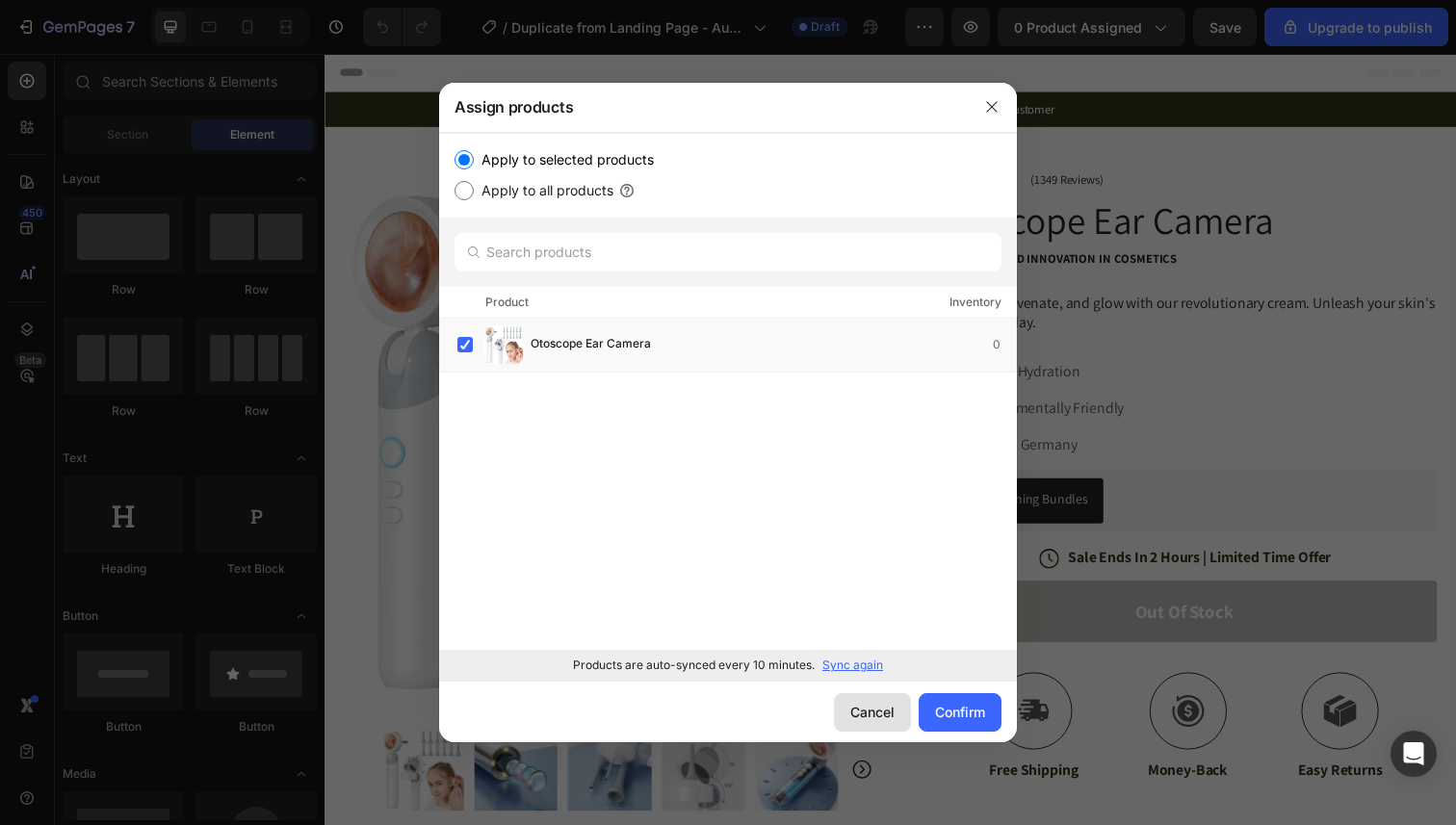 click on "Cancel" 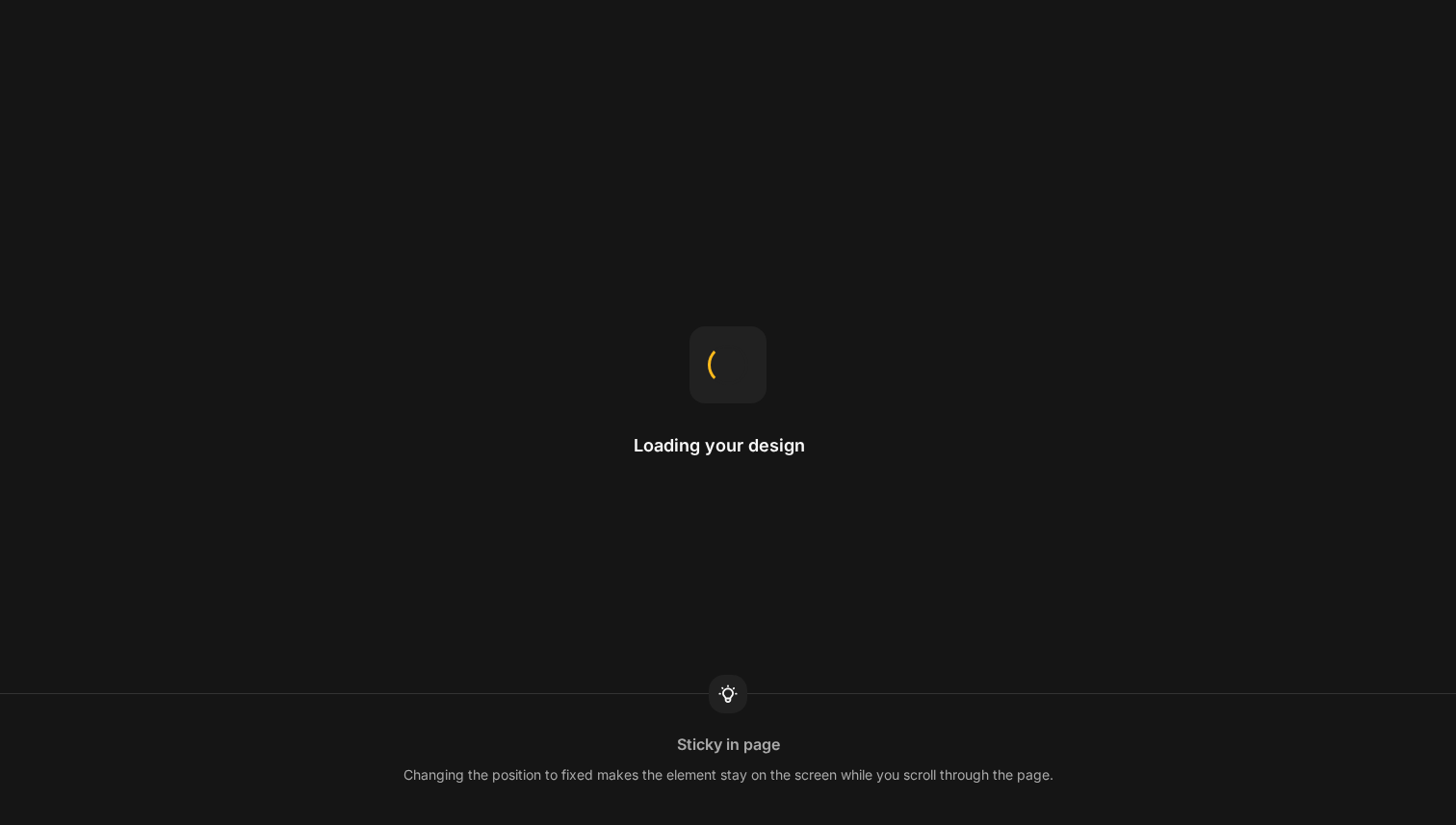 scroll, scrollTop: 0, scrollLeft: 0, axis: both 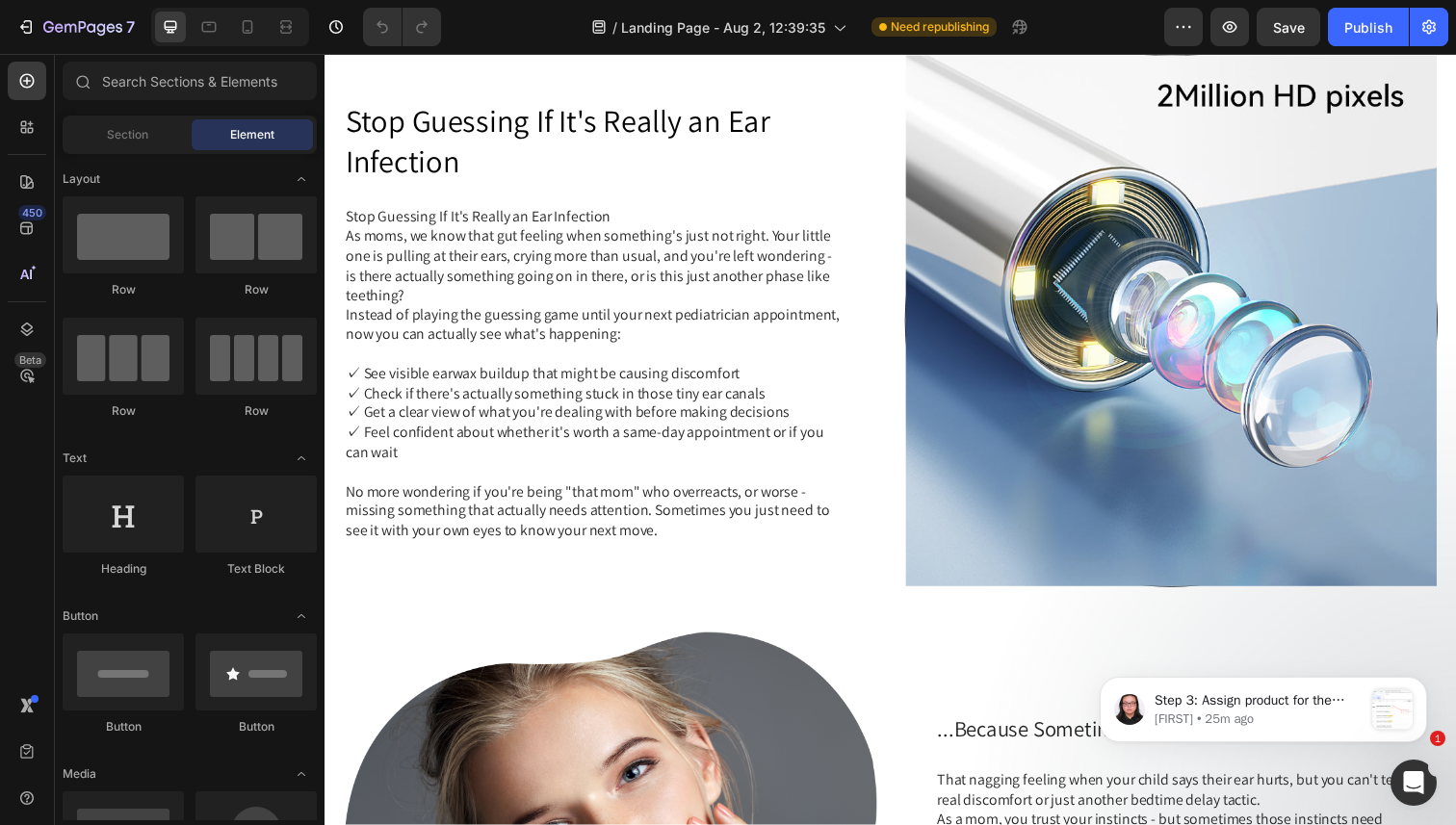click on "Stop Guessing If It's Really an Ear Infection" at bounding box center [600, 220] 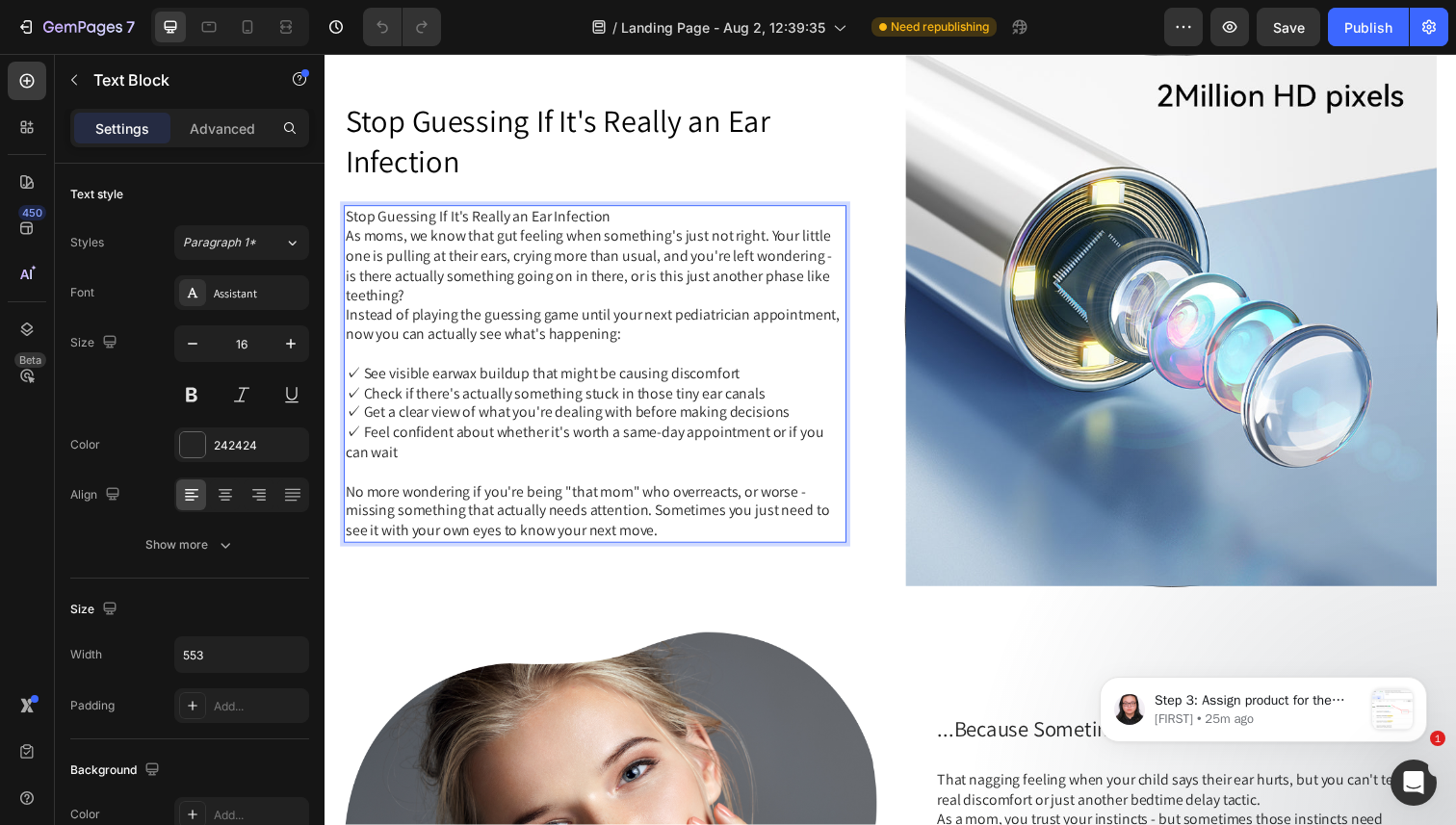 scroll, scrollTop: 1264, scrollLeft: 0, axis: vertical 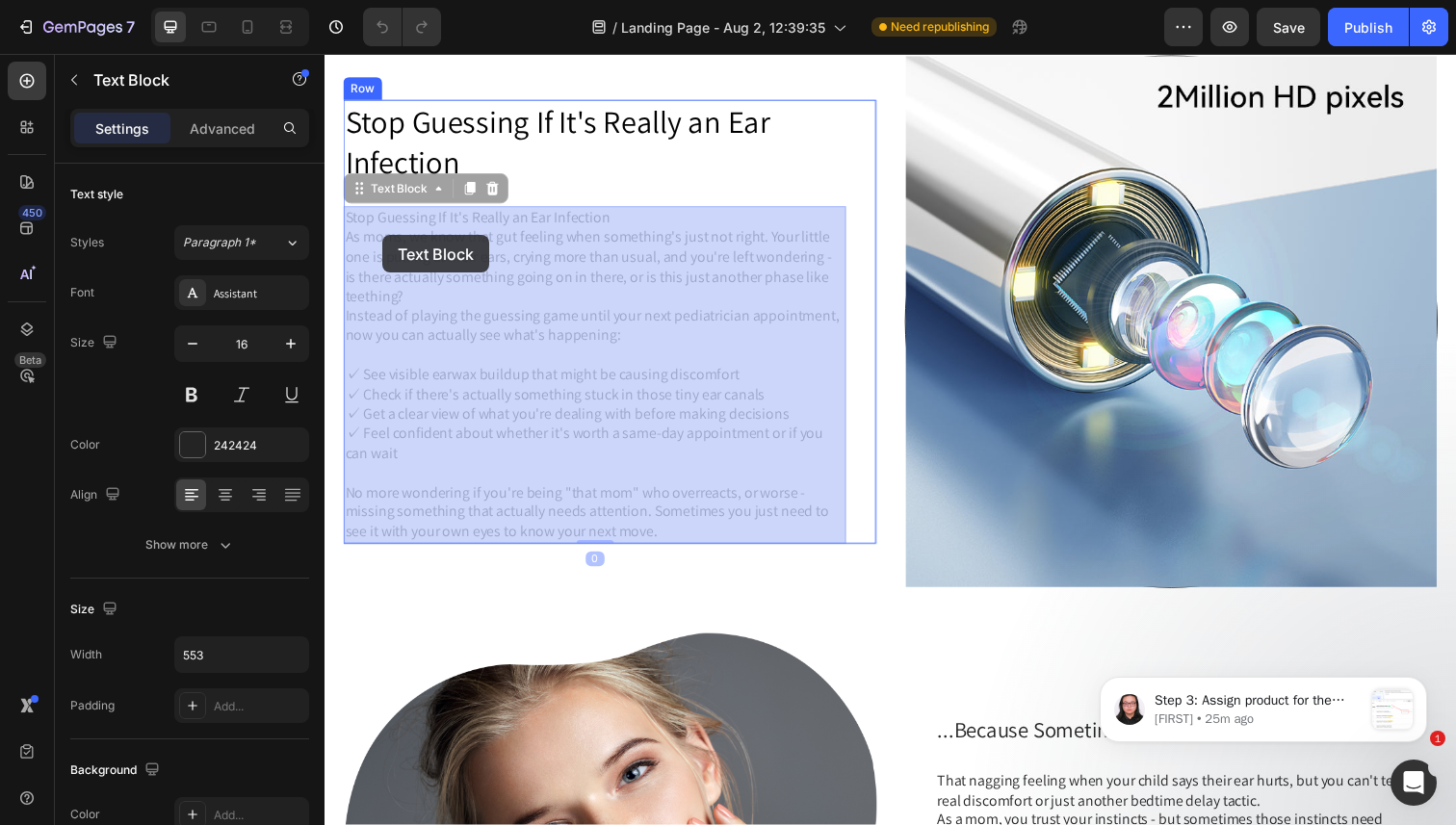 drag, startPoint x: 348, startPoint y: 221, endPoint x: 377, endPoint y: 234, distance: 31.780497 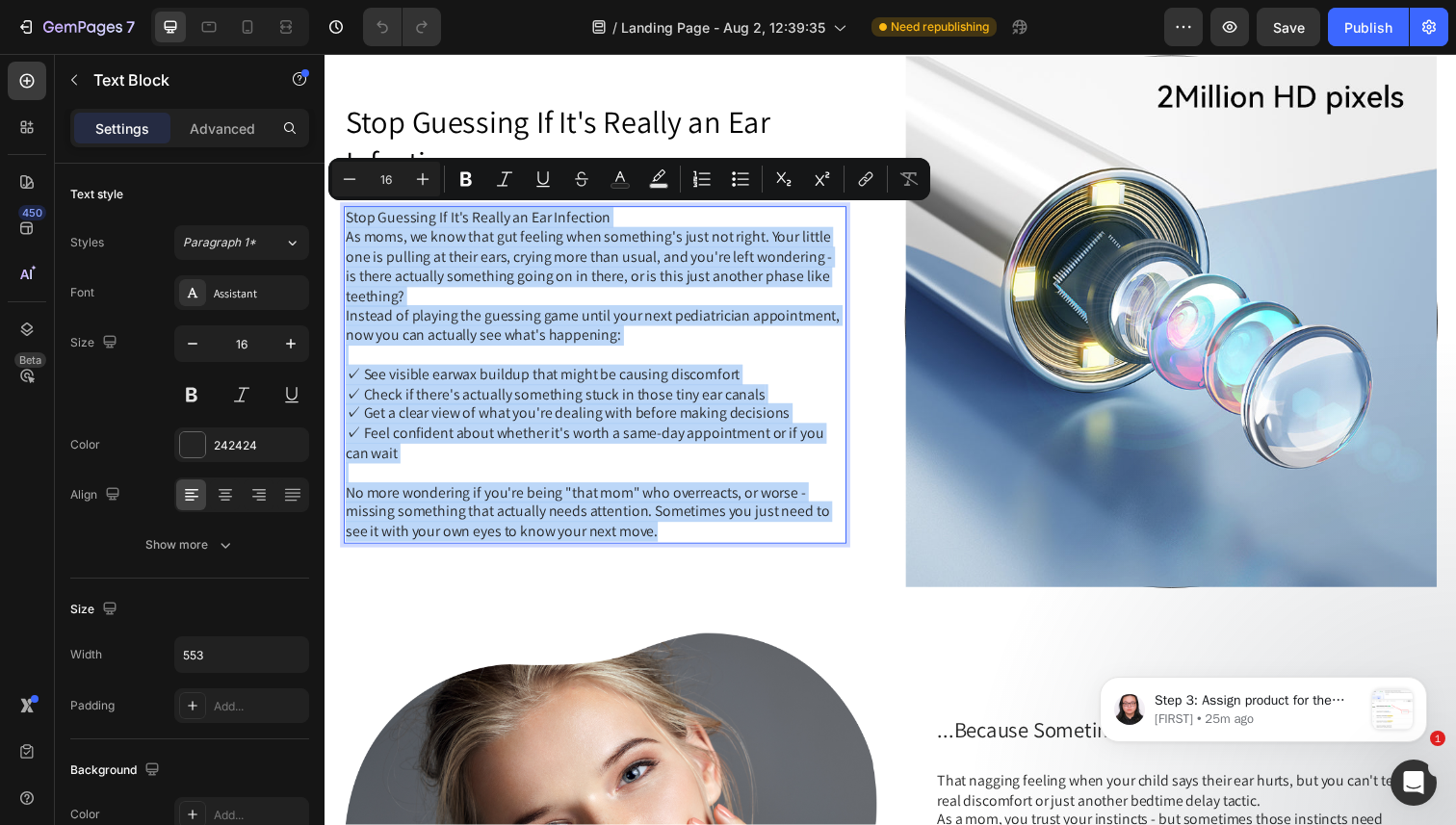 drag, startPoint x: 688, startPoint y: 535, endPoint x: 348, endPoint y: 222, distance: 462.13526 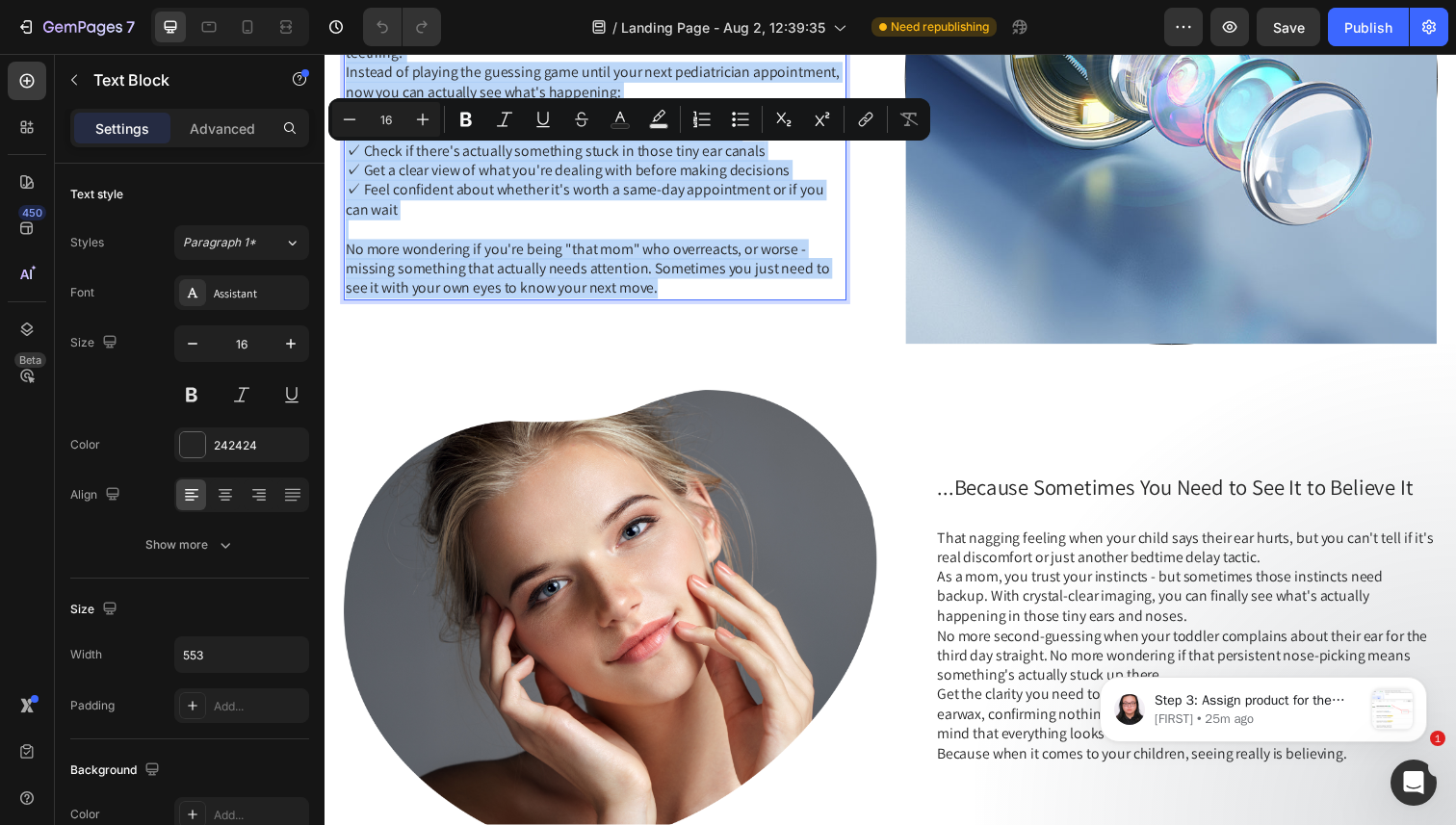 scroll, scrollTop: 1655, scrollLeft: 0, axis: vertical 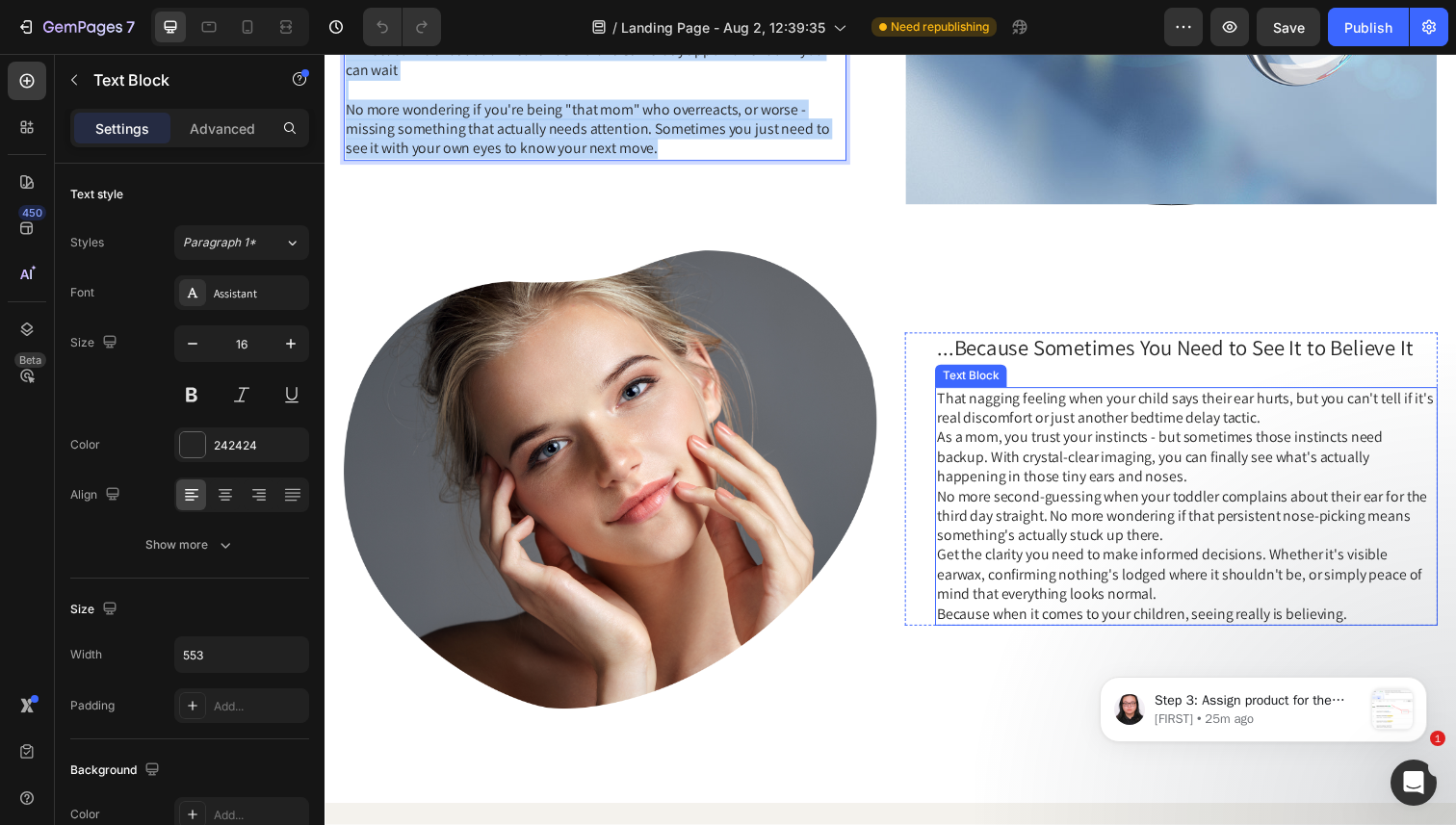 click on "No more second-guessing when your toddler complains about their ear for the third day straight. No more wondering if that persistent nose-picking means something's actually stuck up there." at bounding box center [1204, 527] 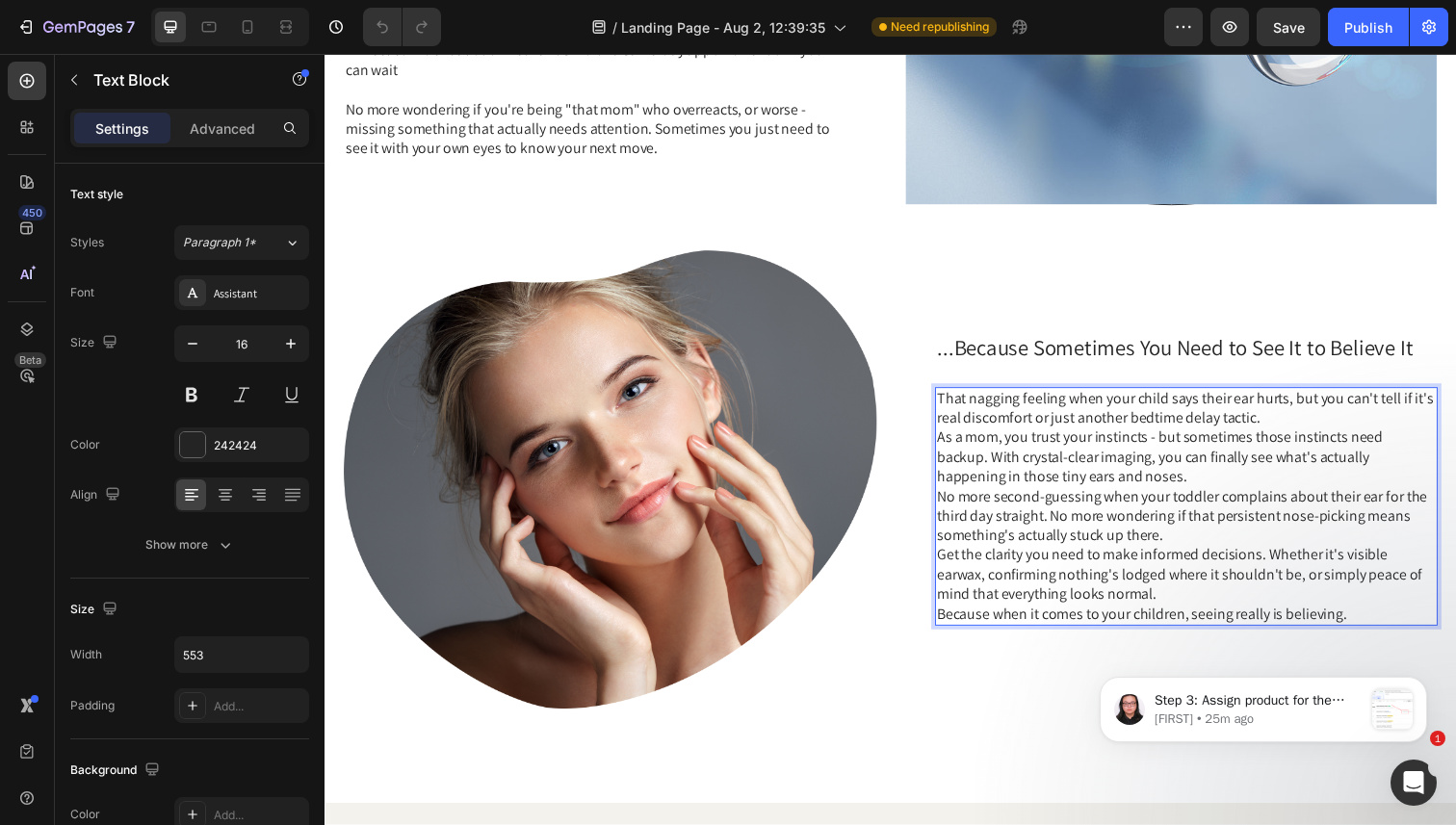scroll, scrollTop: 1571, scrollLeft: 0, axis: vertical 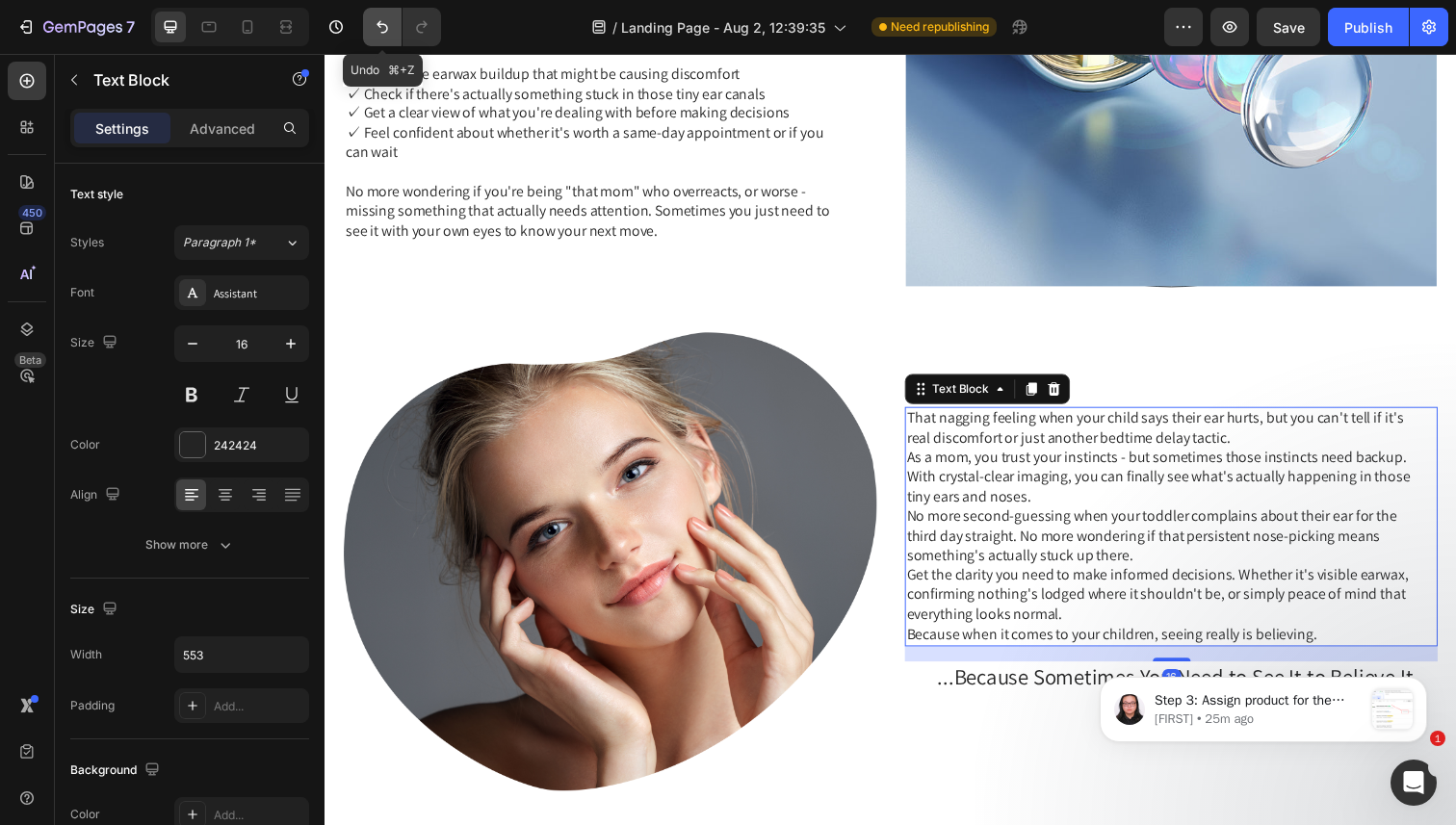 click 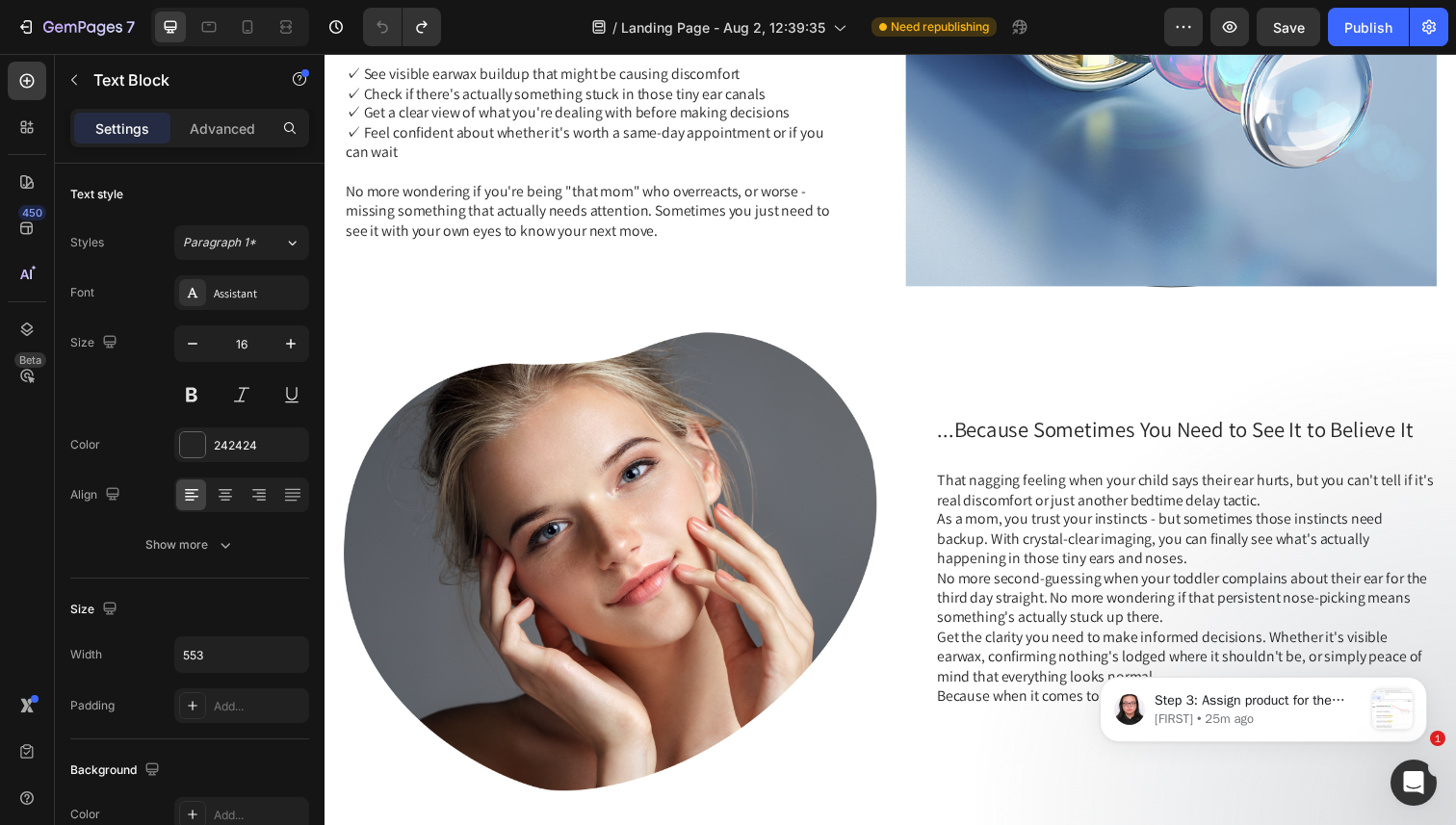 click on "That nagging feeling when your child says their ear hurts, but you can't tell if it's real discomfort or just another bedtime delay tactic." at bounding box center [1204, 501] 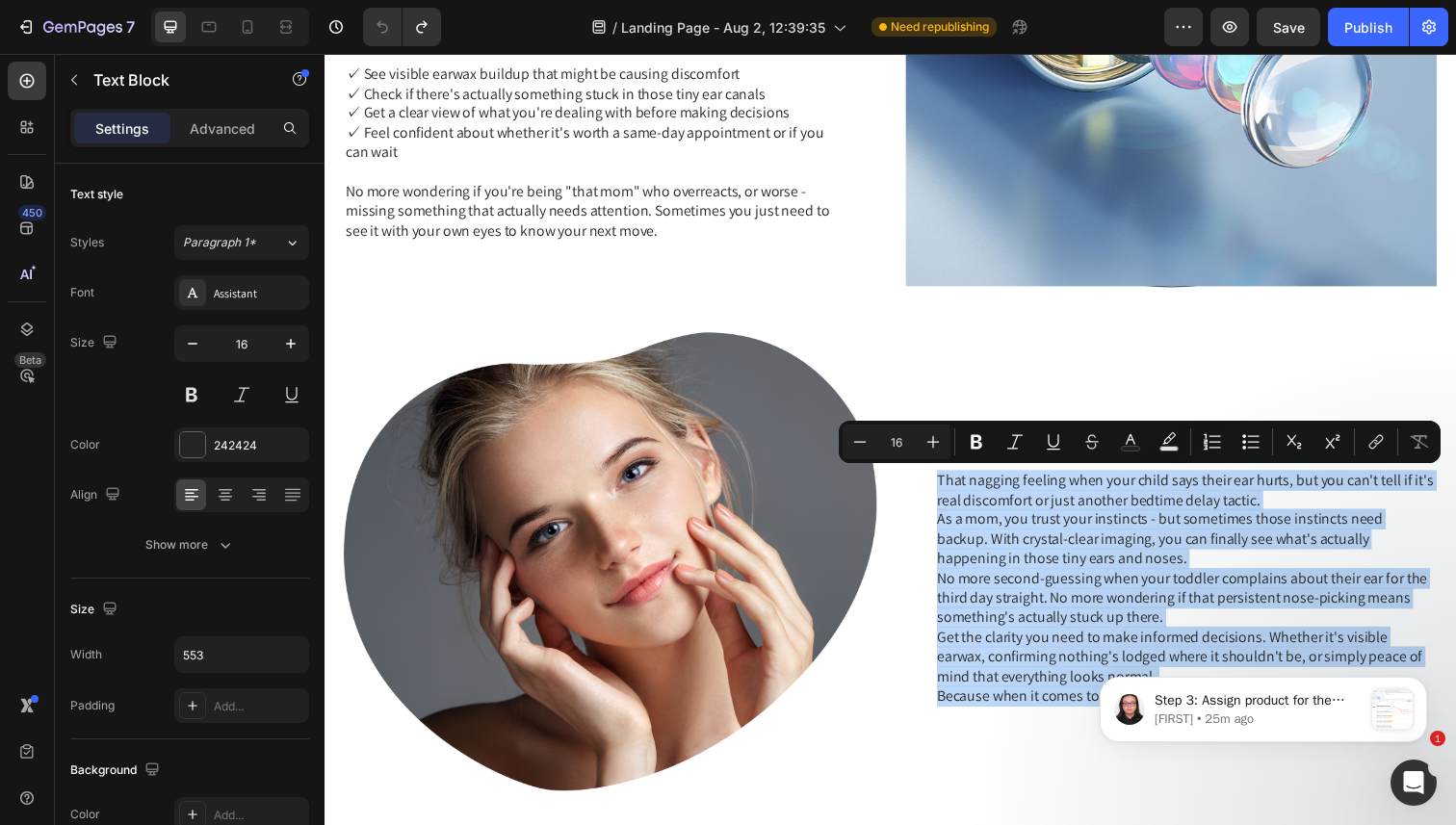 drag, startPoint x: 952, startPoint y: 491, endPoint x: 1249, endPoint y: 714, distance: 371.40005 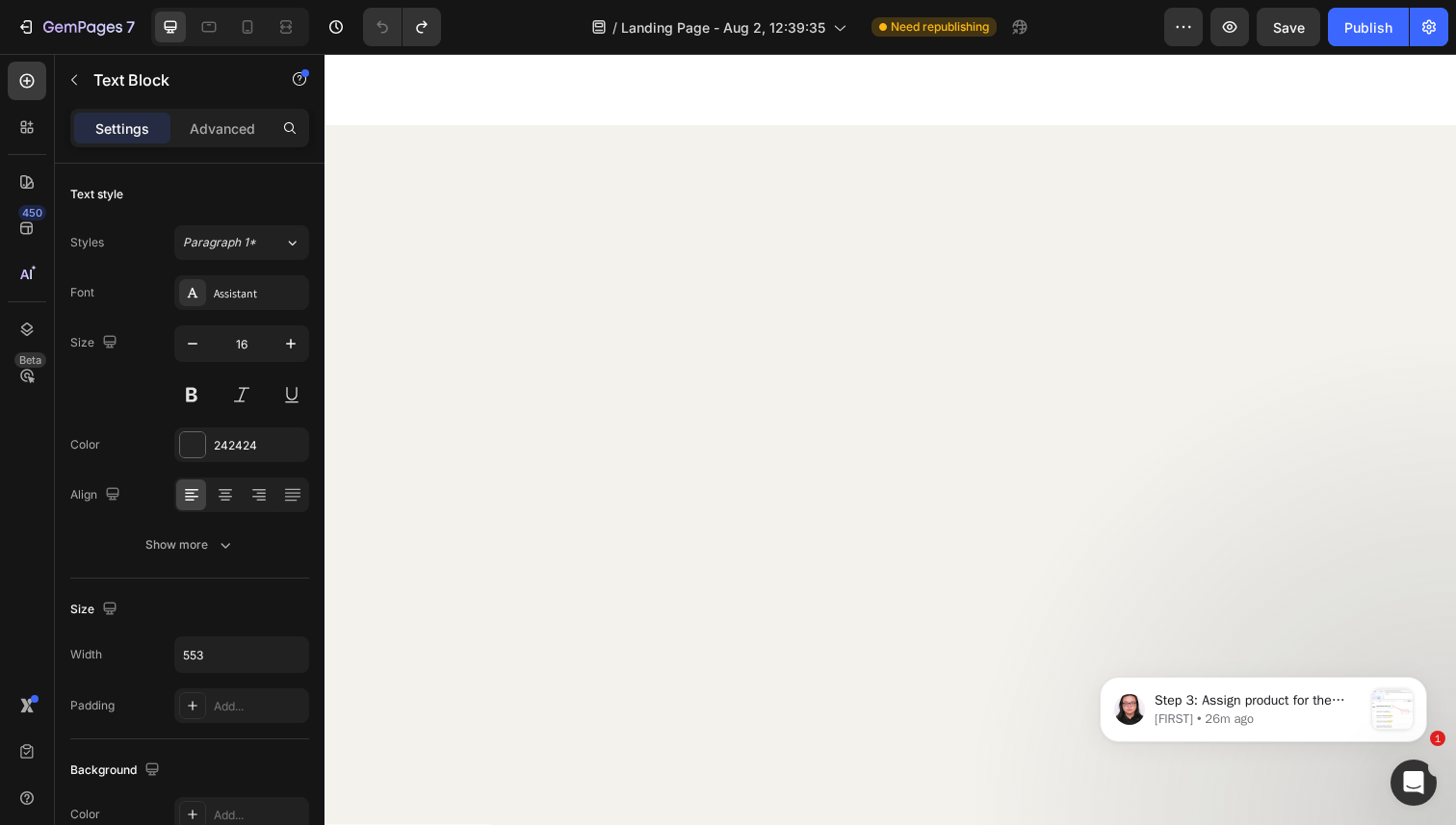 scroll, scrollTop: 2382, scrollLeft: 0, axis: vertical 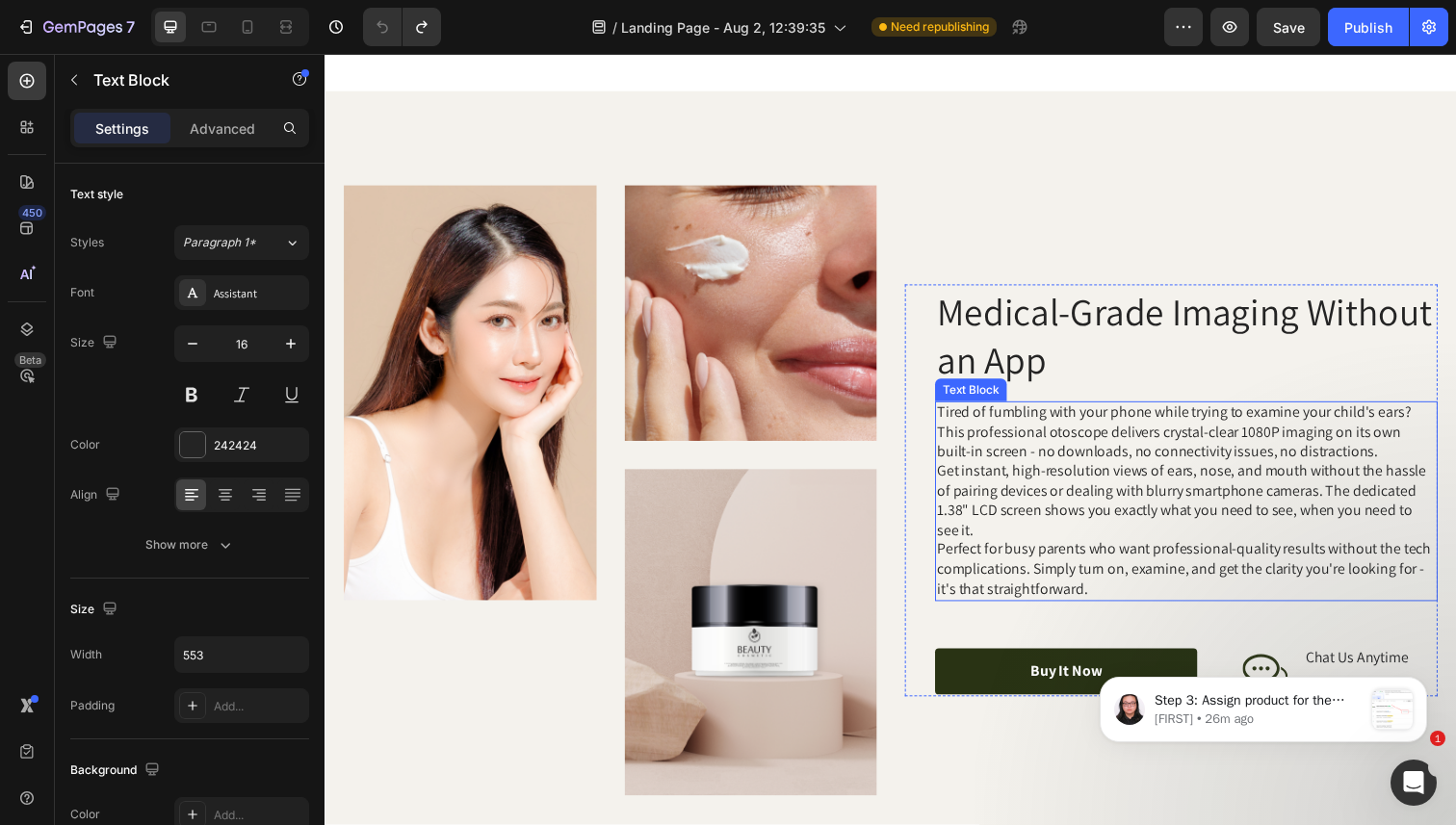click on "Get instant, high-resolution views of ears, nose, and mouth without the hassle of pairing devices or dealing with blurry smartphone cameras. The dedicated 1.38" LCD screen shows you exactly what you need to see, when you need to see it." at bounding box center [1204, 510] 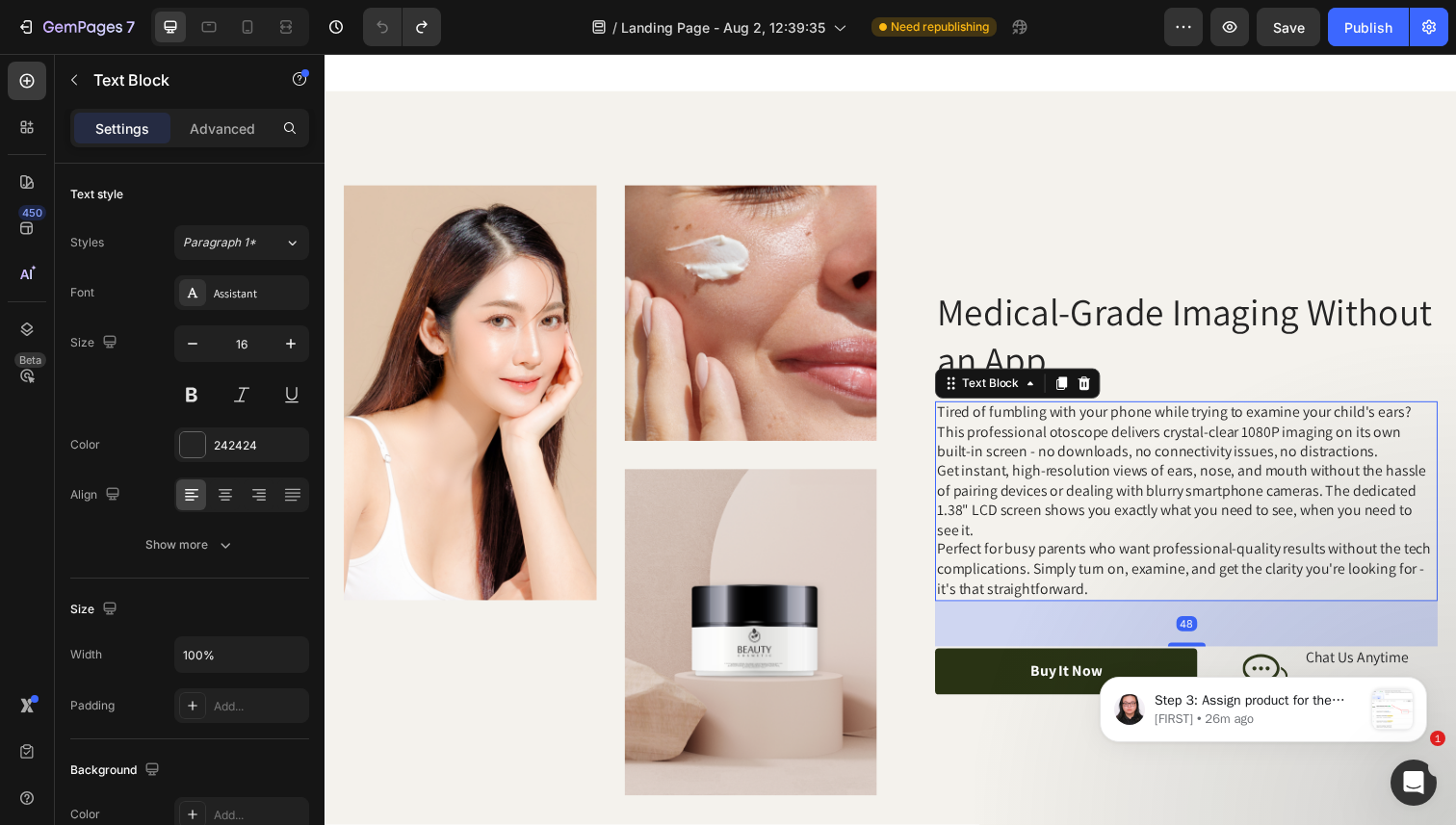 click on "Tired of fumbling with your phone while trying to examine your child's ears? This professional otoscope delivers crystal-clear 1080P imaging on its own built-in screen - no downloads, no connectivity issues, no distractions." at bounding box center [1204, 441] 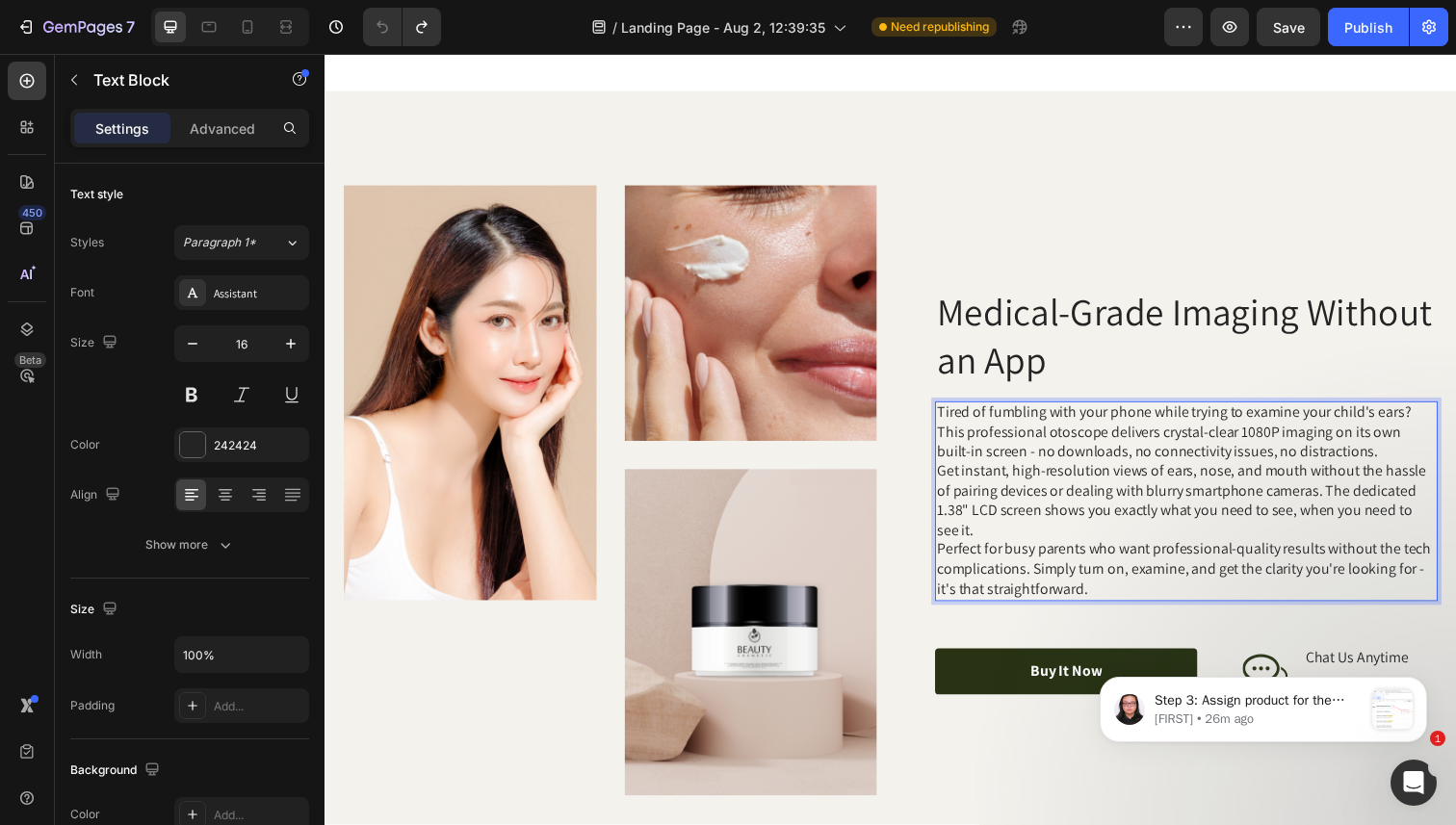 drag, startPoint x: 953, startPoint y: 425, endPoint x: 951, endPoint y: 416, distance: 9.219544 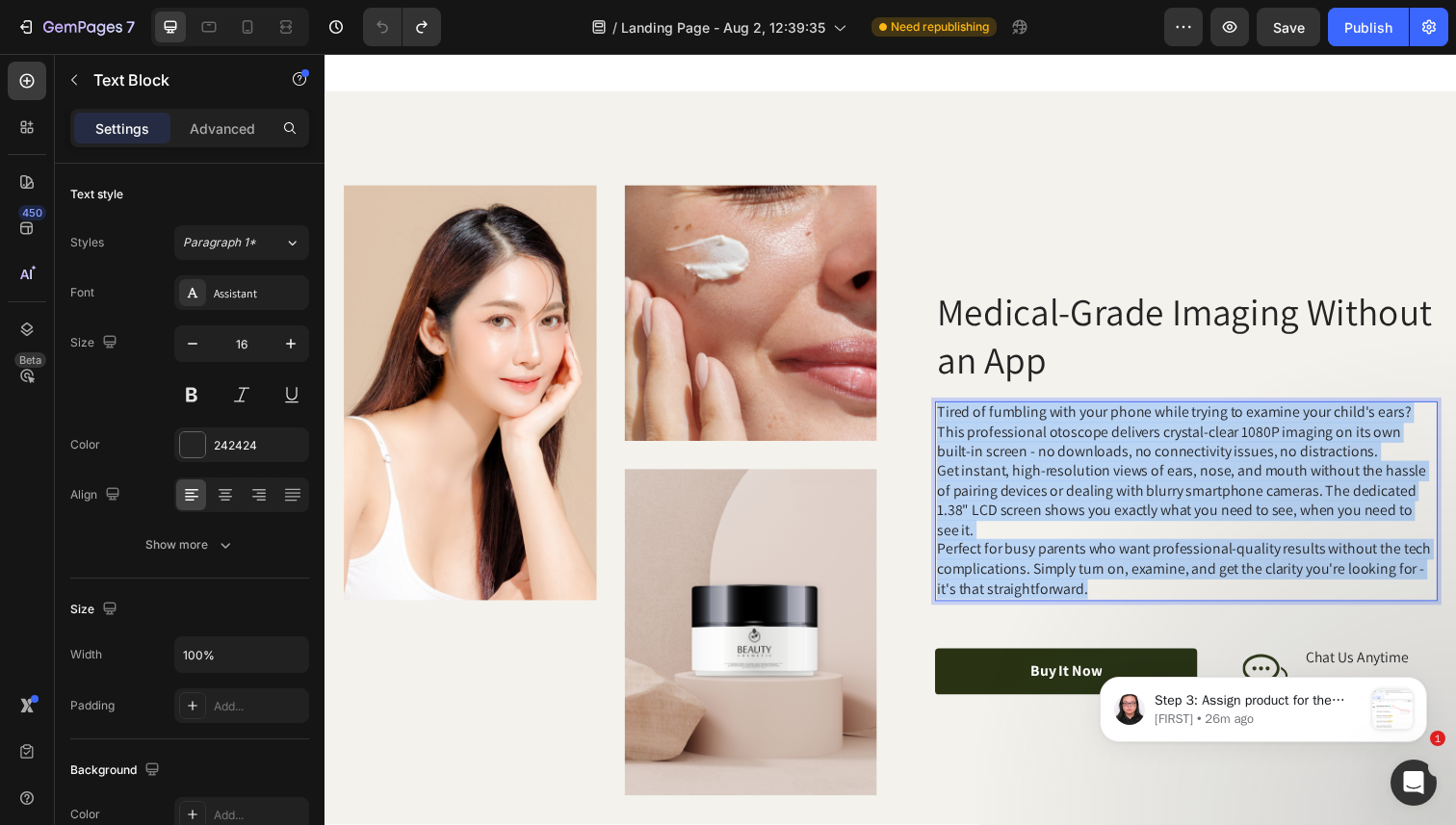 drag, startPoint x: 951, startPoint y: 416, endPoint x: 1170, endPoint y: 591, distance: 280.33195 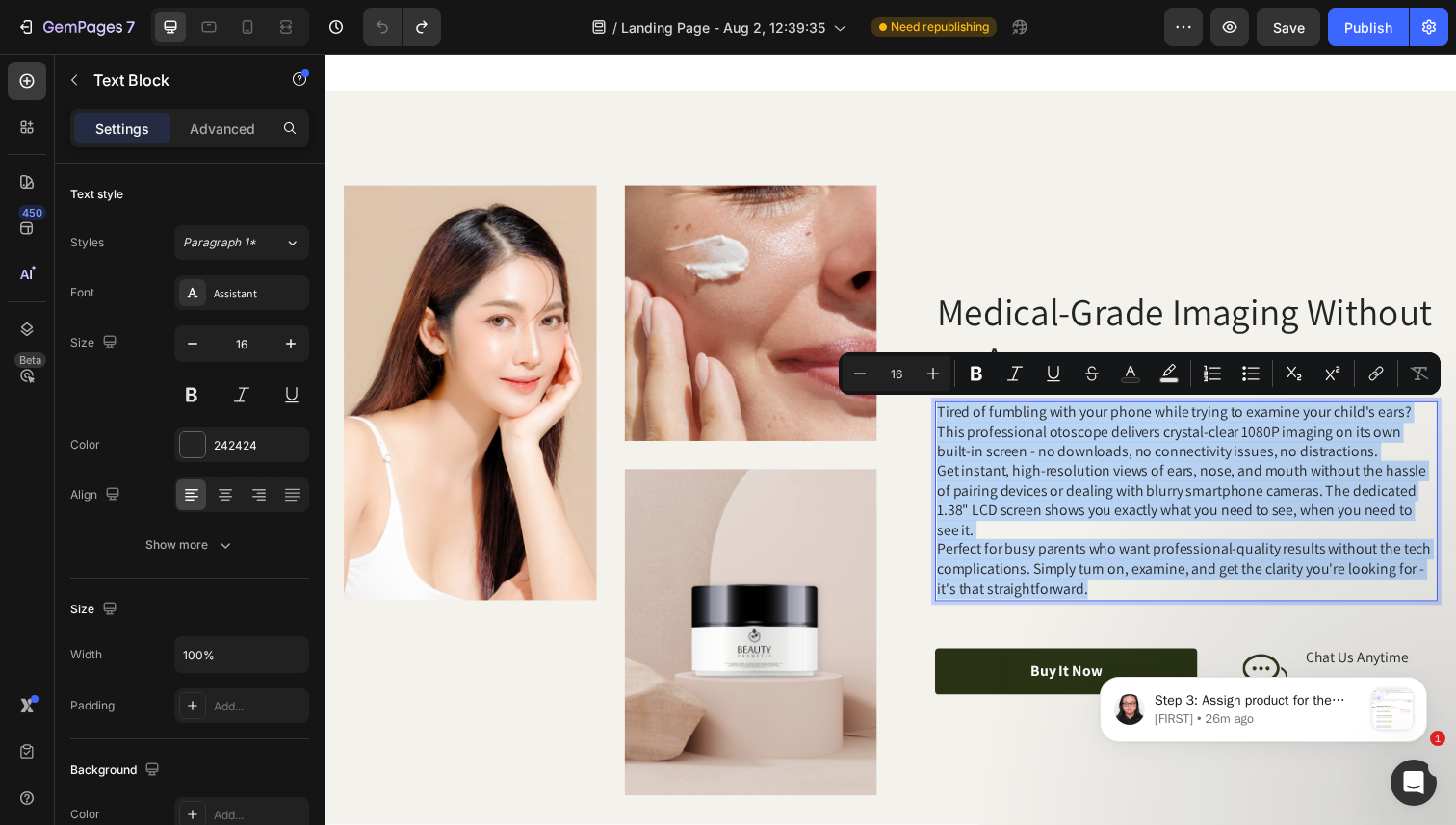 copy on "Tired of fumbling with your phone while trying to examine your child's ears? This professional otoscope delivers crystal-clear 1080P imaging on its own built-in screen - no downloads, no connectivity issues, no distractions. Get instant, high-resolution views of ears, nose, and mouth without the hassle of pairing devices or dealing with blurry smartphone cameras. The dedicated 1.38" LCD screen shows you exactly what you need to see, when you need to see it. Perfect for busy parents who want professional-quality results without the tech complications. Simply turn on, examine, and get the clarity you're looking for - it's that straightforward." 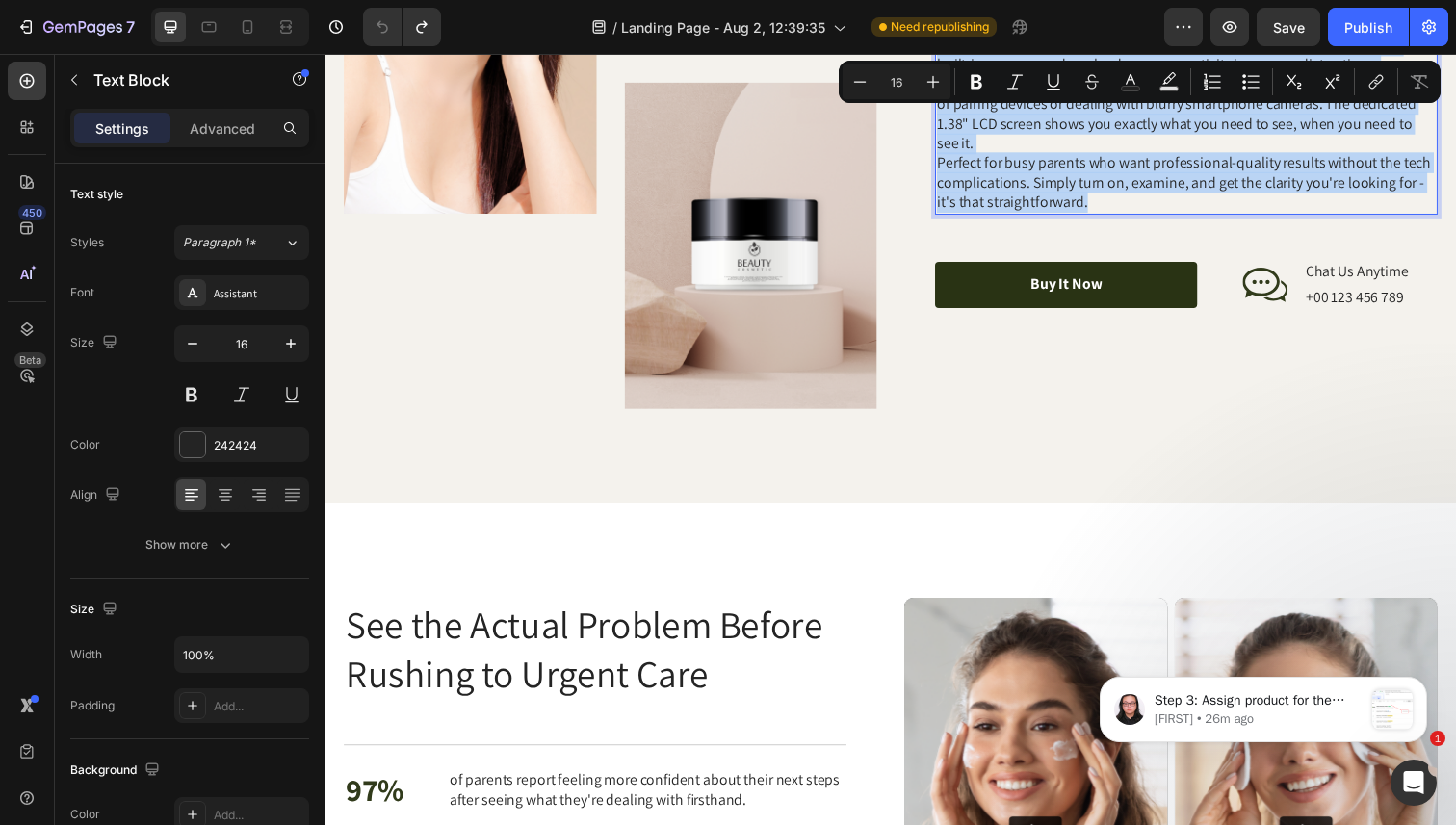 scroll, scrollTop: 2812, scrollLeft: 0, axis: vertical 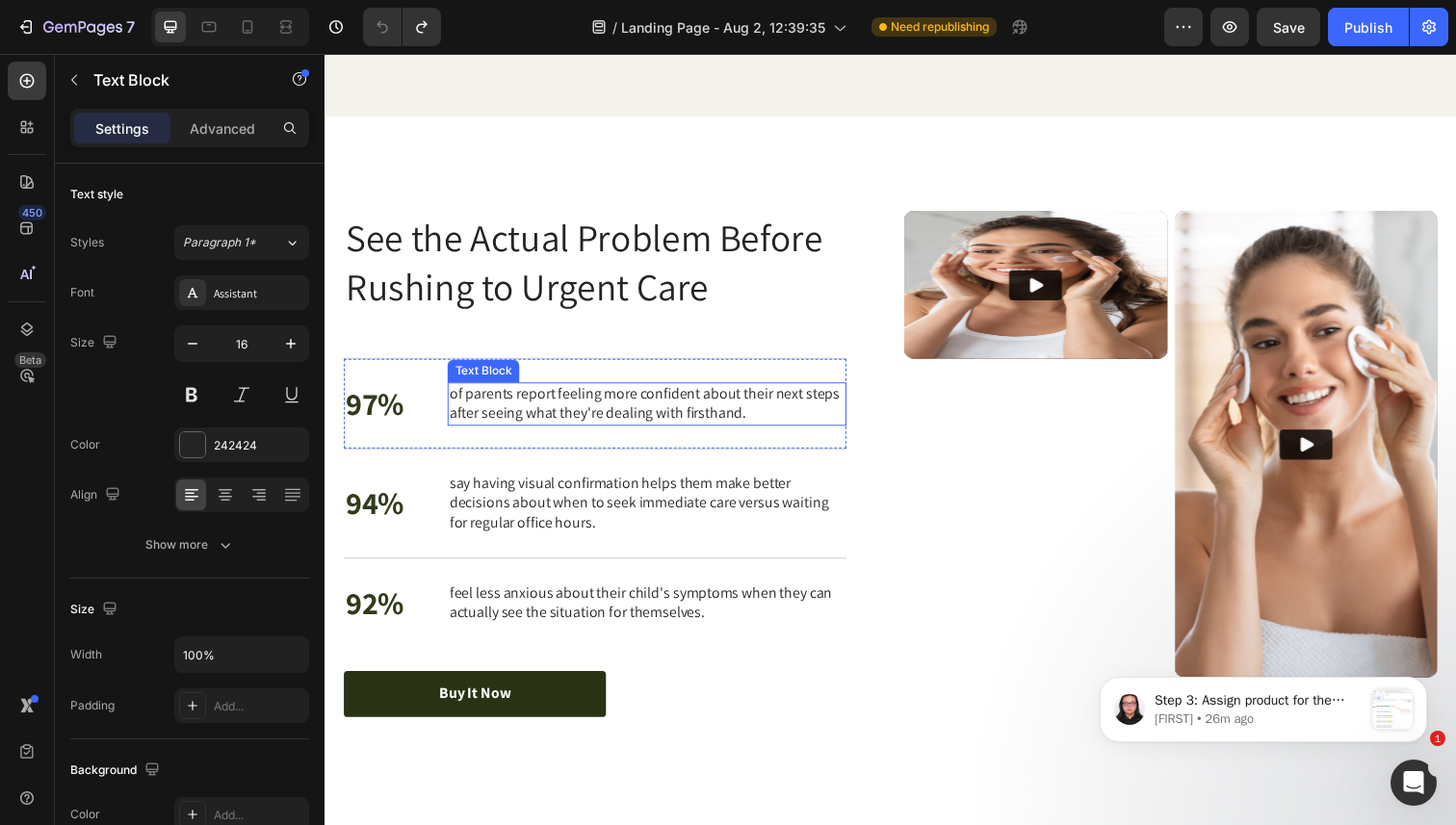 click on "of parents report feeling more confident about their next steps after seeing what they're dealing with firsthand." at bounding box center (653, 412) 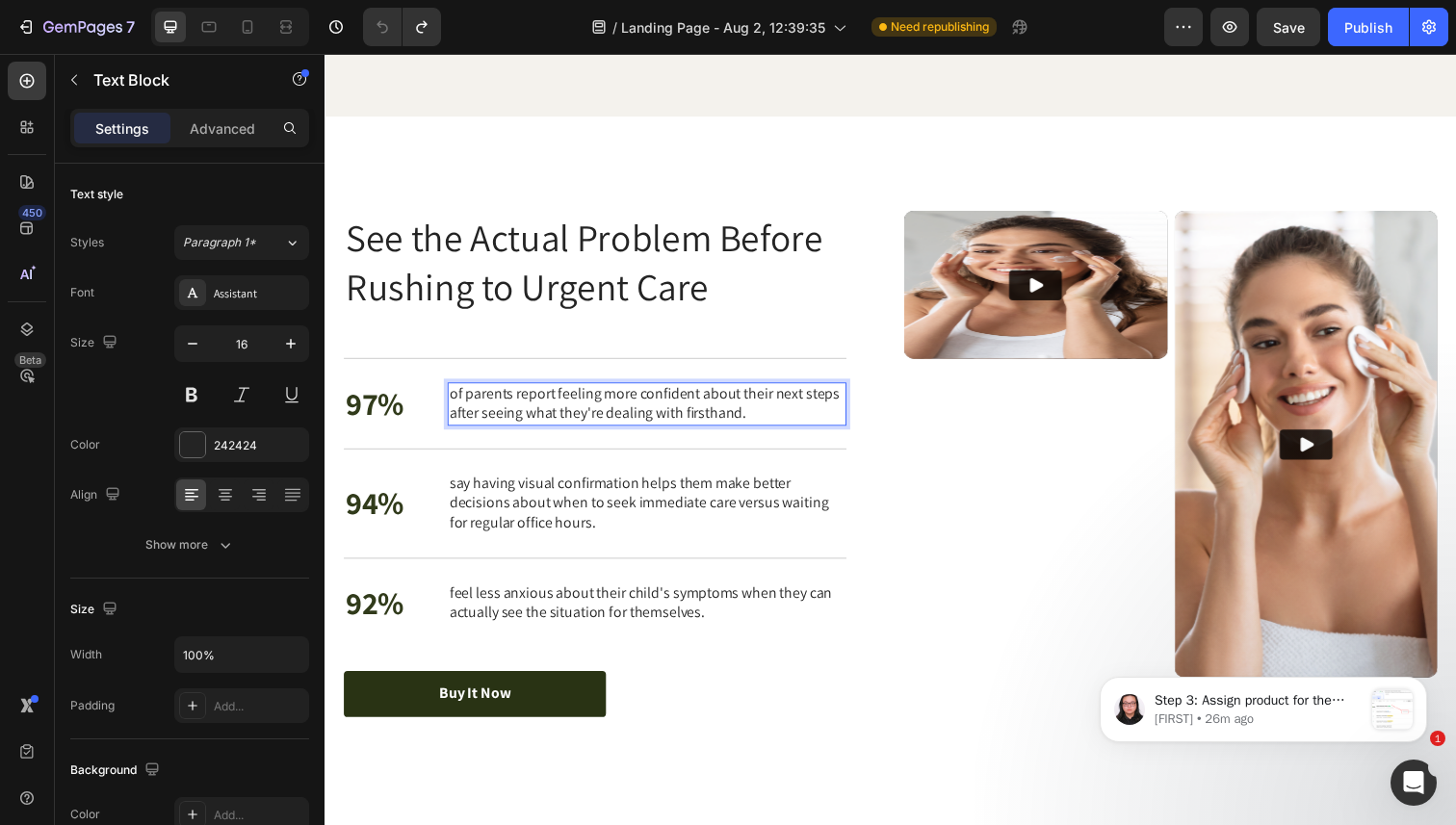 scroll, scrollTop: 3170, scrollLeft: 0, axis: vertical 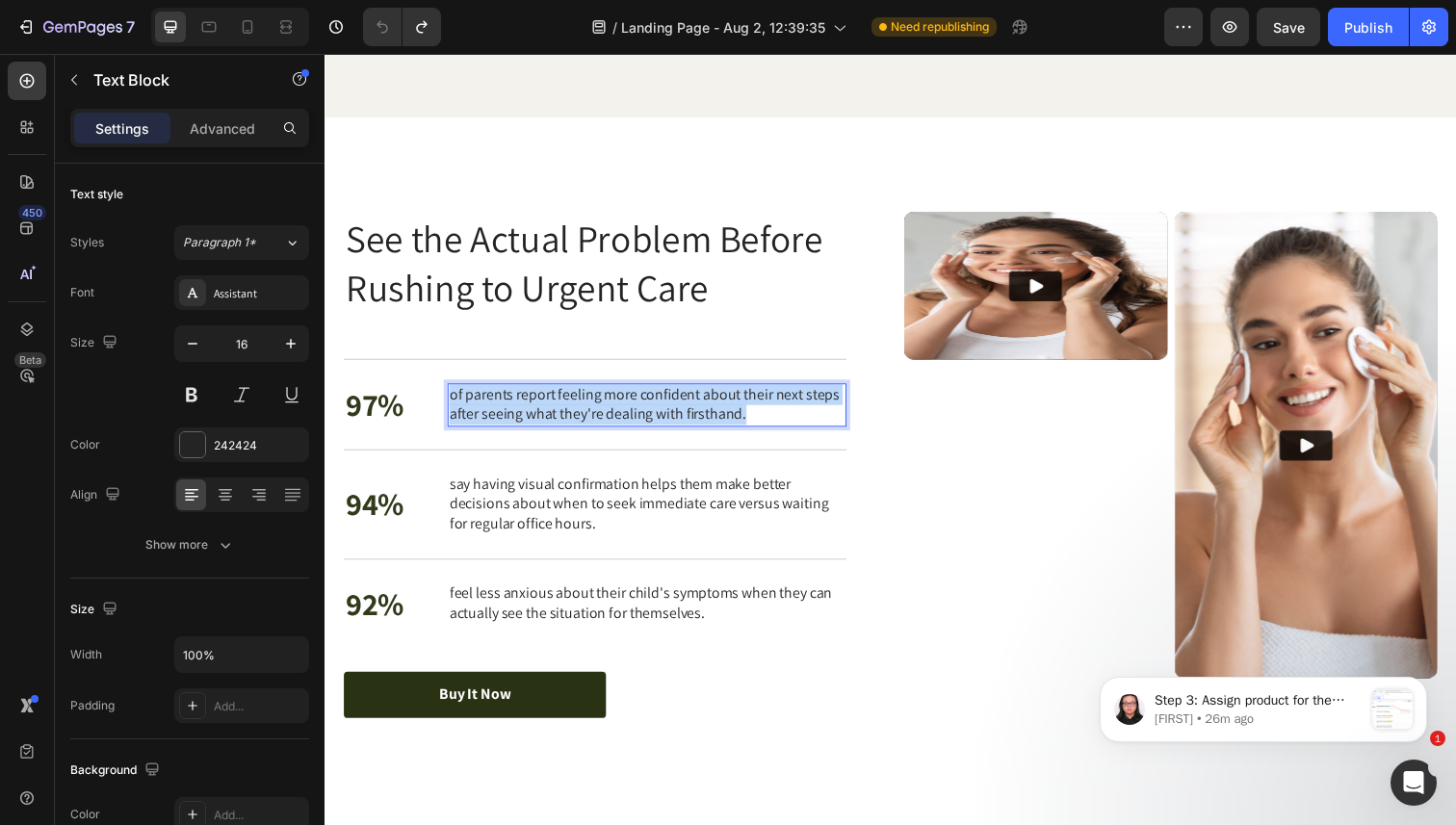 drag, startPoint x: 772, startPoint y: 422, endPoint x: 454, endPoint y: 401, distance: 318.6926 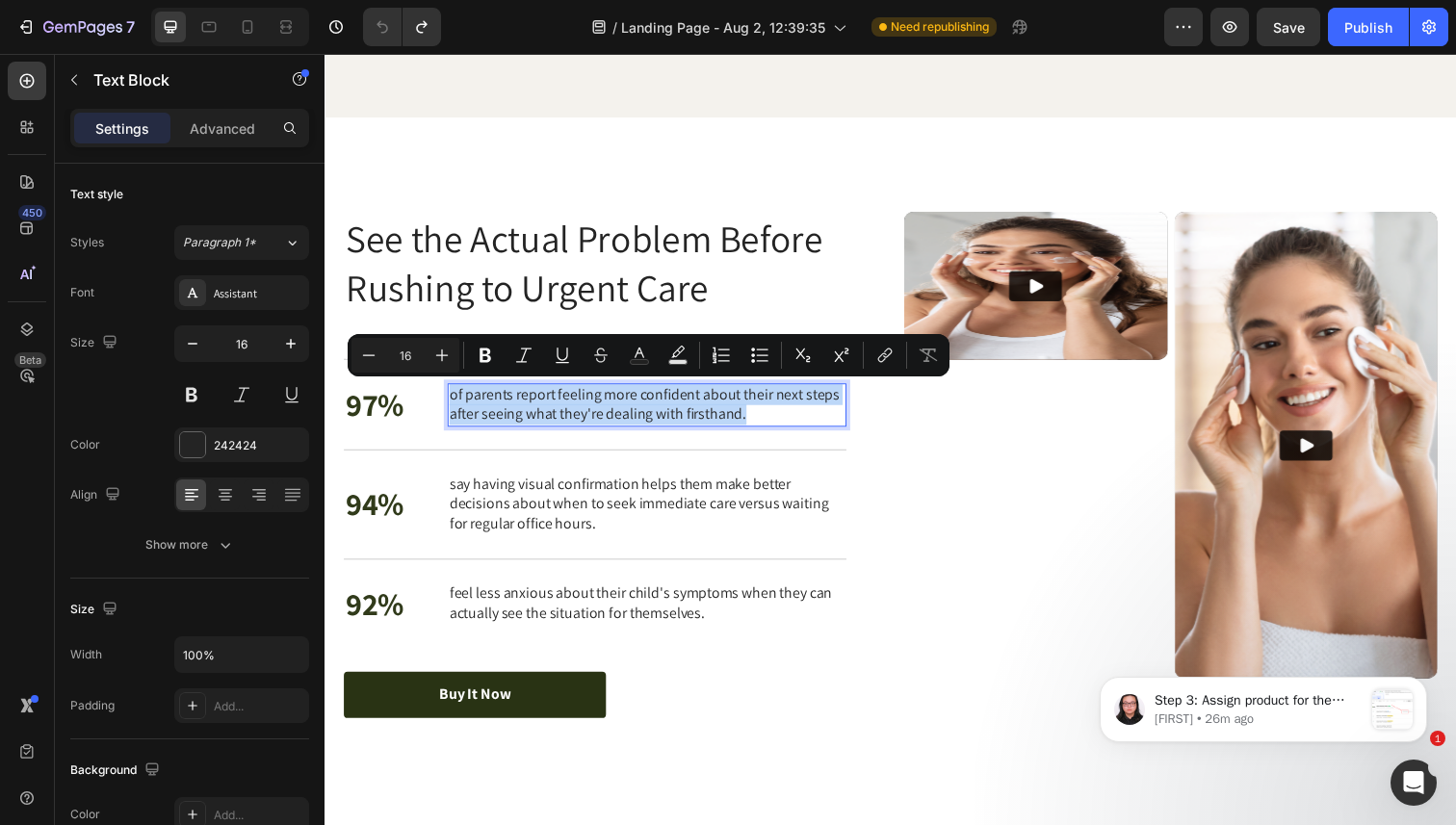 copy on "of parents report feeling more confident about their next steps after seeing what they're dealing with firsthand." 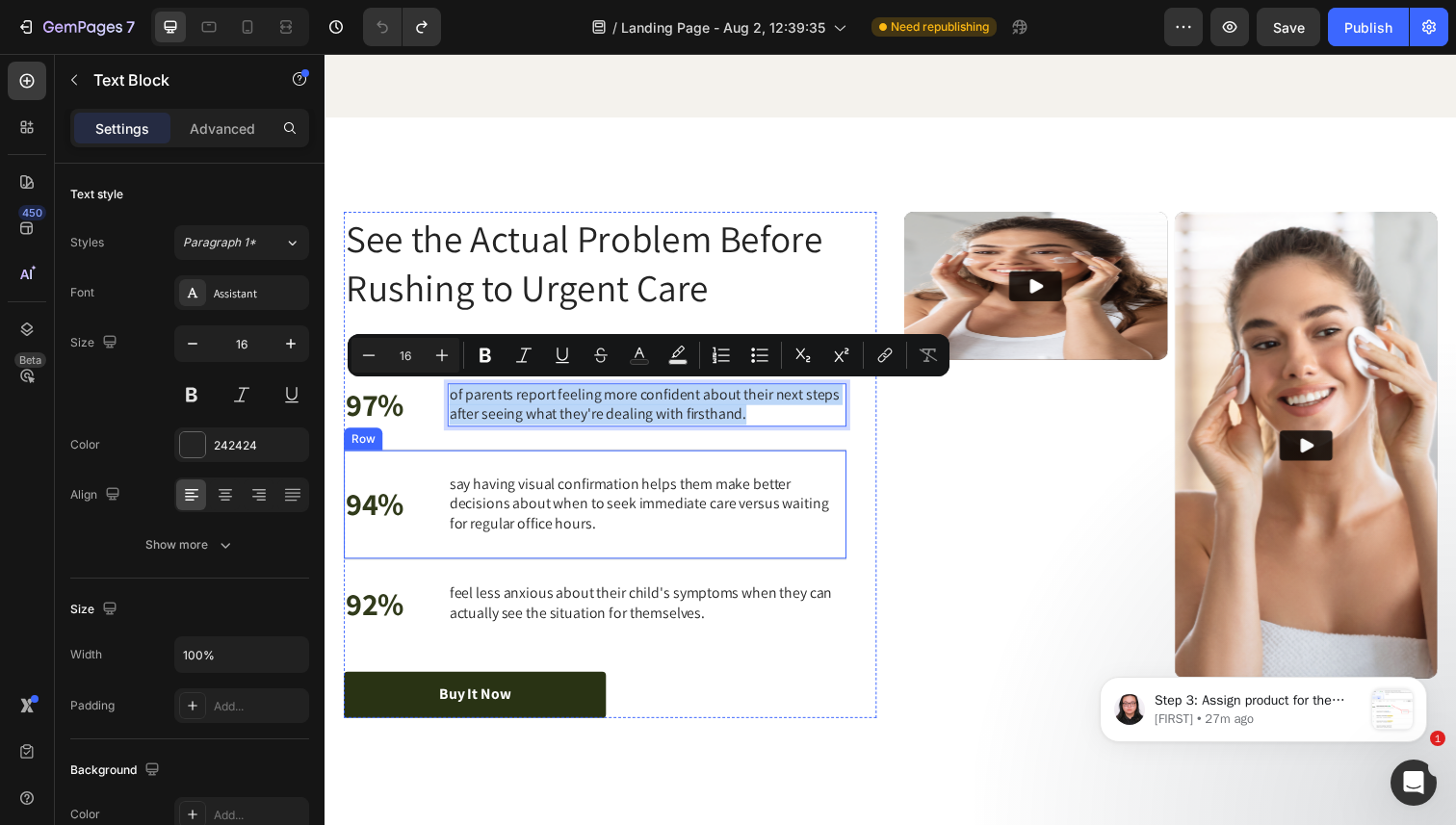 click on "say having visual confirmation helps them make better decisions about when to seek immediate care versus waiting for regular office hours." at bounding box center (653, 514) 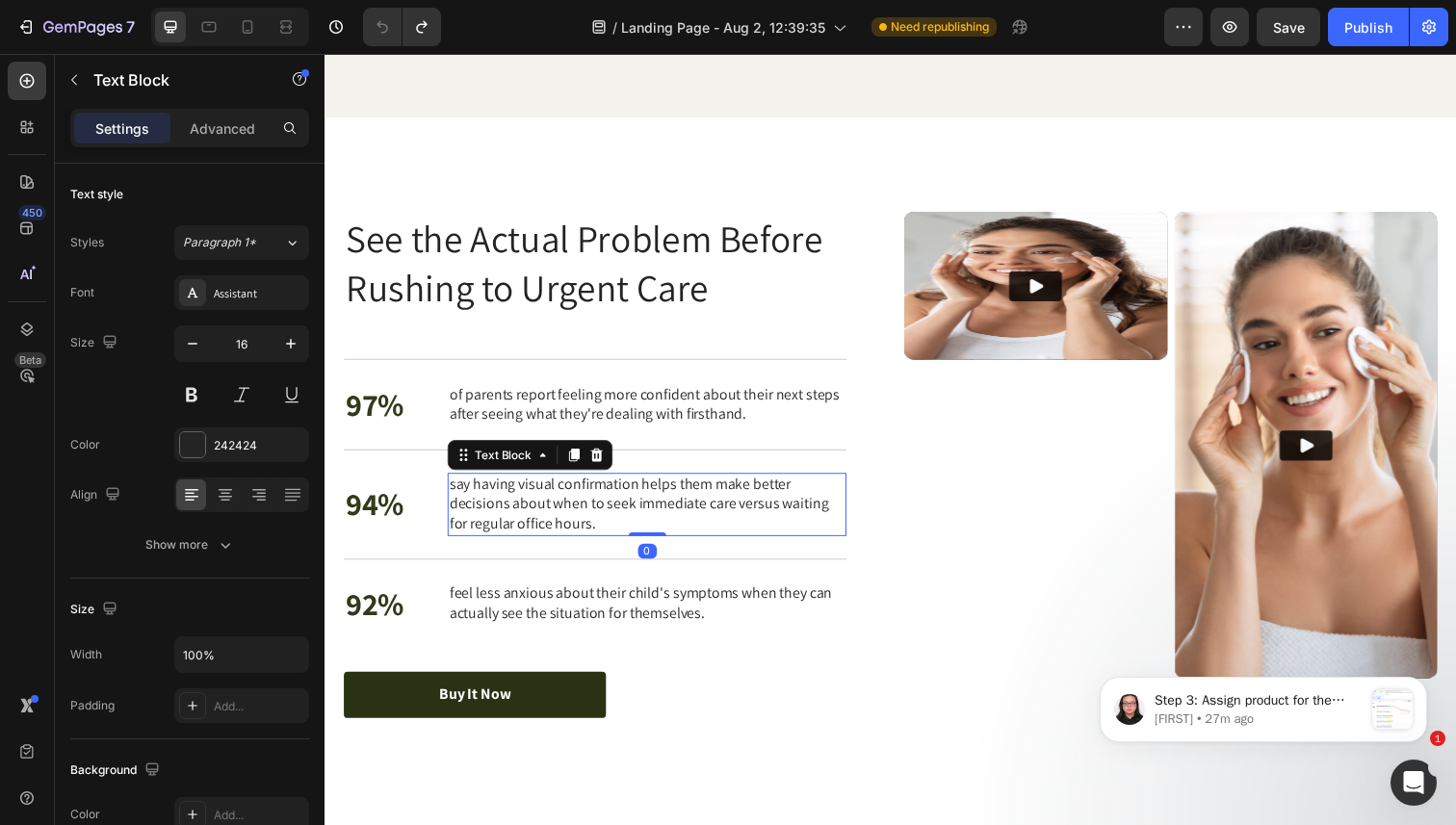 click on "say having visual confirmation helps them make better decisions about when to seek immediate care versus waiting for regular office hours." at bounding box center (653, 514) 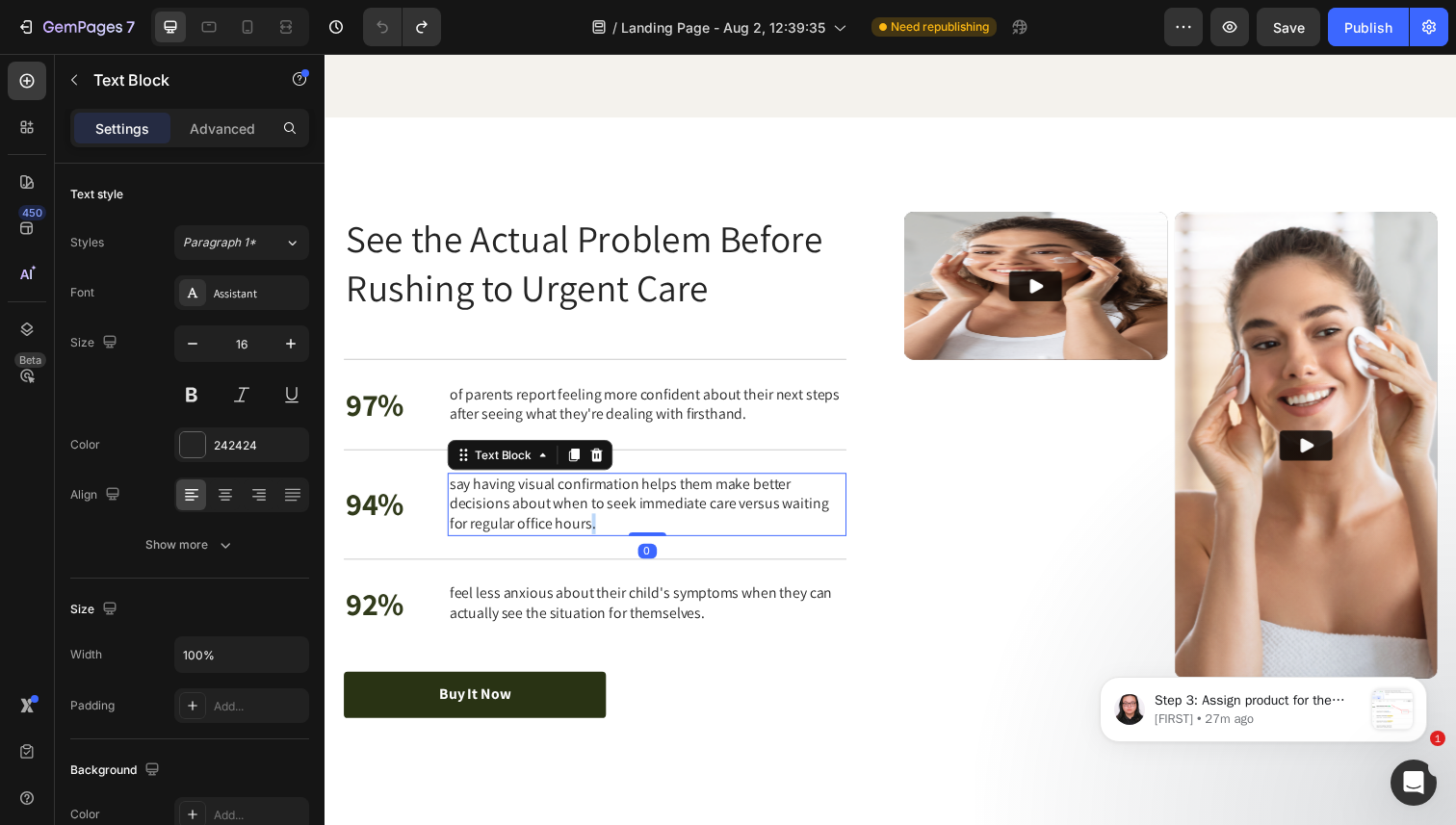 click on "say having visual confirmation helps them make better decisions about when to seek immediate care versus waiting for regular office hours." at bounding box center [653, 514] 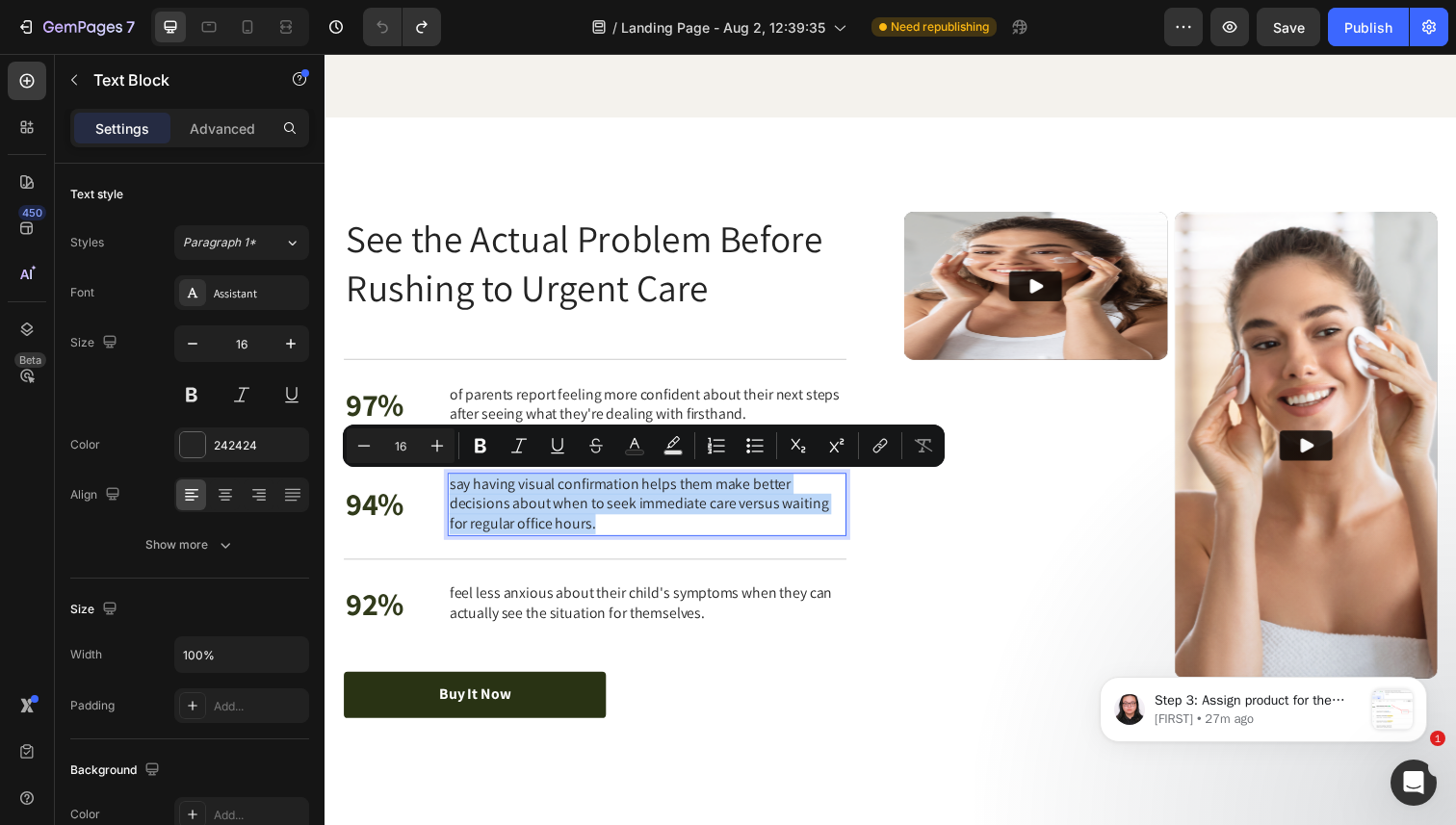 drag, startPoint x: 597, startPoint y: 531, endPoint x: 574, endPoint y: 530, distance: 23.021729 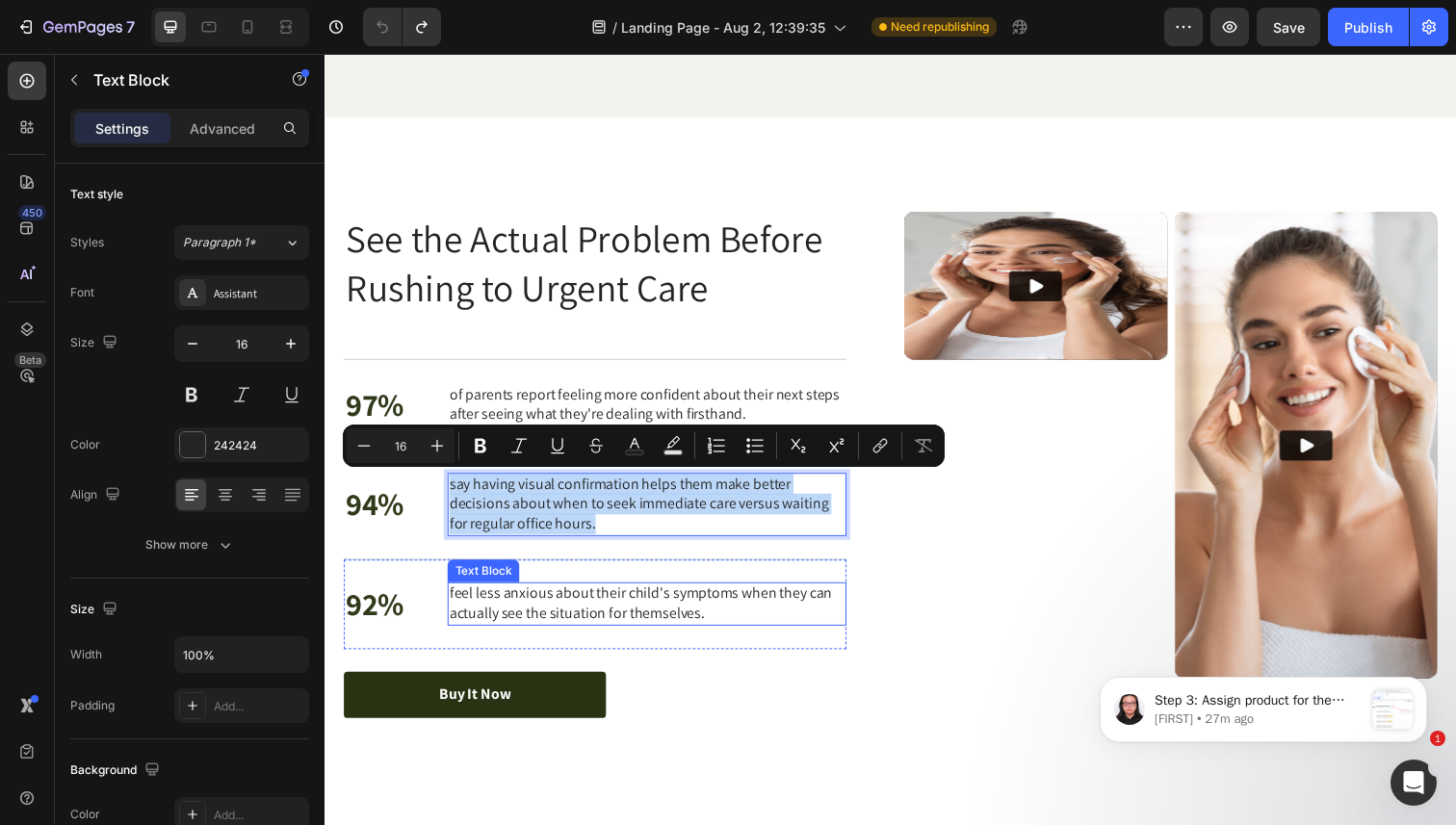 click on "feel less anxious about their child's symptoms when they can actually see the situation for themselves." at bounding box center (653, 616) 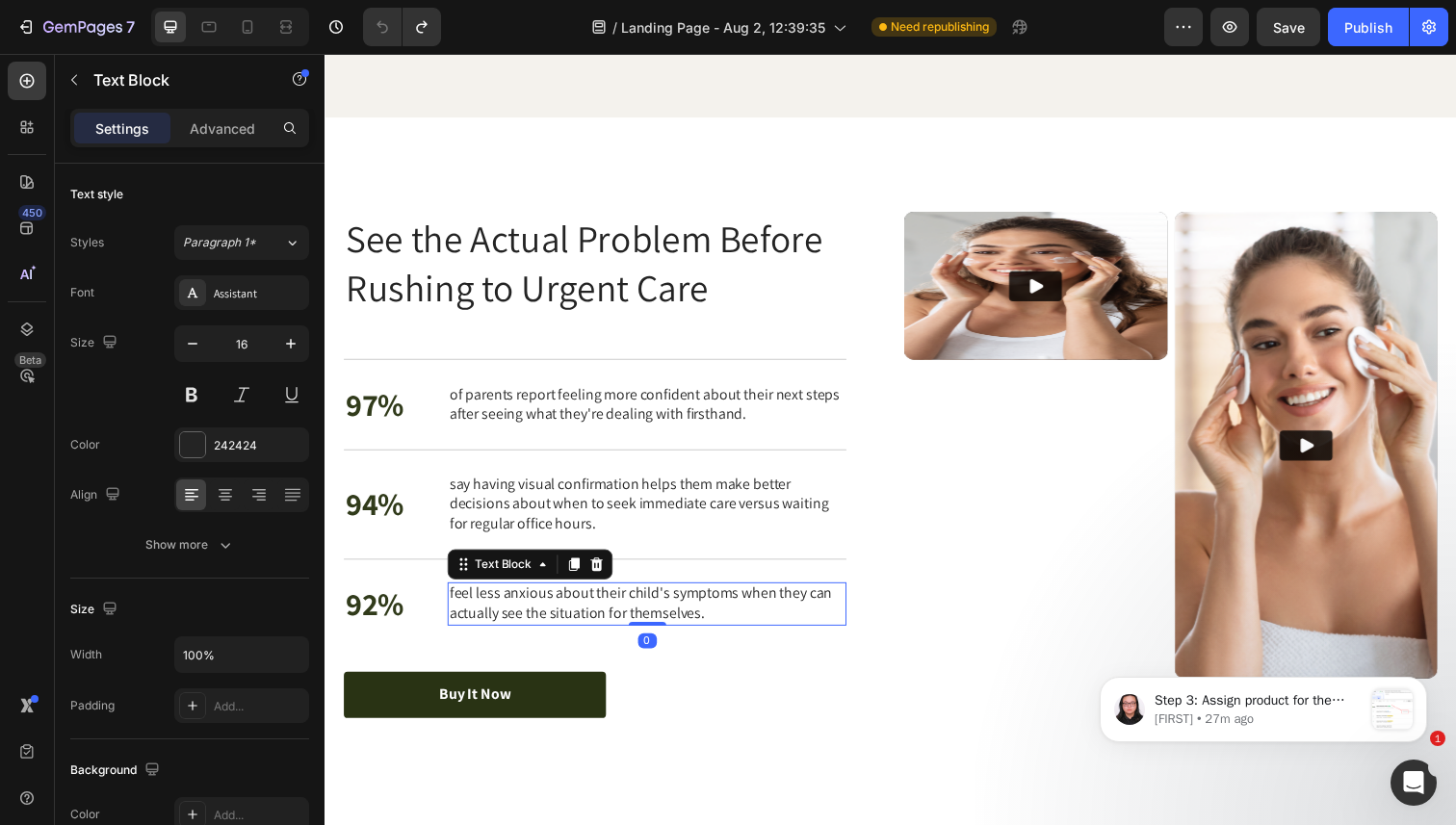 click on "feel less anxious about their child's symptoms when they can actually see the situation for themselves." at bounding box center [653, 616] 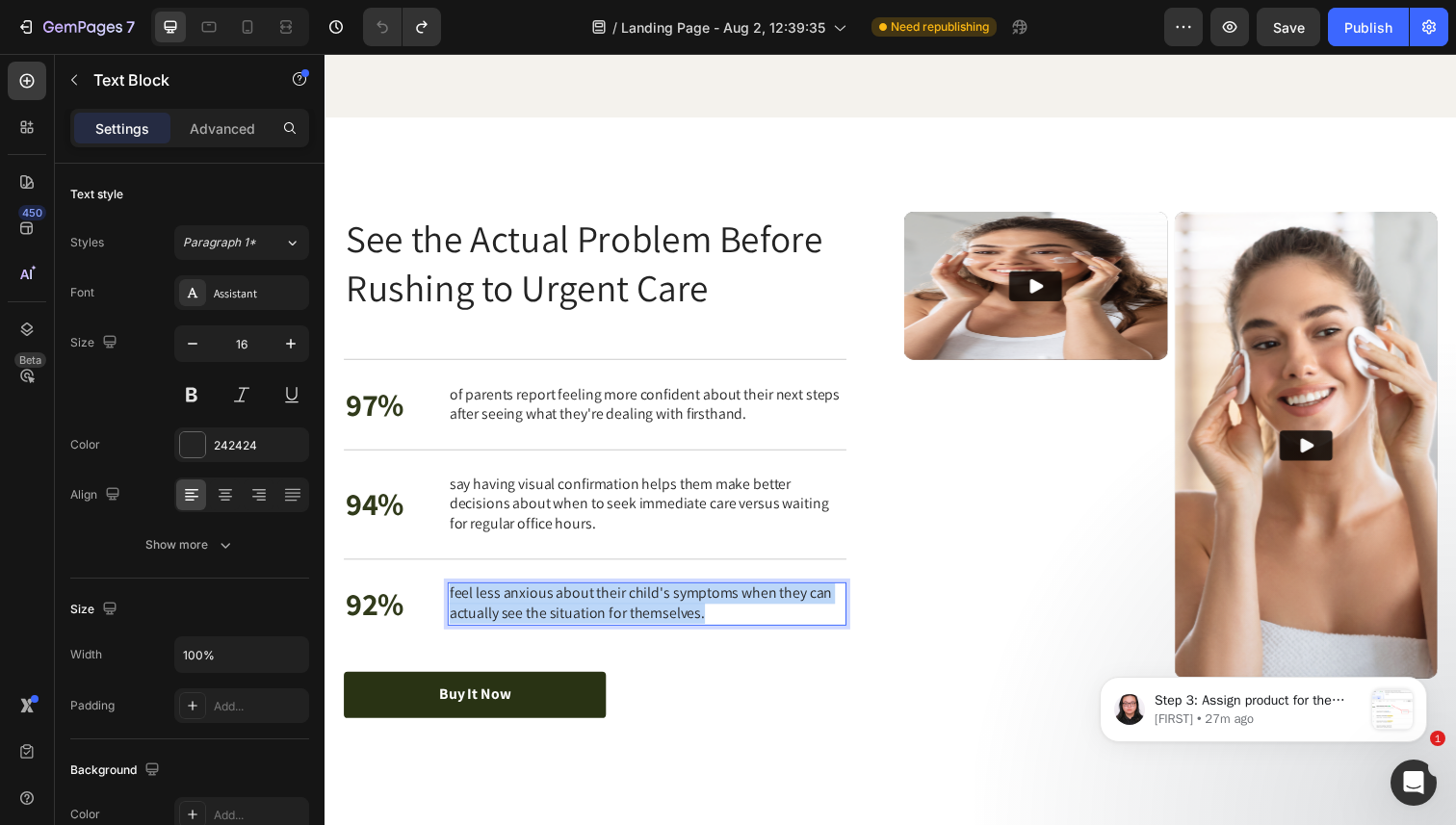 drag, startPoint x: 722, startPoint y: 621, endPoint x: 453, endPoint y: 610, distance: 269.22481 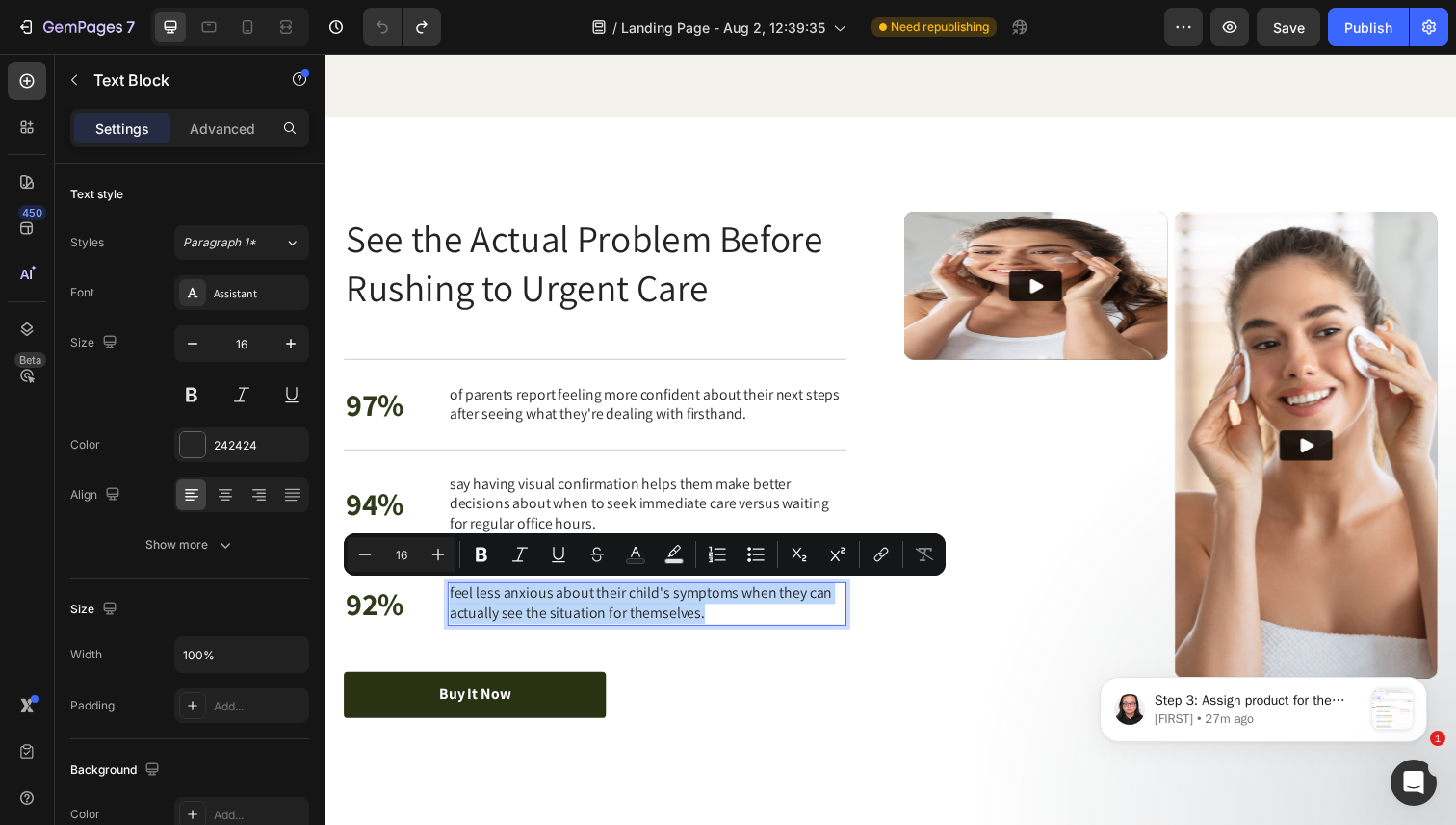 copy on "feel less anxious about their child's symptoms when they can actually see the situation for themselves." 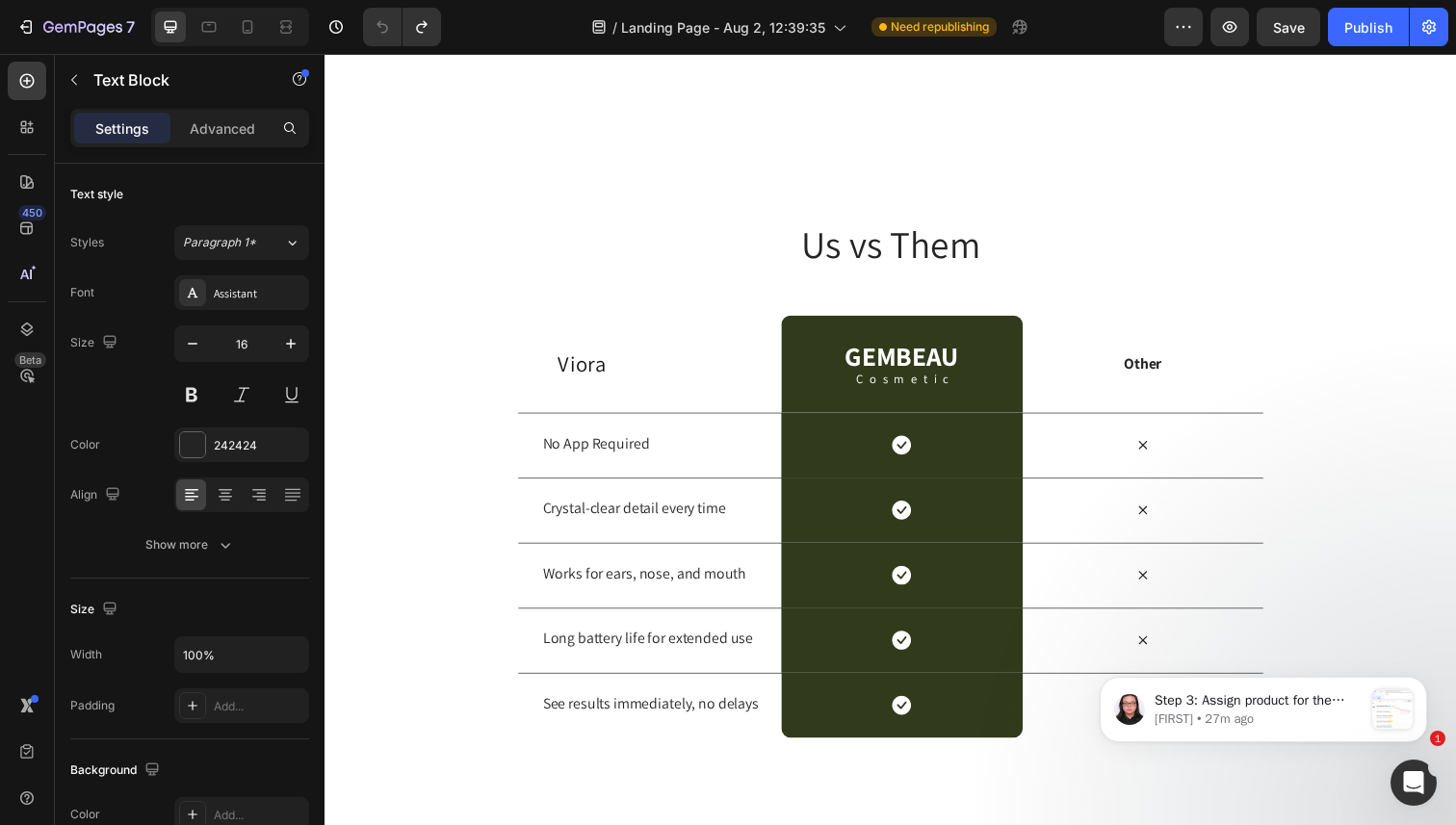 scroll, scrollTop: 3882, scrollLeft: 0, axis: vertical 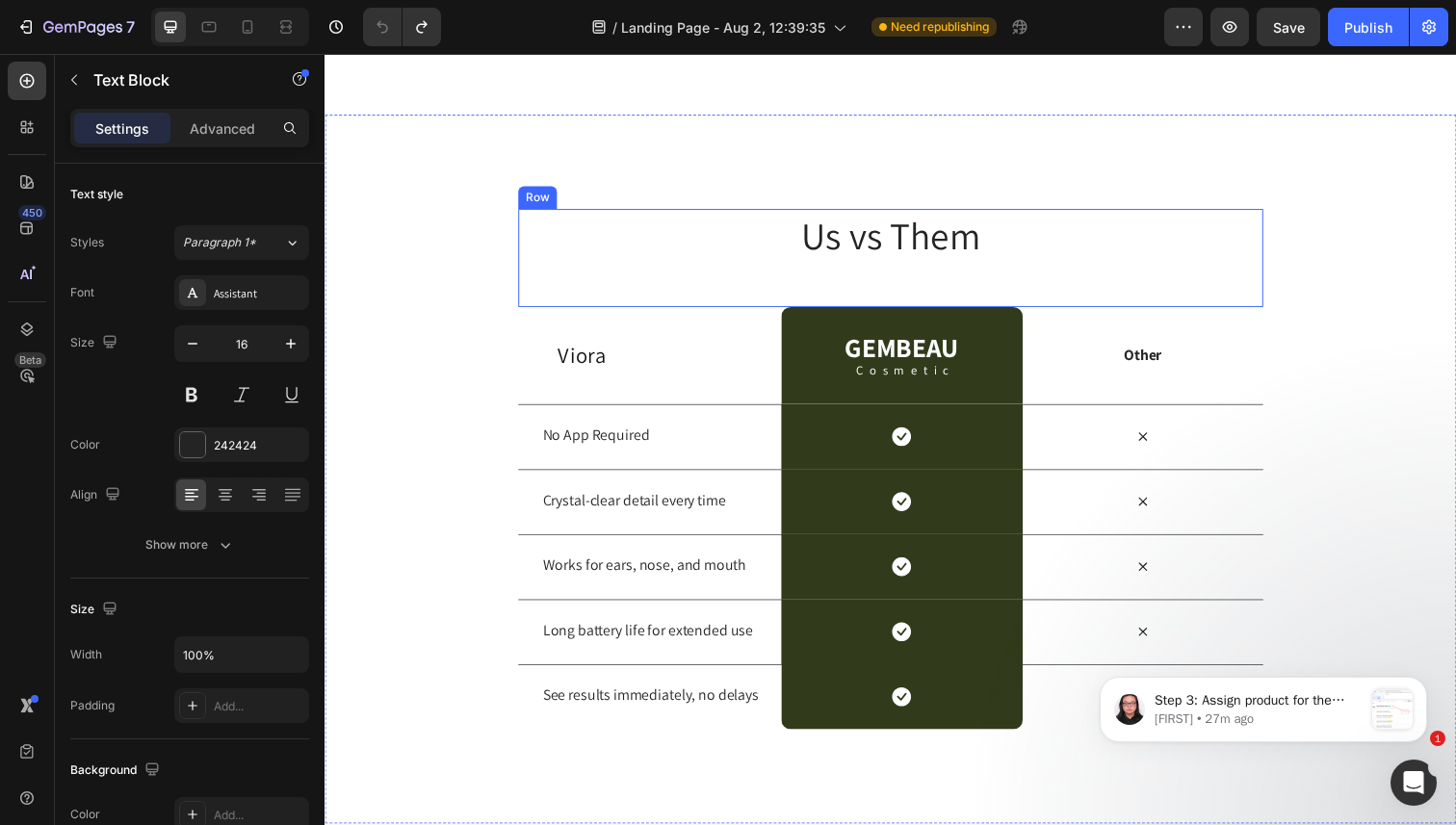 click on "Viora" at bounding box center (667, 362) 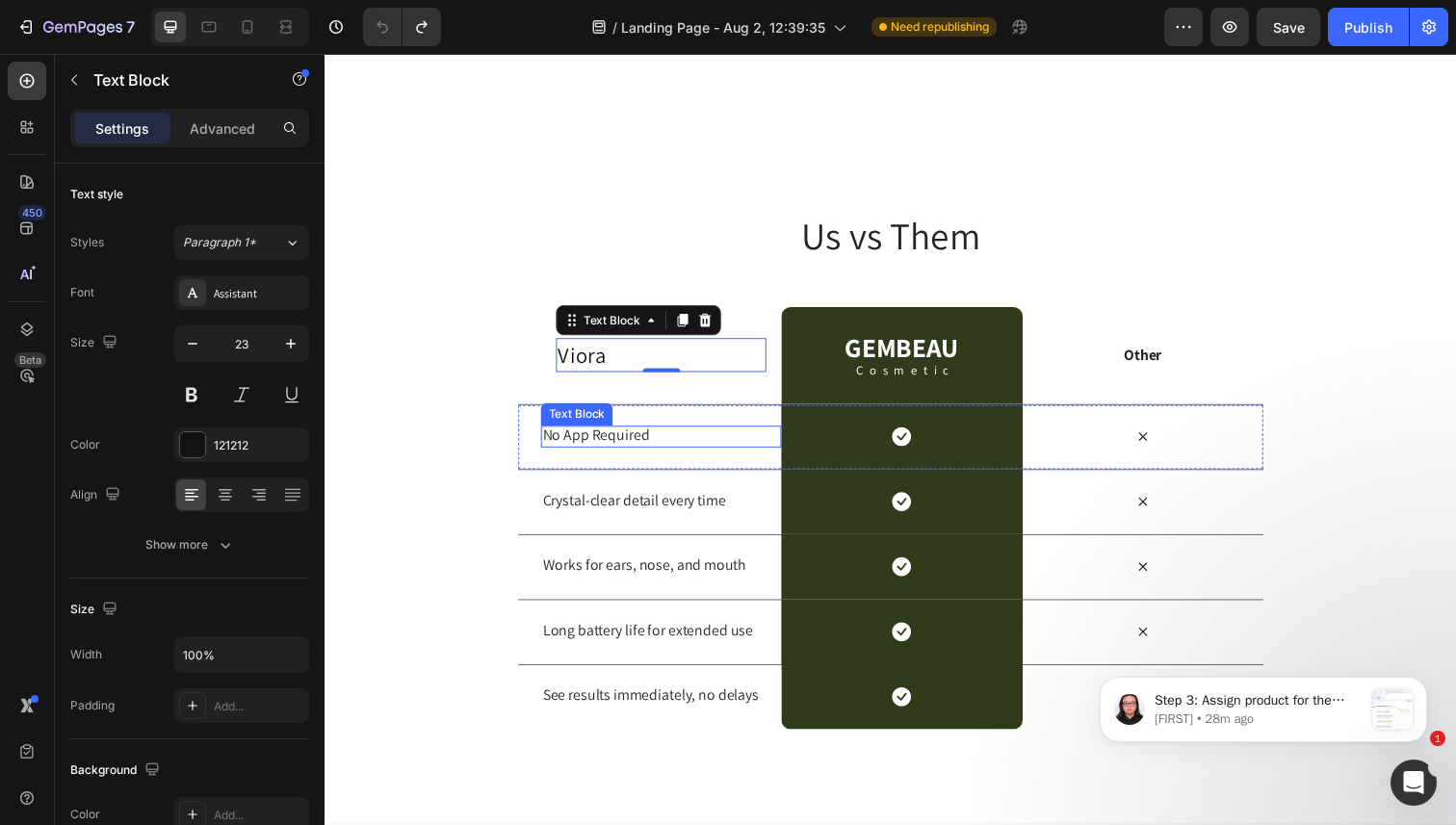 click on "No App Required" at bounding box center (667, 444) 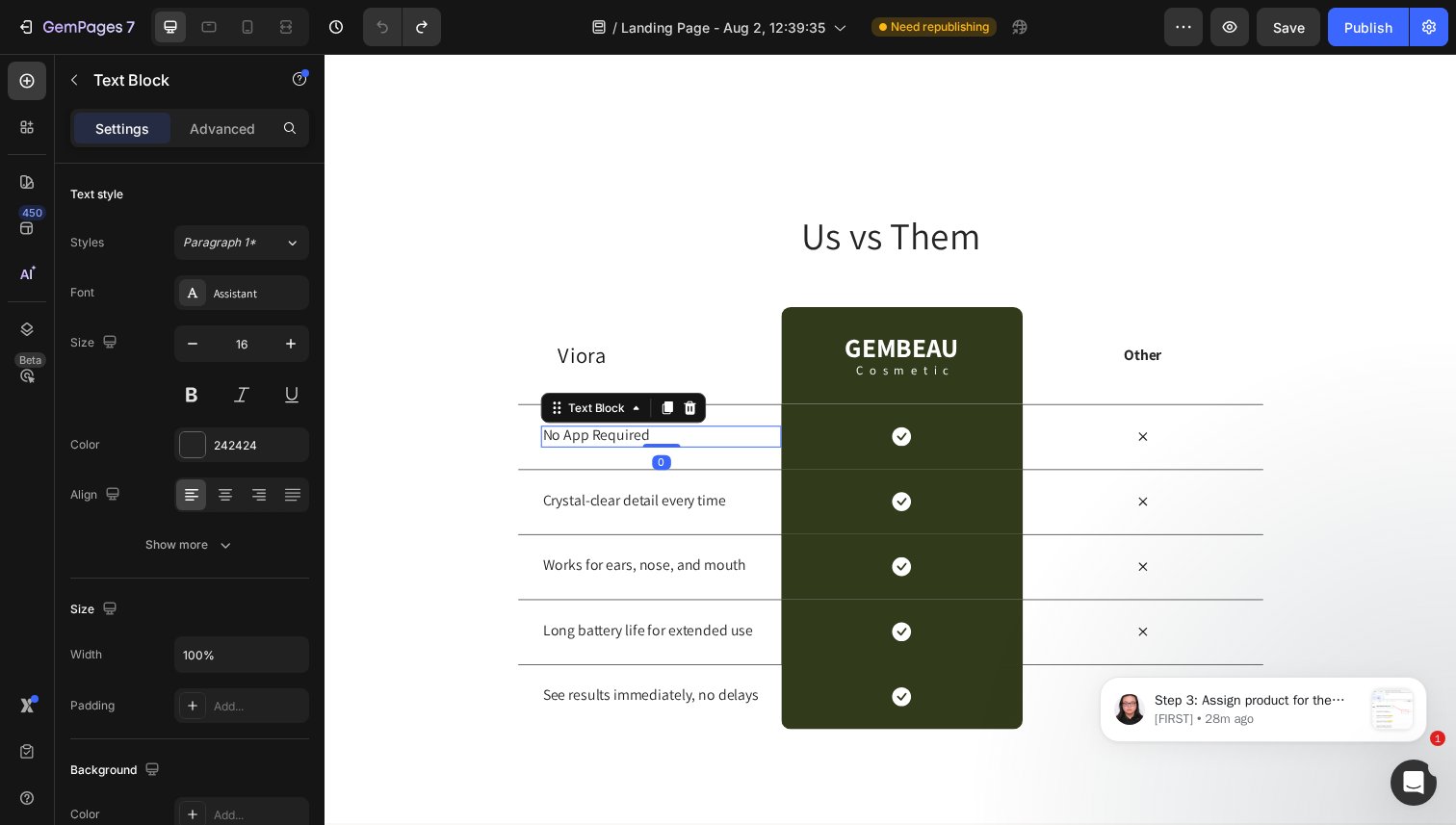 click on "No App Required" at bounding box center (667, 444) 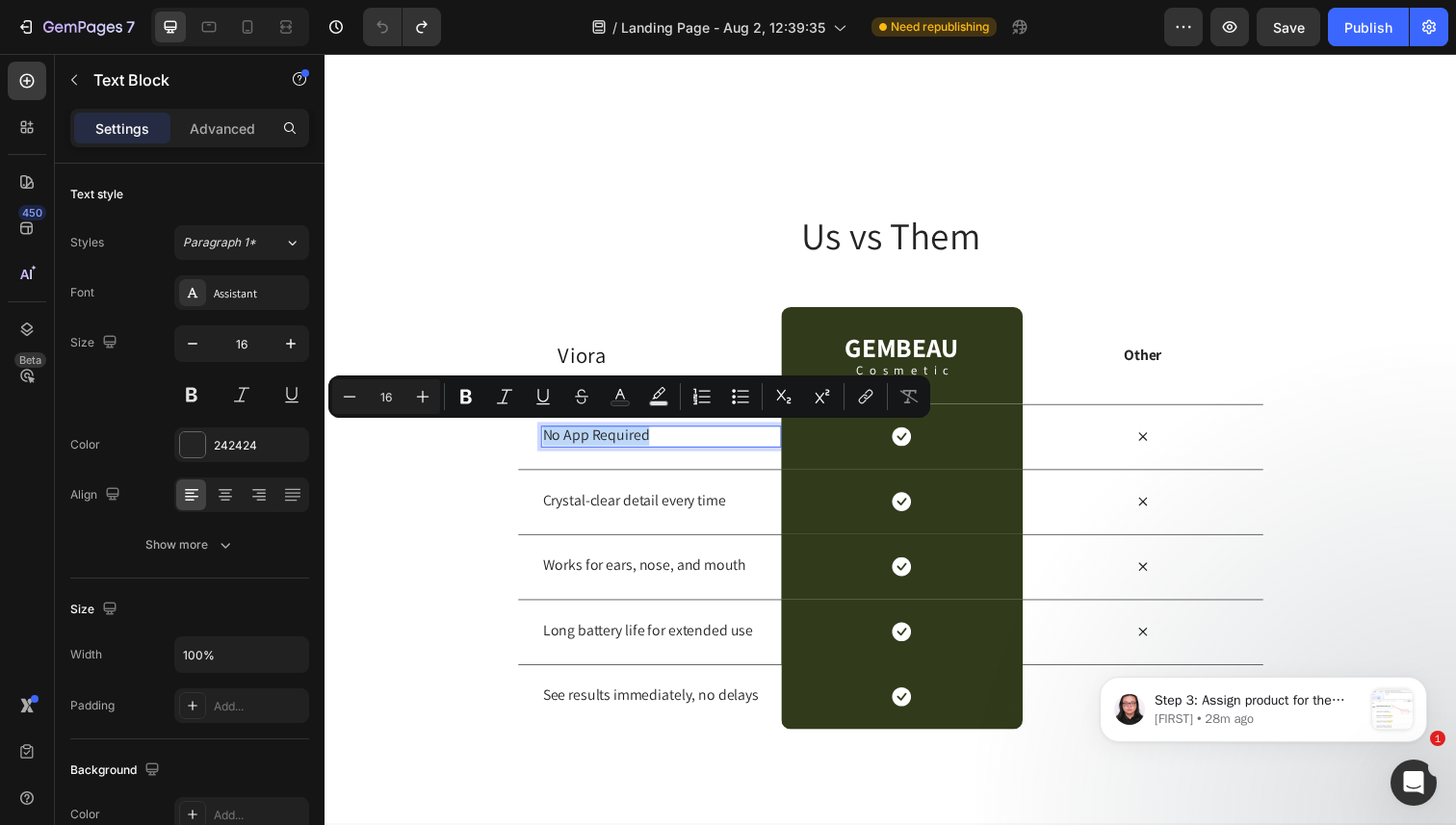 copy on "No App Required" 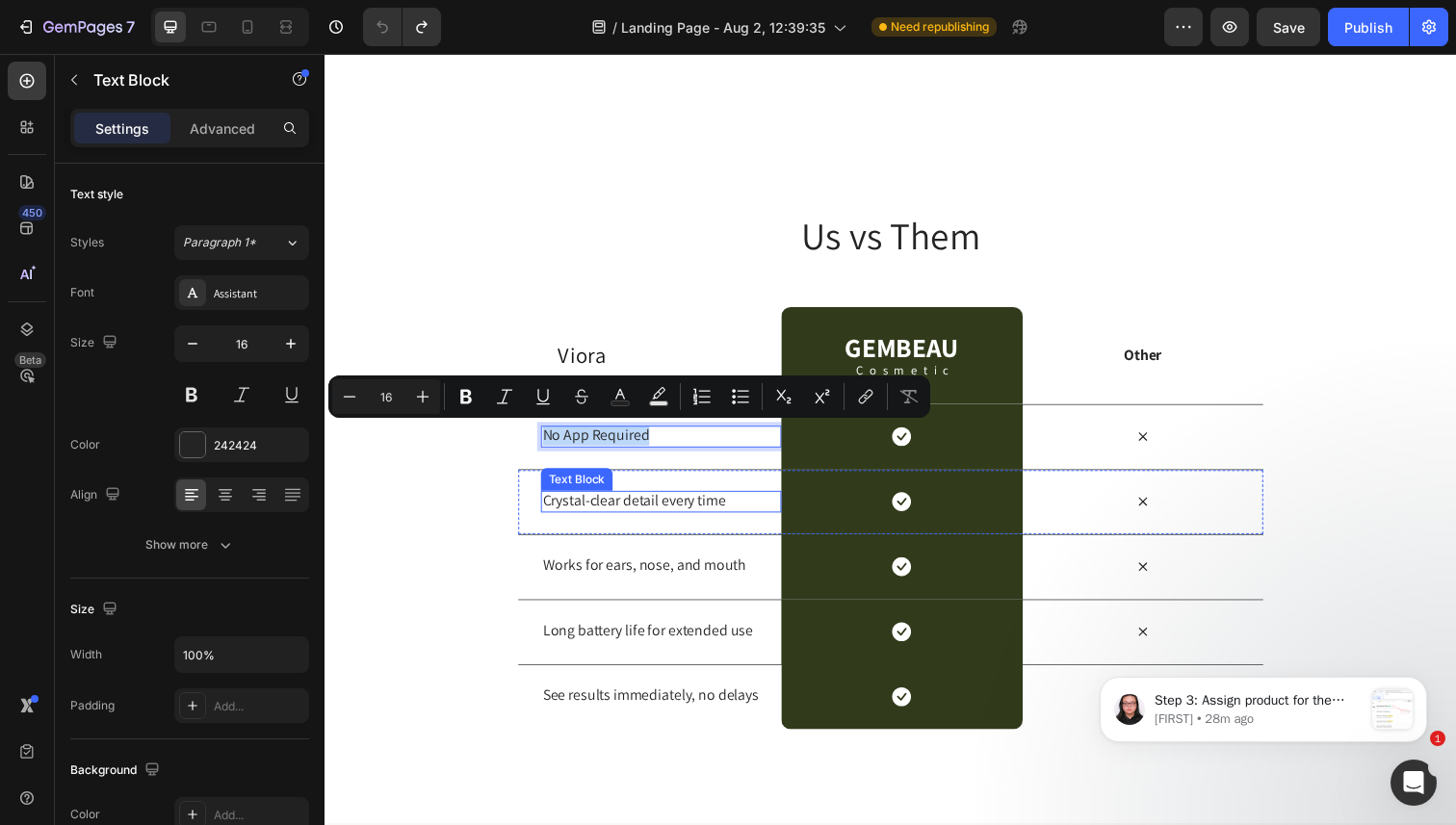 click on "Crystal-clear detail every time" at bounding box center (667, 510) 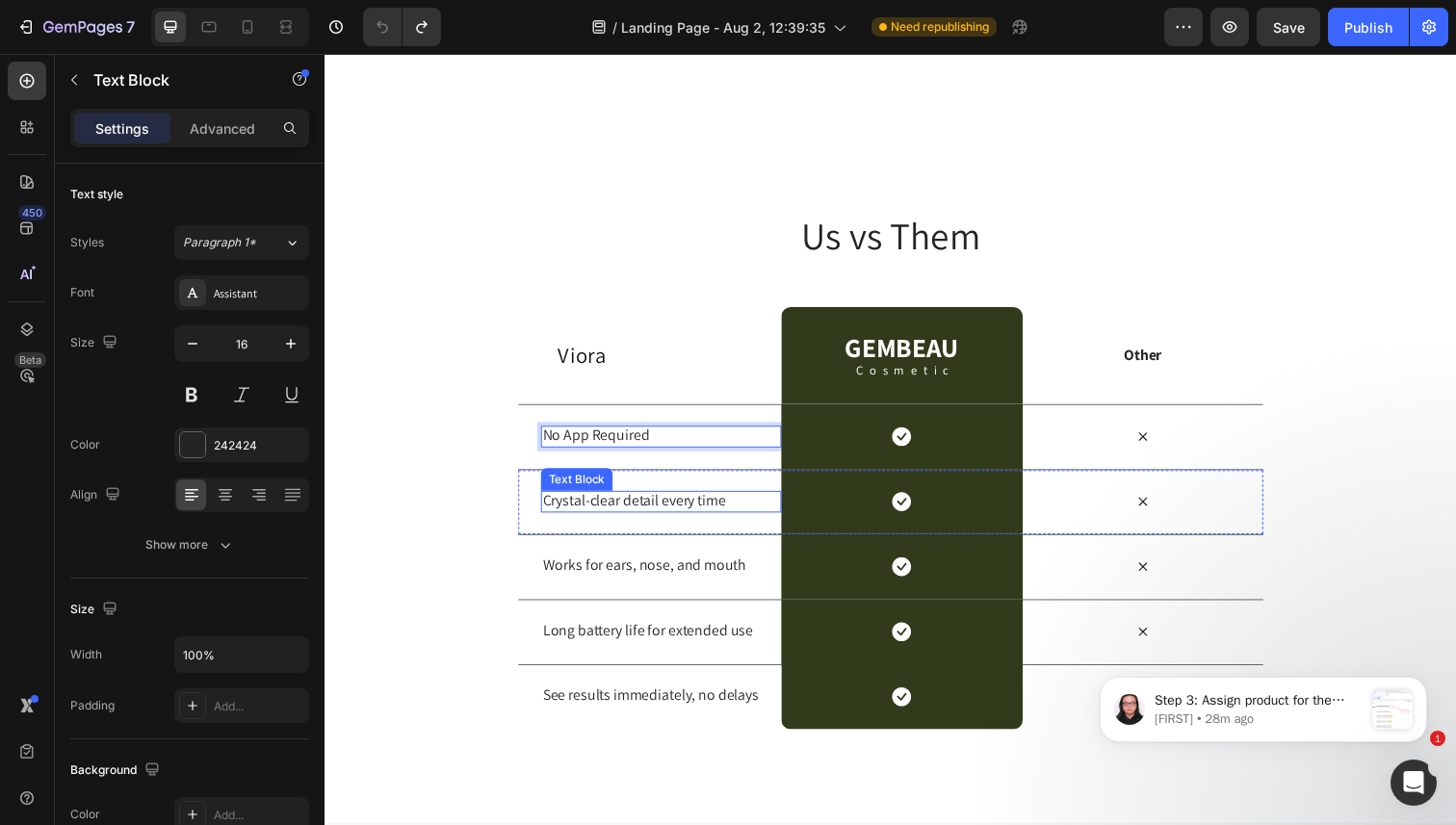 click on "Crystal-clear detail every time" at bounding box center [667, 510] 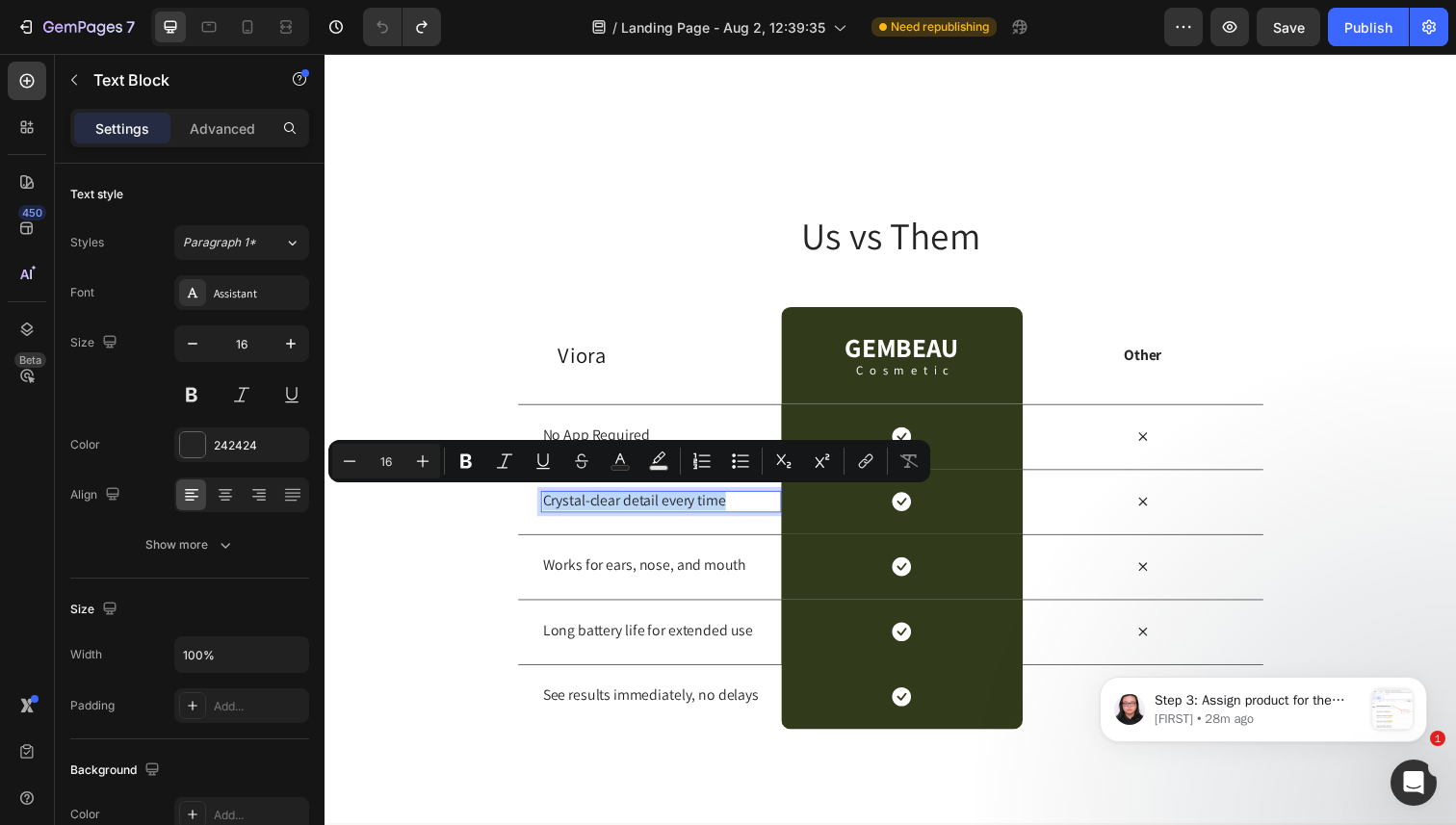 click on "Crystal-clear detail every time" at bounding box center [667, 510] 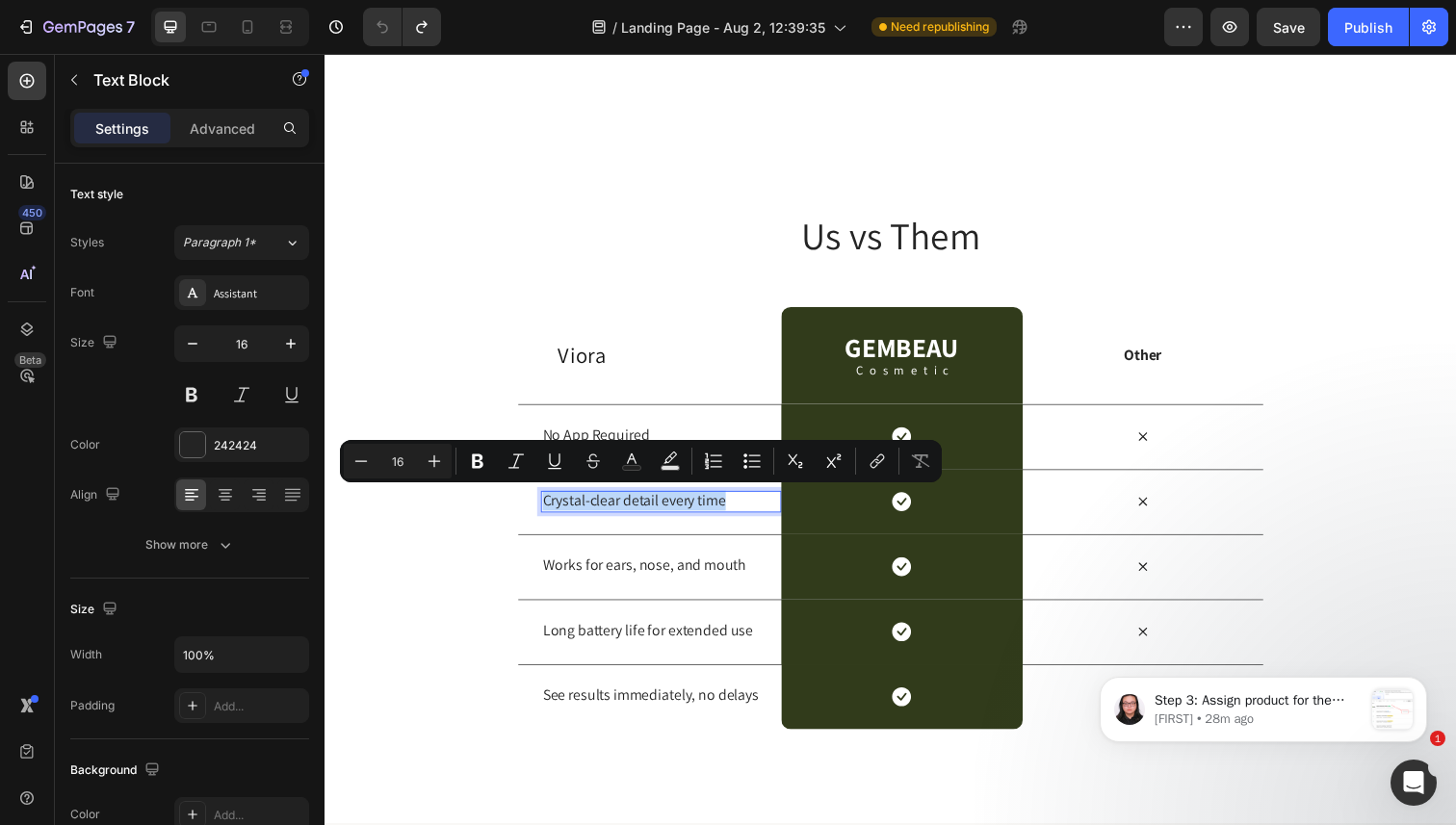 copy on "Crystal-clear detail every time" 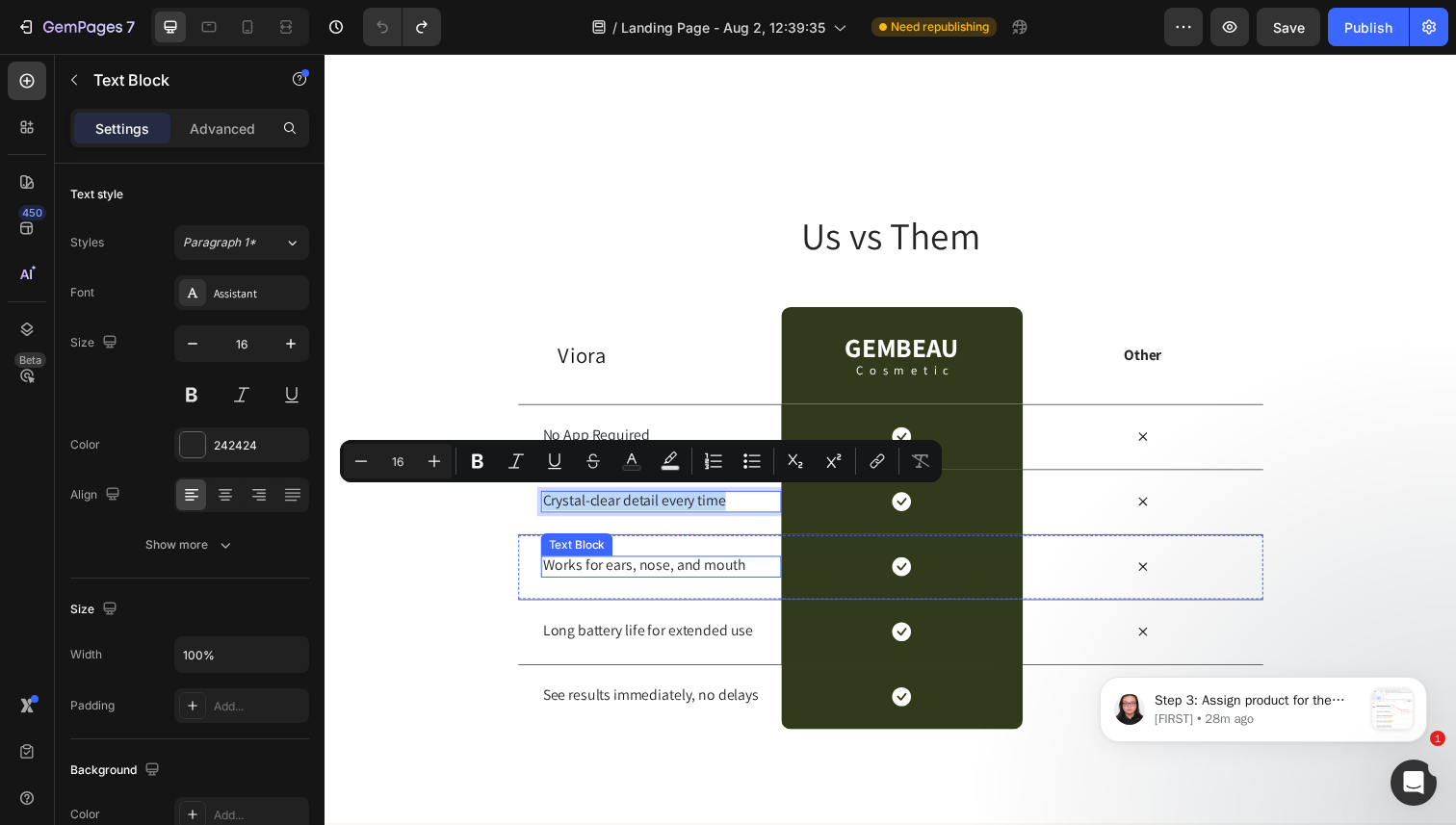 click on "Works for ears, nose, and mouth" at bounding box center (667, 577) 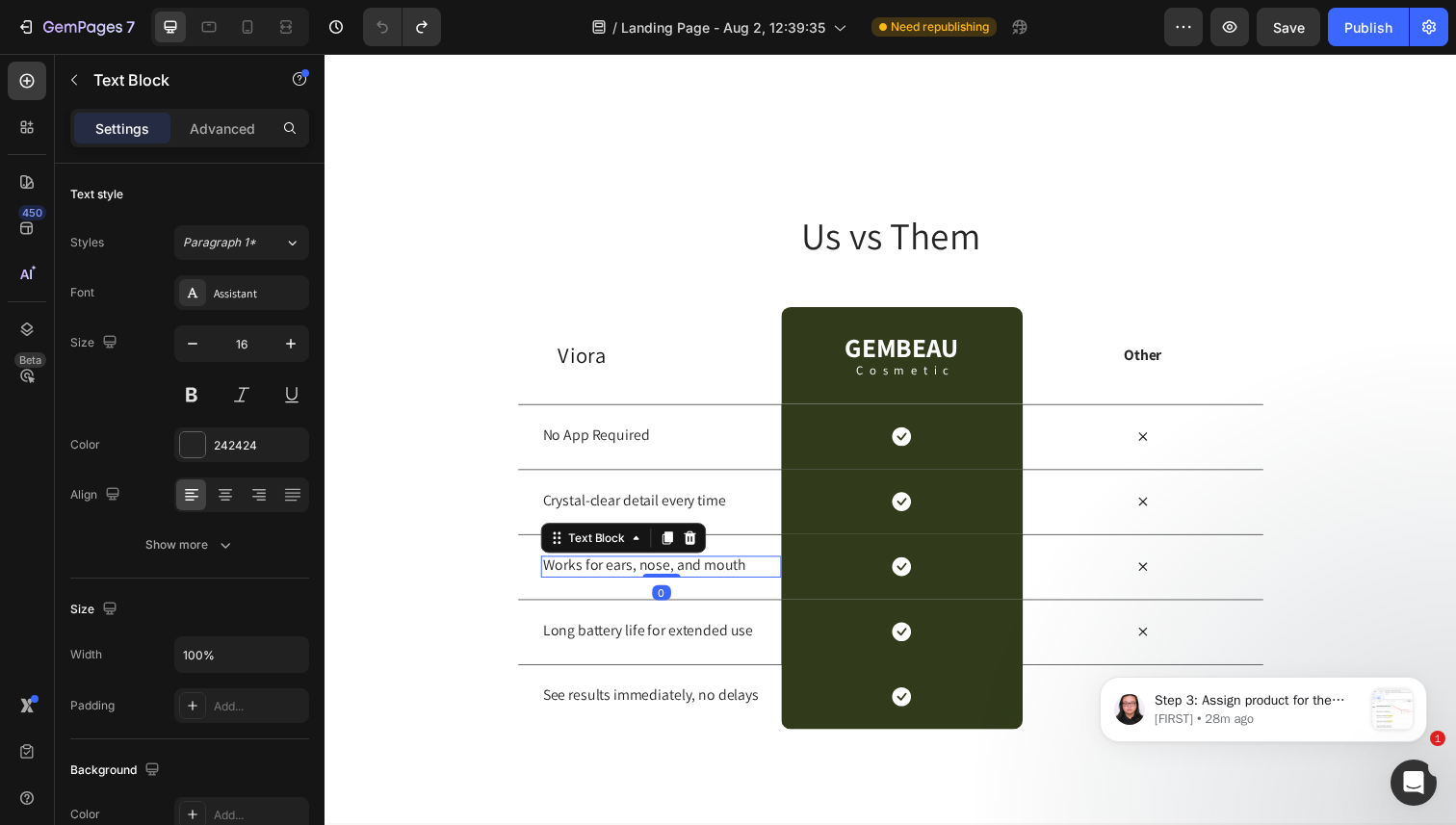 click on "Works for ears, nose, and mouth" at bounding box center (667, 577) 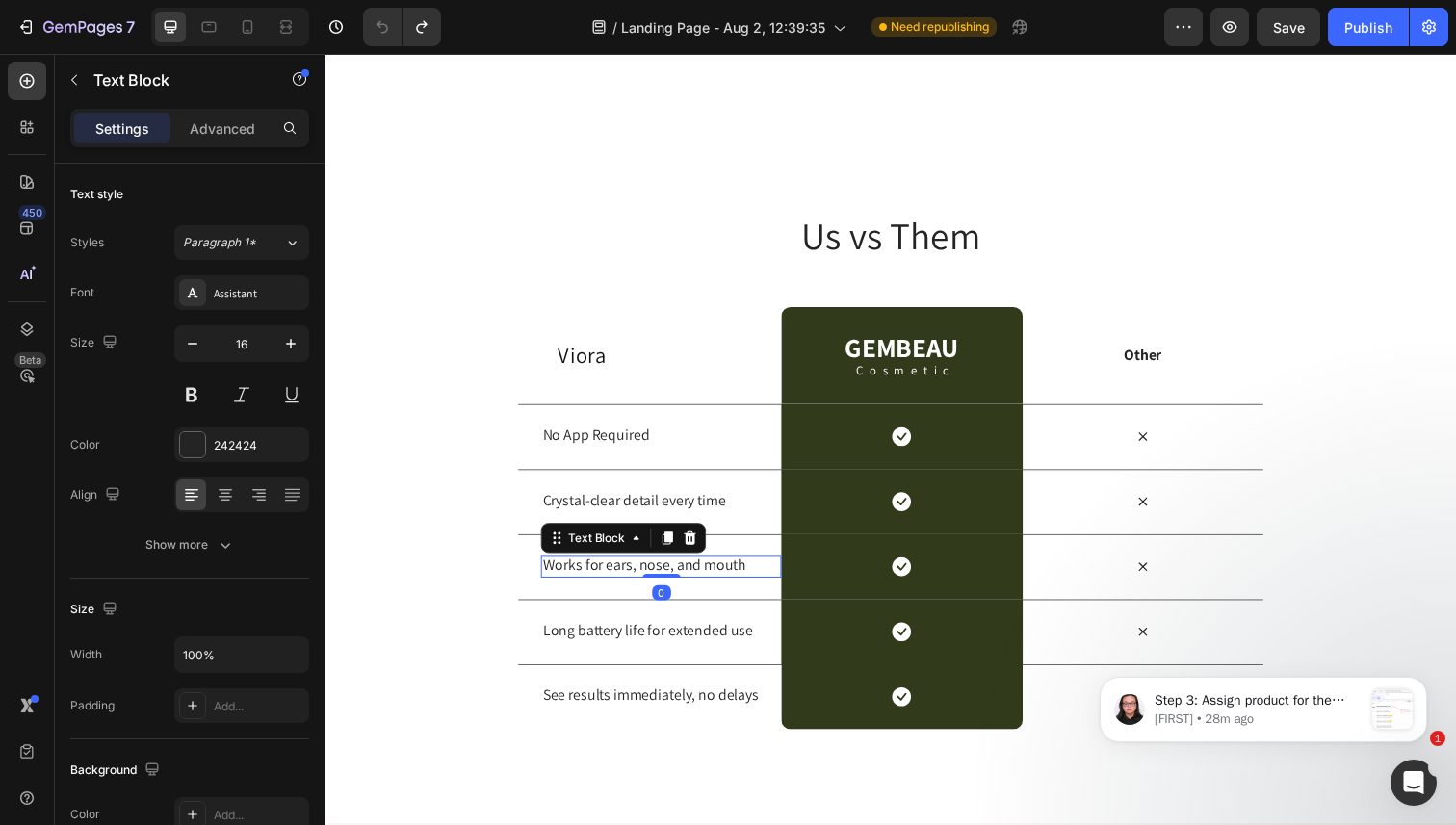 click on "Works for ears, nose, and mouth" at bounding box center (667, 577) 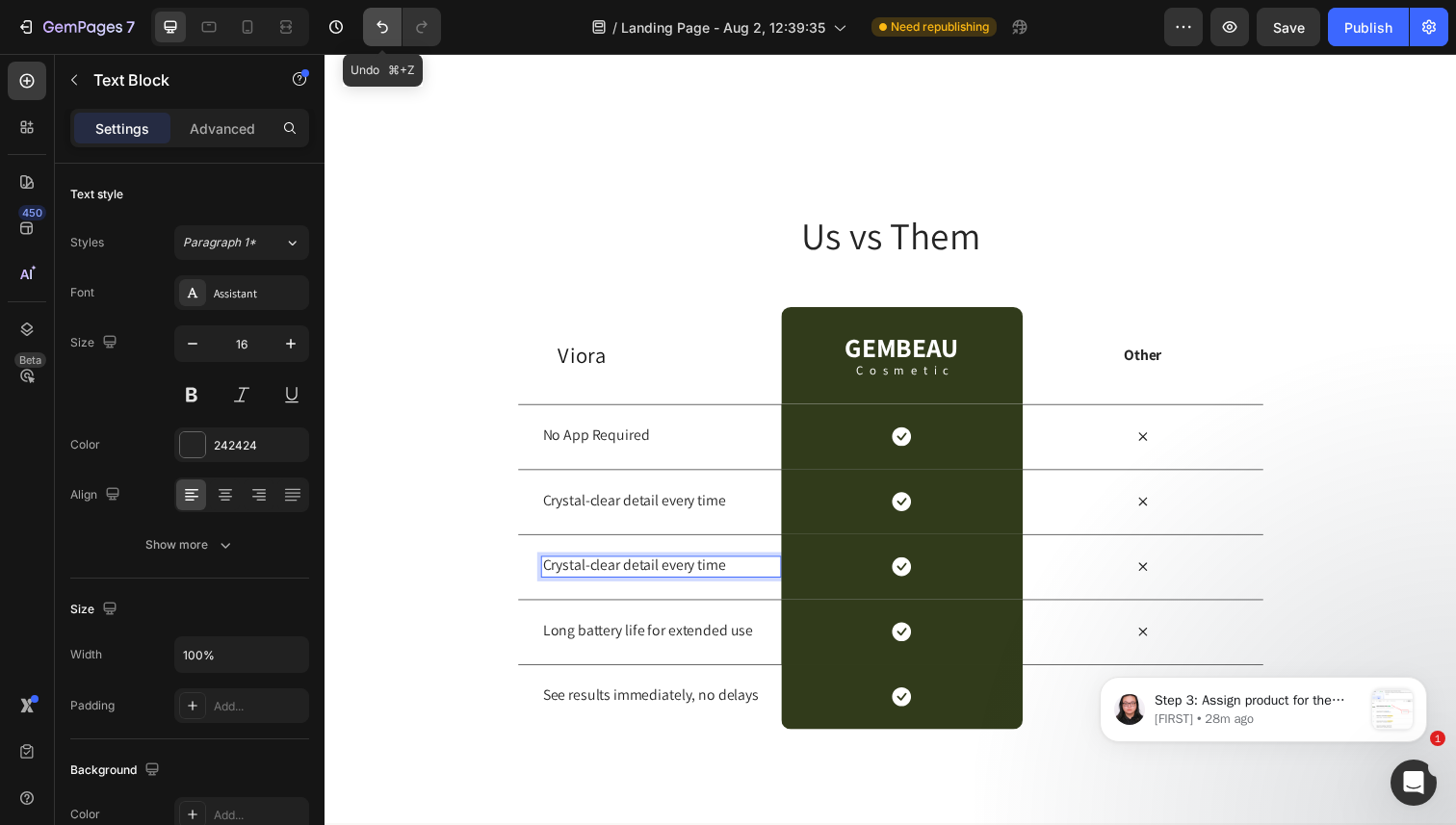 click 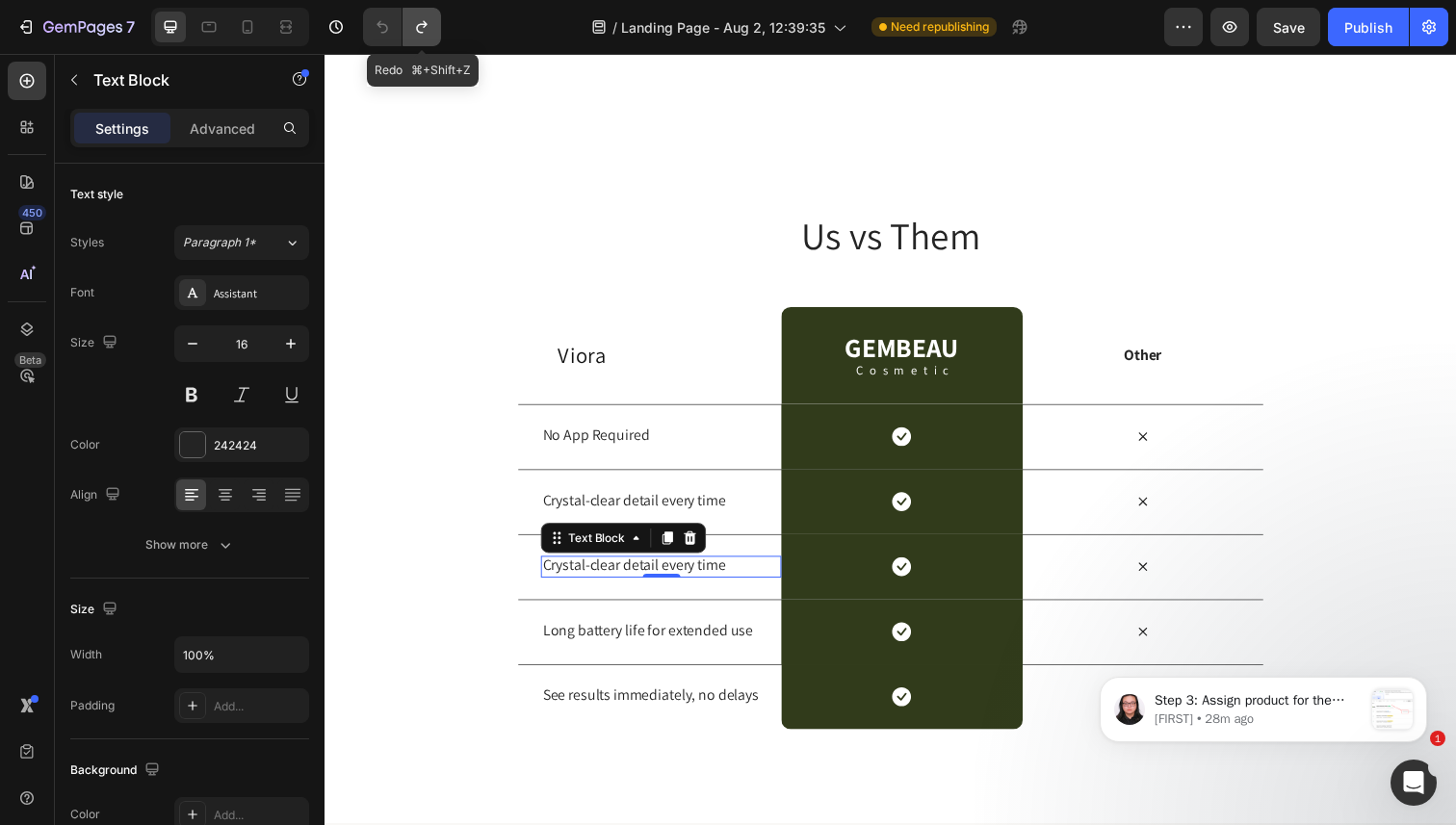 click 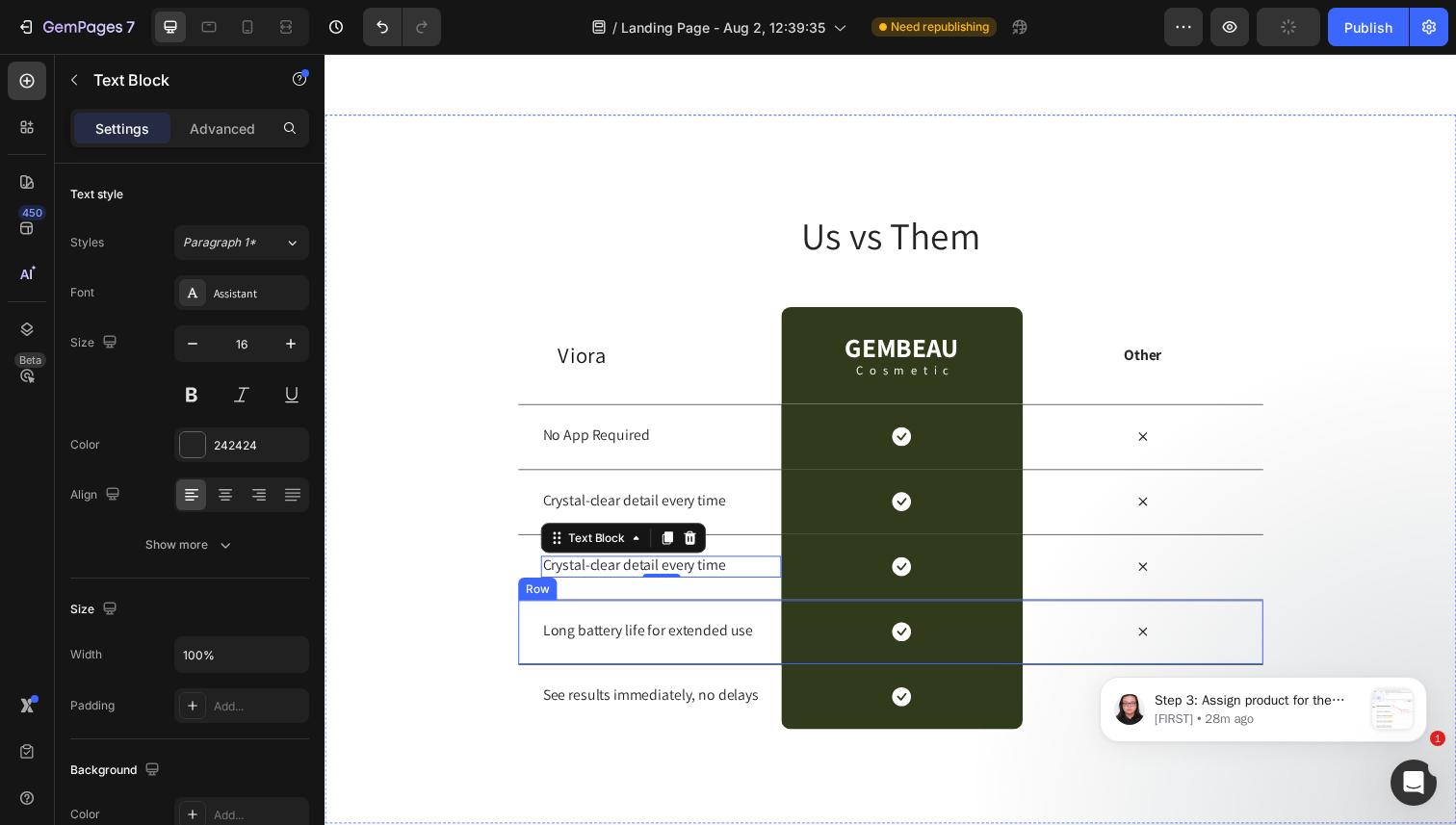 scroll, scrollTop: 3943, scrollLeft: 0, axis: vertical 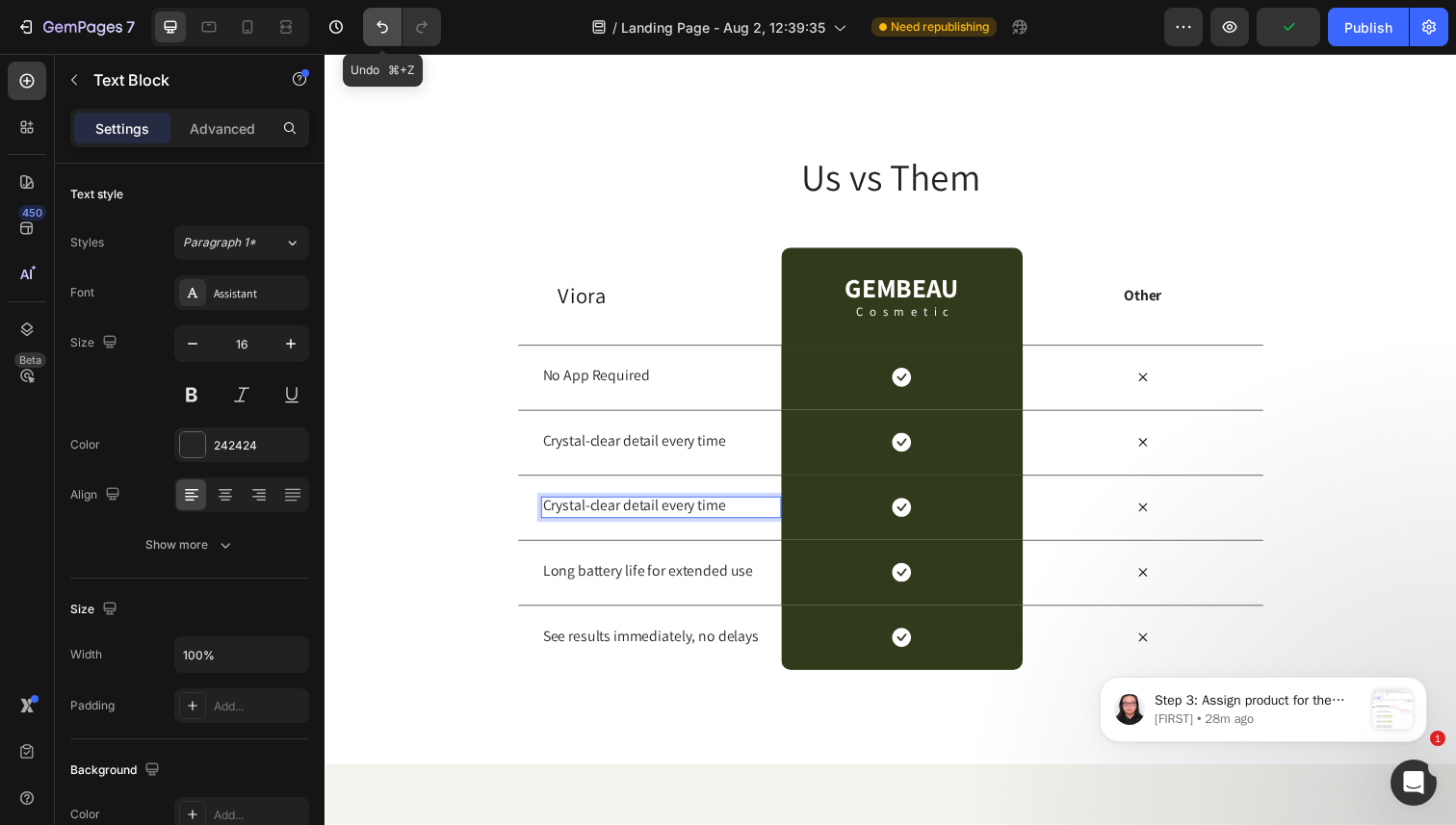 click 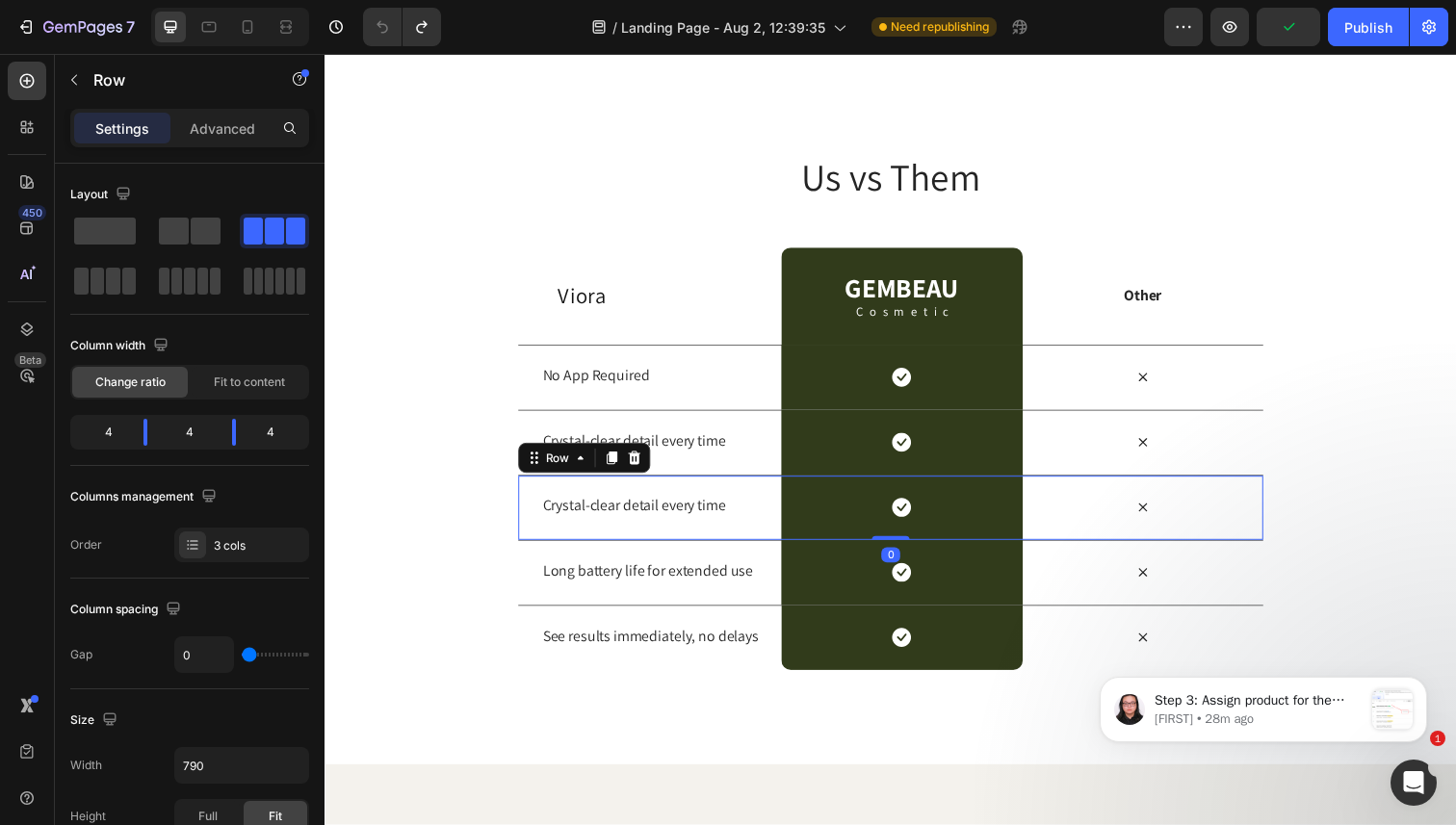 click on "Crystal-clear detail every time Text Block" at bounding box center (667, 518) 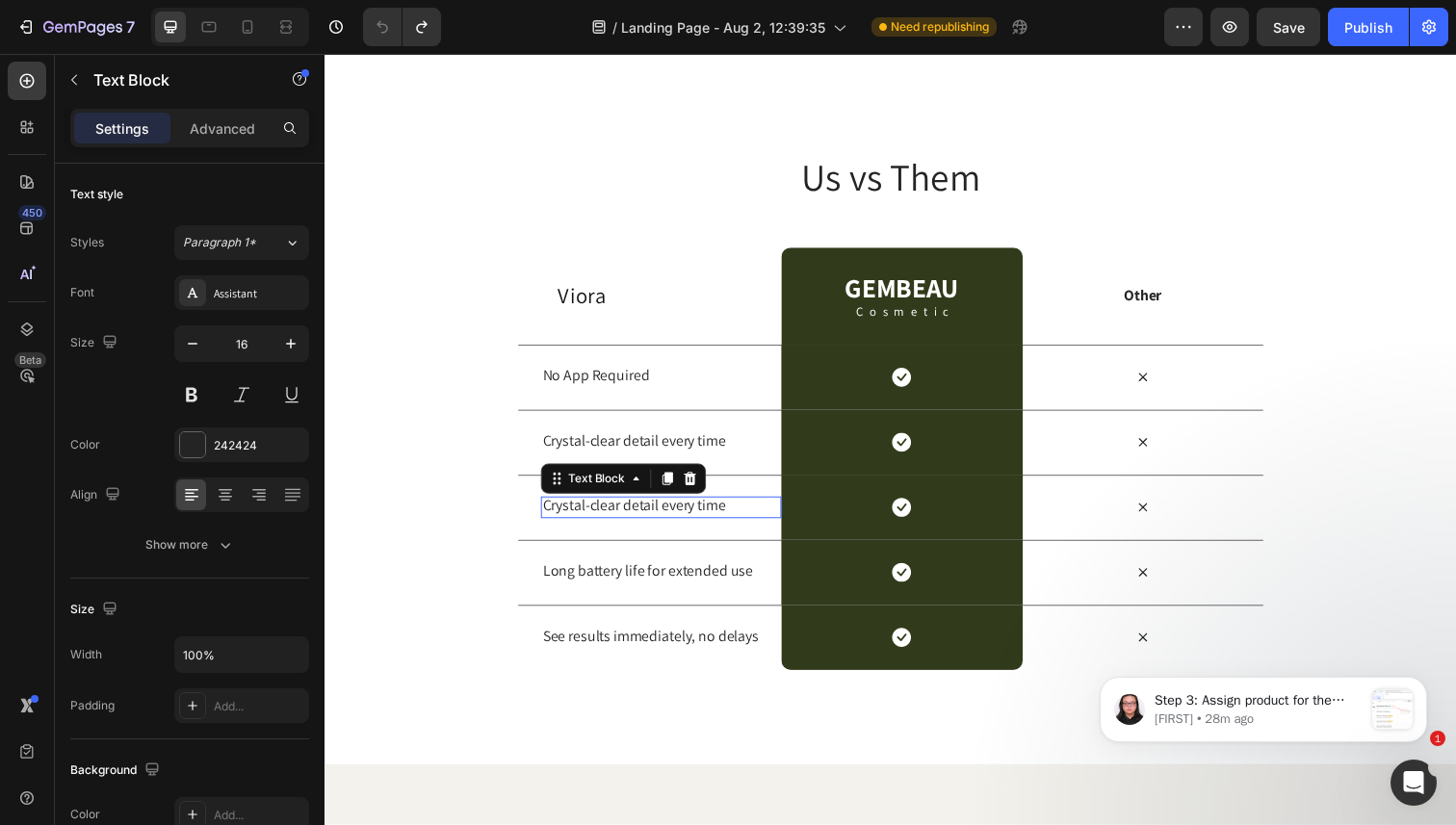 click on "Crystal-clear detail every time" at bounding box center [667, 516] 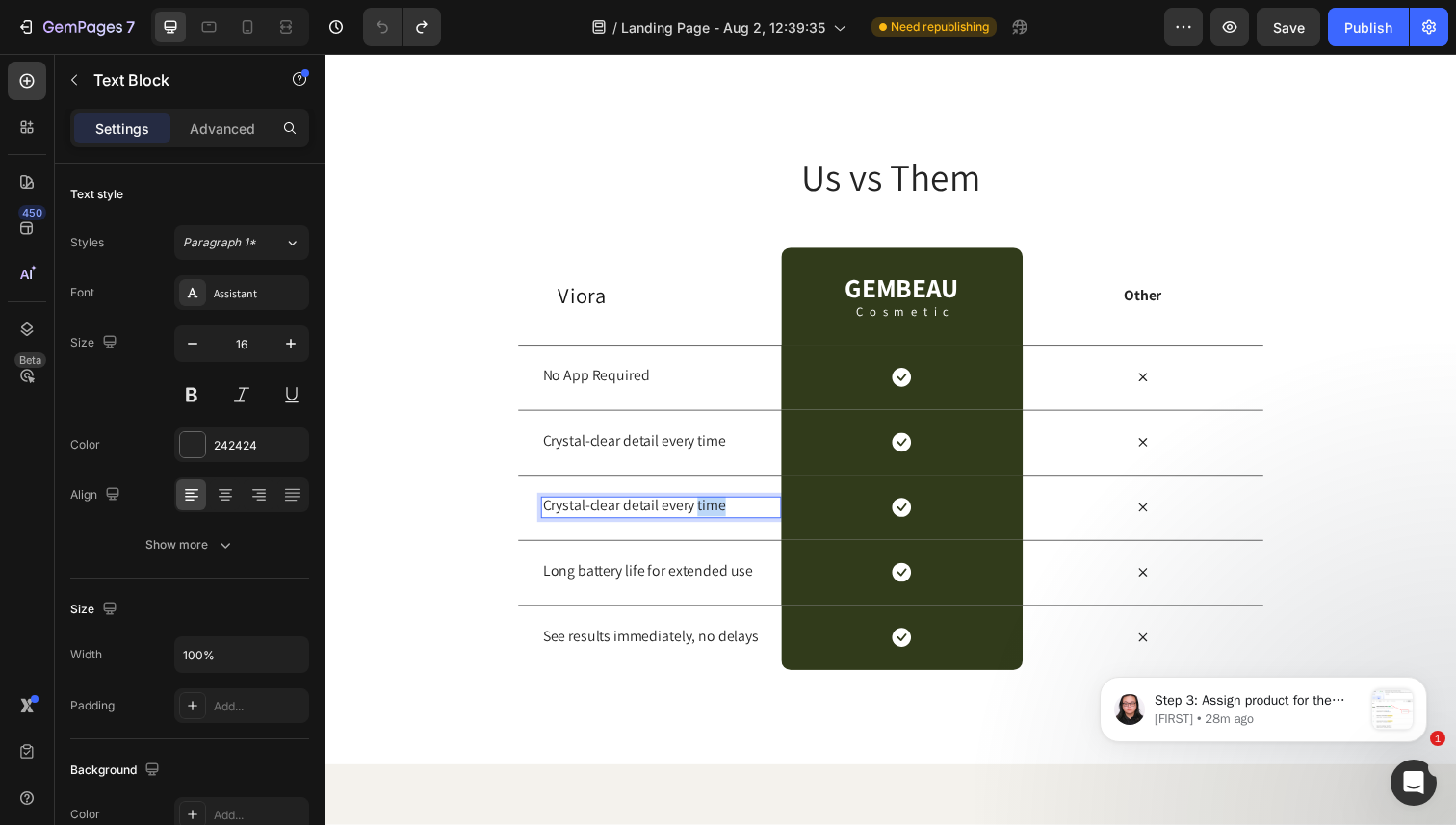 click on "Crystal-clear detail every time" at bounding box center [667, 516] 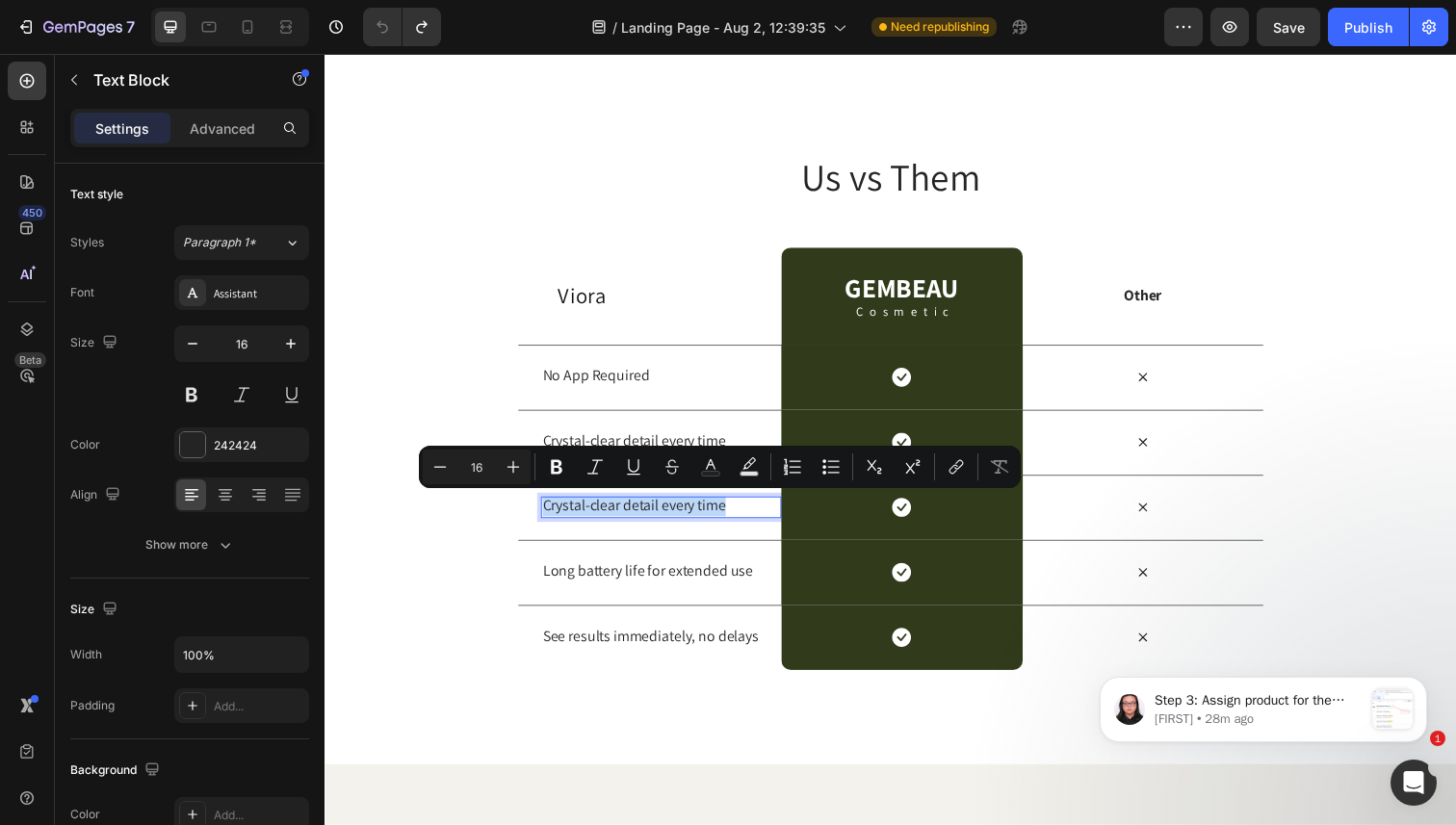 click on "Crystal-clear detail every time" at bounding box center [667, 516] 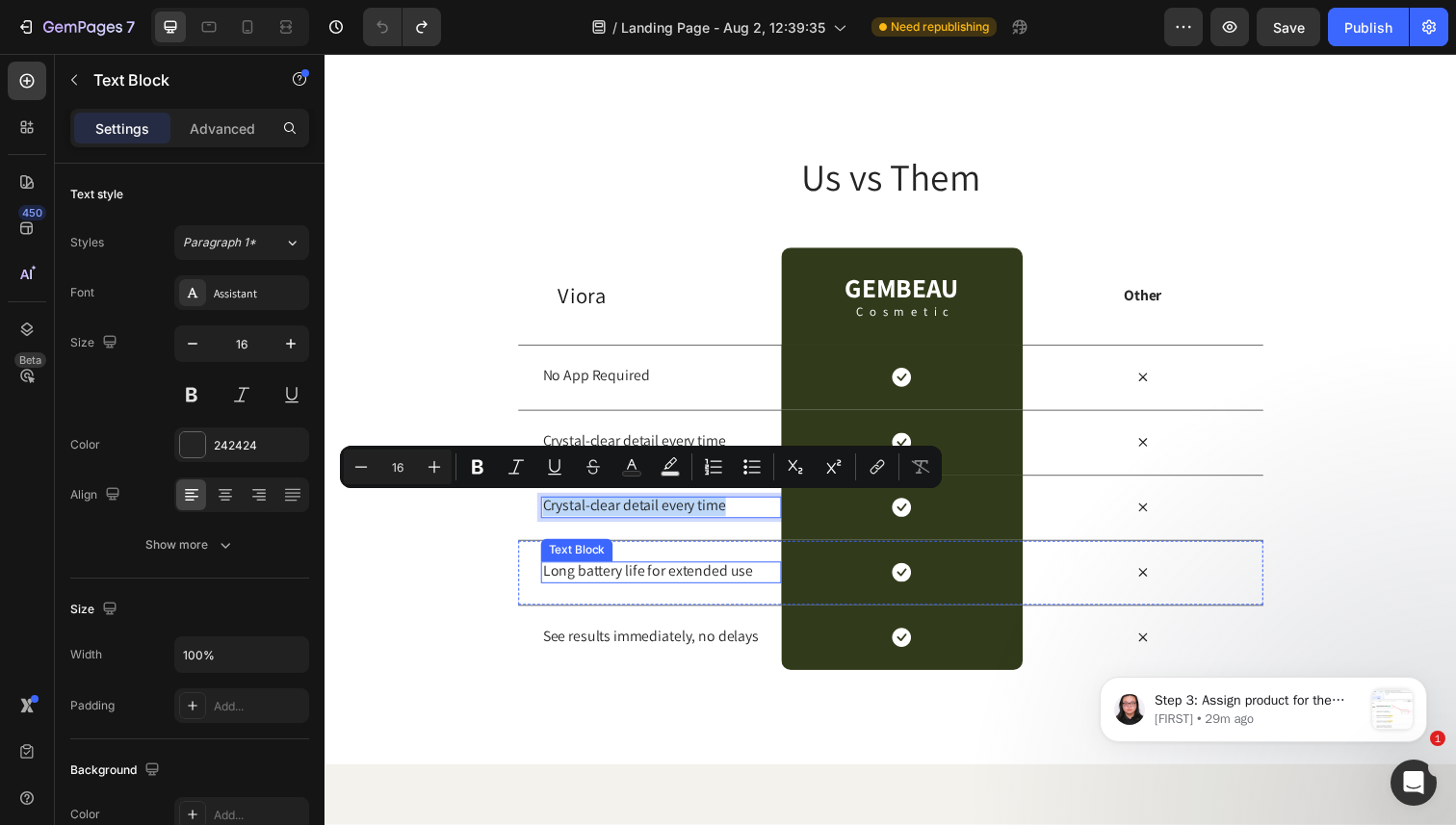 click on "Long battery life for extended use" at bounding box center [667, 582] 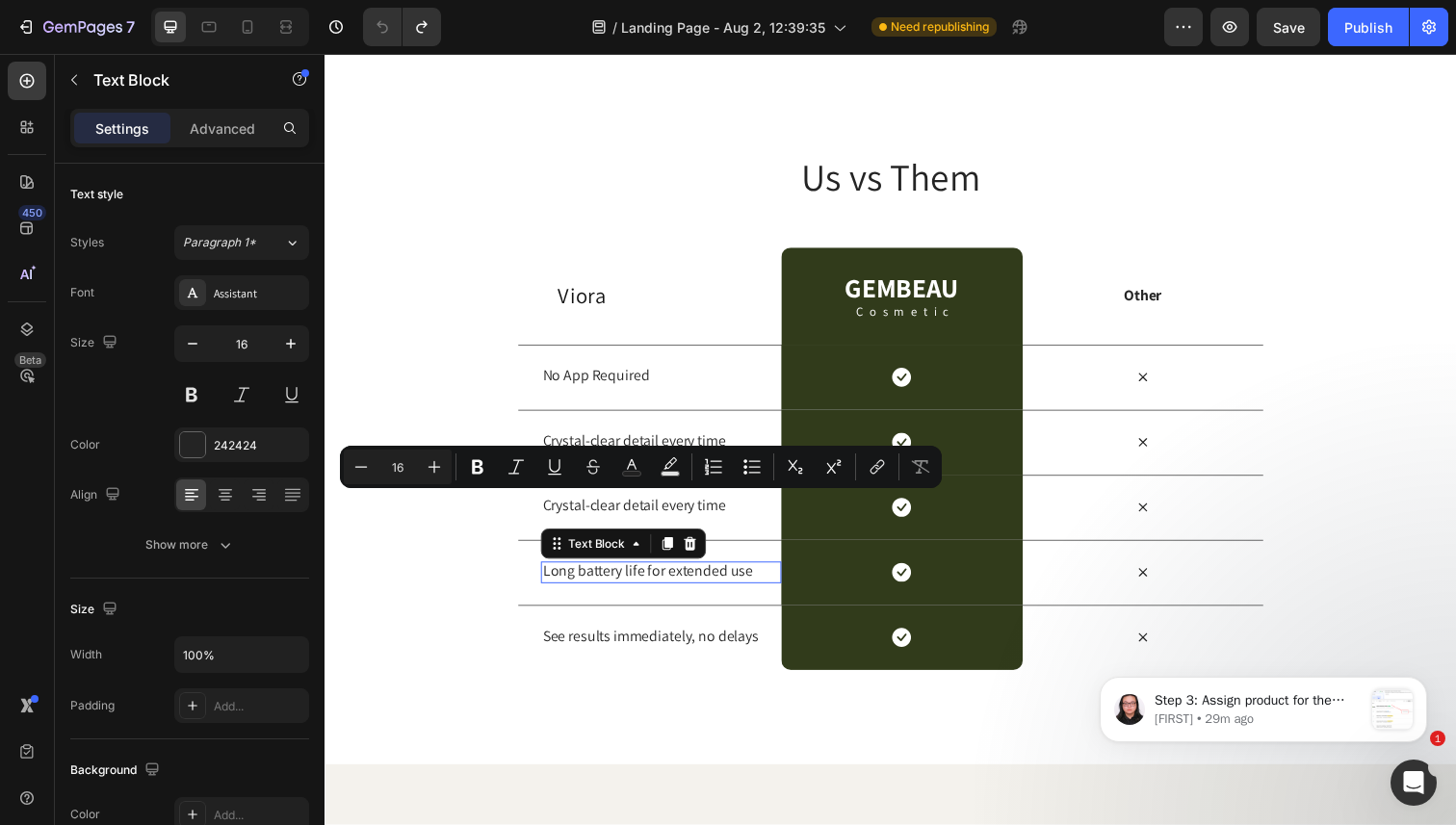 click on "Long battery life for extended use" at bounding box center (667, 582) 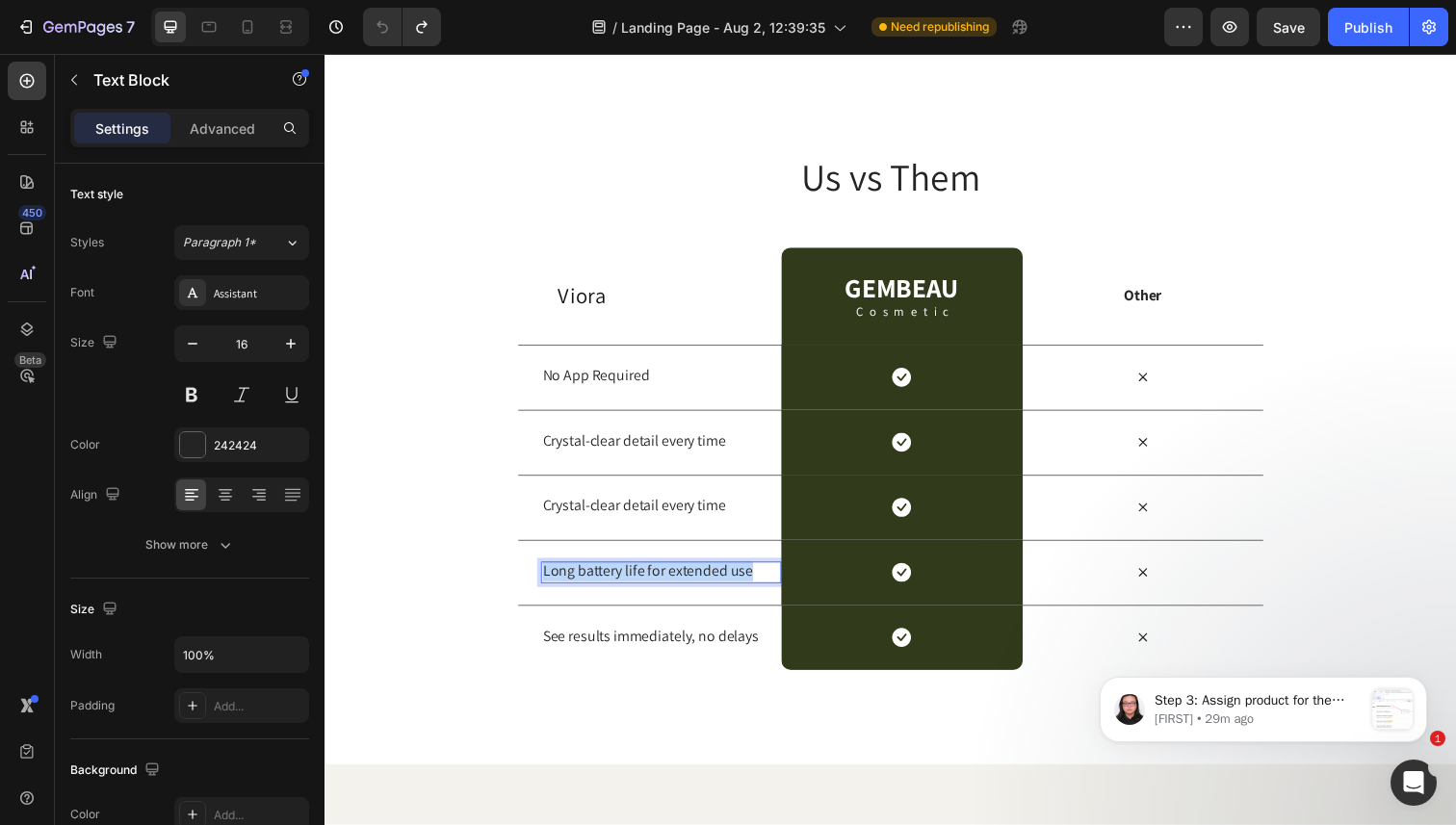 click on "Long battery life for extended use" at bounding box center (667, 582) 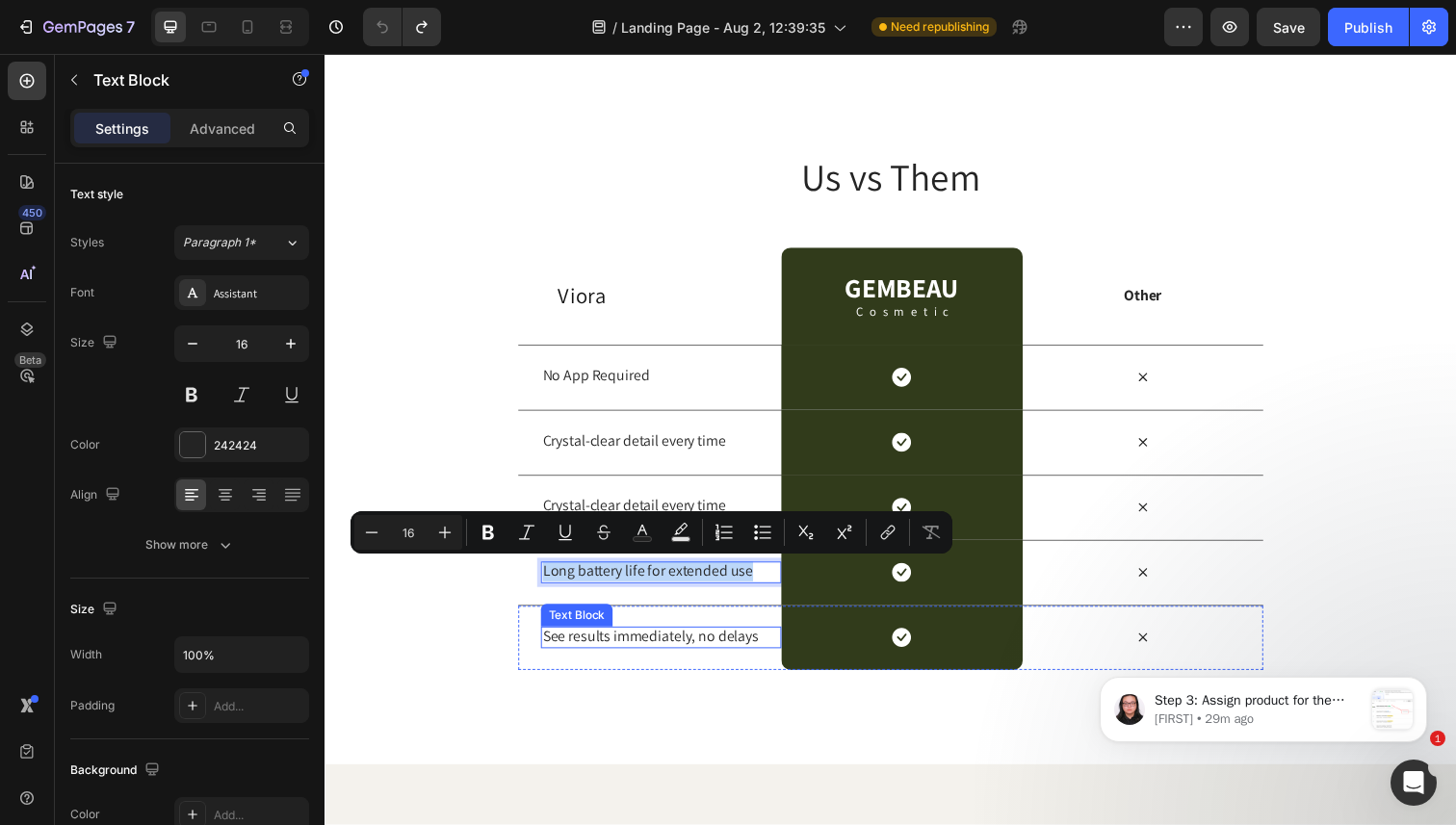 click on "See results immediately, no delays" at bounding box center [667, 649] 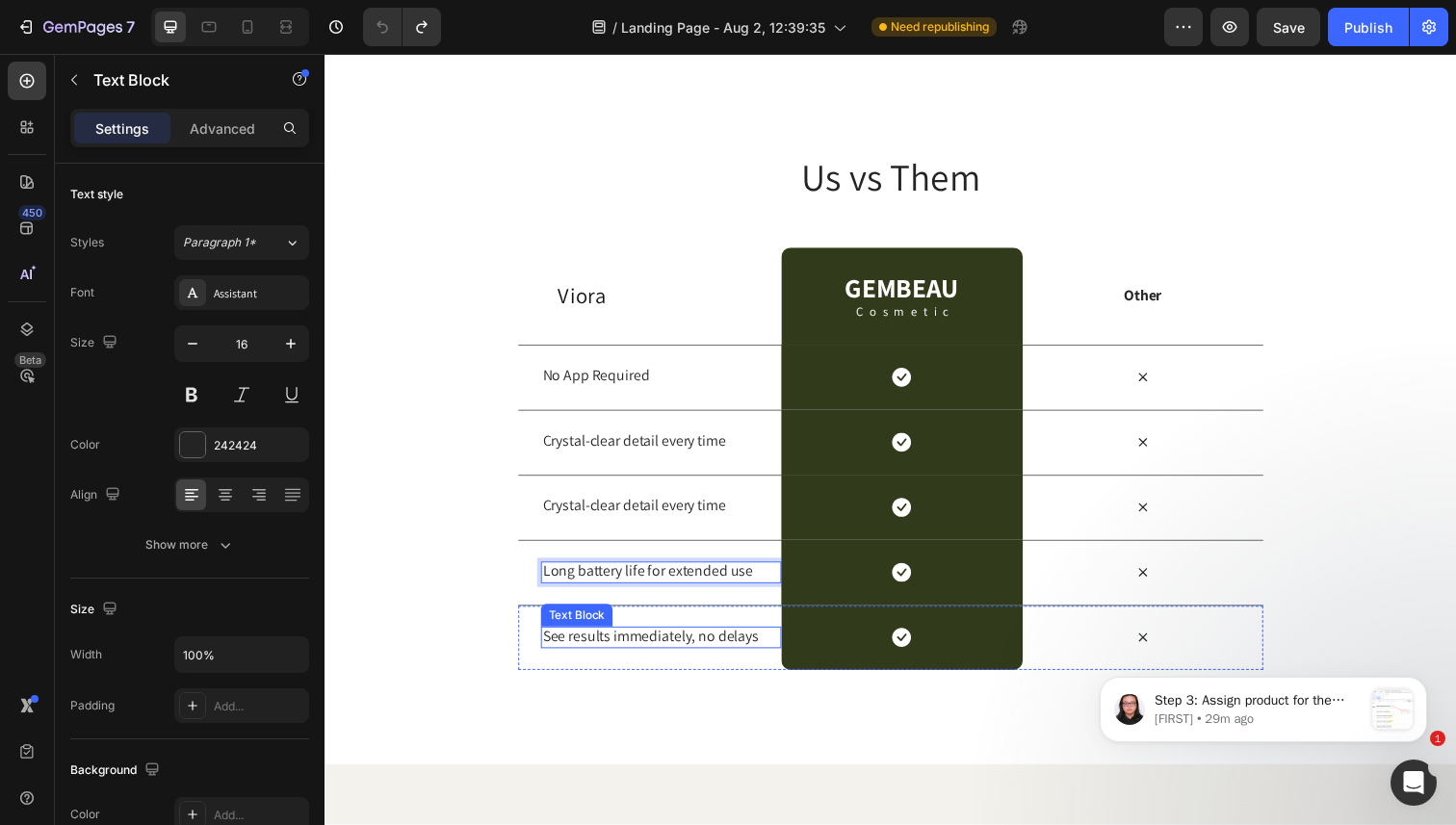 click on "See results immediately, no delays" at bounding box center (667, 649) 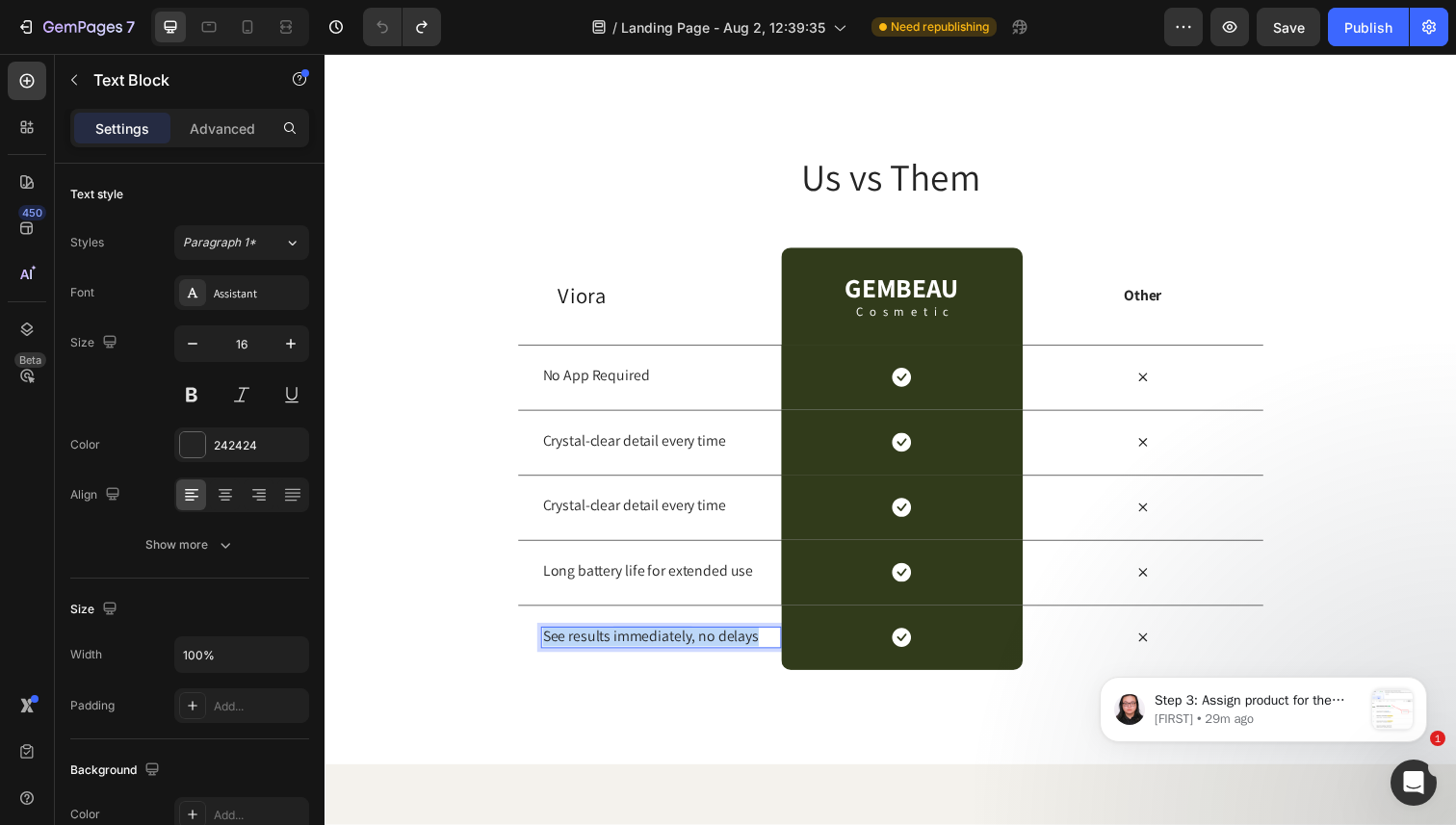 click on "See results immediately, no delays" at bounding box center (667, 649) 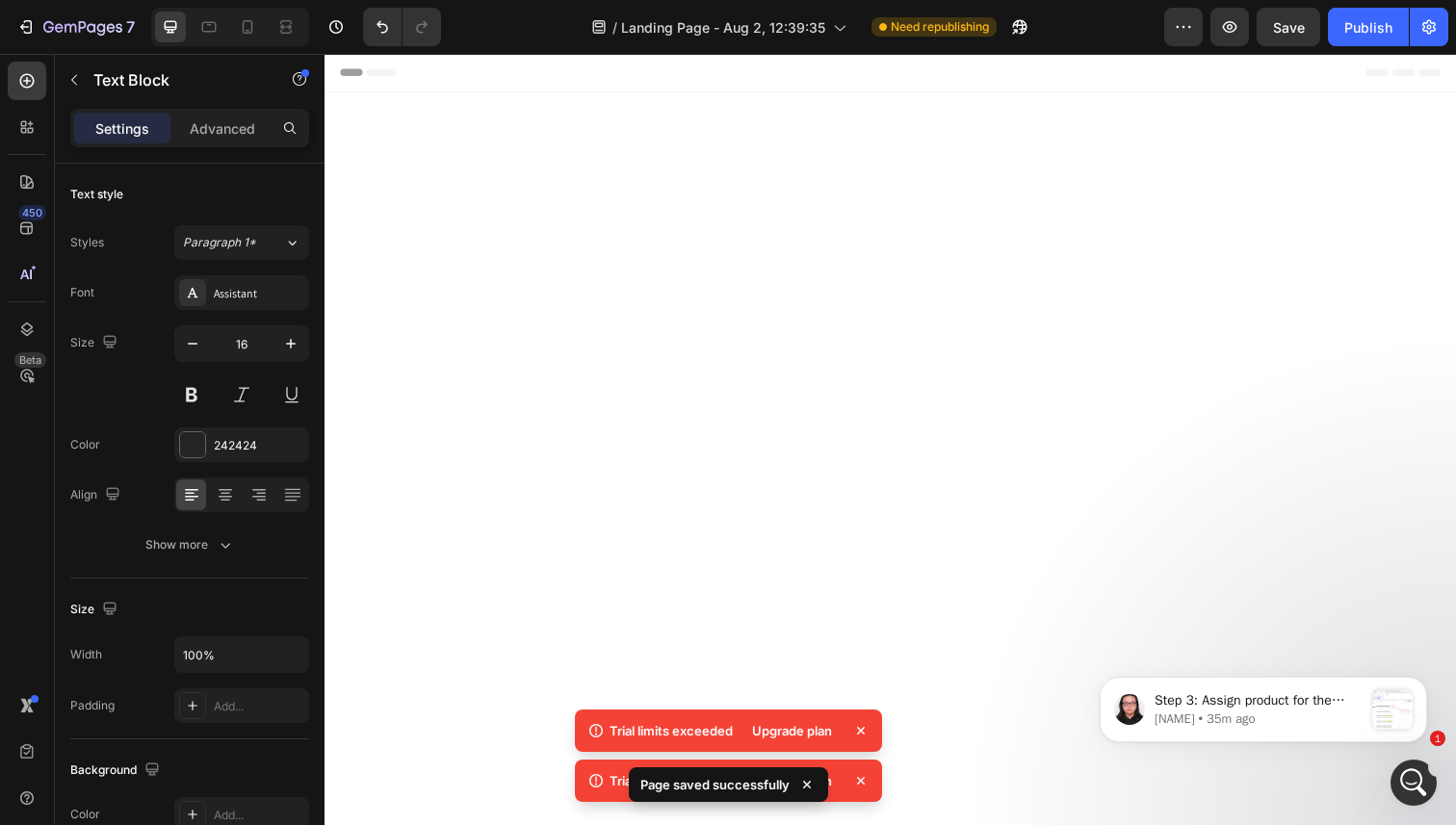 scroll, scrollTop: 0, scrollLeft: 0, axis: both 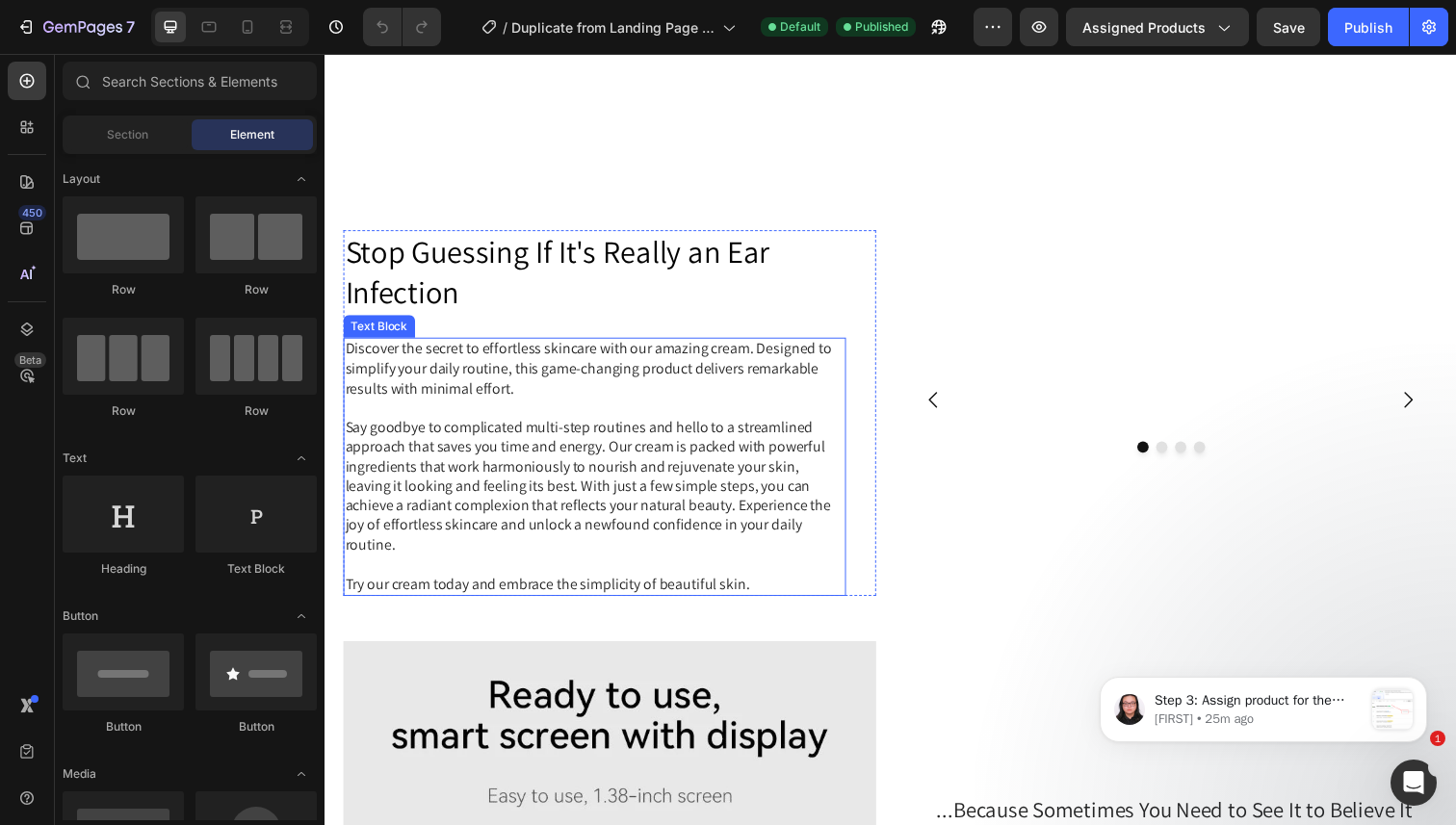 click on "Say goodbye to complicated multi-step routines and hello to a streamlined approach that saves you time and energy. Our cream is packed with powerful ingredients that work harmoniously to nourish and rejuvenate your skin, leaving it looking and feeling its best. With just a few simple steps, you can achieve a radiant complexion that reflects your natural beauty. Experience the joy of effortless skincare and unlock a newfound confidence in your daily routine." at bounding box center [600, 497] 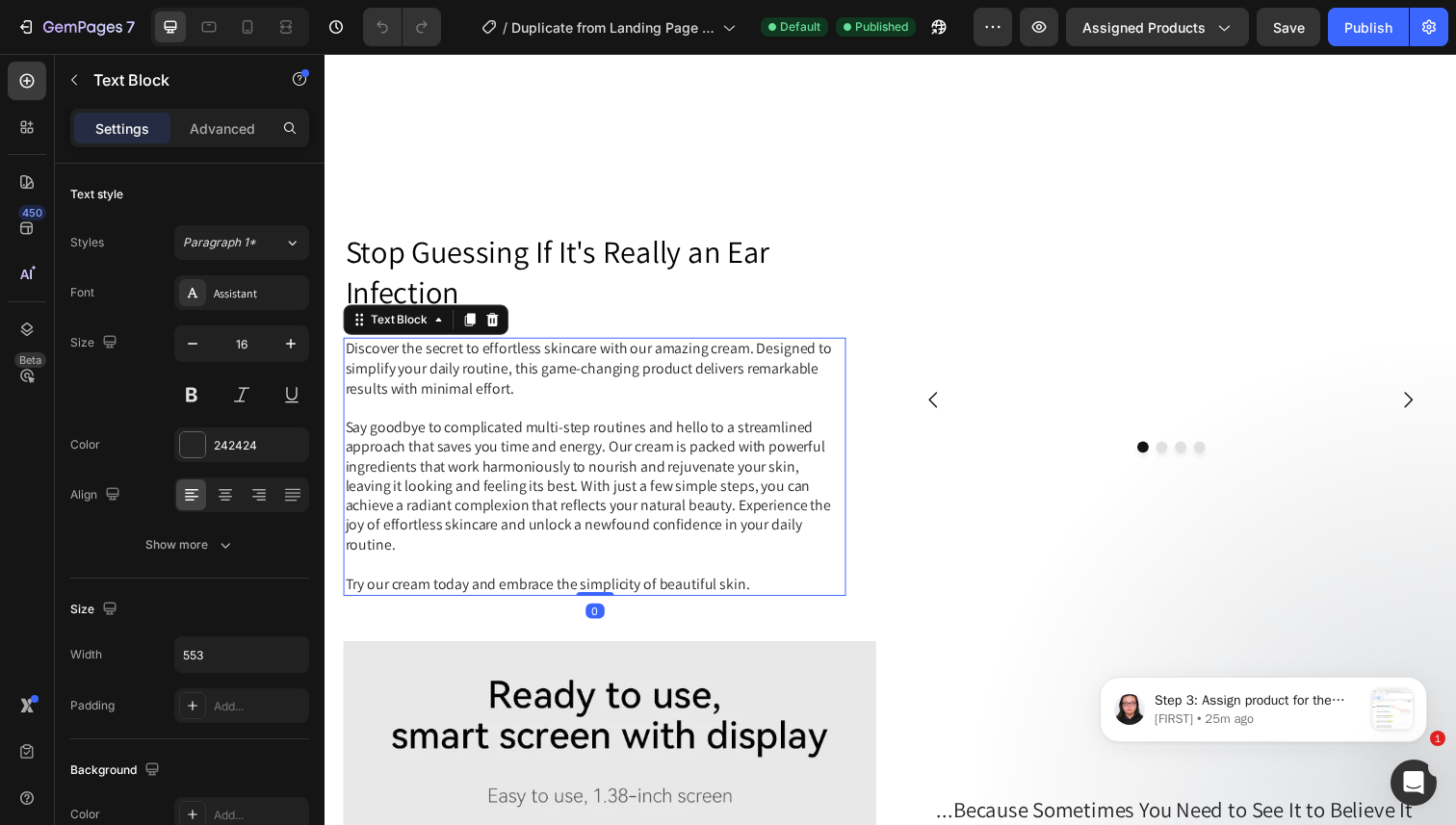 click on "Try our cream today and embrace the simplicity of beautiful skin." at bounding box center (600, 597) 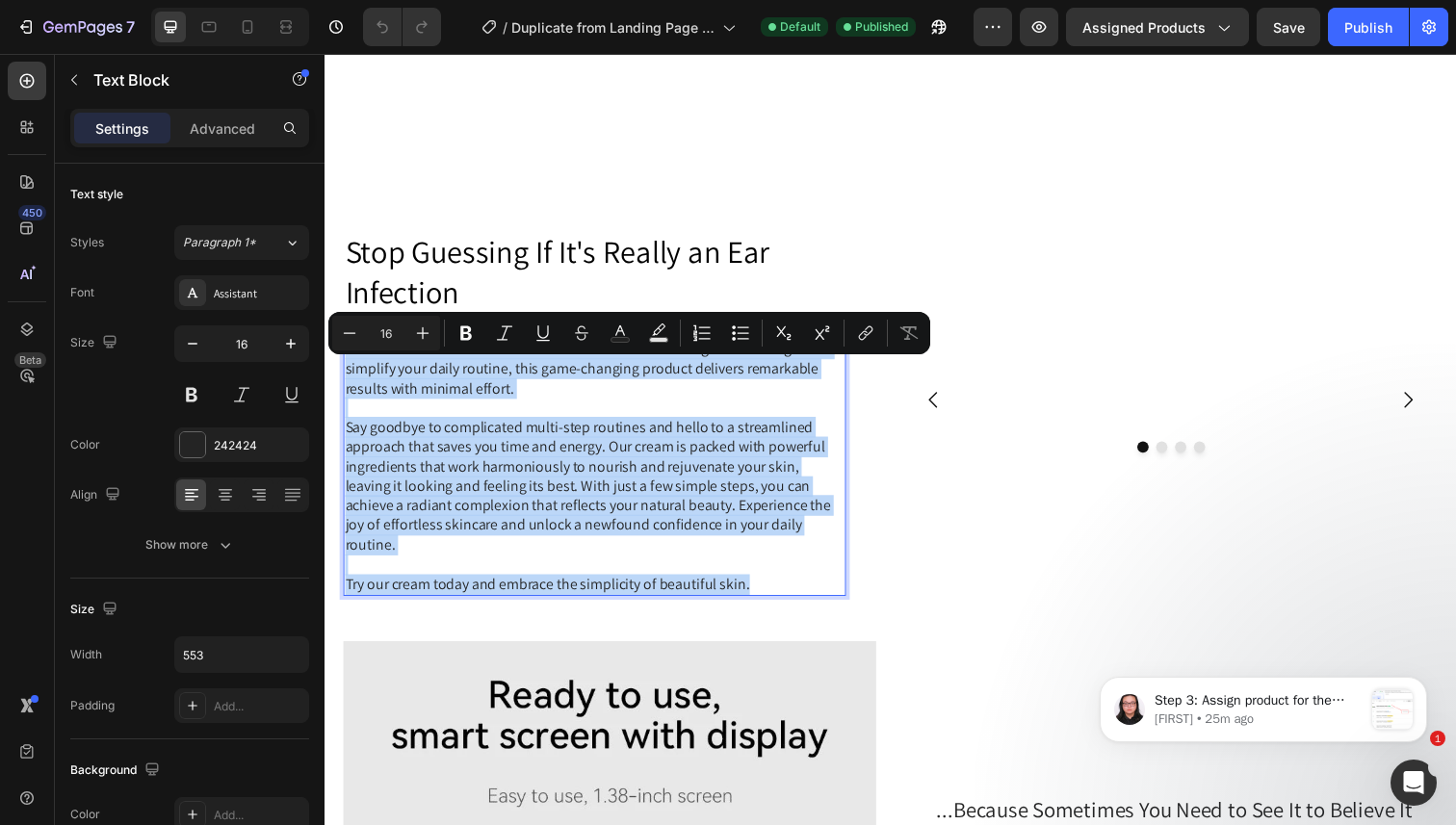 drag, startPoint x: 763, startPoint y: 603, endPoint x: 350, endPoint y: 385, distance: 467.00428 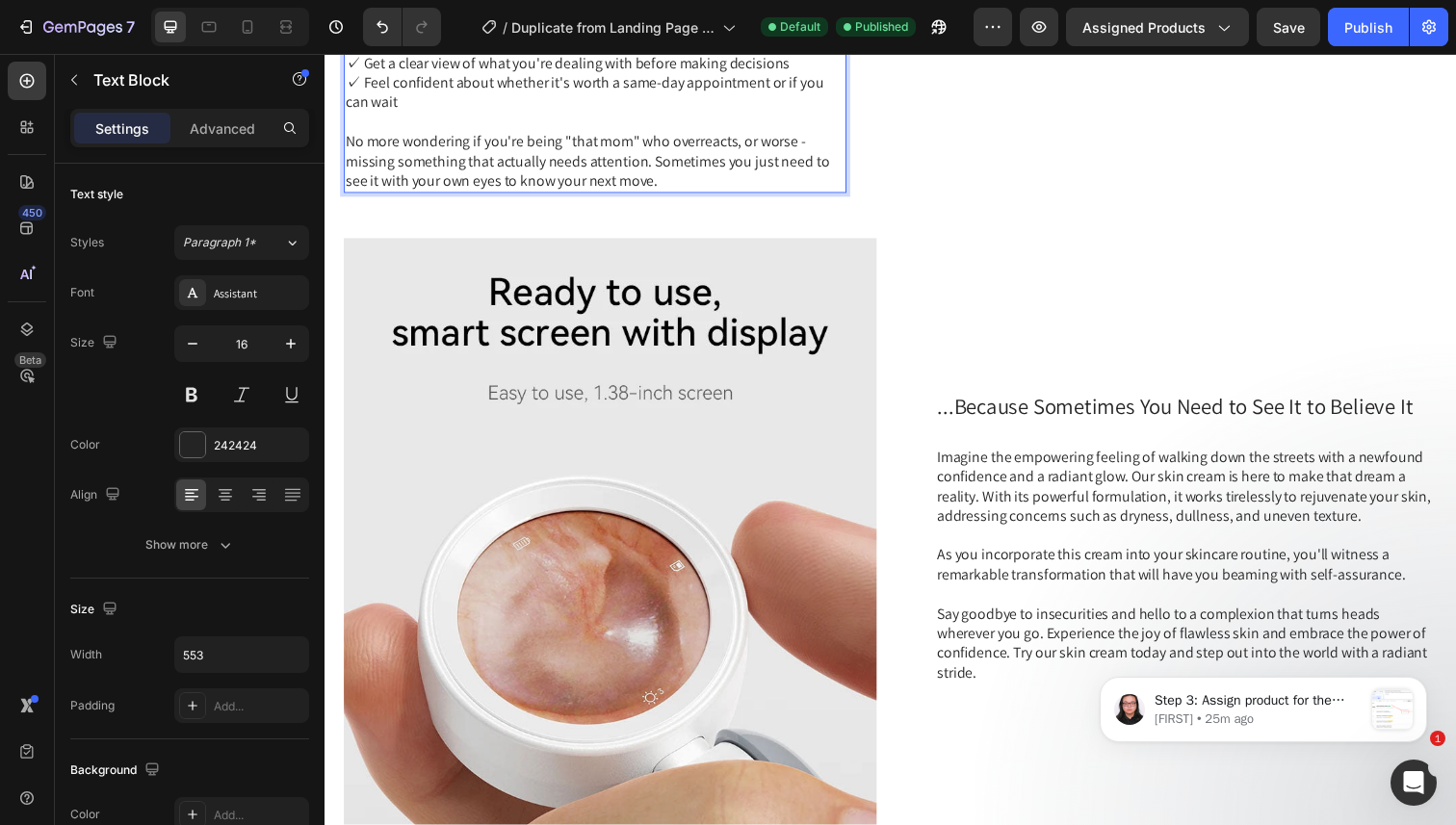 scroll, scrollTop: 1713, scrollLeft: 0, axis: vertical 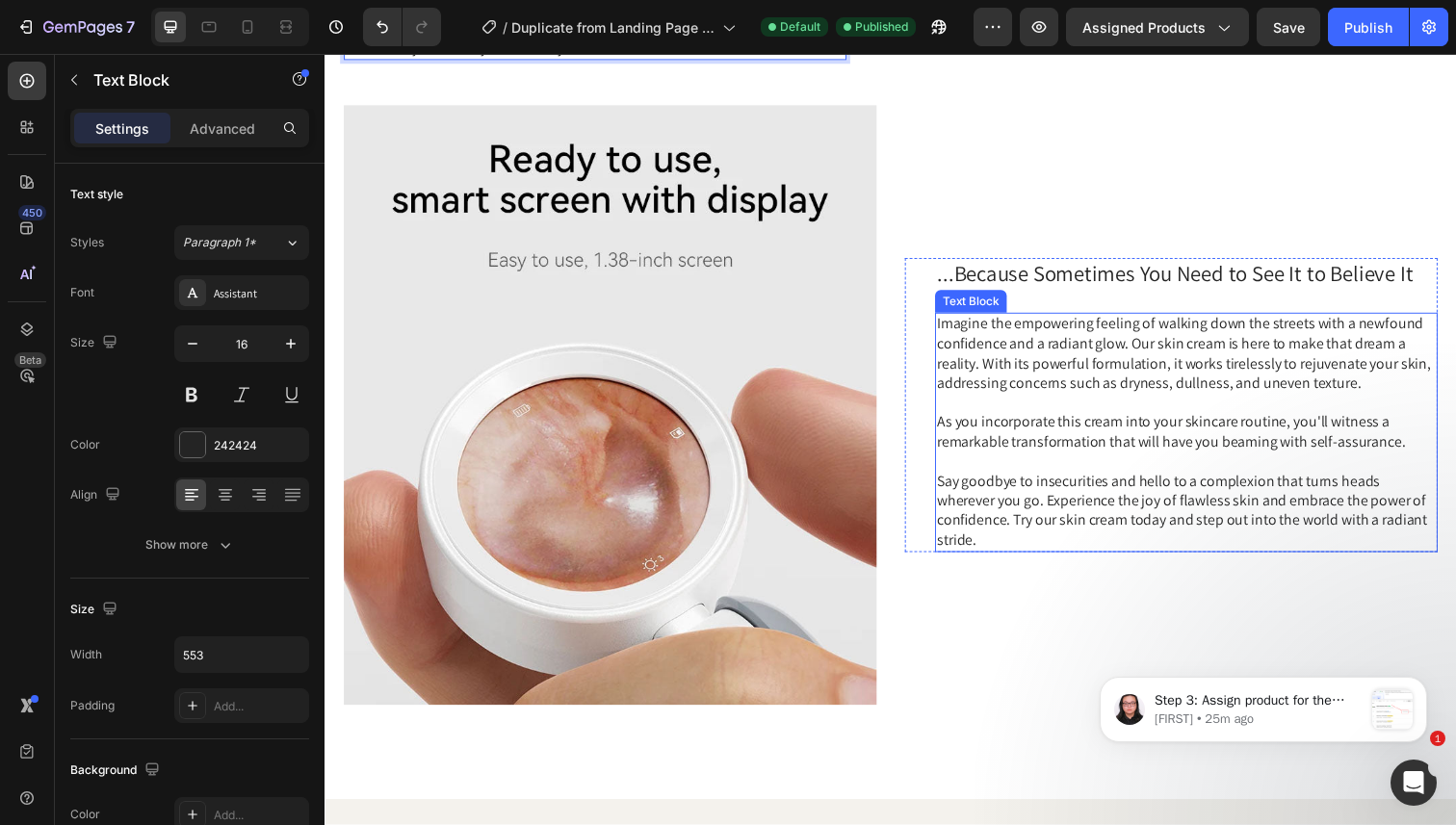 click on "Say goodbye to insecurities and hello to a complexion that turns heads wherever you go. Experience the joy of flawless skin and embrace the power of confidence. Try our skin cream today and step out into the world with a radiant stride." at bounding box center [1204, 521] 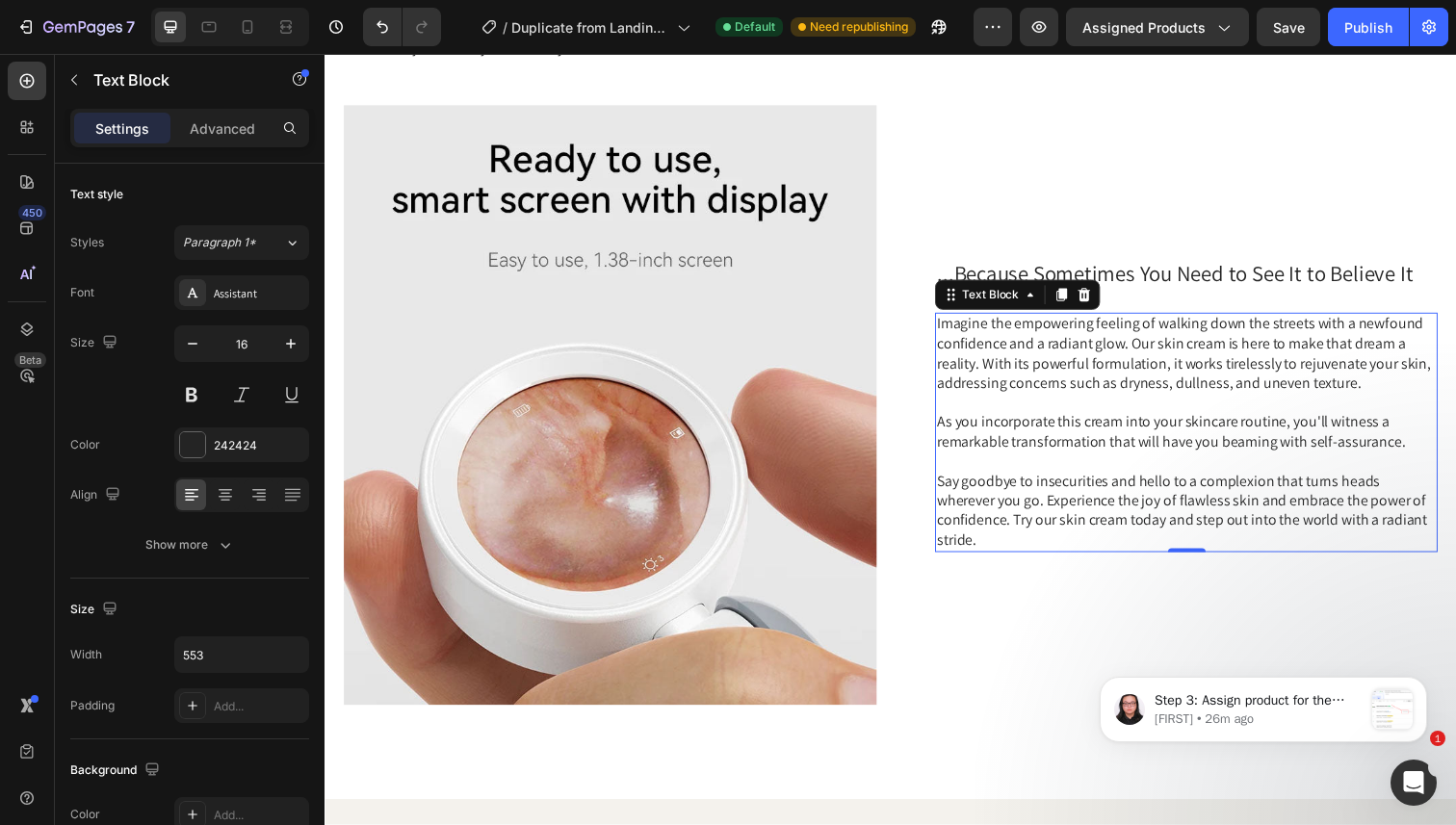 click on "Say goodbye to insecurities and hello to a complexion that turns heads wherever you go. Experience the joy of flawless skin and embrace the power of confidence. Try our skin cream today and step out into the world with a radiant stride." at bounding box center [1204, 521] 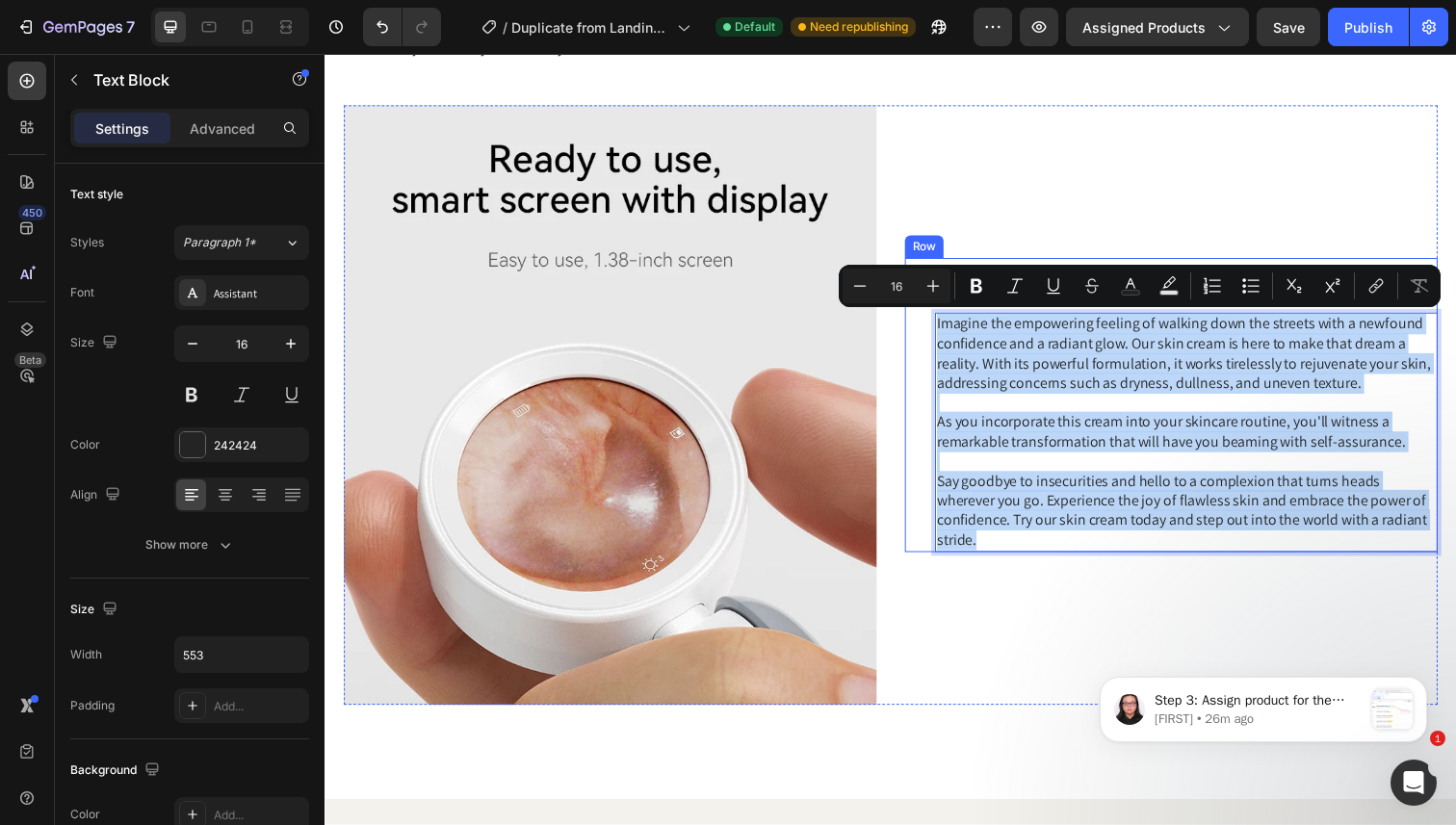 drag, startPoint x: 1000, startPoint y: 550, endPoint x: 945, endPoint y: 332, distance: 224.83105 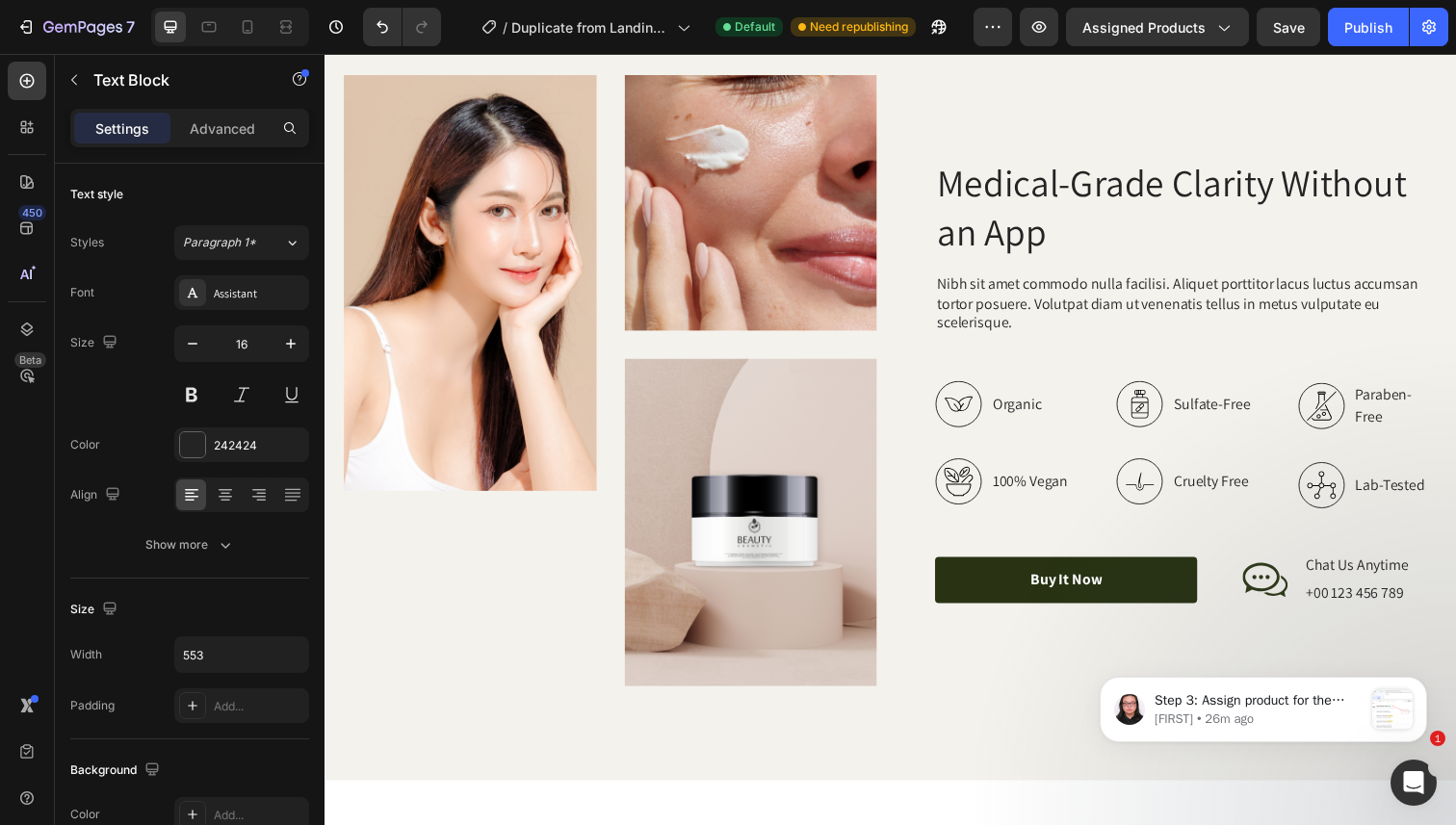 scroll, scrollTop: 2531, scrollLeft: 0, axis: vertical 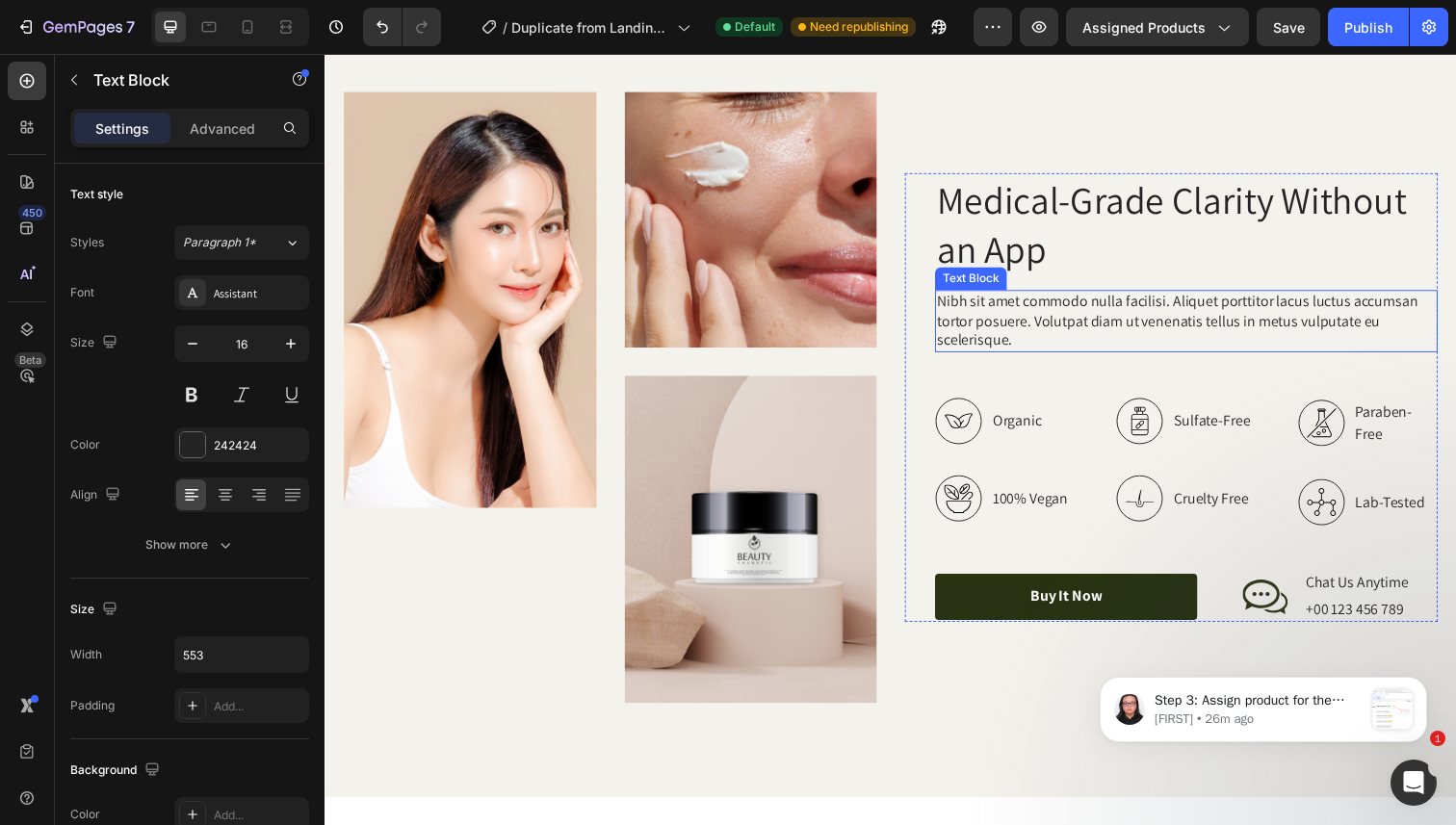 click on "Nibh sit amet commodo nulla facilisi. Aliquet porttitor lacus luctus accumsan tortor posuere. Volutpat diam ut venenatis tellus in metus vulputate eu scelerisque." at bounding box center (1204, 327) 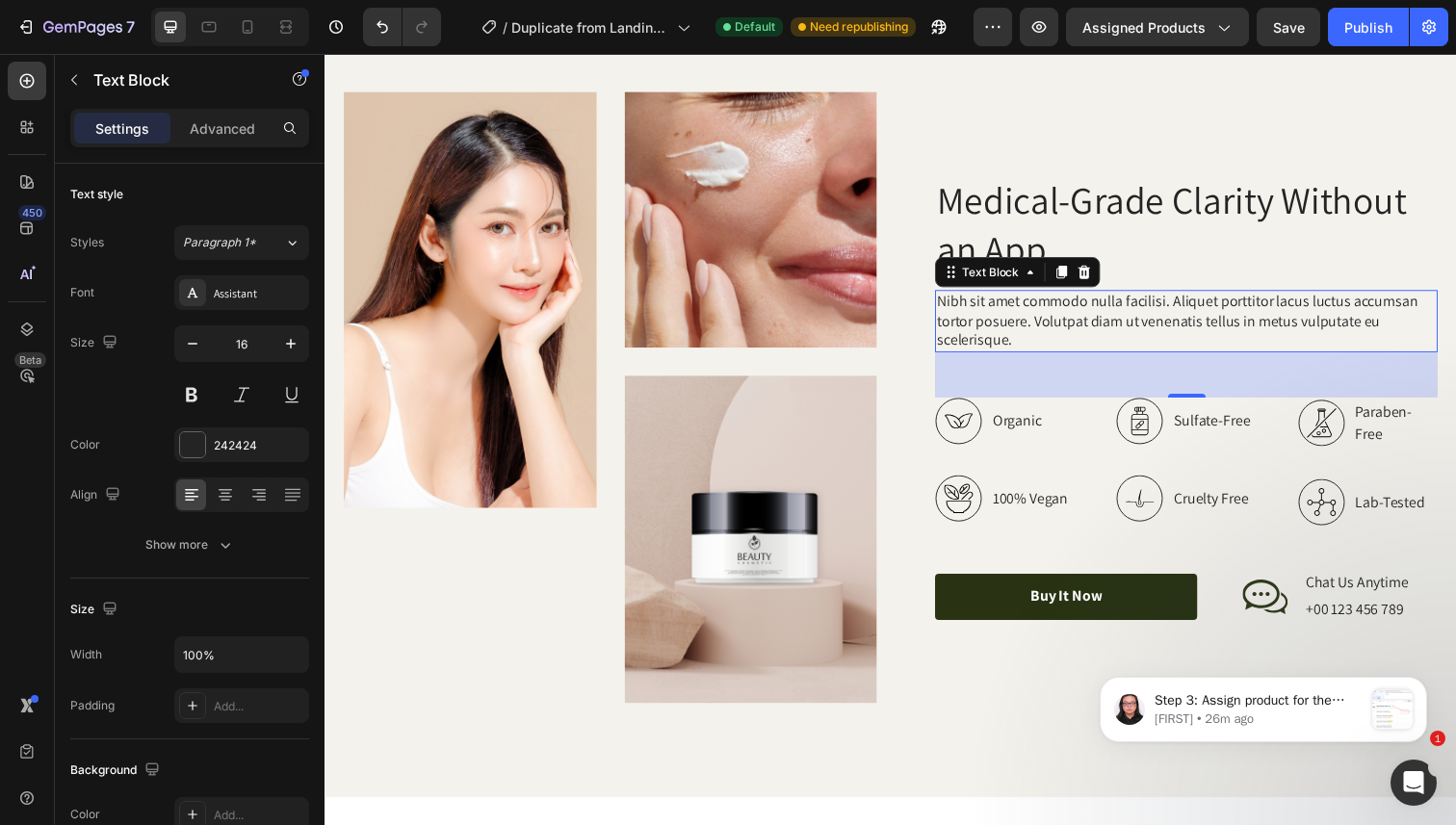 click on "Nibh sit amet commodo nulla facilisi. Aliquet porttitor lacus luctus accumsan tortor posuere. Volutpat diam ut venenatis tellus in metus vulputate eu scelerisque." at bounding box center (1204, 327) 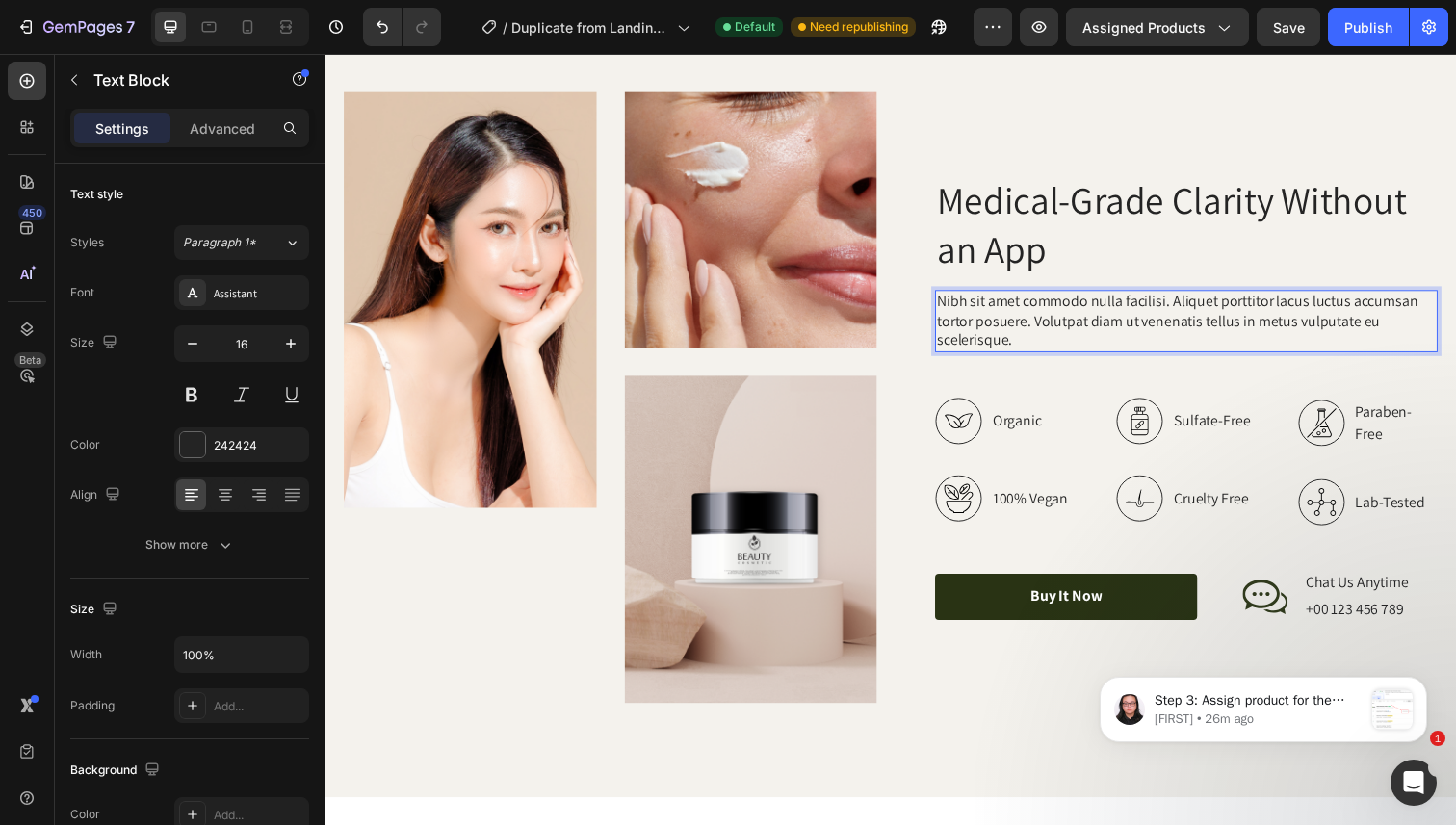 drag, startPoint x: 1036, startPoint y: 349, endPoint x: 953, endPoint y: 313, distance: 90.47099 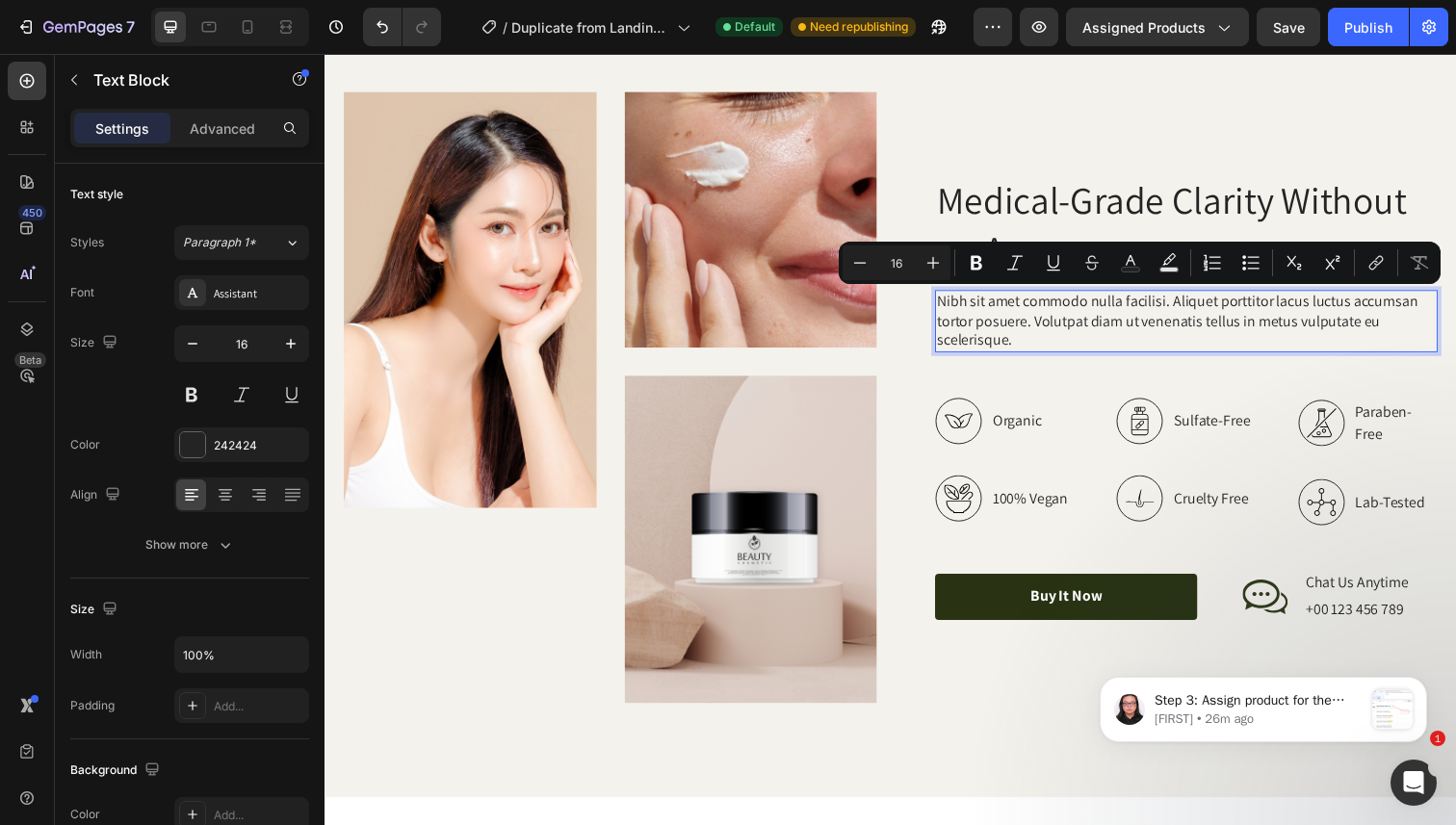 scroll, scrollTop: 2461, scrollLeft: 0, axis: vertical 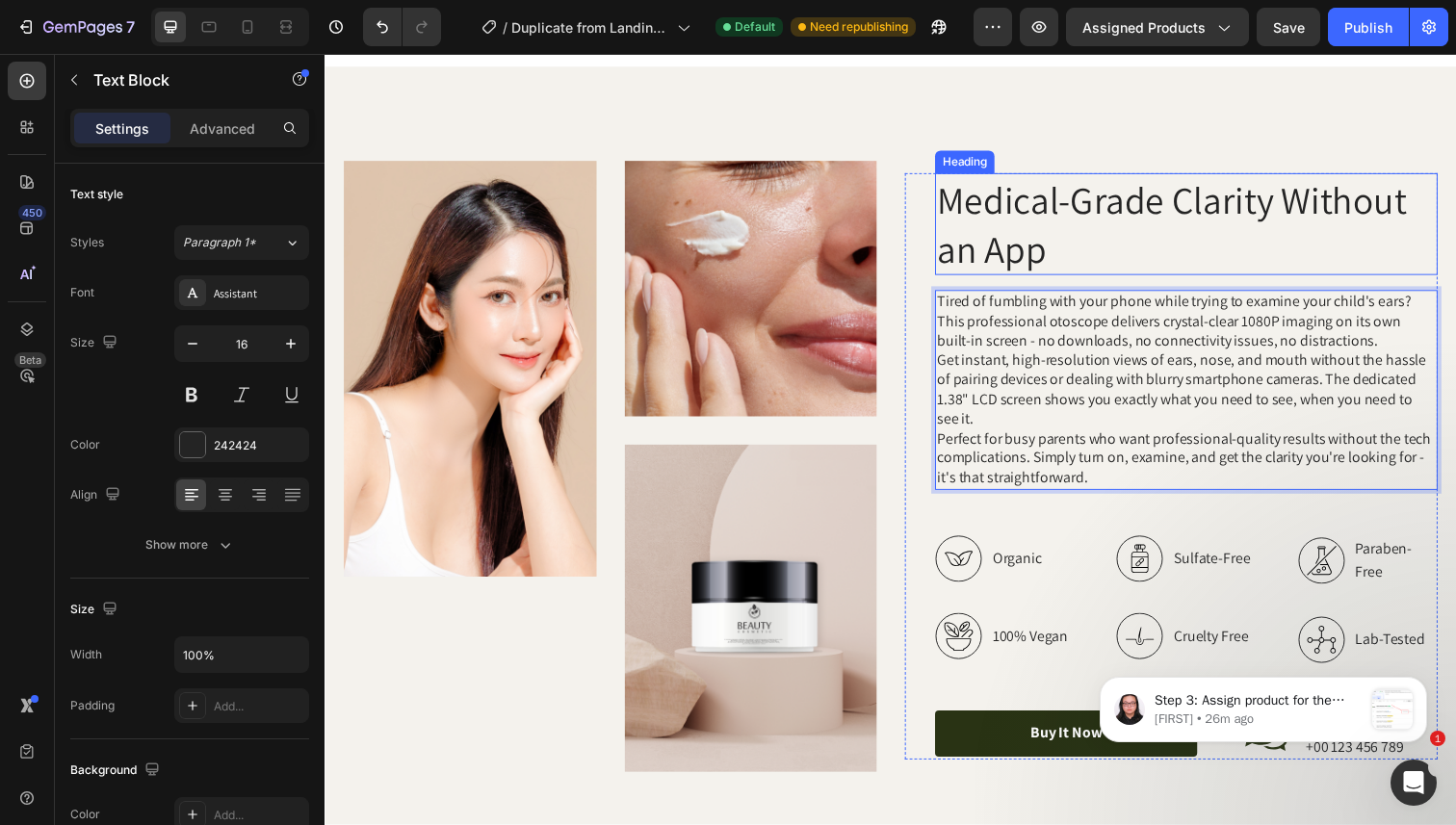 click on "Medical-Grade Clarity Without an App" at bounding box center (1204, 228) 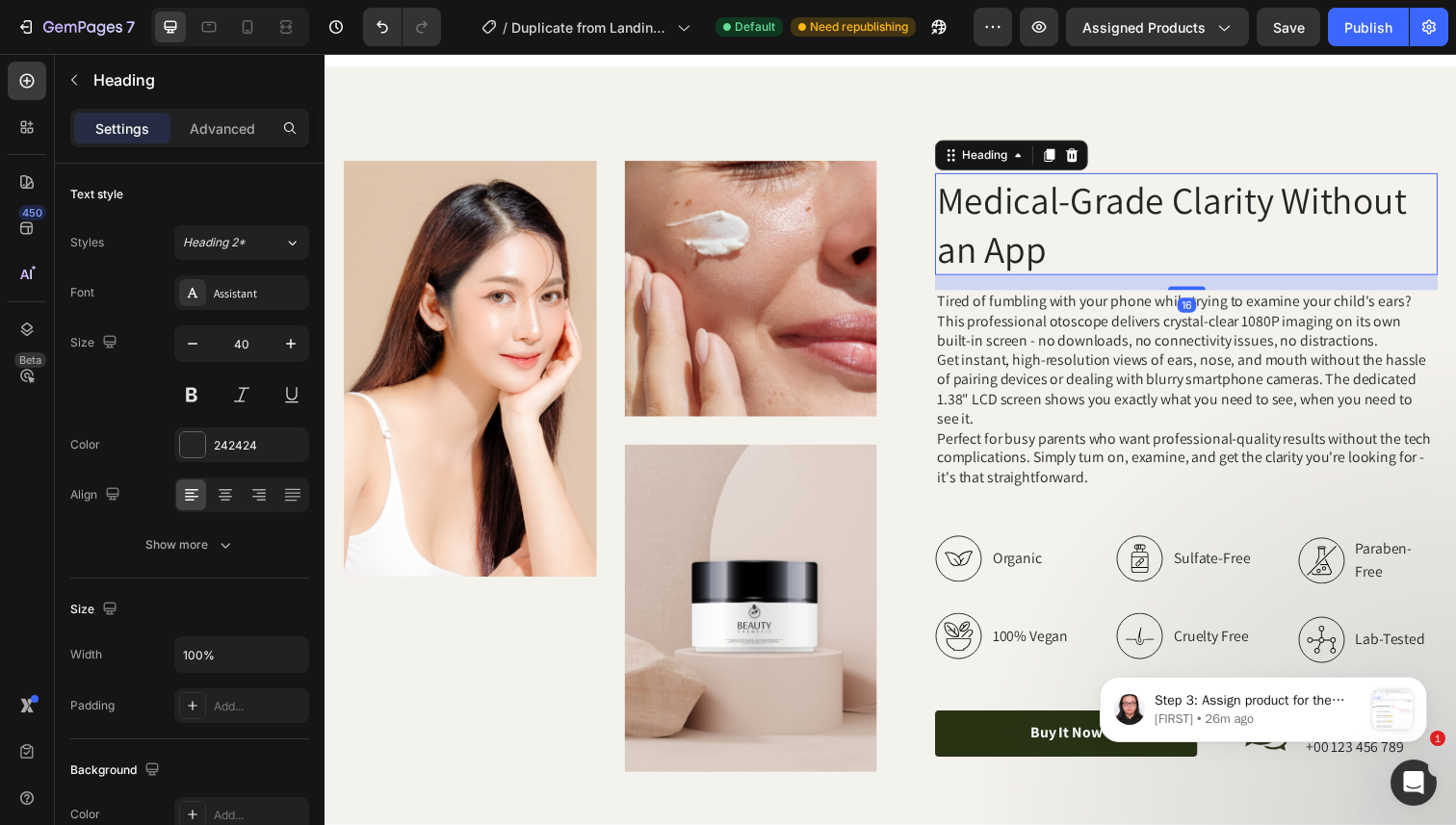 click on "Medical-Grade Clarity Without an App" at bounding box center [1204, 228] 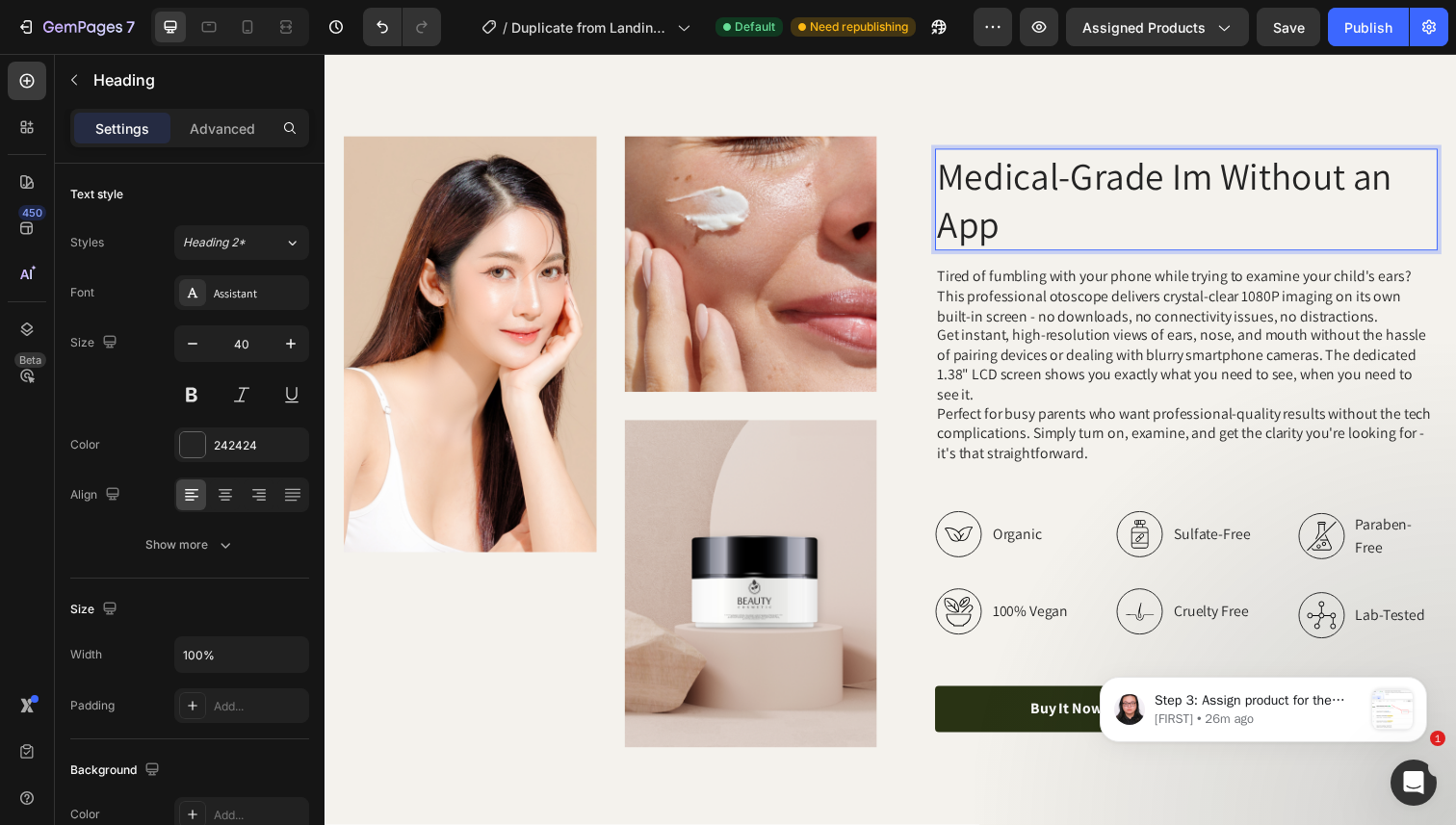 scroll, scrollTop: 2461, scrollLeft: 0, axis: vertical 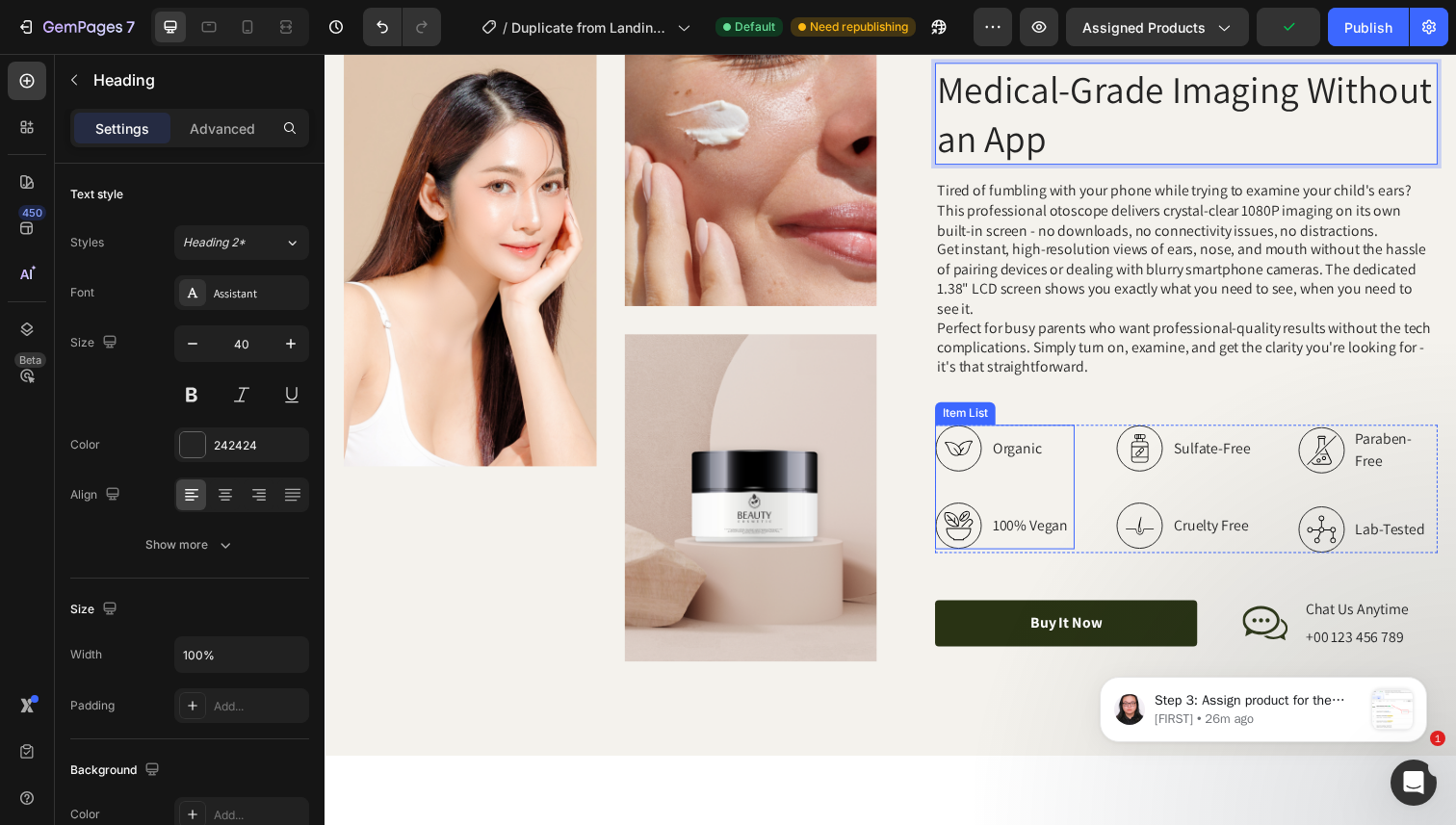 click on "Organic
100% Vegan" at bounding box center [1017, 497] 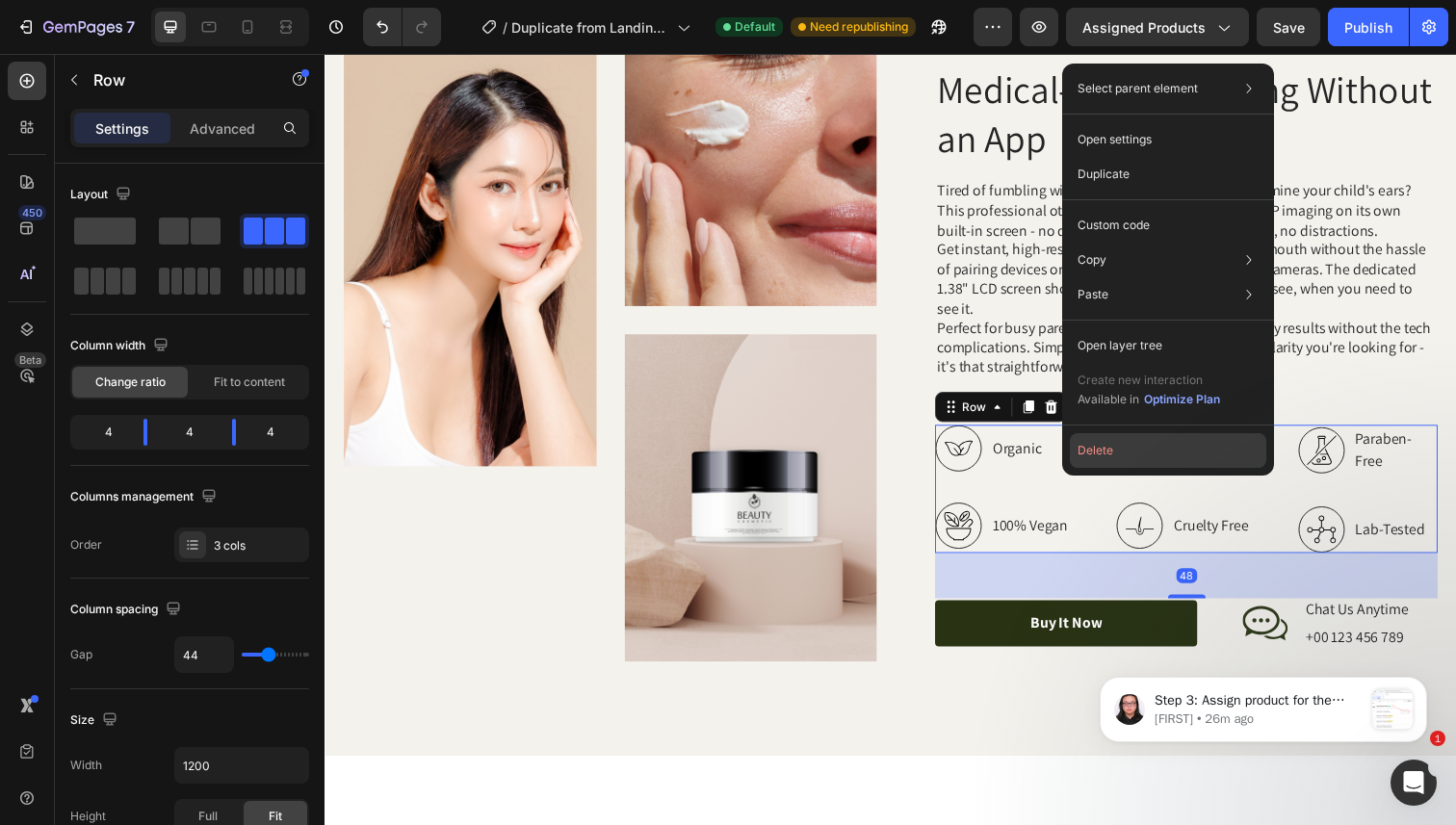 click on "Delete" 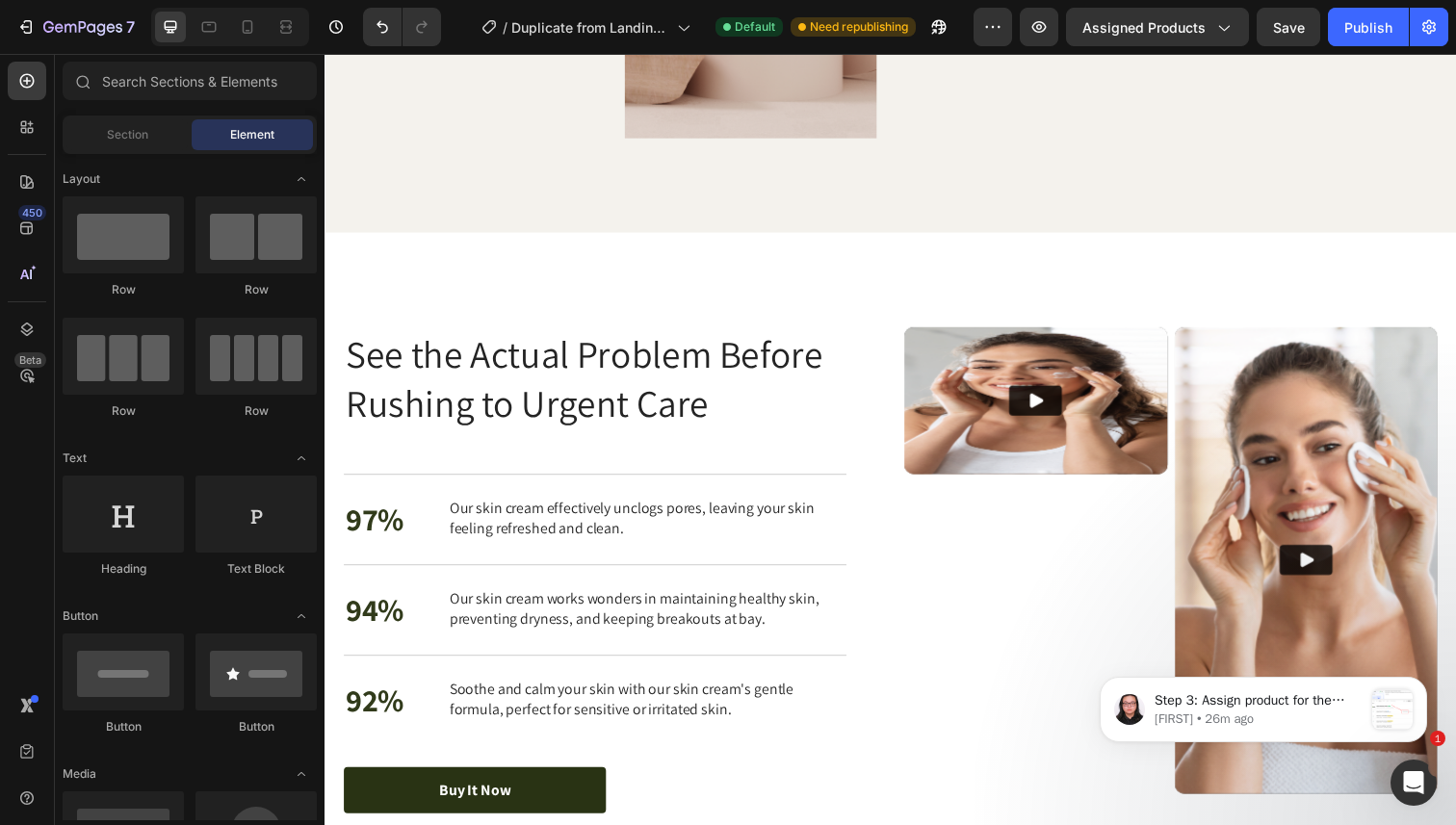 scroll, scrollTop: 3139, scrollLeft: 0, axis: vertical 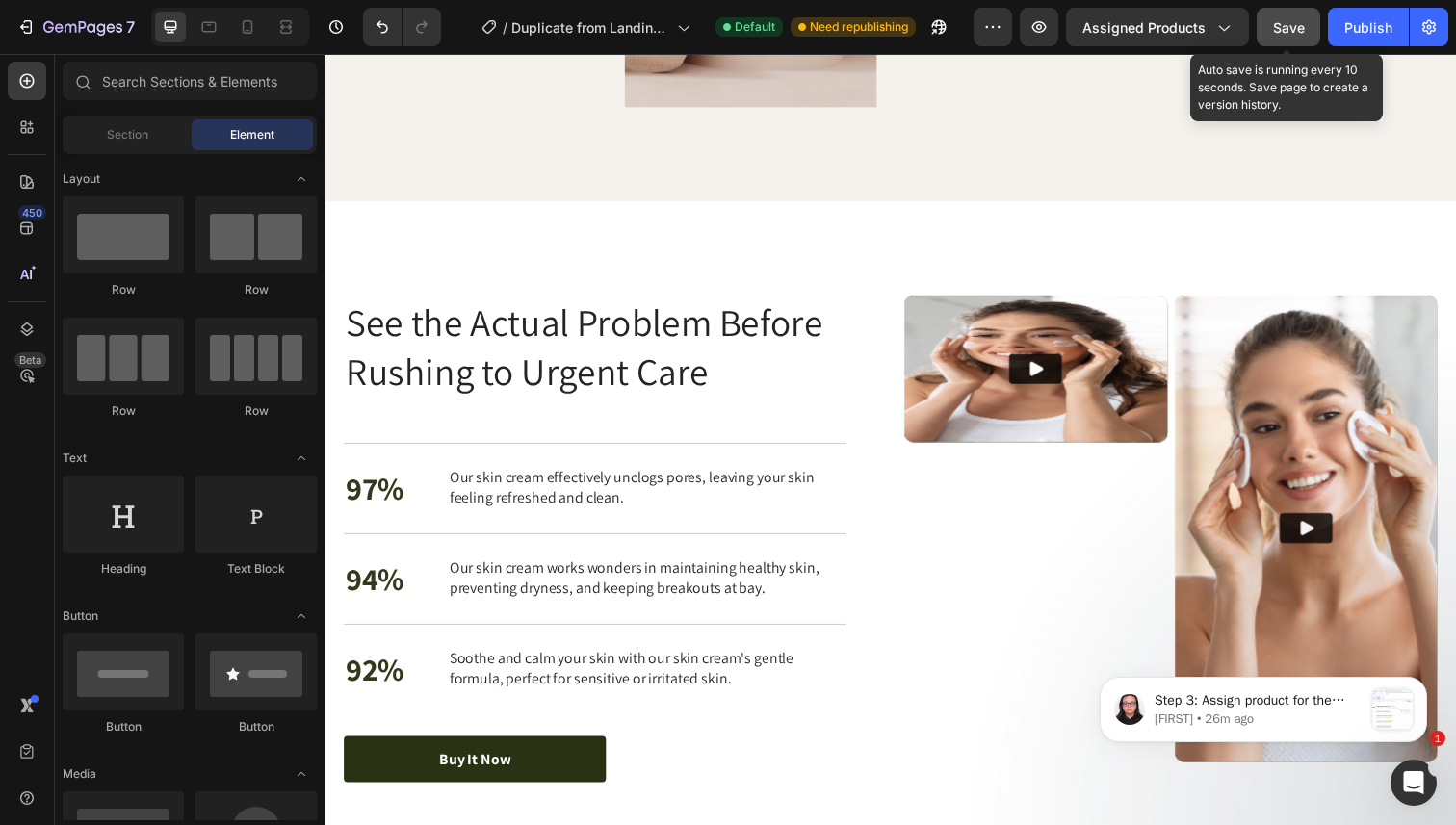 click on "Save" 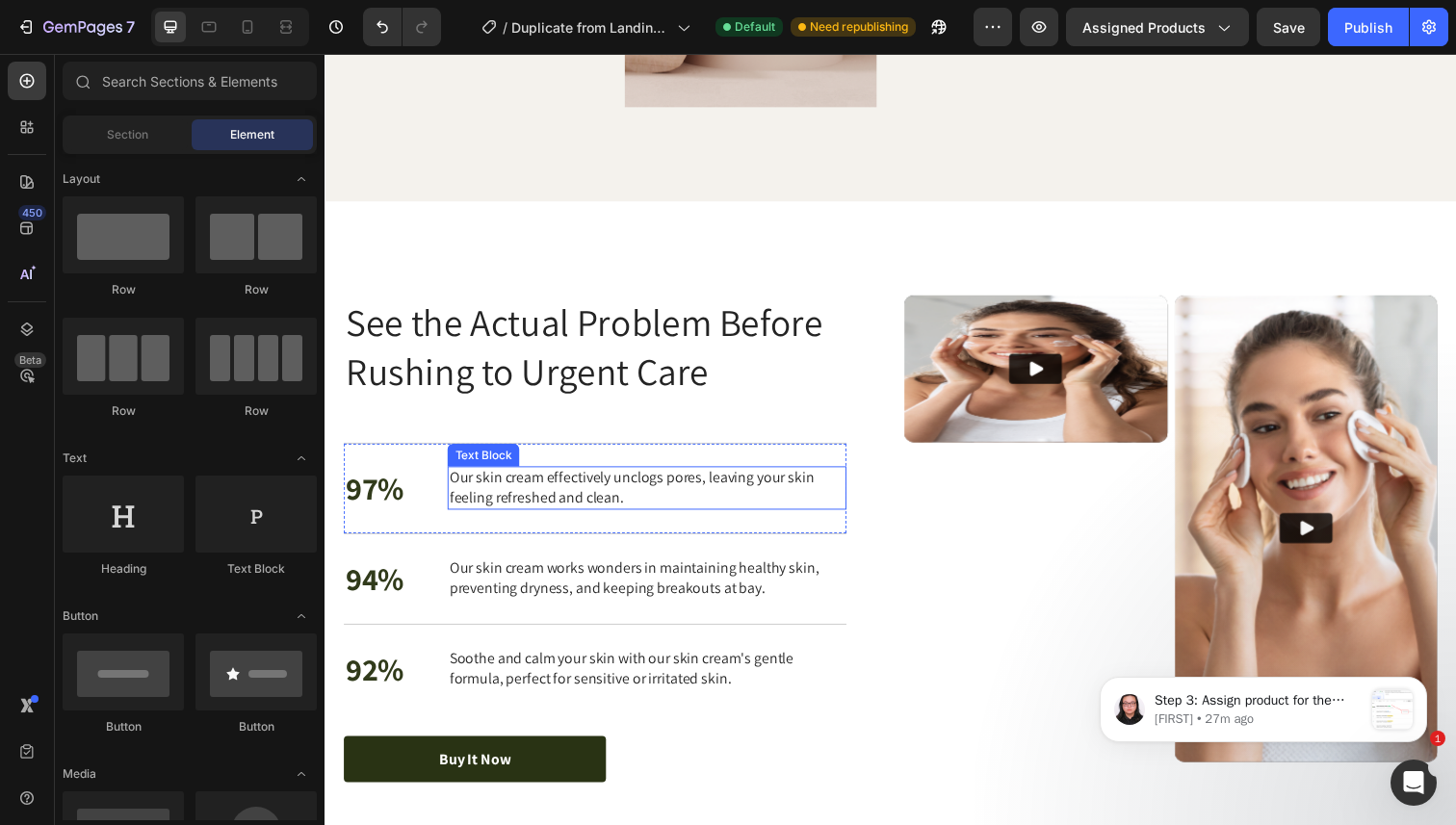 click on "Our skin cream effectively unclogs pores, leaving your skin feeling refreshed and clean." at bounding box center (653, 498) 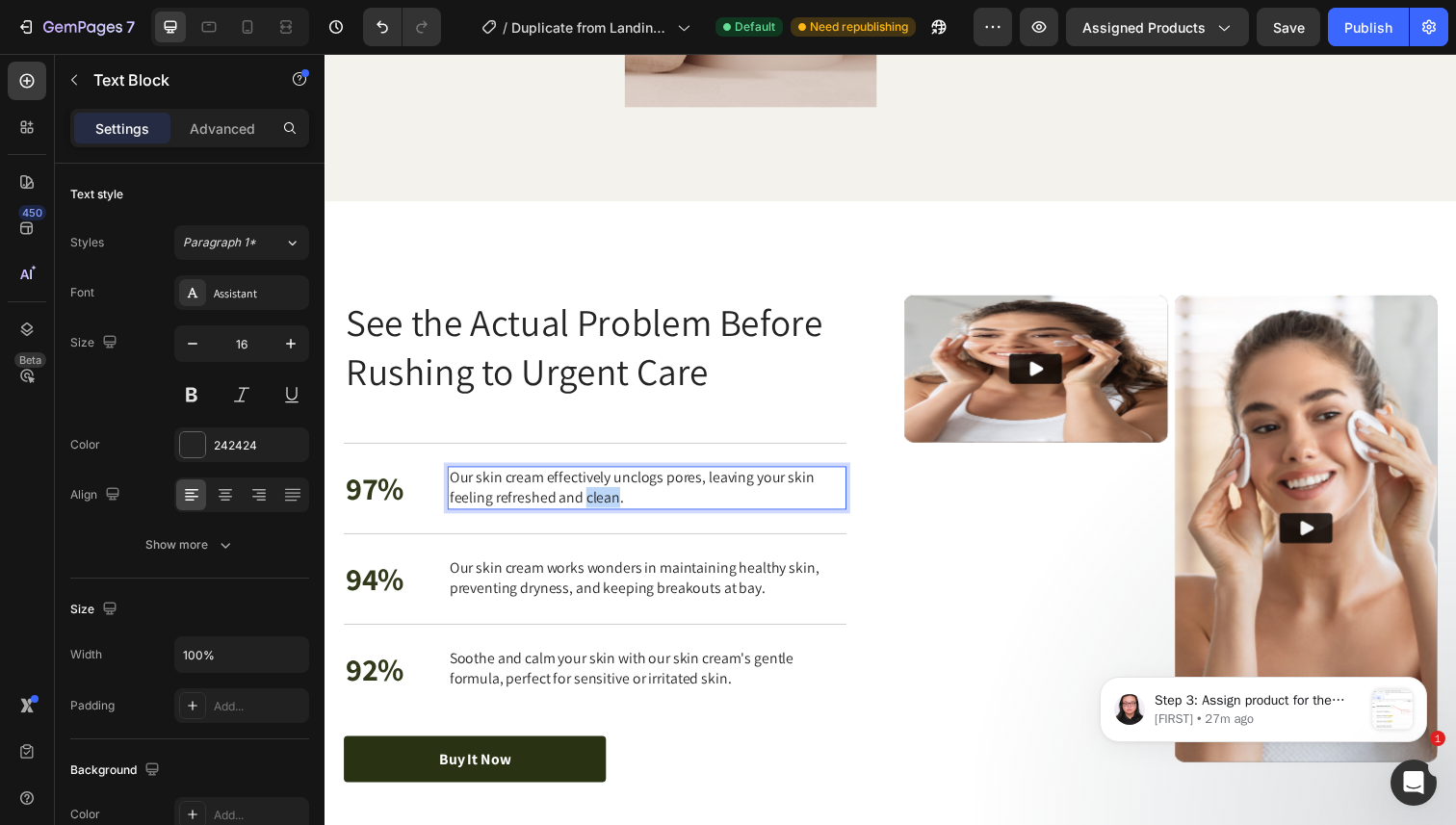 click on "Our skin cream effectively unclogs pores, leaving your skin feeling refreshed and clean." at bounding box center [653, 498] 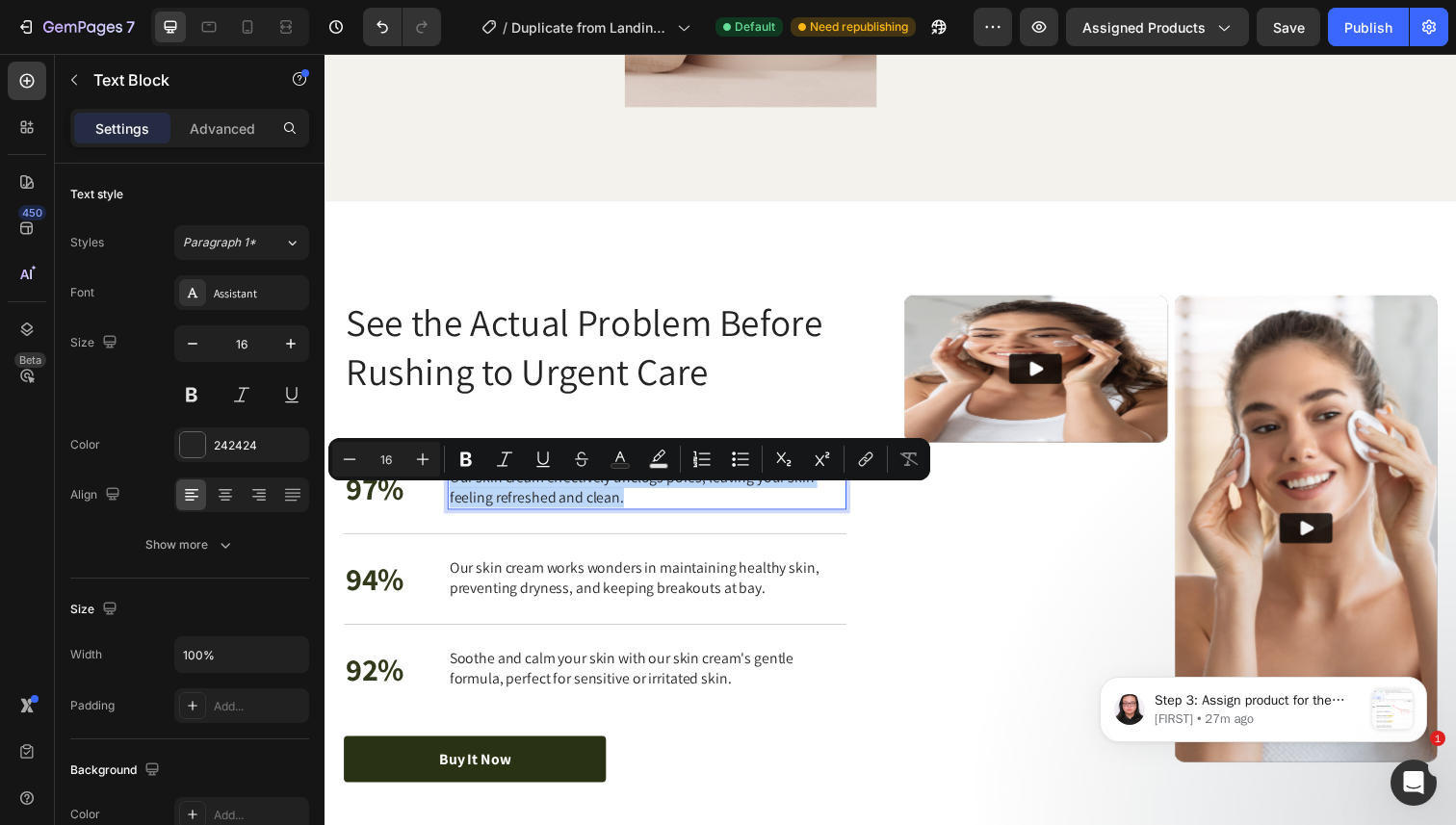 click on "Our skin cream effectively unclogs pores, leaving your skin feeling refreshed and clean." at bounding box center (653, 498) 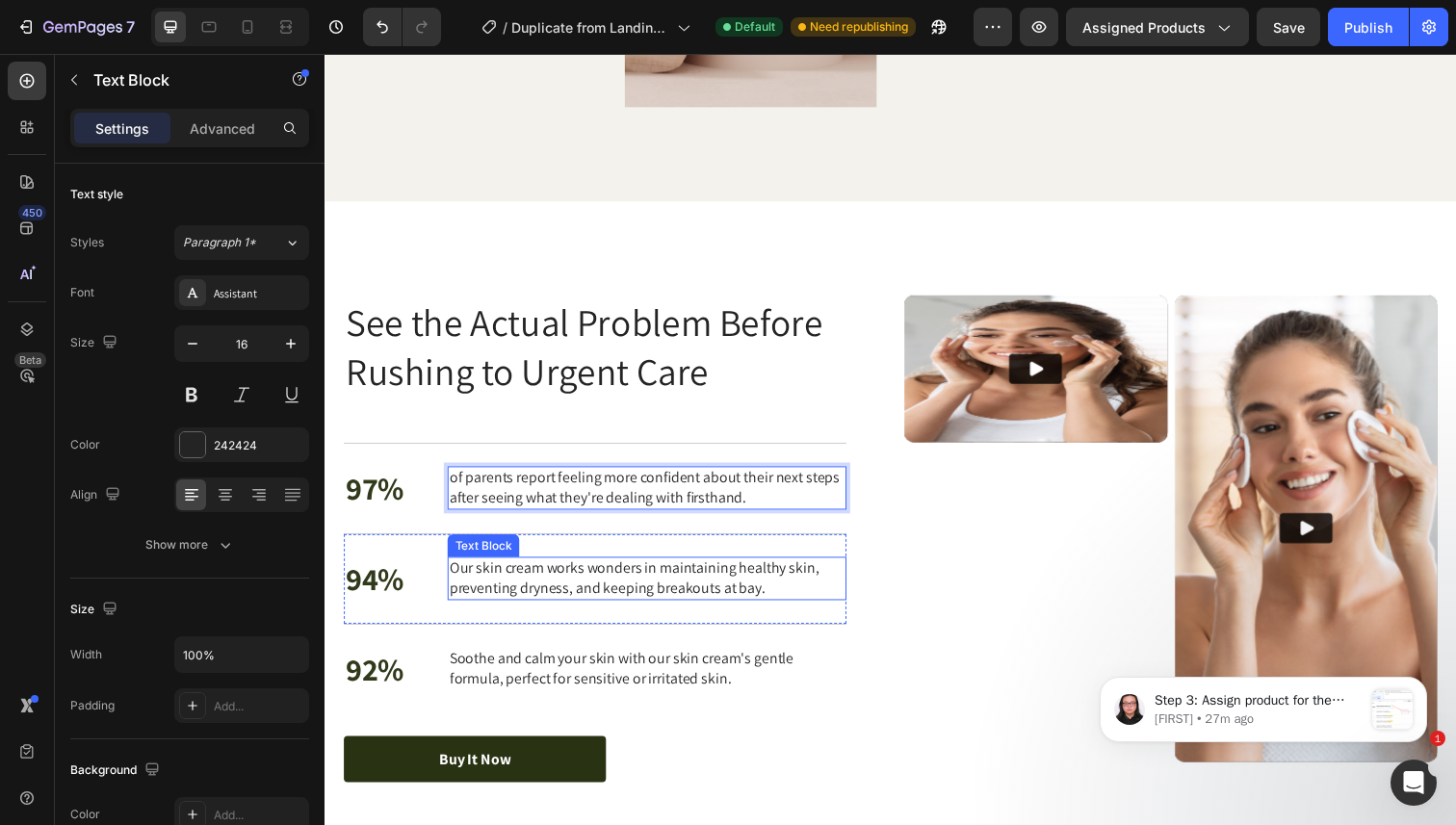 click on "Our skin cream works wonders in maintaining healthy skin, preventing dryness, and keeping breakouts at bay." at bounding box center [653, 590] 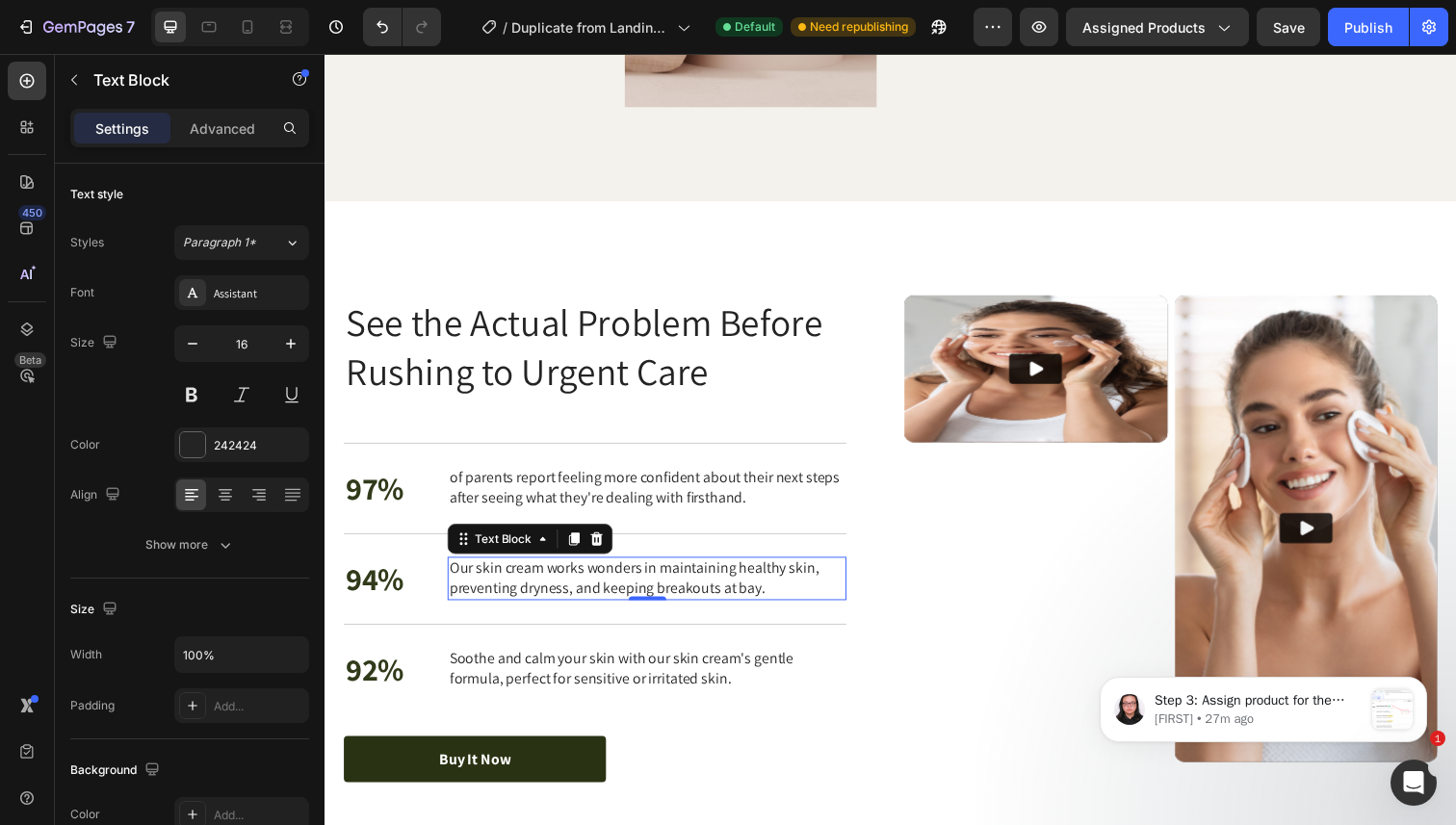click on "Our skin cream works wonders in maintaining healthy skin, preventing dryness, and keeping breakouts at bay." at bounding box center [653, 590] 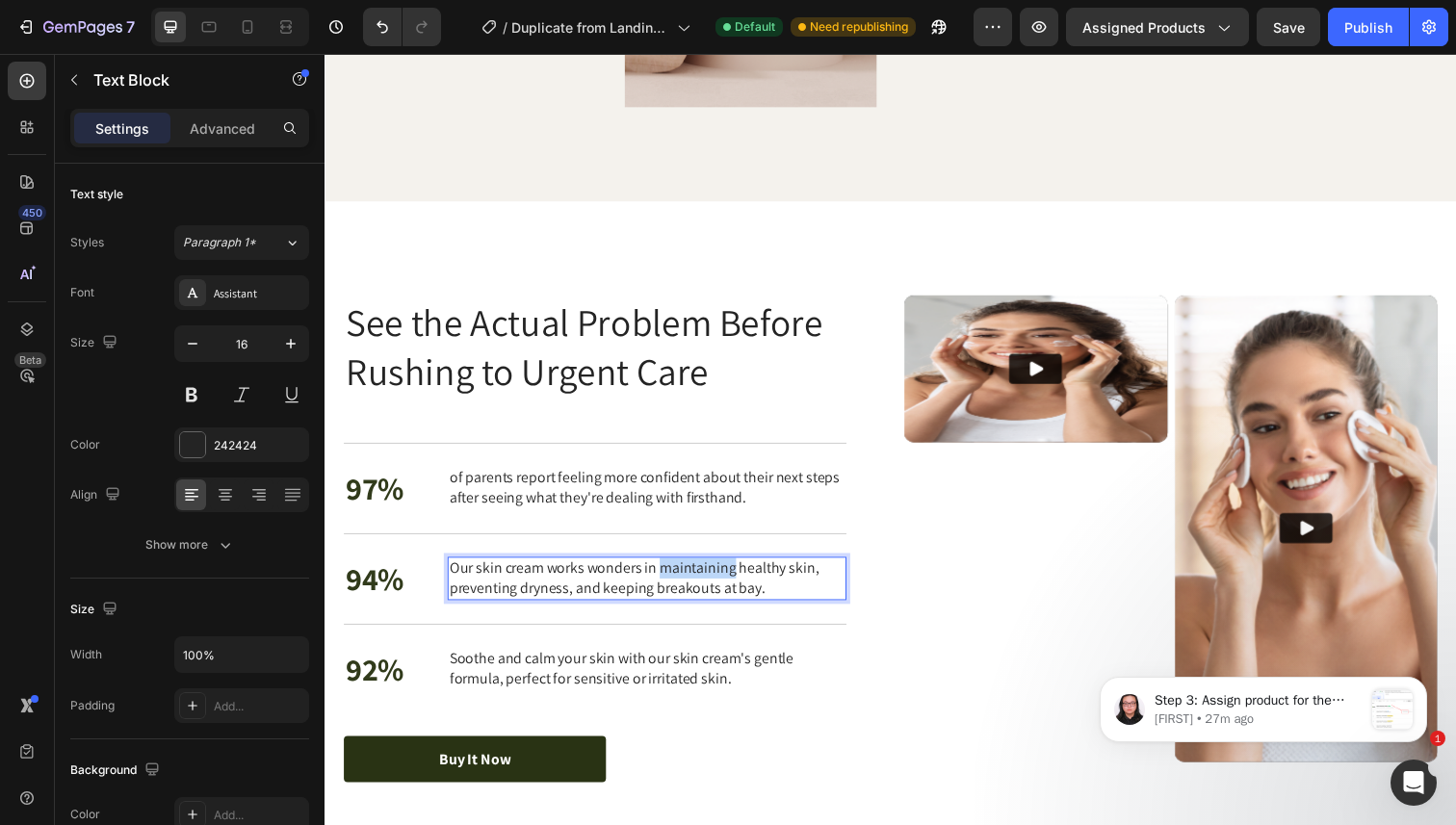 click on "Our skin cream works wonders in maintaining healthy skin, preventing dryness, and keeping breakouts at bay." at bounding box center (653, 590) 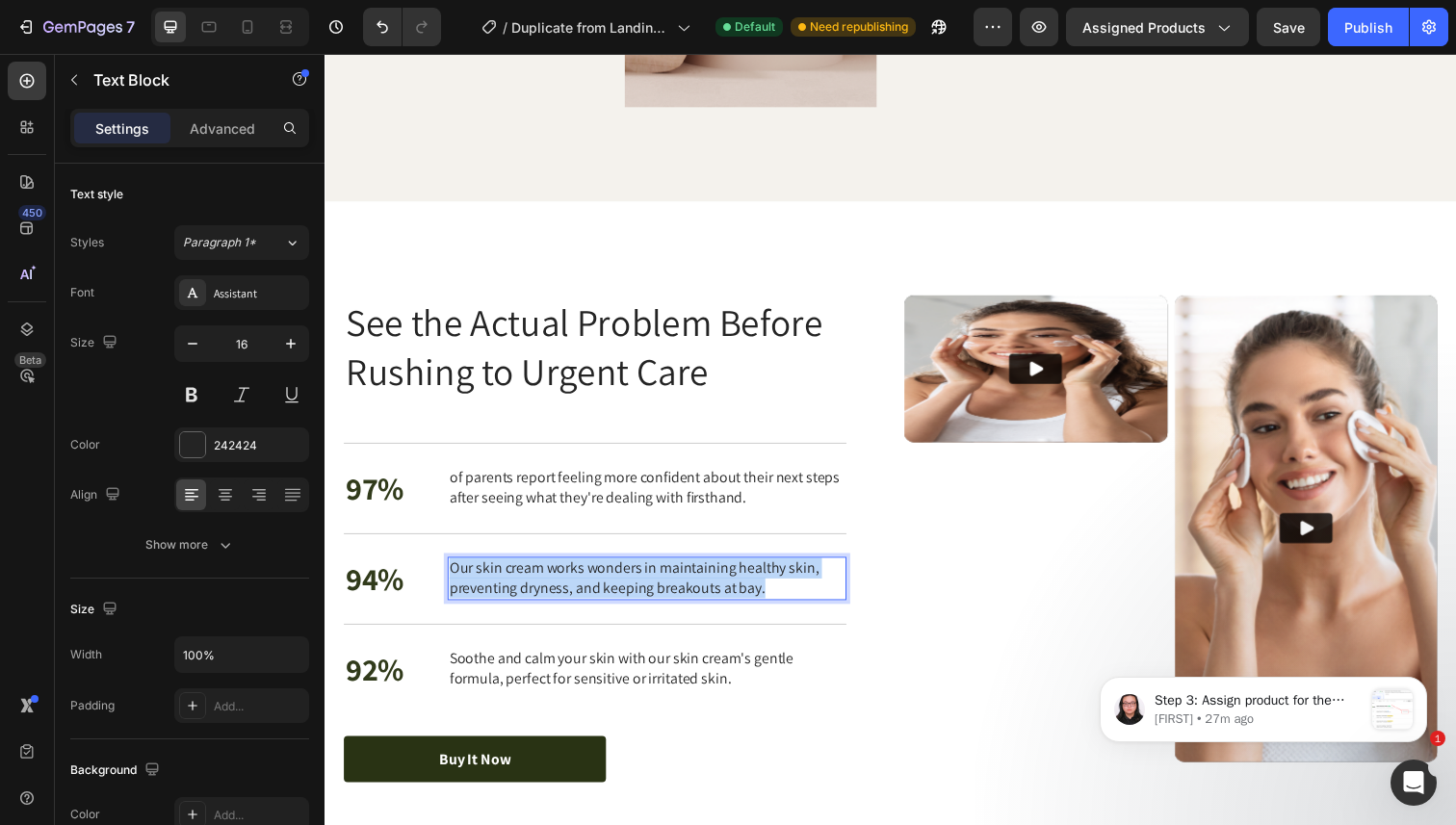 click on "Our skin cream works wonders in maintaining healthy skin, preventing dryness, and keeping breakouts at bay." at bounding box center (653, 590) 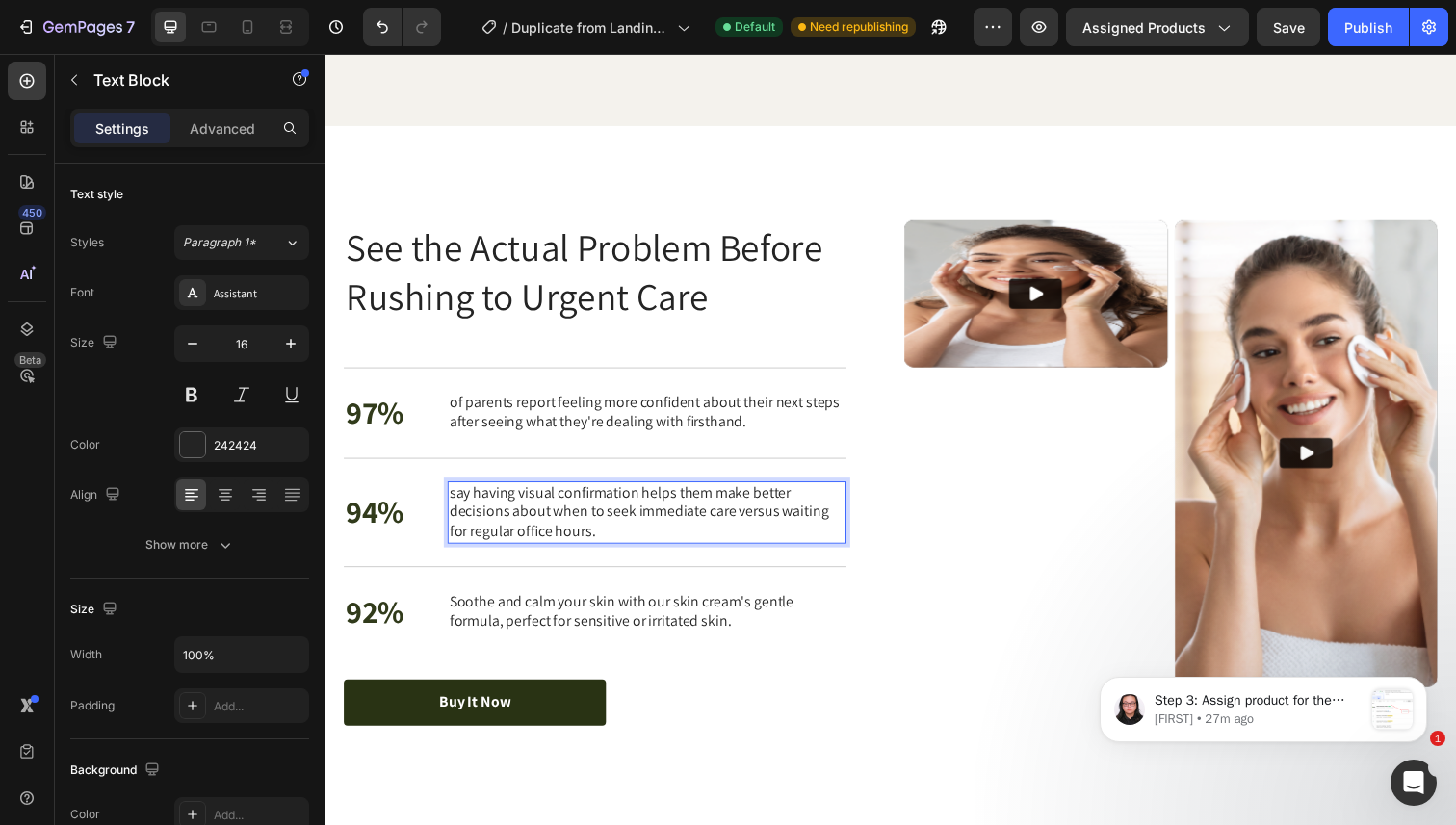 scroll, scrollTop: 3237, scrollLeft: 0, axis: vertical 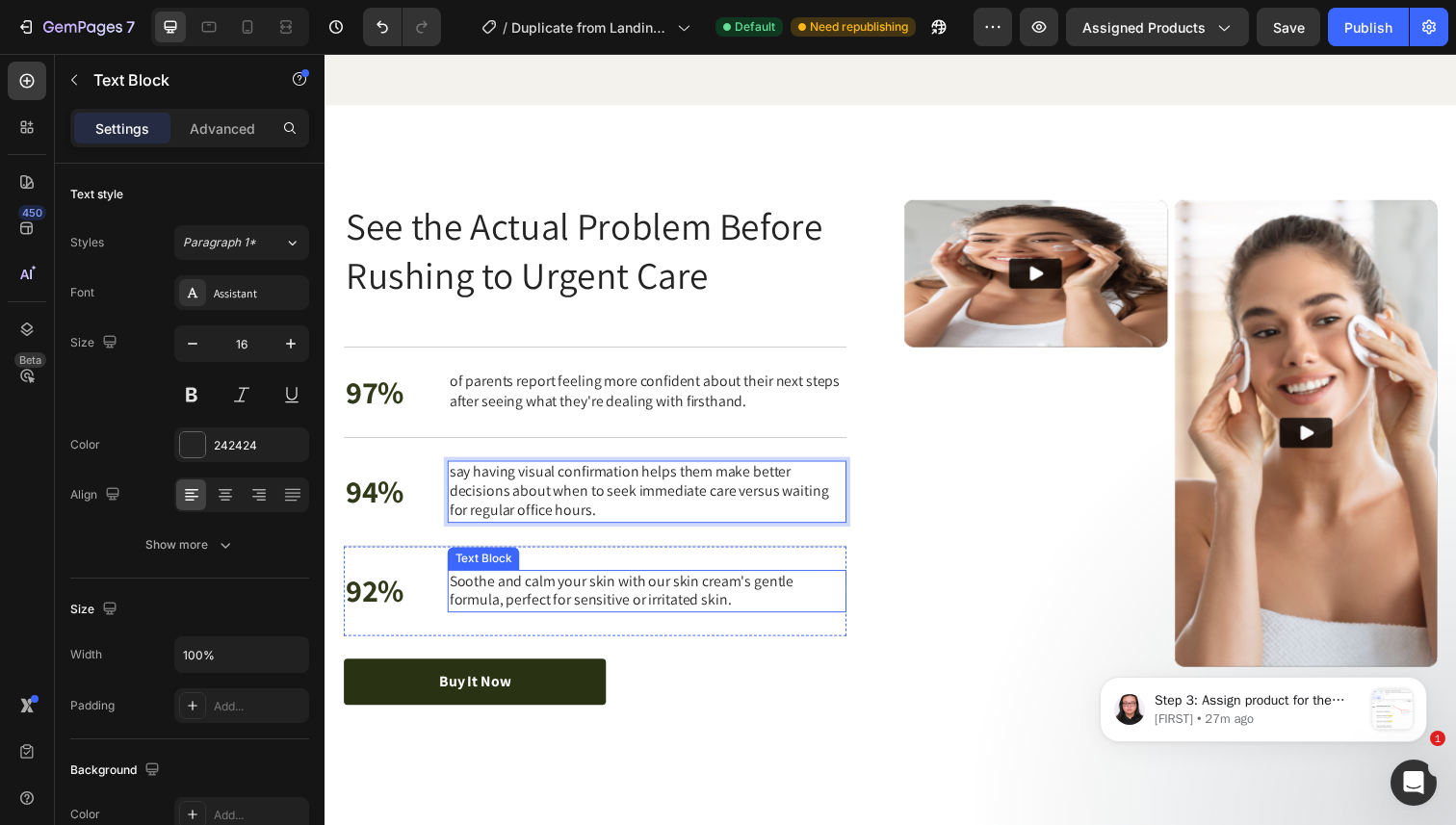 click on "Soothe and calm your skin with our skin cream's gentle formula, perfect for sensitive or irritated skin." at bounding box center [653, 604] 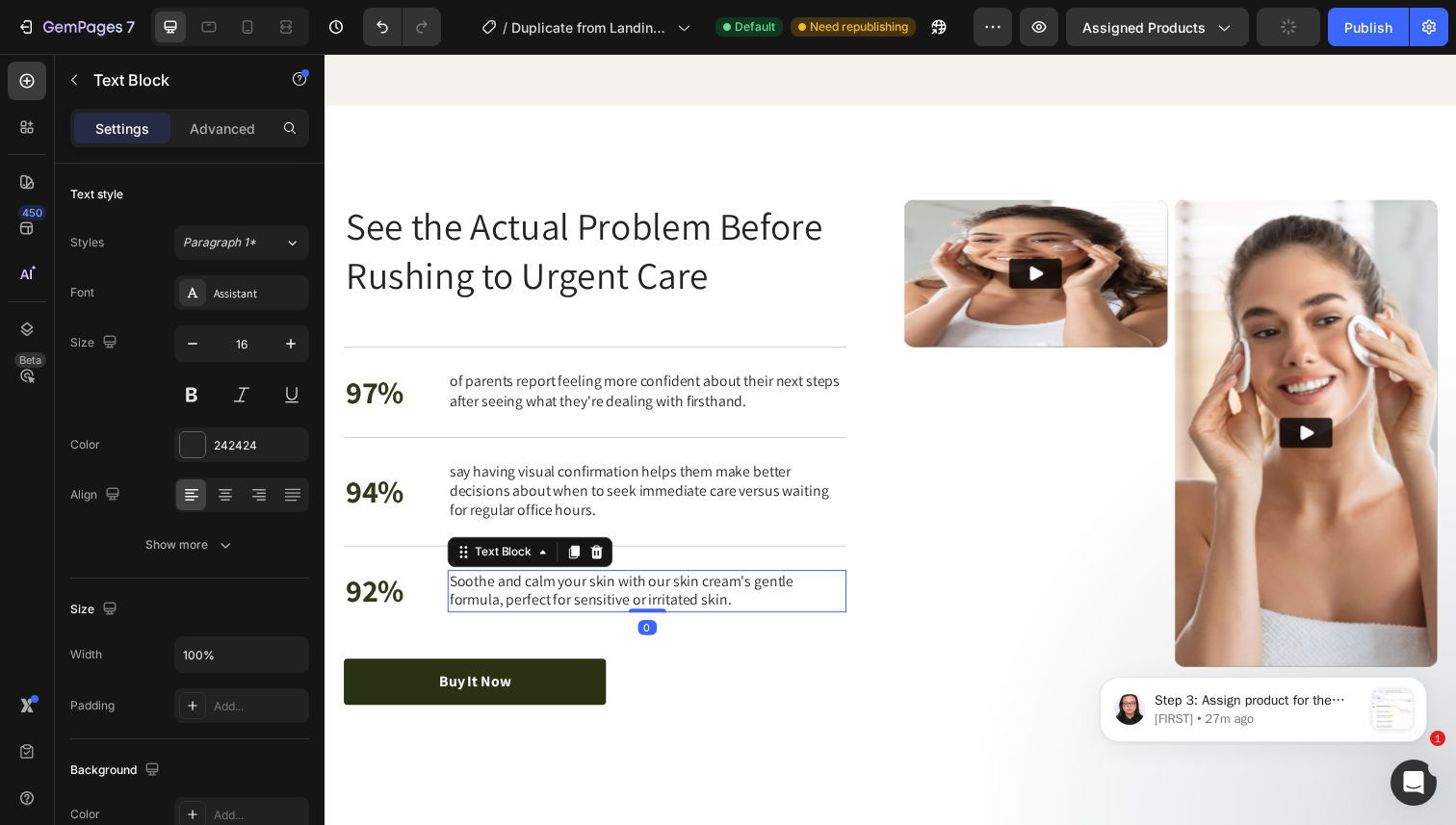 click on "Soothe and calm your skin with our skin cream's gentle formula, perfect for sensitive or irritated skin." at bounding box center (653, 604) 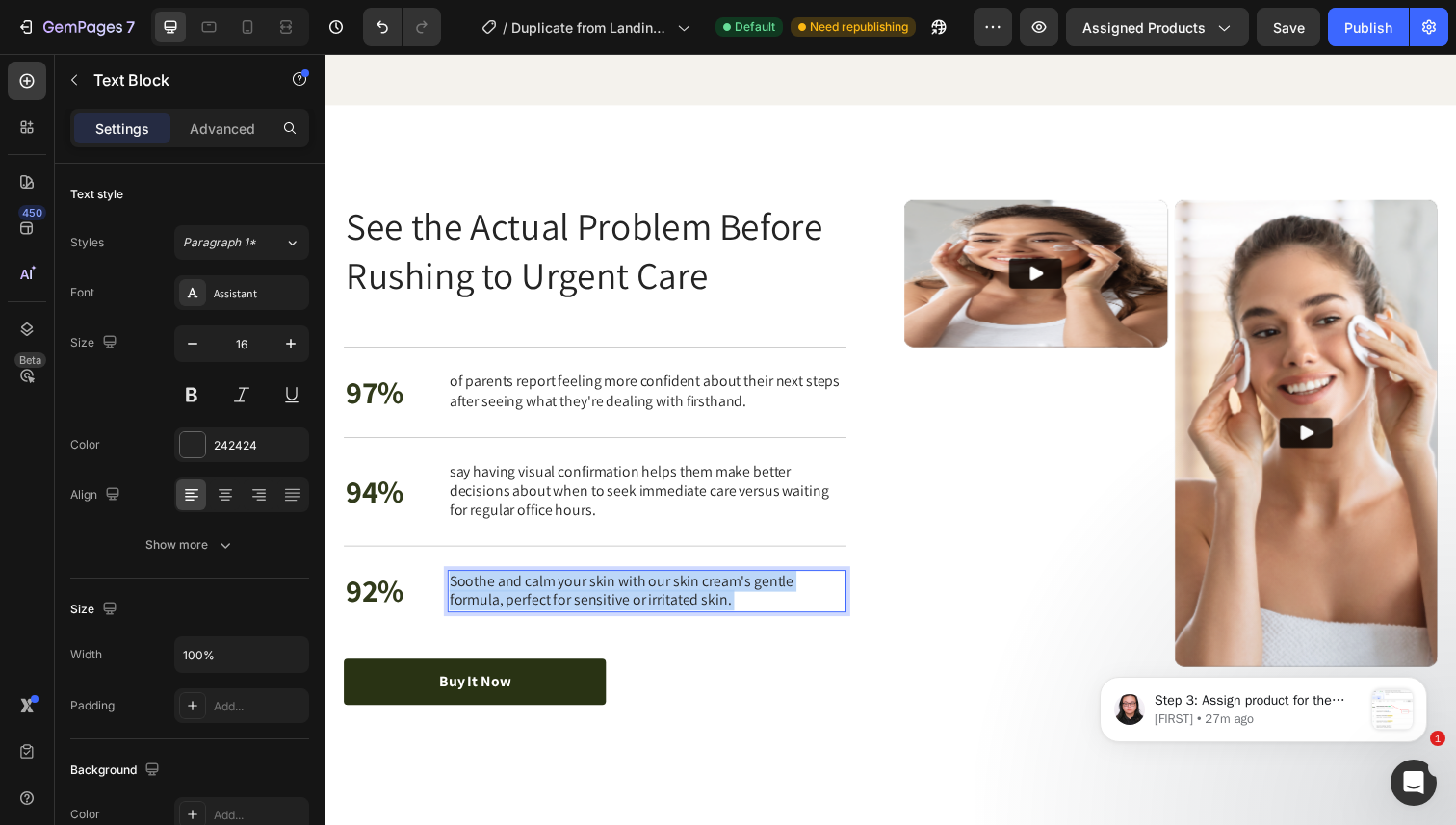 drag, startPoint x: 748, startPoint y: 608, endPoint x: 722, endPoint y: 604, distance: 26.30589 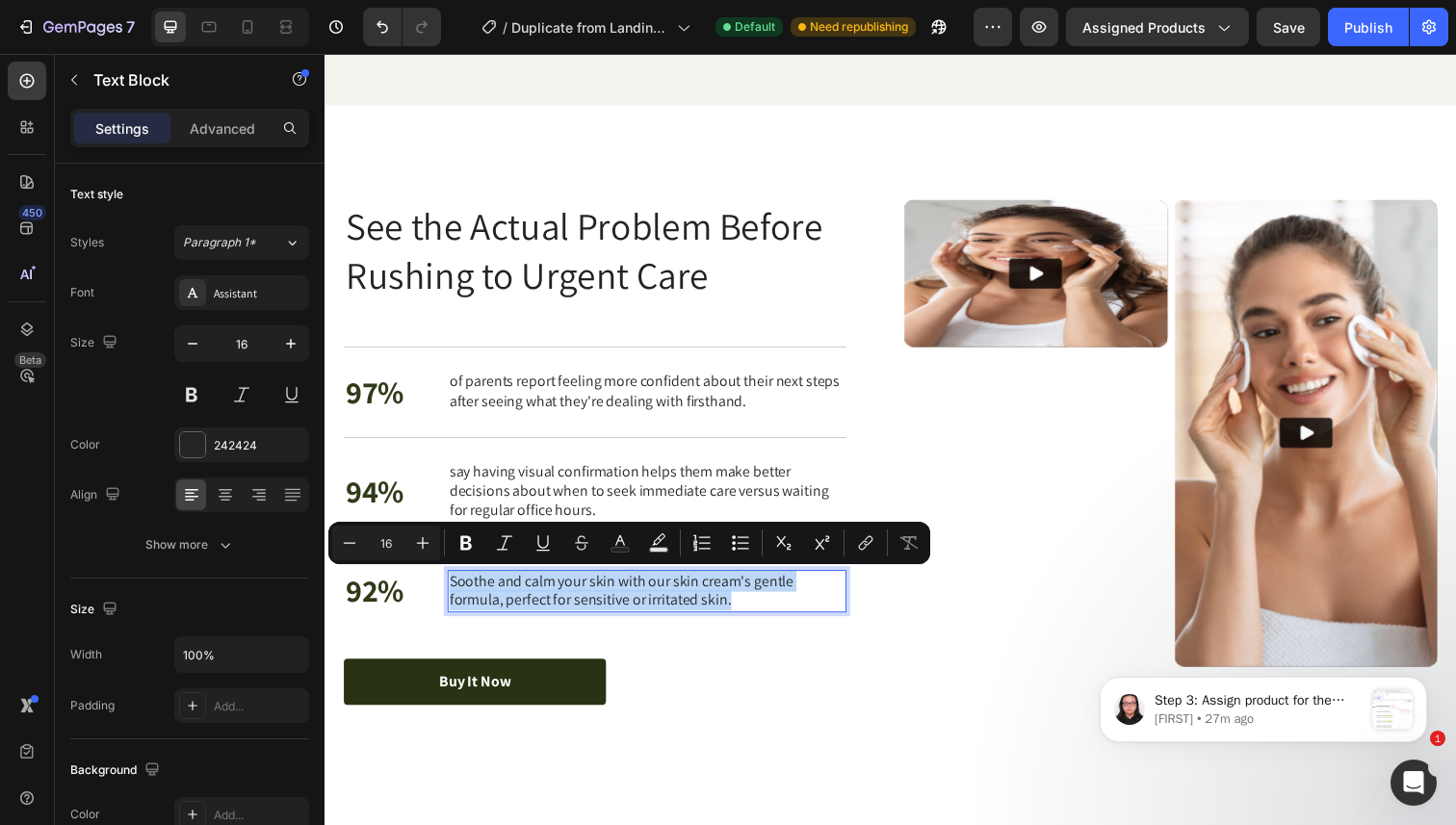 drag, startPoint x: 740, startPoint y: 613, endPoint x: 455, endPoint y: 599, distance: 285.3437 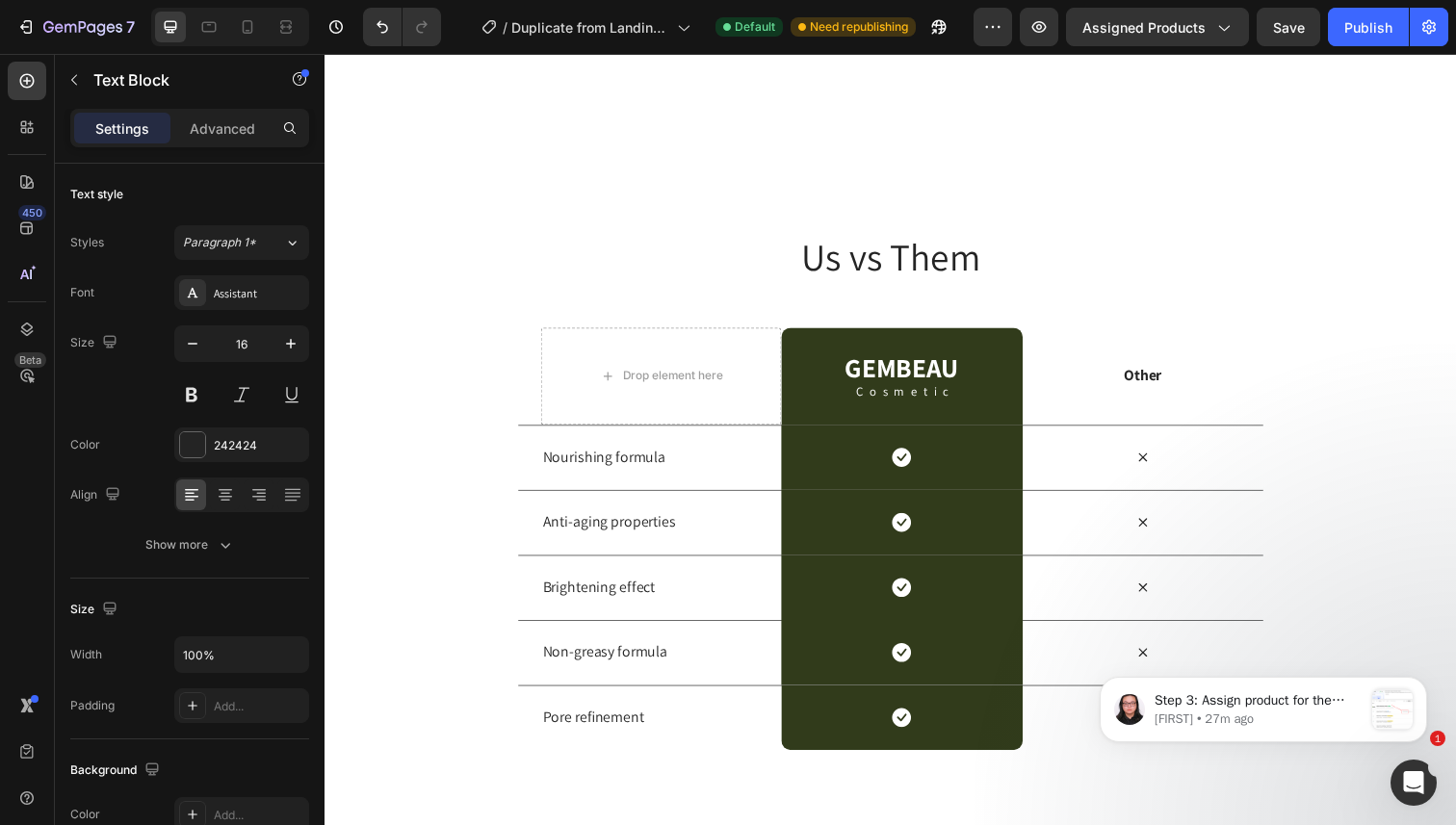 scroll, scrollTop: 3983, scrollLeft: 0, axis: vertical 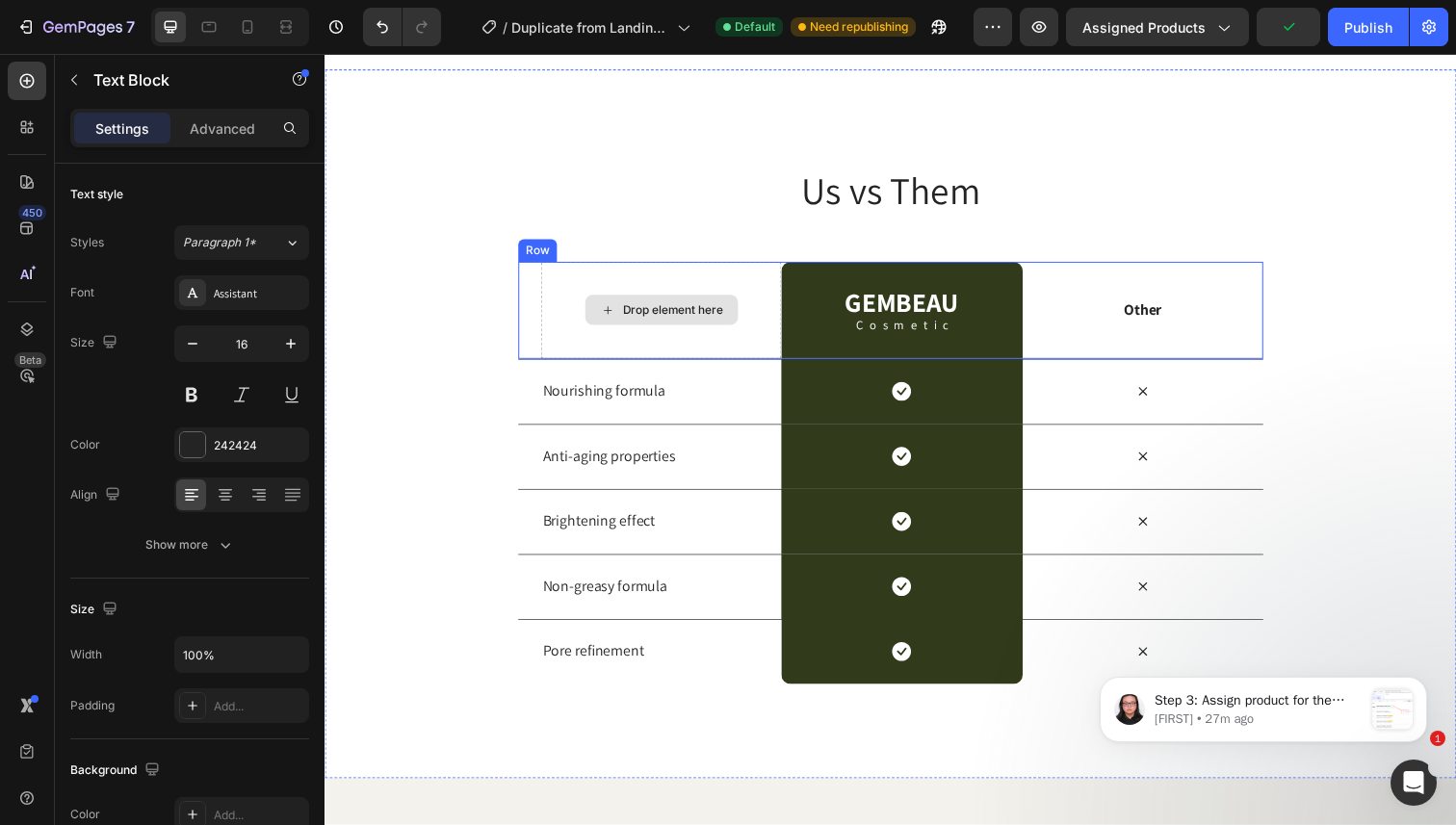 click on "Drop element here" at bounding box center [680, 316] 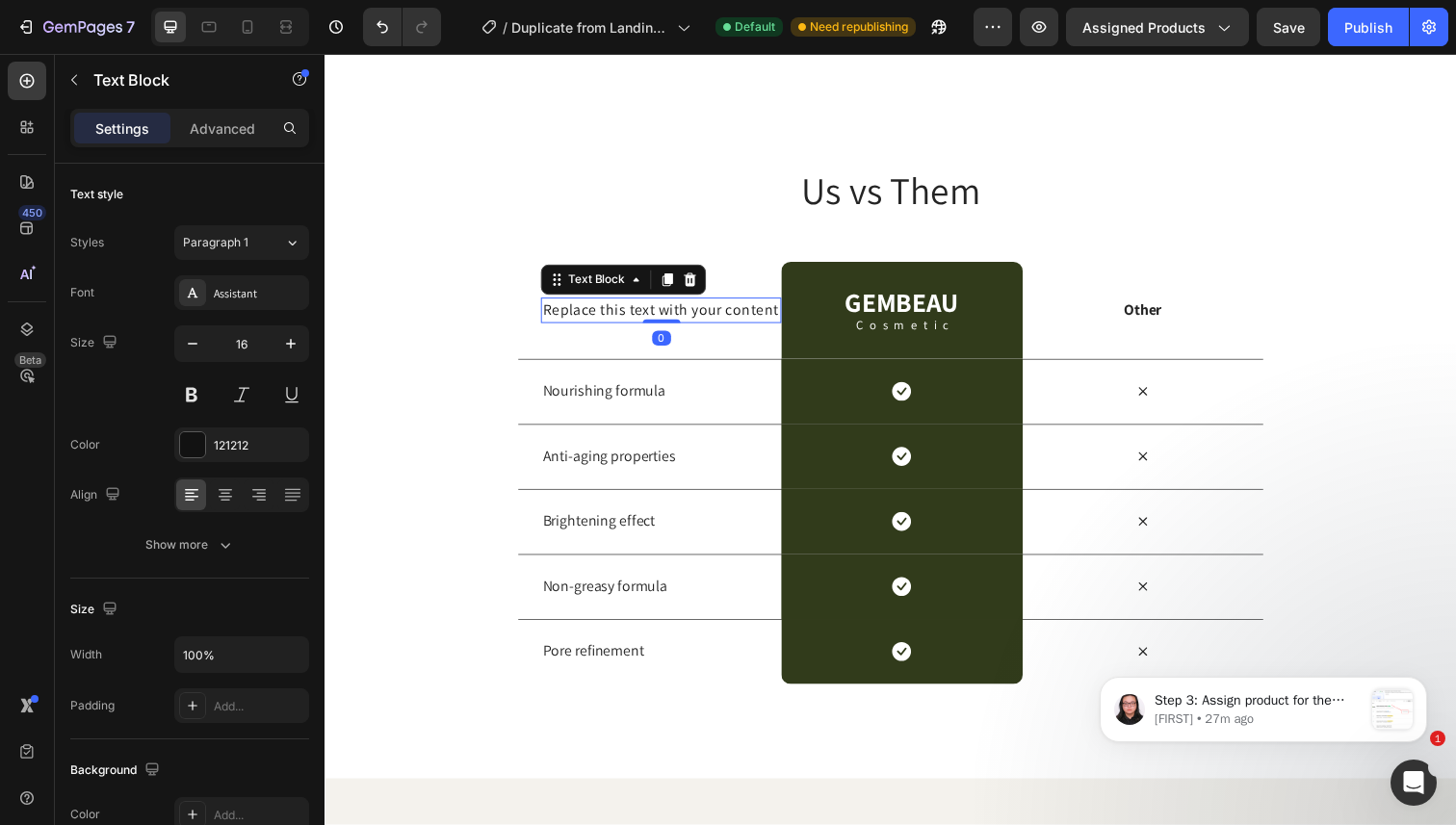 click on "Replace this text with your content" at bounding box center [667, 316] 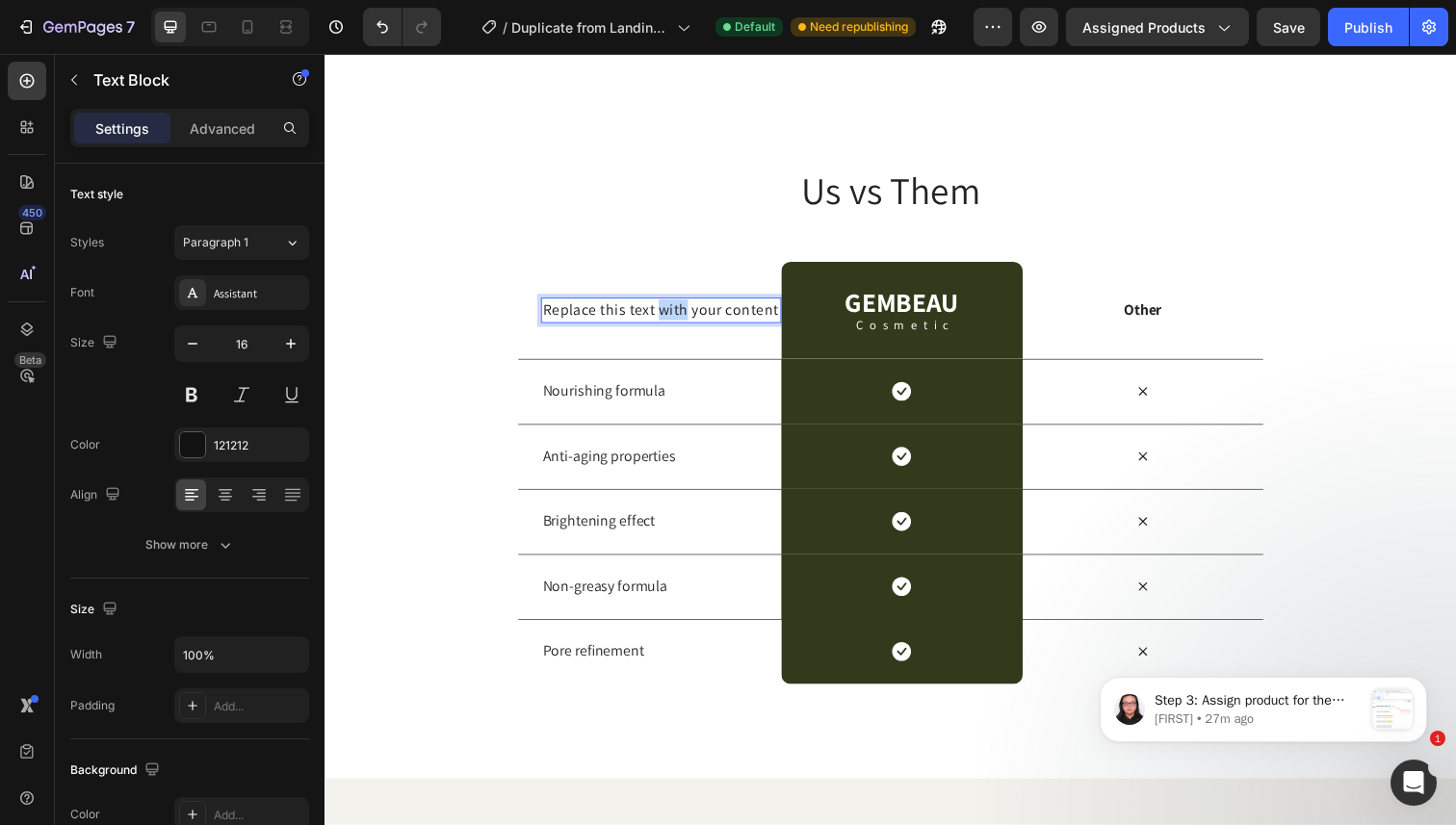 click on "Replace this text with your content" at bounding box center [667, 316] 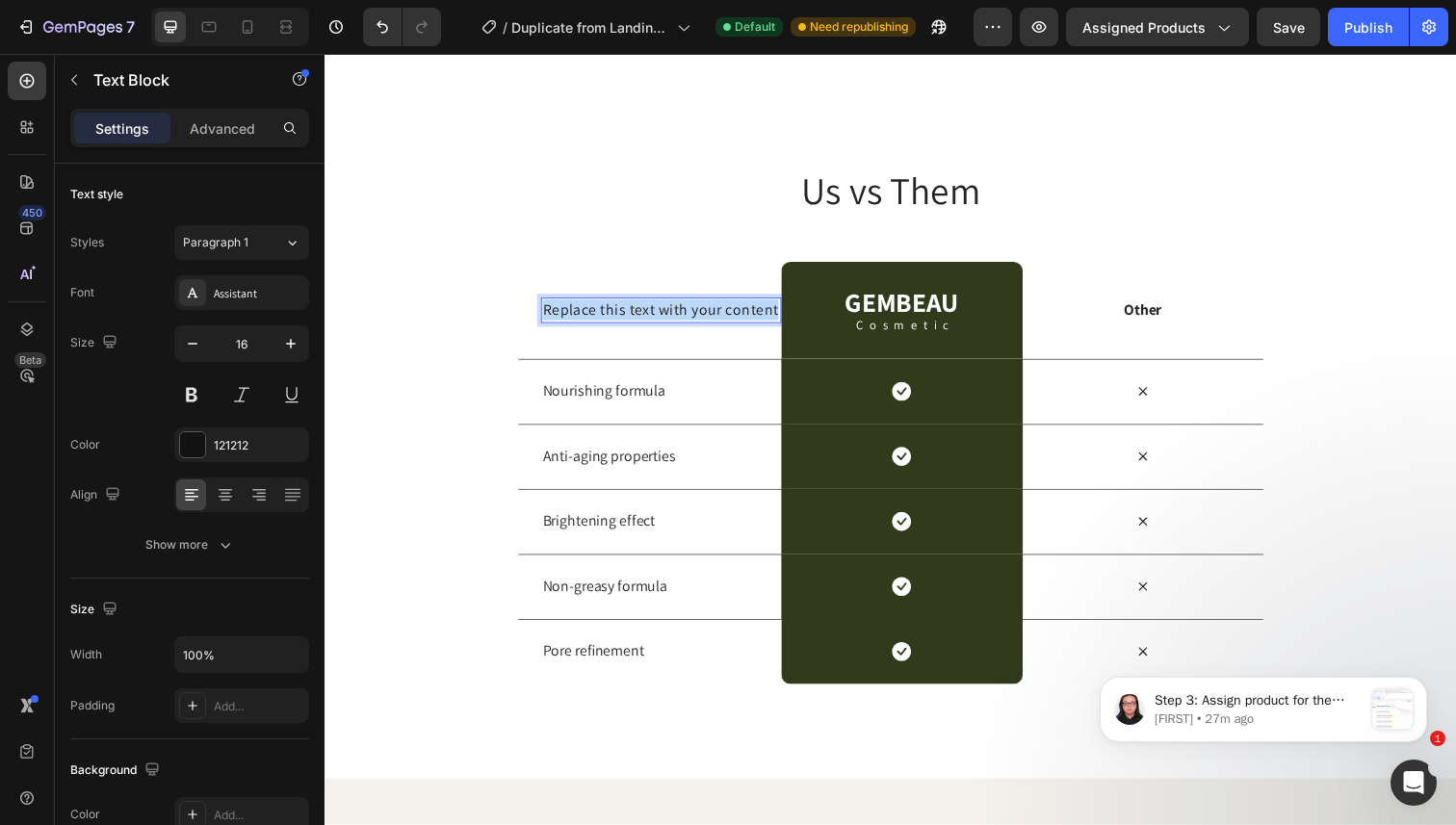 click on "Replace this text with your content" at bounding box center (667, 316) 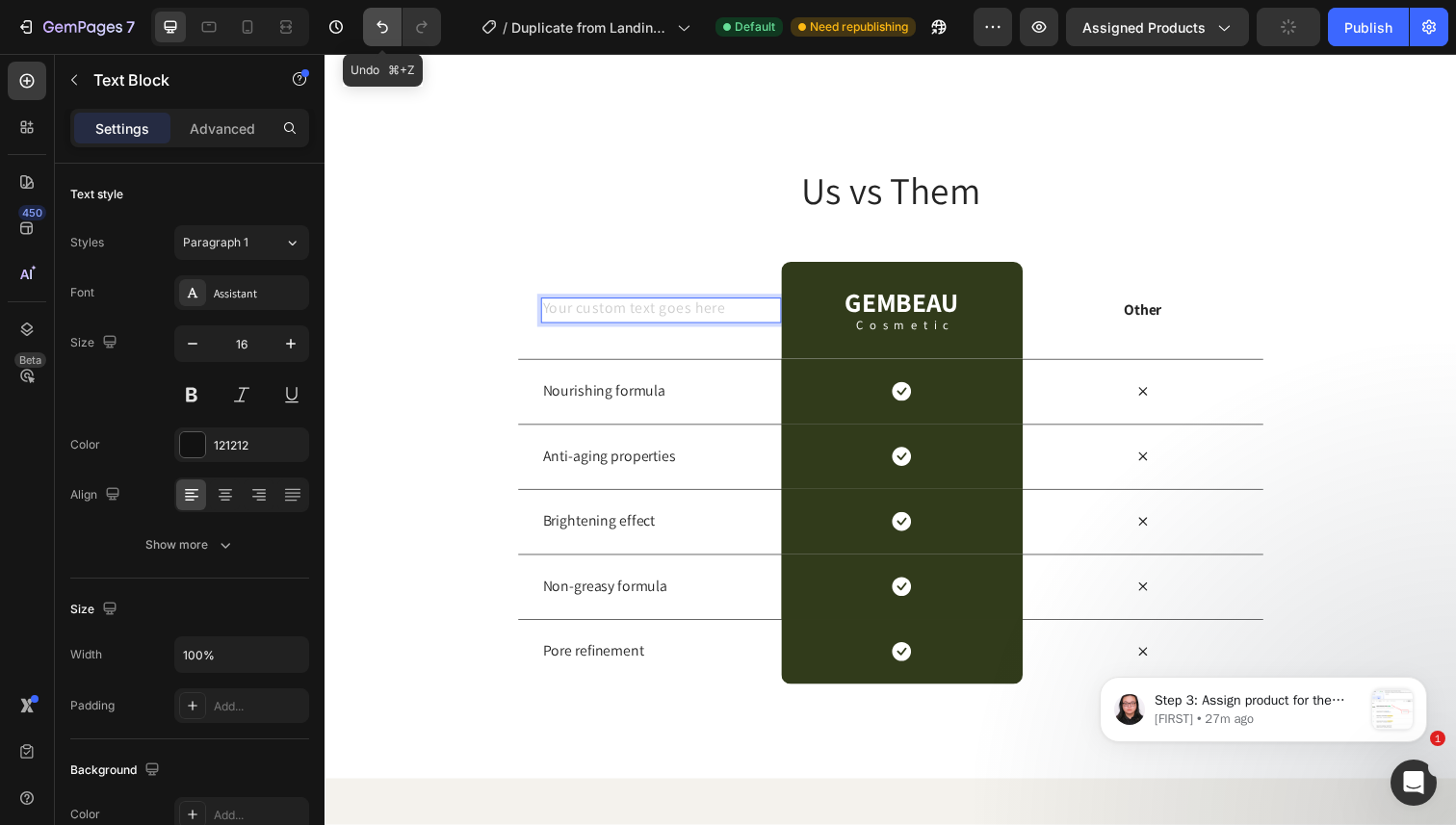 click 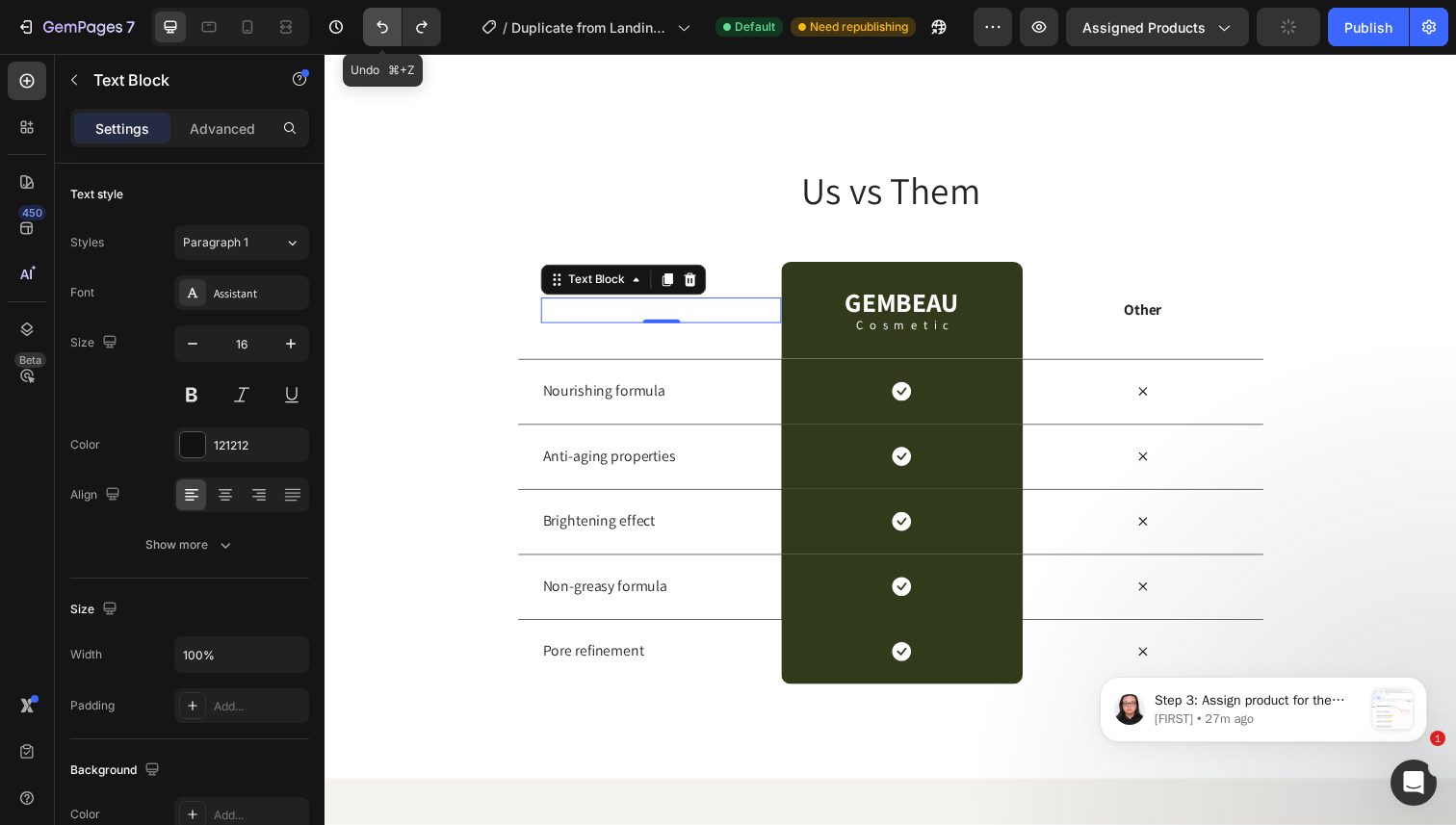 click 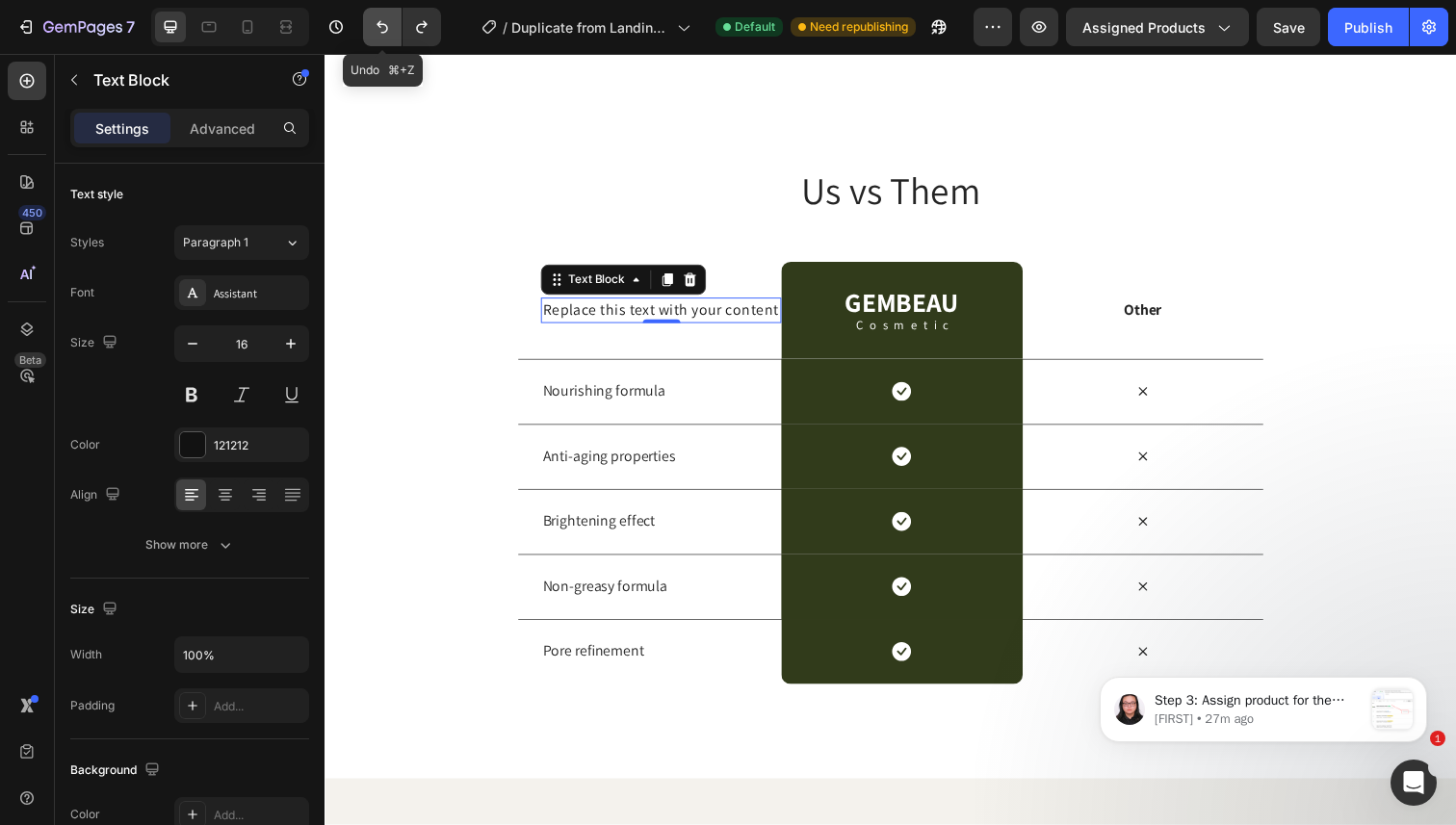 click 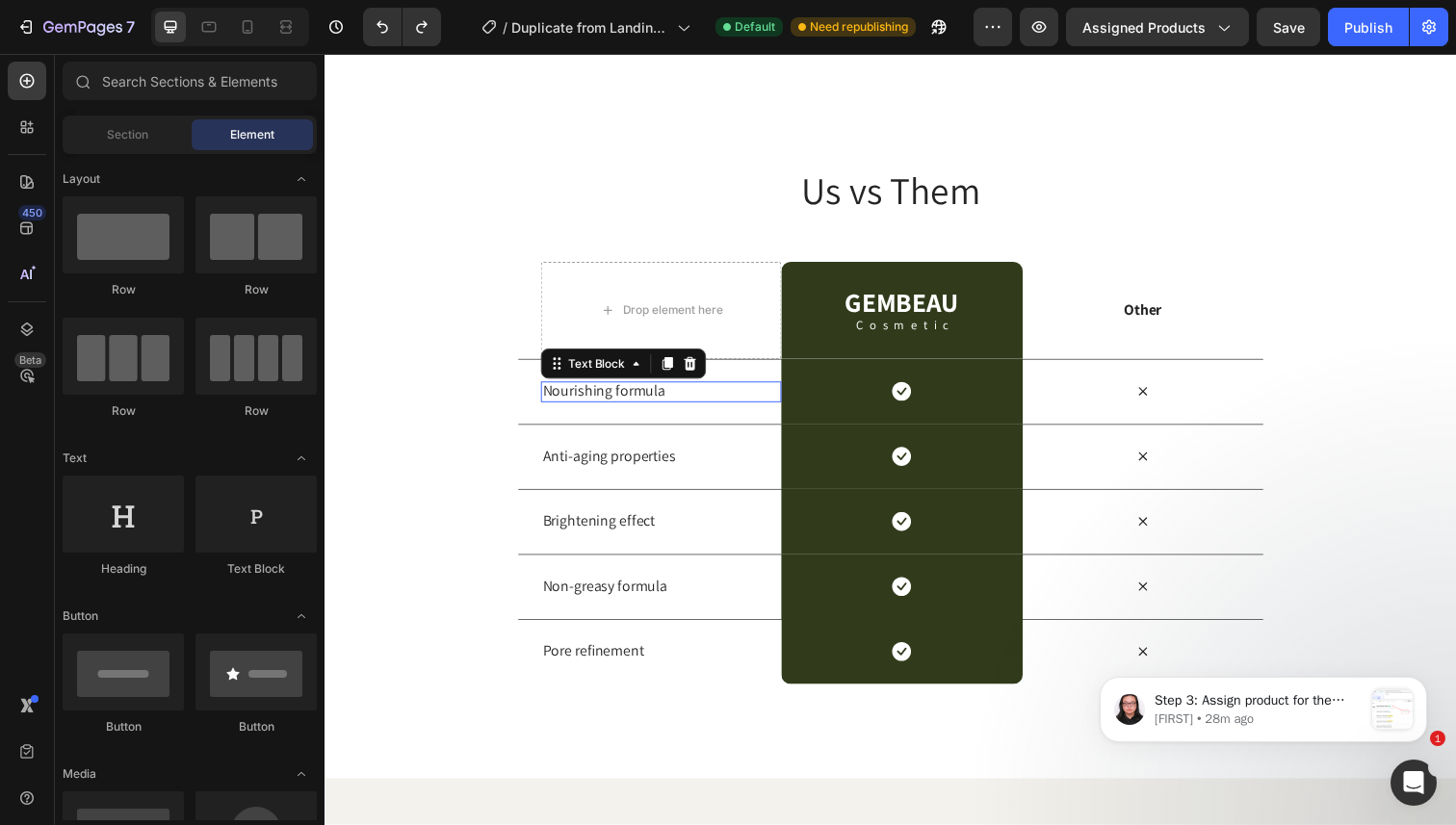 click on "Nourishing formula" at bounding box center [667, 399] 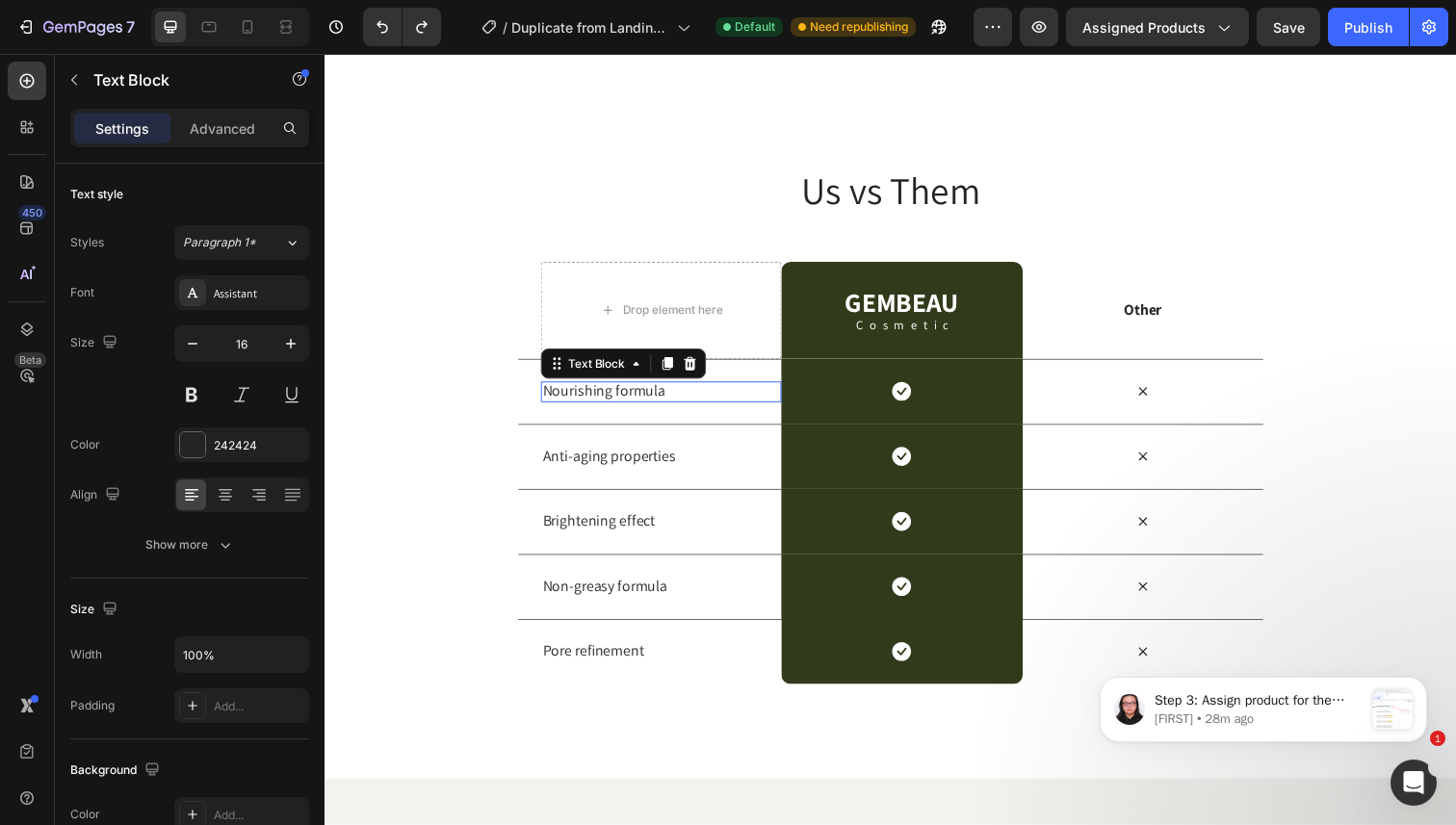 click on "Nourishing formula" at bounding box center (667, 399) 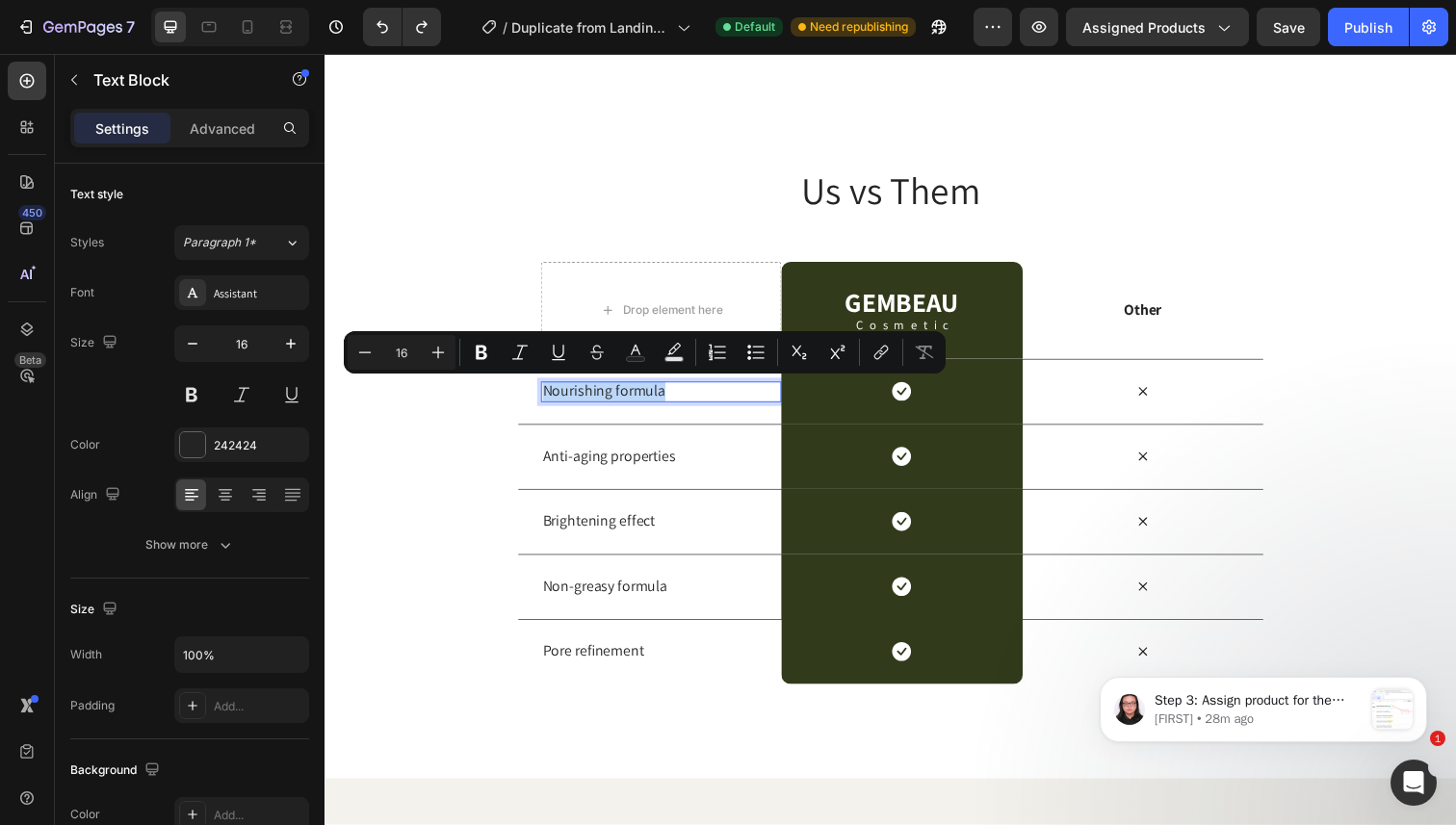 click on "Nourishing formula" at bounding box center (667, 399) 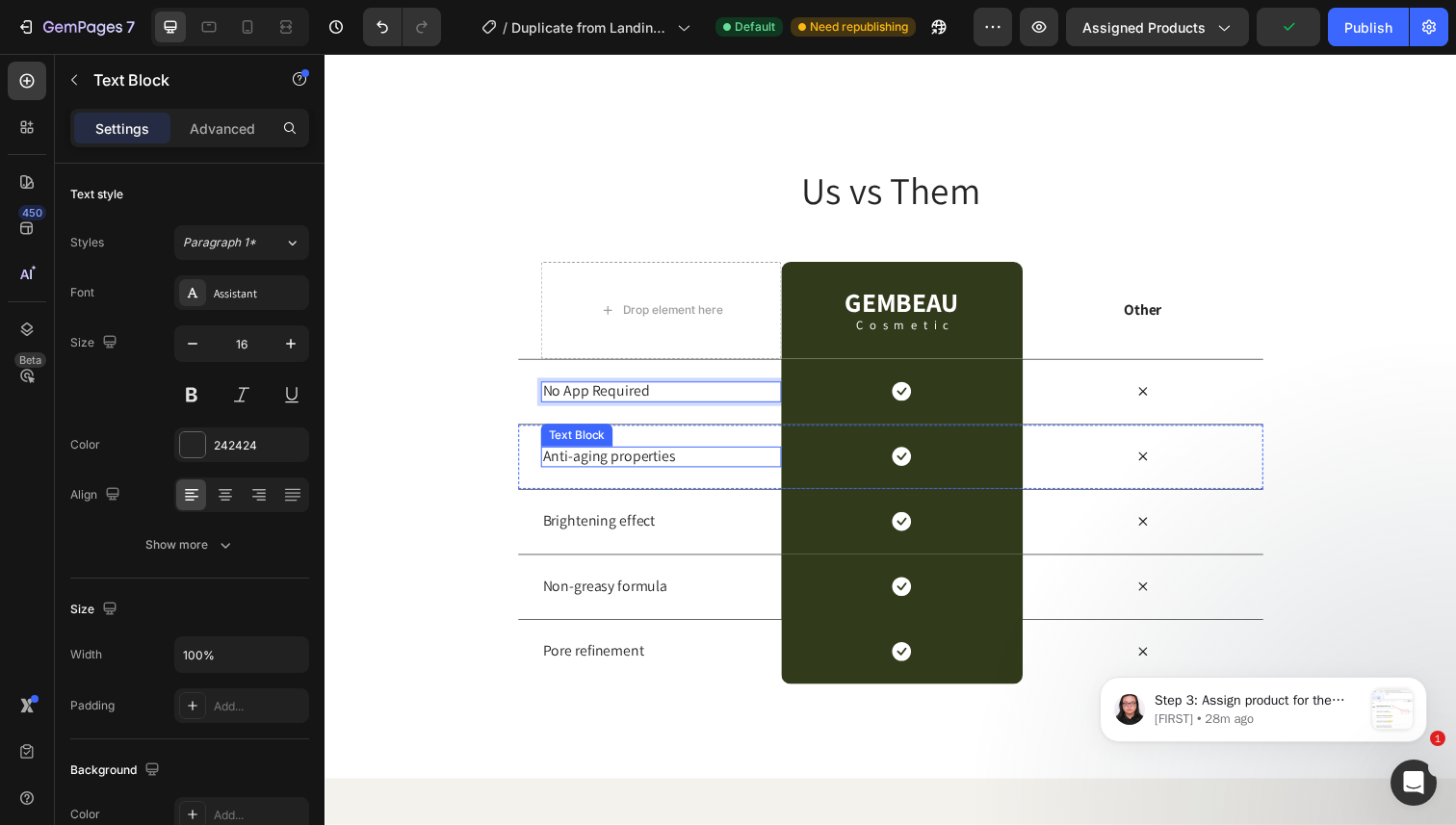 click on "Anti-aging properties" at bounding box center (667, 465) 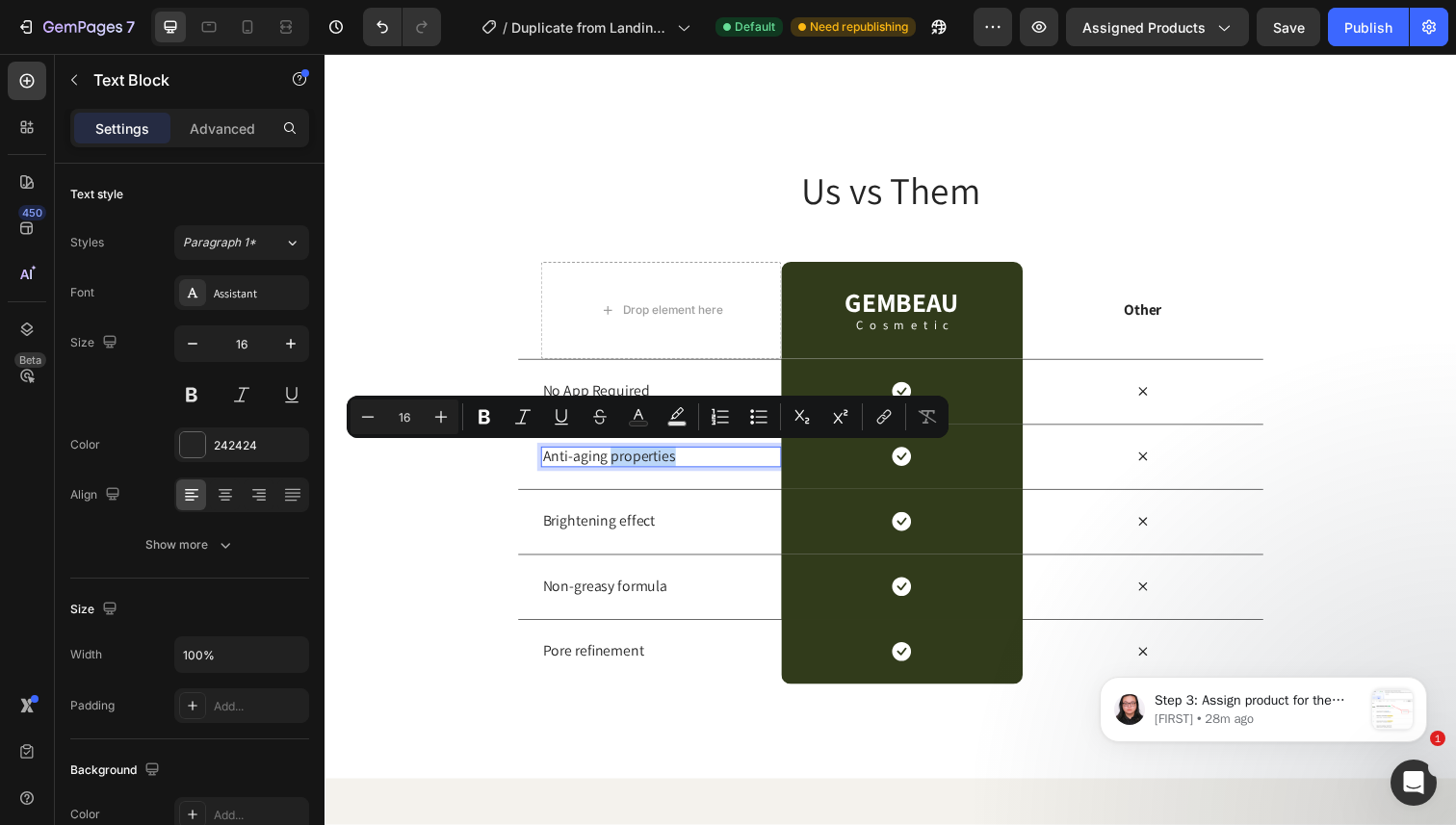 click on "Anti-aging properties" at bounding box center [667, 465] 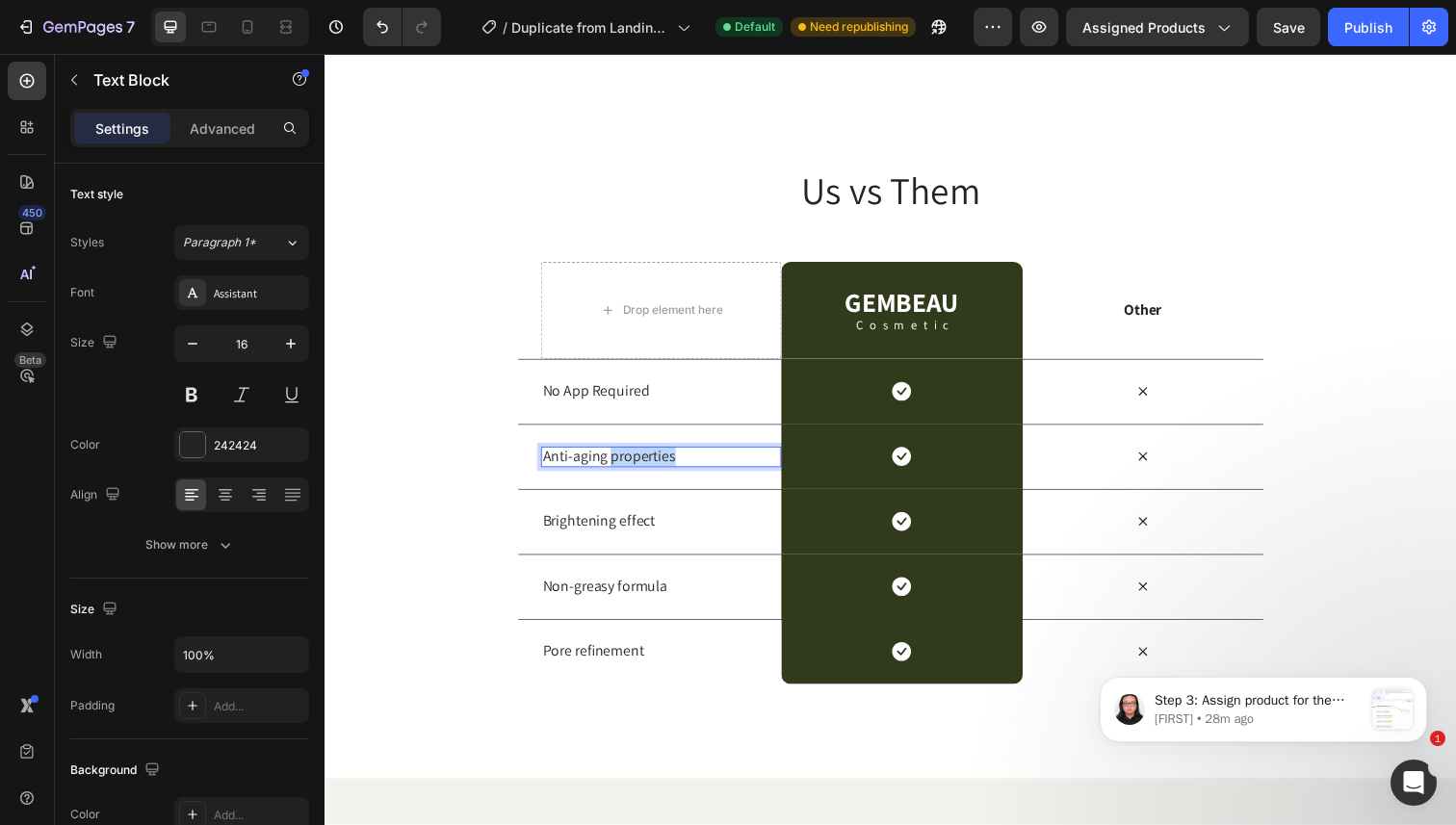 click on "Anti-aging properties" at bounding box center [667, 465] 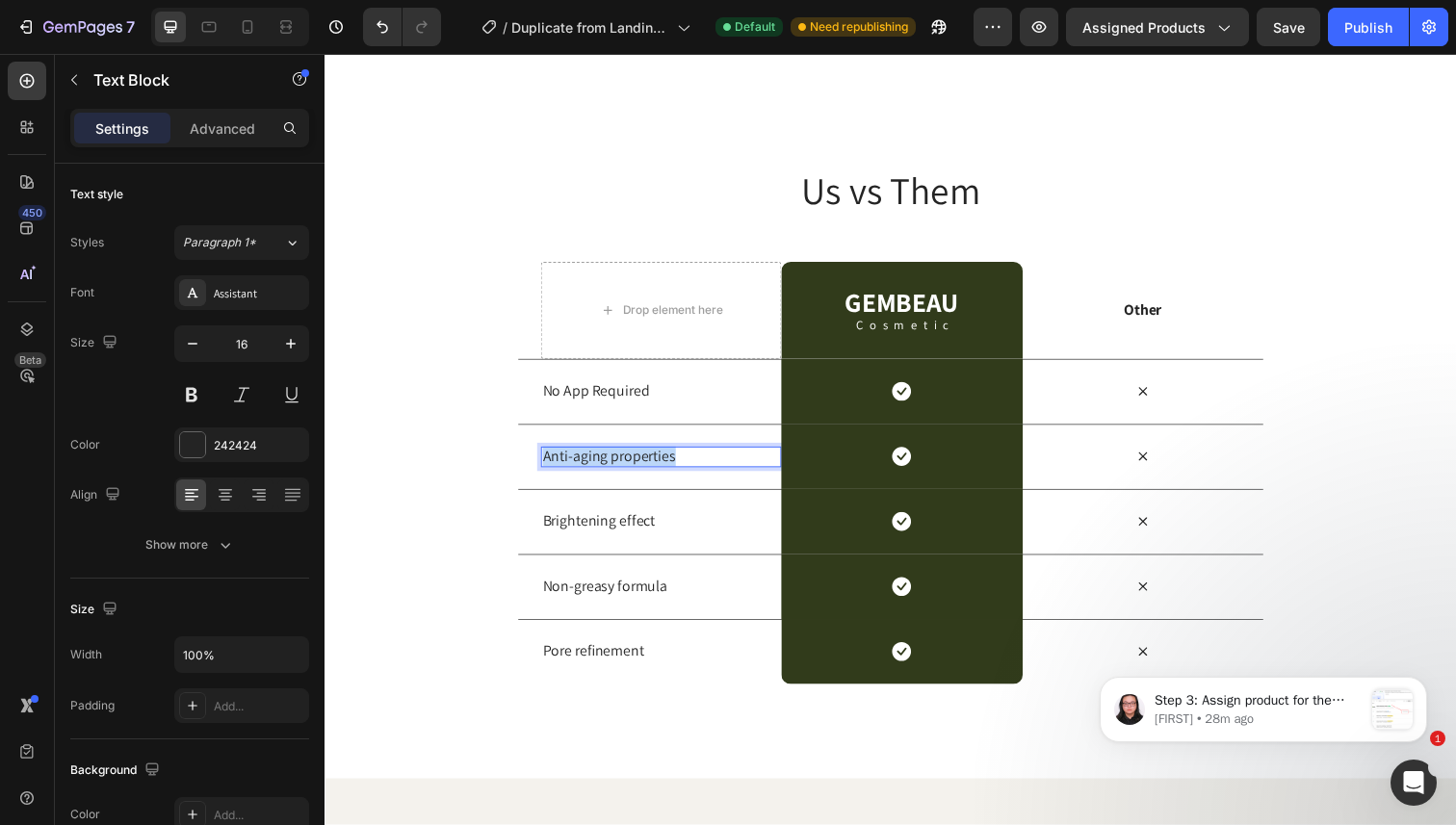 click on "Anti-aging properties" at bounding box center (667, 465) 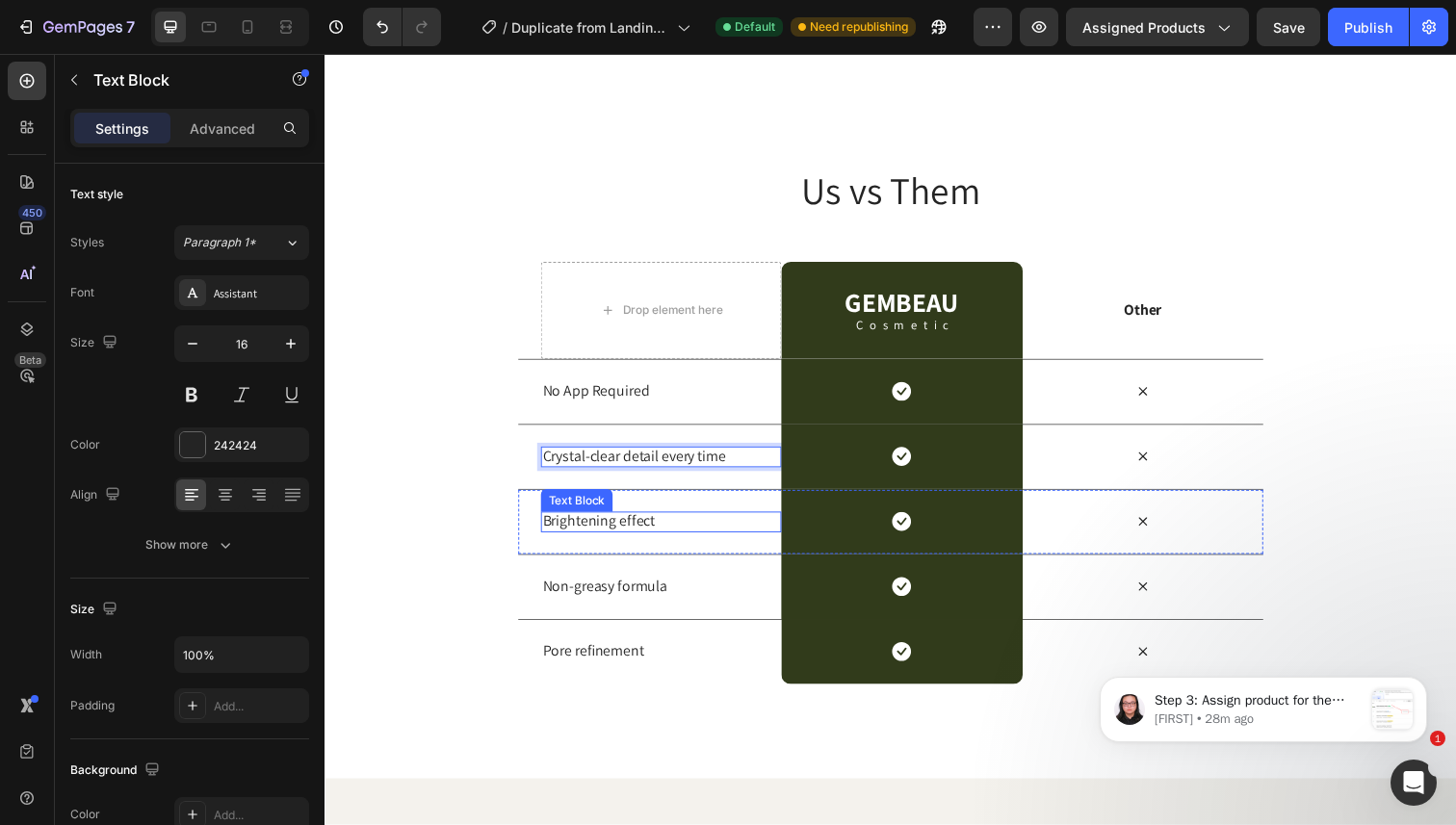 click on "Brightening effect" at bounding box center (667, 531) 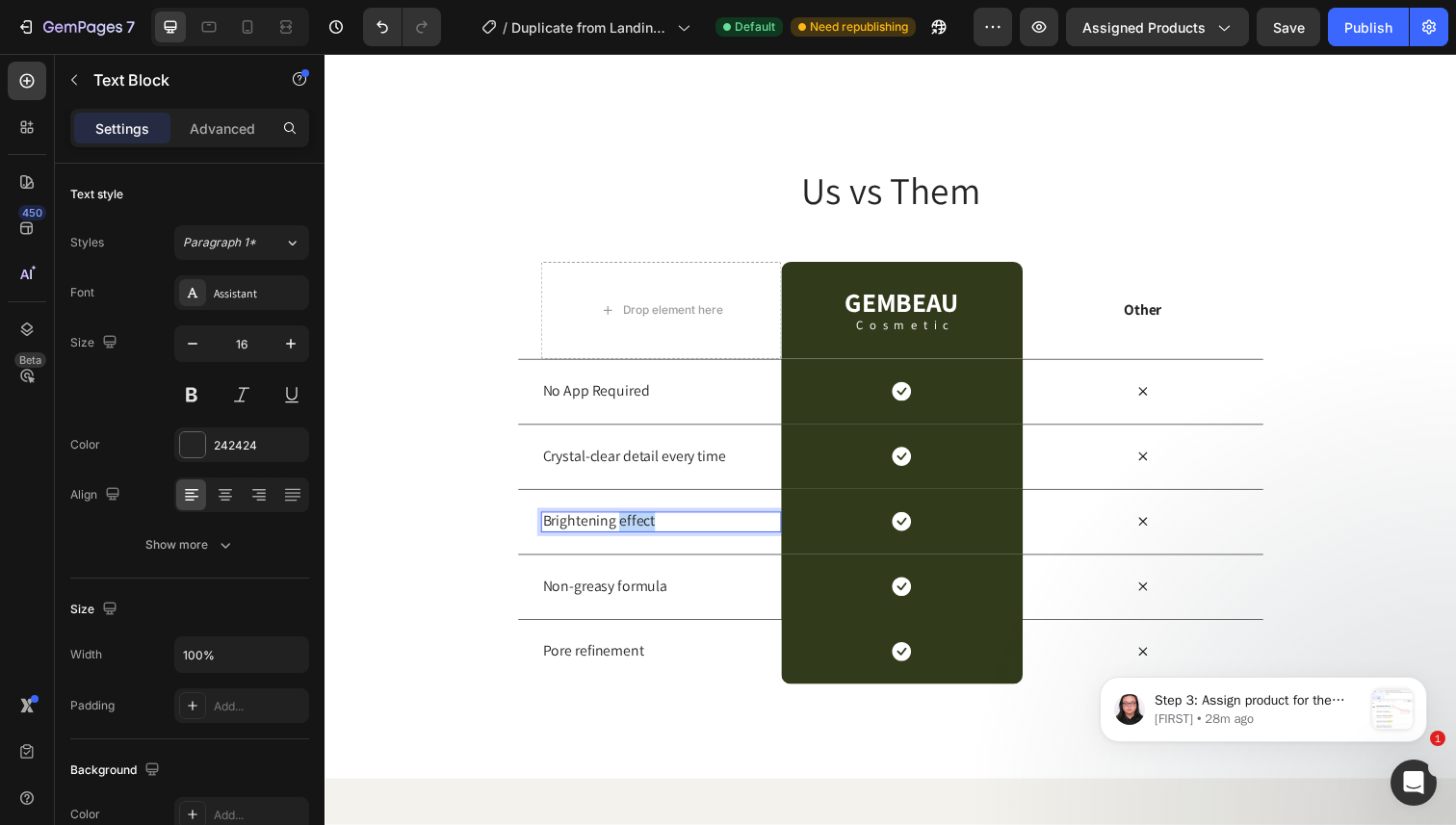 click on "Brightening effect" at bounding box center [667, 531] 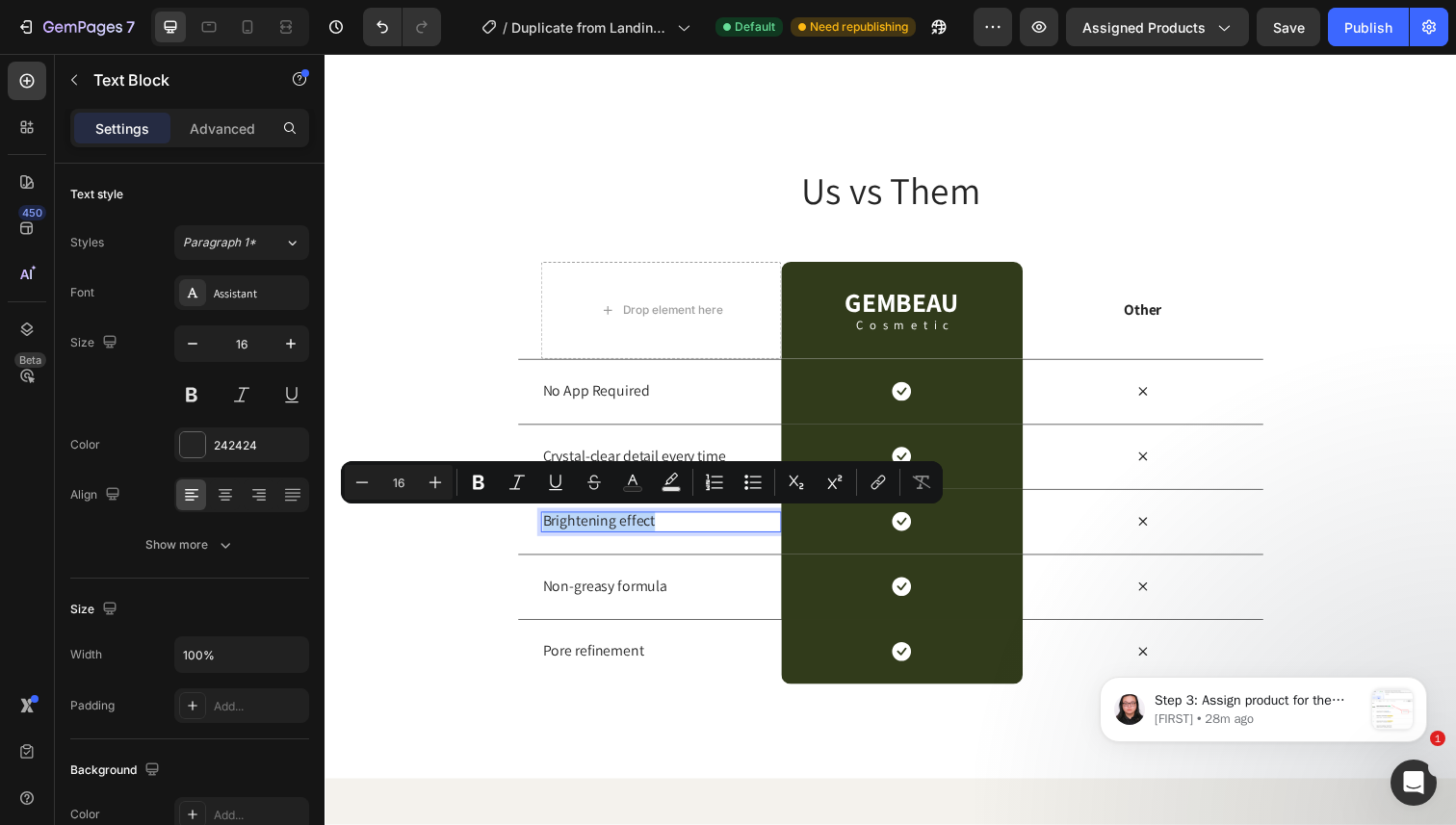click on "Brightening effect" at bounding box center [667, 531] 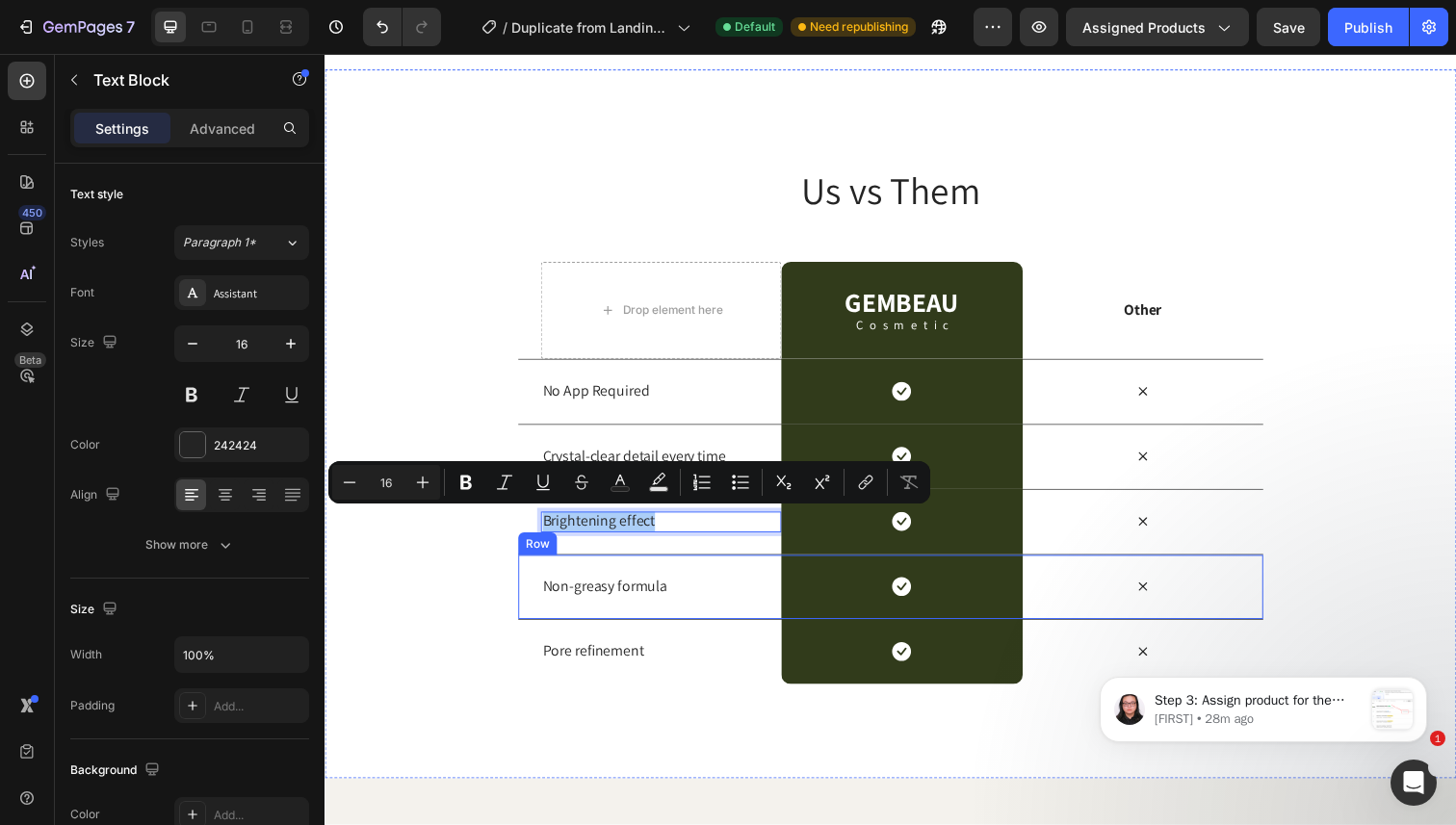 click on "Non-greasy formula Text Block" at bounding box center [667, 599] 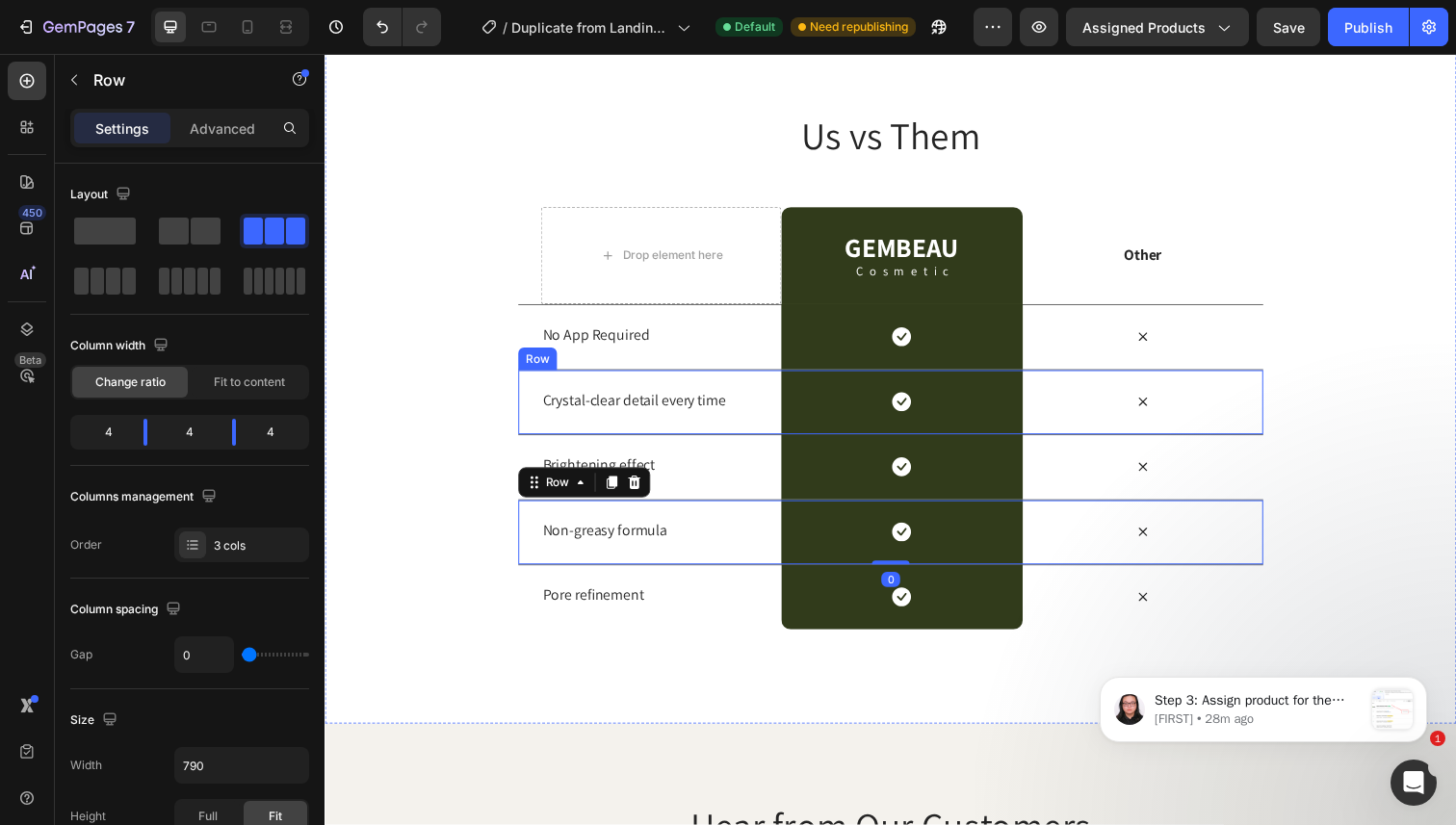 scroll, scrollTop: 4044, scrollLeft: 0, axis: vertical 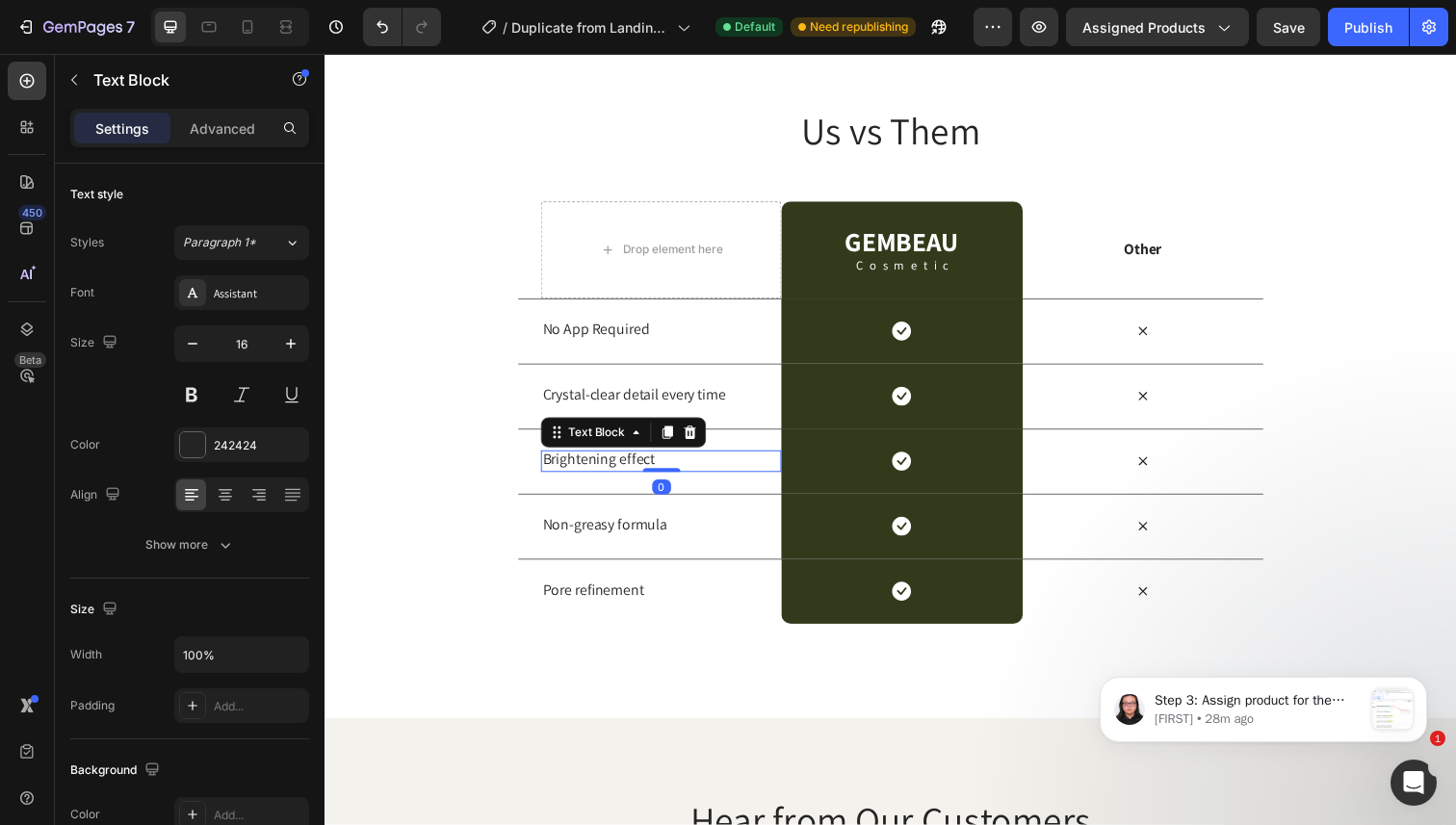 click on "Brightening effect" at bounding box center [667, 469] 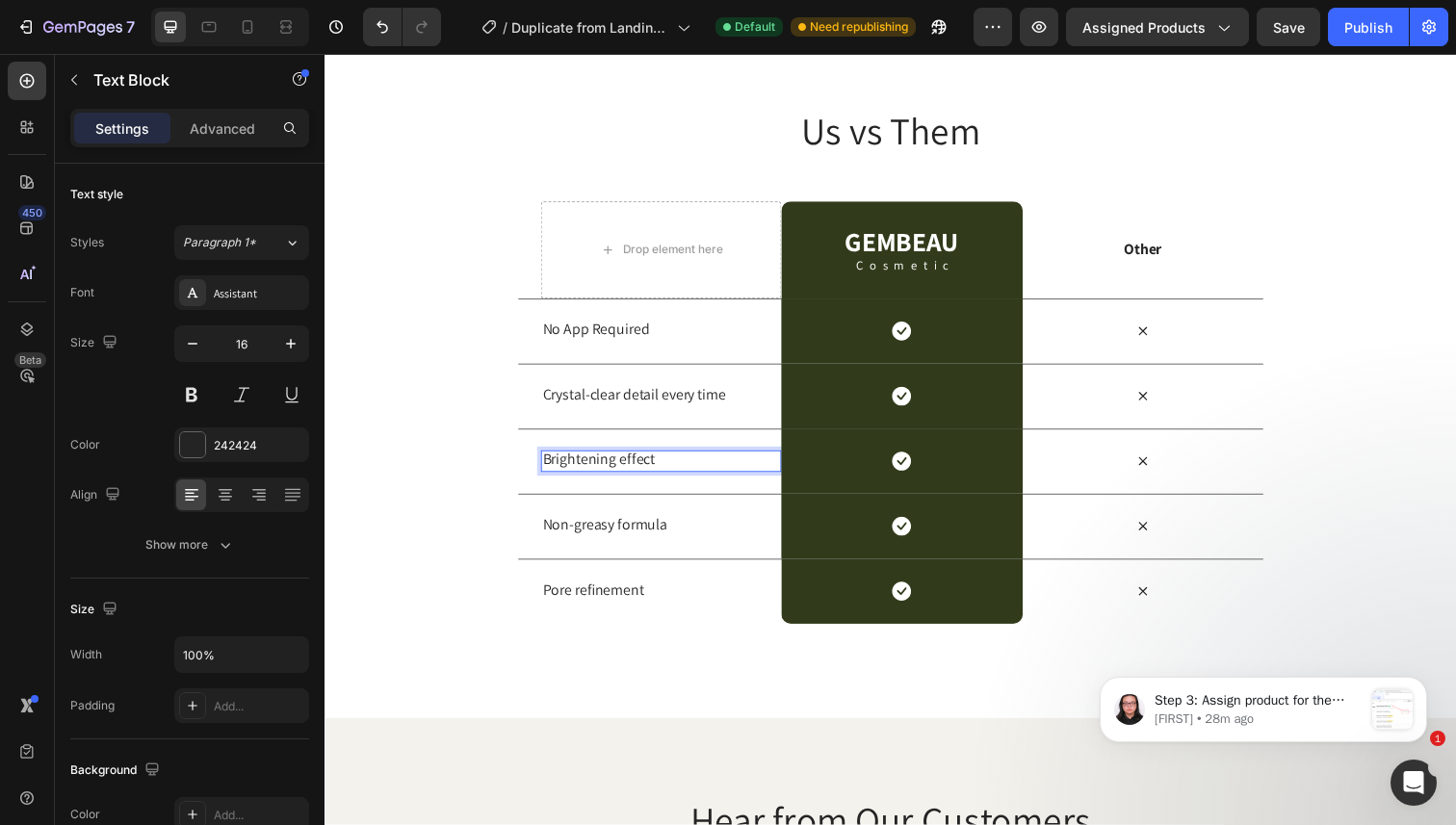 click on "Brightening effect" at bounding box center [667, 469] 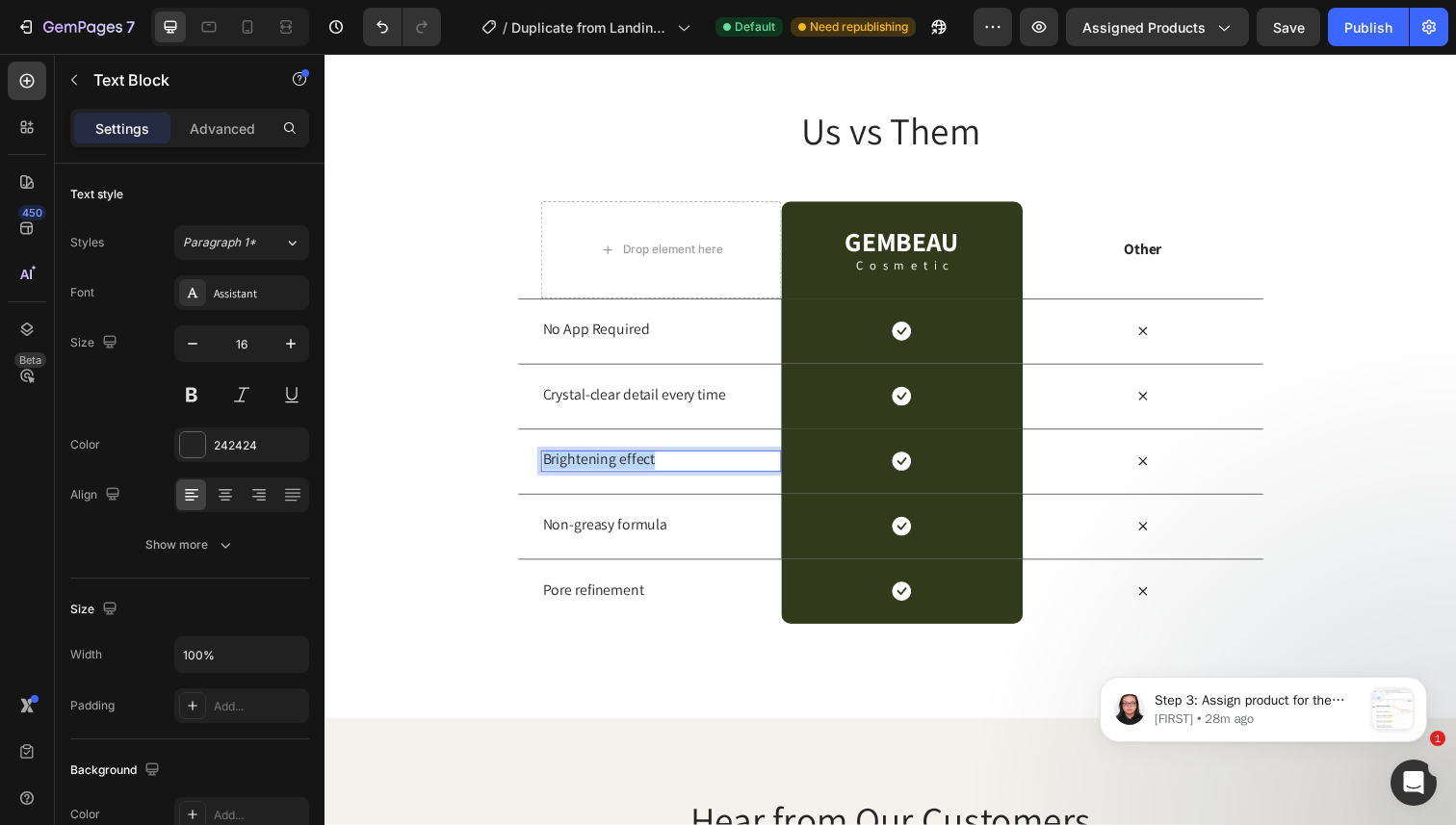 click on "Brightening effect" at bounding box center [667, 469] 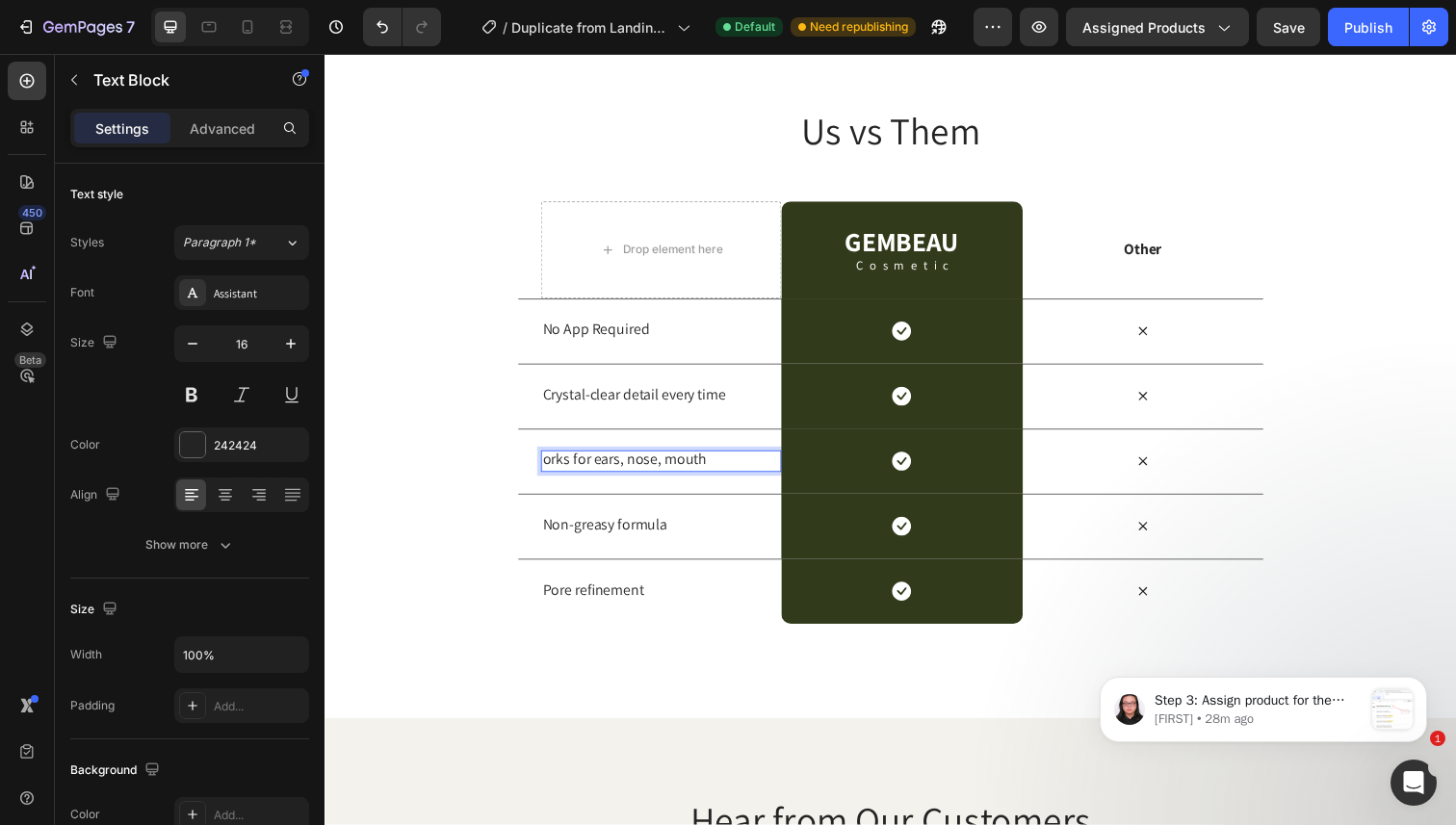 click on "orks for ears, nose, mouth" at bounding box center (667, 469) 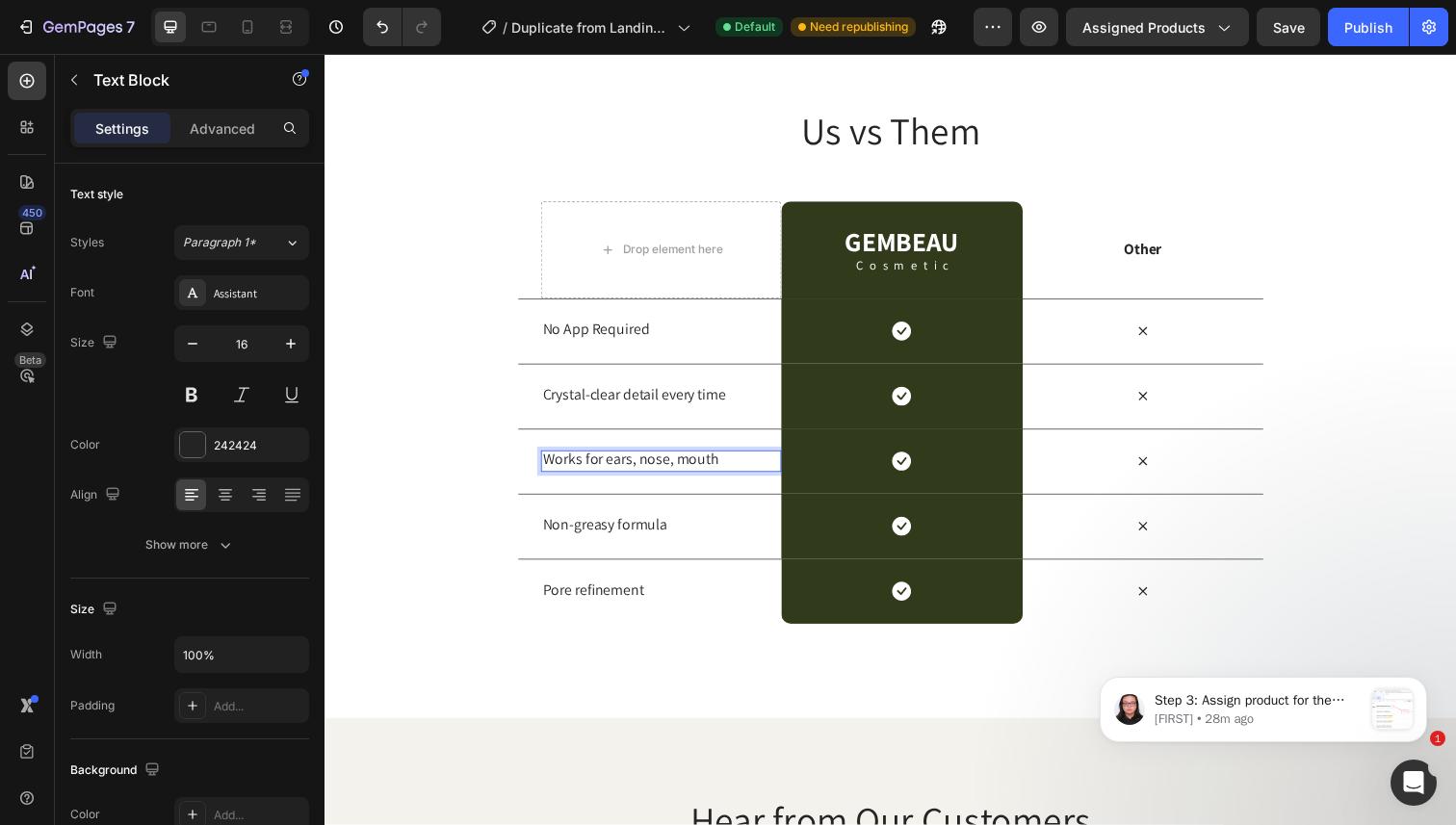 click on "Works for ears, nose, mouth" at bounding box center [667, 469] 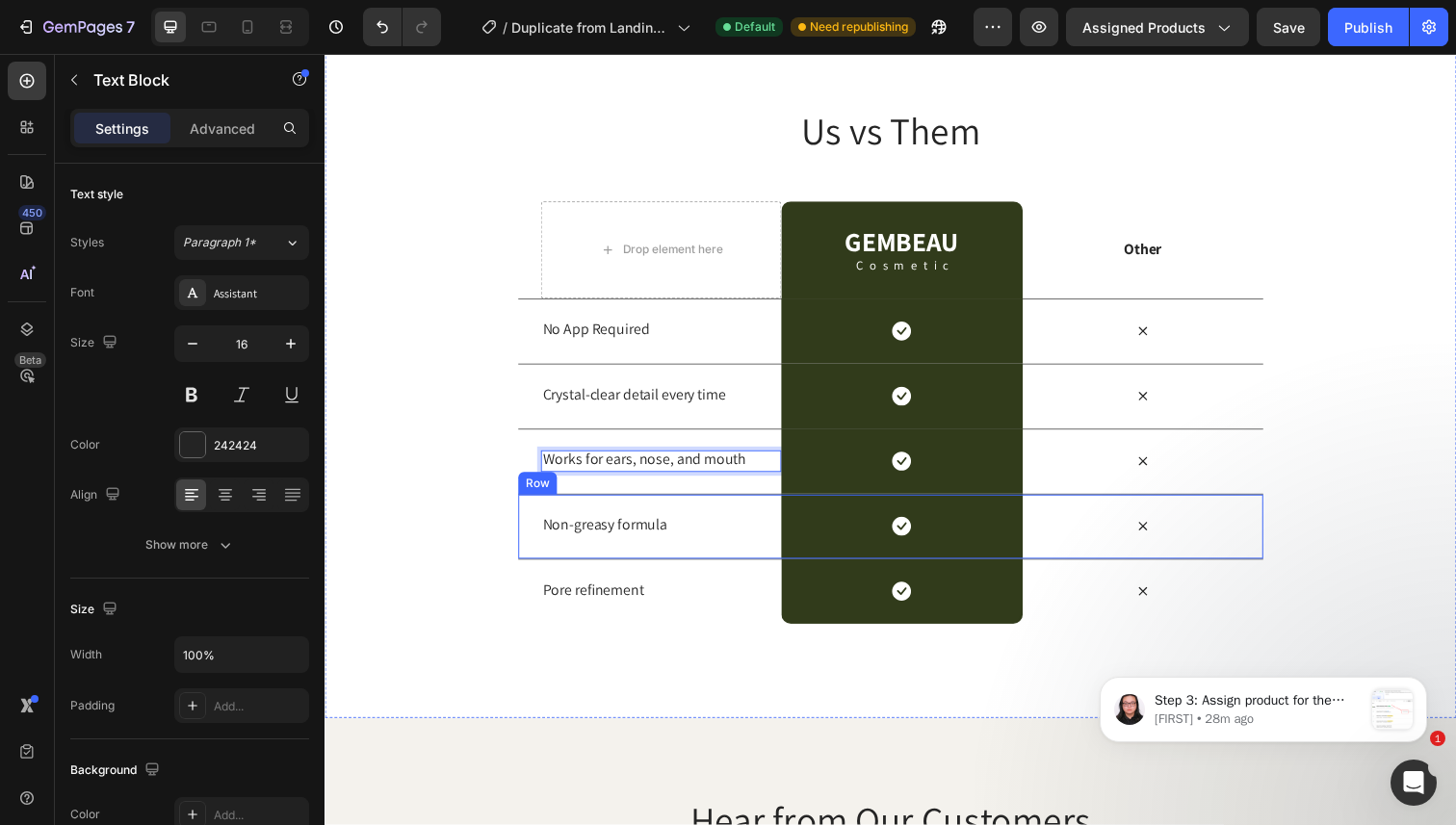 click on "Non-greasy formula Text Block" at bounding box center (667, 537) 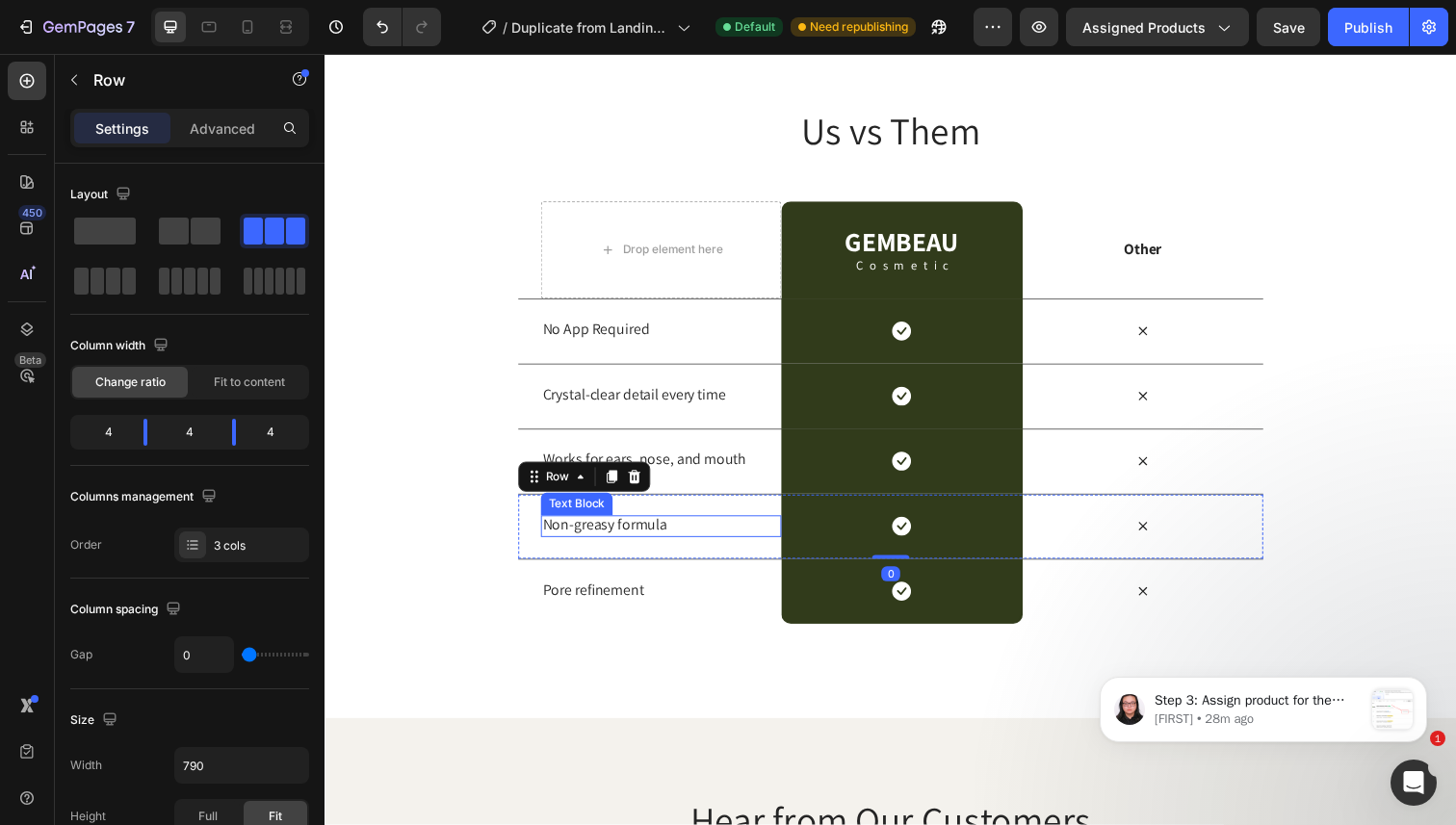 click on "Non-greasy formula" at bounding box center (667, 535) 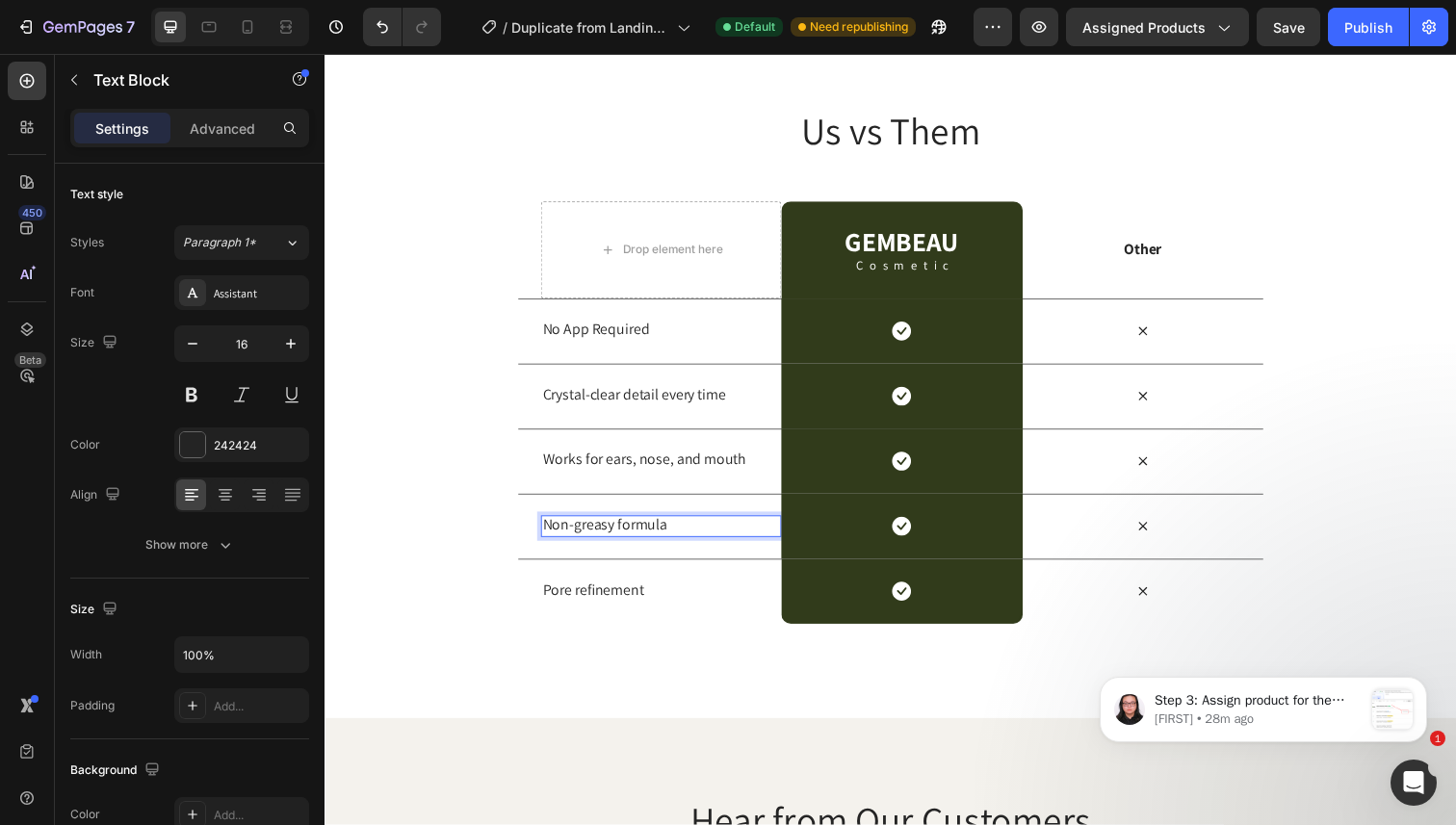 click on "Non-greasy formula" at bounding box center [667, 535] 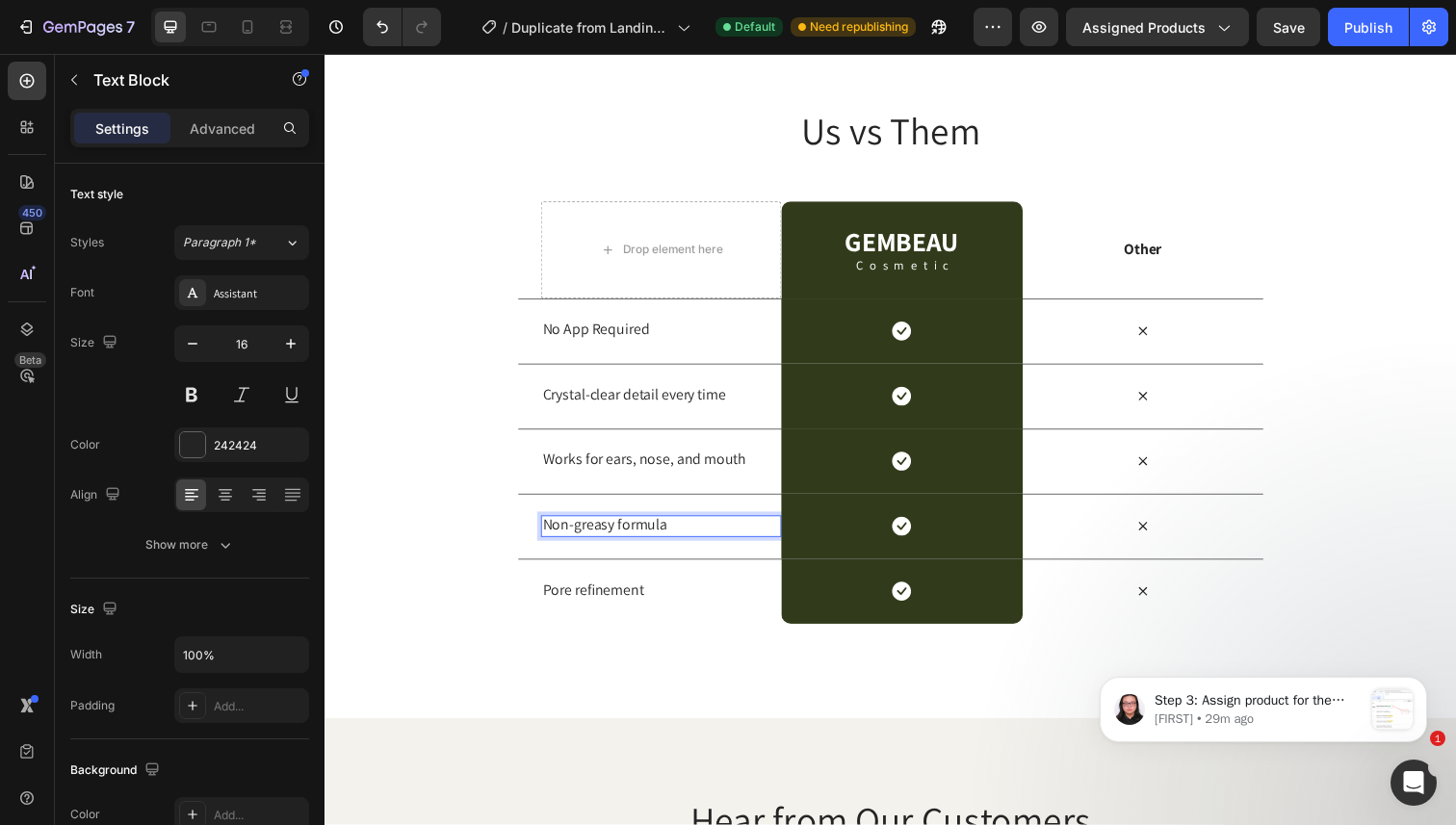 click on "Non-greasy formula" at bounding box center [667, 535] 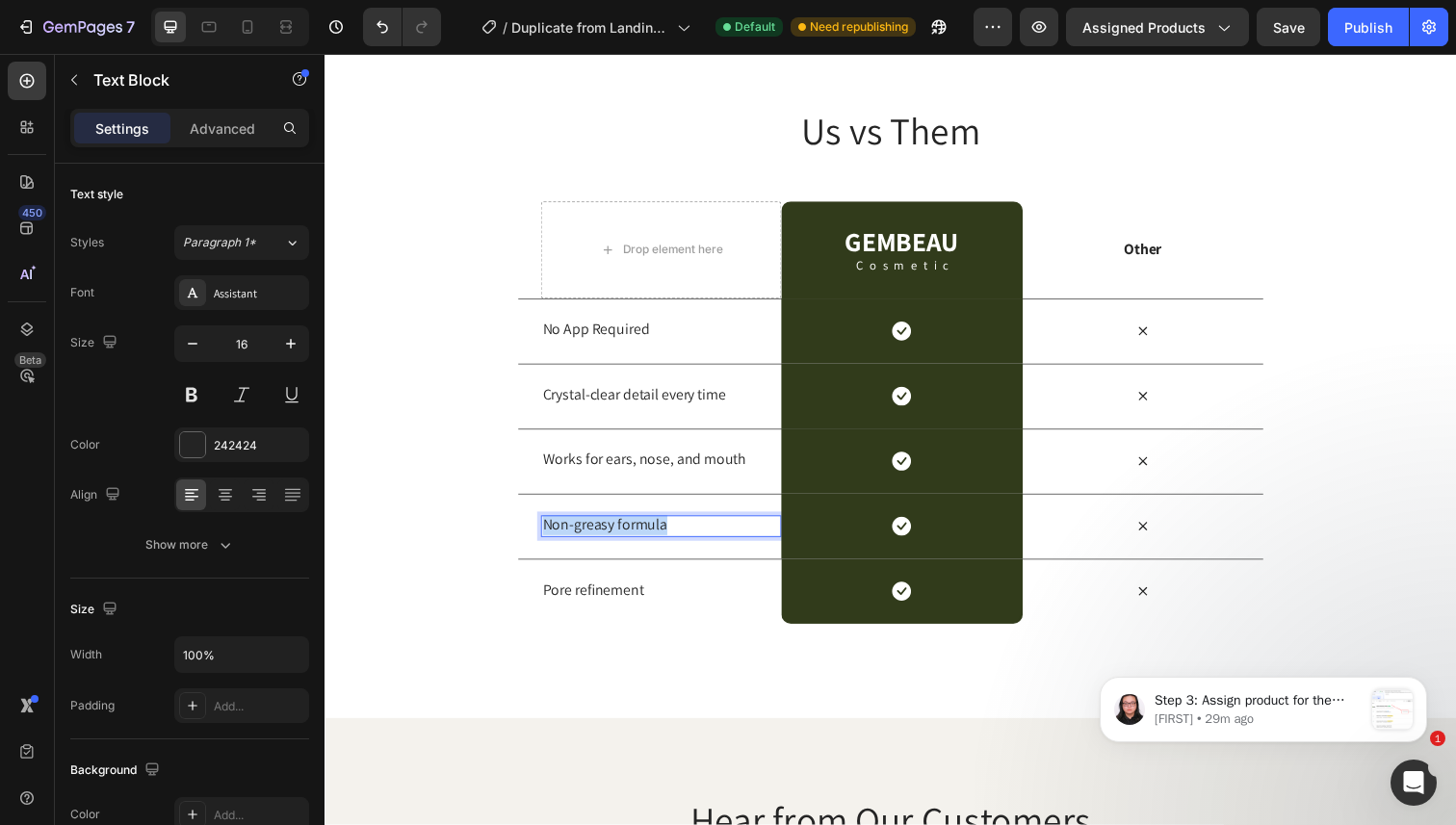 click on "Non-greasy formula" at bounding box center [667, 535] 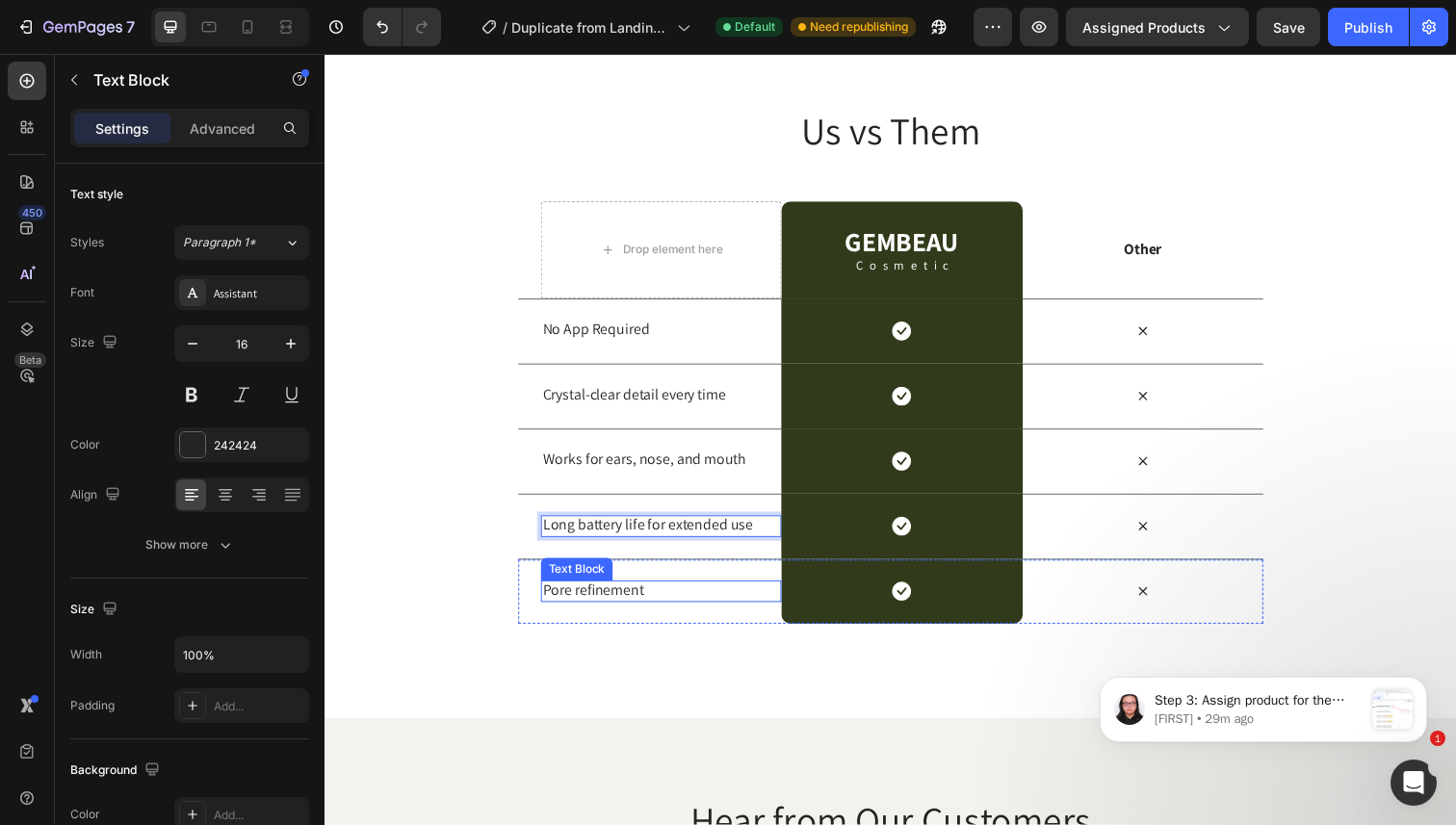 click on "Pore refinement" at bounding box center (667, 602) 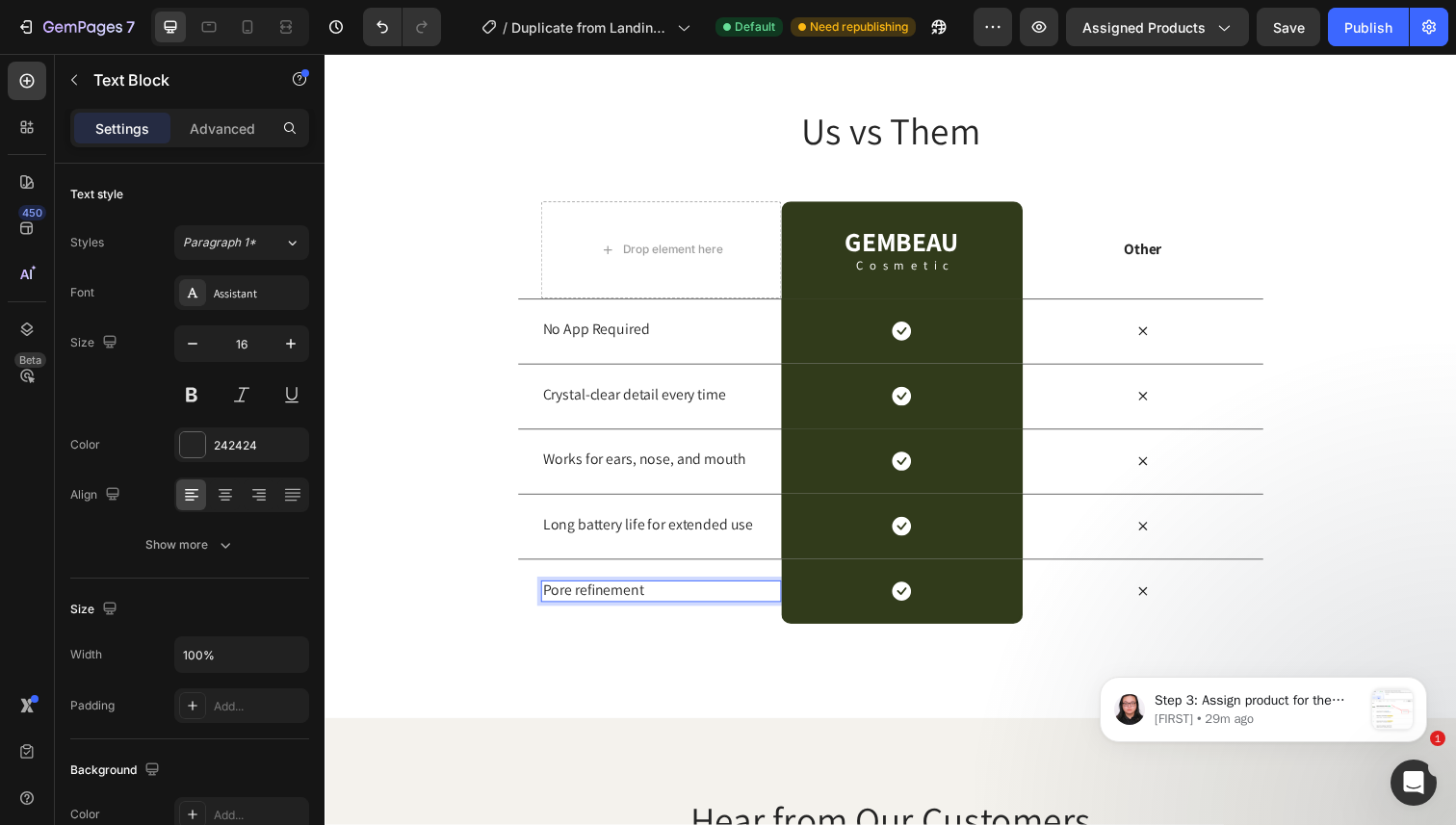 click on "Pore refinement" at bounding box center (667, 602) 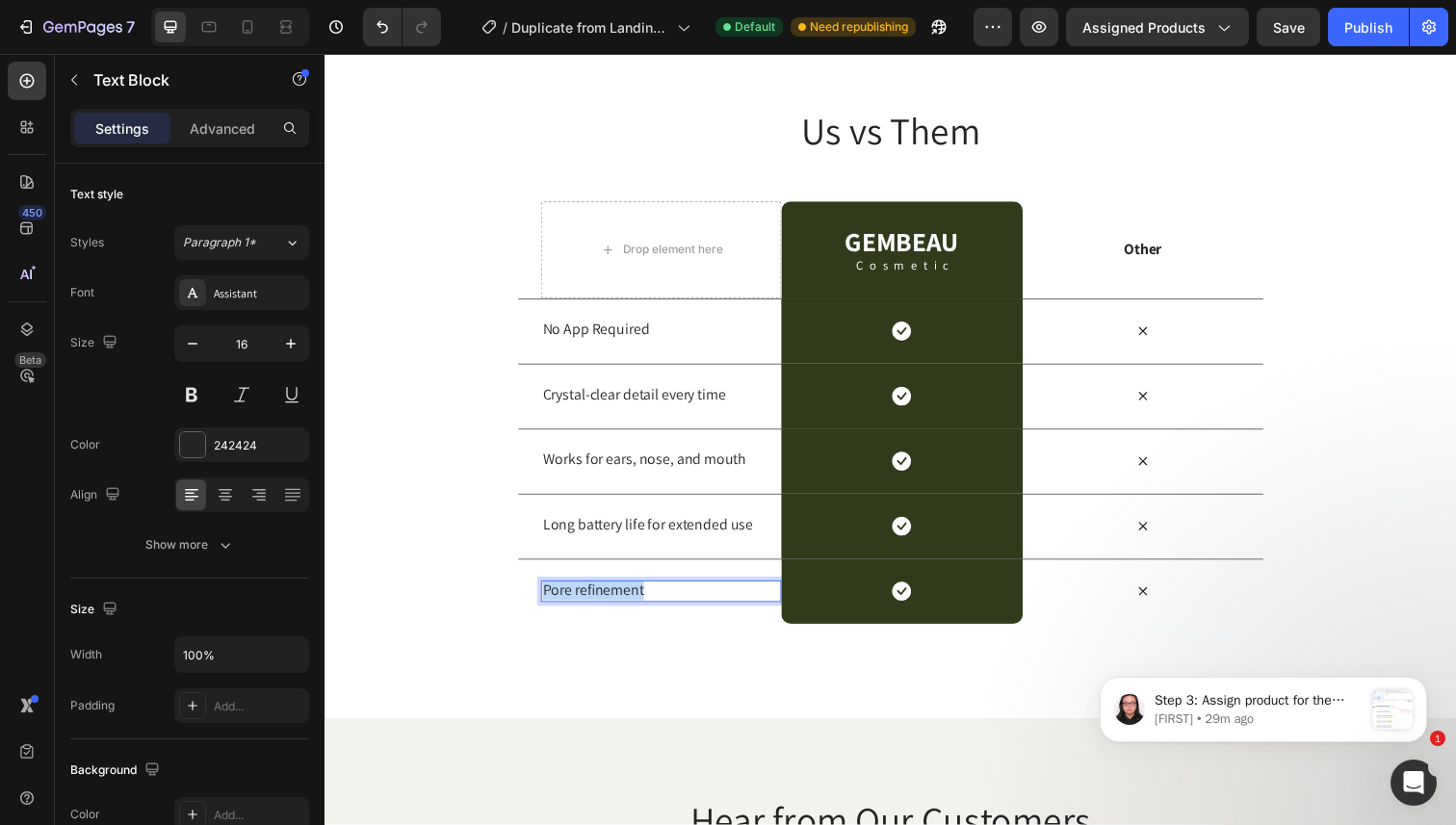 click on "Pore refinement" at bounding box center (667, 602) 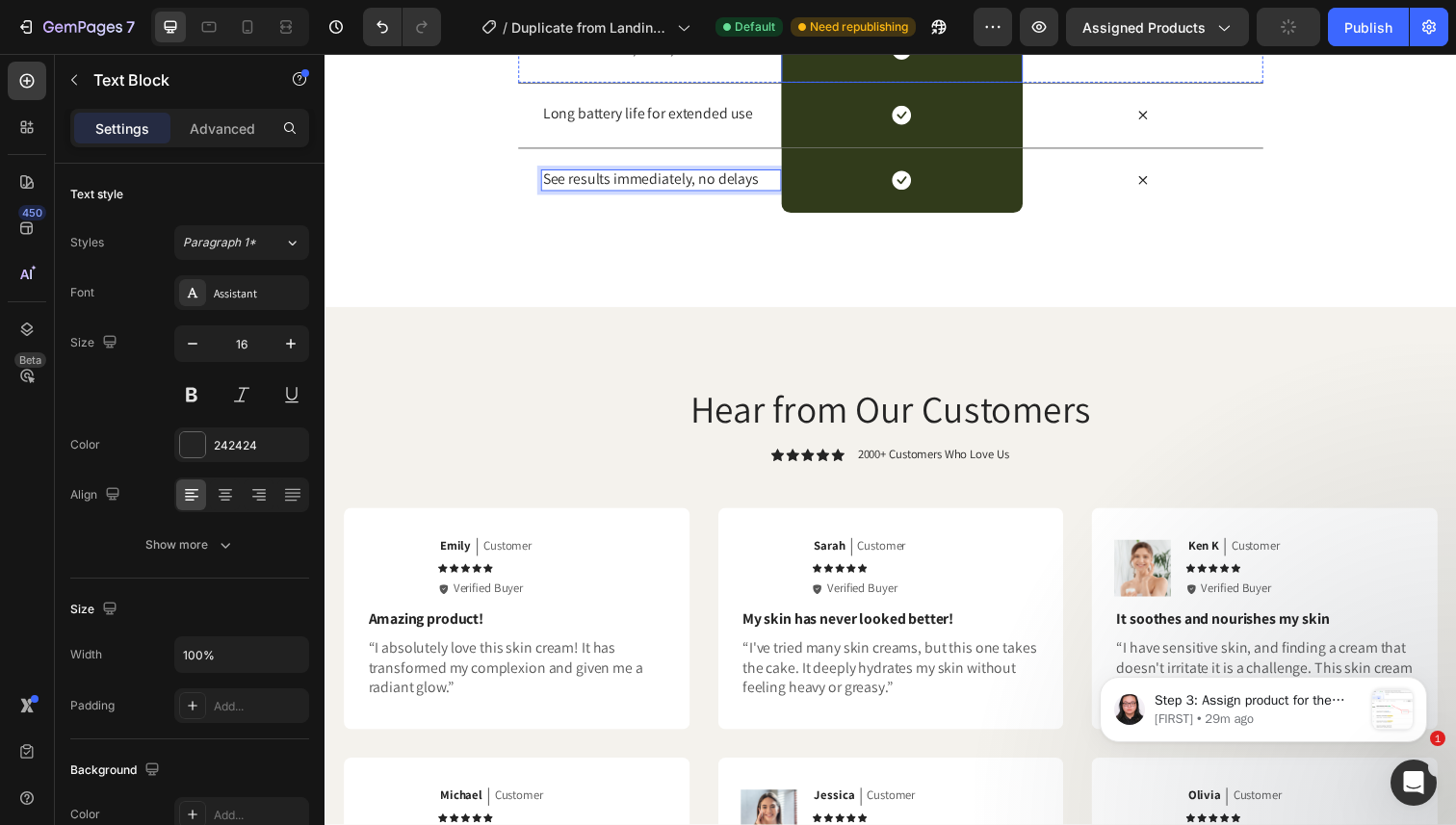 scroll, scrollTop: 4494, scrollLeft: 0, axis: vertical 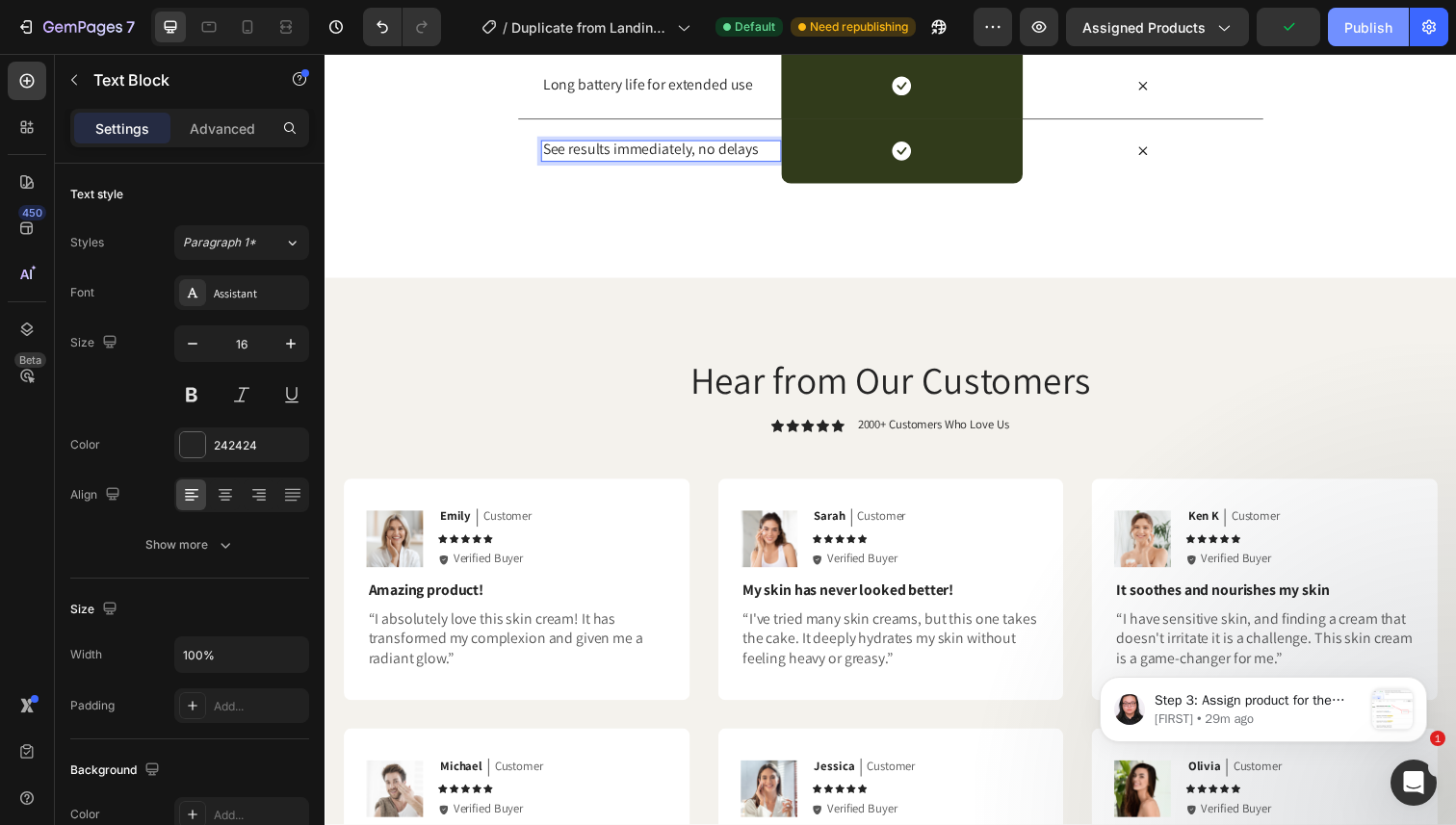 click on "Publish" at bounding box center (1368, 27) 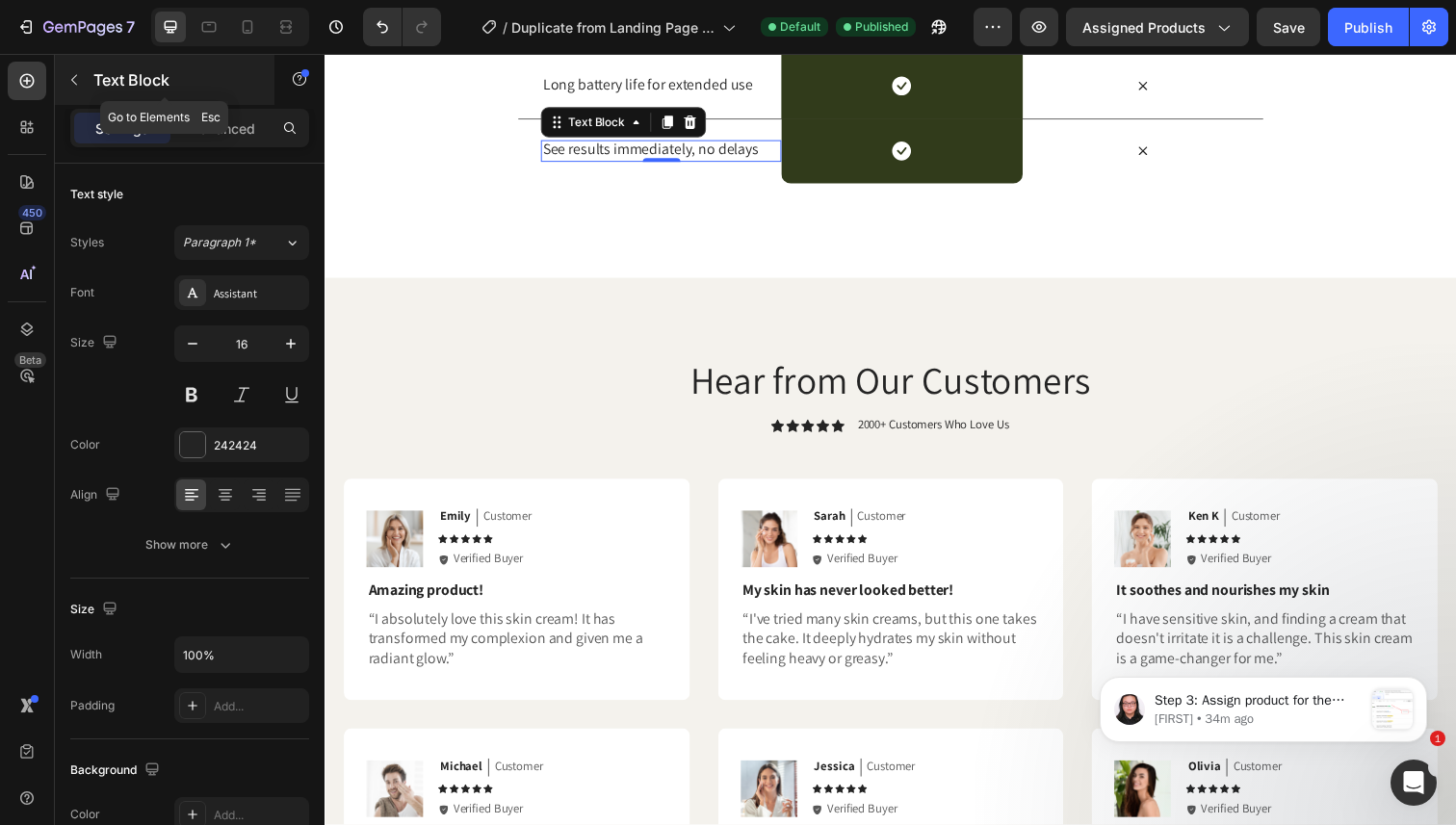 click 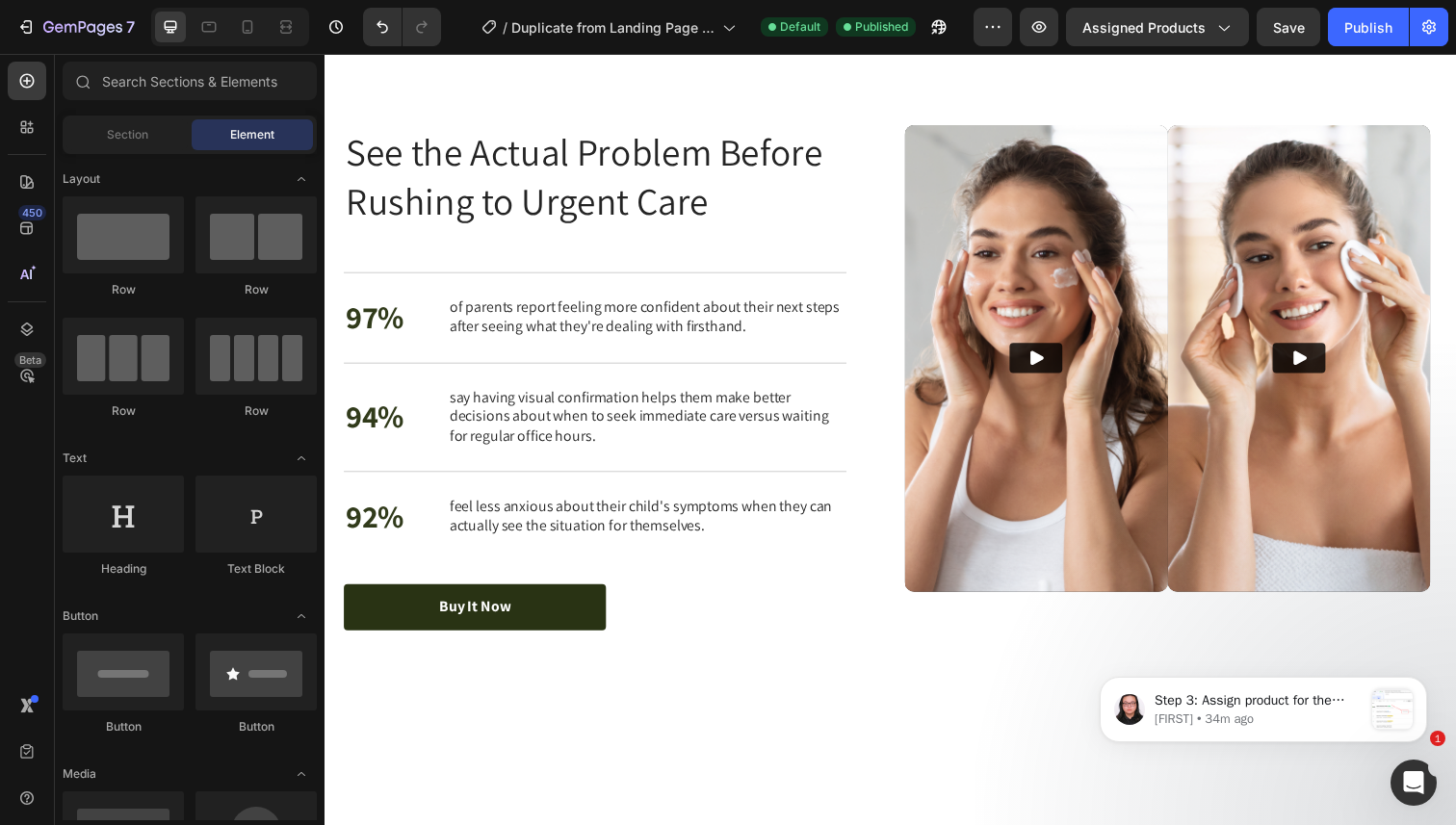 scroll, scrollTop: 3244, scrollLeft: 0, axis: vertical 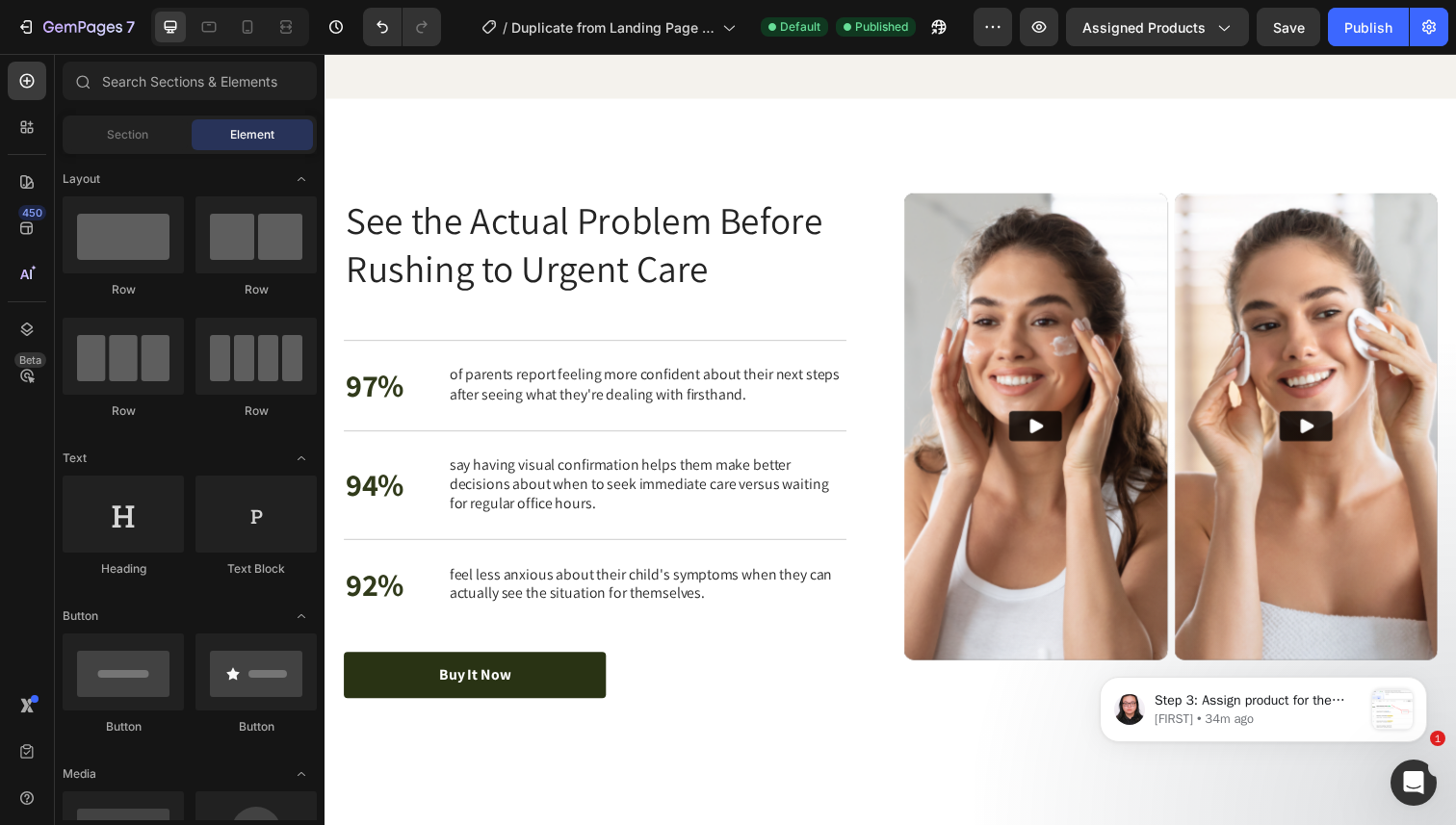 click on "See the Actual Problem Before Rushing to Urgent Care" at bounding box center [600, 248] 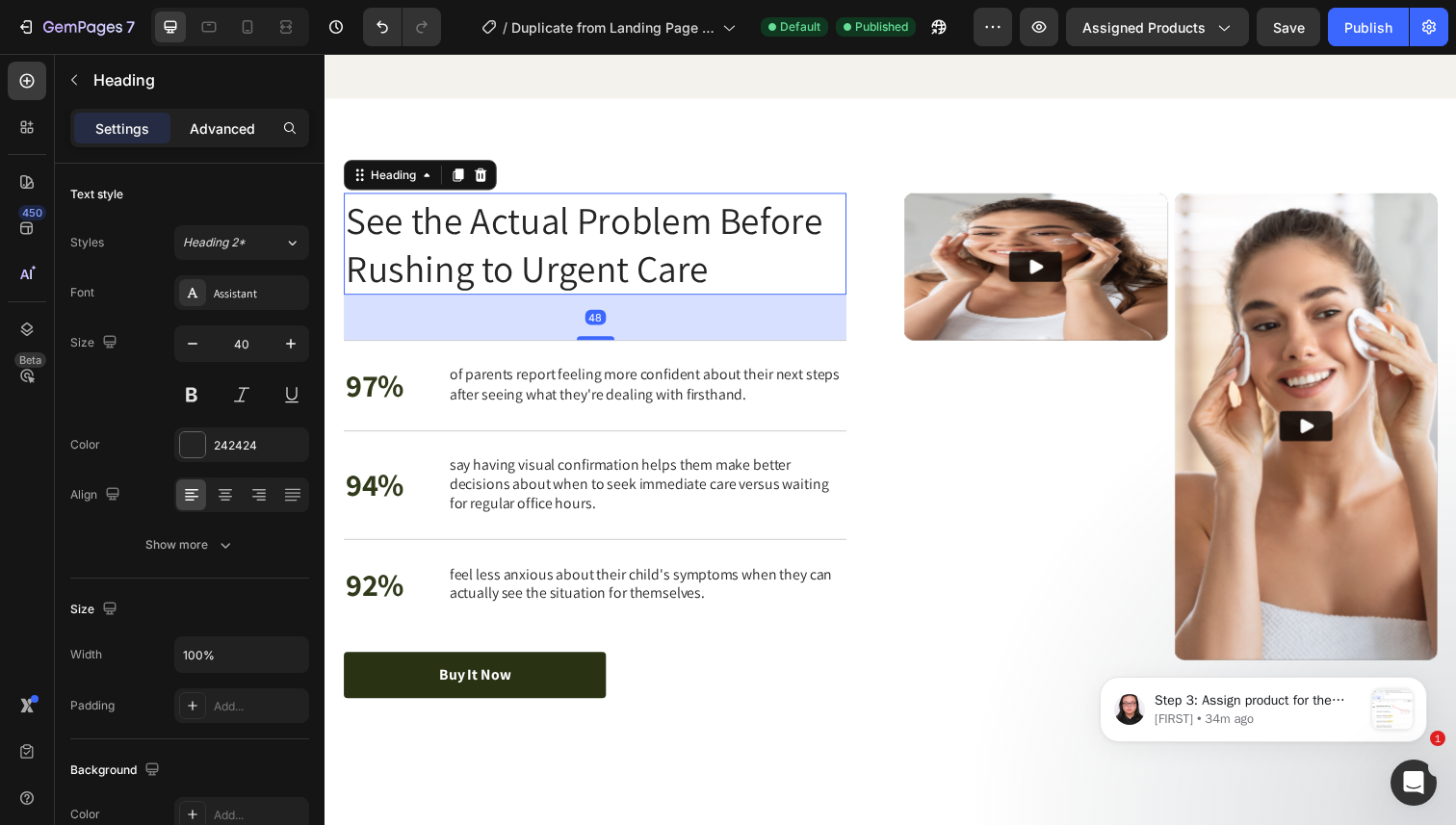 click on "Advanced" at bounding box center (222, 128) 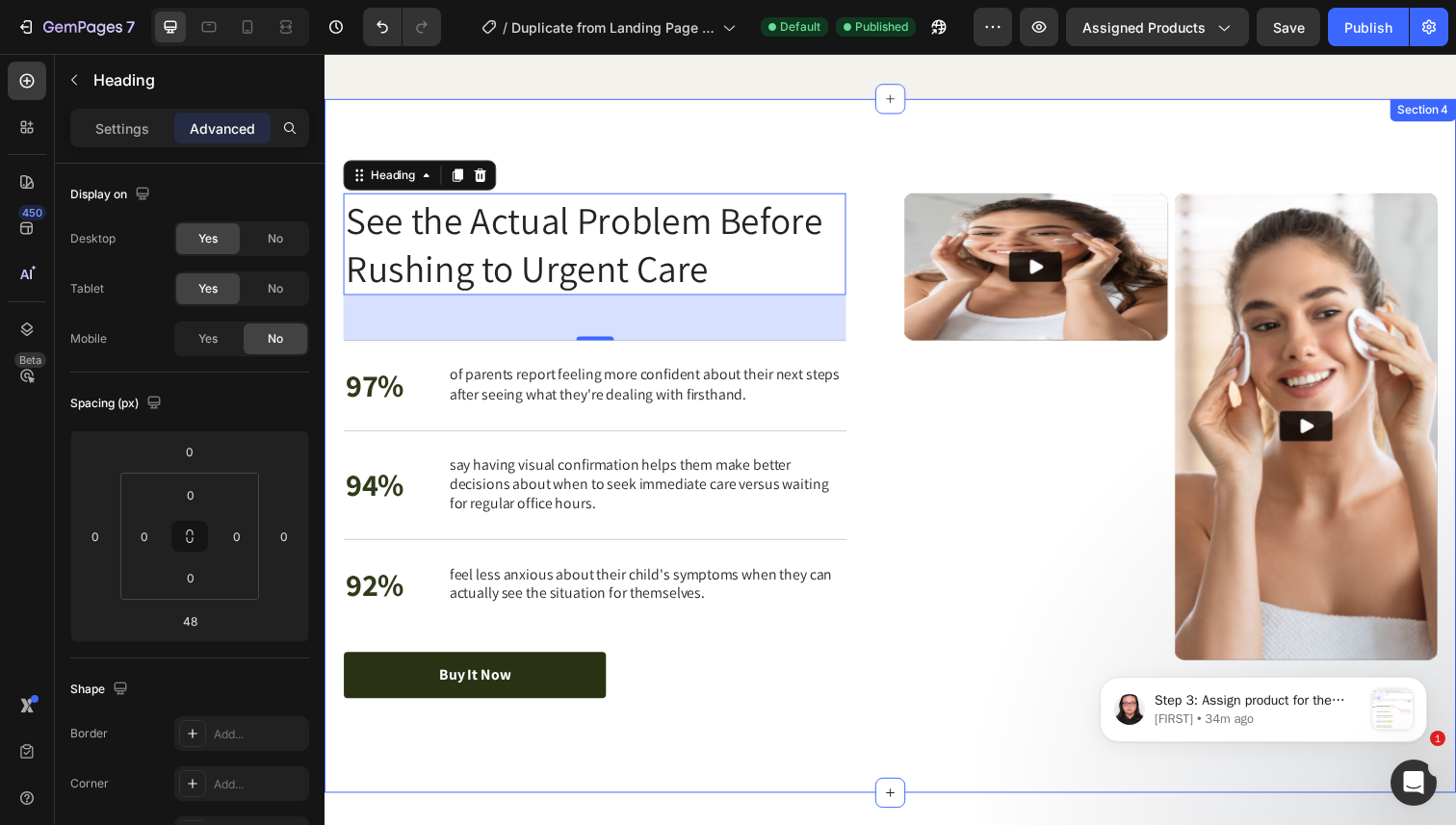 click on "Nourish, hydrate, and soften with our skin cream. Heading See the Actual Problem Before Rushing to Urgent Care Heading   48 97% Text Block of parents report feeling more confident about their next steps after seeing what they're dealing with firsthand. Text Block Row 94% Text Block say having visual confirmation helps them make better decisions about when to seek immediate care versus waiting for regular office hours. Text Block Row 92% Text Block feel less anxious about their child's symptoms when they can actually see the situation for themselves. Text Block Row Buy It Now Button Row Video Video Carousel Row Section 4" at bounding box center [902, 454] 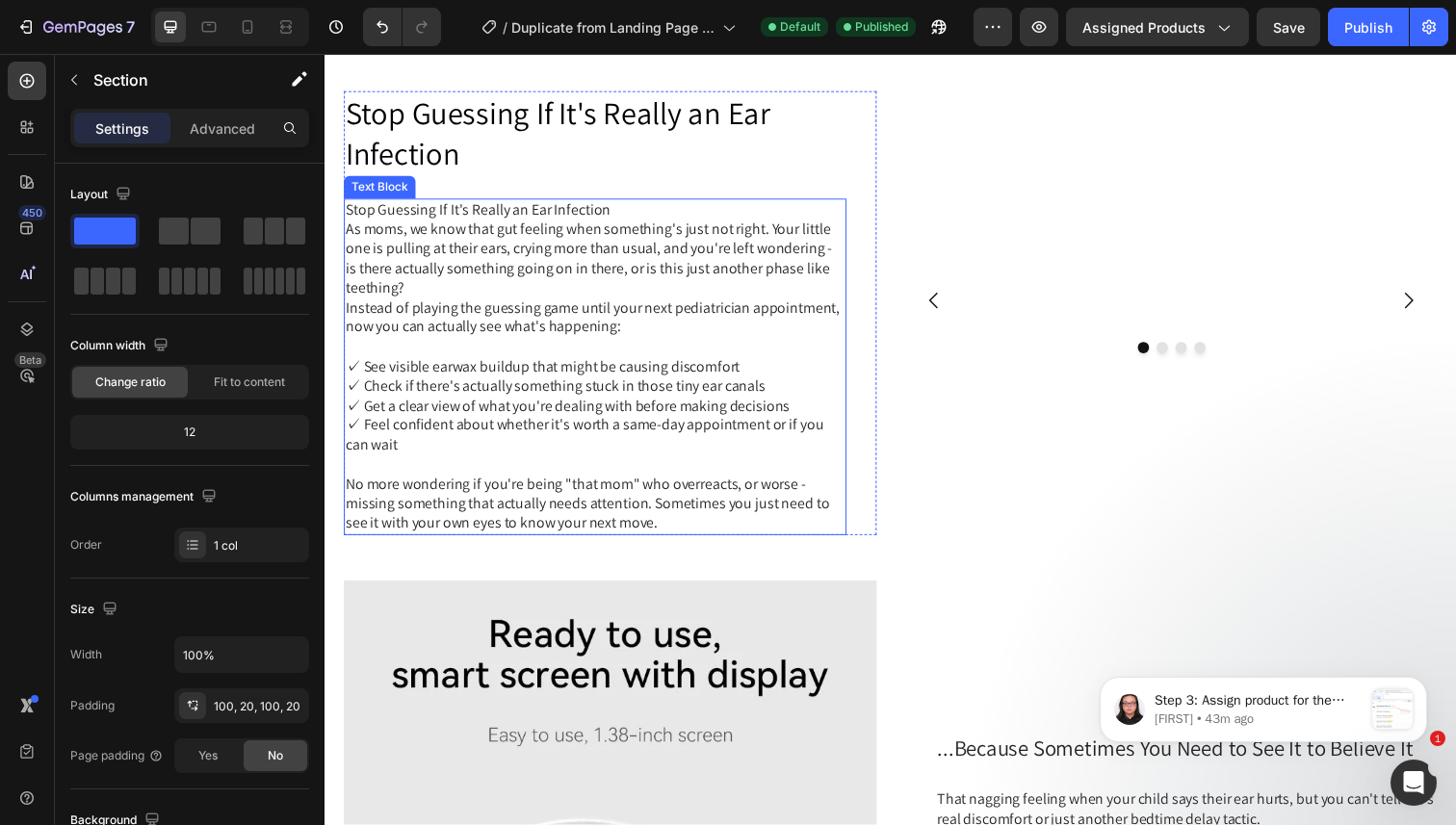 scroll, scrollTop: 1225, scrollLeft: 0, axis: vertical 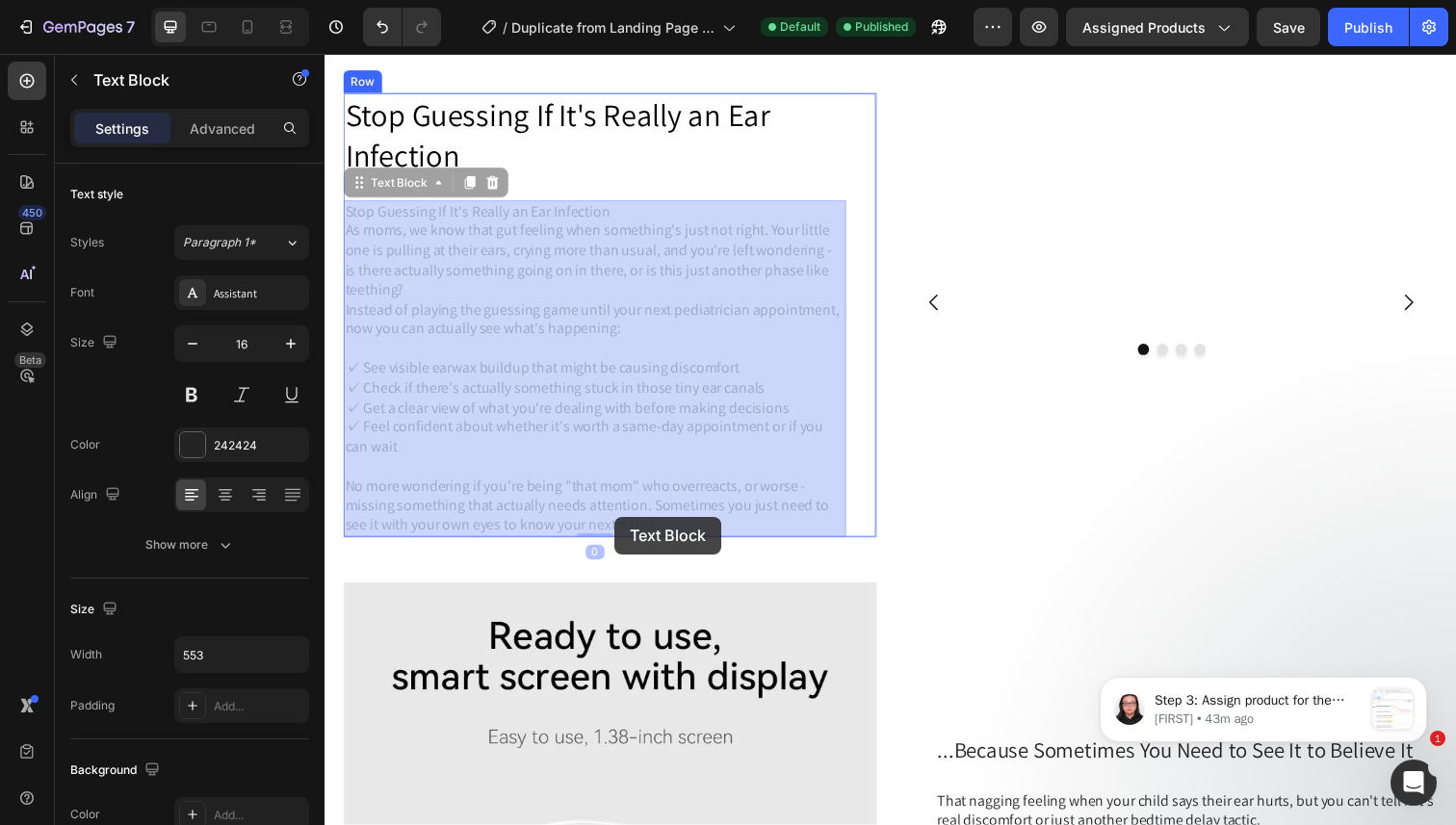 drag, startPoint x: 667, startPoint y: 534, endPoint x: 620, endPoint y: 528, distance: 47.381431 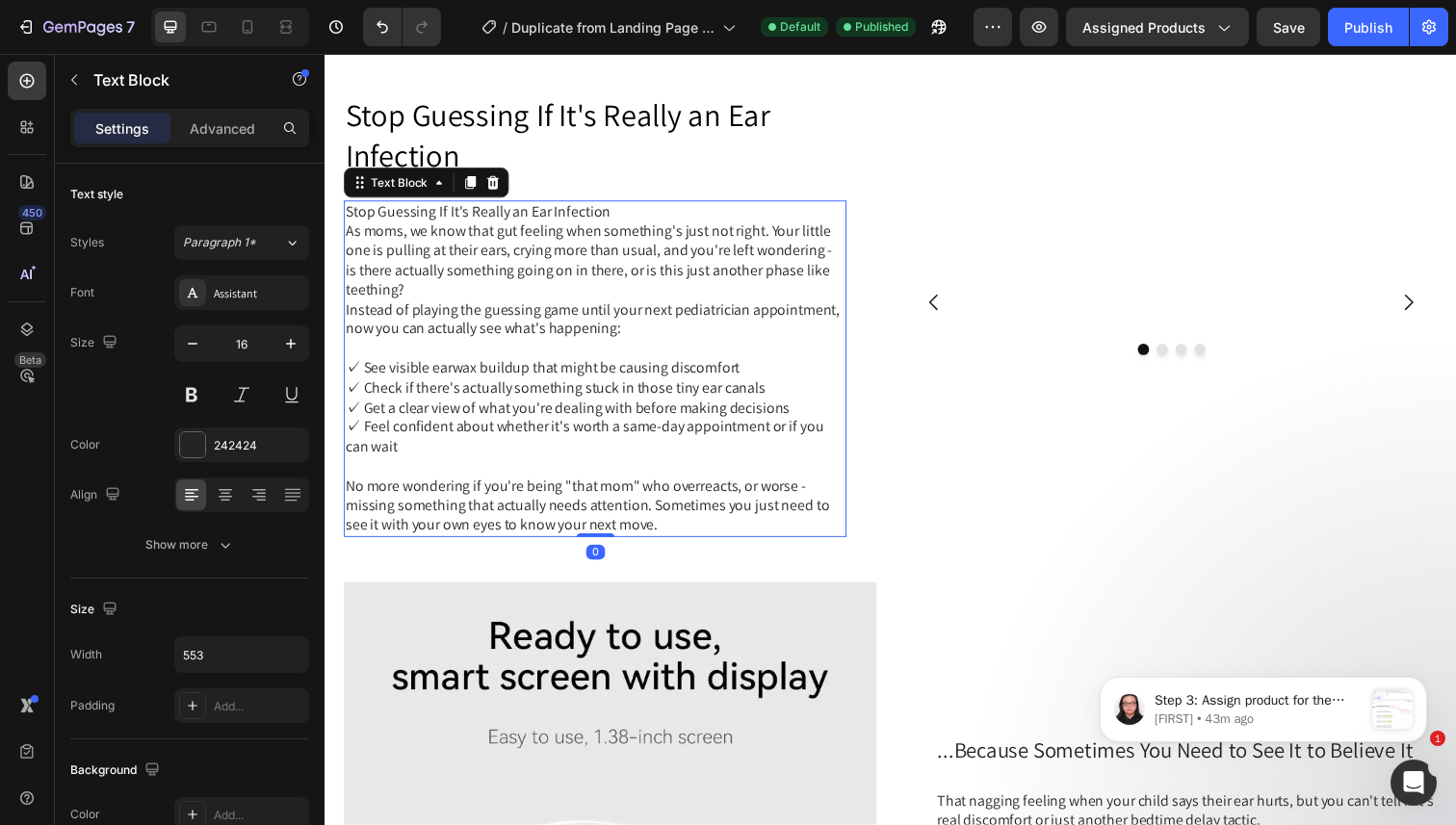 click on "No more wondering if you're being "that mom" who overreacts, or worse - missing something that actually needs attention. Sometimes you just need to see it with your own eyes to know your next move." at bounding box center (600, 516) 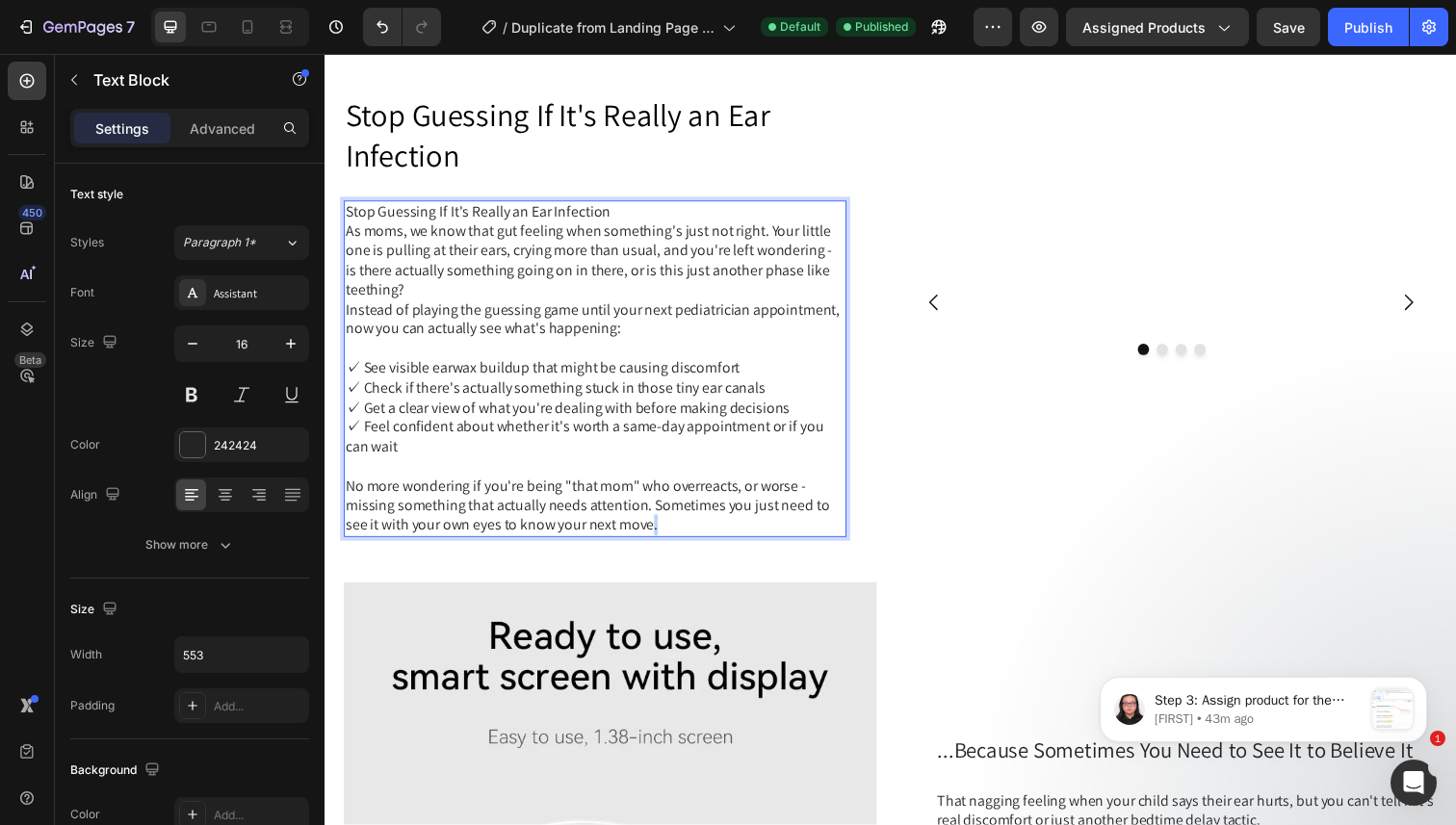 click on "No more wondering if you're being "that mom" who overreacts, or worse - missing something that actually needs attention. Sometimes you just need to see it with your own eyes to know your next move." at bounding box center (600, 516) 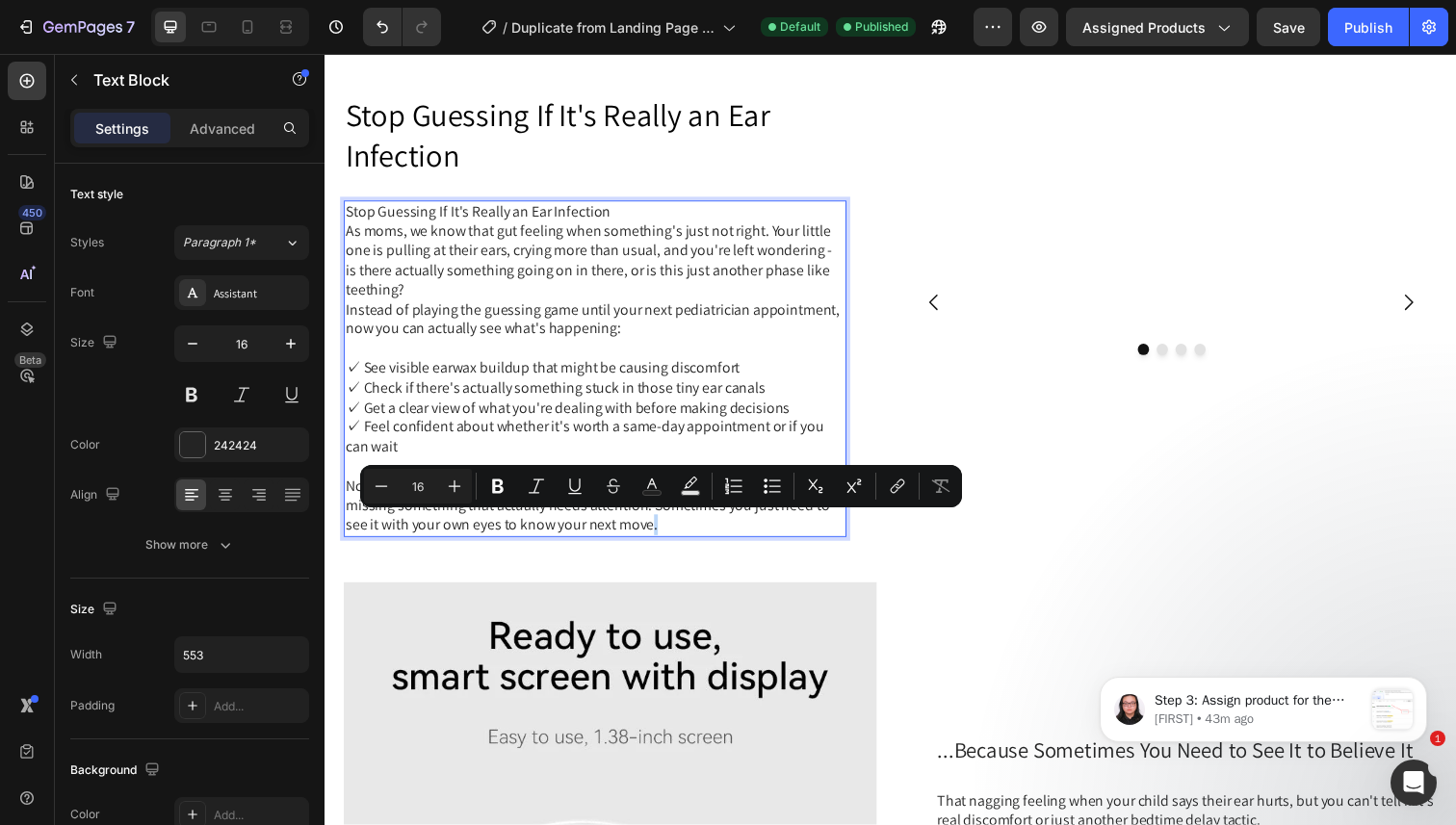 click on "No more wondering if you're being "that mom" who overreacts, or worse - missing something that actually needs attention. Sometimes you just need to see it with your own eyes to know your next move." at bounding box center [600, 516] 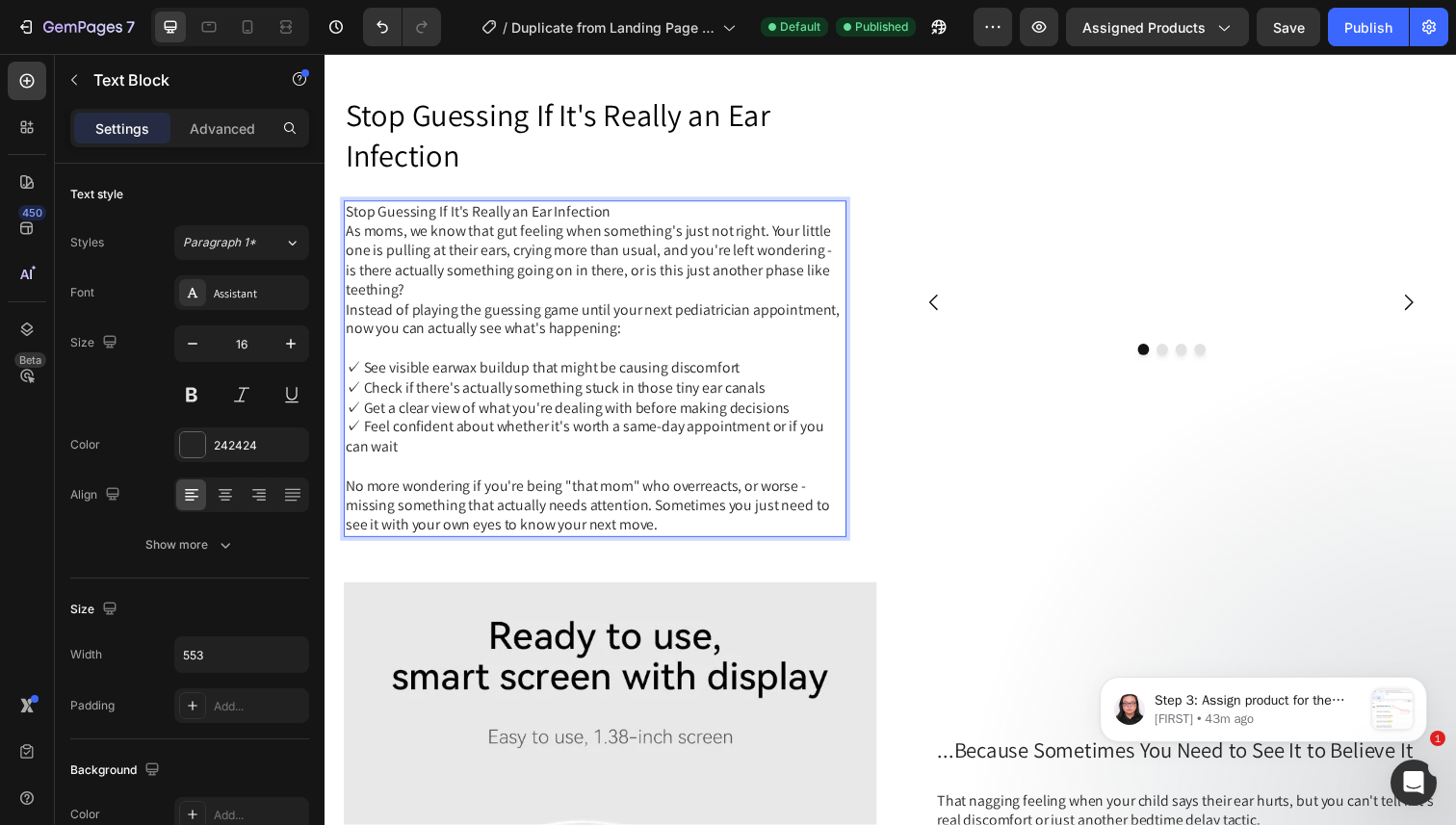 click on "No more wondering if you're being "that mom" who overreacts, or worse - missing something that actually needs attention. Sometimes you just need to see it with your own eyes to know your next move." at bounding box center [600, 516] 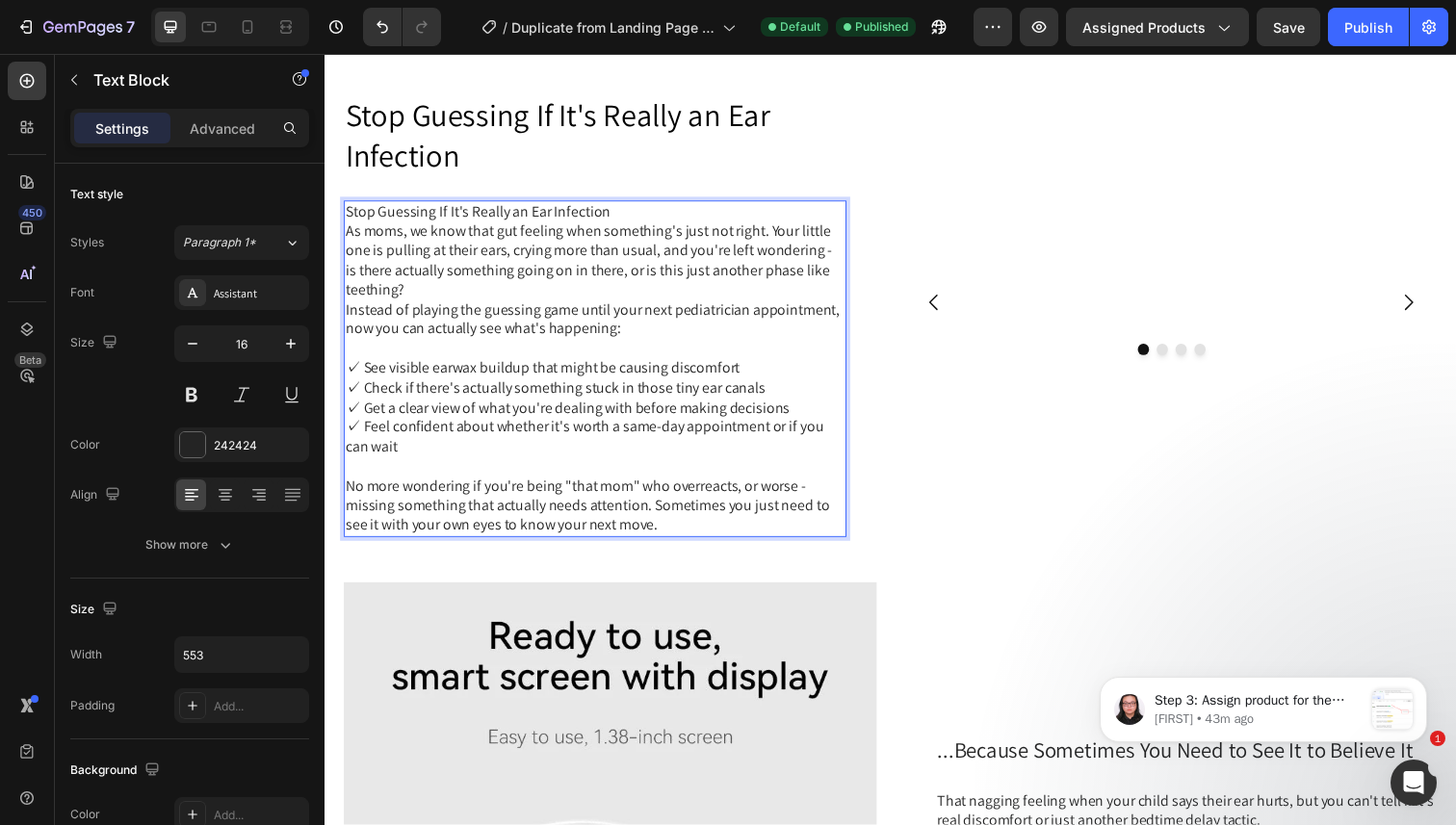 drag, startPoint x: 666, startPoint y: 534, endPoint x: 682, endPoint y: 532, distance: 16.124515 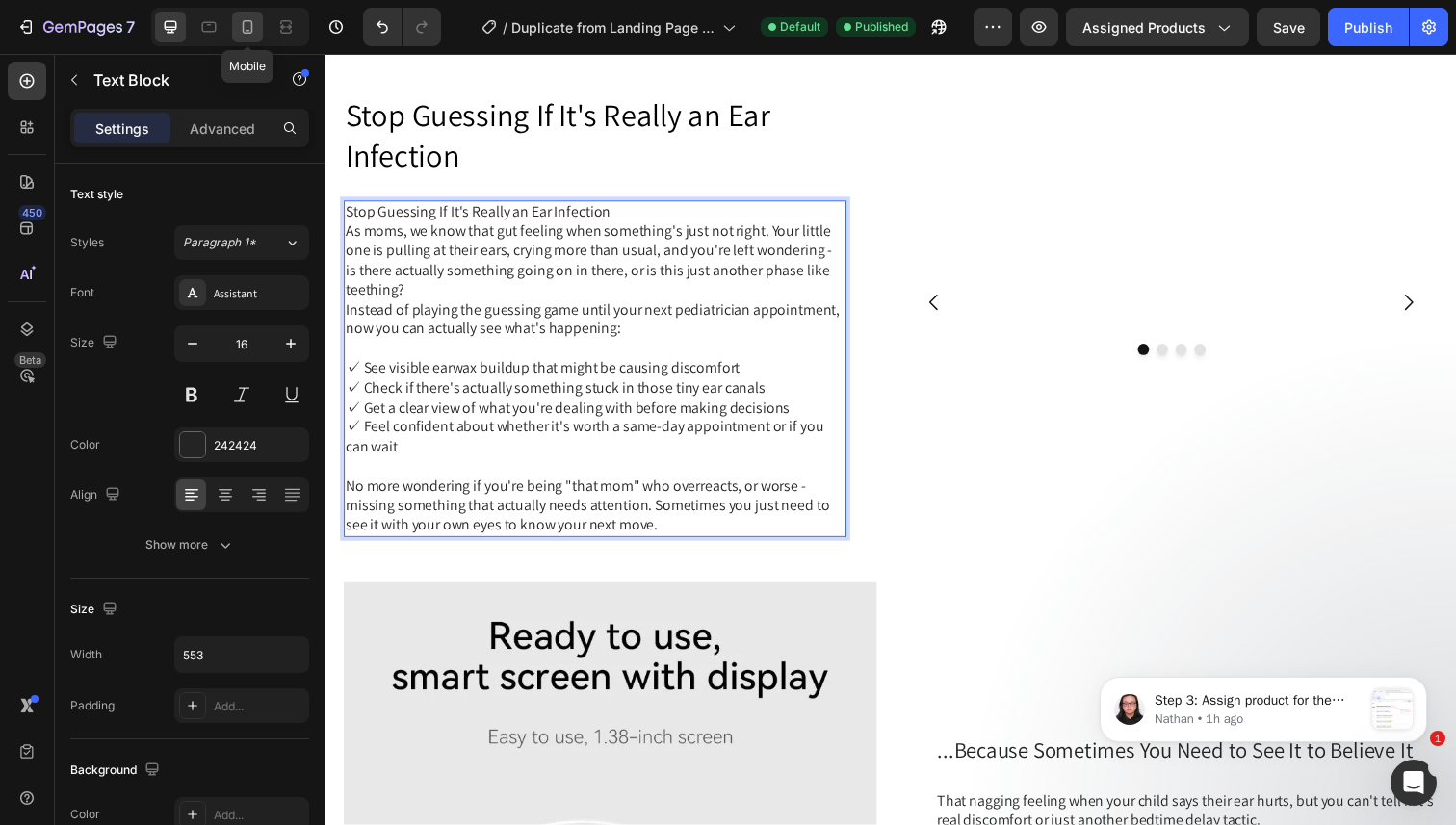 click 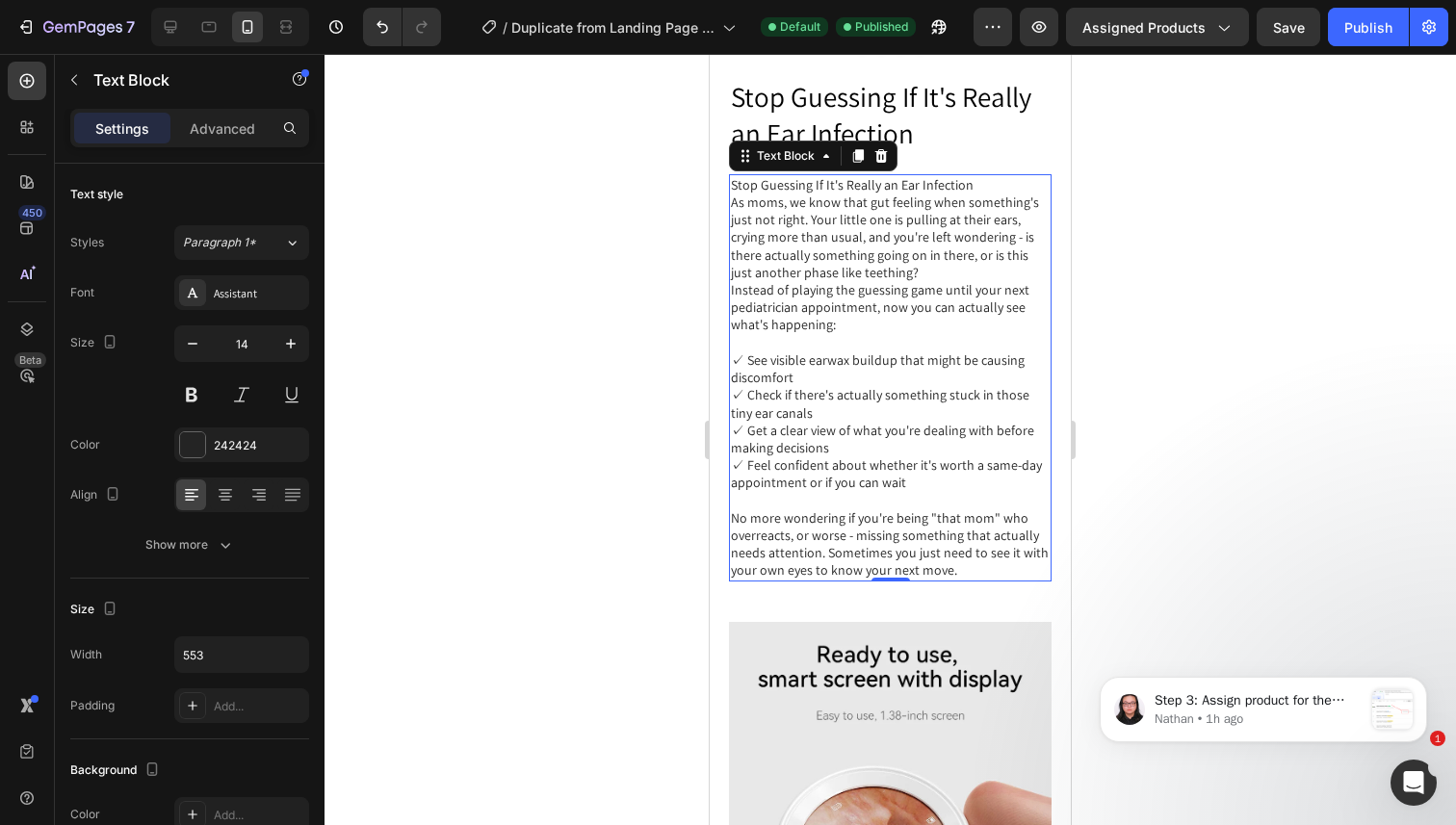 scroll, scrollTop: 1354, scrollLeft: 0, axis: vertical 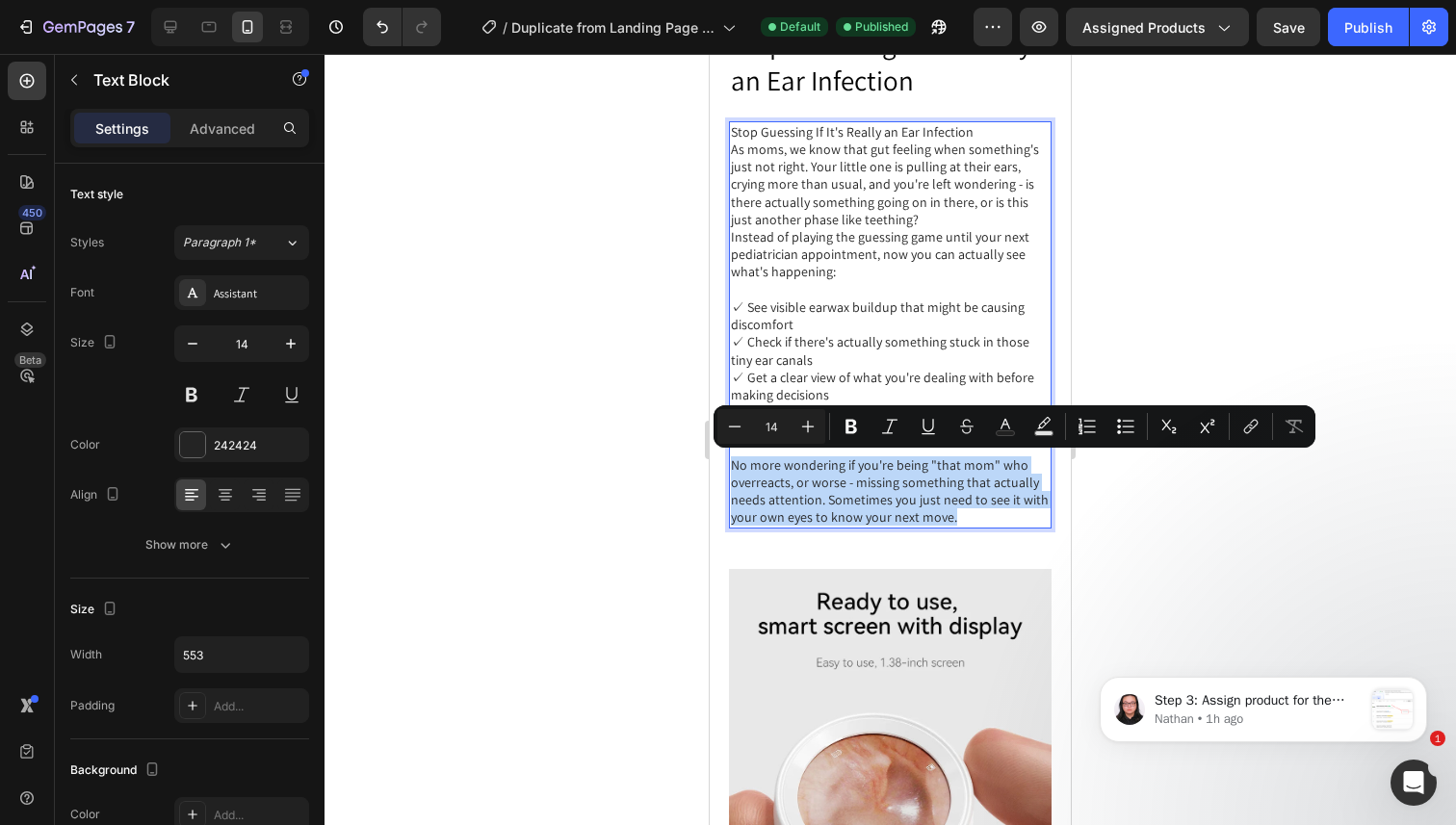 drag, startPoint x: 963, startPoint y: 511, endPoint x: 735, endPoint y: 461, distance: 233.41808 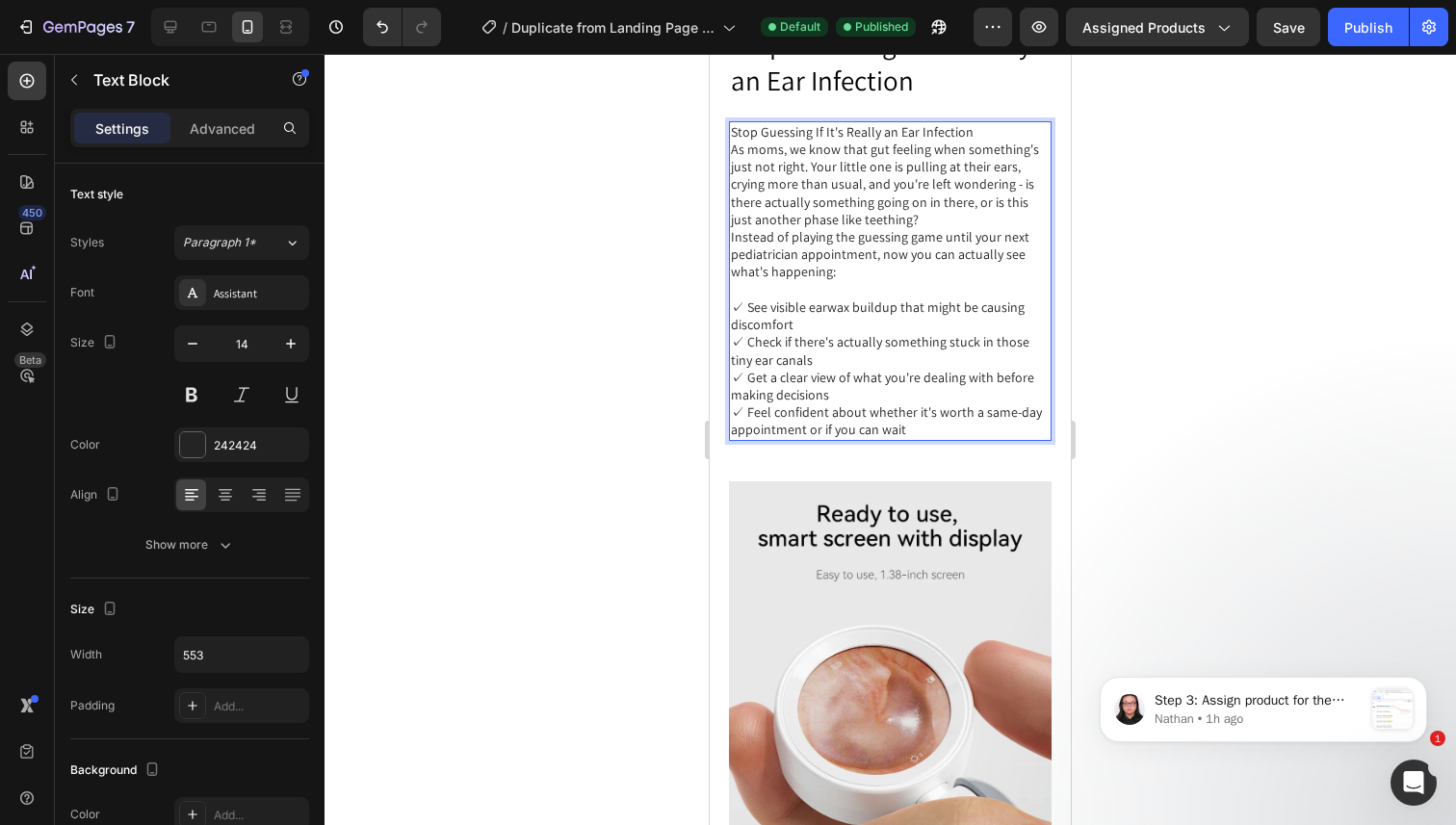 click at bounding box center [890, 290] 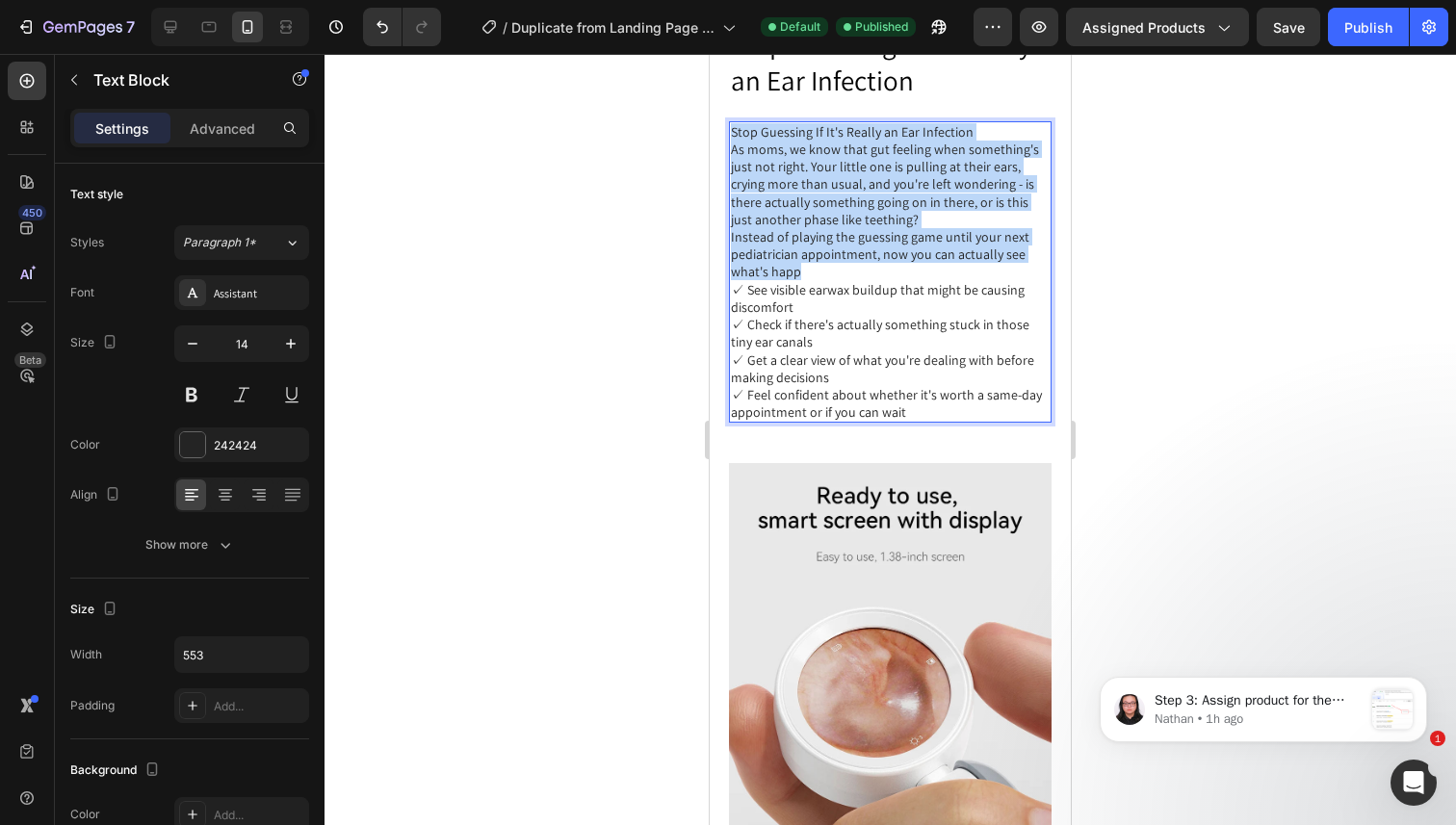 drag, startPoint x: 800, startPoint y: 271, endPoint x: 733, endPoint y: 137, distance: 149.81655 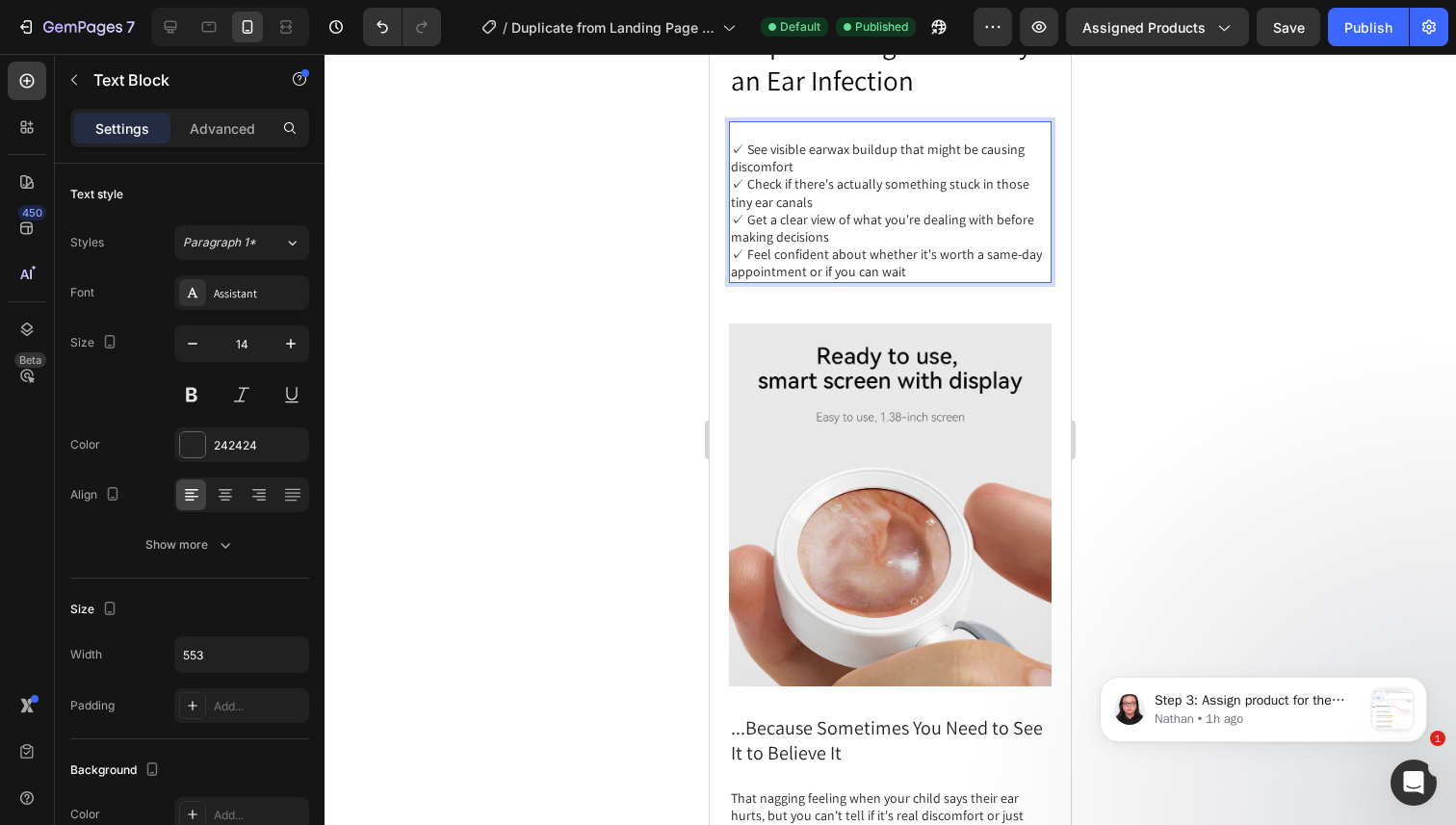 click on "✓ See visible earwax buildup that might be causing discomfort" at bounding box center [890, 158] 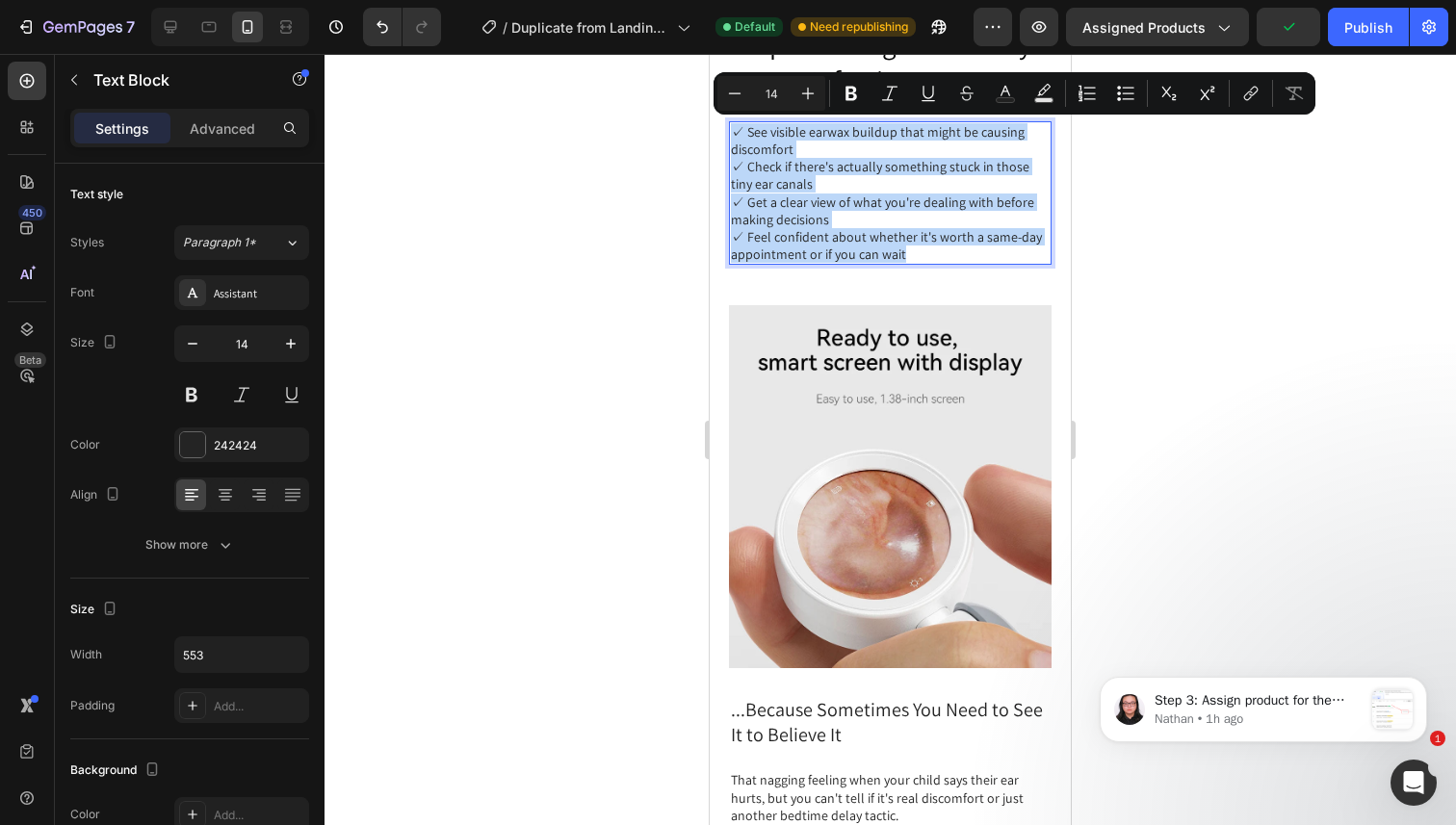 drag, startPoint x: 920, startPoint y: 248, endPoint x: 733, endPoint y: 136, distance: 217.97477 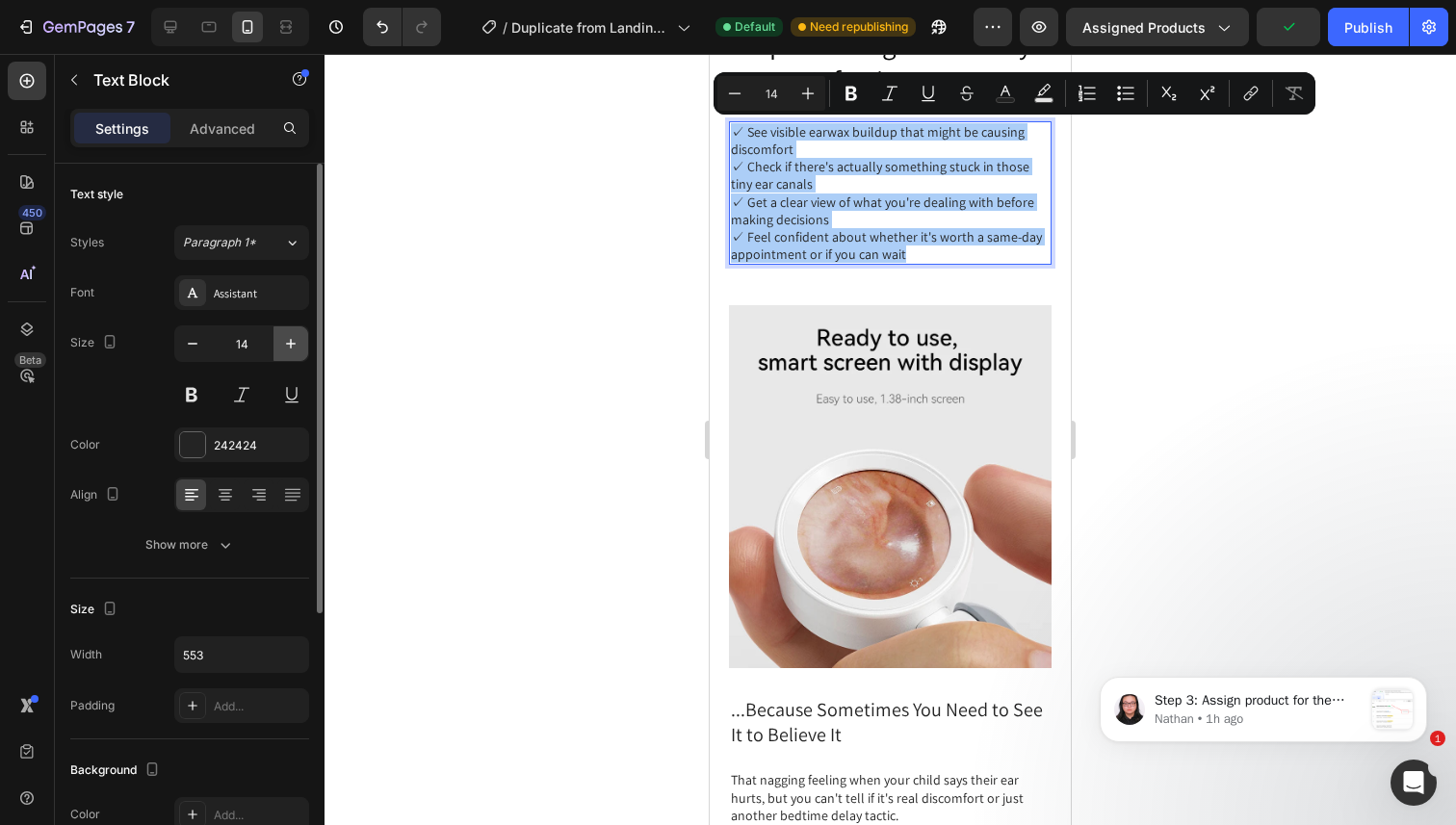 click 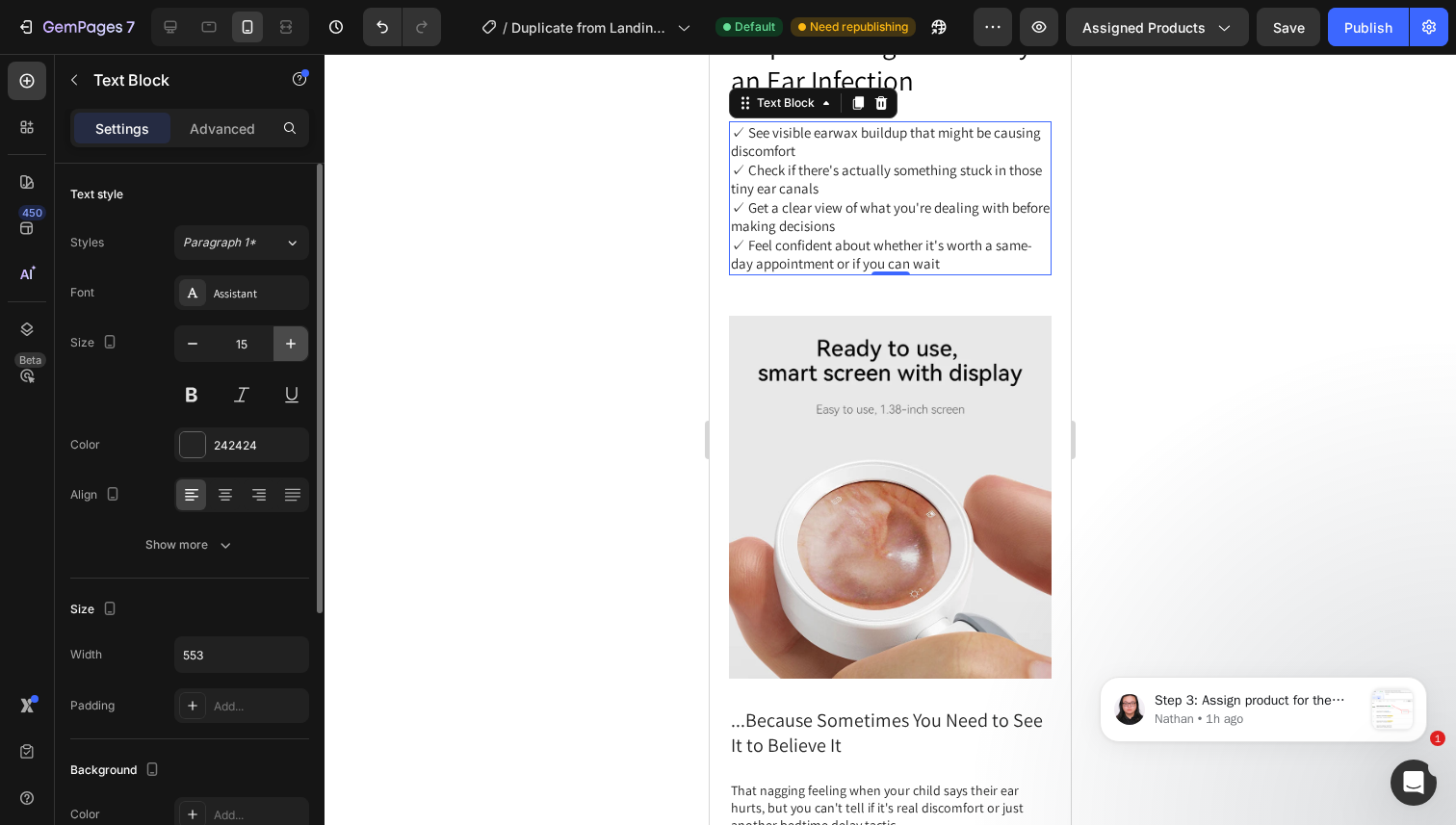 click 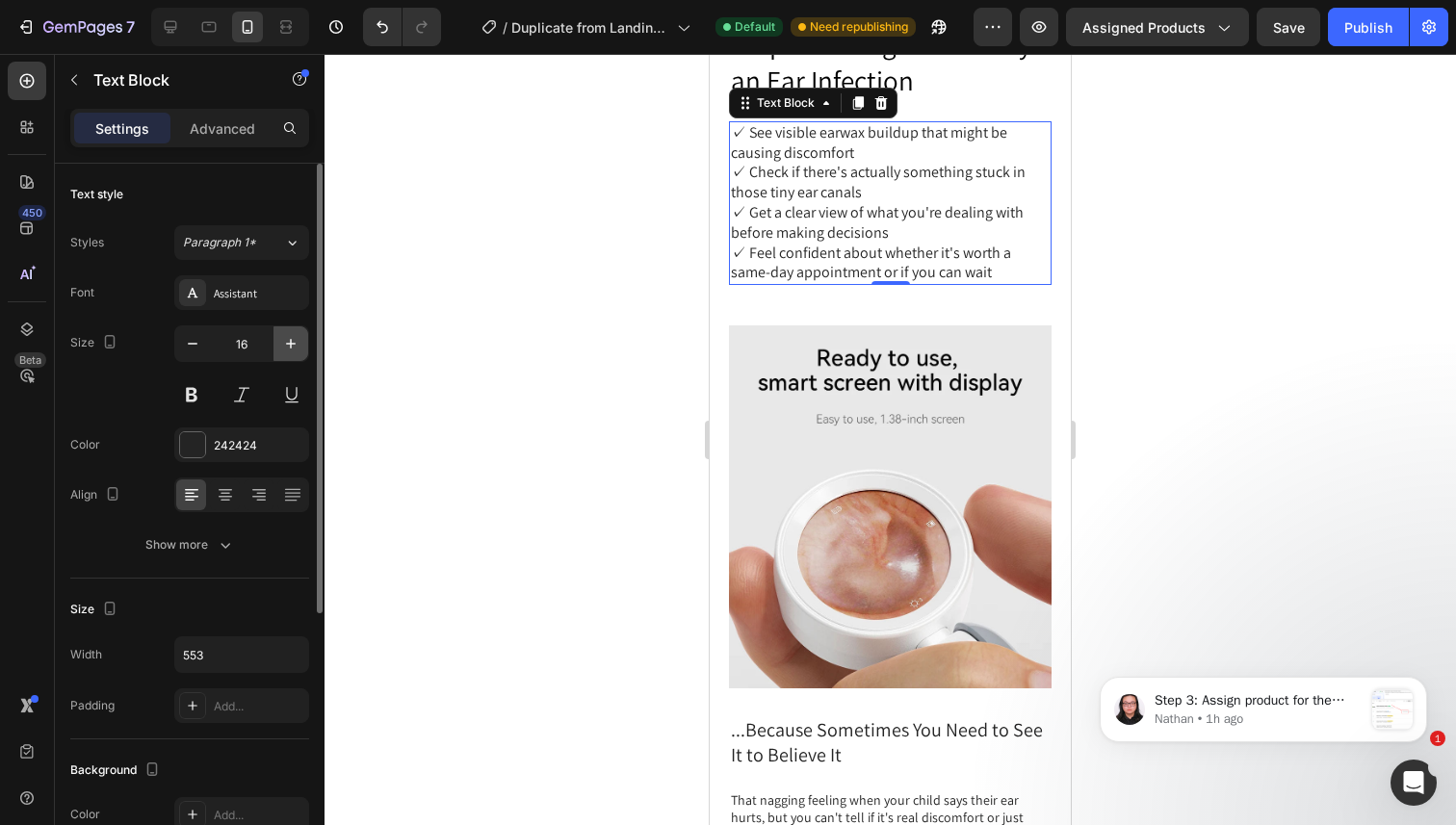click 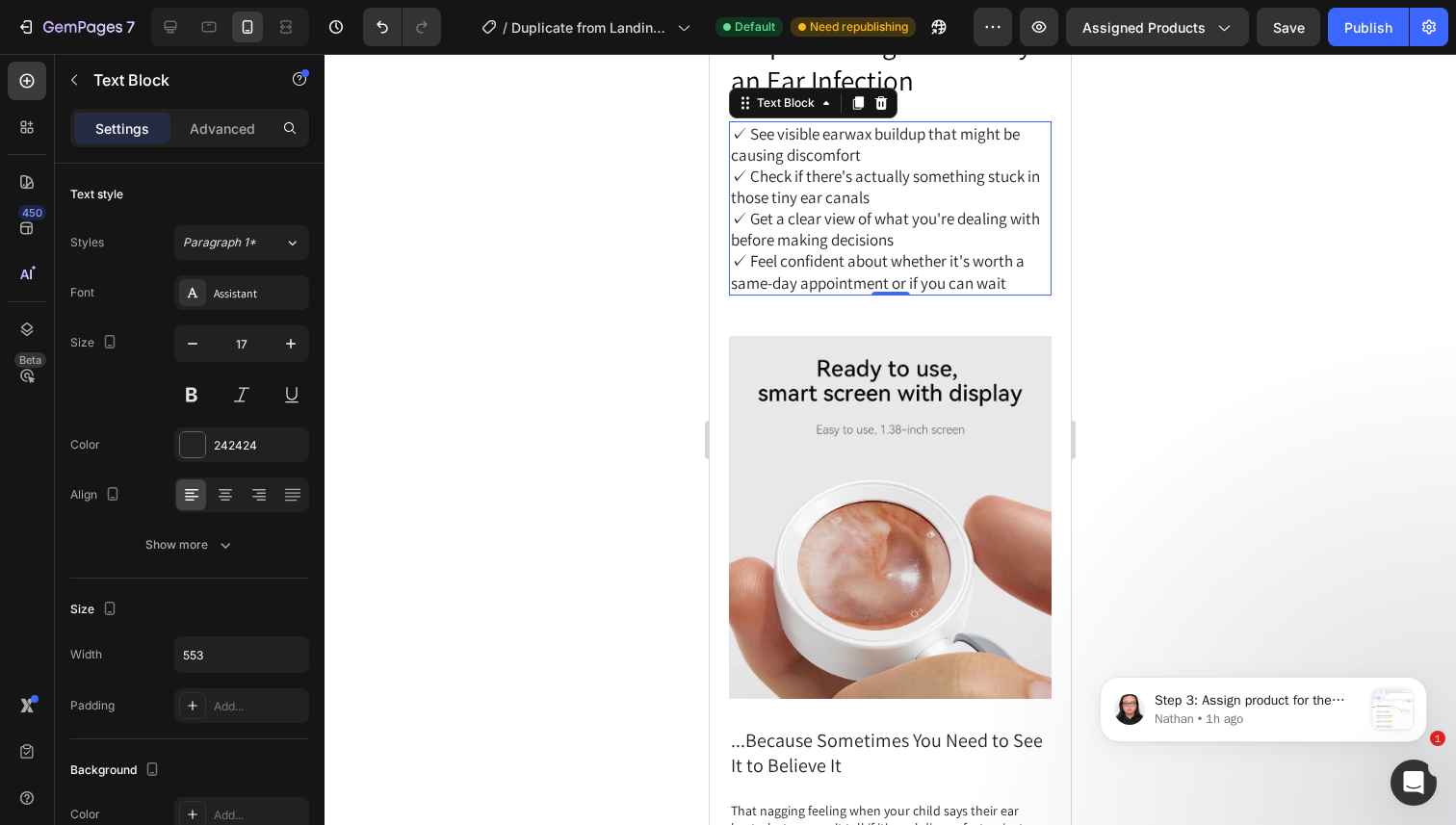 click 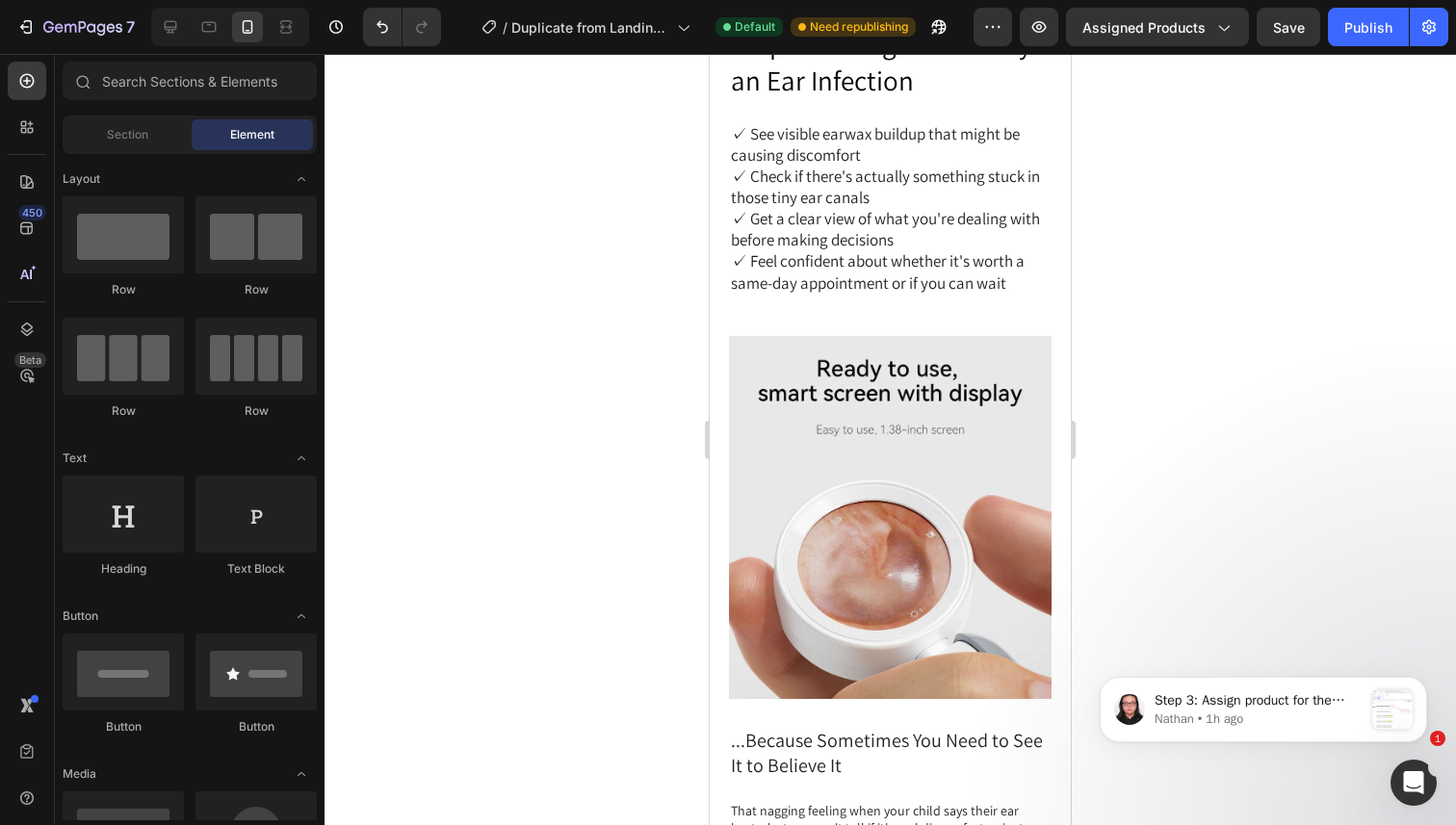 click 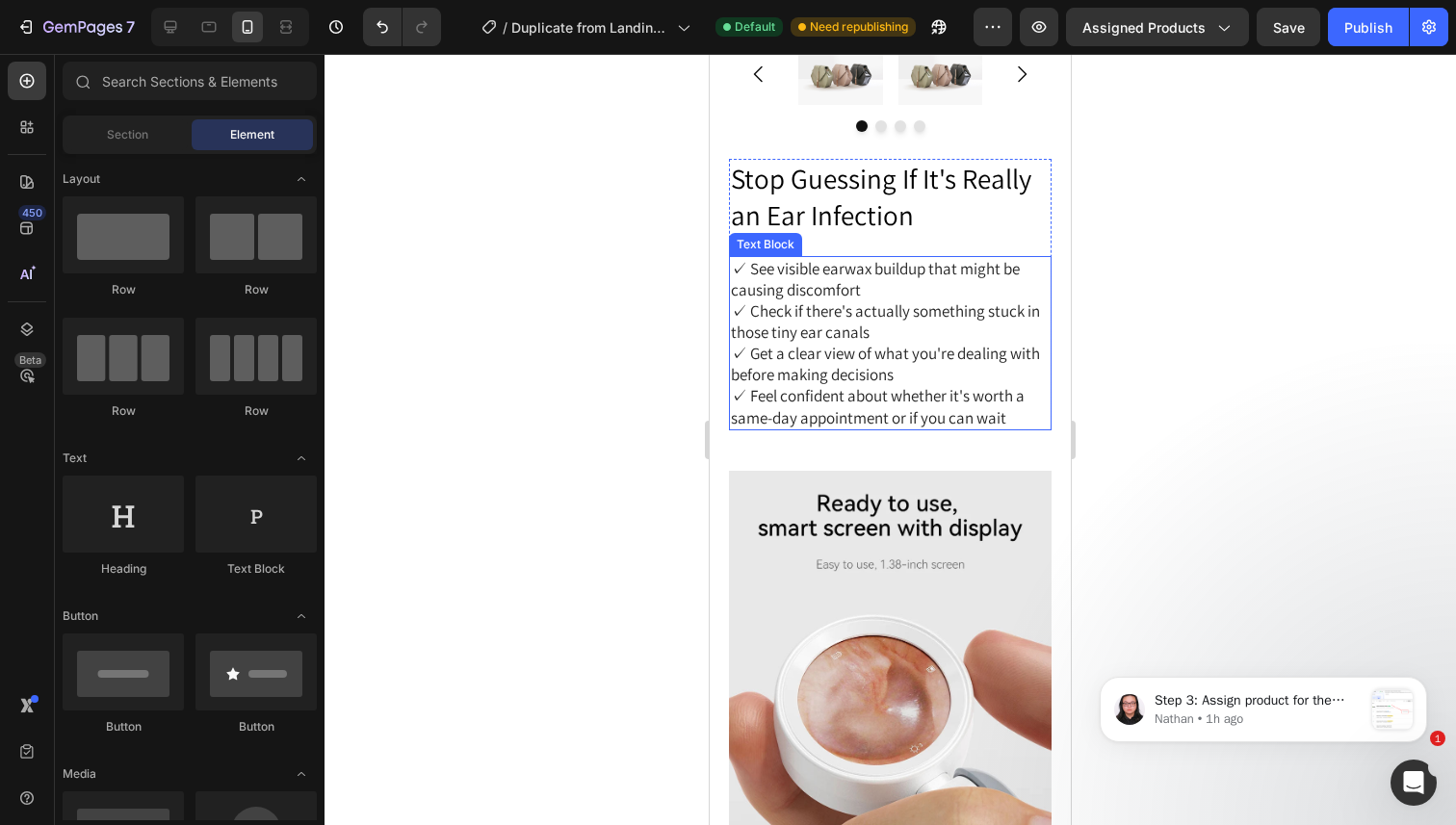 scroll, scrollTop: 1203, scrollLeft: 0, axis: vertical 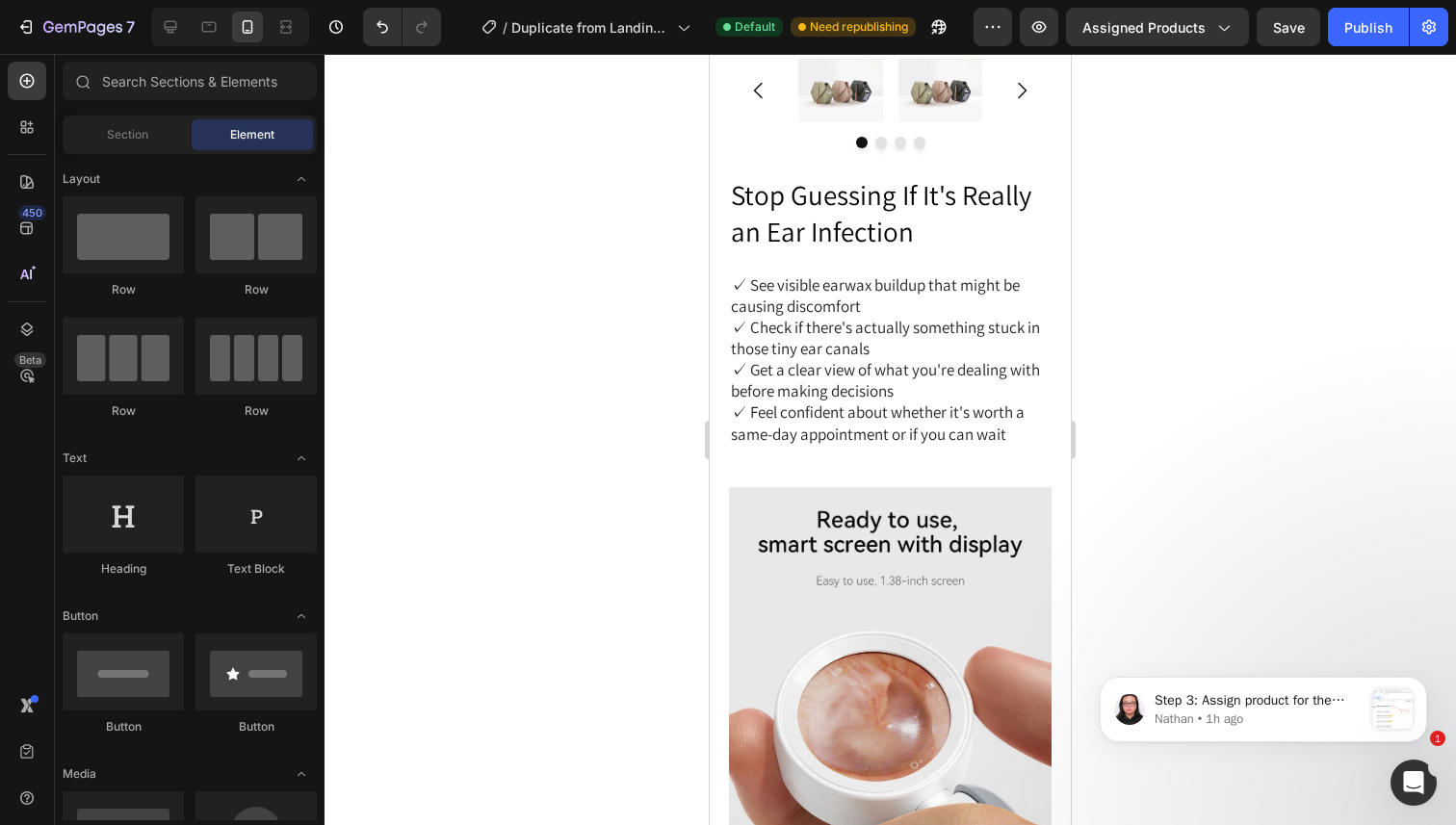 click 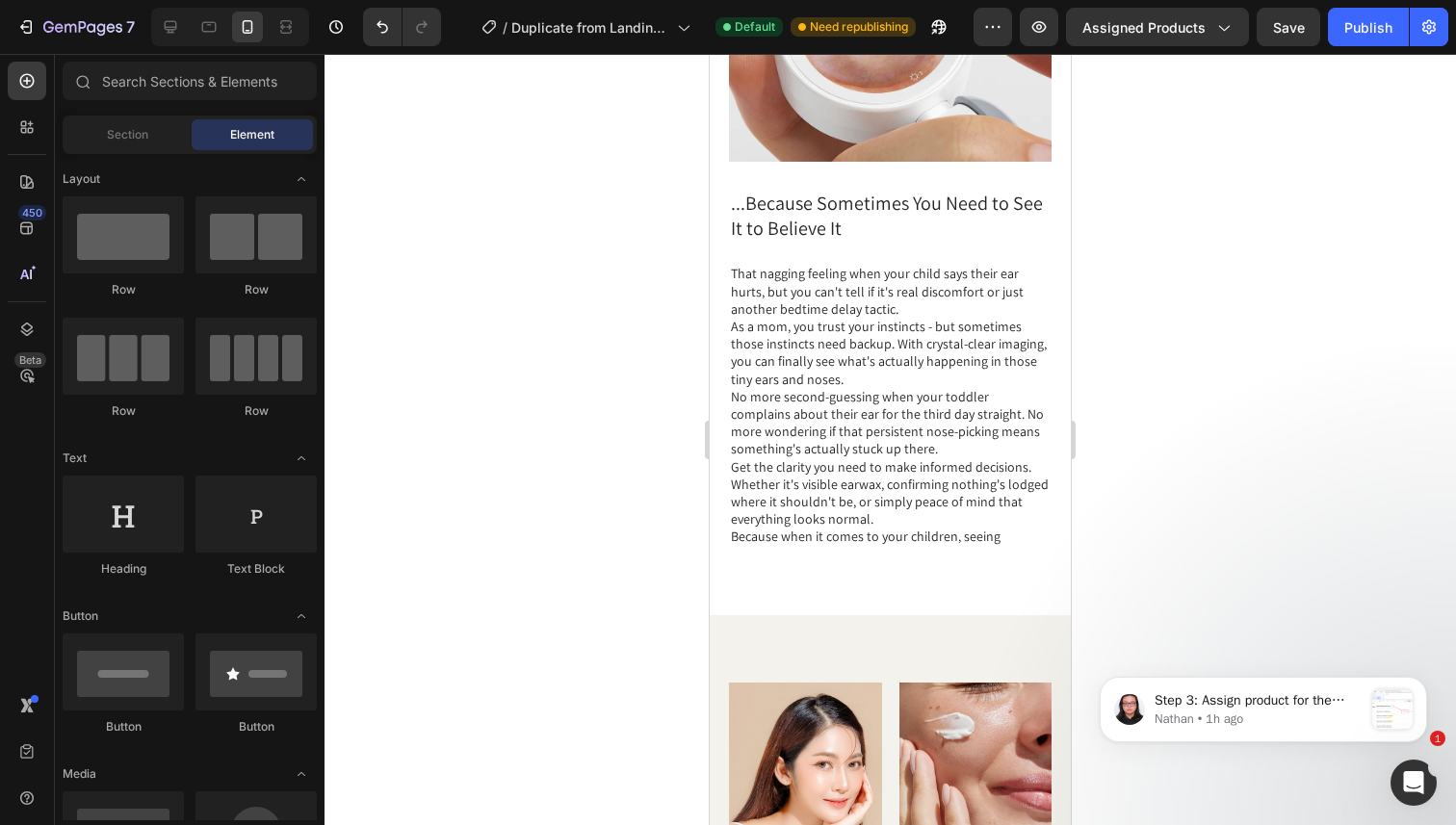 scroll, scrollTop: 2233, scrollLeft: 0, axis: vertical 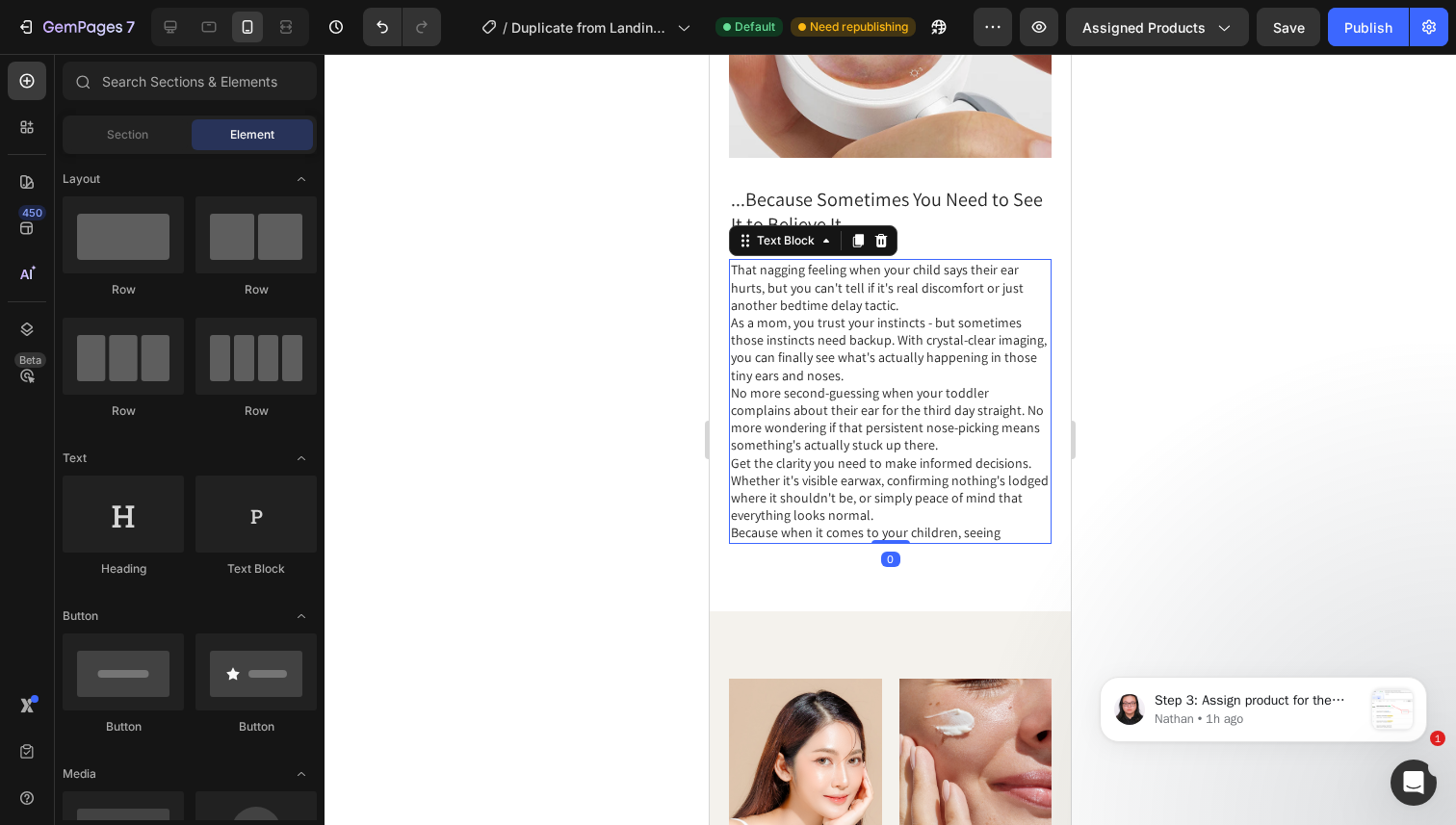 click on "No more second-guessing when your toddler complains about their ear for the third day straight. No more wondering if that persistent nose-picking means something's actually stuck up there." at bounding box center (890, 419) 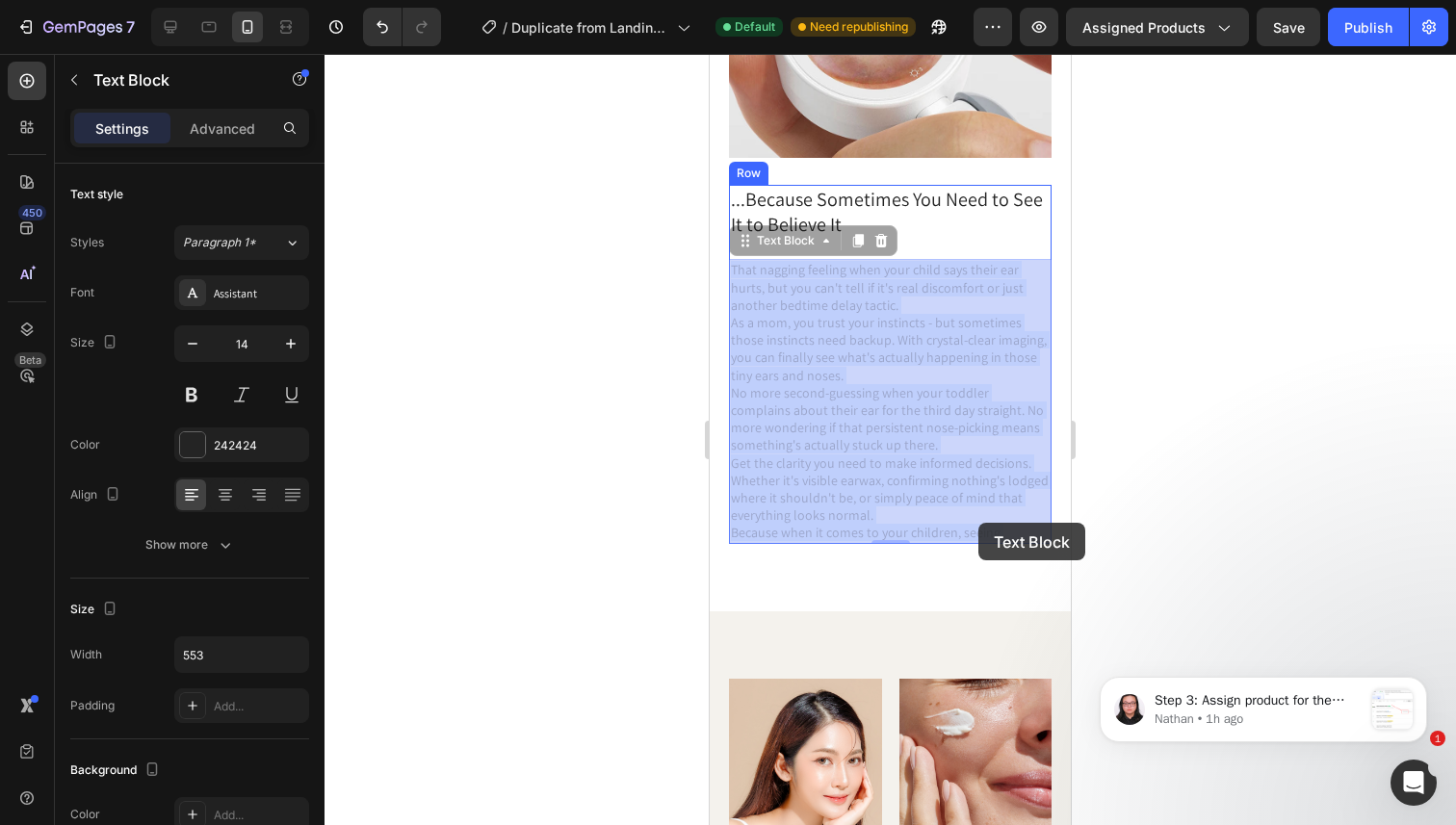 drag, startPoint x: 1003, startPoint y: 529, endPoint x: 977, endPoint y: 523, distance: 26.683328 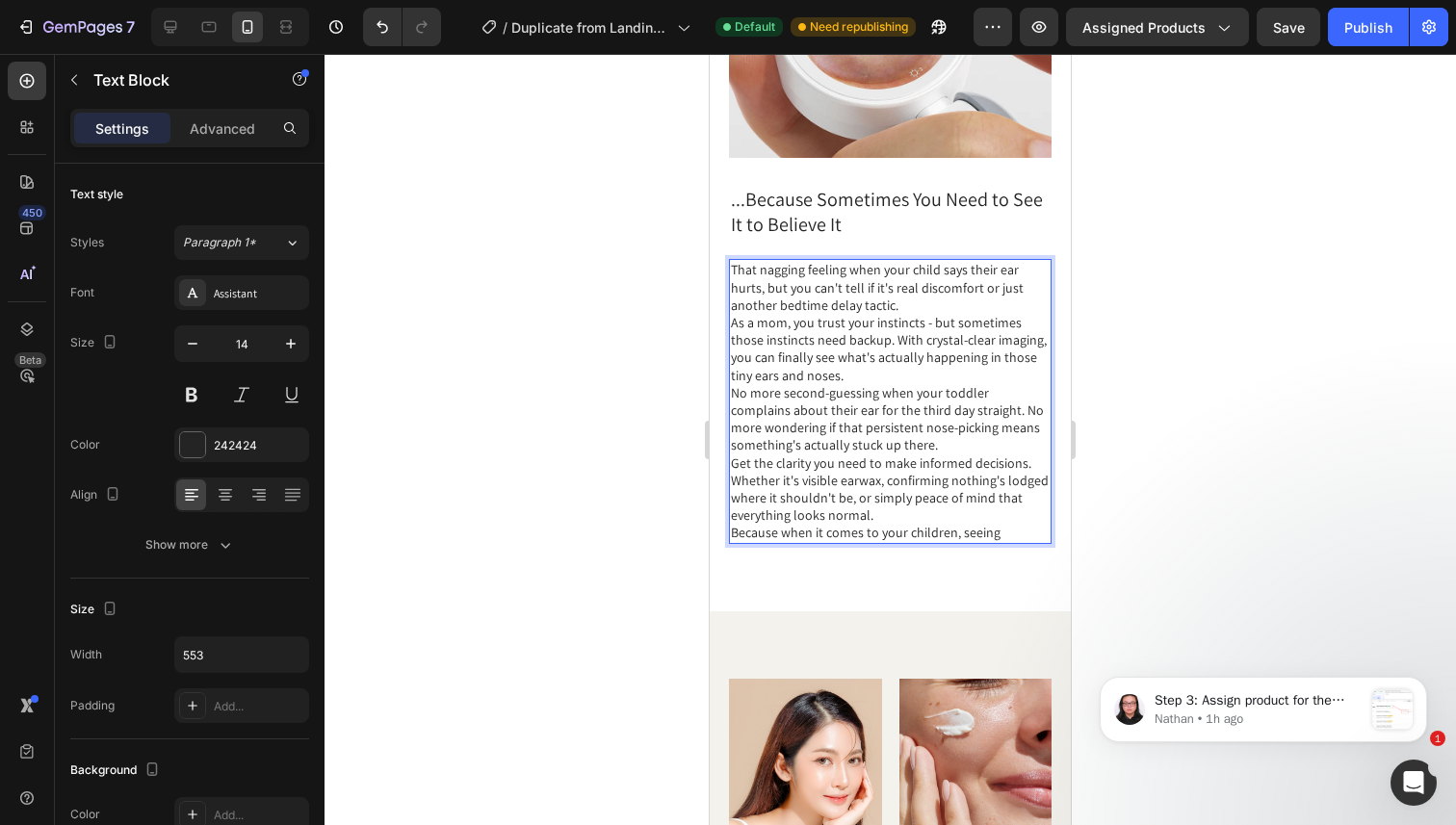 click on "Get the clarity you need to make informed decisions. Whether it's visible earwax, confirming nothing's lodged where it shouldn't be, or simply peace of mind that everything looks normal." at bounding box center [890, 489] 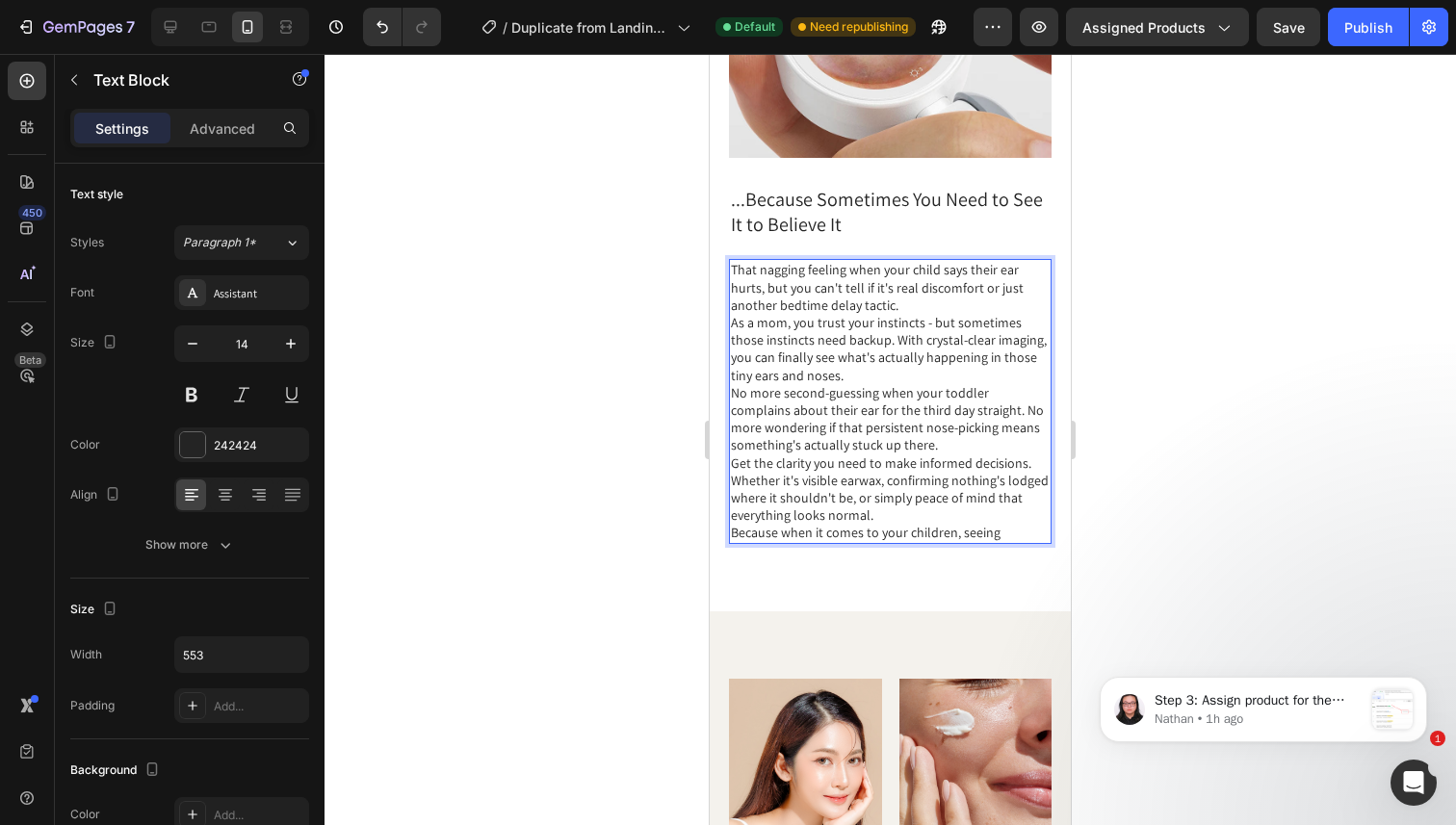 click on "That nagging feeling when your child says their ear hurts, but you can't tell if it's real discomfort or just another bedtime delay tactic." at bounding box center [890, 287] 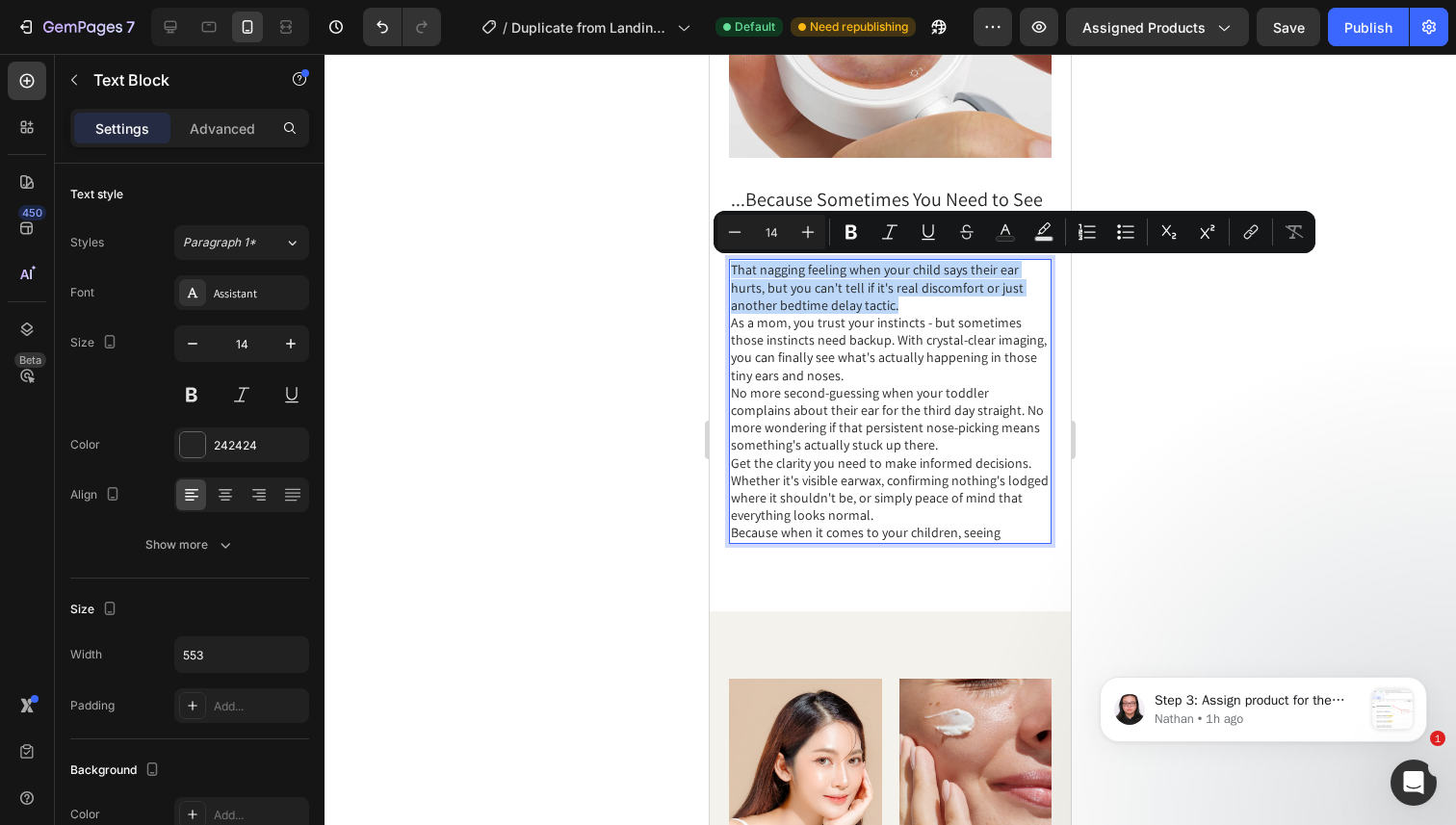 drag, startPoint x: 853, startPoint y: 304, endPoint x: 733, endPoint y: 275, distance: 123.4544 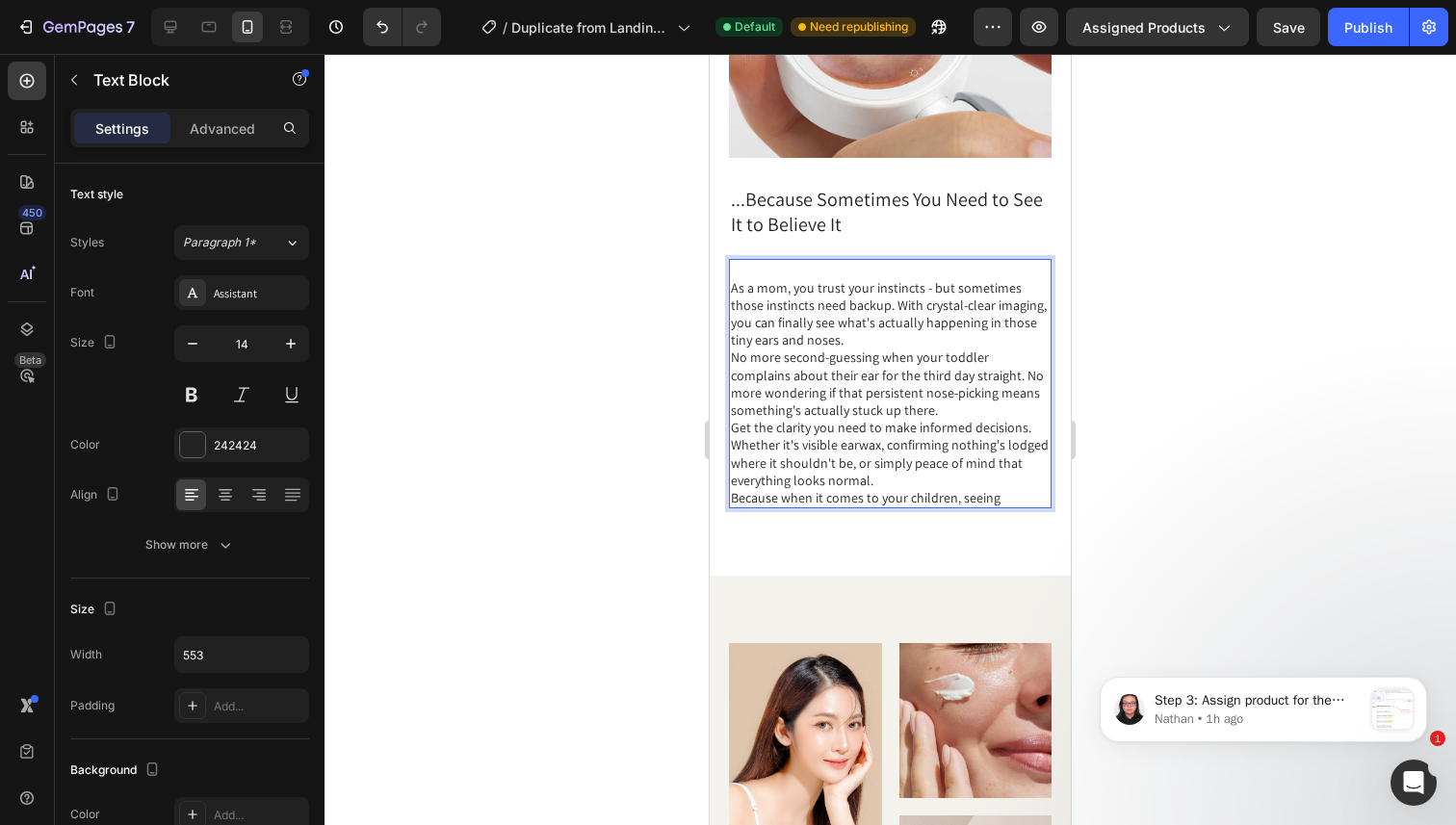 click on "As a mom, you trust your instincts - but sometimes those instincts need backup. With crystal-clear imaging, you can finally see what's actually happening in those tiny ears and noses." at bounding box center [890, 314] 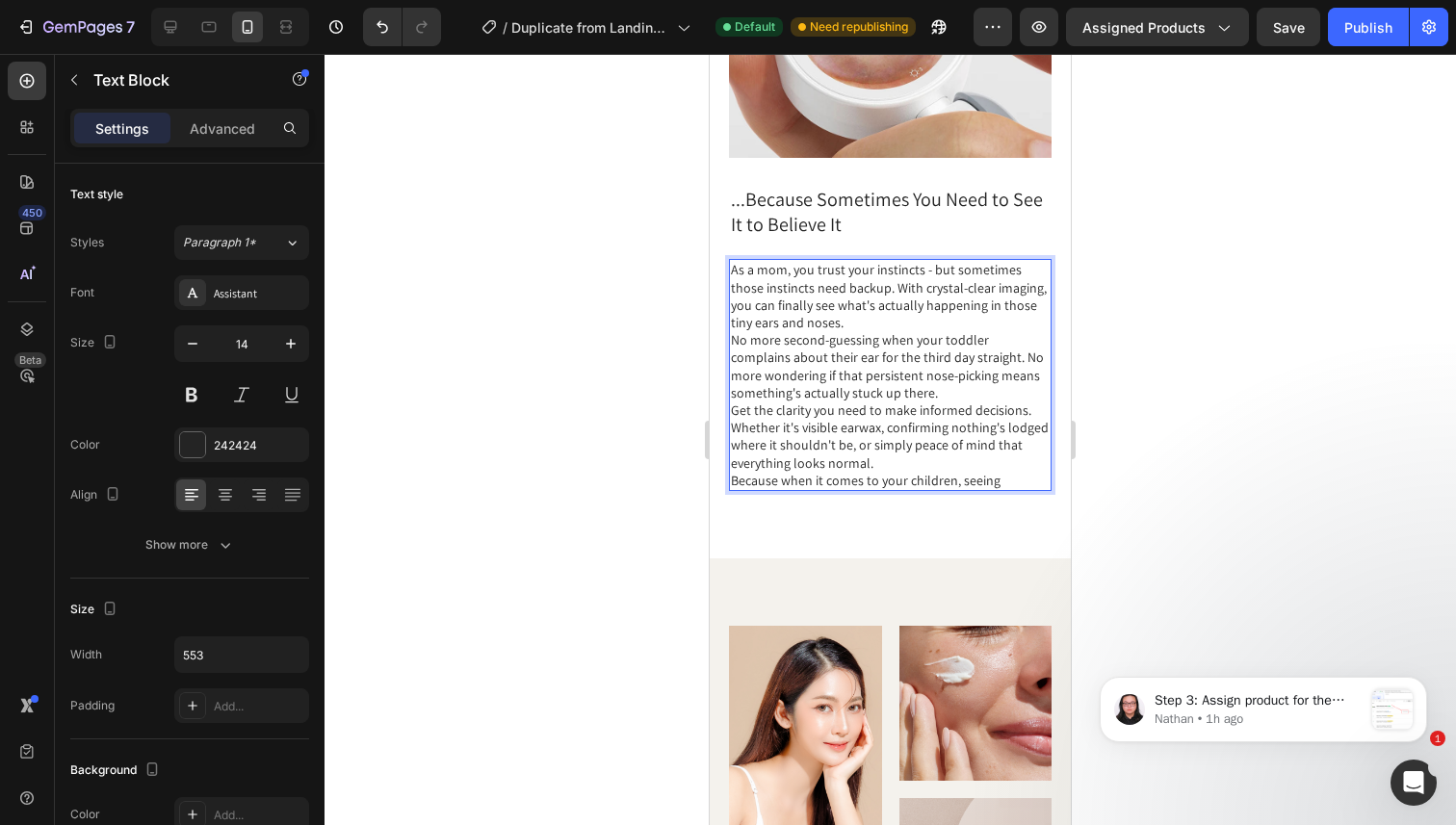 click on "No more second-guessing when your toddler complains about their ear for the third day straight. No more wondering if that persistent nose-picking means something's actually stuck up there." at bounding box center (890, 366) 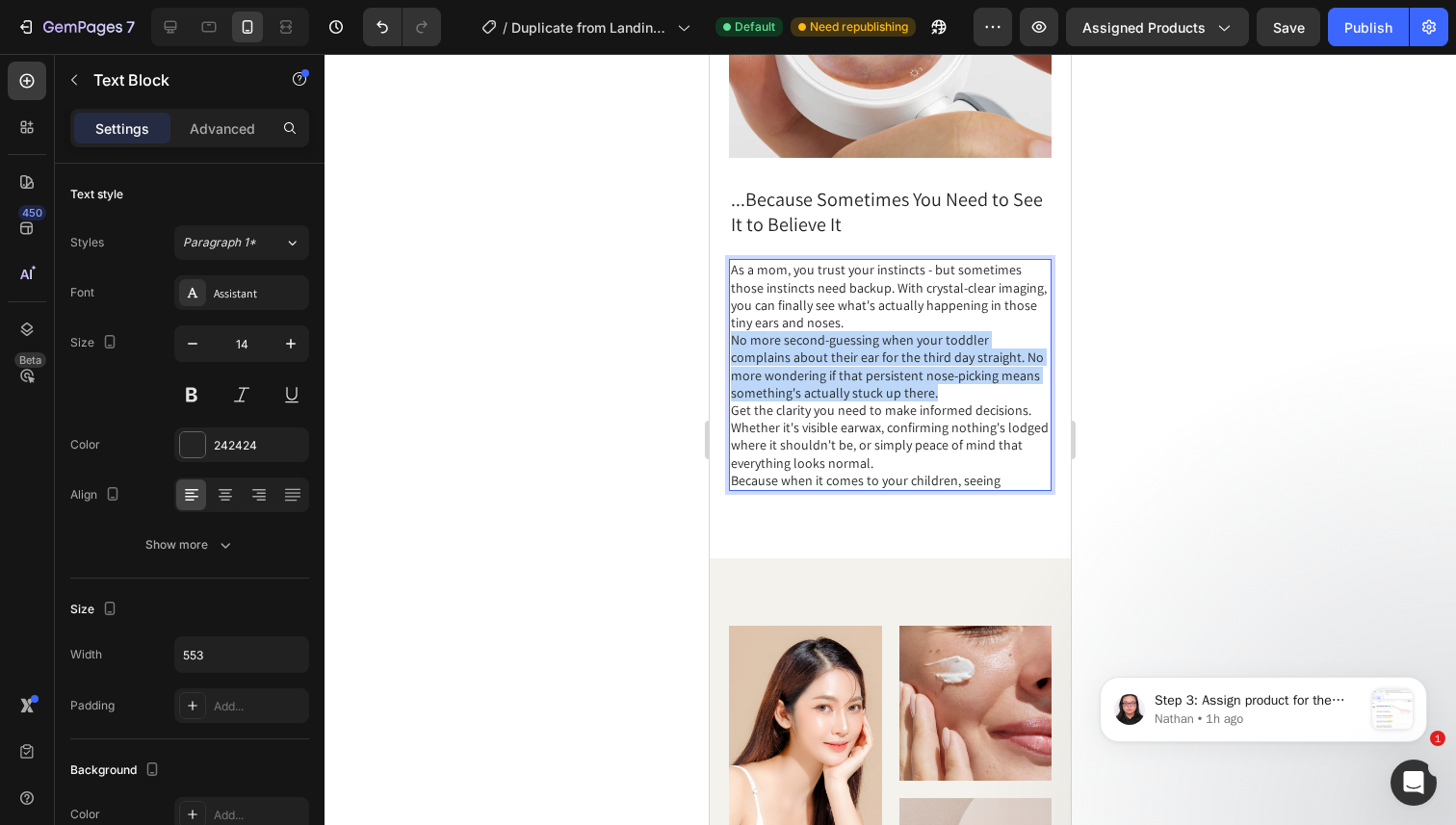 drag, startPoint x: 934, startPoint y: 392, endPoint x: 733, endPoint y: 345, distance: 206.4219 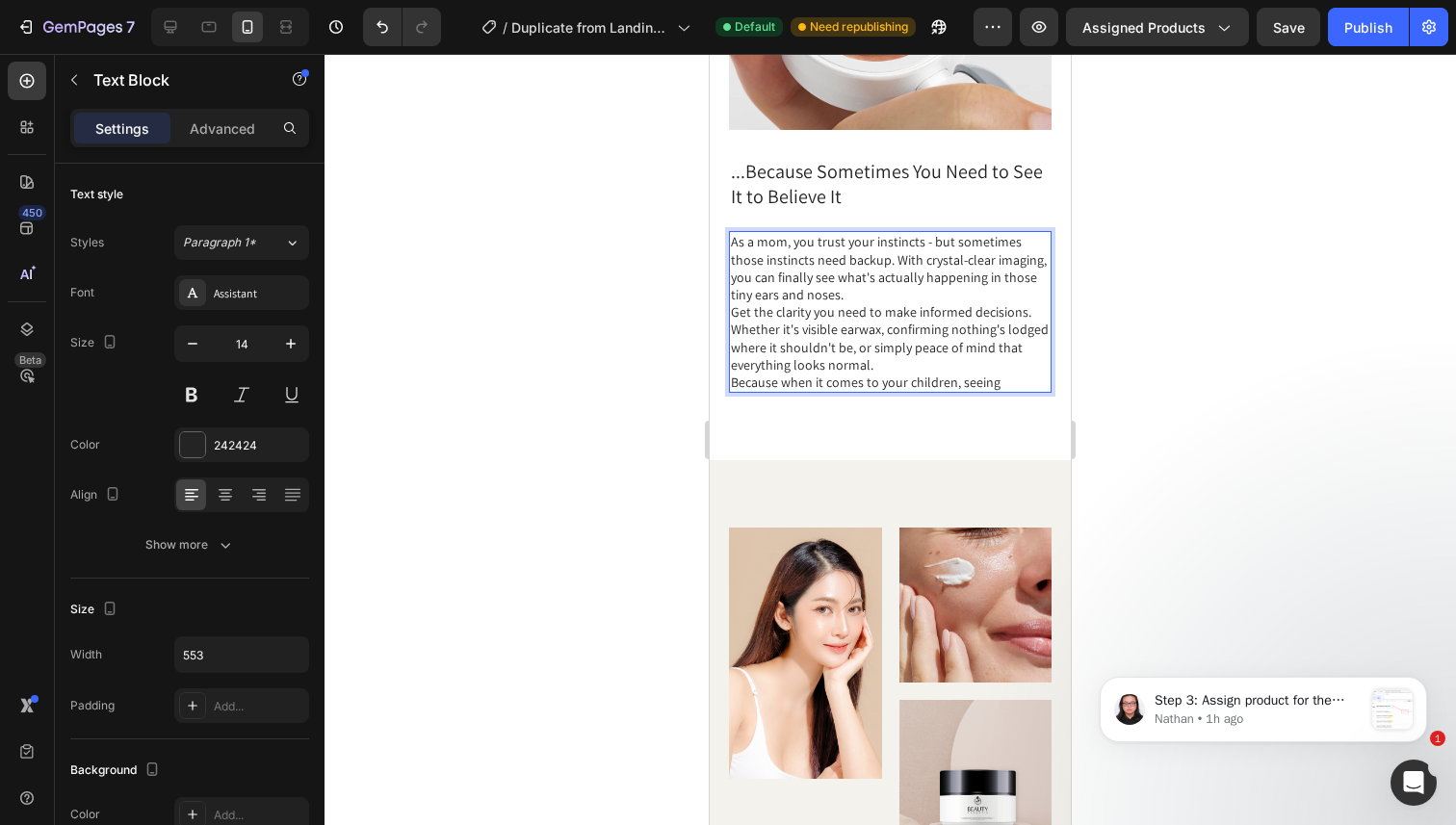 scroll, scrollTop: 2259, scrollLeft: 0, axis: vertical 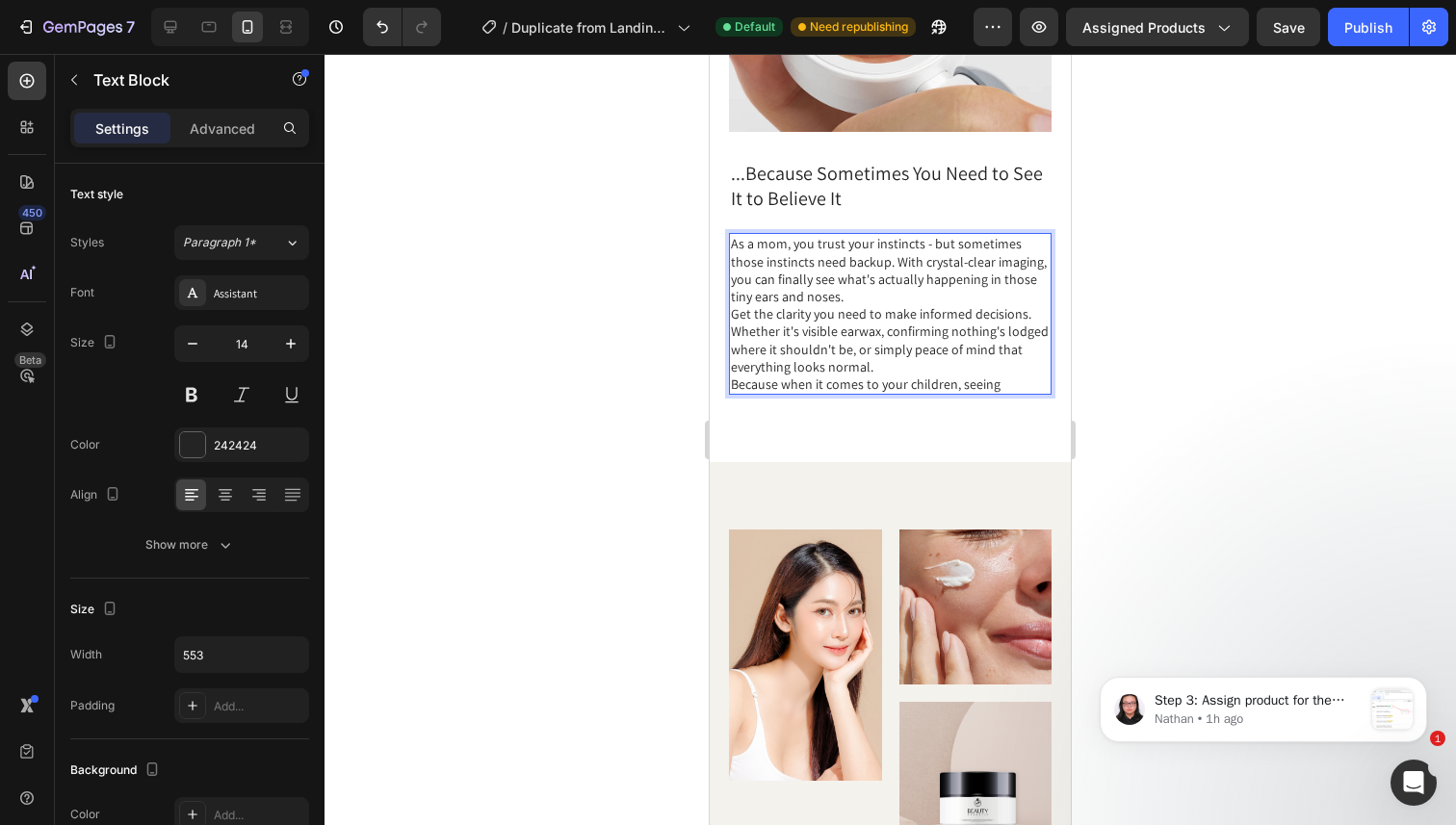 click on "Because when it comes to your children, seeing" at bounding box center (890, 384) 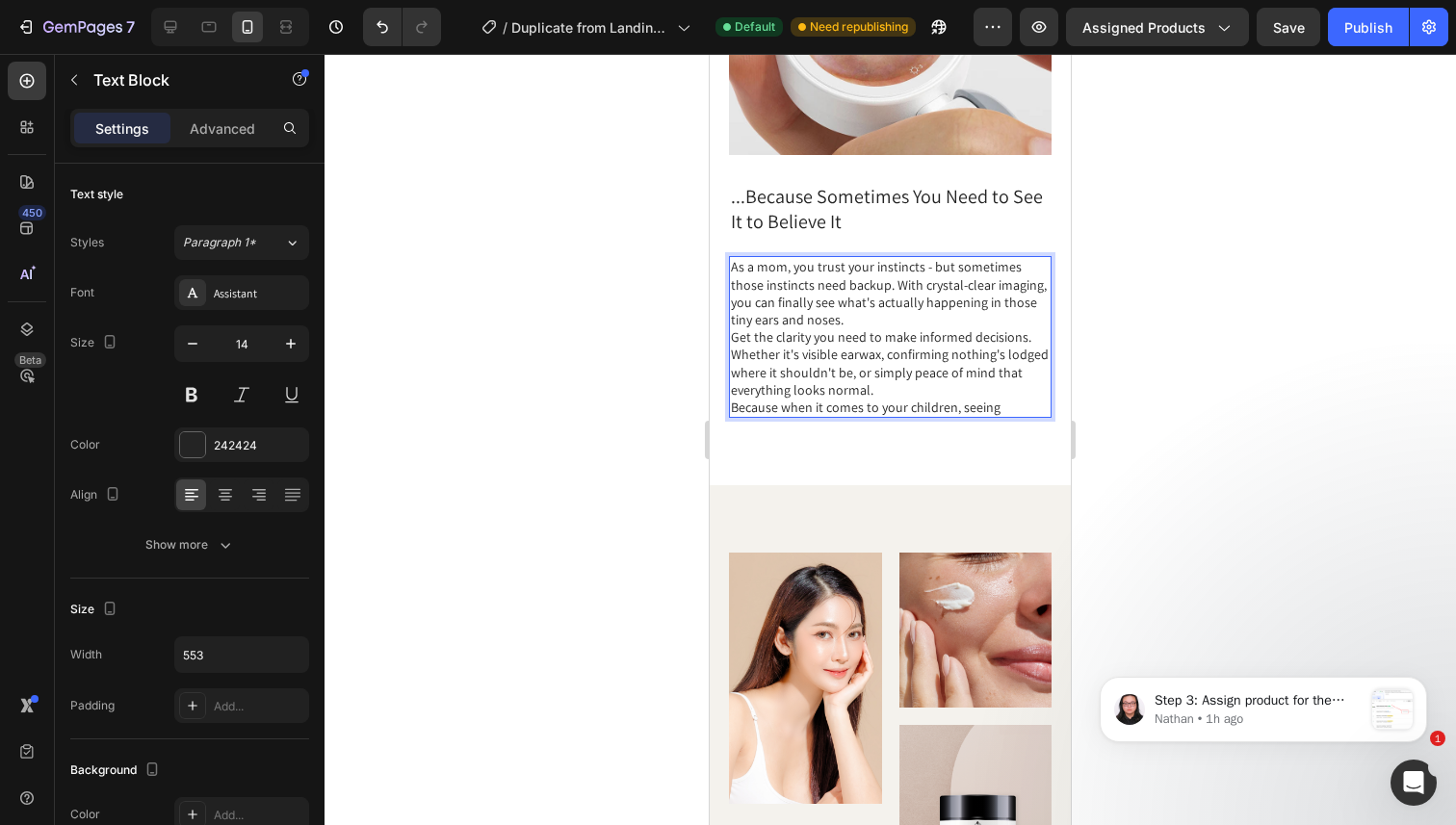 scroll, scrollTop: 2233, scrollLeft: 0, axis: vertical 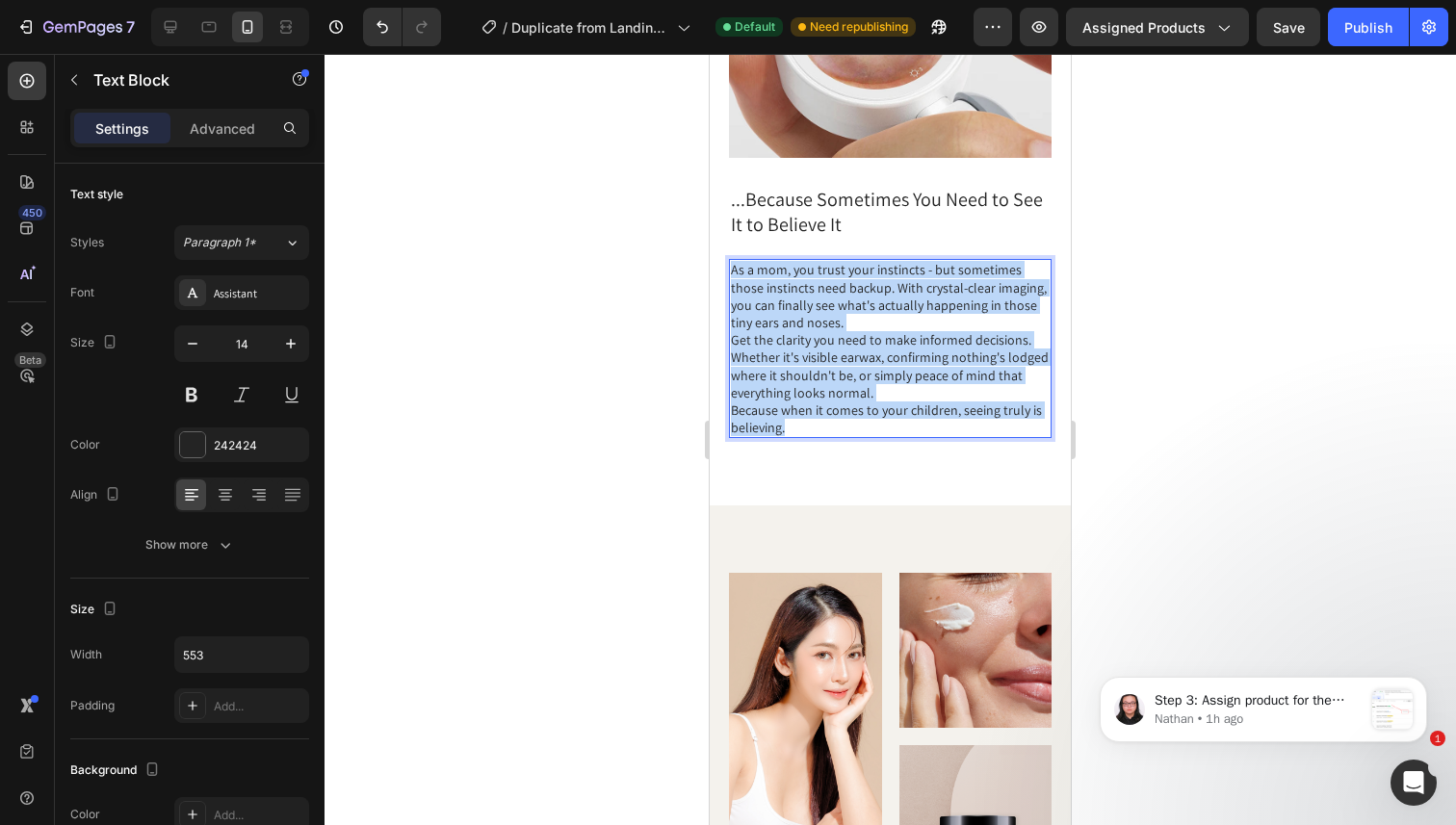 drag, startPoint x: 793, startPoint y: 428, endPoint x: 733, endPoint y: 274, distance: 165.27553 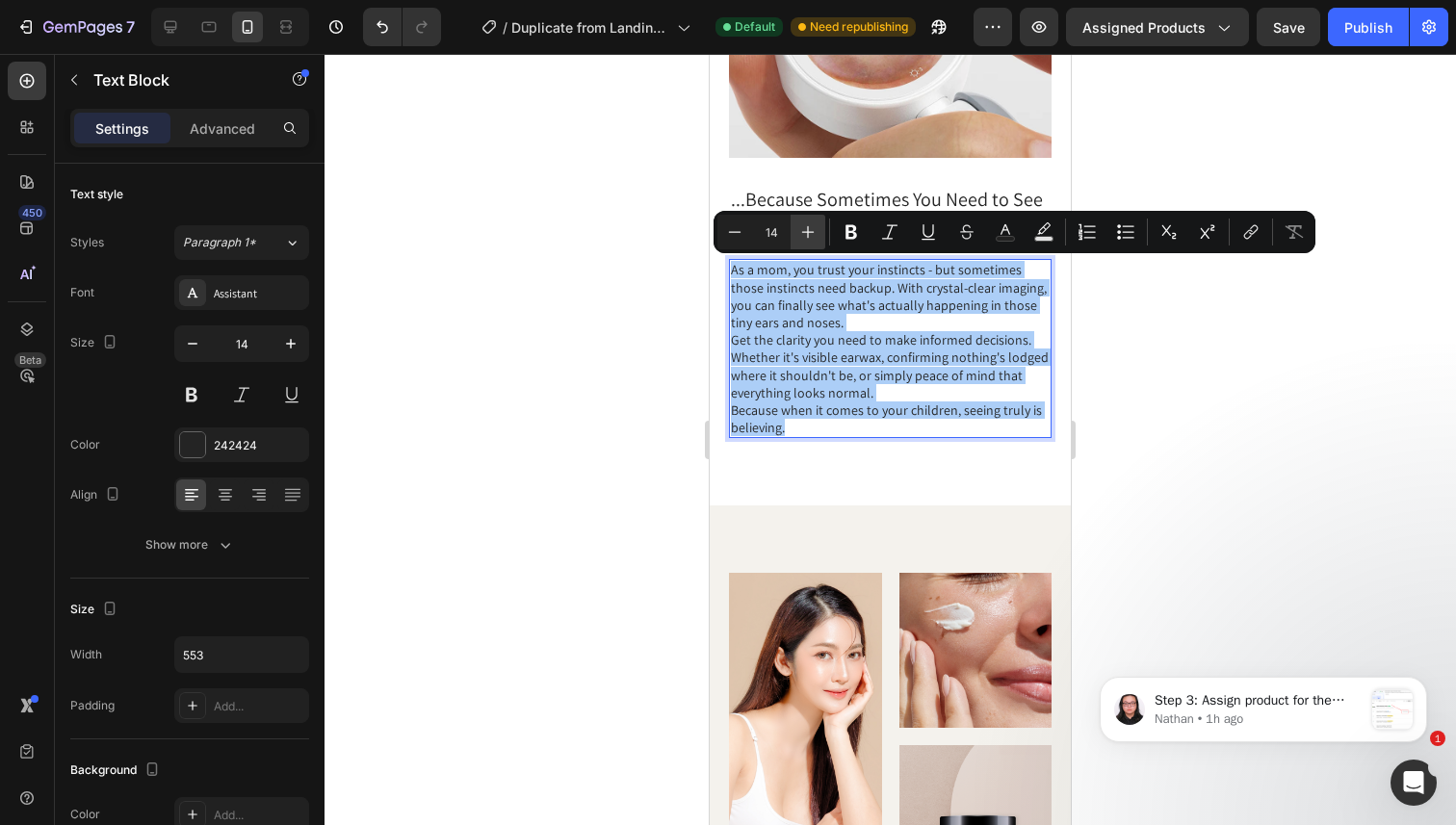 click 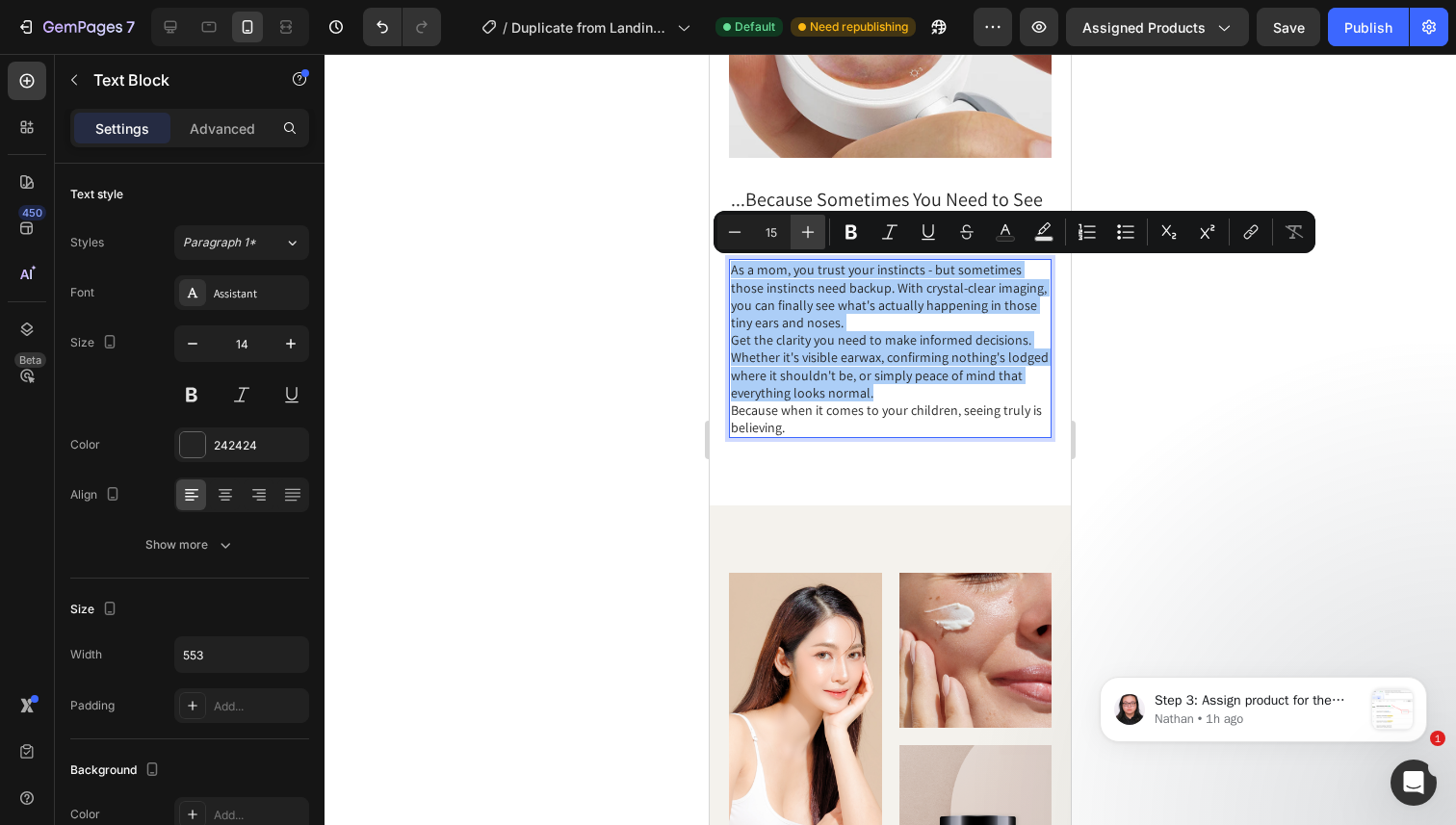 click 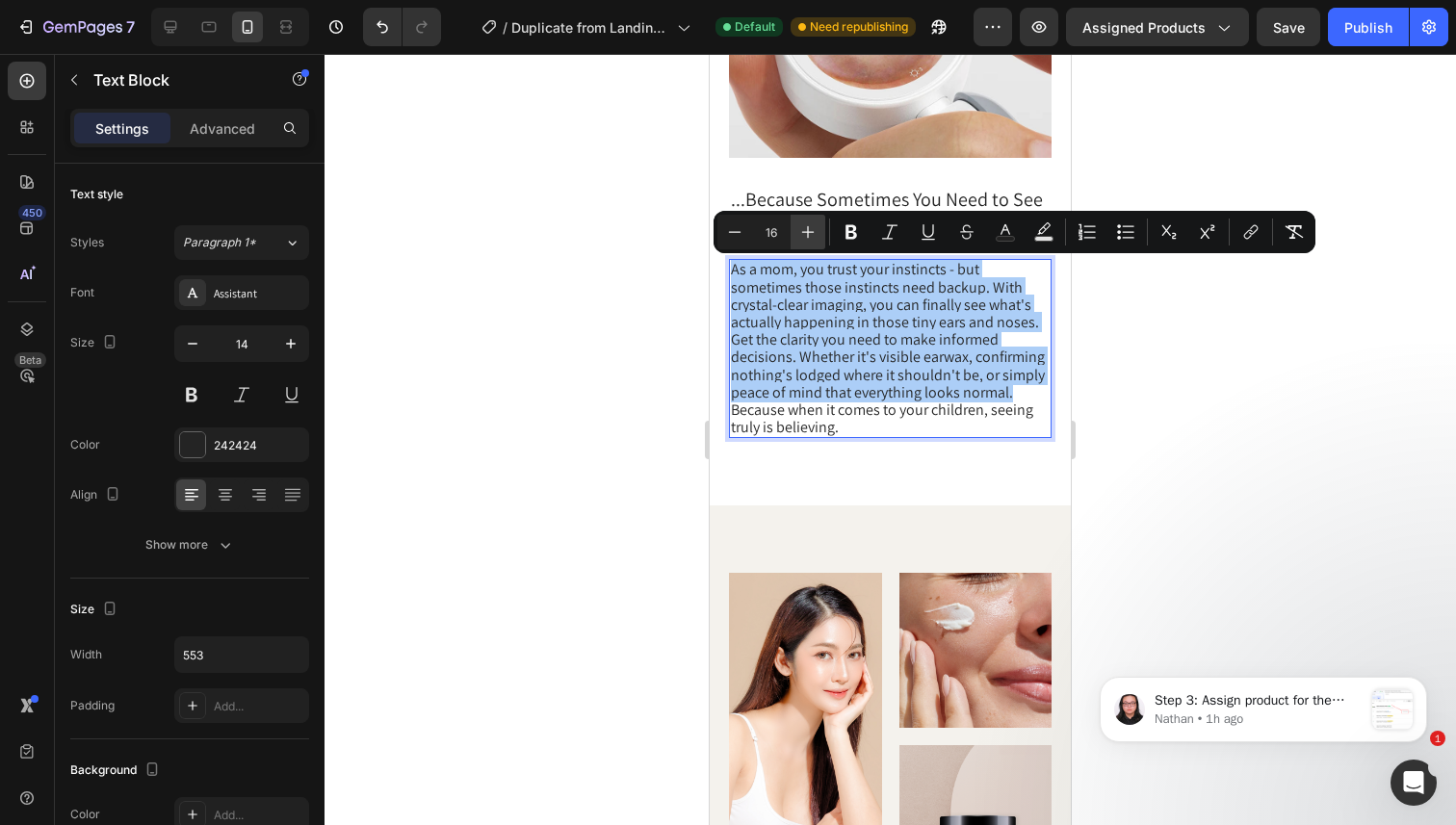 click 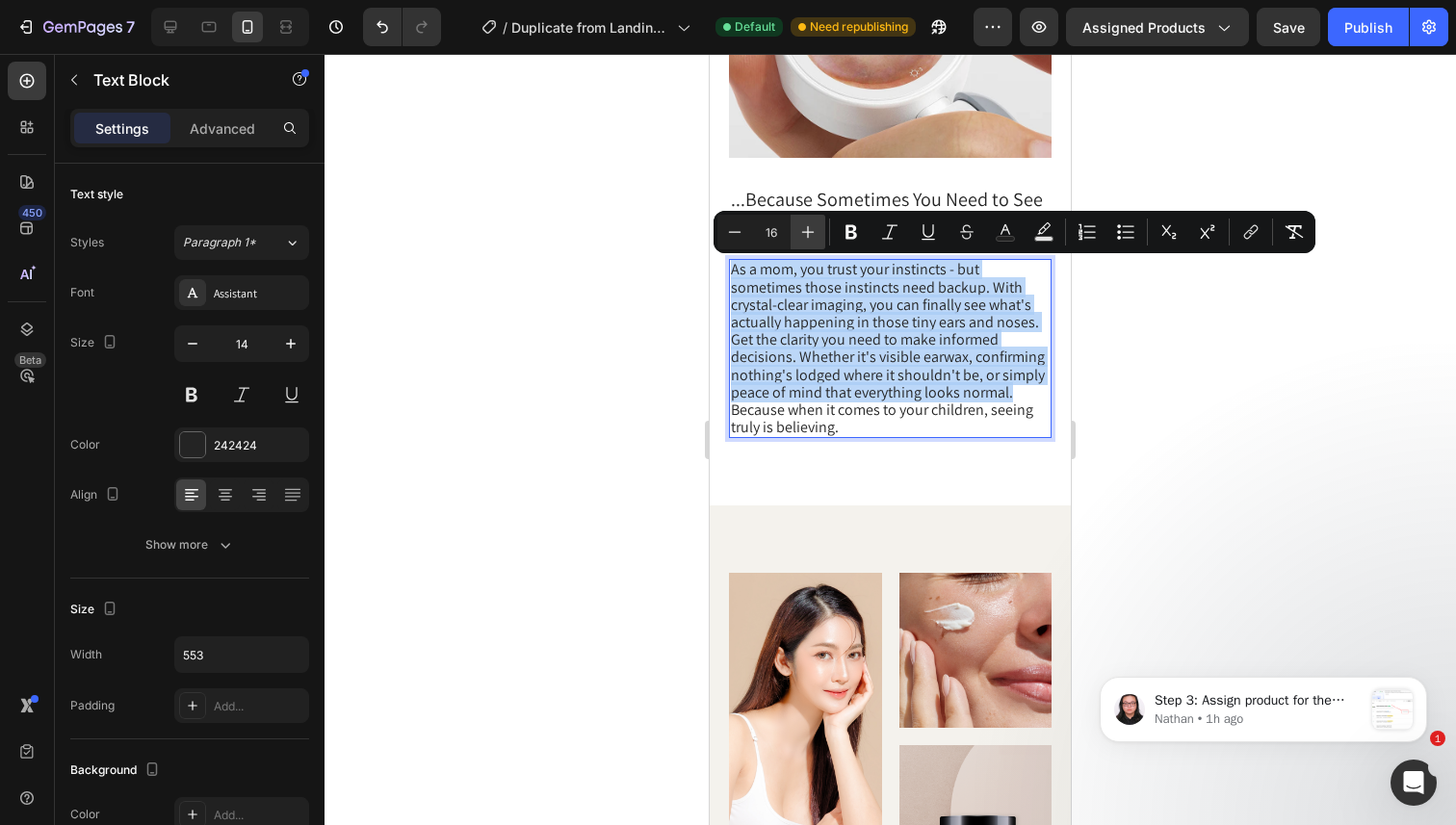 type on "17" 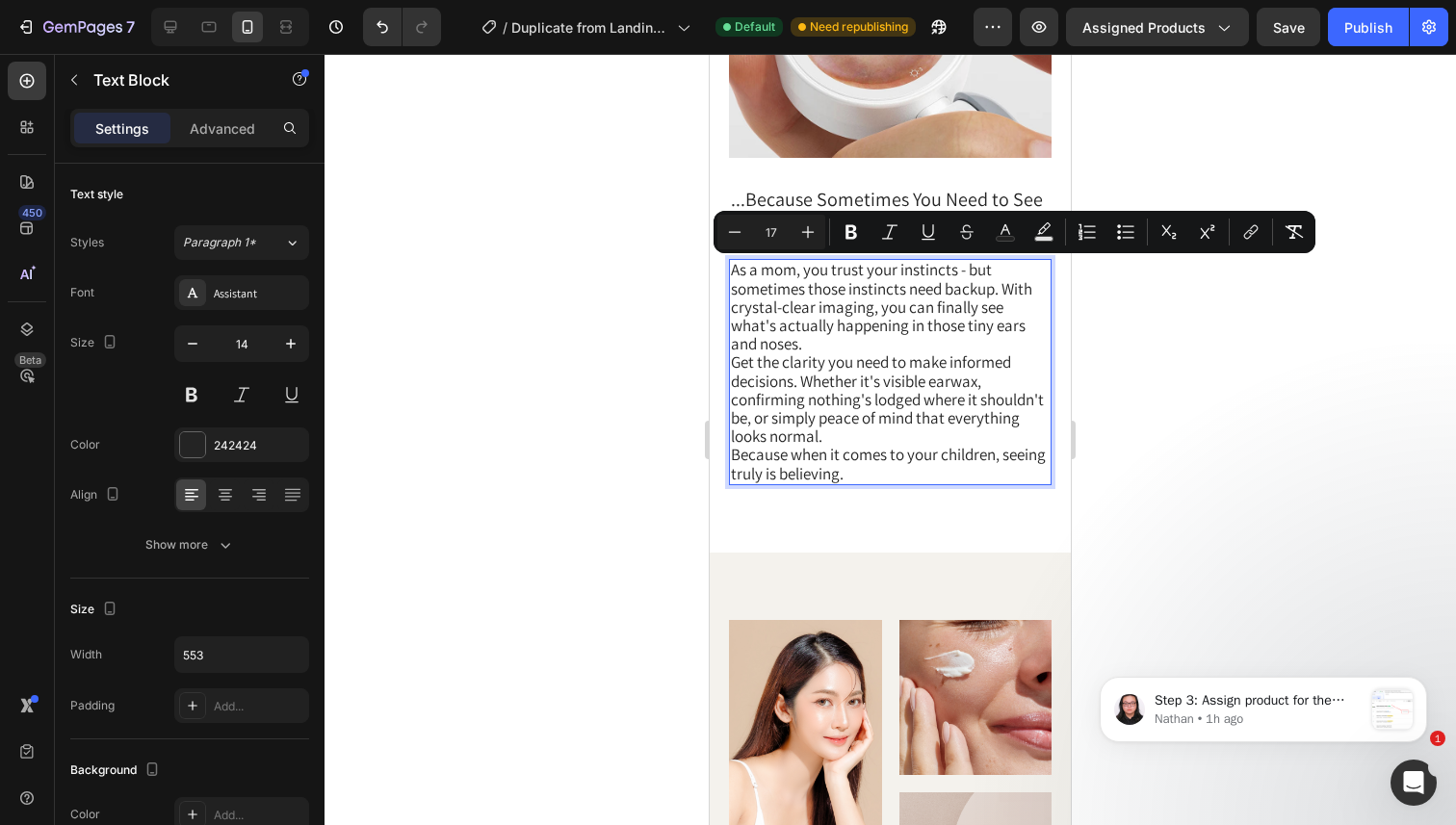 click on "Get the clarity you need to make informed decisions. Whether it's visible earwax, confirming nothing's lodged where it shouldn't be, or simply peace of mind that everything looks normal." at bounding box center [887, 399] 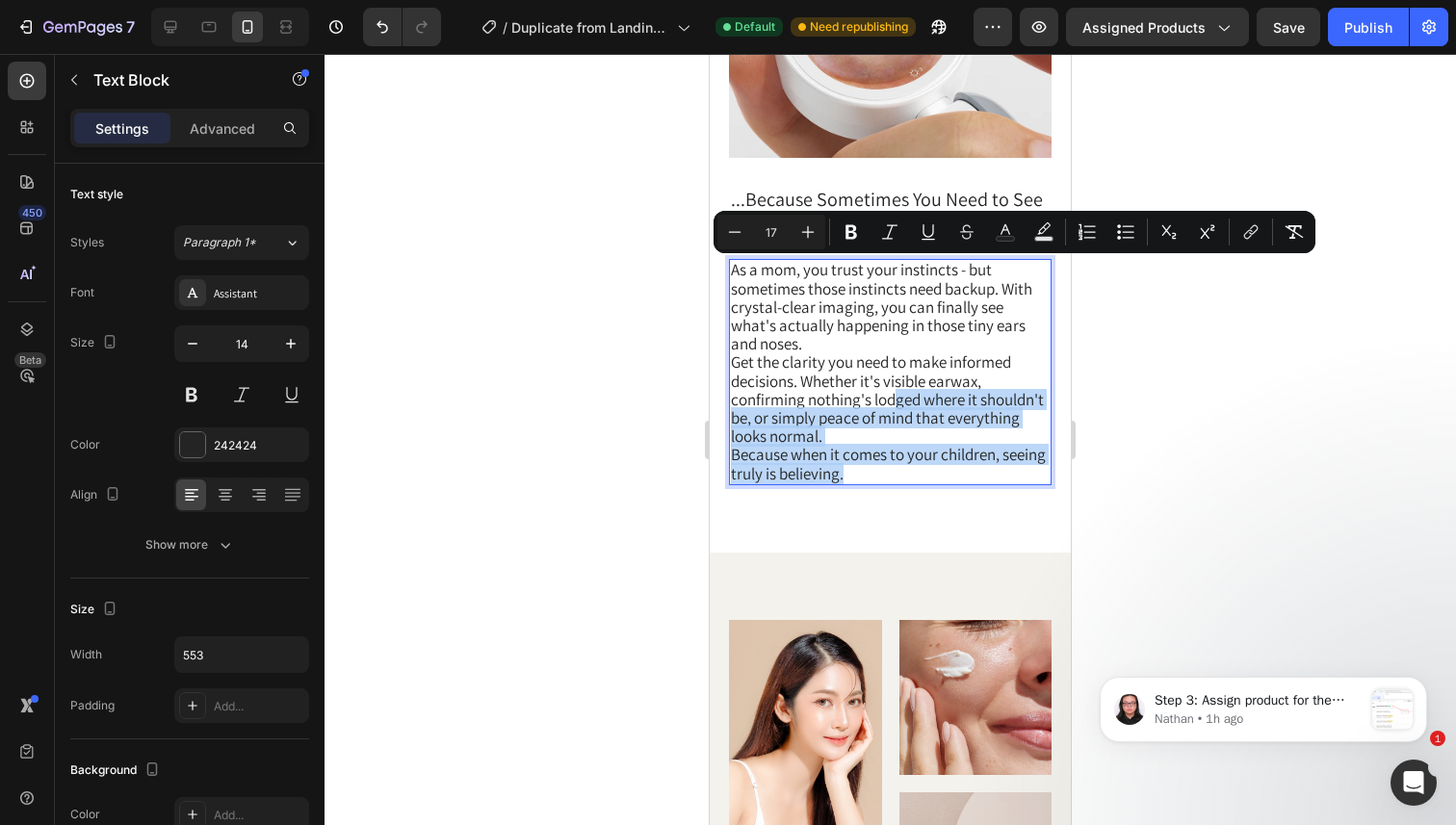 click on "Get the clarity you need to make informed decisions. Whether it's visible earwax, confirming nothing's lodged where it shouldn't be, or simply peace of mind that everything looks normal." at bounding box center (887, 399) 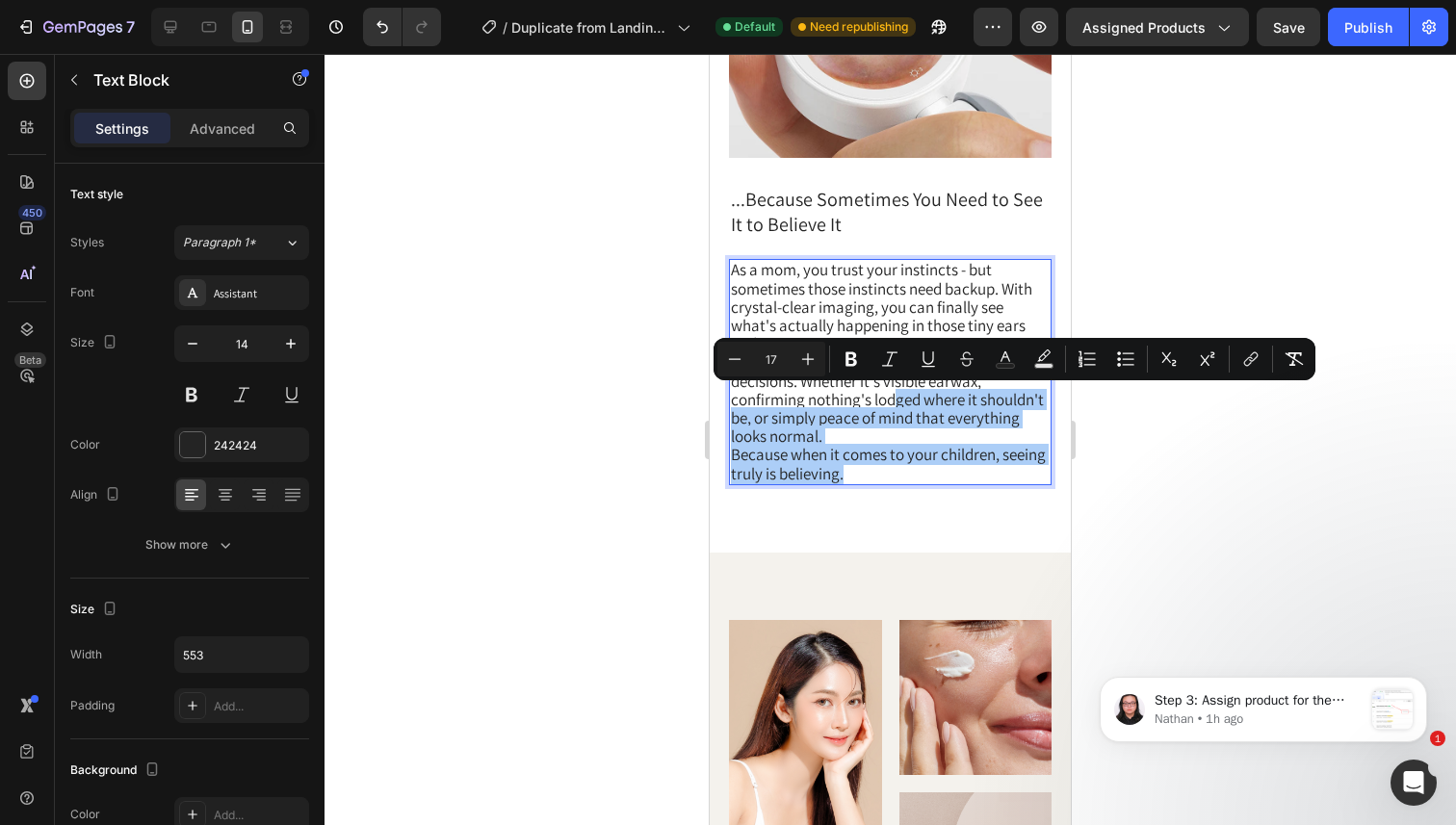 click 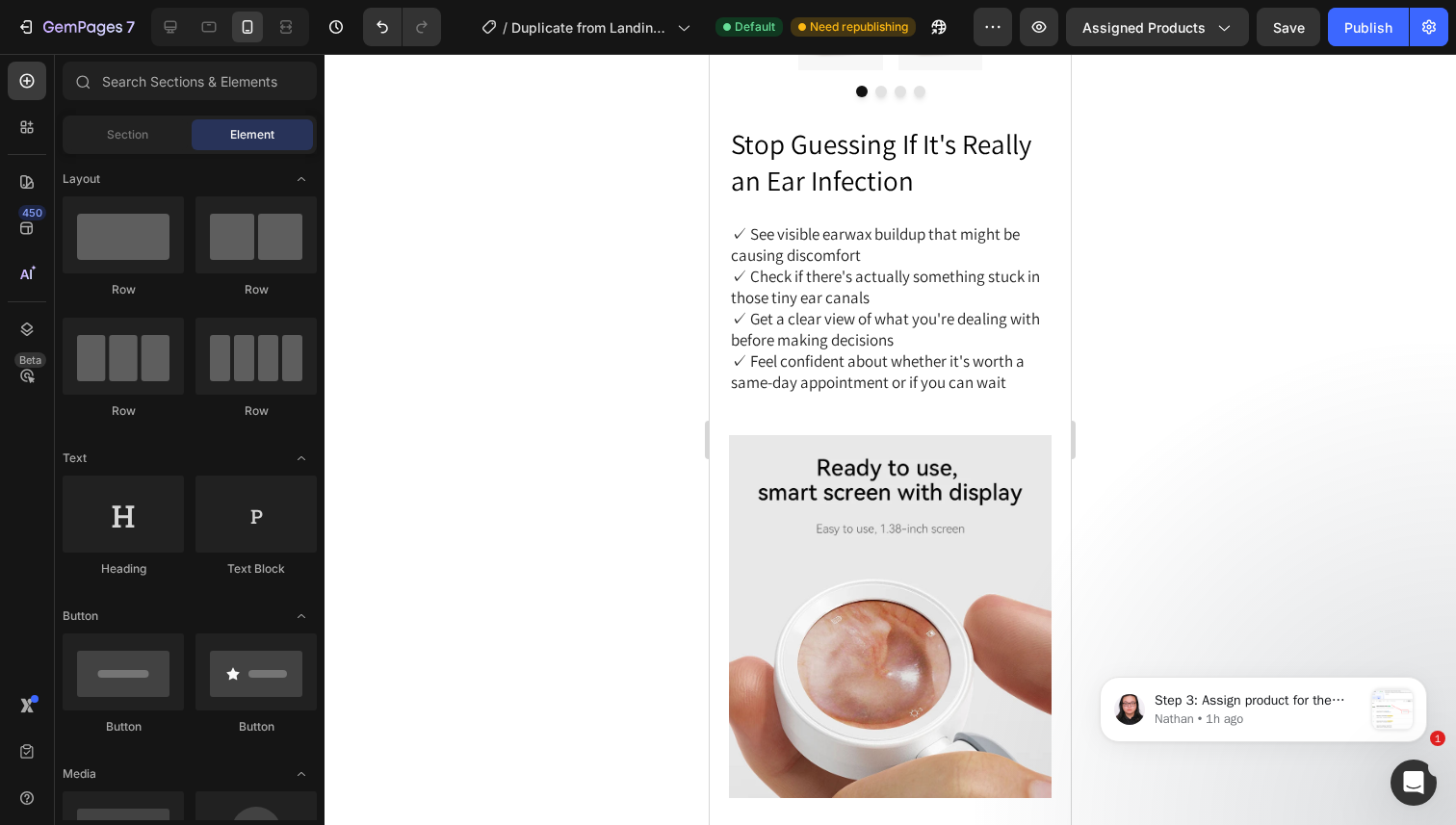 scroll, scrollTop: 1561, scrollLeft: 0, axis: vertical 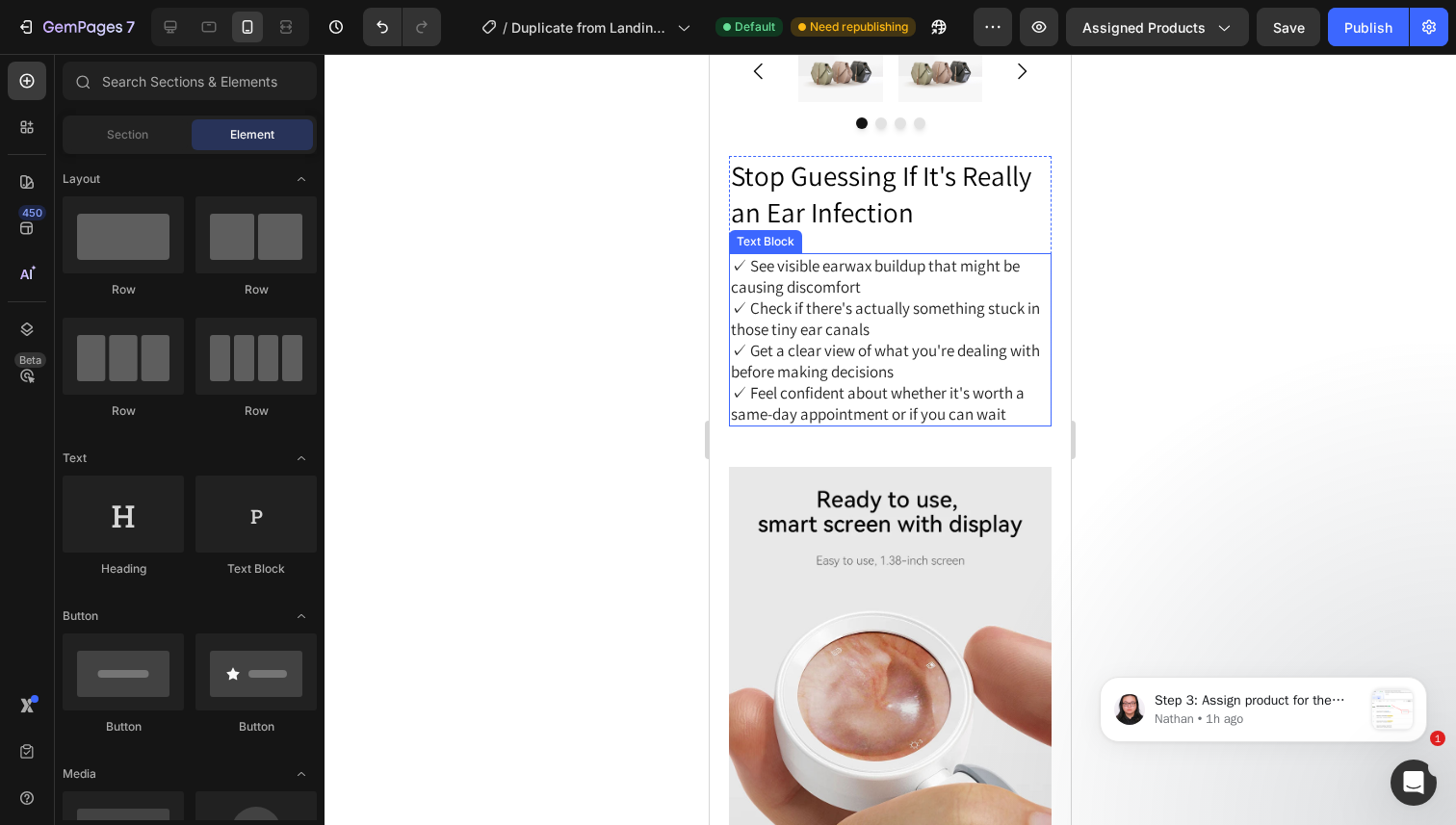 click on "✓ Check if there's actually something stuck in those tiny ear canals ✓ Get a clear view of what you're dealing with before making decisions" at bounding box center (890, 340) 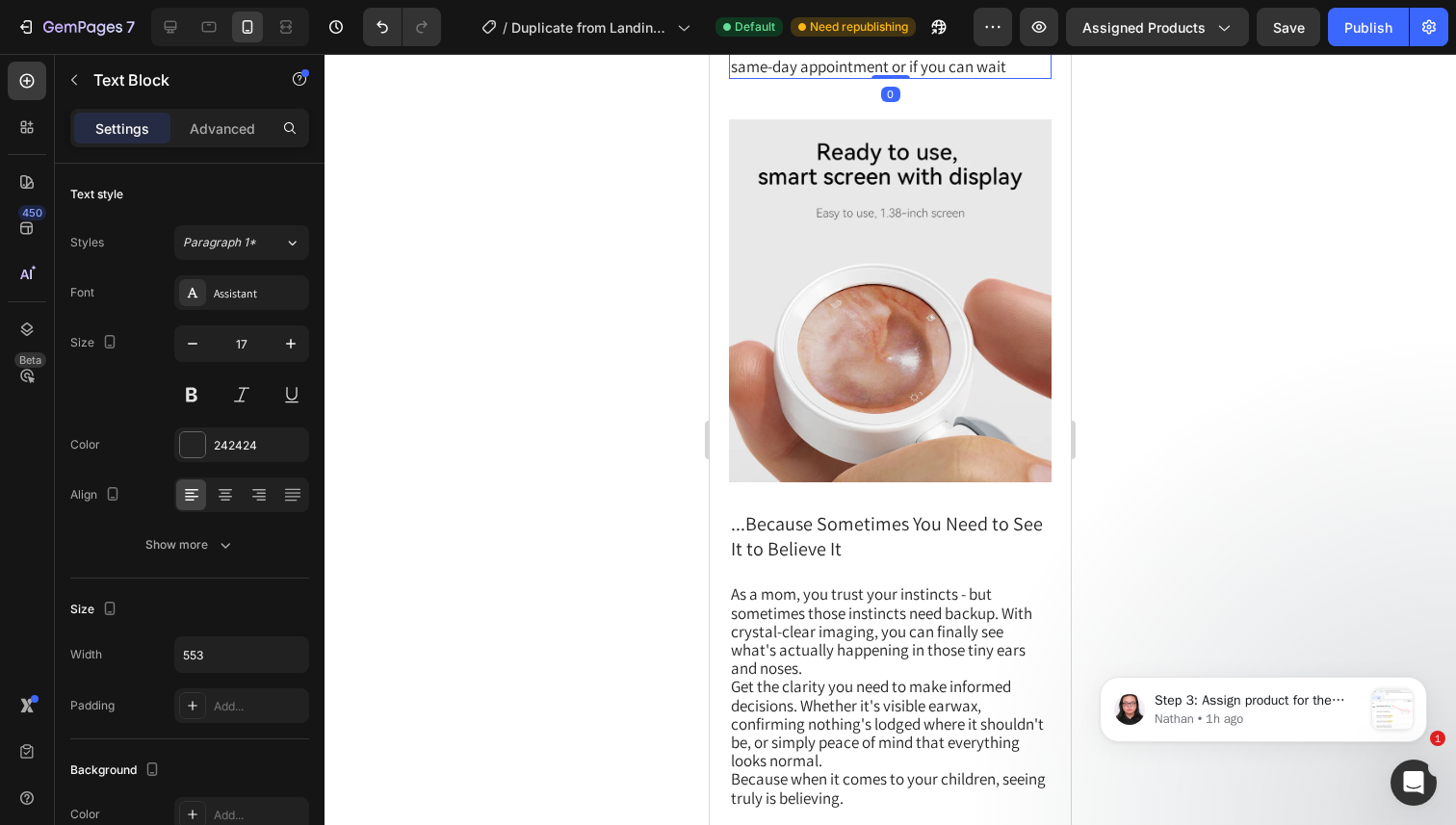 scroll, scrollTop: 2191, scrollLeft: 0, axis: vertical 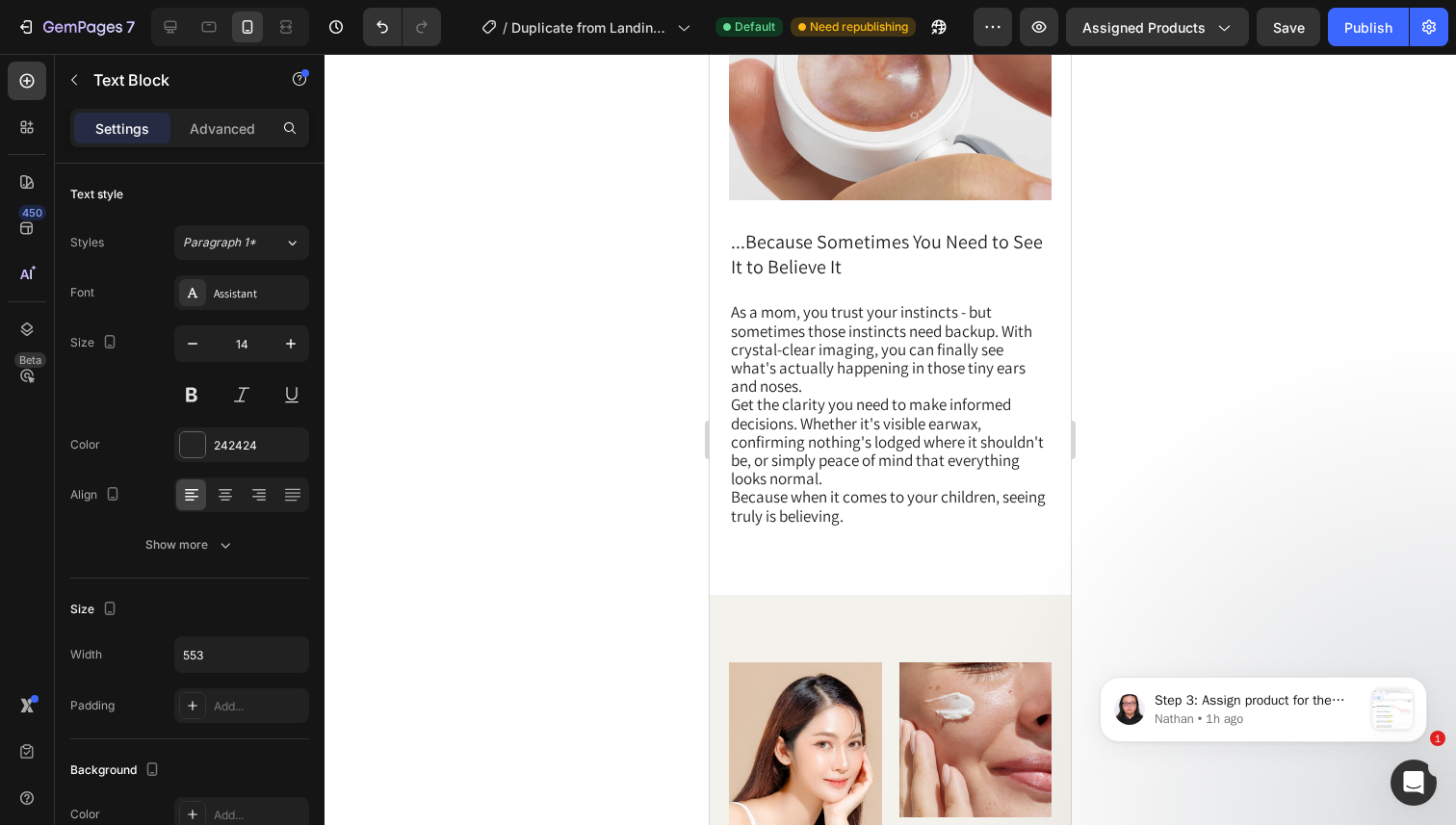 click on "As a mom, you trust your instincts - but sometimes those instincts need backup. With crystal-clear imaging, you can finally see what's actually happening in those tiny ears and noses." at bounding box center (890, 349) 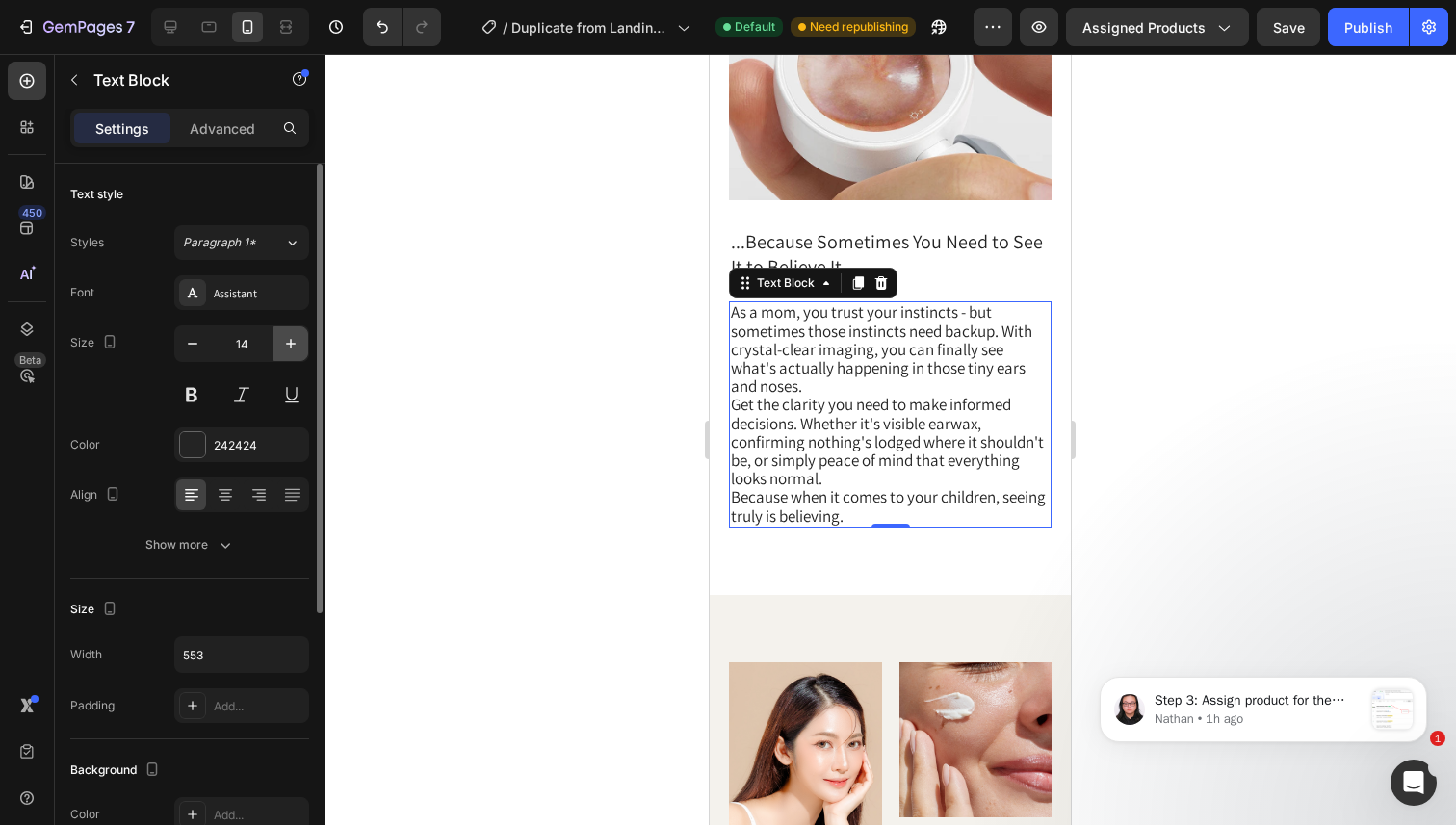 click at bounding box center (291, 344) 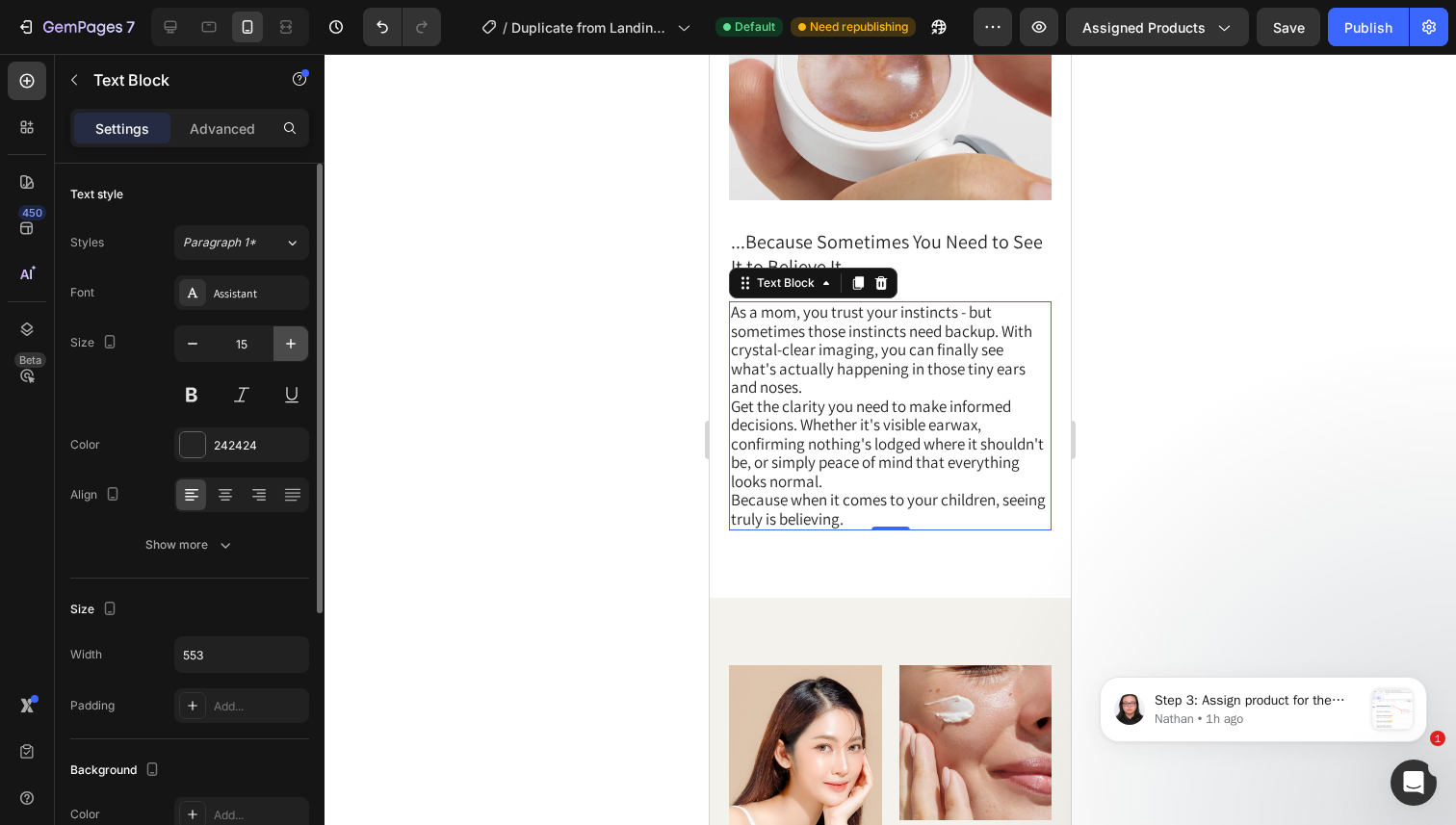 click at bounding box center [291, 344] 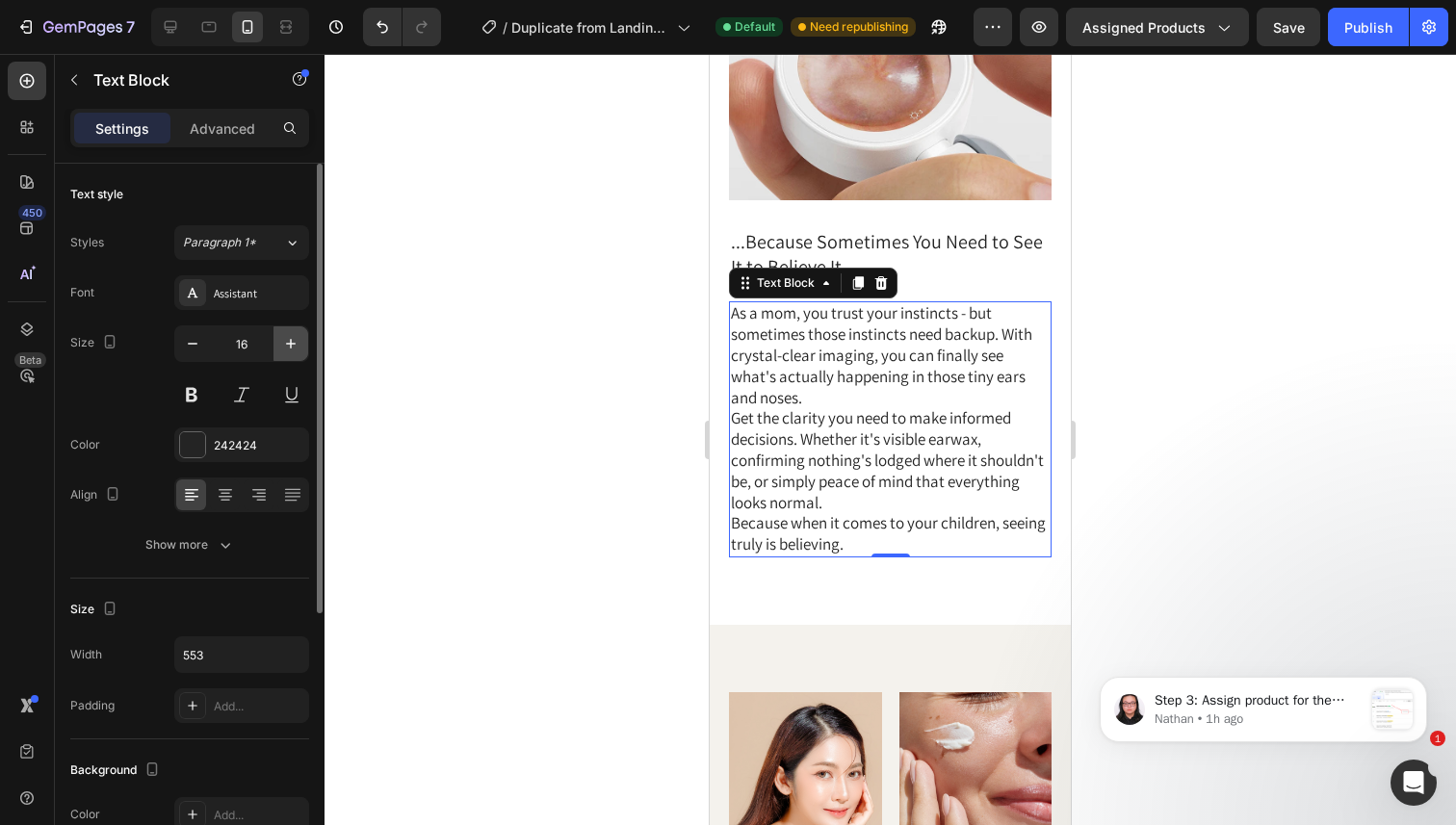 click at bounding box center (291, 344) 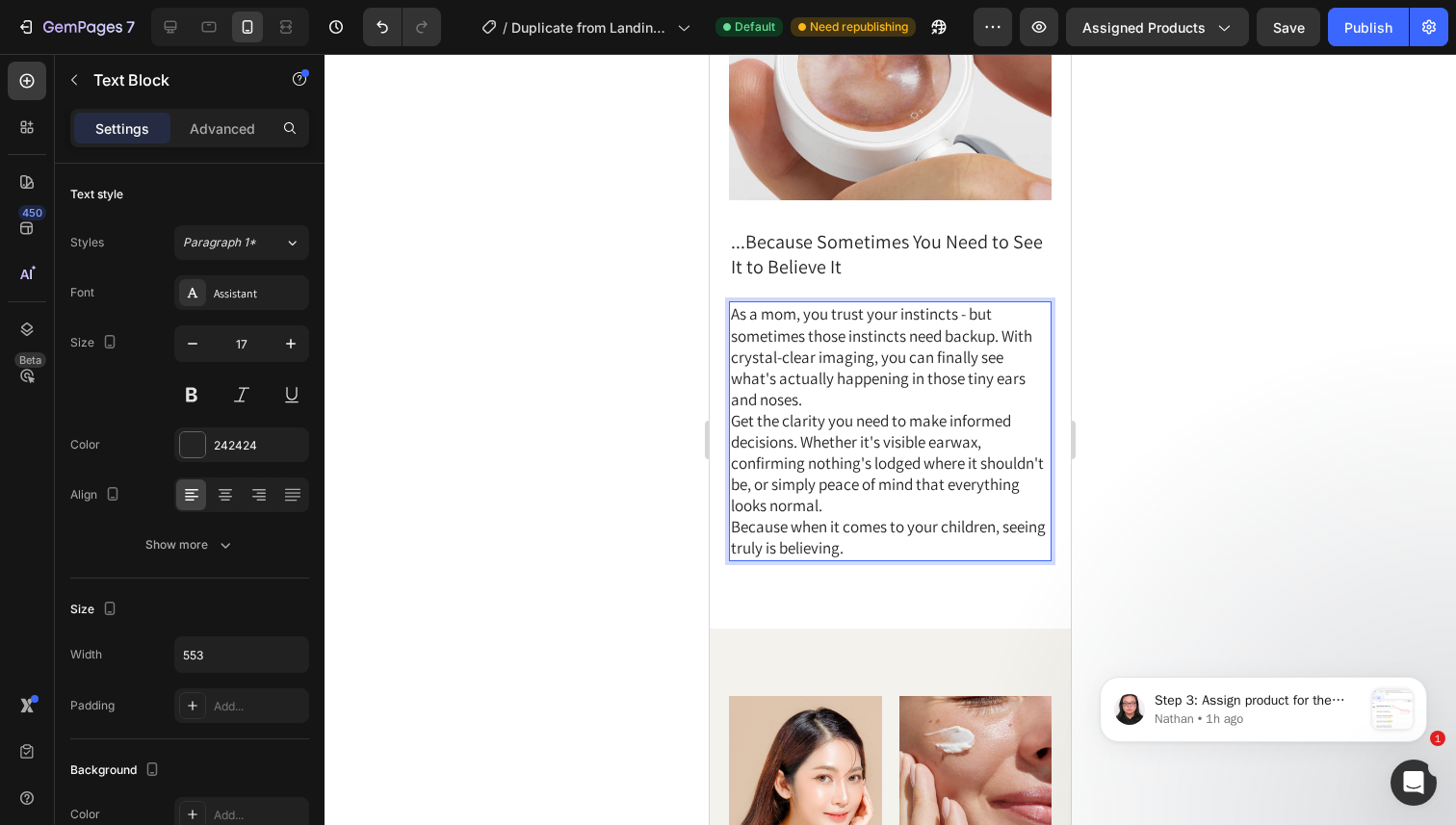 click 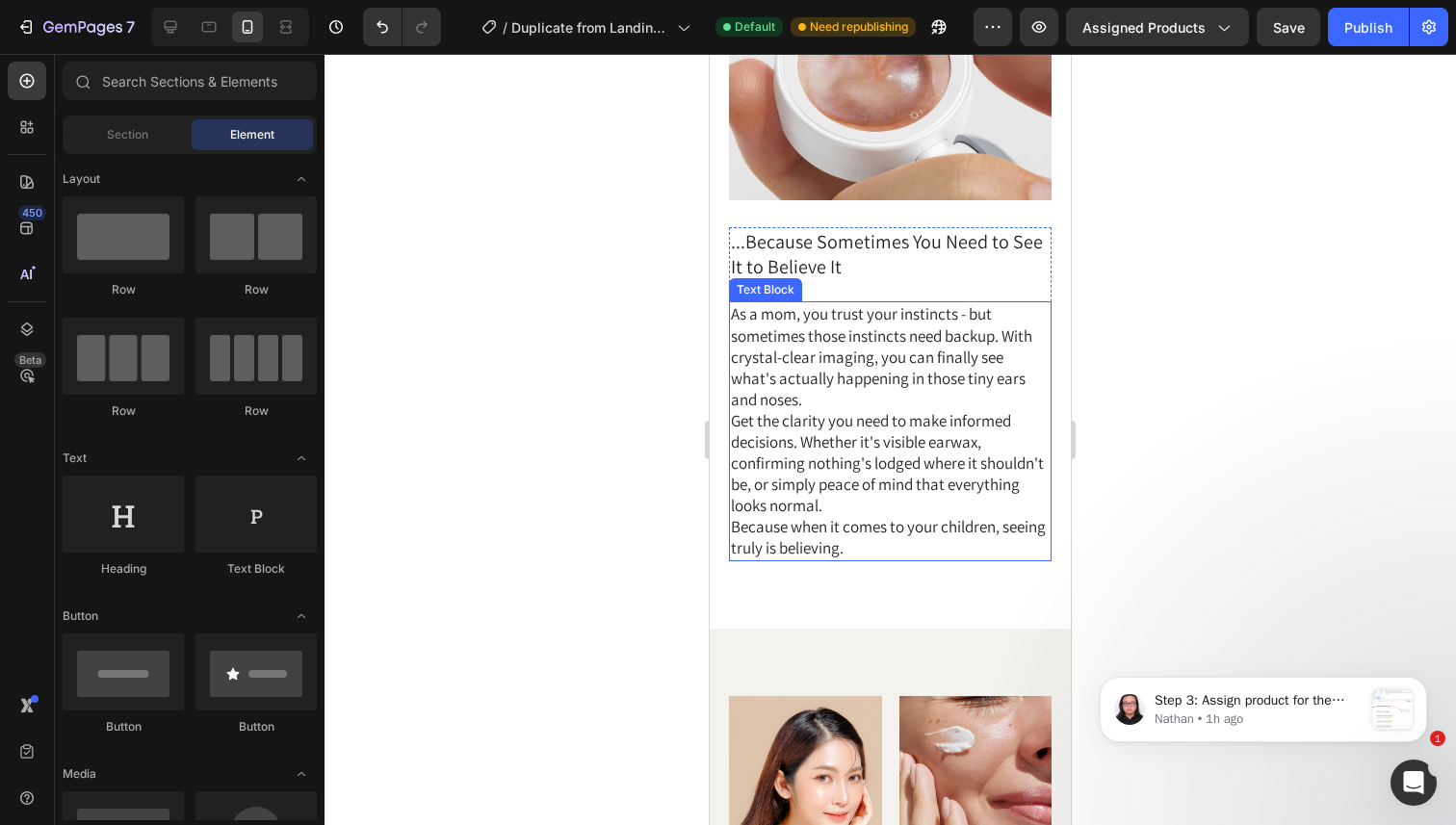 click on "As a mom, you trust your instincts - but sometimes those instincts need backup. With crystal-clear imaging, you can finally see what's actually happening in those tiny ears and noses." at bounding box center (881, 356) 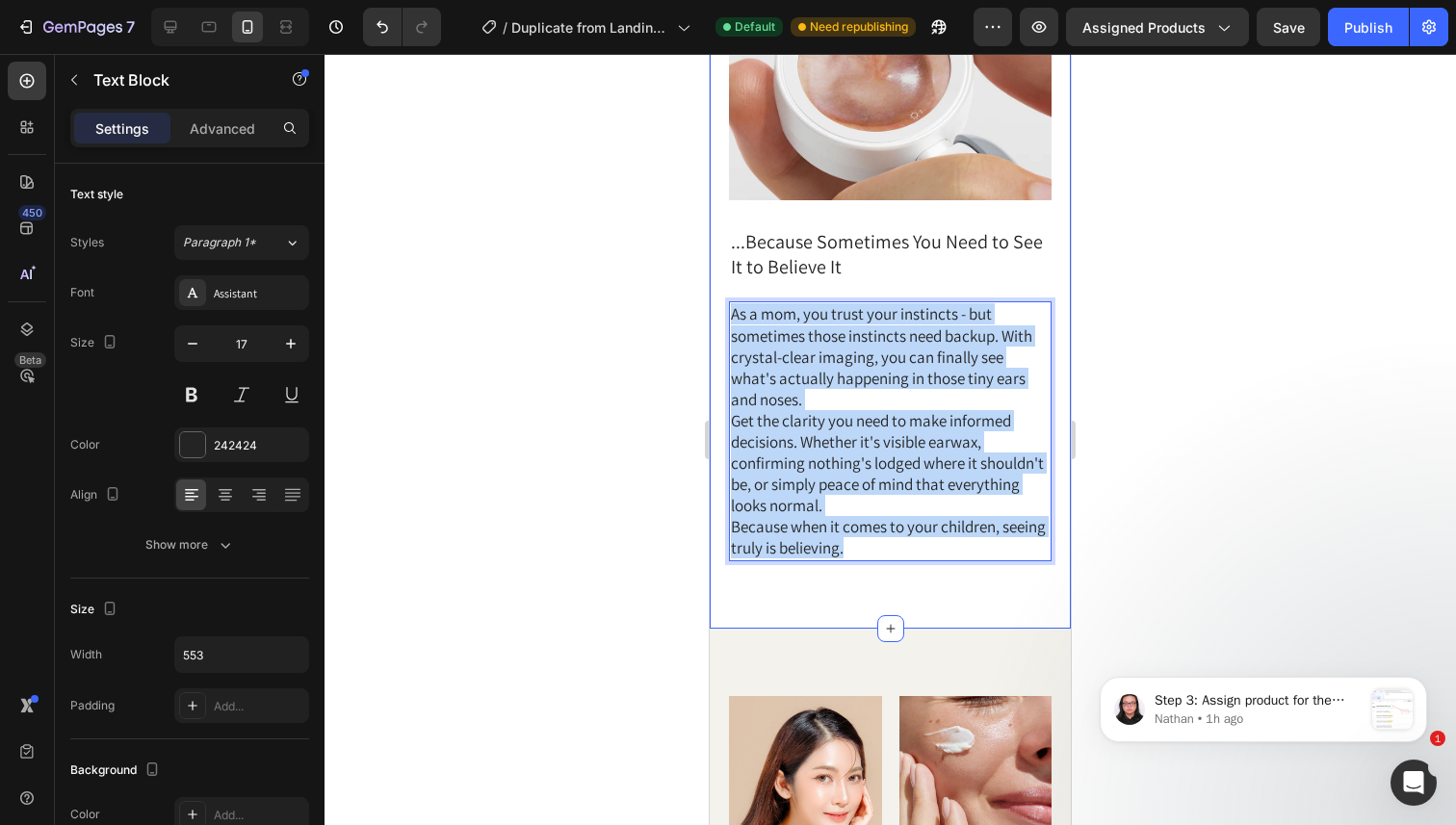 drag, startPoint x: 911, startPoint y: 541, endPoint x: 728, endPoint y: 319, distance: 287.703 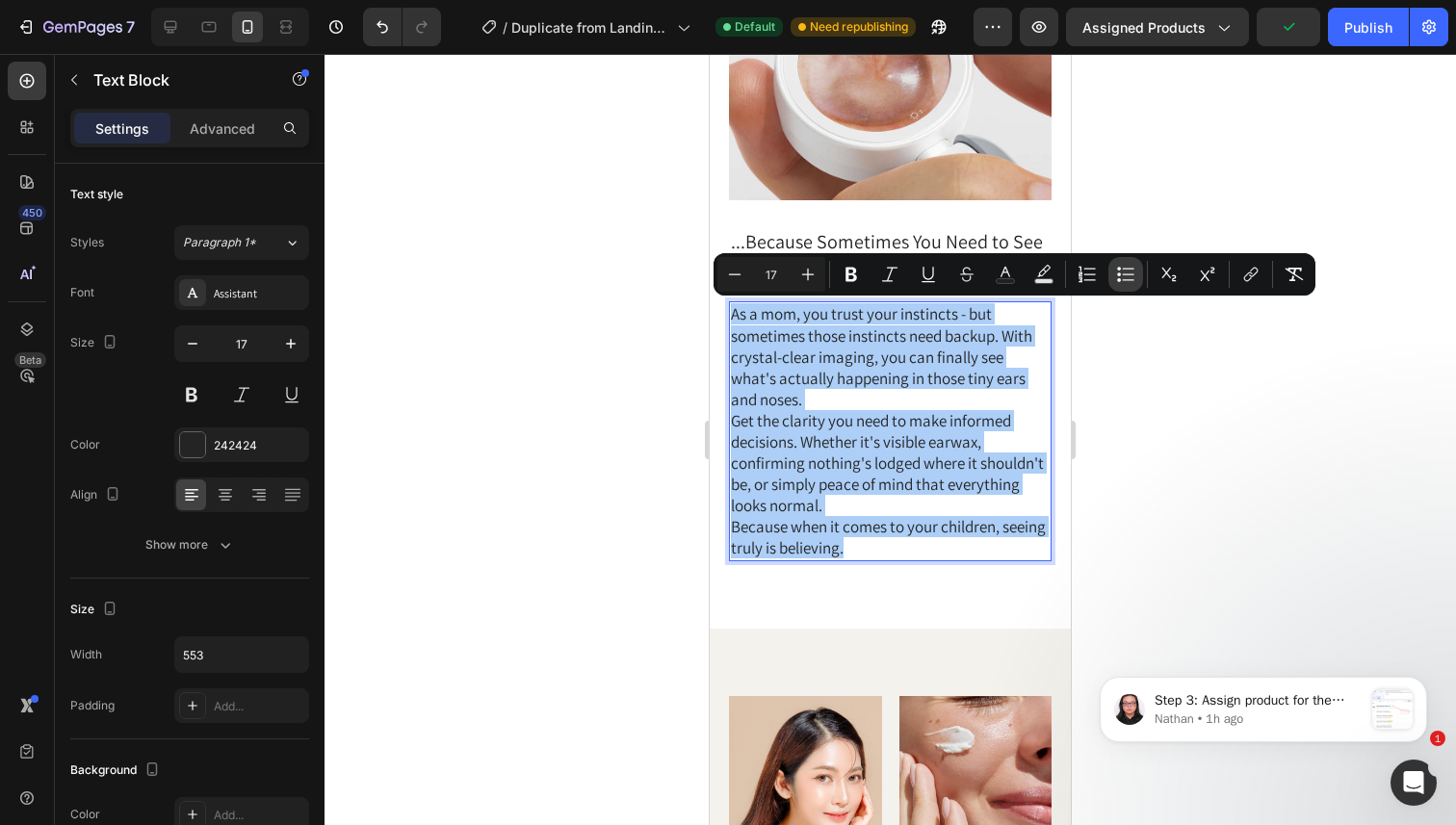 click 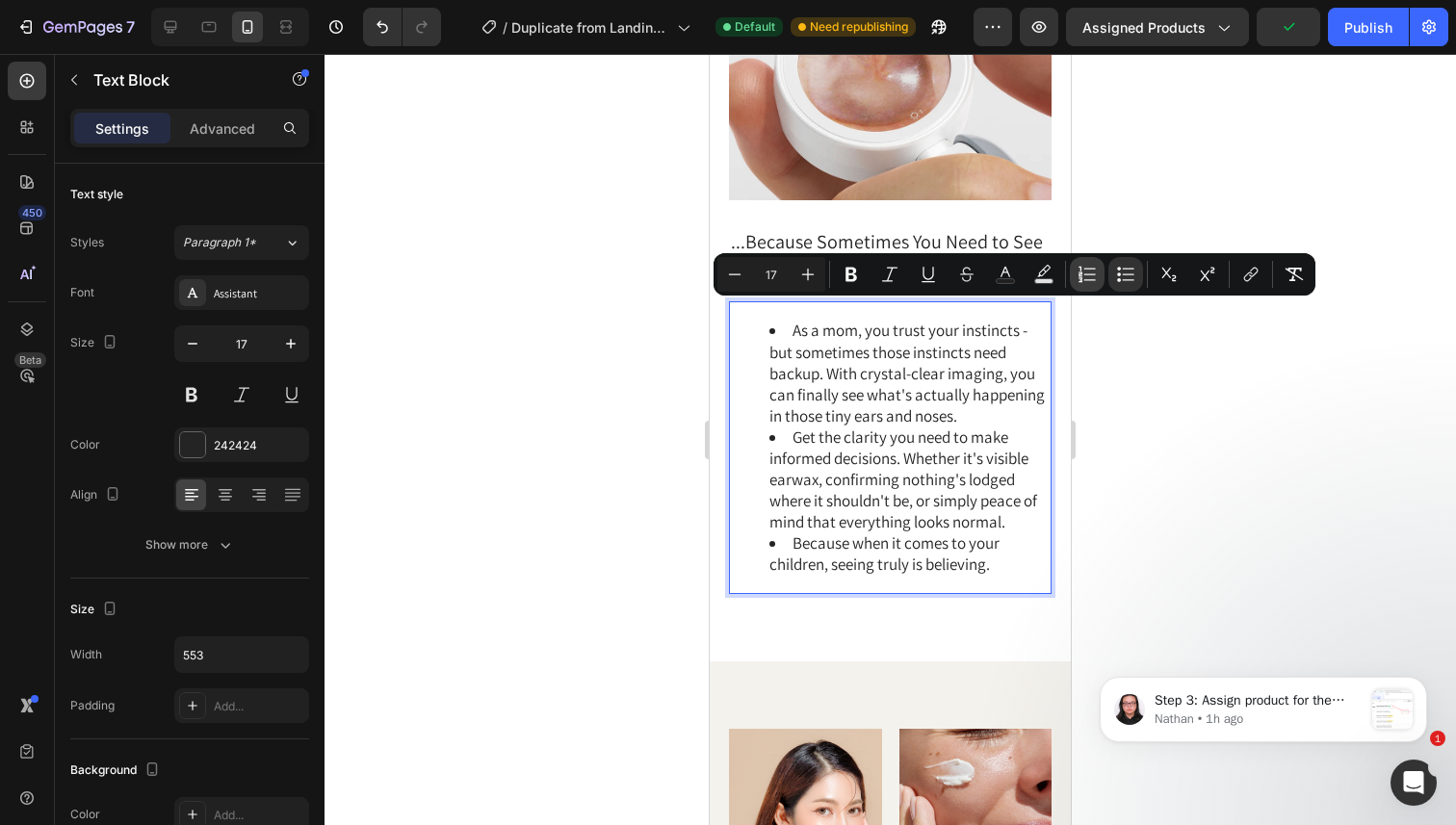 click 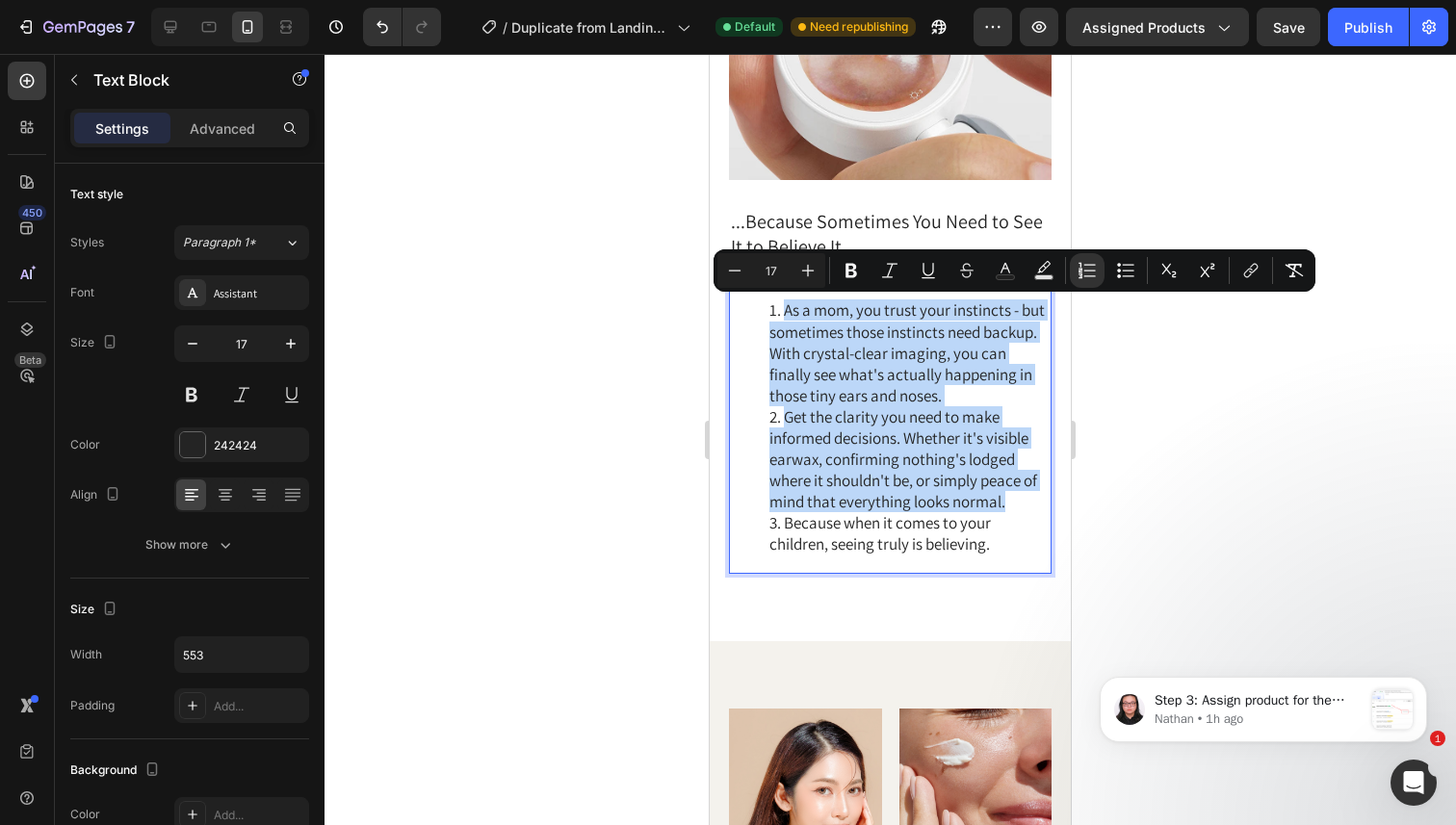 scroll, scrollTop: 2209, scrollLeft: 0, axis: vertical 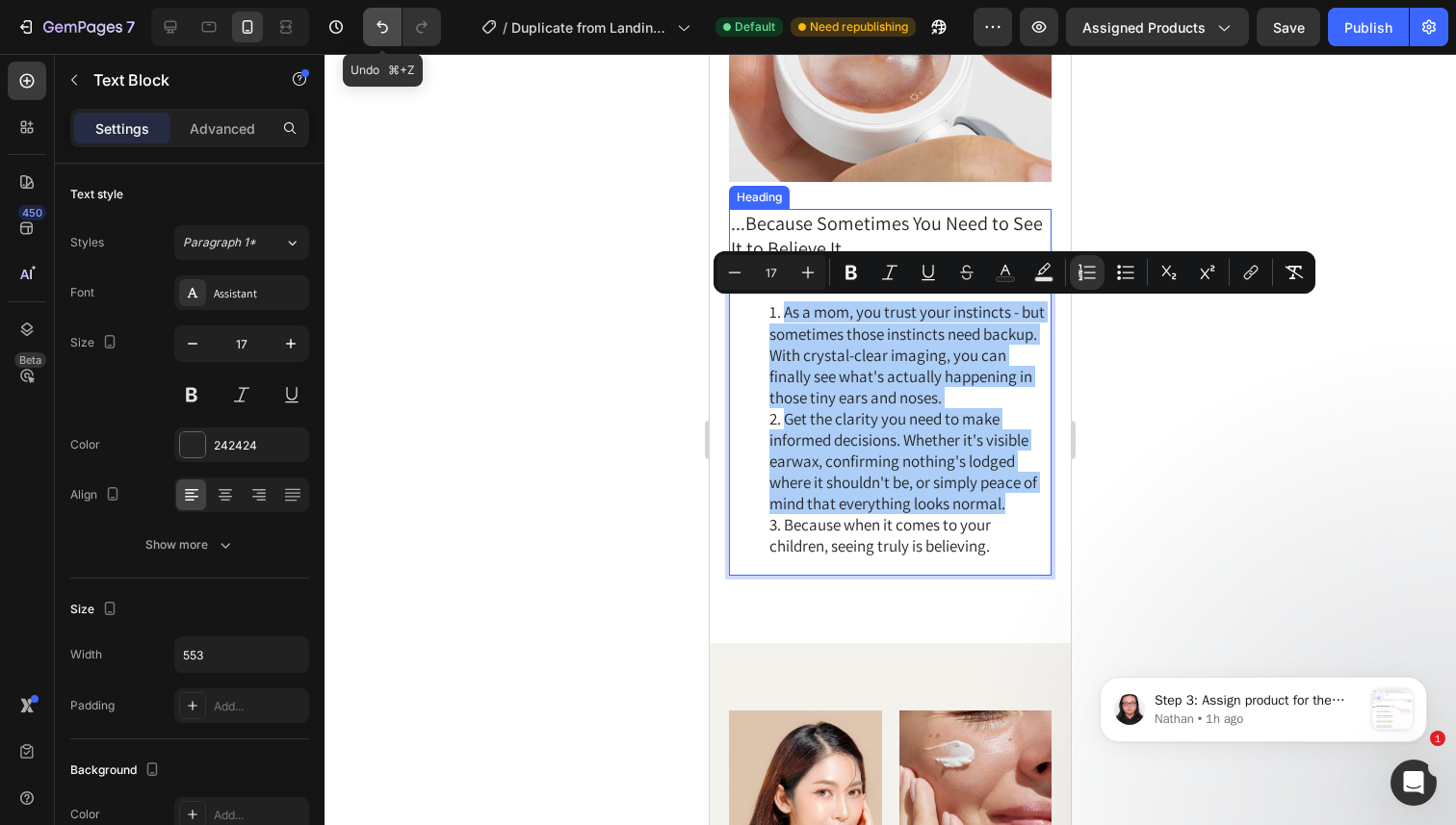 click 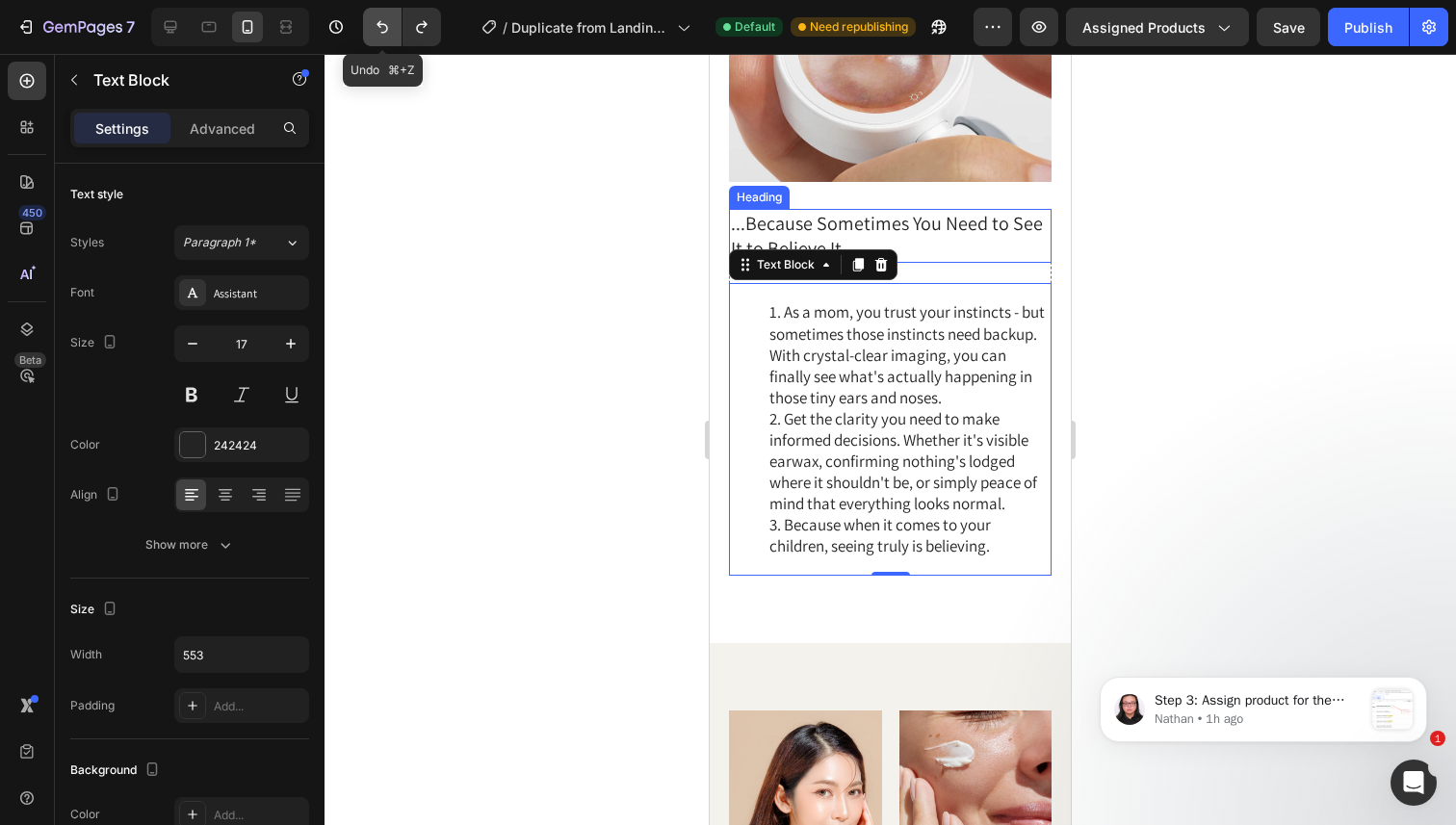 click 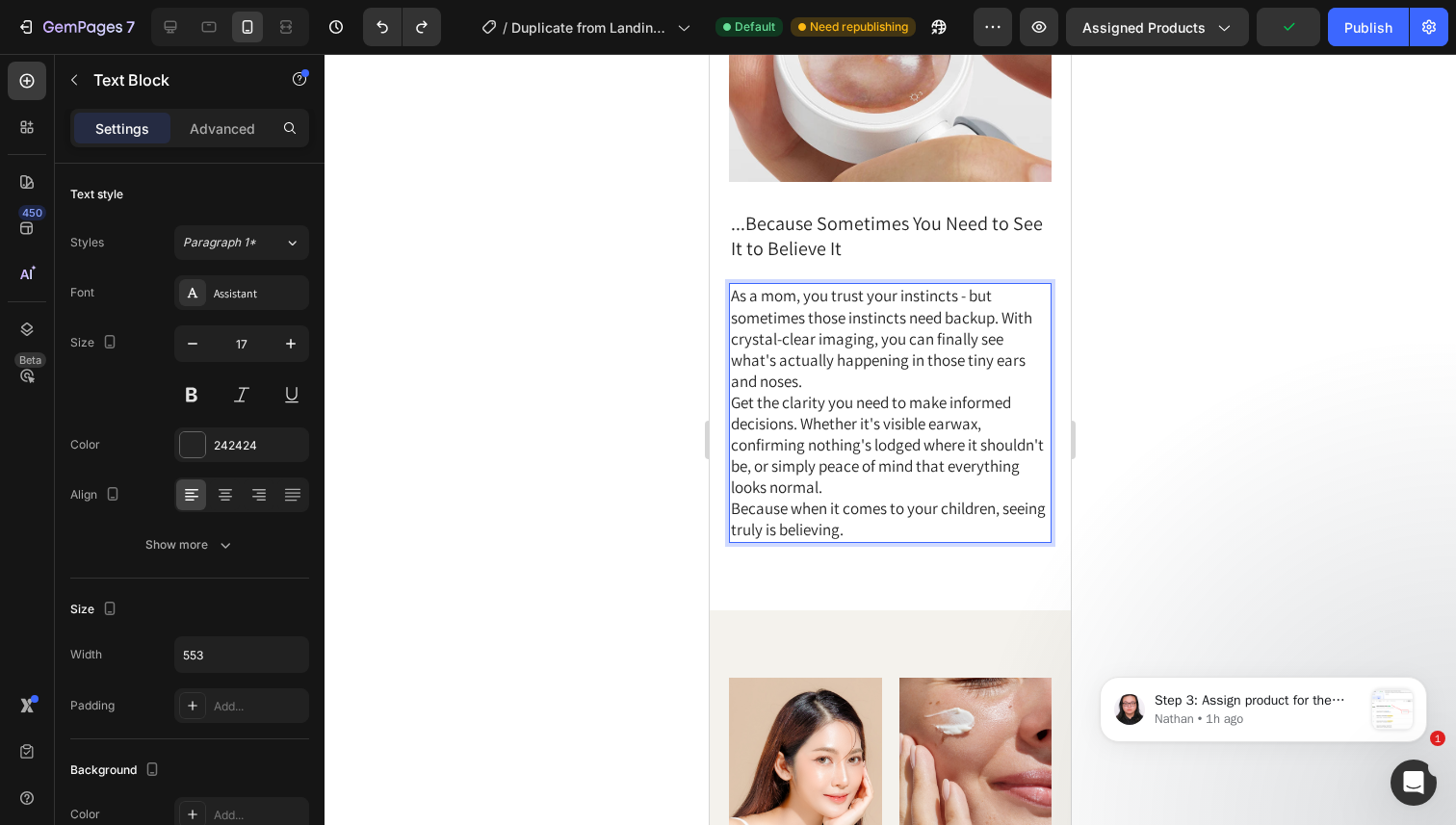 click 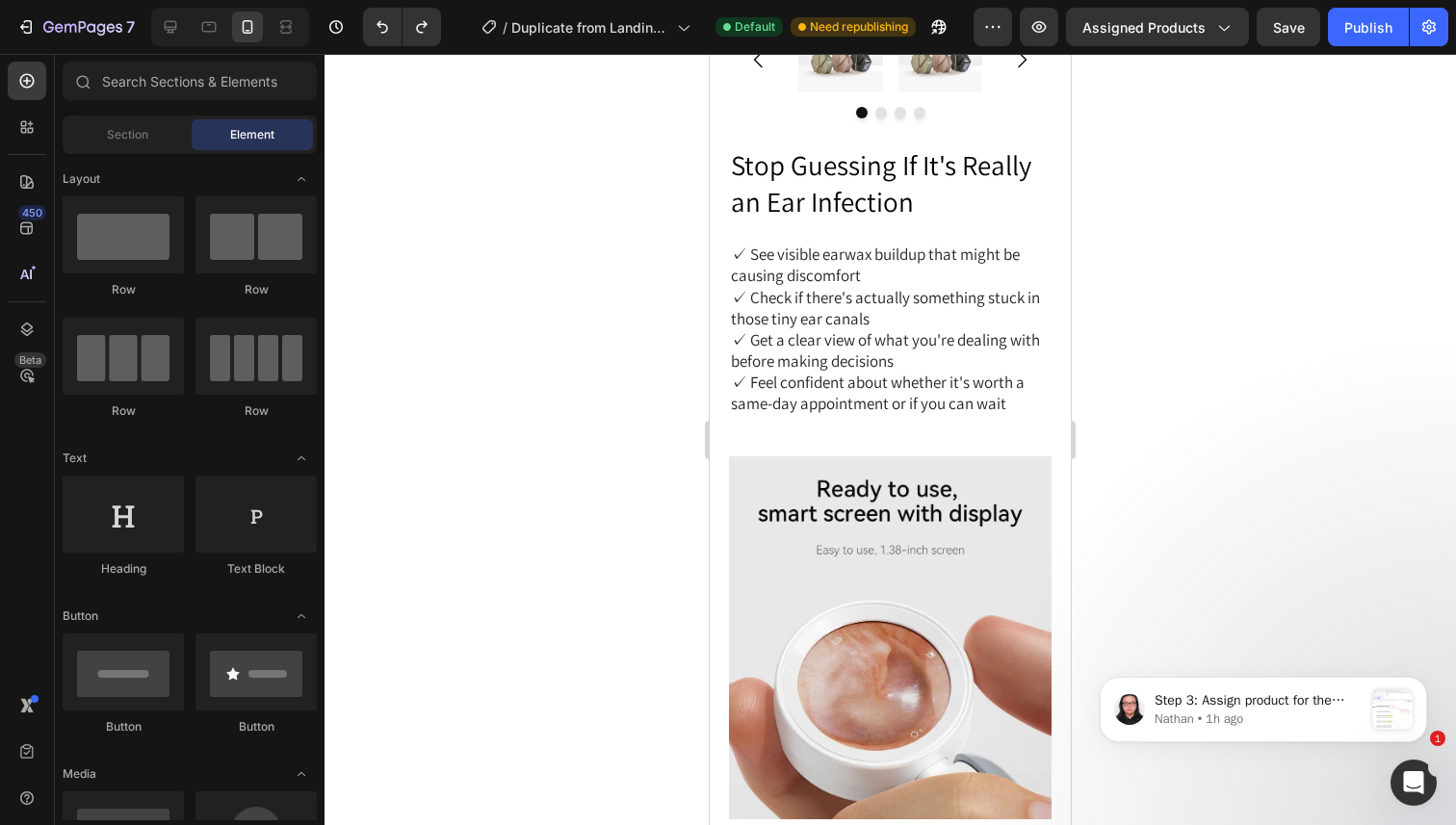 scroll, scrollTop: 0, scrollLeft: 0, axis: both 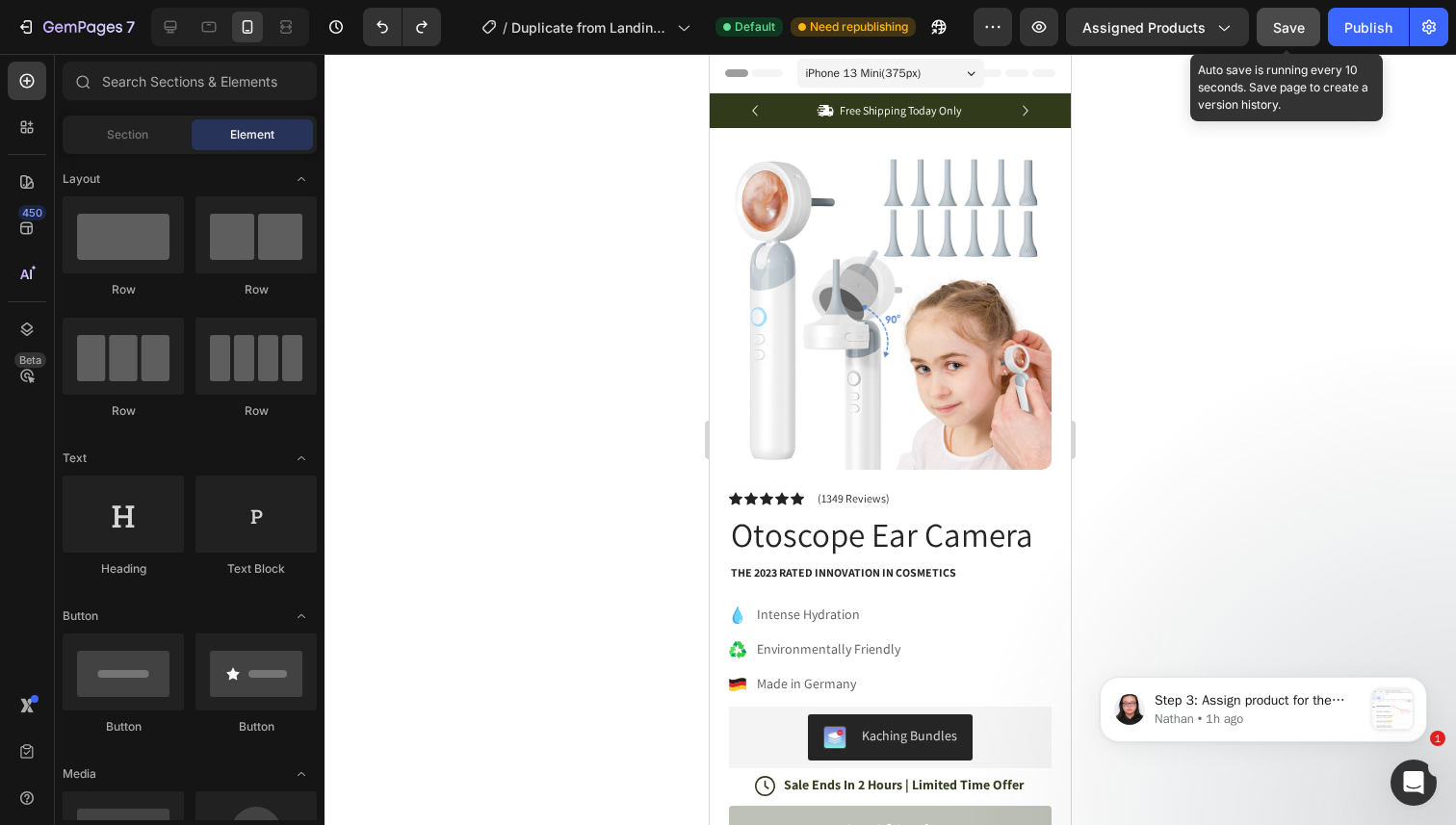 click on "Save" 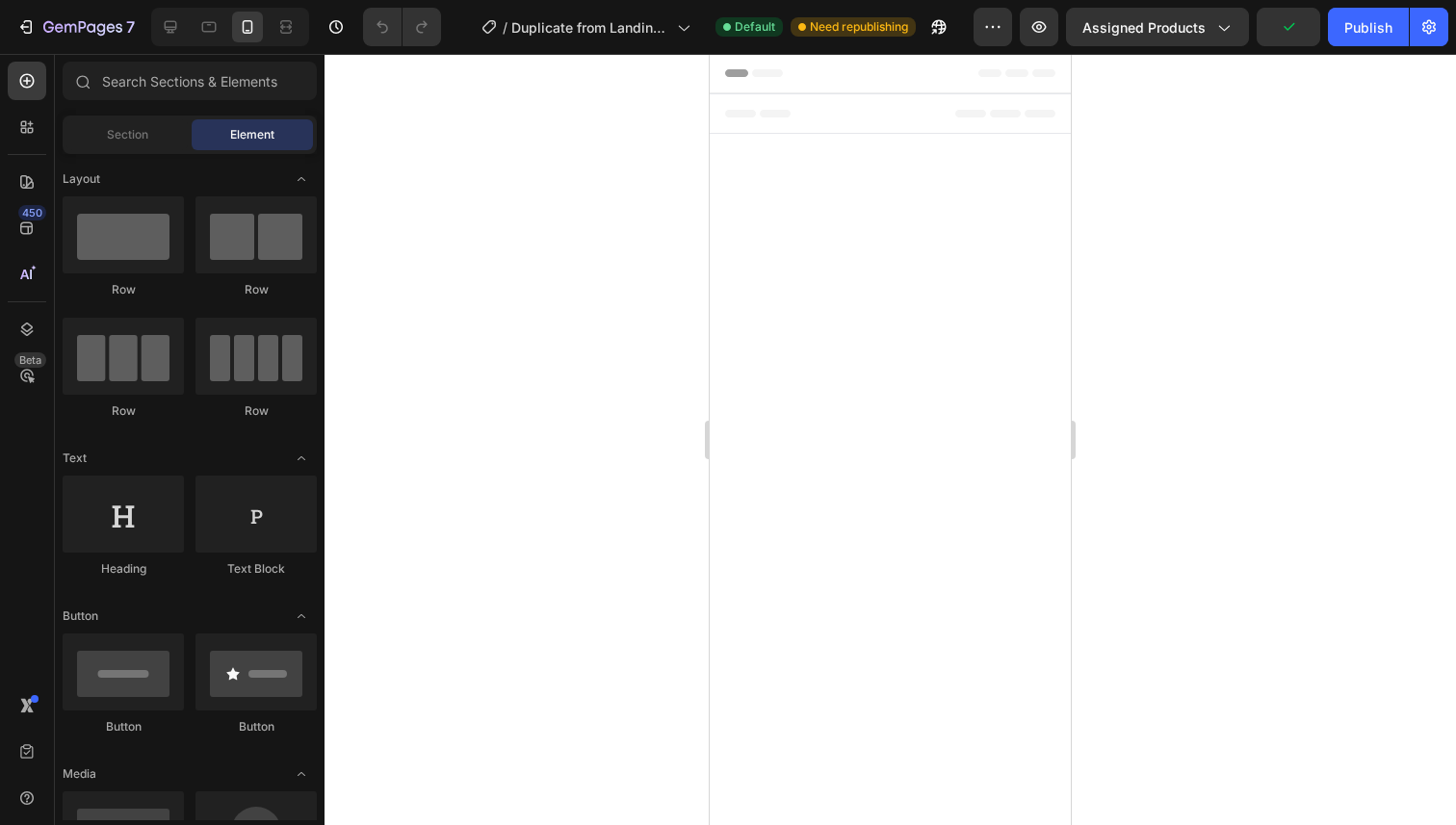 scroll, scrollTop: 0, scrollLeft: 0, axis: both 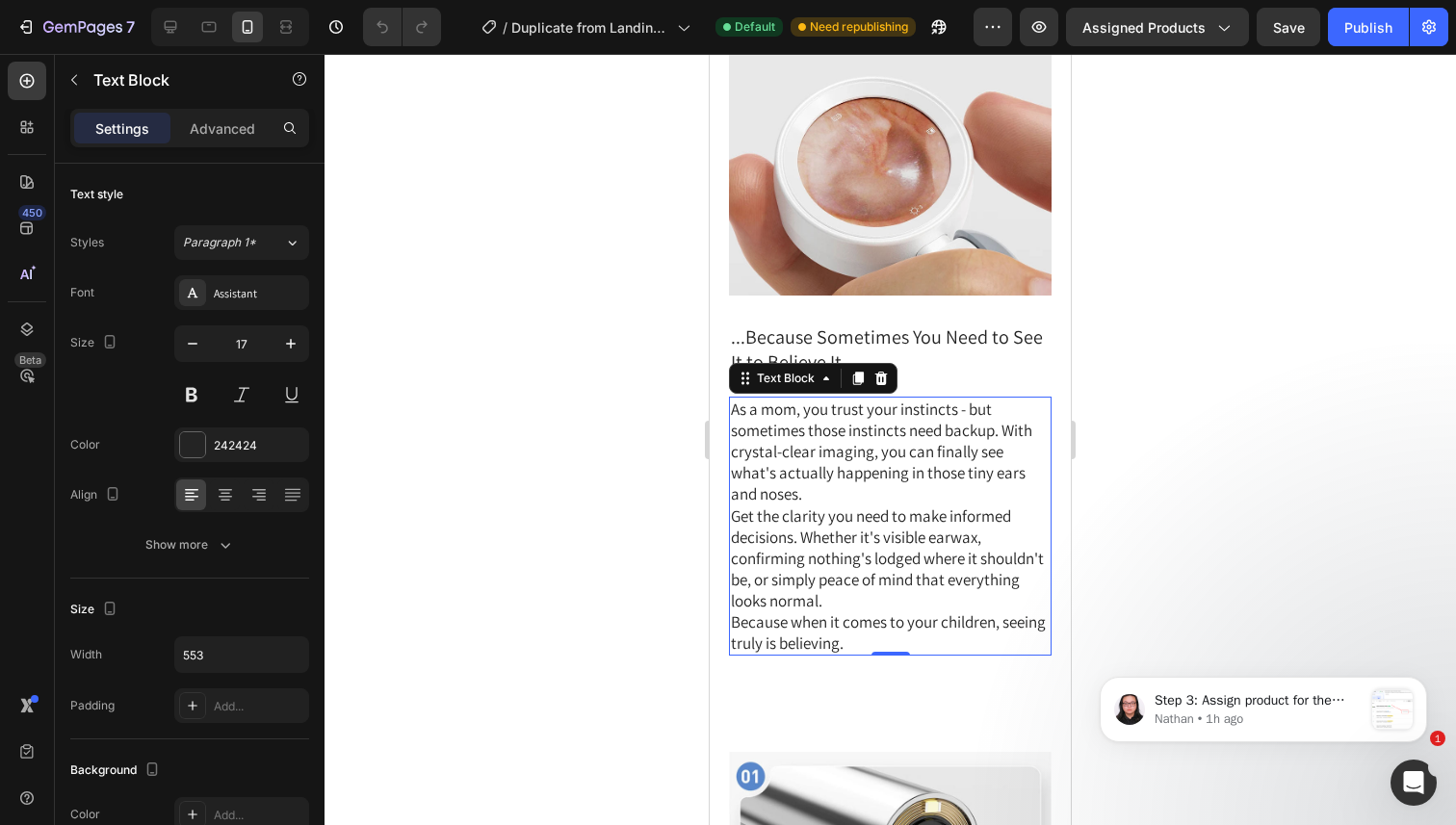 click on "Because when it comes to your children, seeing truly is believing." at bounding box center [890, 632] 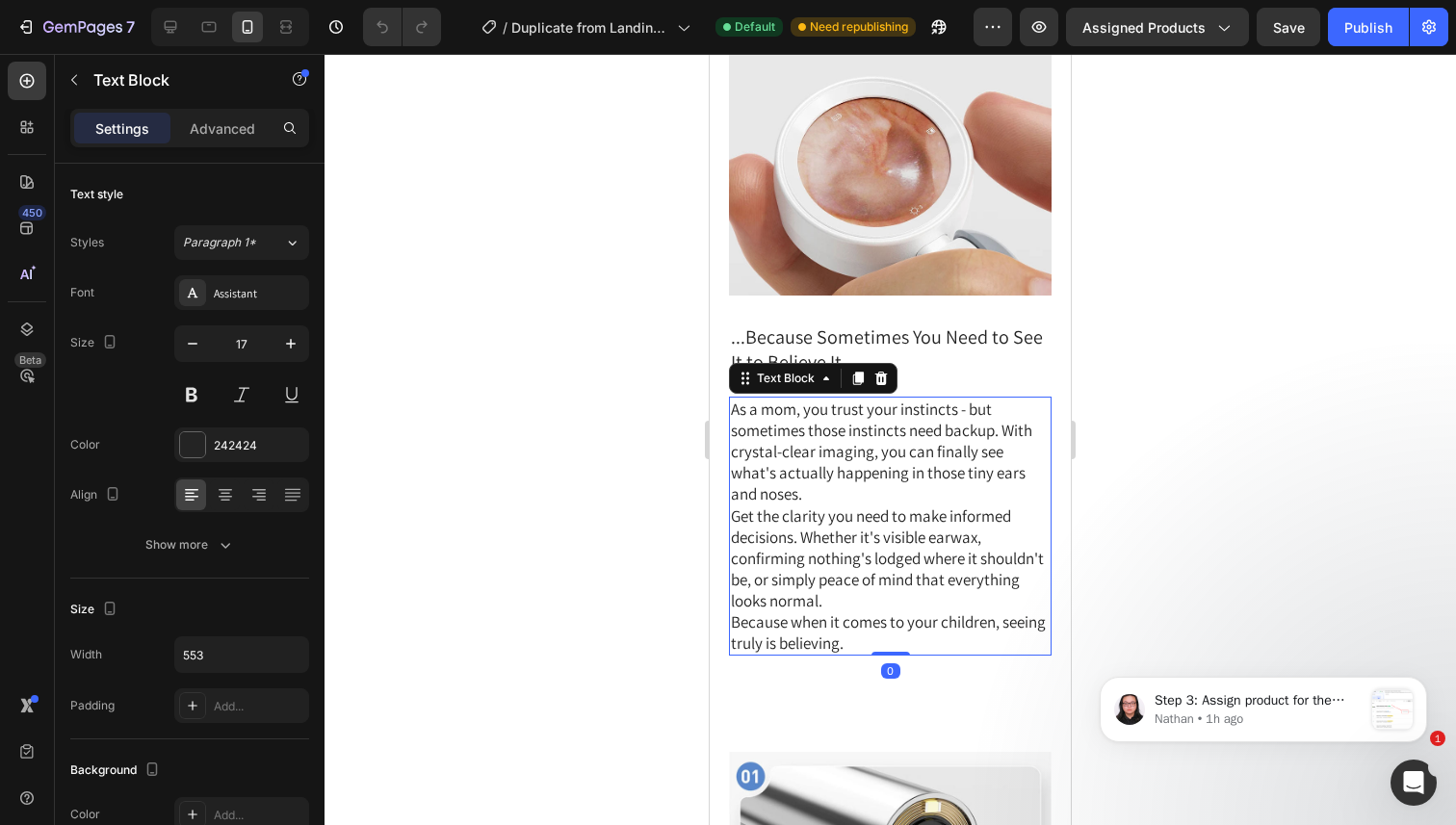 click on "Because when it comes to your children, seeing truly is believing." at bounding box center [890, 632] 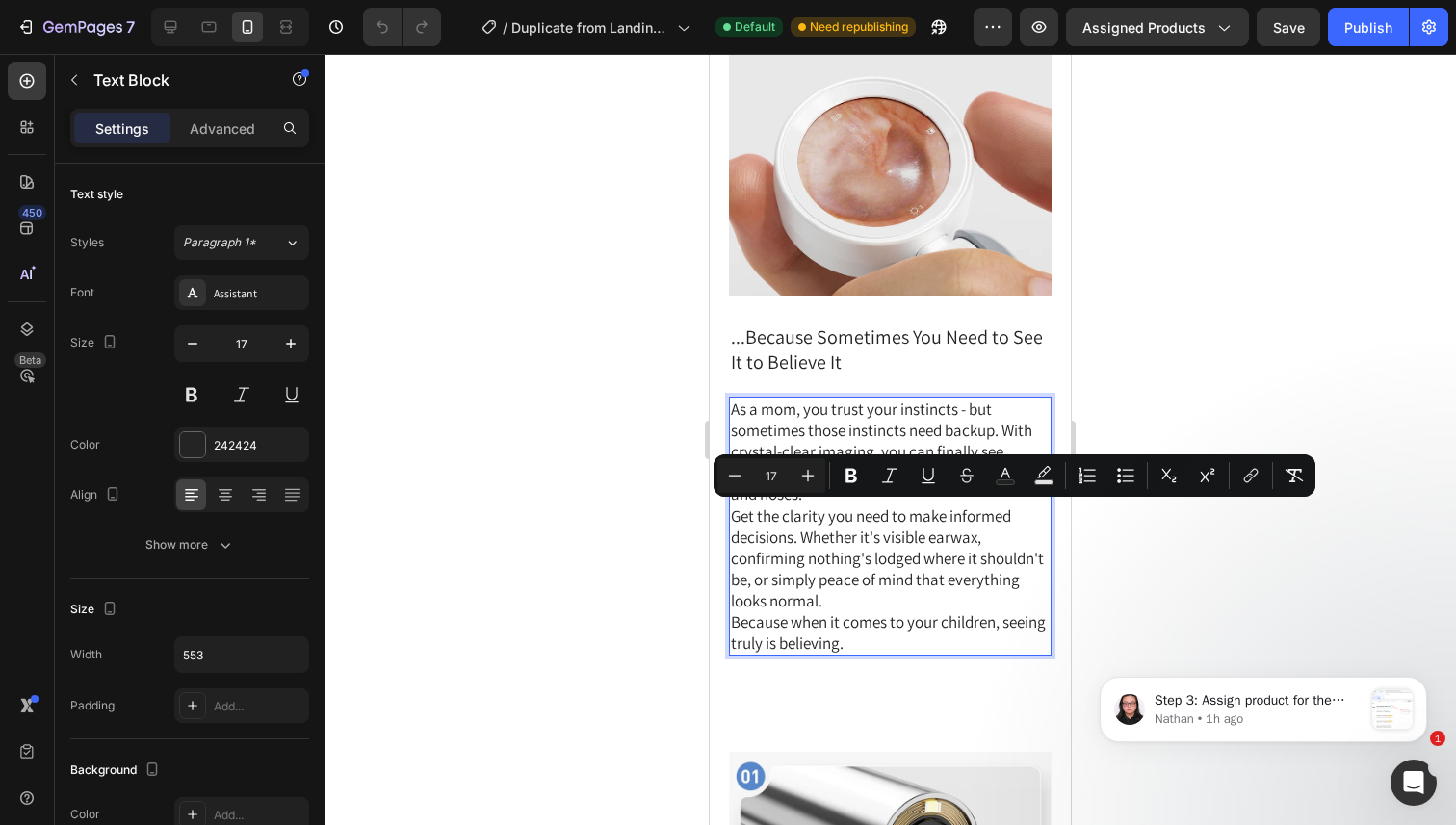 click on "Because when it comes to your children, seeing truly is believing." at bounding box center (888, 632) 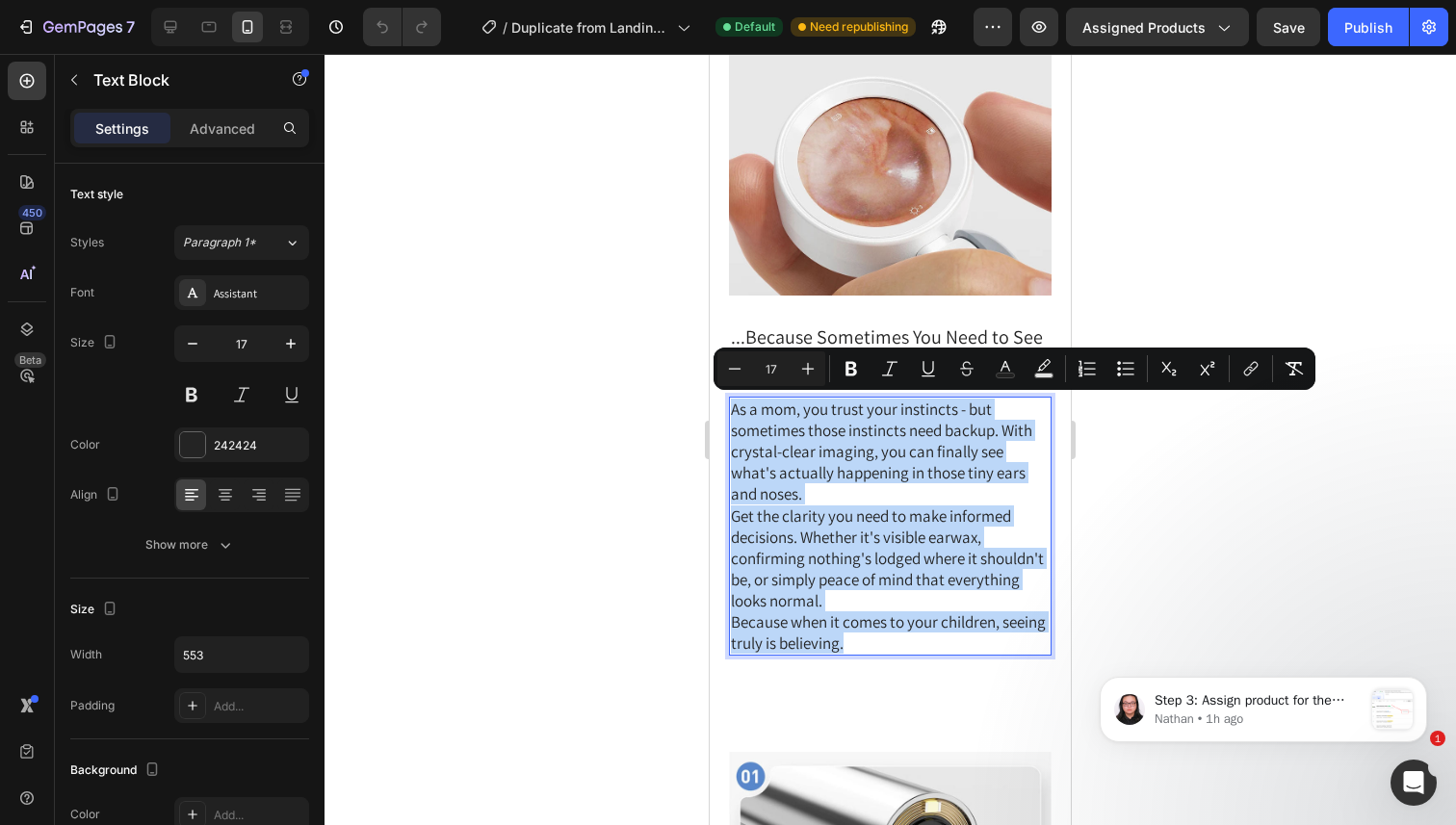 drag, startPoint x: 908, startPoint y: 639, endPoint x: 733, endPoint y: 417, distance: 282.6818 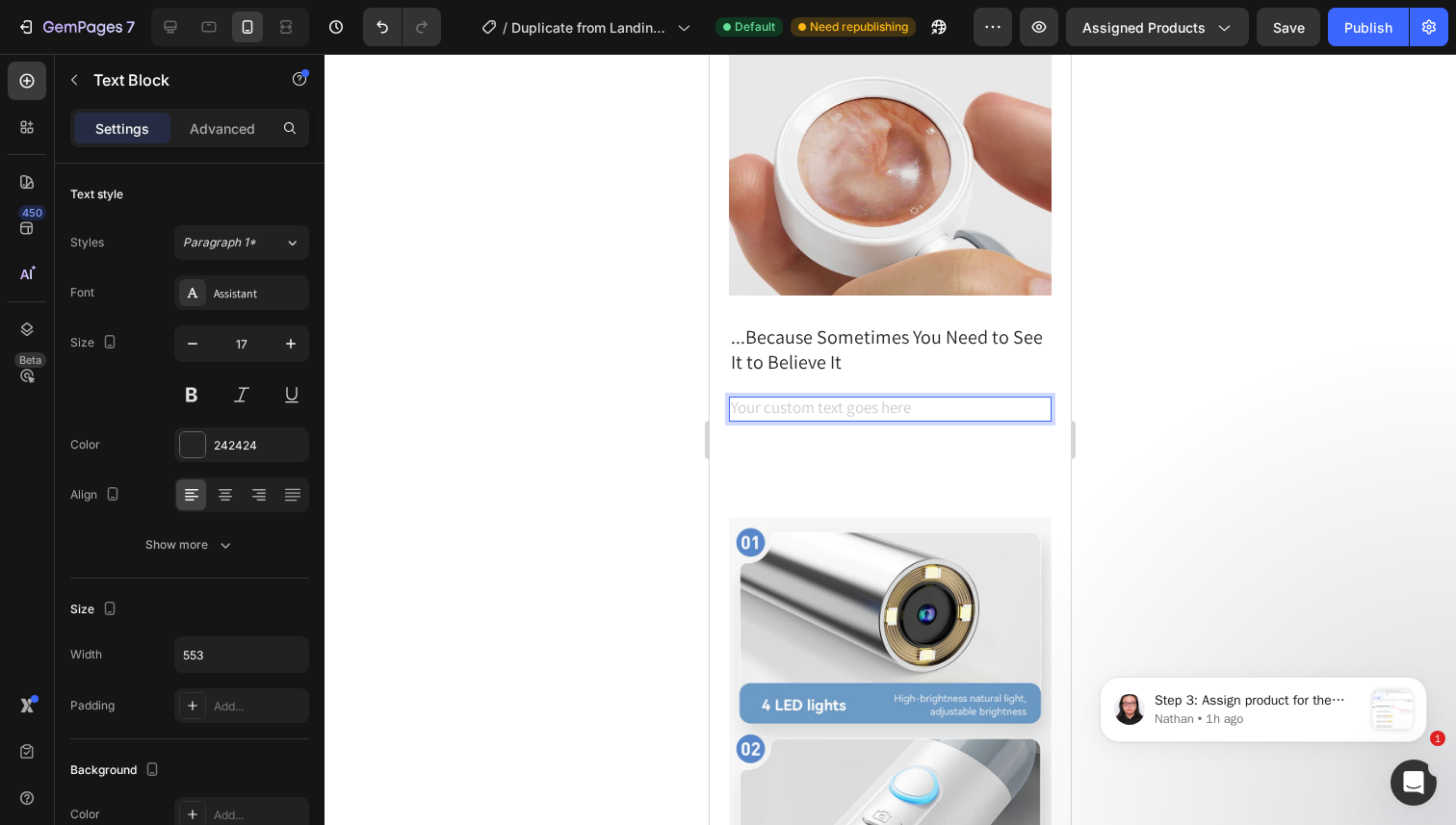 click at bounding box center (890, 409) 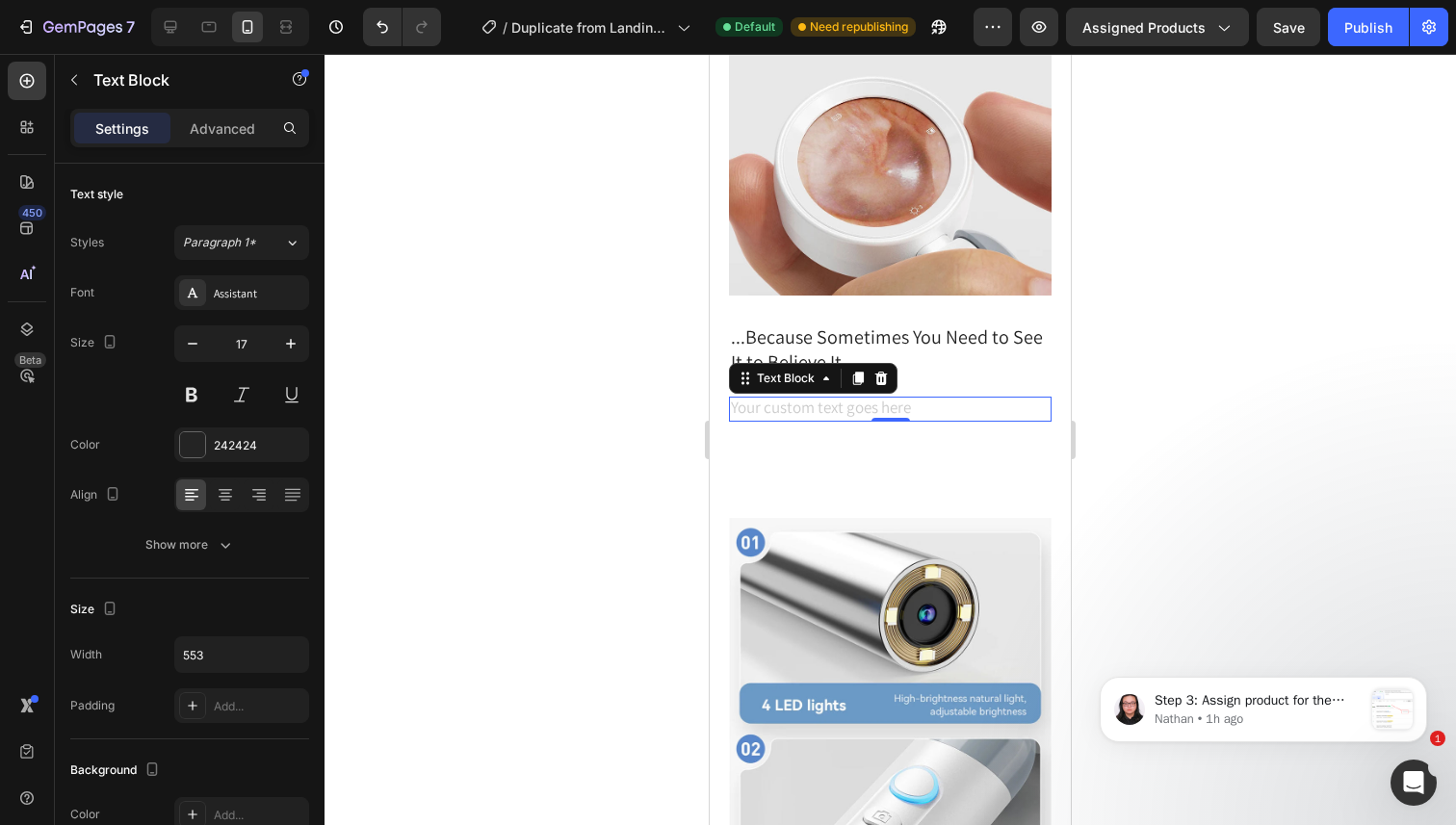 click 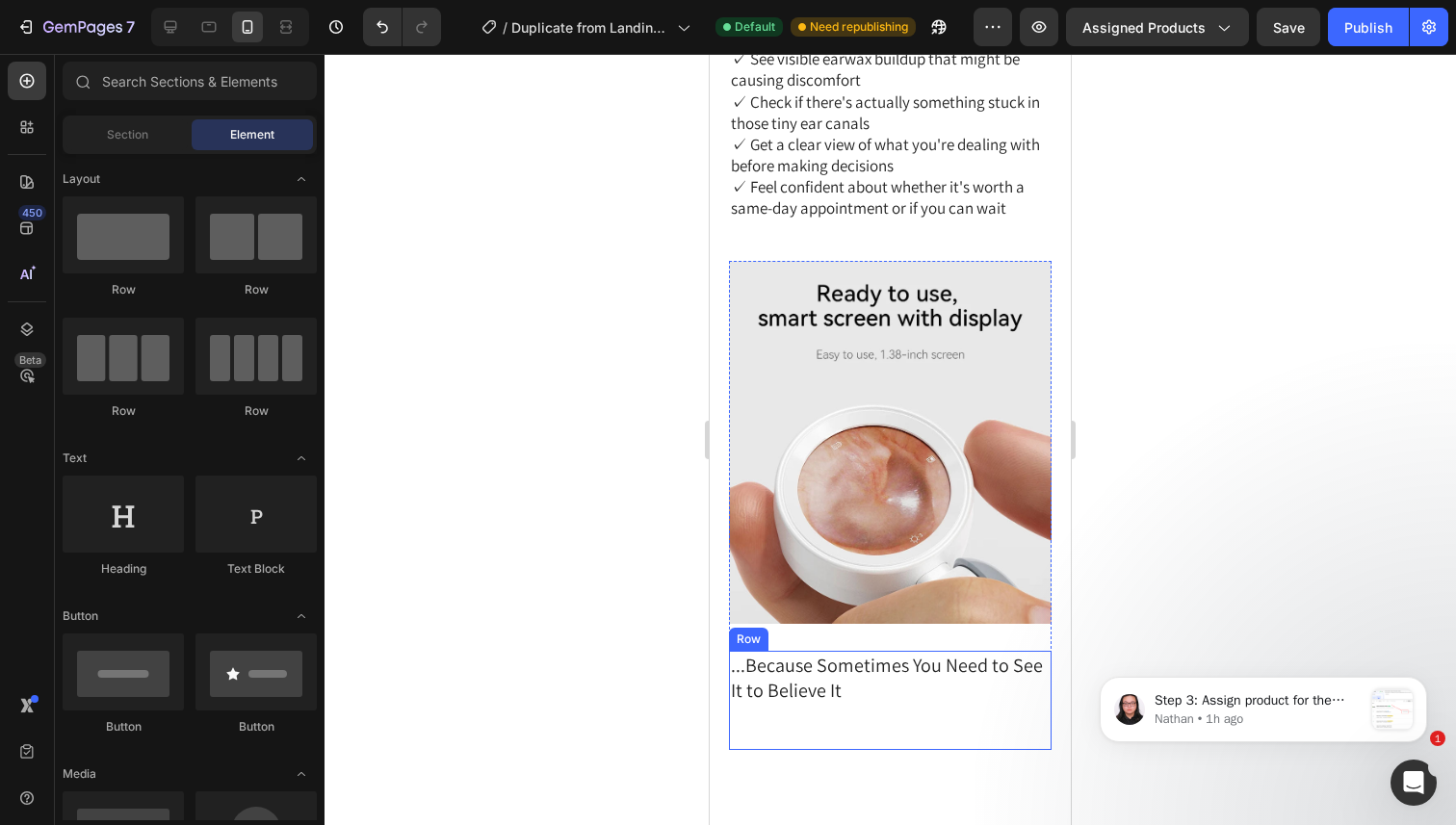 scroll, scrollTop: 1685, scrollLeft: 0, axis: vertical 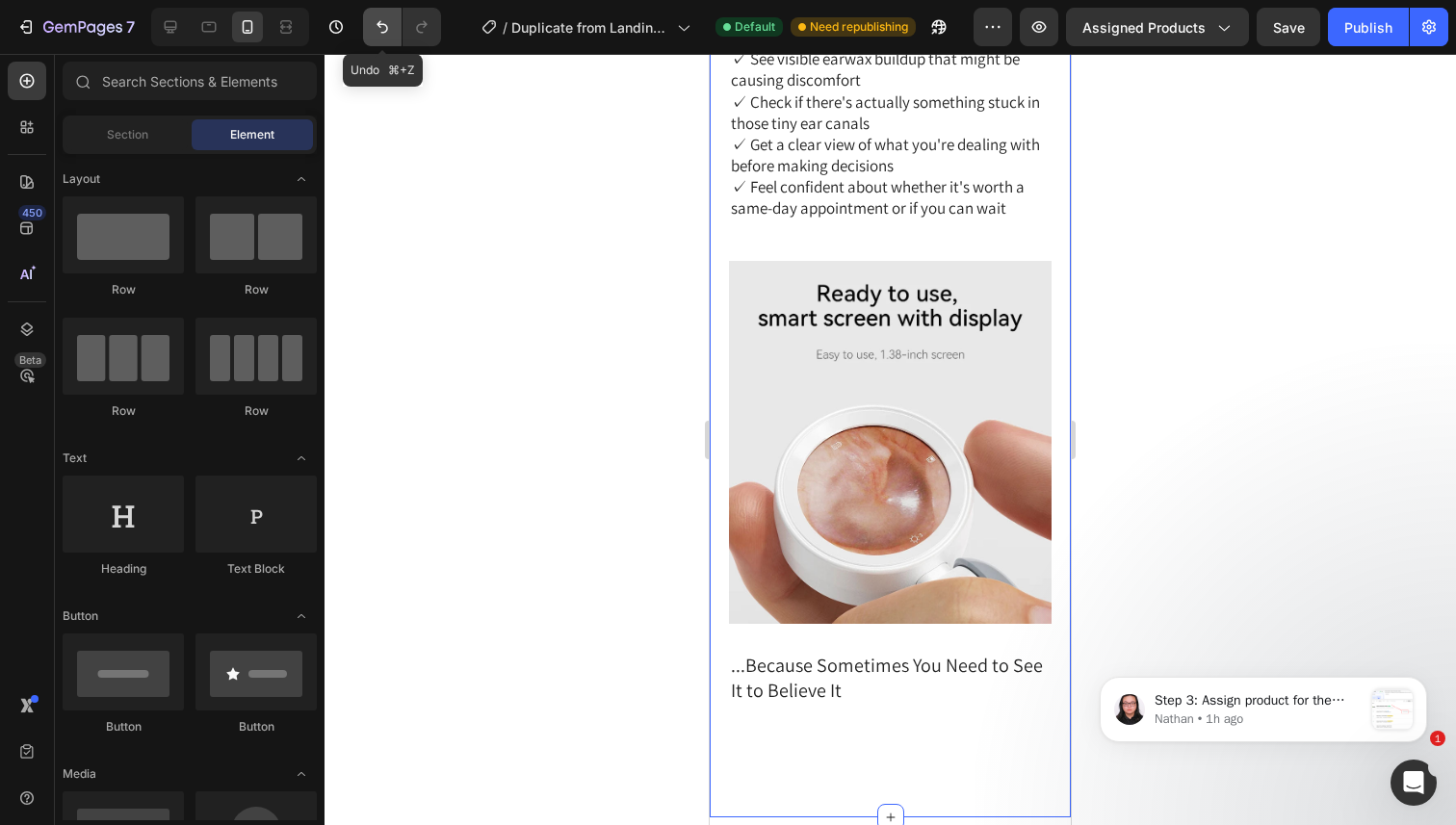 click 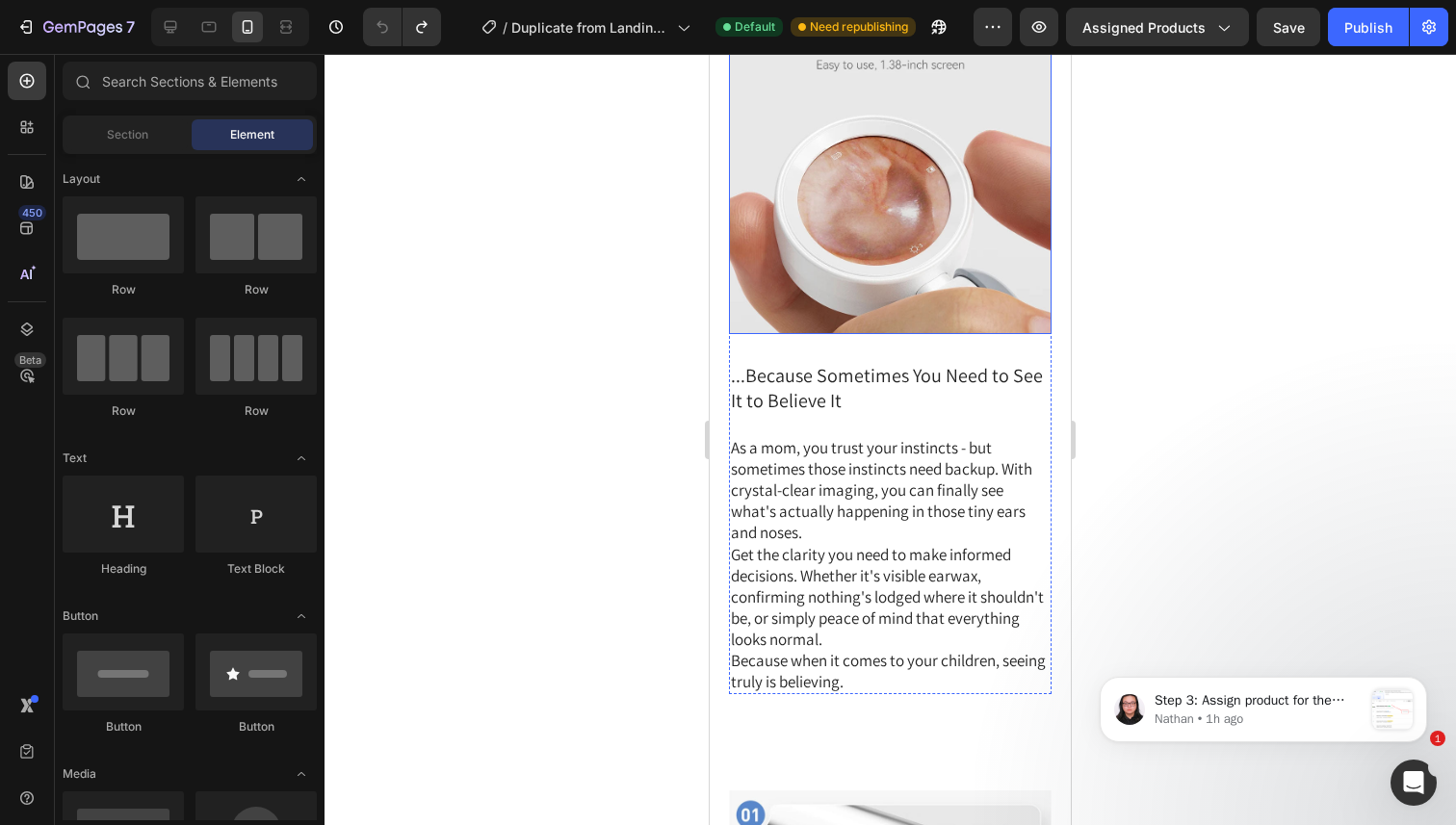scroll, scrollTop: 1984, scrollLeft: 0, axis: vertical 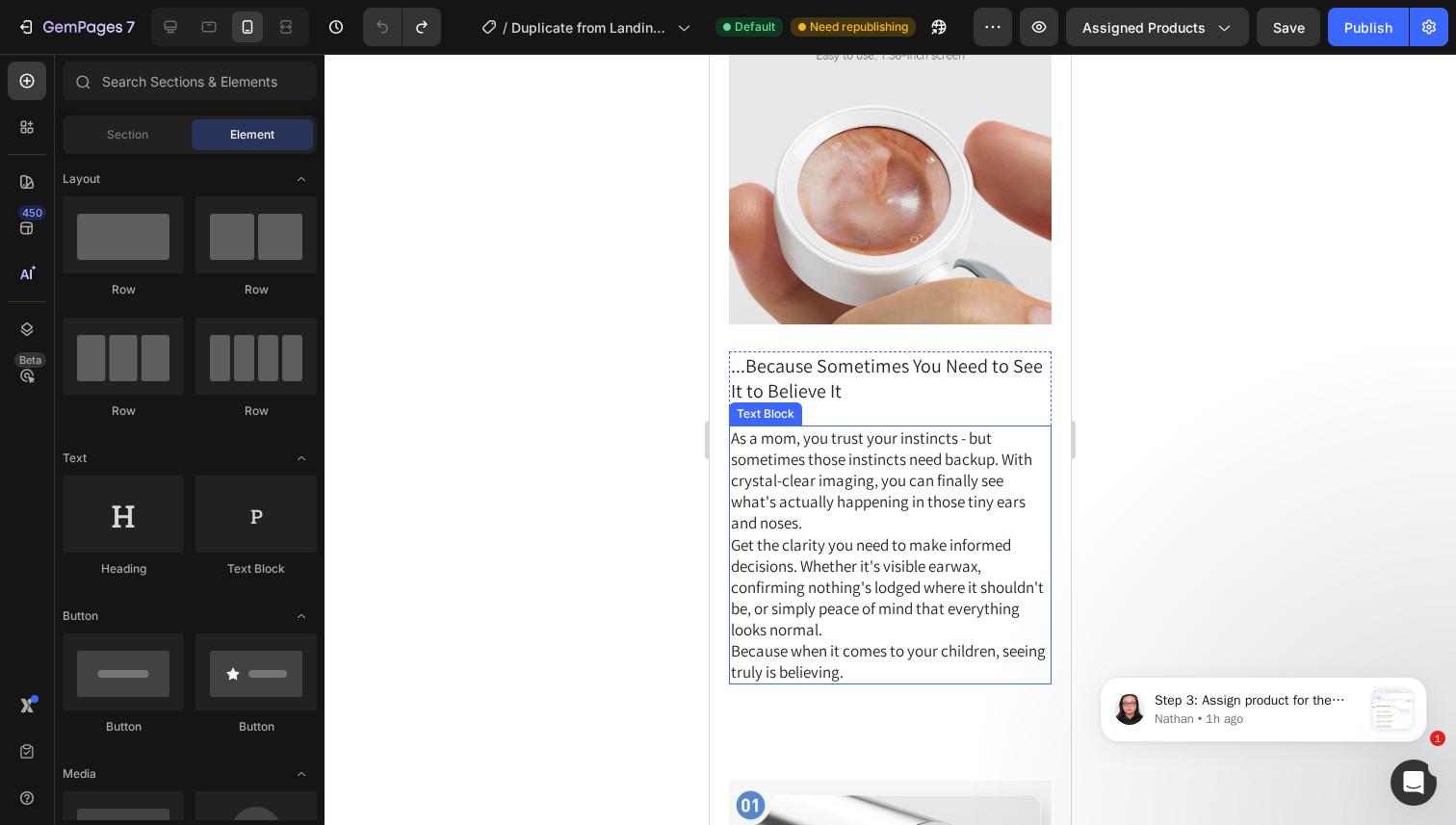 click on "Get the clarity you need to make informed decisions. Whether it's visible earwax, confirming nothing's lodged where it shouldn't be, or simply peace of mind that everything looks normal." at bounding box center (887, 587) 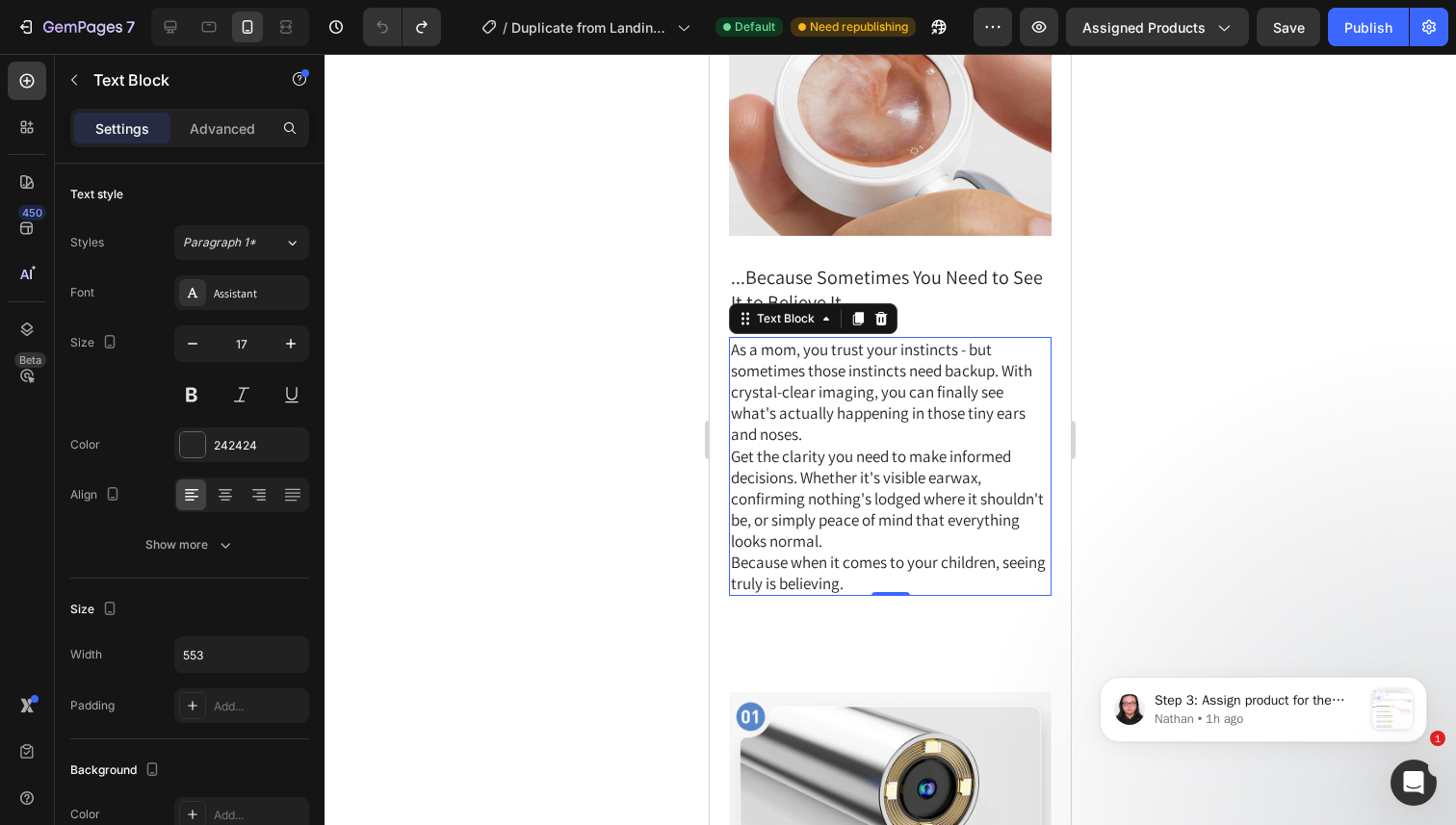 scroll, scrollTop: 2076, scrollLeft: 0, axis: vertical 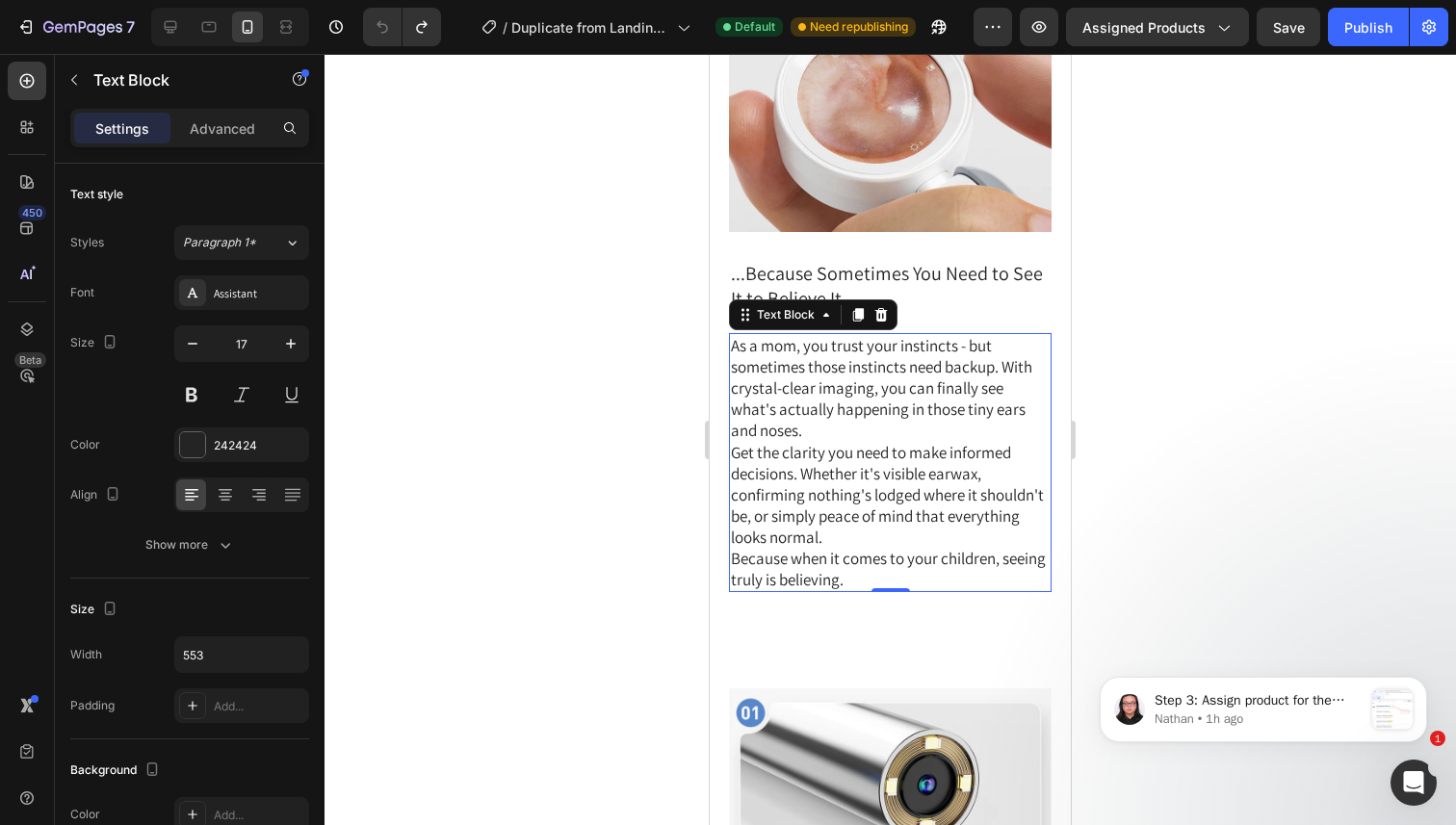 click 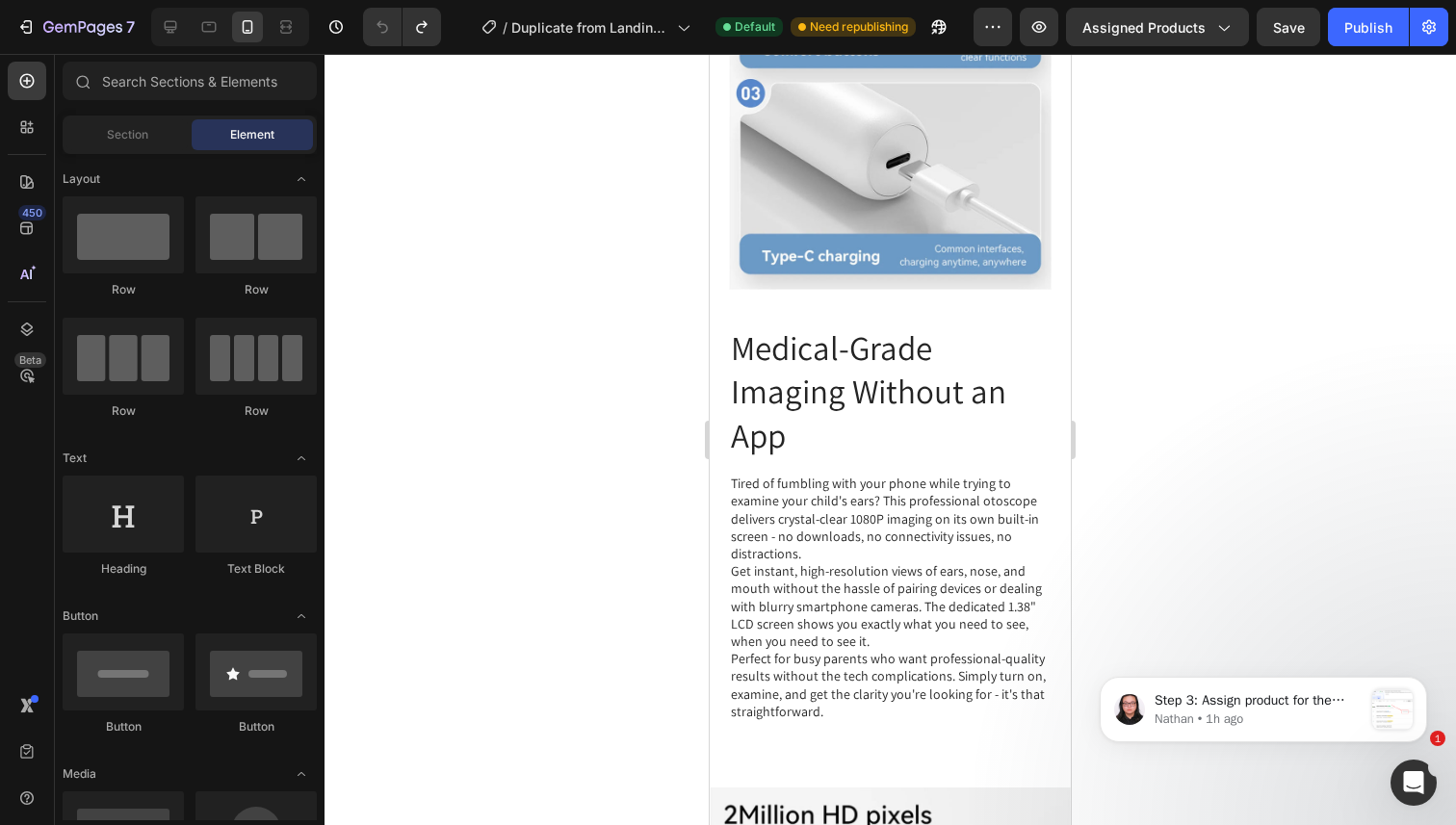 scroll, scrollTop: 3107, scrollLeft: 0, axis: vertical 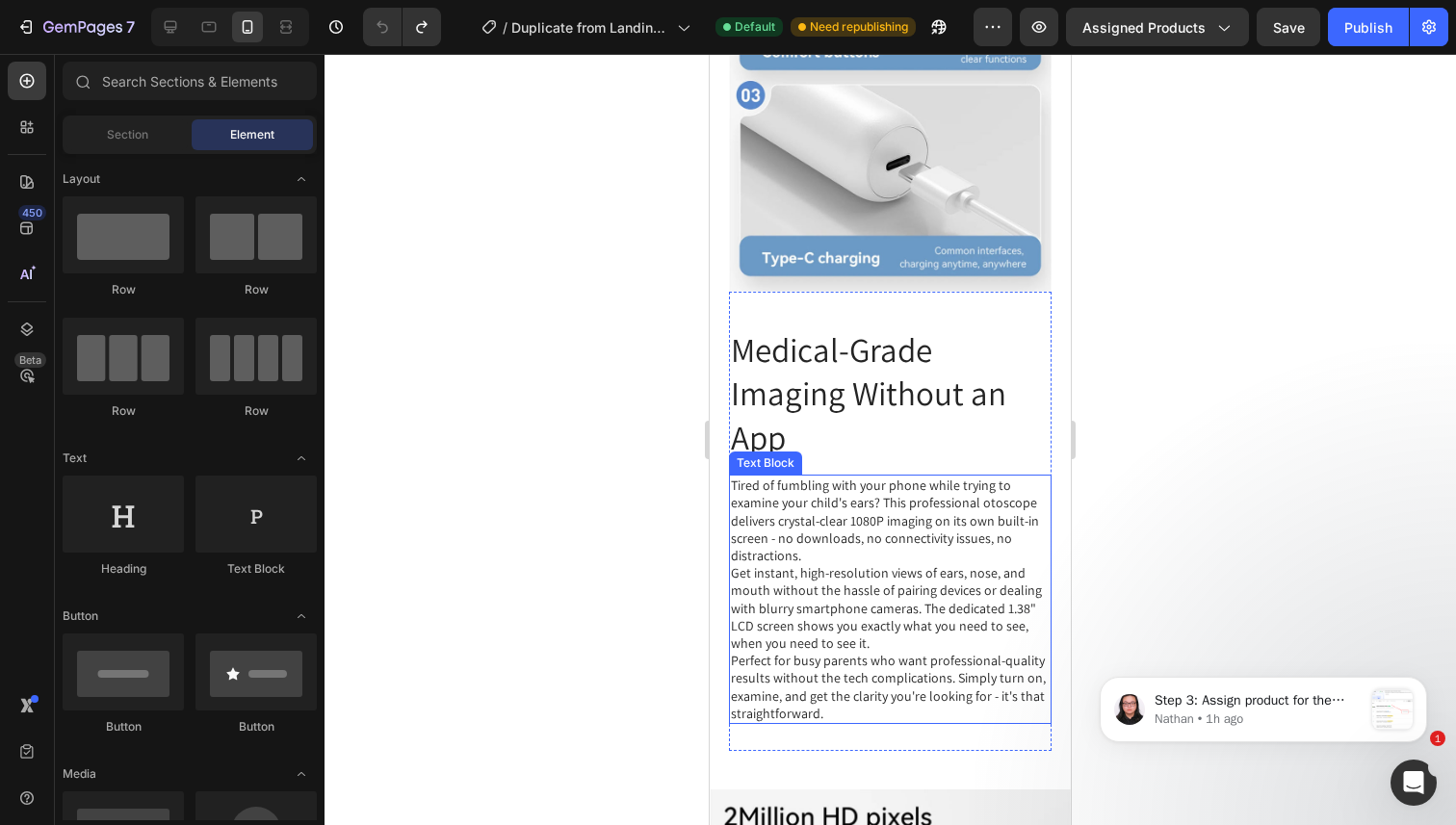click on "Perfect for busy parents who want professional-quality results without the tech complications. Simply turn on, examine, and get the clarity you're looking for - it's that straightforward." at bounding box center [890, 686] 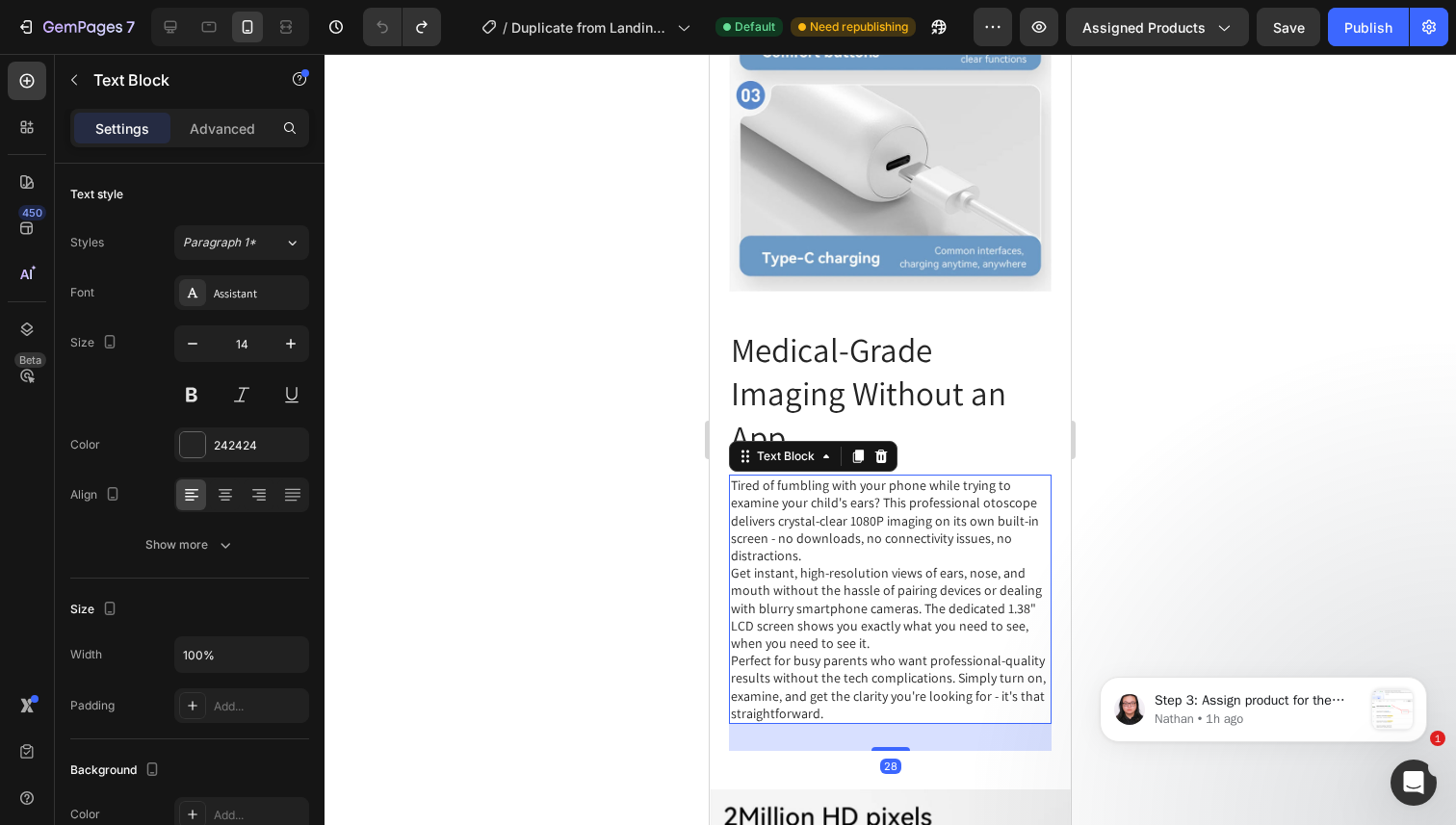 click on "Perfect for busy parents who want professional-quality results without the tech complications. Simply turn on, examine, and get the clarity you're looking for - it's that straightforward." at bounding box center (890, 686) 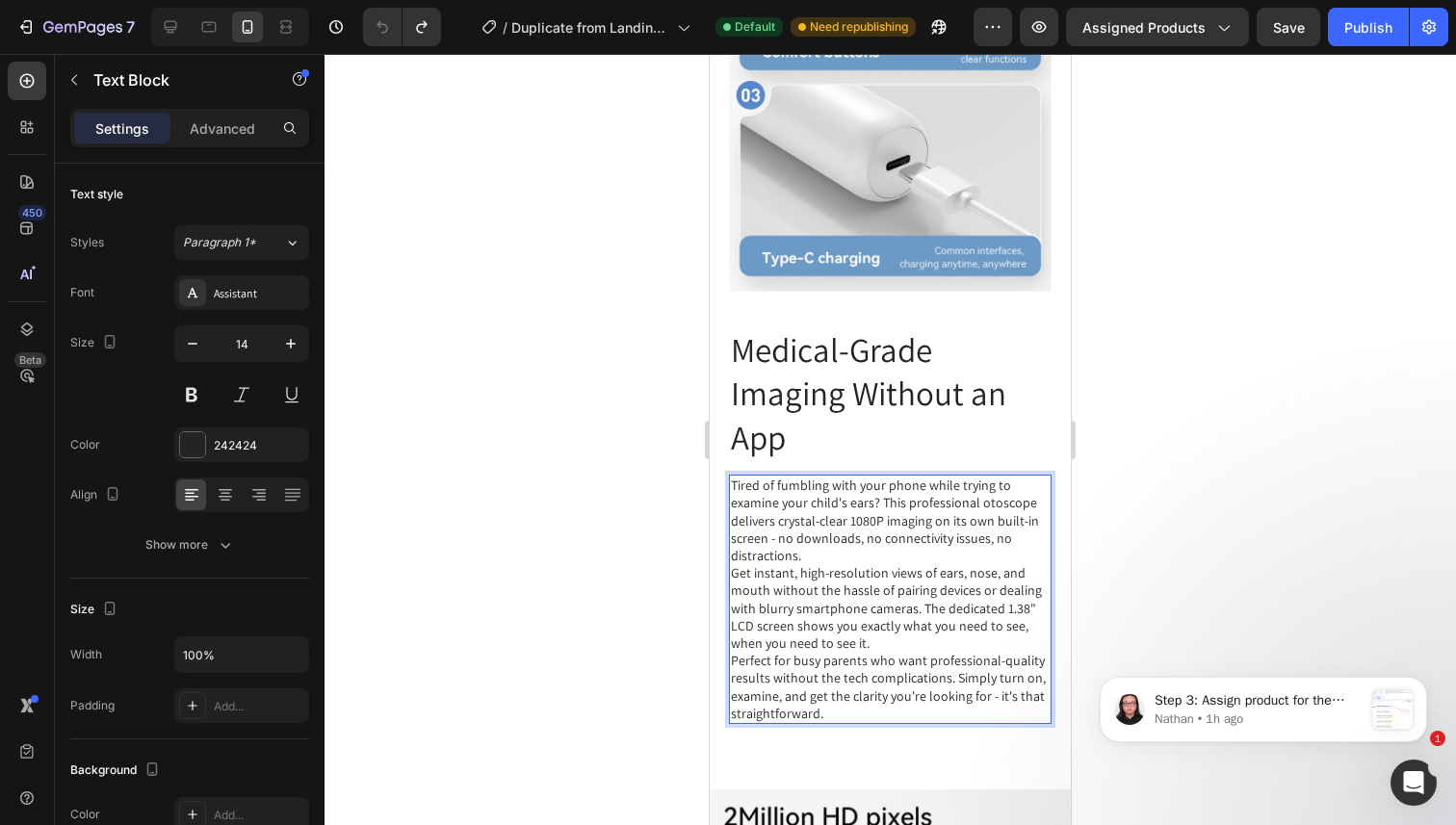 click on "Tired of fumbling with your phone while trying to examine your child's ears? This professional otoscope delivers crystal-clear 1080P imaging on its own built-in screen - no downloads, no connectivity issues, no distractions." at bounding box center (890, 520) 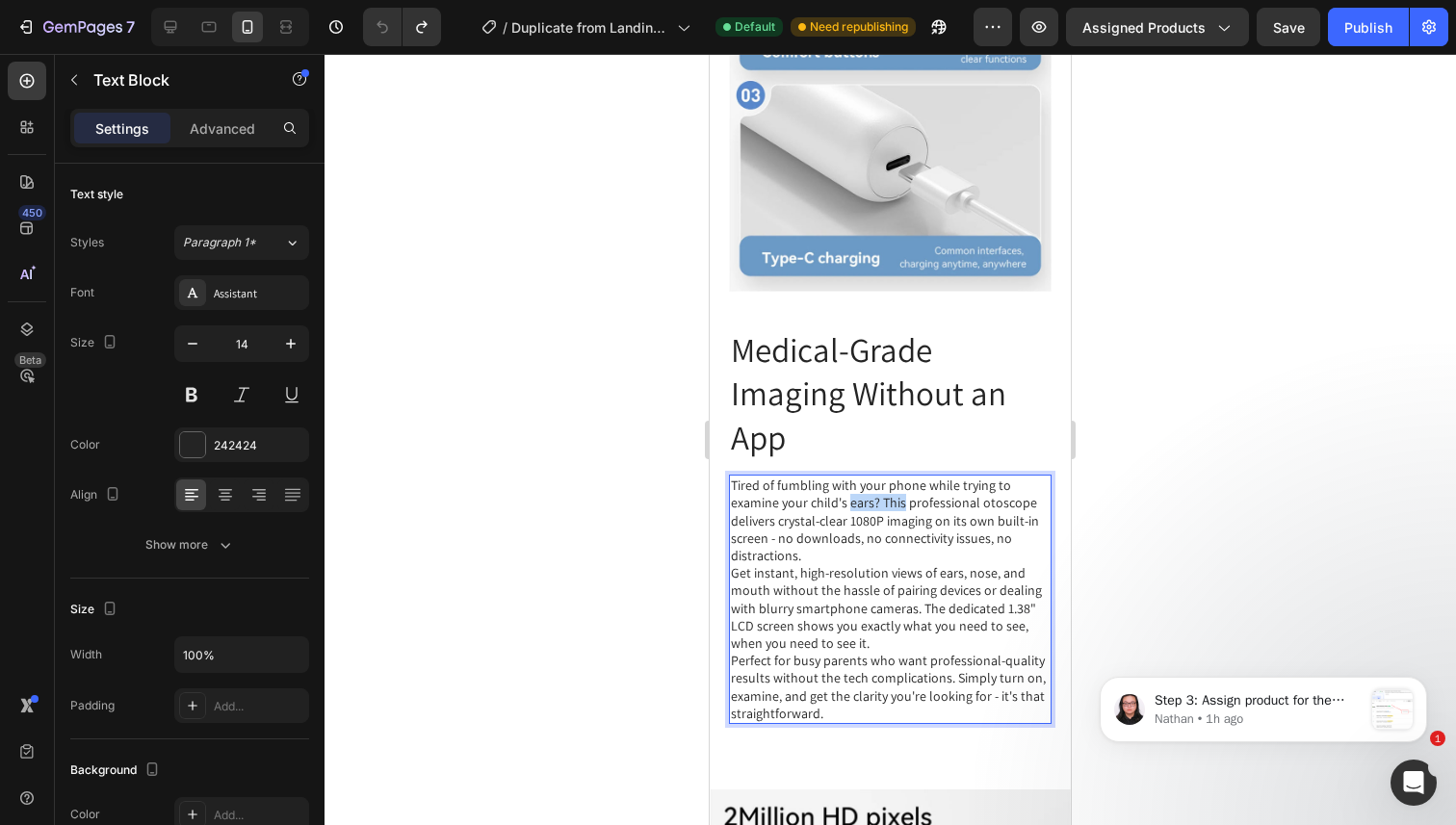 drag, startPoint x: 879, startPoint y: 503, endPoint x: 861, endPoint y: 503, distance: 18 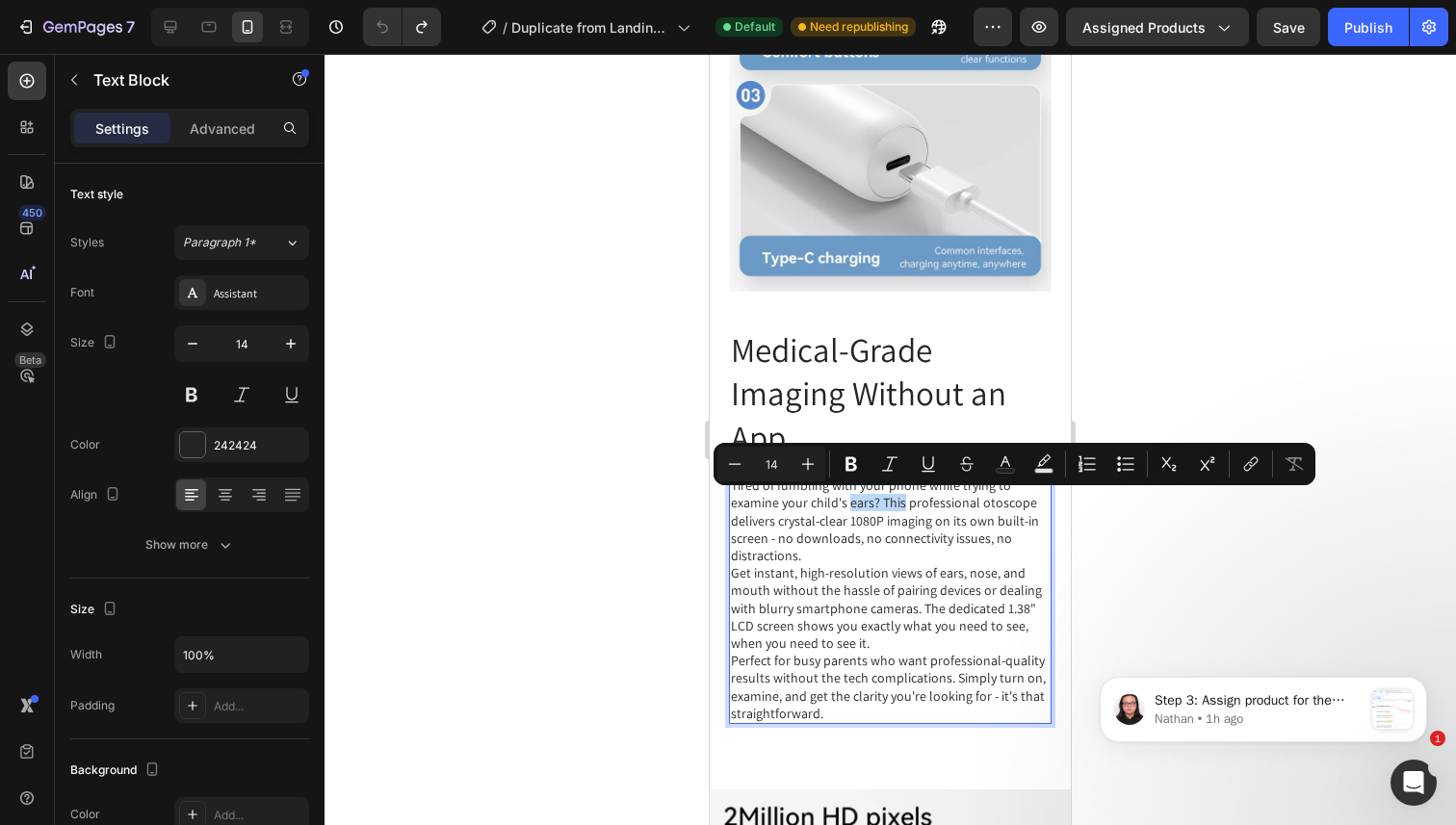 click on "Tired of fumbling with your phone while trying to examine your child's ears? This professional otoscope delivers crystal-clear 1080P imaging on its own built-in screen - no downloads, no connectivity issues, no distractions." at bounding box center (890, 520) 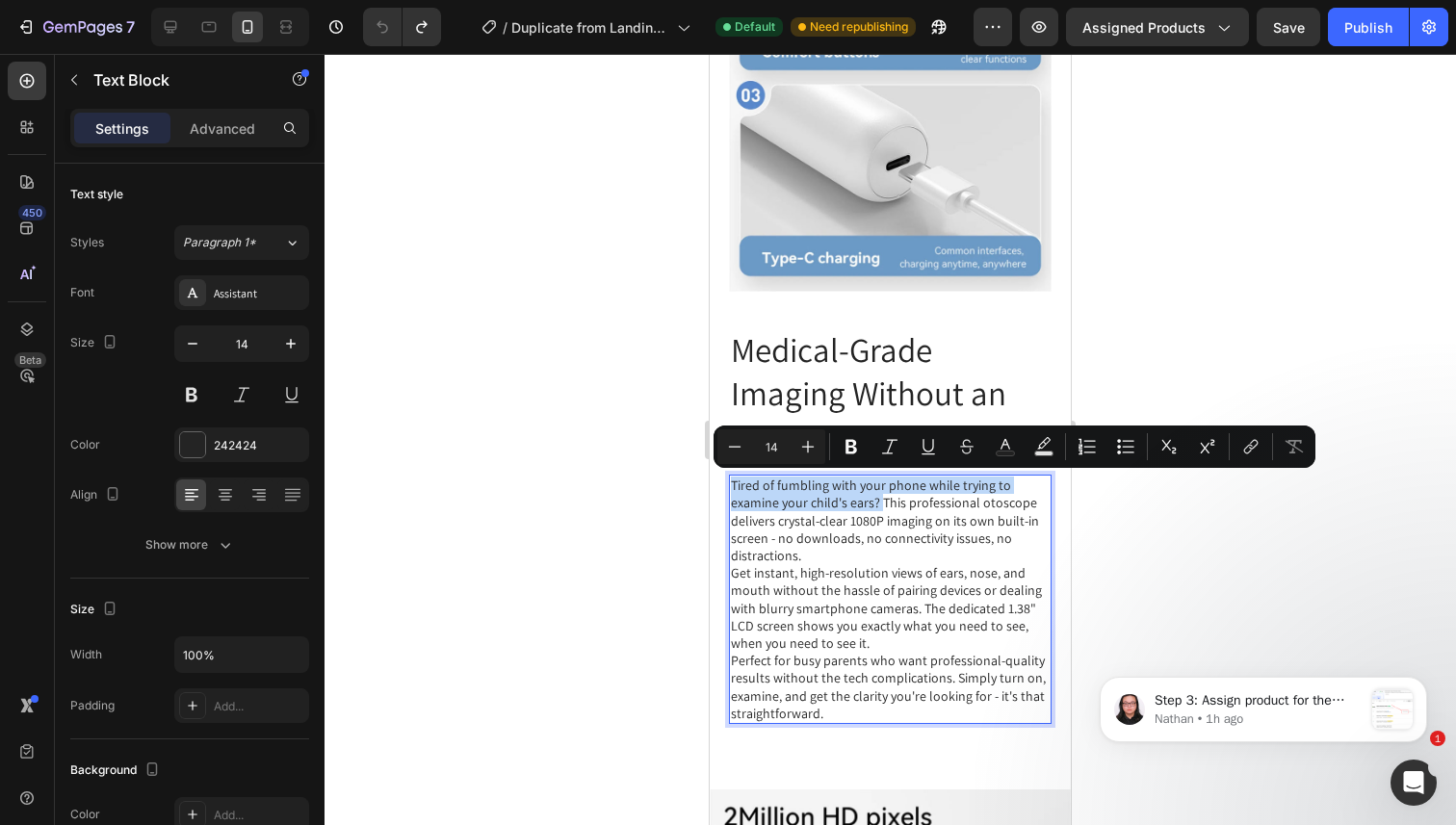 drag, startPoint x: 879, startPoint y: 503, endPoint x: 734, endPoint y: 487, distance: 145.88009 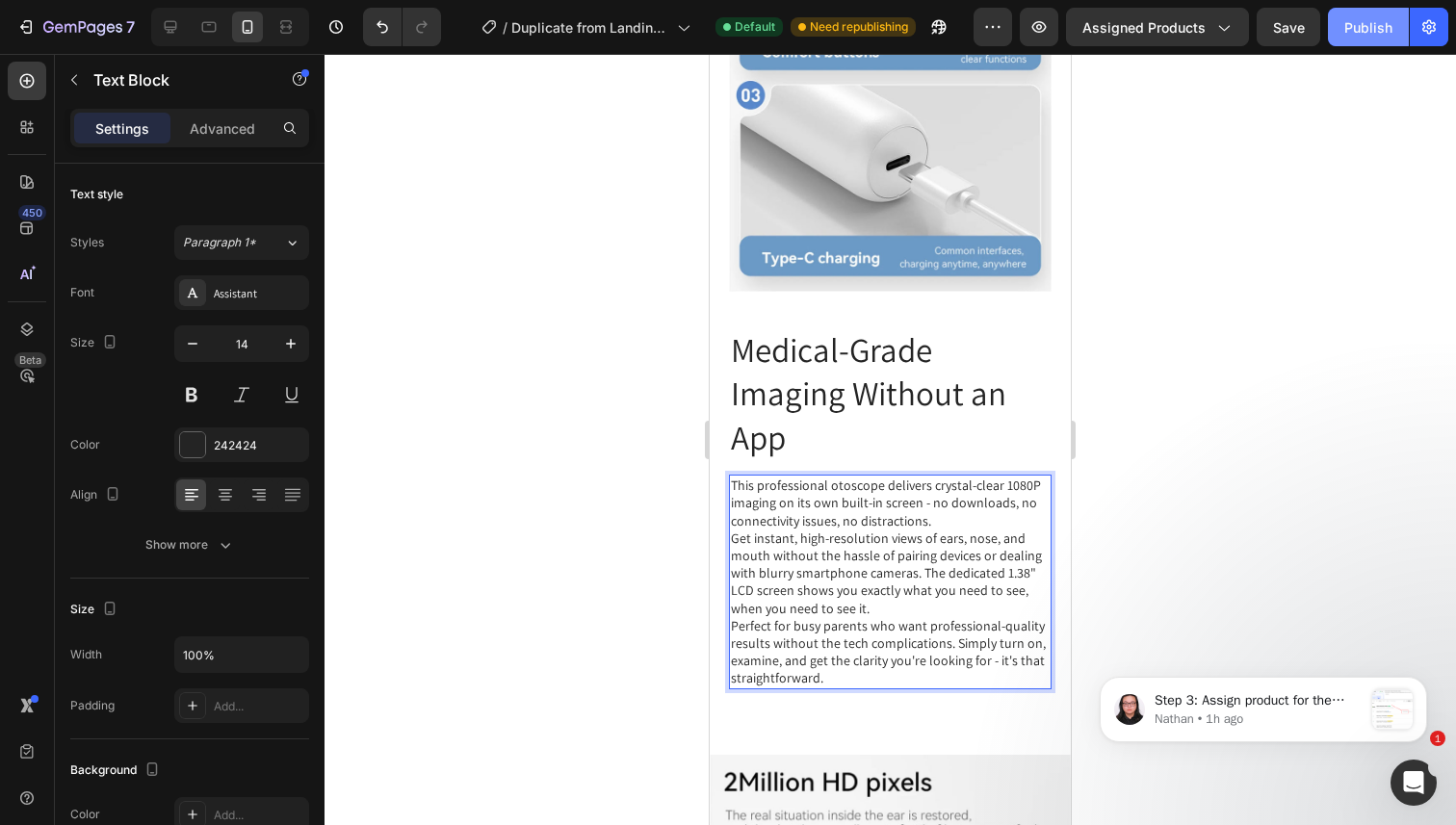 click on "Publish" at bounding box center [1368, 27] 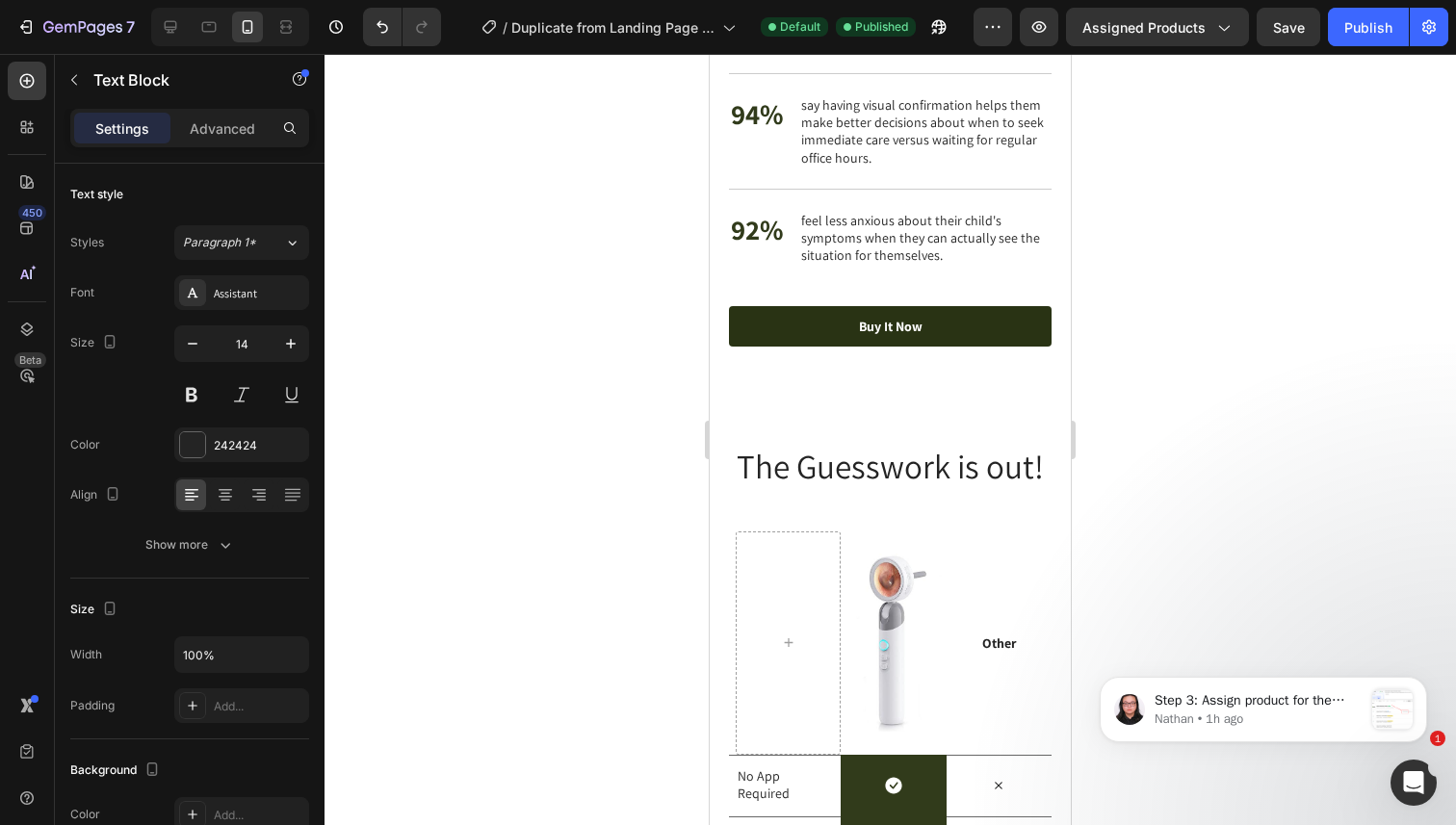 scroll, scrollTop: 4485, scrollLeft: 0, axis: vertical 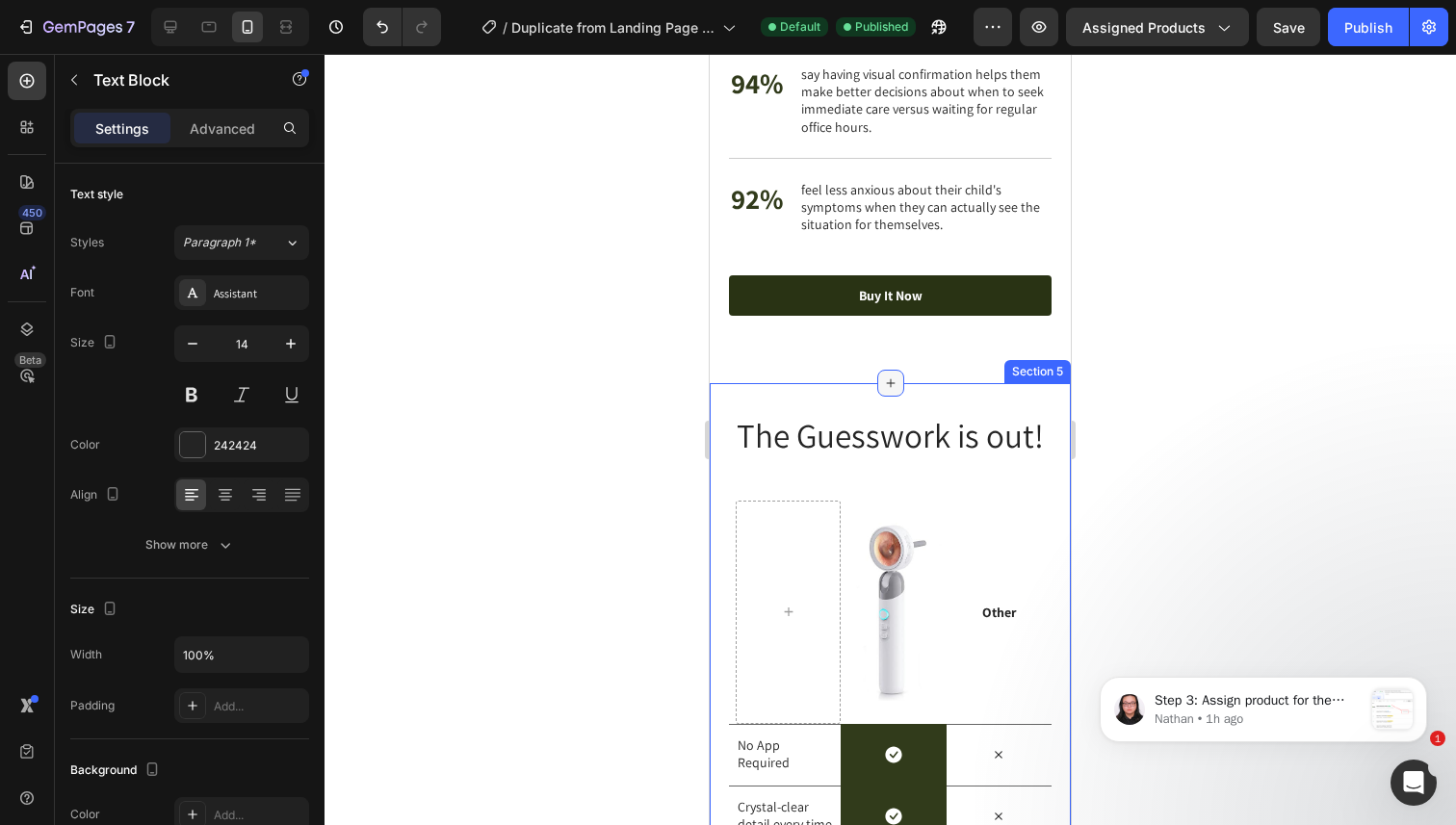 click at bounding box center [891, 383] 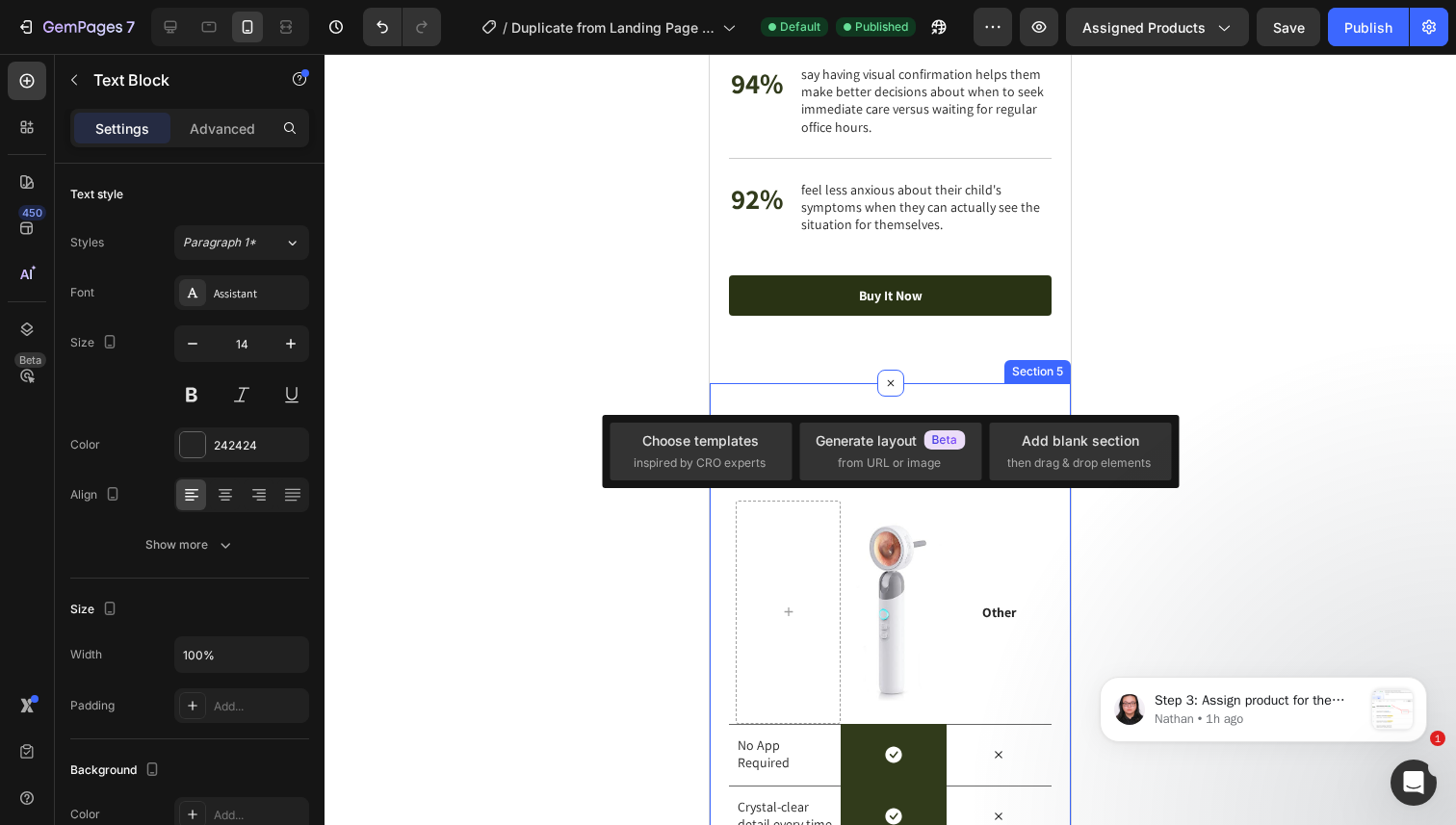 click on "See the Actual Problem Before Rushing to Urgent Care Heading 97% Text Block of parents report feeling more confident about their next steps after seeing what they're dealing with firsthand. Text Block Row 94% Text Block say having visual confirmation helps them make better decisions about when to seek immediate care versus waiting for regular office hours. Text Block Row 92% Text Block feel less anxious about their child's symptoms when they can actually see the situation for themselves. Text Block Row Buy It Now Button Row Image Row Section 4" at bounding box center [890, -125] 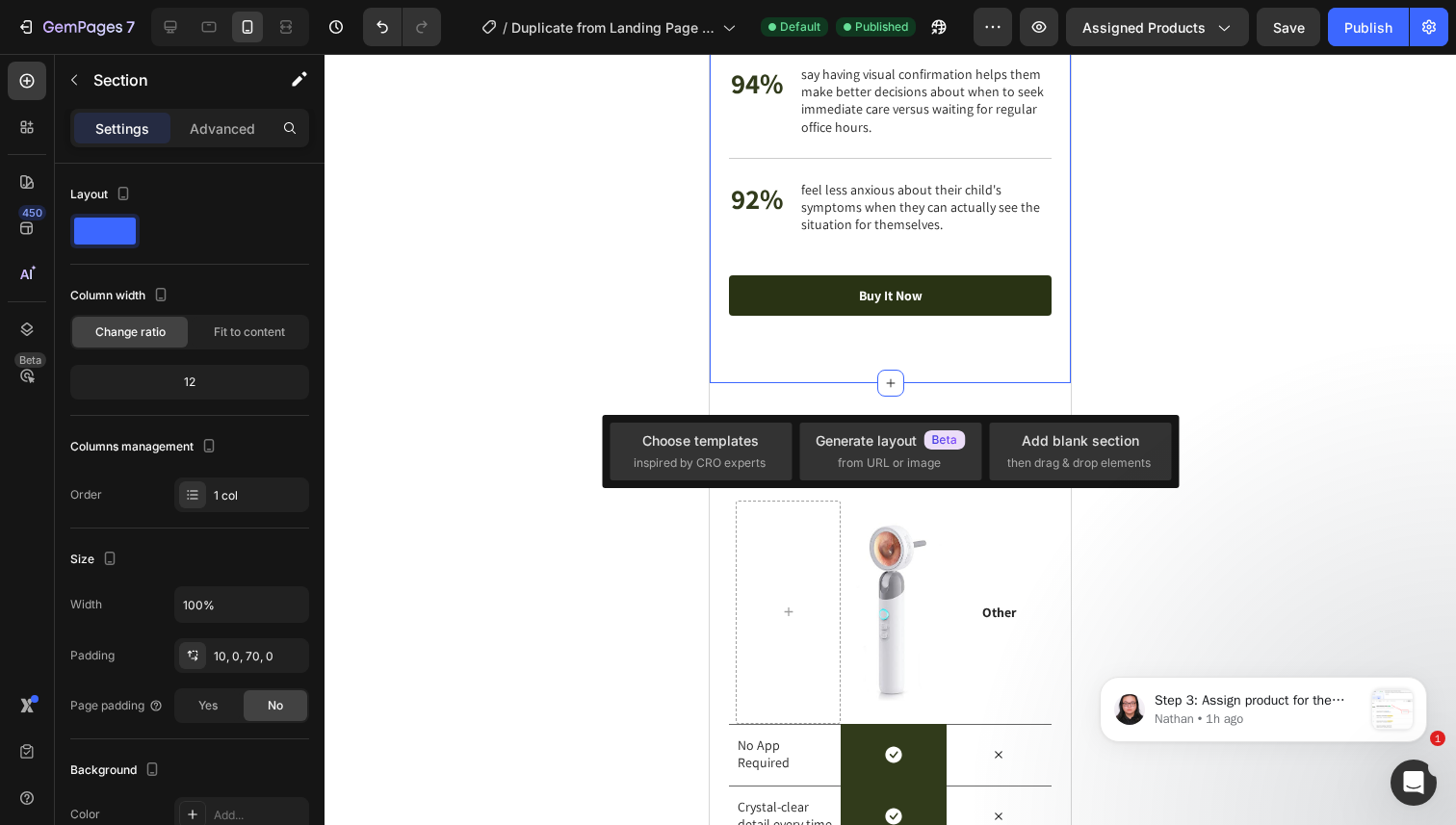 click on "See the Actual Problem Before Rushing to Urgent Care Heading 97% Text Block of parents report feeling more confident about their next steps after seeing what they're dealing with firsthand. Text Block Row 94% Text Block say having visual confirmation helps them make better decisions about when to seek immediate care versus waiting for regular office hours. Text Block Row 92% Text Block feel less anxious about their child's symptoms when they can actually see the situation for themselves. Text Block Row Buy It Now Button Row Image Row Section 4   You can create reusable sections Create Theme Section AI Content Write with GemAI What would you like to describe here? Tone and Voice Persuasive Product Getting products... Show more Generate" at bounding box center (890, -125) 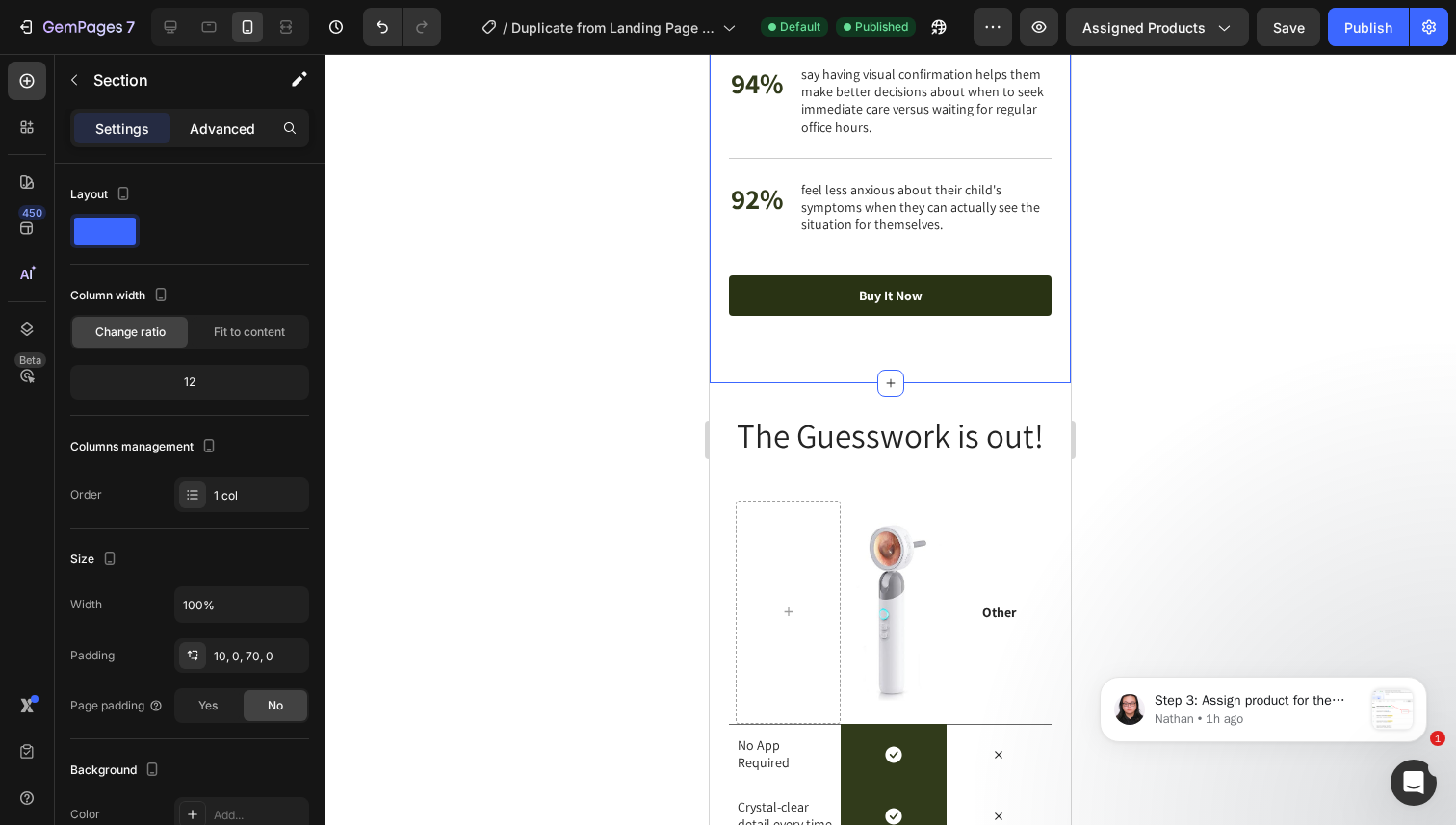 click on "Advanced" at bounding box center [222, 128] 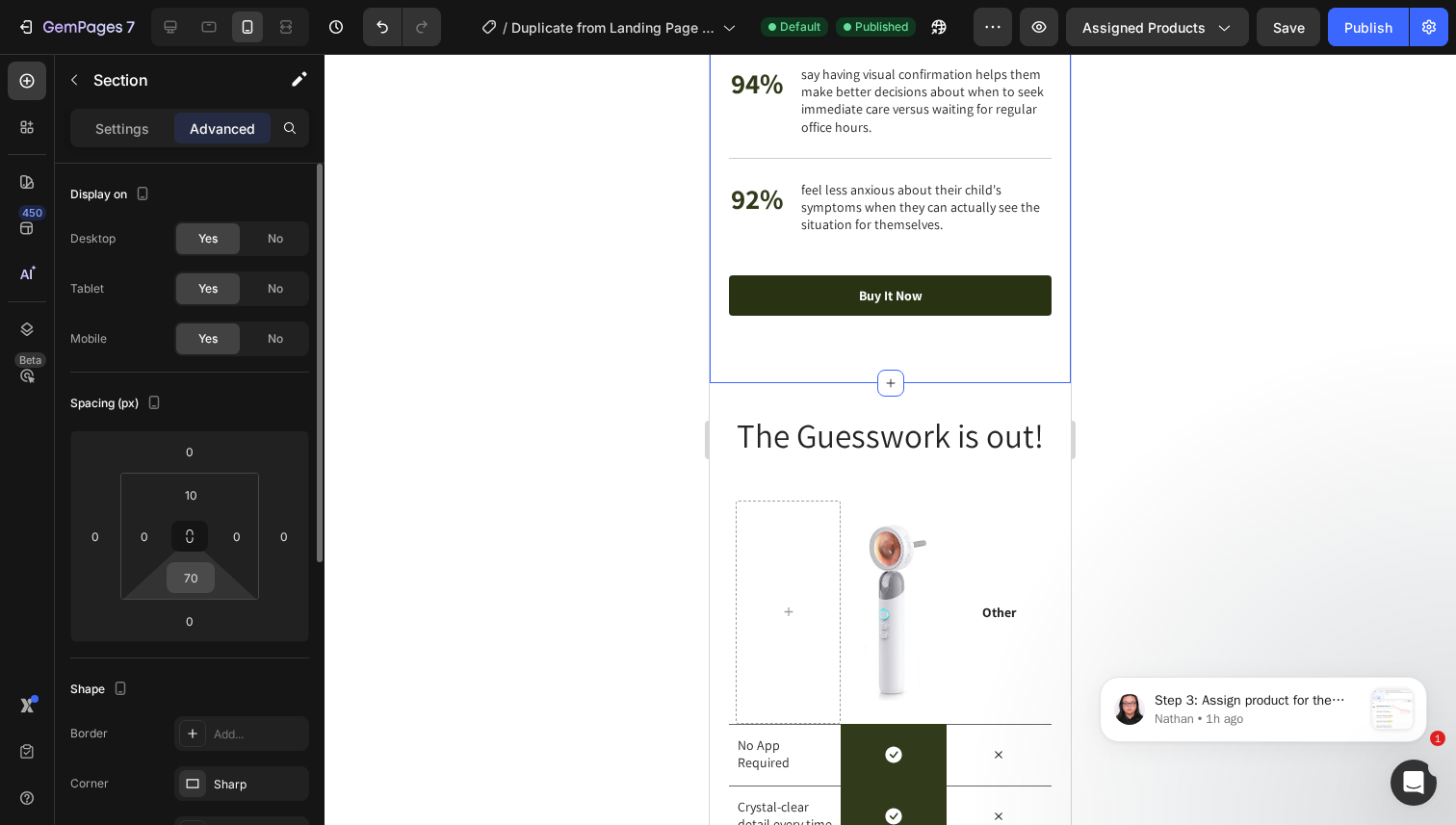 click on "70" at bounding box center (191, 578) 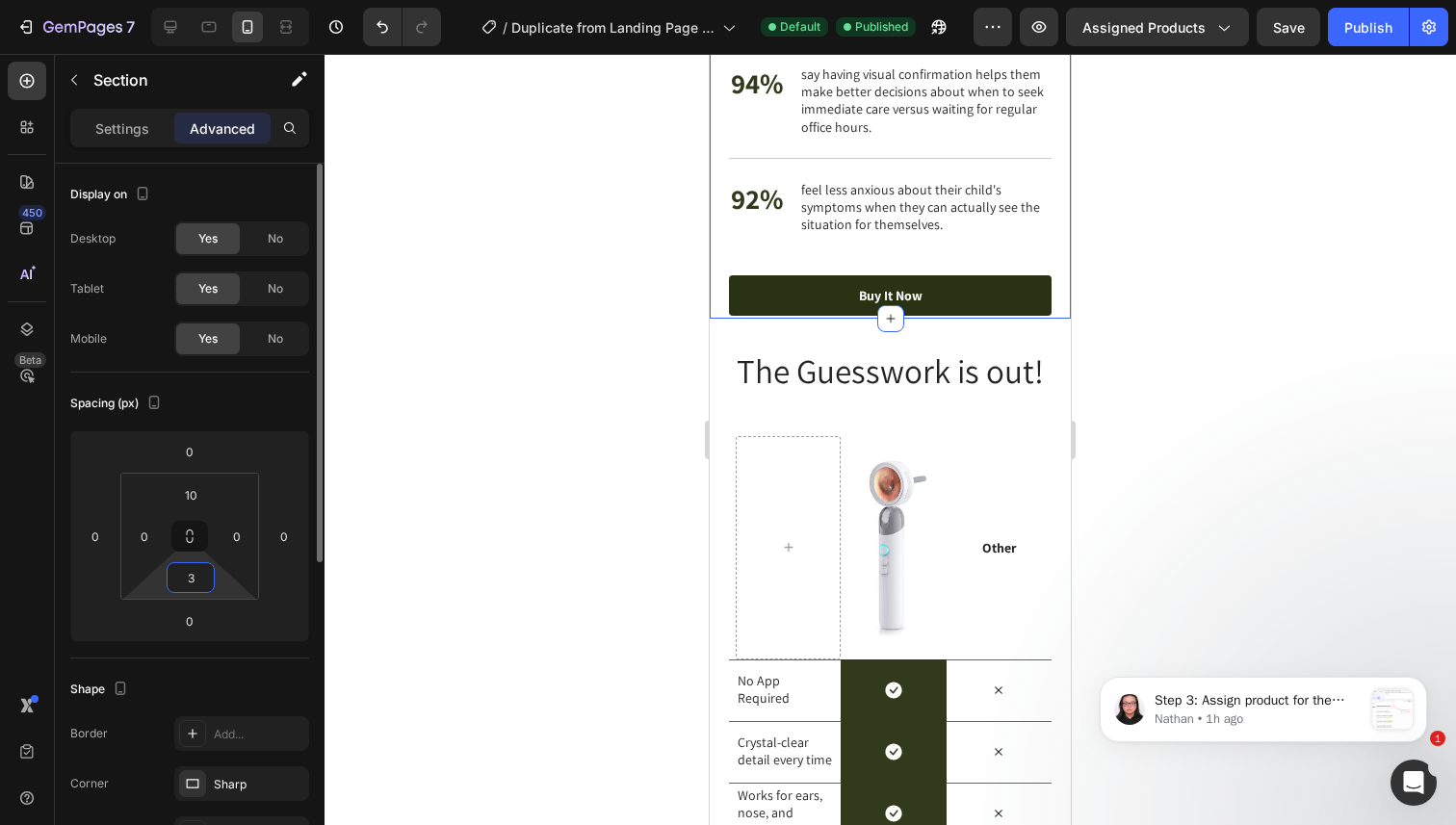 type on "30" 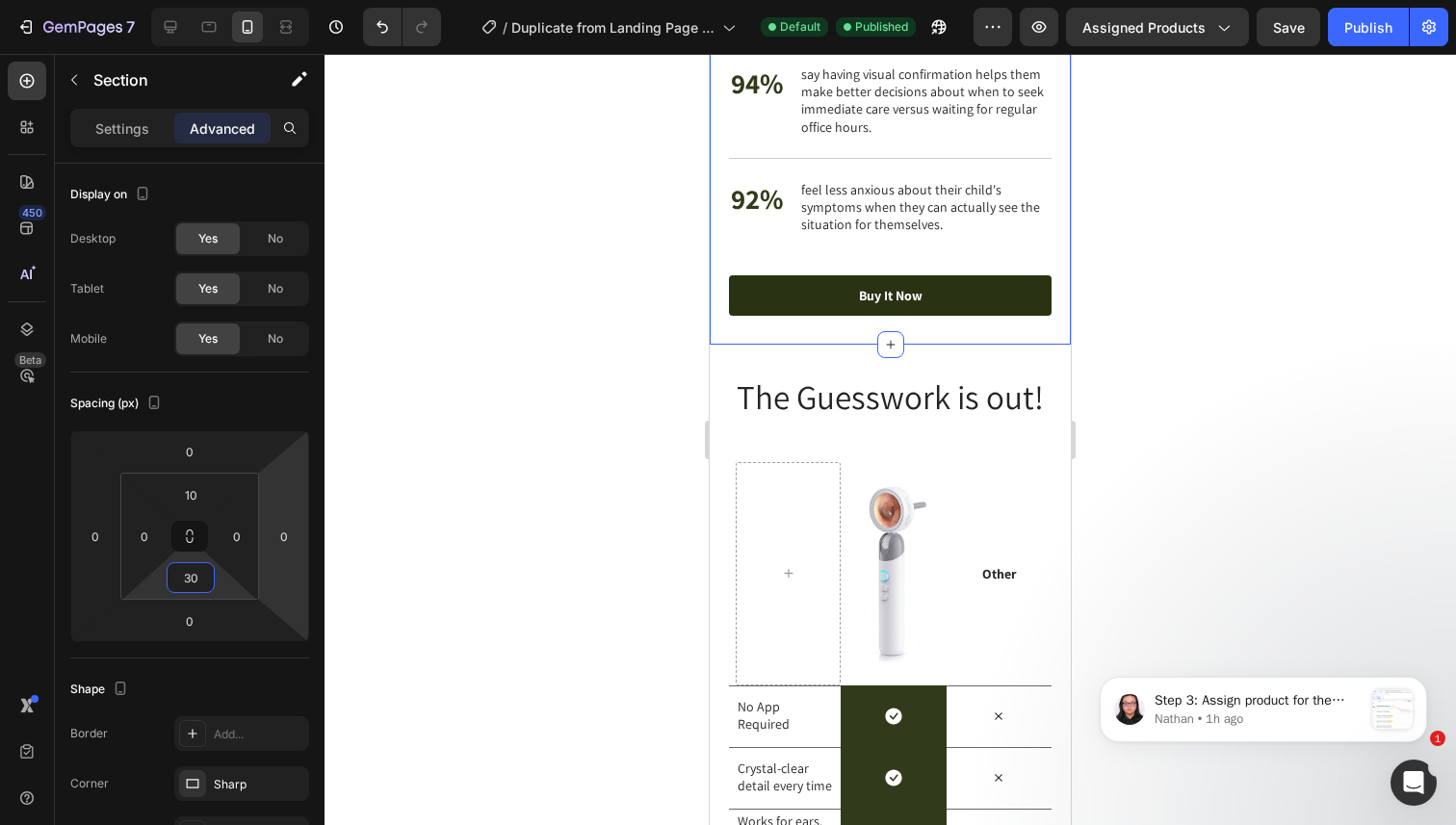 click on "The Guesswork is out! Heading Row
Image Row Other Text Block Row No App Required Text Block
Icon Row
Icon Row Crystal-clear detail every time Text Block
Icon Row
Icon Row Works for ears, nose, and mouth Text Block
Icon Row
Icon Row Long battery life for extended use Text Block
Icon Row
Icon Row See results immediately, no delays Text Block
Icon Row
Icon Row Section 5" at bounding box center [890, 702] 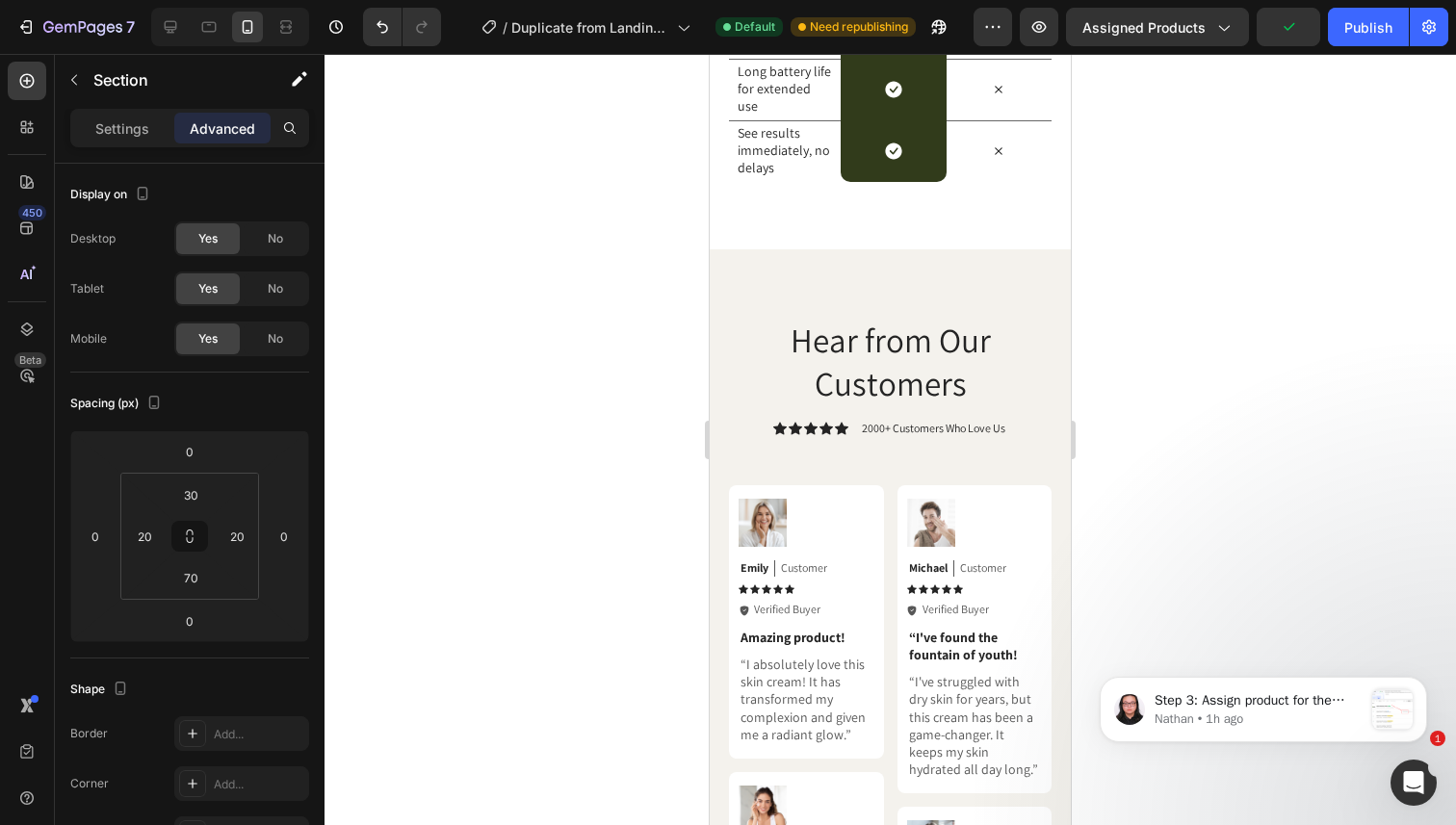 scroll, scrollTop: 5277, scrollLeft: 0, axis: vertical 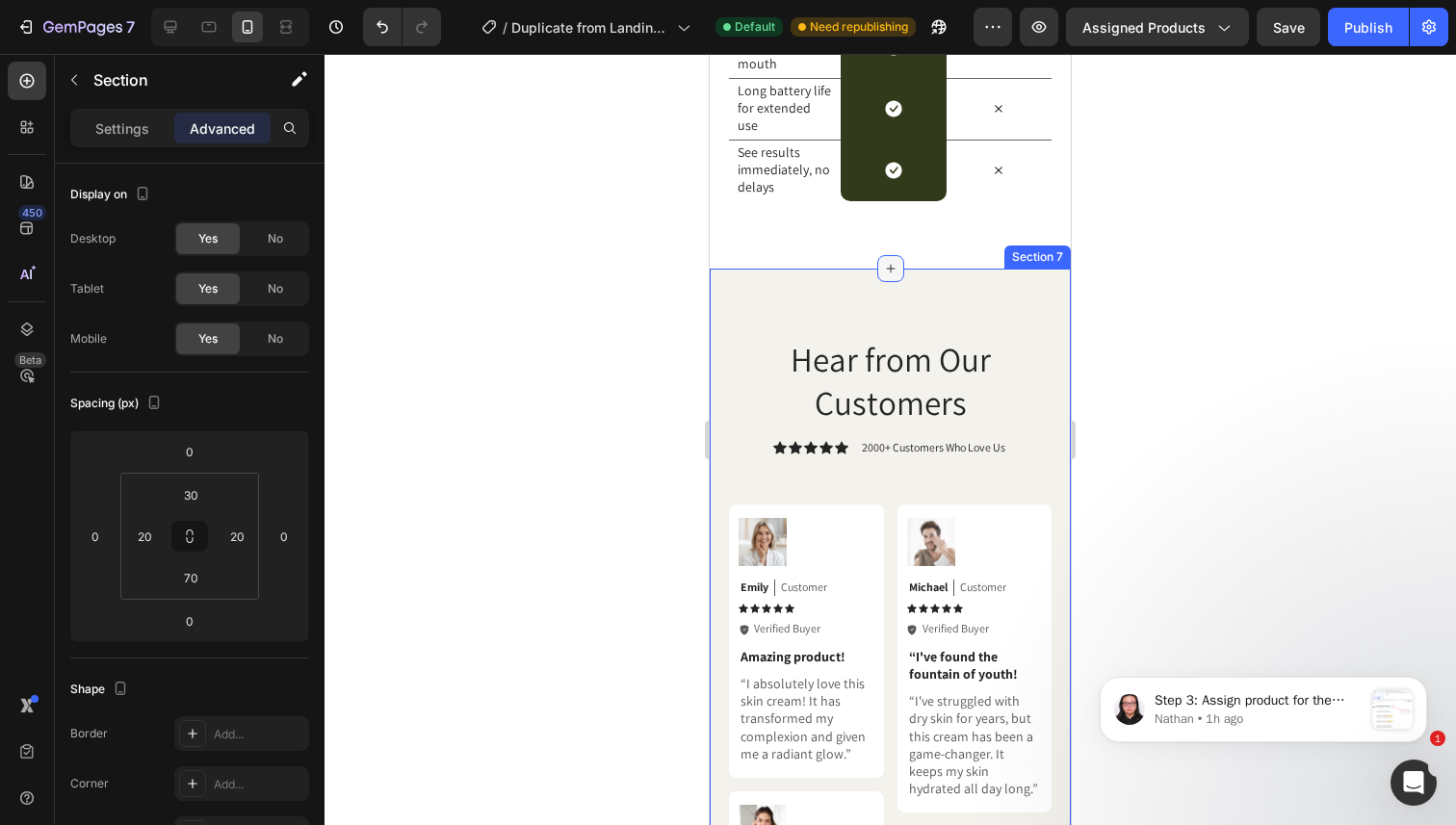 click at bounding box center [891, 269] 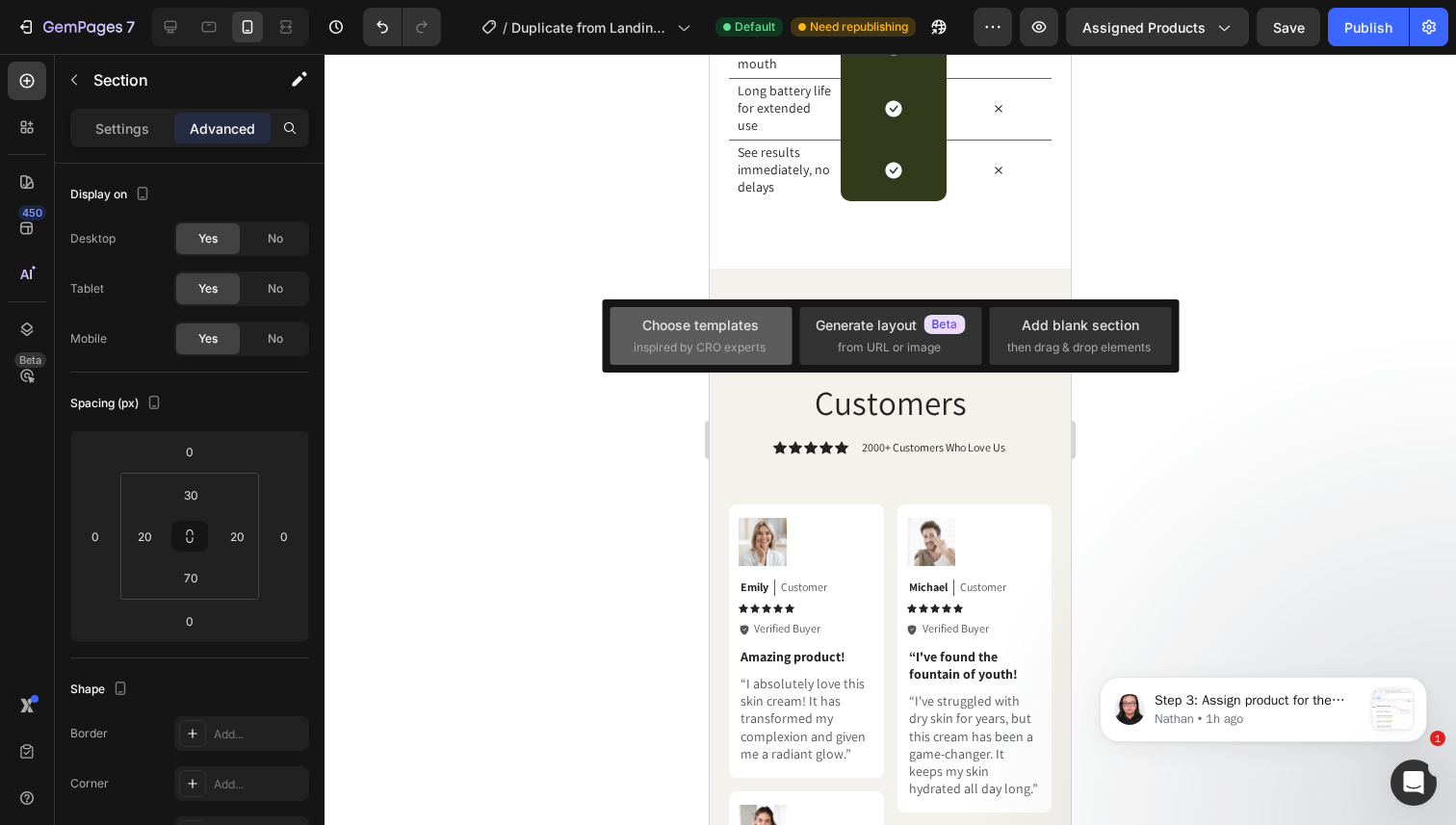 click on "Choose templates" at bounding box center (700, 324) 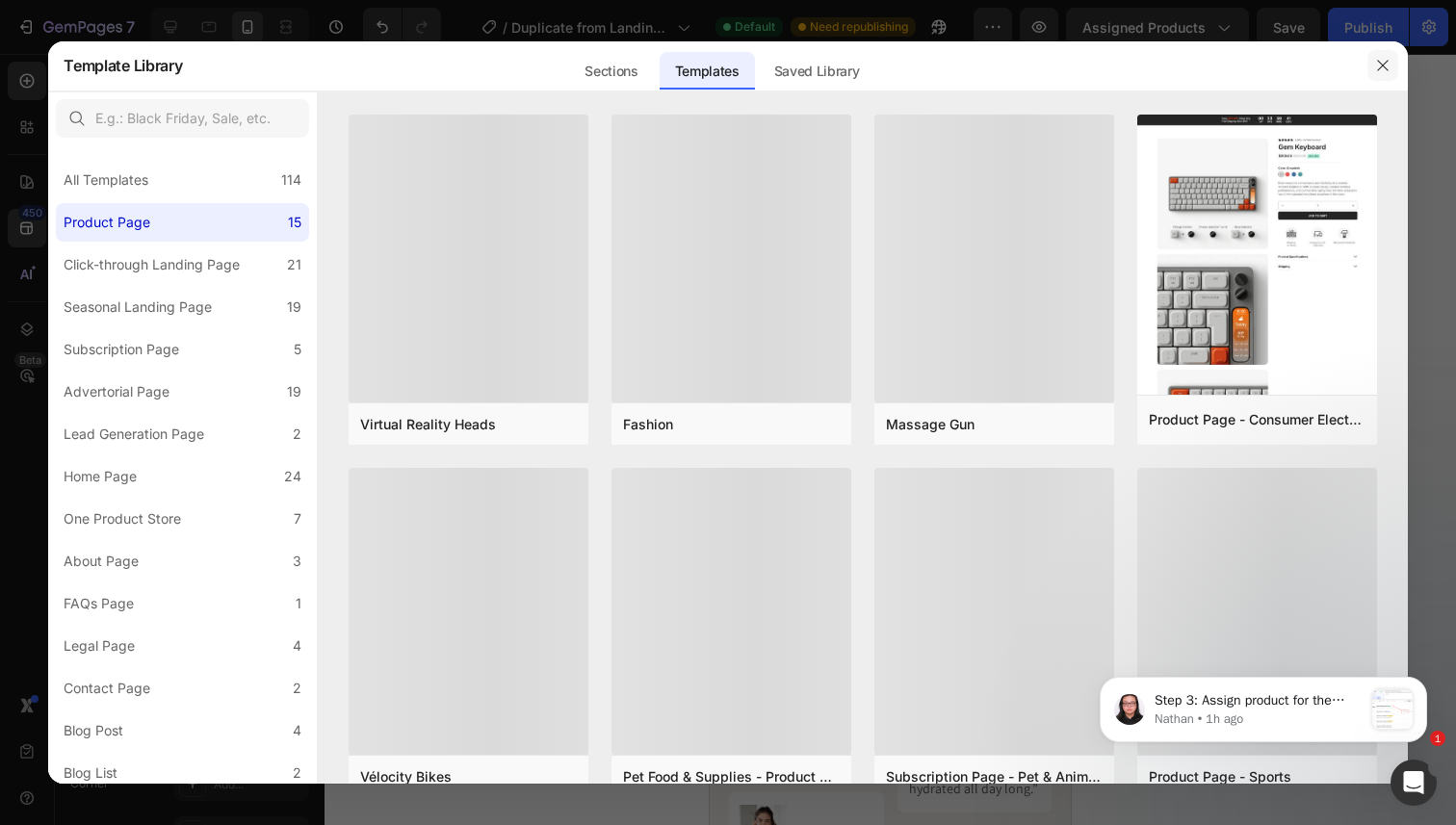 click 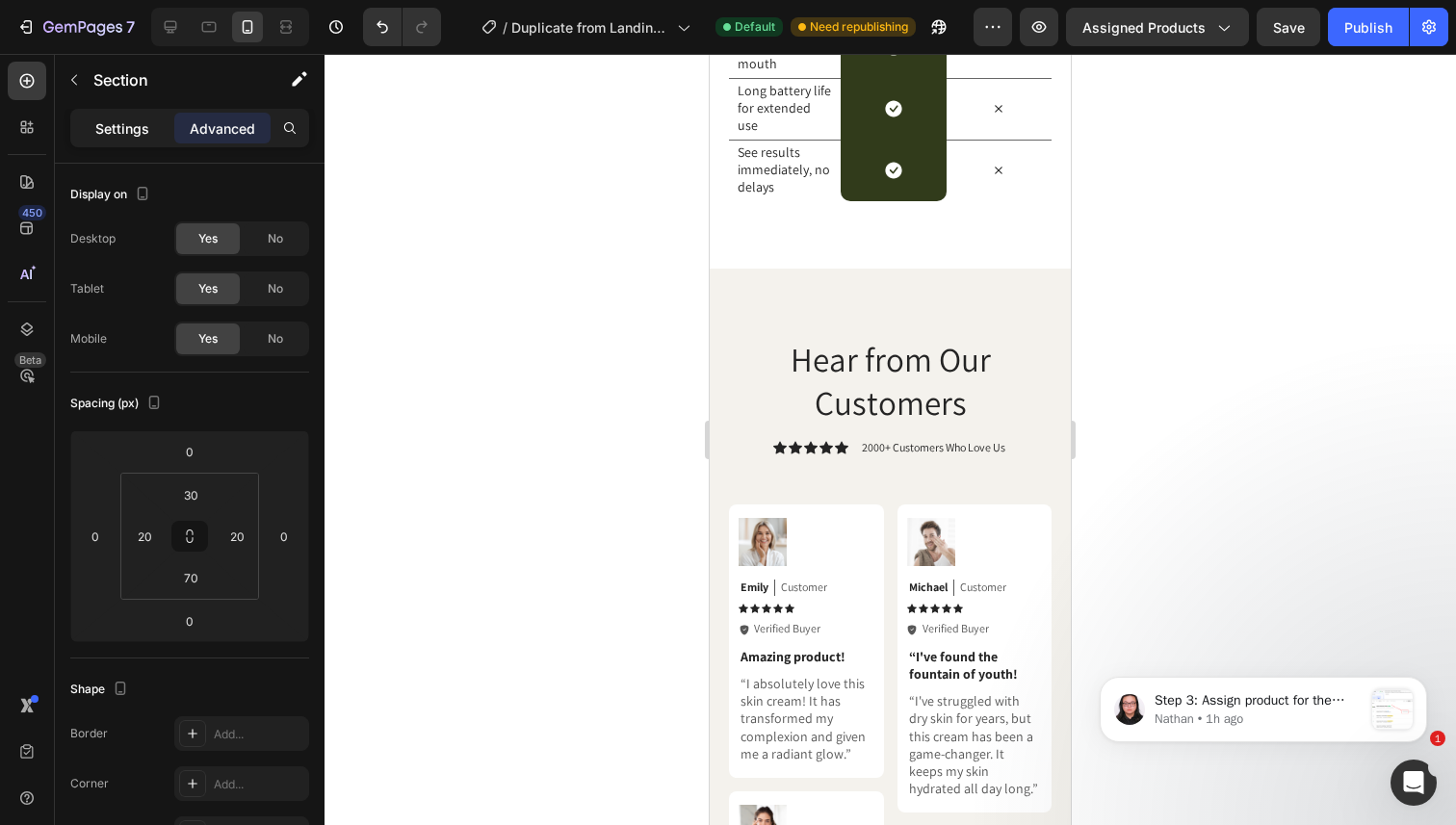 click on "Settings" 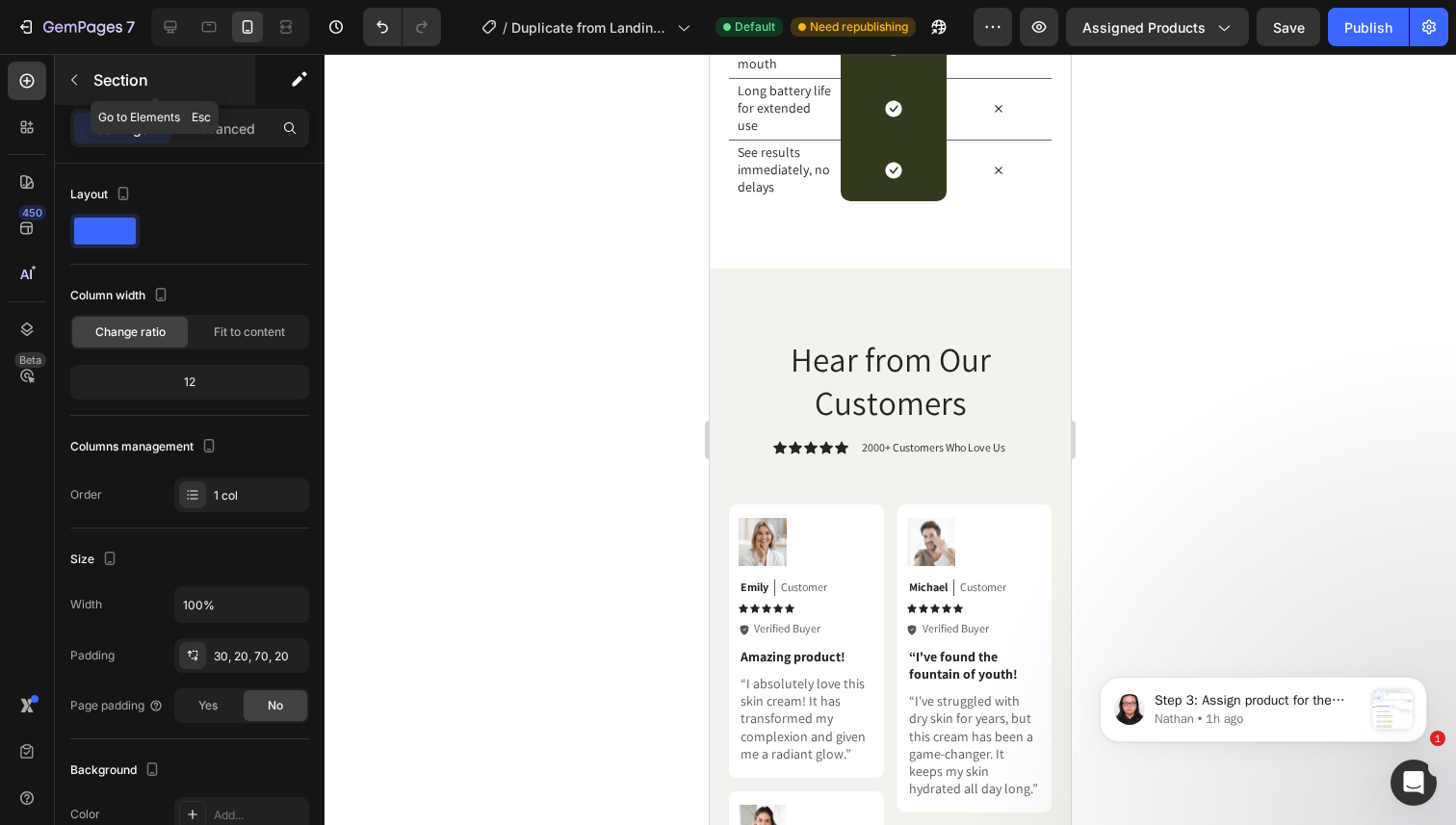 click on "Section" at bounding box center (155, 80) 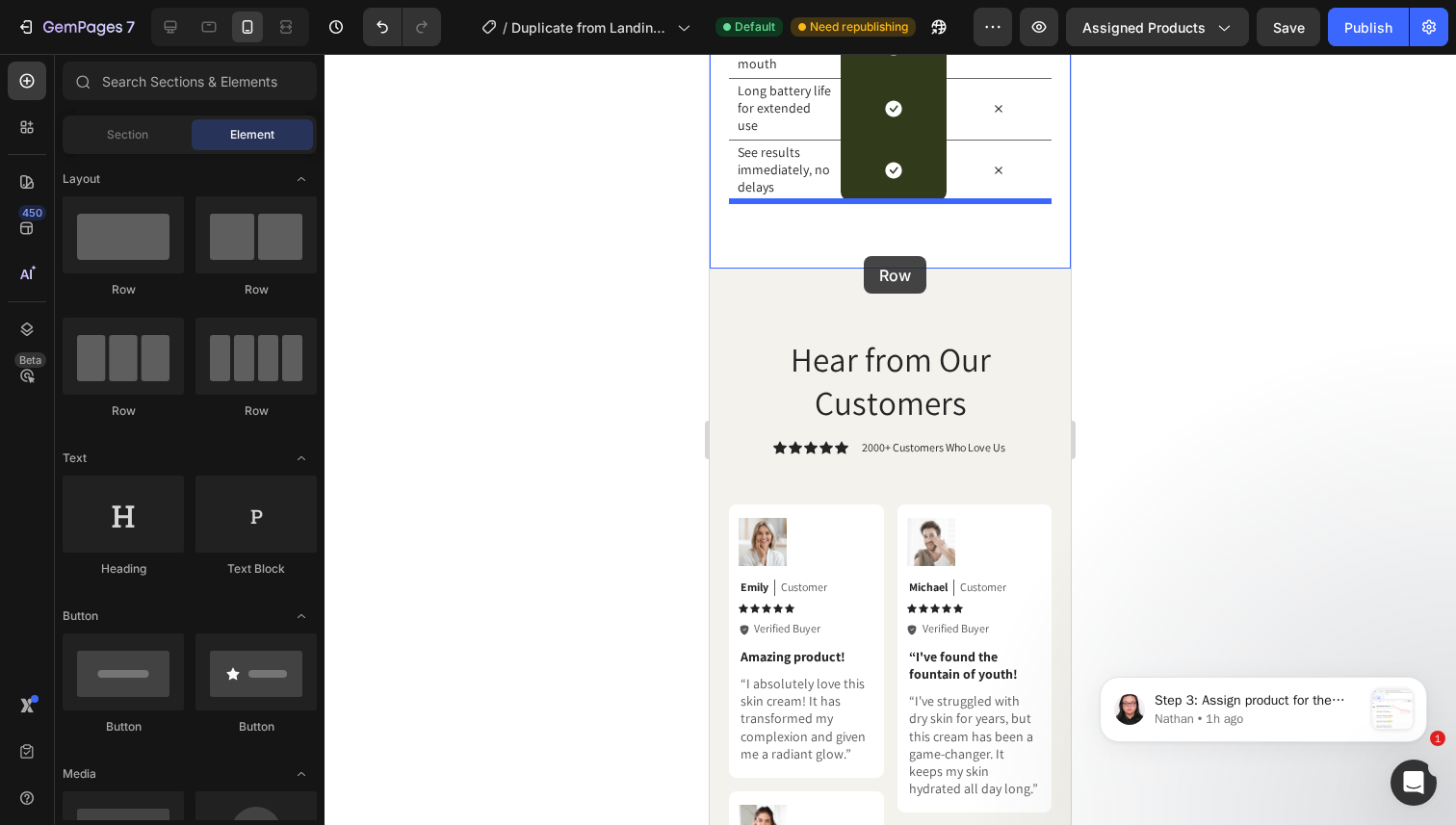 drag, startPoint x: 847, startPoint y: 287, endPoint x: 864, endPoint y: 256, distance: 35.35534 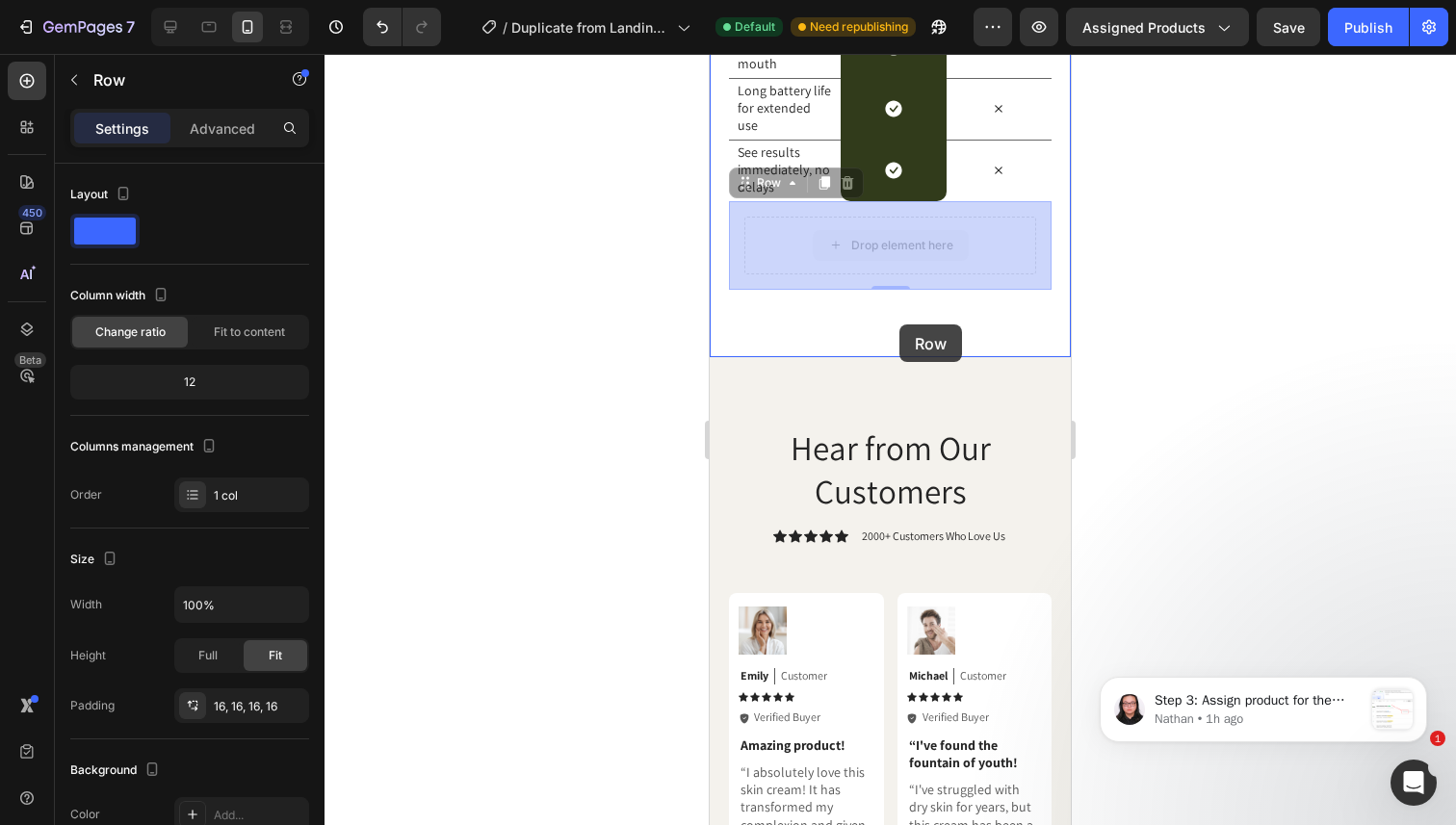 drag, startPoint x: 1026, startPoint y: 241, endPoint x: 900, endPoint y: 324, distance: 150.8807 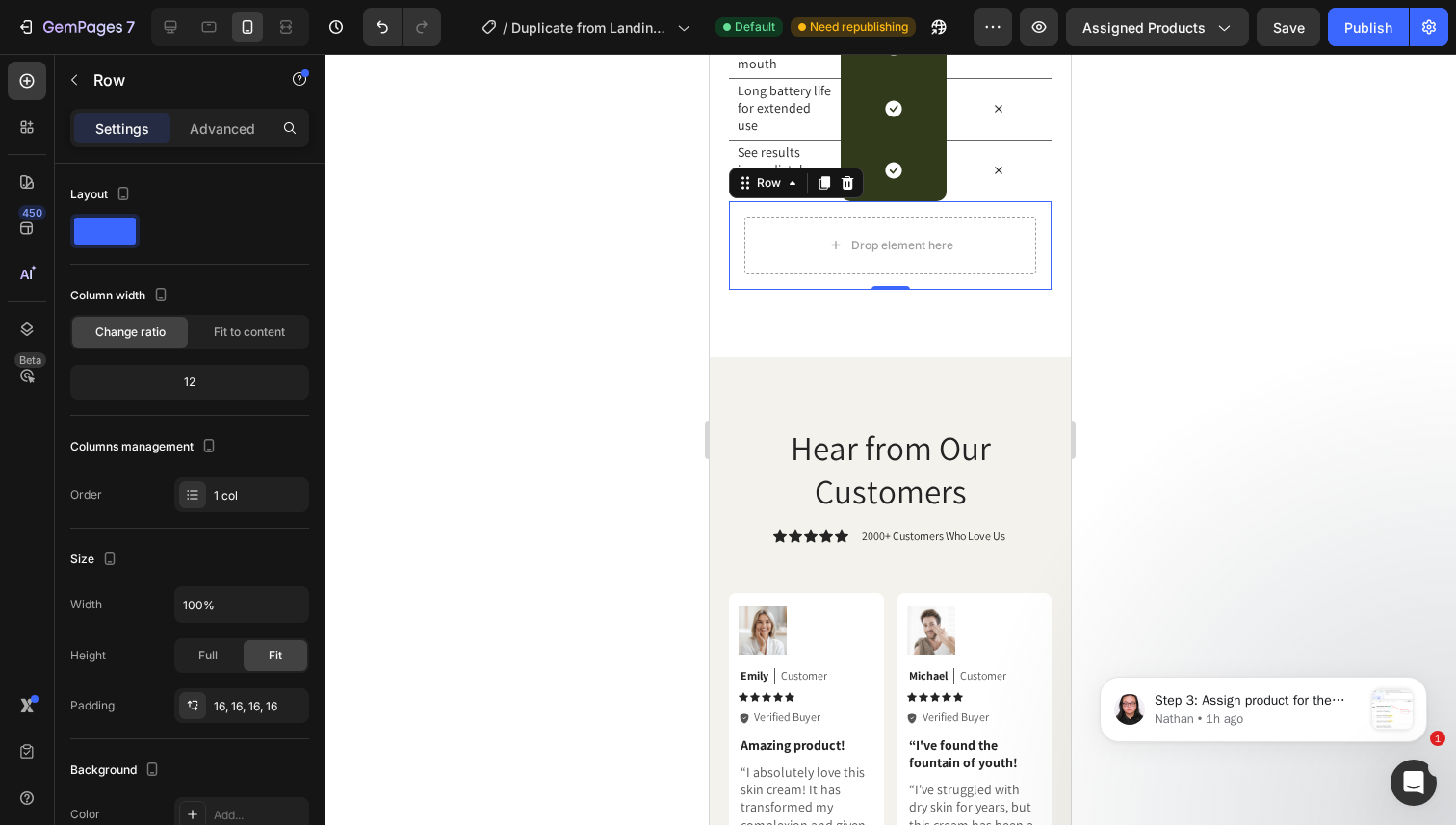 click 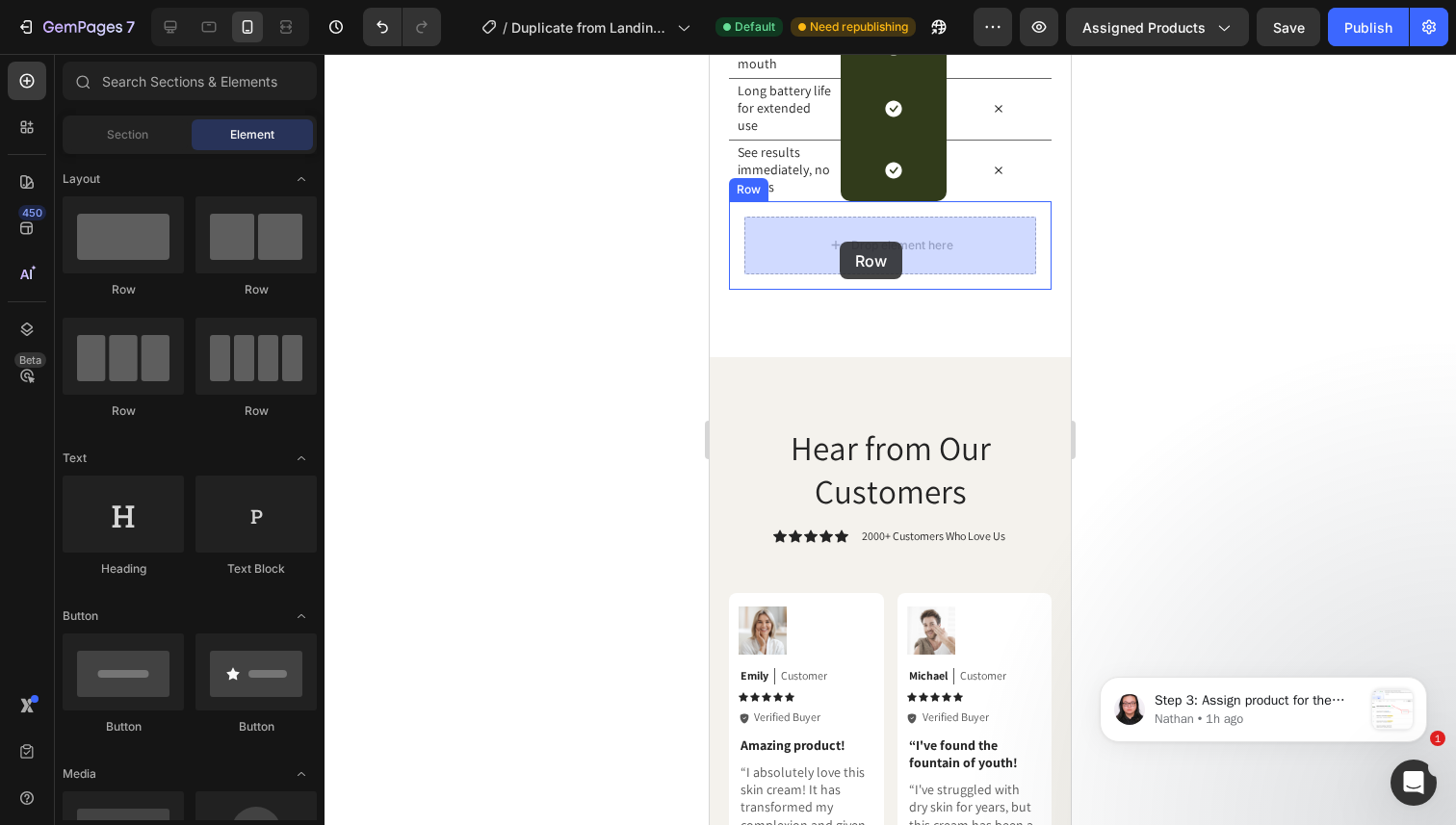 drag, startPoint x: 833, startPoint y: 293, endPoint x: 840, endPoint y: 242, distance: 51.478151 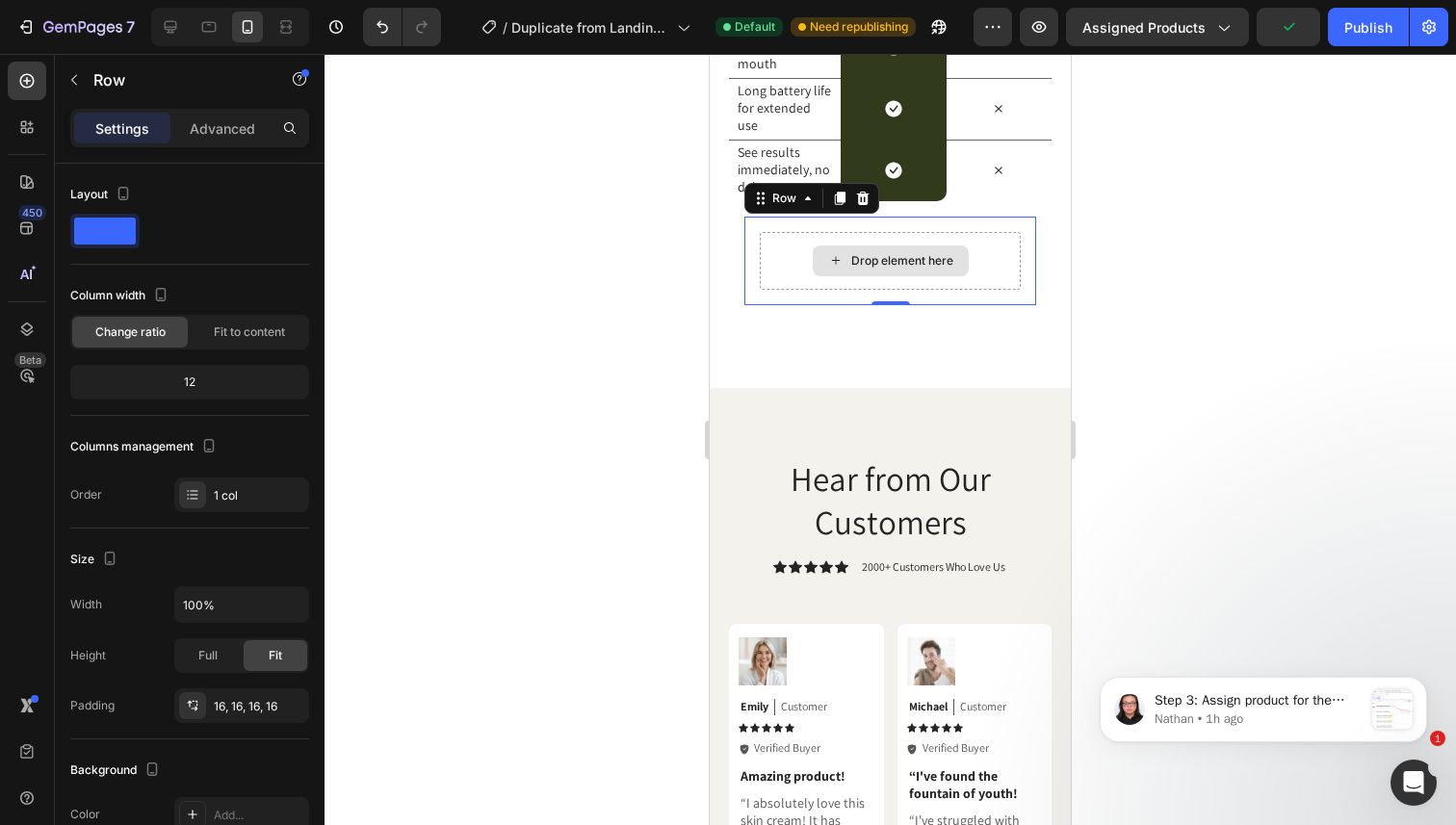 click on "Drop element here" at bounding box center (902, 261) 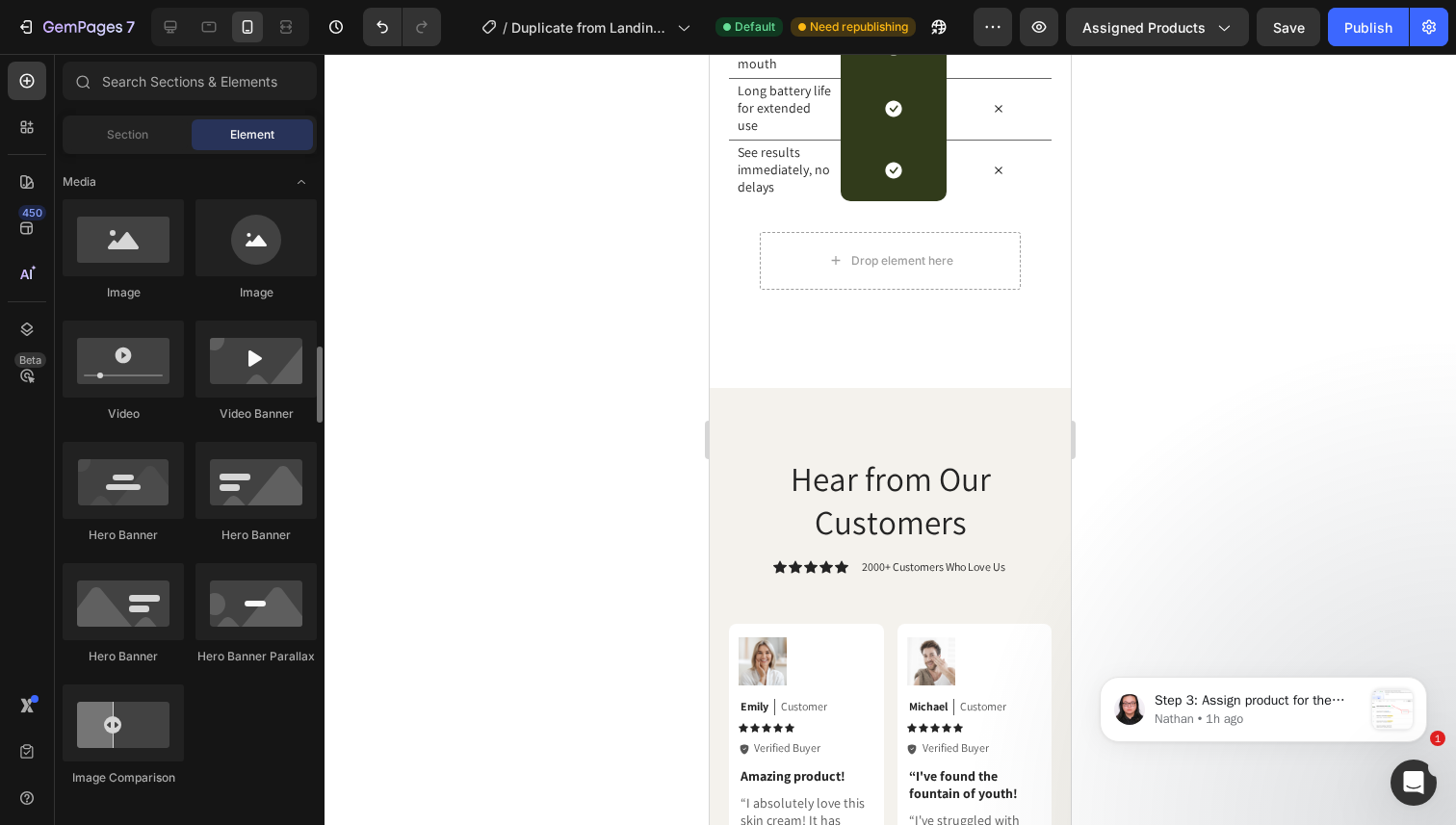 scroll, scrollTop: 502, scrollLeft: 0, axis: vertical 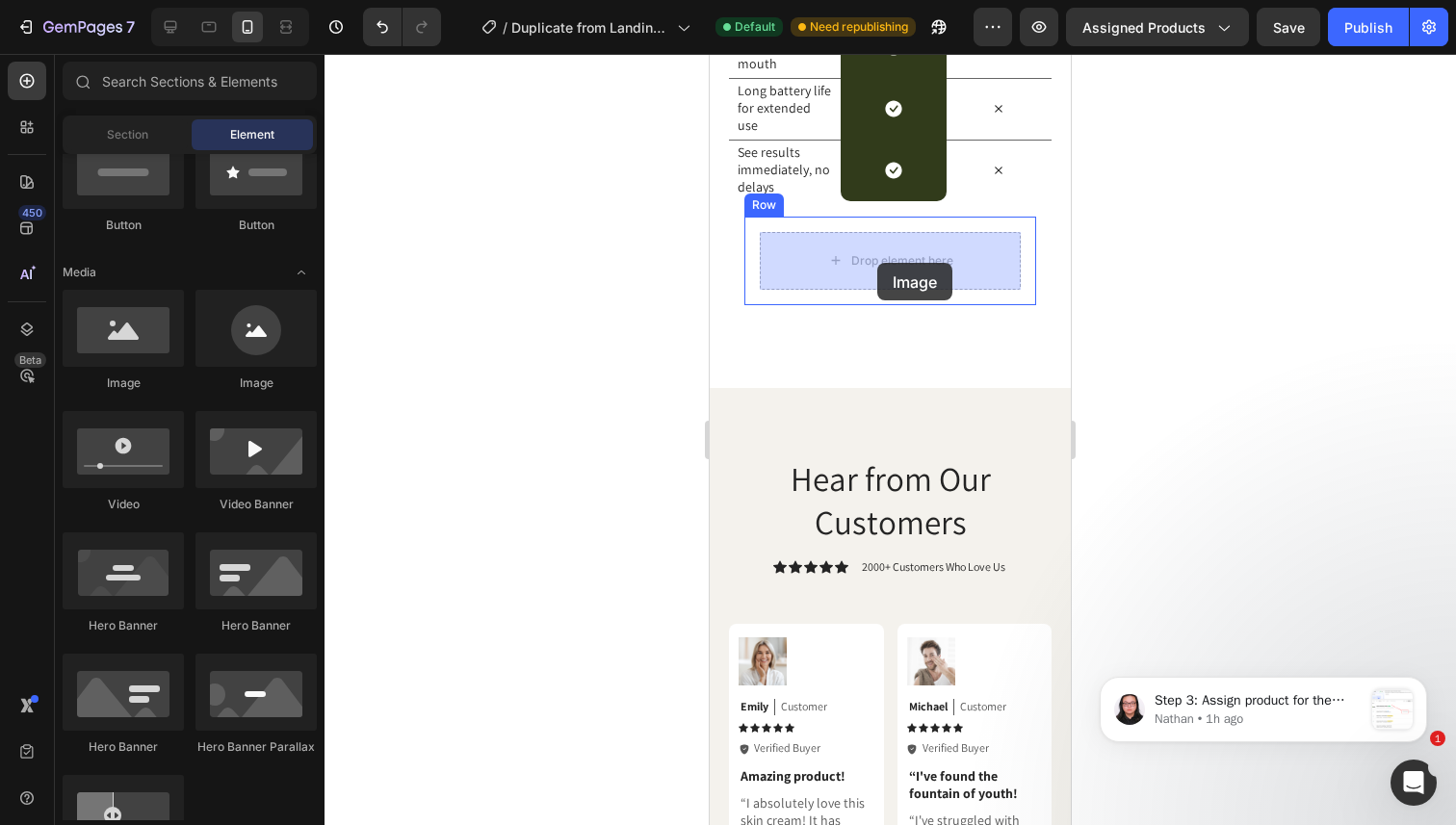 drag, startPoint x: 893, startPoint y: 402, endPoint x: 877, endPoint y: 264, distance: 138.92444 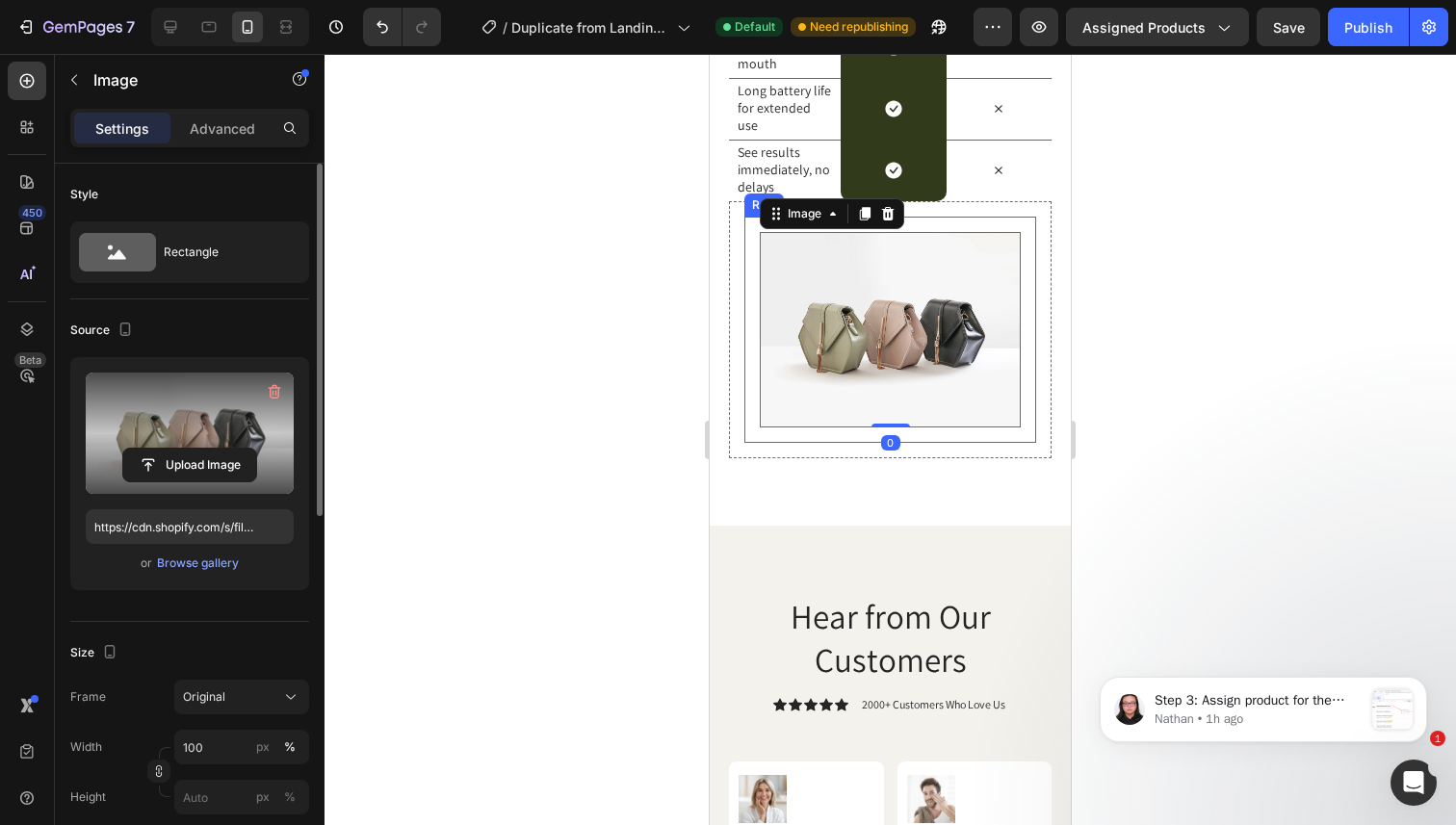 click at bounding box center (190, 433) 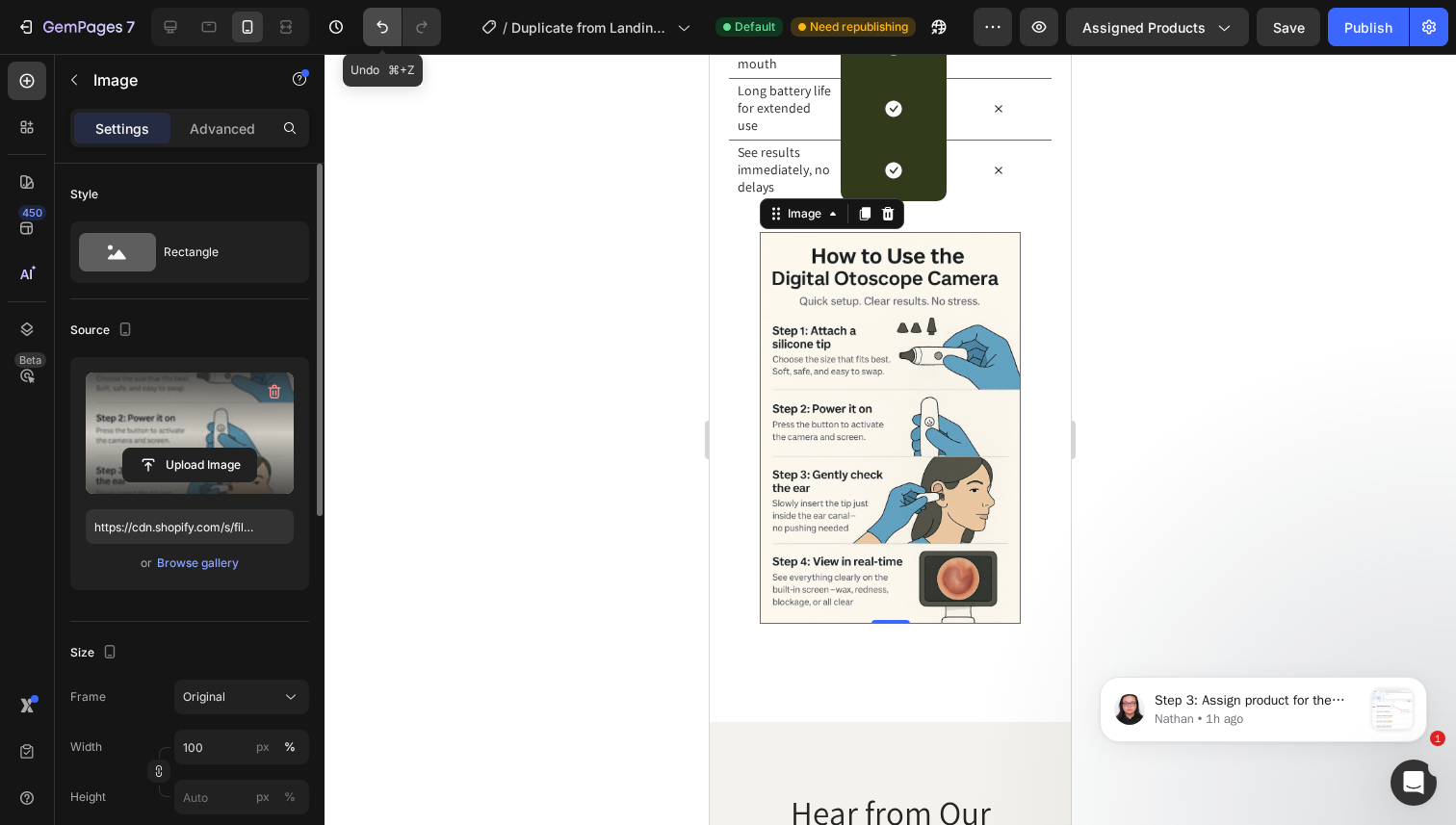 click 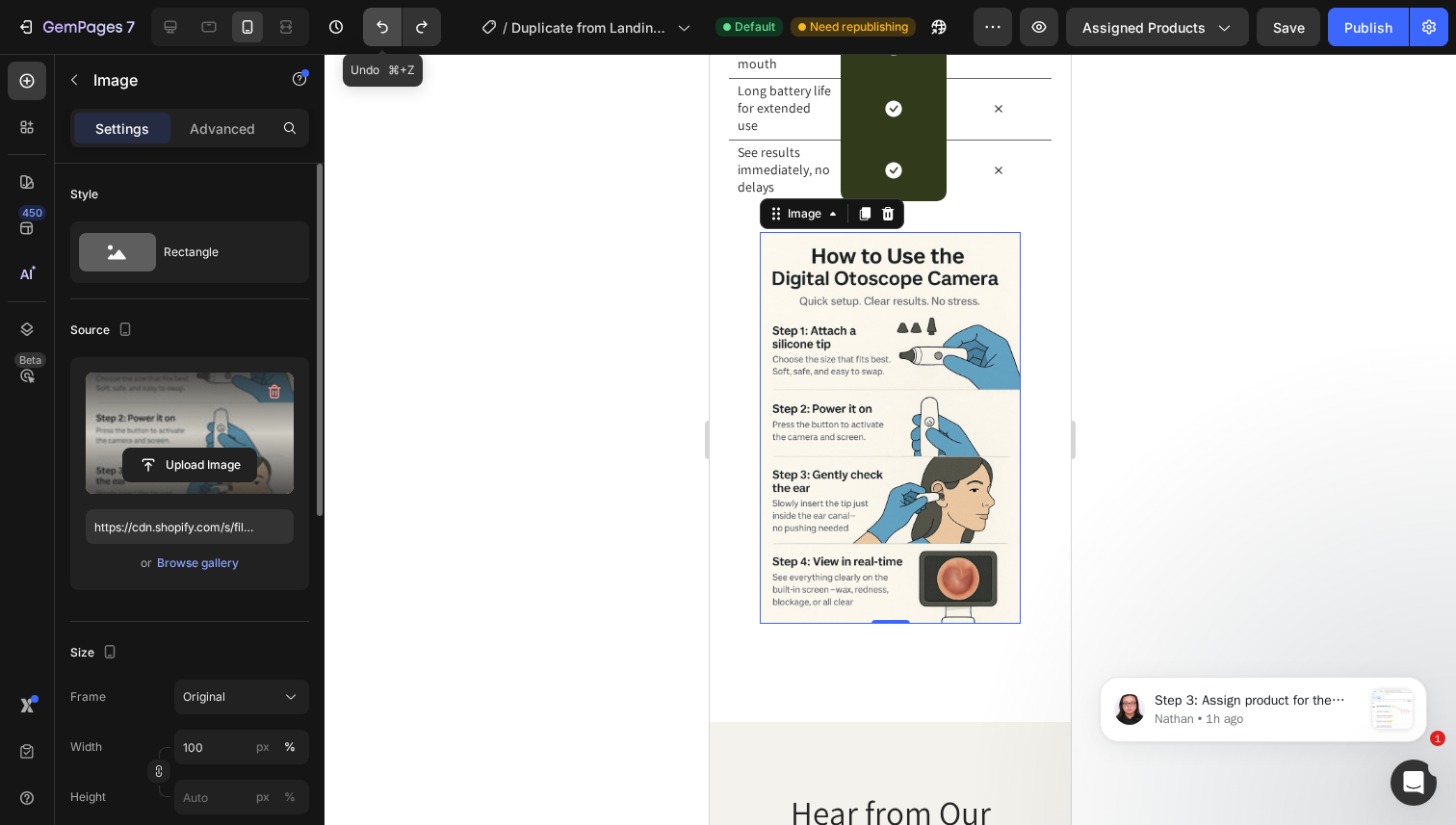 click 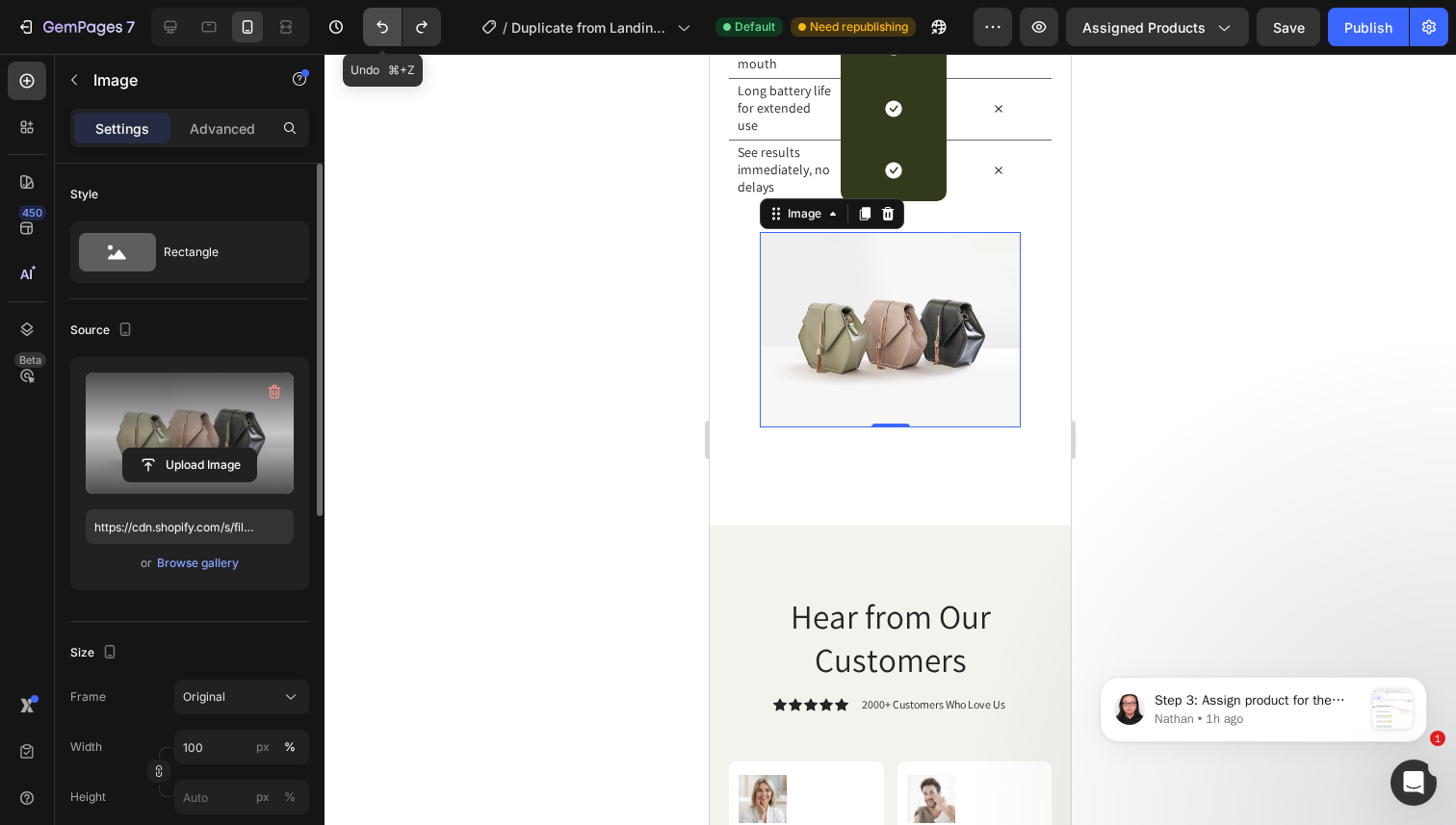 click 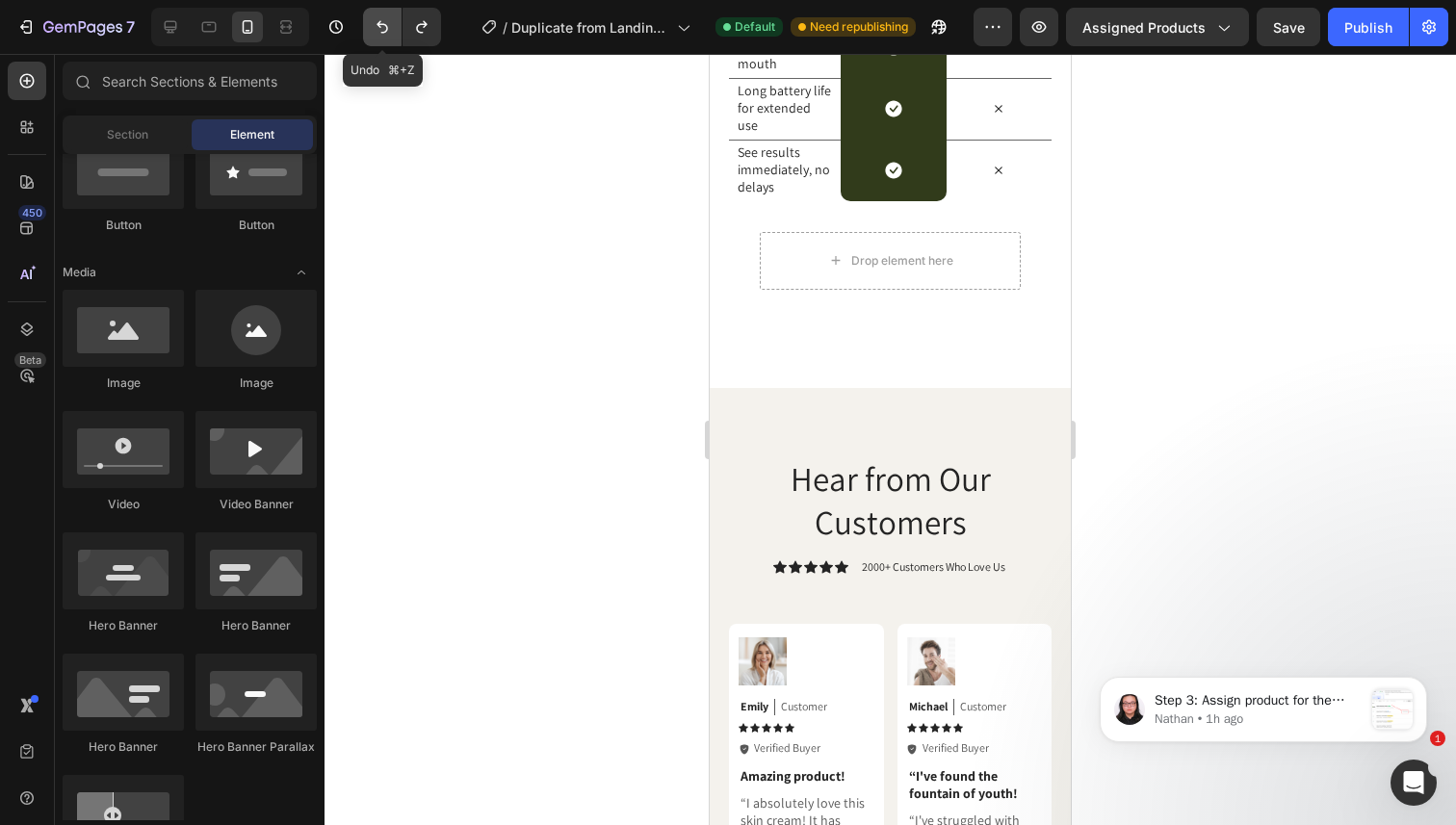 click 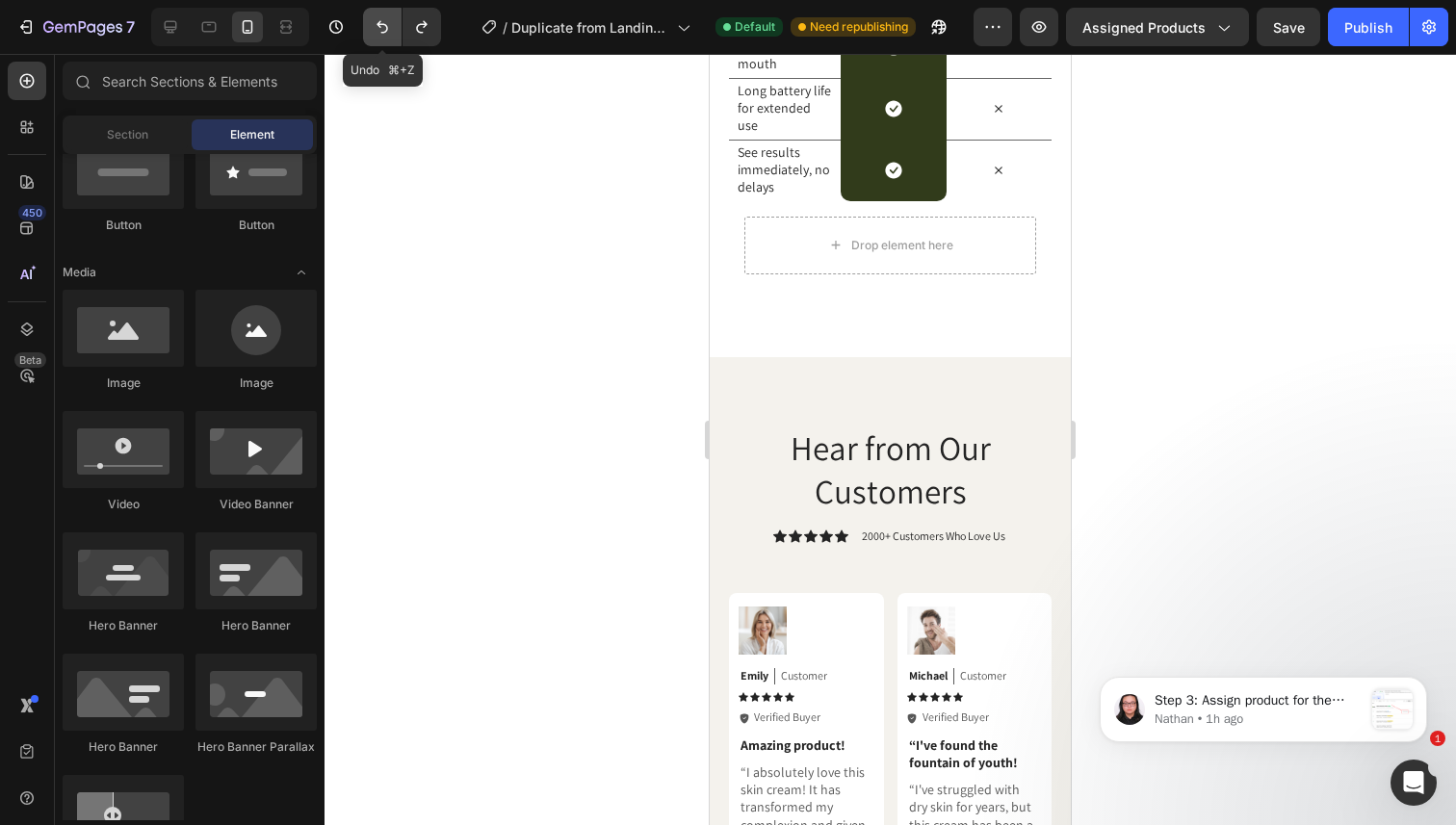 click 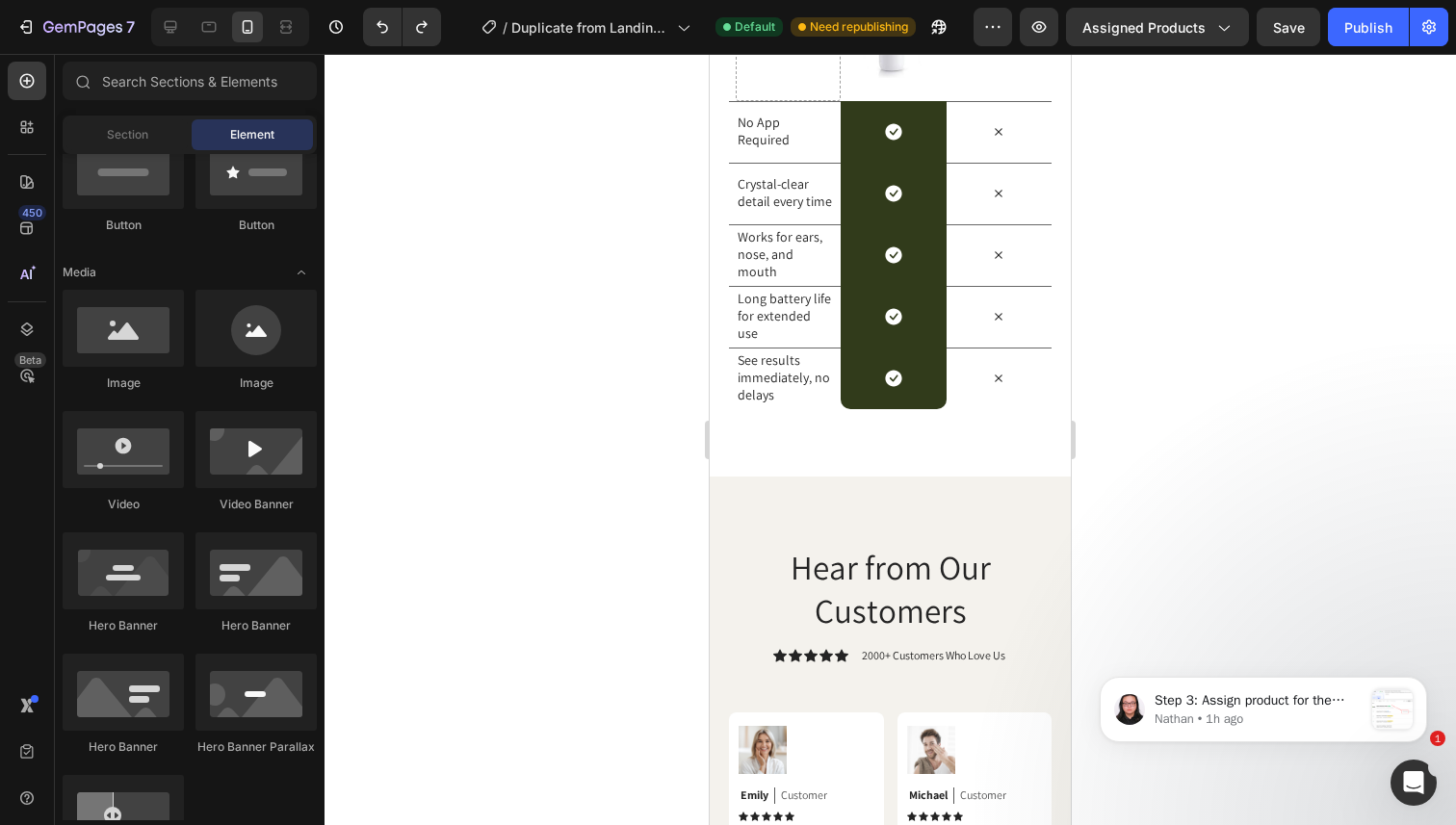 scroll, scrollTop: 5117, scrollLeft: 0, axis: vertical 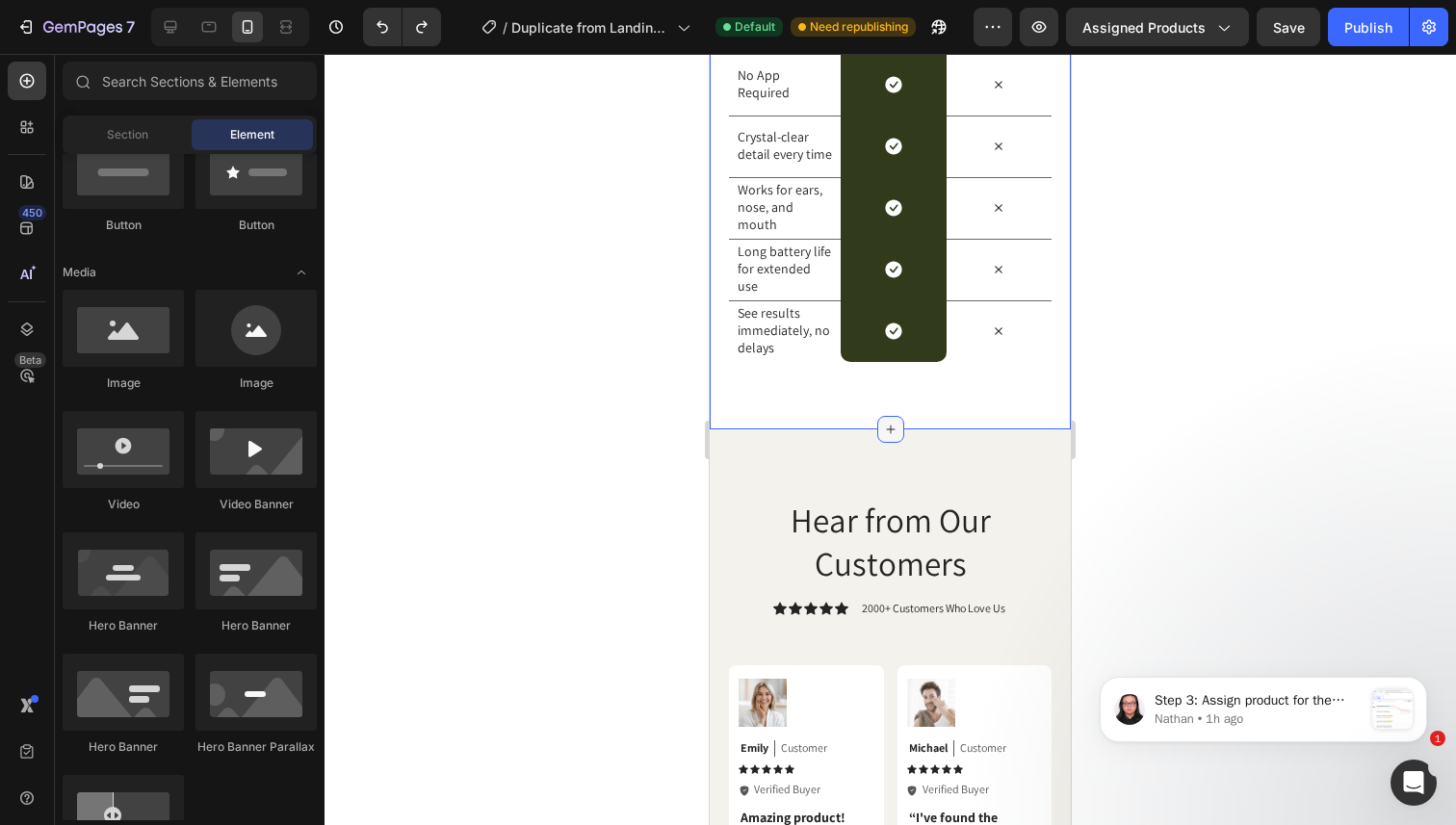 click at bounding box center [891, 429] 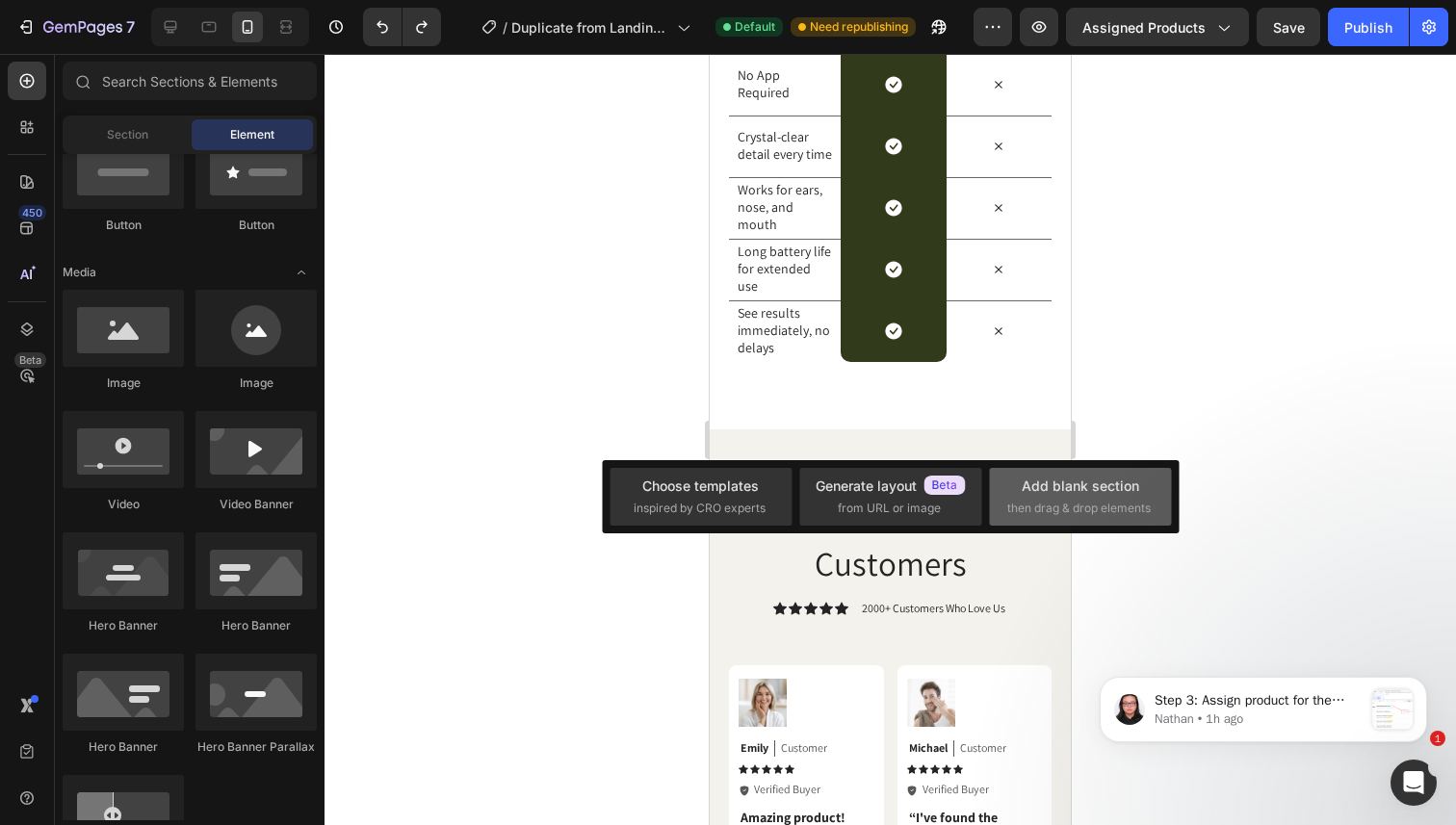 click on "Add blank section" at bounding box center (1080, 485) 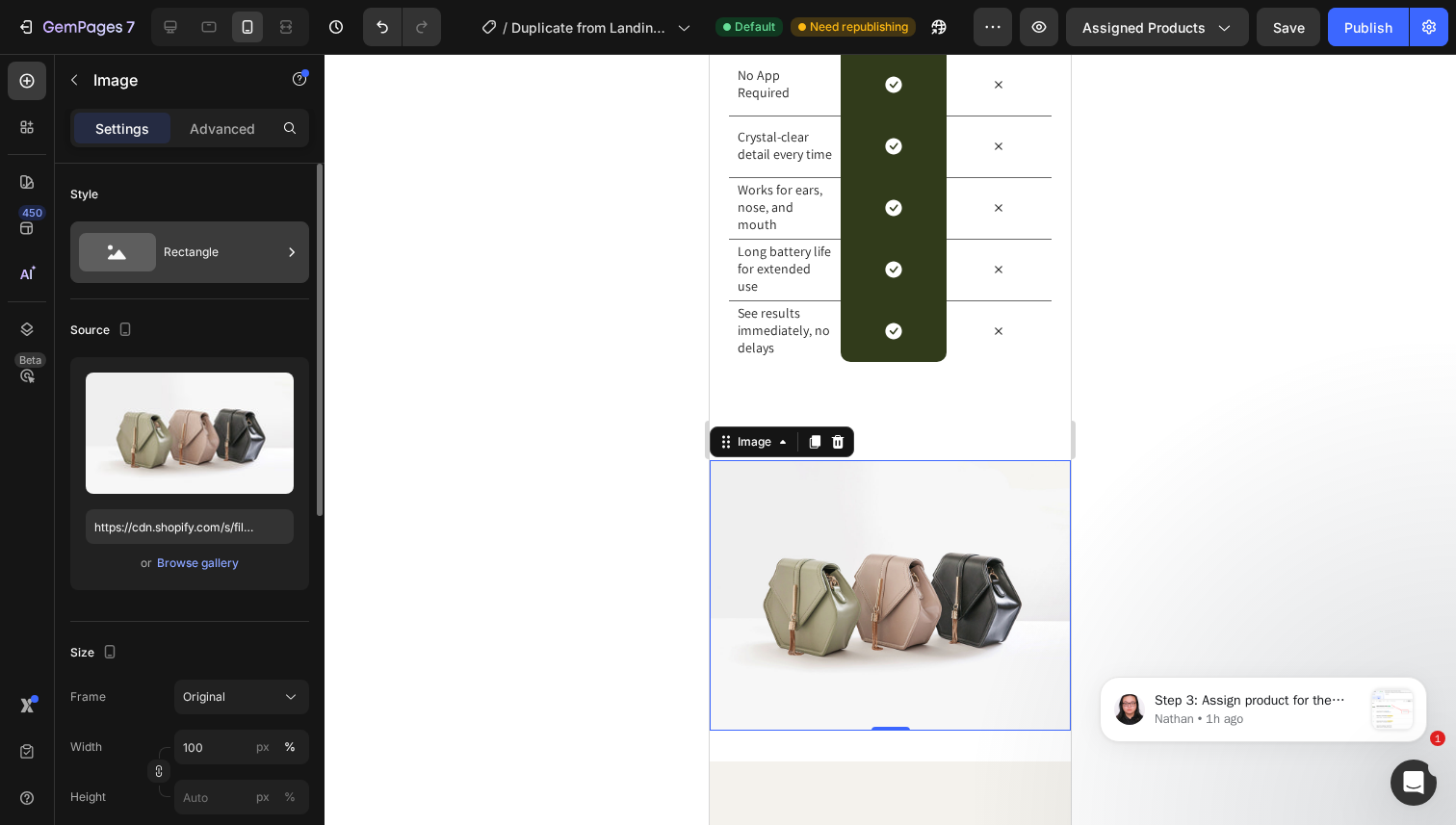 click on "Rectangle" at bounding box center (222, 252) 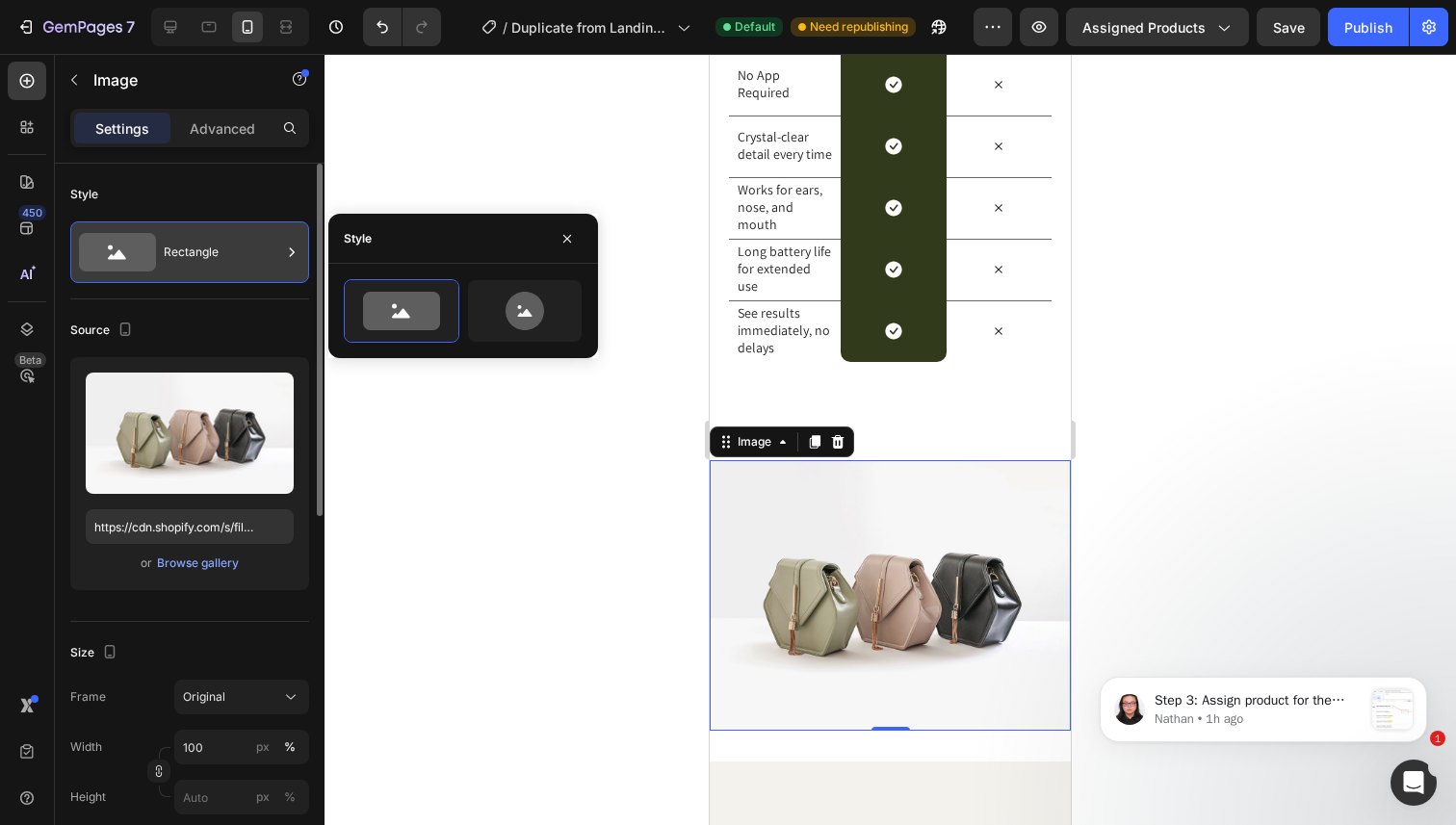 click on "Rectangle" at bounding box center [222, 252] 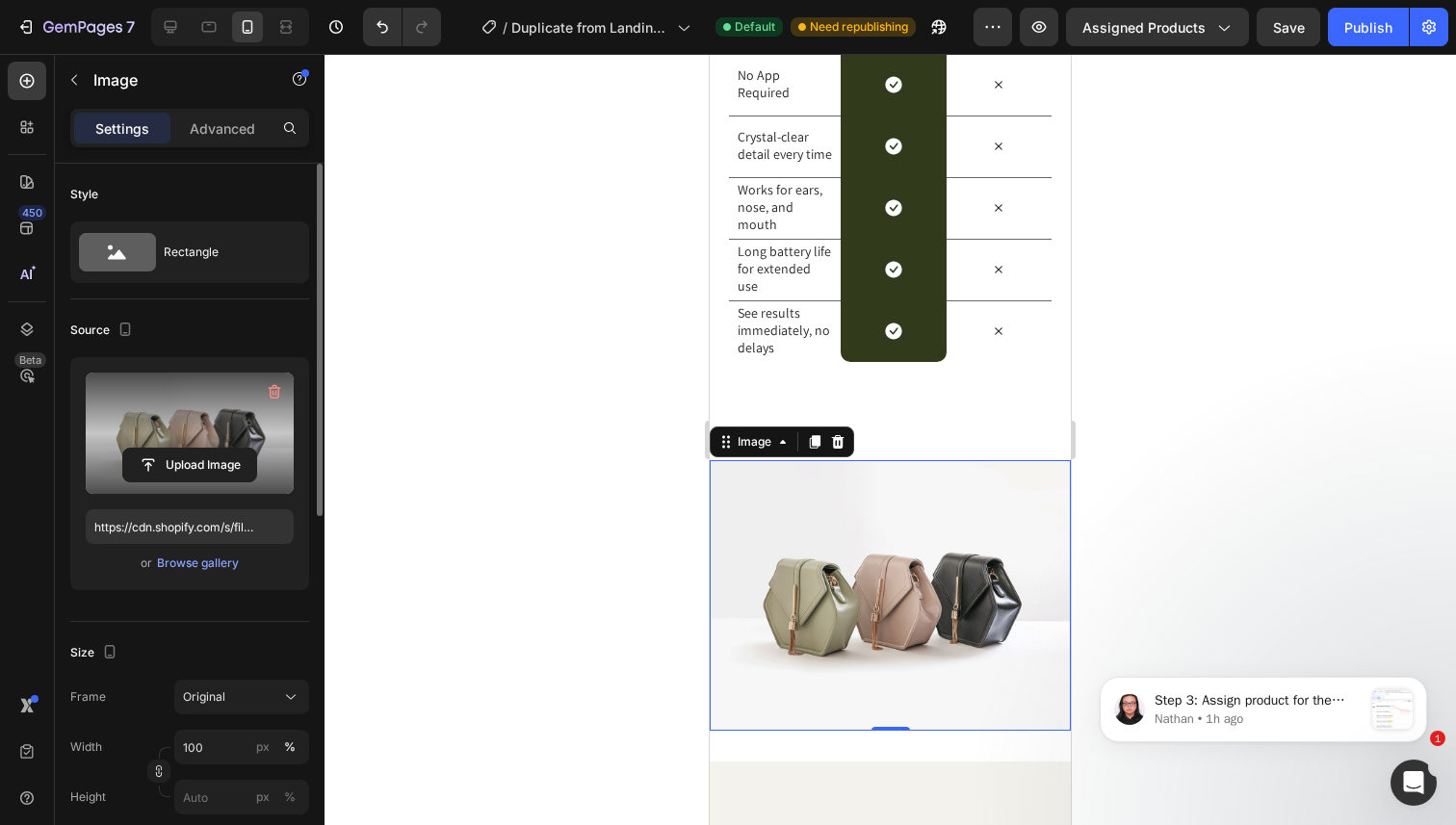 click at bounding box center [190, 433] 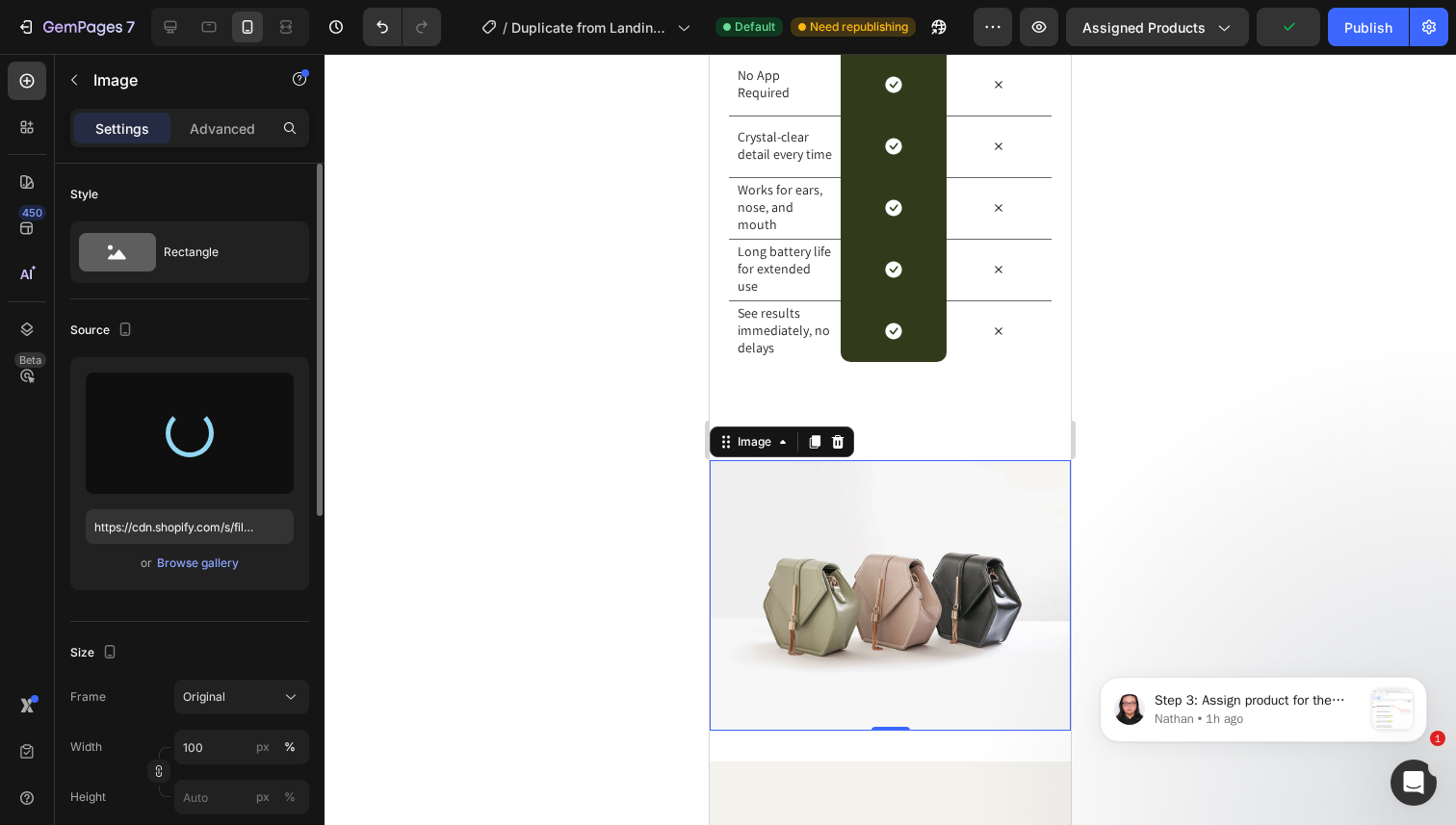 type on "https://cdn.shopify.com/s/files/1/0717/3197/0211/files/gempages_578094218459742908-f5948920-eb31-4806-97bc-3799737793d7.jpg" 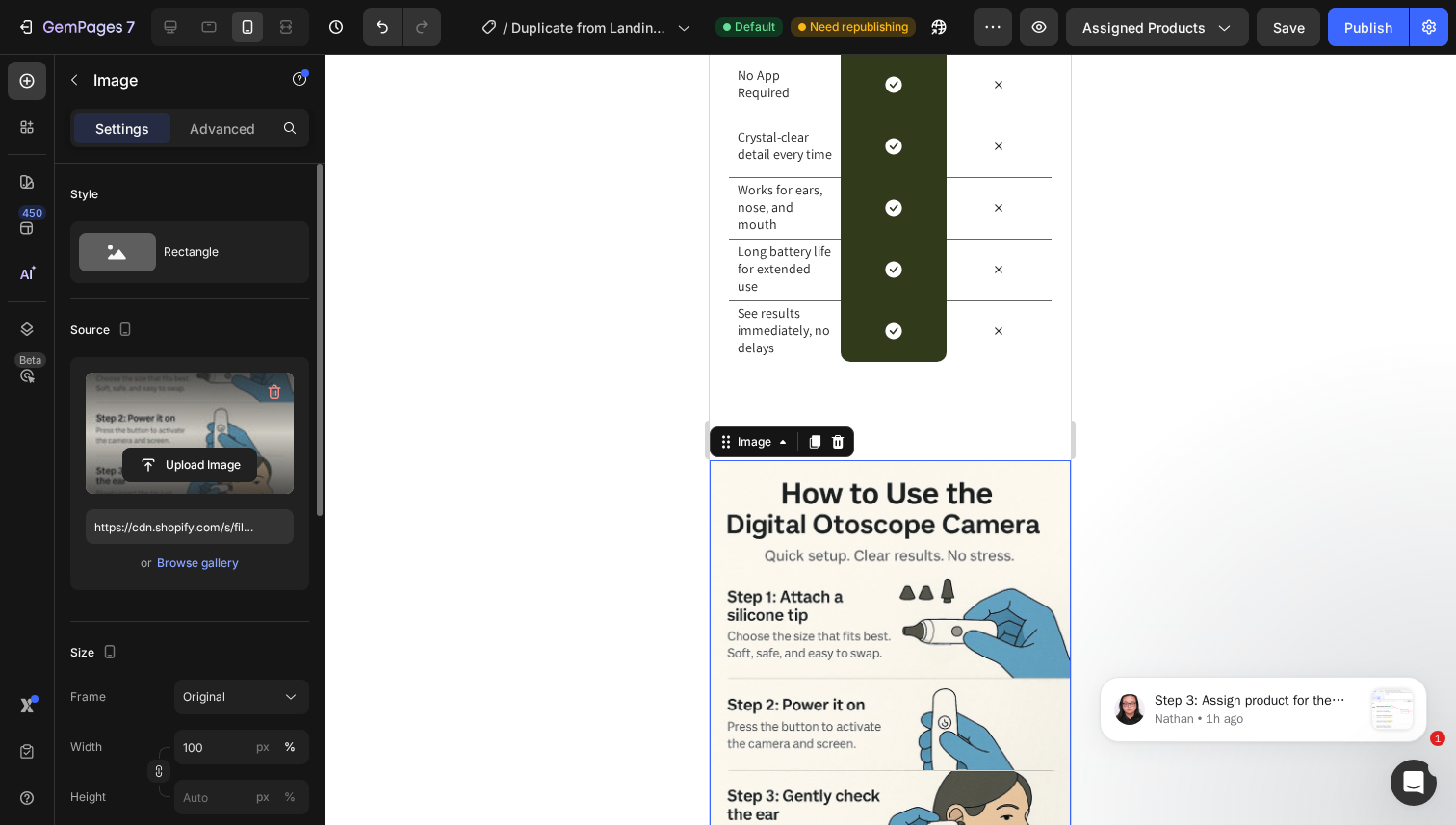 click 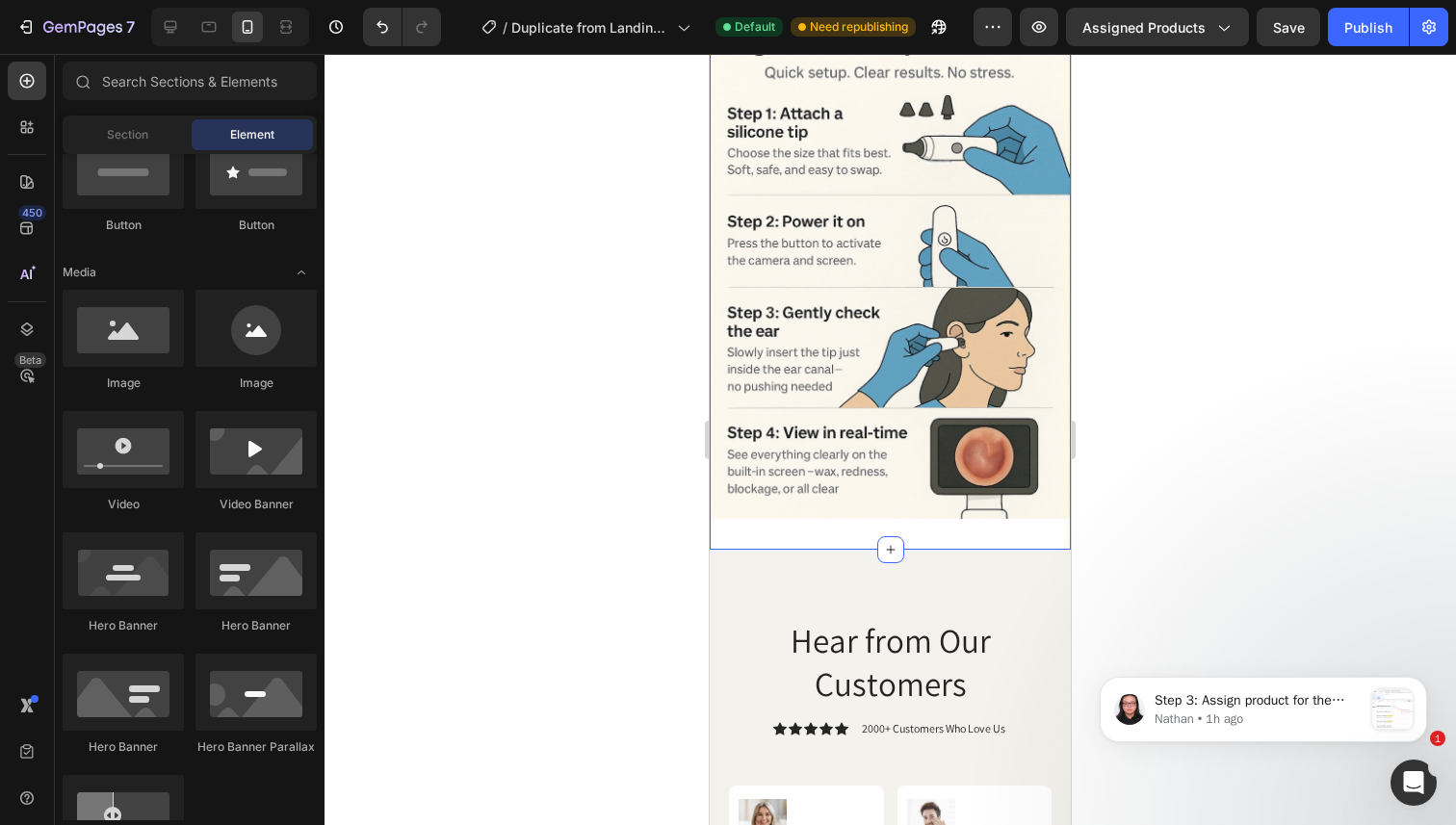 scroll, scrollTop: 5598, scrollLeft: 0, axis: vertical 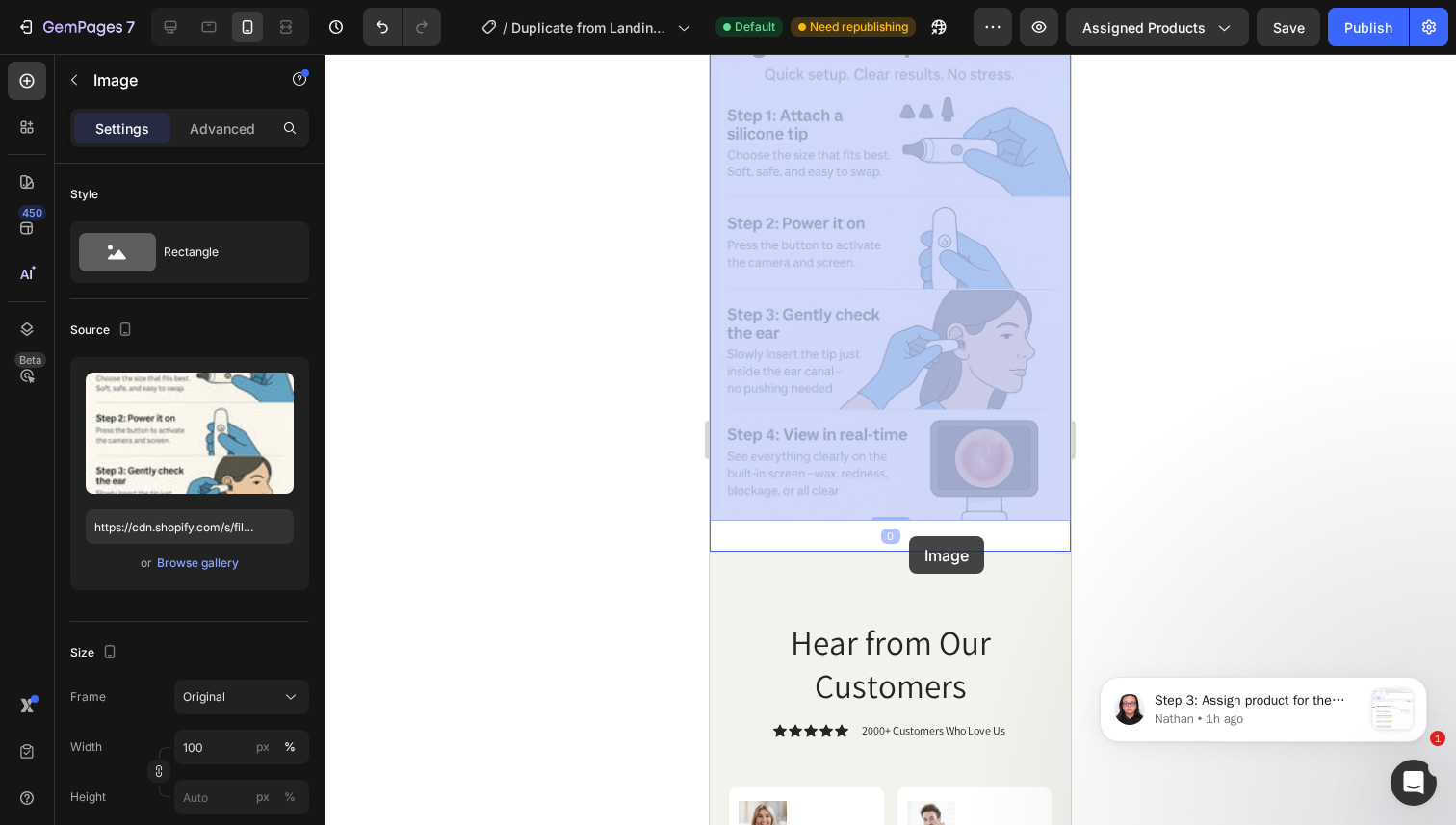 drag, startPoint x: 917, startPoint y: 466, endPoint x: 909, endPoint y: 536, distance: 70.45566 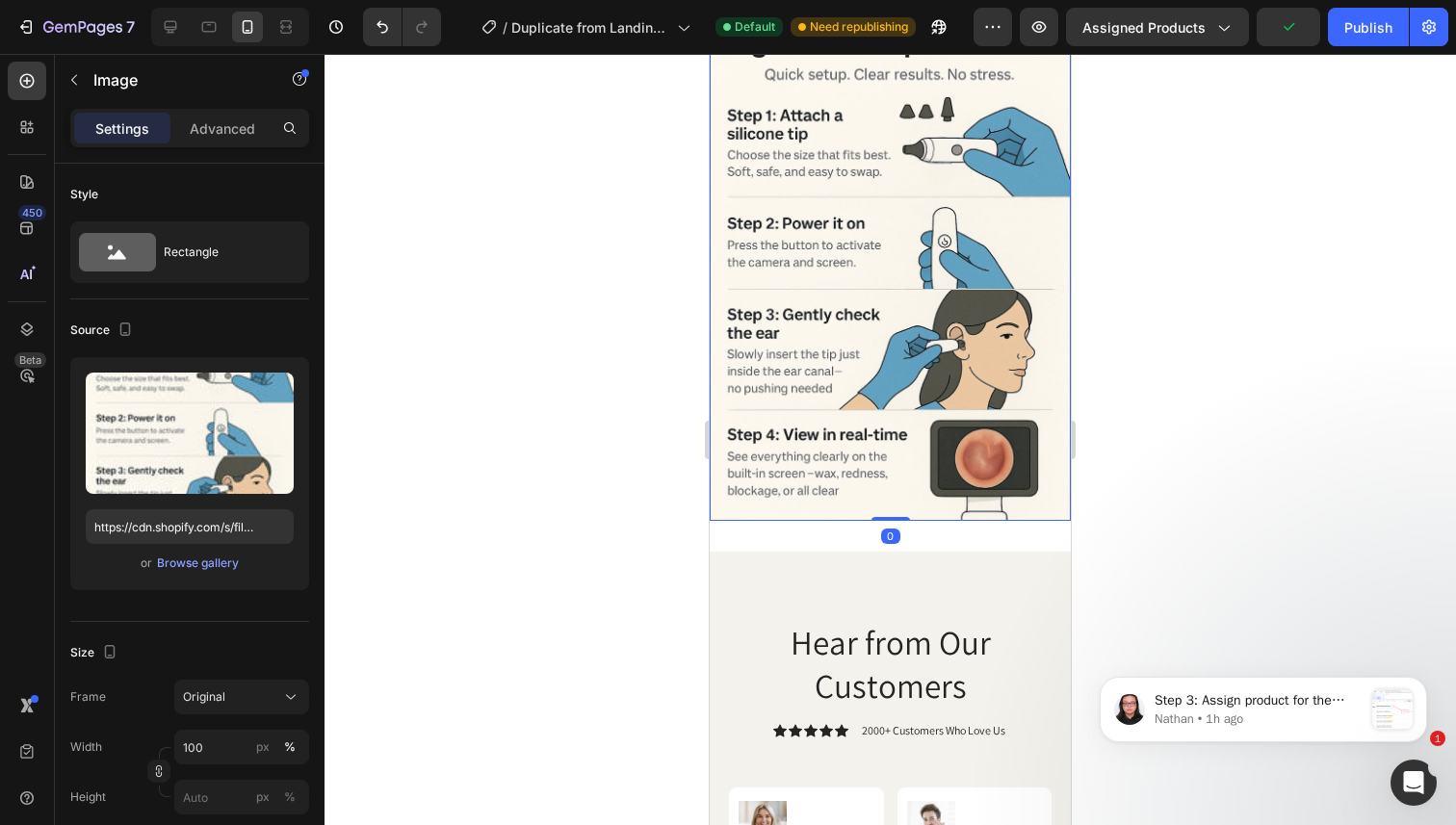 drag, startPoint x: 892, startPoint y: 516, endPoint x: 894, endPoint y: 488, distance: 28.071338 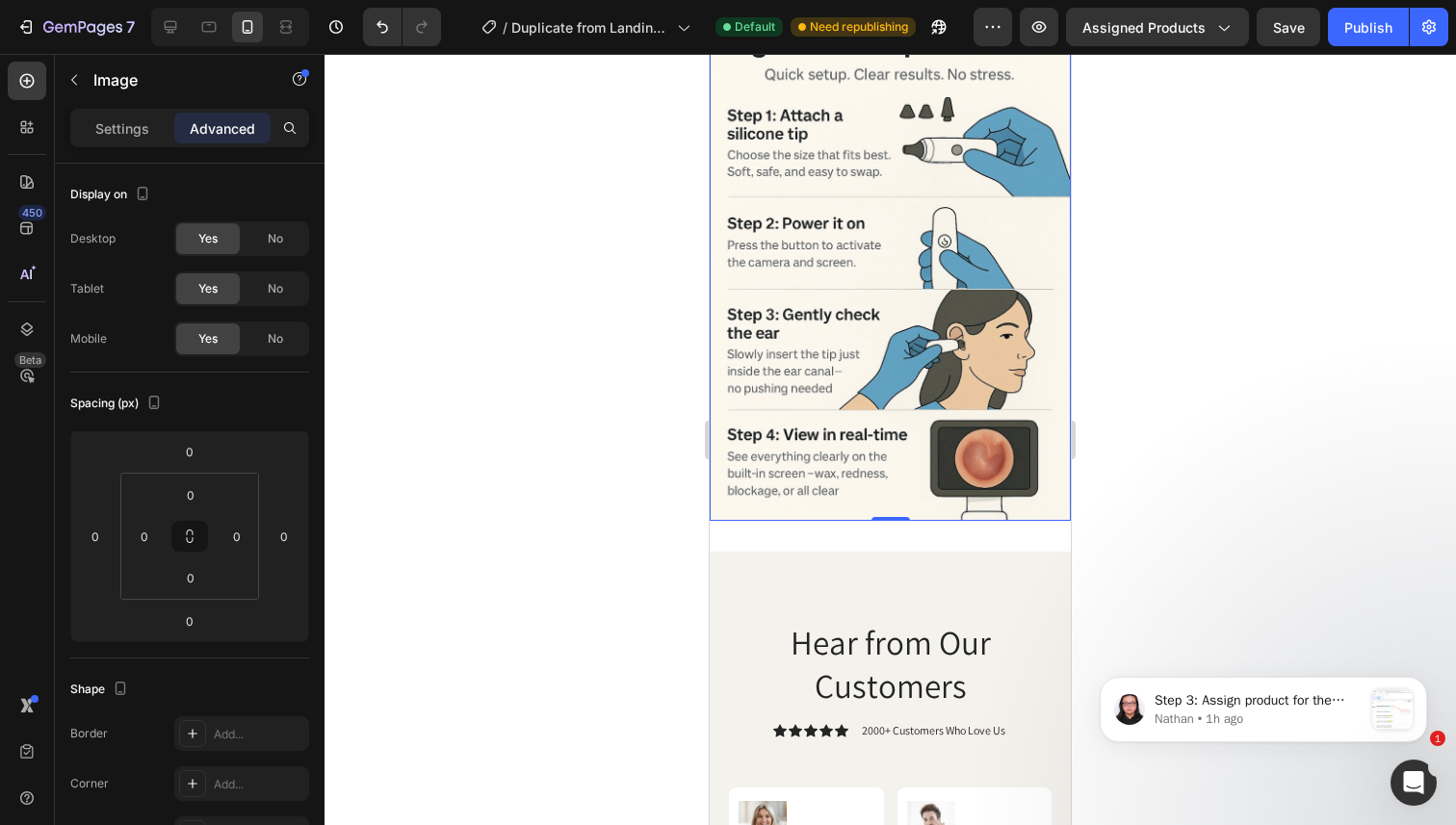 click 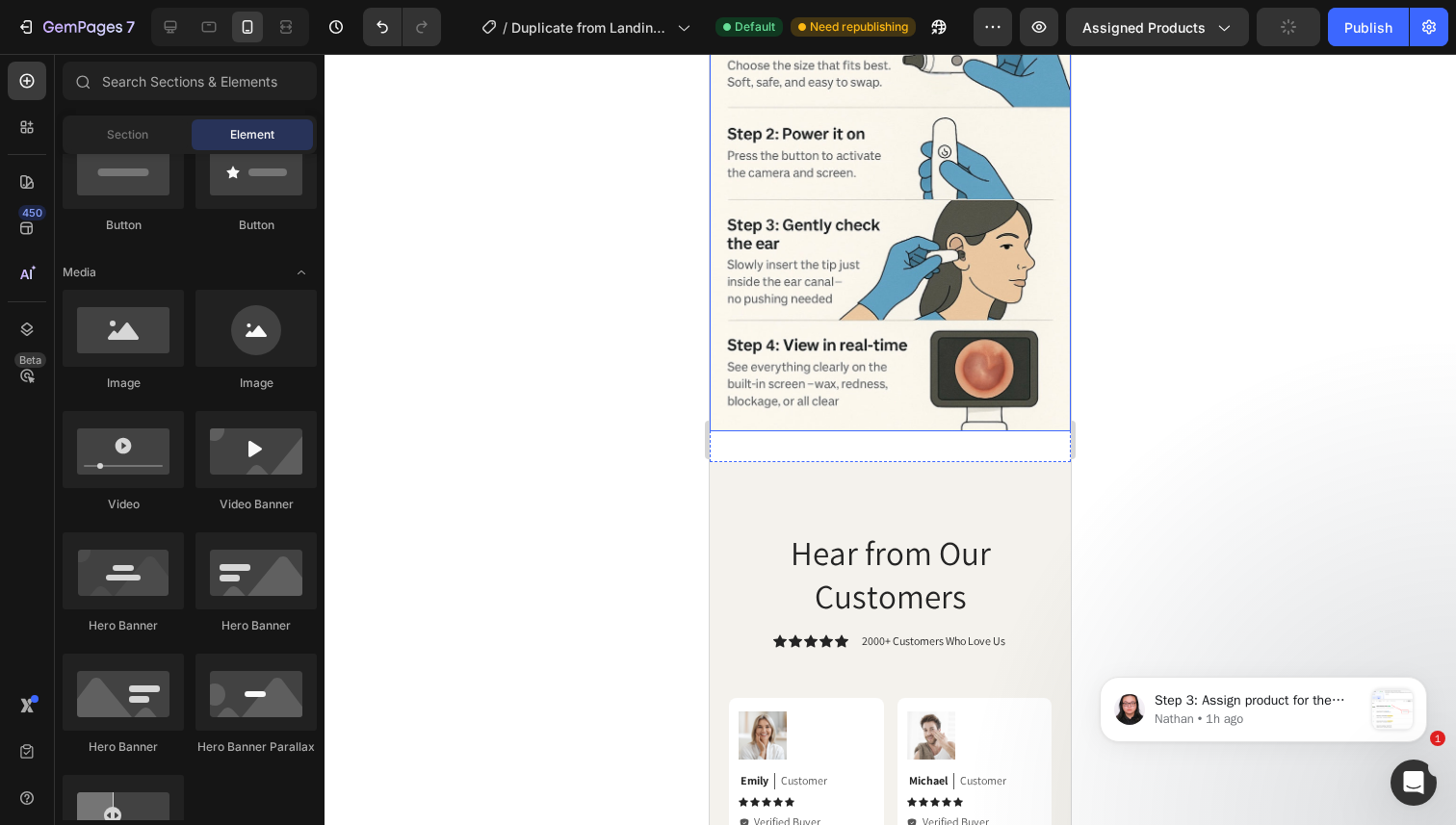 scroll, scrollTop: 5693, scrollLeft: 0, axis: vertical 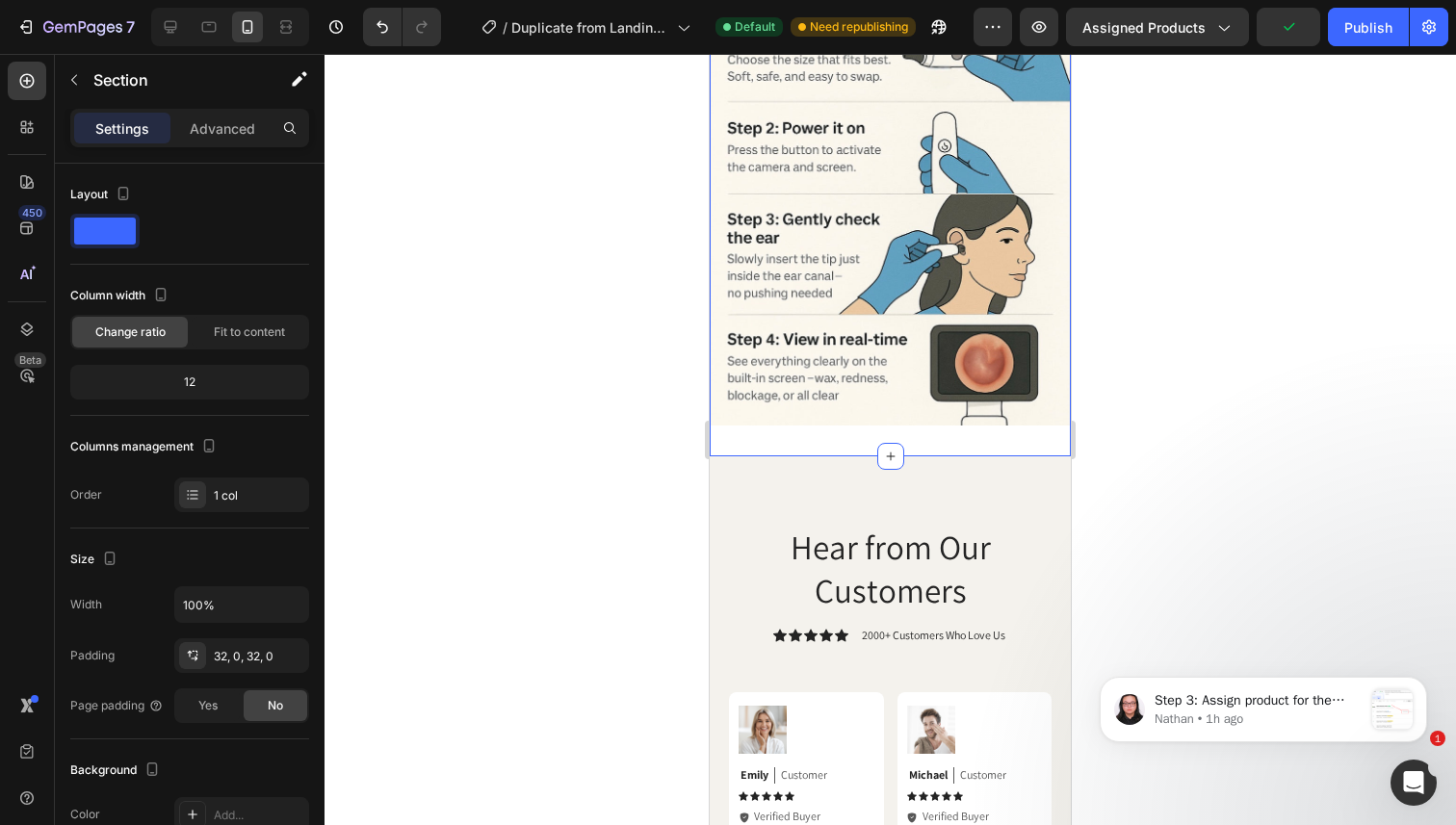 click on "Image Section 6   You can create reusable sections Create Theme Section AI Content Write with GemAI What would you like to describe here? Tone and Voice Persuasive Product Otoscope Ear Camera Show more Generate" at bounding box center [890, 154] 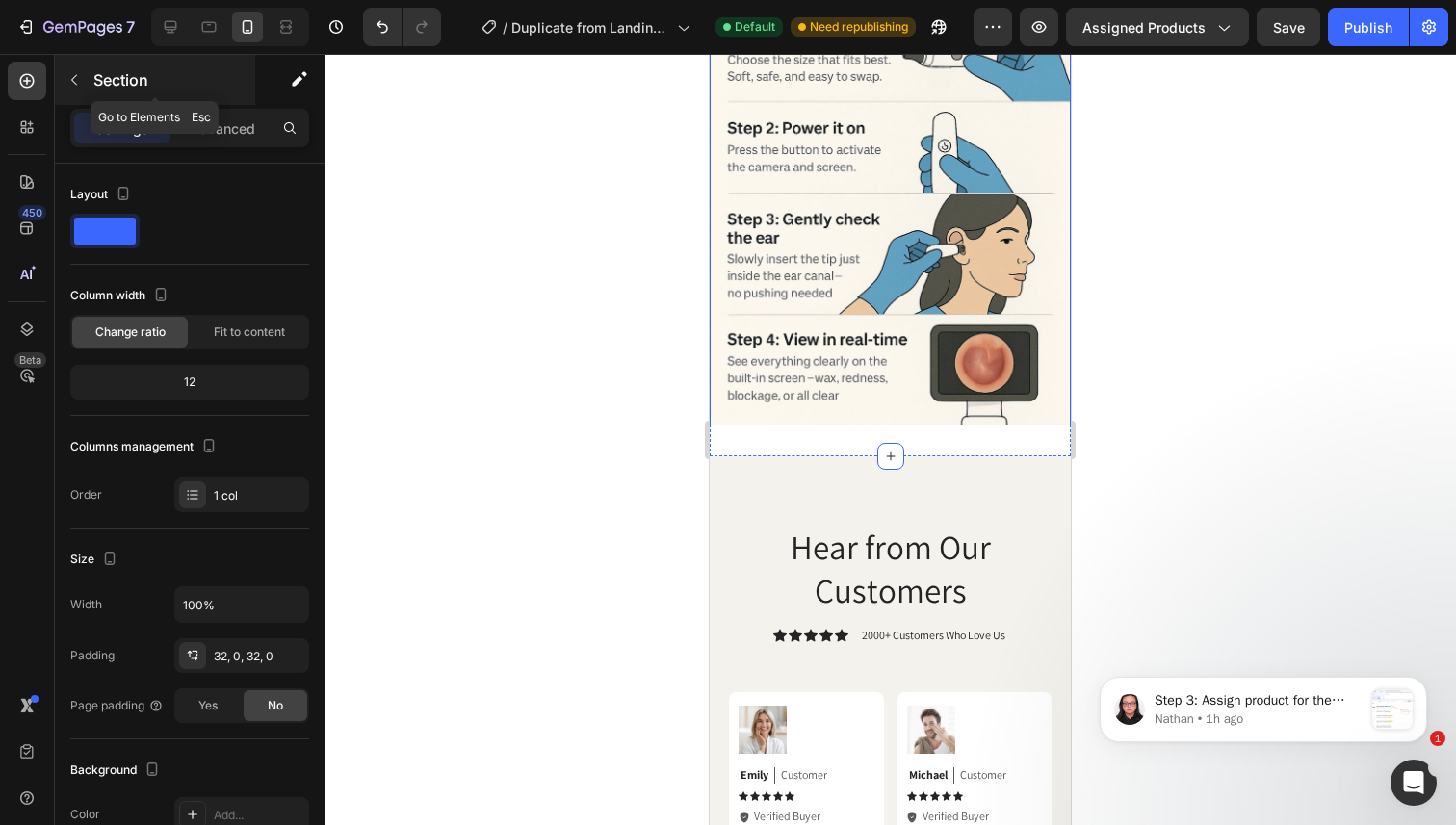 click at bounding box center (74, 80) 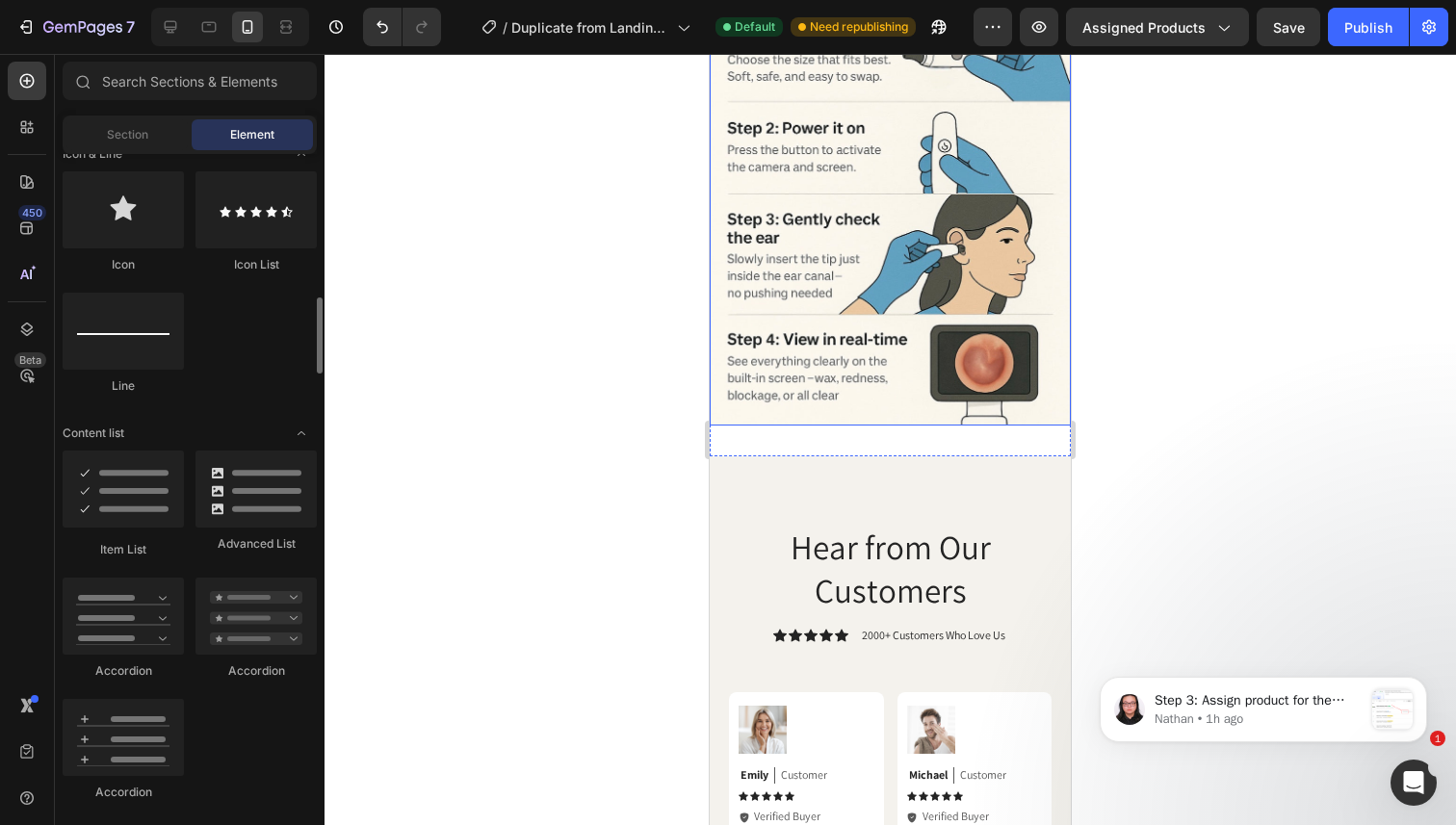 scroll, scrollTop: 1242, scrollLeft: 0, axis: vertical 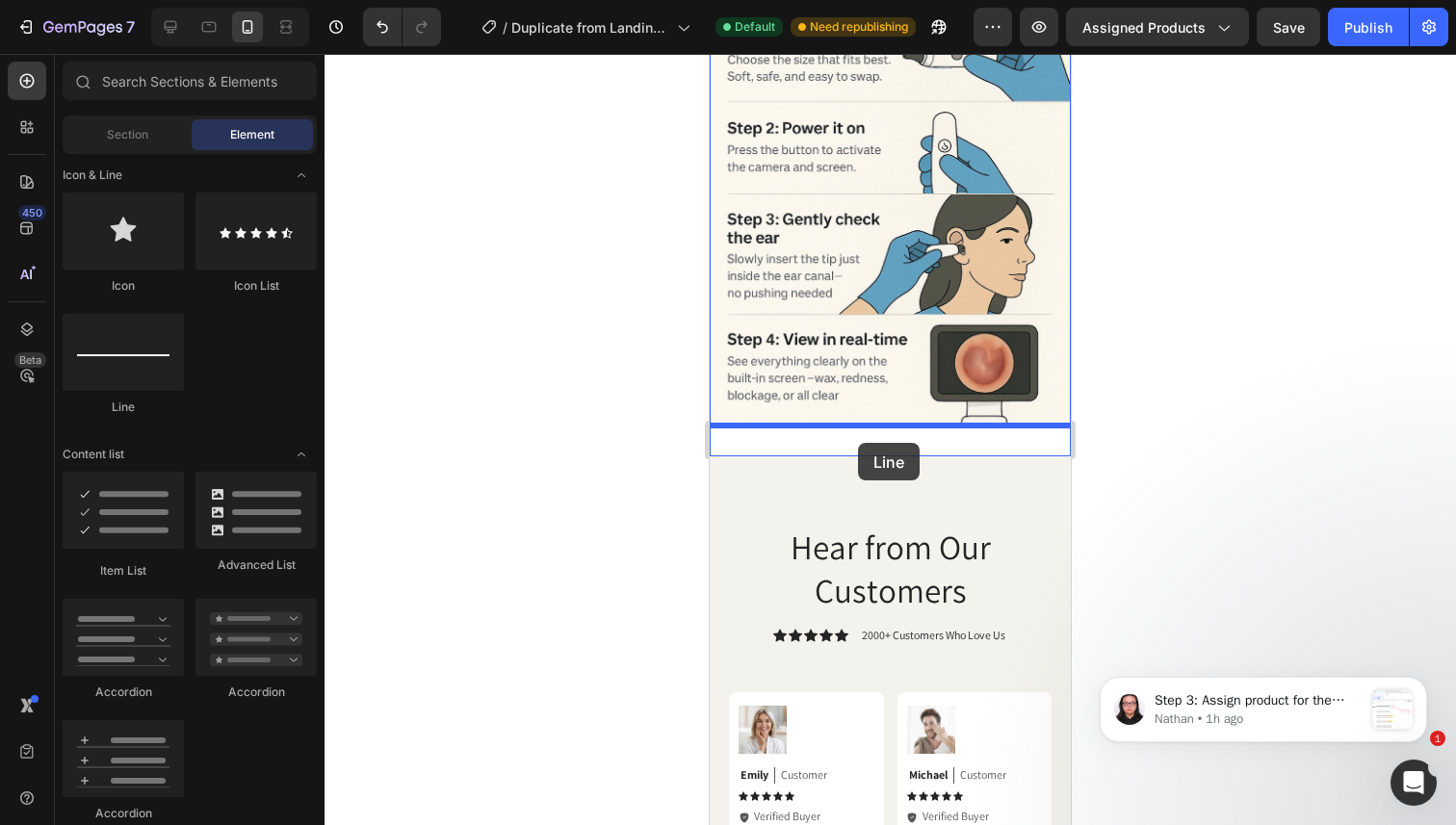 drag, startPoint x: 846, startPoint y: 428, endPoint x: 858, endPoint y: 443, distance: 19.209373 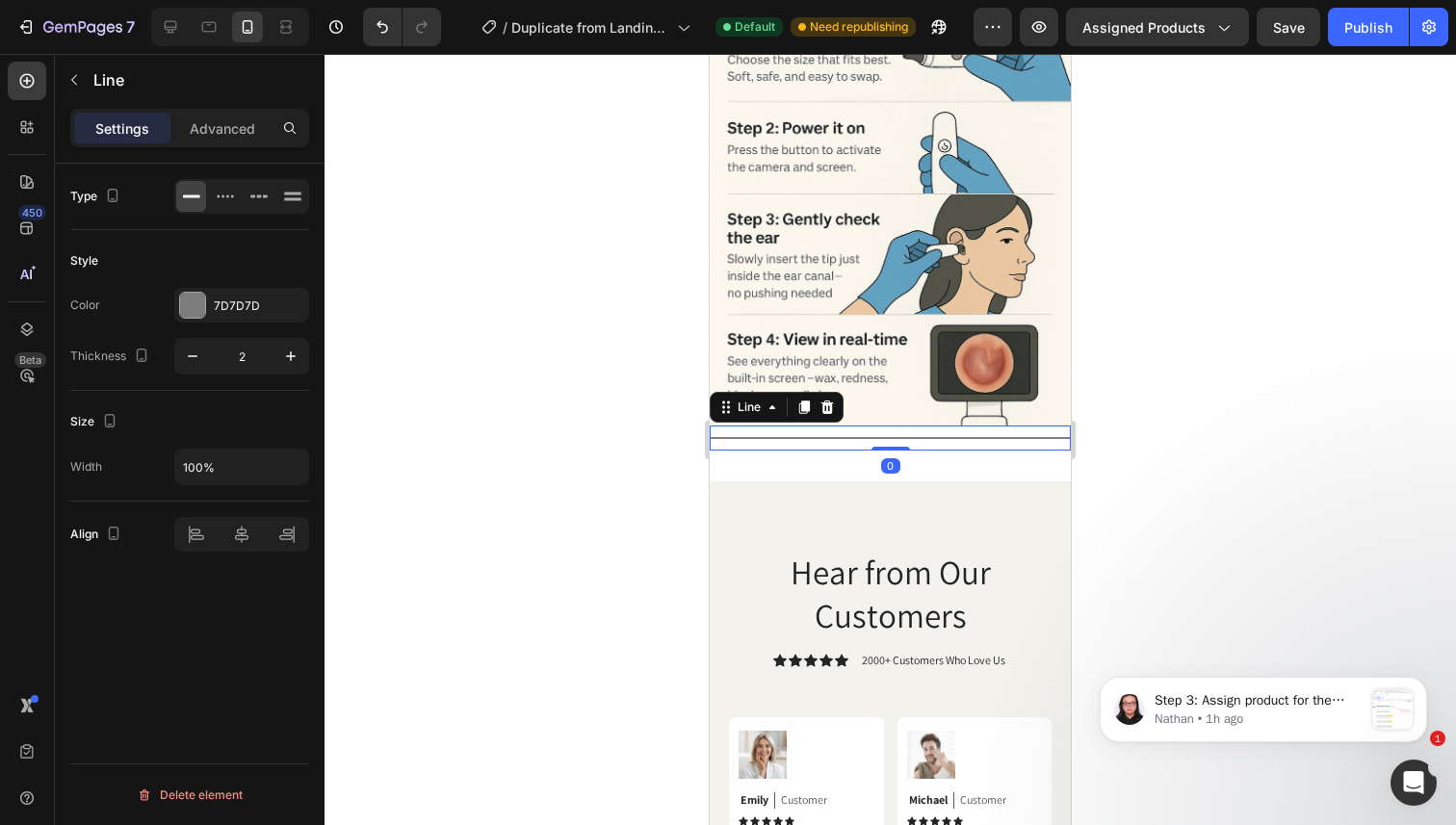 click 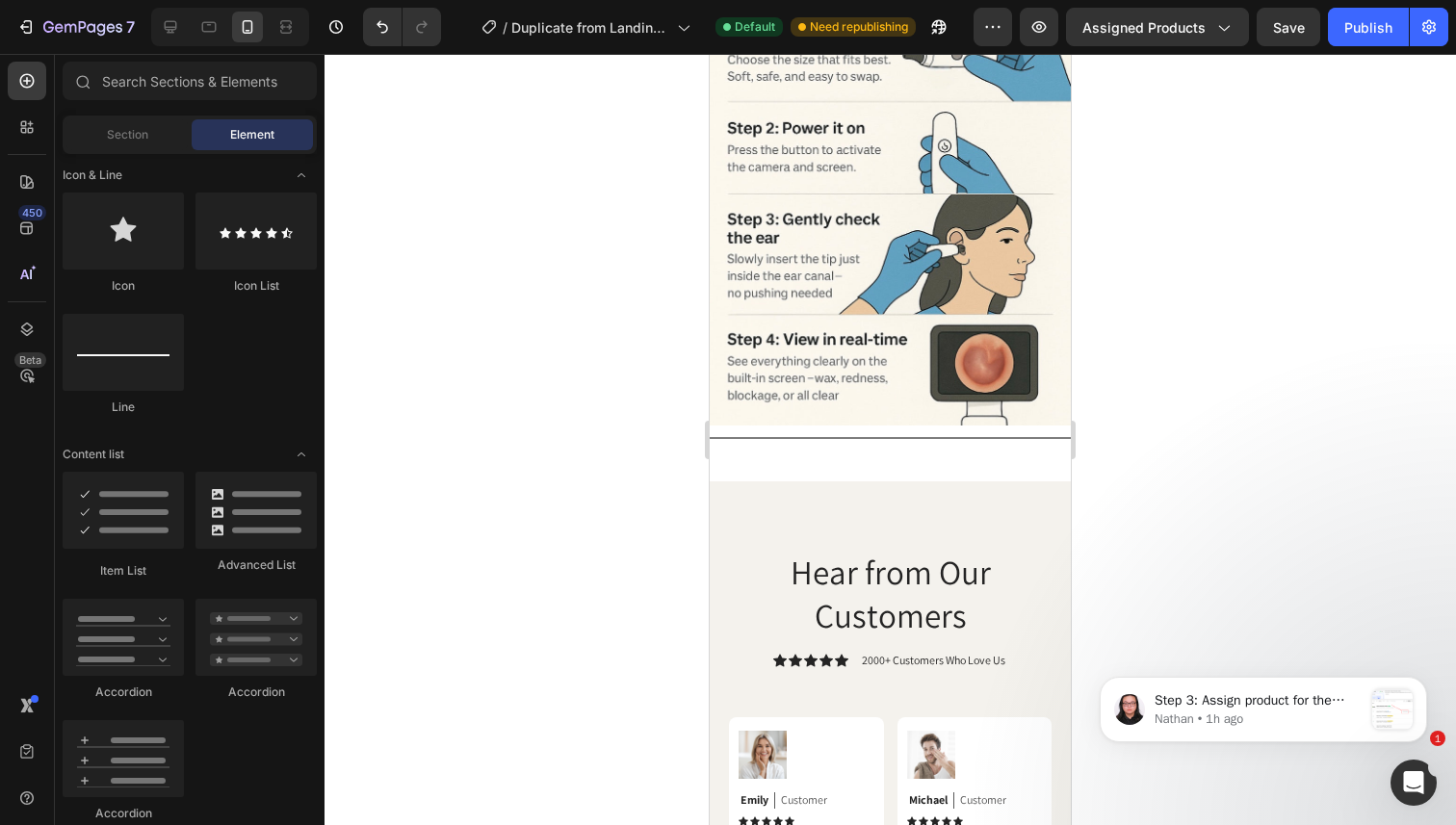 click 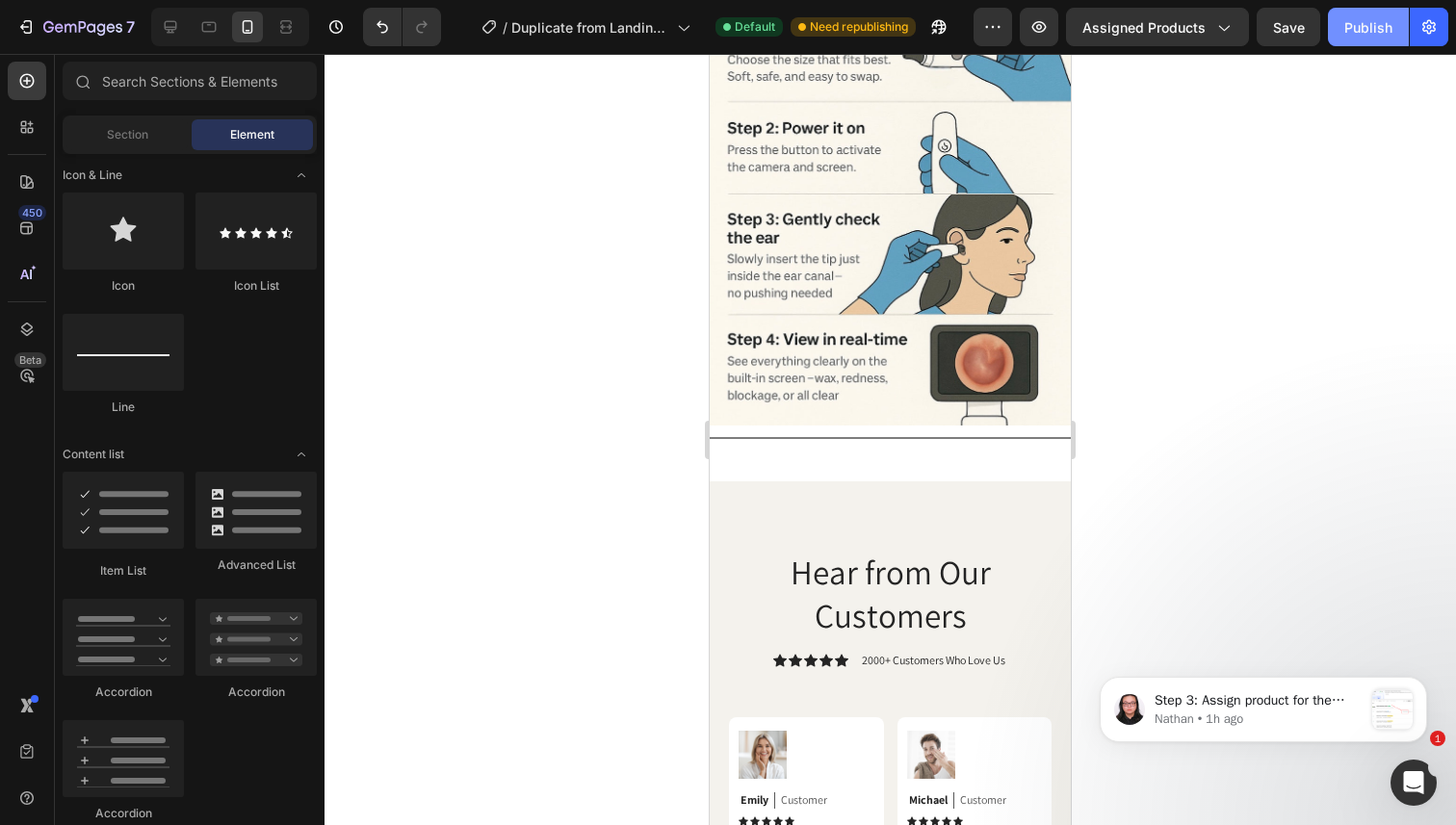 click on "Publish" 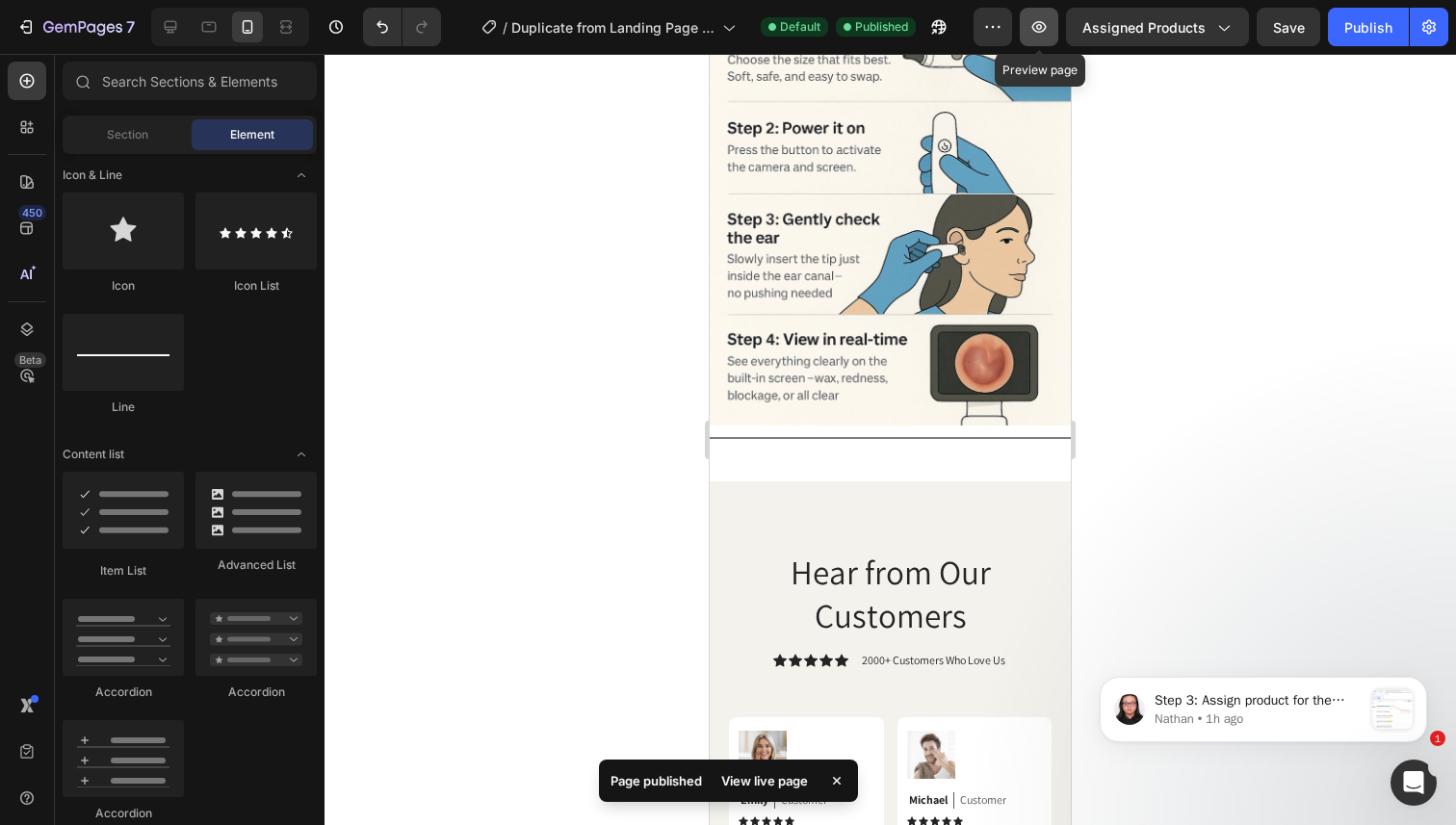 click 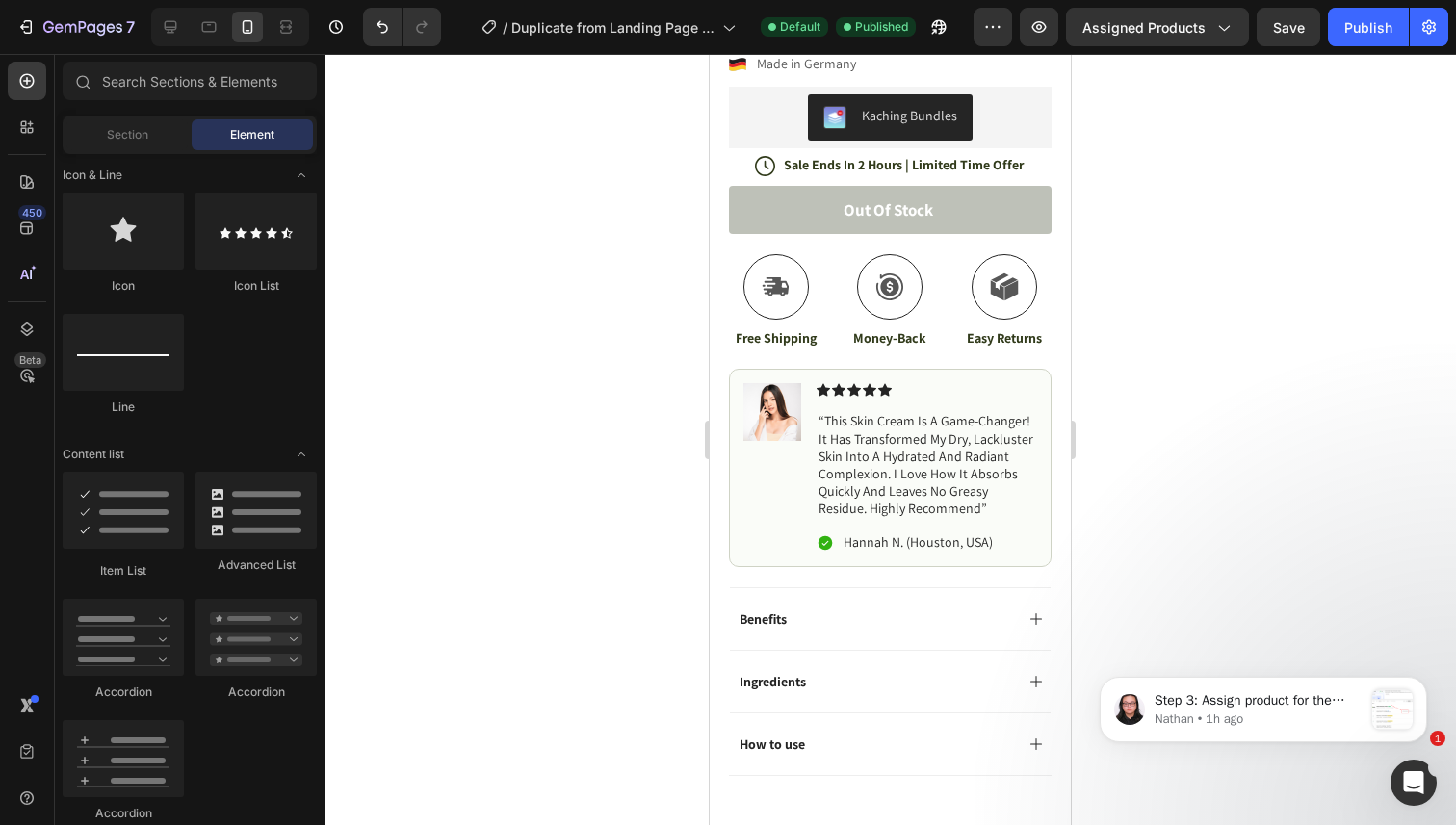 scroll, scrollTop: 621, scrollLeft: 0, axis: vertical 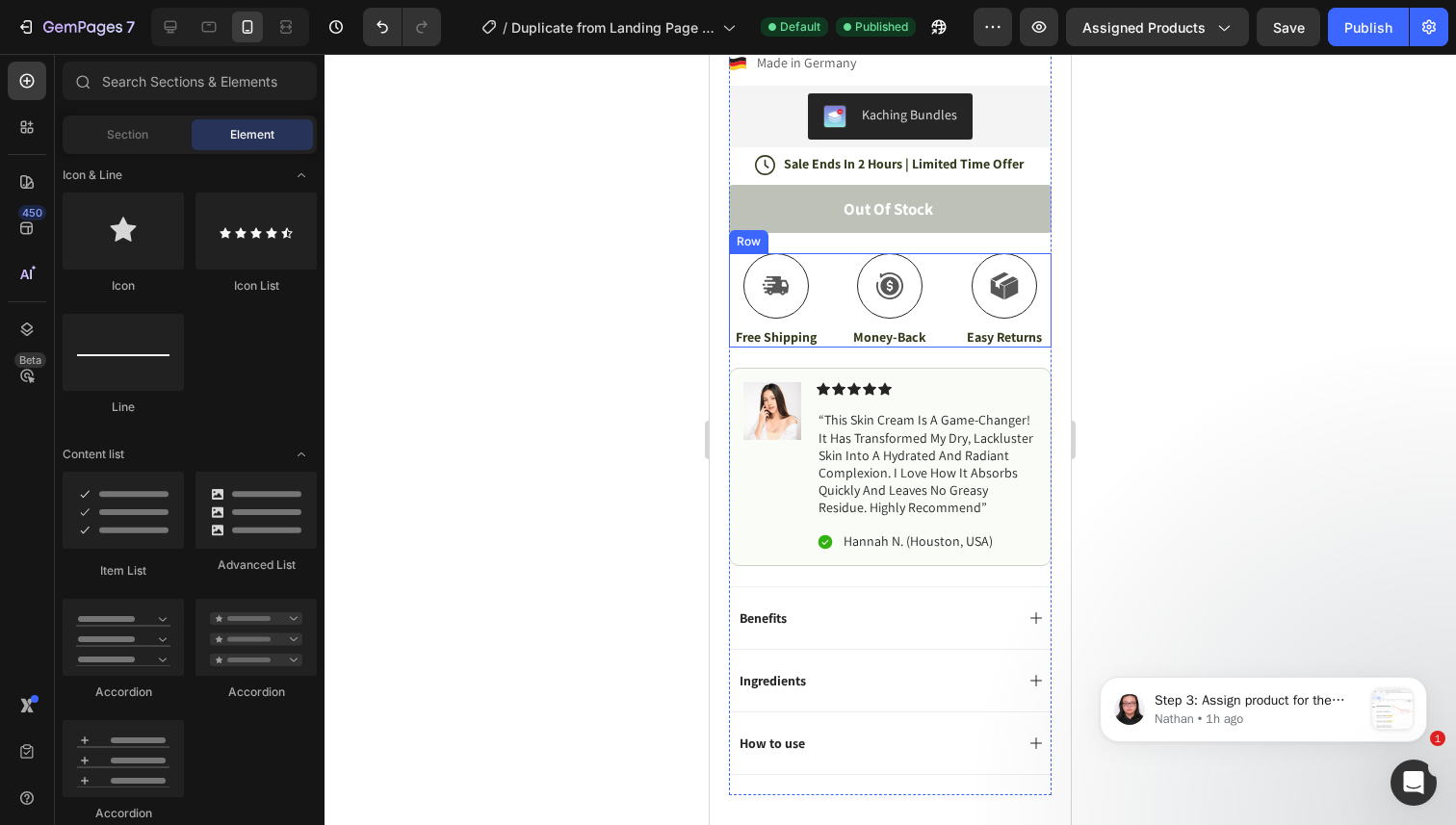 click on "Icon Free Shipping Text Block
Icon Money-Back Text Block
Icon Easy Returns Text Block Row" at bounding box center [890, 300] 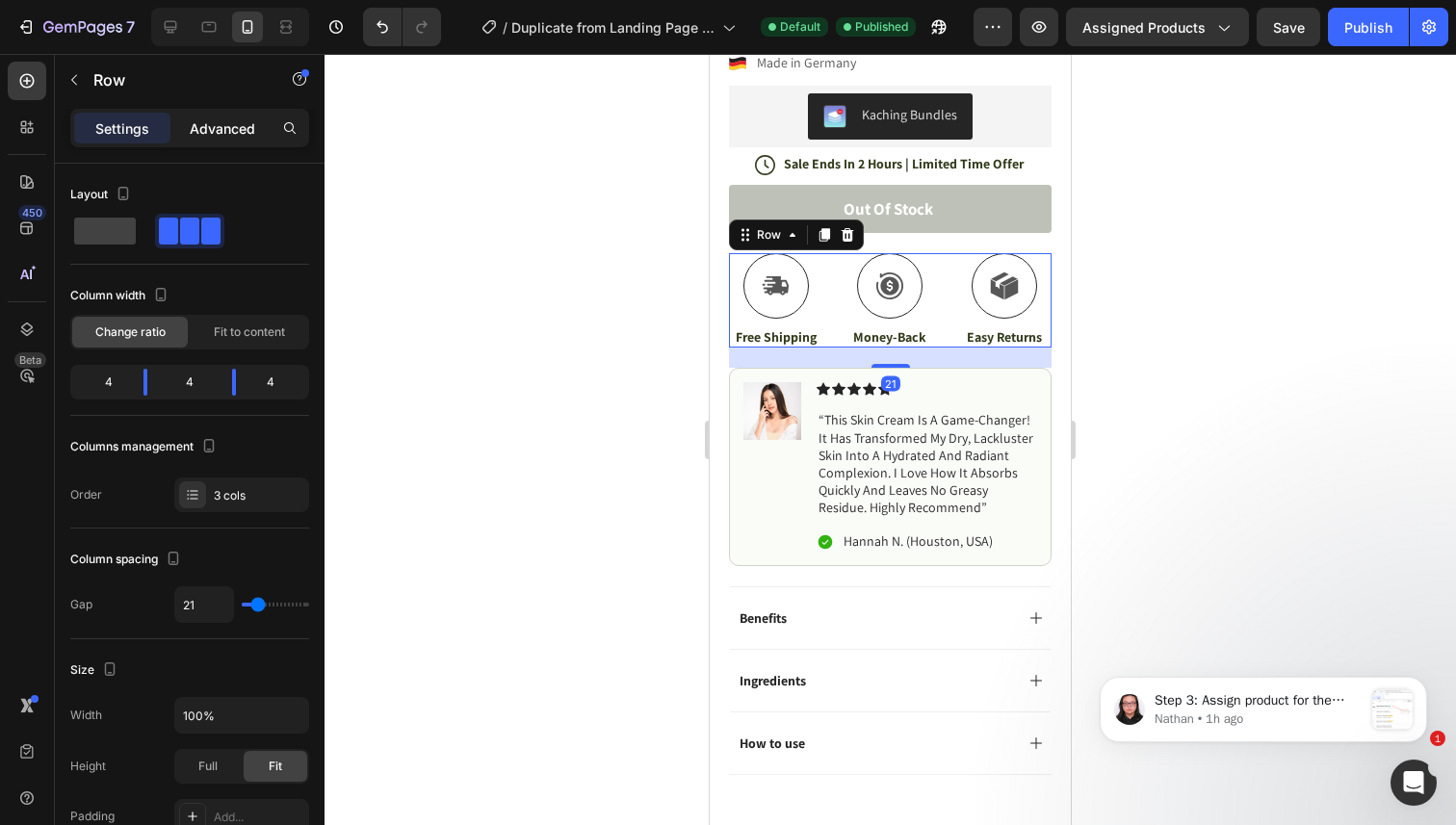 click on "Advanced" 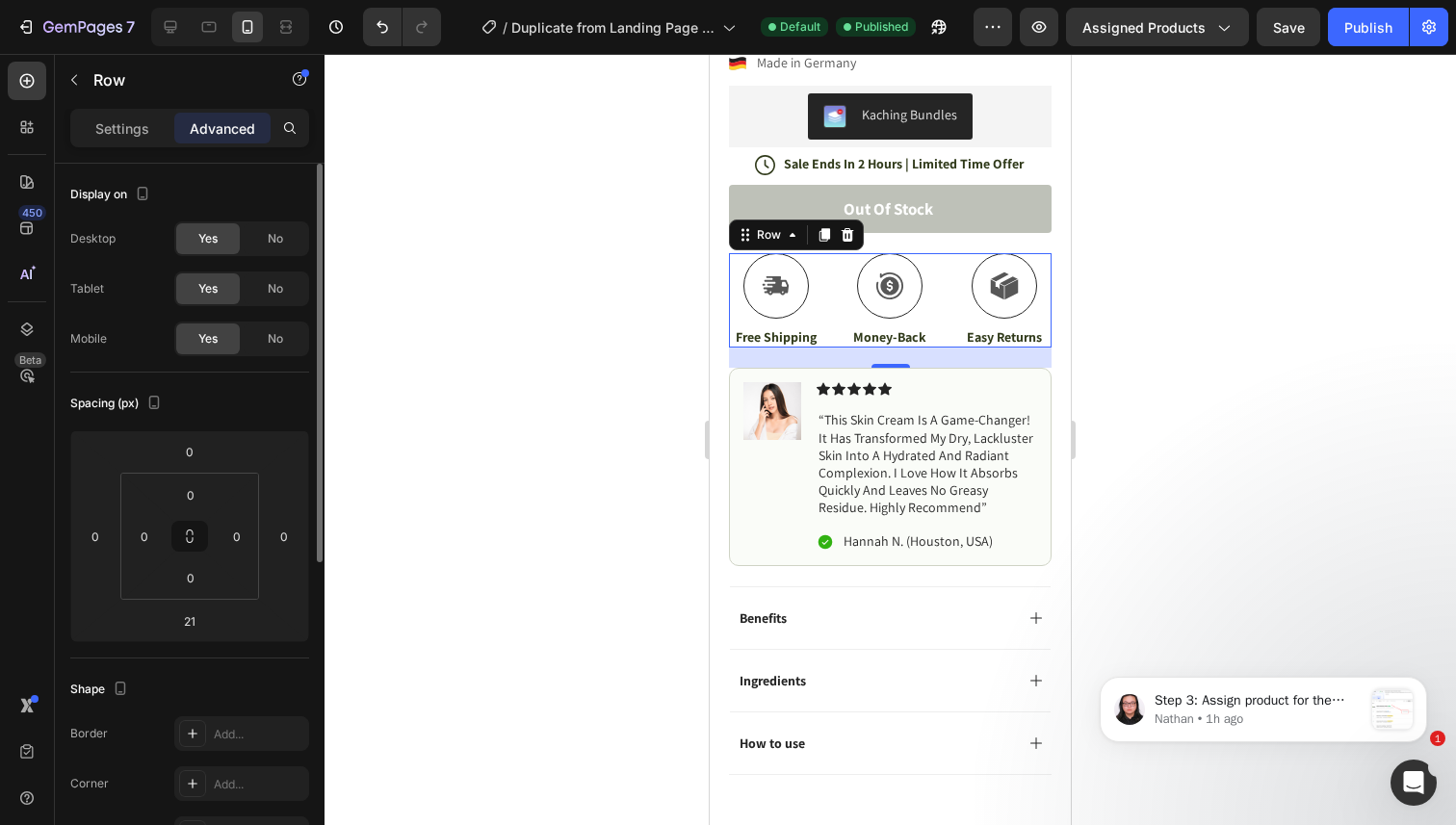 click on "Yes" 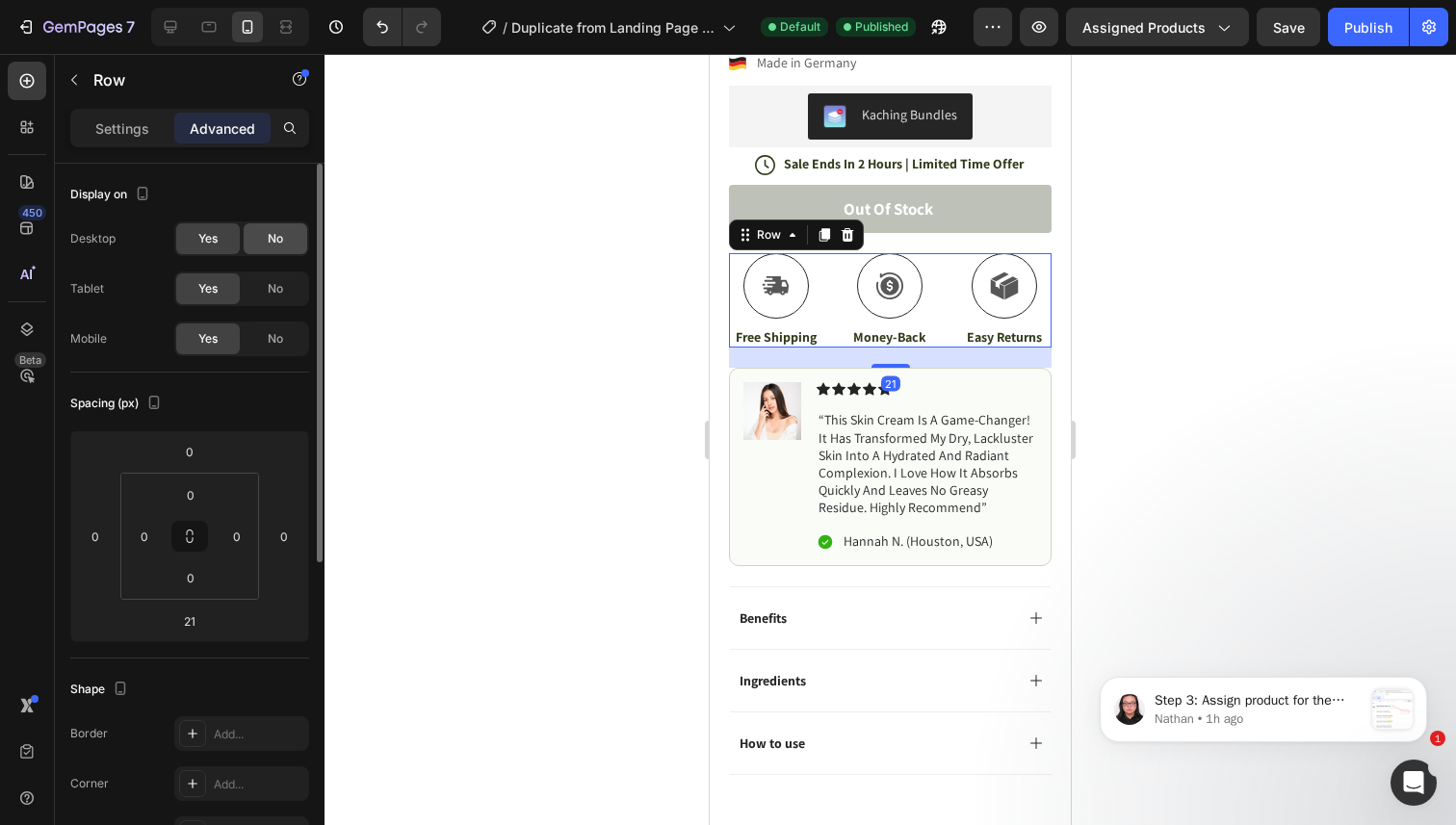 click on "No" 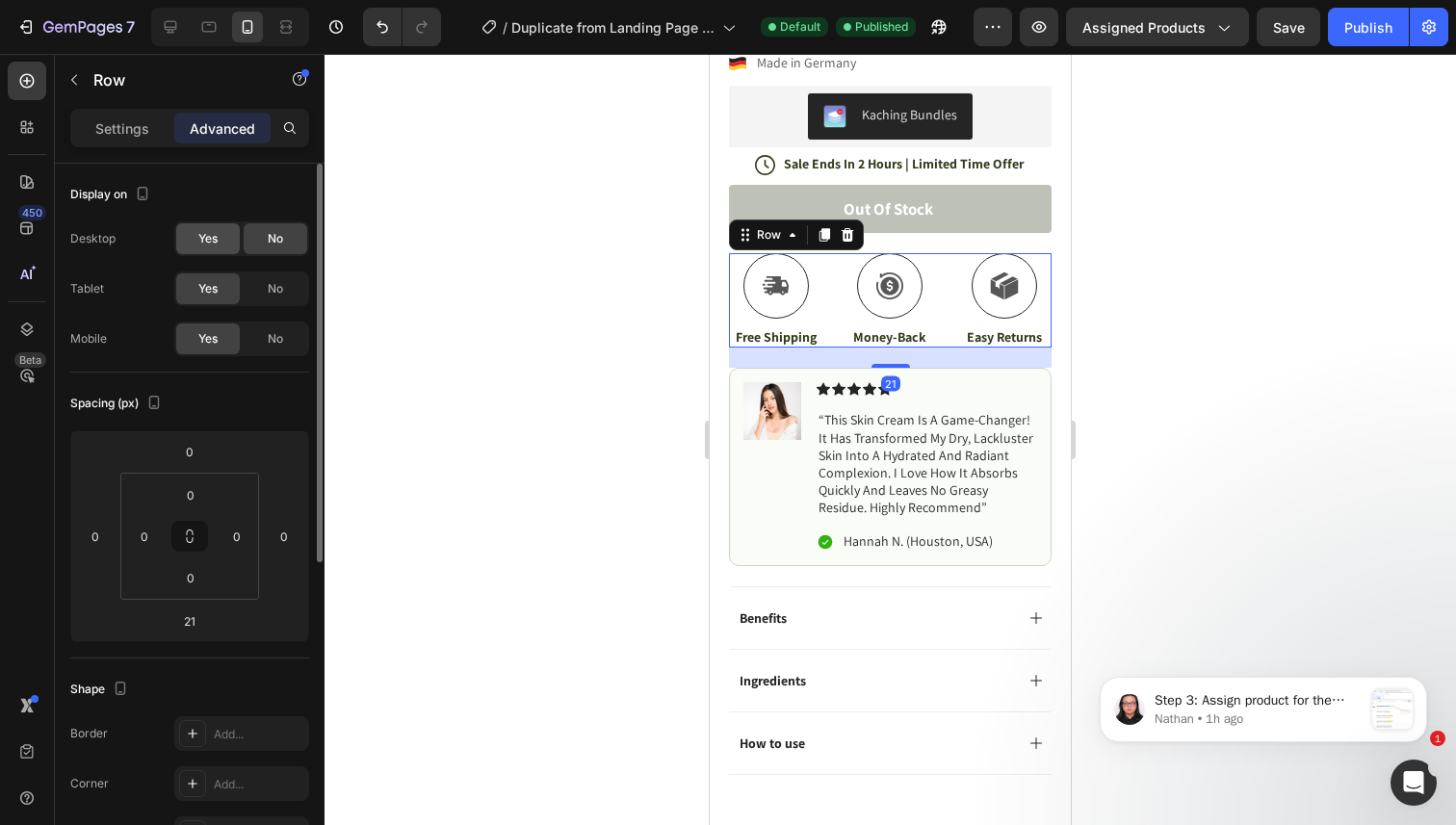 click on "Yes" 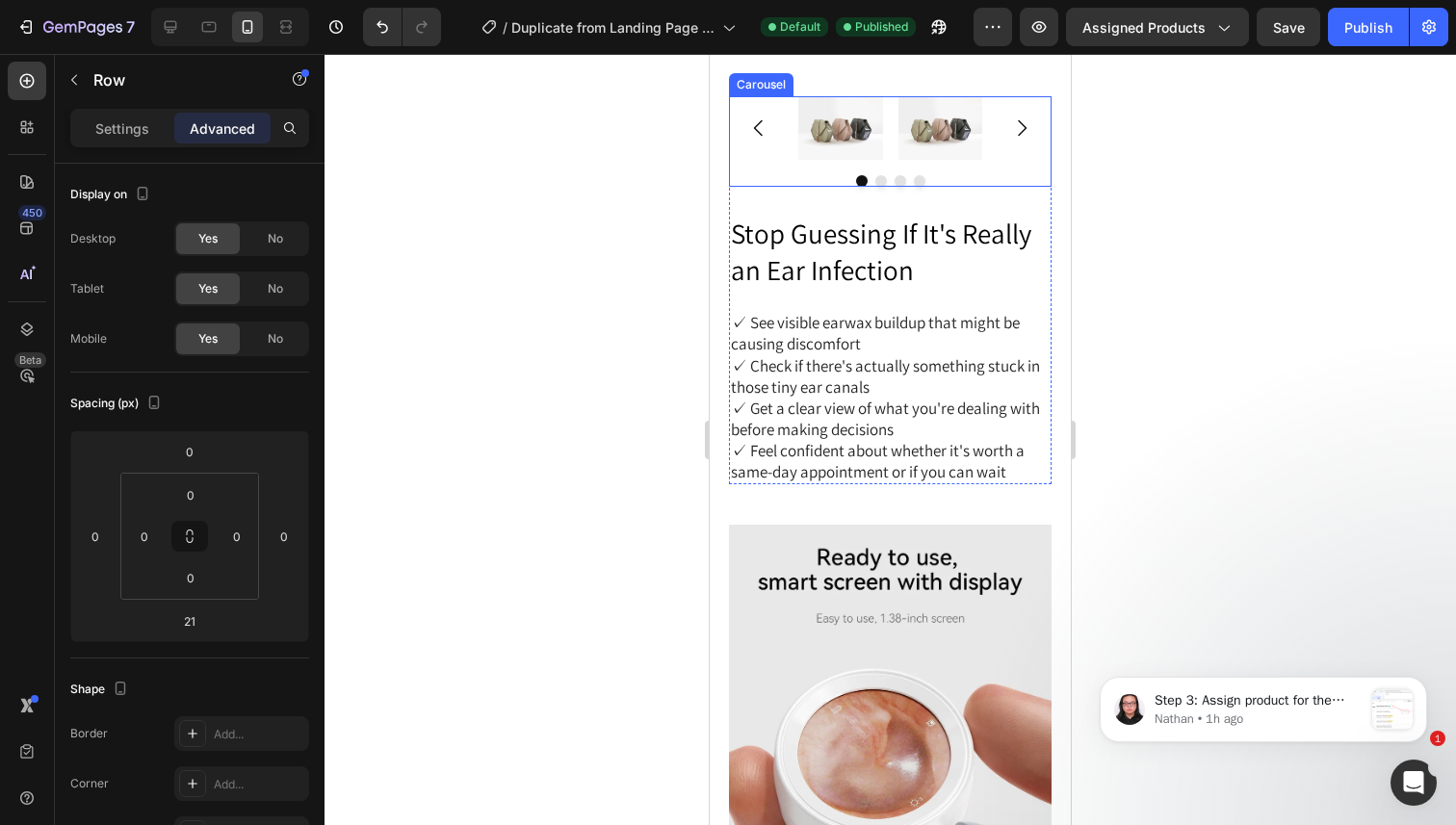 scroll, scrollTop: 1644, scrollLeft: 0, axis: vertical 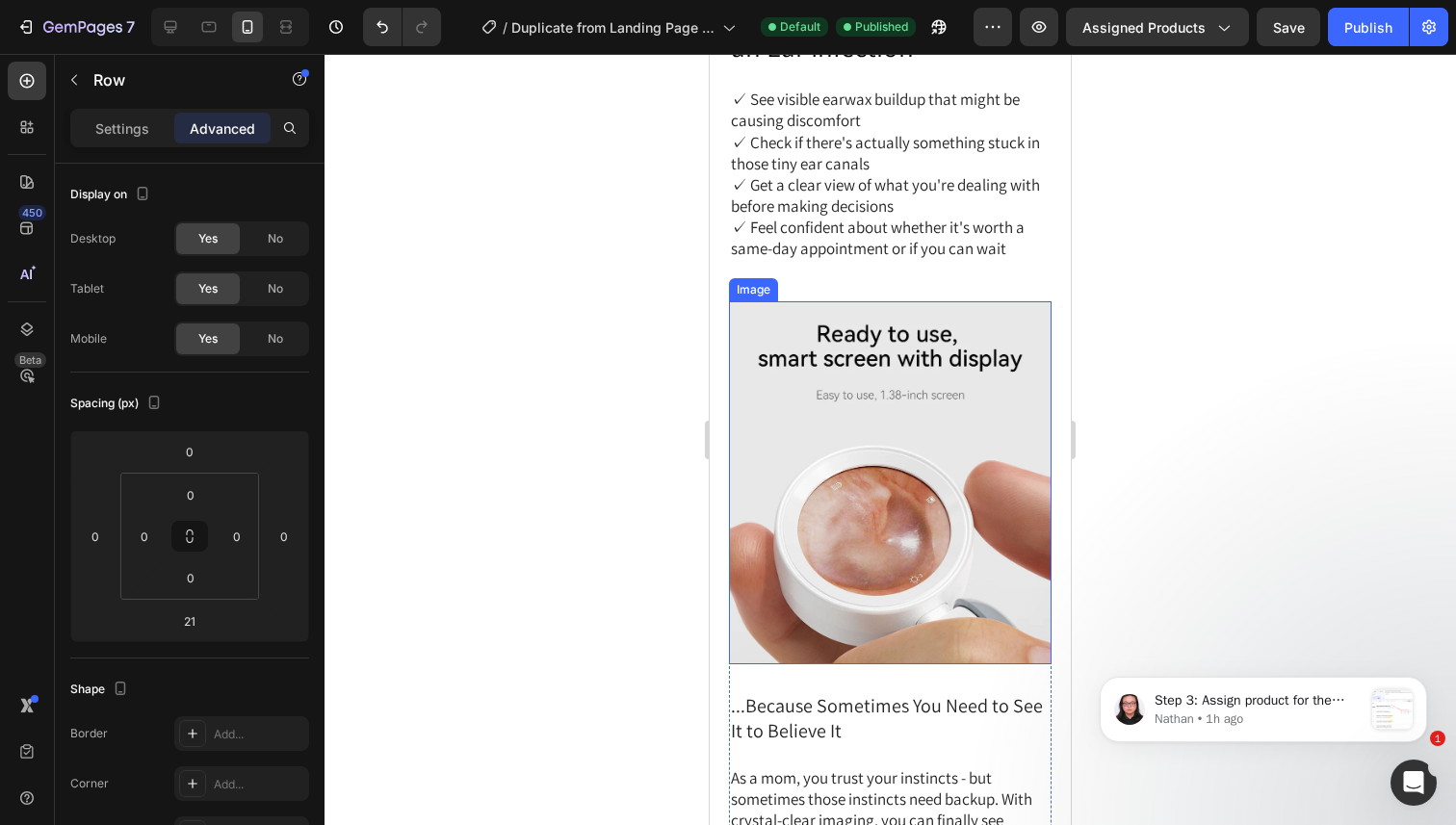 click at bounding box center [890, 482] 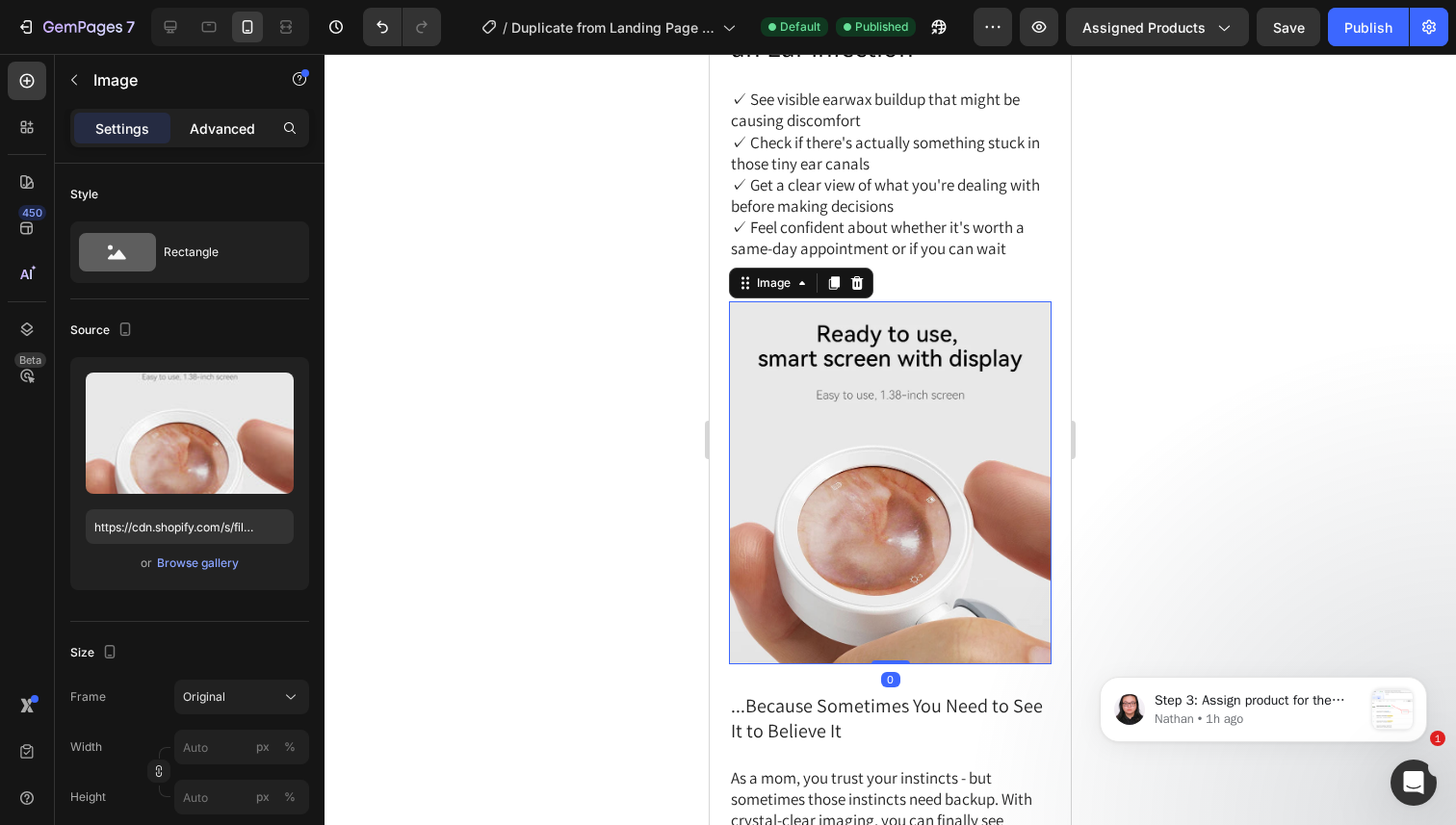 click on "Advanced" at bounding box center [222, 128] 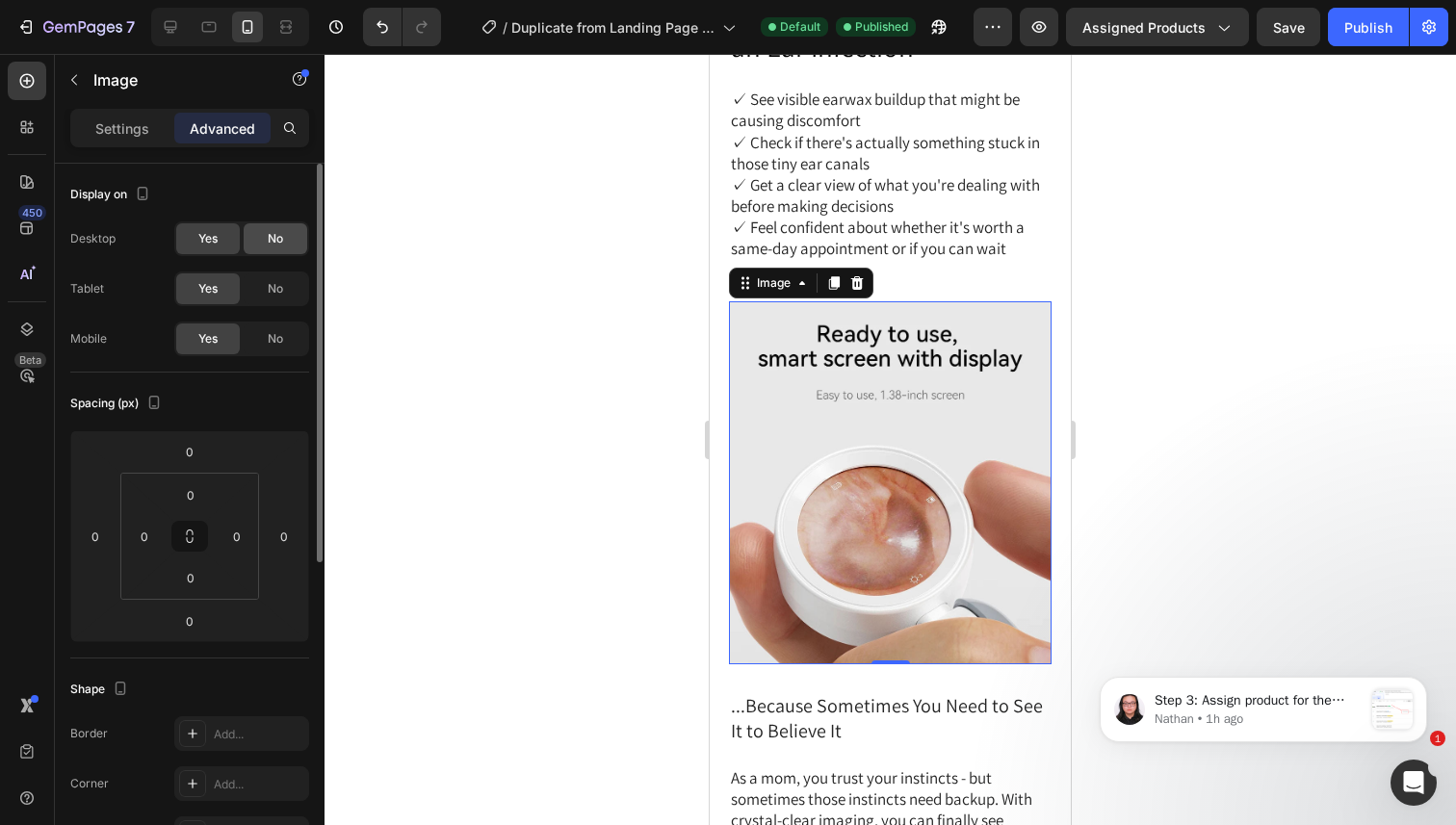 click on "No" 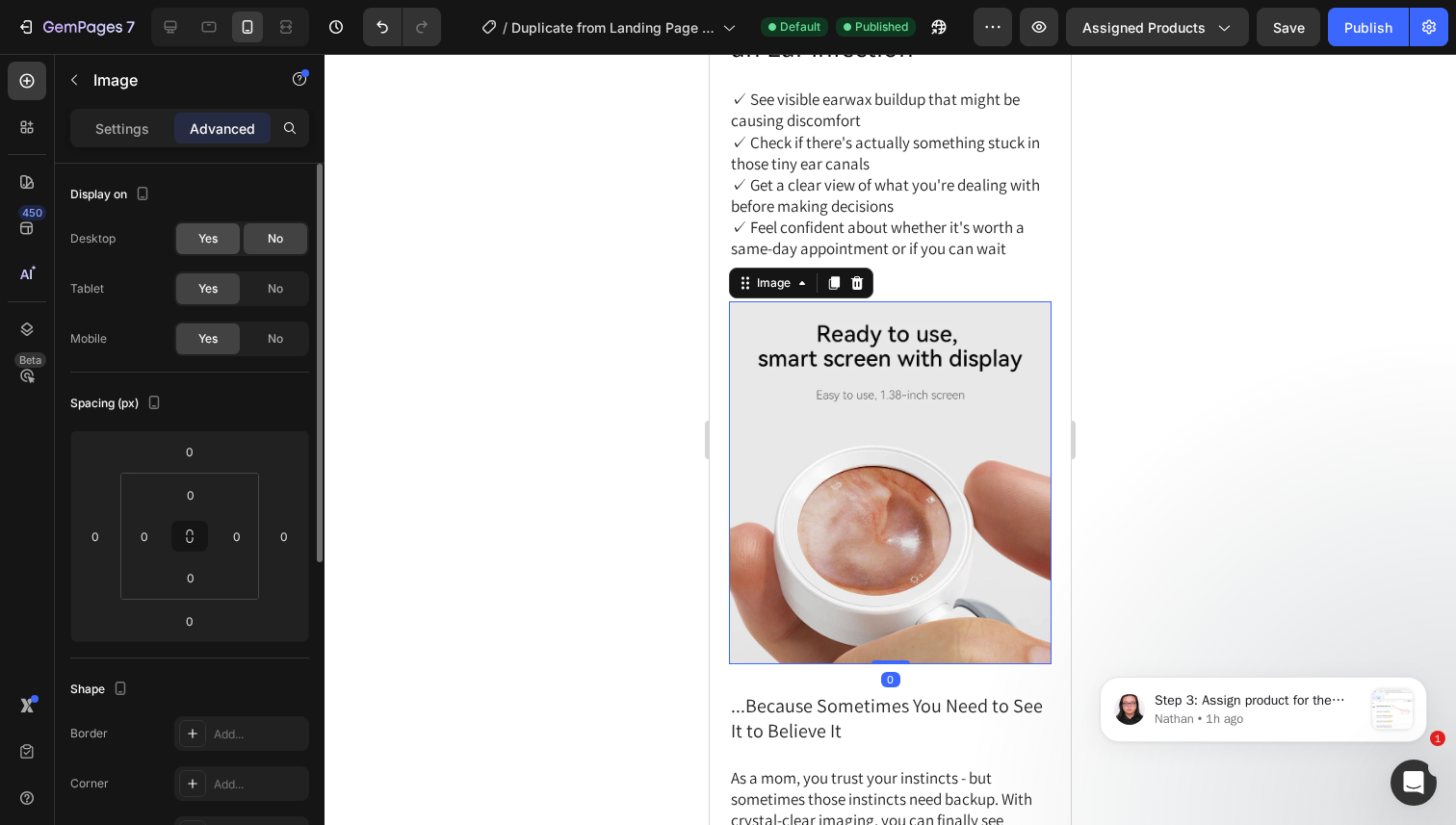 click on "Yes" 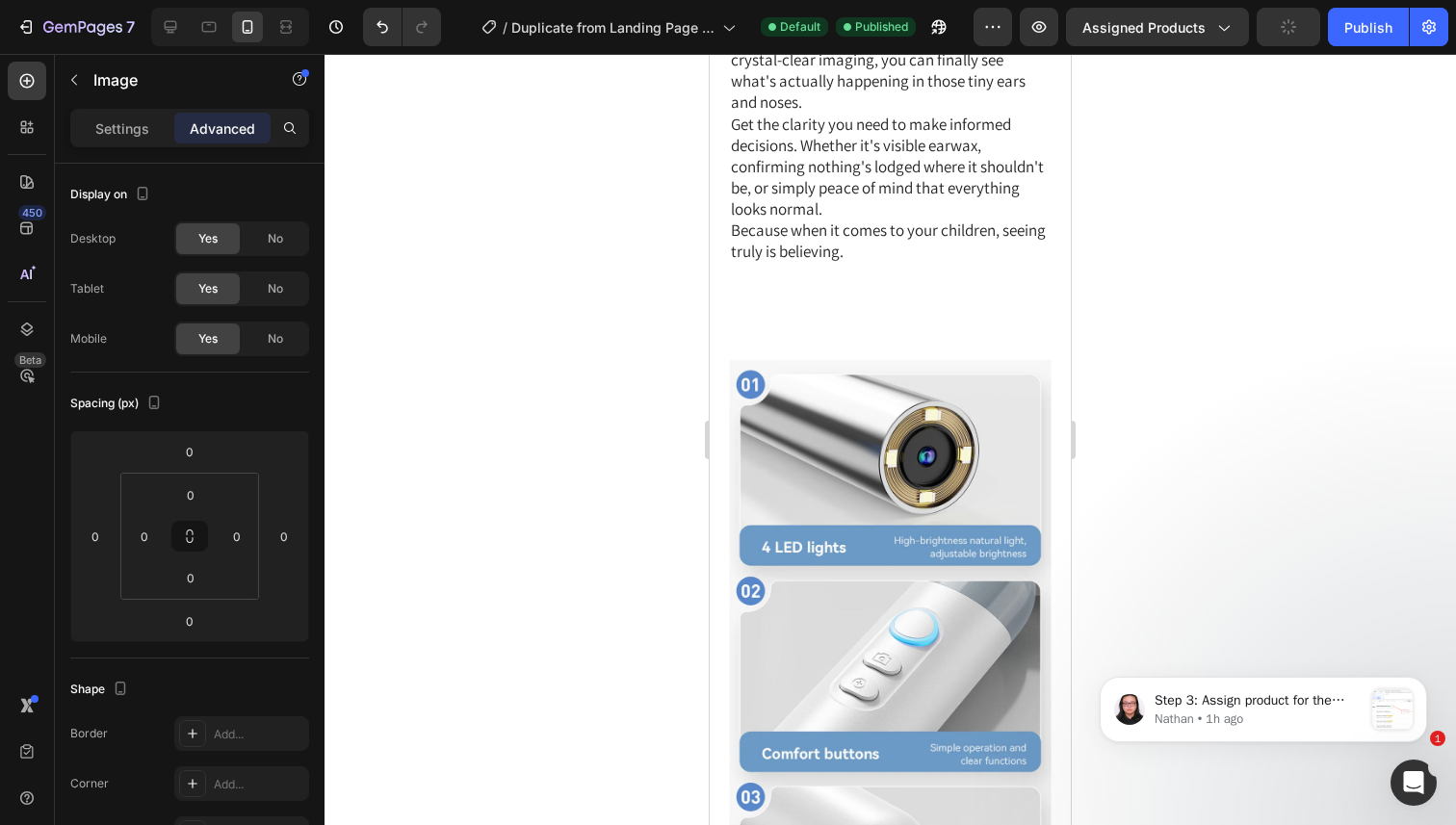 scroll, scrollTop: 2411, scrollLeft: 0, axis: vertical 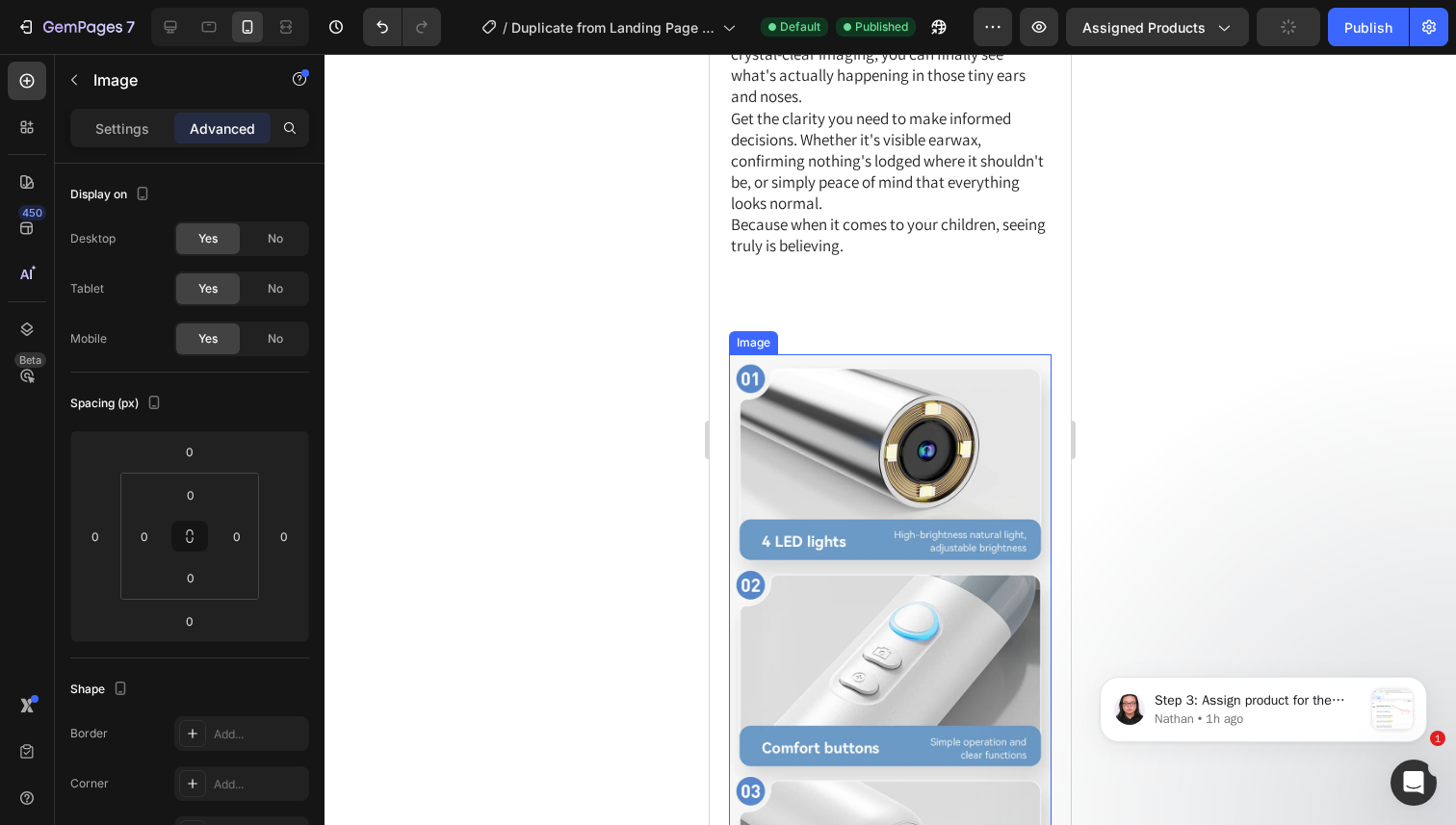 click at bounding box center [890, 670] 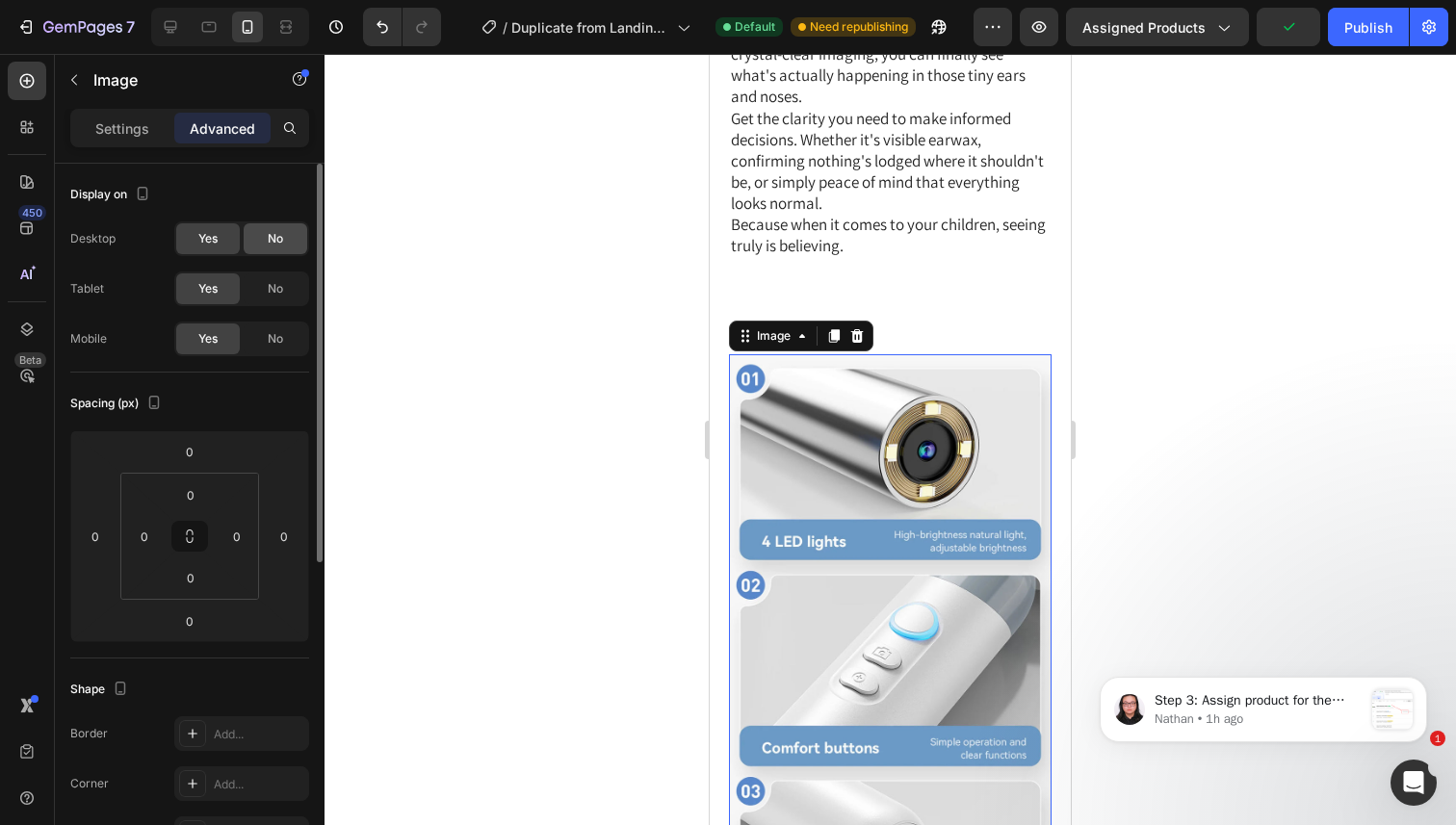 click on "No" 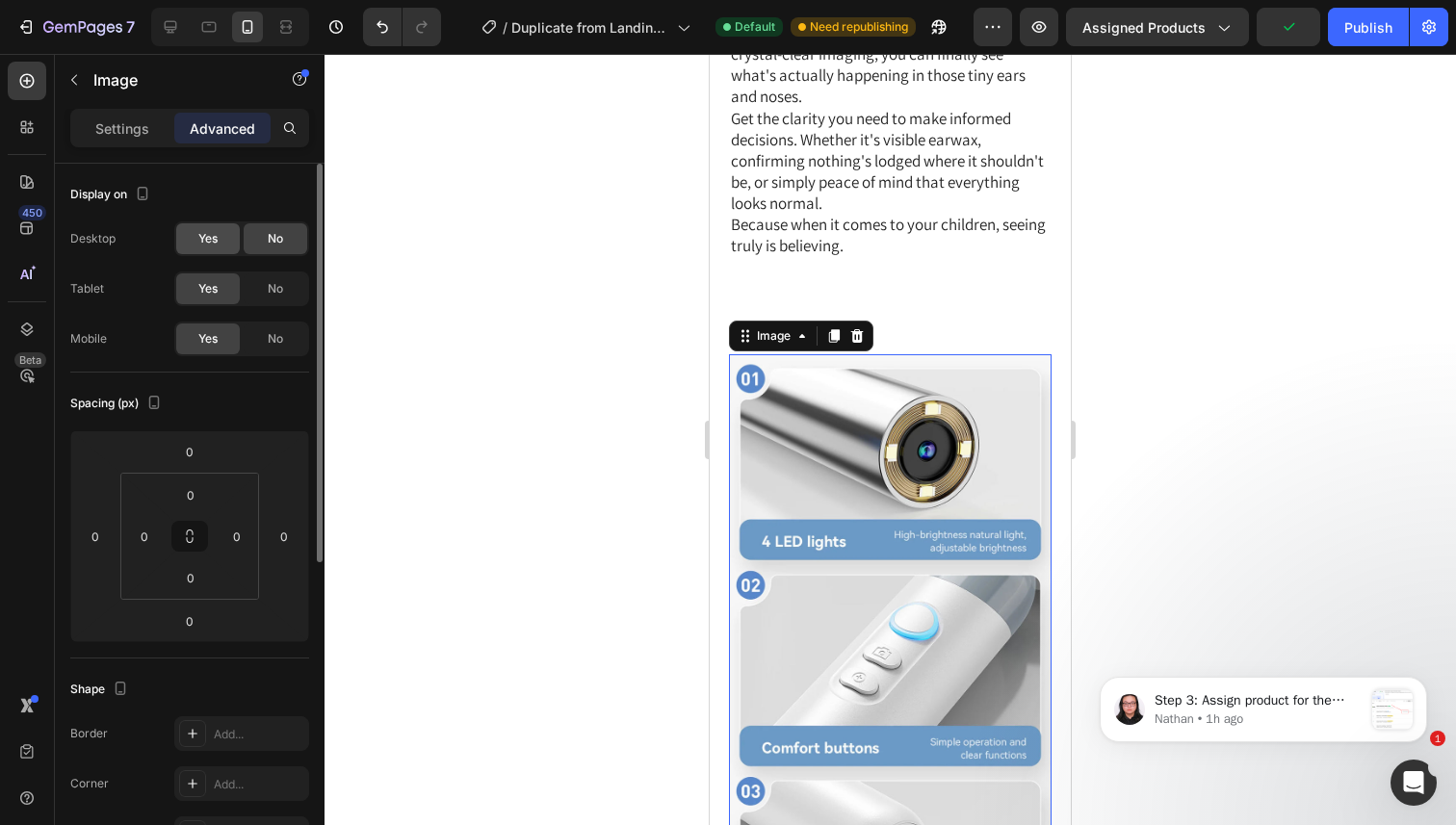 click on "Yes" 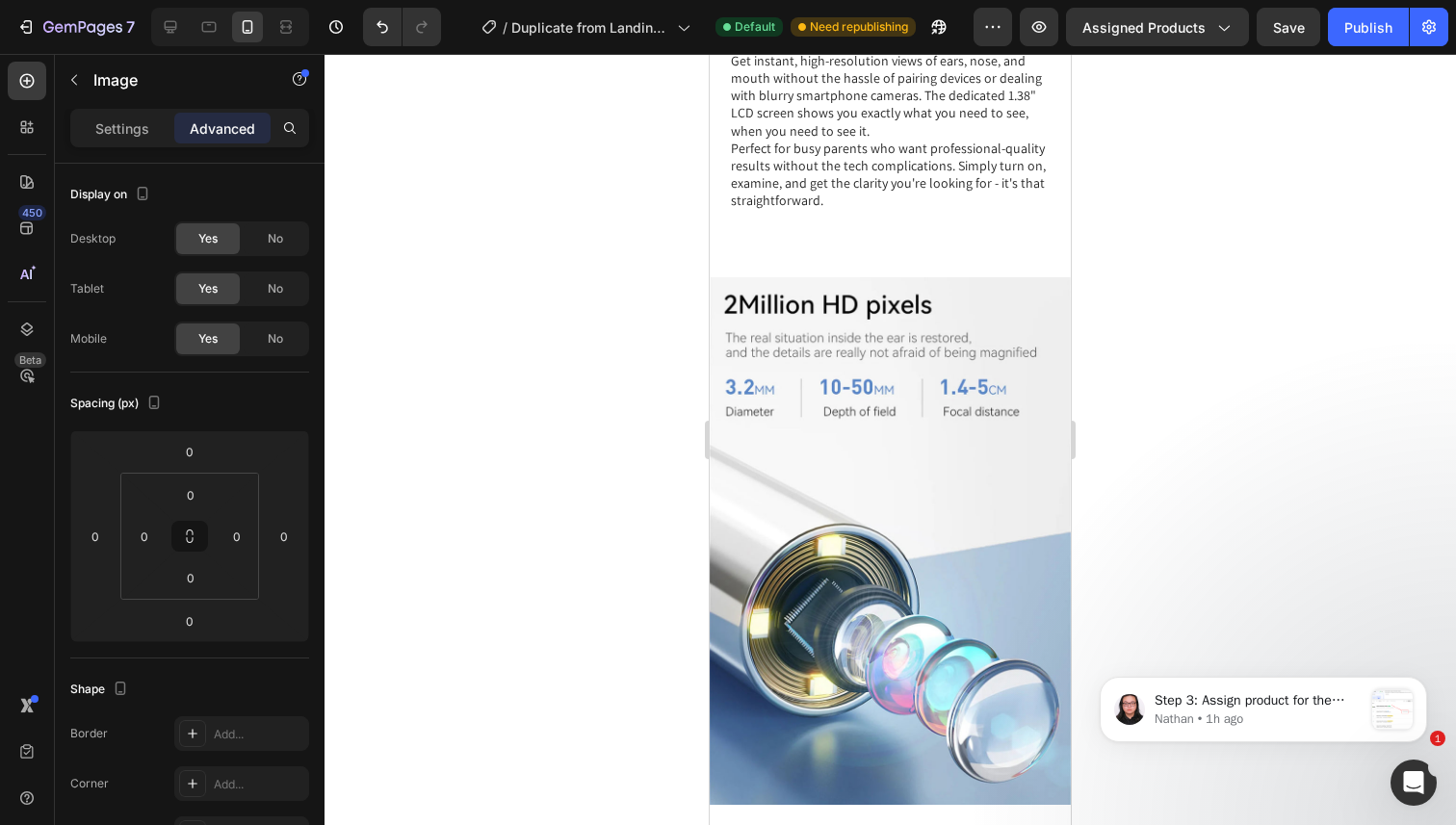 scroll, scrollTop: 3643, scrollLeft: 0, axis: vertical 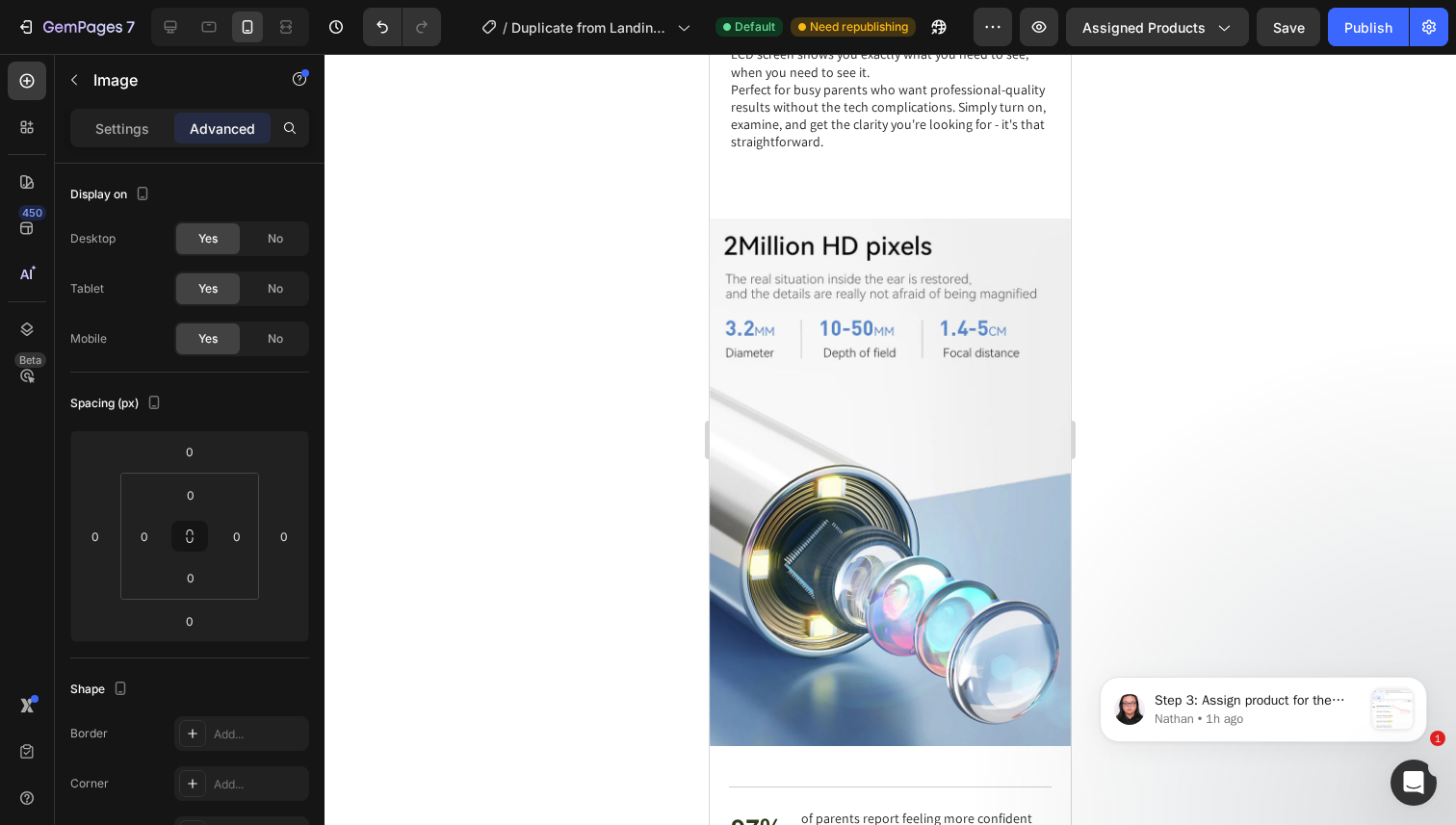 click at bounding box center [890, 482] 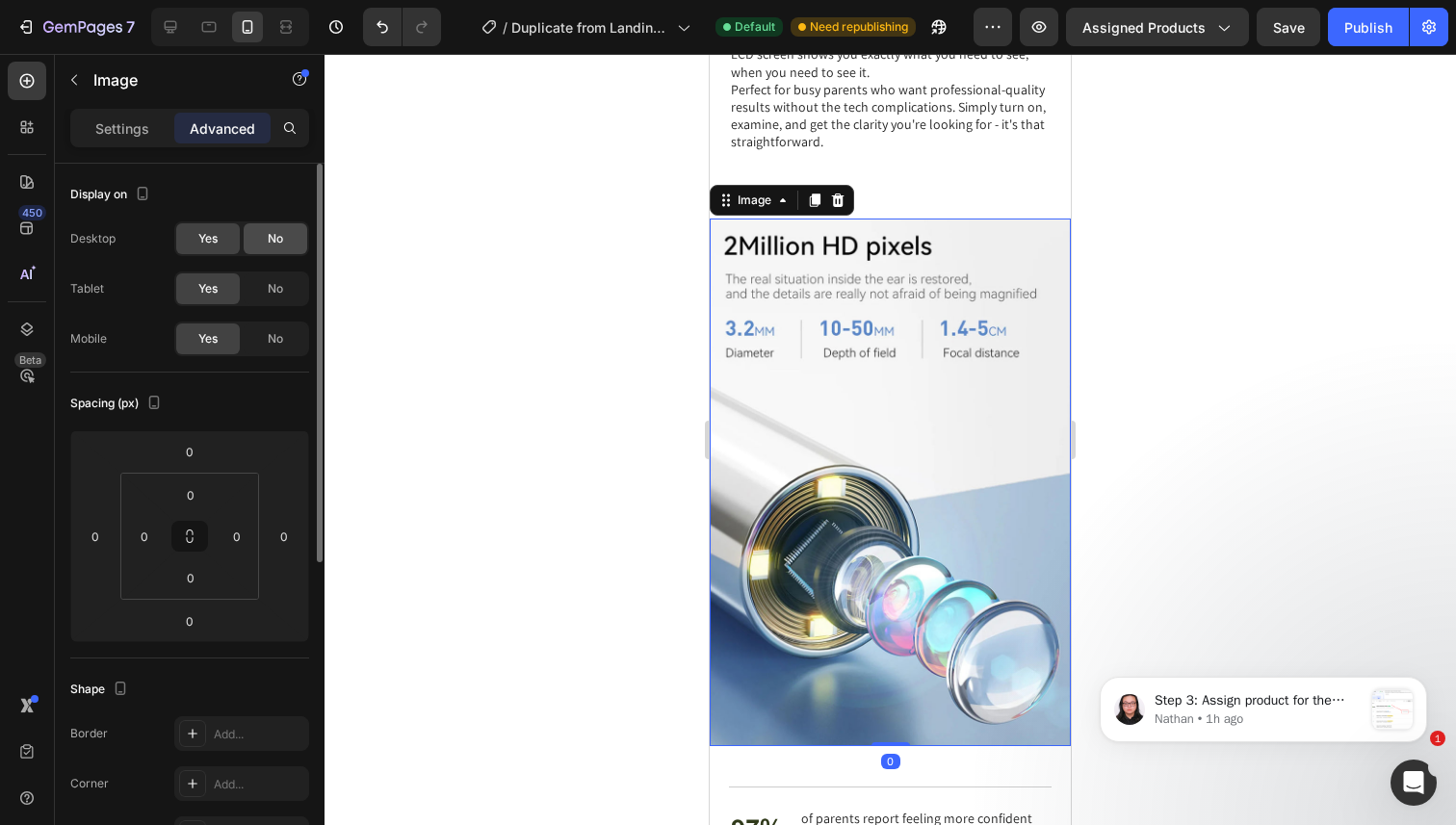 click on "No" 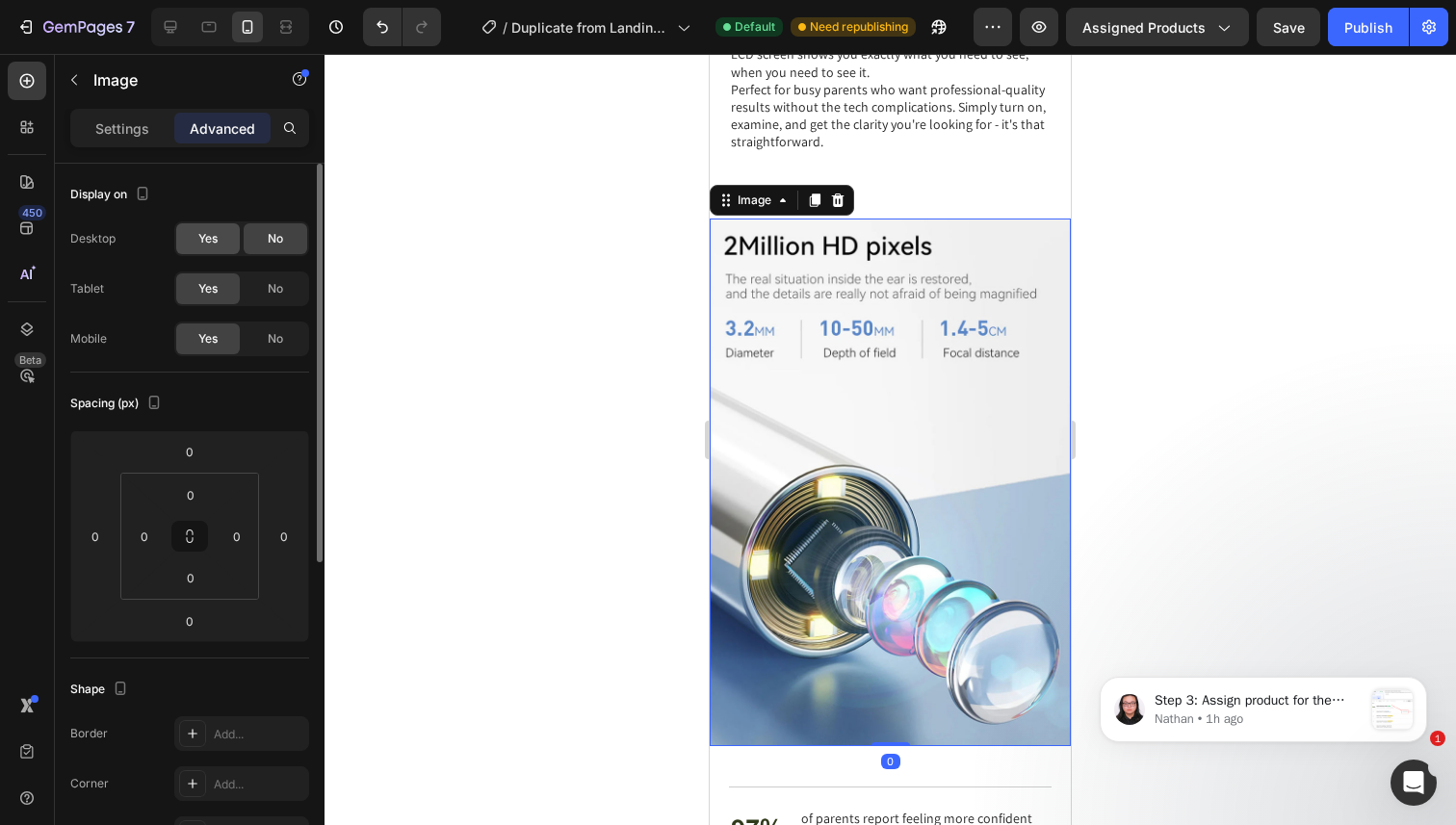 click on "Yes" 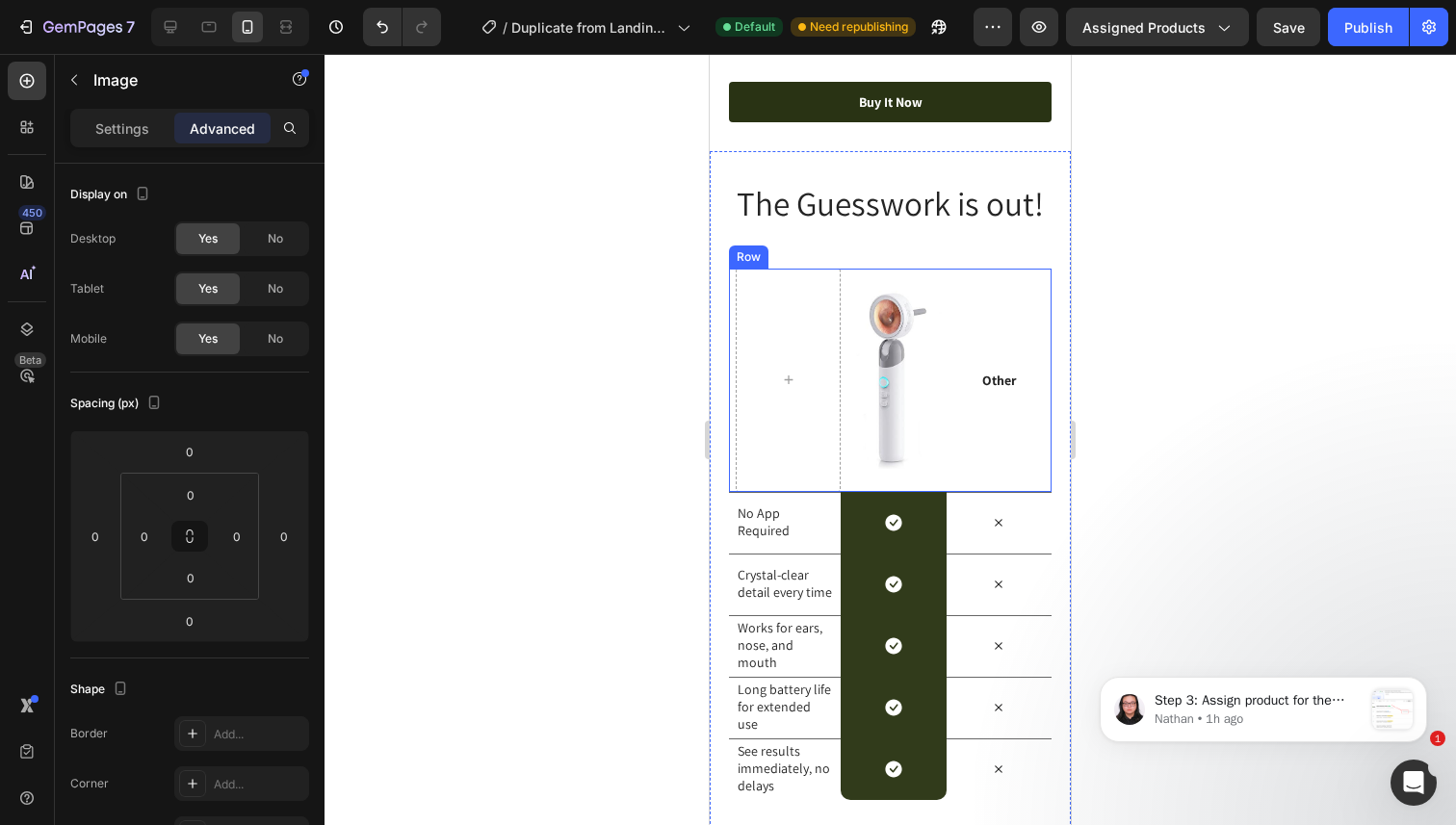 scroll, scrollTop: 4709, scrollLeft: 0, axis: vertical 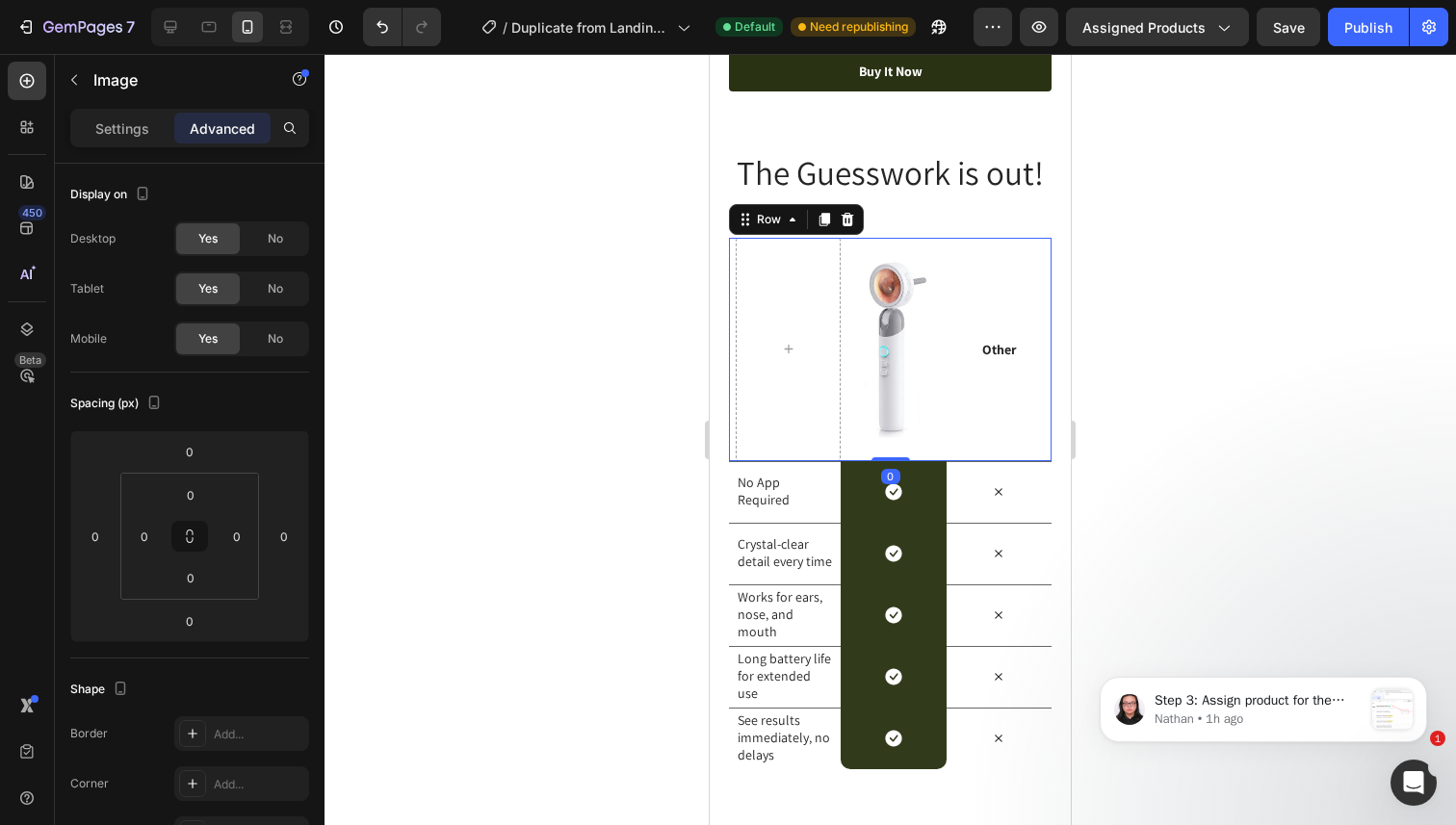 click on "Other Text Block" at bounding box center (999, 349) 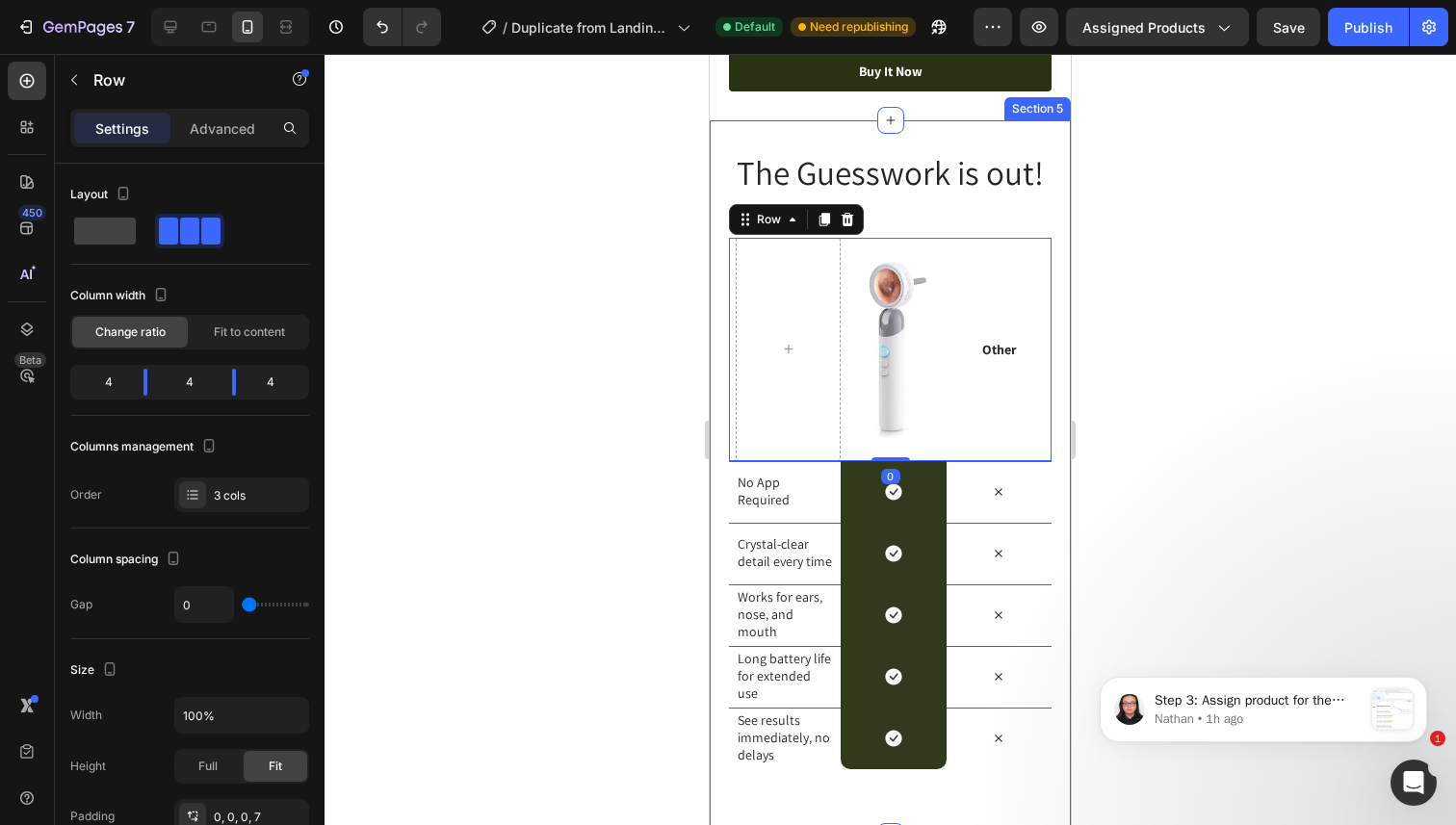 click on "The Guesswork is out! Heading Row
Image Row Other Text Block Row   0 No App Required Text Block
Icon Row
Icon Row Crystal-clear detail every time Text Block
Icon Row
Icon Row Works for ears, nose, and mouth Text Block
Icon Row
Icon Row Long battery life for extended use Text Block
Icon Row
Icon Row See results immediately, no delays Text Block
Icon Row
Icon Row Section 5" at bounding box center [890, 477] 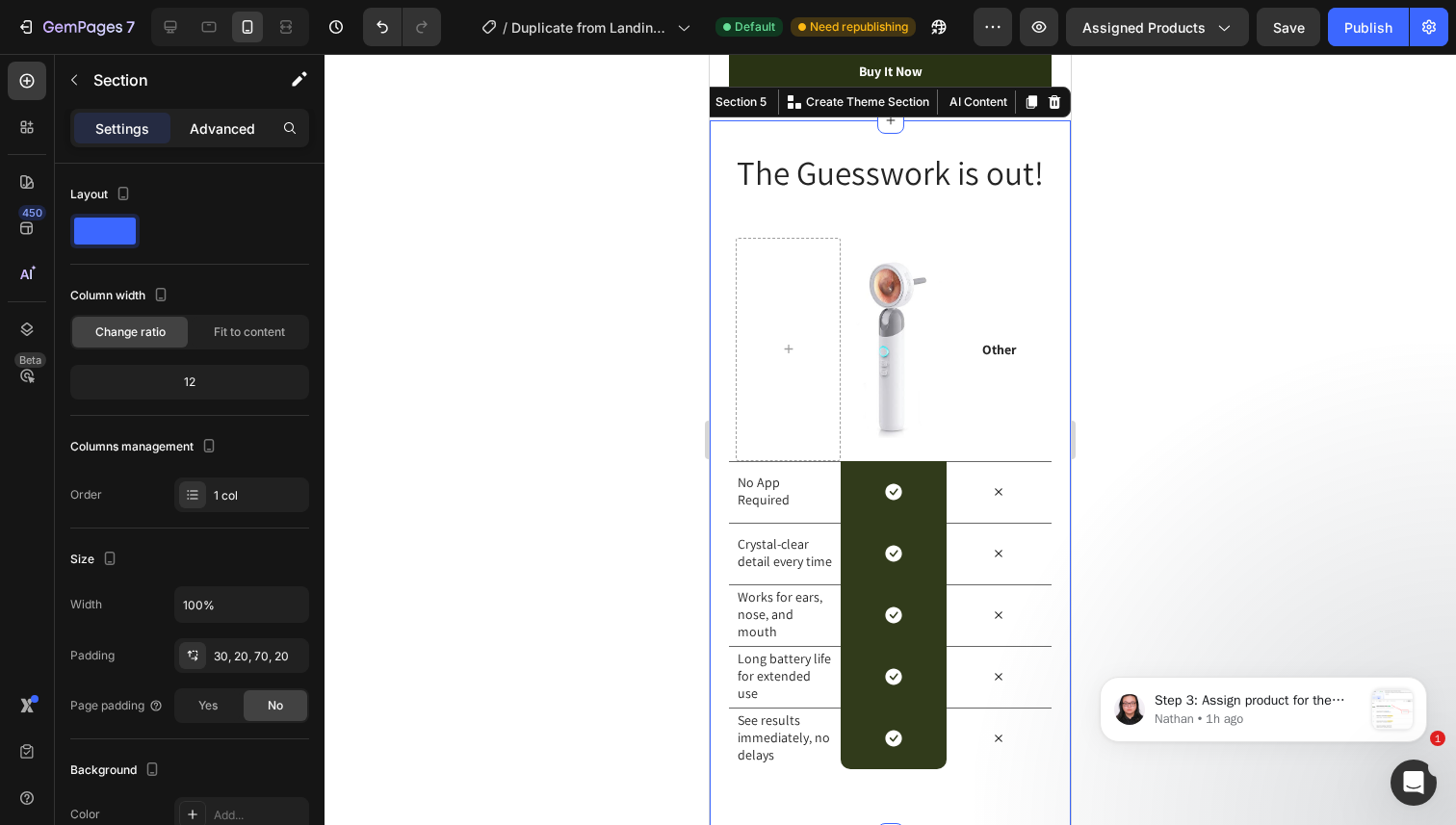 click on "Advanced" 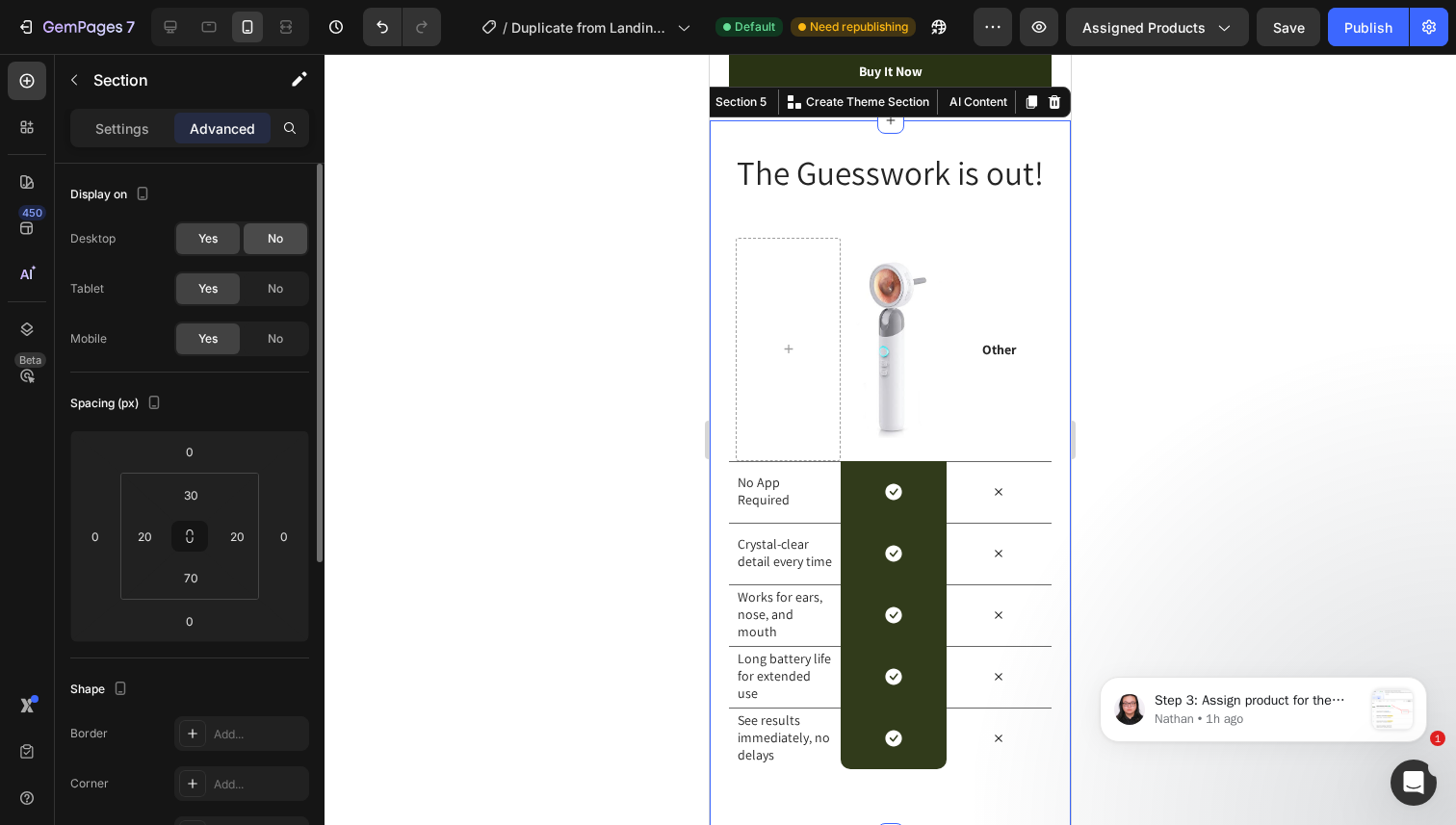 click on "No" 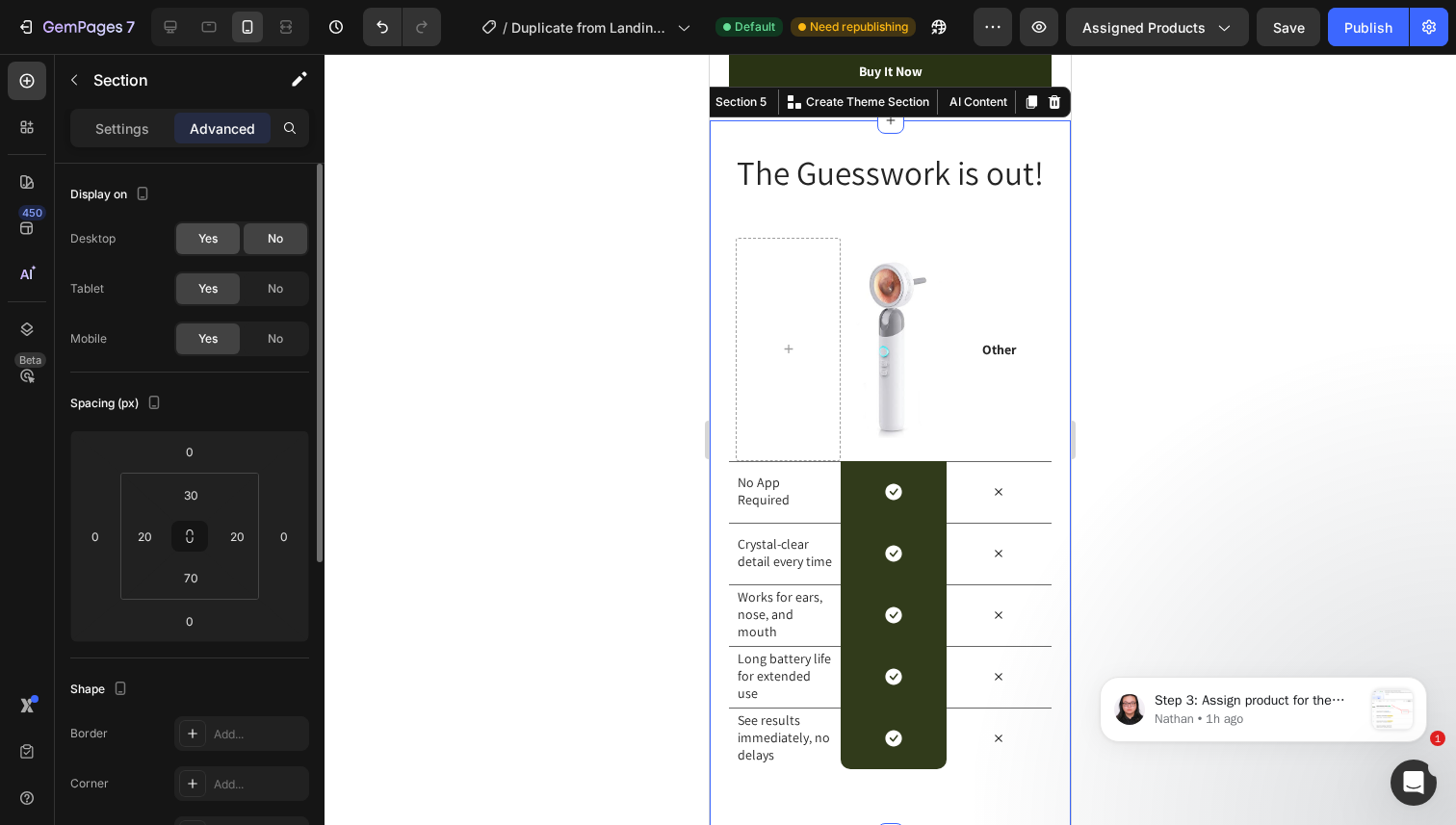 click on "Yes" 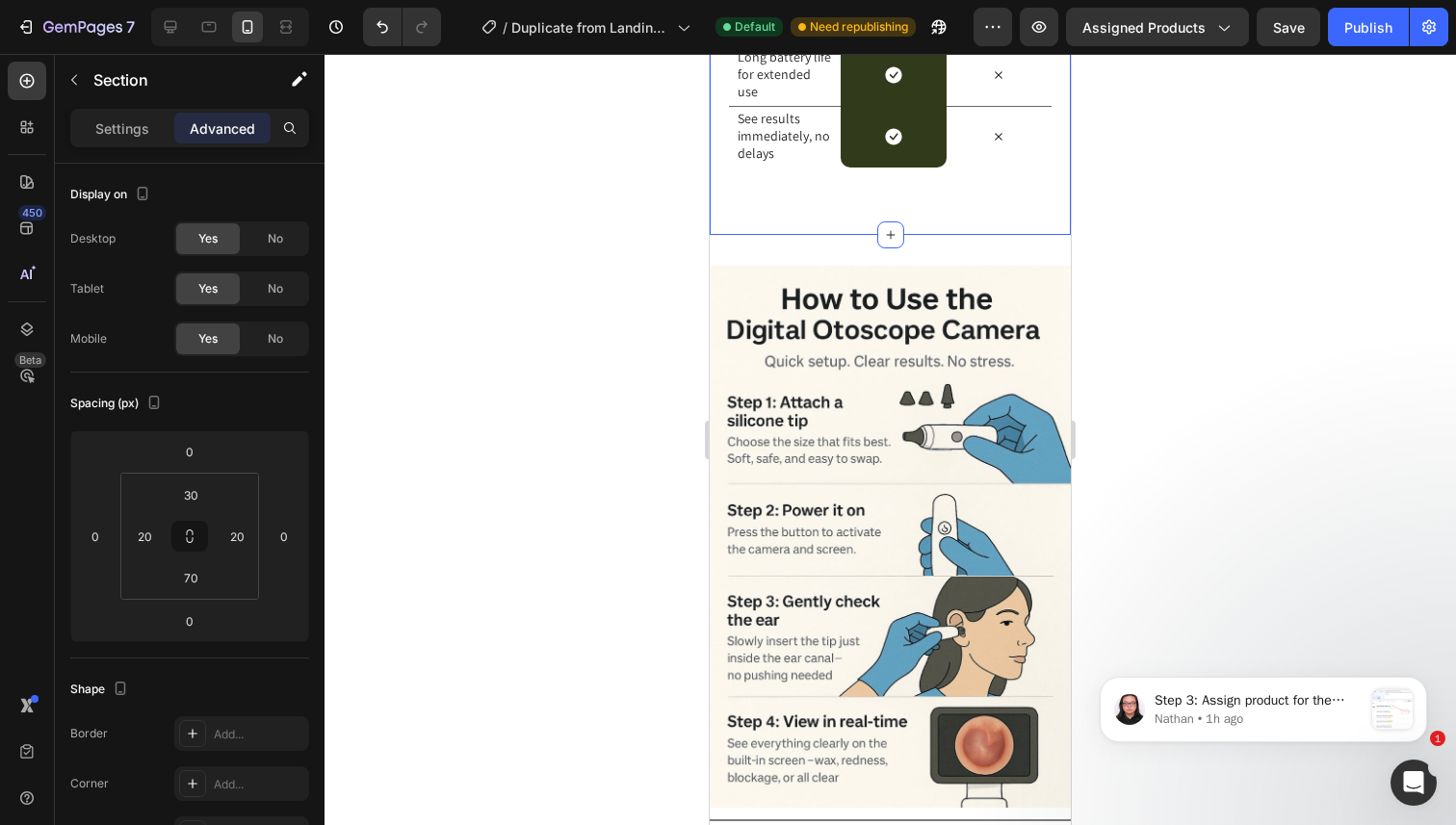 scroll, scrollTop: 5401, scrollLeft: 0, axis: vertical 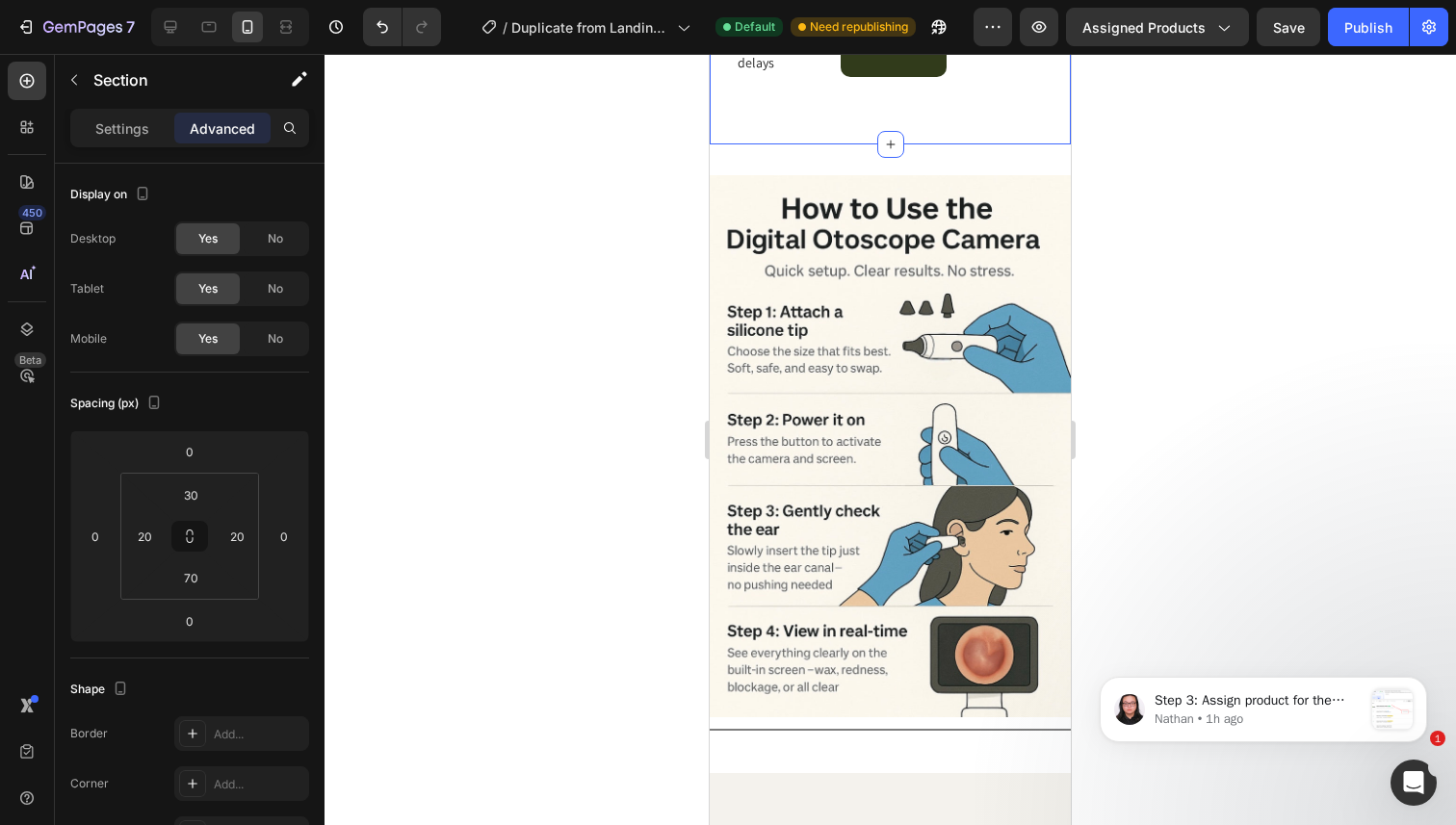 click at bounding box center [890, 446] 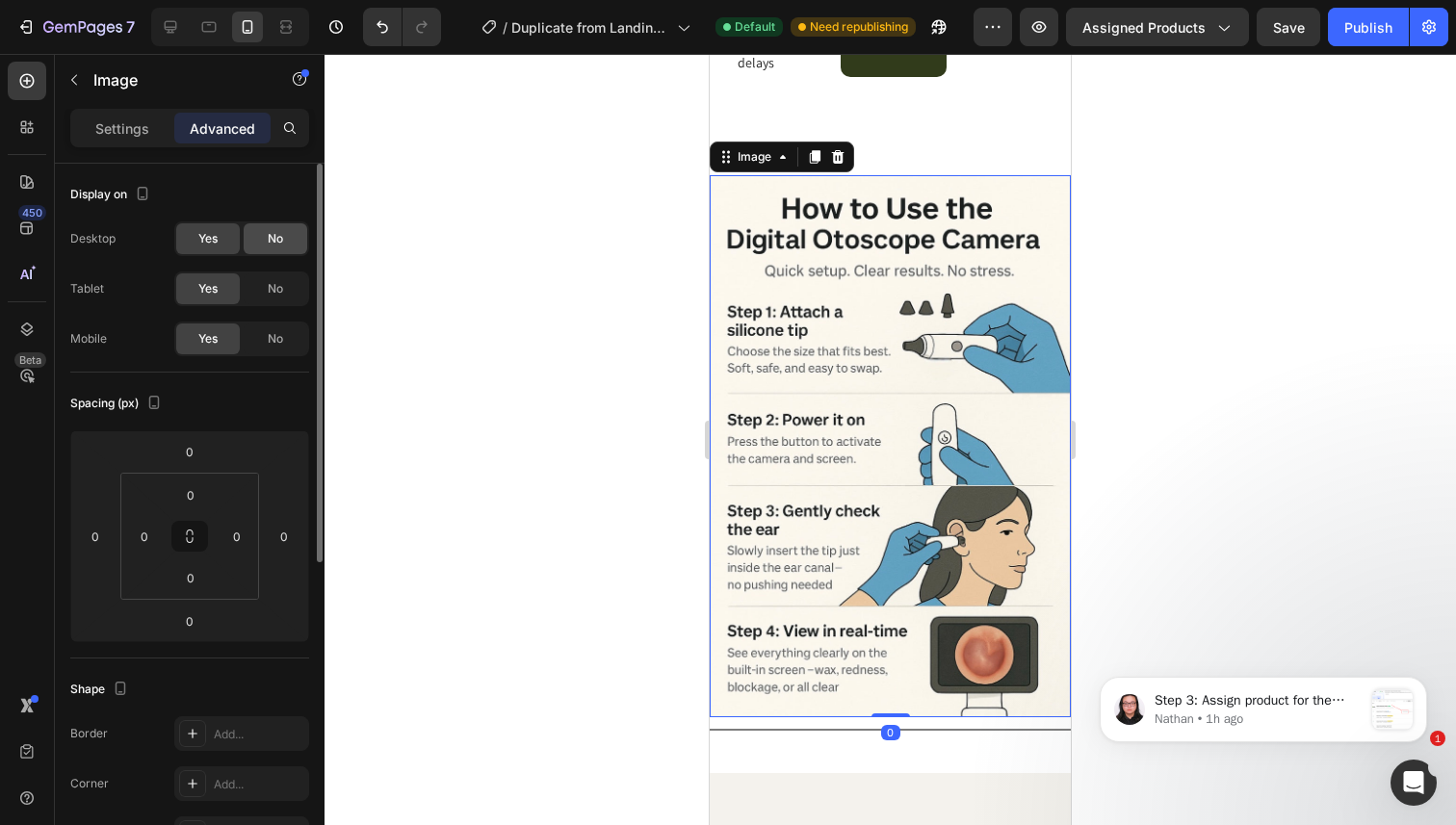 click on "No" 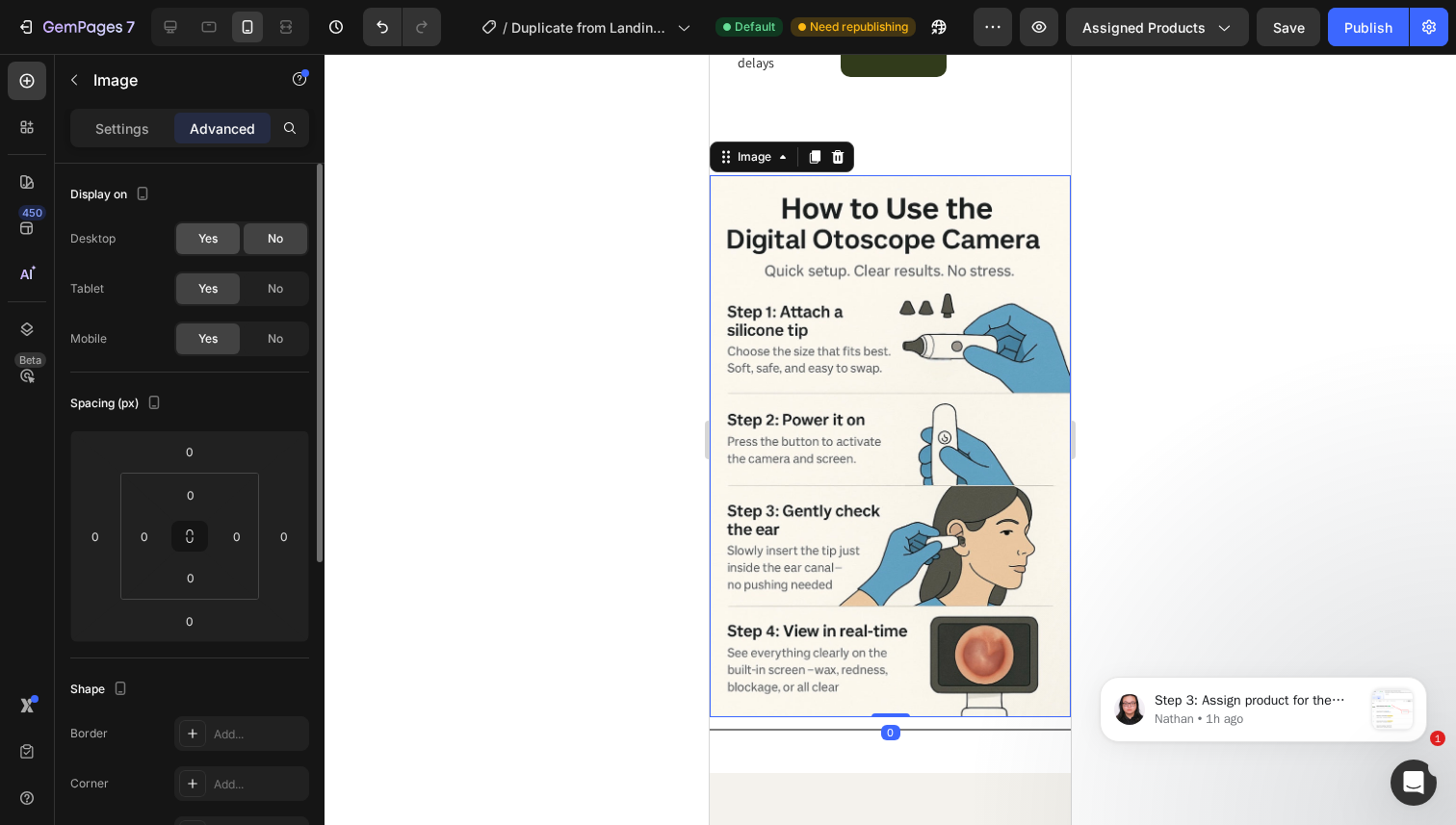 click on "Yes" 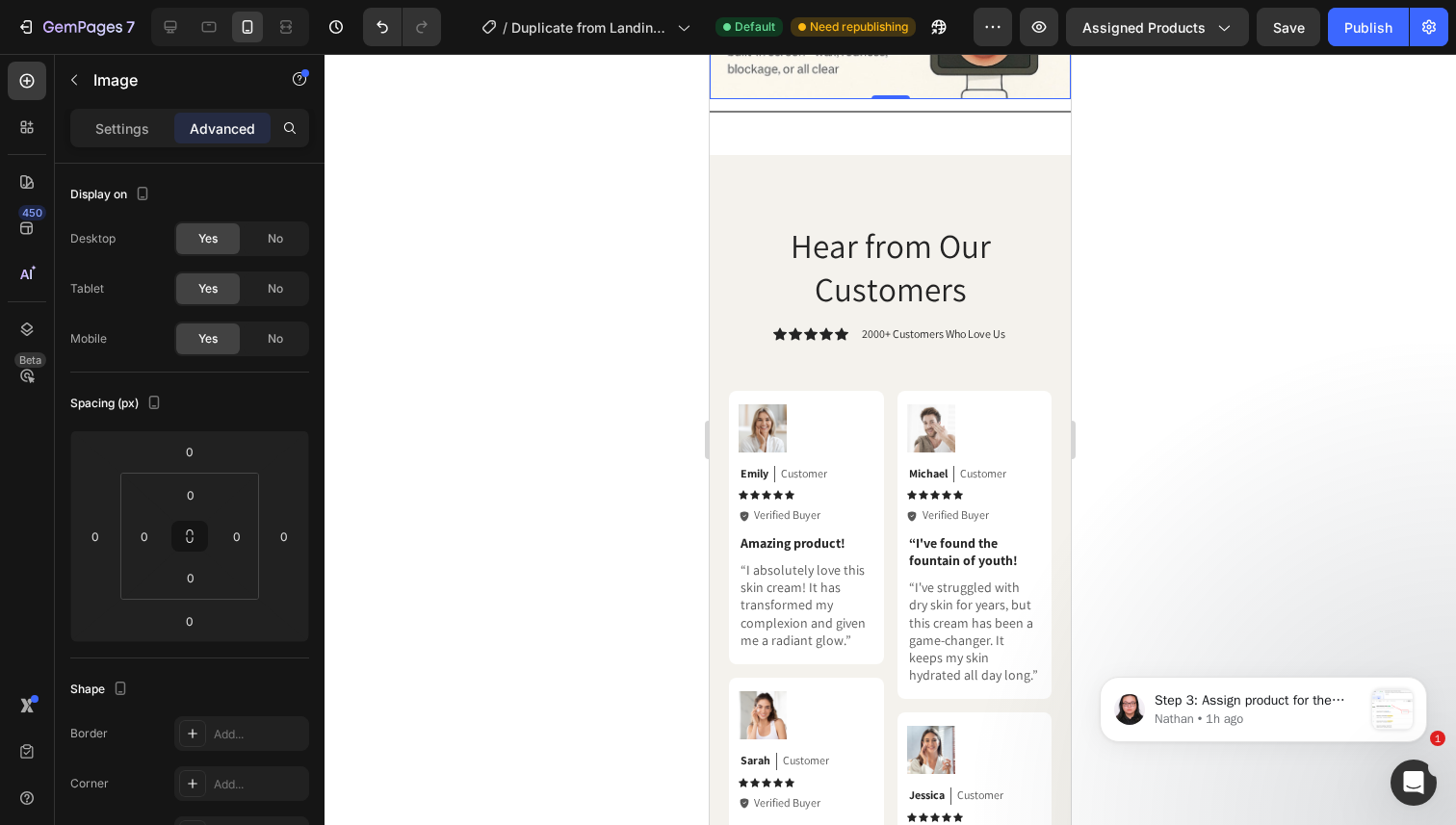 scroll, scrollTop: 6021, scrollLeft: 0, axis: vertical 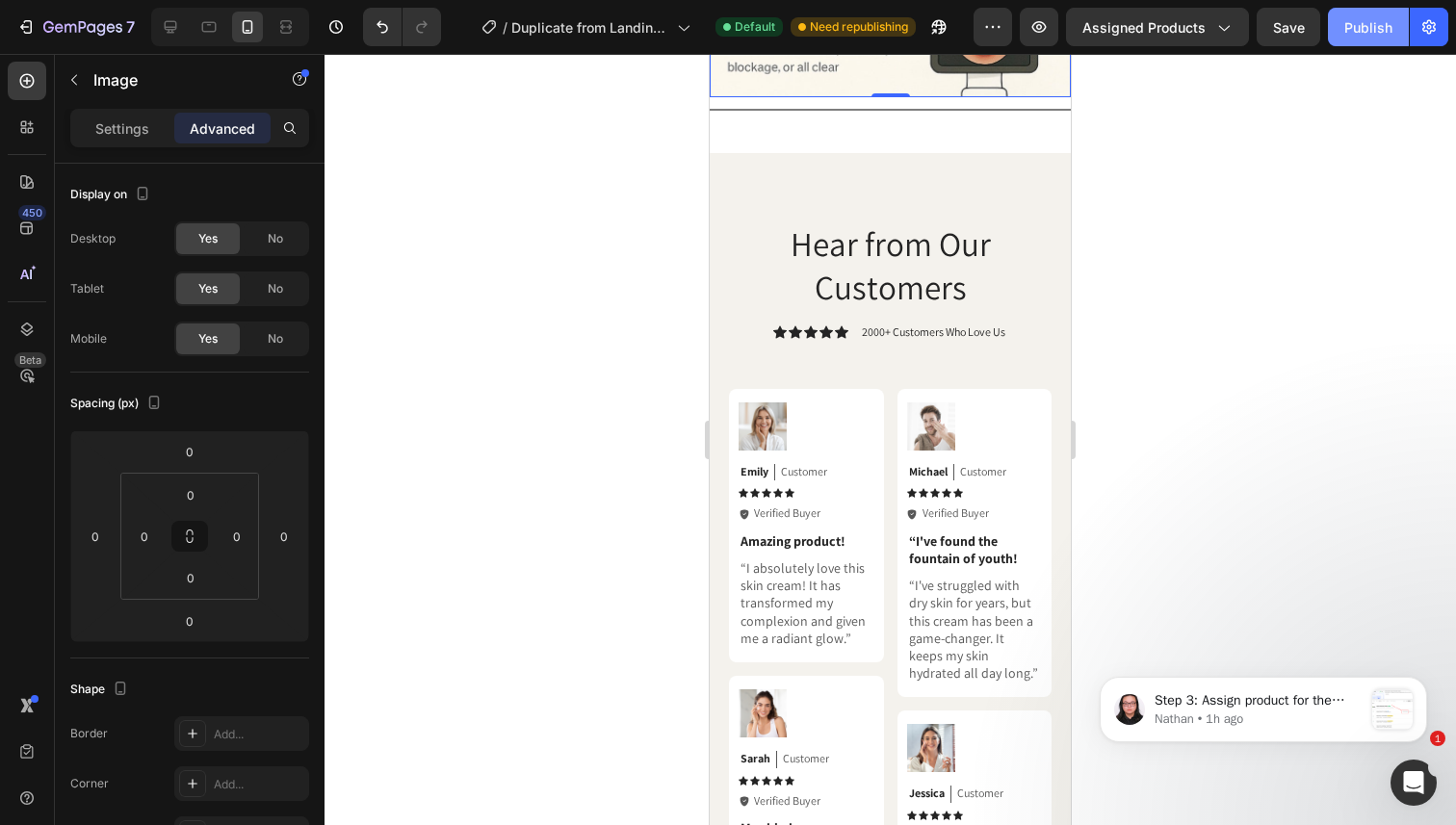click on "Publish" at bounding box center (1368, 27) 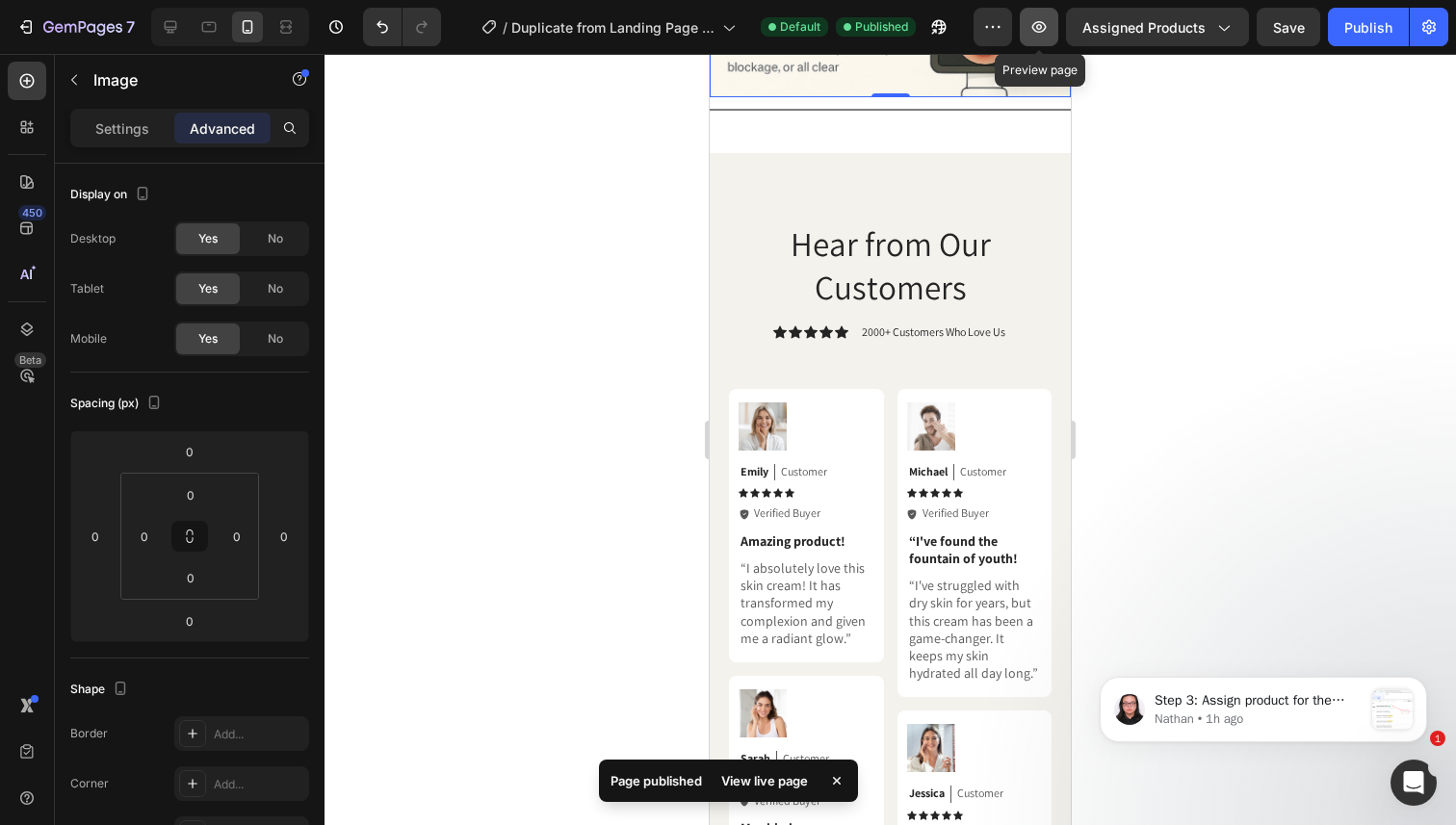click 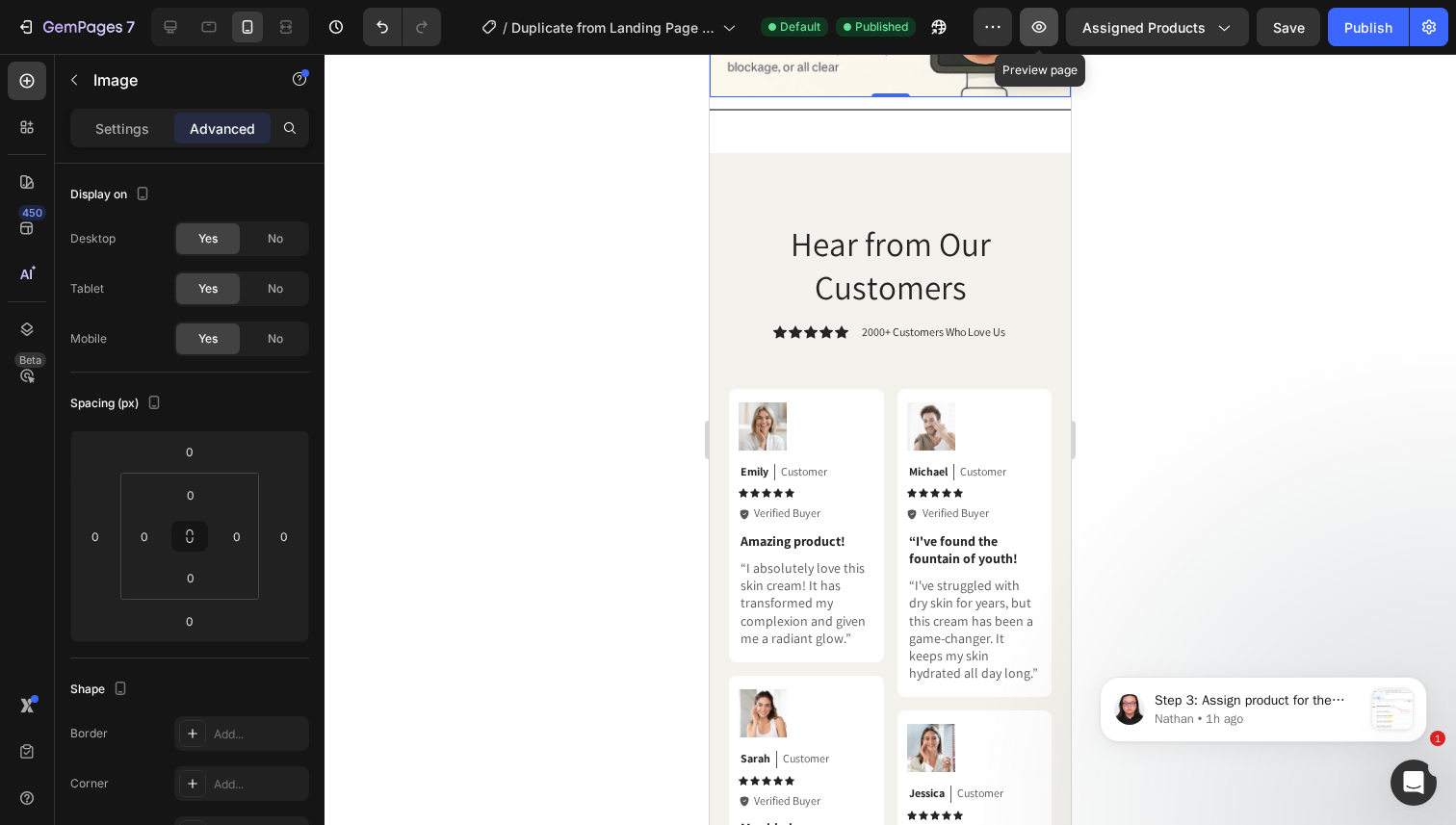 click 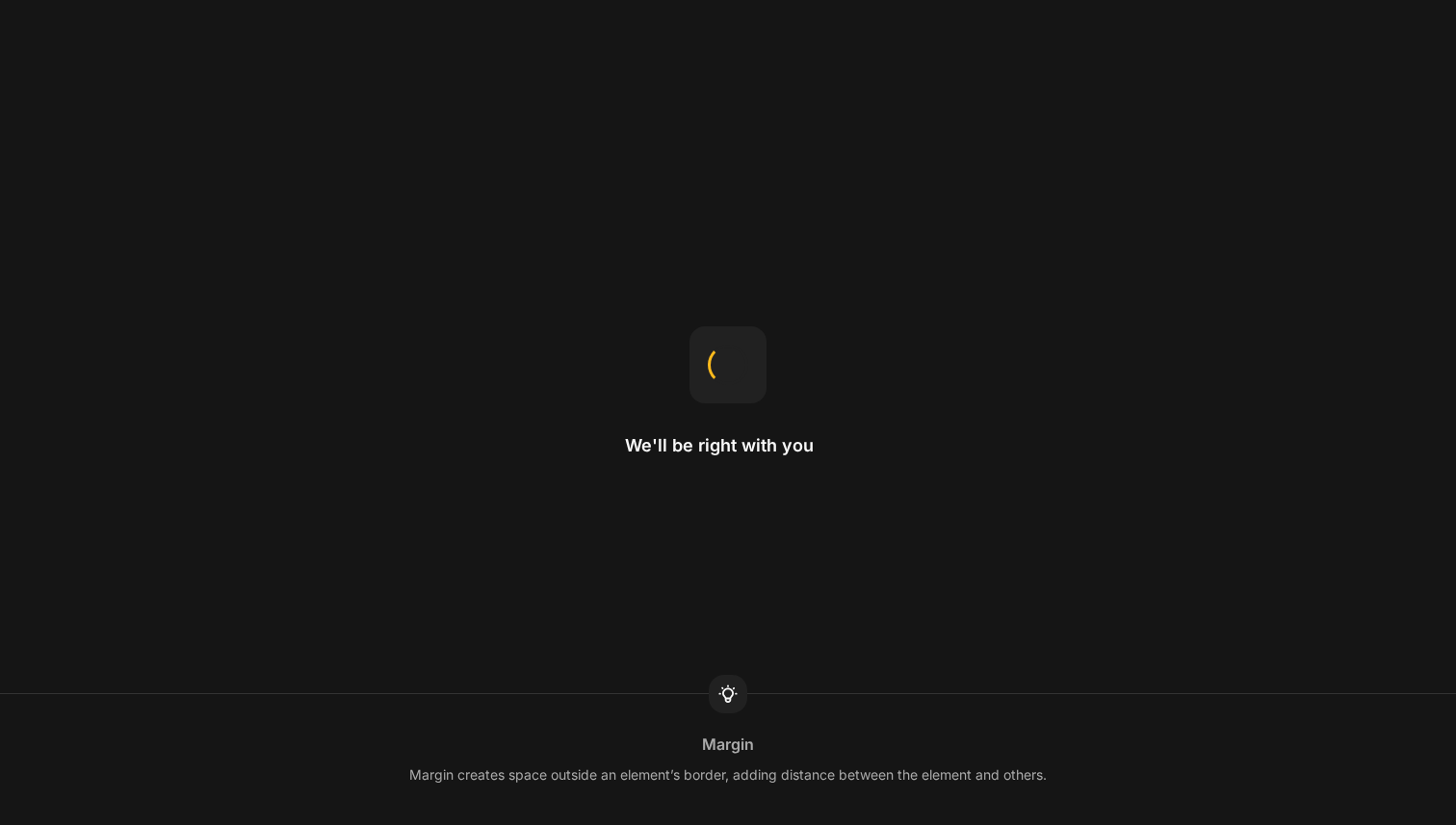 scroll, scrollTop: 0, scrollLeft: 0, axis: both 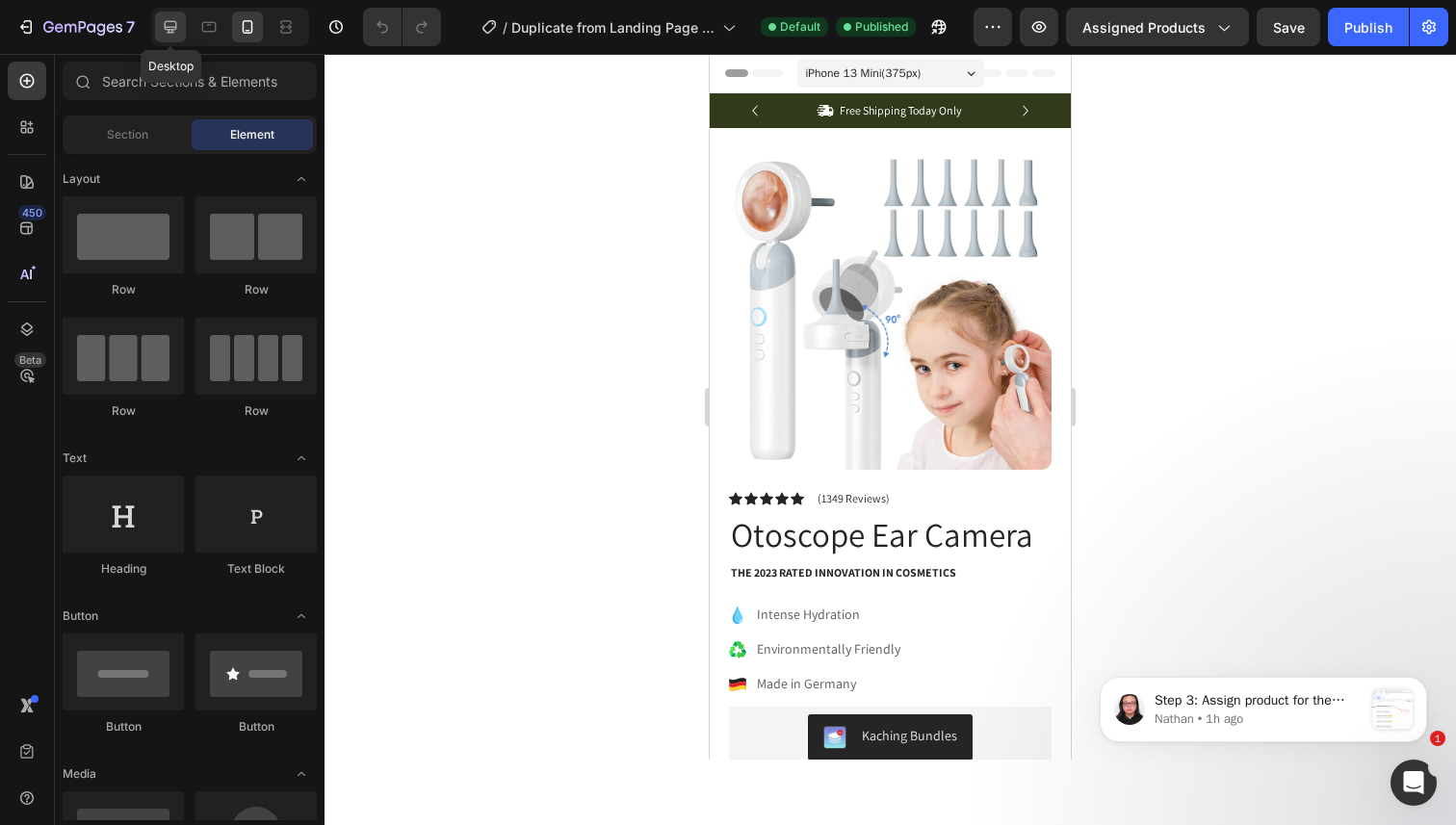 click 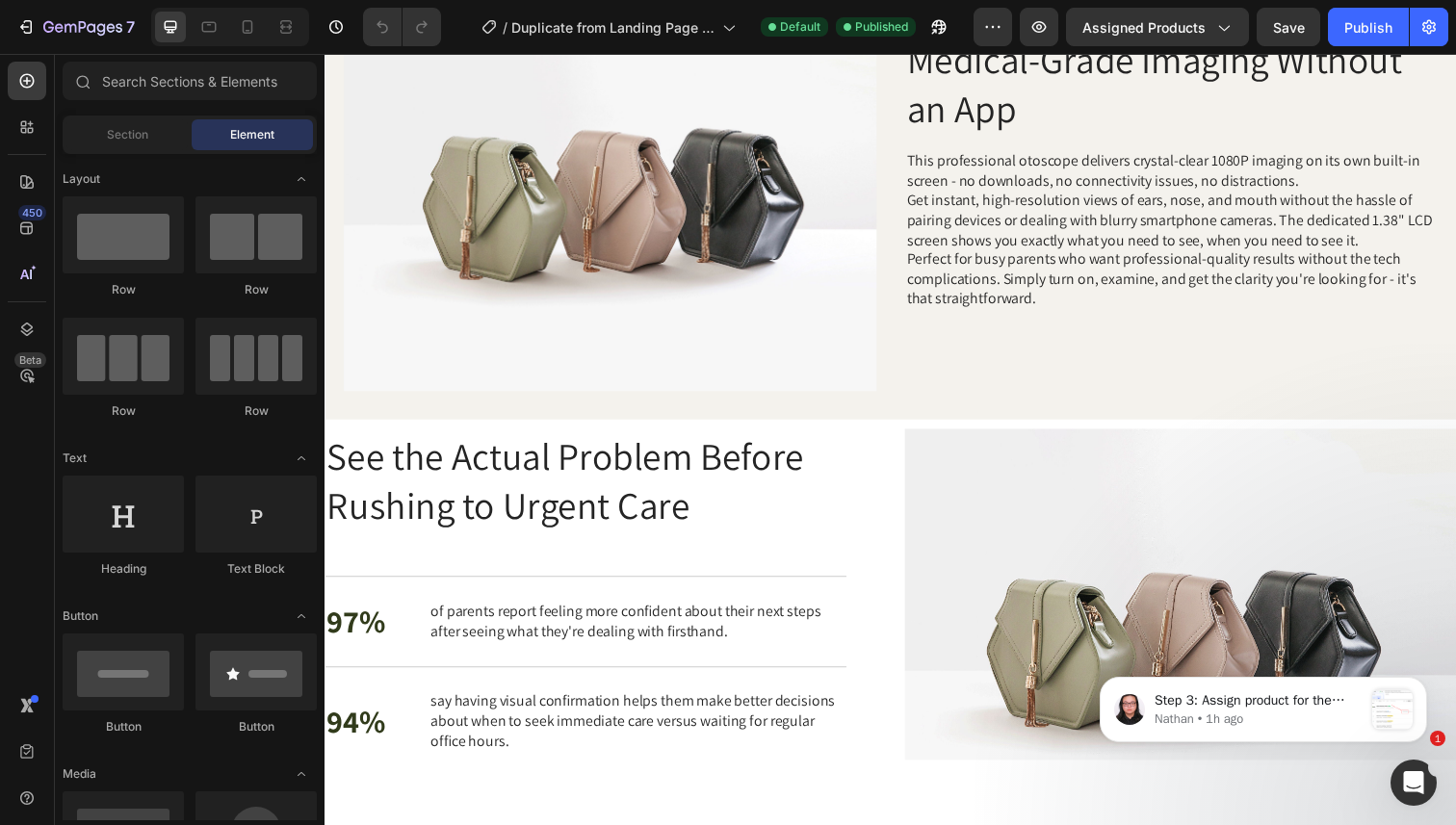 scroll, scrollTop: 2032, scrollLeft: 0, axis: vertical 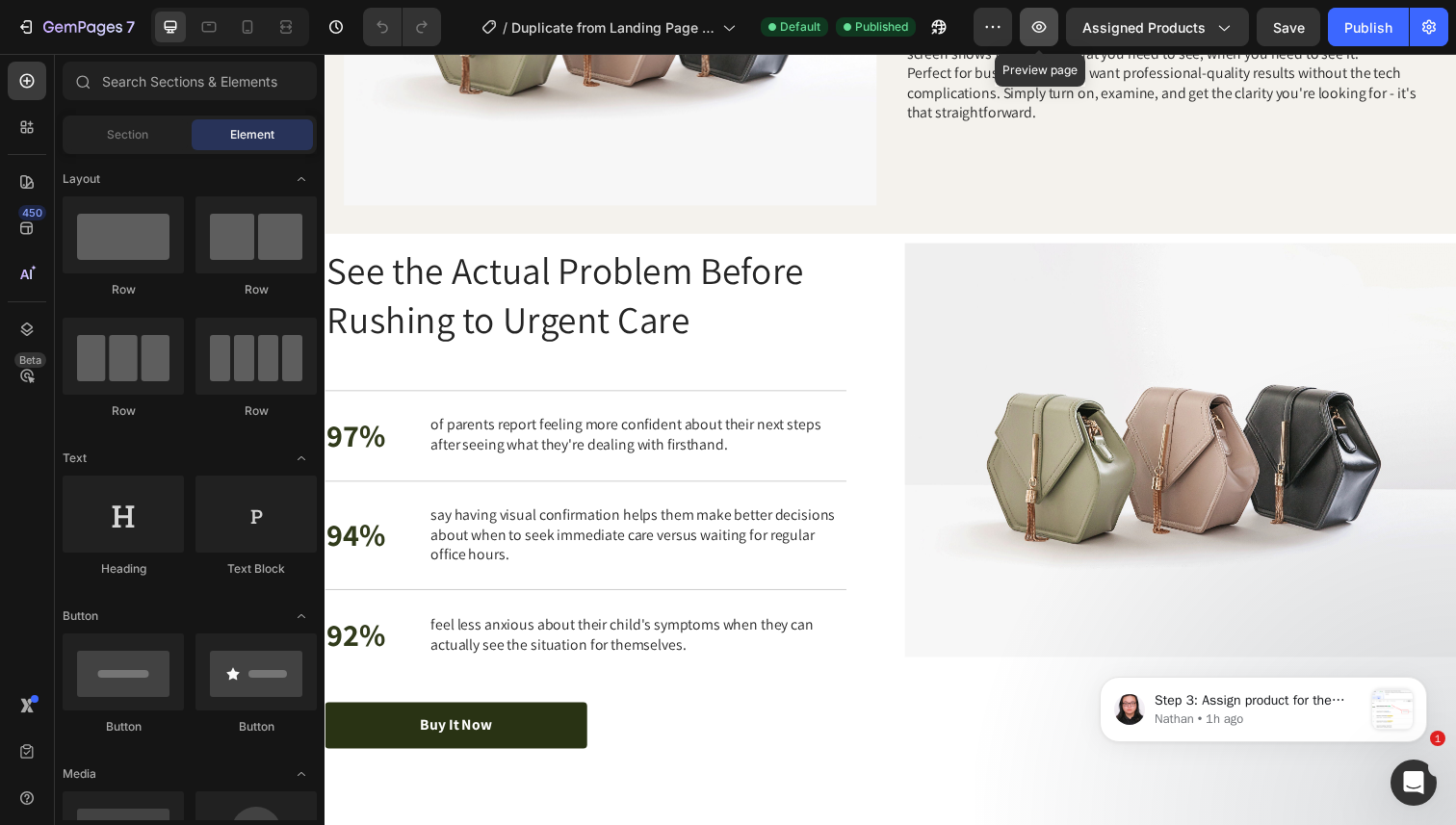 click 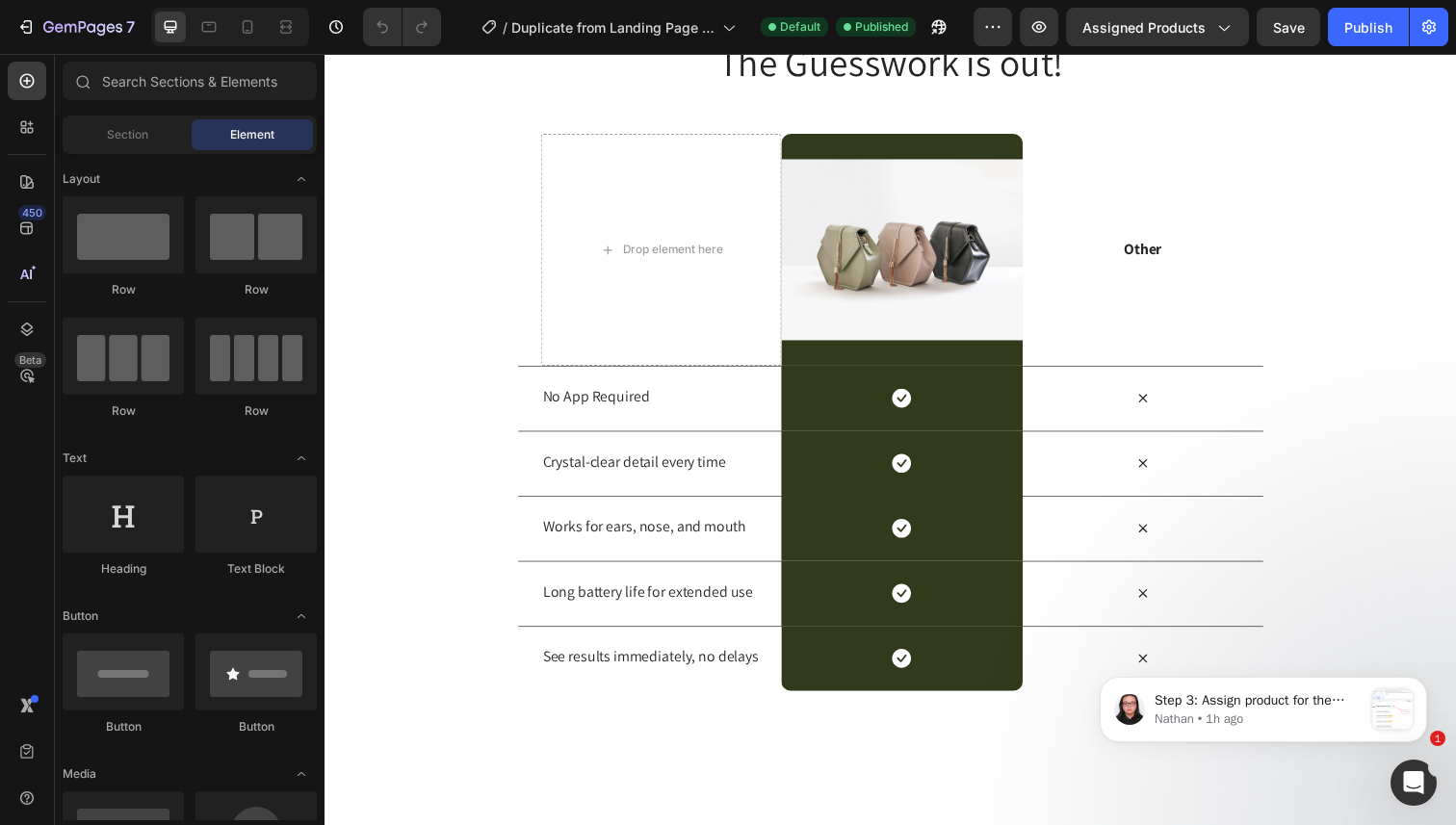 scroll, scrollTop: 3143, scrollLeft: 0, axis: vertical 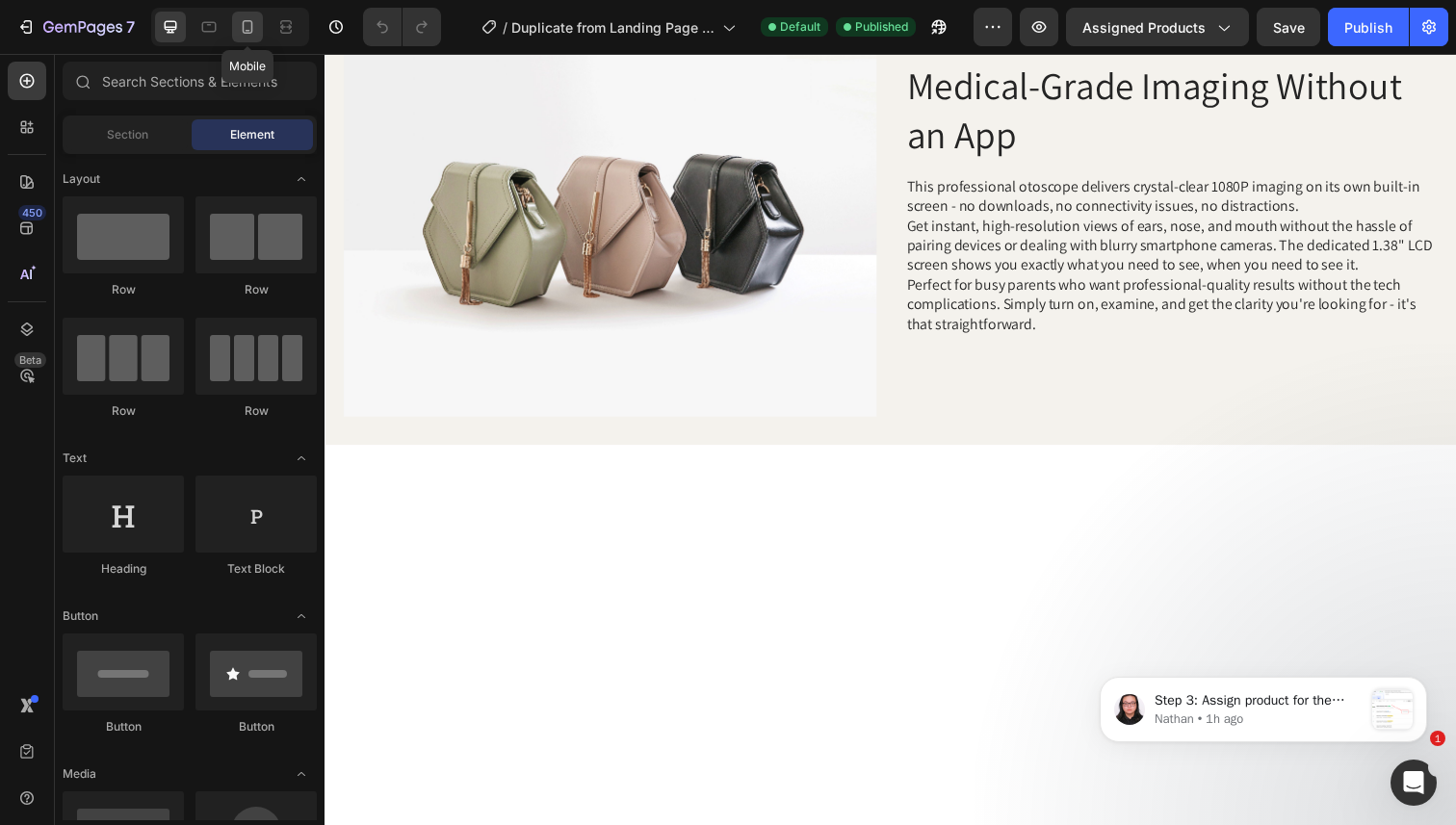 click 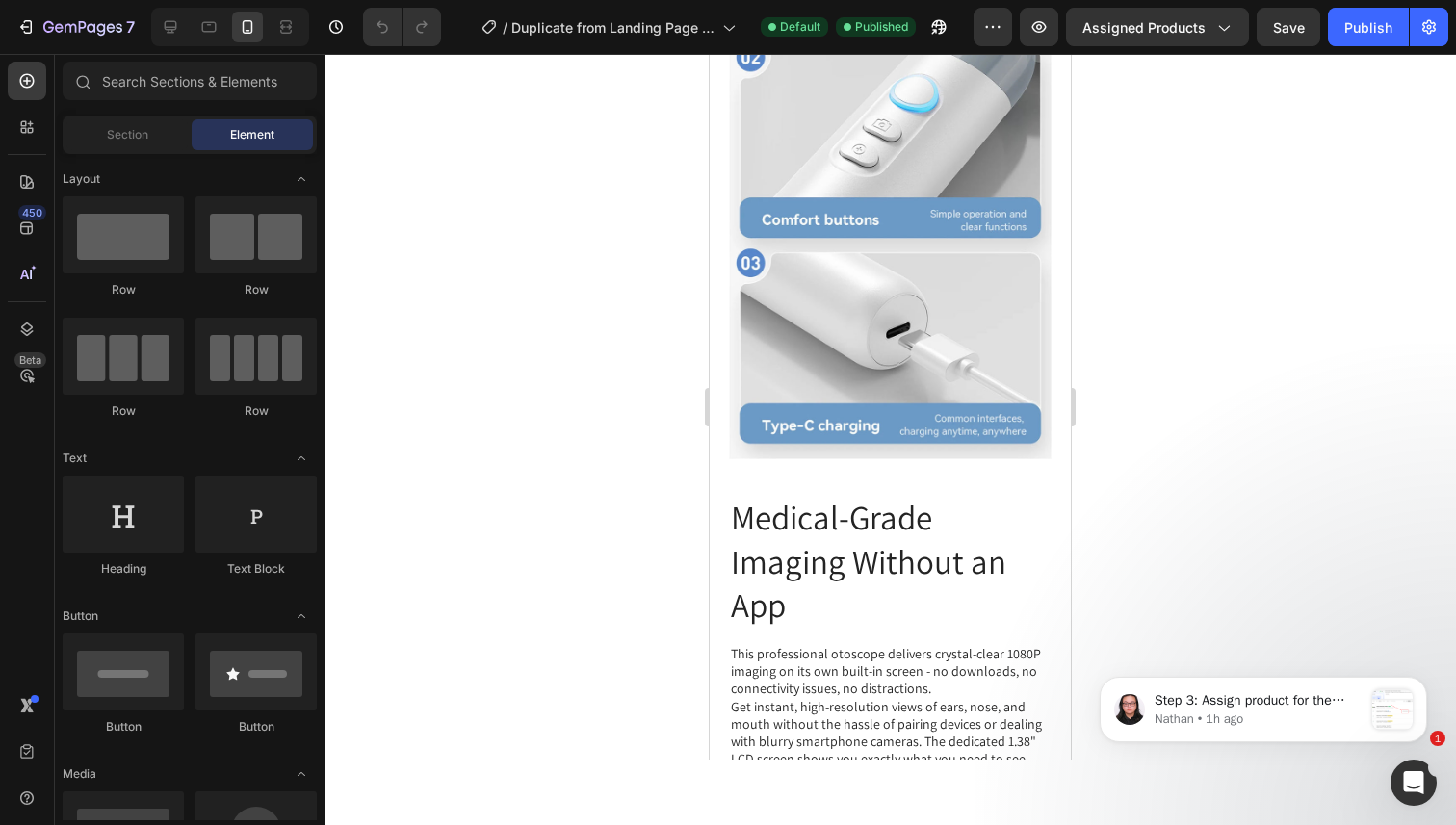 scroll, scrollTop: 2300, scrollLeft: 0, axis: vertical 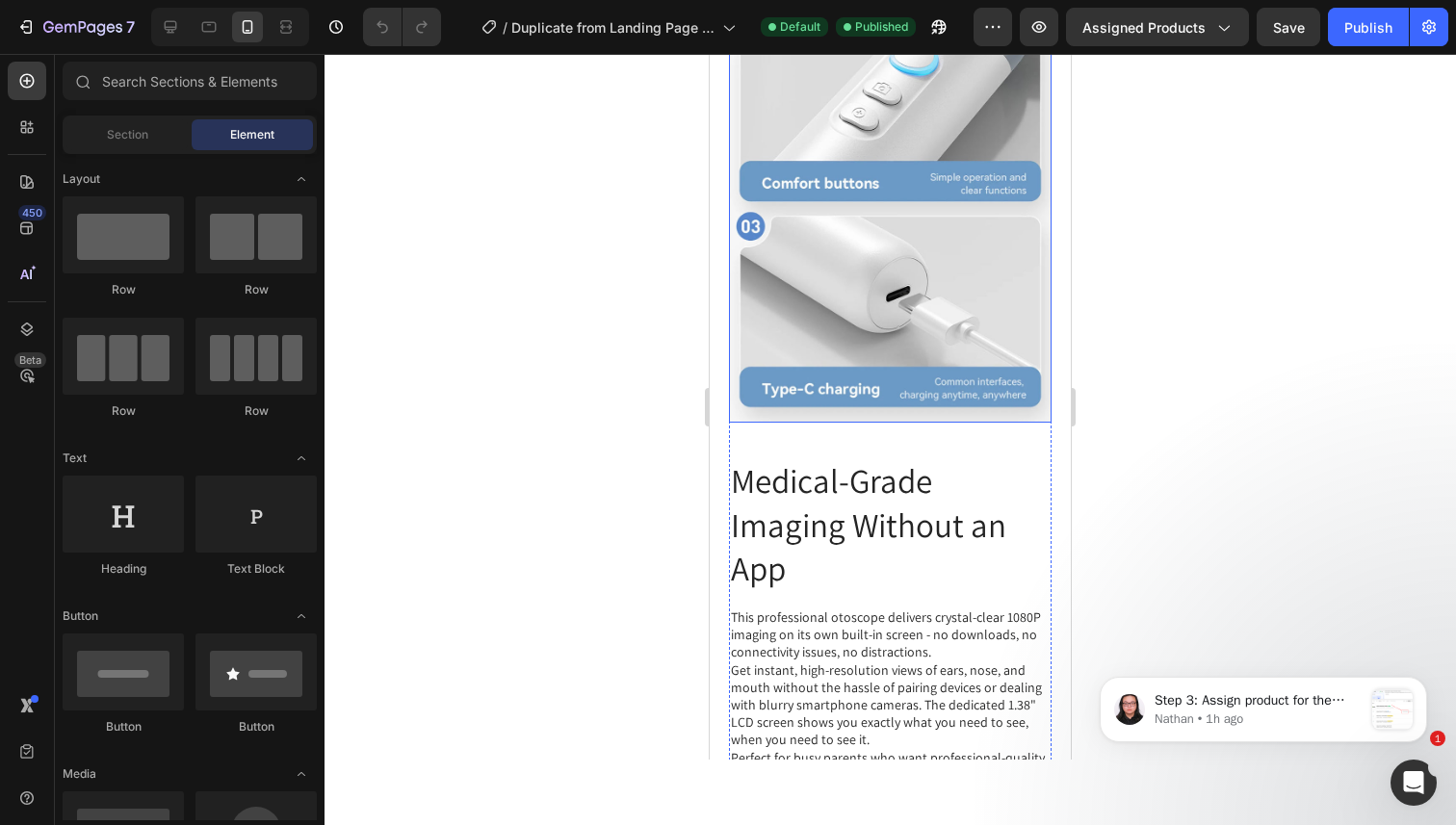 click at bounding box center [890, 106] 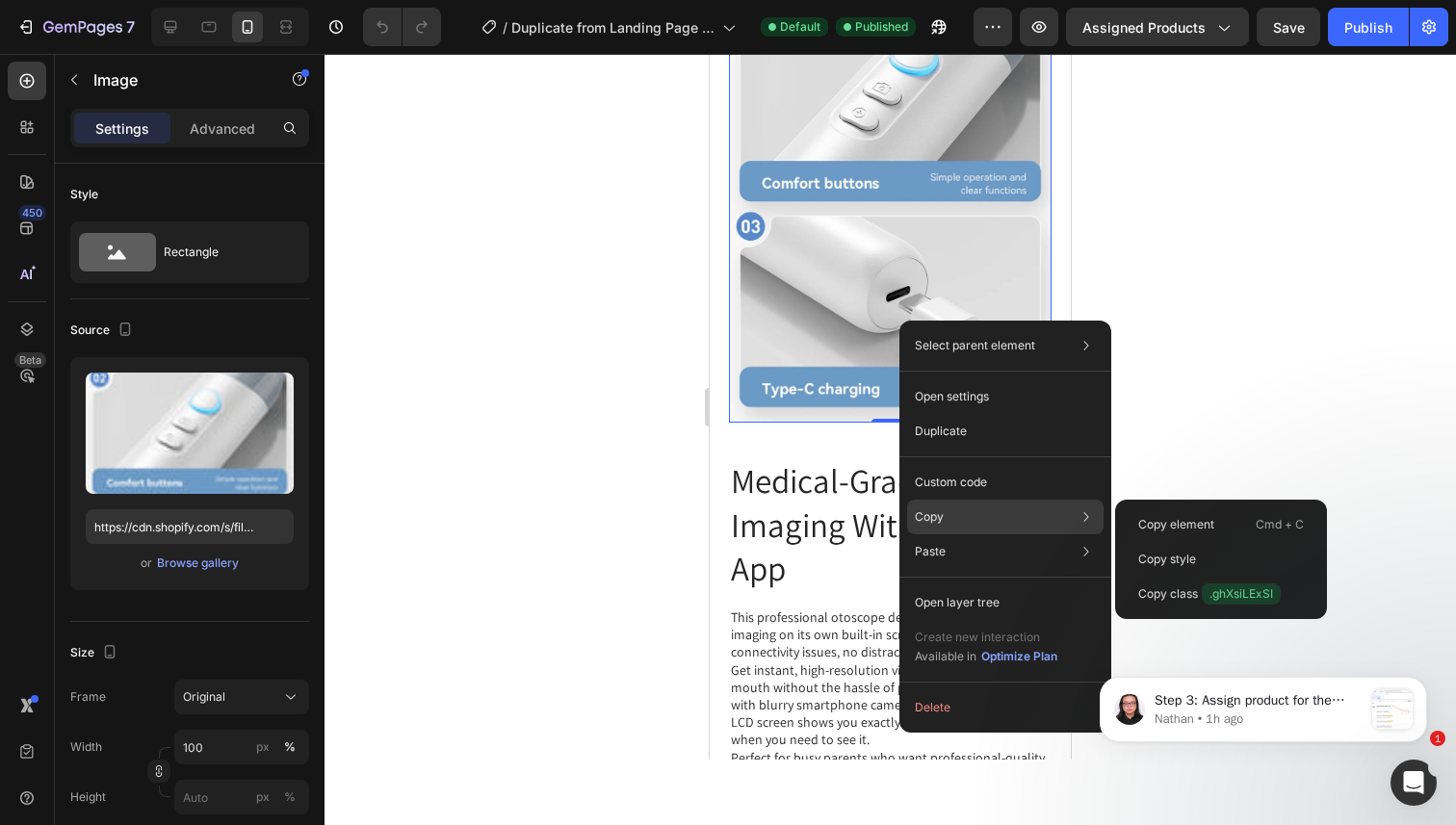 click on "Copy Copy element  Cmd + C Copy style  Copy class  .ghXsiLExSI" 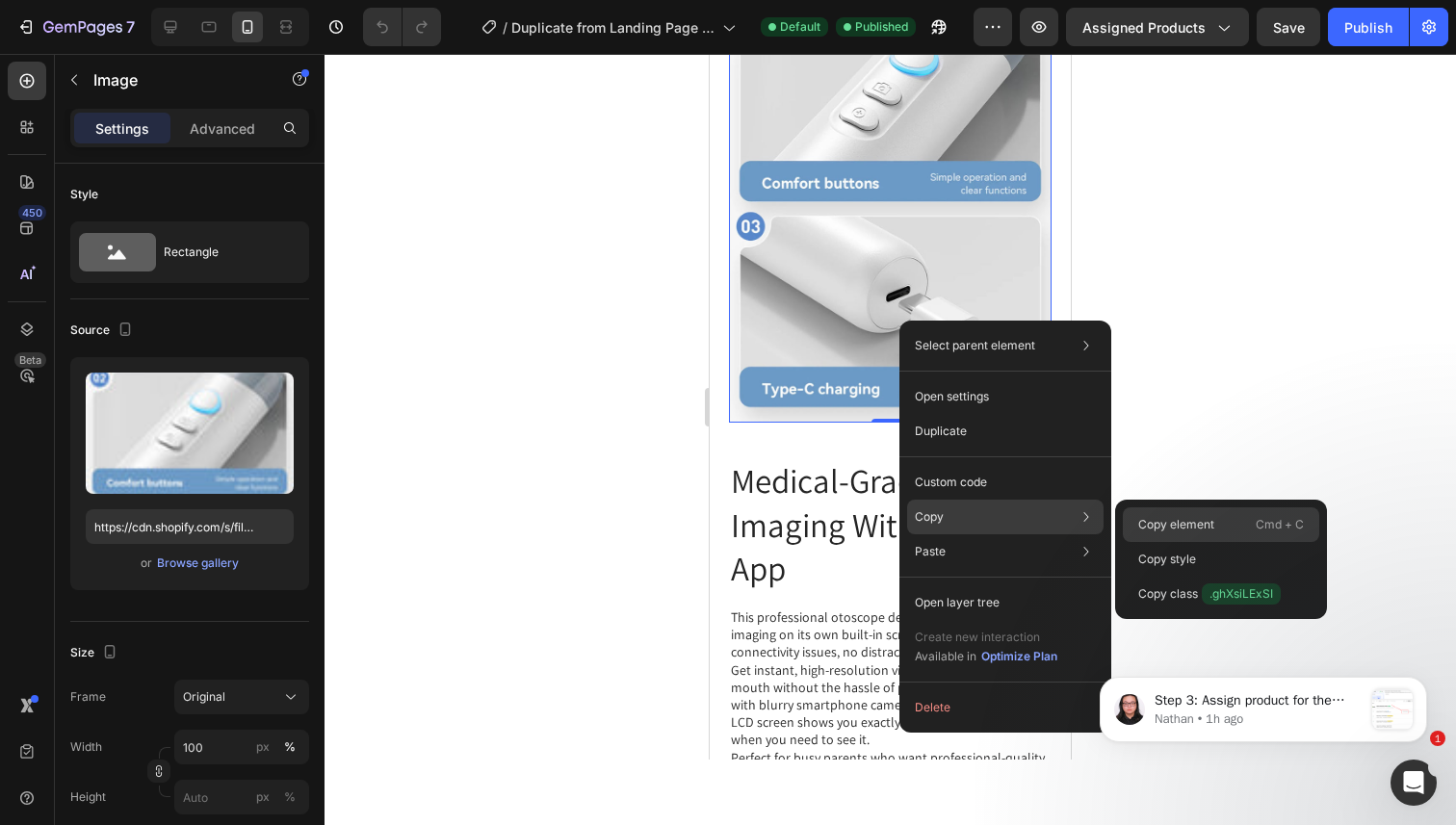 click on "Copy element" at bounding box center [1176, 525] 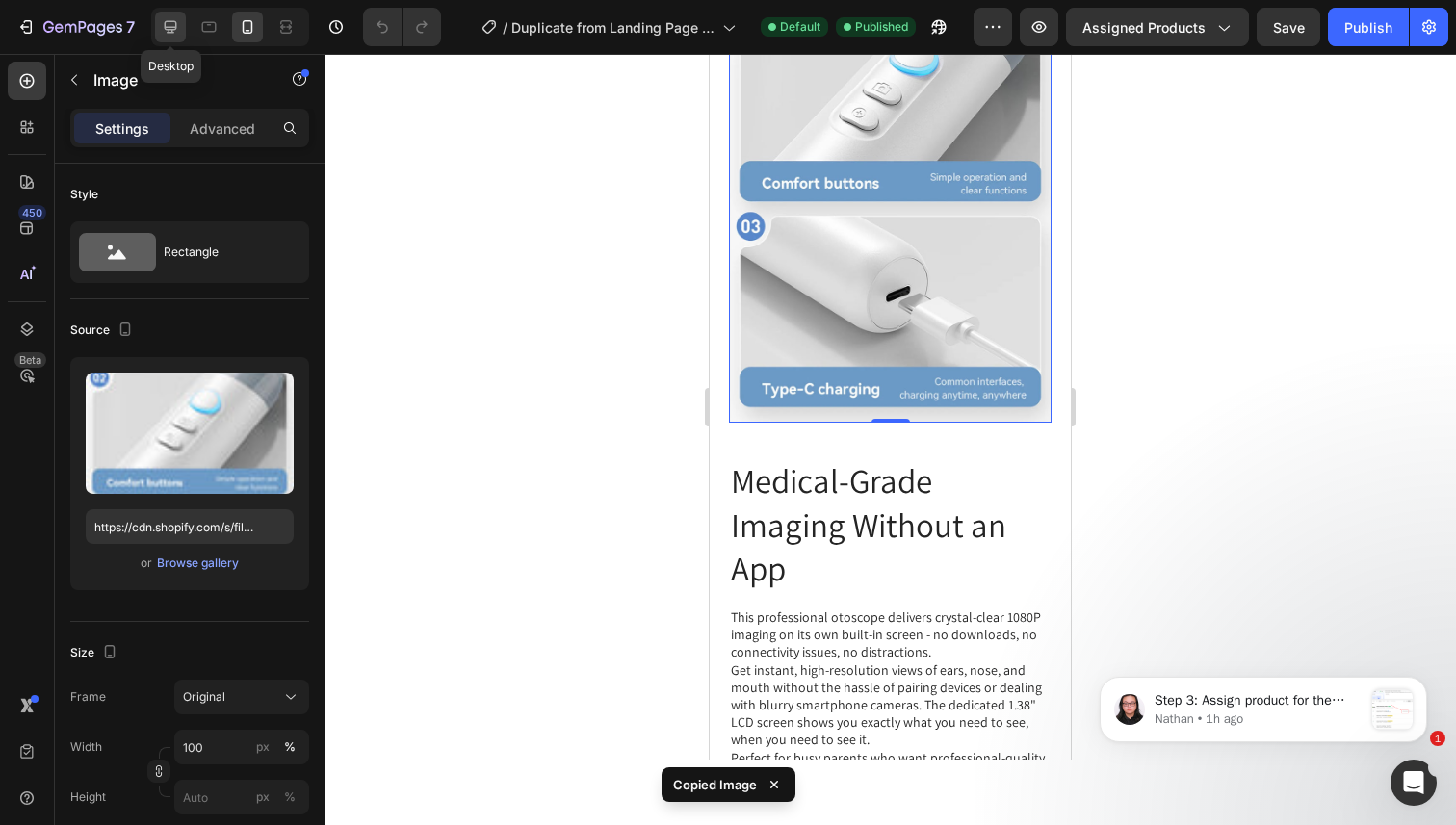 click 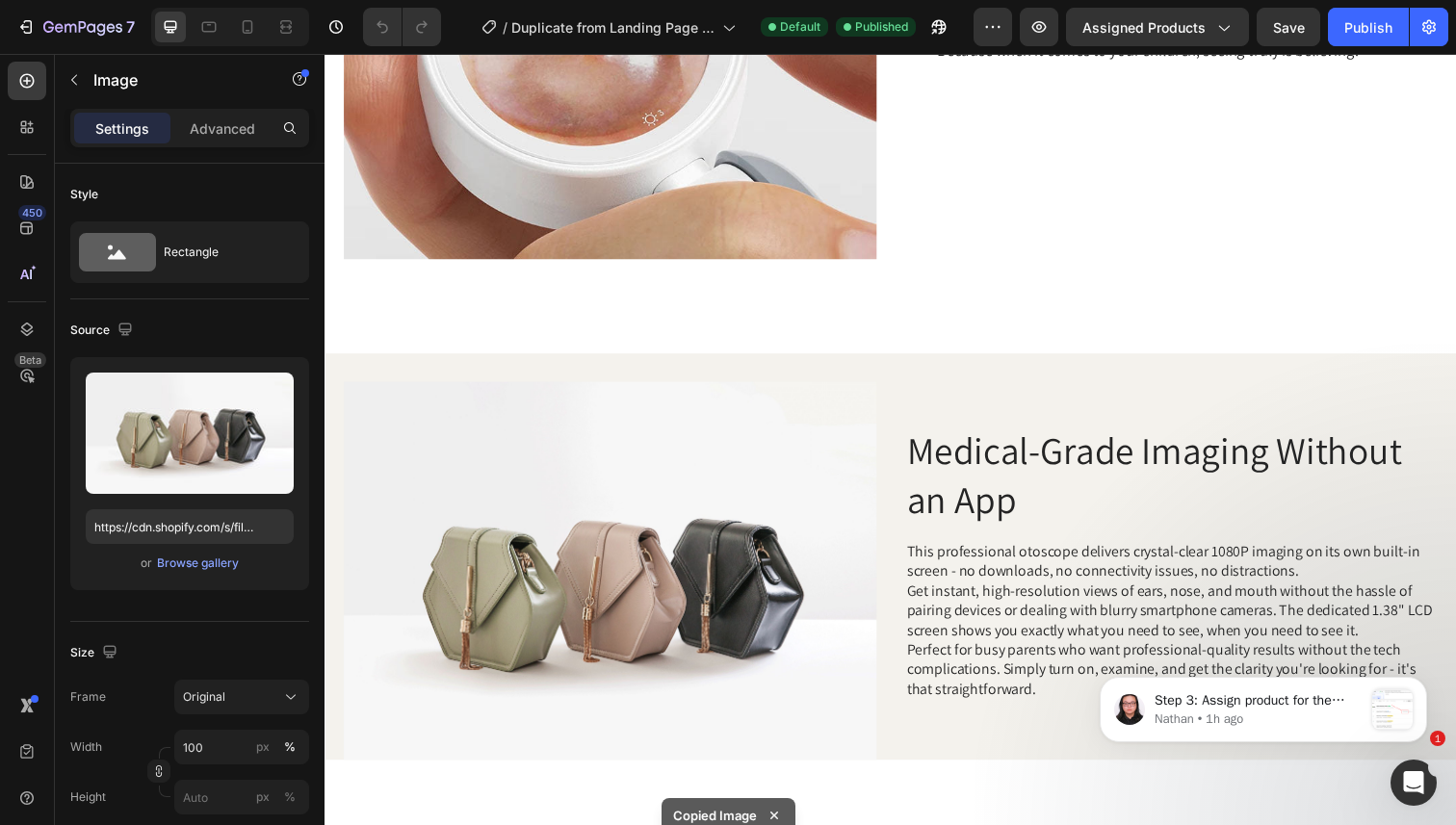 scroll, scrollTop: 1990, scrollLeft: 0, axis: vertical 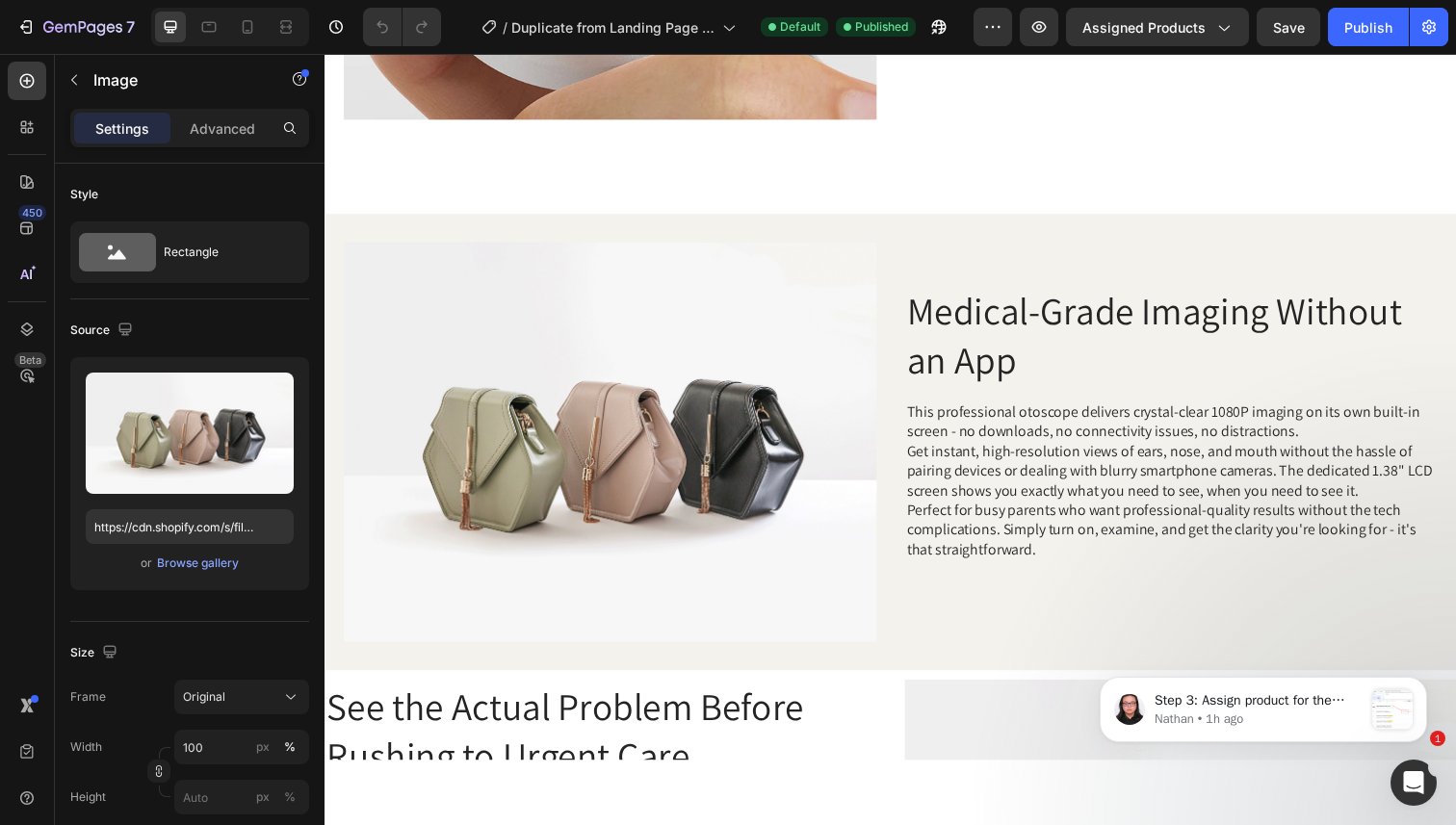 click at bounding box center (615, 451) 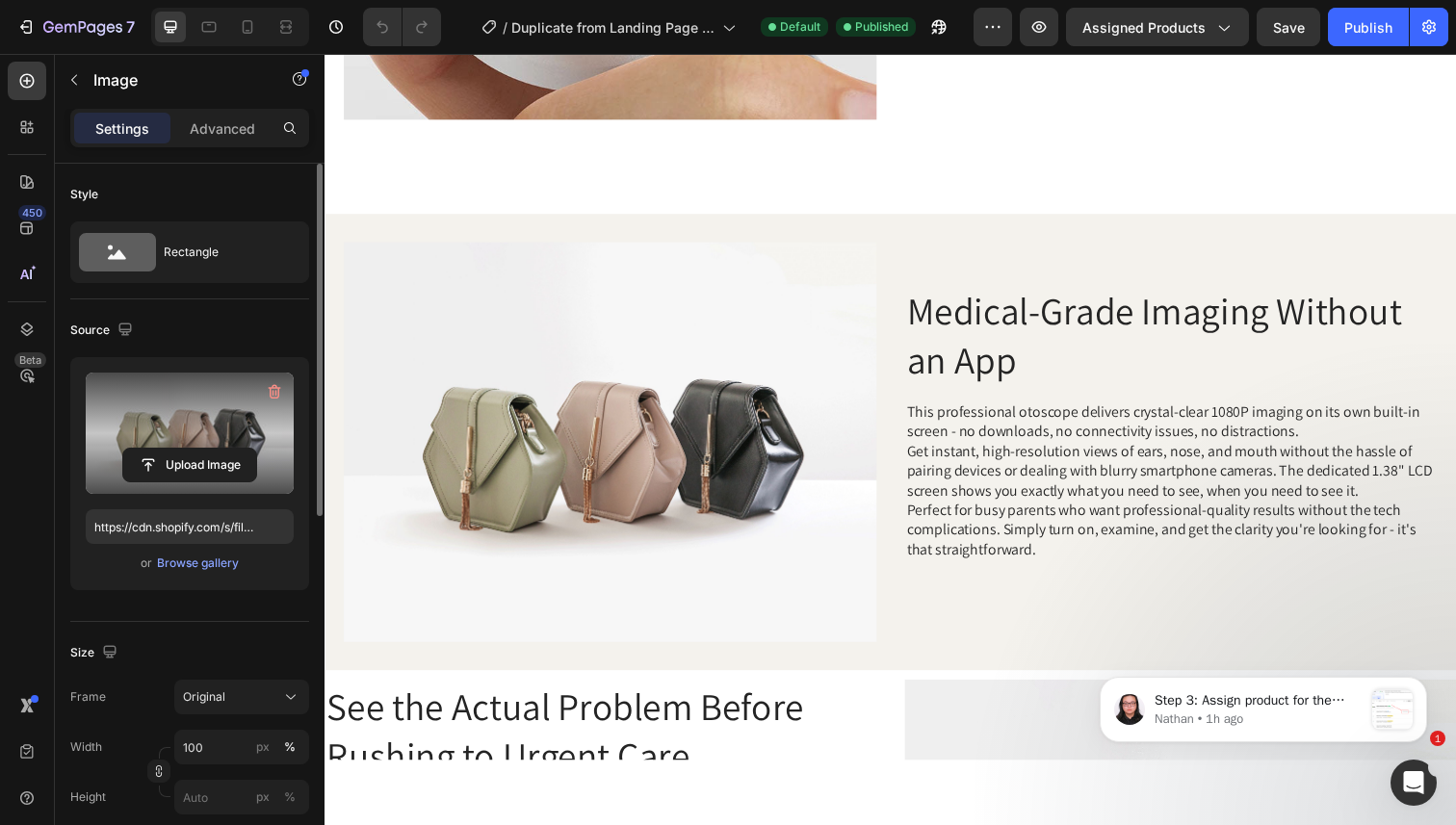 click at bounding box center [190, 433] 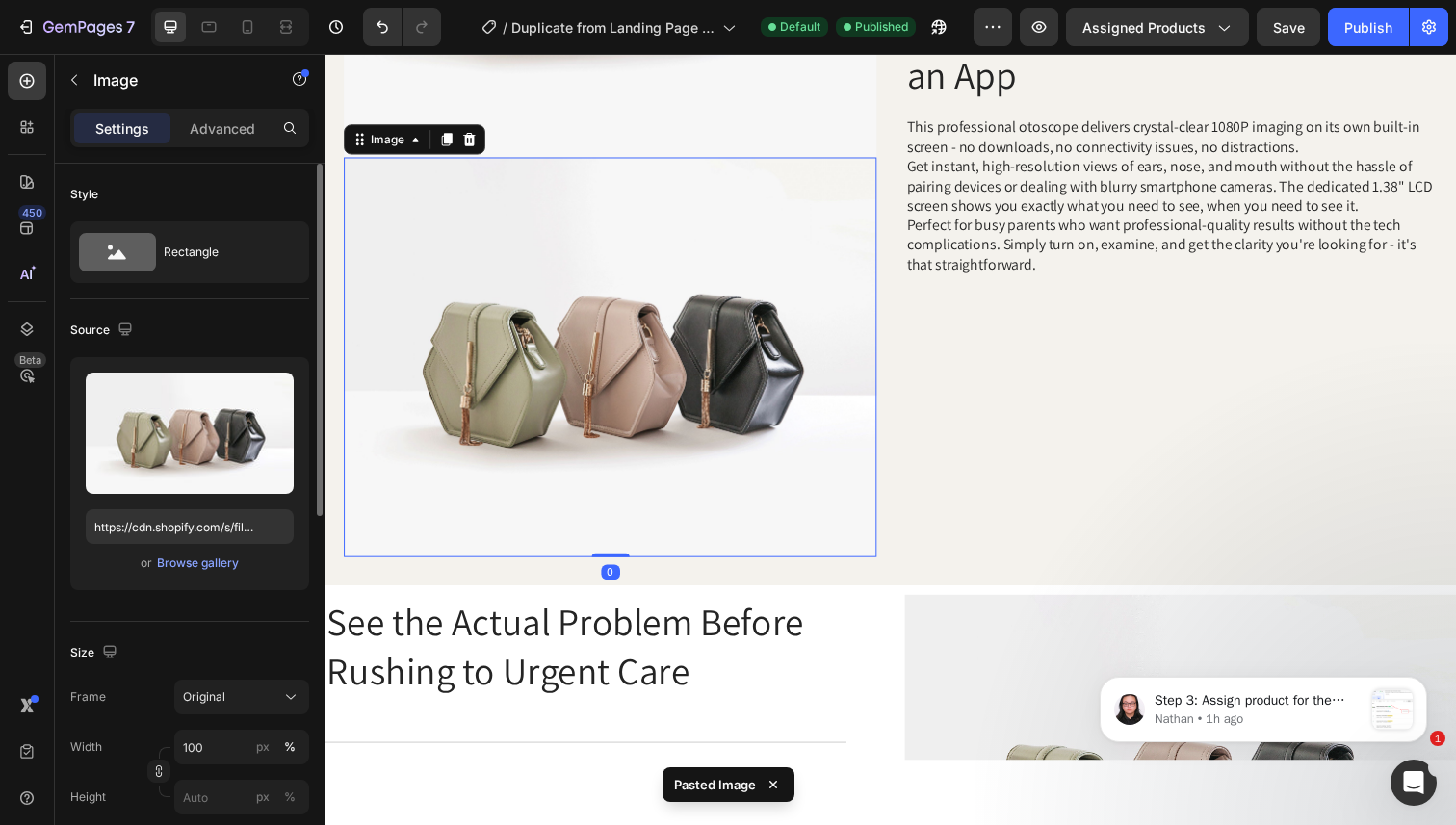 scroll, scrollTop: 2524, scrollLeft: 0, axis: vertical 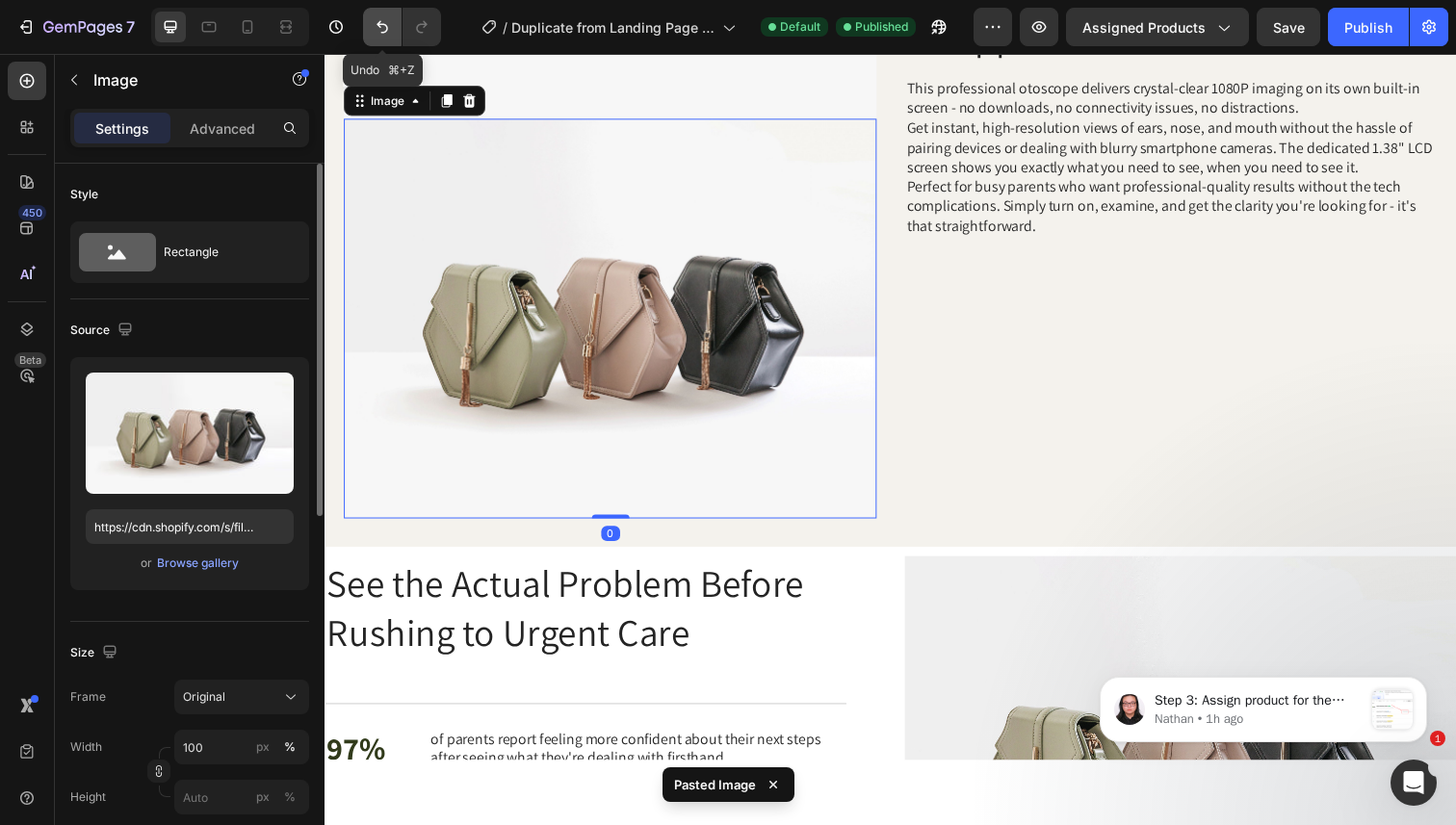 click 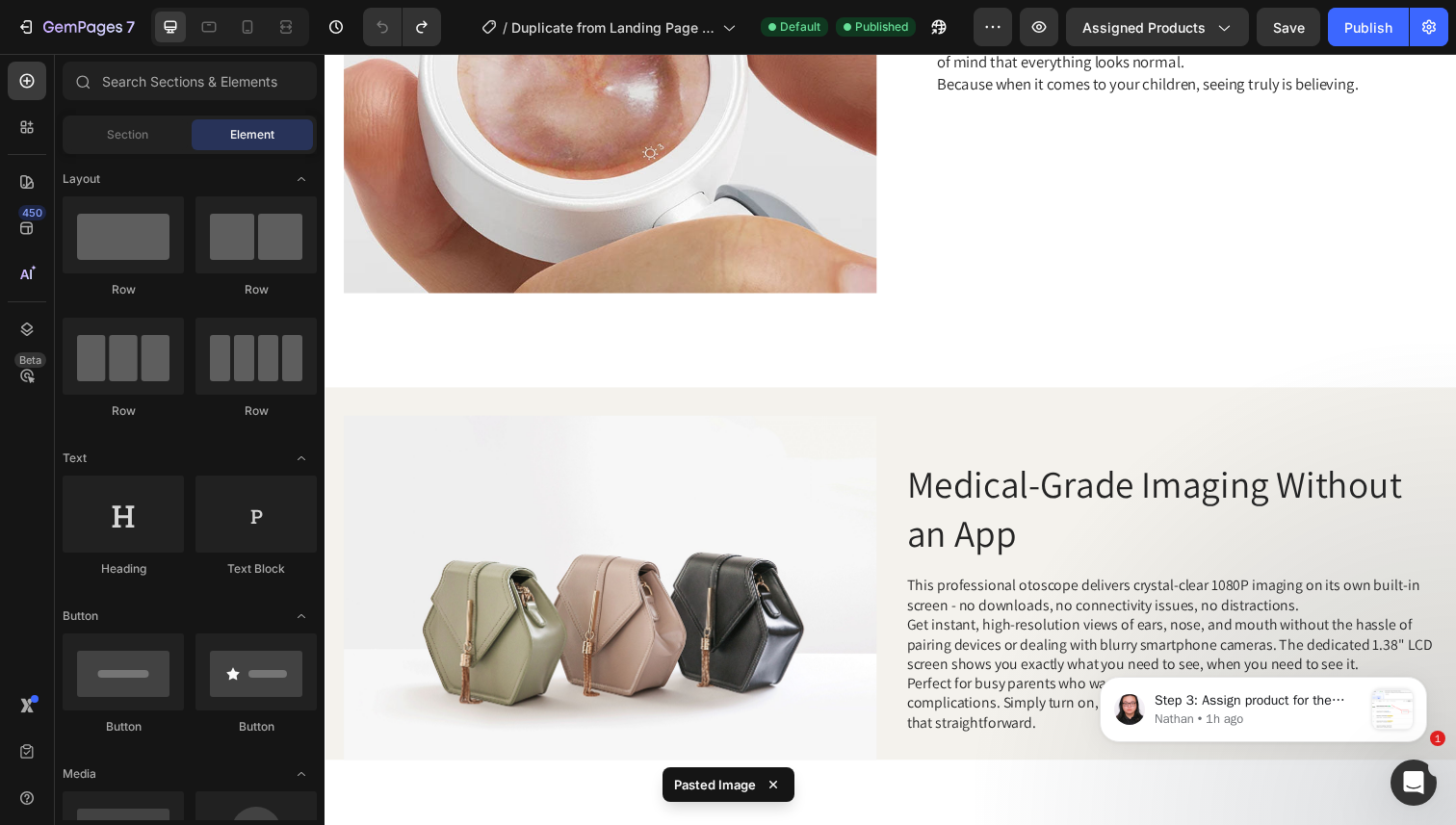 scroll, scrollTop: 2201, scrollLeft: 0, axis: vertical 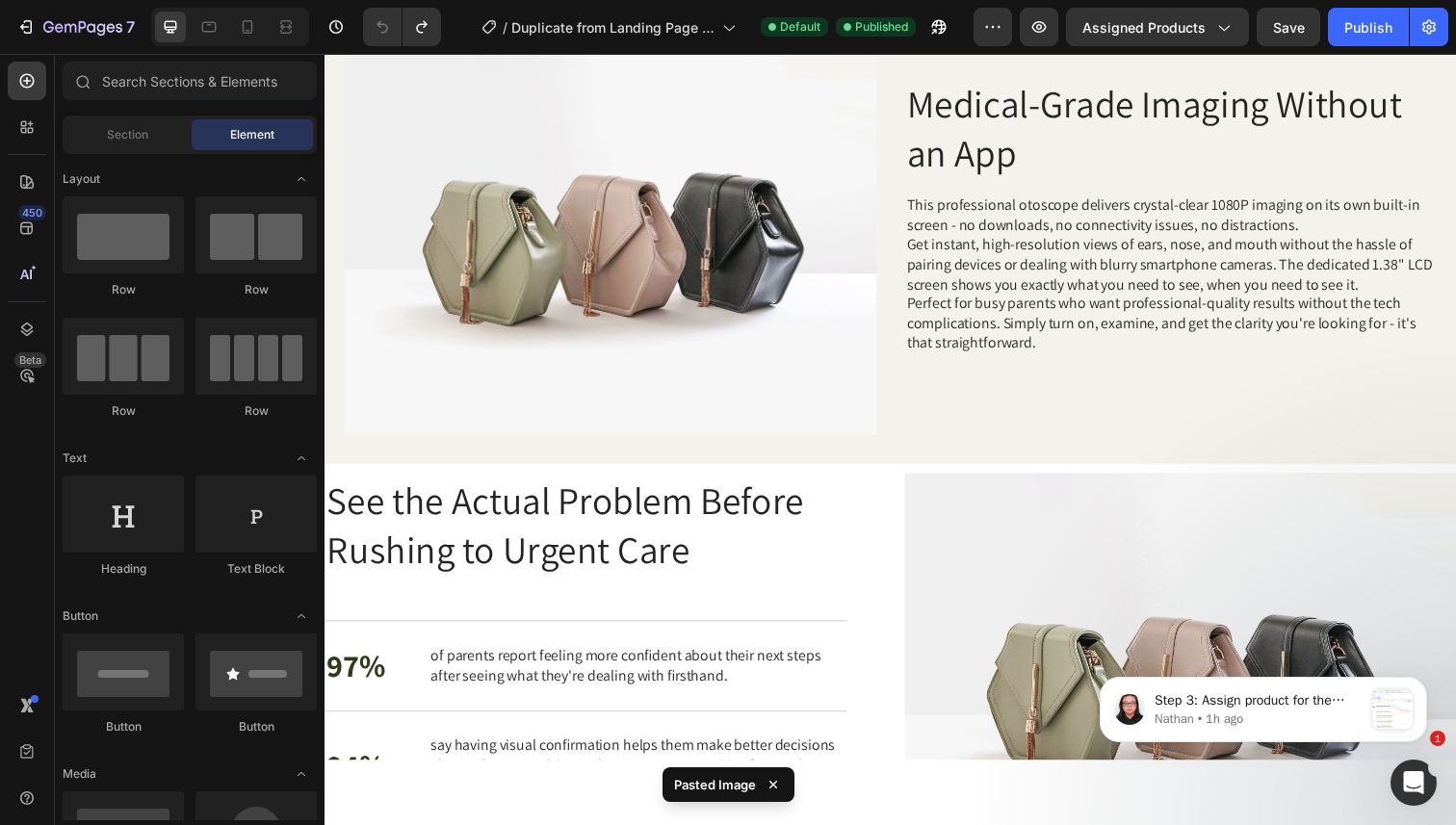 click at bounding box center (615, 240) 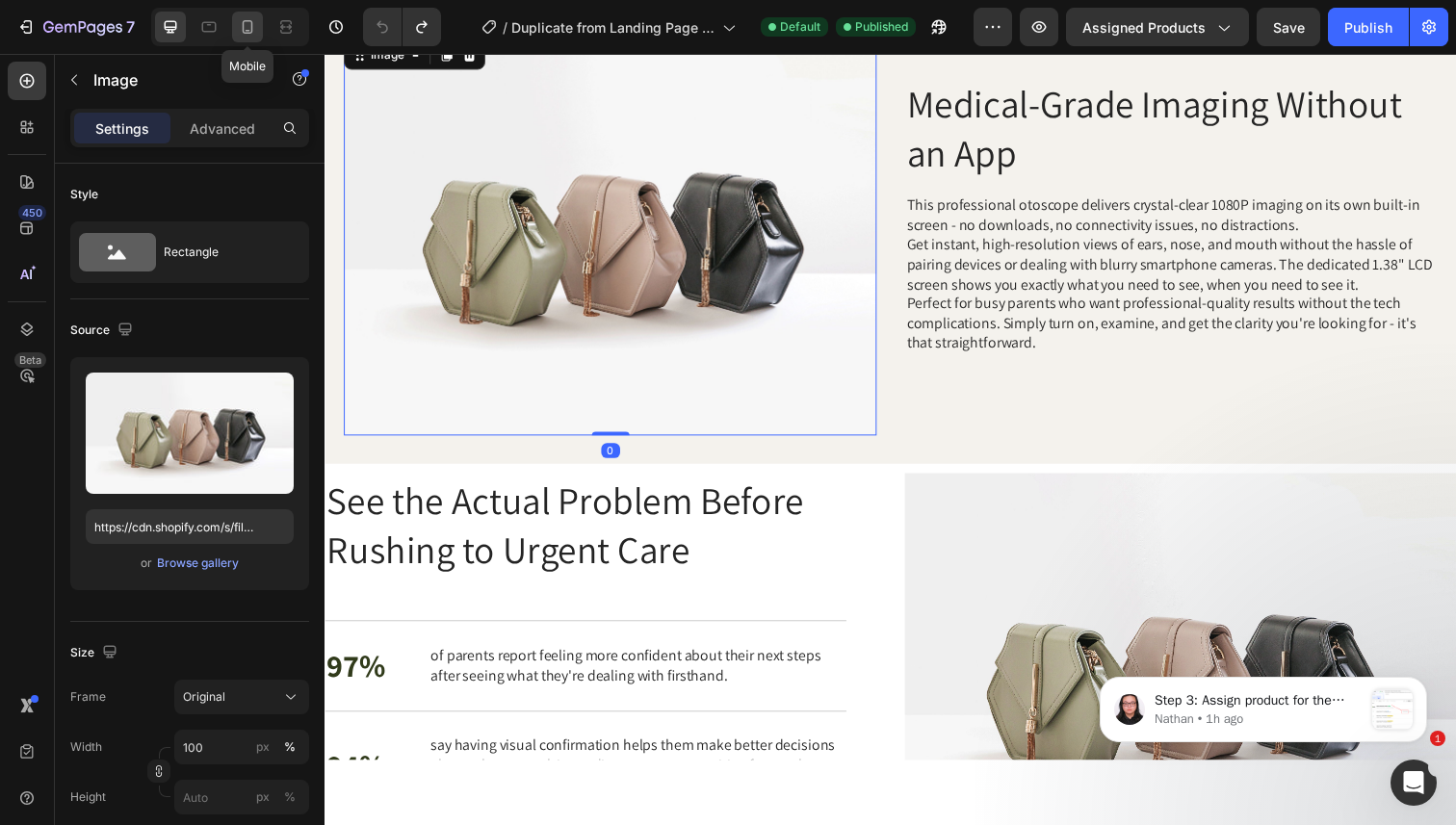 click 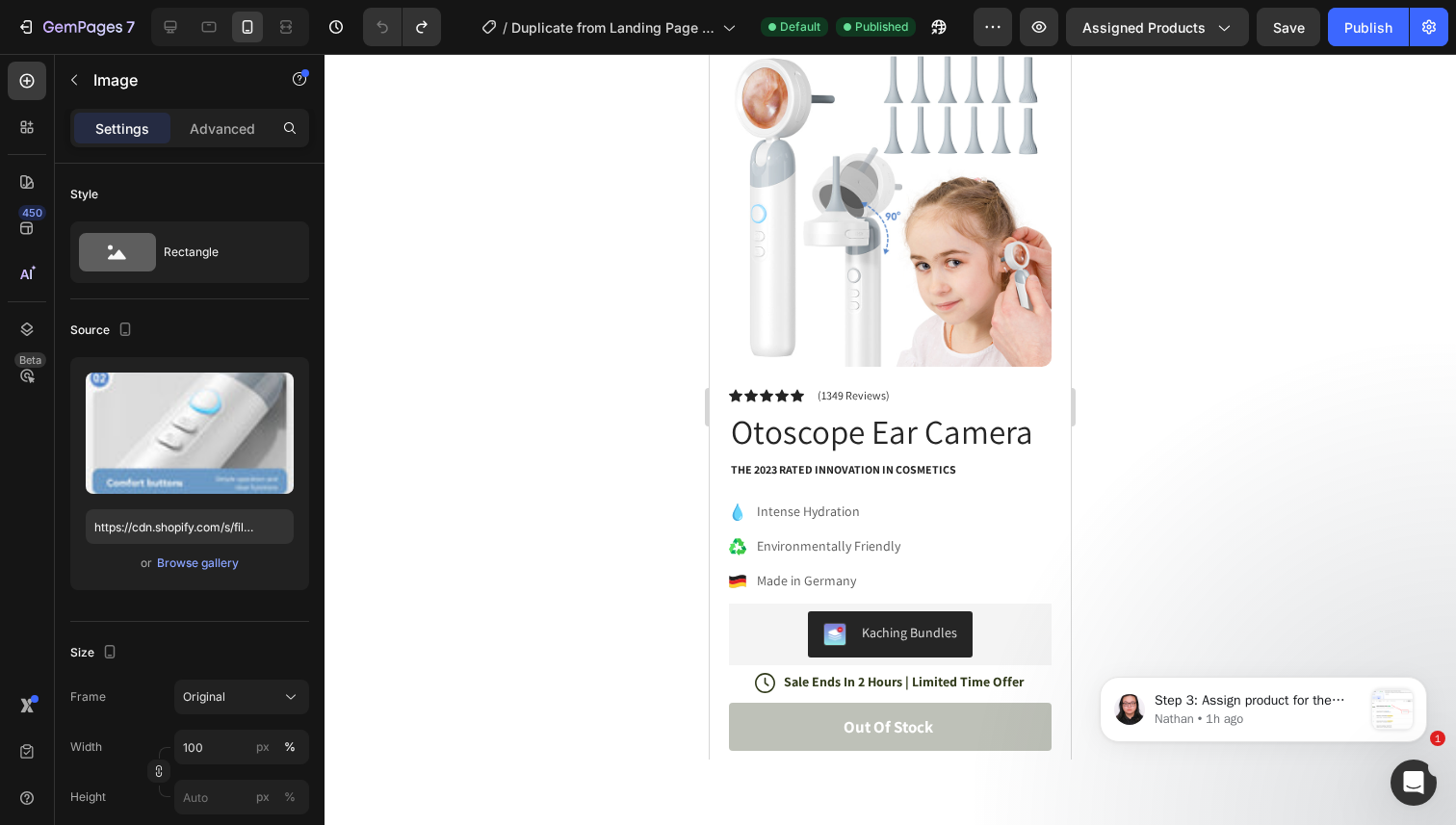 scroll, scrollTop: 130, scrollLeft: 0, axis: vertical 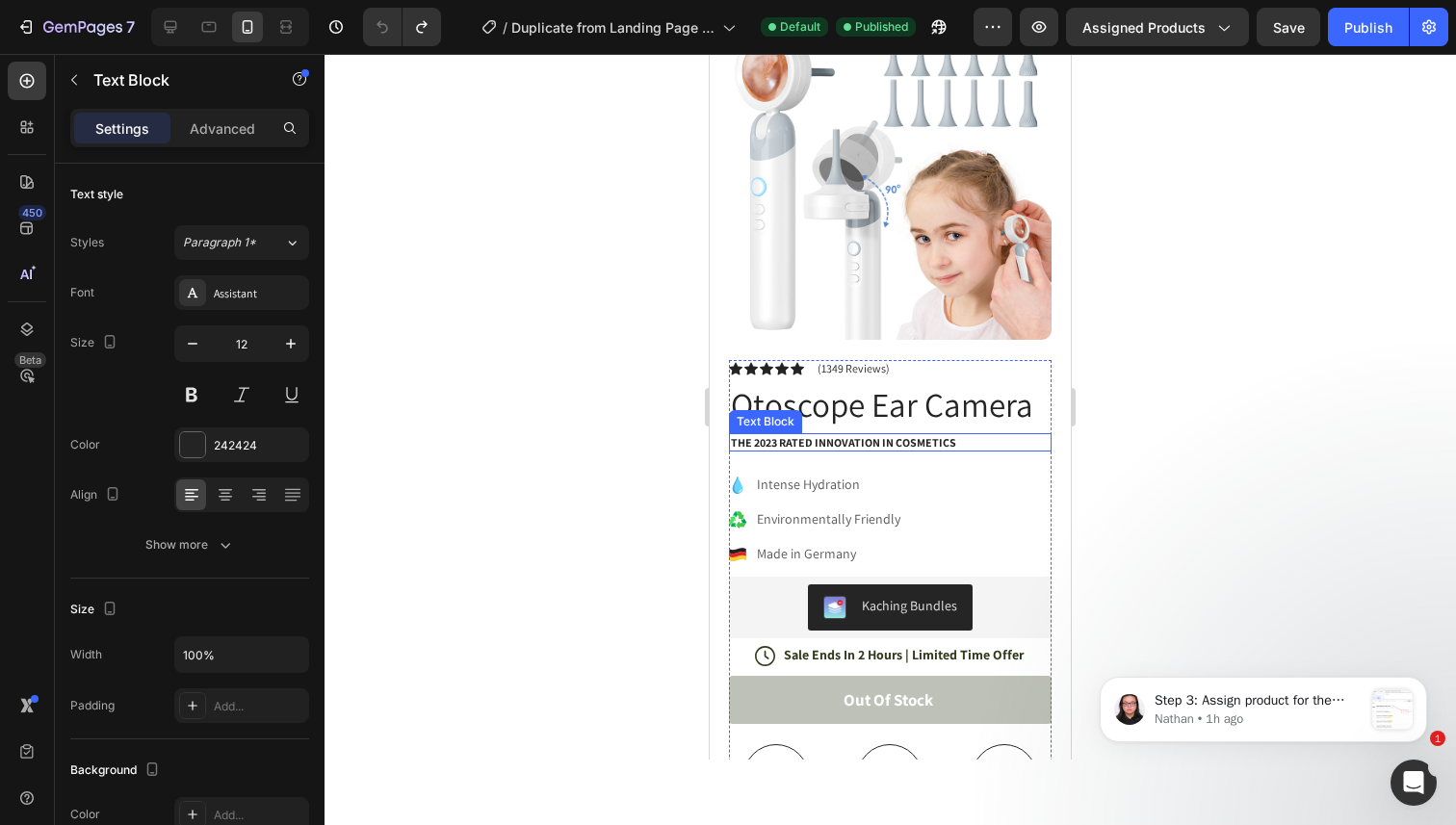 click on "The 2023 Rated Innovation in Cosmetics" at bounding box center [890, 443] 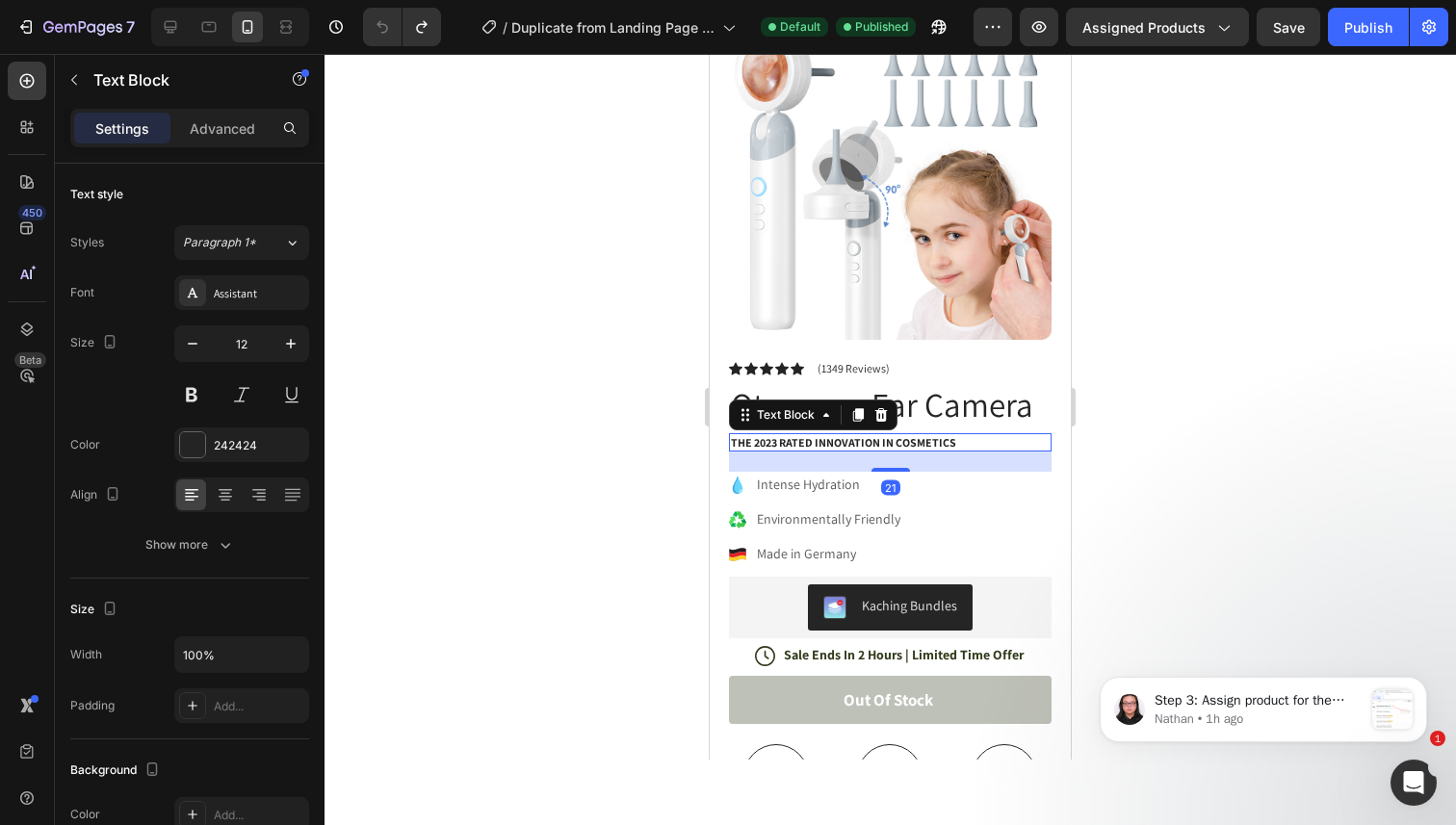 click on "The 2023 Rated Innovation in Cosmetics" at bounding box center [890, 443] 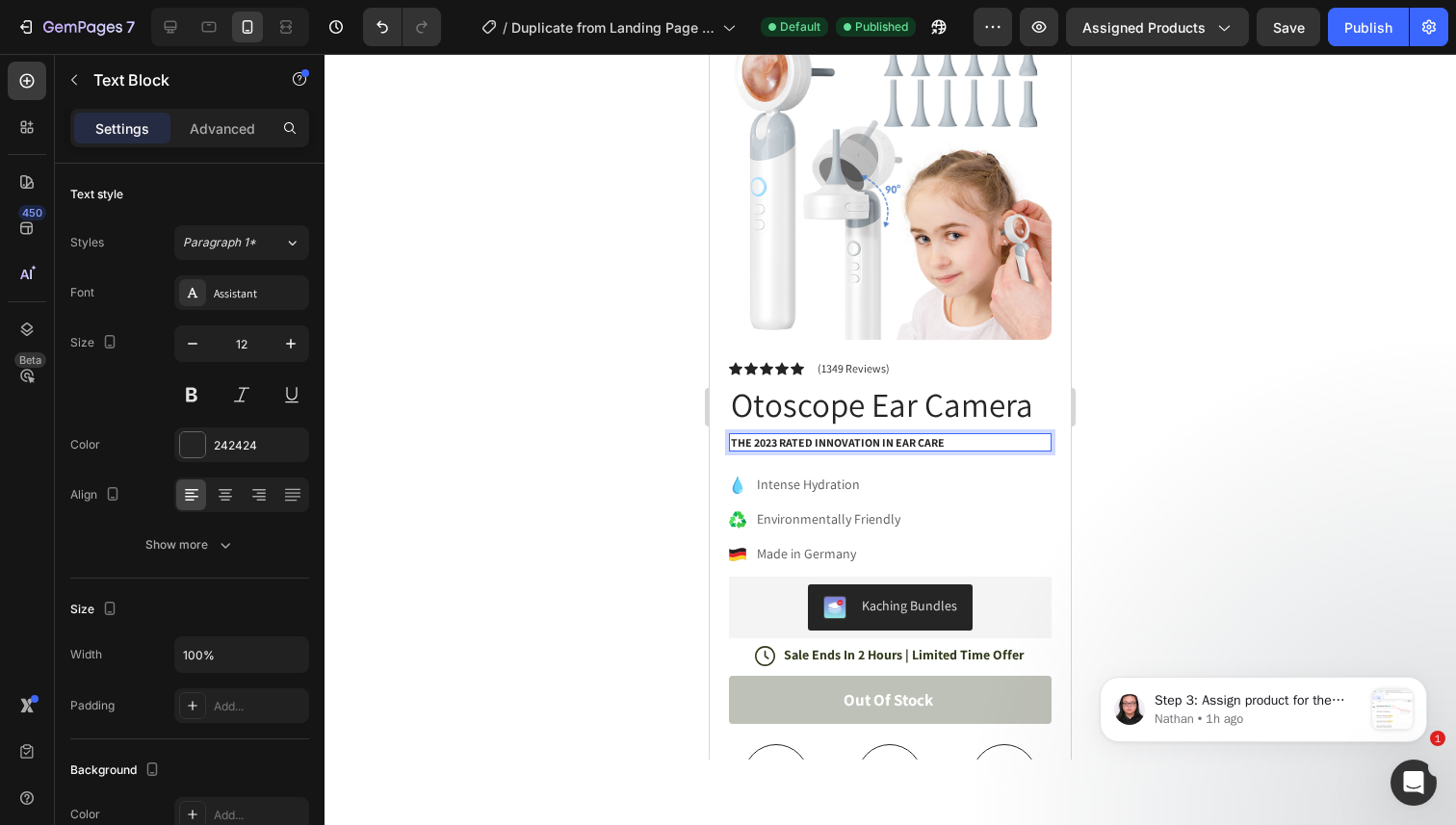 click on "The 2023 Rated Innovation in Ear care" at bounding box center [890, 443] 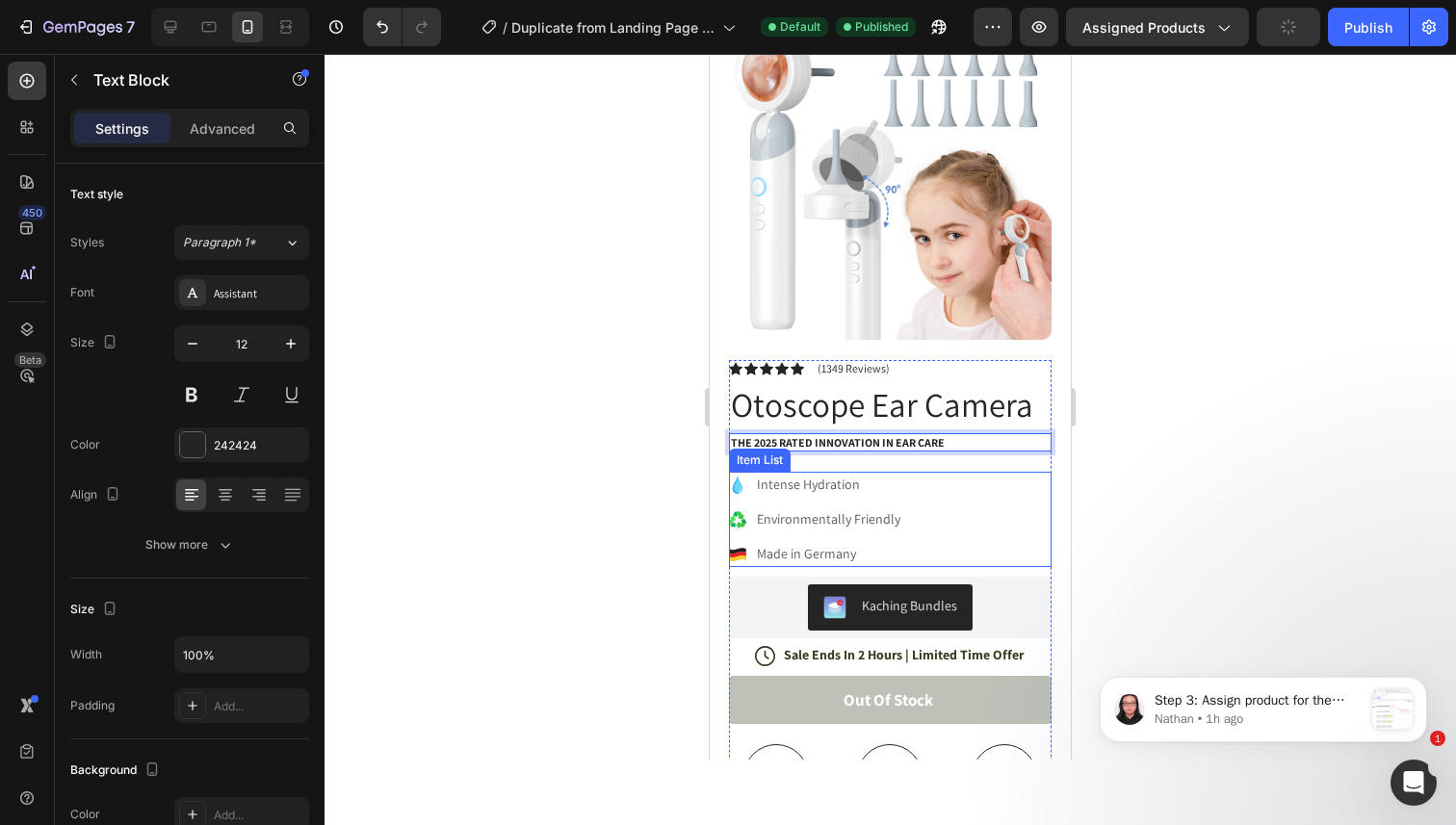click on "Intense Hydration" at bounding box center (828, 484) 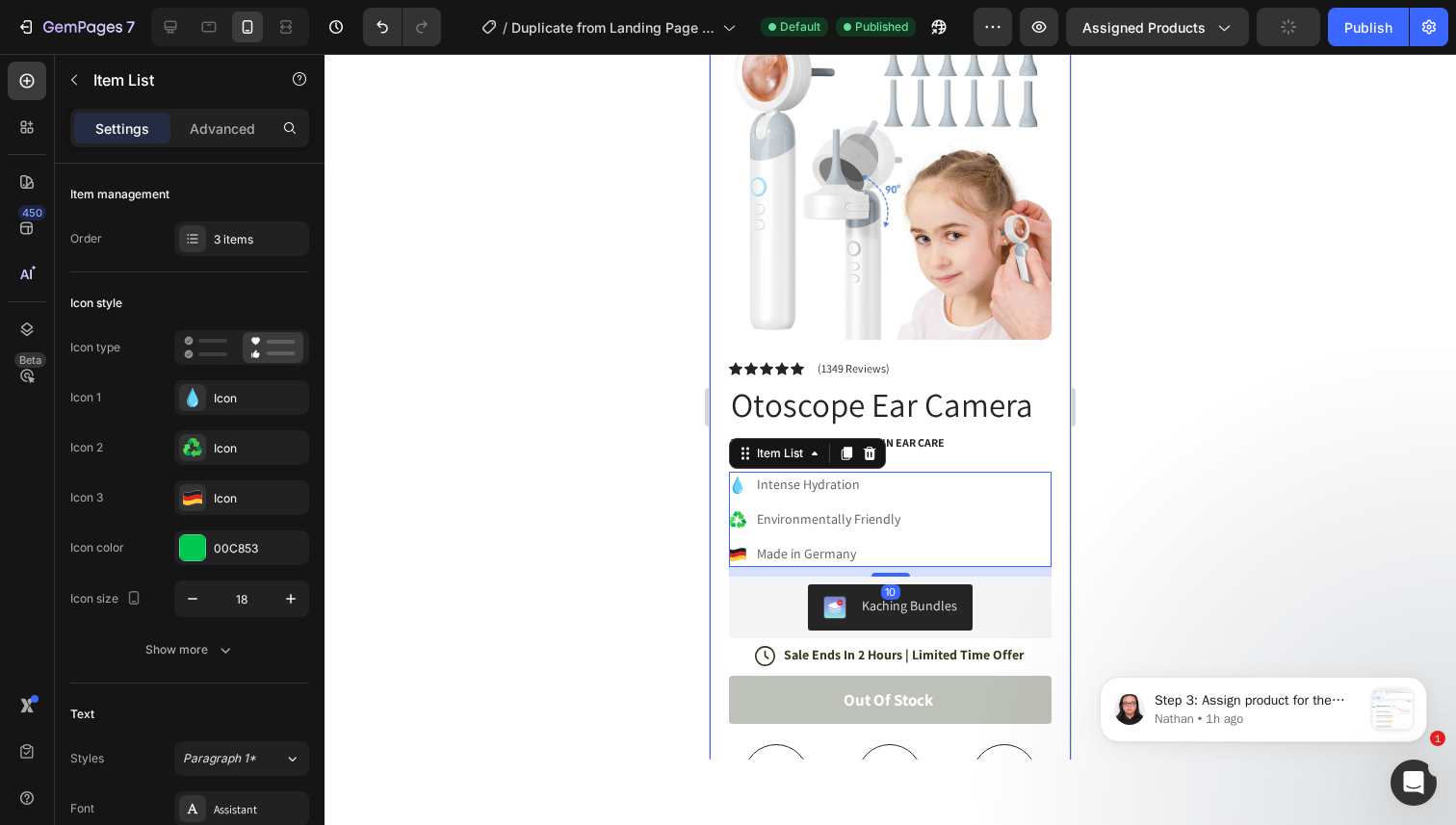 click 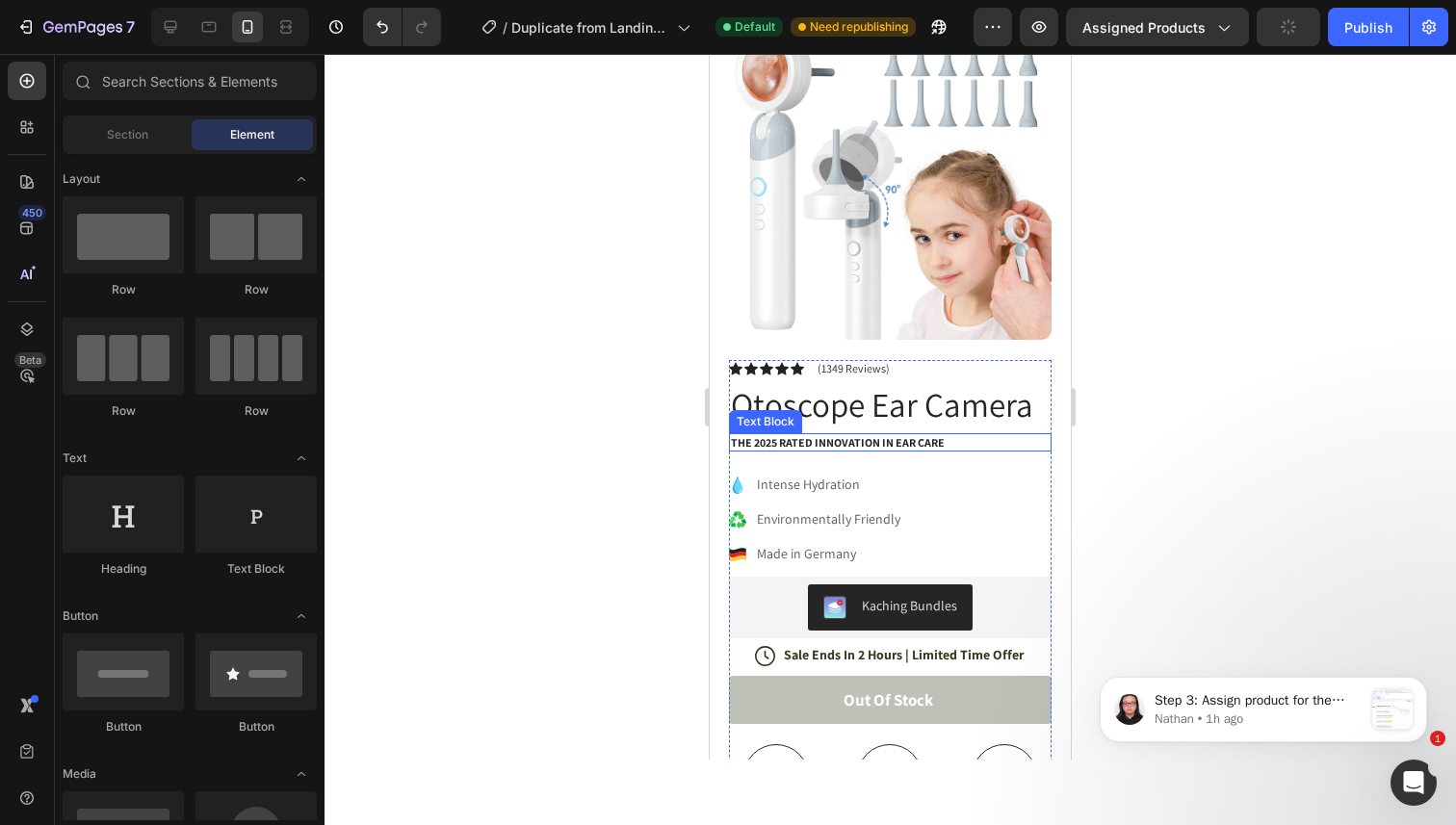click on "The 2025 Rated Innovation in Ear care" at bounding box center (890, 443) 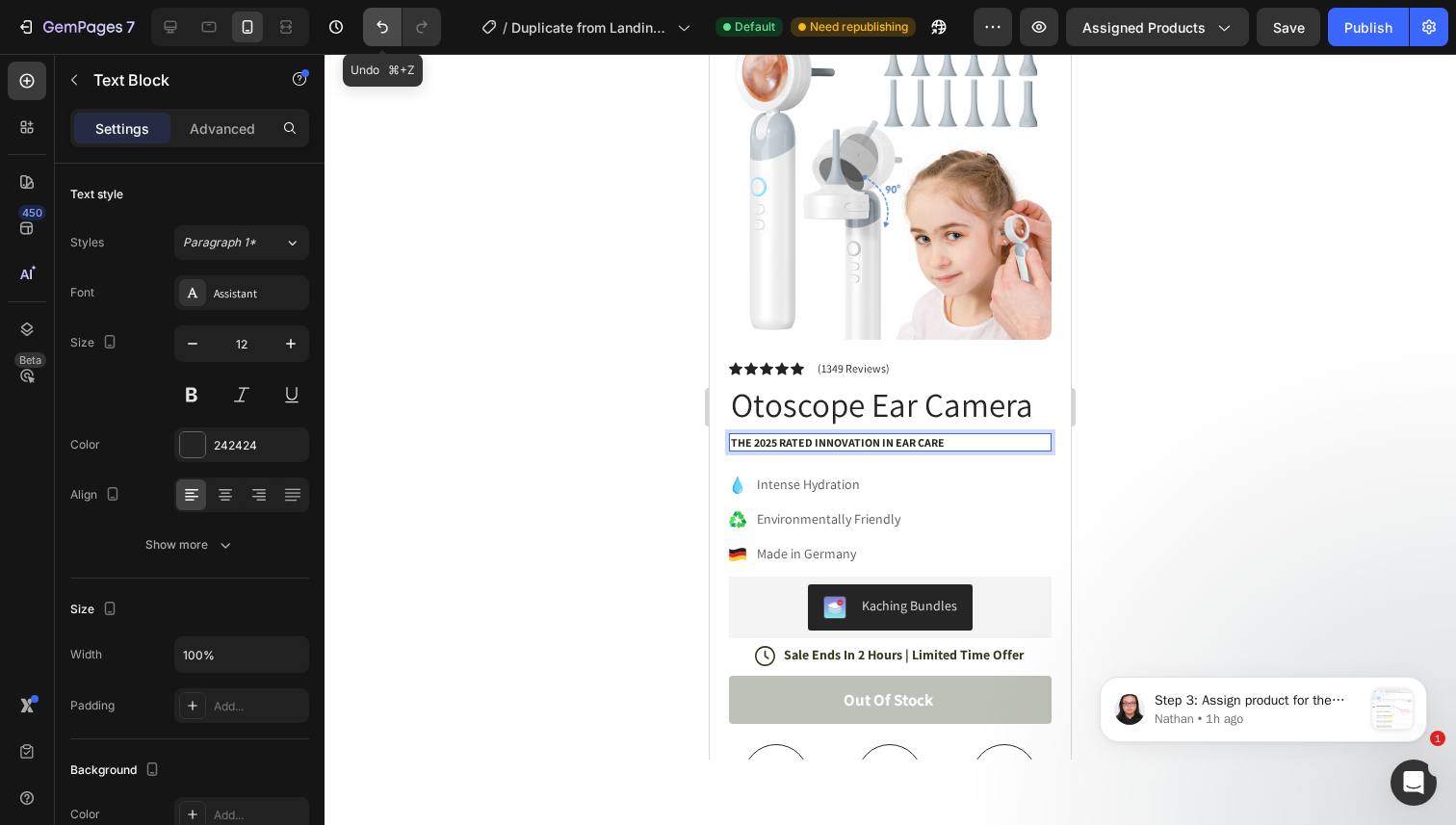 click 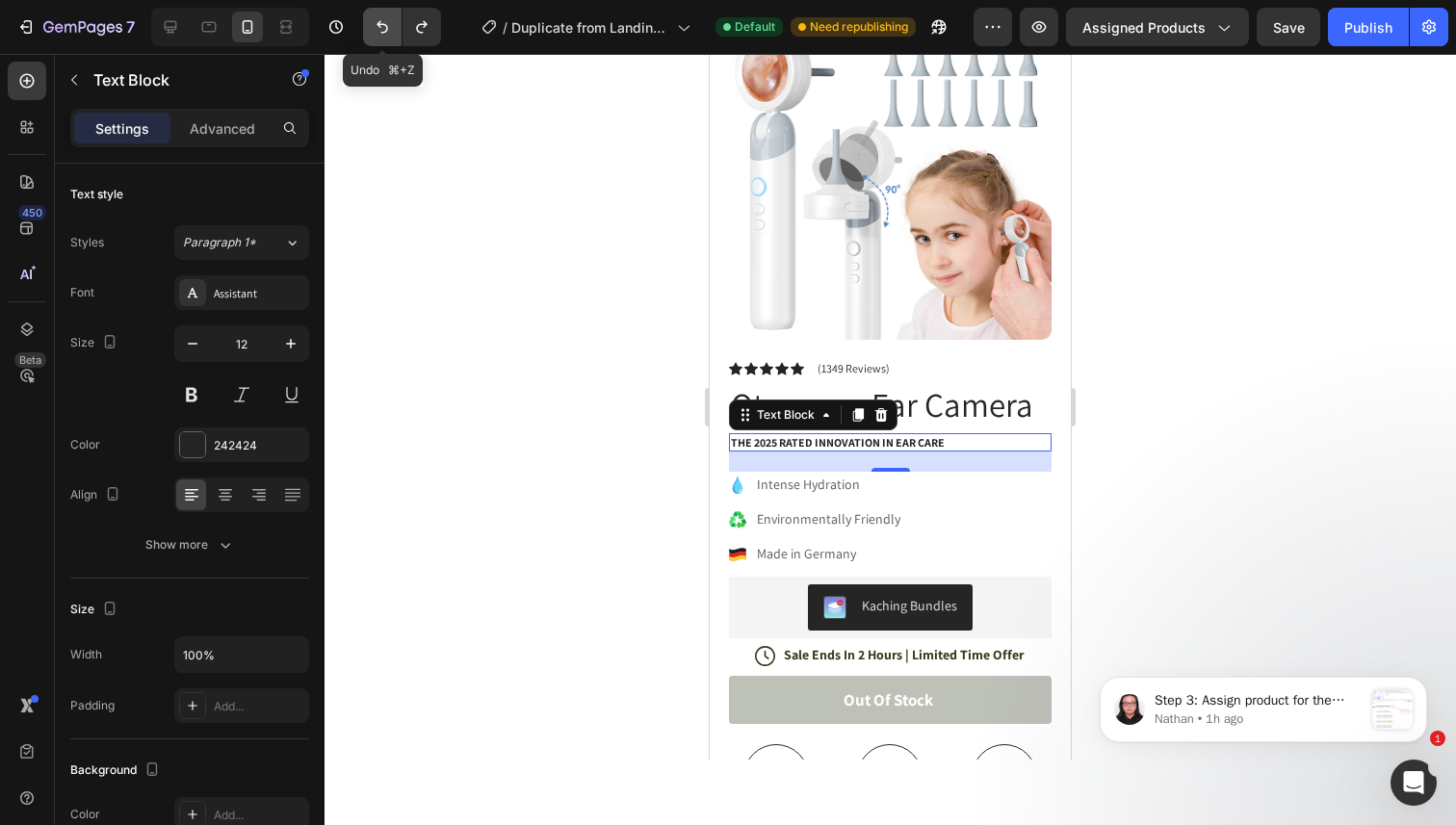 click 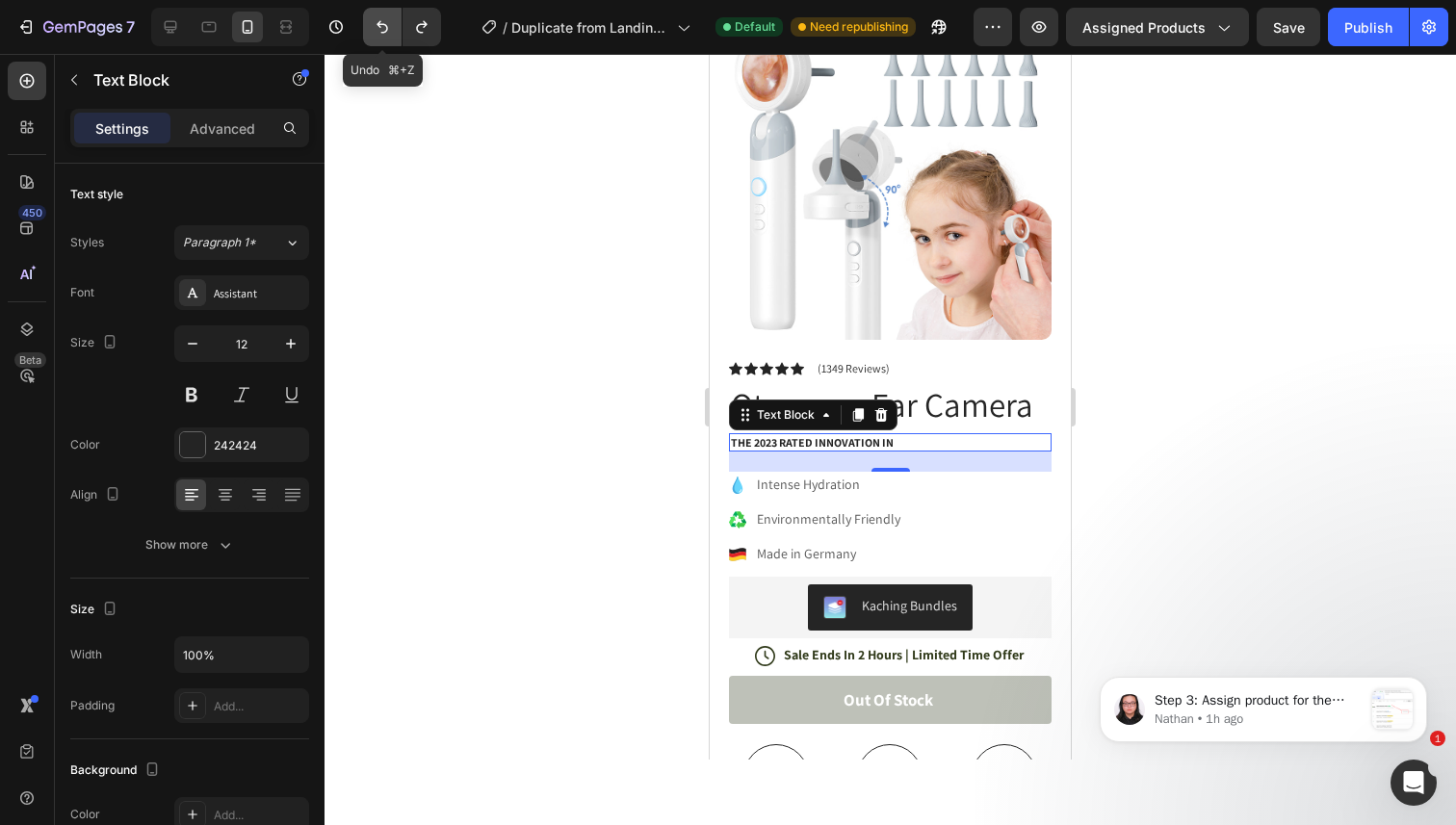 click 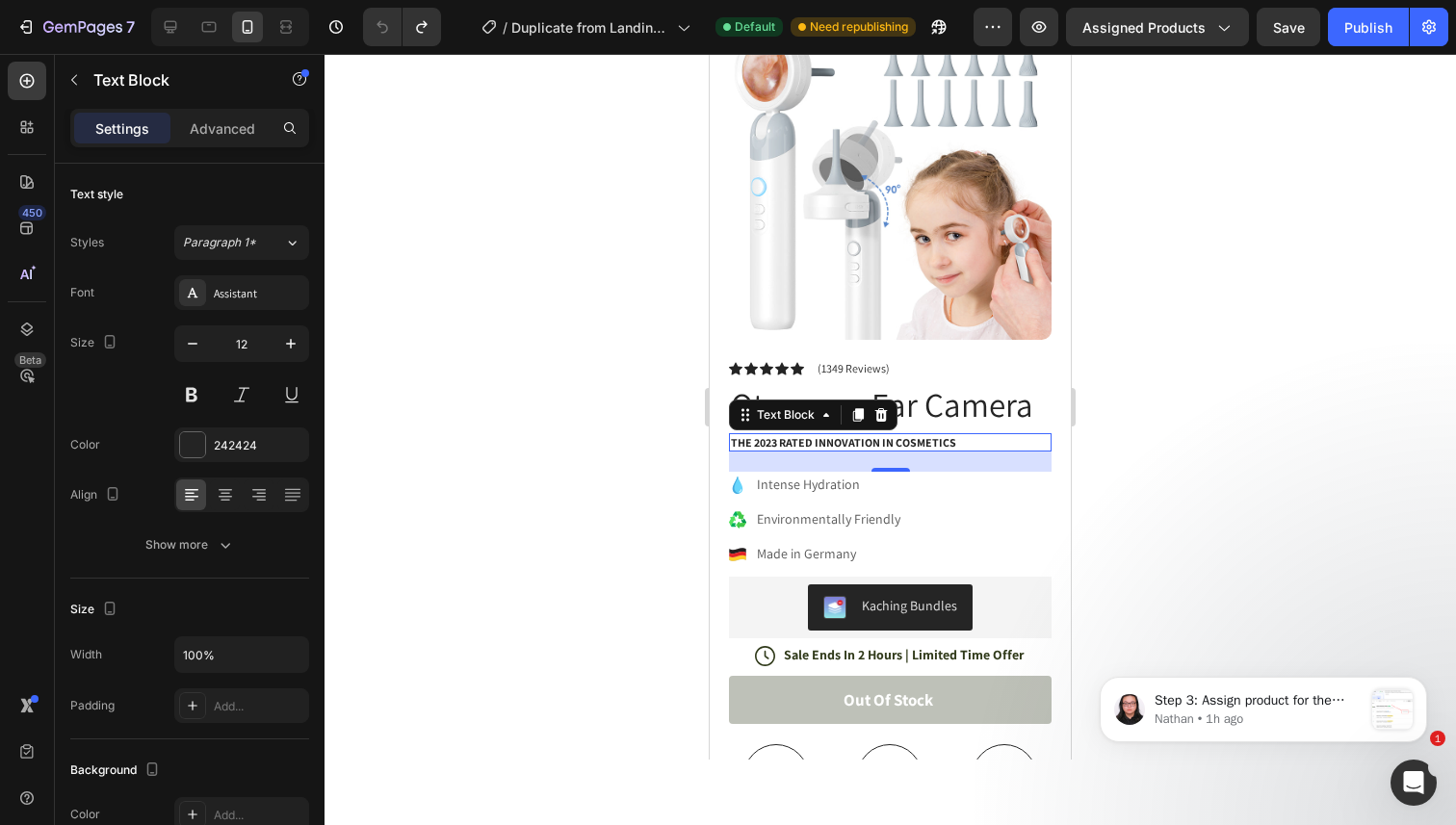 click 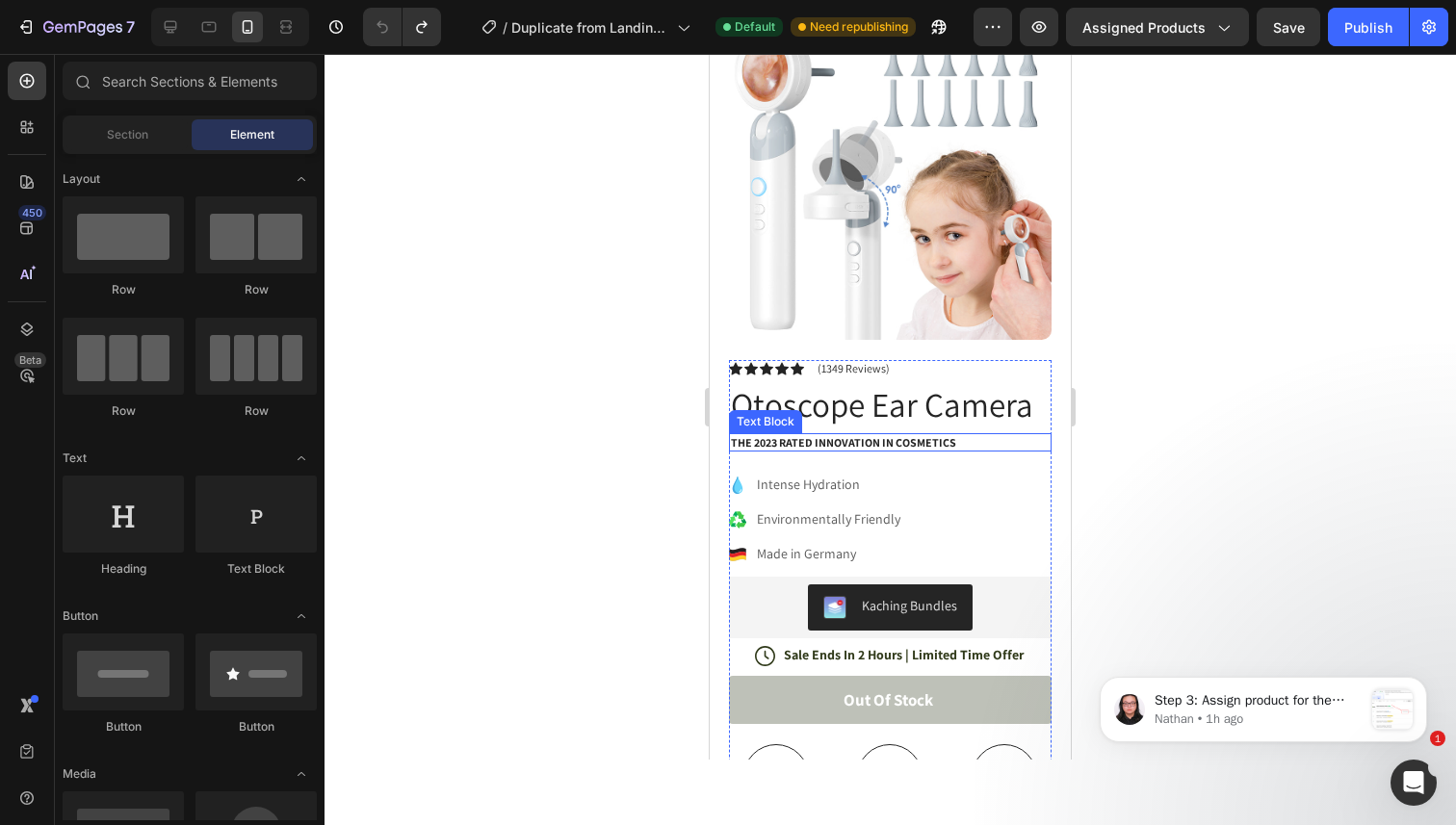 click on "The 2023 Rated Innovation in Cosmetics" at bounding box center [890, 443] 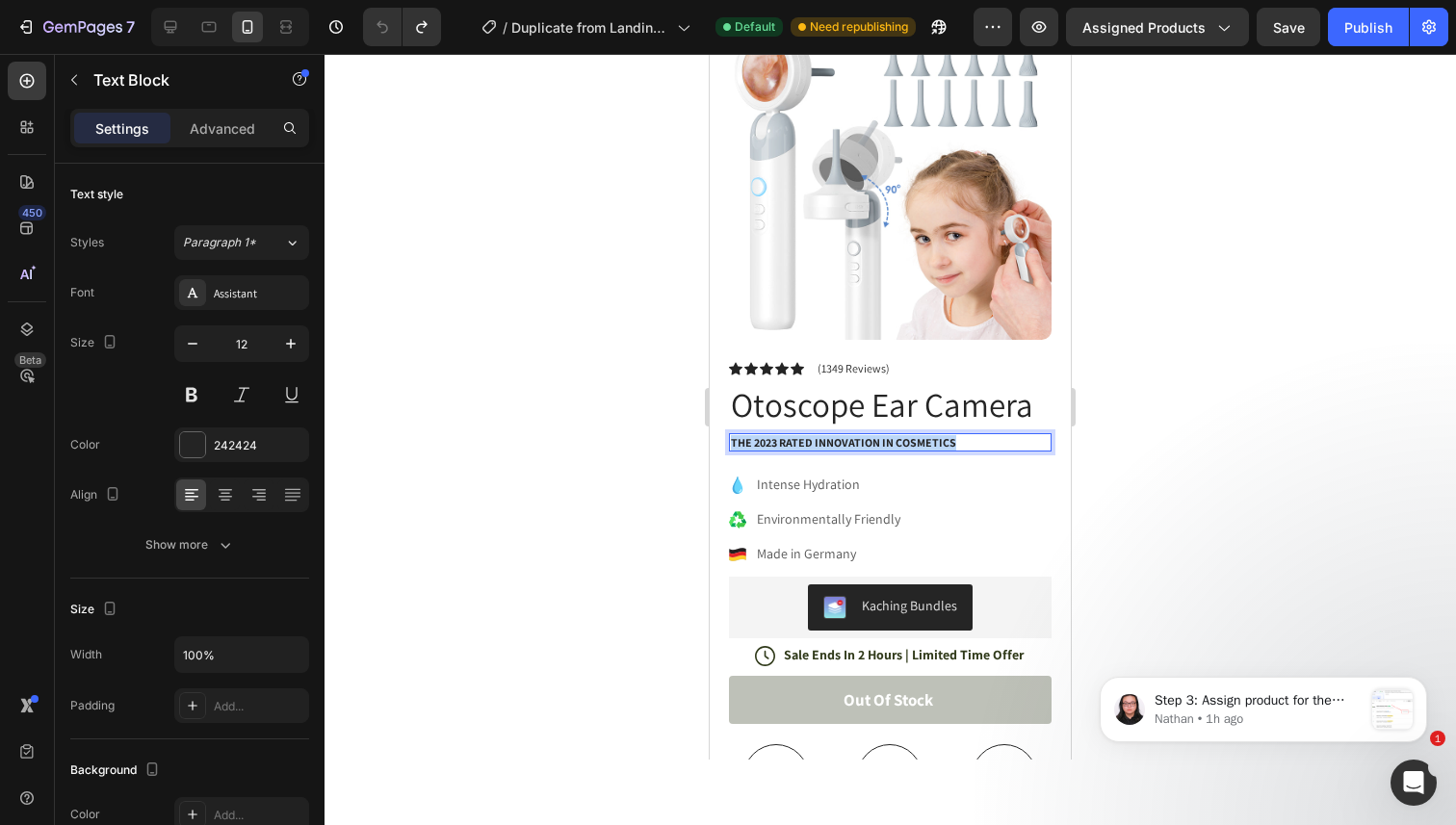 click on "The 2023 Rated Innovation in Cosmetics" at bounding box center (890, 443) 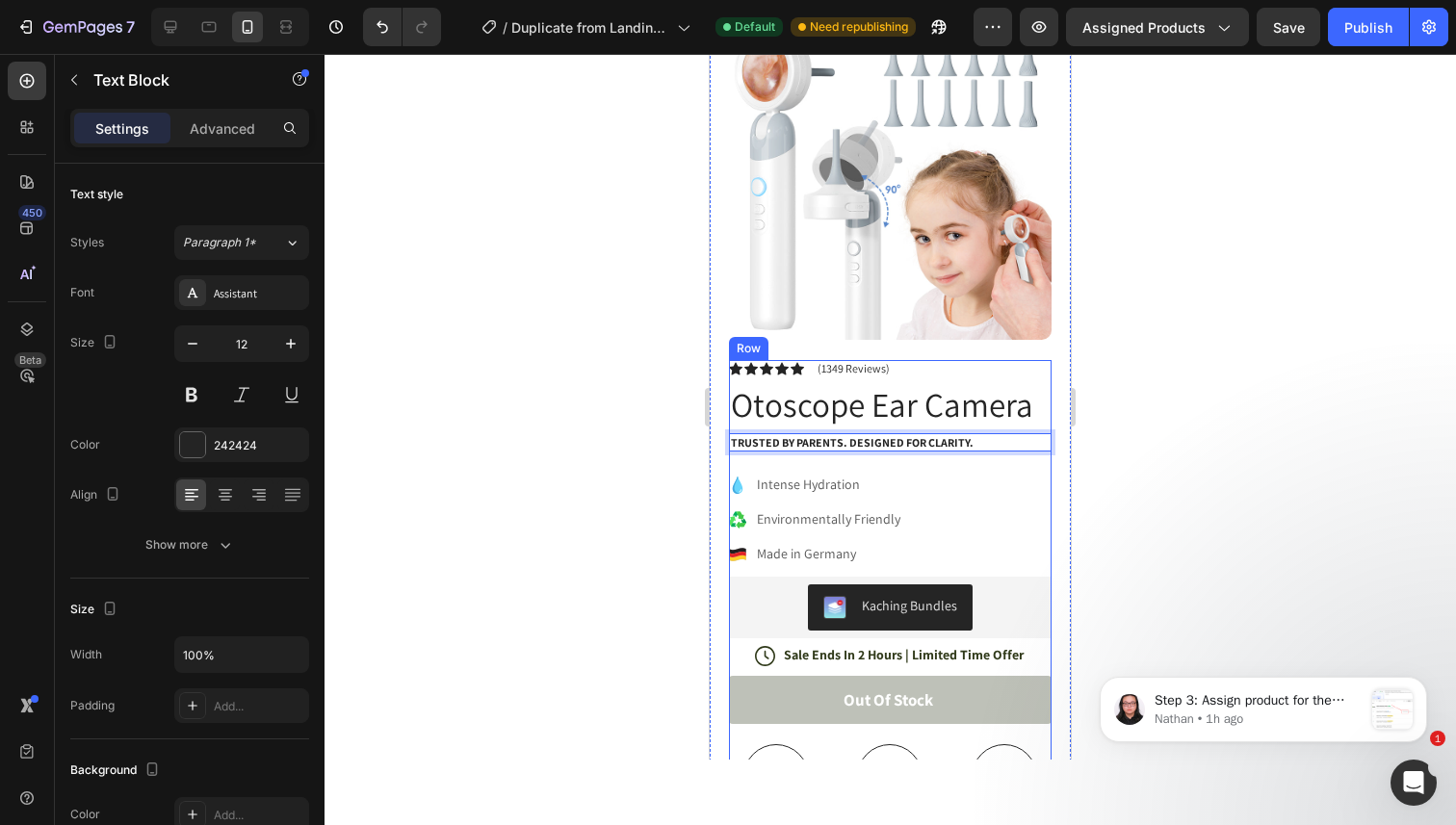 click 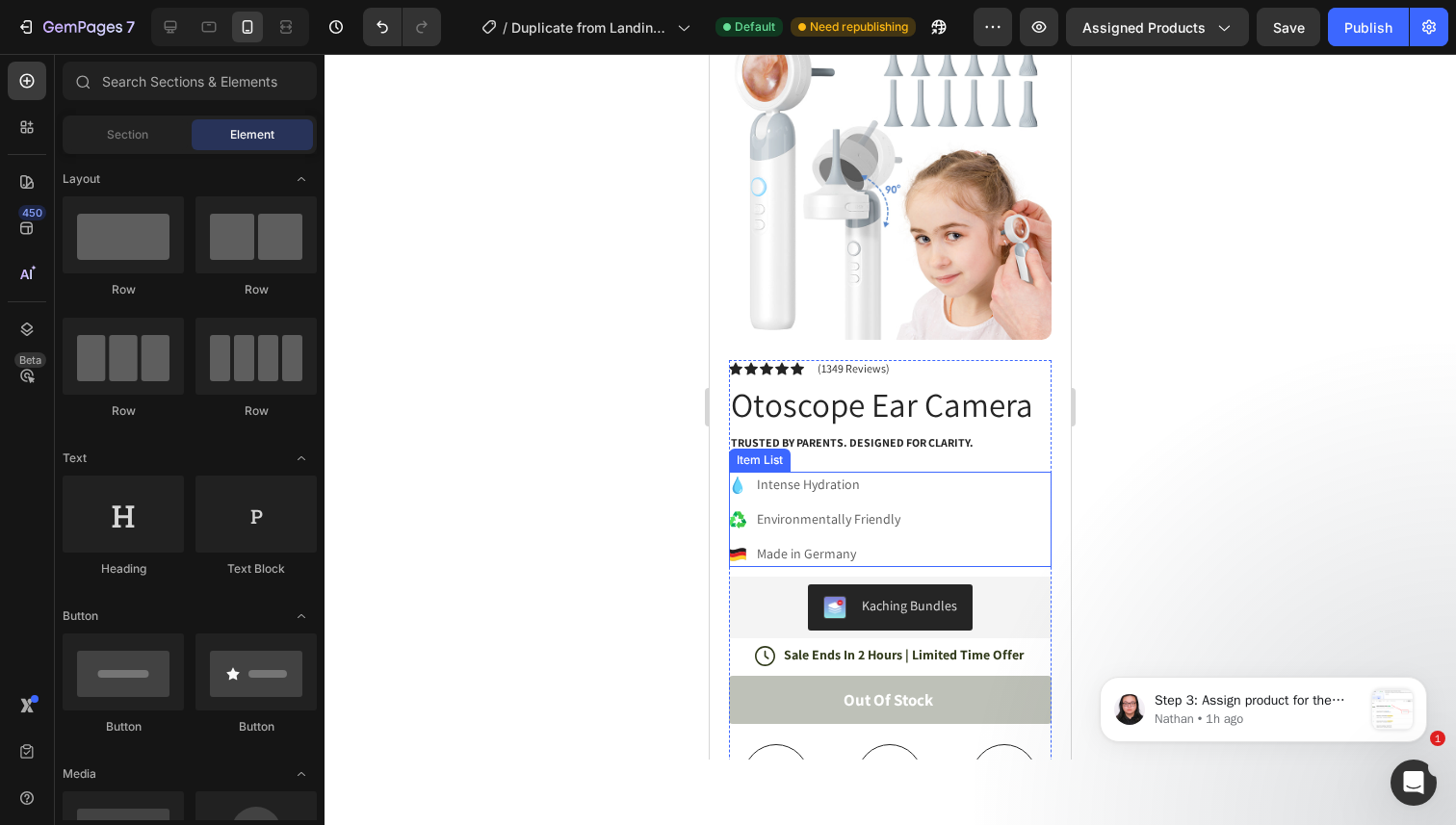 click on "Intense Hydration" at bounding box center (828, 484) 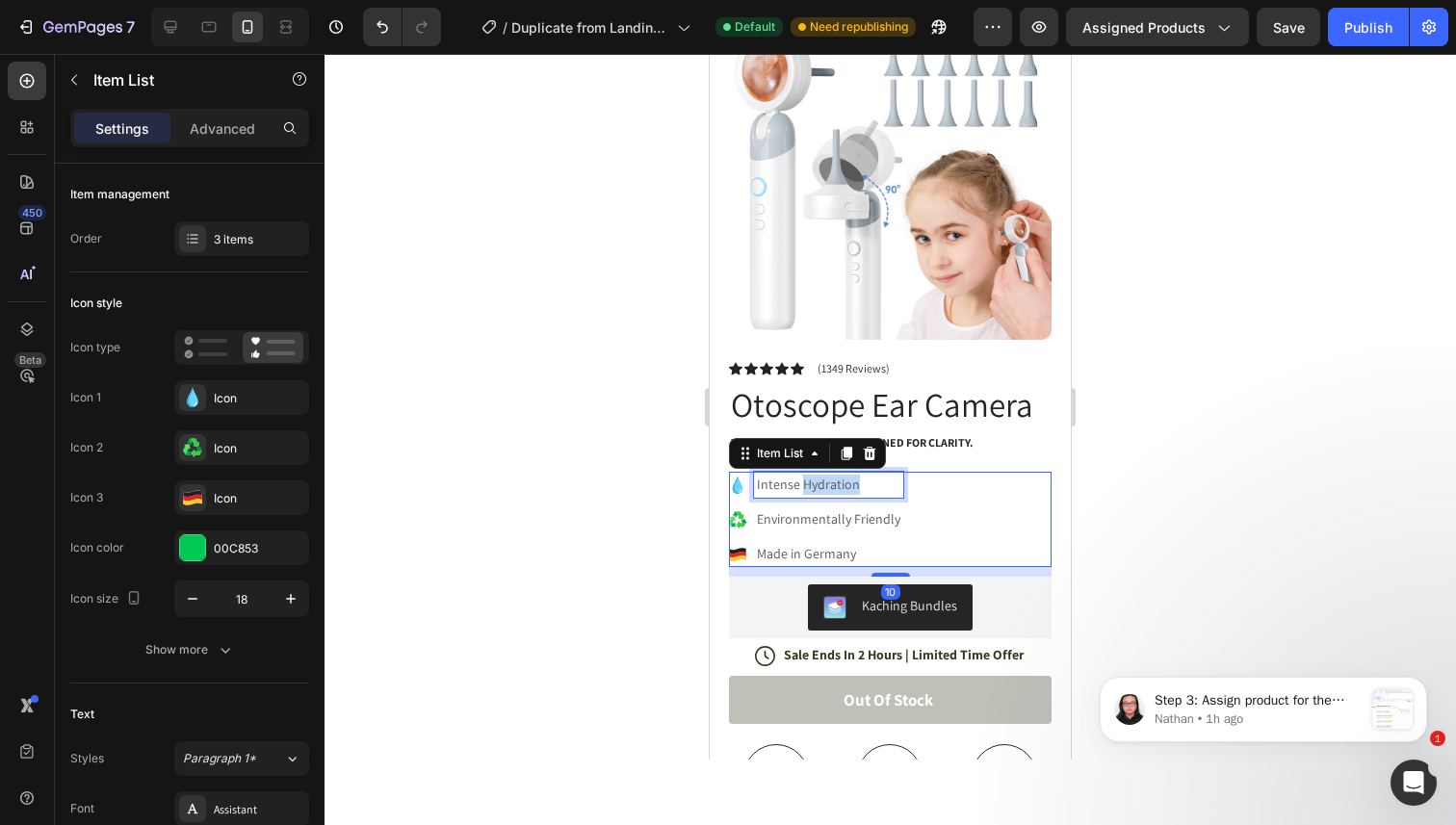 click on "Intense Hydration" at bounding box center (828, 484) 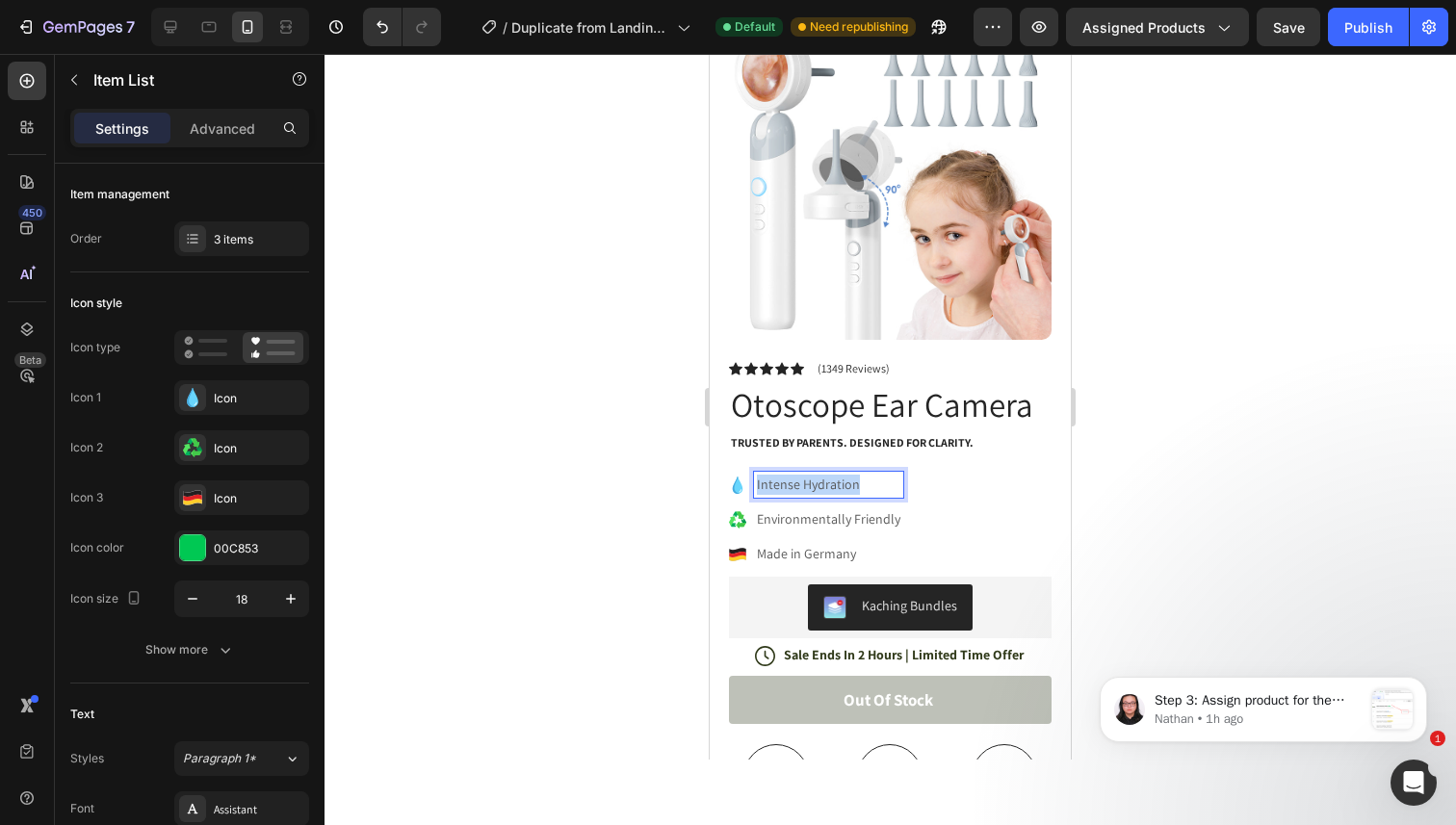 click on "Intense Hydration" at bounding box center (828, 484) 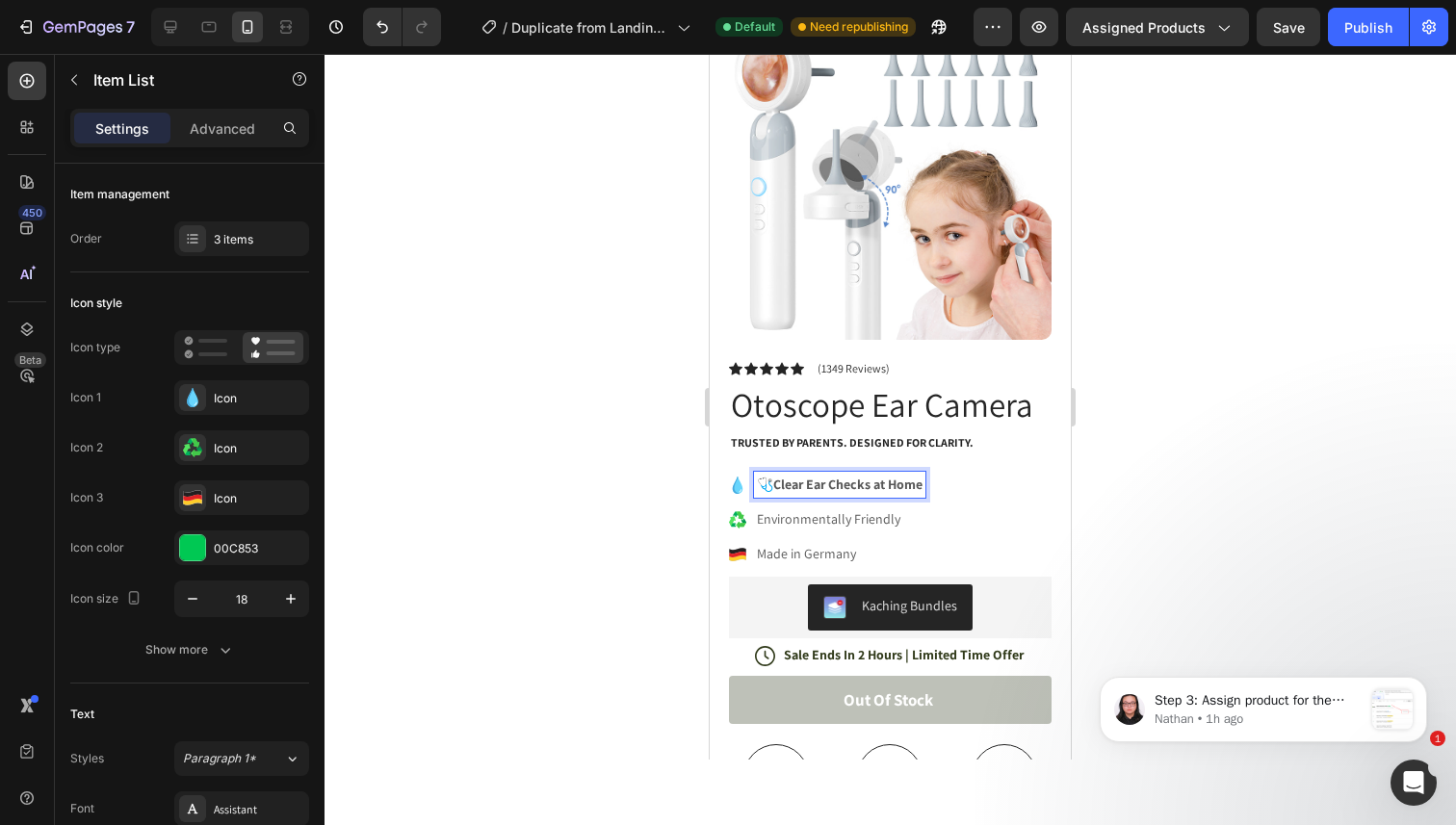 click on "🩺  Clear Ear Checks at Home" at bounding box center [840, 484] 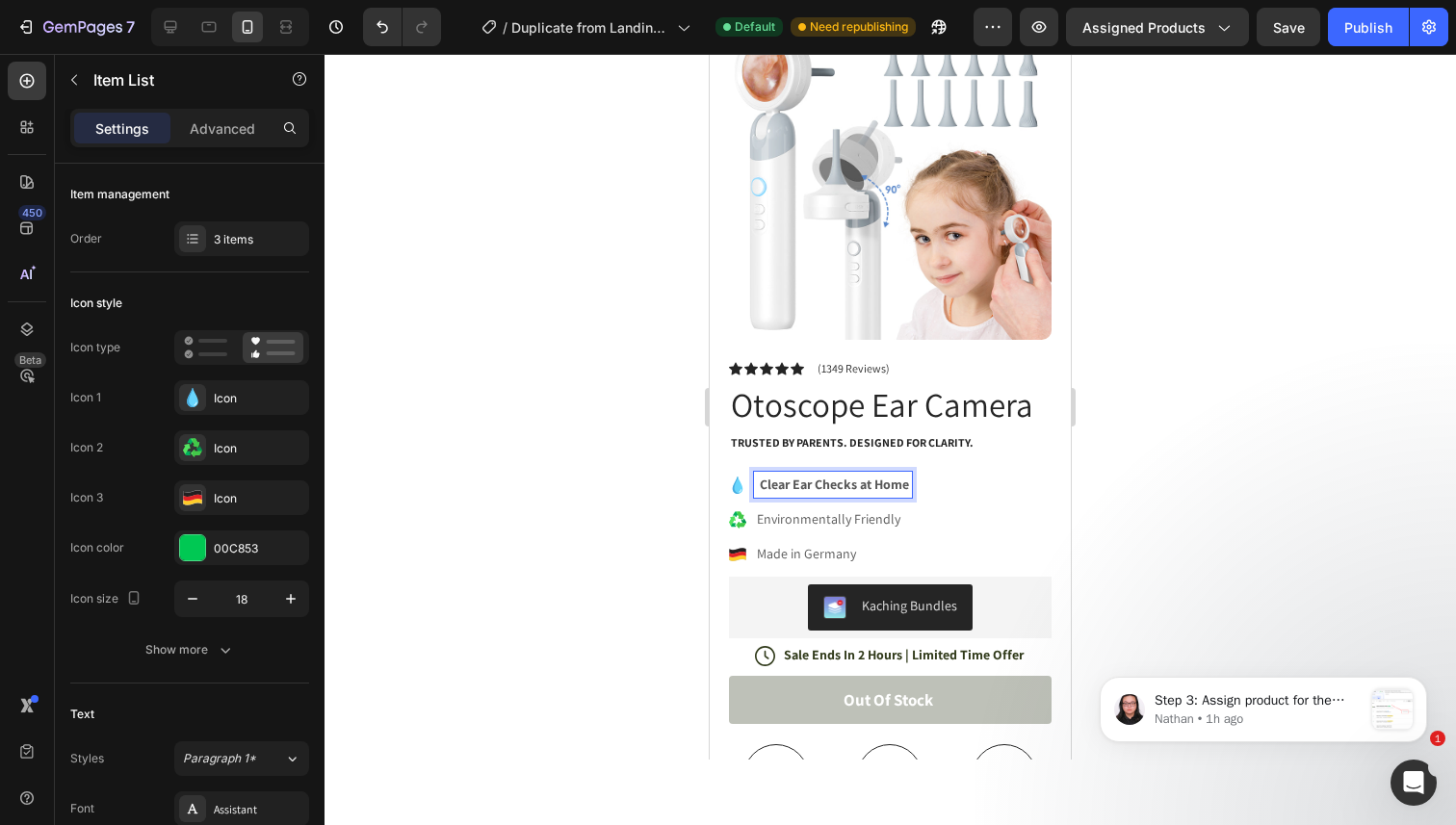click on "Environmentally Friendly" at bounding box center [833, 519] 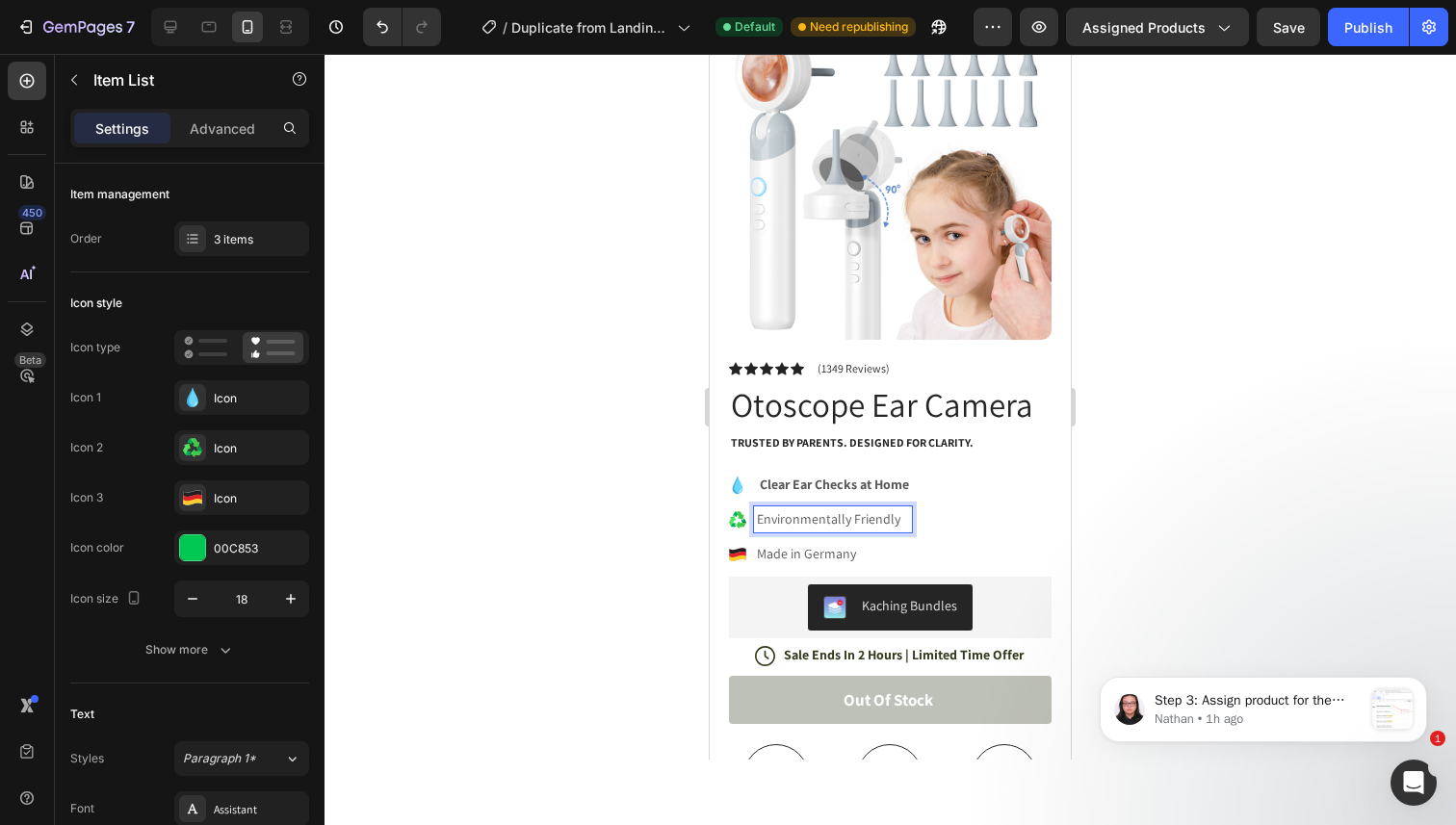 click on "Environmentally Friendly" at bounding box center (833, 519) 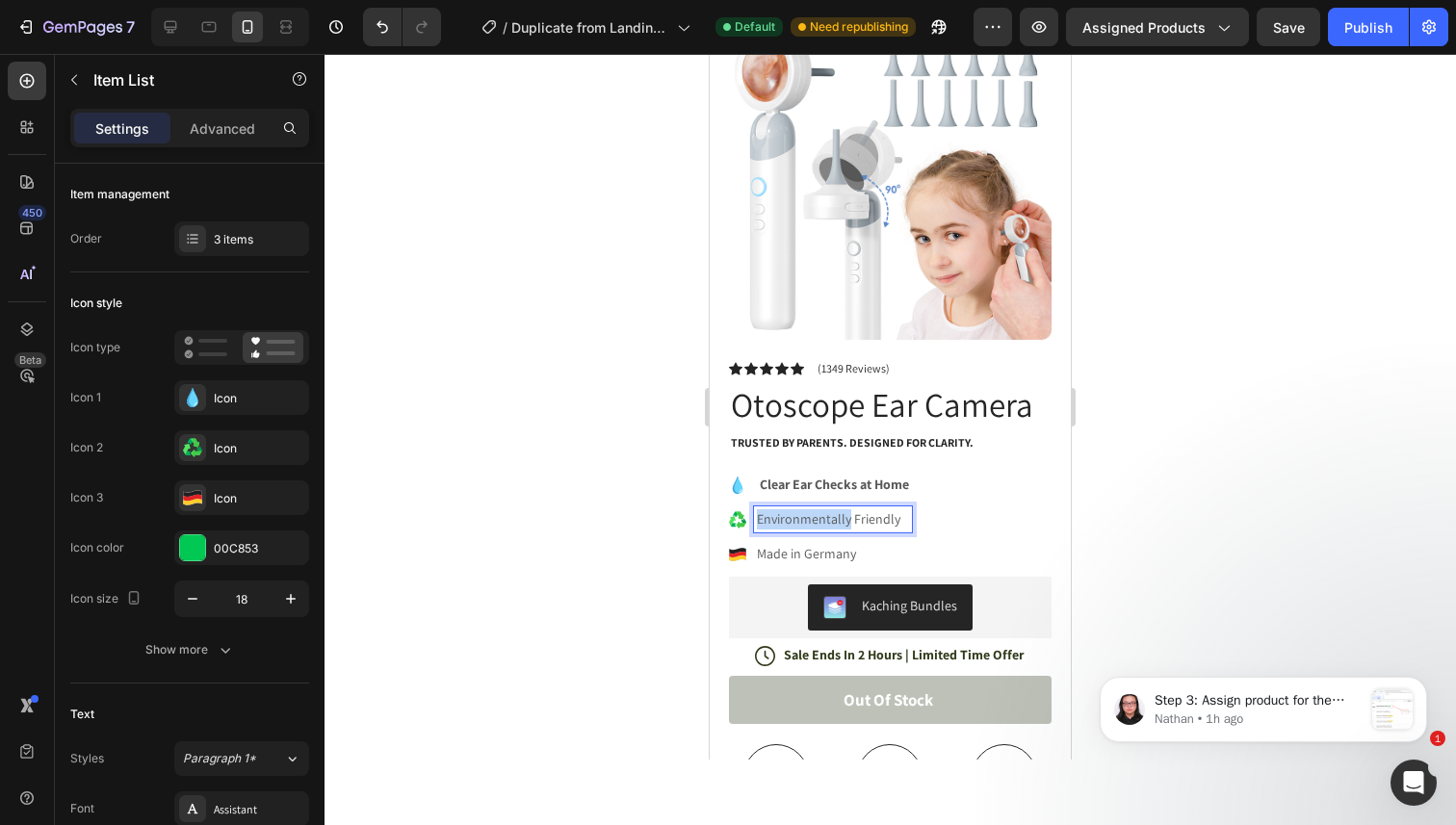 click on "Environmentally Friendly" at bounding box center [833, 519] 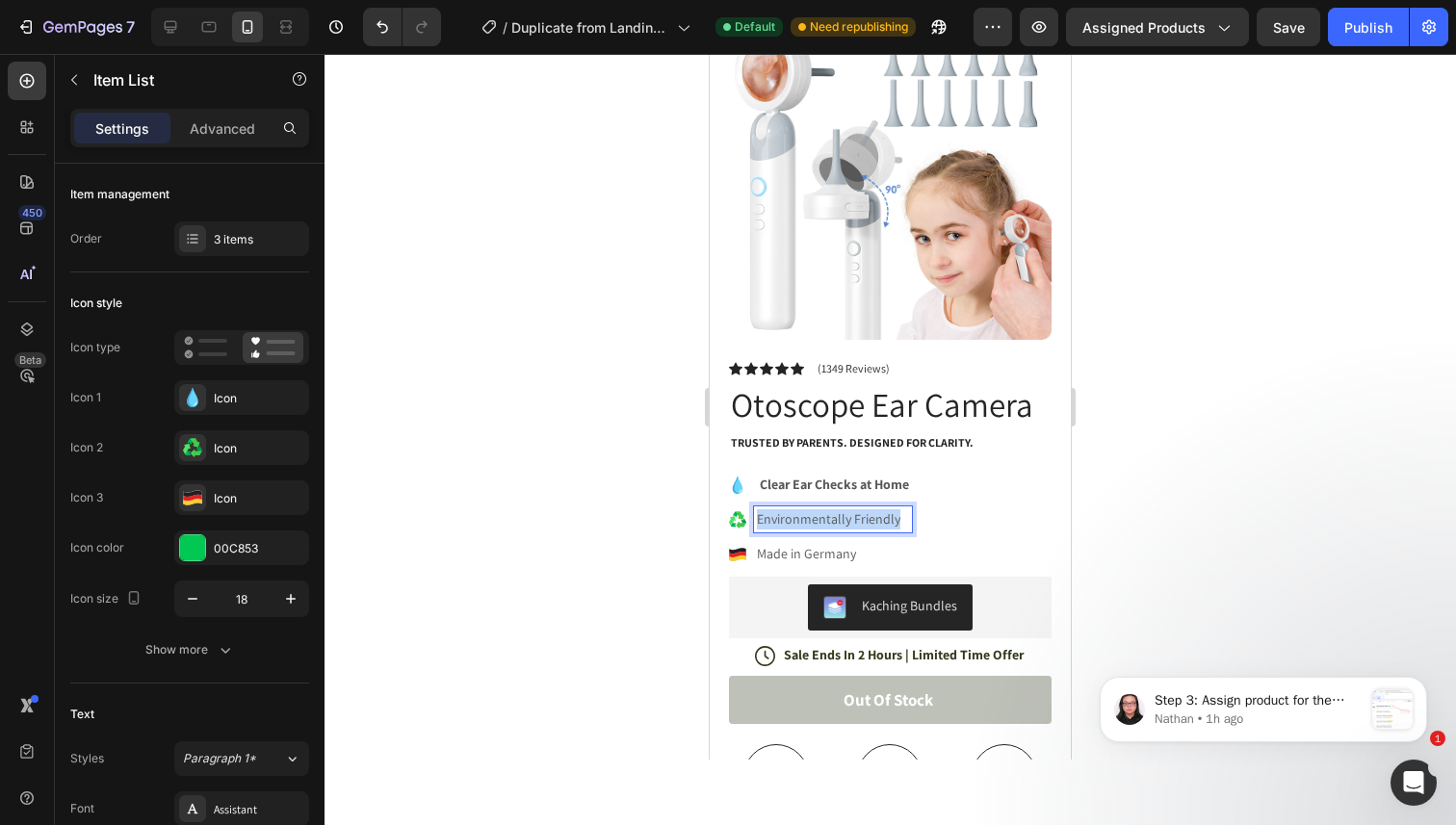 click on "Environmentally Friendly" at bounding box center [833, 519] 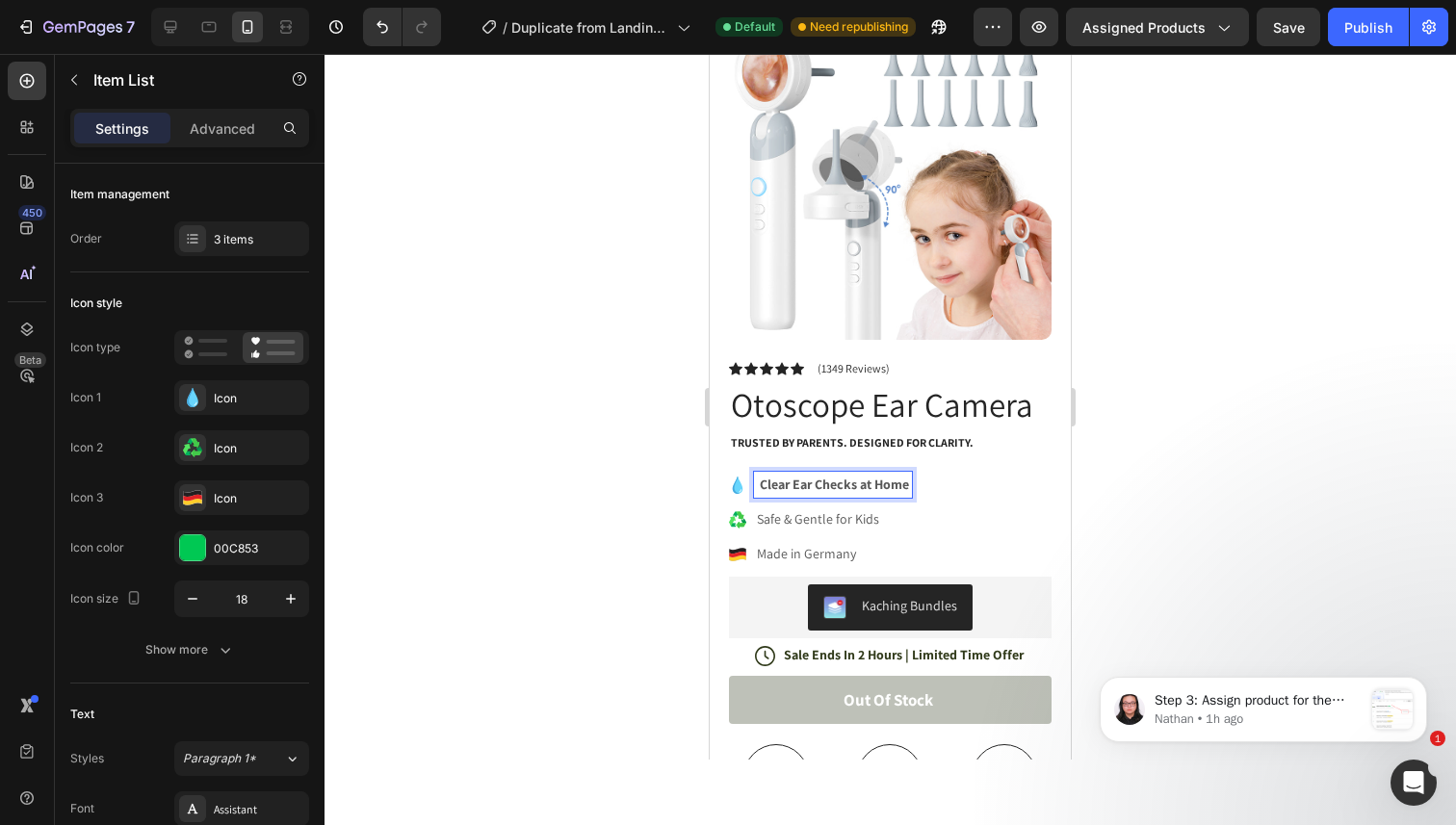 click on "Clear Ear Checks at Home" at bounding box center (834, 484) 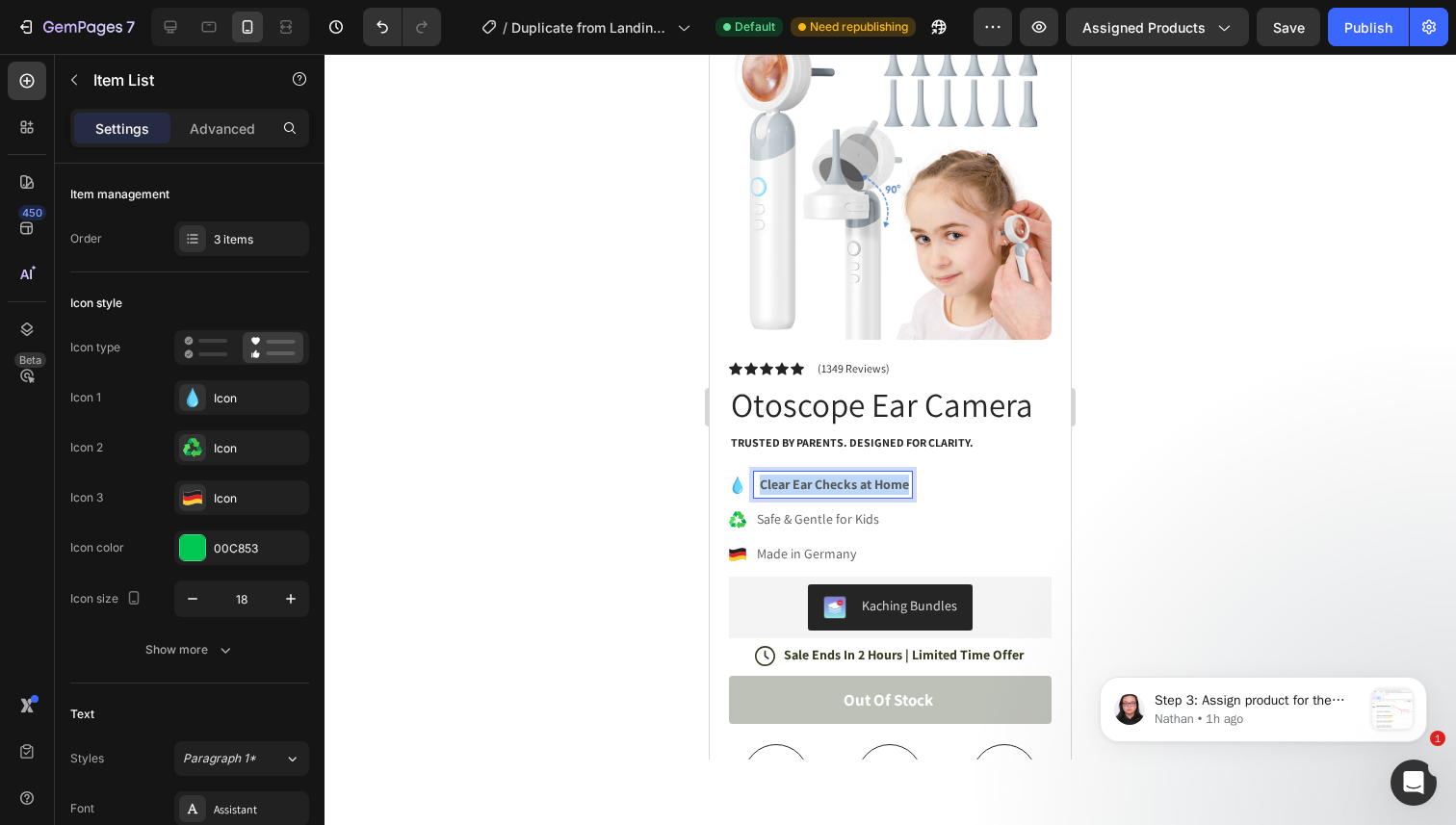drag, startPoint x: 908, startPoint y: 486, endPoint x: 760, endPoint y: 488, distance: 148.01351 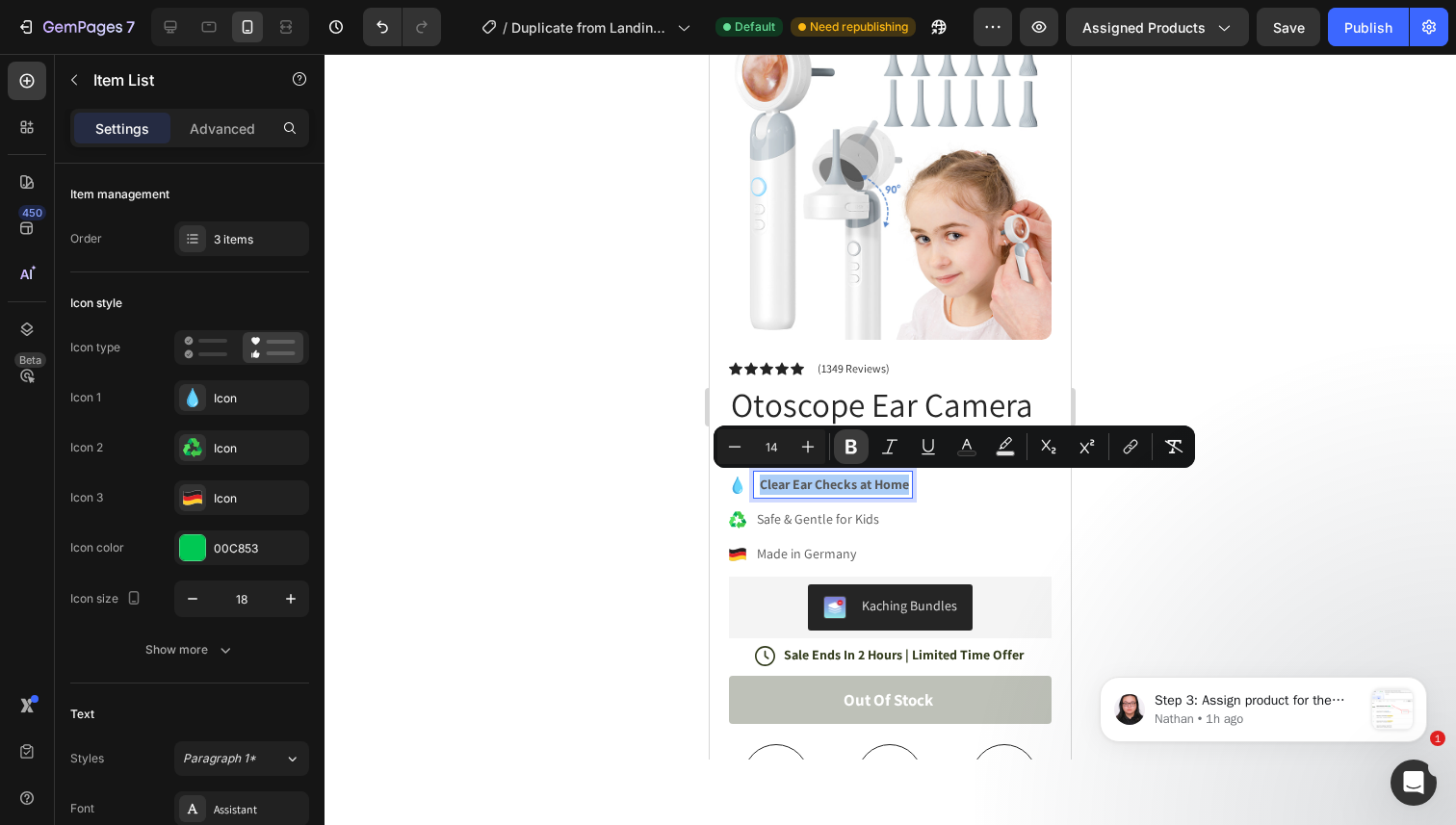 click 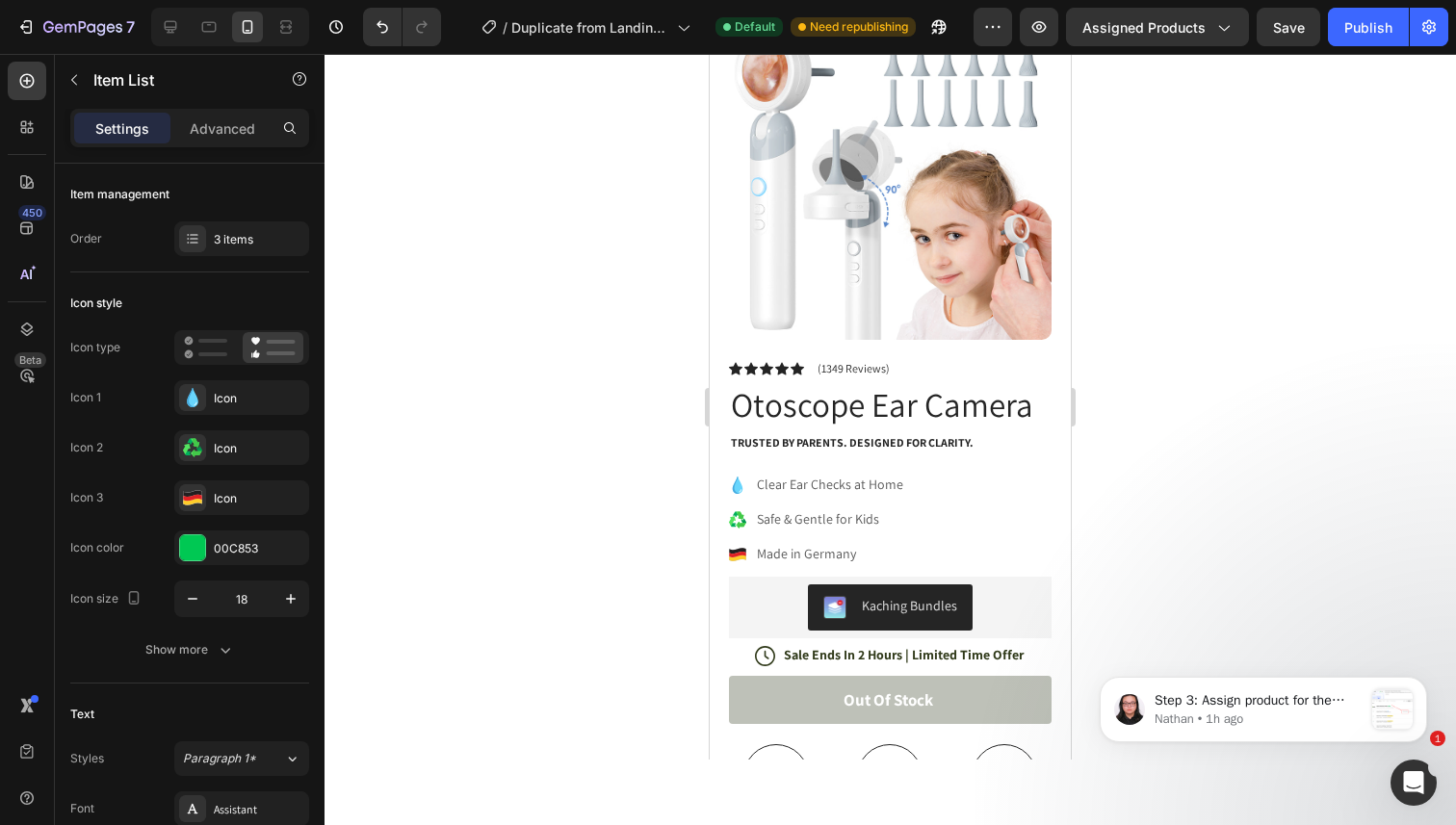 click on "Clear Ear Checks at Home" at bounding box center (830, 484) 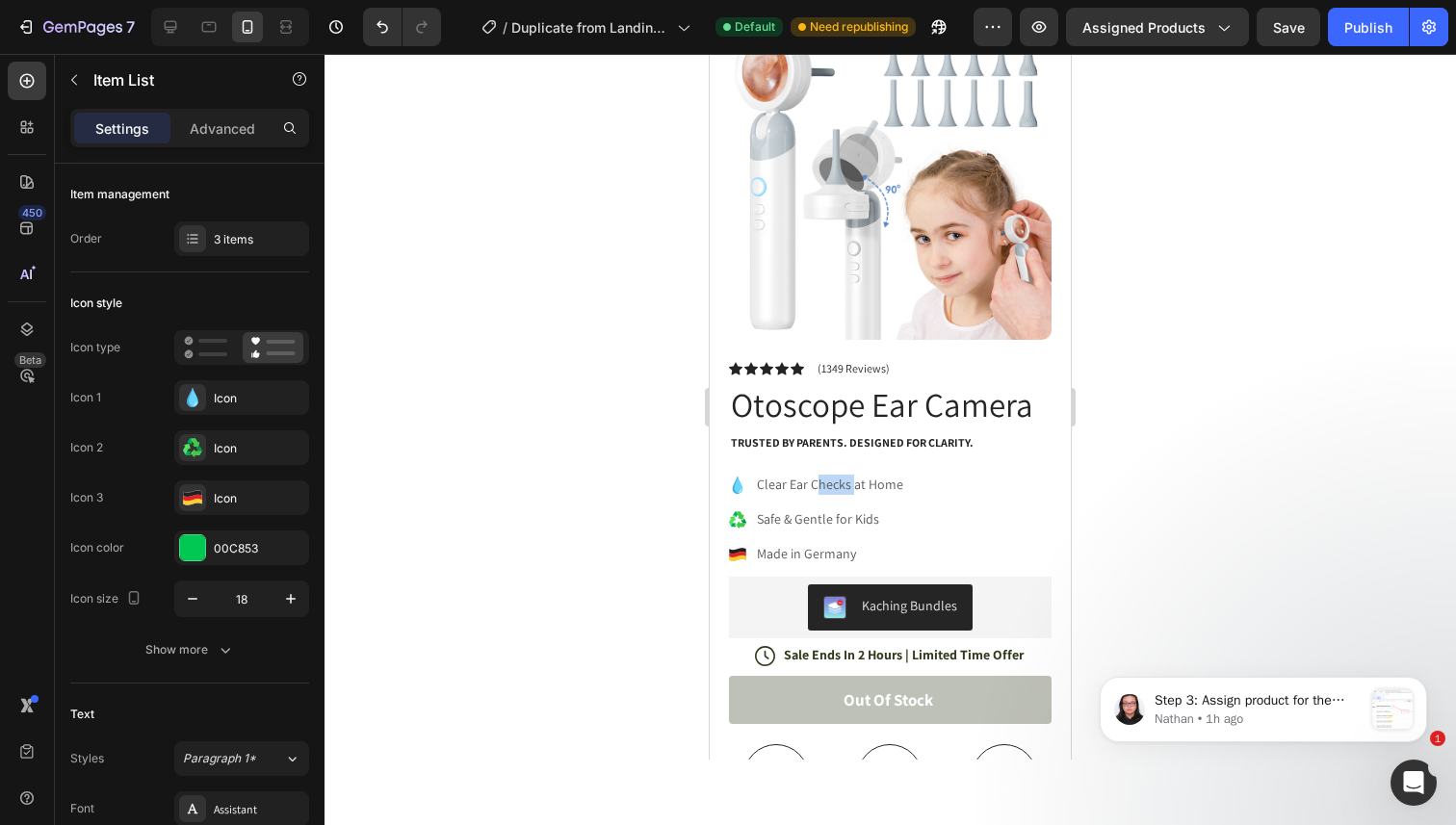 click on "Clear Ear Checks at Home" at bounding box center [830, 484] 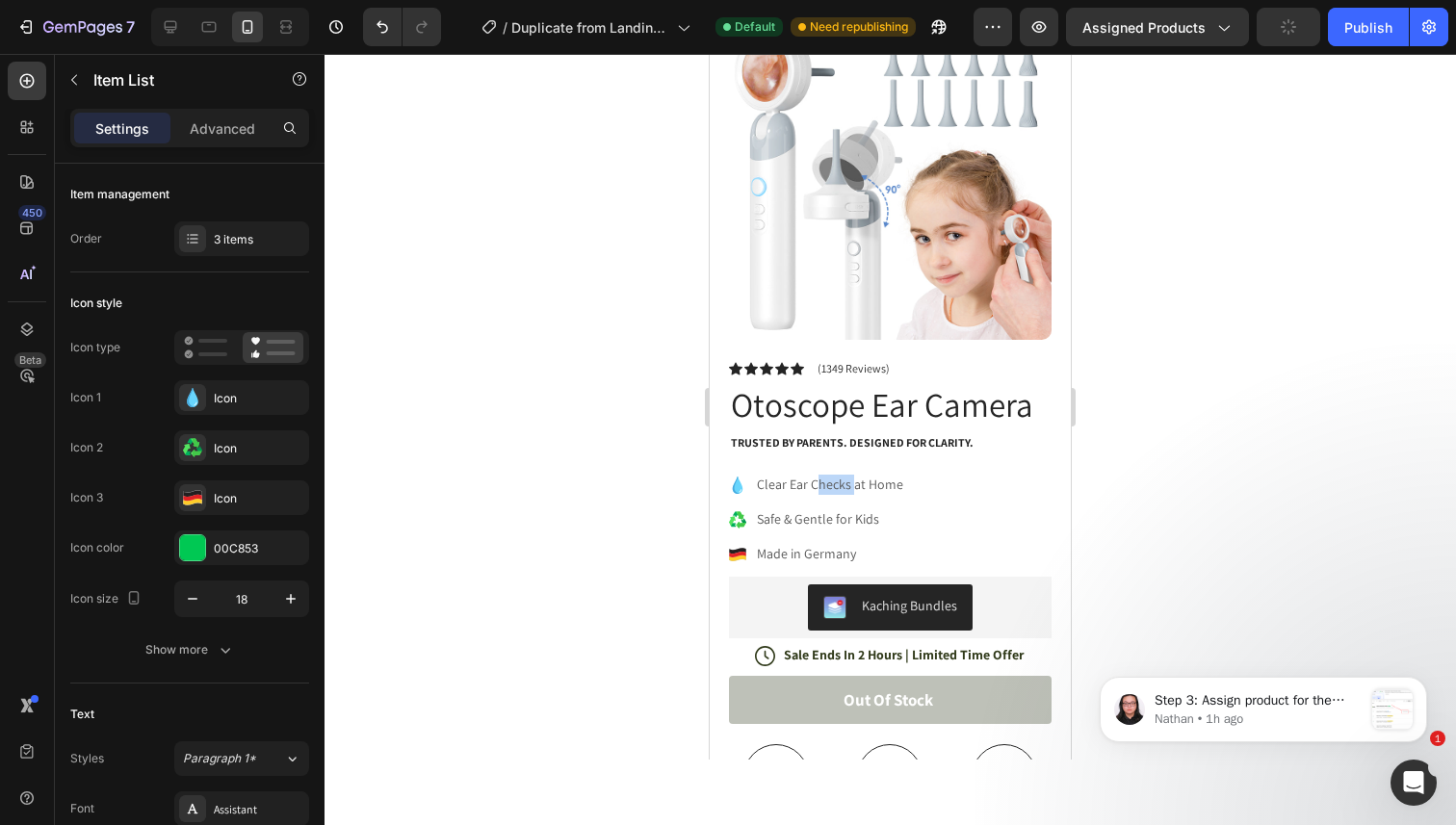 click on "Clear Ear Checks at Home" at bounding box center [830, 484] 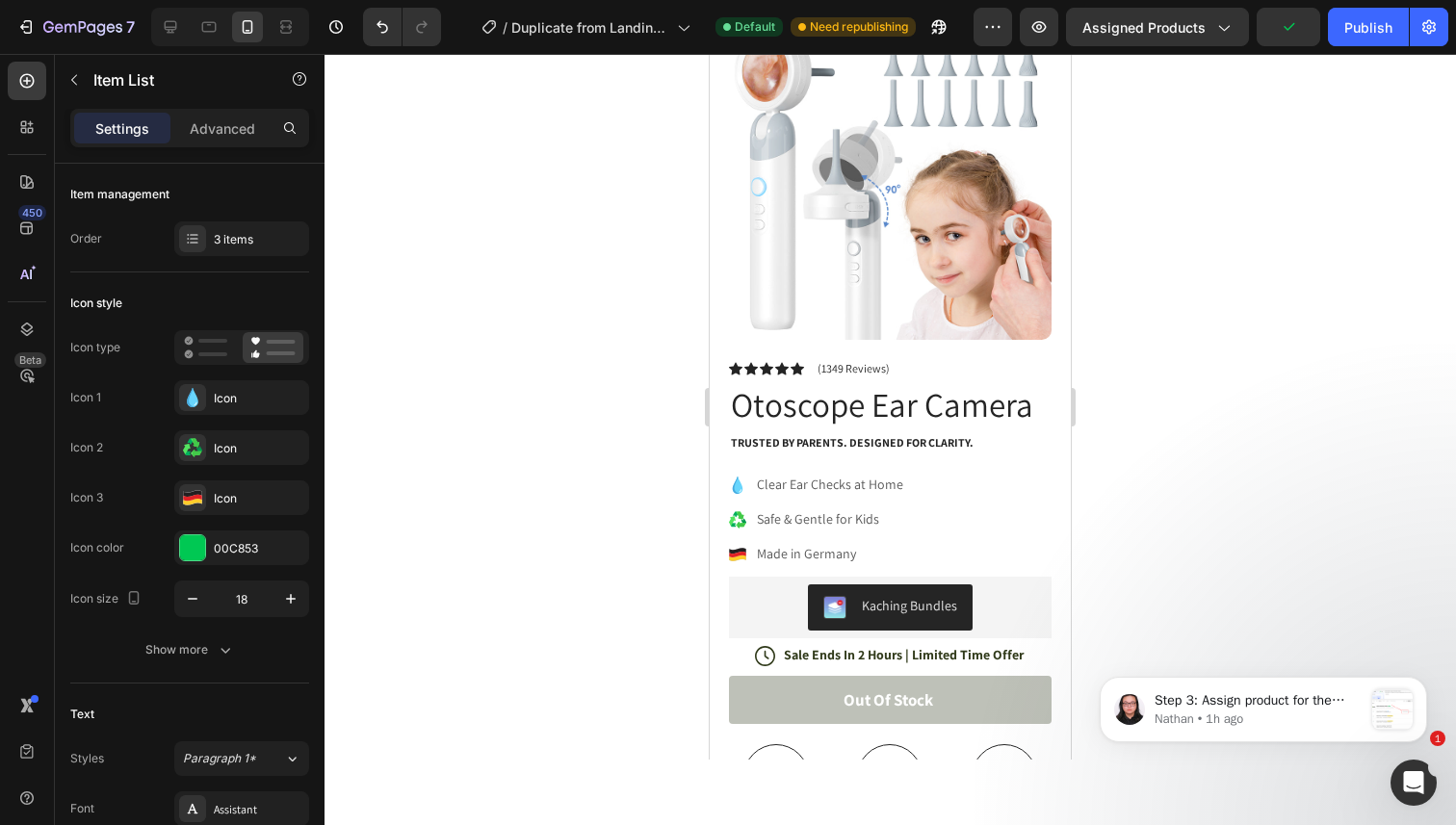 click on "Clear Ear Checks at Home" at bounding box center [830, 484] 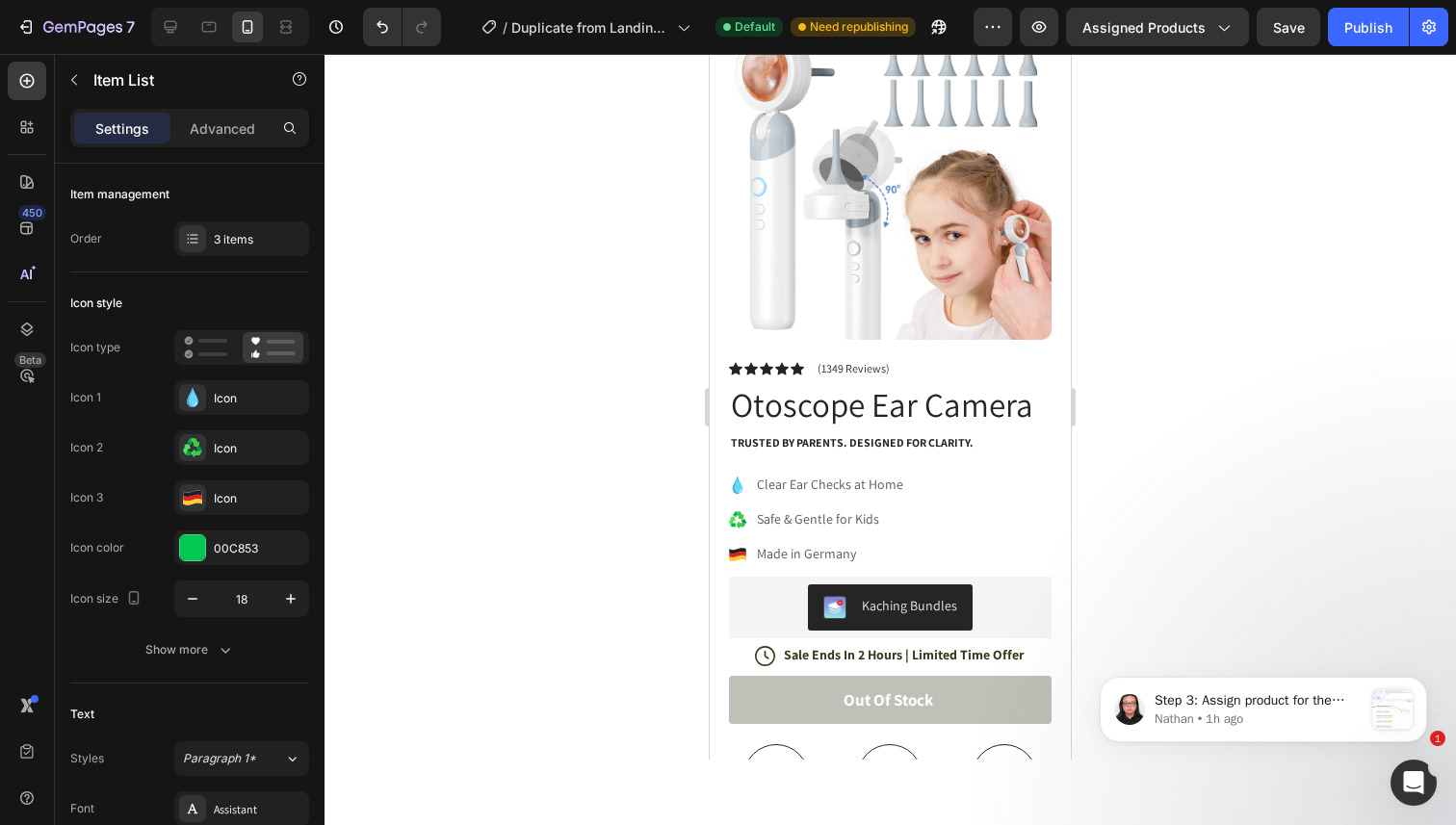 drag, startPoint x: 901, startPoint y: 484, endPoint x: 763, endPoint y: 483, distance: 138.00362 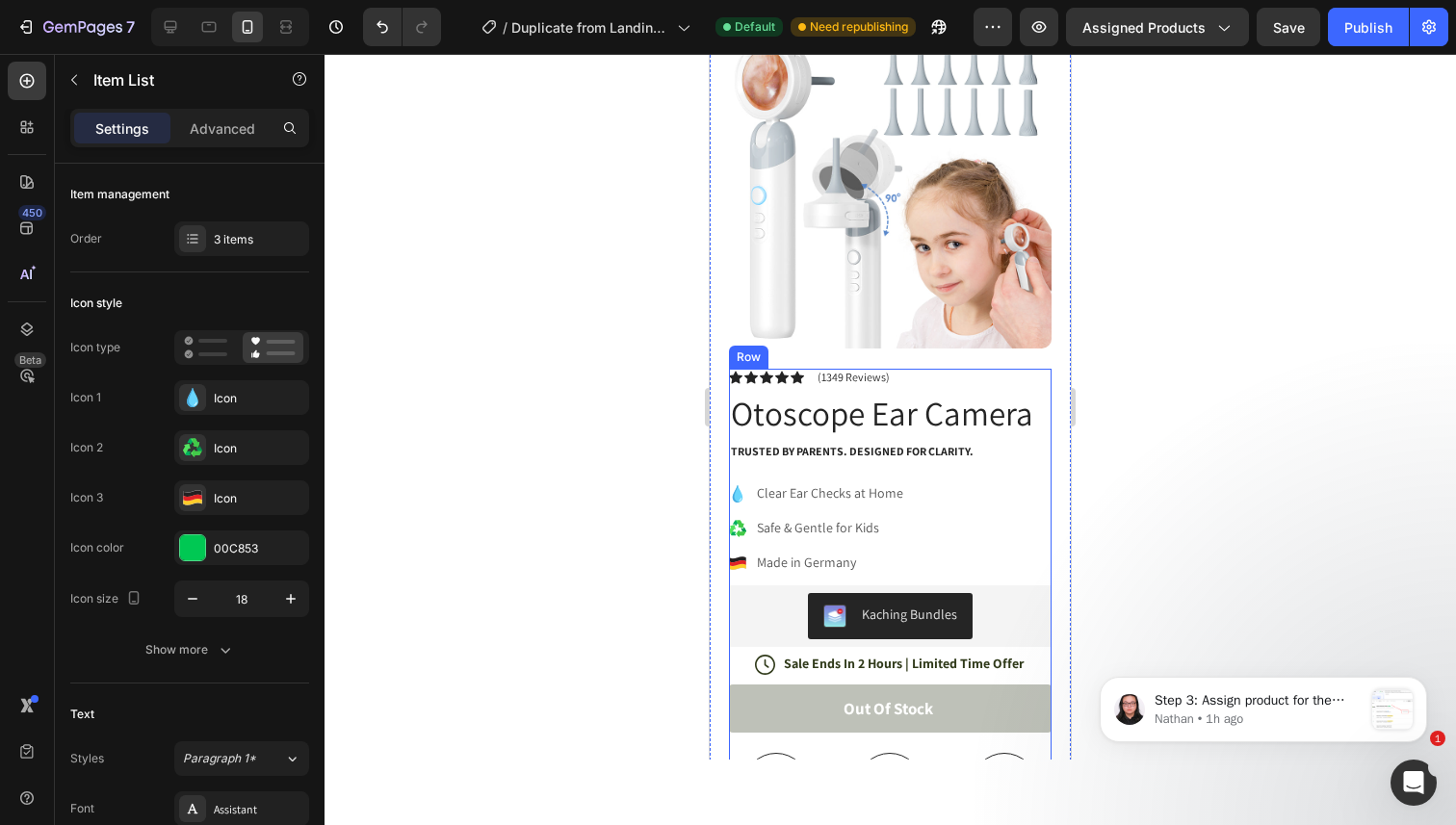 scroll, scrollTop: 141, scrollLeft: 0, axis: vertical 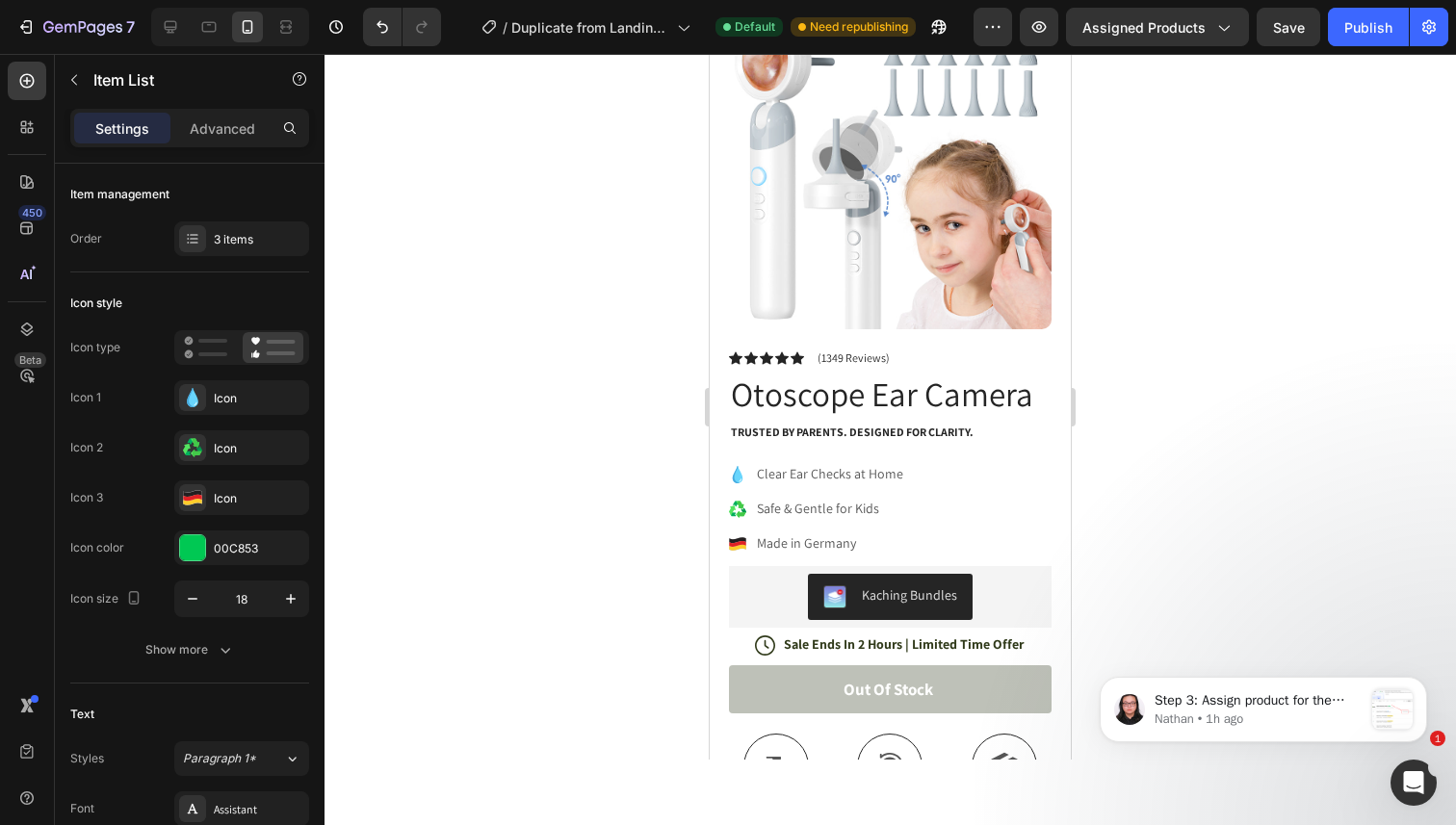 click on "Clear Ear Checks at Home" at bounding box center (830, 474) 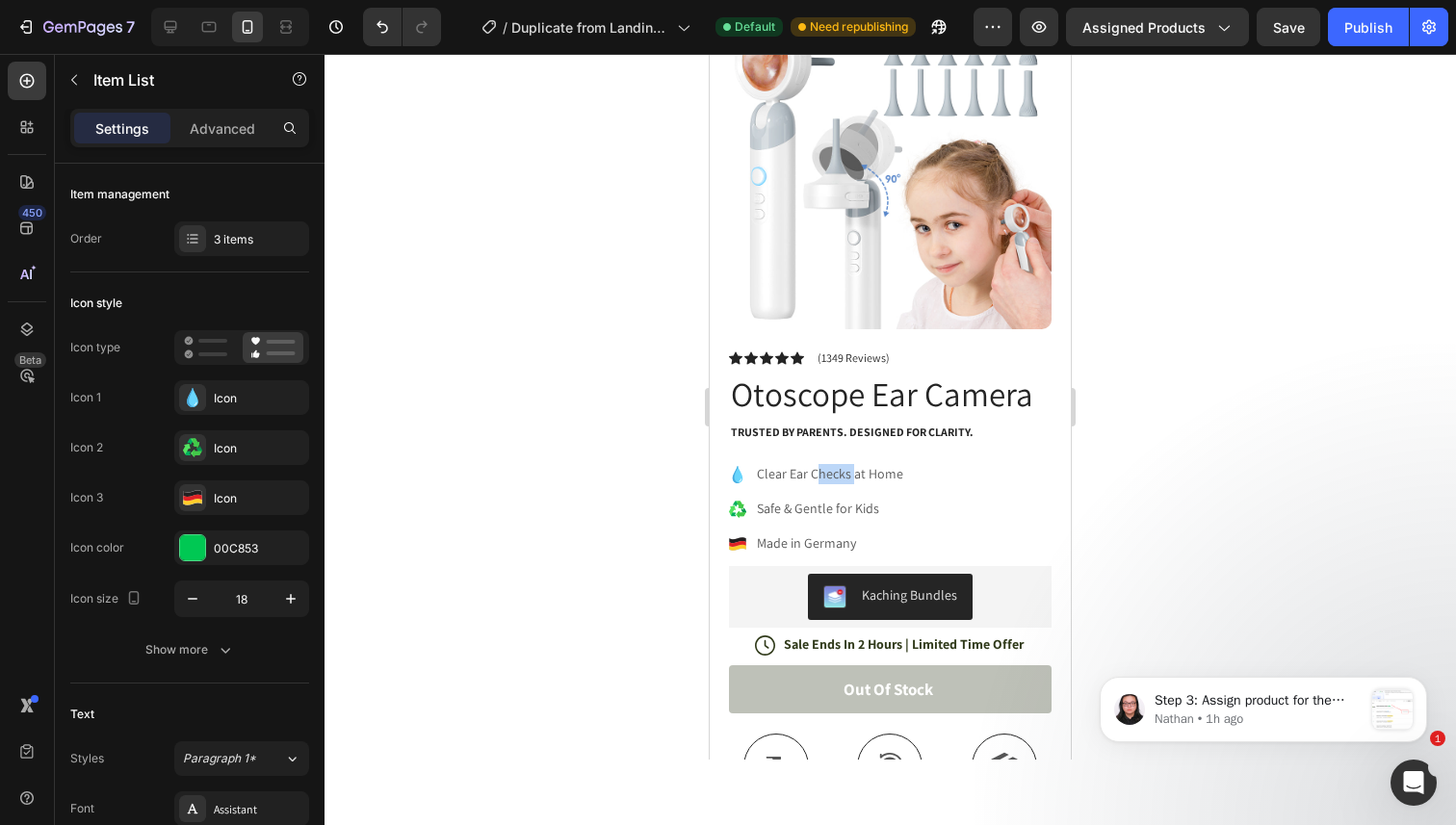 click on "Clear Ear Checks at Home" at bounding box center [830, 474] 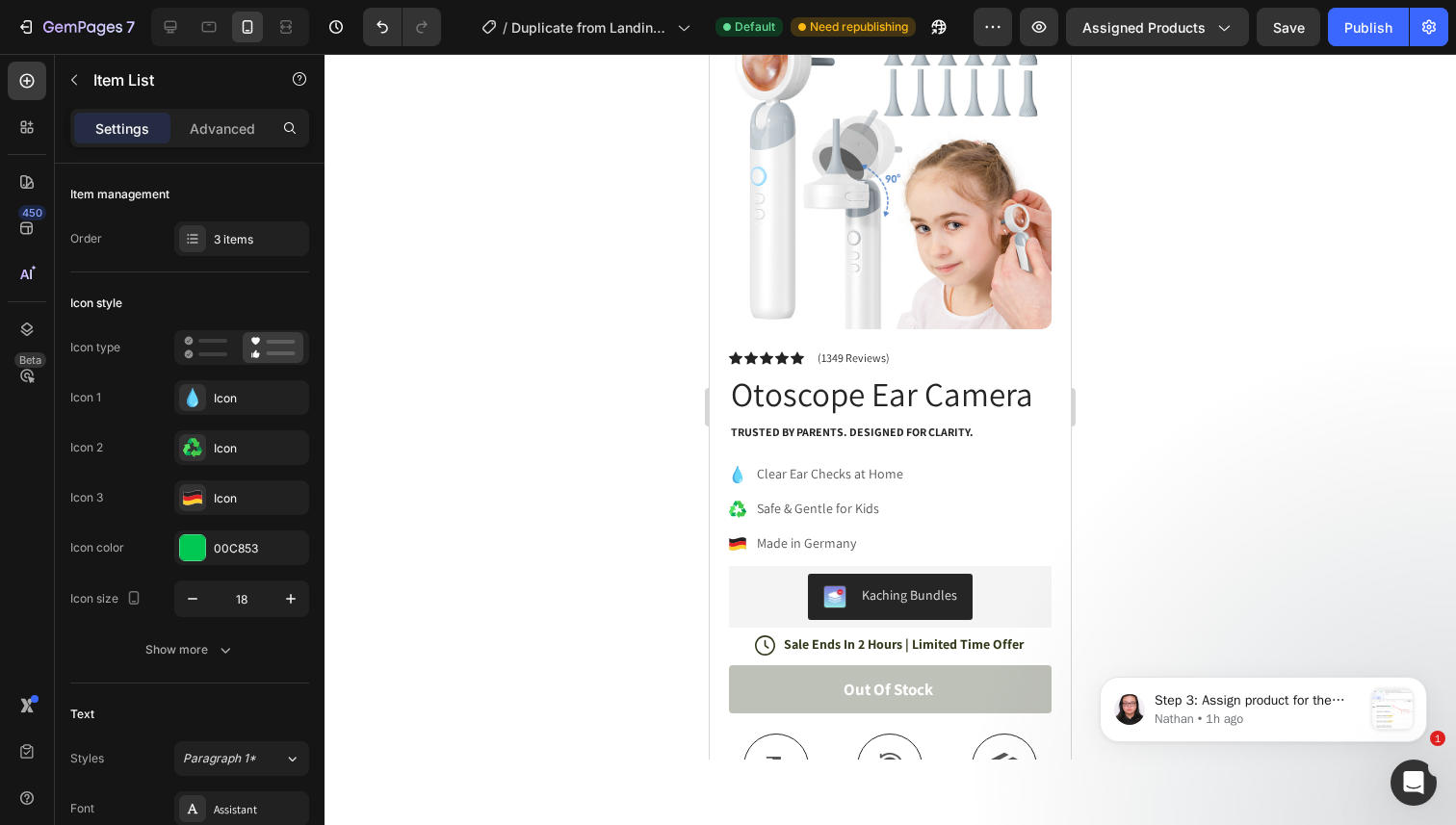 click on "Safe & Gentle for Kids" at bounding box center [830, 508] 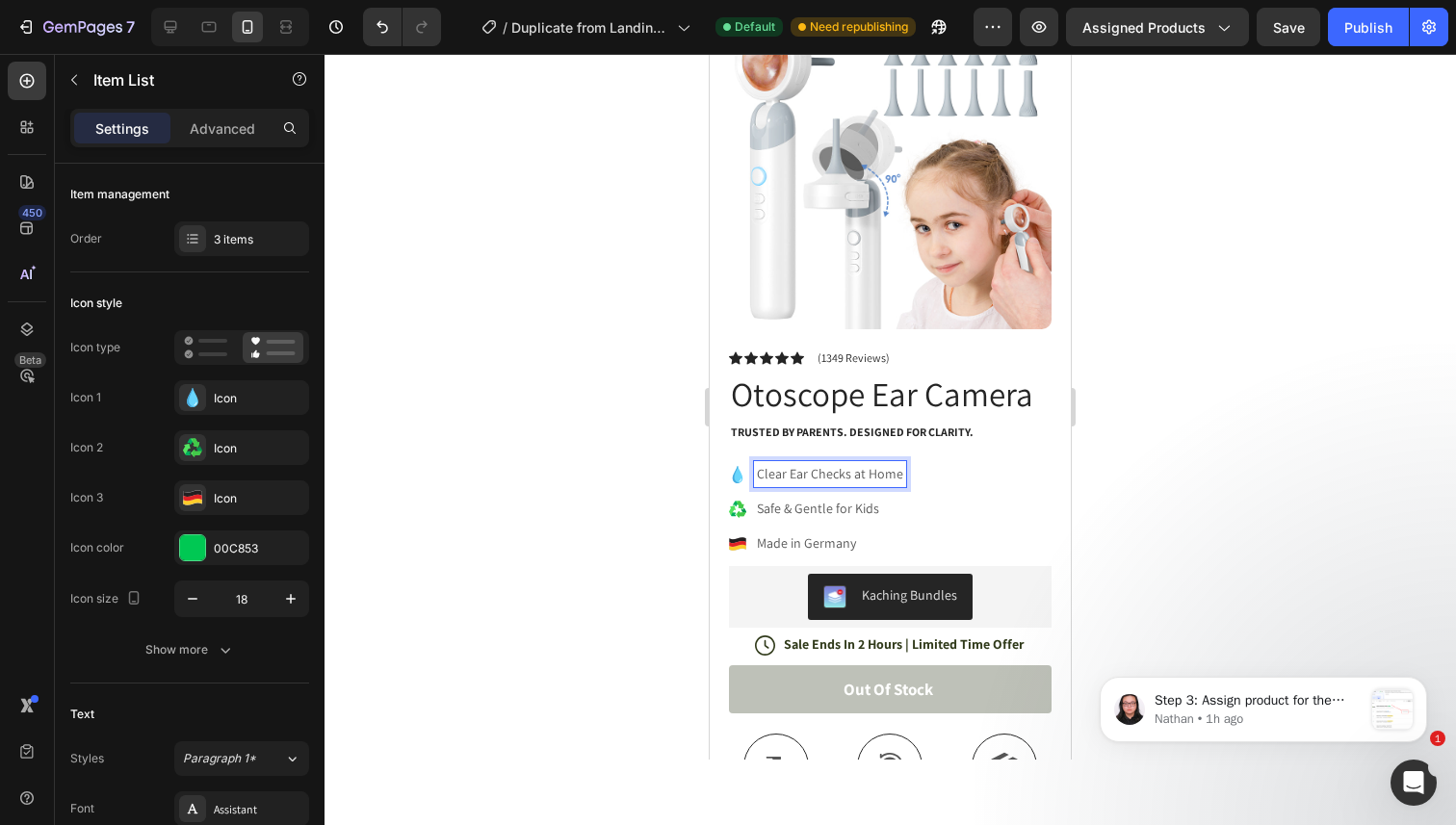 click on "Clear Ear Checks at Home" at bounding box center (830, 474) 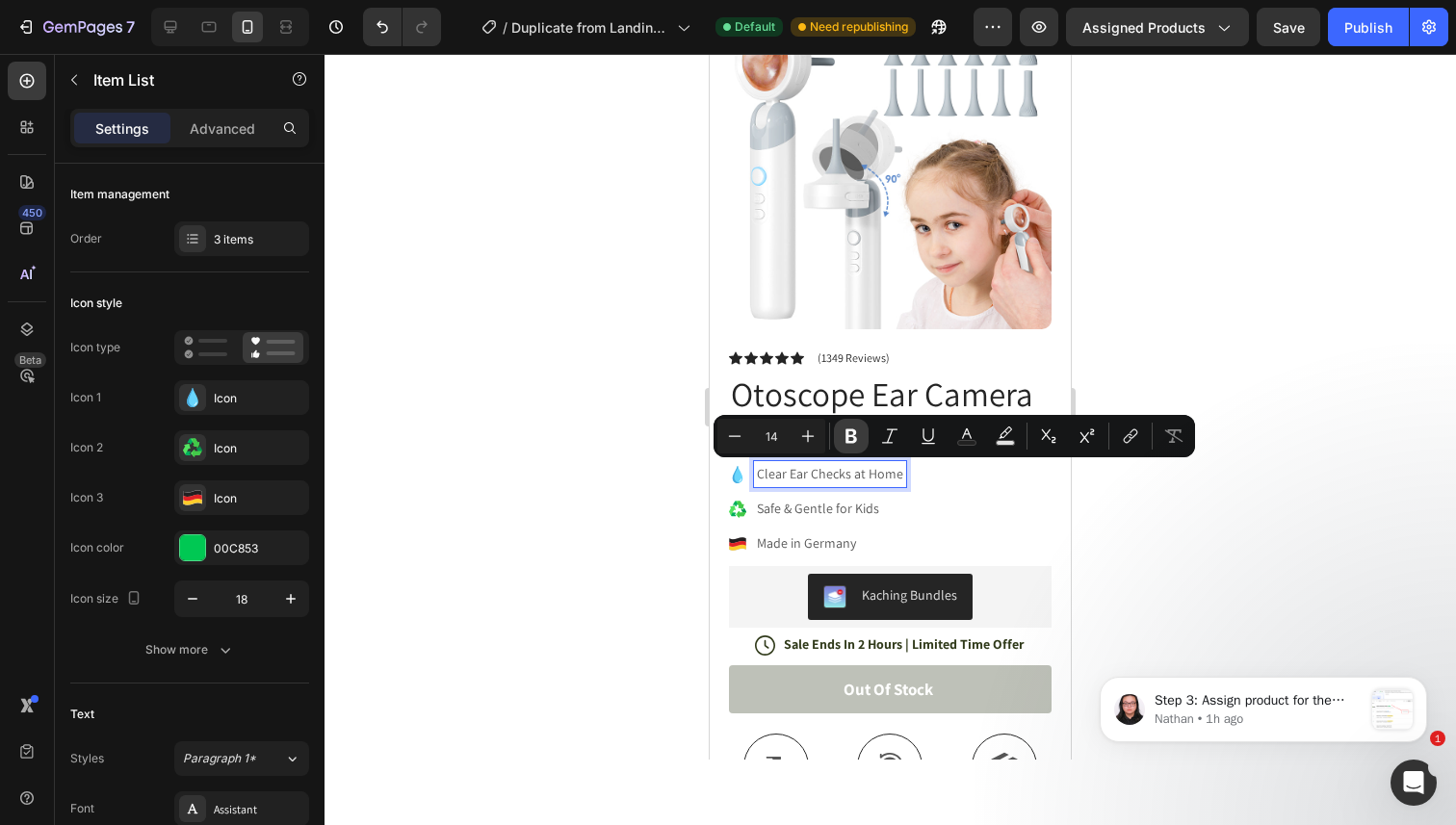 click 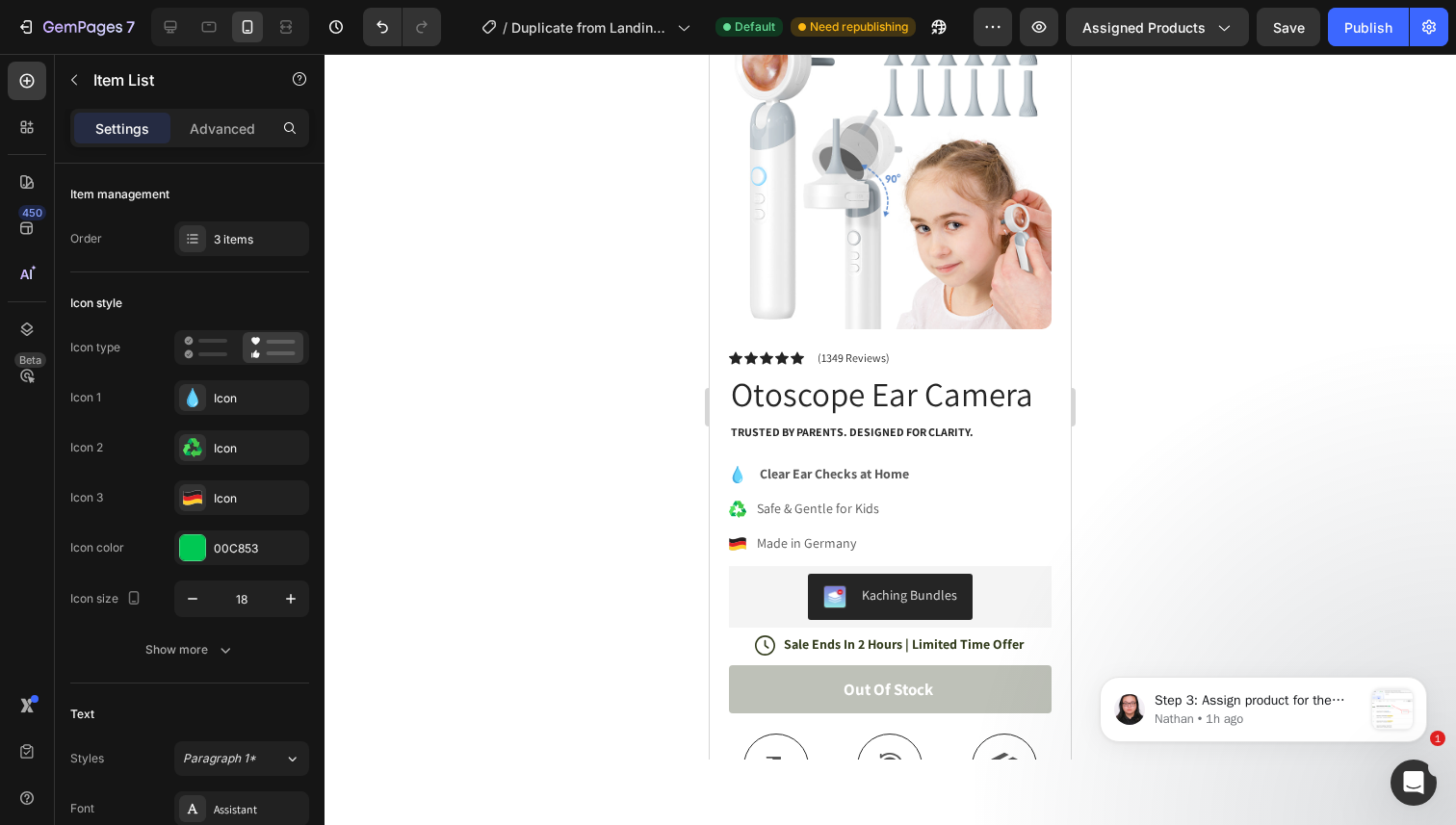 click on "Safe & Gentle for Kids" at bounding box center (833, 508) 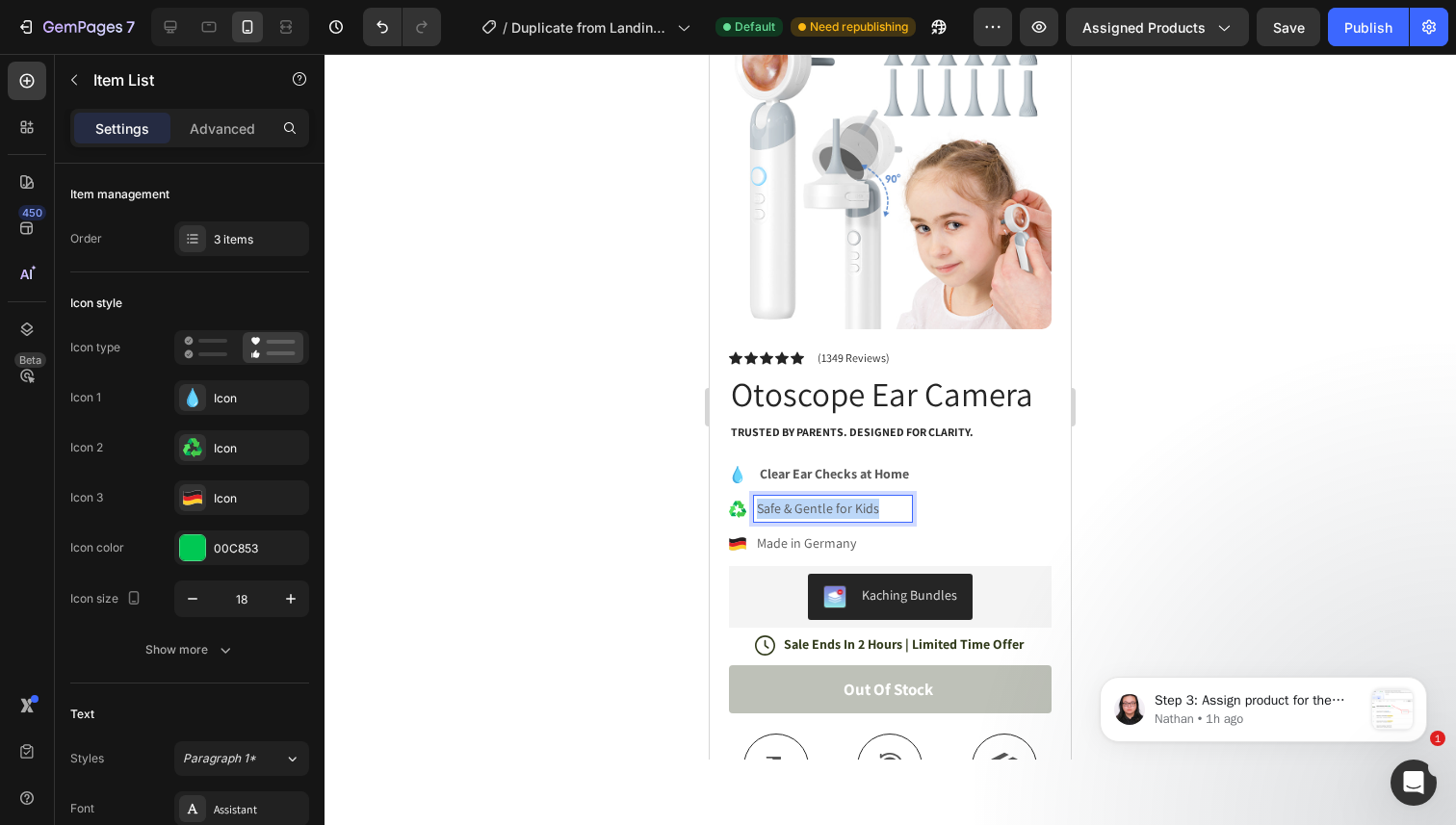 drag, startPoint x: 877, startPoint y: 507, endPoint x: 759, endPoint y: 512, distance: 118.105885 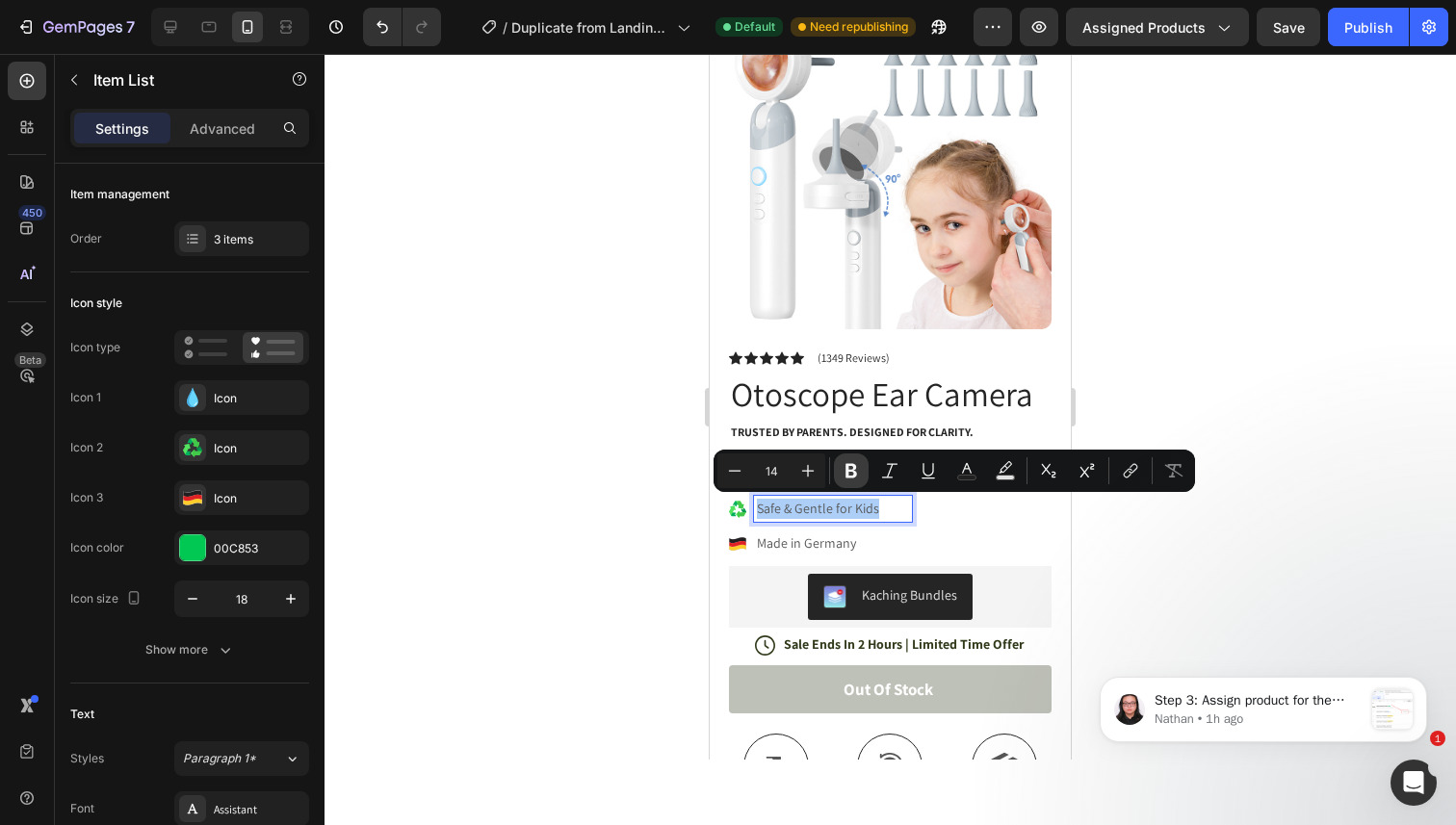 click 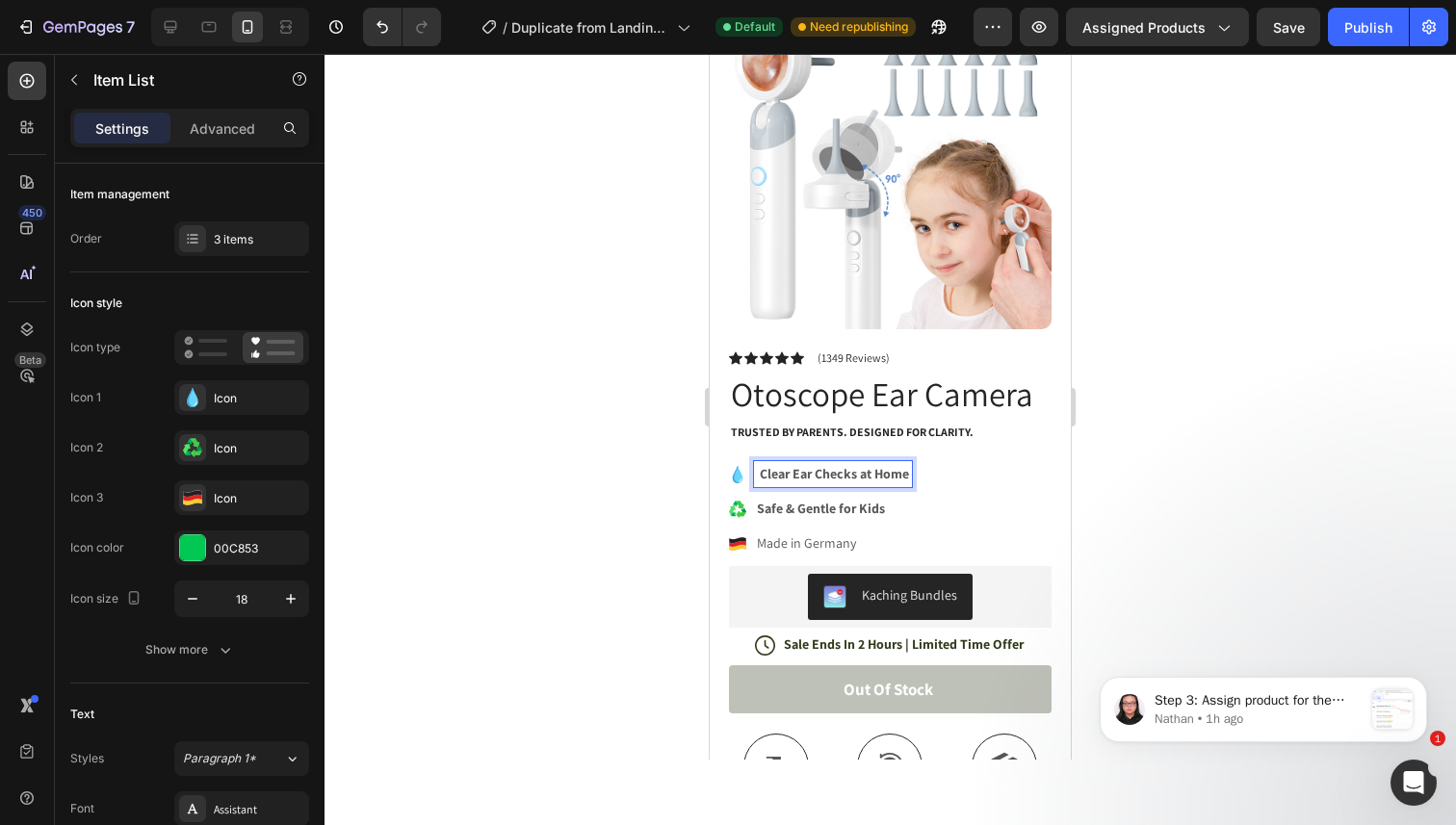 click on "Clear Ear Checks at Home" at bounding box center [834, 474] 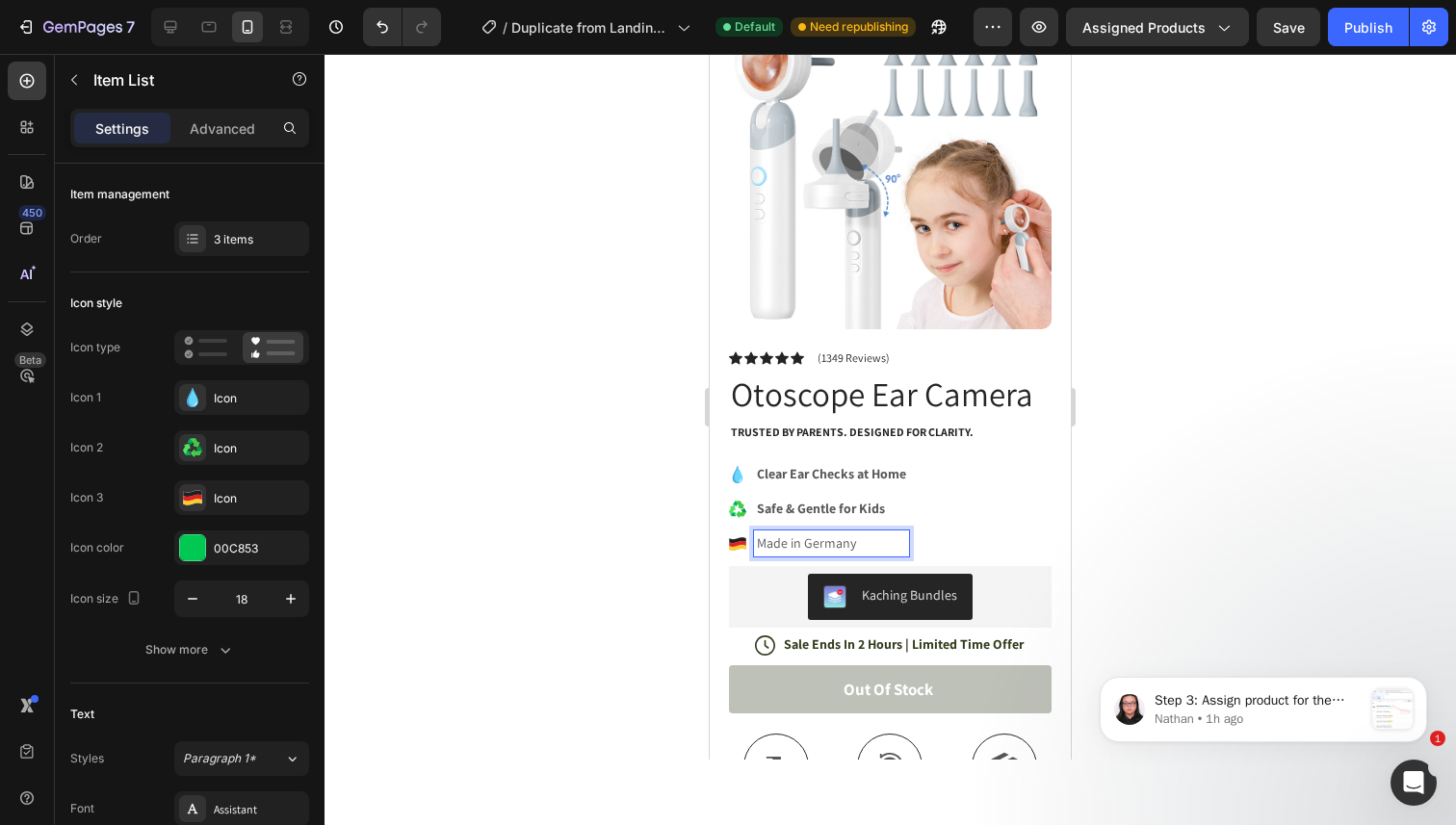 click on "Made in Germany" at bounding box center (831, 543) 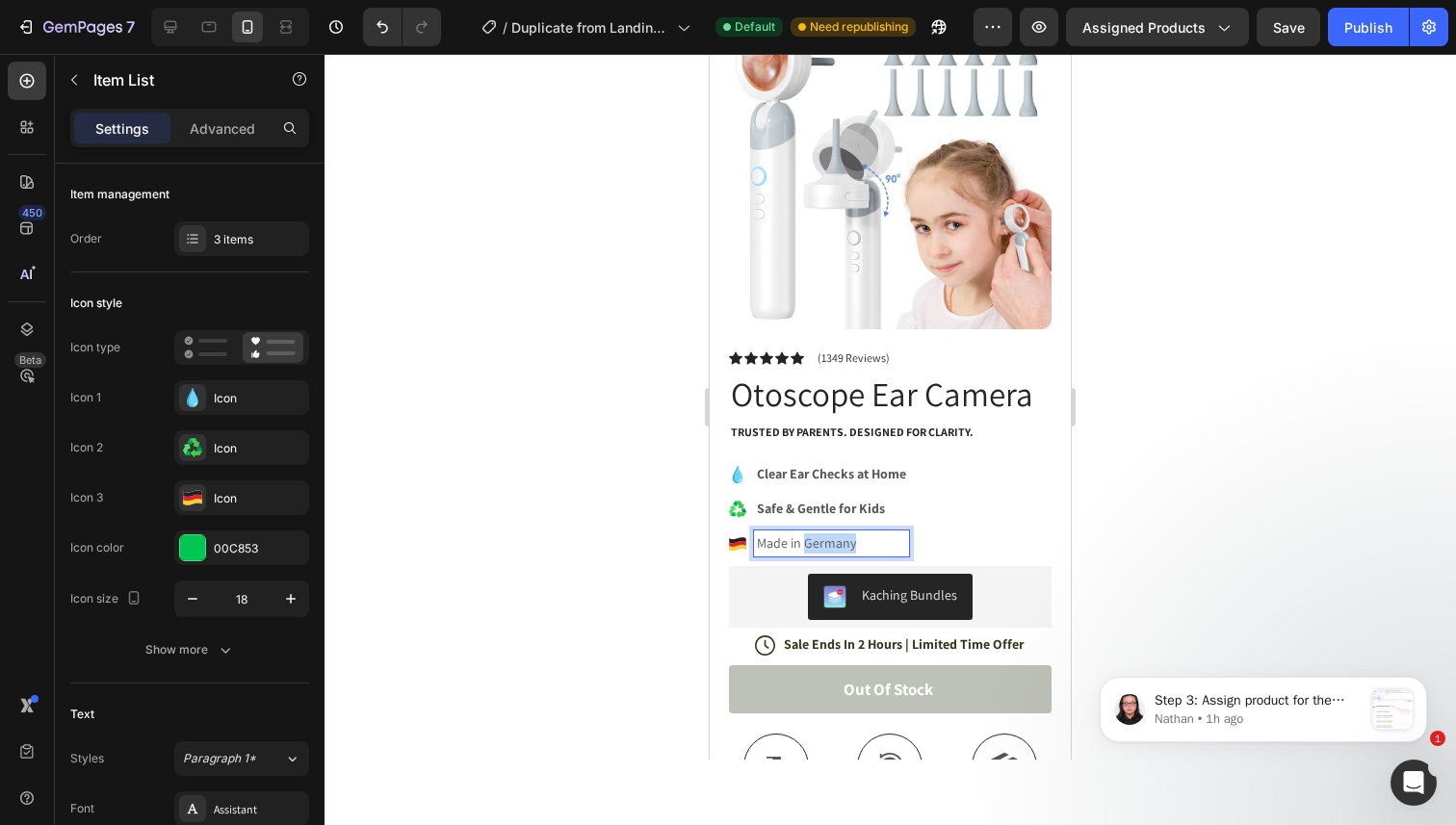 click on "Made in Germany" at bounding box center [831, 543] 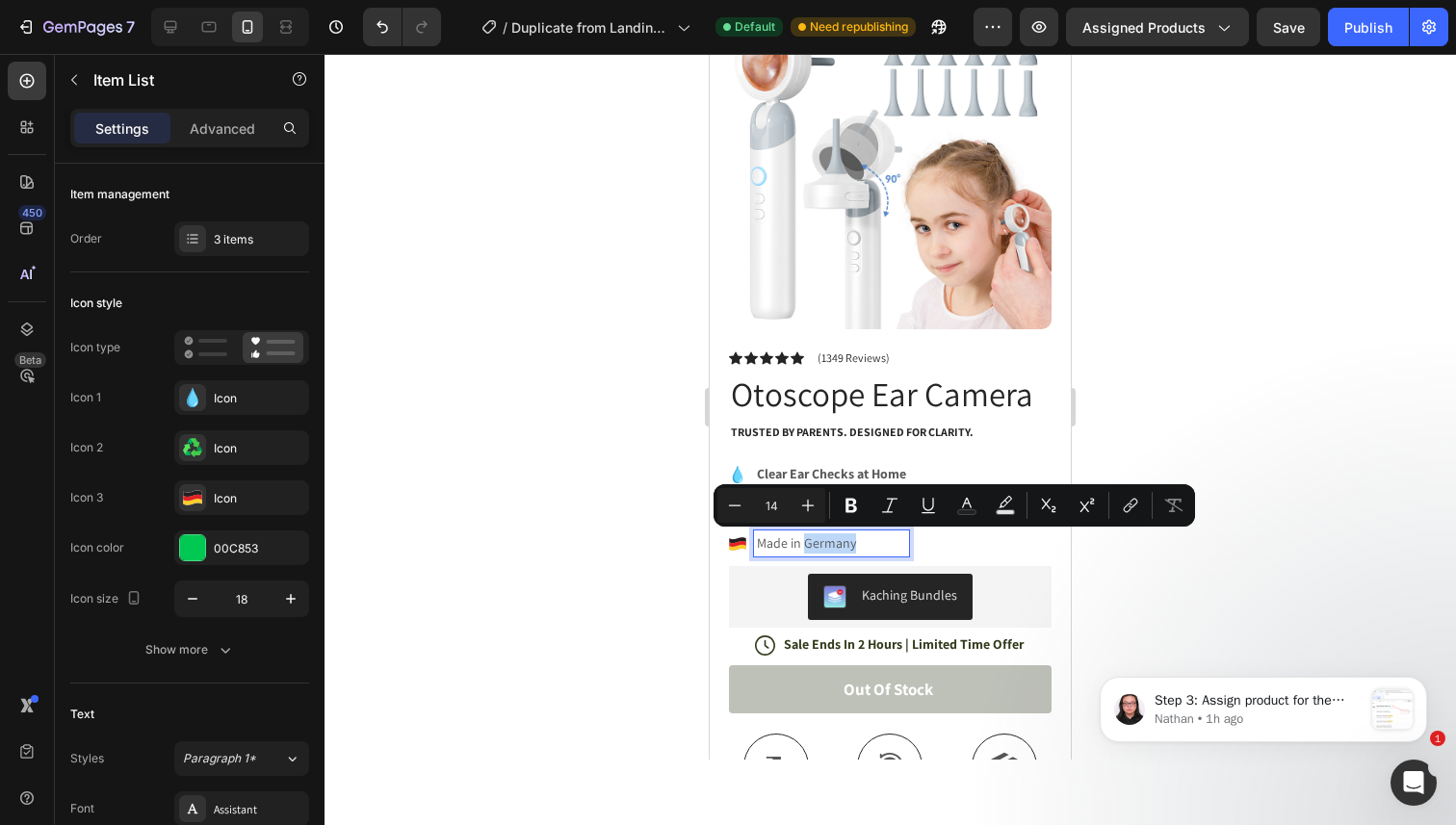 click on "Made in Germany" at bounding box center (831, 543) 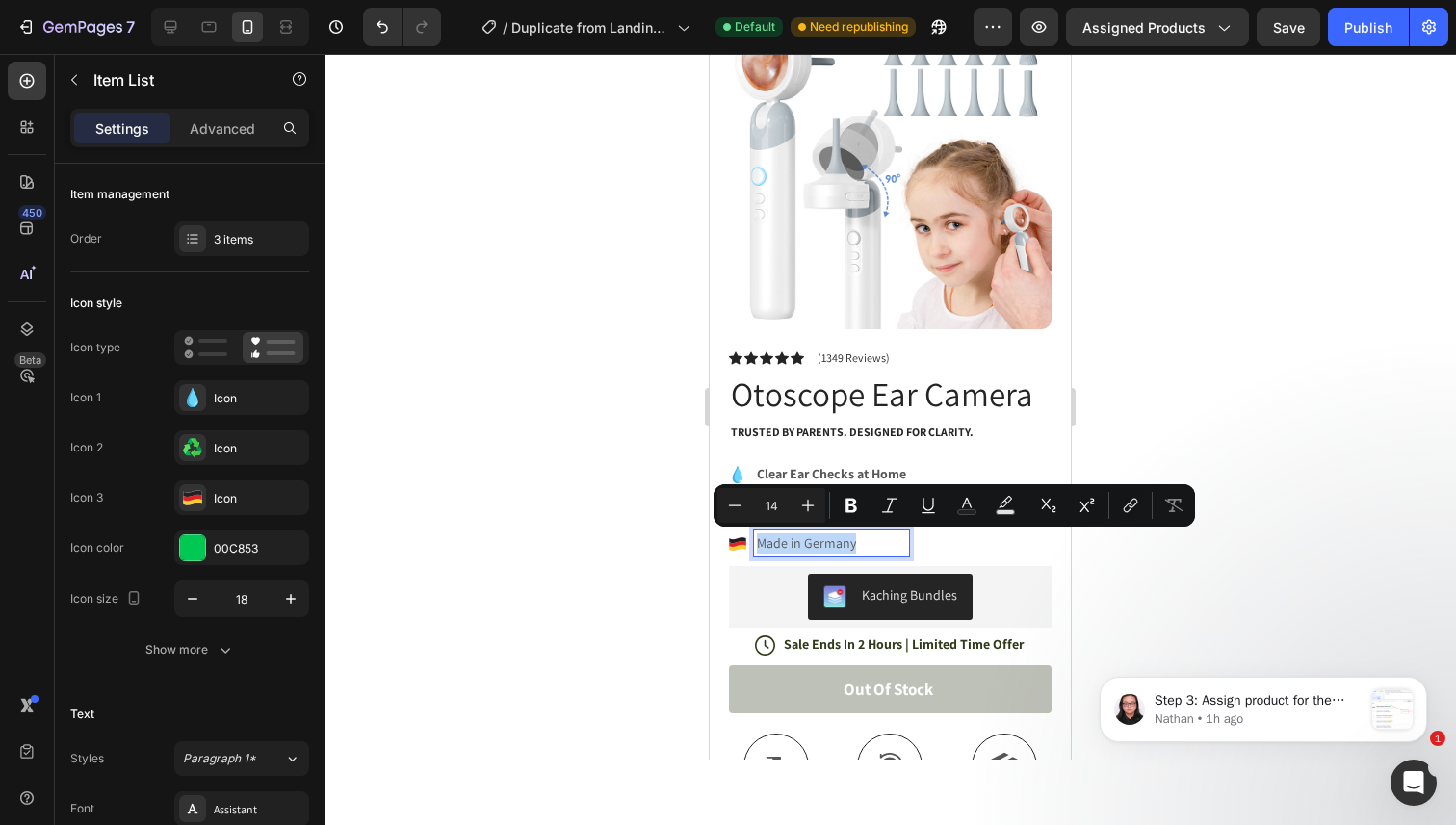 drag, startPoint x: 852, startPoint y: 541, endPoint x: 760, endPoint y: 546, distance: 92.13577 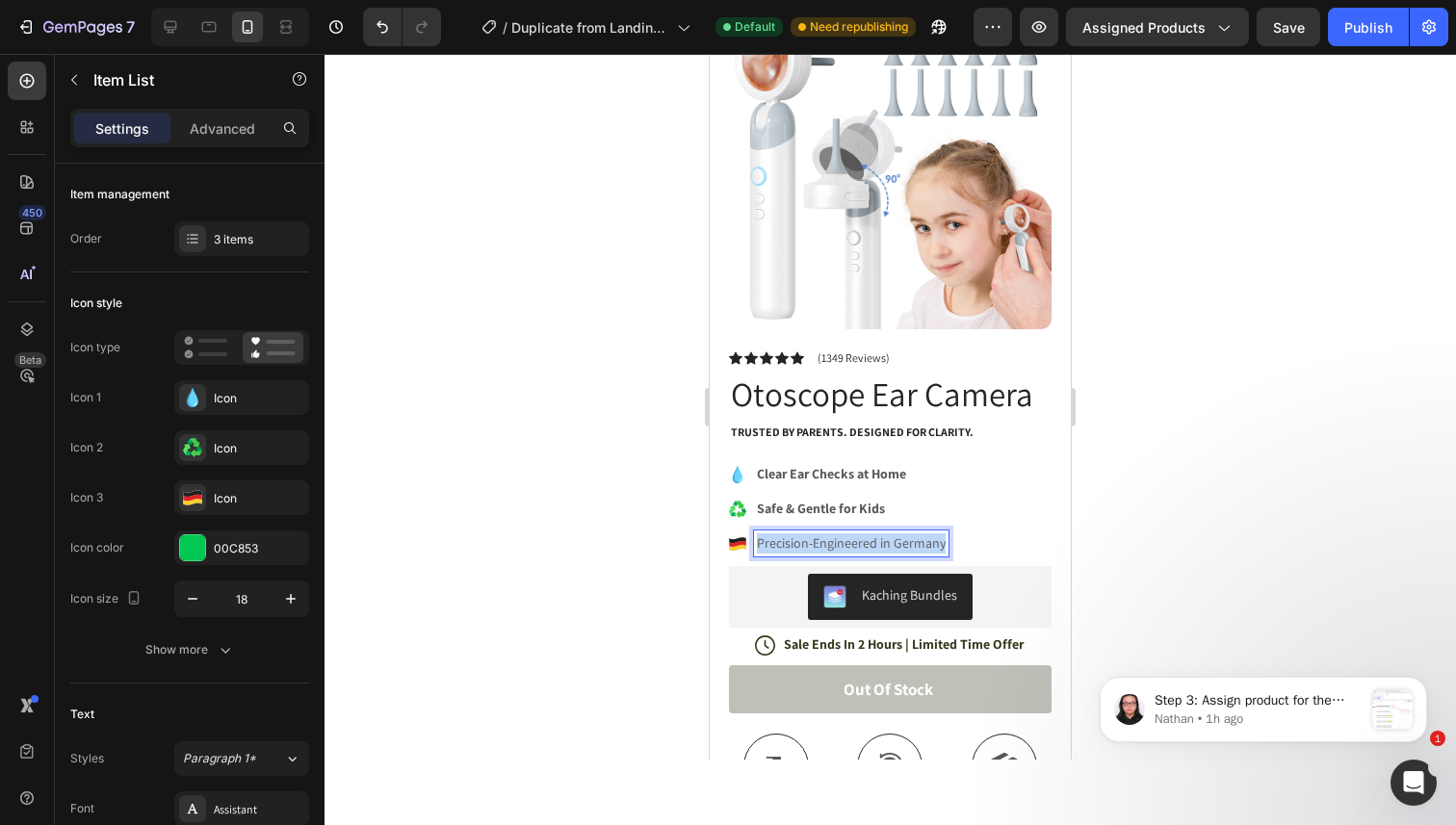 drag, startPoint x: 942, startPoint y: 542, endPoint x: 759, endPoint y: 543, distance: 183.00273 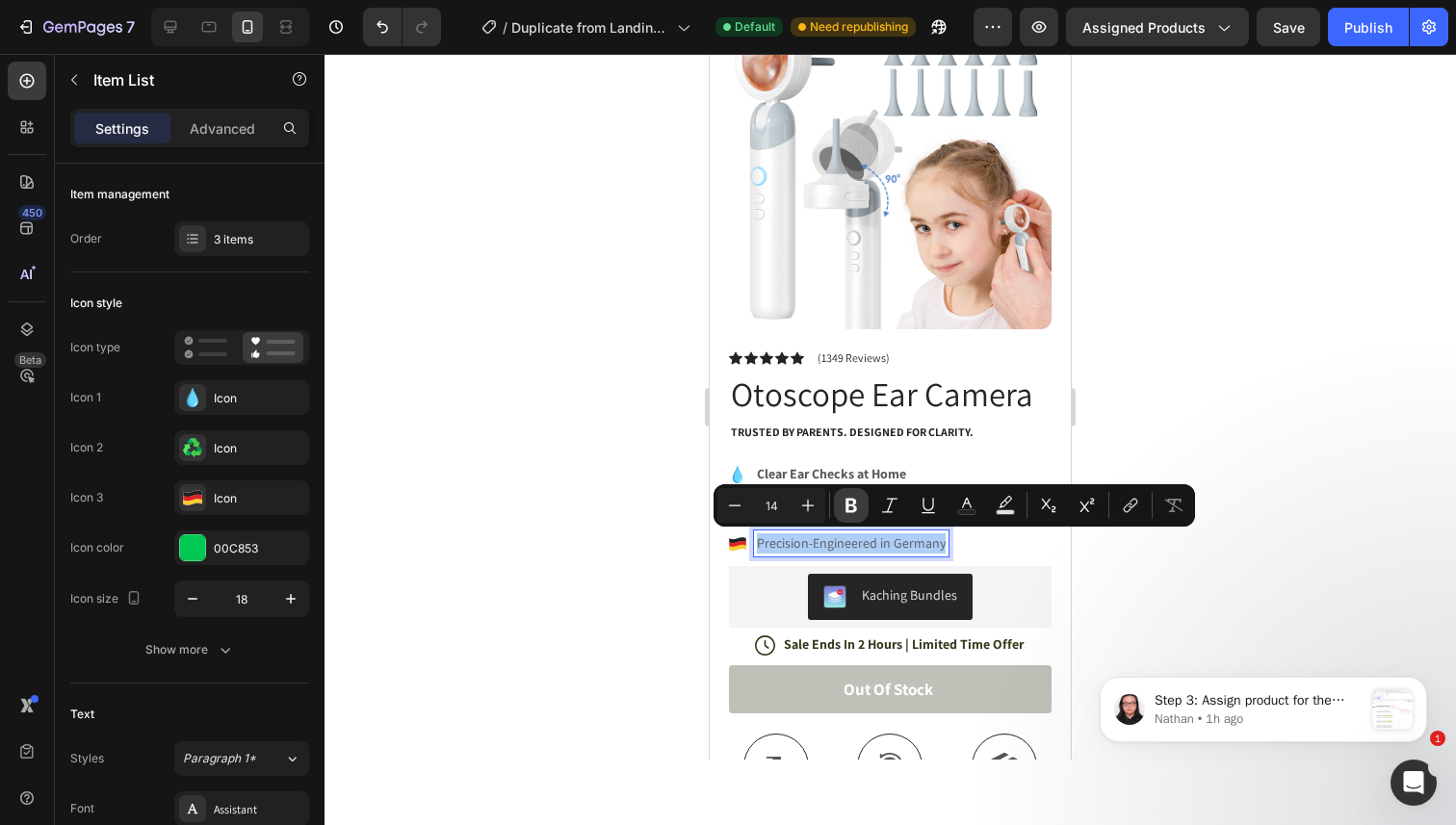 click 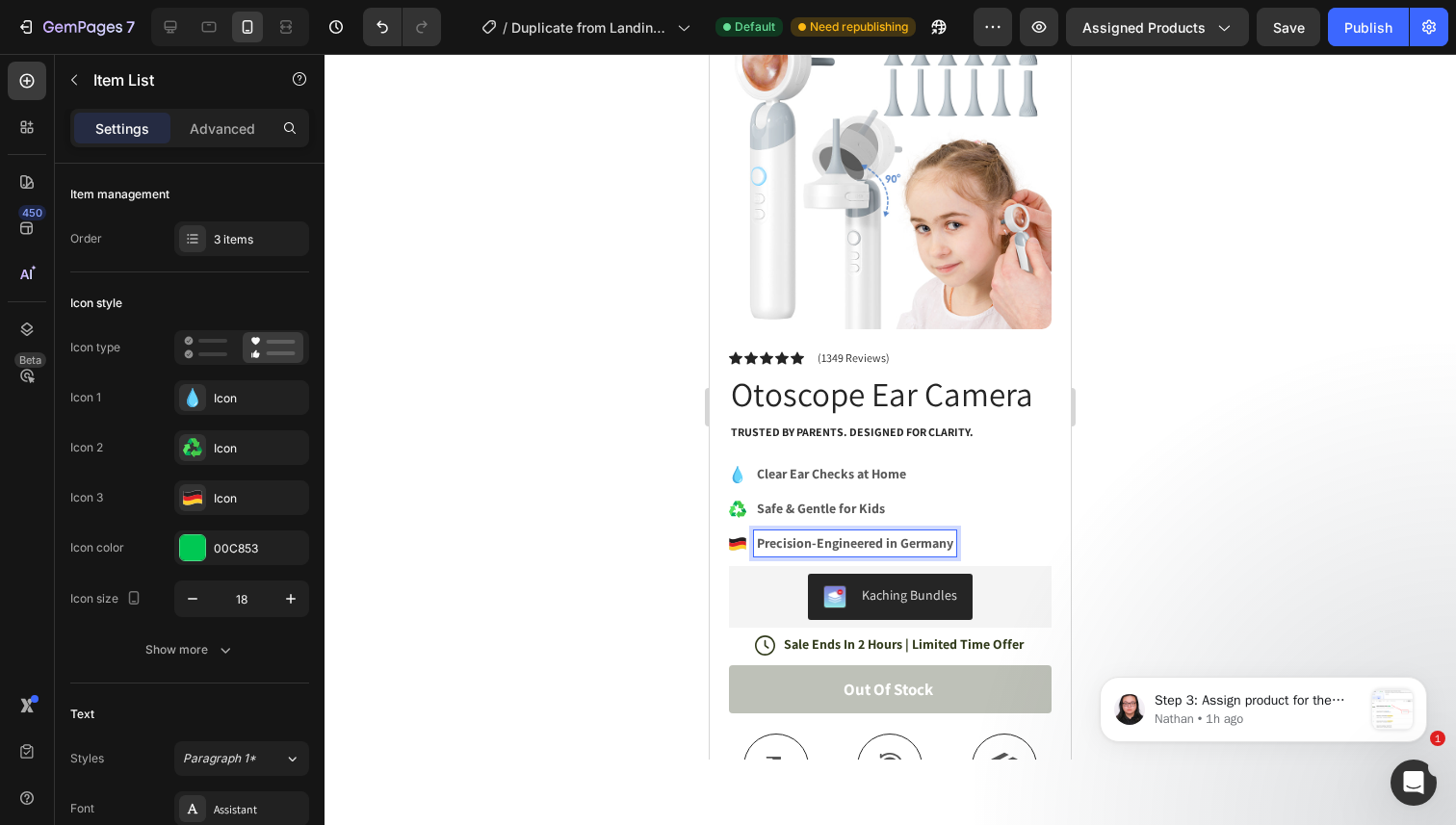 click on "Precision-Engineered in Germany" at bounding box center [855, 543] 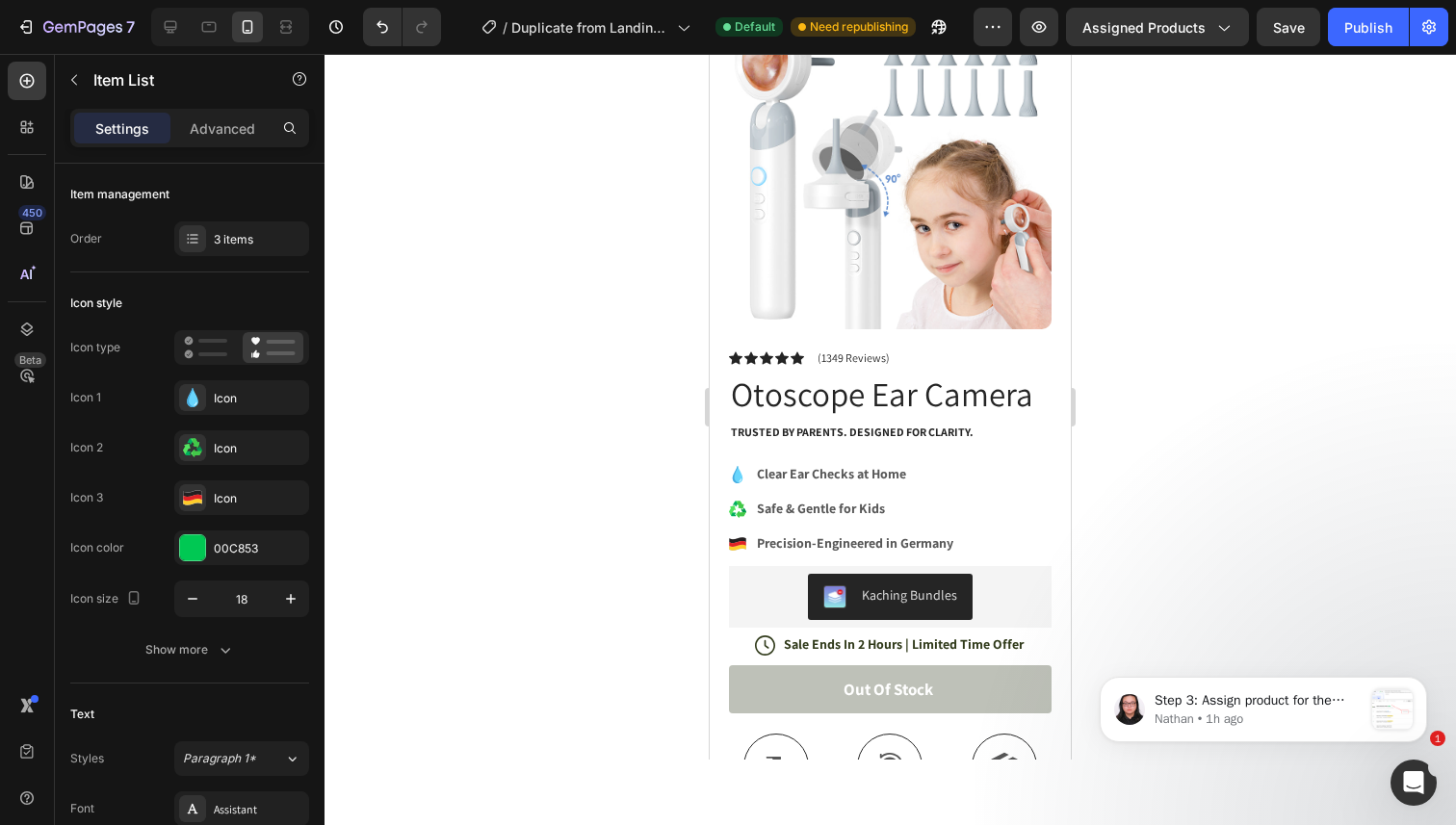 click 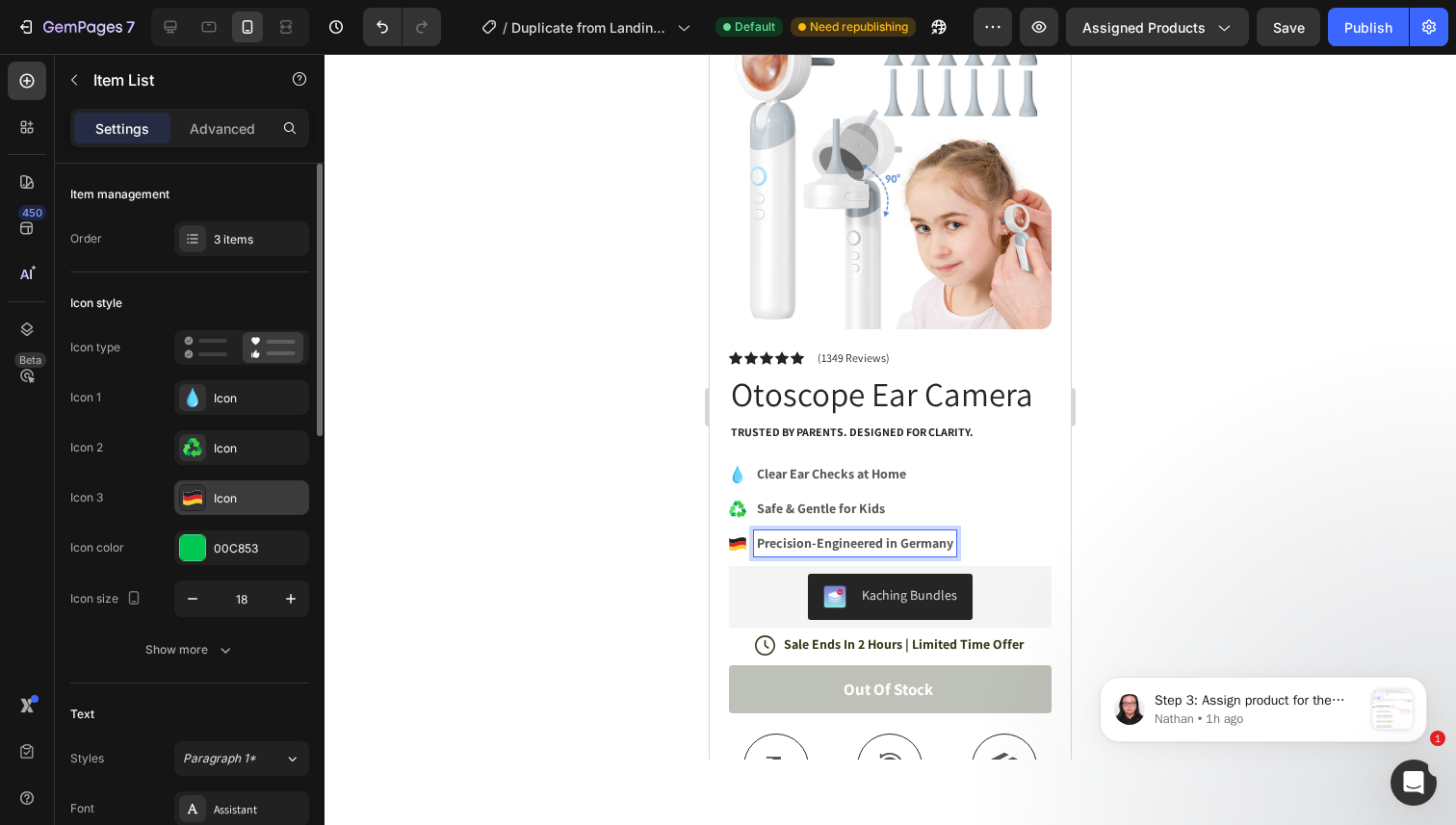 click on "Icon" at bounding box center (242, 498) 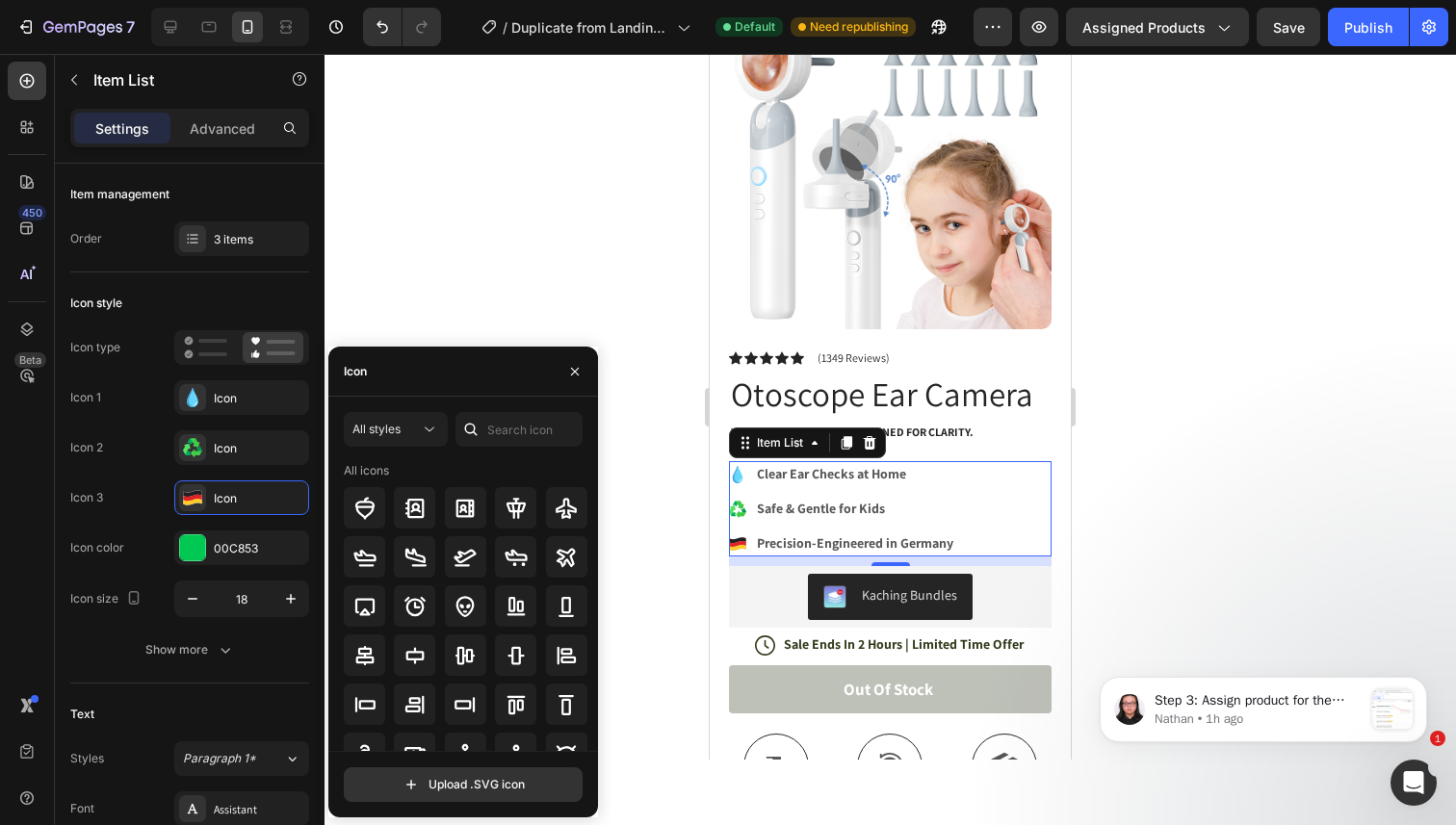 click 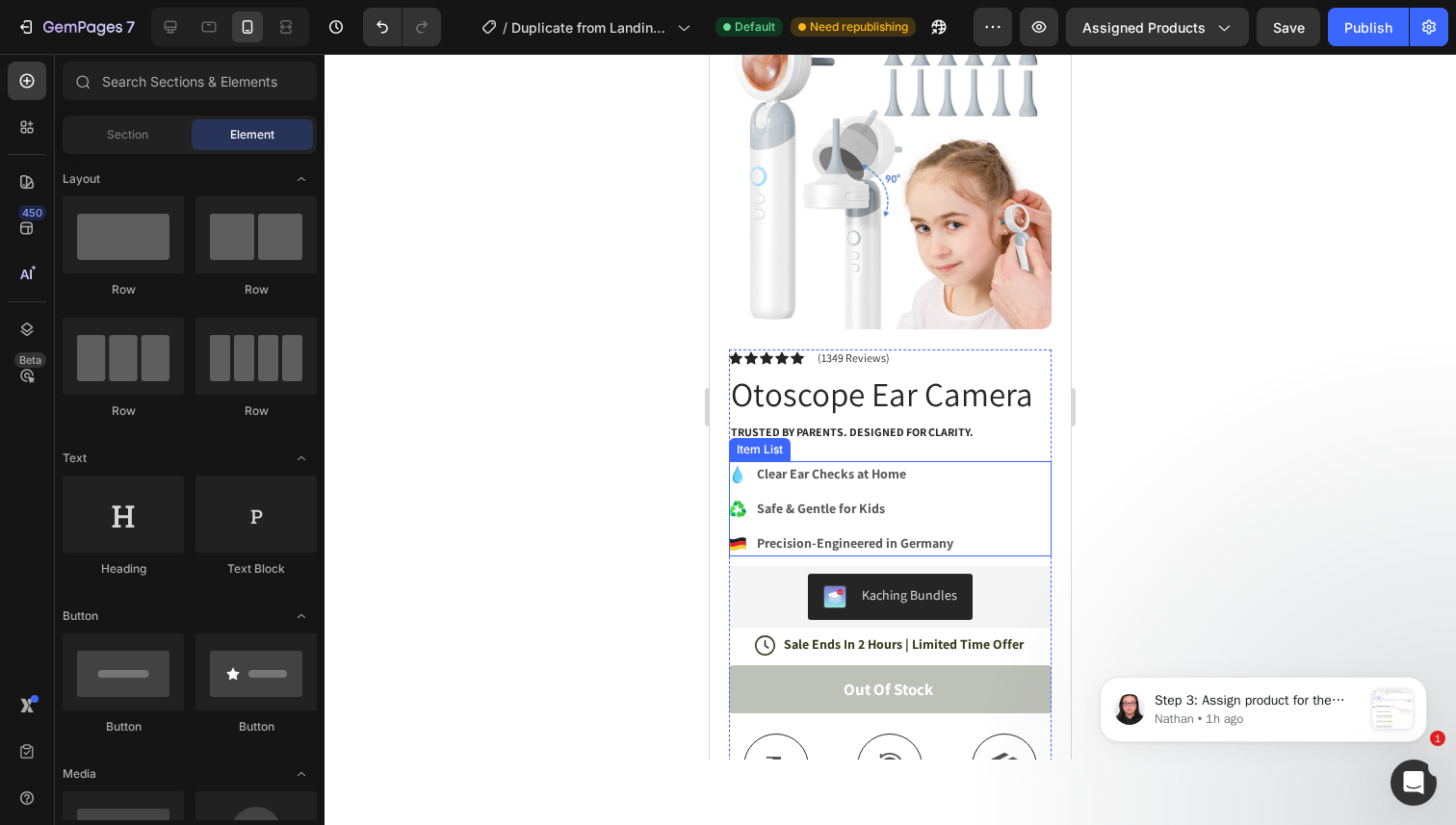 click 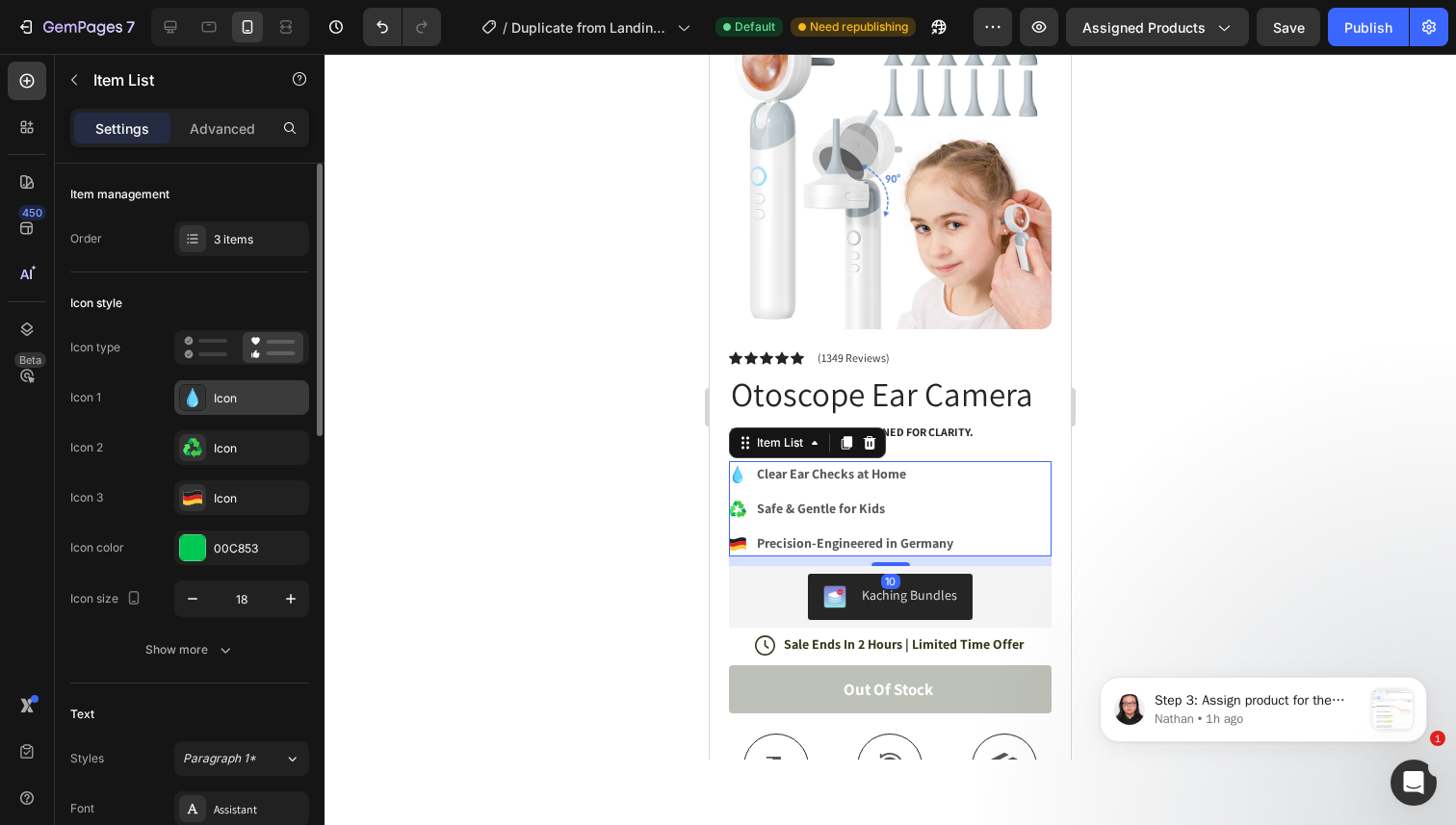 click on "Icon" at bounding box center [259, 399] 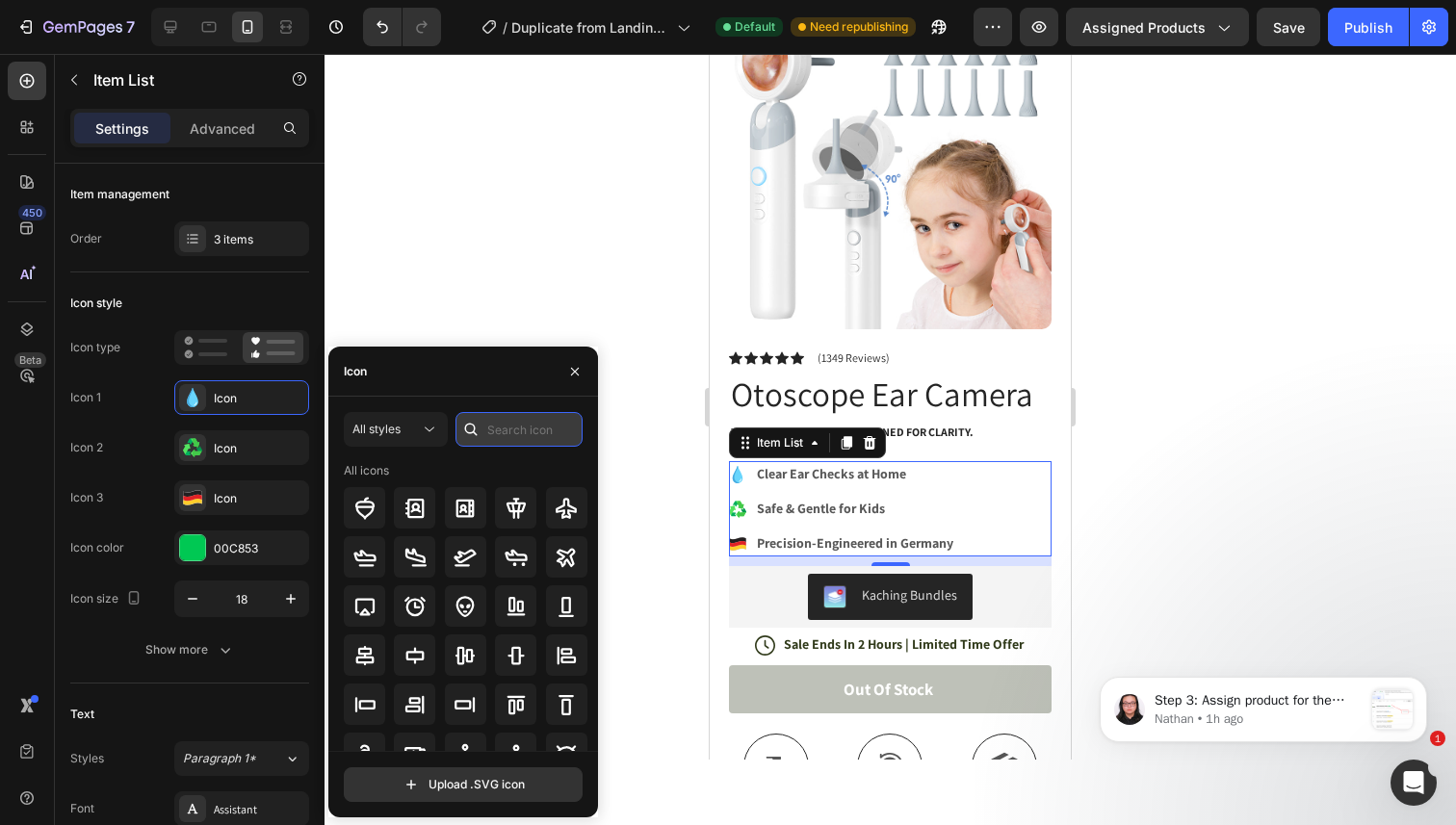 click at bounding box center (519, 429) 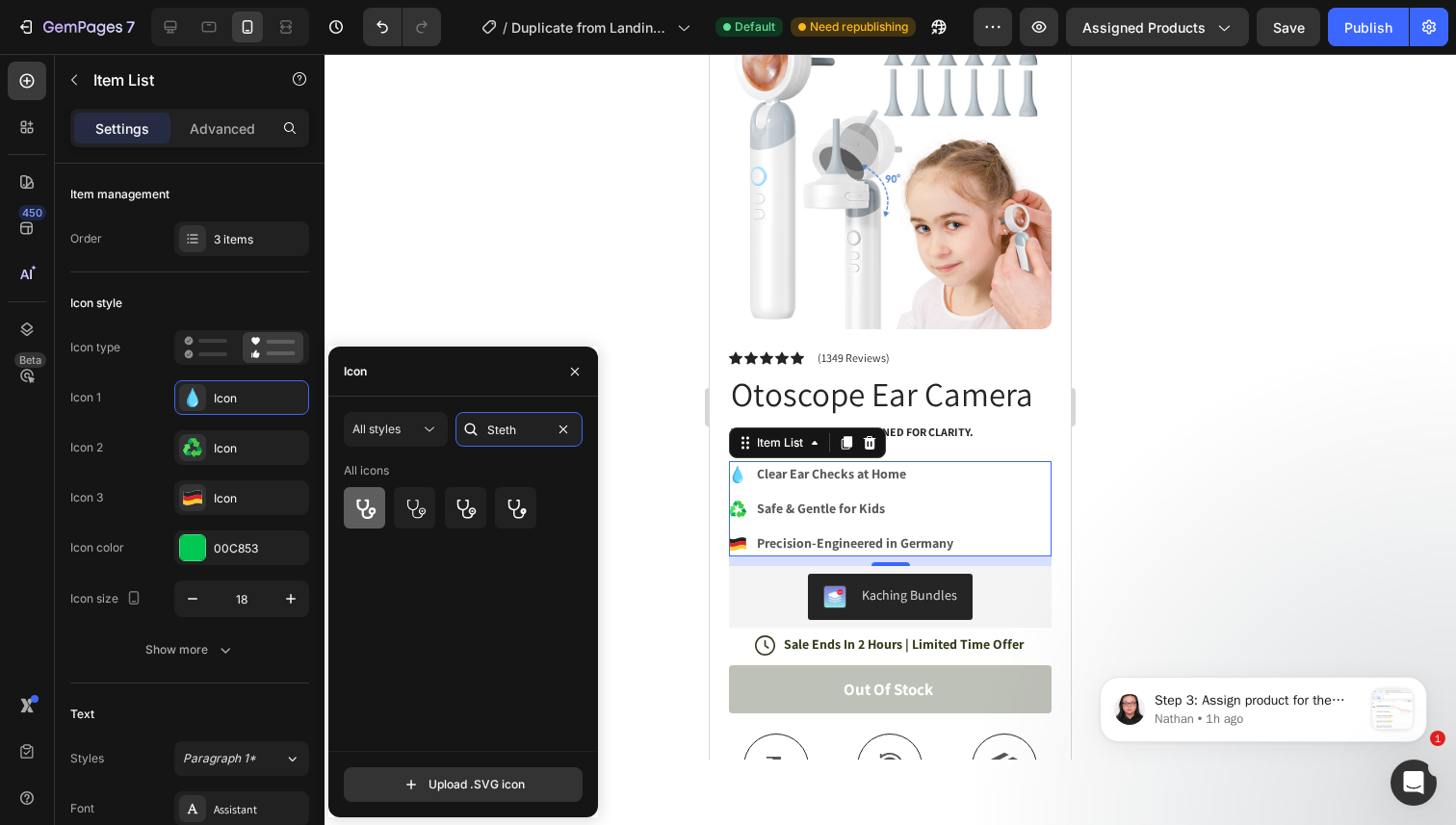 type on "Steth" 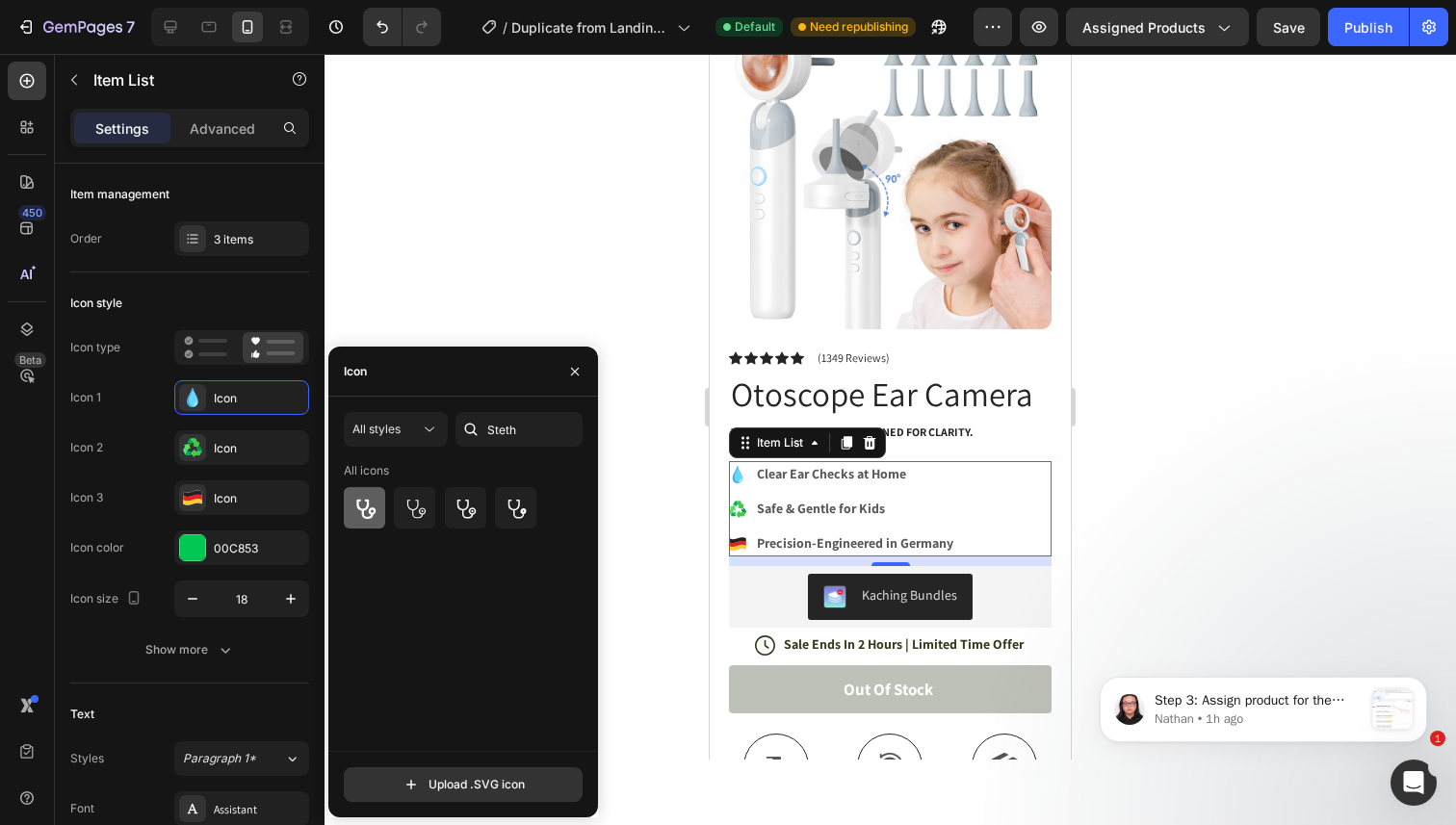click 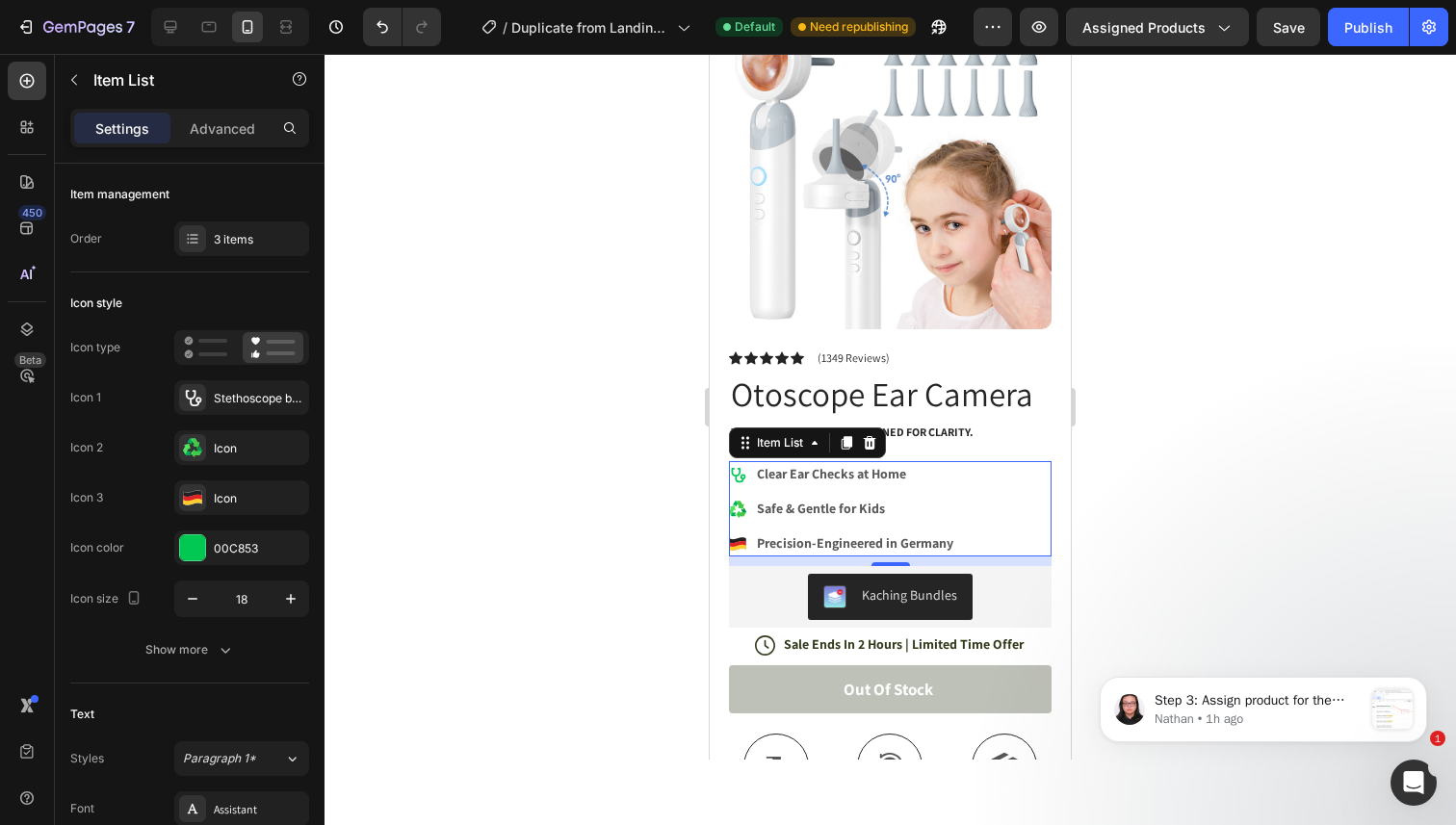 click 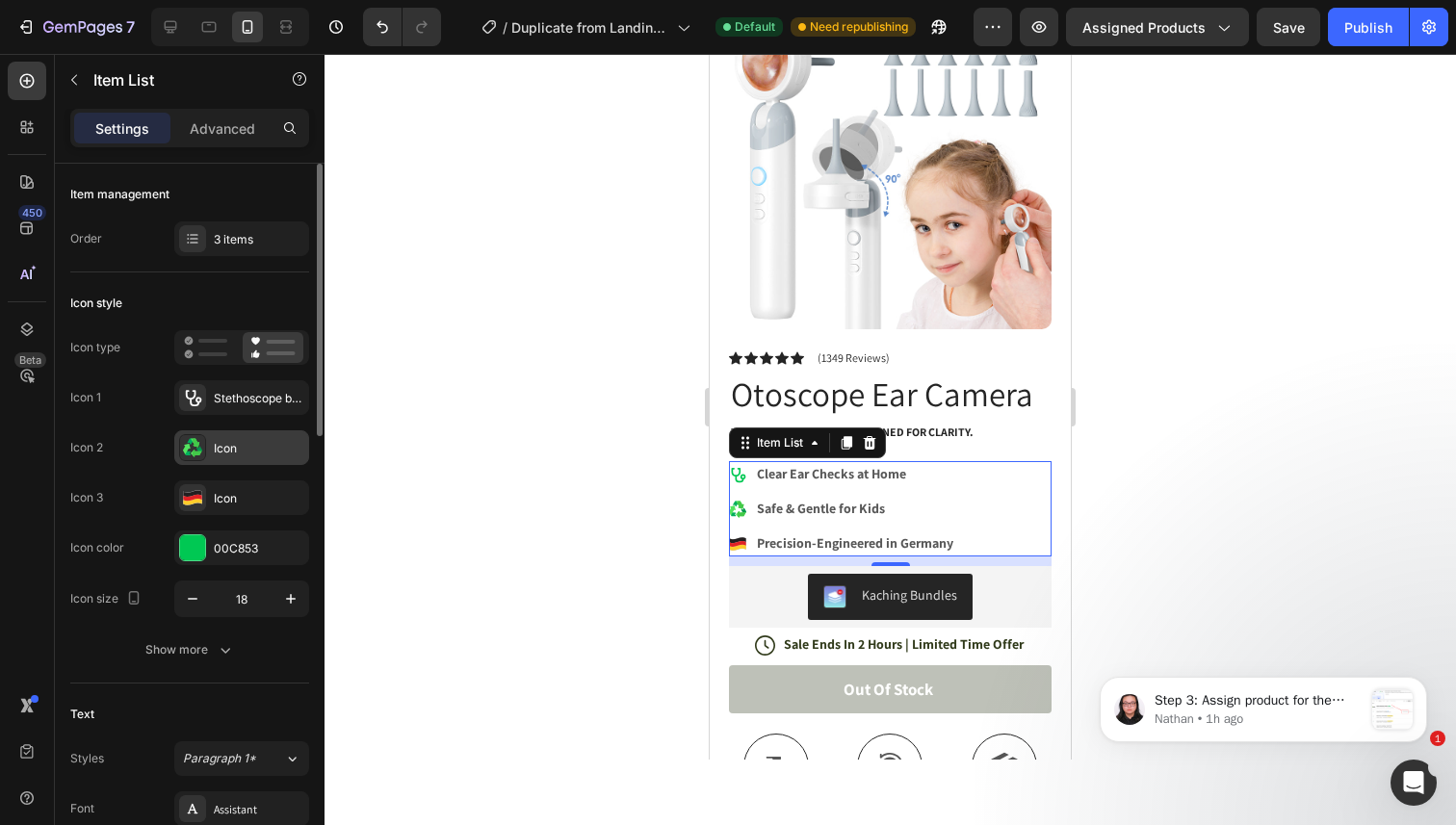 click on "Icon" at bounding box center [259, 449] 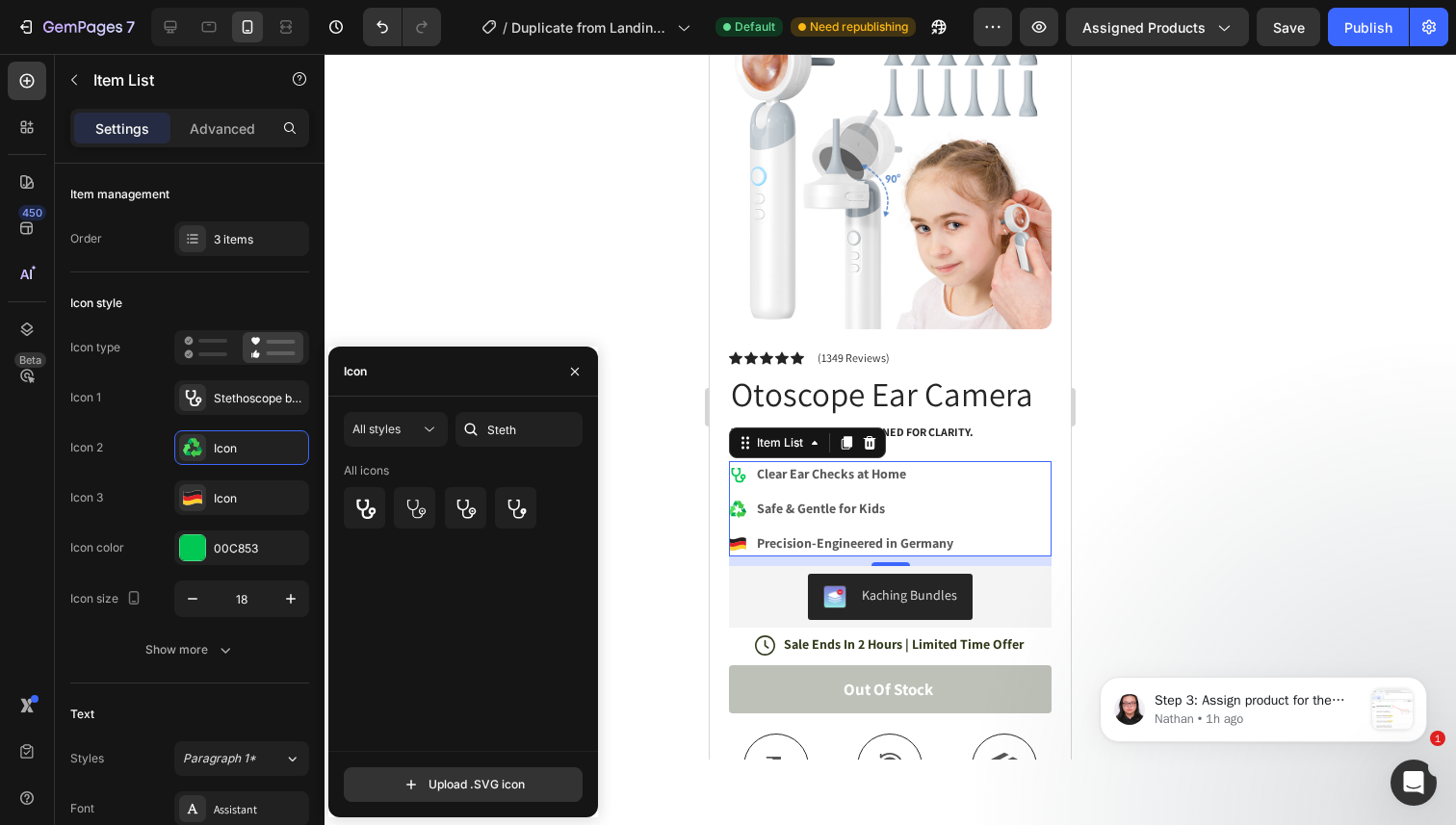 click on "Icon" at bounding box center [463, 372] 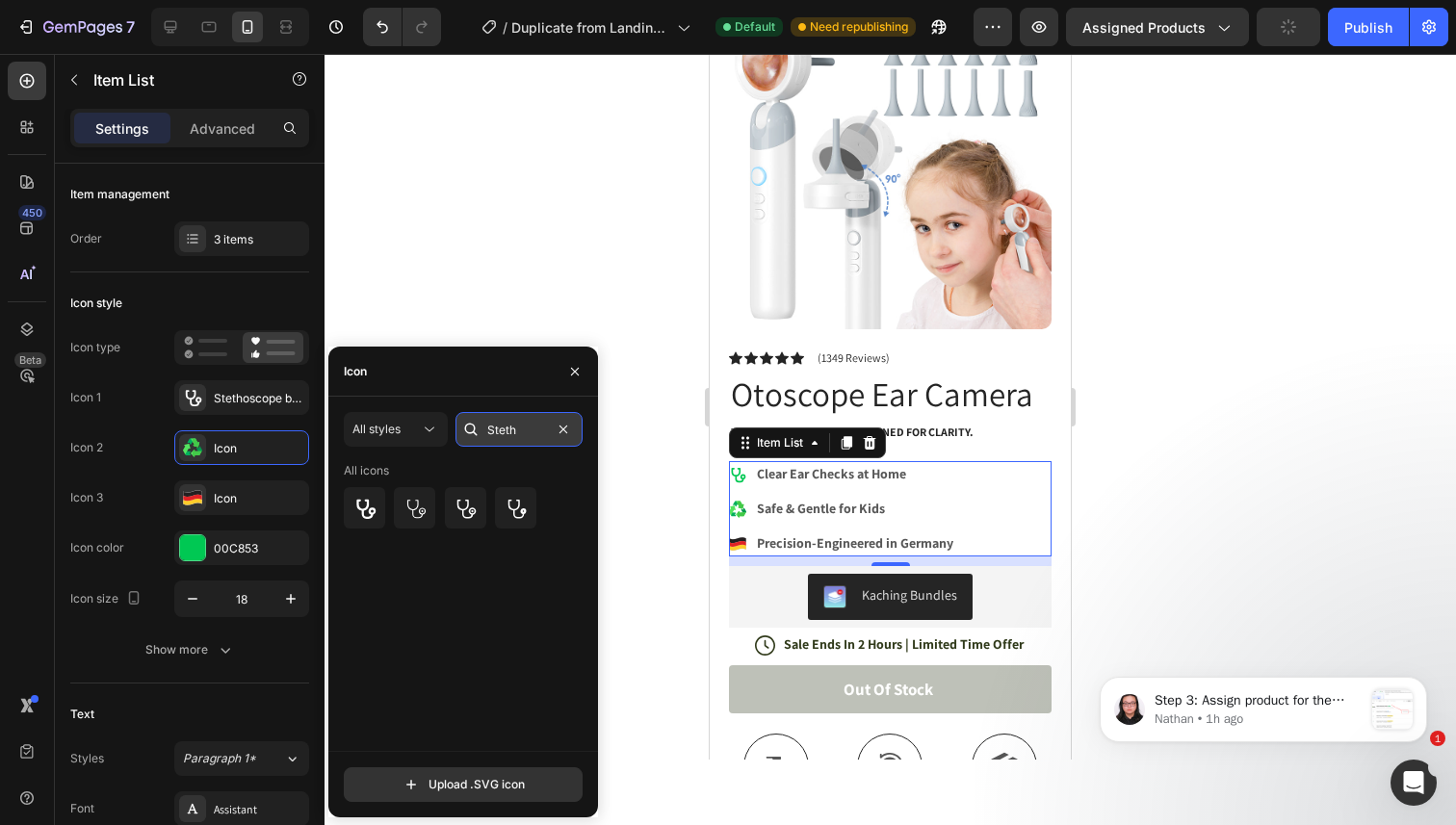 click on "Steth" at bounding box center (519, 429) 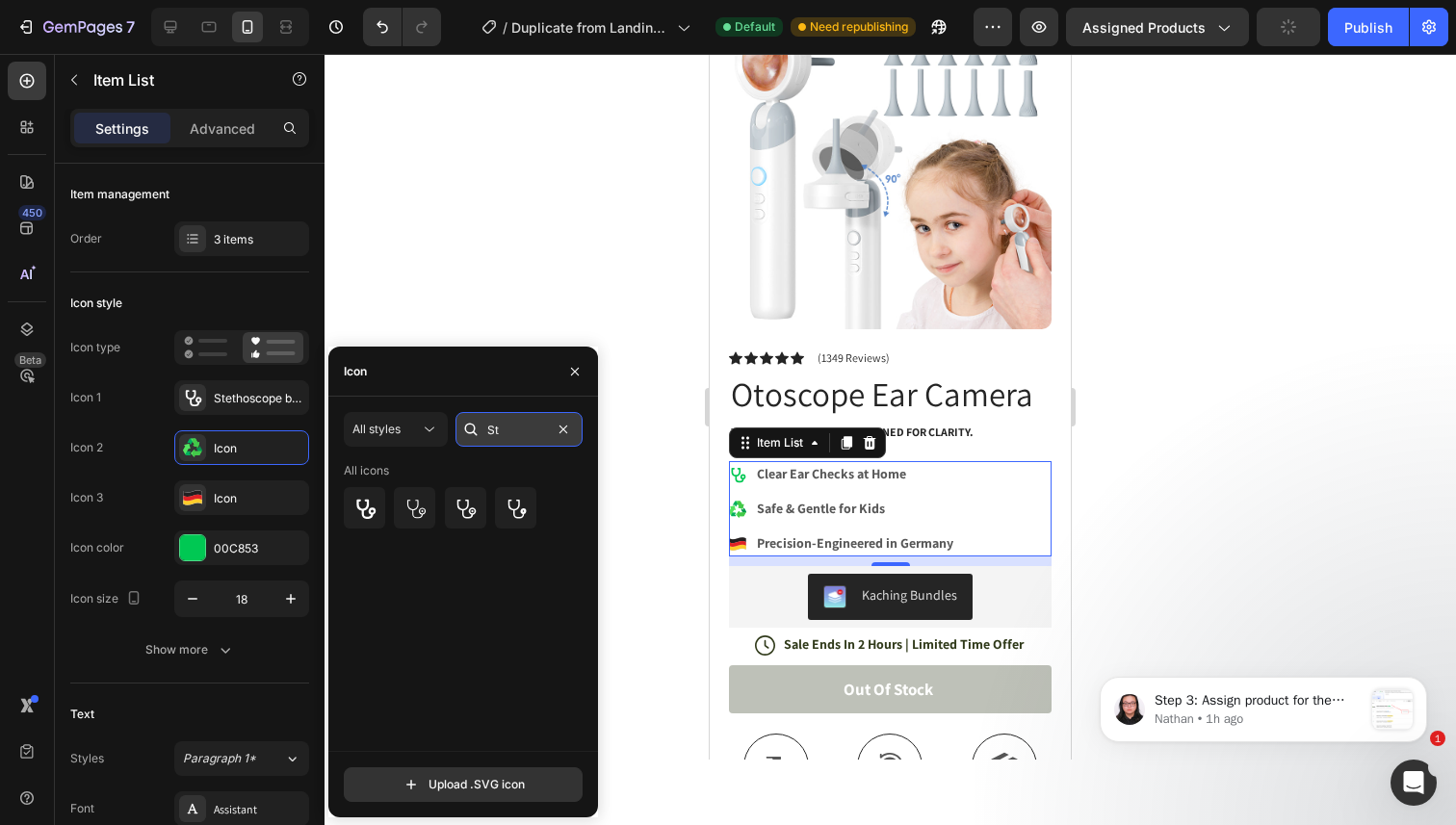 type on "S" 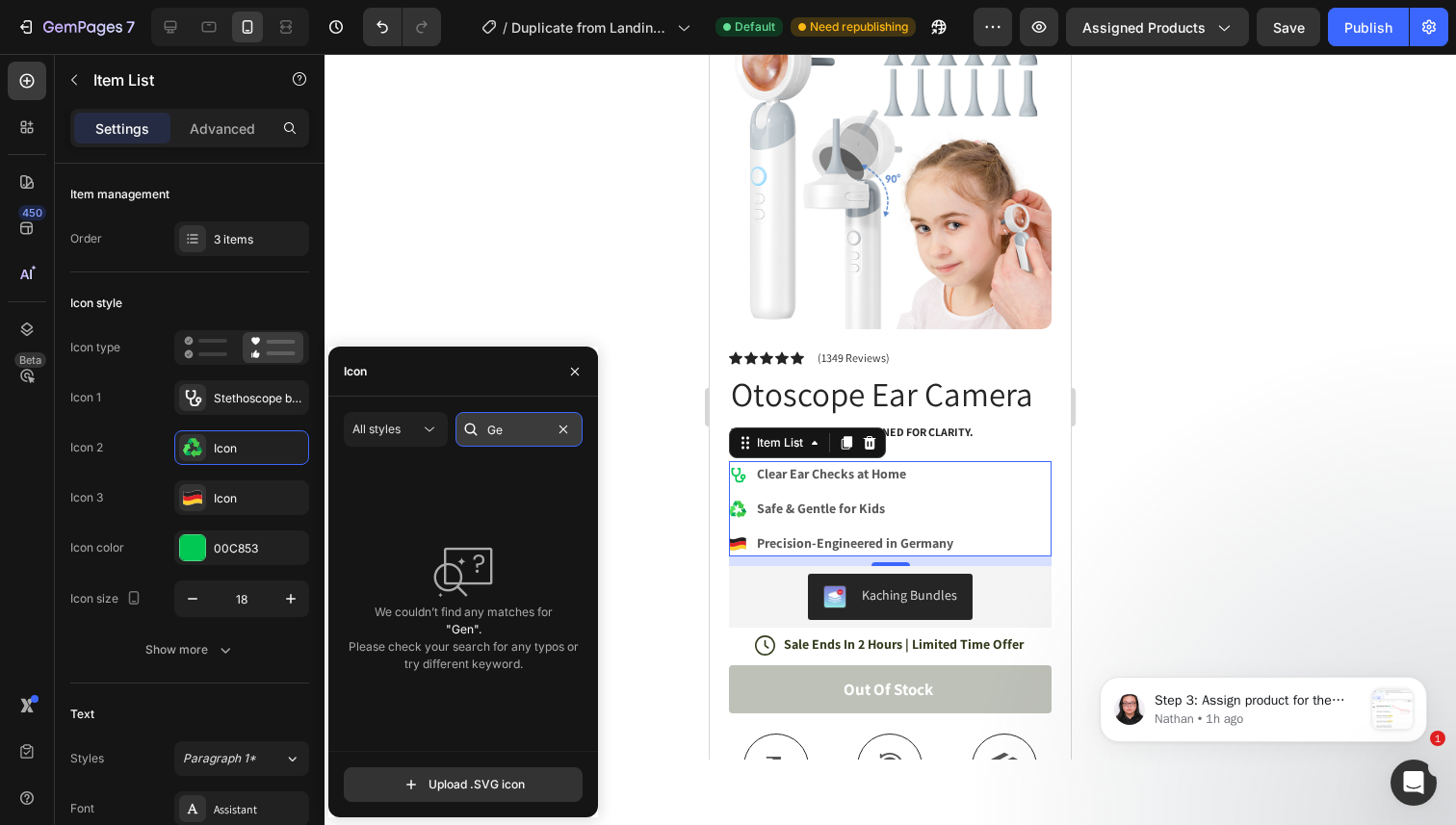 type on "G" 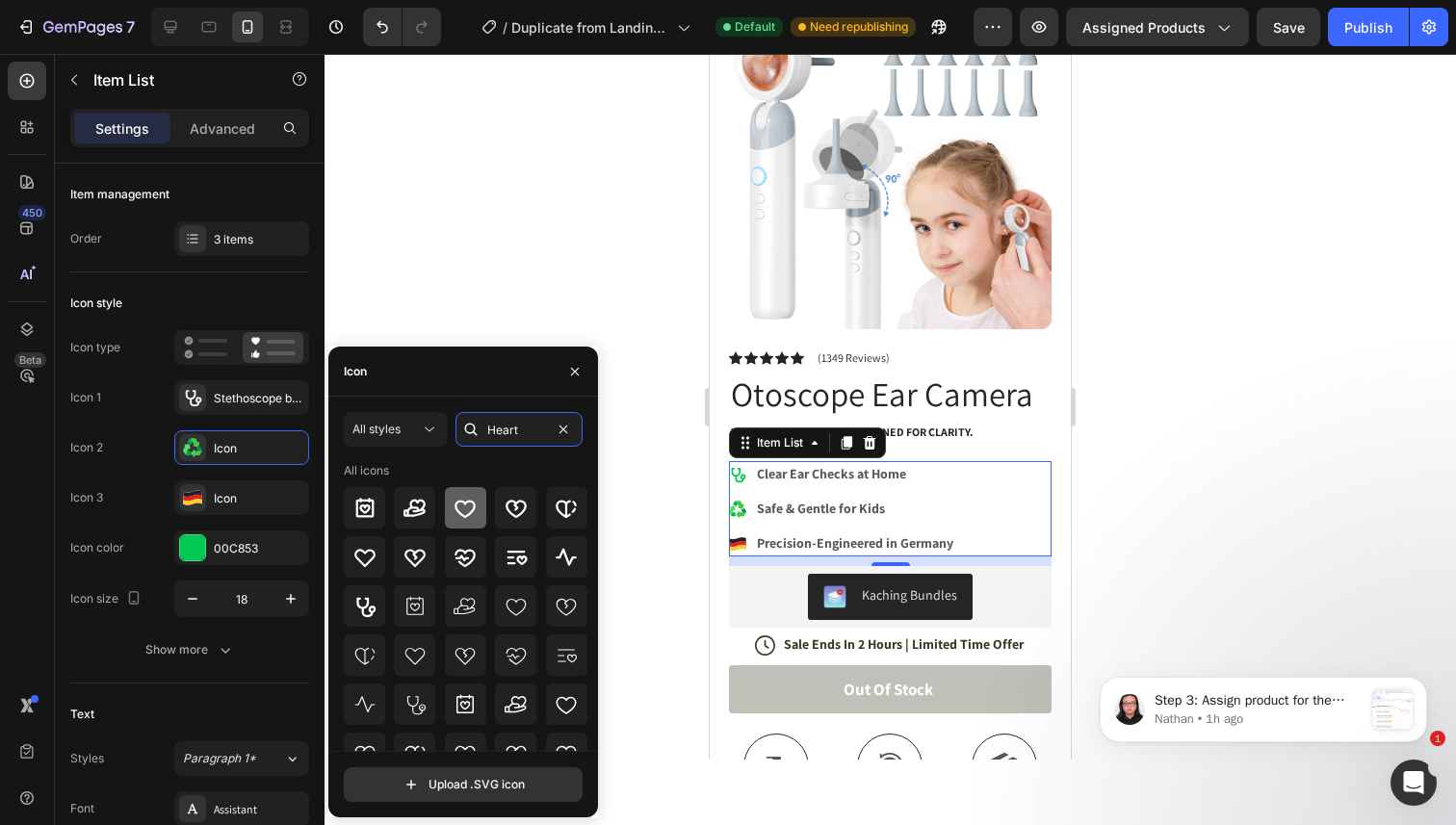 type on "Heart" 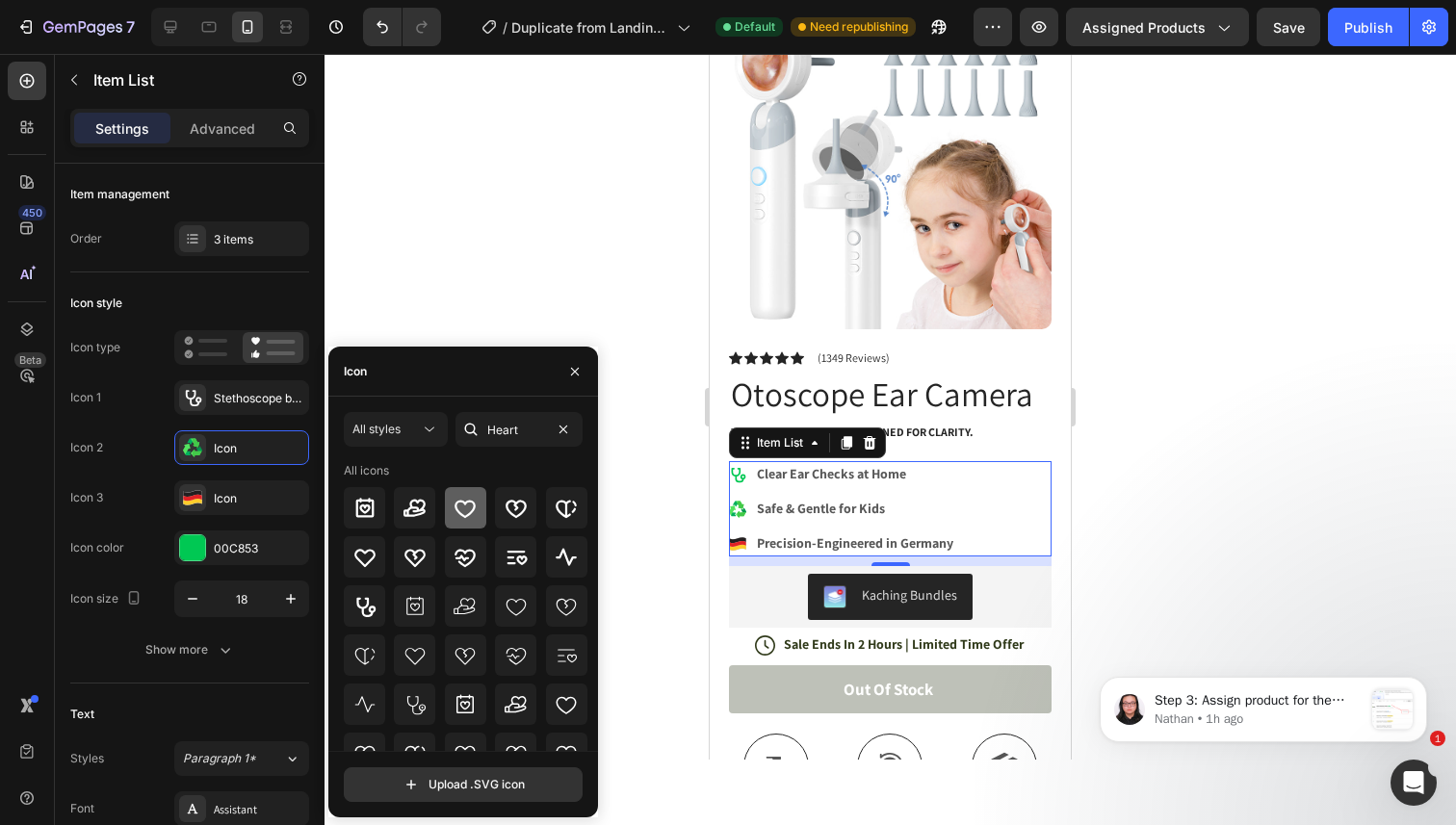 click 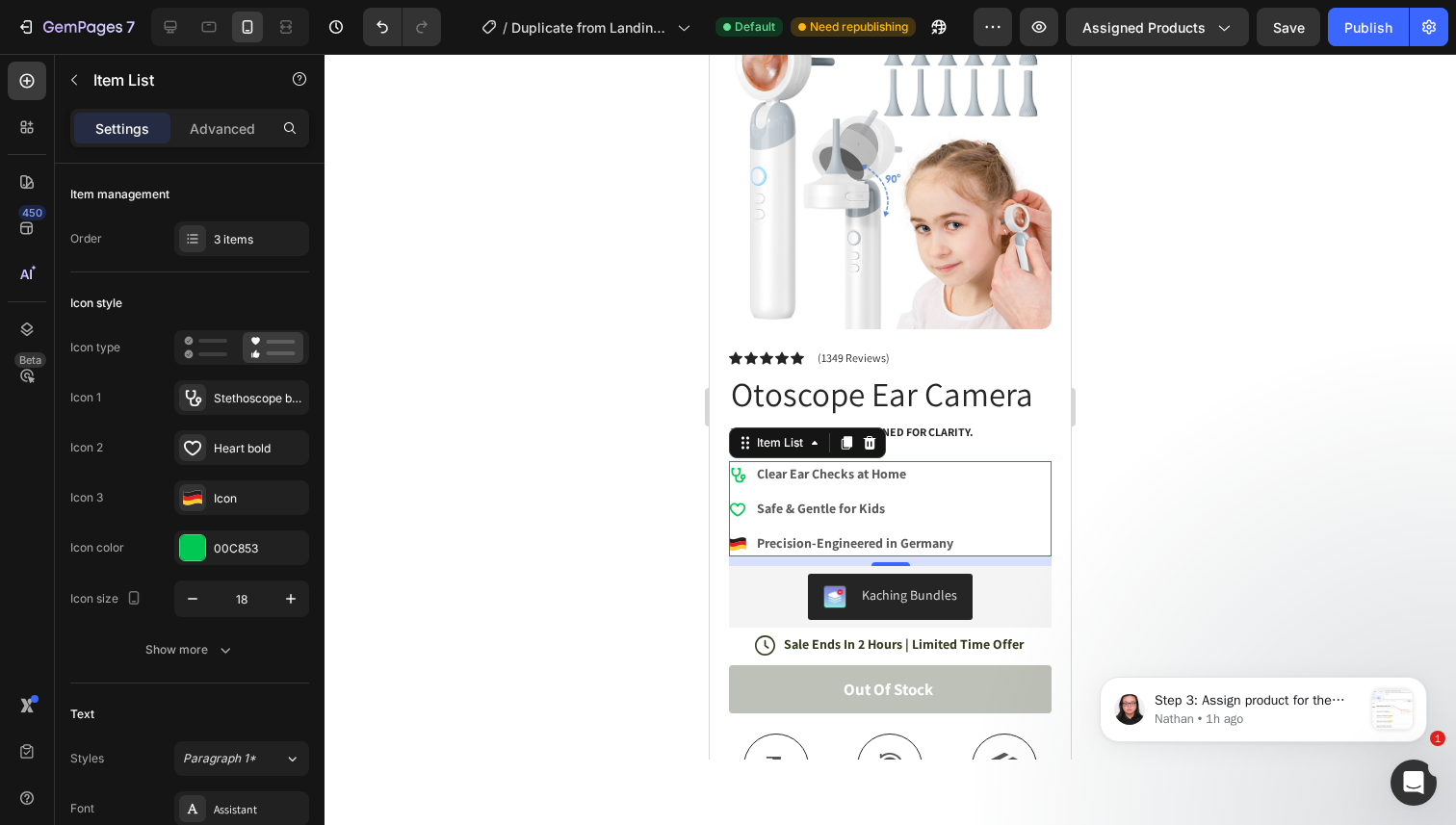click 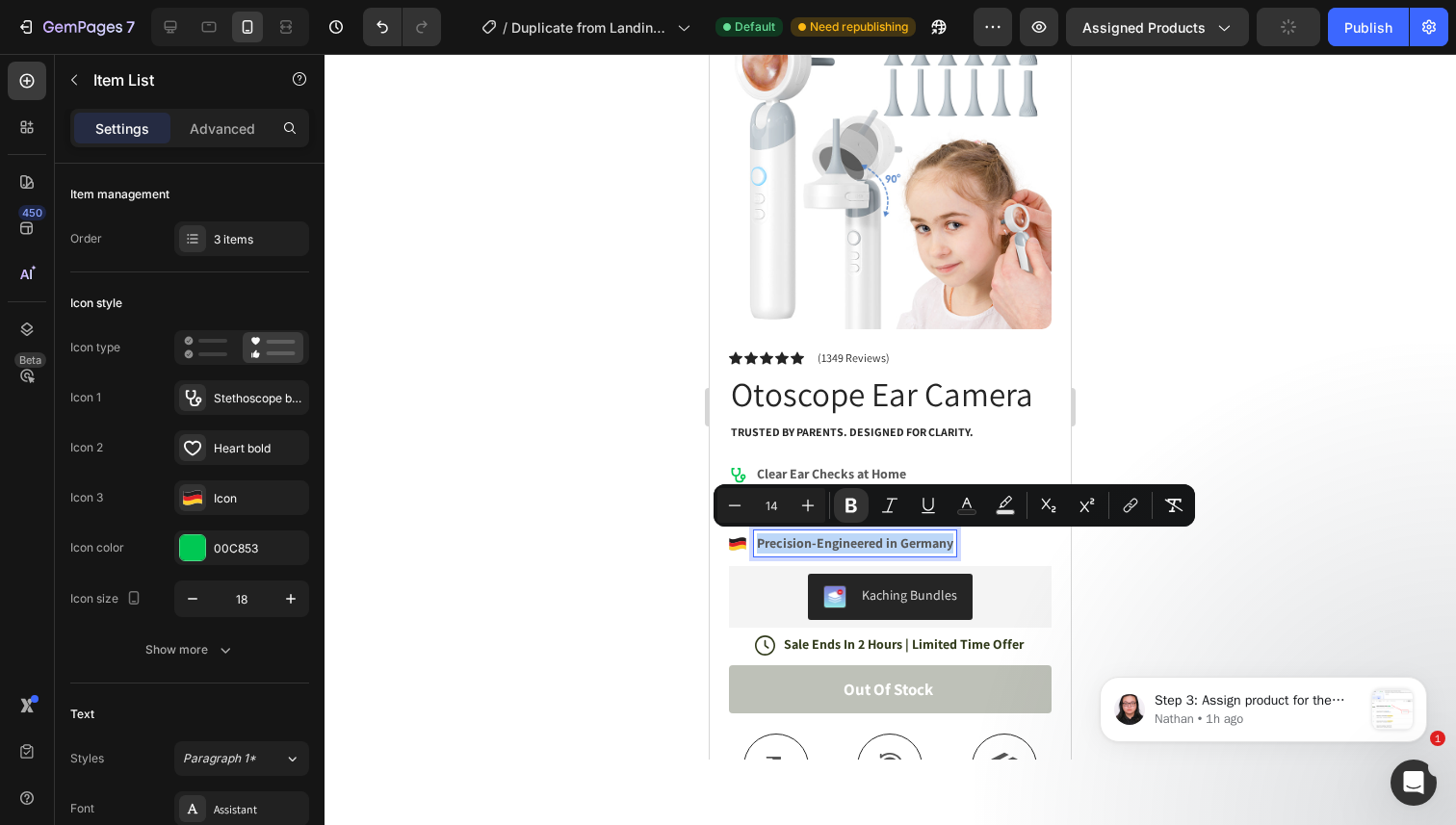 drag, startPoint x: 953, startPoint y: 545, endPoint x: 759, endPoint y: 549, distance: 194.0412 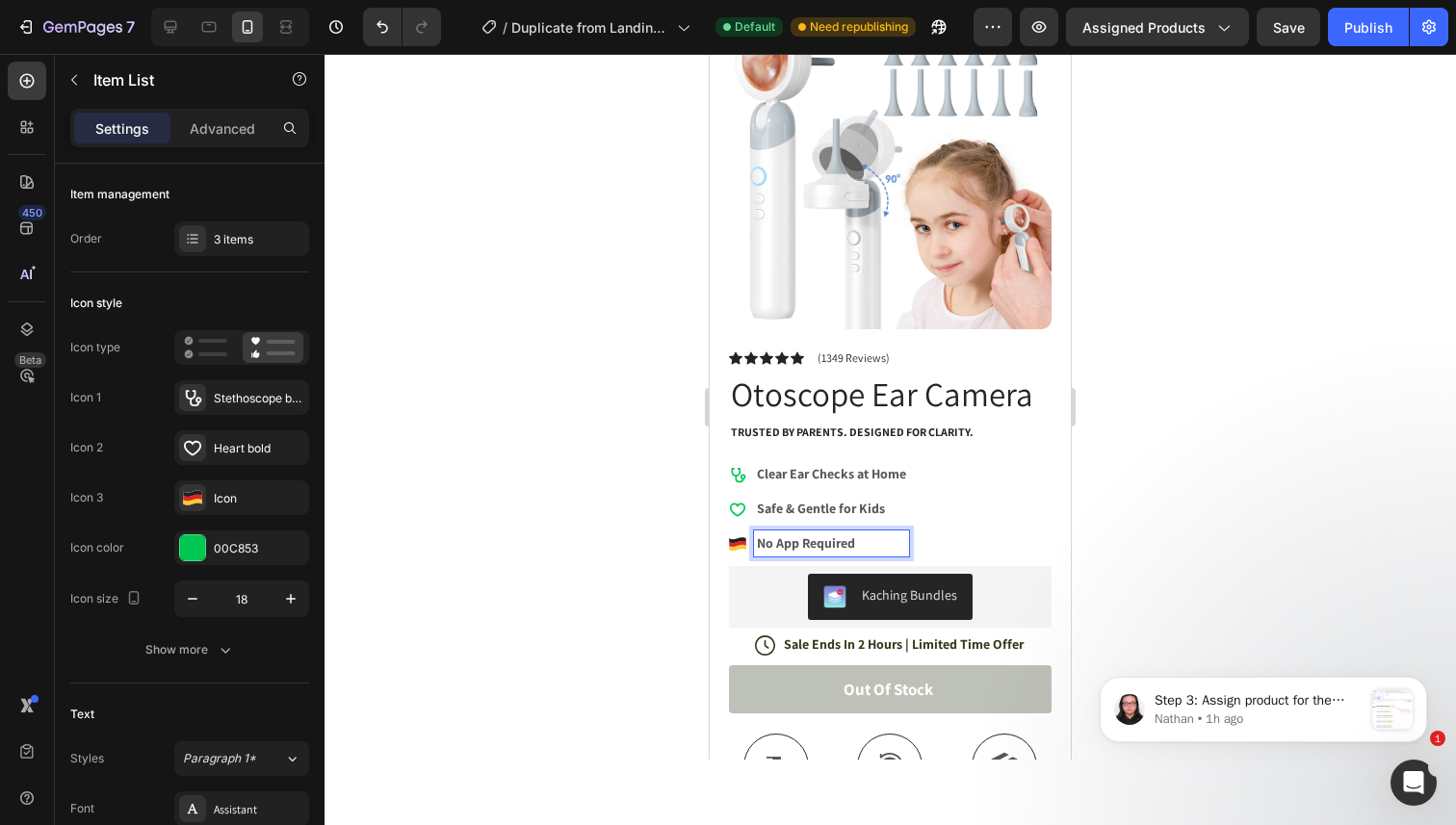 click 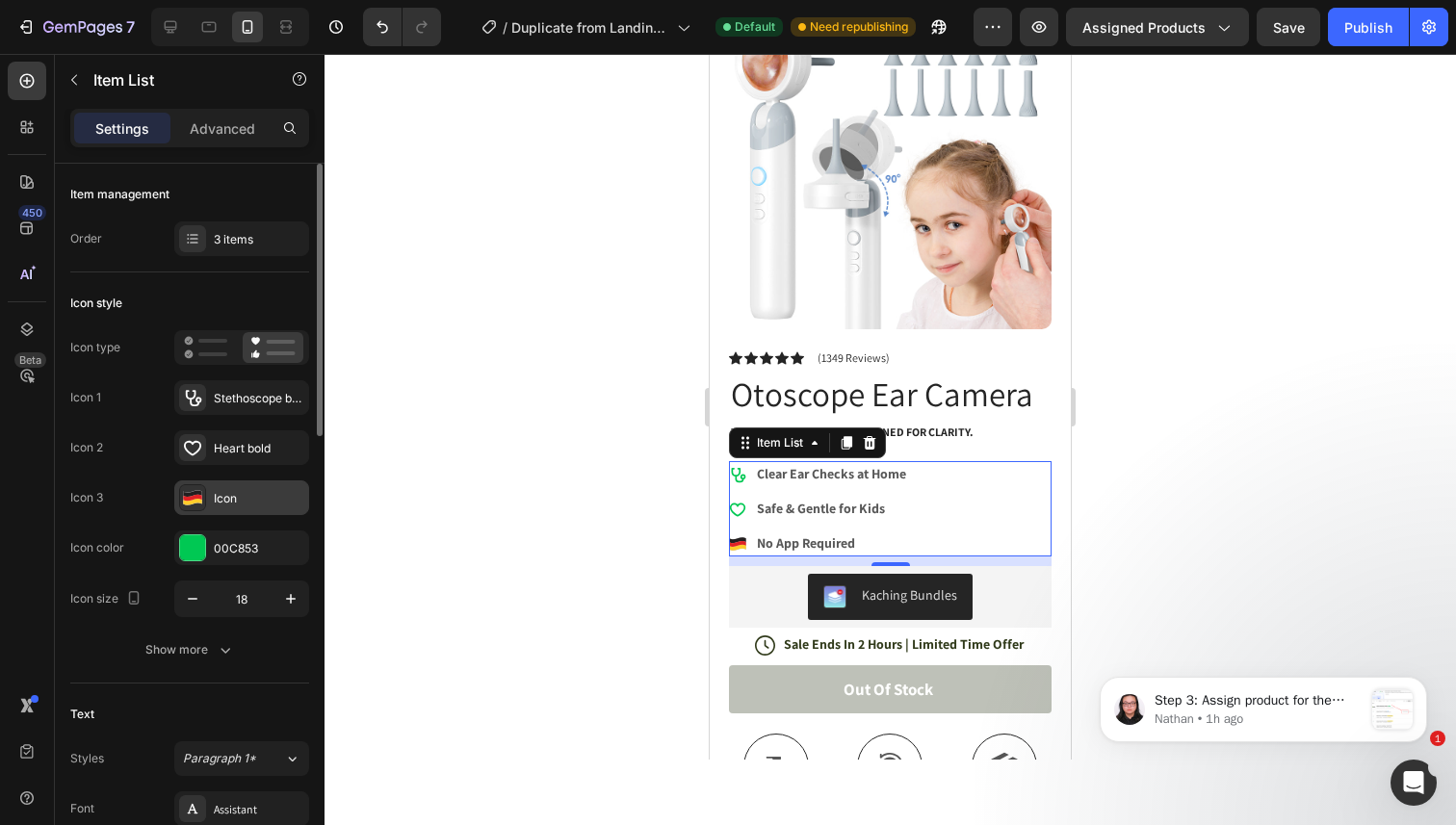 click on "Icon" at bounding box center (259, 499) 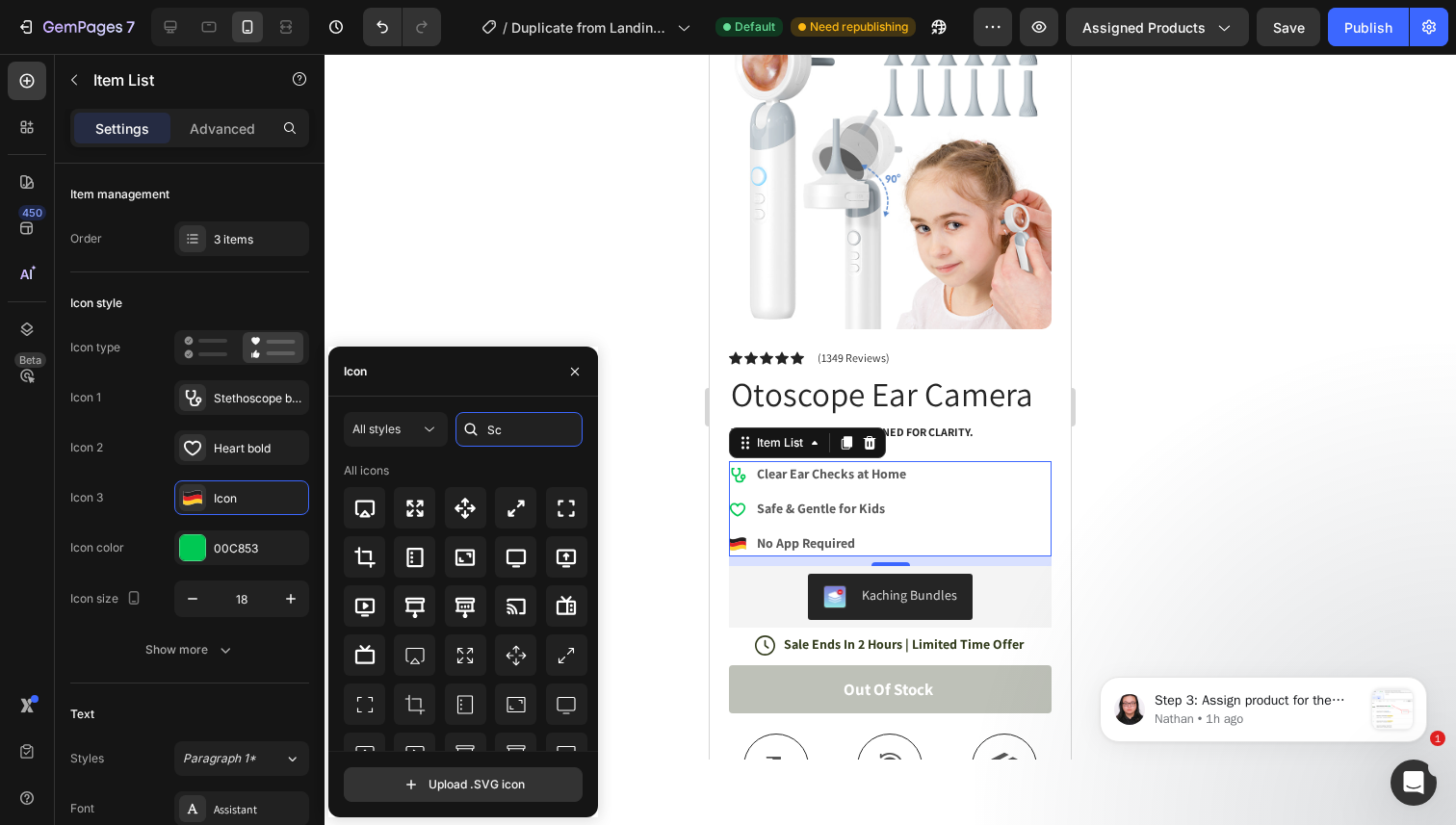 type on "S" 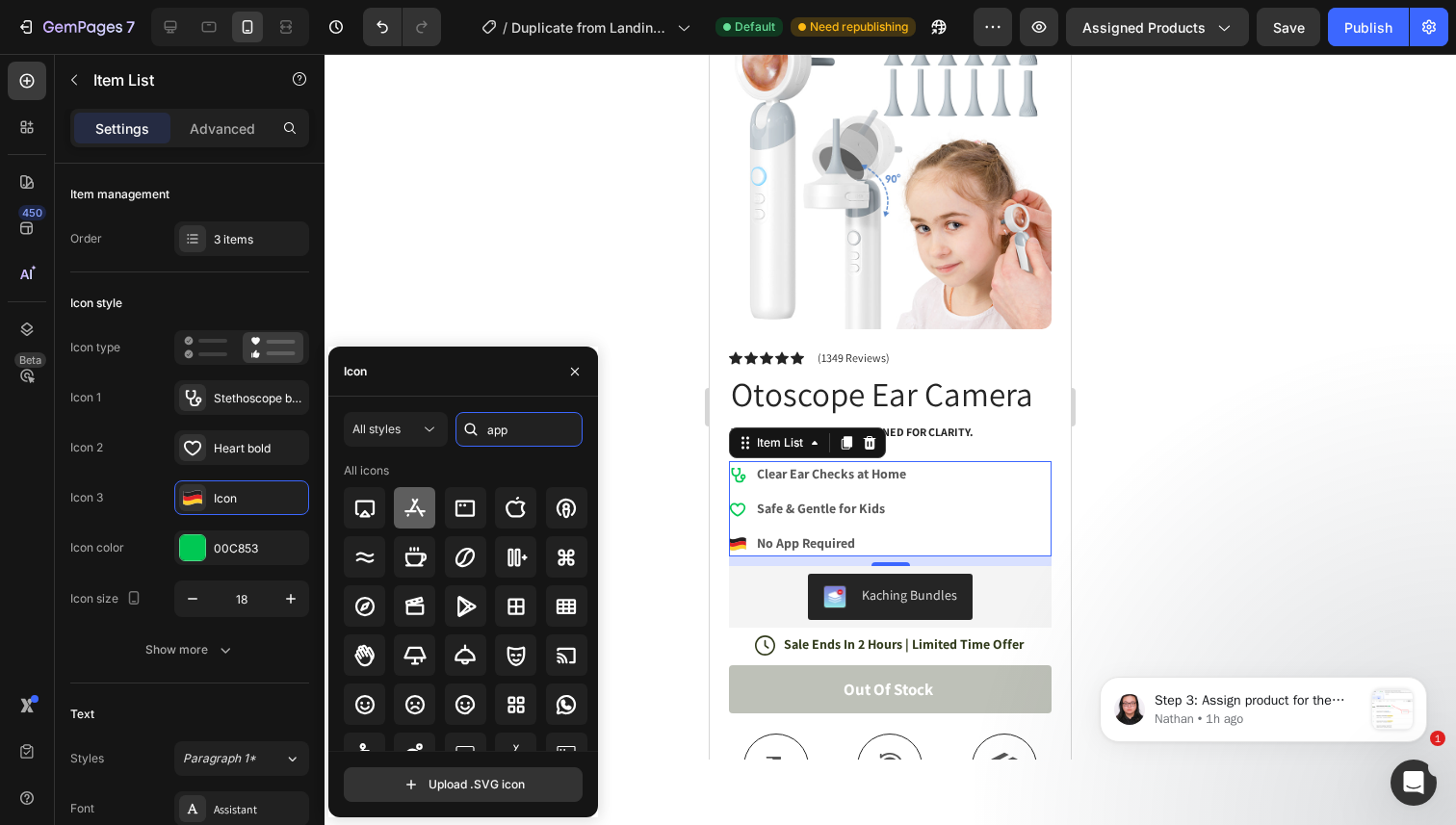 type on "app" 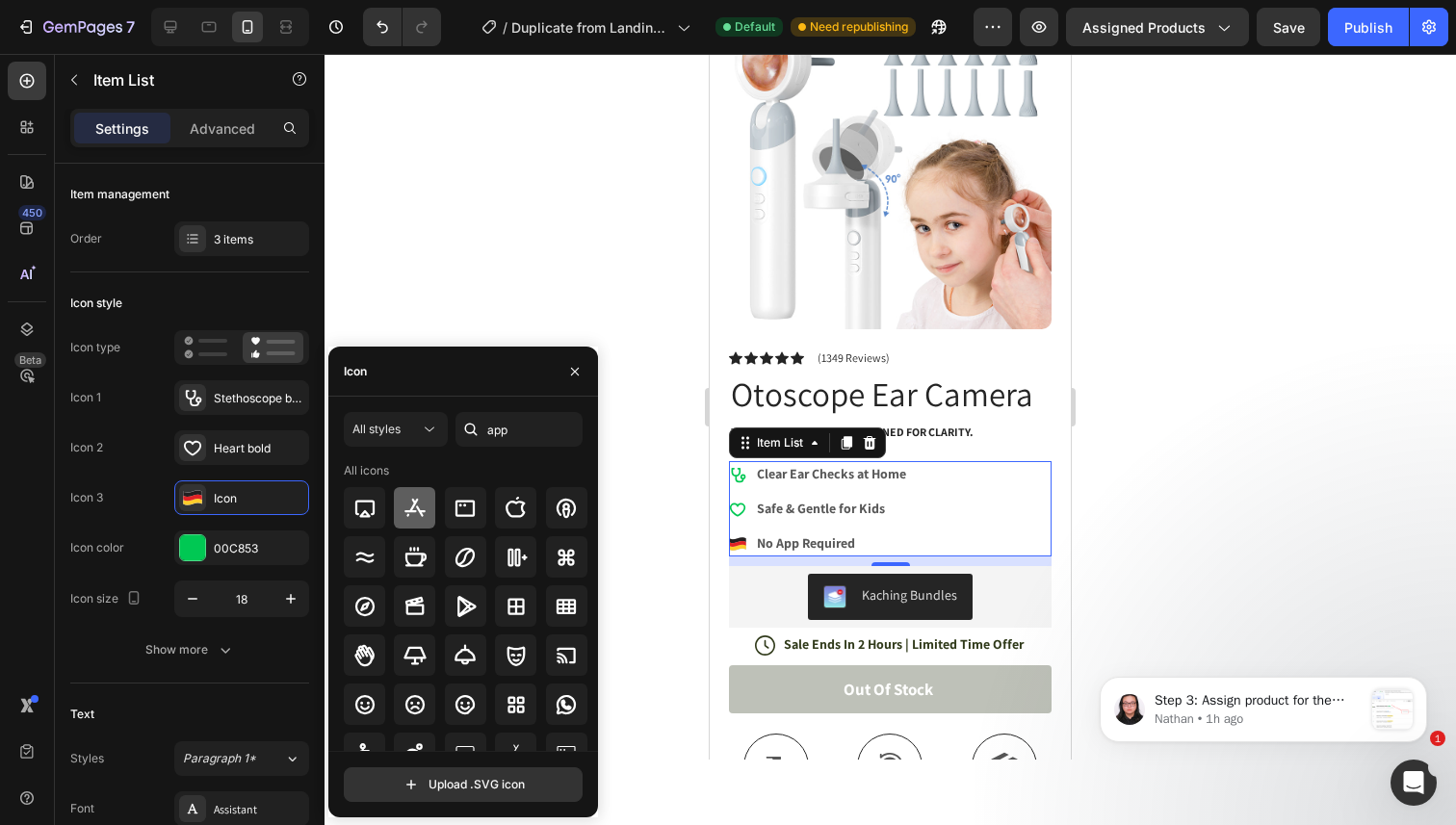 click 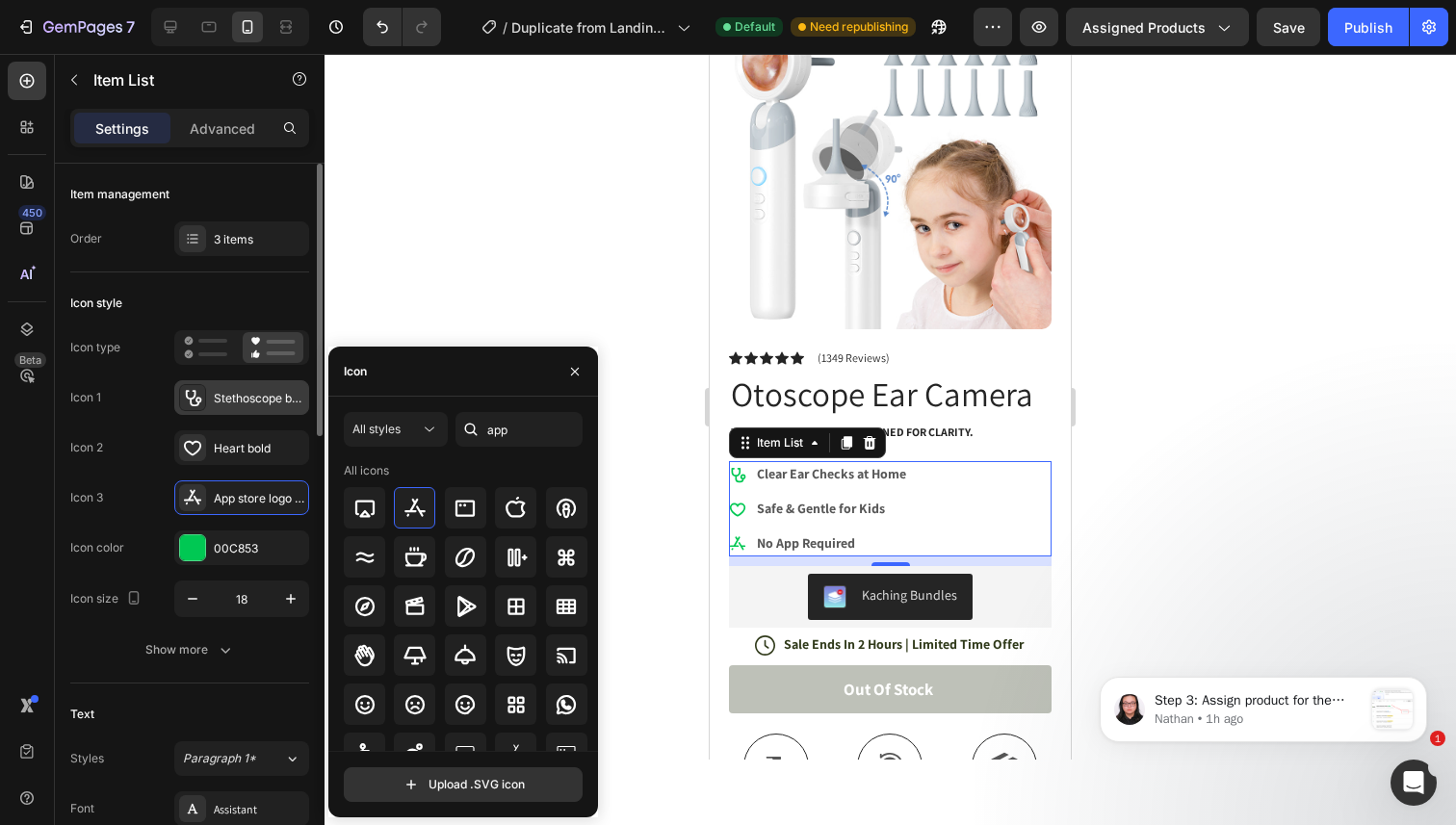 click on "Stethoscope bold" at bounding box center (242, 398) 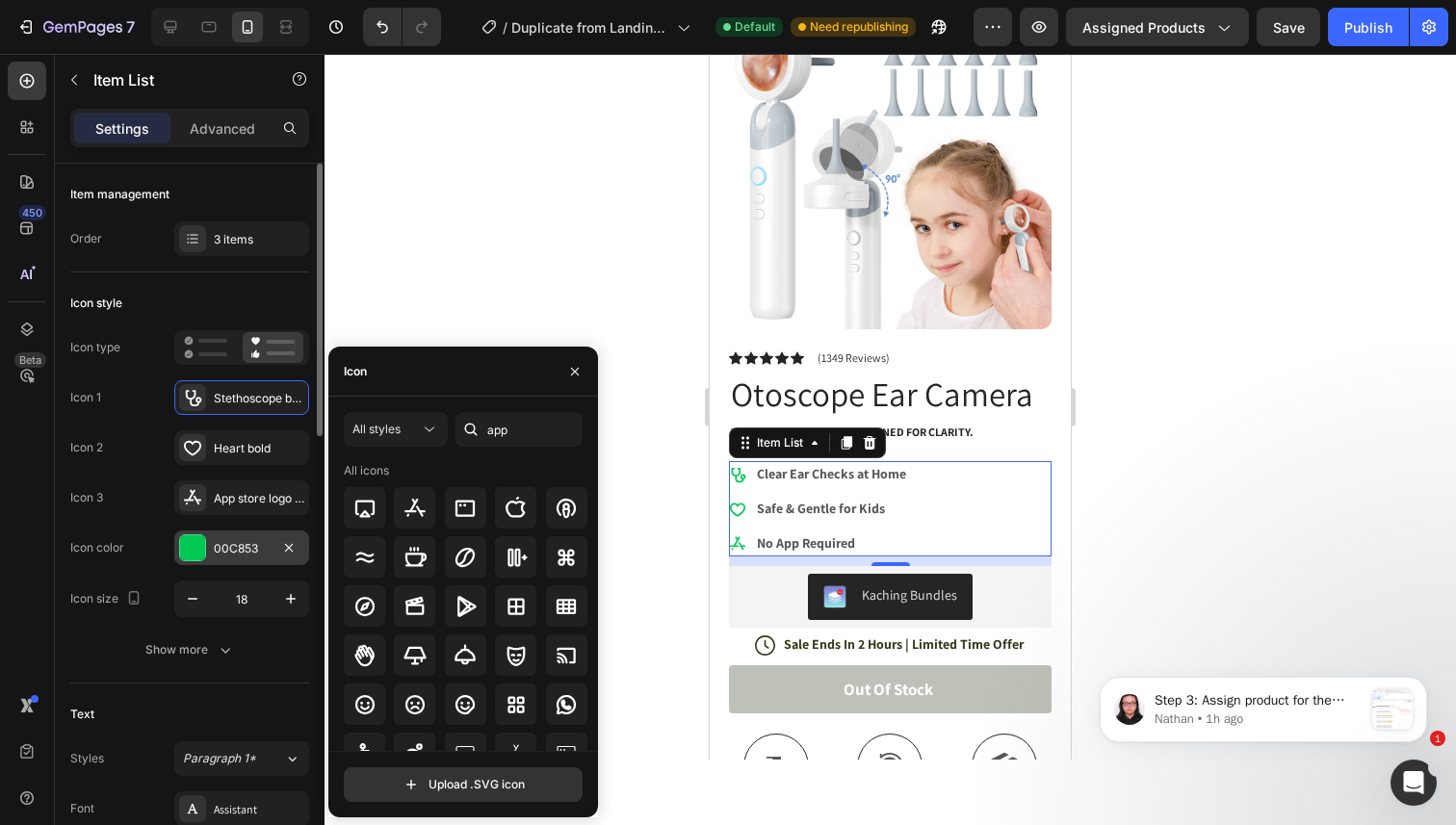 click on "00C853" at bounding box center (242, 549) 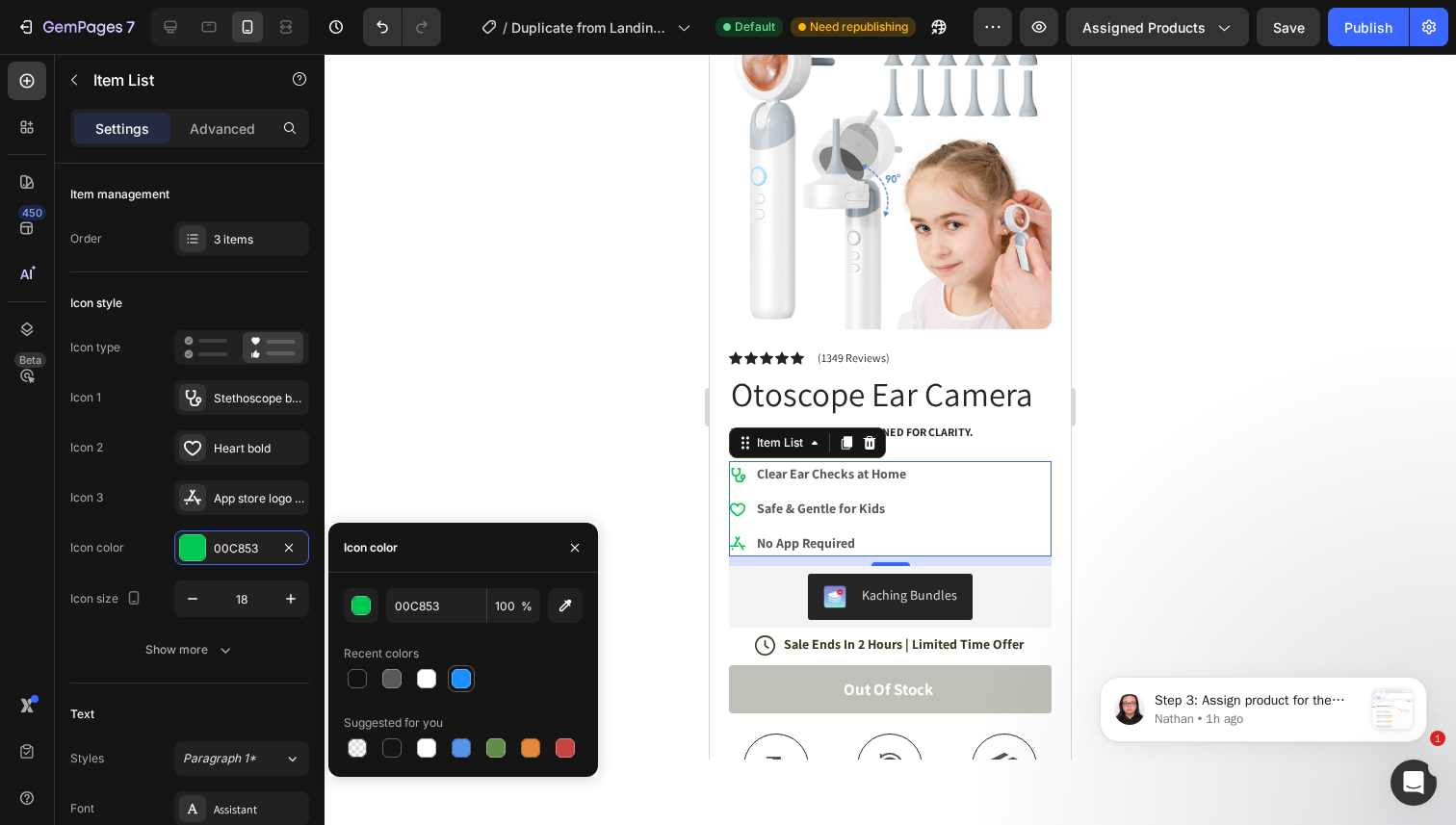 click at bounding box center (461, 679) 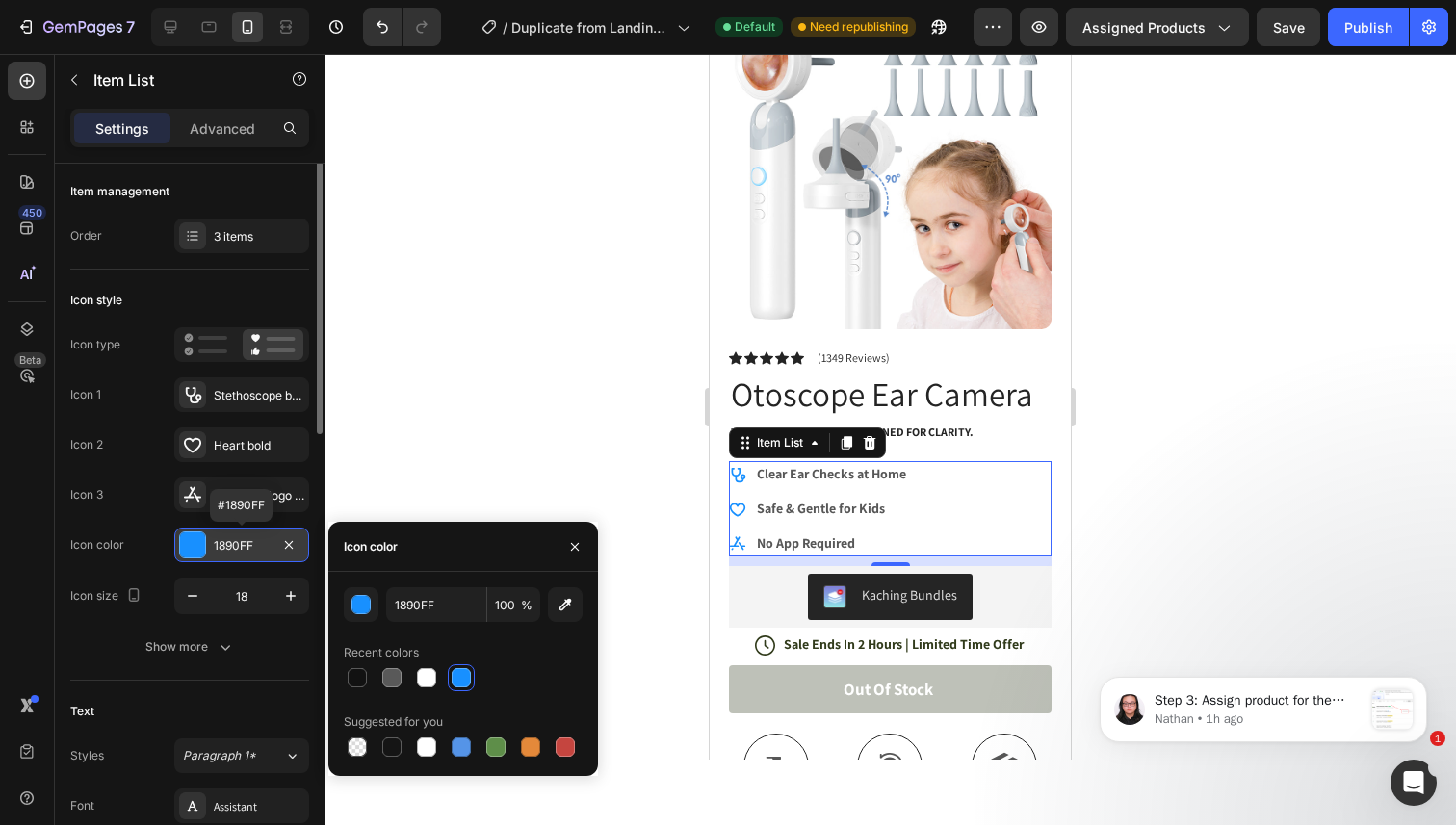 scroll, scrollTop: 0, scrollLeft: 0, axis: both 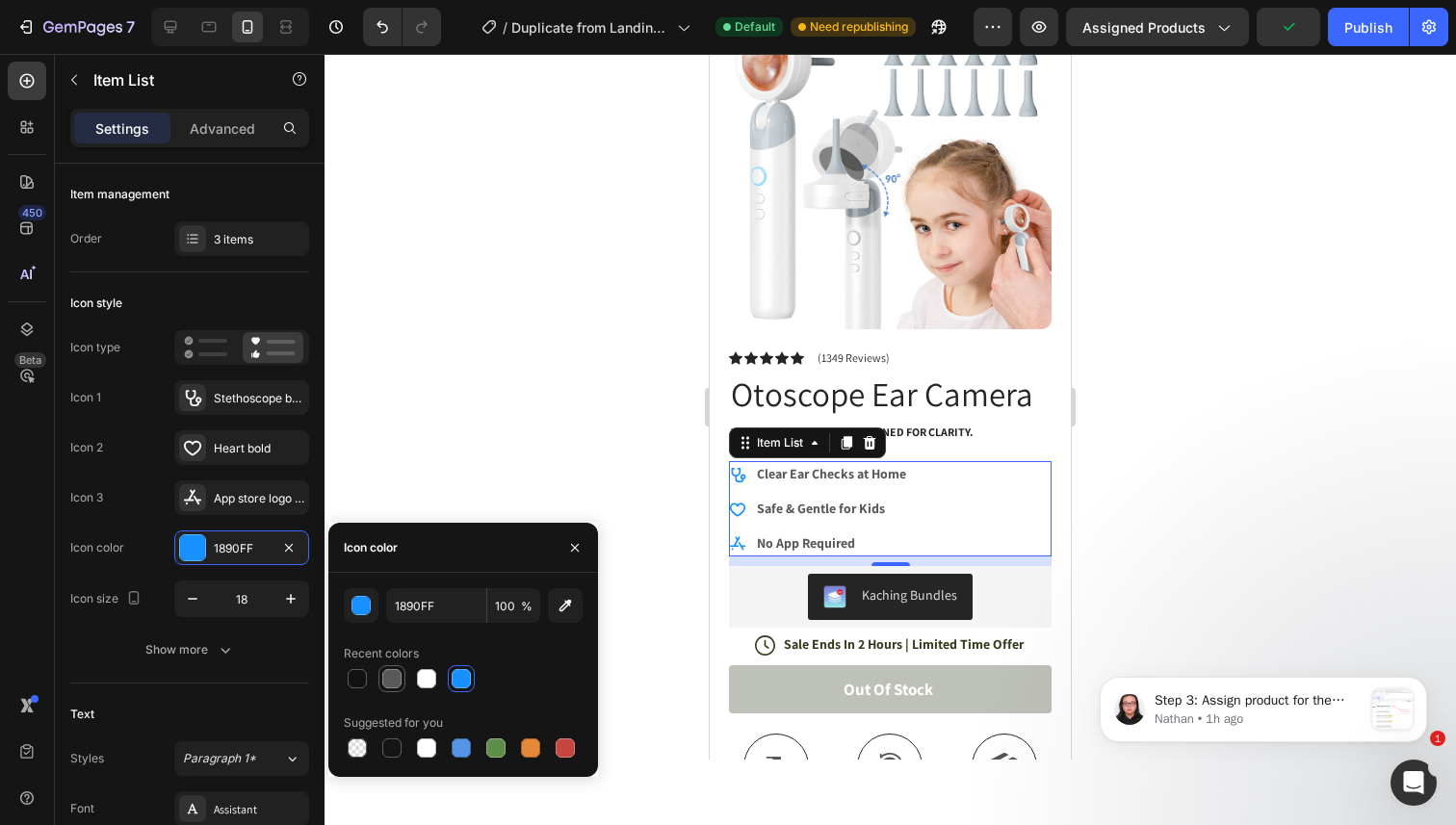click at bounding box center [392, 679] 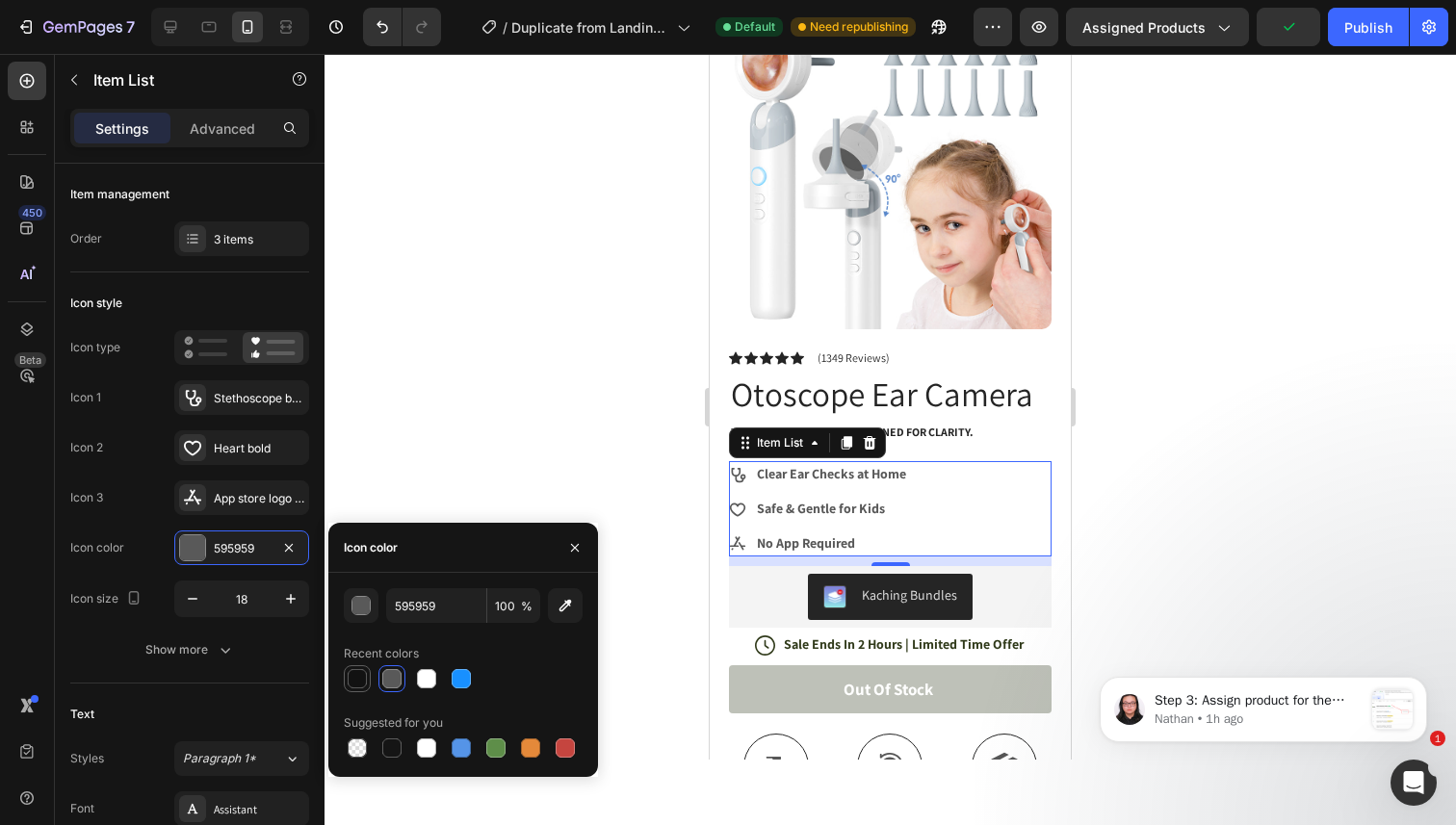 click at bounding box center (357, 679) 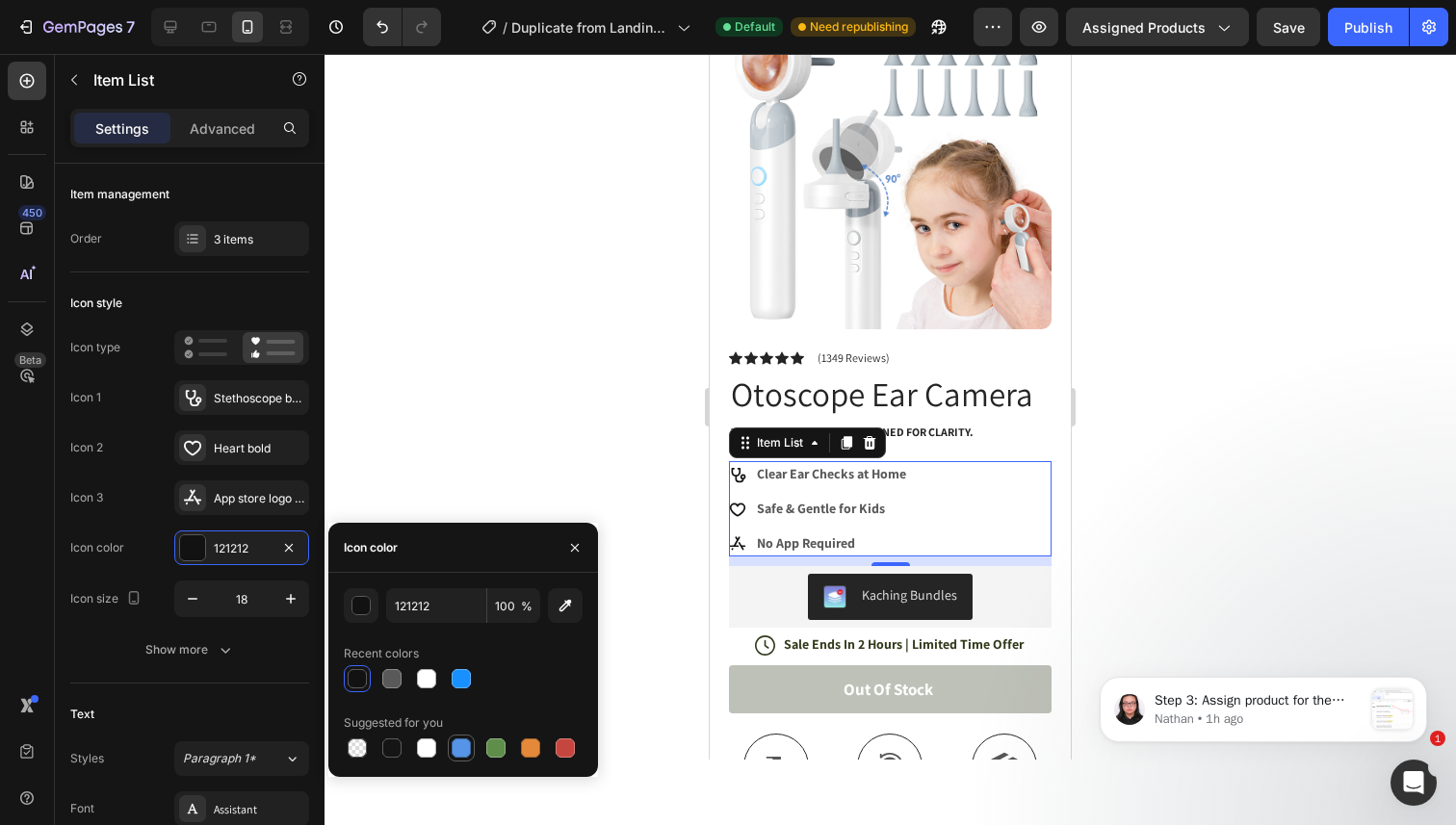 click at bounding box center (461, 748) 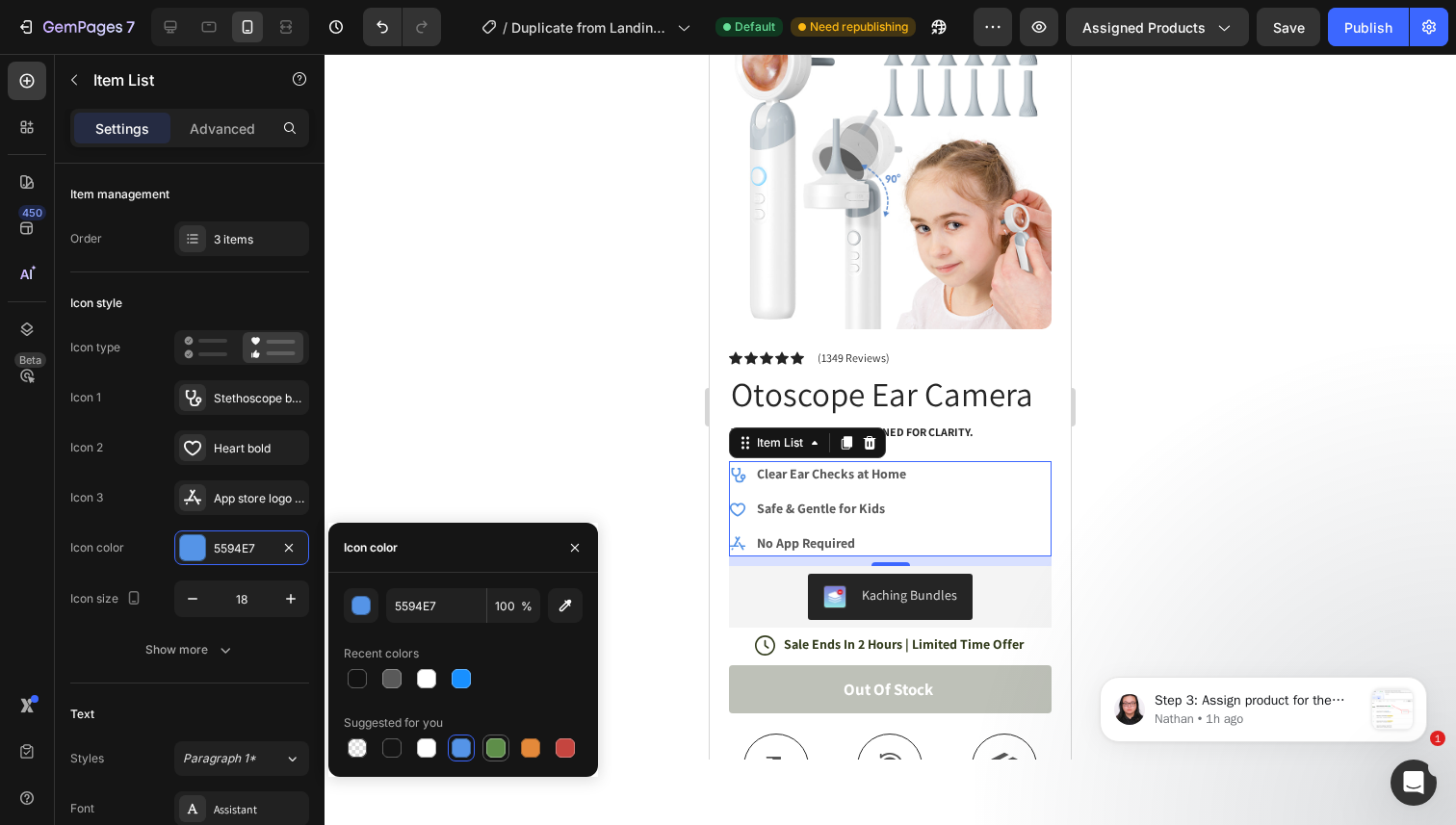 click at bounding box center [496, 748] 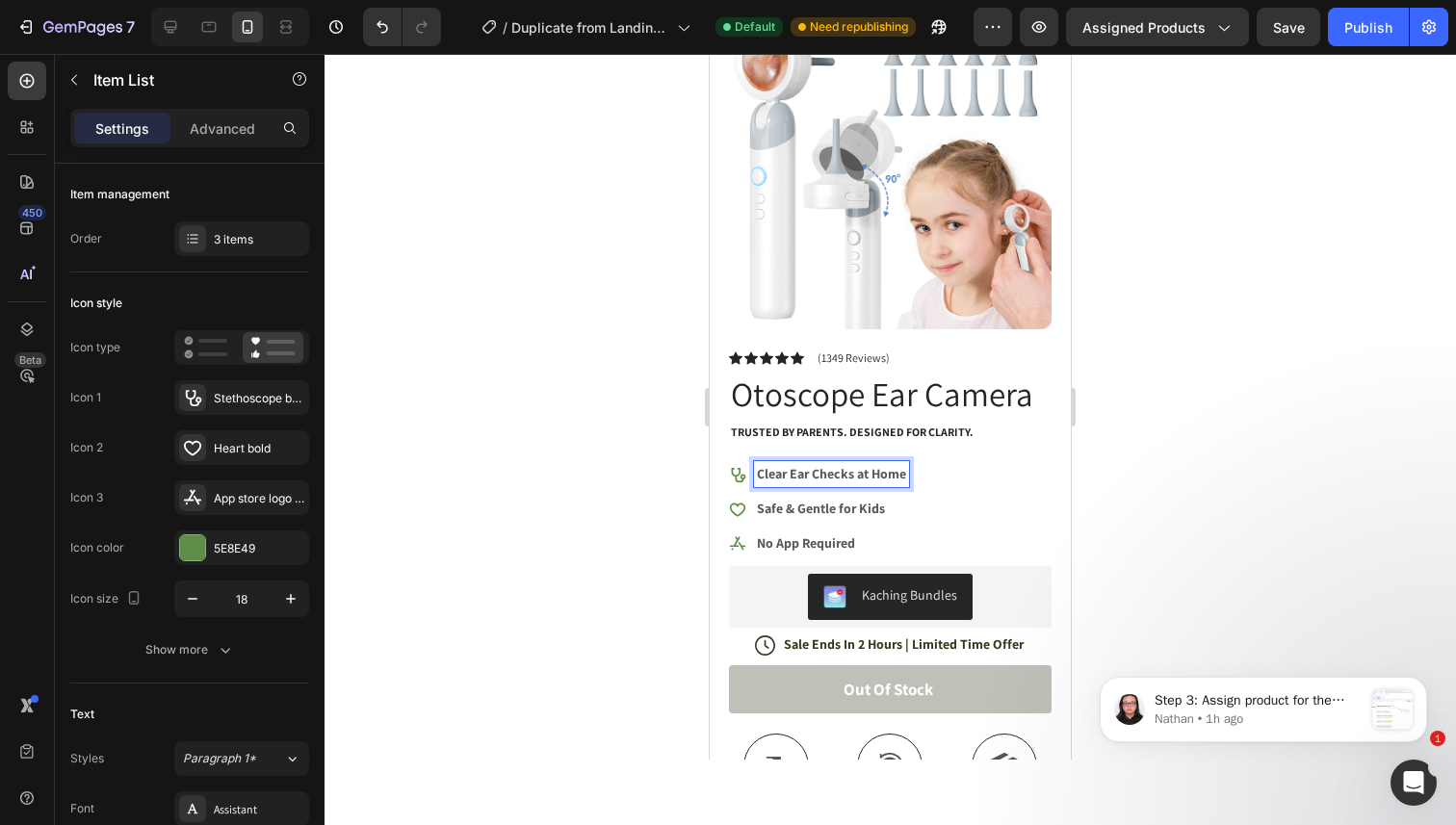 click on "Clear Ear Checks at Home" at bounding box center (831, 474) 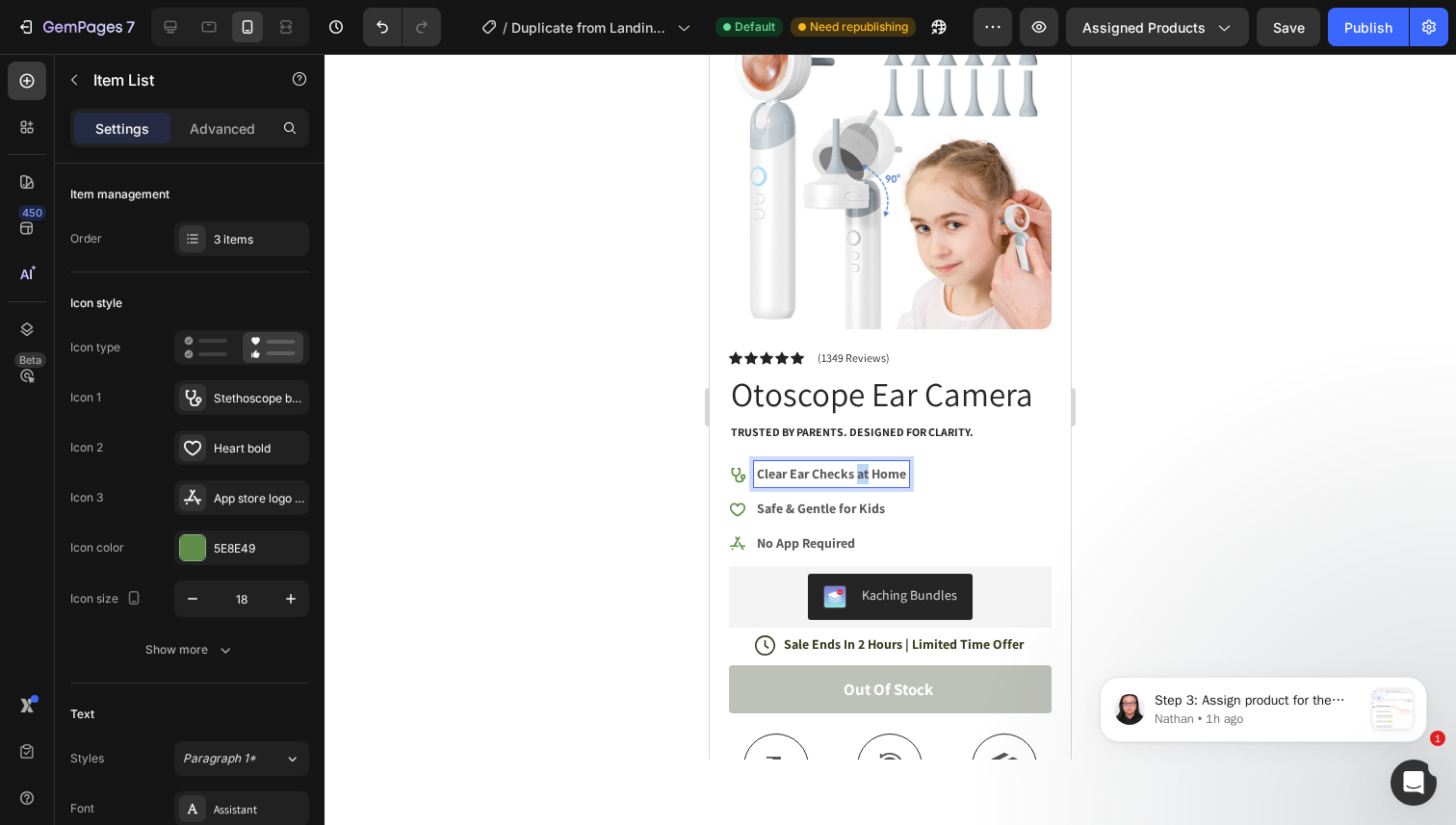 click on "Clear Ear Checks at Home" at bounding box center [831, 474] 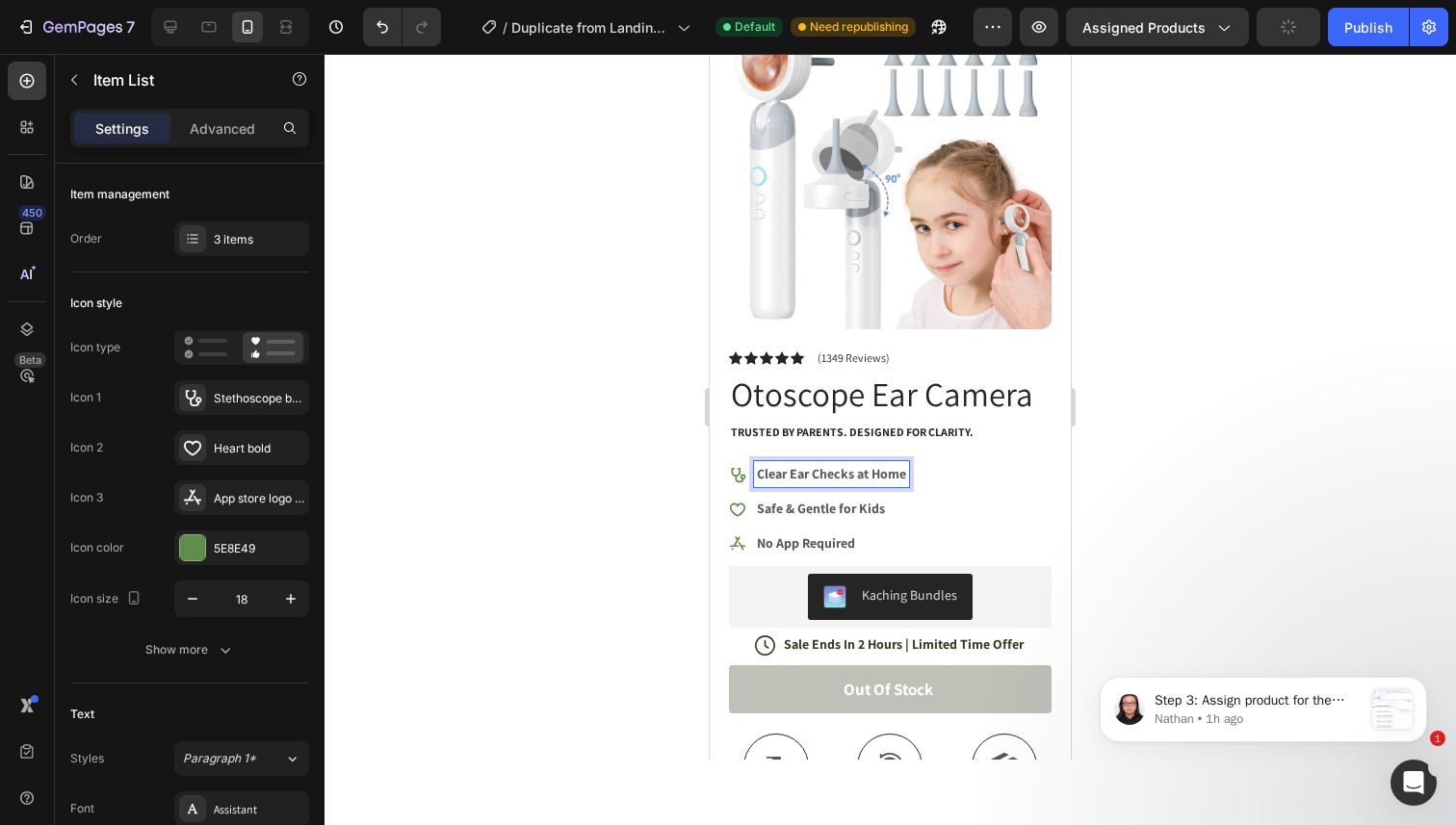 click on "Clear Ear Checks at Home" at bounding box center (831, 474) 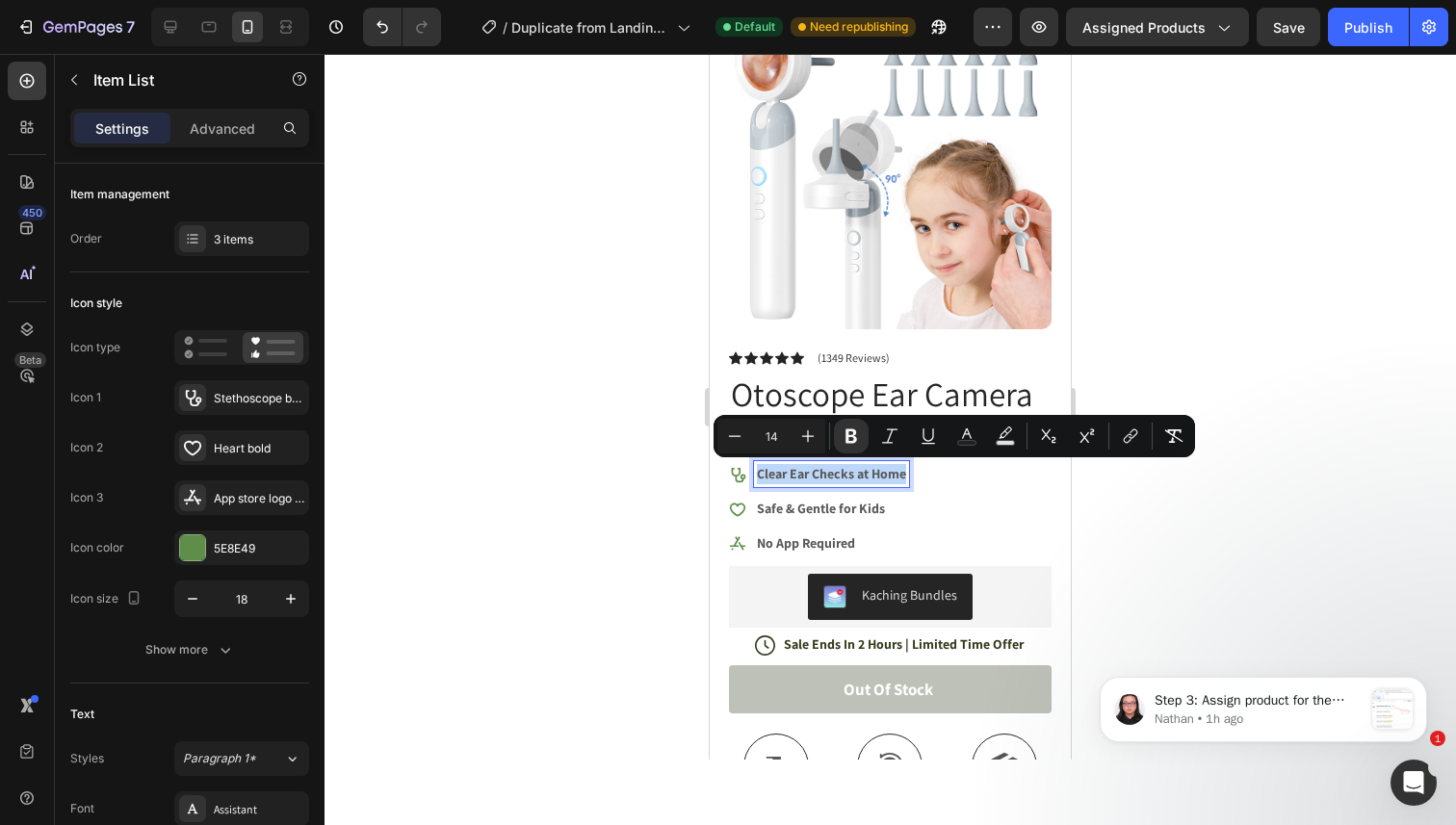 drag, startPoint x: 904, startPoint y: 477, endPoint x: 760, endPoint y: 475, distance: 144.01389 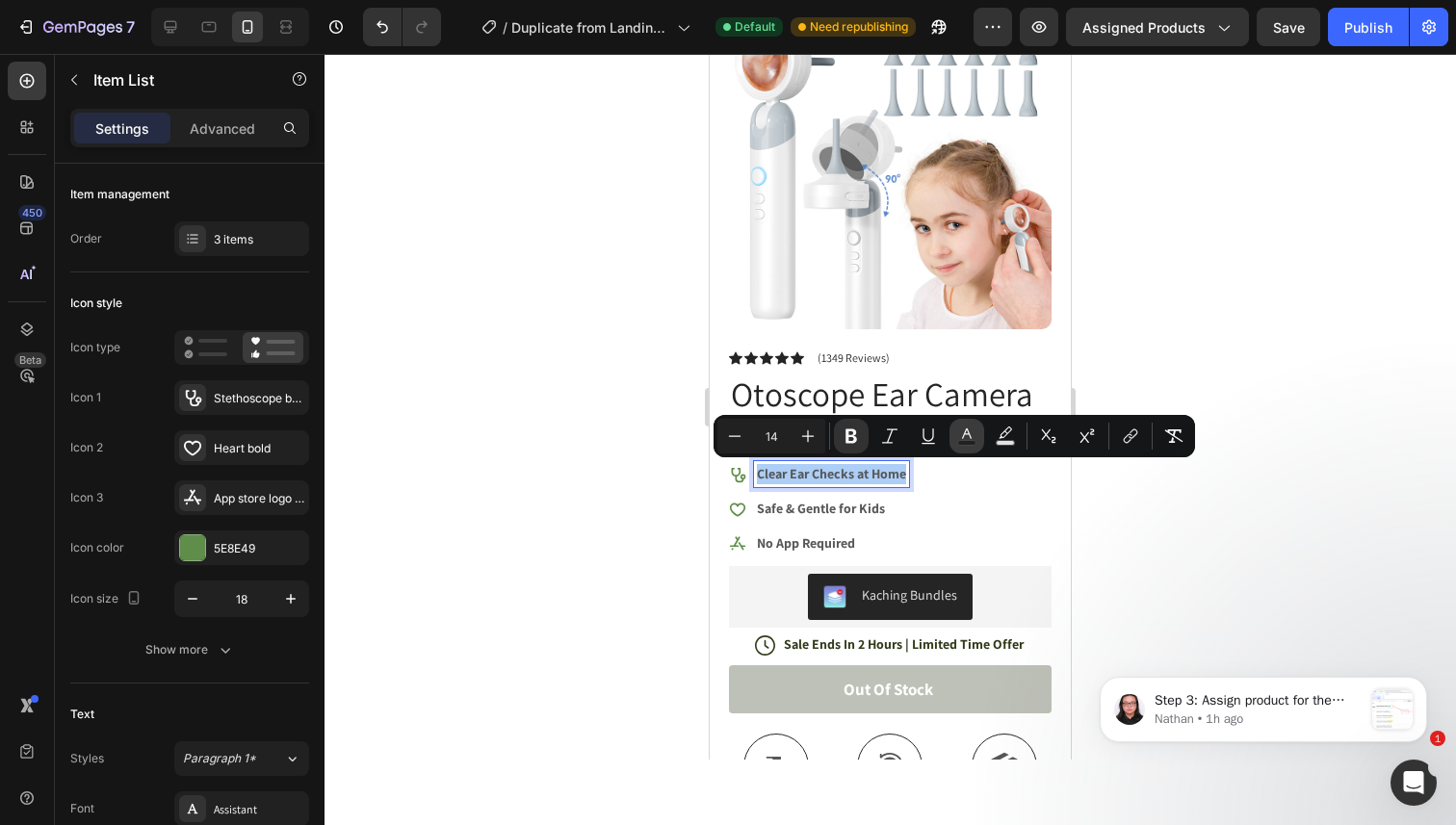 click 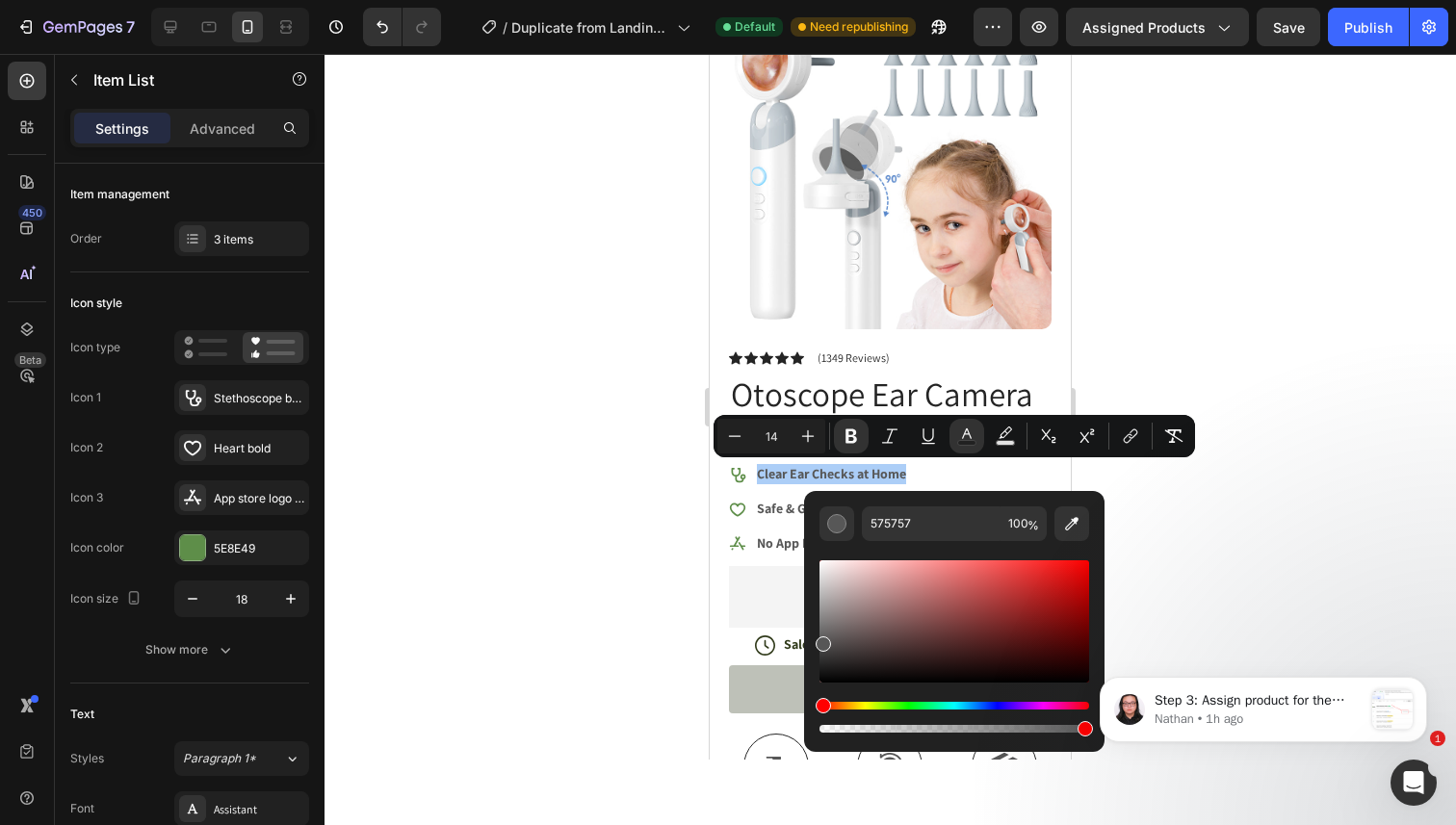 click 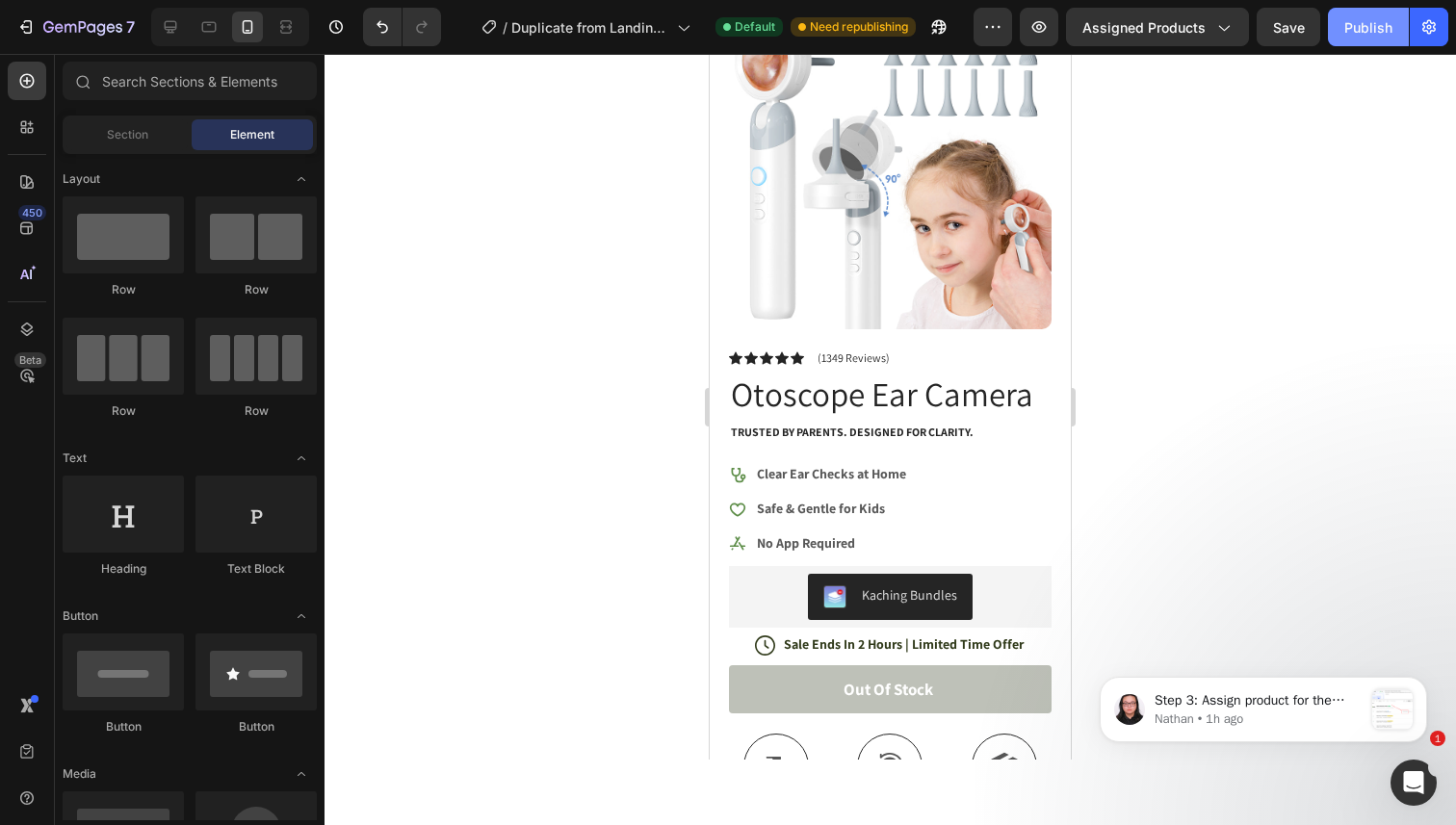 click on "Publish" at bounding box center [1368, 27] 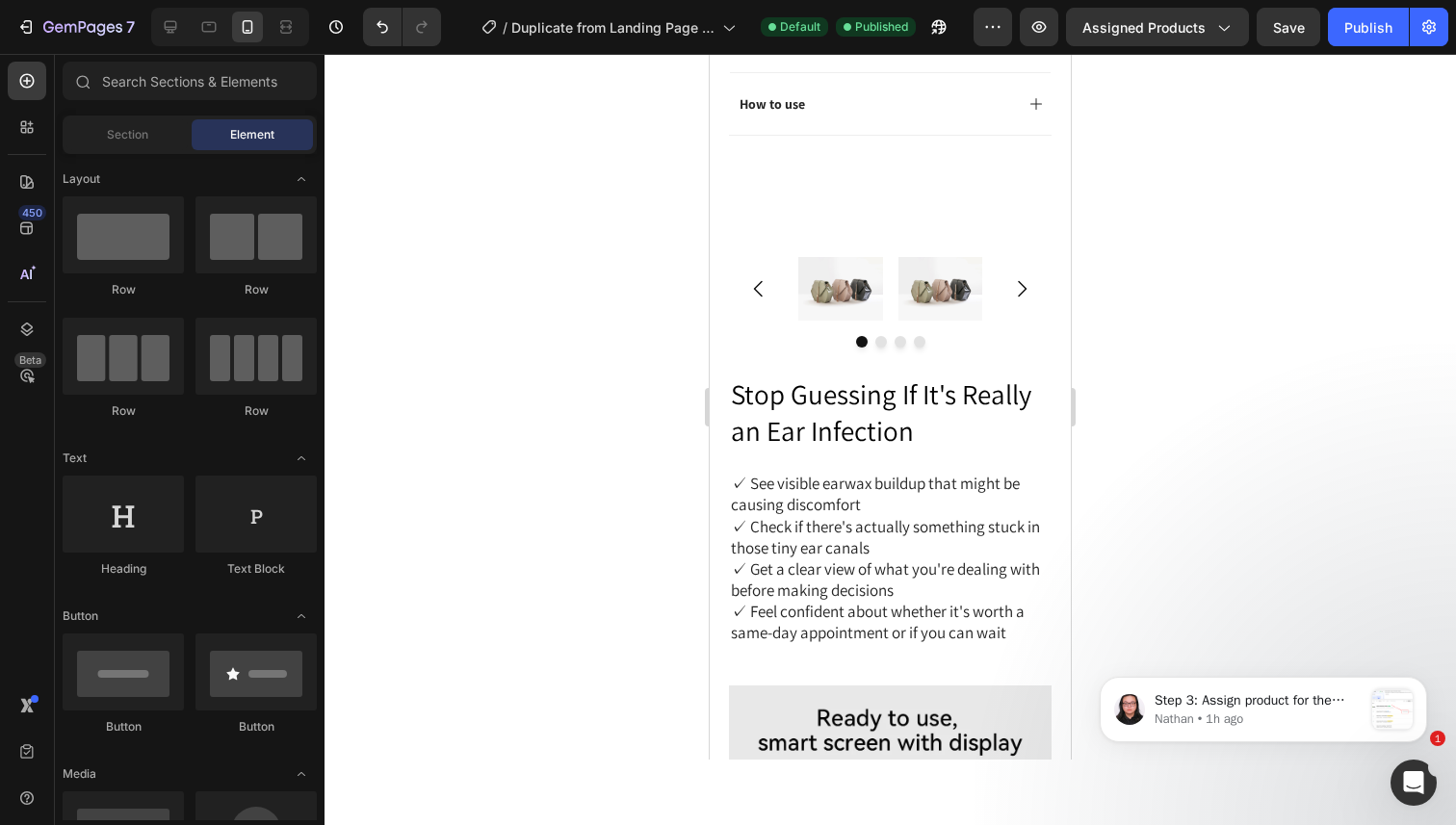 scroll, scrollTop: 1250, scrollLeft: 0, axis: vertical 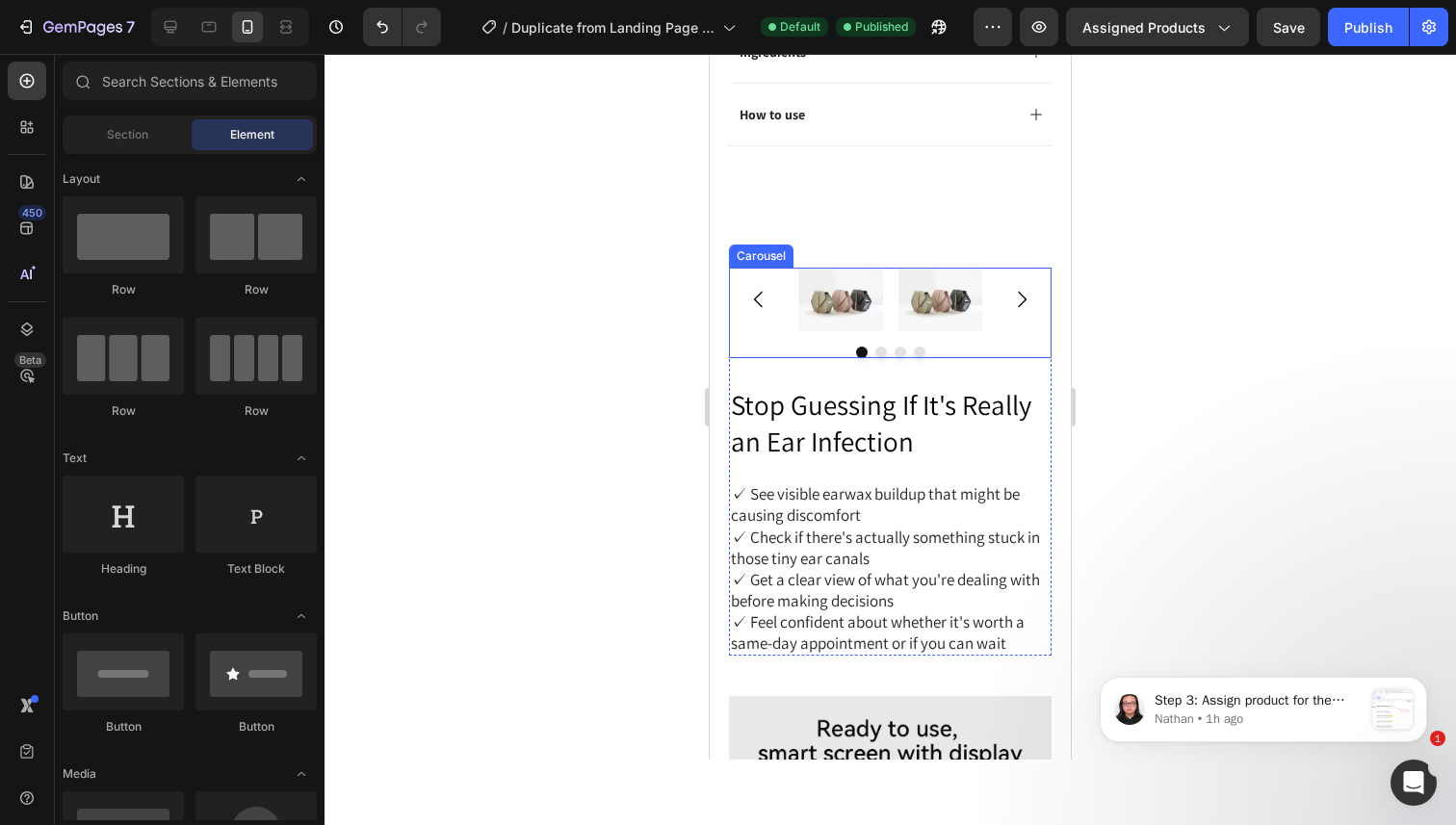 click 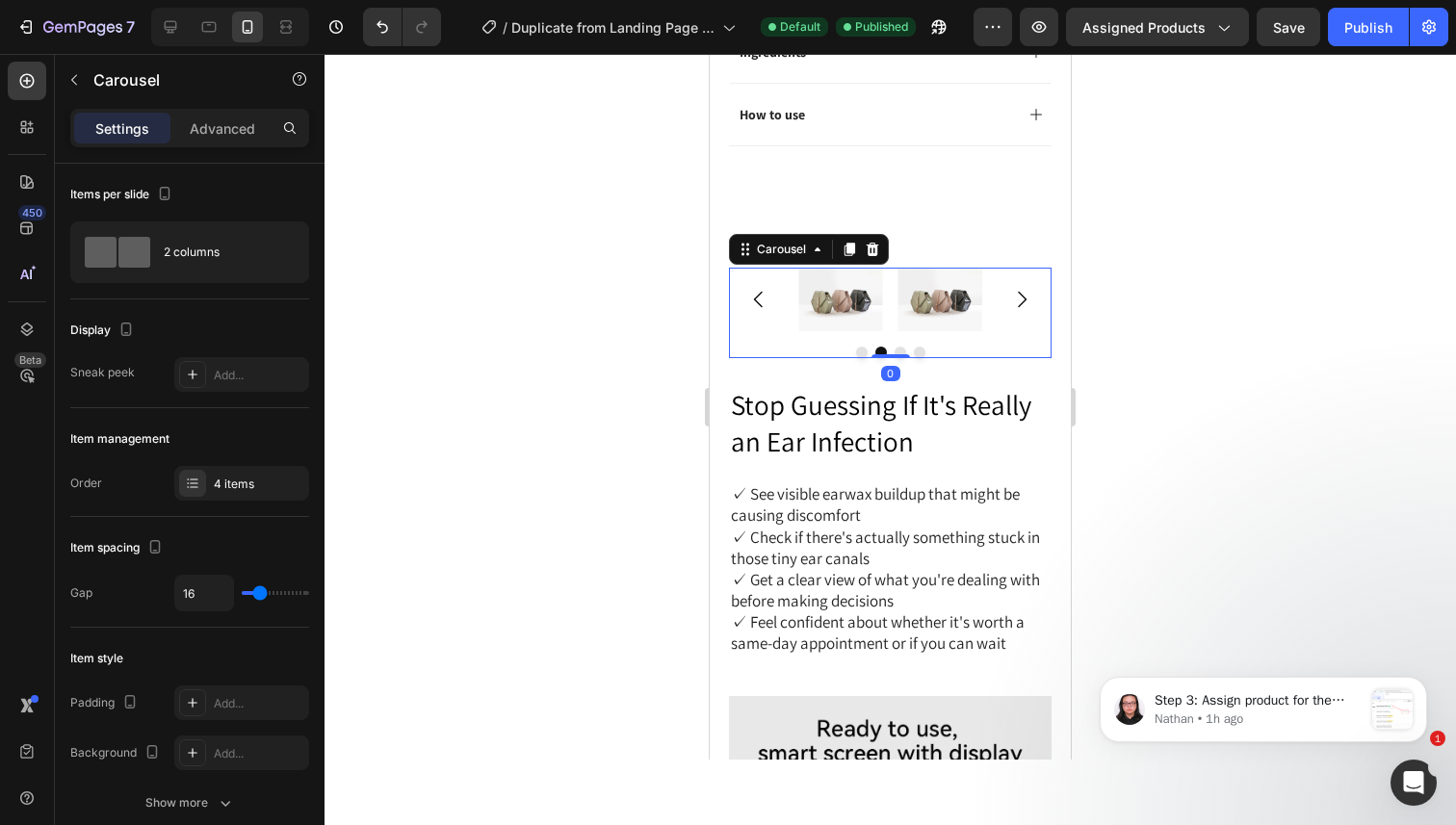 click 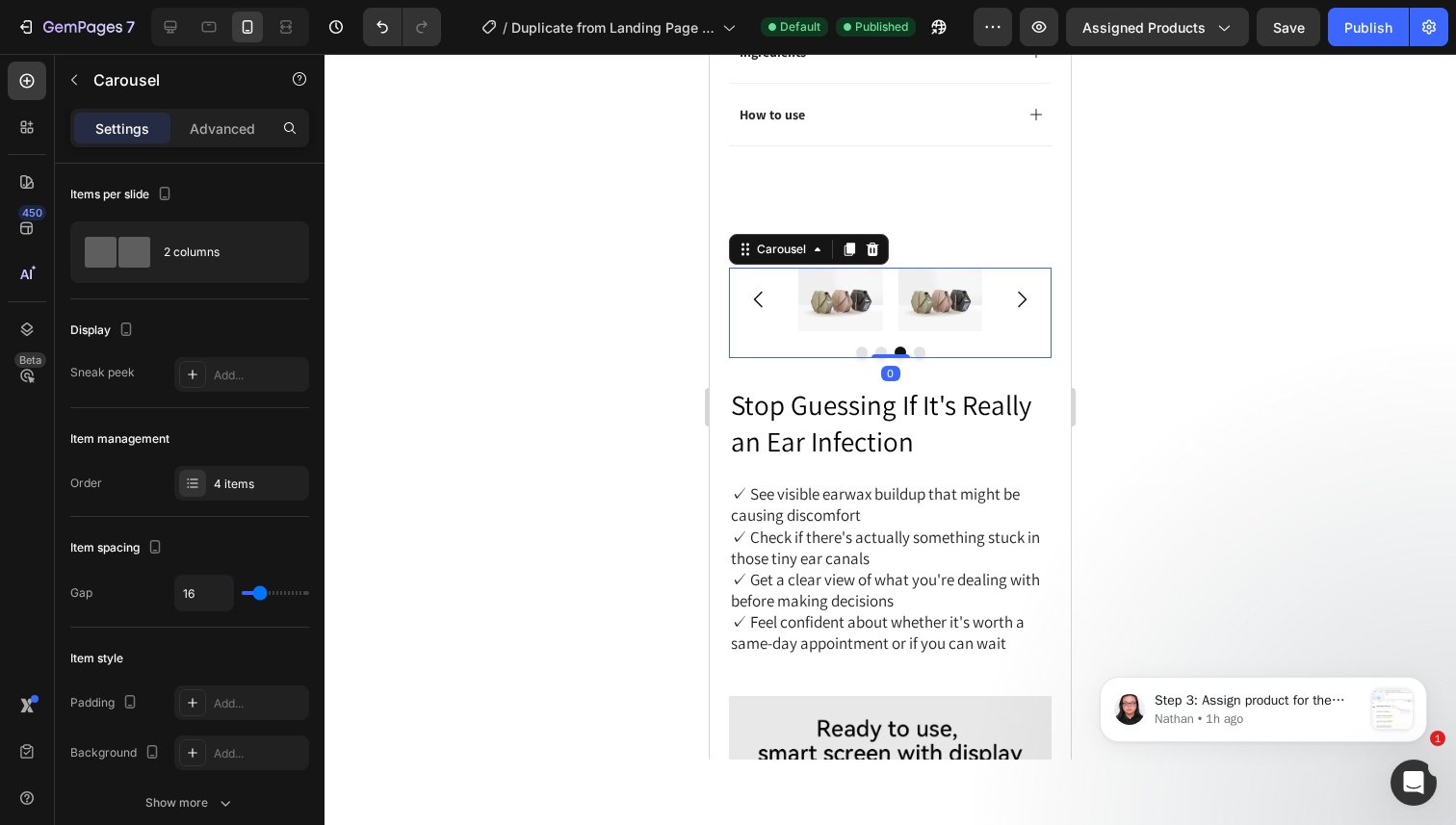click 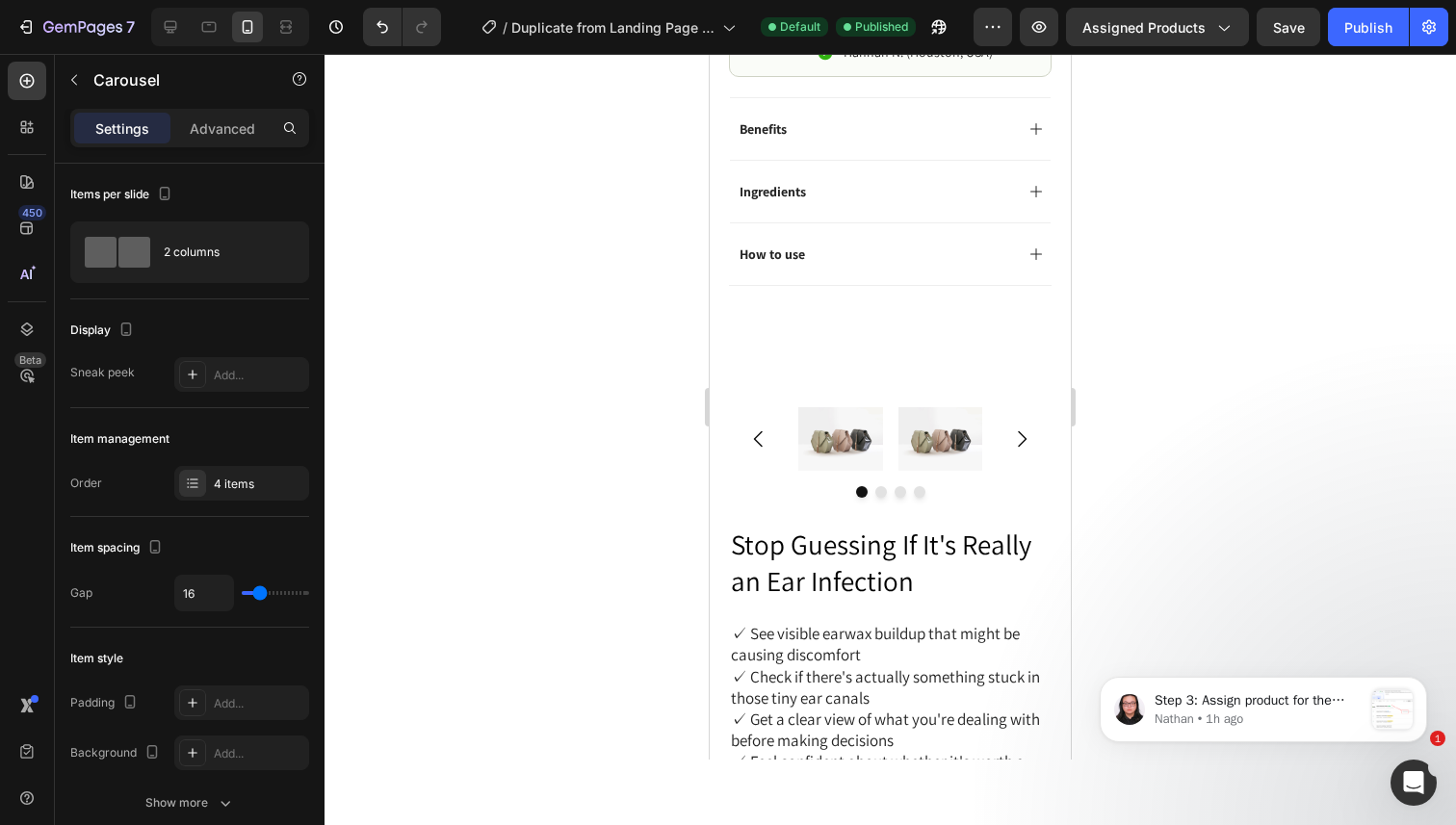 scroll, scrollTop: 1199, scrollLeft: 0, axis: vertical 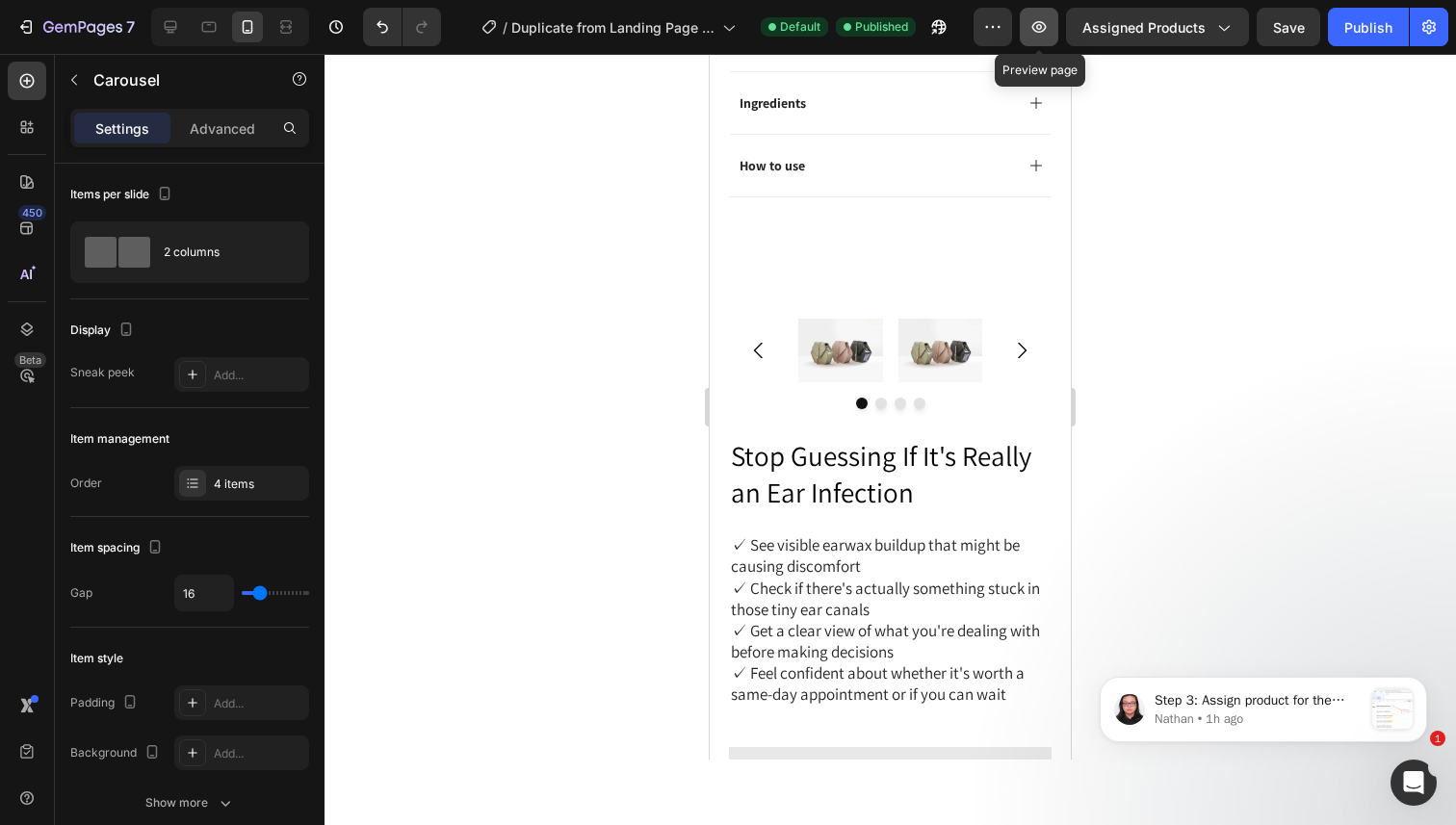 click 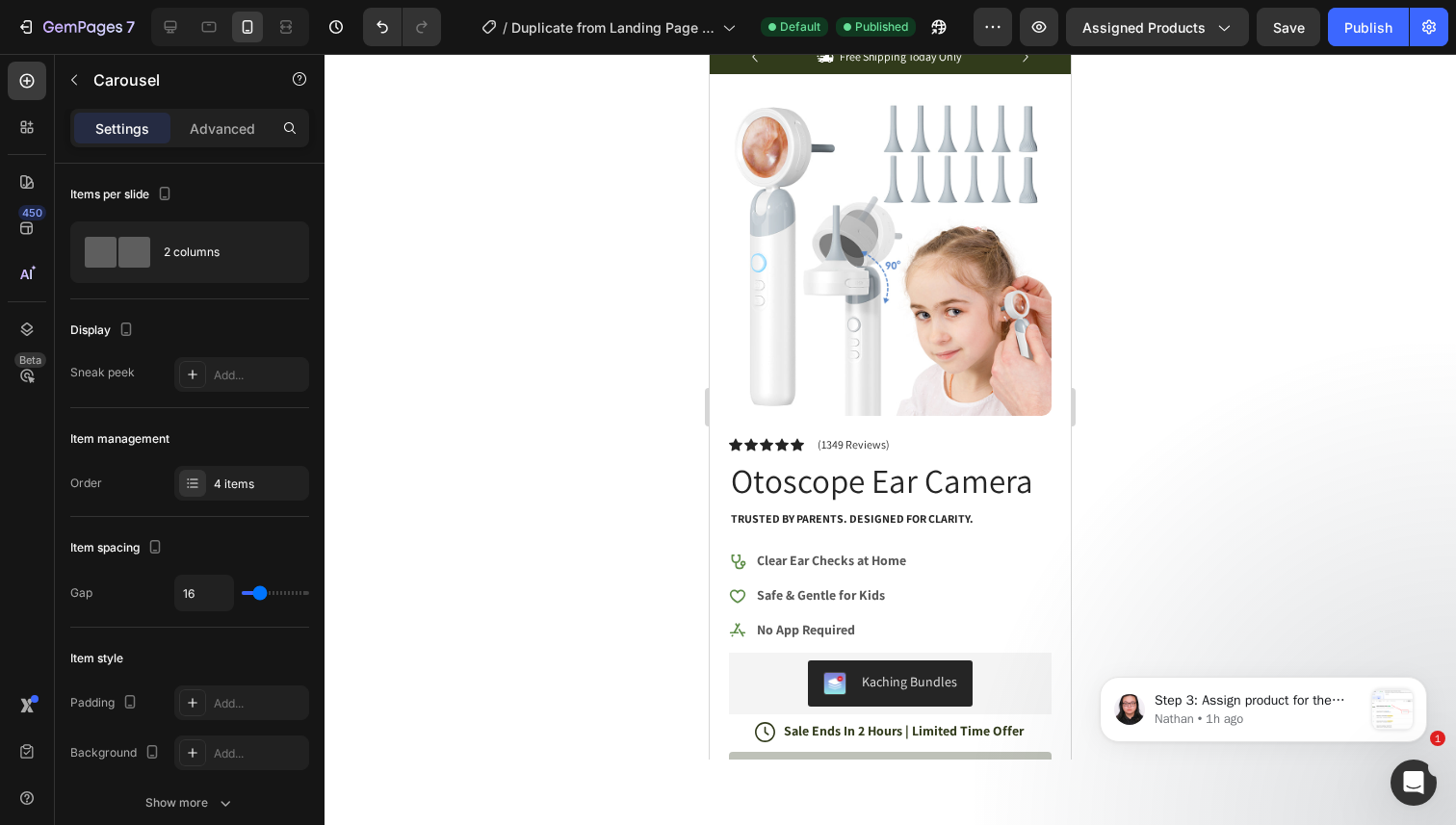 scroll, scrollTop: 0, scrollLeft: 0, axis: both 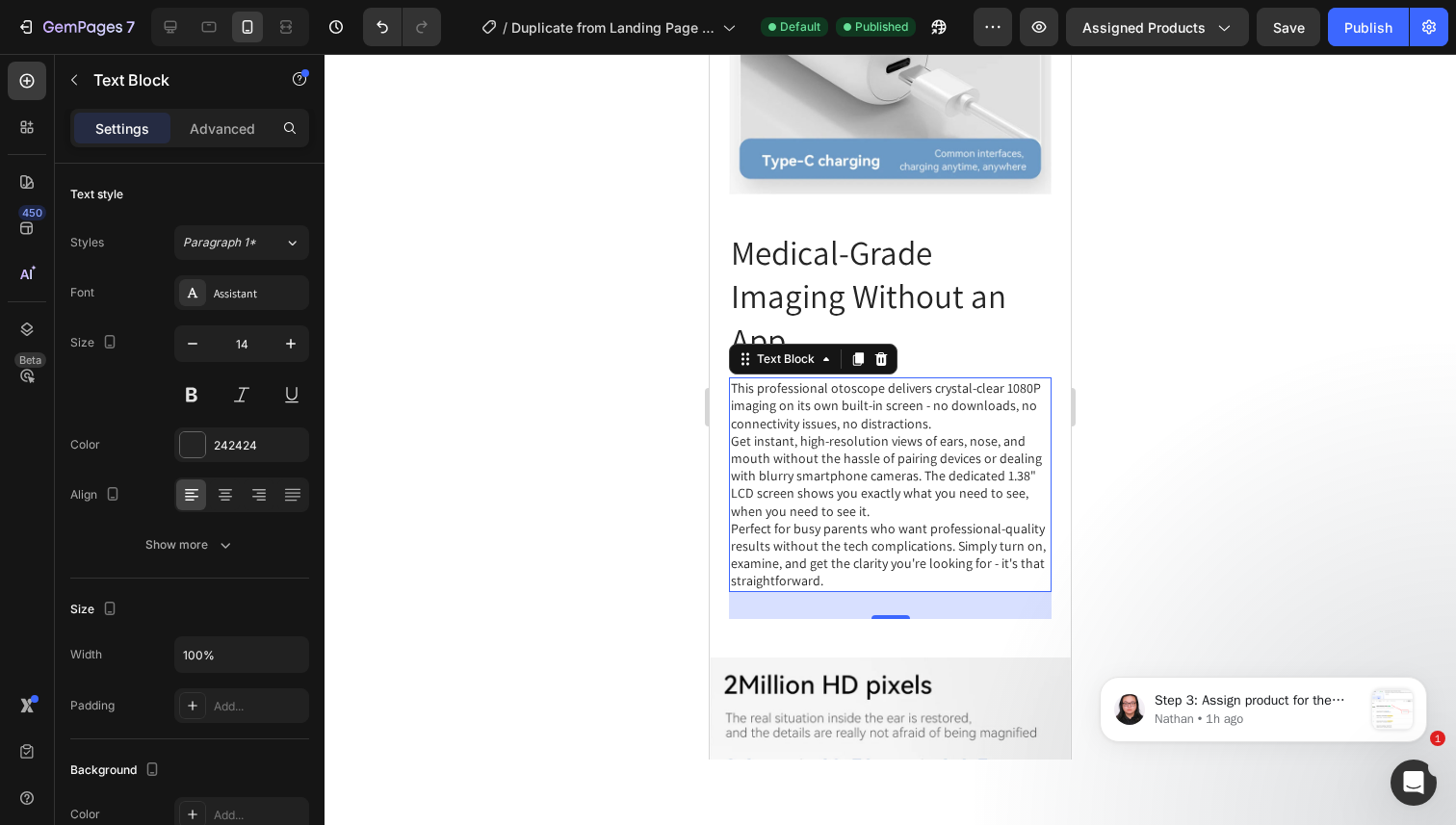 click on "This professional otoscope delivers crystal-clear 1080P imaging on its own built-in screen - no downloads, no connectivity issues, no distractions." at bounding box center (890, 405) 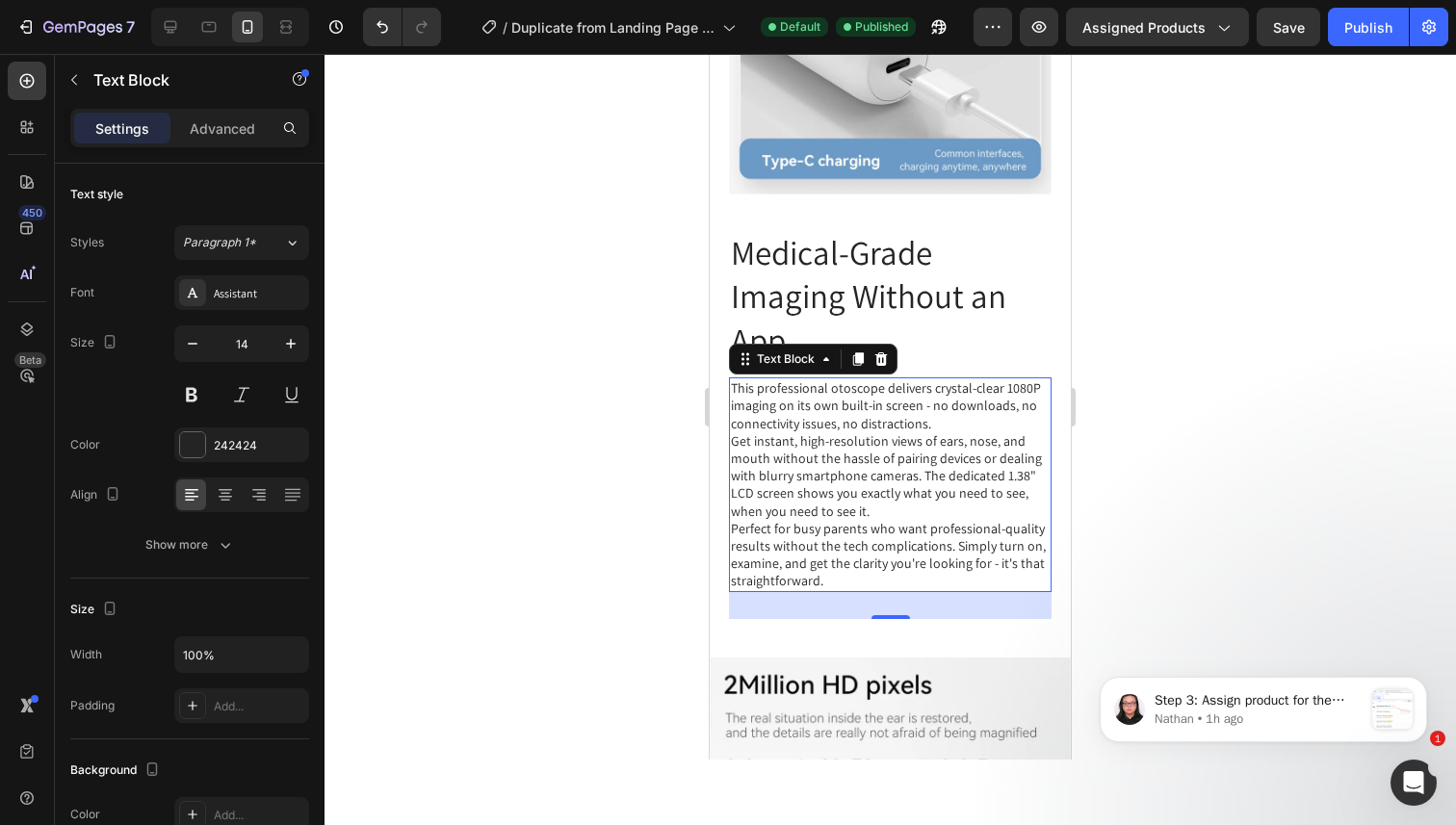 click on "Perfect for busy parents who want professional-quality results without the tech complications. Simply turn on, examine, and get the clarity you're looking for - it's that straightforward." at bounding box center [890, 554] 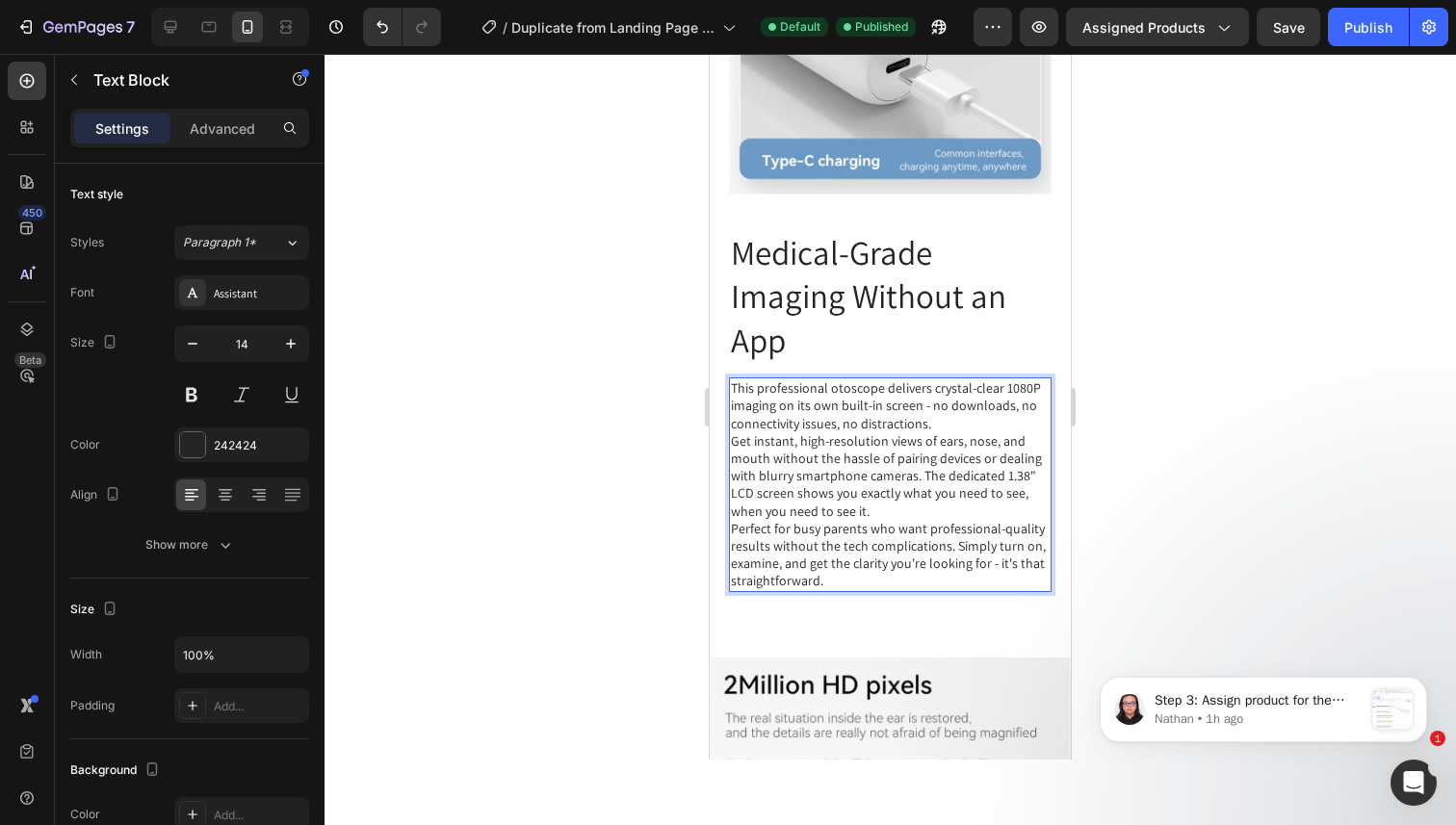 click on "Get instant, high-resolution views of ears, nose, and mouth without the hassle of pairing devices or dealing with blurry smartphone cameras. The dedicated 1.38" LCD screen shows you exactly what you need to see, when you need to see it." at bounding box center (890, 476) 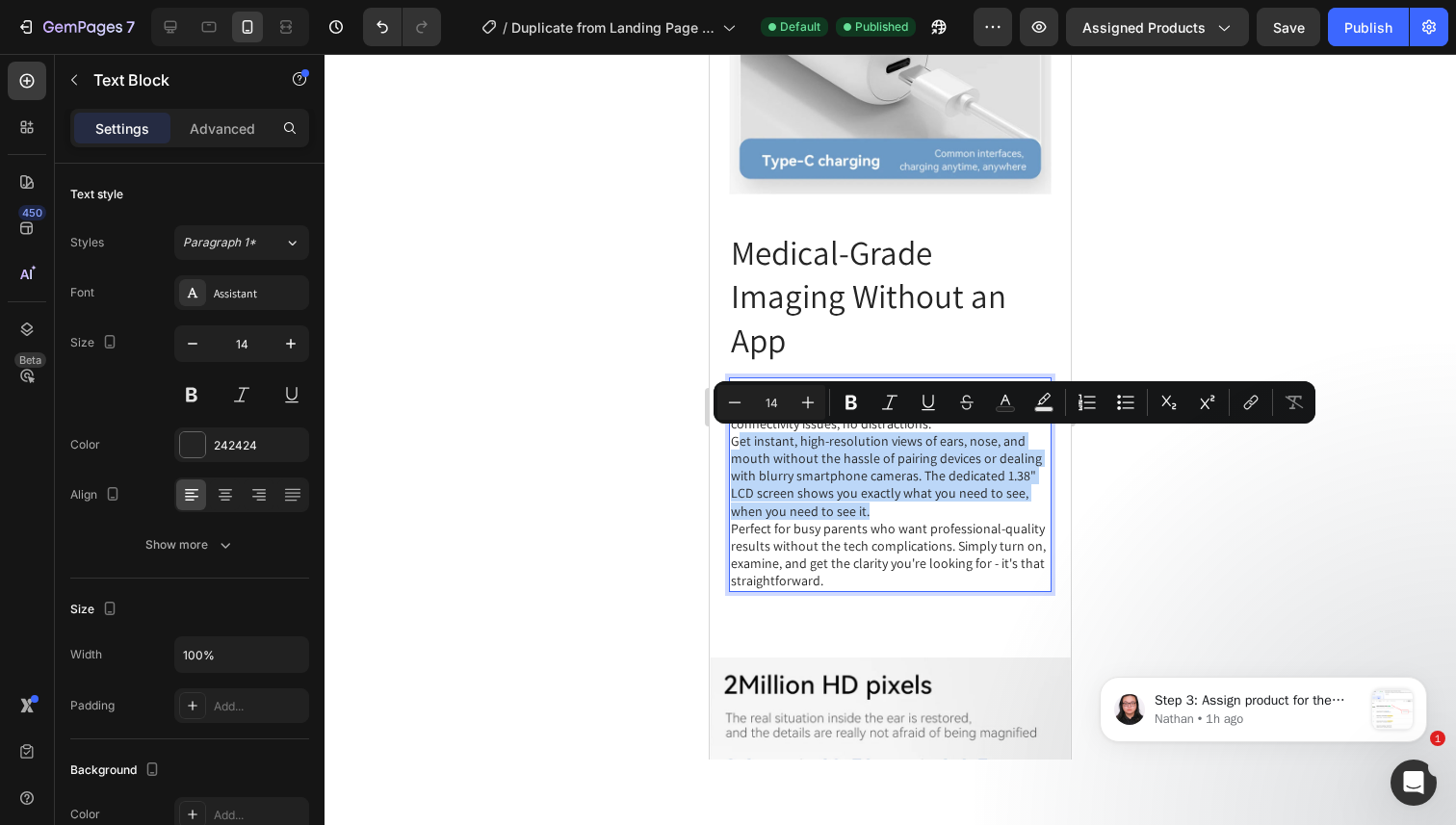 drag, startPoint x: 872, startPoint y: 512, endPoint x: 735, endPoint y: 443, distance: 153.39492 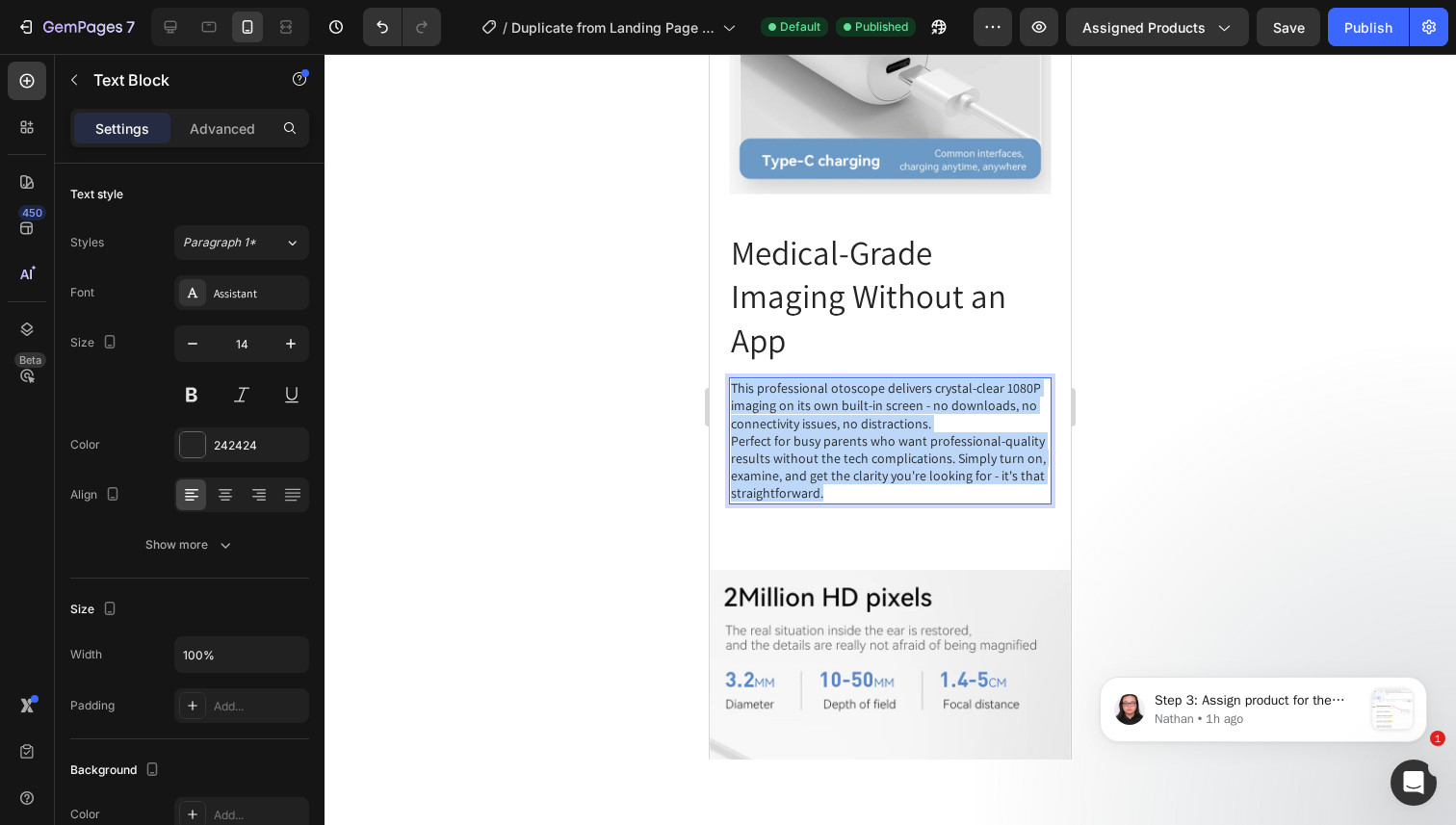 drag, startPoint x: 828, startPoint y: 489, endPoint x: 733, endPoint y: 391, distance: 136.48809 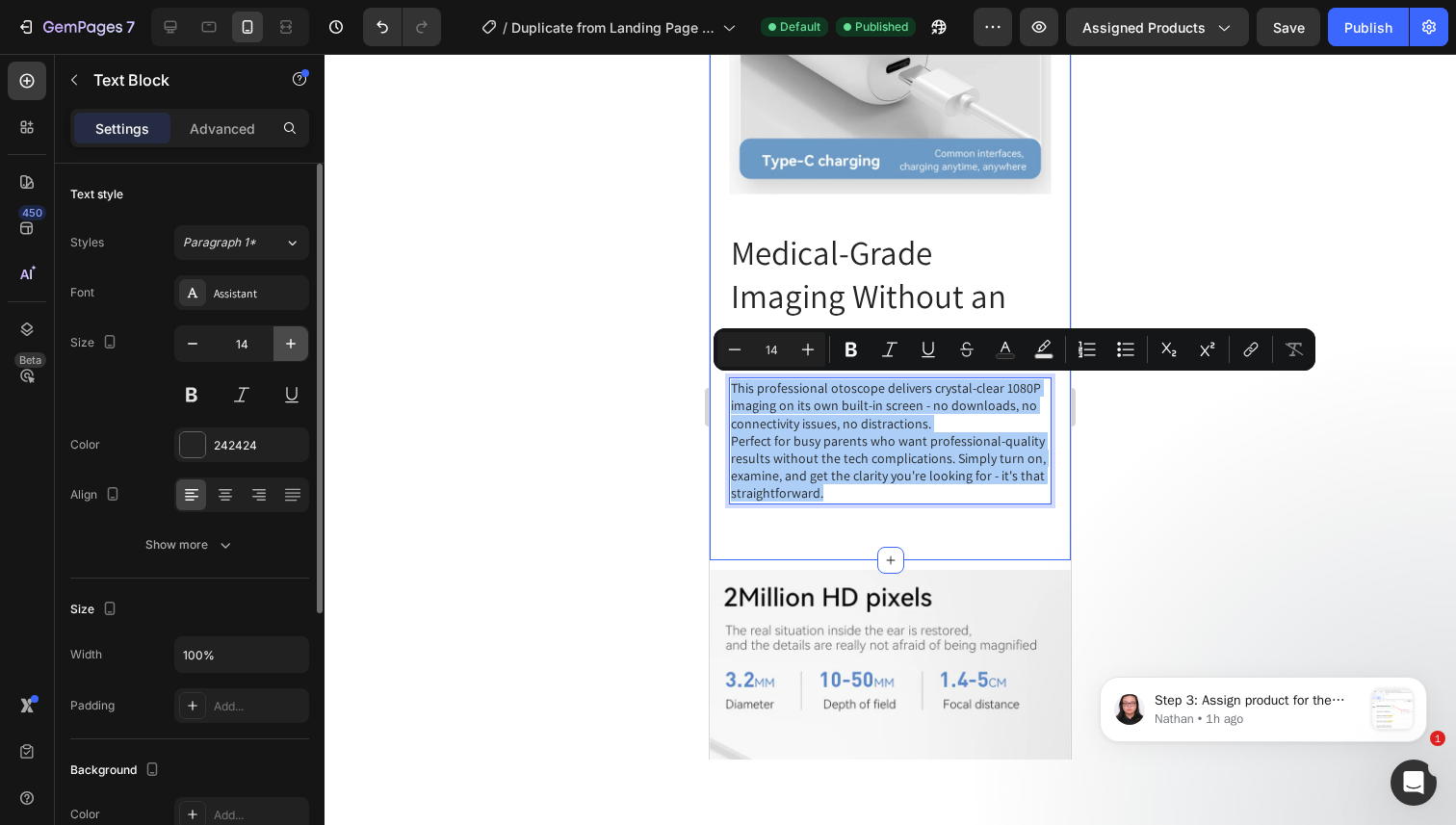 click 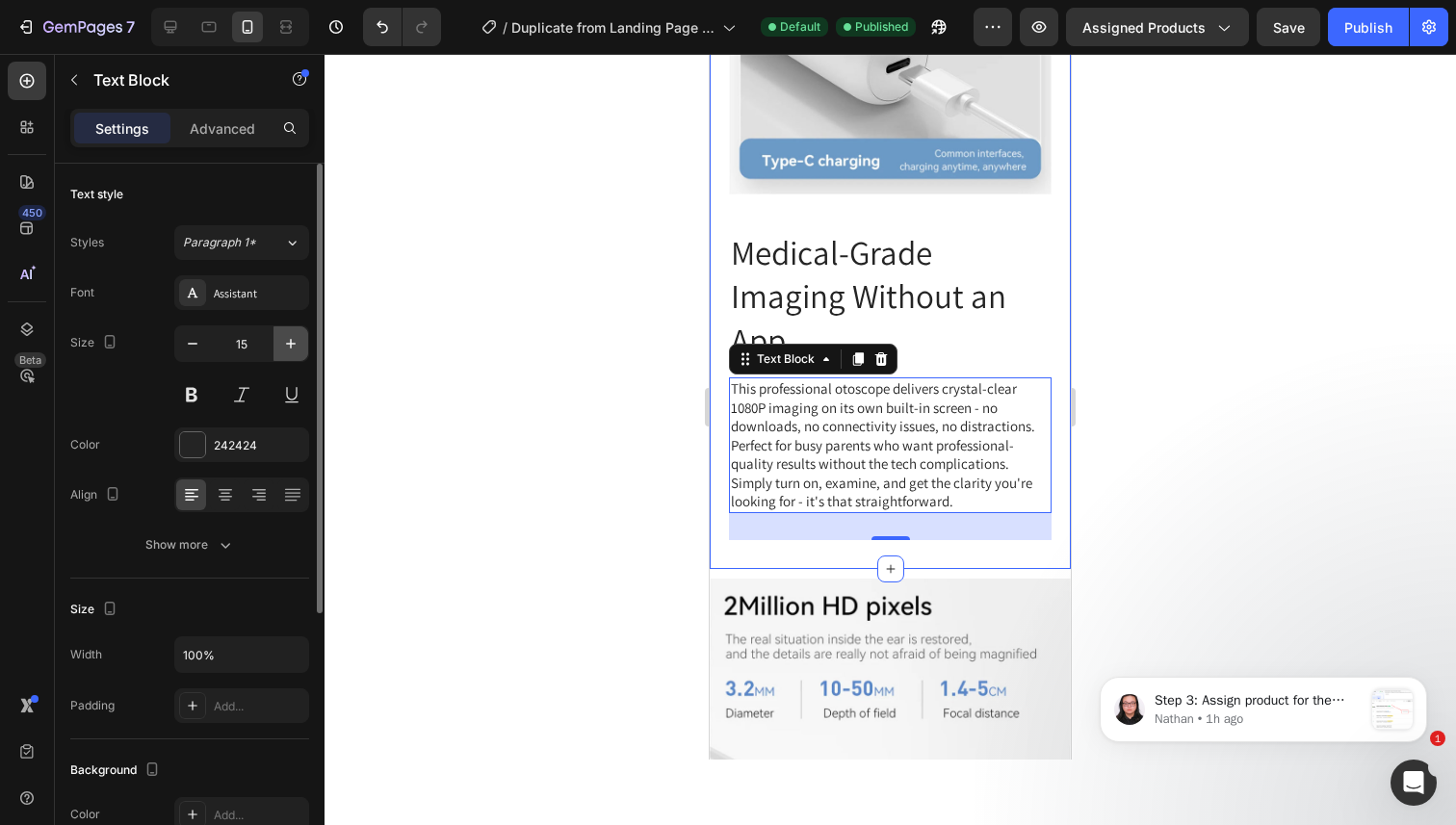 click 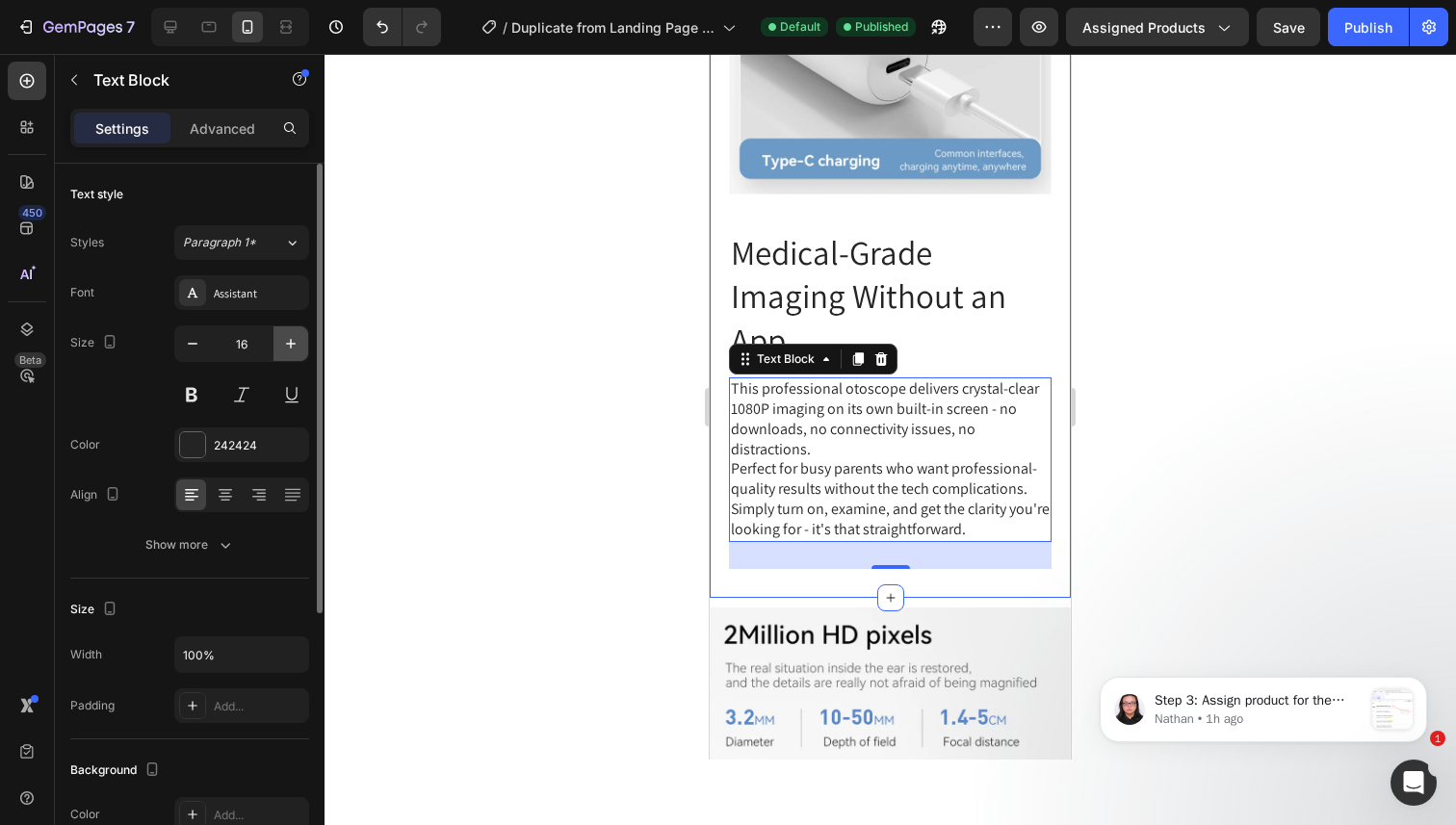 click 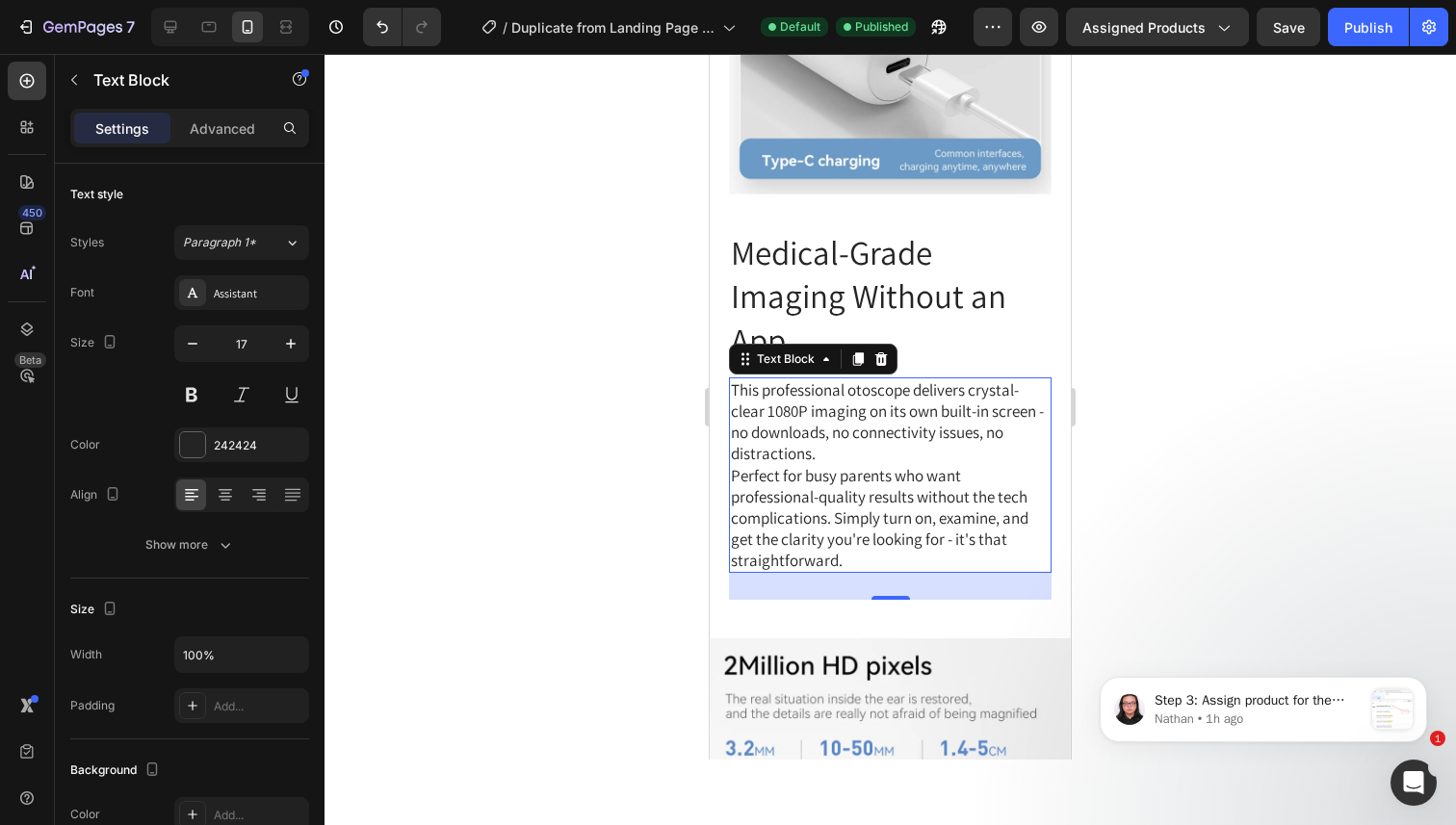 click 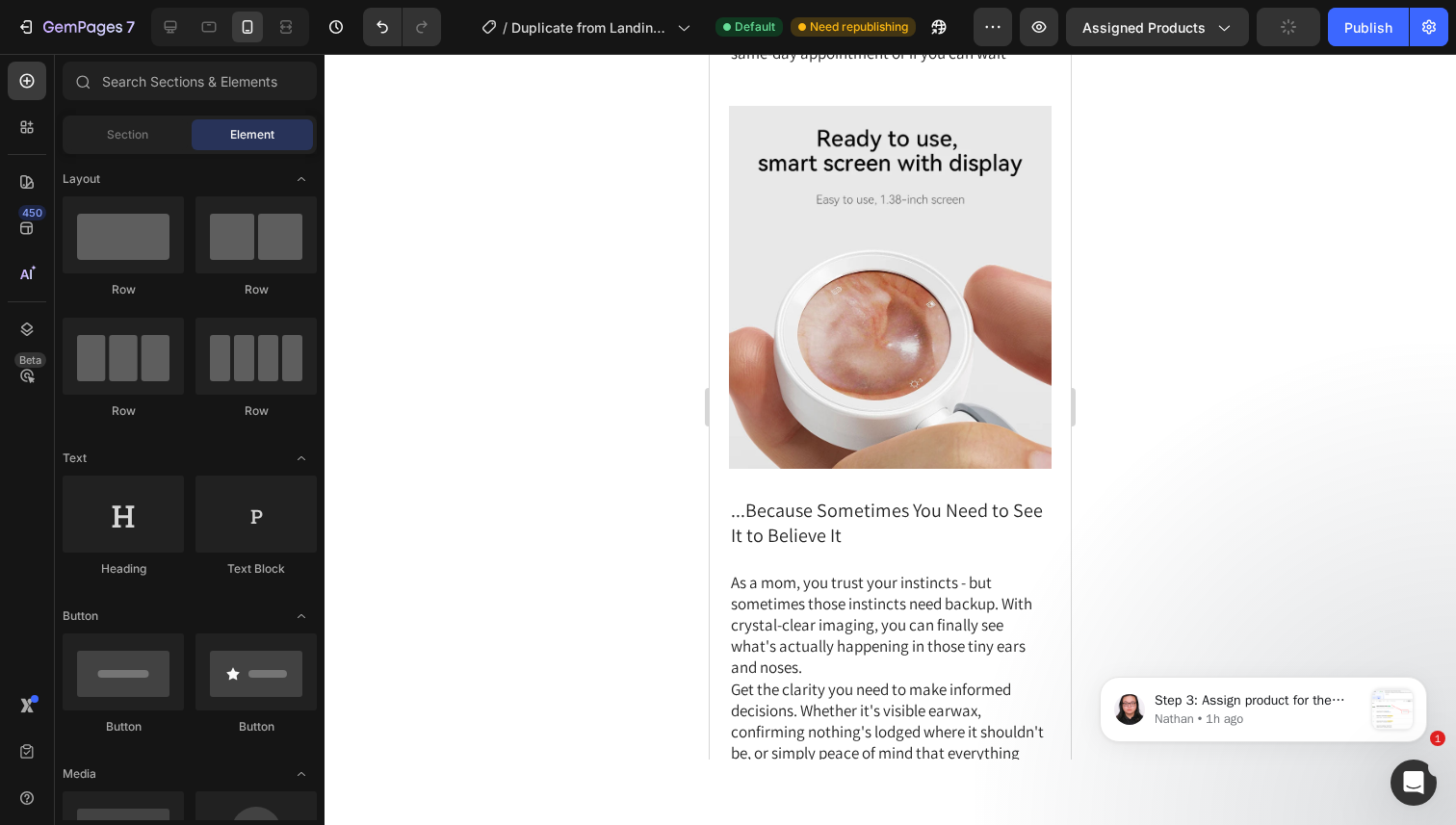 scroll, scrollTop: 1463, scrollLeft: 0, axis: vertical 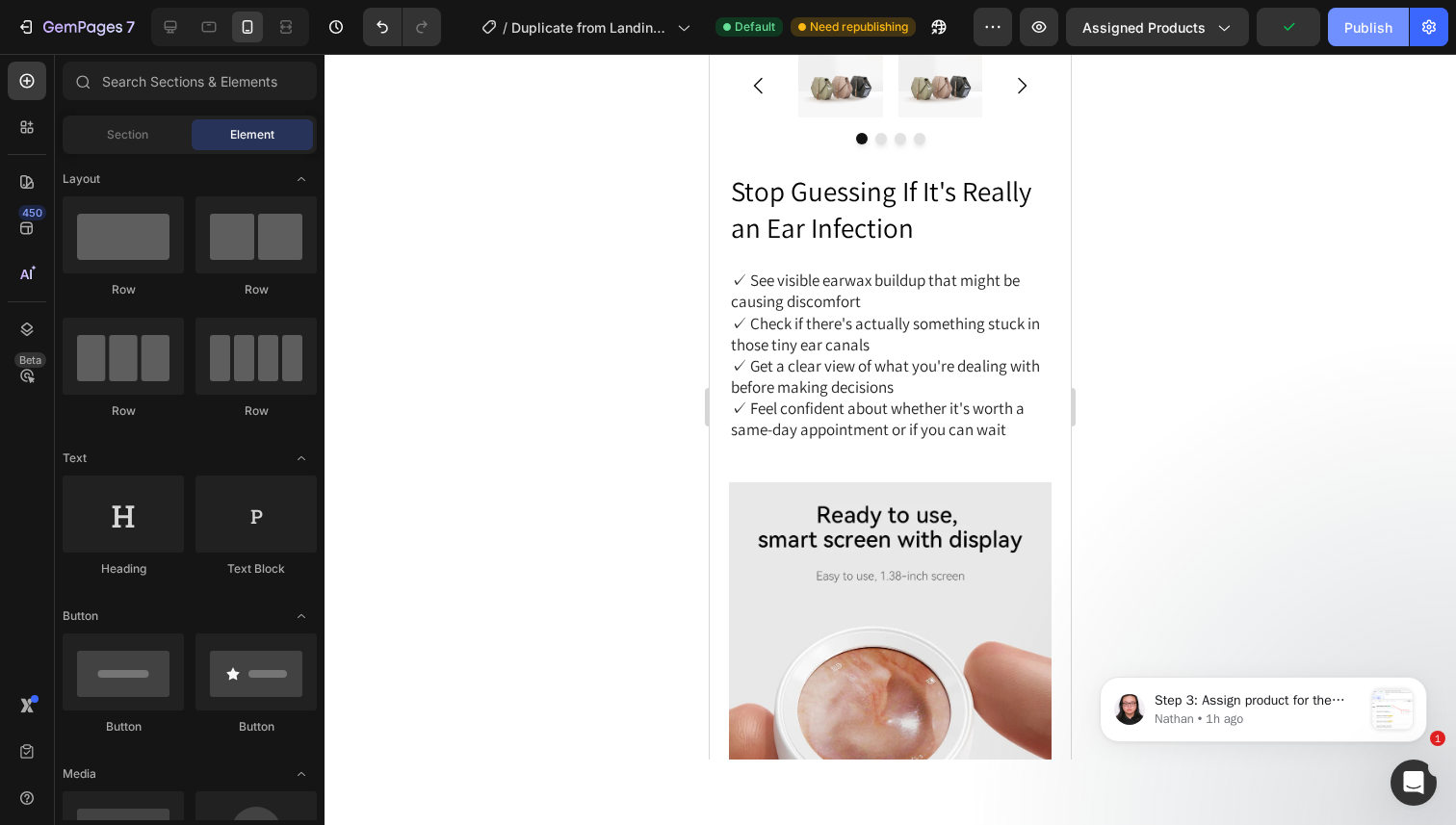 click on "Publish" at bounding box center [1368, 27] 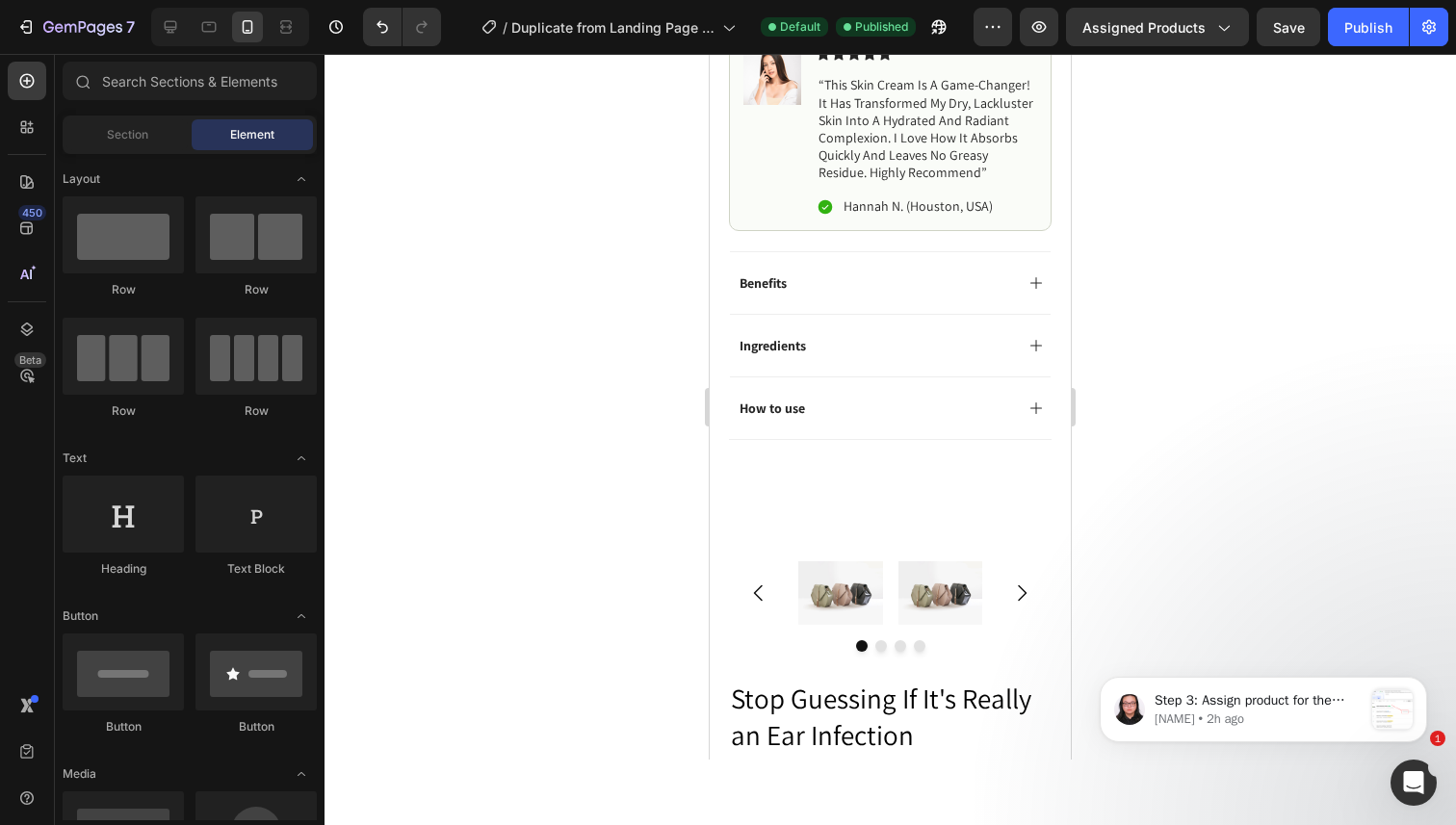 scroll, scrollTop: 930, scrollLeft: 0, axis: vertical 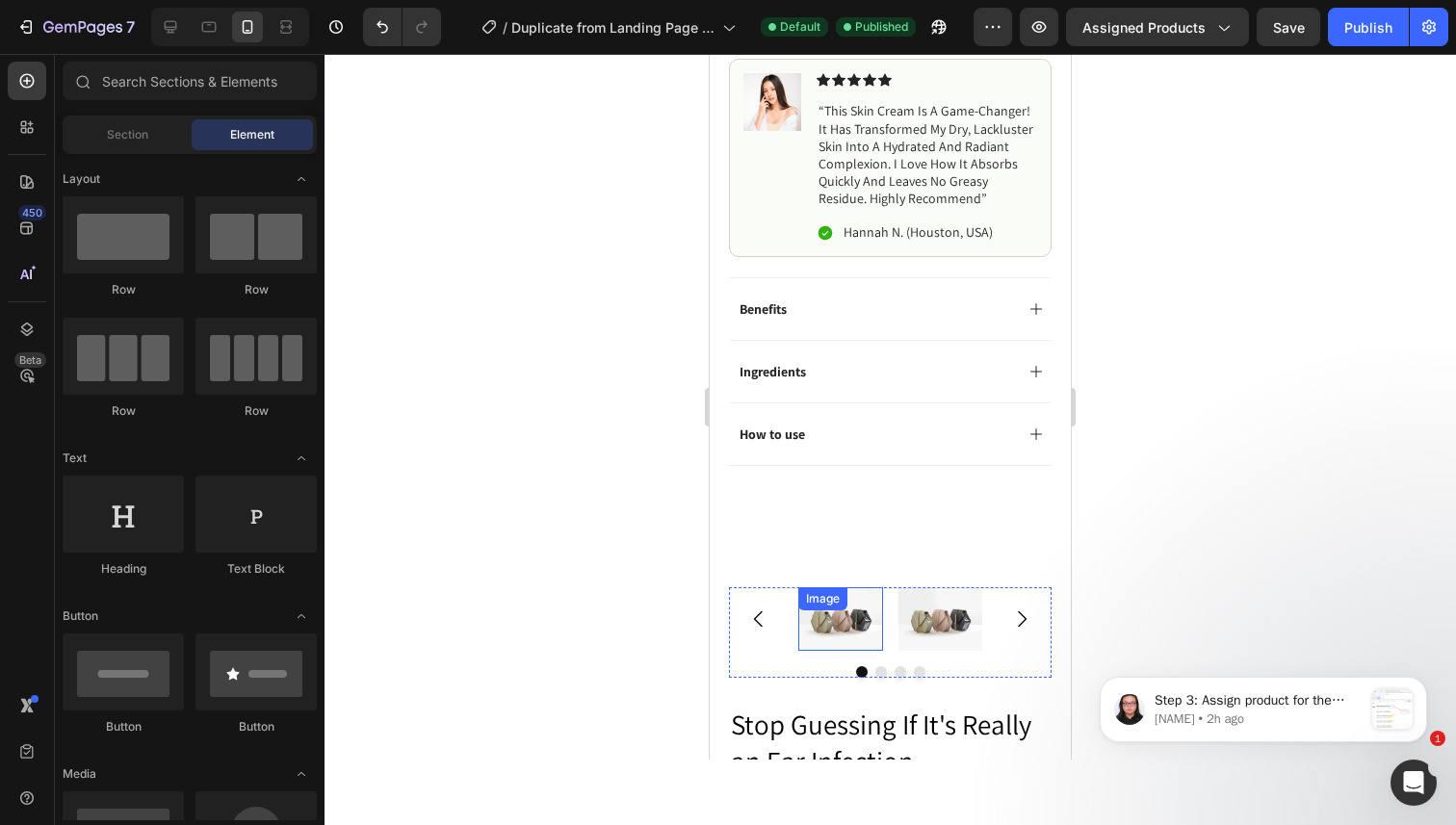 click on "Image" at bounding box center [841, 619] 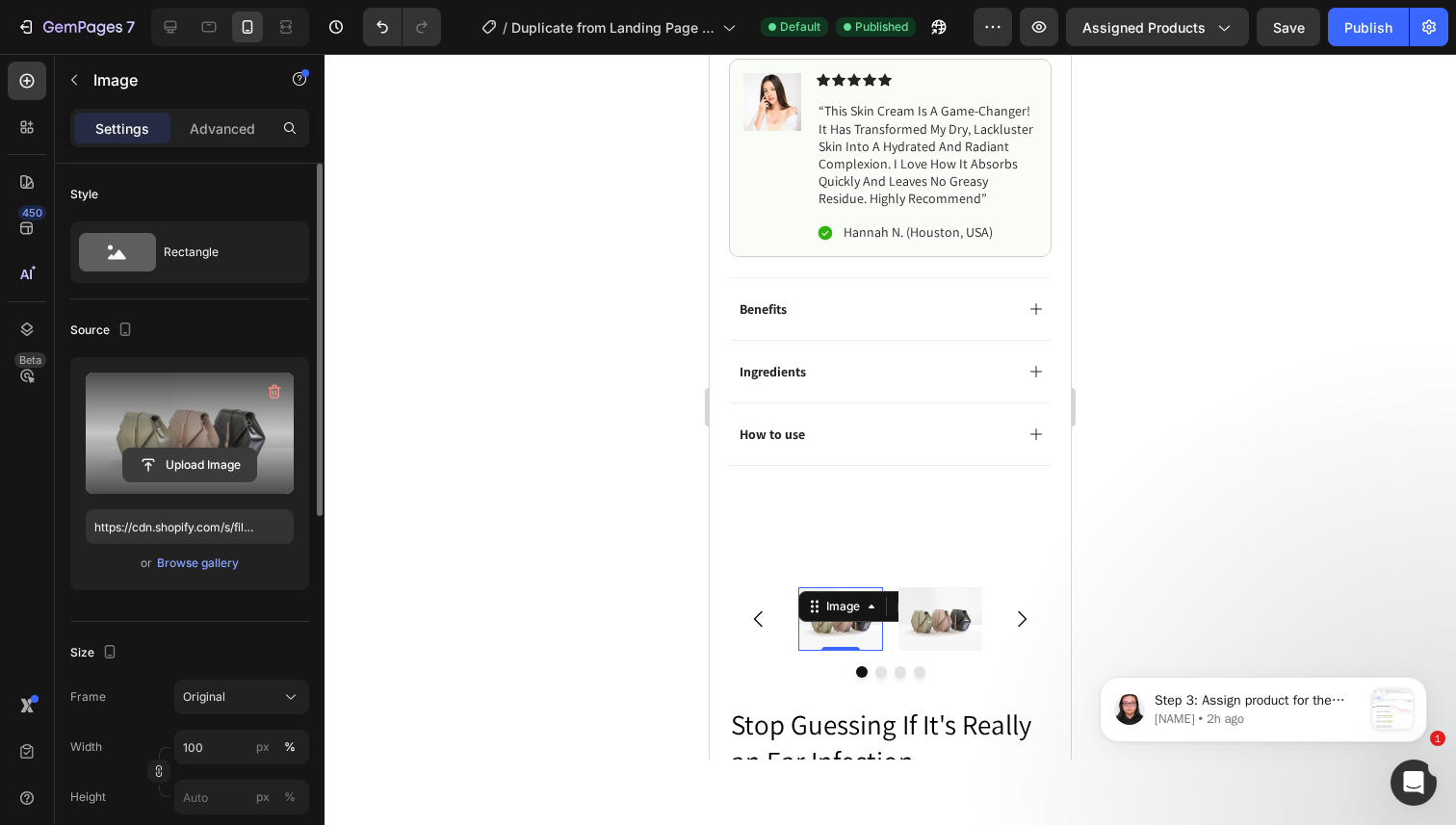 click 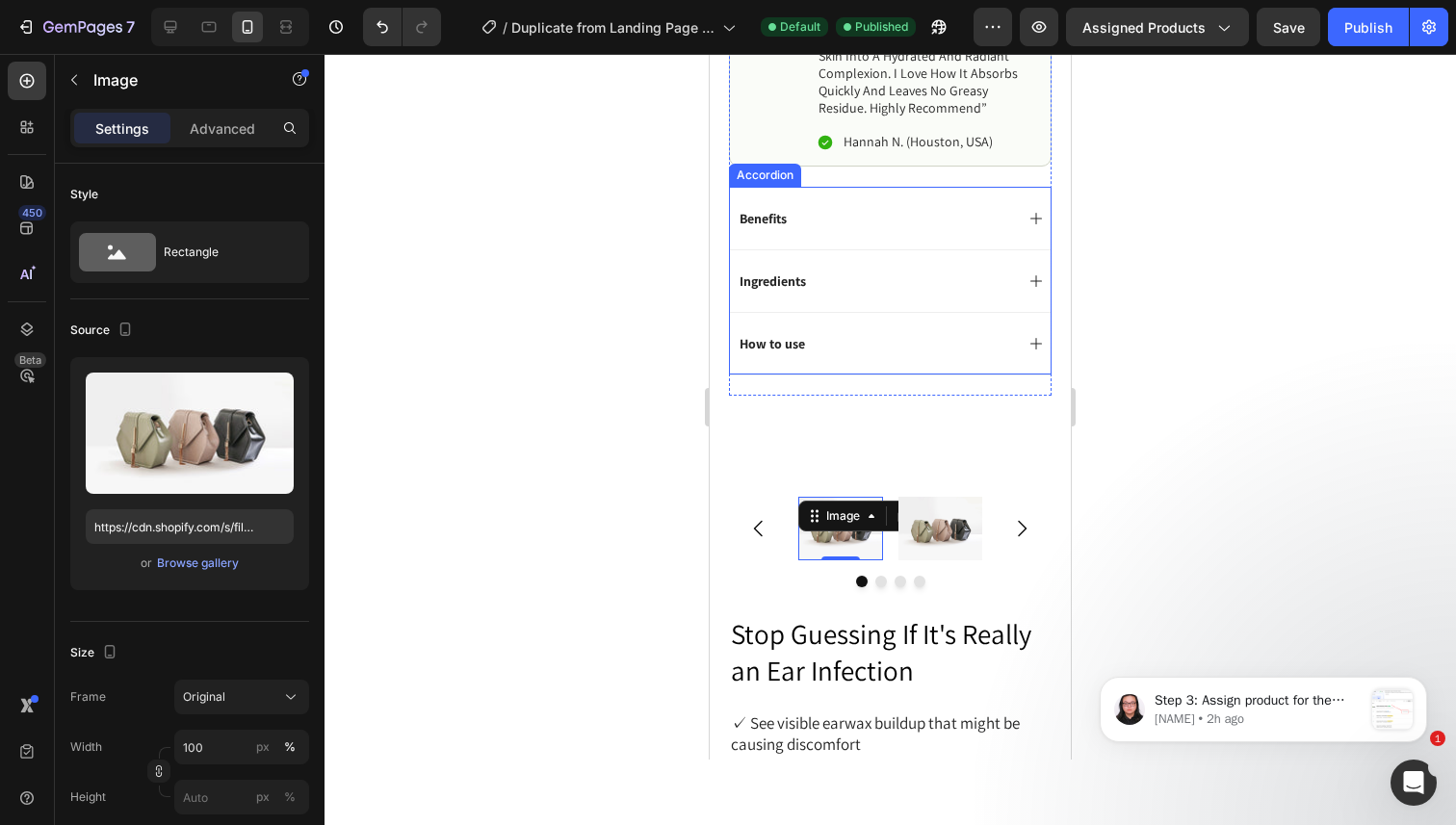 scroll, scrollTop: 1014, scrollLeft: 0, axis: vertical 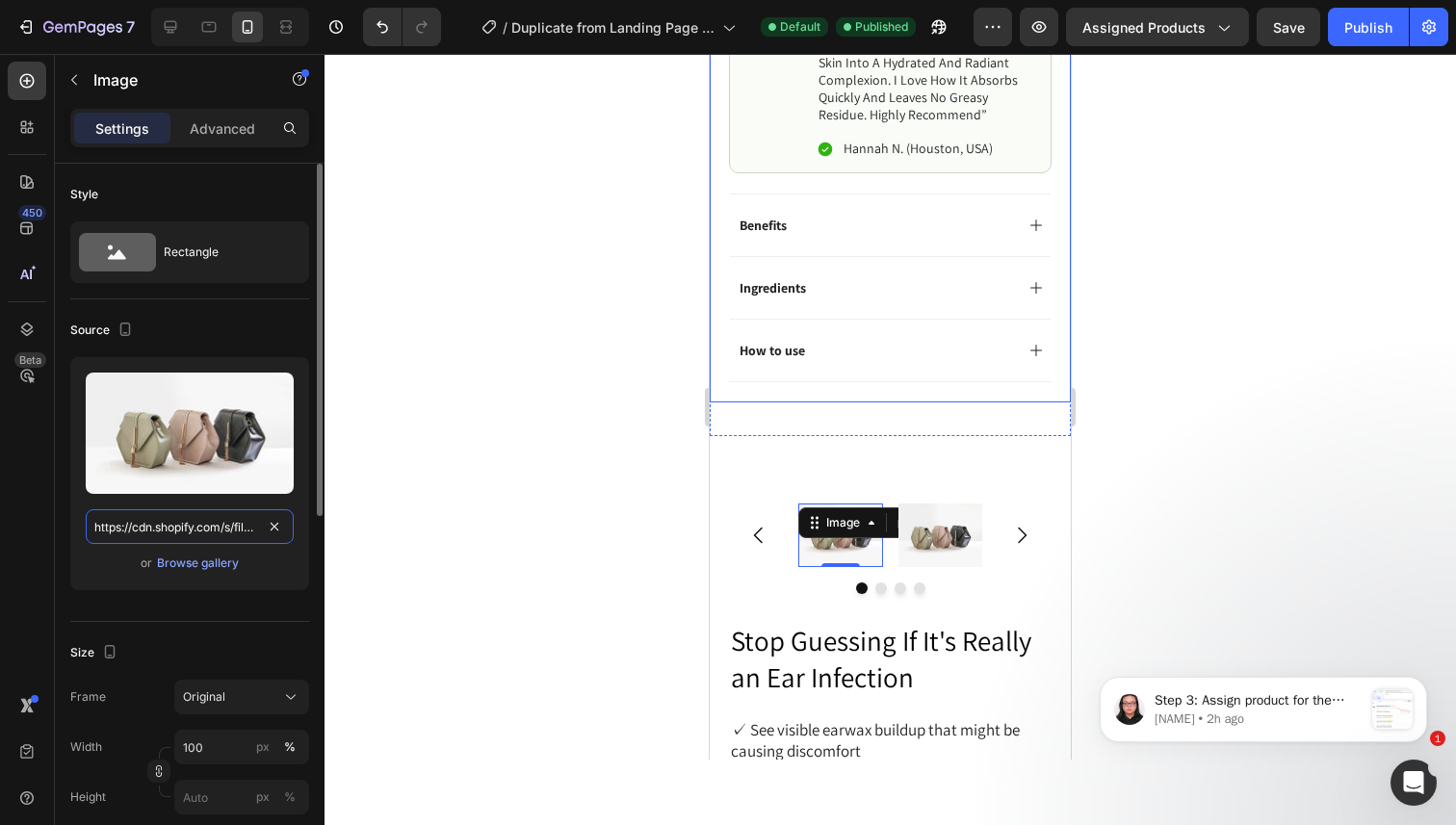 click on "https://cdn.shopify.com/s/files/1/2005/9307/files/image_demo.jpg" at bounding box center [190, 527] 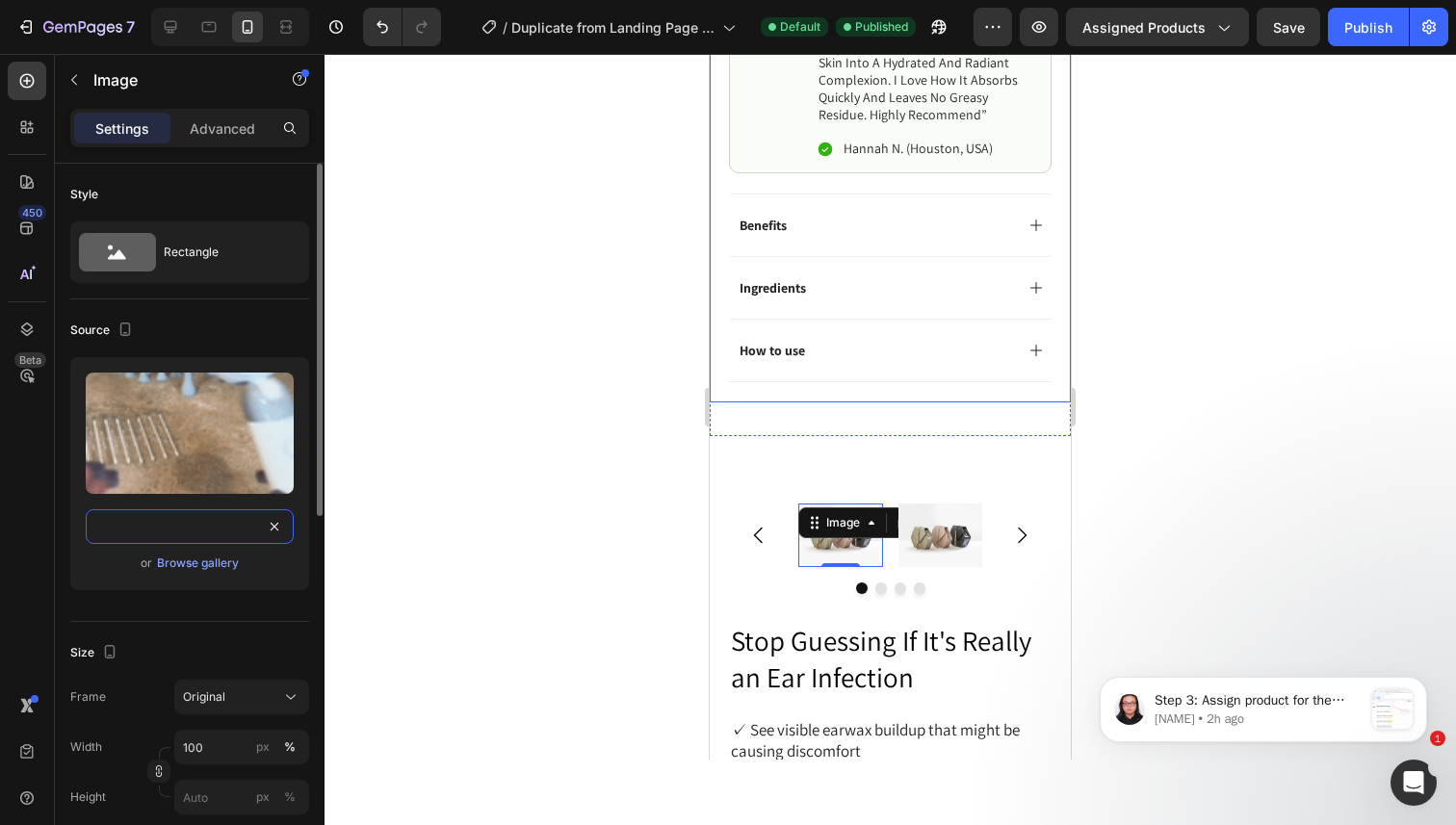 type on "https://cdn.shopify.com/s/files/1/0717/3197/0211/files/oto-gif-4.gif?v=1754117422" 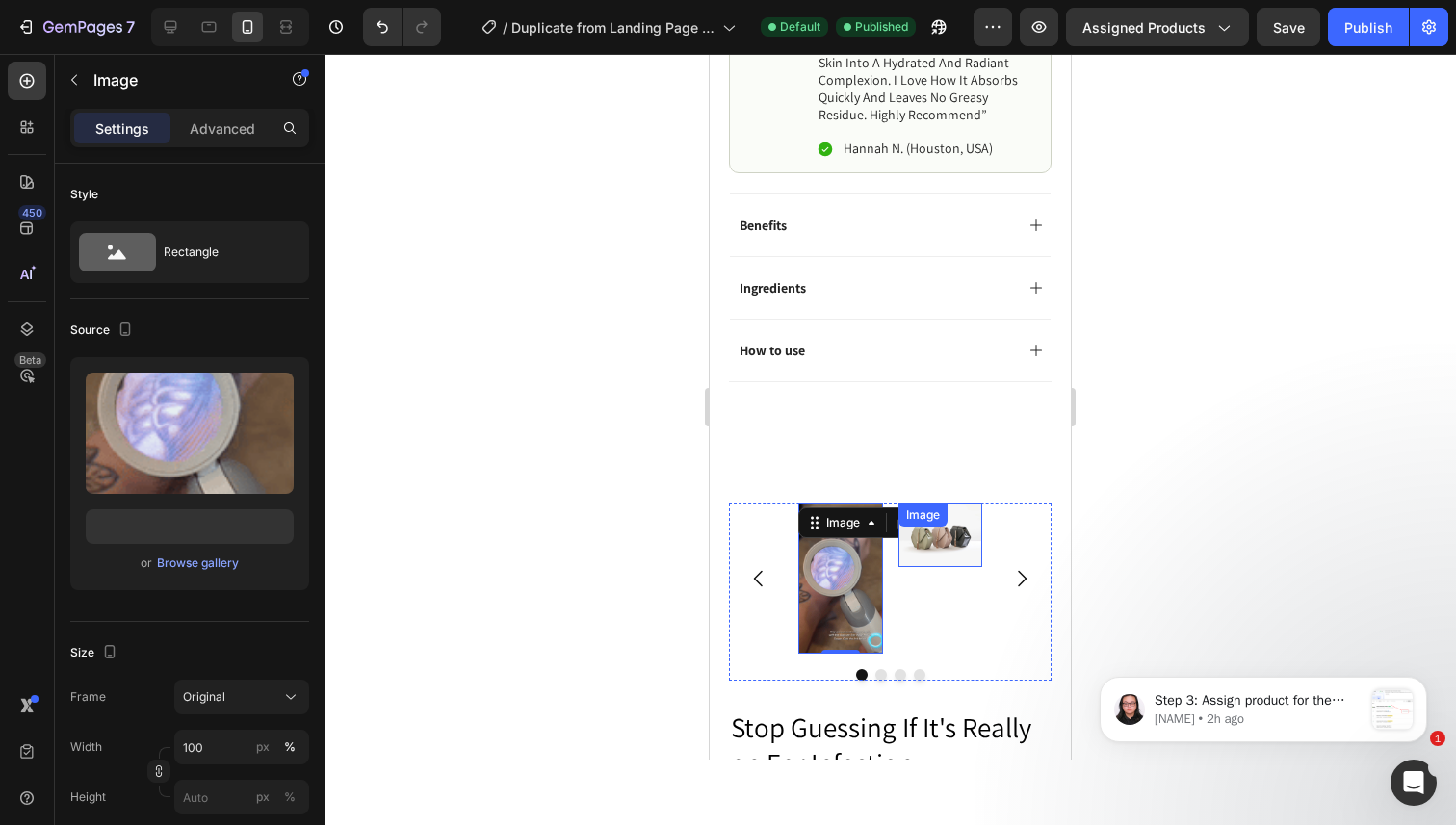 click on "Image" at bounding box center (941, 535) 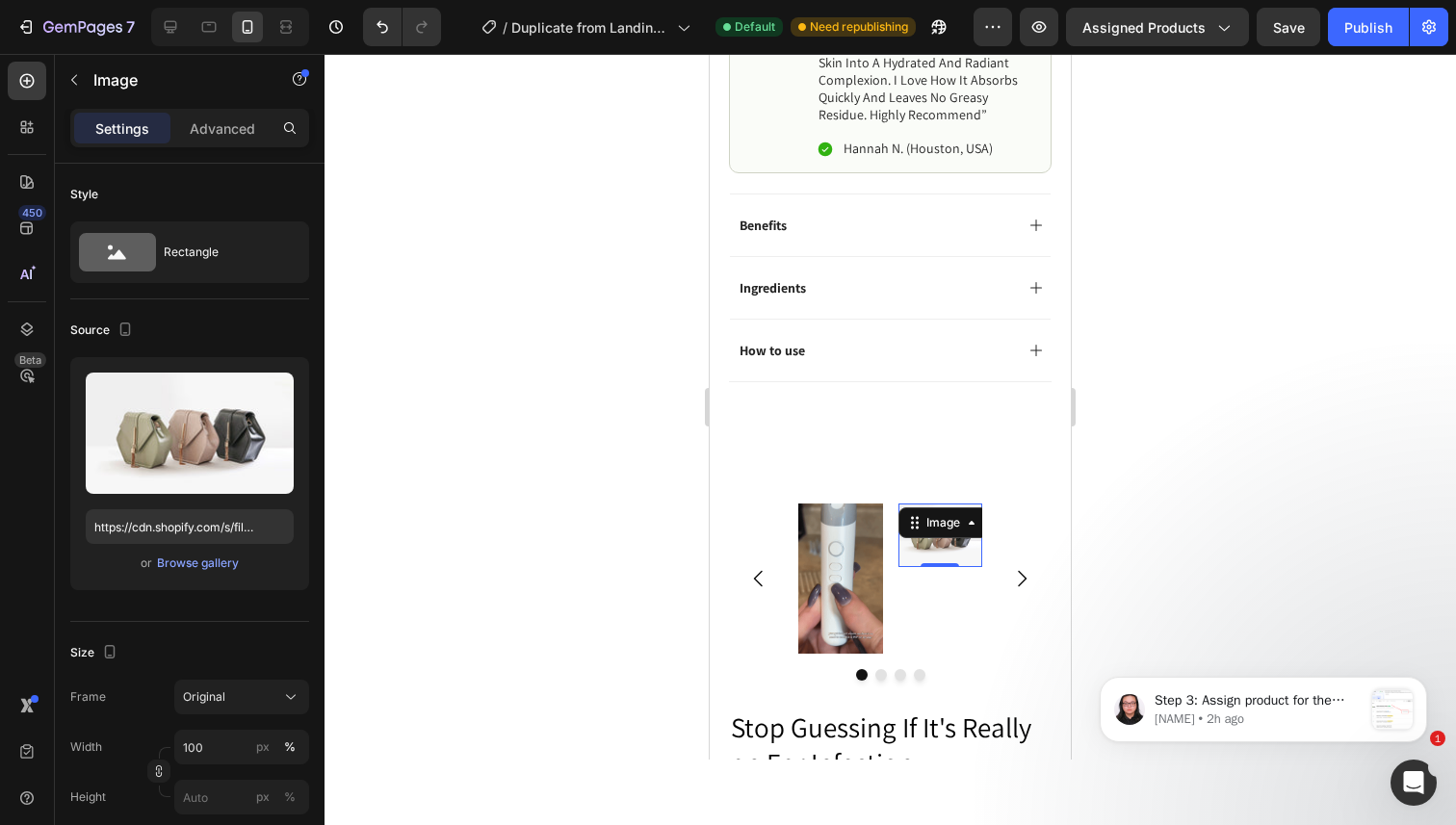 click at bounding box center [941, 535] 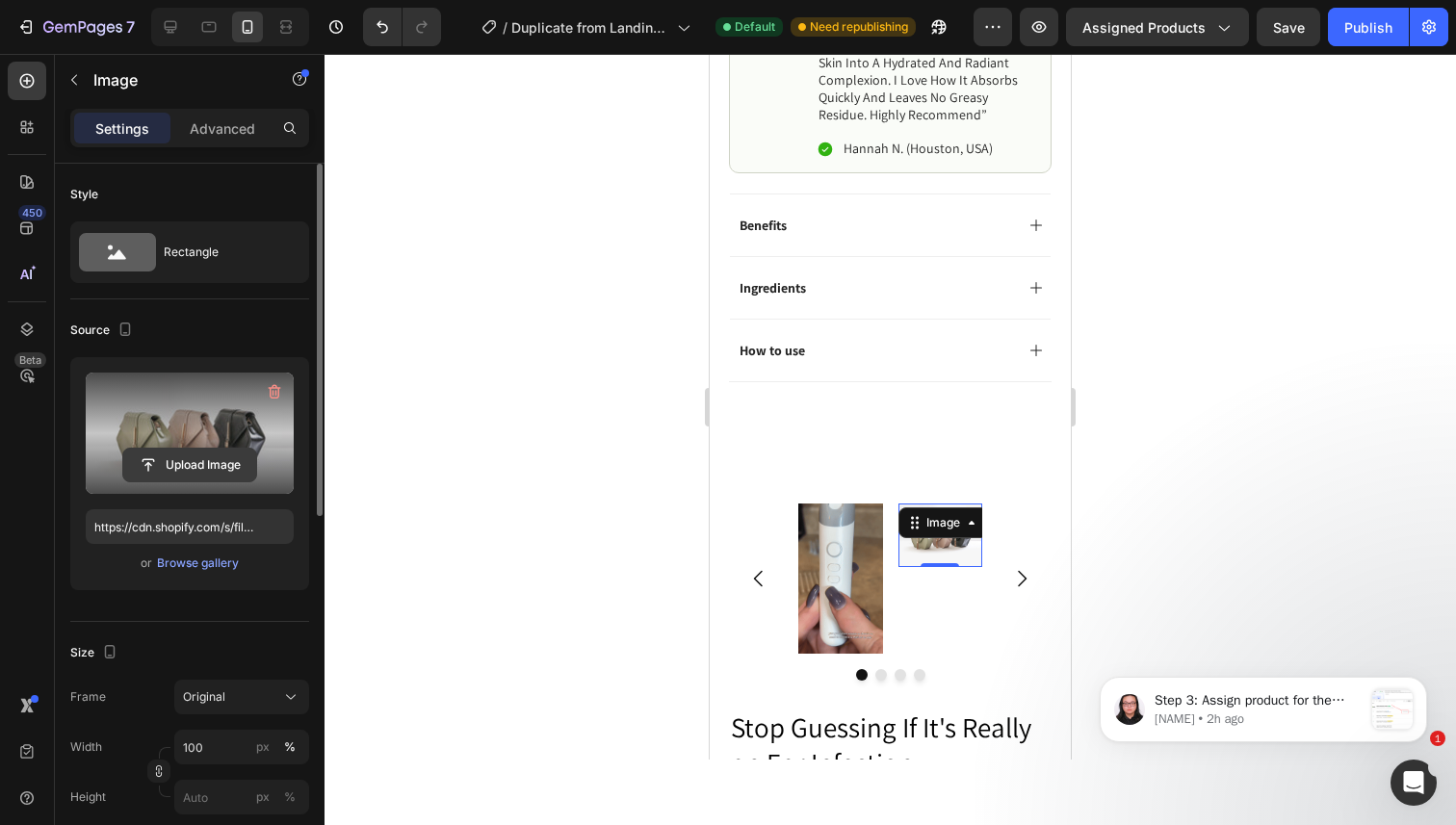 click 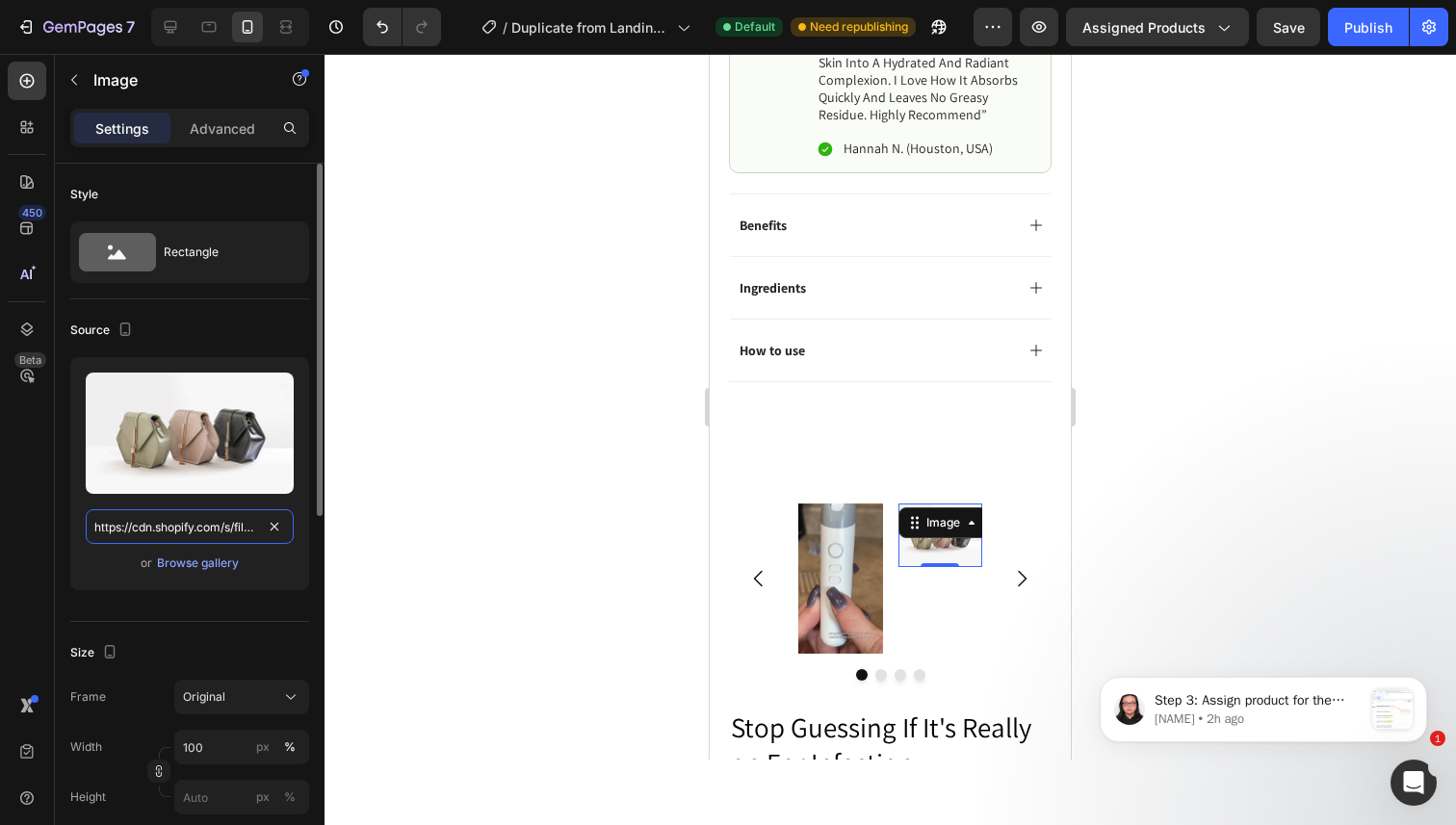 click on "https://cdn.shopify.com/s/files/1/2005/9307/files/image_demo.jpg" at bounding box center (190, 527) 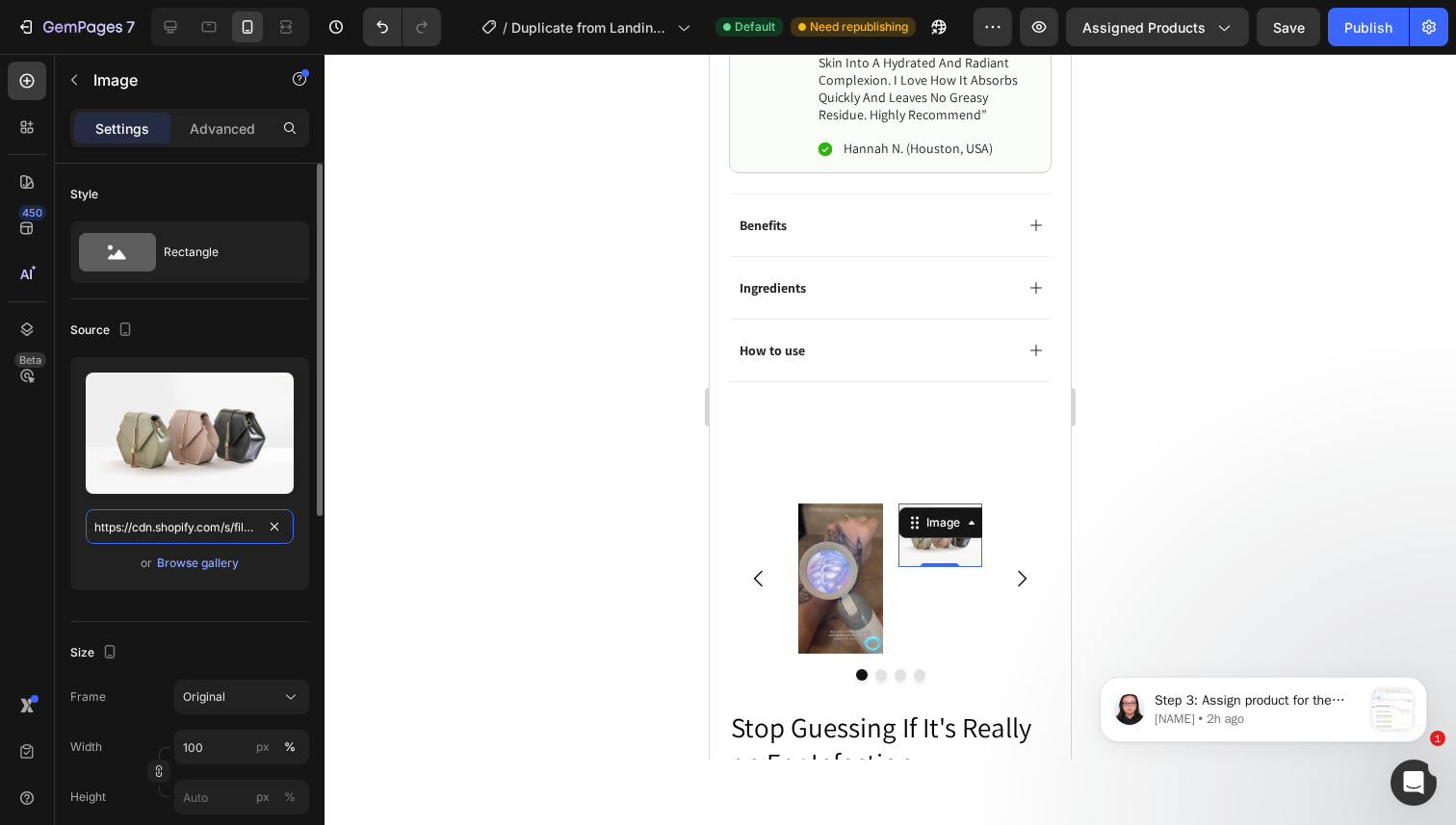 paste on "0717/3197/0211/files/oto-gif-2.gif?v=1754117367" 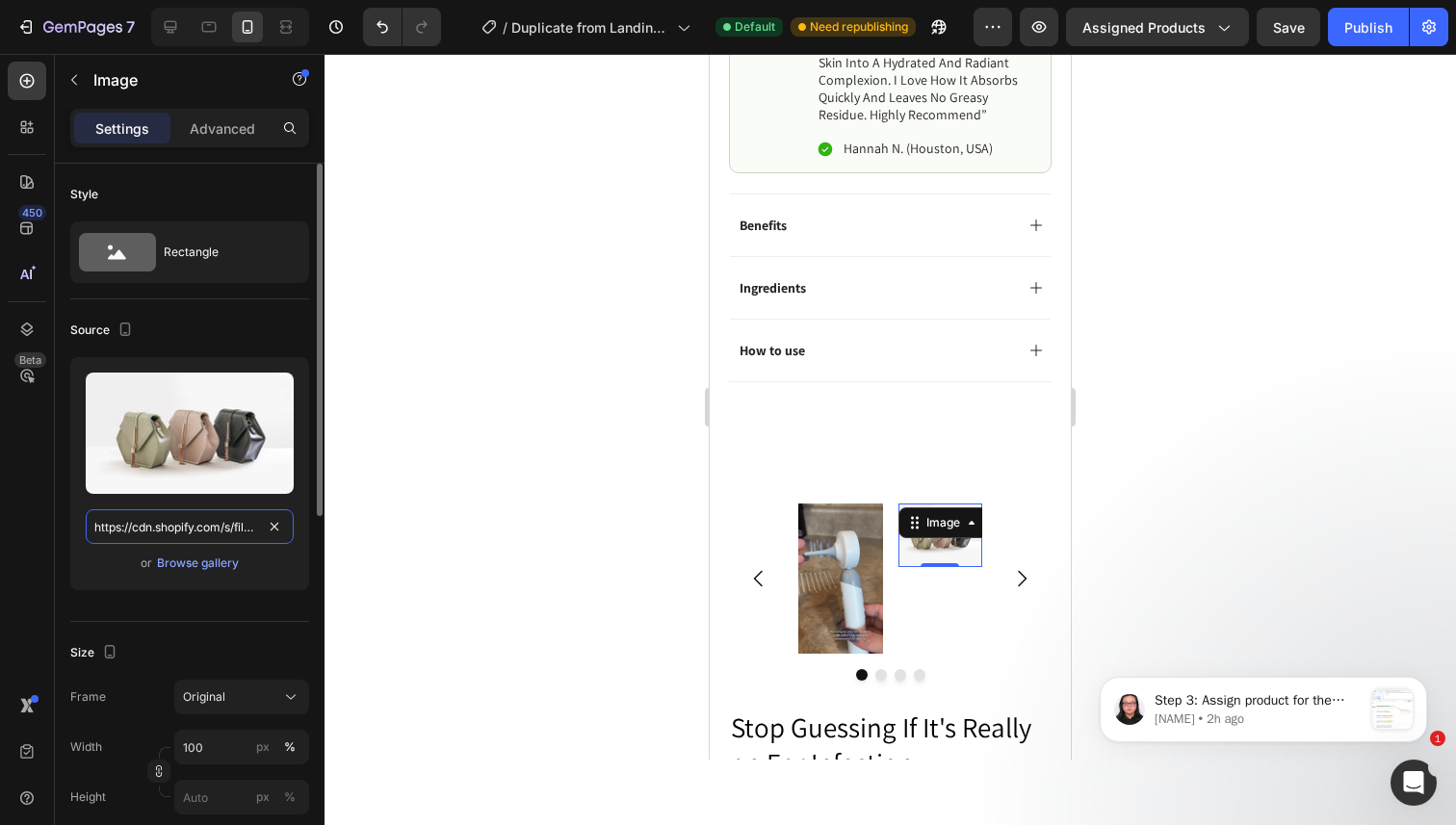 scroll, scrollTop: 0, scrollLeft: 280, axis: horizontal 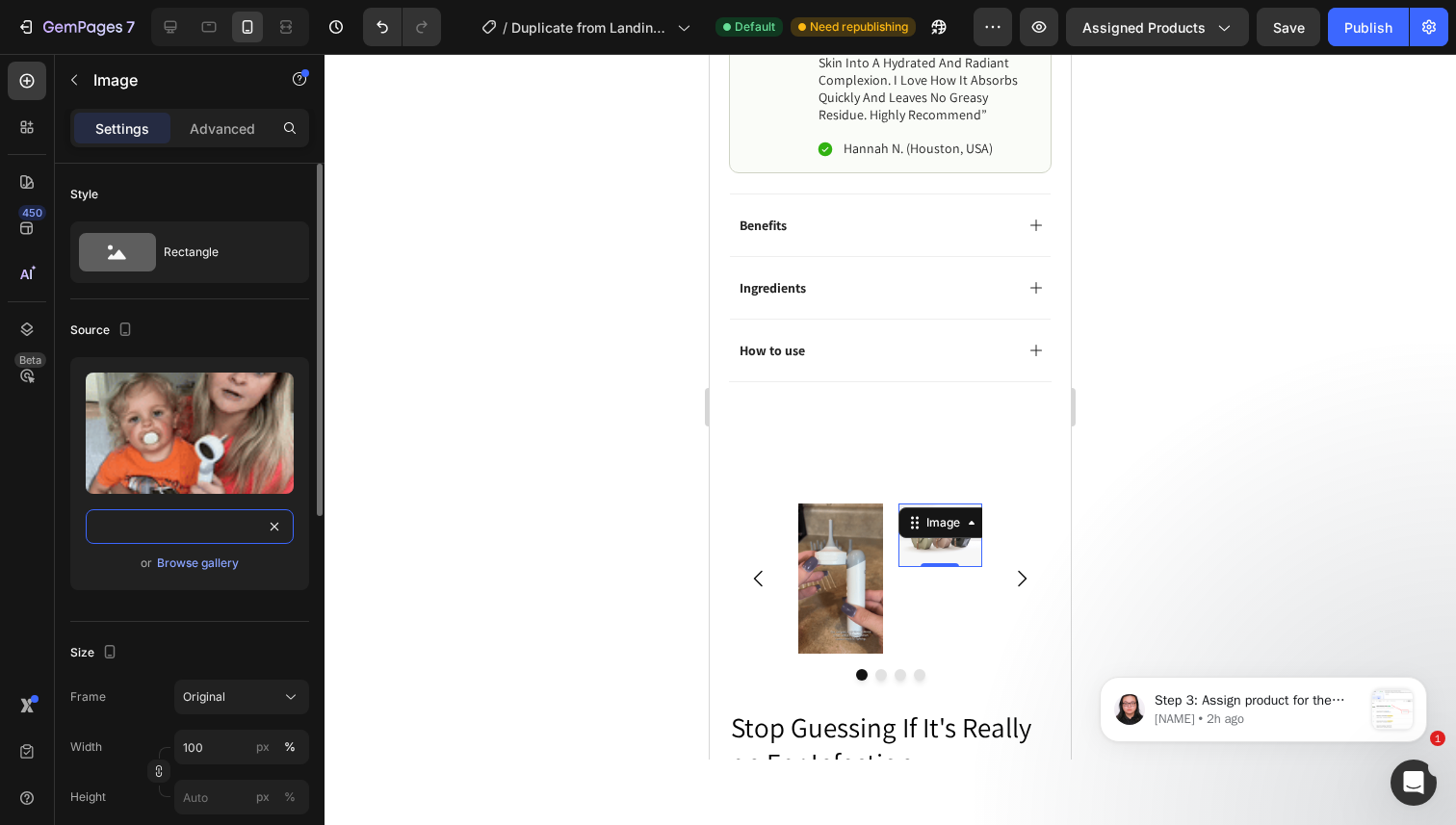type on "https://cdn.shopify.com/s/files/1/0717/3197/0211/files/oto-gif-2.gif?v=1754117367" 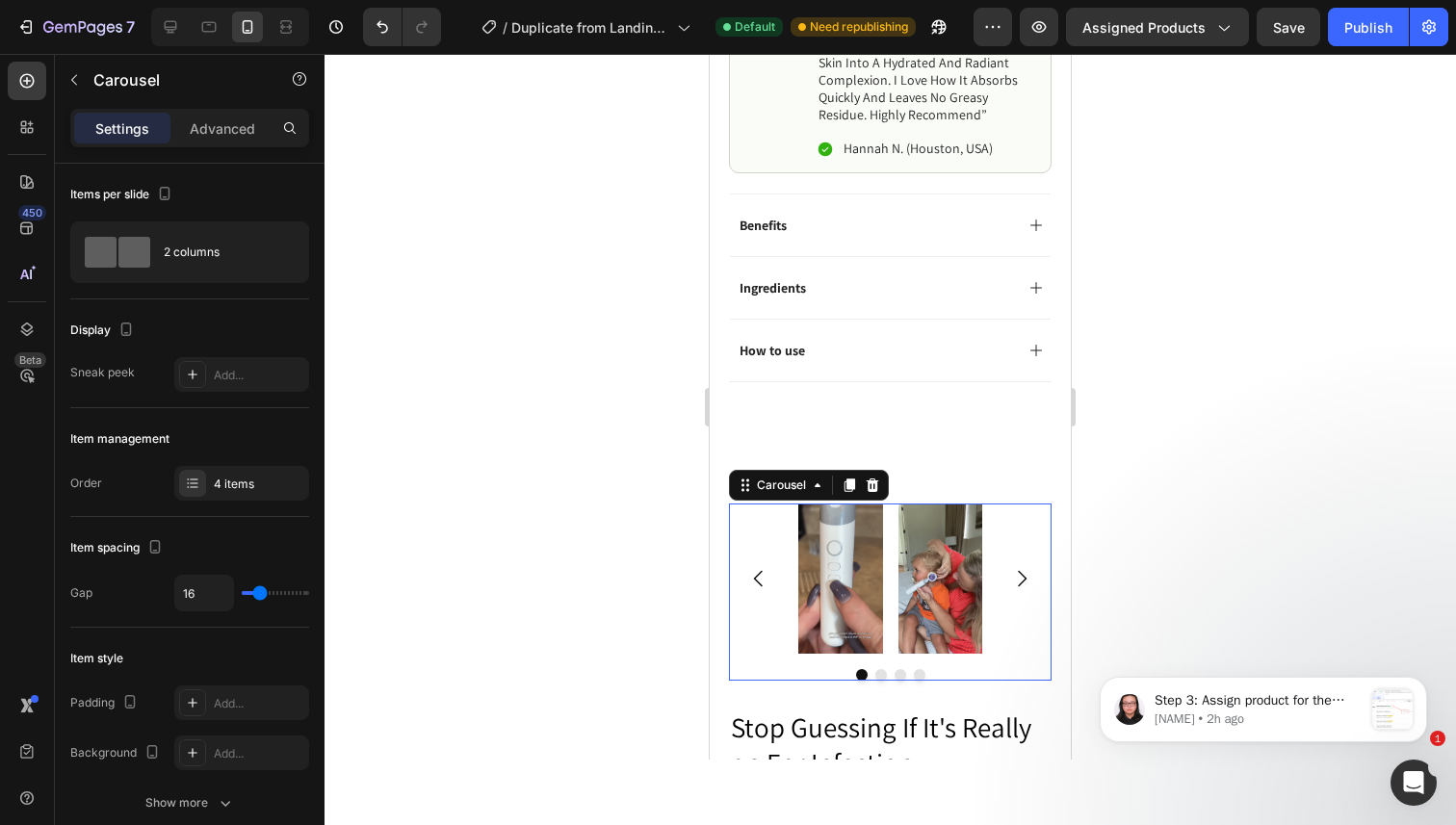 click 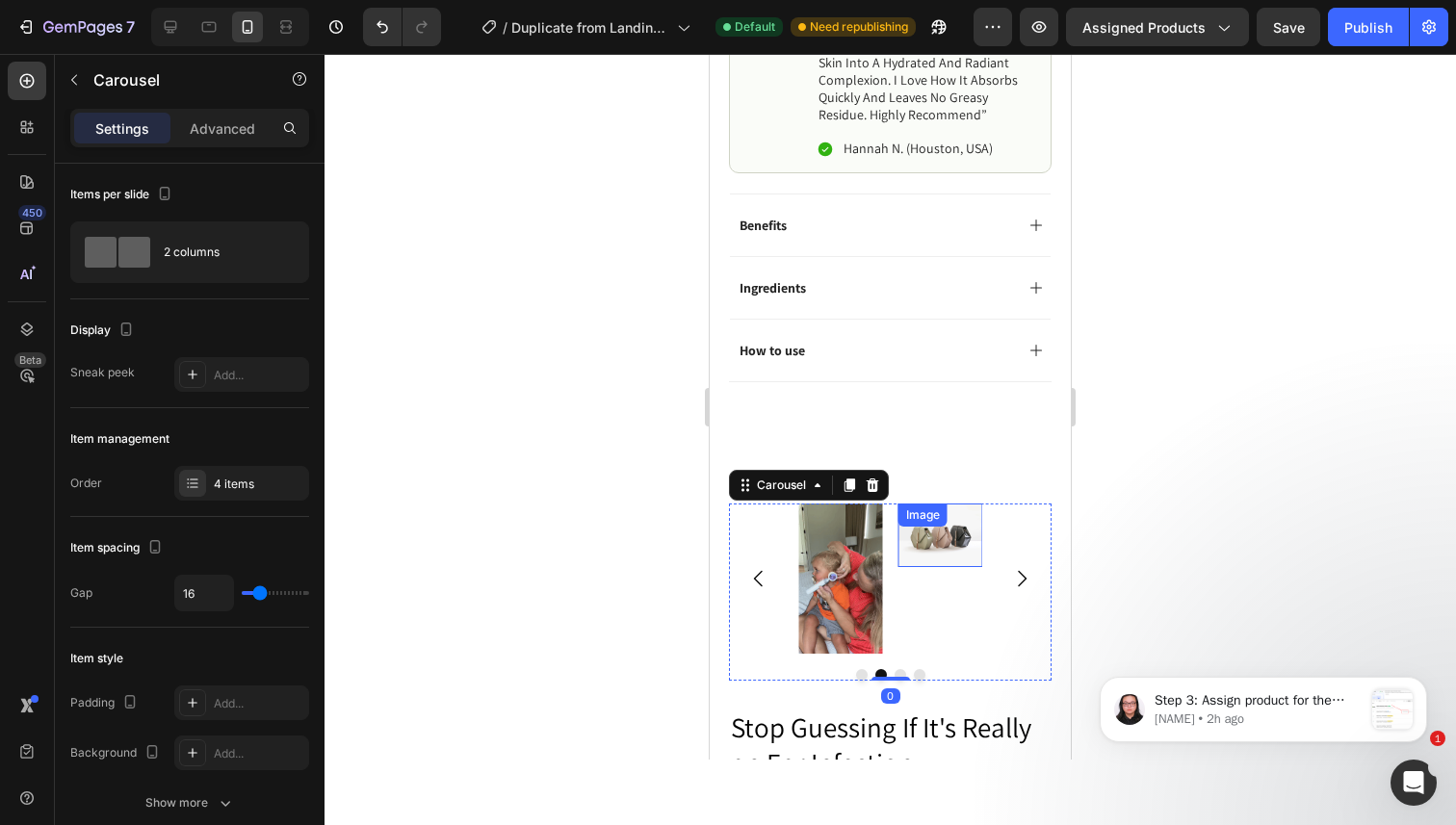 click at bounding box center (941, 535) 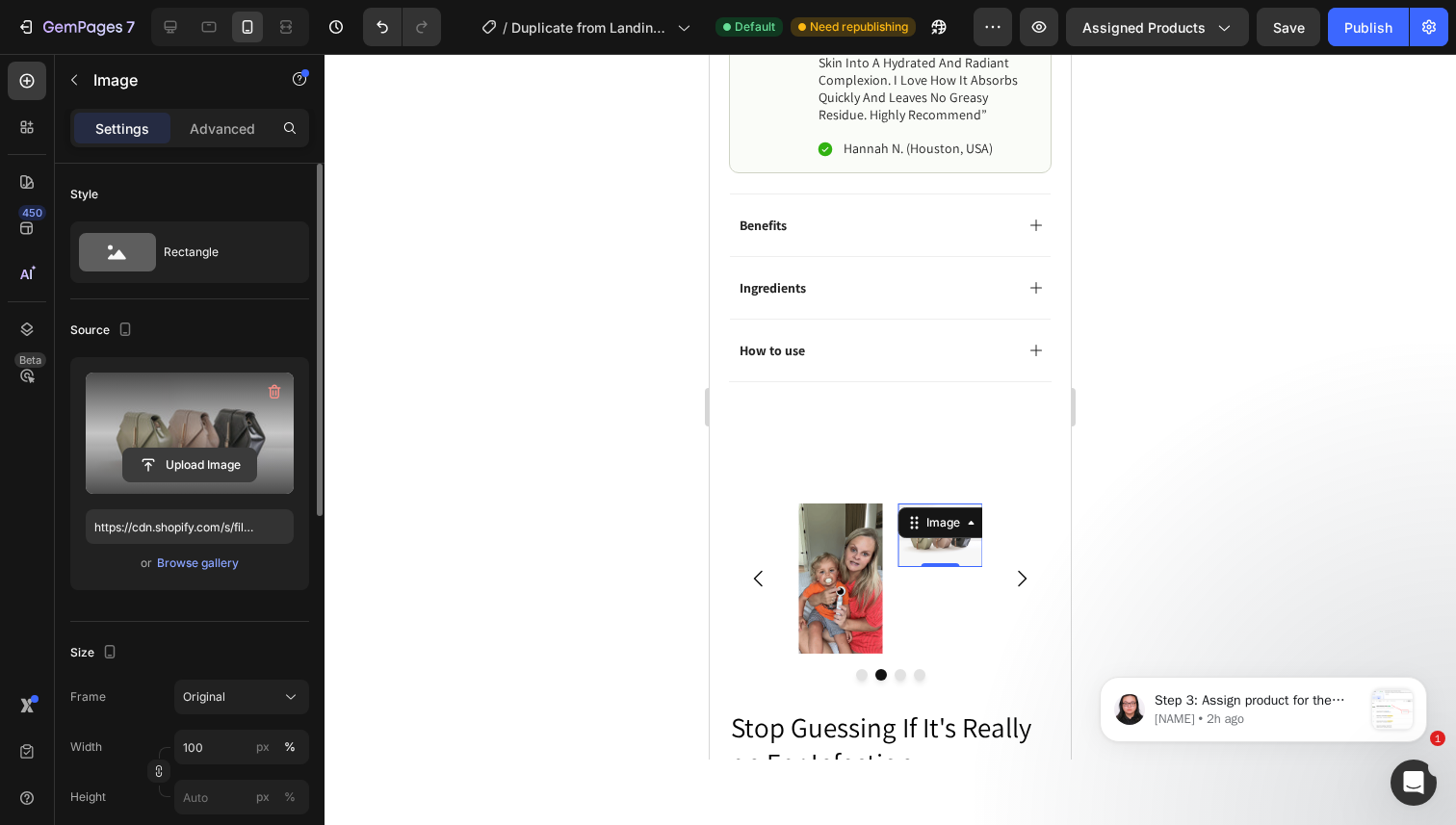 click 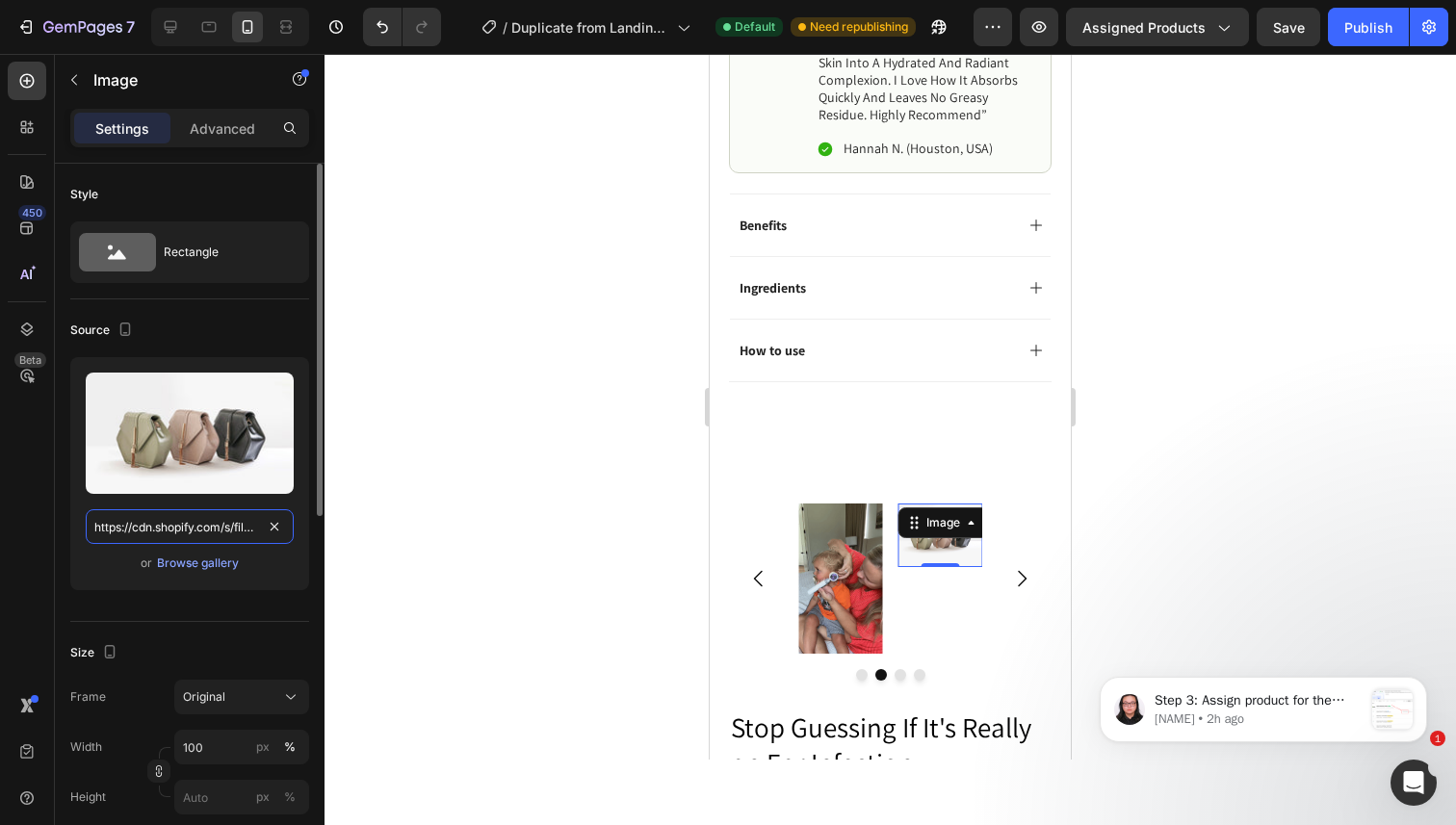click on "https://cdn.shopify.com/s/files/1/2005/9307/files/image_demo.jpg" at bounding box center (190, 527) 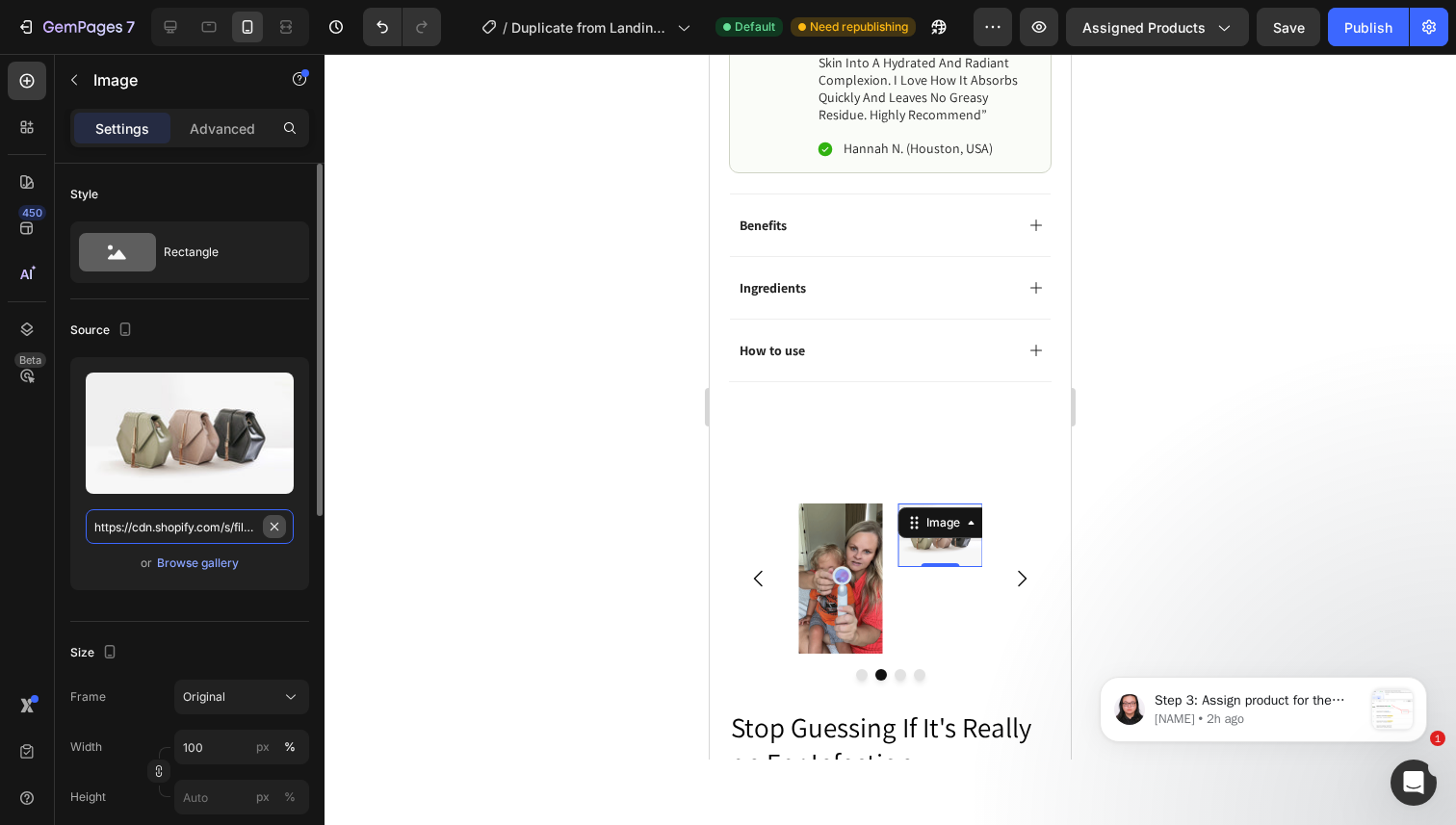 paste on "0717/3197/0211/files/oto-gif-3.gif?v=1754117374" 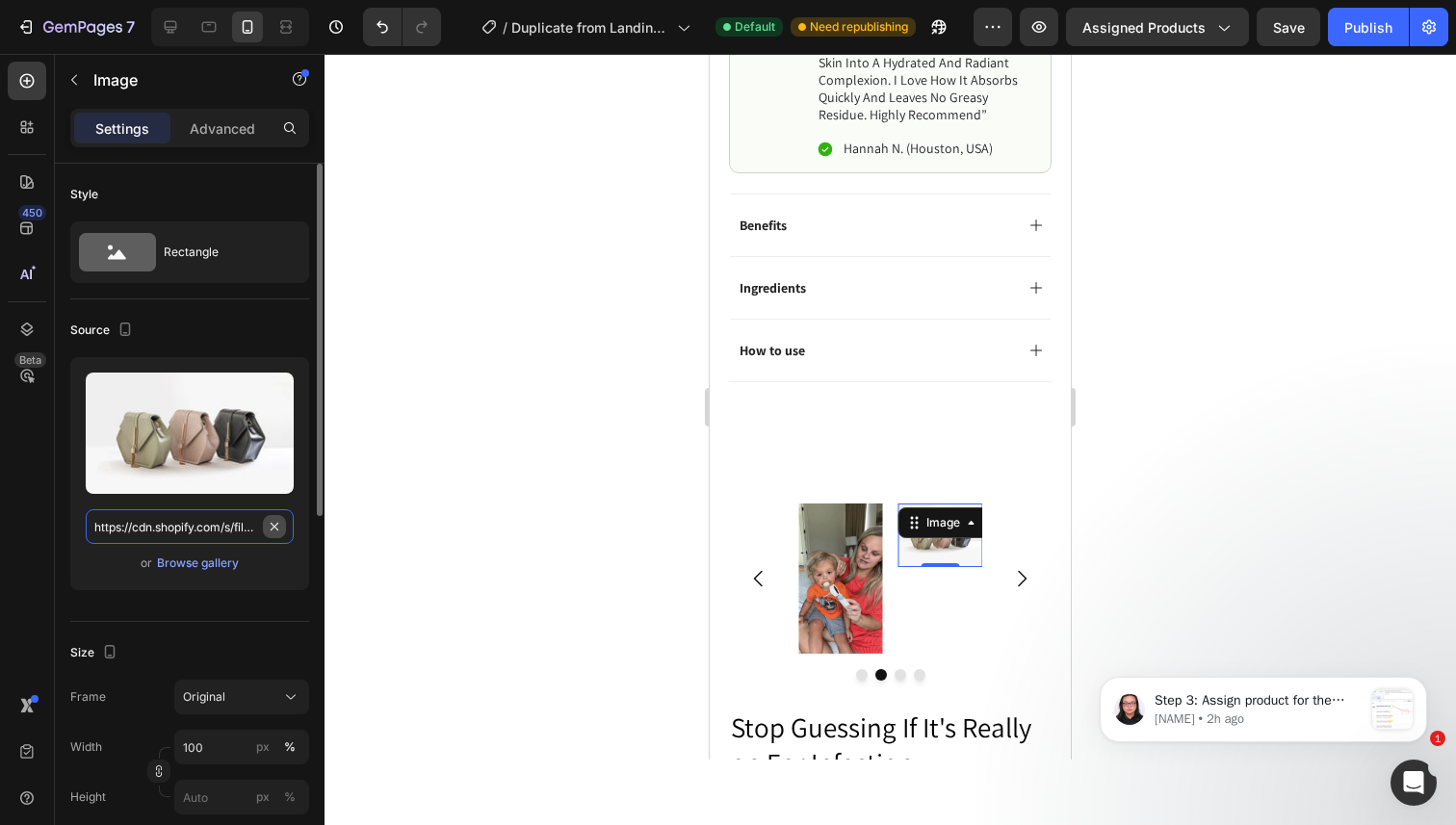 scroll, scrollTop: 0, scrollLeft: 280, axis: horizontal 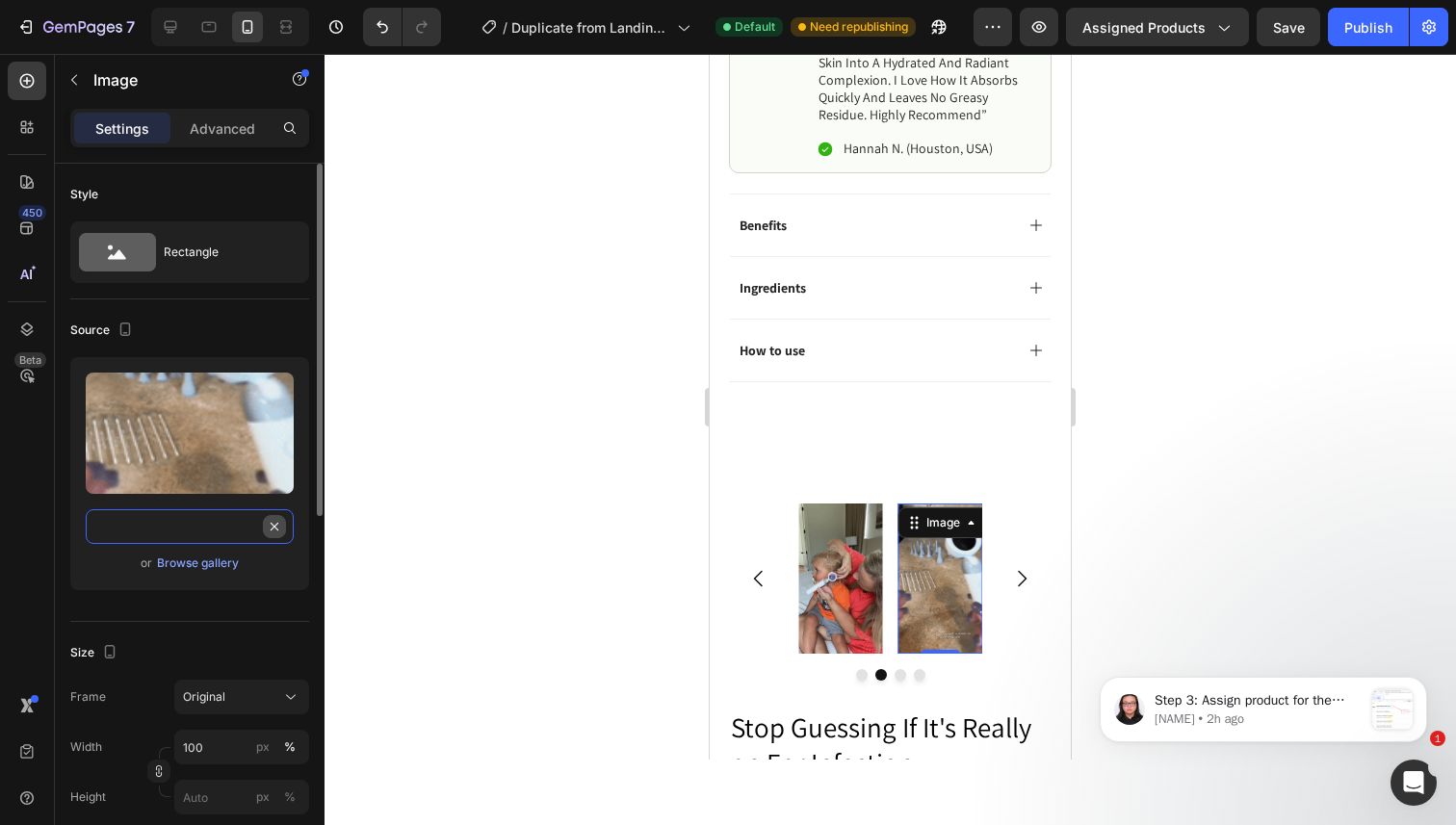 type on "https://cdn.shopify.com/s/files/1/0717/3197/0211/files/oto-gif-3.gif?v=1754117374" 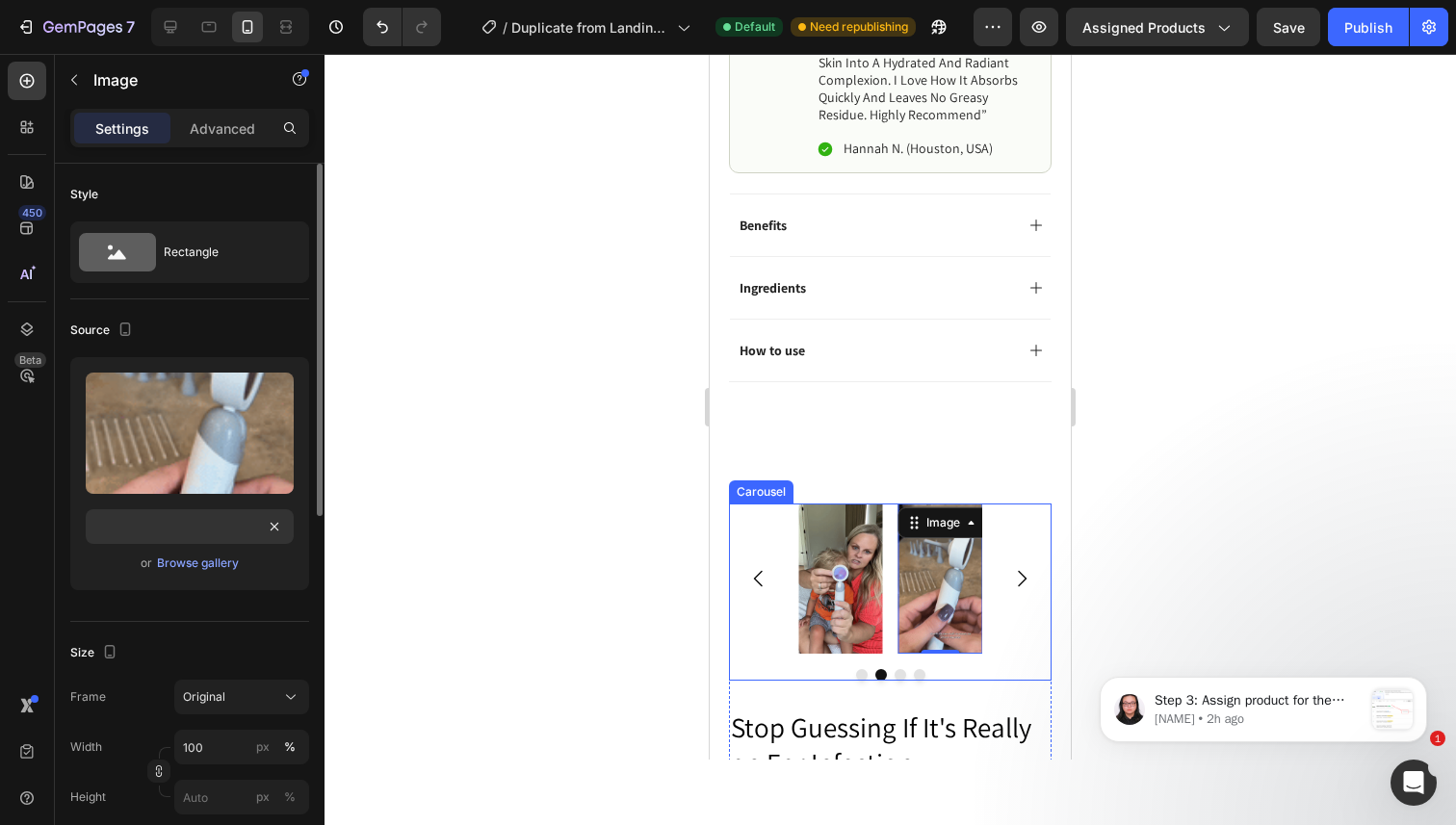 click 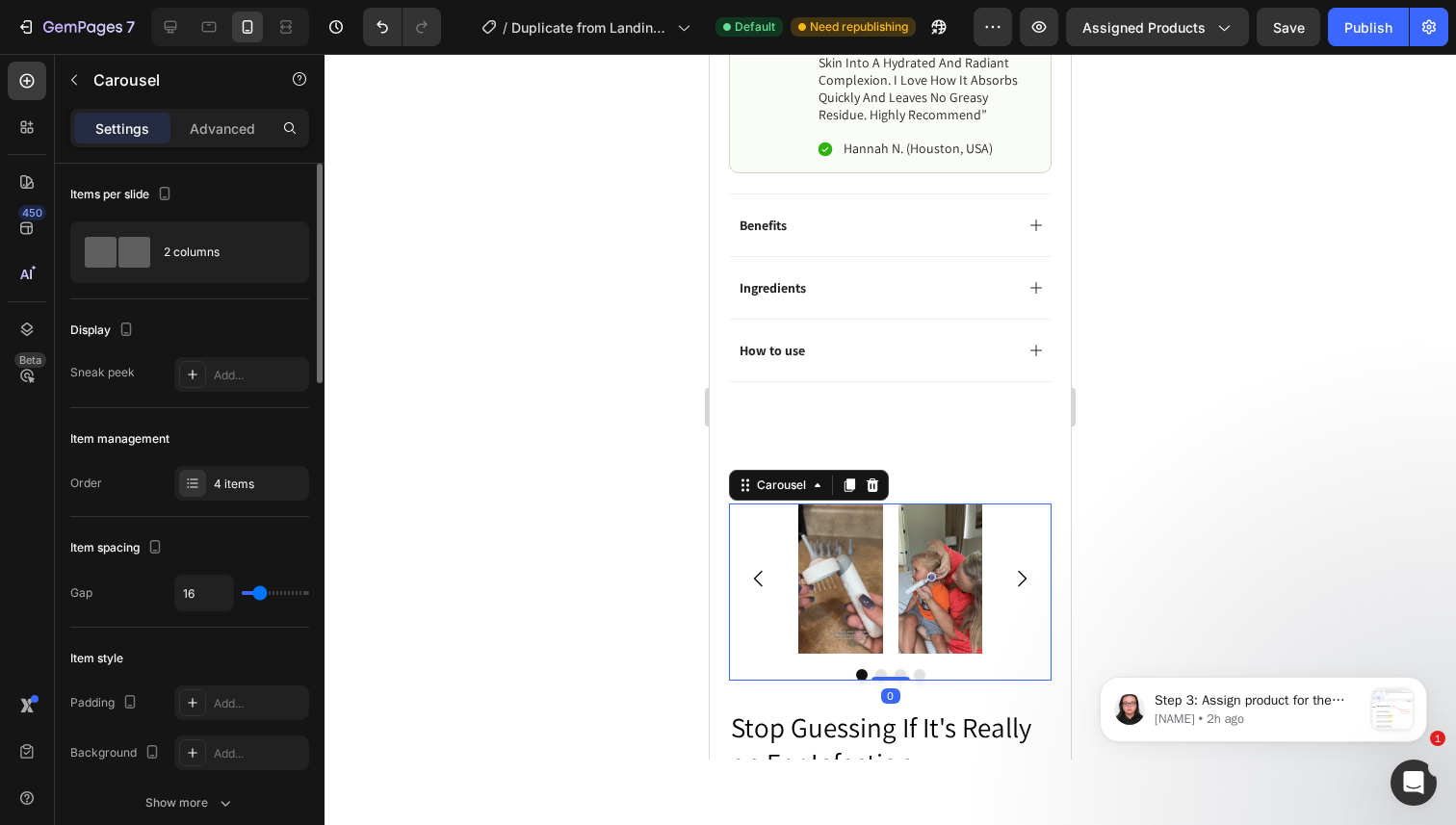 click 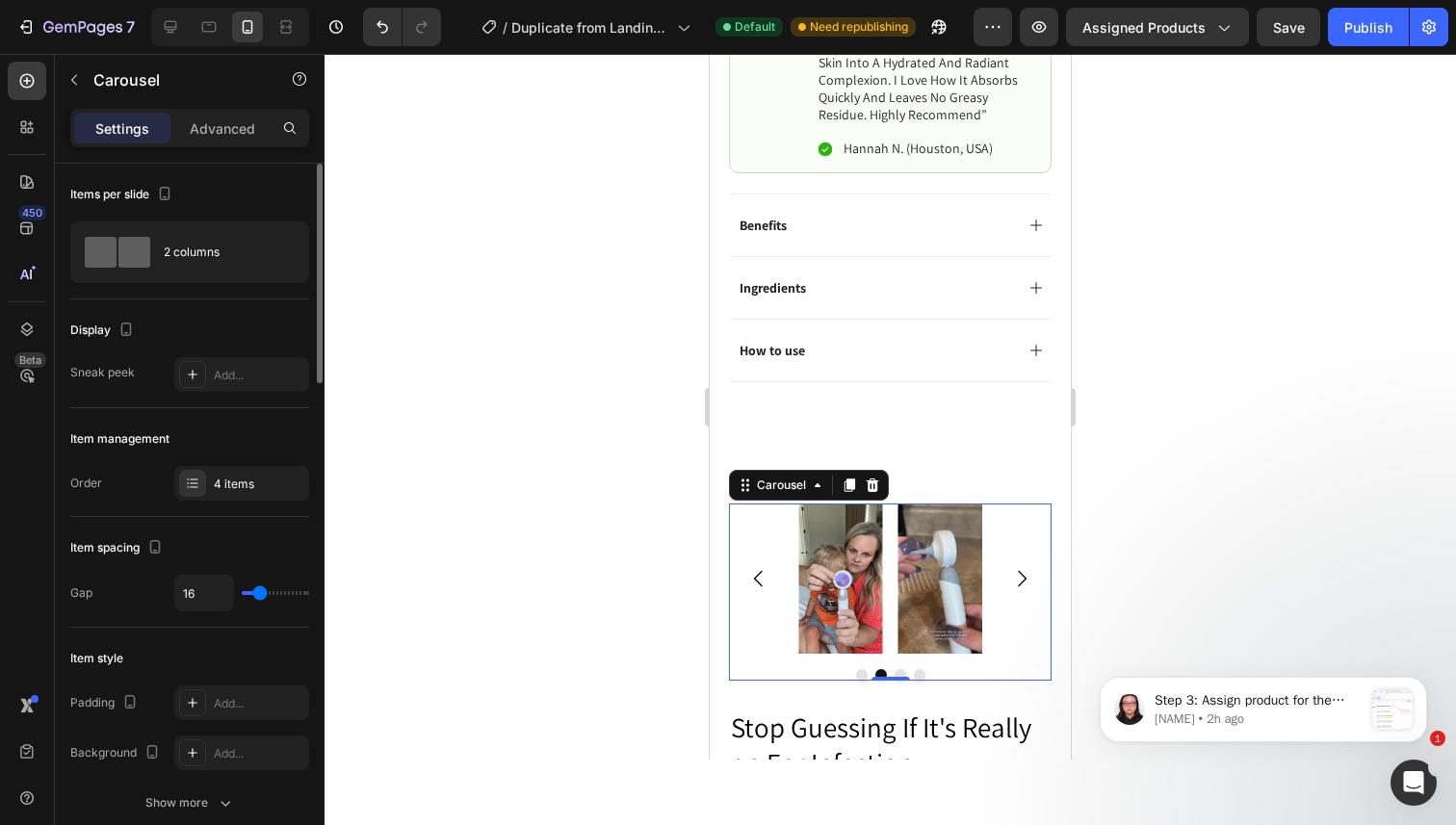 click 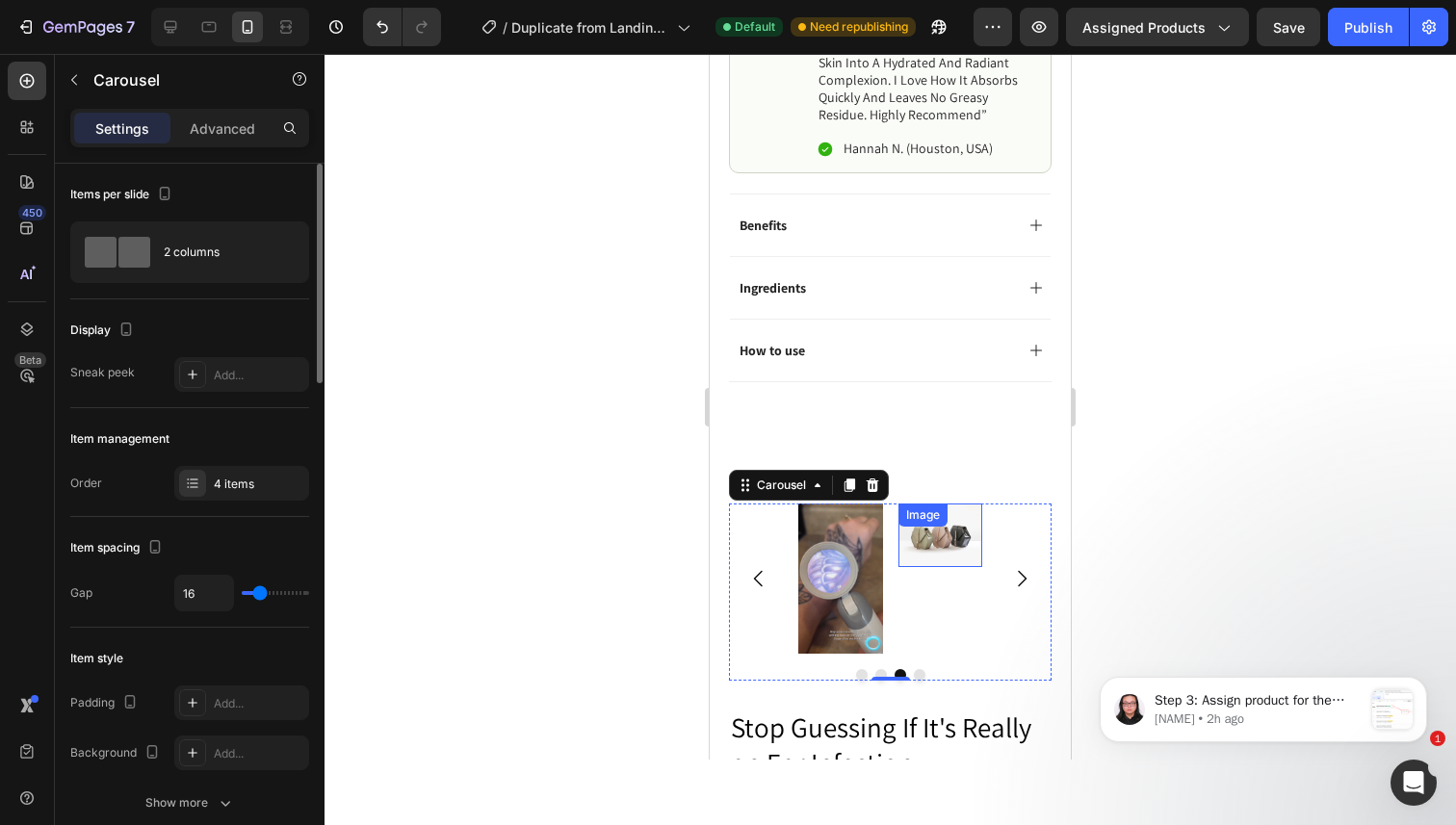 click at bounding box center [941, 535] 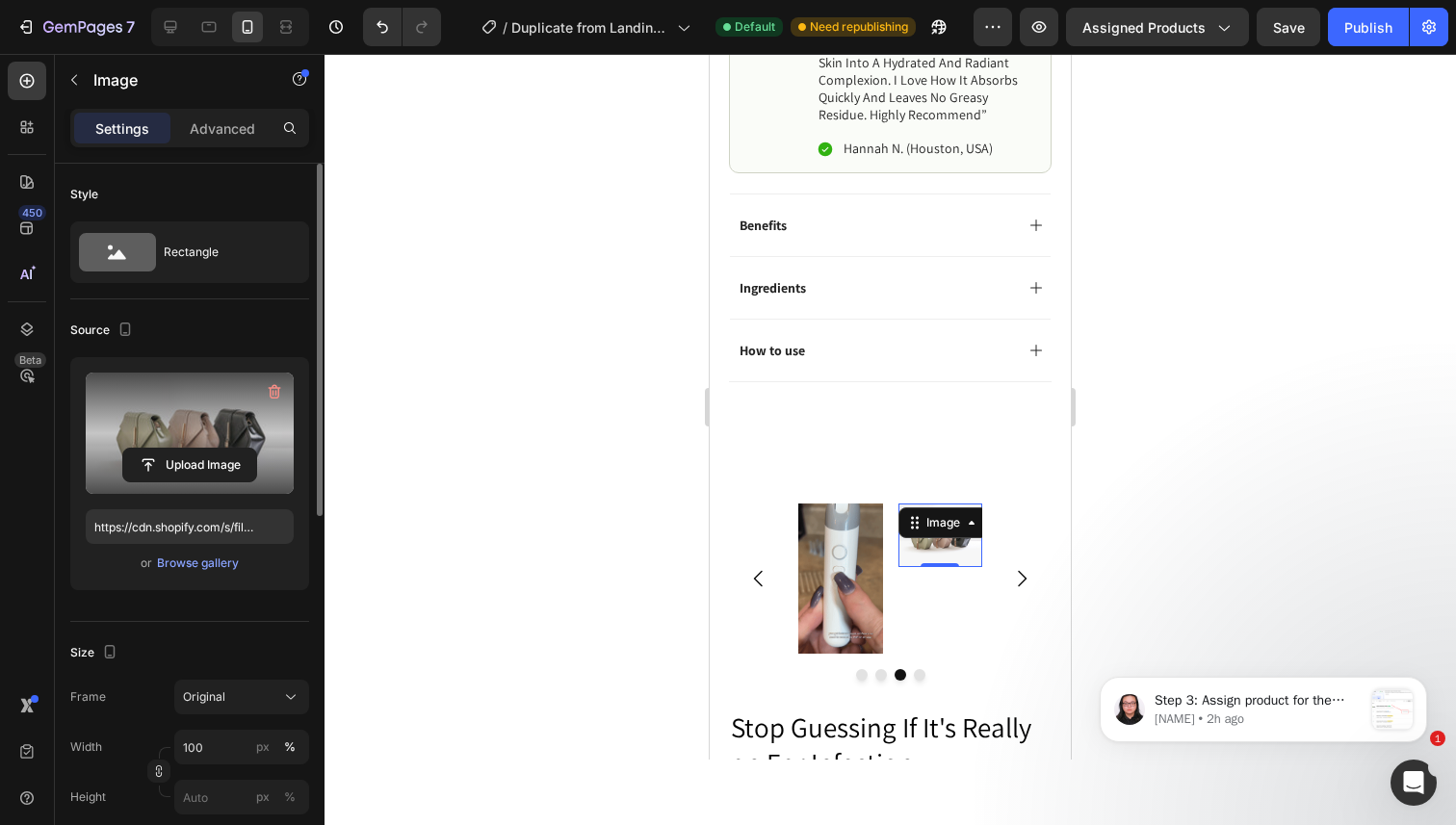 click at bounding box center [190, 433] 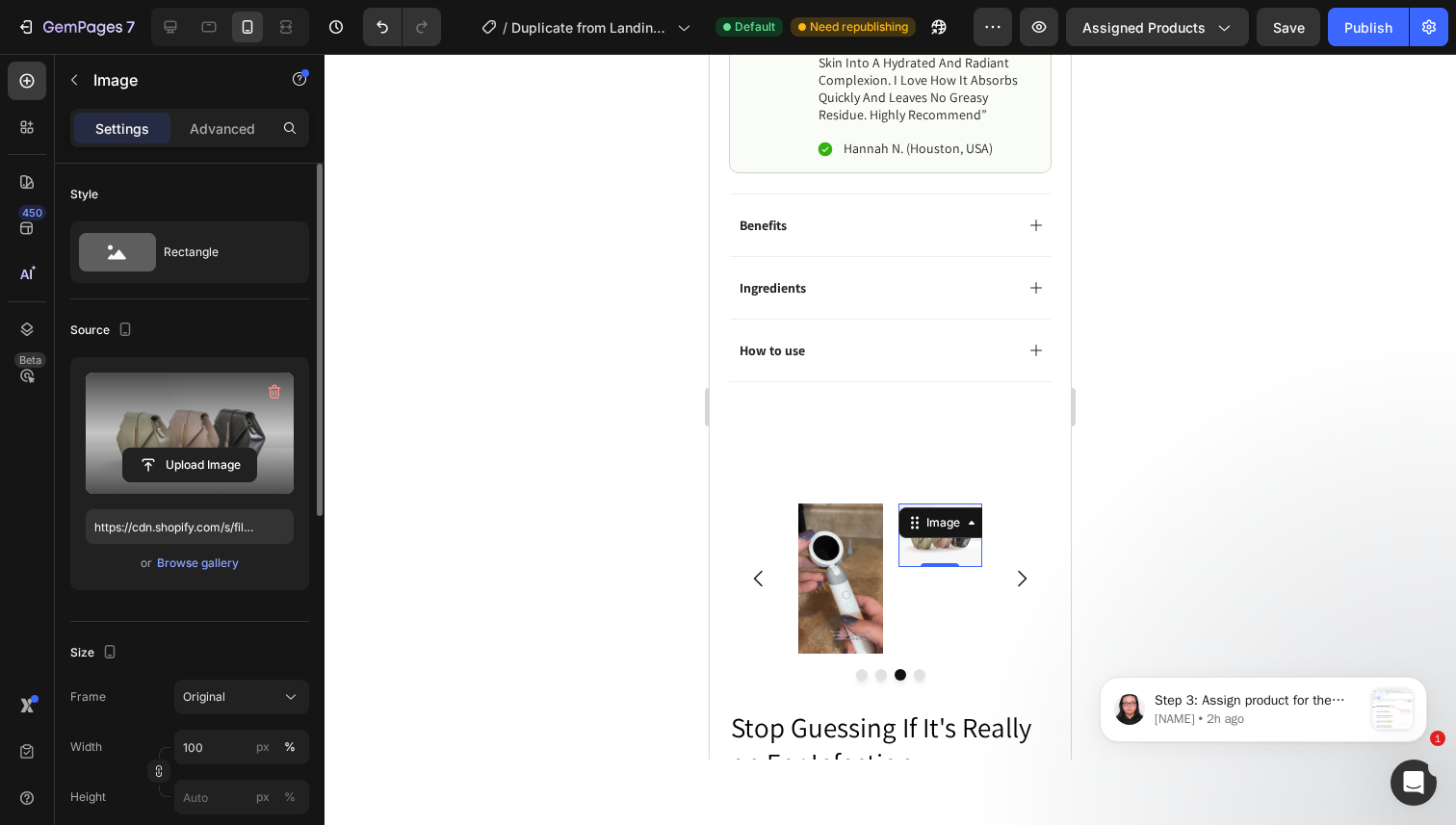click 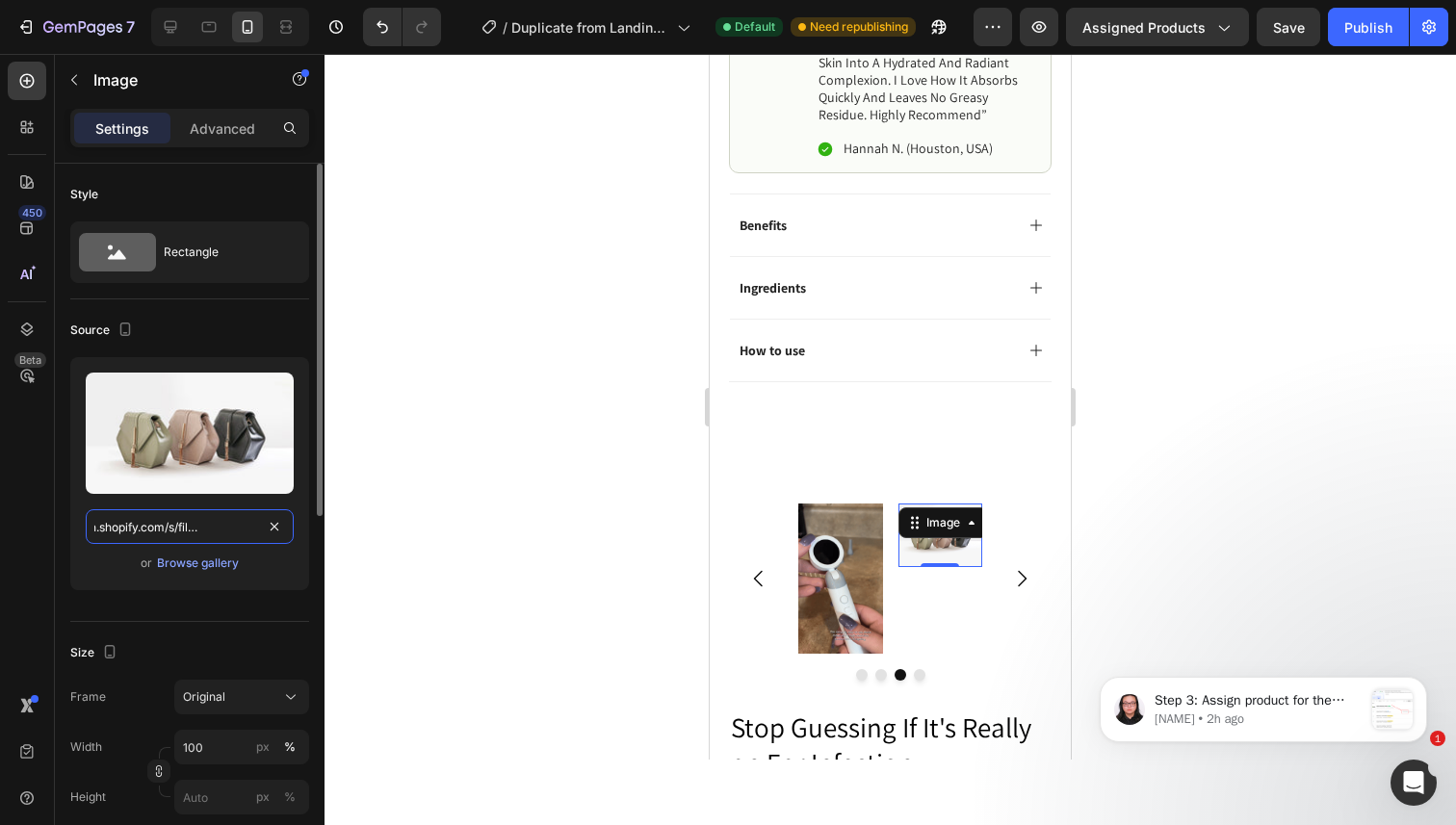 click on "https://cdn.shopify.com/s/files/1/2005/9307/files/image_demo.jpg" at bounding box center (190, 527) 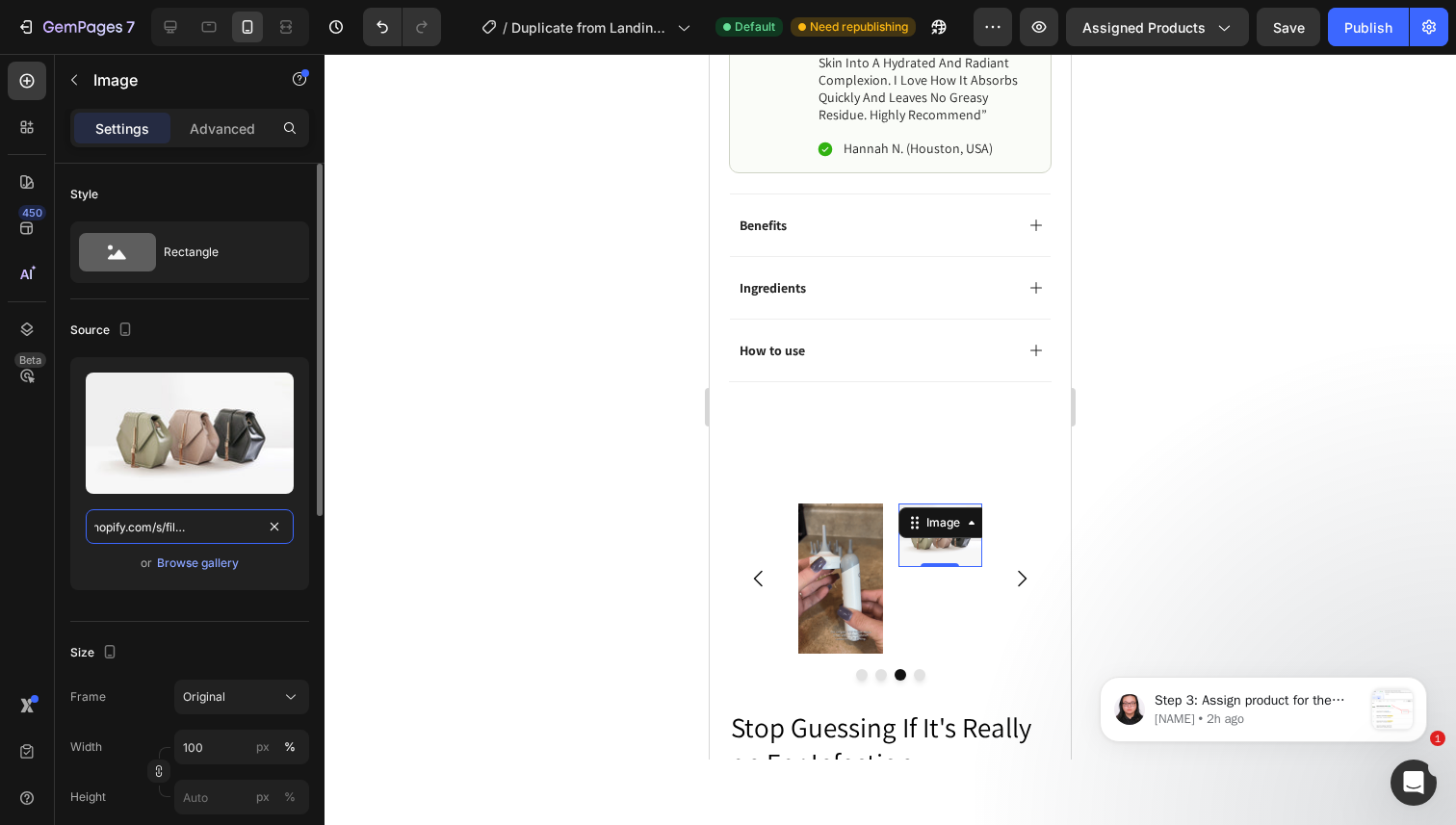 paste on "0717/3197/0211/files/oto-gif-4_92b320f6-acac-4ed0-a706-78bef771a4bd.gif?v=1754119982" 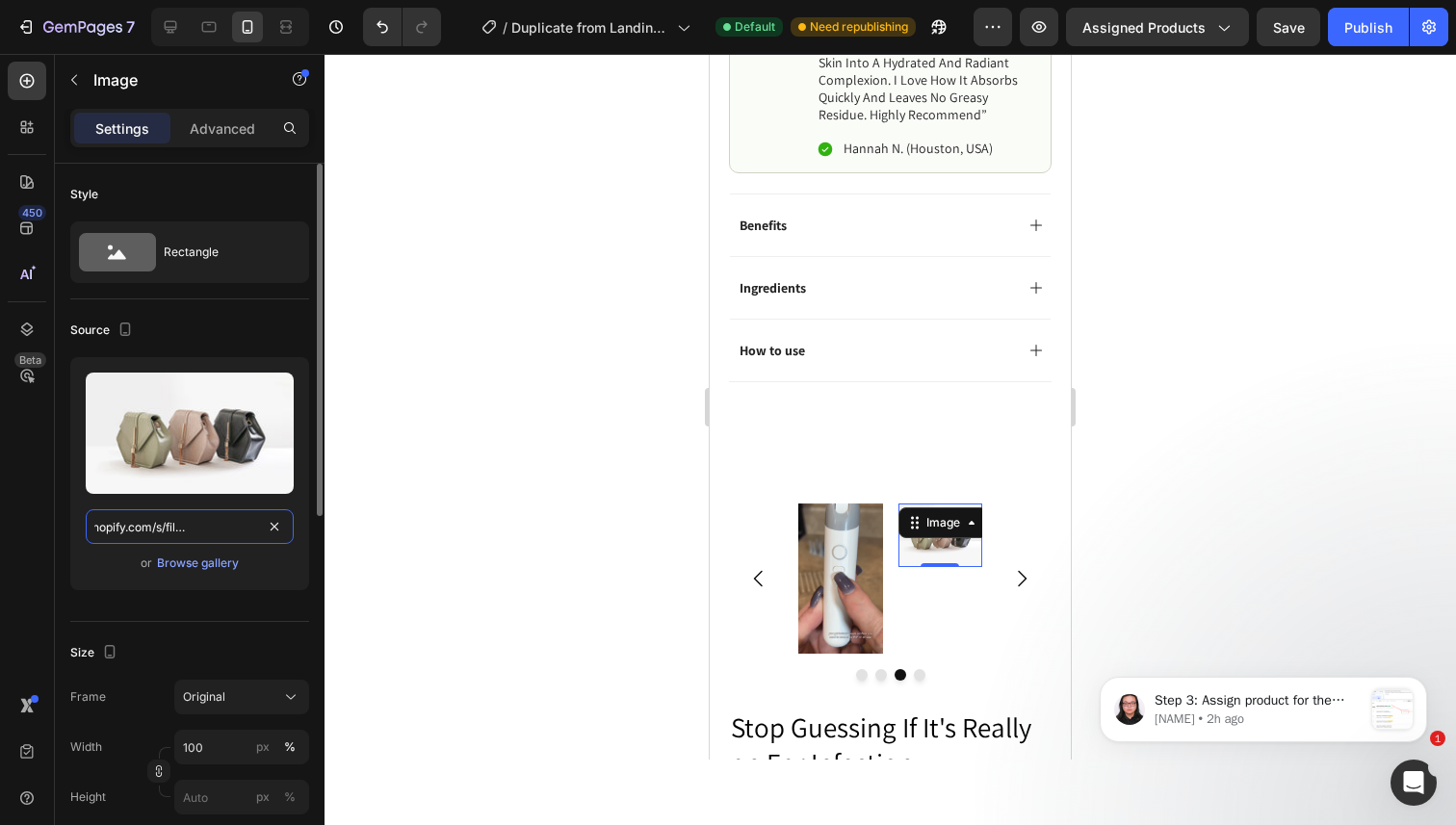 type on "https://cdn.shopify.com/s/files/1/0717/3197/0211/files/oto-gif-4_92b320f6-acac-4ed0-a706-78bef771a4bd.gif?v=1754119982307/files/image_demo.jpg" 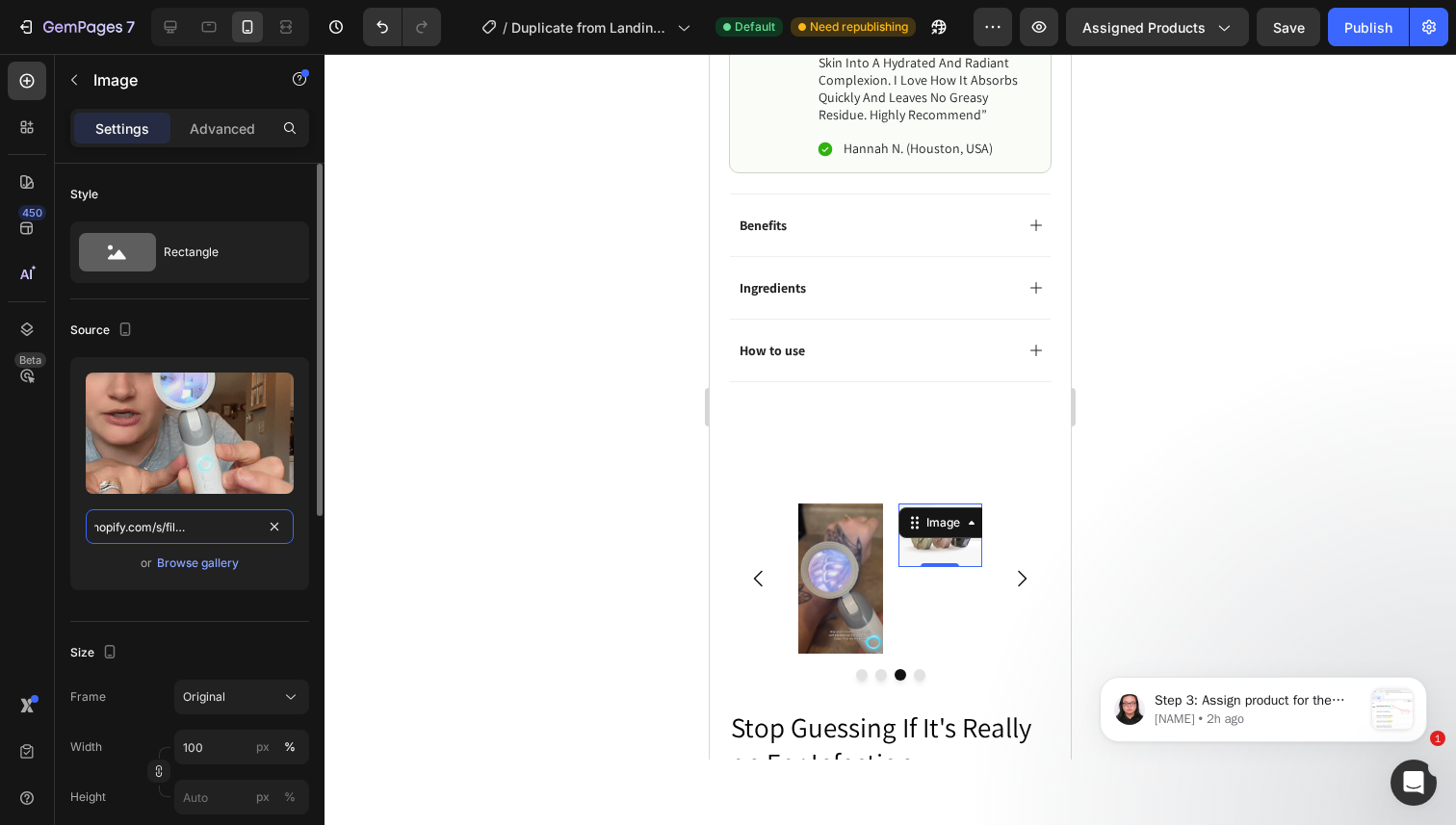 scroll, scrollTop: 0, scrollLeft: 524, axis: horizontal 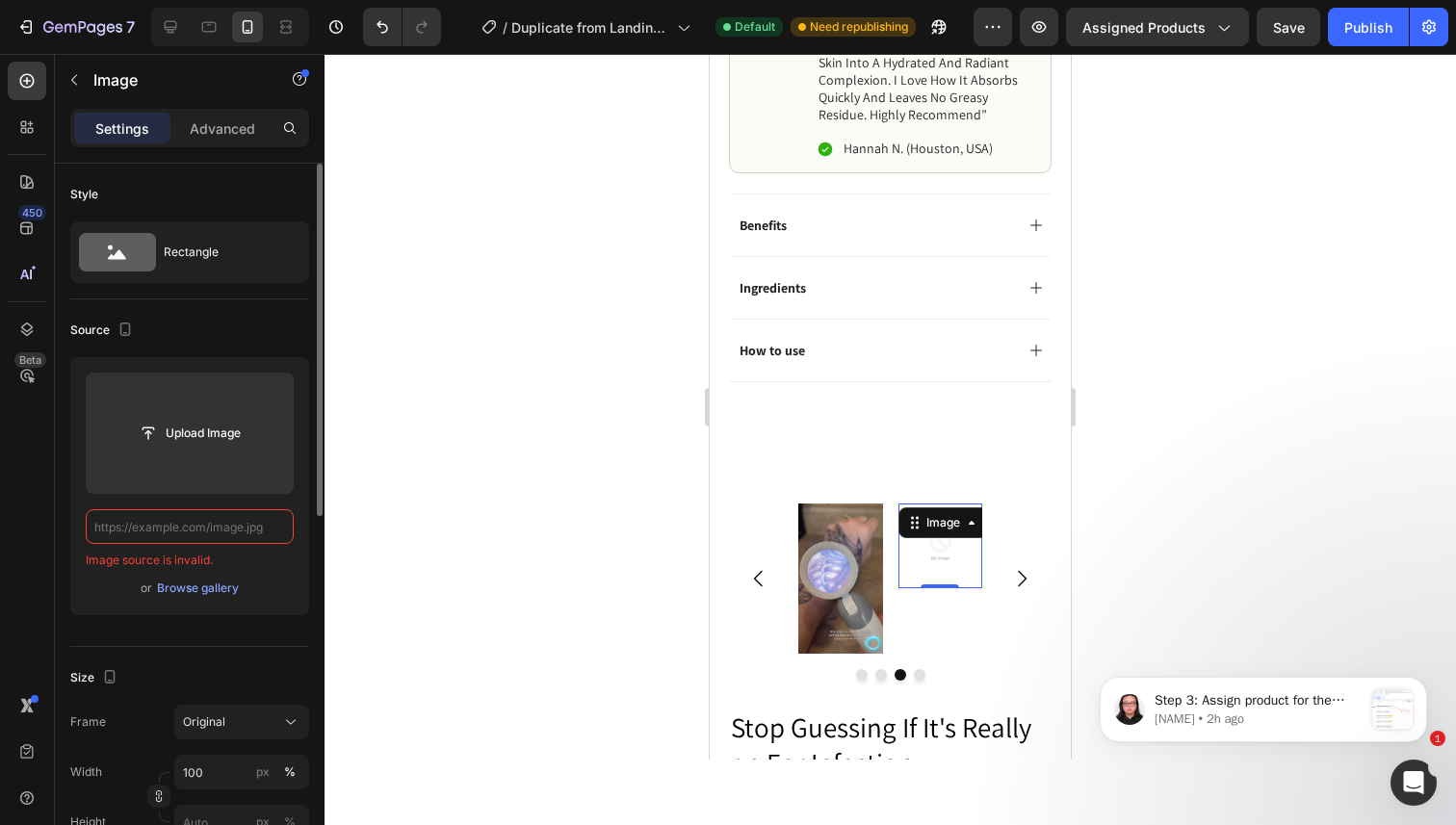 paste on "https://cdn.shopify.com/s/files/1/0717/3197/0211/files/oto-gif-4_92b320f6-acac-4ed0-a706-78bef771a4bd.gif?v=1754119982" 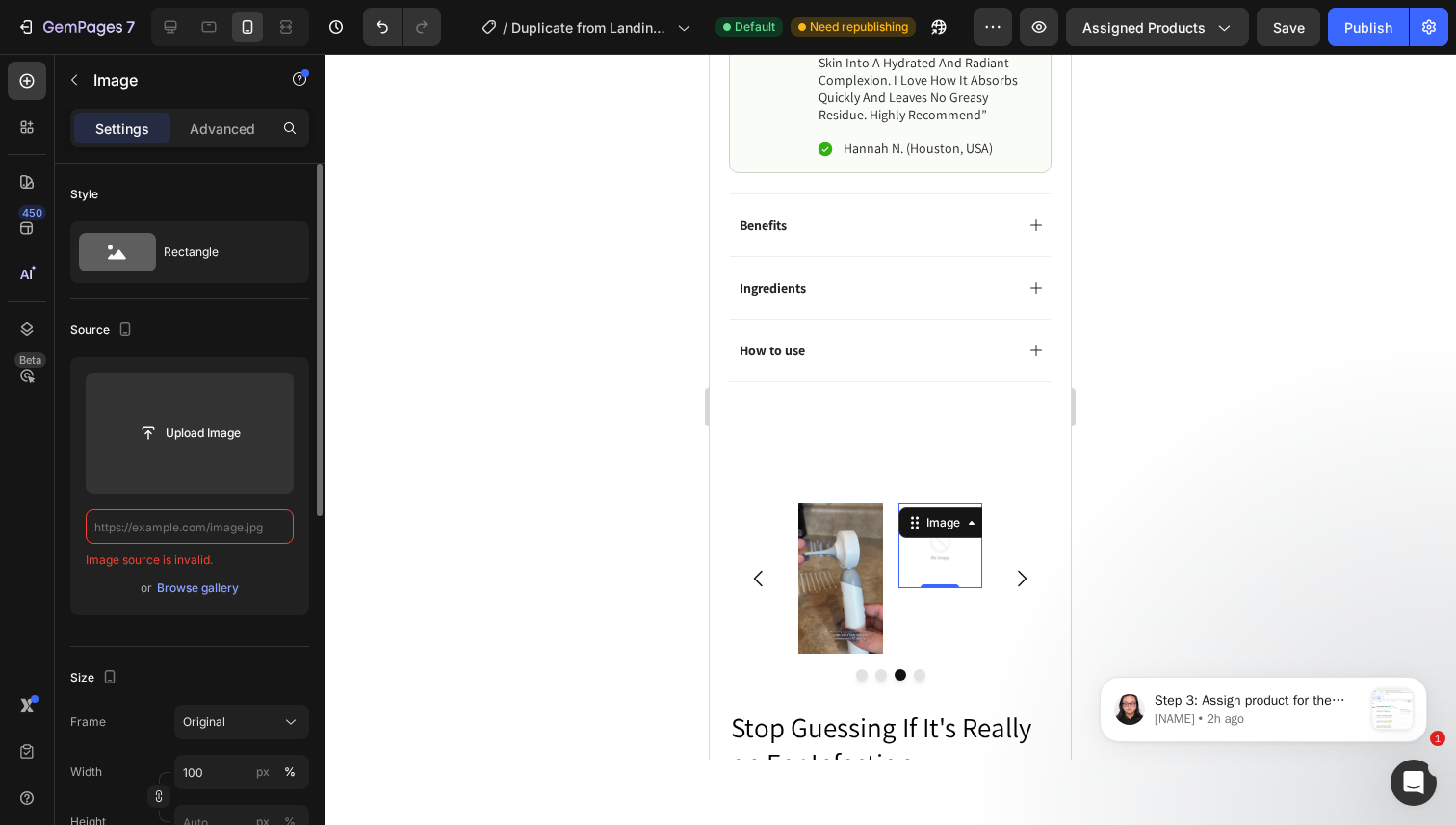type on "https://cdn.shopify.com/s/files/1/0717/3197/0211/files/oto-gif-4_92b320f6-acac-4ed0-a706-78bef771a4bd.gif?v=1754119982" 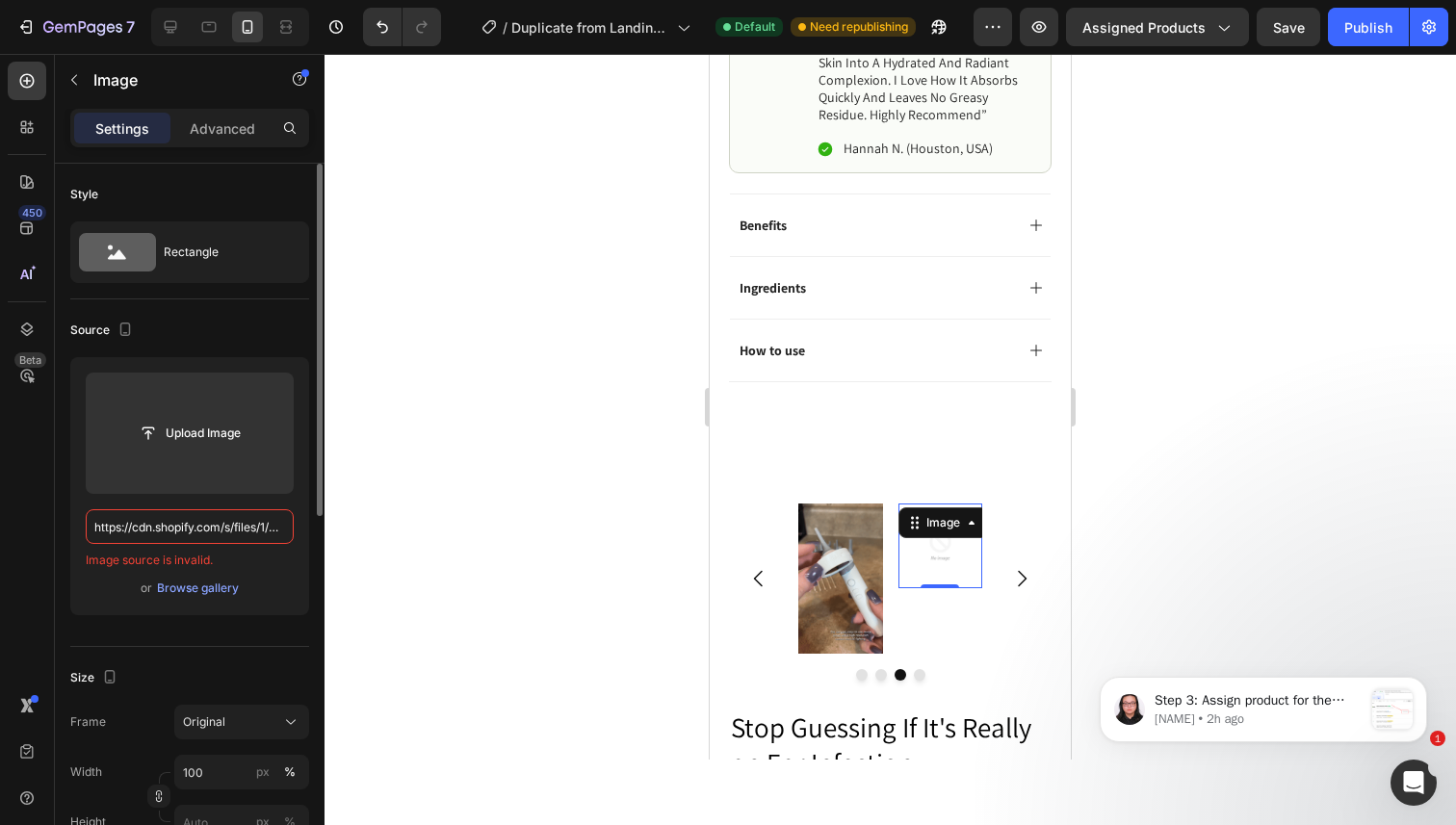 scroll, scrollTop: 0, scrollLeft: 523, axis: horizontal 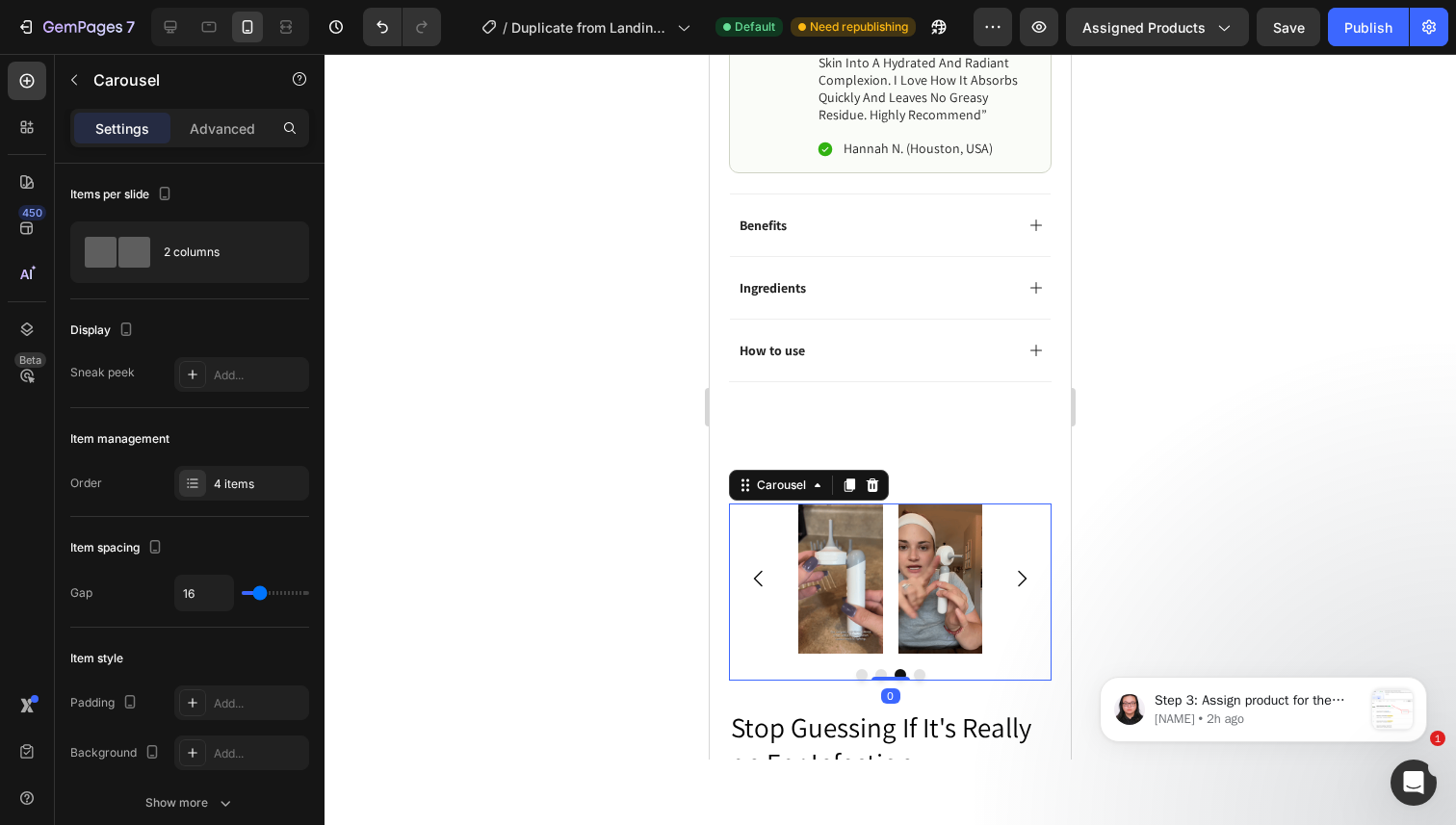 click 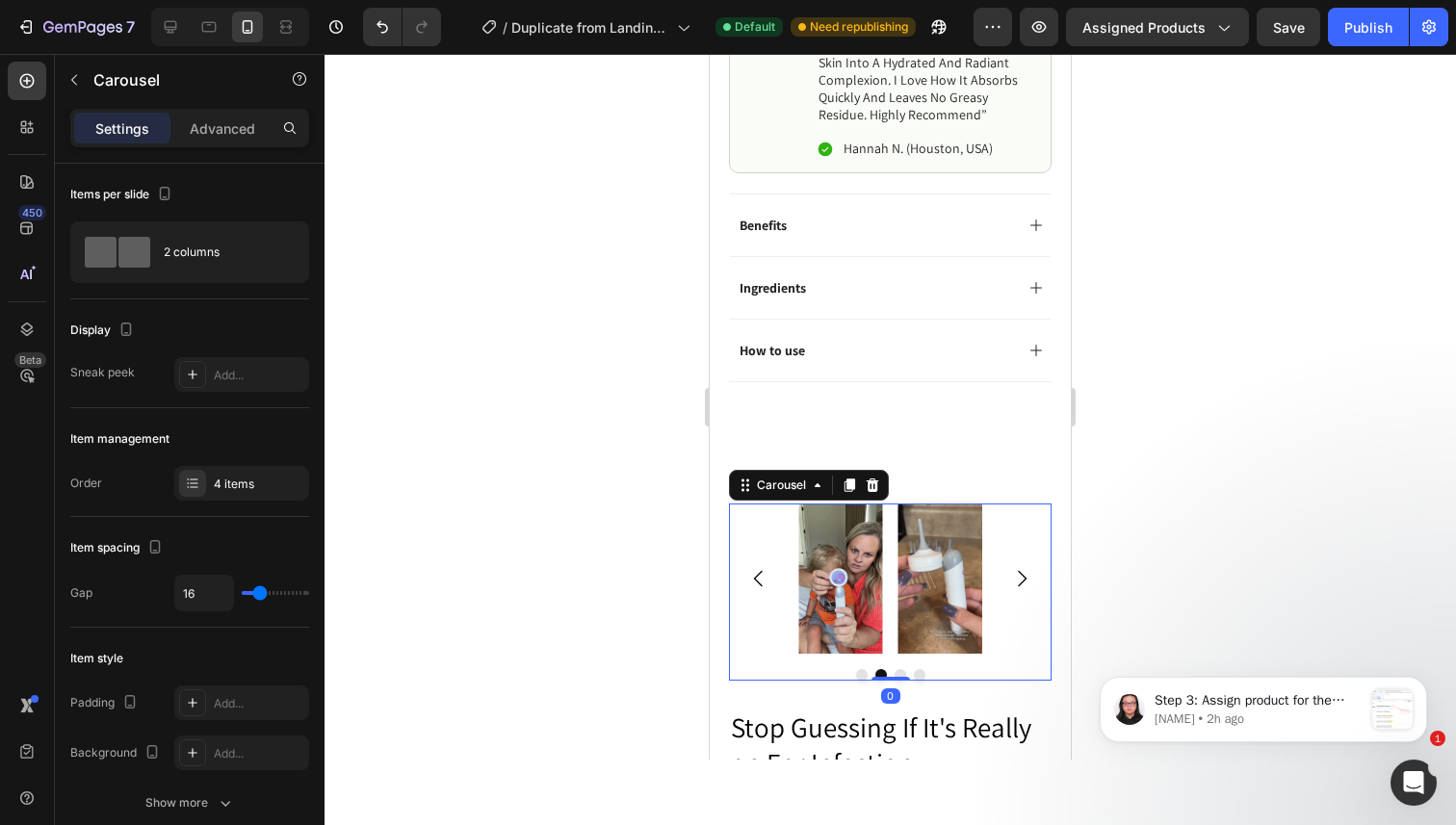 click 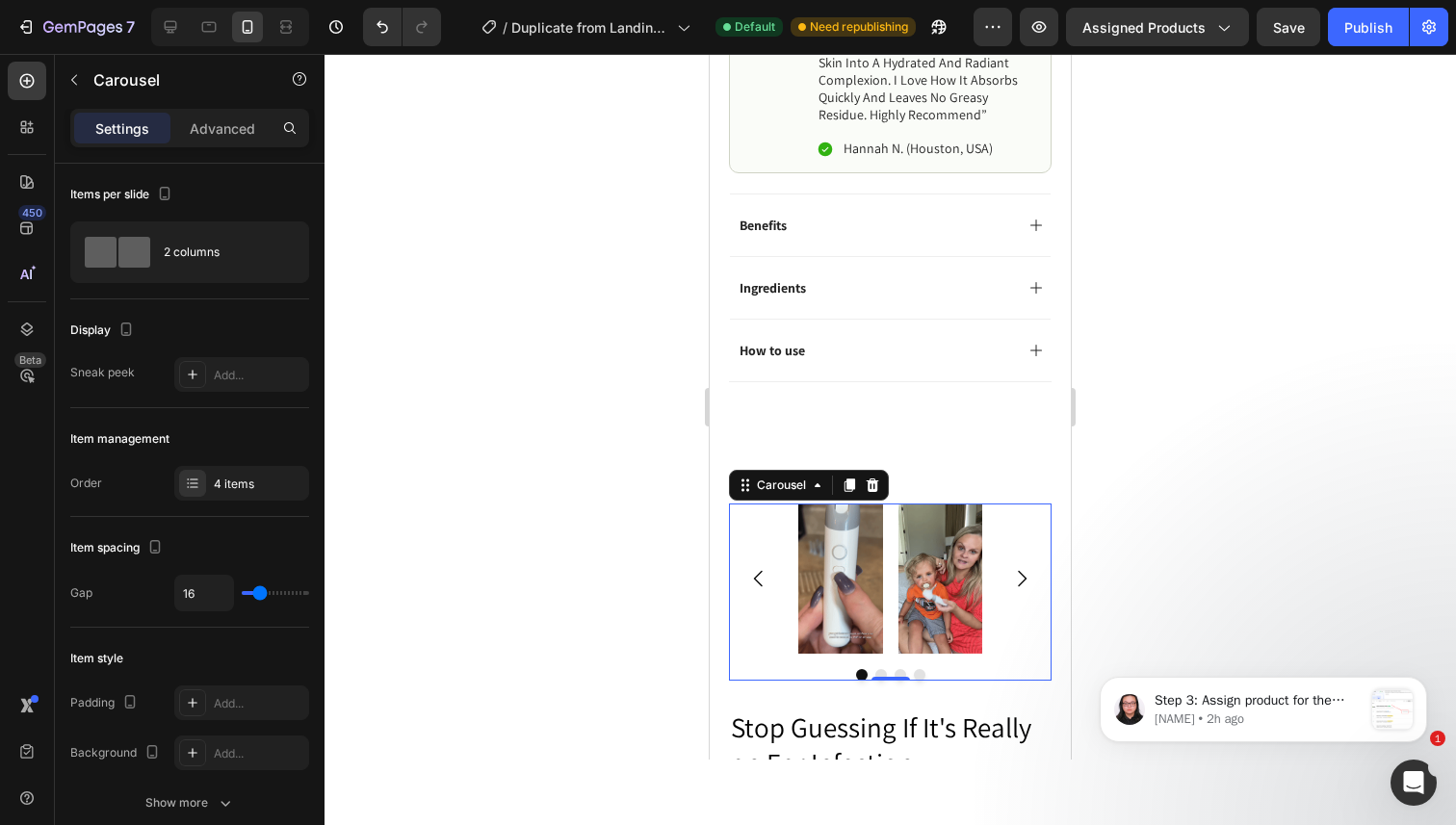 click 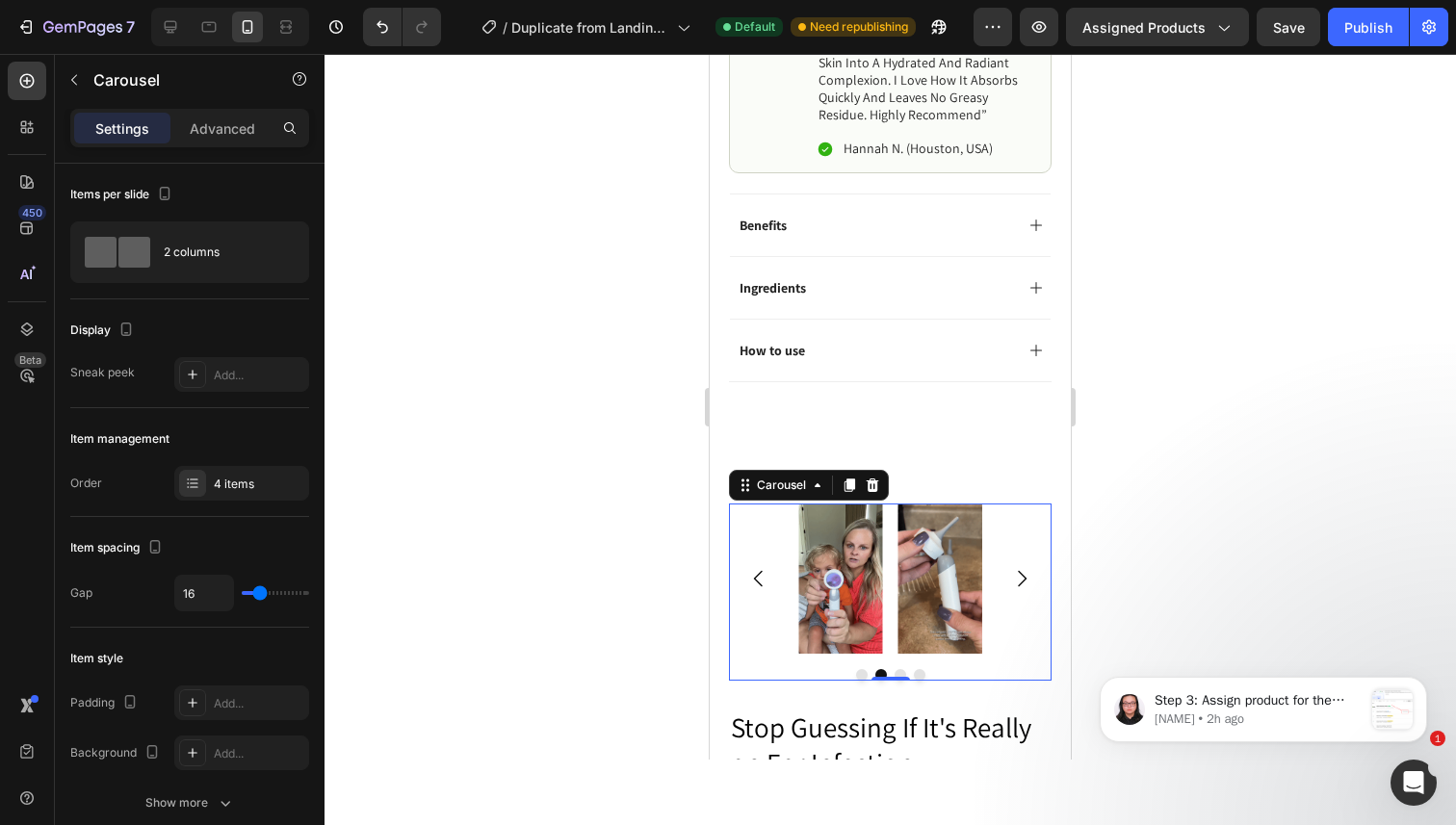 click 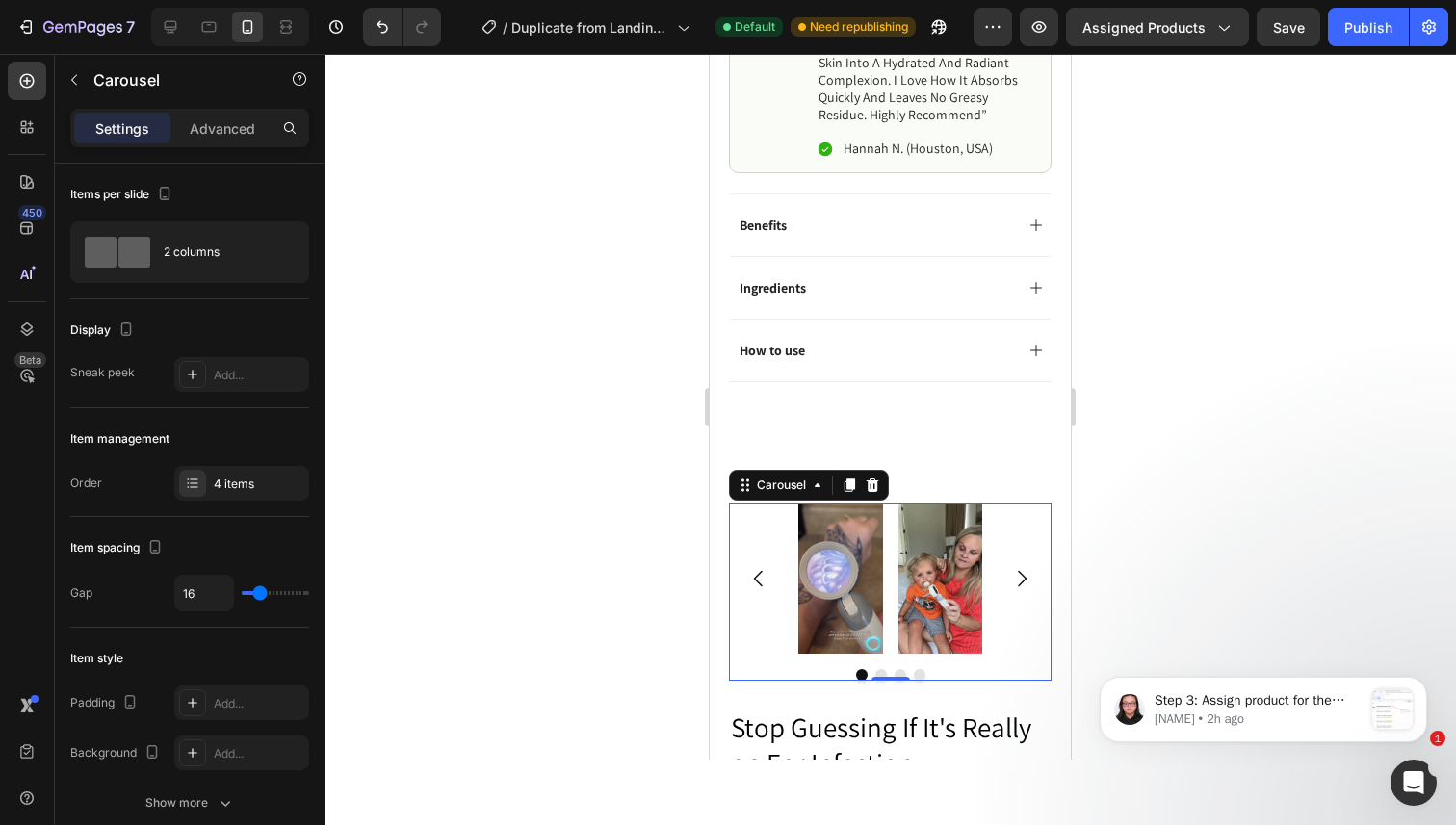 click 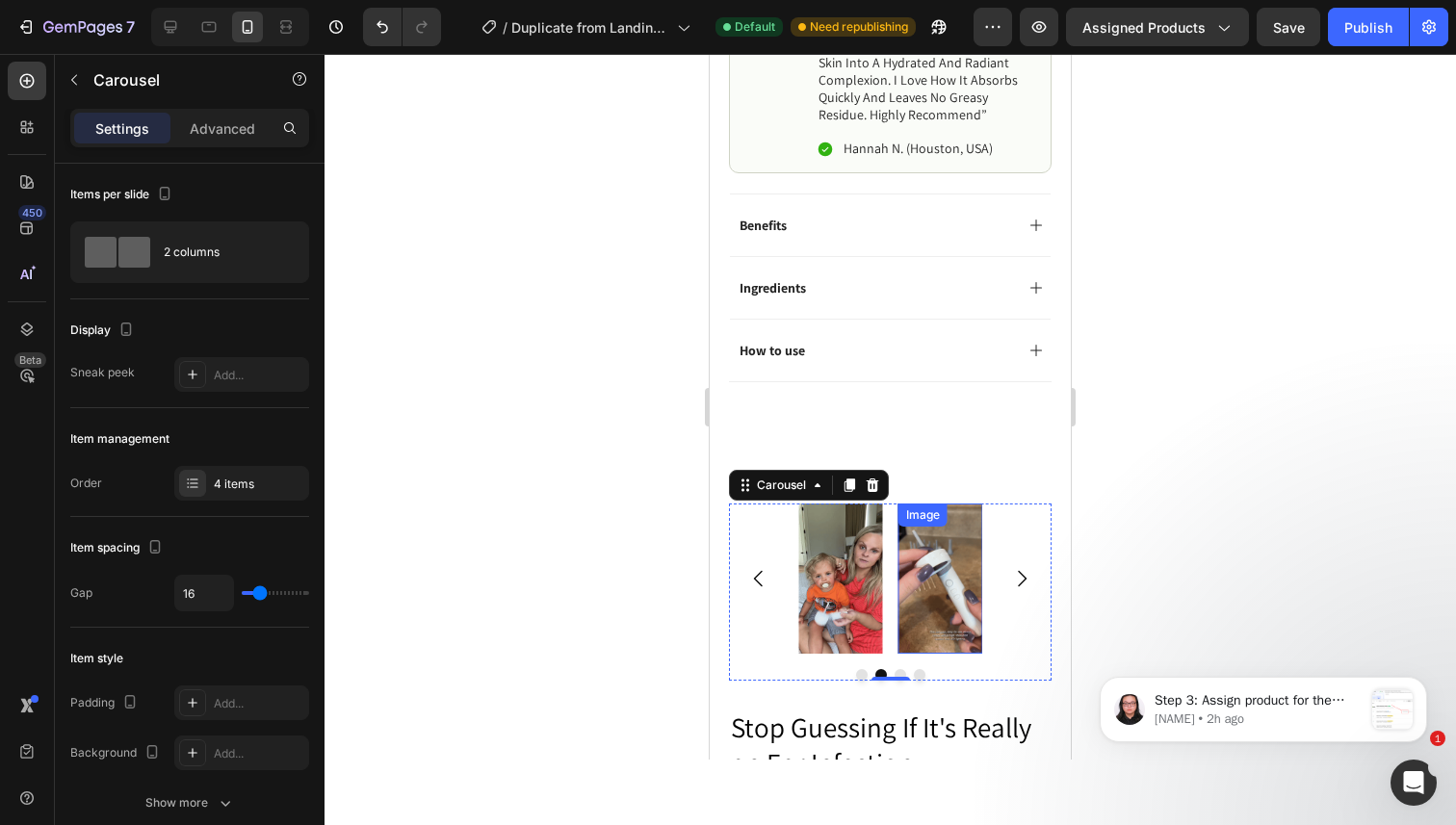 click at bounding box center (941, 578) 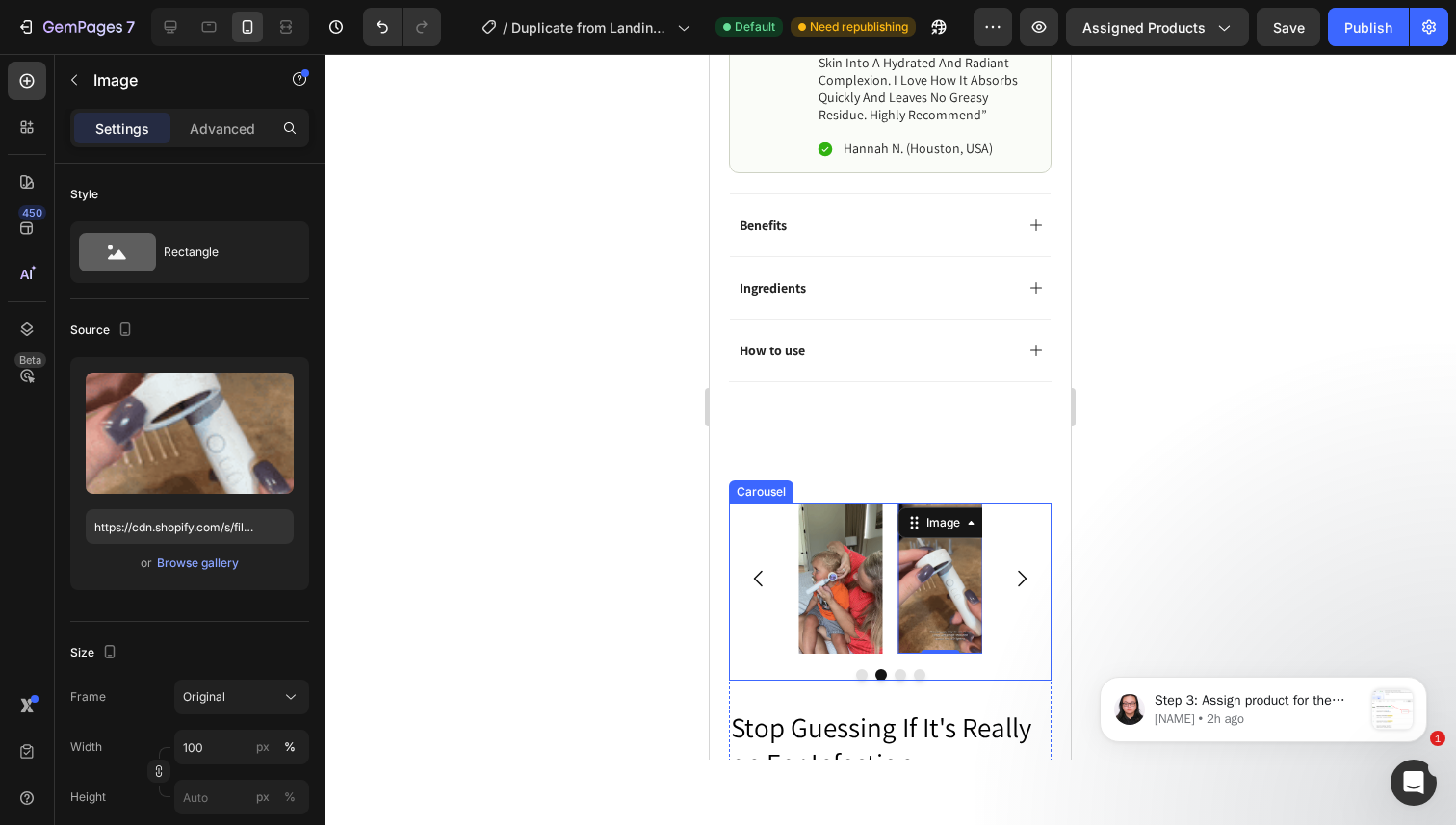 click 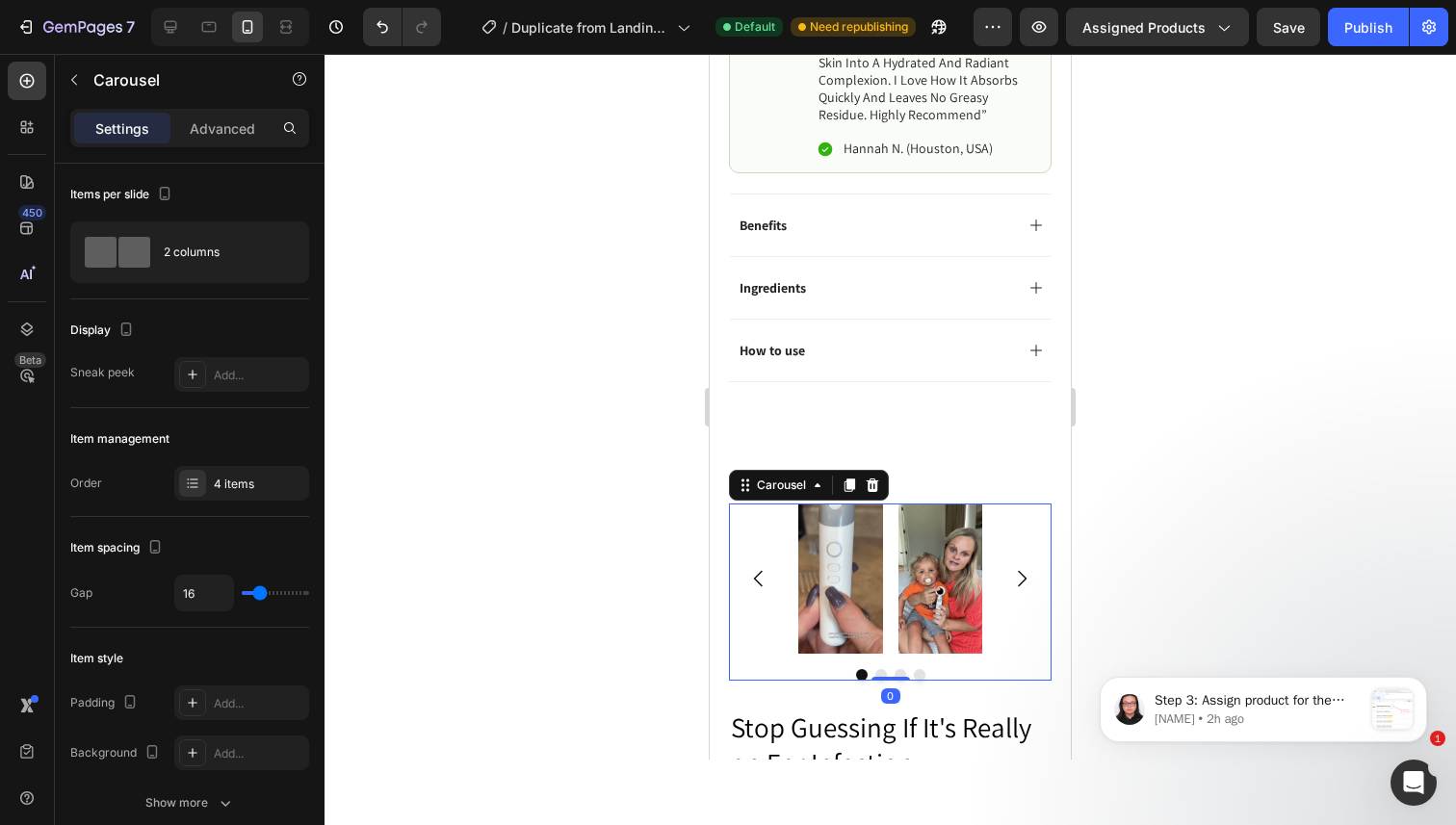 click 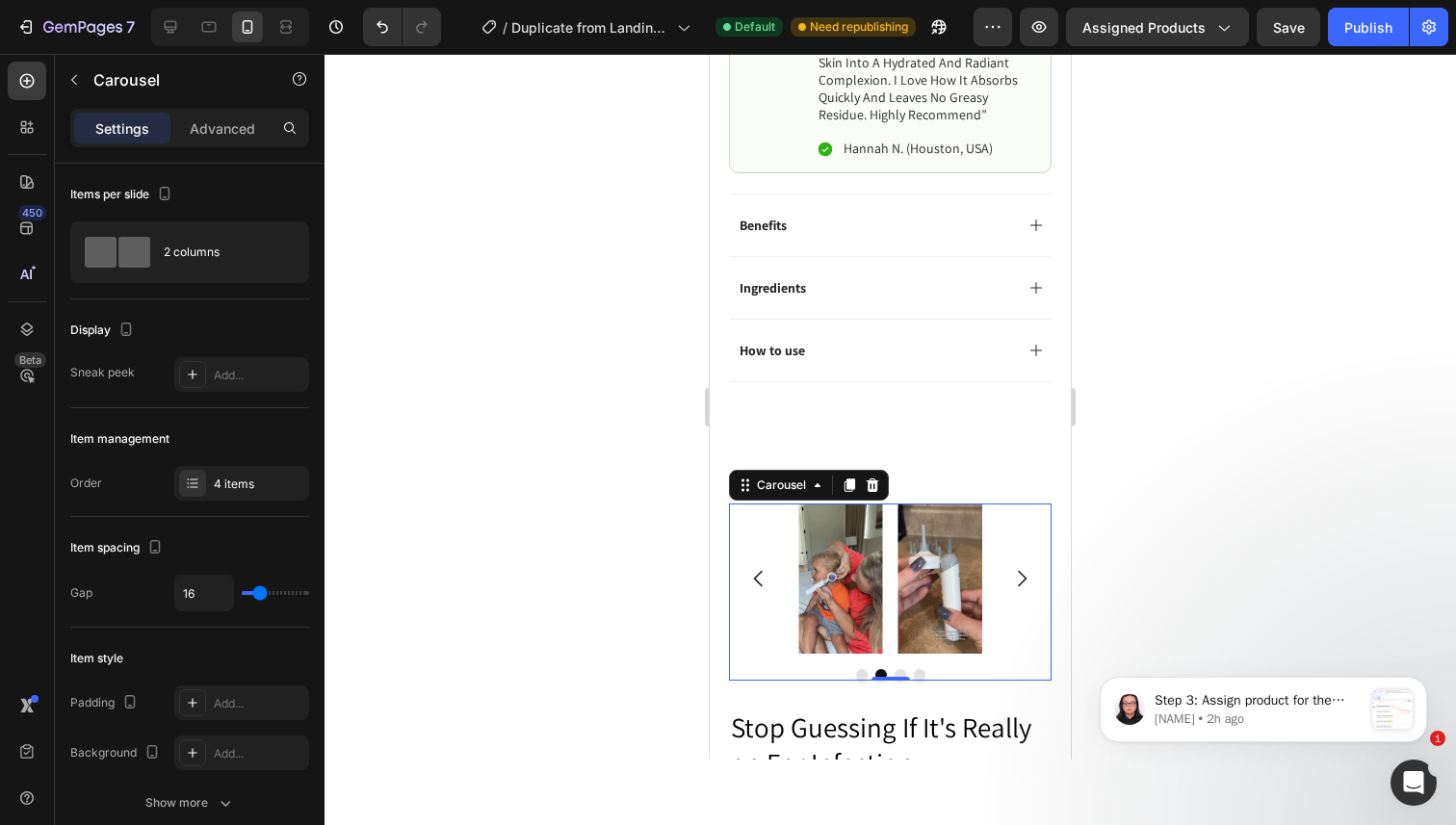 click 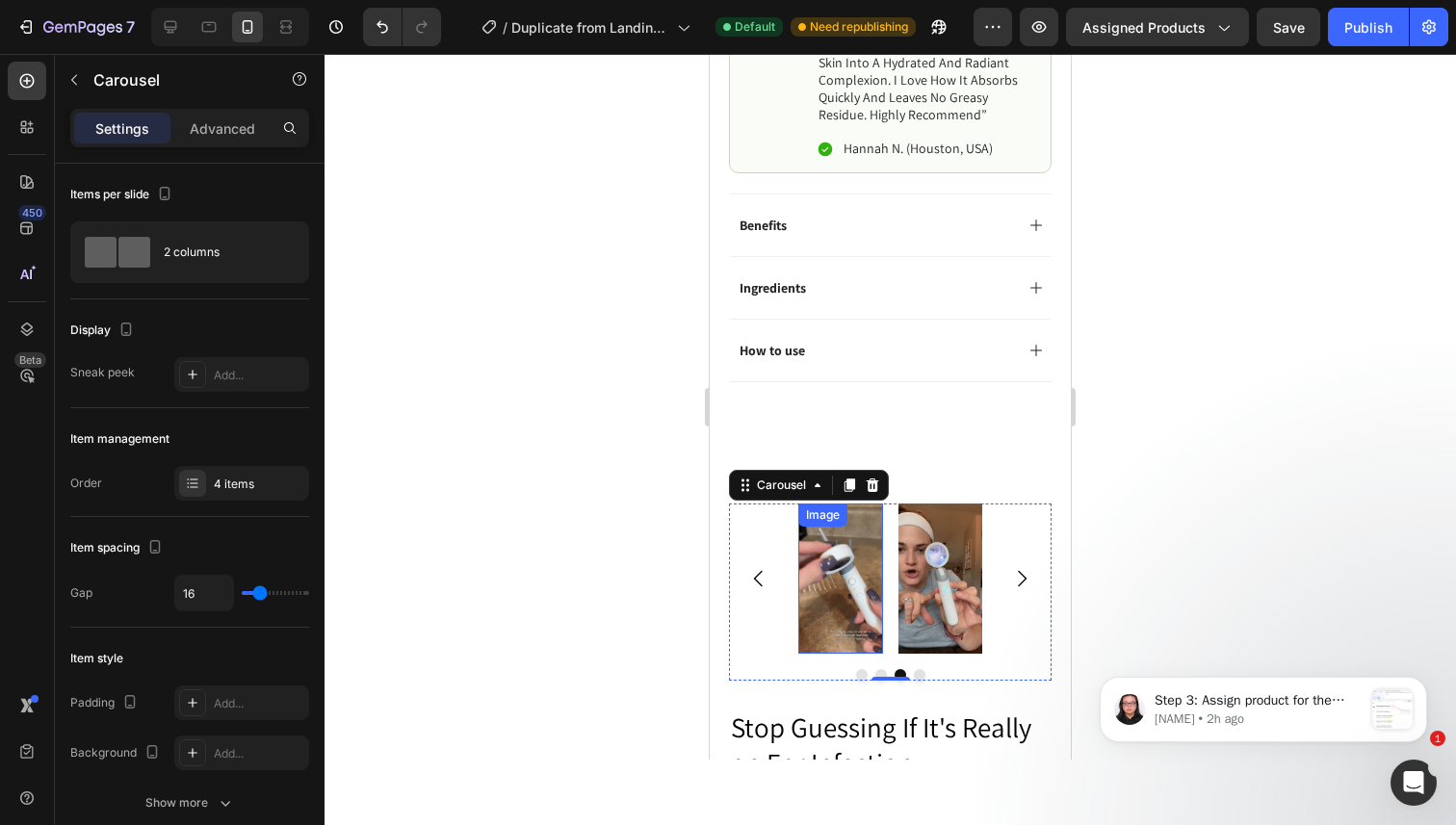 click at bounding box center (841, 578) 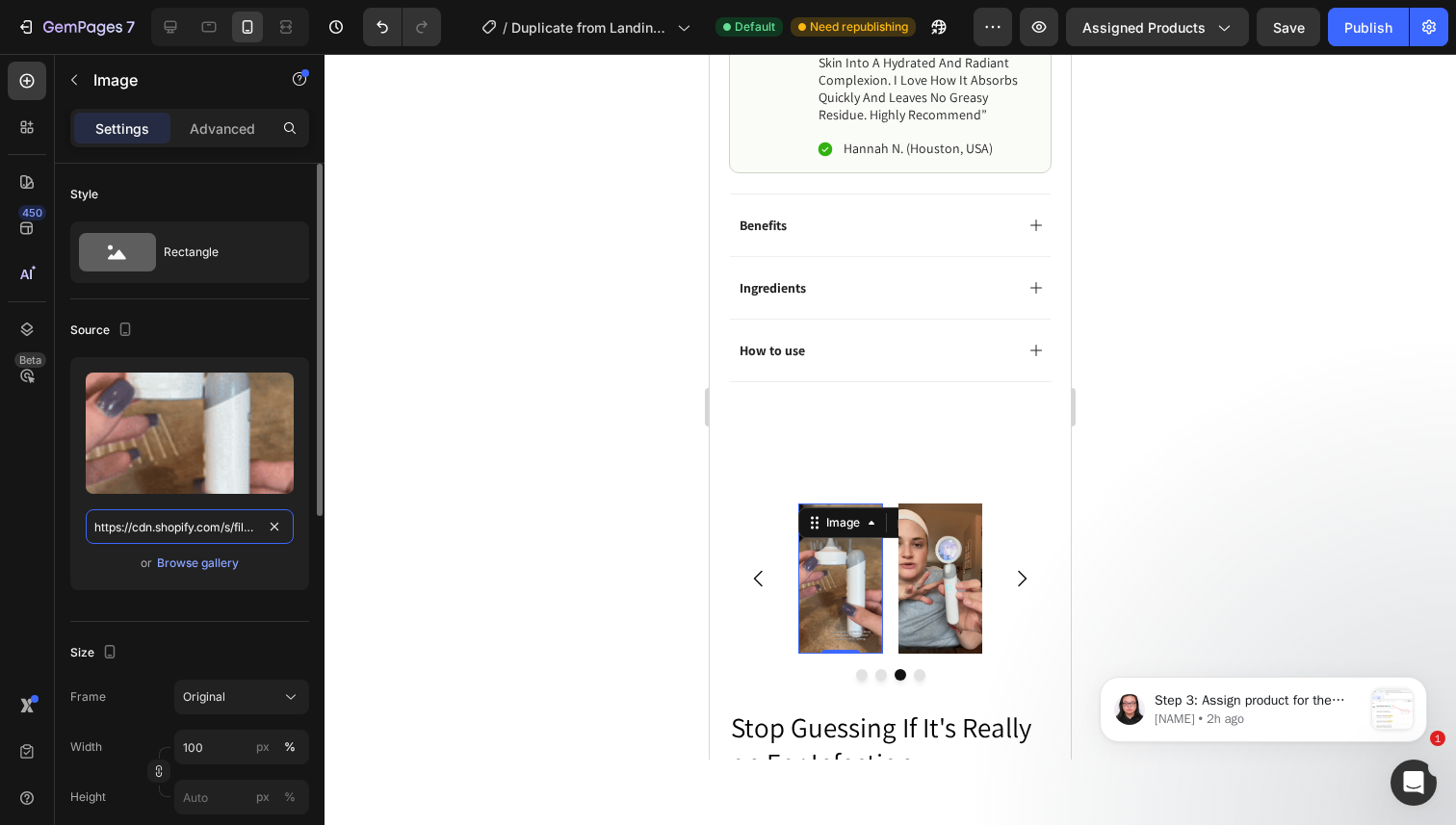 click on "https://cdn.shopify.com/s/files/1/0717/3197/0211/files/oto-gif-3.gif?v=1754117374" at bounding box center (190, 527) 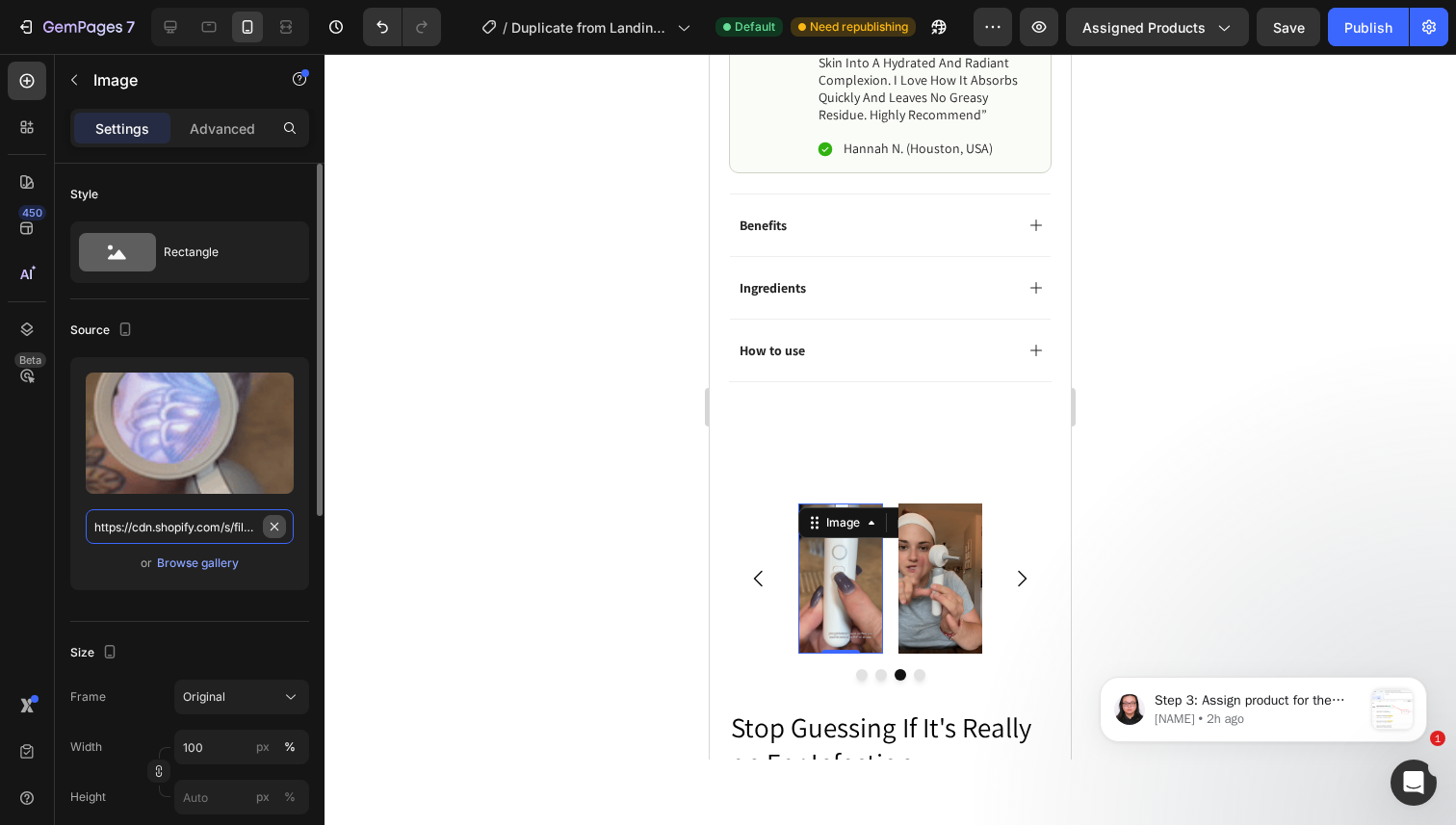 paste on "1.gif?v=1754117360" 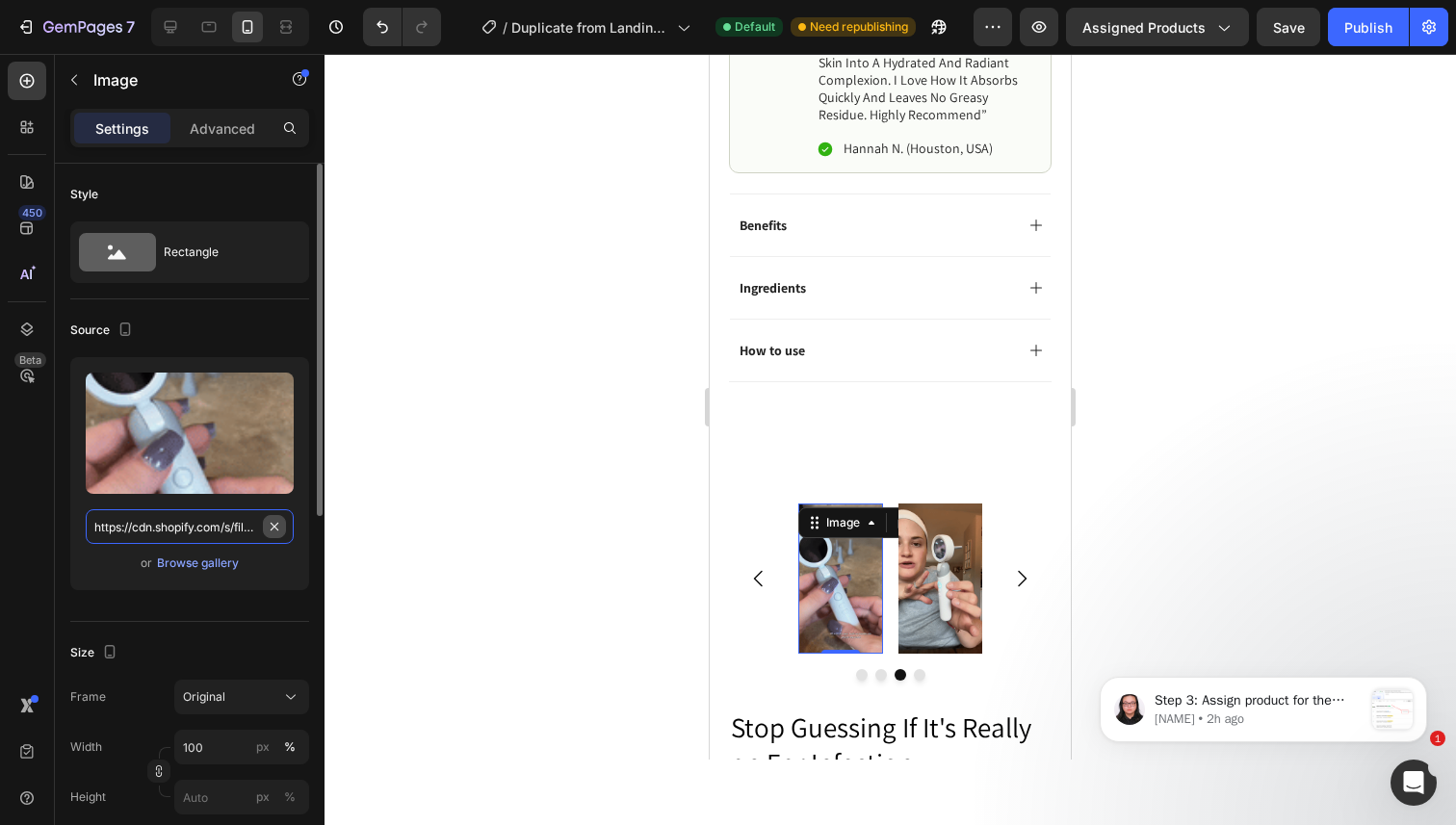 scroll, scrollTop: 0, scrollLeft: 279, axis: horizontal 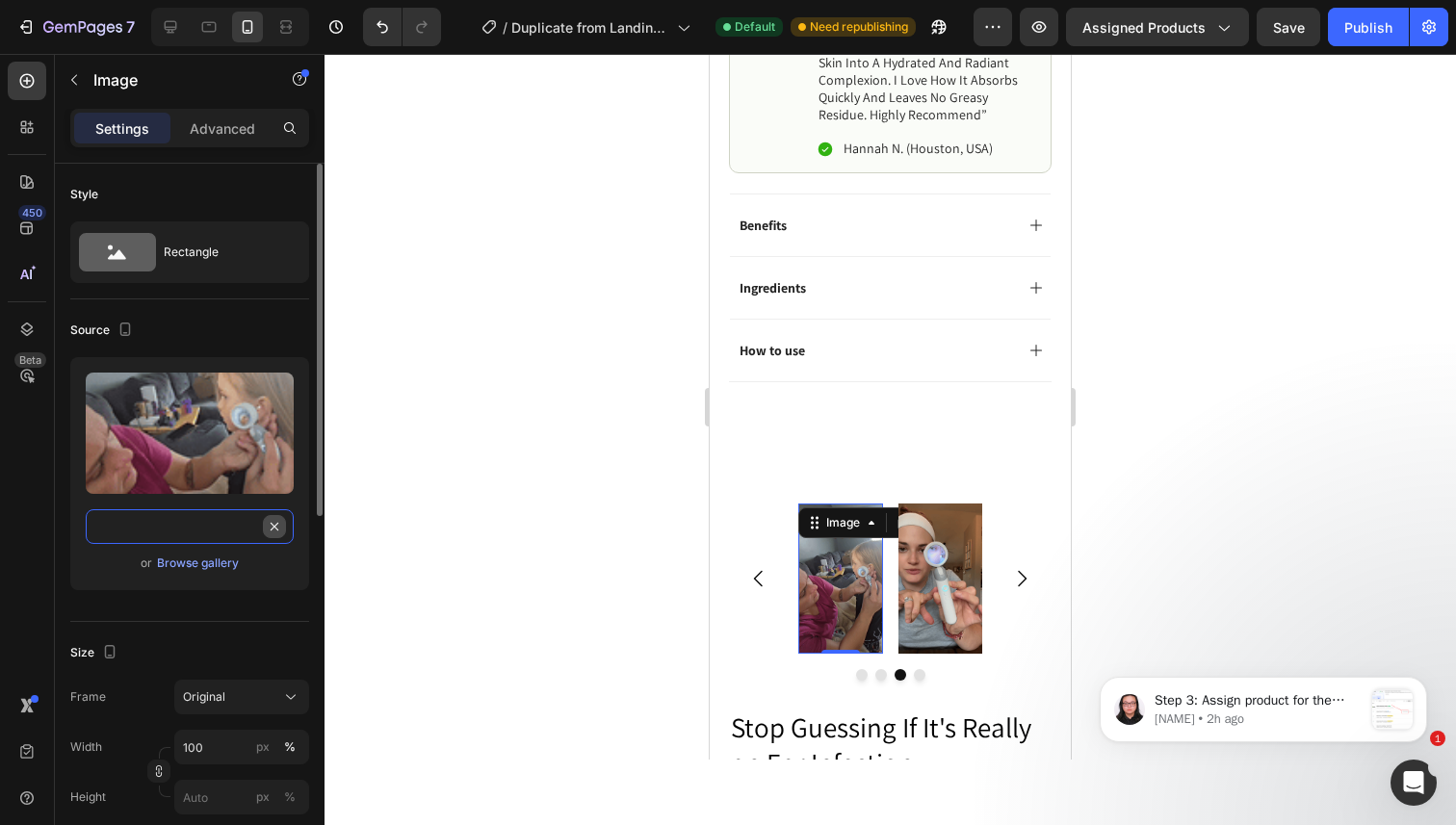 type on "https://cdn.shopify.com/s/files/1/0717/3197/0211/files/oto-gif-1.gif?v=1754117360" 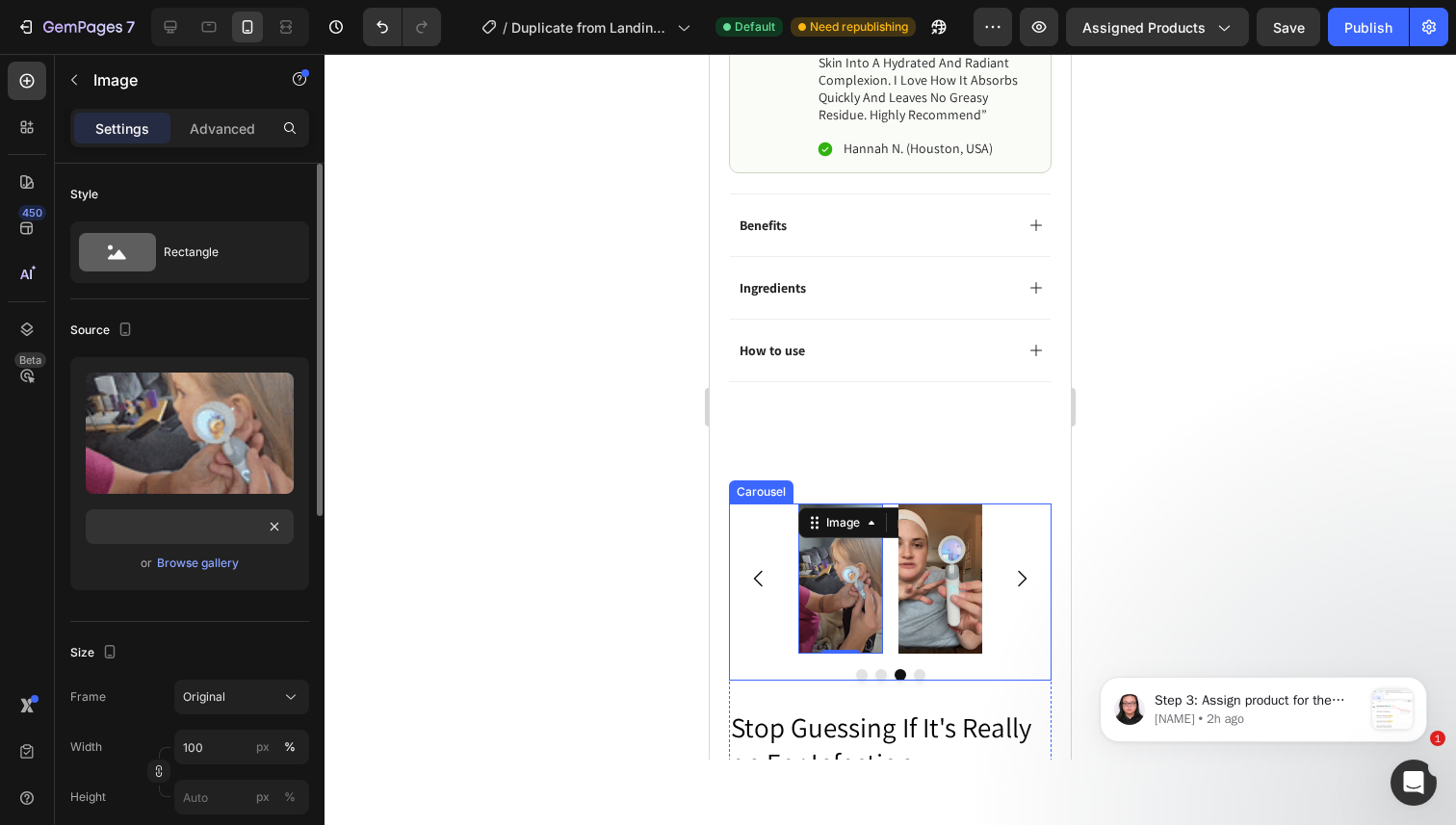 click 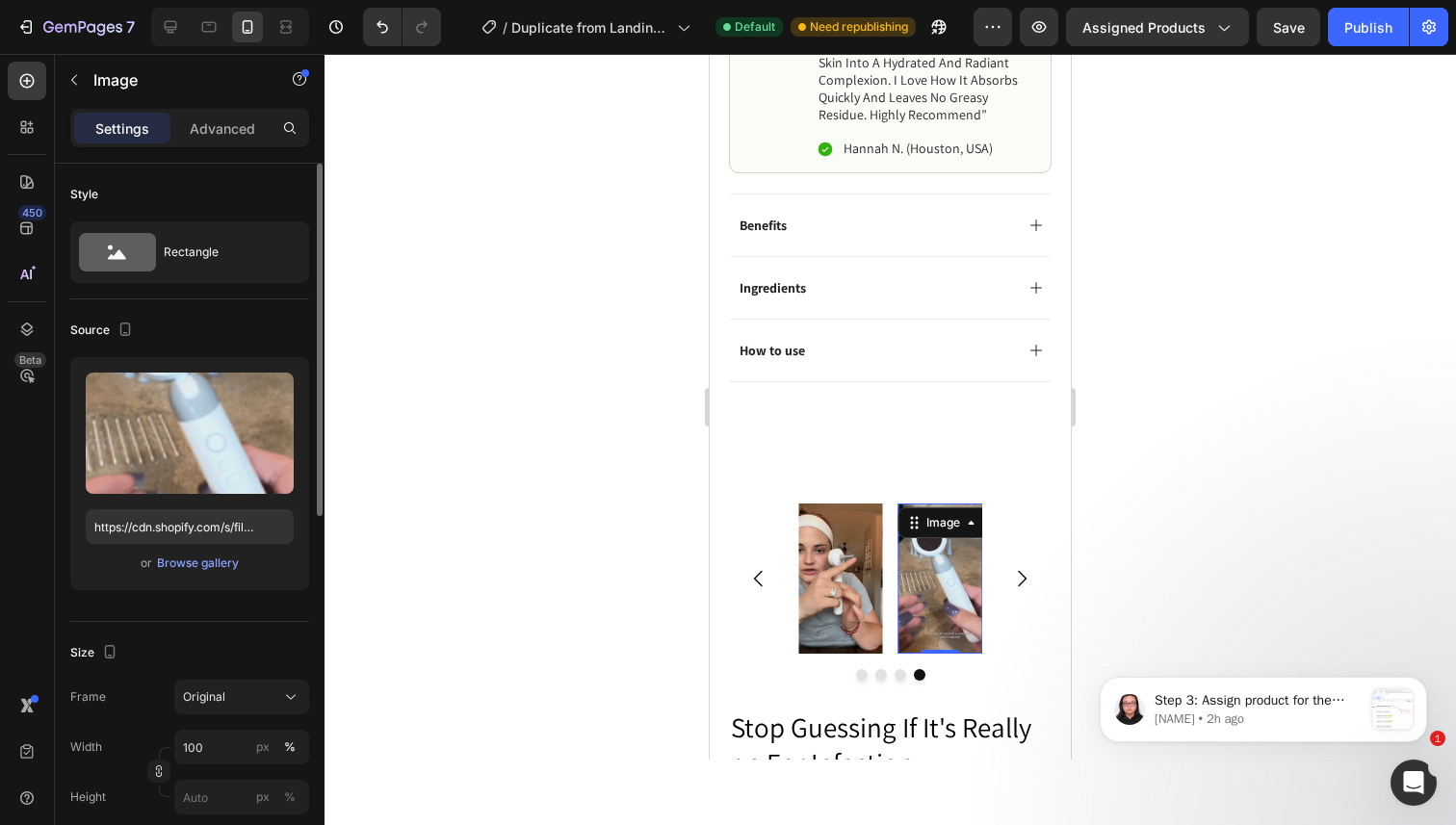 click at bounding box center (941, 578) 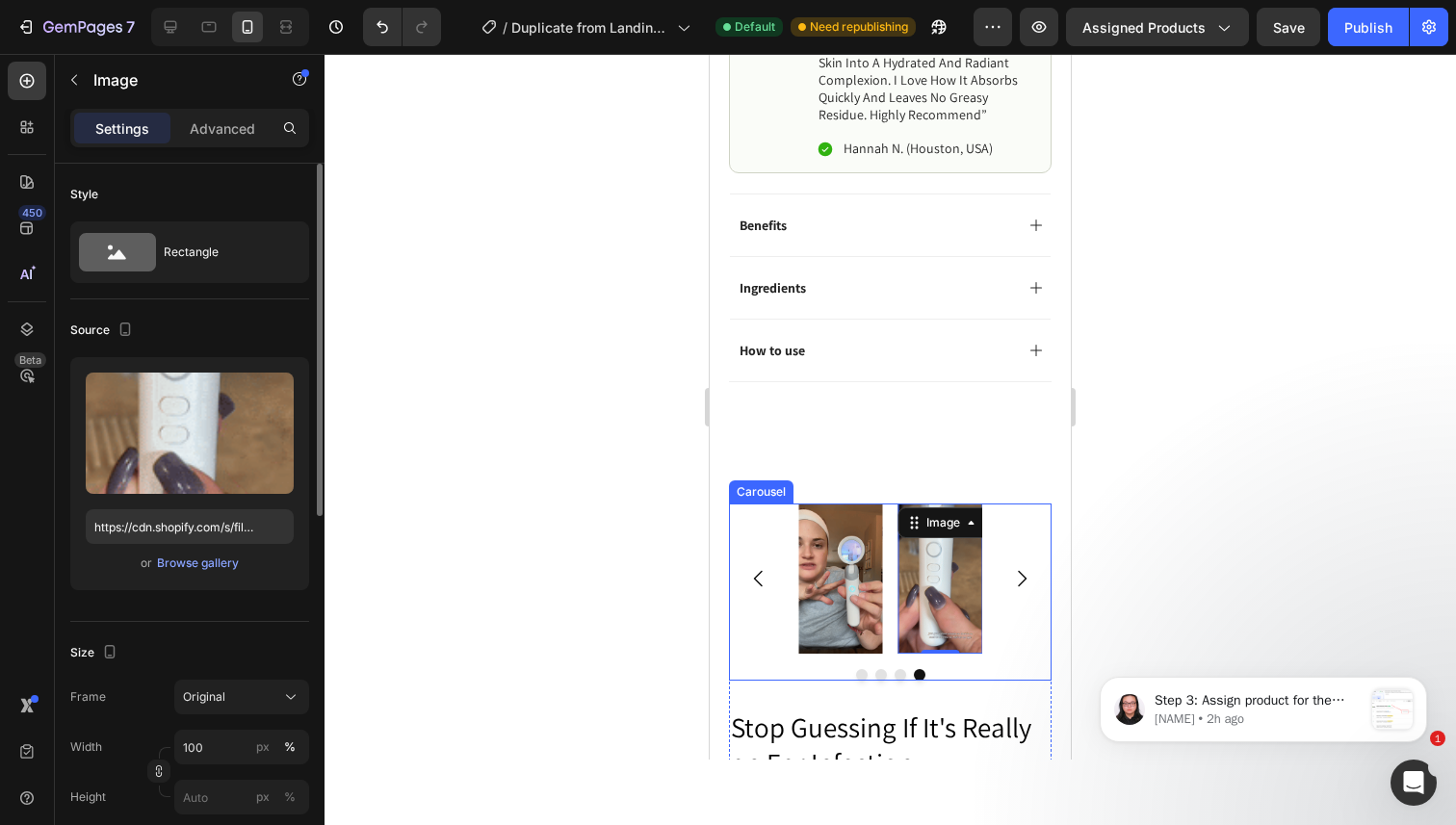 click 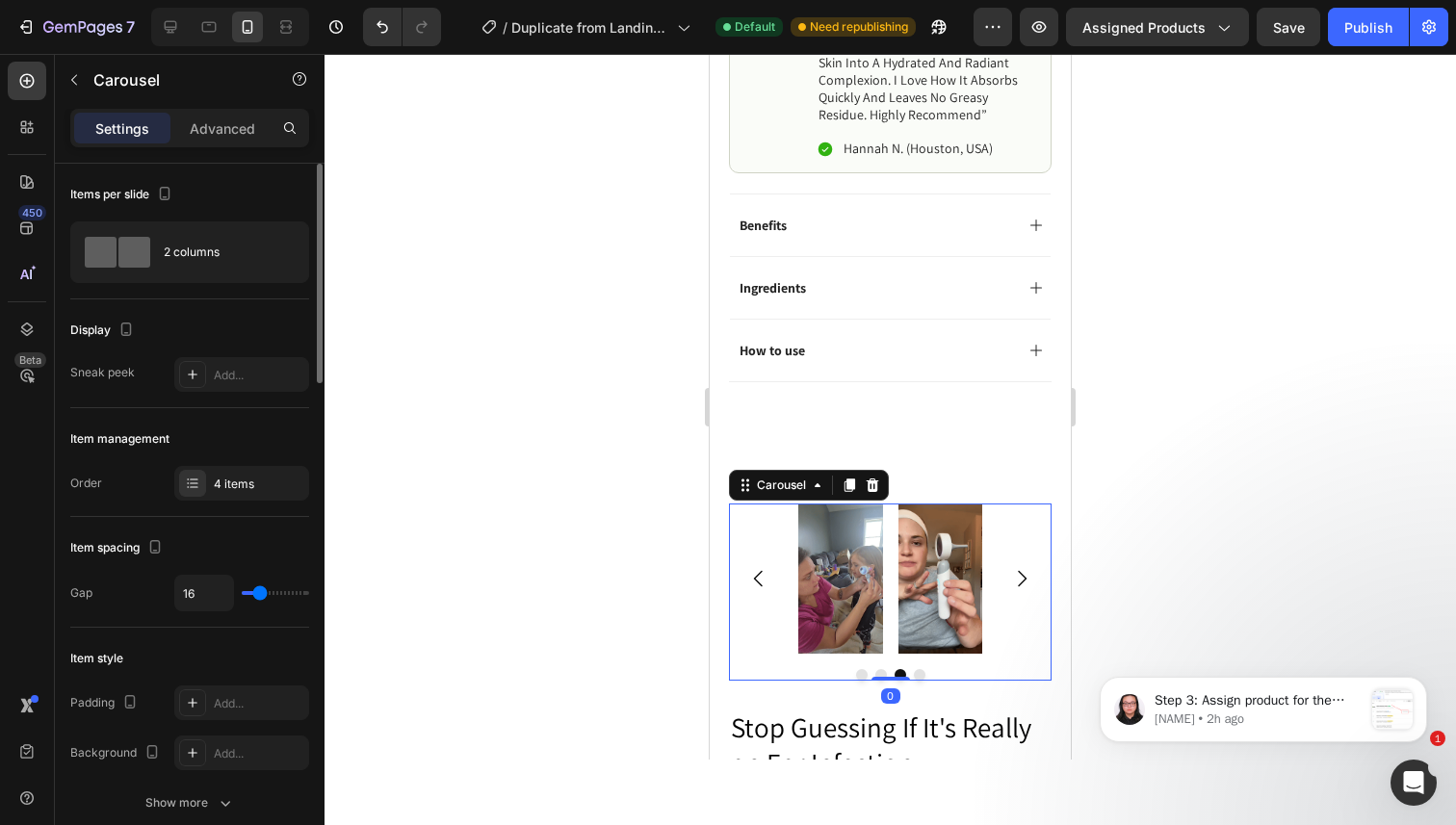 click 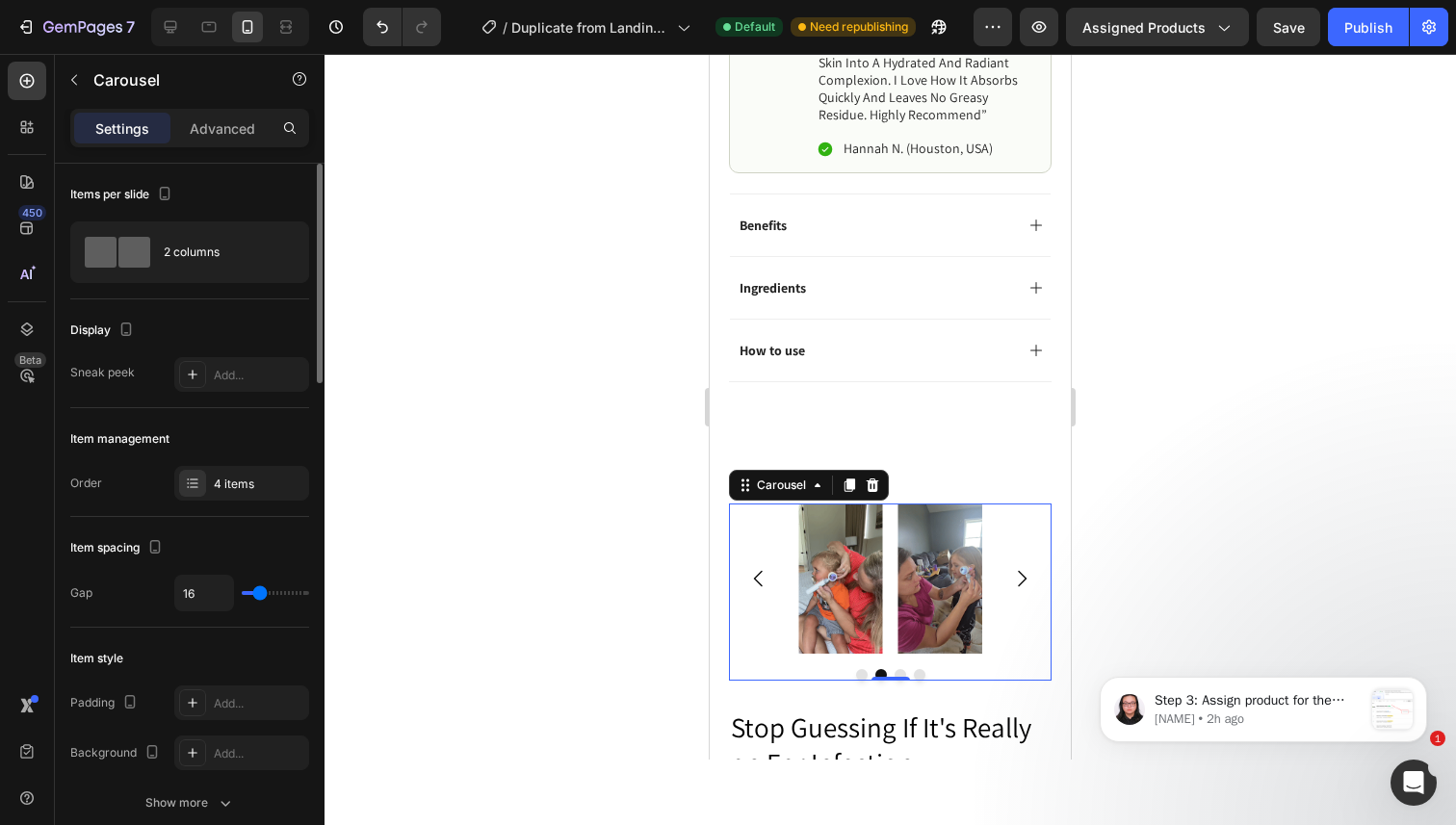 click 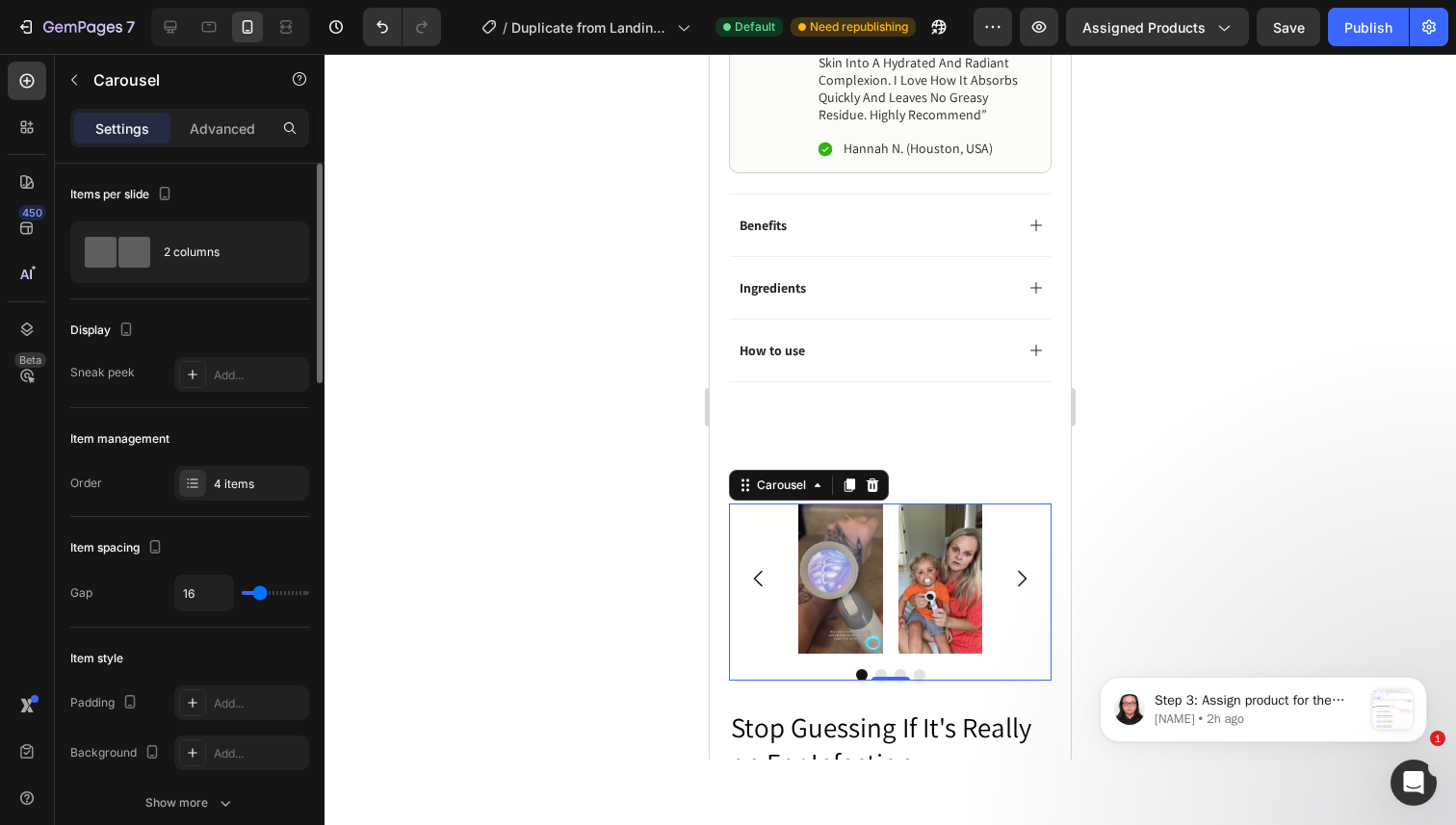 click 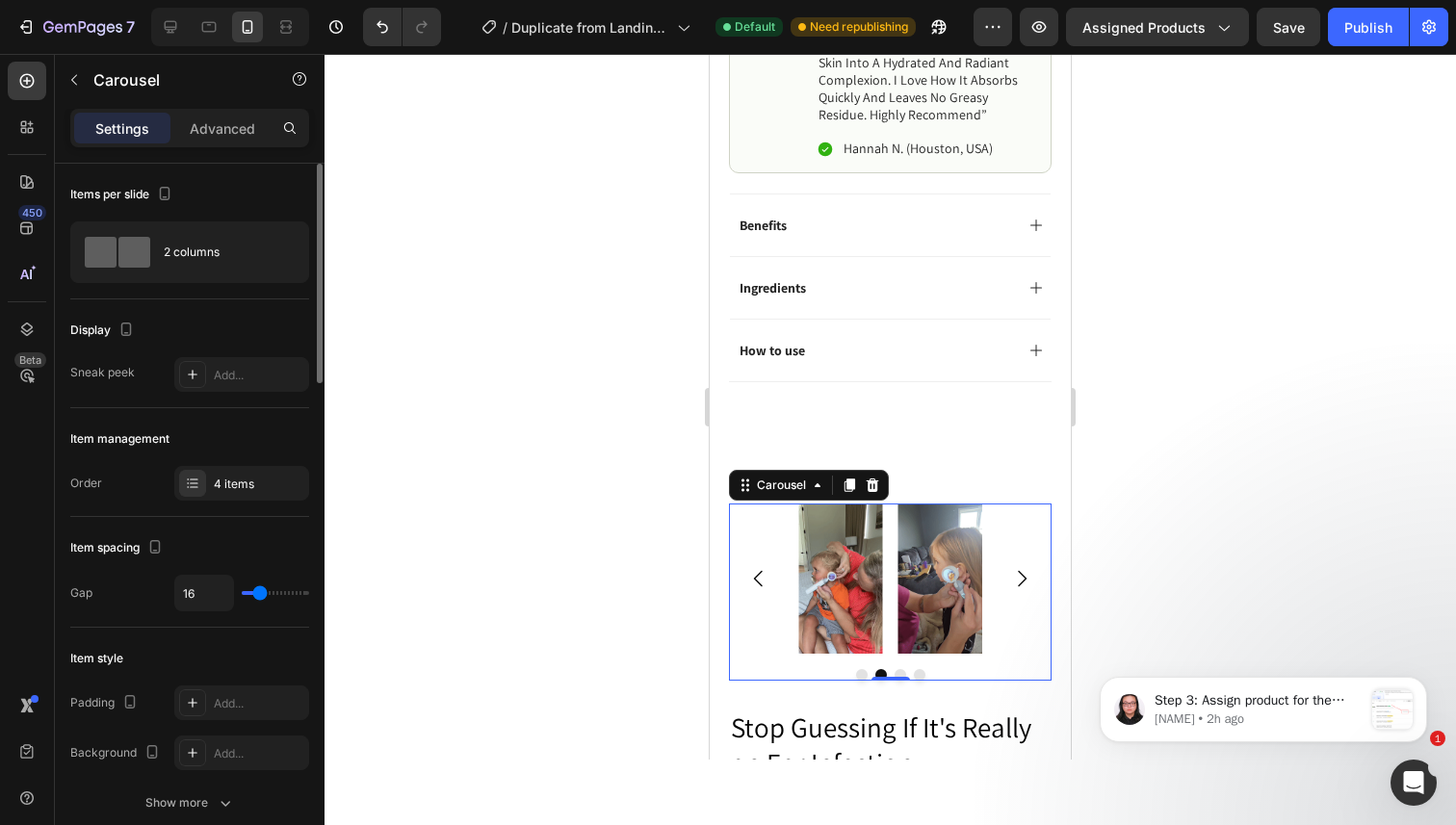 click 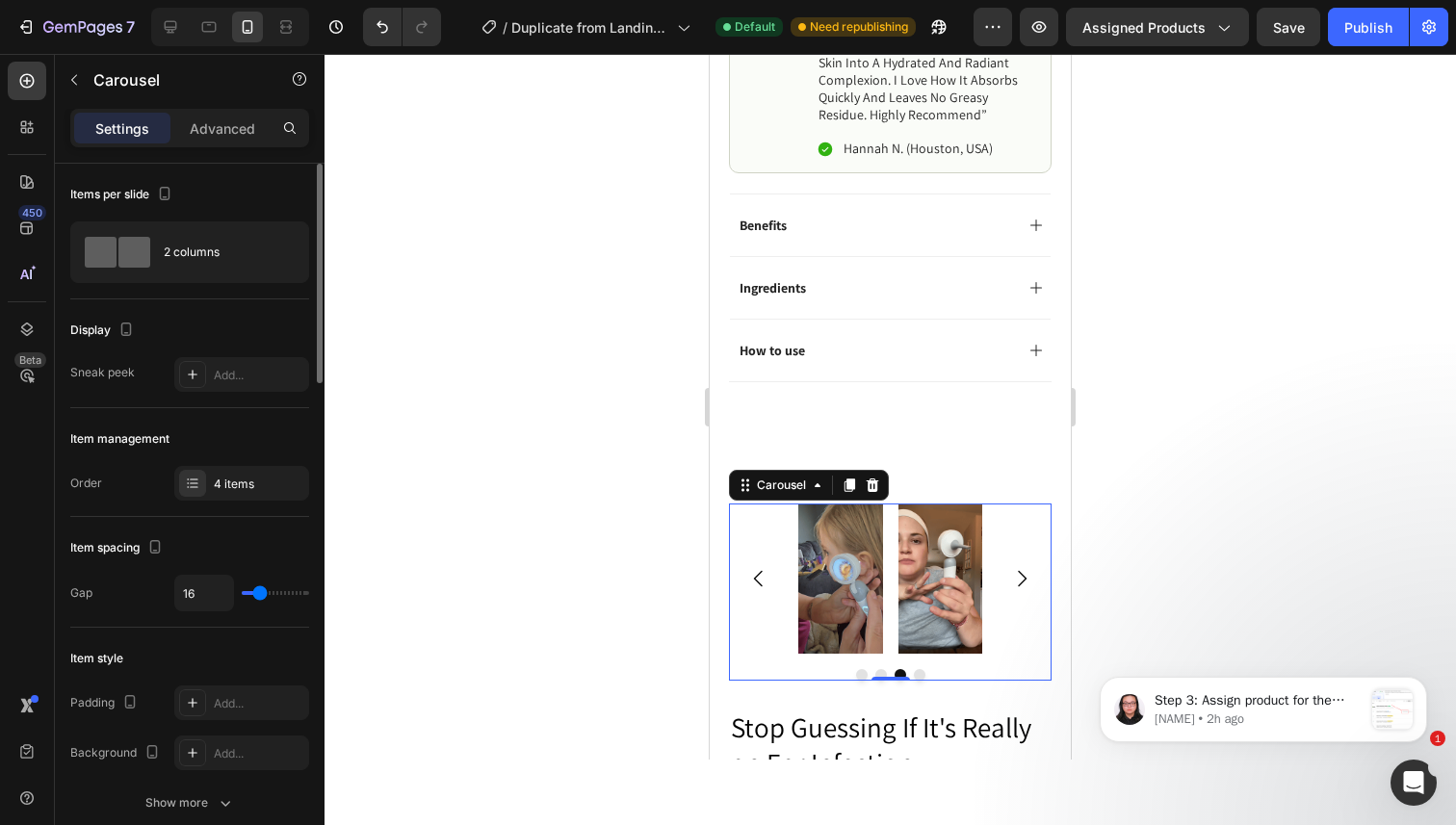 click 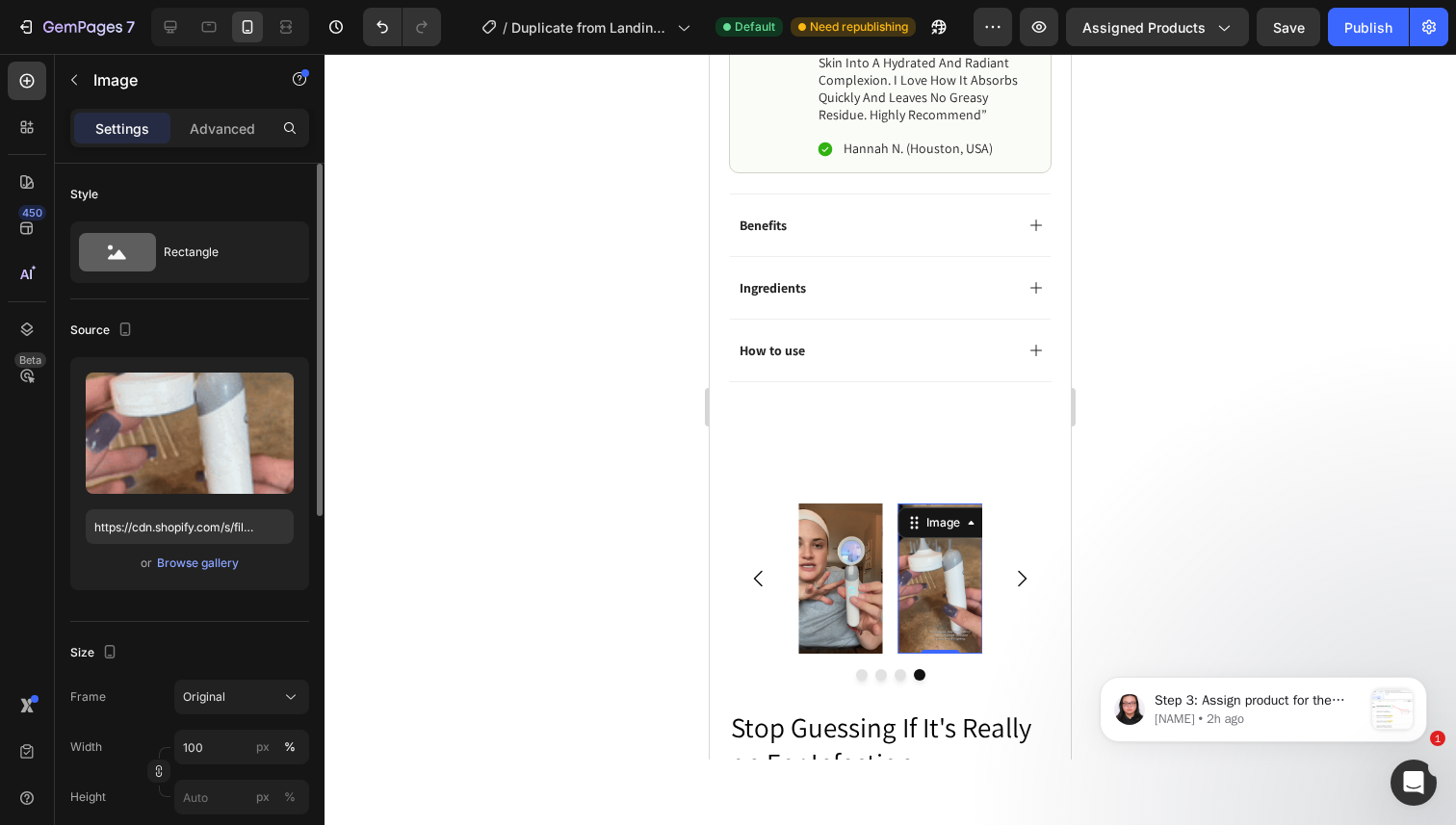 click at bounding box center [941, 578] 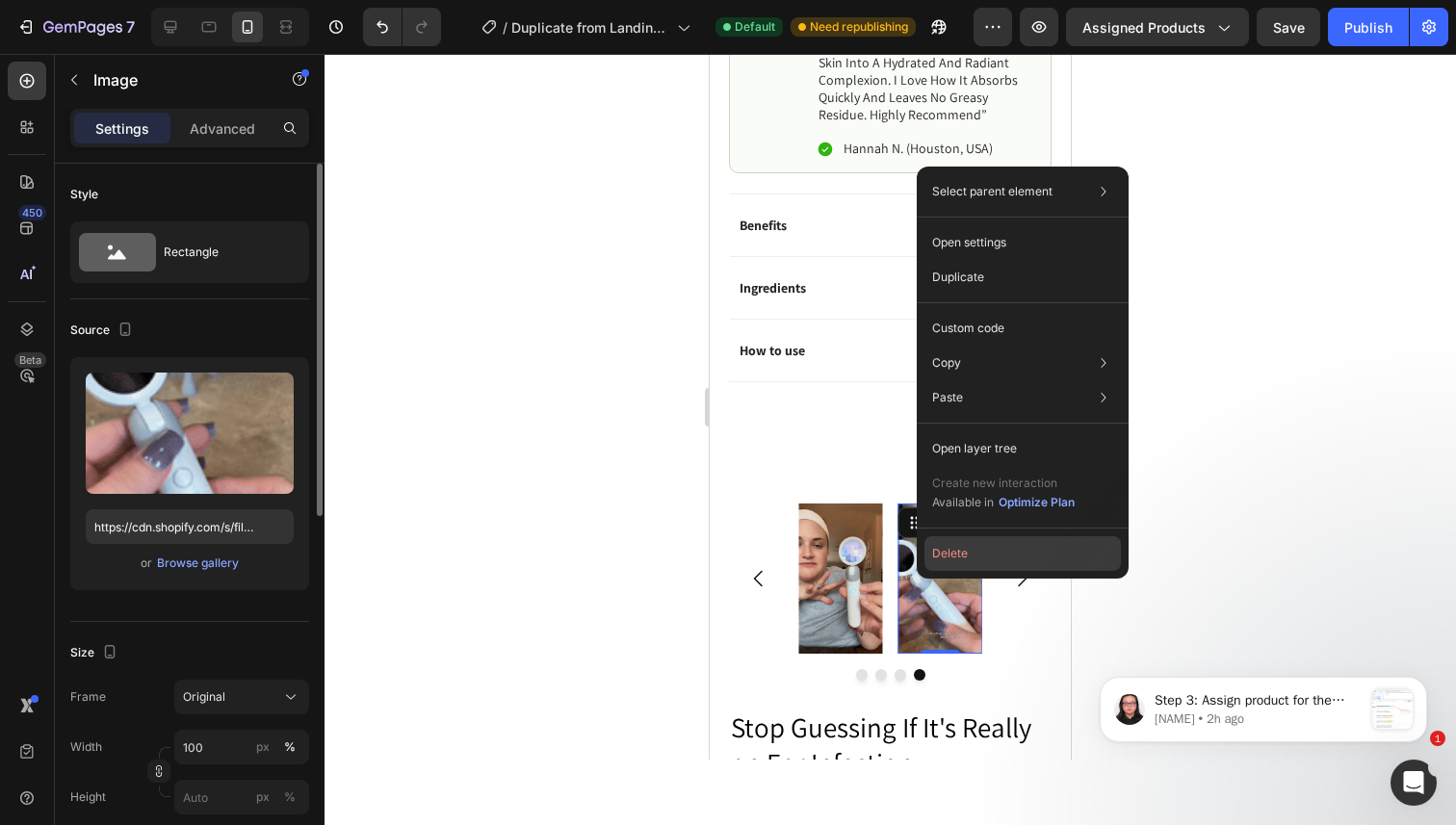 click on "Delete" 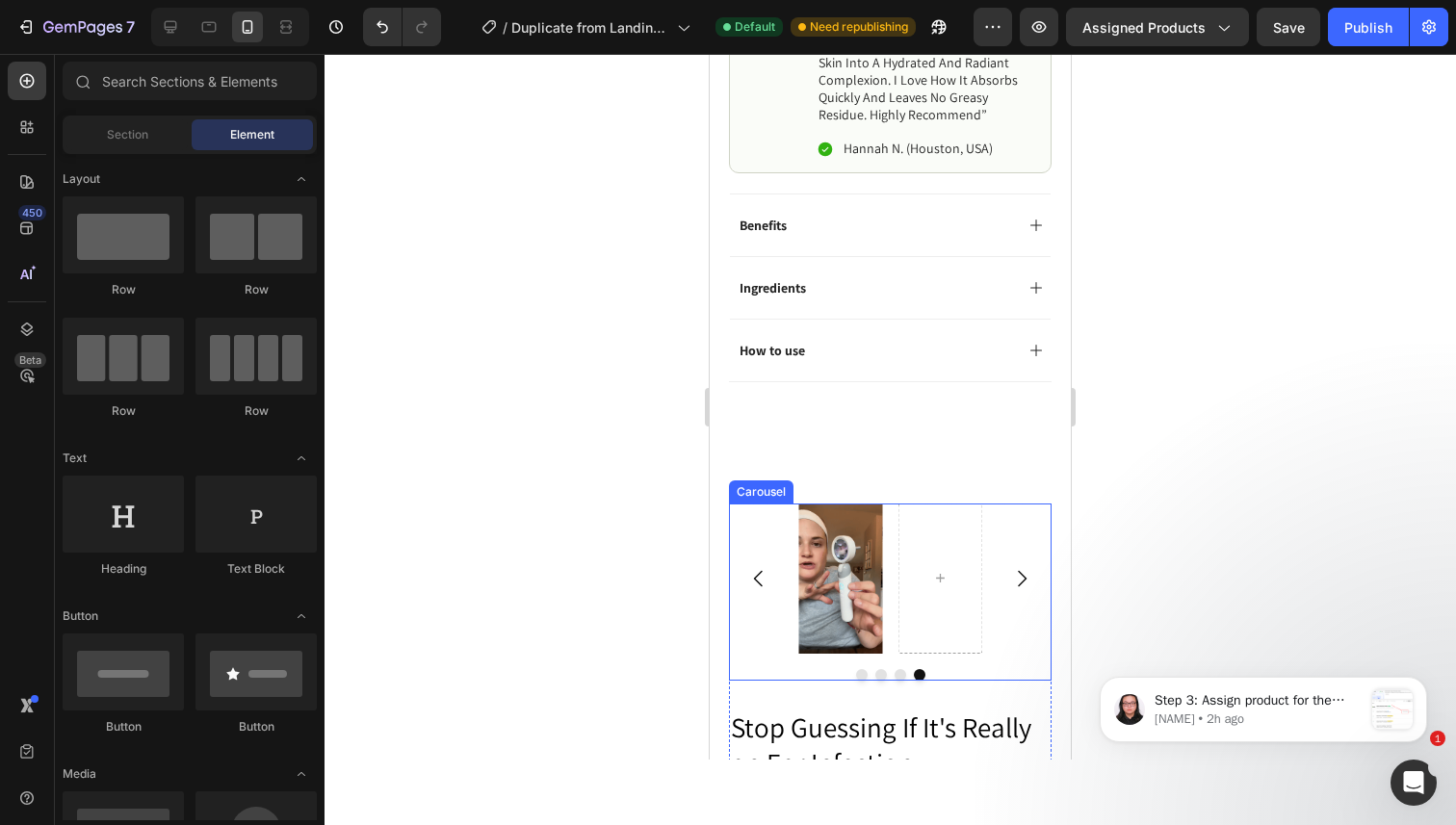 click 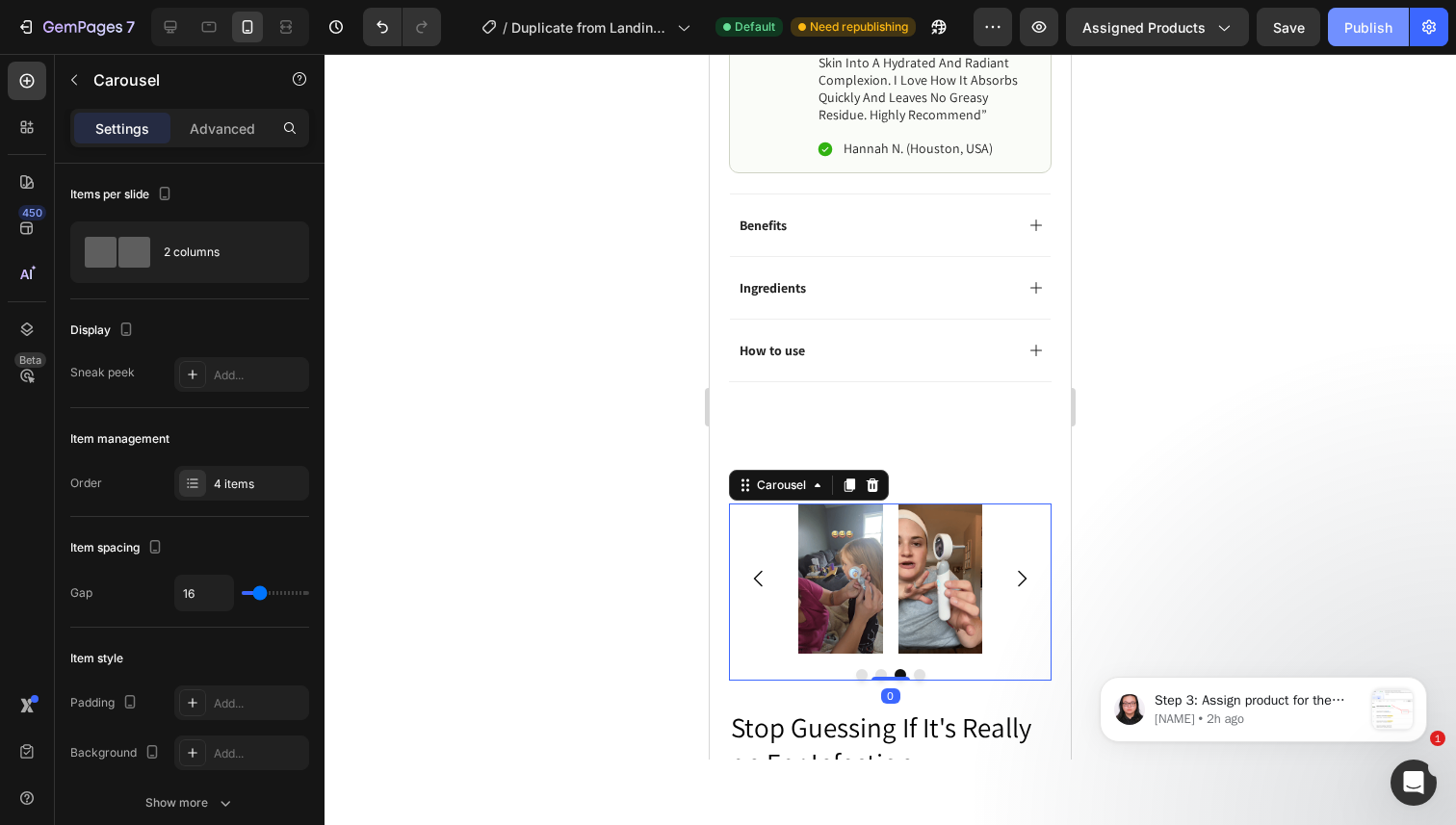 click on "Publish" 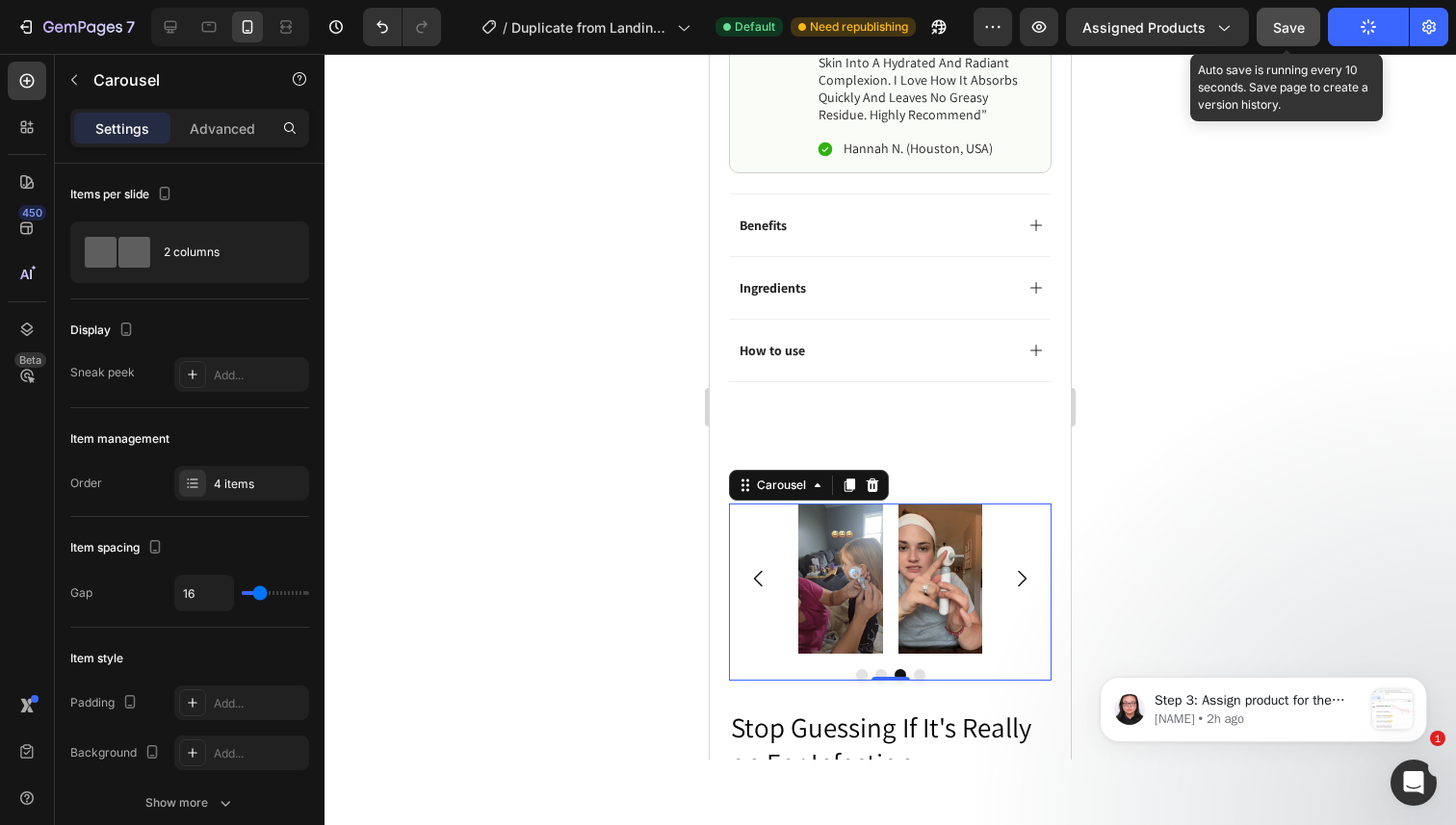 click on "Save" 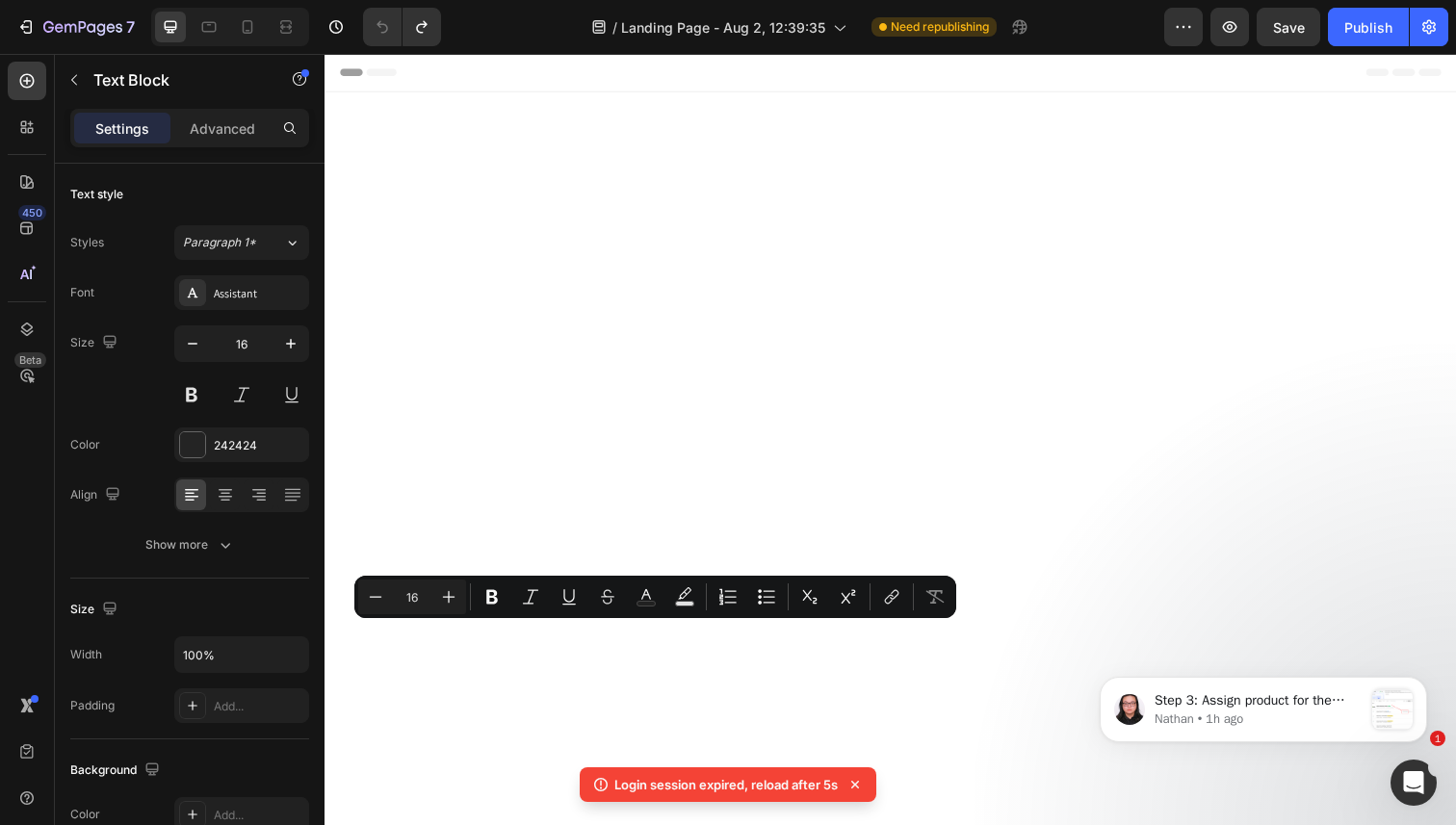 scroll, scrollTop: 2663, scrollLeft: 0, axis: vertical 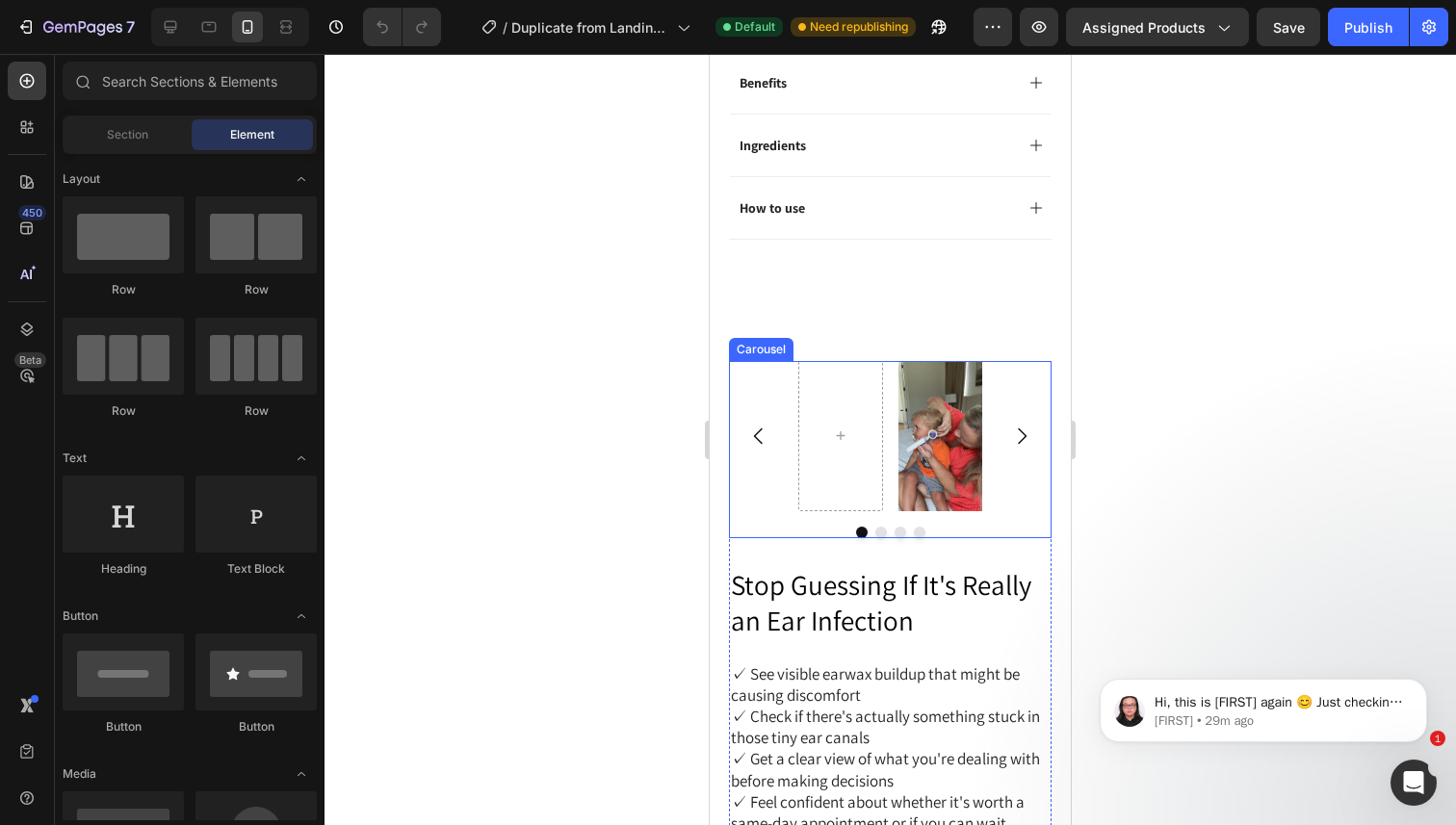 click 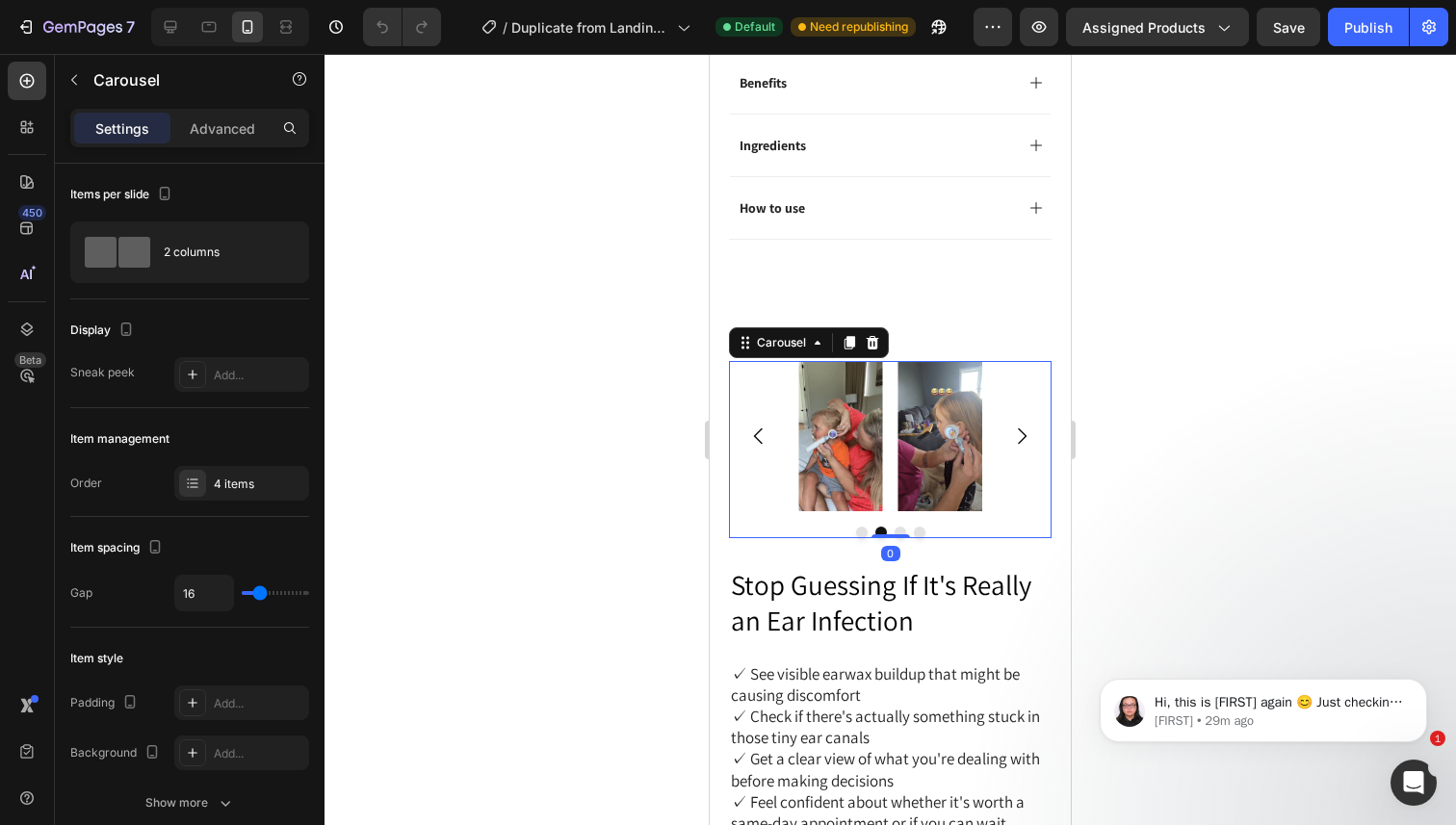 click 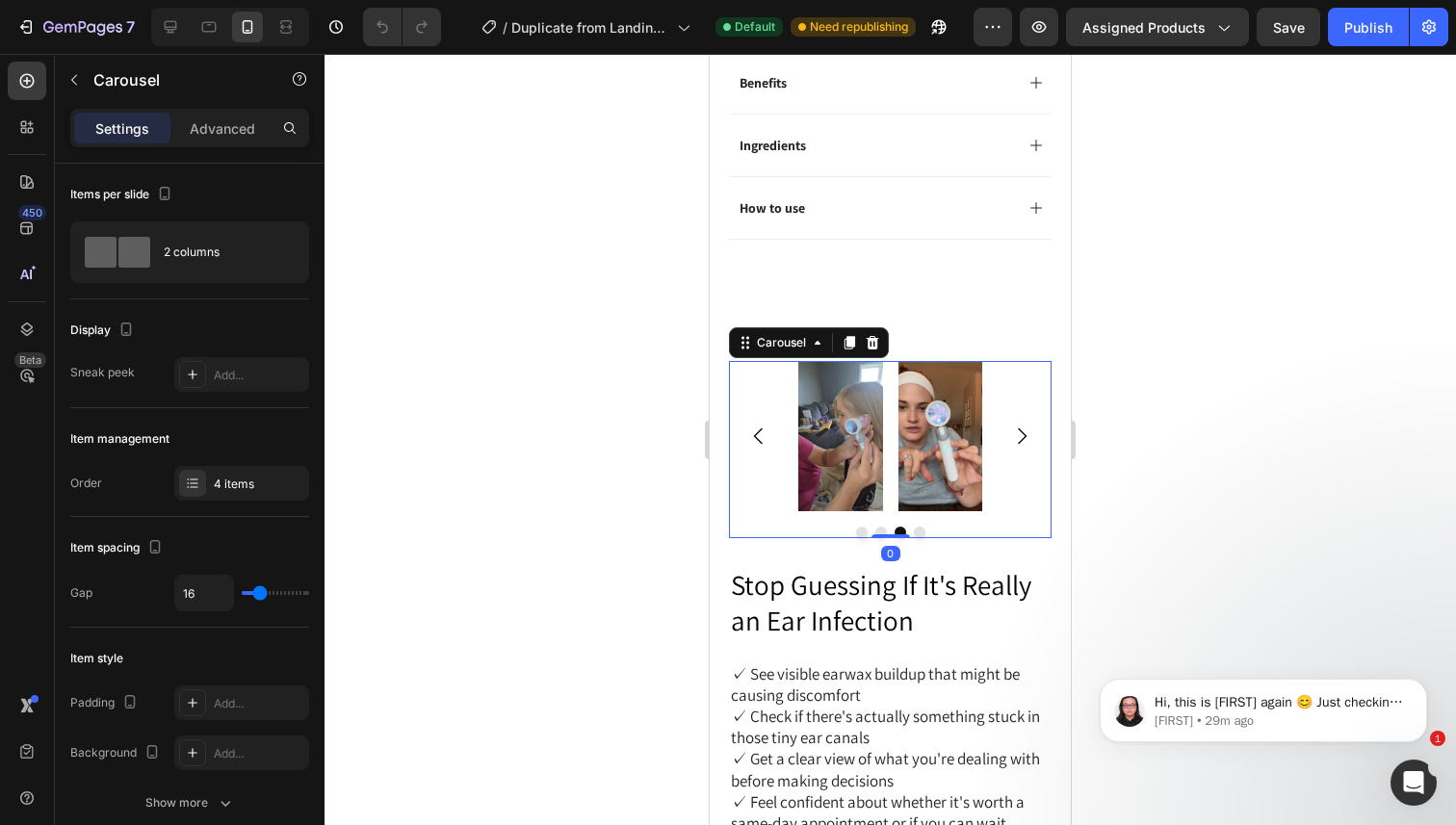 click 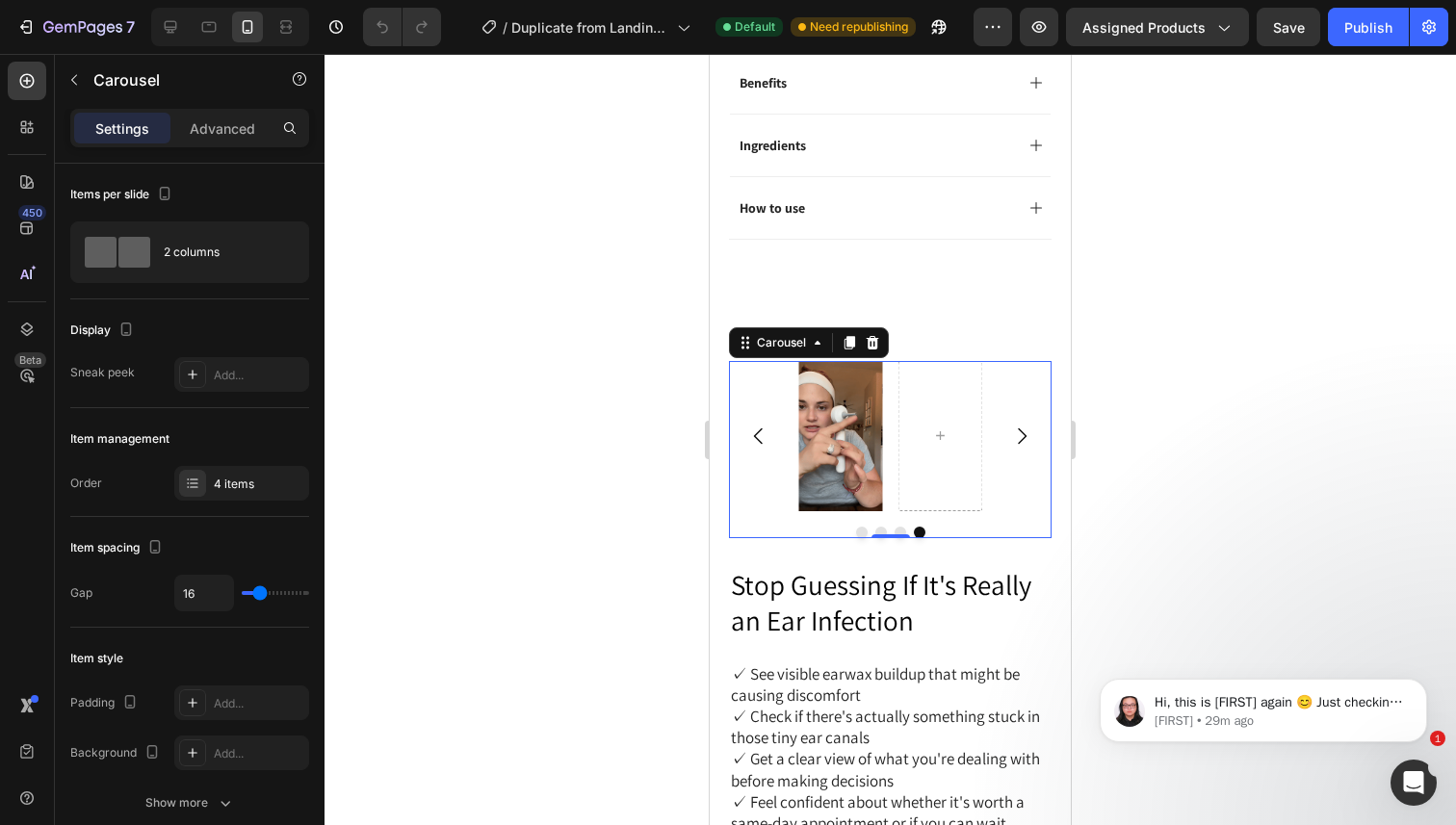 click 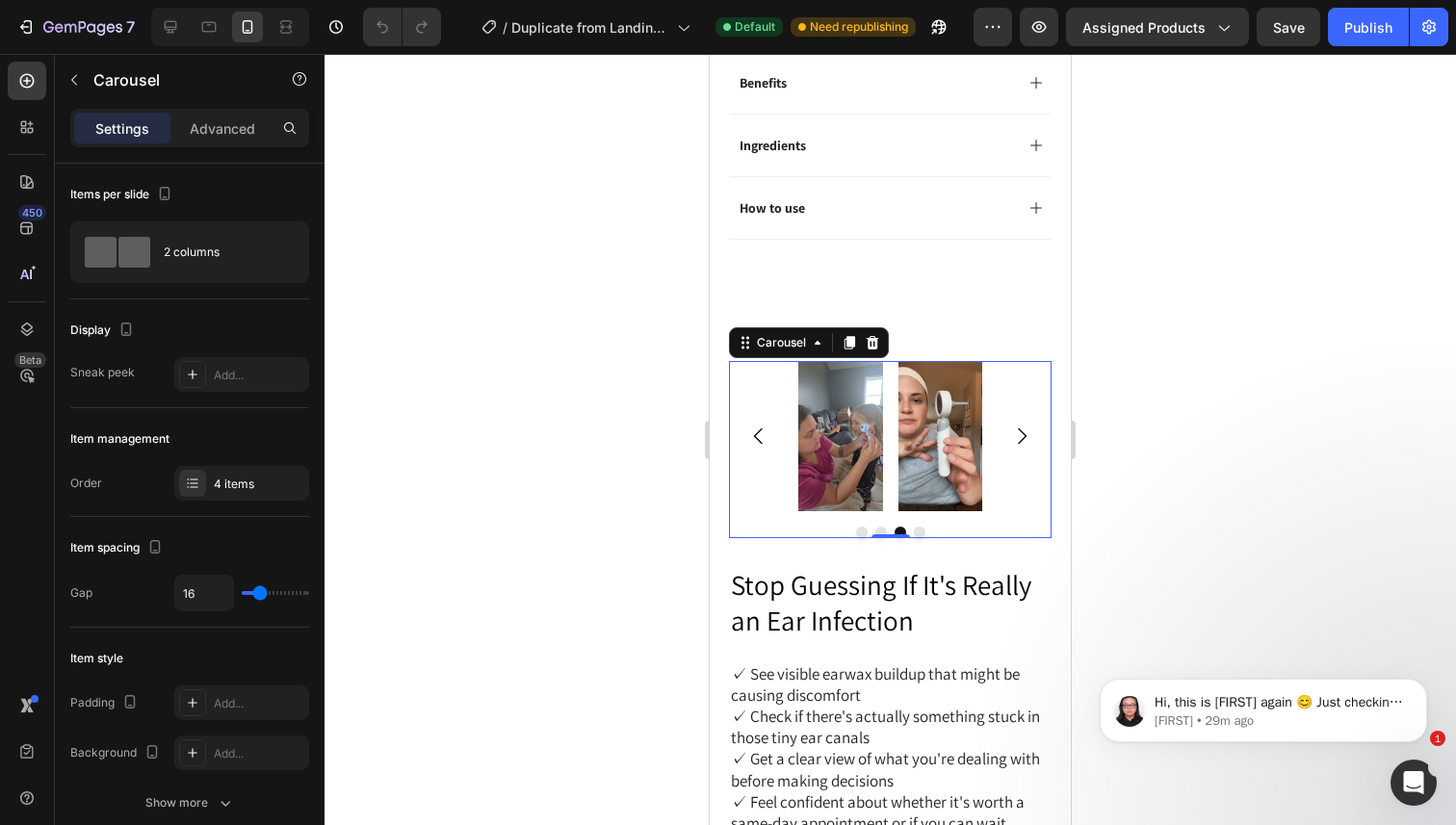 click 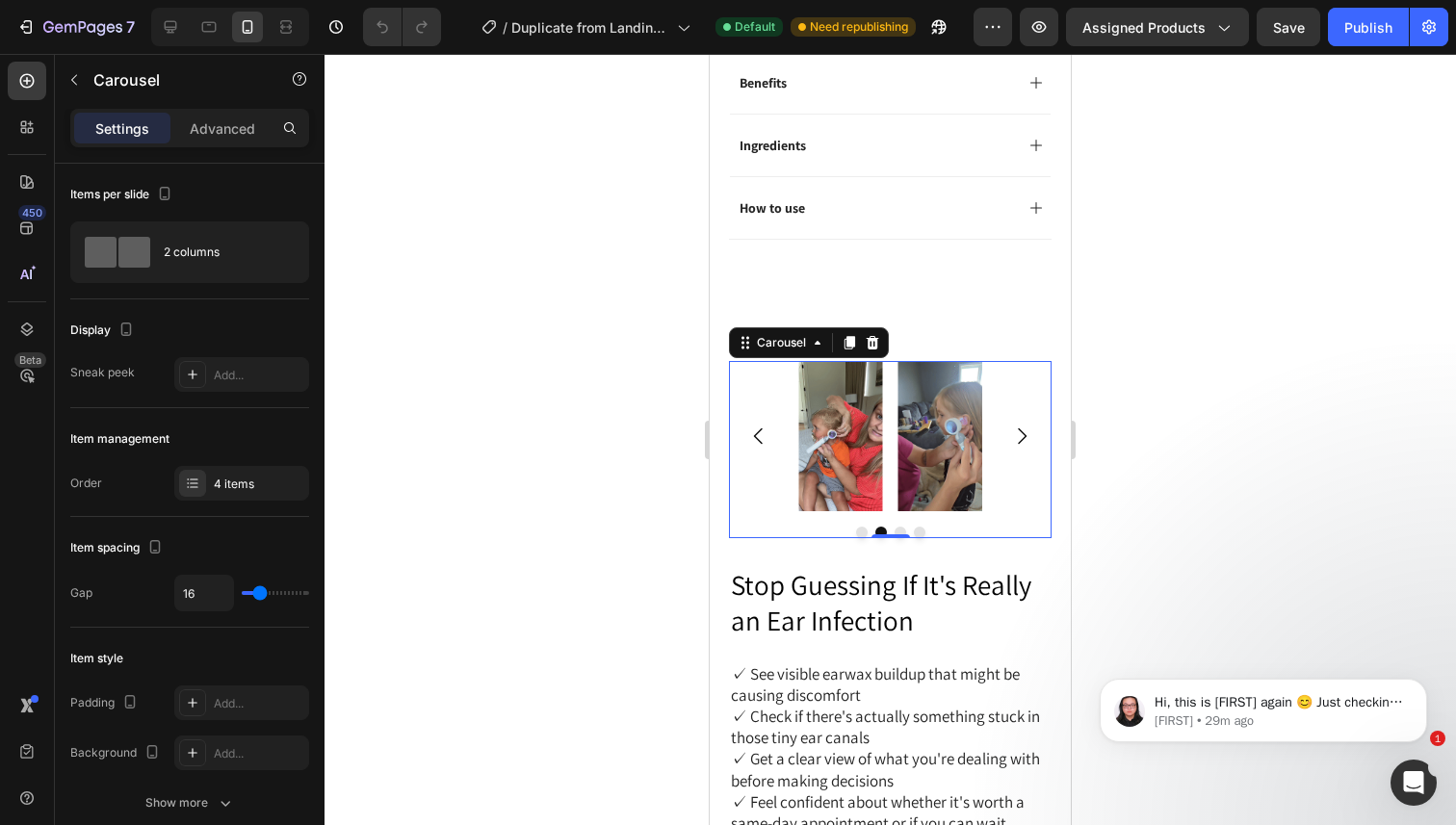 click 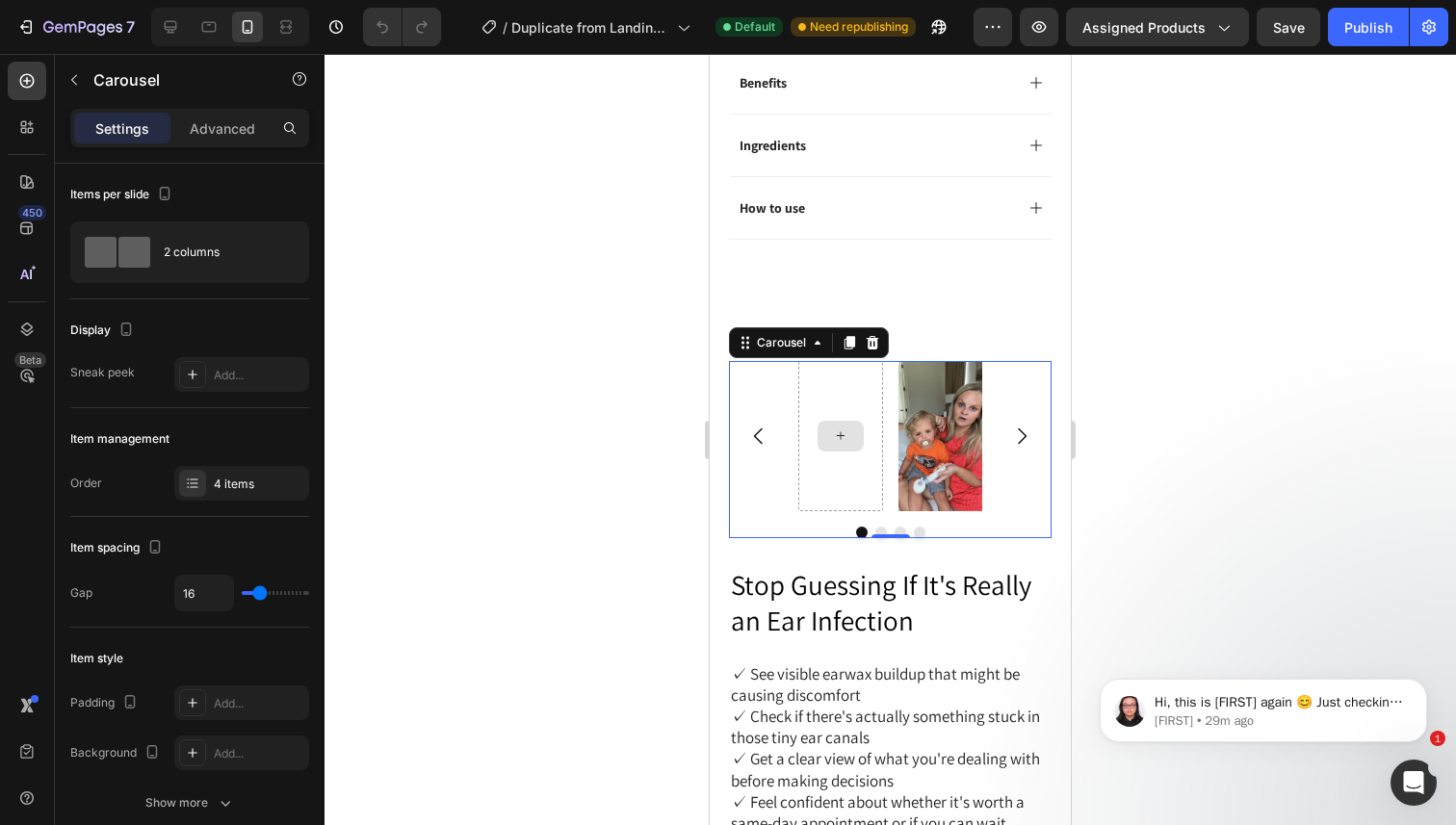 click at bounding box center [841, 435] 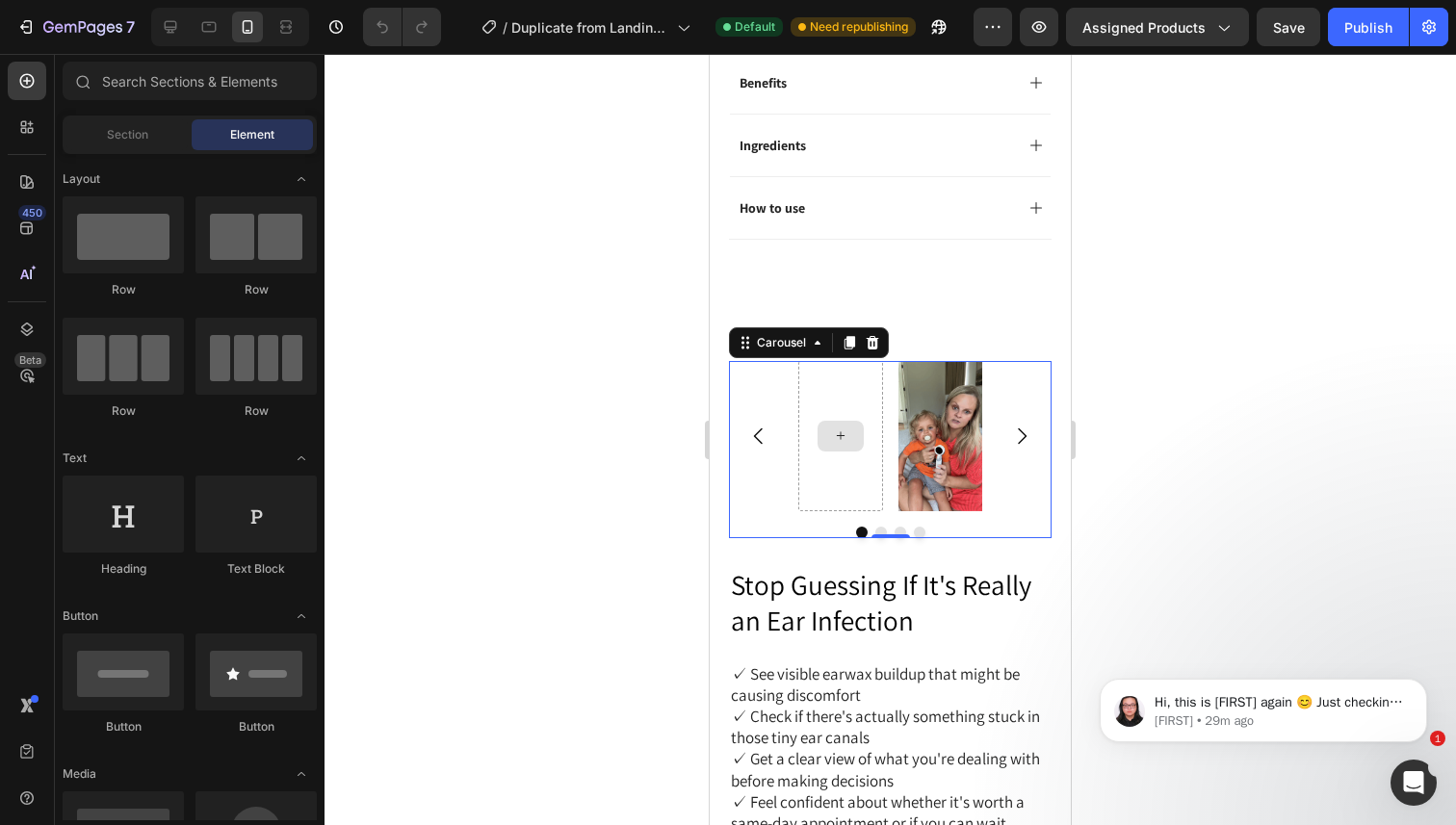 click 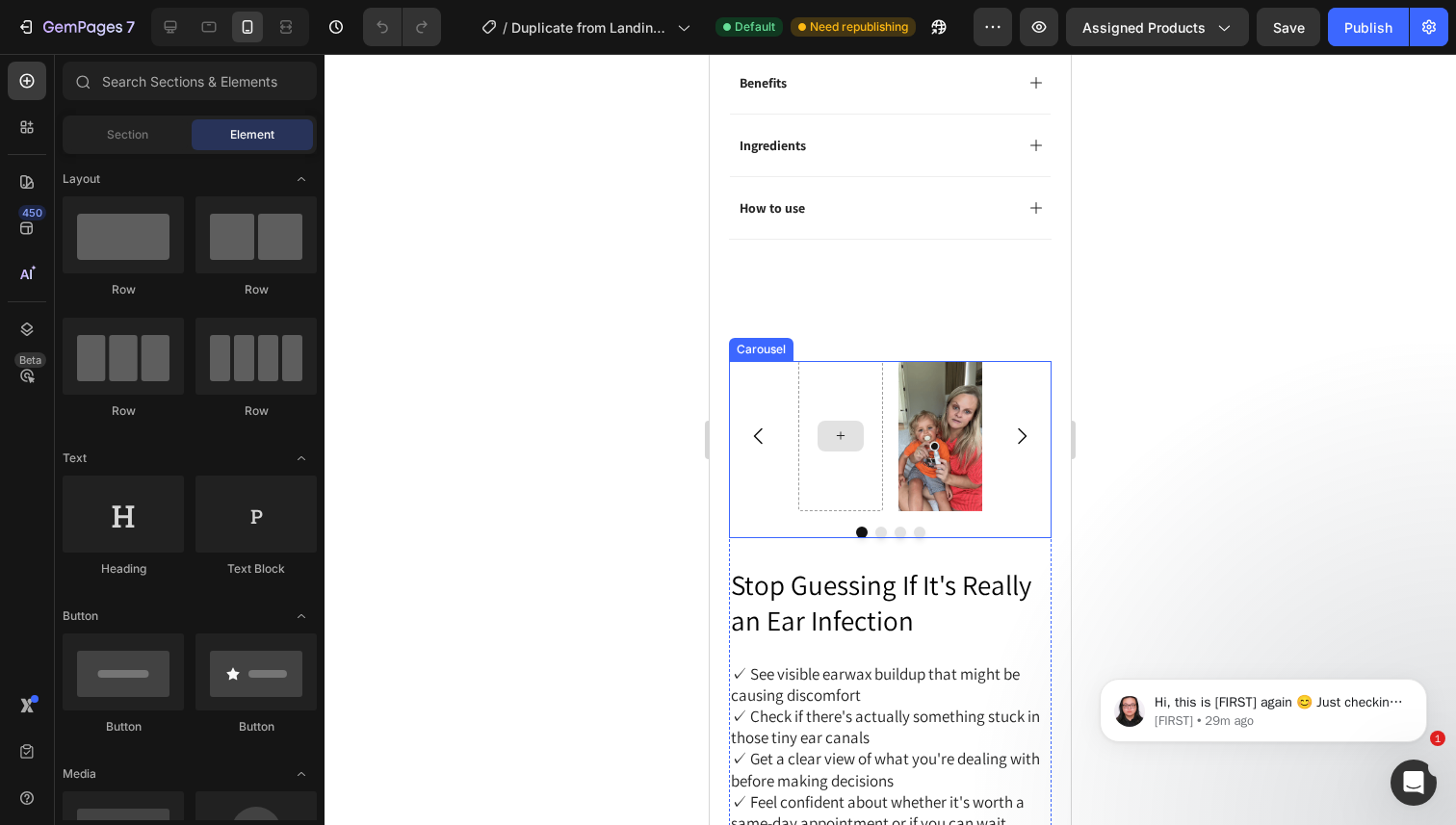 click at bounding box center (841, 436) 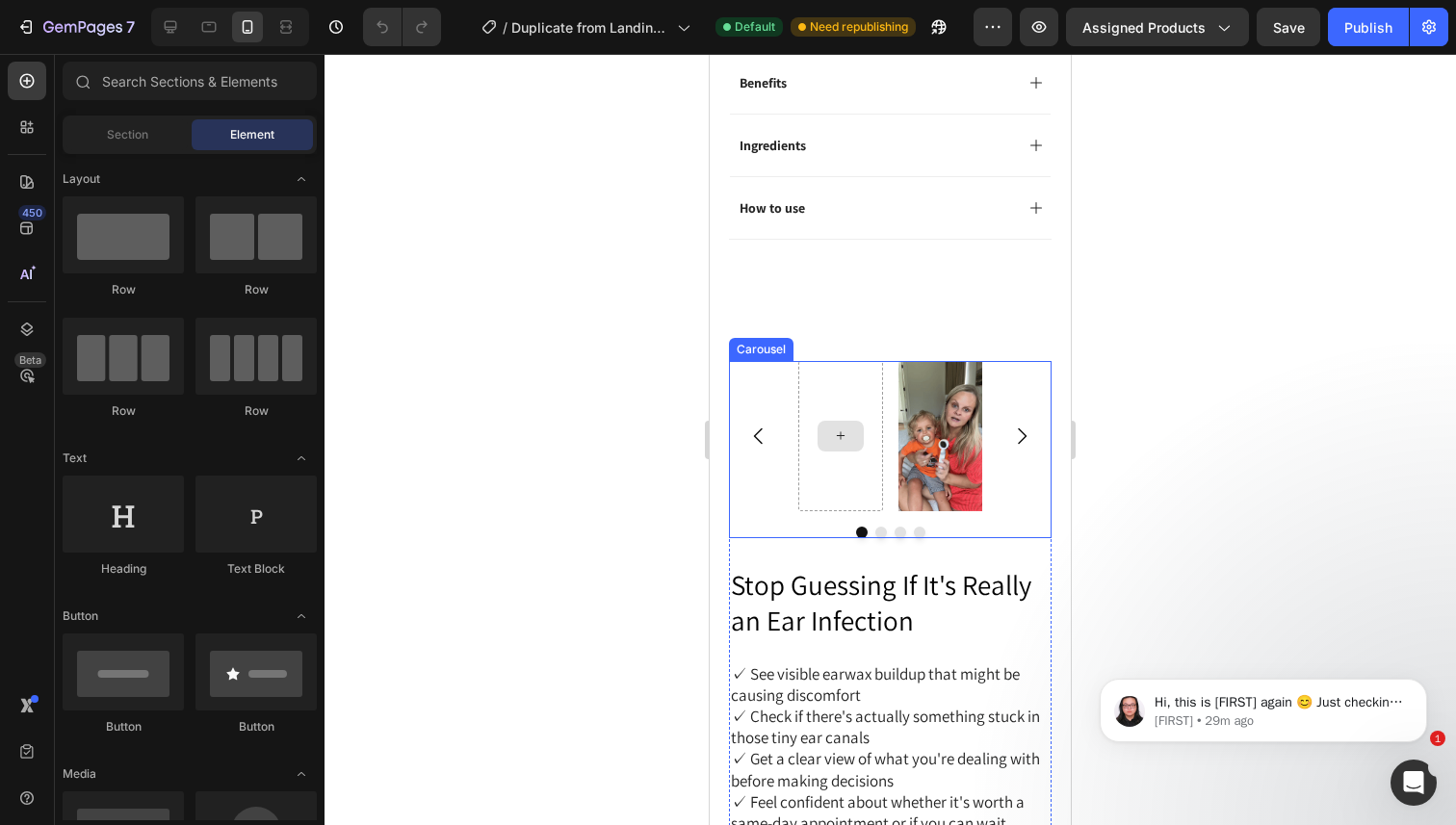 click 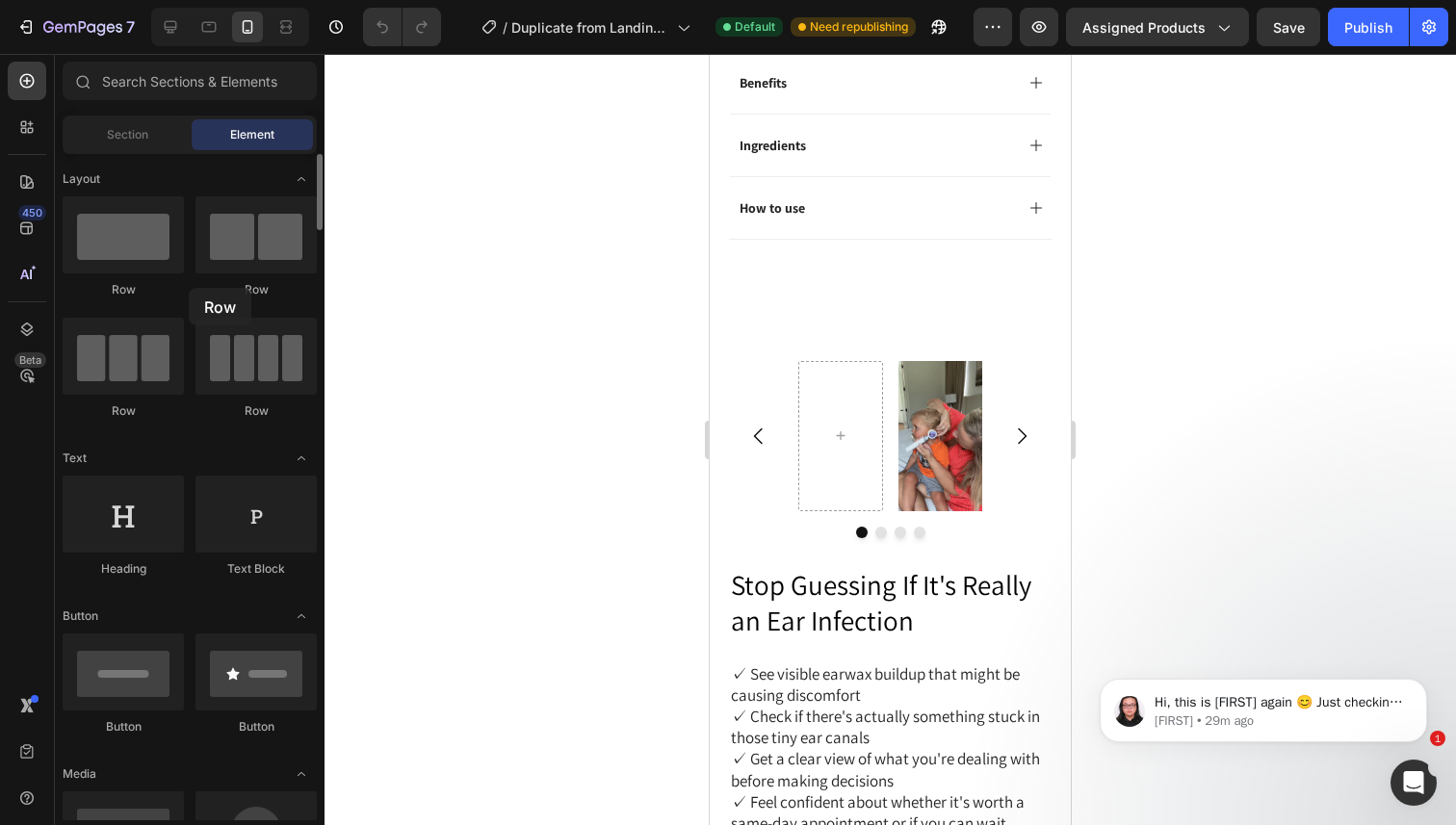 drag, startPoint x: 271, startPoint y: 272, endPoint x: 195, endPoint y: 273, distance: 76.00658 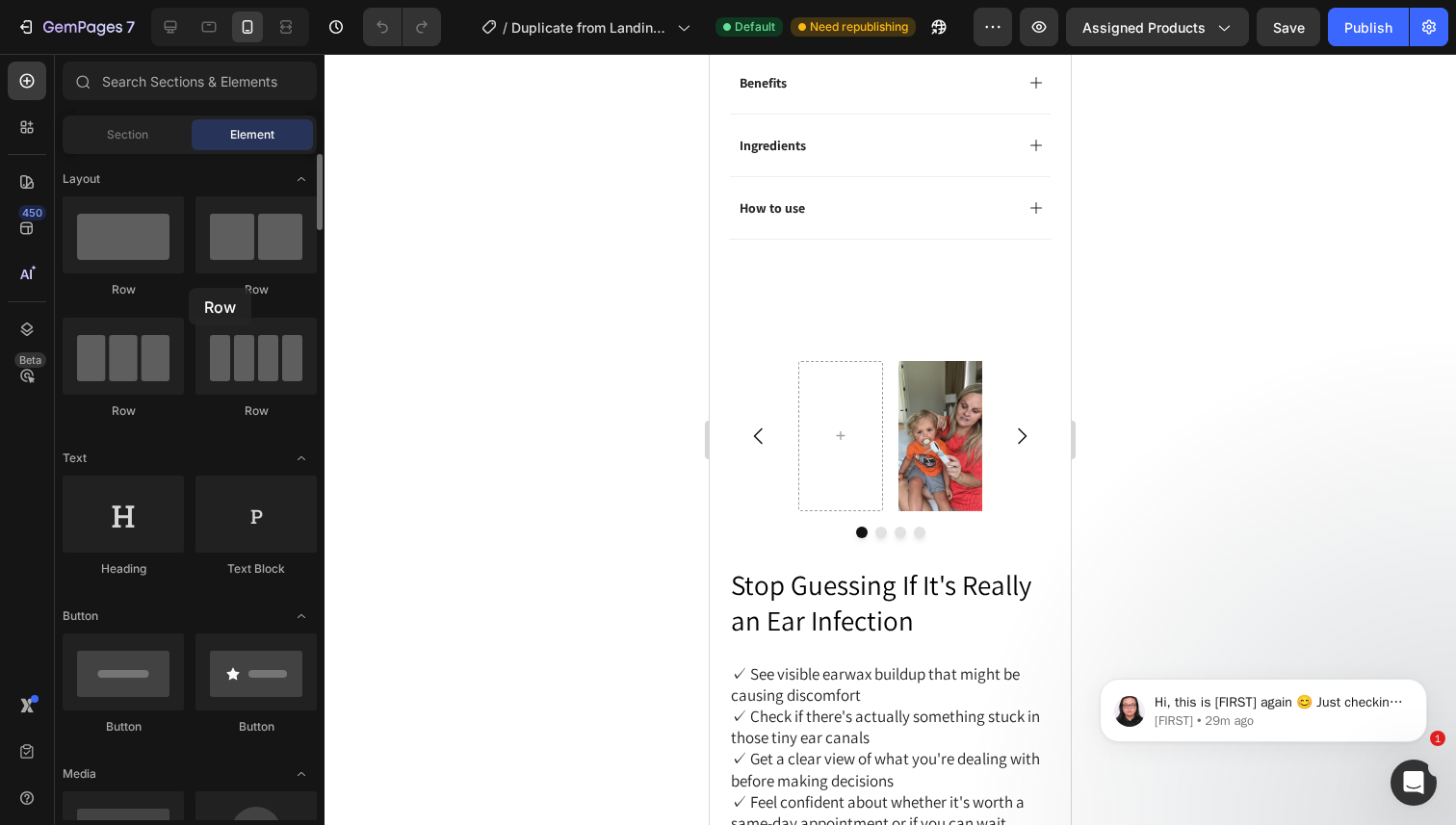 click on "Row" 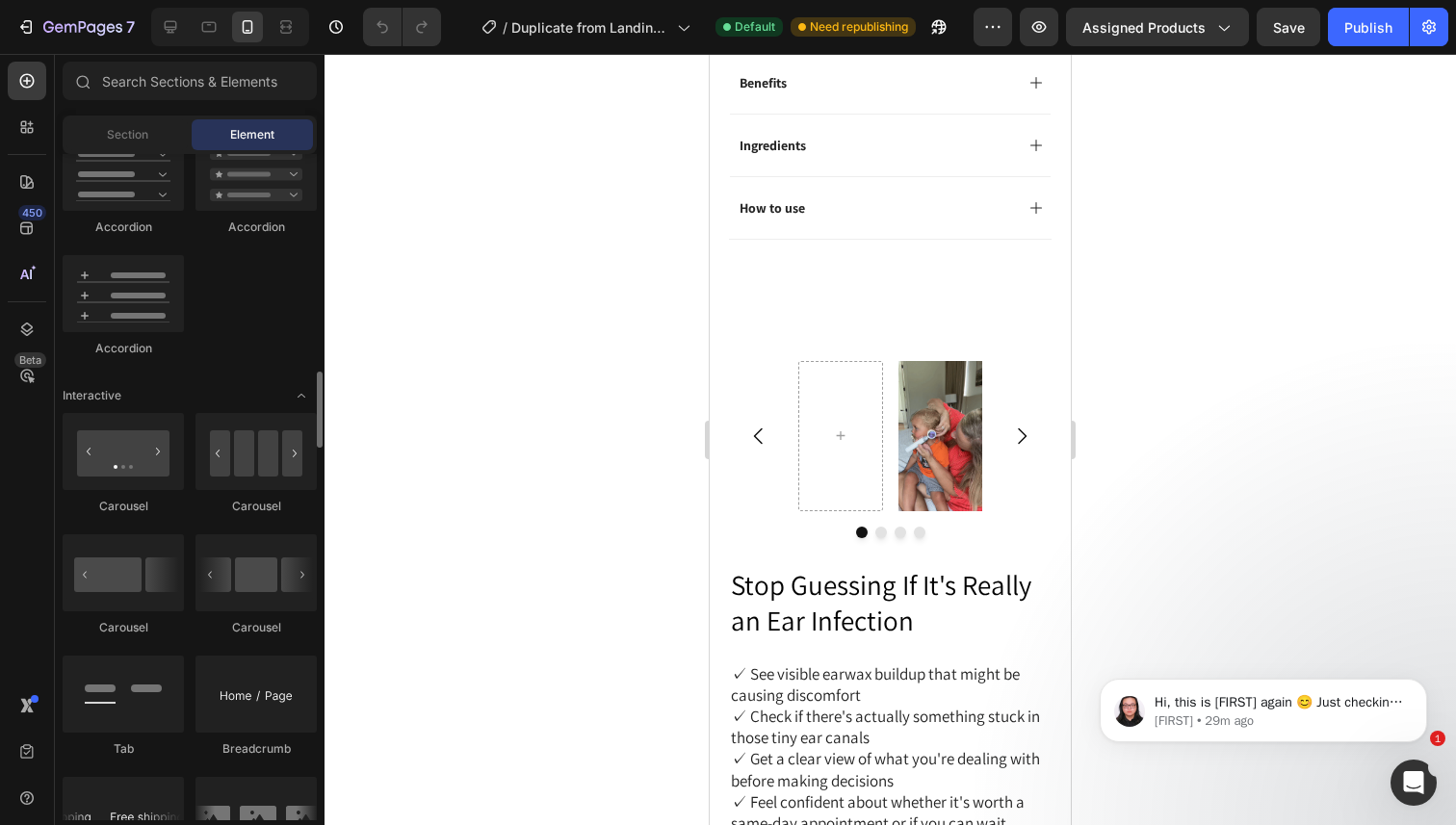 scroll, scrollTop: 1747, scrollLeft: 0, axis: vertical 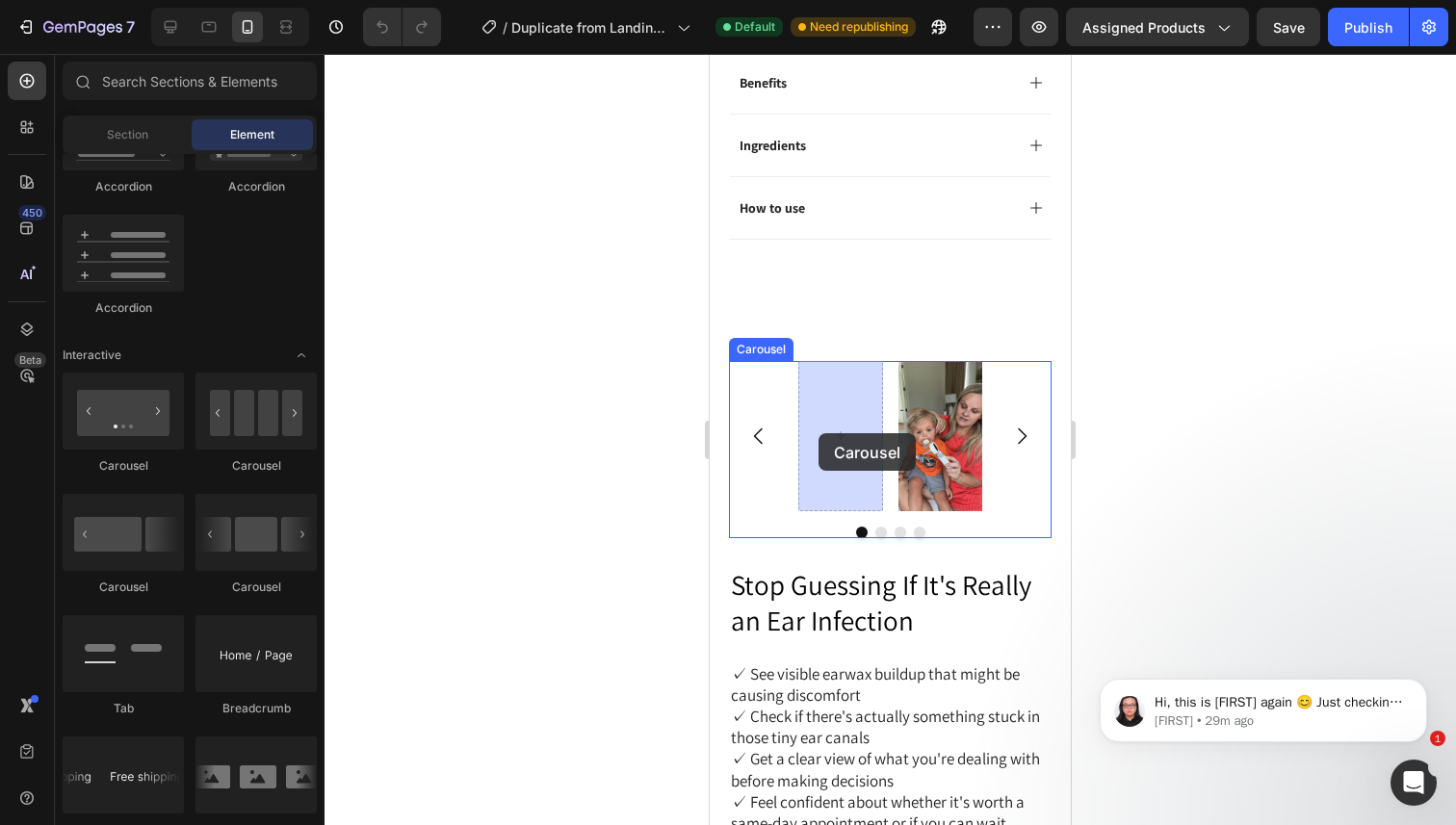 drag, startPoint x: 955, startPoint y: 491, endPoint x: 819, endPoint y: 433, distance: 147.8513 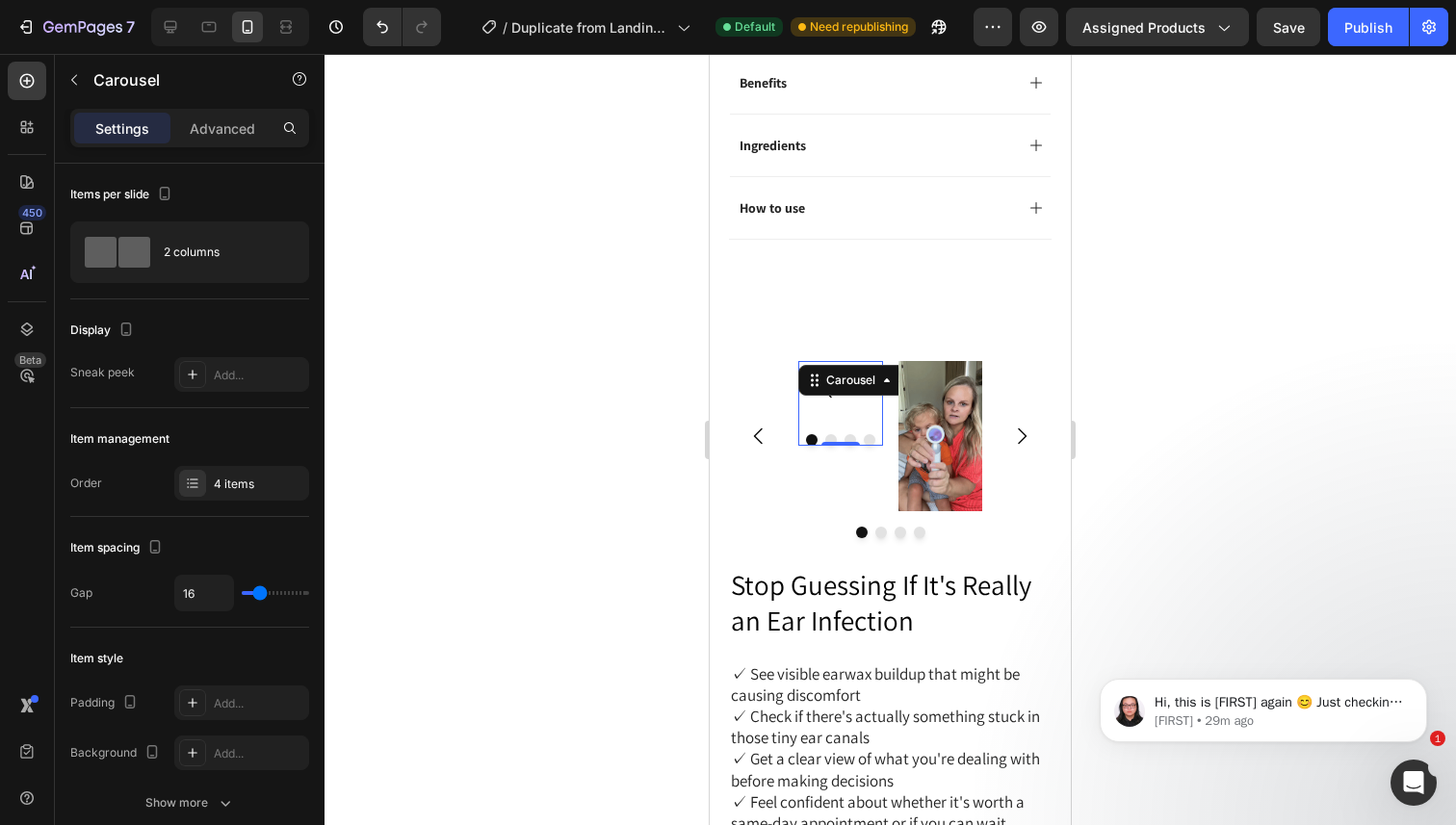 click at bounding box center [828, 390] 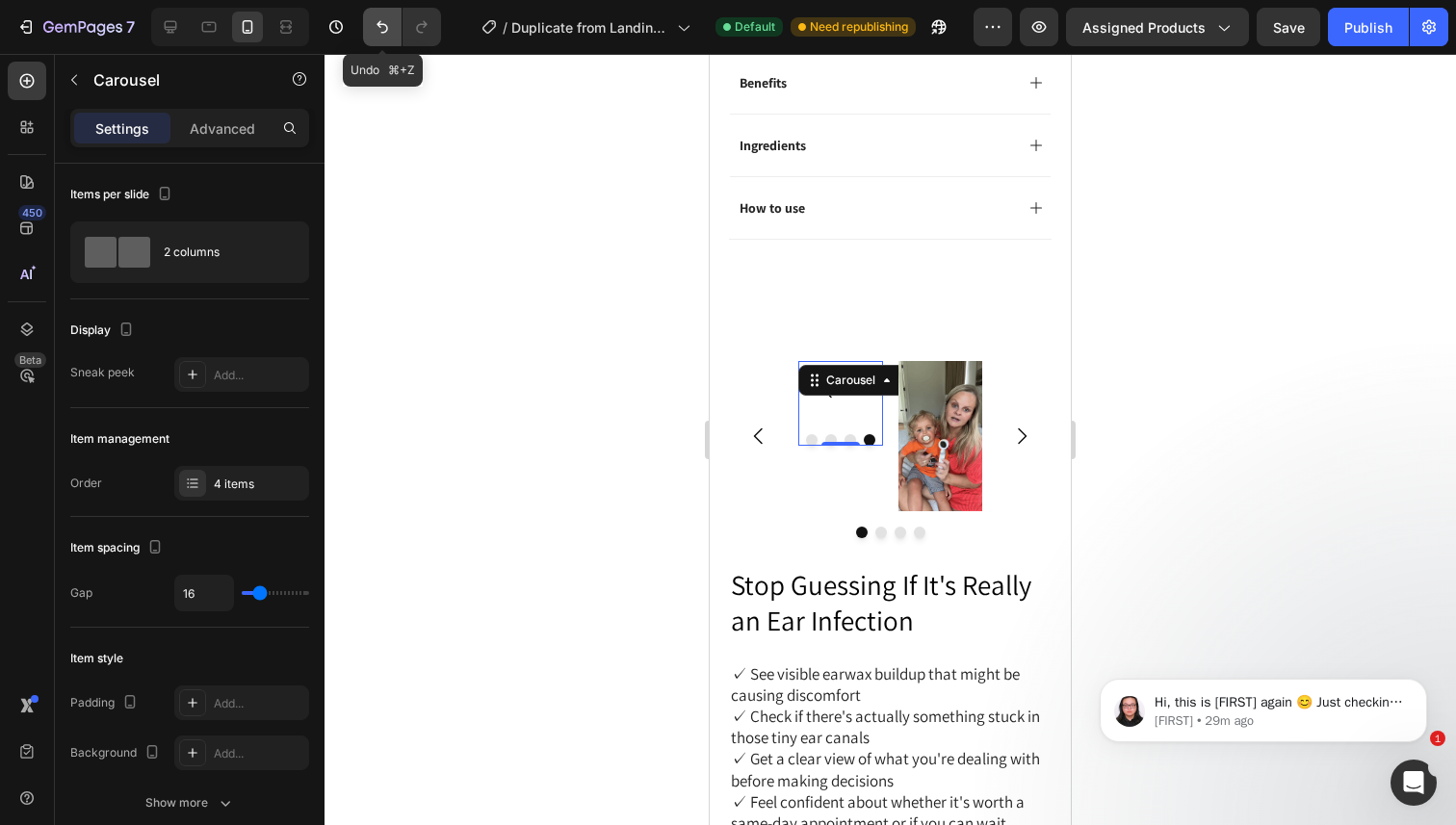 click 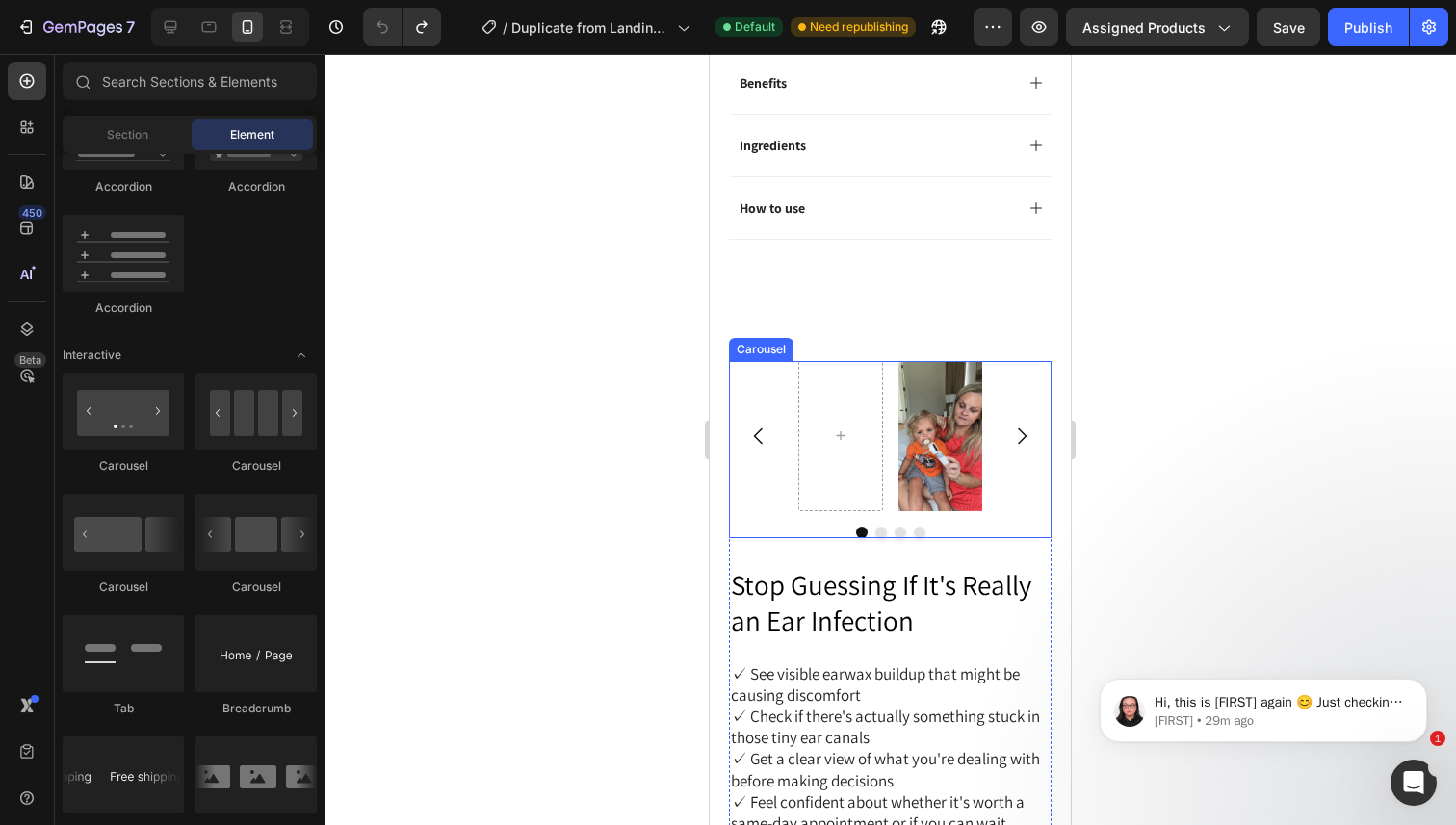 click 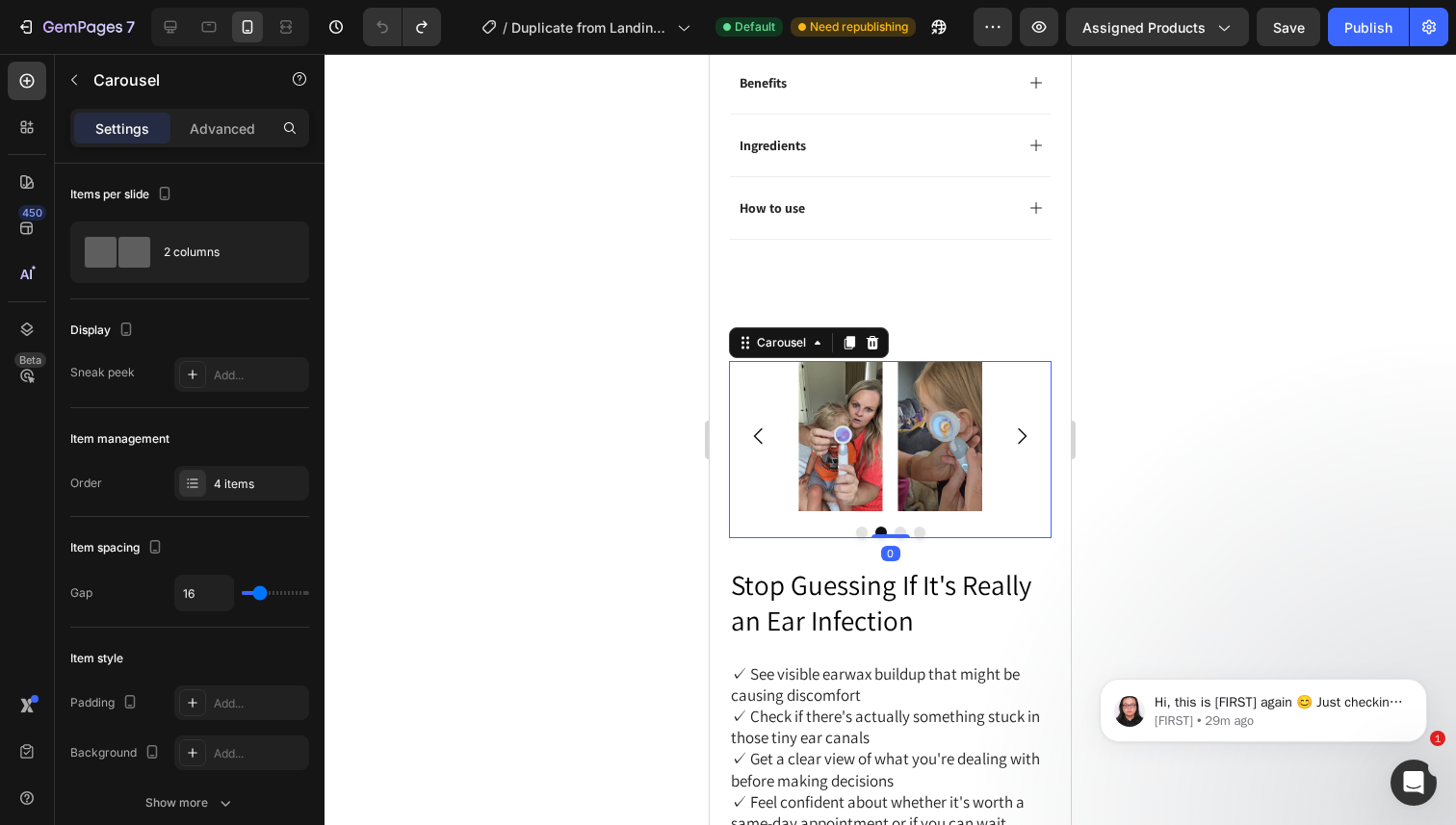 click 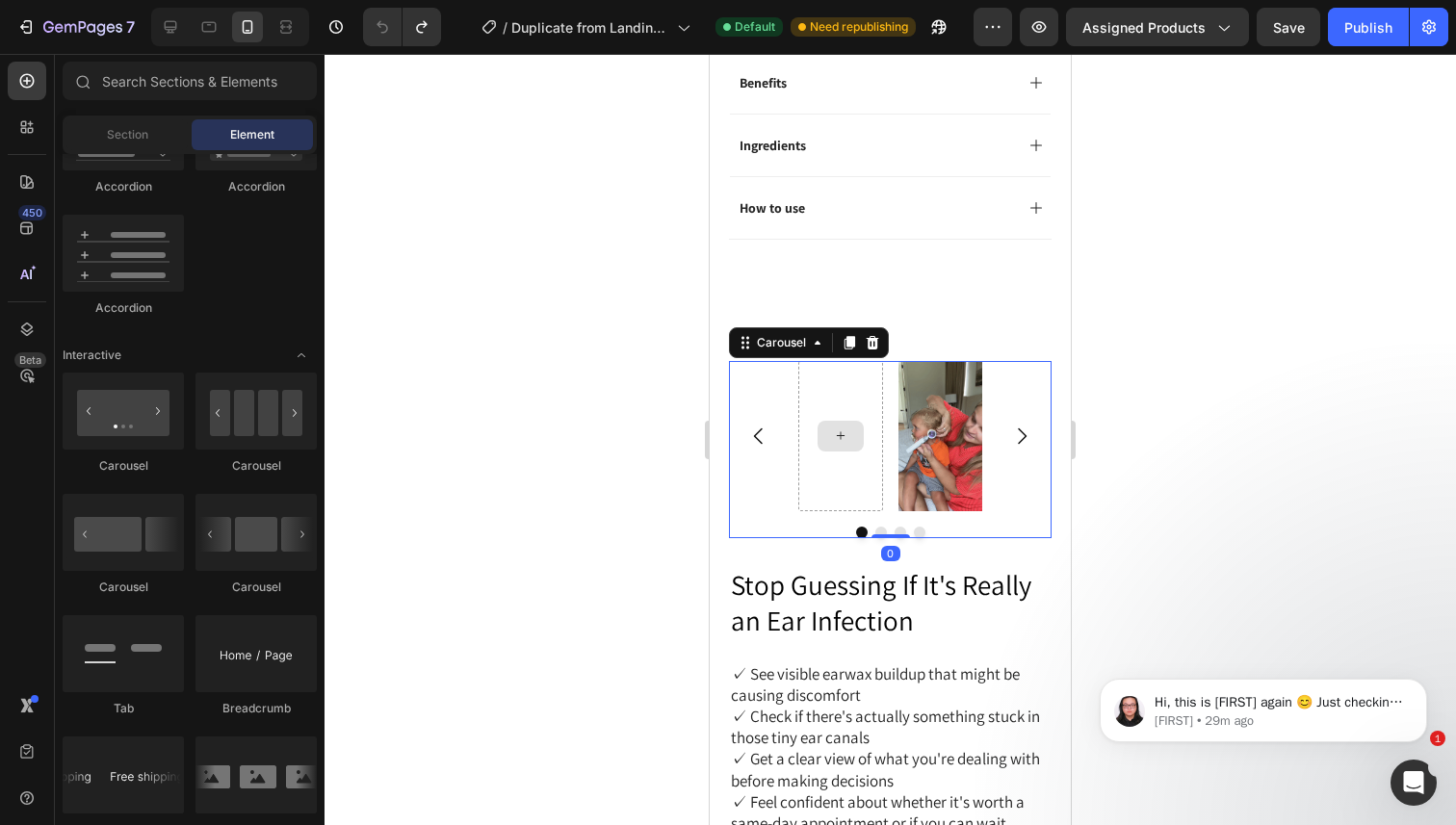 click at bounding box center (841, 436) 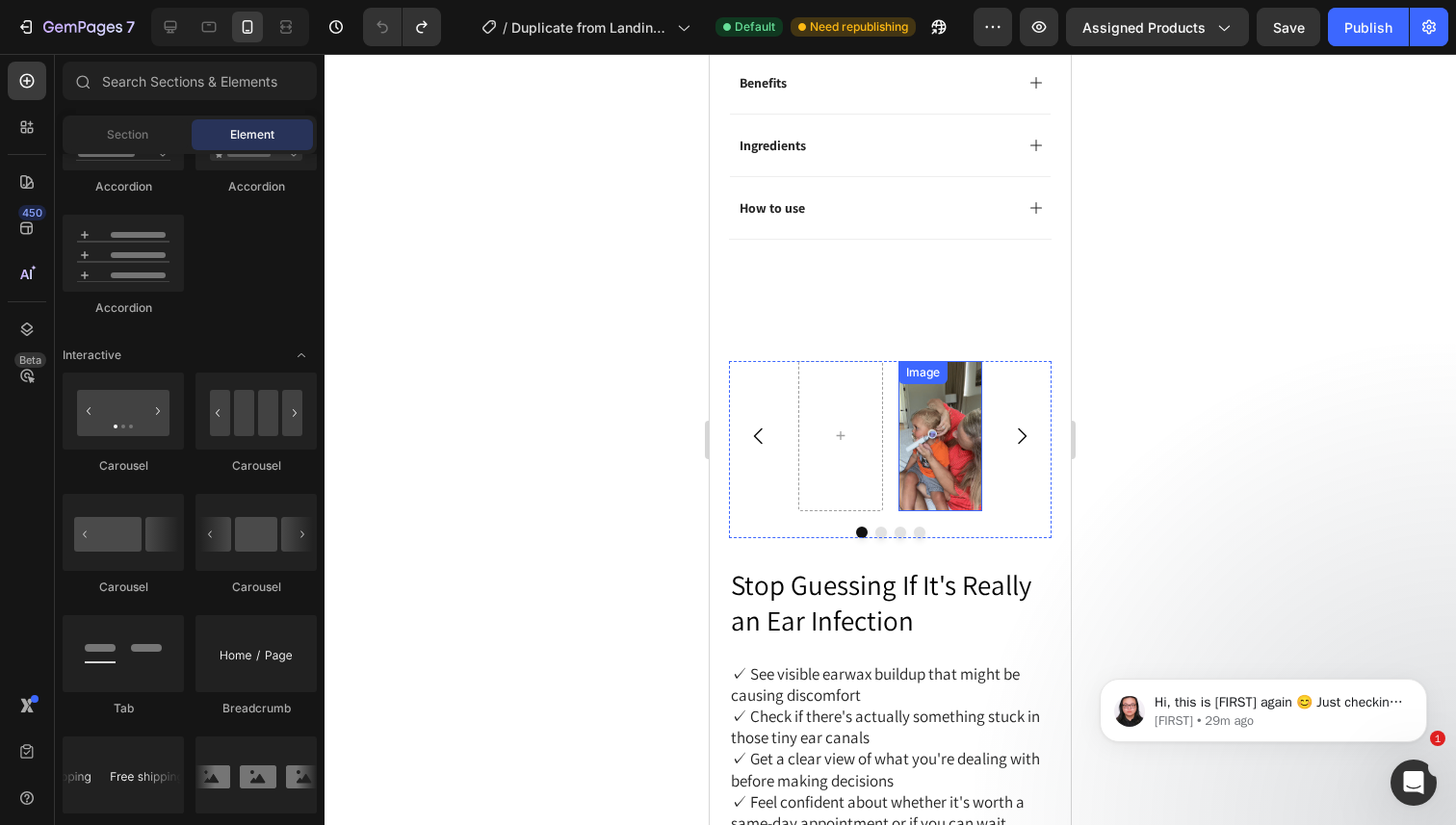 click at bounding box center (941, 435) 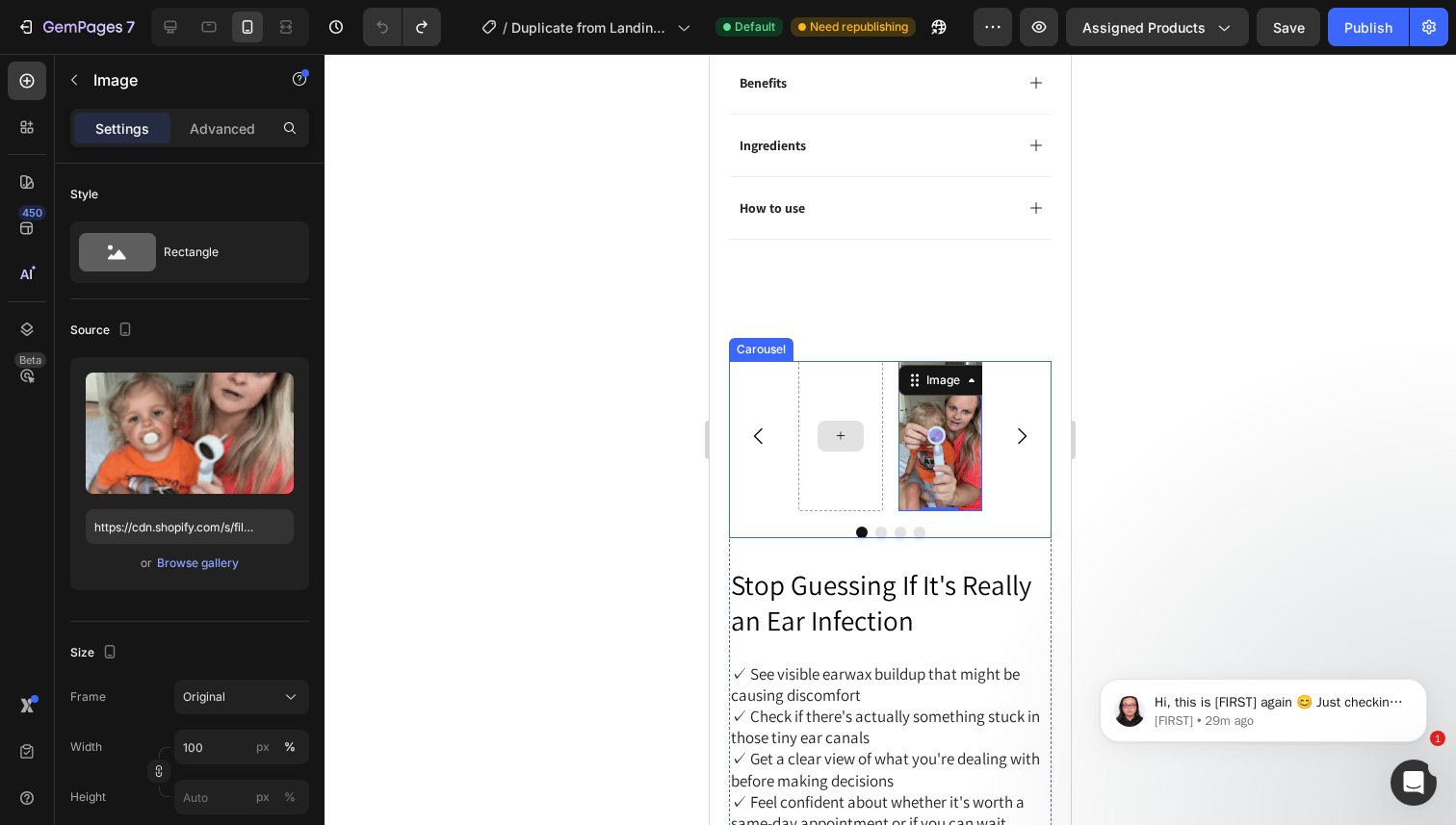 click at bounding box center (841, 436) 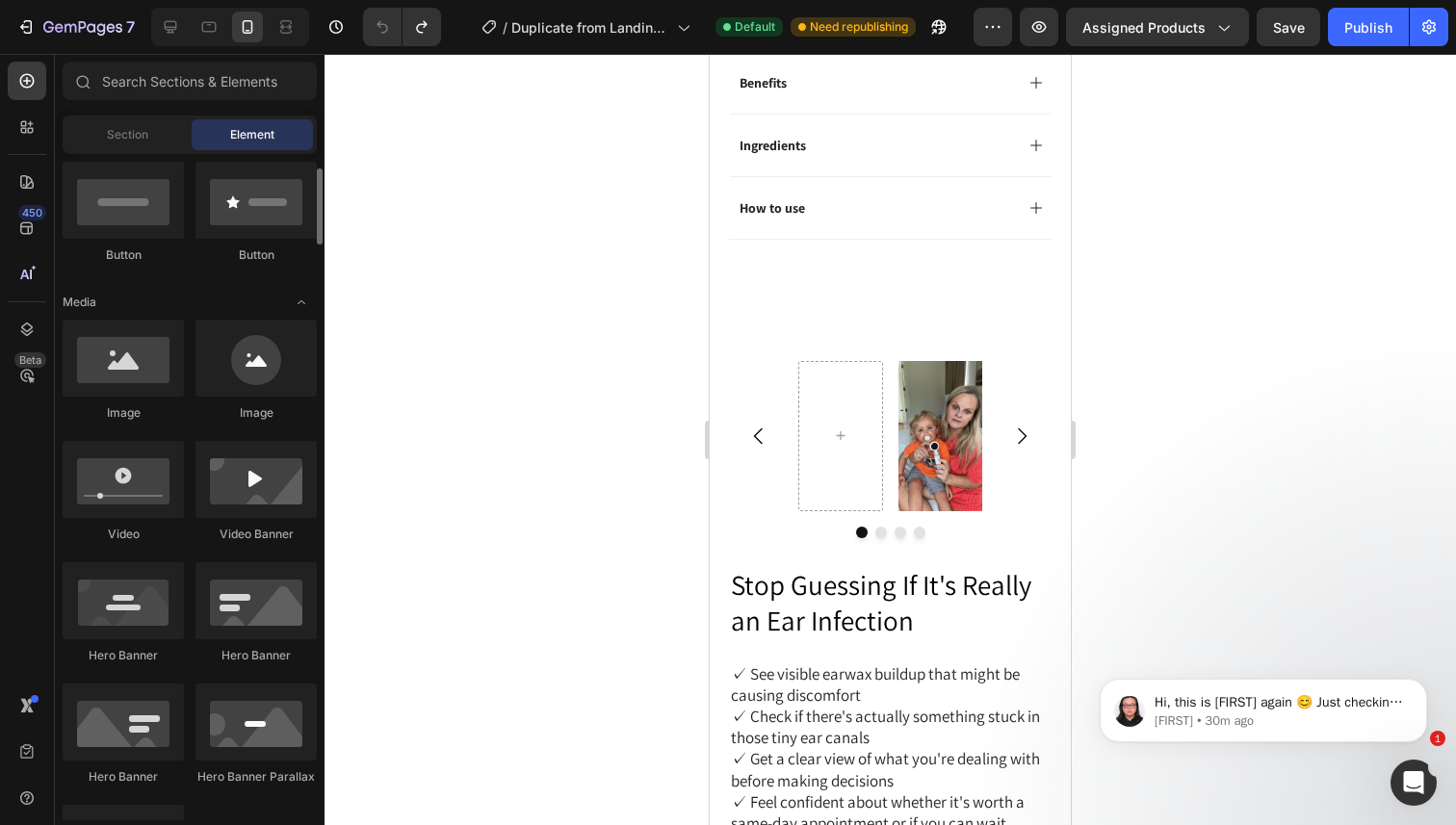 scroll, scrollTop: 415, scrollLeft: 0, axis: vertical 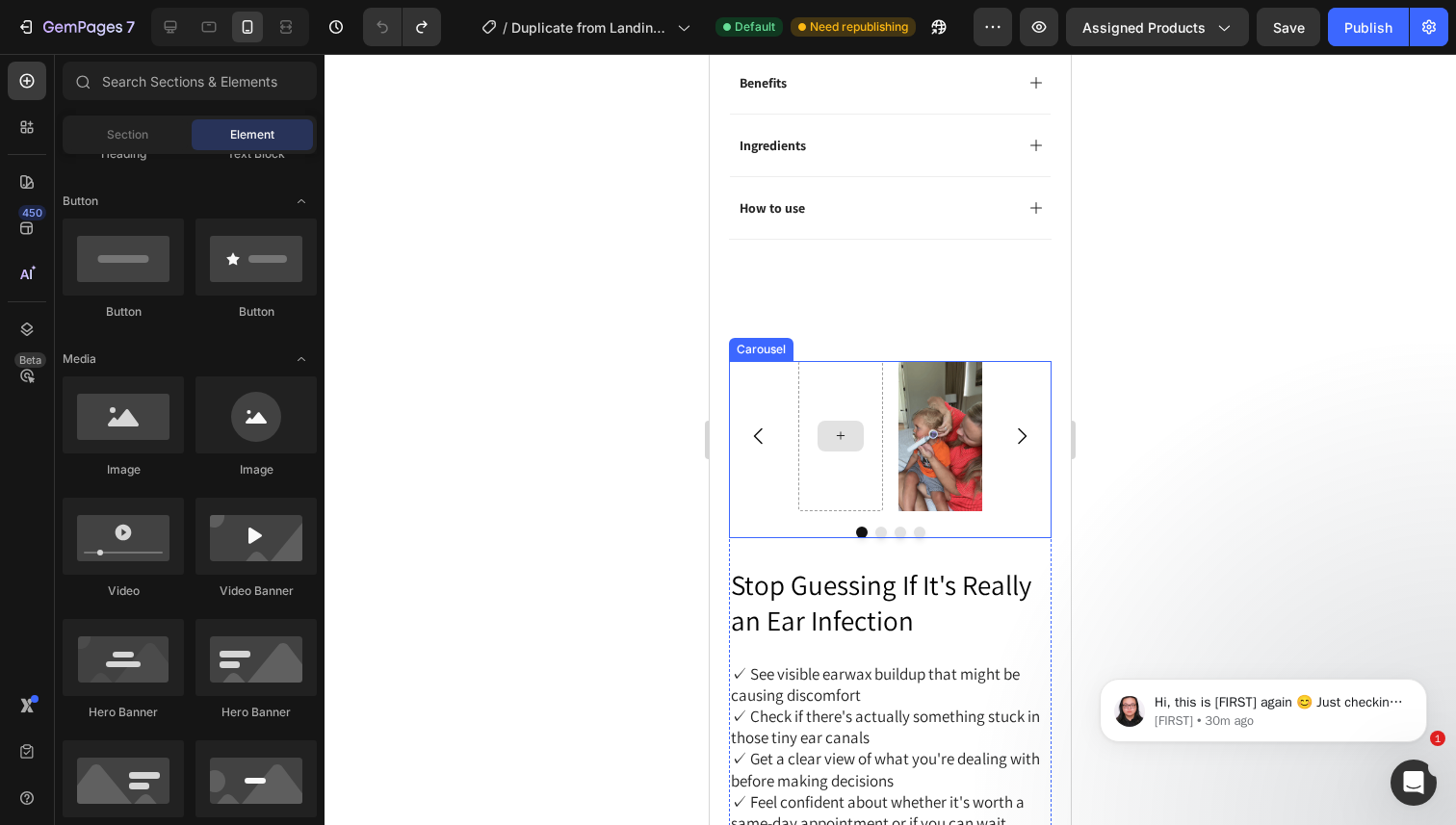 click 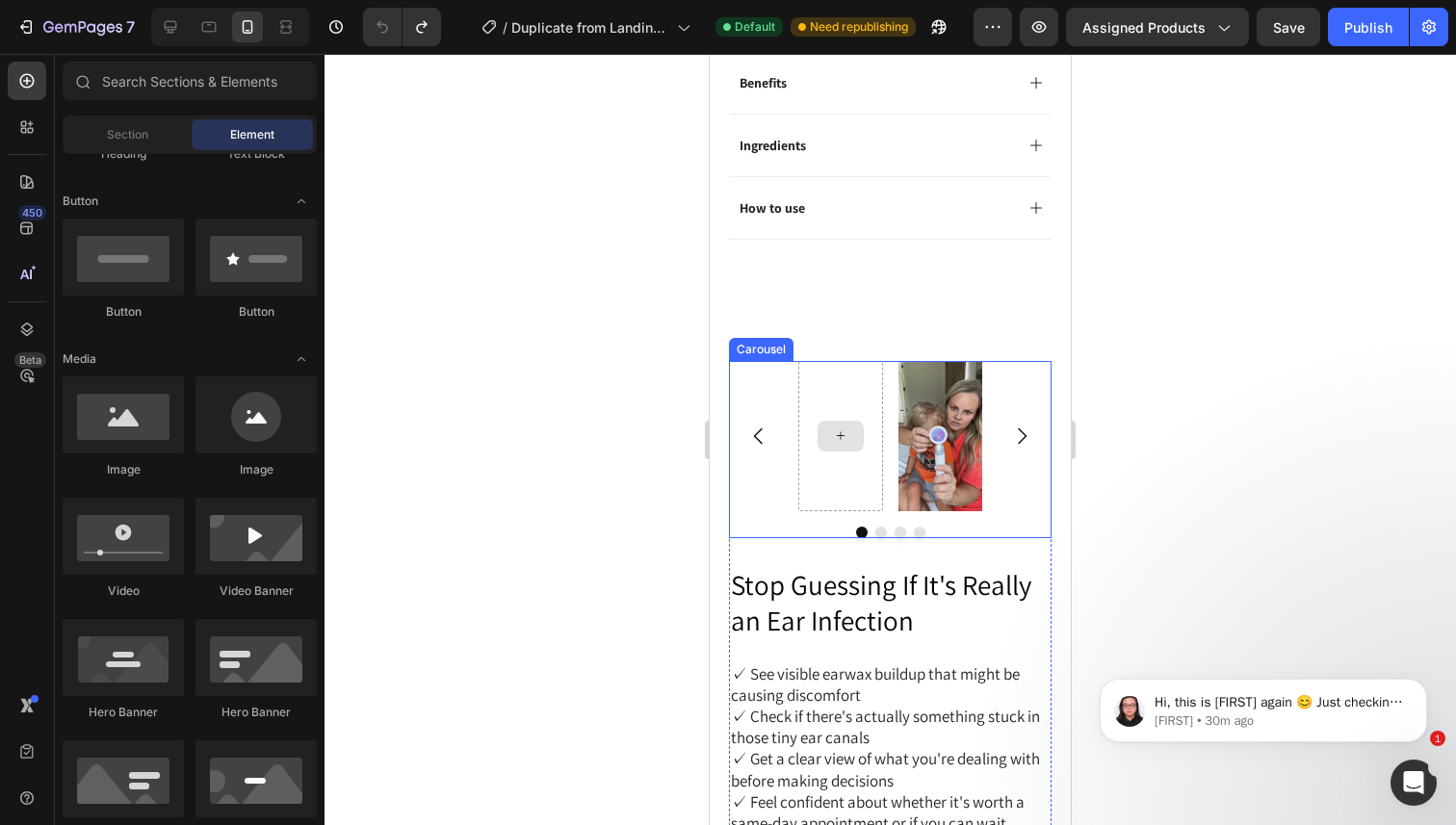 click at bounding box center [841, 436] 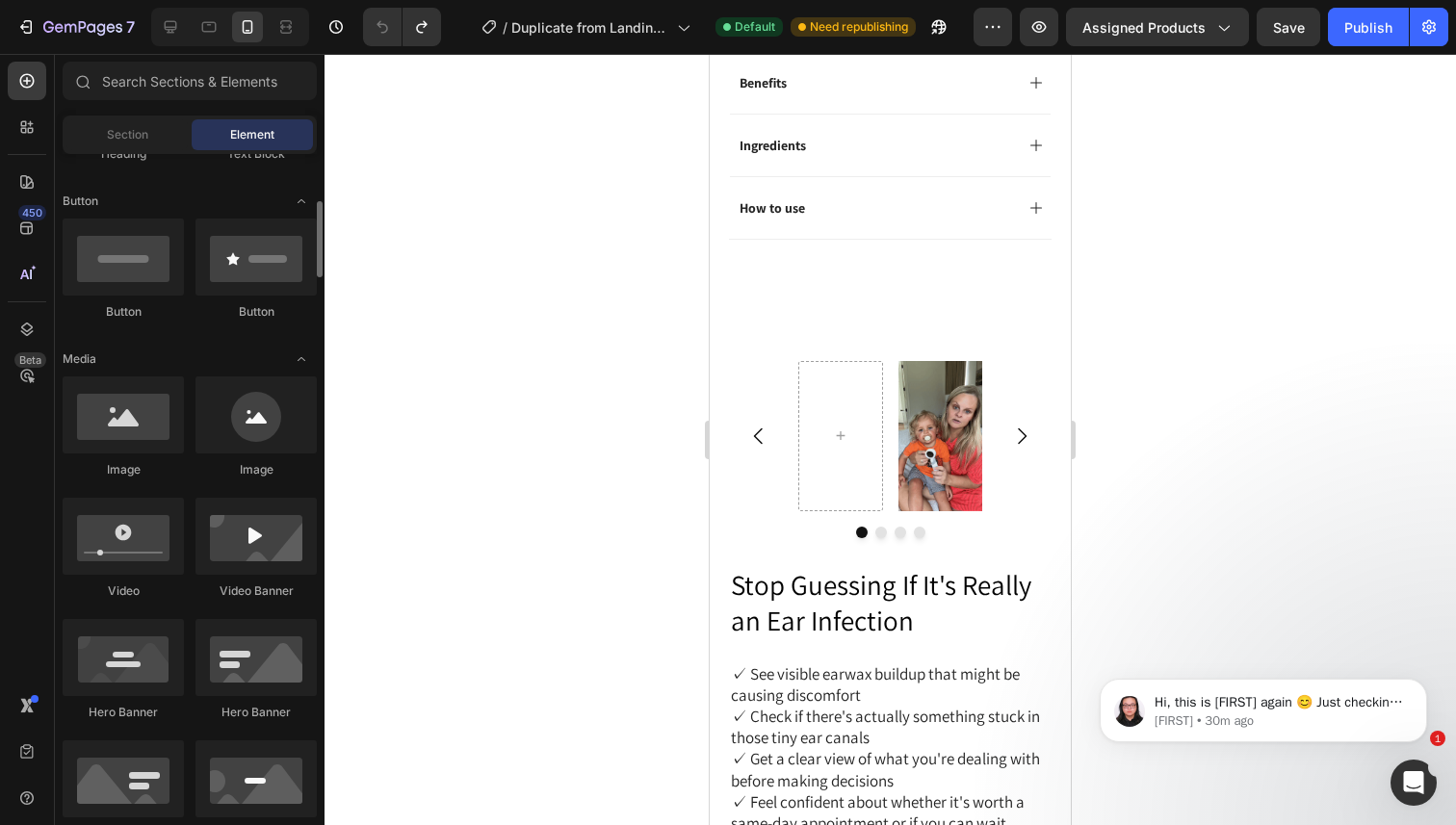 scroll, scrollTop: 0, scrollLeft: 0, axis: both 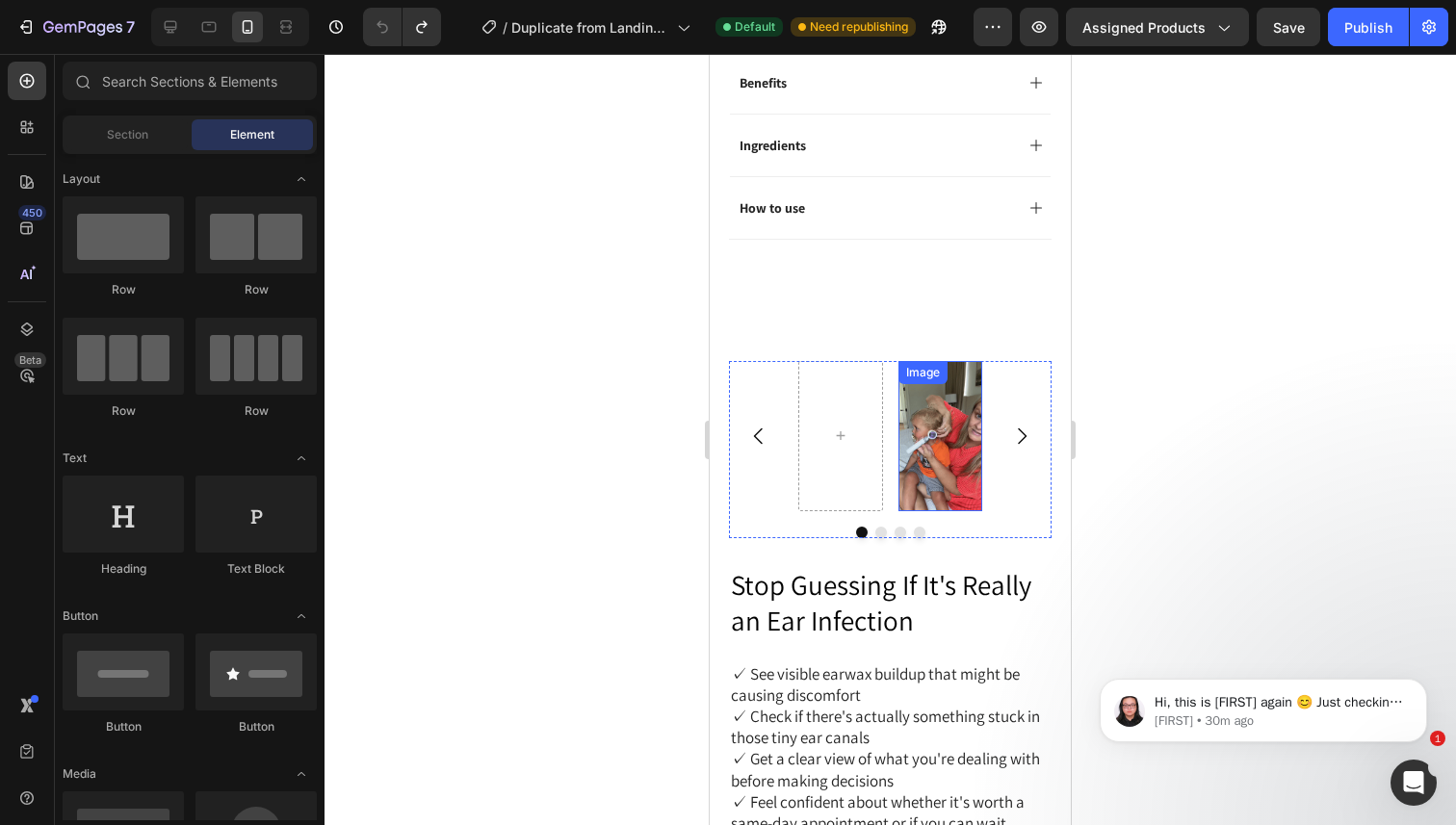 click at bounding box center (941, 435) 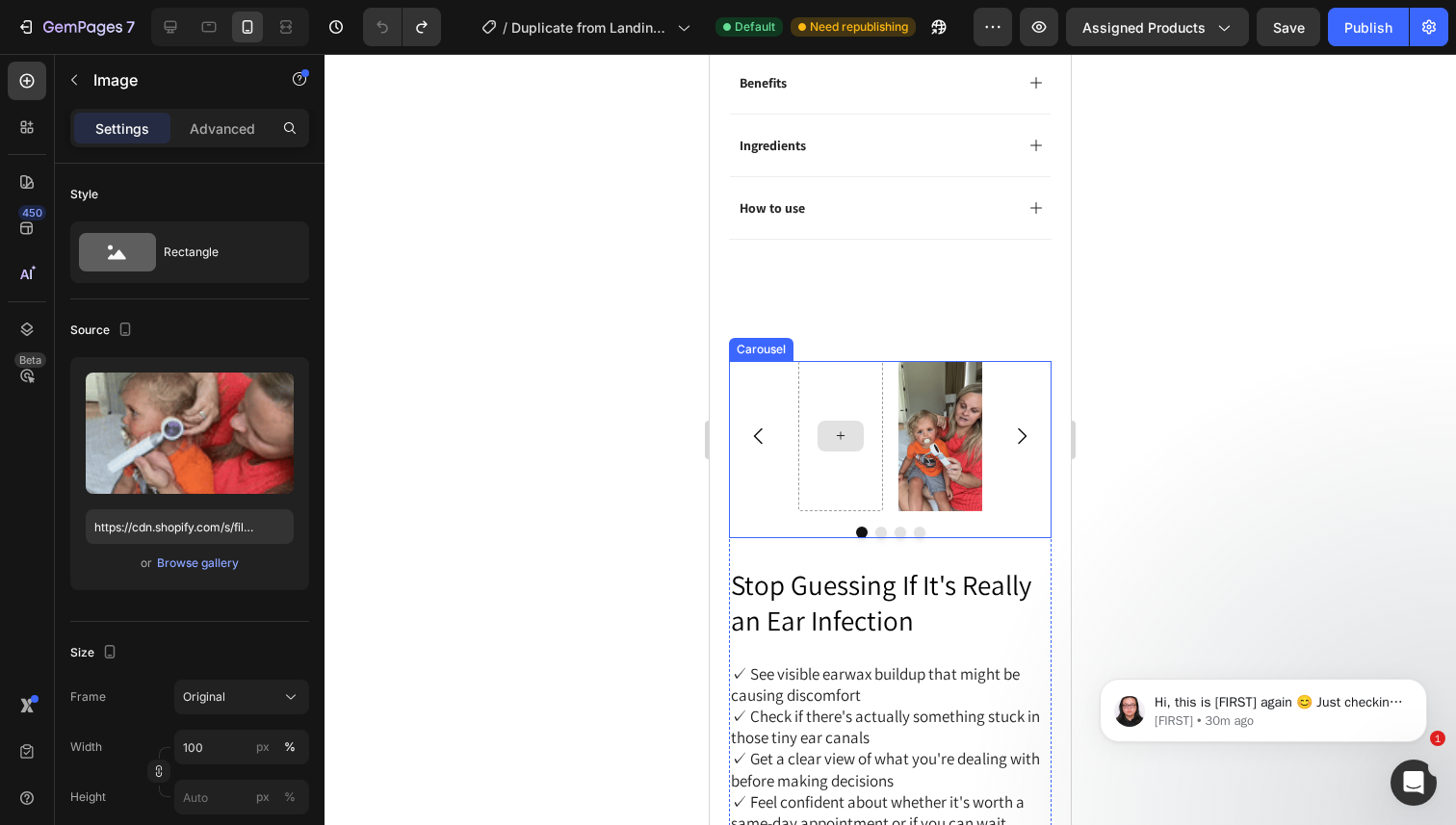 click at bounding box center (841, 436) 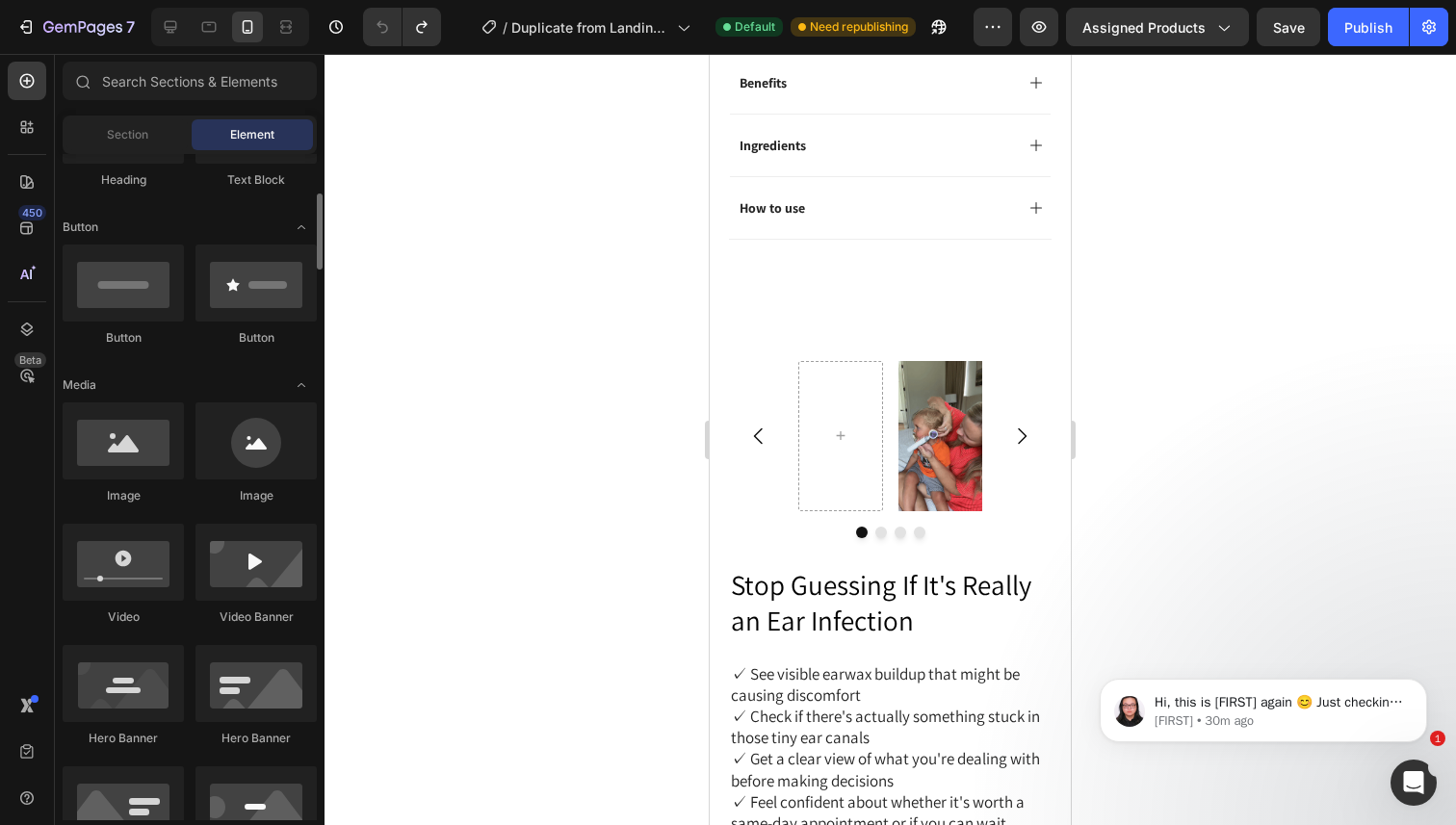 scroll, scrollTop: 398, scrollLeft: 0, axis: vertical 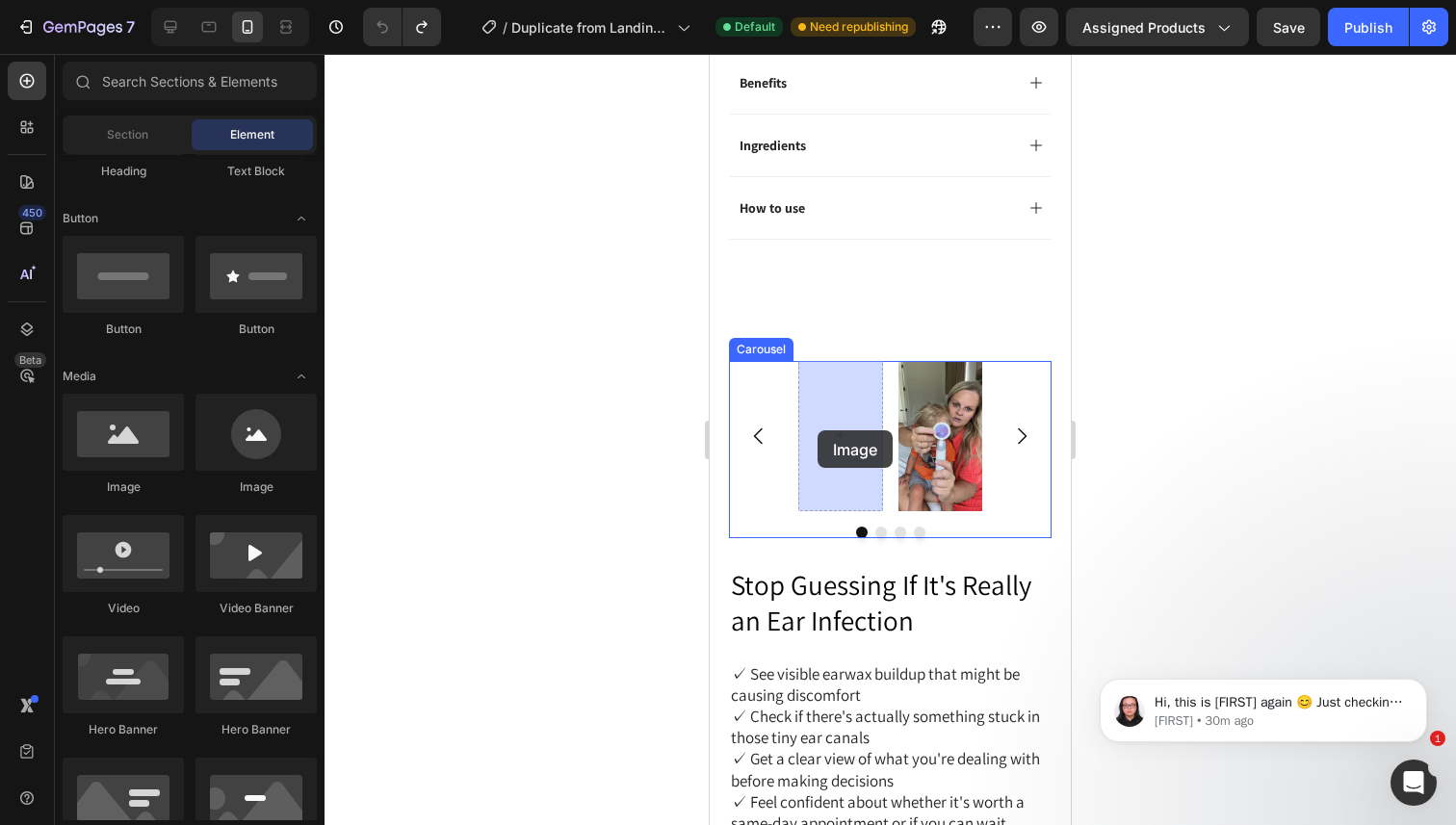 drag, startPoint x: 840, startPoint y: 489, endPoint x: 818, endPoint y: 430, distance: 62.968246 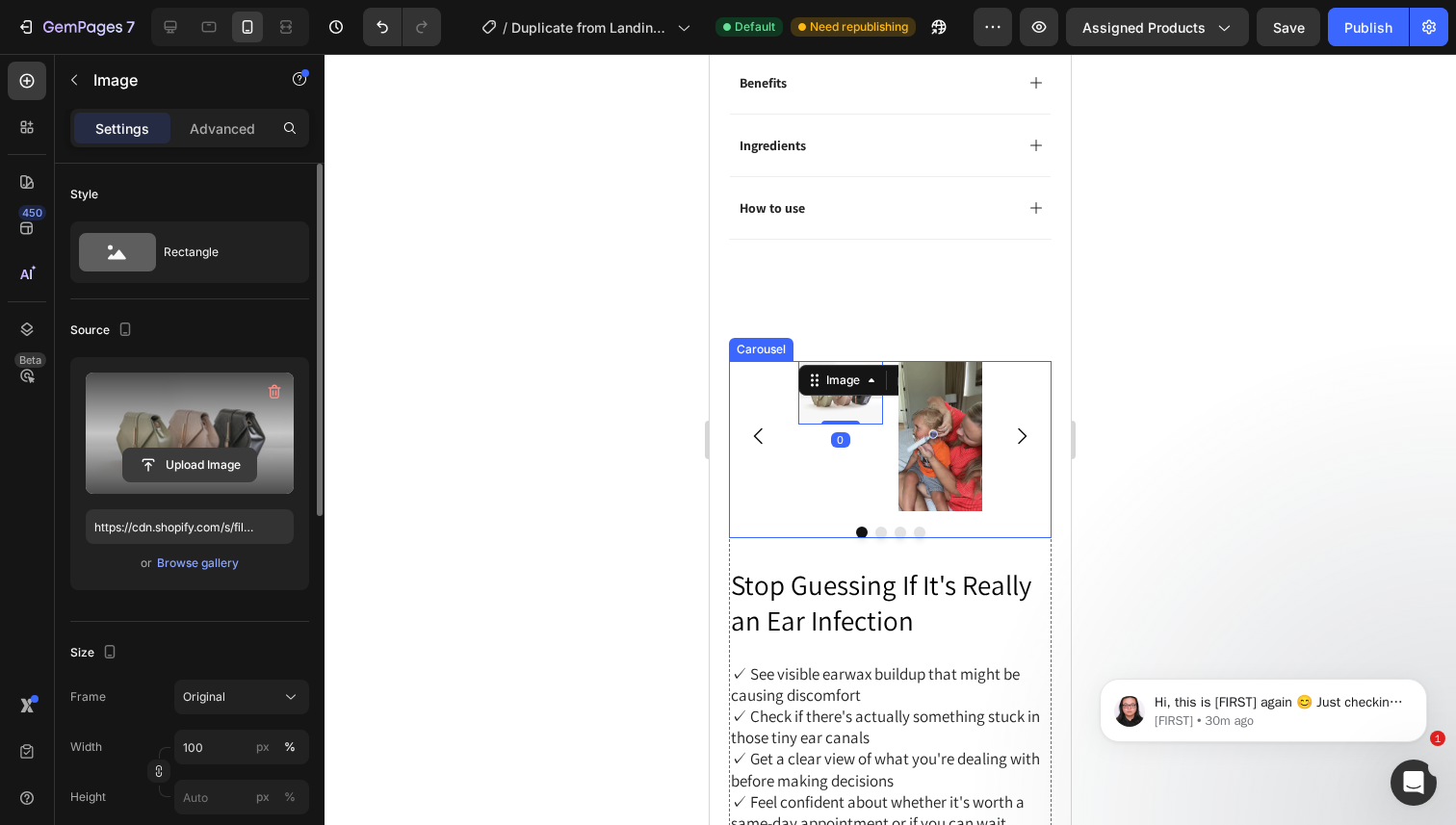 click on "Upload Image" at bounding box center (190, 465) 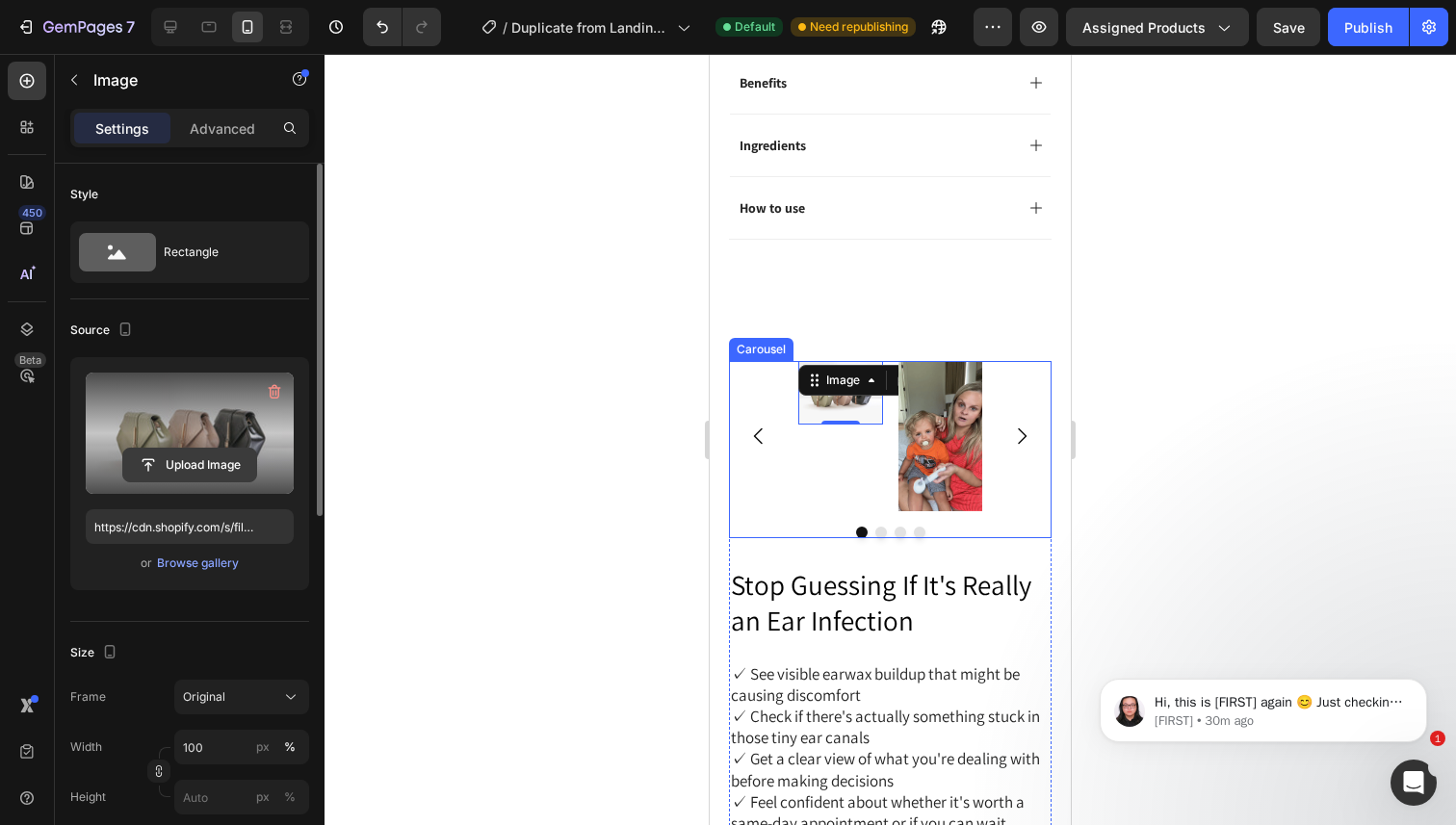 click 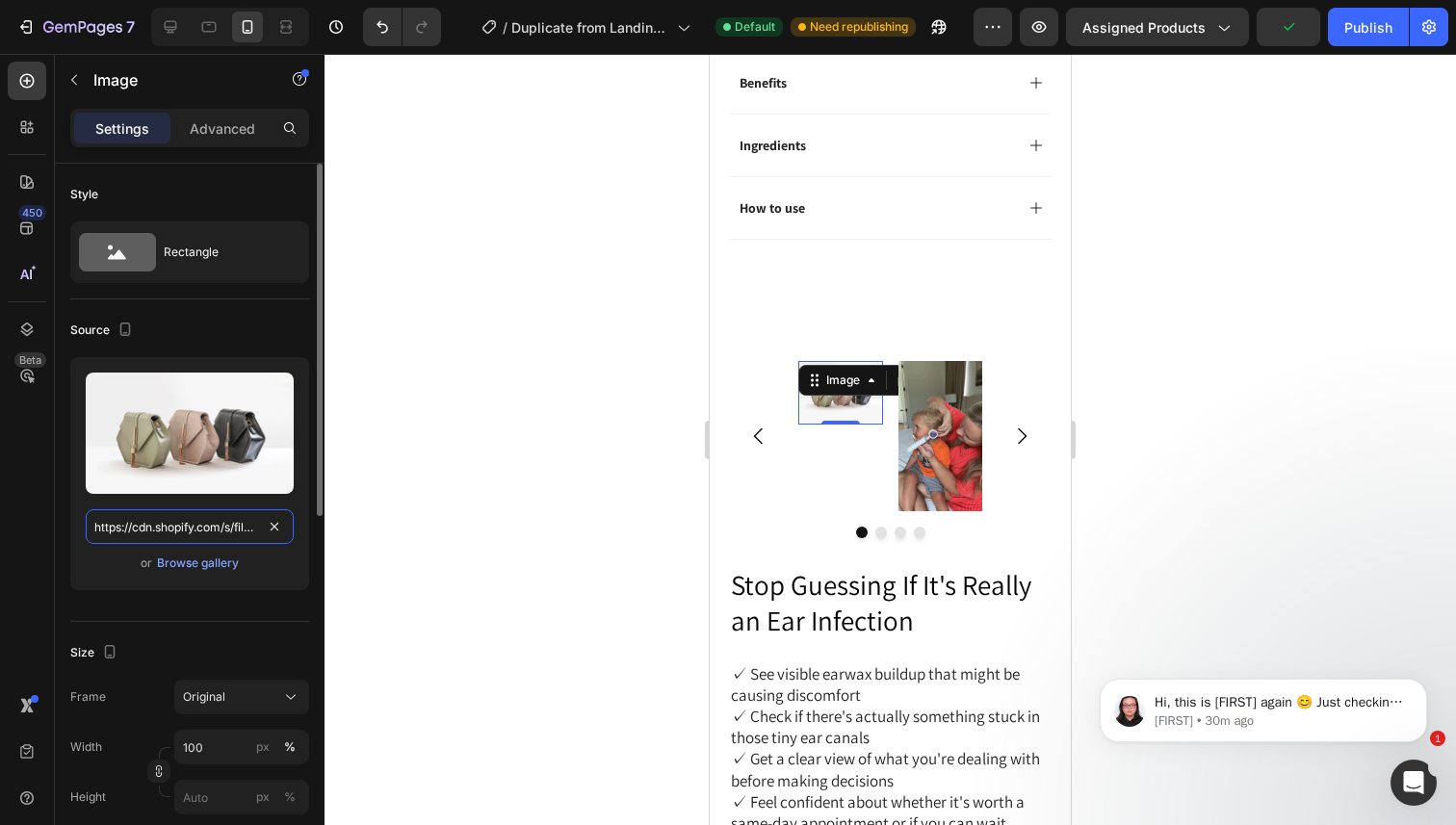 click on "https://cdn.shopify.com/s/files/1/2005/9307/files/image_demo.jpg" at bounding box center (190, 527) 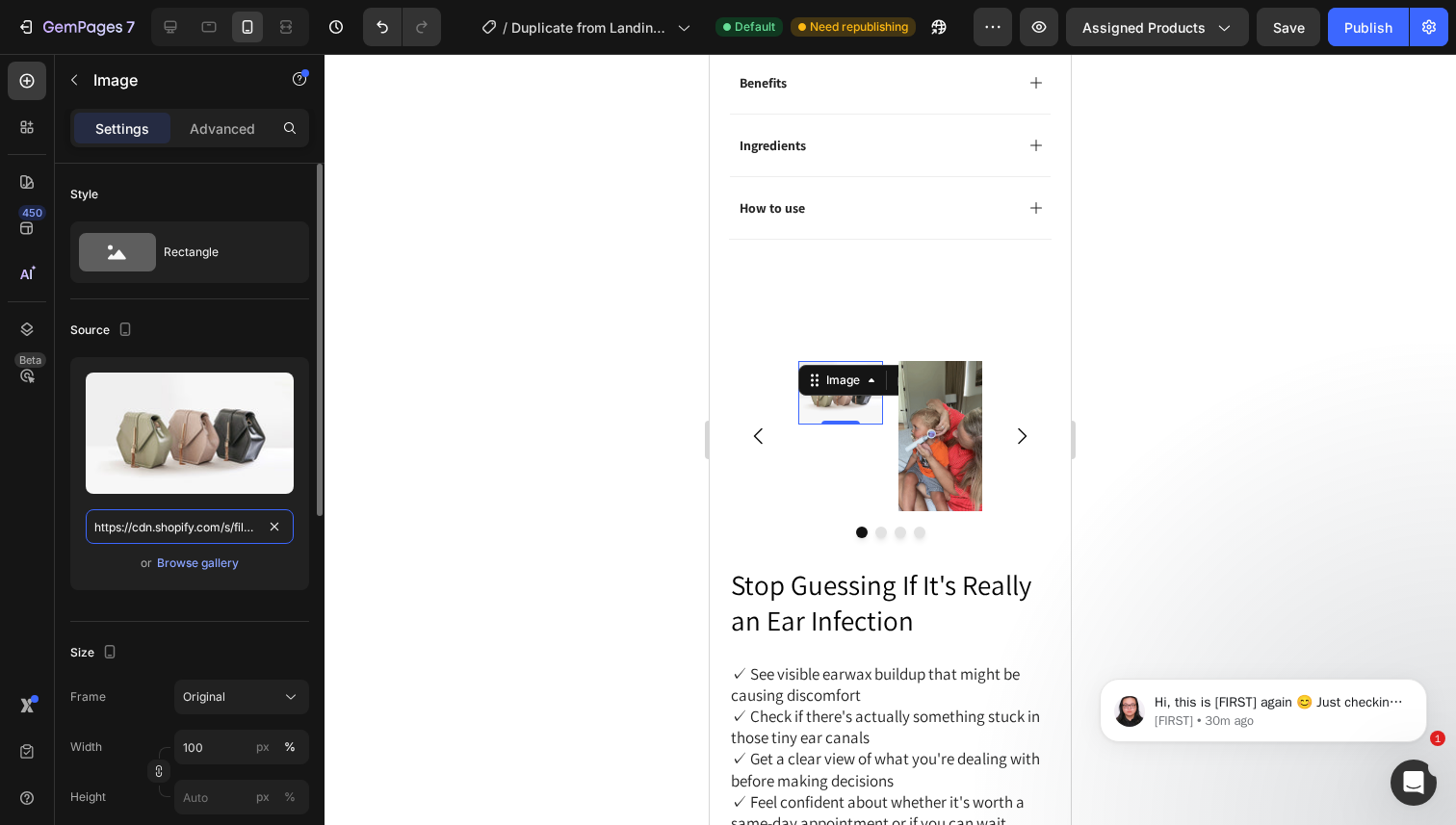 paste on "0717/3197/0211/files/oto-gif-1.gif?v=1754117360" 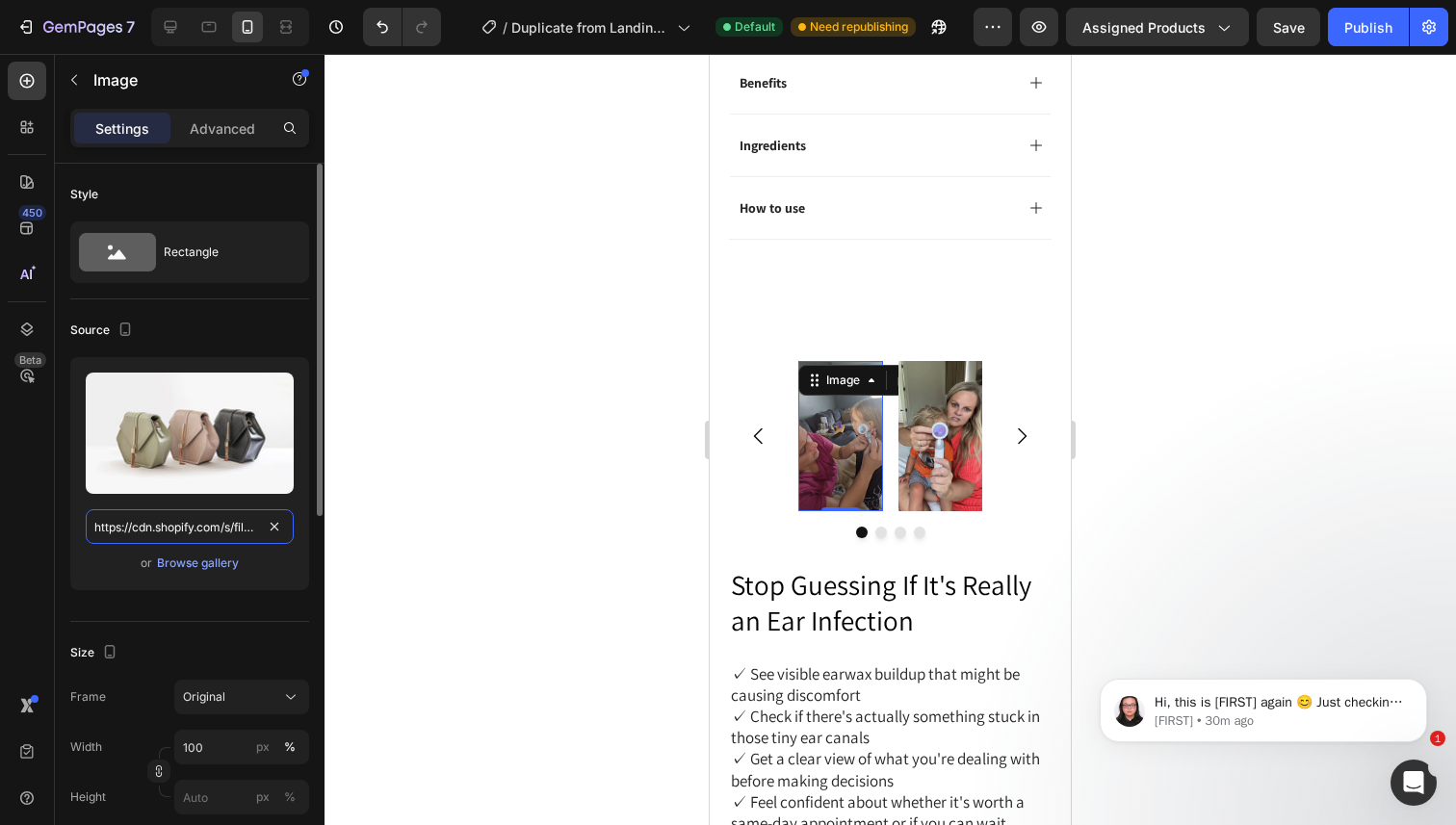 scroll, scrollTop: 0, scrollLeft: 279, axis: horizontal 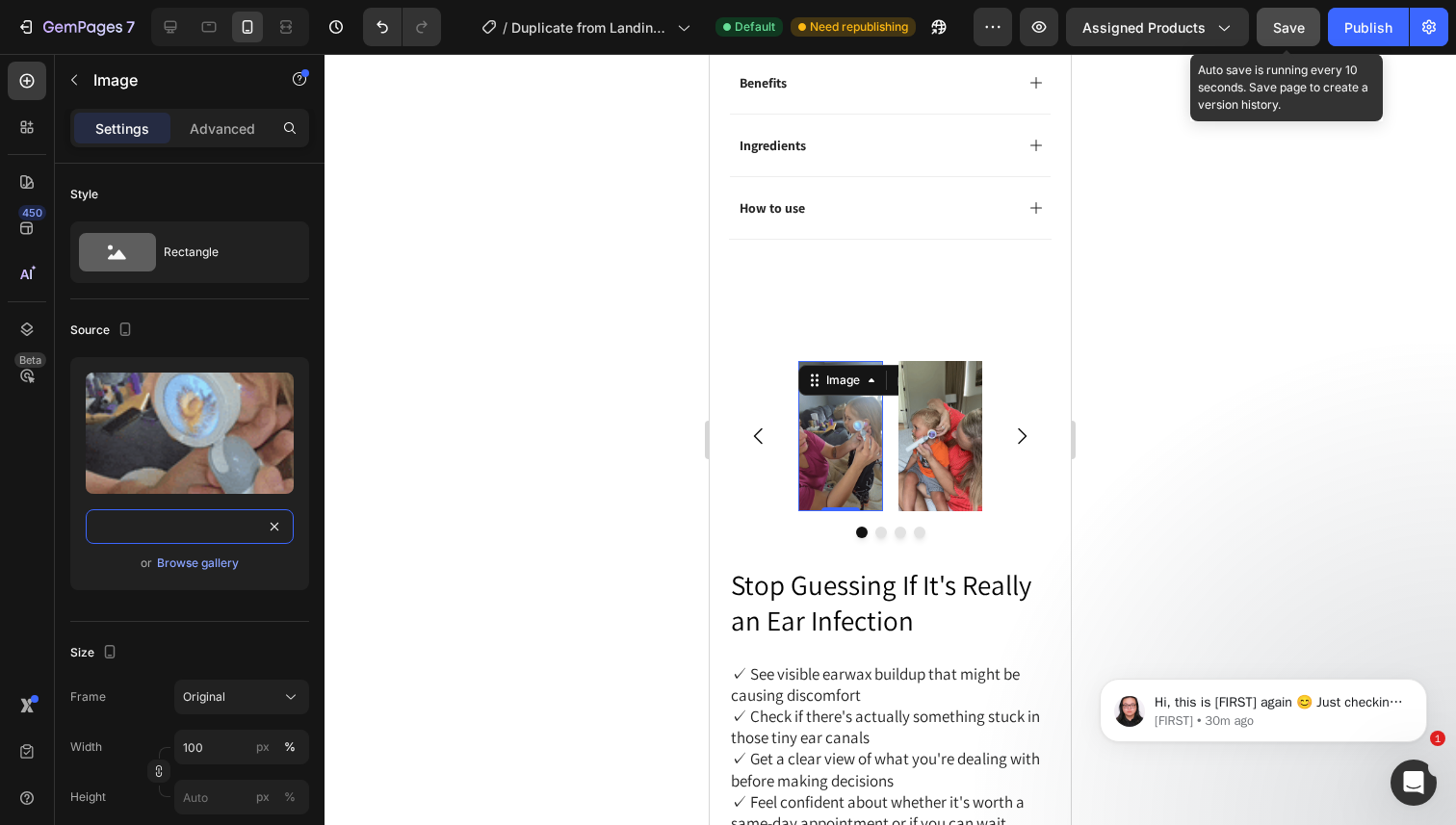 type on "https://cdn.shopify.com/s/files/1/0717/3197/0211/files/oto-gif-1.gif?v=1754117360" 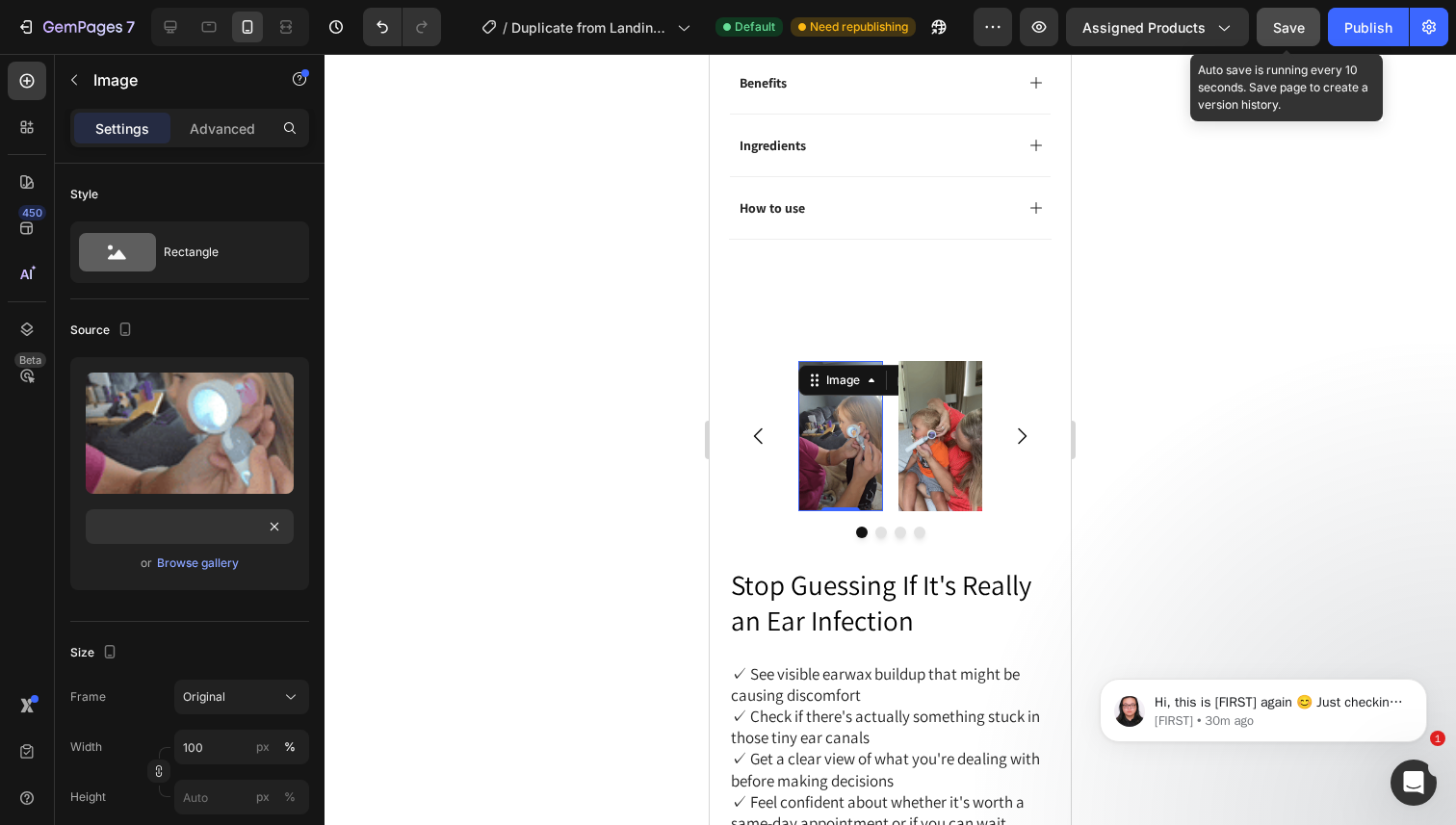 click on "Save" at bounding box center [1288, 27] 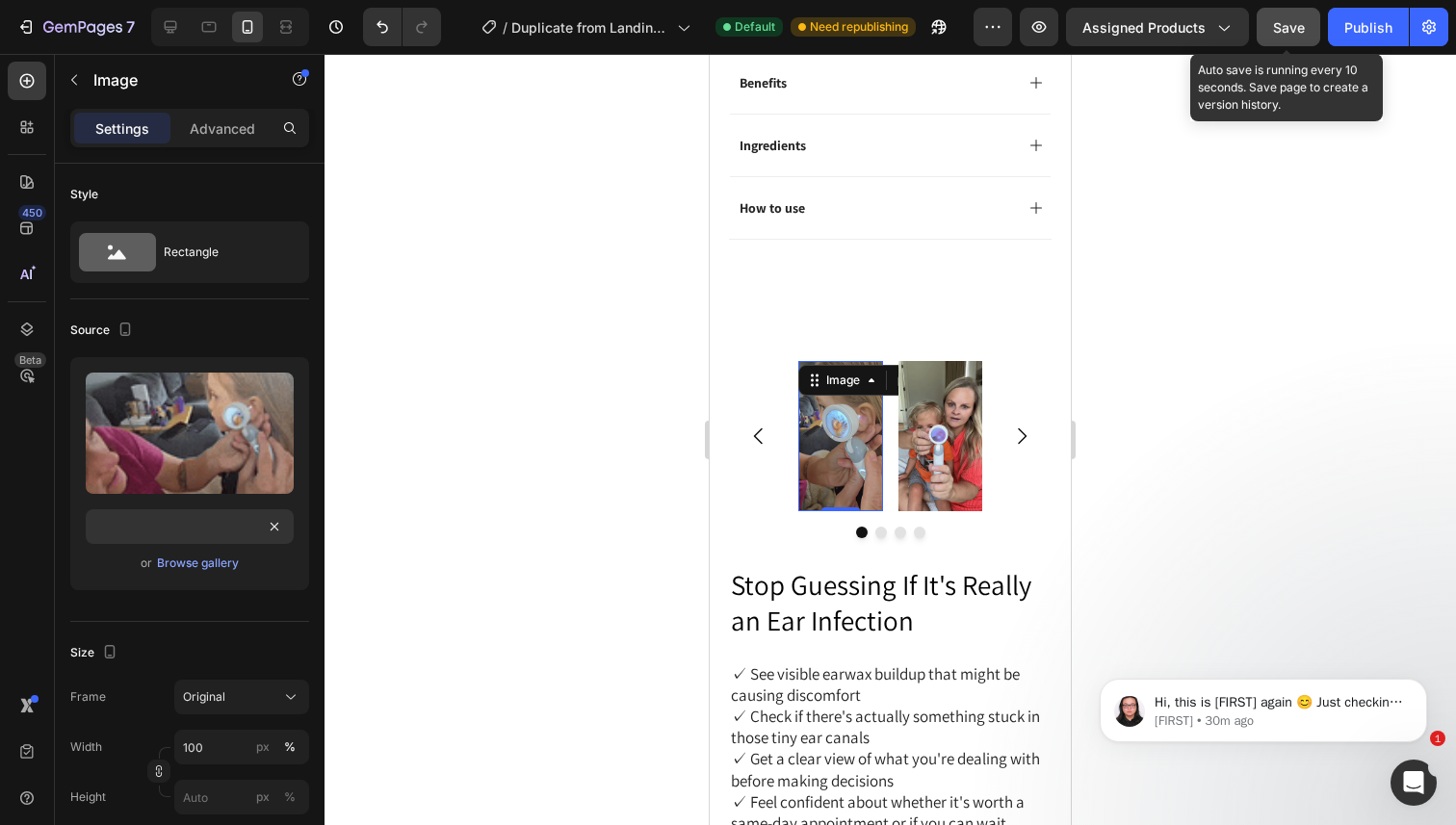 scroll, scrollTop: 0, scrollLeft: 0, axis: both 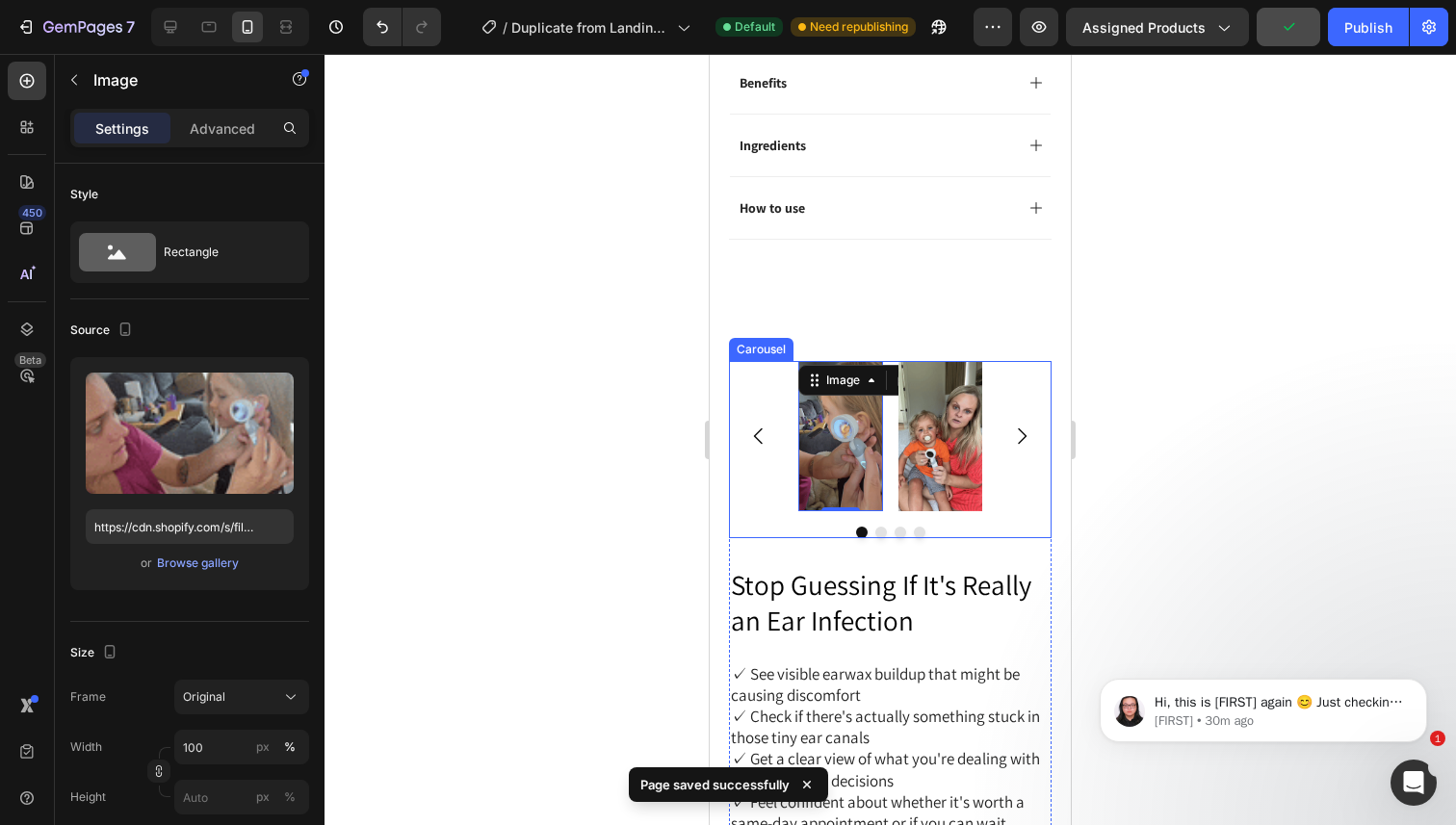 click 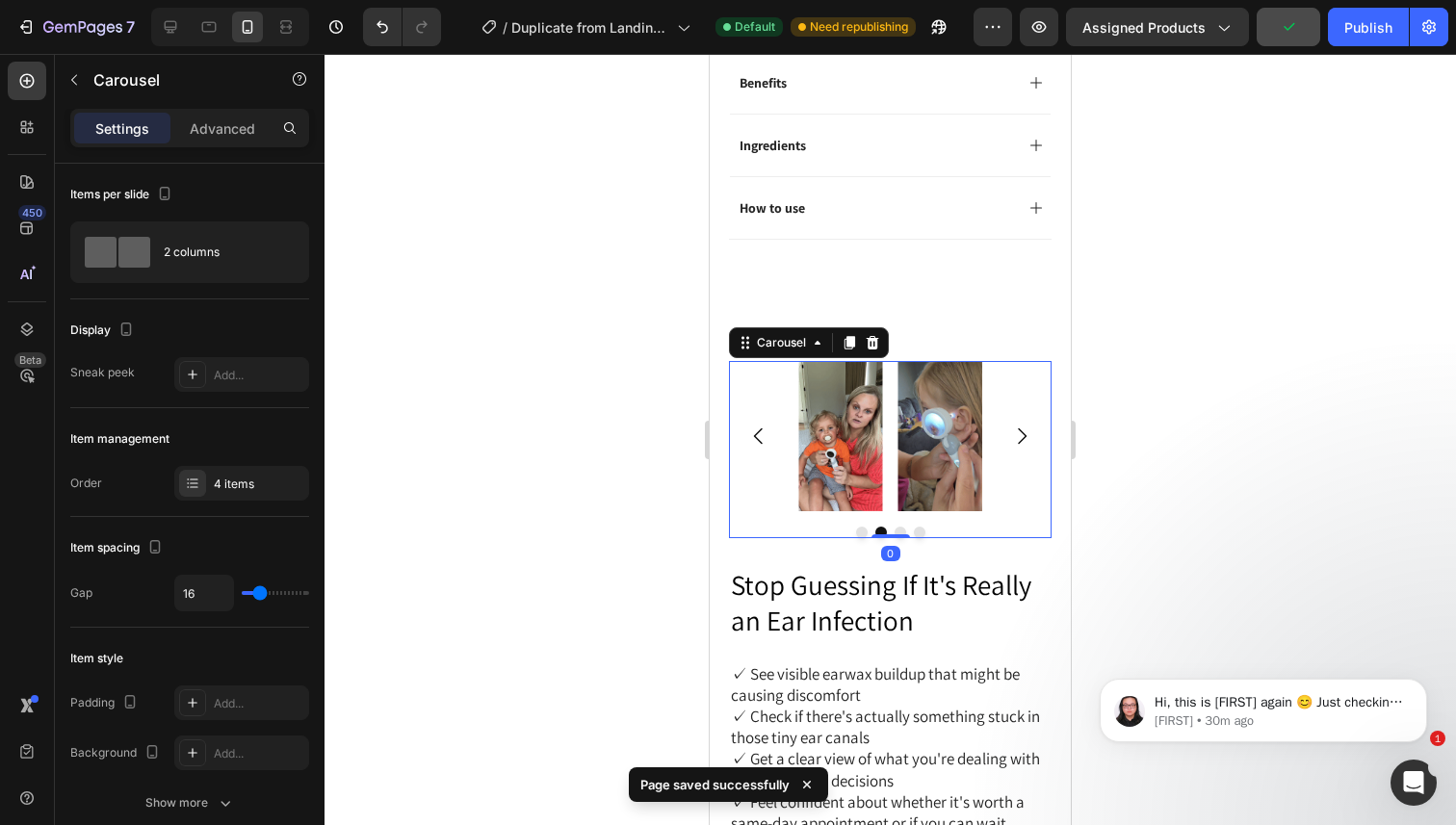 click 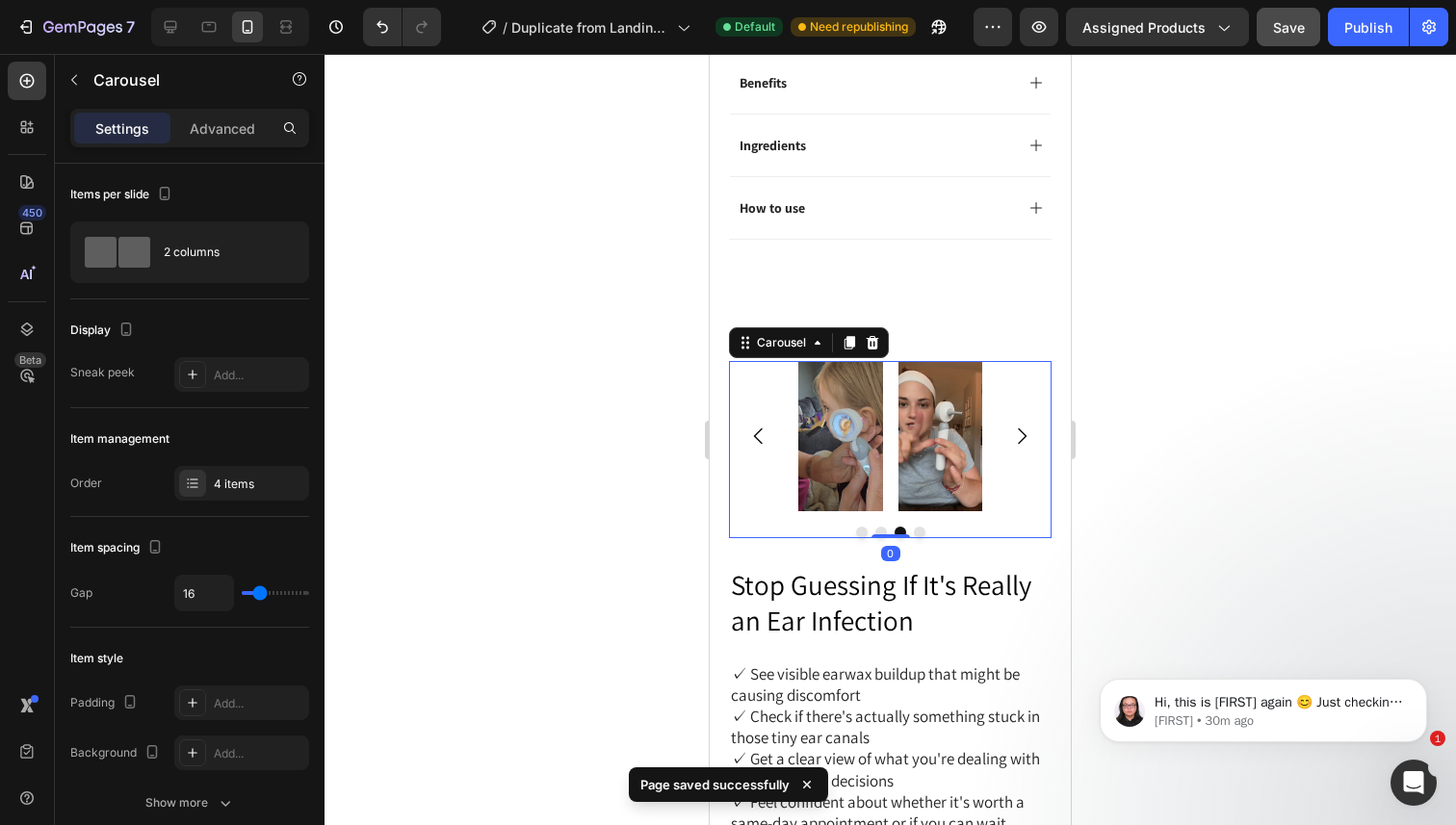 click 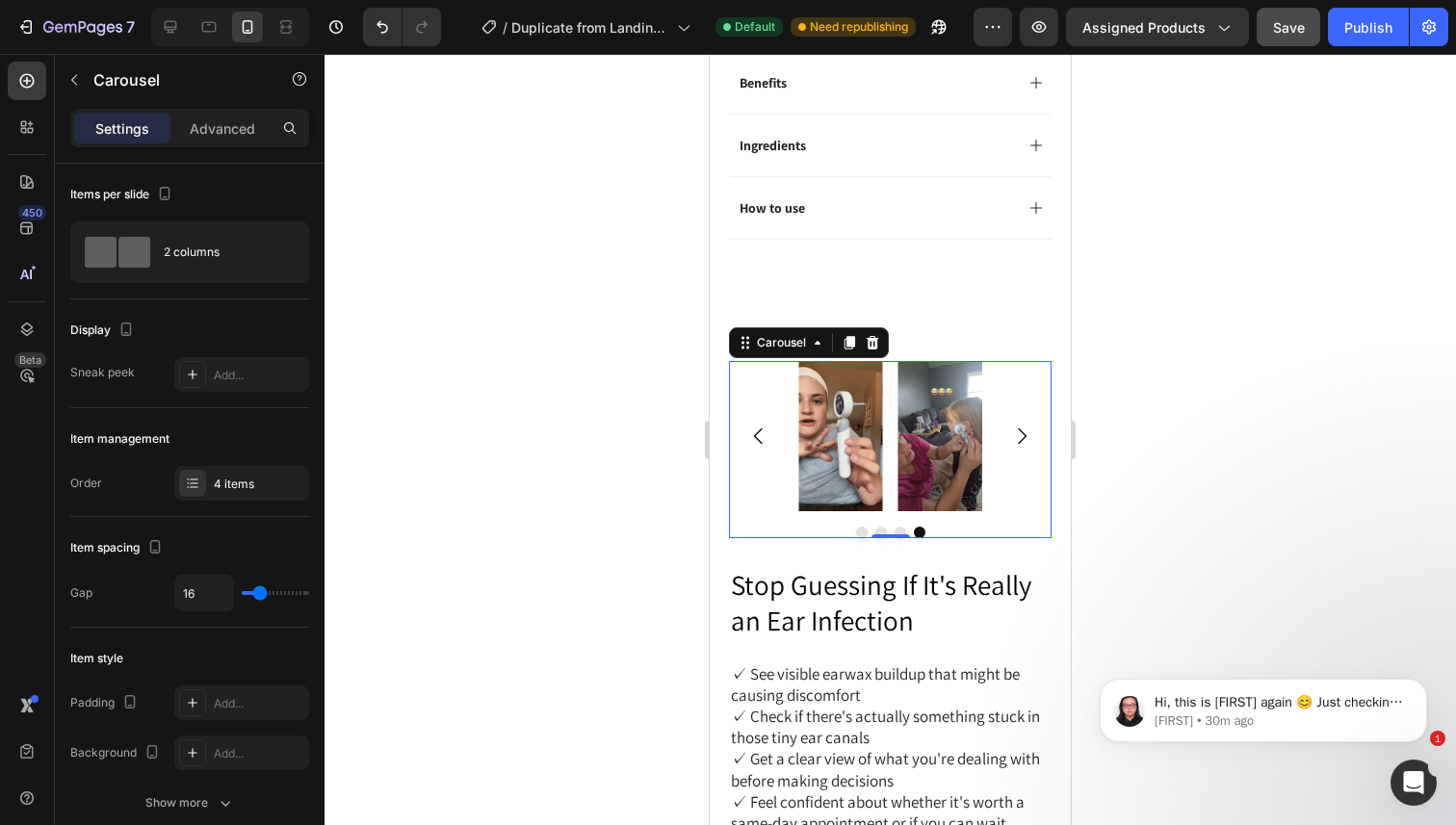 click 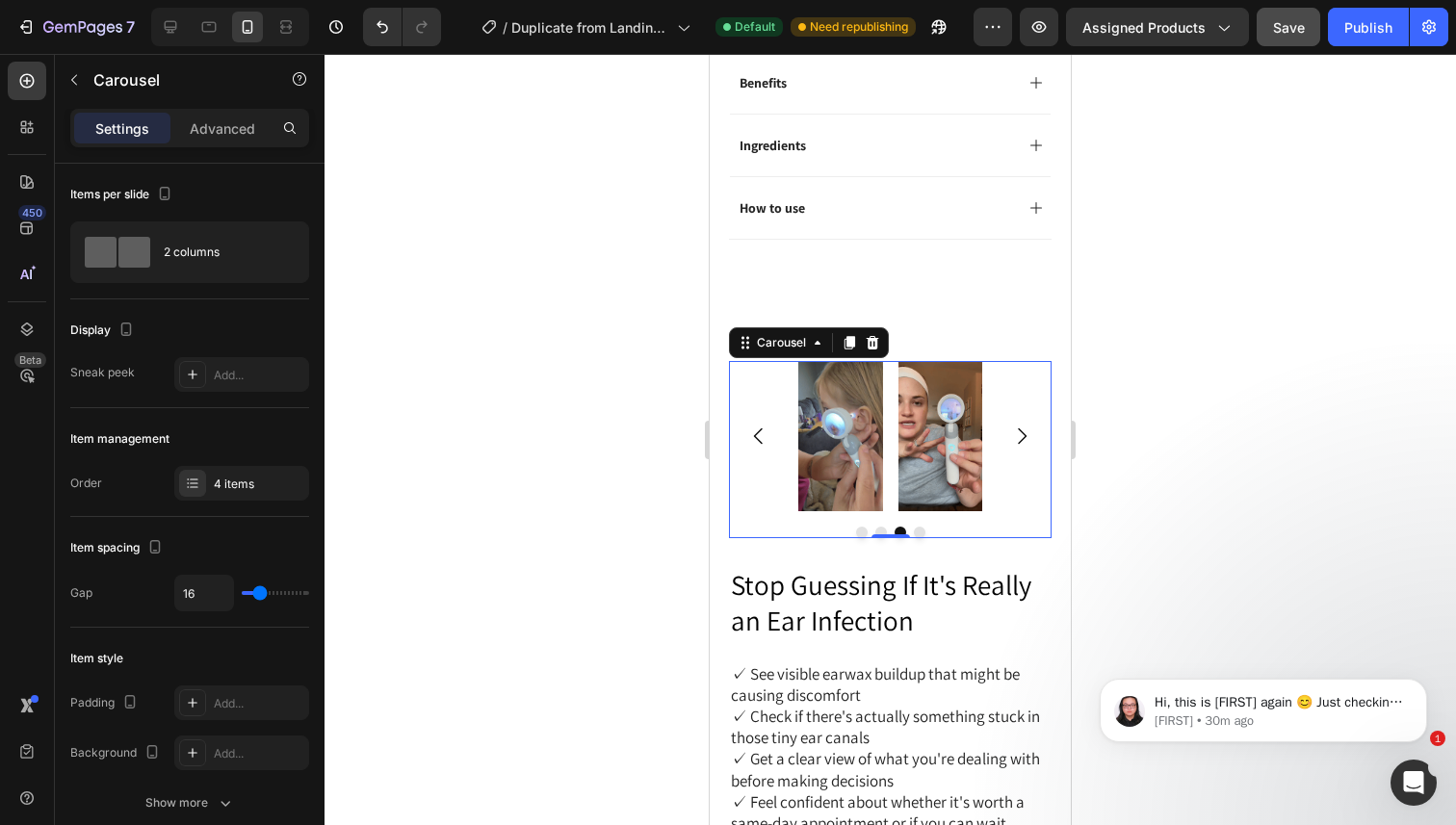 click 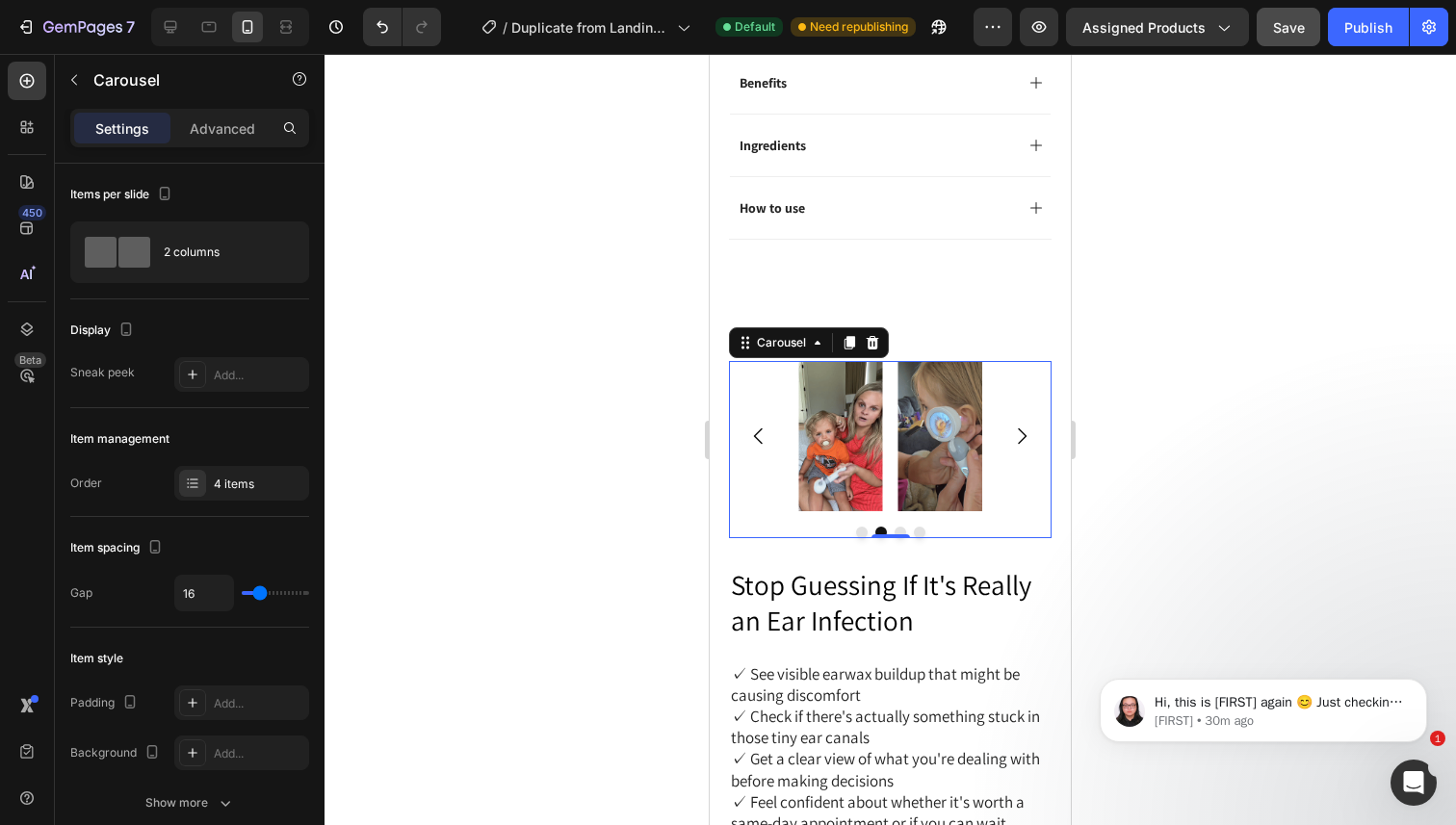 click 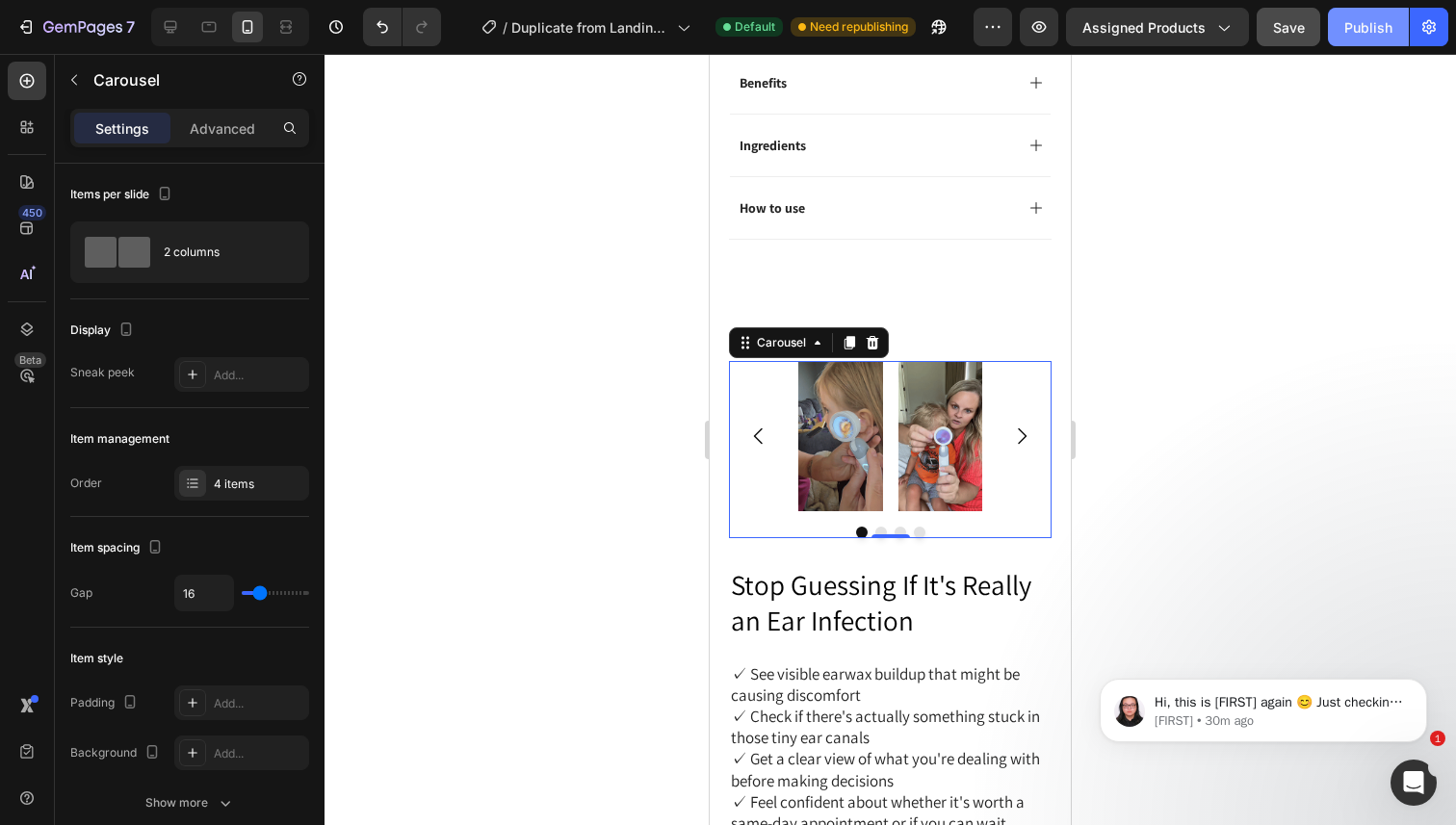 click on "Publish" 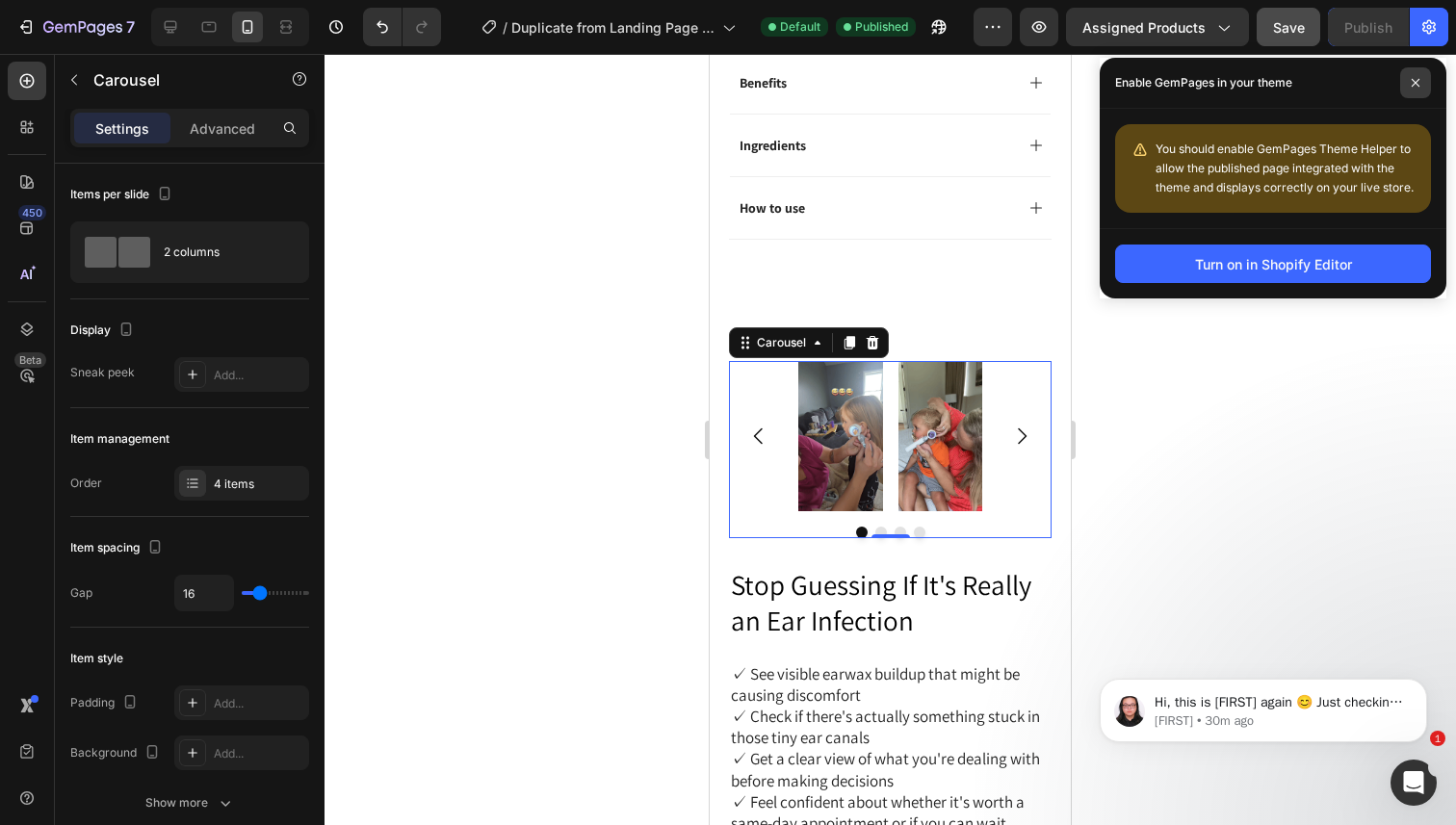 click at bounding box center [1416, 83] 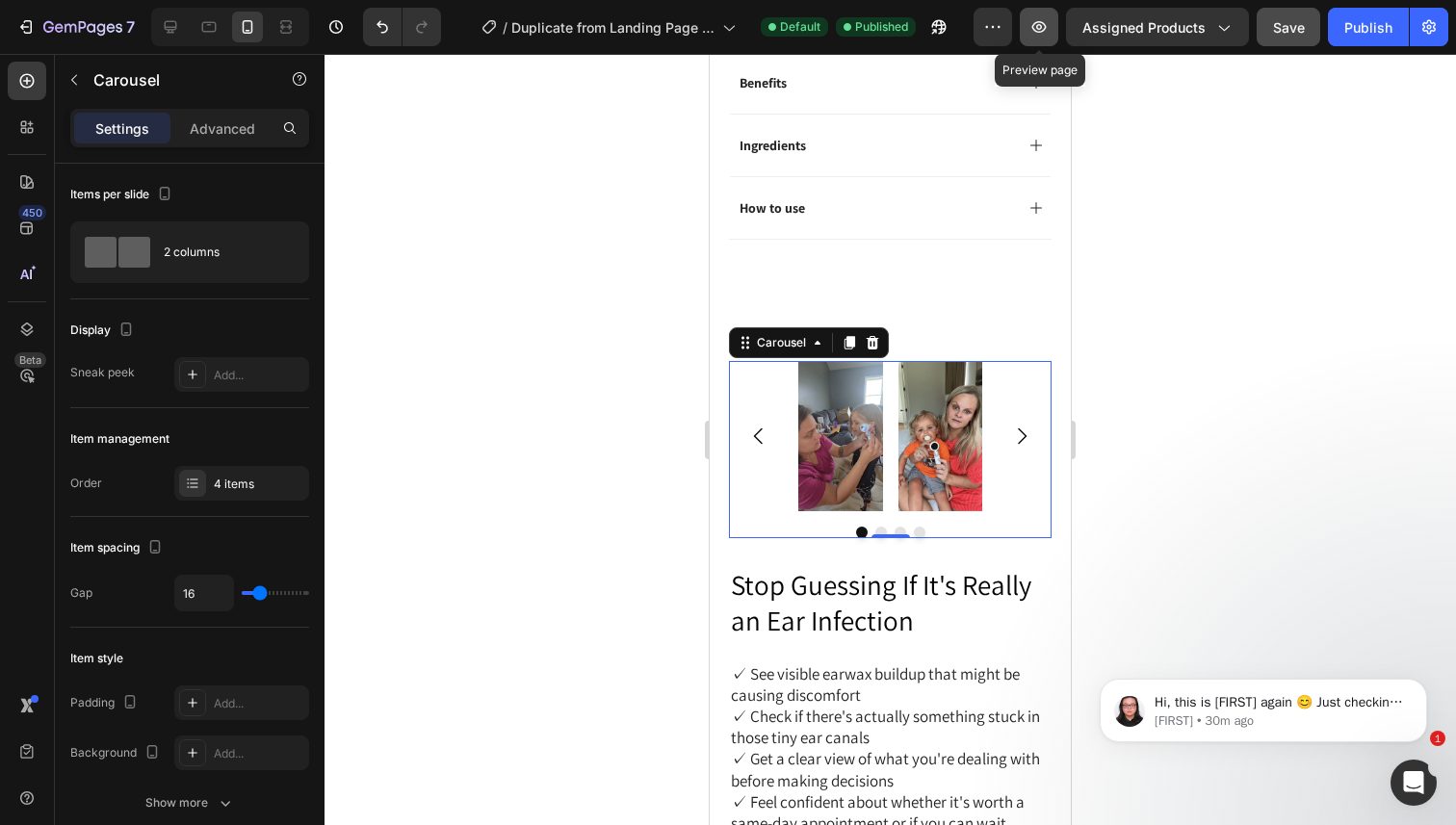 click 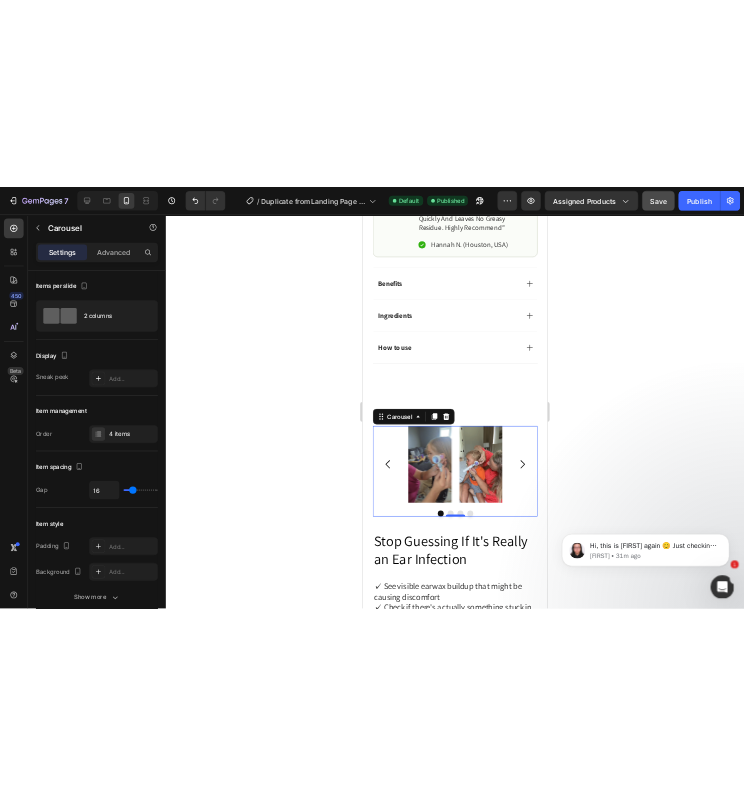 scroll, scrollTop: 1092, scrollLeft: 0, axis: vertical 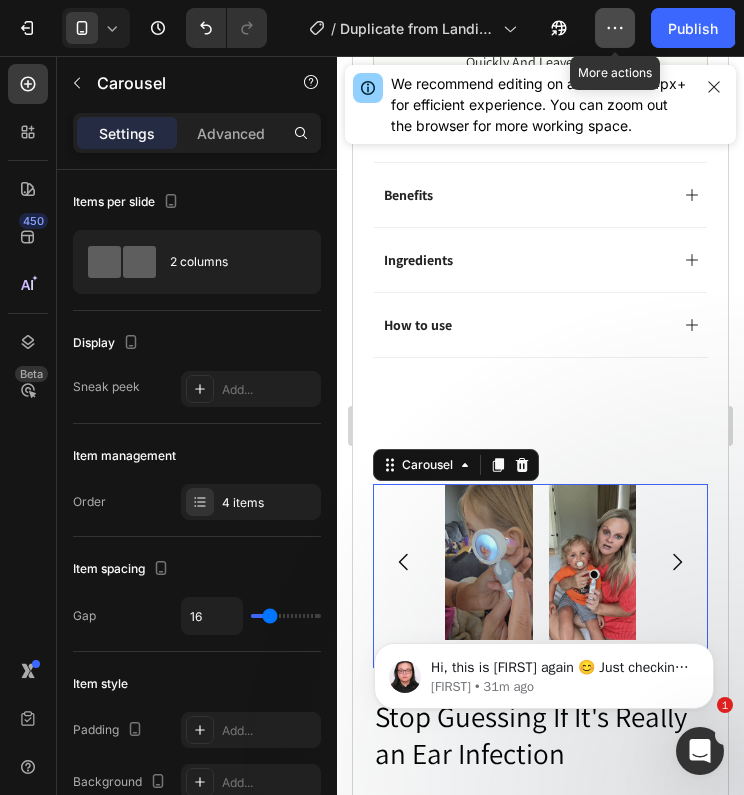 click 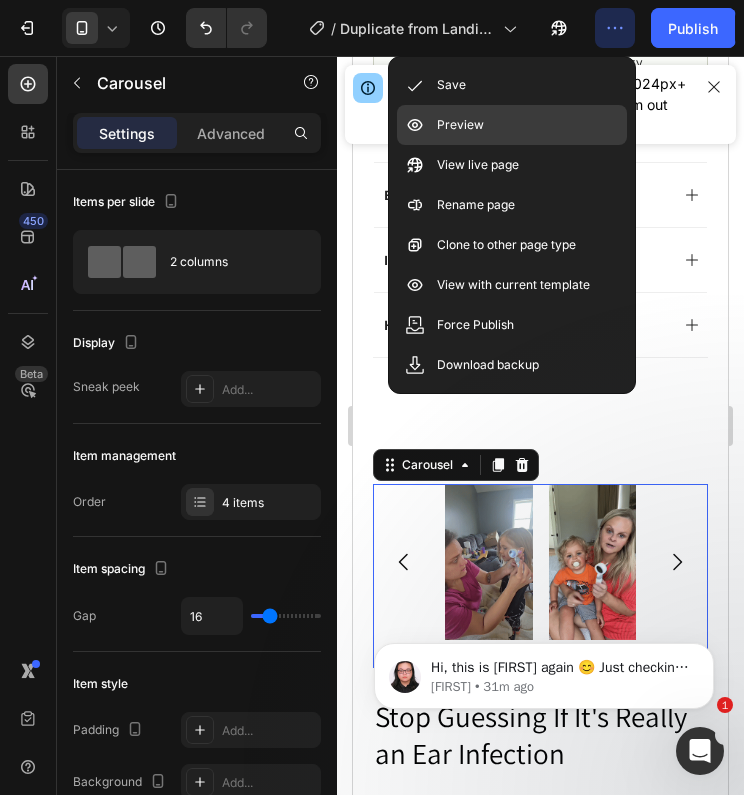 click on "Preview" 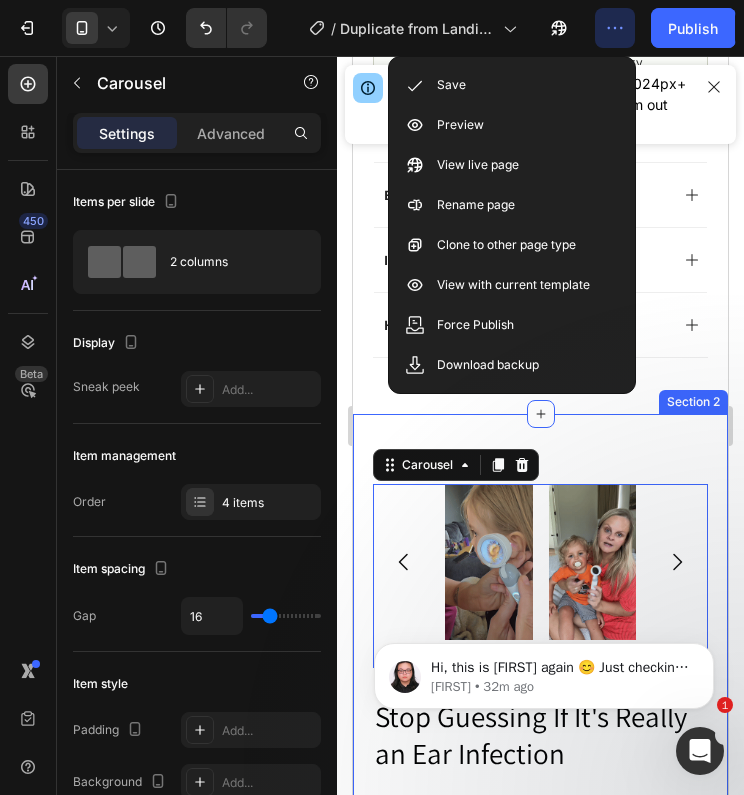 click on "Stop Guessing If It's Really an Ear Infection Heading ✓ See visible earwax buildup that might be causing discomfort  ✓ Check if there's actually something stuck in those tiny ear canals ✓ Get a clear view of what you're dealing with before making decisions ✓ Feel confident about whether it's worth a same-day appointment or if you can wait Text Block Row
Image Image Image Image
Carousel   0 Row ...Because Sometimes You Need to See It to Believe It Heading As a mom, you trust your instincts - but sometimes those instincts need backup. With crystal-clear imaging, you can finally see what's actually happening in those tiny ears and noses. Get the clarity you need to make informed decisions. Whether it's visible earwax, confirming nothing's lodged where it shouldn't be, or simply peace of mind that everything looks normal. Because when it comes to your children, seeing truly is believing. Text Block Row Image Row Section 2" at bounding box center [540, 1127] 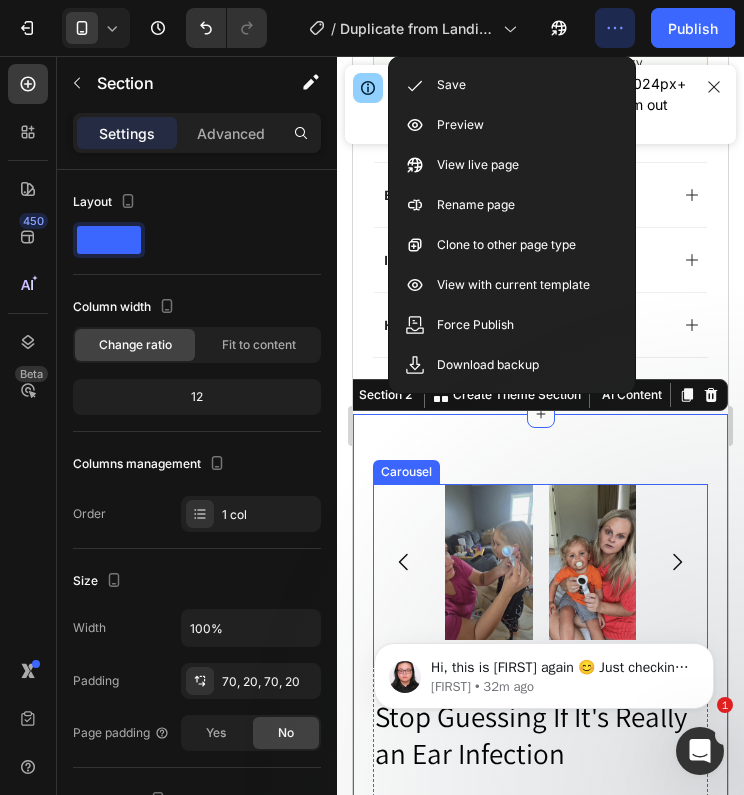 click 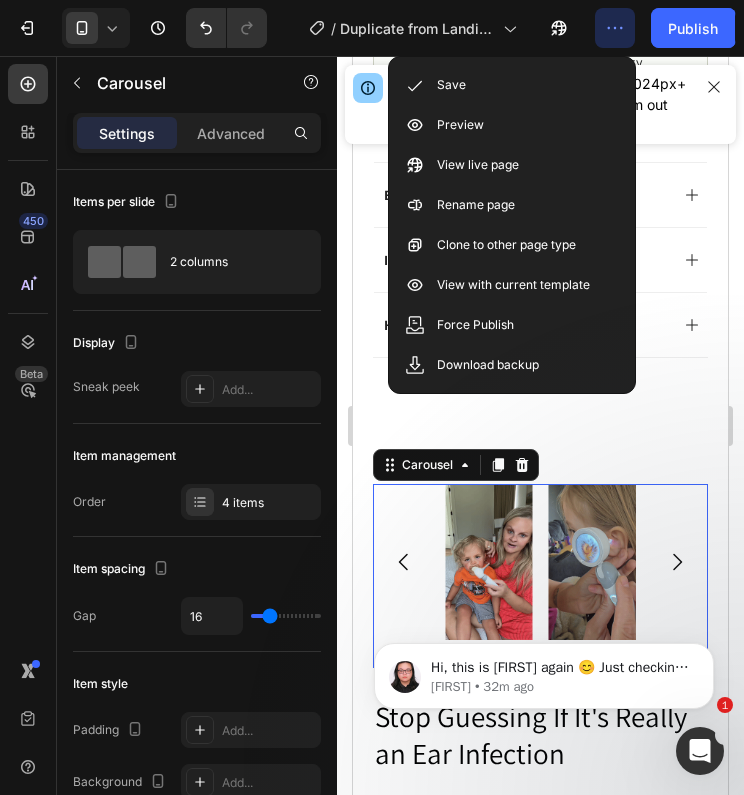 click 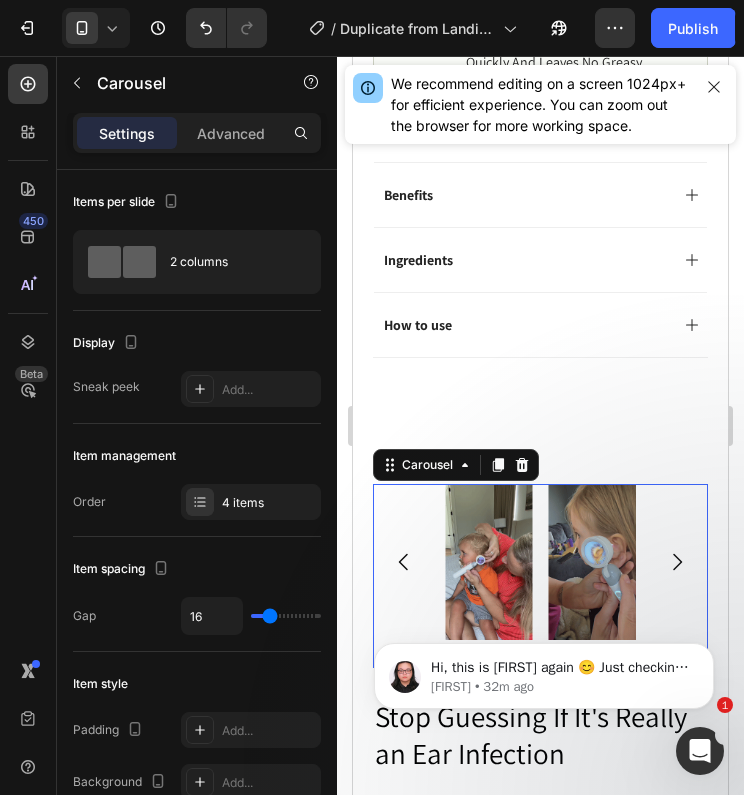 click 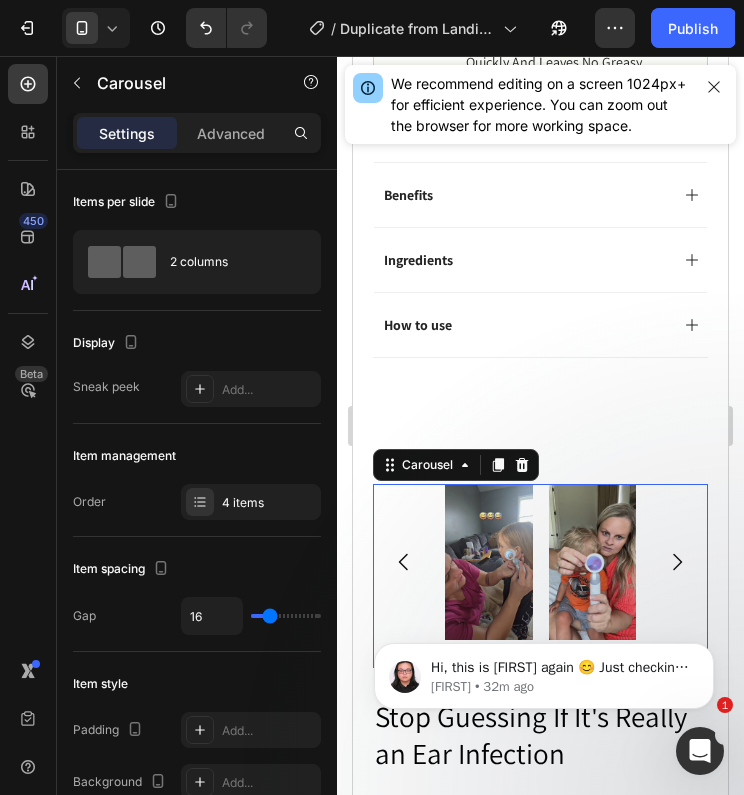 click 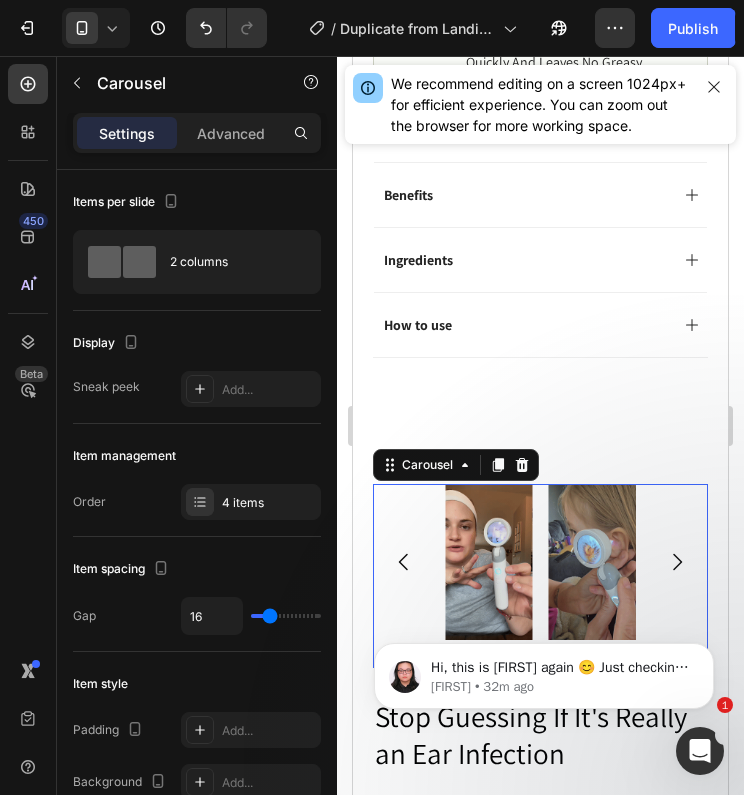 click 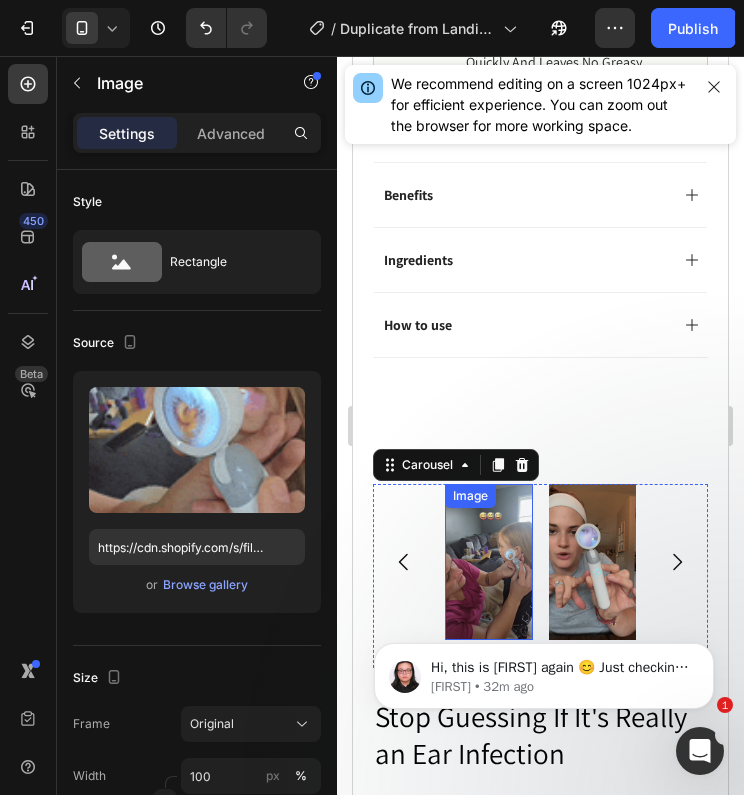 click at bounding box center [489, 561] 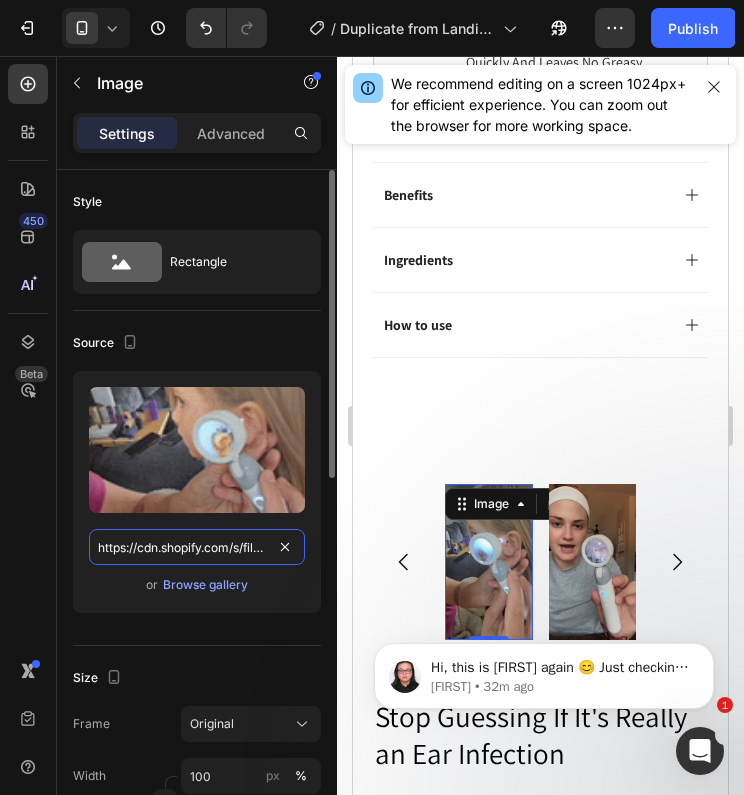 click on "https://cdn.shopify.com/s/files/1/0717/3197/0211/files/oto-gif-1.gif?v=1754117360" at bounding box center [197, 547] 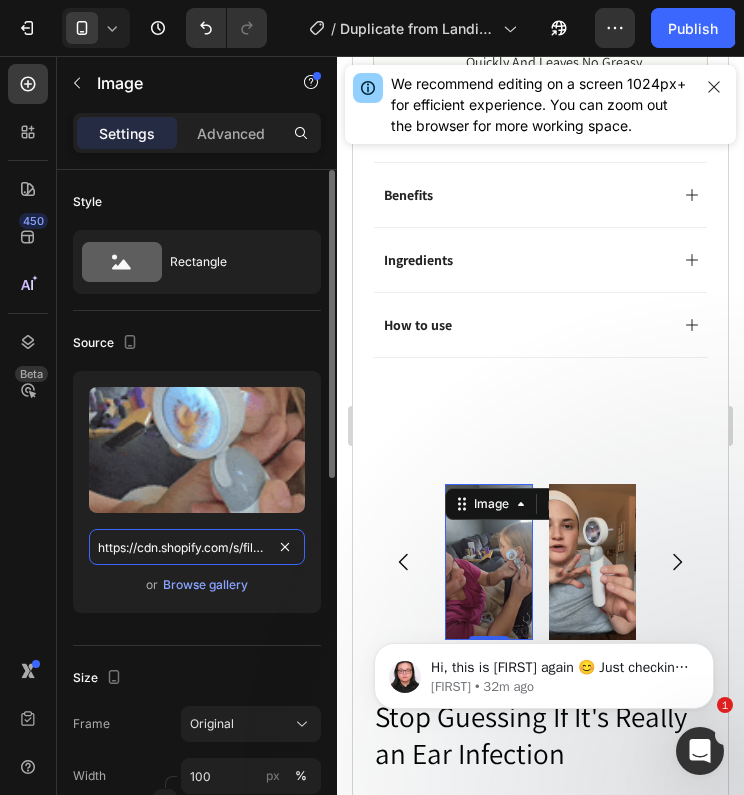 paste on "4_92b320f6-acac-4ed0-a706-78bef771a4bd.gif?v=1754119982" 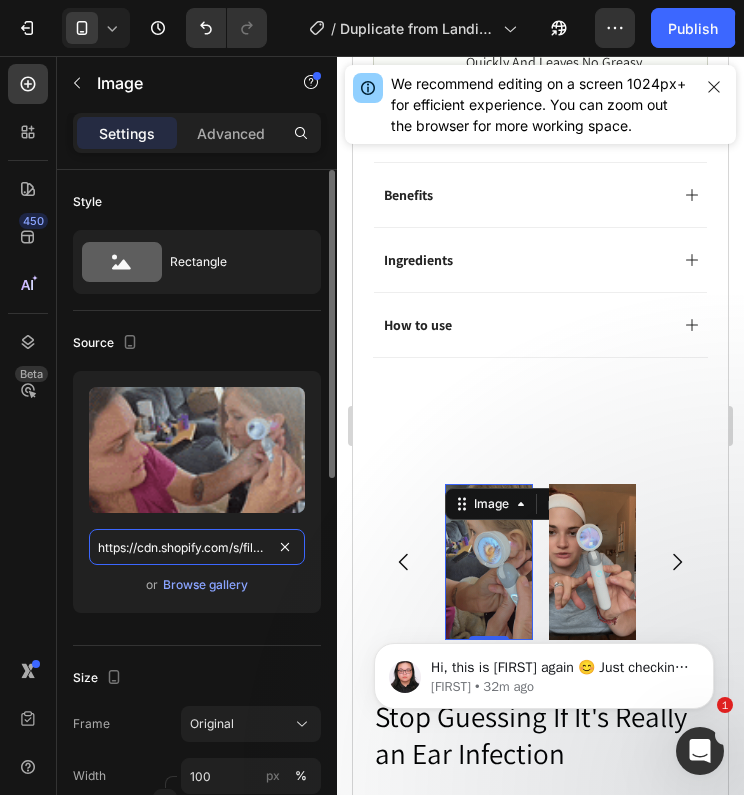 scroll, scrollTop: 0, scrollLeft: 543, axis: horizontal 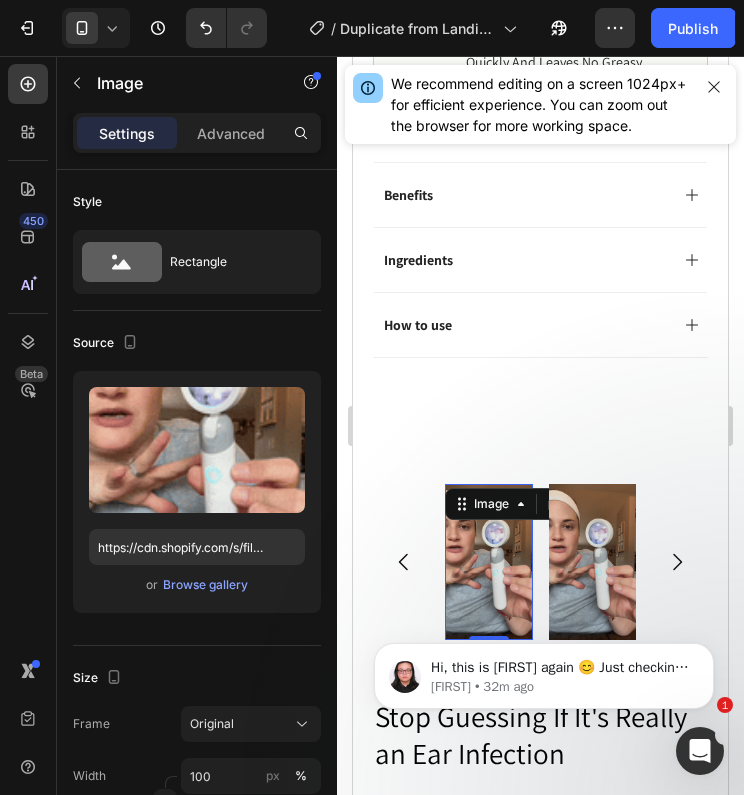 click on "Hi, this is [FIRST] again 😊   Just checking in to see if the solution I shared earlier worked for you. We are looking forward to hearing your feedback soon. ﻿​ (Friendly note: This chat box will be closed within the next 24 hours if there is no response) [FIRST] • 32m ago" at bounding box center (544, 584) 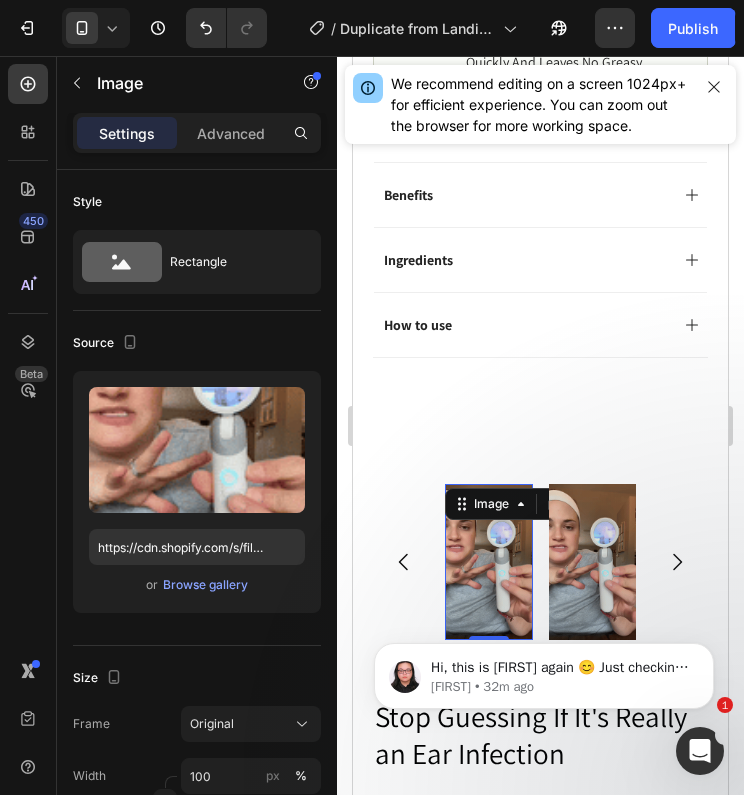 click on "Hi, this is [FIRST] again 😊   Just checking in to see if the solution I shared earlier worked for you. We are looking forward to hearing your feedback soon. ﻿​ (Friendly note: This chat box will be closed within the next 24 hours if there is no response) [FIRST] • 32m ago" at bounding box center (544, 584) 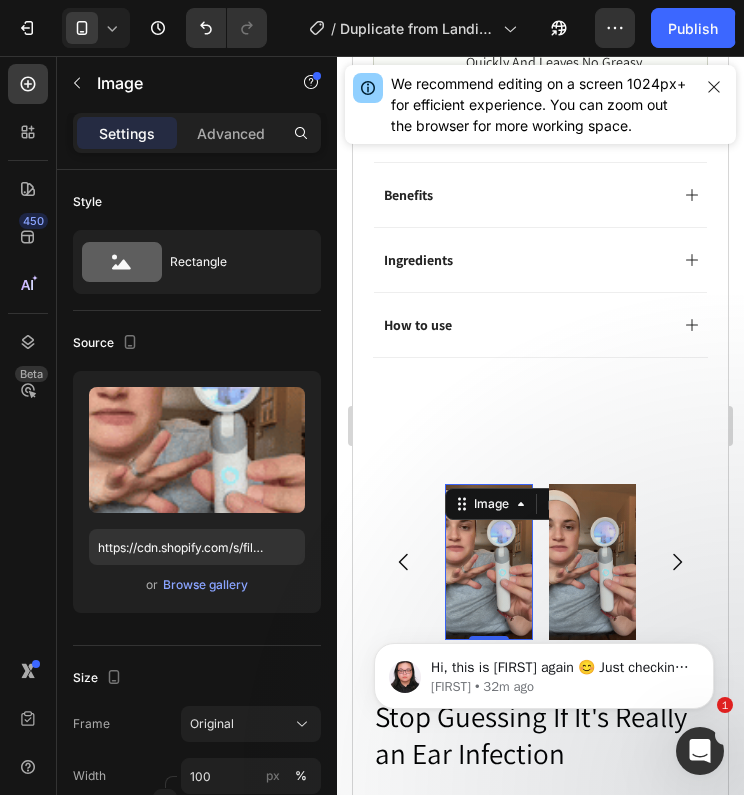 click on "Hi, this is [FIRST] again 😊   Just checking in to see if the solution I shared earlier worked for you. We are looking forward to hearing your feedback soon. ﻿​ (Friendly note: This chat box will be closed within the next 24 hours if there is no response) [FIRST] • 32m ago" at bounding box center [544, 584] 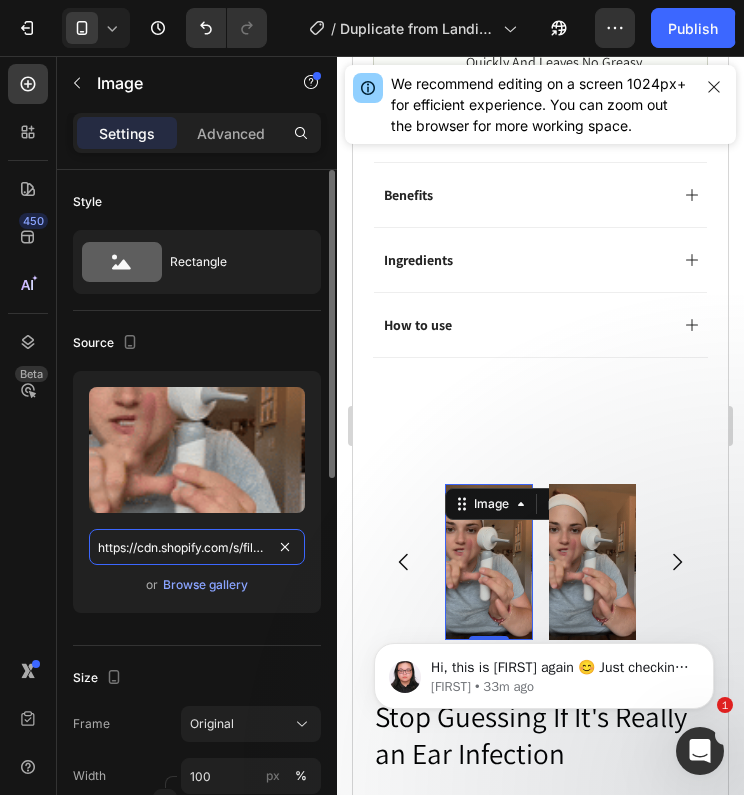 click on "https://cdn.shopify.com/s/files/1/0717/3197/0211/files/oto-gif-4_92b320f6-acac-4ed0-a706-78bef771a4bd.gif?v=1754119982" at bounding box center (197, 547) 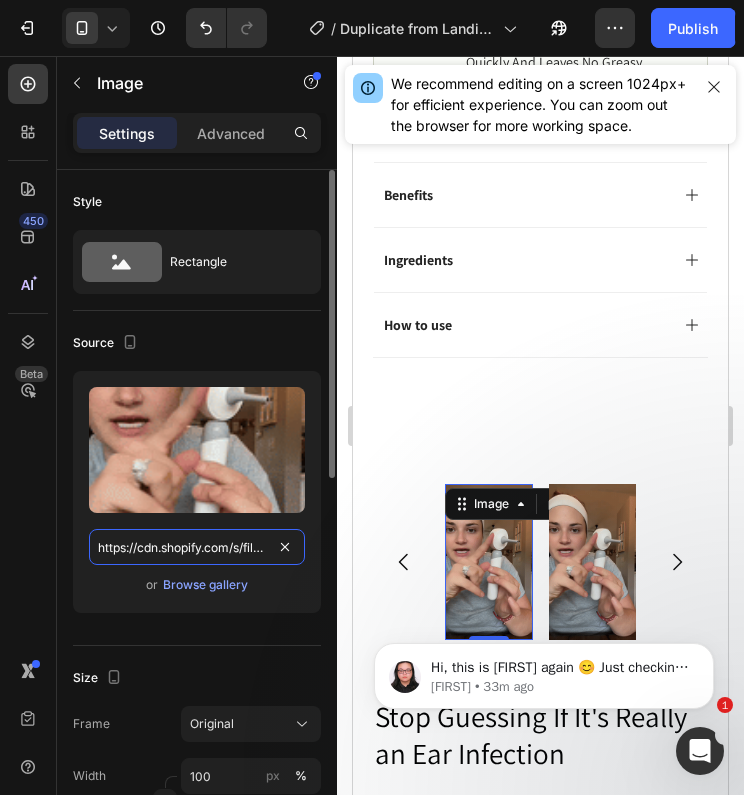 click on "https://cdn.shopify.com/s/files/1/0717/3197/0211/files/oto-gif-4_92b320f6-acac-4ed0-a706-78bef771a4bd.gif?v=1754119982" at bounding box center [197, 547] 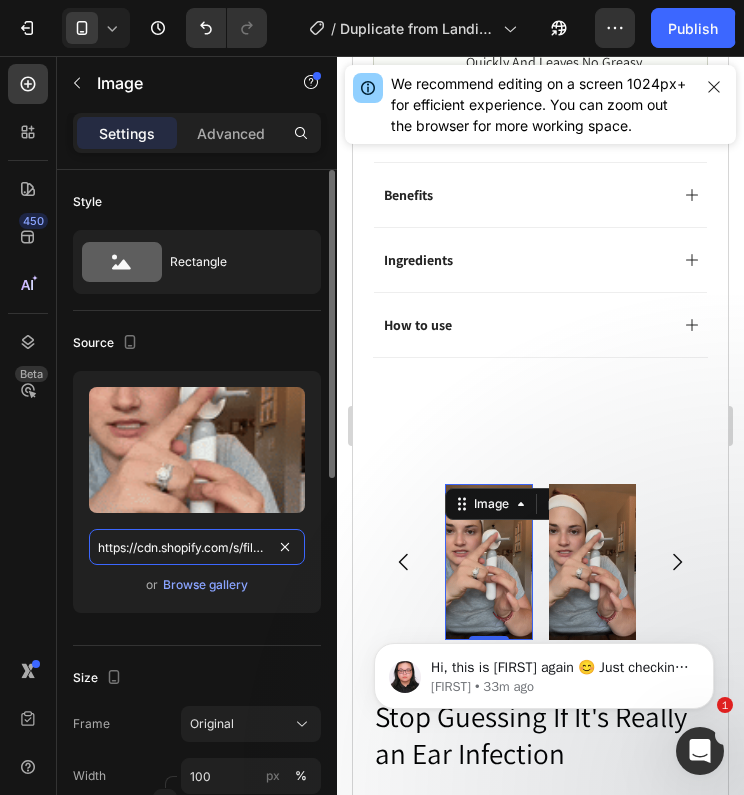 click on "https://cdn.shopify.com/s/files/1/0717/3197/0211/files/oto-gif-4_92b320f6-acac-4ed0-a706-78bef771a4bd.gif?v=1754119982" at bounding box center (197, 547) 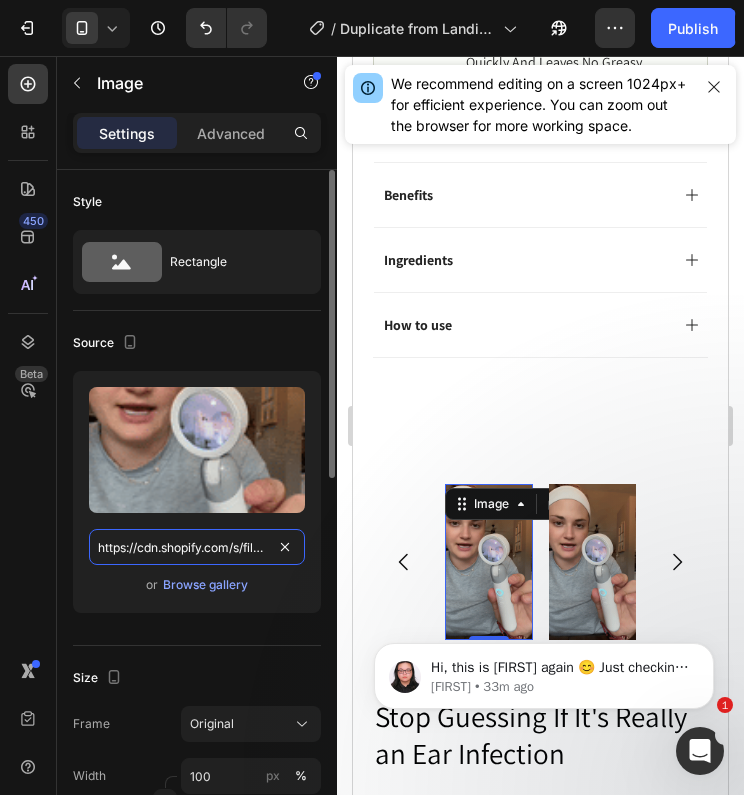 click on "https://cdn.shopify.com/s/files/1/0717/3197/0211/files/oto-gif-4_92b320f6-acac-4ed0-a706-78bef771a4bd.gif?v=1754119982" at bounding box center [197, 547] 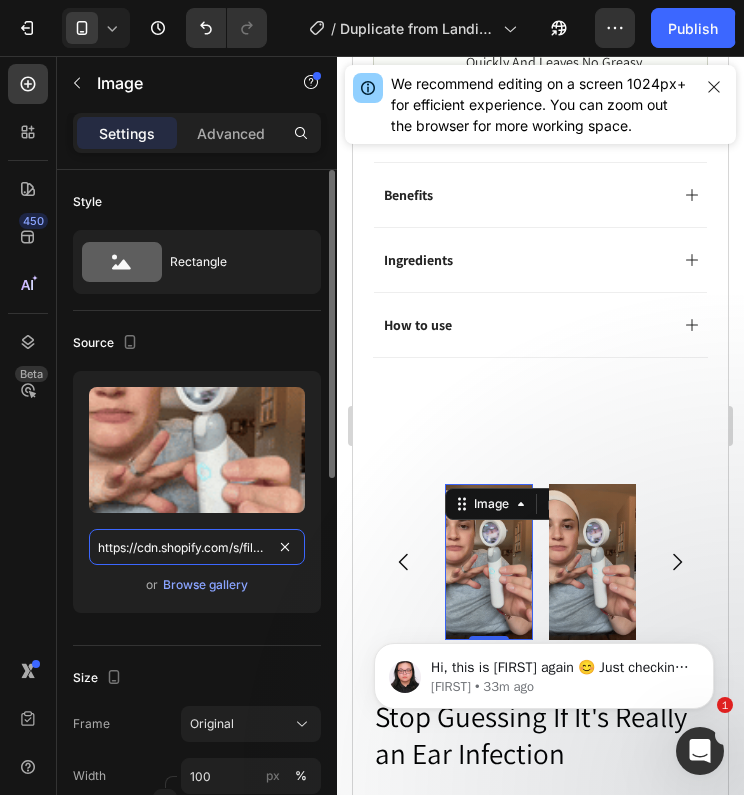 click on "https://cdn.shopify.com/s/files/1/0717/3197/0211/files/oto-gif-4_92b320f6-acac-4ed0-a706-78bef771a4bd.gif?v=1754119982" at bounding box center [197, 547] 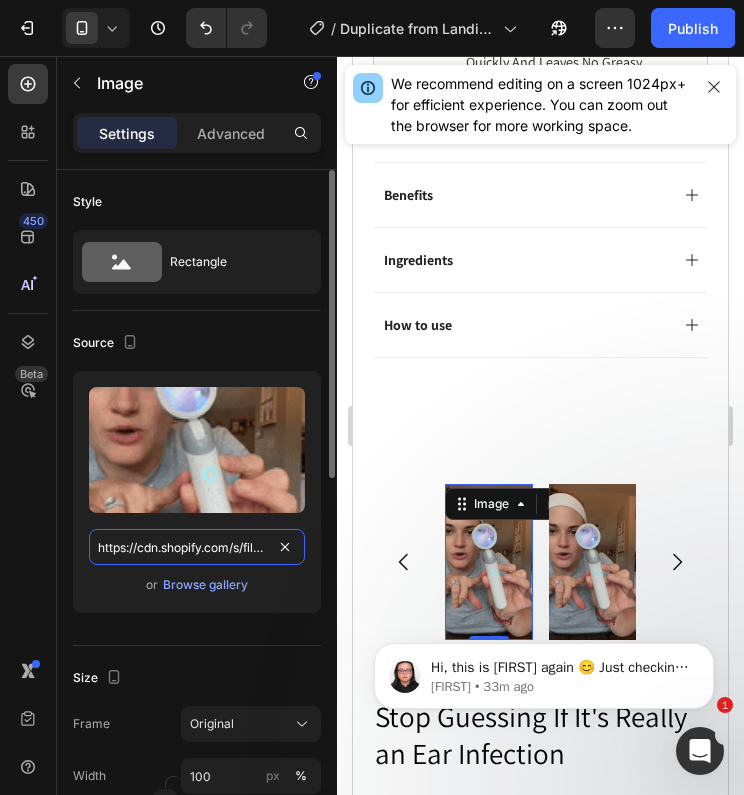 click on "https://cdn.shopify.com/s/files/1/0717/3197/0211/files/oto-gif-4_92b320f6-acac-4ed0-a706-78bef771a4bd.gif?v=1754119982" at bounding box center [197, 547] 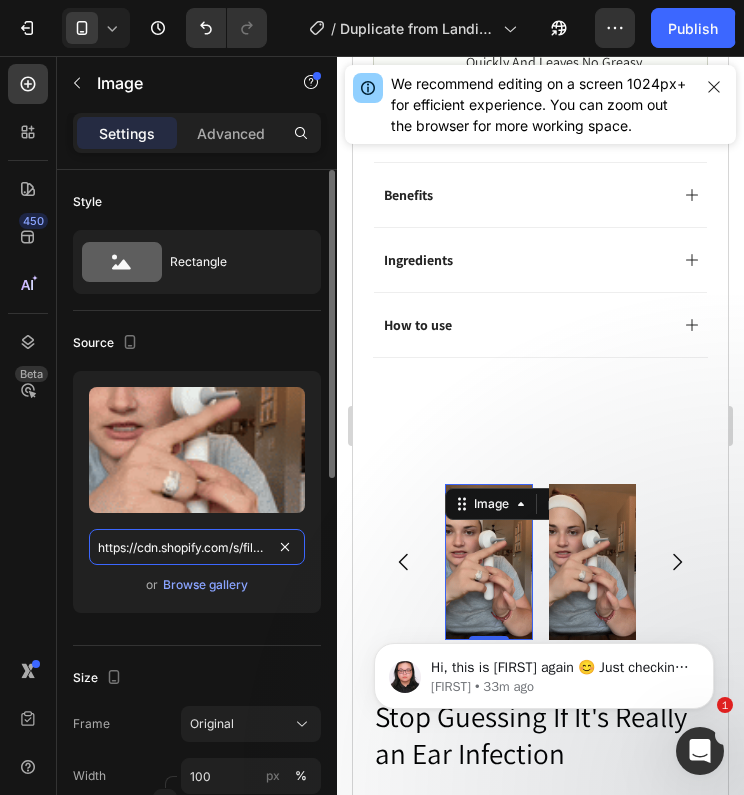 paste on "1.gif?v=1754117360" 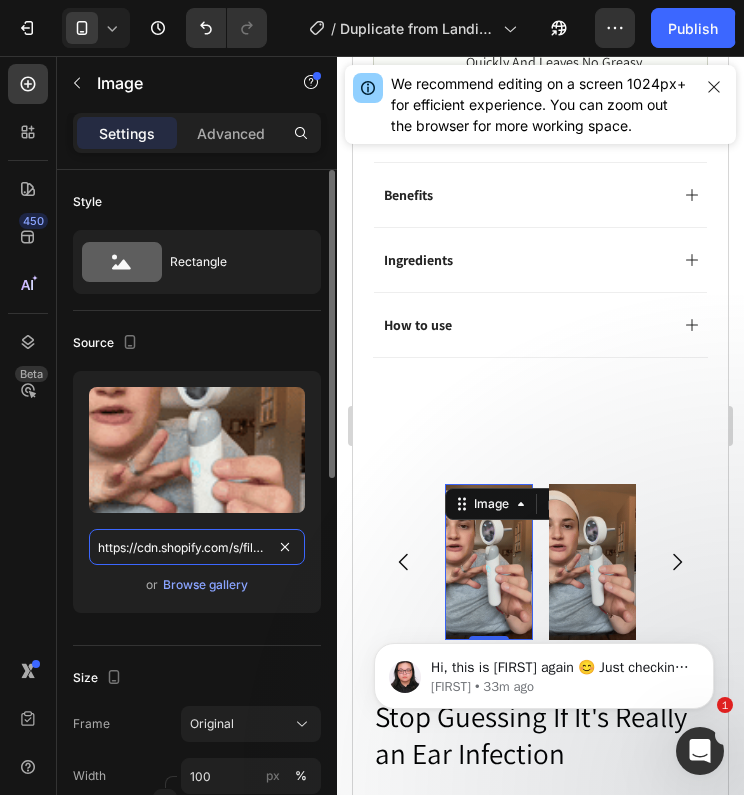 type on "https://cdn.shopify.com/s/files/1/0717/3197/0211/files/oto-gif-1.gif?v=1754117360" 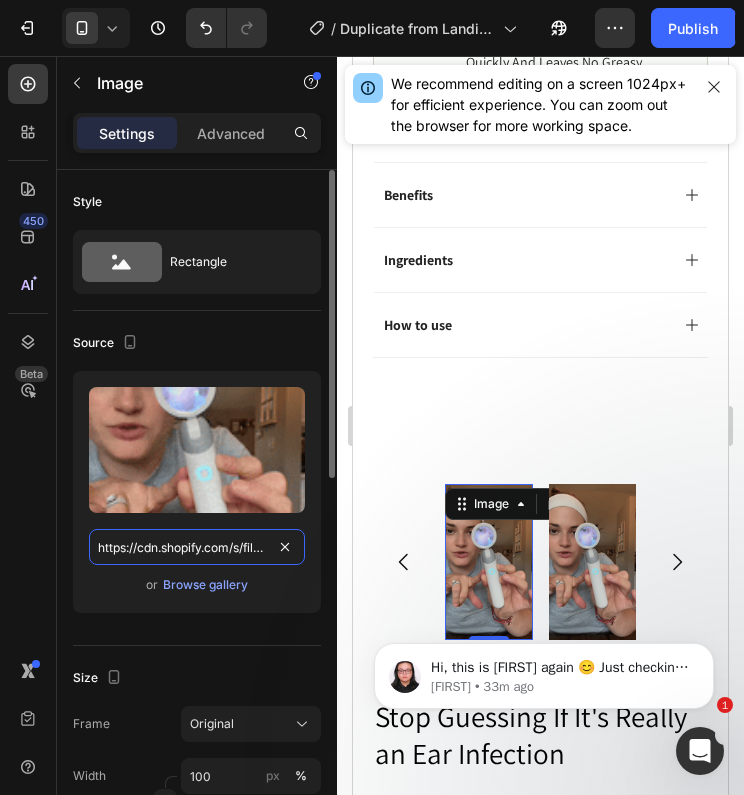 scroll, scrollTop: 0, scrollLeft: 290, axis: horizontal 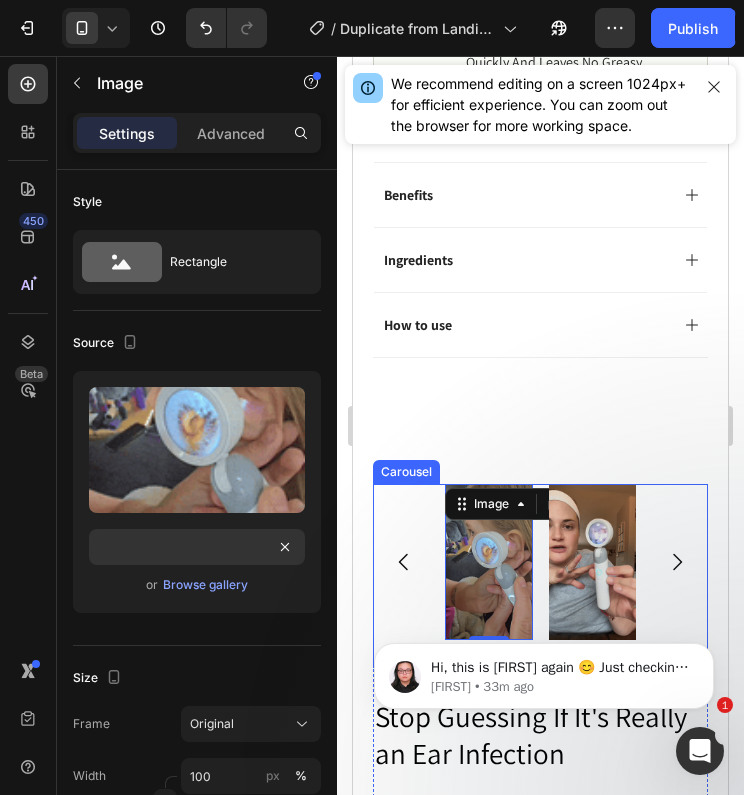 click 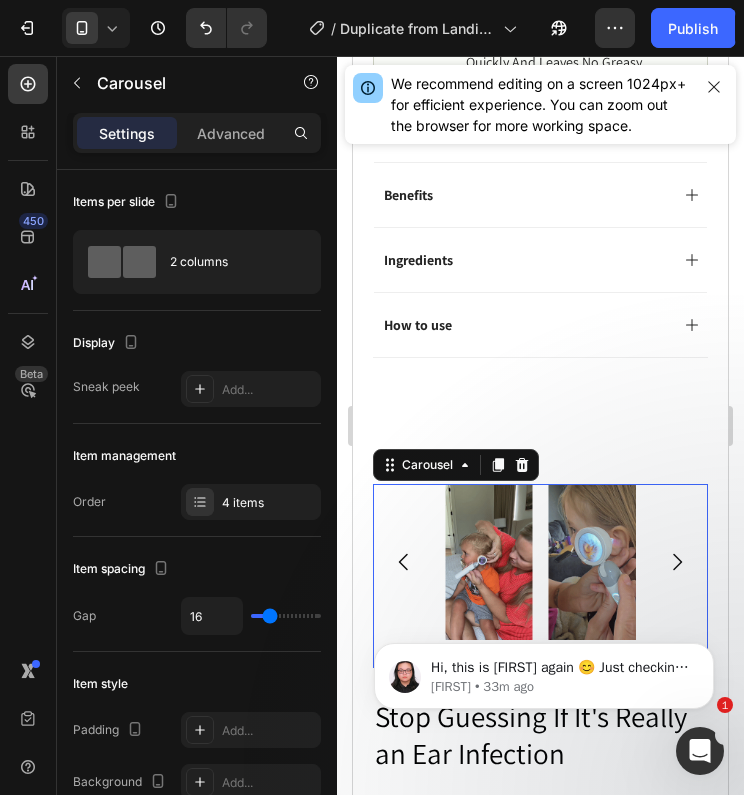 click 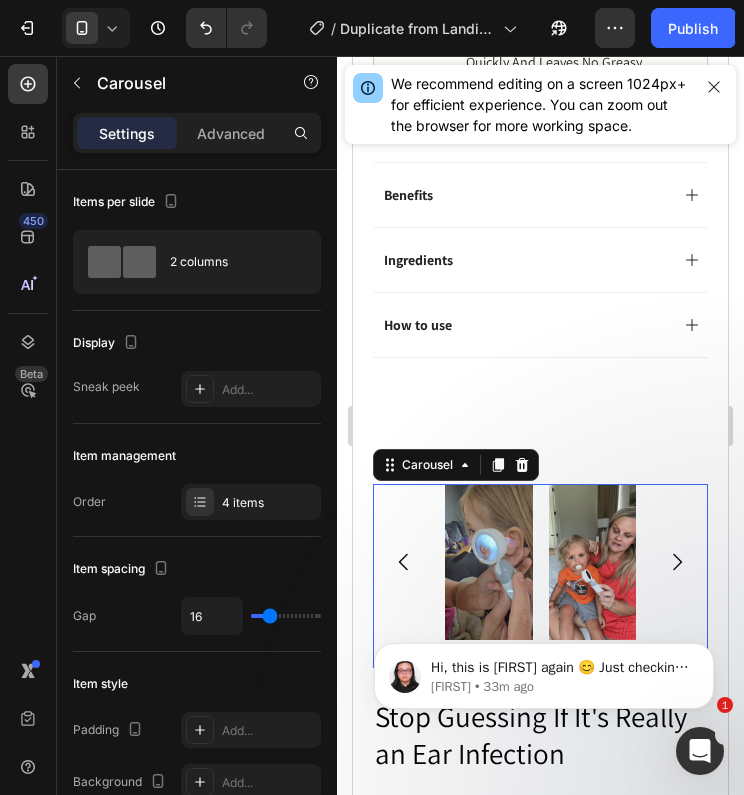 click 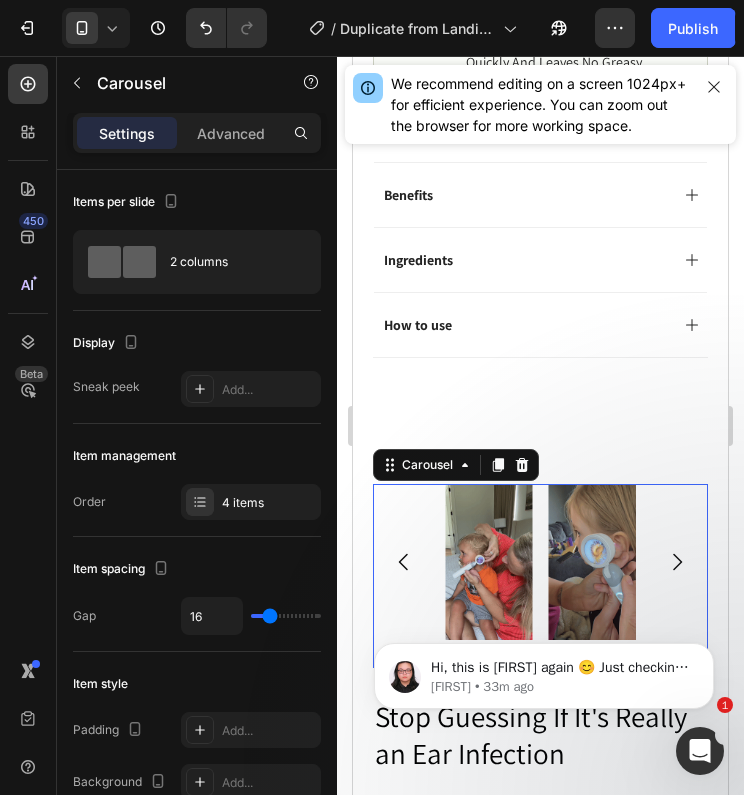 click 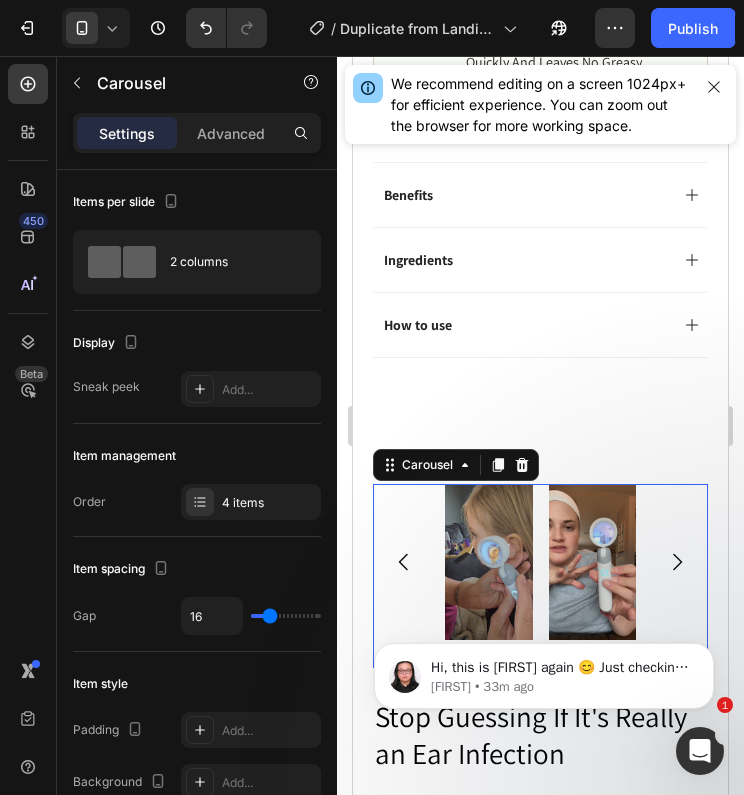 click 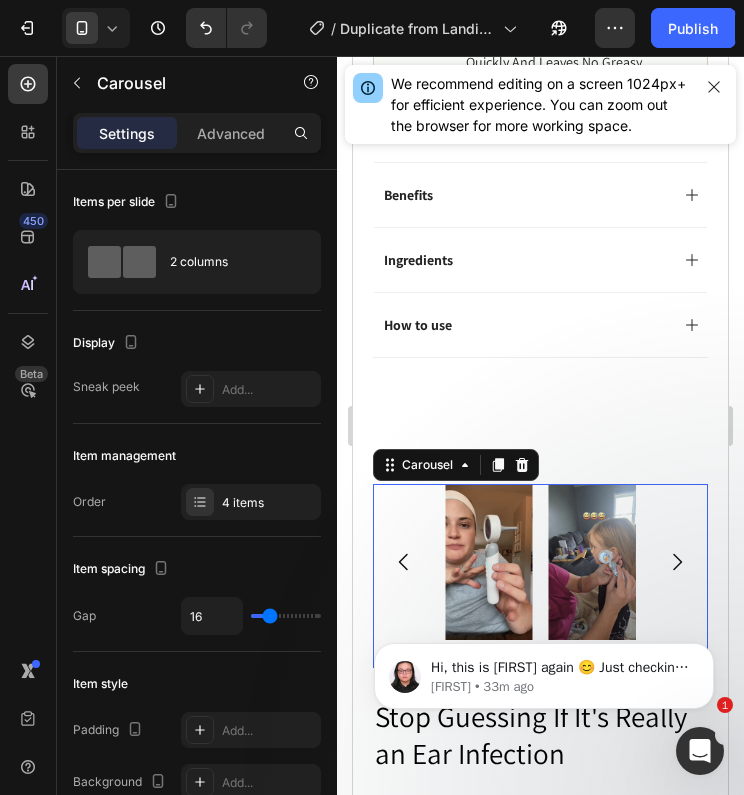 click 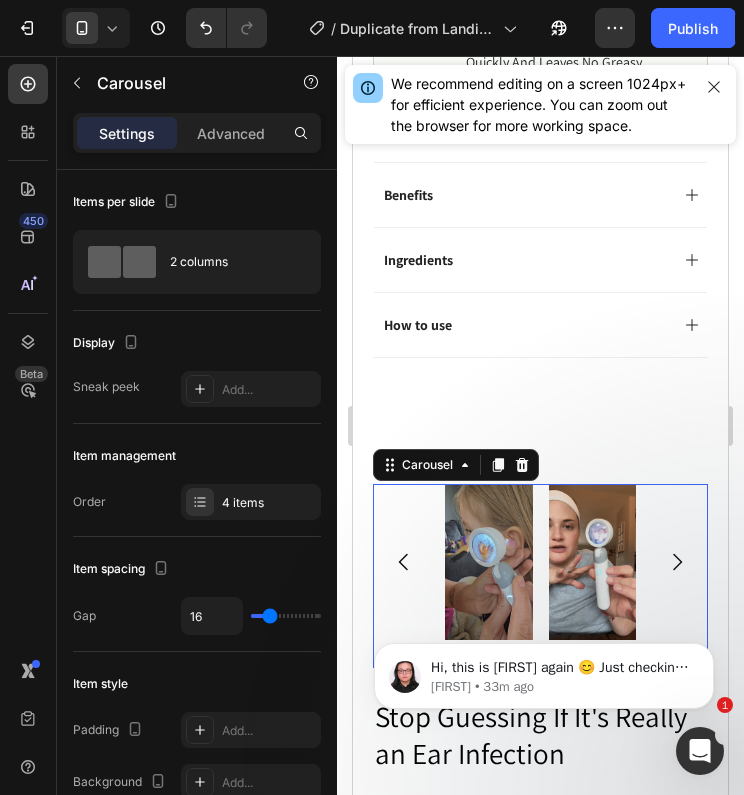 click 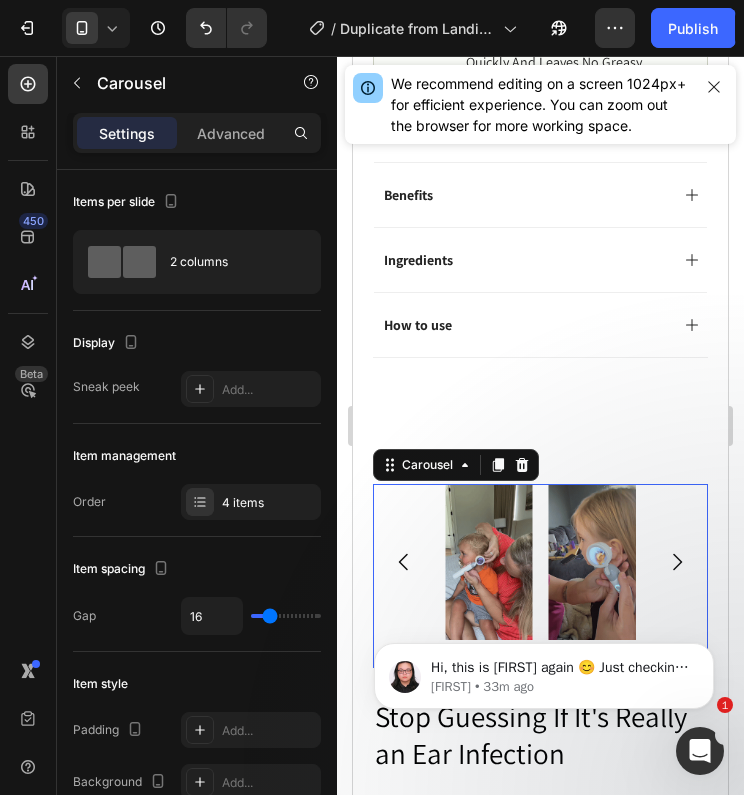 click 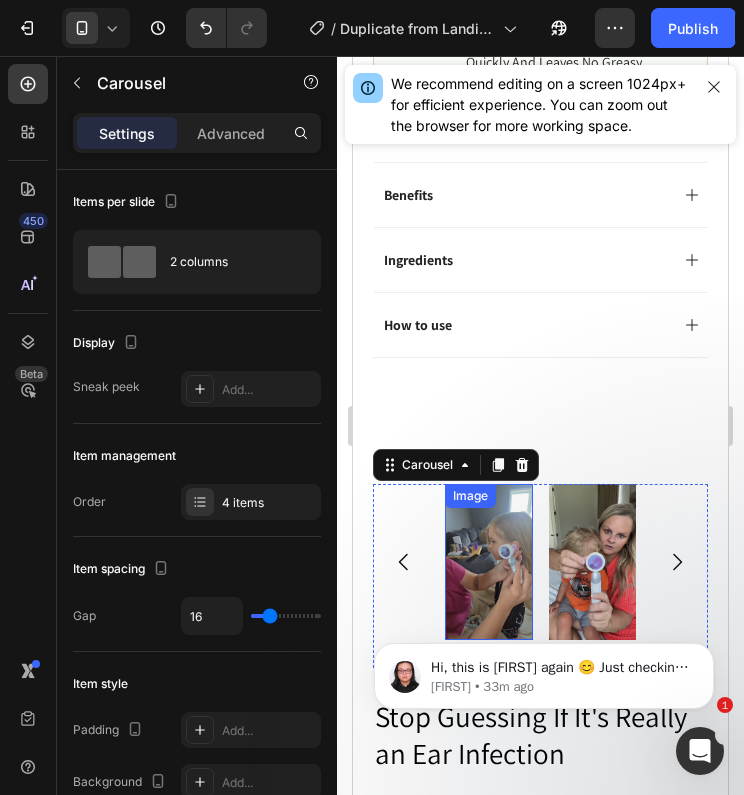 click at bounding box center [489, 561] 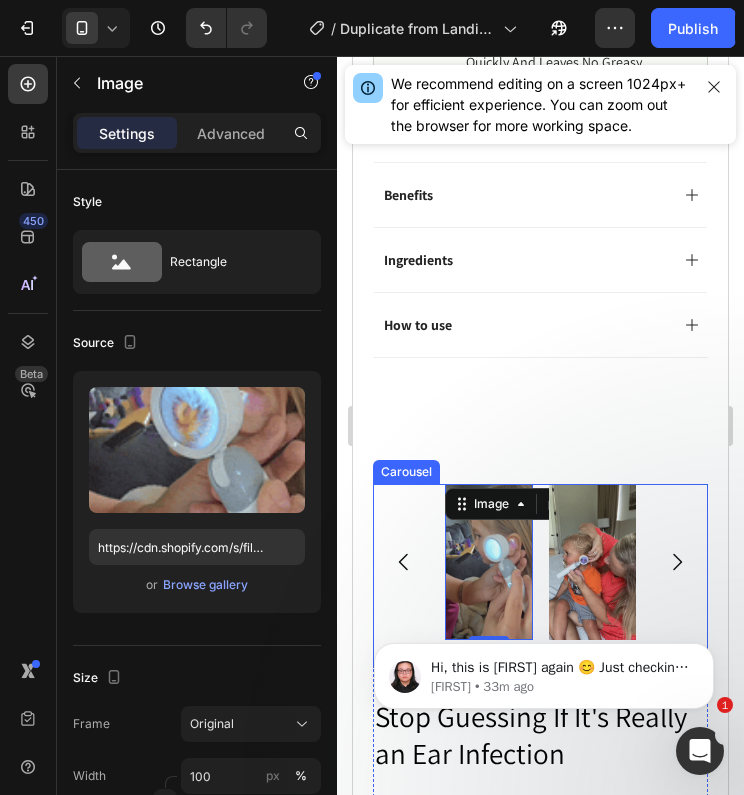 click 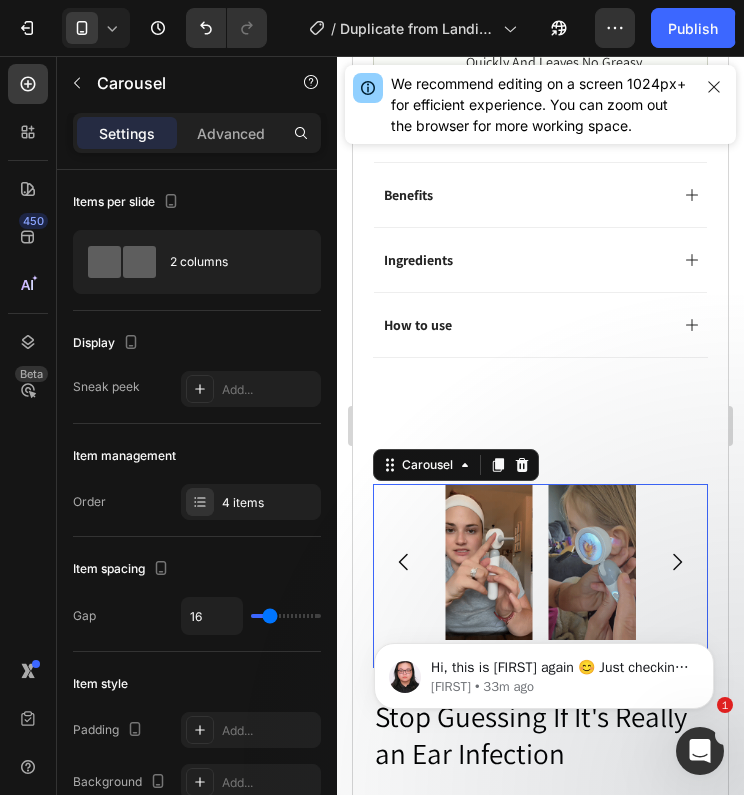 click 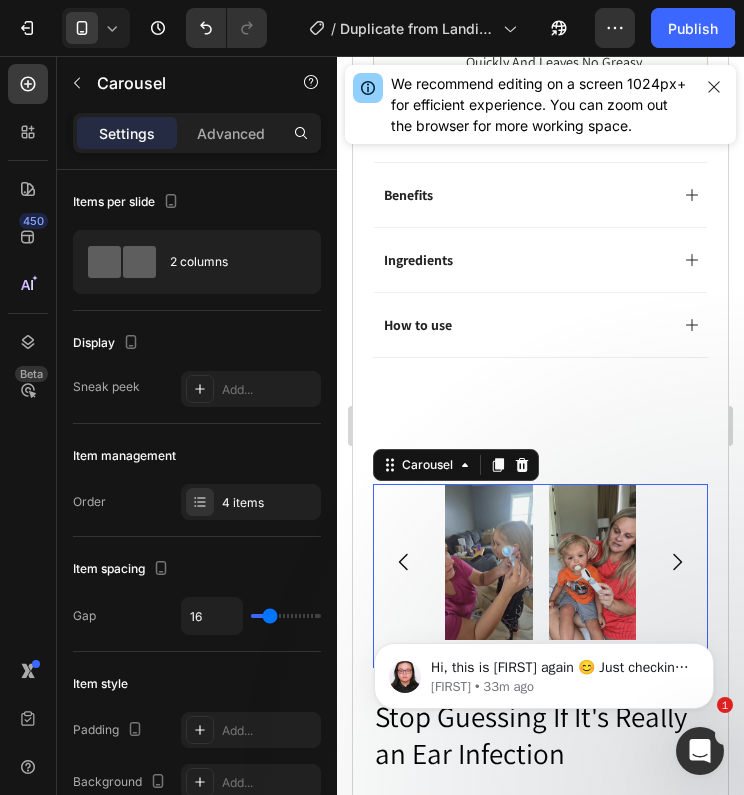 click 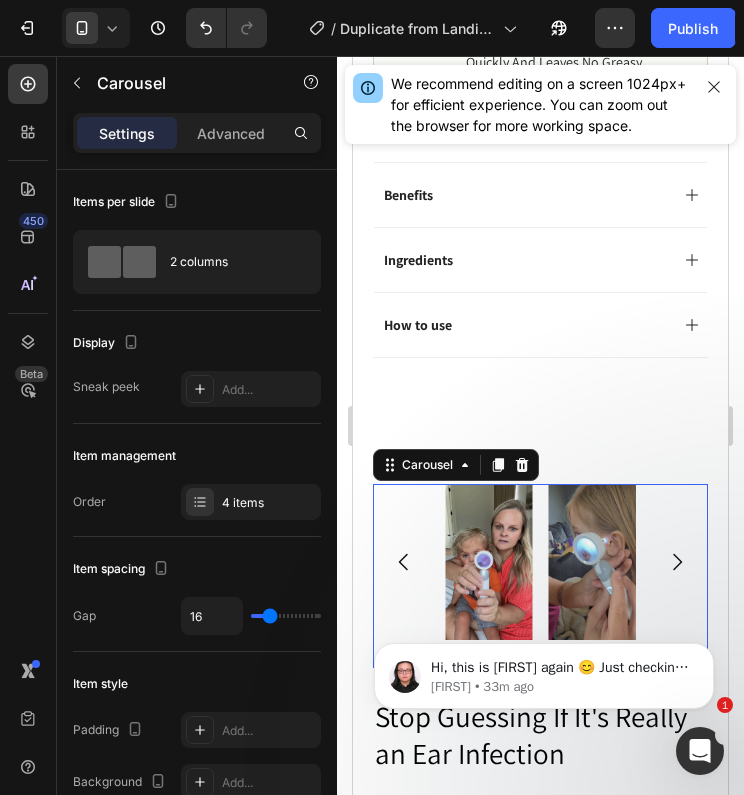 click 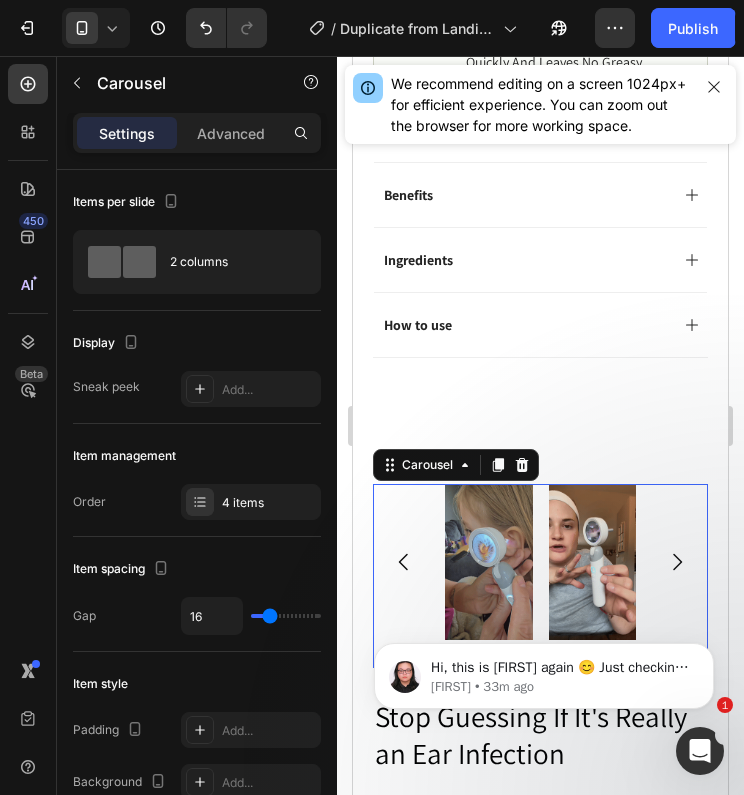 click 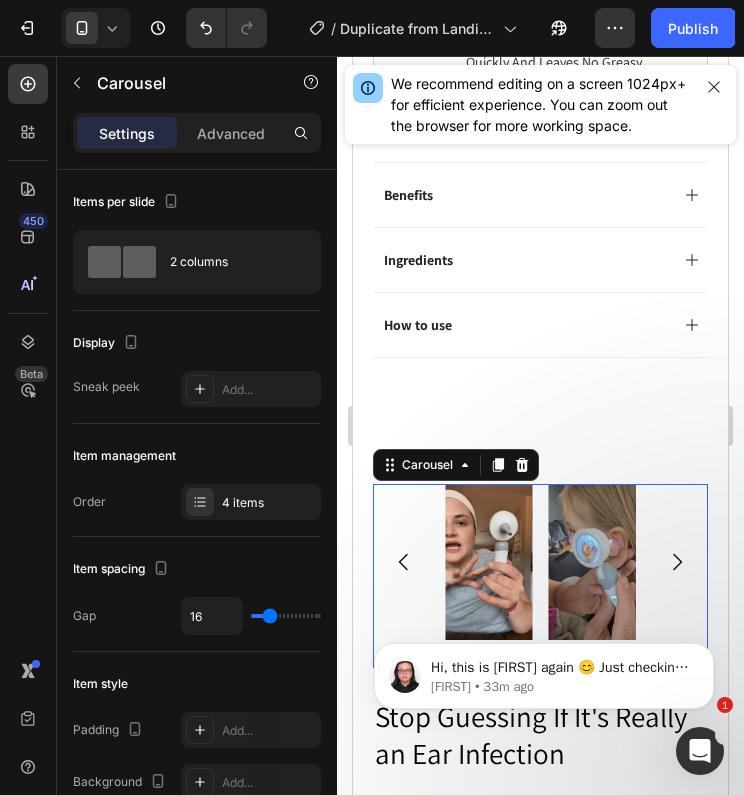 click 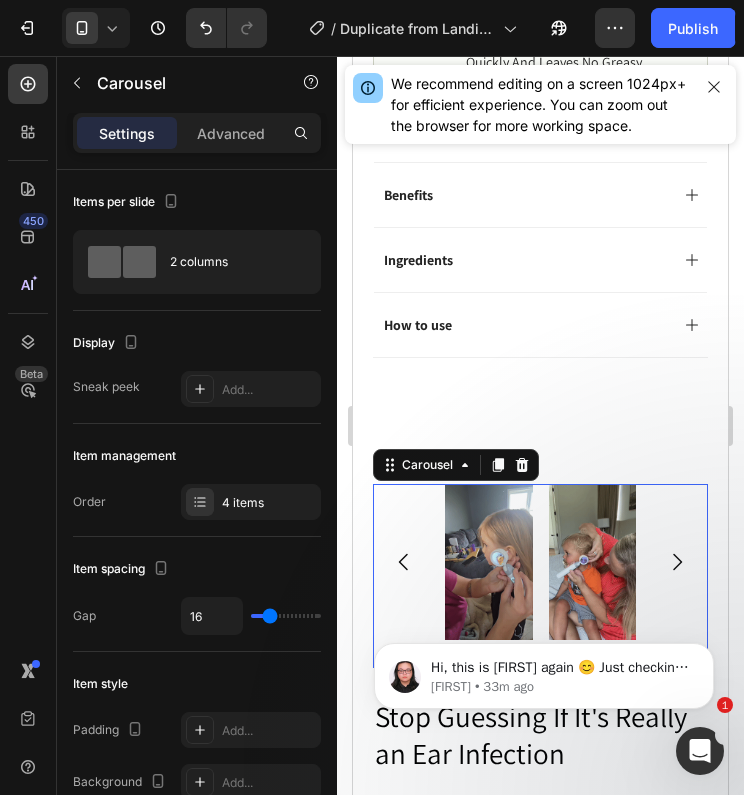 click 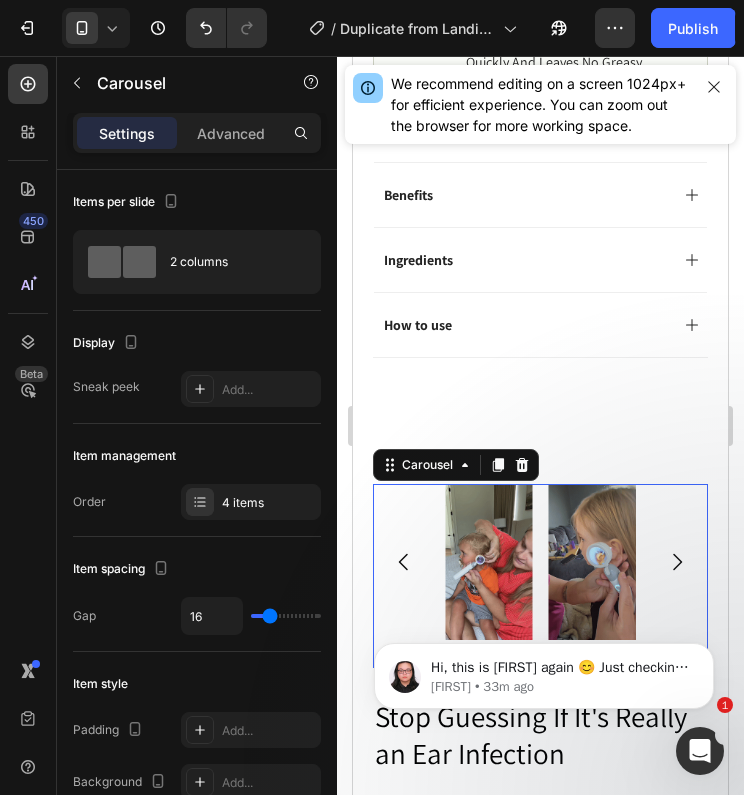 click 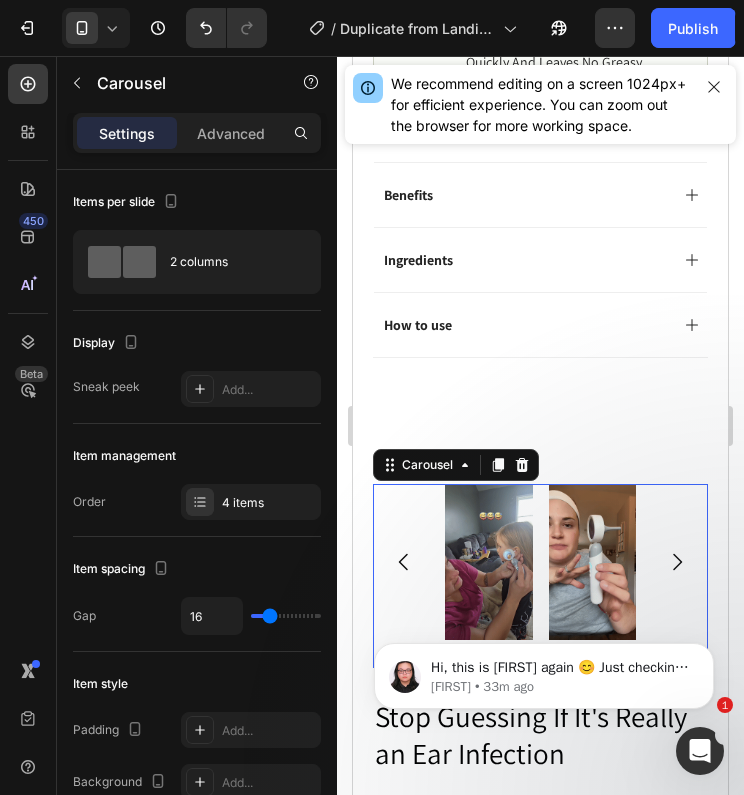 click 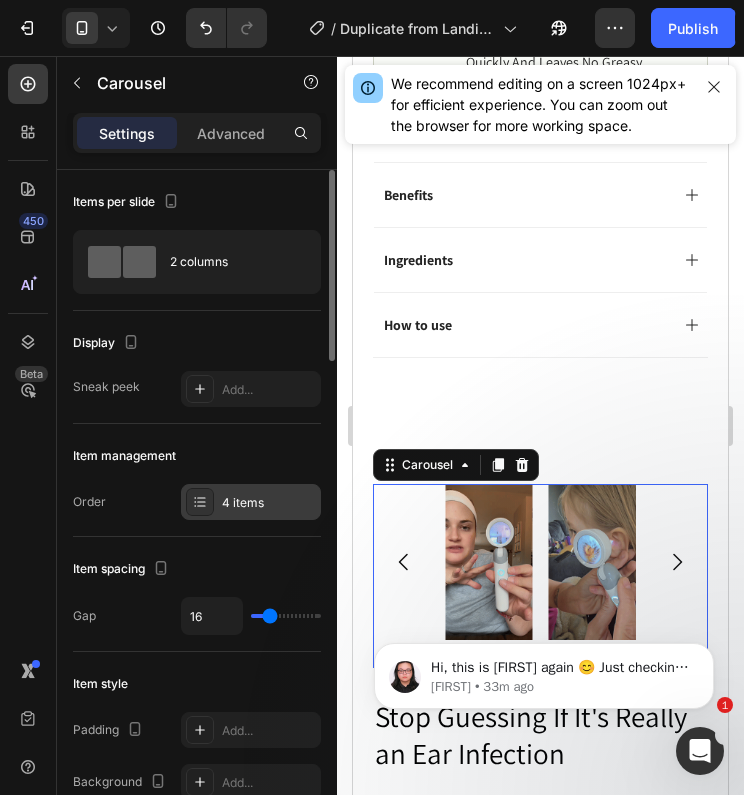 click at bounding box center (200, 502) 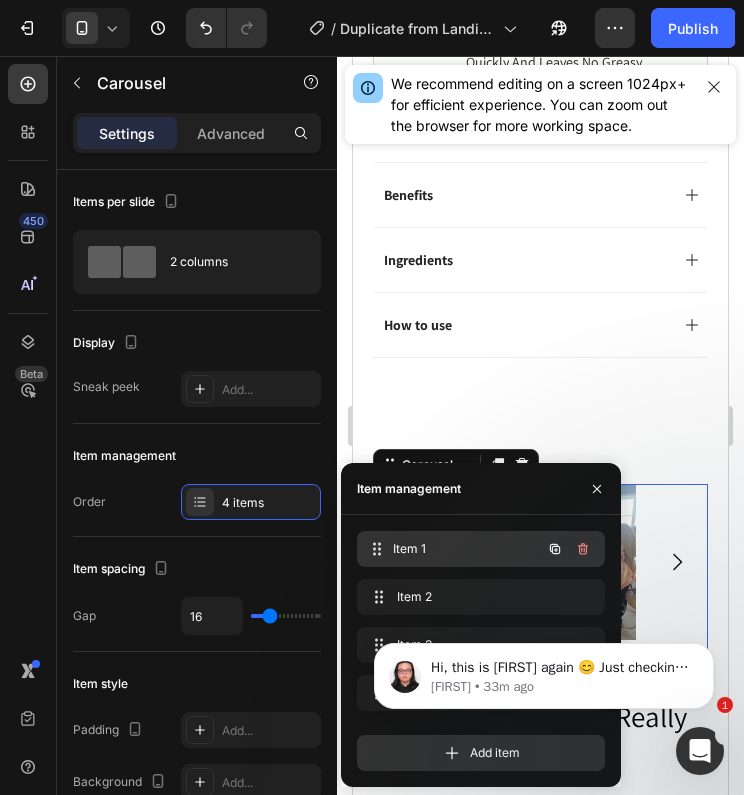 click on "Item 1" at bounding box center (467, 549) 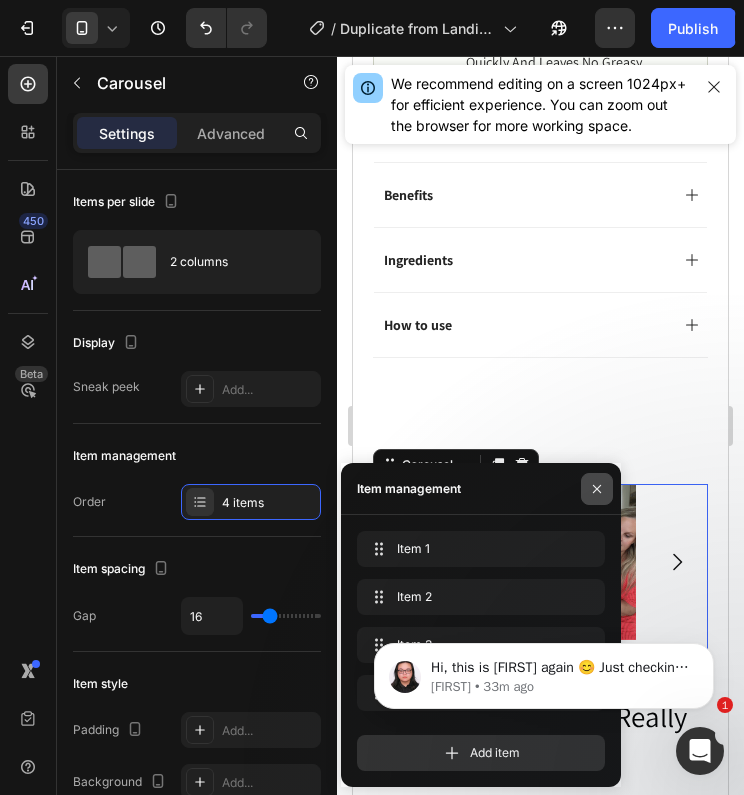 click 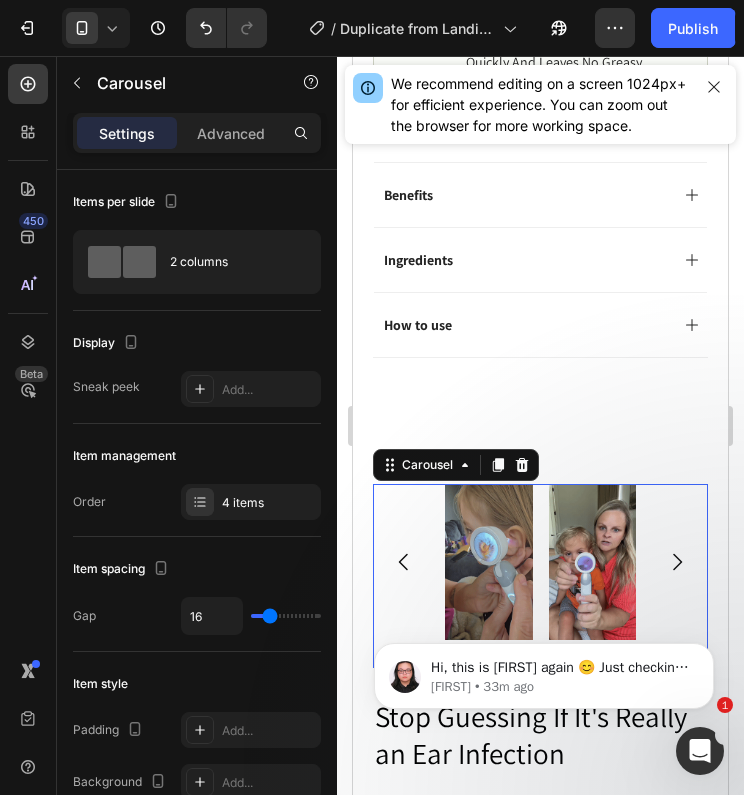 click 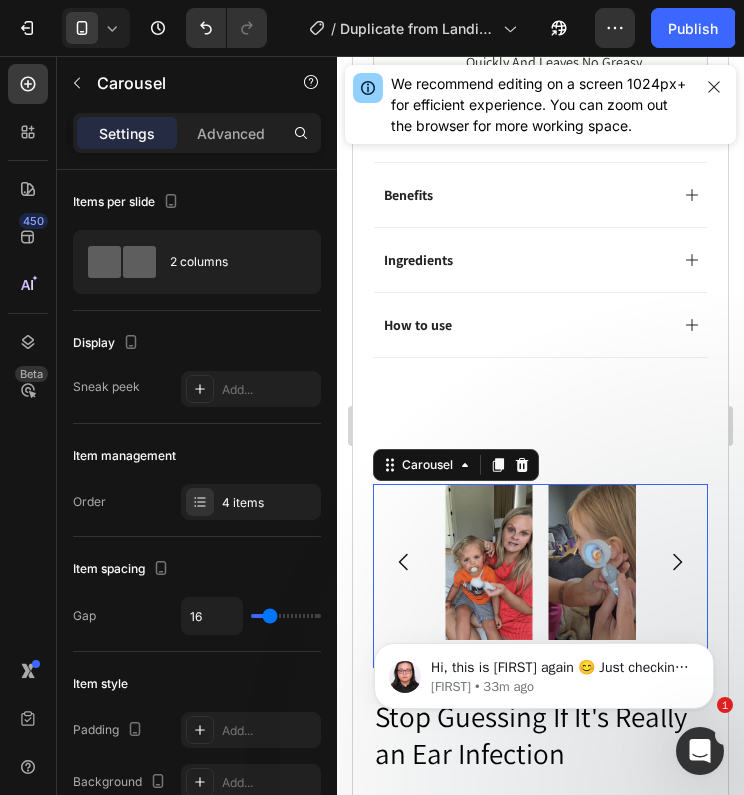 click 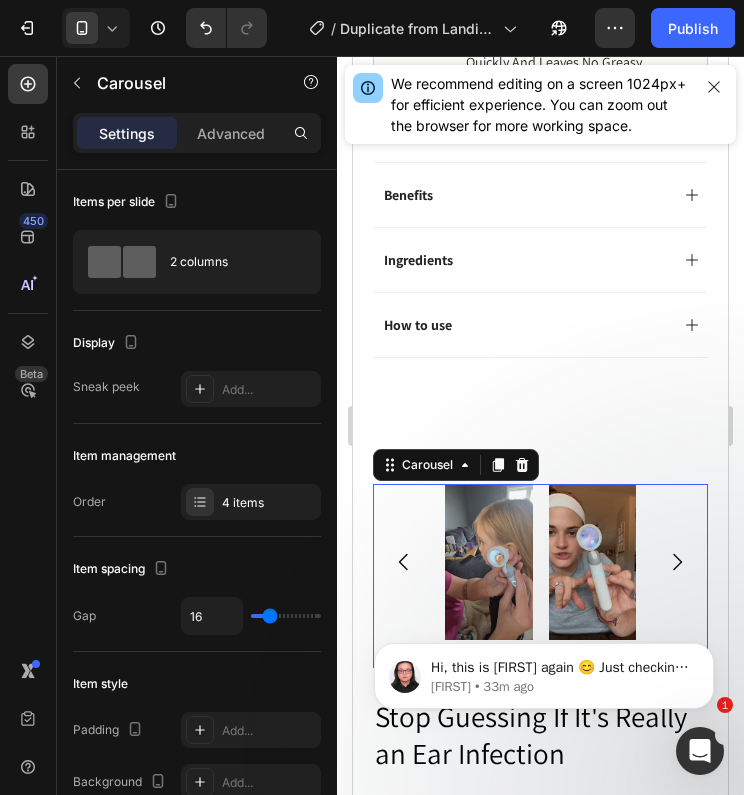 click 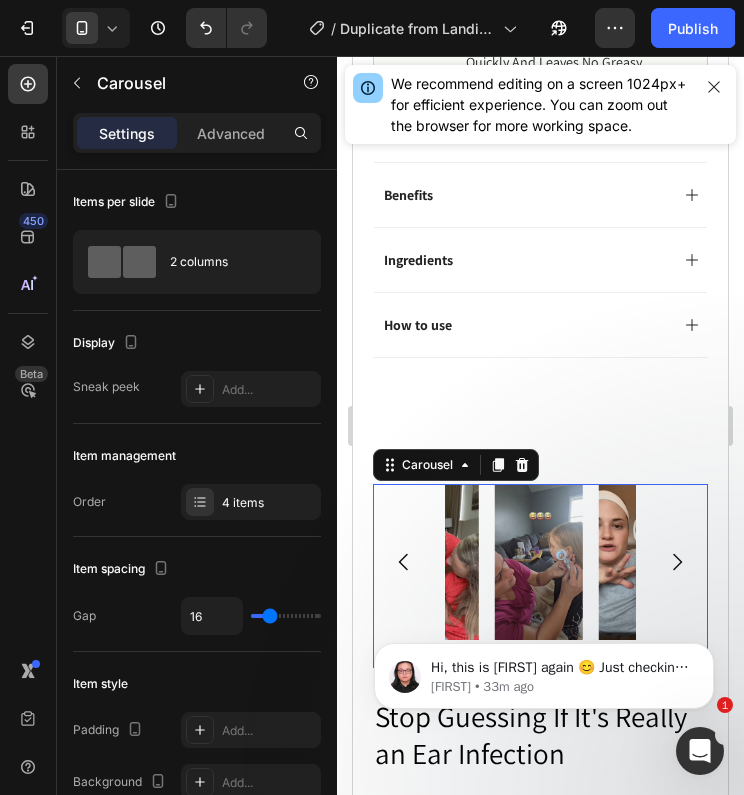 click 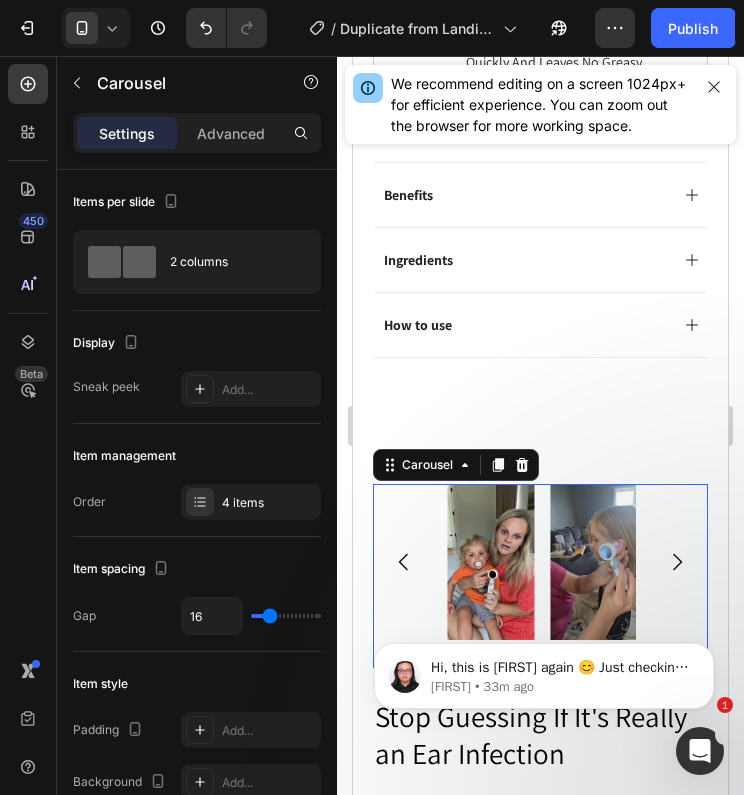 click 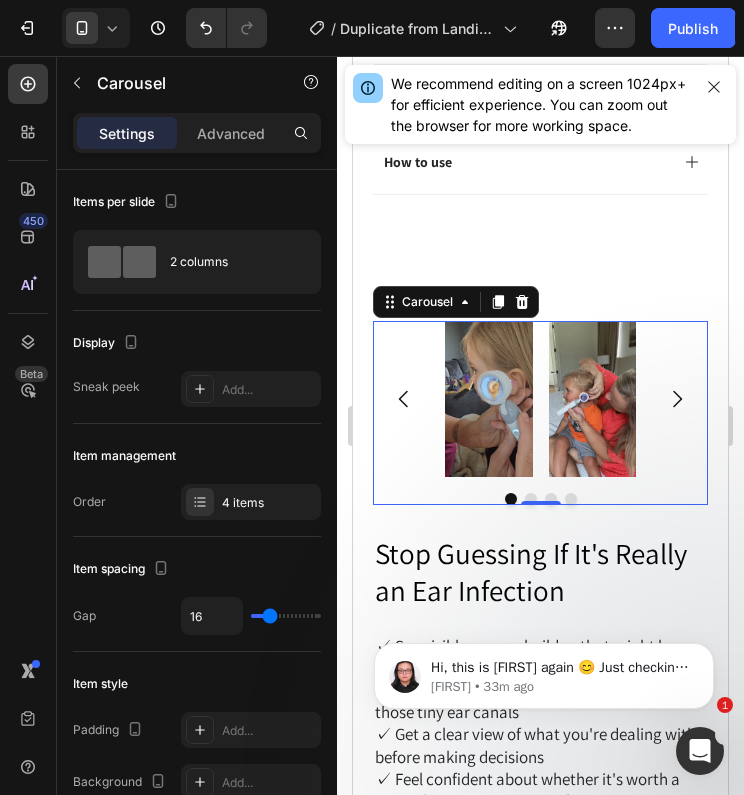 scroll, scrollTop: 1273, scrollLeft: 0, axis: vertical 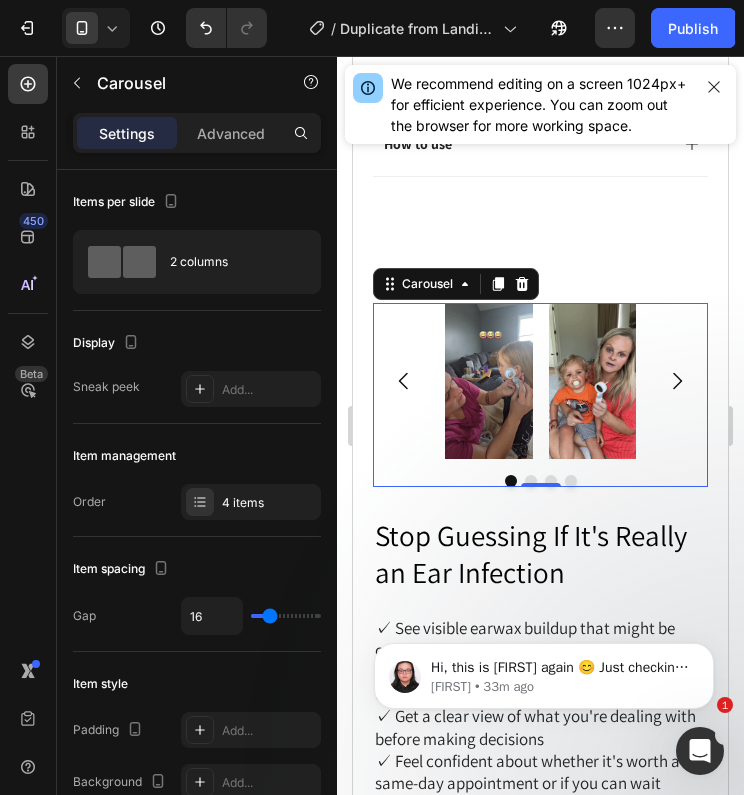 click 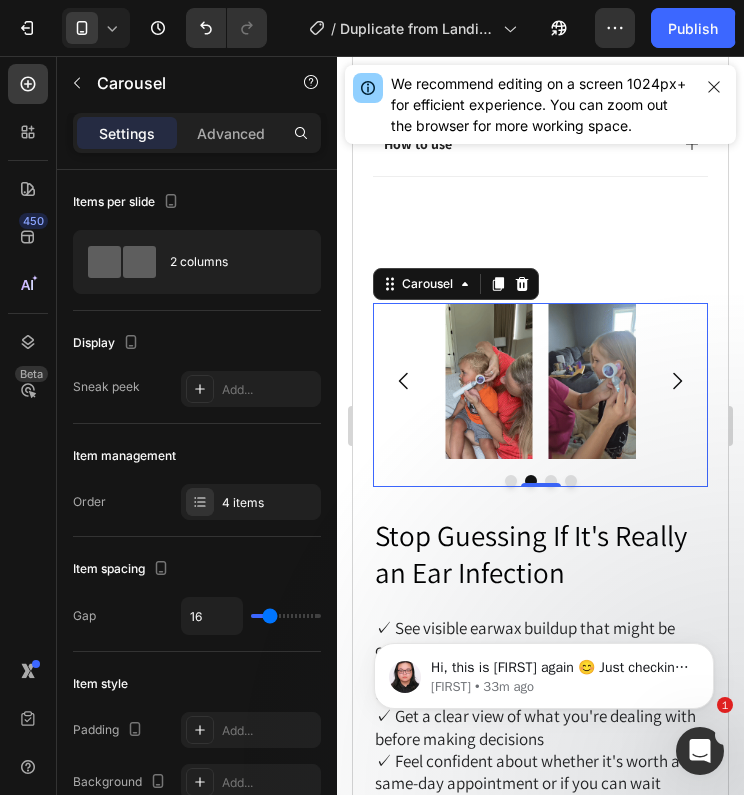 click 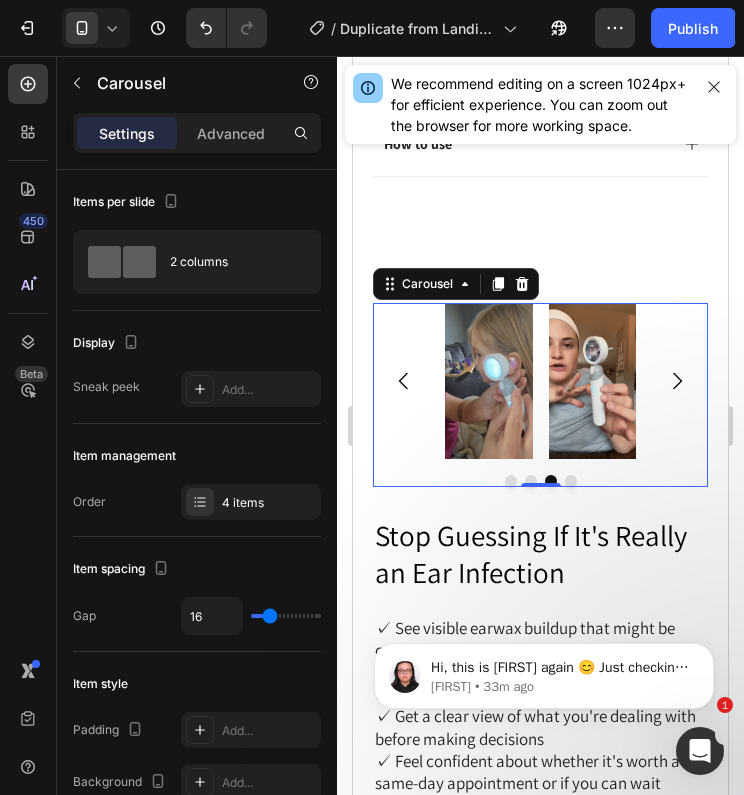 click 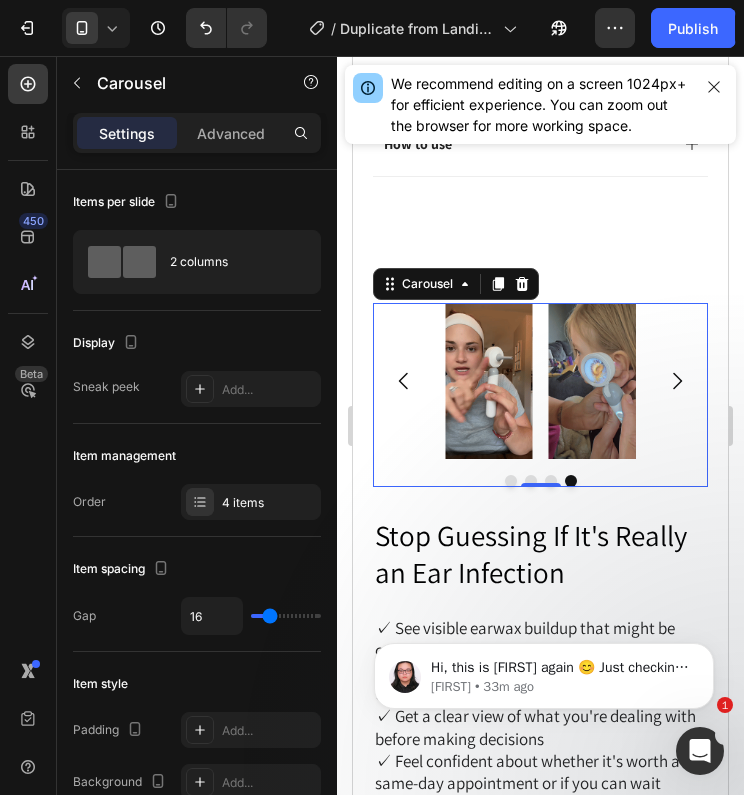 click 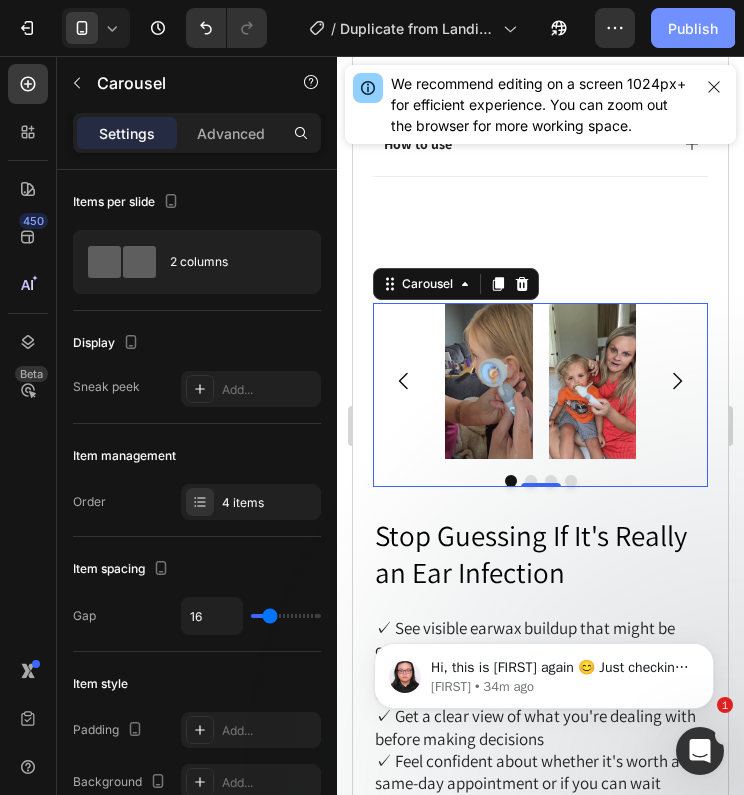 click on "Publish" at bounding box center [693, 28] 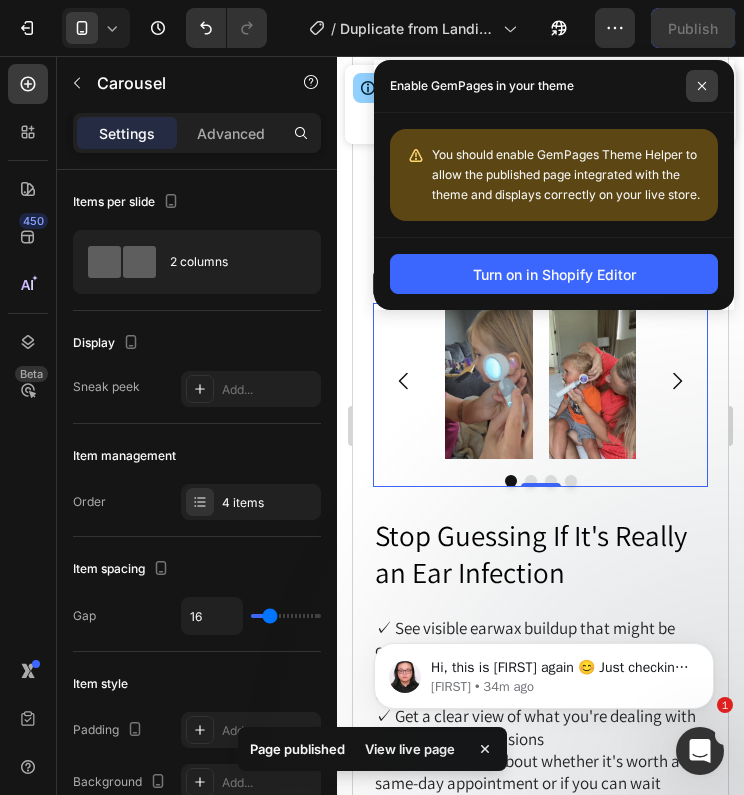 click 